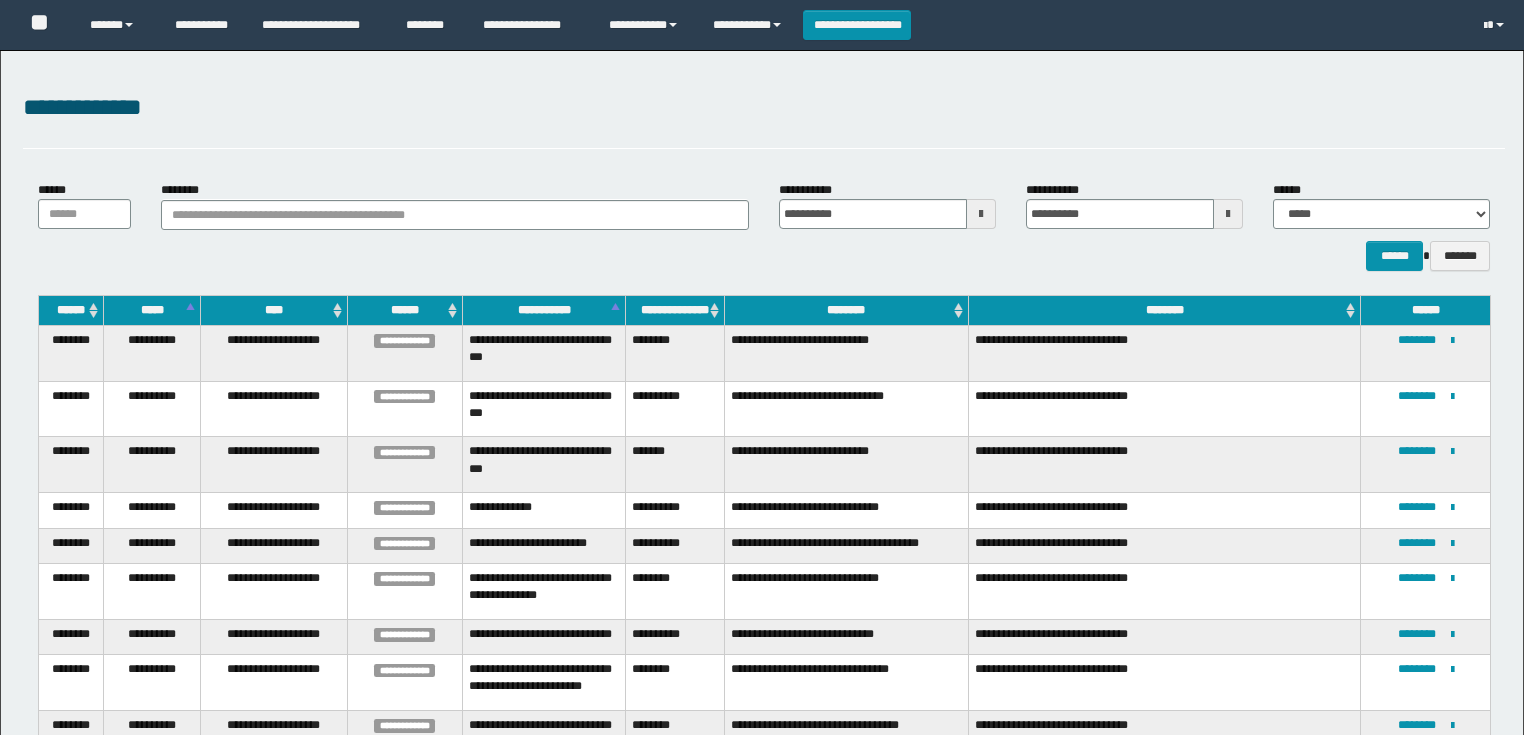 scroll, scrollTop: 357, scrollLeft: 0, axis: vertical 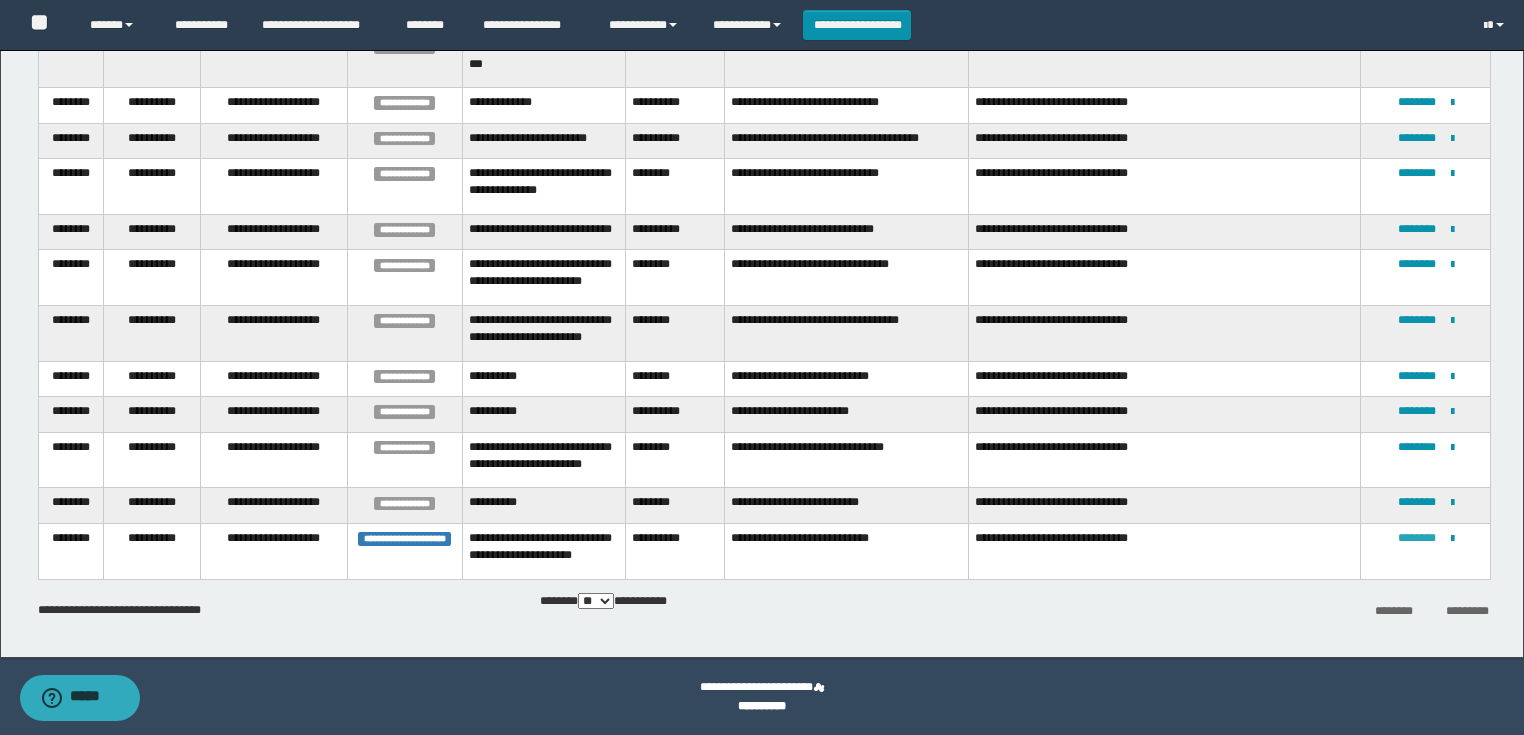 click on "********" at bounding box center [1417, 538] 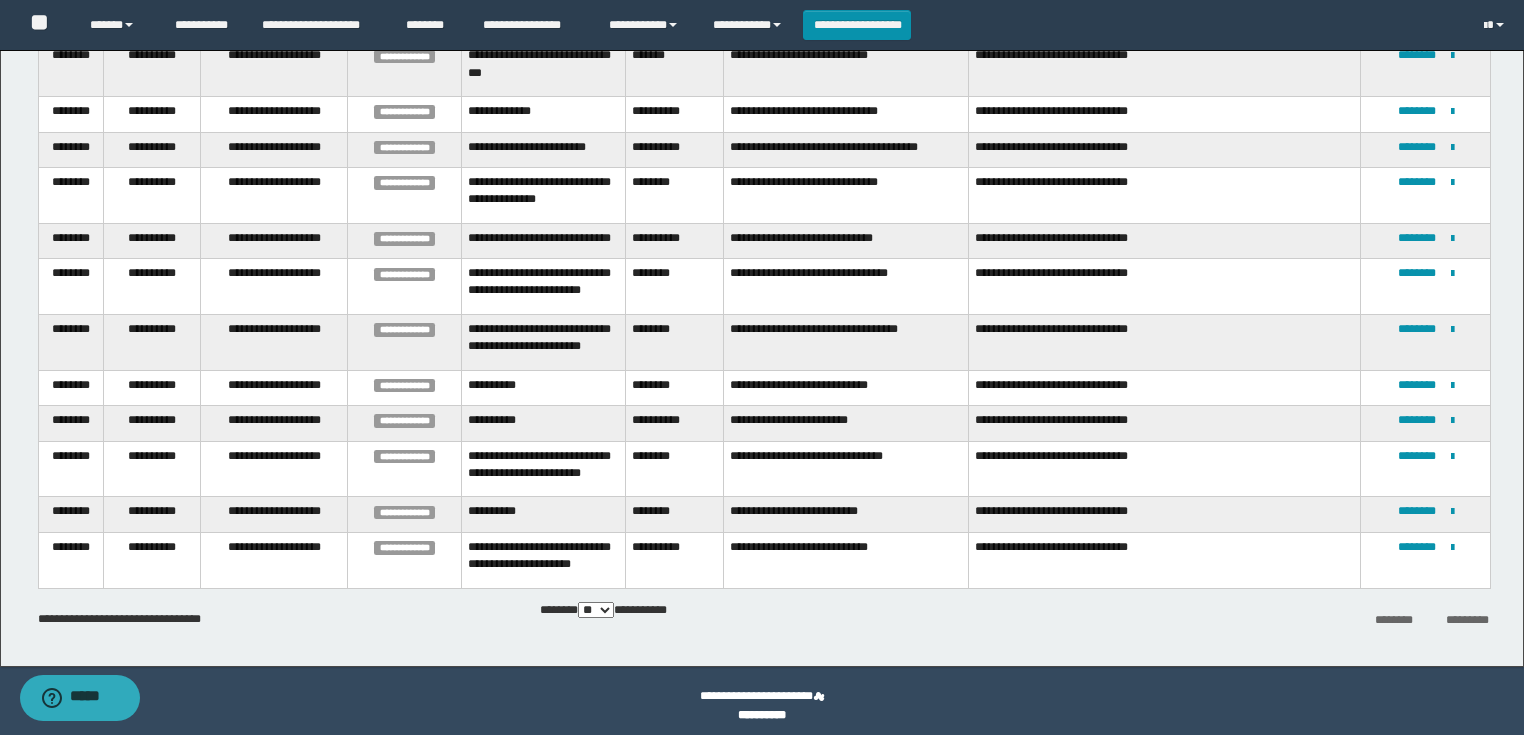 scroll, scrollTop: 405, scrollLeft: 0, axis: vertical 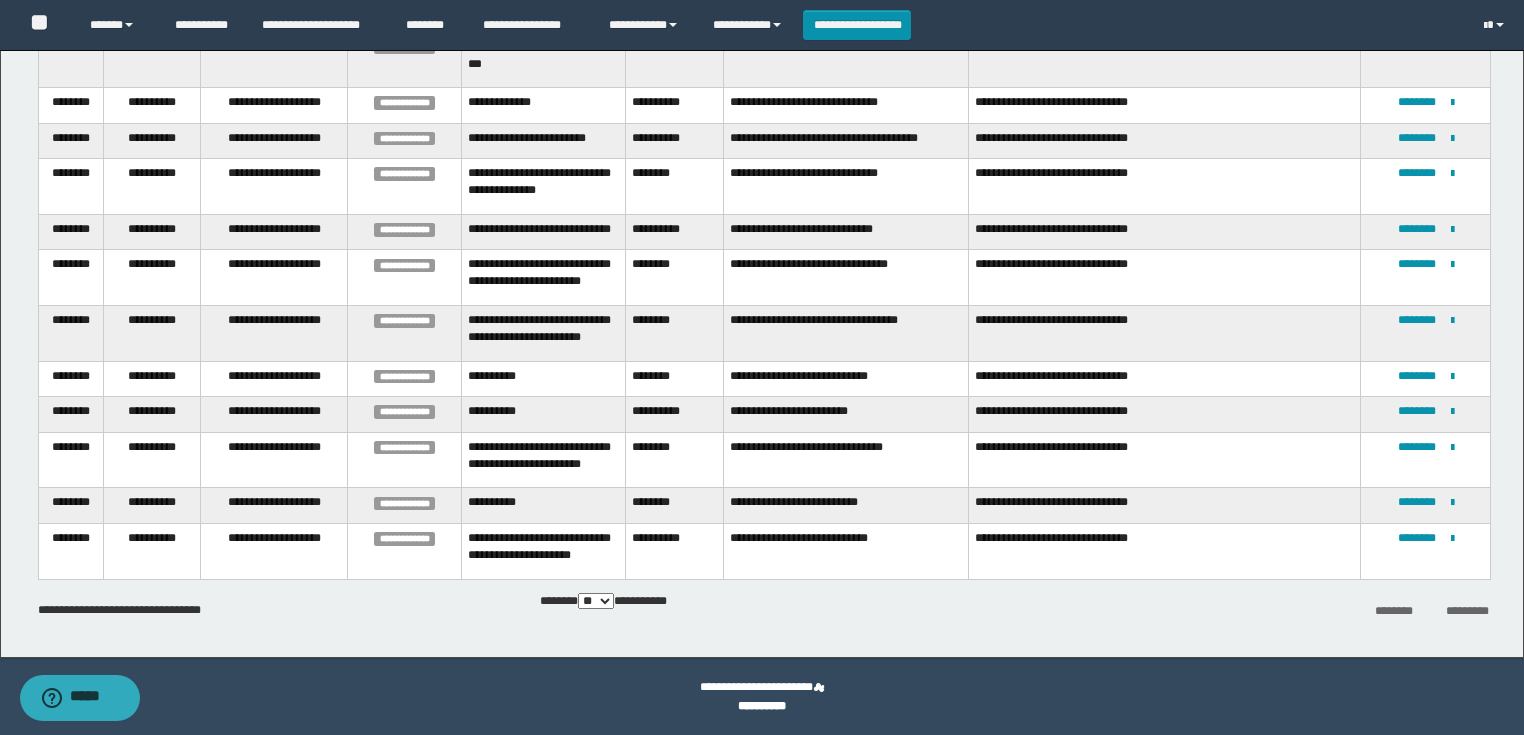 click on "**********" at bounding box center [1425, 506] 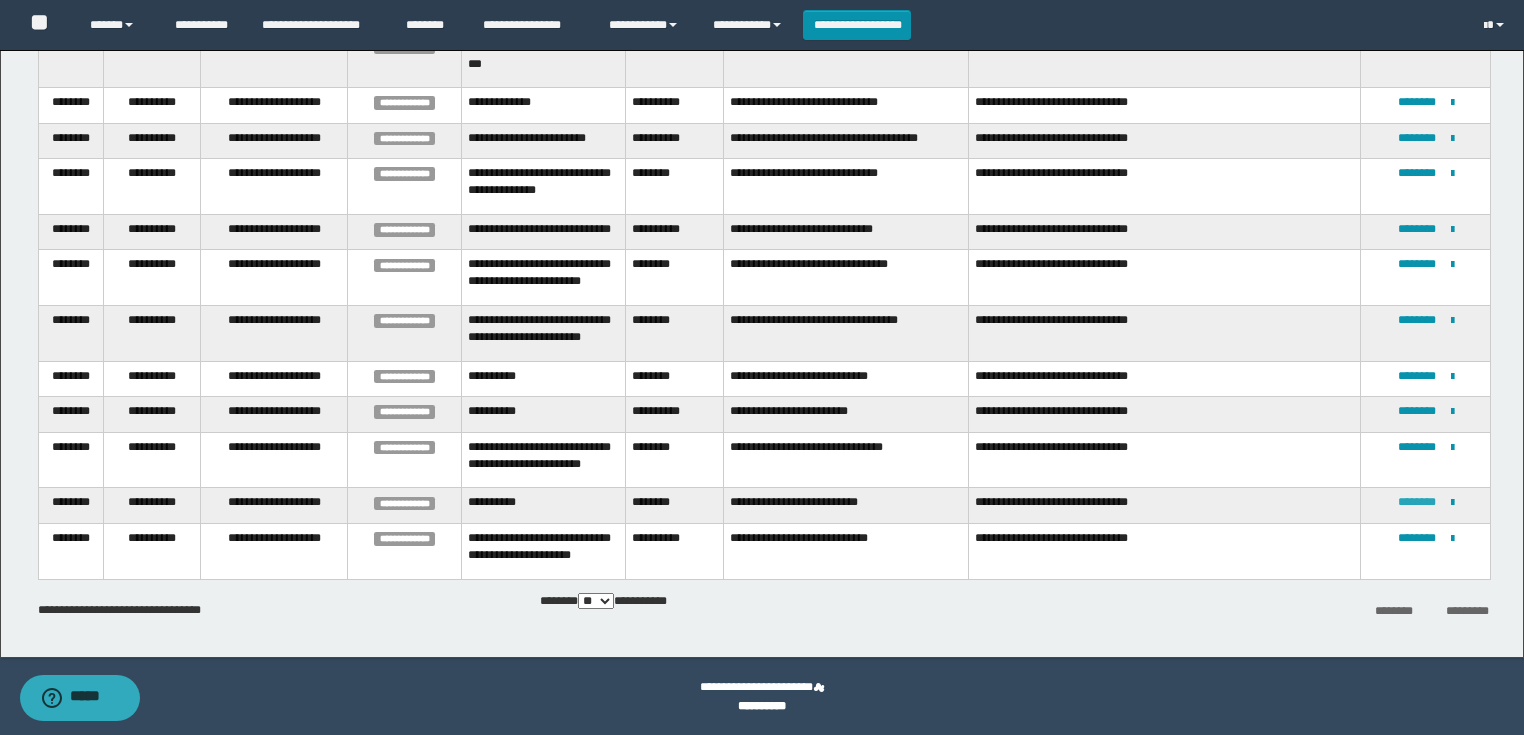 click on "********" at bounding box center [1417, 502] 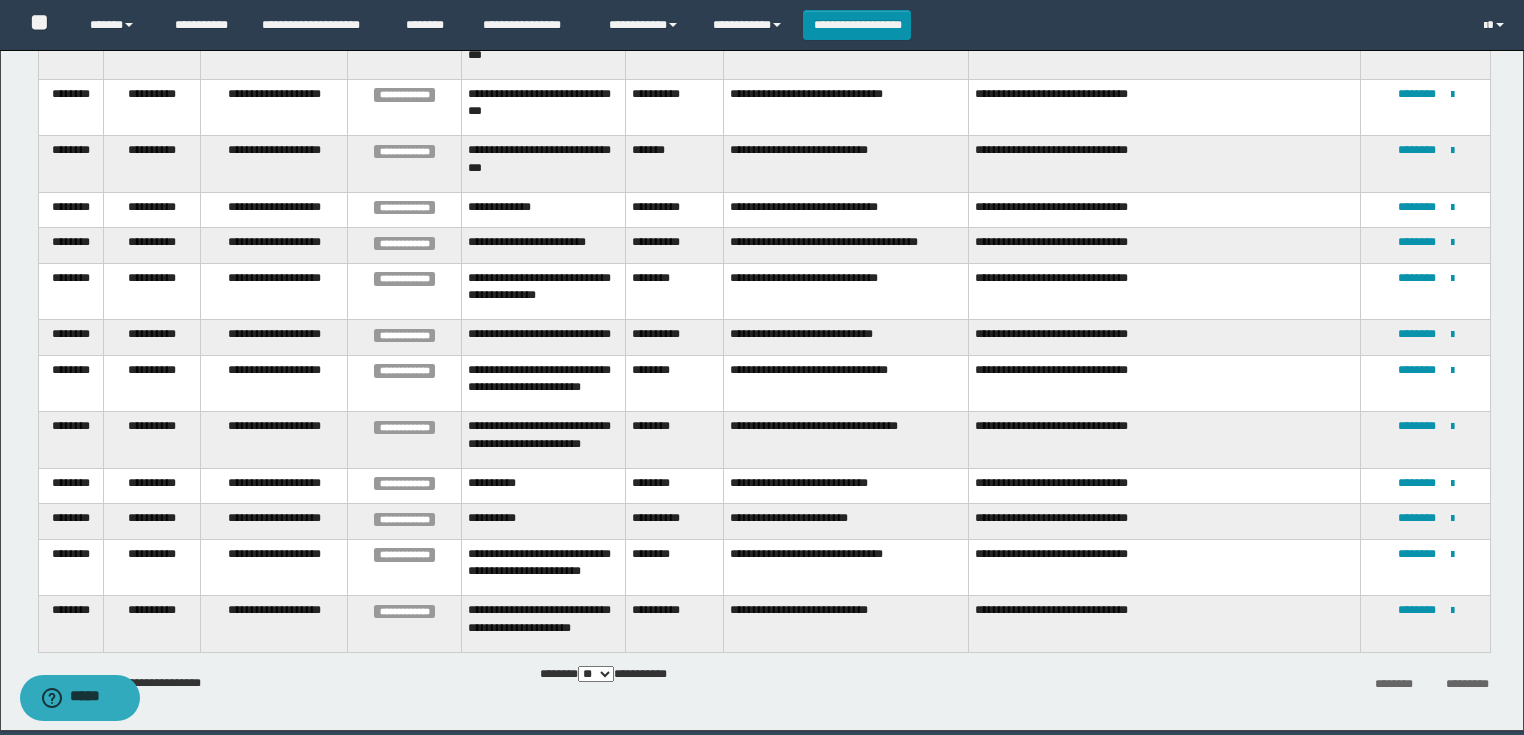 scroll, scrollTop: 375, scrollLeft: 0, axis: vertical 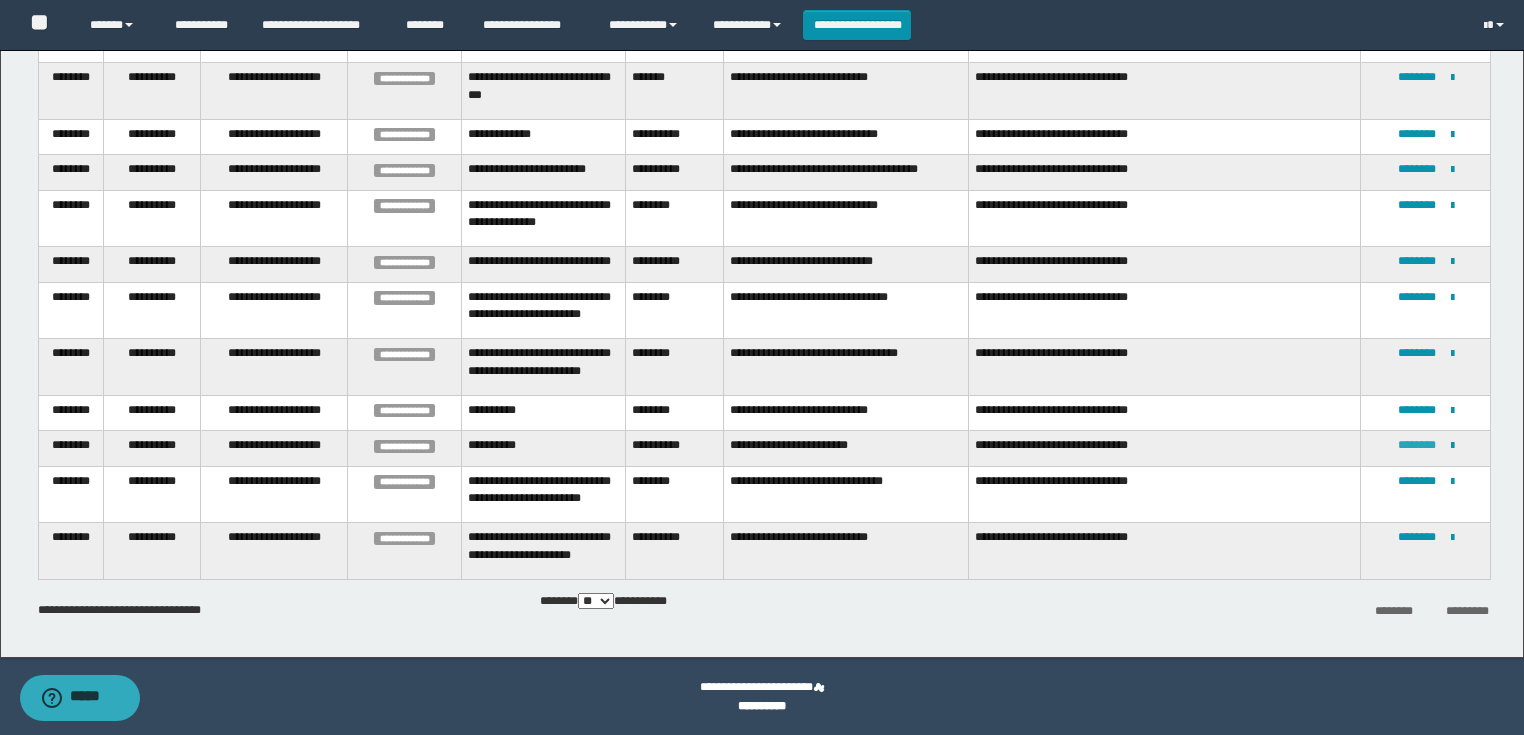 click on "********" at bounding box center [1417, 445] 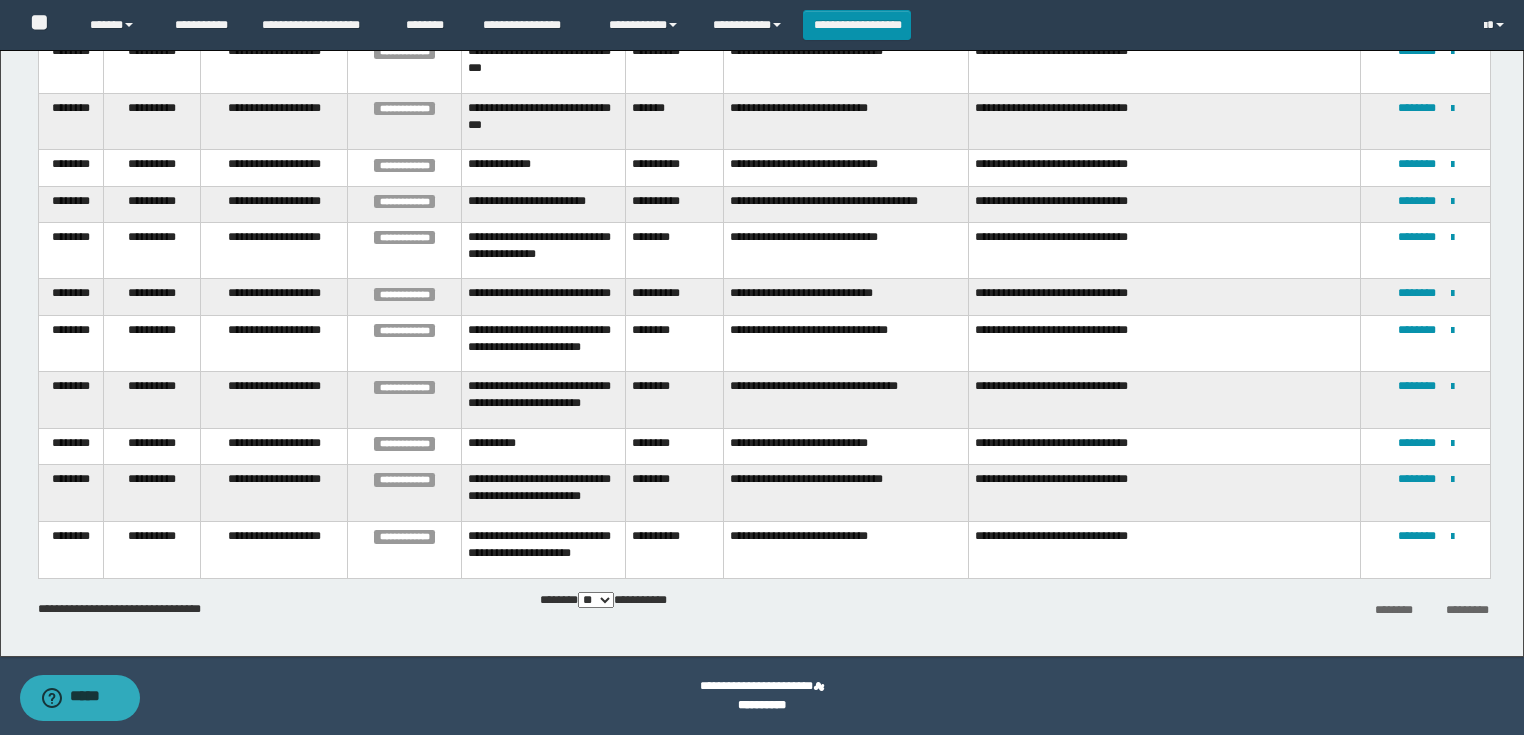scroll, scrollTop: 0, scrollLeft: 0, axis: both 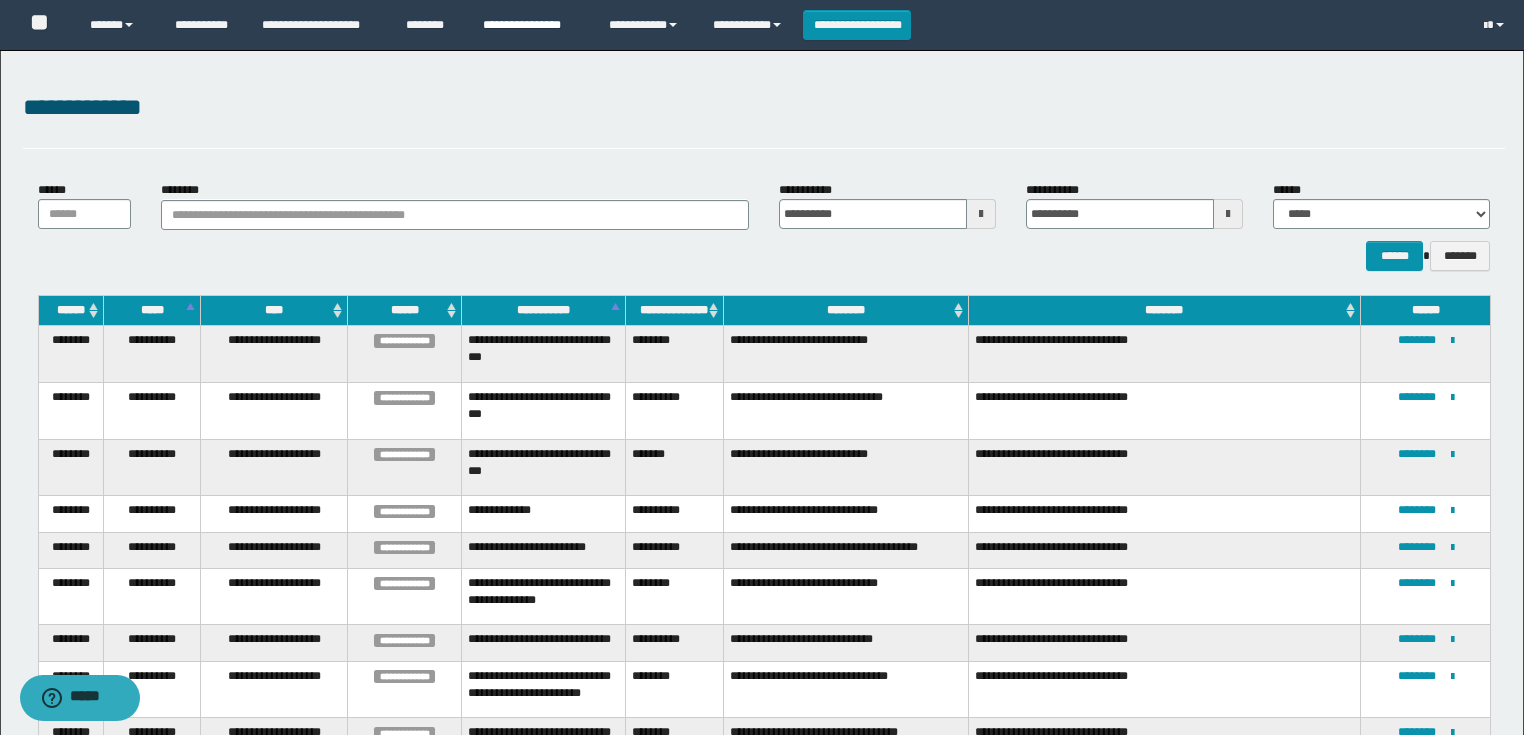 click on "**********" at bounding box center [531, 25] 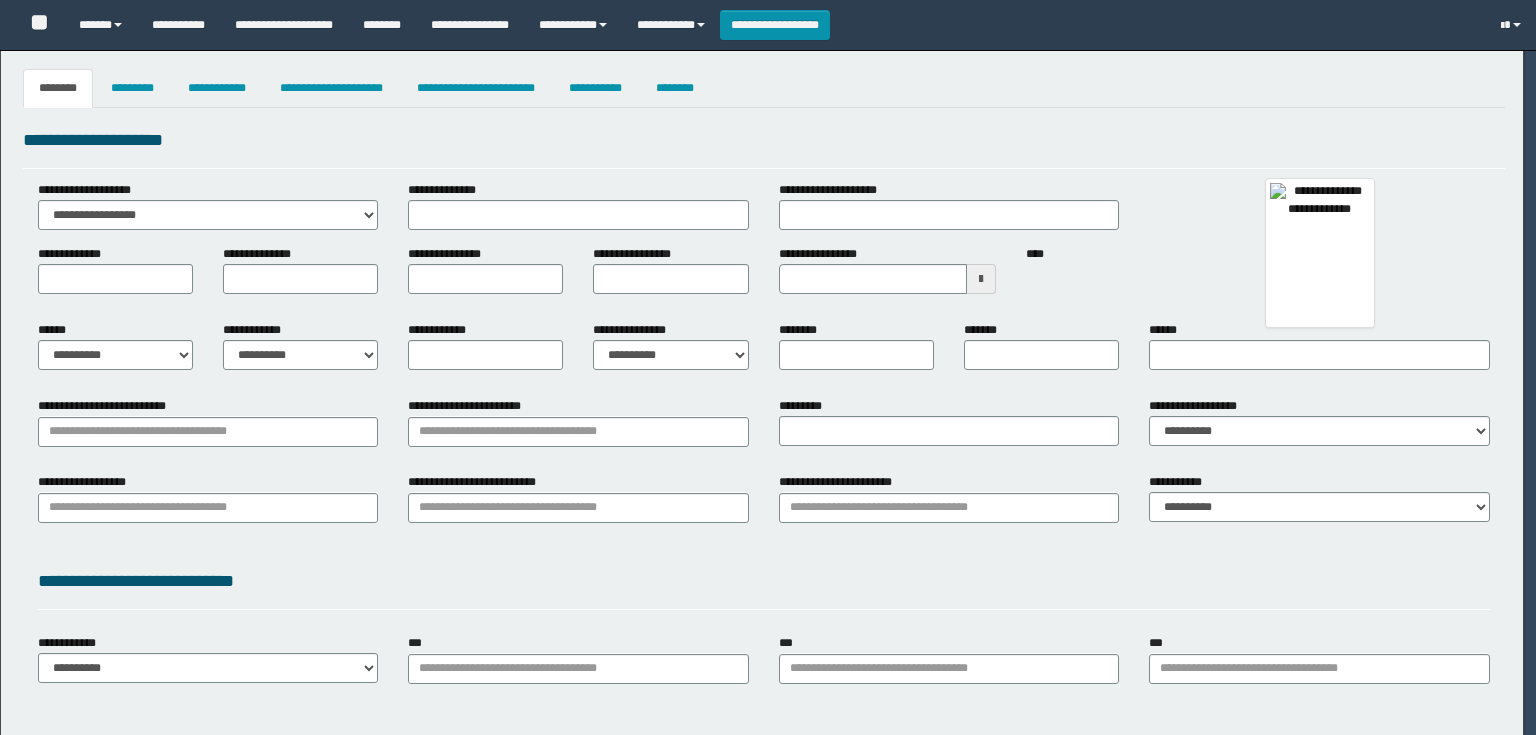 select on "***" 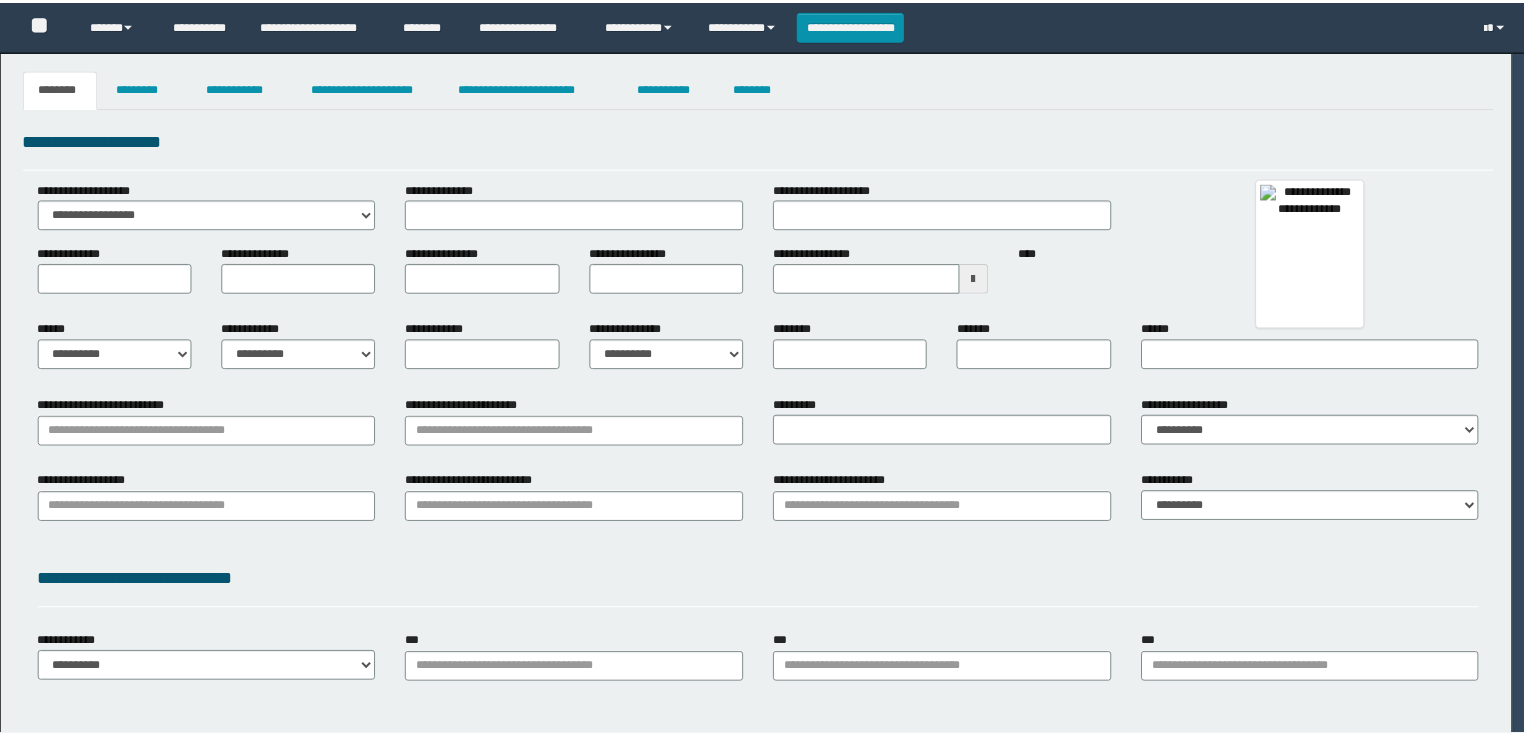 scroll, scrollTop: 0, scrollLeft: 0, axis: both 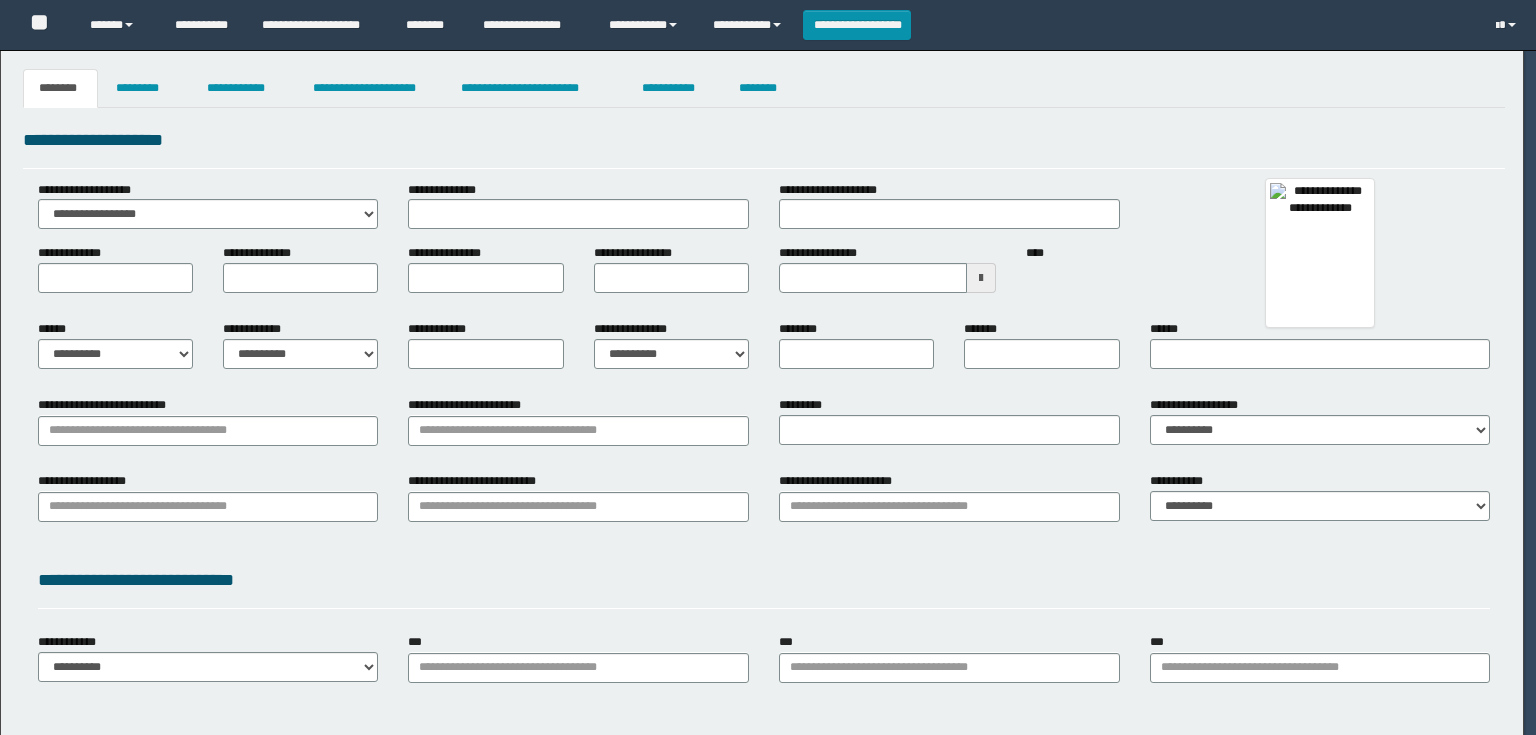 select on "*" 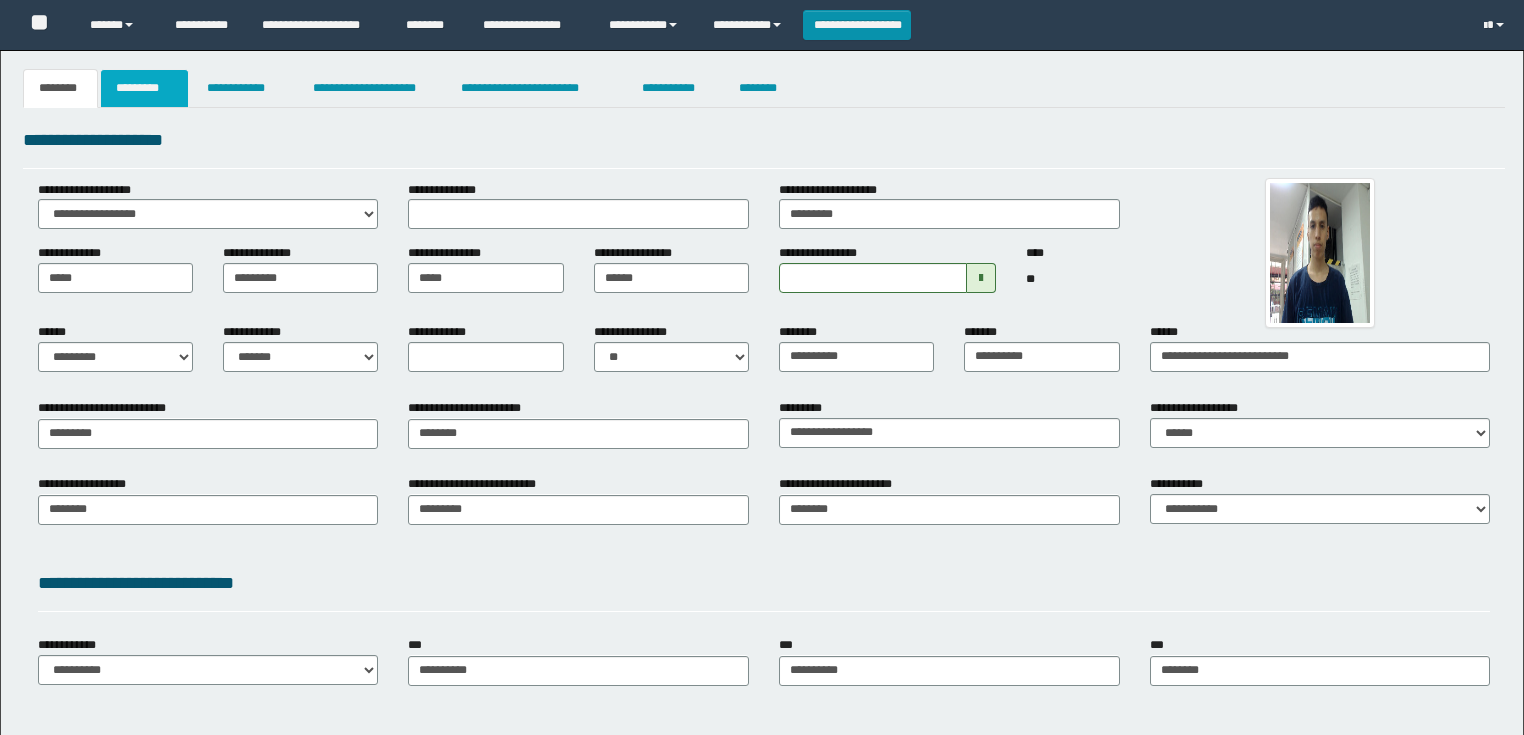 click on "*********" at bounding box center [144, 88] 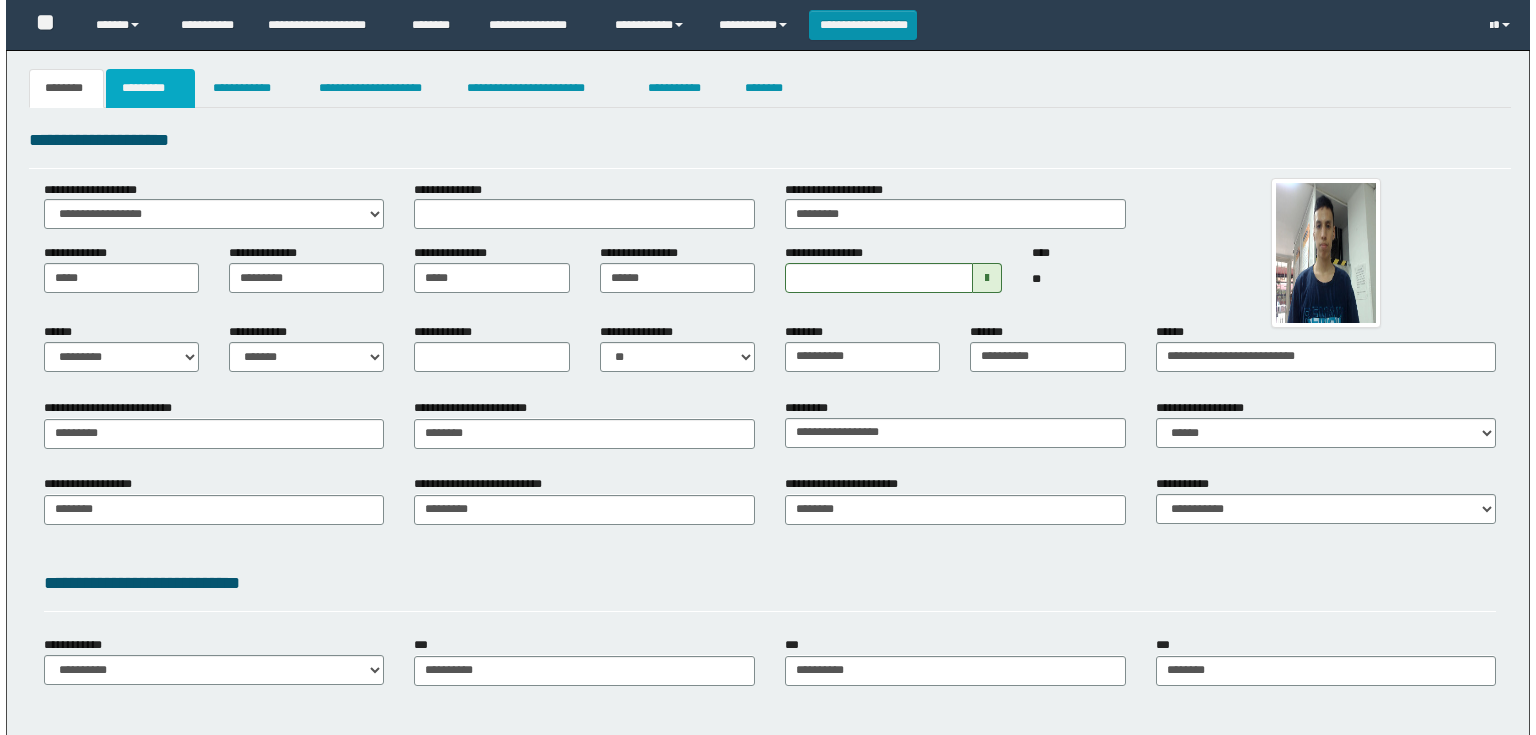 scroll, scrollTop: 0, scrollLeft: 0, axis: both 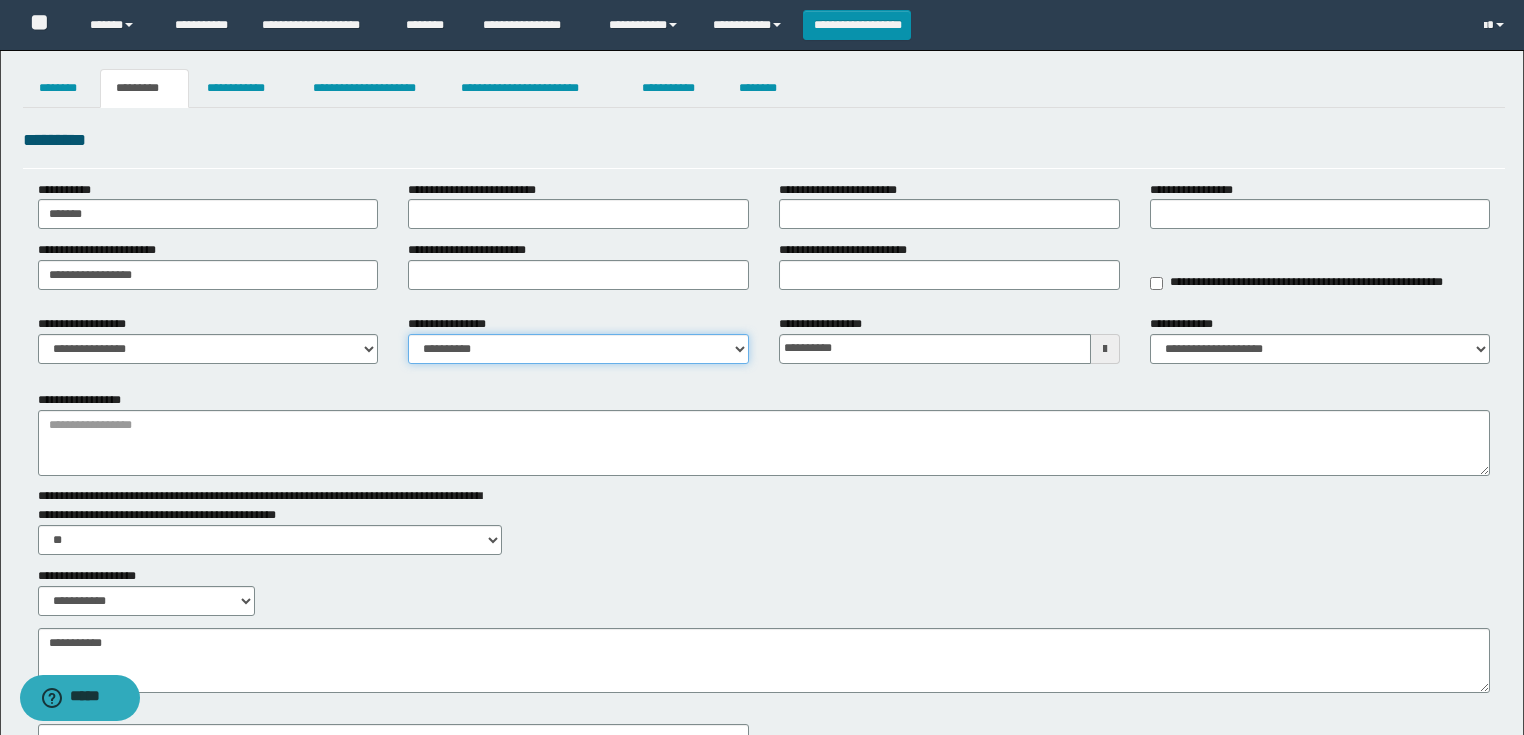 click on "**********" at bounding box center [578, 349] 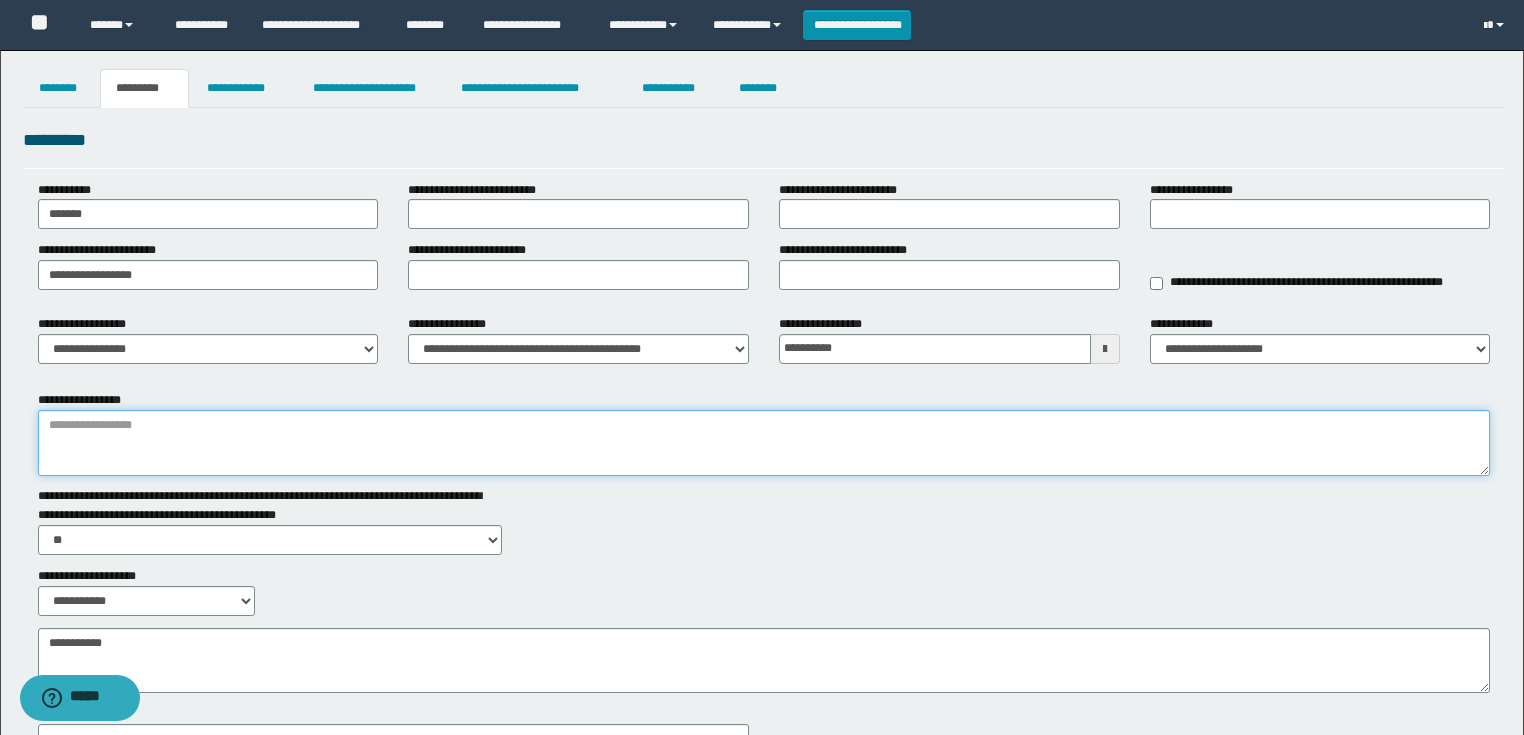 click on "**********" at bounding box center [764, 443] 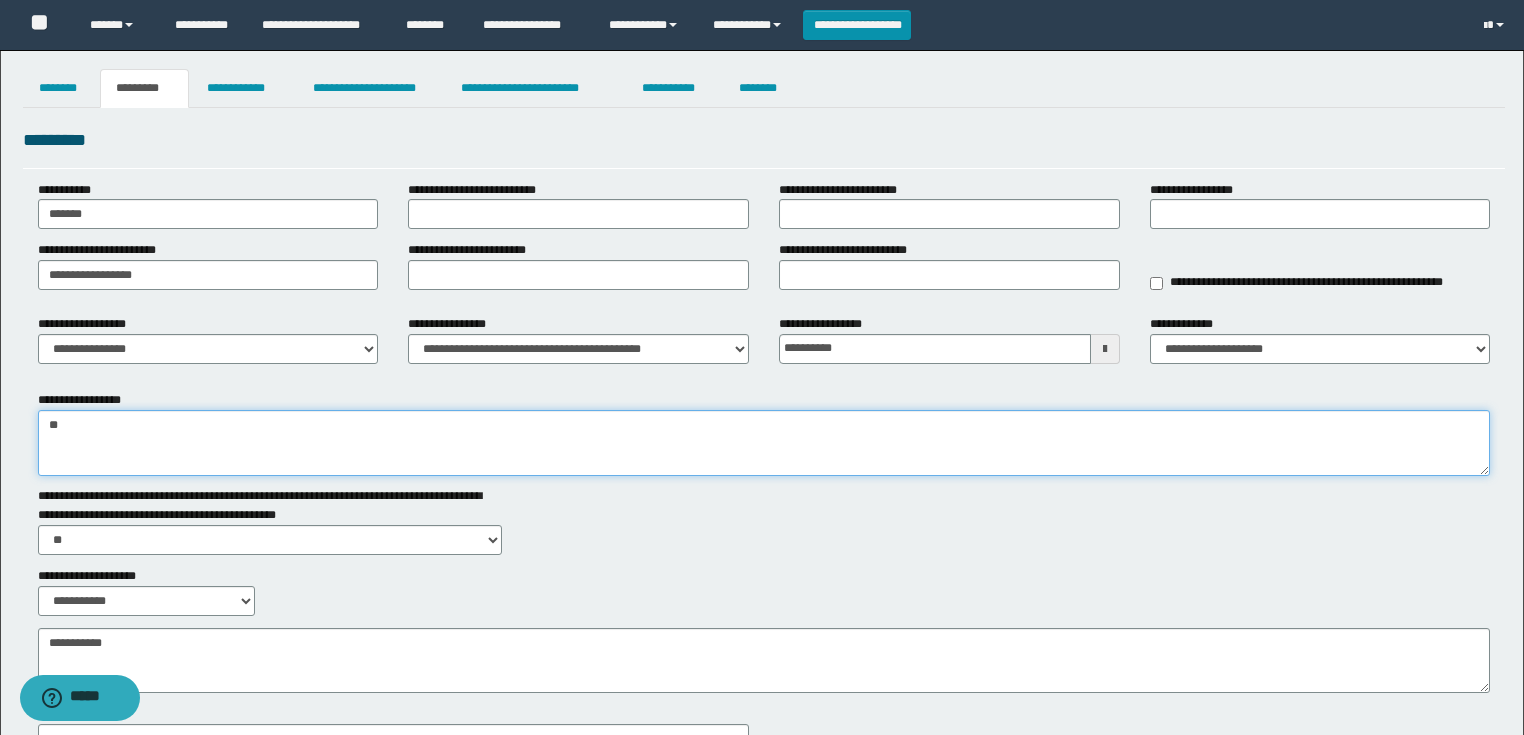 type on "*" 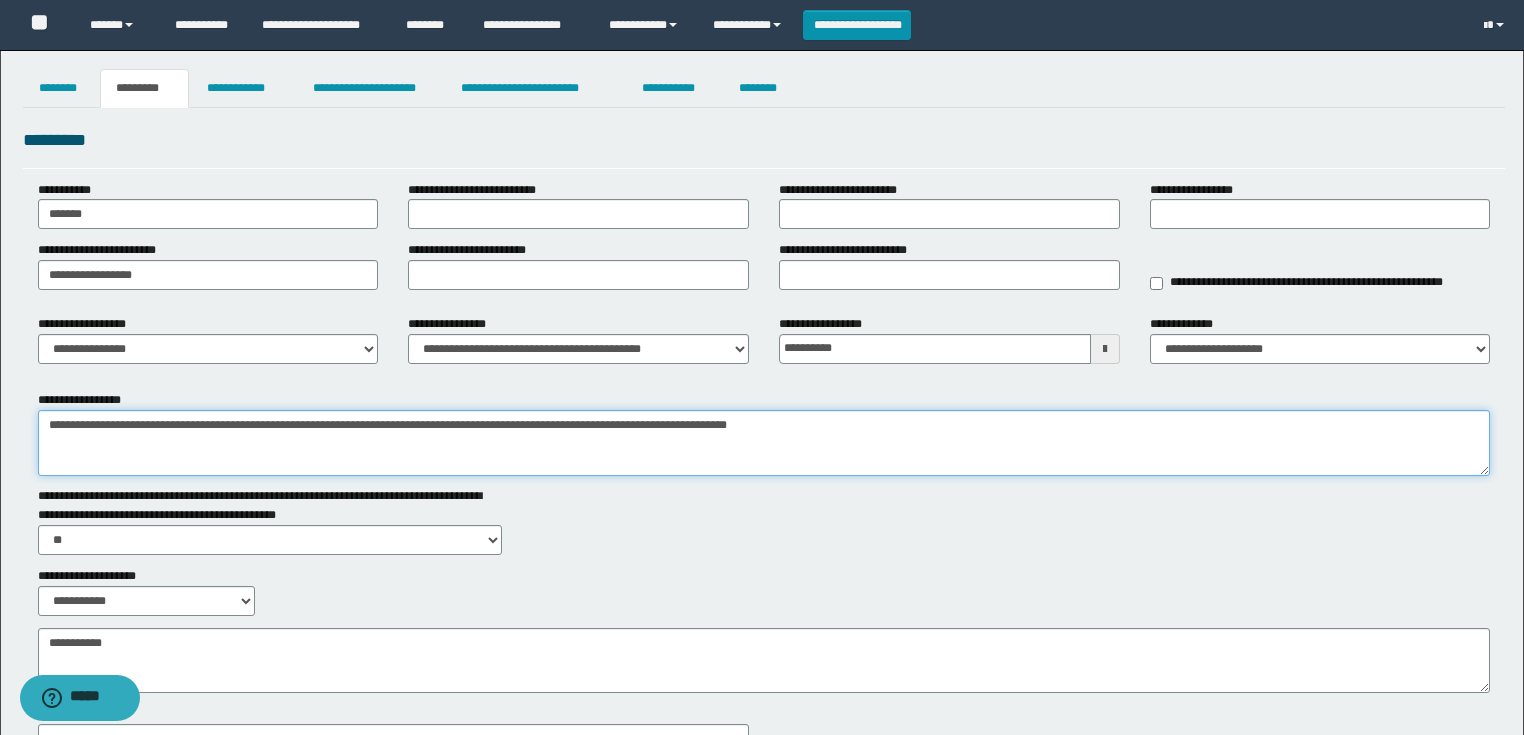 type on "**********" 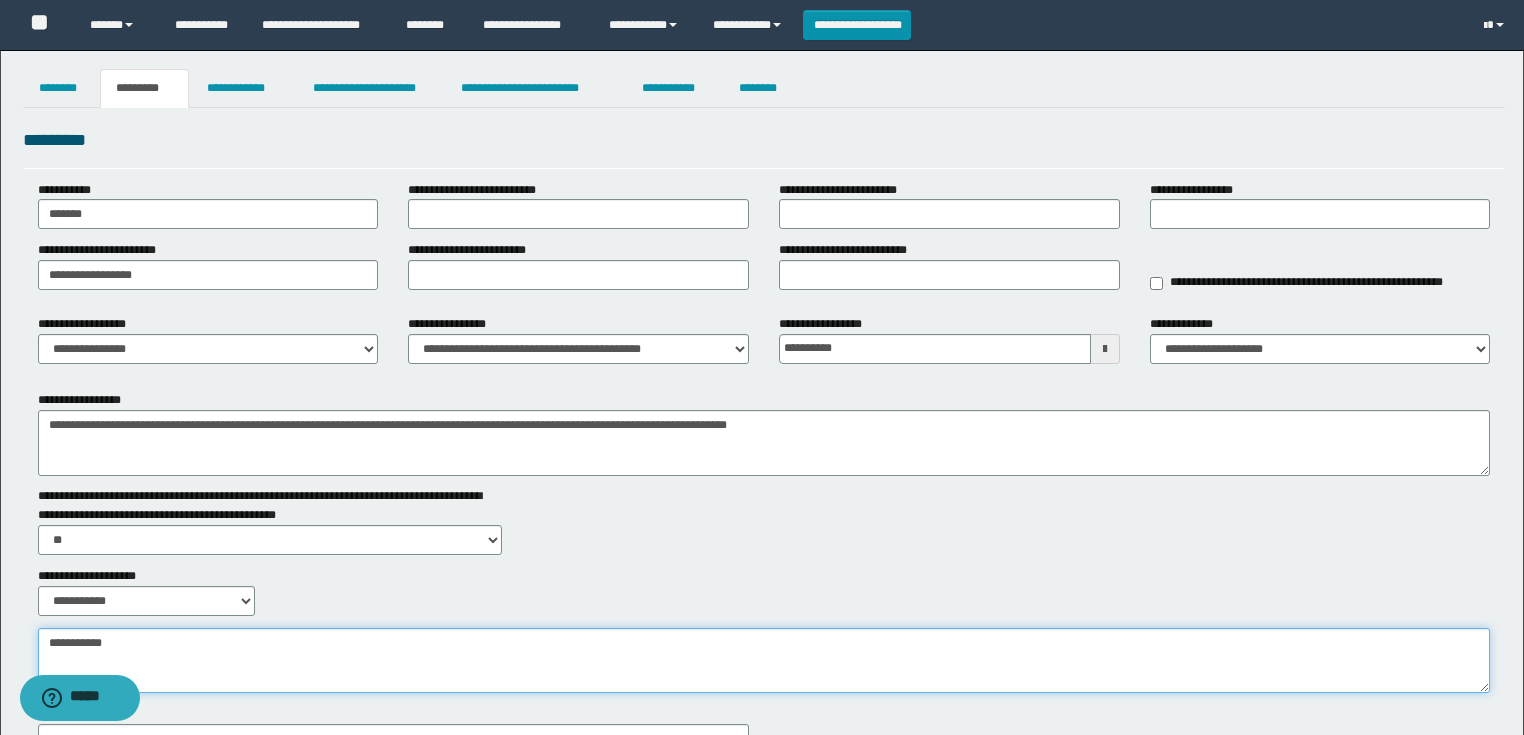 click on "**********" at bounding box center (764, 661) 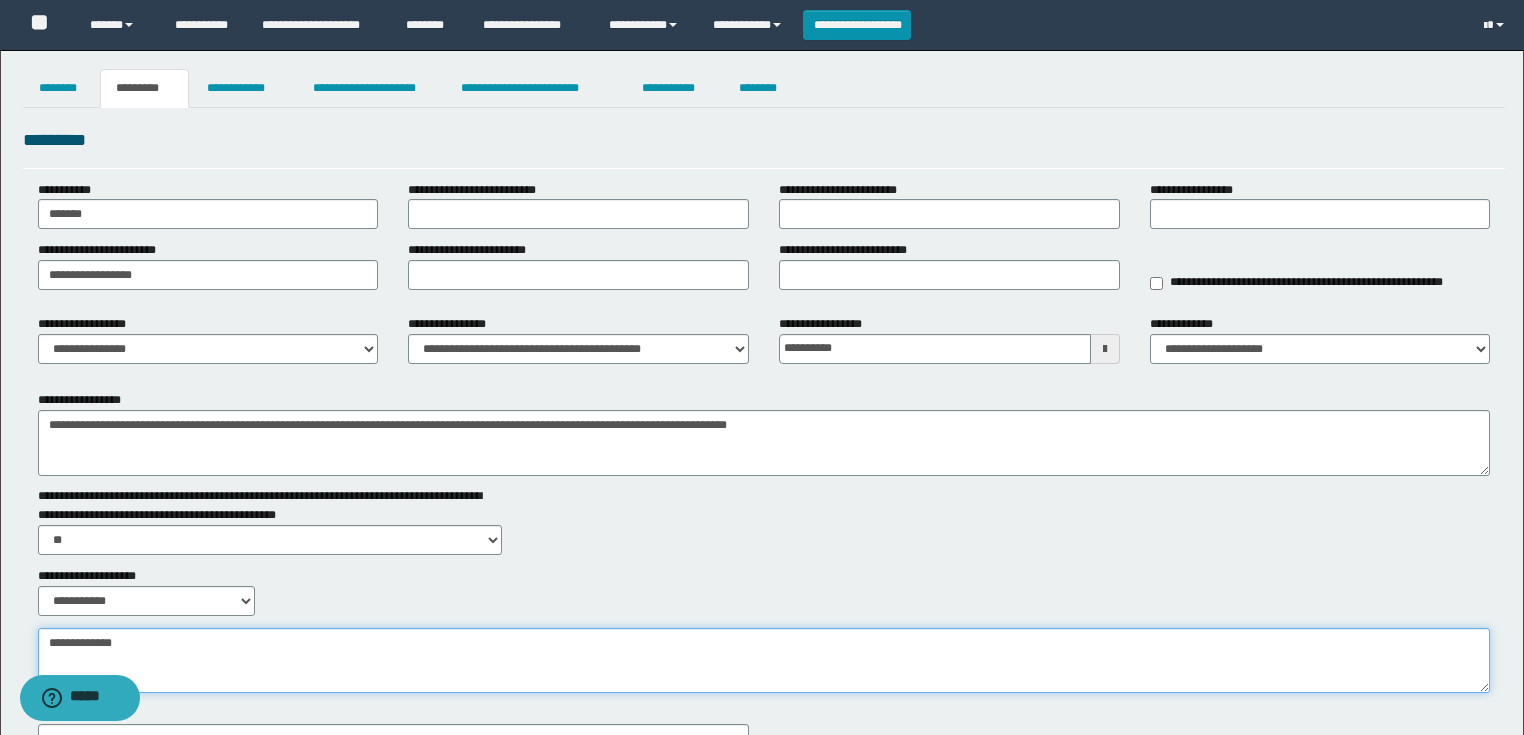 type on "**********" 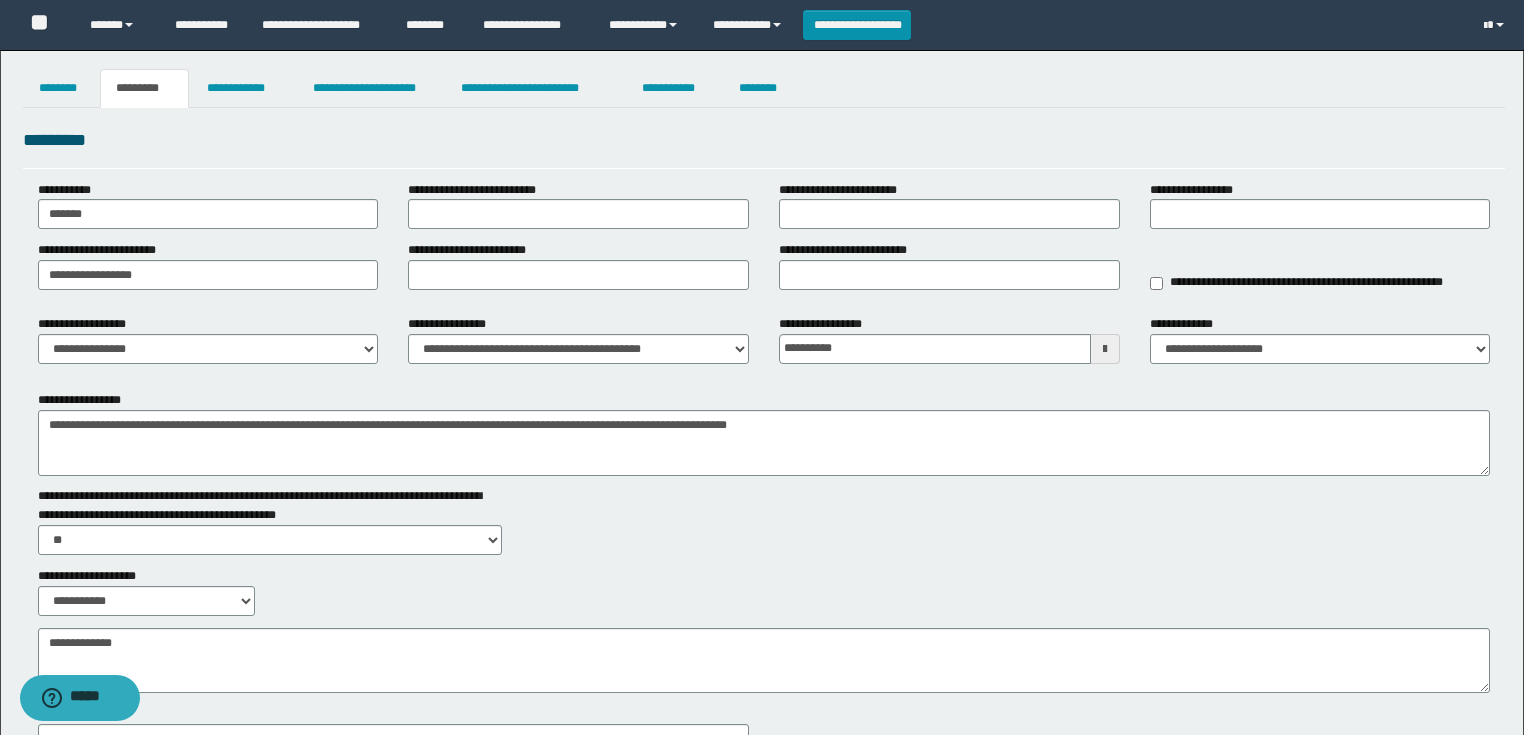 click on "**********" at bounding box center [762, 440] 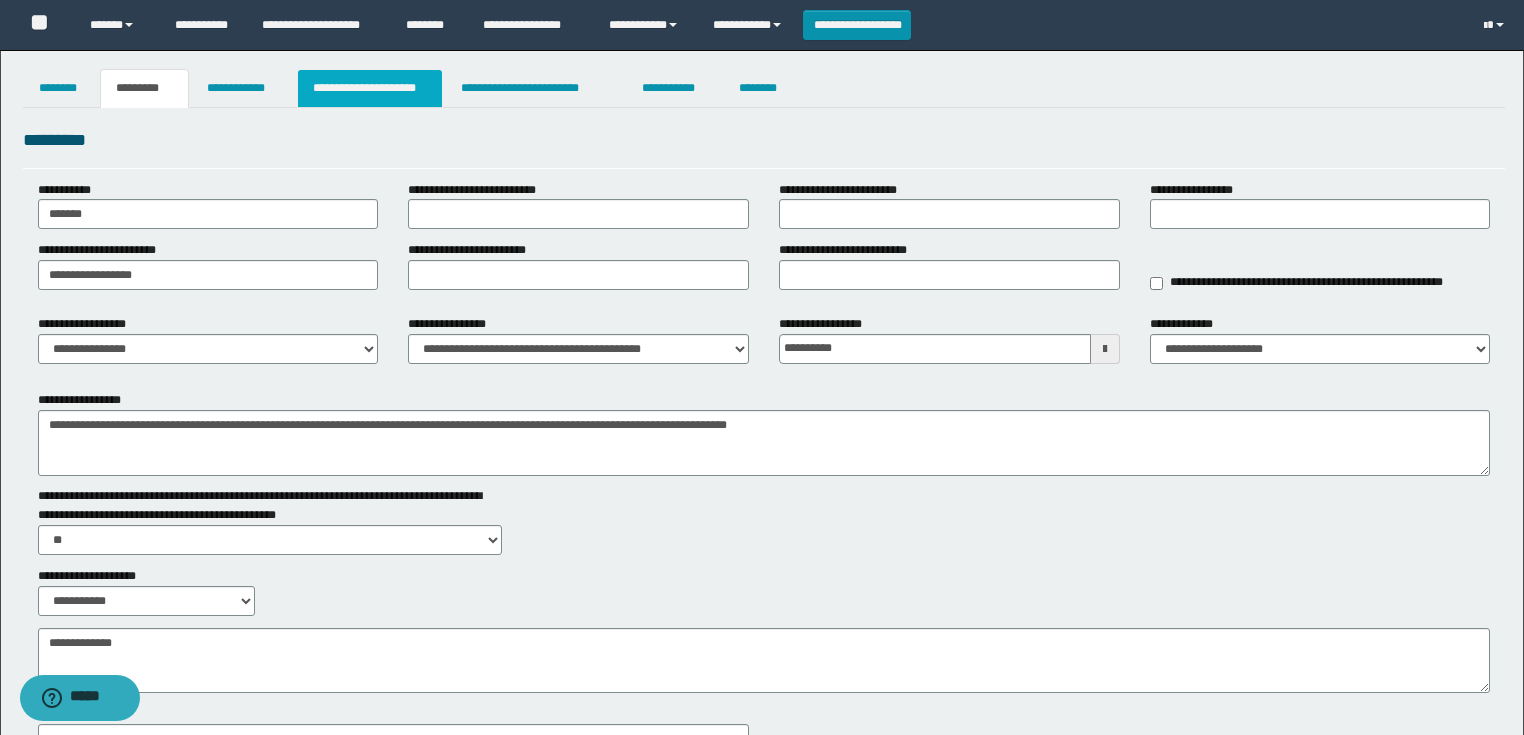 click on "**********" at bounding box center [370, 88] 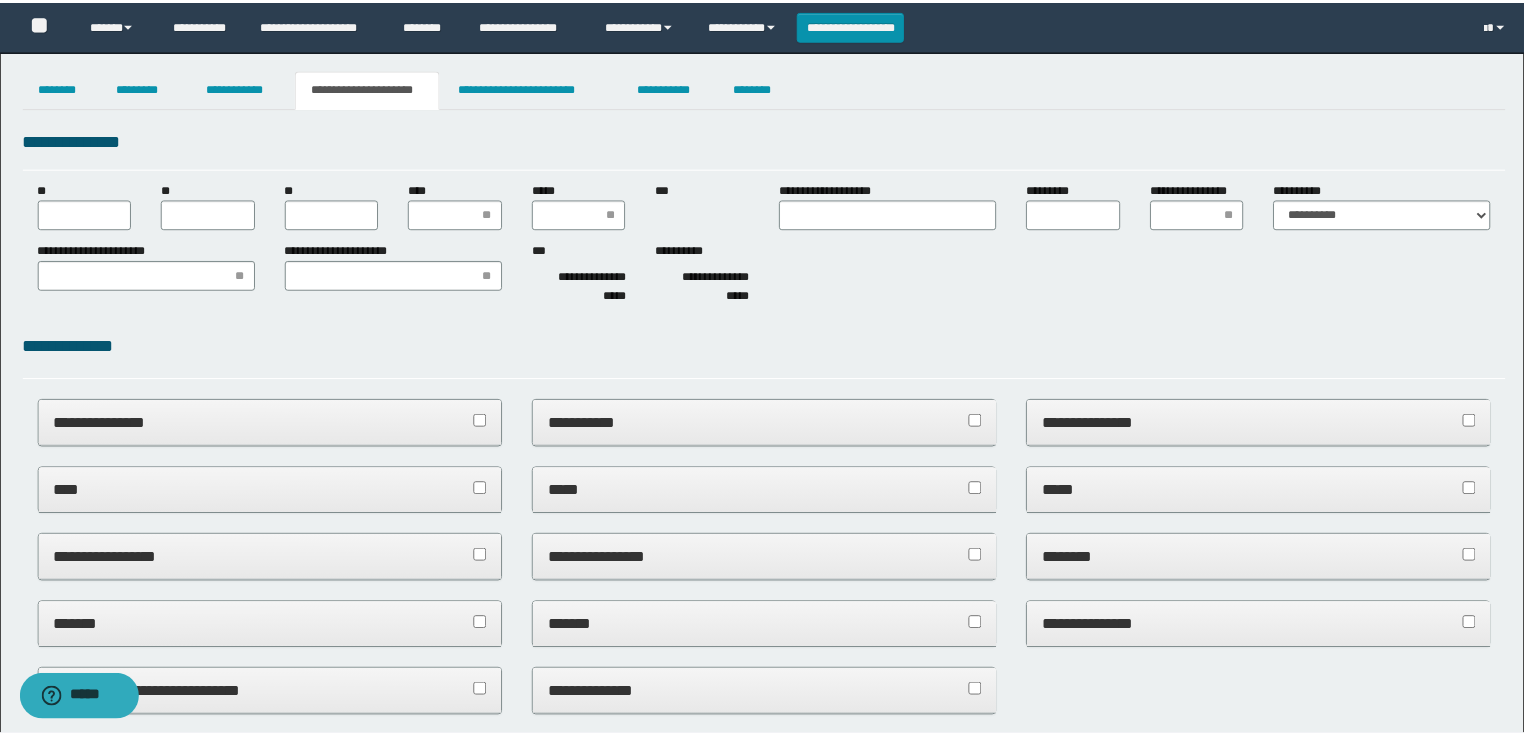 scroll, scrollTop: 0, scrollLeft: 0, axis: both 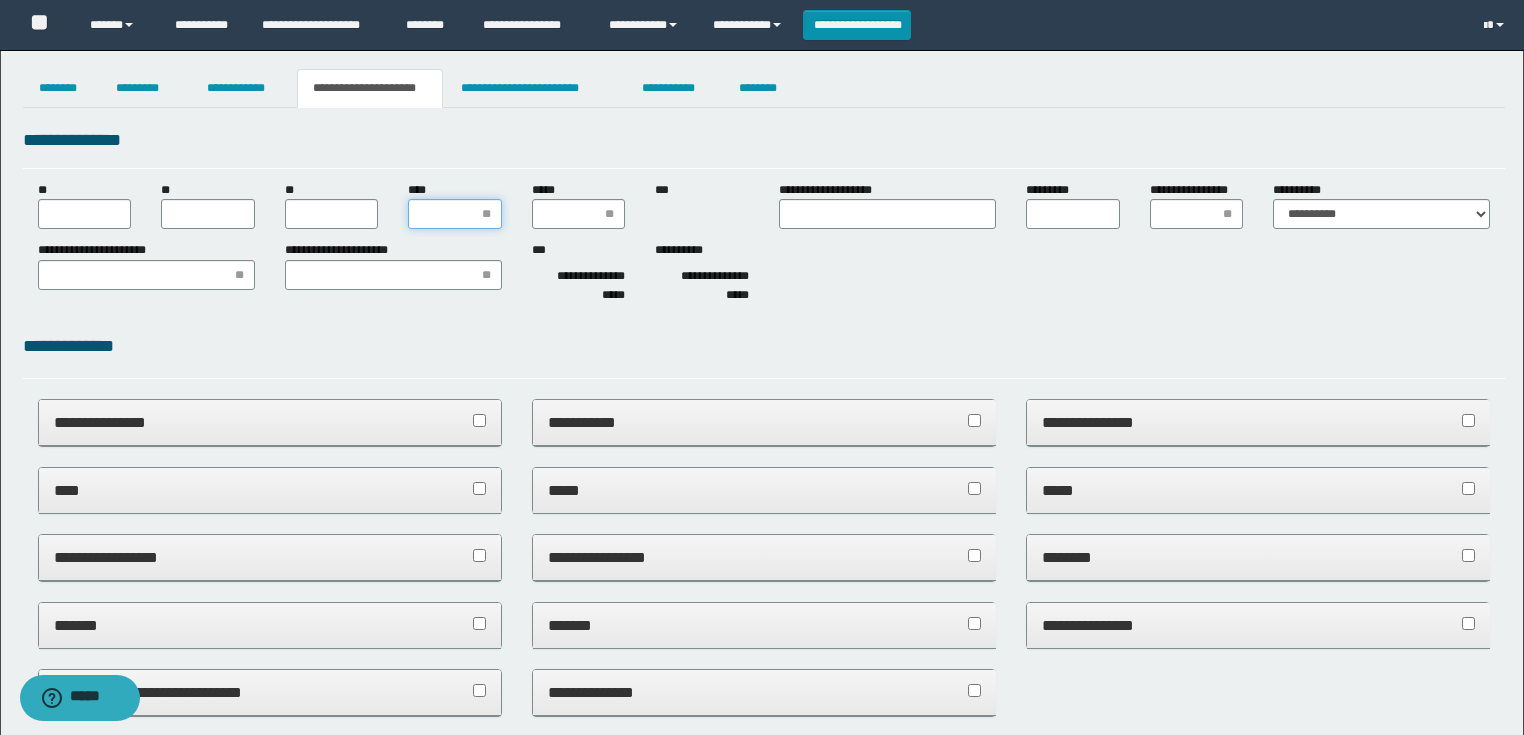 click on "****" at bounding box center [455, 214] 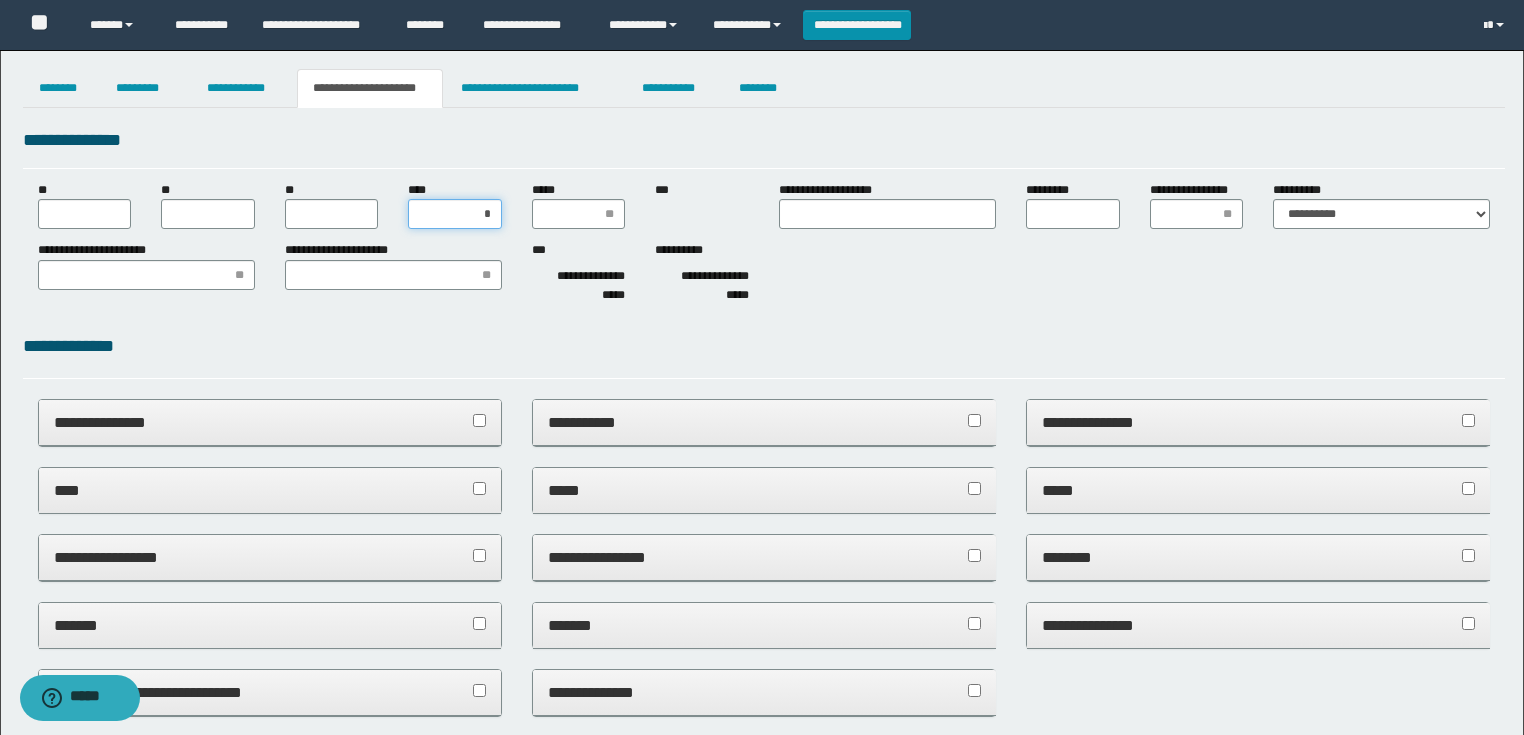 type on "**" 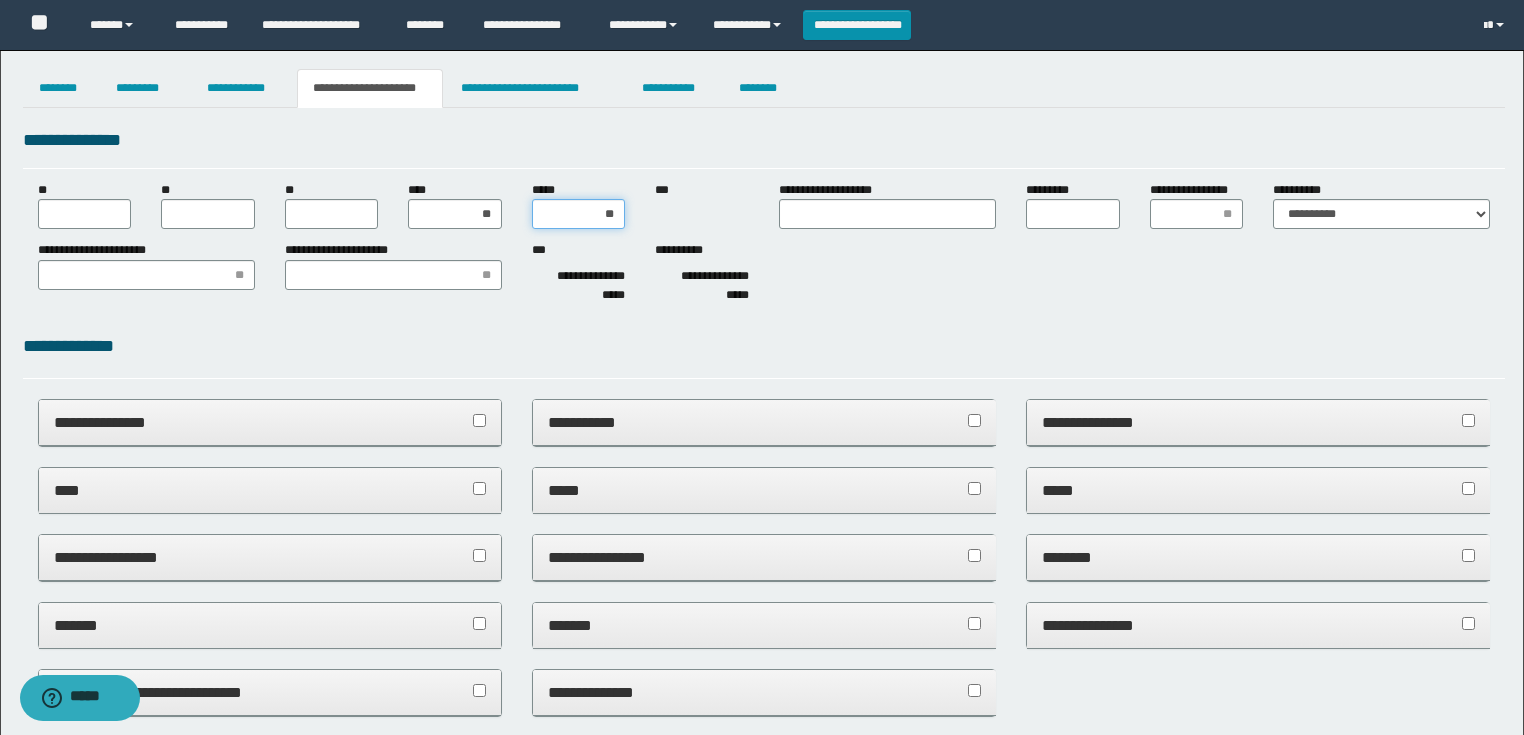 type on "***" 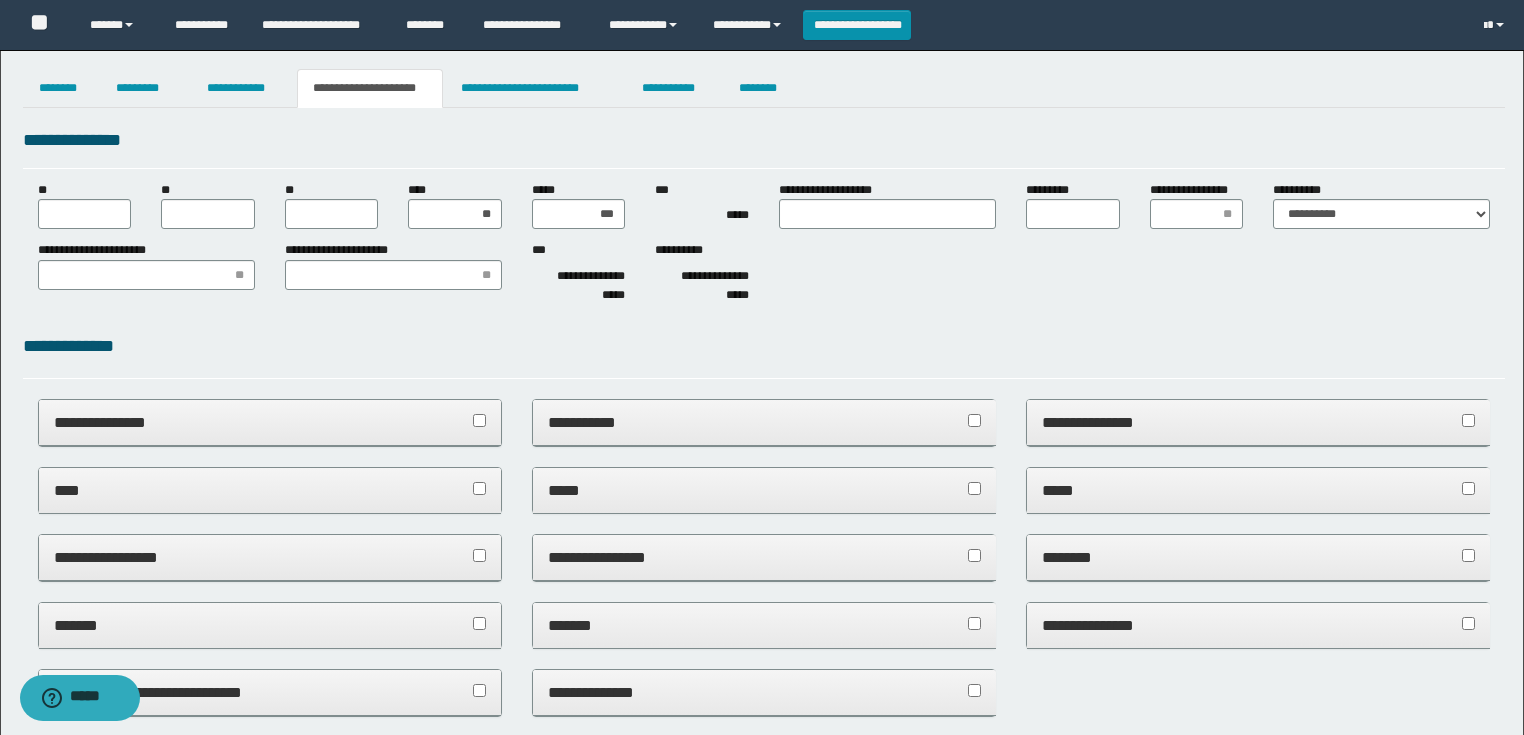 click on "**********" at bounding box center [764, 885] 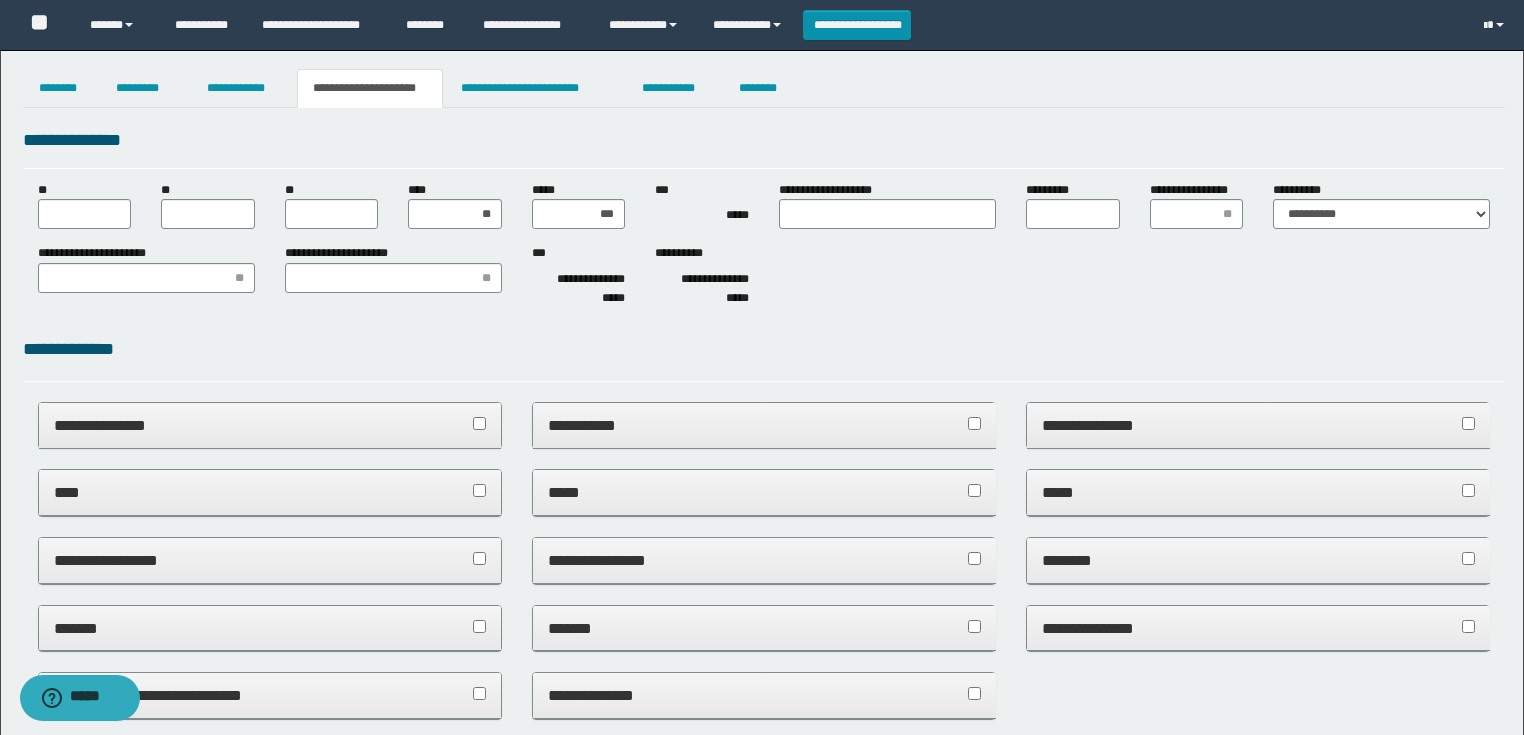 type 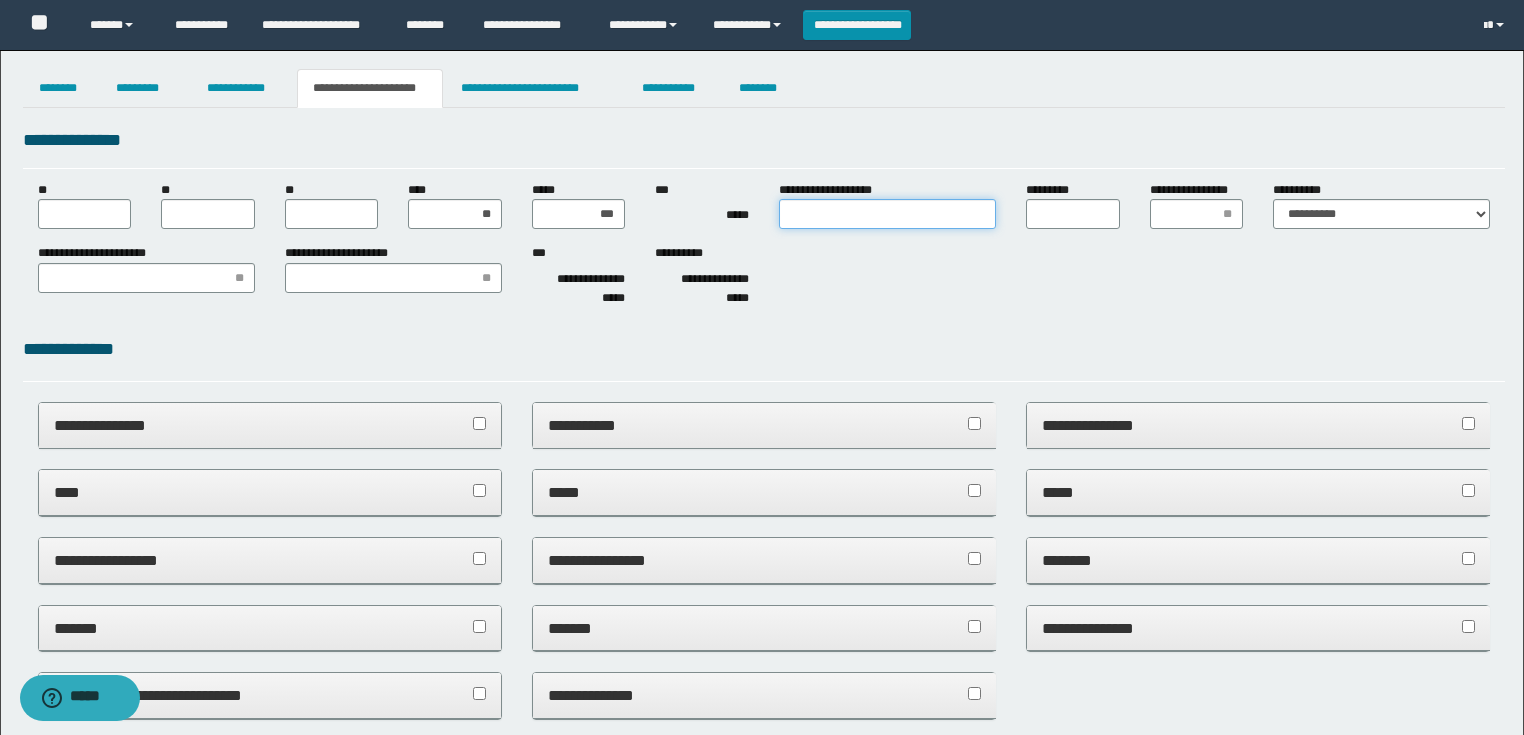 click on "**********" at bounding box center (887, 214) 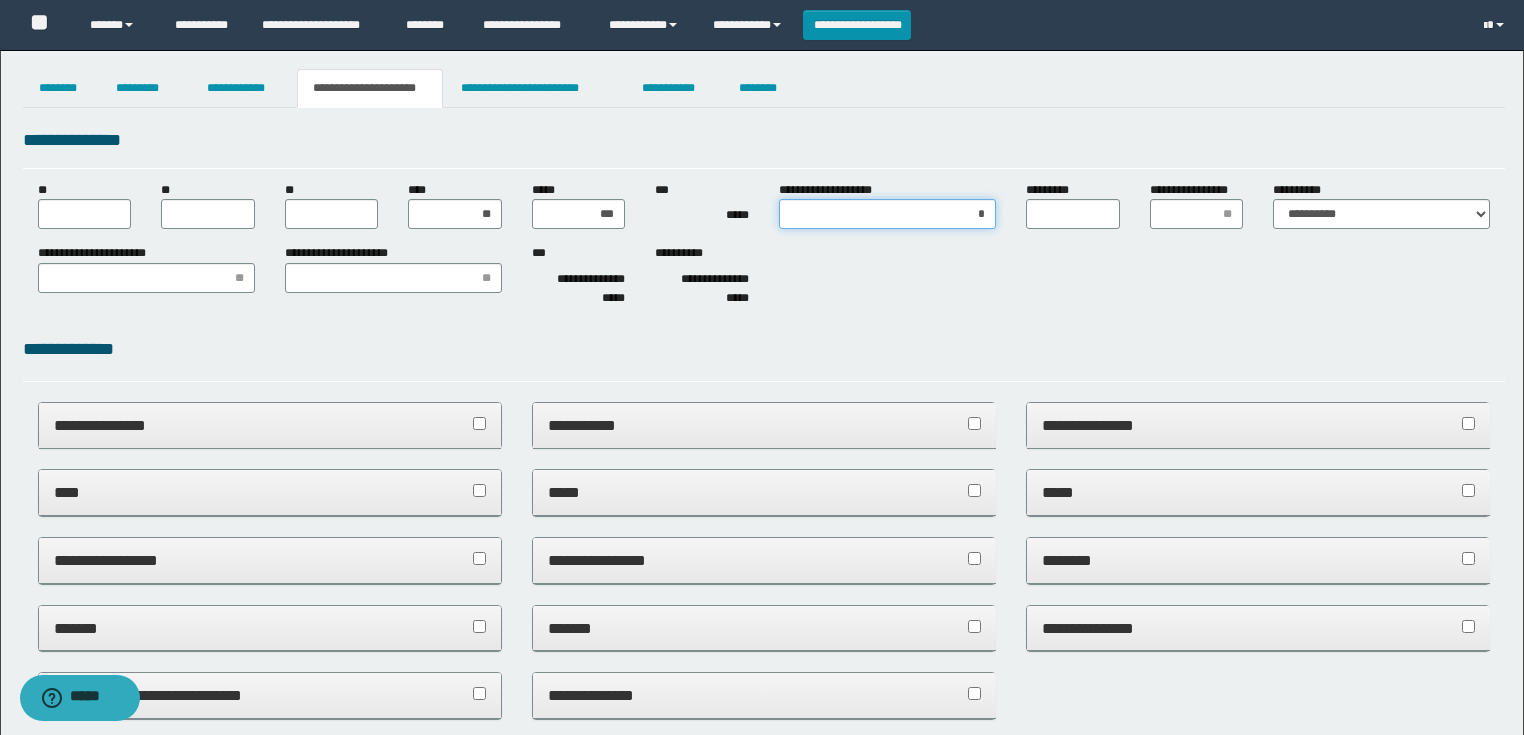 type on "**" 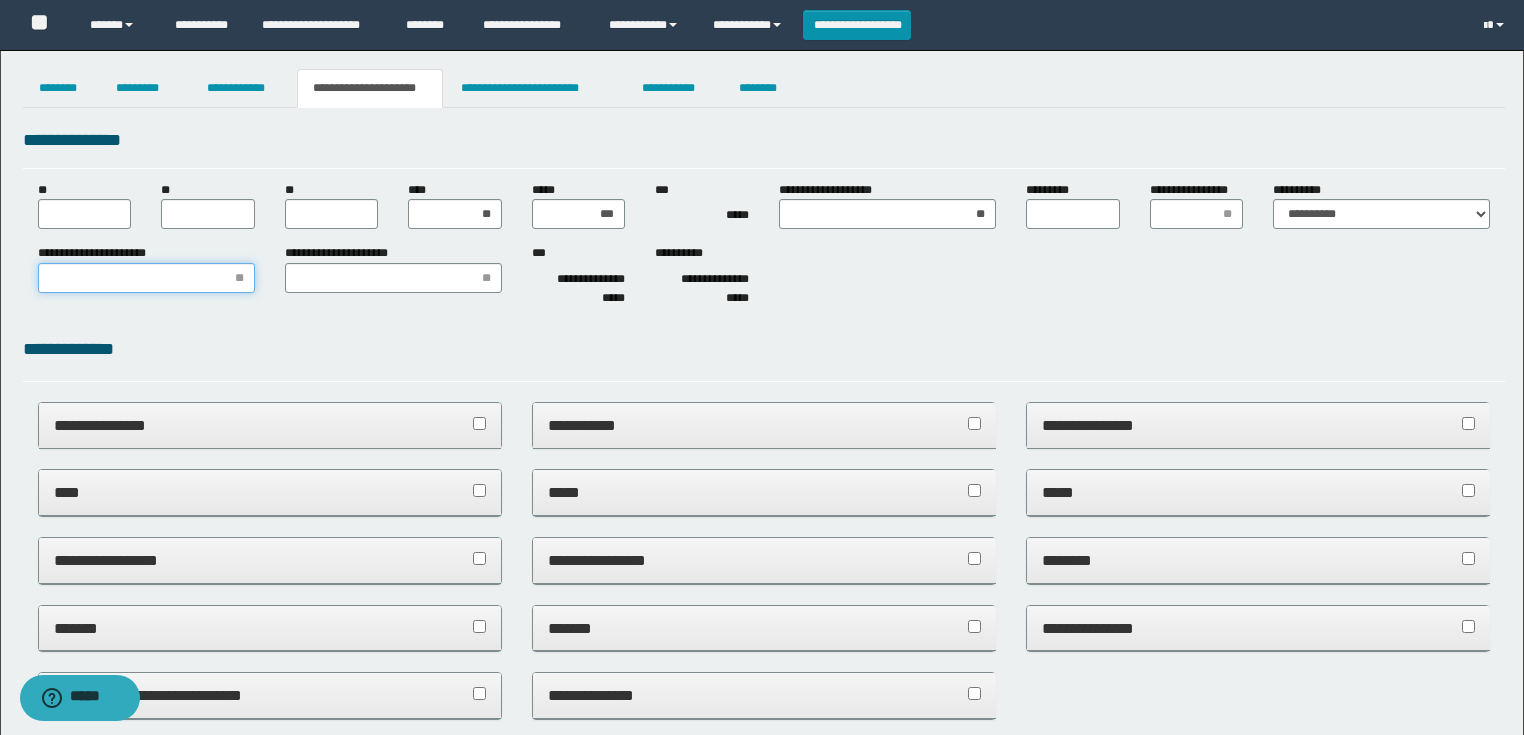 click on "**********" at bounding box center (146, 278) 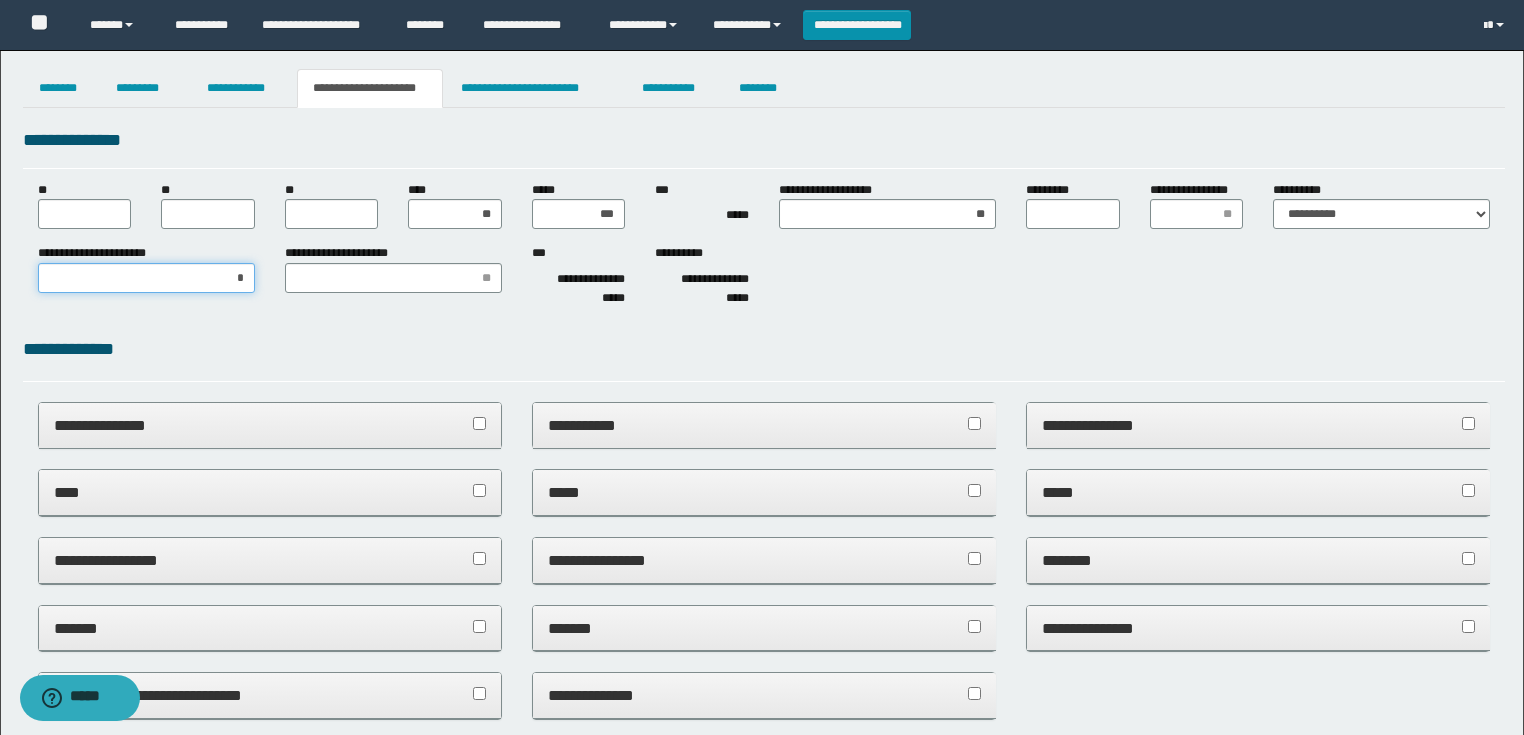 type on "**" 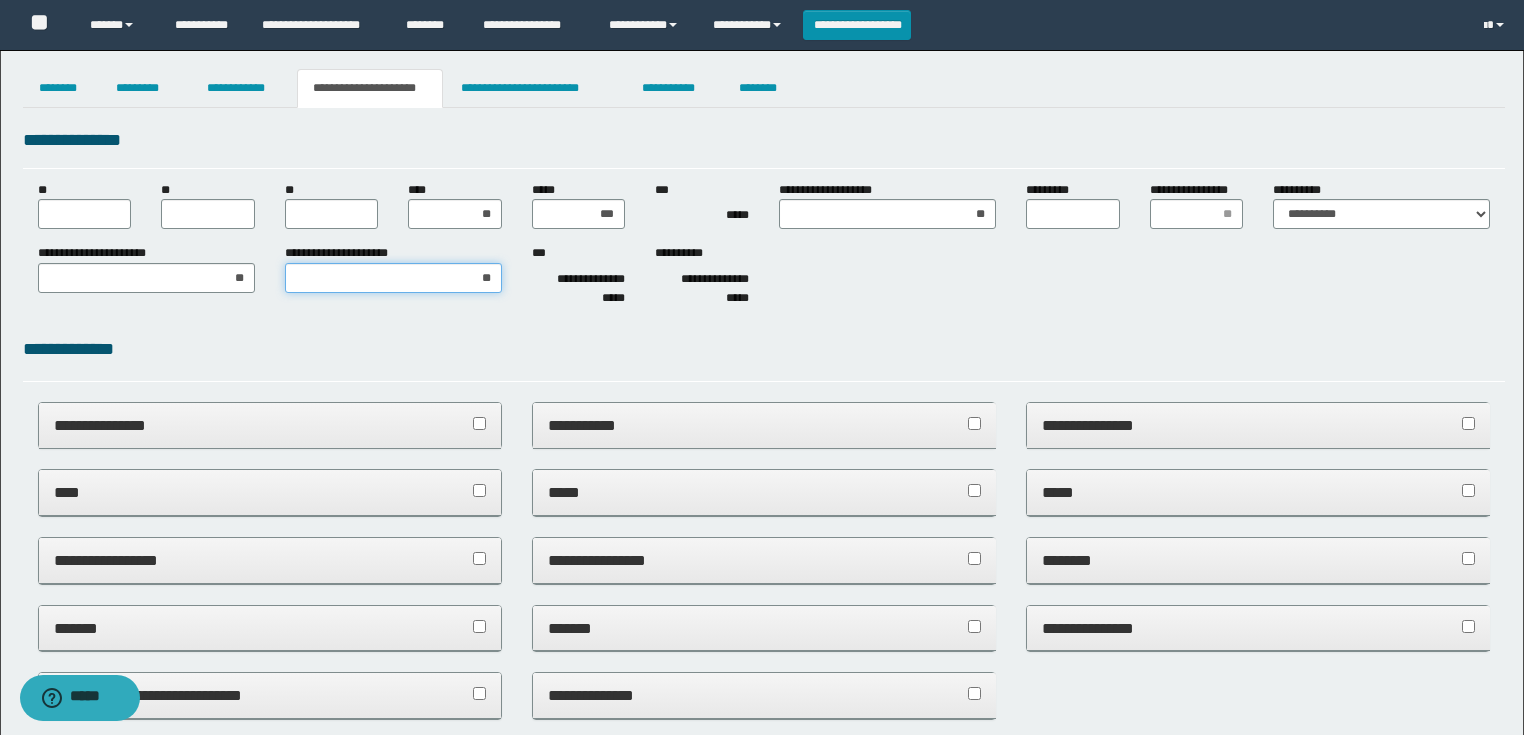 type on "***" 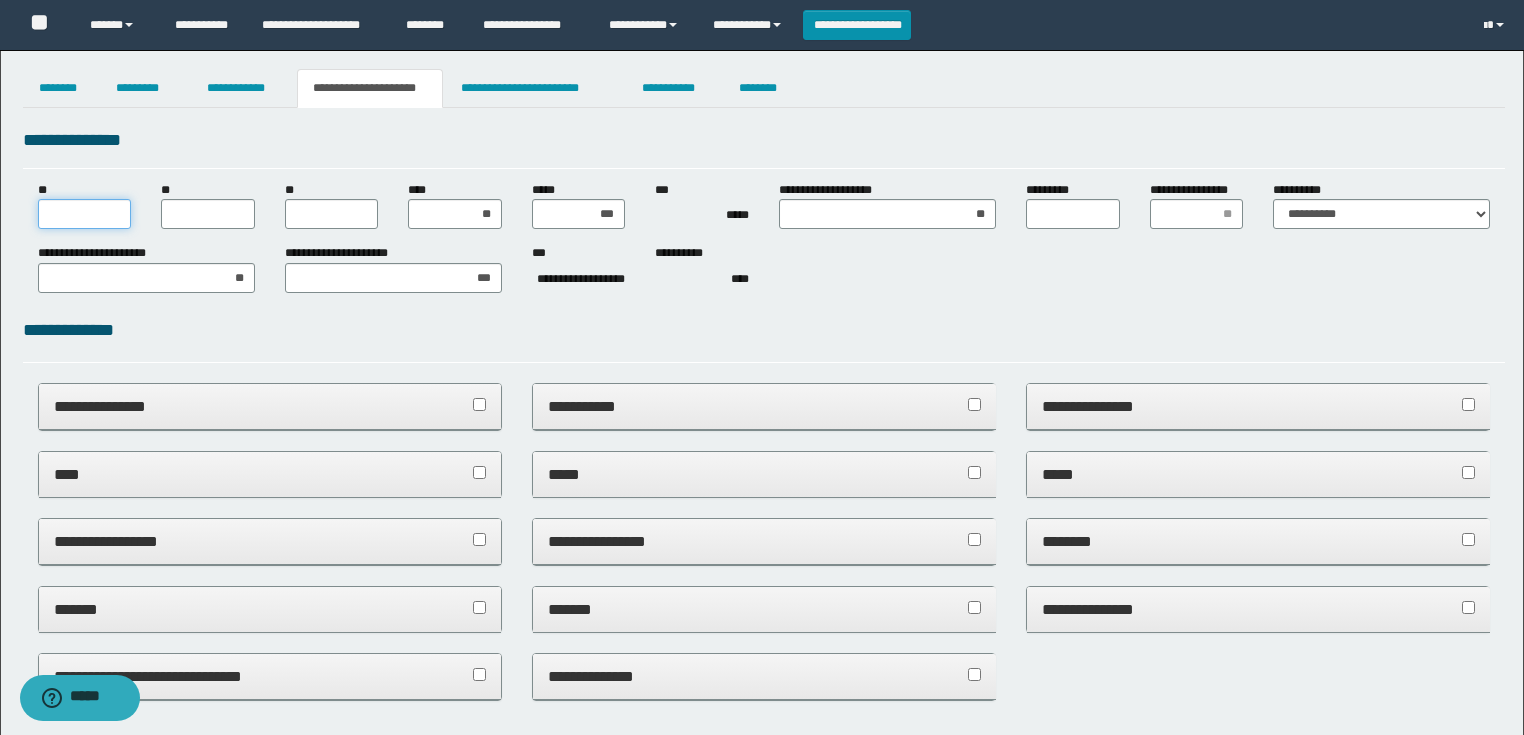 click on "**" at bounding box center [85, 214] 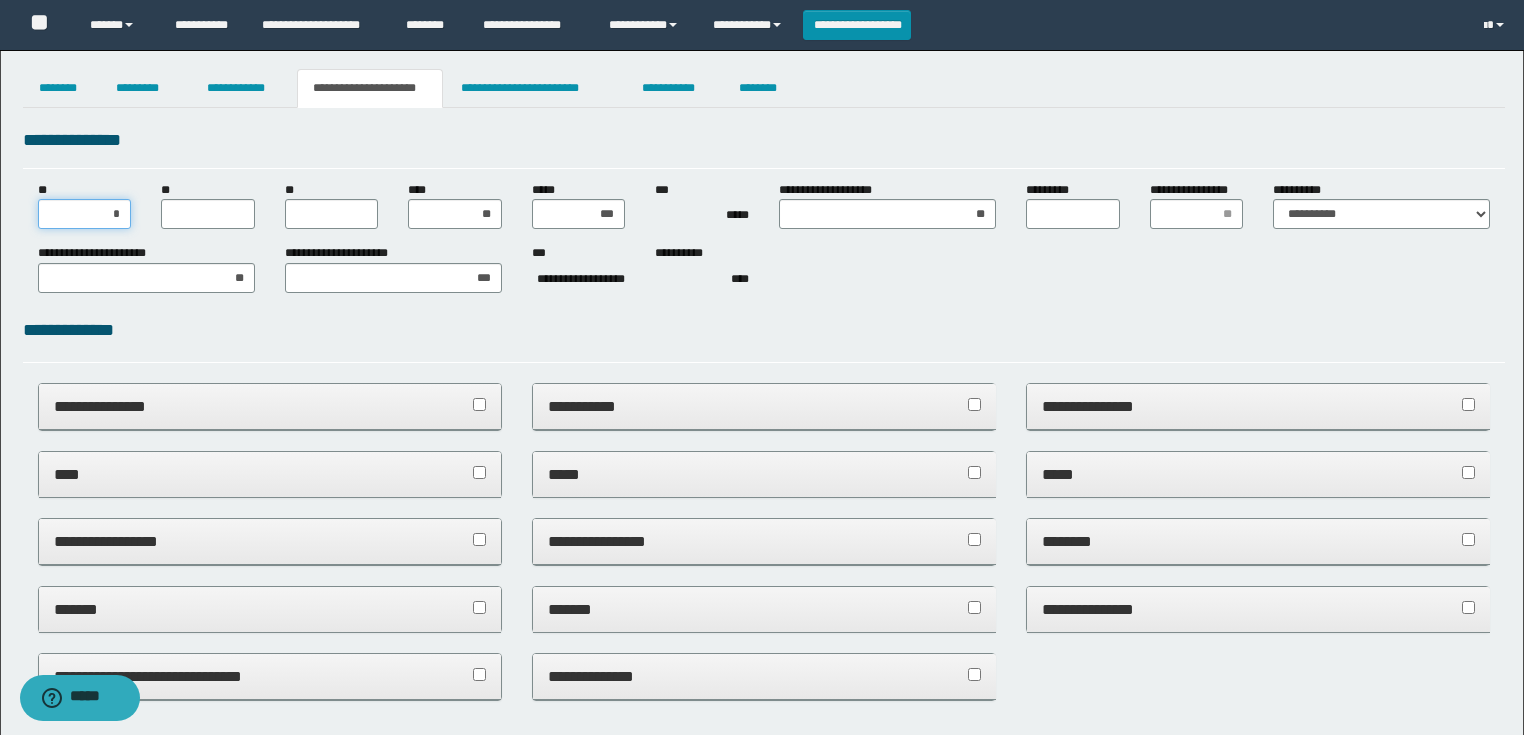 type on "**" 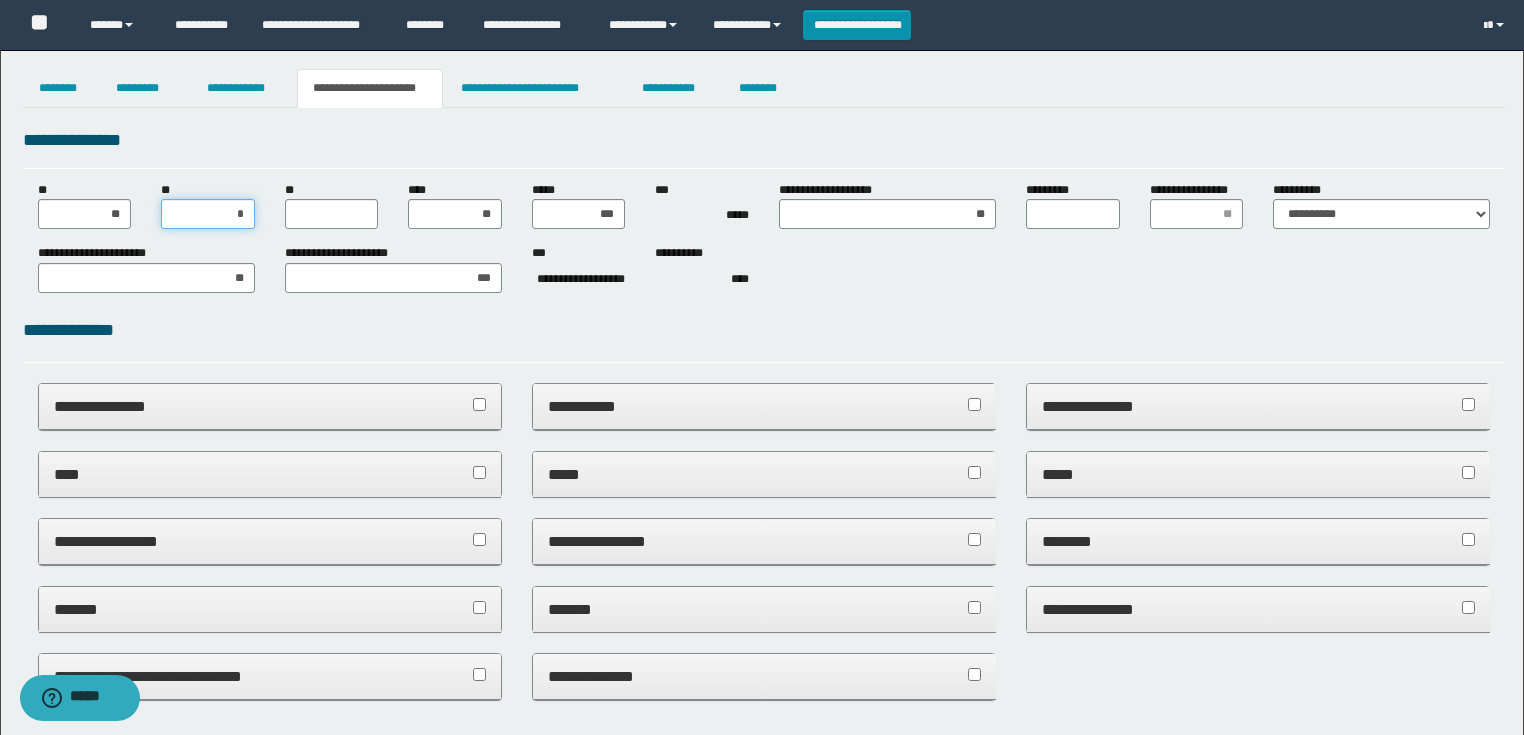 type on "**" 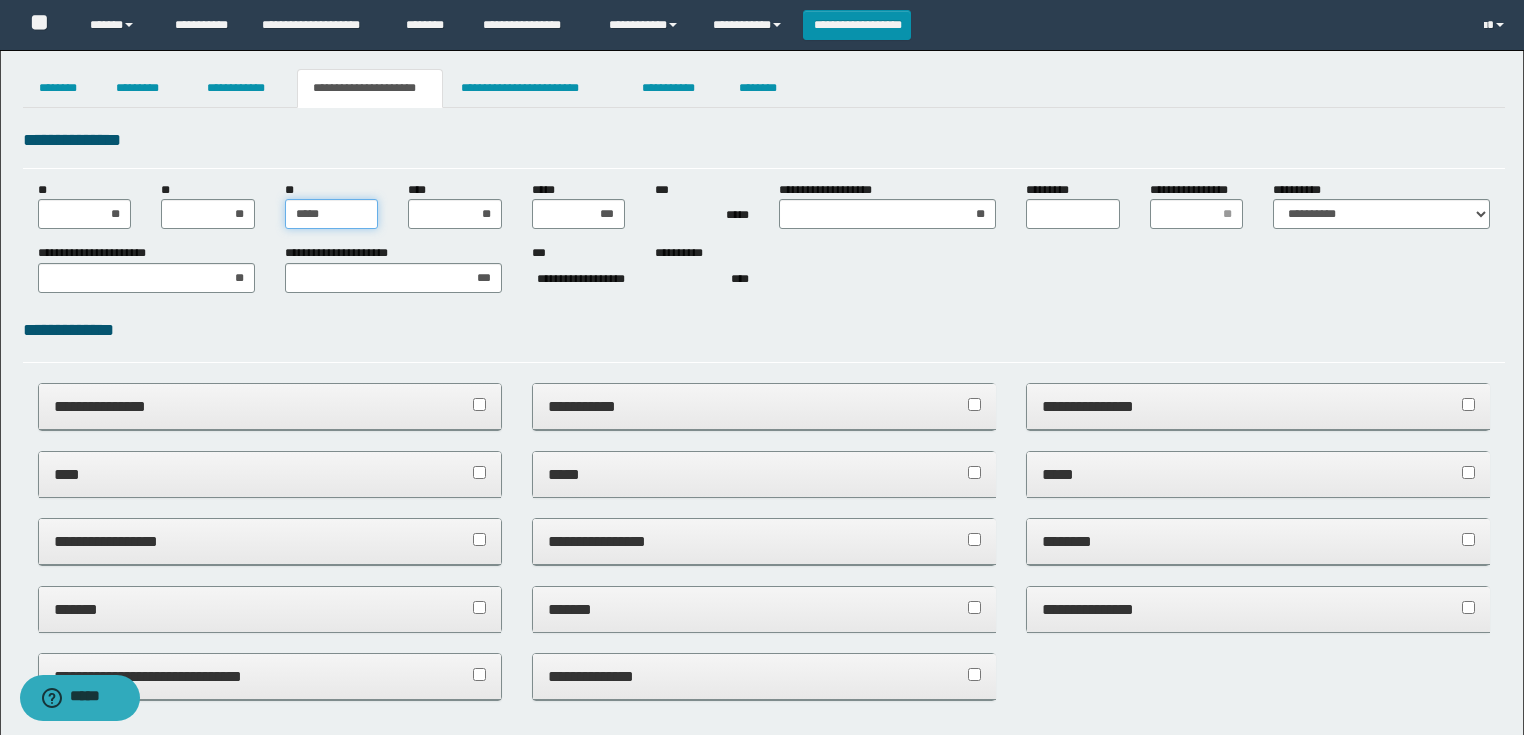 type on "******" 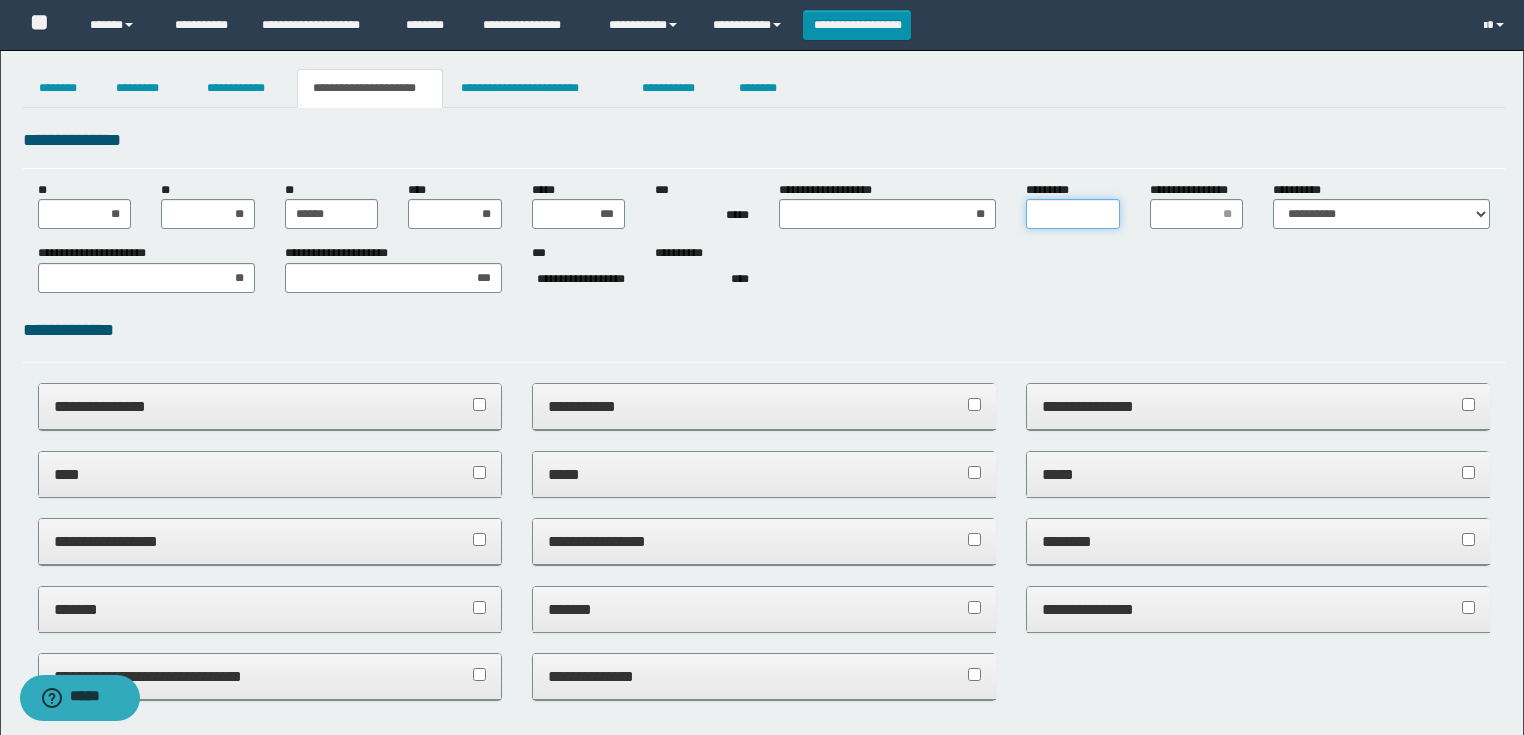 click on "*********" at bounding box center [1073, 214] 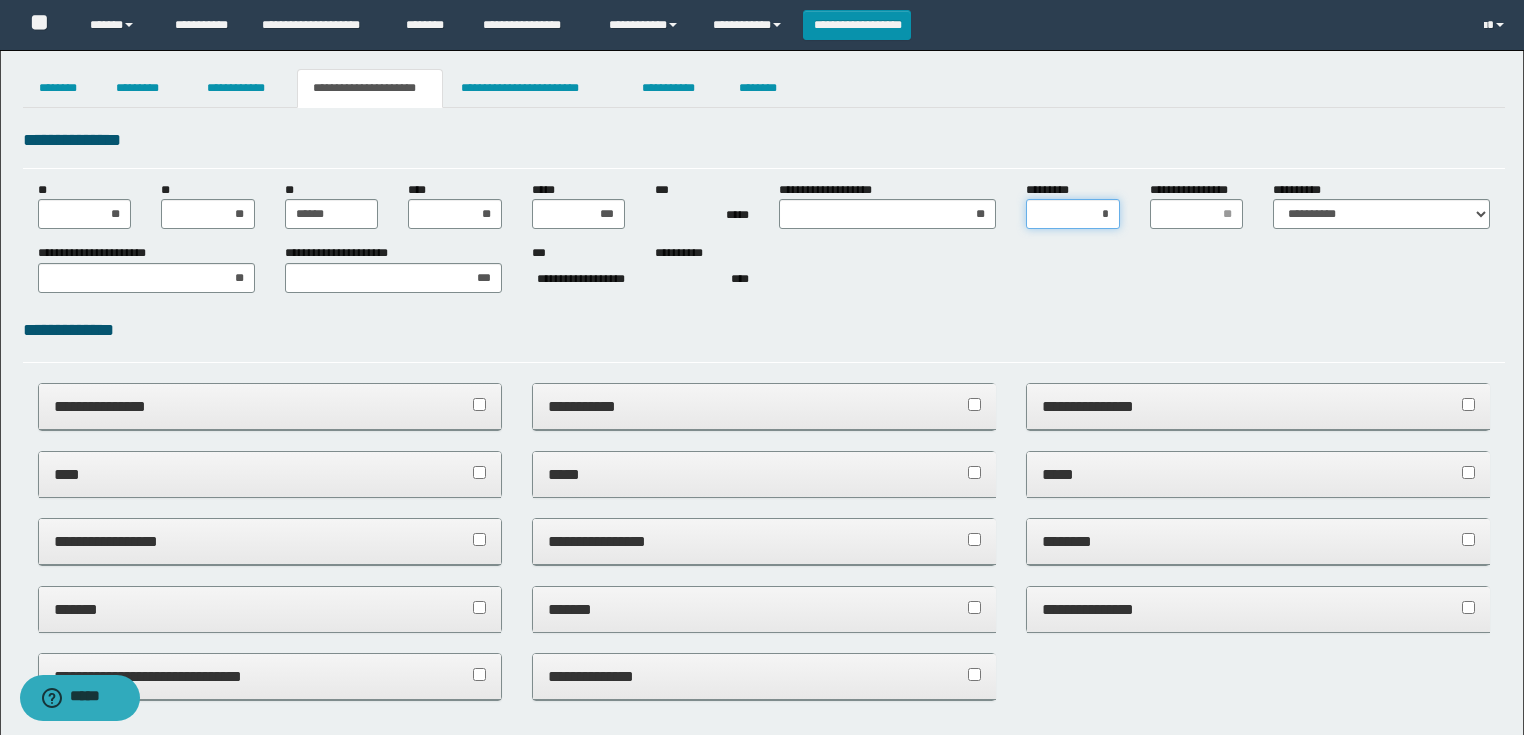 type on "**" 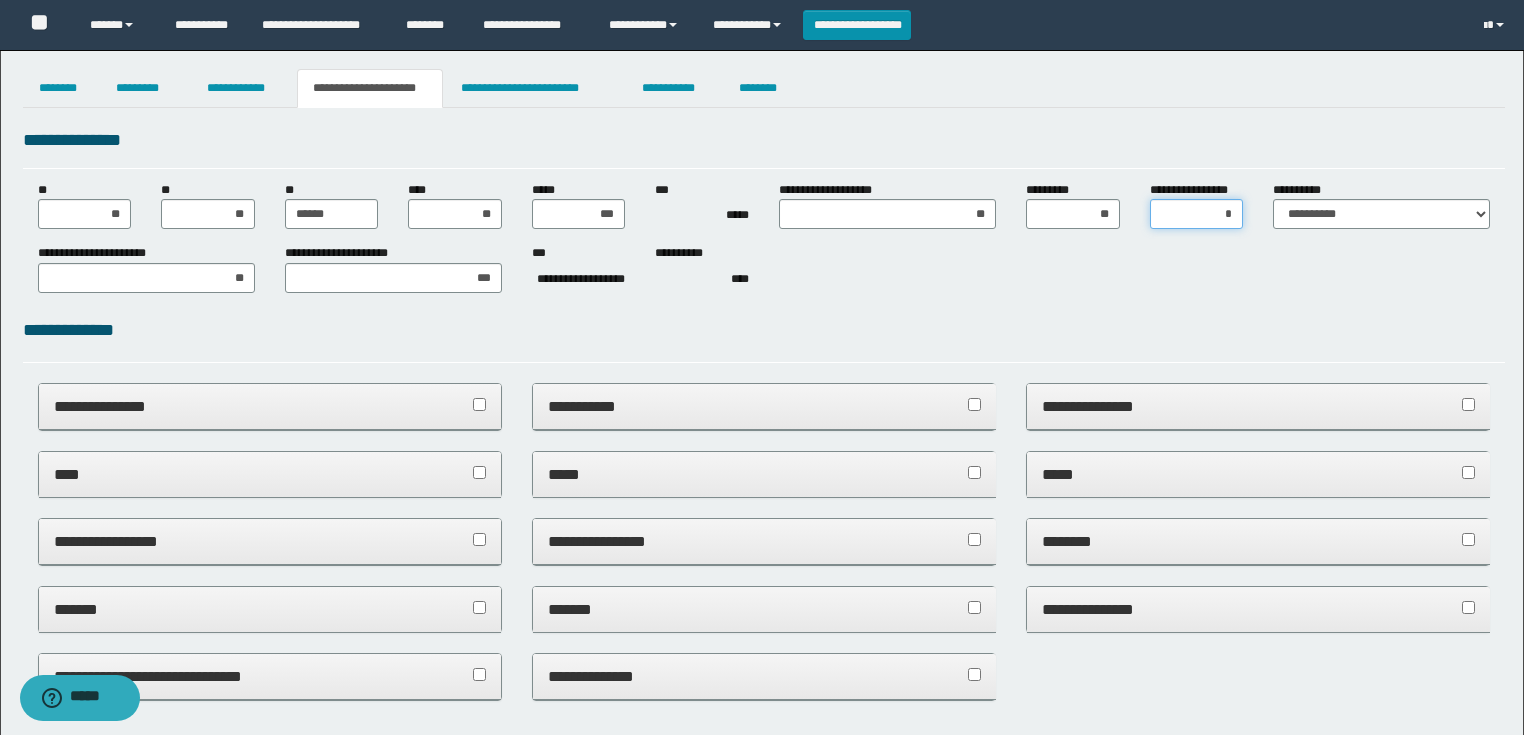 type on "**" 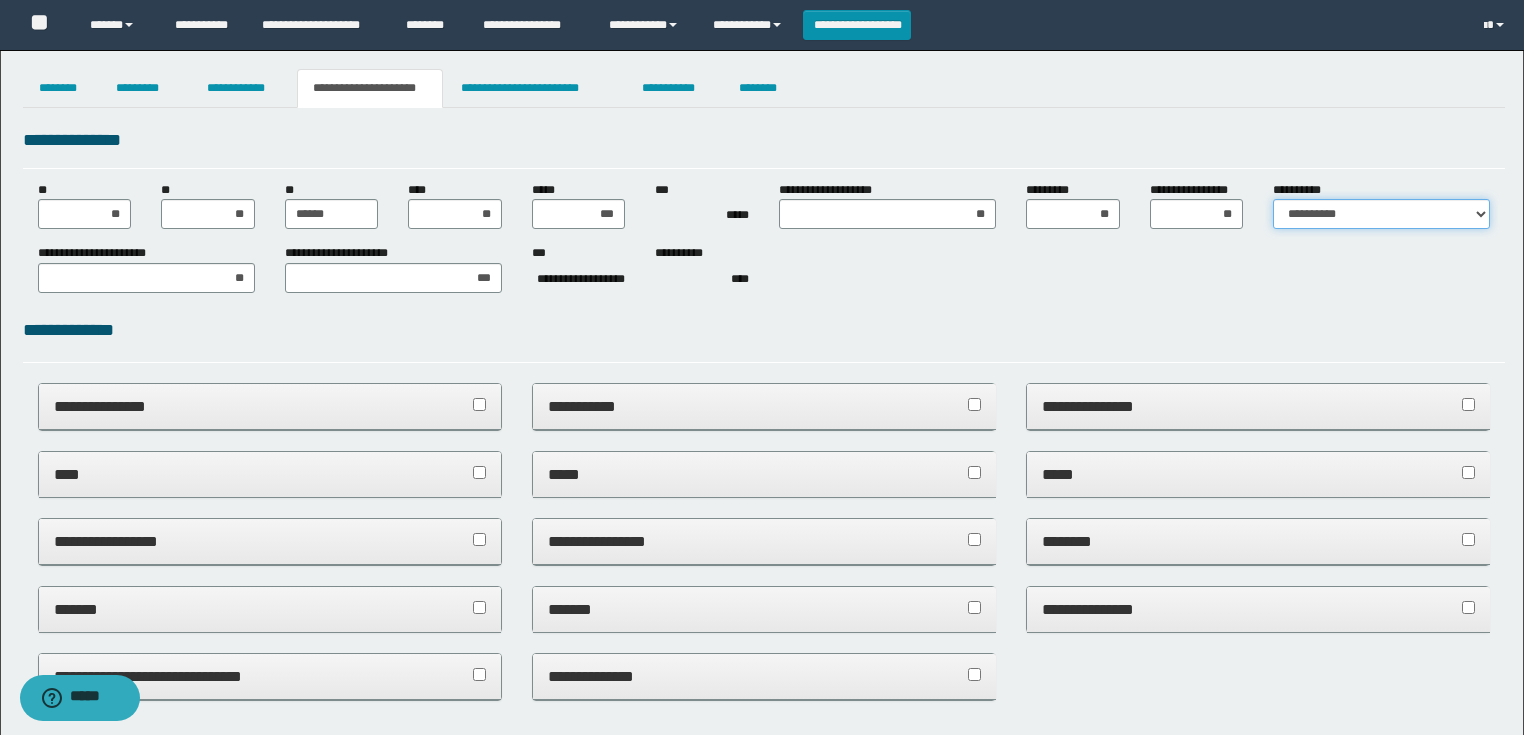 click on "**********" at bounding box center (1381, 214) 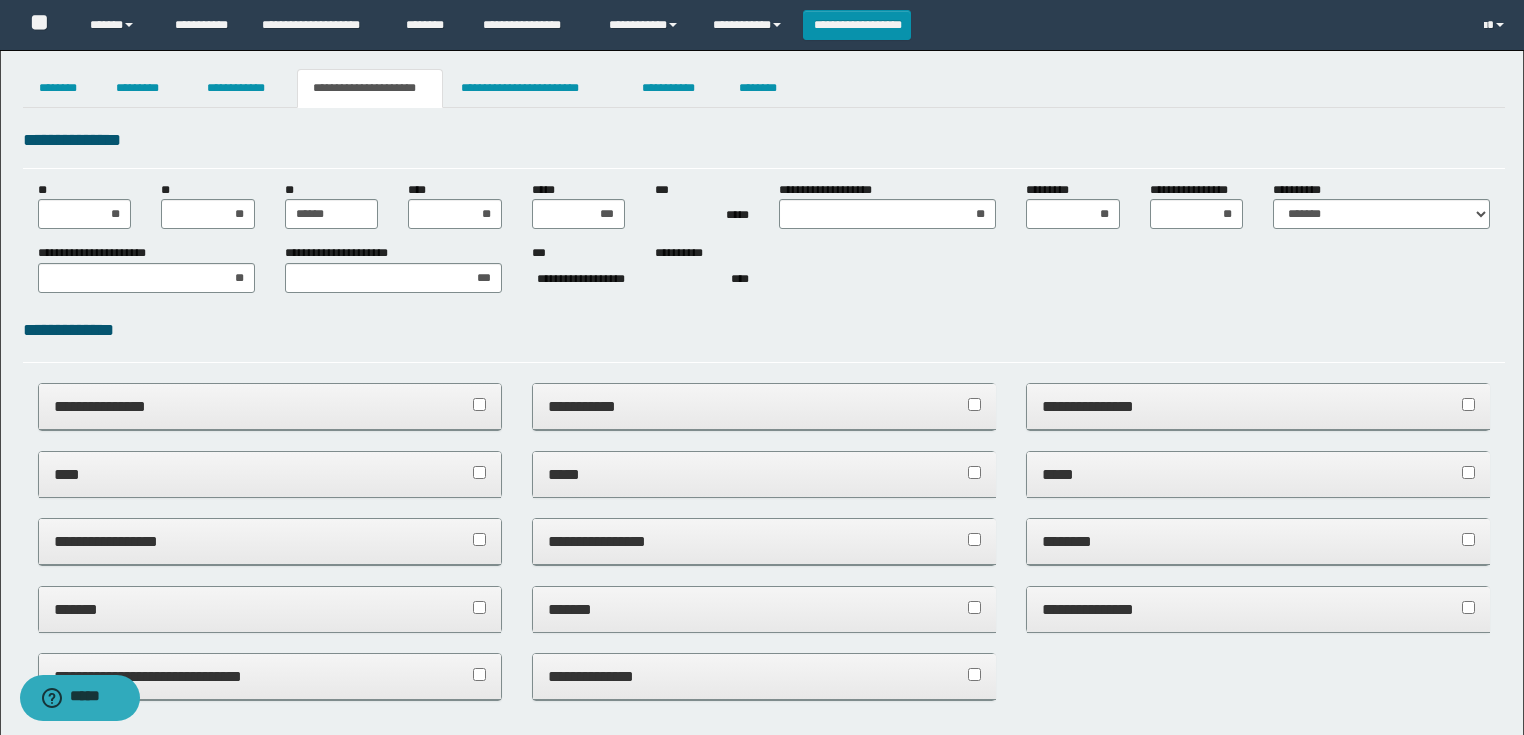 click on "**********" at bounding box center [764, 238] 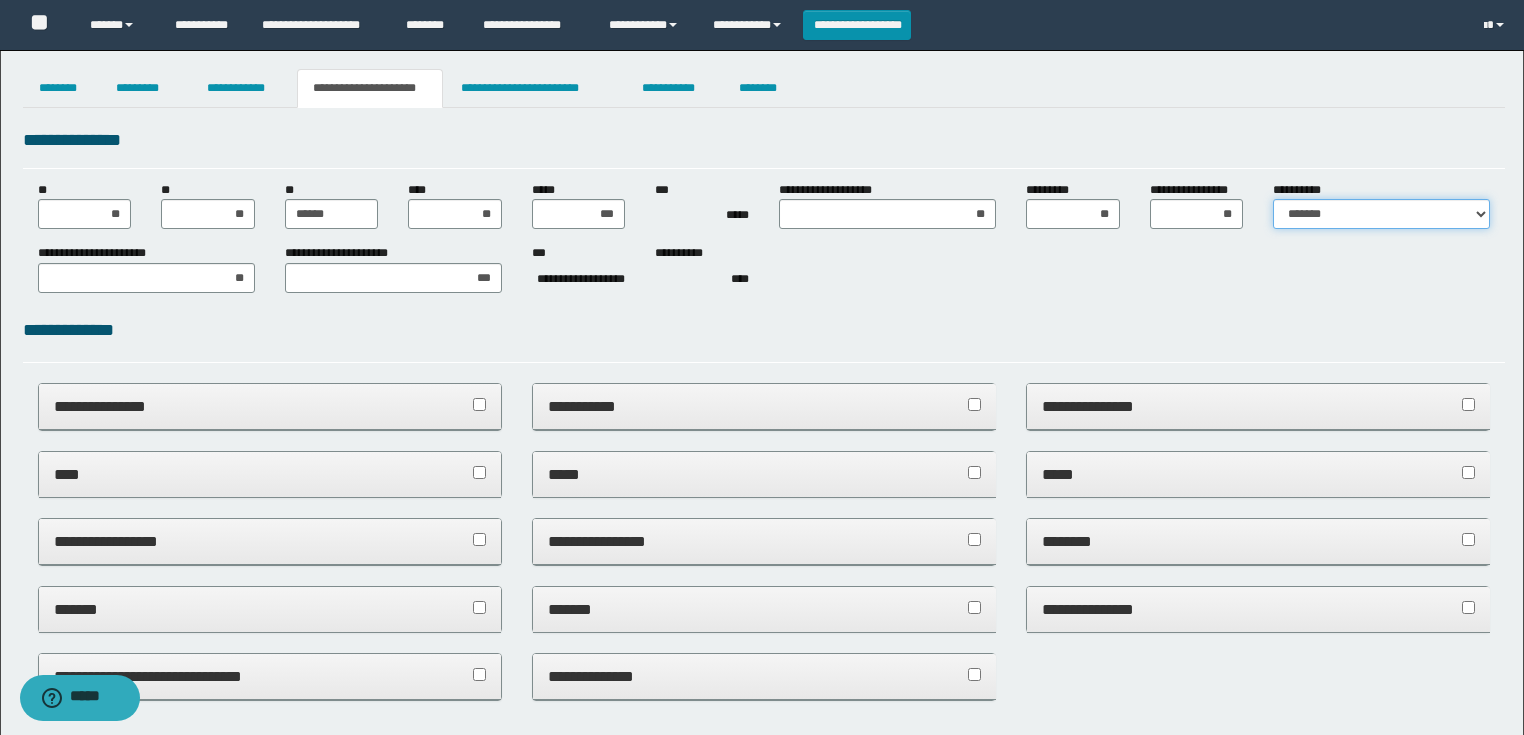 click on "**********" at bounding box center (1381, 214) 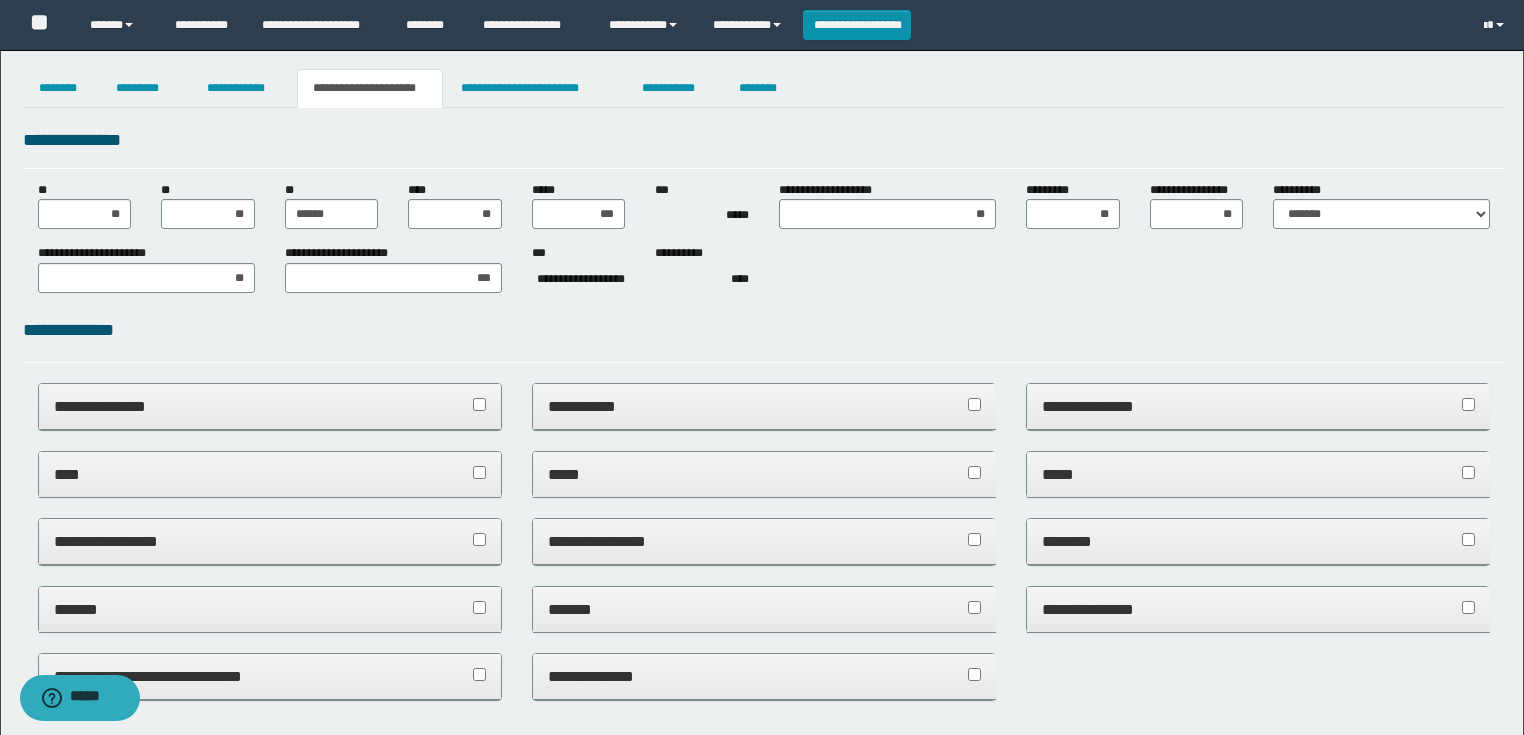 click on "**********" at bounding box center [764, 339] 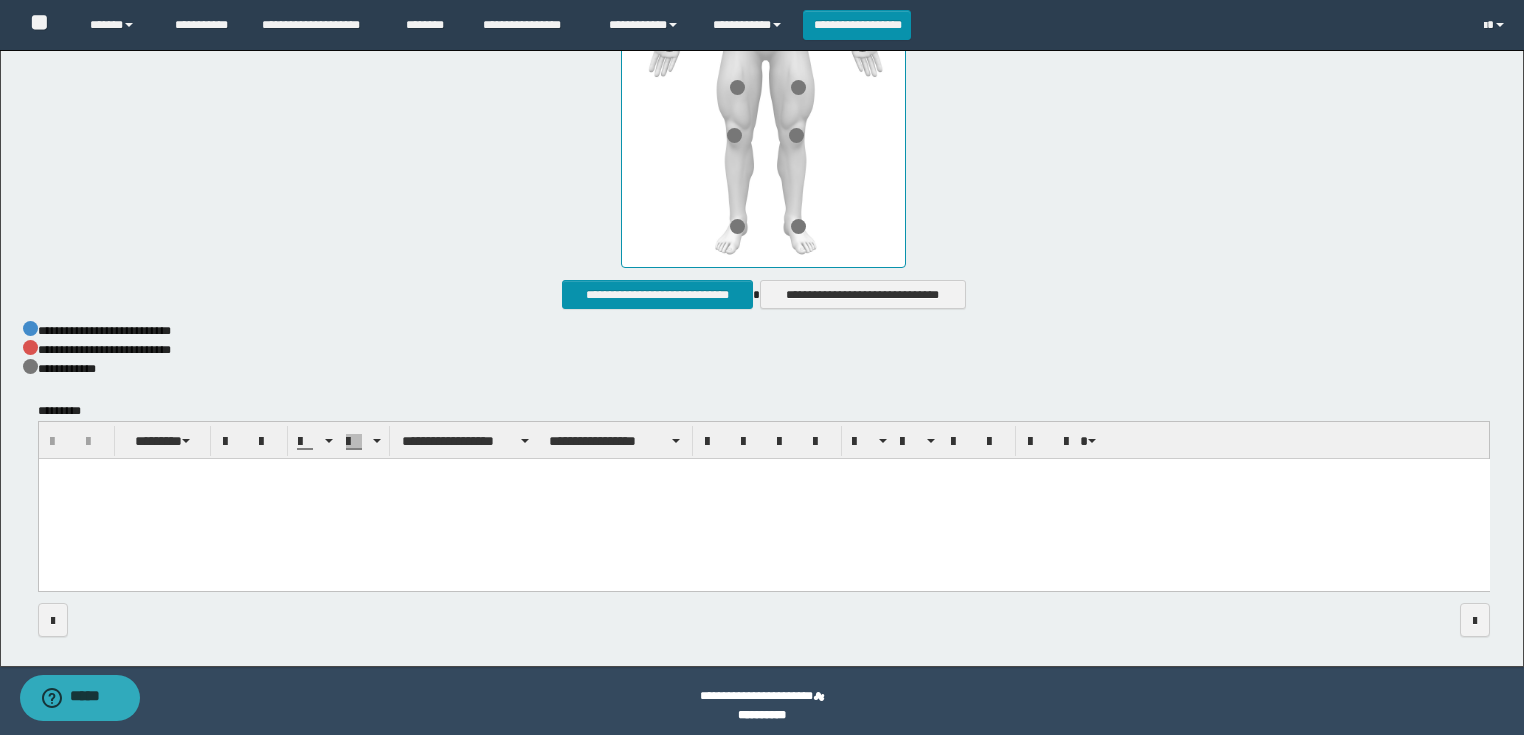 scroll, scrollTop: 1001, scrollLeft: 0, axis: vertical 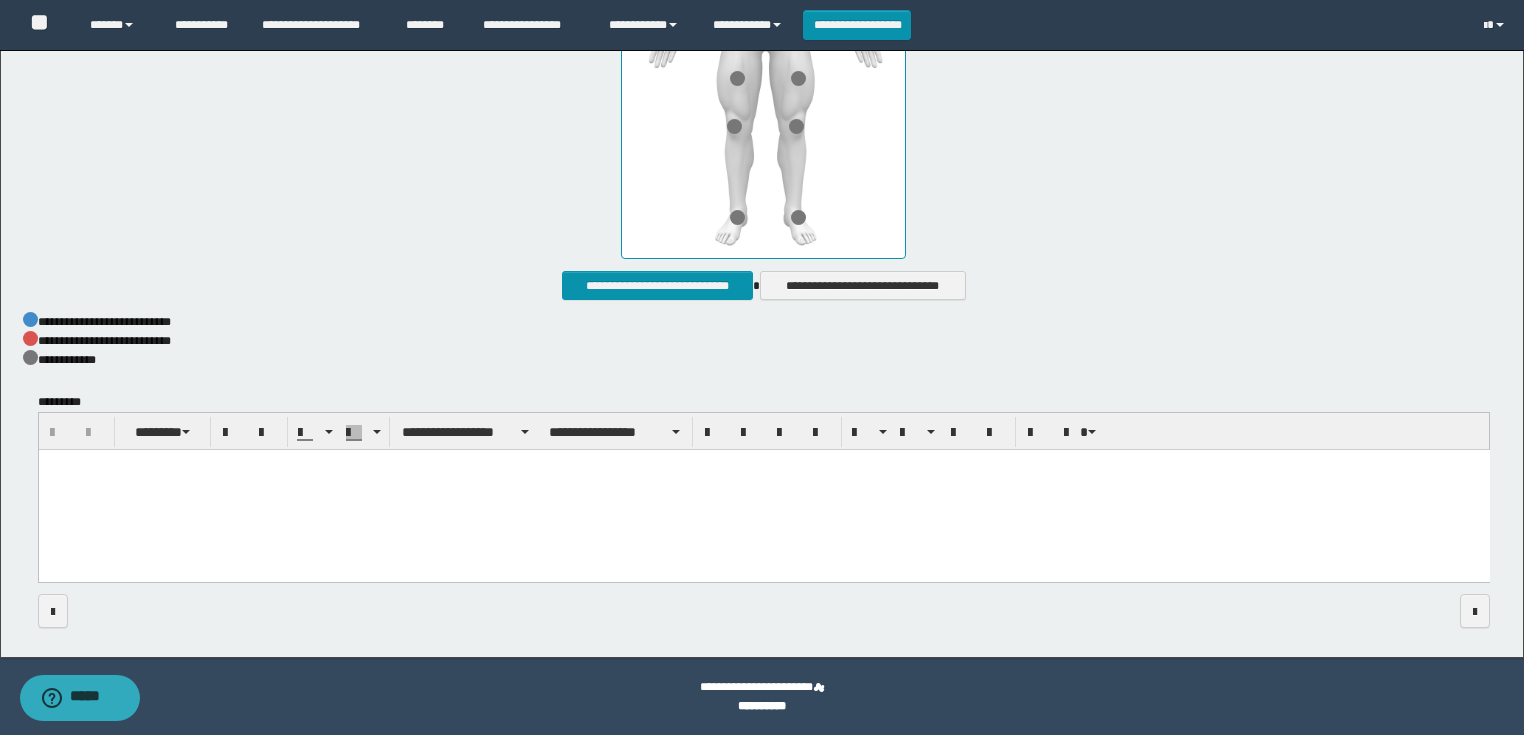 click on "**********" at bounding box center (764, -52) 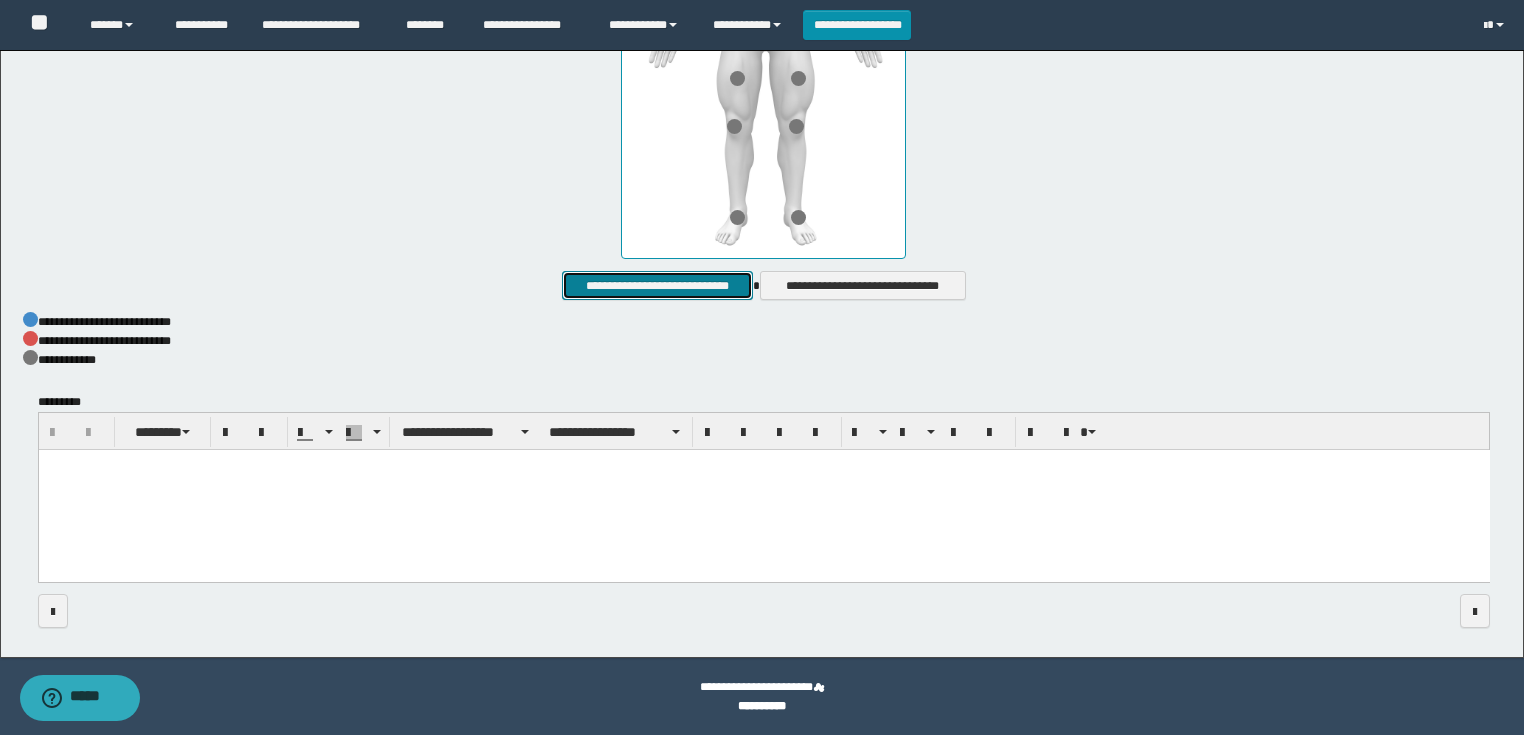 click on "**********" at bounding box center (657, 286) 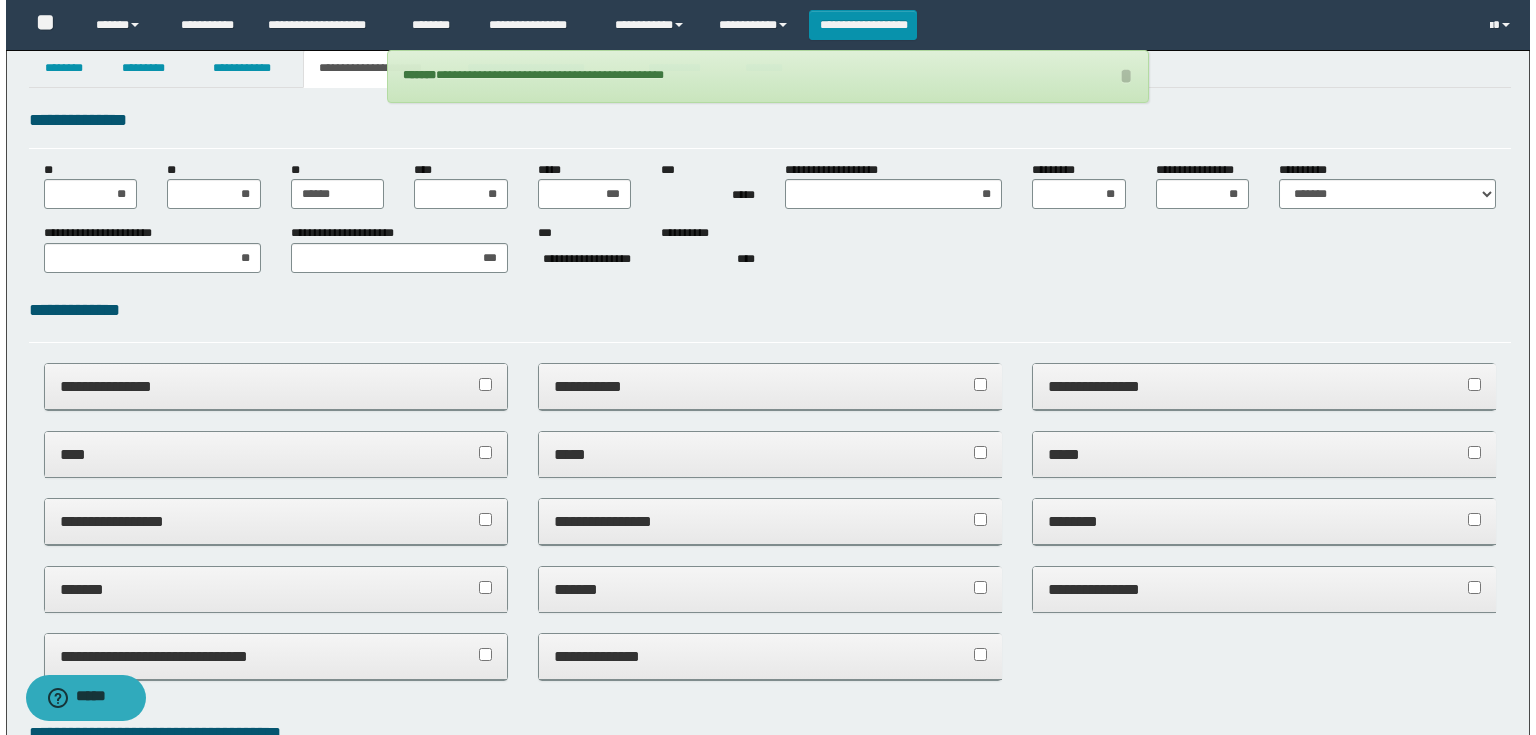scroll, scrollTop: 0, scrollLeft: 0, axis: both 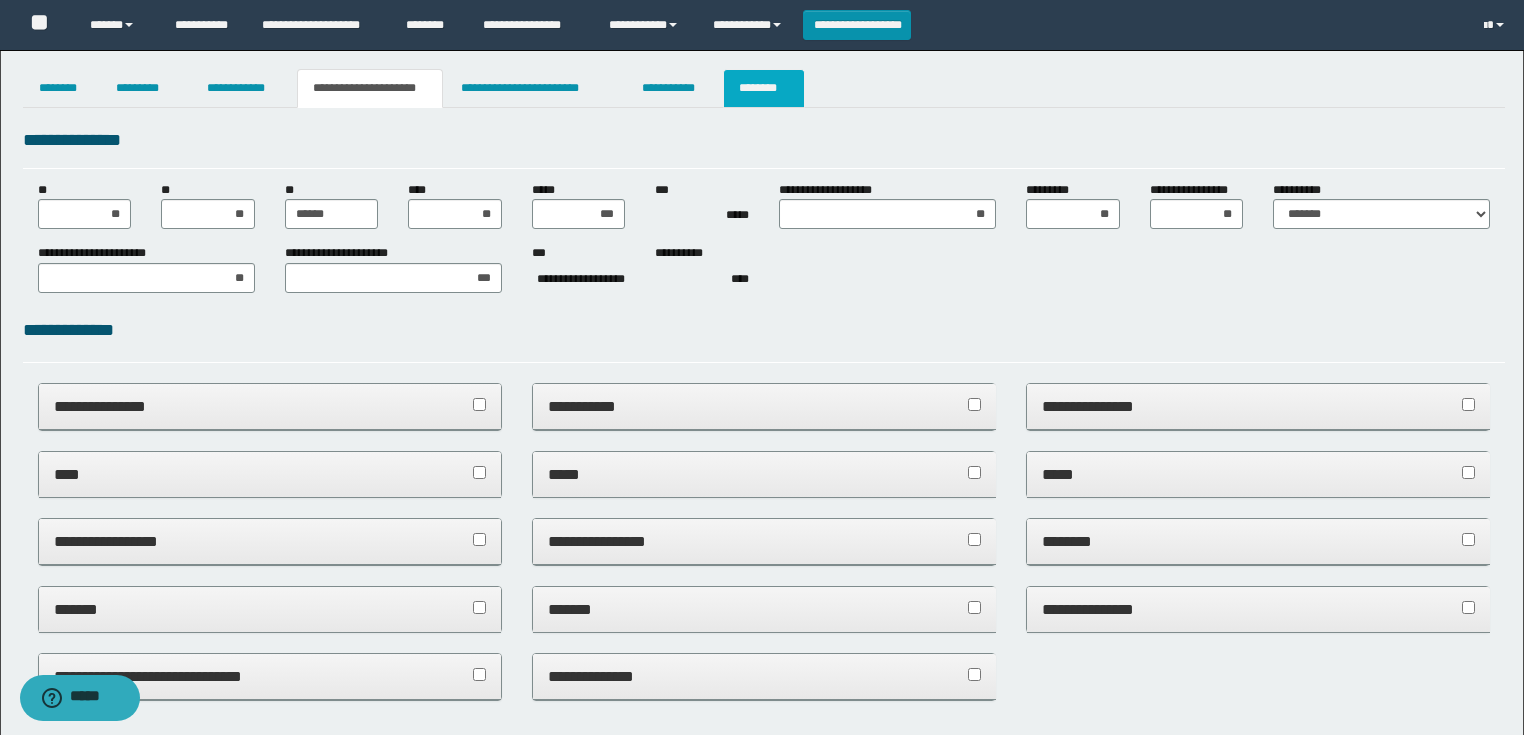 click on "********" at bounding box center [764, 88] 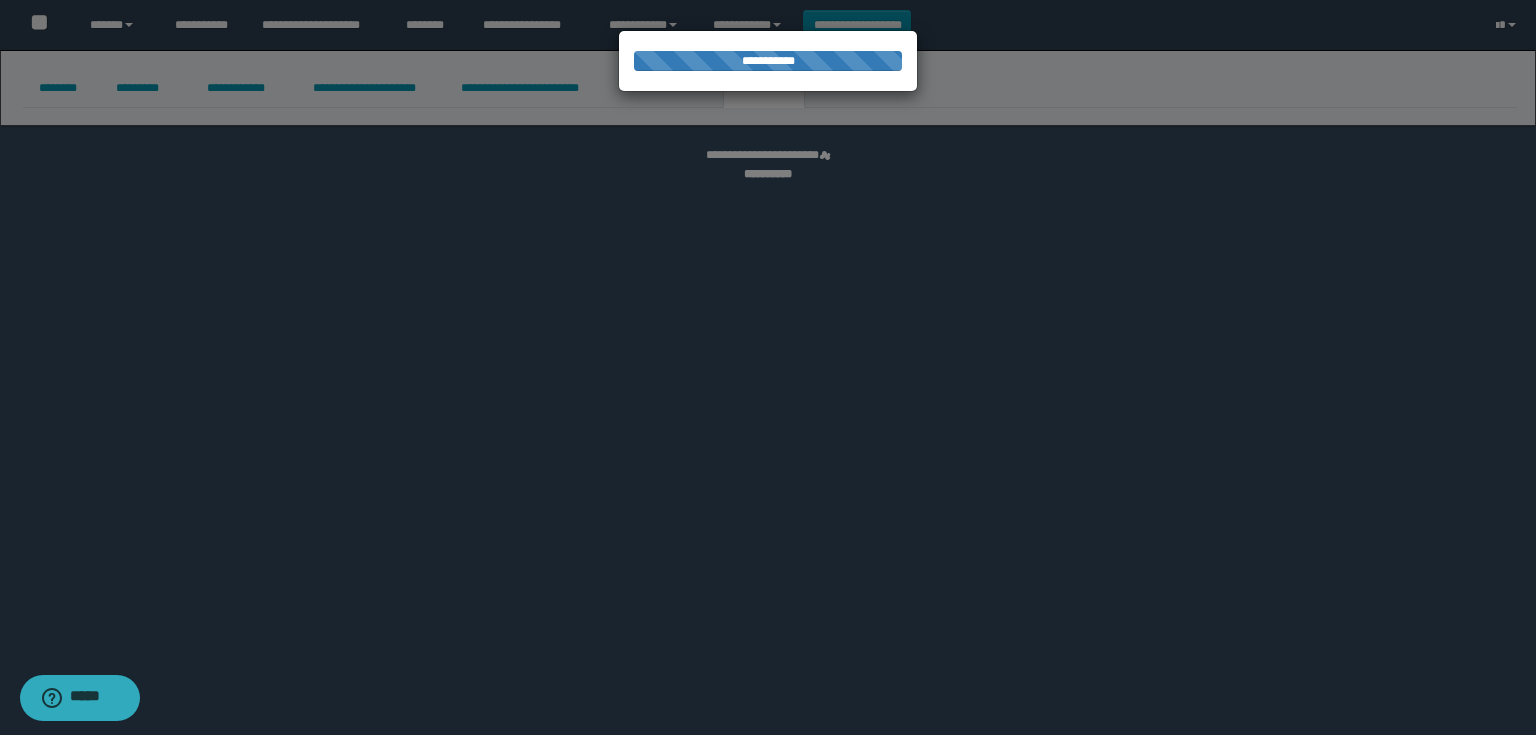 select 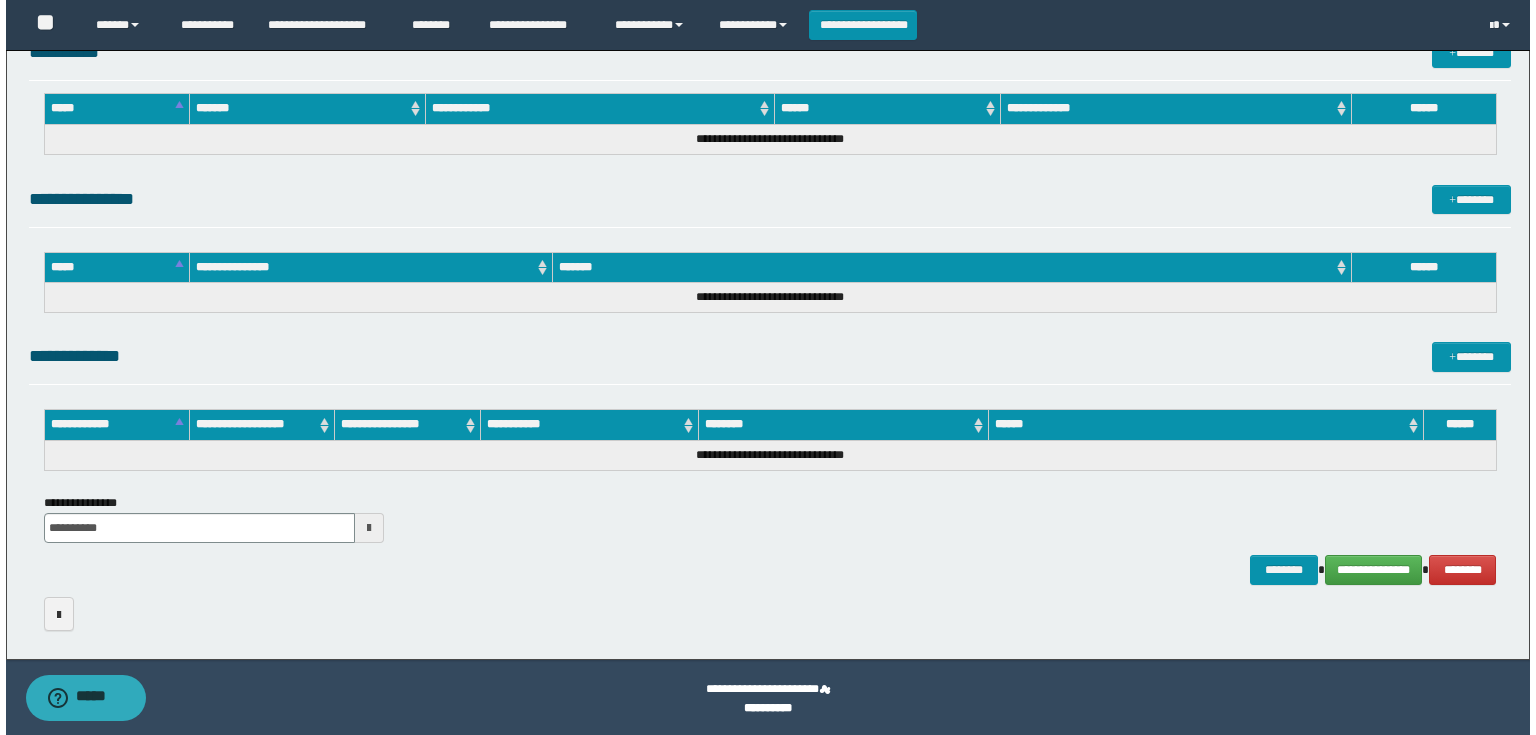 scroll, scrollTop: 889, scrollLeft: 0, axis: vertical 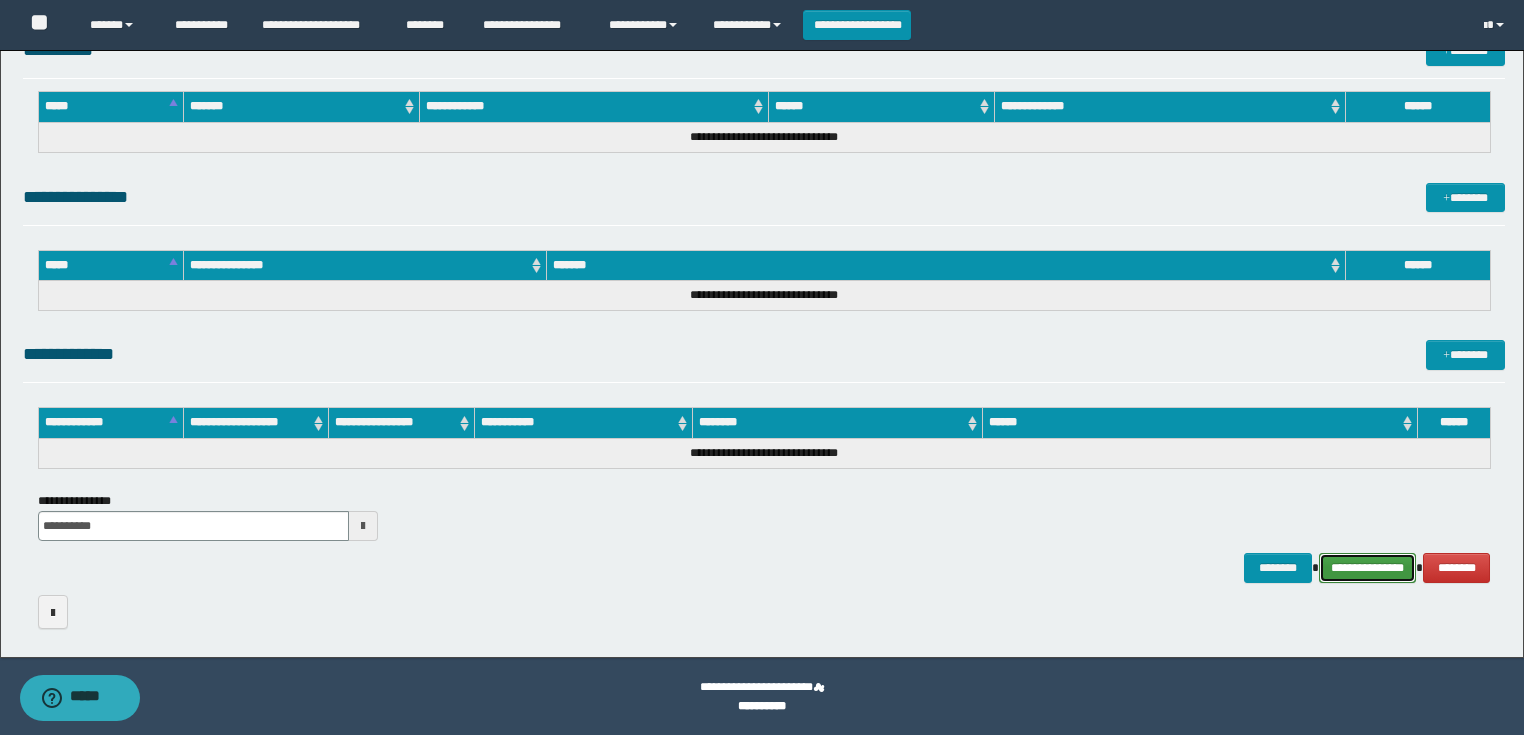 click on "**********" at bounding box center [1368, 568] 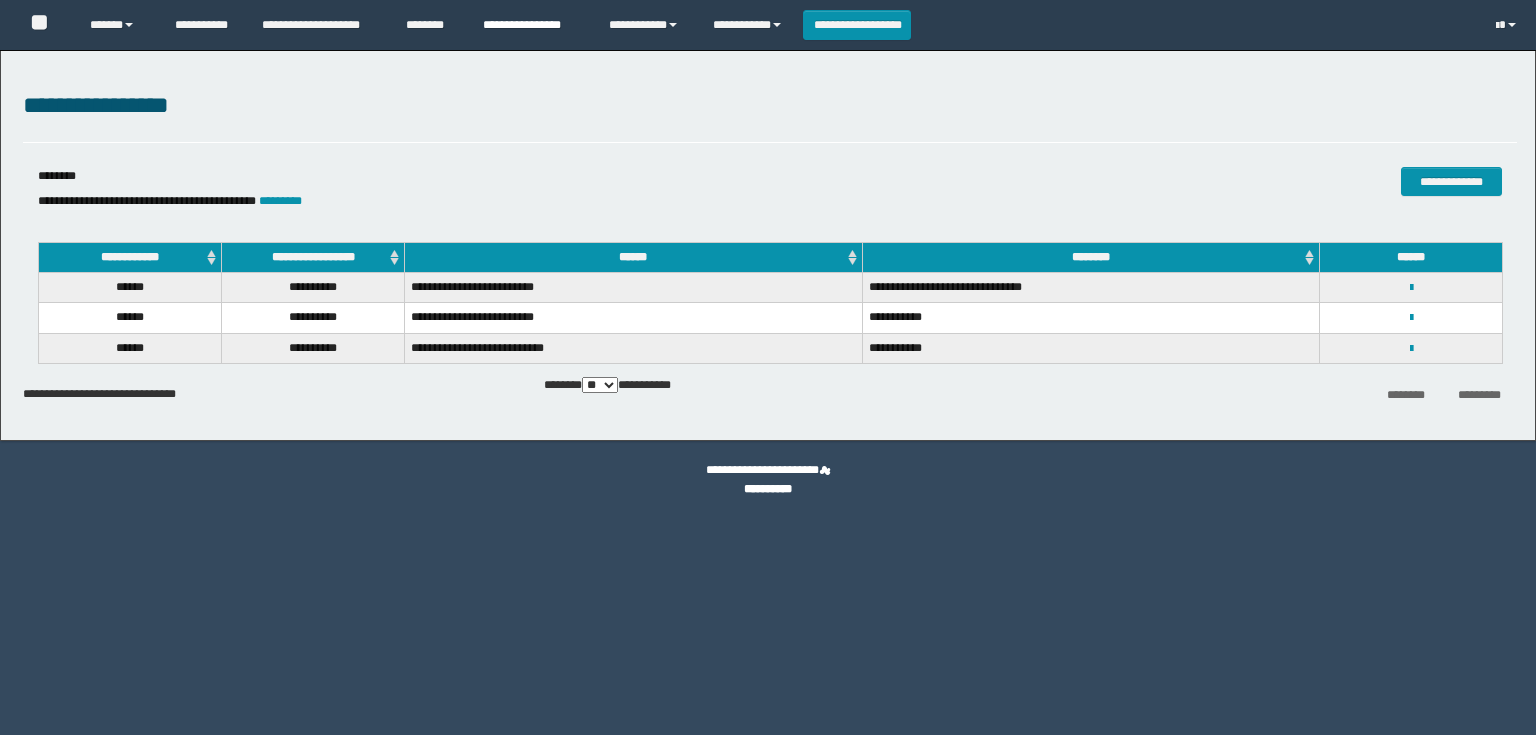 scroll, scrollTop: 0, scrollLeft: 0, axis: both 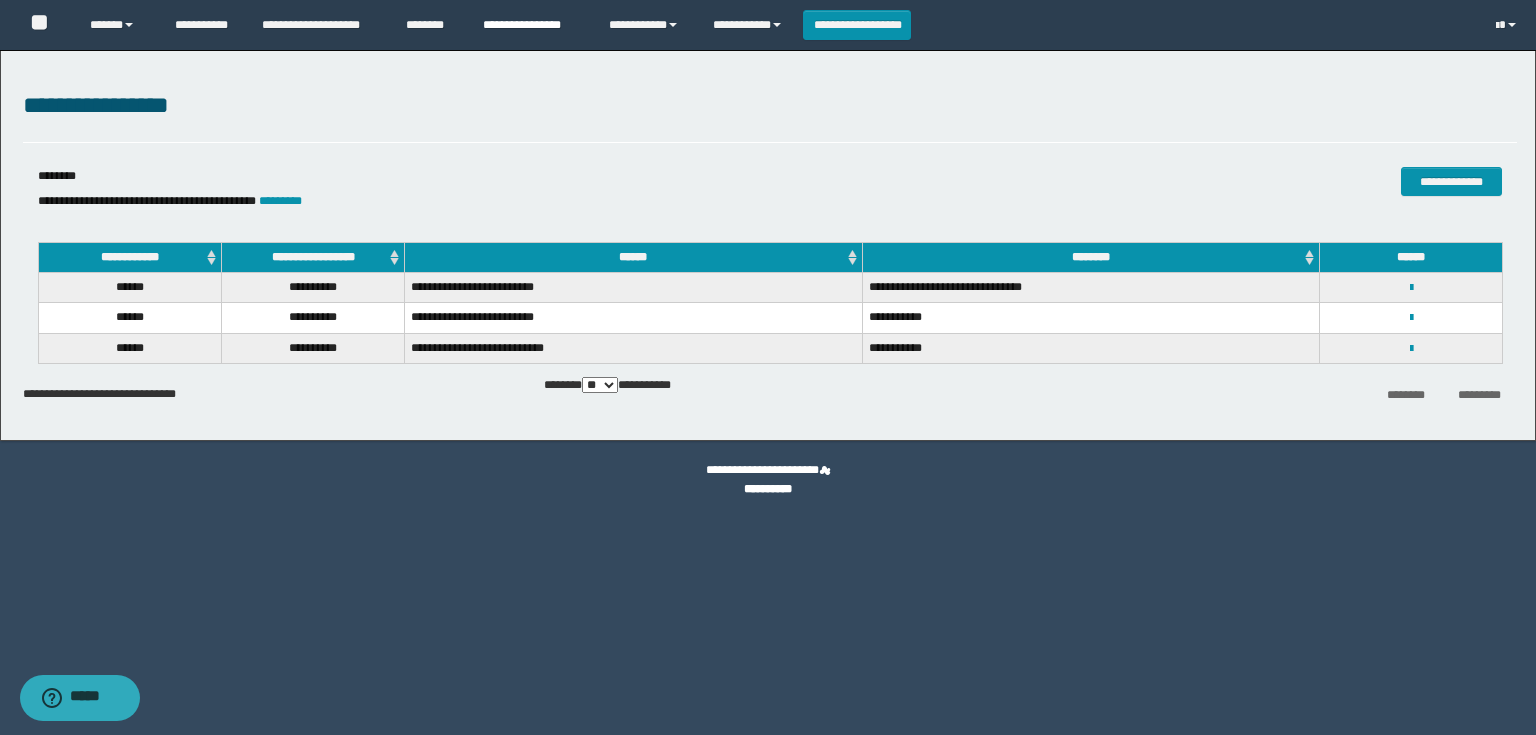 click on "**********" at bounding box center (531, 25) 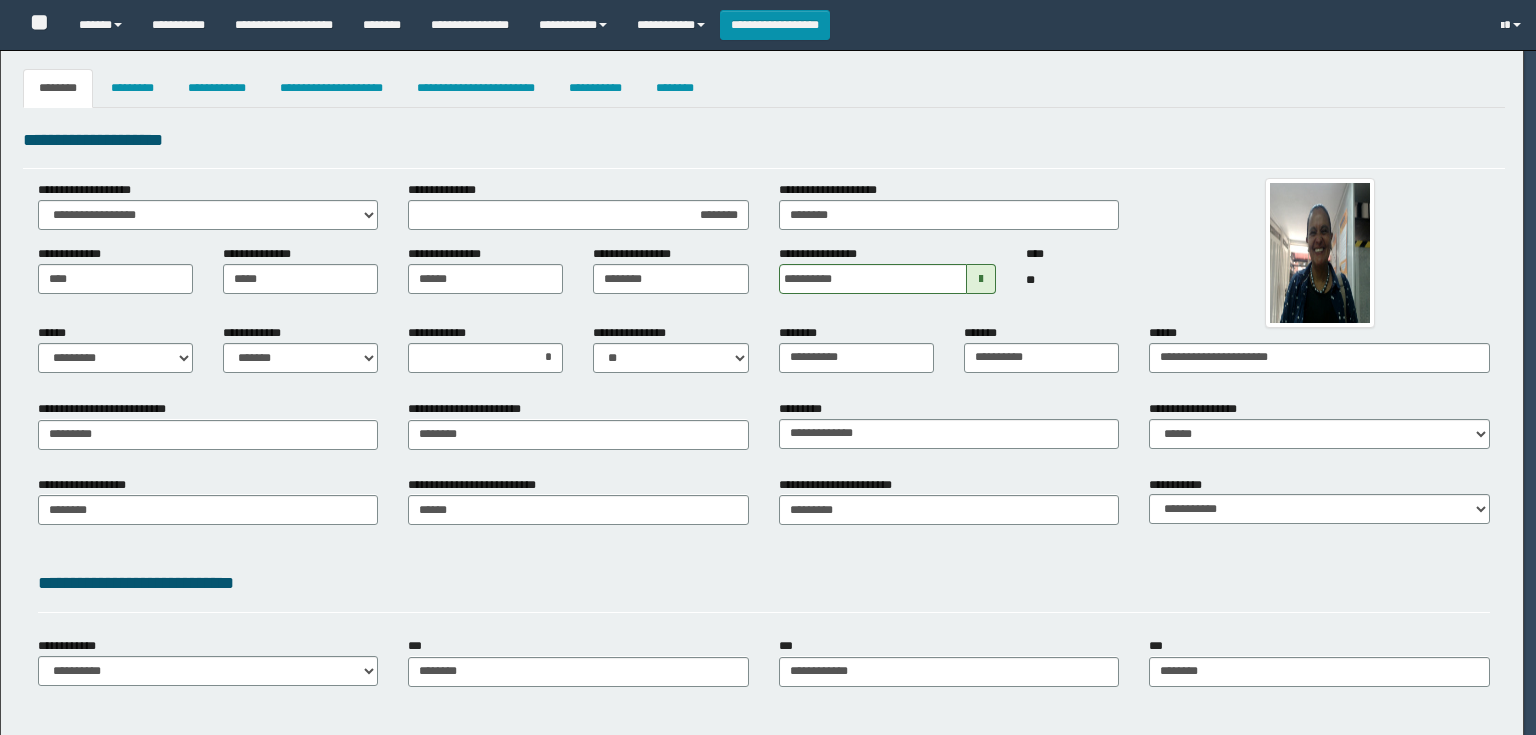 select on "*" 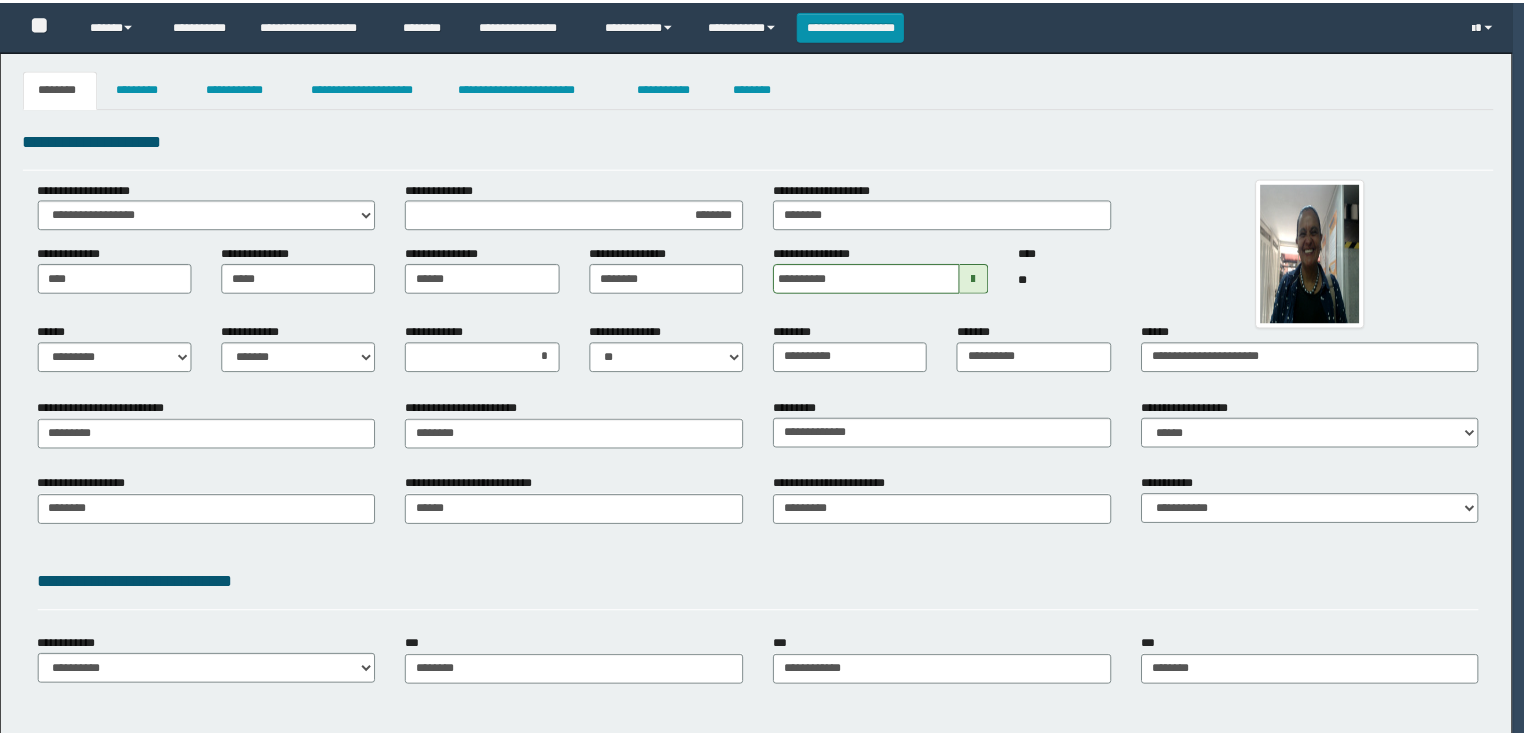 scroll, scrollTop: 0, scrollLeft: 0, axis: both 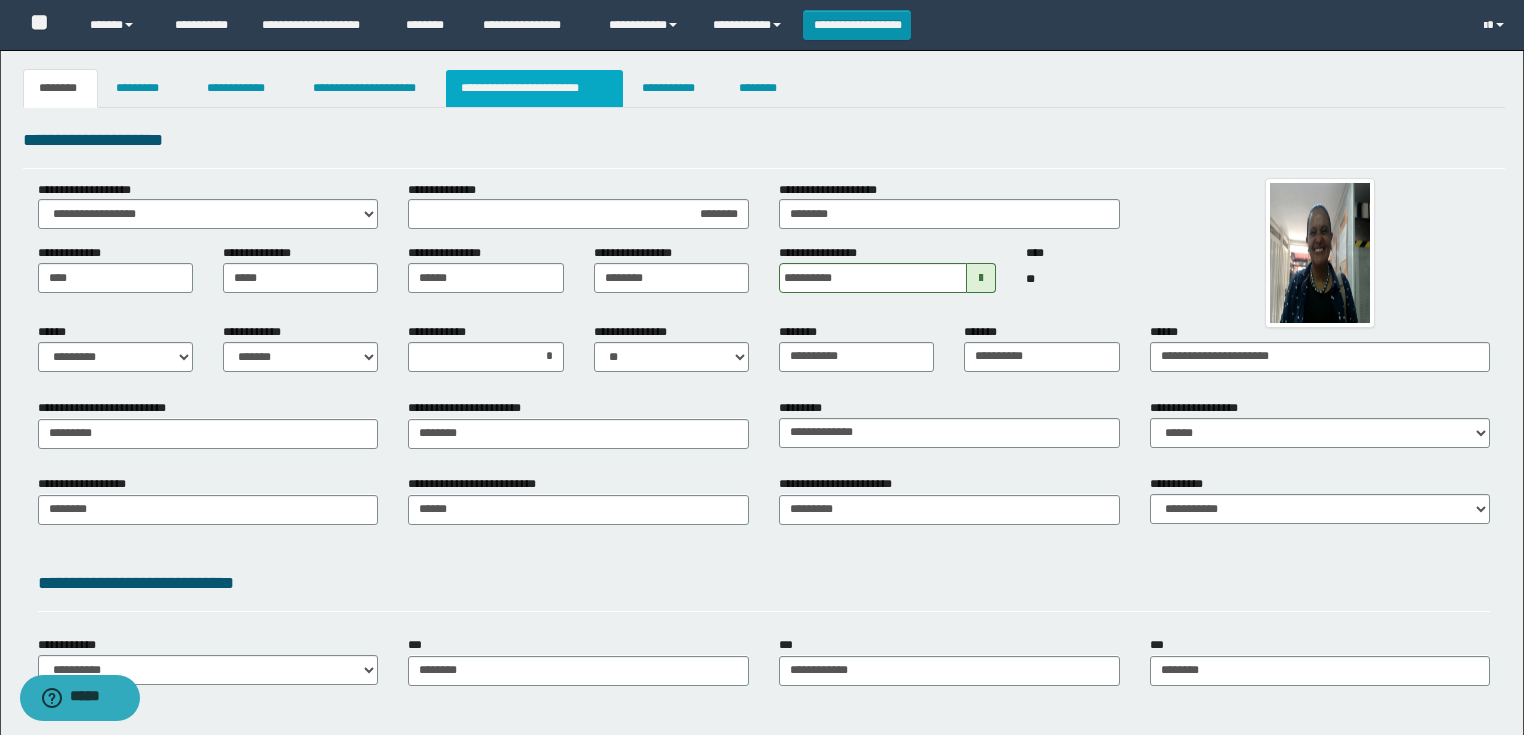click on "**********" at bounding box center (534, 88) 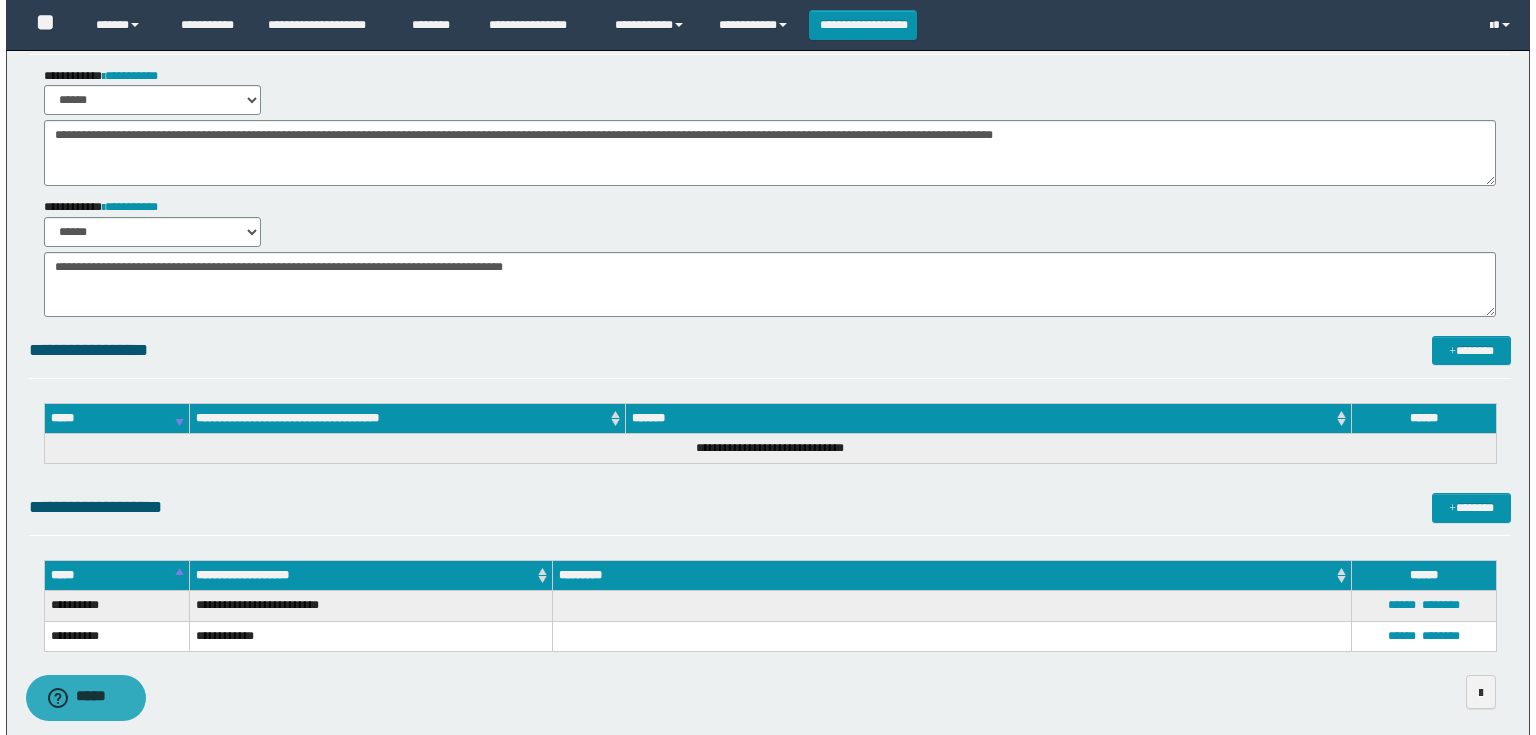 scroll, scrollTop: 196, scrollLeft: 0, axis: vertical 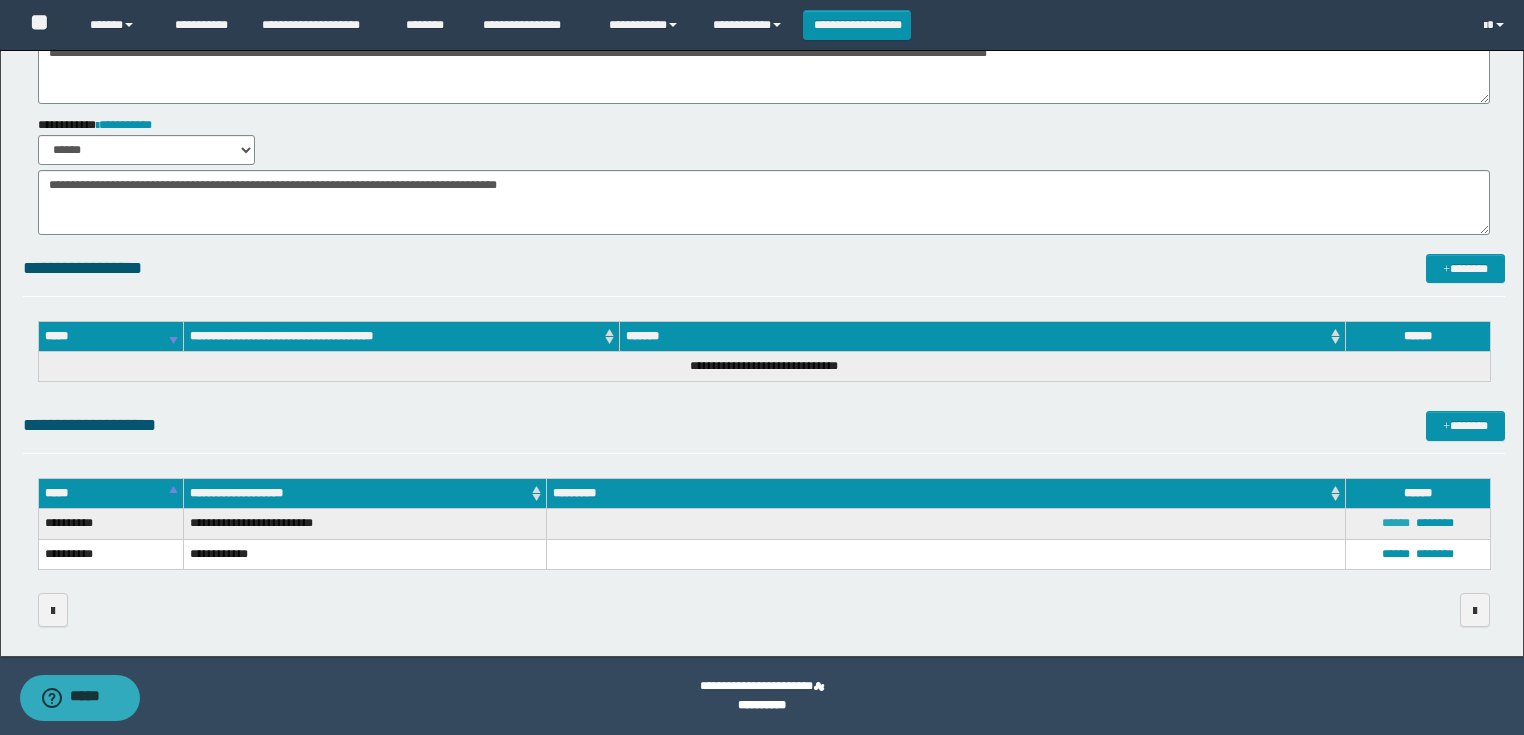 click on "******" at bounding box center (1396, 523) 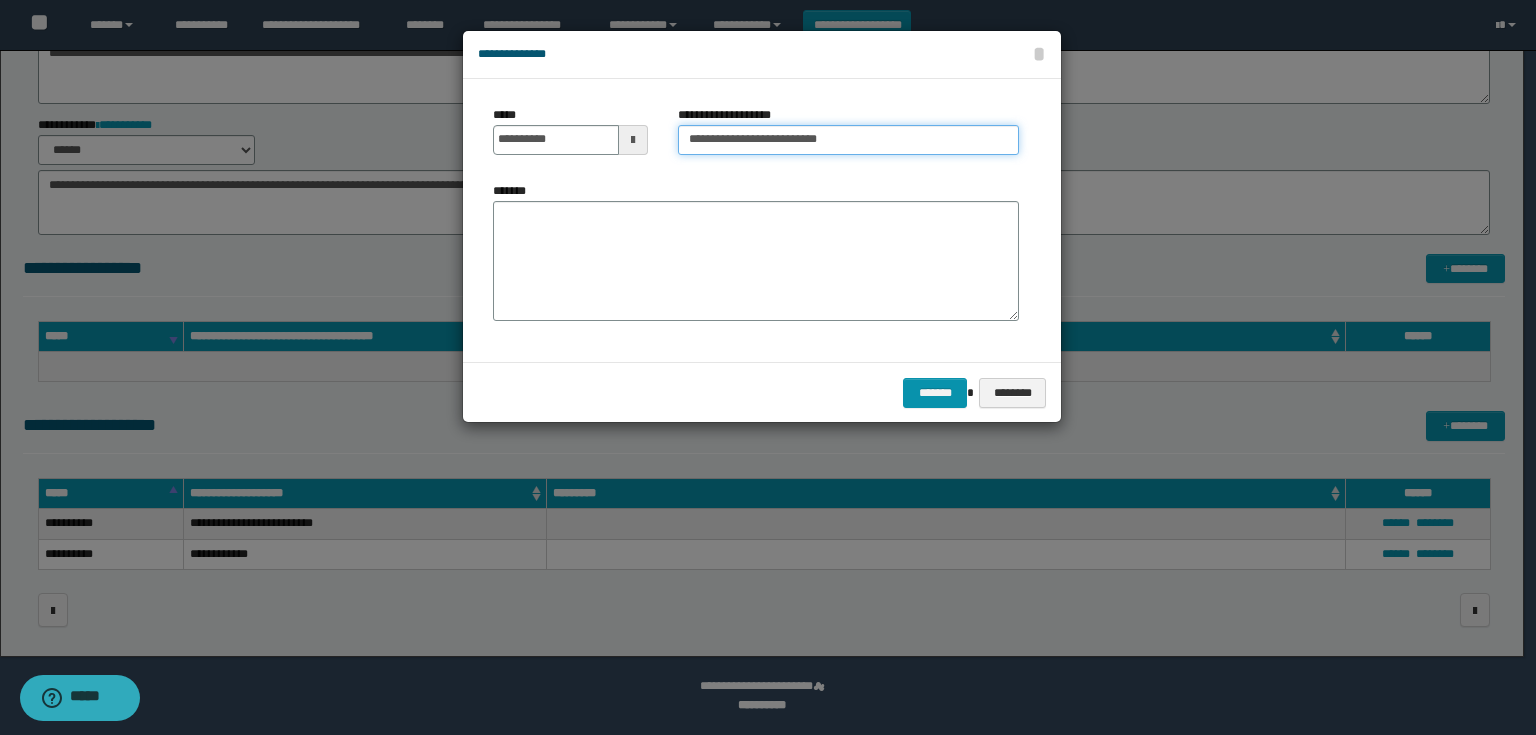 drag, startPoint x: 899, startPoint y: 150, endPoint x: 485, endPoint y: 142, distance: 414.0773 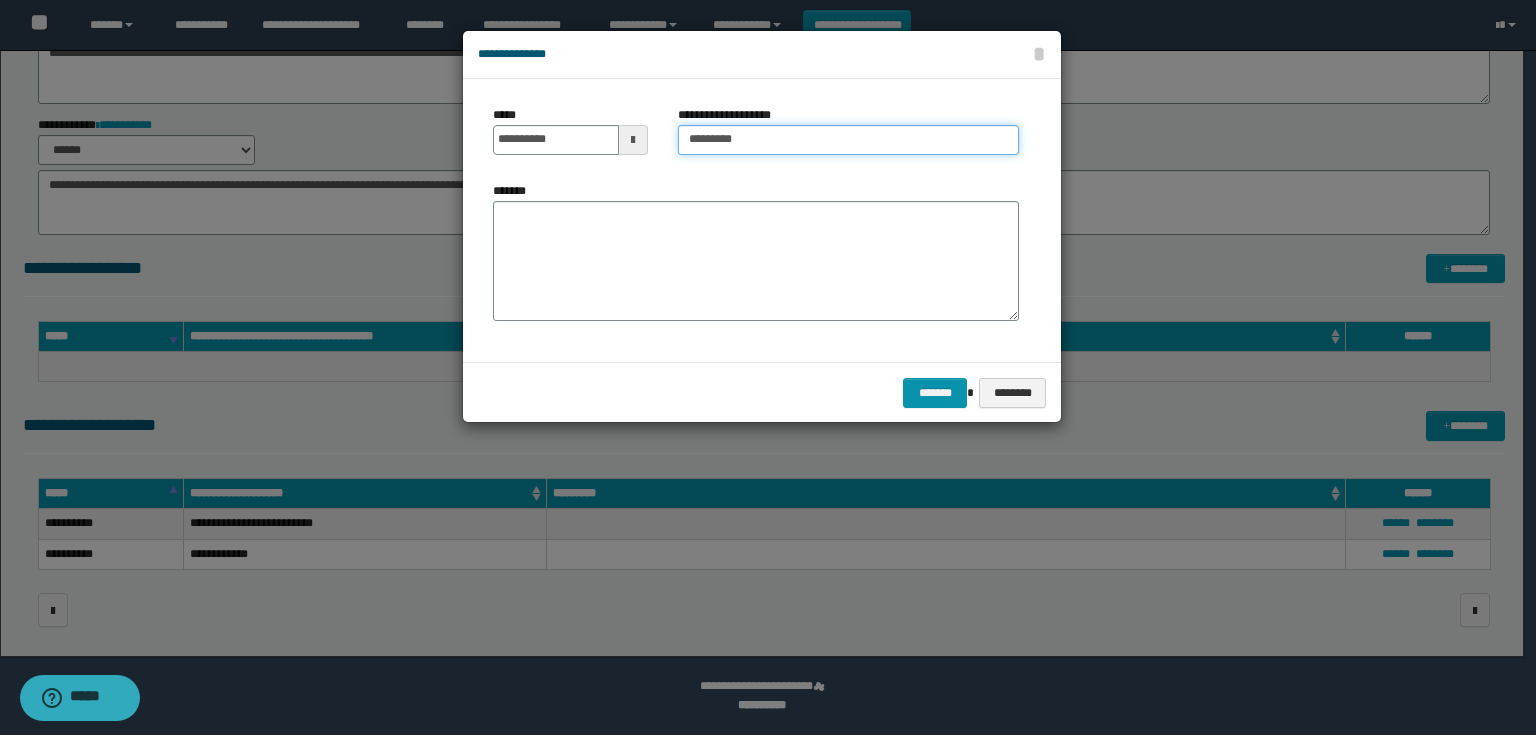 type on "**********" 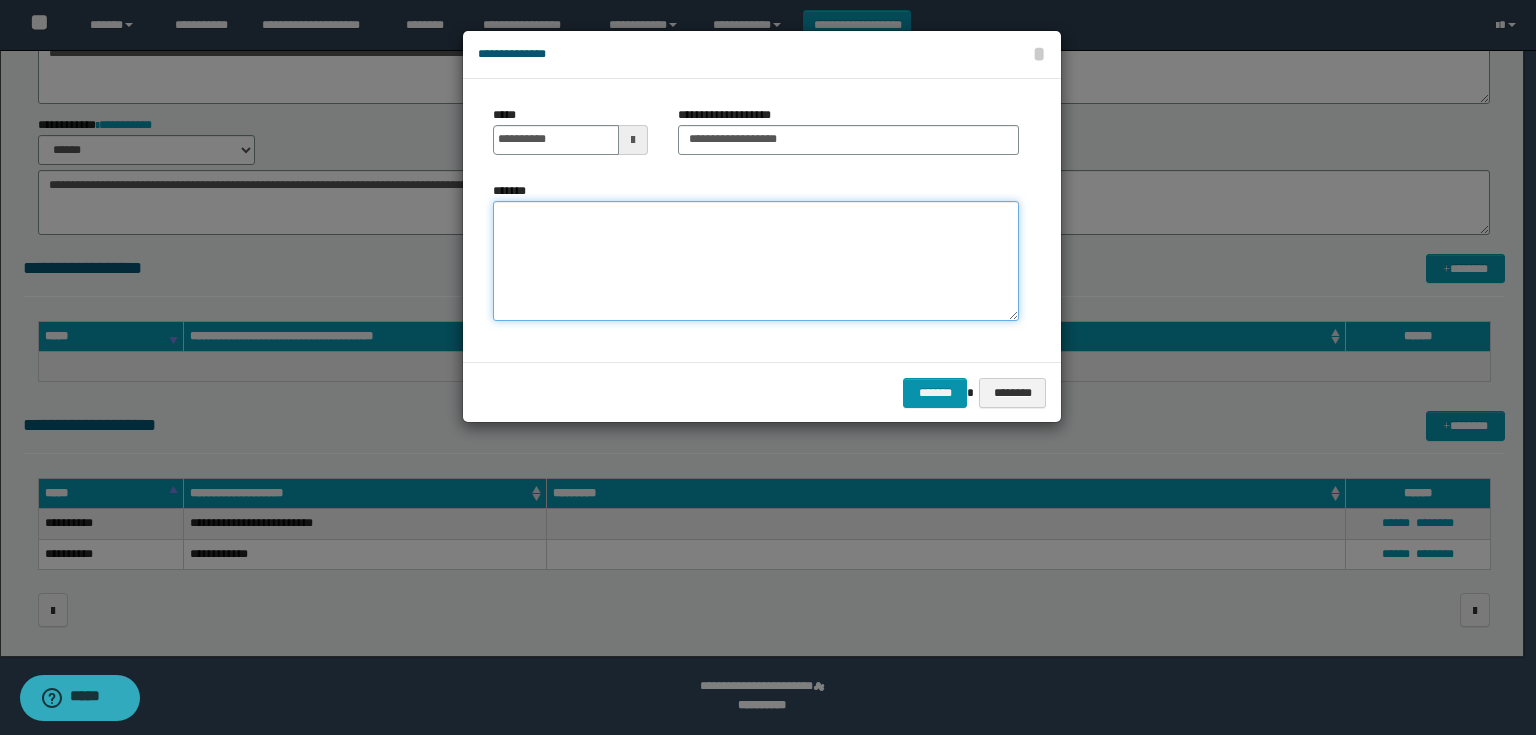 click on "*******" at bounding box center (756, 261) 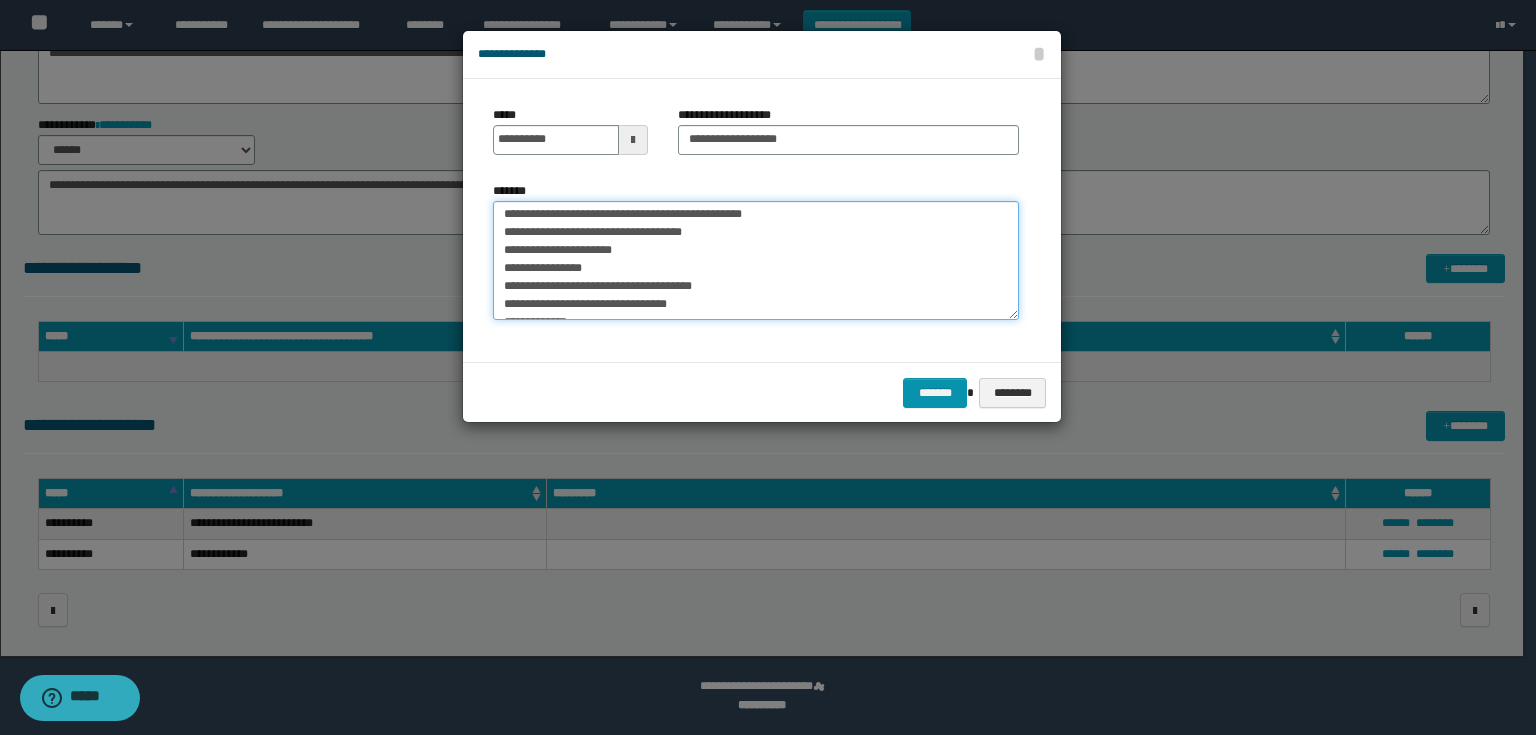 scroll, scrollTop: 0, scrollLeft: 0, axis: both 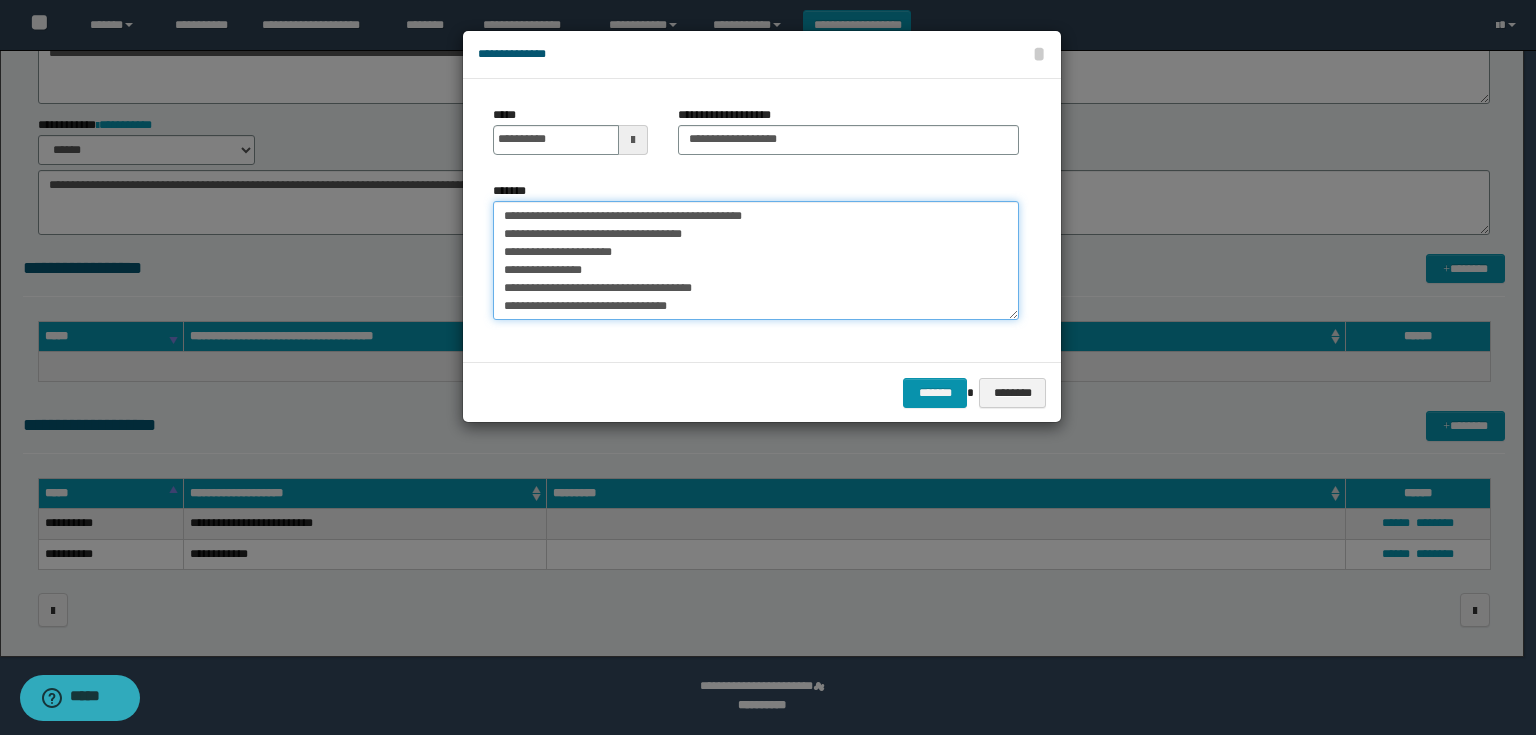 drag, startPoint x: 814, startPoint y: 209, endPoint x: 501, endPoint y: 214, distance: 313.03995 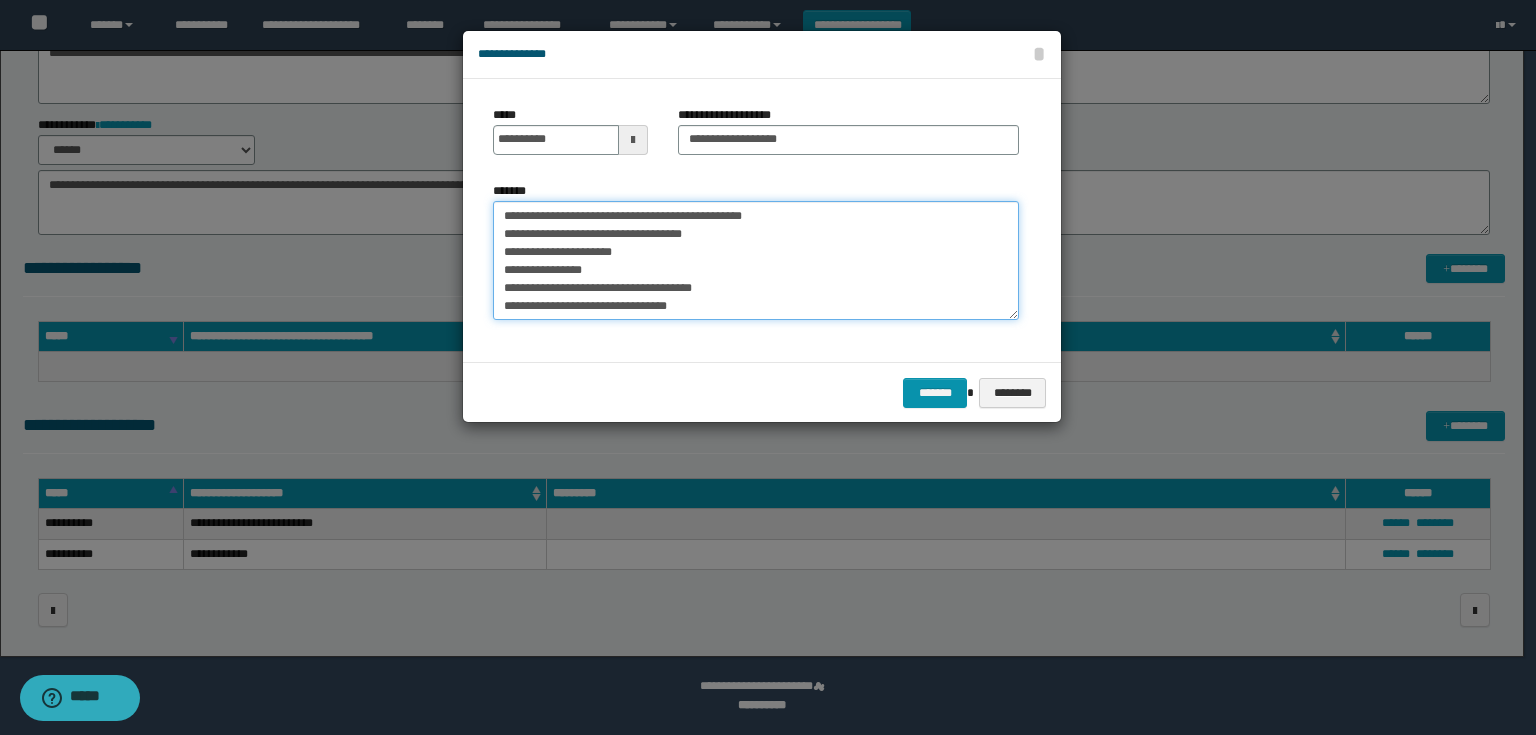 click on "**********" at bounding box center [756, 261] 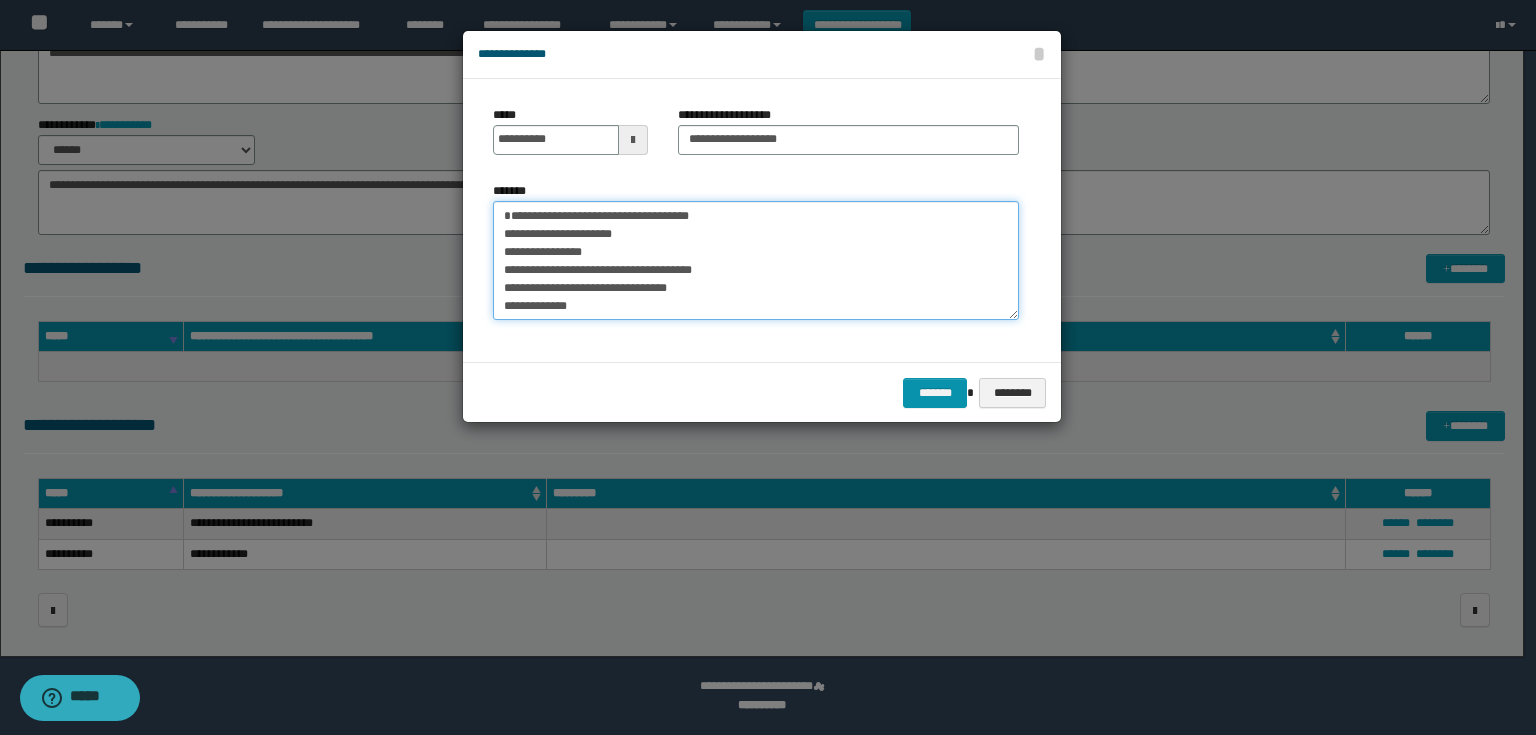 drag, startPoint x: 729, startPoint y: 229, endPoint x: 680, endPoint y: 228, distance: 49.010204 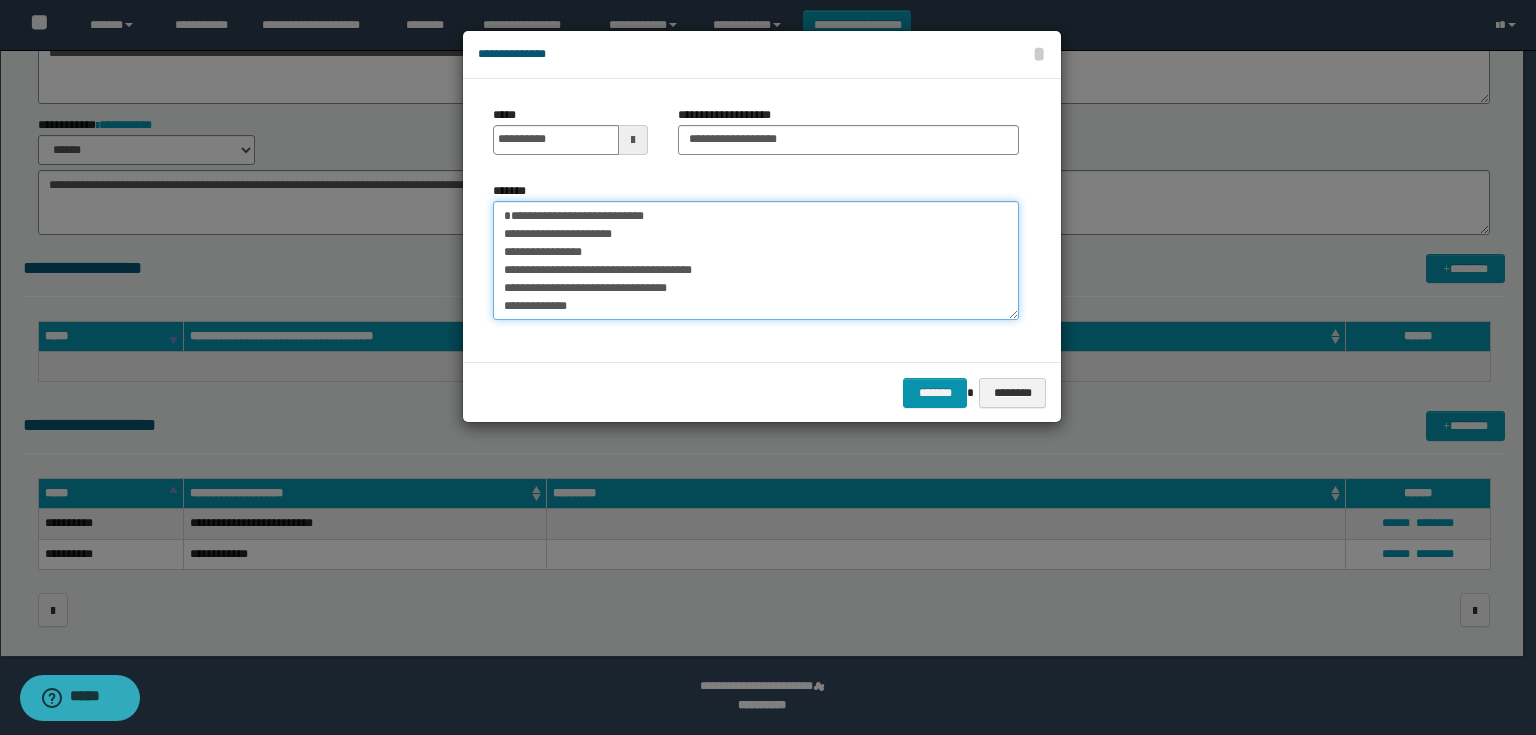click on "**********" at bounding box center [756, 261] 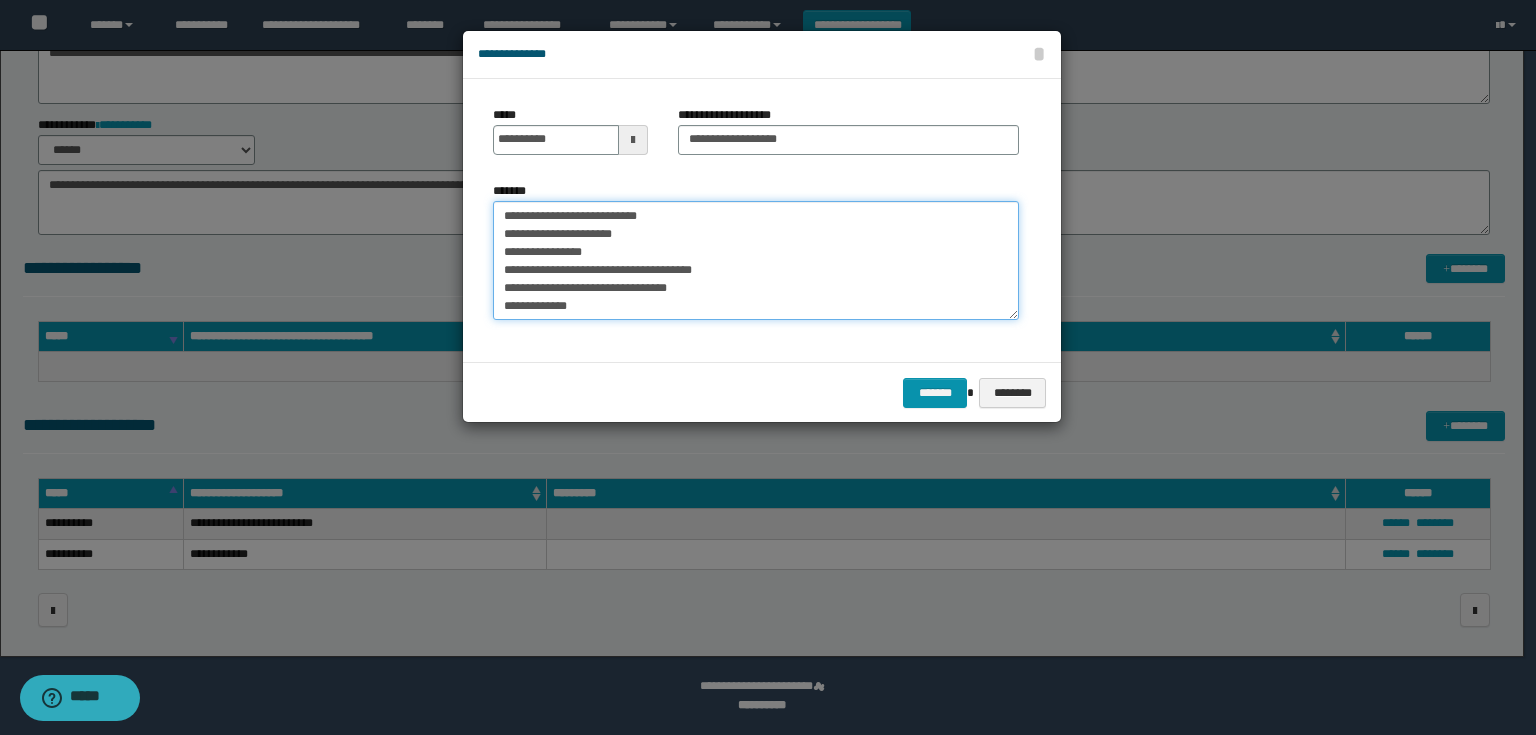 drag, startPoint x: 651, startPoint y: 245, endPoint x: 494, endPoint y: 241, distance: 157.05095 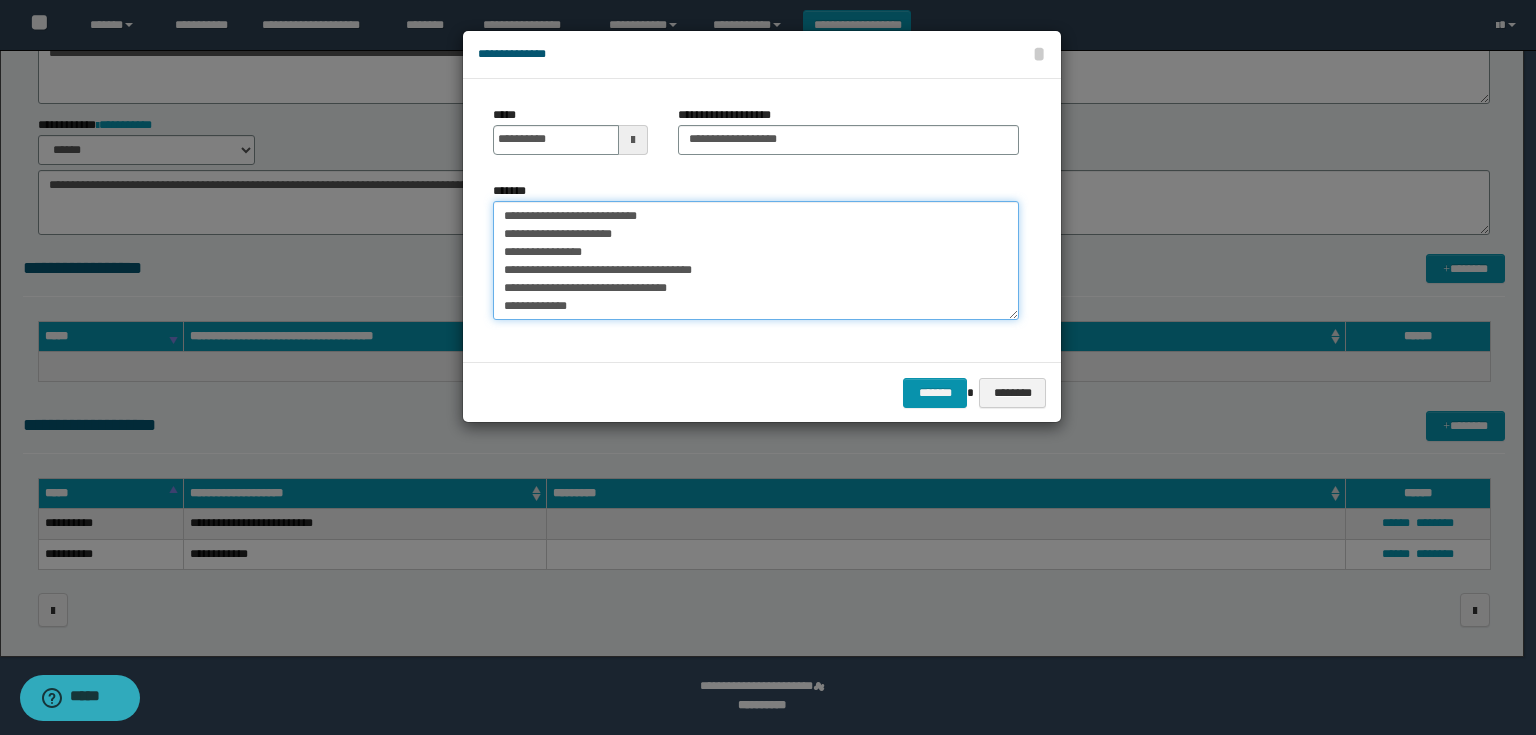 click on "**********" at bounding box center [756, 261] 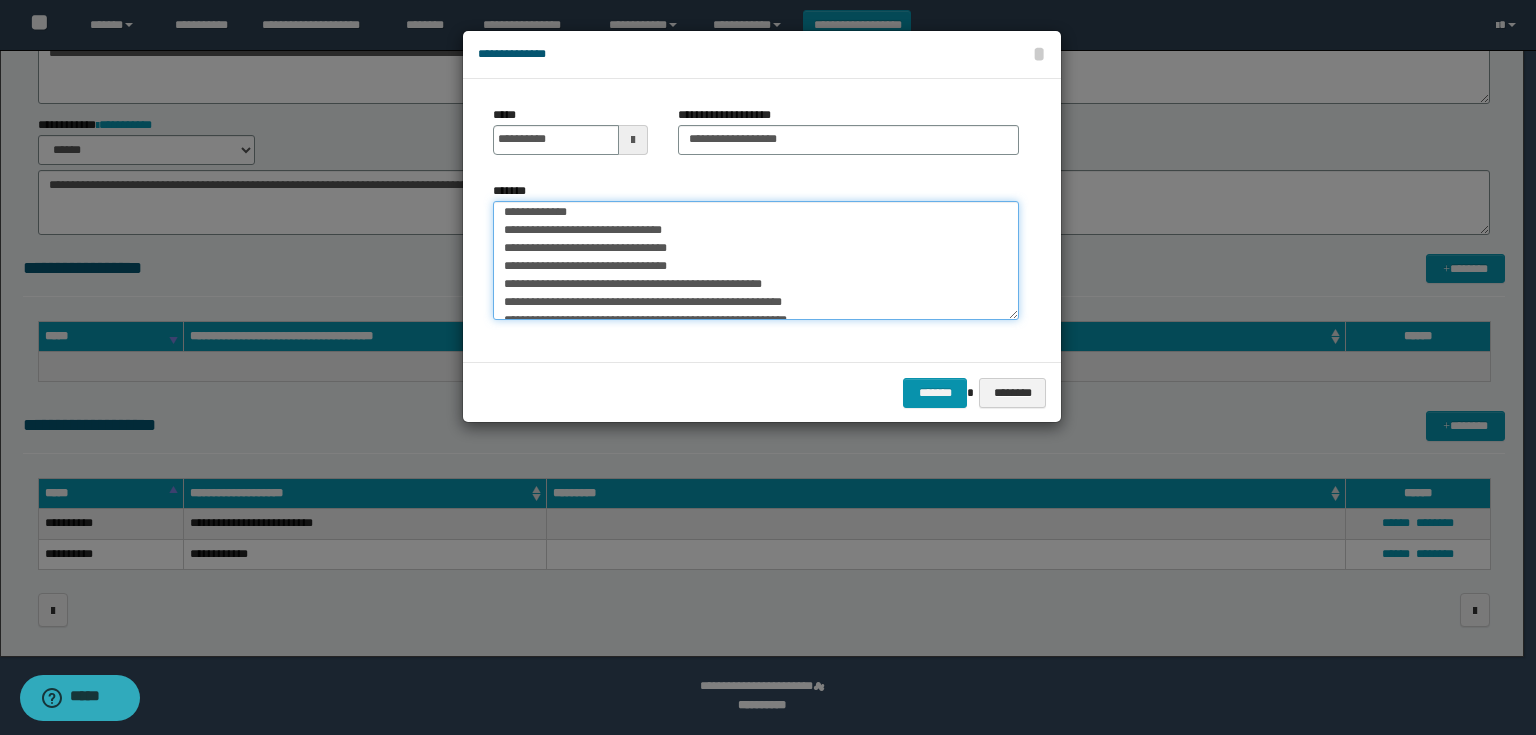 scroll, scrollTop: 108, scrollLeft: 0, axis: vertical 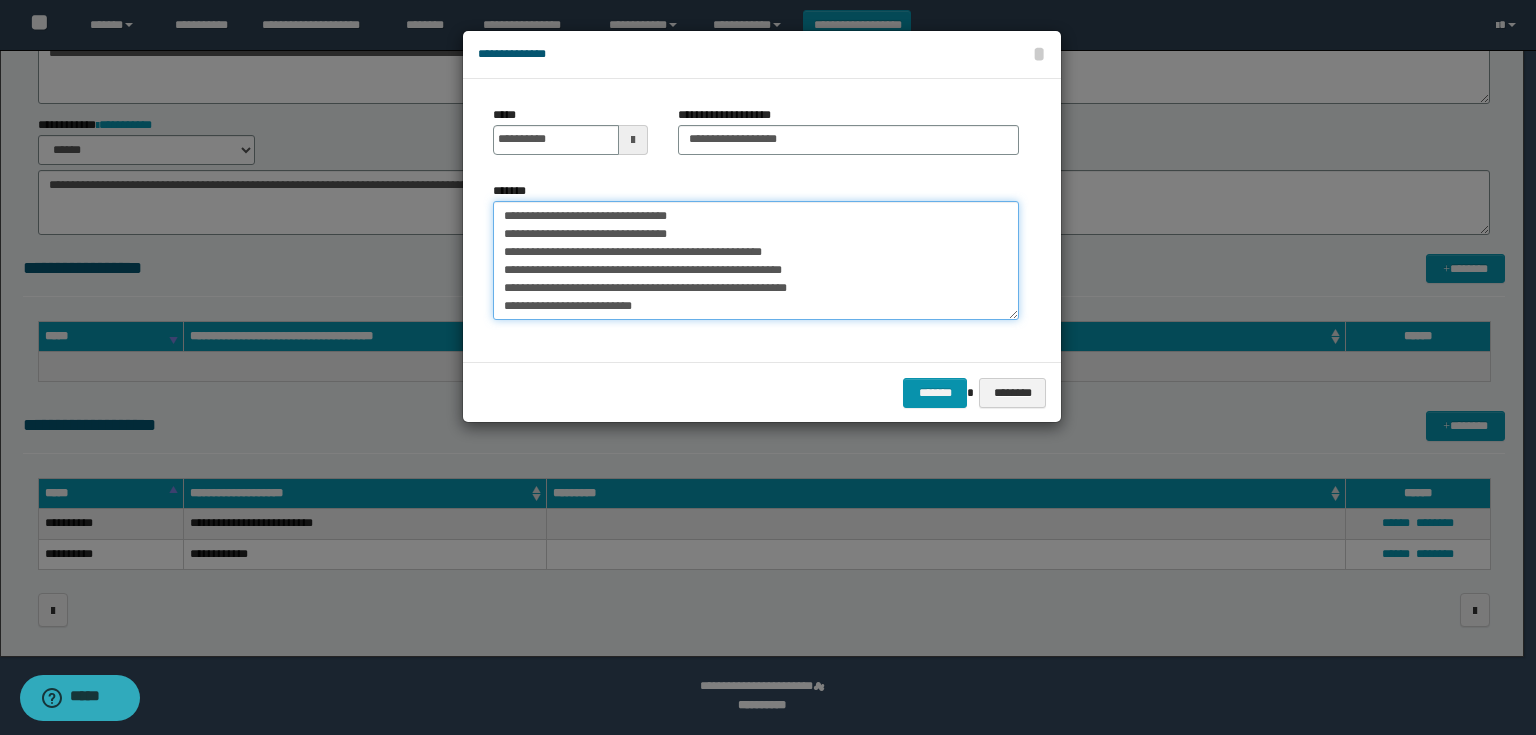 drag, startPoint x: 504, startPoint y: 251, endPoint x: 669, endPoint y: 336, distance: 185.60712 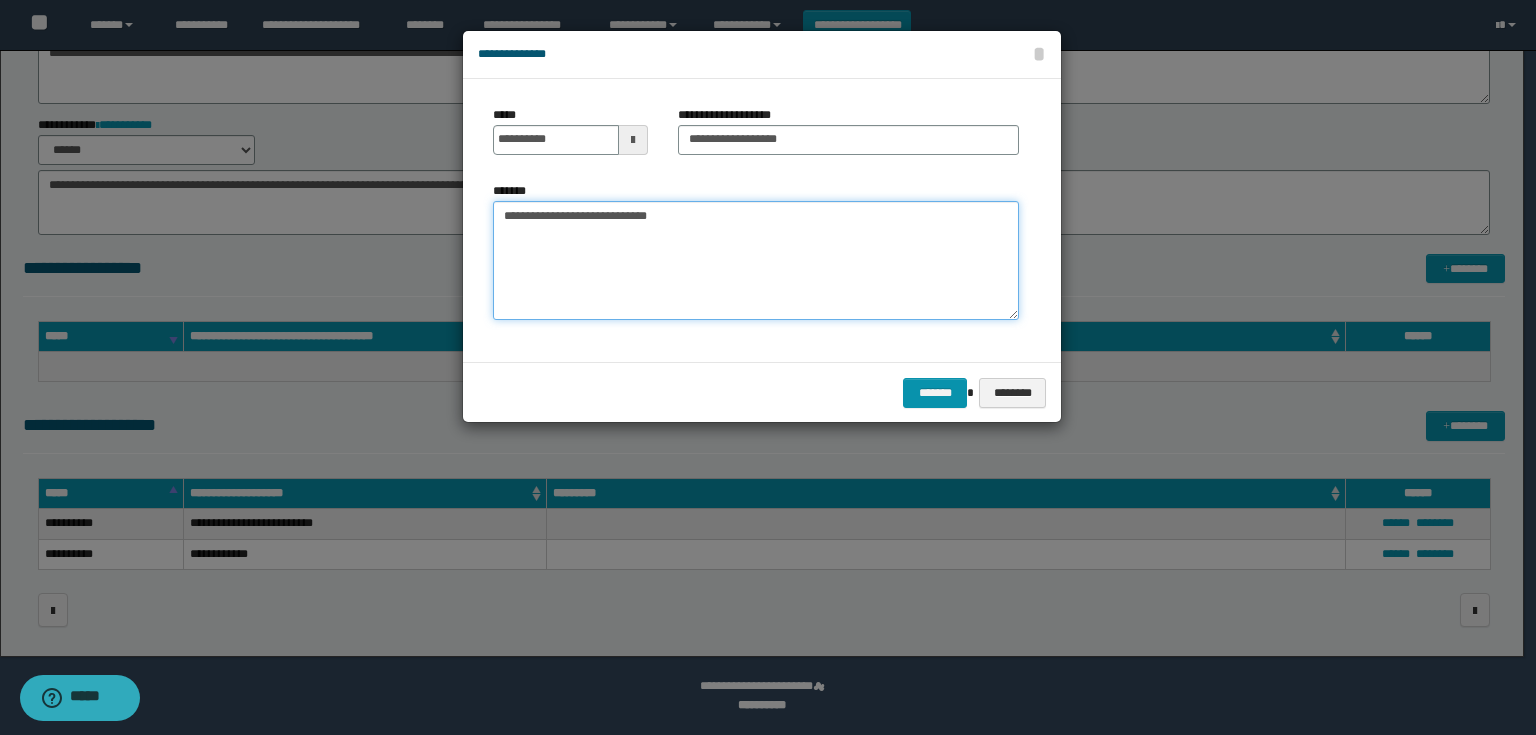 scroll, scrollTop: 0, scrollLeft: 0, axis: both 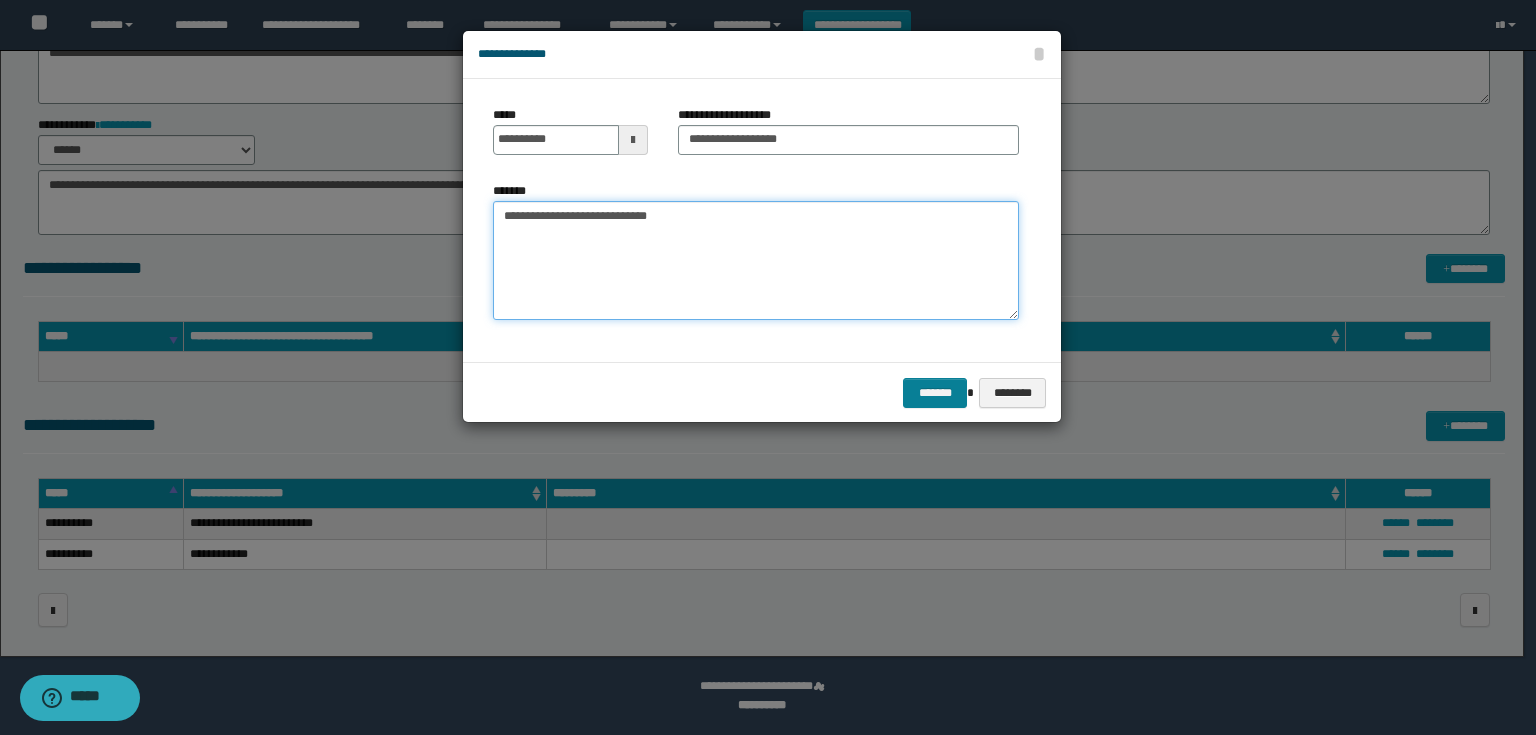 type on "**********" 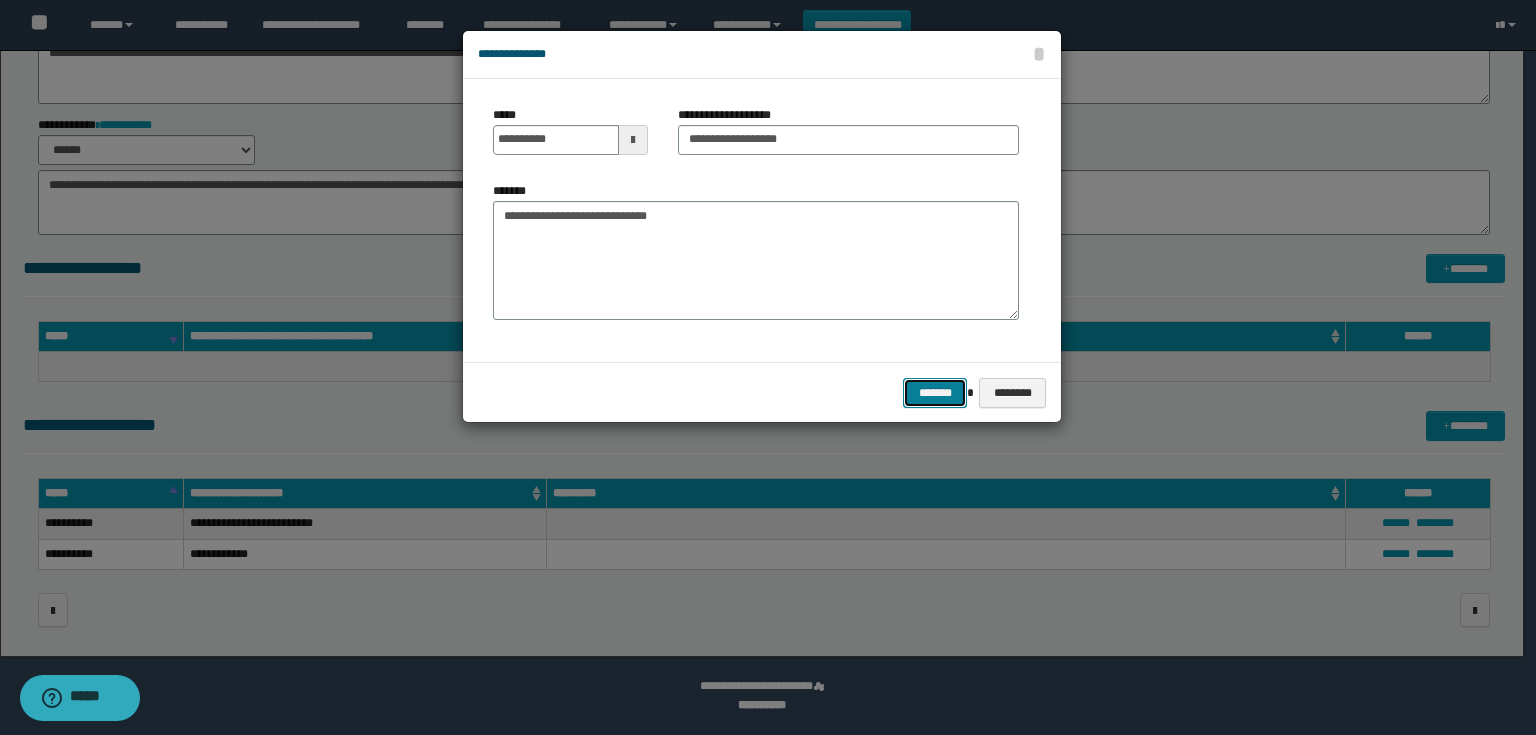 drag, startPoint x: 937, startPoint y: 385, endPoint x: 1093, endPoint y: 397, distance: 156.46086 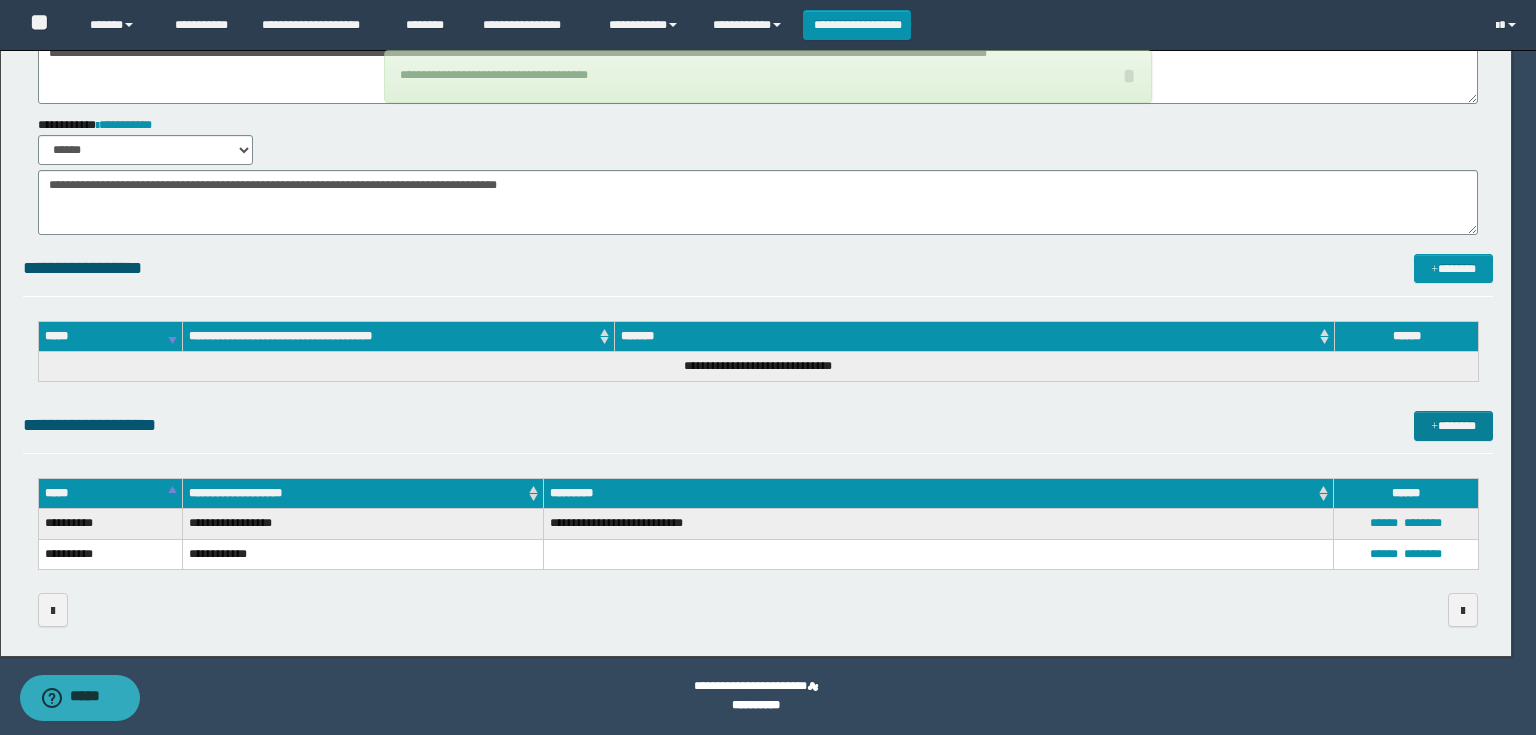 type 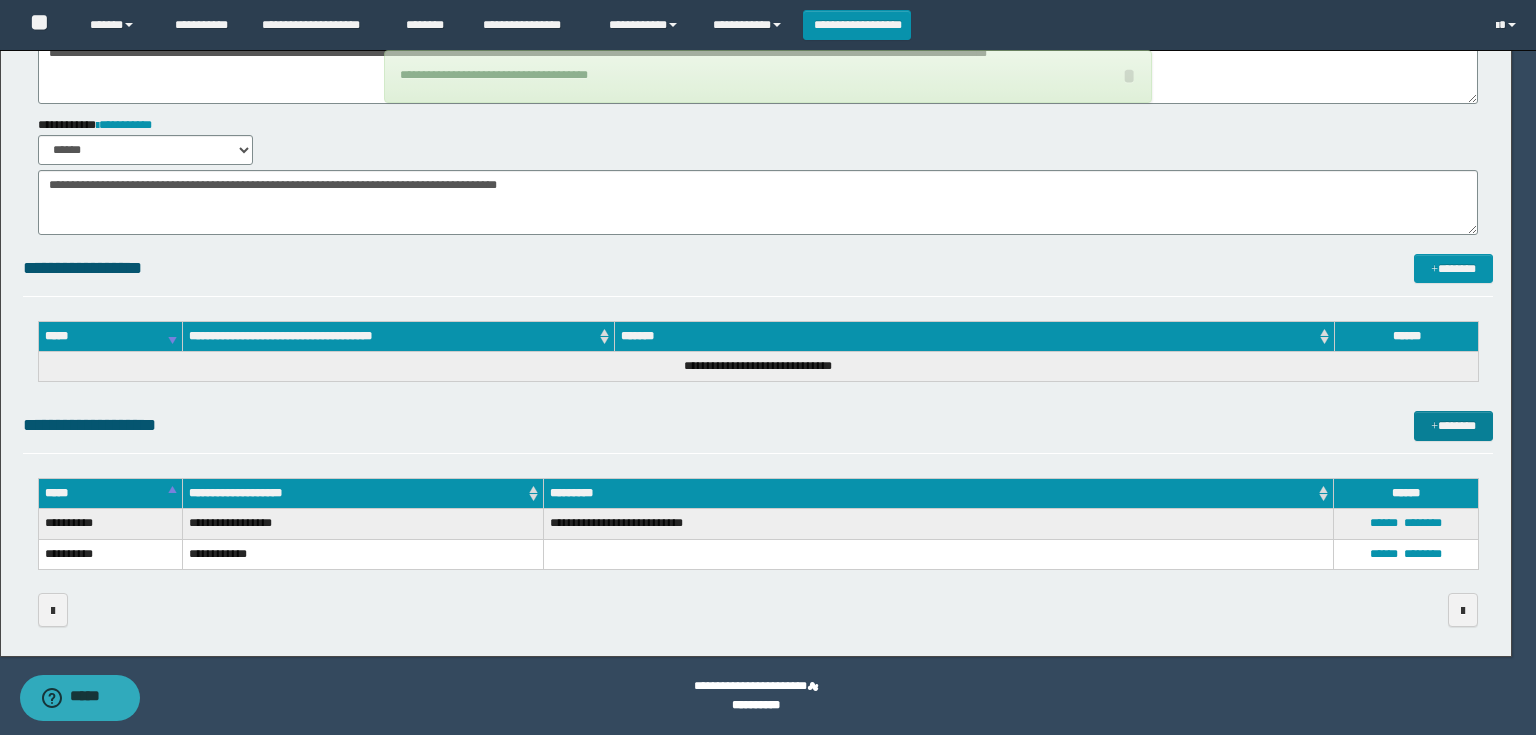 type 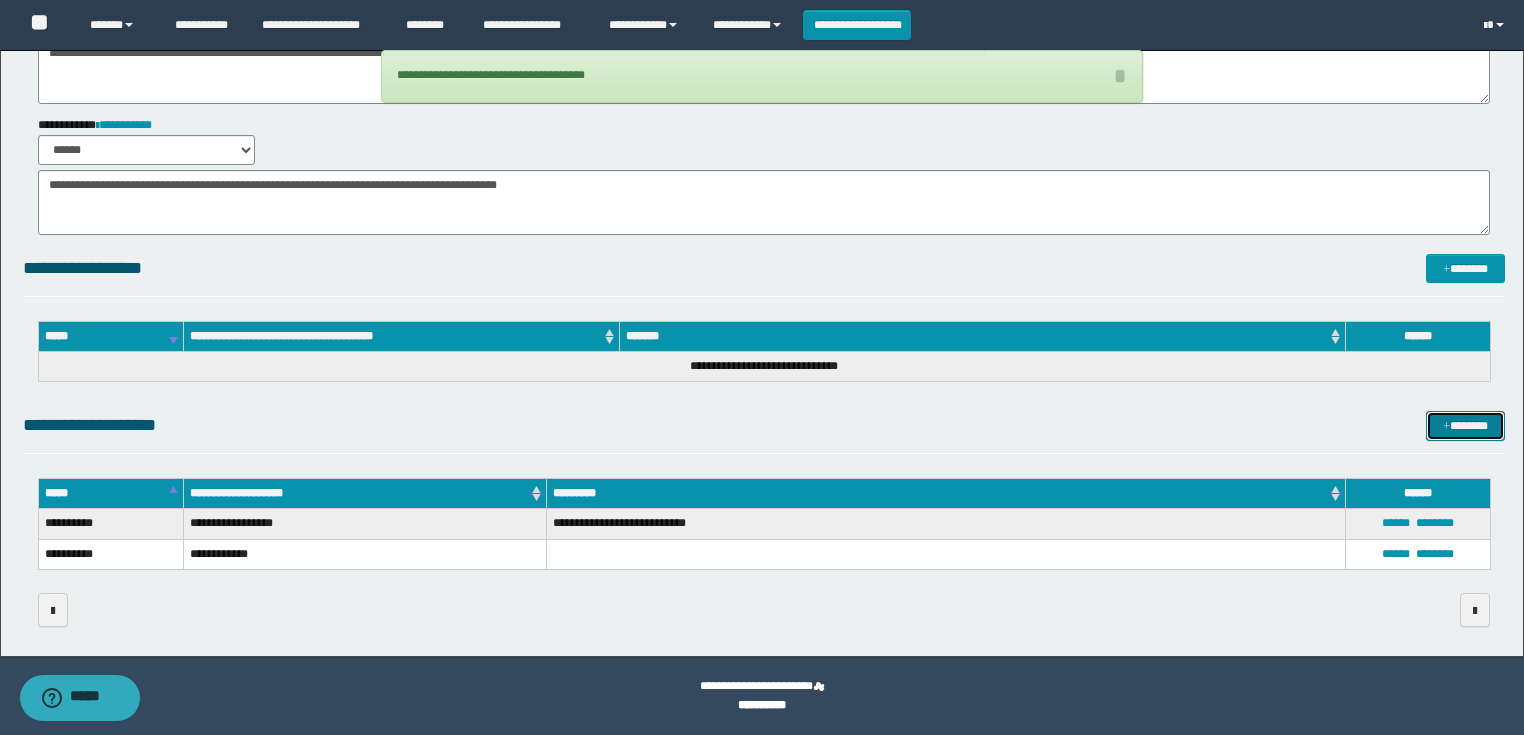 click on "*******" at bounding box center (1465, 426) 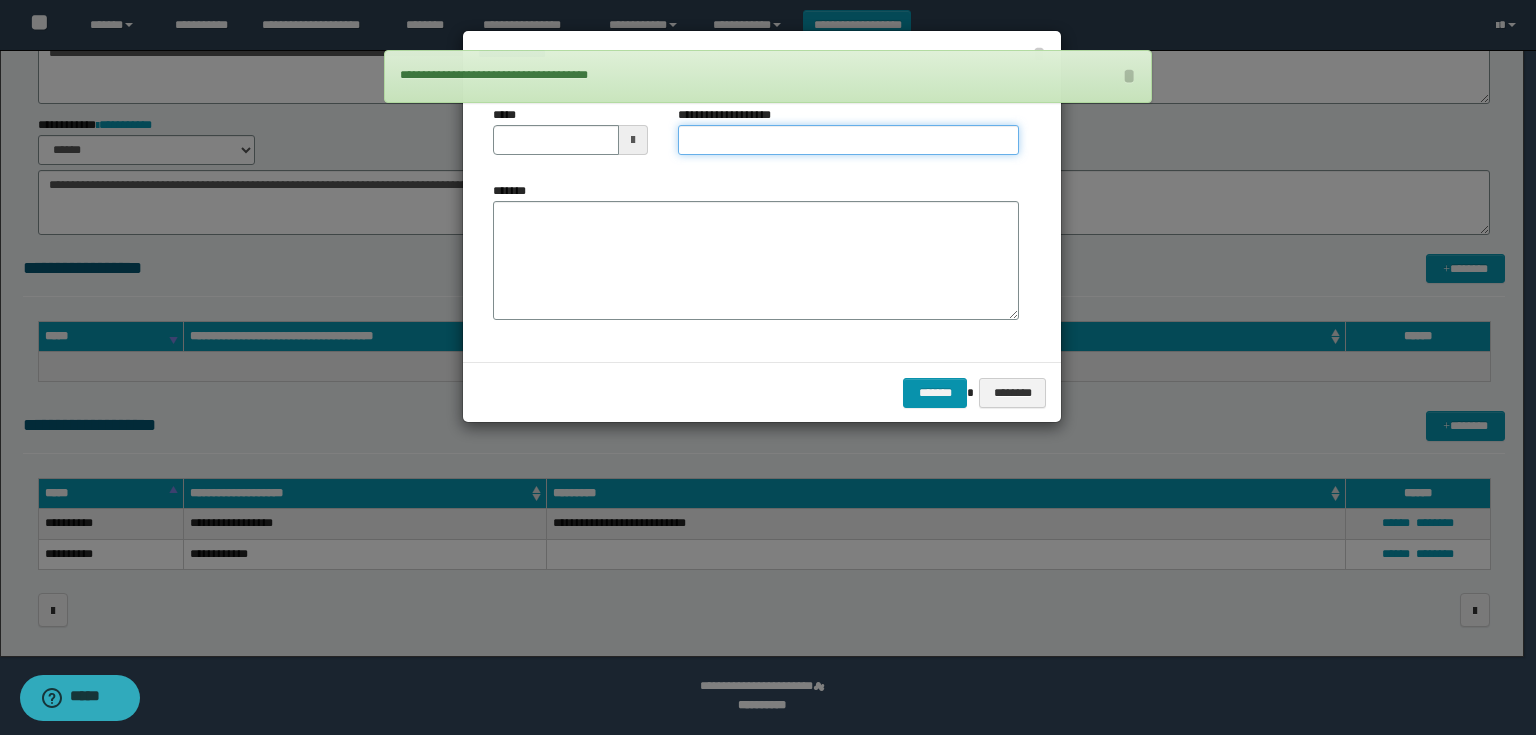 click on "**********" at bounding box center [848, 140] 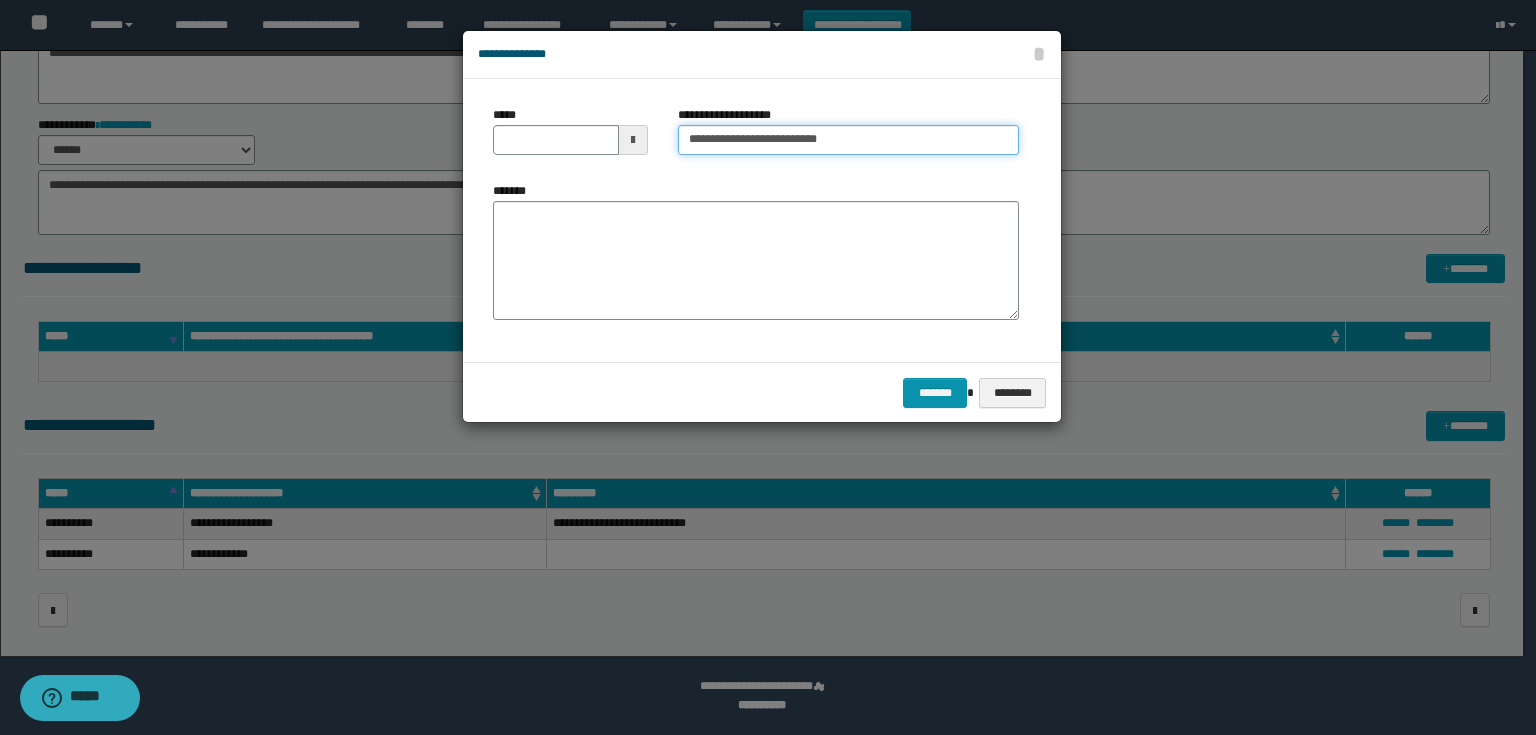 drag, startPoint x: 880, startPoint y: 137, endPoint x: 778, endPoint y: 144, distance: 102.239914 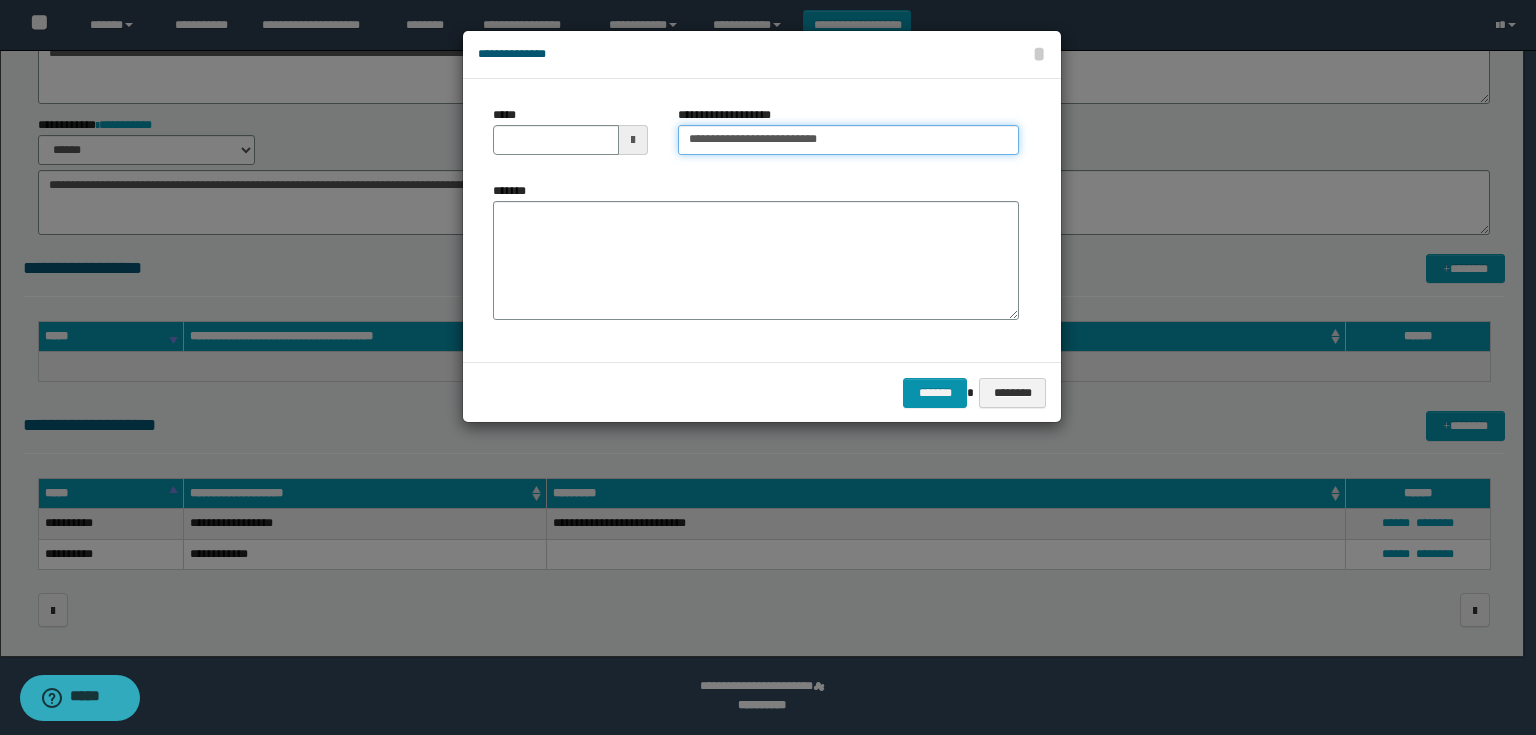click on "**********" at bounding box center [848, 140] 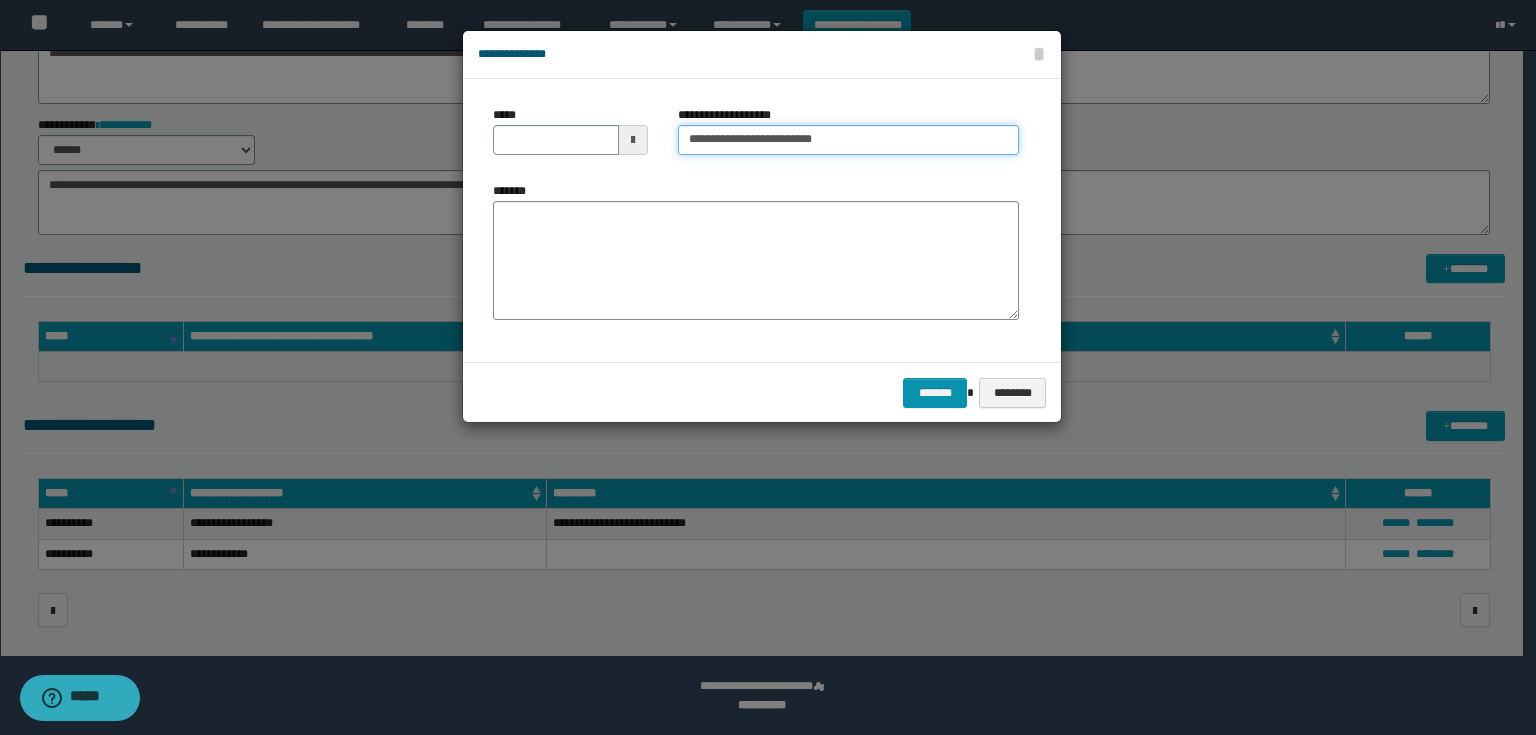 click on "**********" at bounding box center [848, 140] 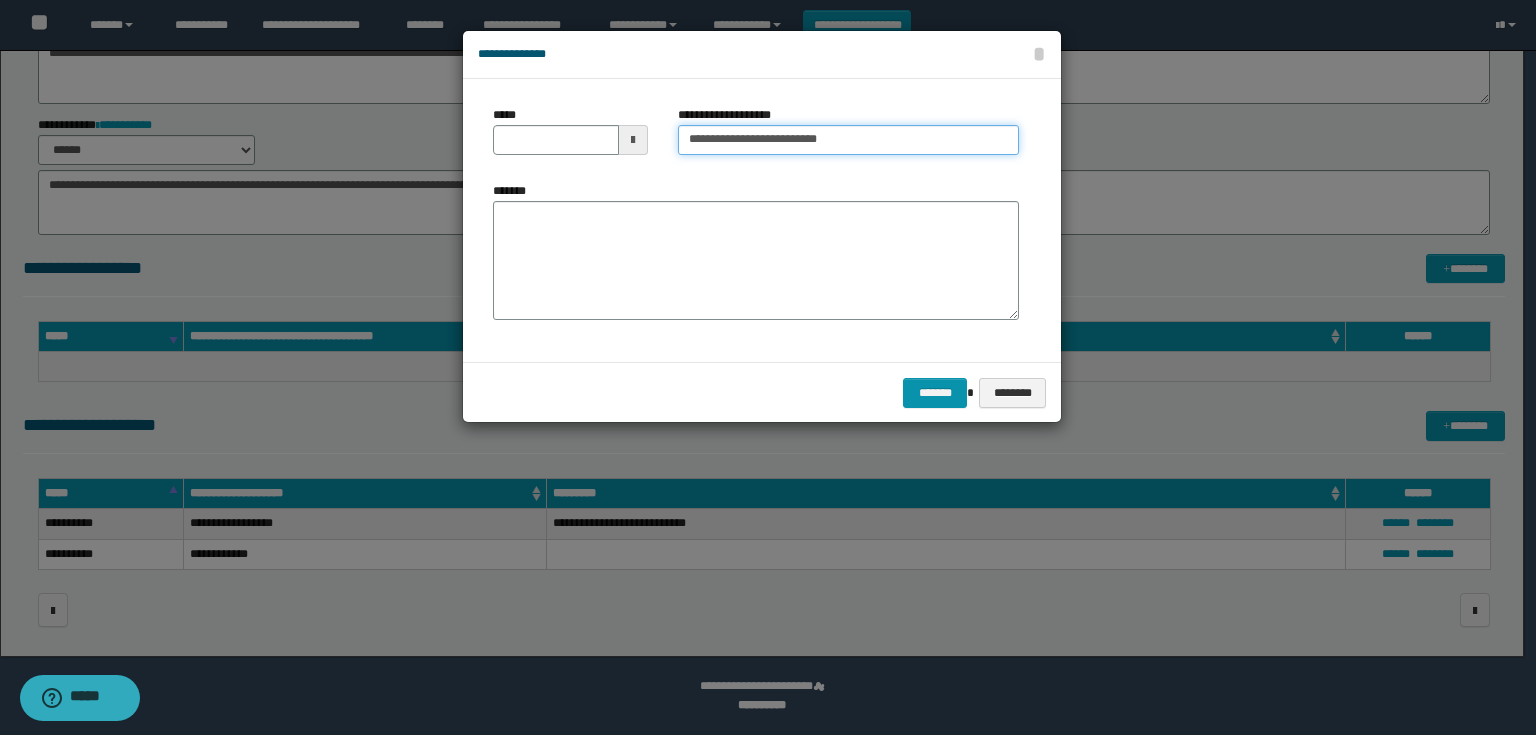 type on "**********" 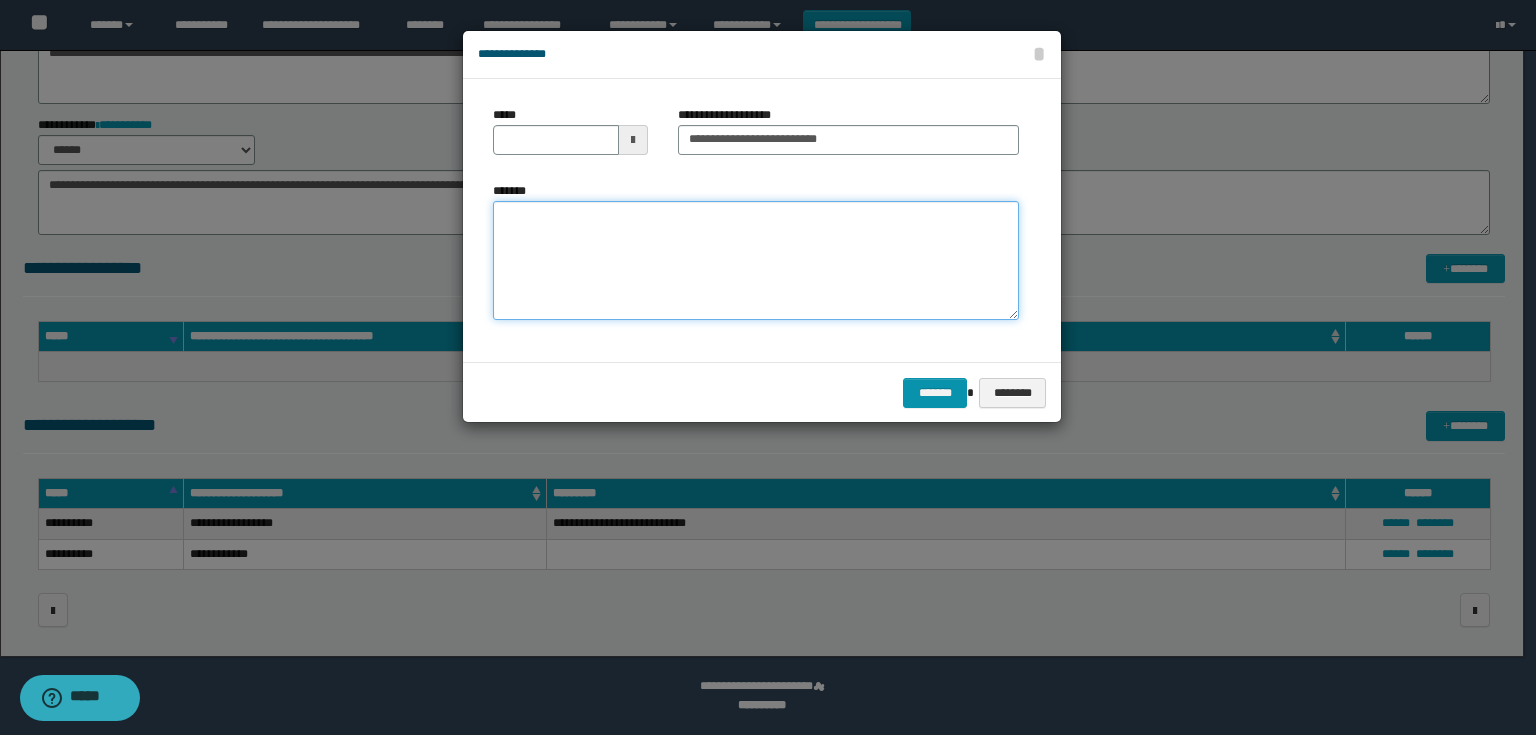 click on "*******" at bounding box center [756, 261] 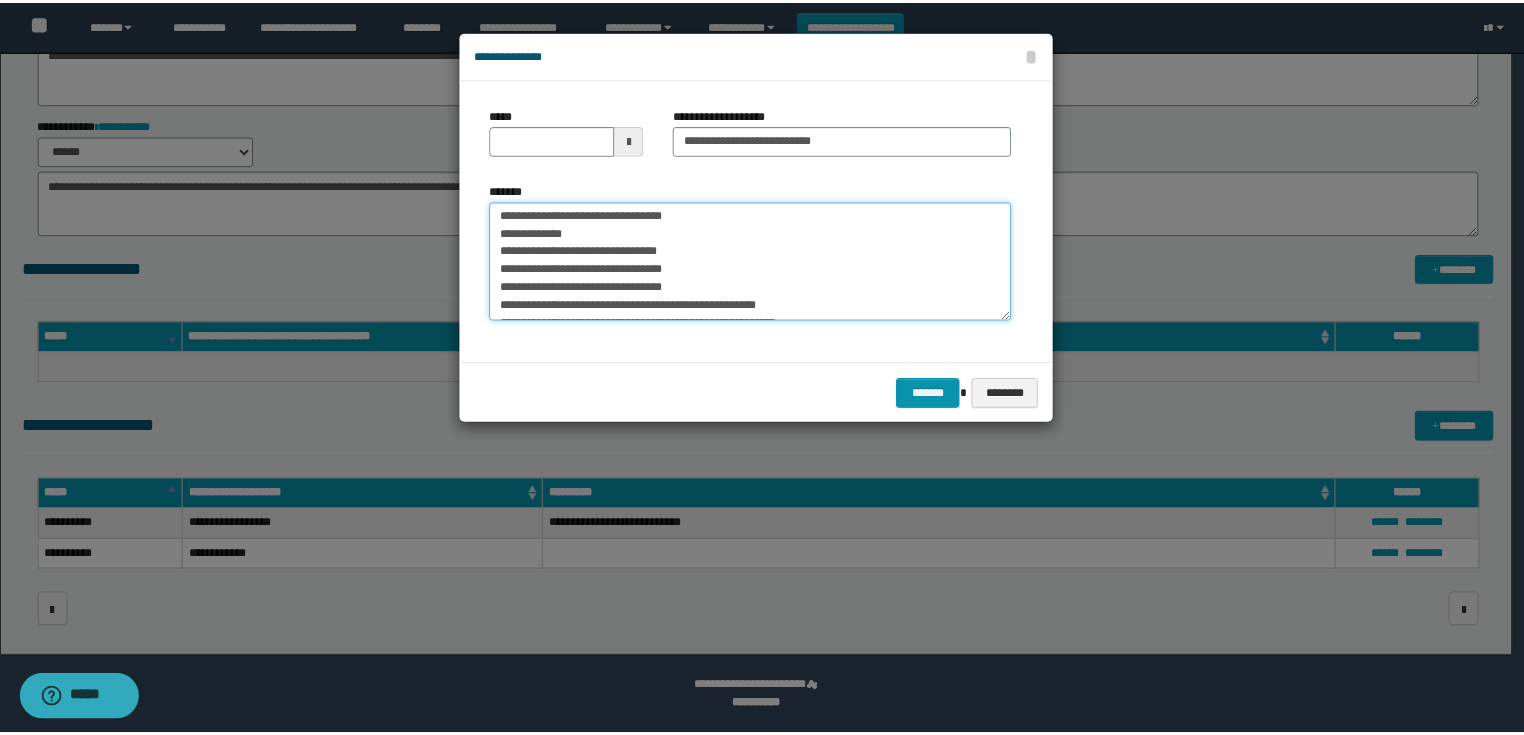 scroll, scrollTop: 0, scrollLeft: 0, axis: both 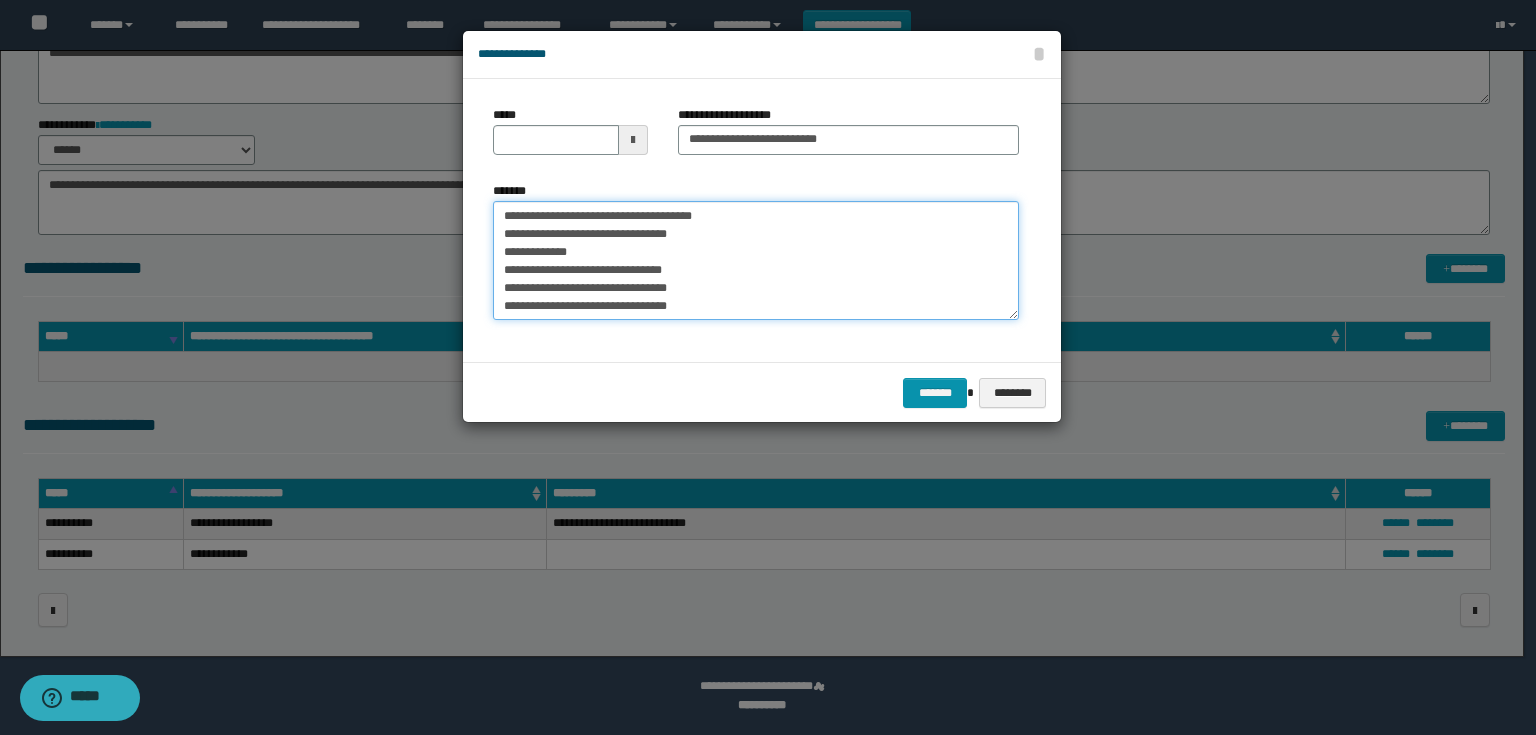 drag, startPoint x: 621, startPoint y: 252, endPoint x: 462, endPoint y: 240, distance: 159.4522 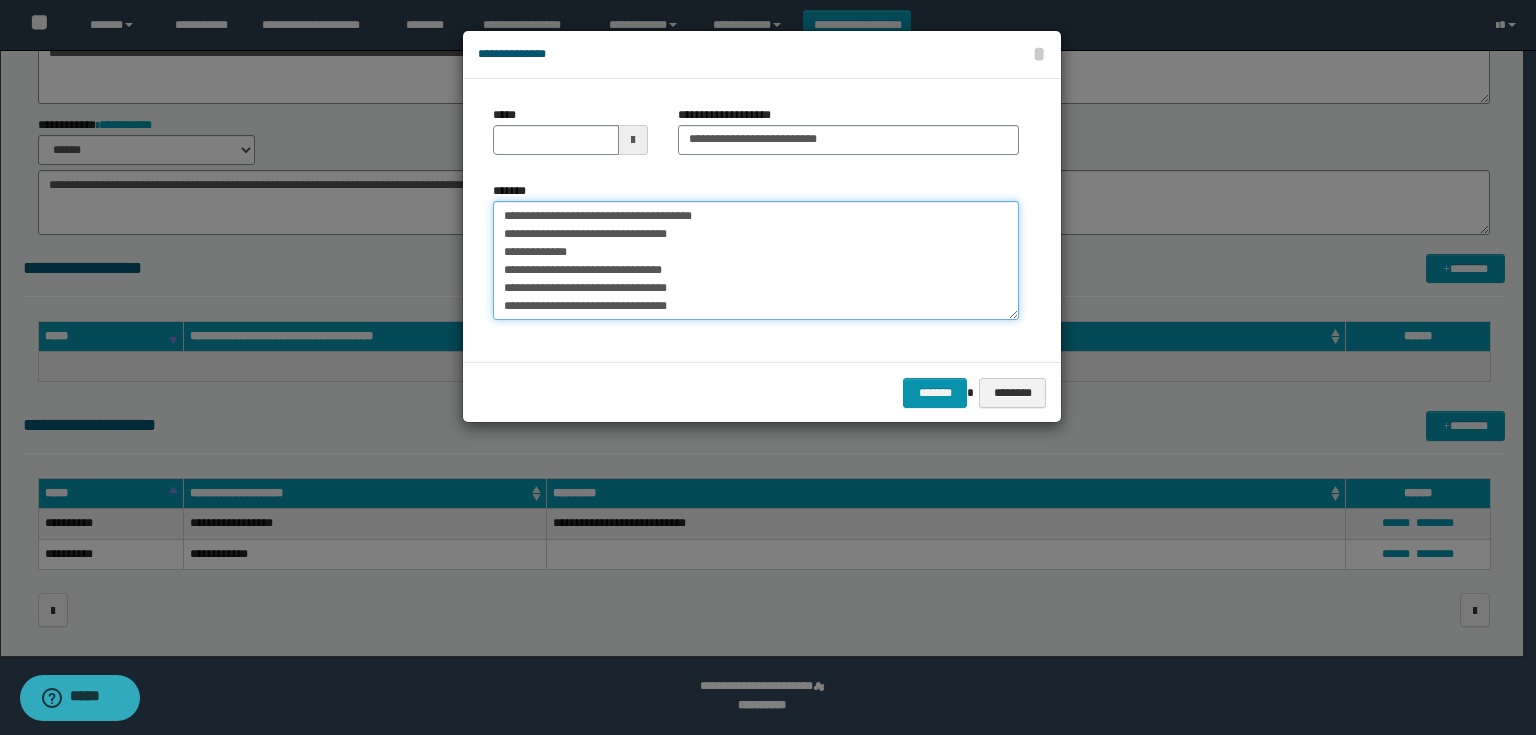 click on "**********" at bounding box center [762, 220] 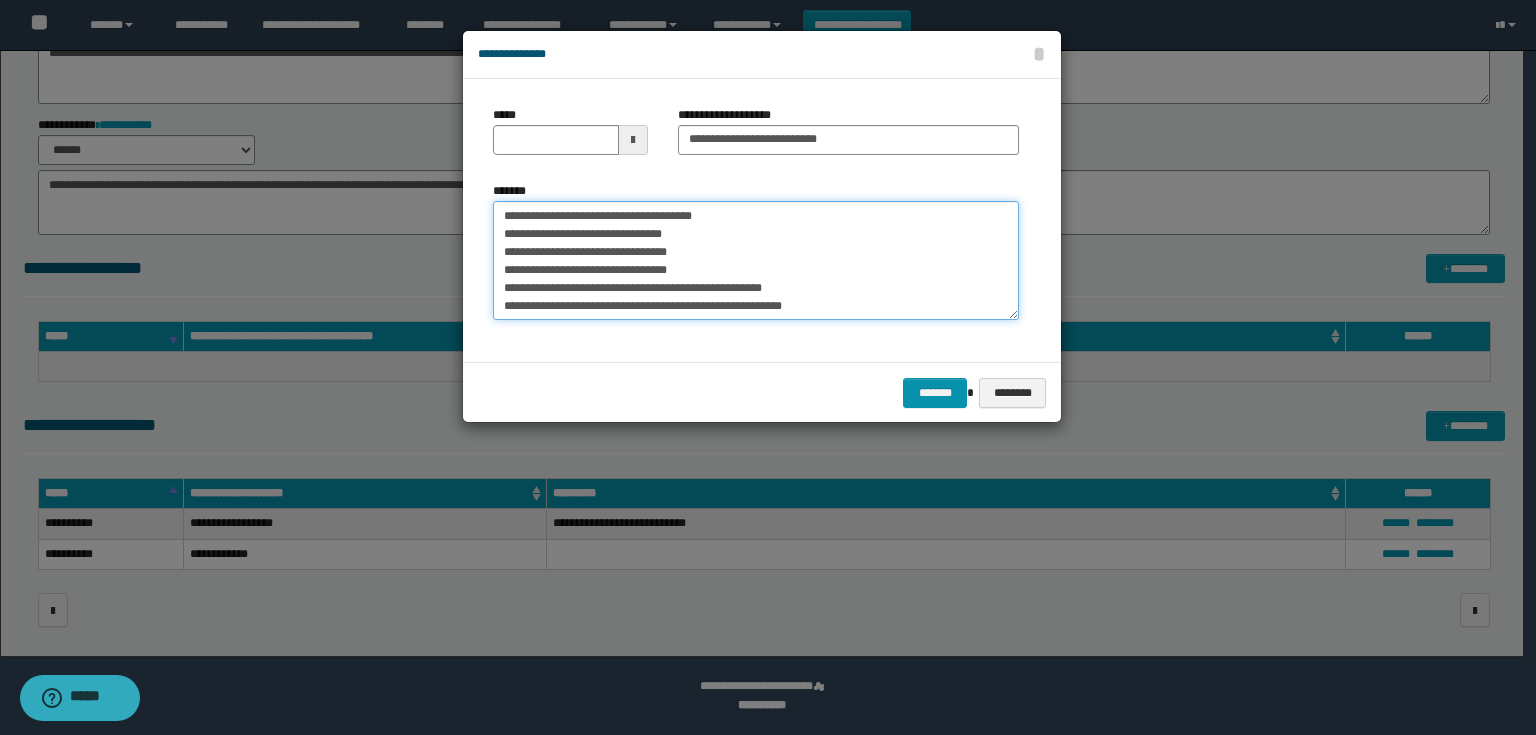 drag, startPoint x: 709, startPoint y: 266, endPoint x: 469, endPoint y: 252, distance: 240.40799 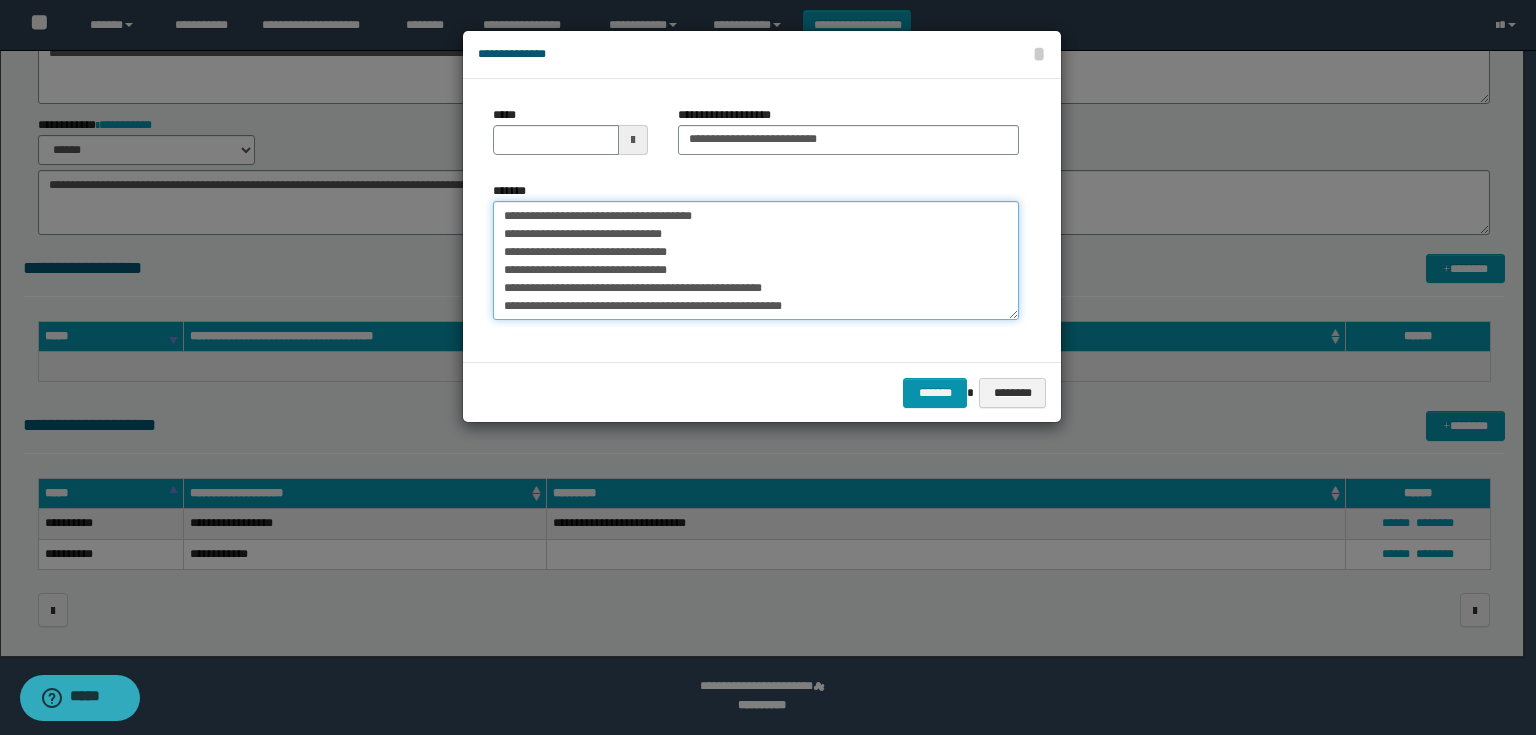 click on "**********" at bounding box center [762, 220] 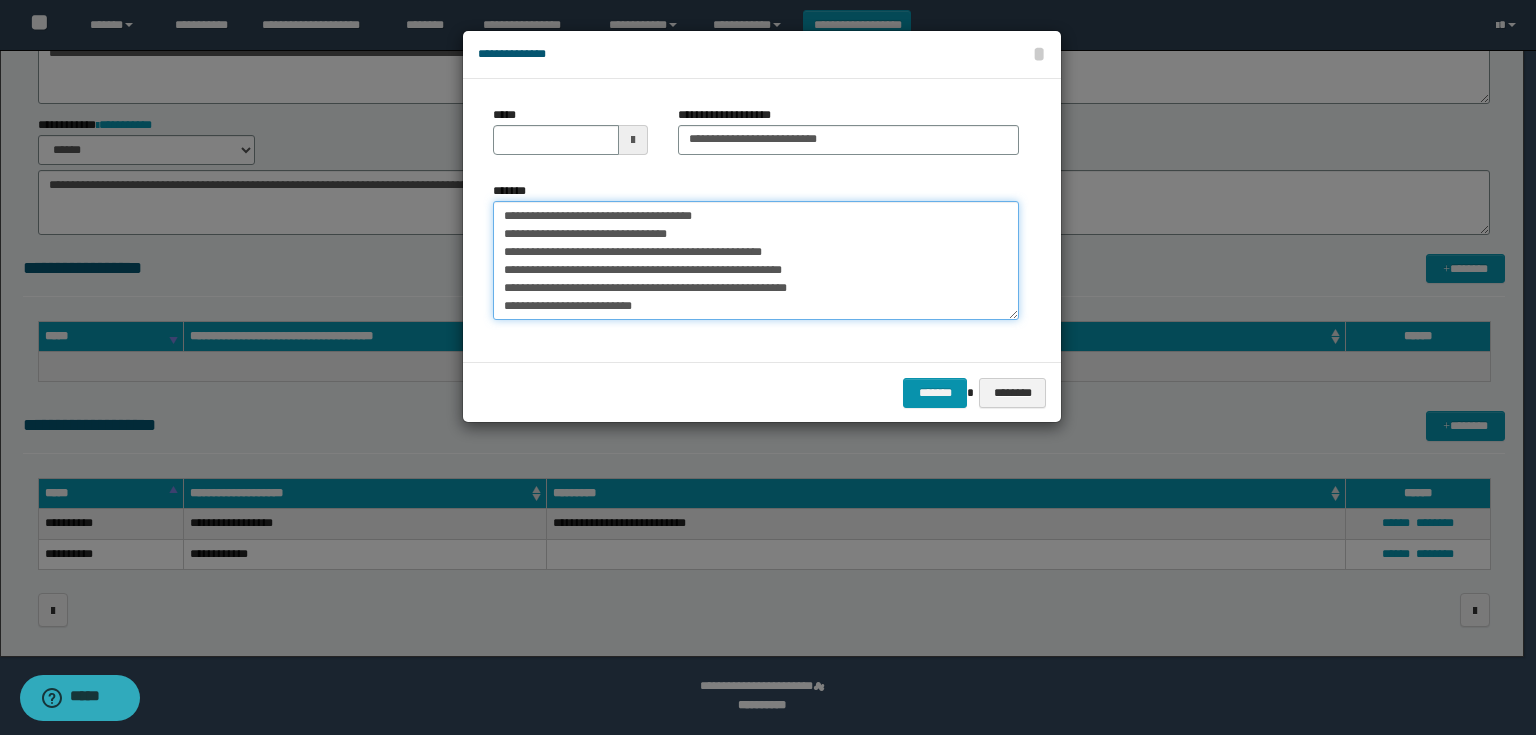 drag, startPoint x: 819, startPoint y: 248, endPoint x: 776, endPoint y: 247, distance: 43.011627 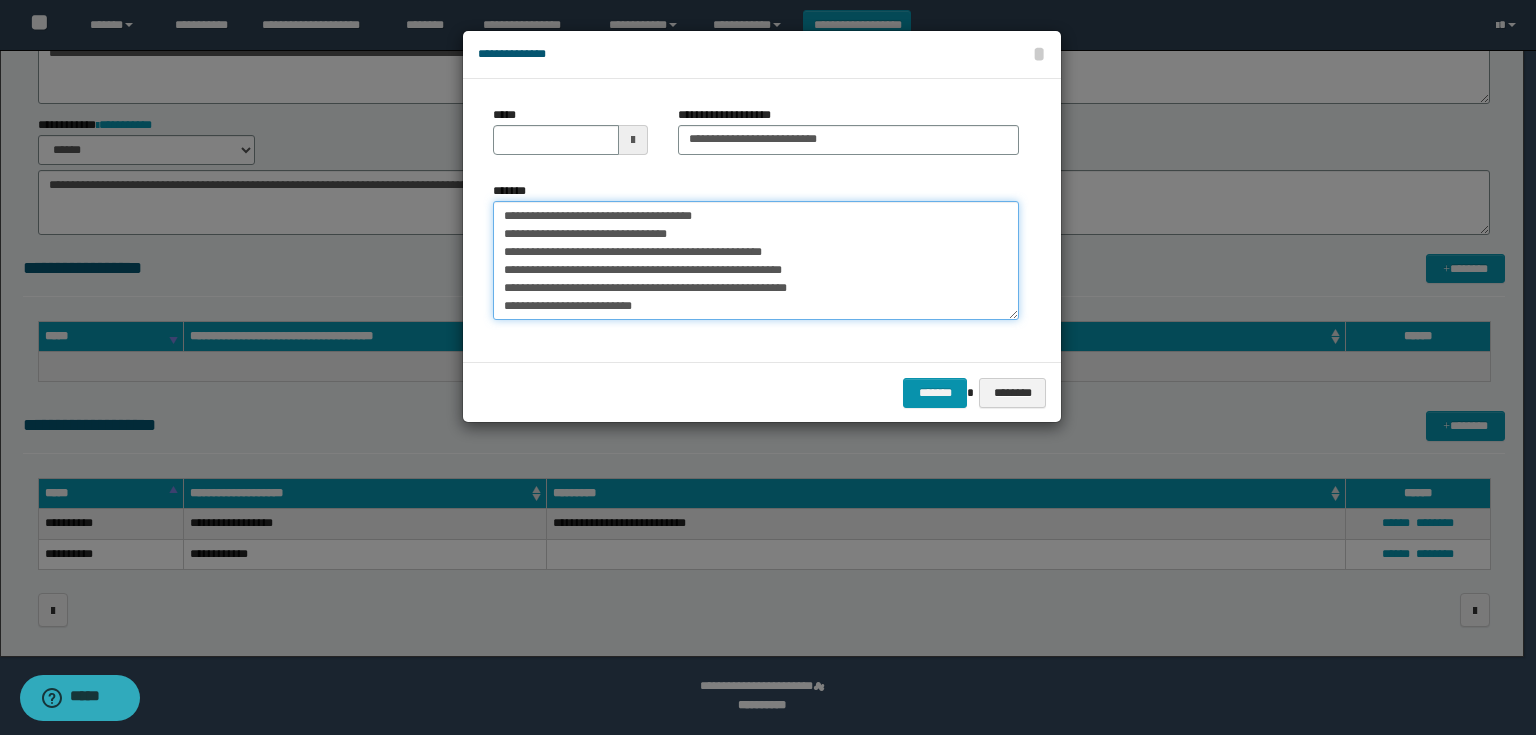 click on "**********" at bounding box center (756, 261) 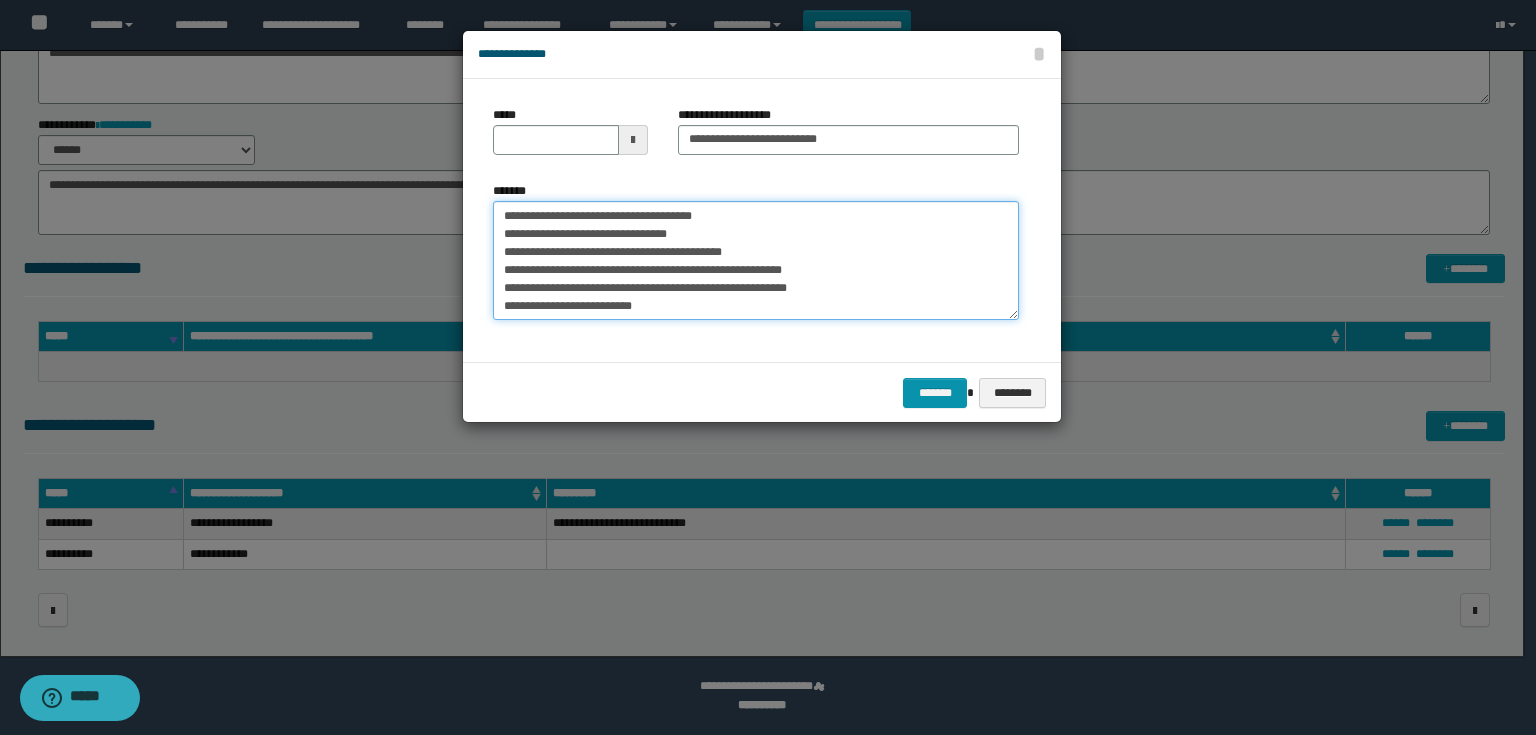 drag, startPoint x: 831, startPoint y: 265, endPoint x: 800, endPoint y: 260, distance: 31.400637 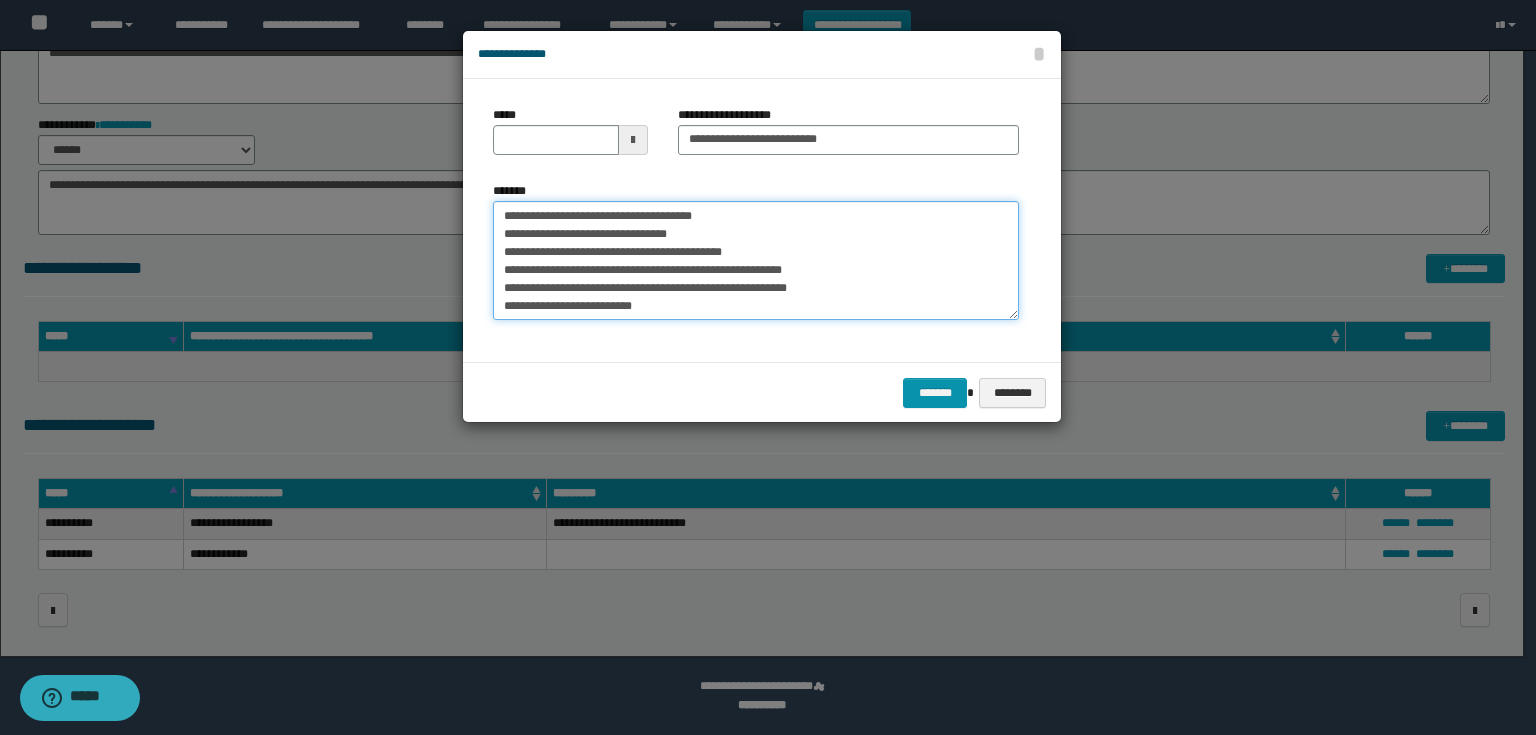 click on "**********" at bounding box center (756, 261) 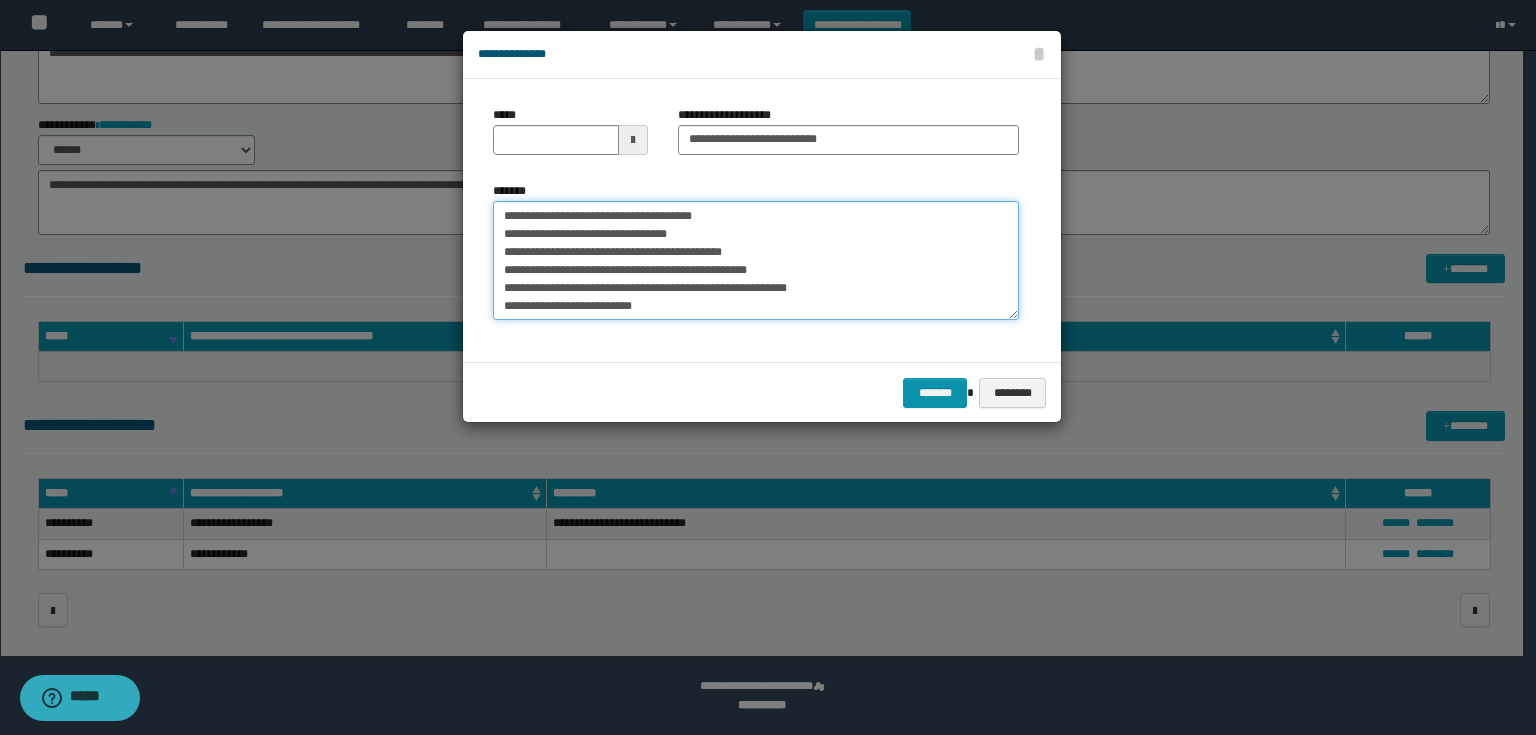 drag, startPoint x: 841, startPoint y: 288, endPoint x: 820, endPoint y: 287, distance: 21.023796 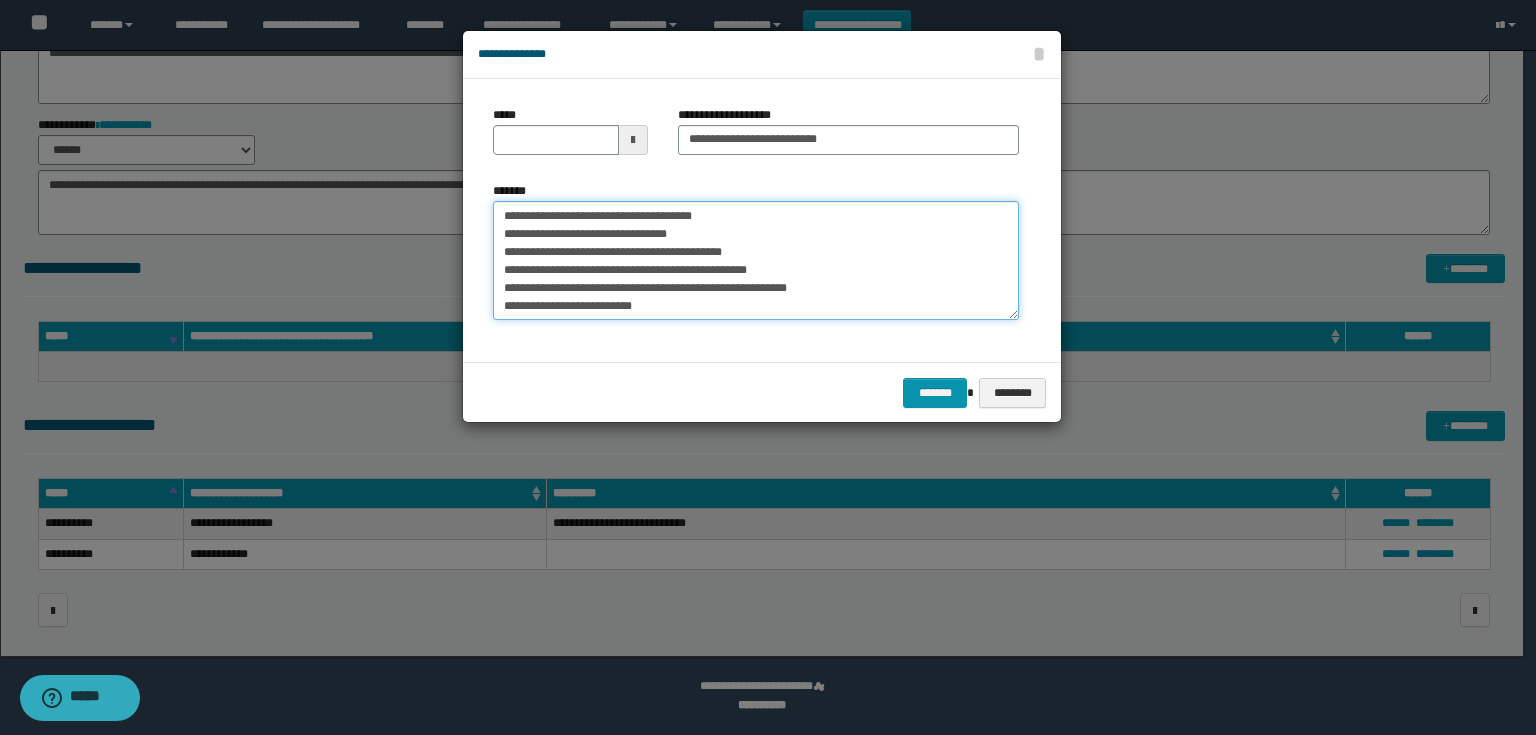 click on "**********" at bounding box center [756, 261] 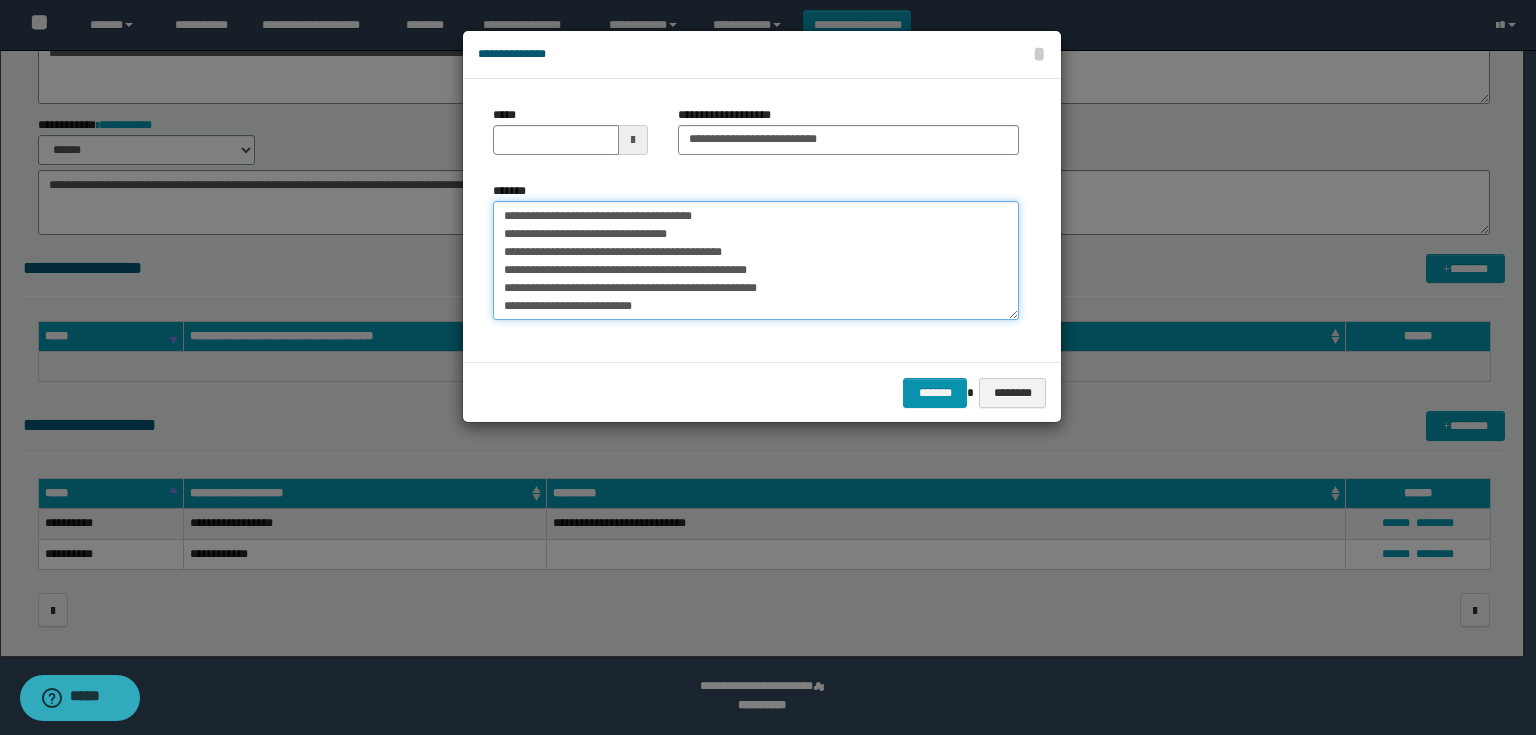drag, startPoint x: 696, startPoint y: 227, endPoint x: 652, endPoint y: 228, distance: 44.011364 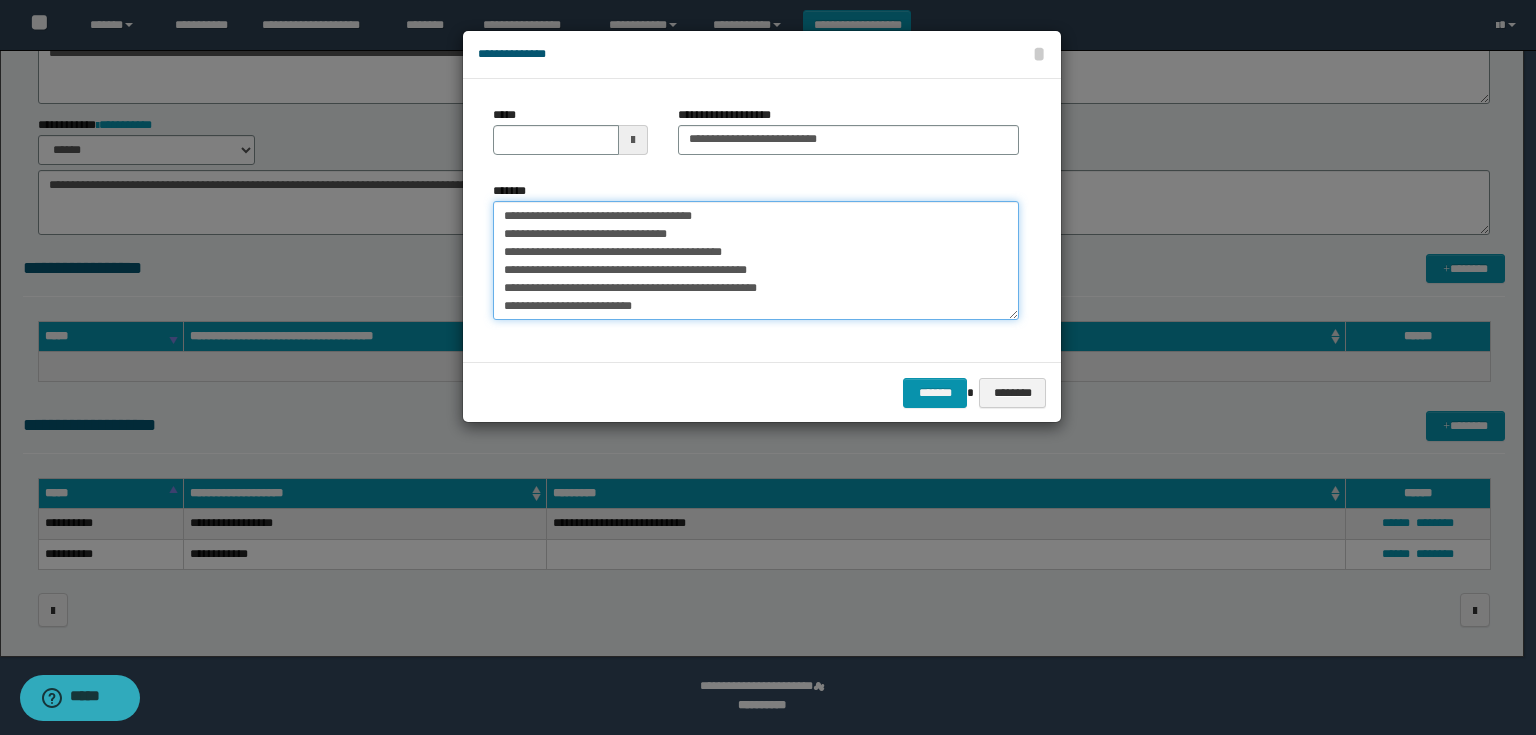 click on "**********" at bounding box center (756, 261) 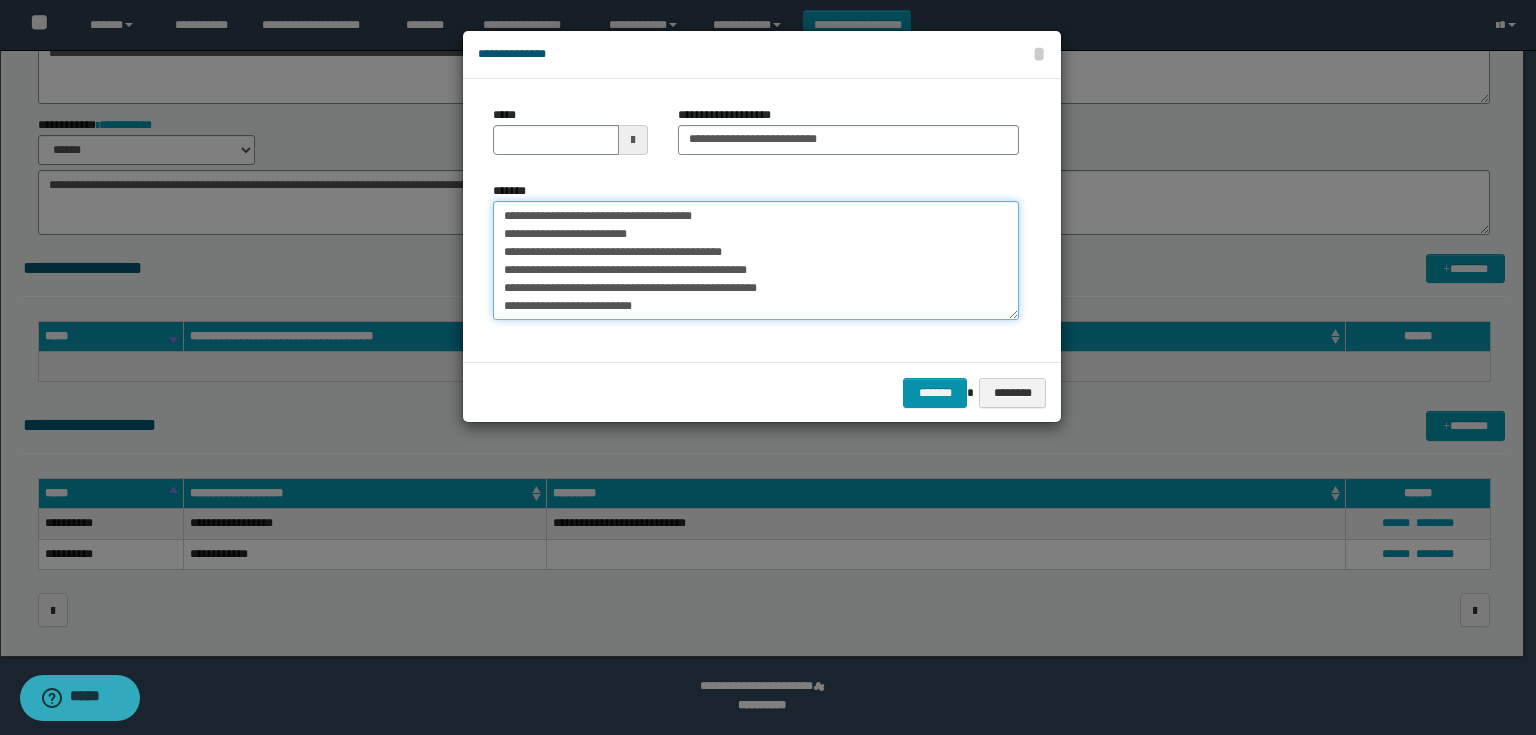 drag, startPoint x: 732, startPoint y: 224, endPoint x: 692, endPoint y: 213, distance: 41.484936 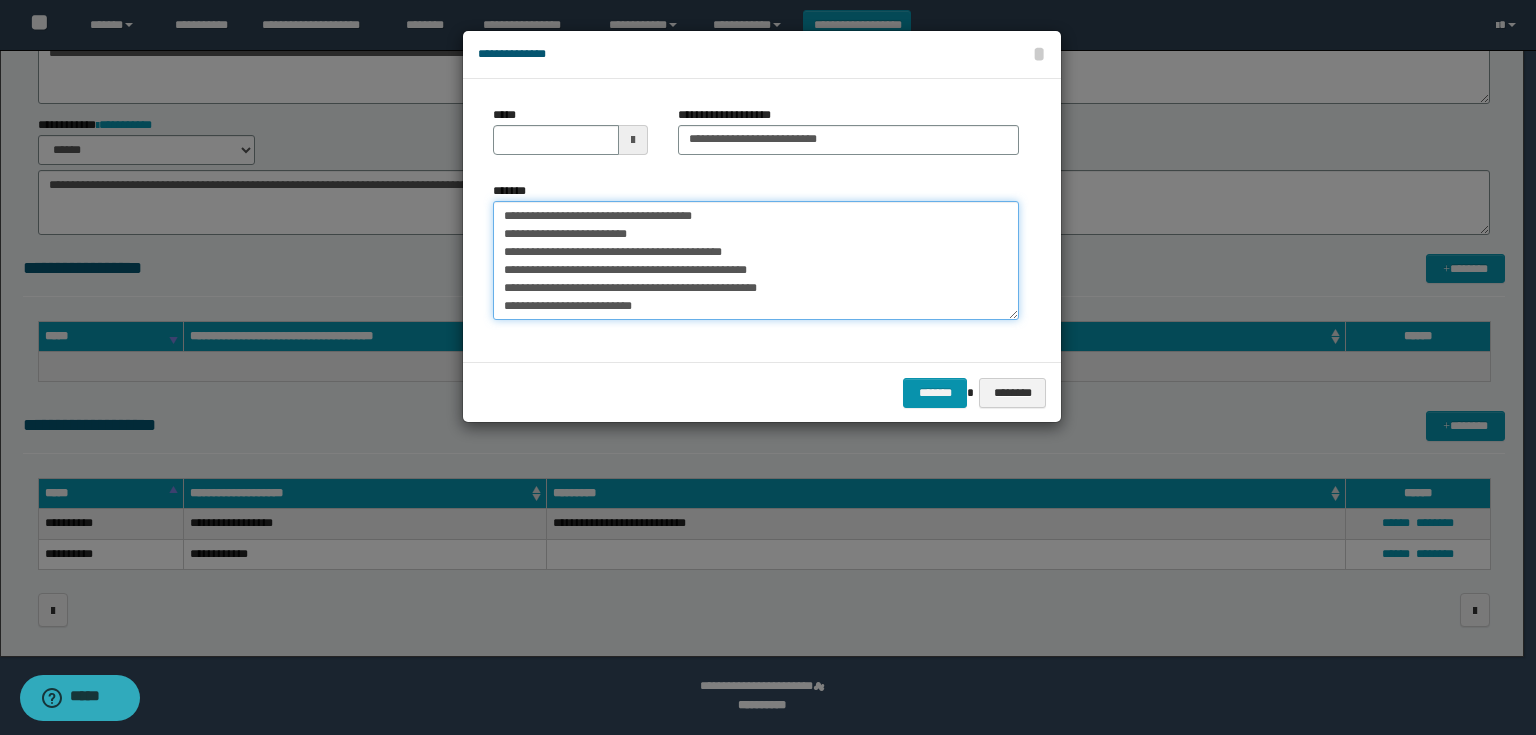 click on "**********" at bounding box center [756, 261] 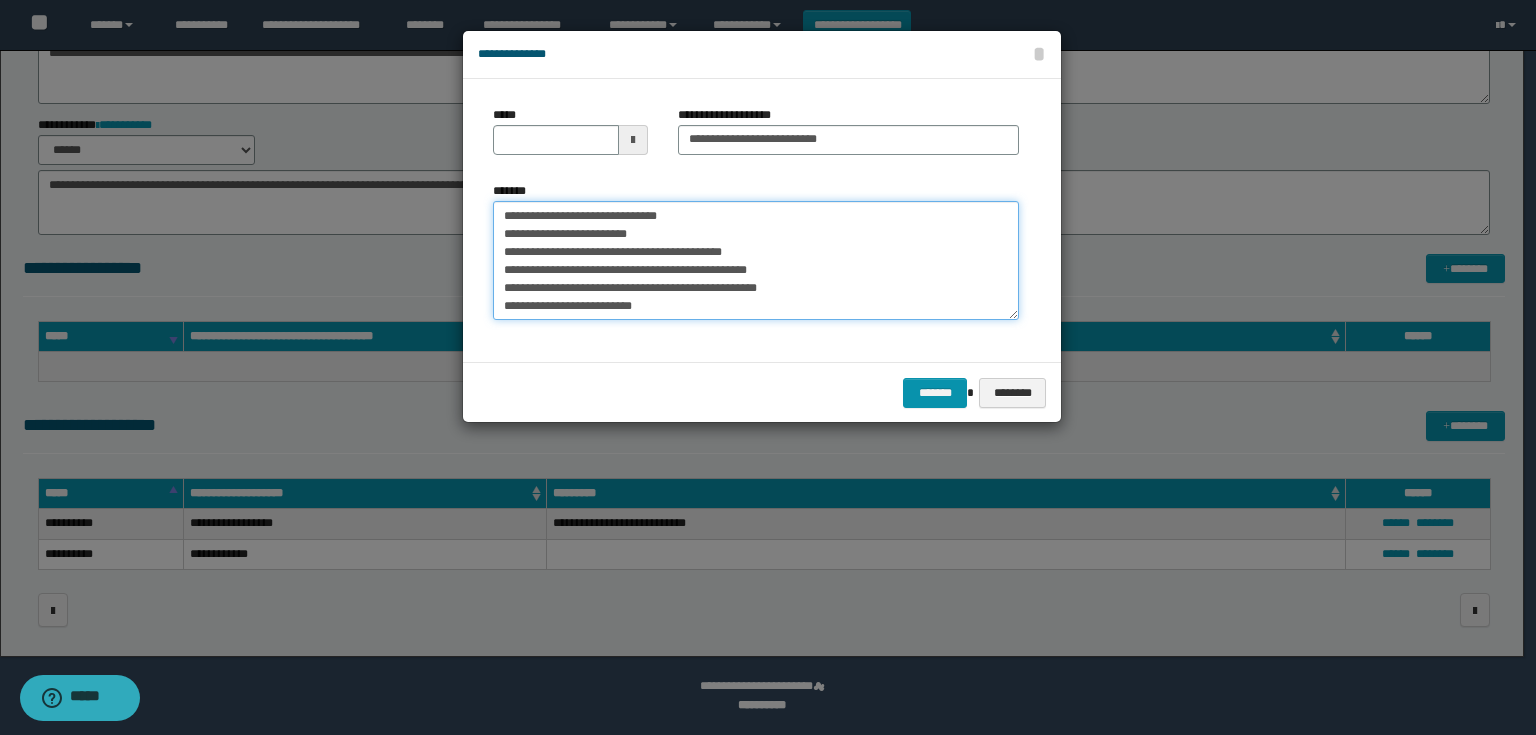type on "**********" 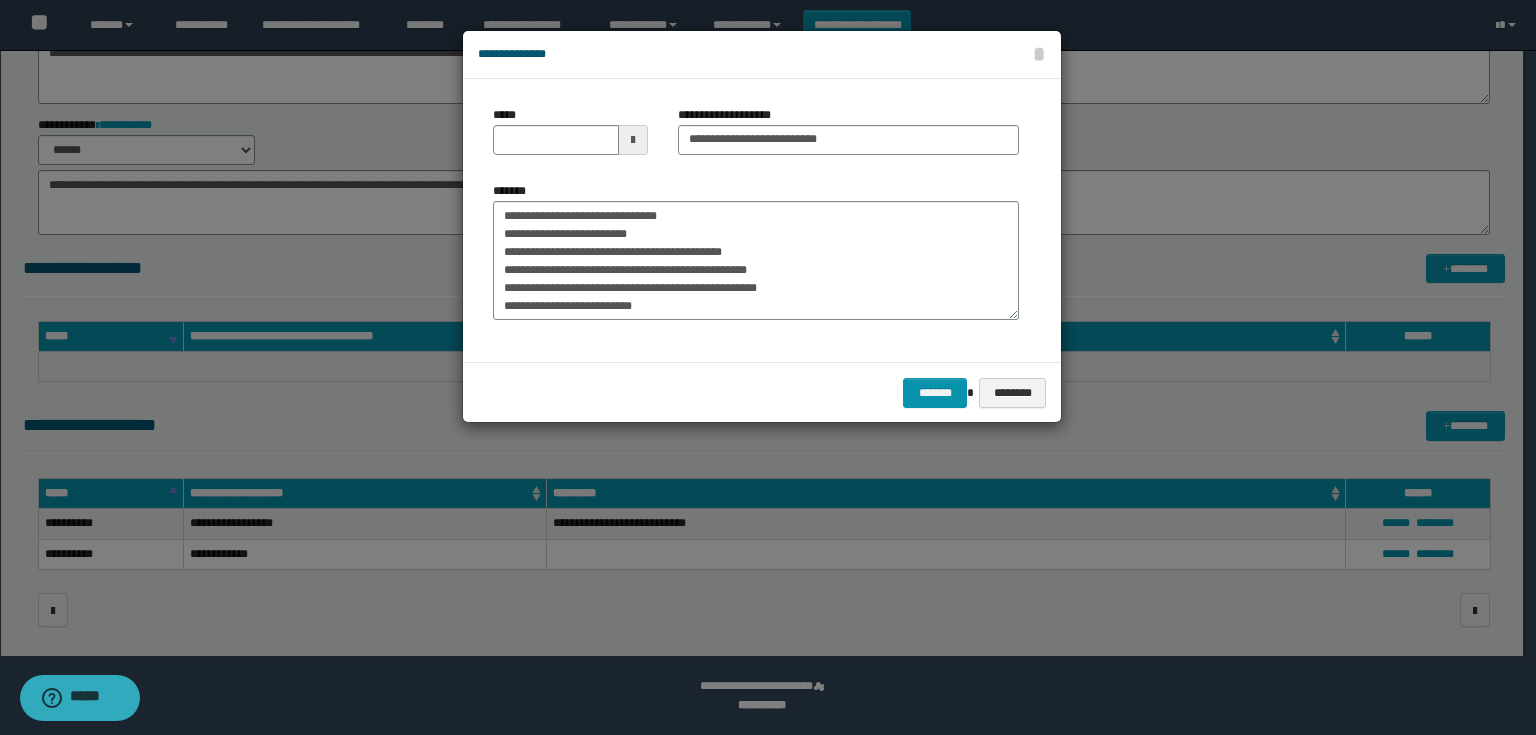 click at bounding box center (633, 140) 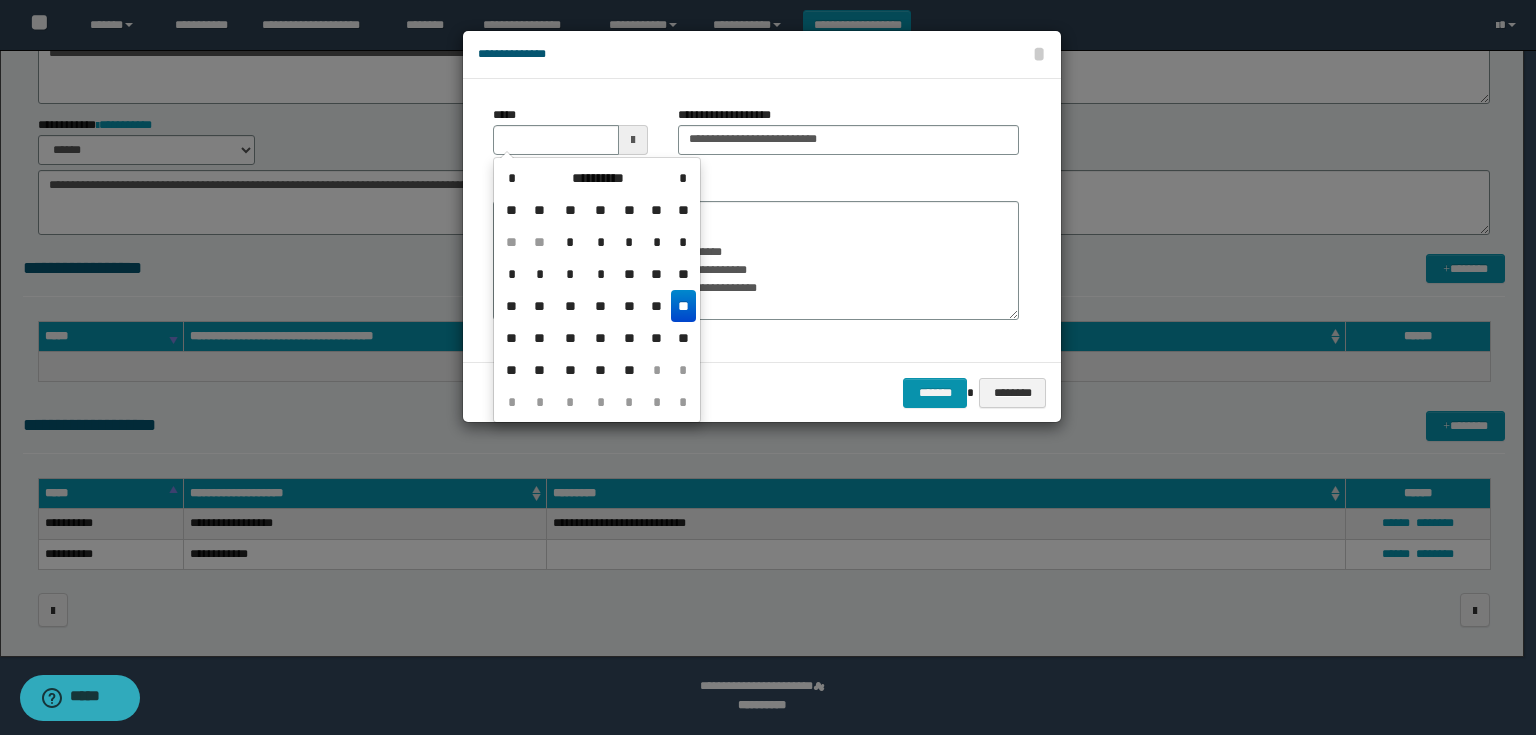 click on "**" at bounding box center [683, 306] 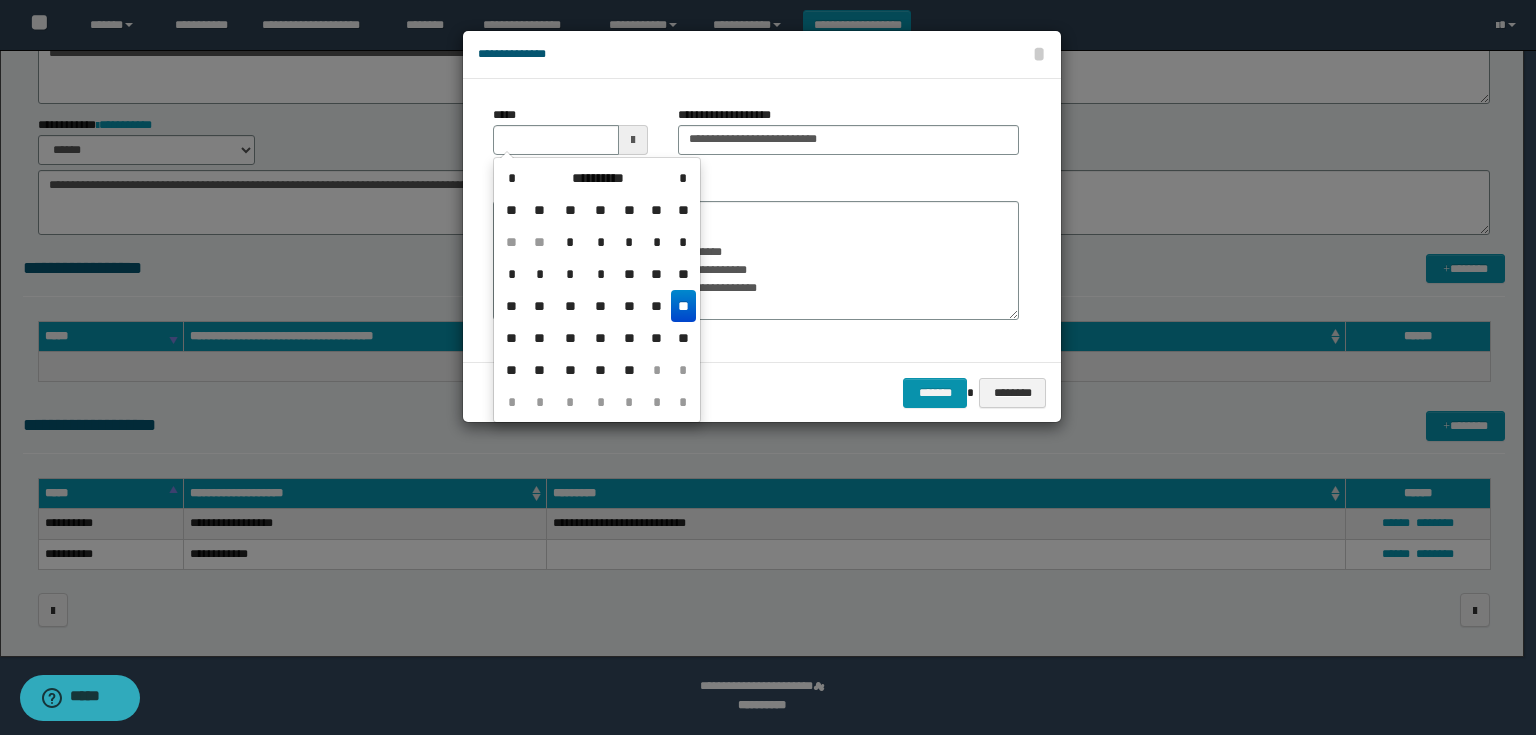 type on "**********" 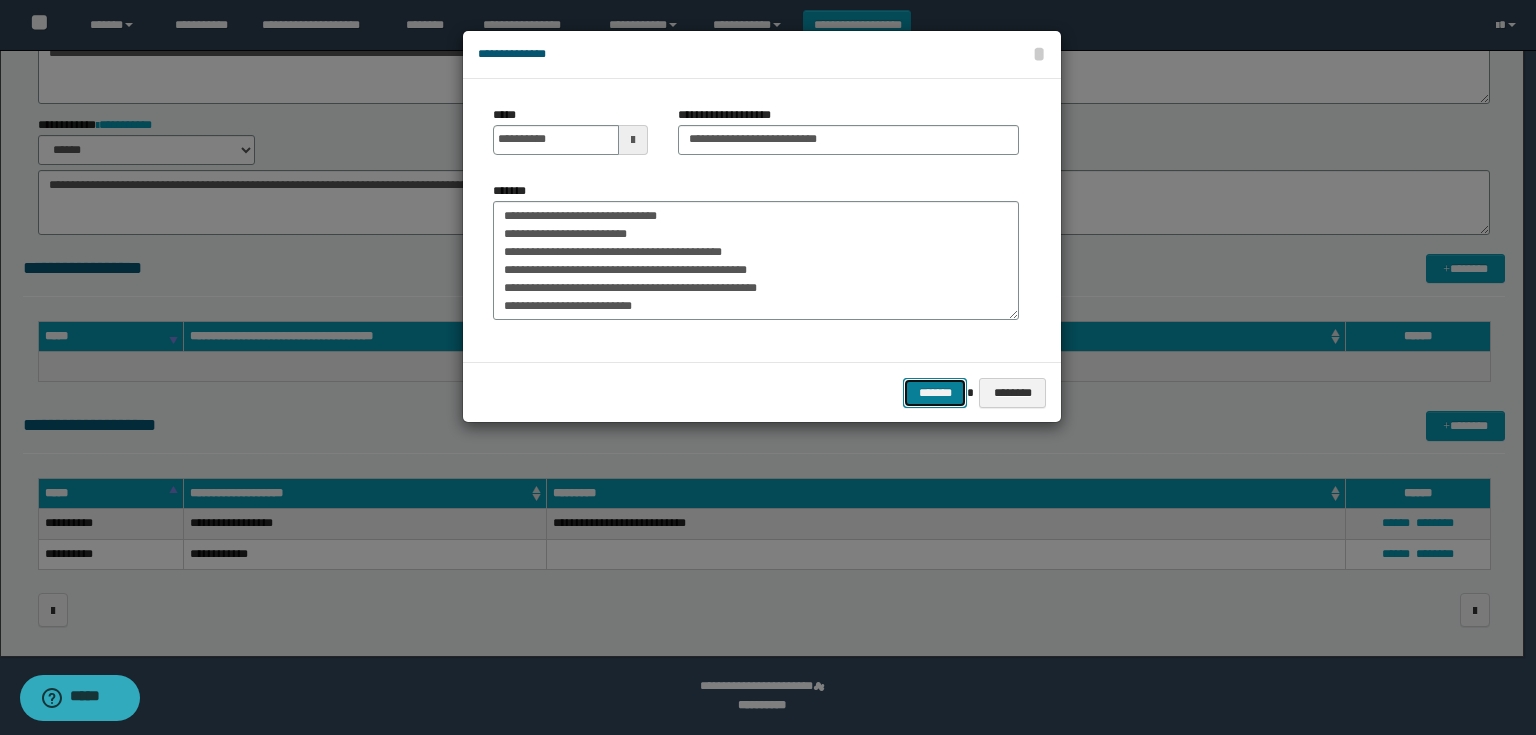 click on "*******" at bounding box center (935, 393) 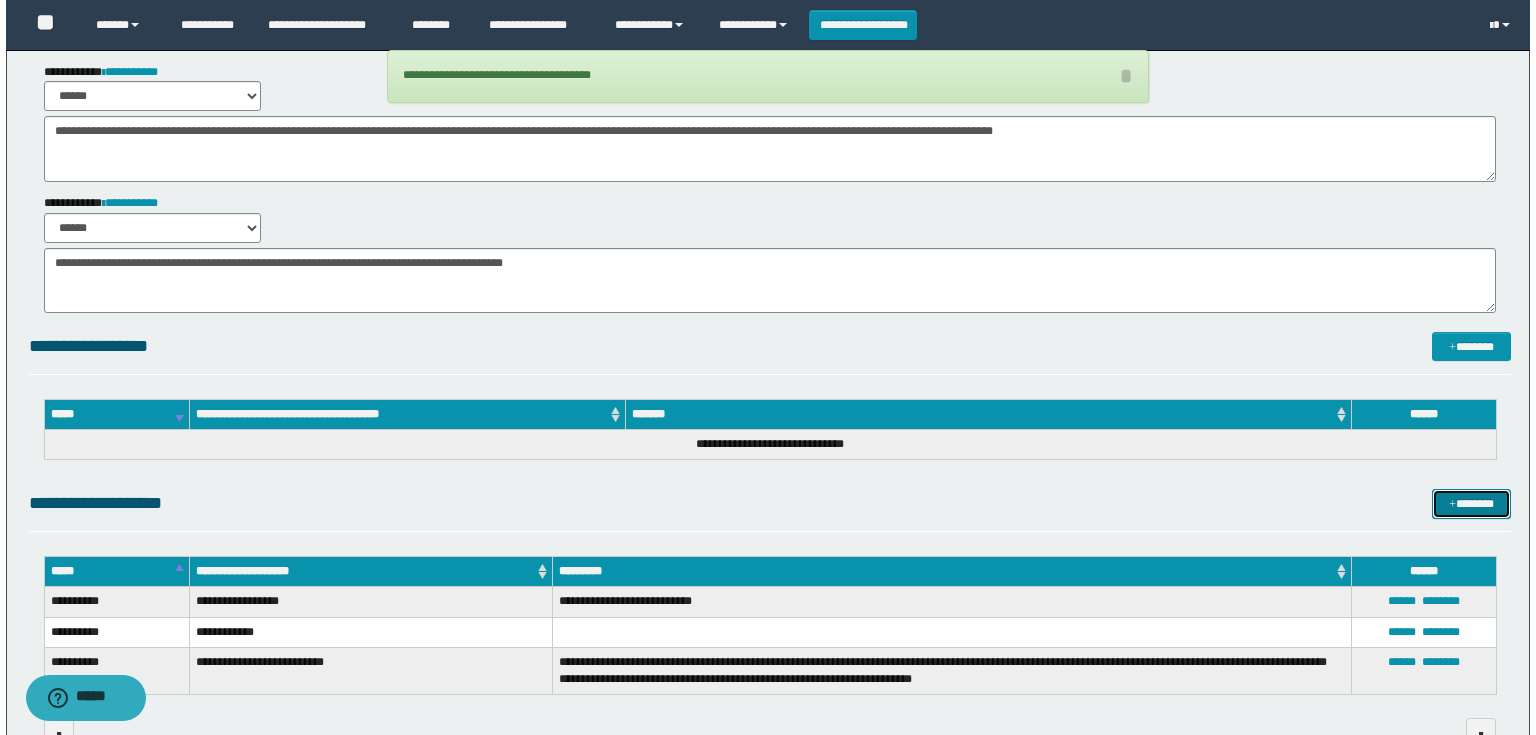 scroll, scrollTop: 0, scrollLeft: 0, axis: both 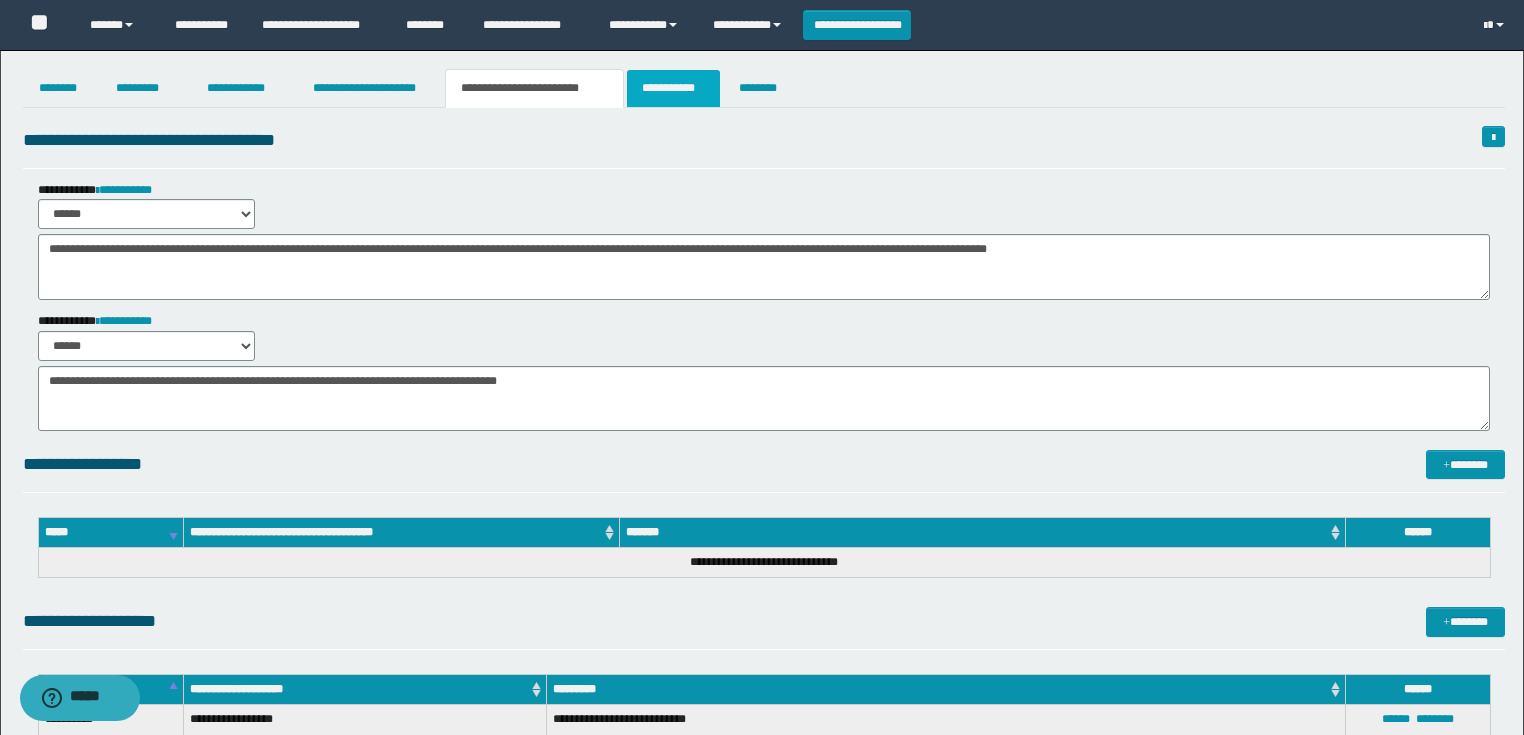 click on "**********" at bounding box center [673, 88] 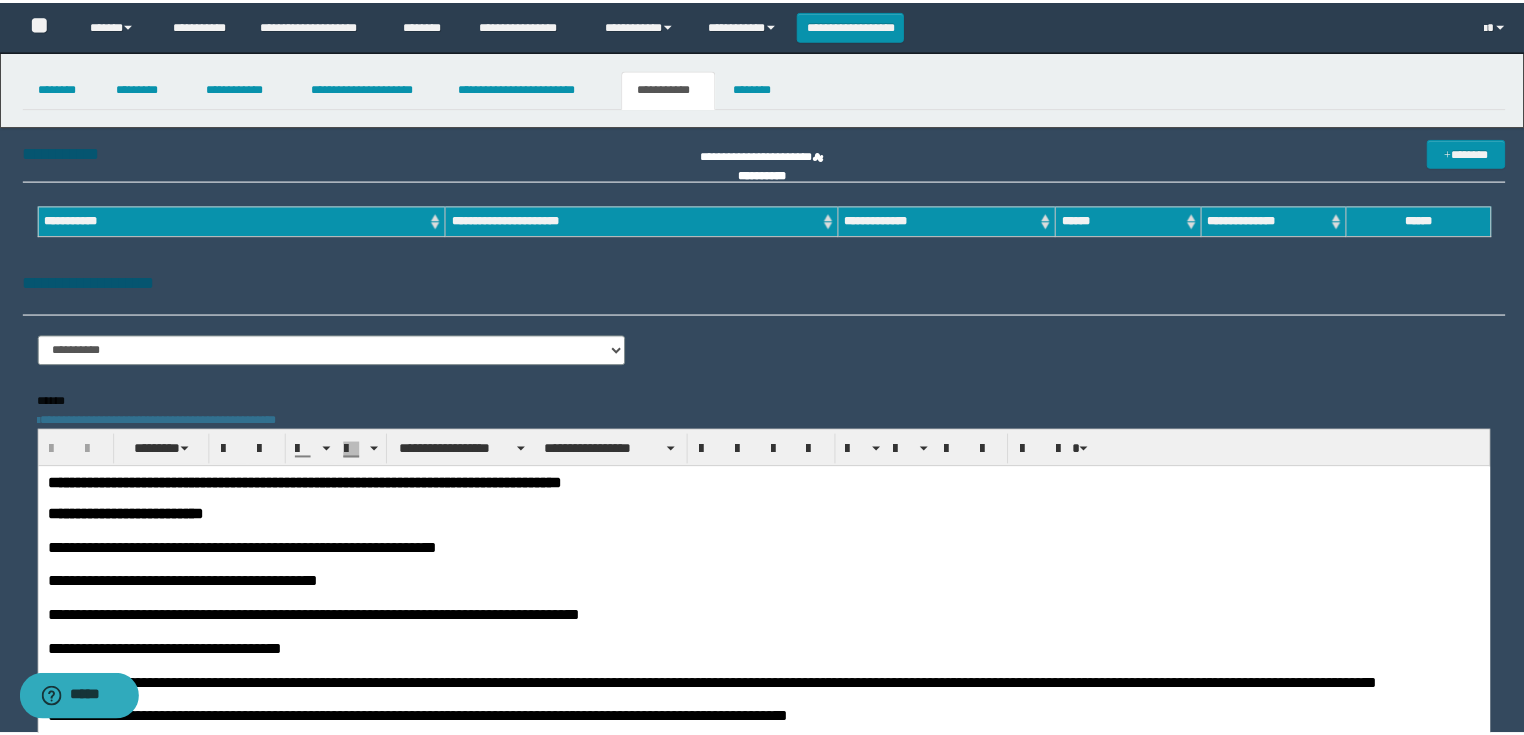scroll, scrollTop: 0, scrollLeft: 0, axis: both 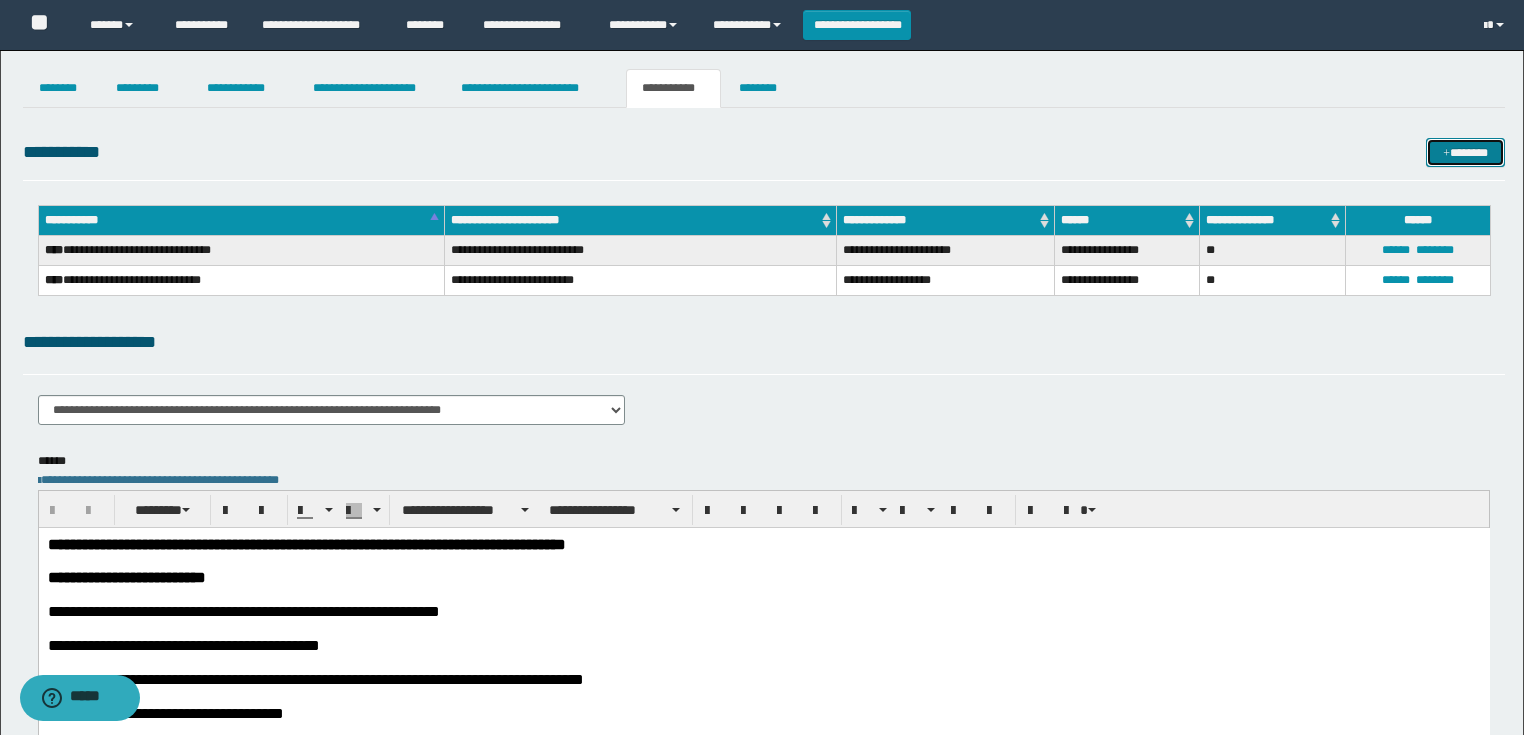 click on "*******" at bounding box center [1465, 153] 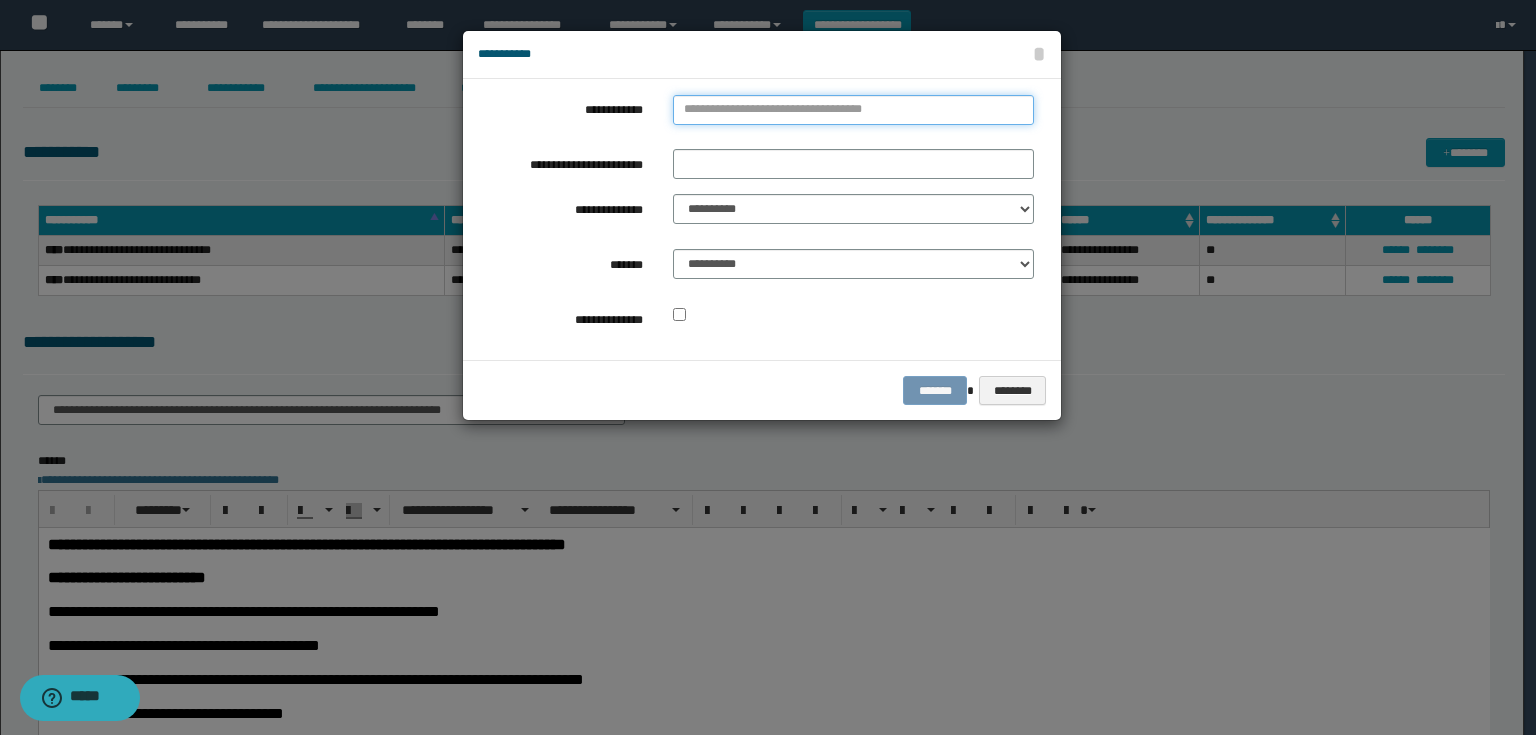 click on "**********" at bounding box center [853, 110] 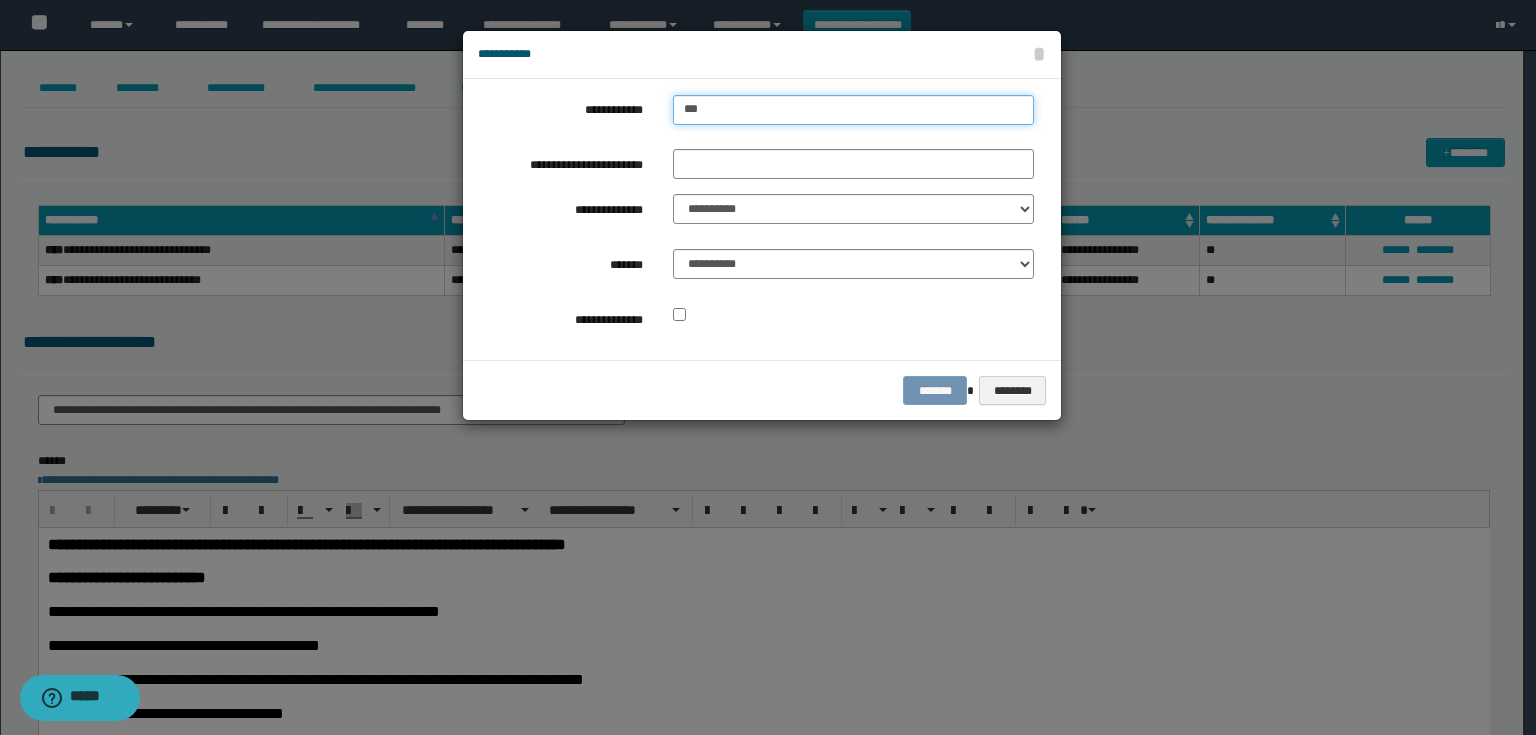 type on "****" 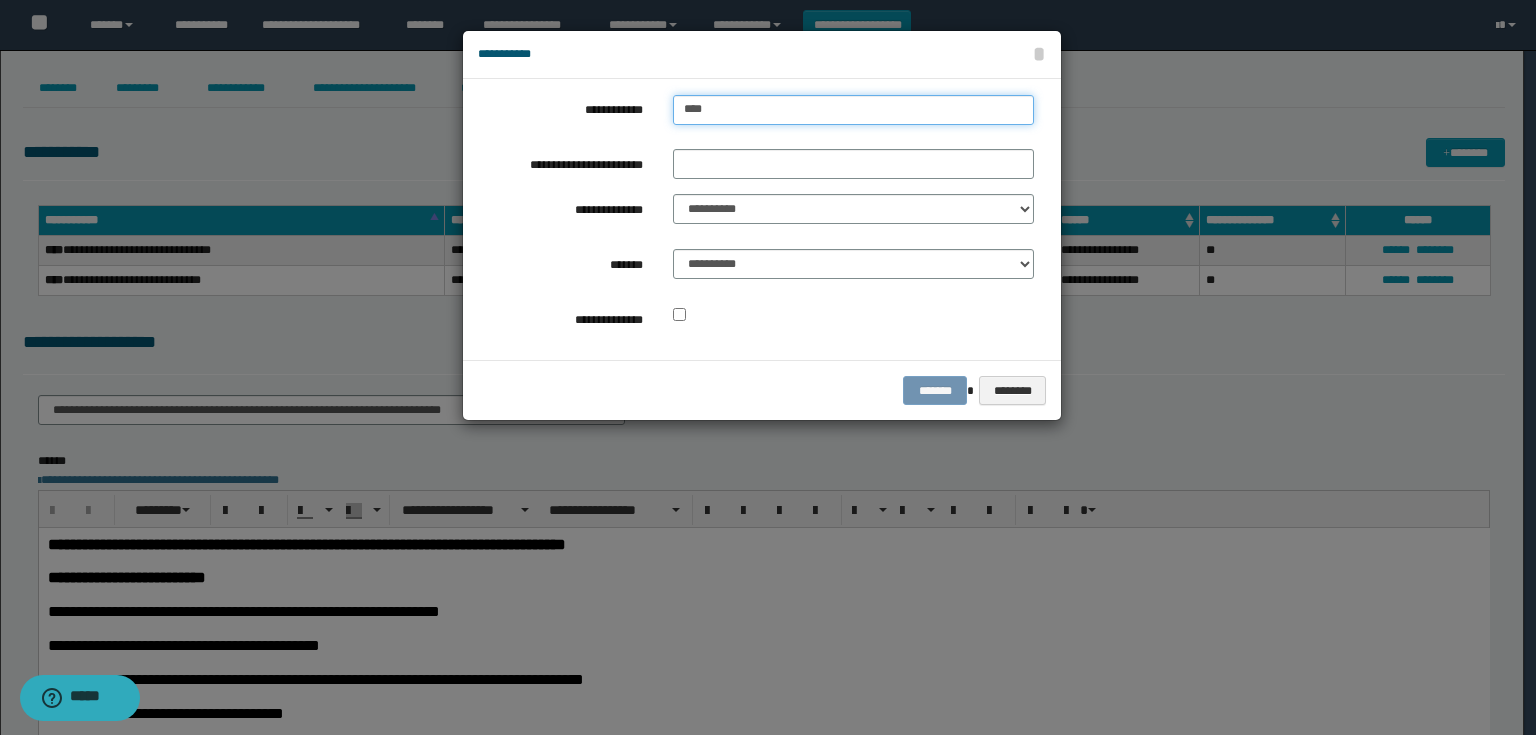 type on "****" 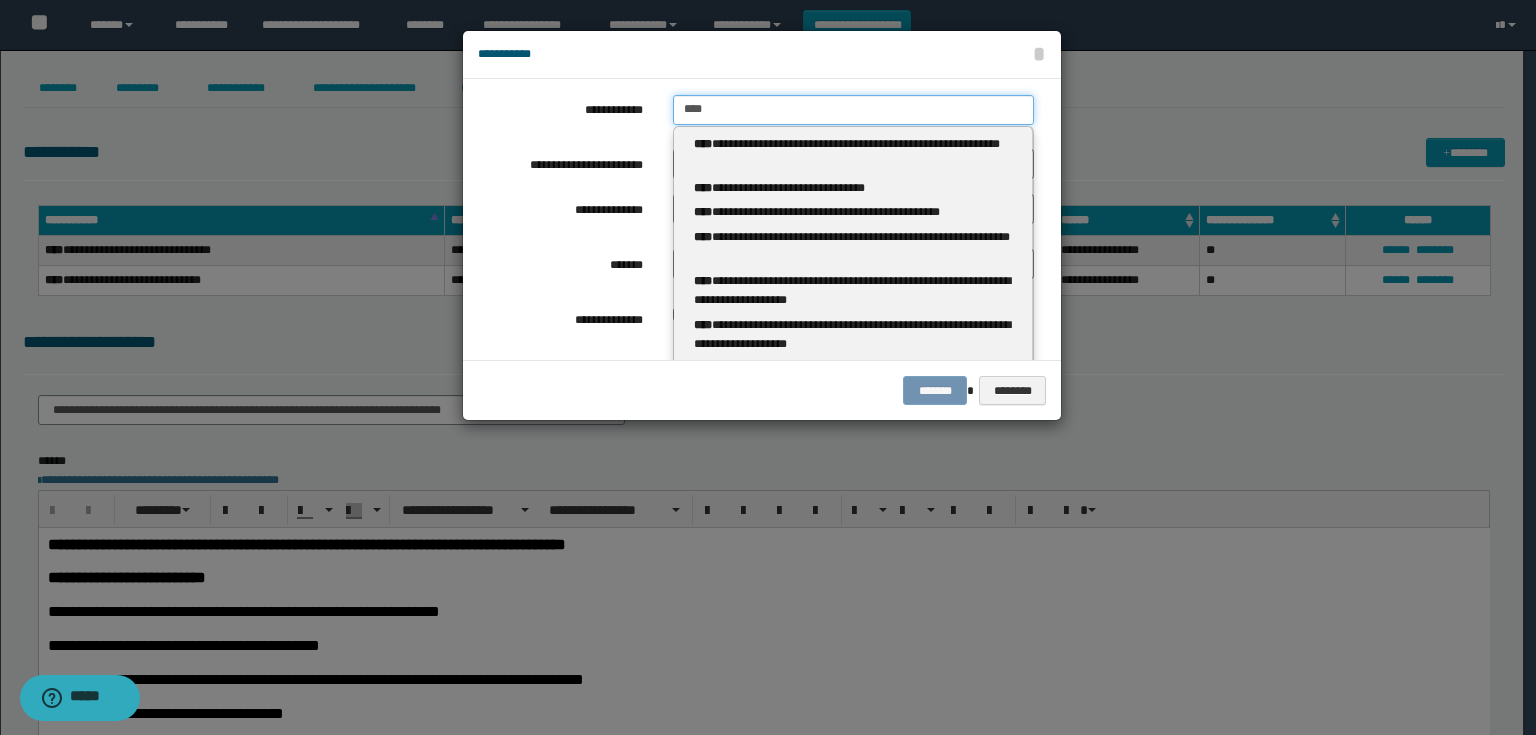 type 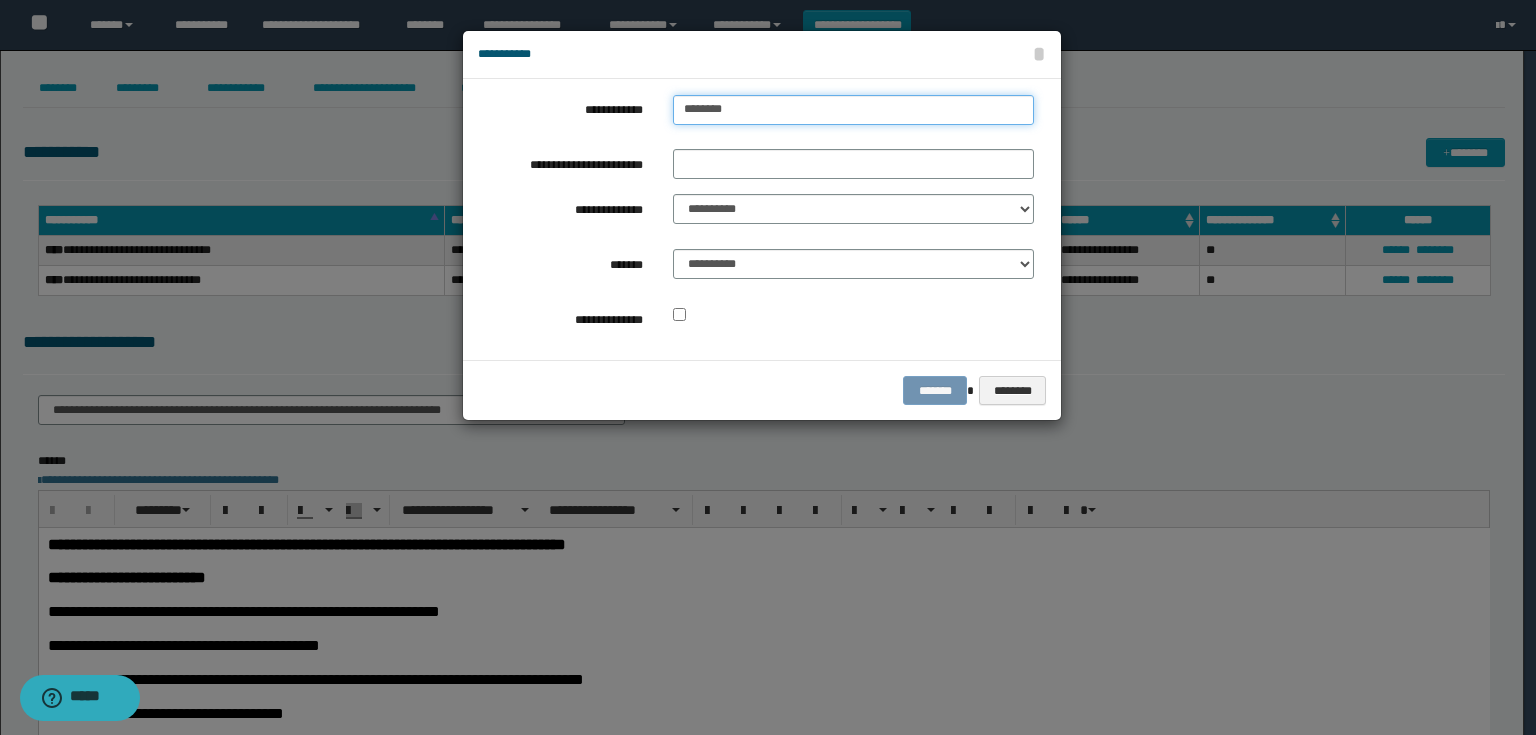 type on "*********" 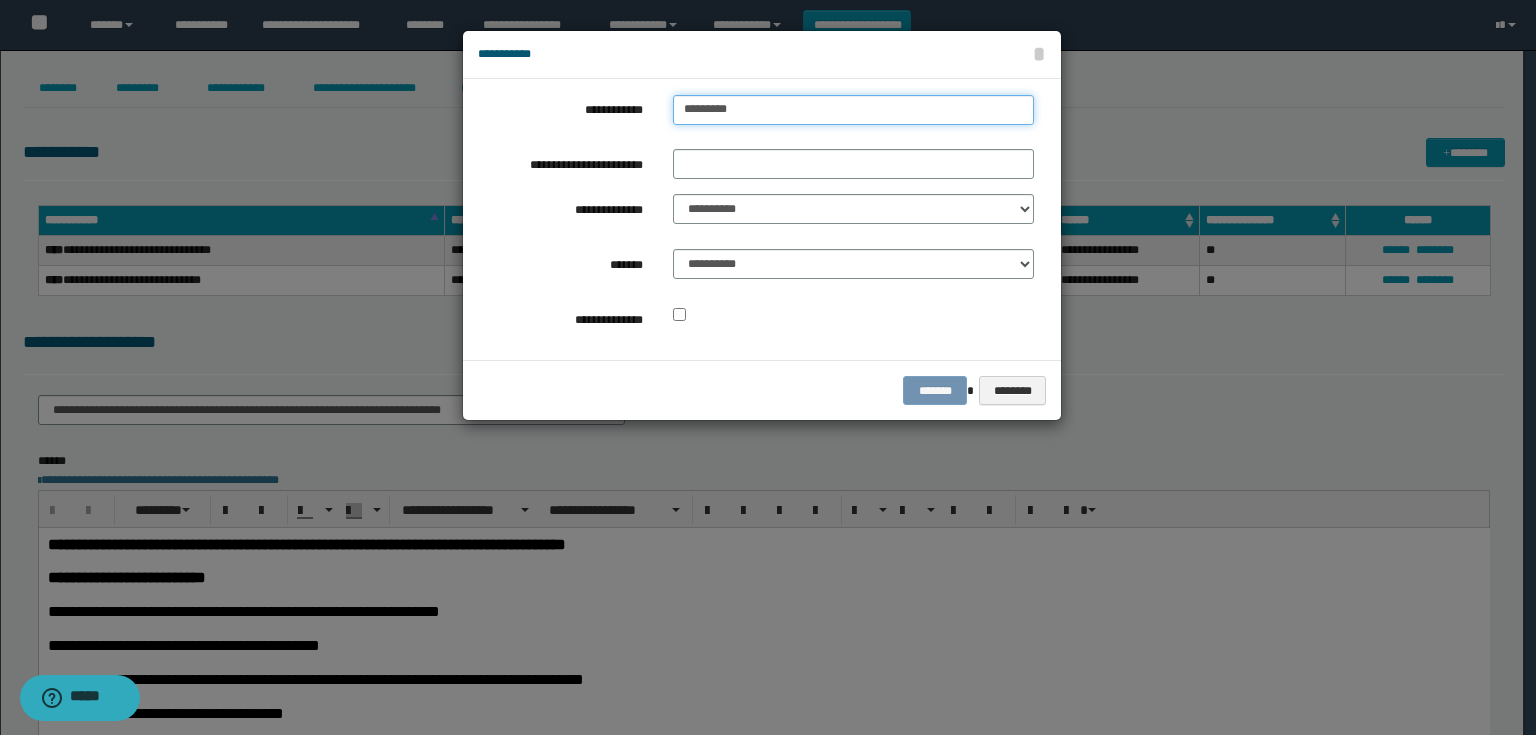 type on "*********" 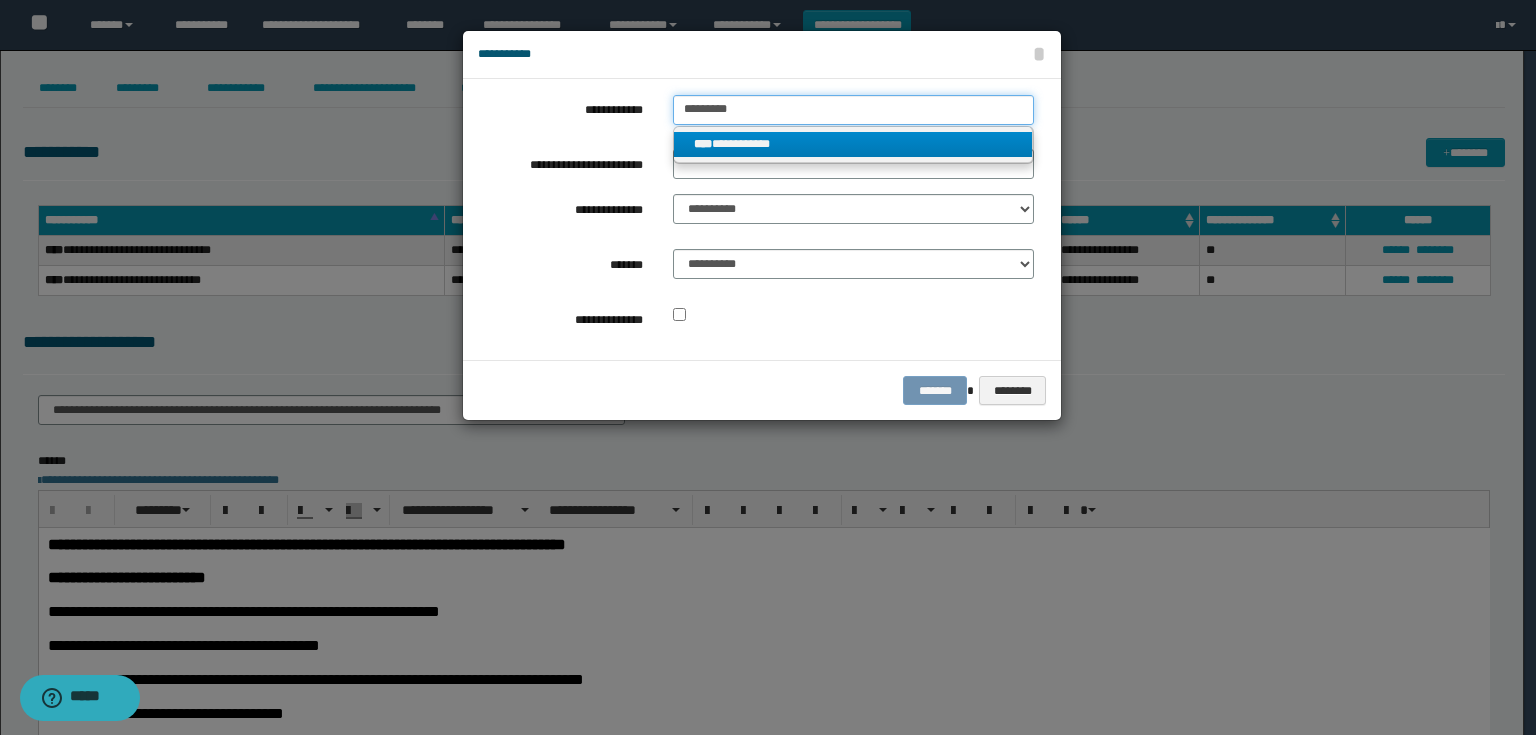 type on "*********" 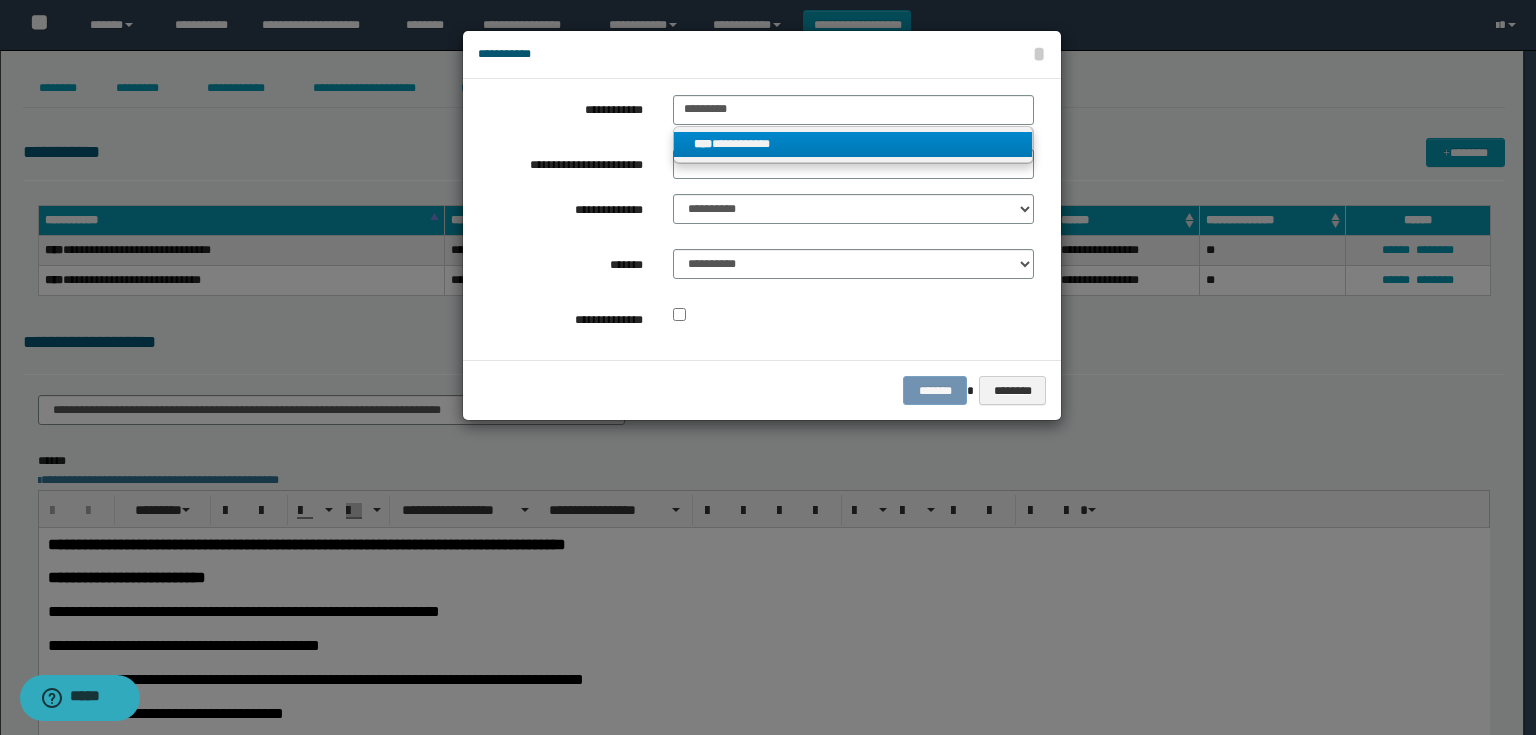 click on "**********" at bounding box center [853, 144] 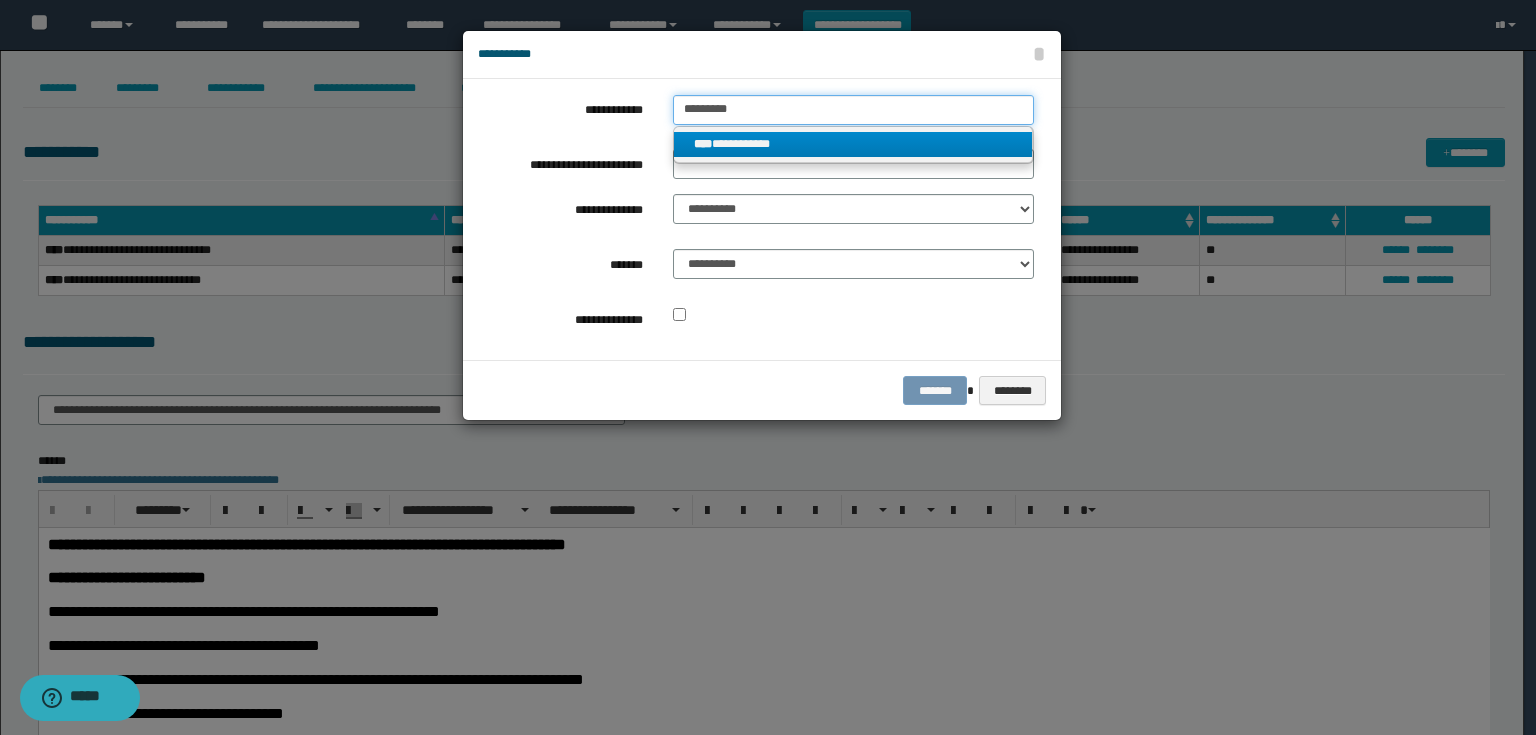 type 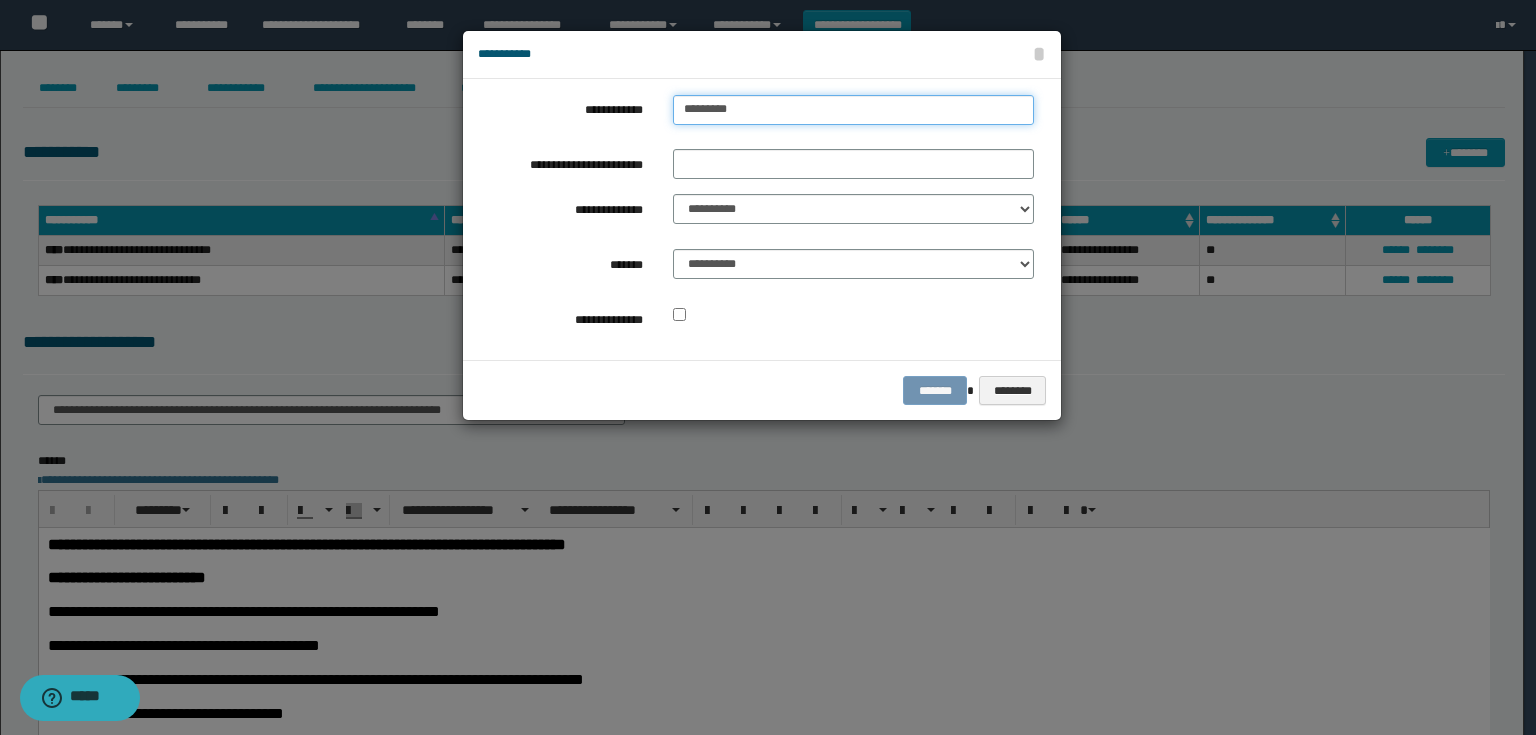 drag, startPoint x: 779, startPoint y: 106, endPoint x: 519, endPoint y: 123, distance: 260.55518 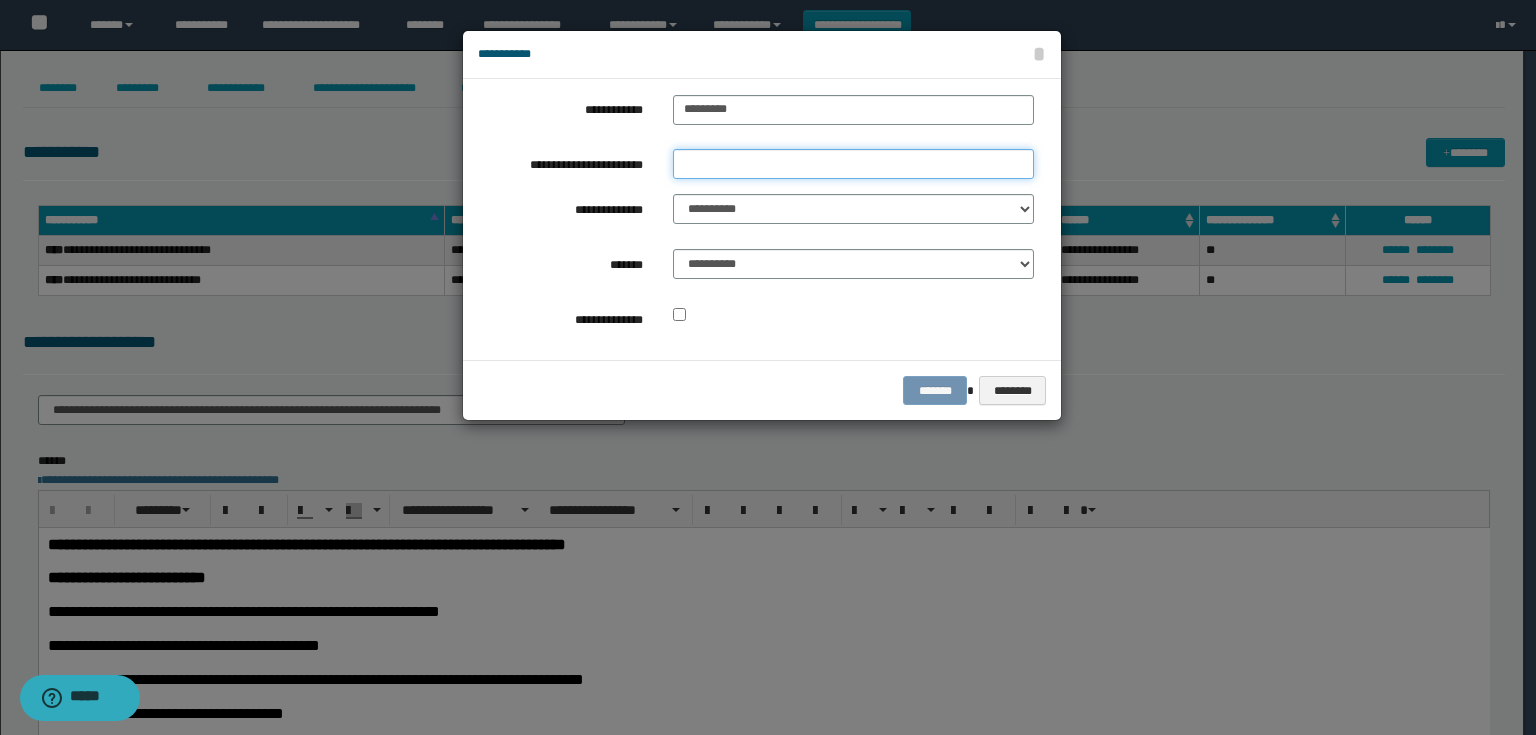 click on "**********" at bounding box center [853, 164] 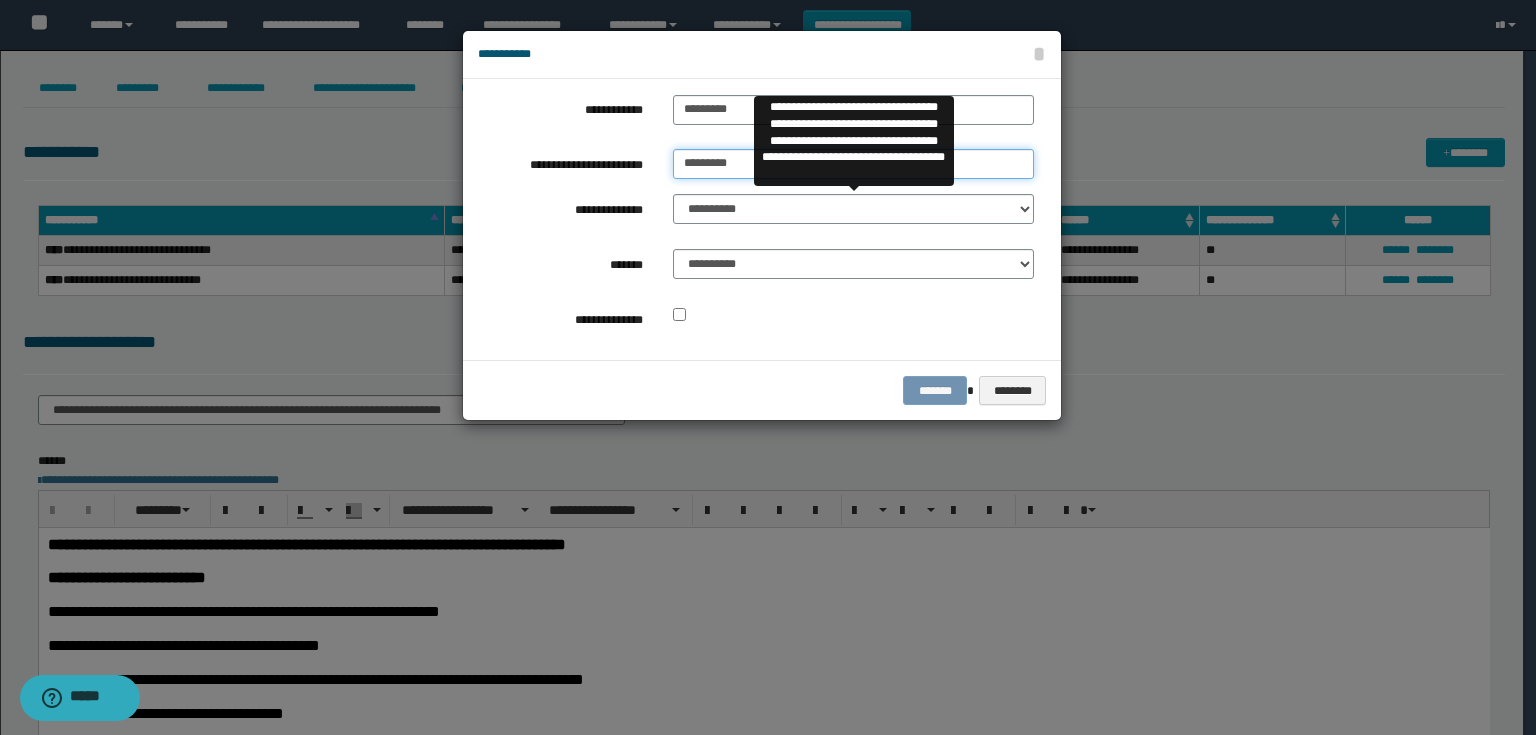 type on "*********" 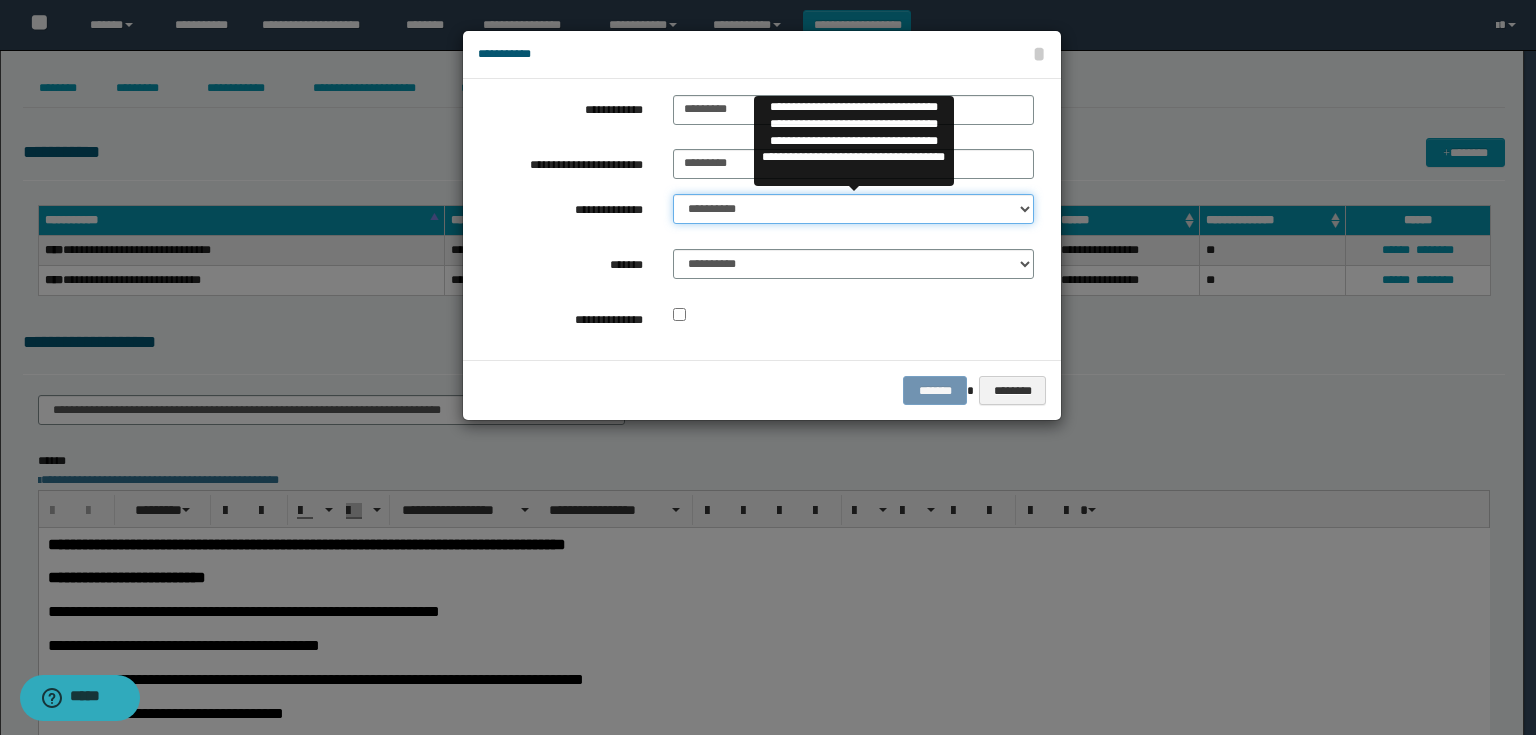 click on "**********" at bounding box center [853, 209] 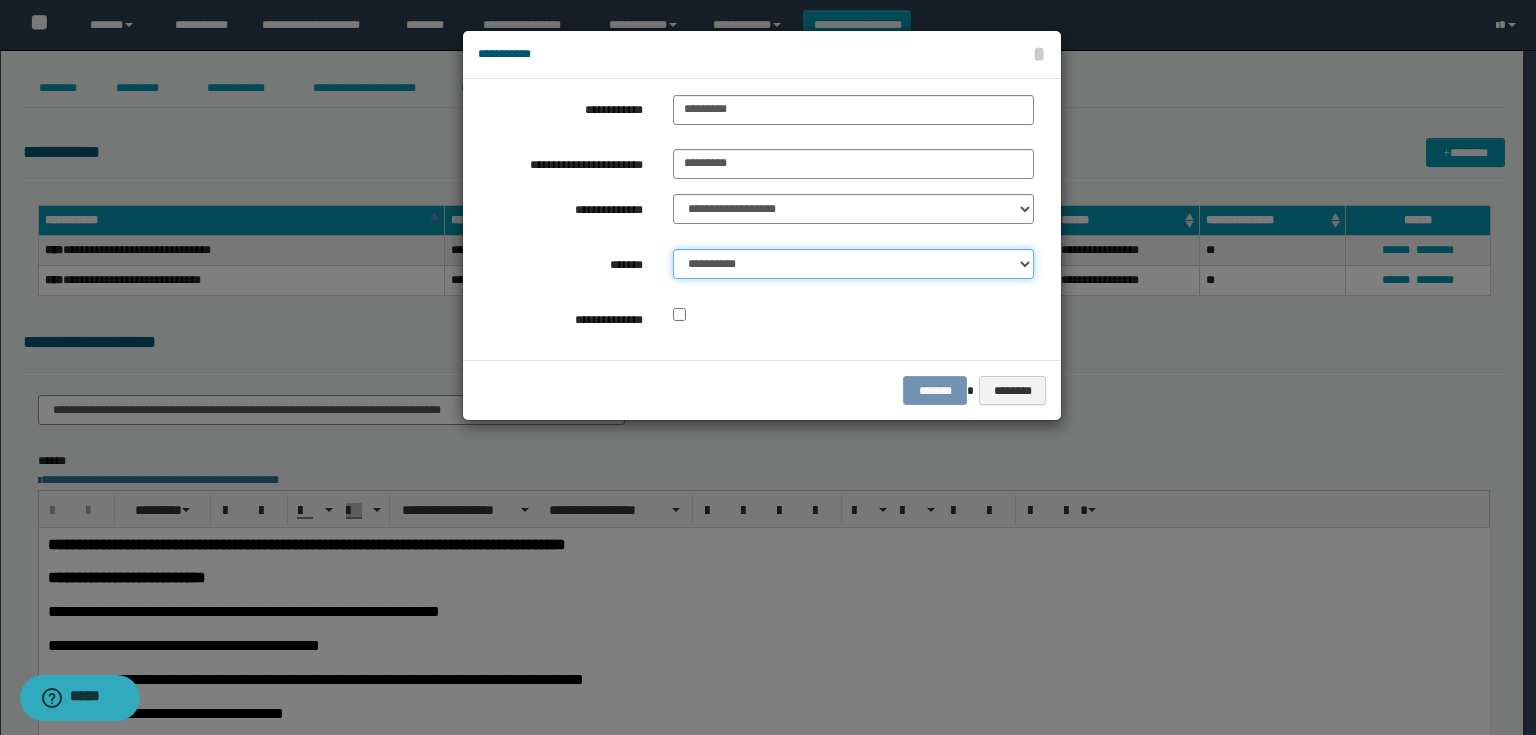 click on "**********" at bounding box center [853, 264] 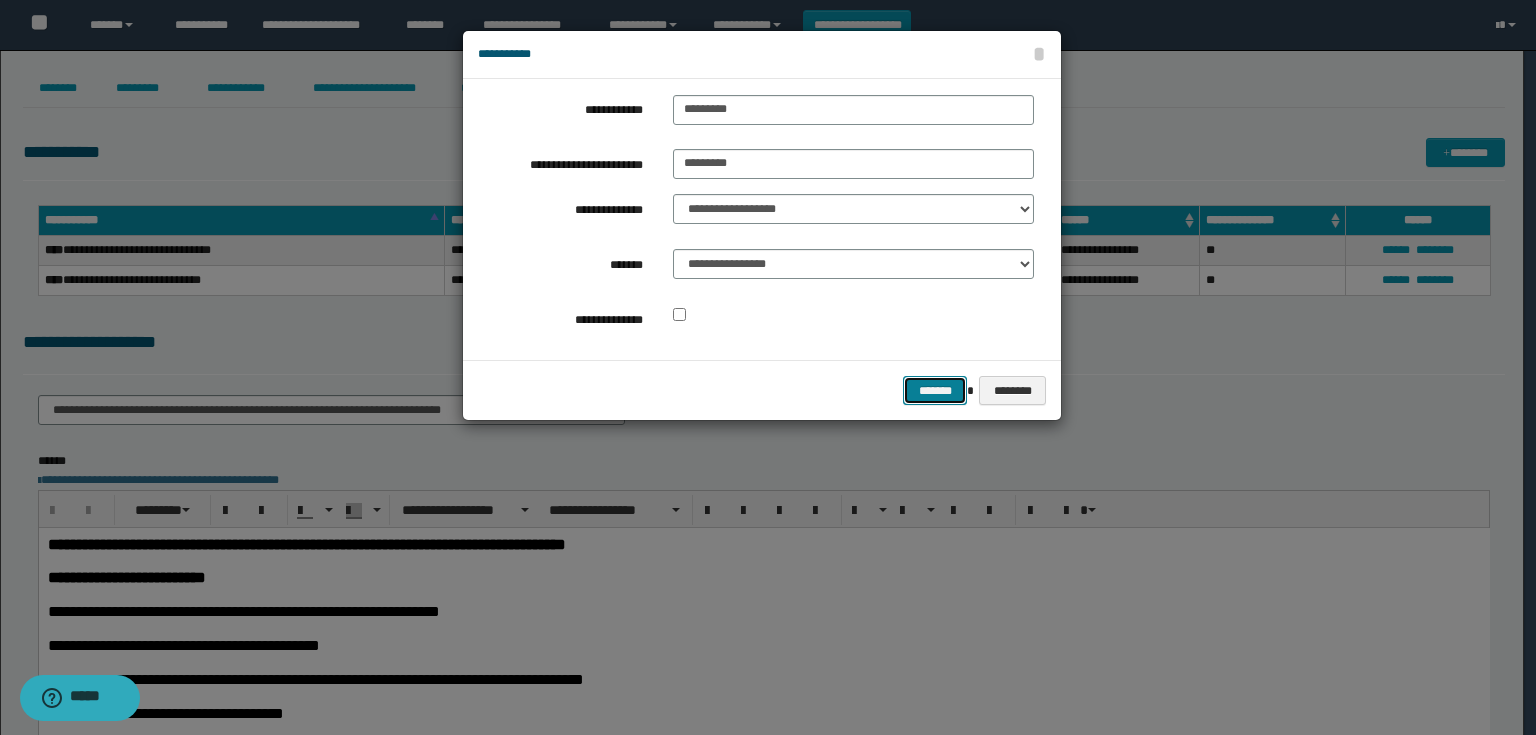 click on "*******" at bounding box center [935, 391] 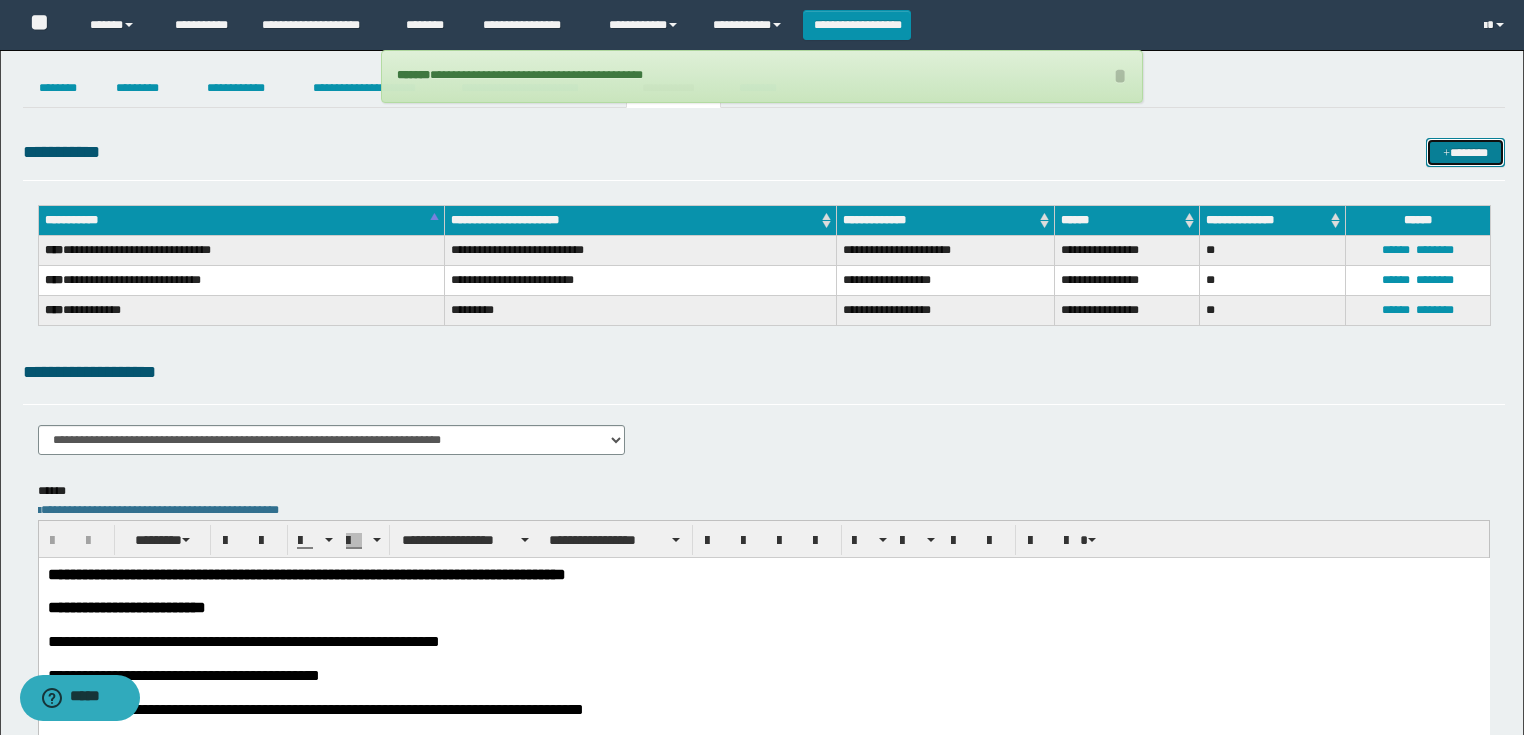 click at bounding box center [1446, 154] 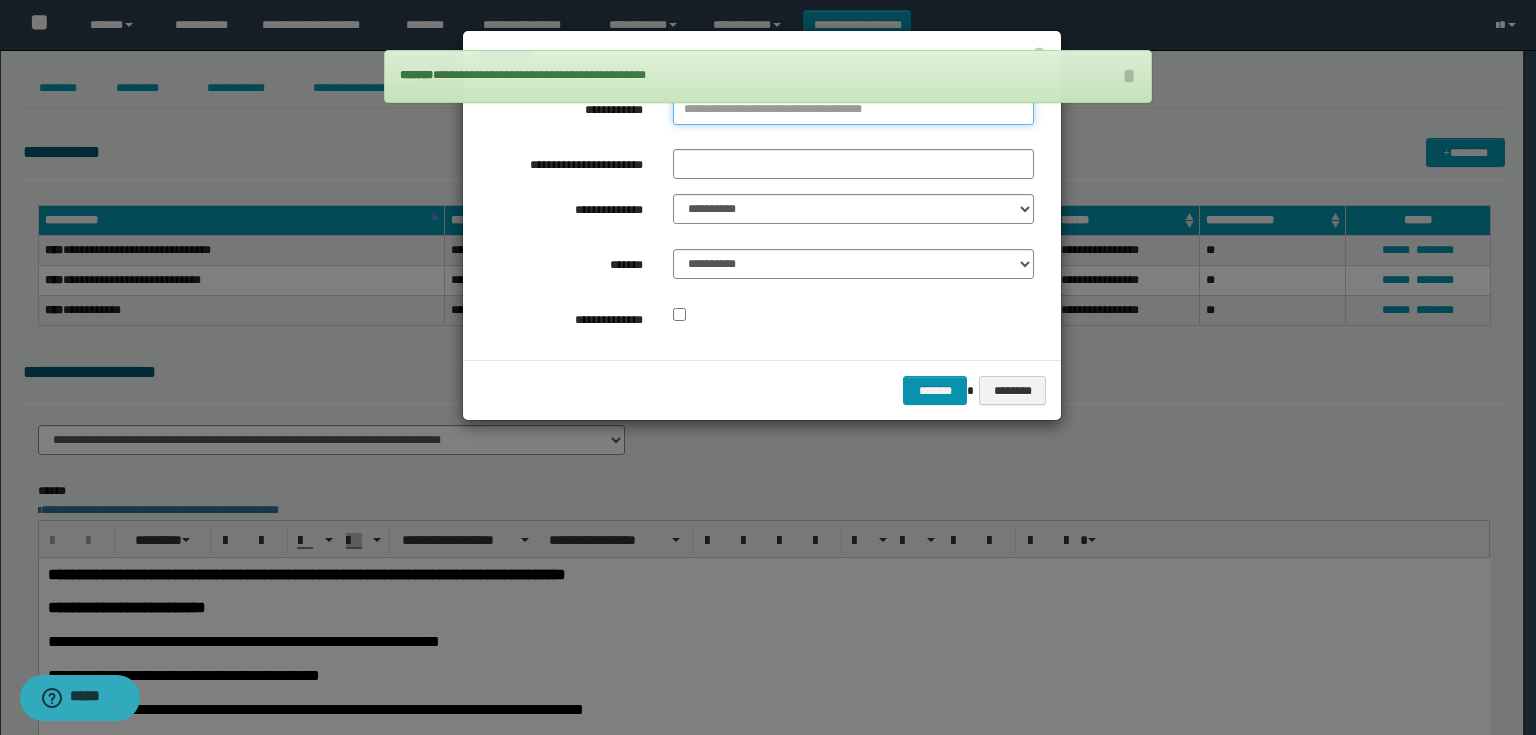 type on "*********" 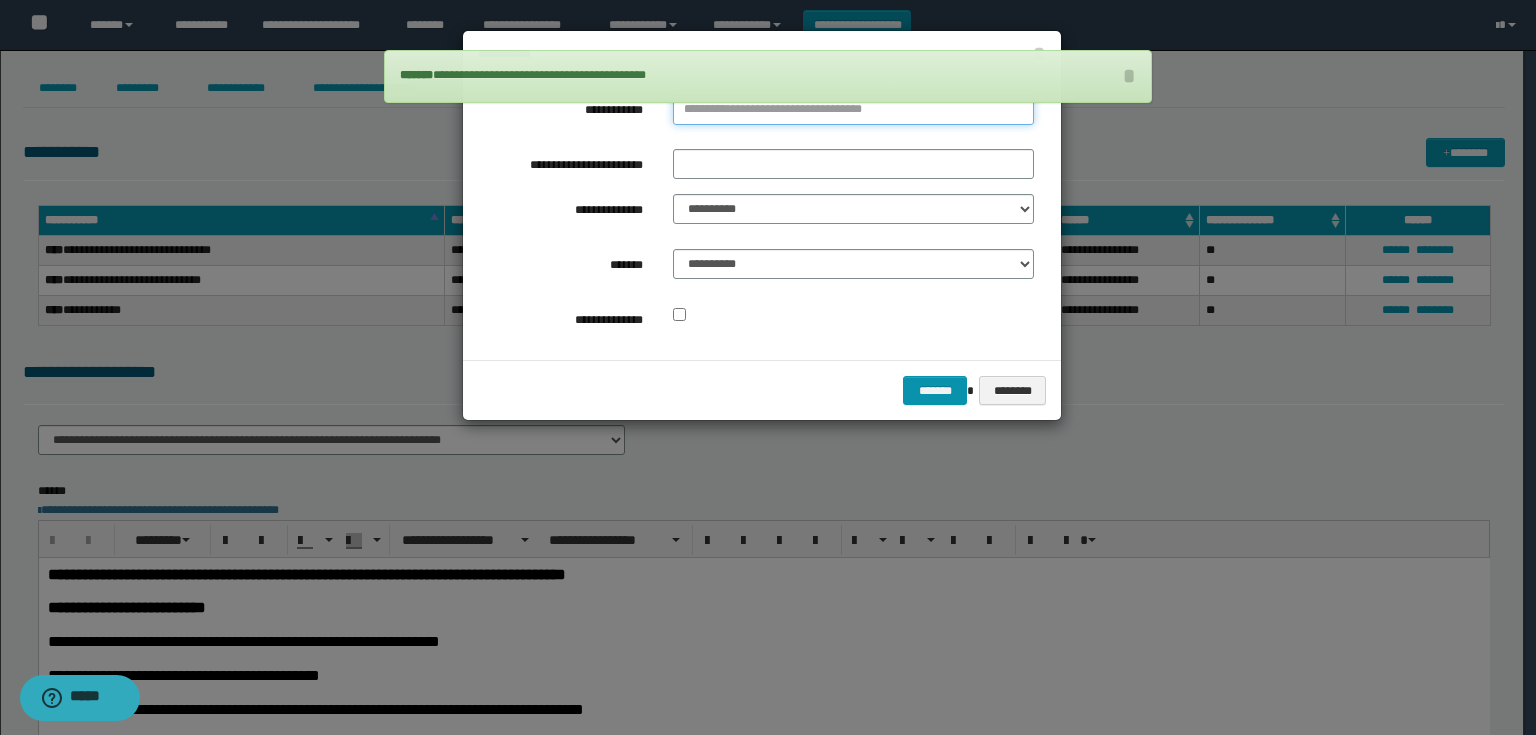 click on "**********" at bounding box center [853, 110] 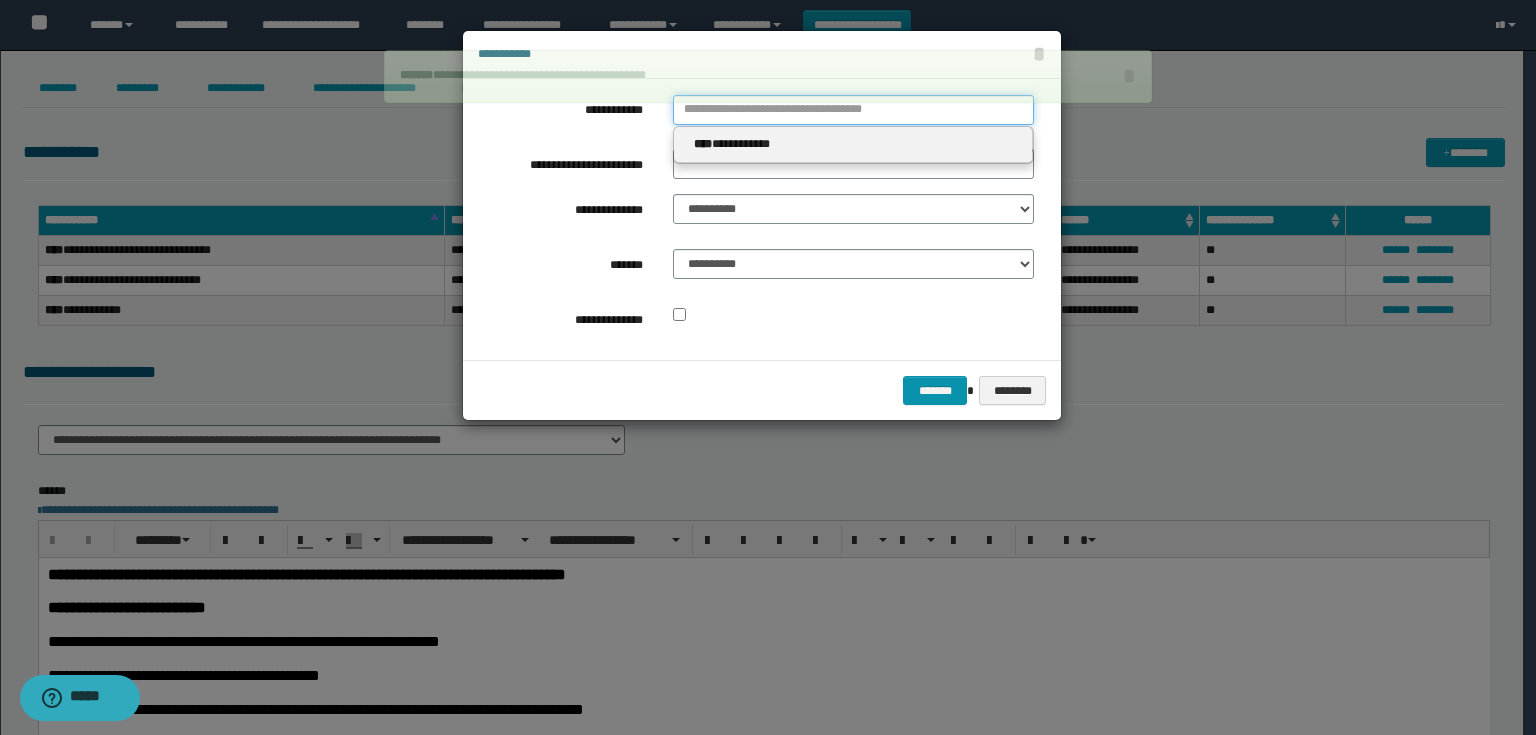 type 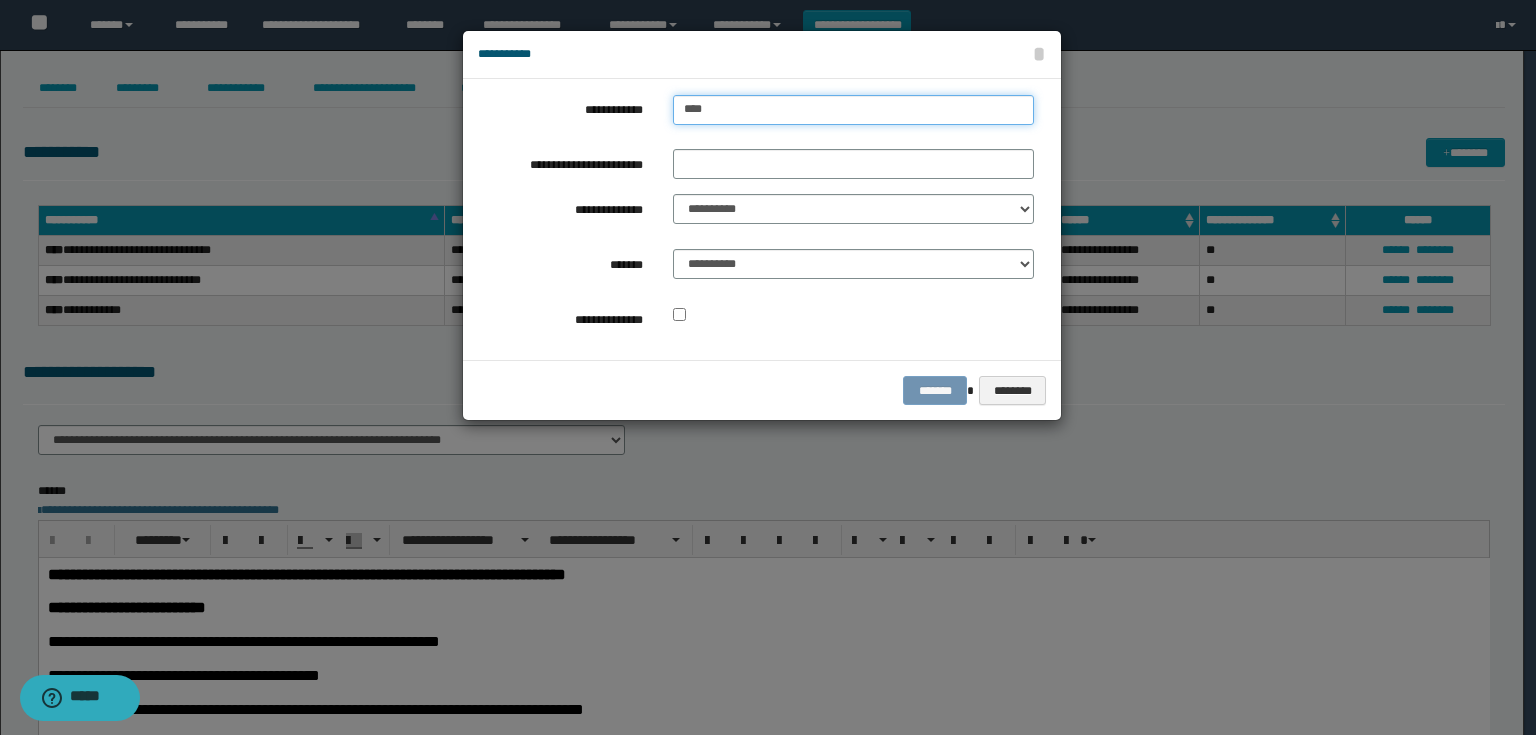 type on "*****" 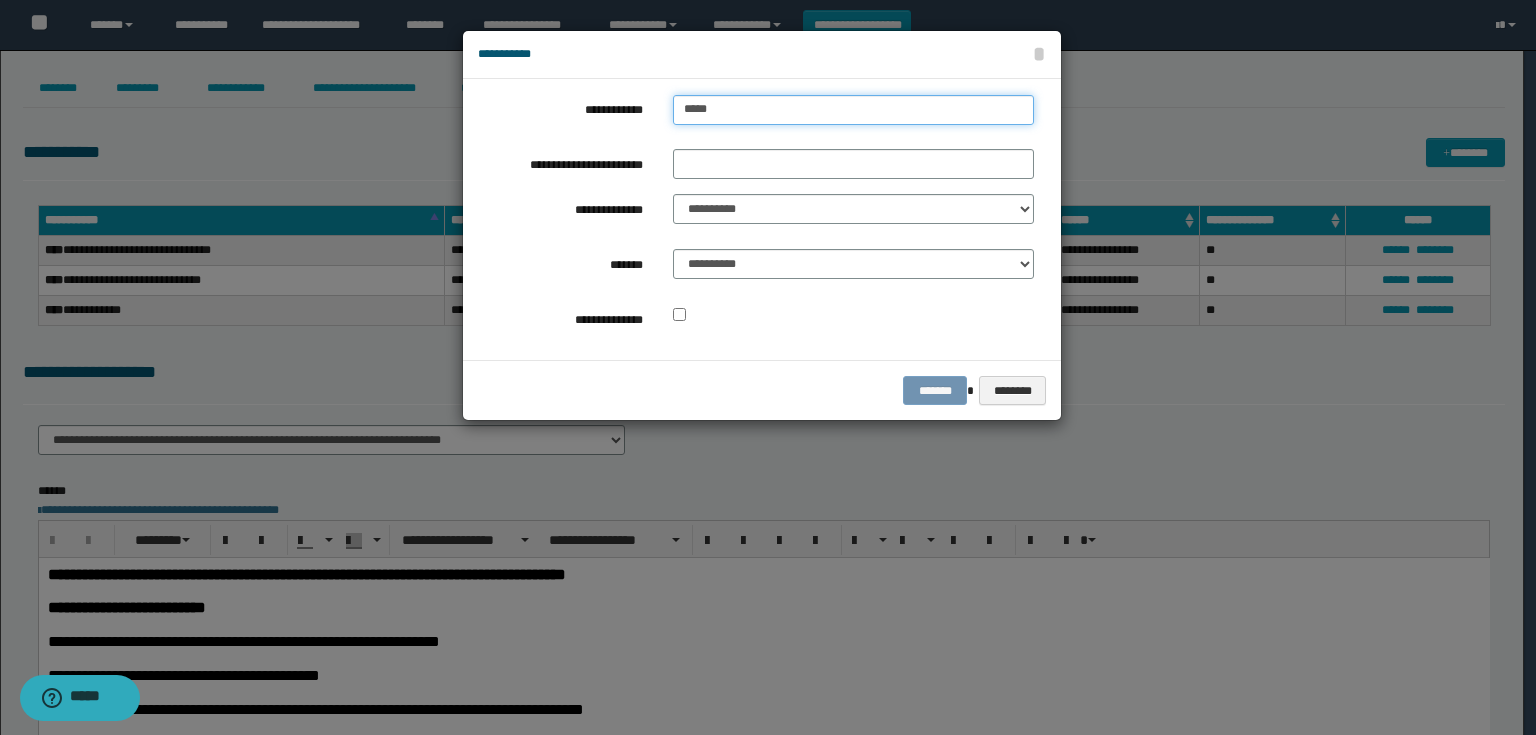 type on "*****" 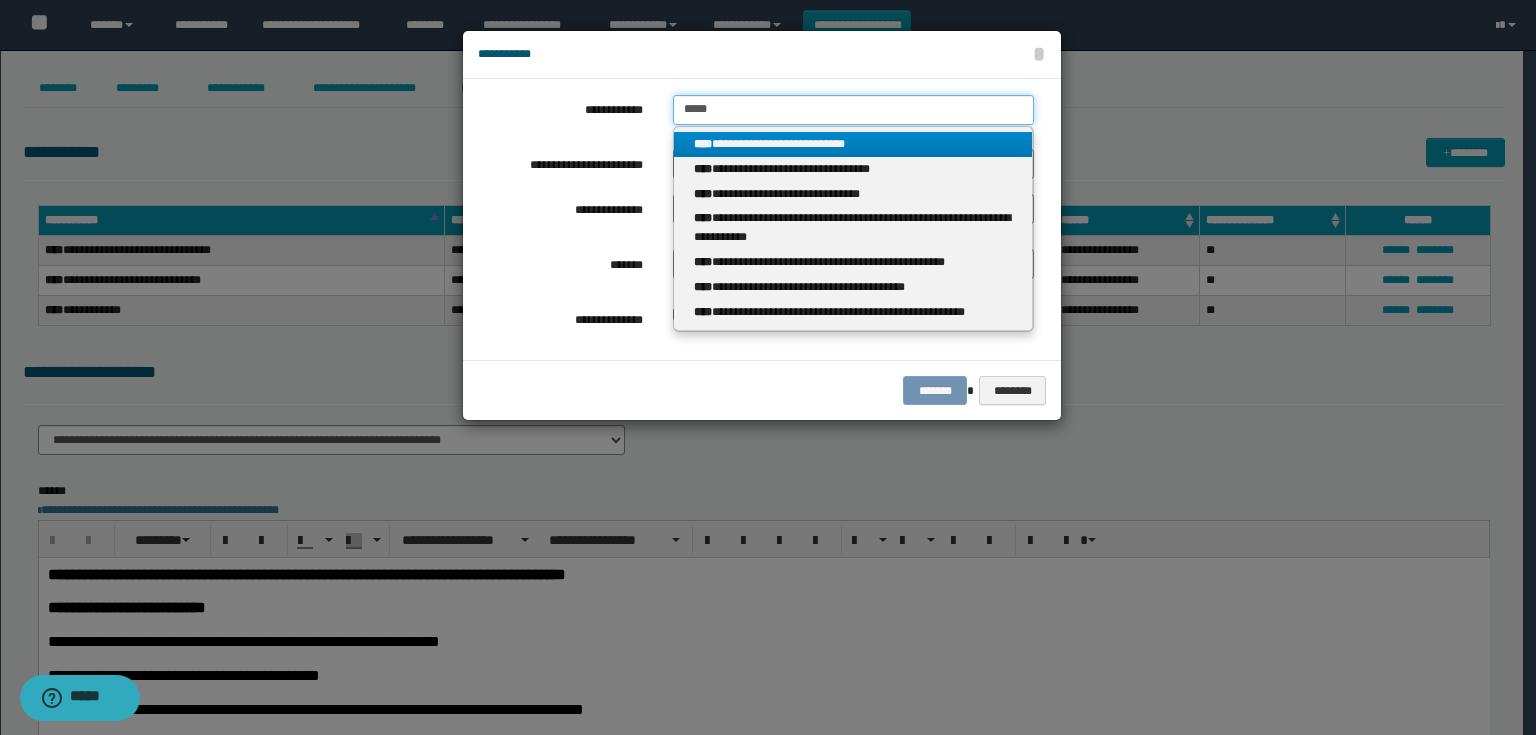 drag, startPoint x: 762, startPoint y: 116, endPoint x: 630, endPoint y: 117, distance: 132.00378 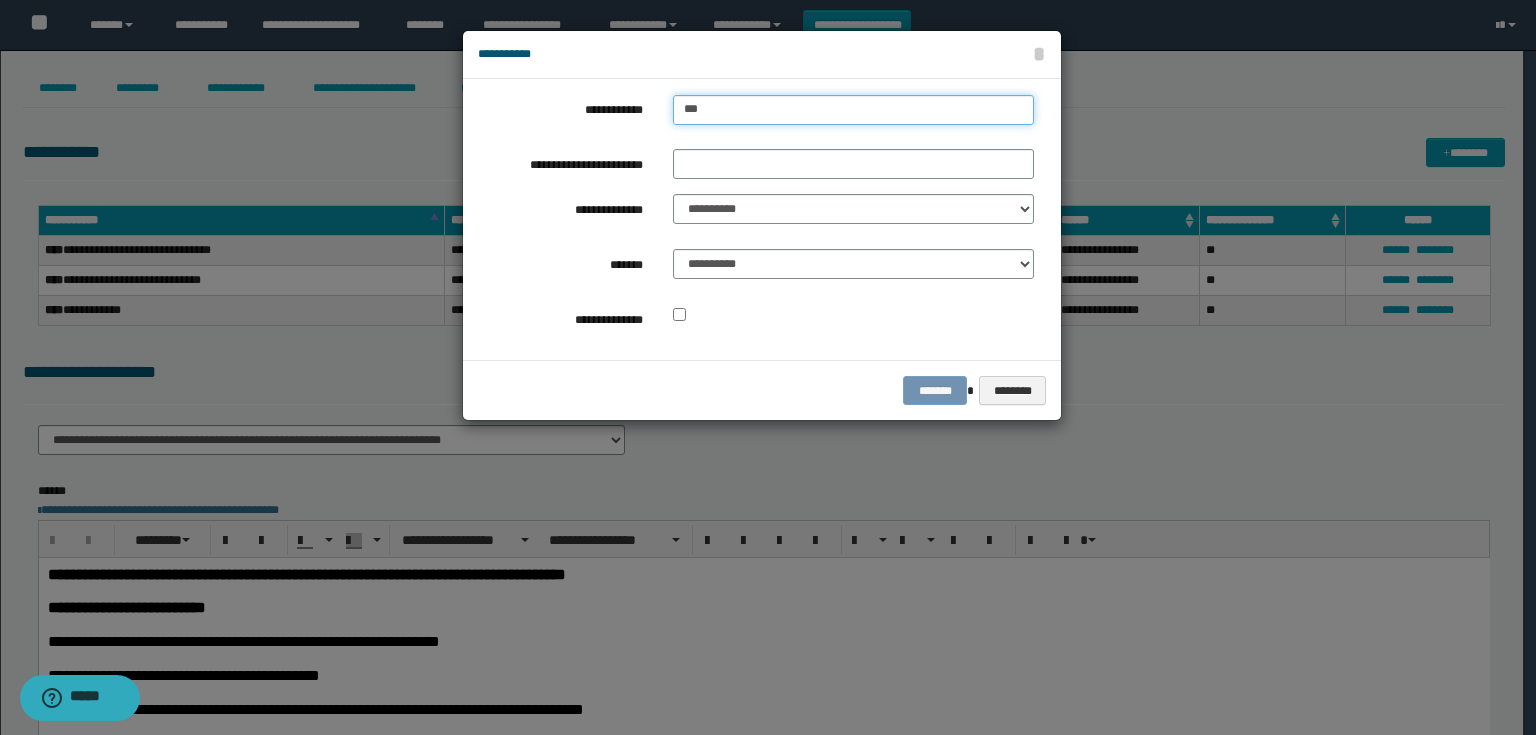 type on "****" 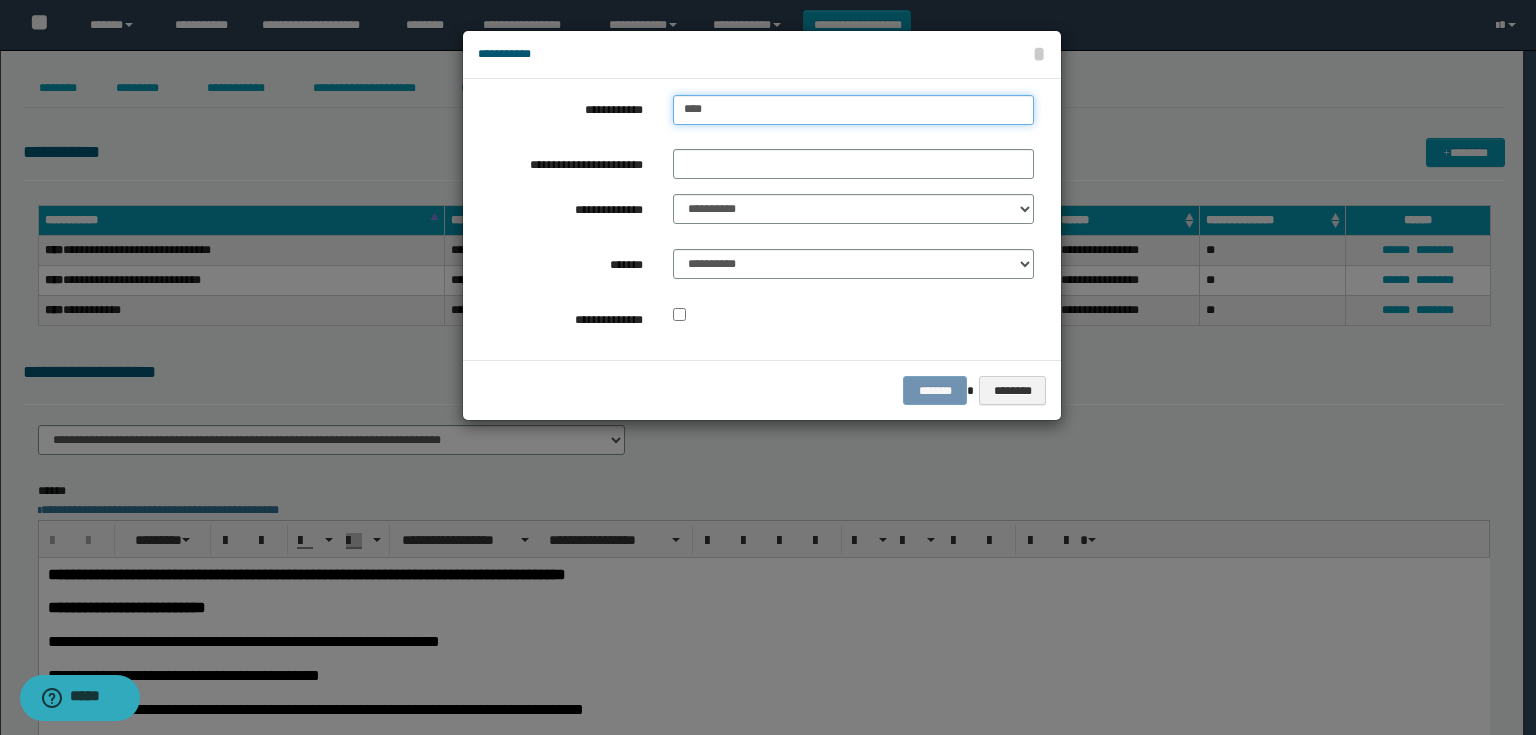 type on "****" 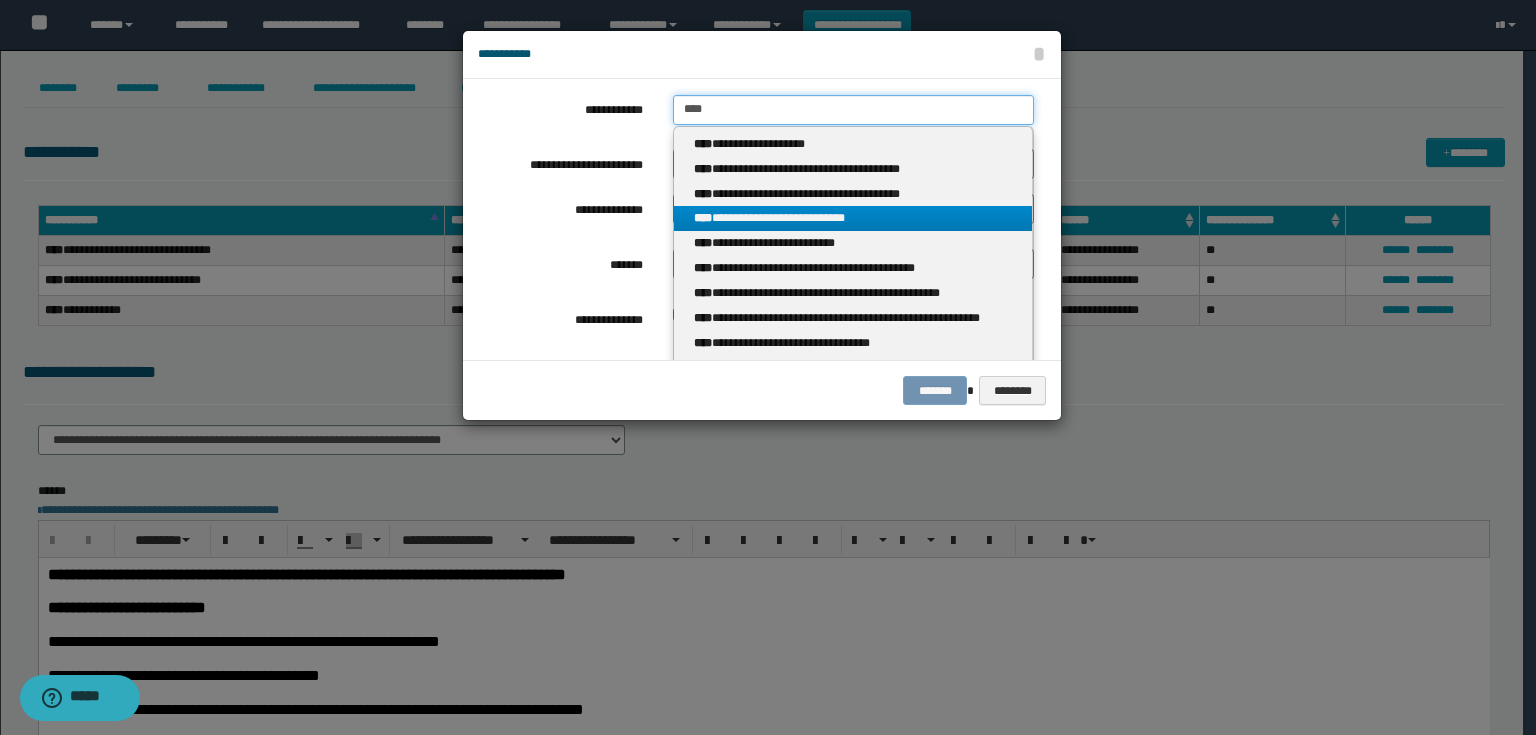 type on "****" 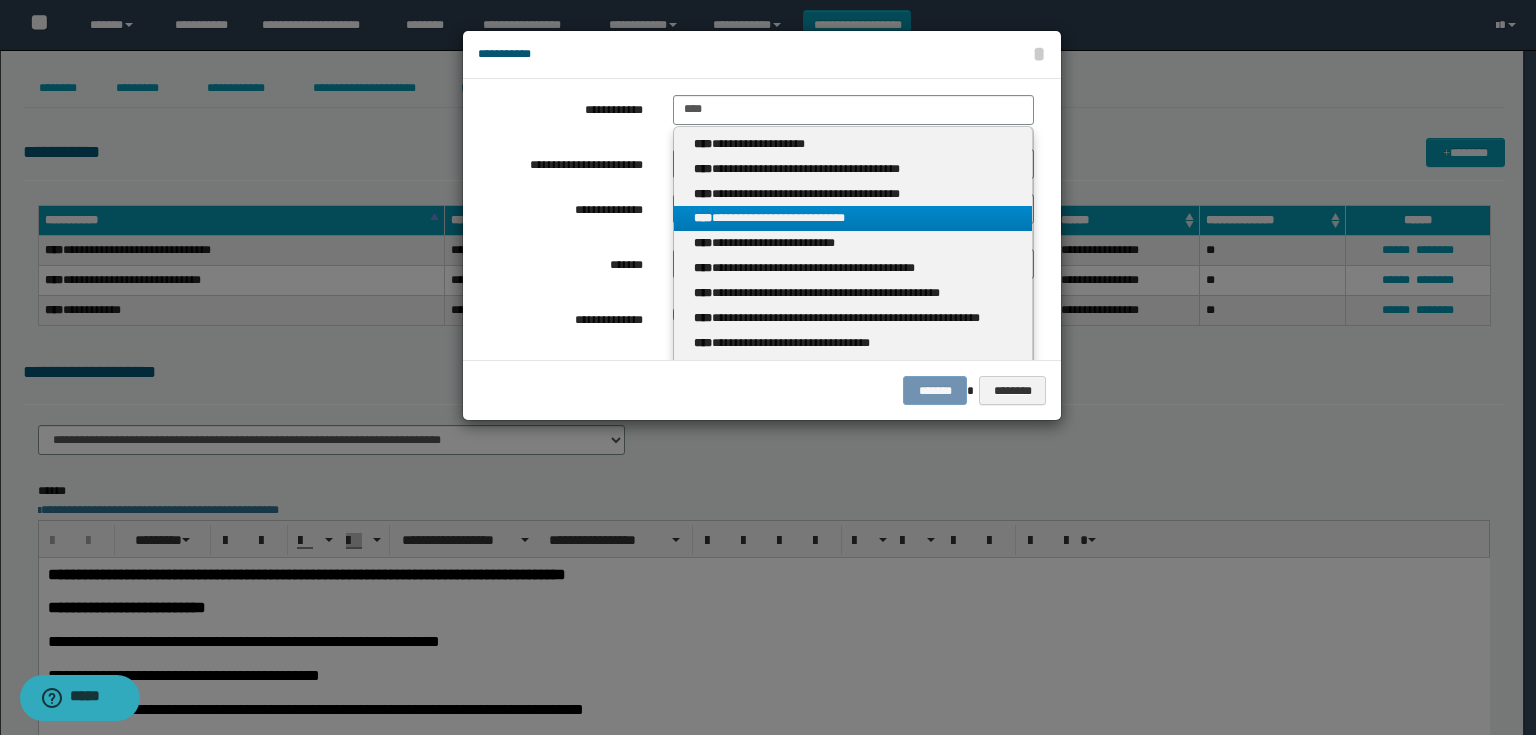 click on "**********" at bounding box center [853, 218] 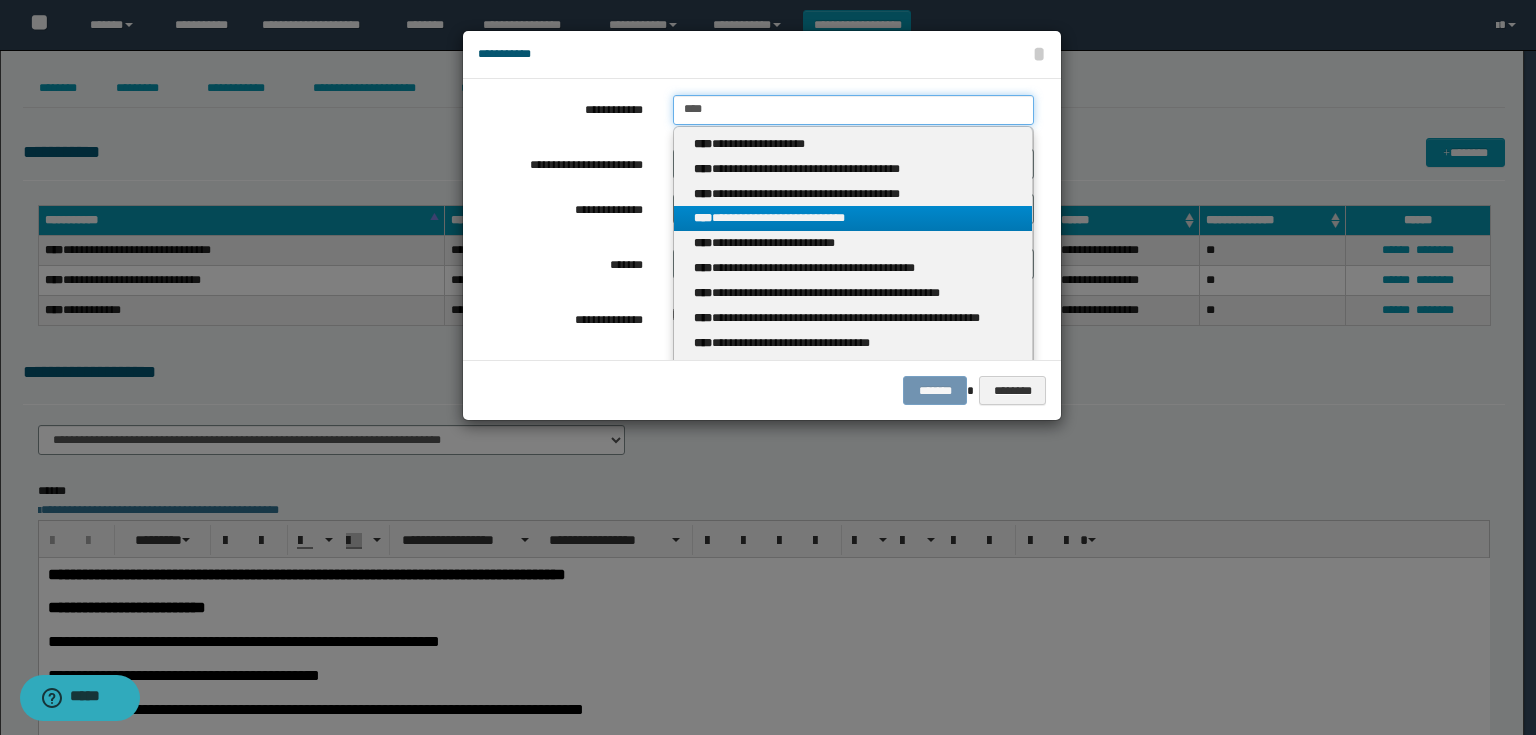 type 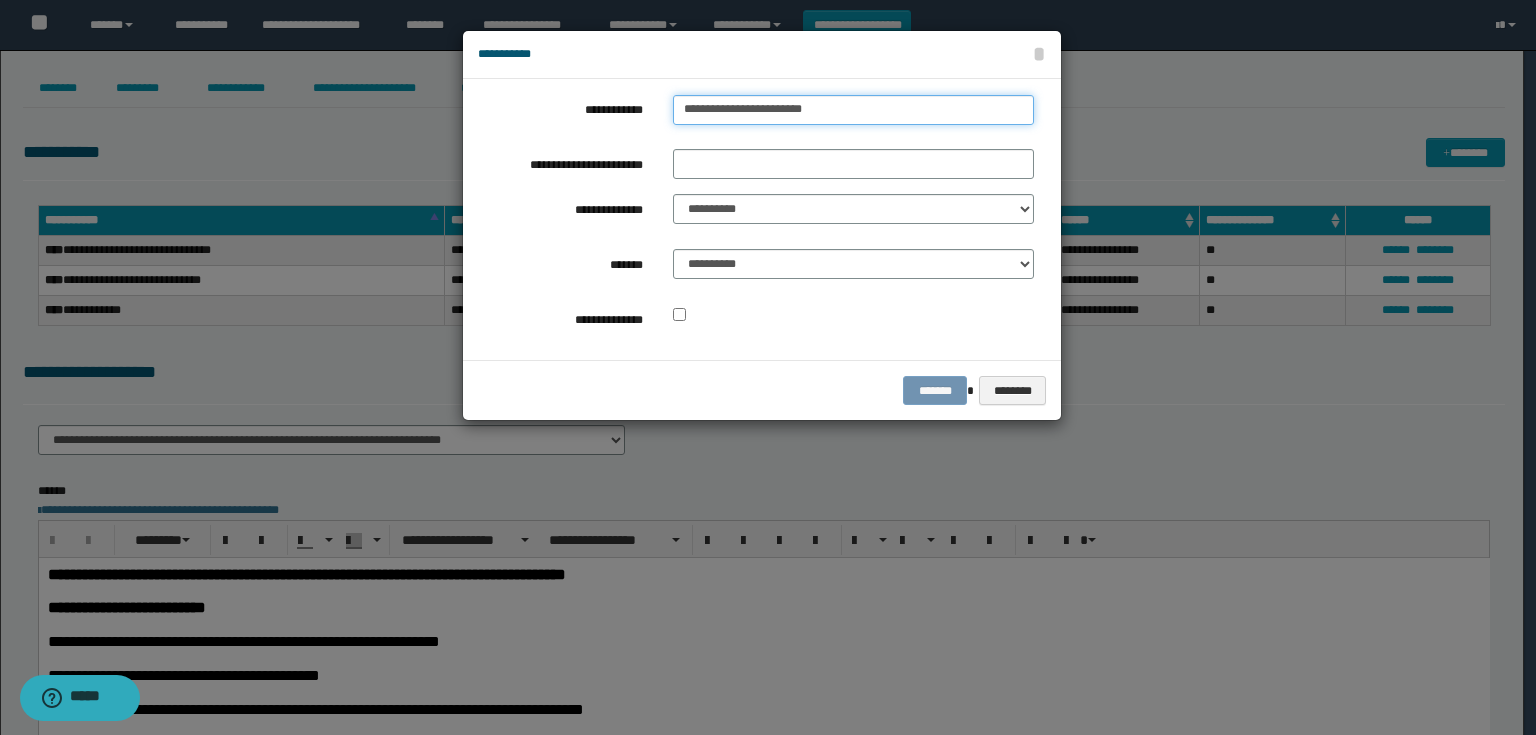 drag, startPoint x: 832, startPoint y: 102, endPoint x: 664, endPoint y: 110, distance: 168.19037 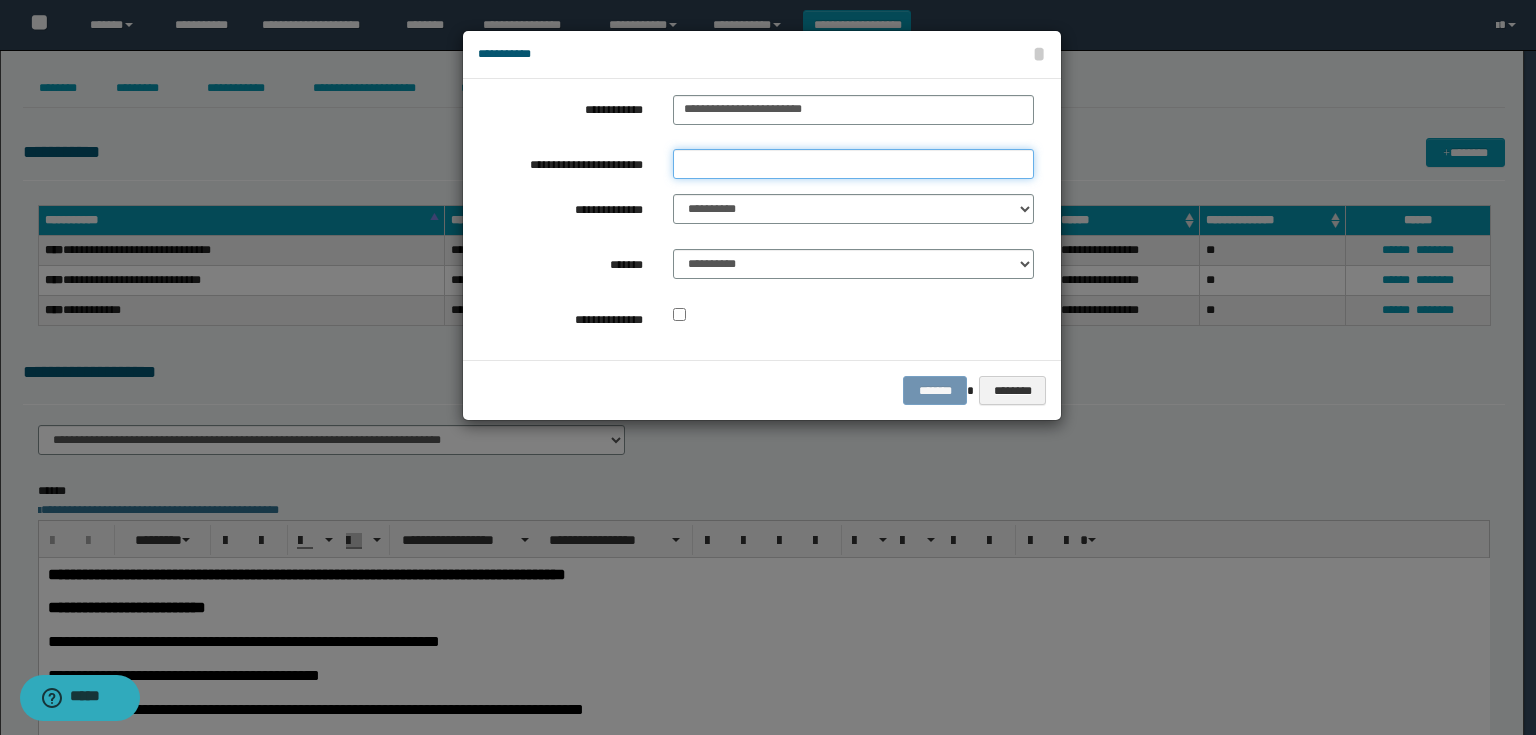 click on "**********" at bounding box center [853, 164] 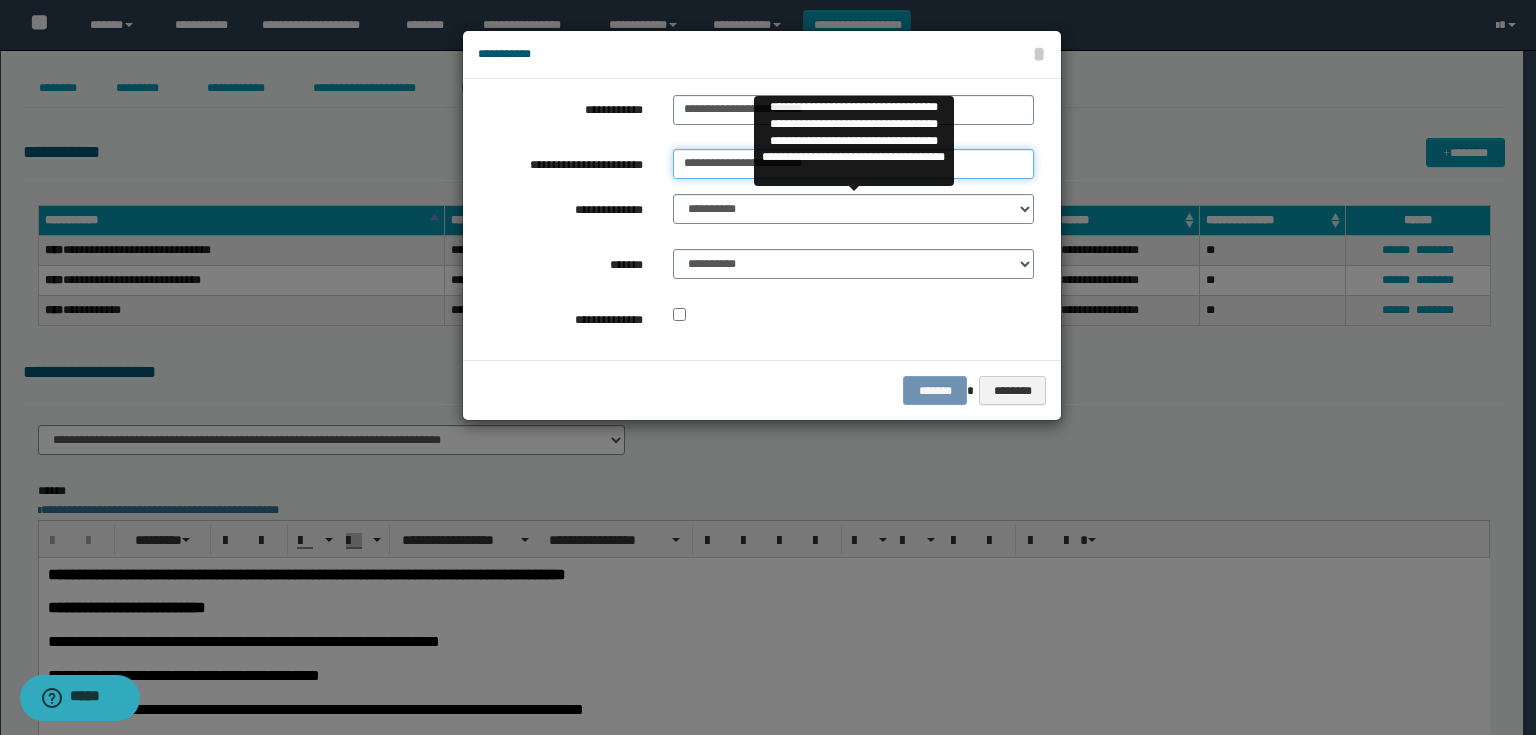 type on "**********" 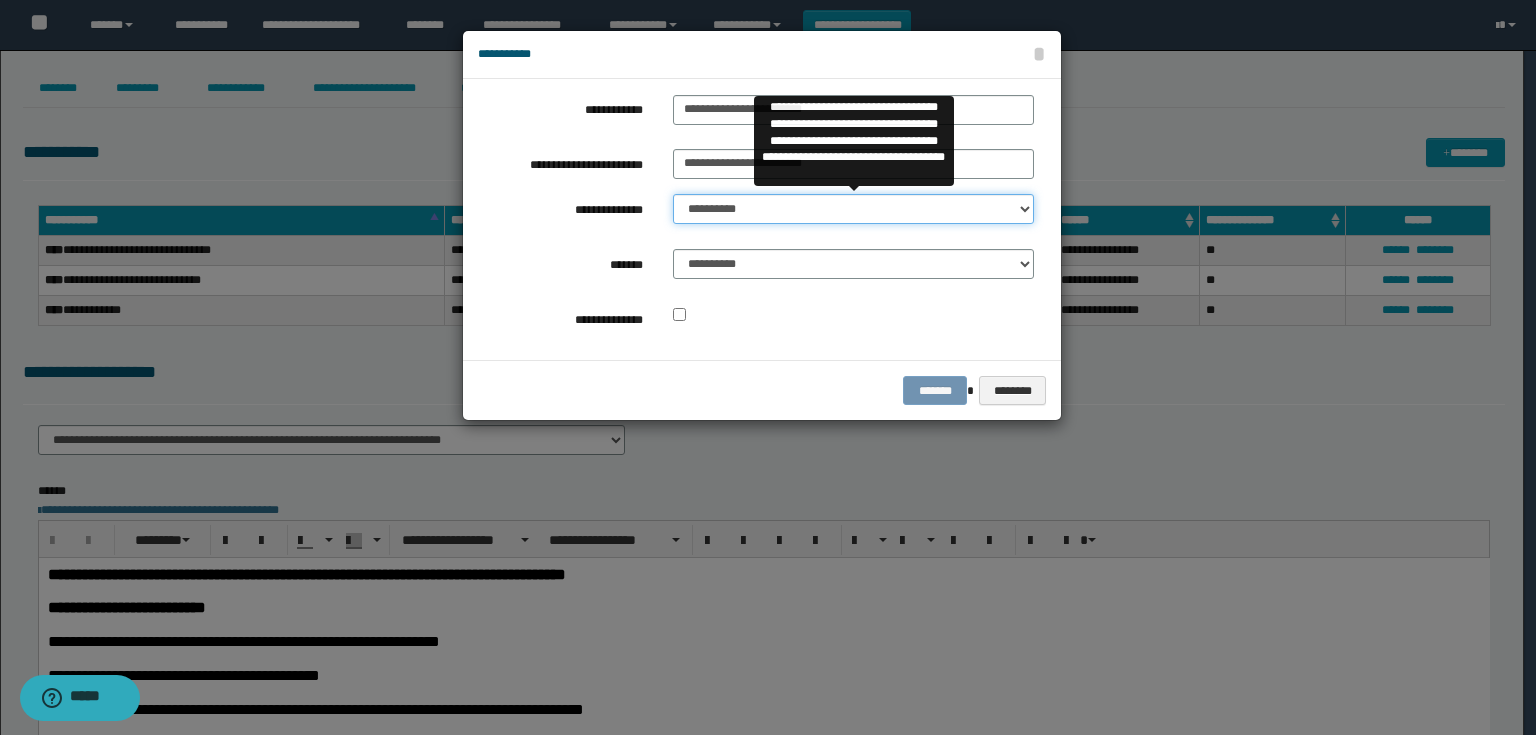 click on "**********" at bounding box center [853, 209] 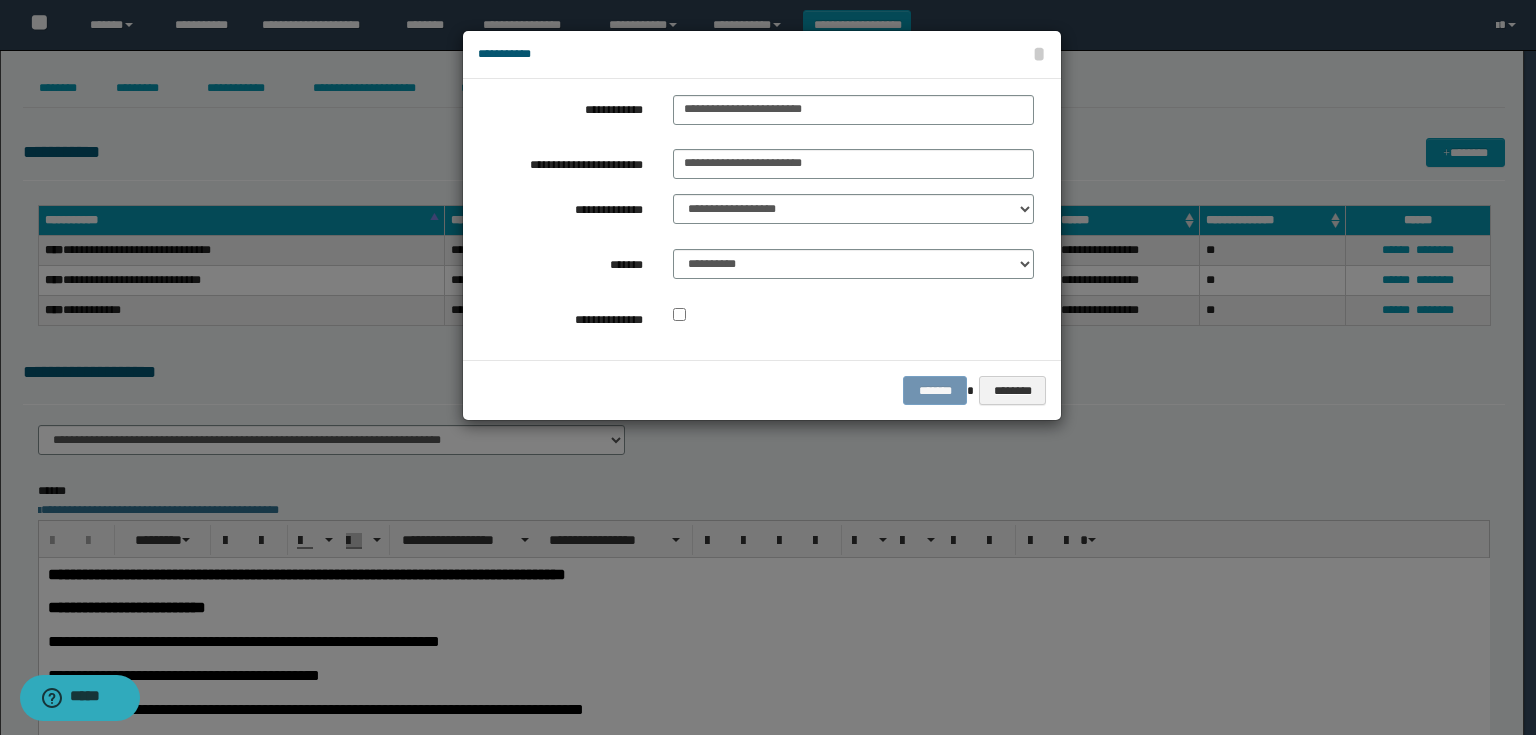 click on "**********" at bounding box center [853, 269] 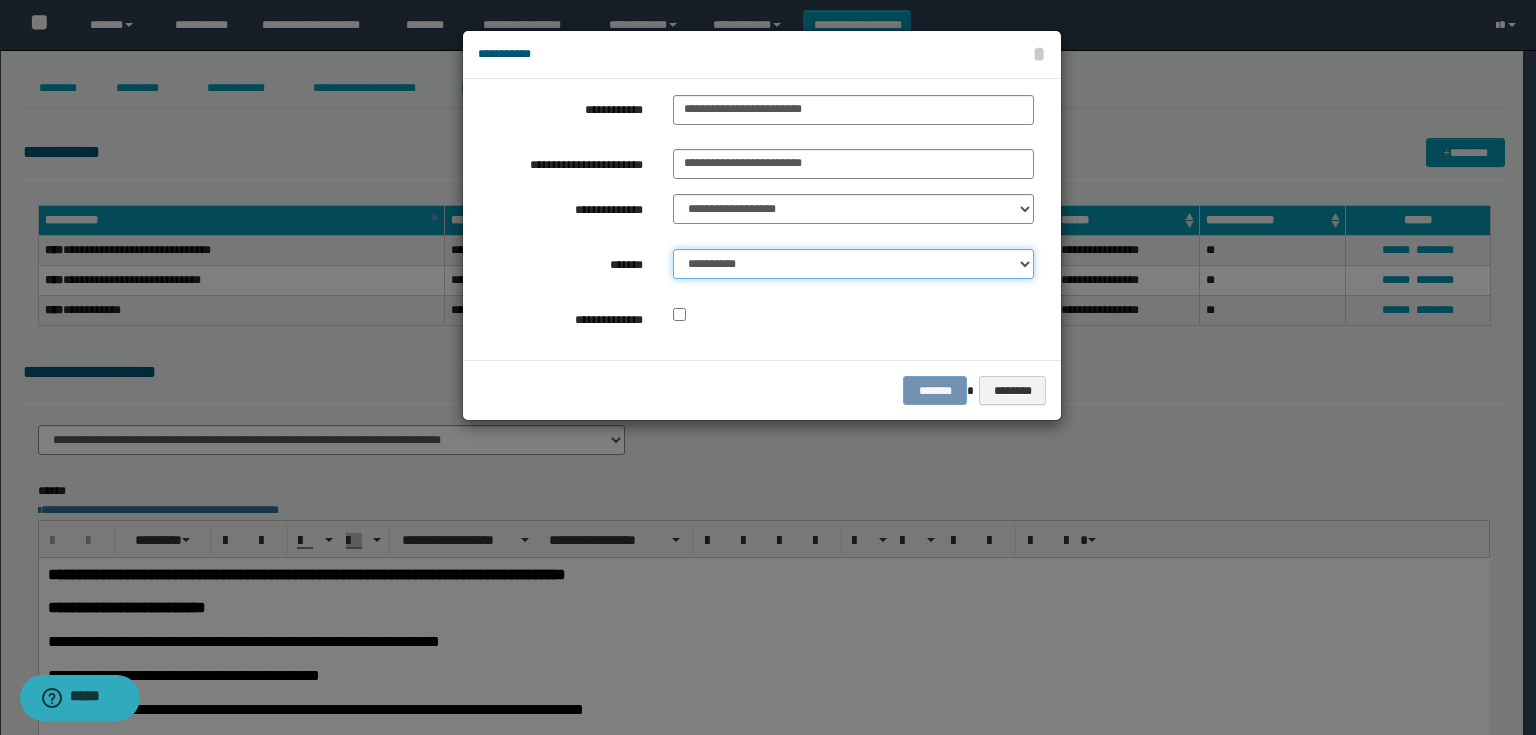 click on "**********" at bounding box center (853, 264) 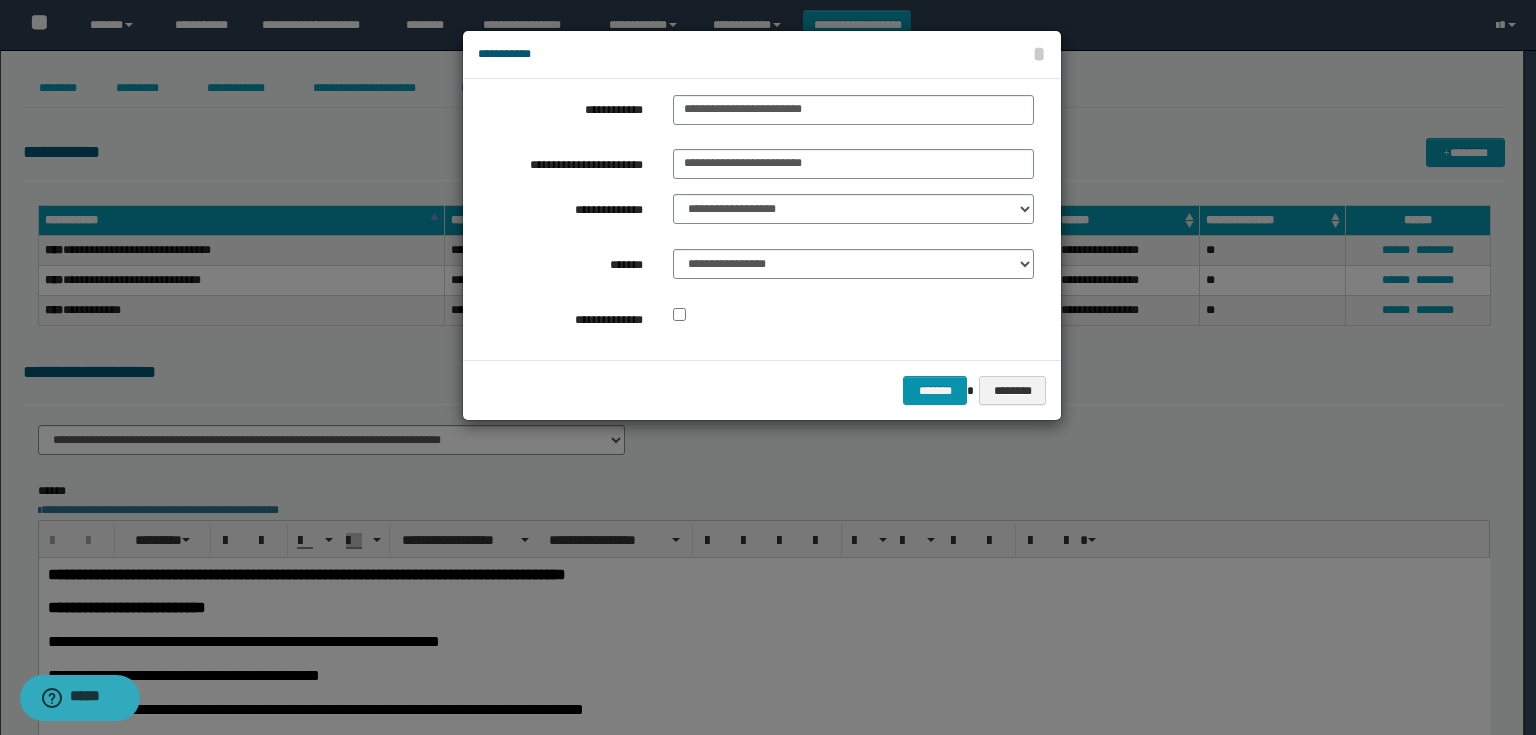 click on "*******
********" at bounding box center [762, 390] 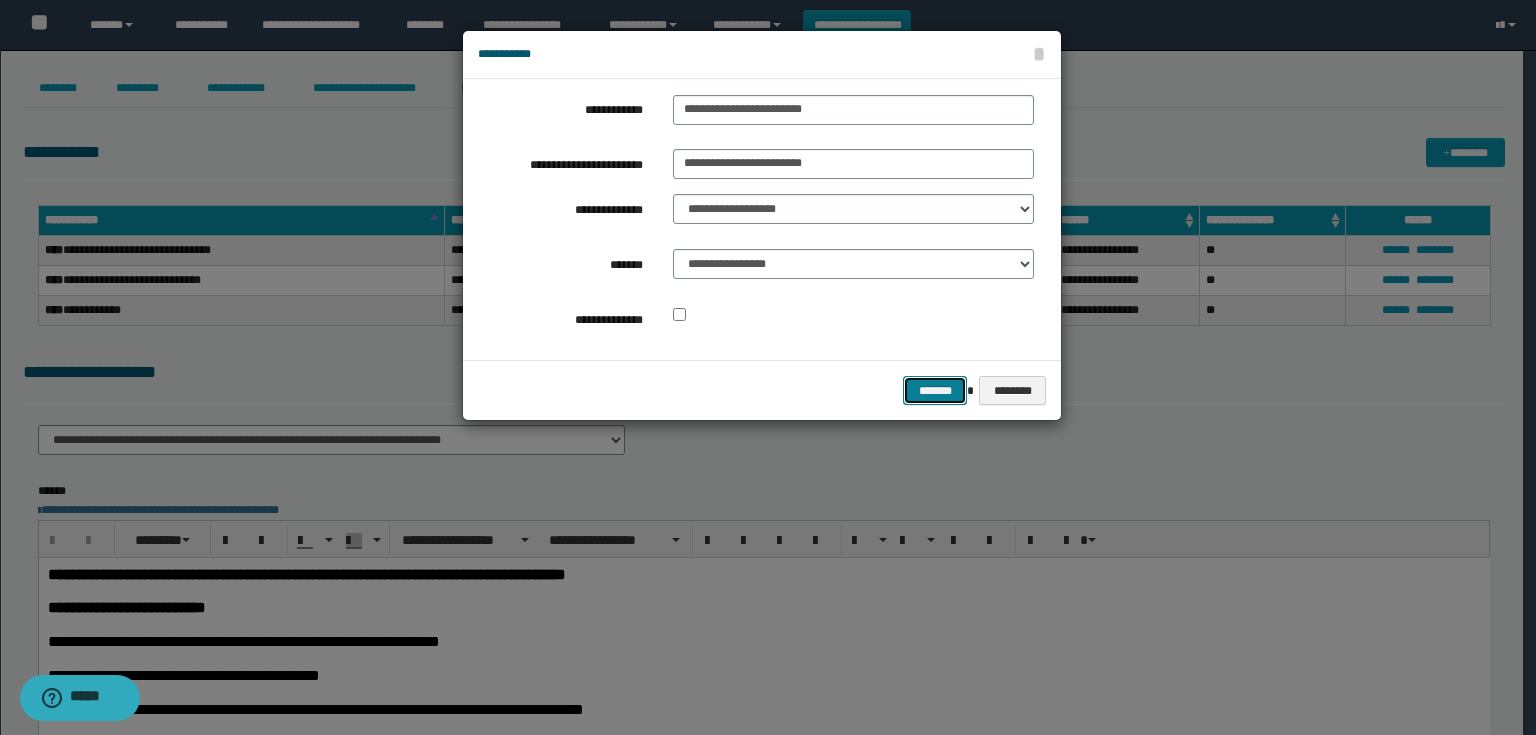 click on "*******" at bounding box center [935, 391] 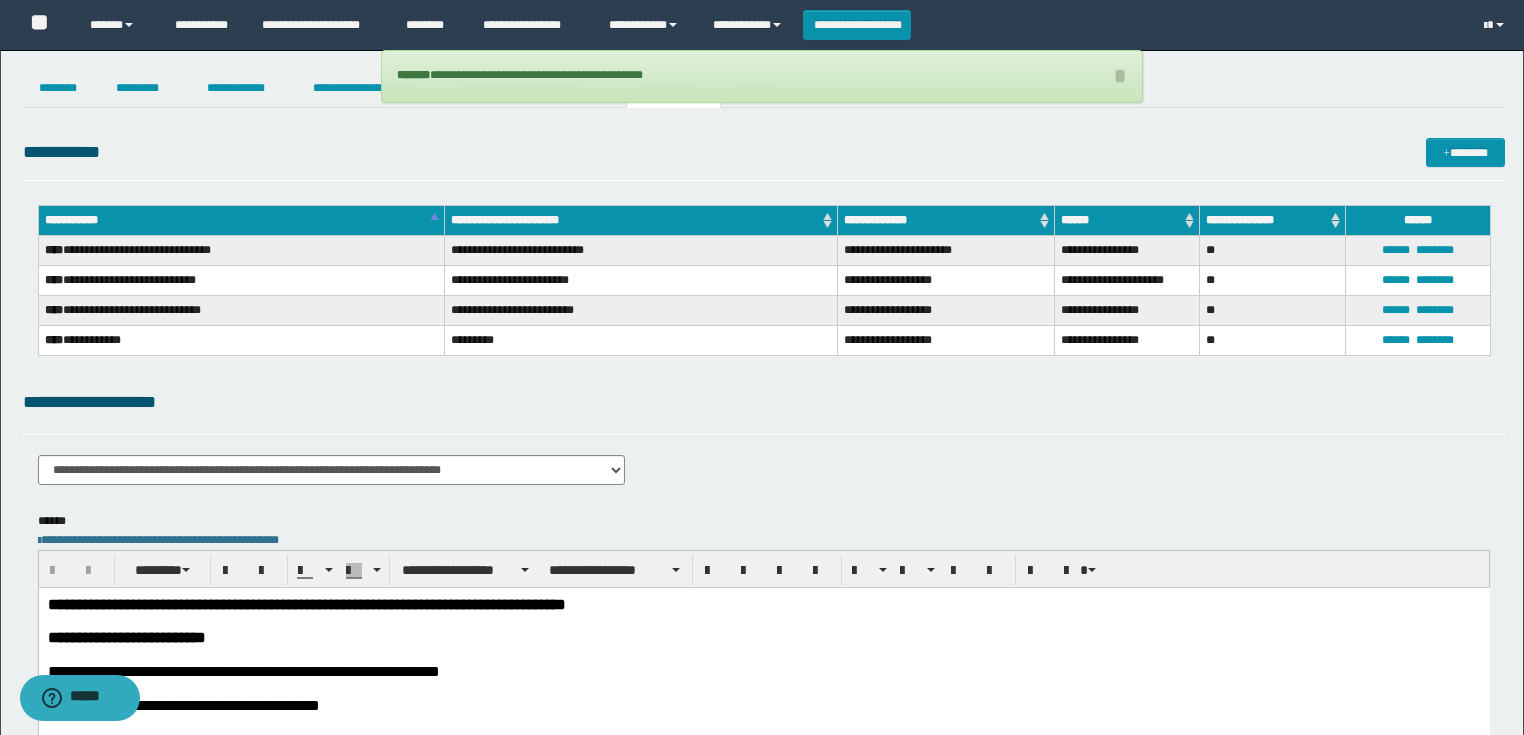 click on "**********" at bounding box center [306, 604] 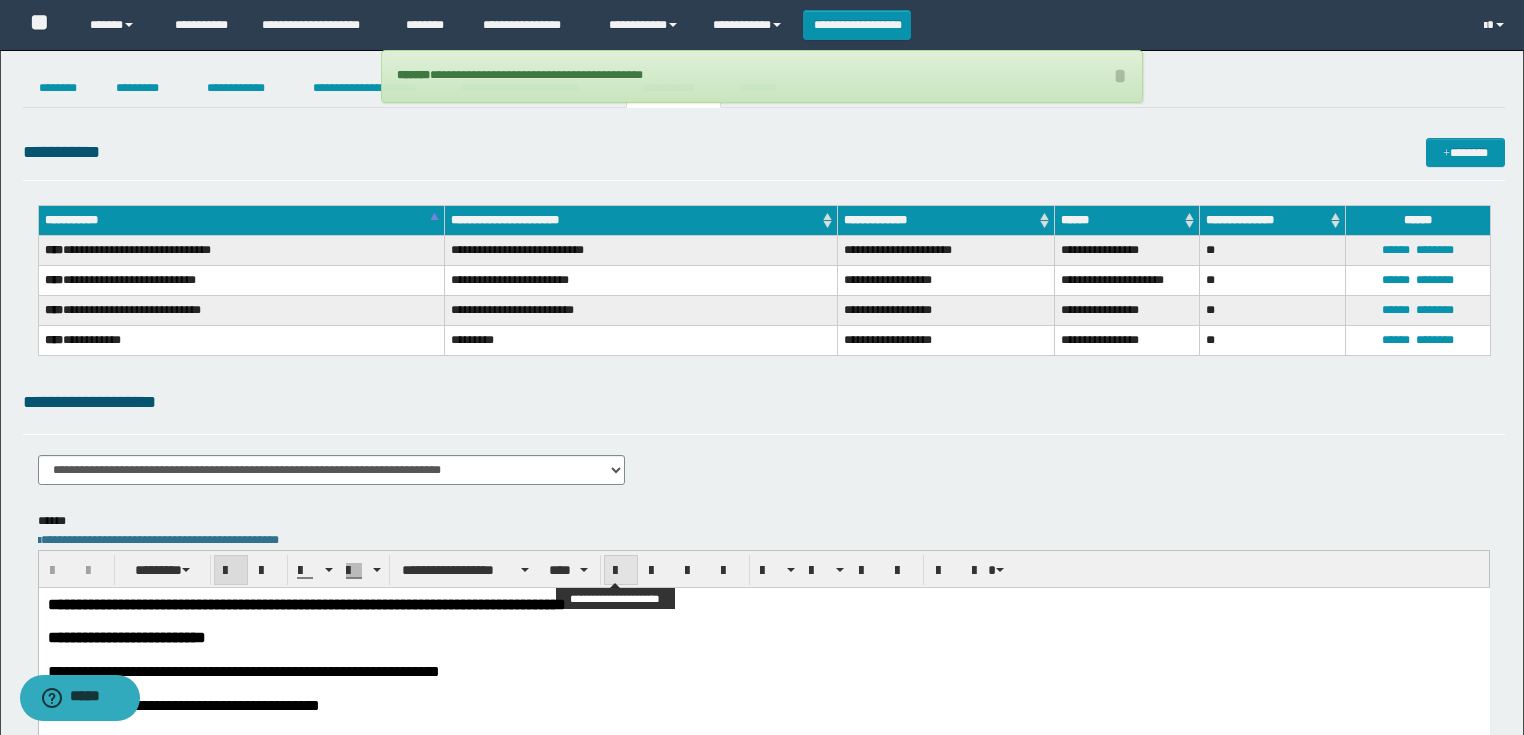 type 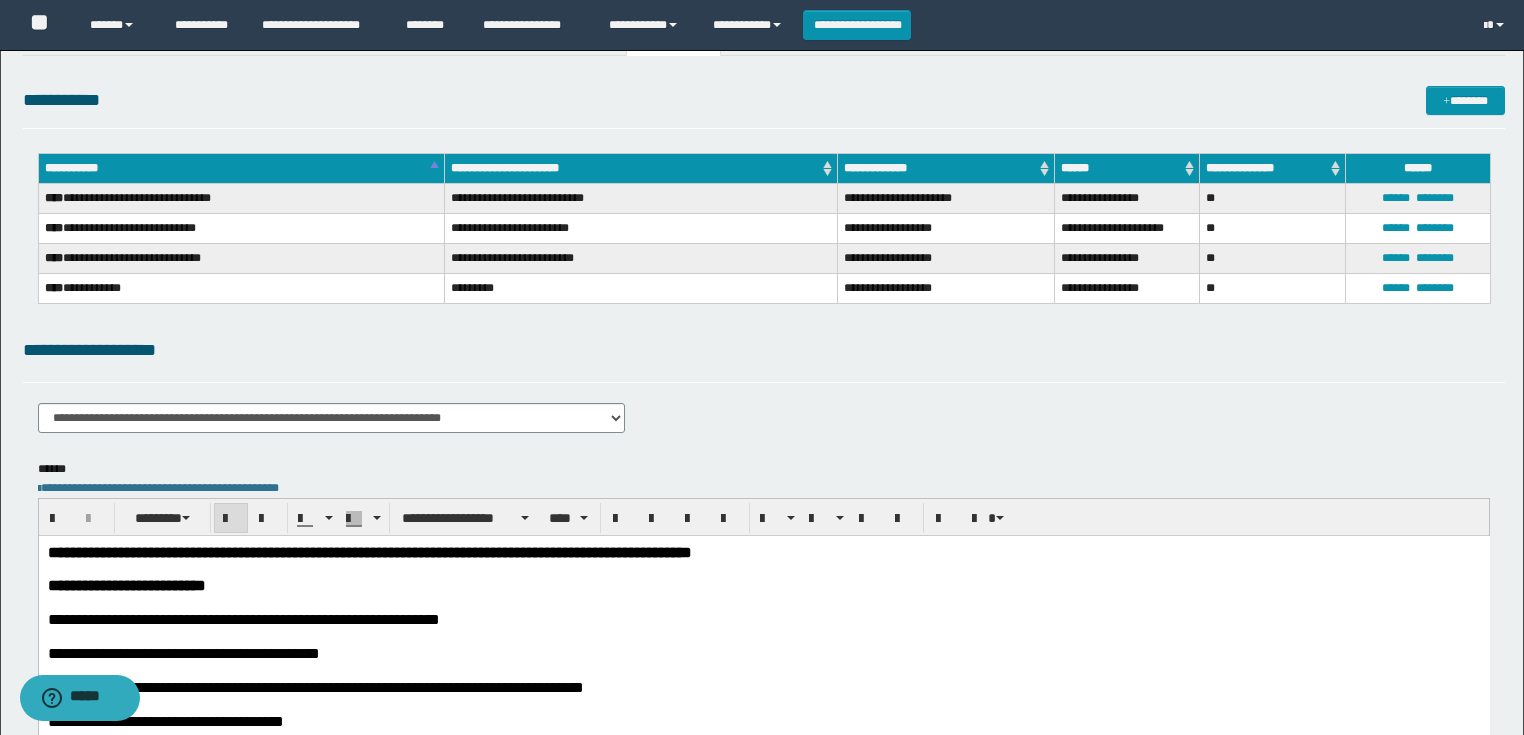 scroll, scrollTop: 160, scrollLeft: 0, axis: vertical 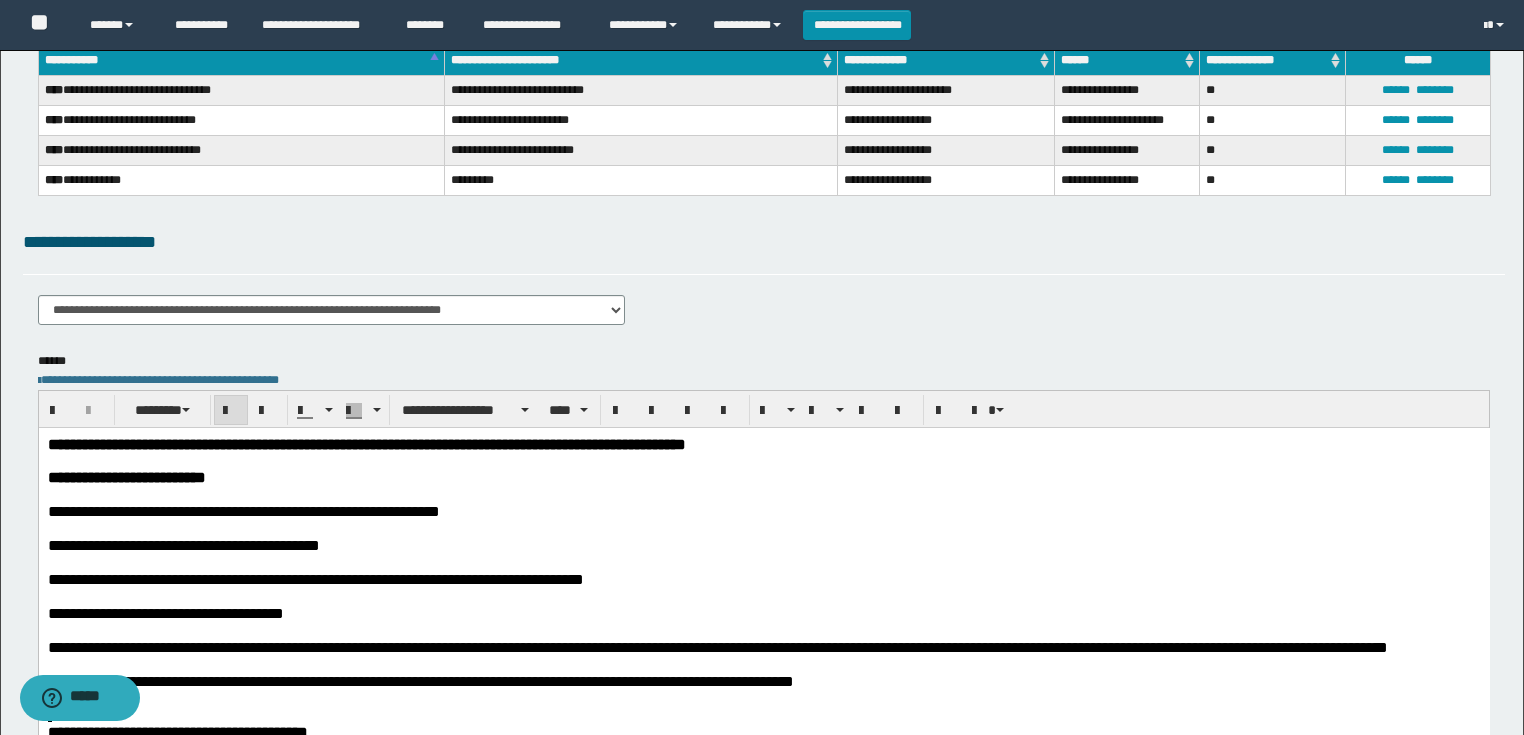 click on "**********" at bounding box center (763, 444) 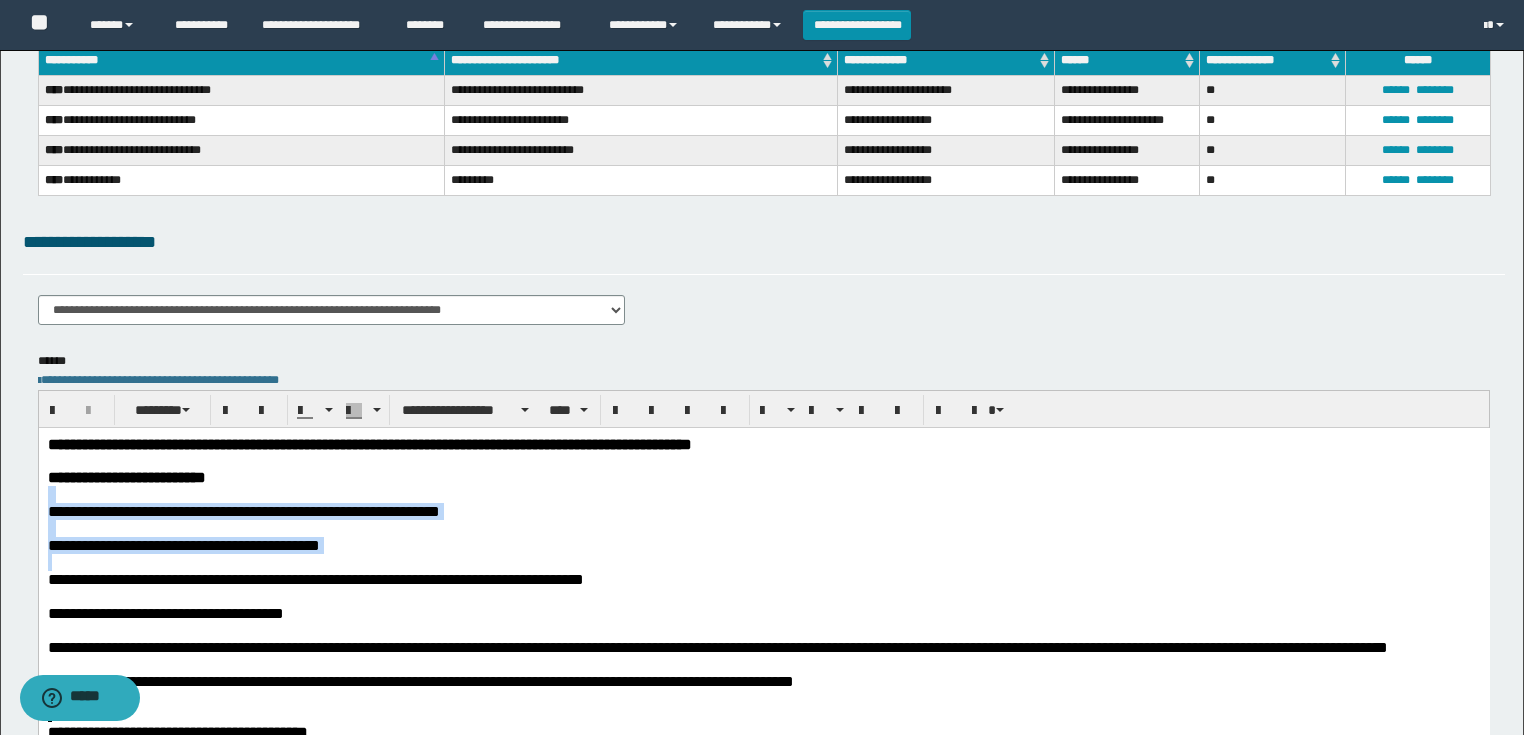 drag, startPoint x: 147, startPoint y: 566, endPoint x: 63, endPoint y: 932, distance: 375.51566 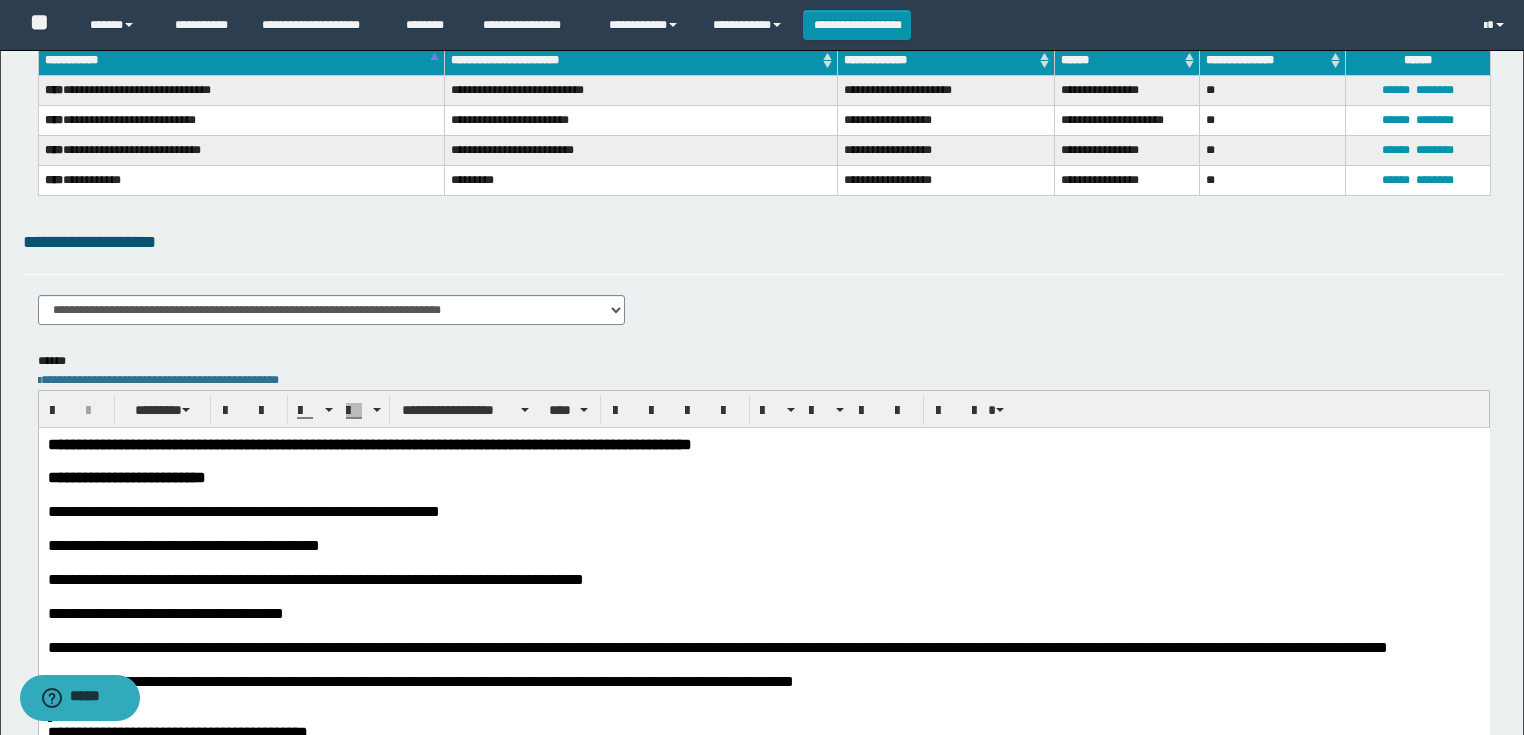 click at bounding box center [763, 461] 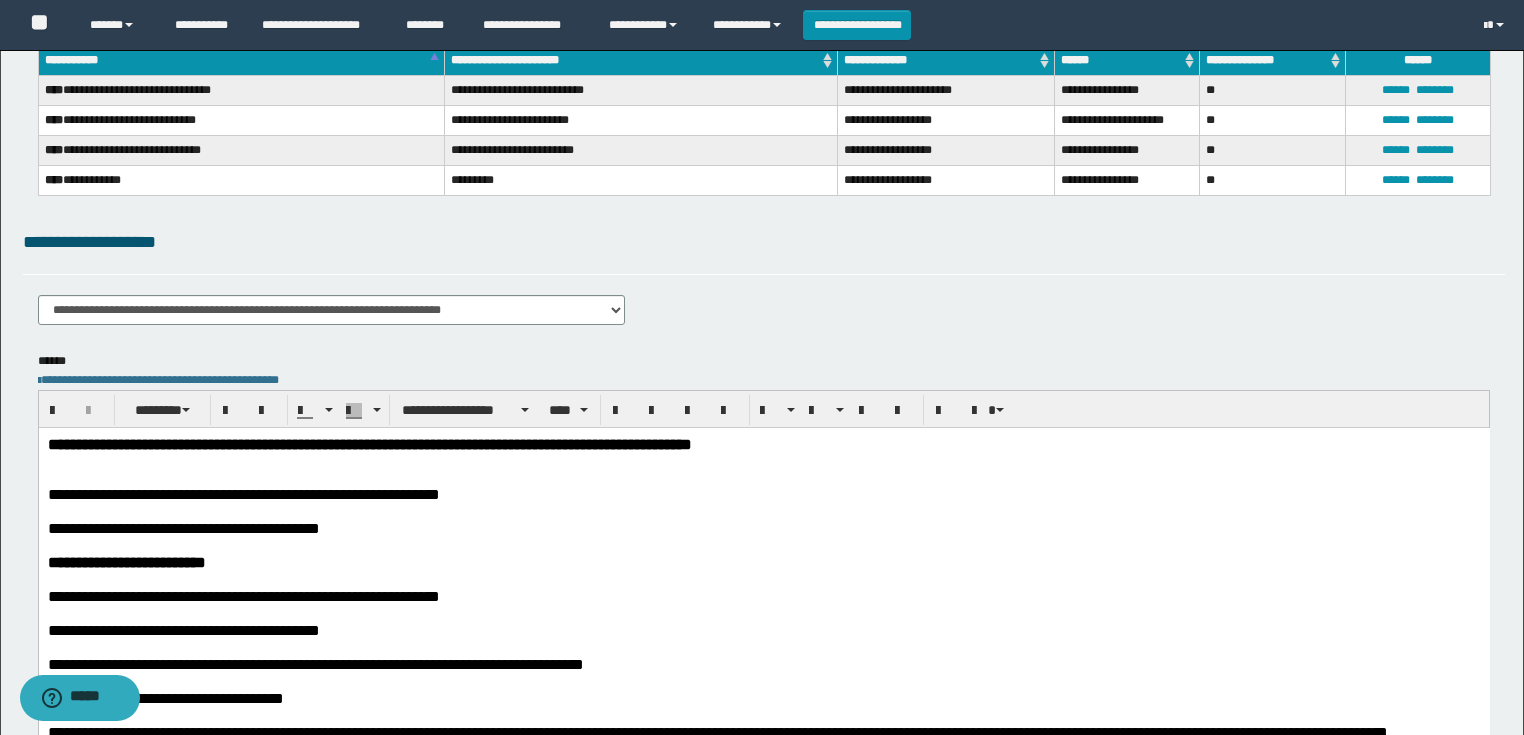 scroll, scrollTop: 400, scrollLeft: 0, axis: vertical 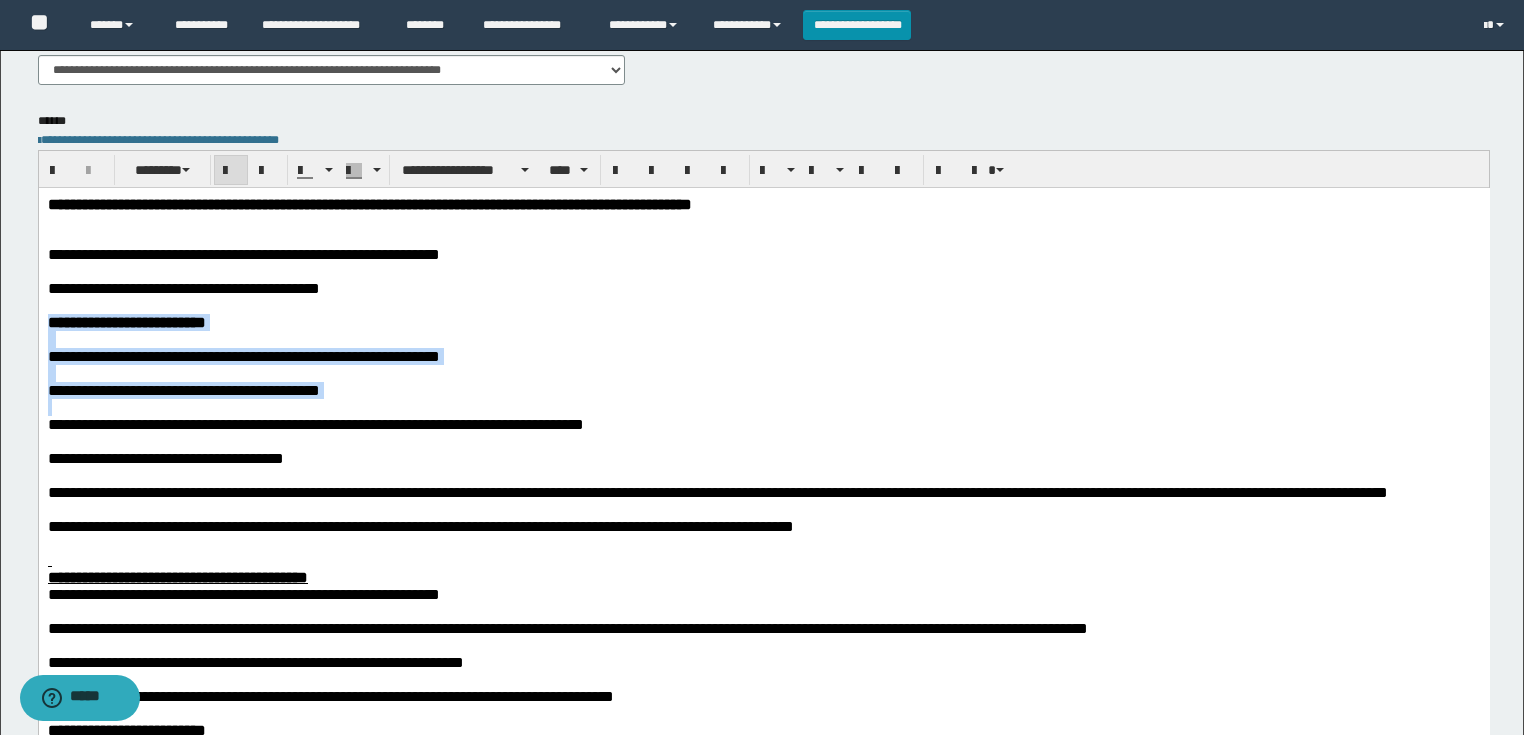 drag, startPoint x: 55, startPoint y: 418, endPoint x: 43, endPoint y: 335, distance: 83.86298 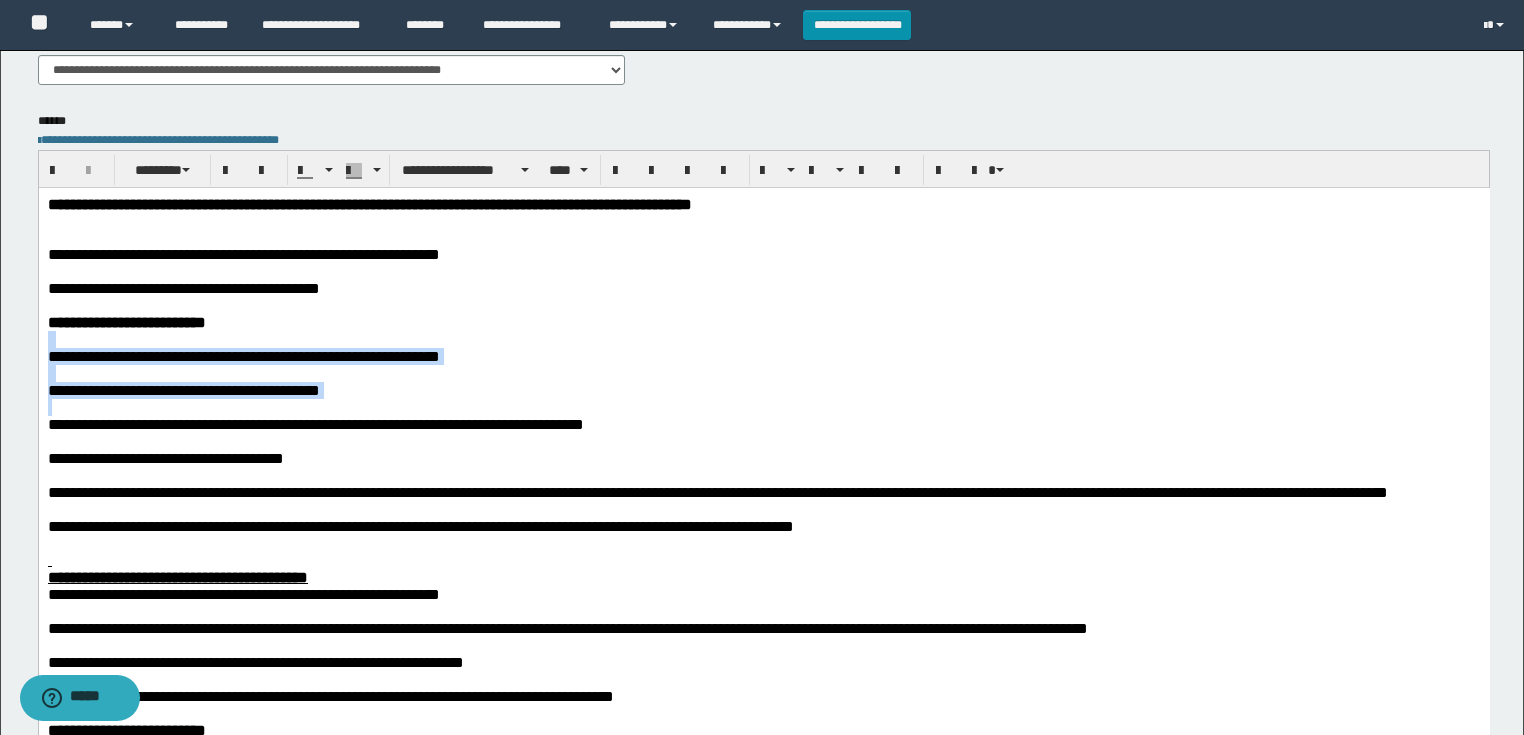 drag, startPoint x: 61, startPoint y: 426, endPoint x: 36, endPoint y: 353, distance: 77.16217 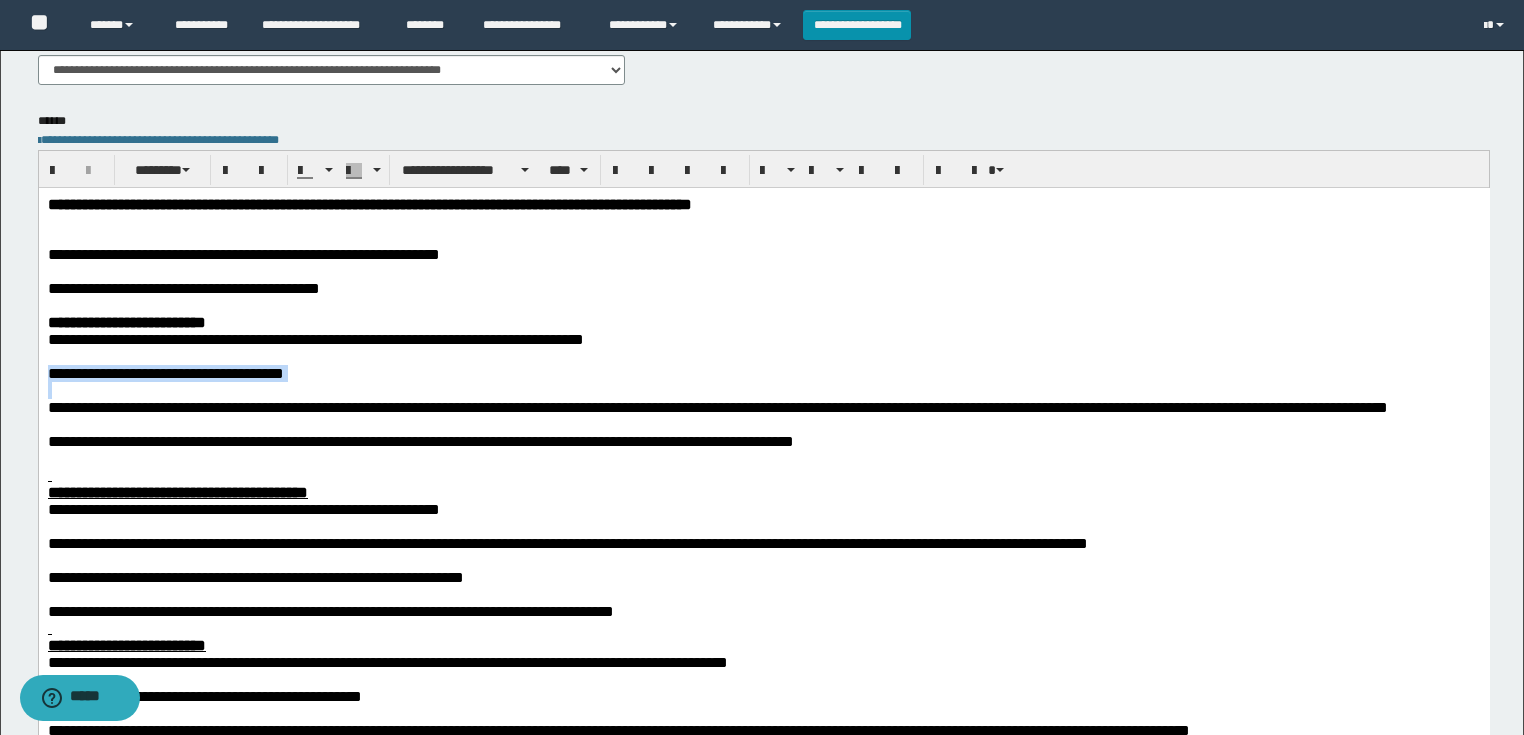 drag, startPoint x: 62, startPoint y: 405, endPoint x: 50, endPoint y: 366, distance: 40.804413 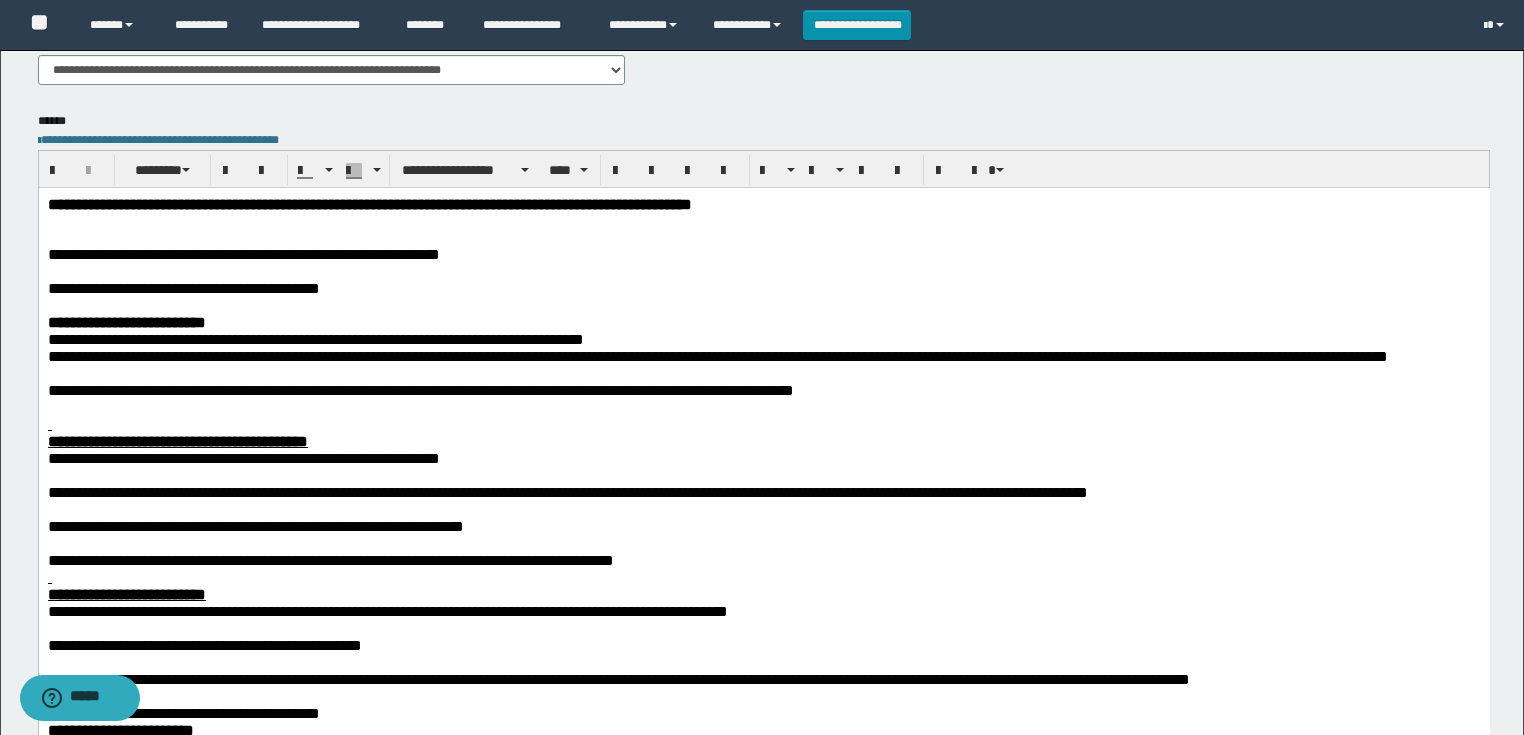 click at bounding box center (763, 373) 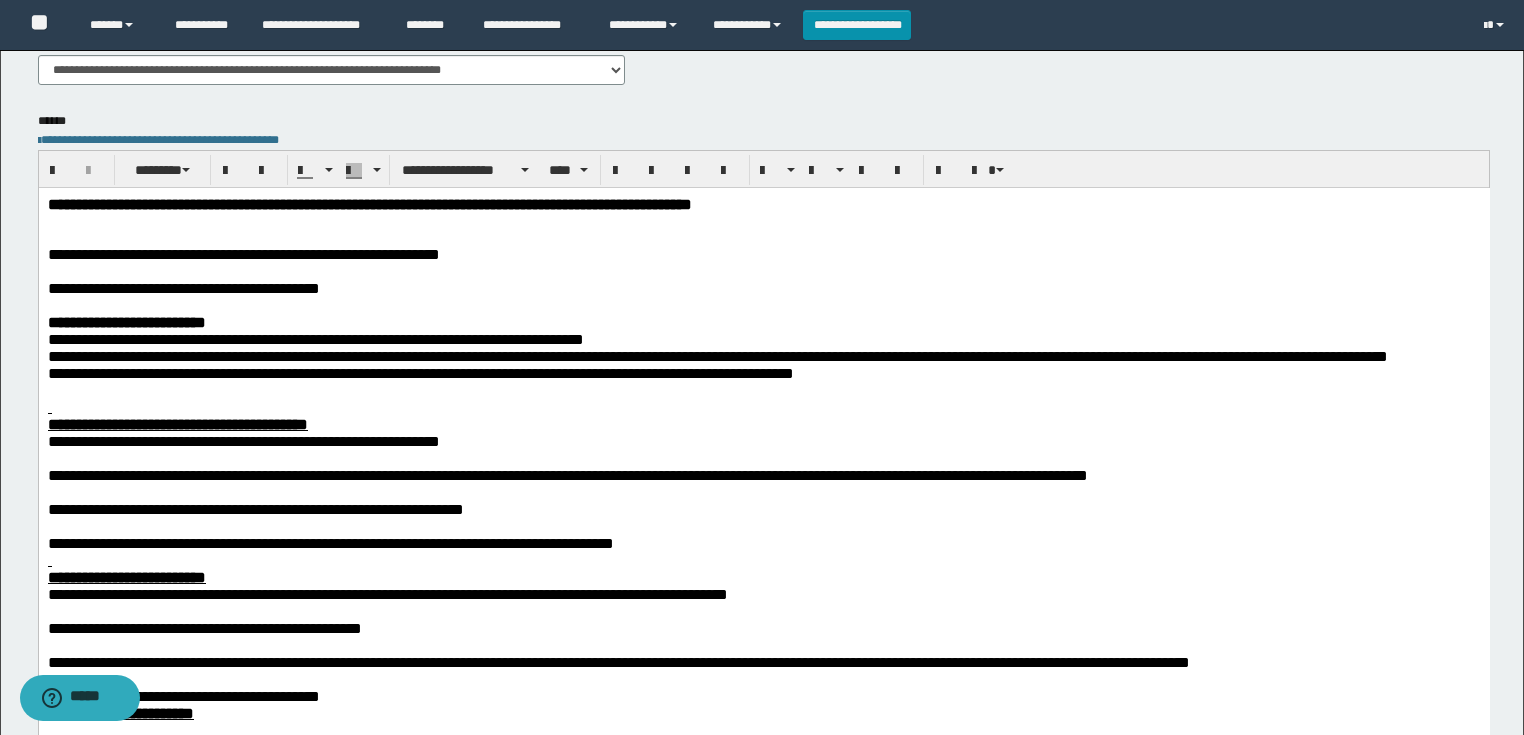 click at bounding box center [763, 407] 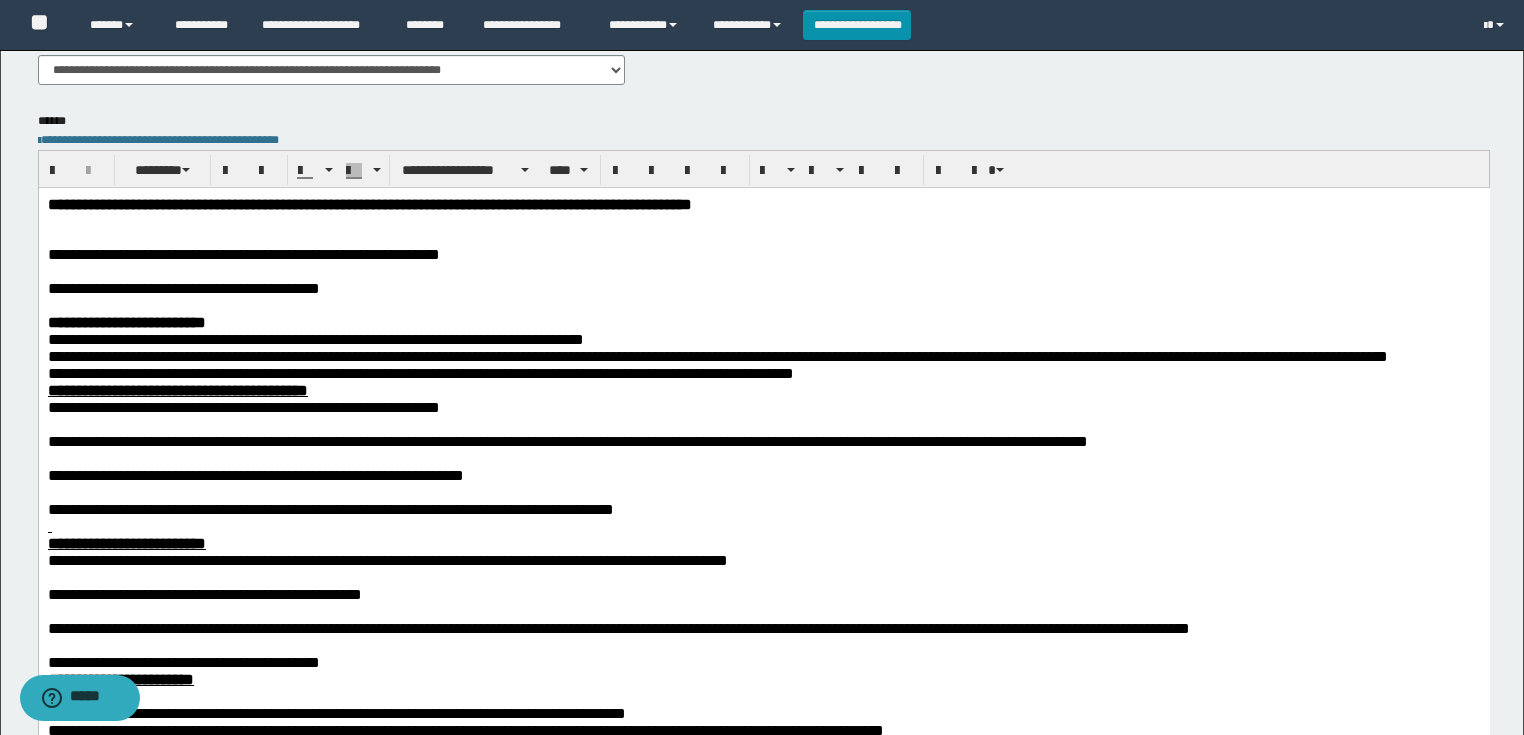 click at bounding box center [763, 424] 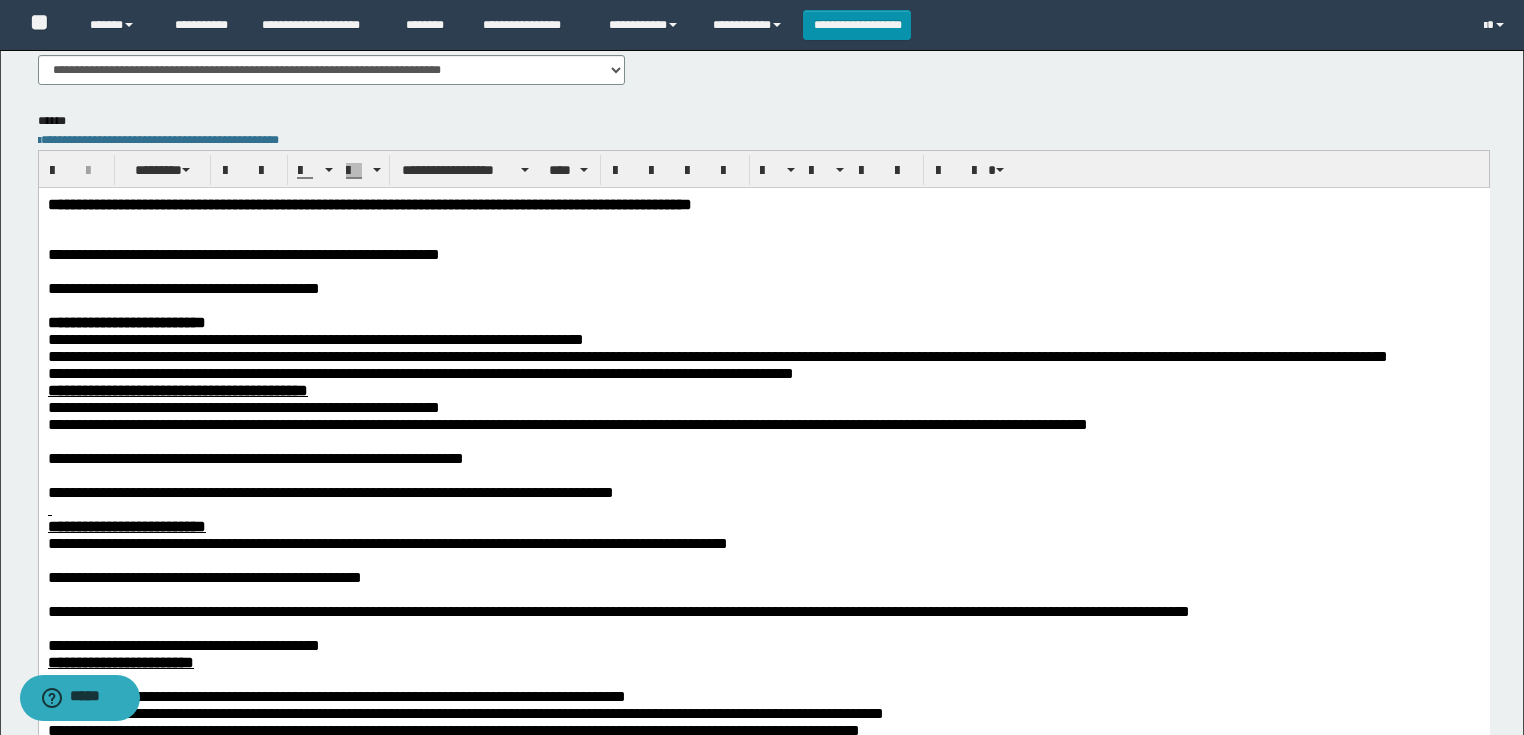 click at bounding box center (763, 441) 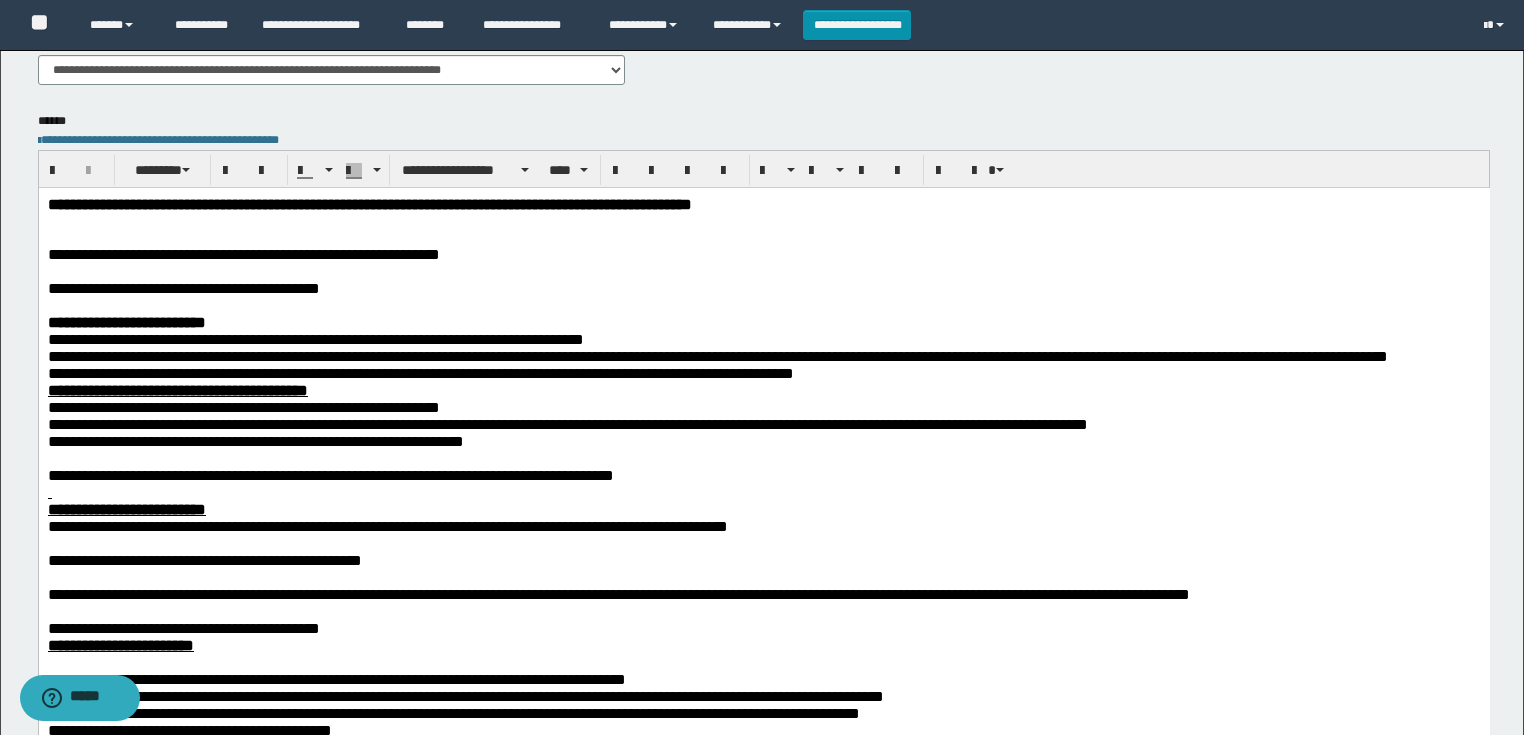 click on "**********" at bounding box center [763, 441] 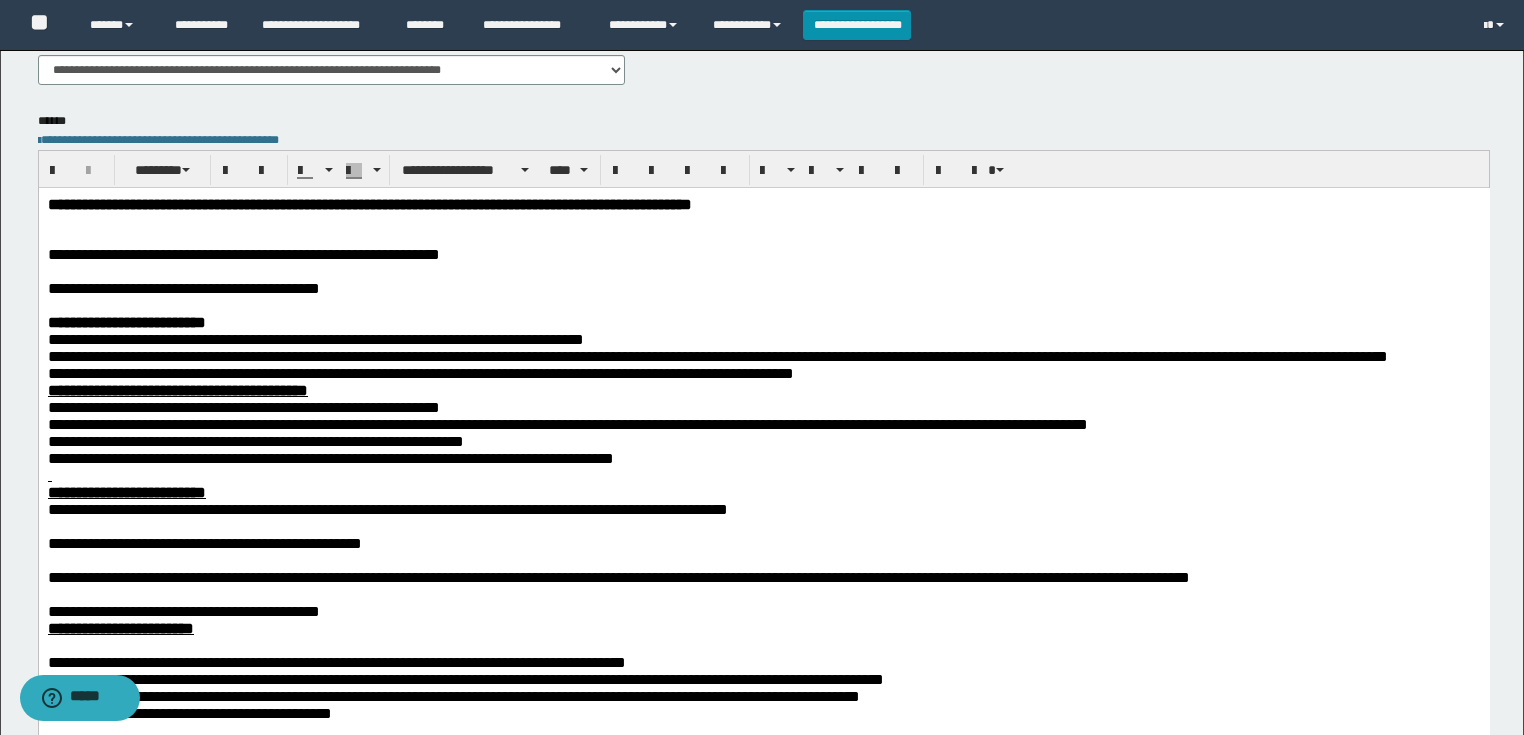 click at bounding box center (763, 475) 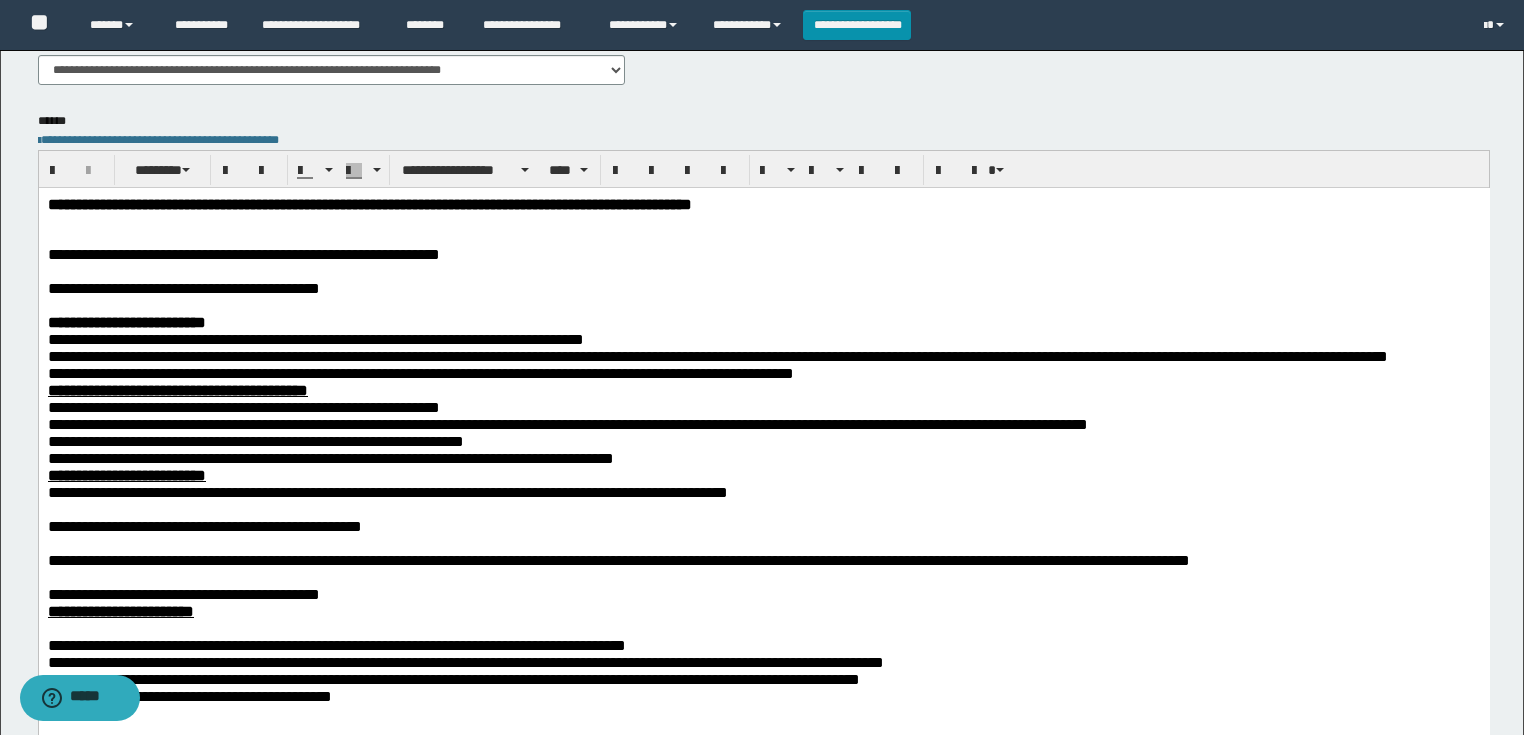 click on "**********" at bounding box center [387, 492] 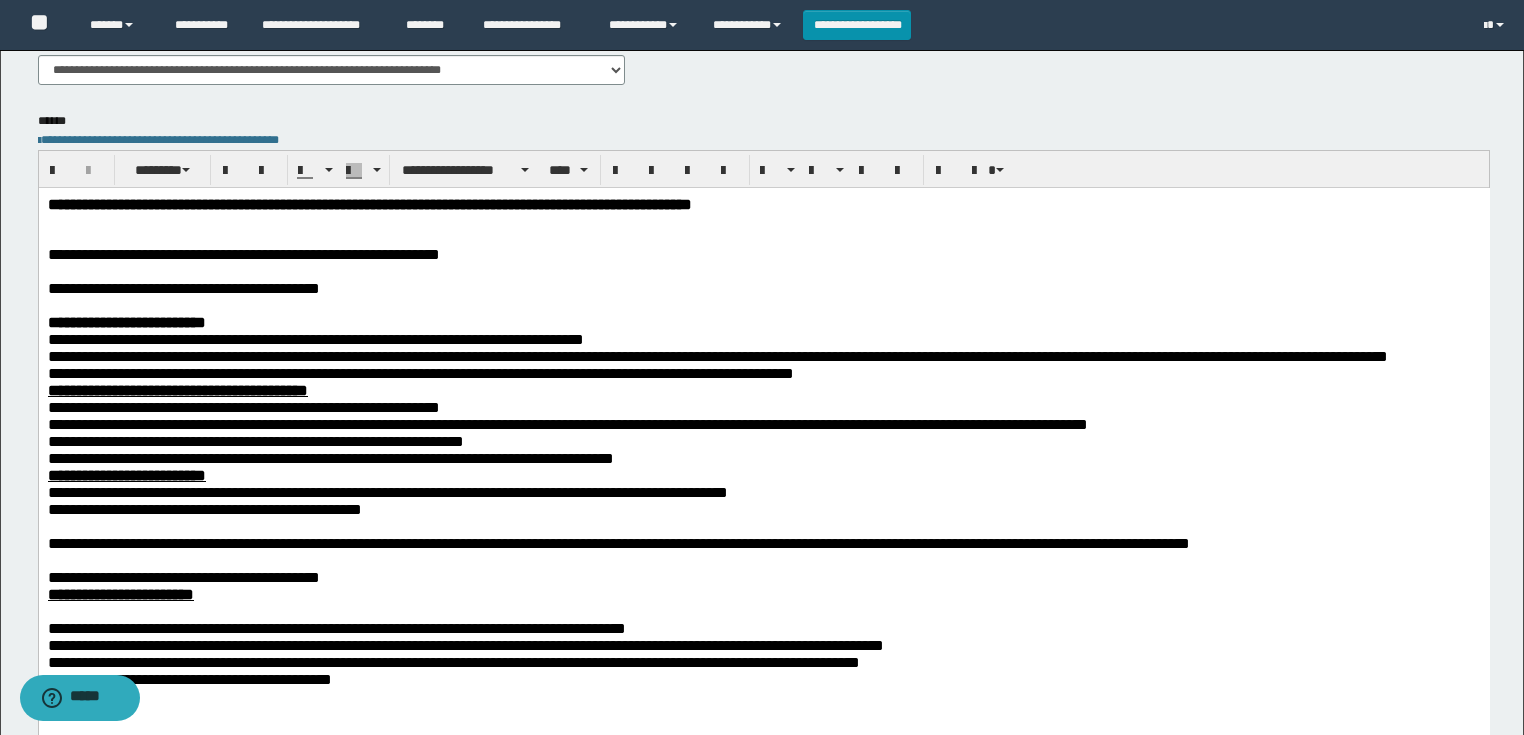 click at bounding box center (763, 526) 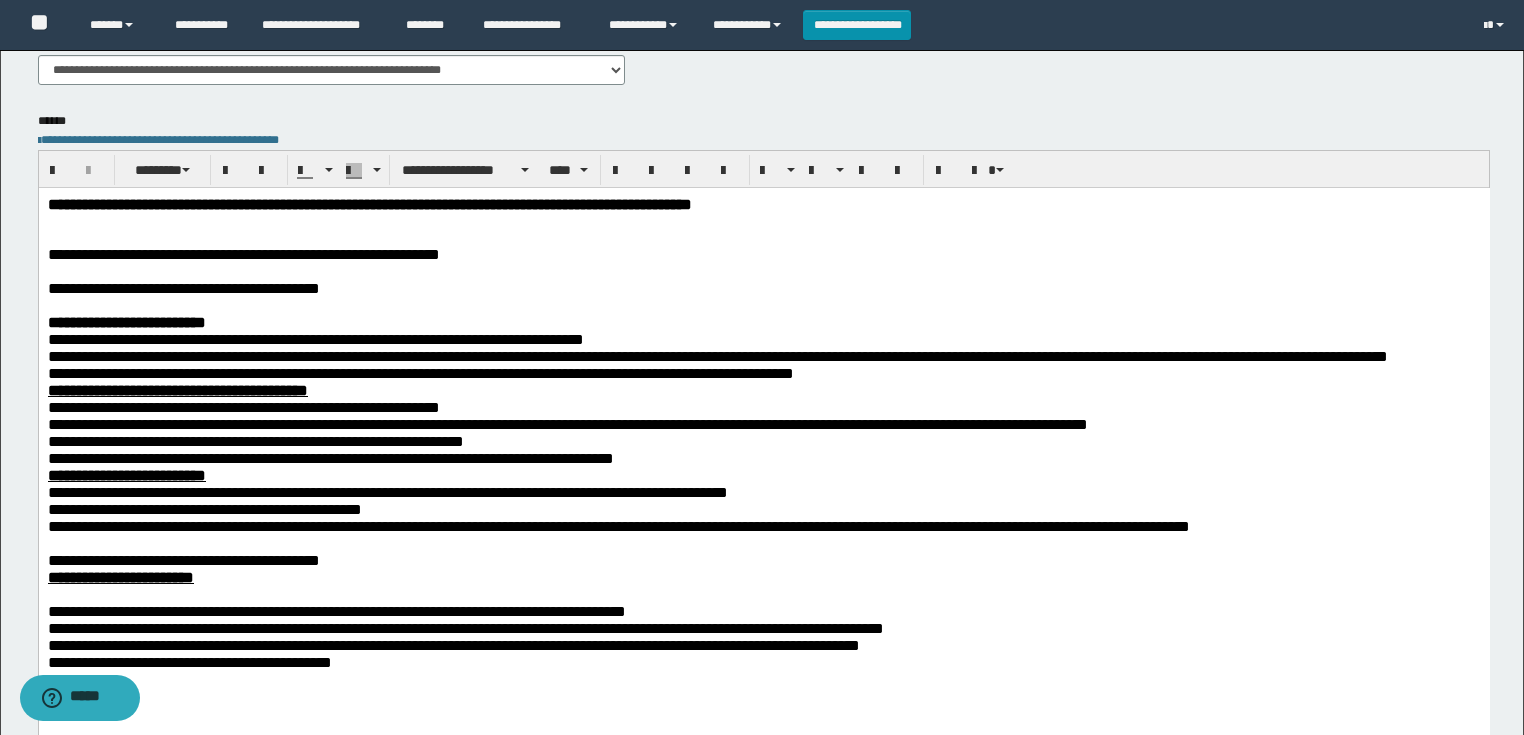 click at bounding box center (763, 543) 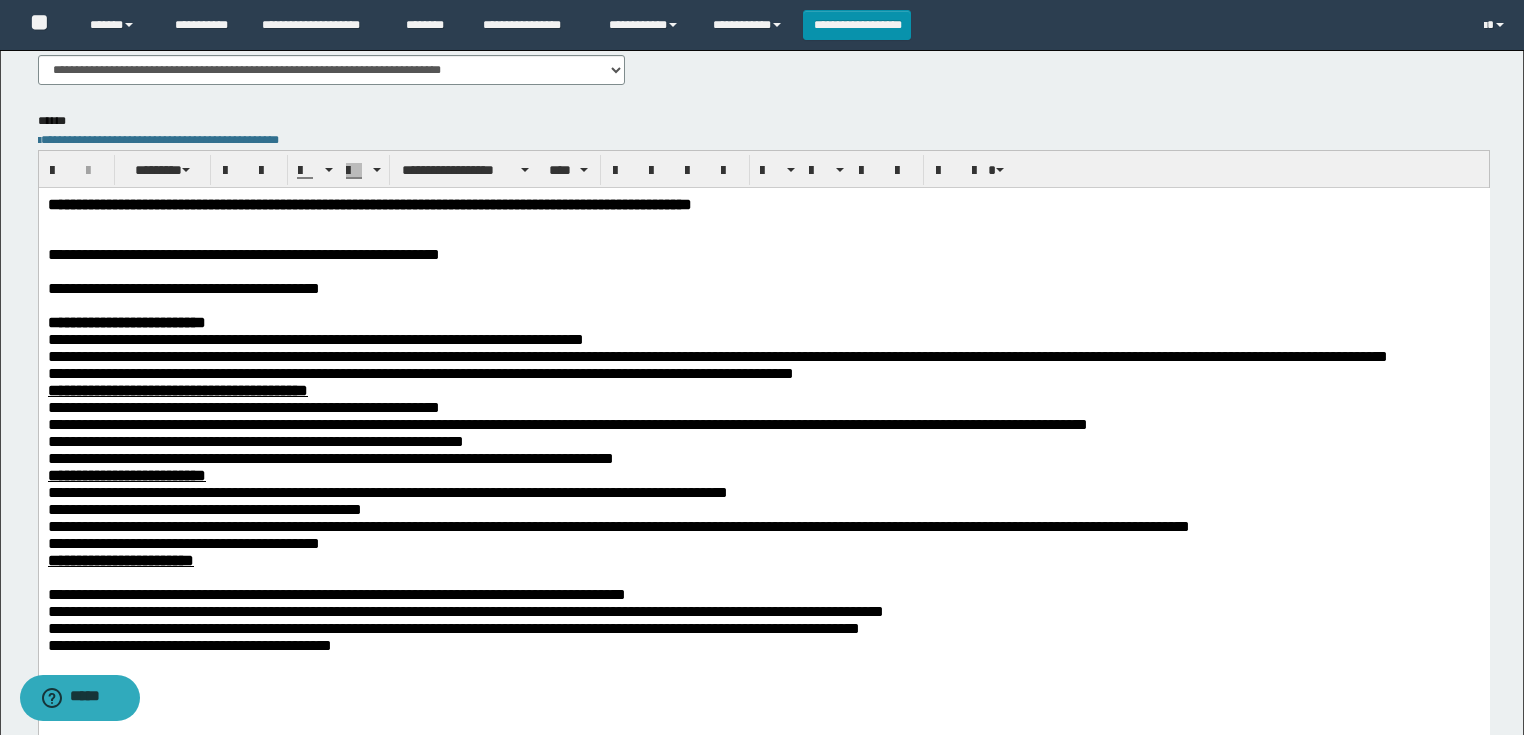 click at bounding box center (763, 577) 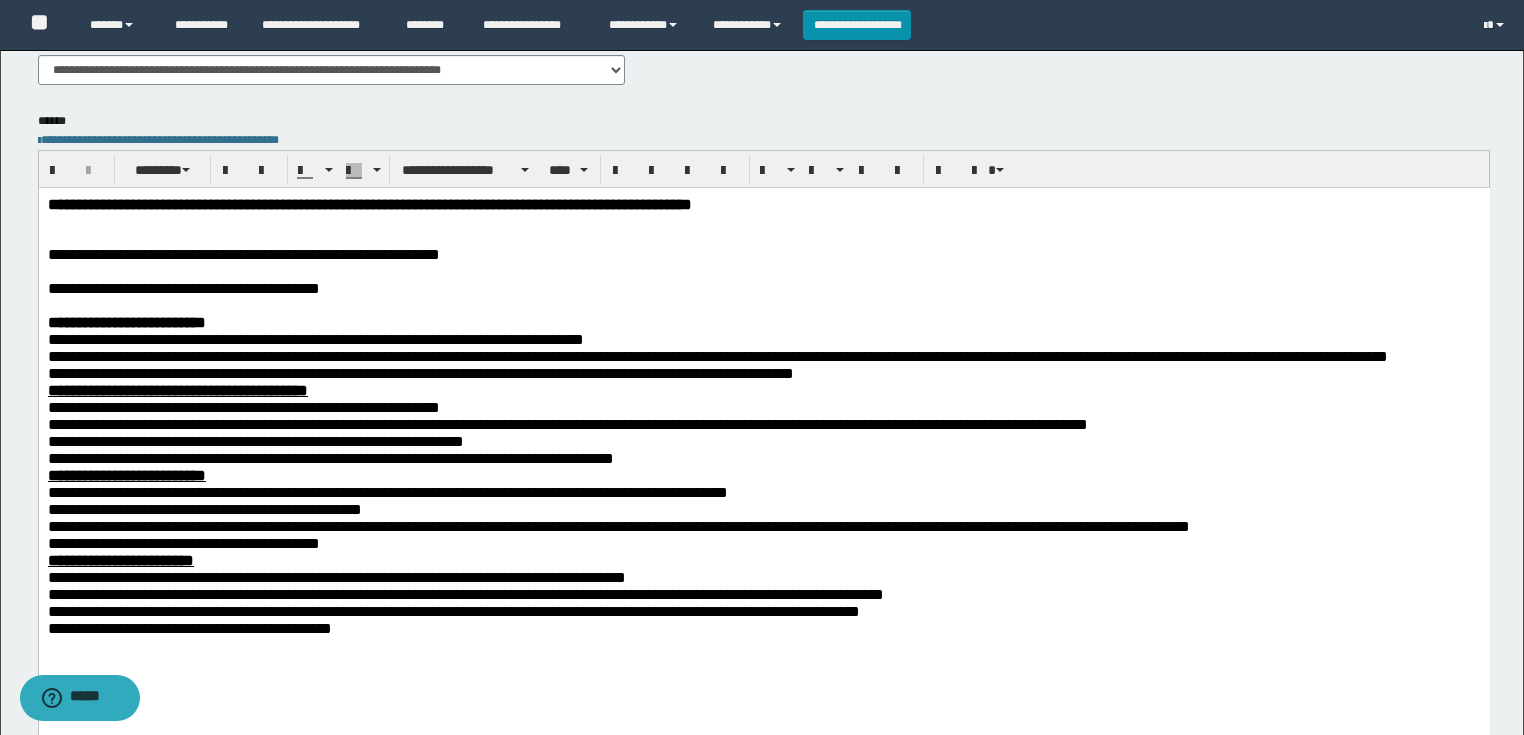 click on "**********" at bounding box center [183, 288] 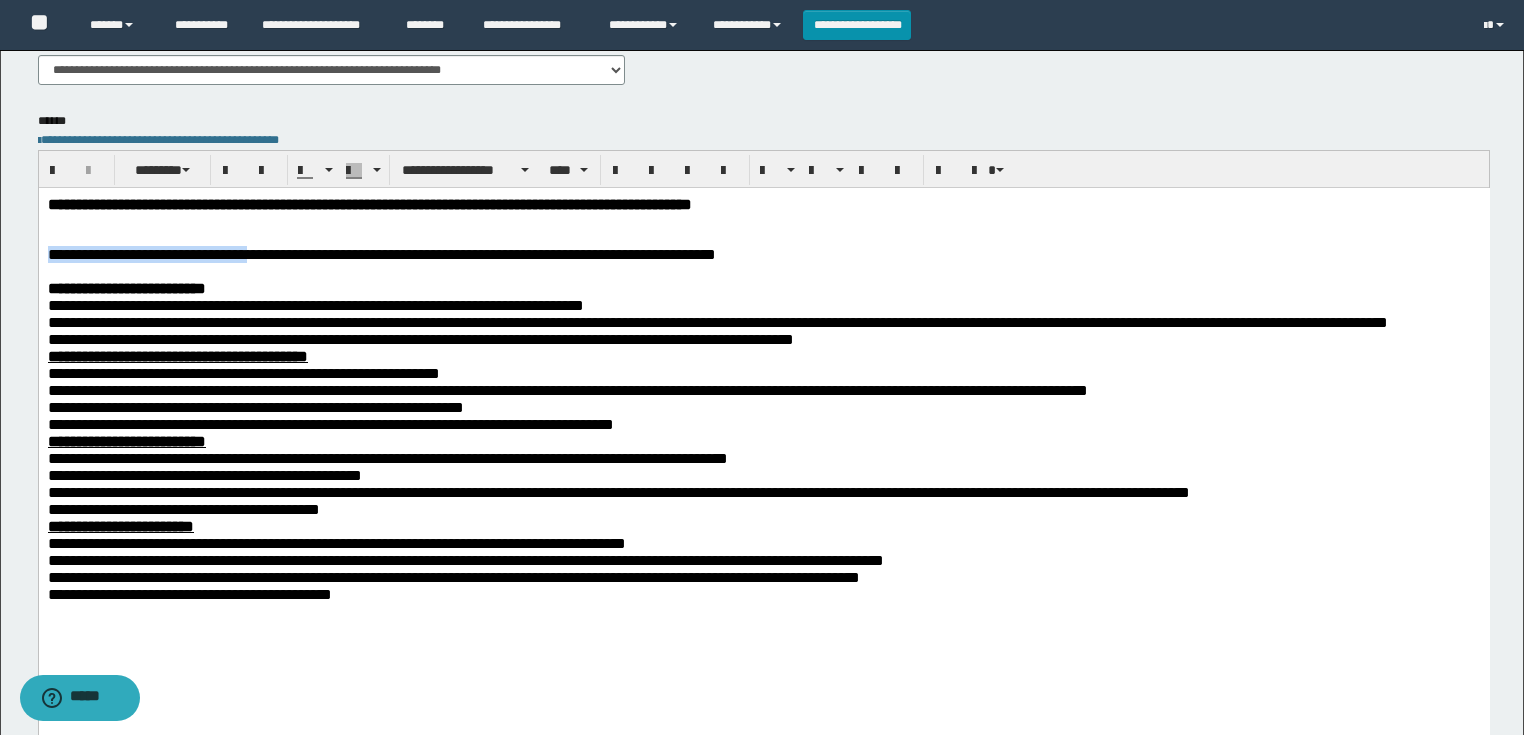 drag, startPoint x: 347, startPoint y: 258, endPoint x: 42, endPoint y: 259, distance: 305.00165 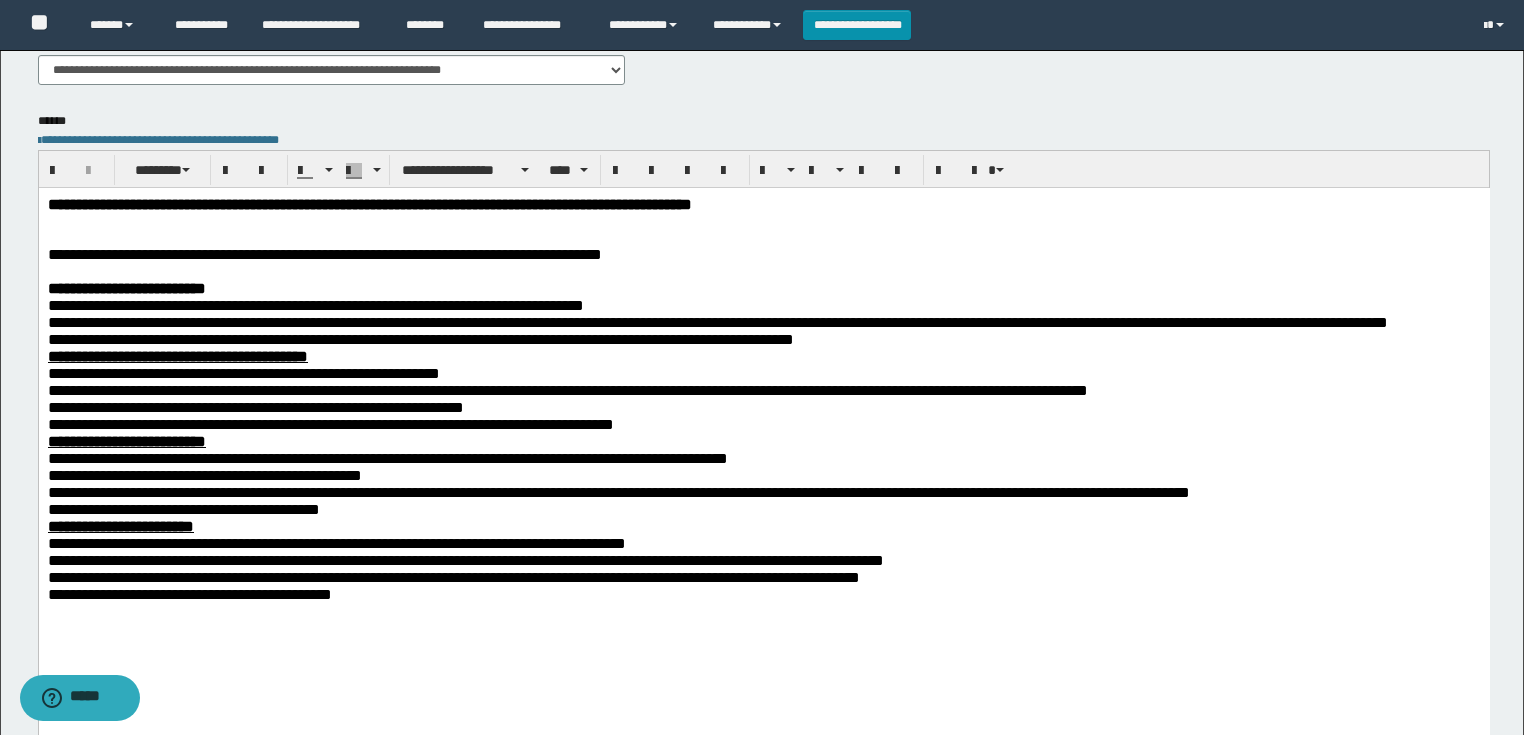click on "**********" at bounding box center (188, 254) 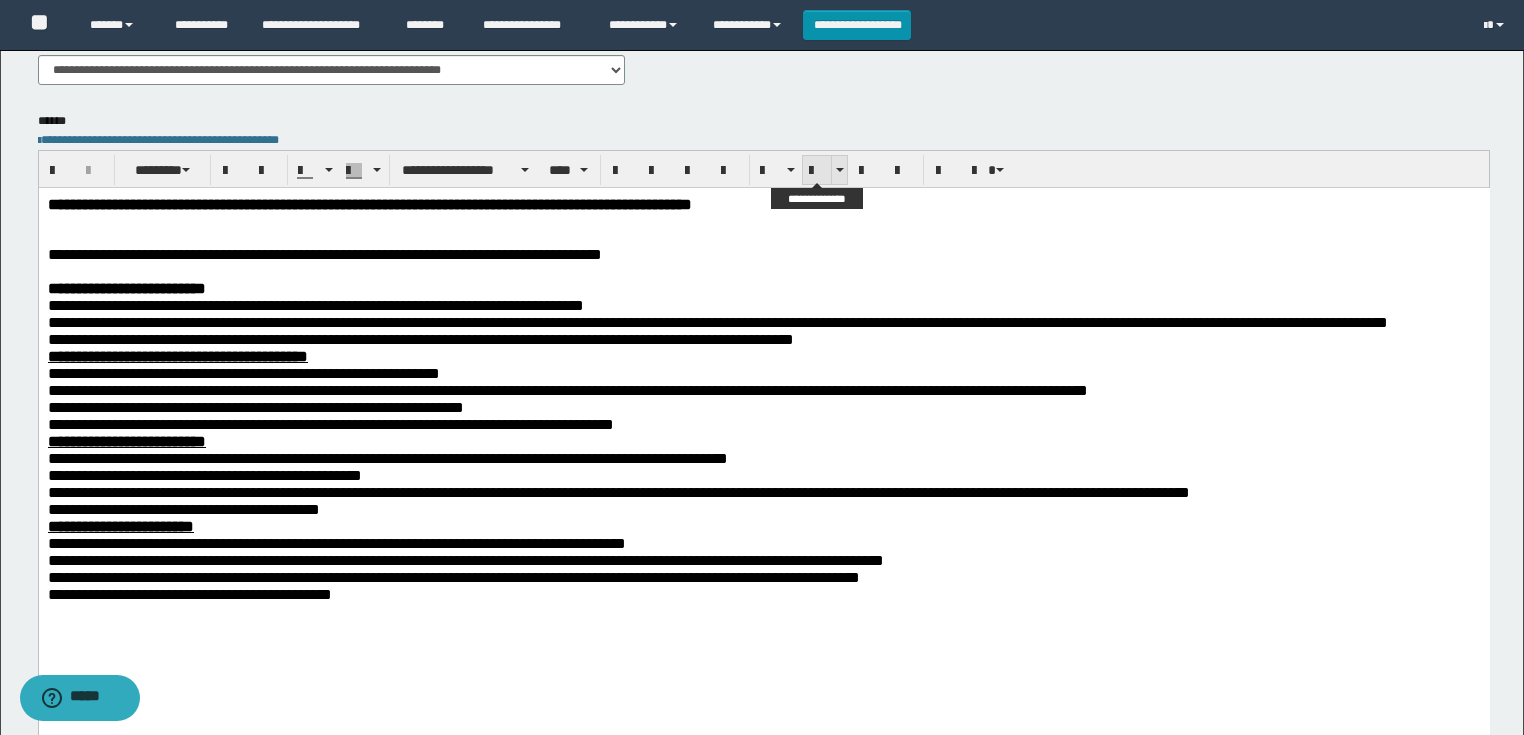 drag, startPoint x: 807, startPoint y: 172, endPoint x: 724, endPoint y: 184, distance: 83.86298 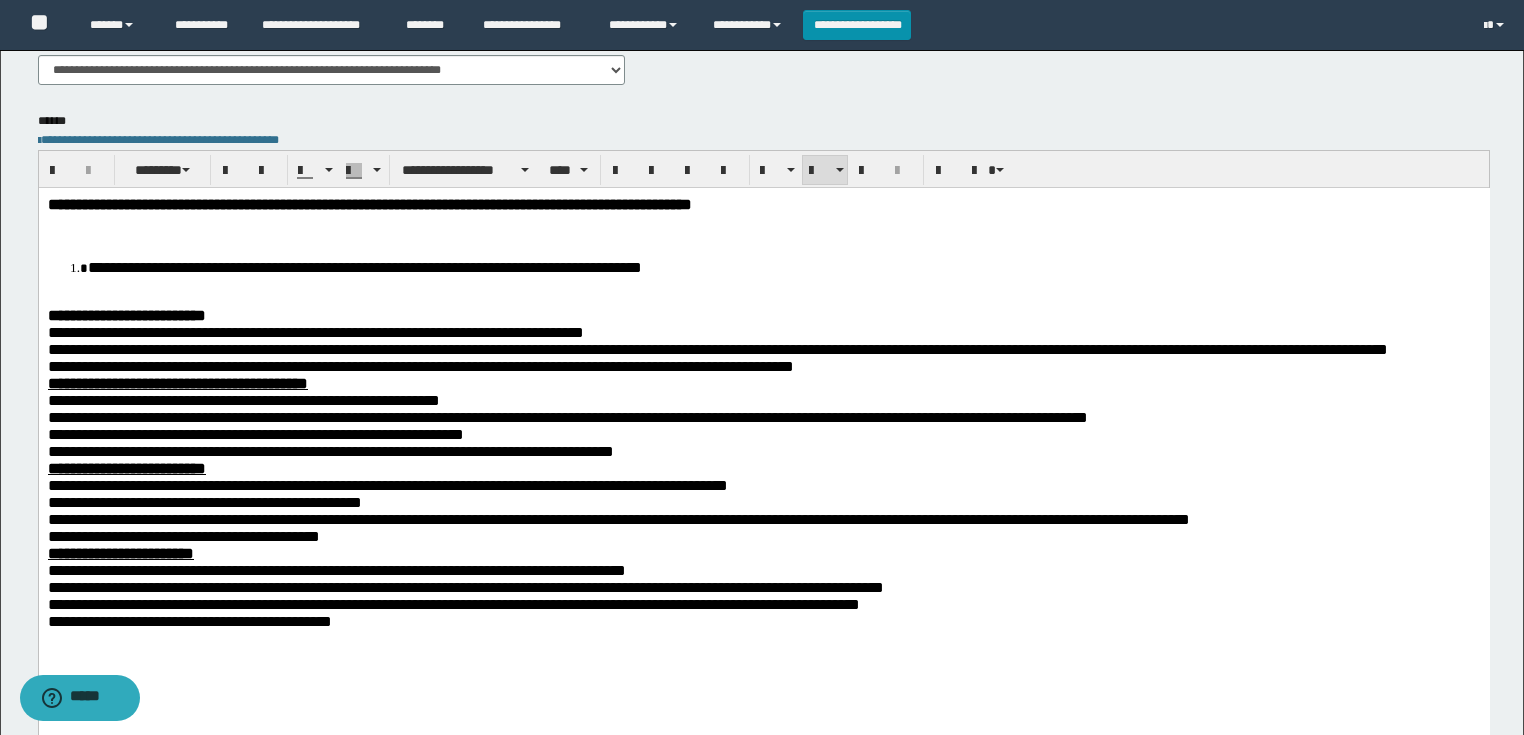 click at bounding box center [763, 237] 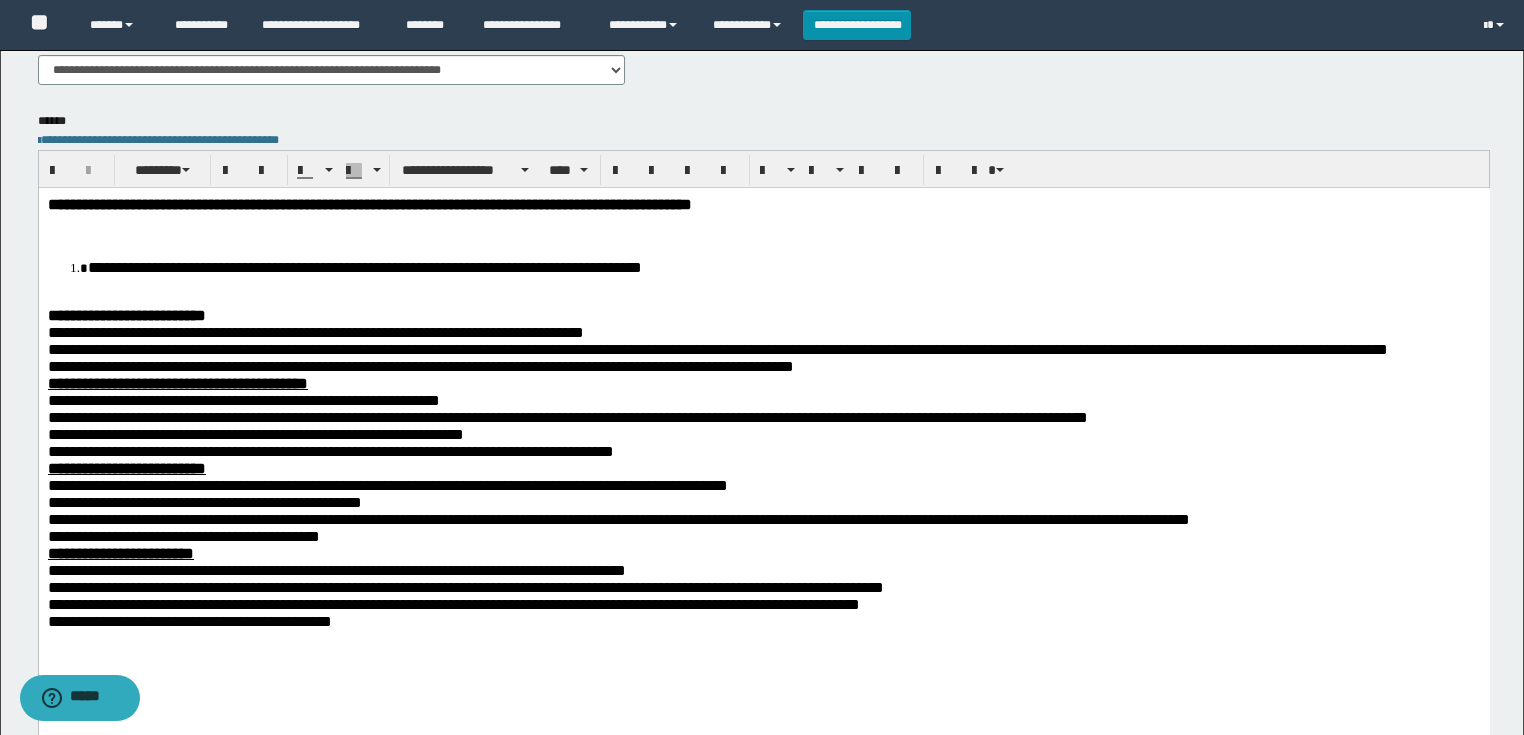 click on "**********" at bounding box center (763, 452) 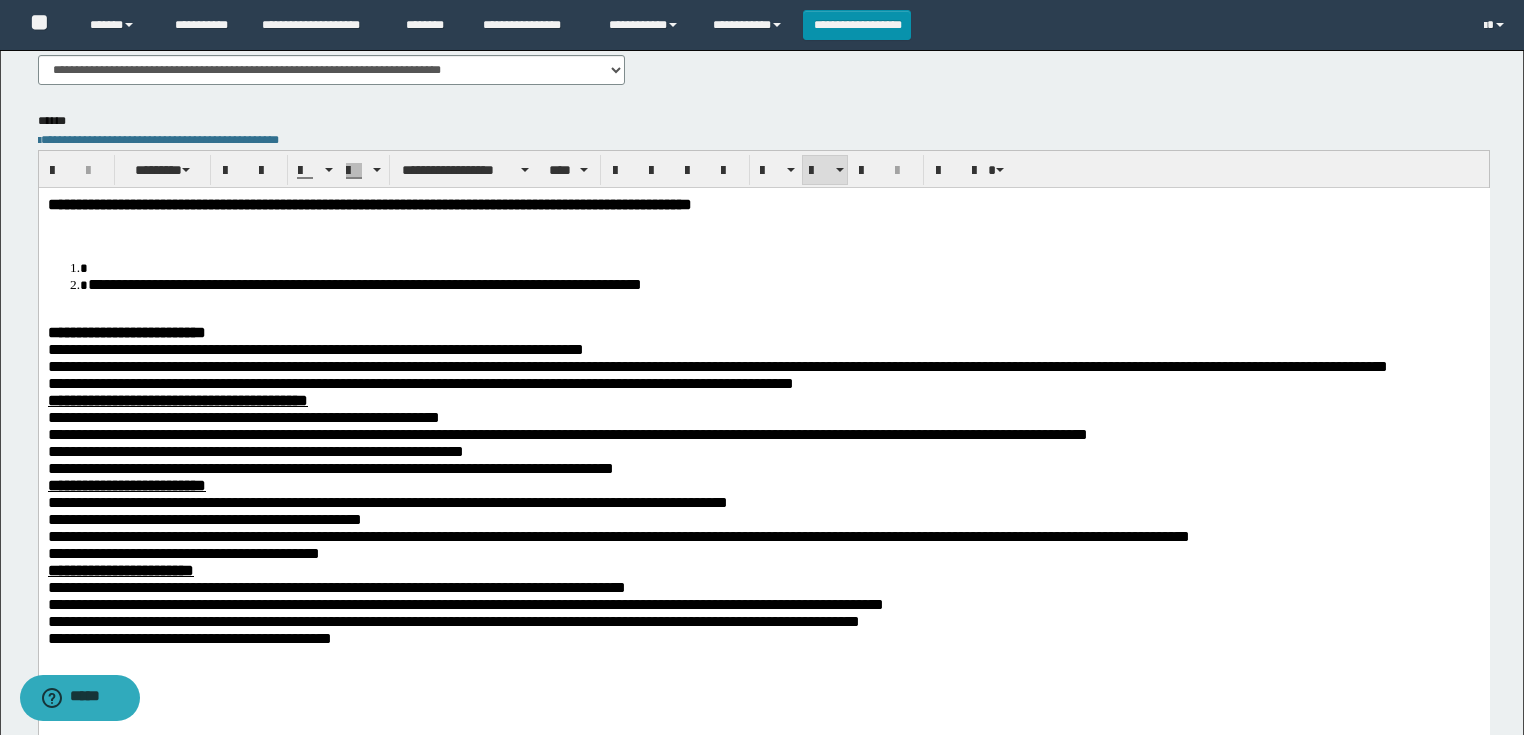 click at bounding box center [783, 267] 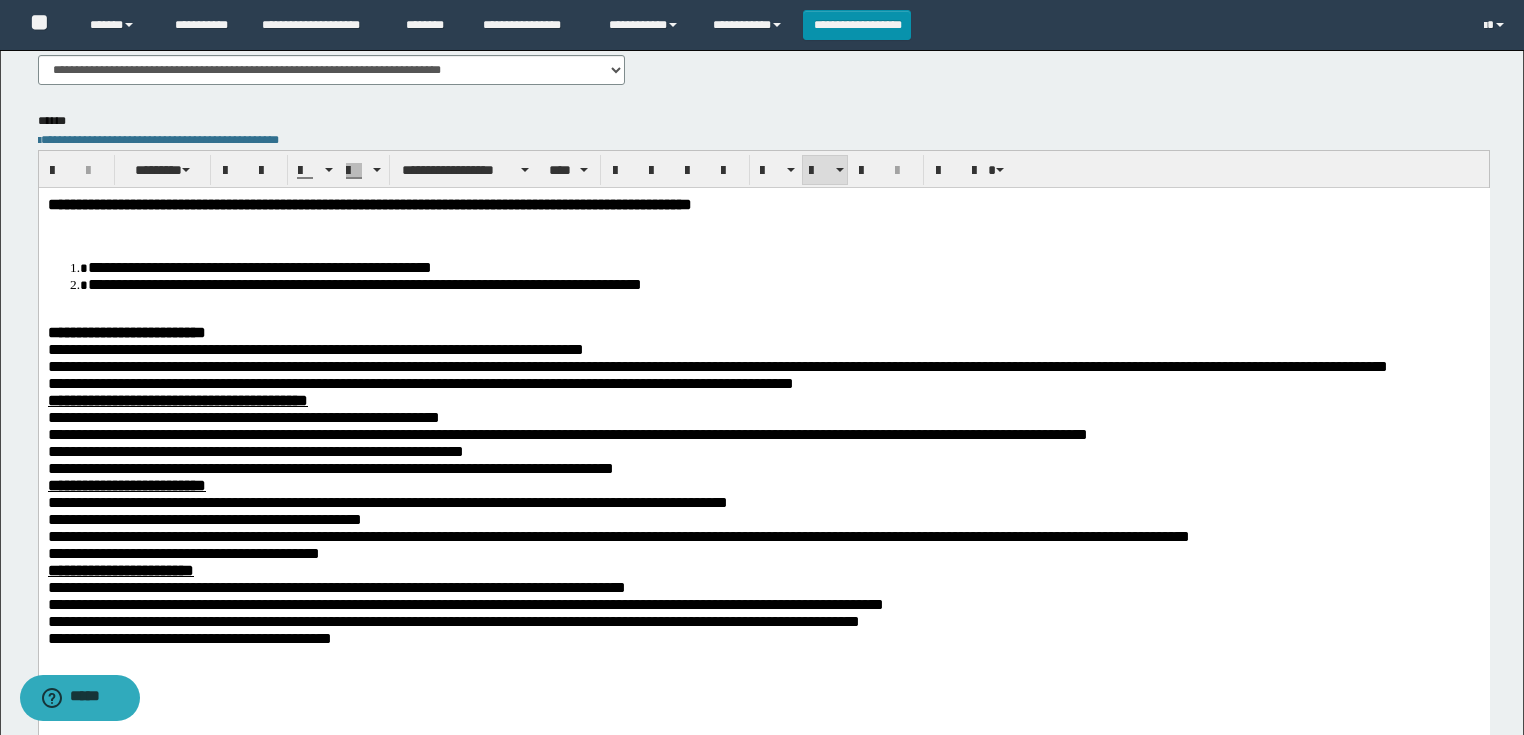click at bounding box center (763, 315) 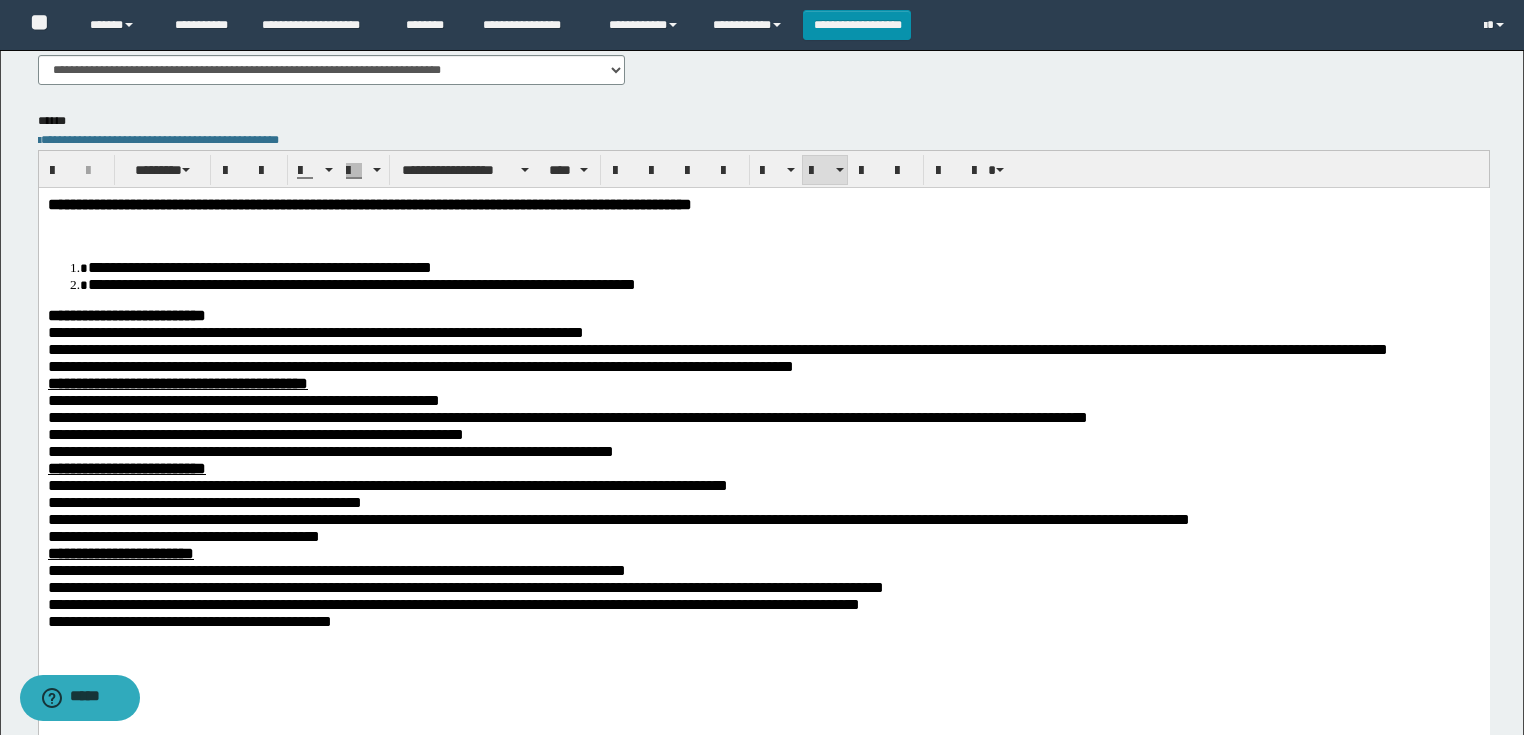 click at bounding box center (763, 237) 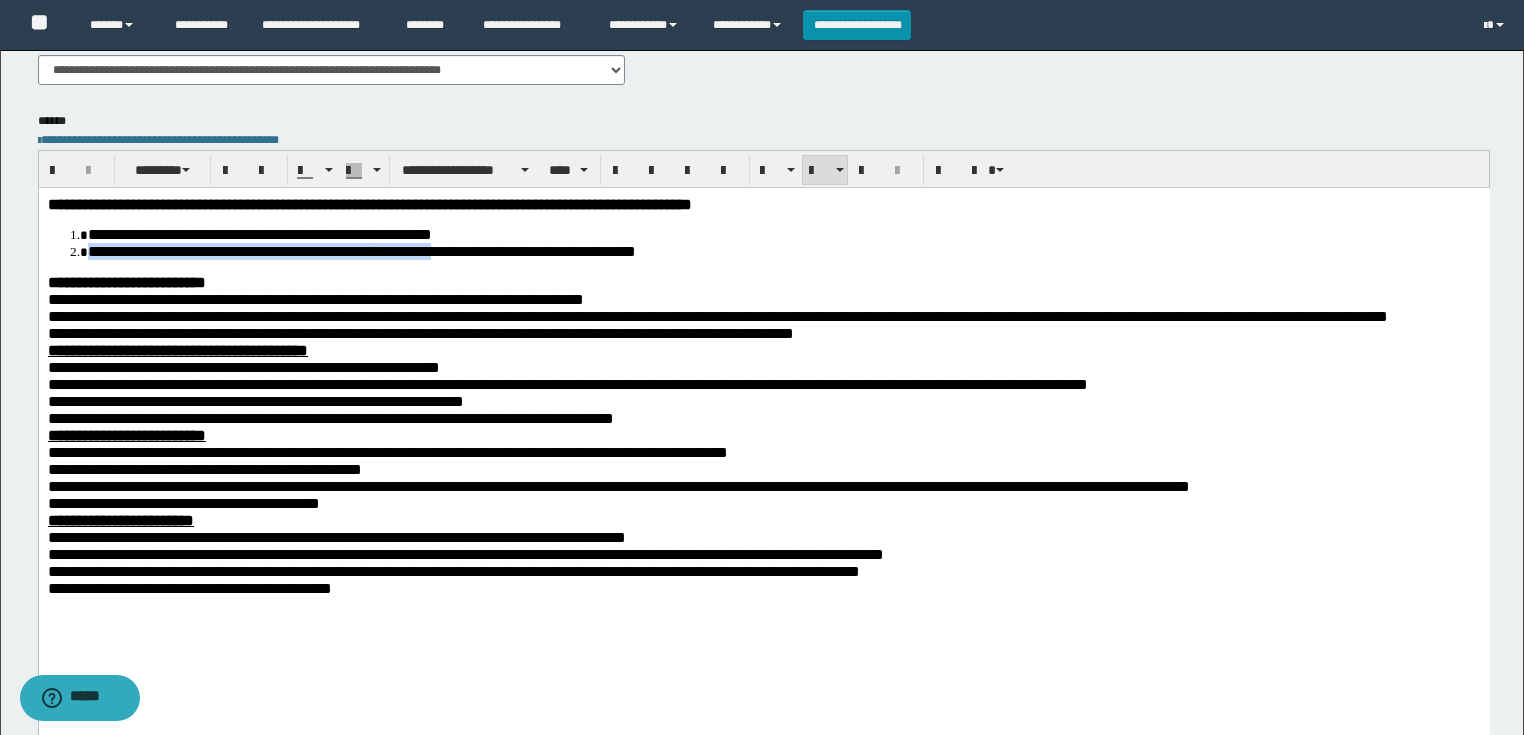 drag, startPoint x: 1091, startPoint y: 239, endPoint x: 620, endPoint y: 261, distance: 471.51352 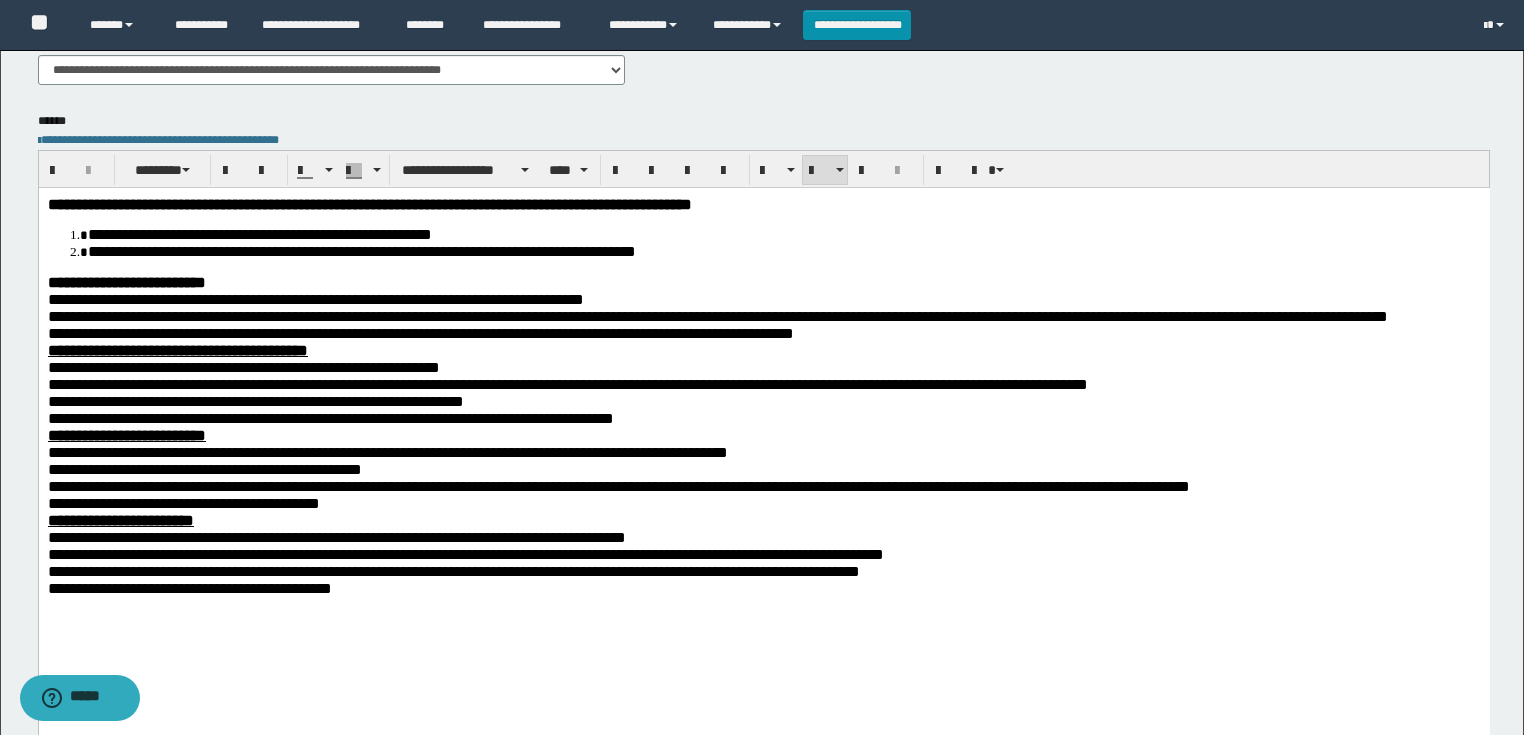 click on "**********" at bounding box center [717, 316] 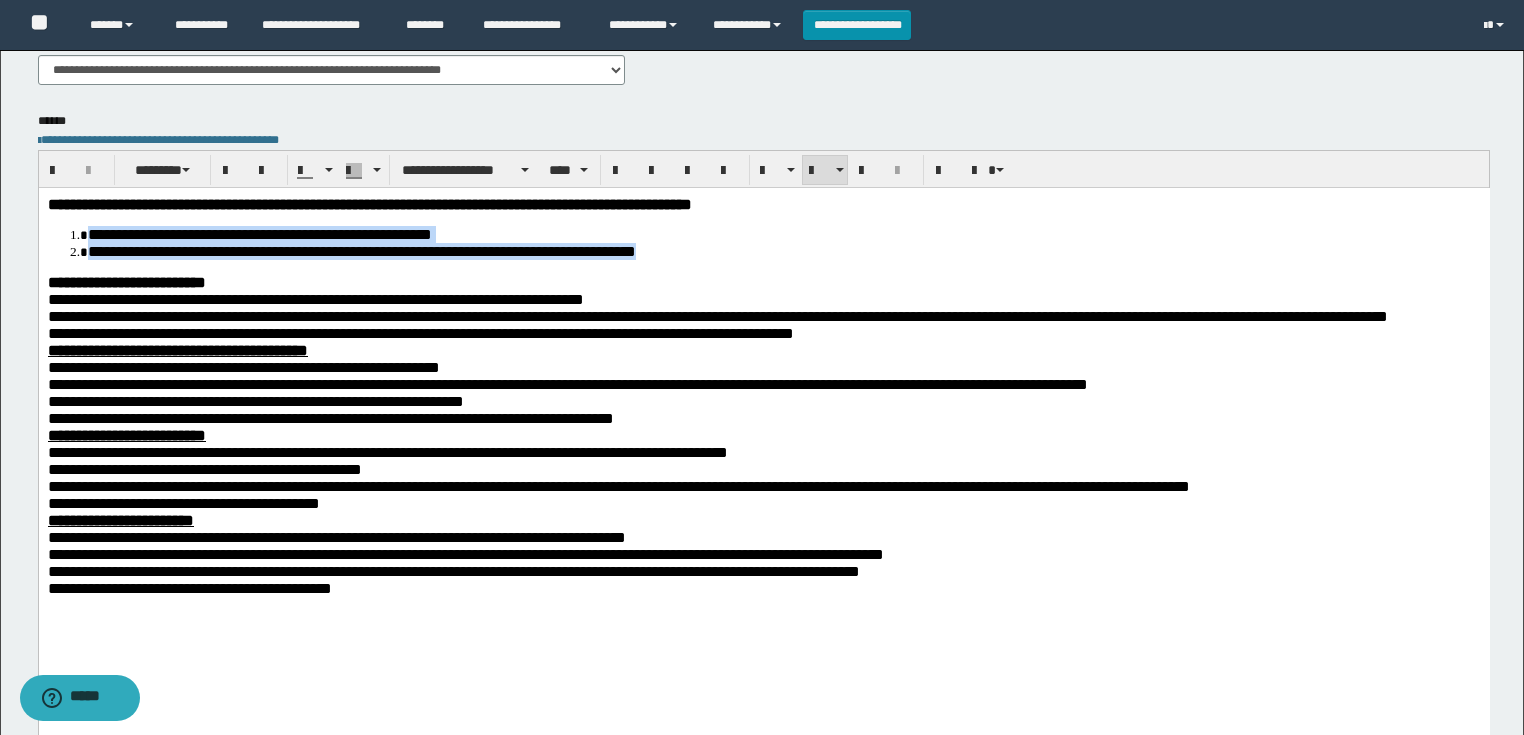 drag, startPoint x: 99, startPoint y: 230, endPoint x: 877, endPoint y: 226, distance: 778.01025 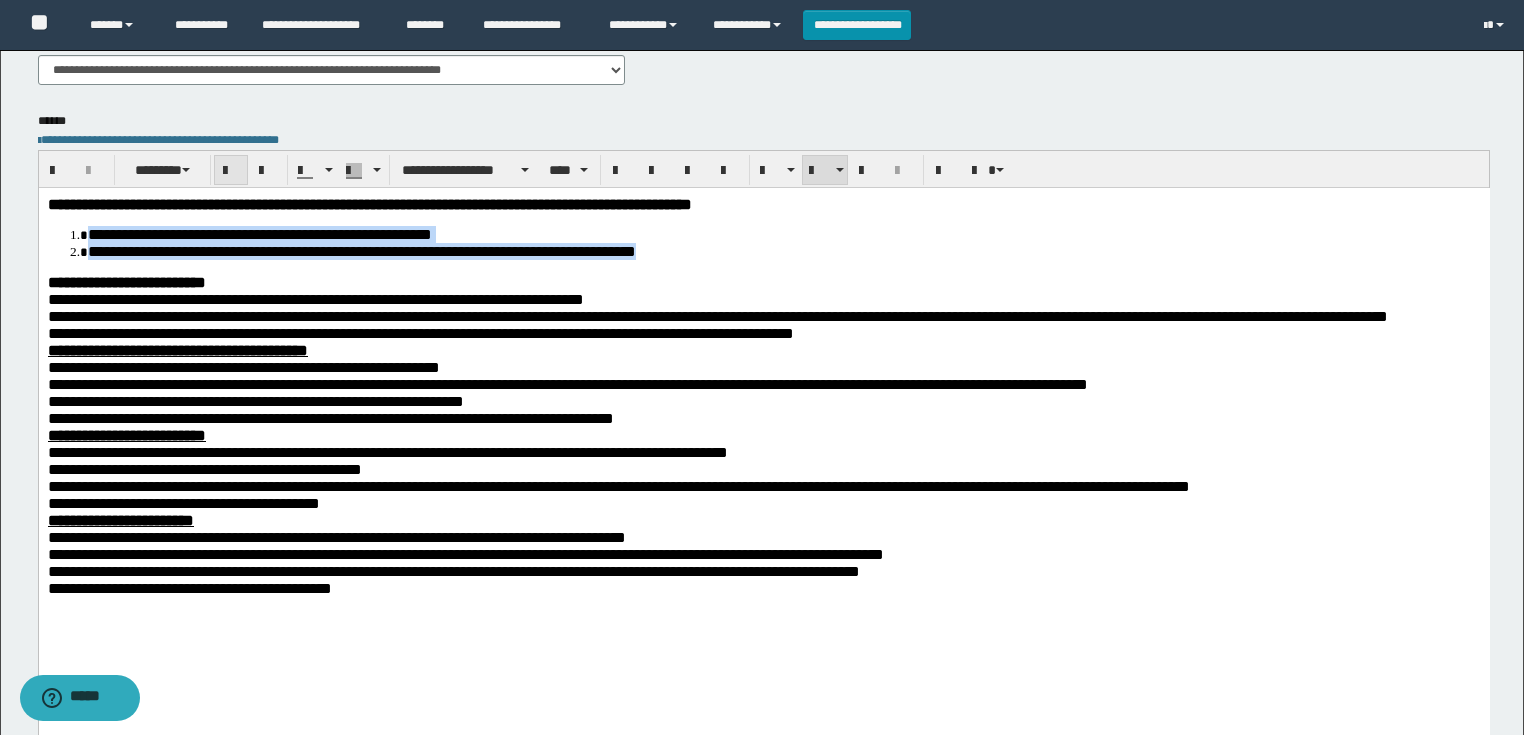 click at bounding box center (231, 171) 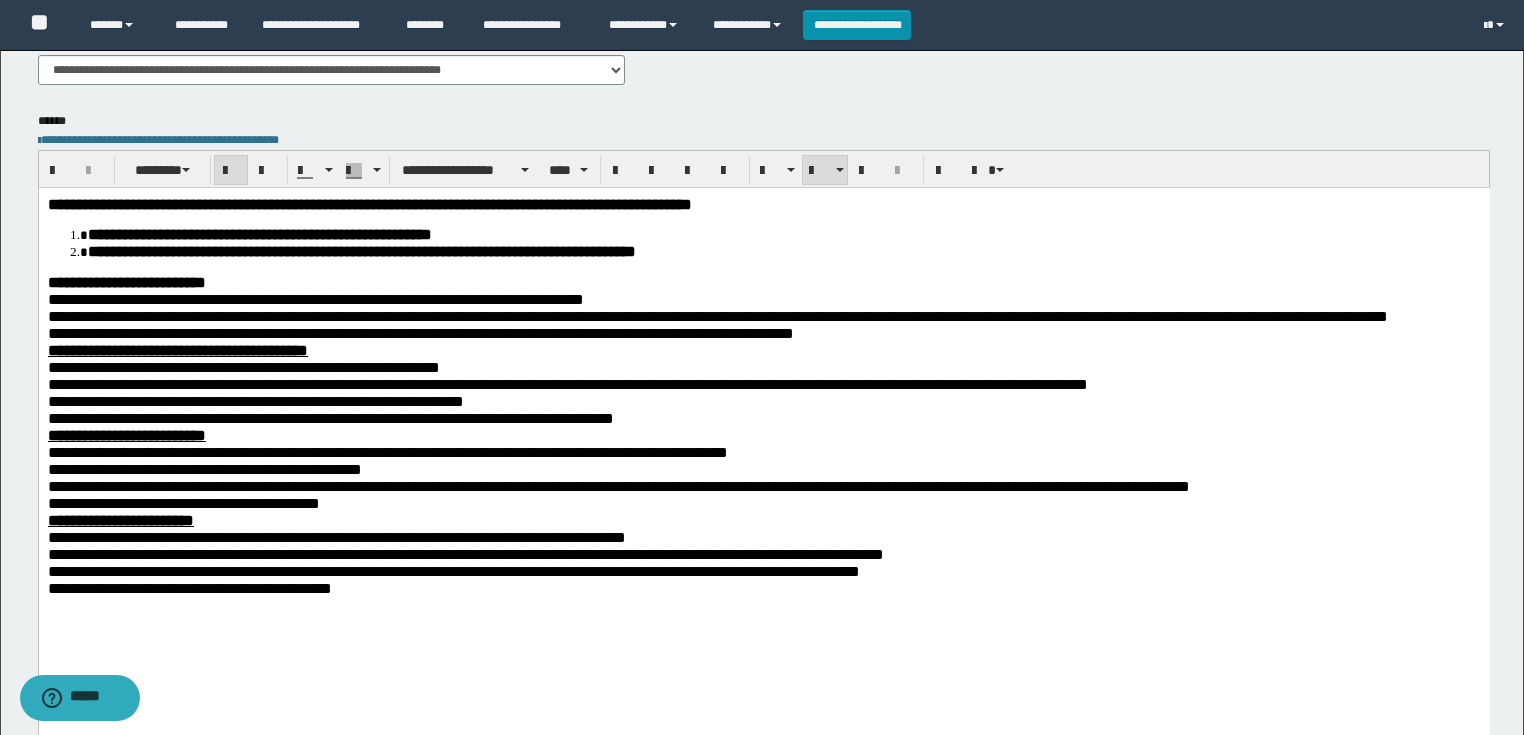 click on "**********" at bounding box center [763, 503] 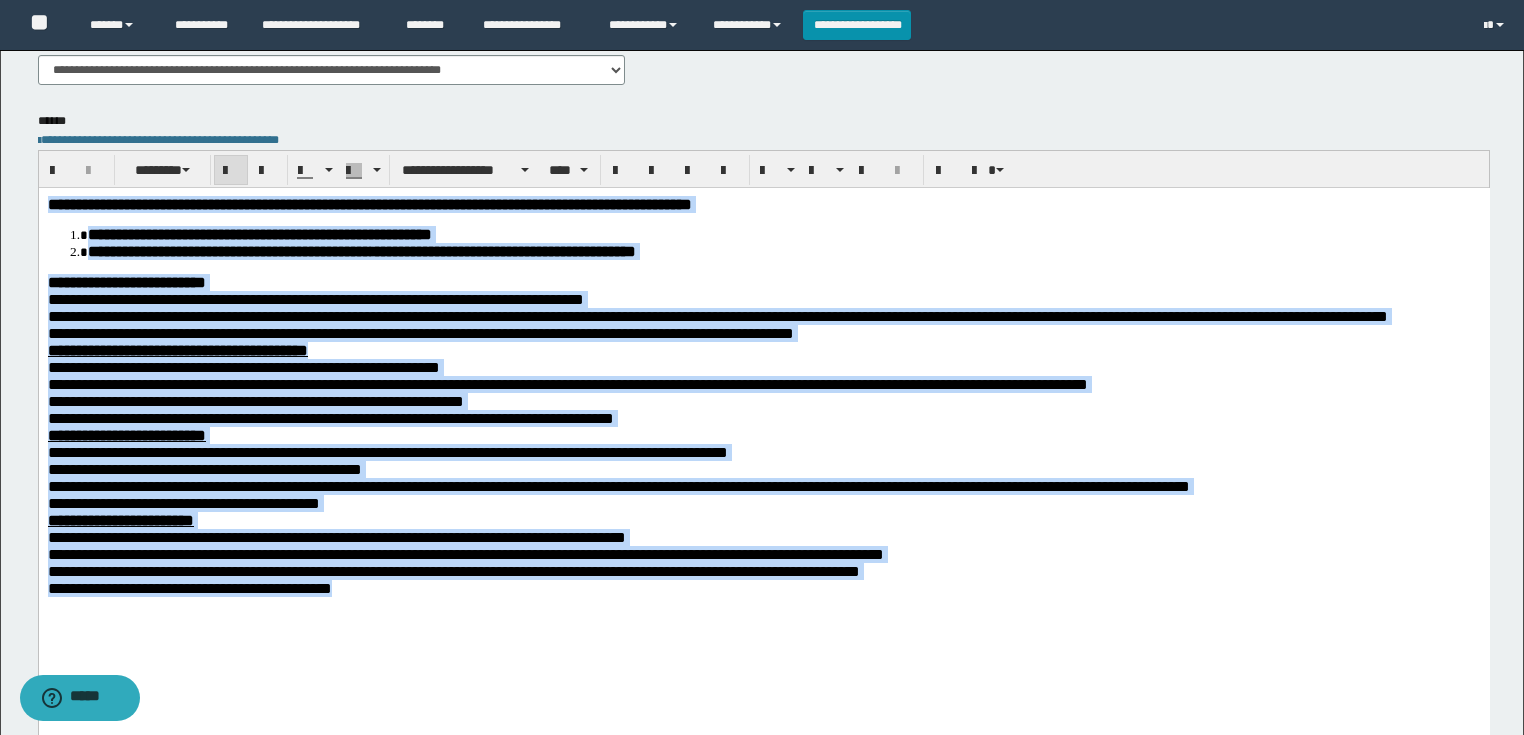 drag, startPoint x: 510, startPoint y: 674, endPoint x: 0, endPoint y: 175, distance: 713.5131 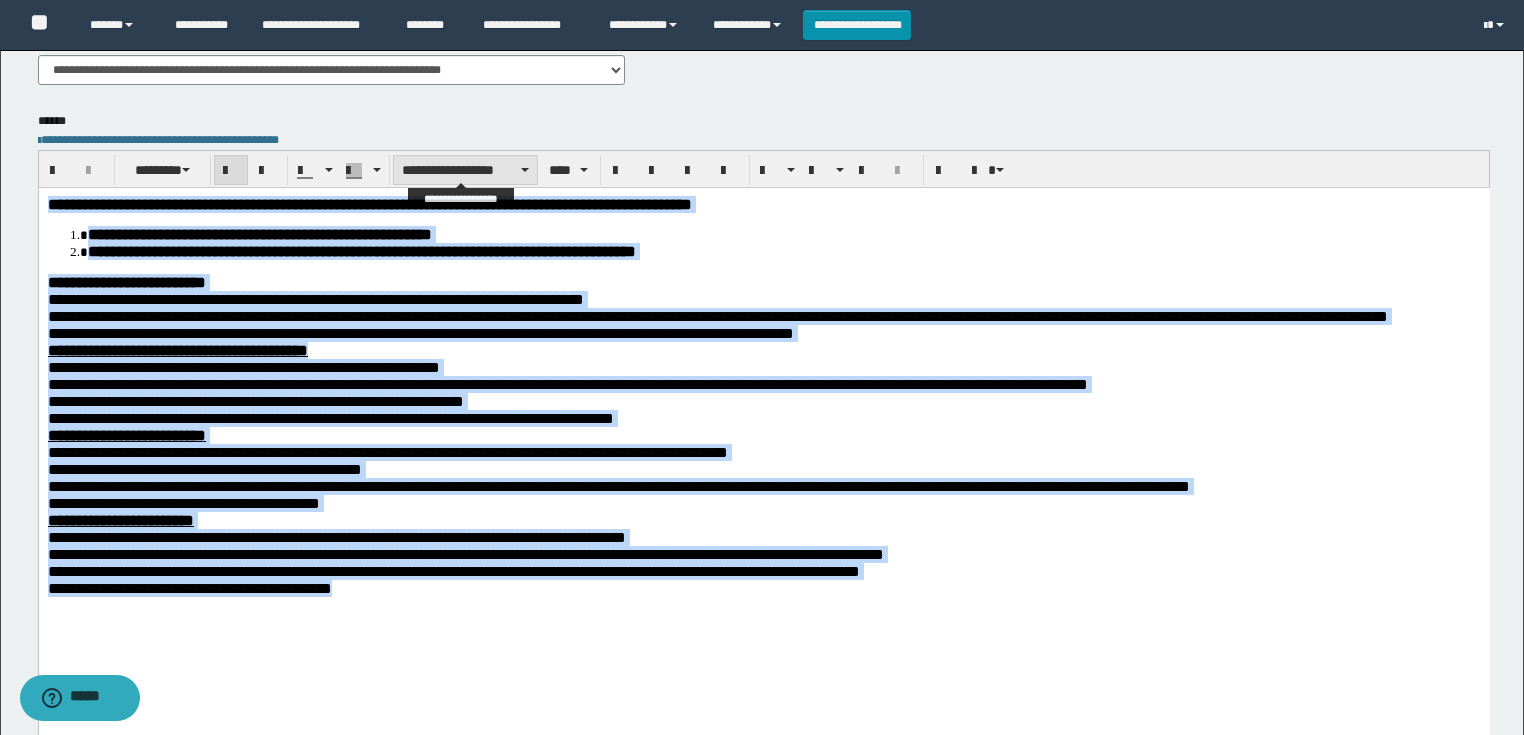 click on "**********" at bounding box center (465, 170) 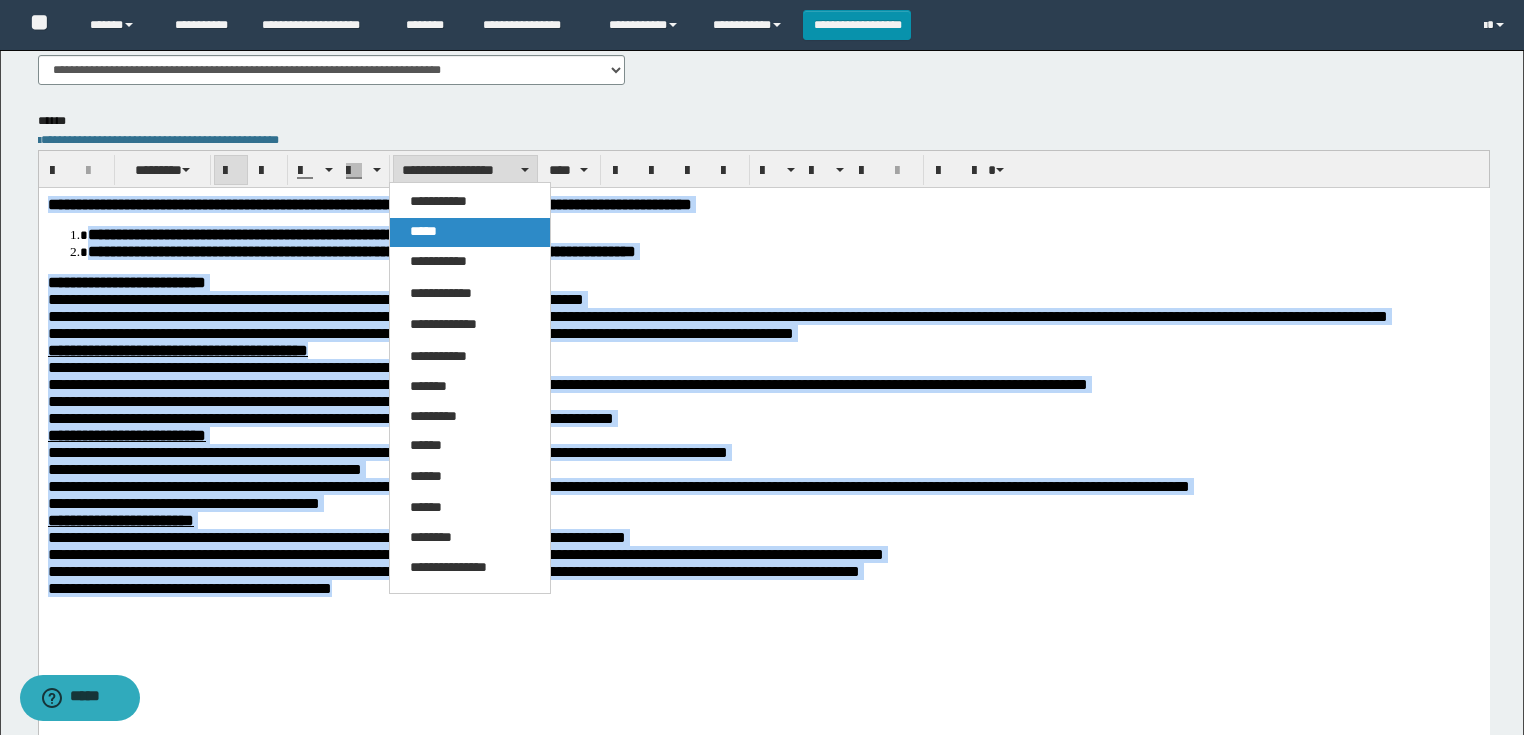 click on "*****" at bounding box center [423, 231] 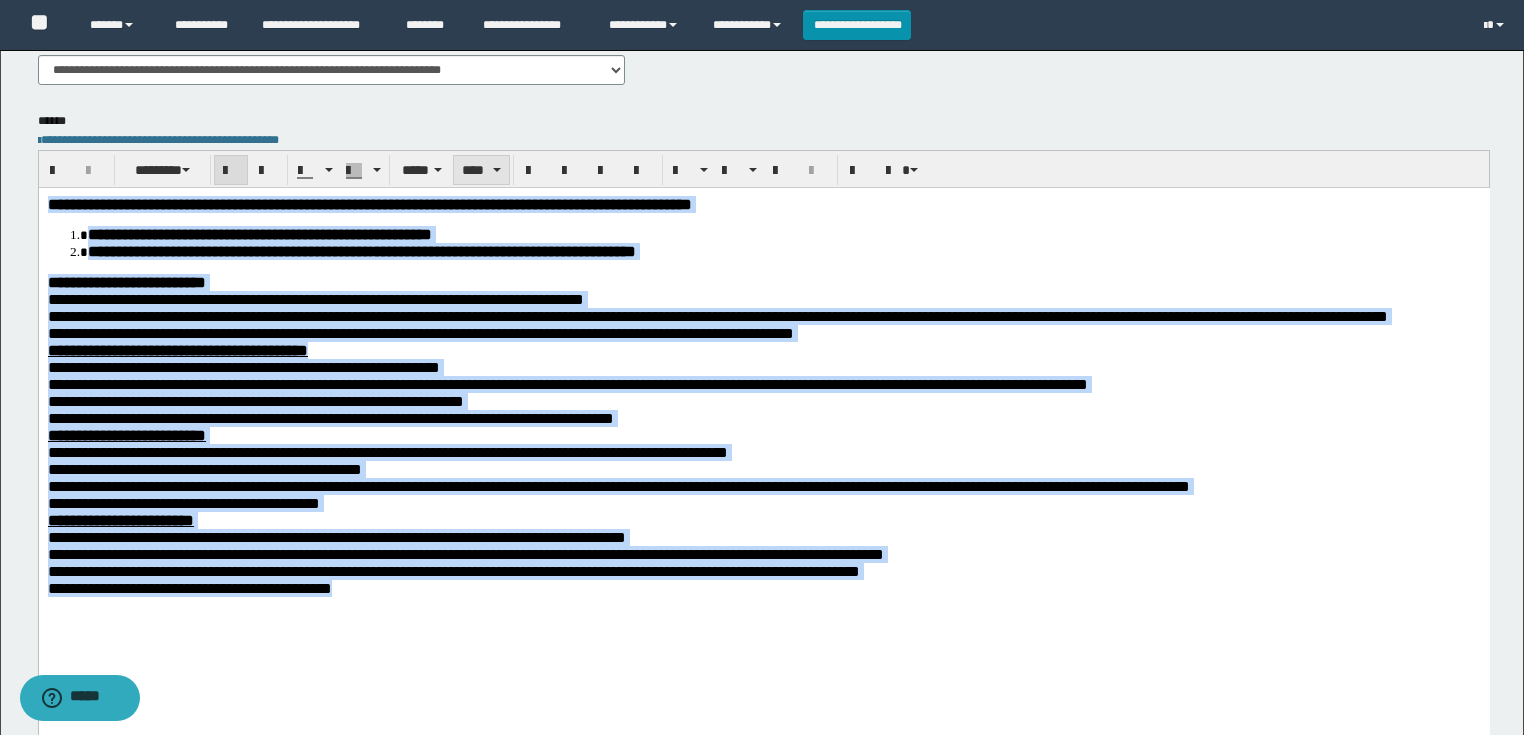 click on "****" at bounding box center (481, 170) 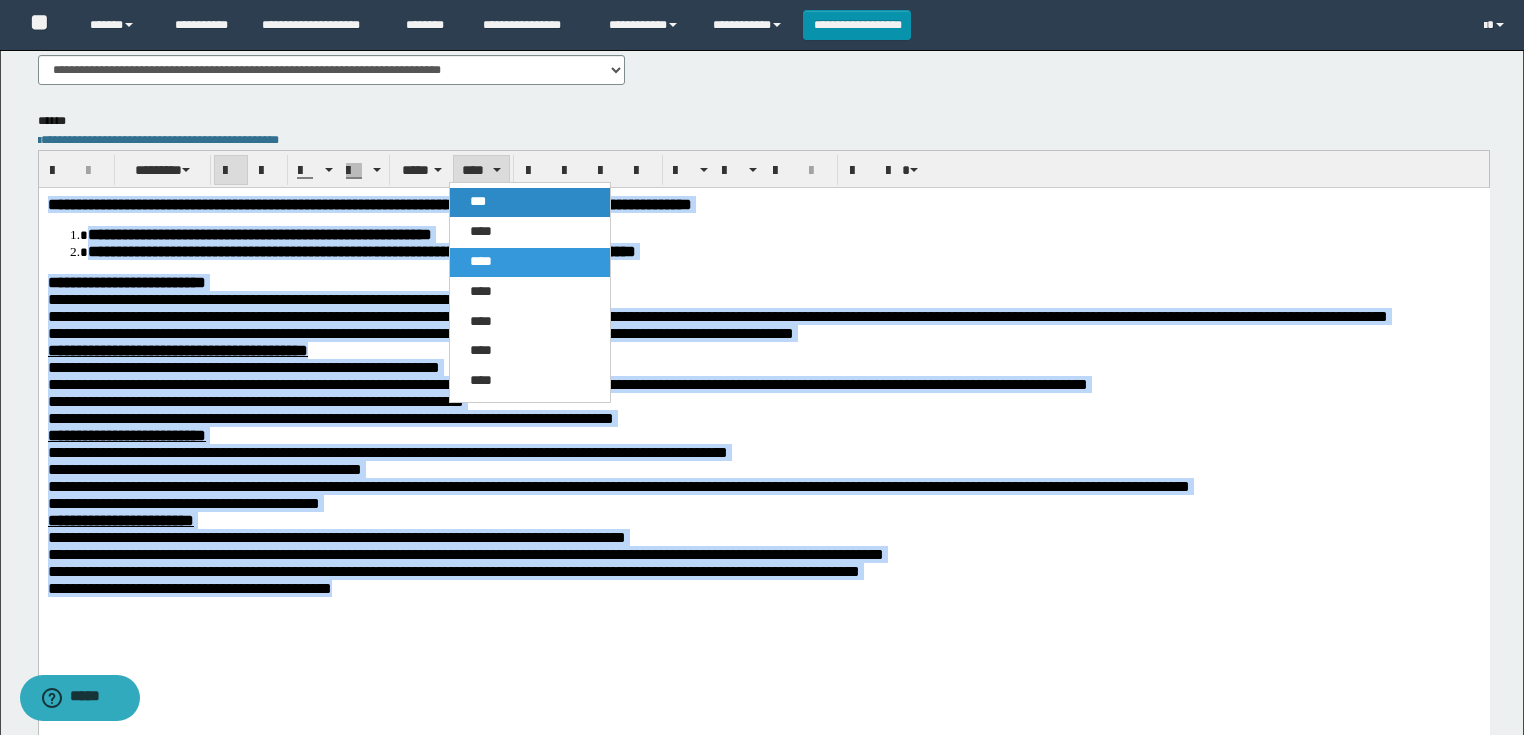 click on "***" at bounding box center [478, 201] 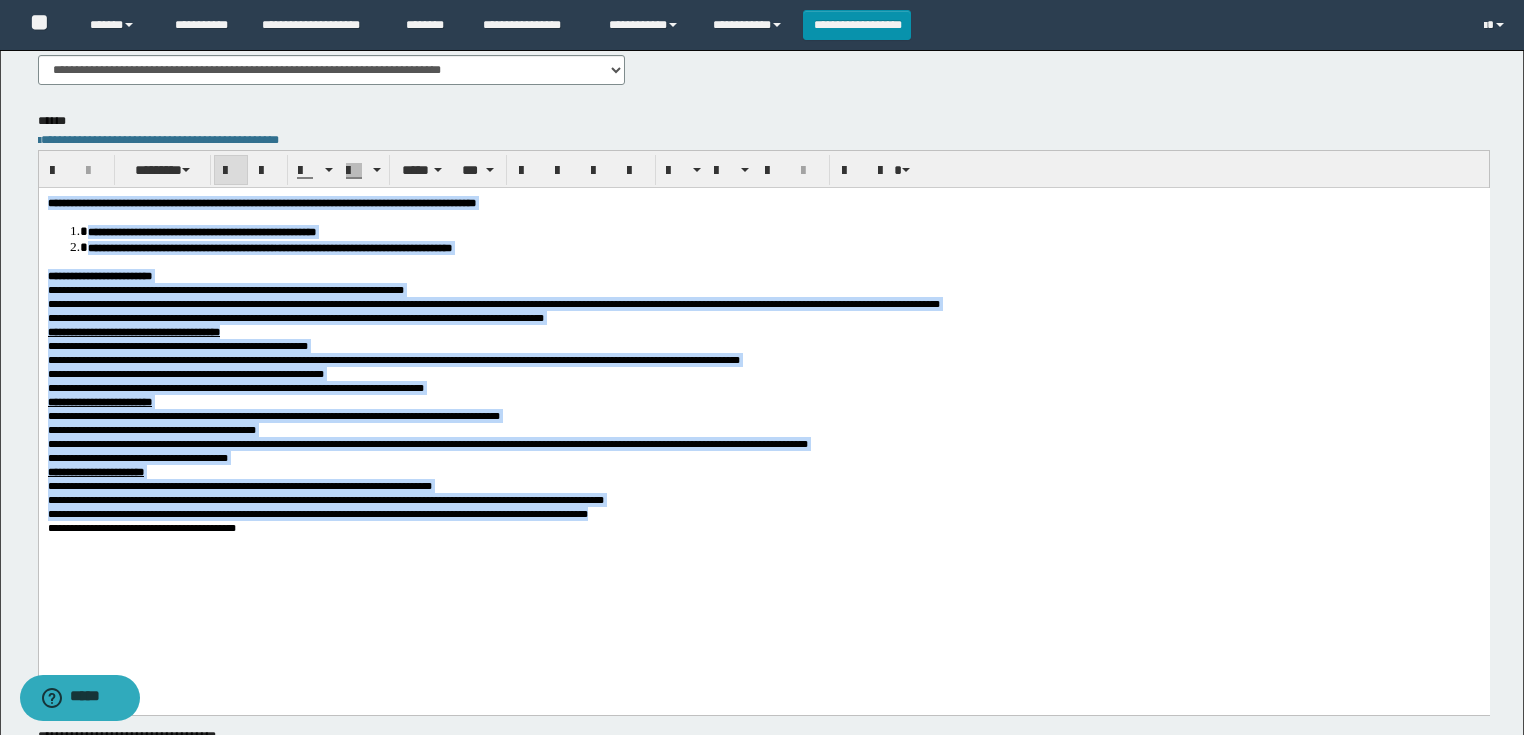 click on "**********" at bounding box center [763, 404] 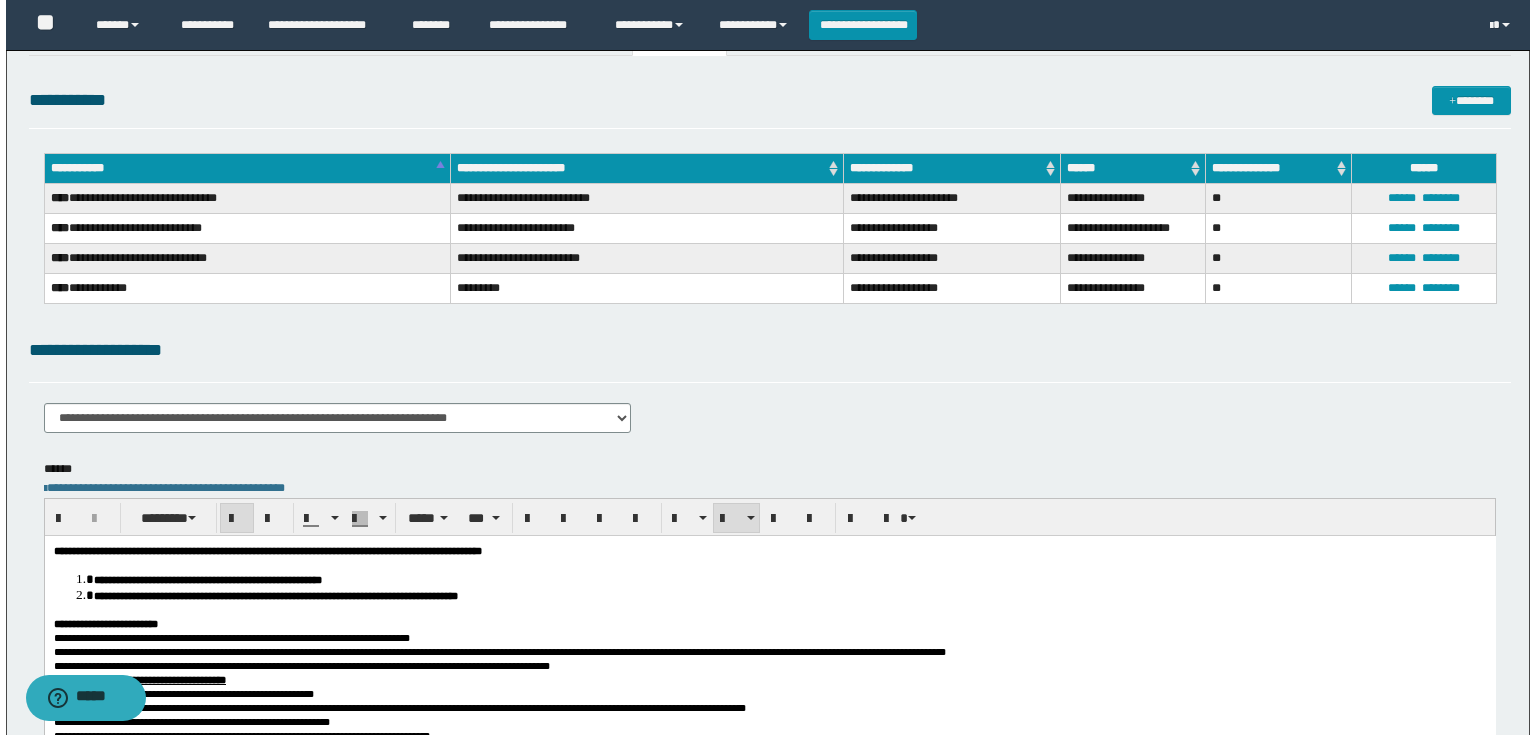 scroll, scrollTop: 0, scrollLeft: 0, axis: both 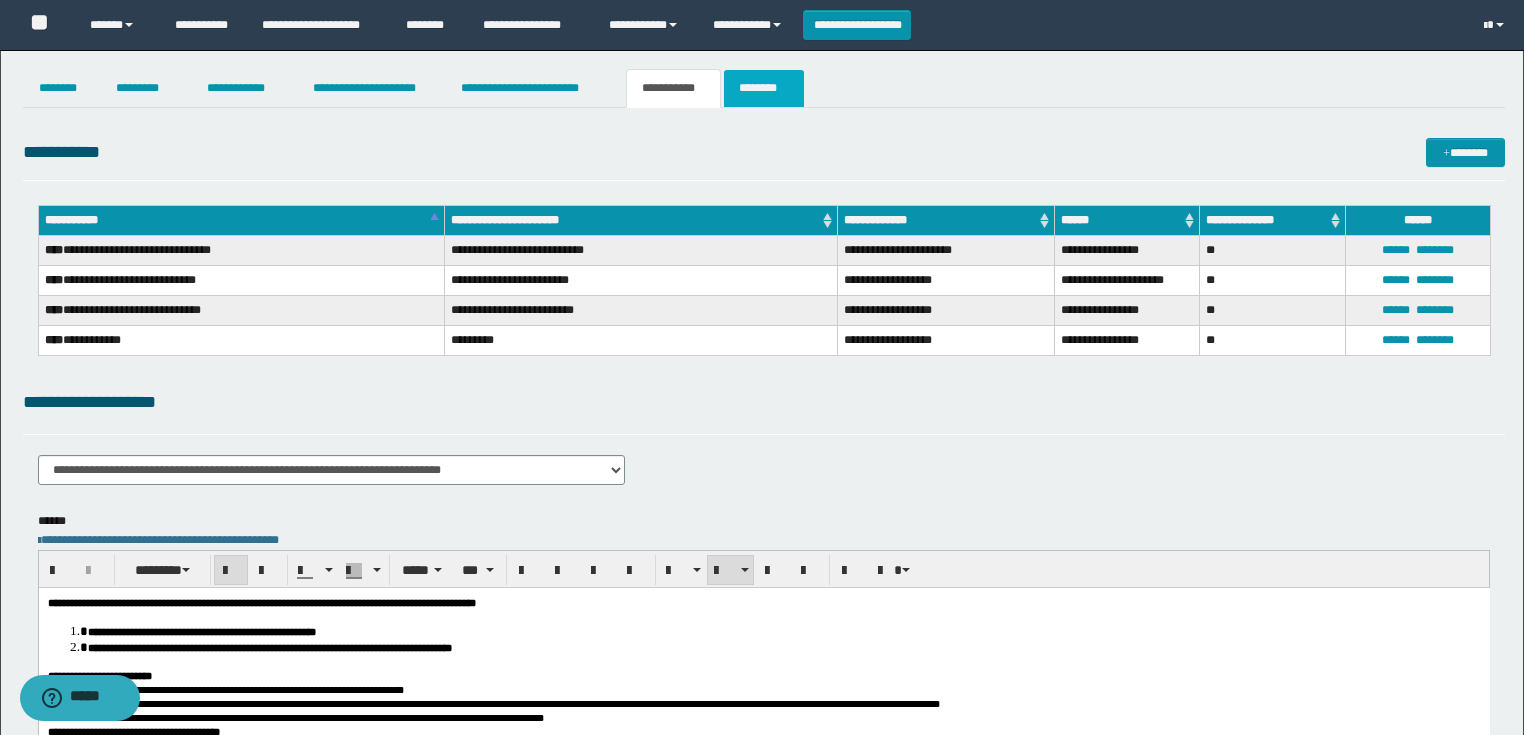 click on "********" at bounding box center [764, 88] 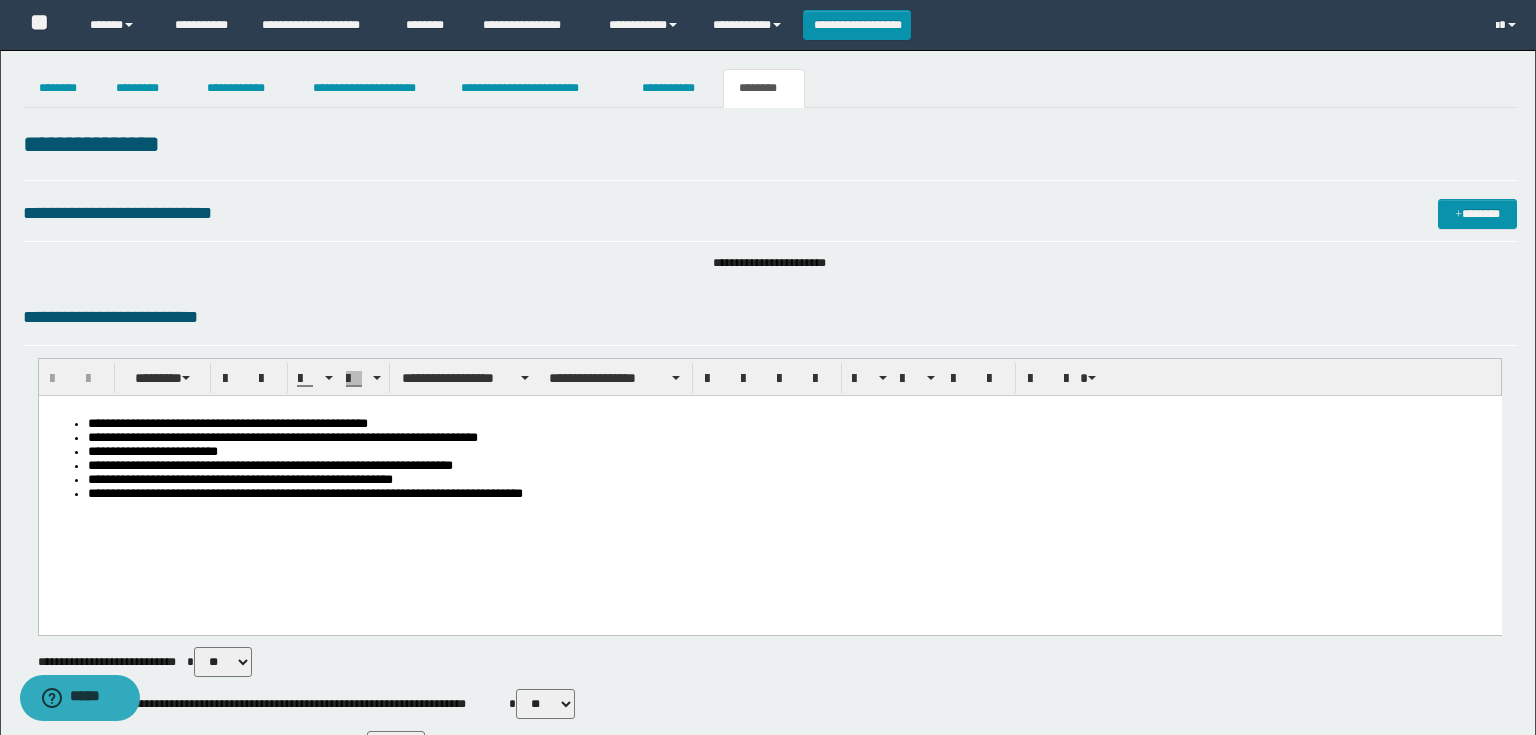 scroll, scrollTop: 0, scrollLeft: 0, axis: both 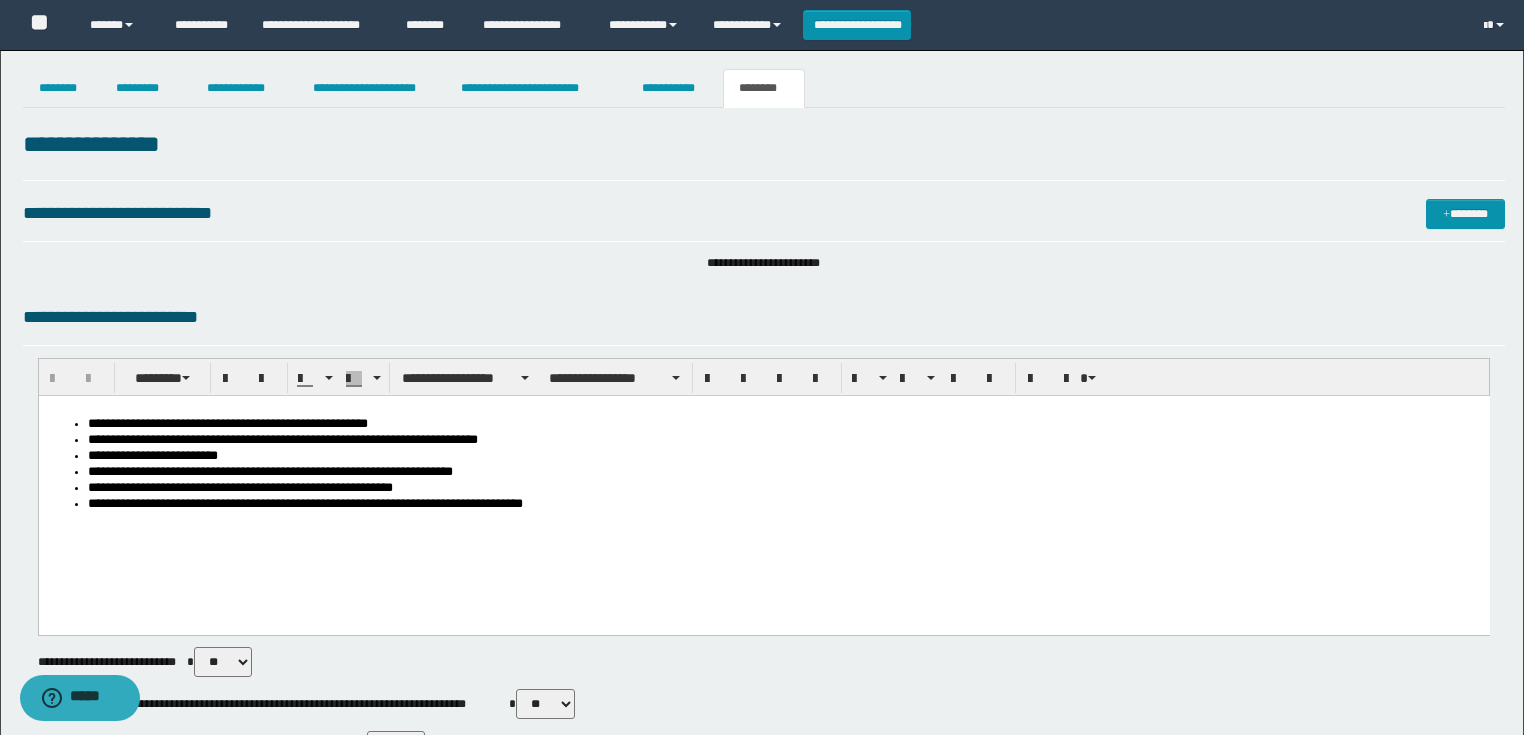 click on "**********" at bounding box center (764, 821) 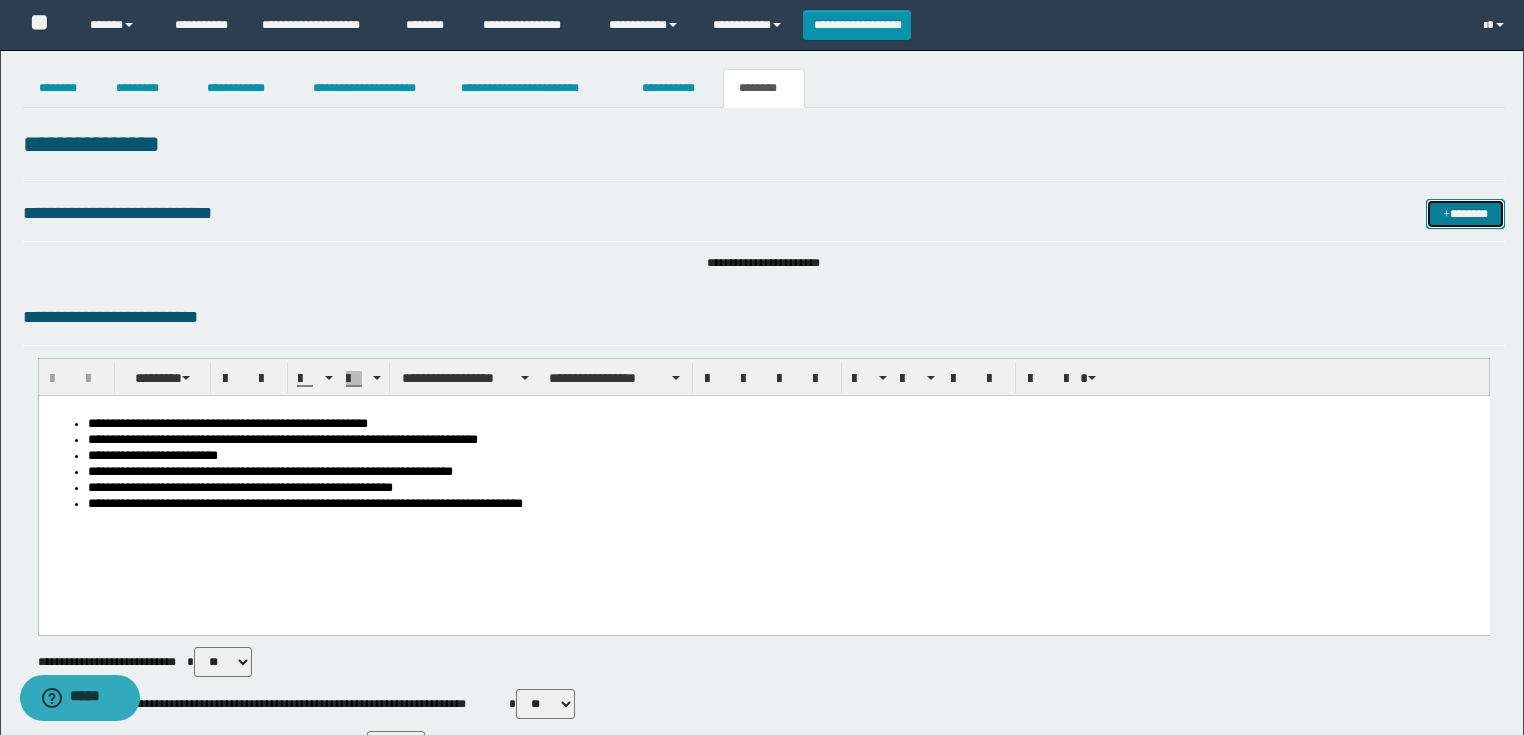 drag, startPoint x: 1452, startPoint y: 209, endPoint x: 1402, endPoint y: 201, distance: 50.635956 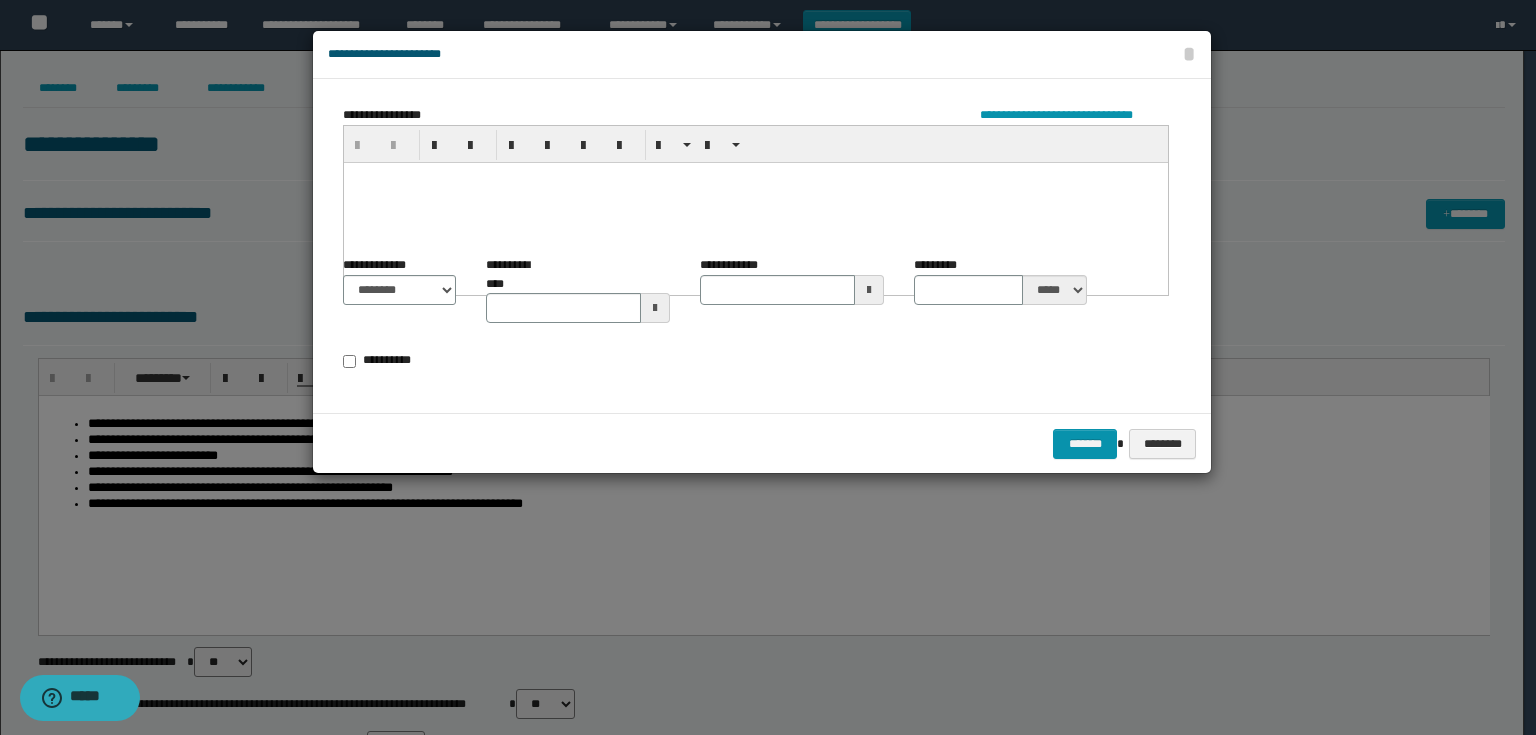 click at bounding box center [756, 202] 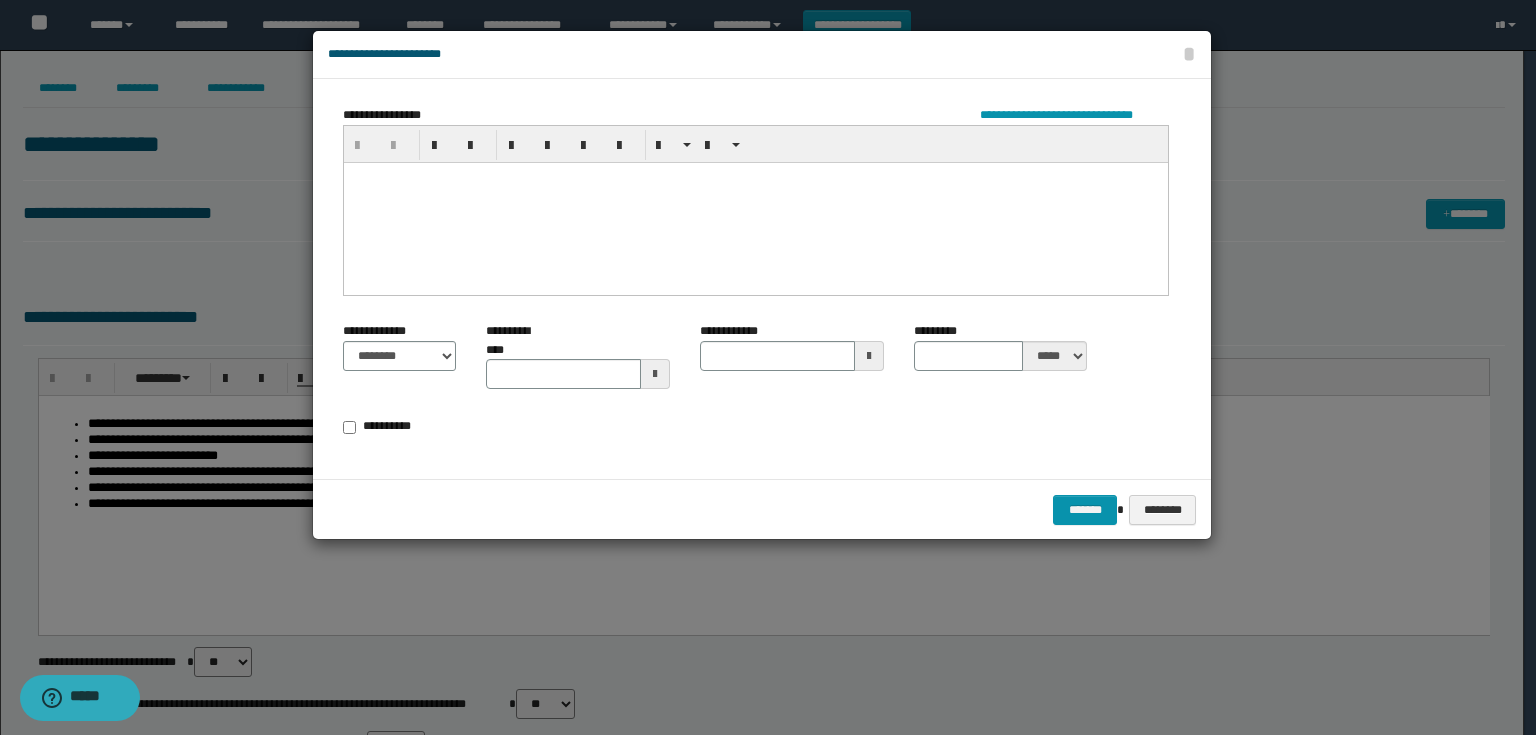 type 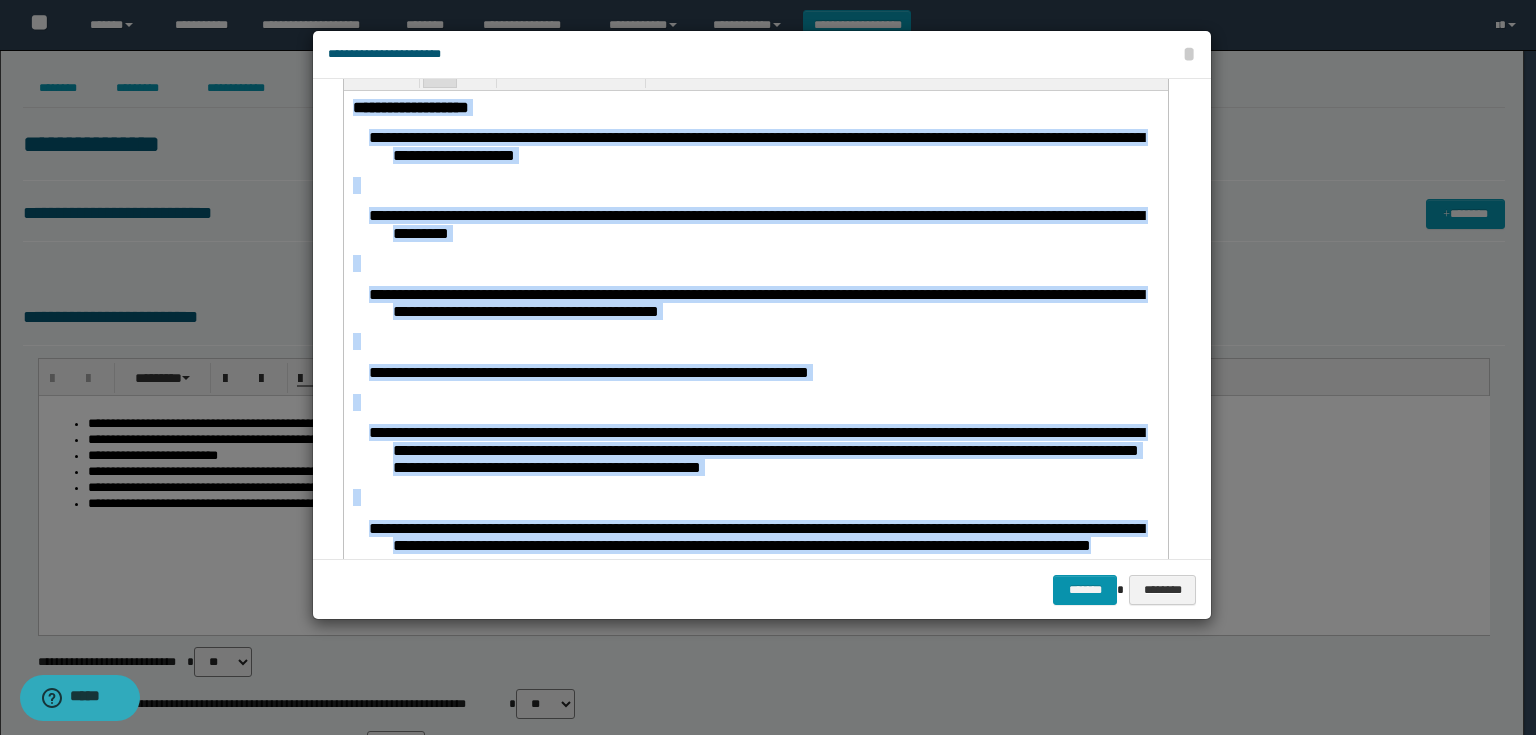 scroll, scrollTop: 0, scrollLeft: 0, axis: both 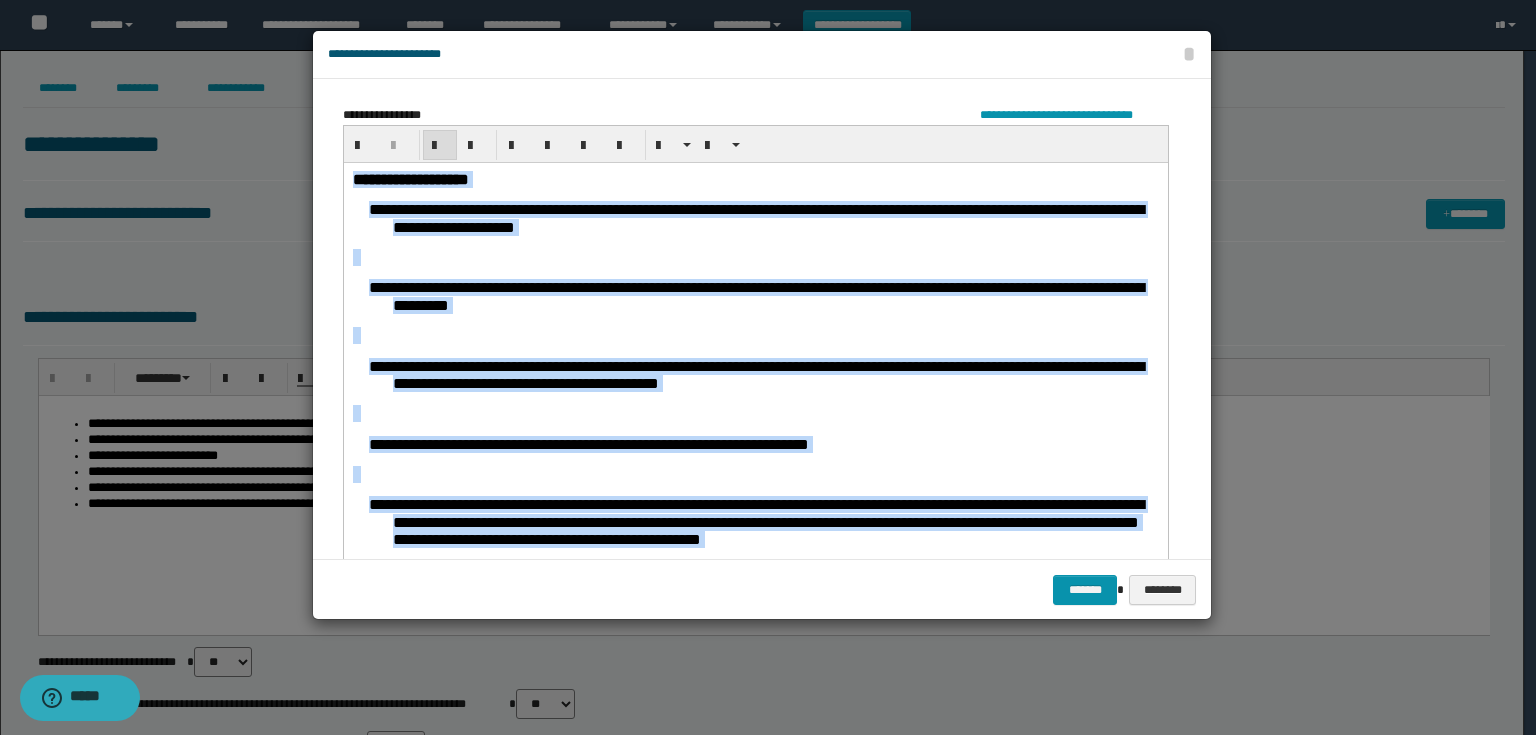 drag, startPoint x: 783, startPoint y: 646, endPoint x: 274, endPoint y: 38, distance: 792.93445 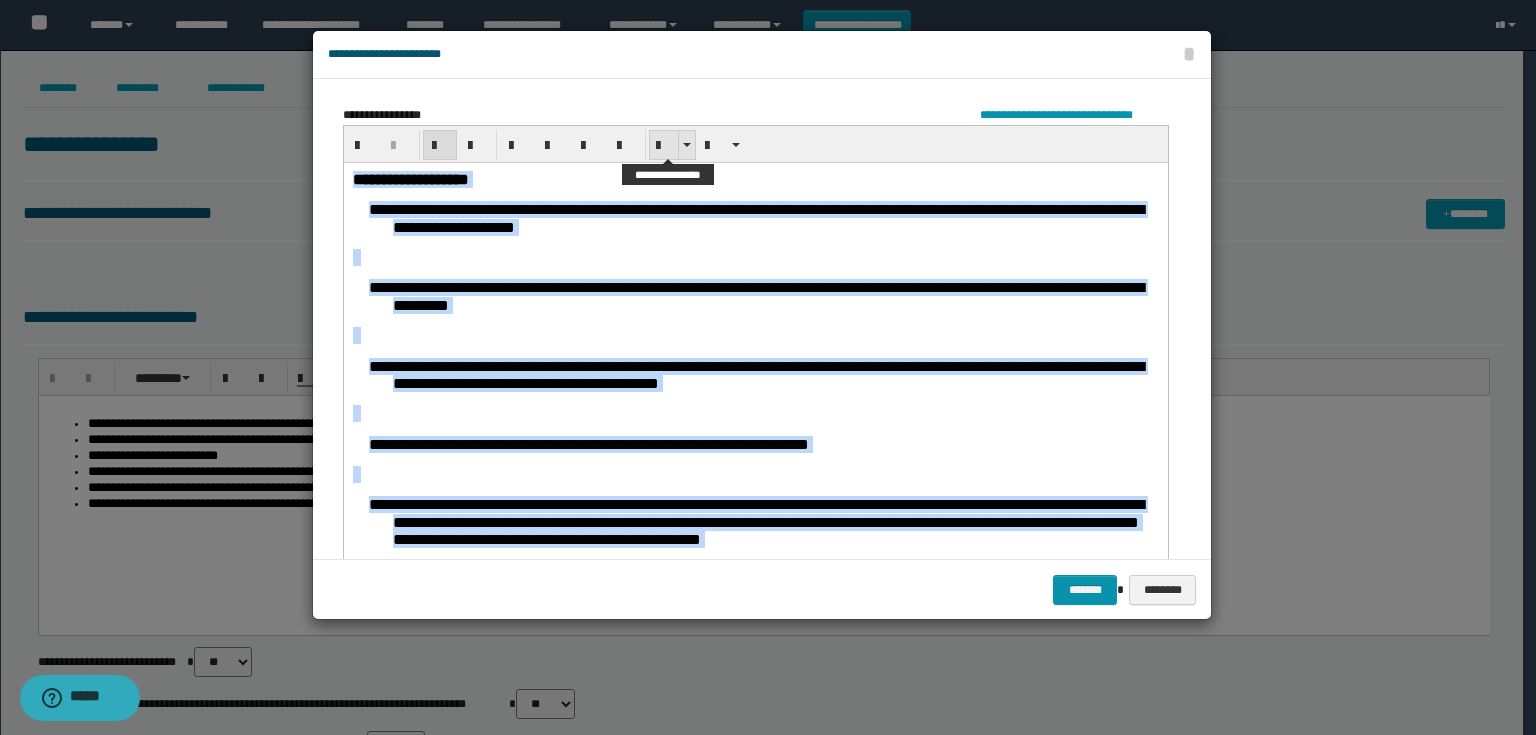 click at bounding box center [664, 145] 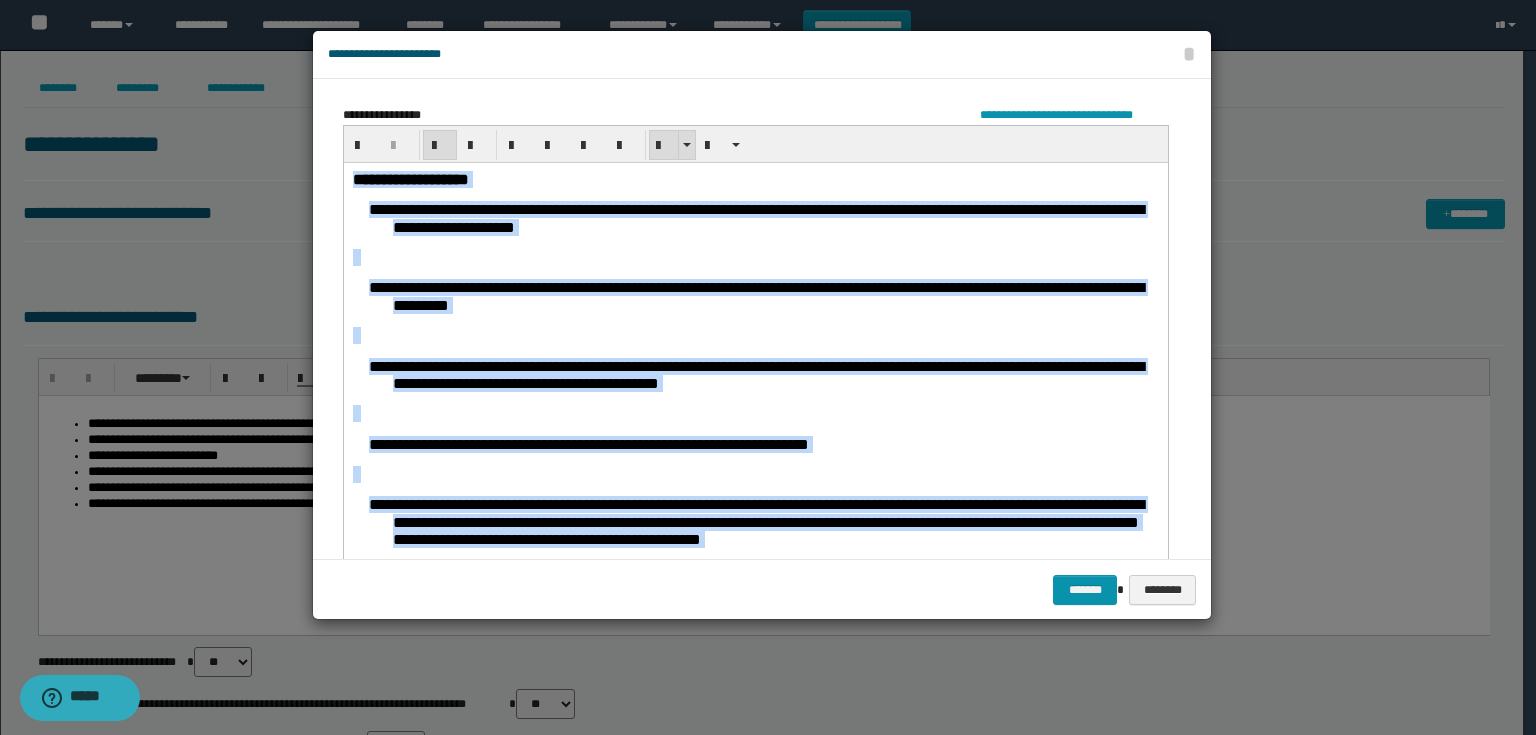 click at bounding box center (664, 145) 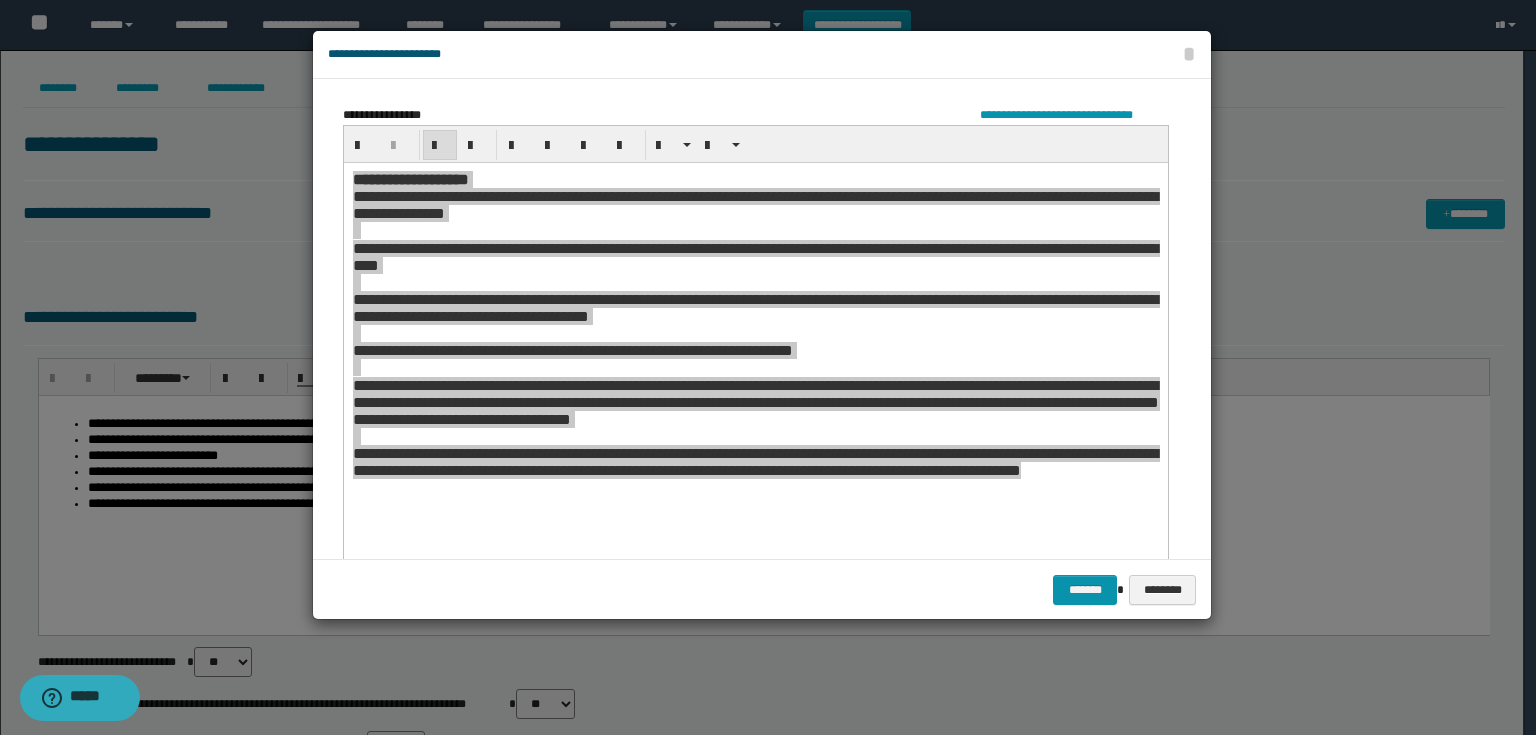 drag, startPoint x: 1104, startPoint y: 589, endPoint x: 1088, endPoint y: 576, distance: 20.615528 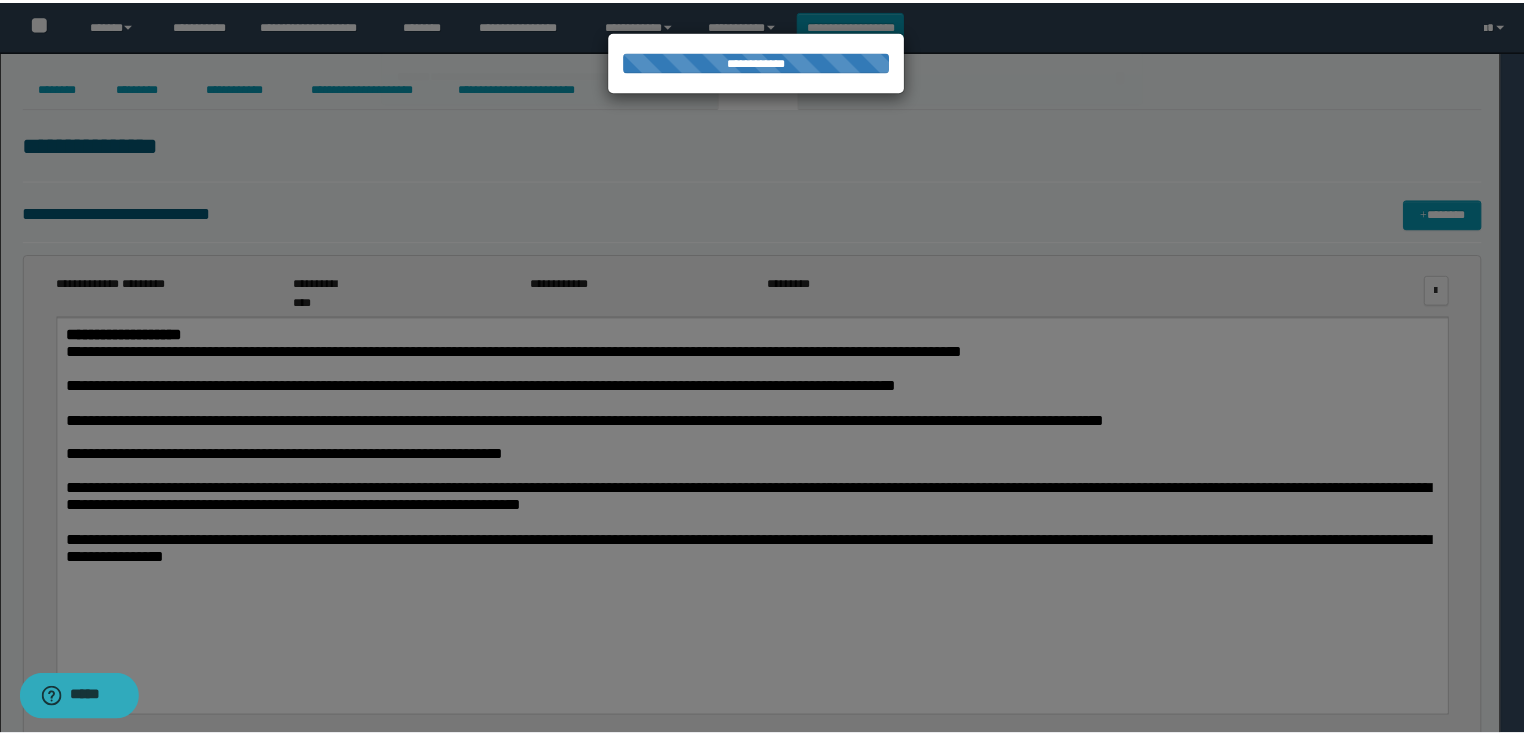 scroll, scrollTop: 0, scrollLeft: 0, axis: both 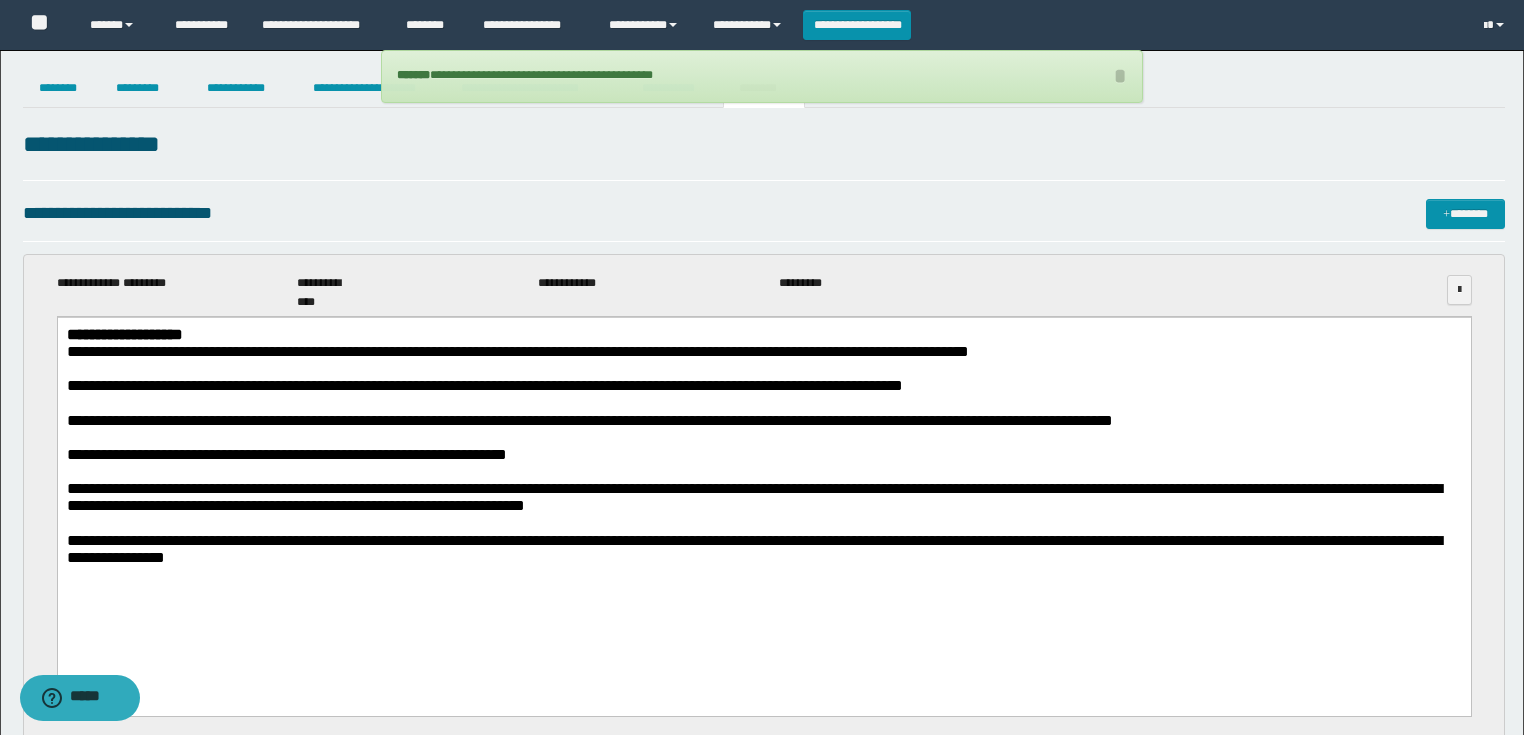 click on "**********" at bounding box center [762, 1026] 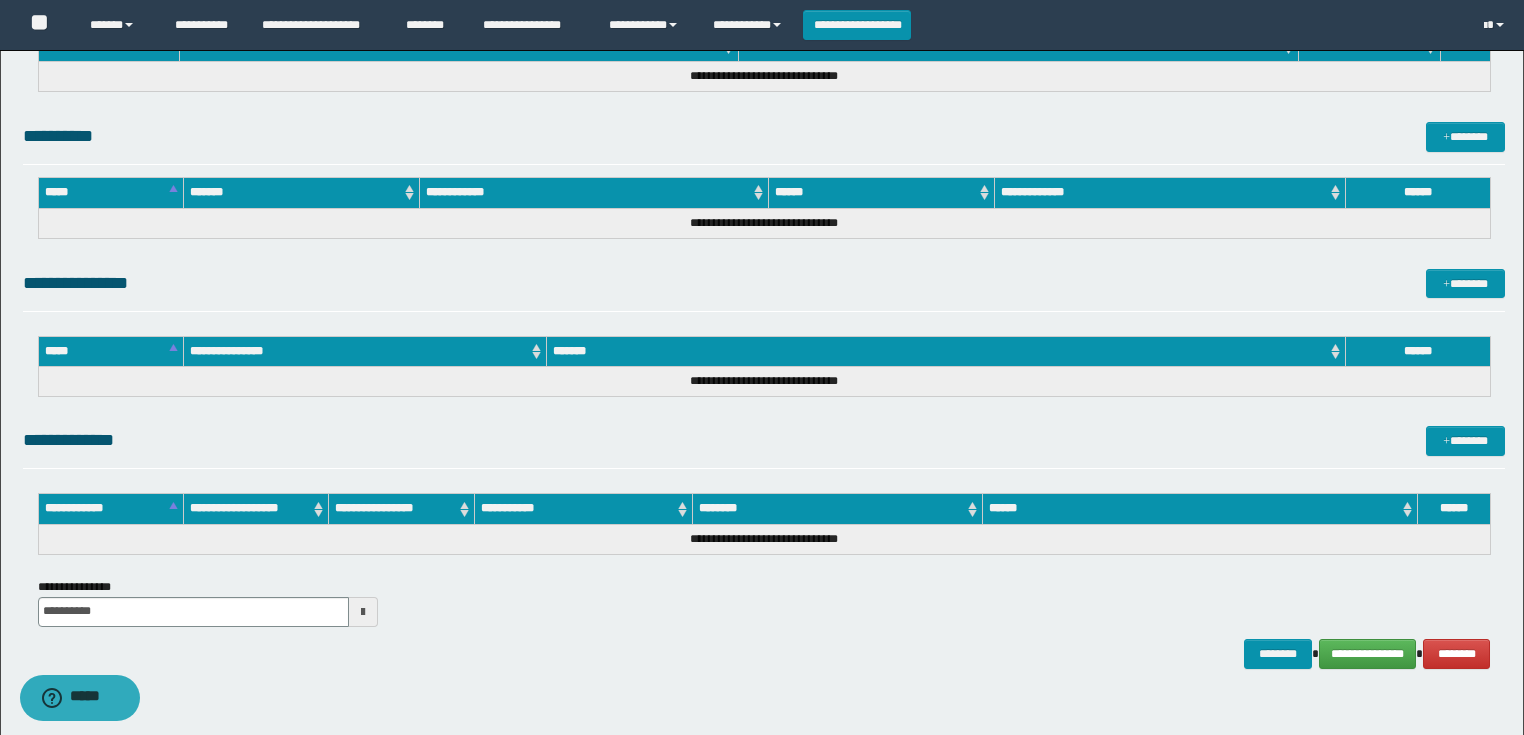 scroll, scrollTop: 1344, scrollLeft: 0, axis: vertical 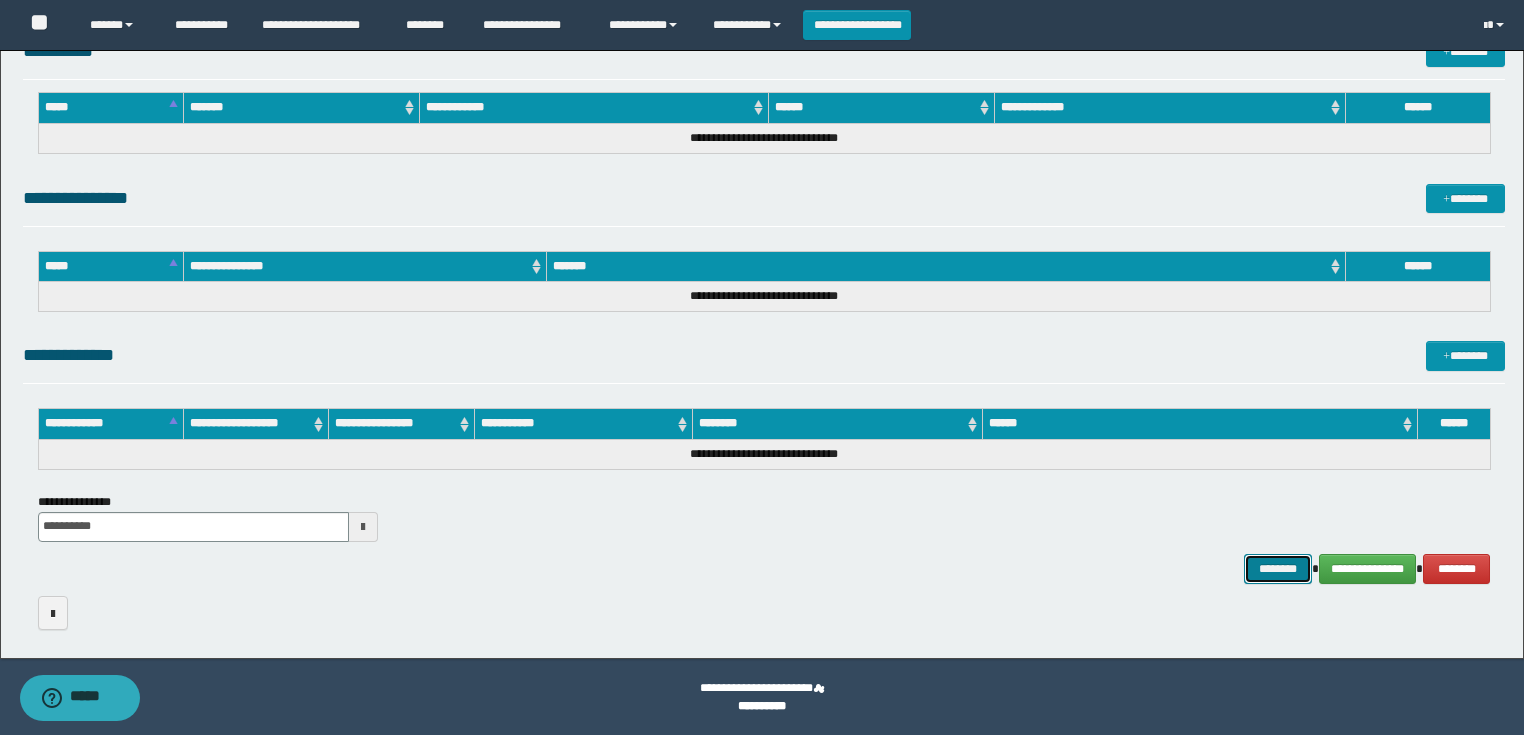 click on "********" at bounding box center (1277, 569) 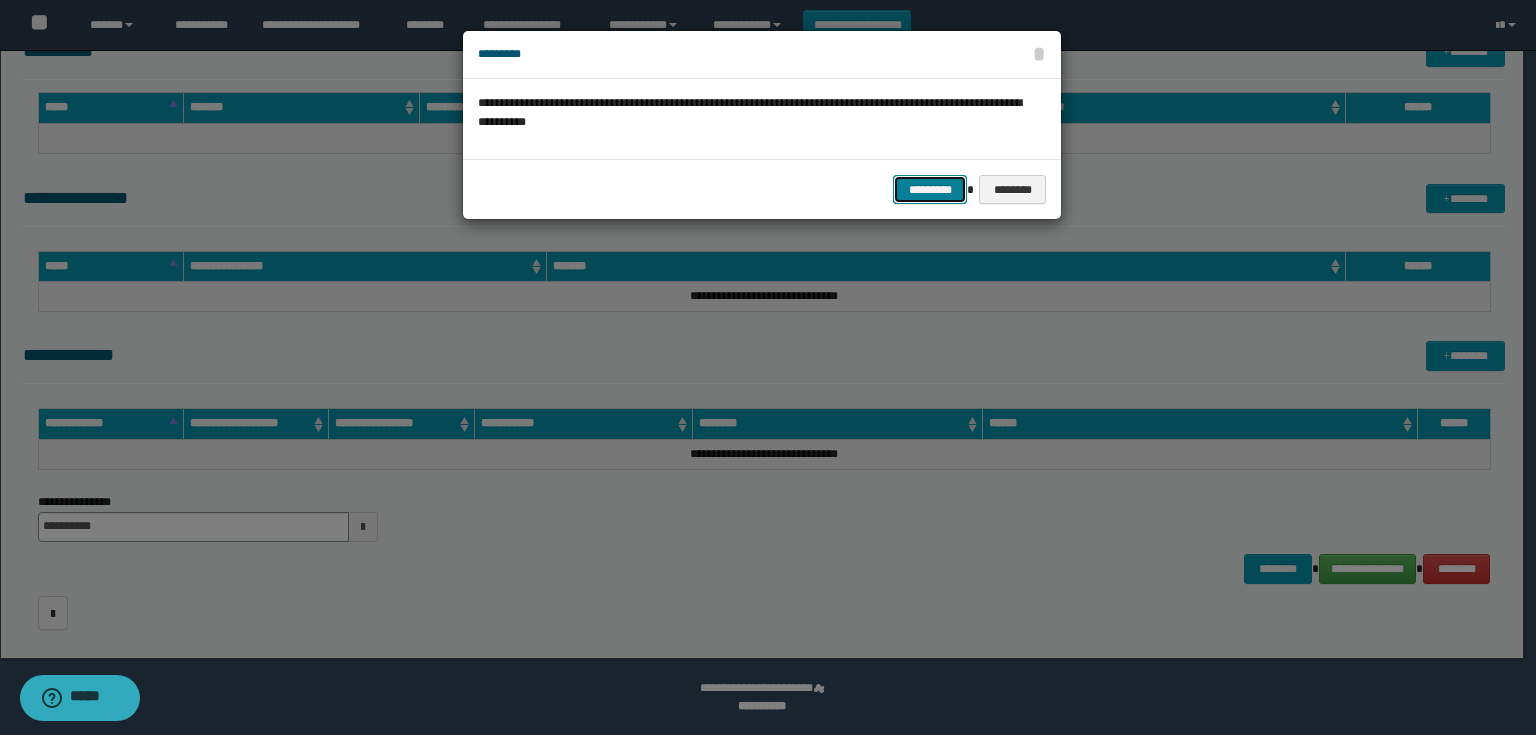 click on "*********" at bounding box center [930, 190] 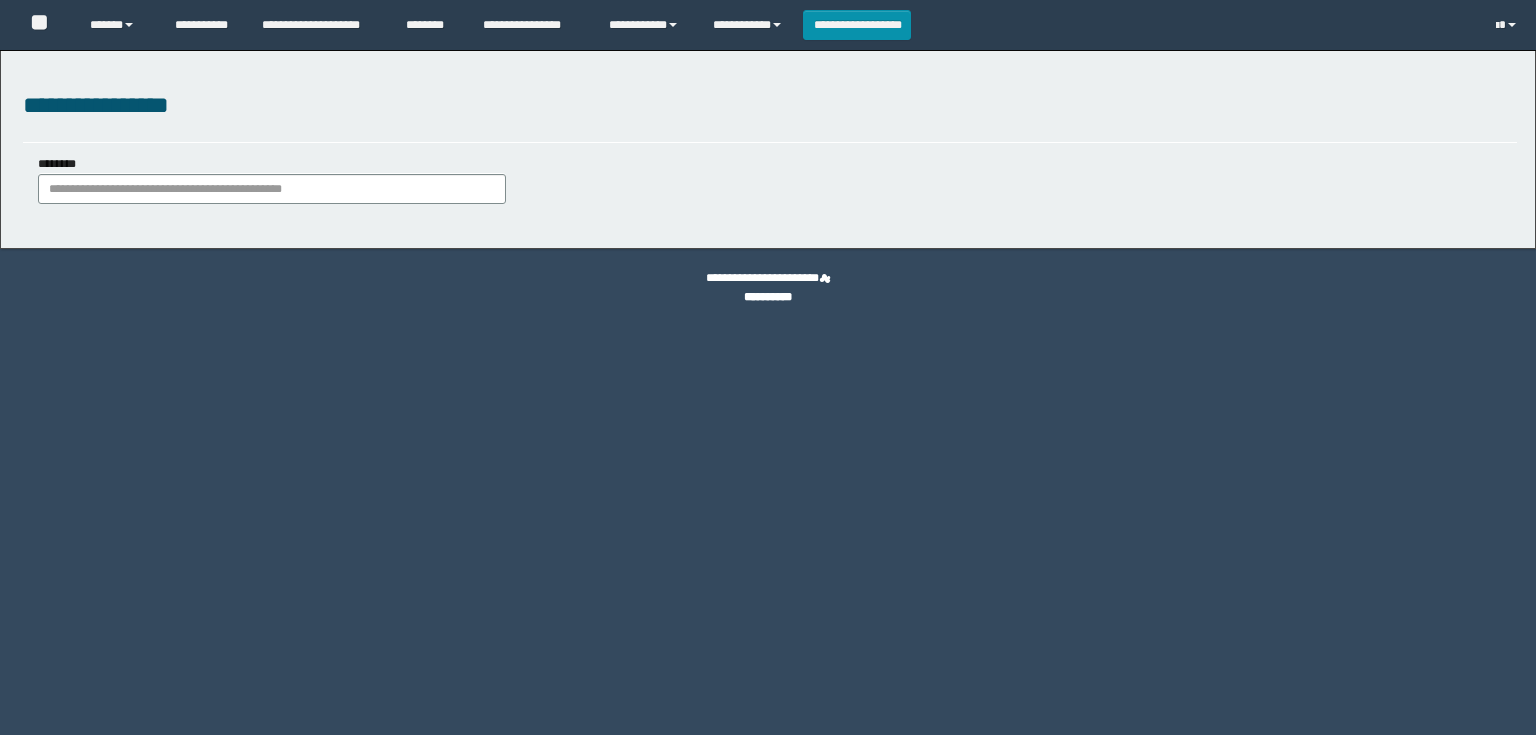 scroll, scrollTop: 0, scrollLeft: 0, axis: both 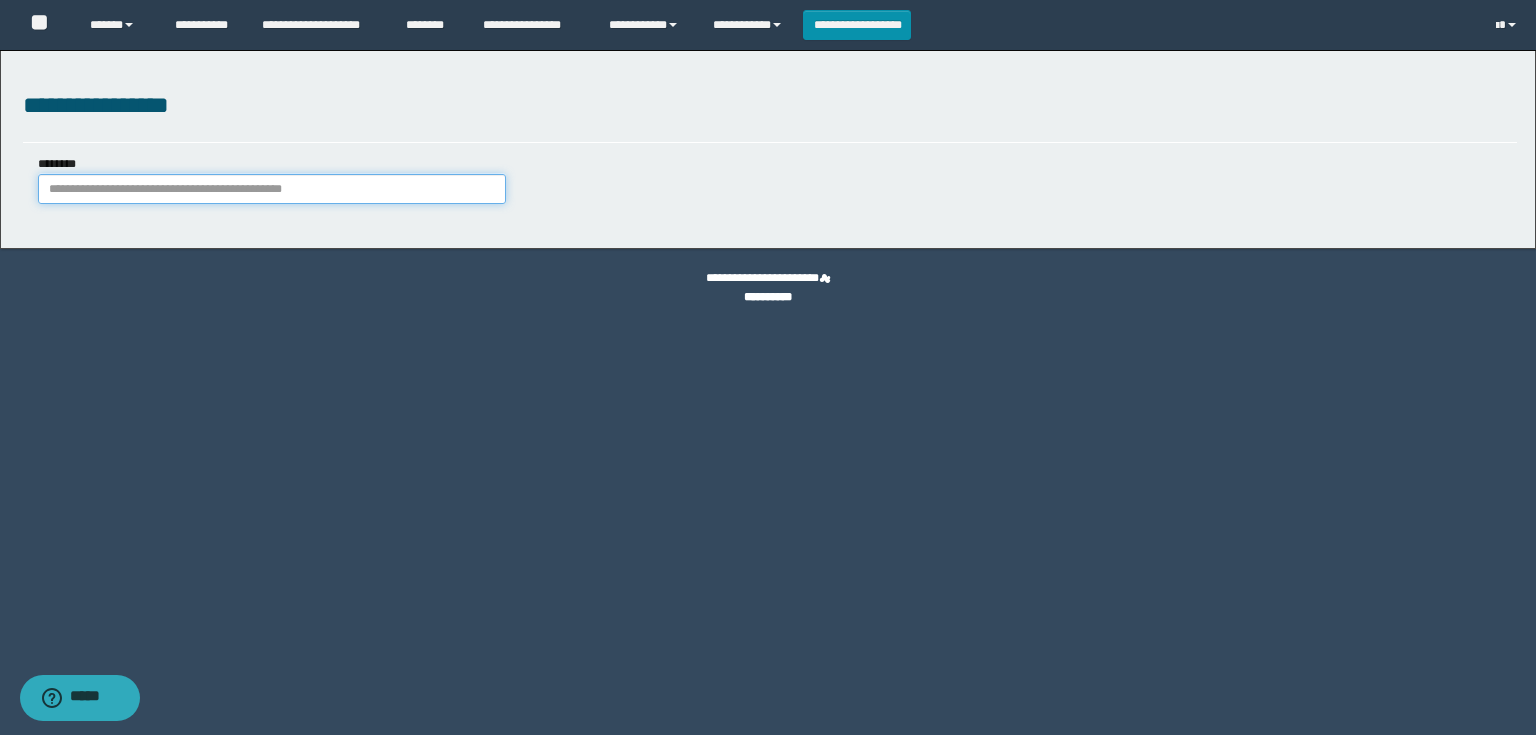 click on "********" at bounding box center (272, 189) 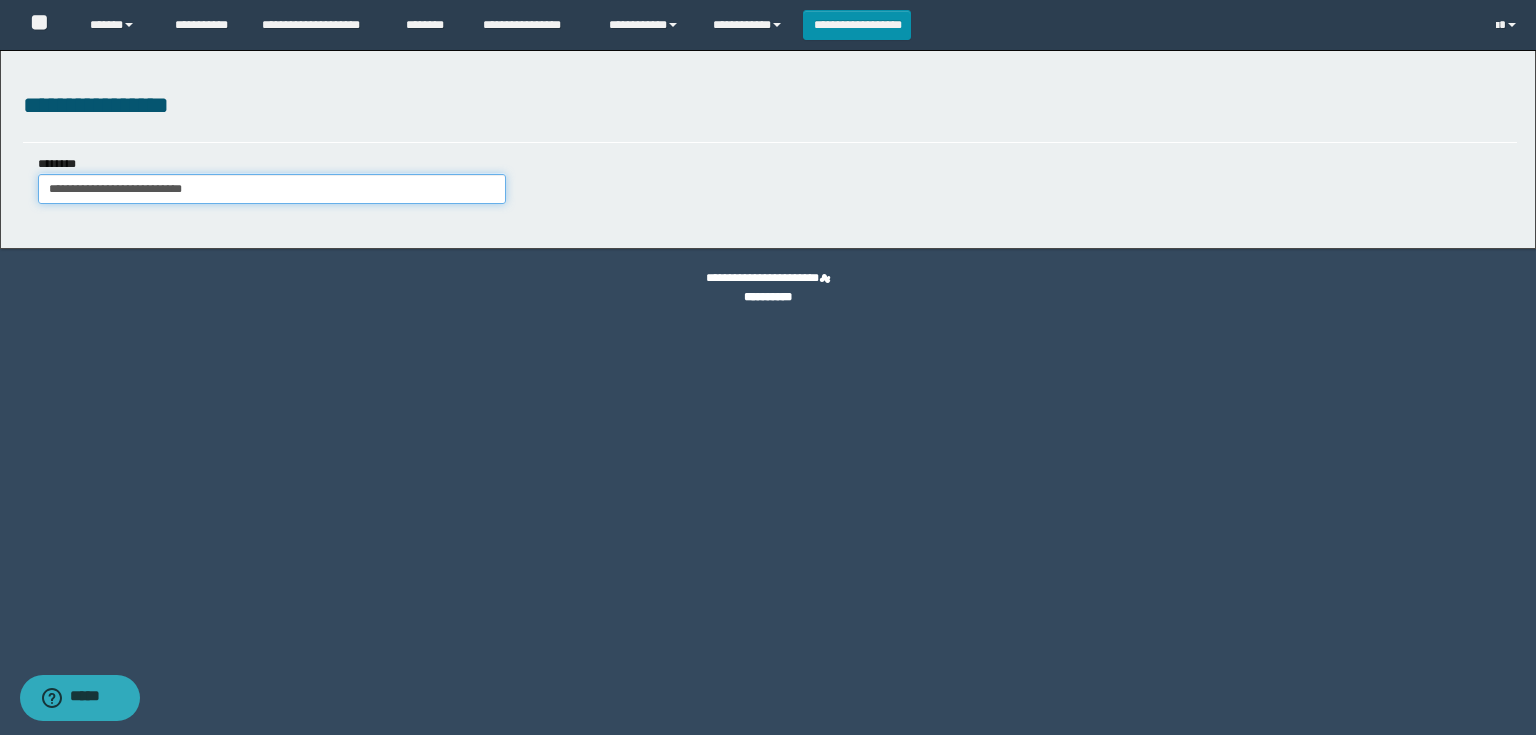 type on "**********" 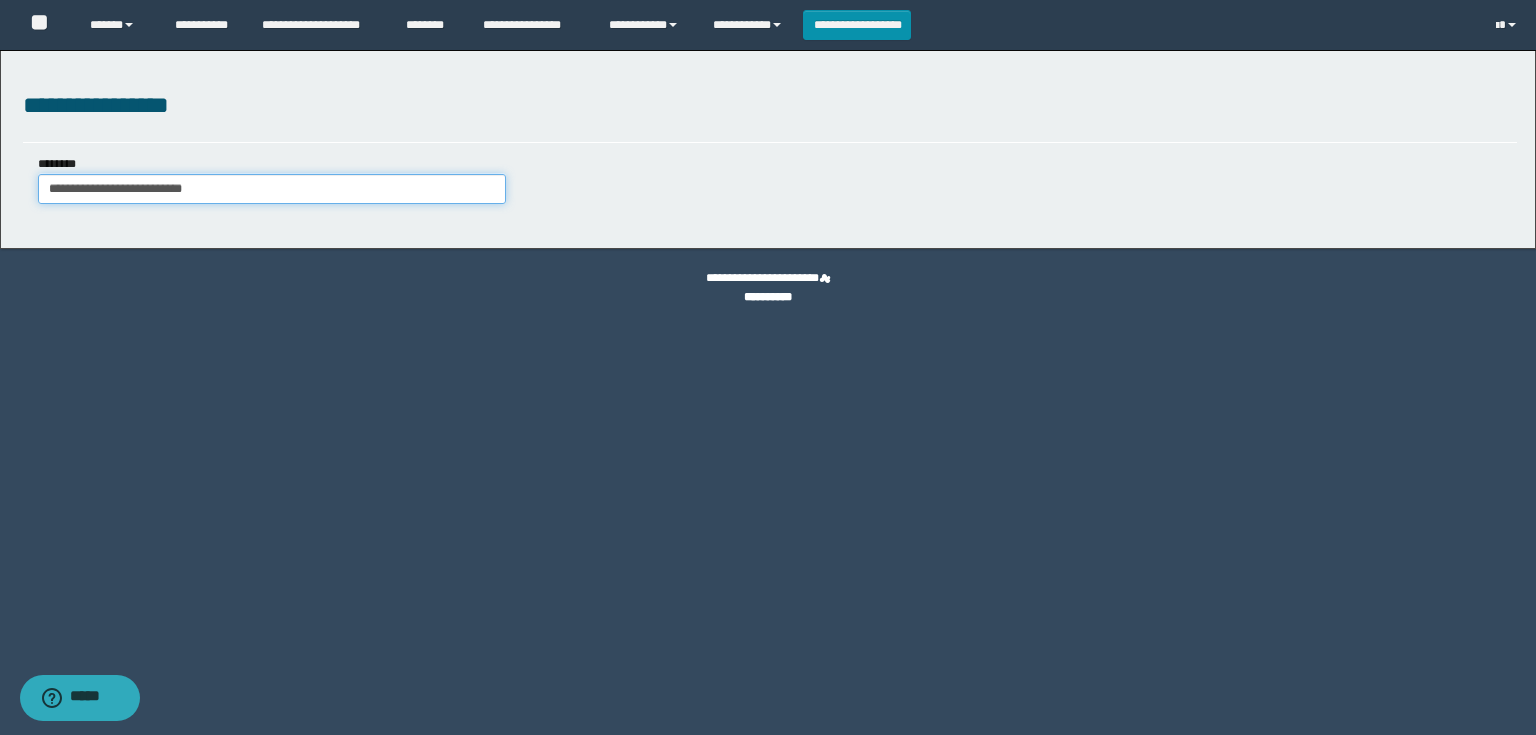 type on "**********" 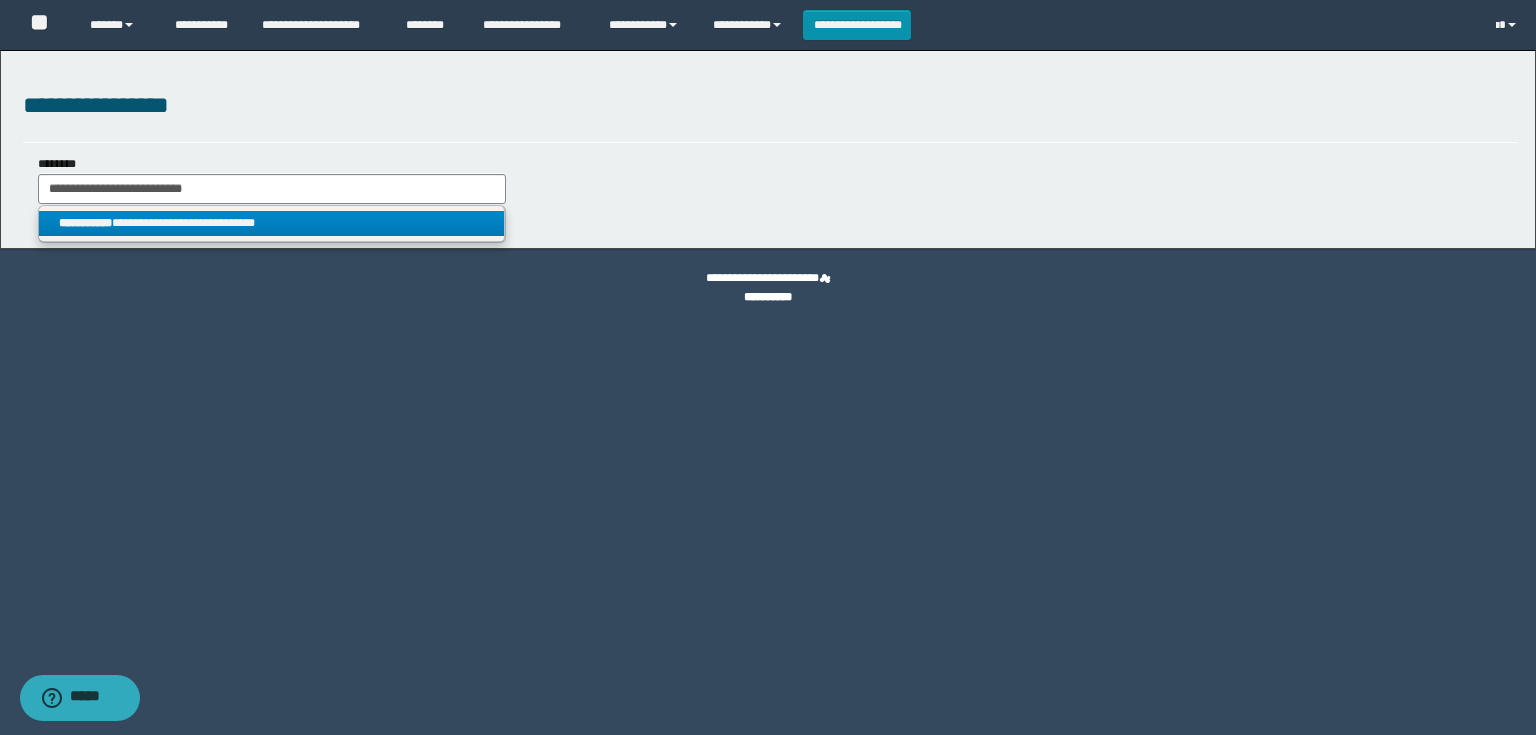click on "**********" at bounding box center [272, 223] 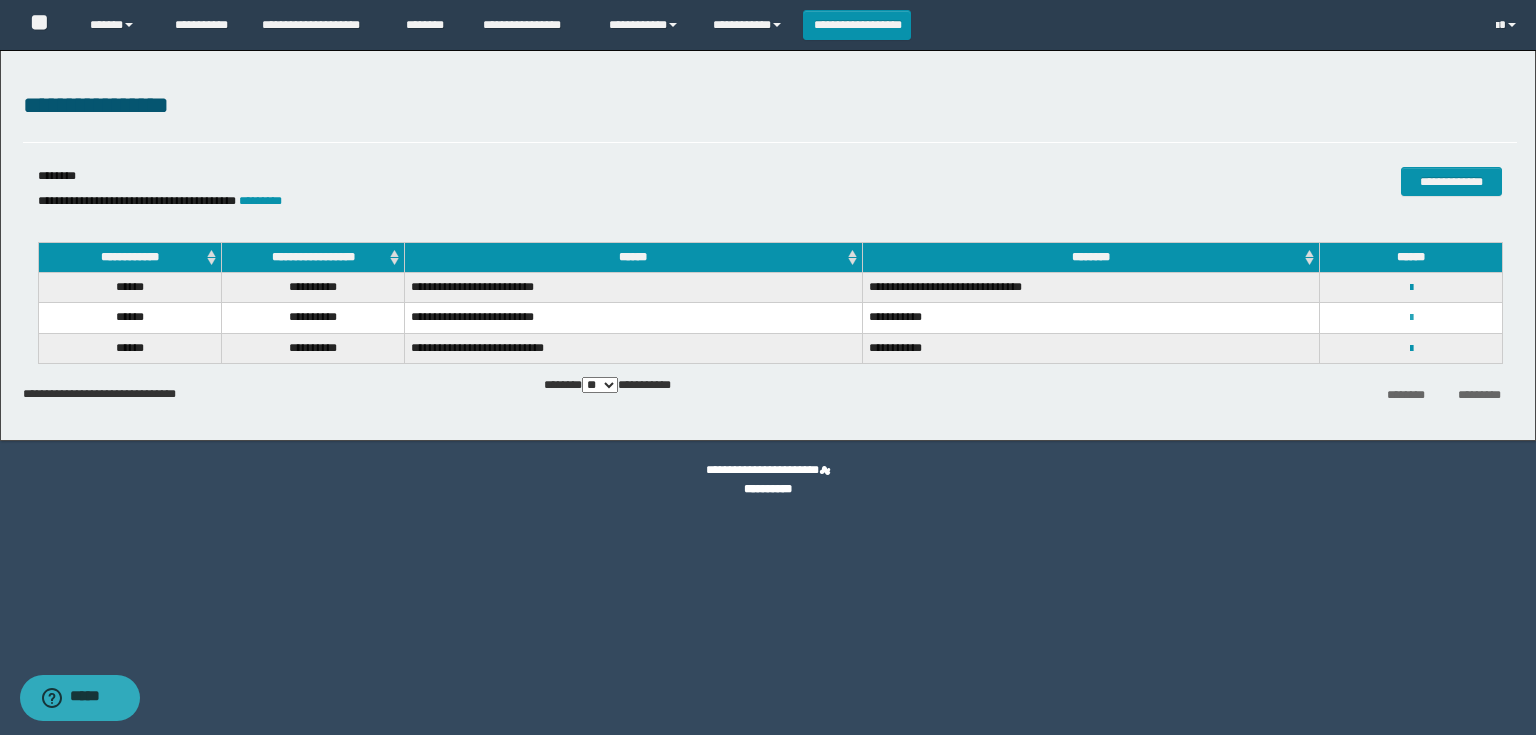 click at bounding box center [1411, 318] 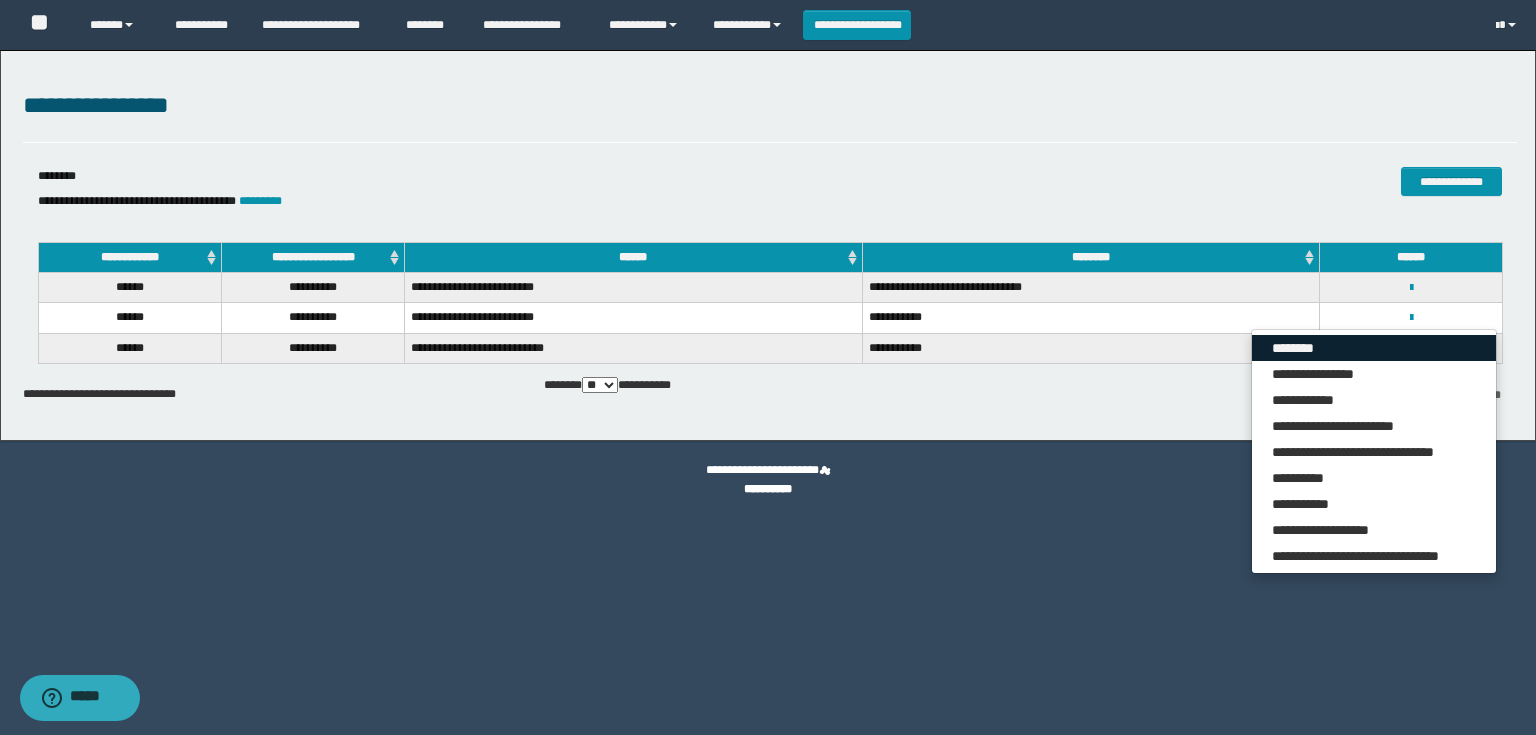click on "********" at bounding box center [1374, 348] 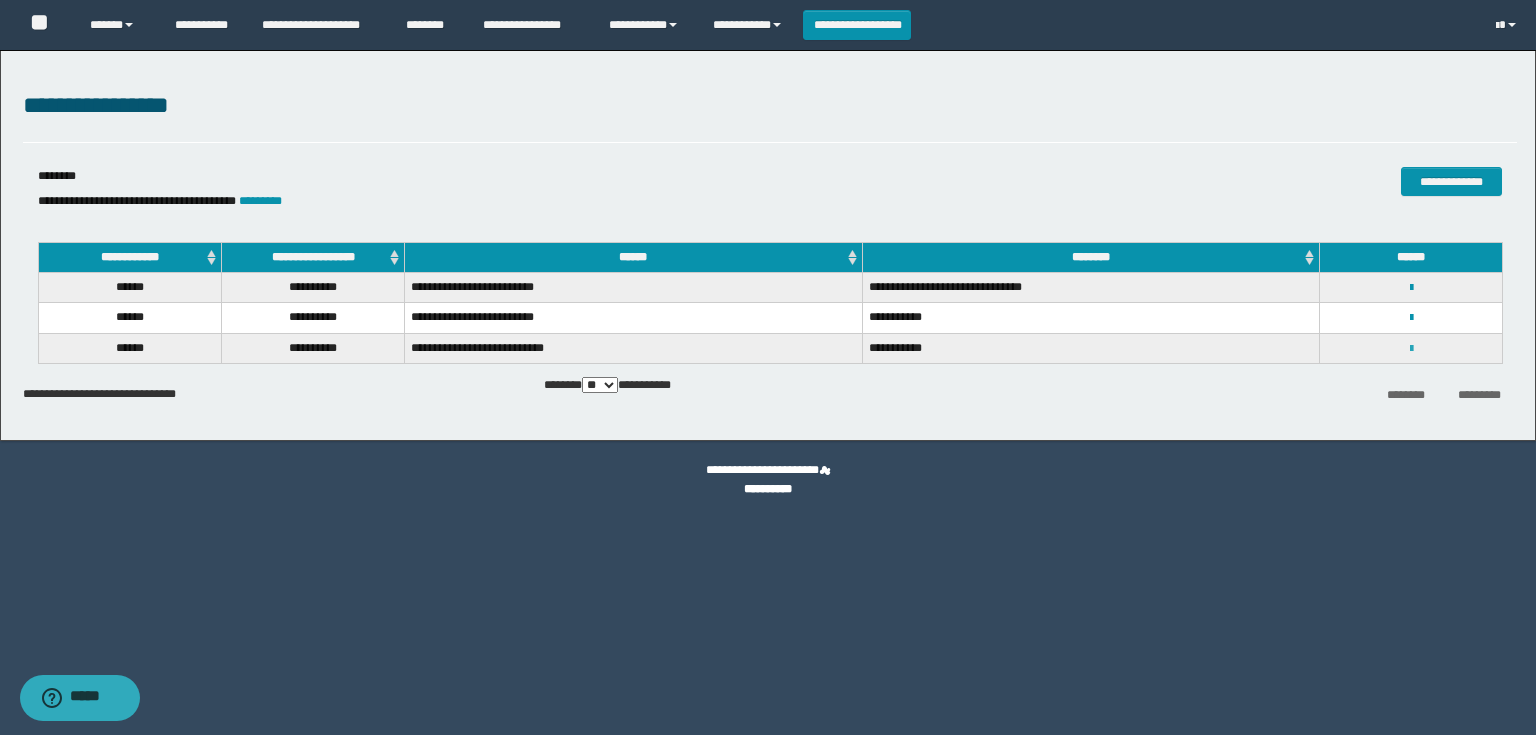 click at bounding box center [1411, 349] 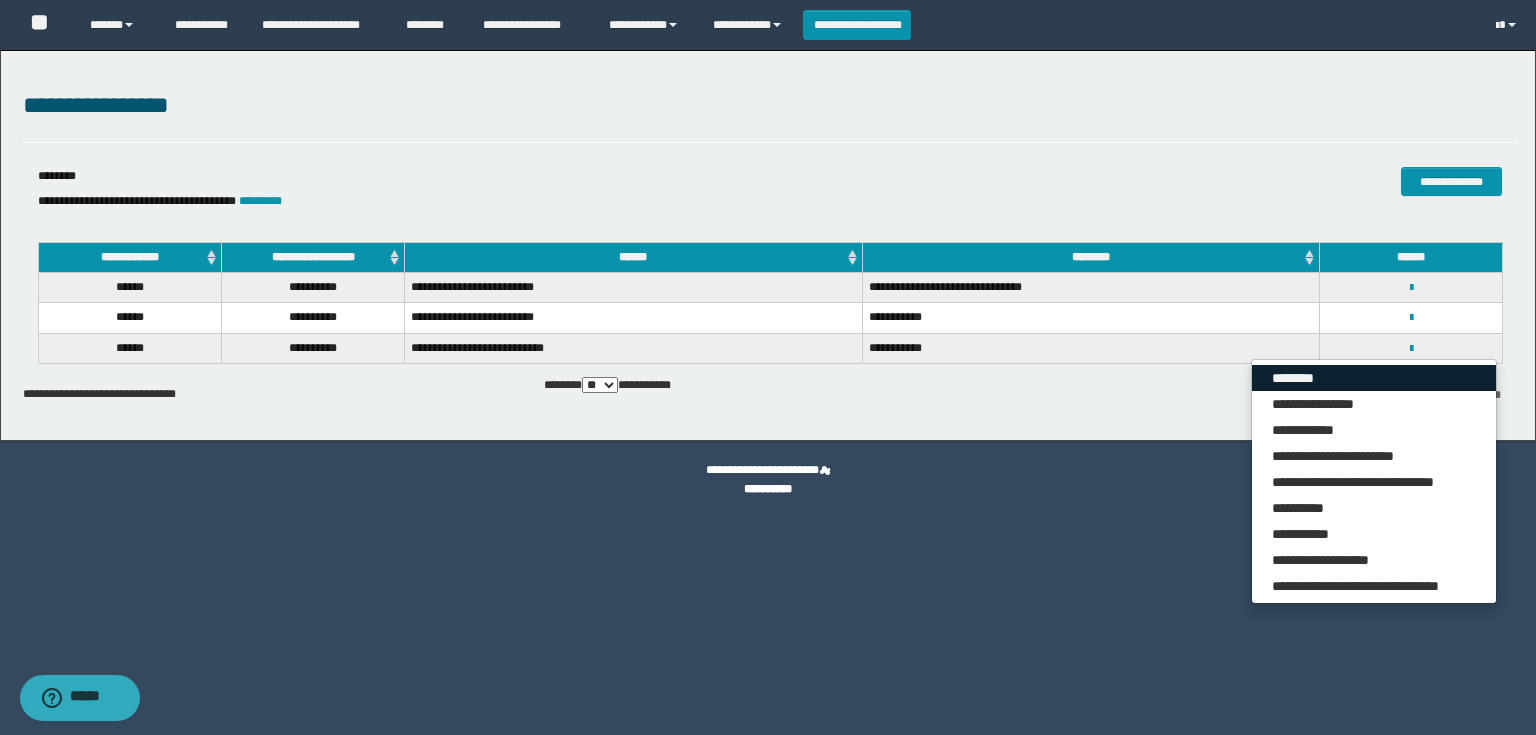 click on "********" at bounding box center (1374, 378) 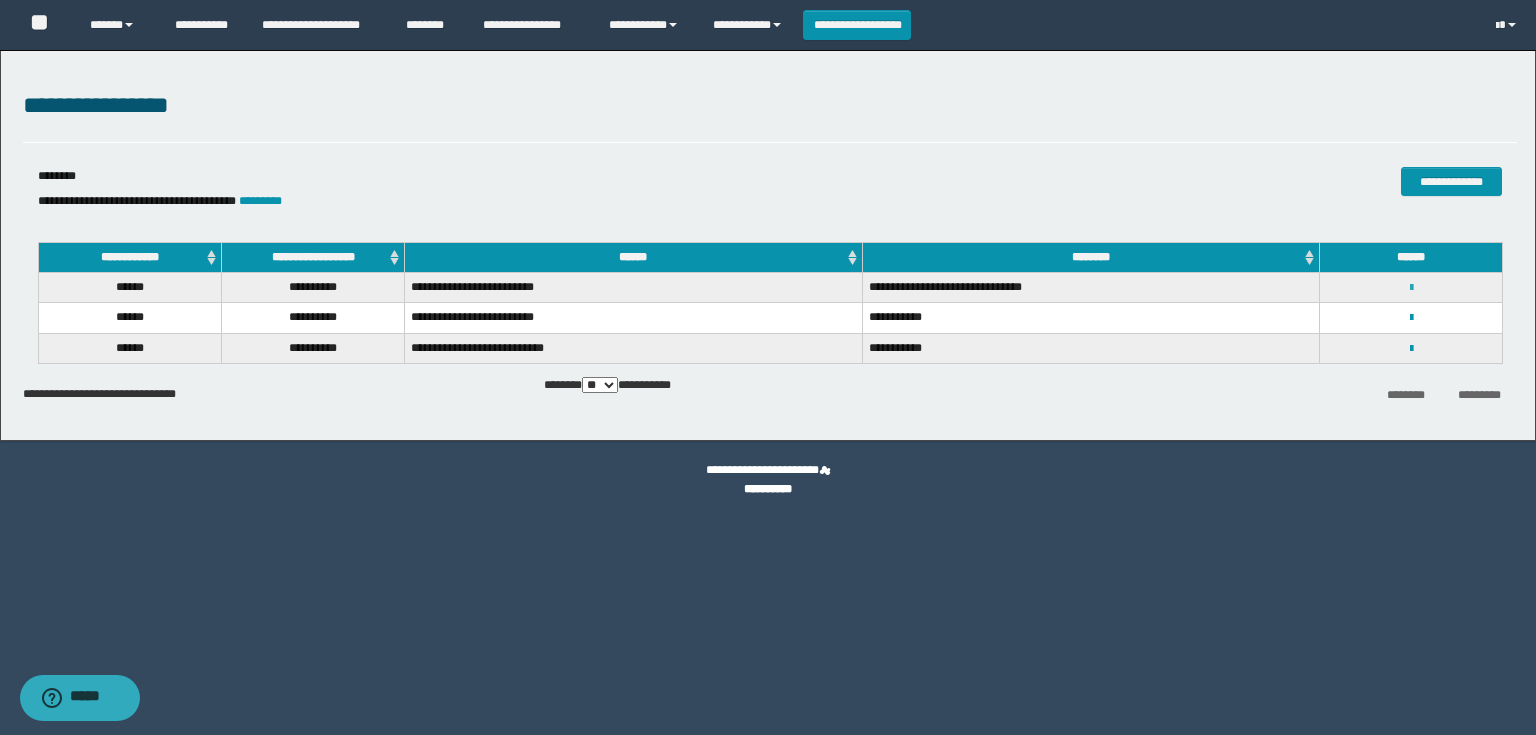 click at bounding box center (1411, 288) 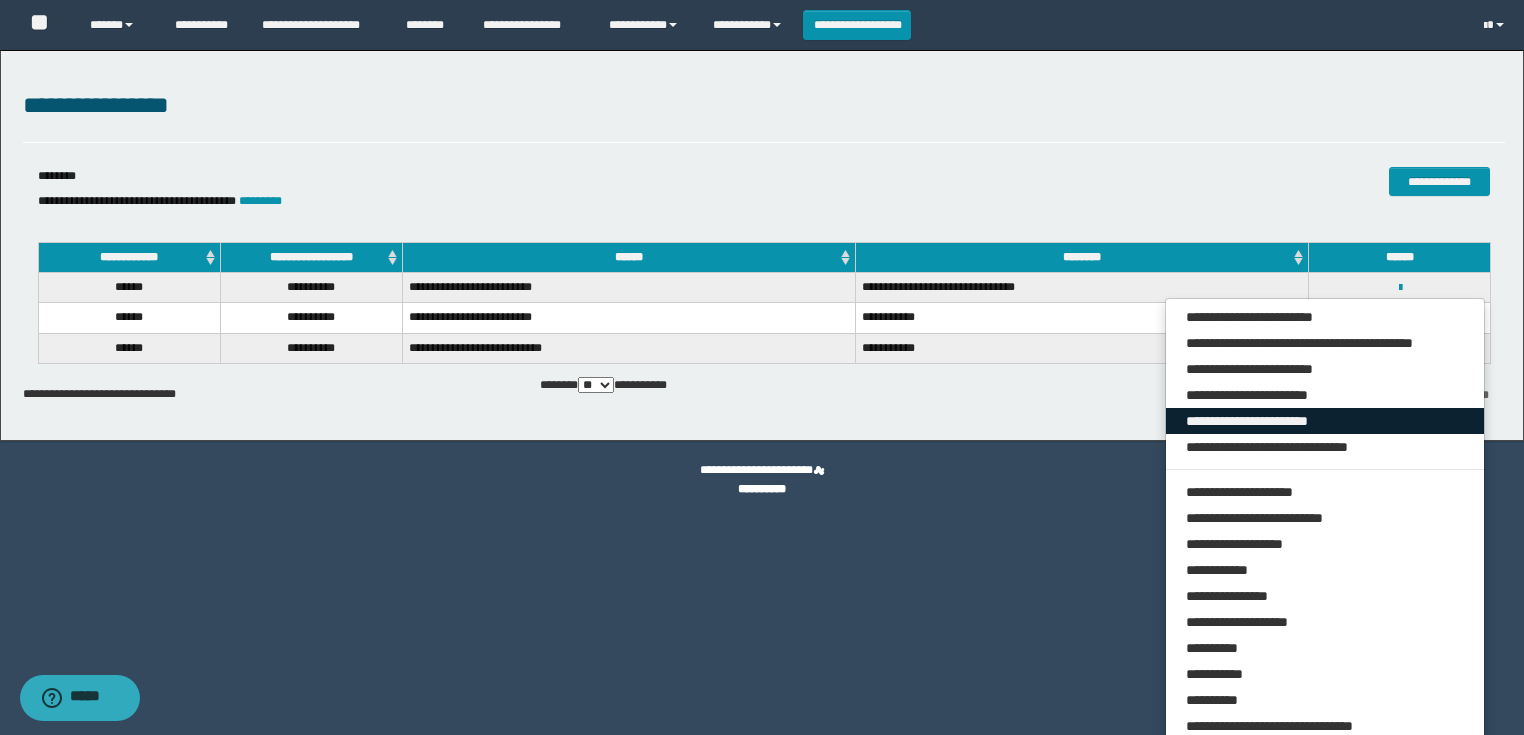 click on "**********" at bounding box center [1325, 421] 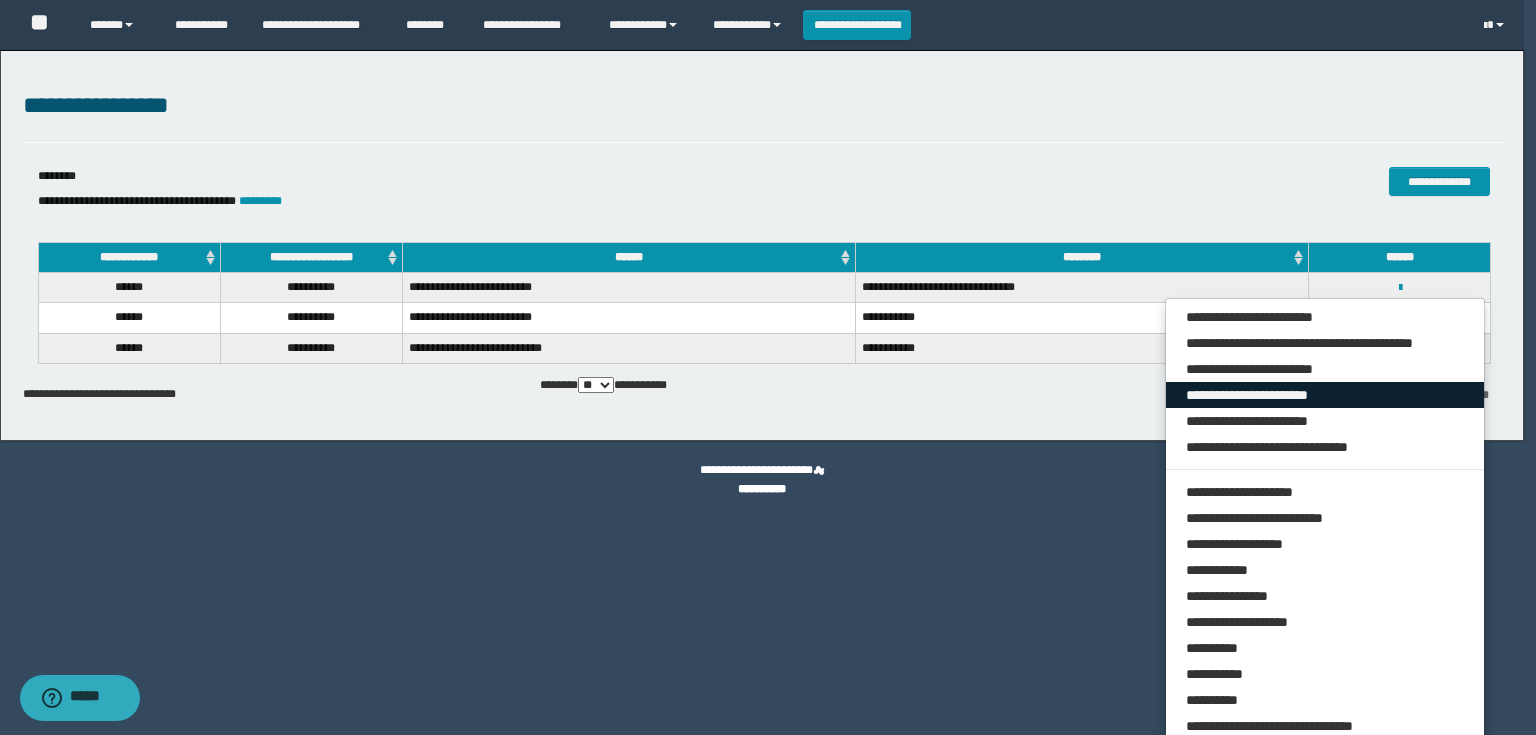 click on "**********" at bounding box center (1325, 395) 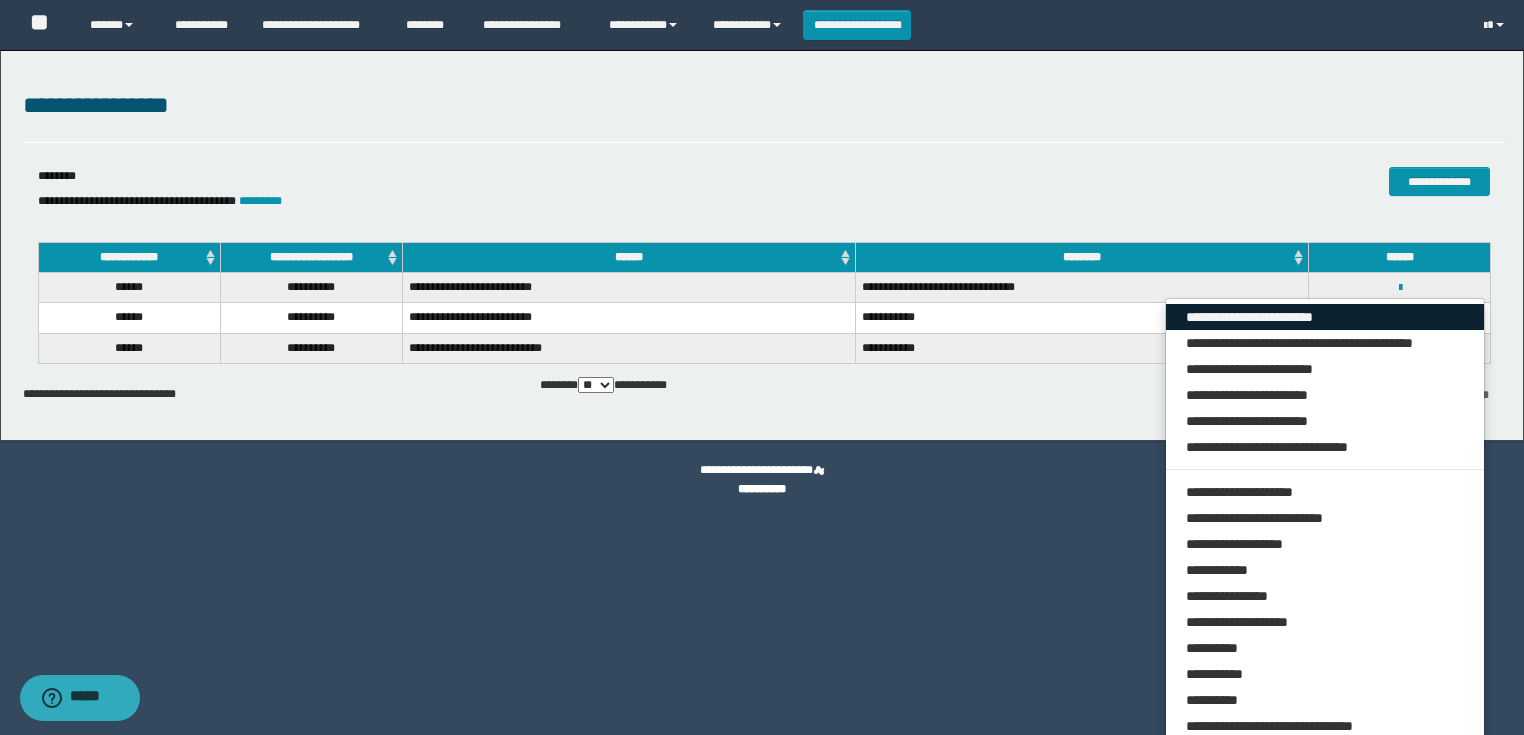 click on "**********" at bounding box center (1325, 317) 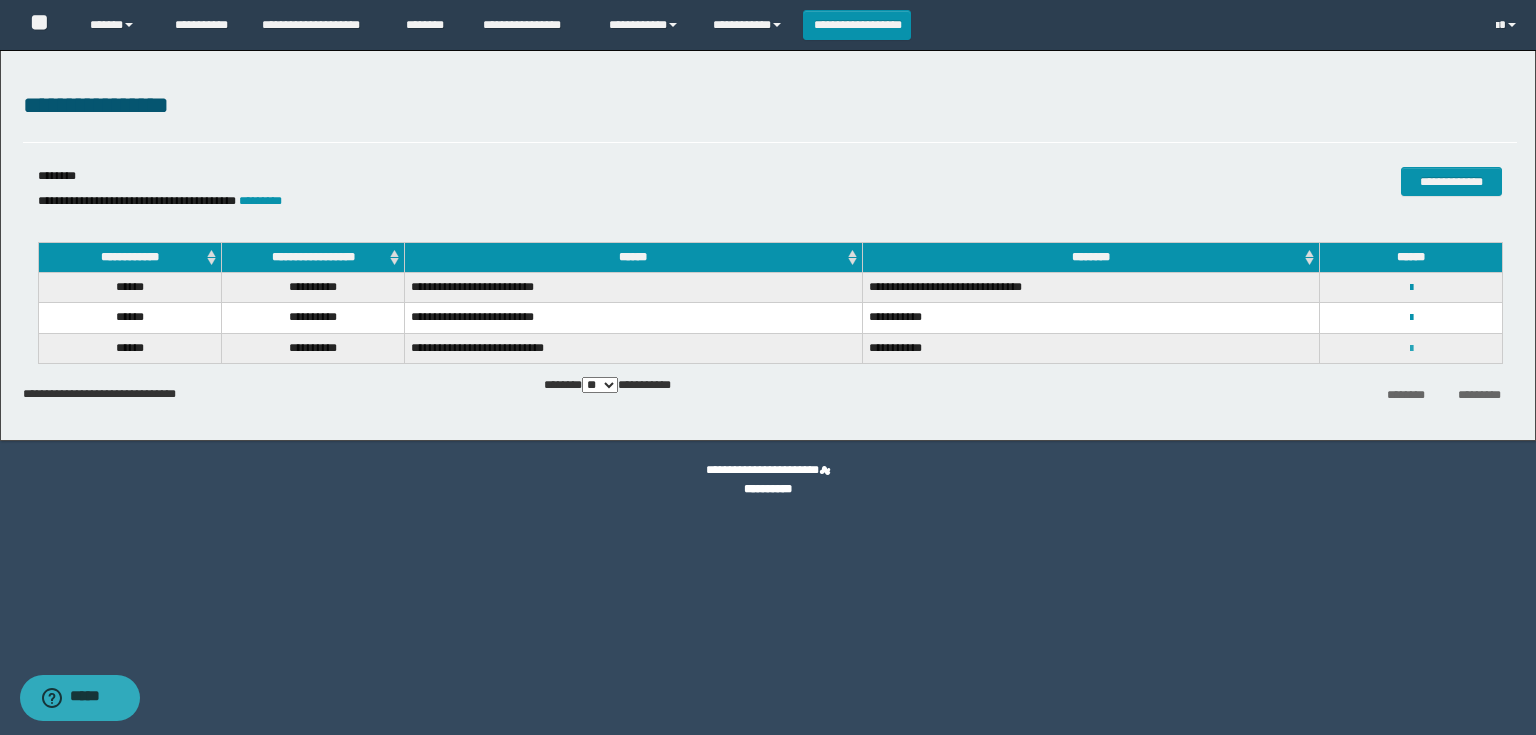 click at bounding box center [1411, 349] 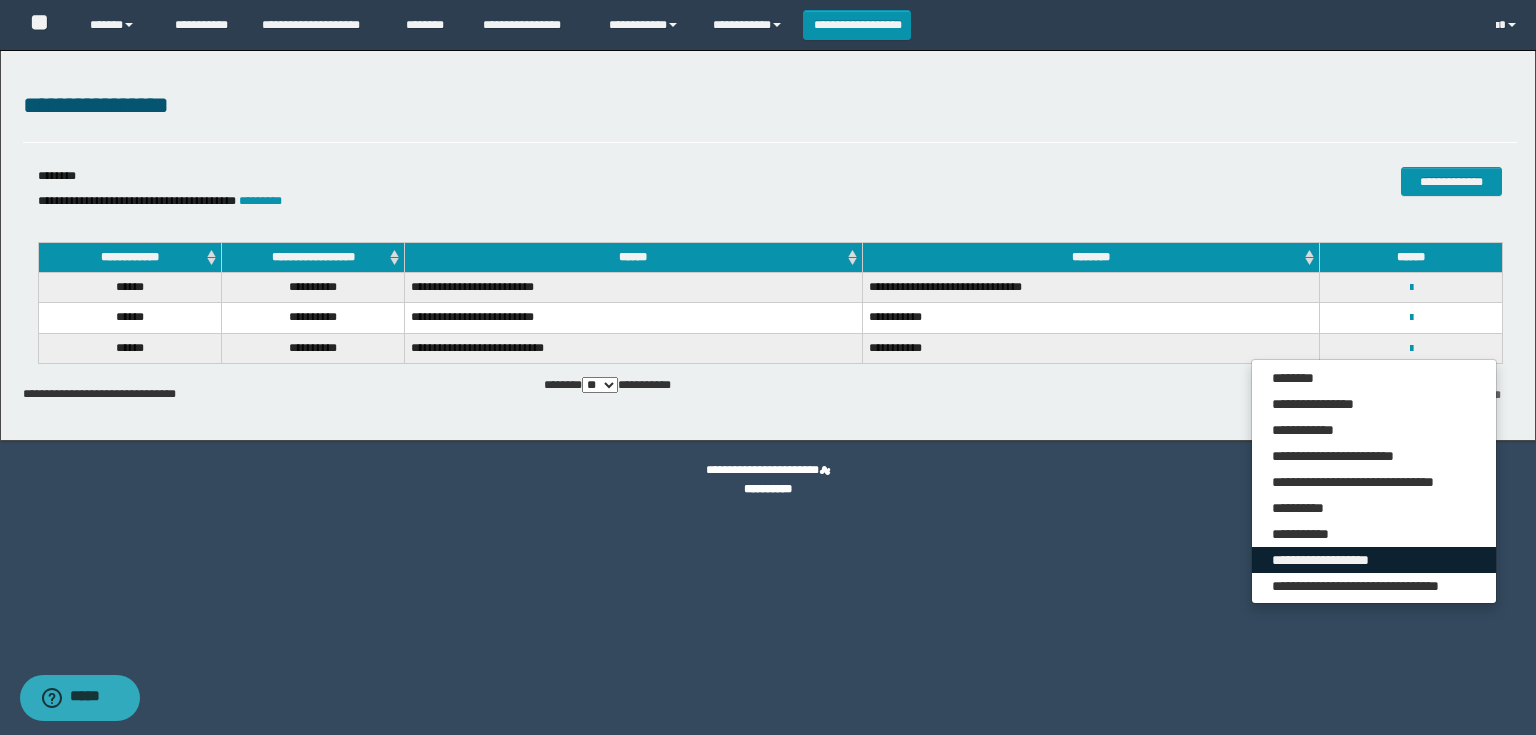 drag, startPoint x: 1380, startPoint y: 552, endPoint x: 1356, endPoint y: 542, distance: 26 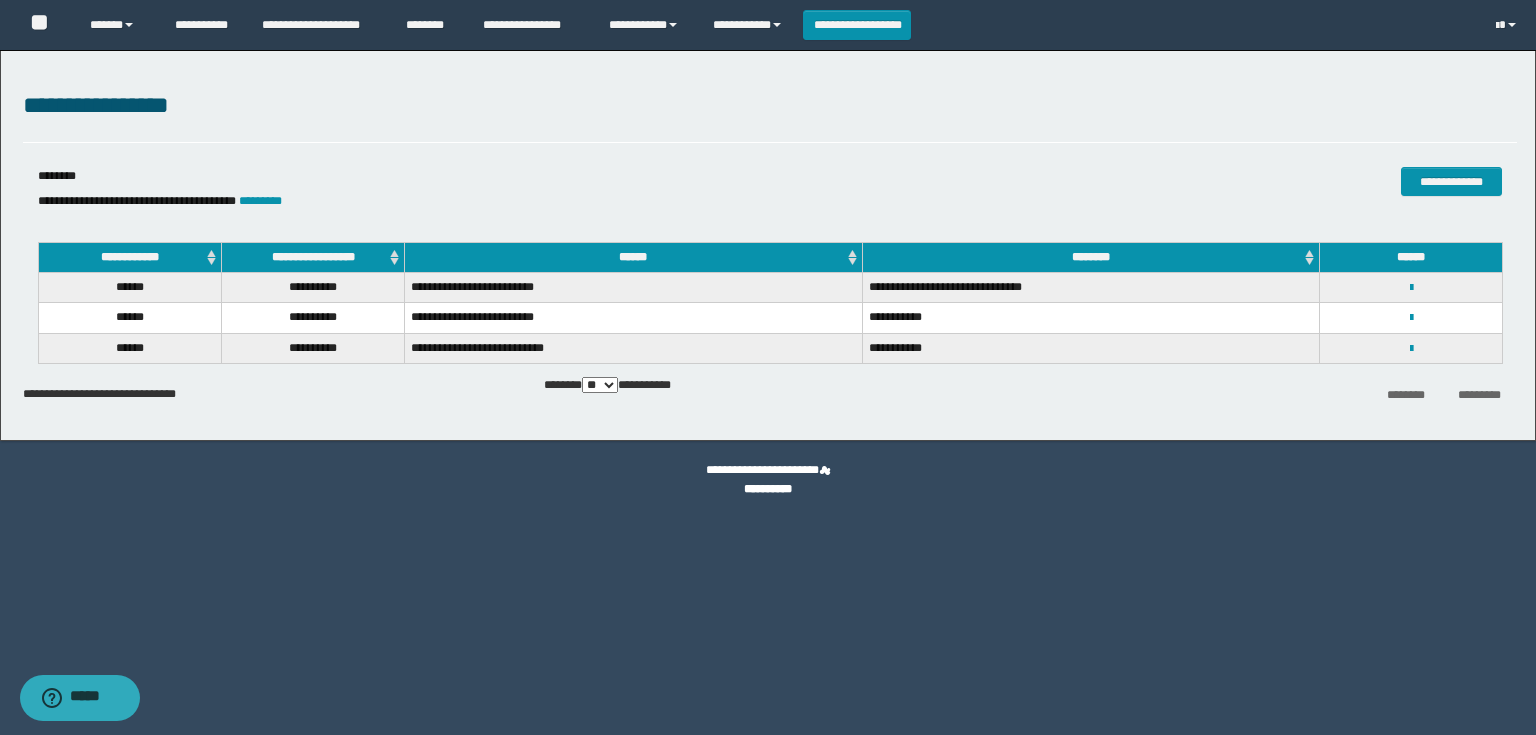 select on "*" 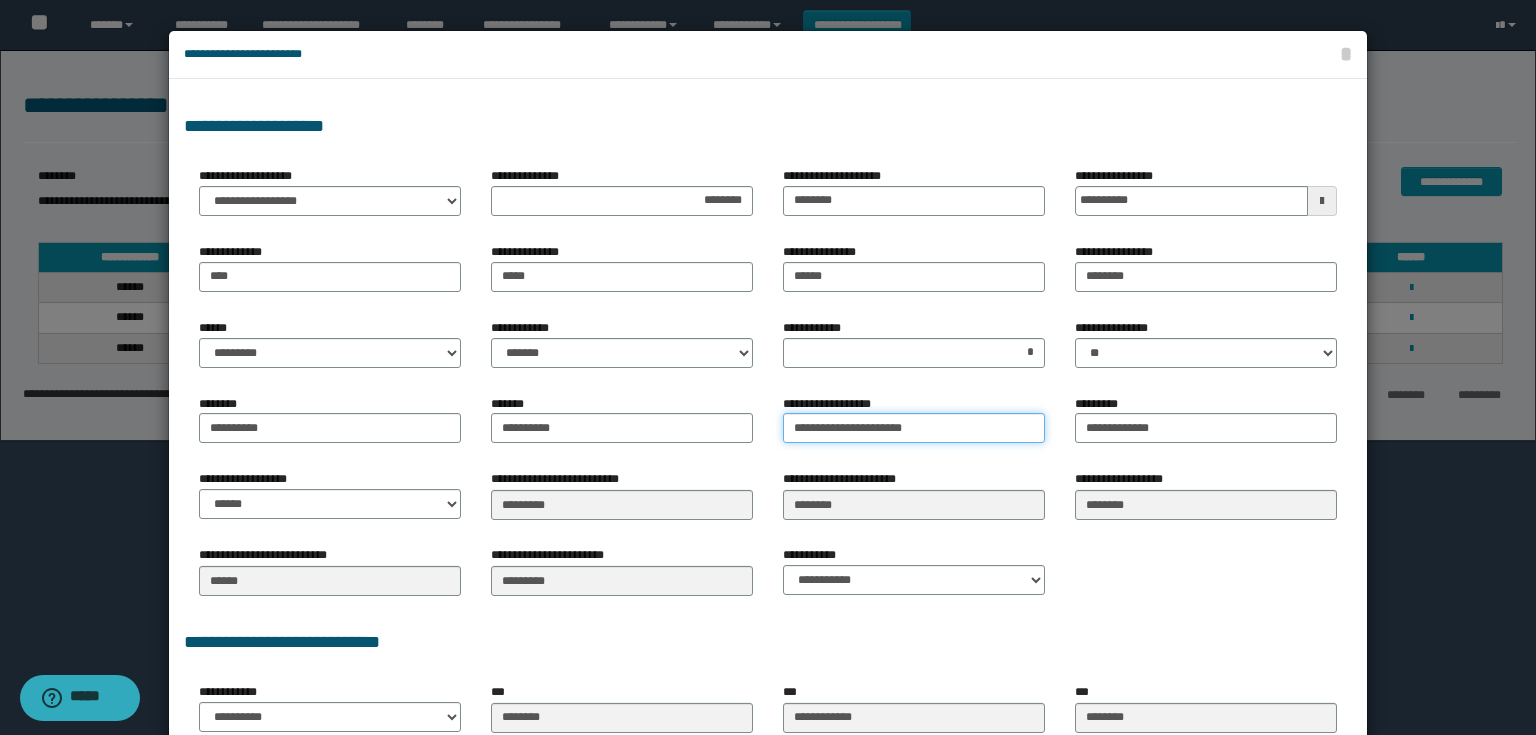 drag, startPoint x: 1010, startPoint y: 434, endPoint x: 712, endPoint y: 444, distance: 298.16772 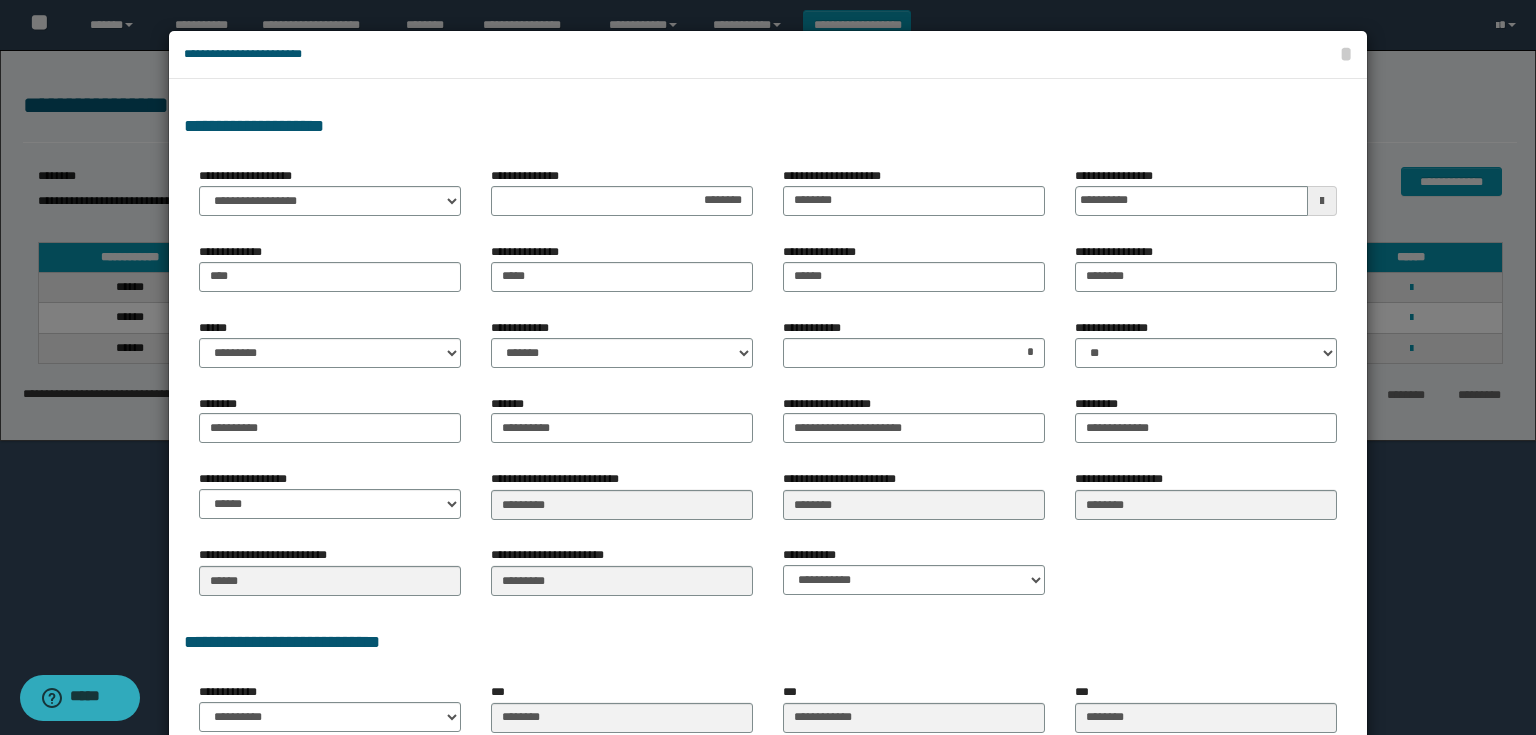 click at bounding box center [768, 539] 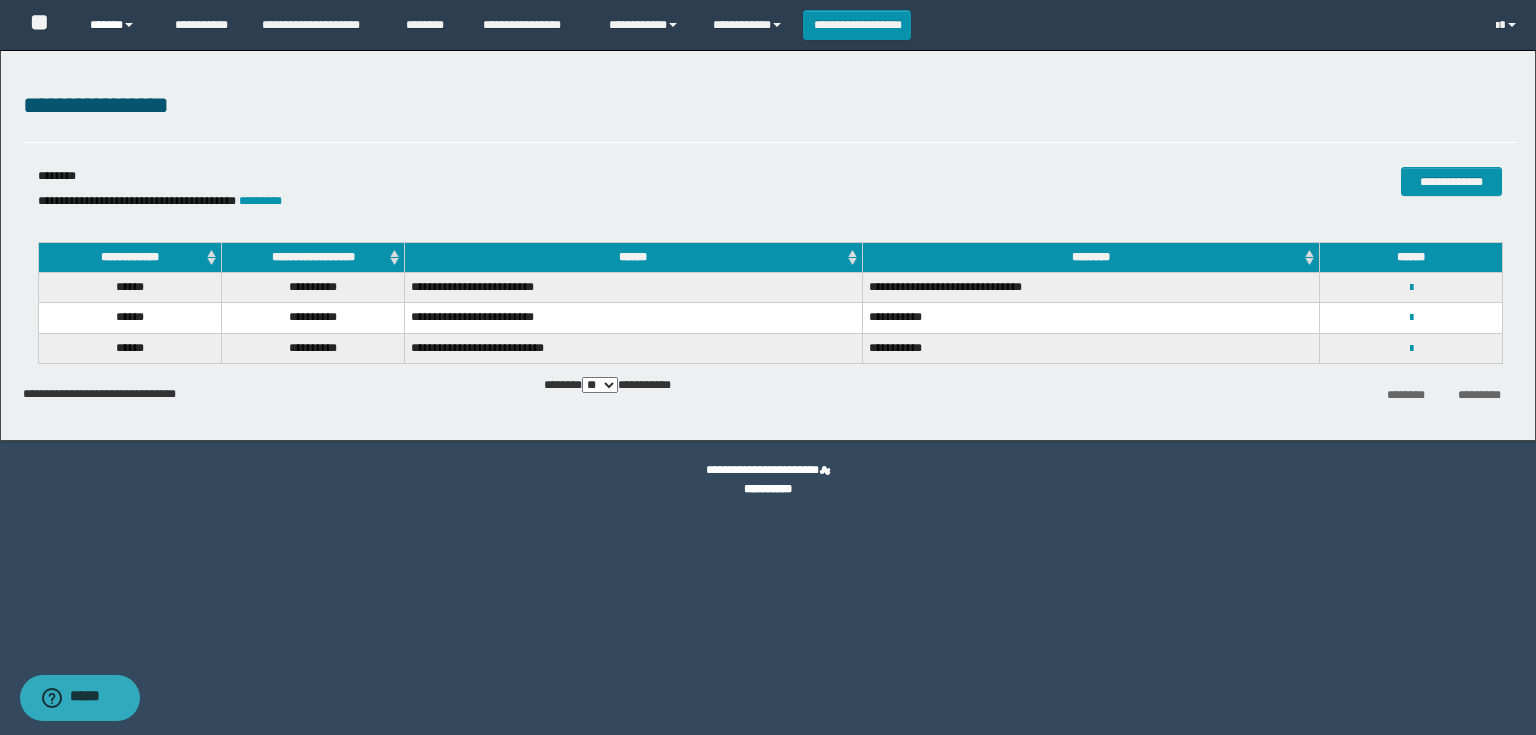 click on "******" at bounding box center (117, 25) 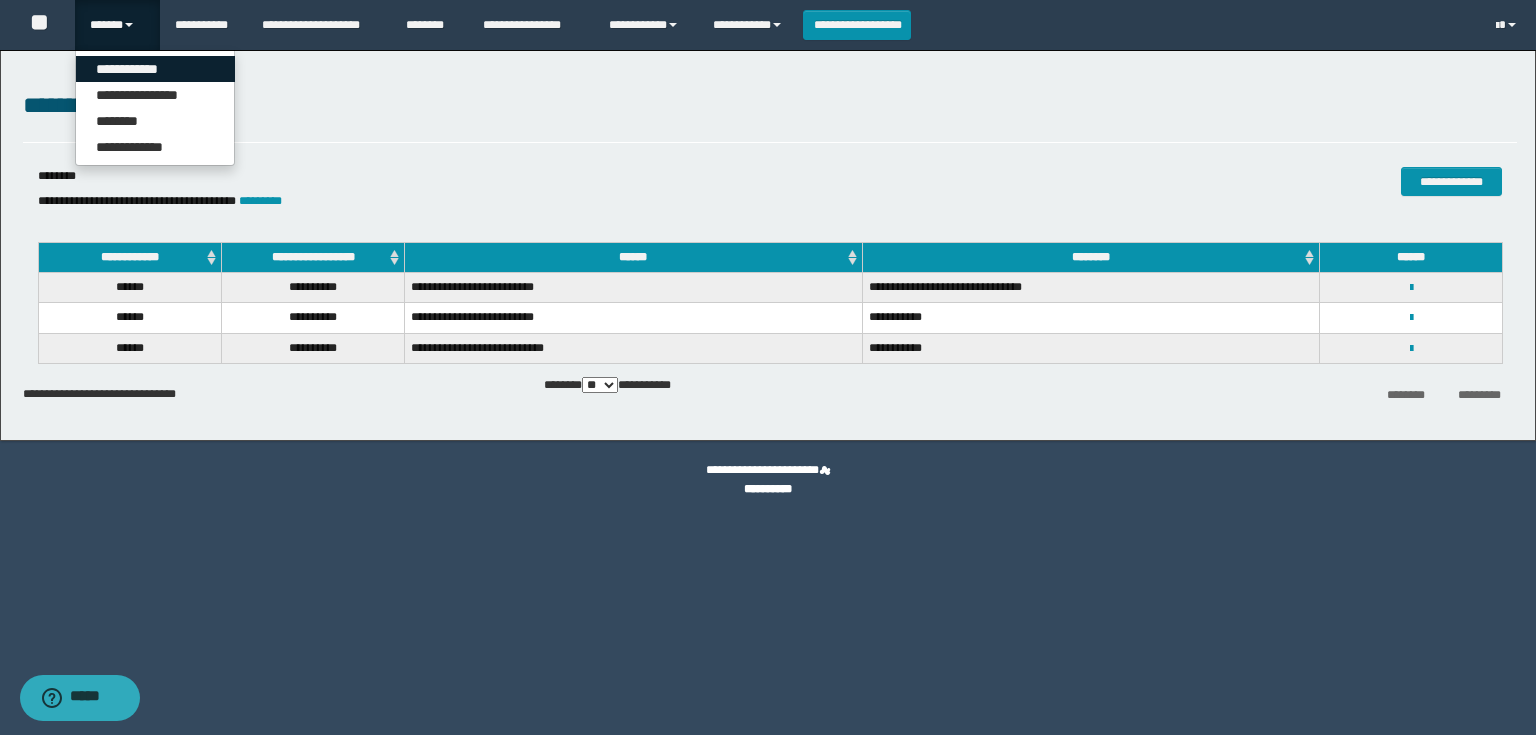 click on "**********" at bounding box center (155, 69) 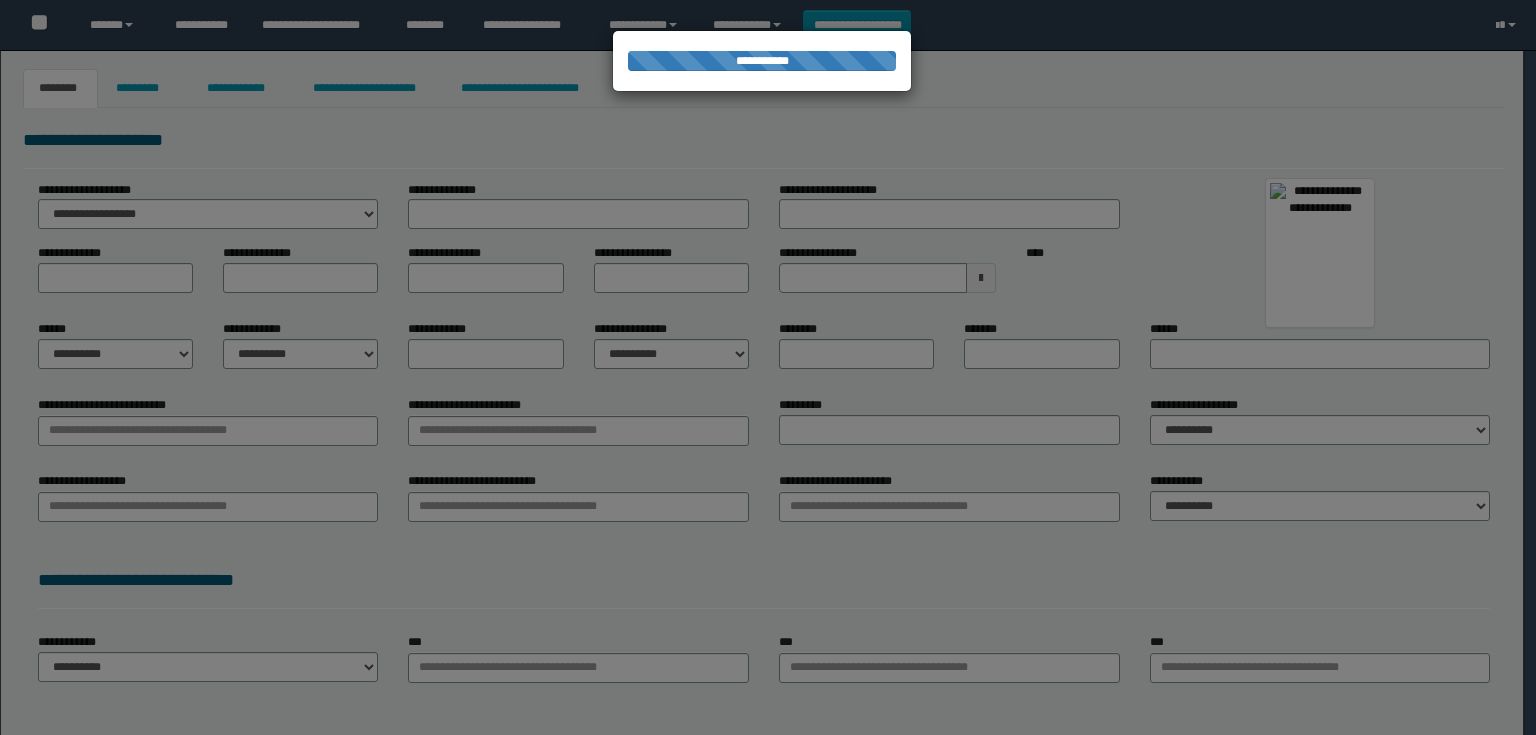 scroll, scrollTop: 0, scrollLeft: 0, axis: both 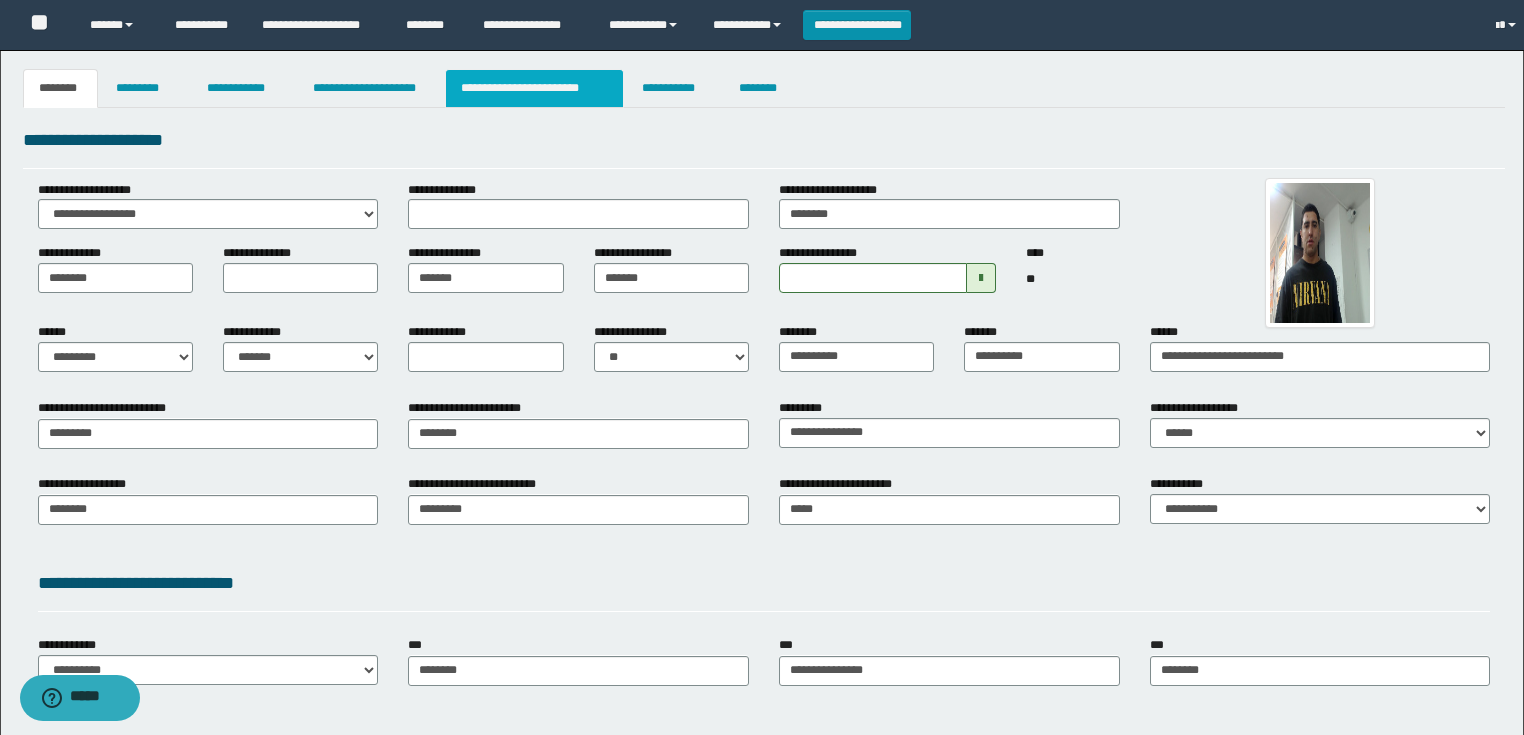 click on "**********" at bounding box center (534, 88) 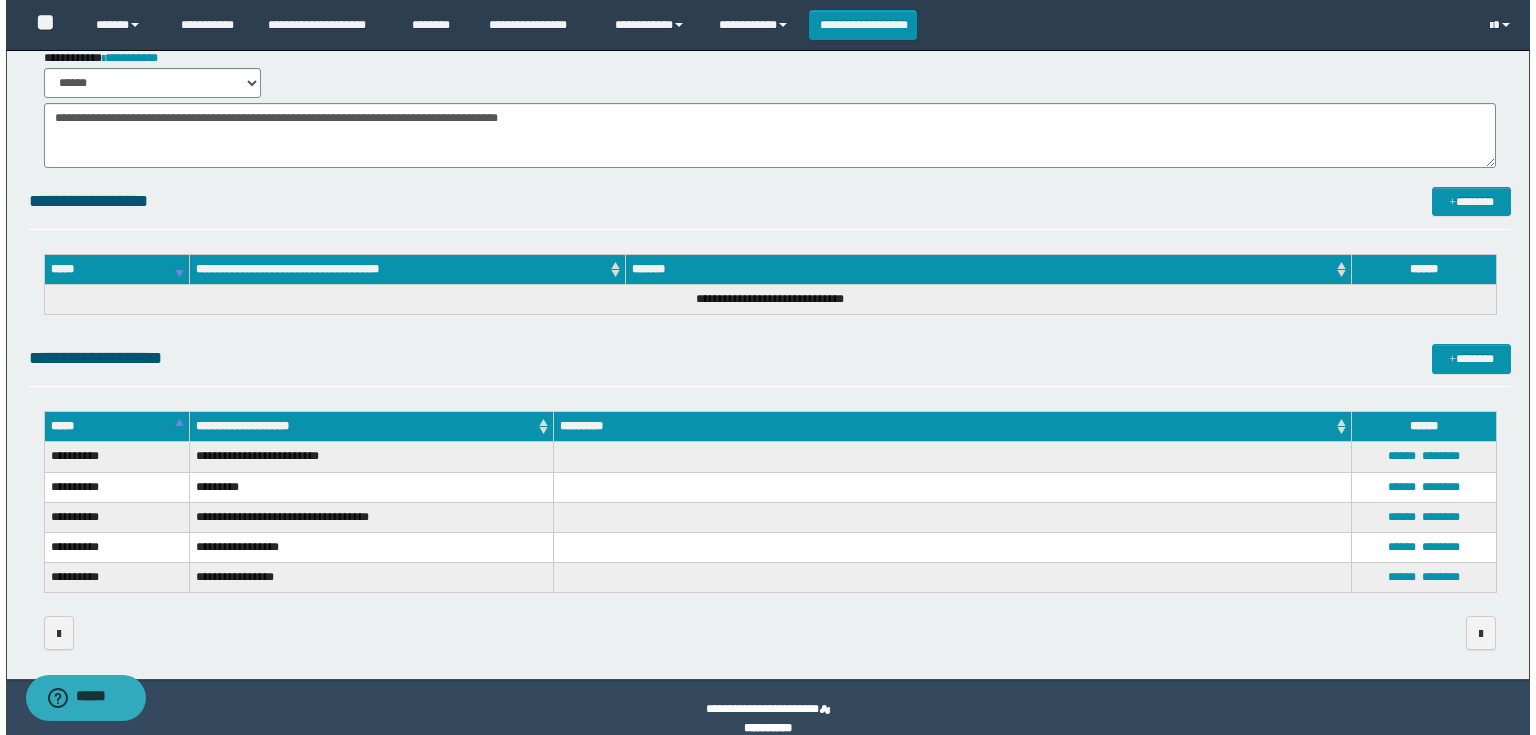 scroll, scrollTop: 285, scrollLeft: 0, axis: vertical 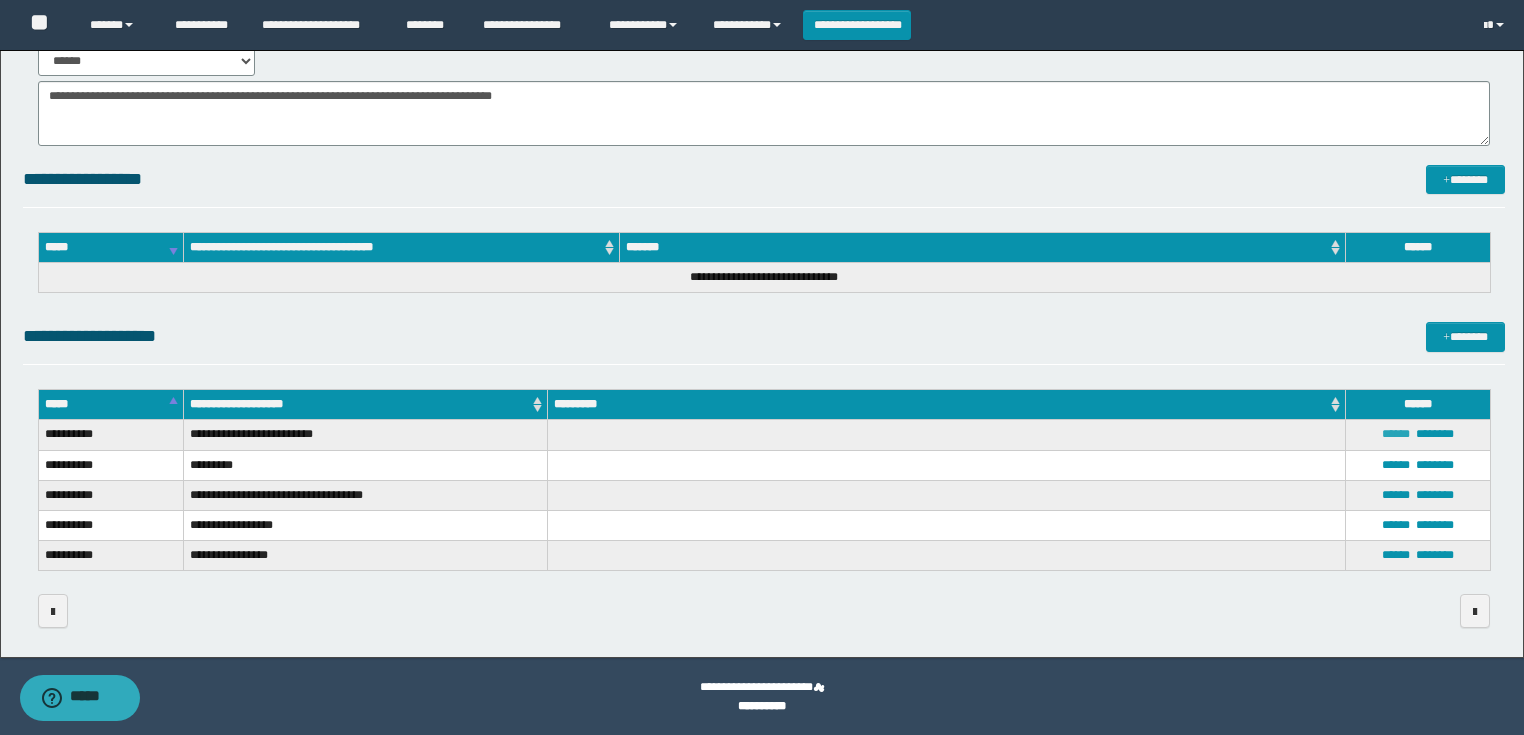 drag, startPoint x: 1392, startPoint y: 435, endPoint x: 1359, endPoint y: 416, distance: 38.078865 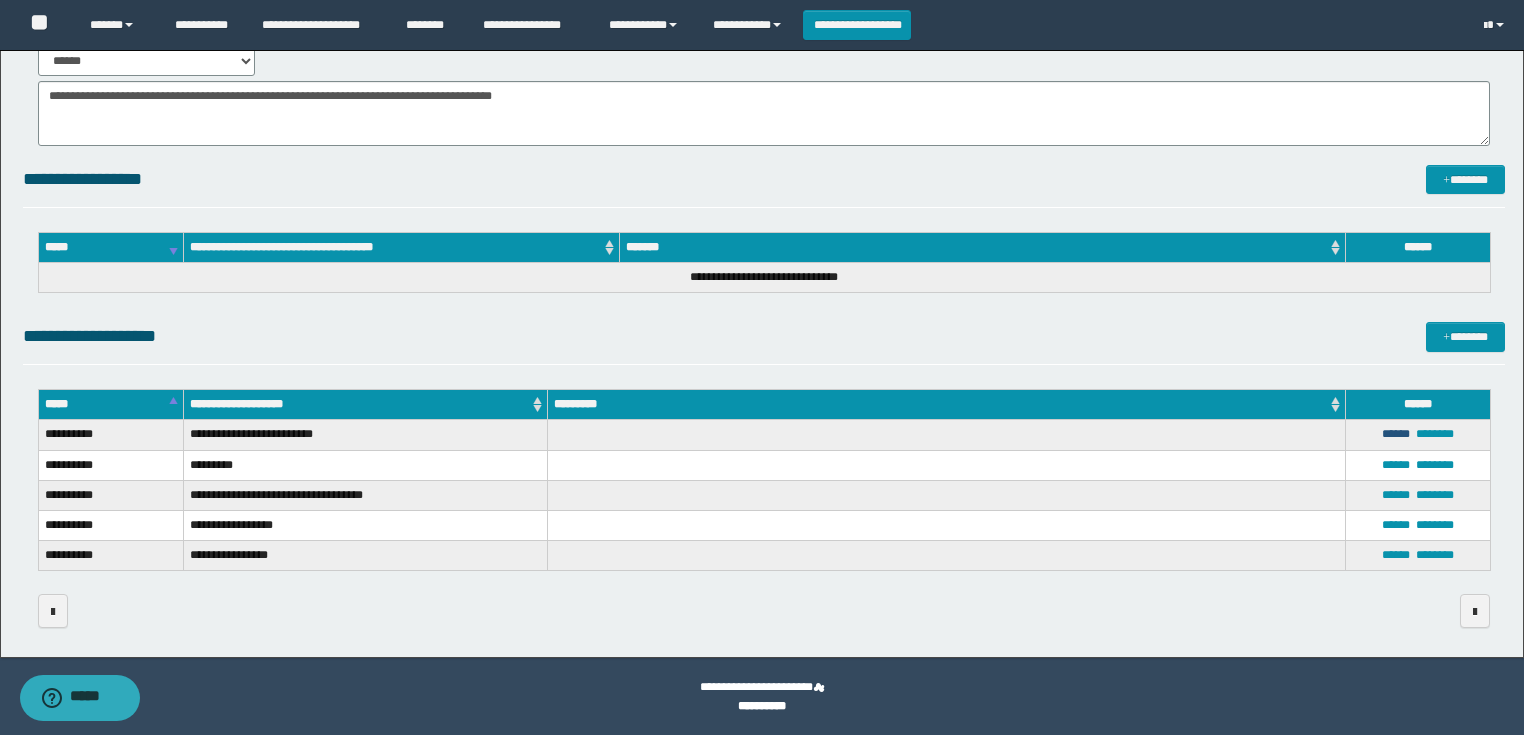 type on "**********" 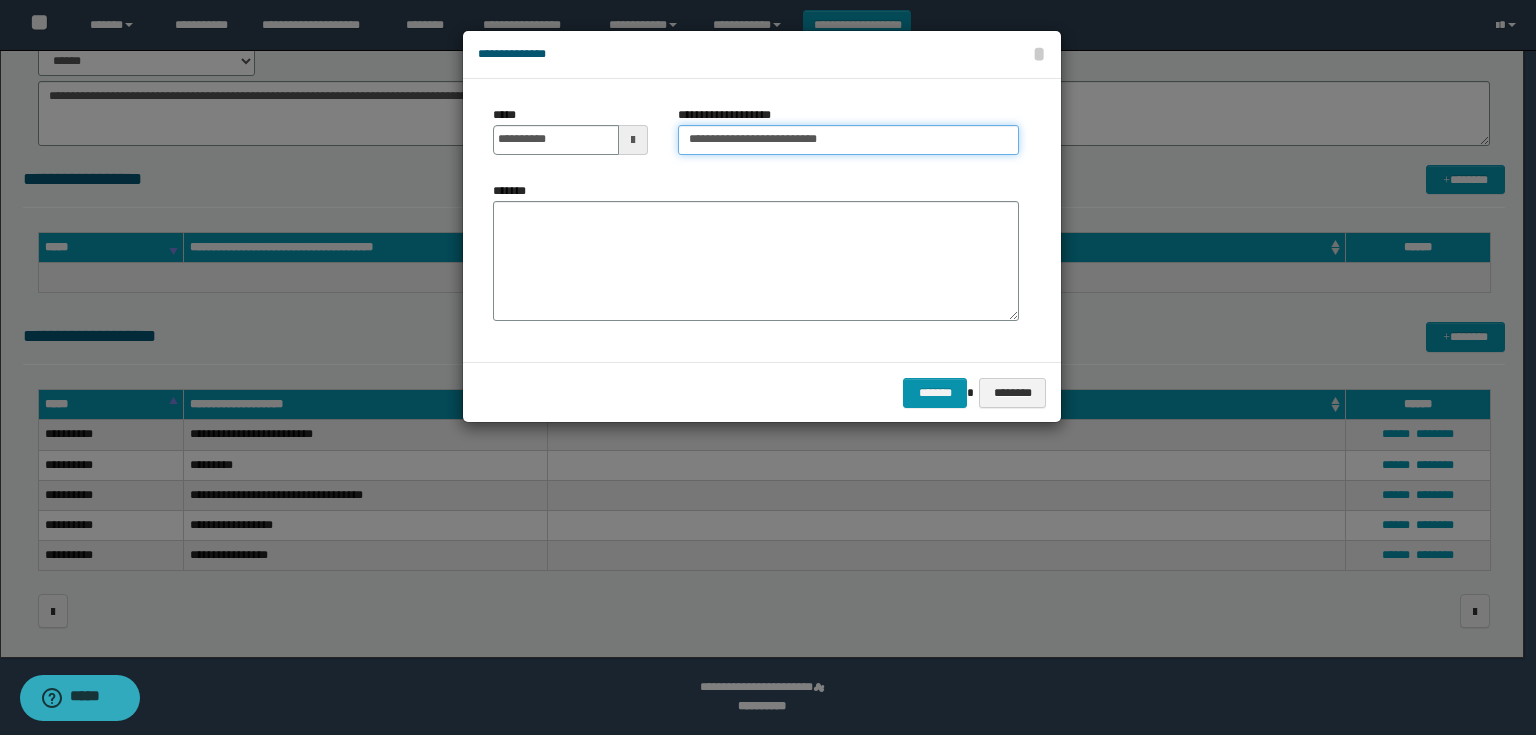 drag, startPoint x: 941, startPoint y: 128, endPoint x: 535, endPoint y: 111, distance: 406.35574 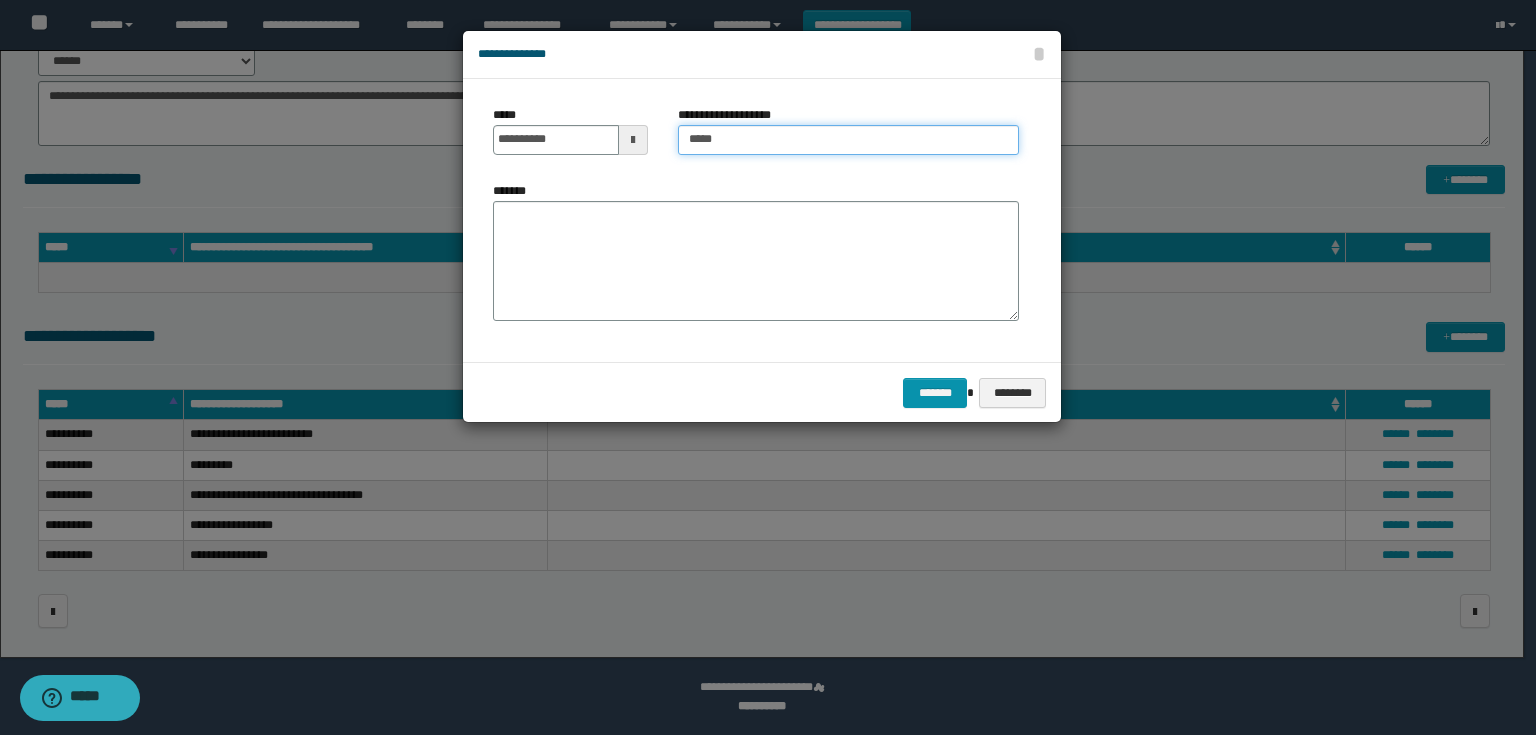 type on "**********" 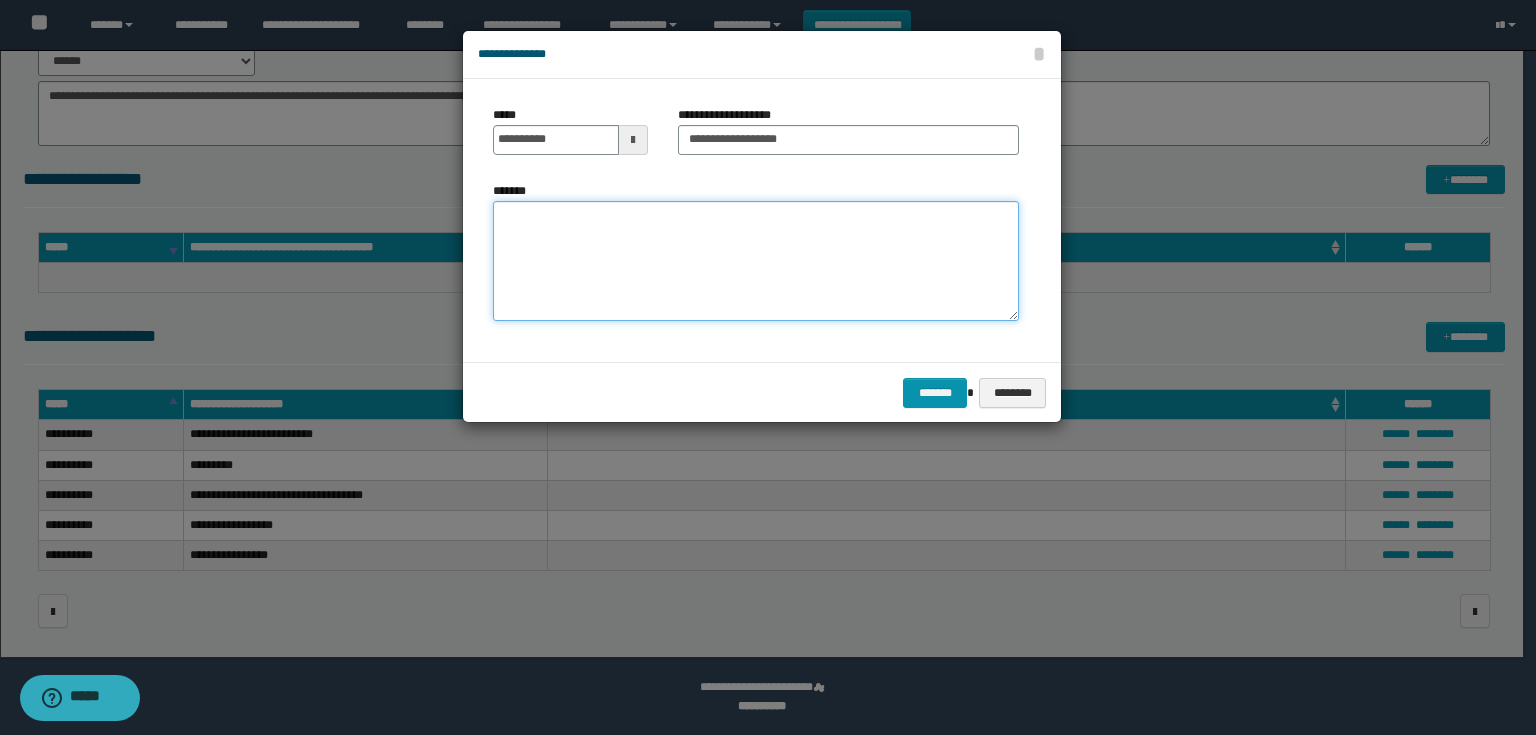 click on "*******" at bounding box center [756, 261] 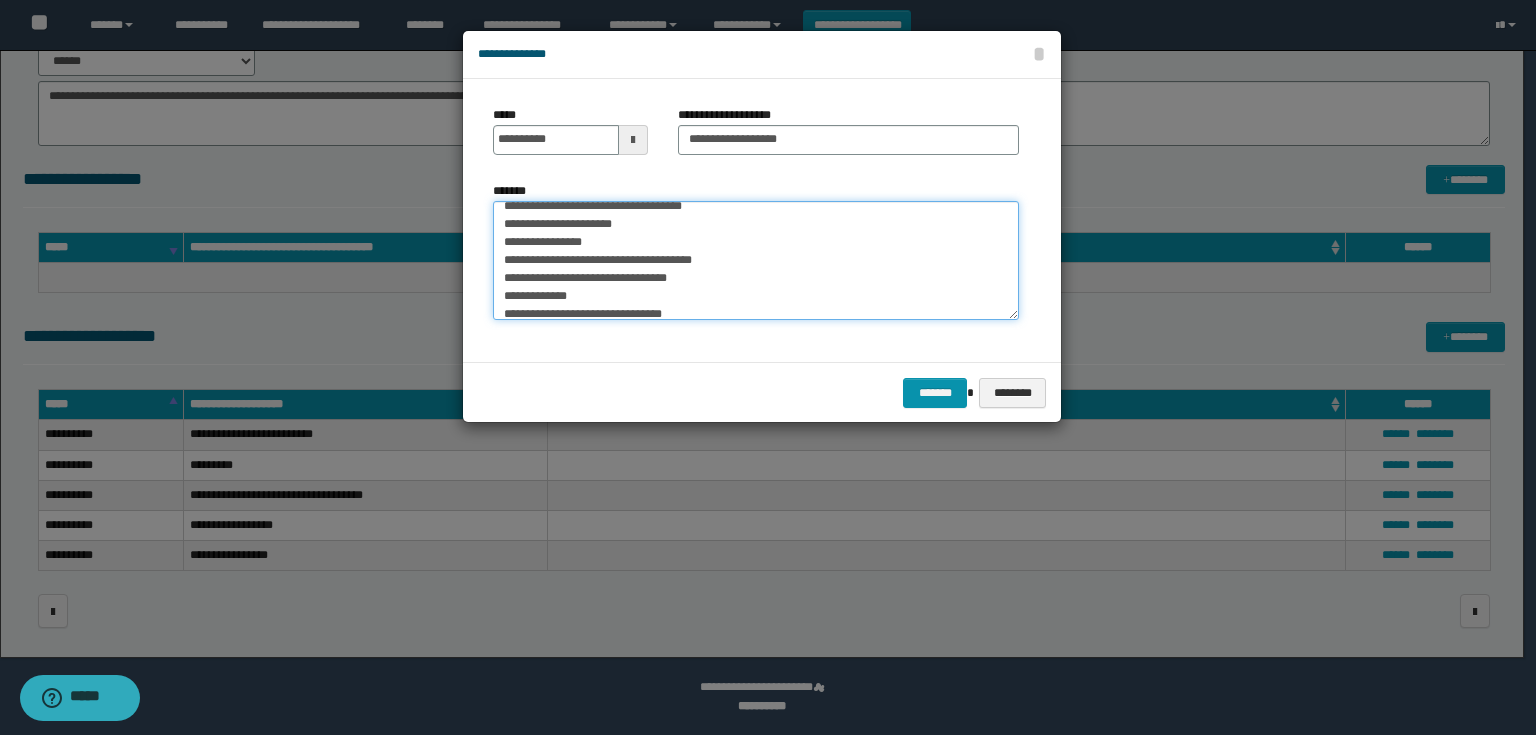 scroll, scrollTop: 0, scrollLeft: 0, axis: both 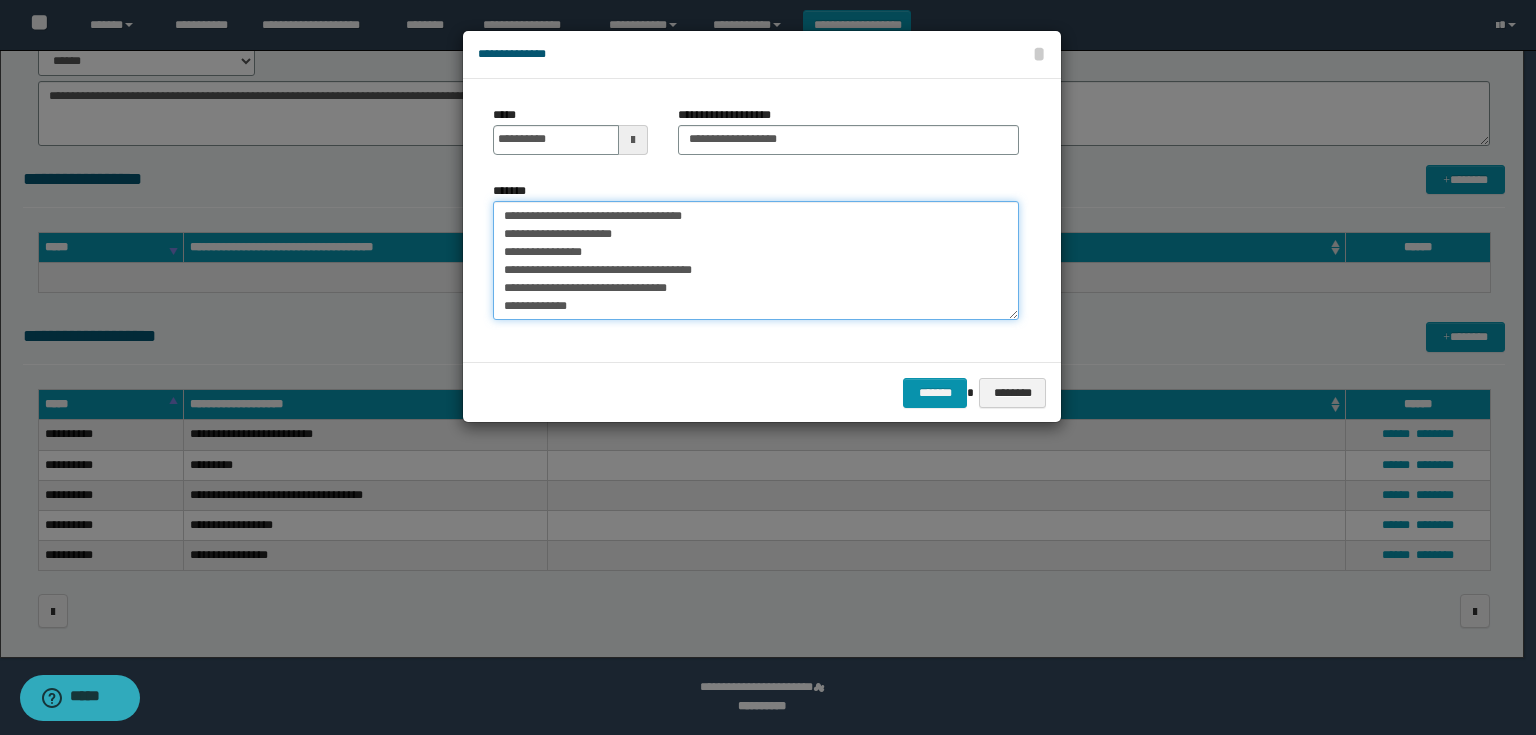 drag, startPoint x: 695, startPoint y: 319, endPoint x: 396, endPoint y: 229, distance: 312.2515 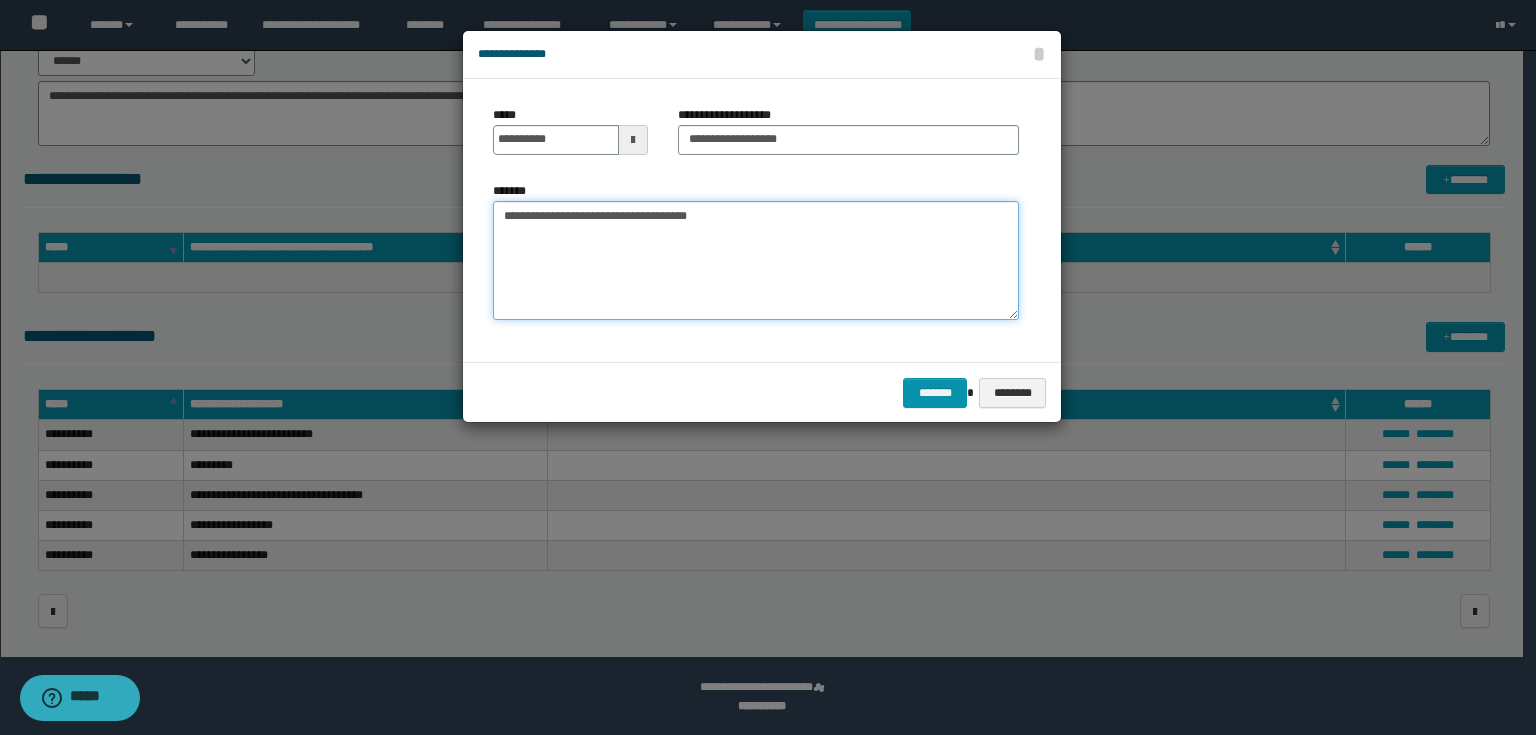 drag, startPoint x: 791, startPoint y: 216, endPoint x: 682, endPoint y: 212, distance: 109.07337 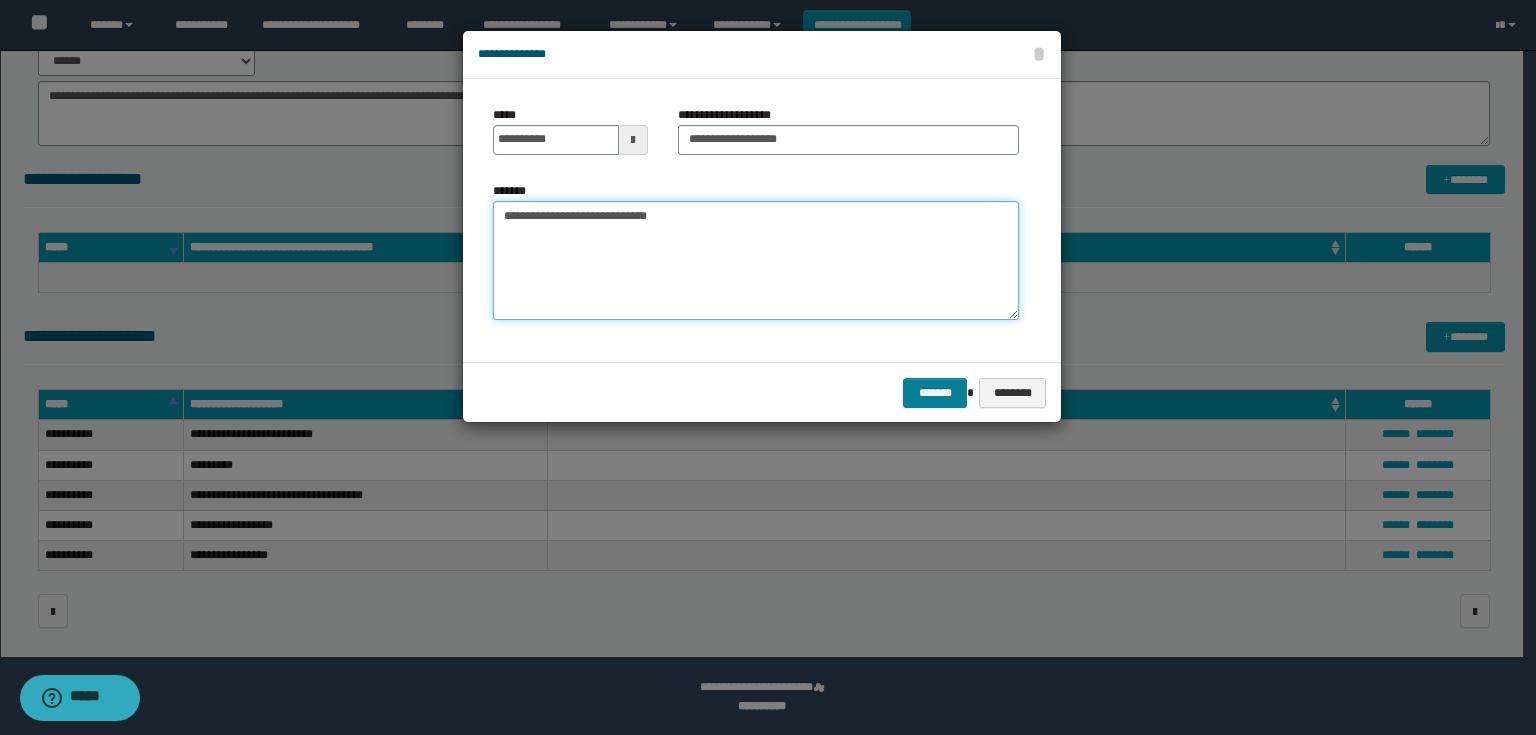 type on "**********" 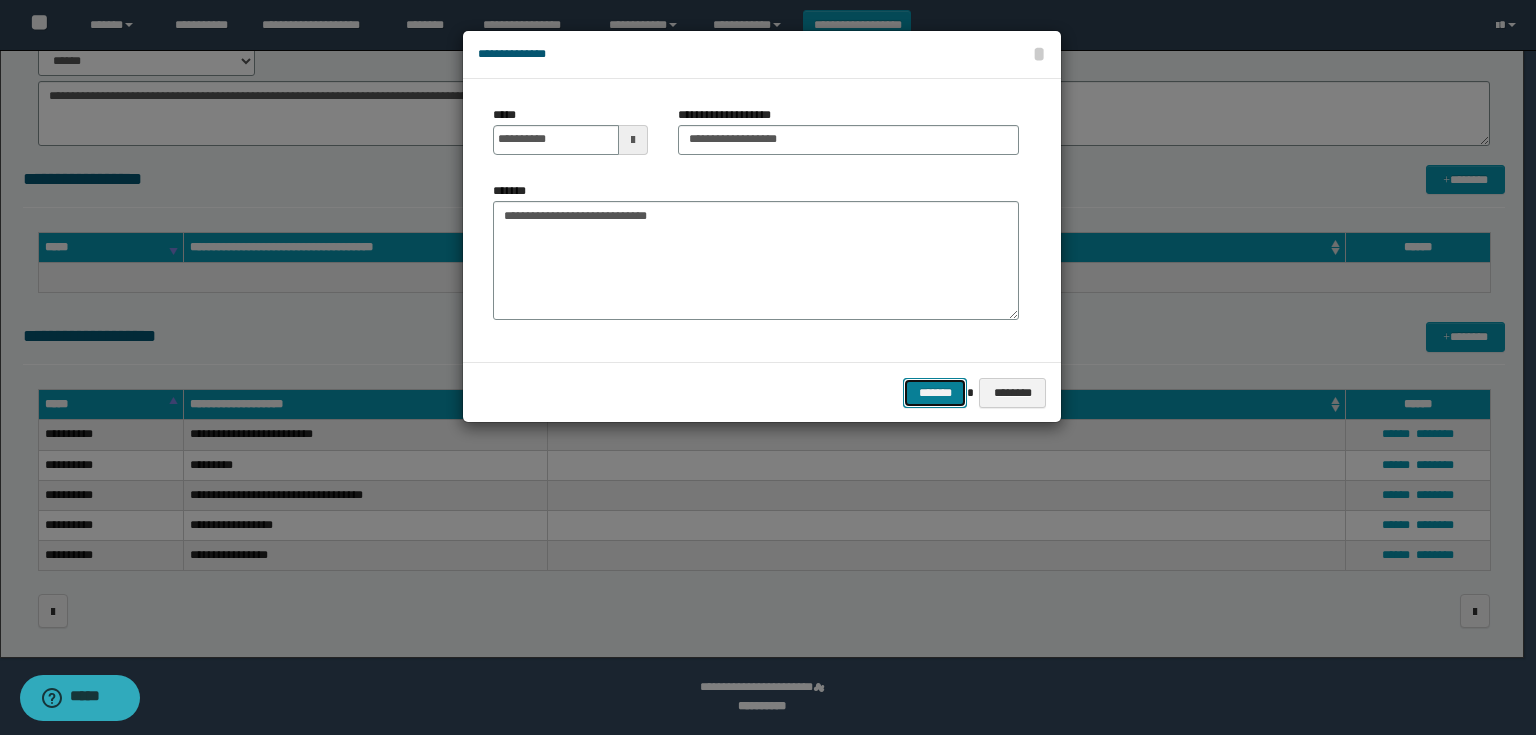 drag, startPoint x: 954, startPoint y: 388, endPoint x: 1086, endPoint y: 394, distance: 132.13629 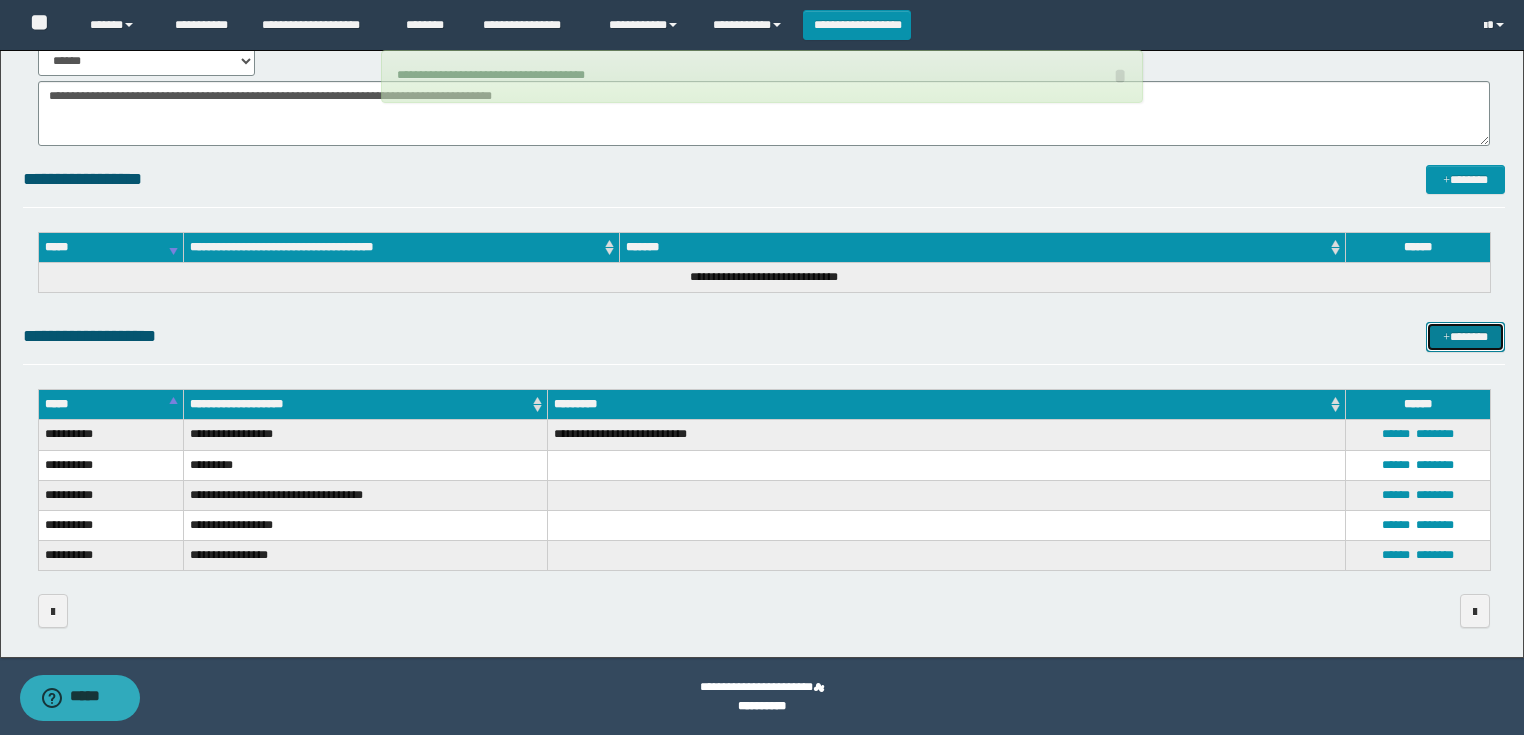 click on "*******" at bounding box center [1465, 337] 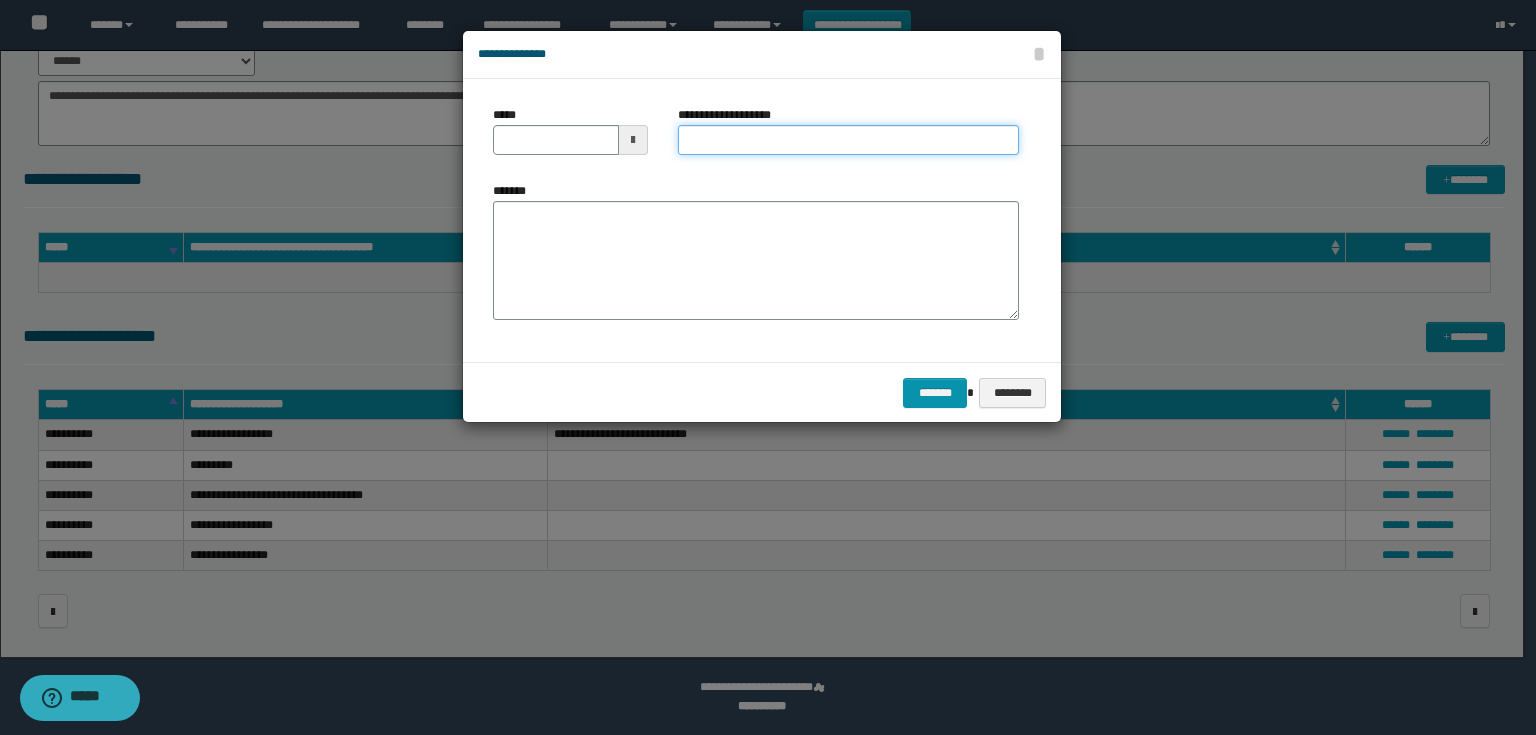 click on "**********" at bounding box center [848, 140] 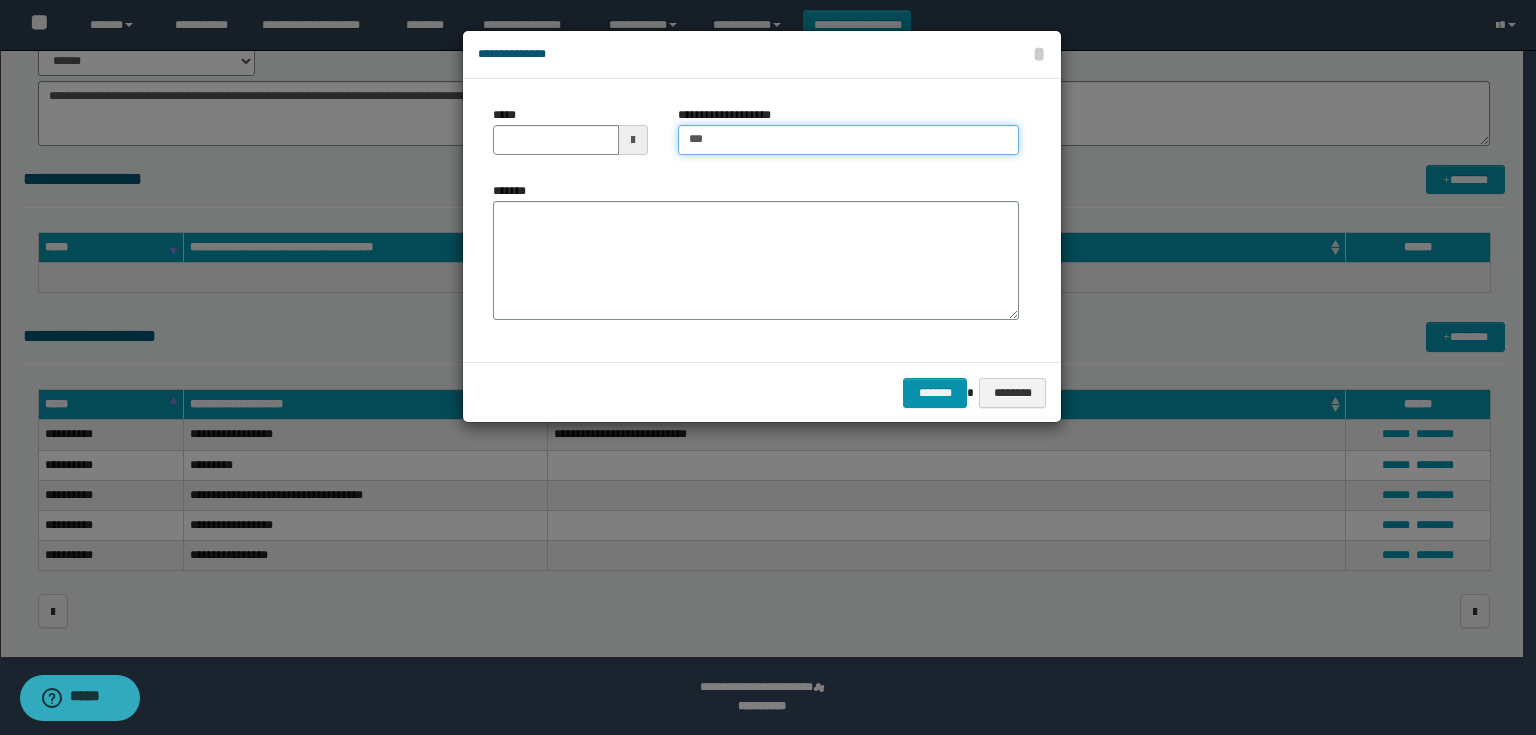 type on "**********" 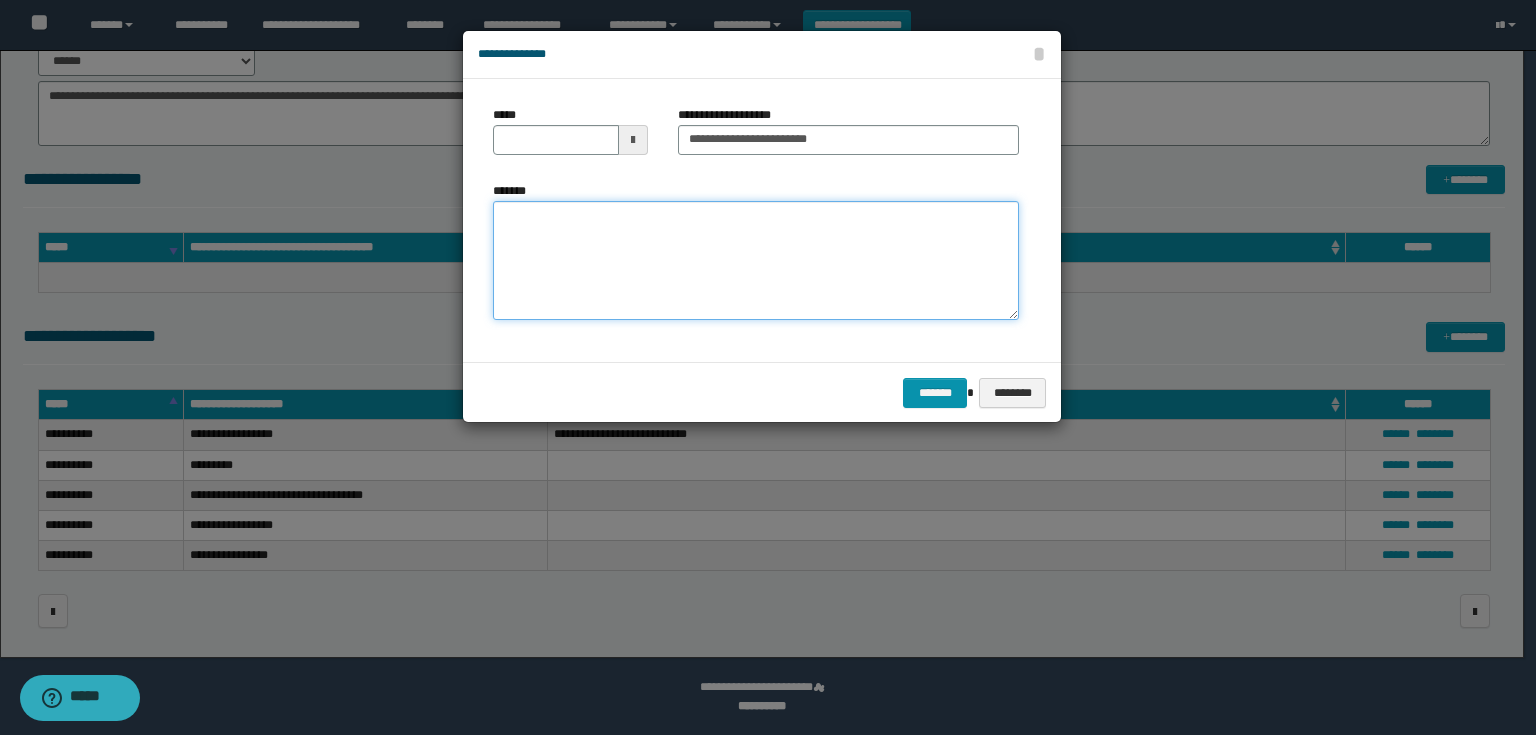click on "*******" at bounding box center (756, 261) 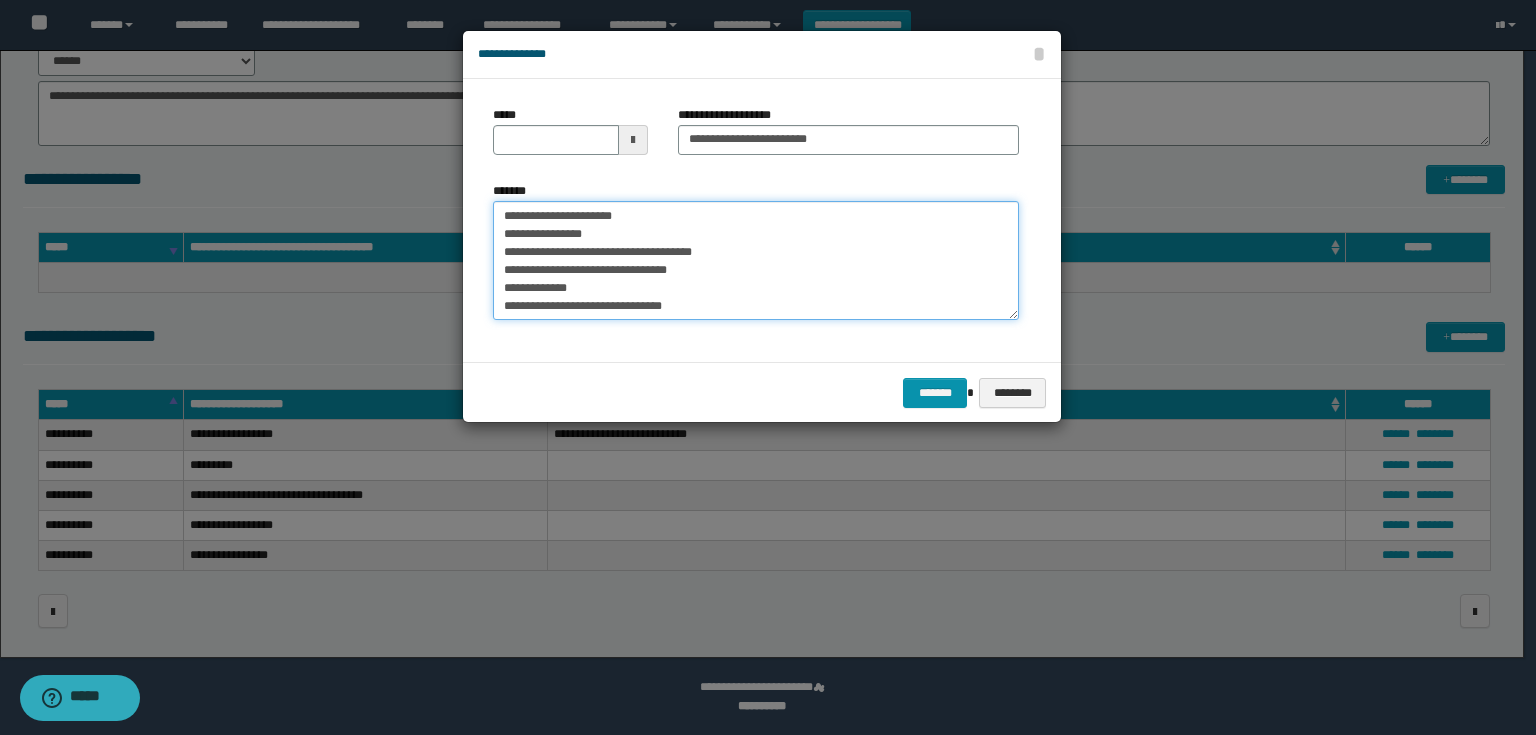 scroll, scrollTop: 102, scrollLeft: 0, axis: vertical 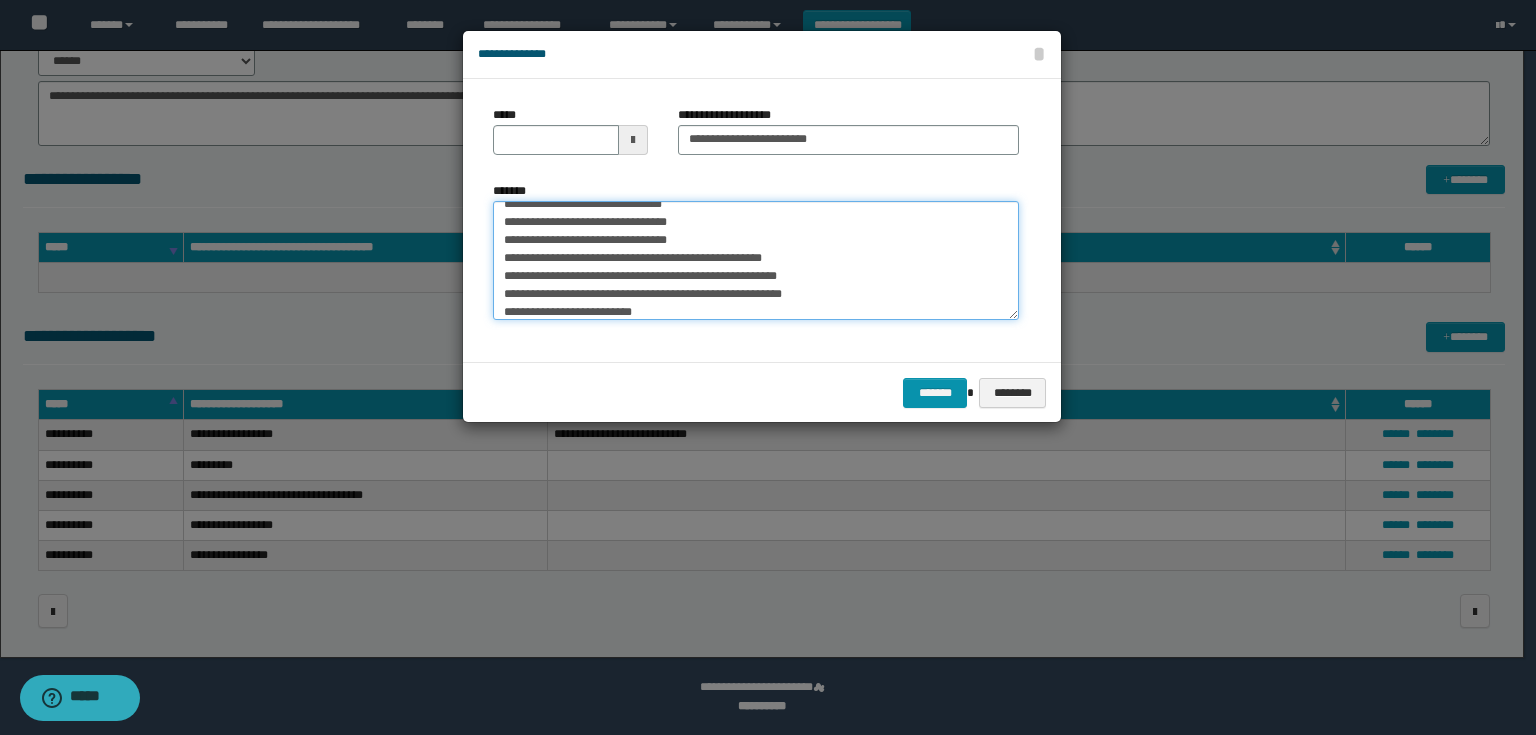 type on "**********" 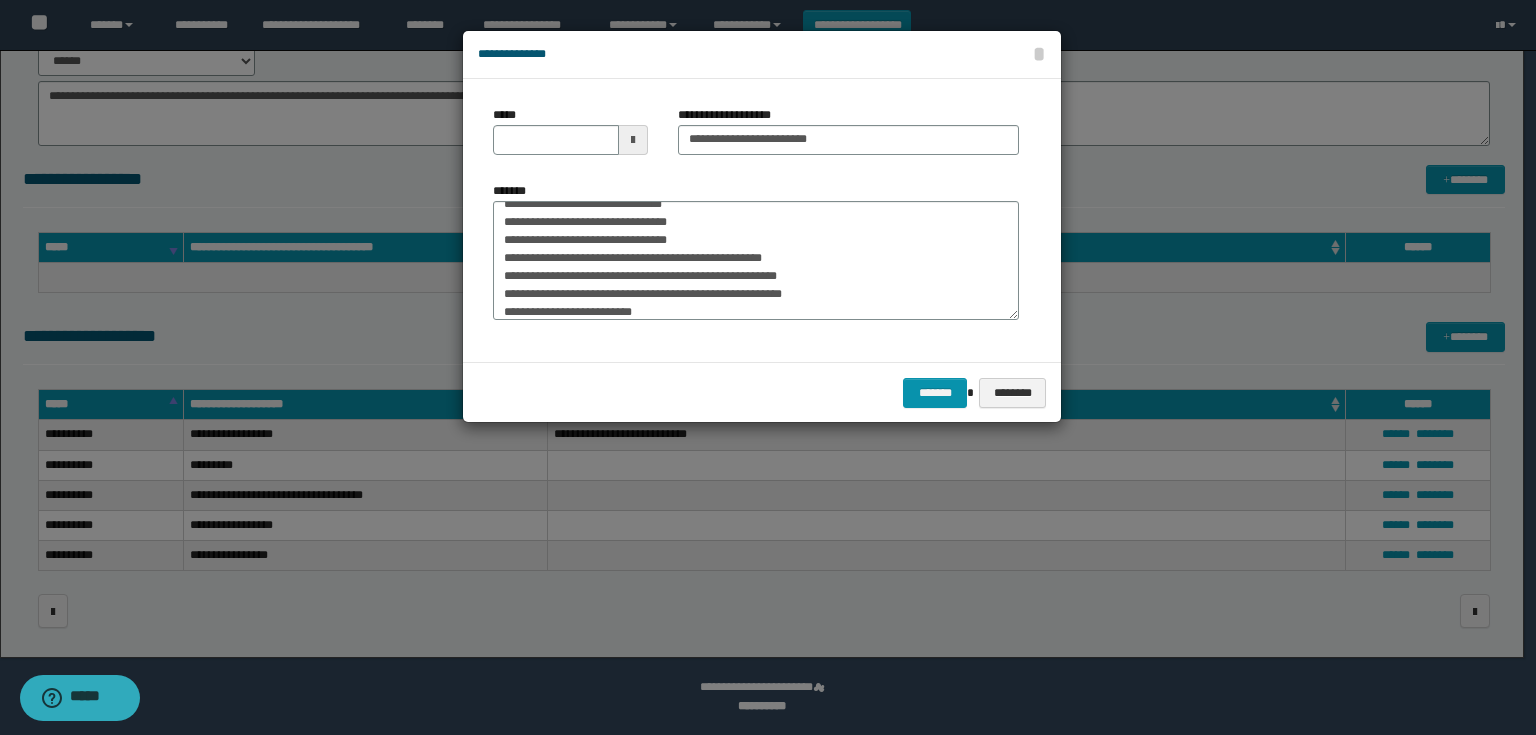 click at bounding box center (633, 140) 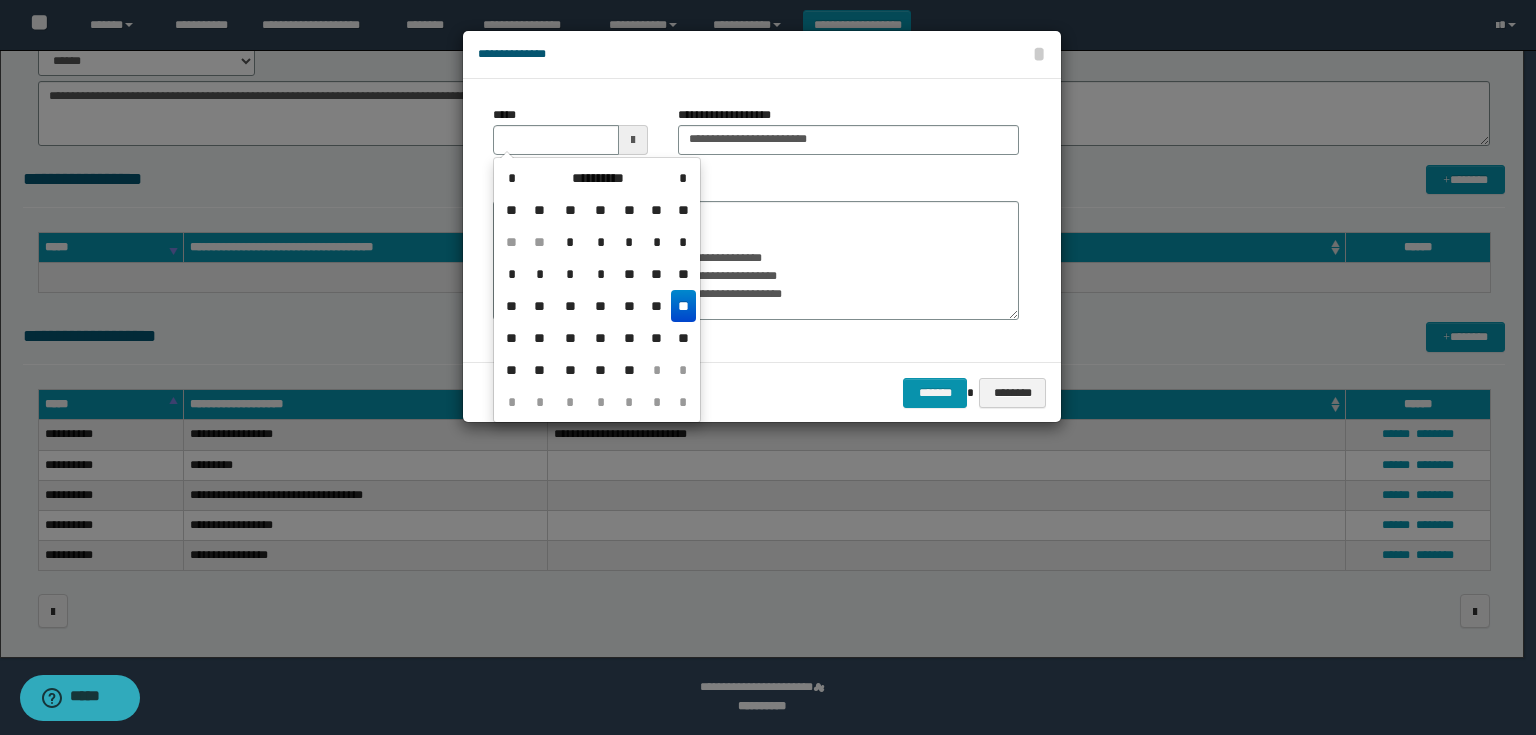 click on "**" at bounding box center (683, 306) 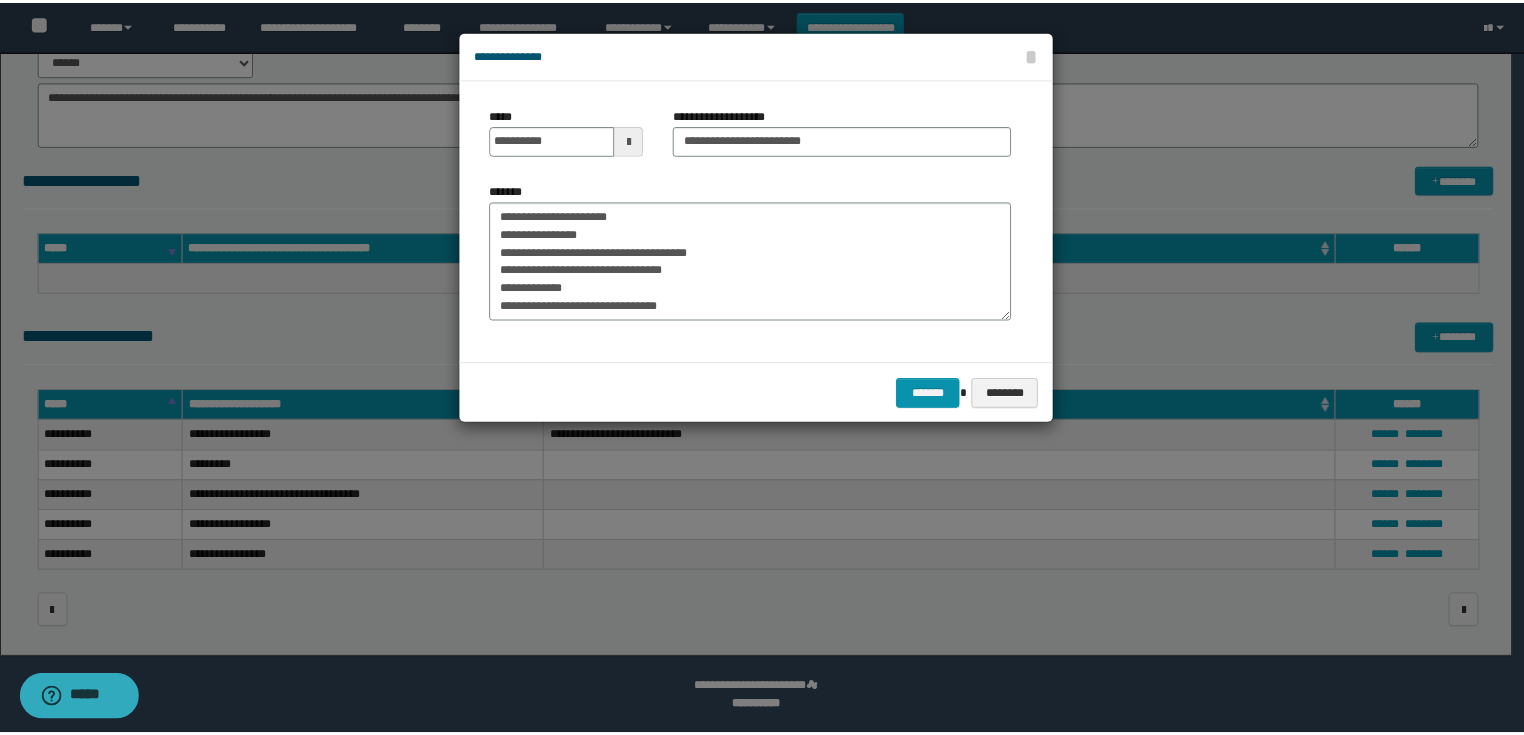scroll, scrollTop: 0, scrollLeft: 0, axis: both 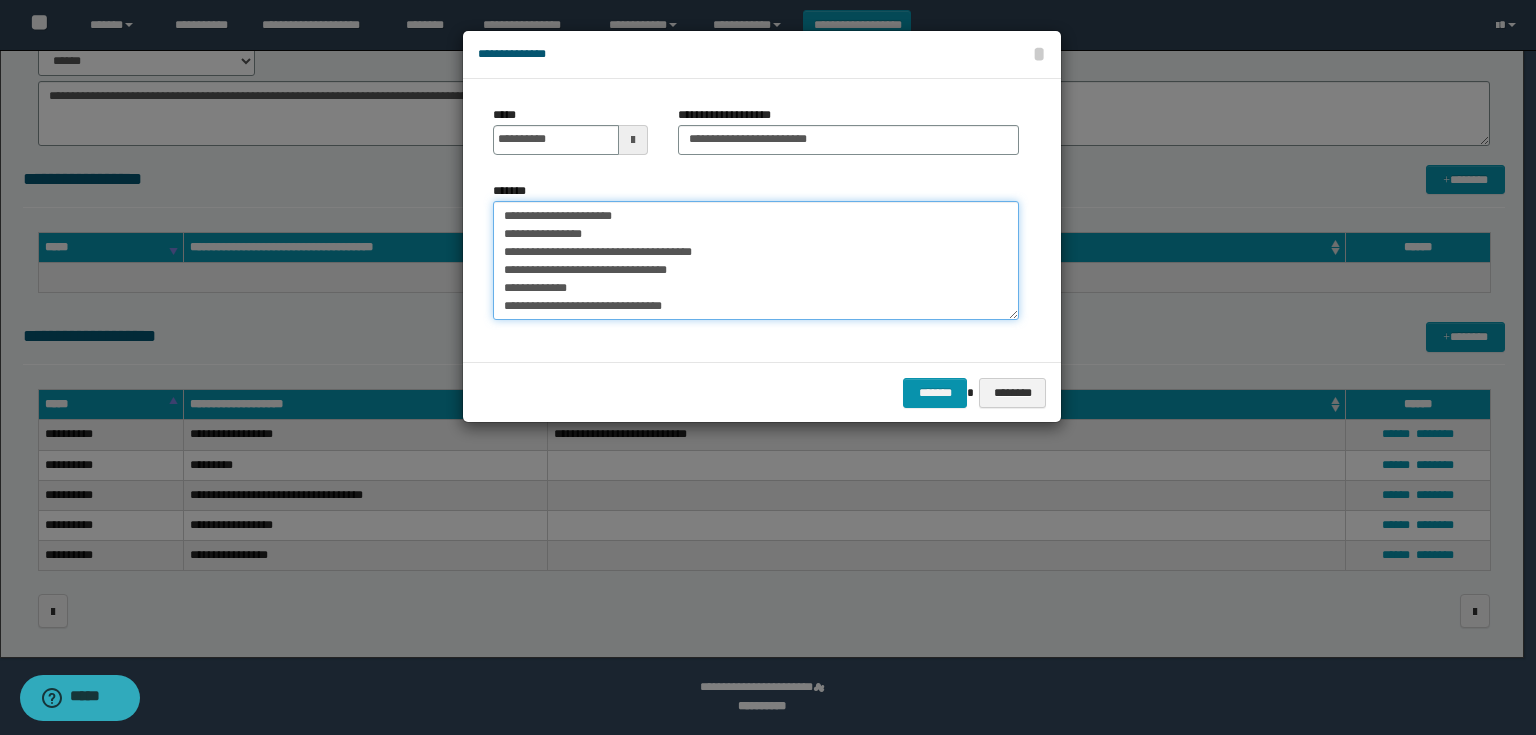 drag, startPoint x: 664, startPoint y: 289, endPoint x: 483, endPoint y: 272, distance: 181.79659 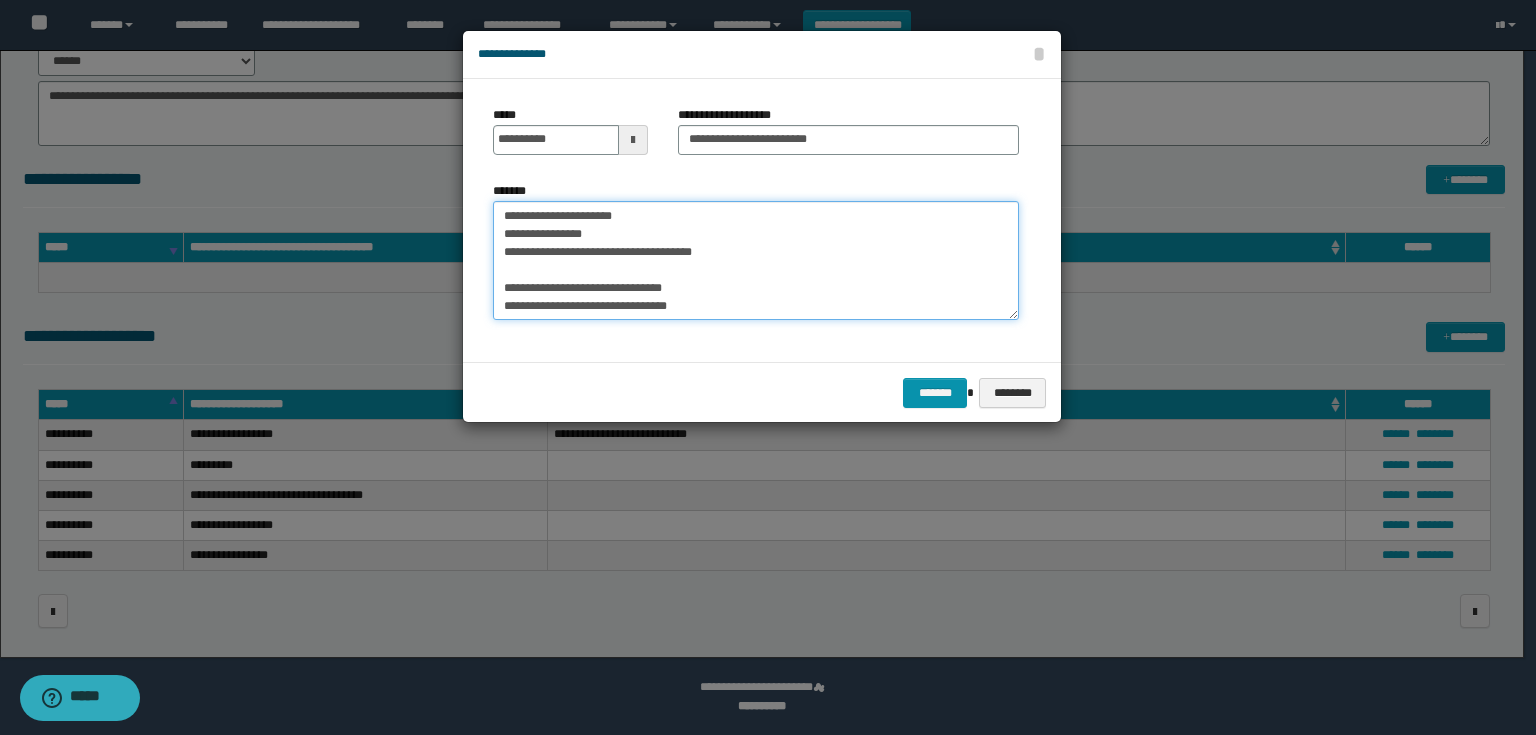 drag, startPoint x: 619, startPoint y: 228, endPoint x: 489, endPoint y: 198, distance: 133.41664 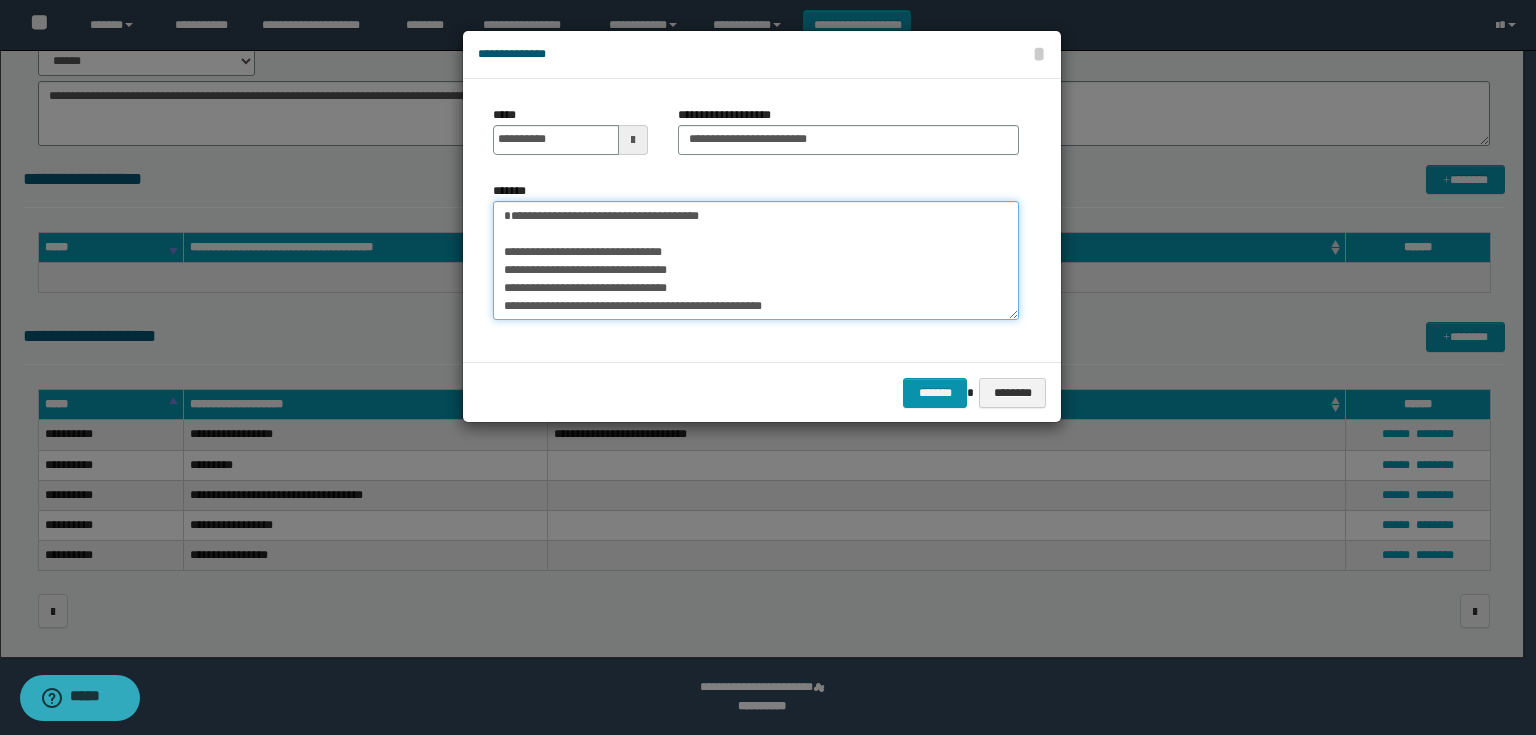 click on "**********" at bounding box center (756, 261) 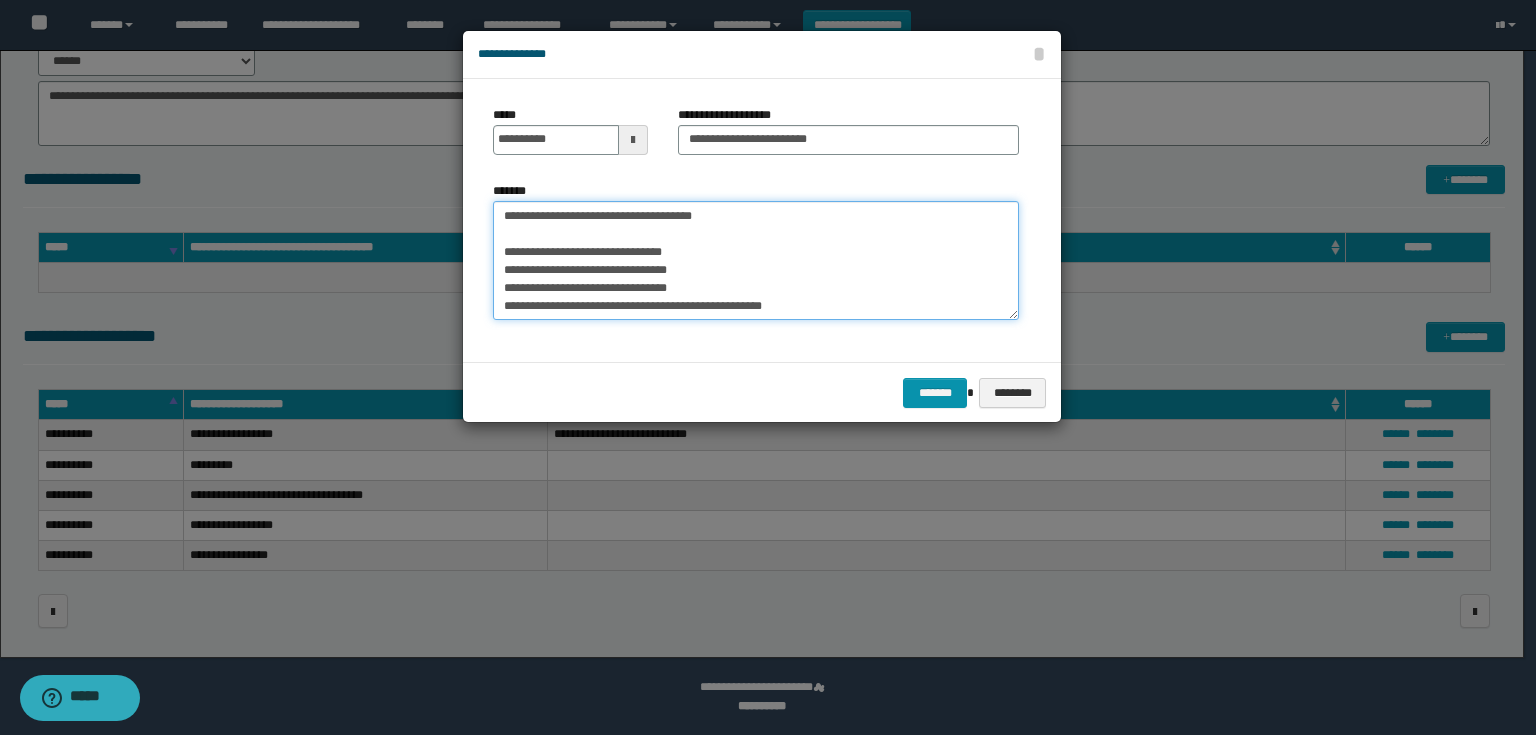 drag, startPoint x: 716, startPoint y: 282, endPoint x: 504, endPoint y: 267, distance: 212.53 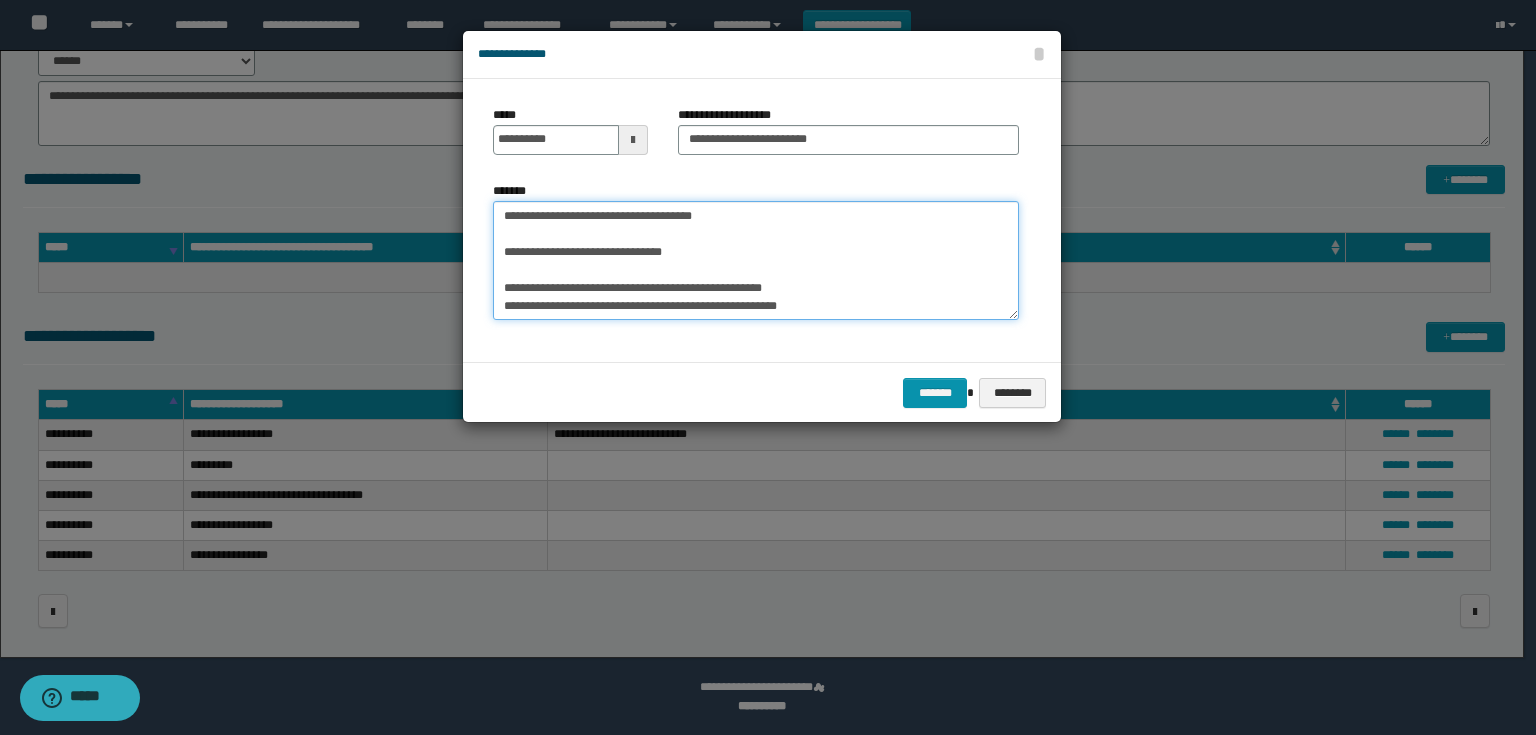 click on "**********" at bounding box center [756, 261] 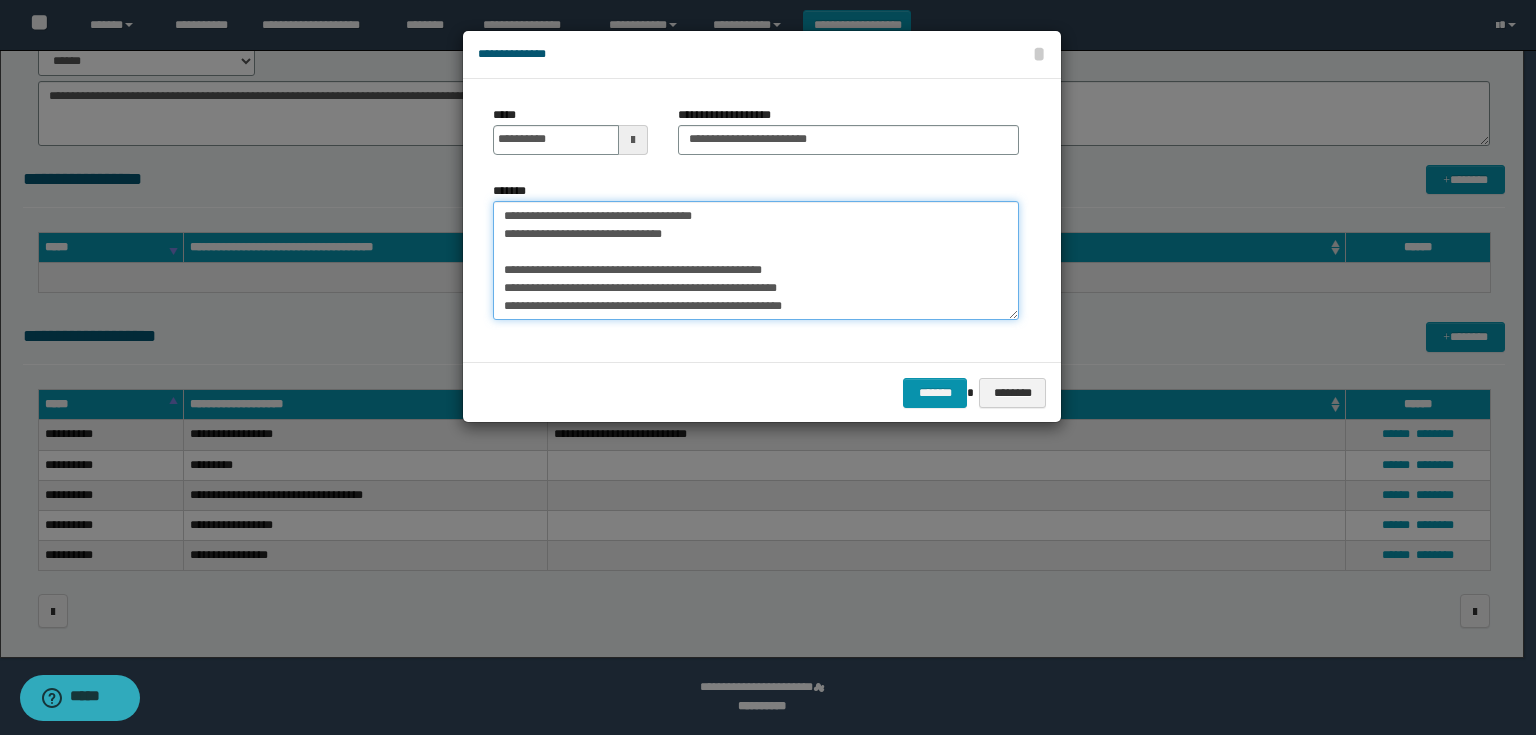 click on "**********" at bounding box center (756, 261) 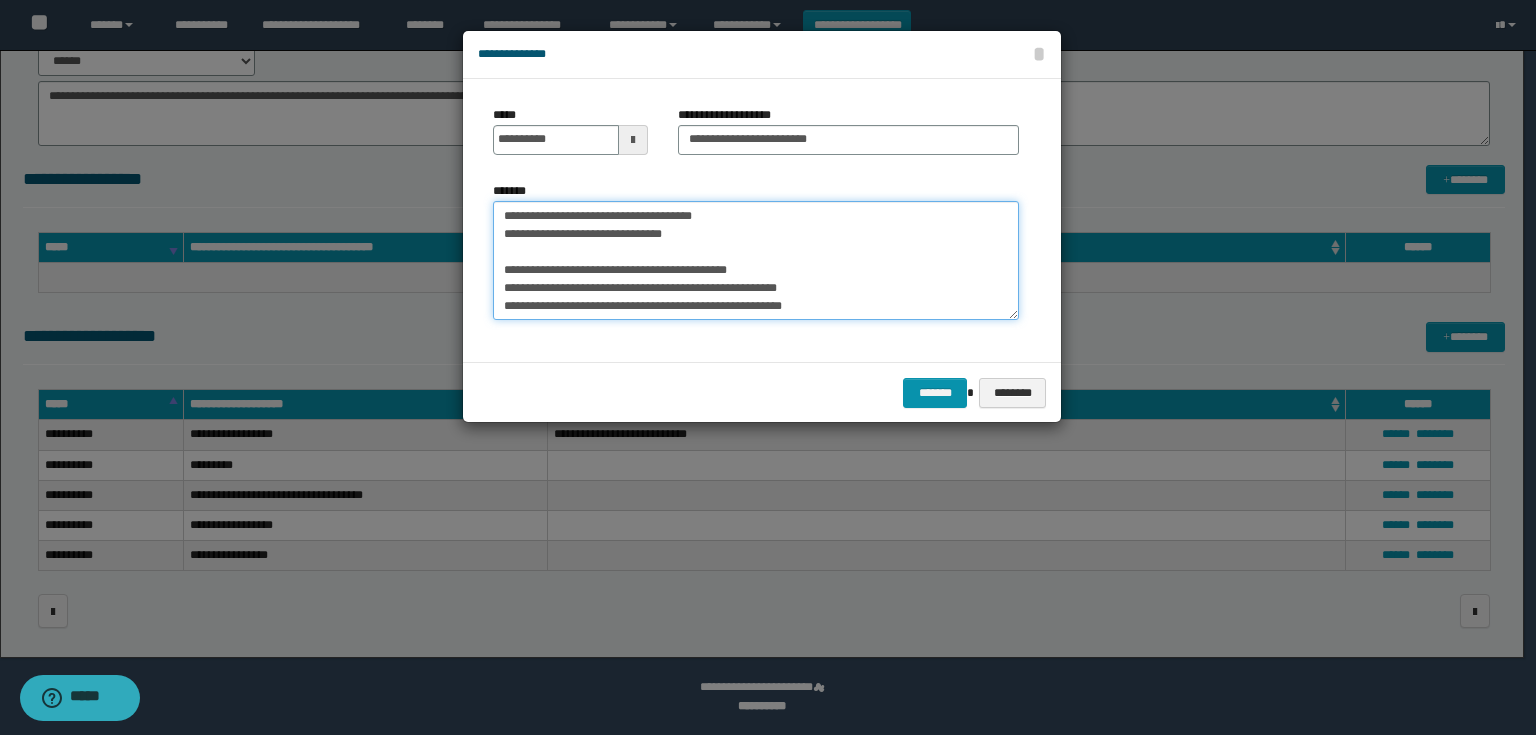 click on "**********" at bounding box center (756, 261) 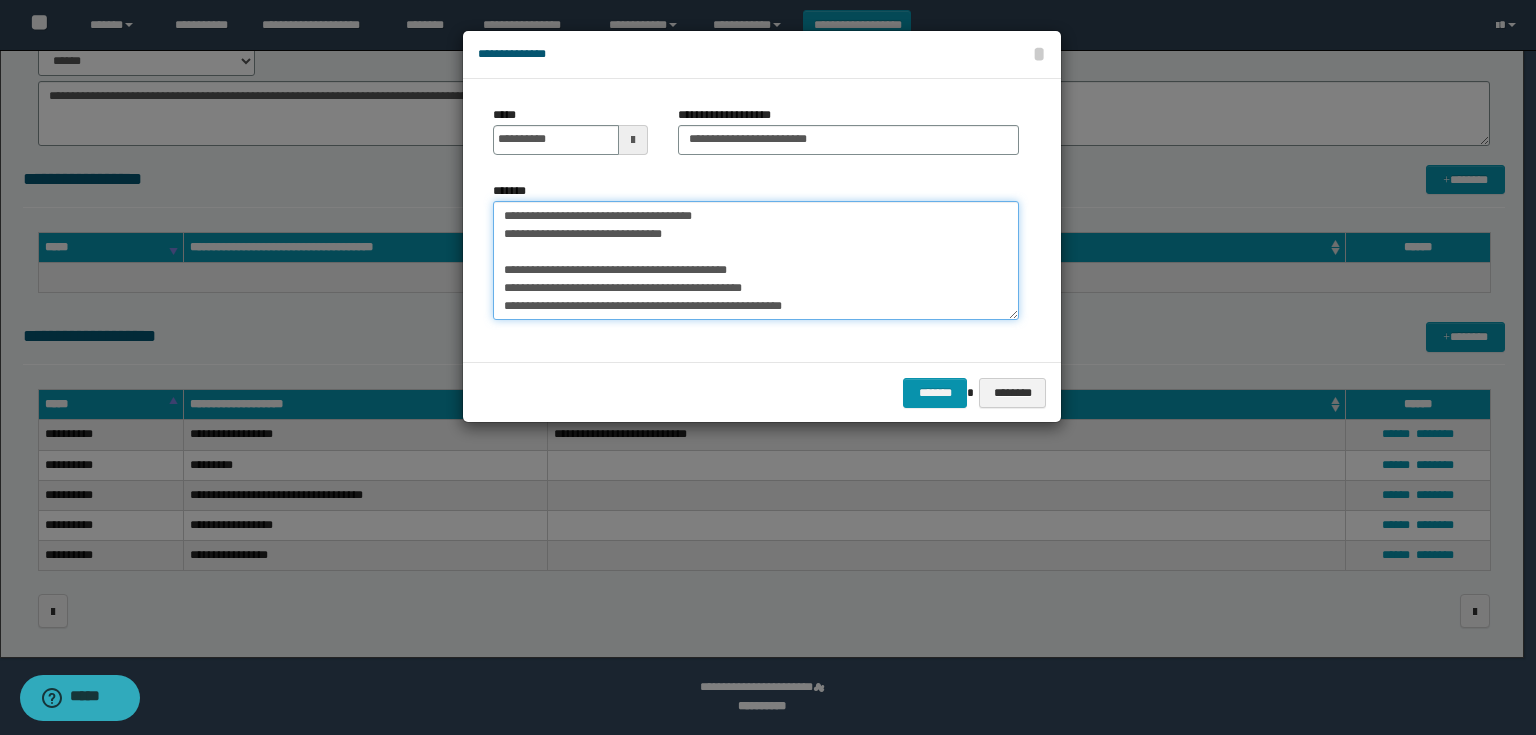 click on "**********" at bounding box center [756, 261] 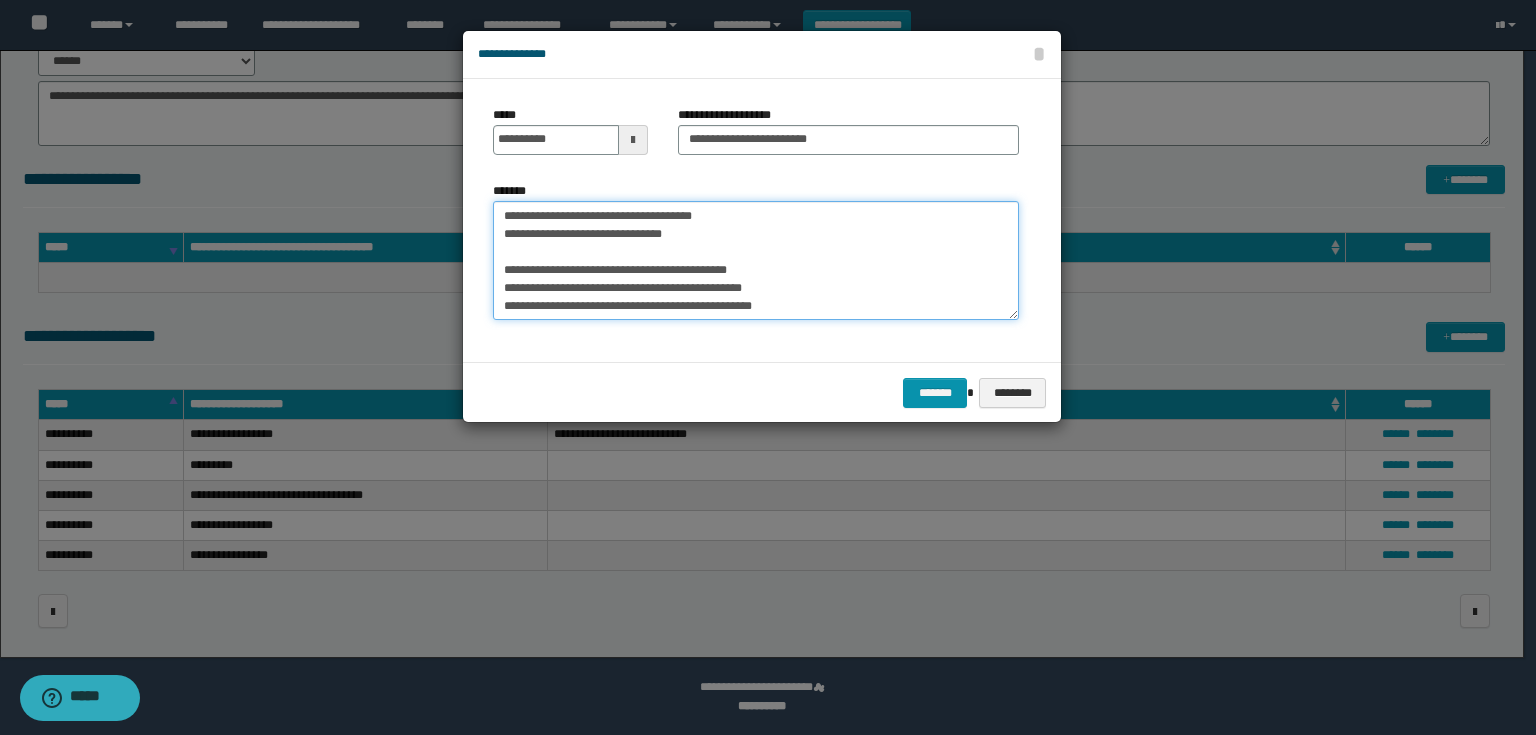 click on "**********" at bounding box center (756, 261) 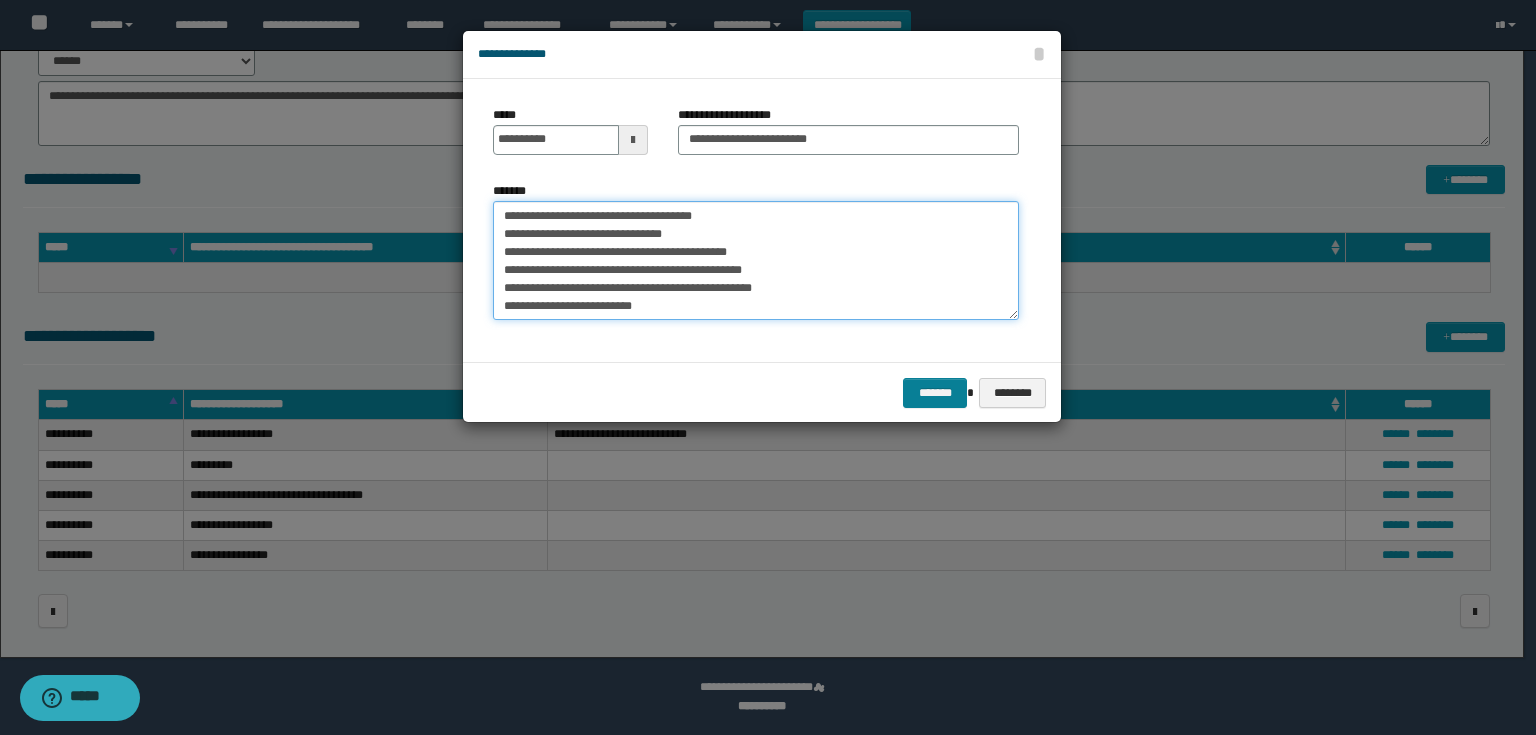 type on "**********" 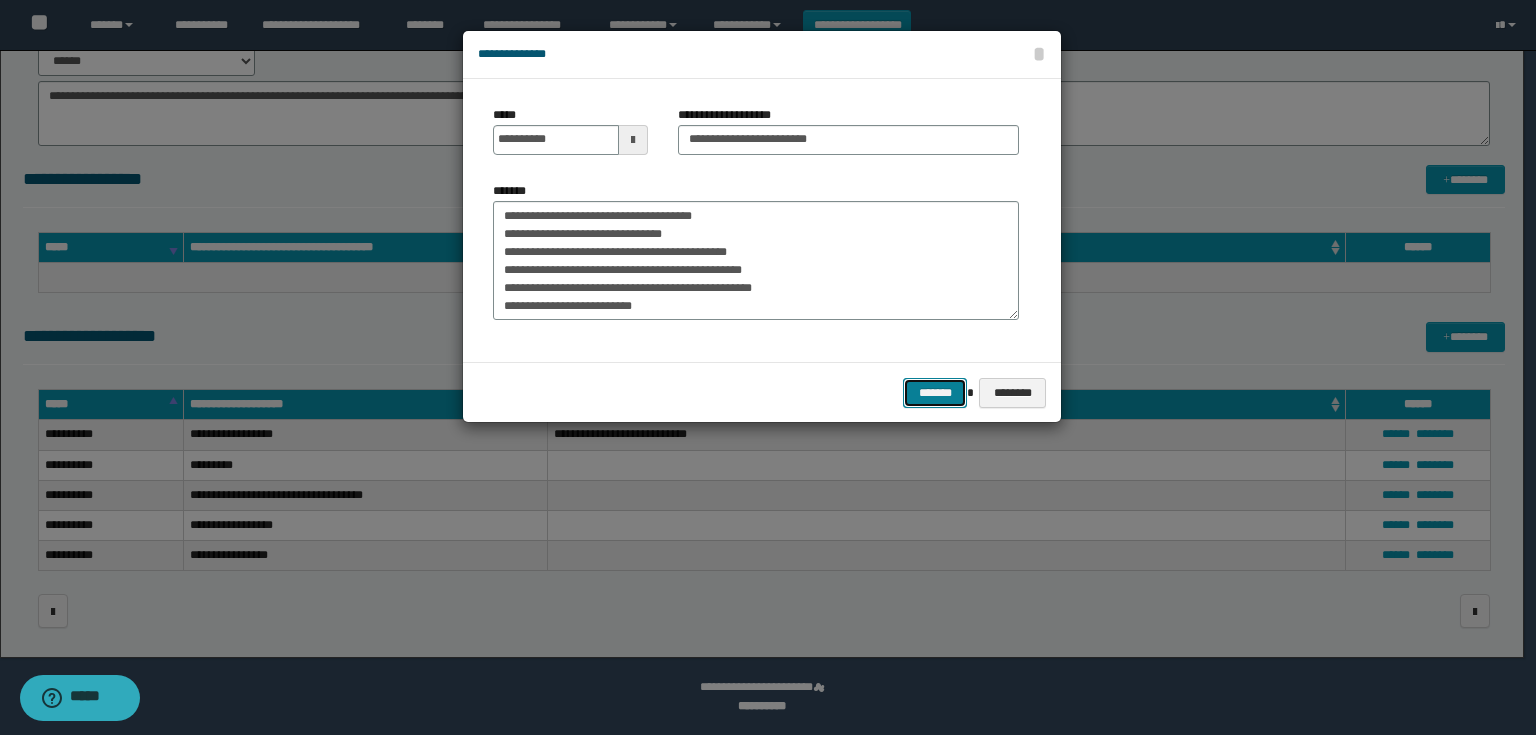 click on "*******" at bounding box center [935, 393] 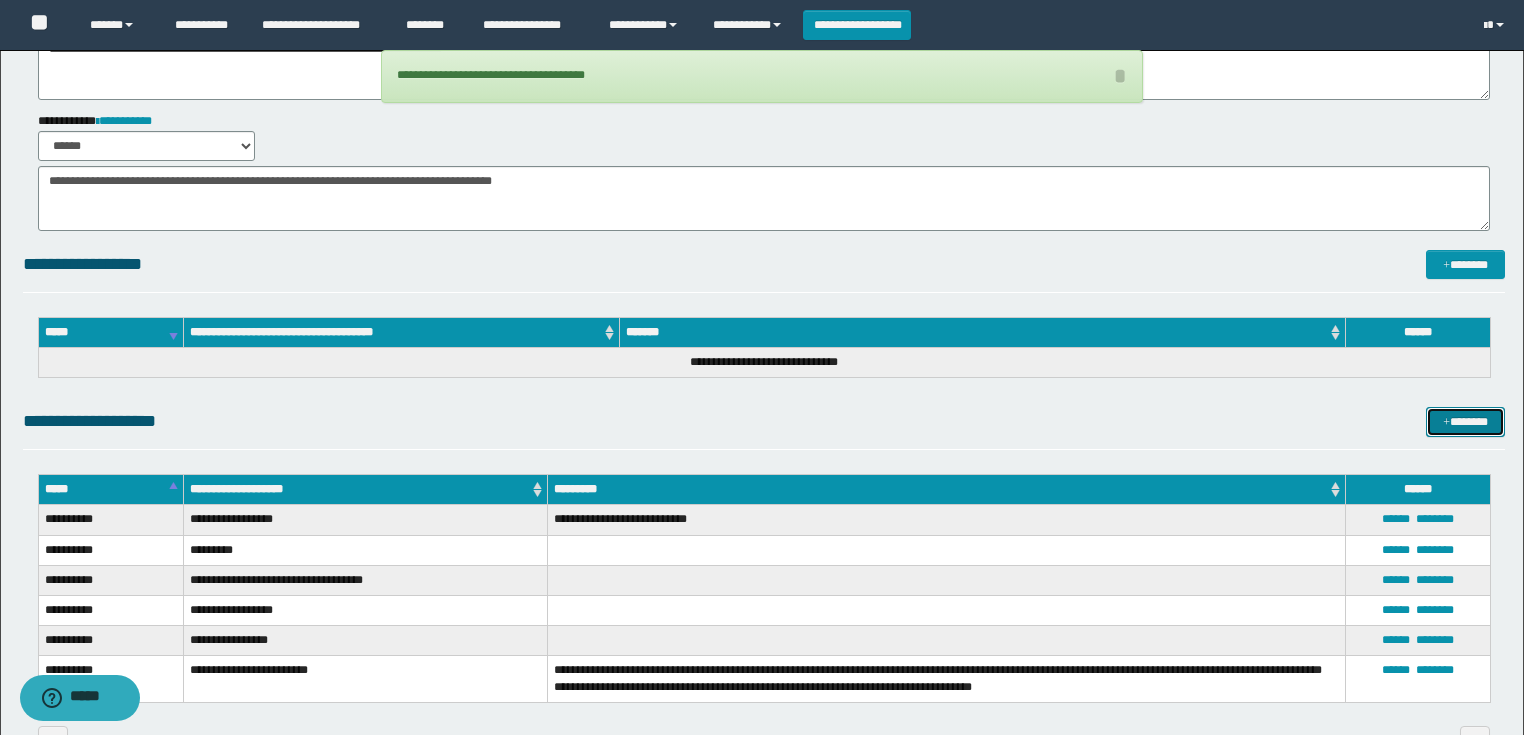 scroll, scrollTop: 205, scrollLeft: 0, axis: vertical 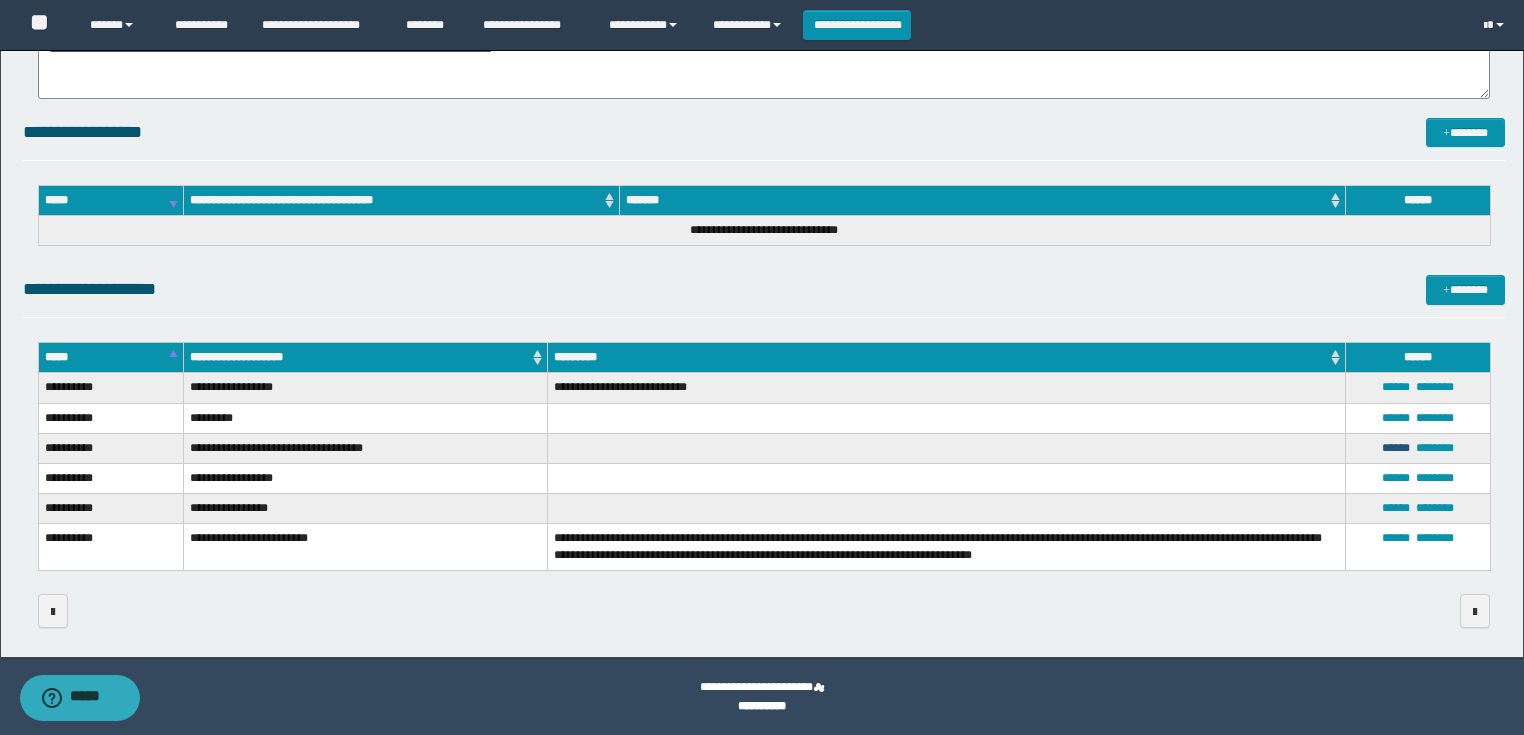 drag, startPoint x: 1388, startPoint y: 447, endPoint x: 1376, endPoint y: 449, distance: 12.165525 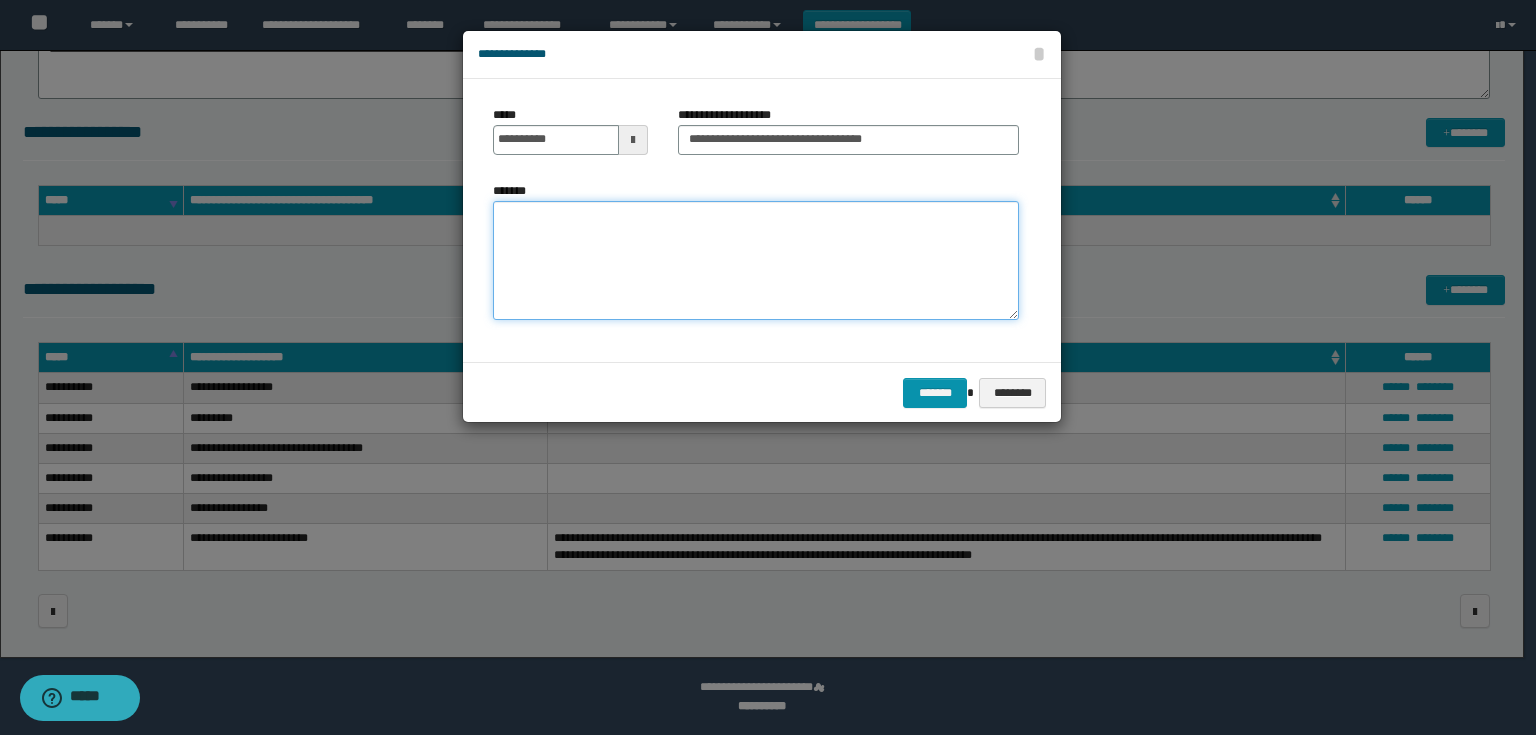 click on "*******" at bounding box center (756, 261) 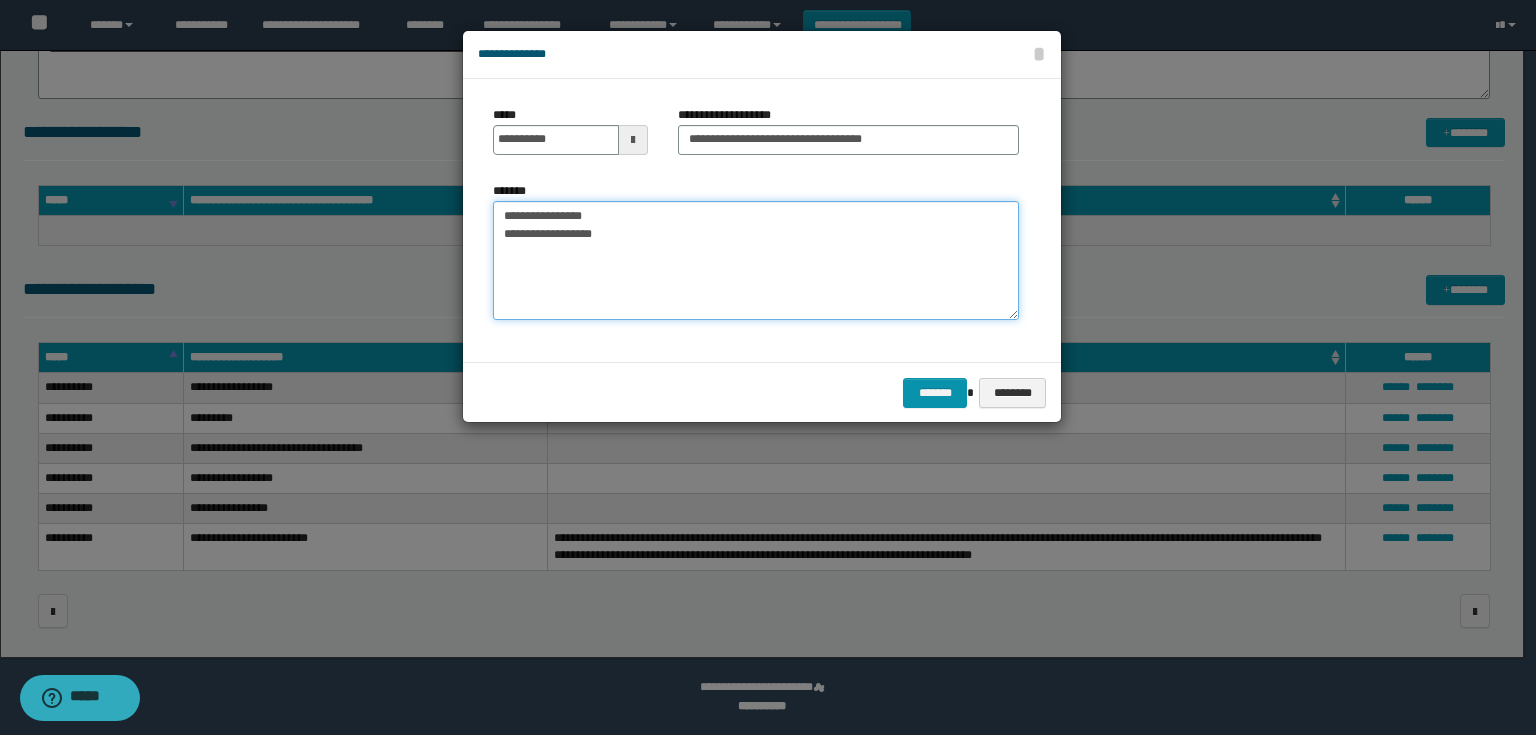 type on "**********" 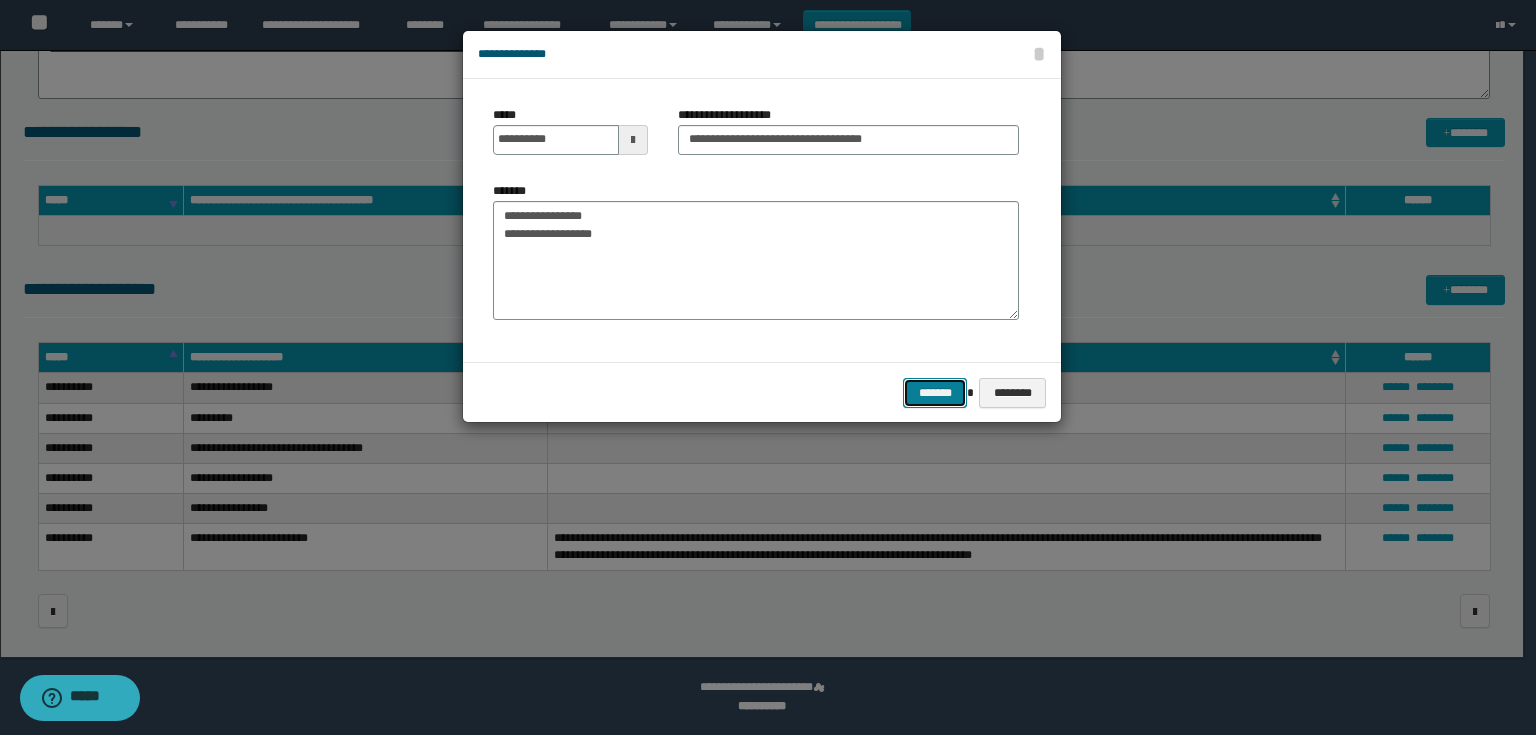 click on "*******" at bounding box center [935, 393] 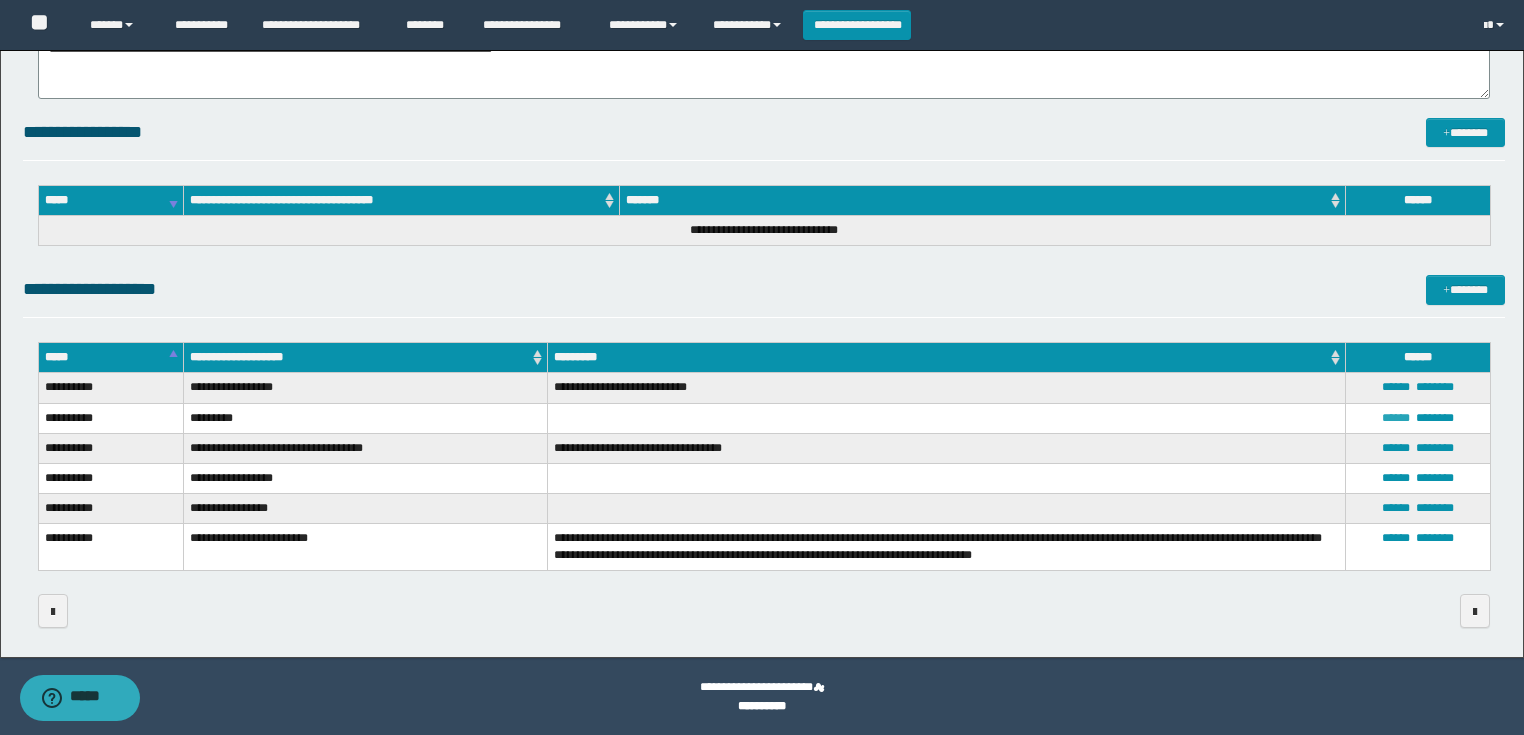 click on "******" at bounding box center (1396, 418) 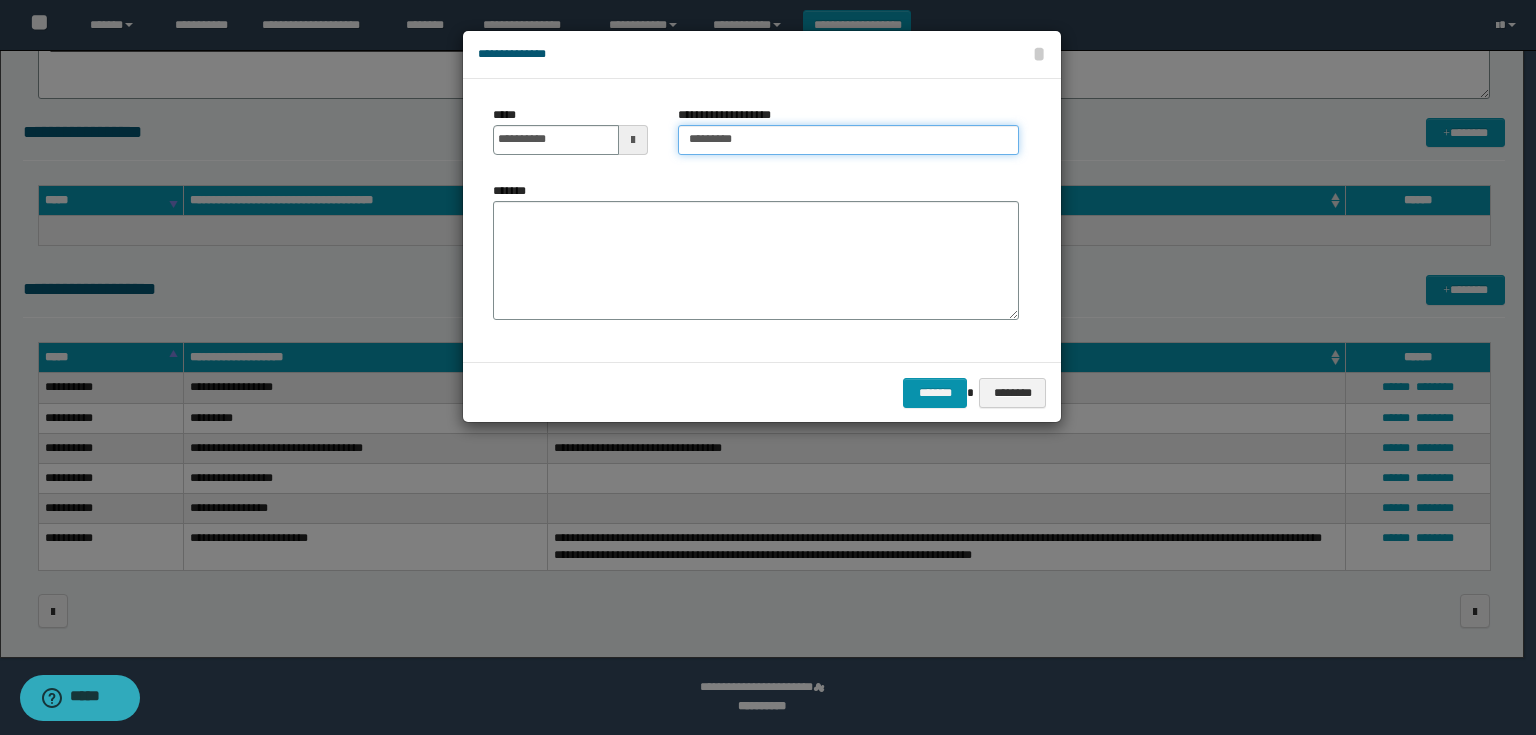 click on "*********" at bounding box center (848, 140) 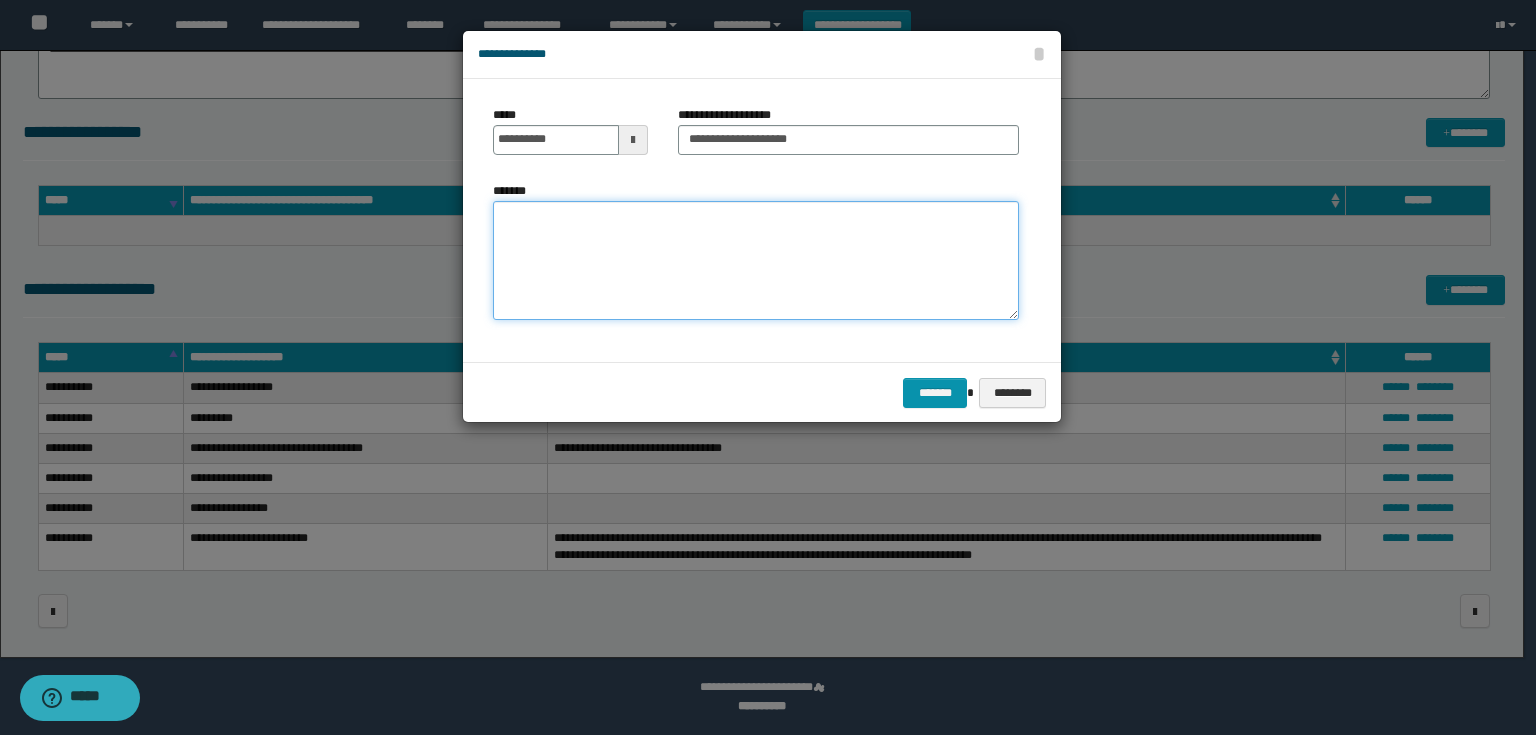 click on "*******" at bounding box center (756, 261) 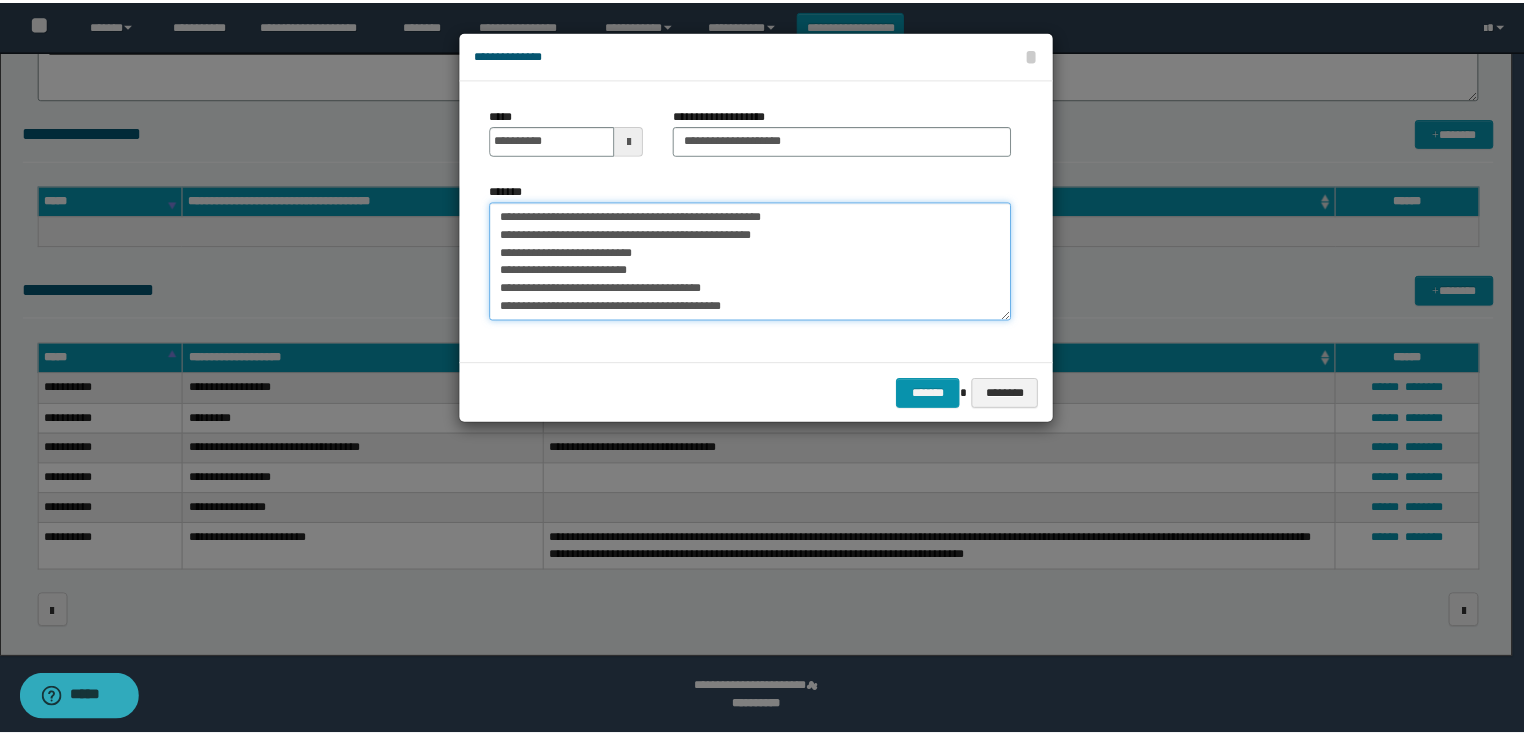 scroll, scrollTop: 246, scrollLeft: 0, axis: vertical 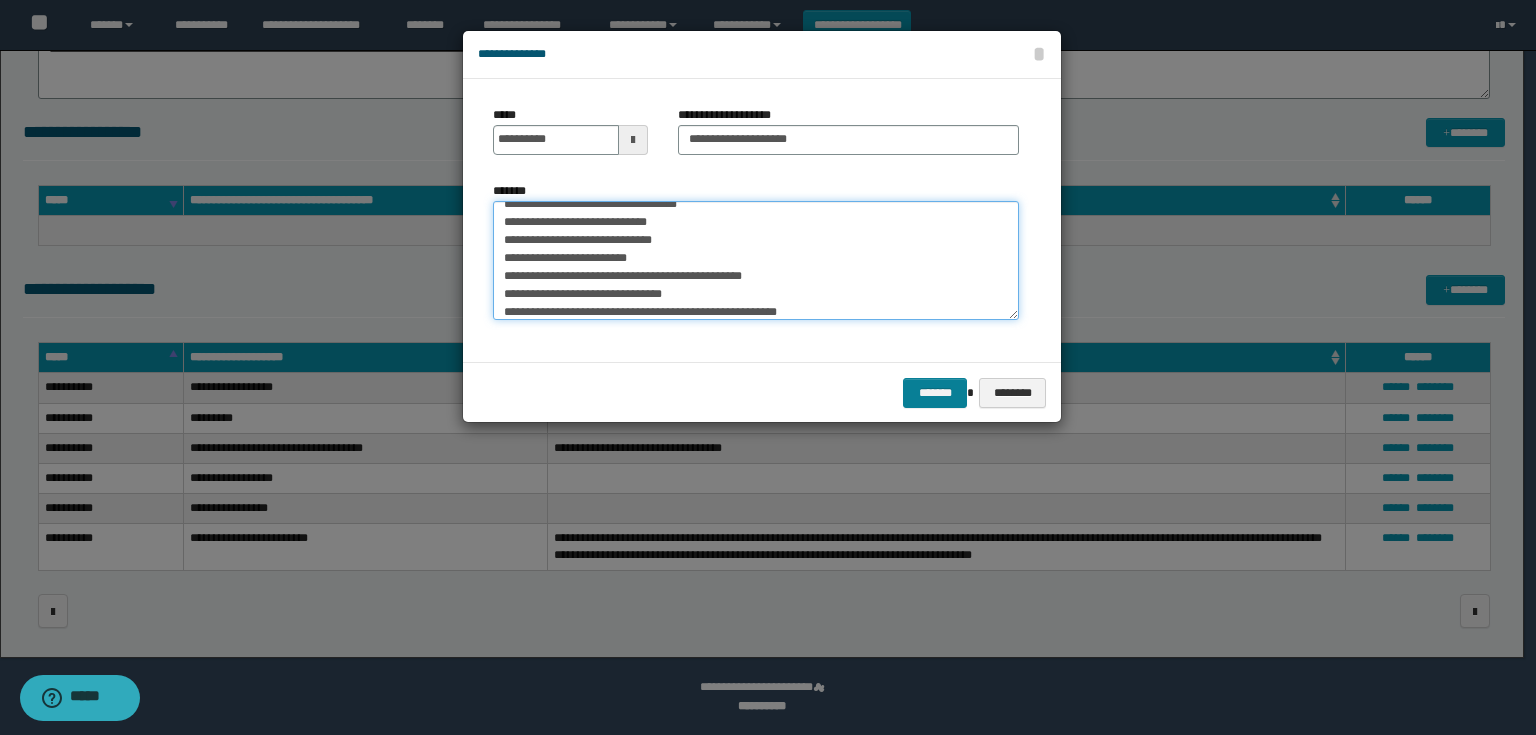 type on "**********" 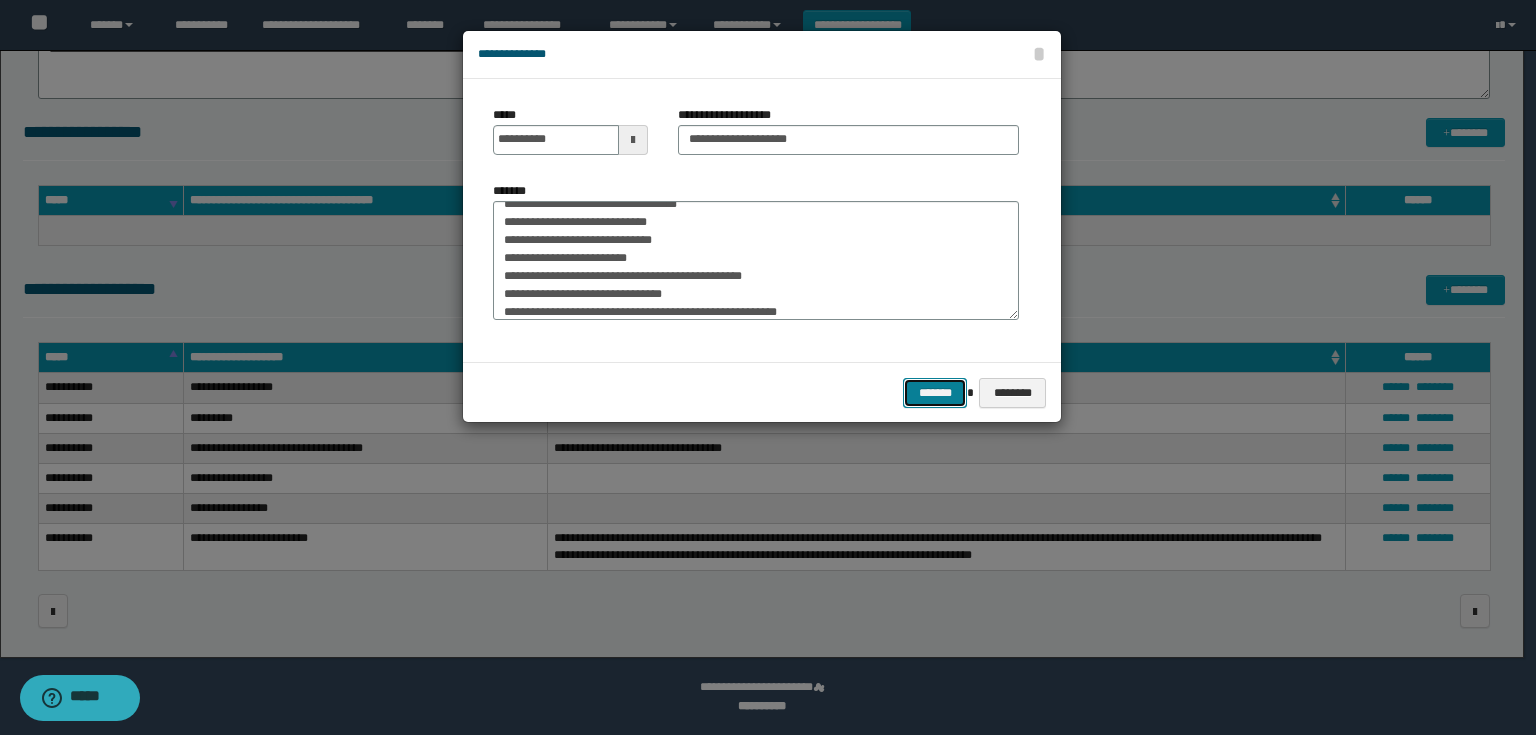 click on "*******" at bounding box center (935, 393) 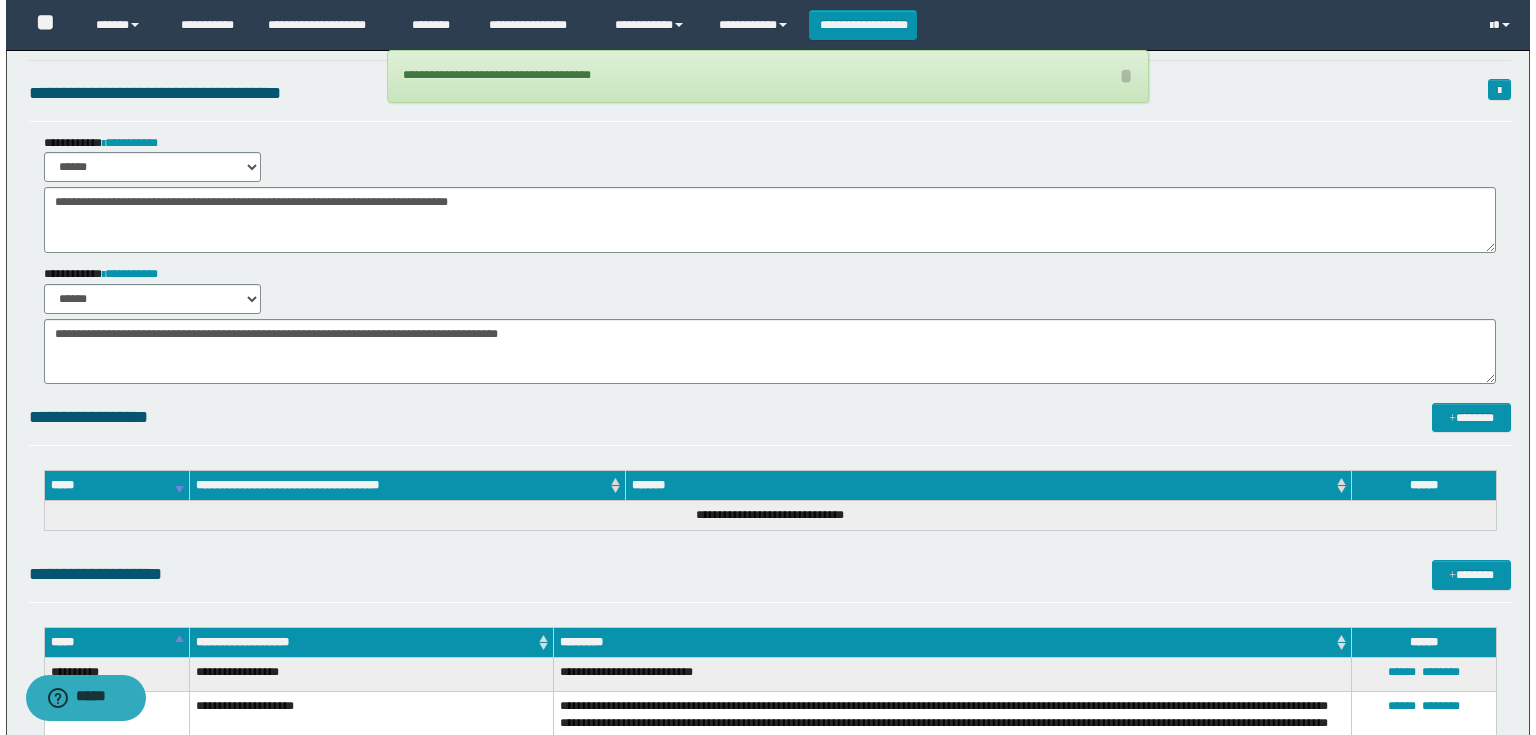 scroll, scrollTop: 0, scrollLeft: 0, axis: both 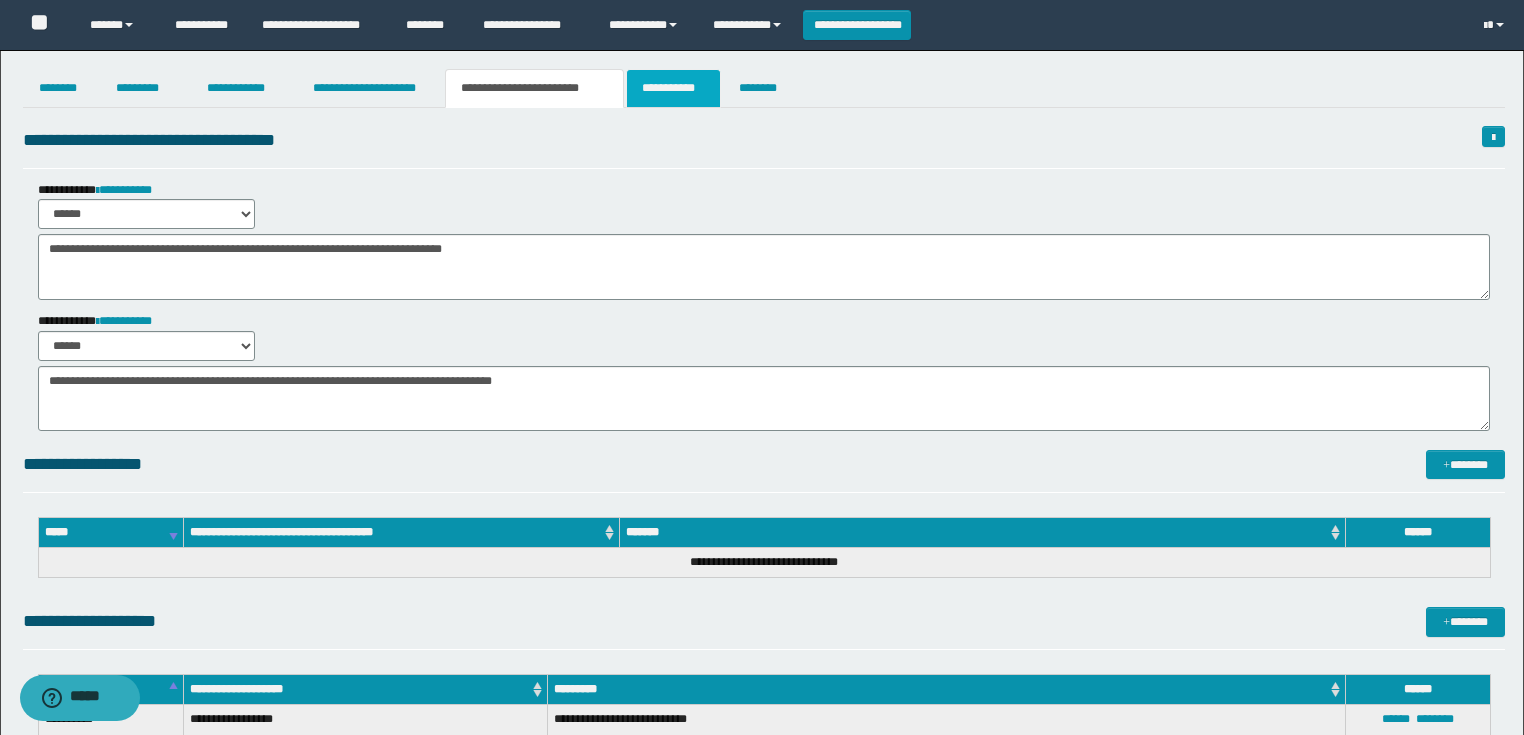 click on "**********" at bounding box center [673, 88] 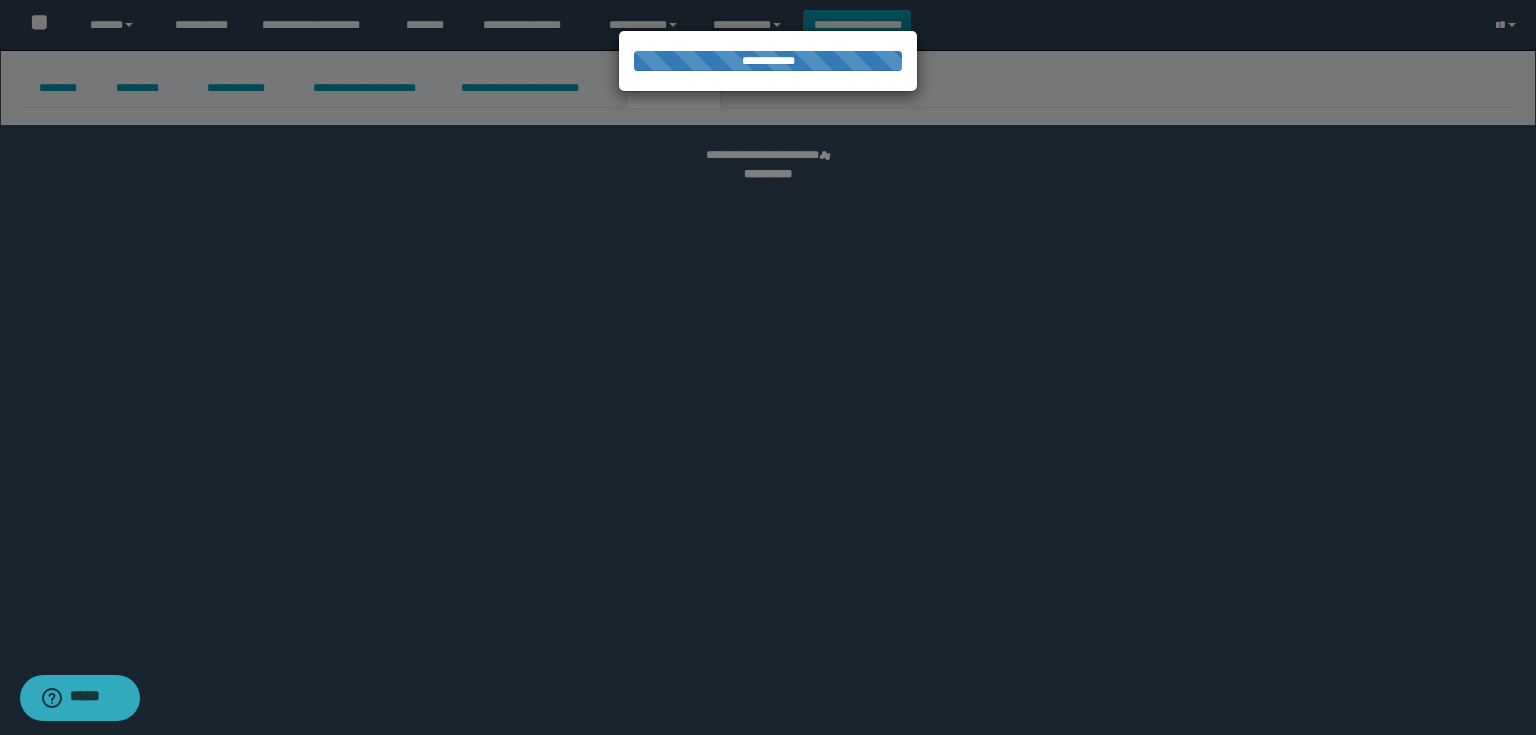 select on "****" 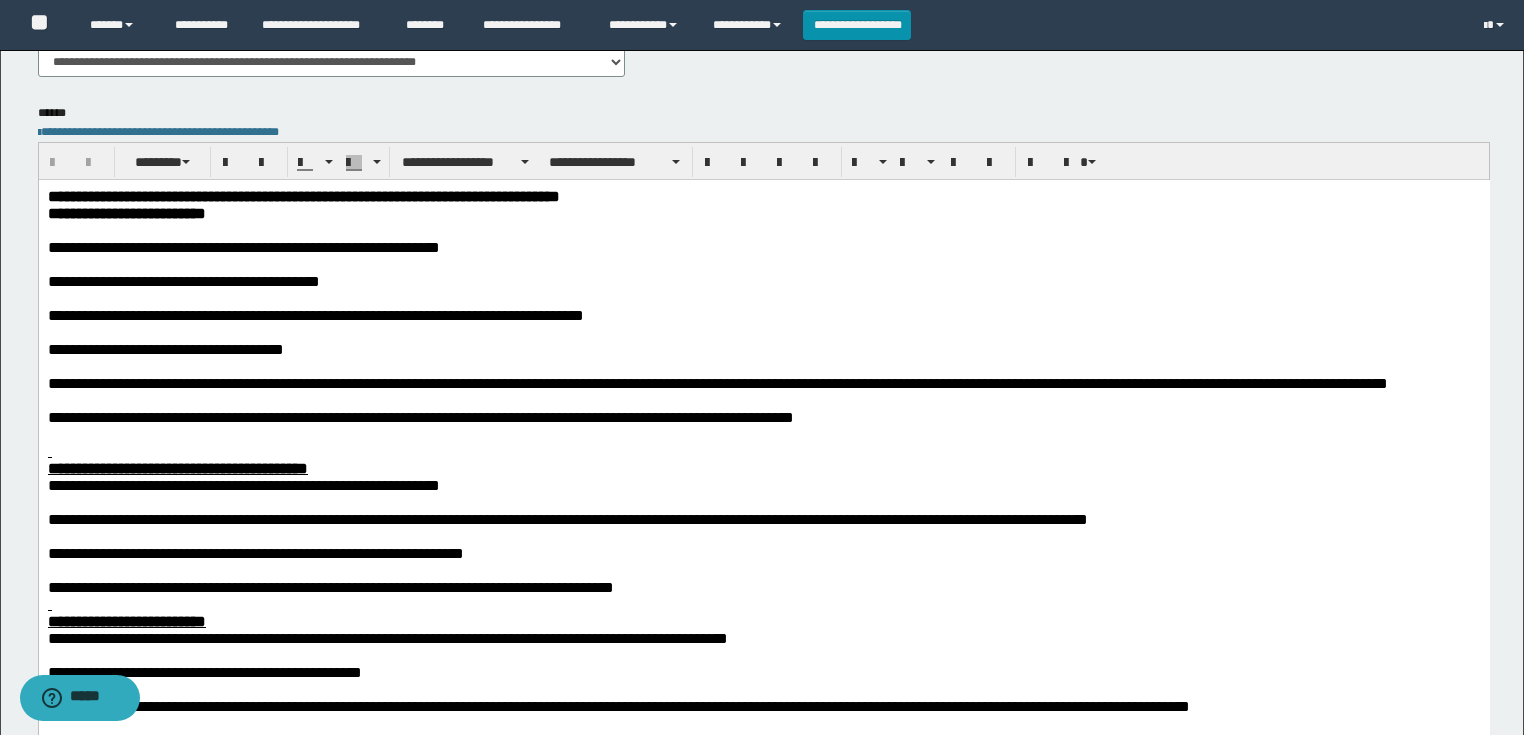 scroll, scrollTop: 320, scrollLeft: 0, axis: vertical 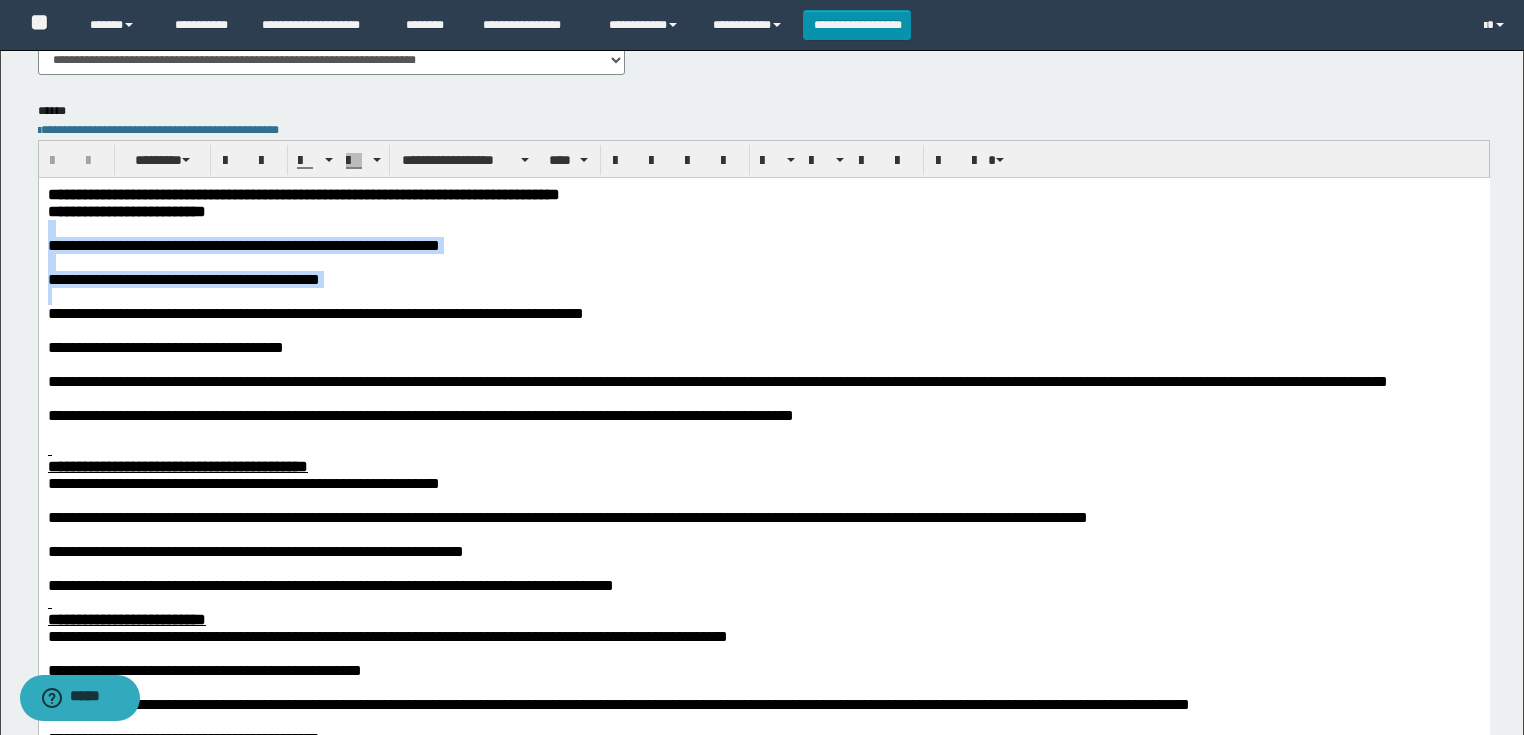 drag, startPoint x: 127, startPoint y: 308, endPoint x: 26, endPoint y: 240, distance: 121.75796 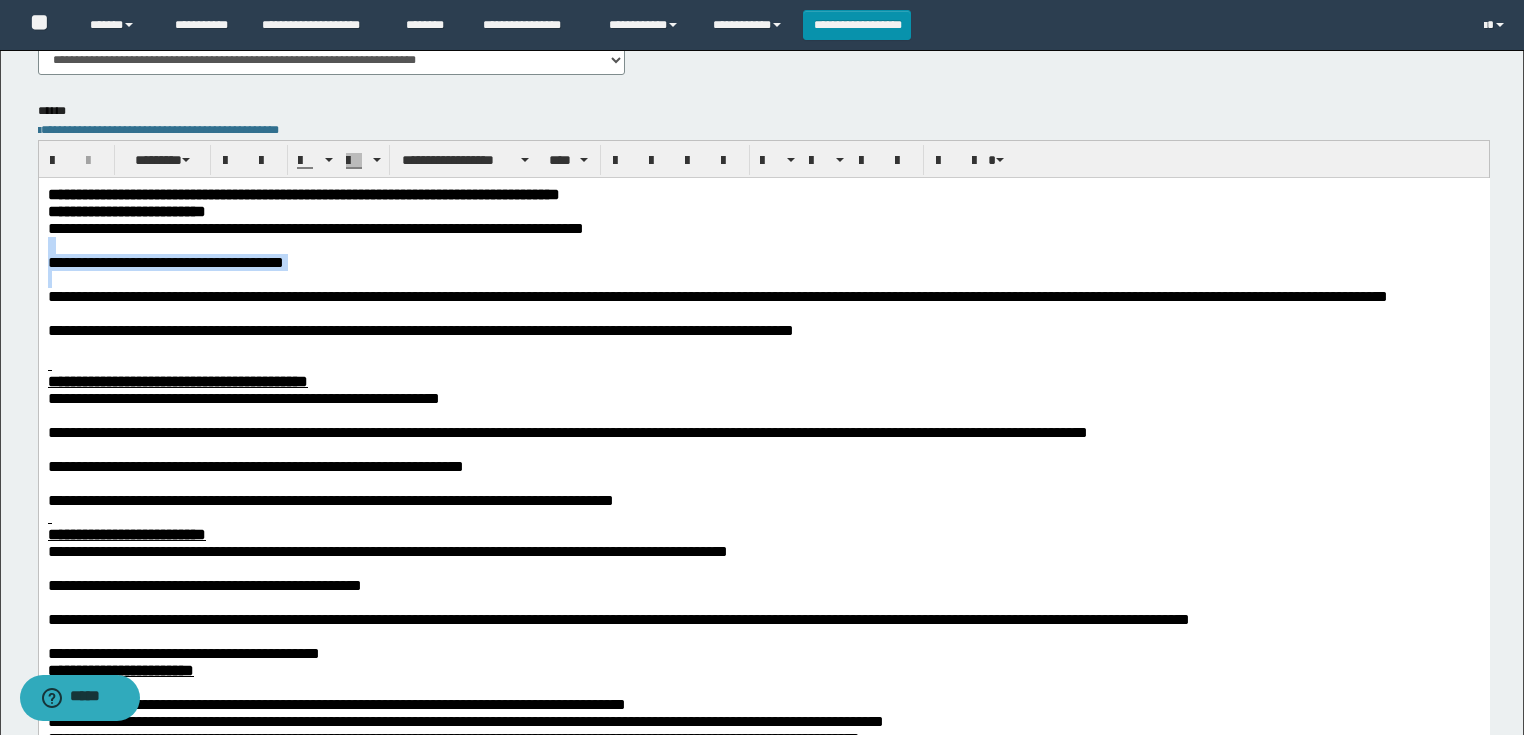 drag, startPoint x: 59, startPoint y: 284, endPoint x: 74, endPoint y: 419, distance: 135.83078 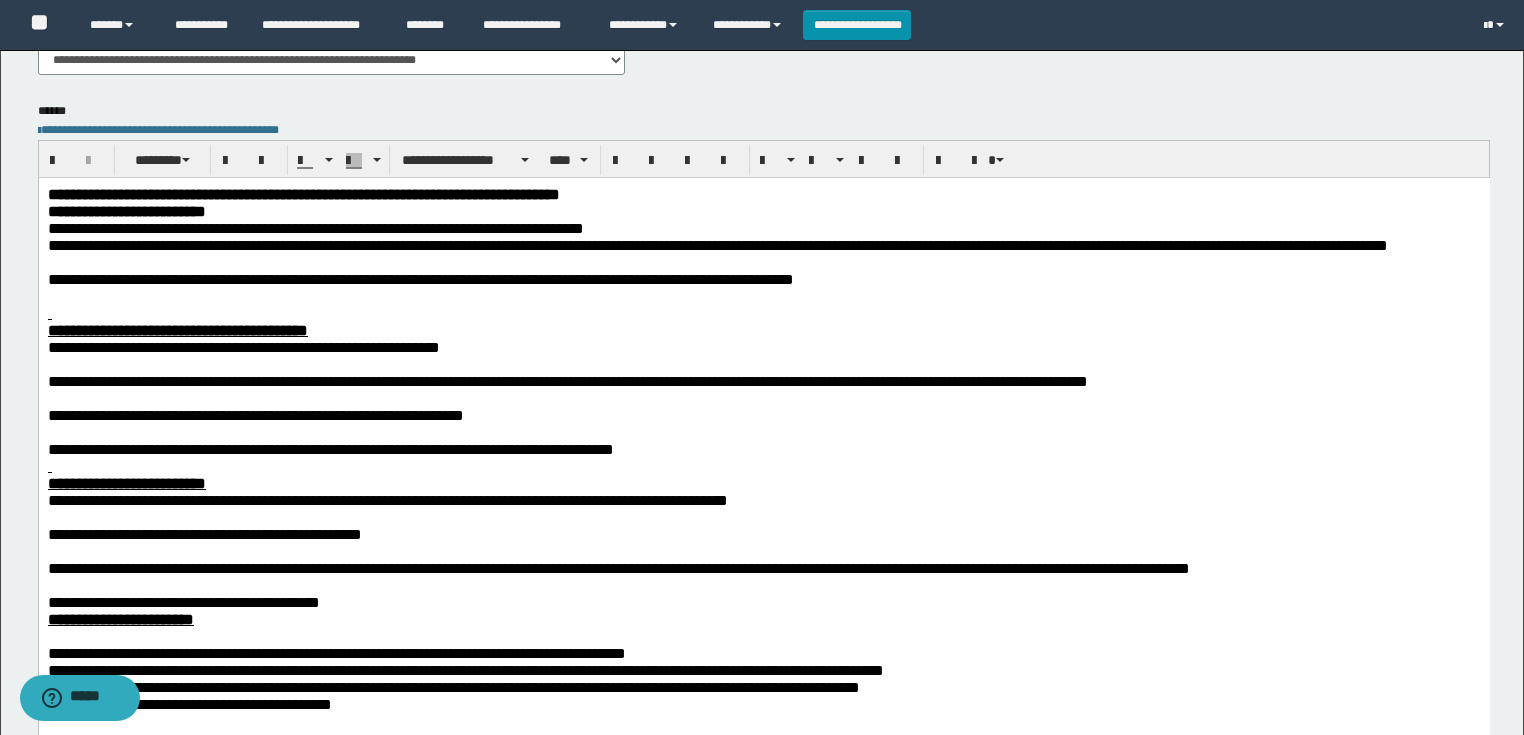 click at bounding box center [763, 261] 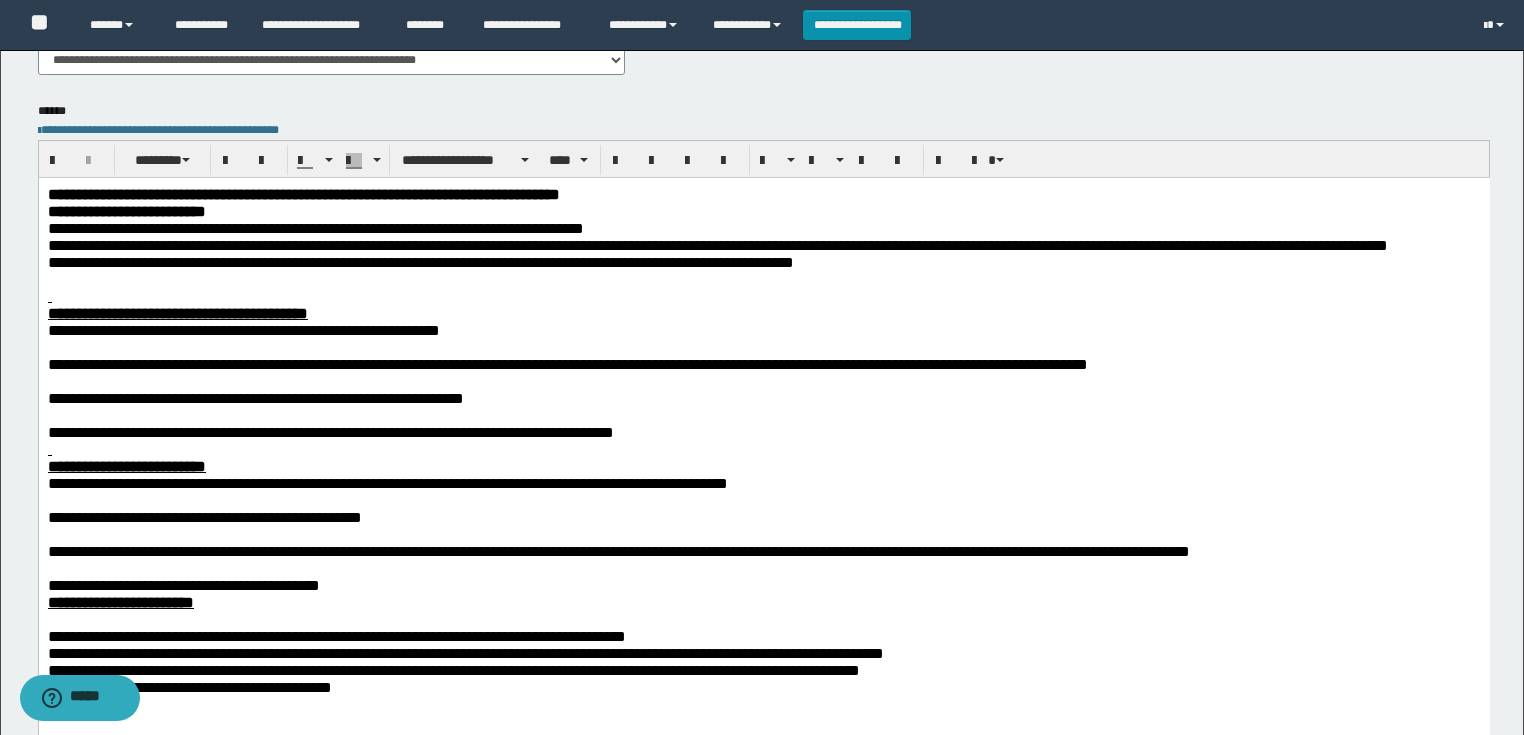 click at bounding box center [763, 295] 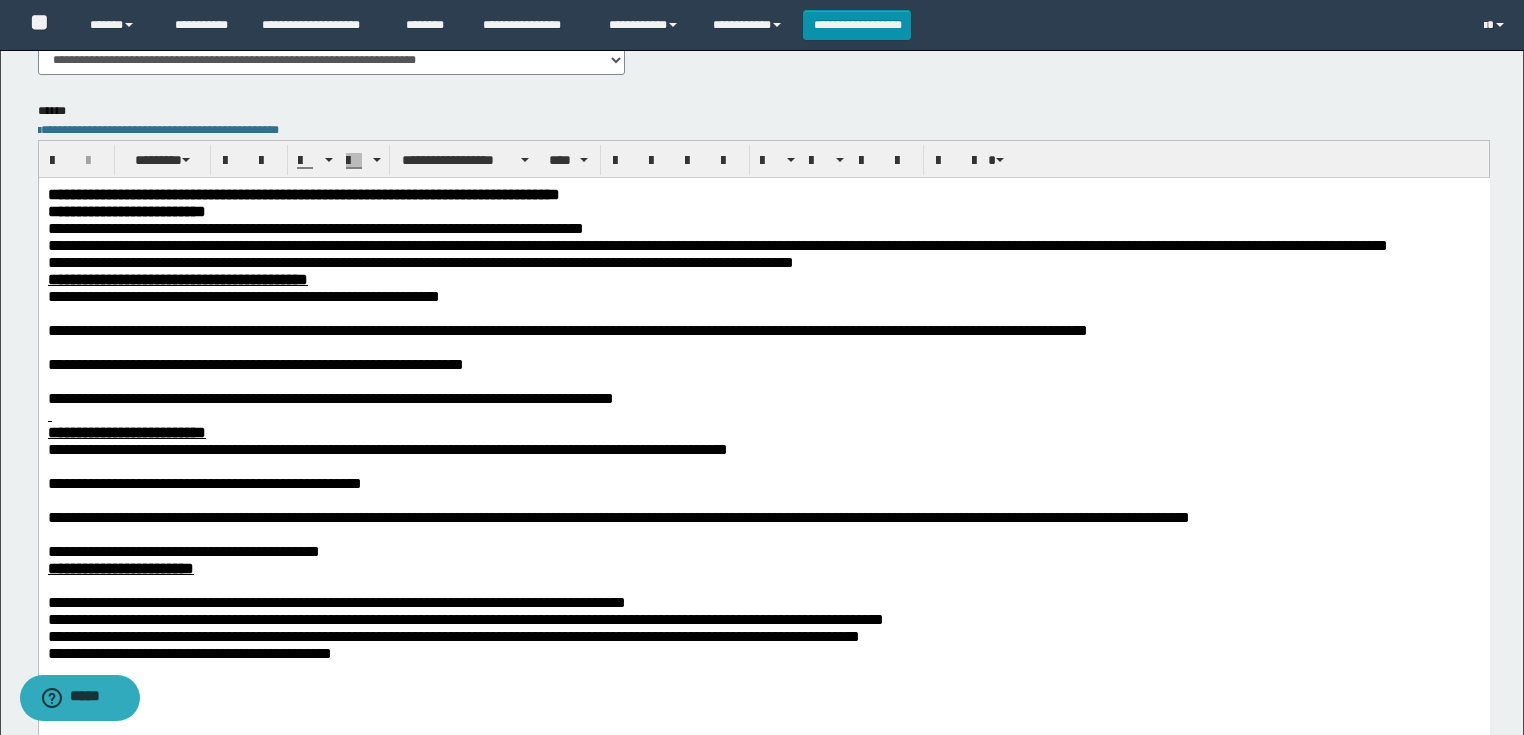 click at bounding box center [763, 312] 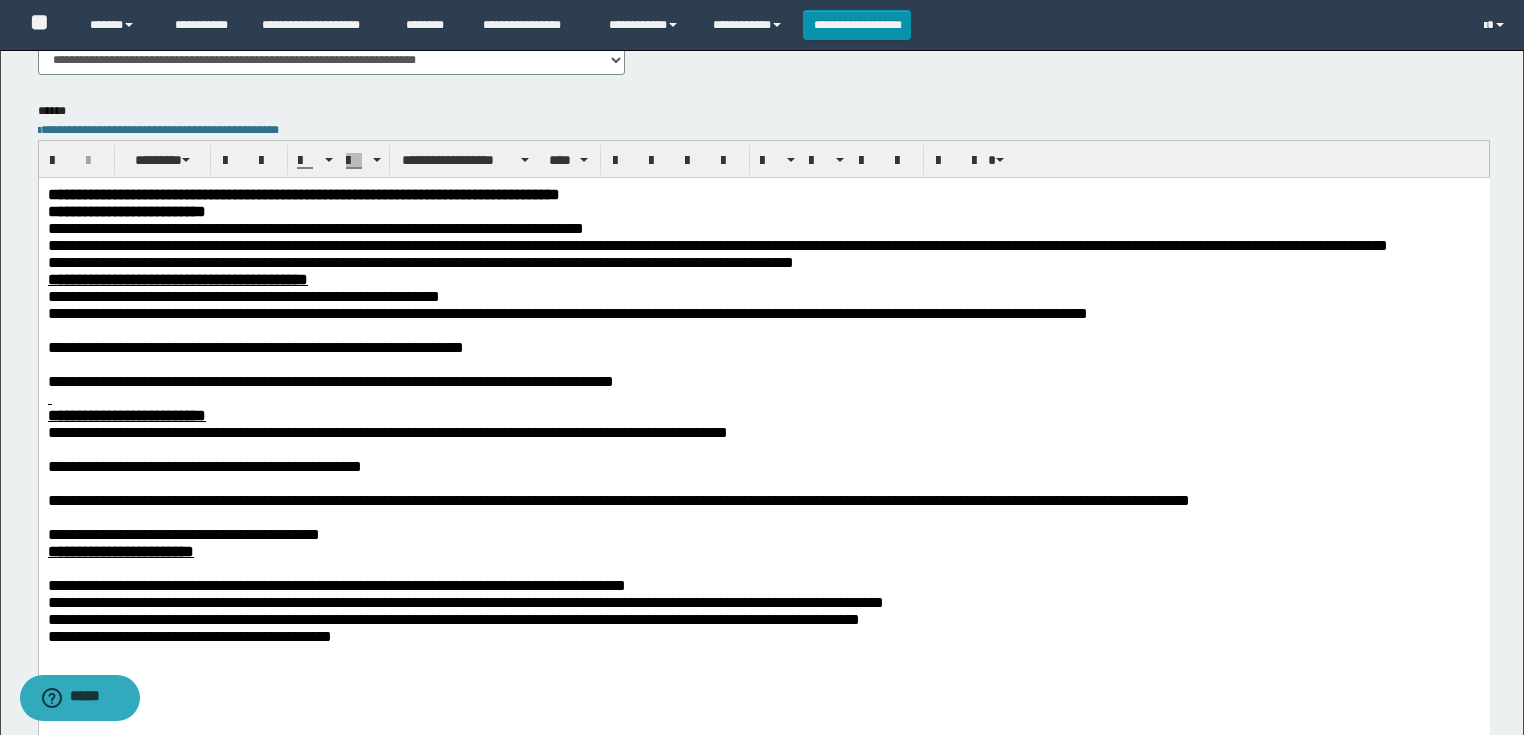 click on "**********" at bounding box center [567, 312] 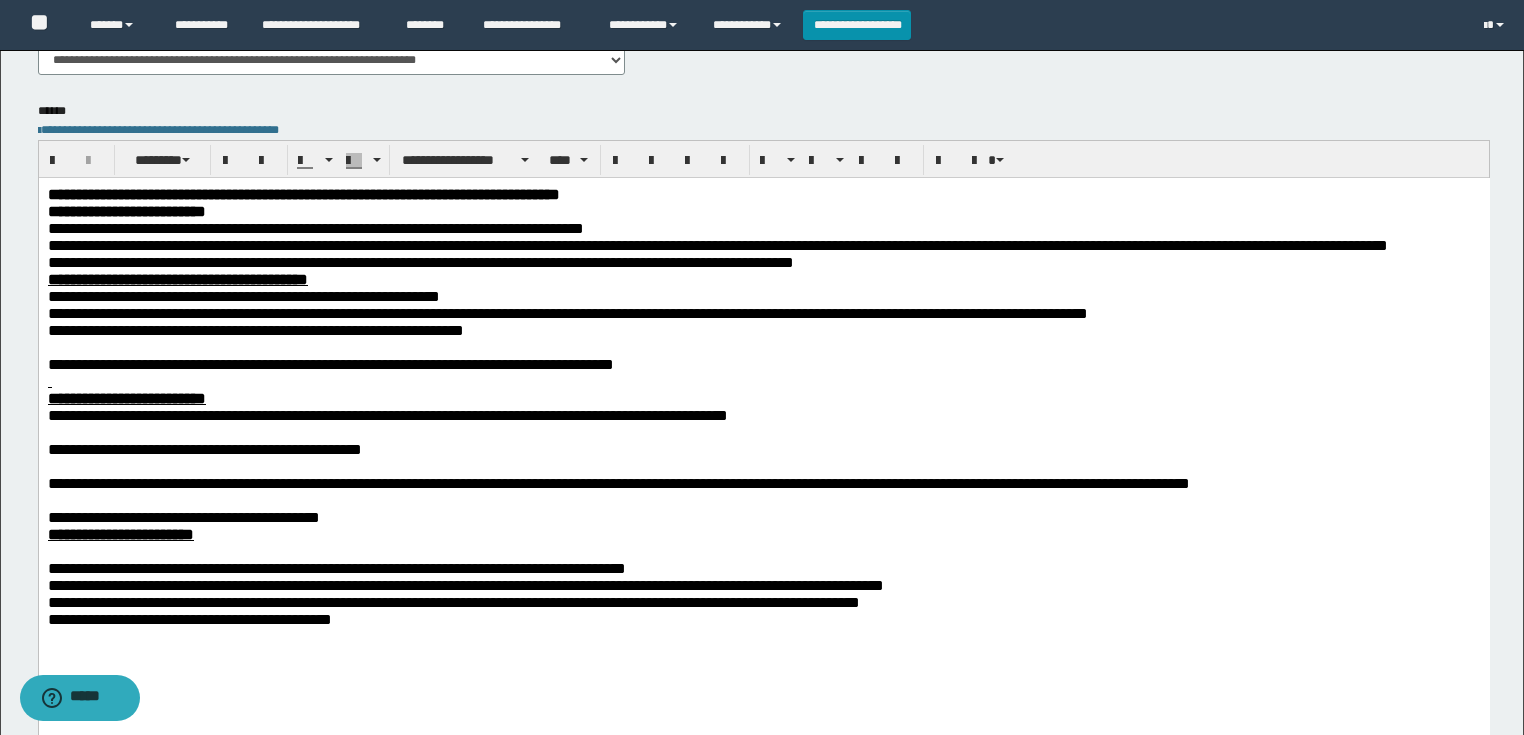 click at bounding box center [763, 346] 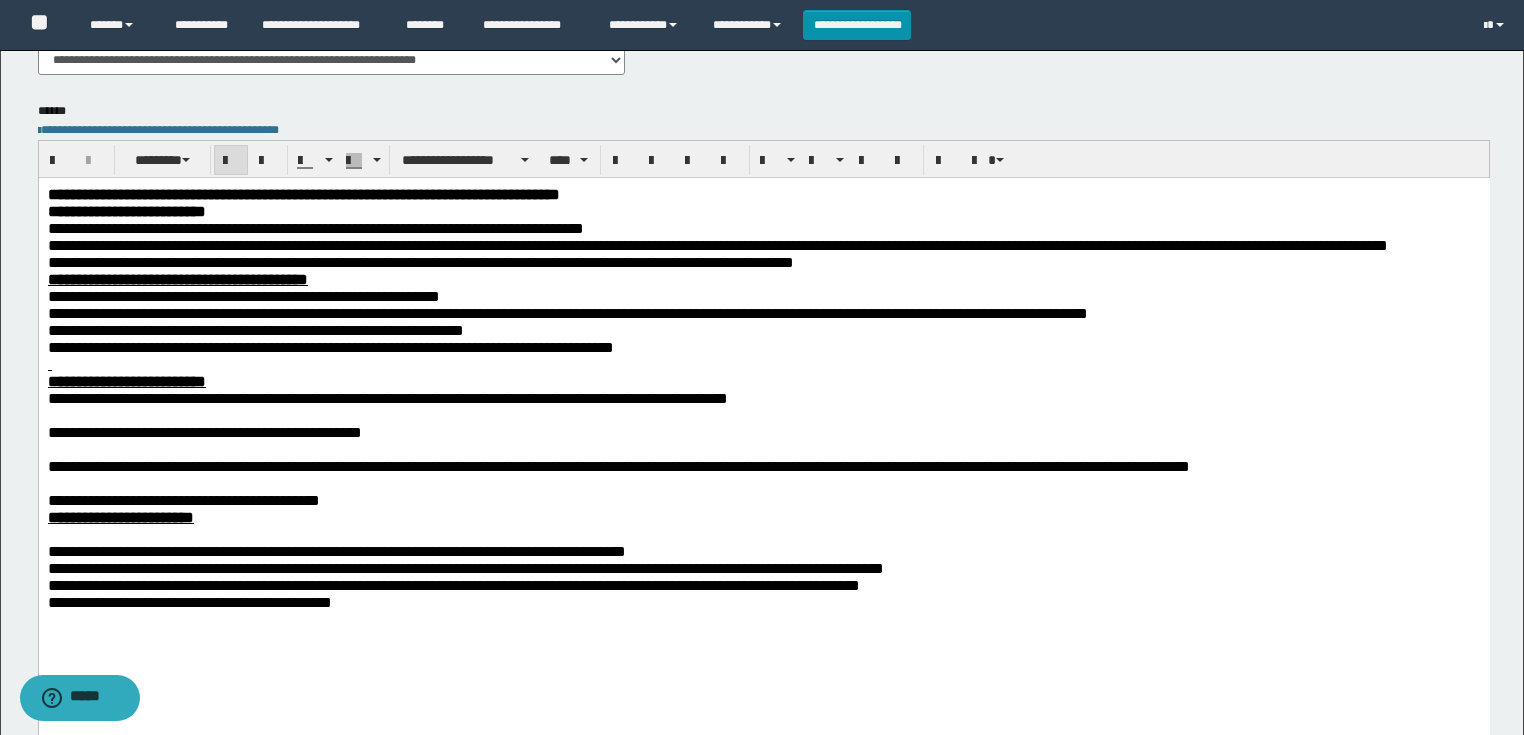 click at bounding box center (763, 363) 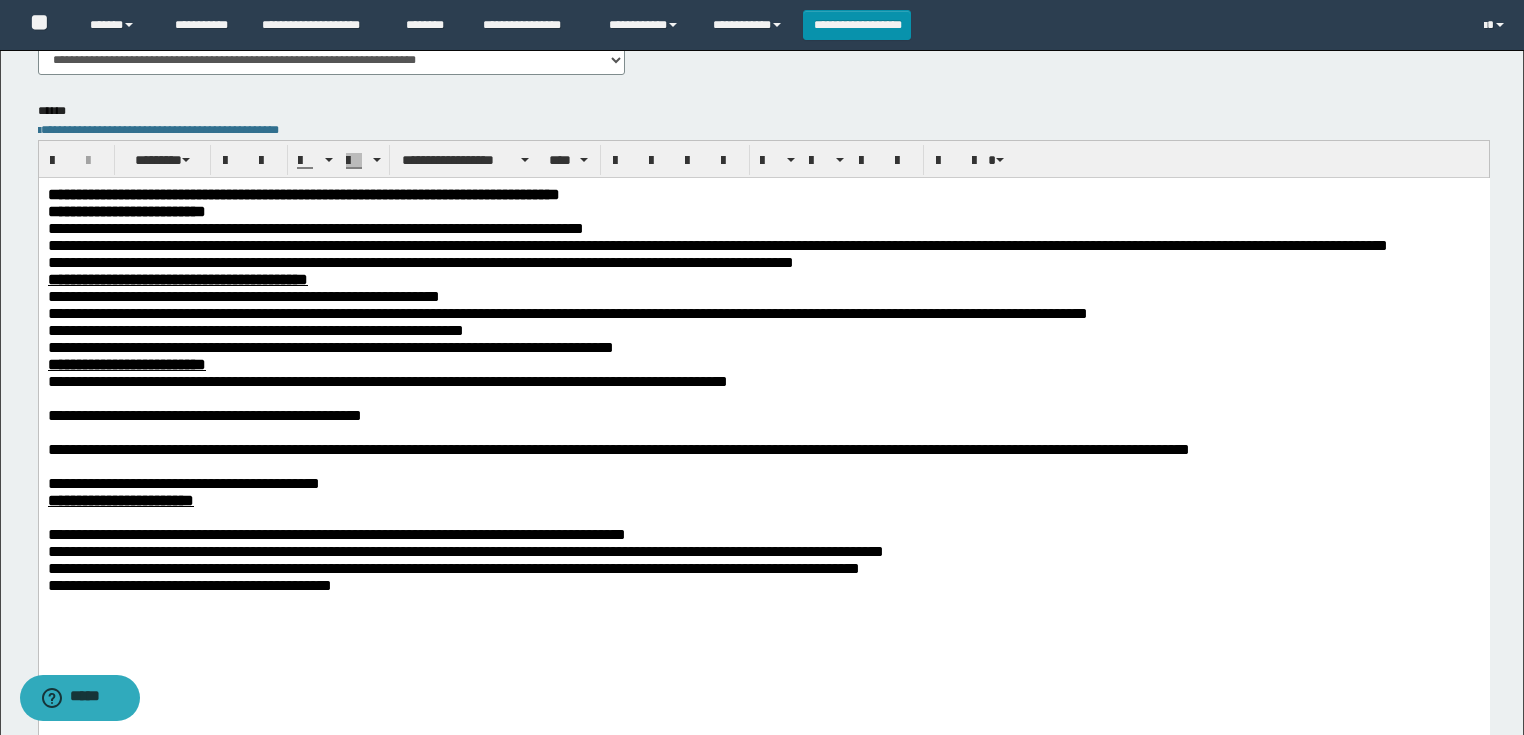 click at bounding box center (763, 397) 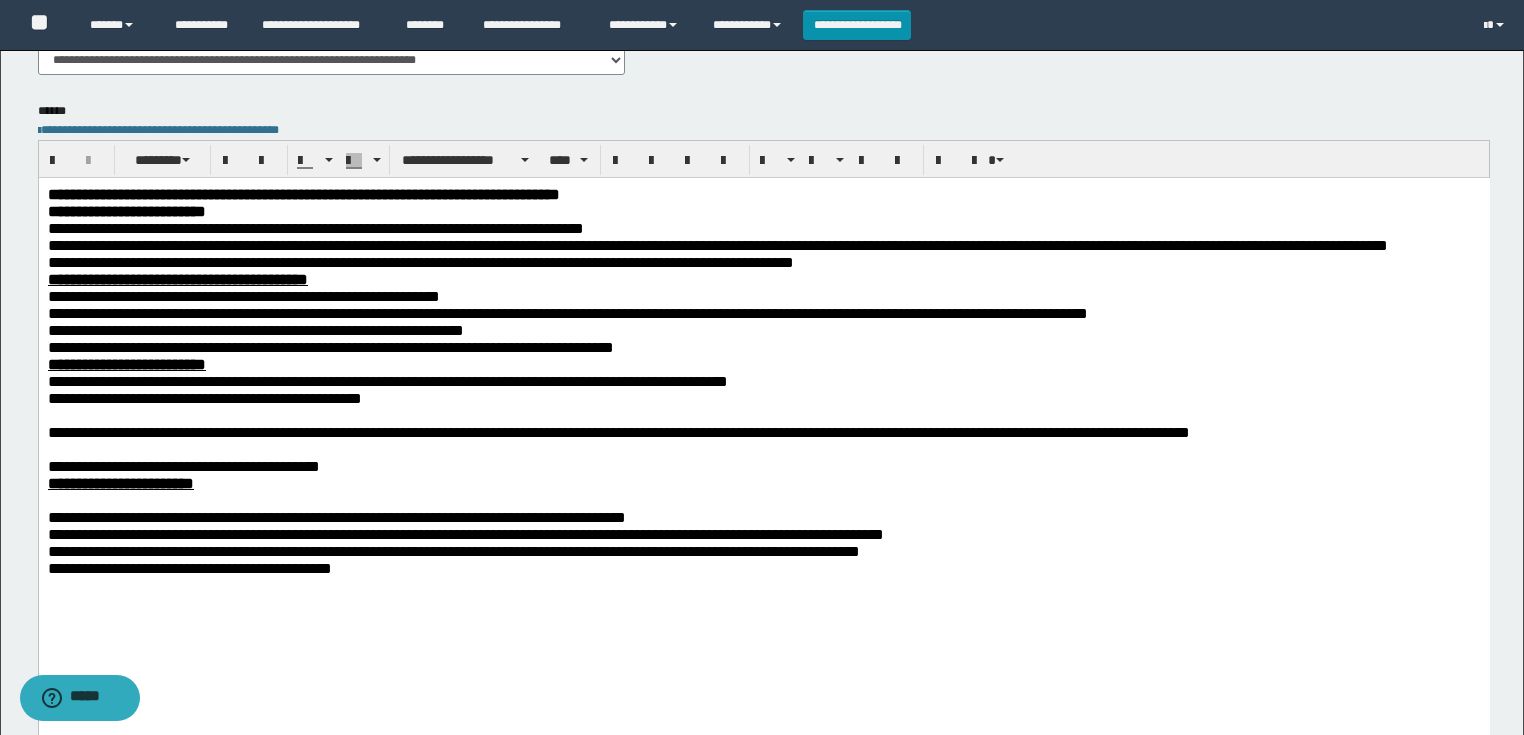 click at bounding box center [763, 414] 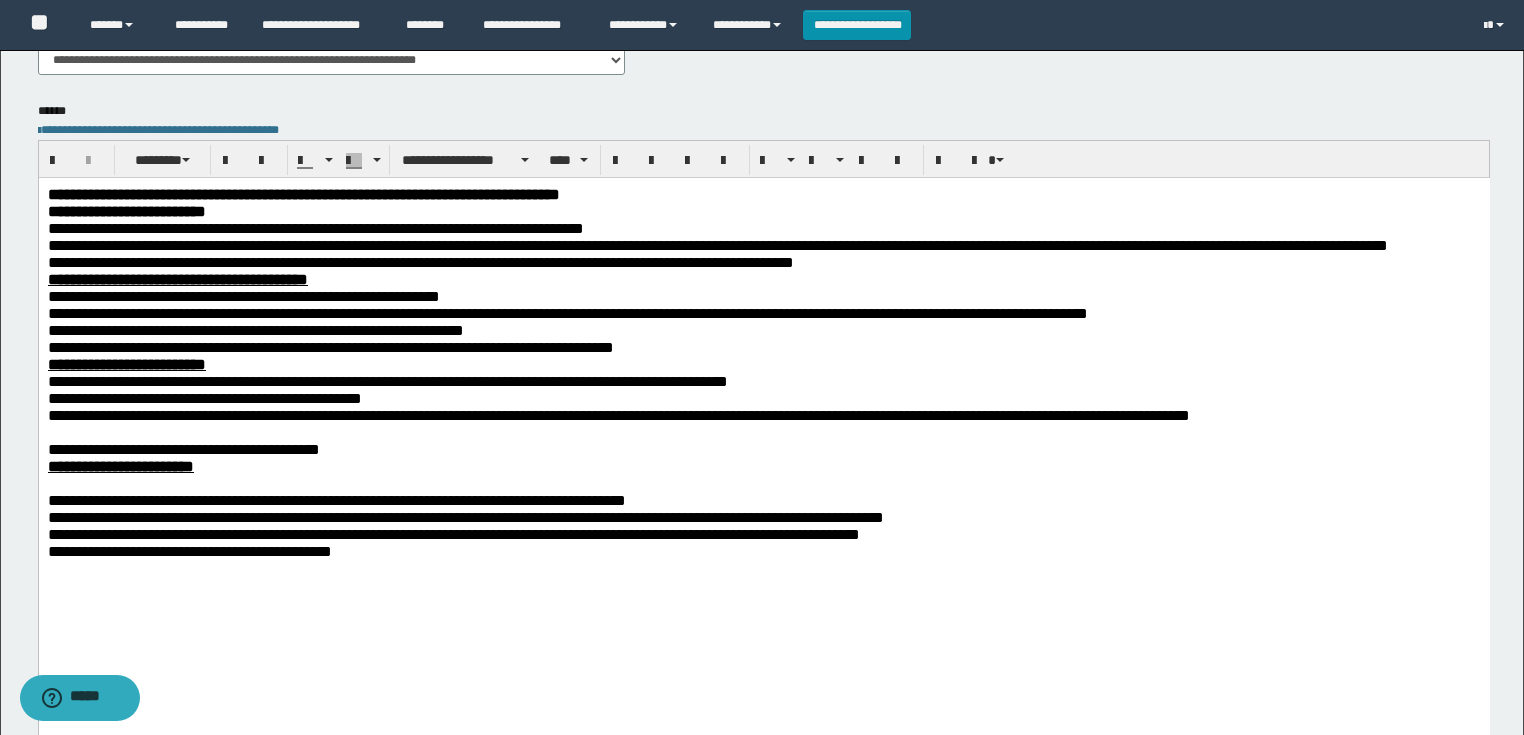 click at bounding box center (763, 431) 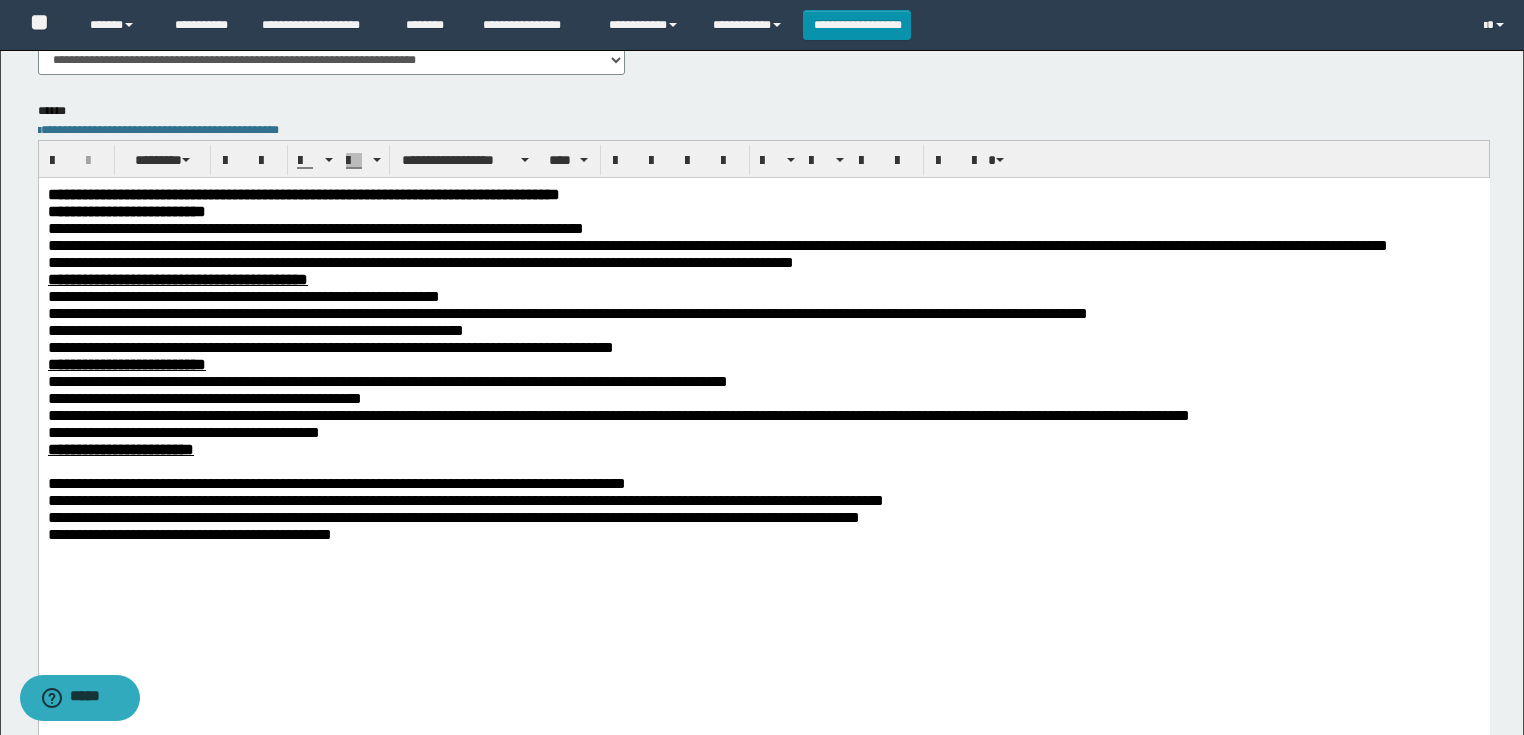 click at bounding box center (763, 465) 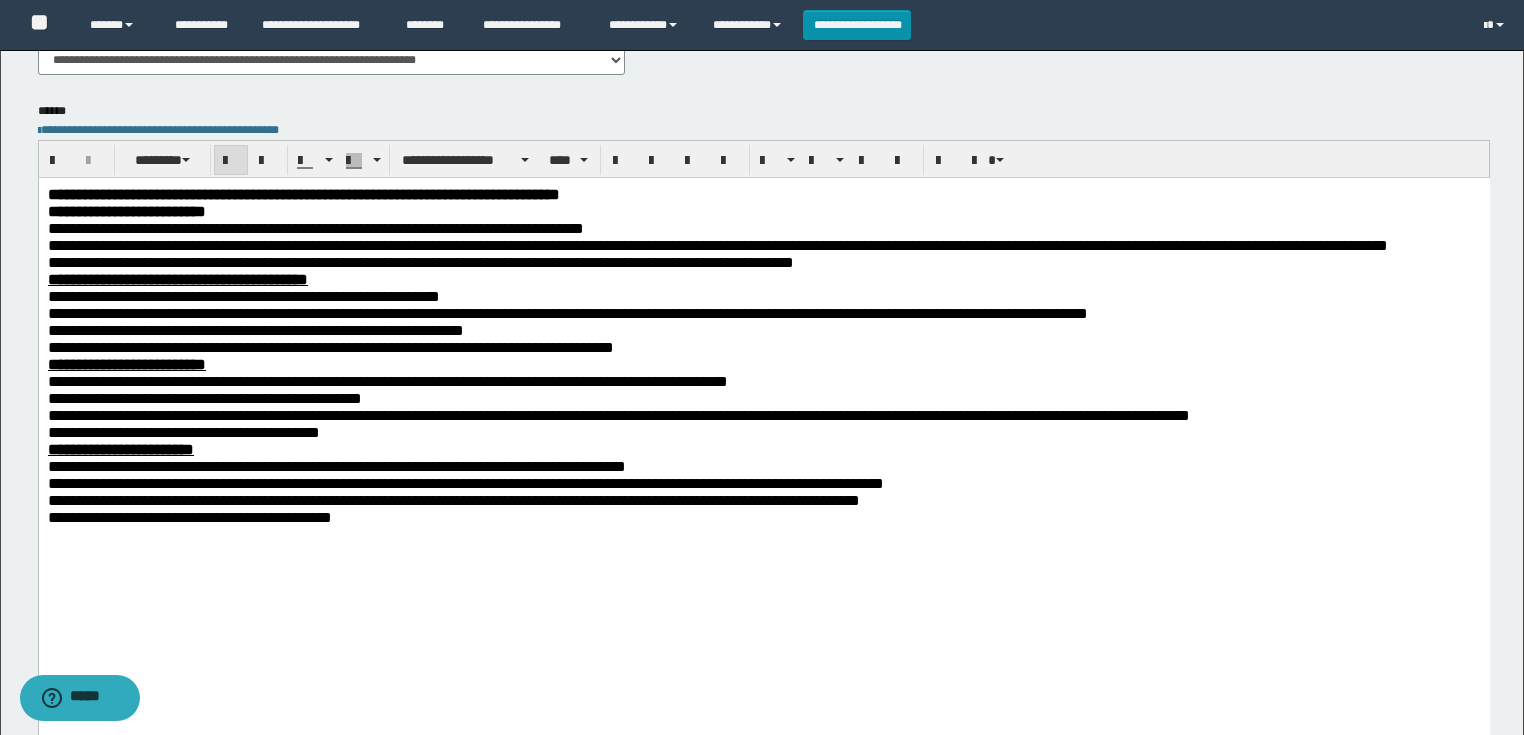 click on "**********" at bounding box center [303, 193] 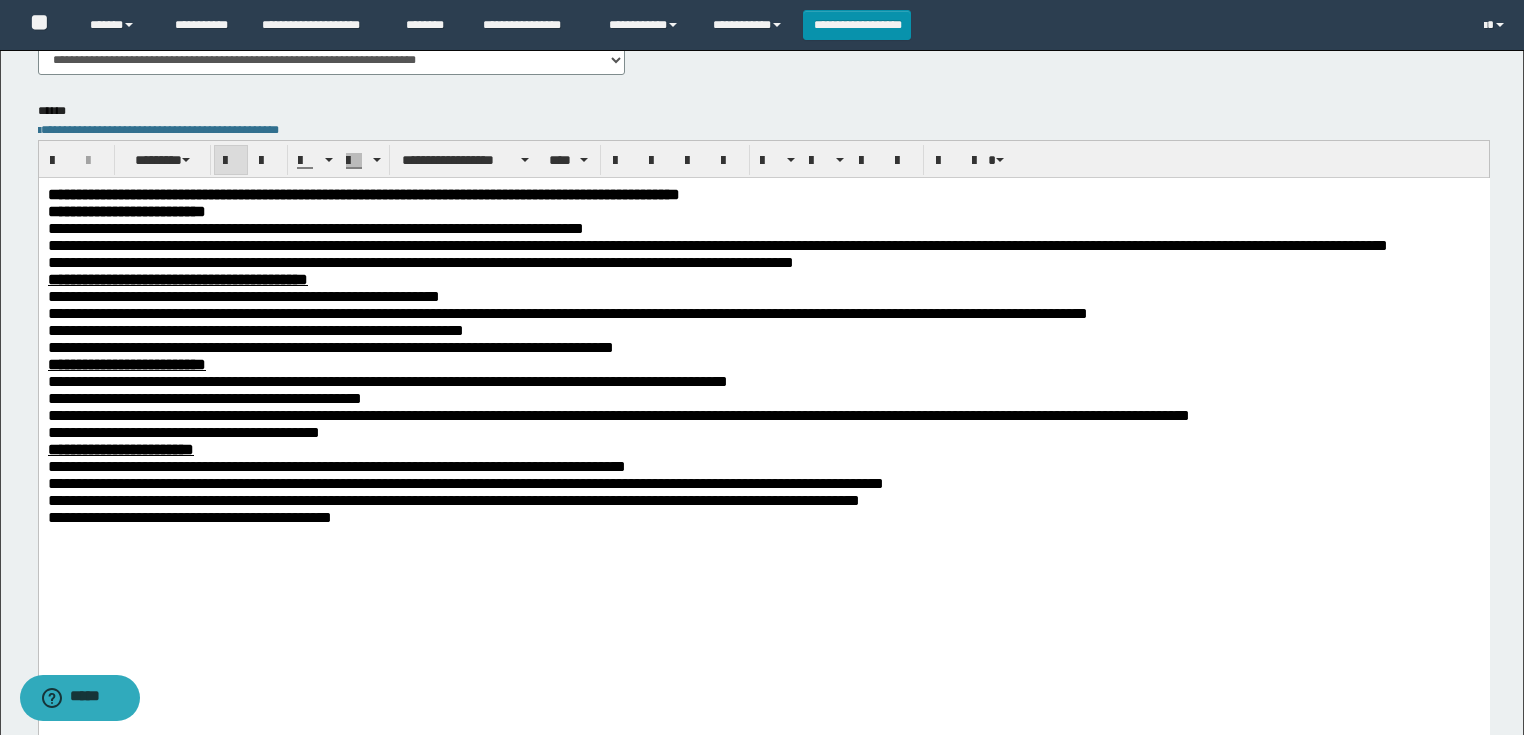 click on "**********" at bounding box center (763, 193) 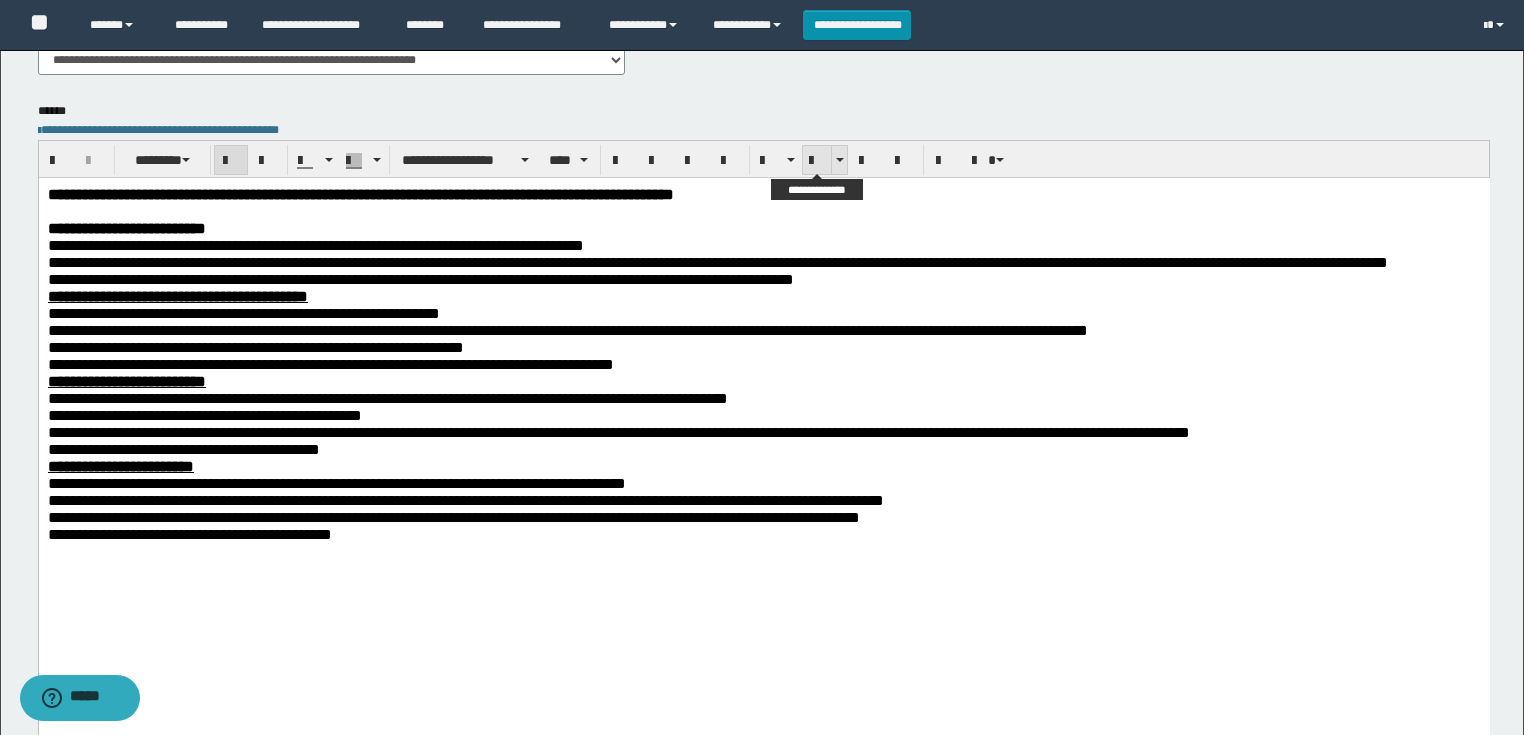 click at bounding box center (817, 161) 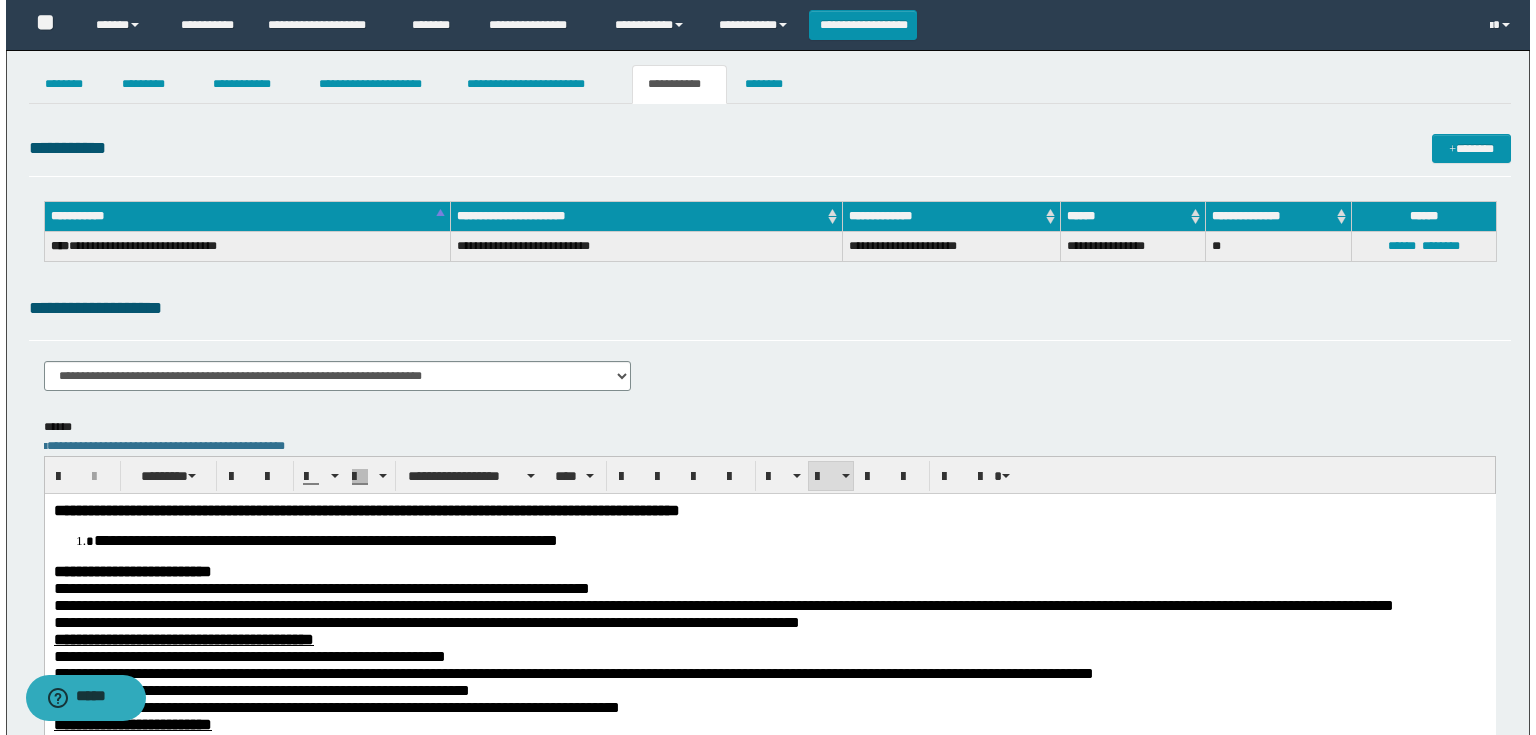 scroll, scrollTop: 0, scrollLeft: 0, axis: both 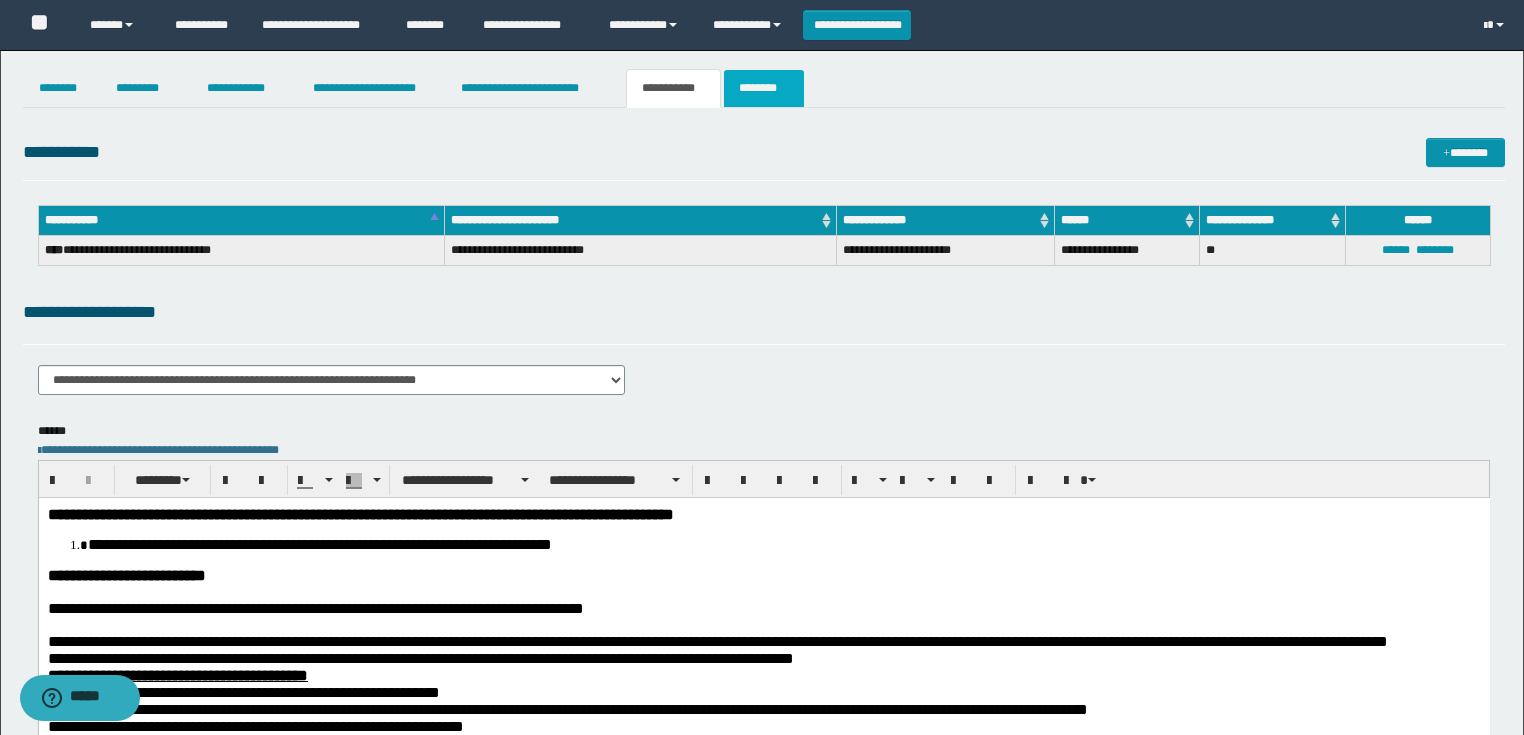 click on "********" at bounding box center [764, 88] 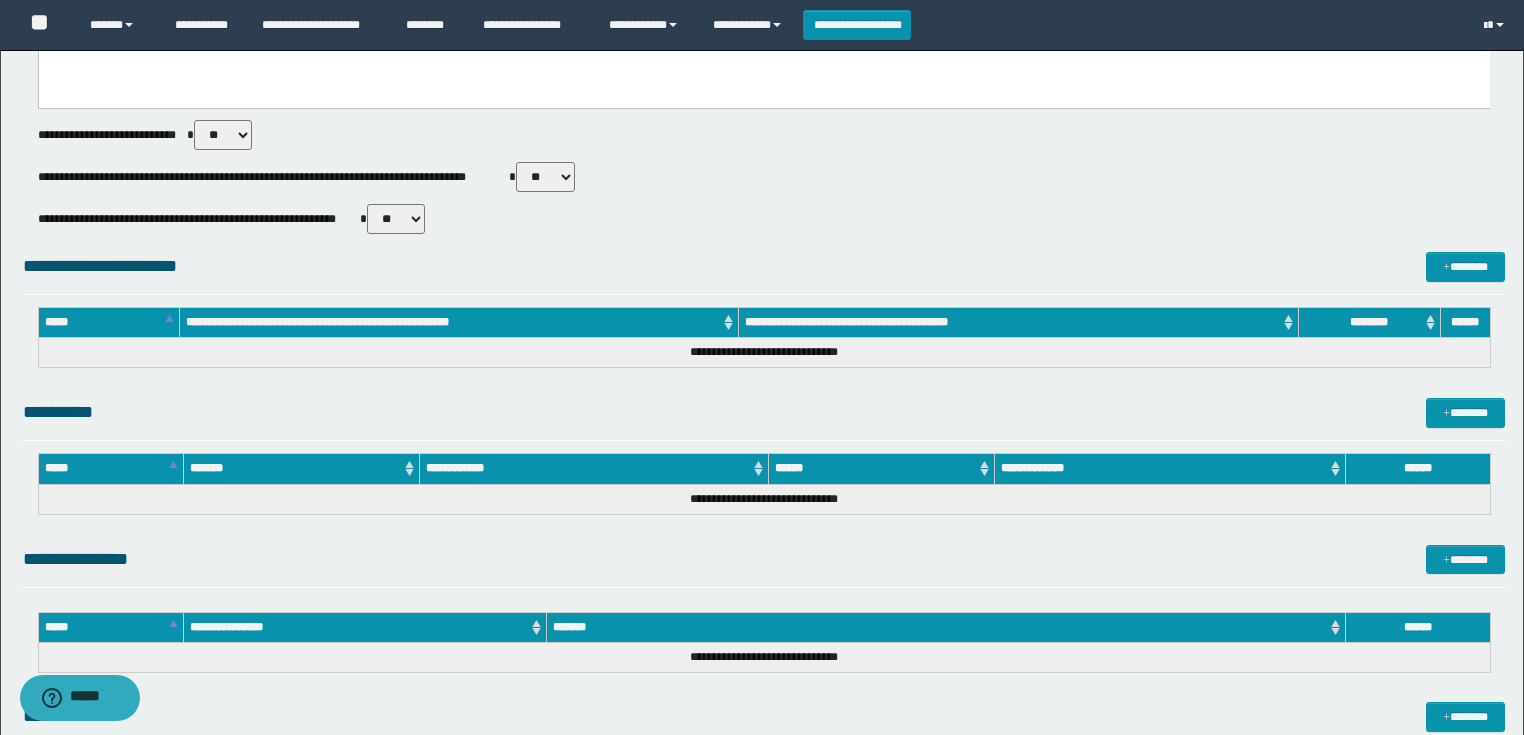 scroll, scrollTop: 720, scrollLeft: 0, axis: vertical 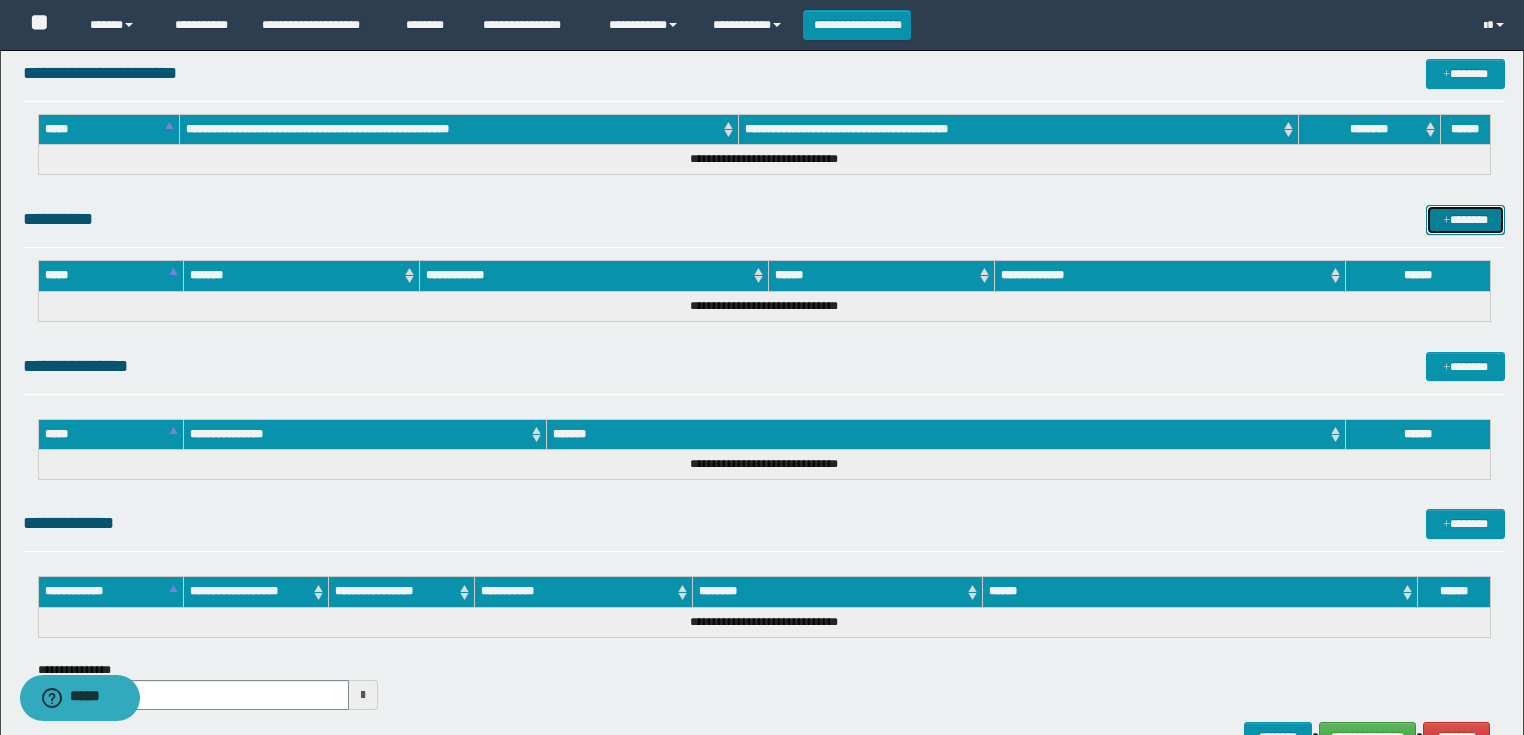 click on "*******" at bounding box center (1465, 220) 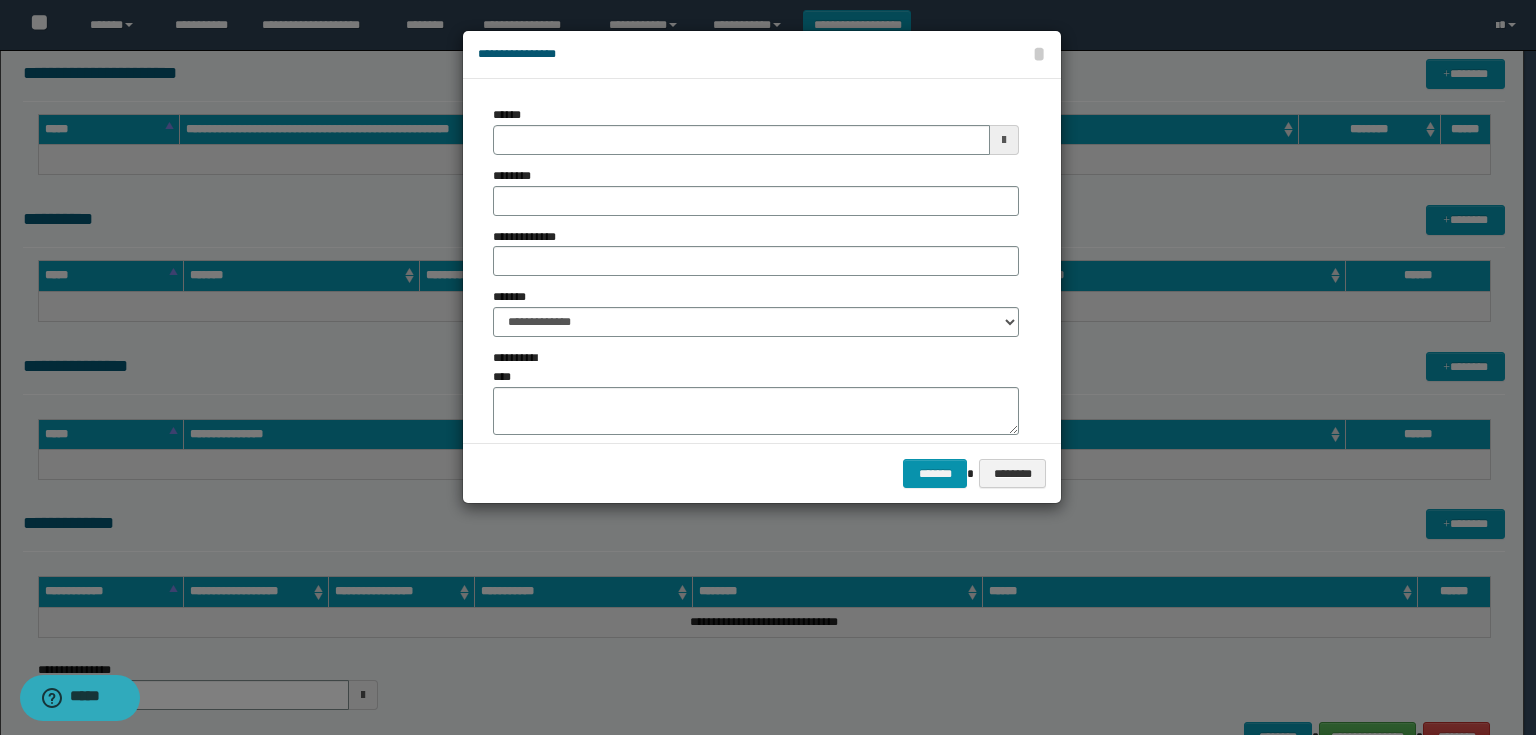 type on "**********" 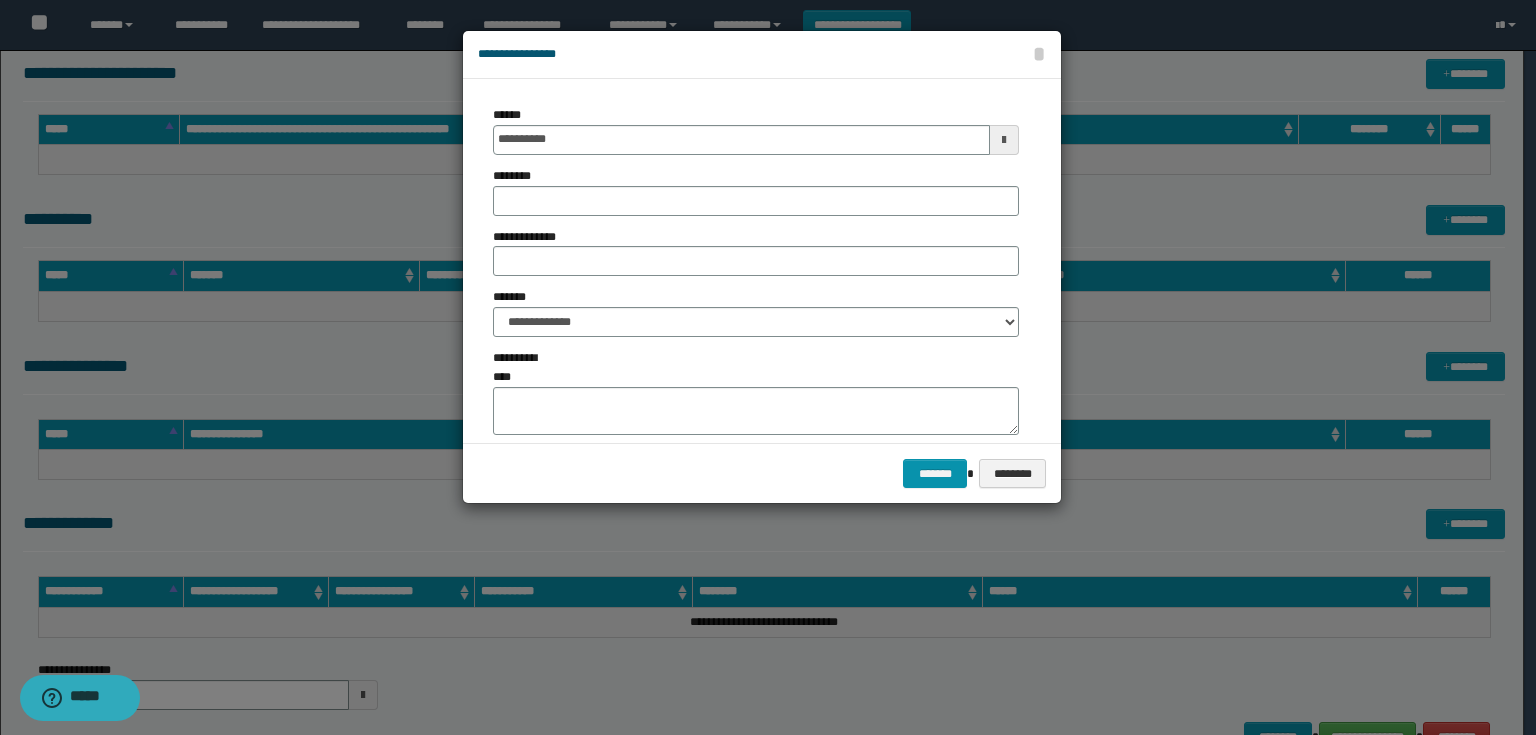click on "********" at bounding box center [756, 191] 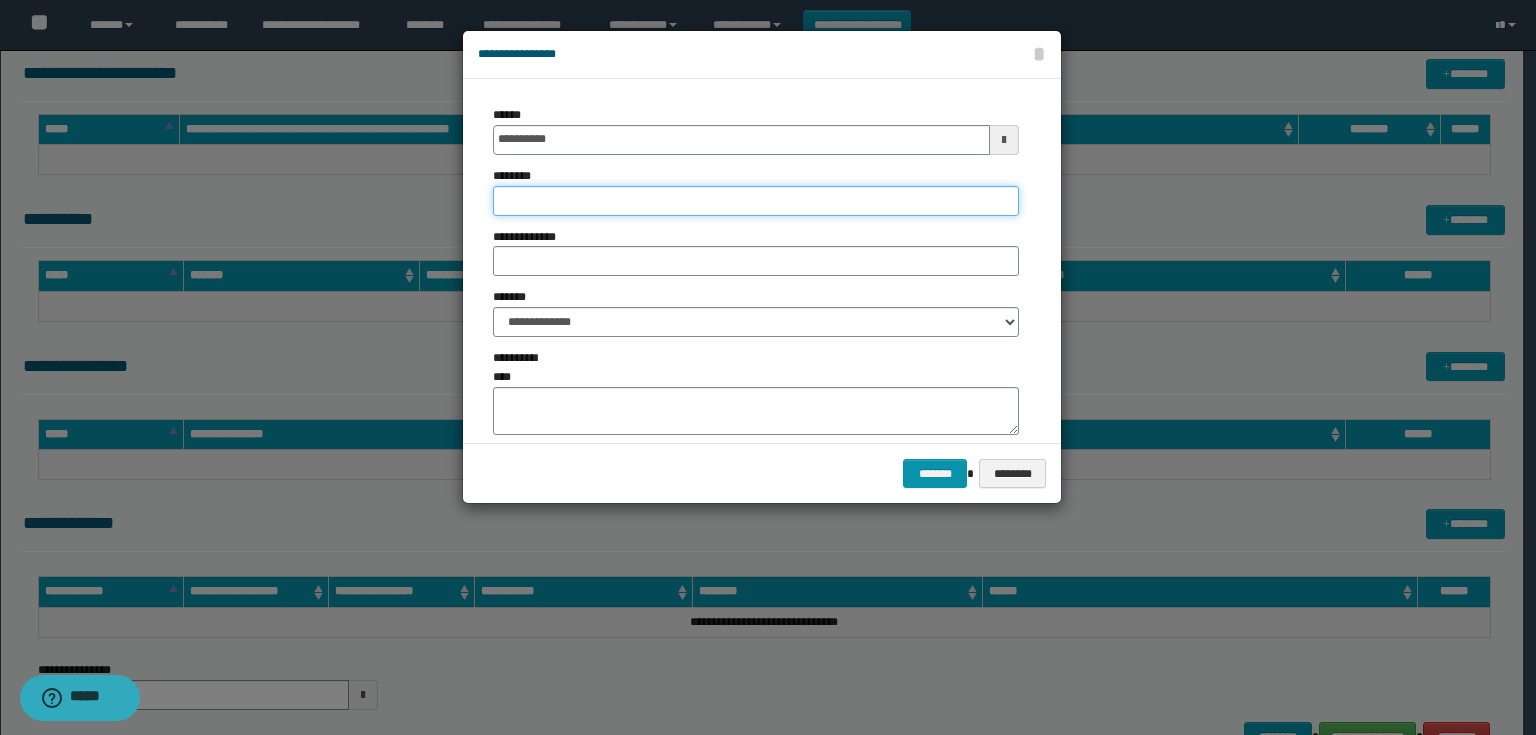 click on "********" at bounding box center [756, 201] 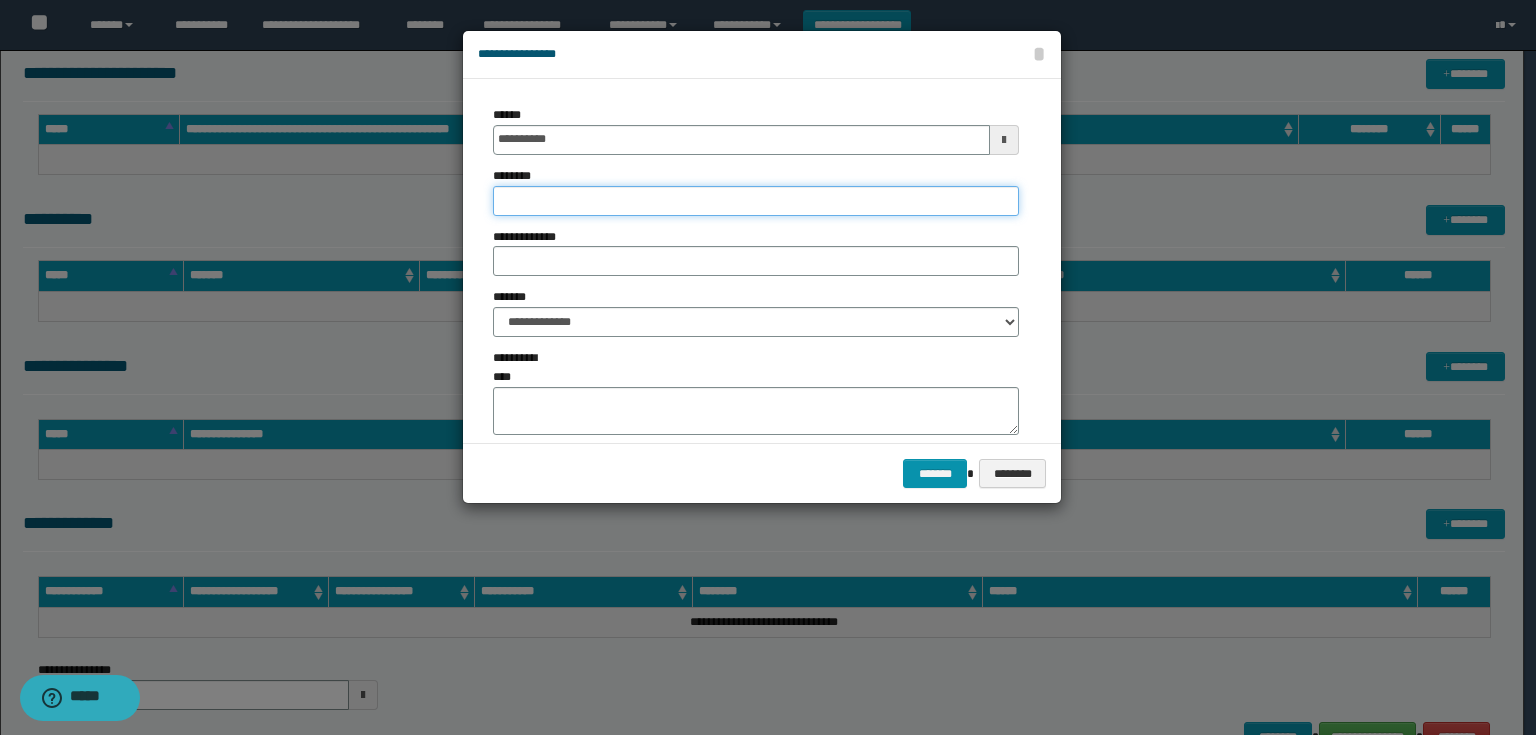 type on "***" 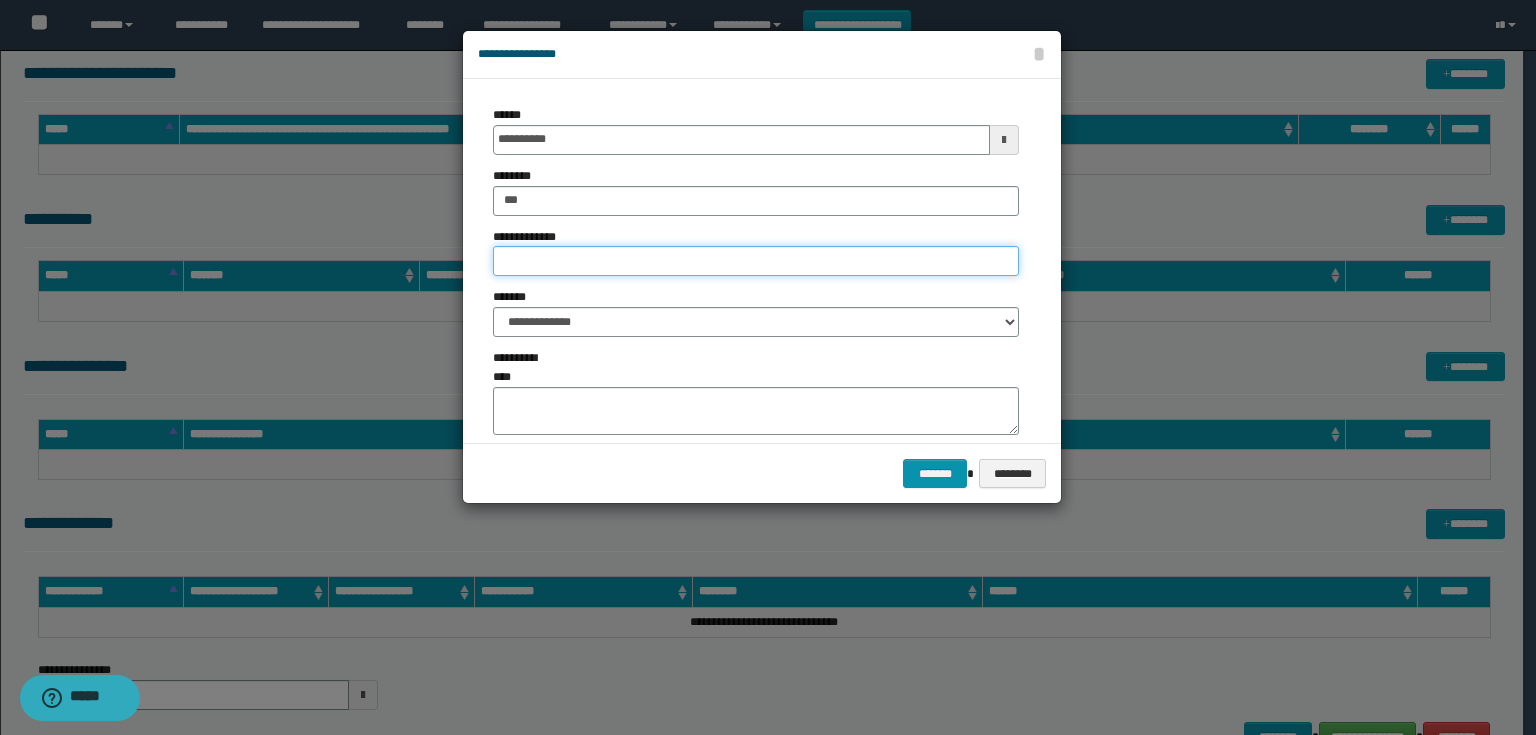click on "**********" at bounding box center (756, 261) 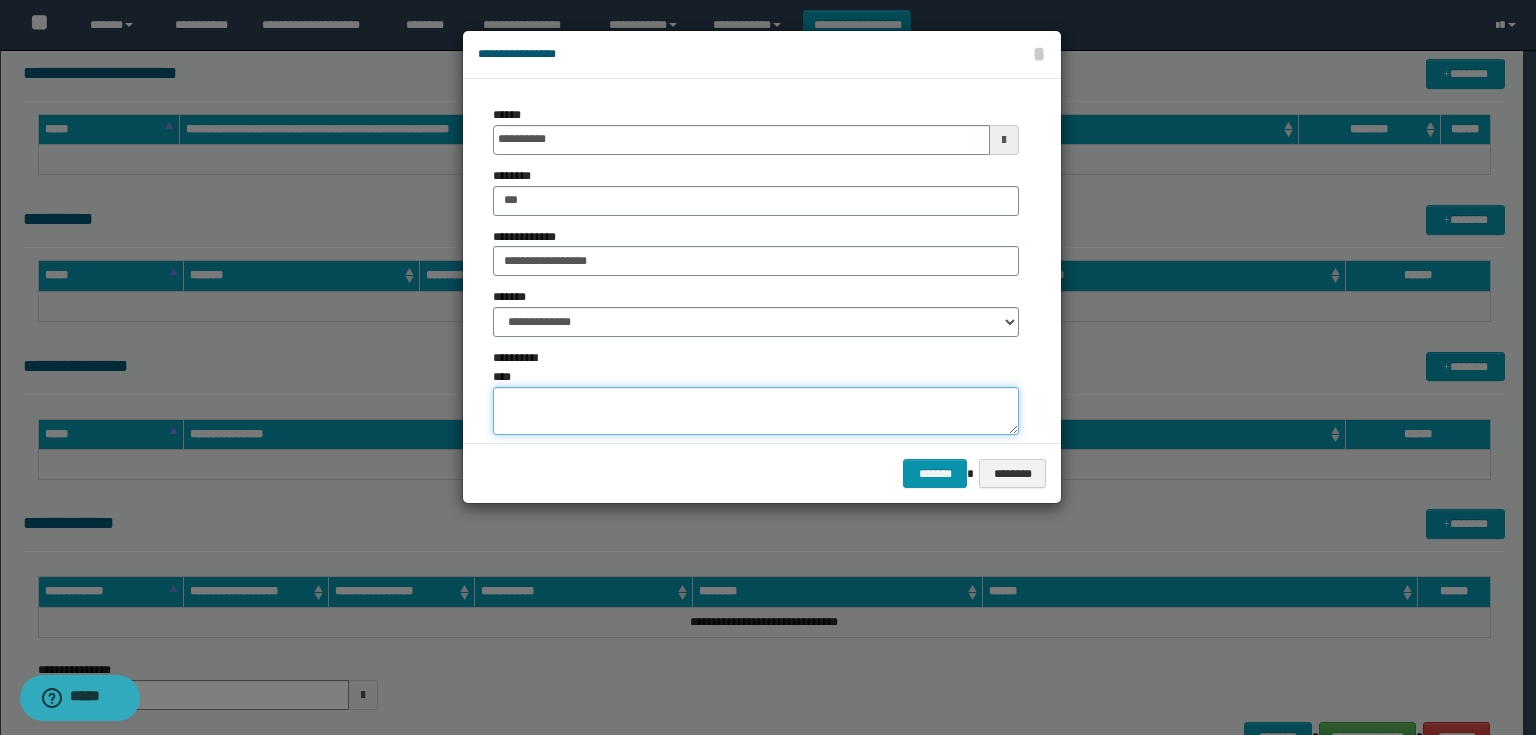 click on "**********" at bounding box center (756, 411) 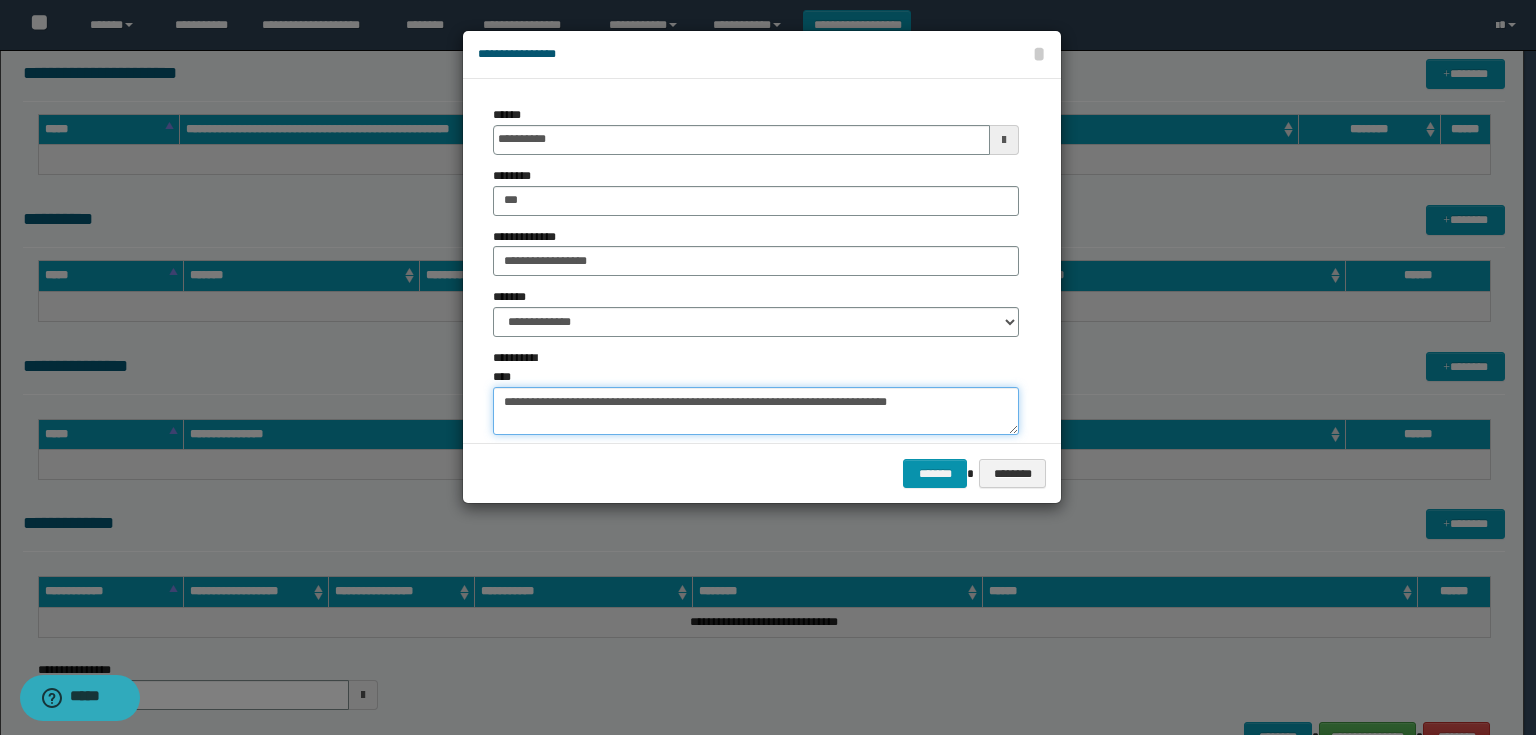 drag, startPoint x: 600, startPoint y: 388, endPoint x: 396, endPoint y: 392, distance: 204.03922 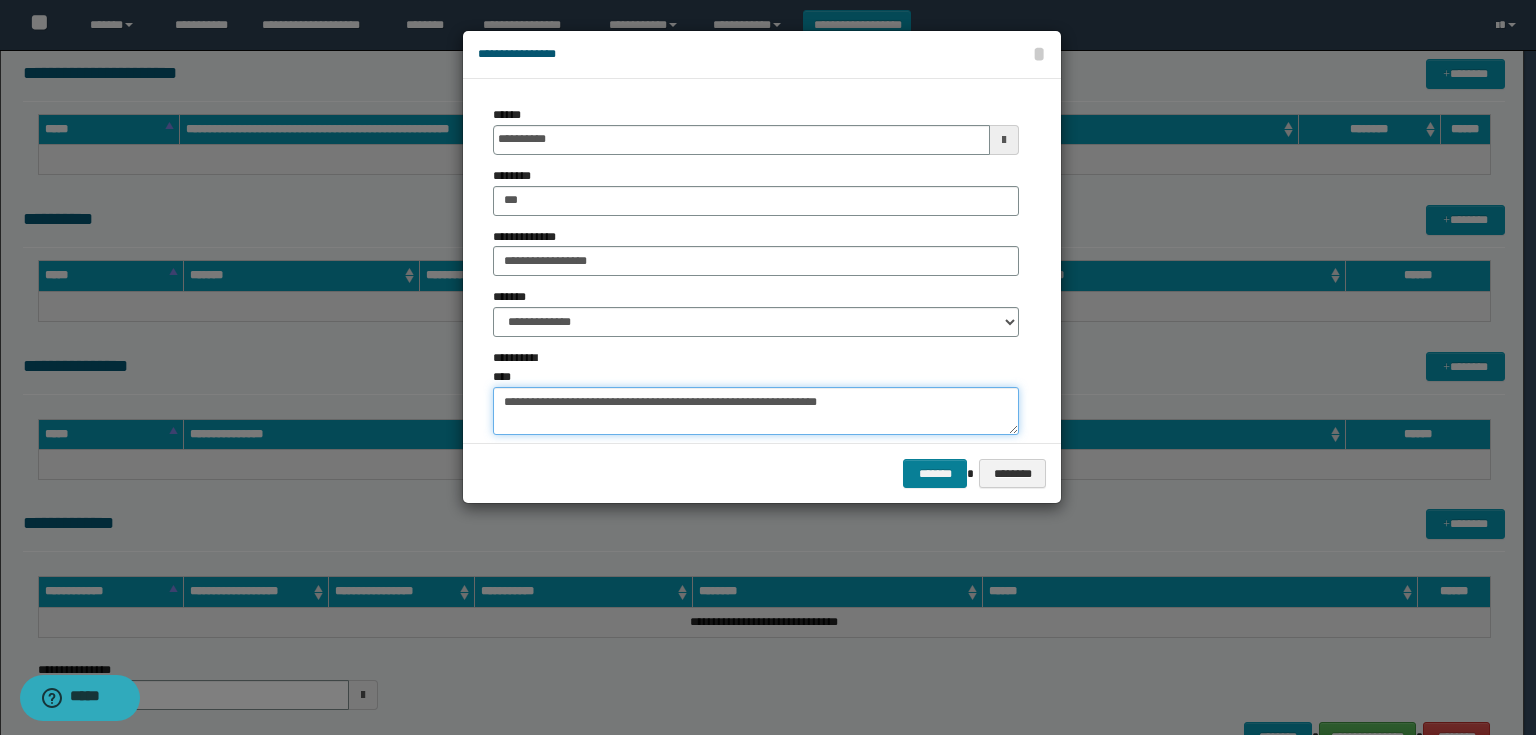 type on "**********" 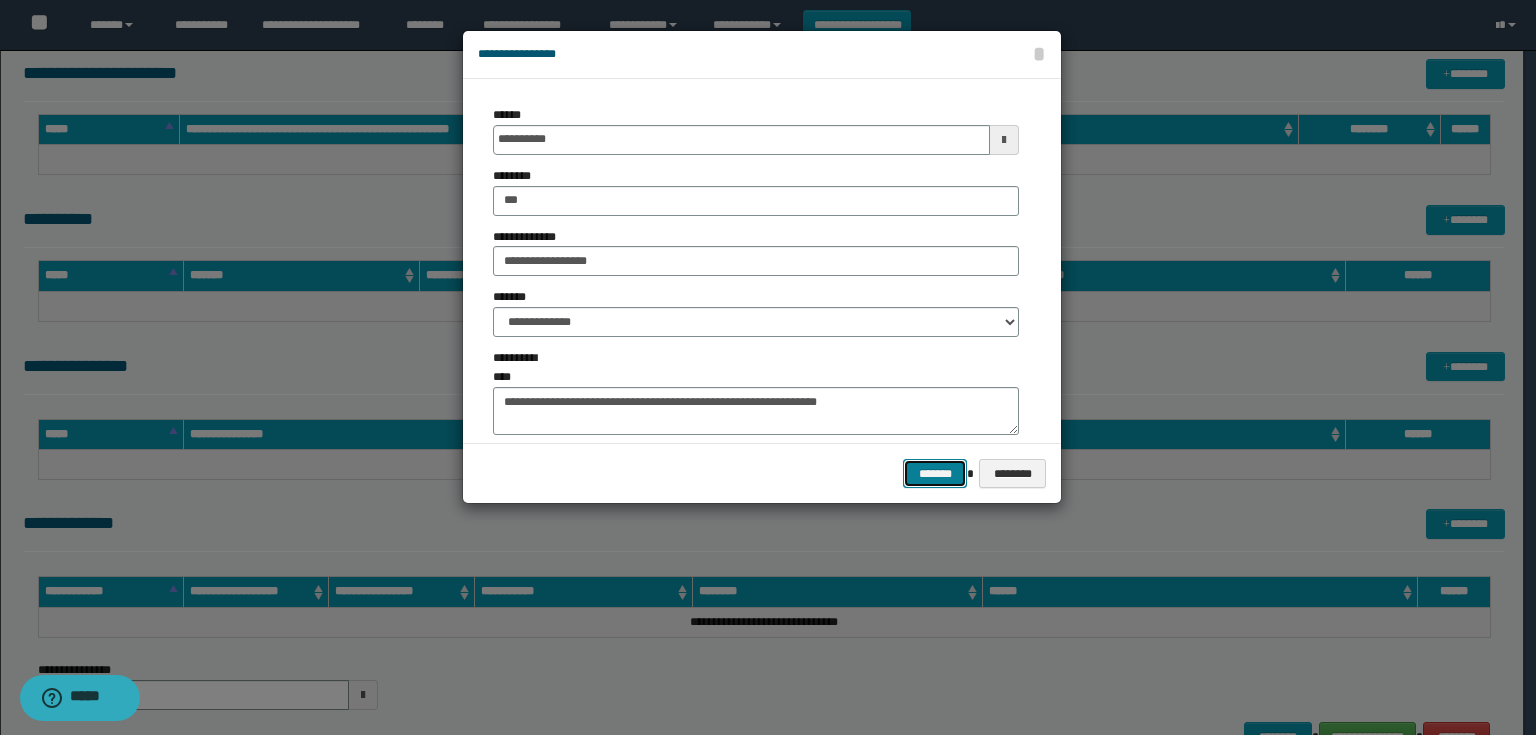 click on "*******" at bounding box center [935, 474] 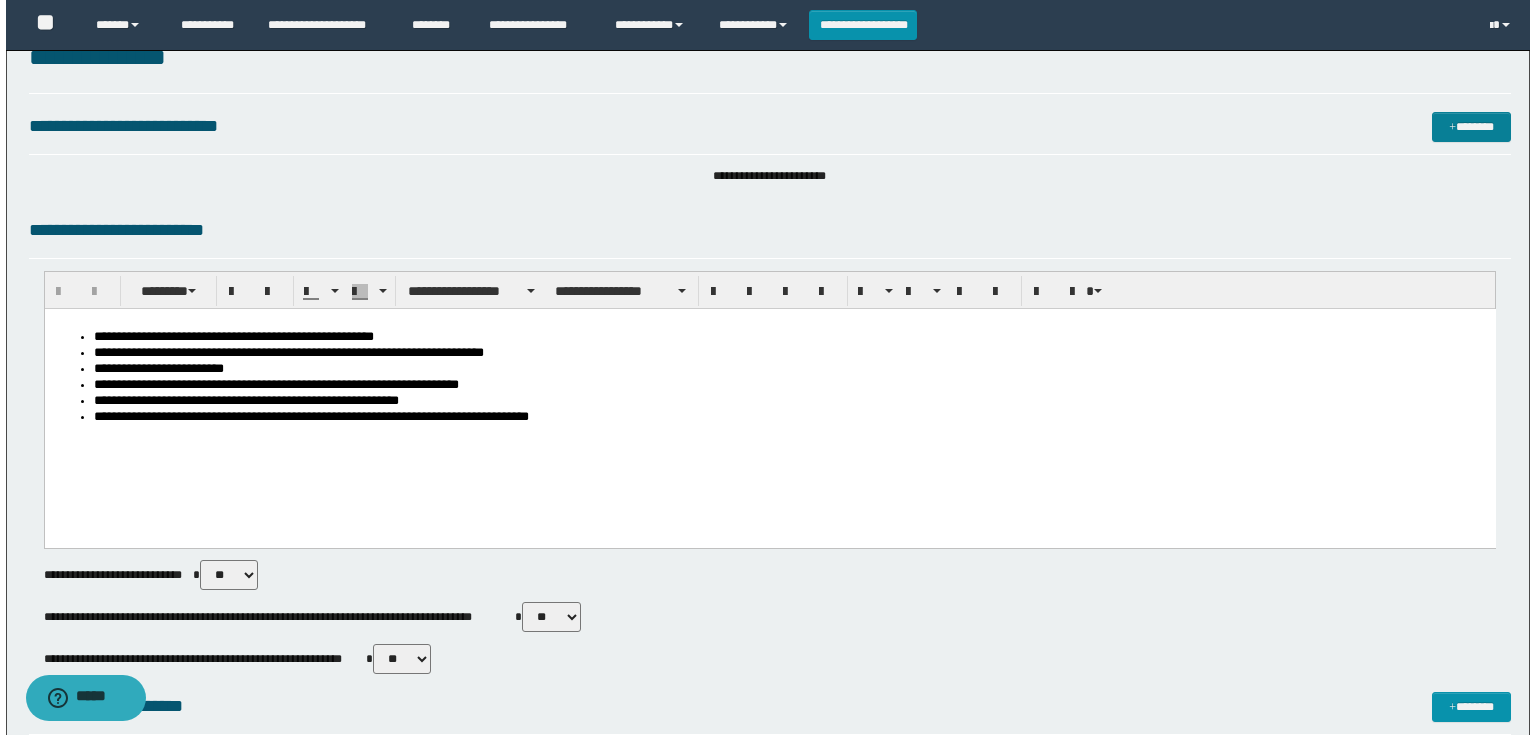 scroll, scrollTop: 0, scrollLeft: 0, axis: both 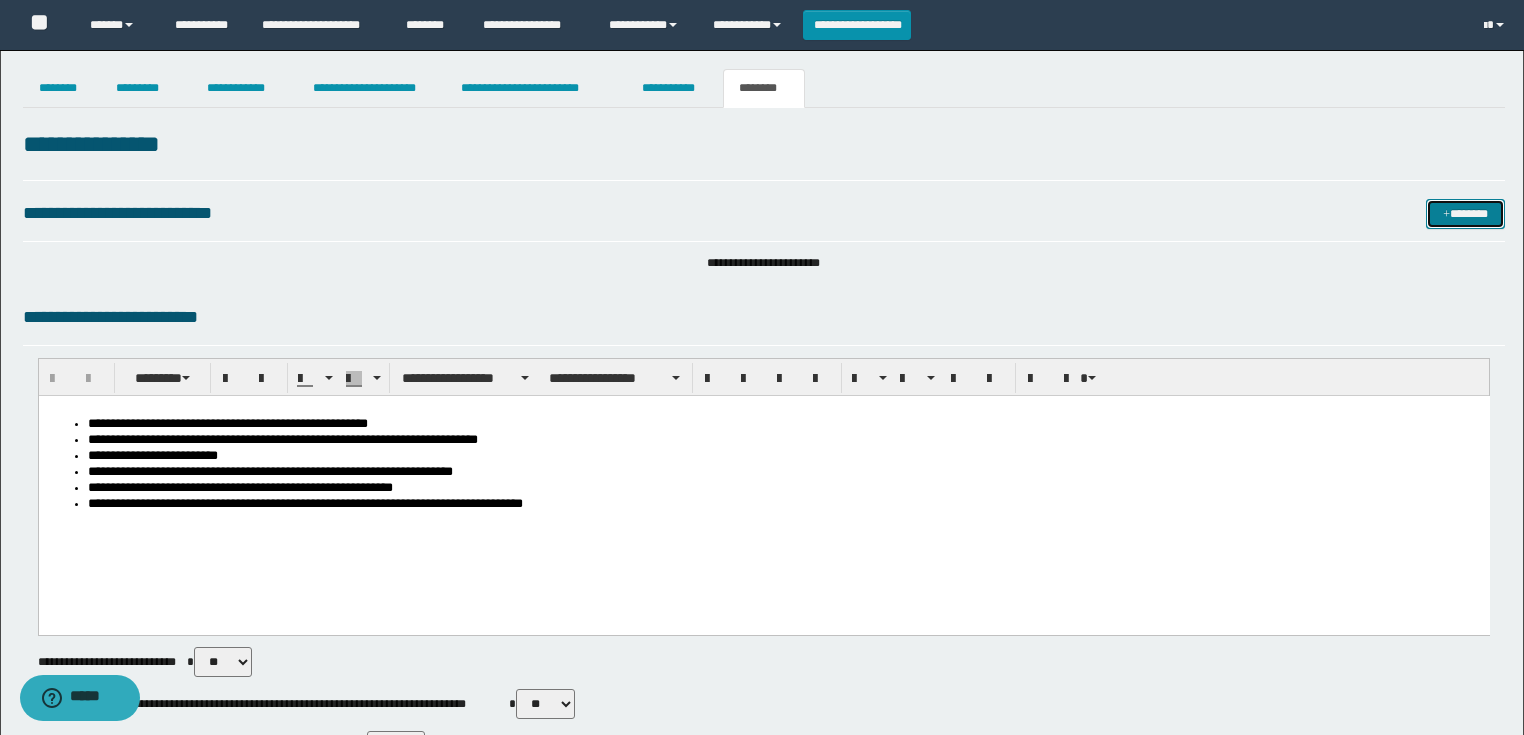 click on "*******" at bounding box center [1465, 214] 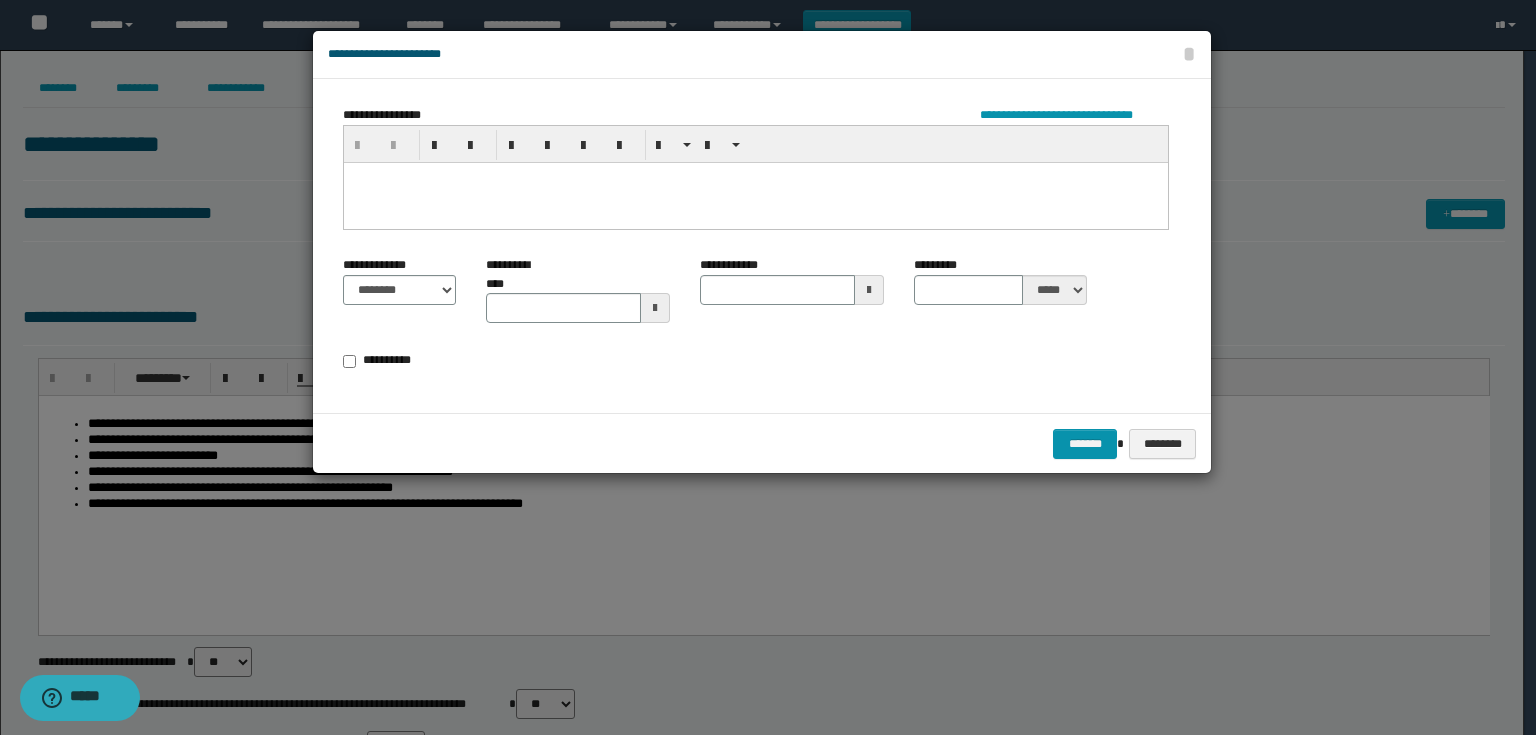 click at bounding box center [756, 202] 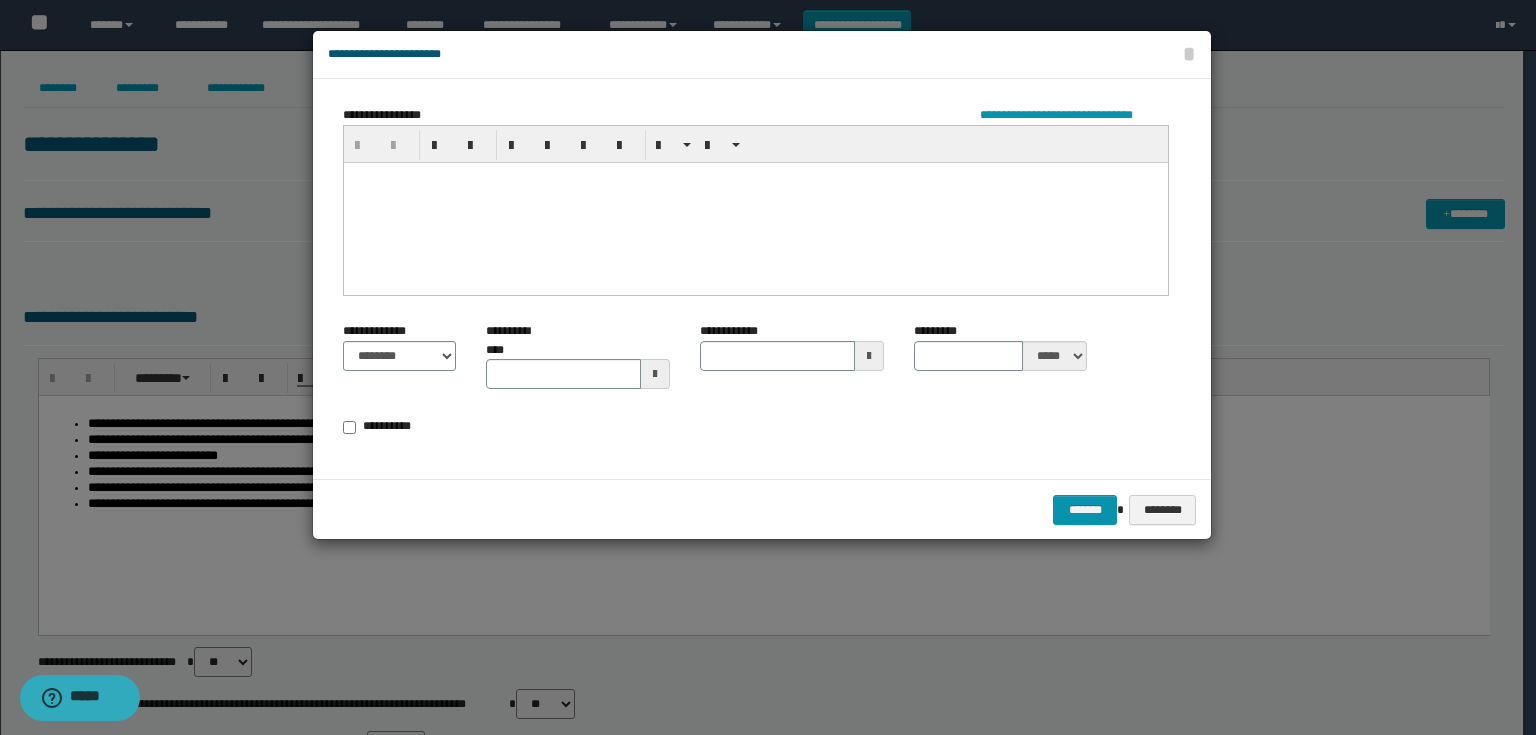 type 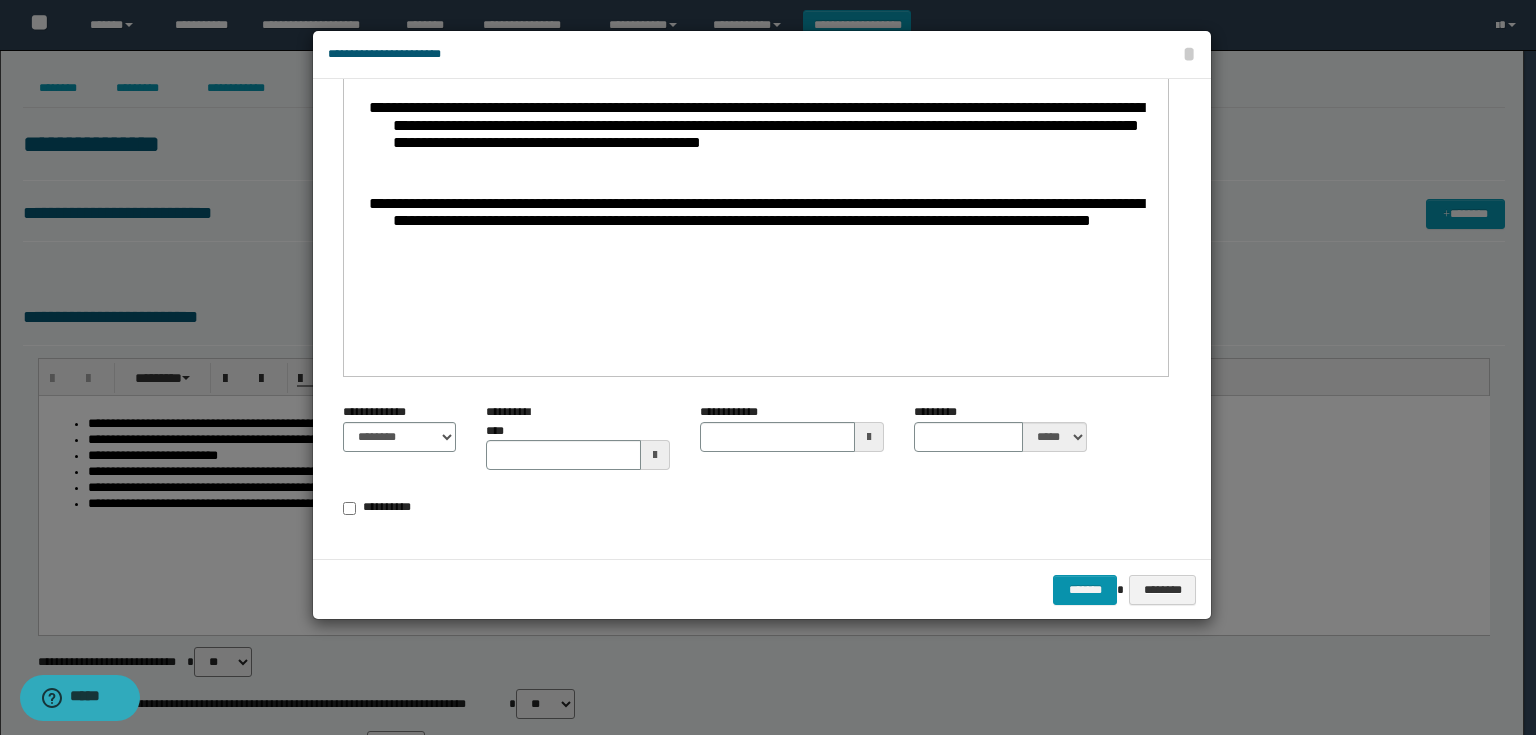scroll, scrollTop: 398, scrollLeft: 0, axis: vertical 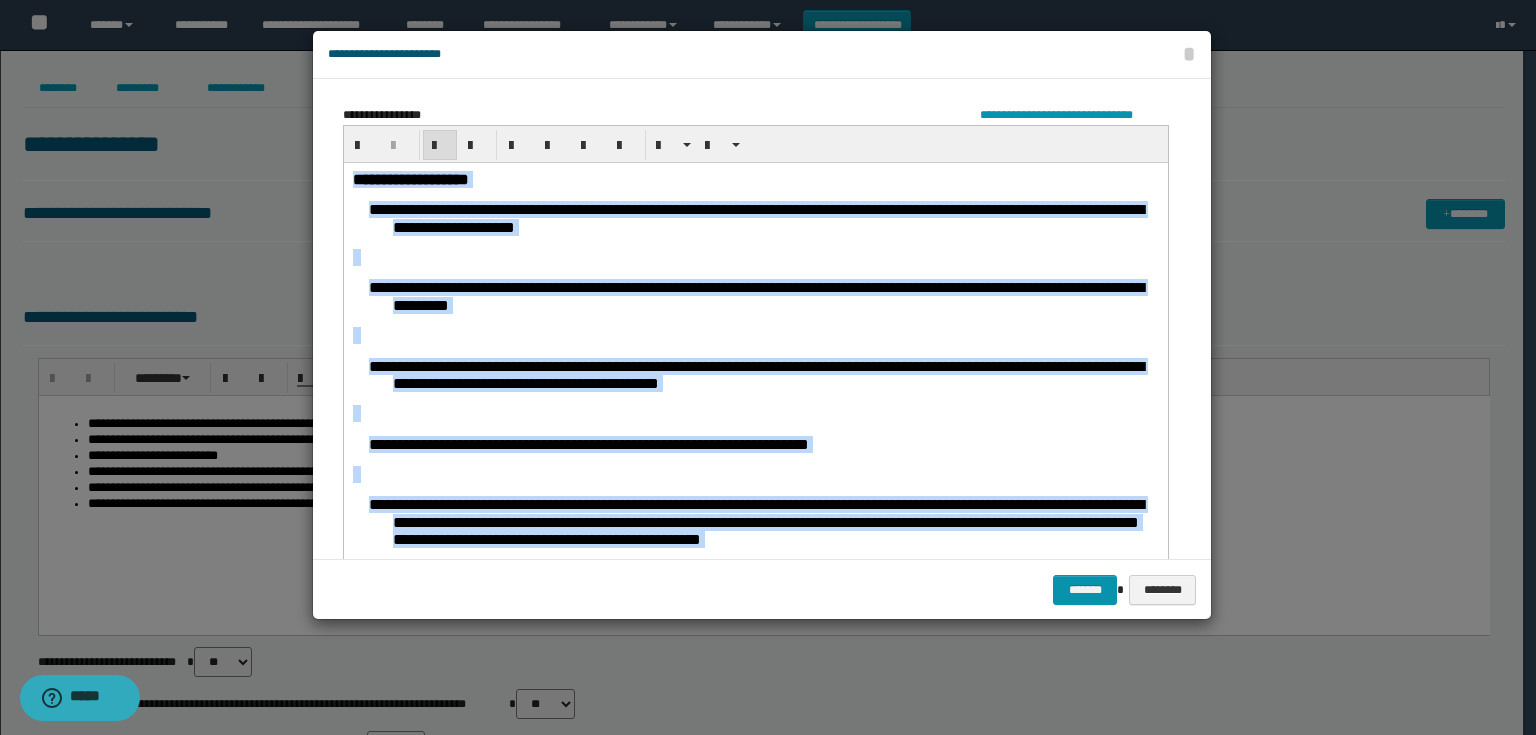 drag, startPoint x: 838, startPoint y: 669, endPoint x: 116, endPoint y: -83, distance: 1042.4912 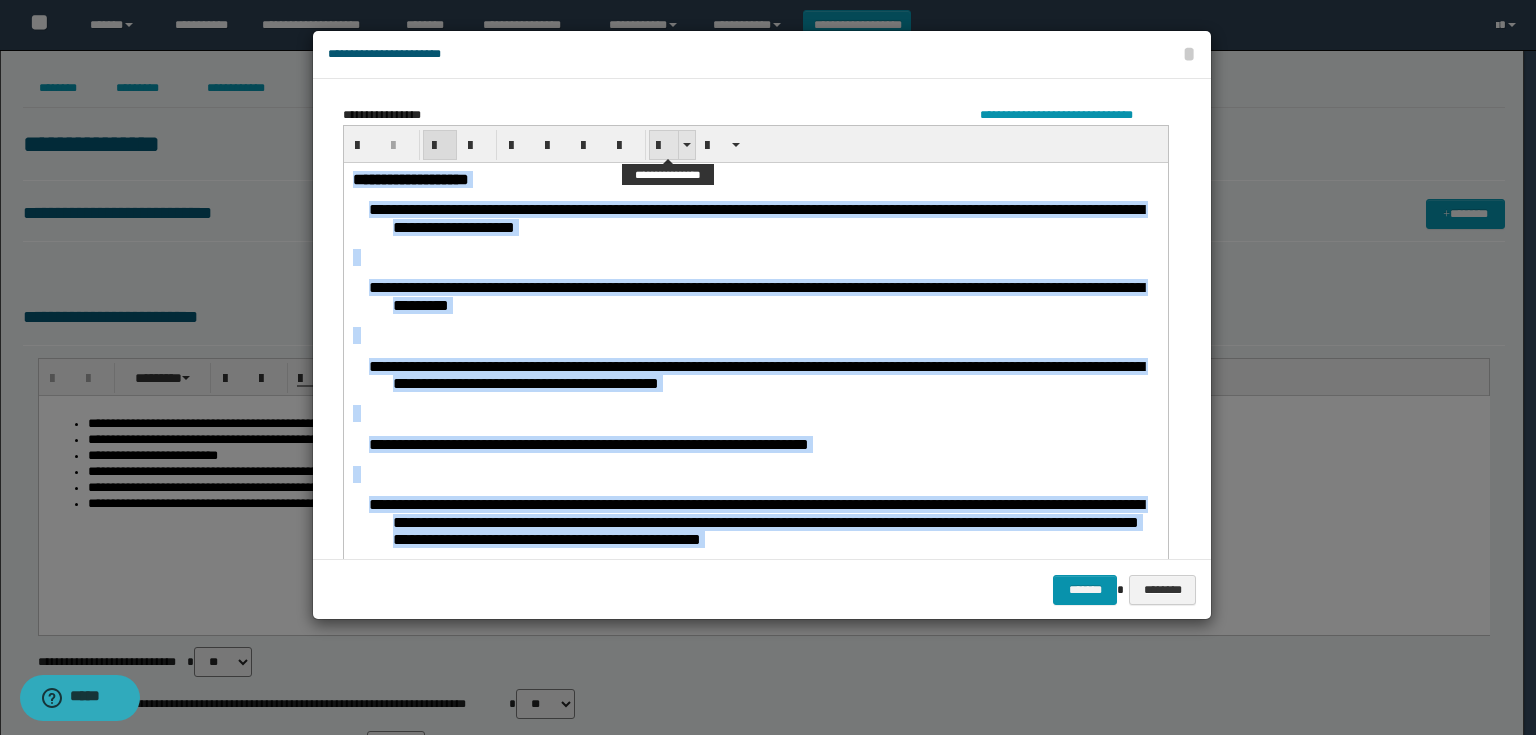 click at bounding box center (664, 145) 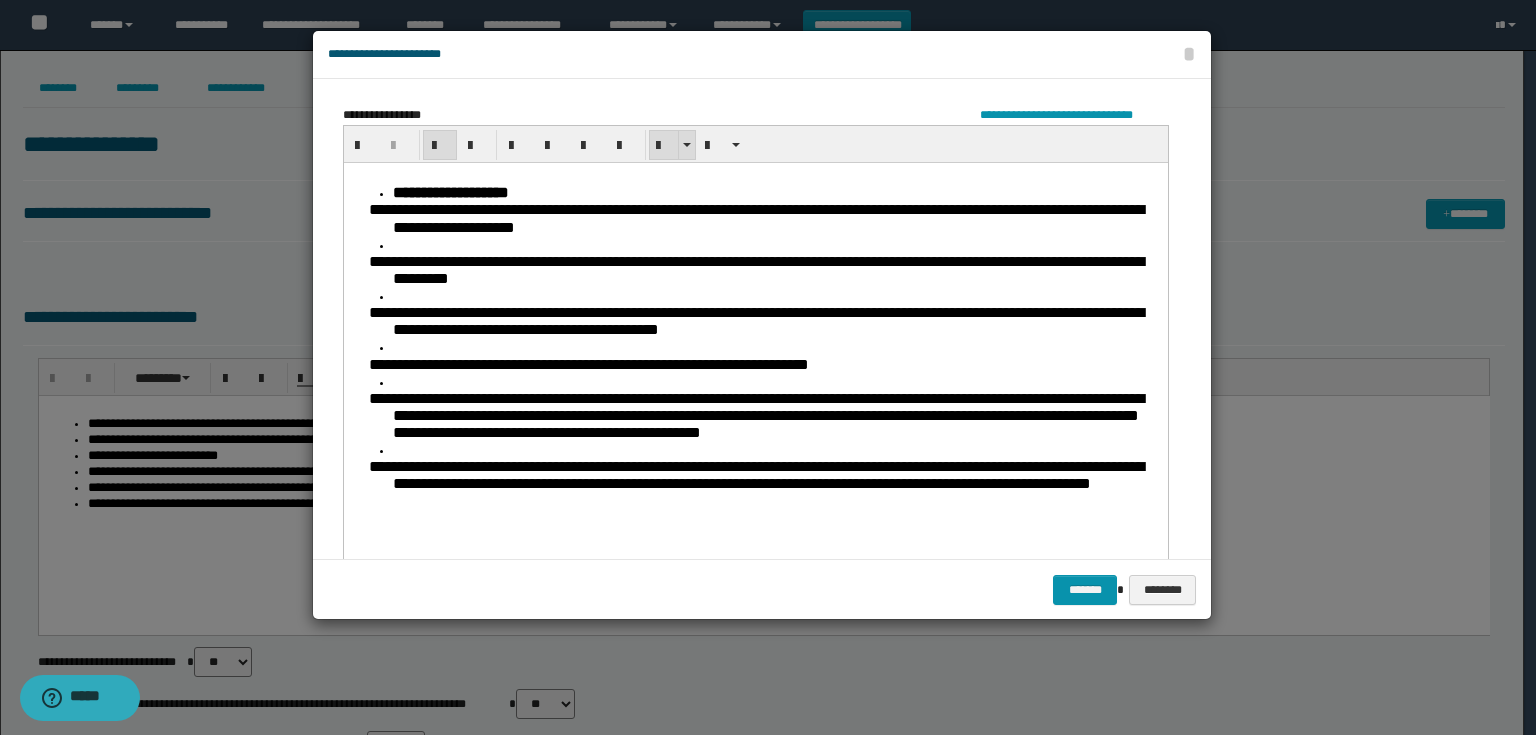 click at bounding box center [664, 145] 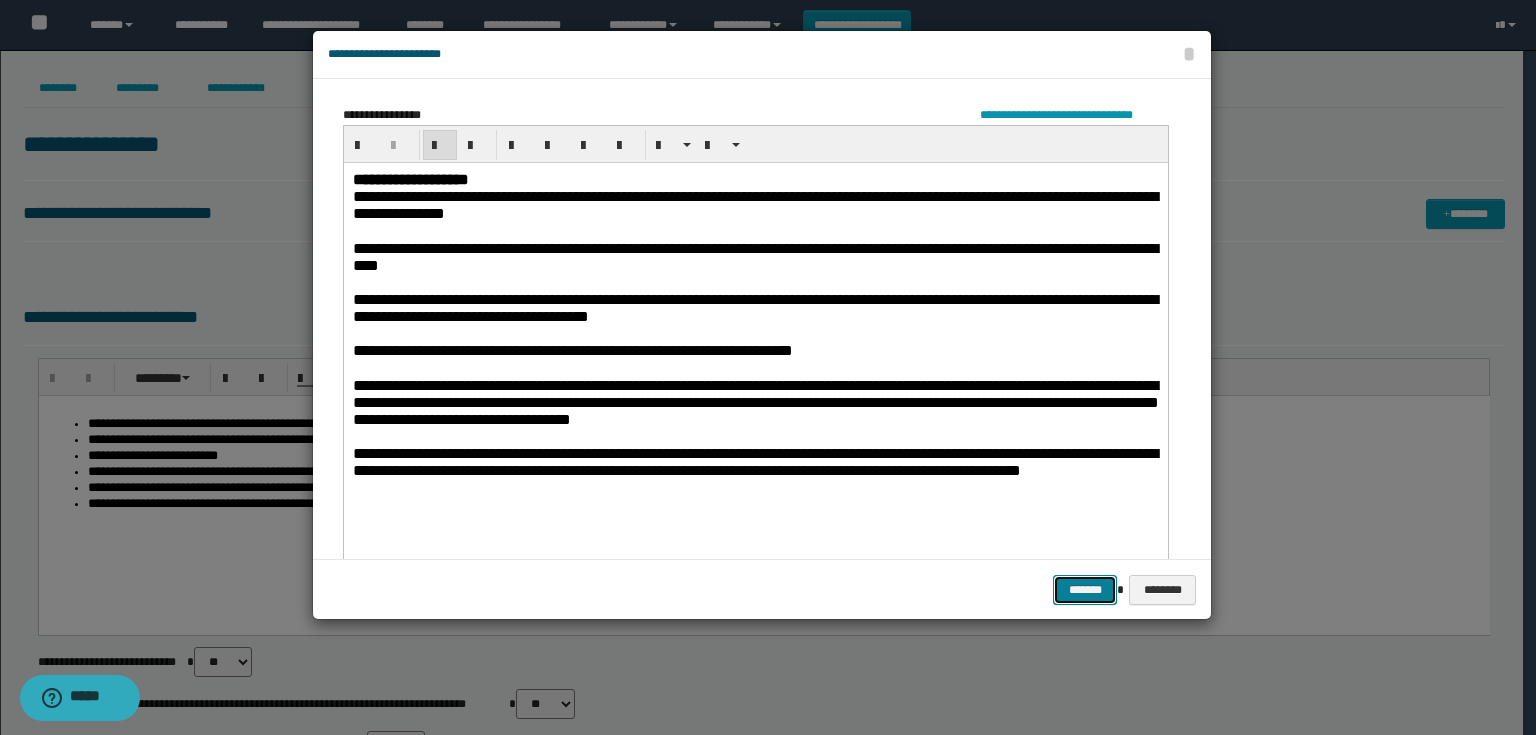 click on "*******" at bounding box center [1085, 590] 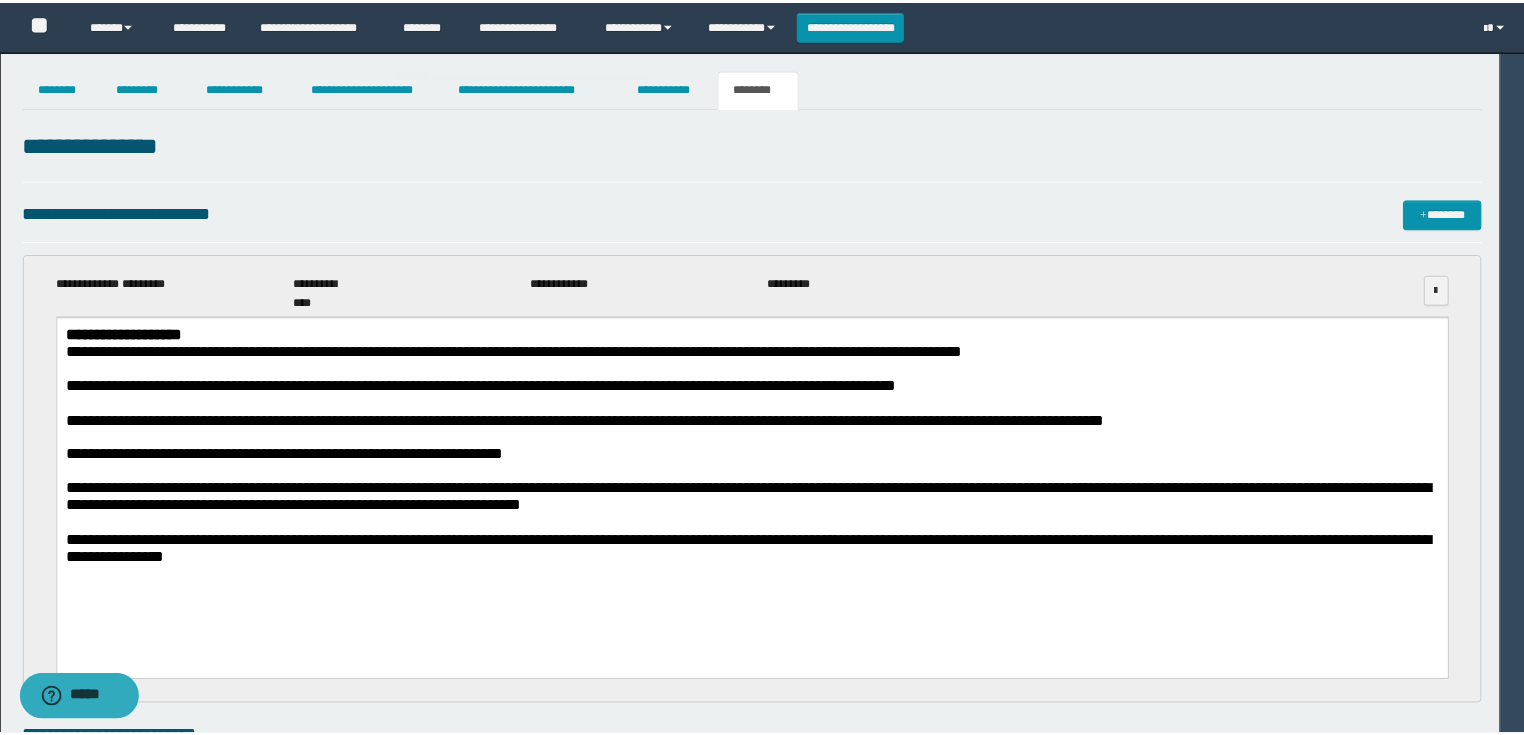 scroll, scrollTop: 0, scrollLeft: 0, axis: both 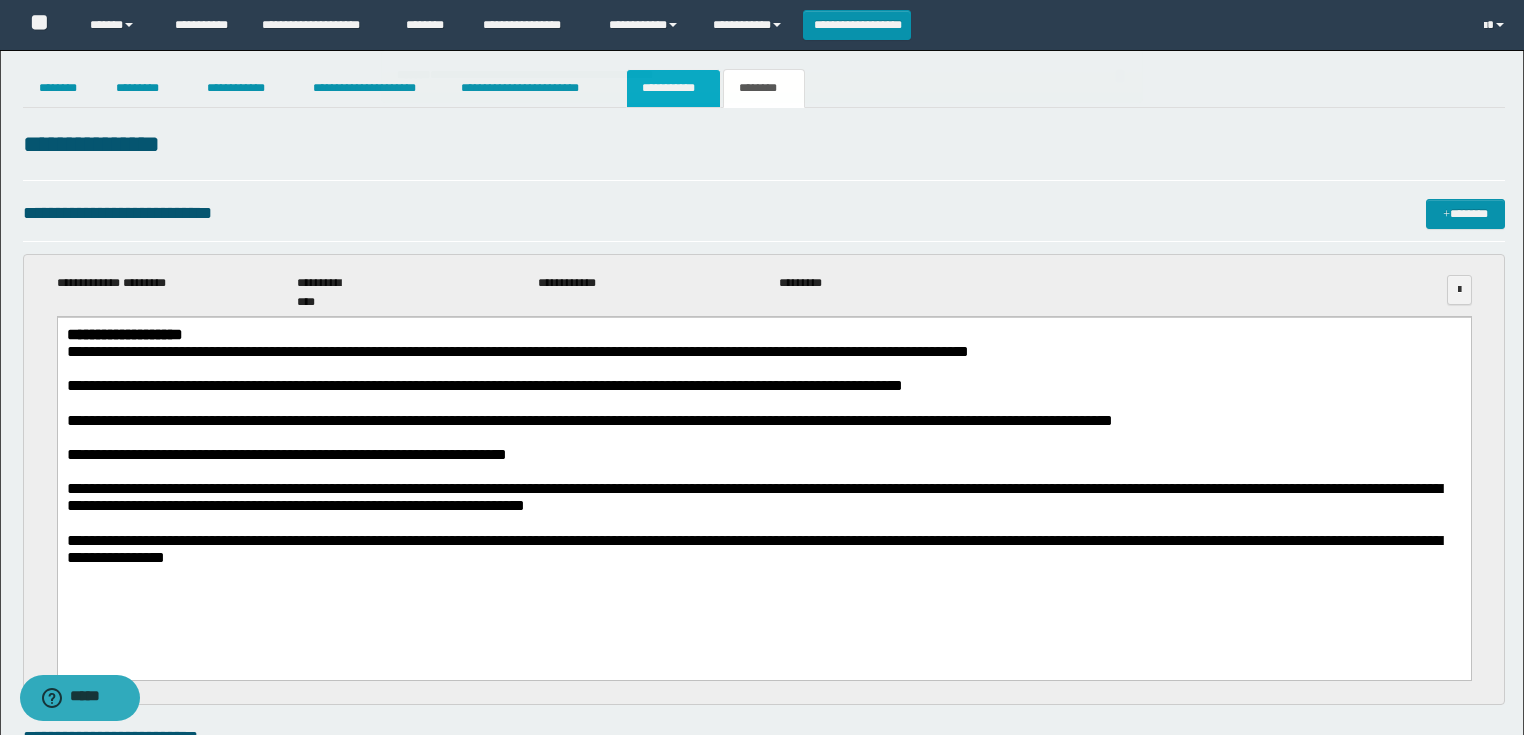 click on "**********" at bounding box center (673, 88) 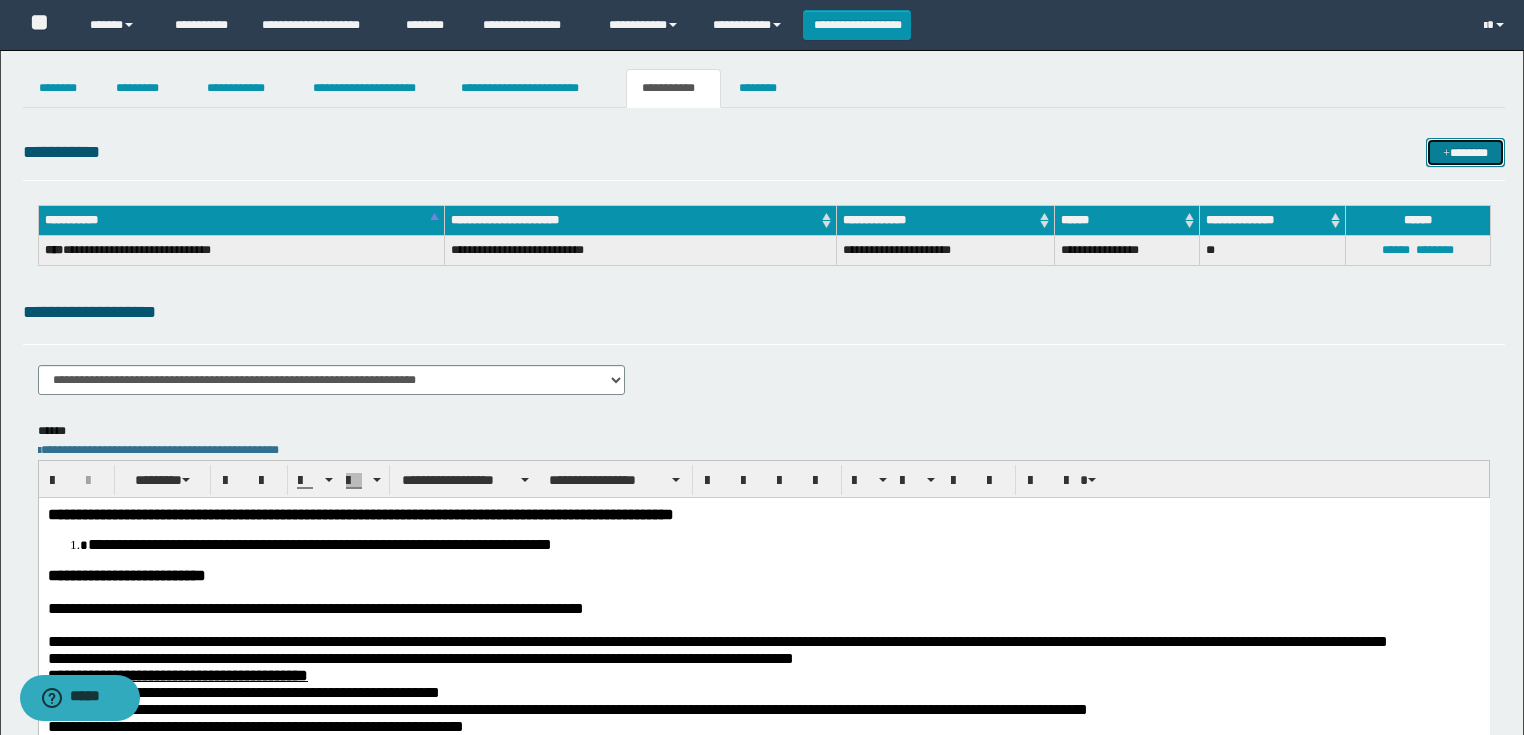 click on "*******" at bounding box center (1465, 153) 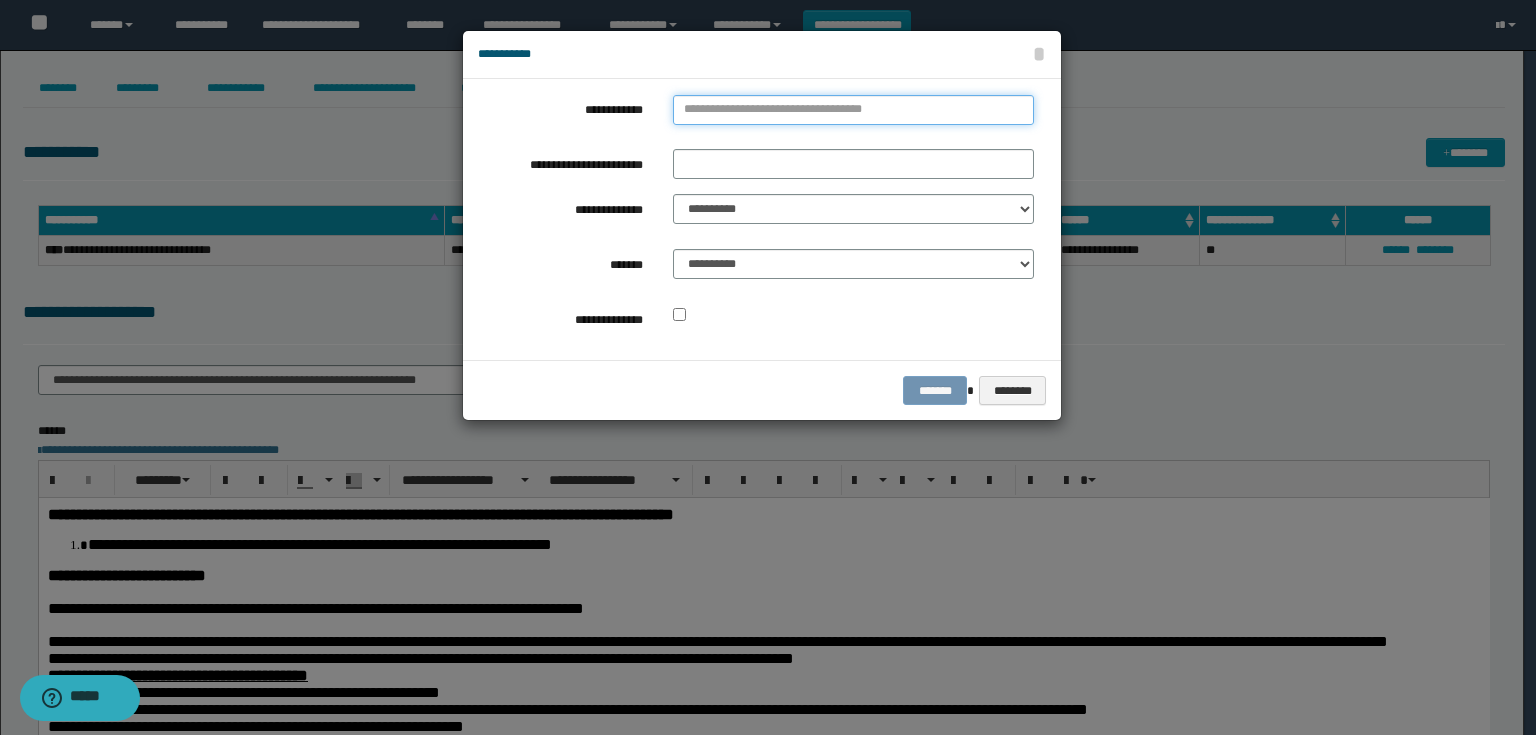 click on "**********" at bounding box center (853, 110) 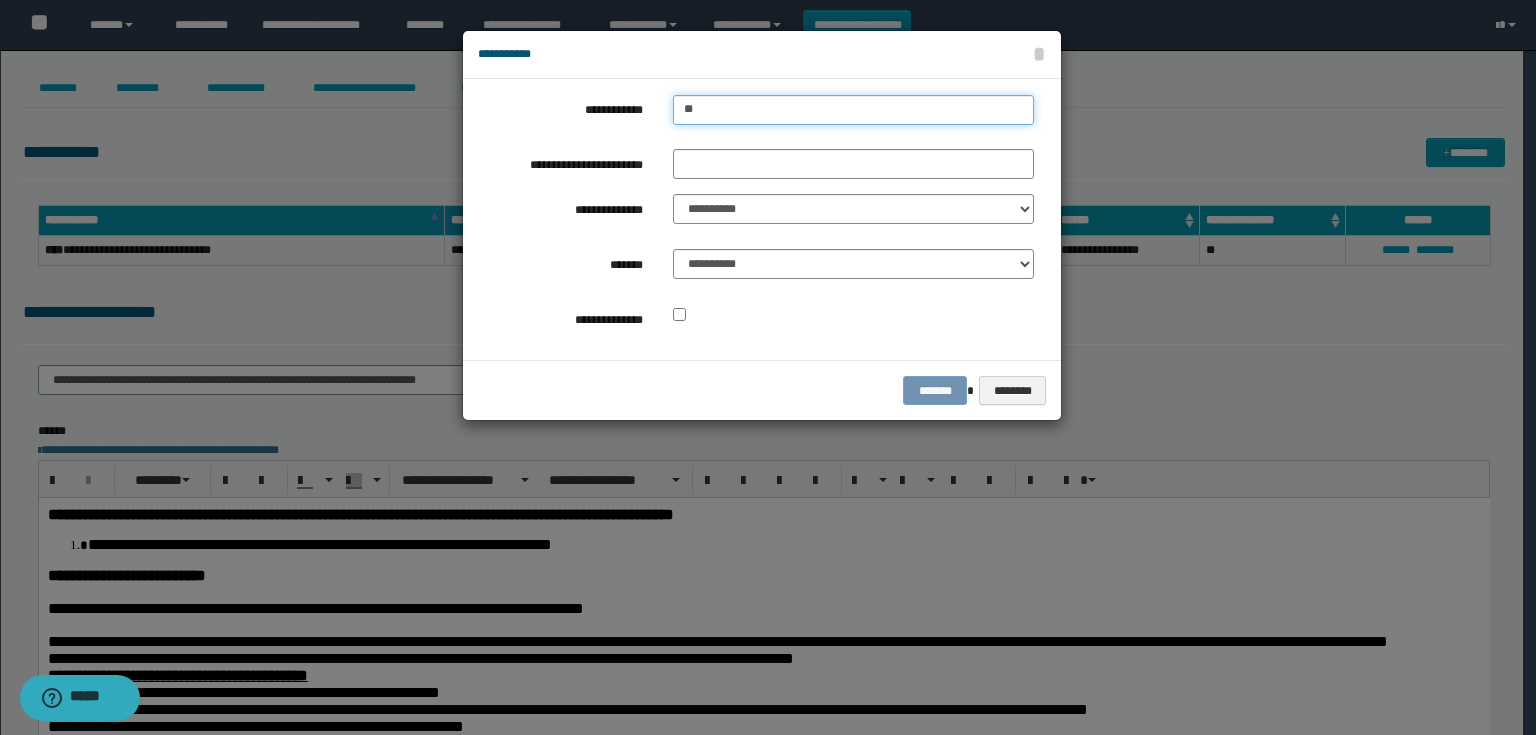 type on "*" 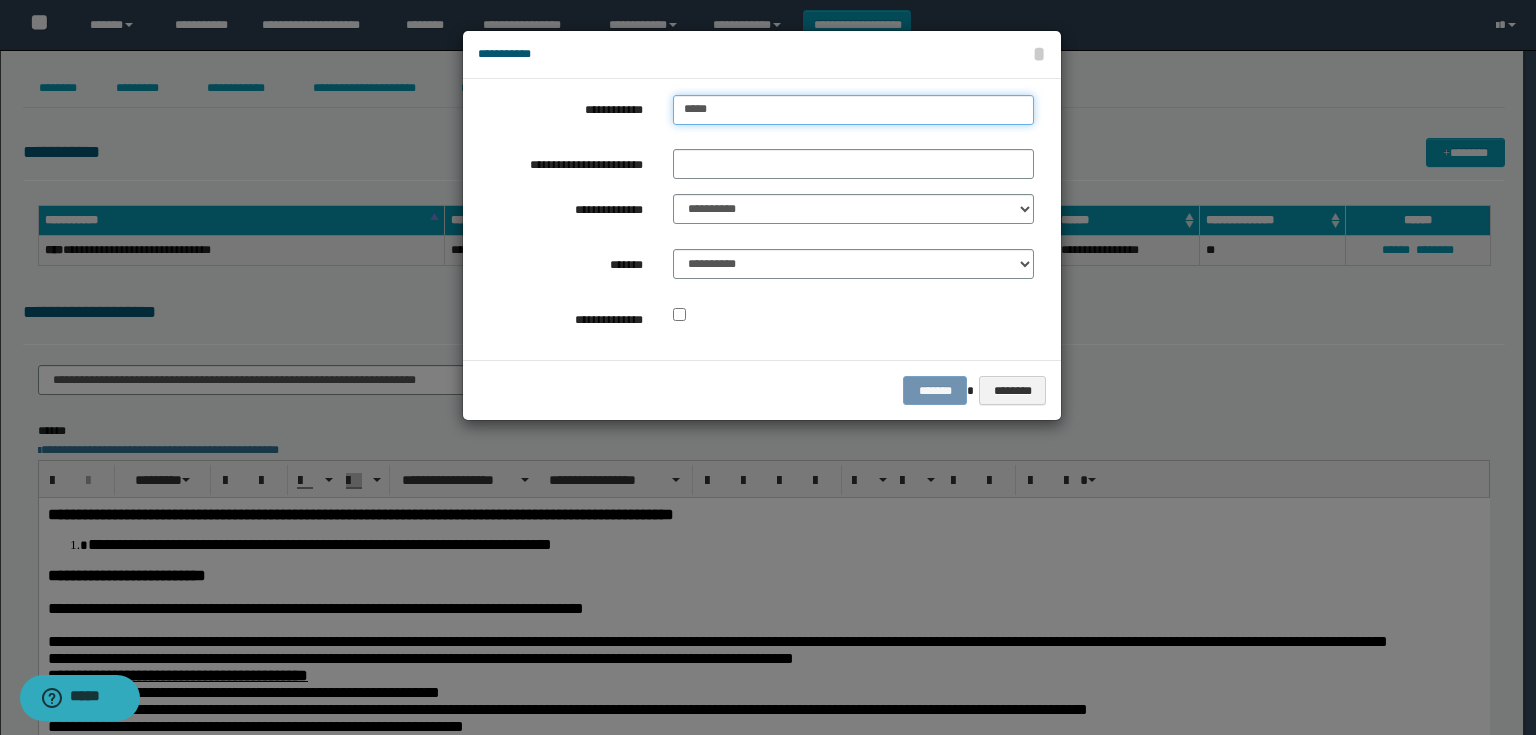 type on "******" 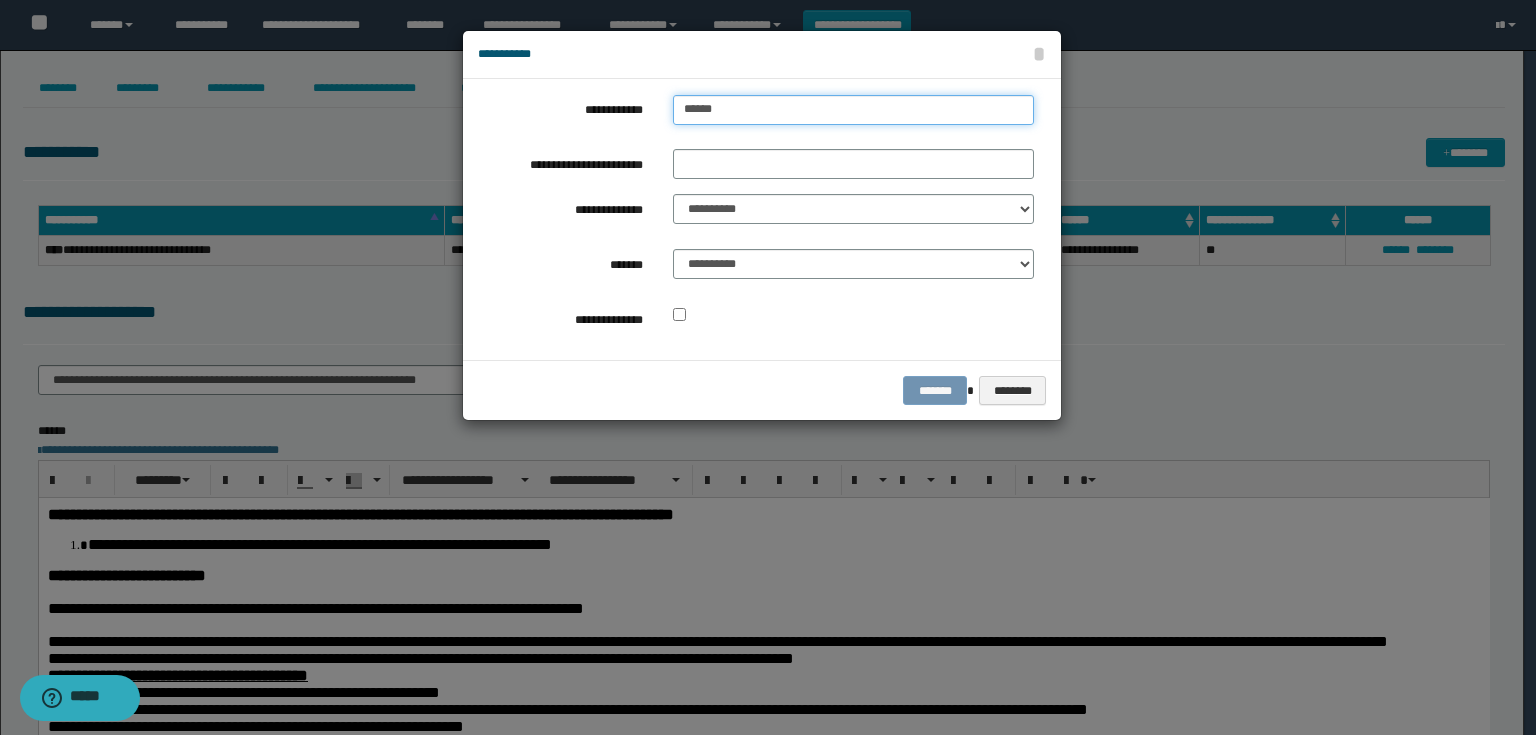 type on "******" 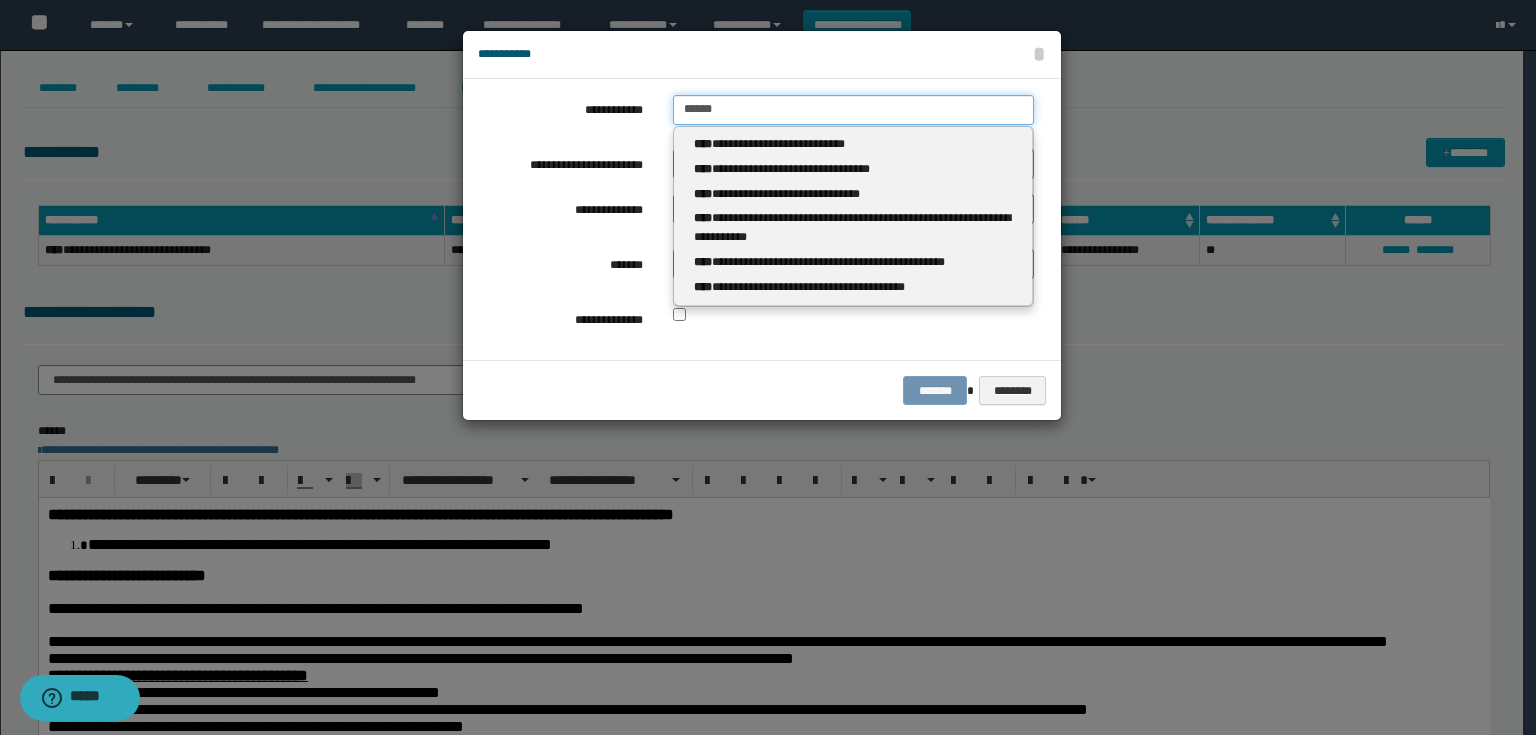 type 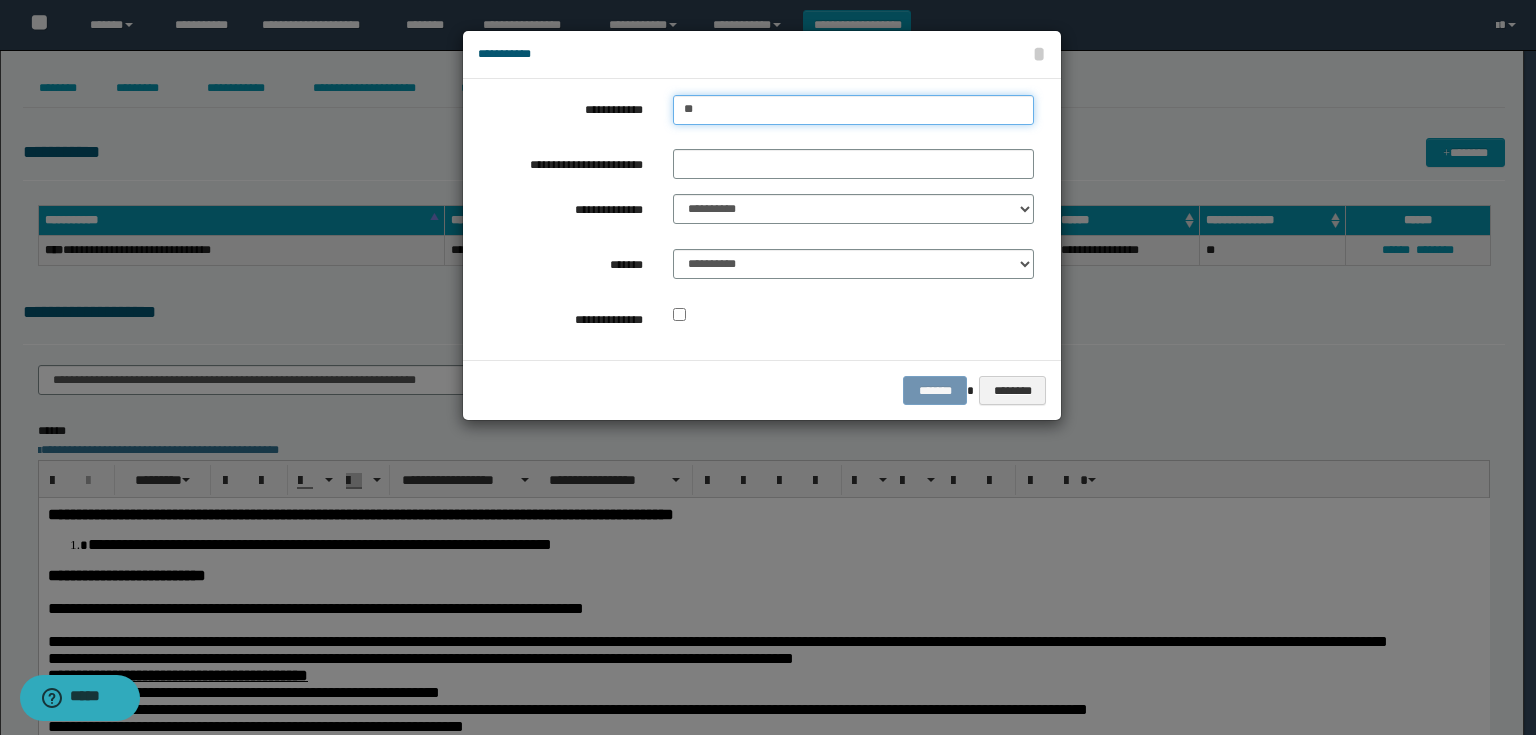 type on "*" 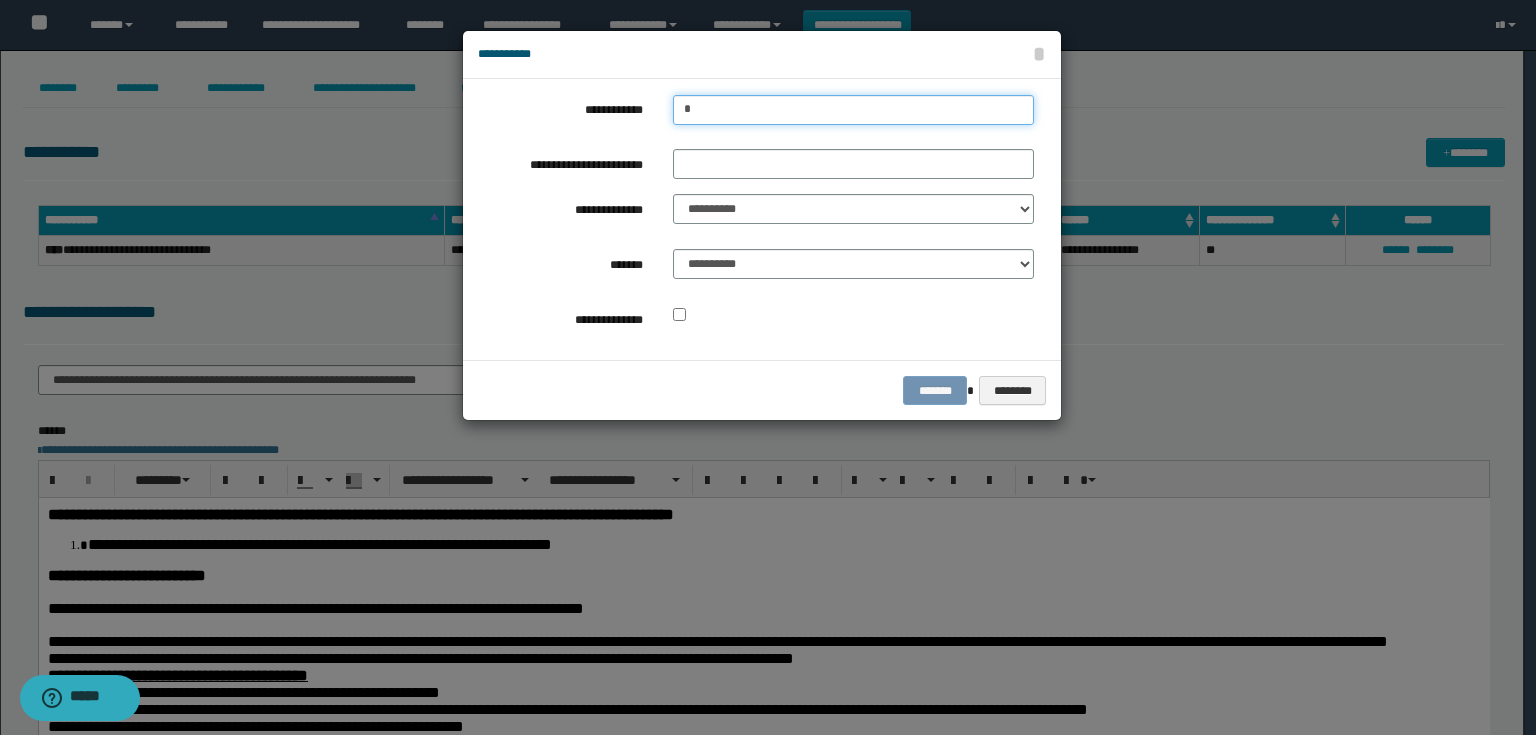 type on "**" 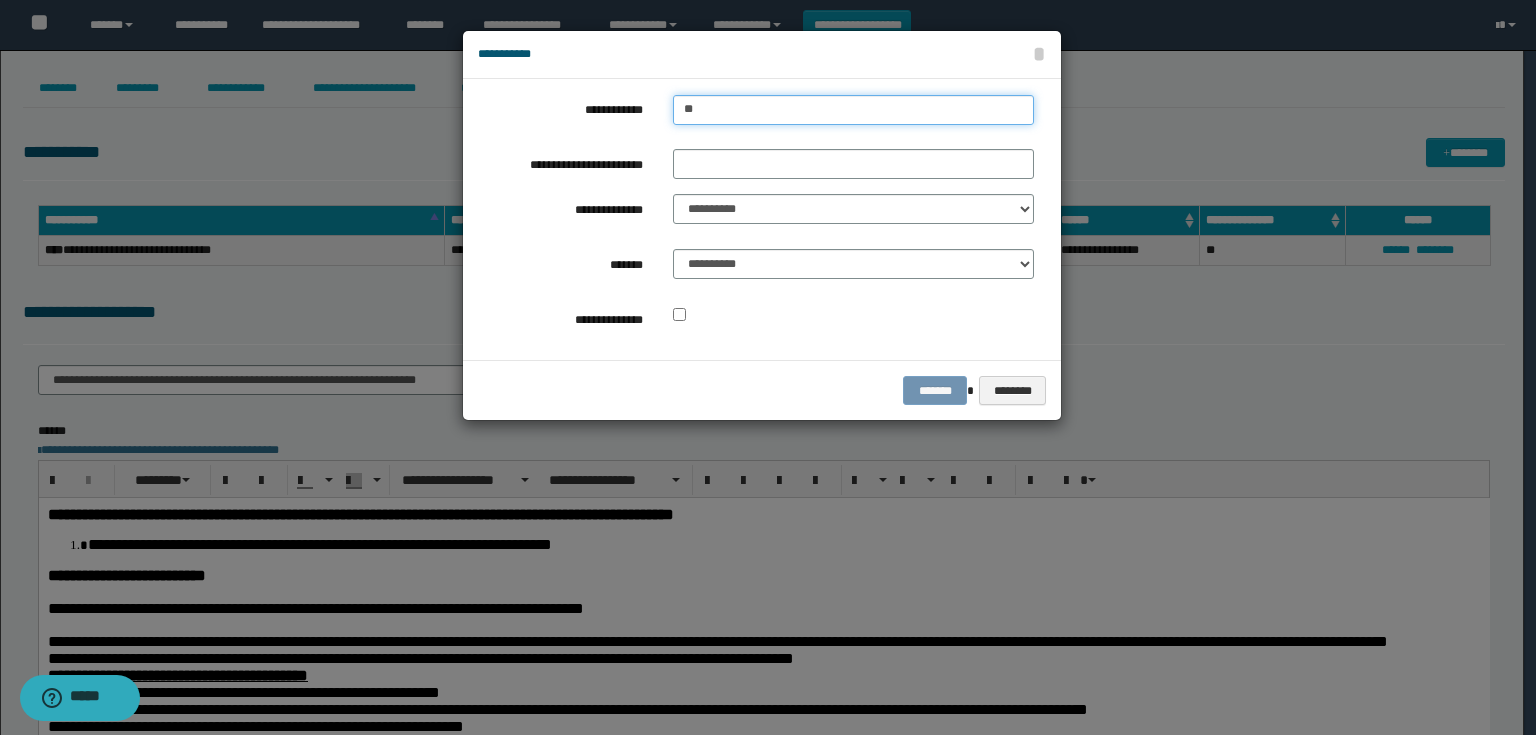 type on "**" 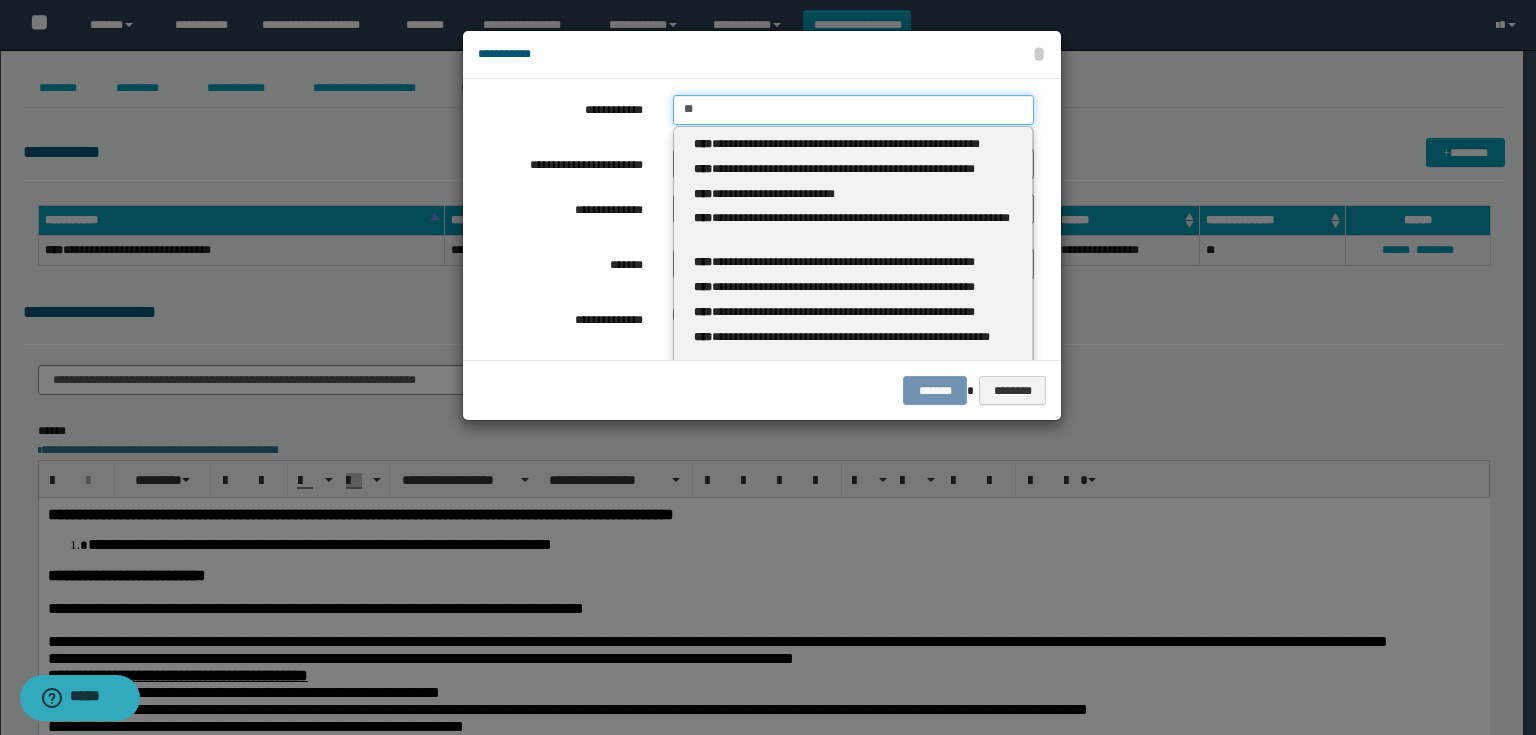 type 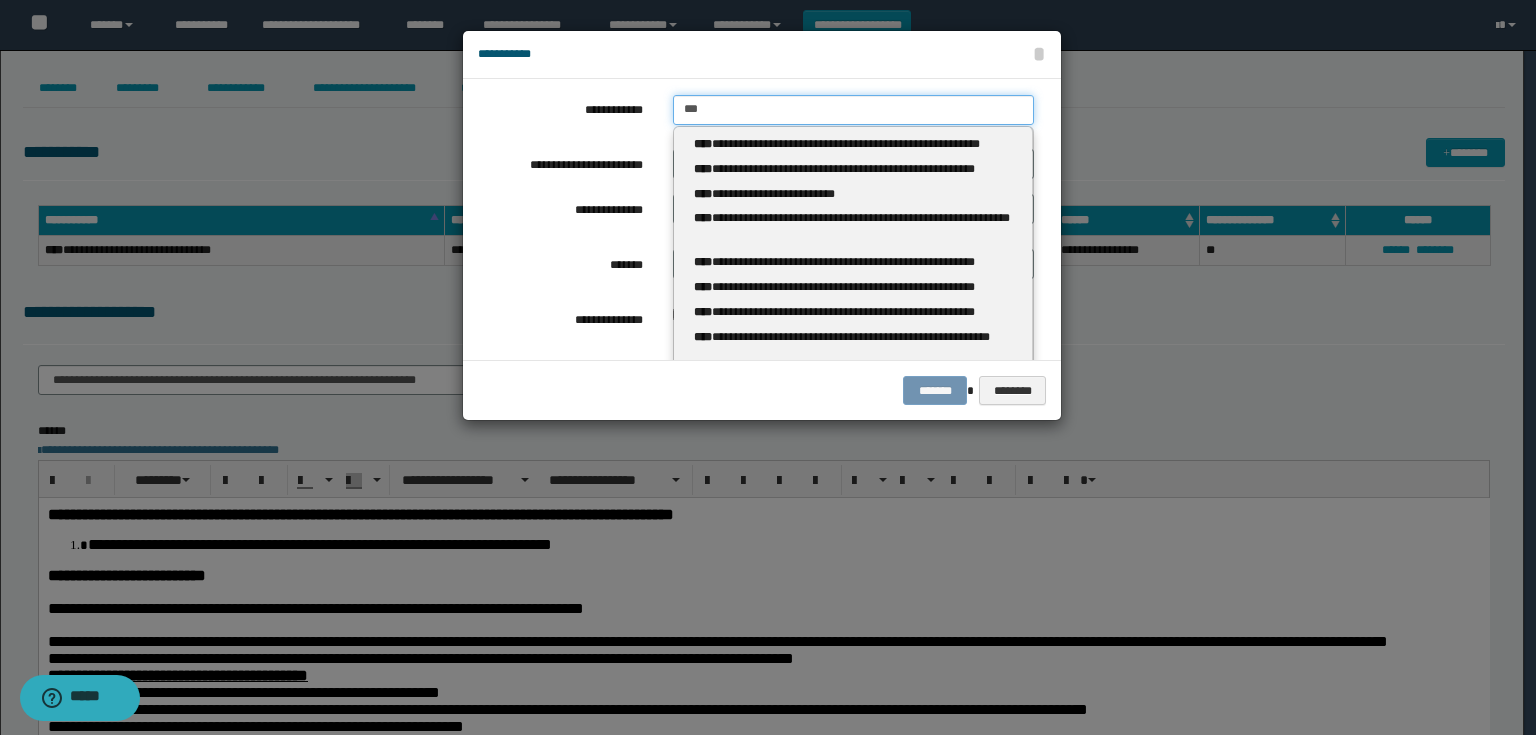 type on "****" 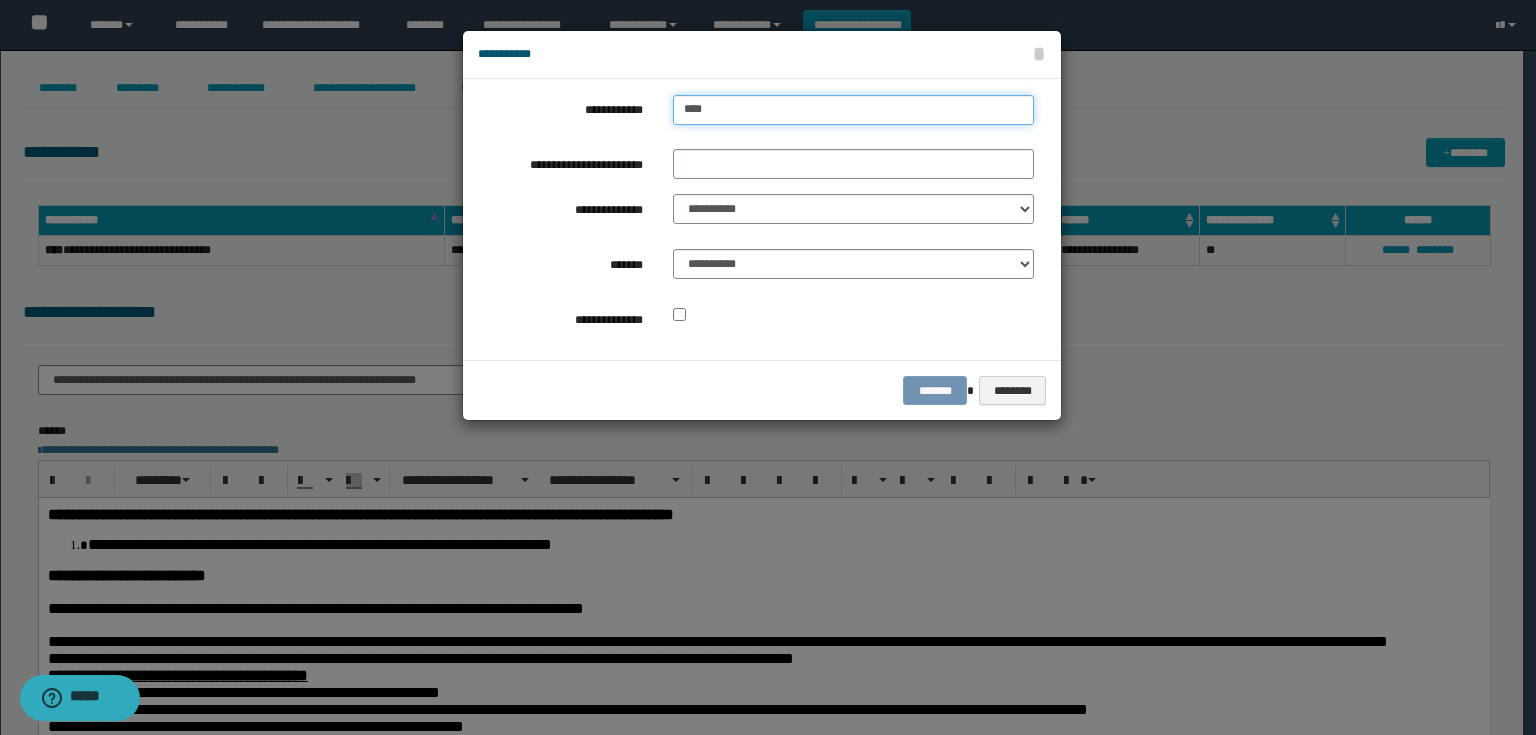 type on "****" 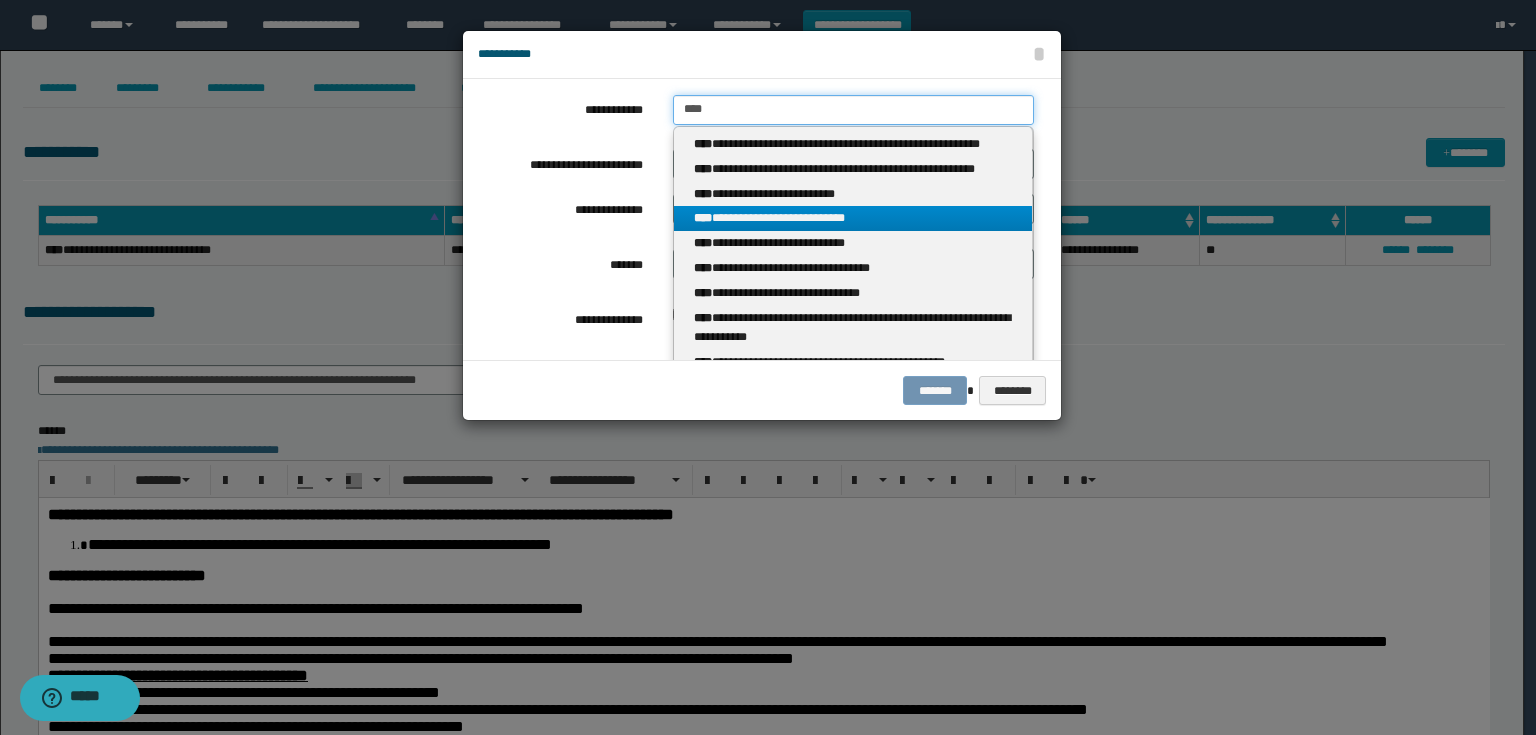type on "****" 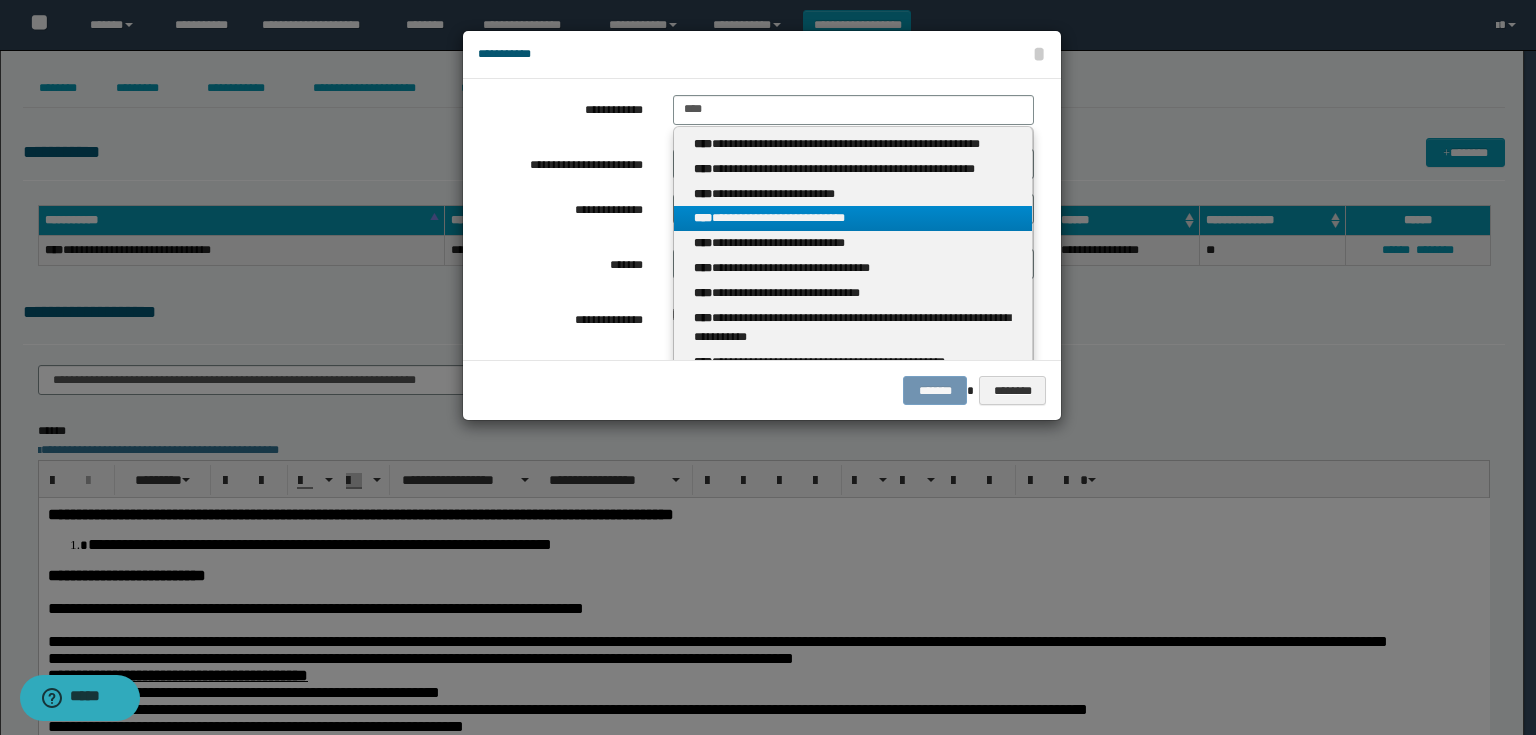 click on "**********" at bounding box center (853, 218) 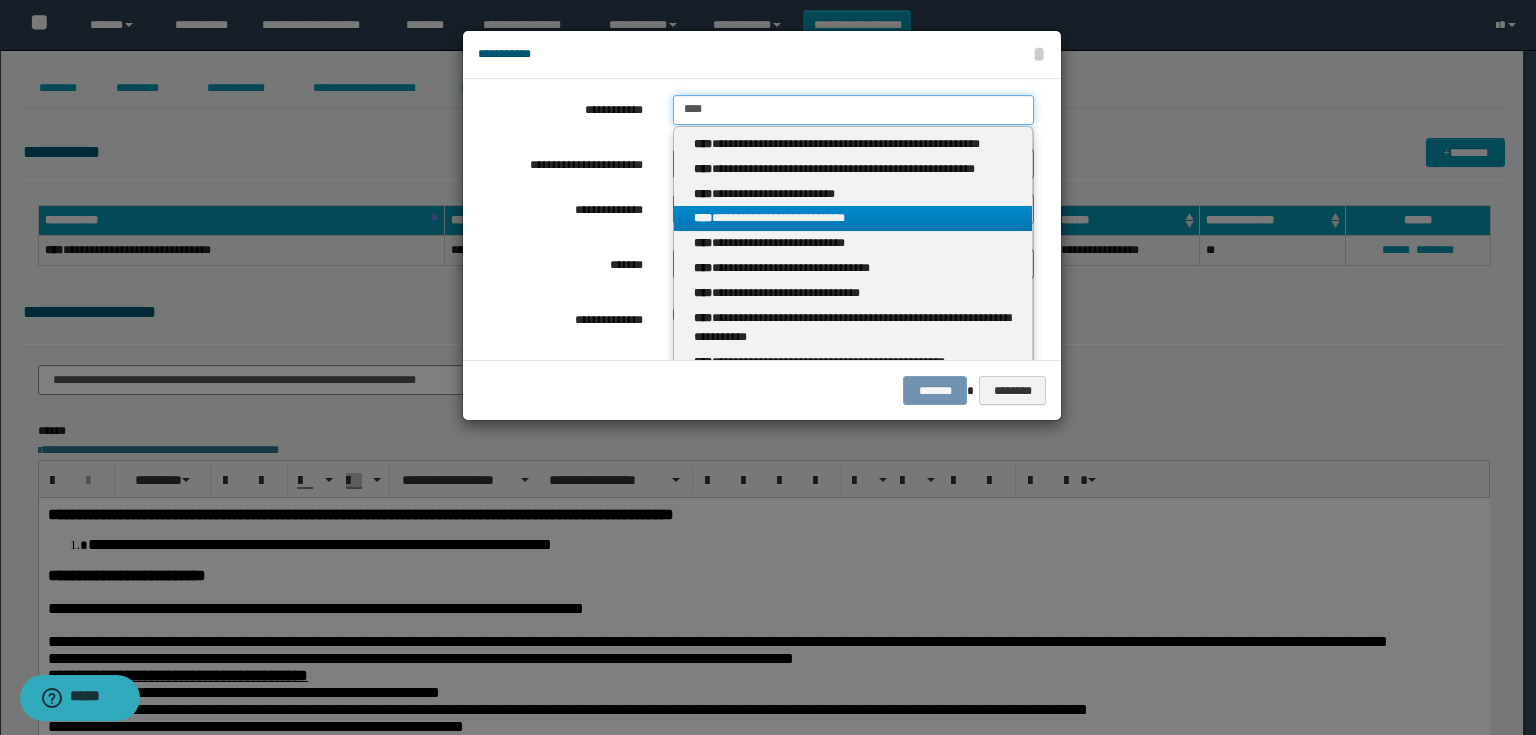 type 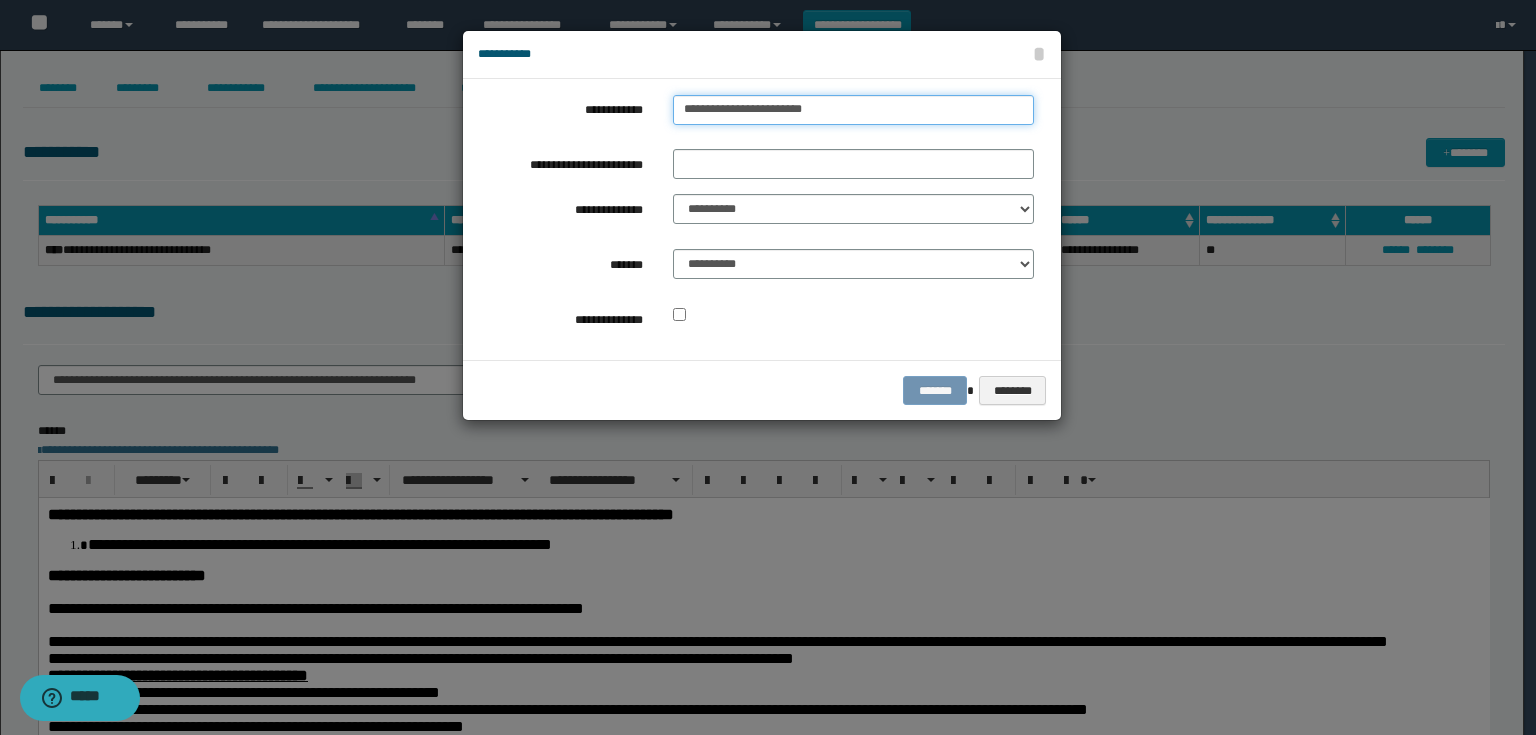 drag, startPoint x: 852, startPoint y: 106, endPoint x: 645, endPoint y: 93, distance: 207.4078 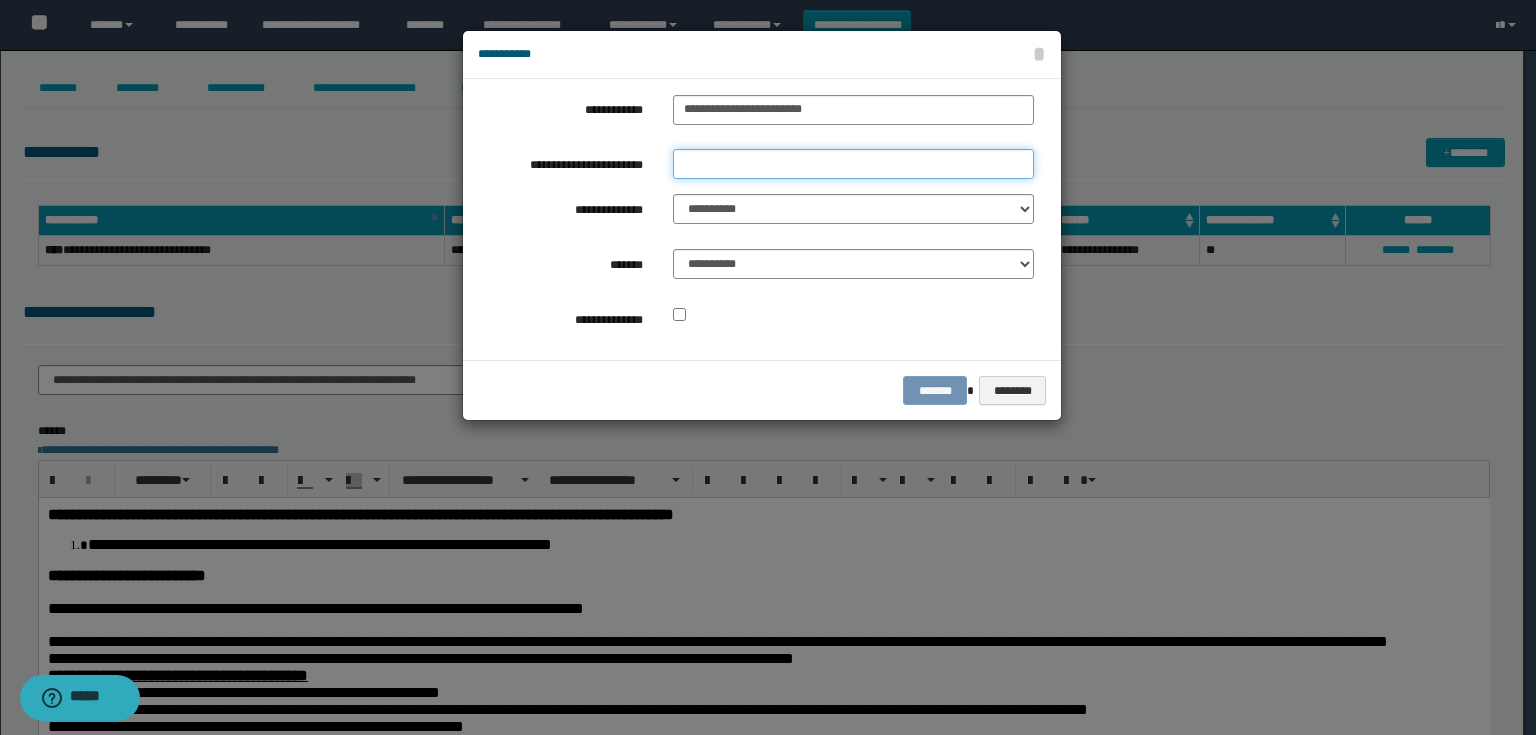 click on "**********" at bounding box center (853, 164) 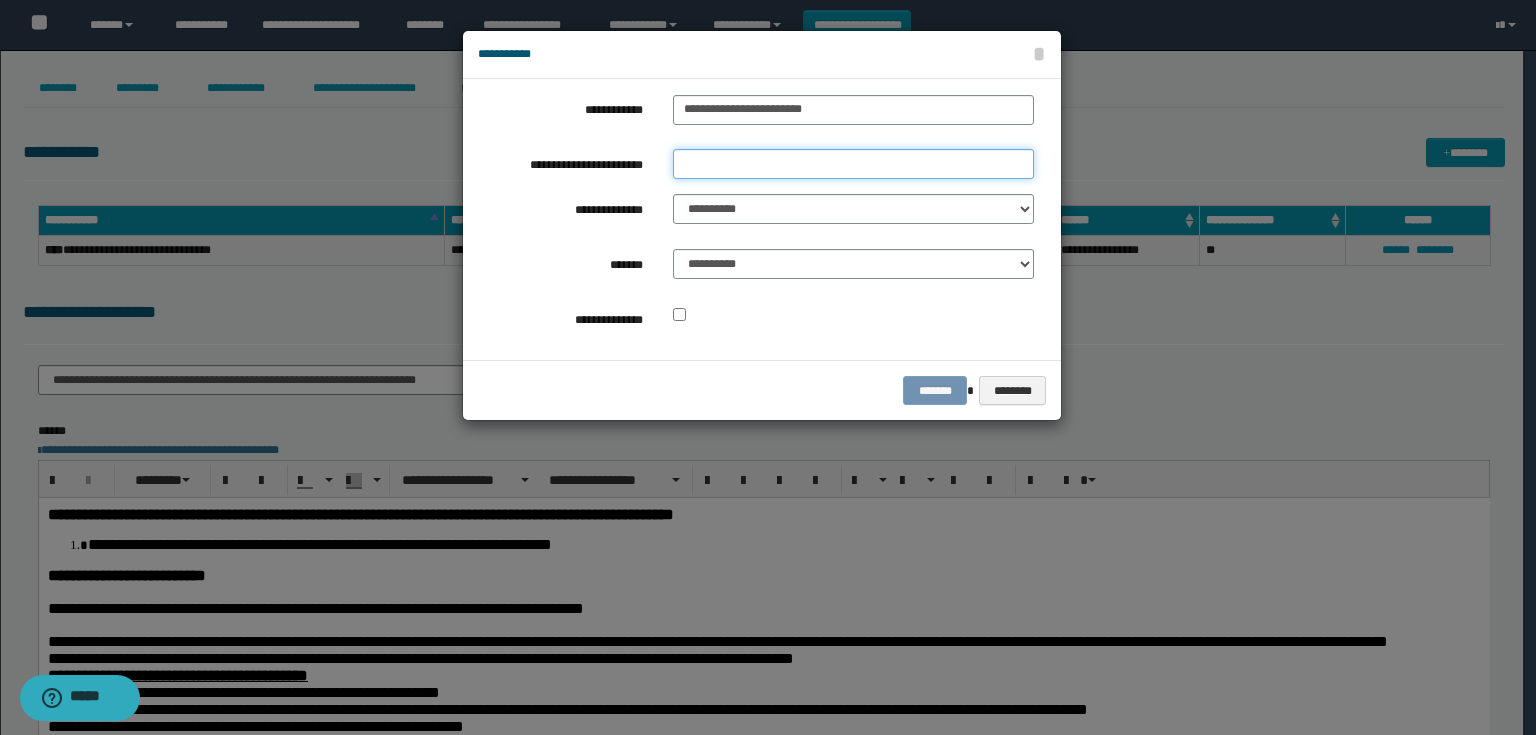 paste on "**********" 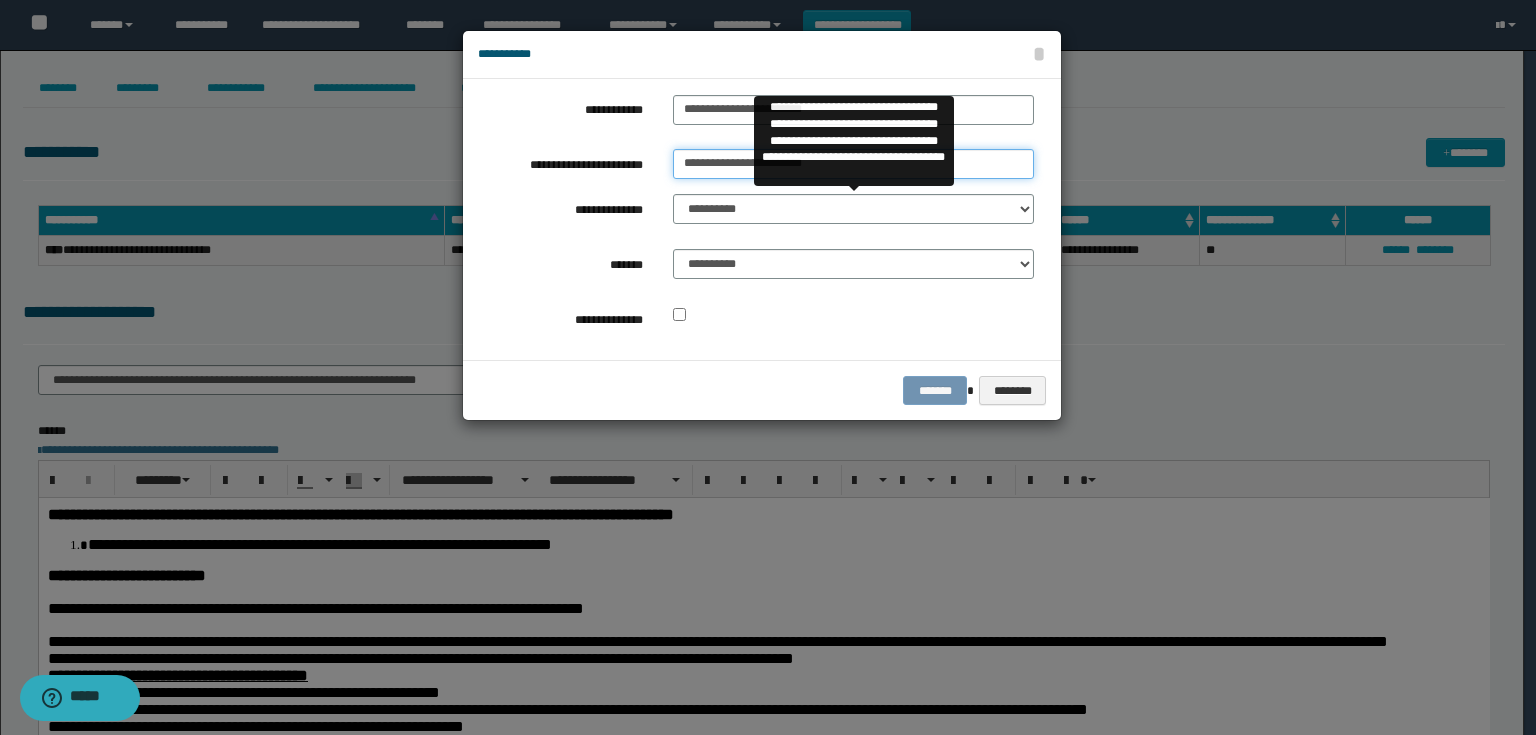 type on "**********" 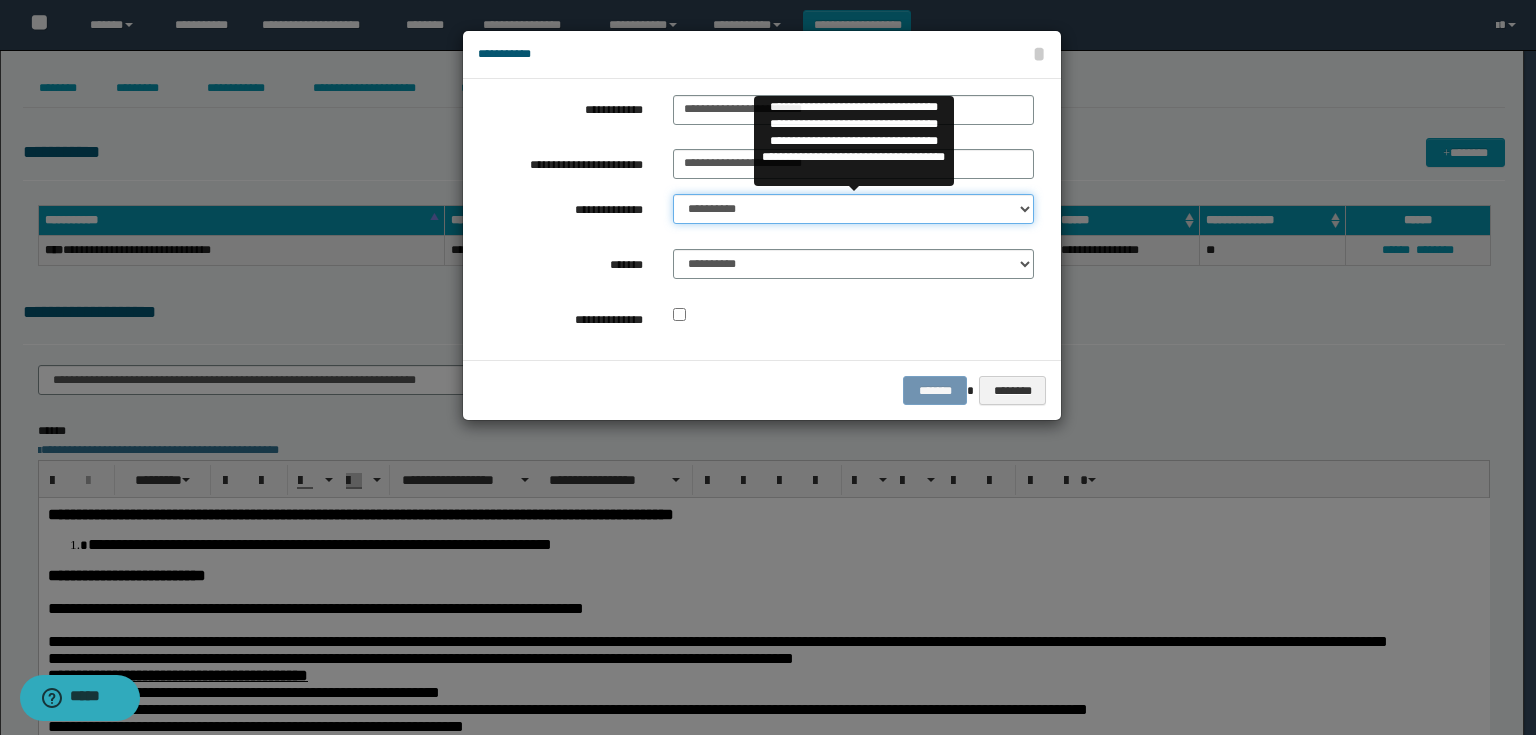 click on "**********" at bounding box center (853, 209) 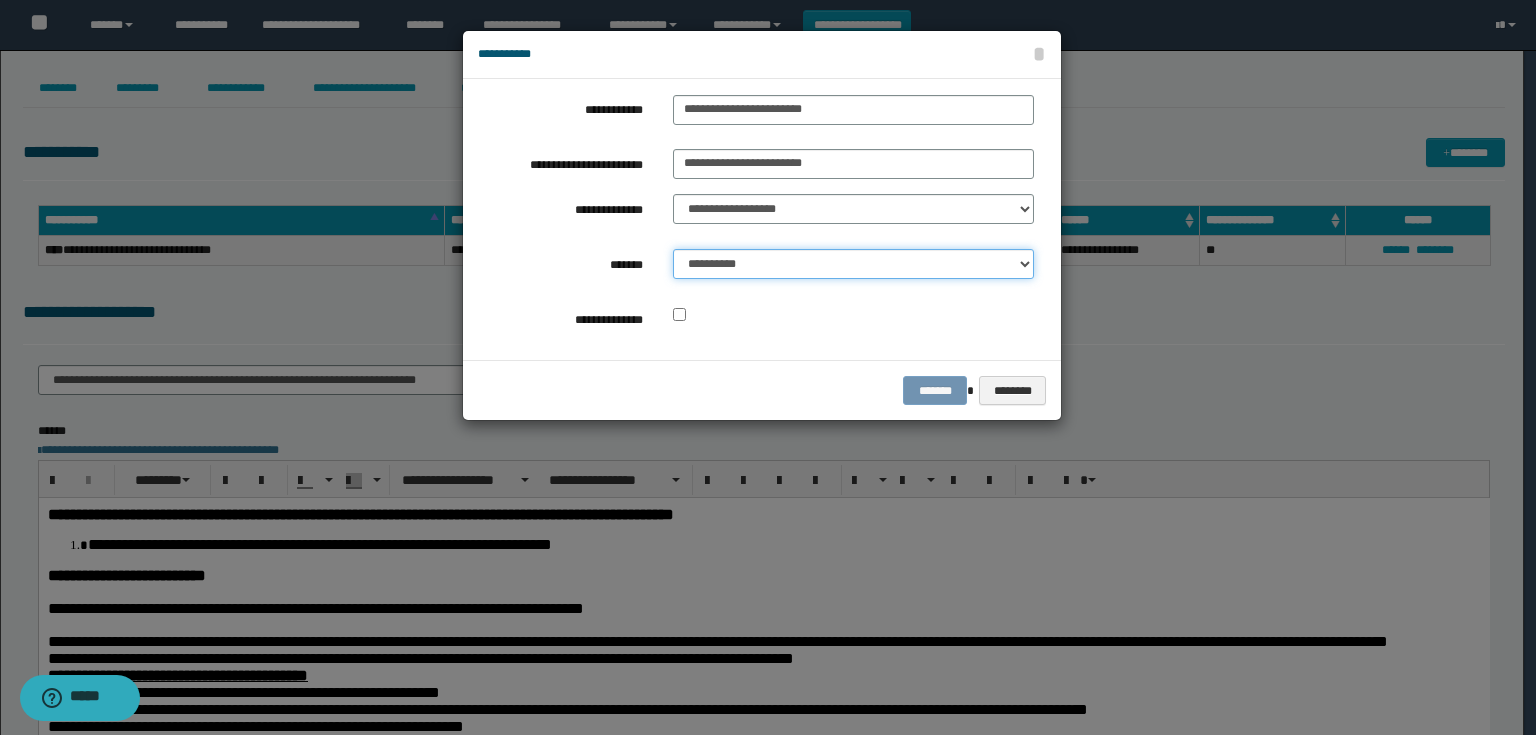 click on "**********" at bounding box center (853, 264) 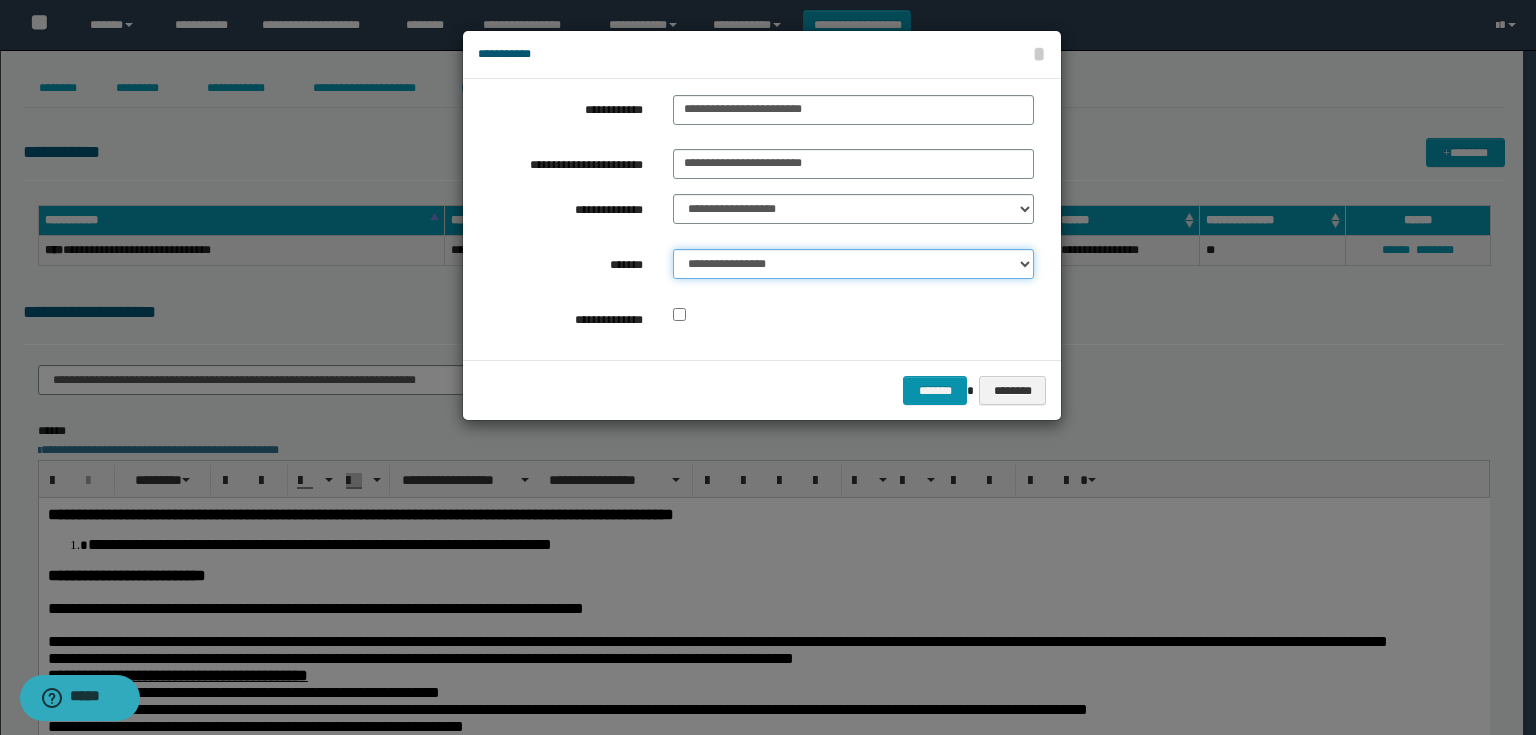 click on "**********" at bounding box center [853, 264] 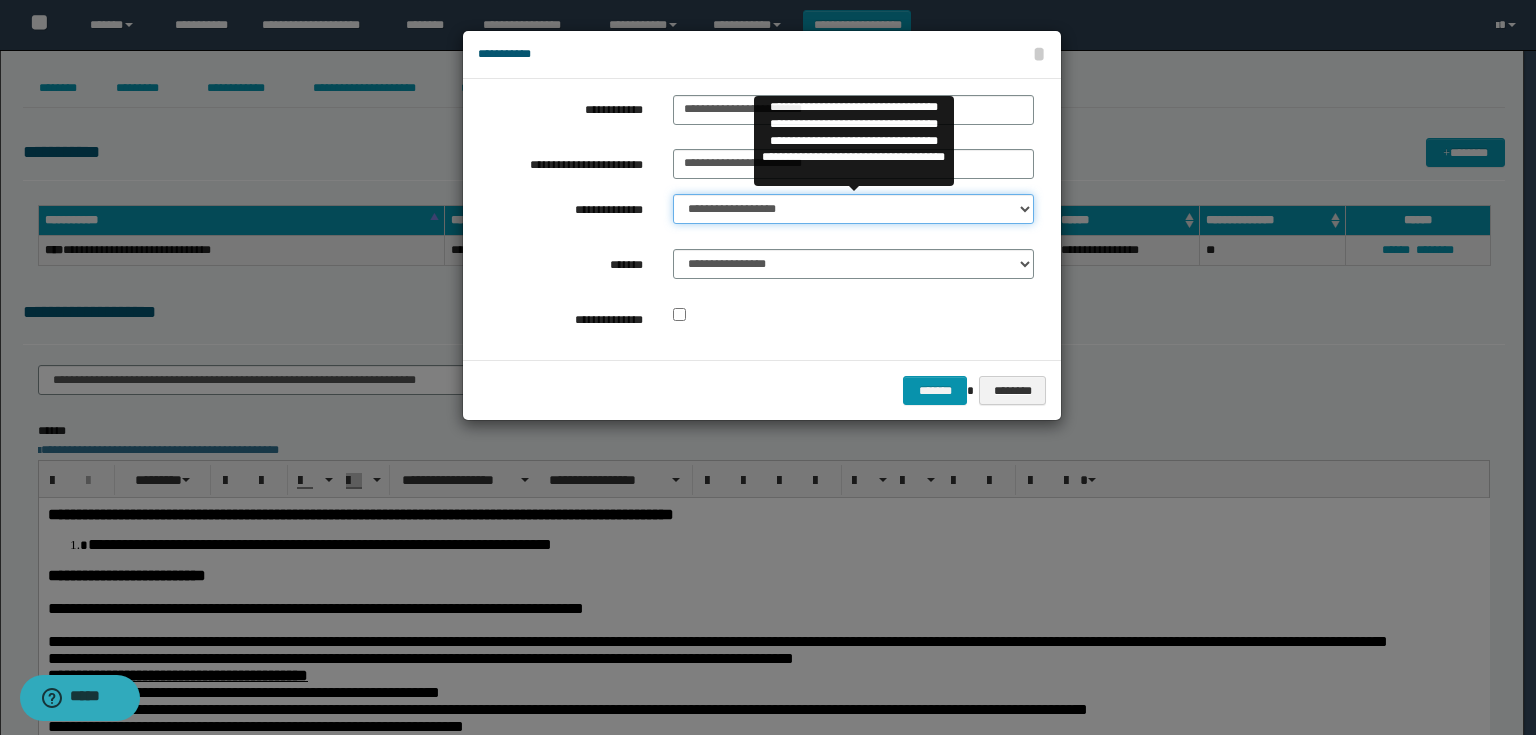 click on "**********" at bounding box center [853, 209] 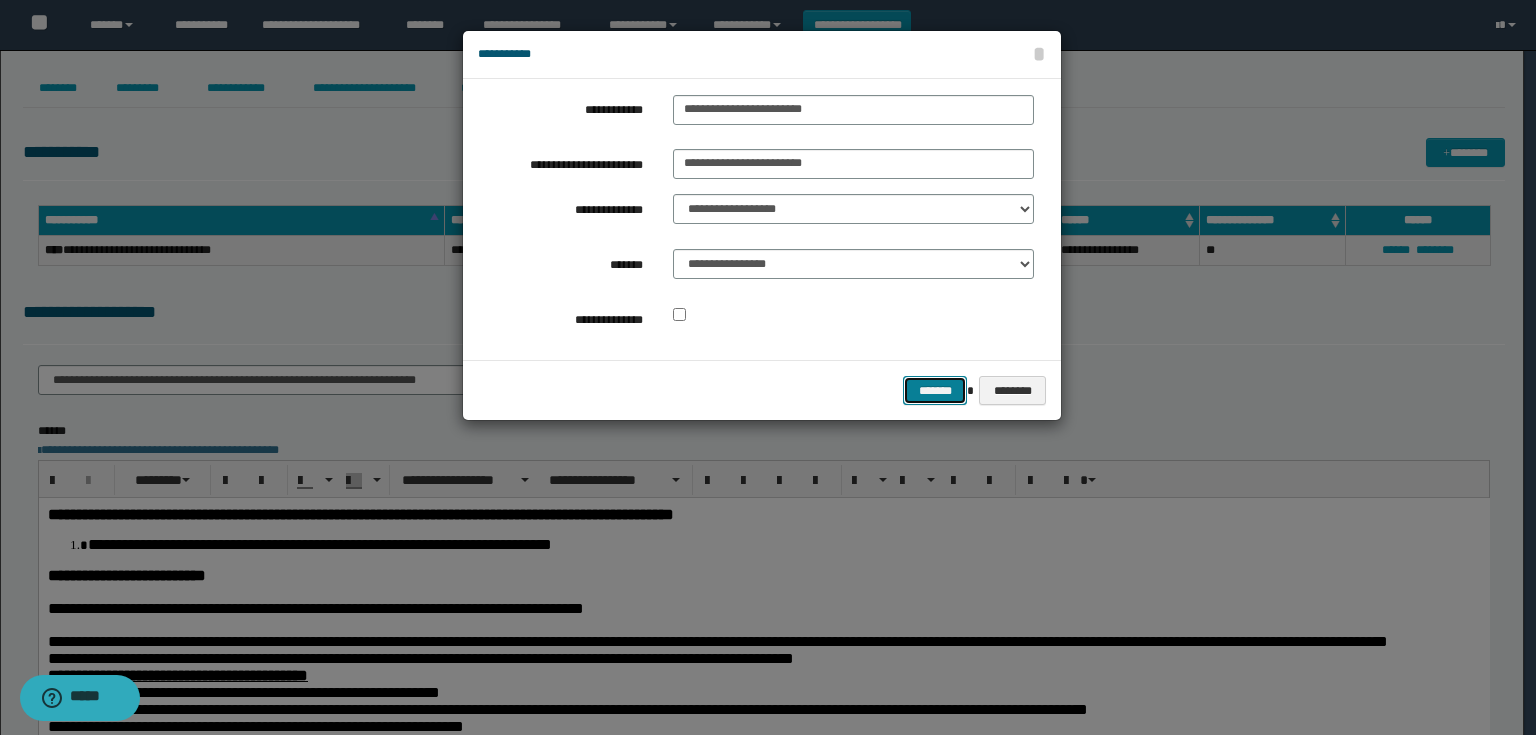 click on "*******" at bounding box center [935, 391] 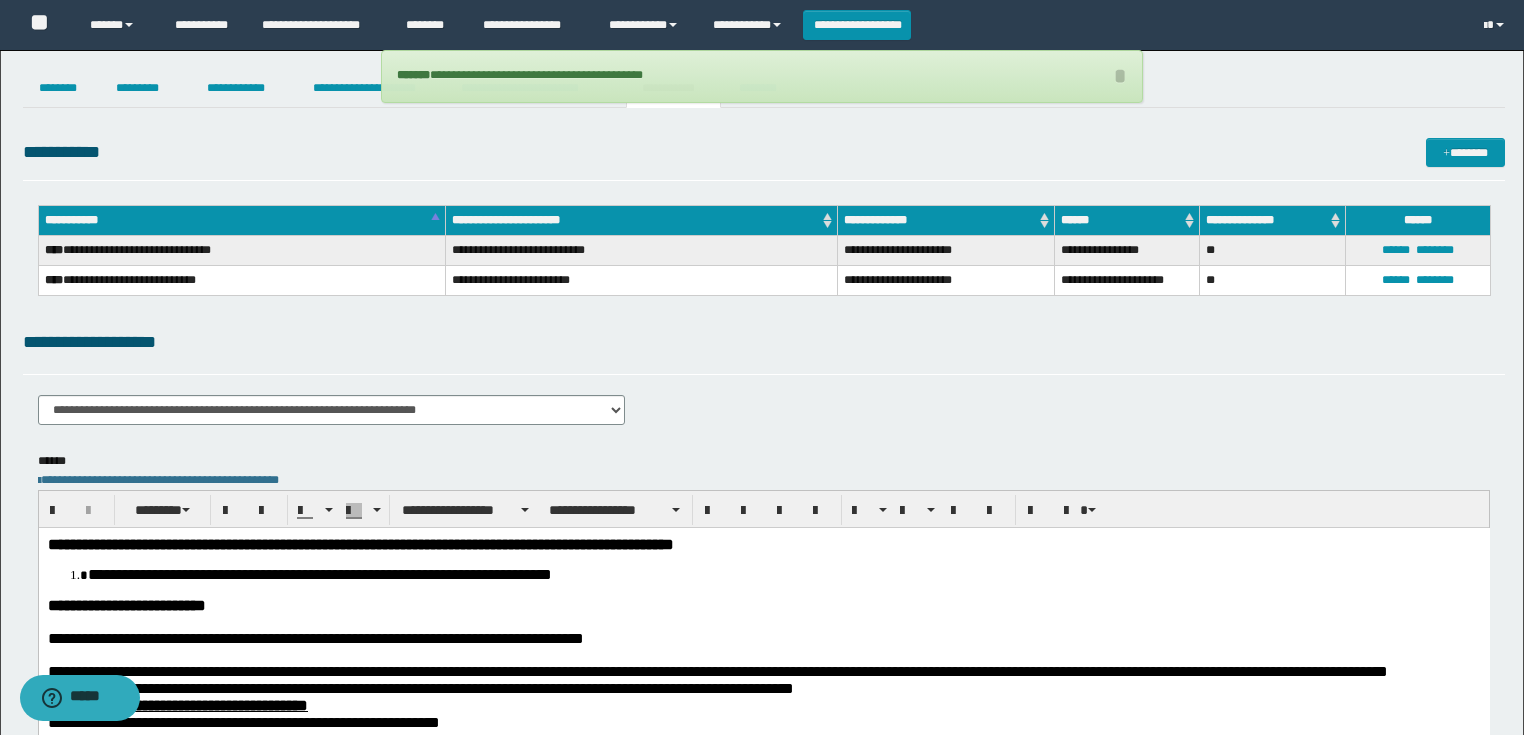 click at bounding box center [763, 621] 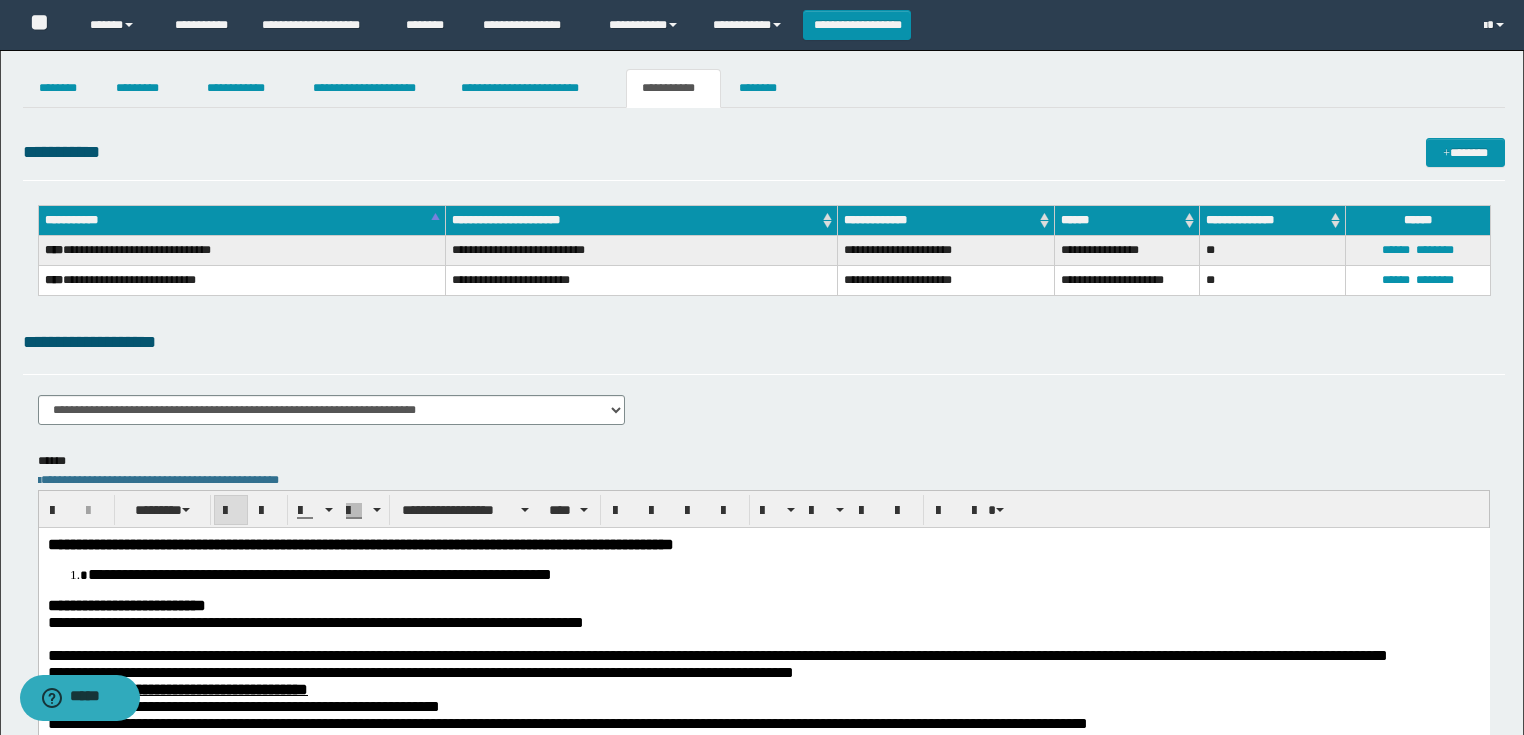 click at bounding box center [763, 638] 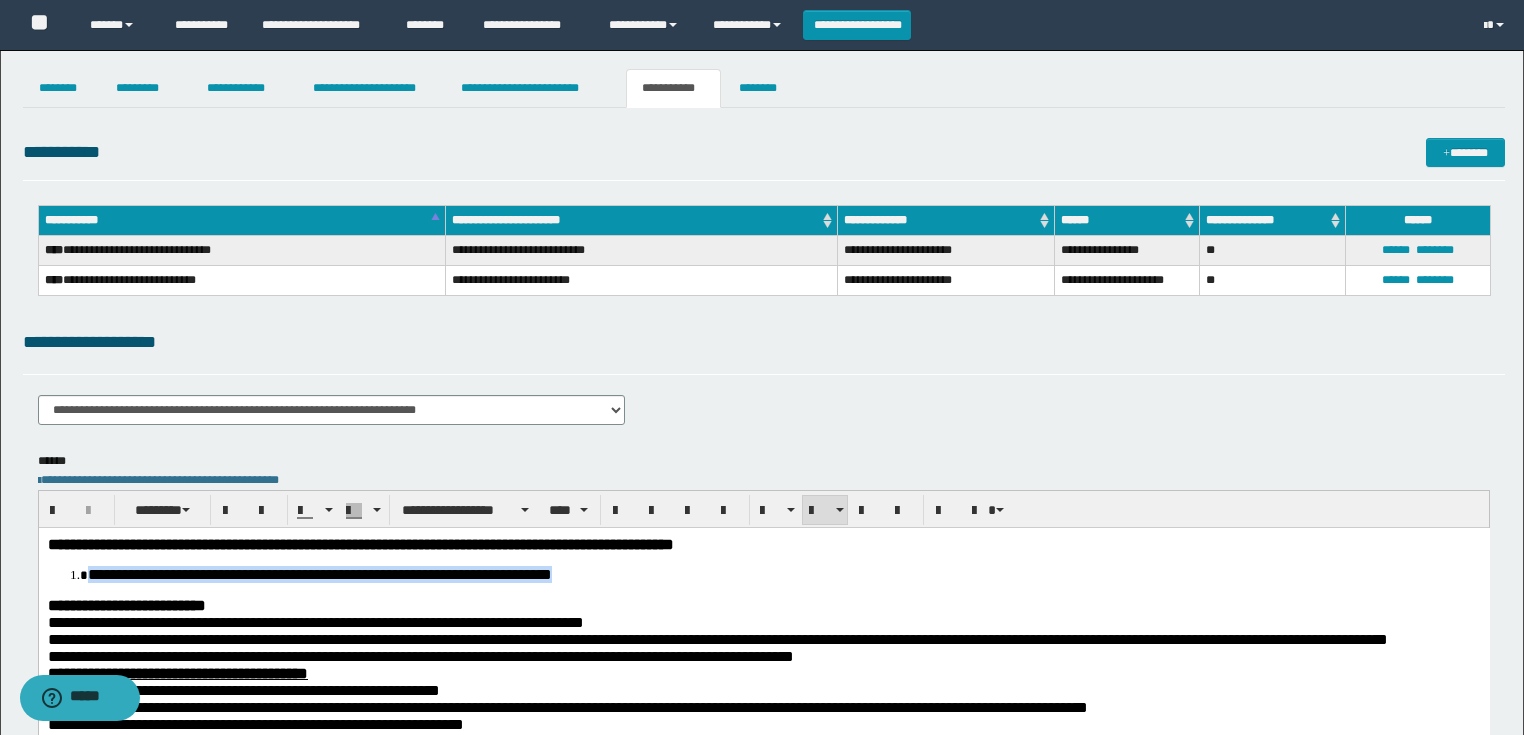 drag, startPoint x: 821, startPoint y: 581, endPoint x: 88, endPoint y: 581, distance: 733 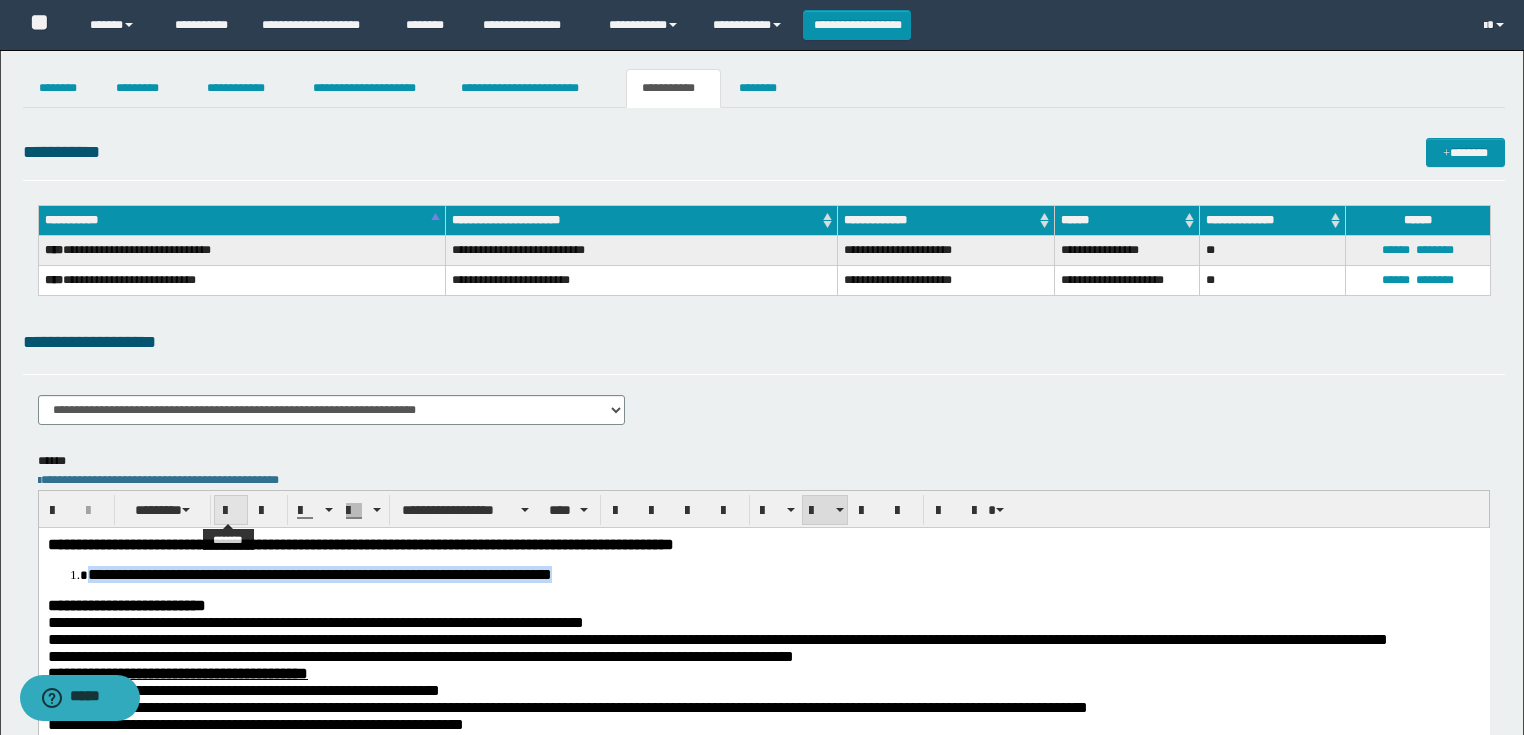 click at bounding box center [231, 511] 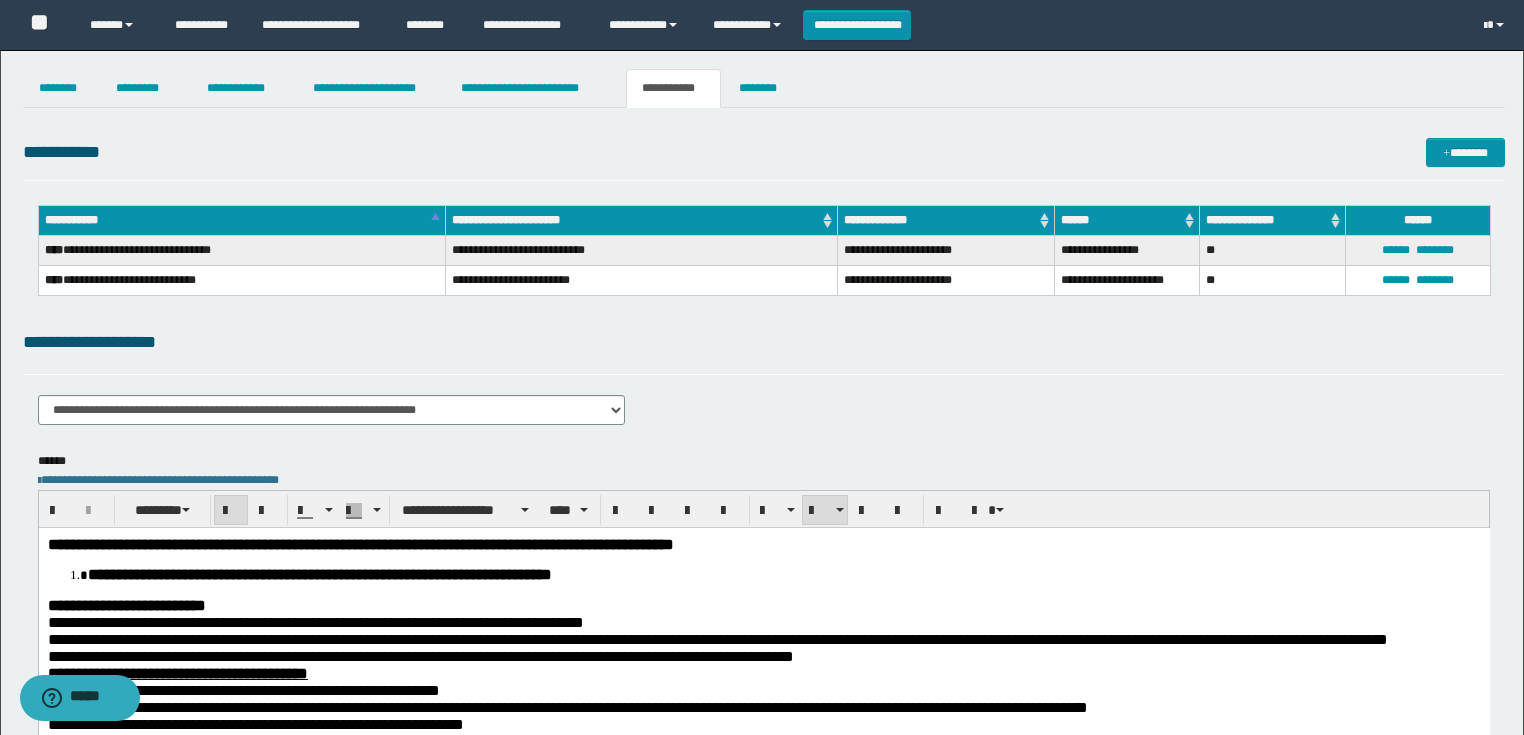 click on "**********" at bounding box center (315, 621) 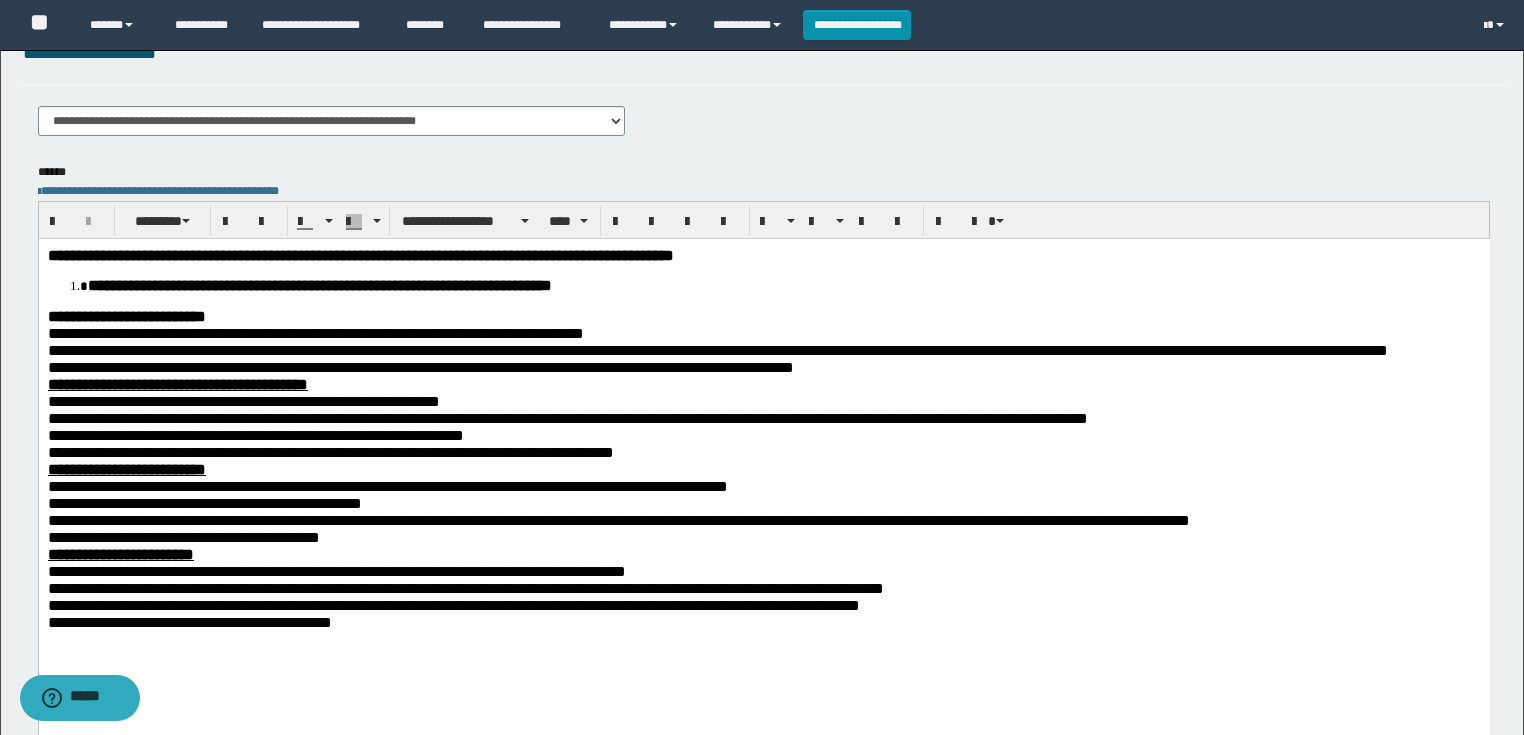 scroll, scrollTop: 400, scrollLeft: 0, axis: vertical 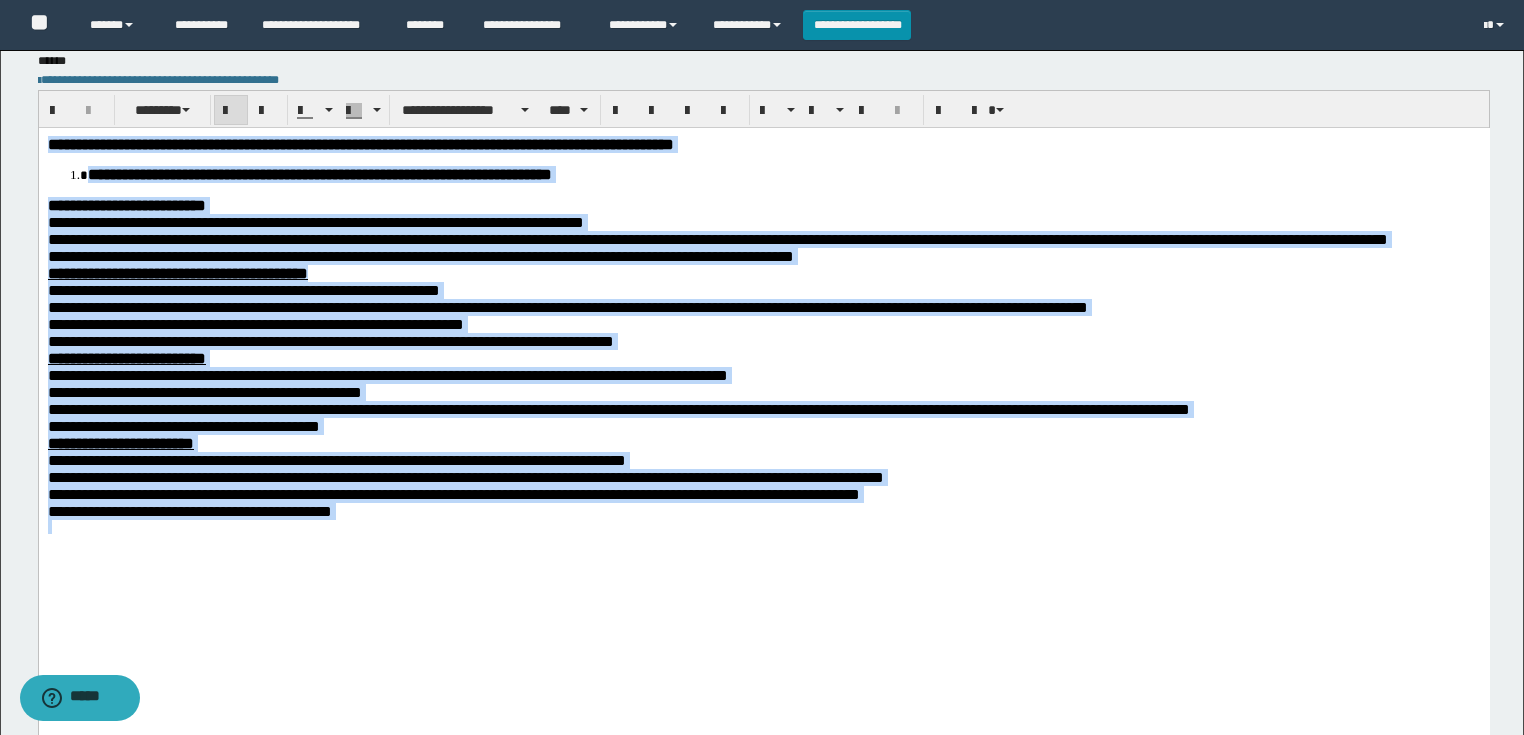 drag, startPoint x: 511, startPoint y: 612, endPoint x: 93, endPoint y: 246, distance: 555.5898 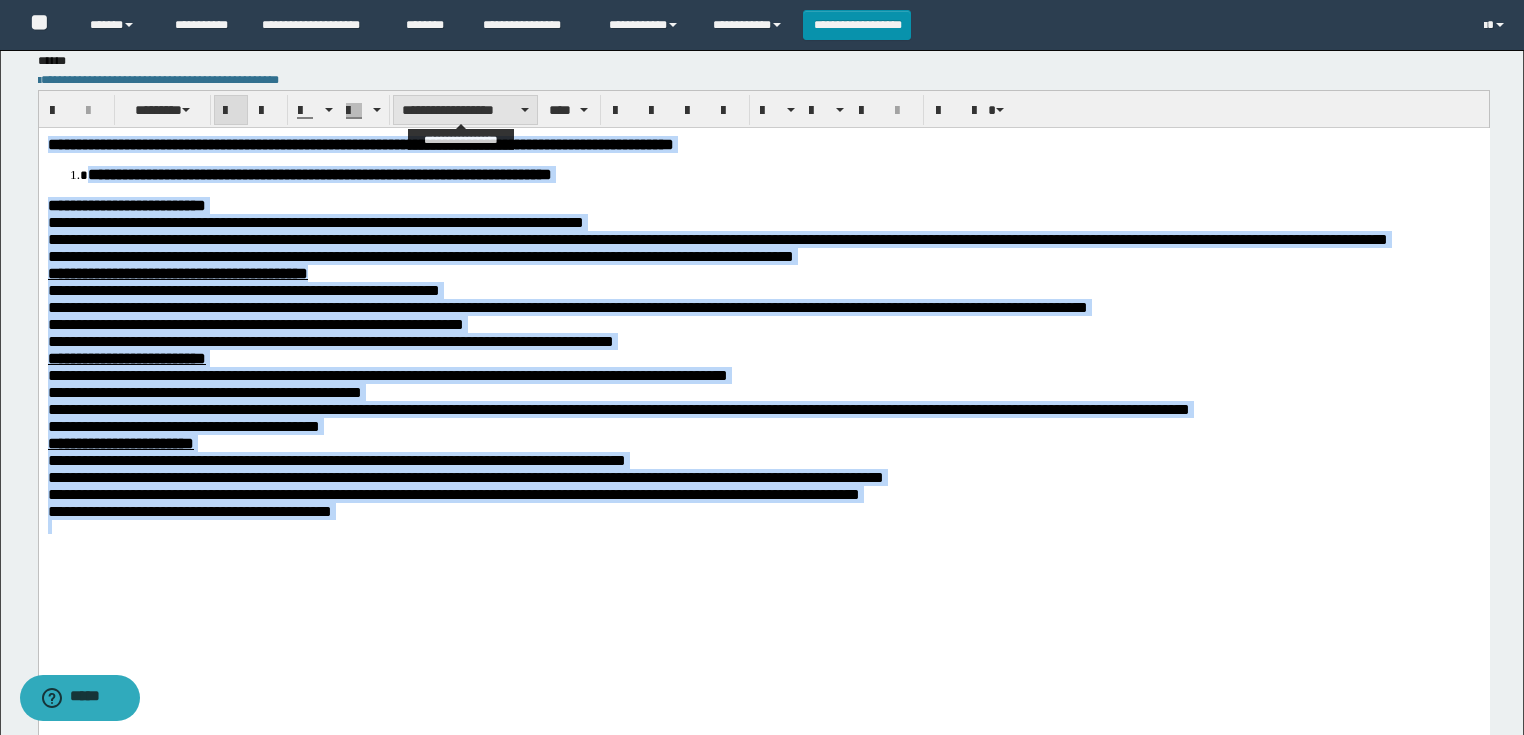 click on "**********" at bounding box center [465, 110] 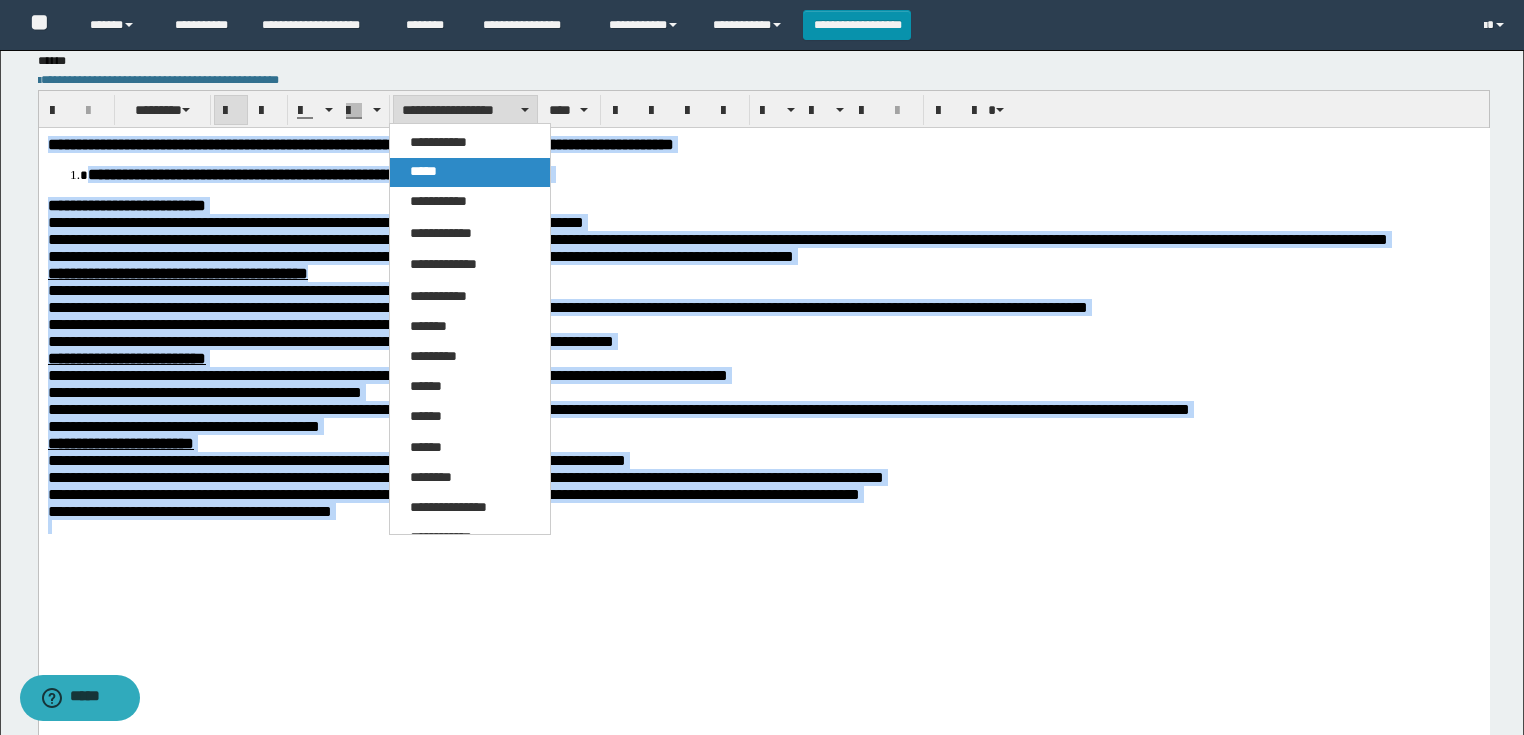 click on "*****" at bounding box center [423, 171] 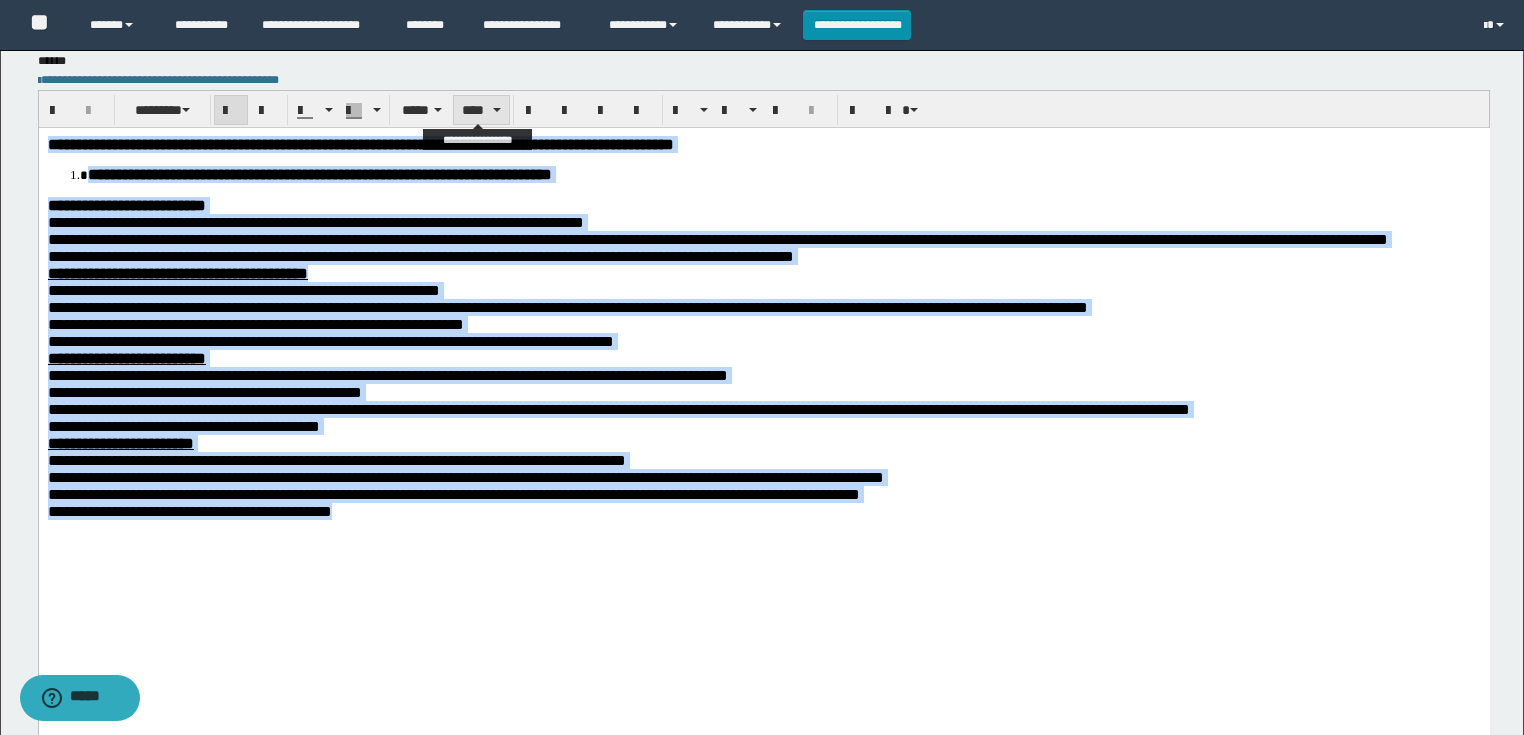 click on "****" at bounding box center (481, 110) 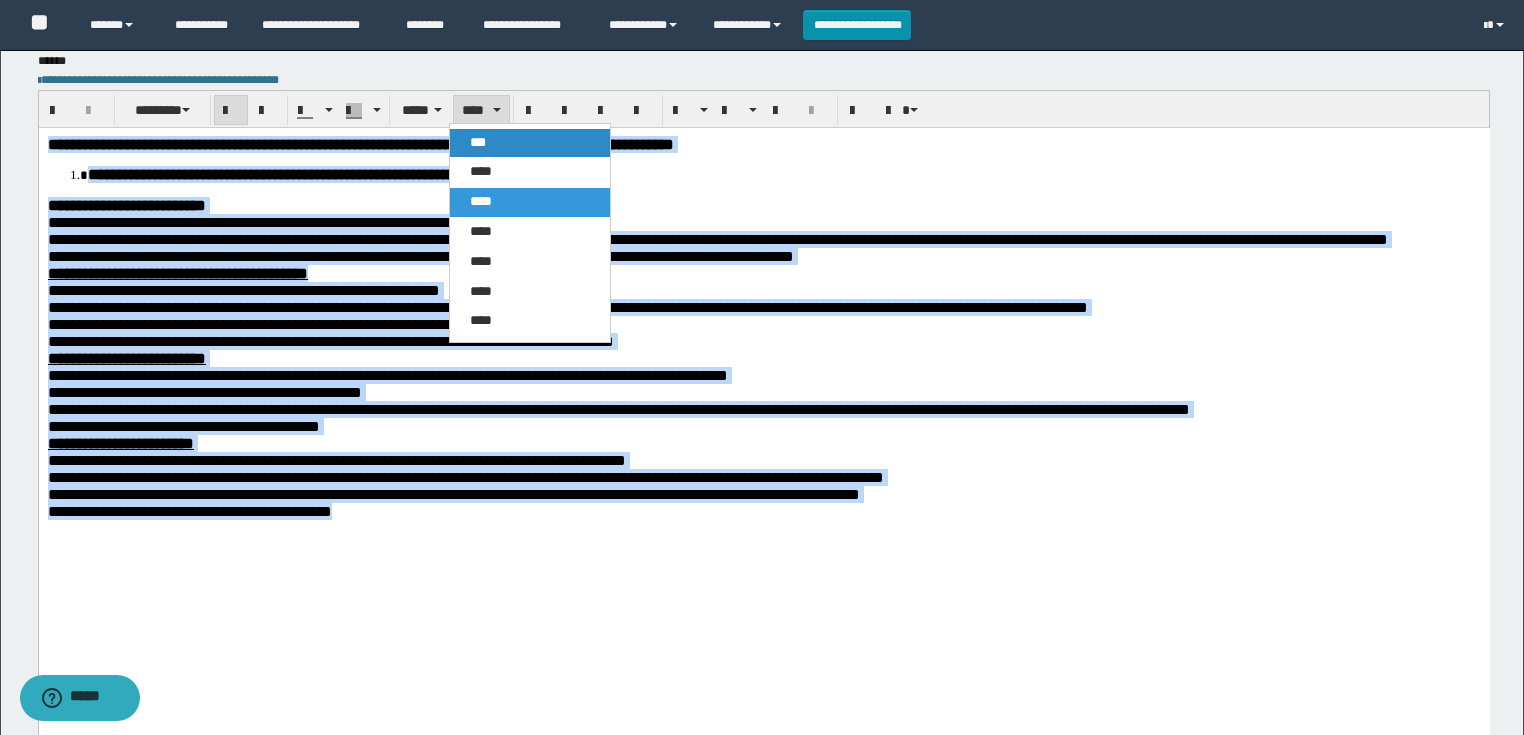 click on "***" at bounding box center [530, 143] 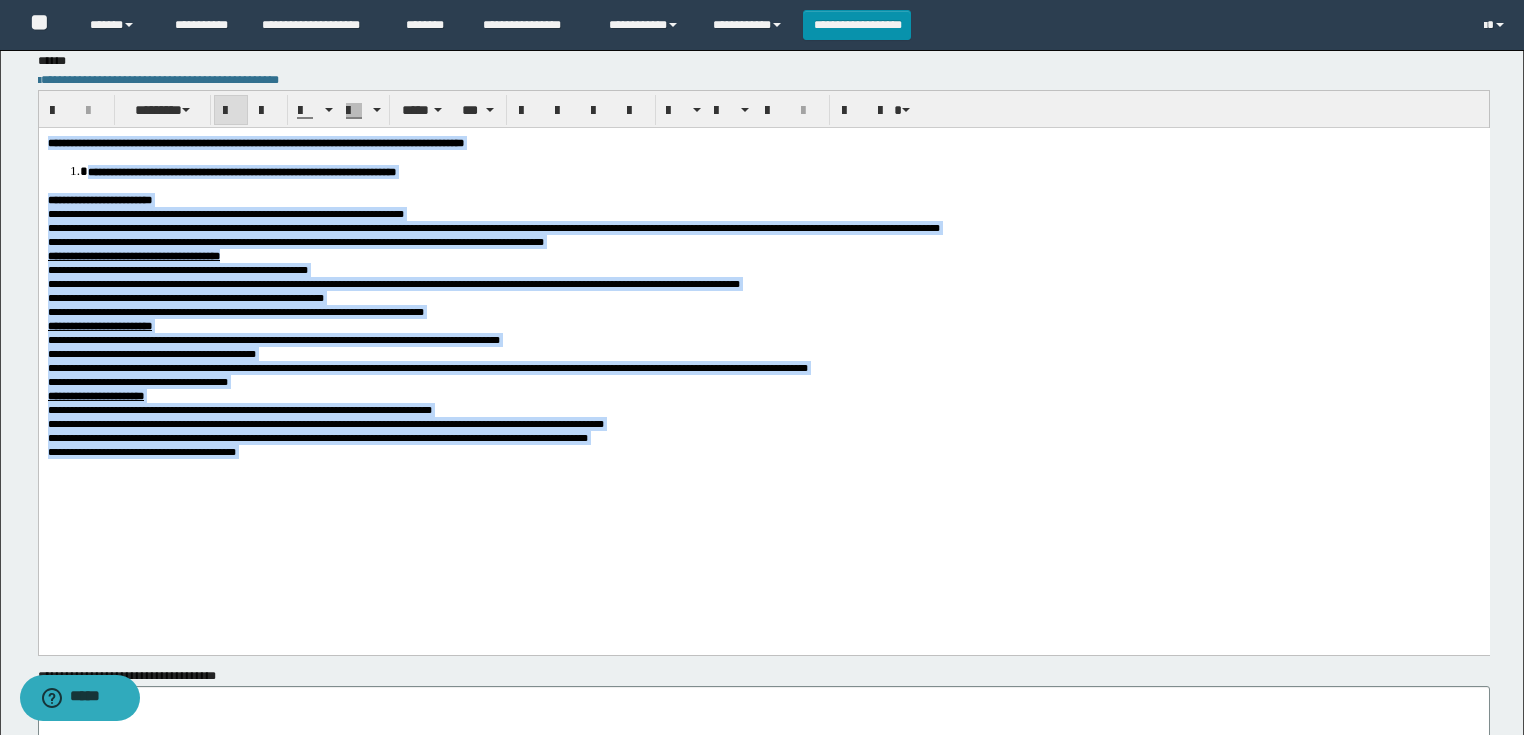 click on "**********" at bounding box center (241, 171) 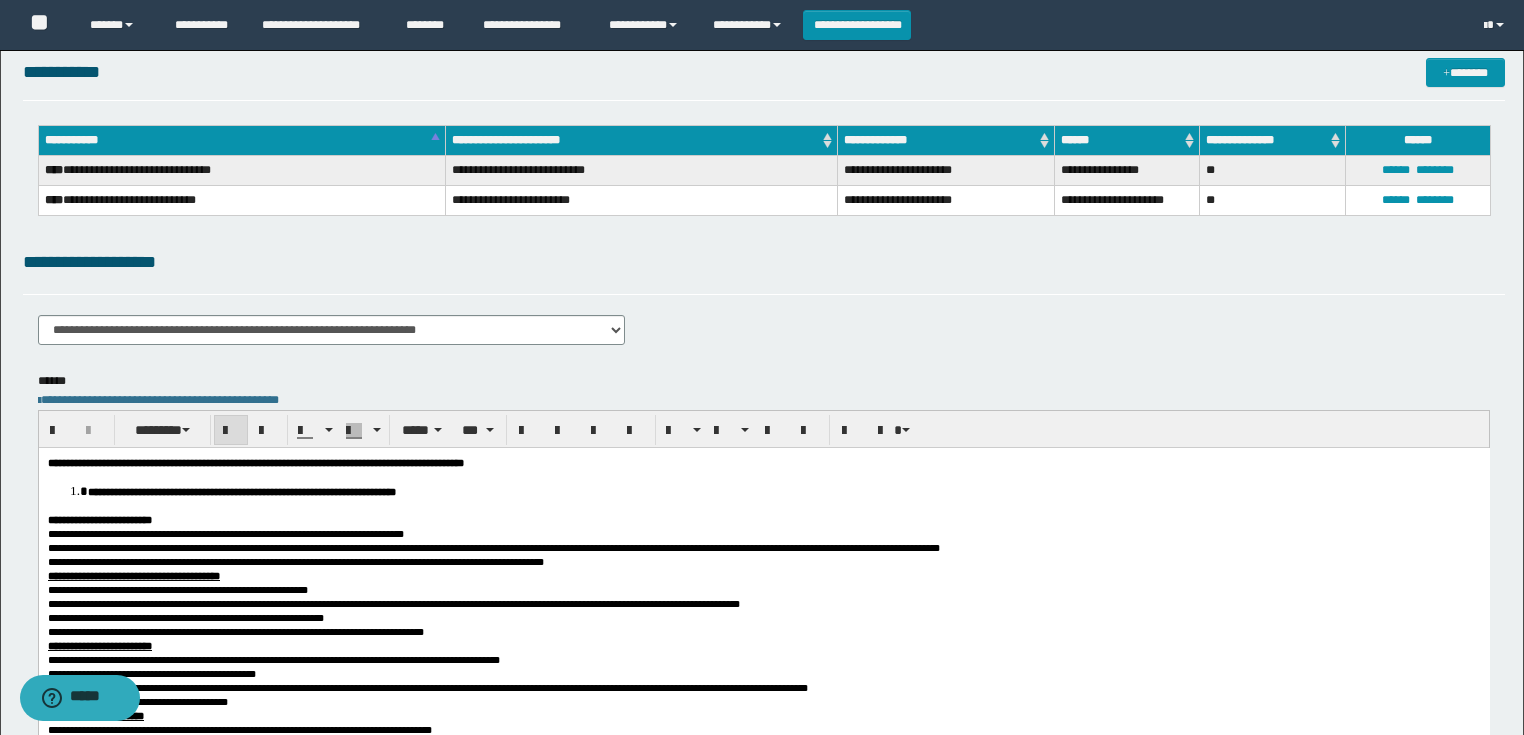 scroll, scrollTop: 0, scrollLeft: 0, axis: both 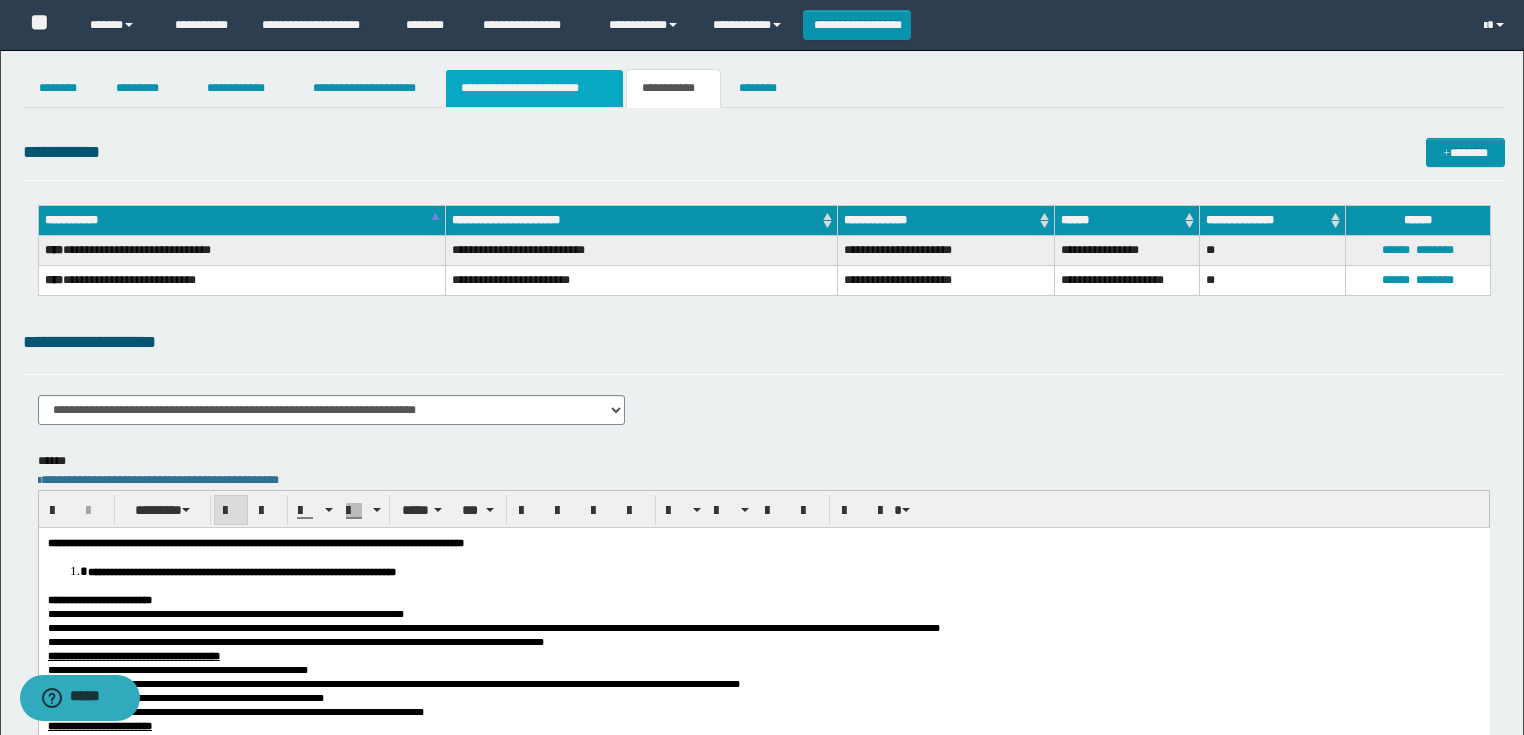 click on "**********" at bounding box center (534, 88) 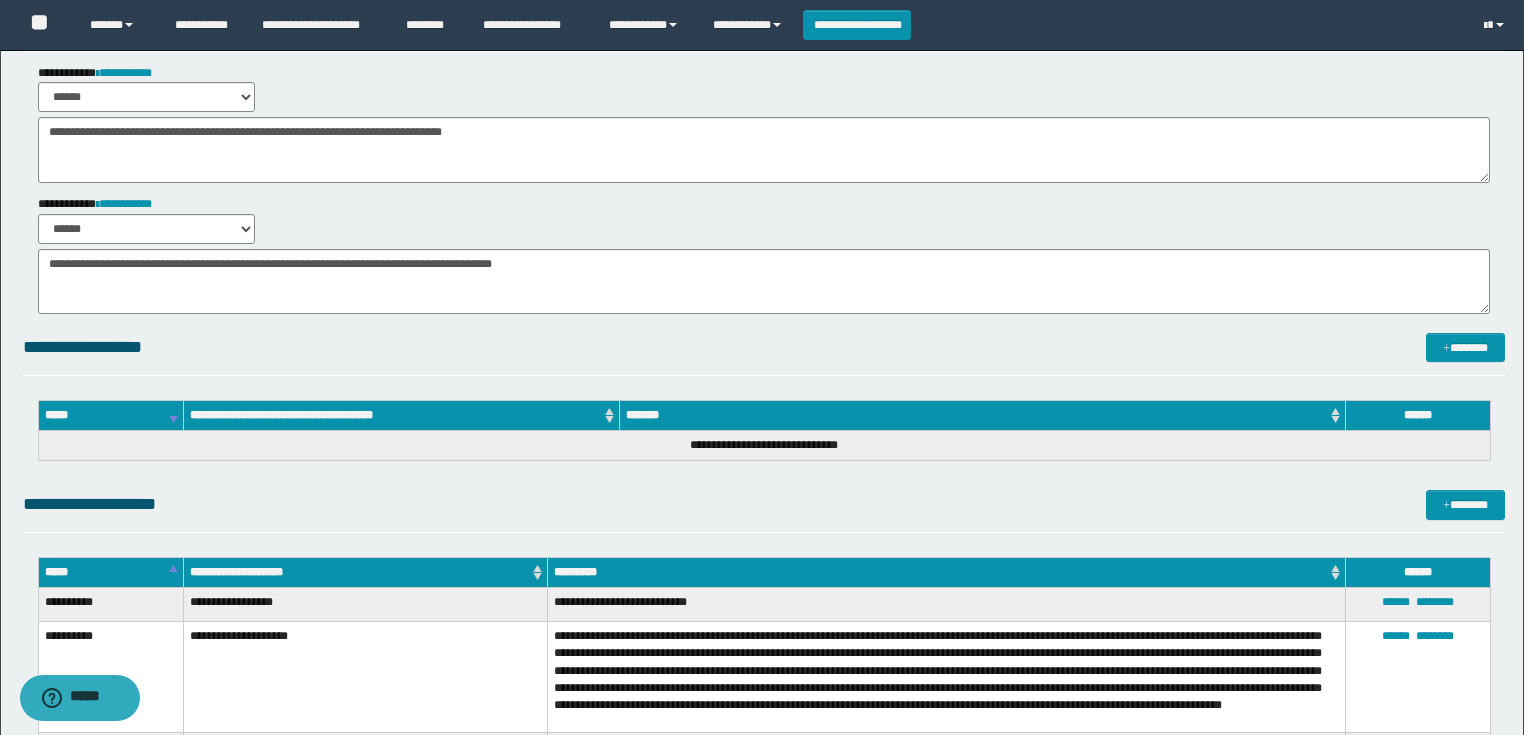 scroll, scrollTop: 0, scrollLeft: 0, axis: both 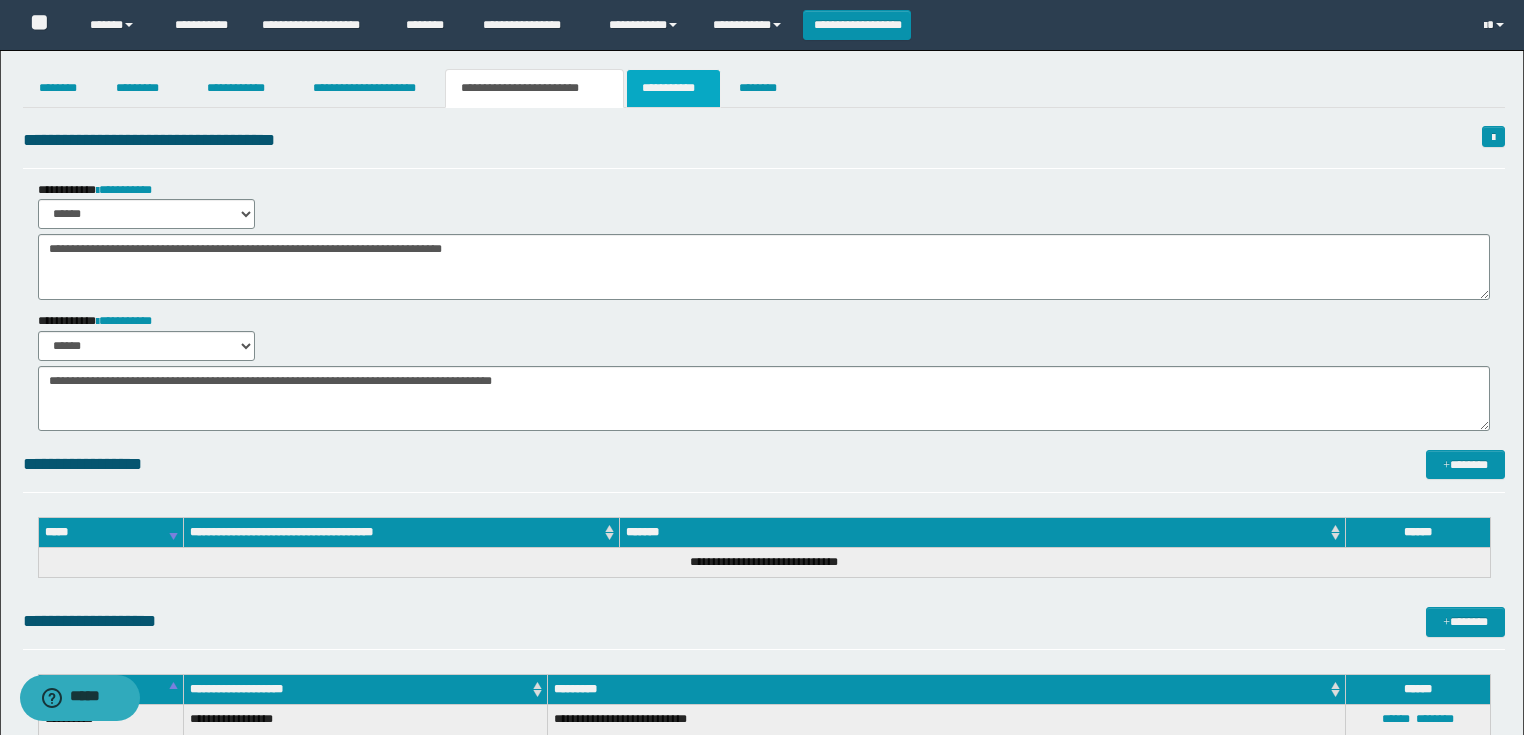 click on "**********" at bounding box center [673, 88] 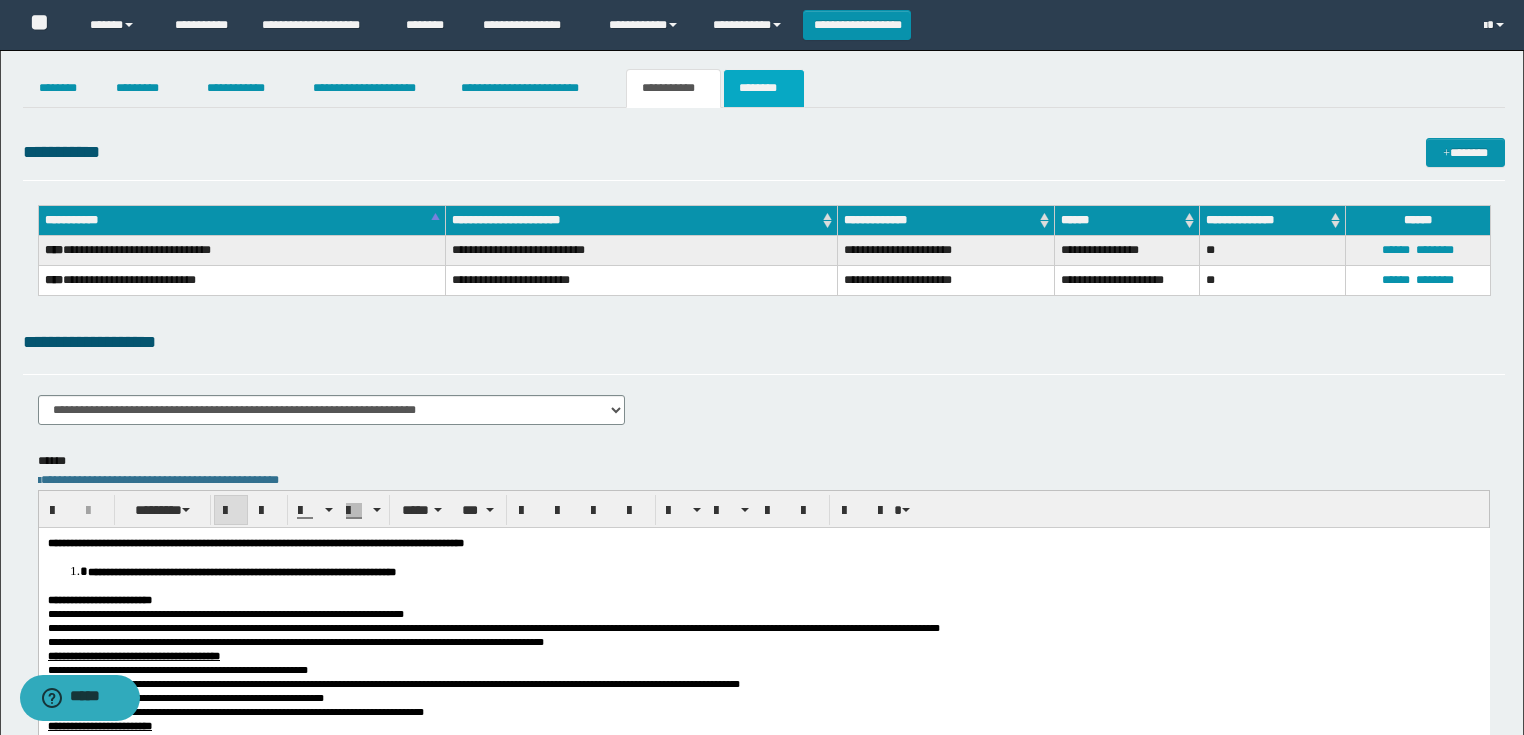click on "********" at bounding box center [764, 88] 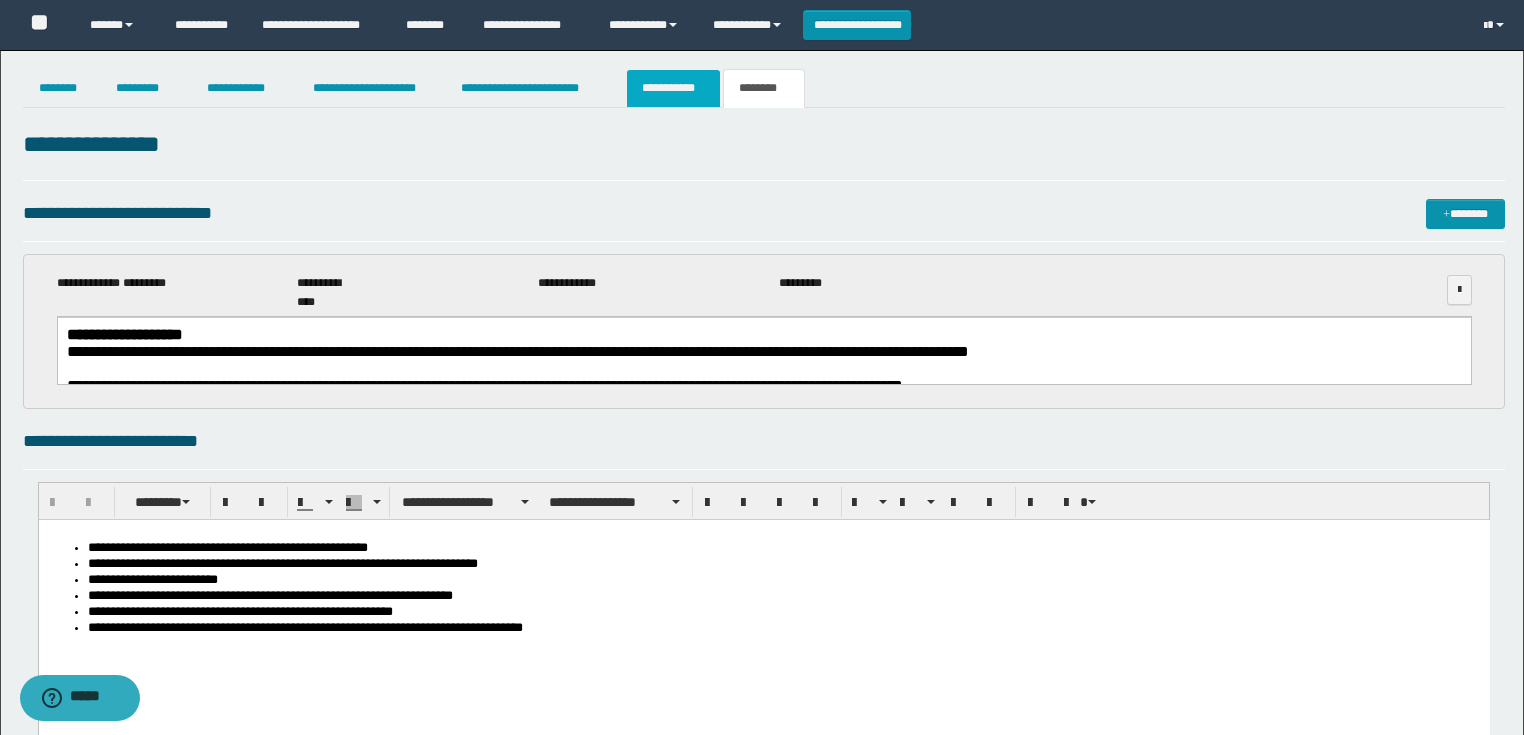 click on "**********" at bounding box center (673, 88) 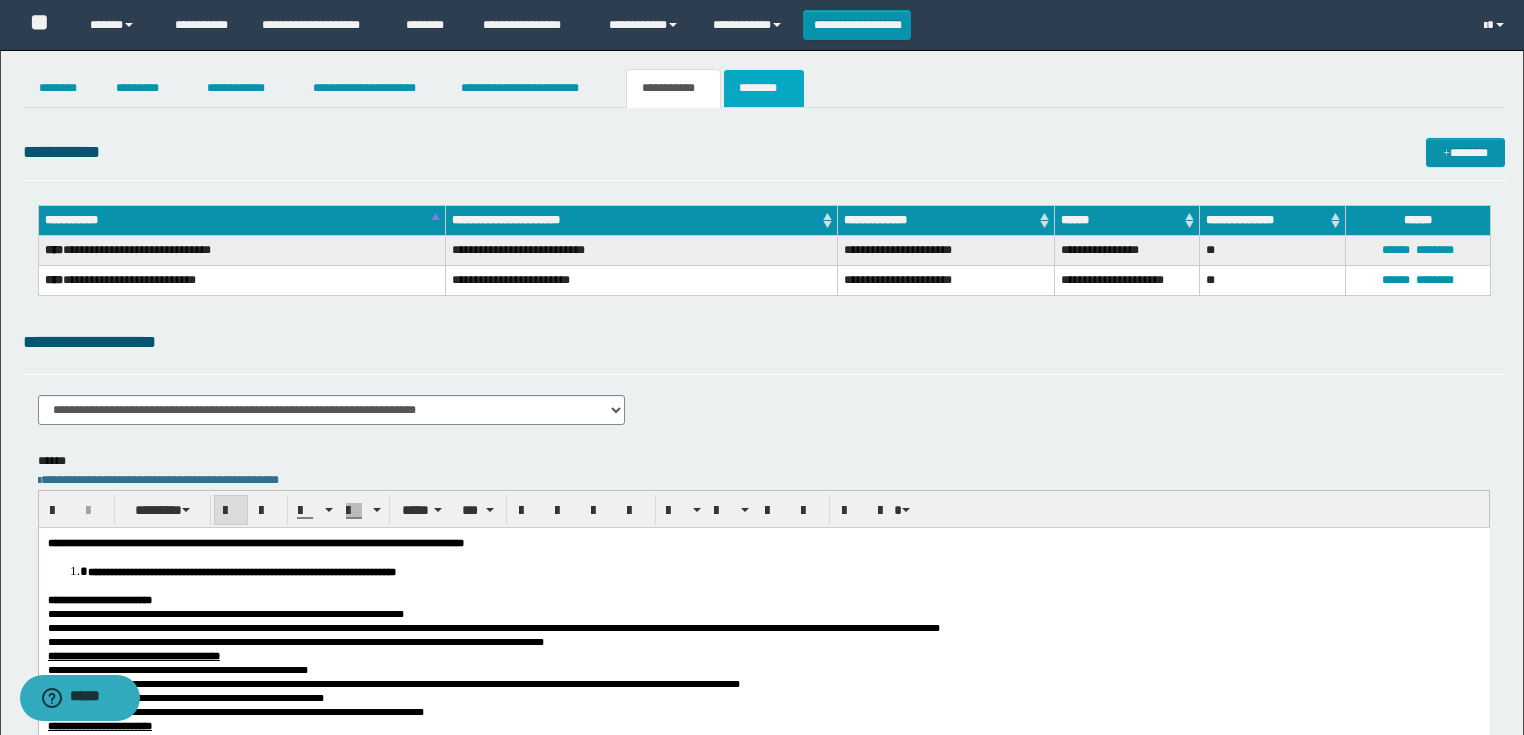 click on "********" at bounding box center [764, 88] 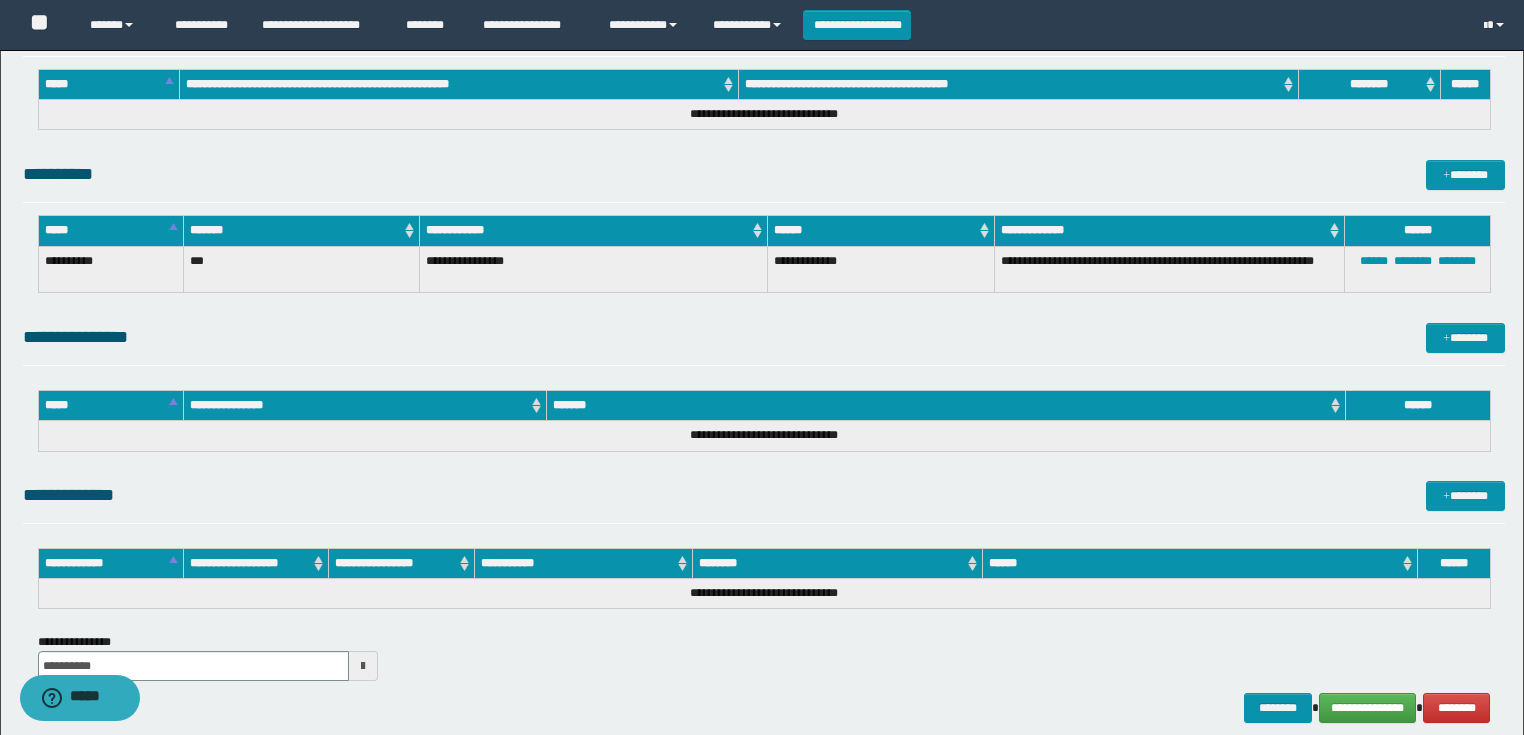 scroll, scrollTop: 1030, scrollLeft: 0, axis: vertical 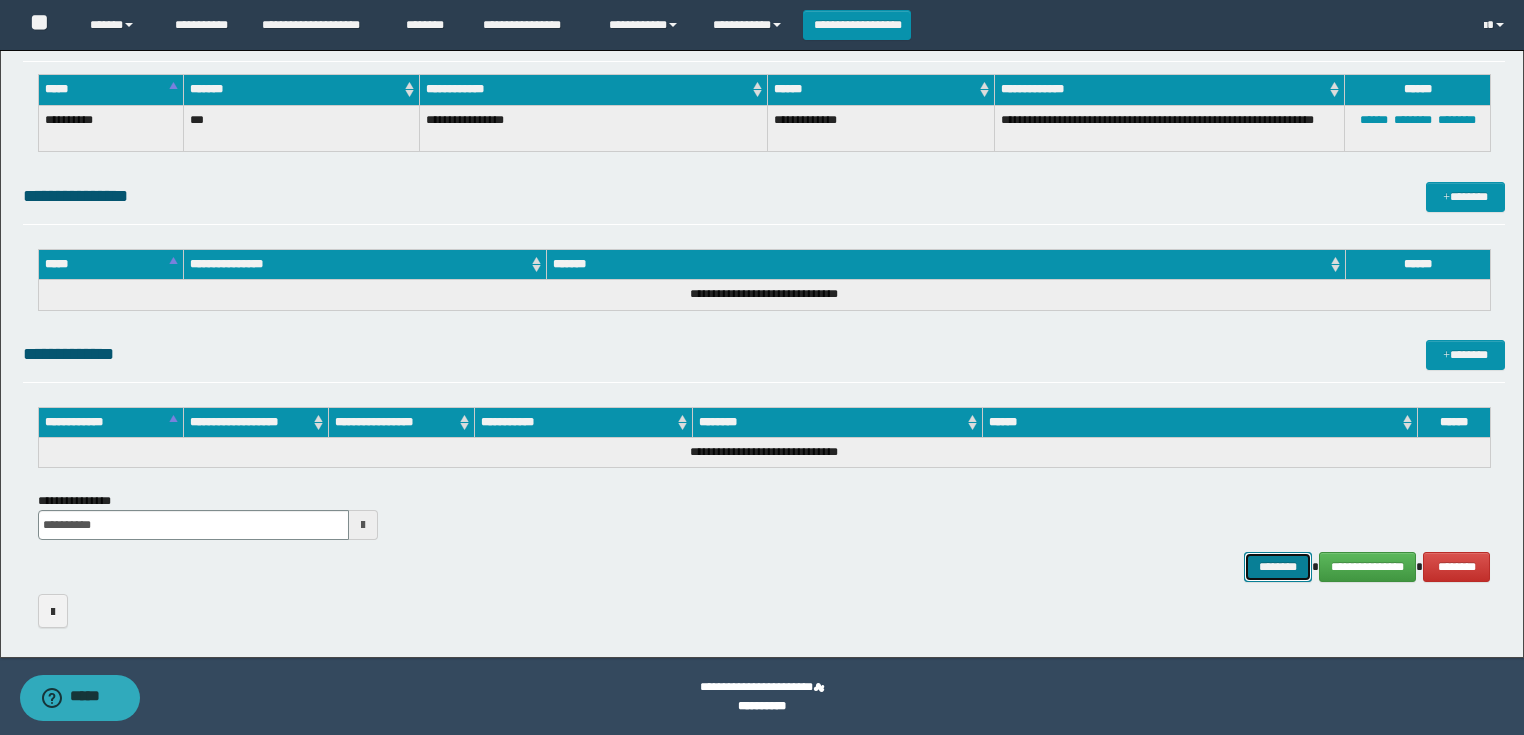 click on "********" at bounding box center [1277, 567] 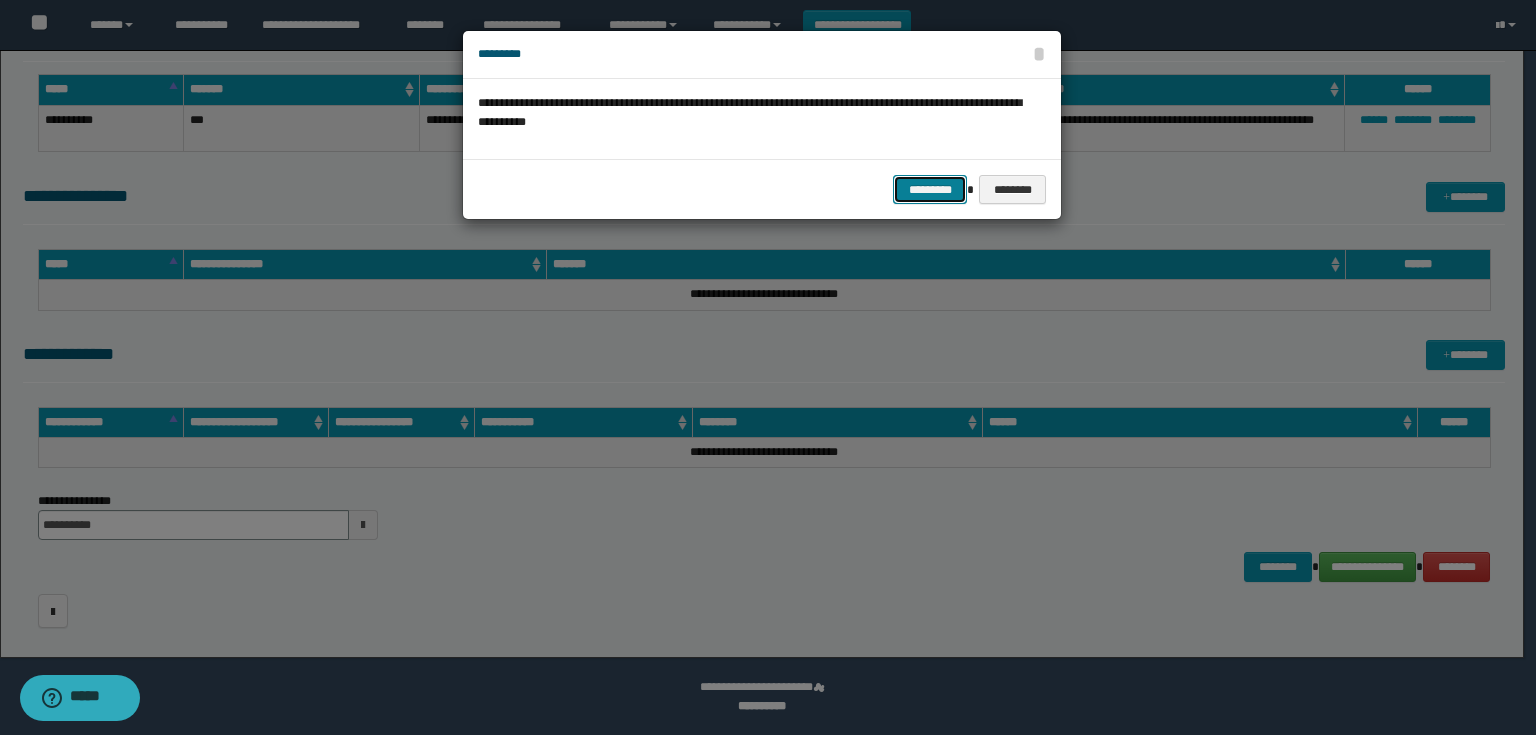 click on "*********" at bounding box center [930, 190] 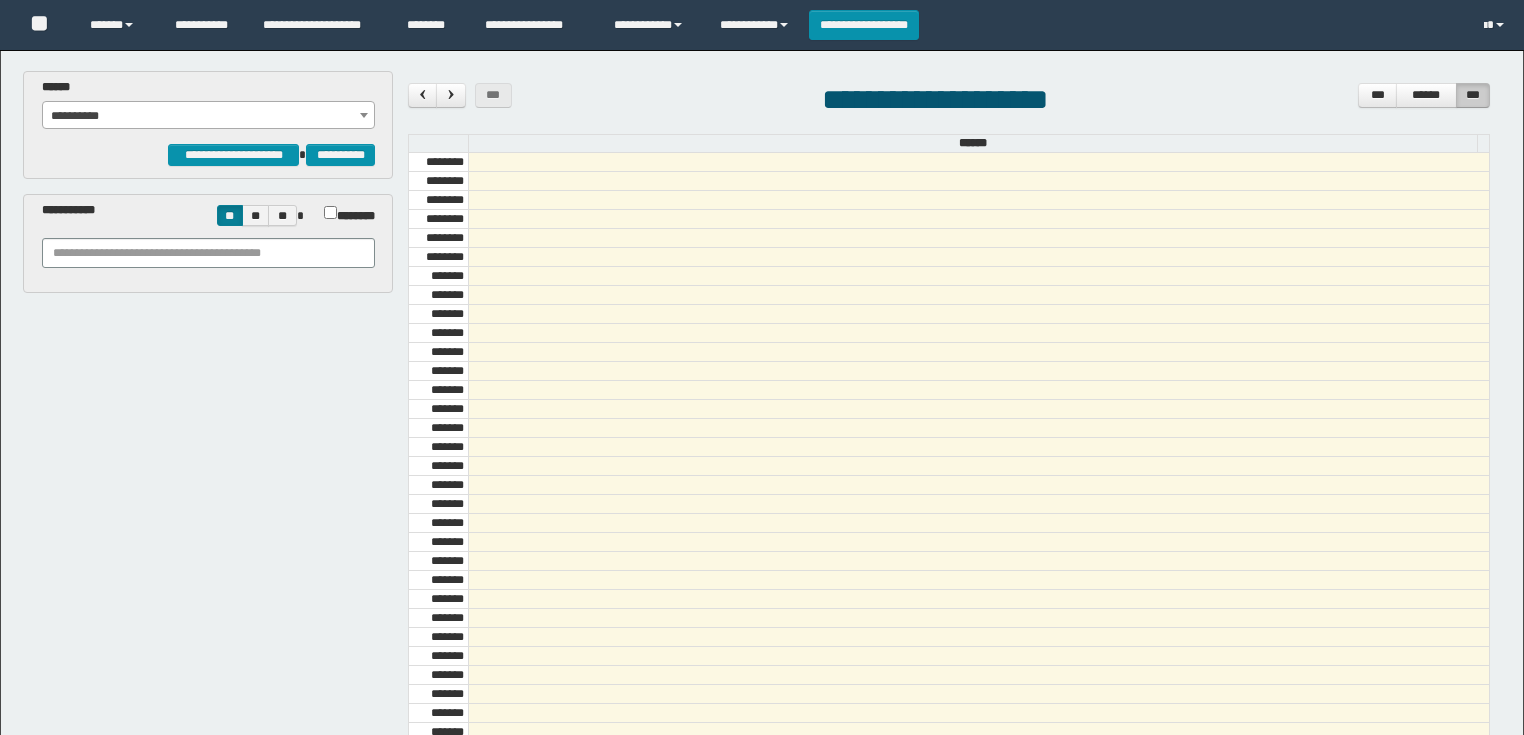 scroll, scrollTop: 0, scrollLeft: 0, axis: both 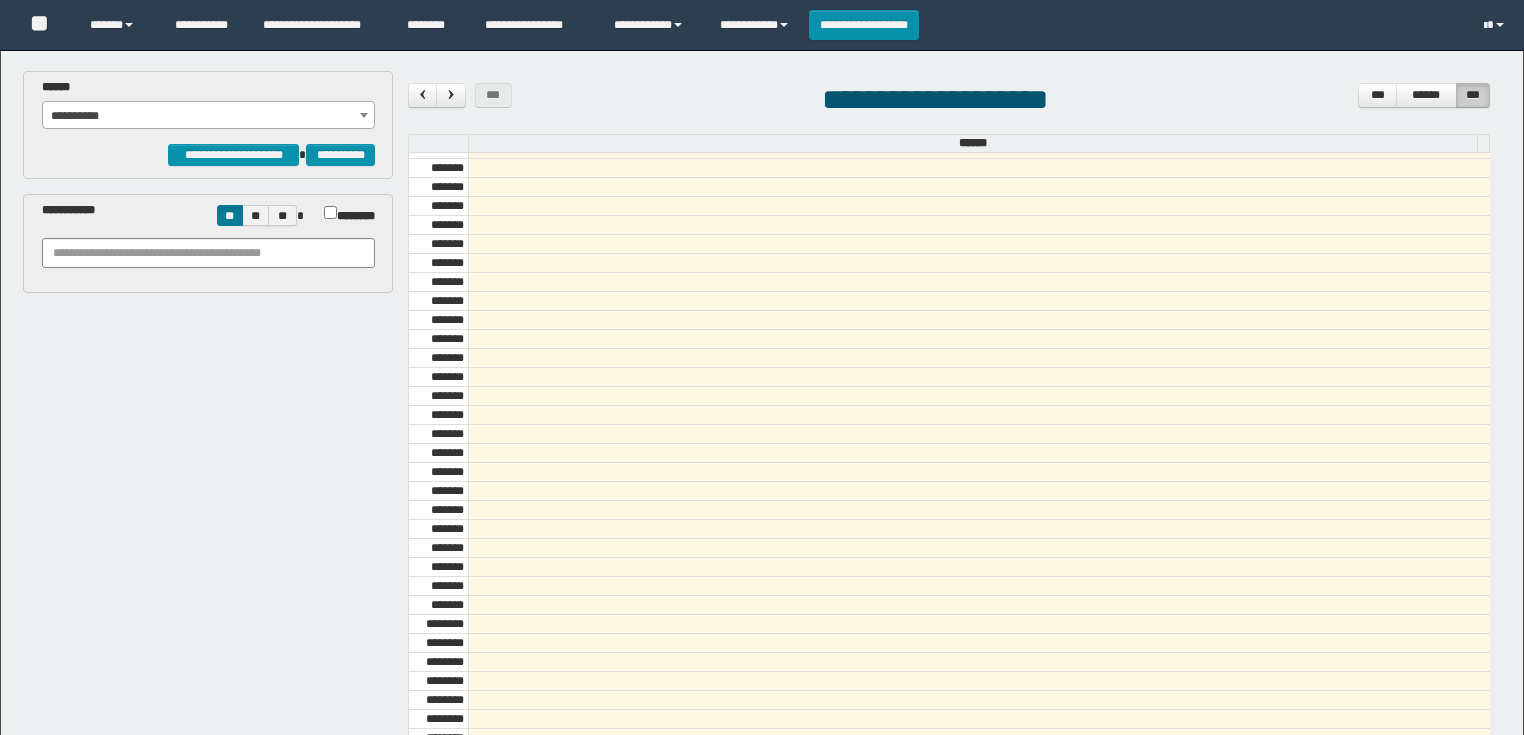 click on "**********" at bounding box center (209, 116) 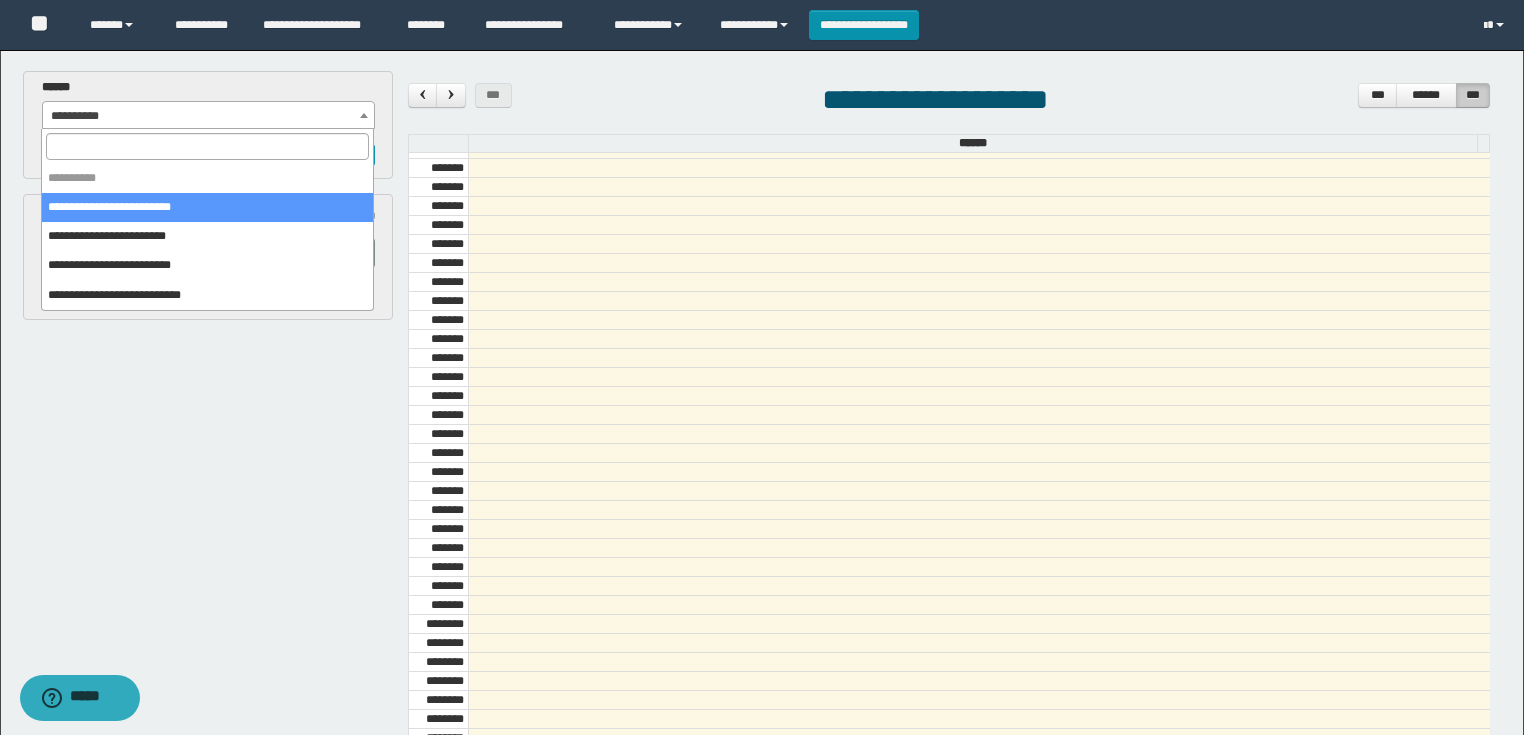 select on "******" 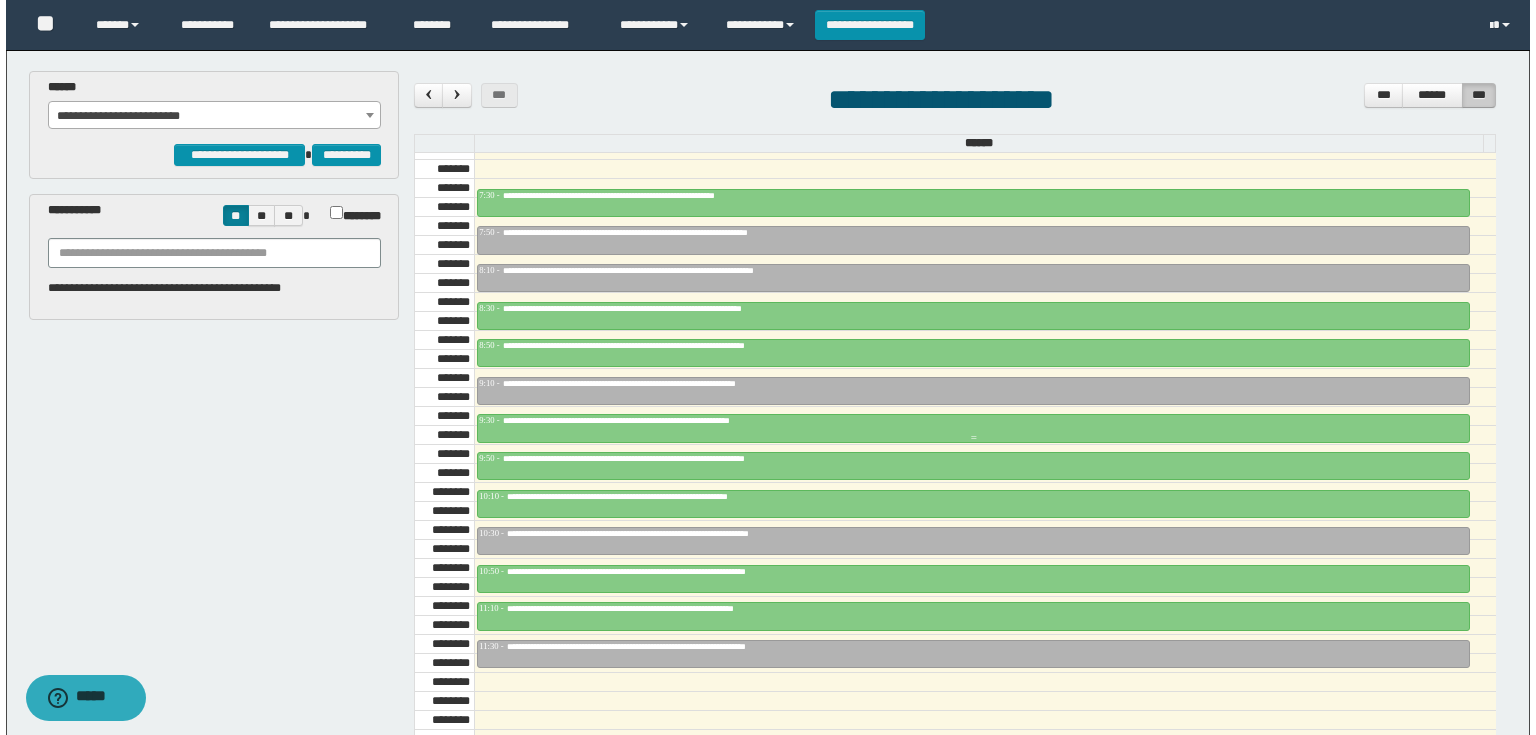 scroll, scrollTop: 838, scrollLeft: 0, axis: vertical 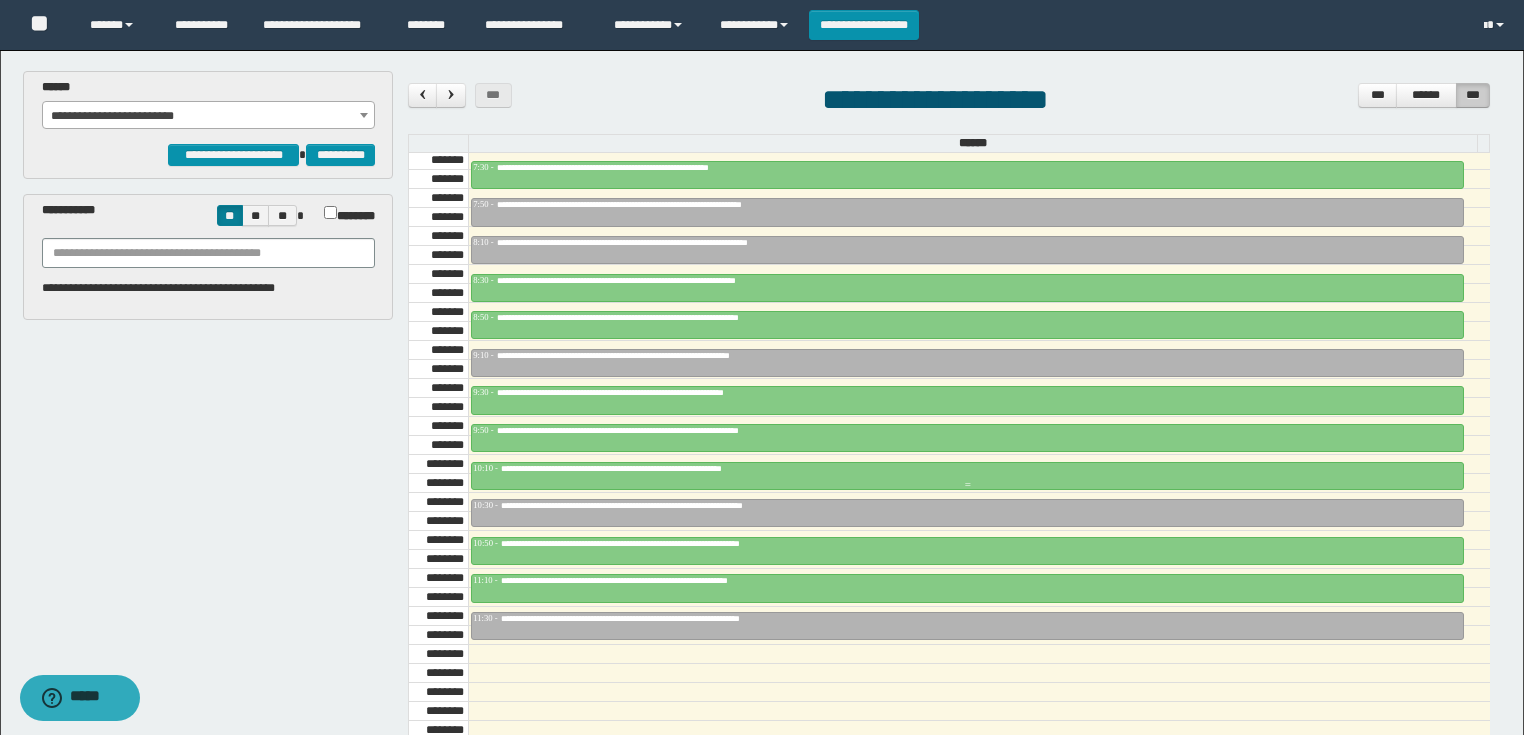 click on "**********" at bounding box center [673, 468] 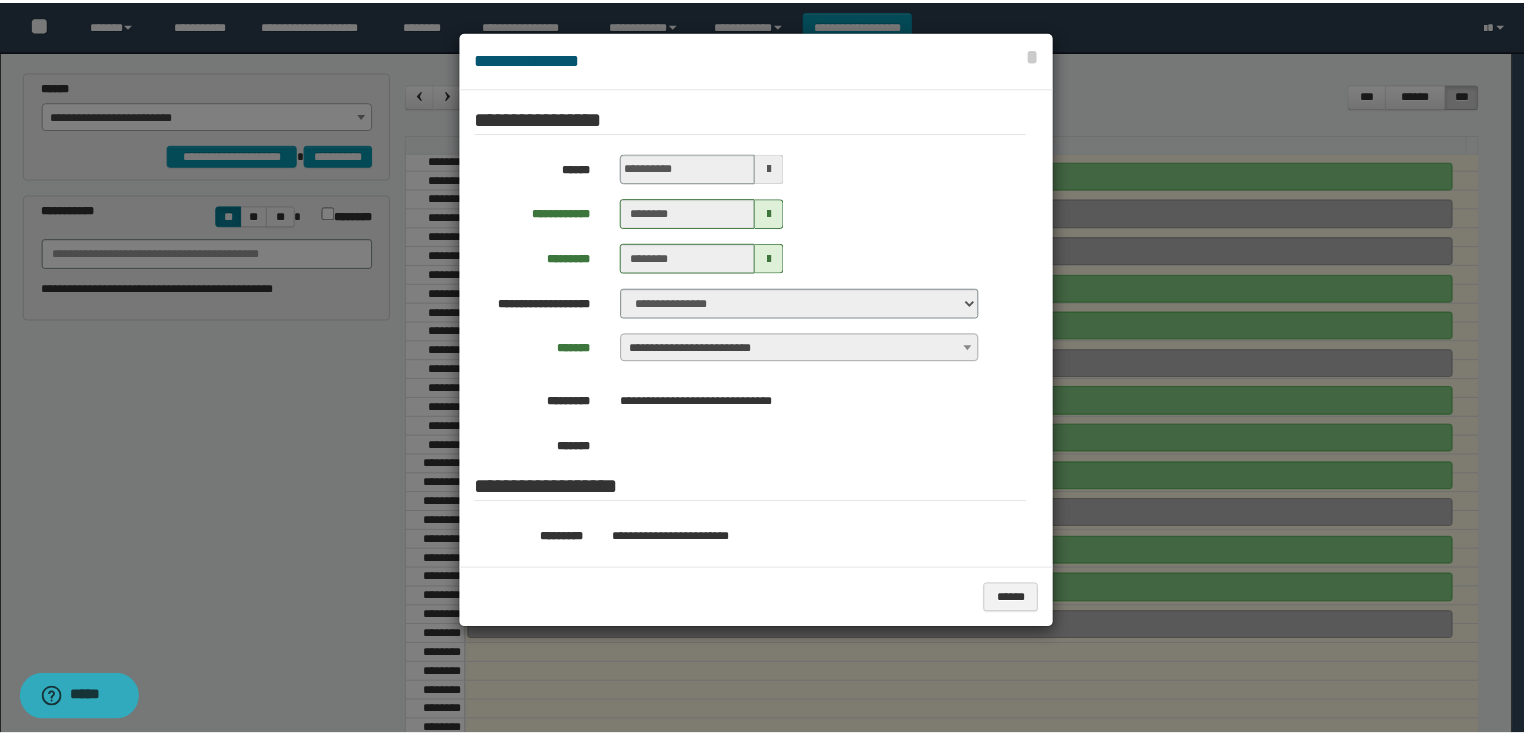 scroll, scrollTop: 80, scrollLeft: 0, axis: vertical 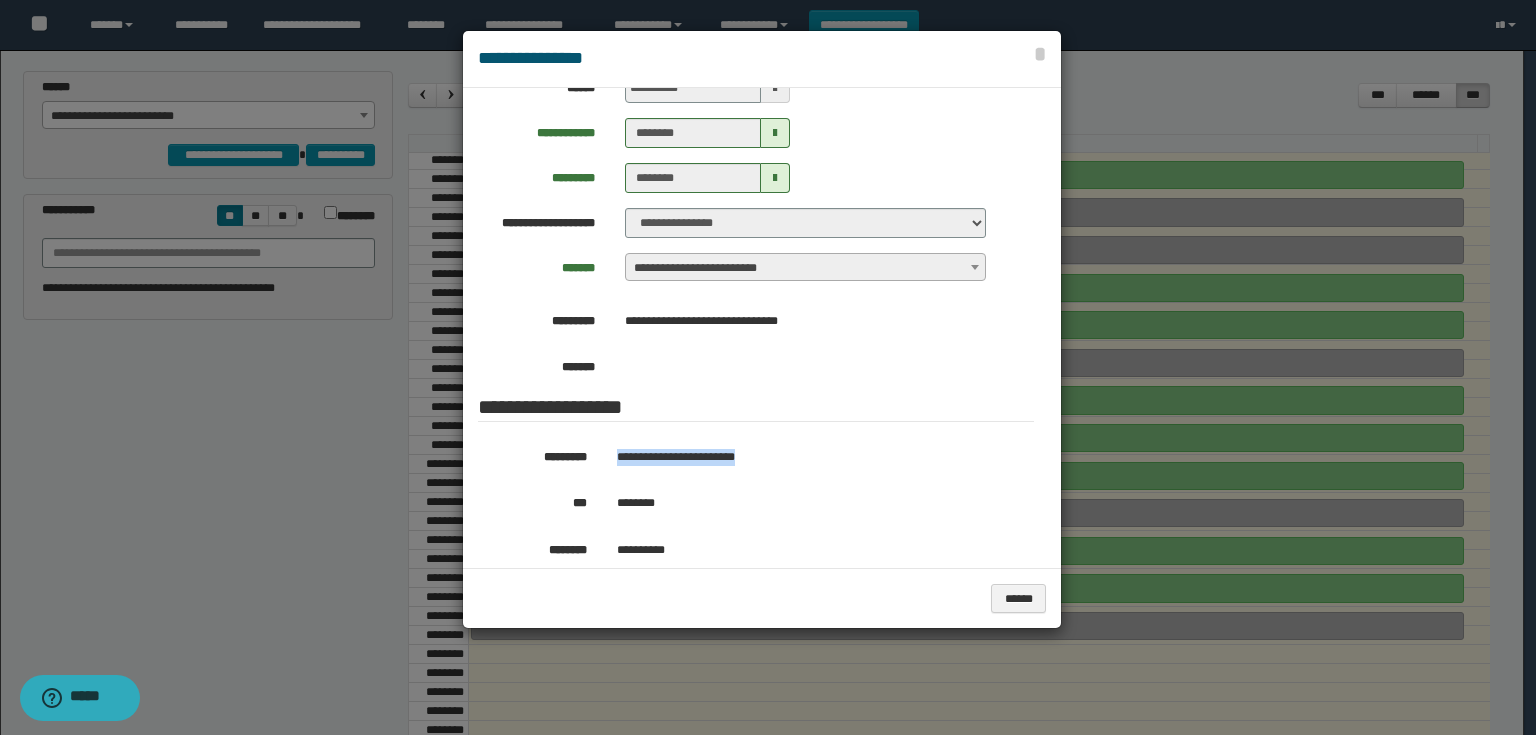 drag, startPoint x: 776, startPoint y: 460, endPoint x: 607, endPoint y: 454, distance: 169.10648 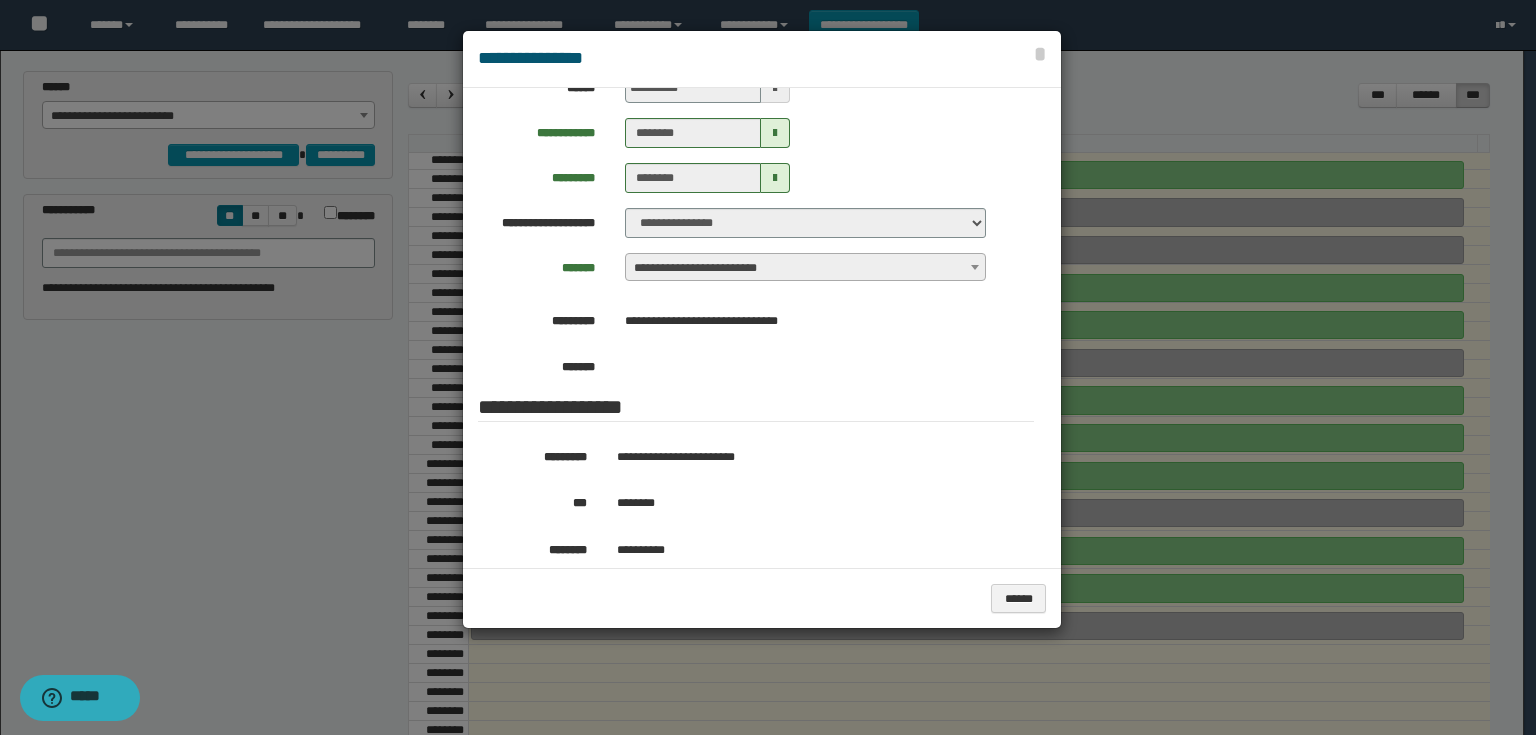 drag, startPoint x: 283, startPoint y: 512, endPoint x: 278, endPoint y: 478, distance: 34.36568 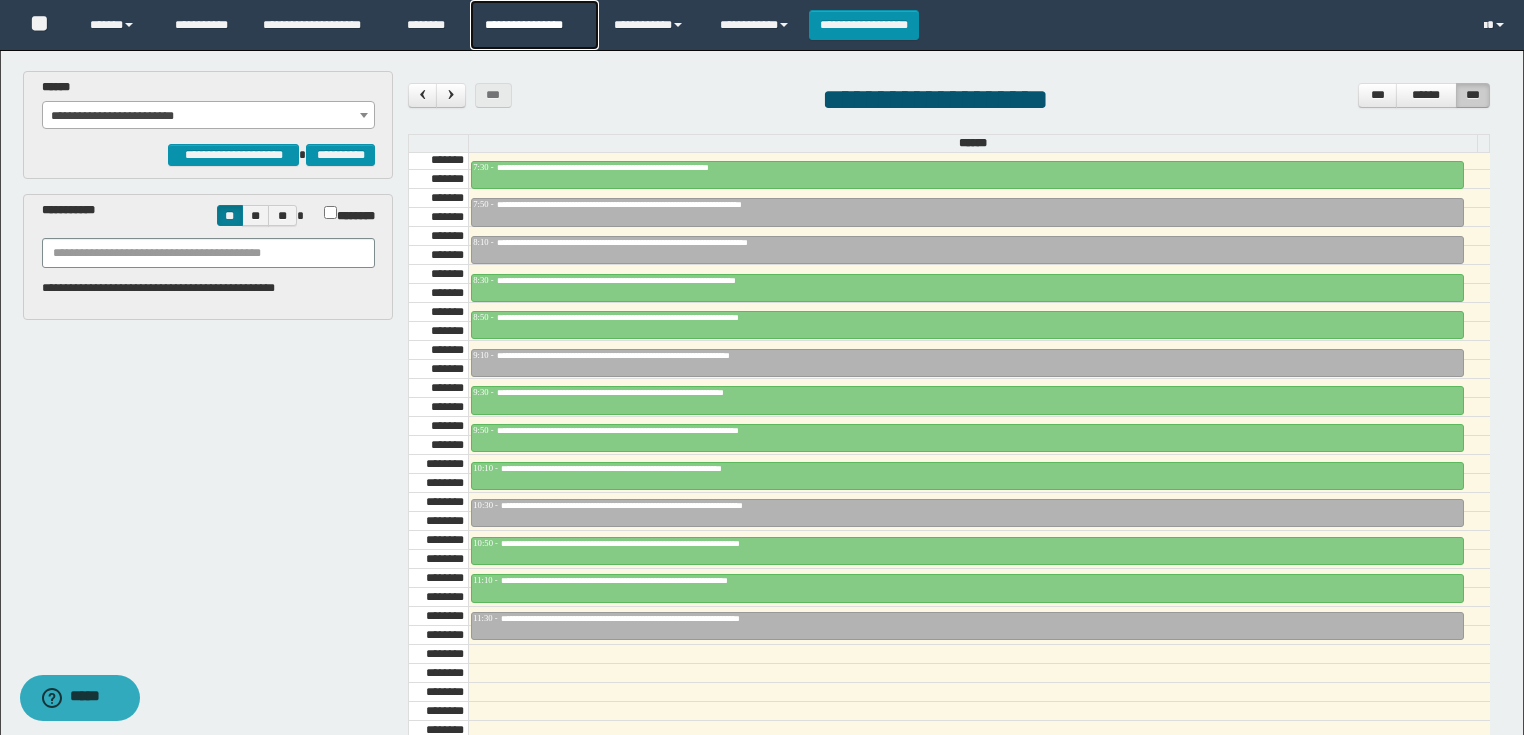 click on "**********" at bounding box center [534, 25] 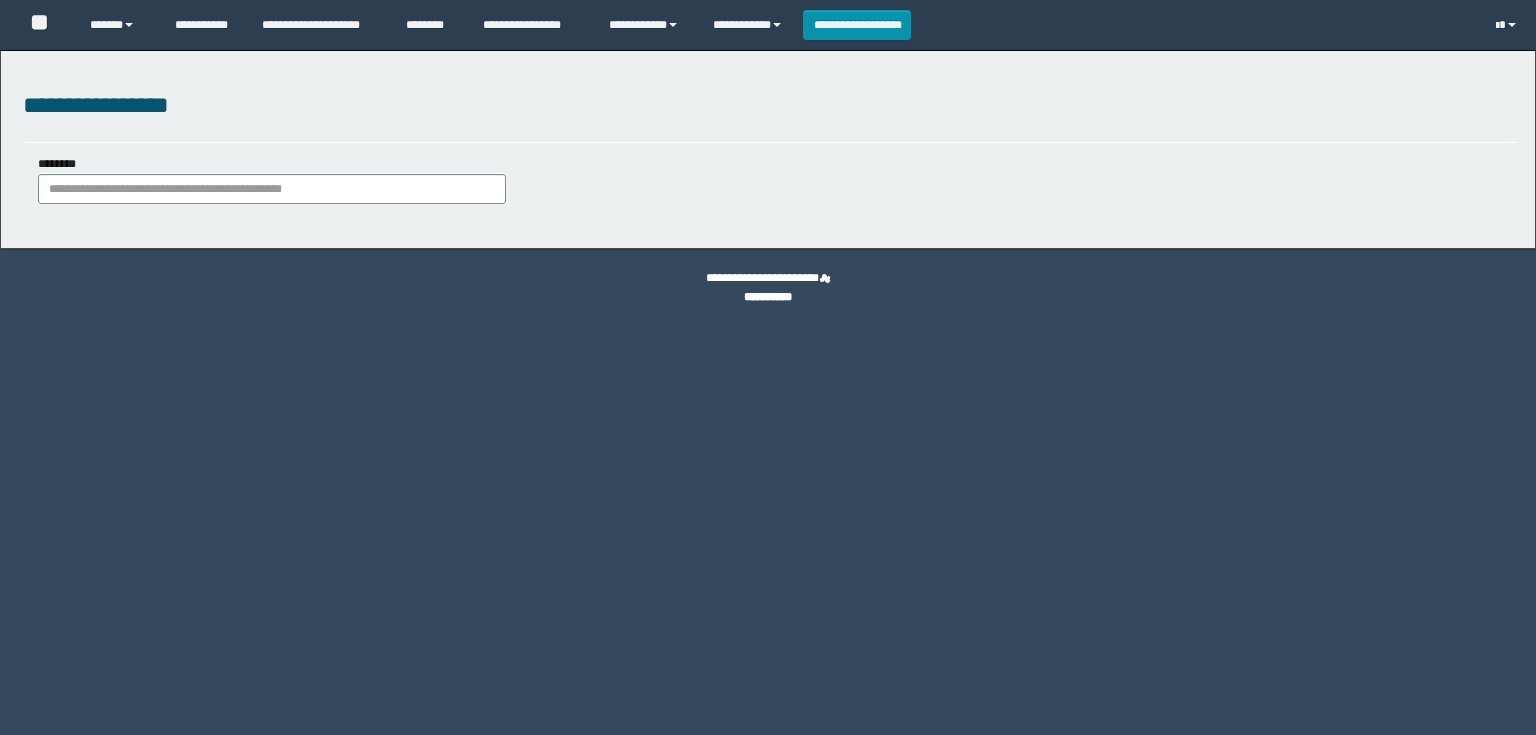 scroll, scrollTop: 0, scrollLeft: 0, axis: both 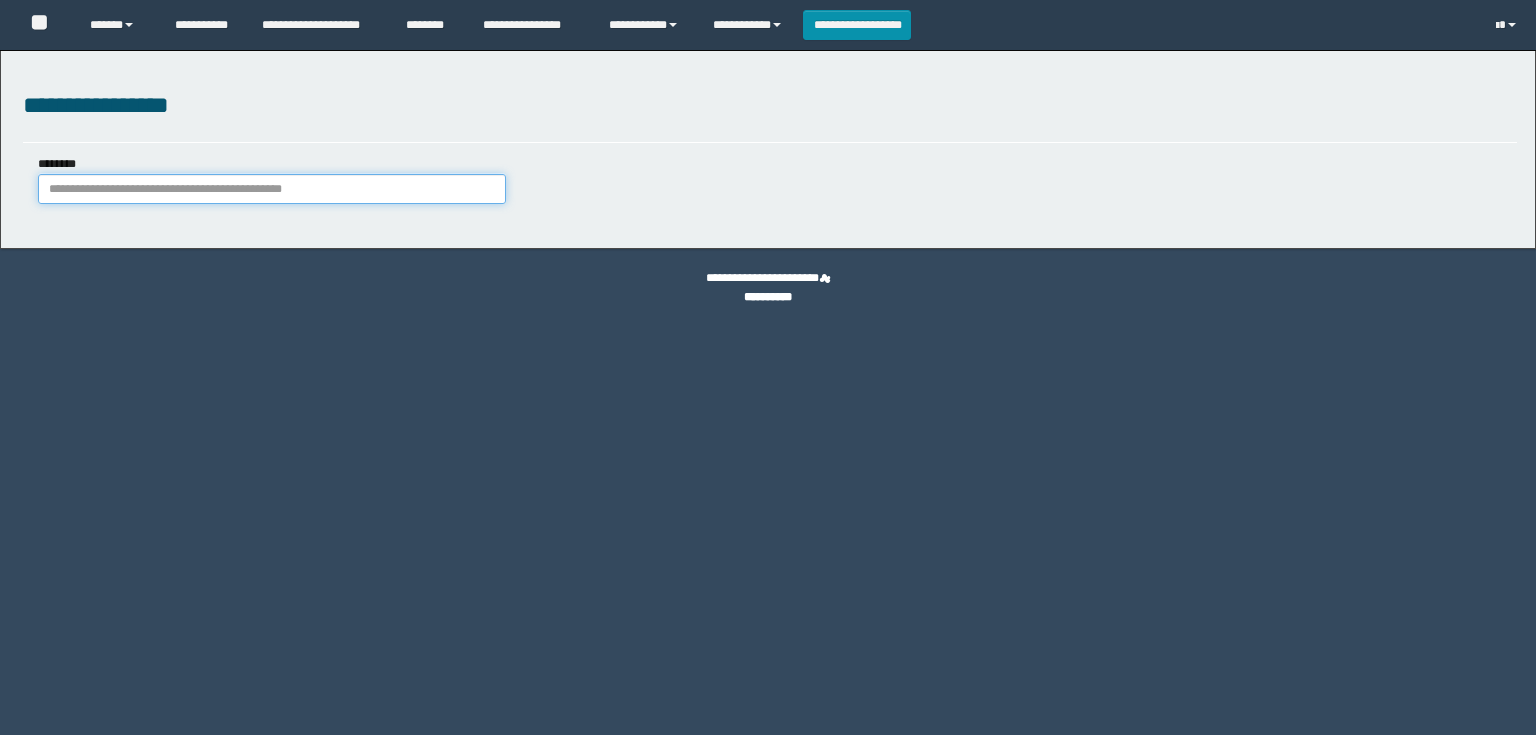click on "********" at bounding box center (272, 189) 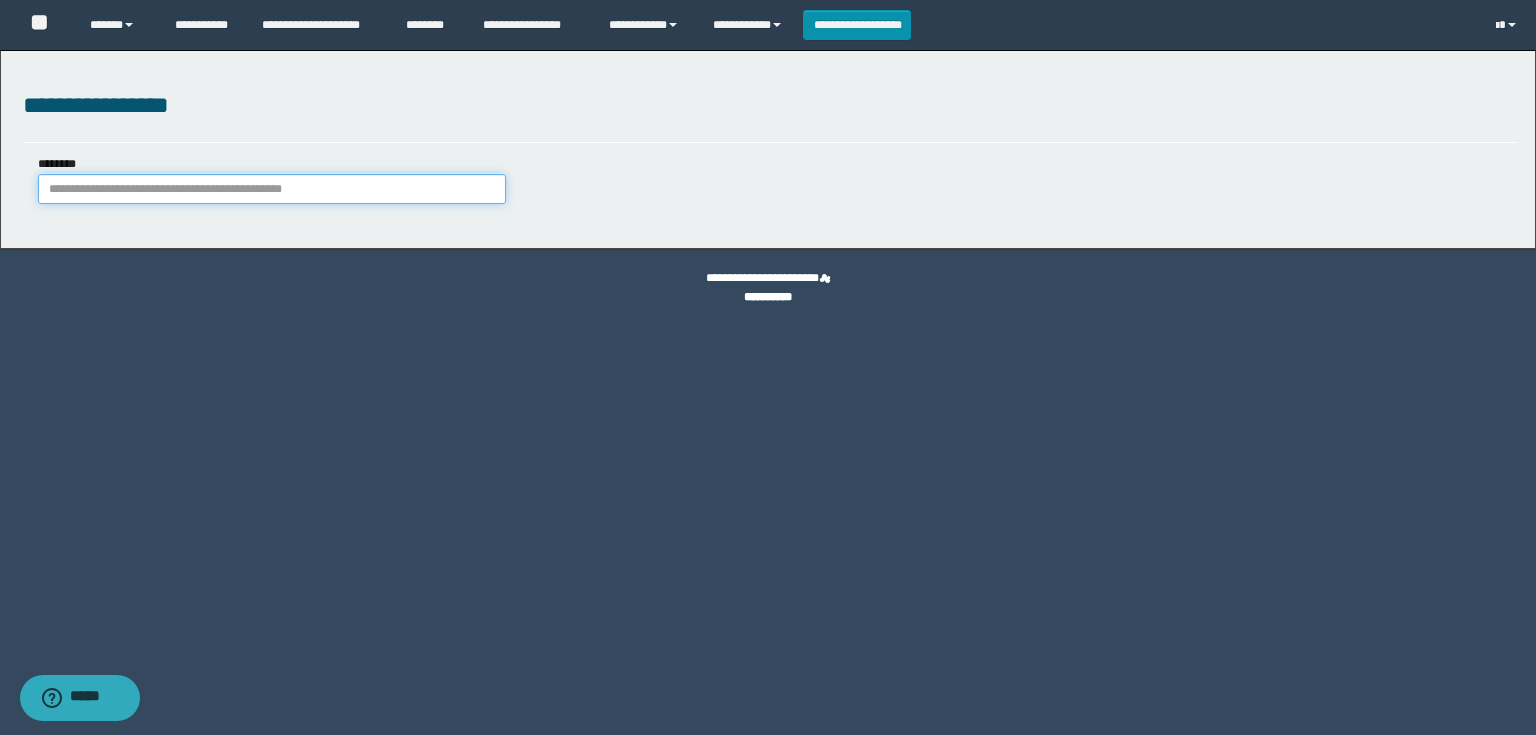 paste on "**********" 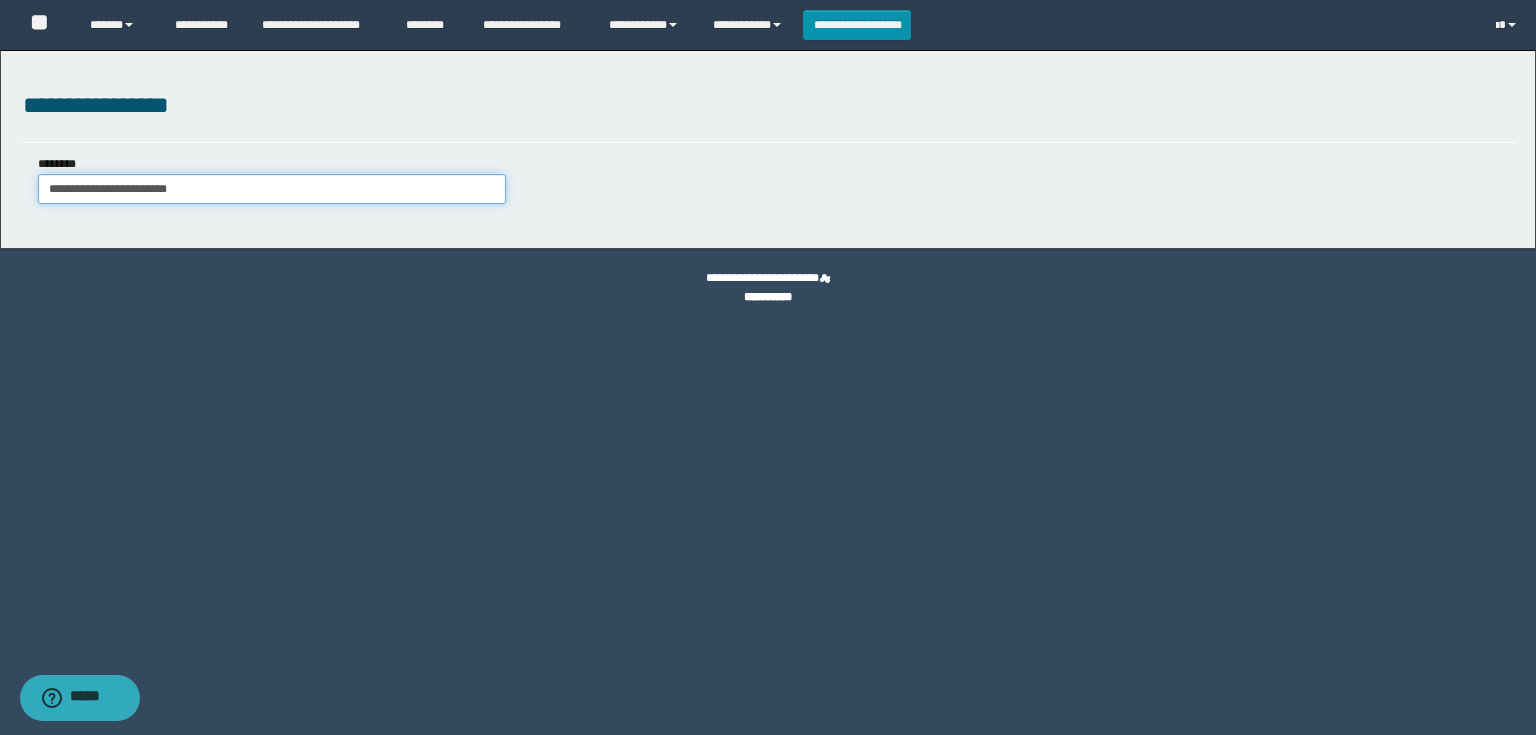 type on "**********" 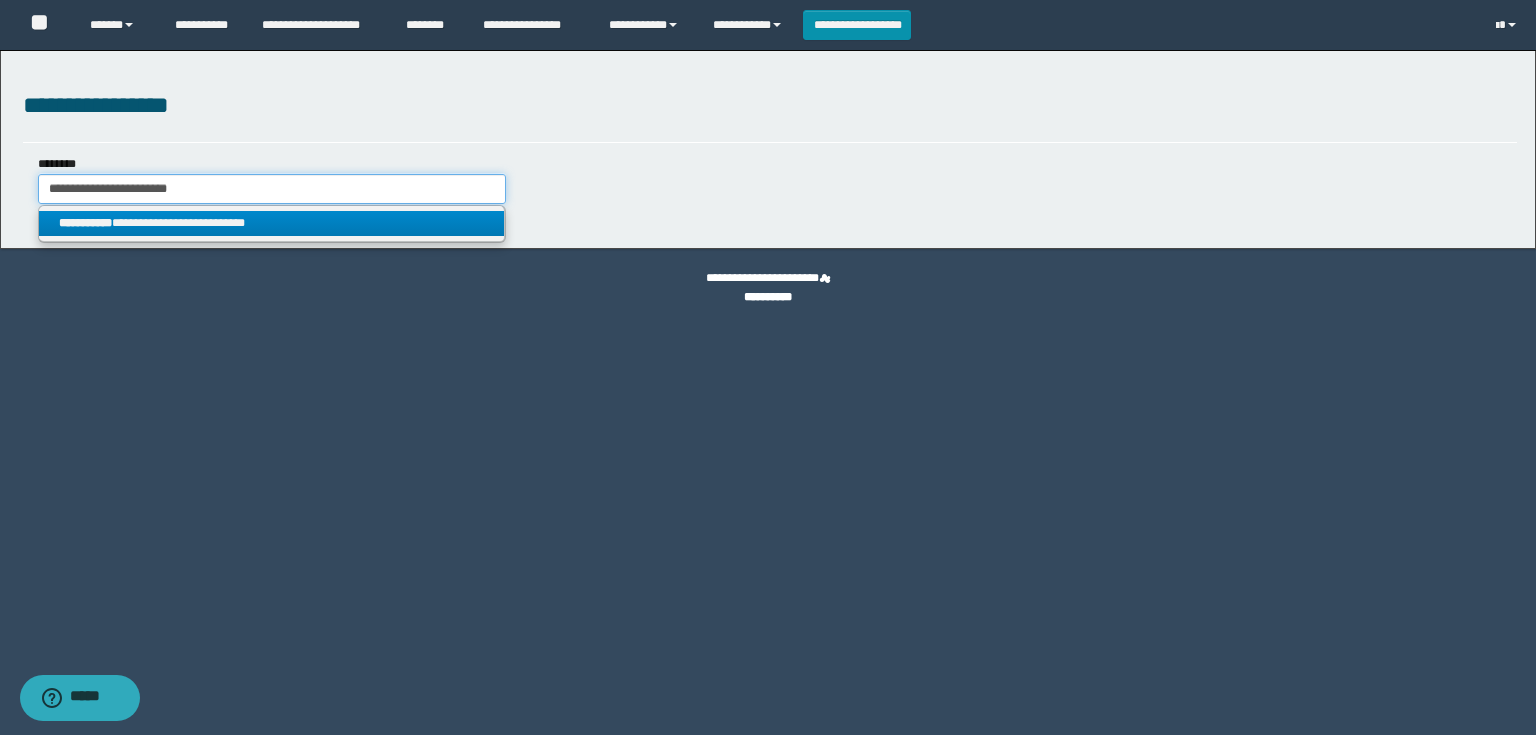 type on "**********" 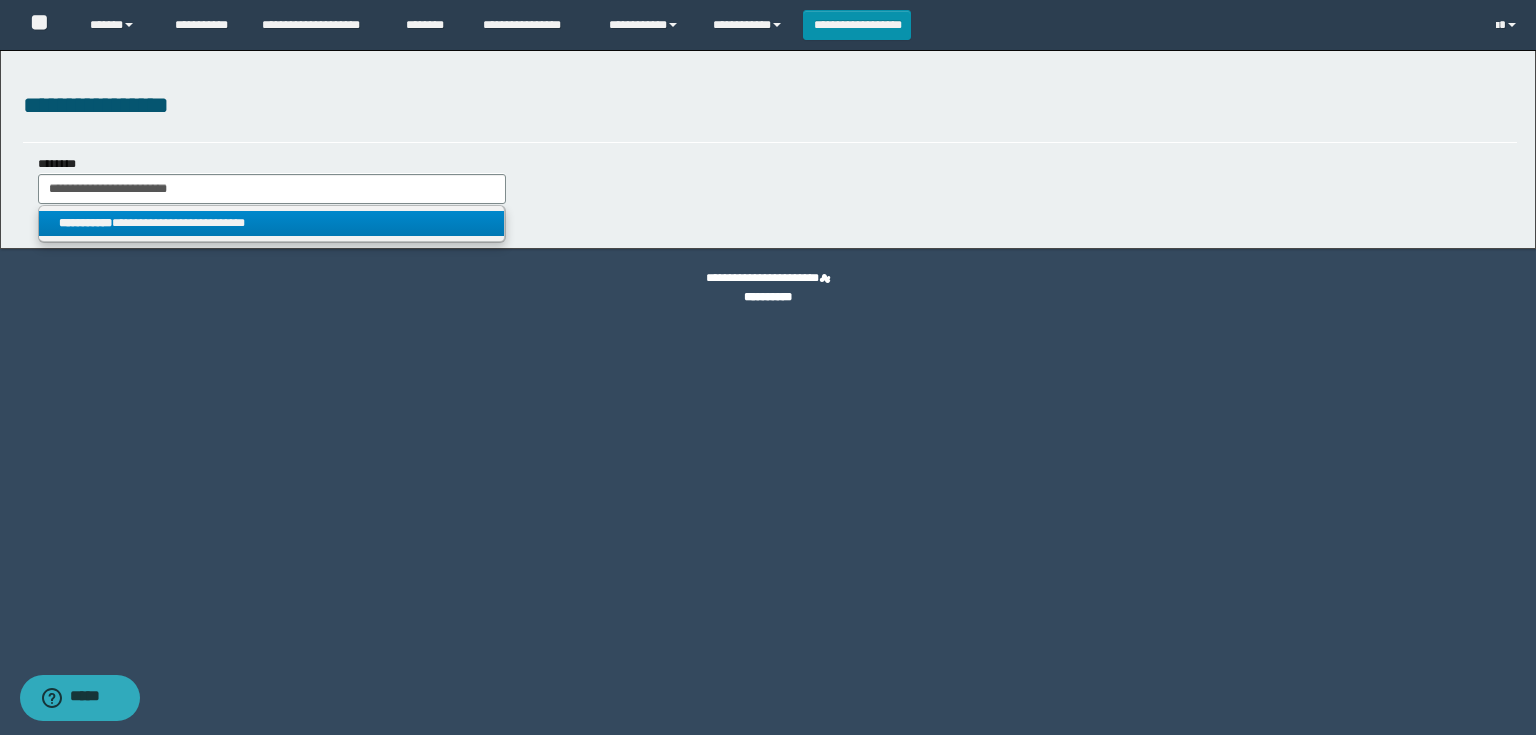 click on "**********" at bounding box center [272, 223] 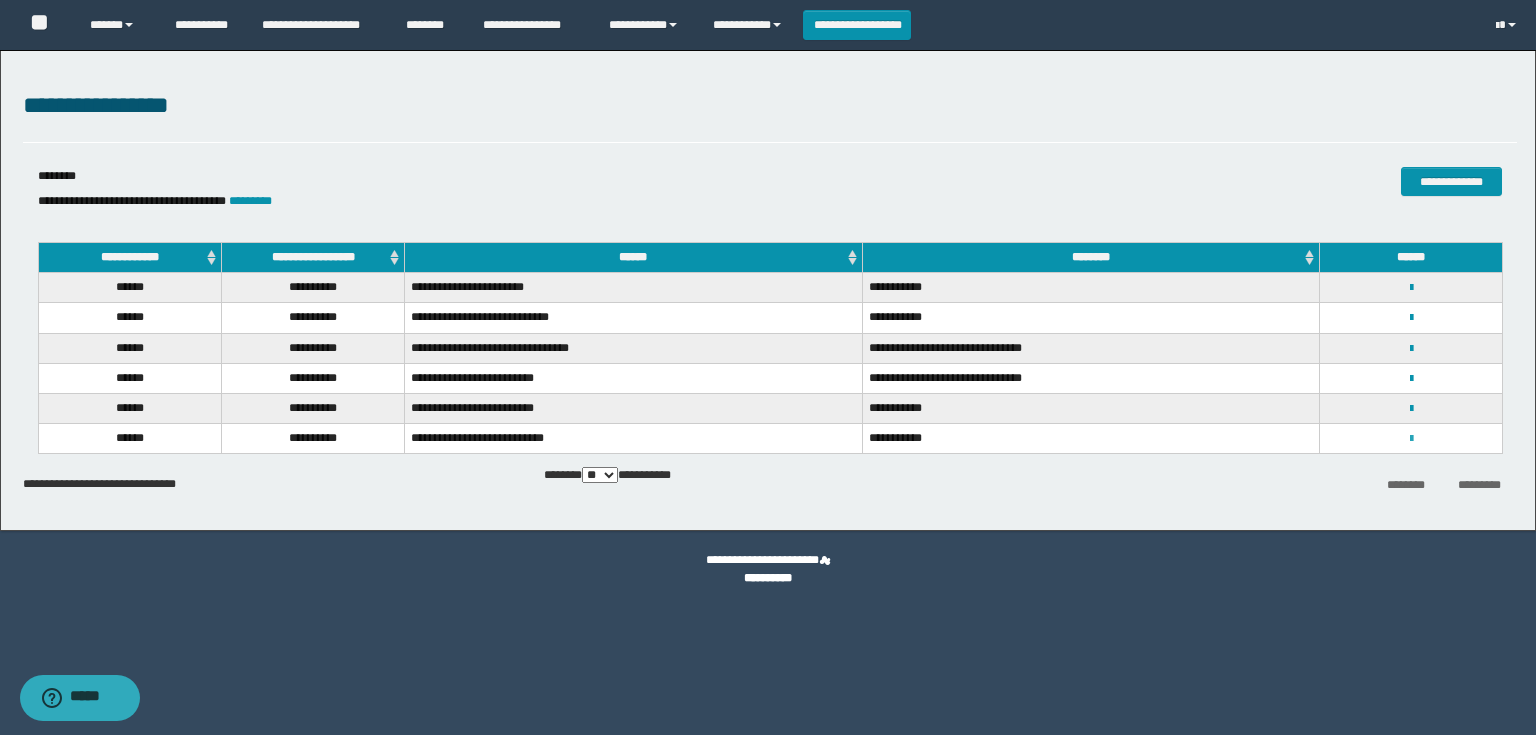 click at bounding box center [1411, 439] 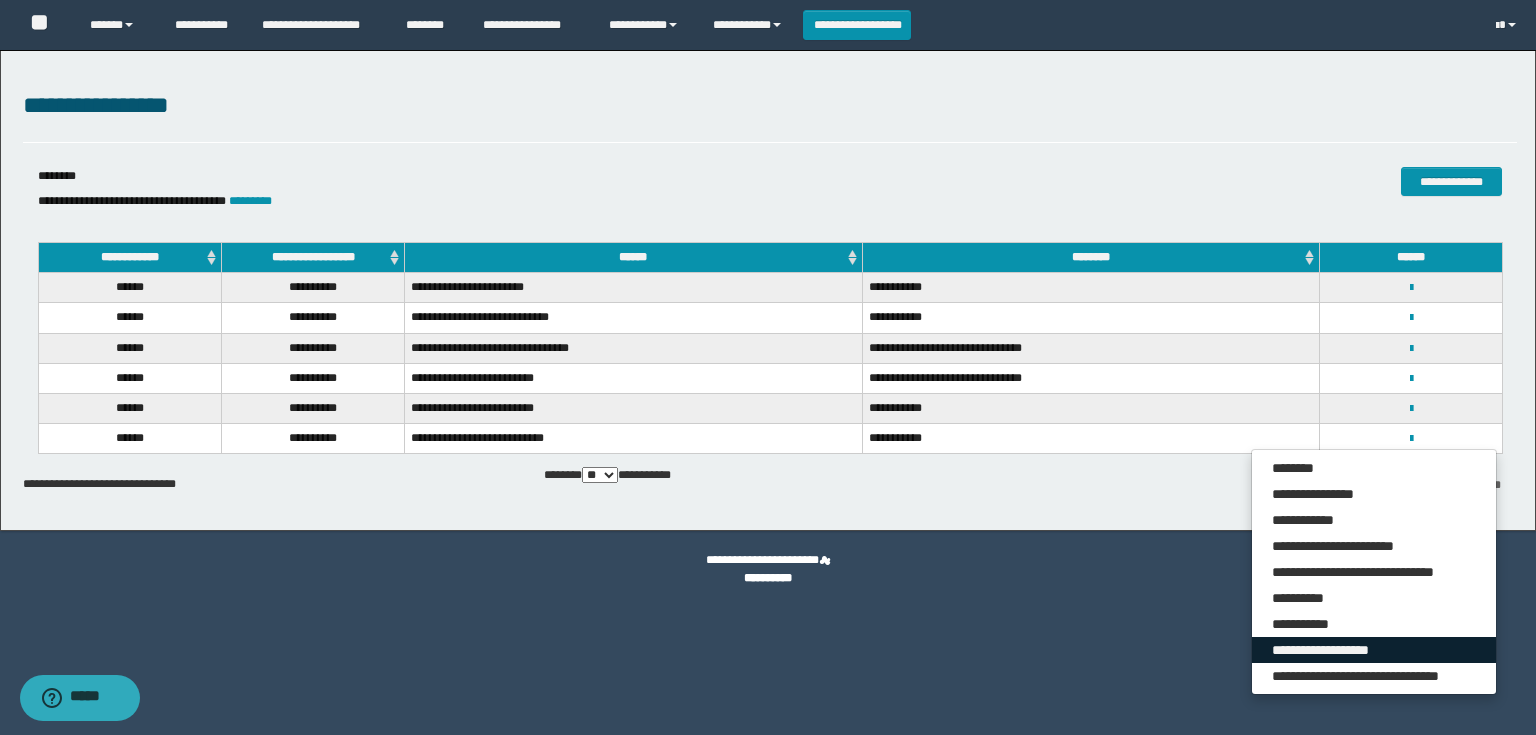 drag, startPoint x: 1332, startPoint y: 643, endPoint x: 1321, endPoint y: 634, distance: 14.21267 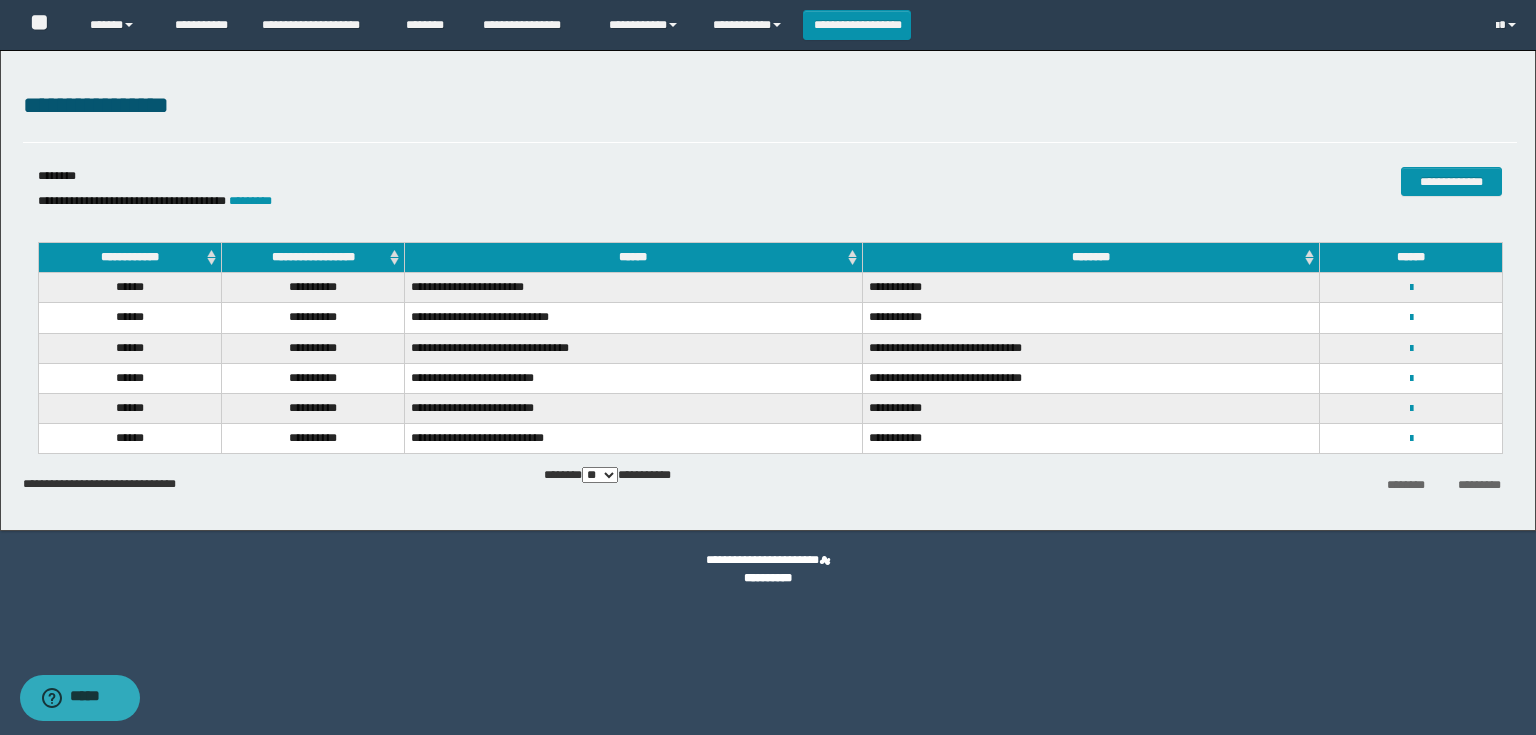 select on "*" 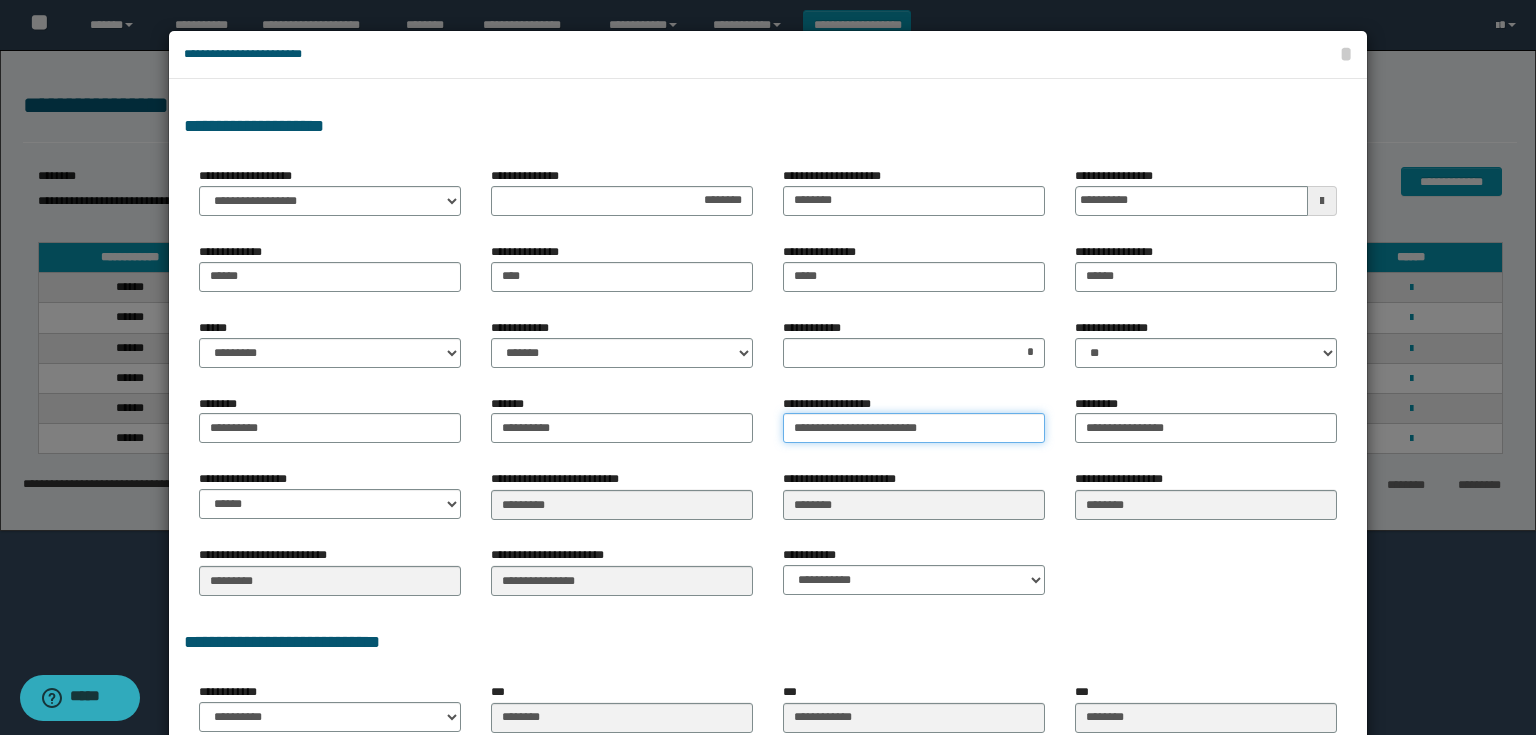 drag, startPoint x: 981, startPoint y: 439, endPoint x: 772, endPoint y: 443, distance: 209.03827 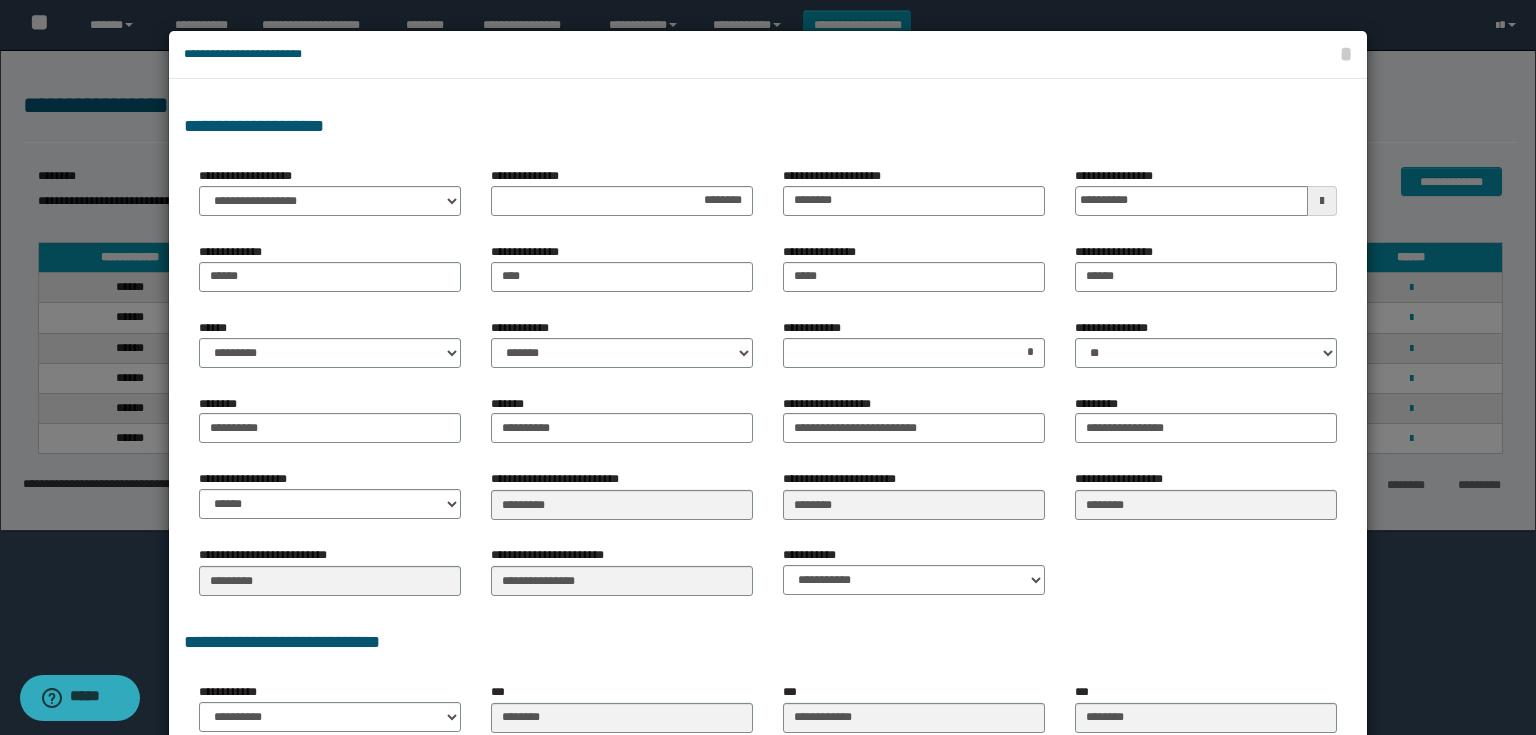 click at bounding box center (768, 539) 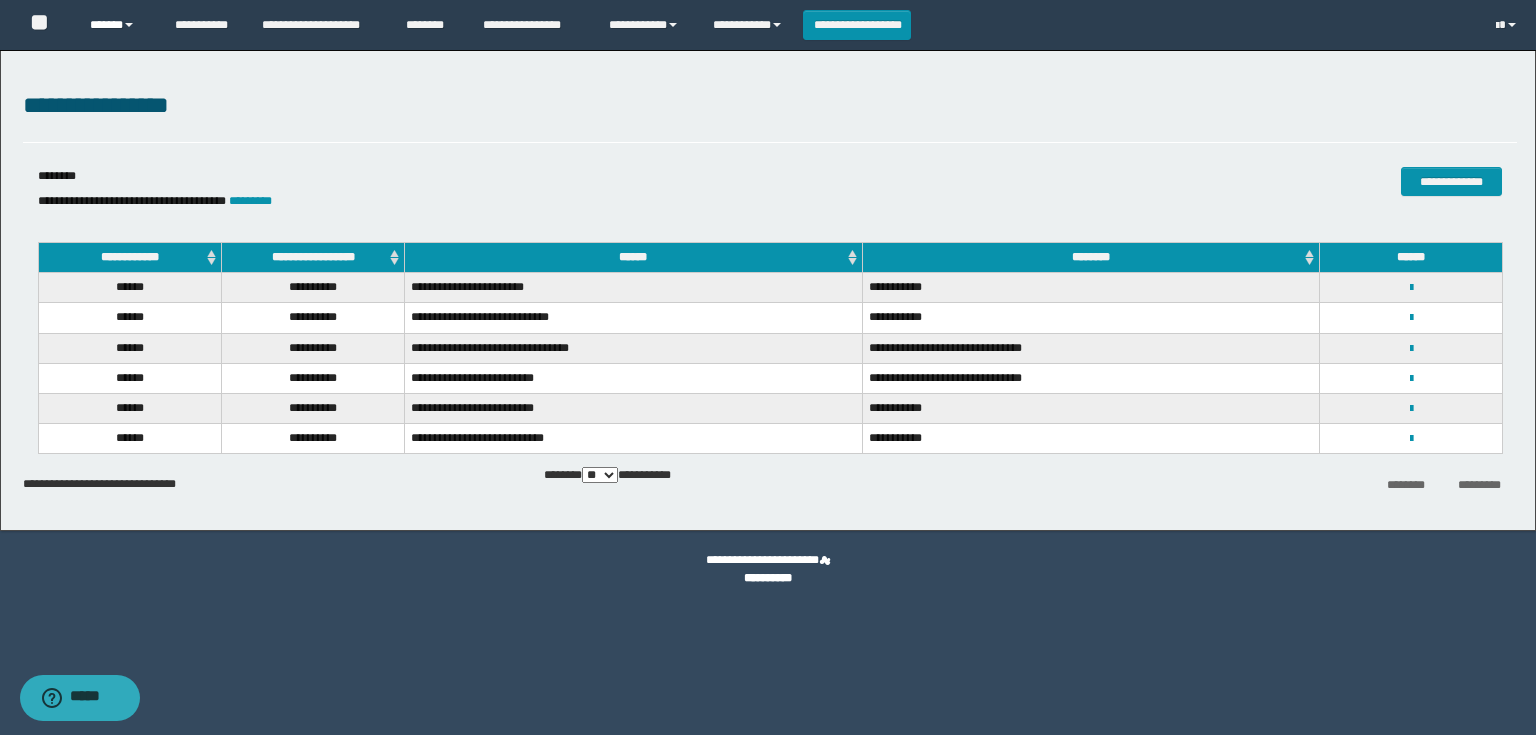 click on "******" at bounding box center [117, 25] 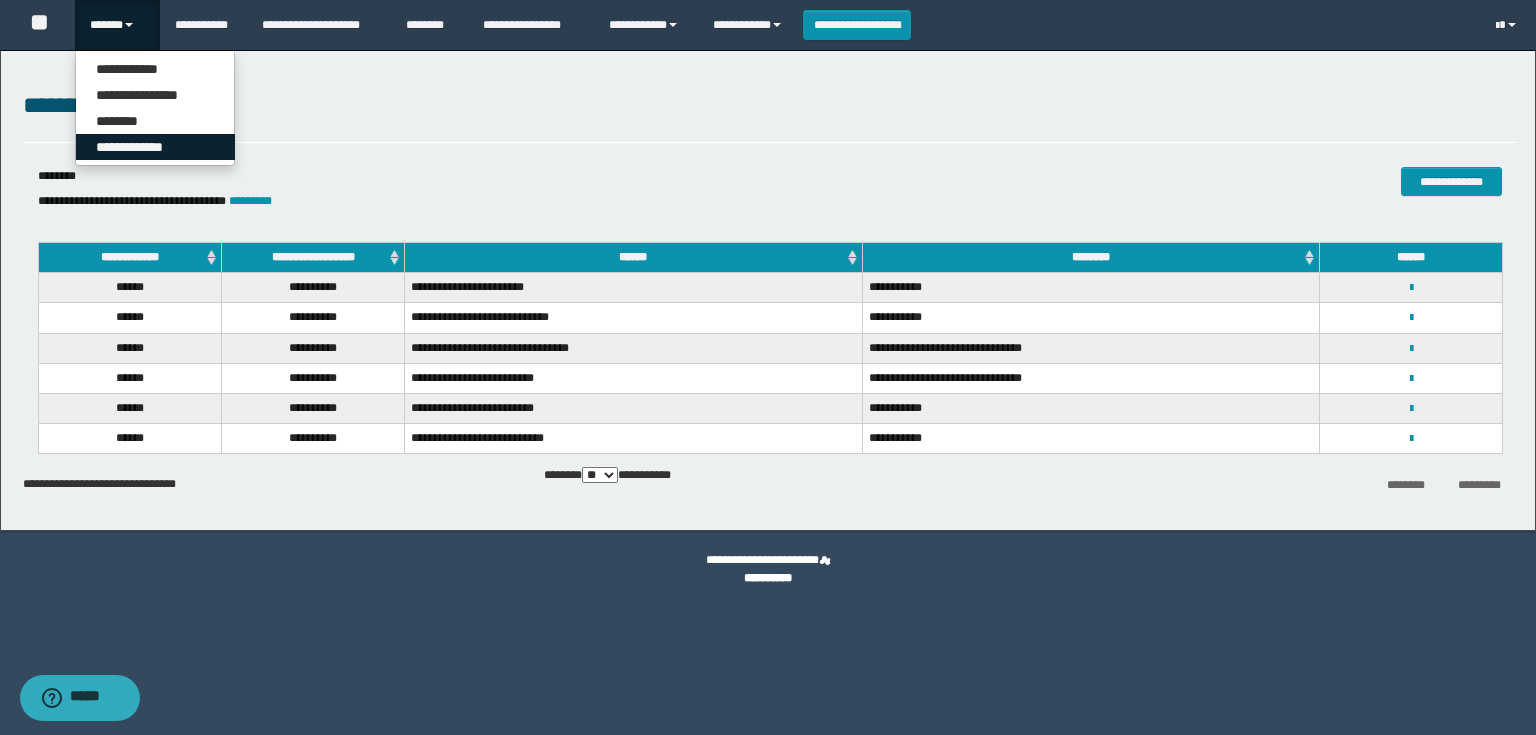 drag, startPoint x: 164, startPoint y: 150, endPoint x: 215, endPoint y: 95, distance: 75.00667 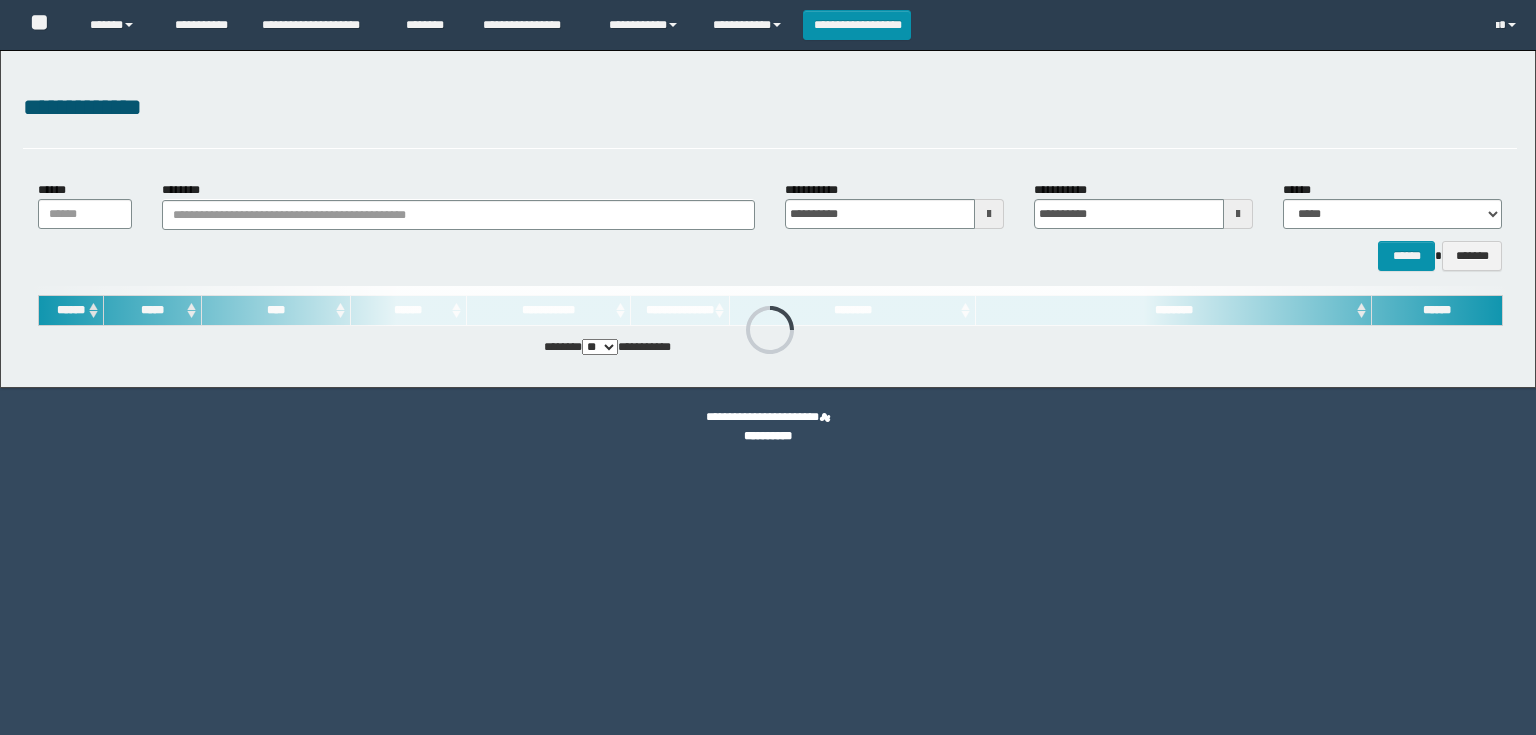 scroll, scrollTop: 0, scrollLeft: 0, axis: both 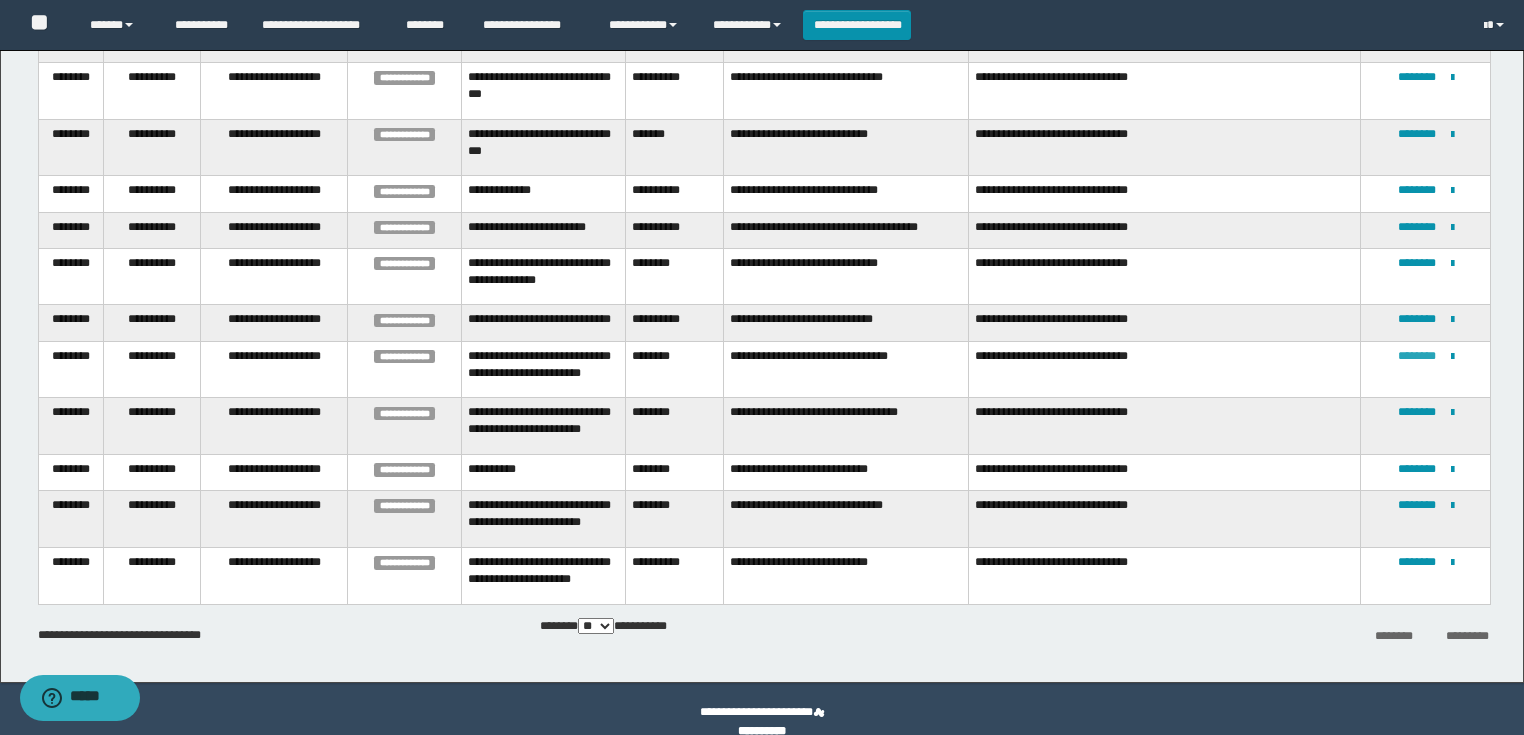 click on "********" at bounding box center [1417, 356] 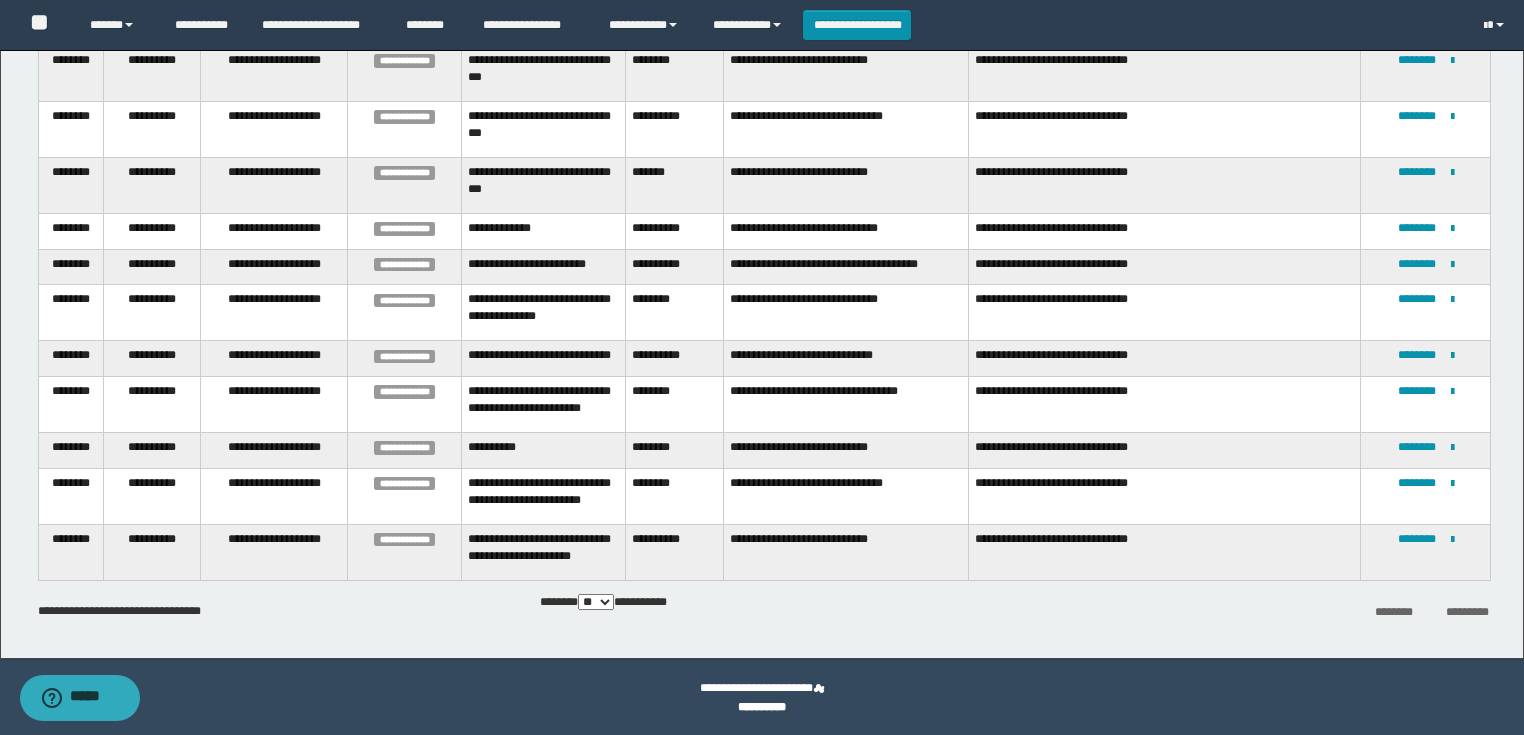 scroll, scrollTop: 281, scrollLeft: 0, axis: vertical 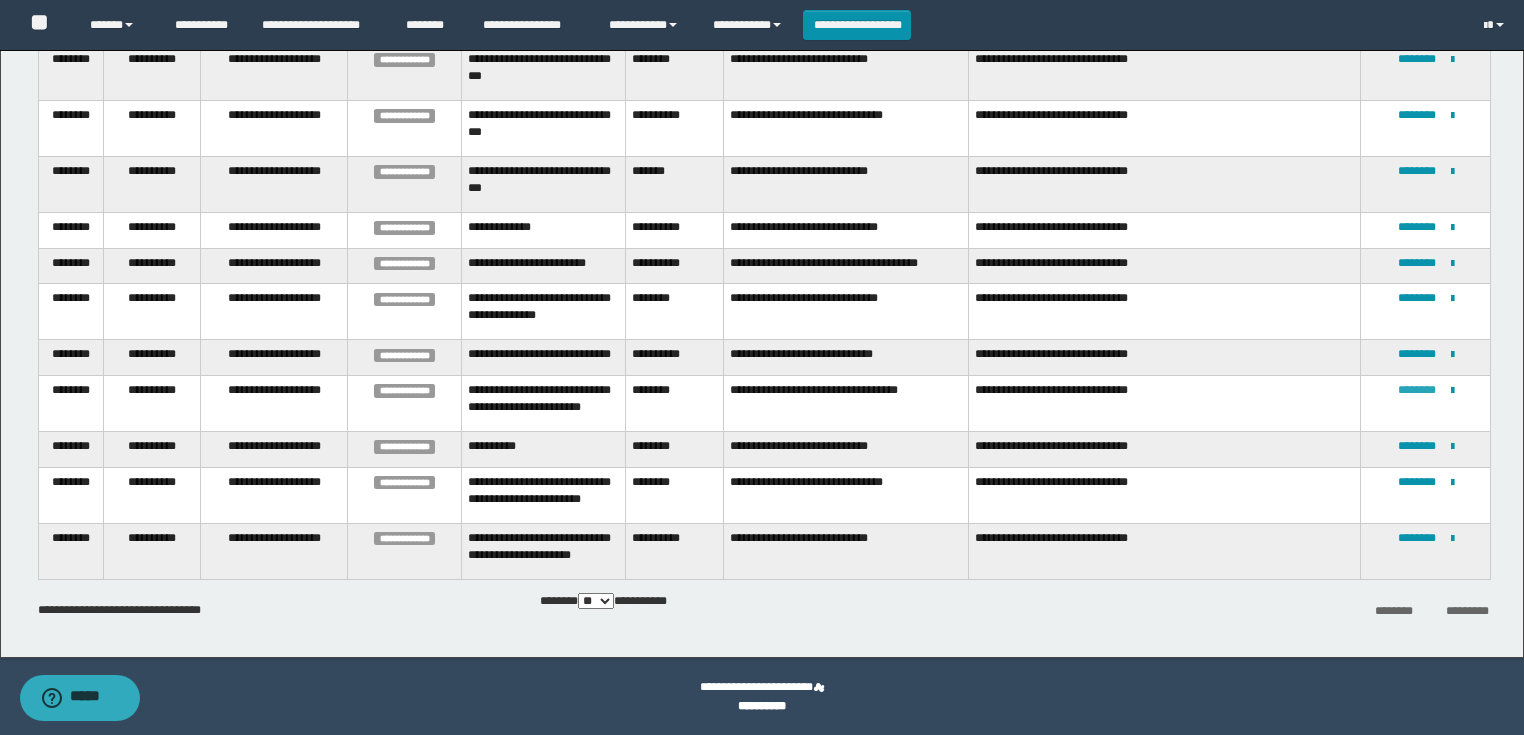 click on "********" at bounding box center (1417, 390) 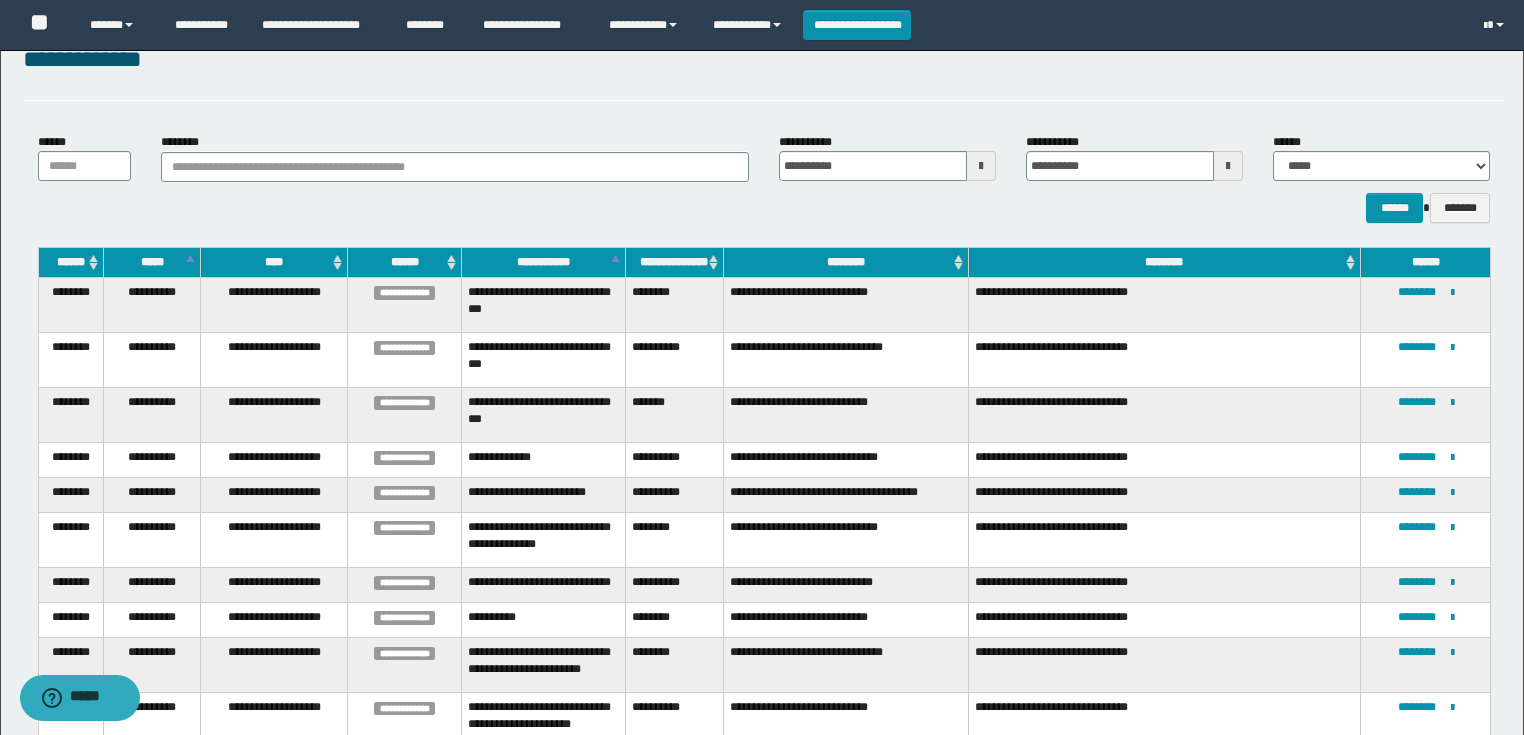scroll, scrollTop: 216, scrollLeft: 0, axis: vertical 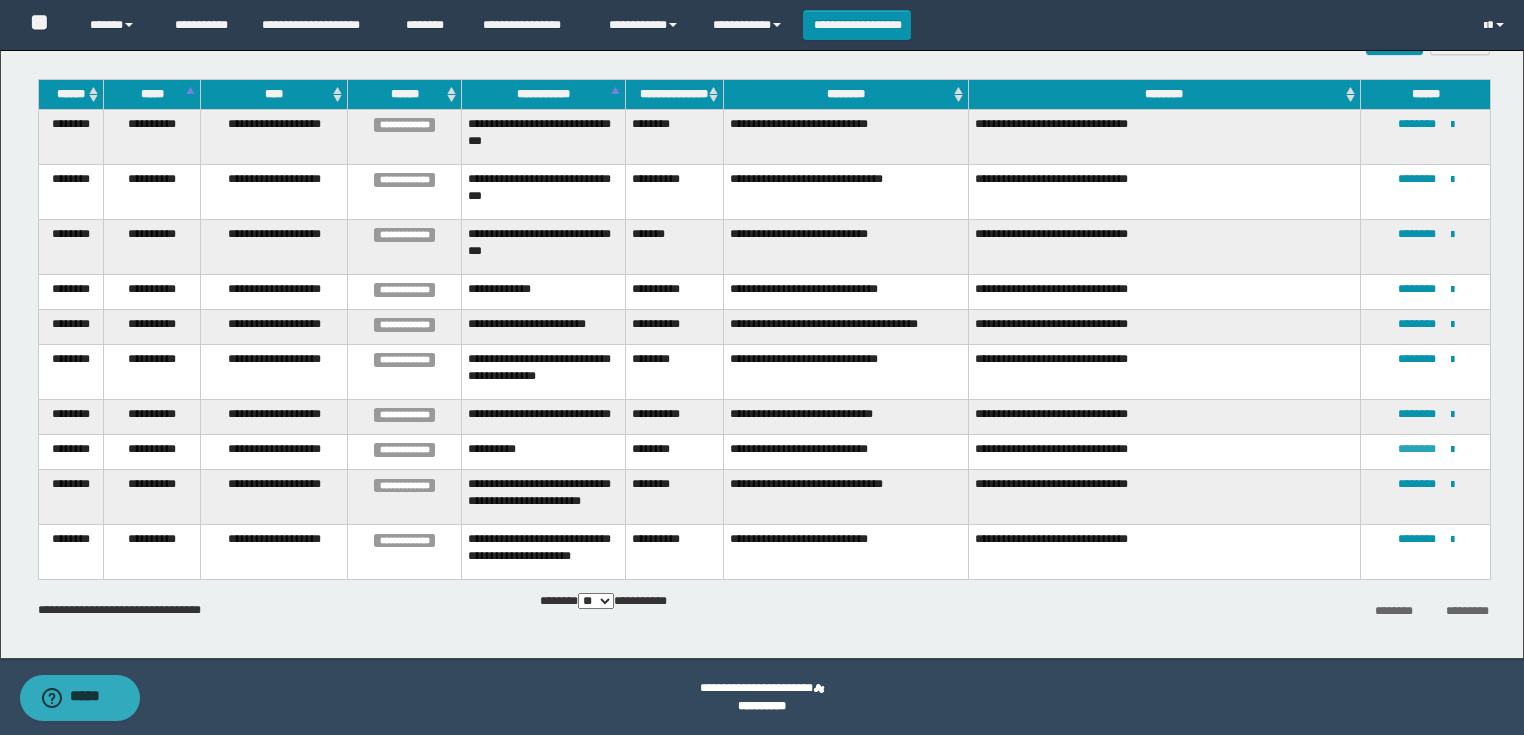 click on "********" at bounding box center (1417, 449) 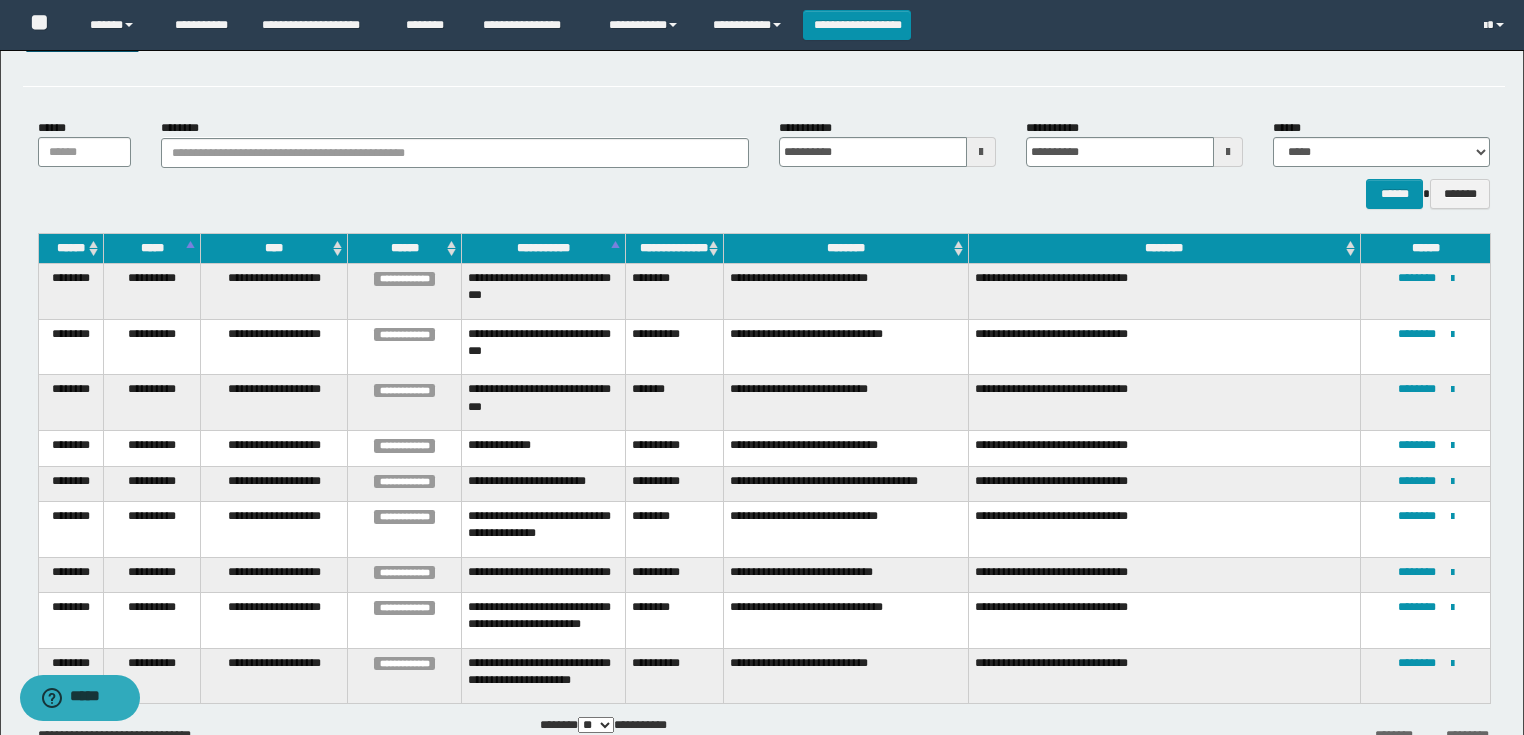 scroll, scrollTop: 187, scrollLeft: 0, axis: vertical 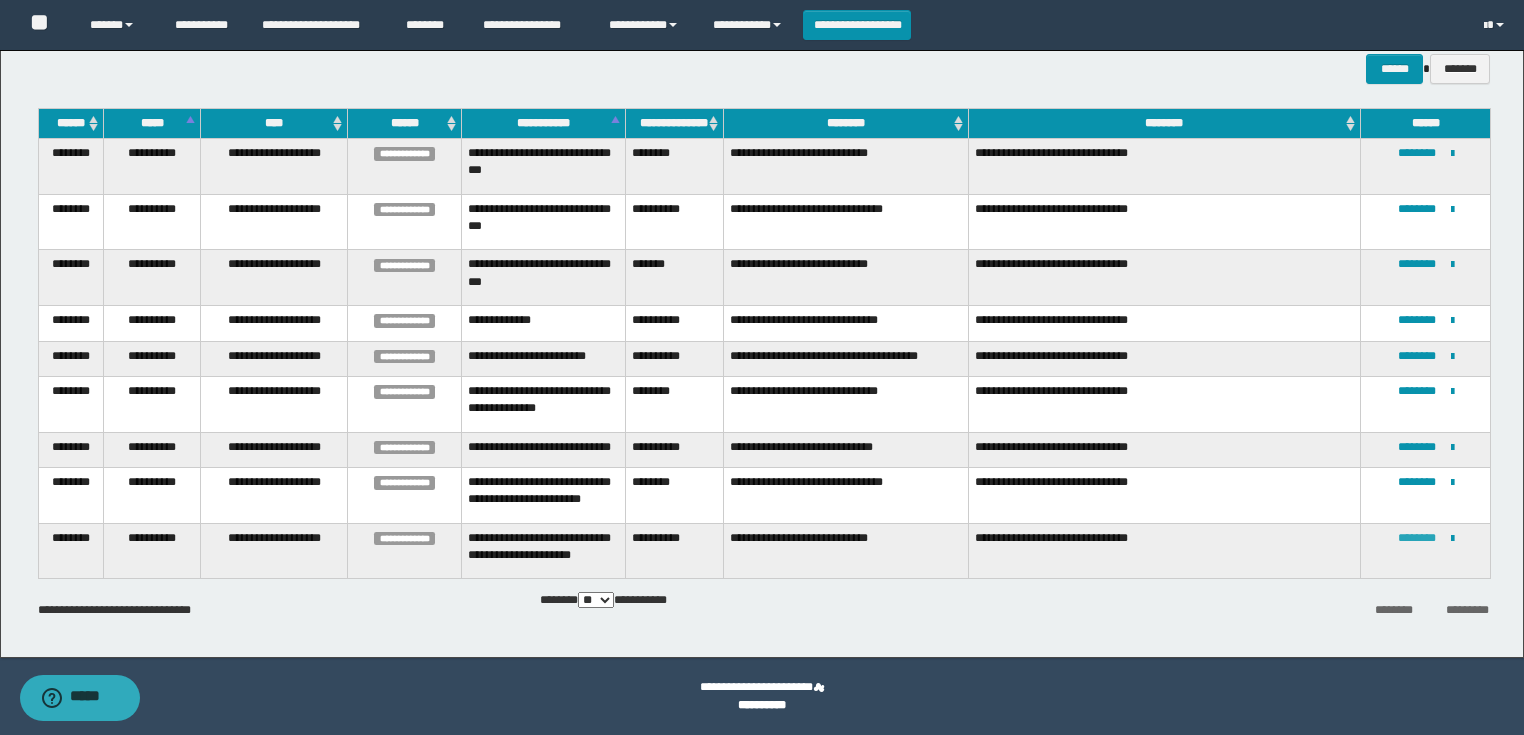 click on "********" at bounding box center [1417, 538] 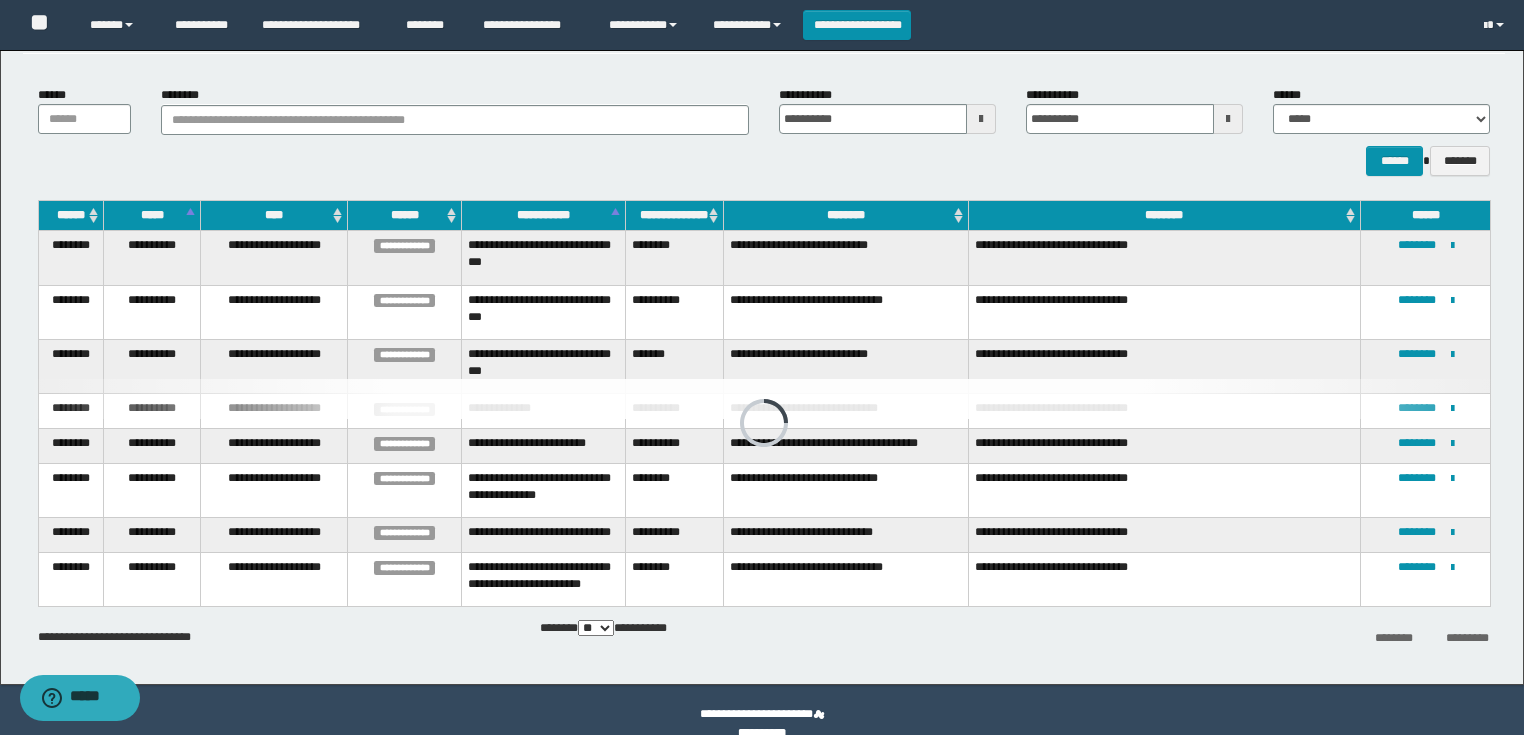 scroll, scrollTop: 123, scrollLeft: 0, axis: vertical 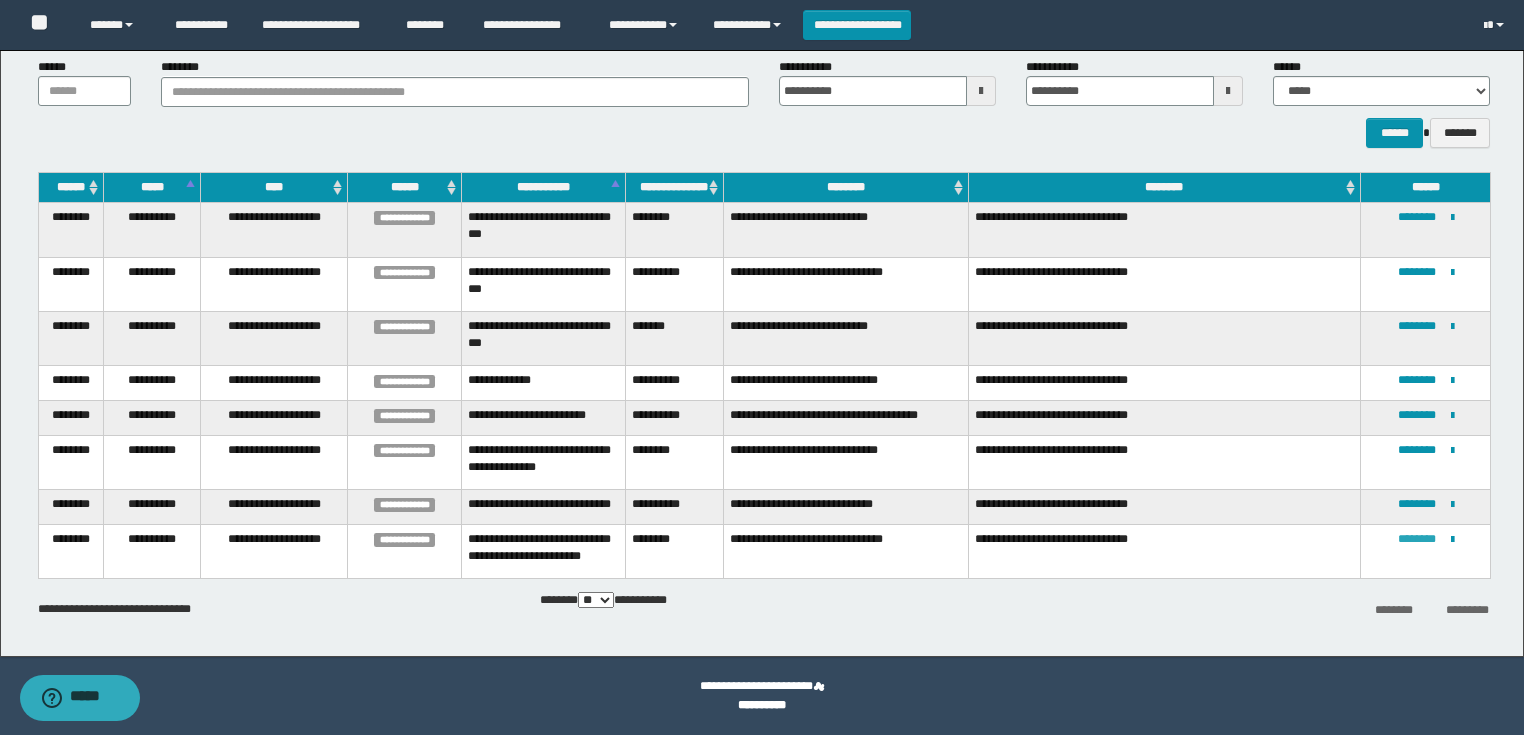 click on "********" at bounding box center [1417, 539] 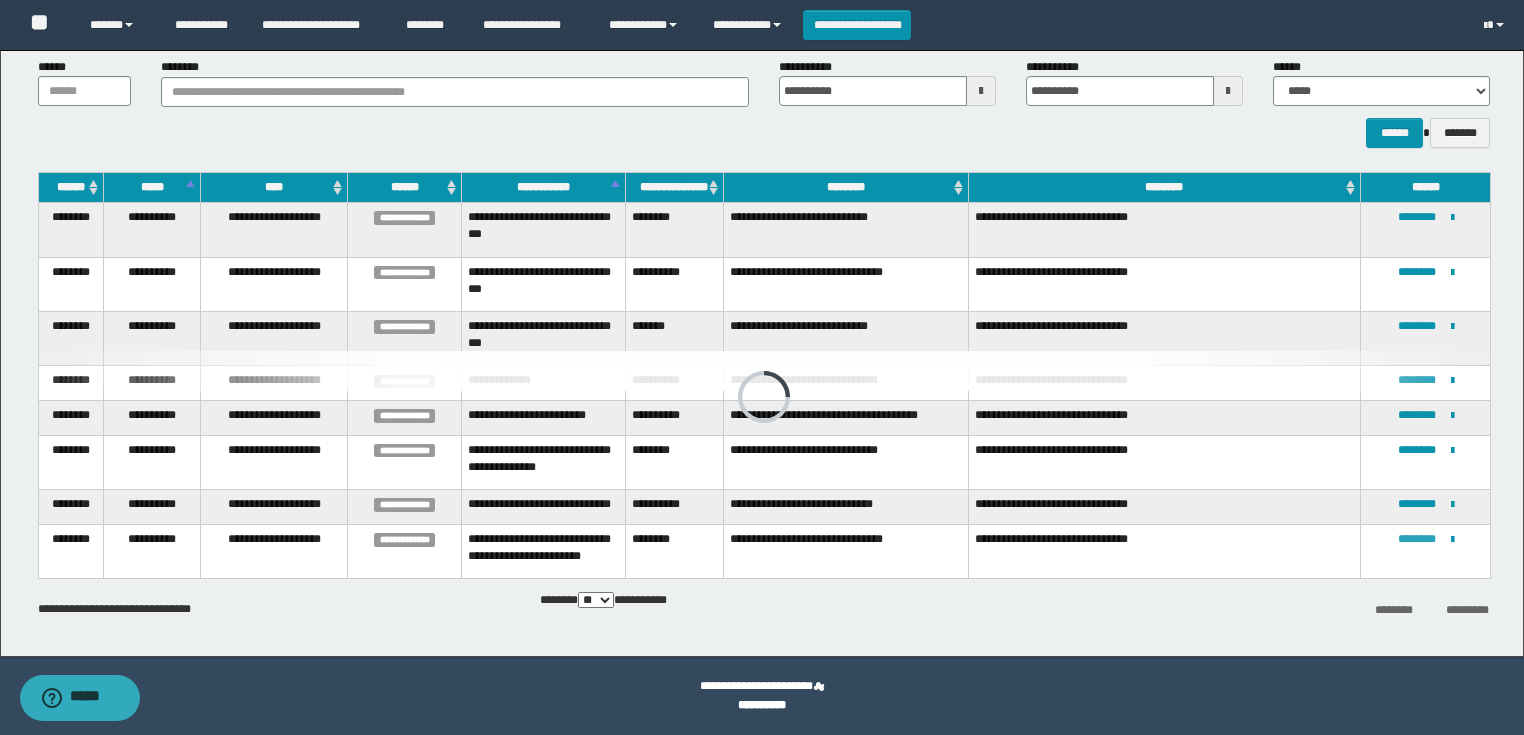 scroll, scrollTop: 0, scrollLeft: 0, axis: both 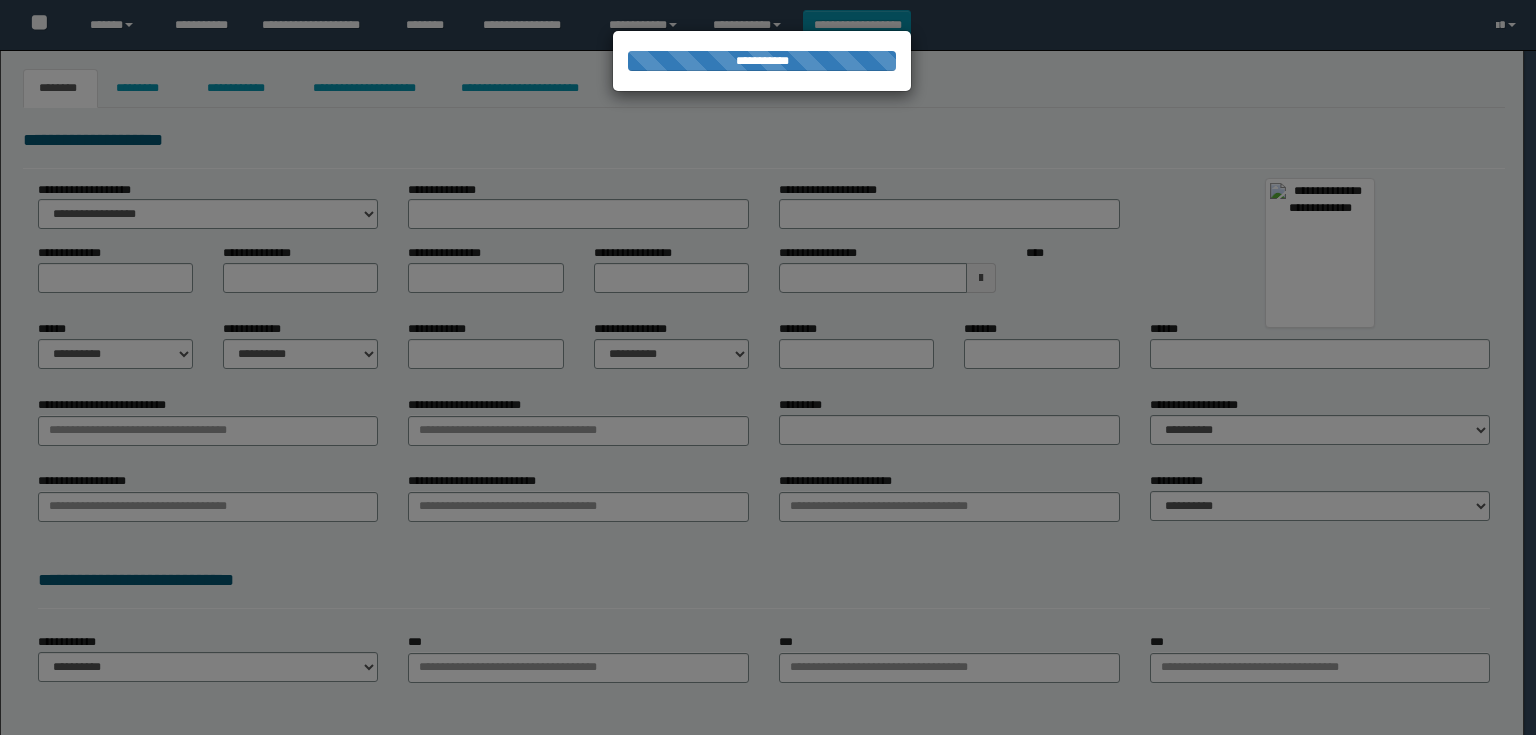 type on "********" 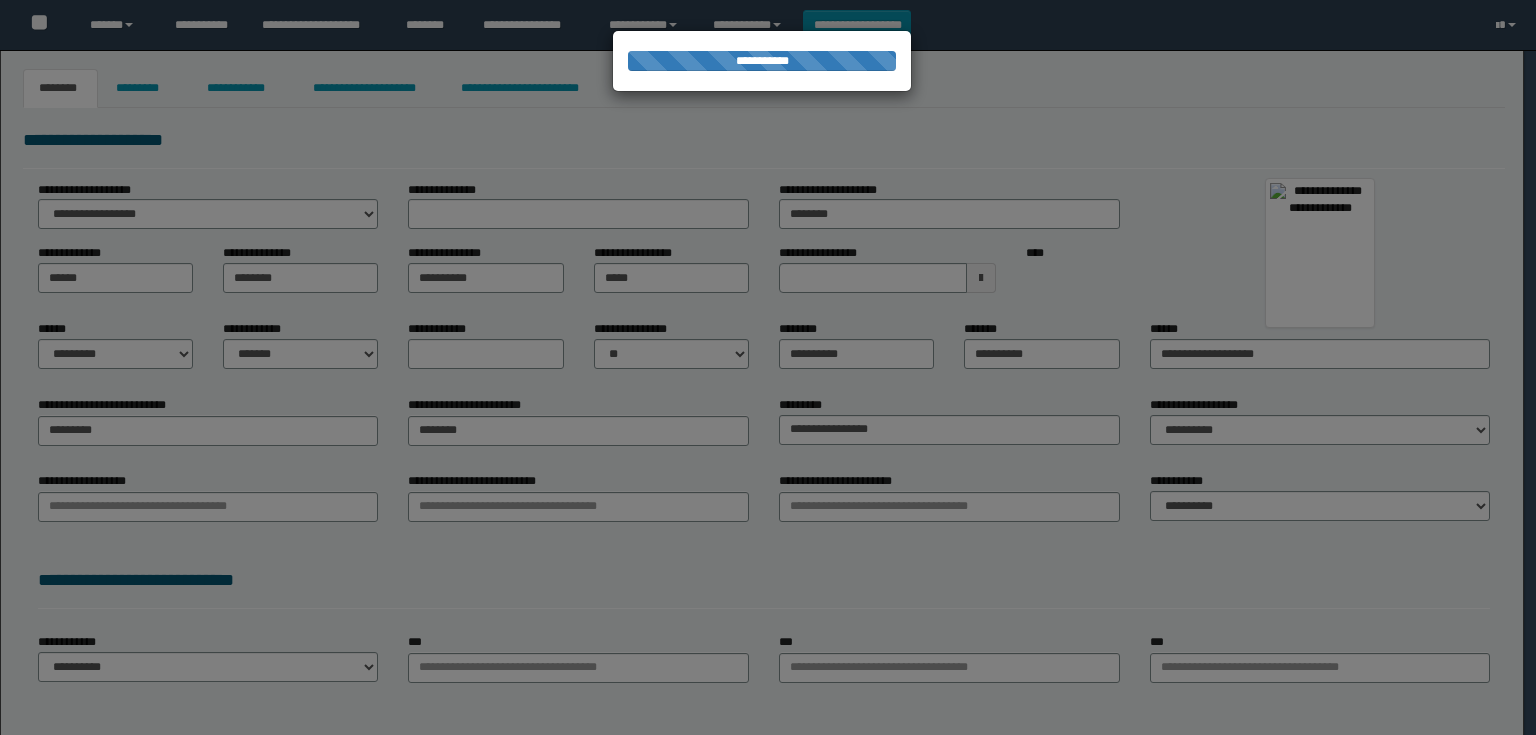 select on "*" 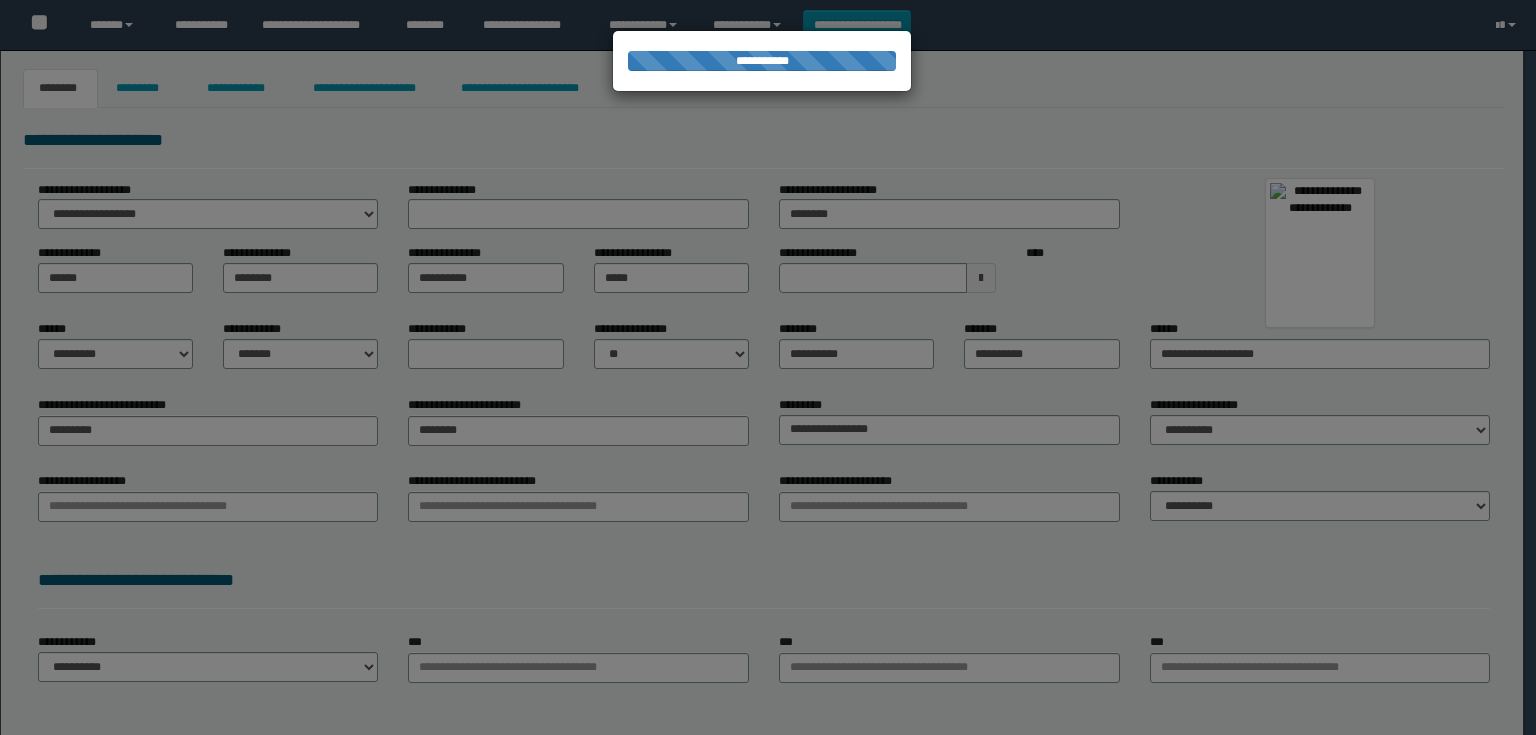 type on "********" 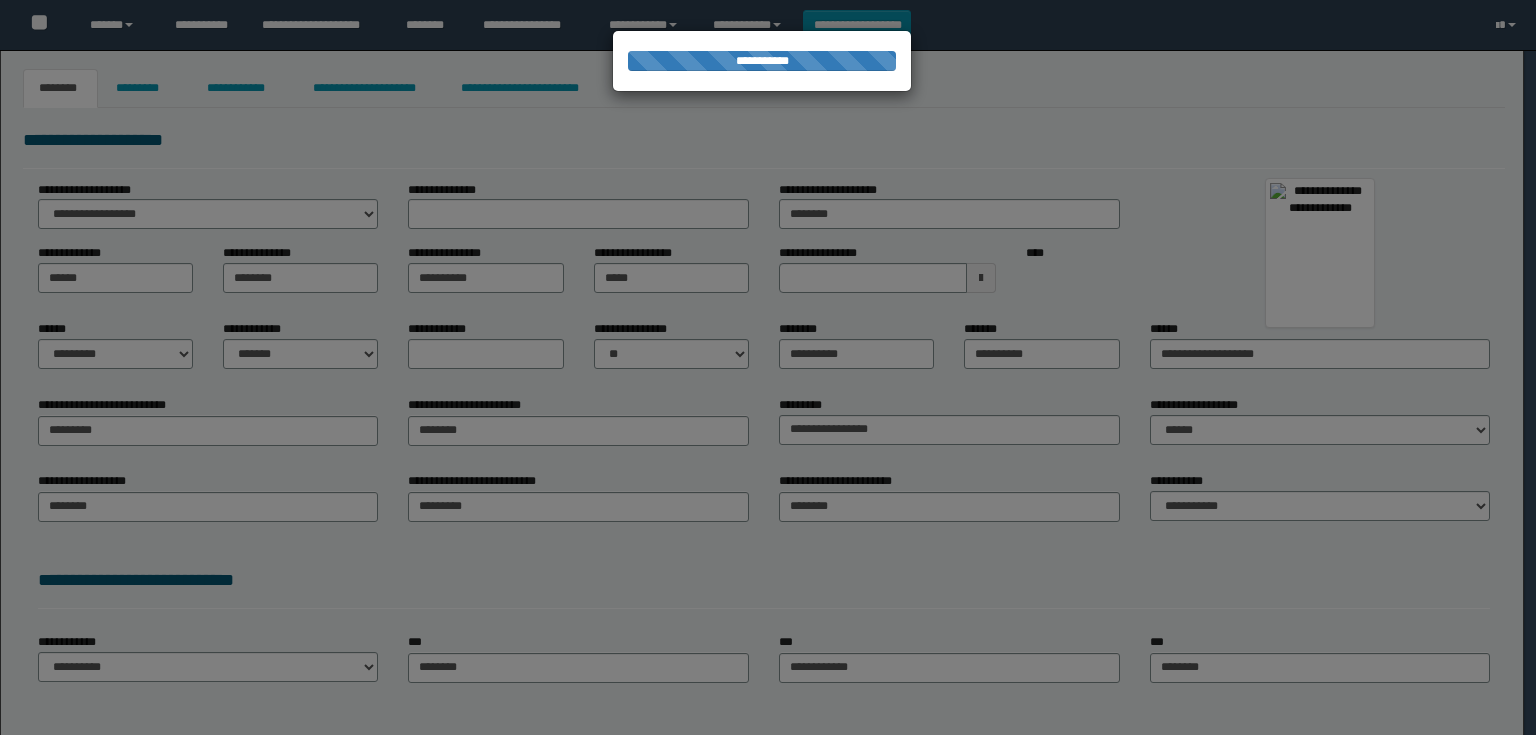 scroll, scrollTop: 0, scrollLeft: 0, axis: both 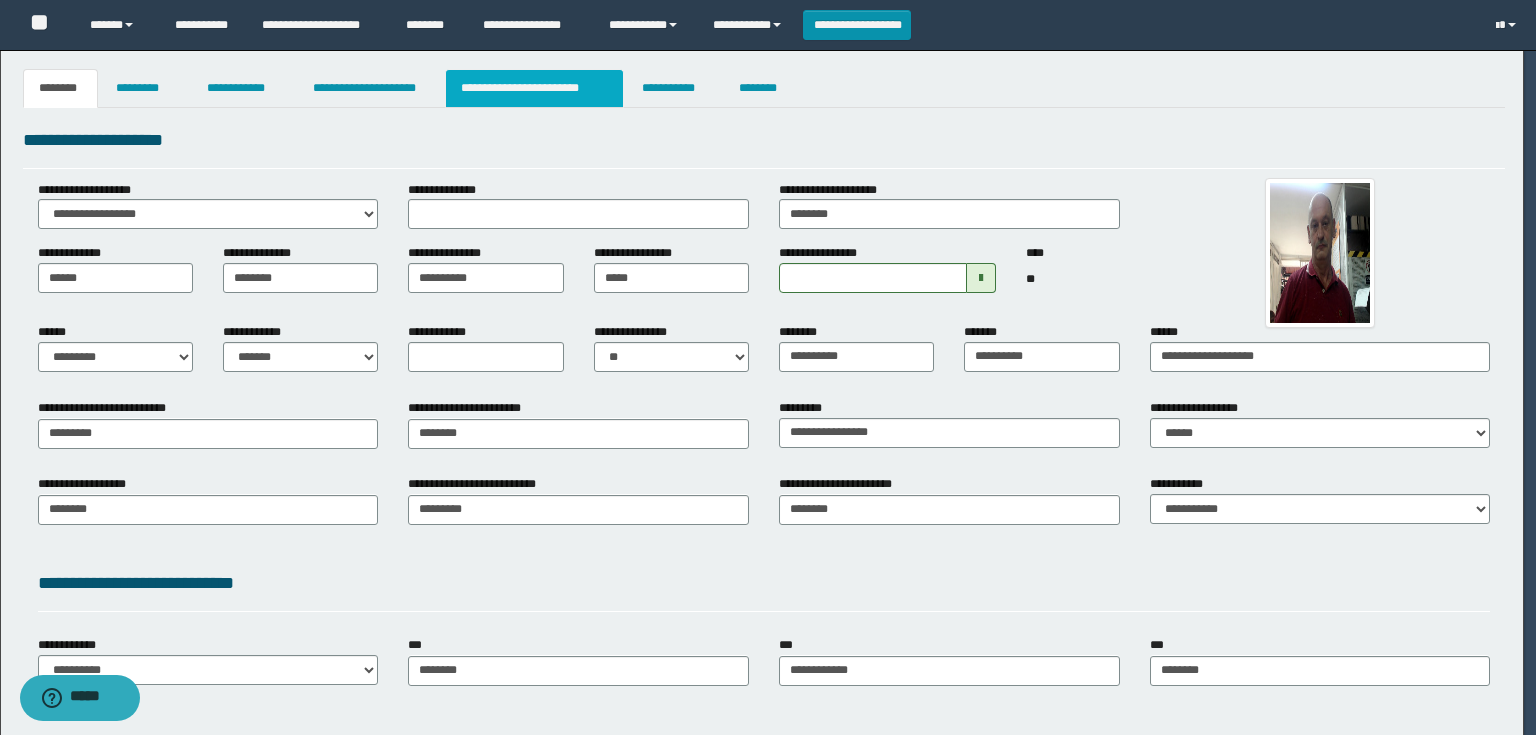 click on "**********" at bounding box center (534, 88) 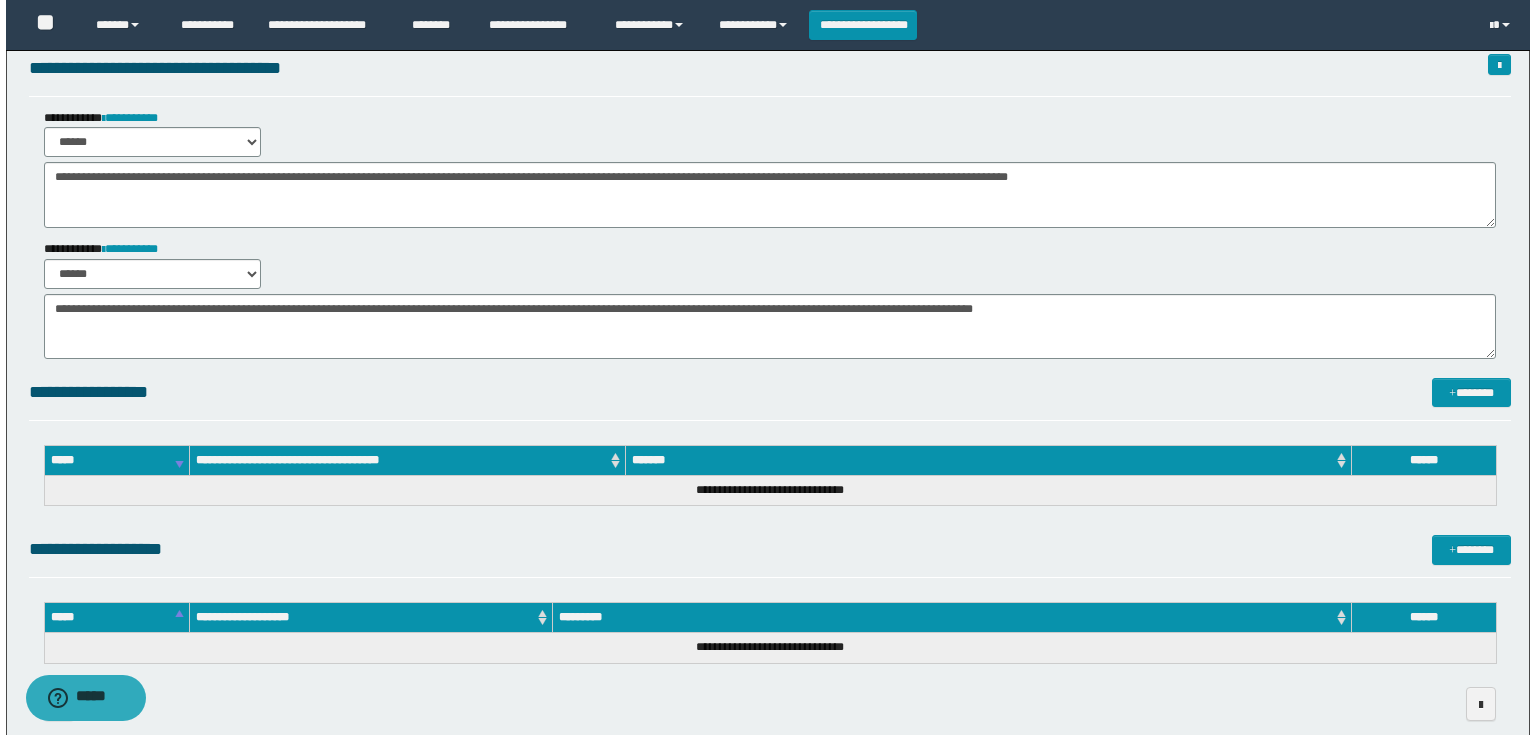scroll, scrollTop: 165, scrollLeft: 0, axis: vertical 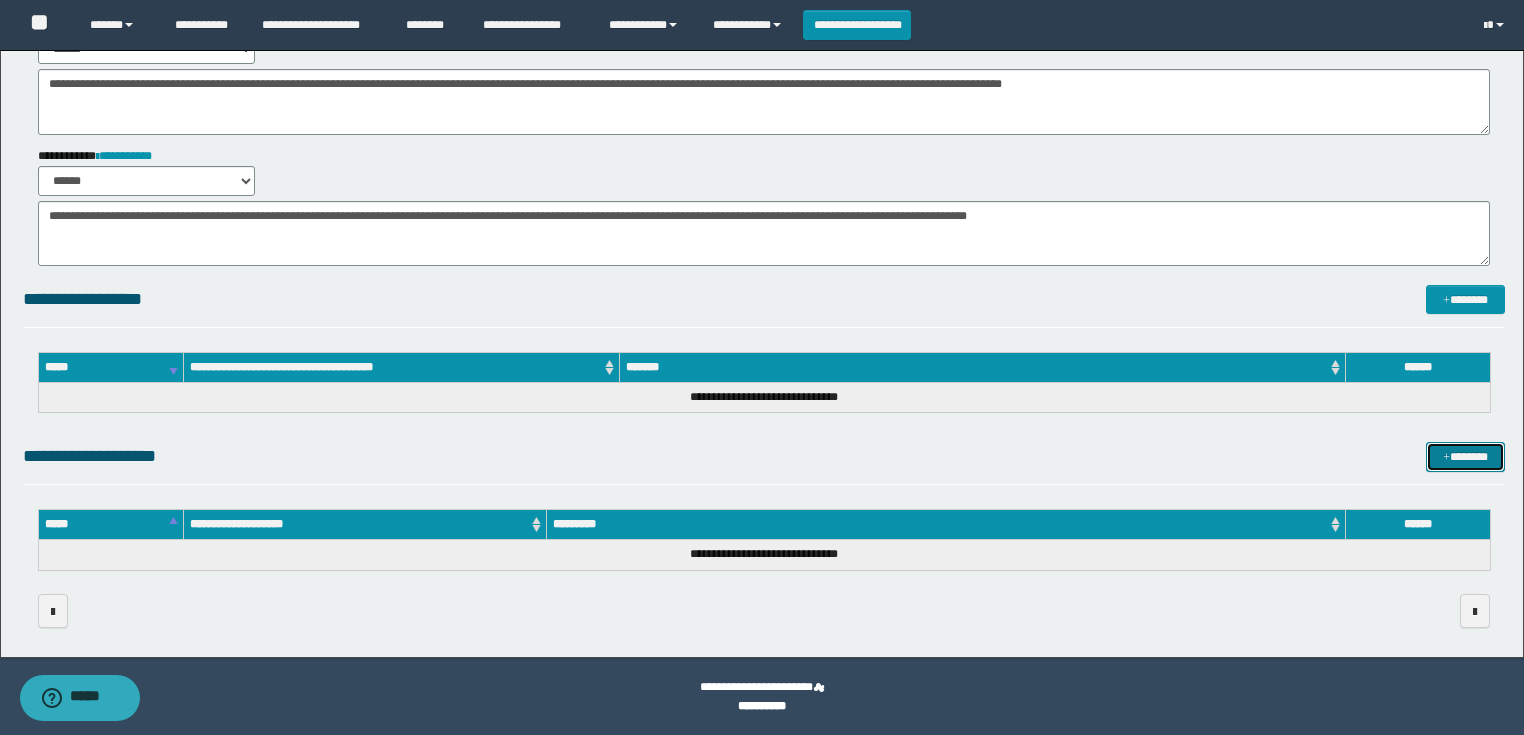 drag, startPoint x: 1444, startPoint y: 458, endPoint x: 1398, endPoint y: 420, distance: 59.665737 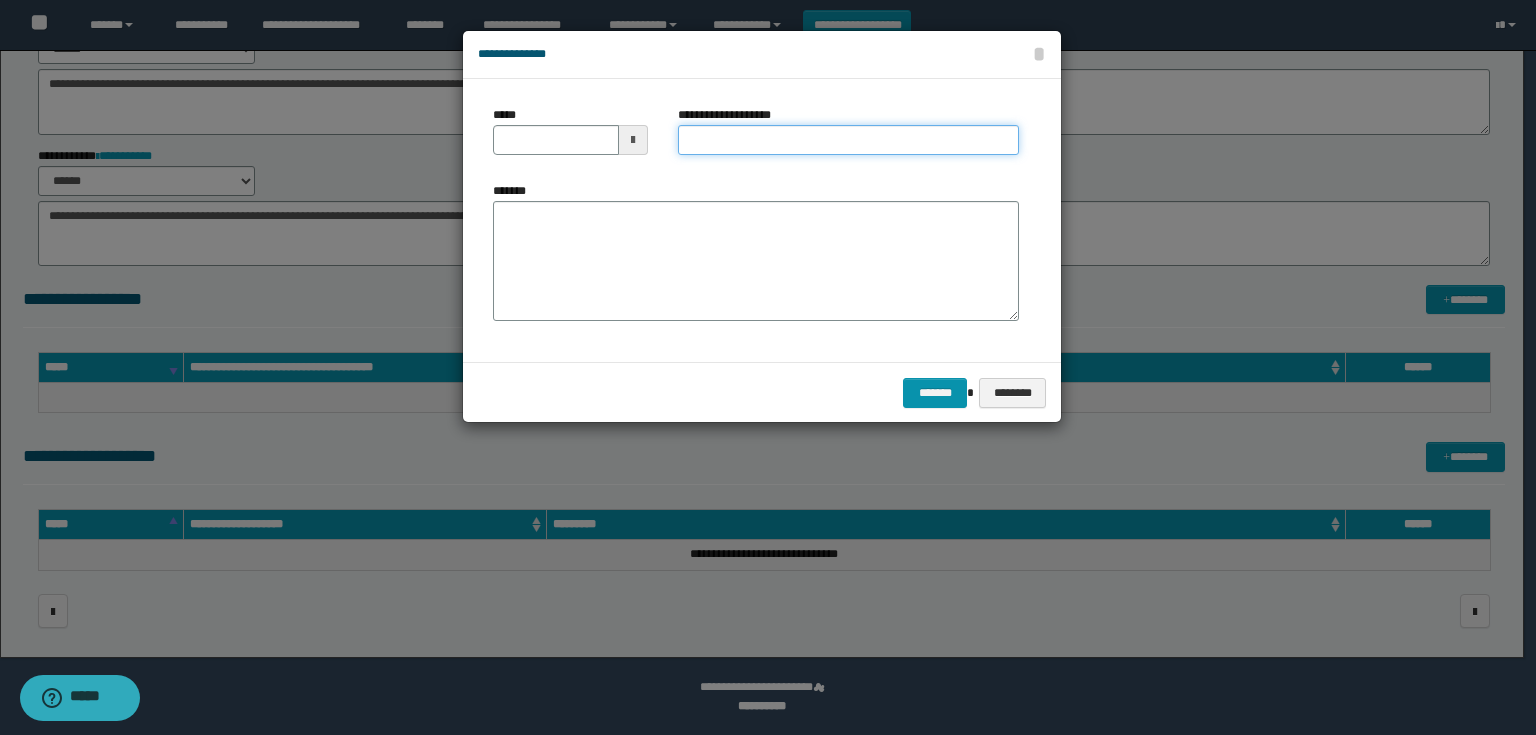 click on "**********" at bounding box center [848, 140] 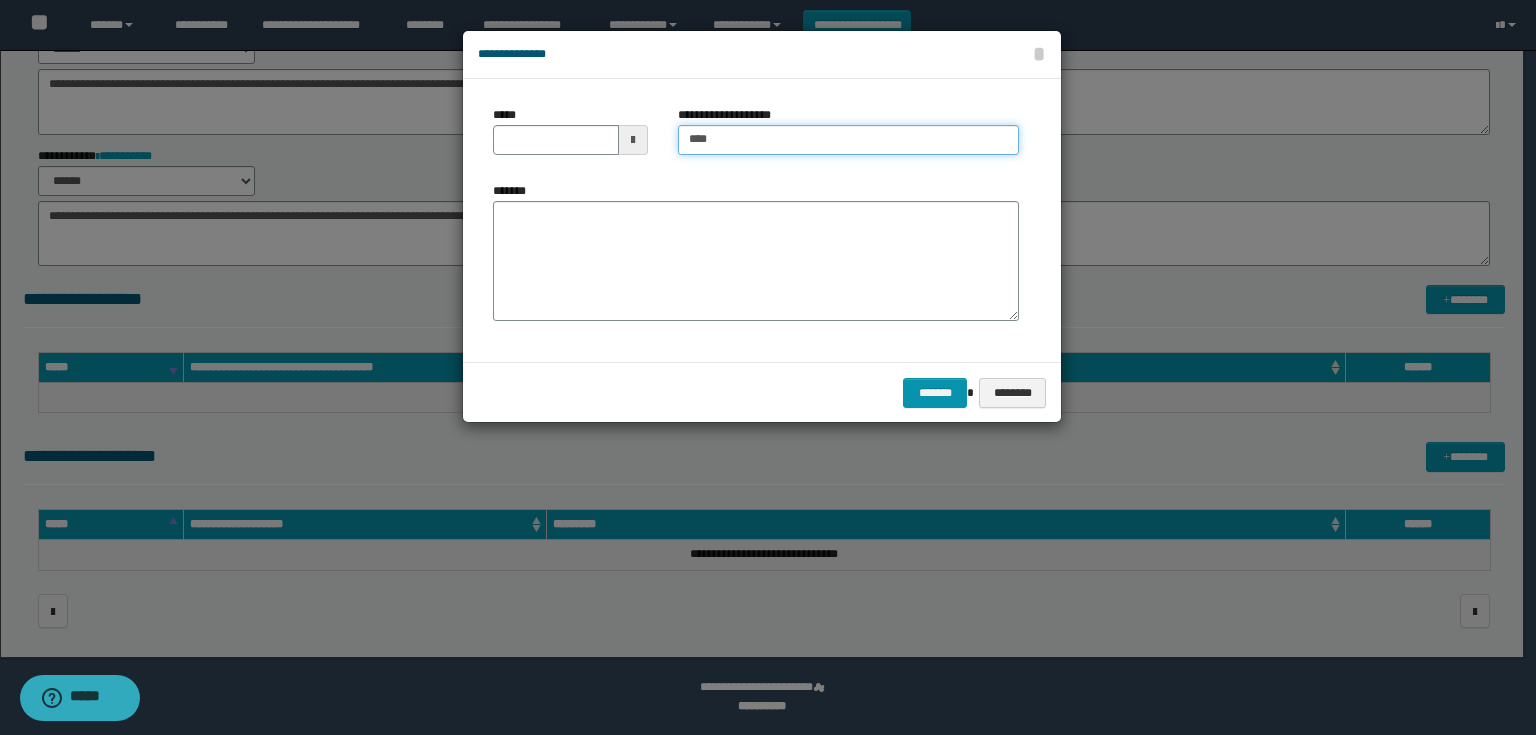 type on "**********" 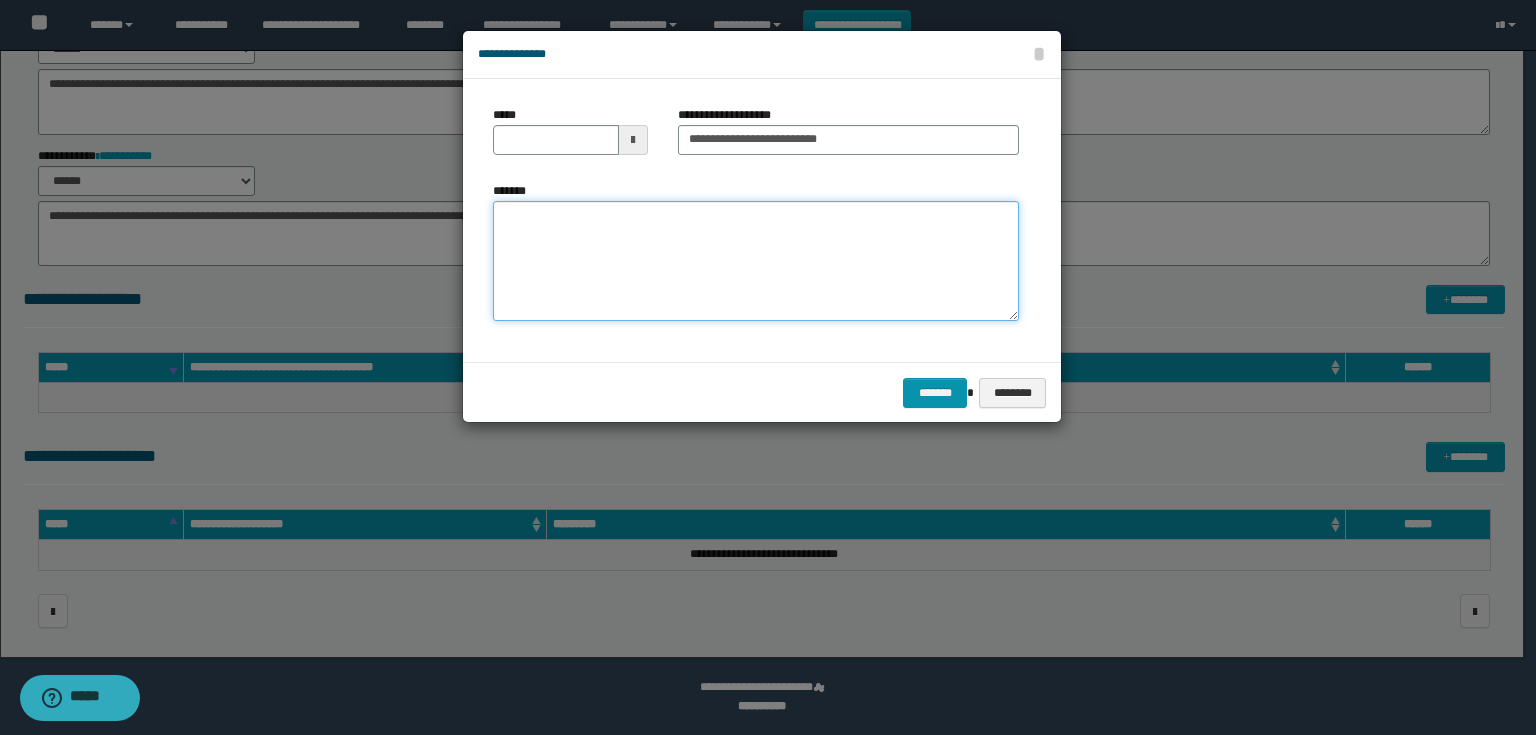 click on "*******" at bounding box center (756, 261) 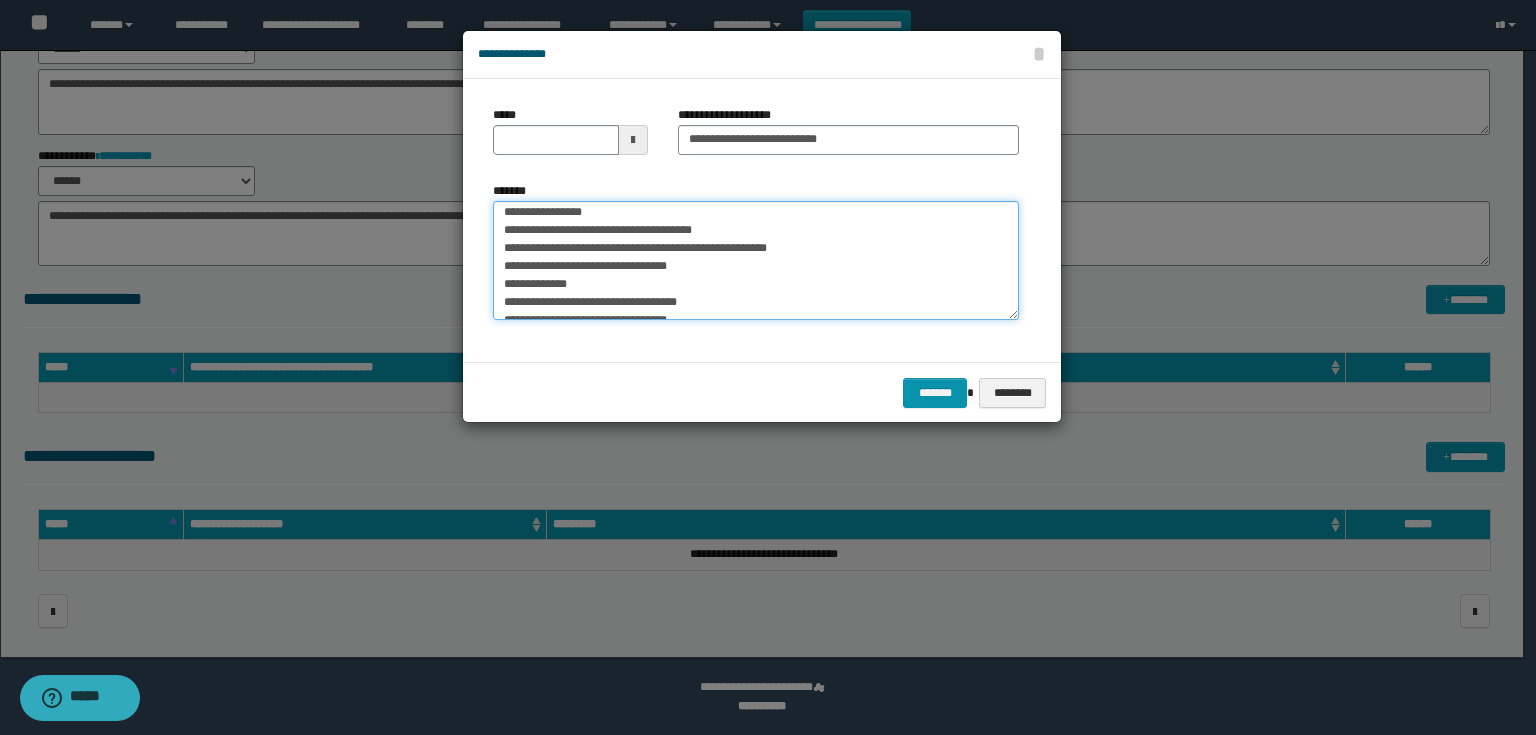 scroll, scrollTop: 0, scrollLeft: 0, axis: both 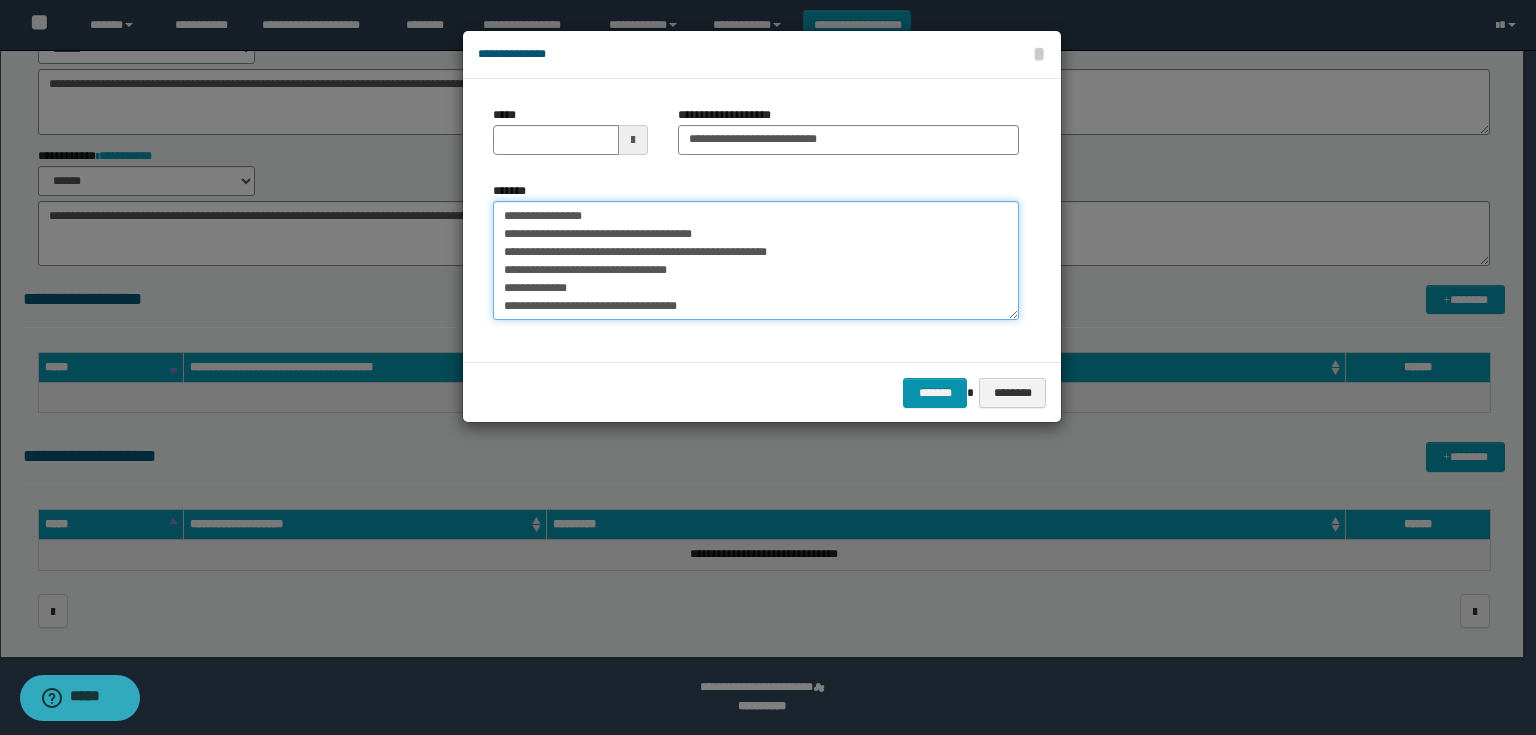 drag, startPoint x: 692, startPoint y: 264, endPoint x: 505, endPoint y: 256, distance: 187.17105 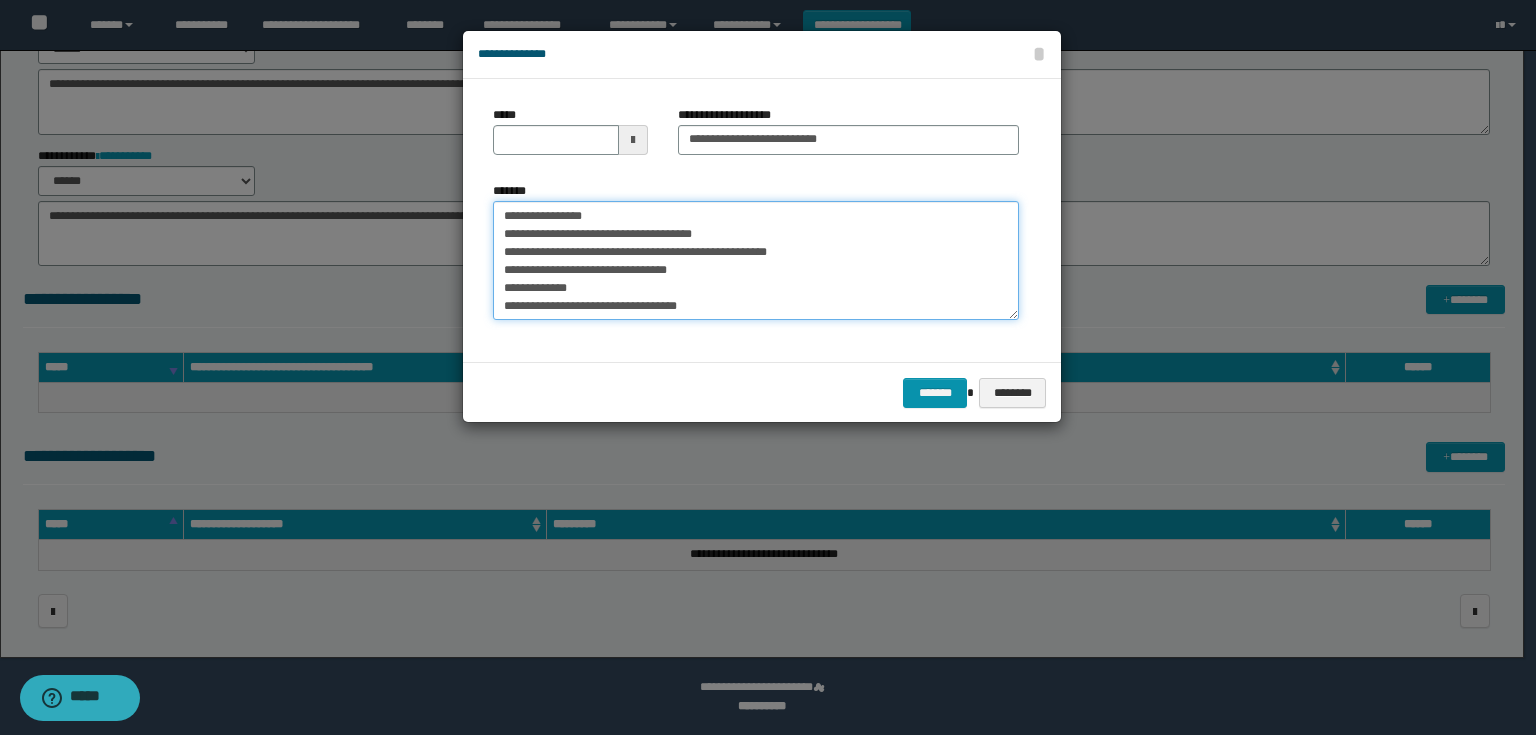 click on "**********" at bounding box center [756, 261] 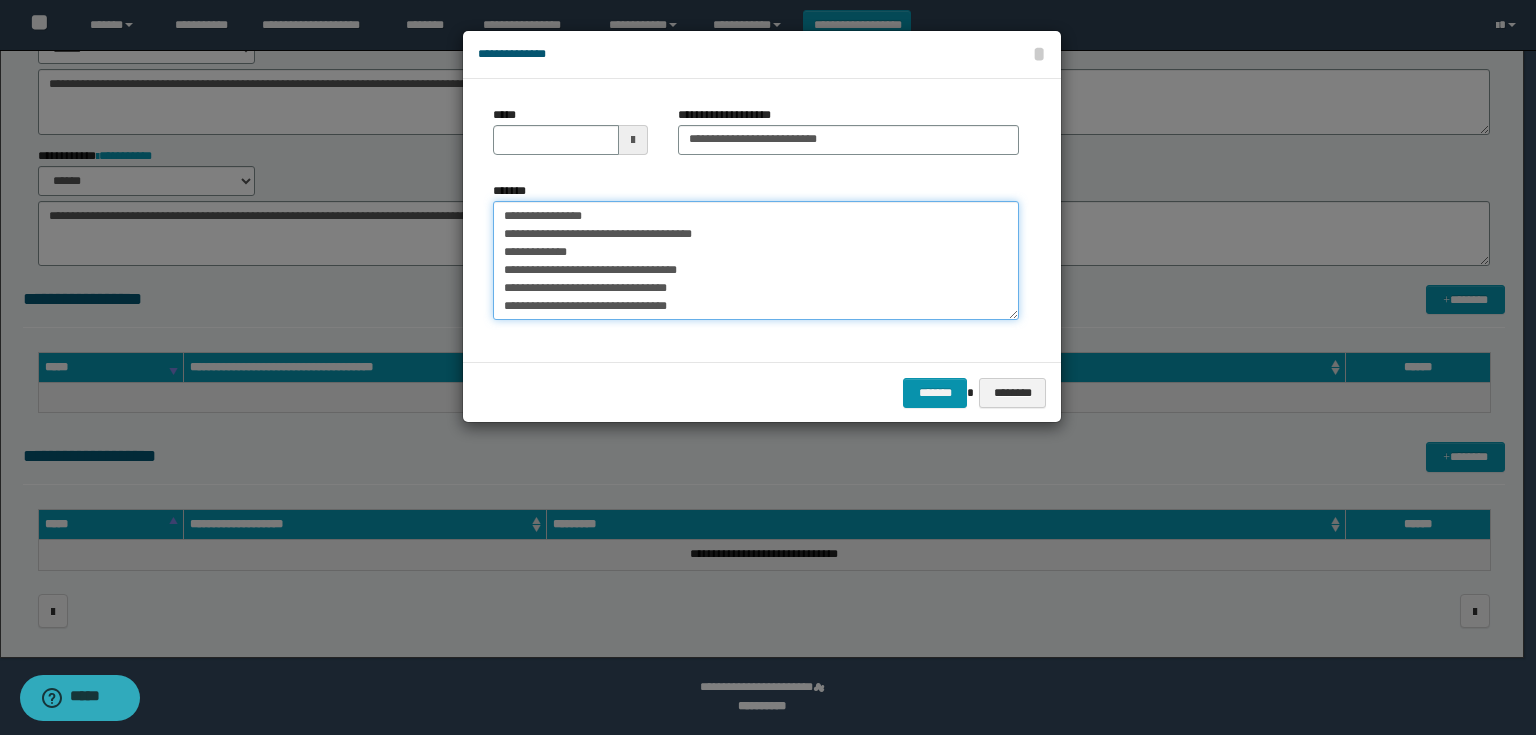 drag, startPoint x: 590, startPoint y: 256, endPoint x: 496, endPoint y: 256, distance: 94 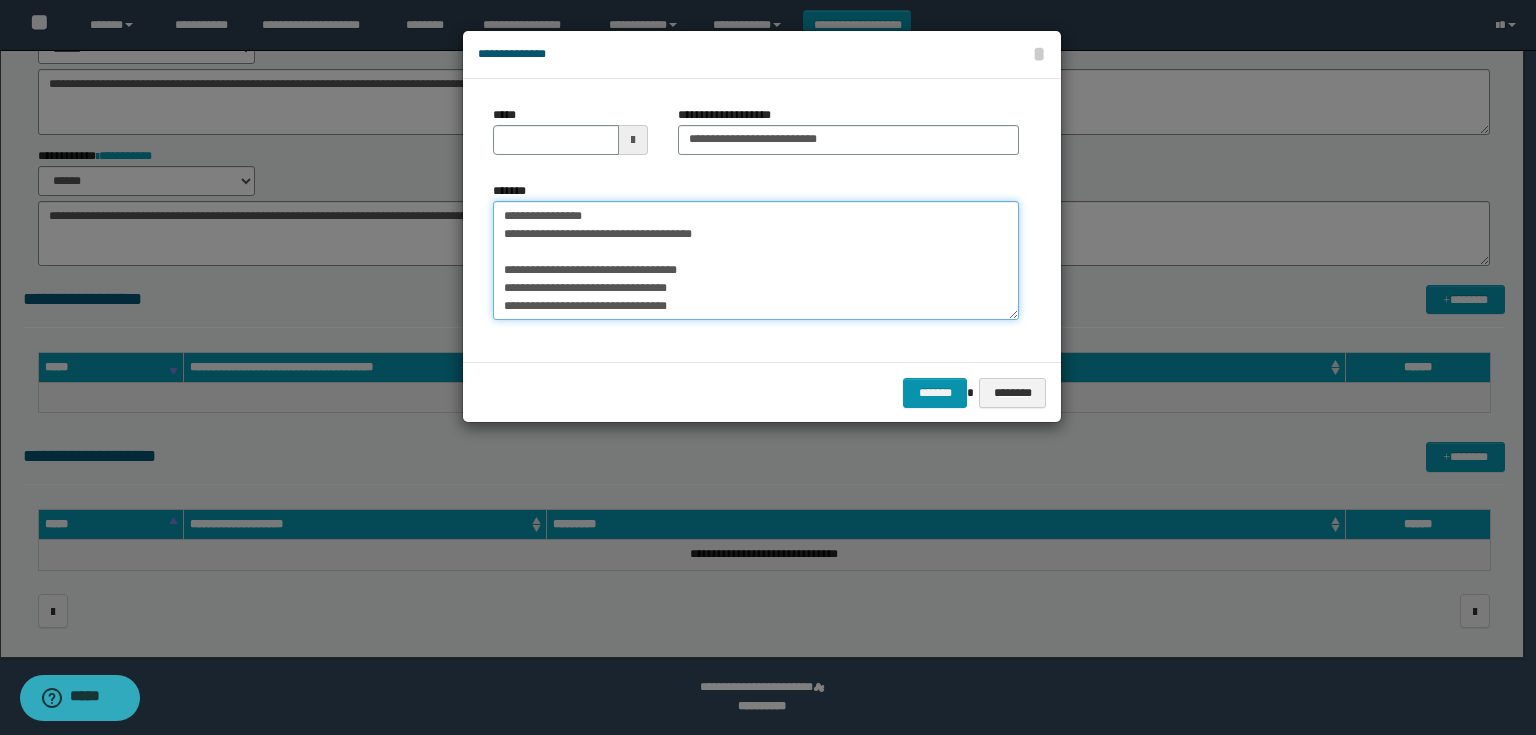 type on "**********" 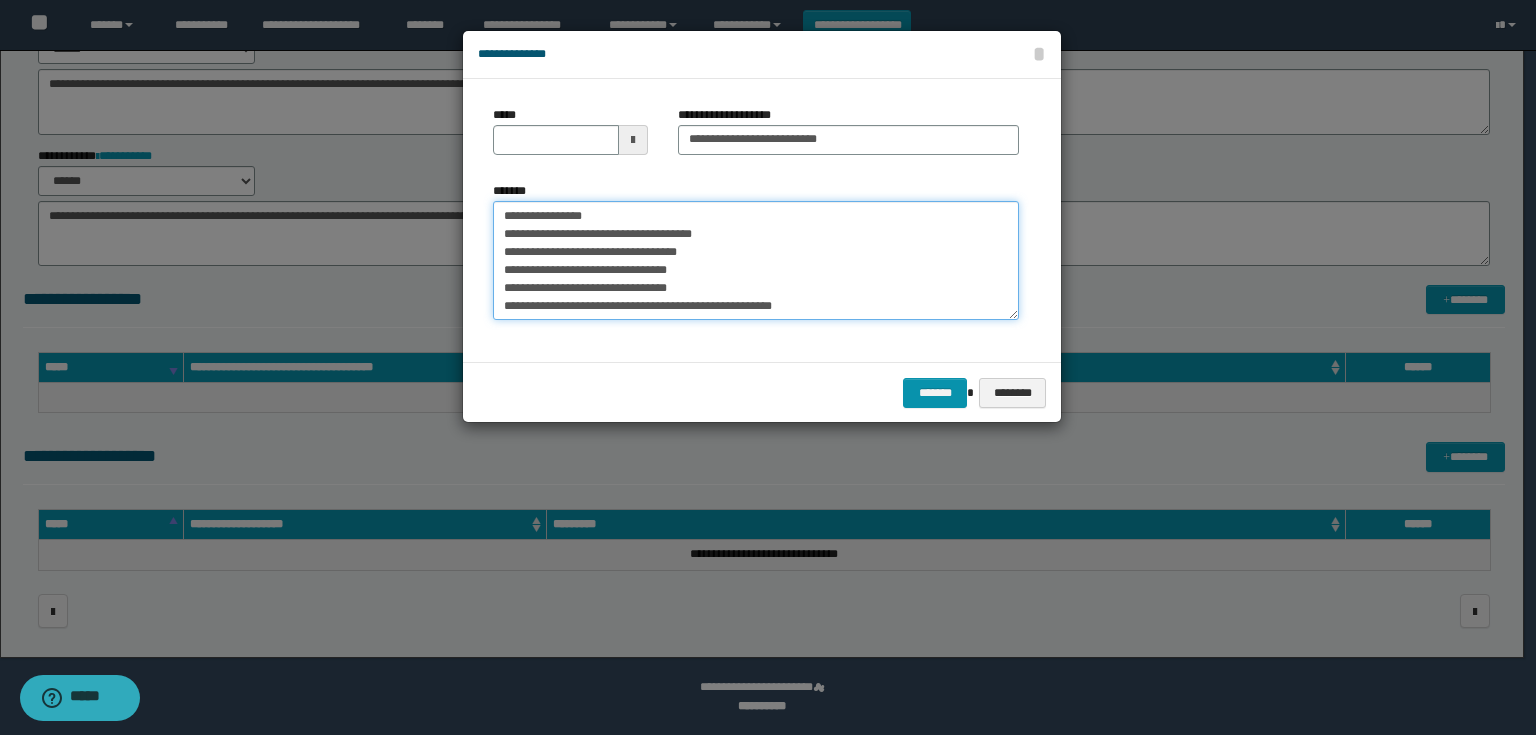 type 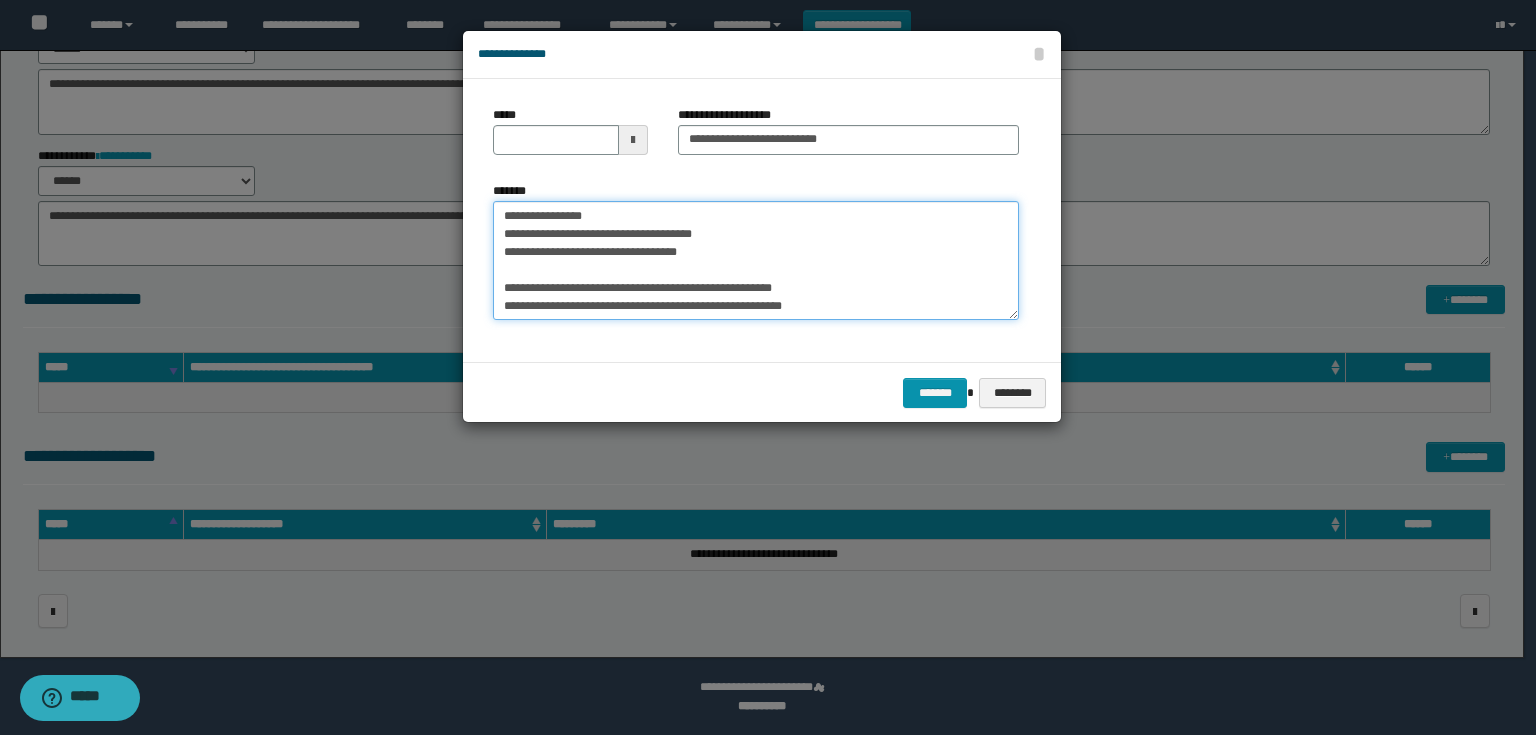 type on "**********" 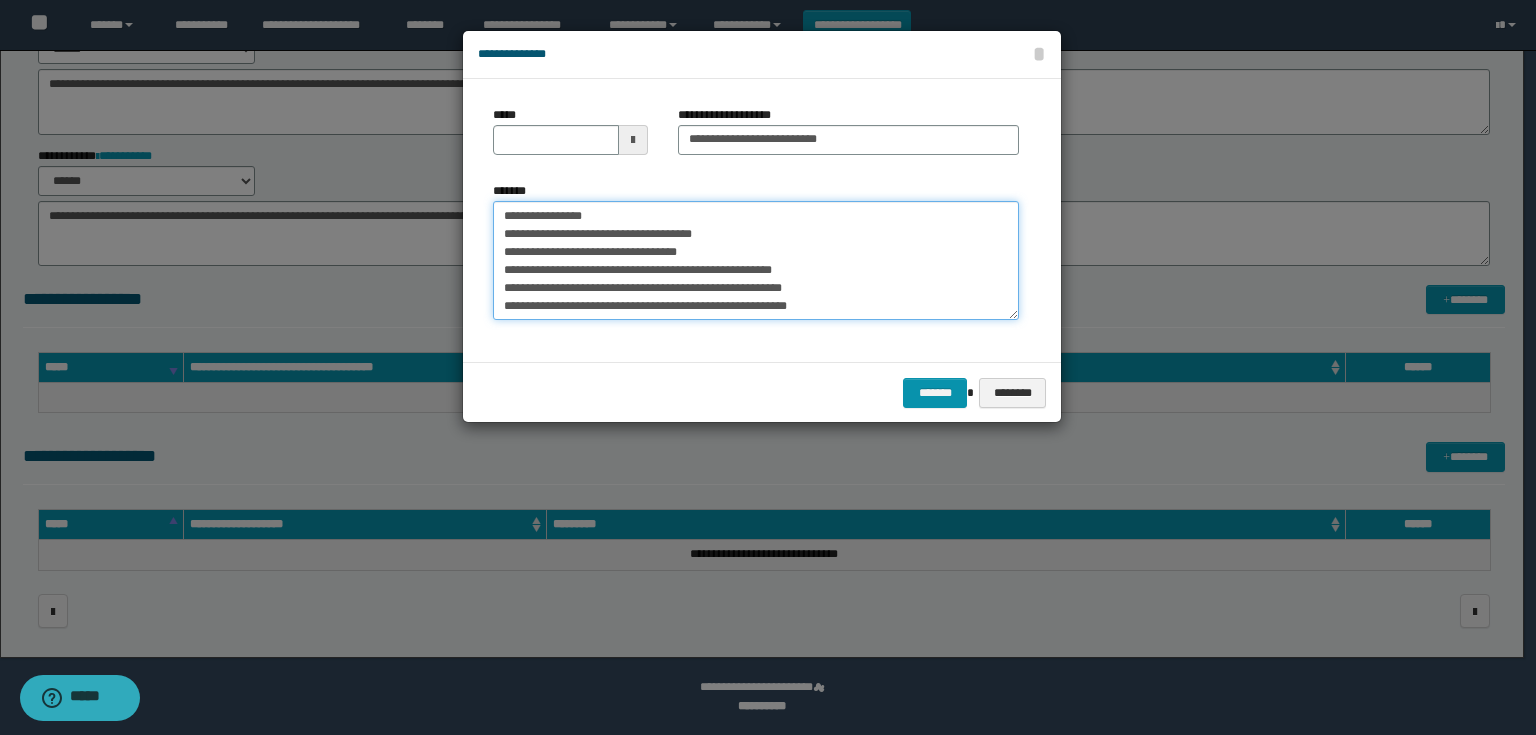 type 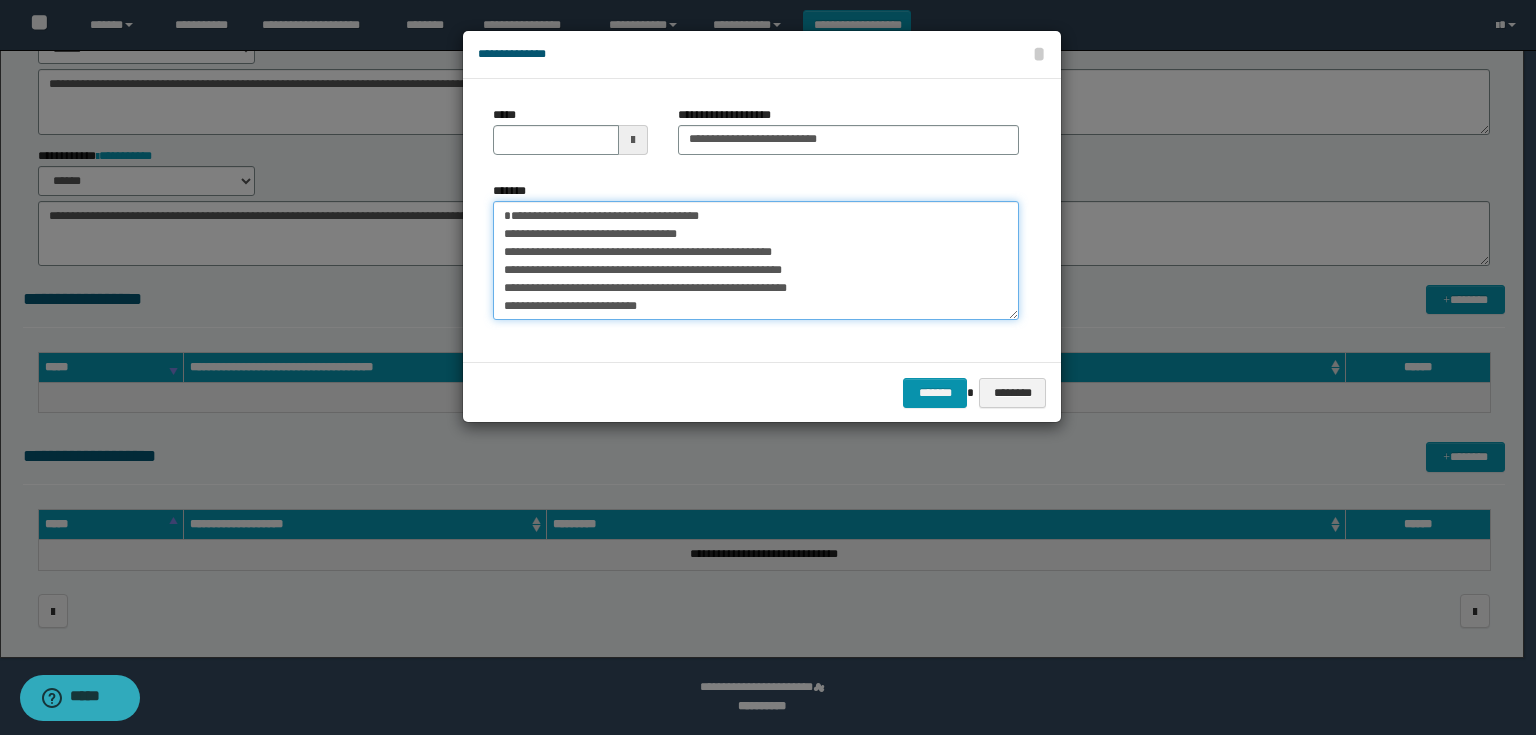 click on "**********" at bounding box center [756, 261] 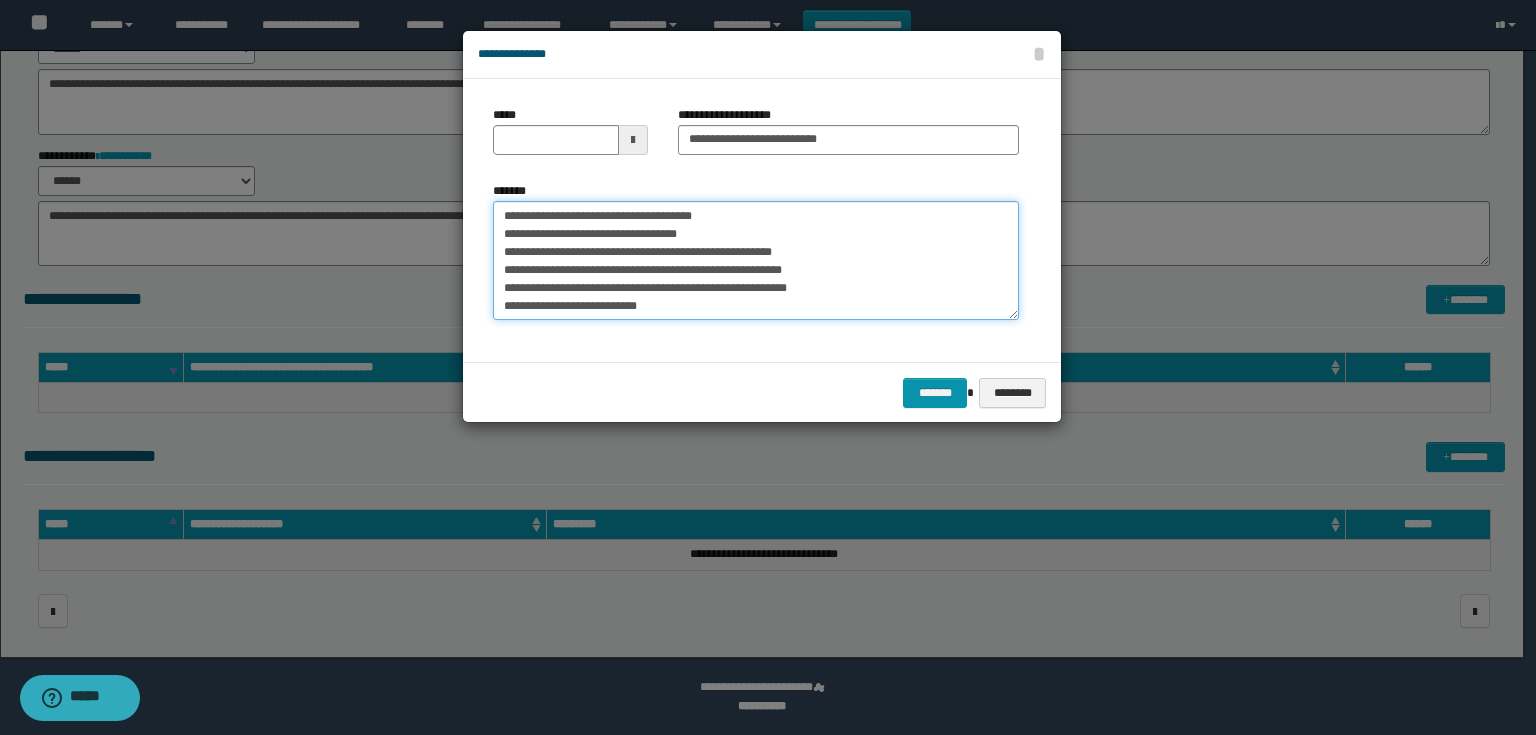 type 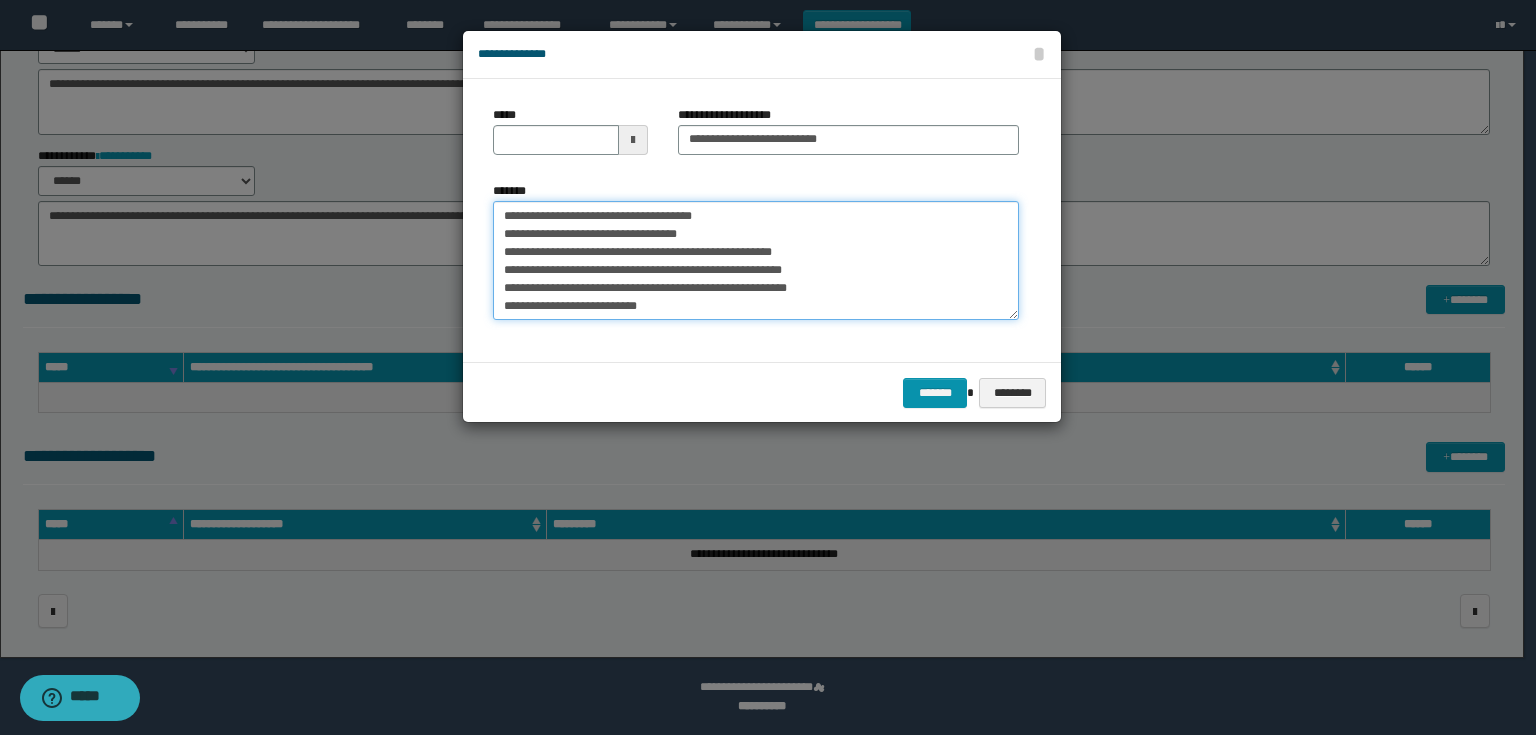 type on "**********" 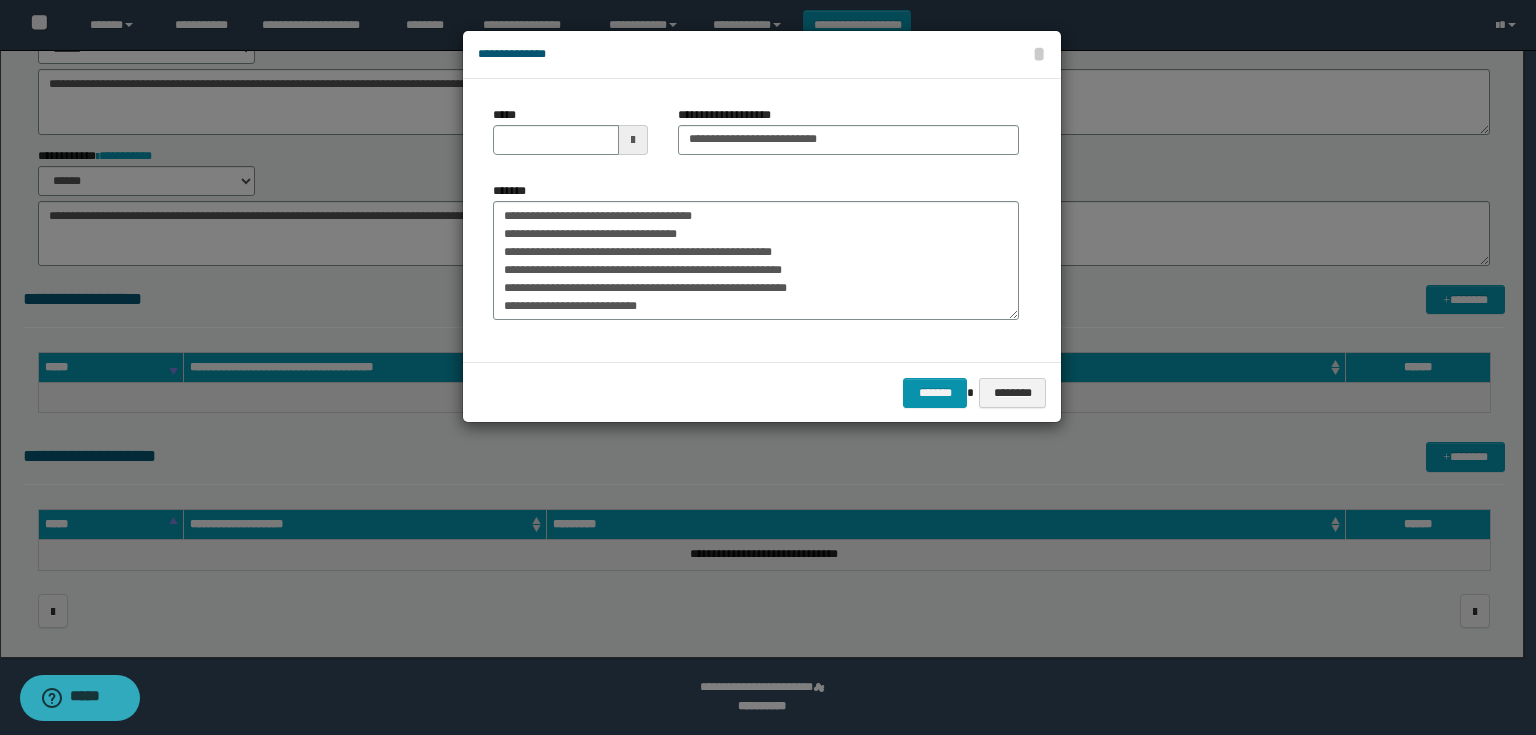 click at bounding box center (633, 140) 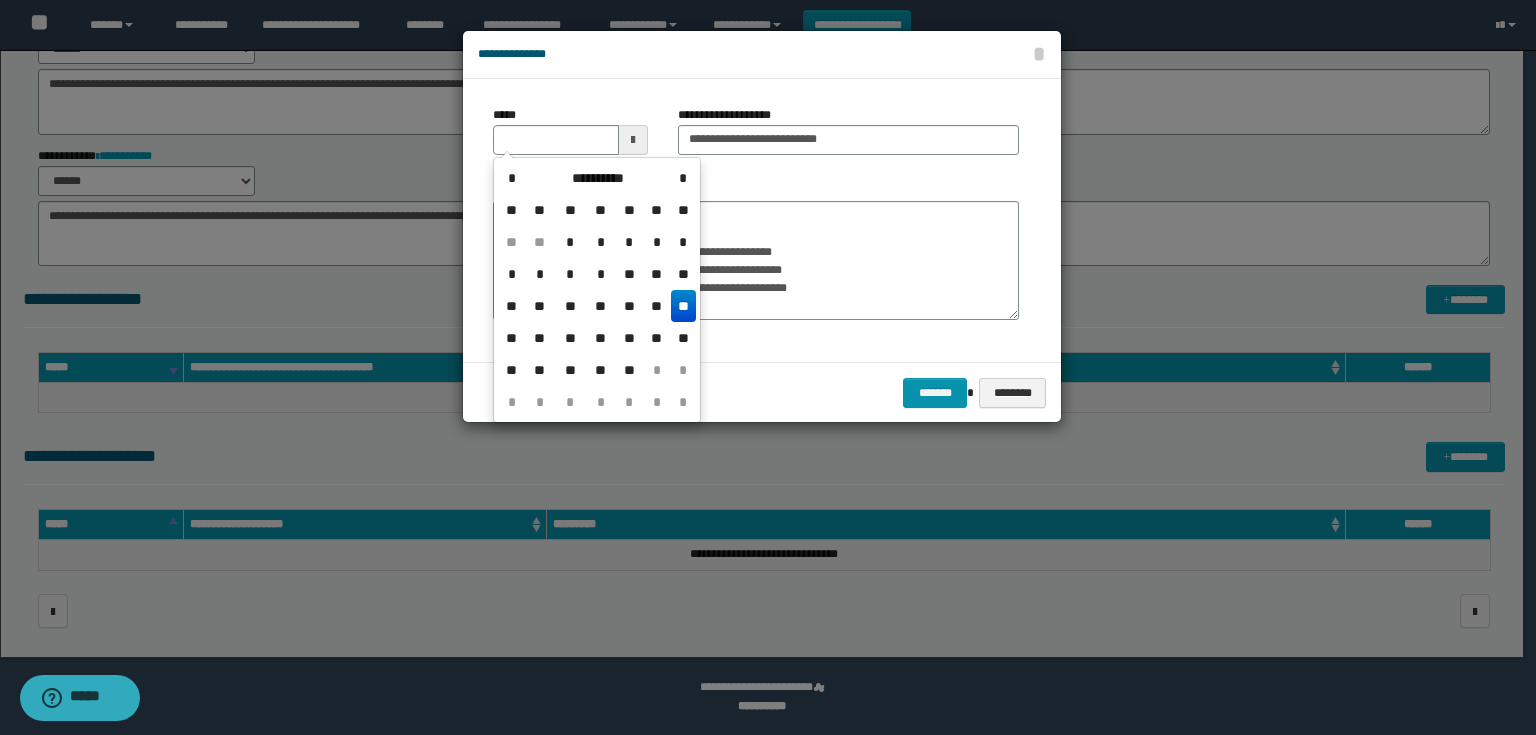 click on "**" at bounding box center [683, 306] 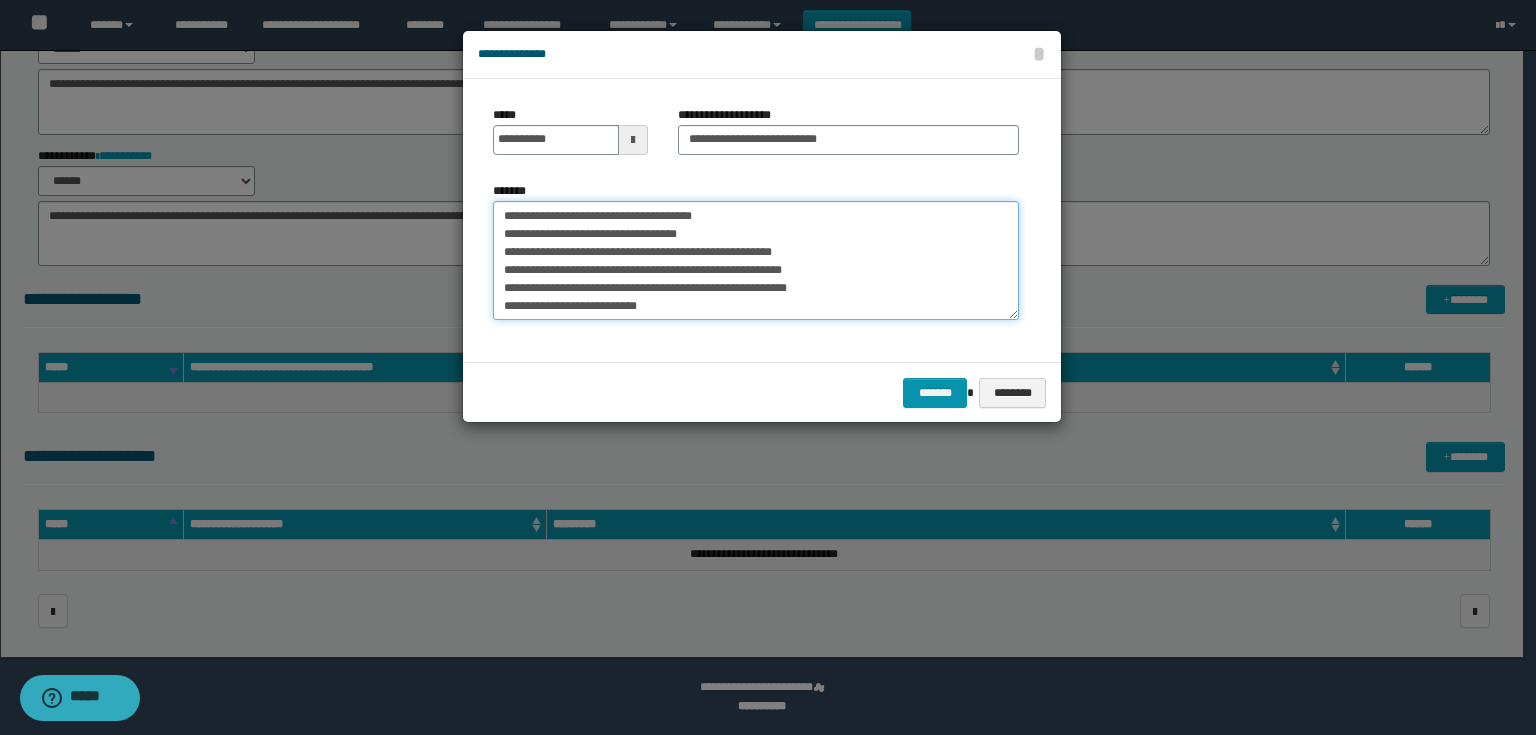 click on "**********" at bounding box center (756, 261) 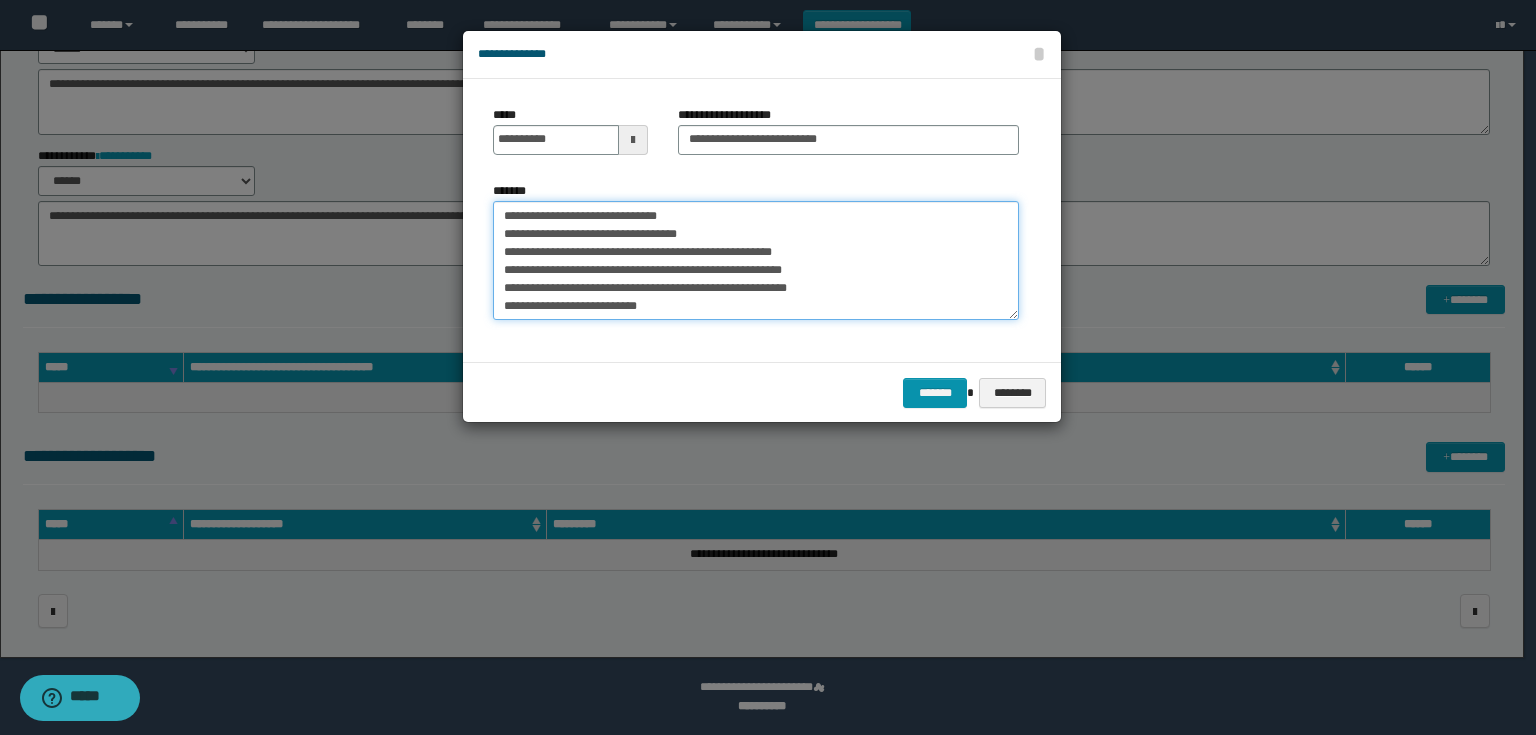 click on "**********" at bounding box center [756, 261] 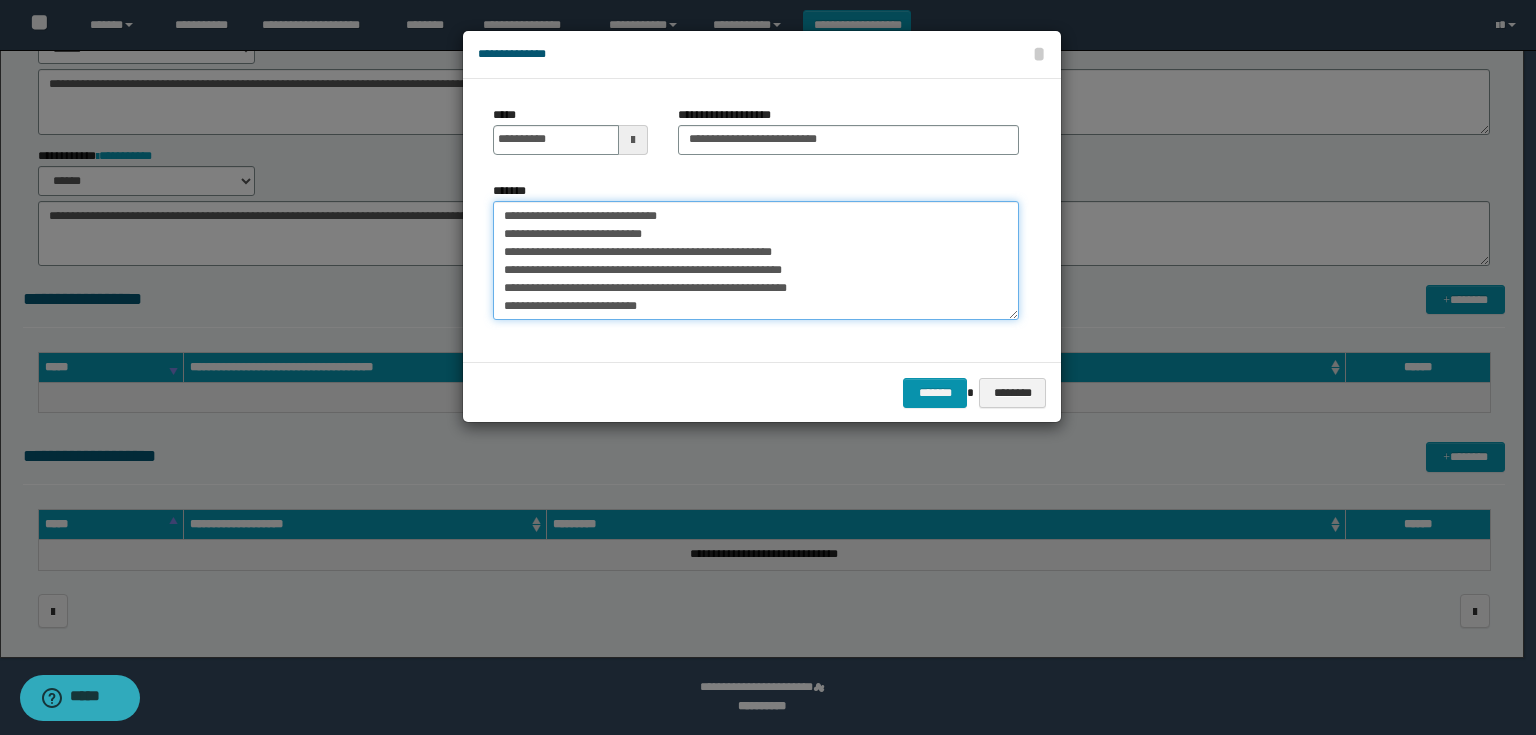 click on "**********" at bounding box center (756, 261) 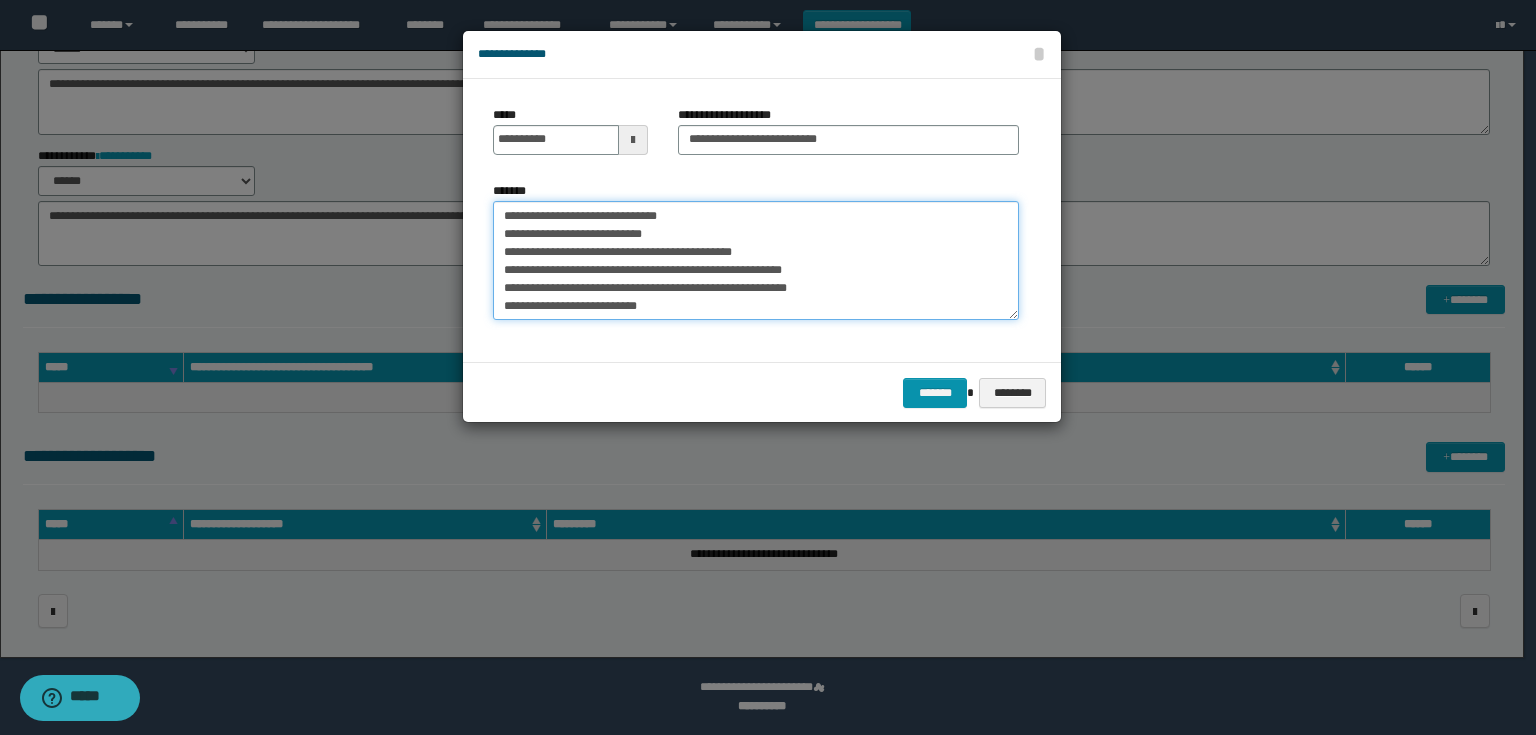 click on "**********" at bounding box center (756, 261) 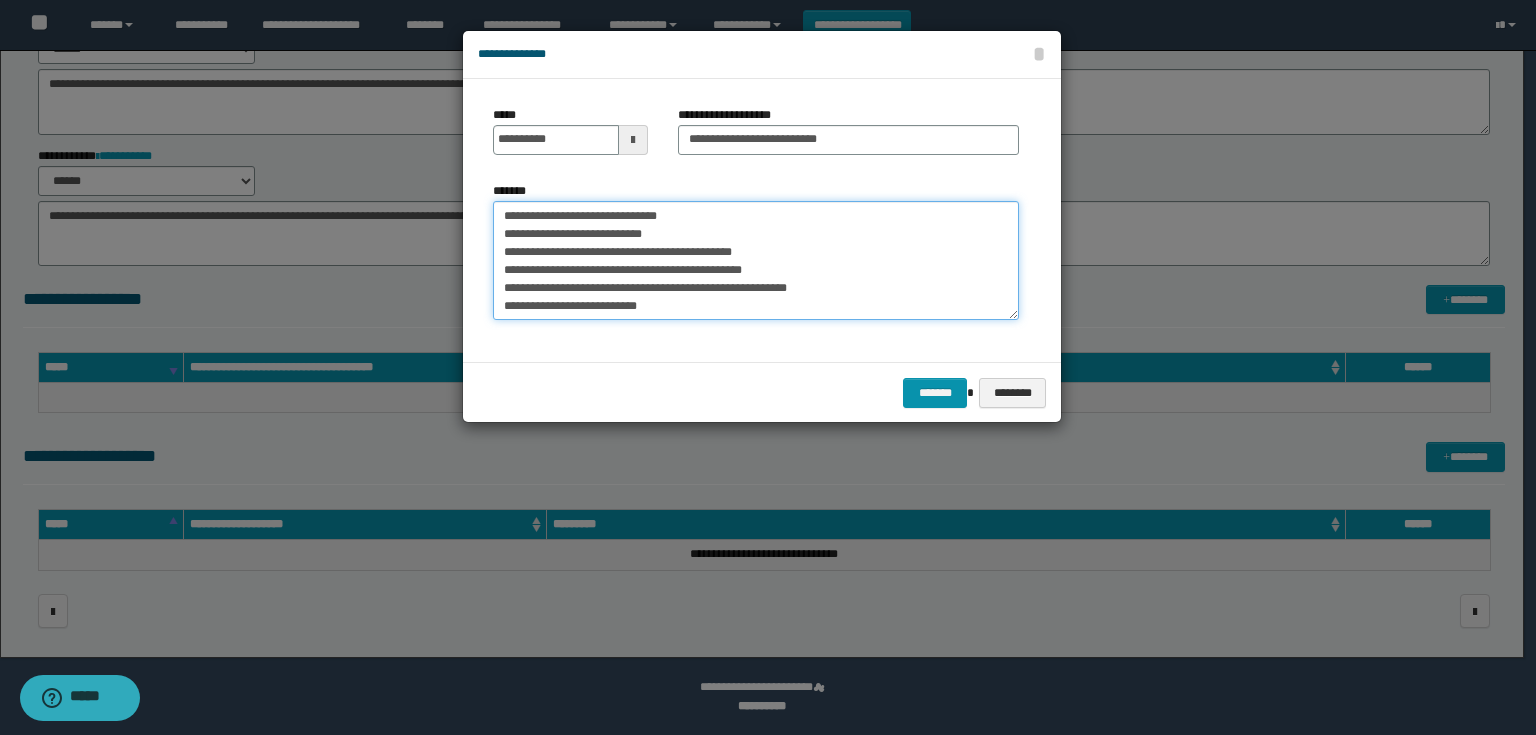 click on "**********" at bounding box center [756, 261] 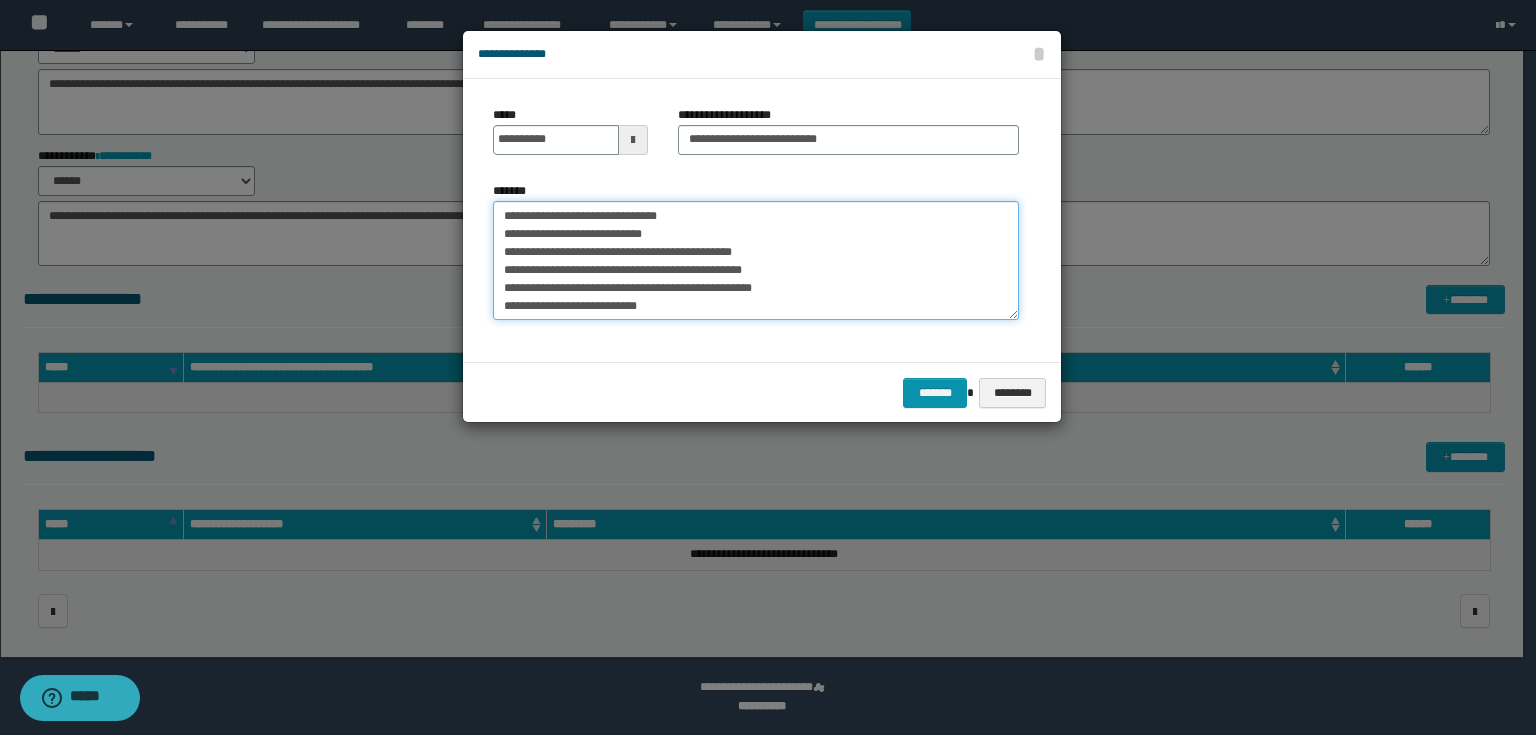 type on "**********" 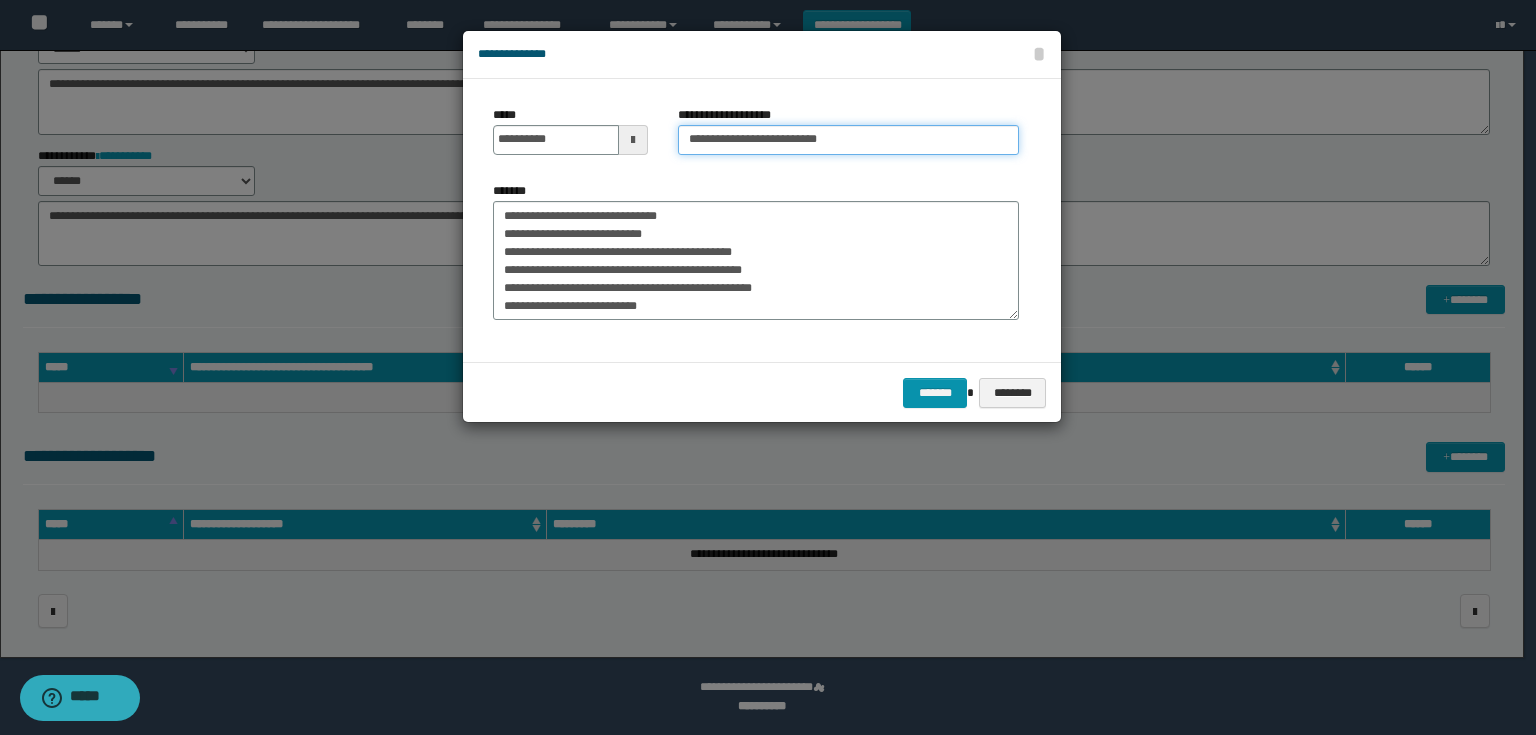 drag, startPoint x: 856, startPoint y: 140, endPoint x: 772, endPoint y: 150, distance: 84.59315 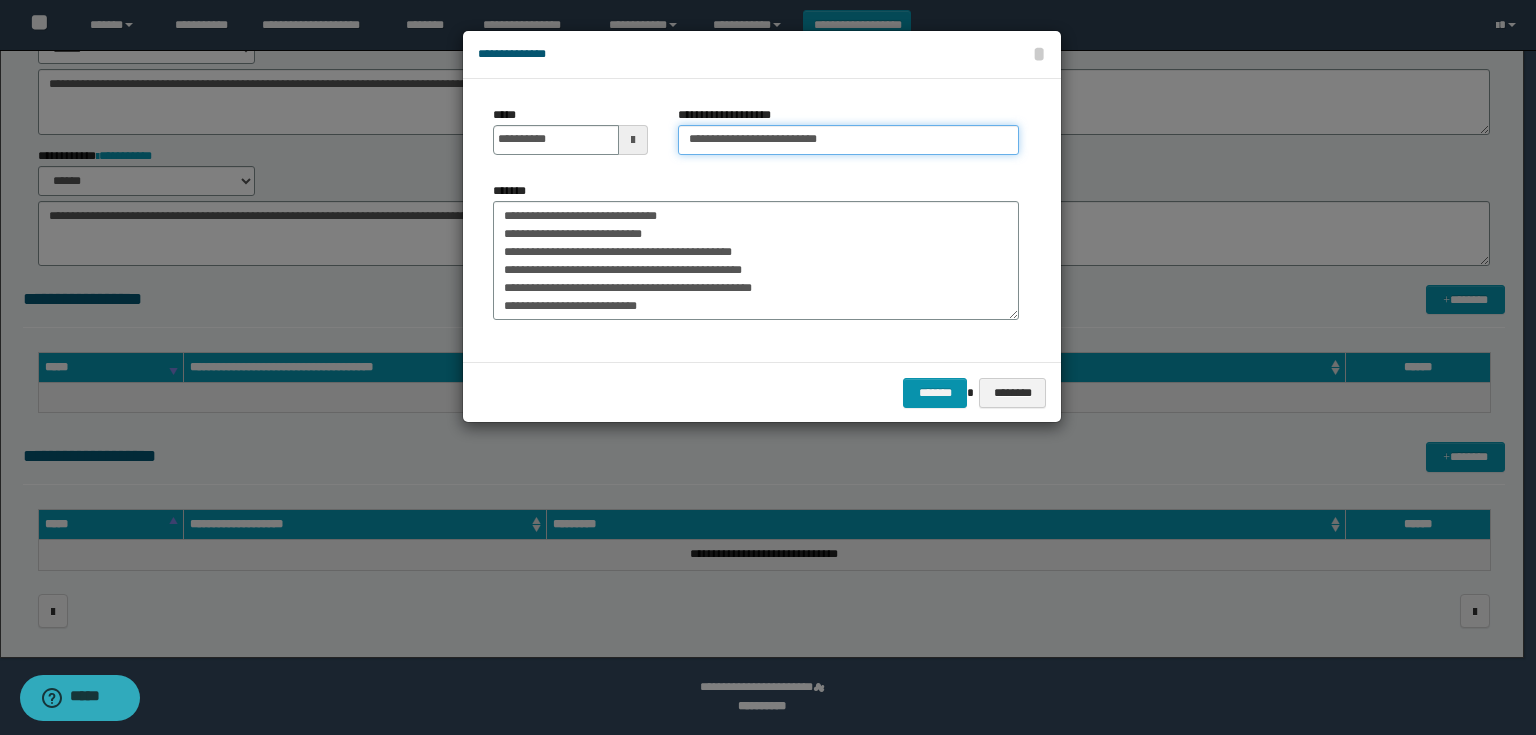 click on "**********" at bounding box center (848, 140) 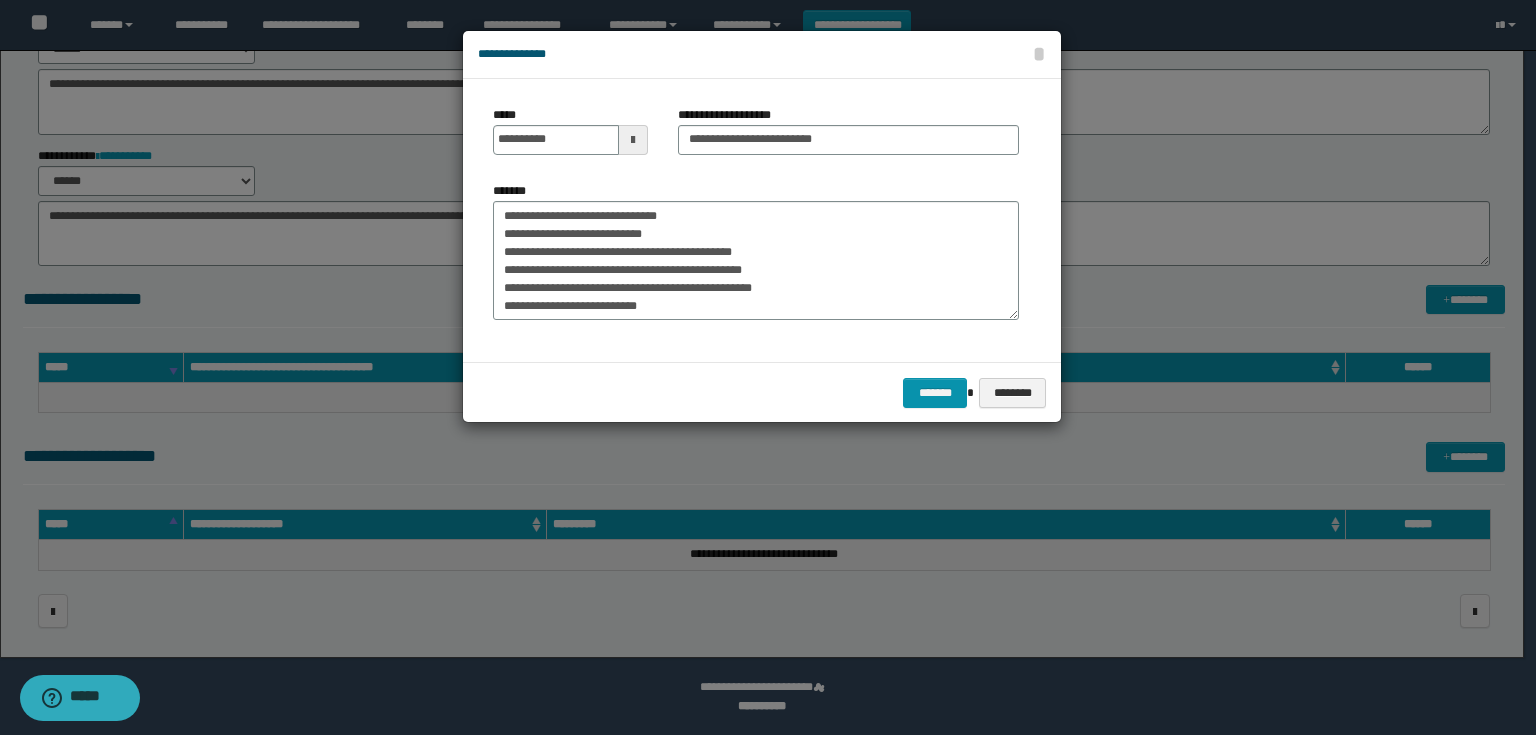 click on "*******
********" at bounding box center (762, 392) 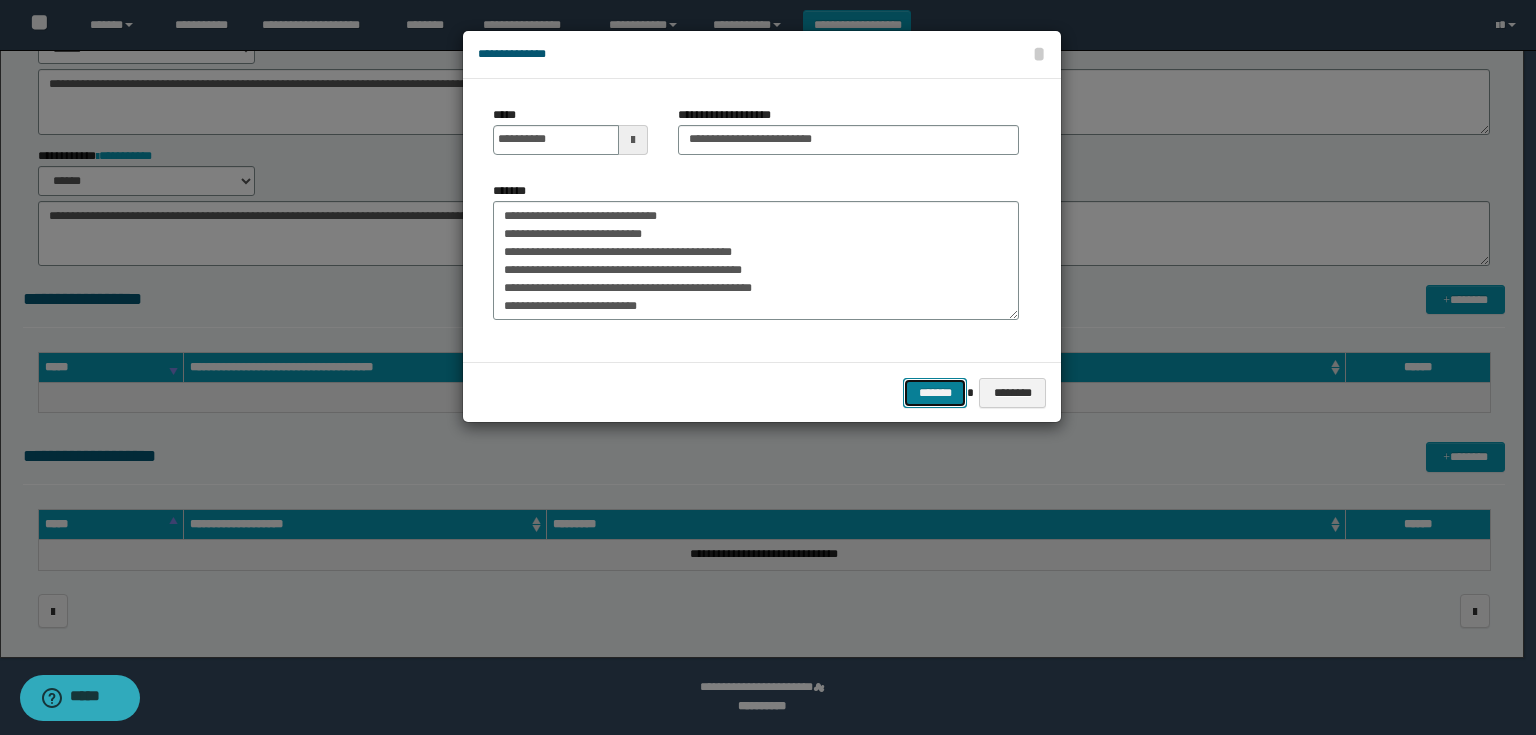 click on "*******" at bounding box center (935, 393) 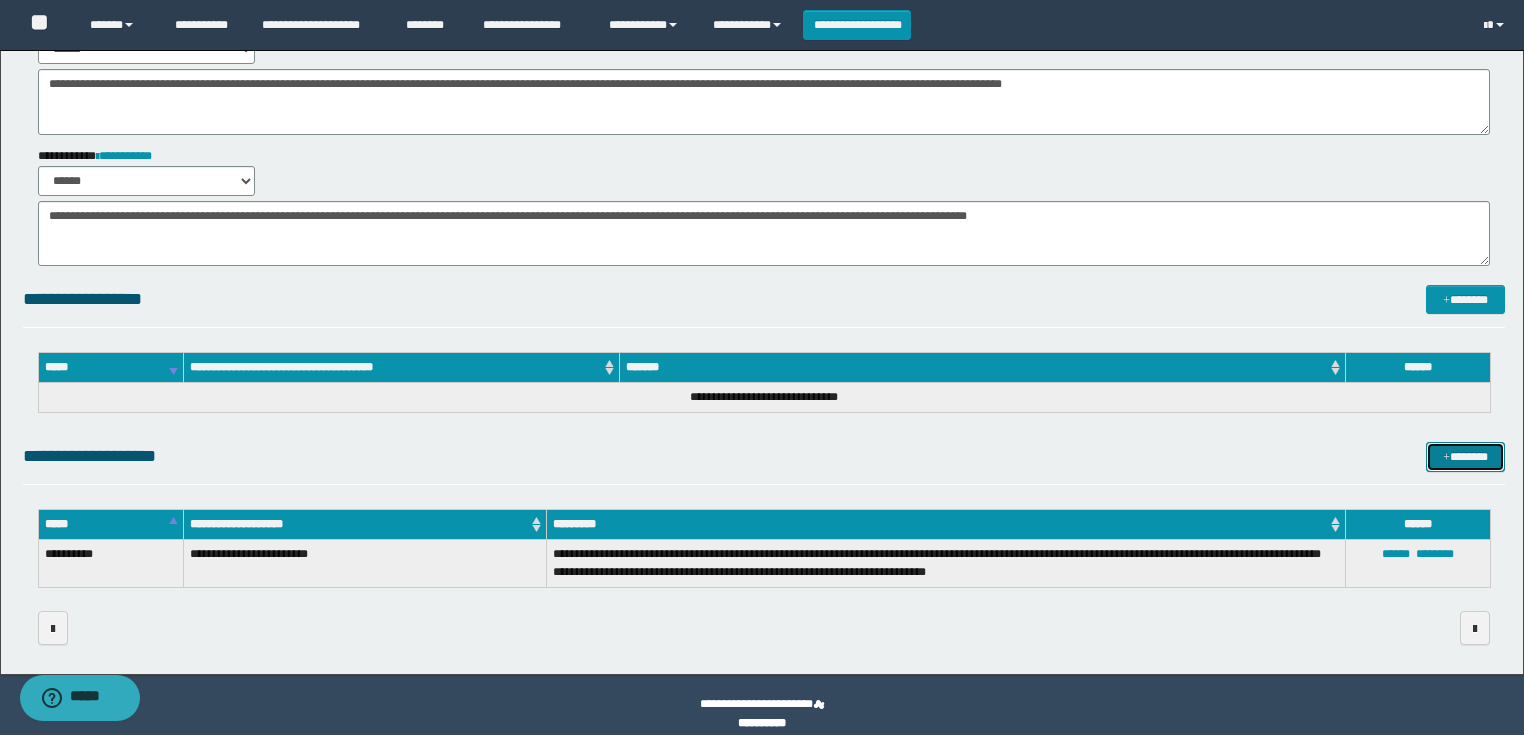 click at bounding box center (1446, 458) 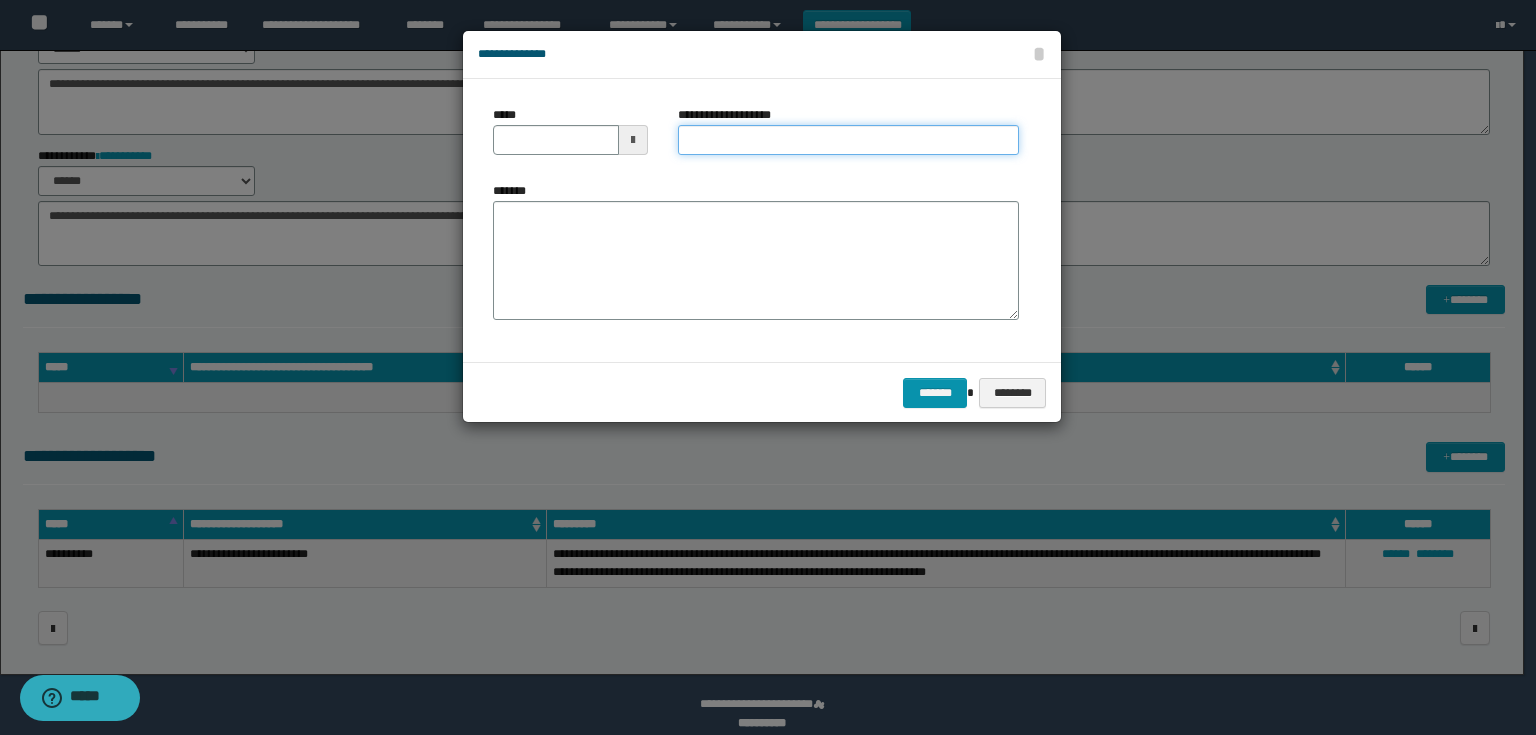 click on "**********" at bounding box center (848, 140) 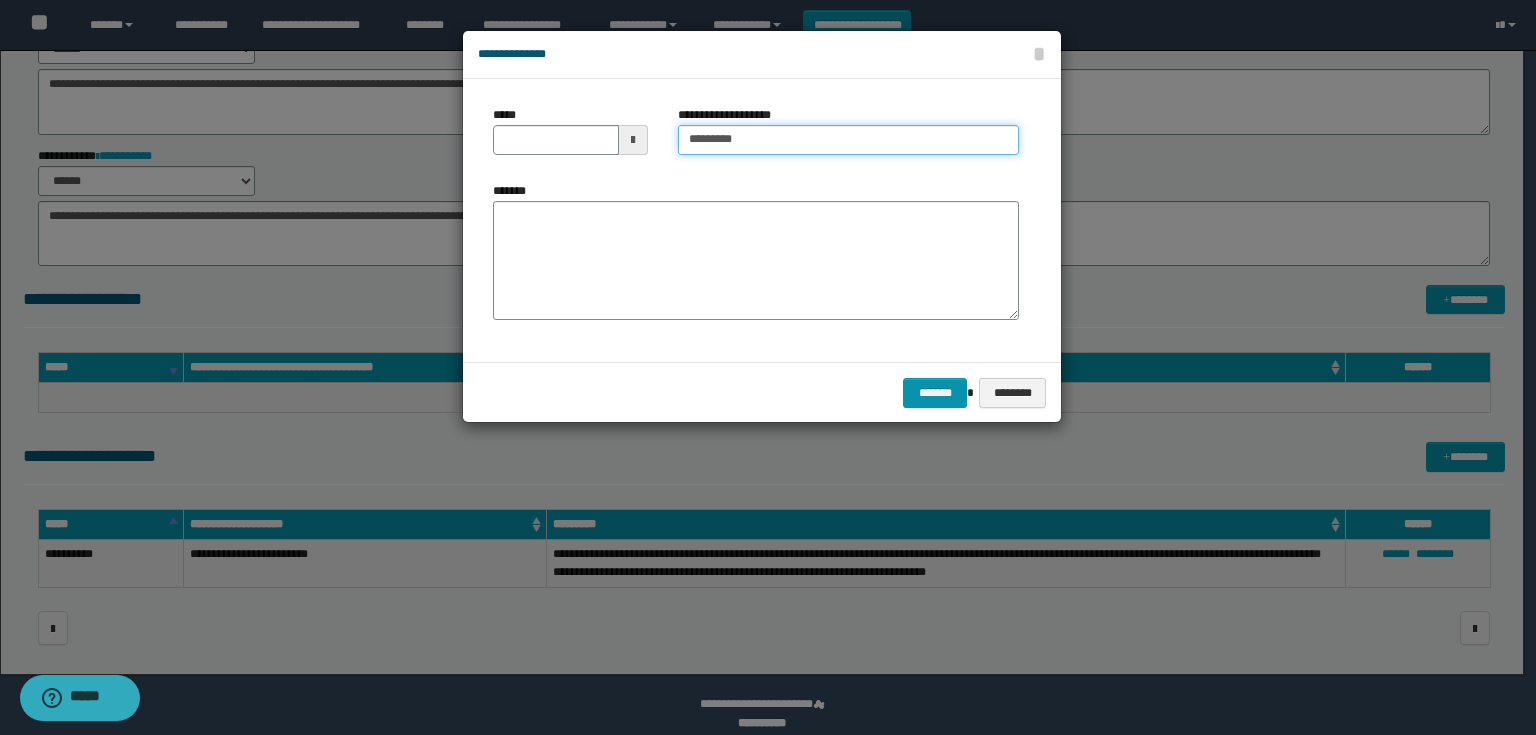 type on "**********" 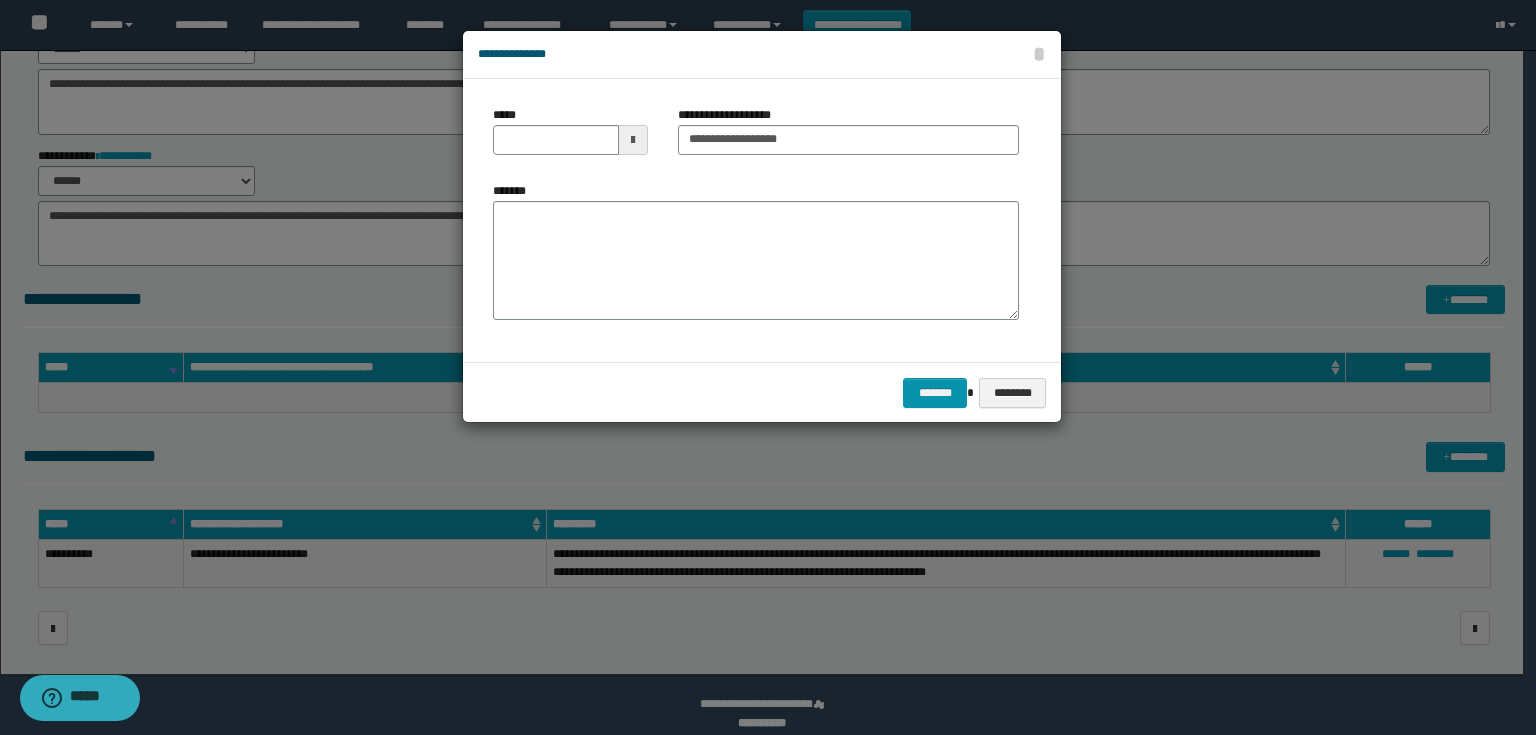 click at bounding box center (633, 140) 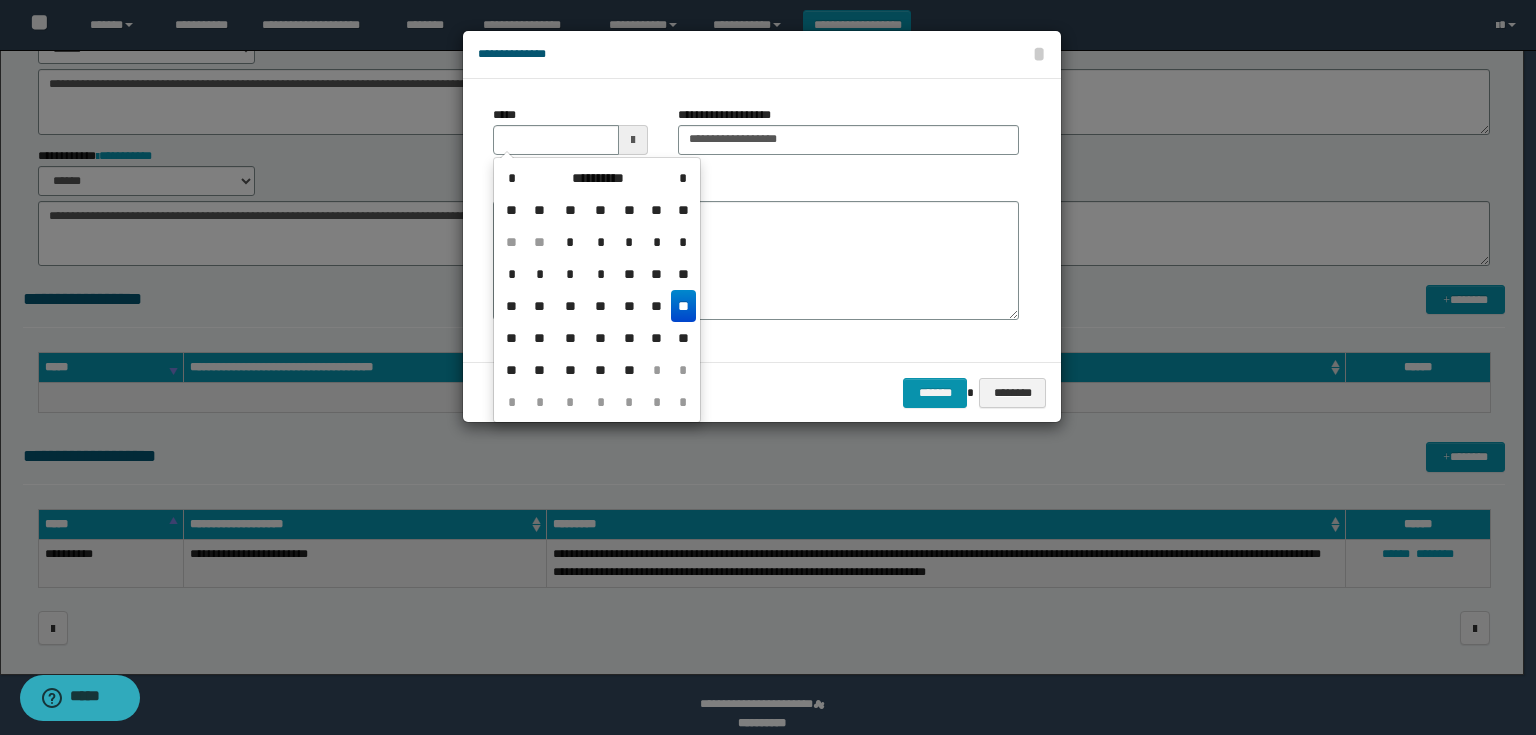 click on "**" at bounding box center [683, 306] 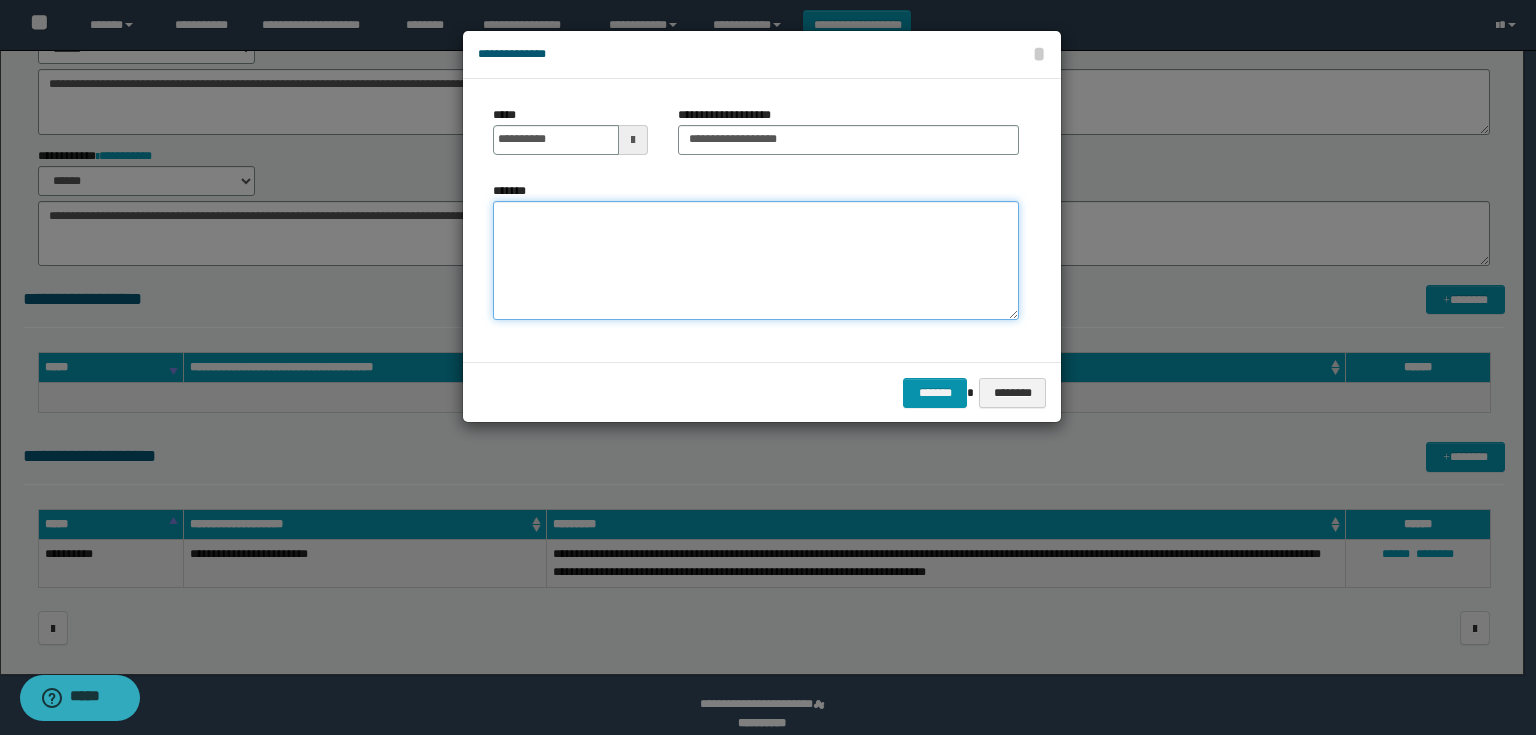 click on "*******" at bounding box center (756, 261) 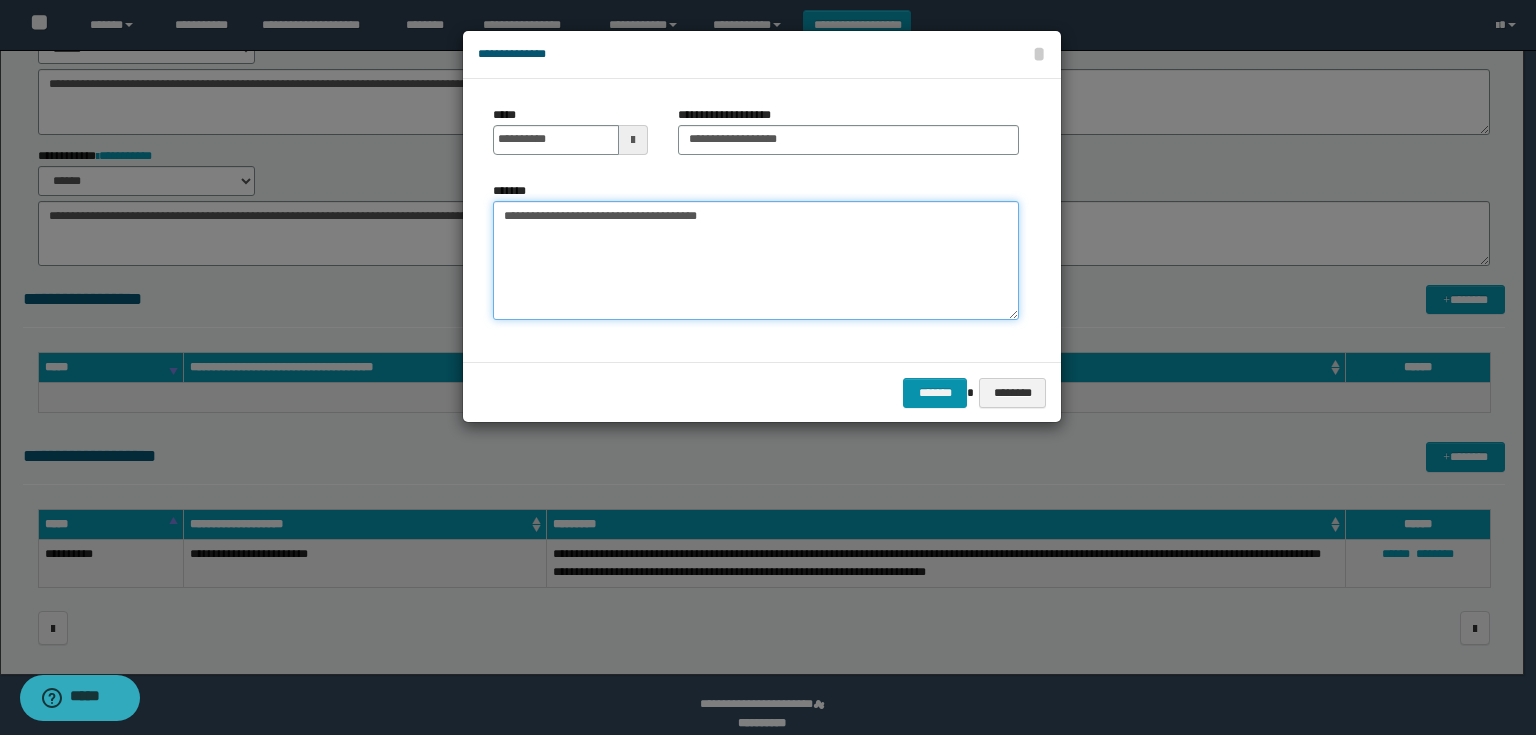 drag, startPoint x: 799, startPoint y: 237, endPoint x: 697, endPoint y: 220, distance: 103.40696 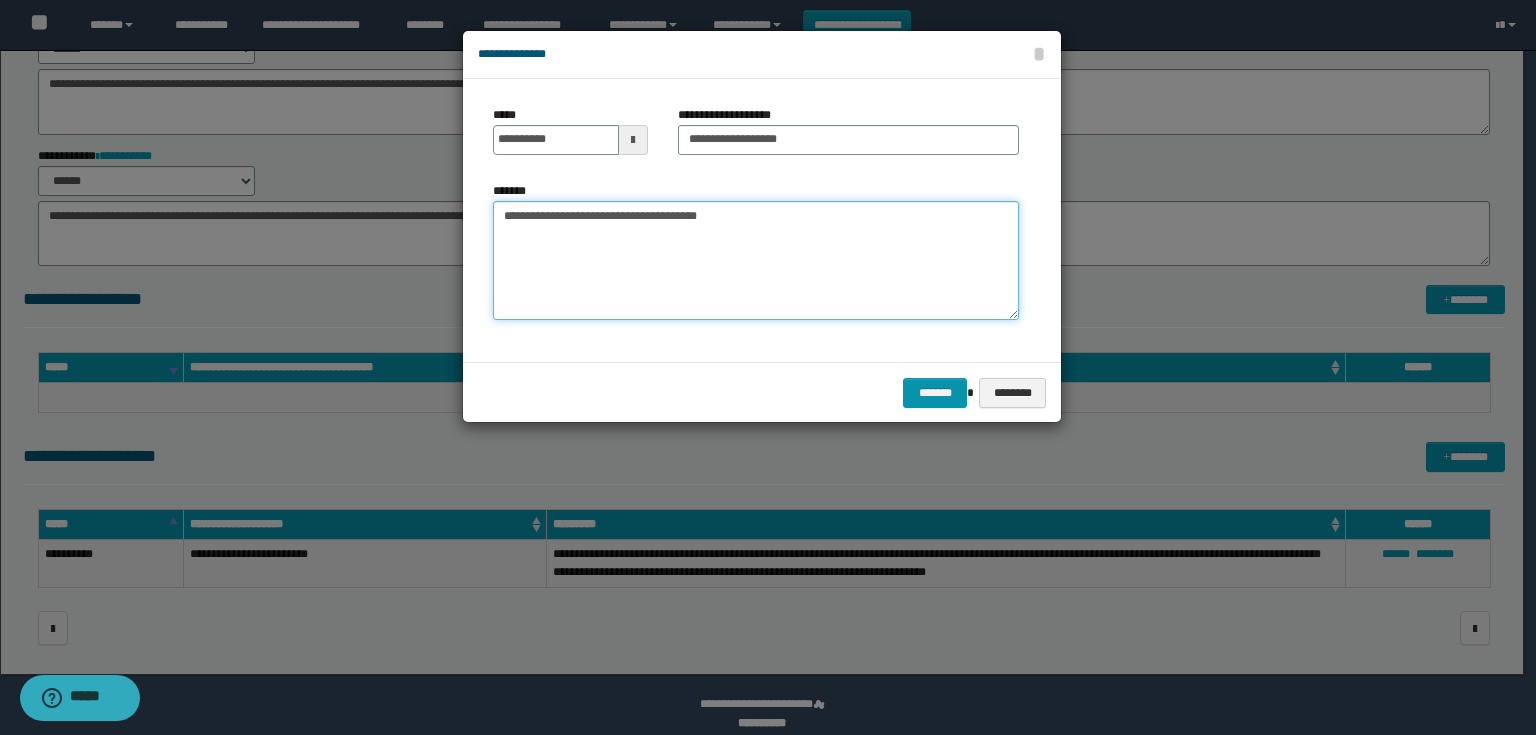 click on "**********" at bounding box center [756, 261] 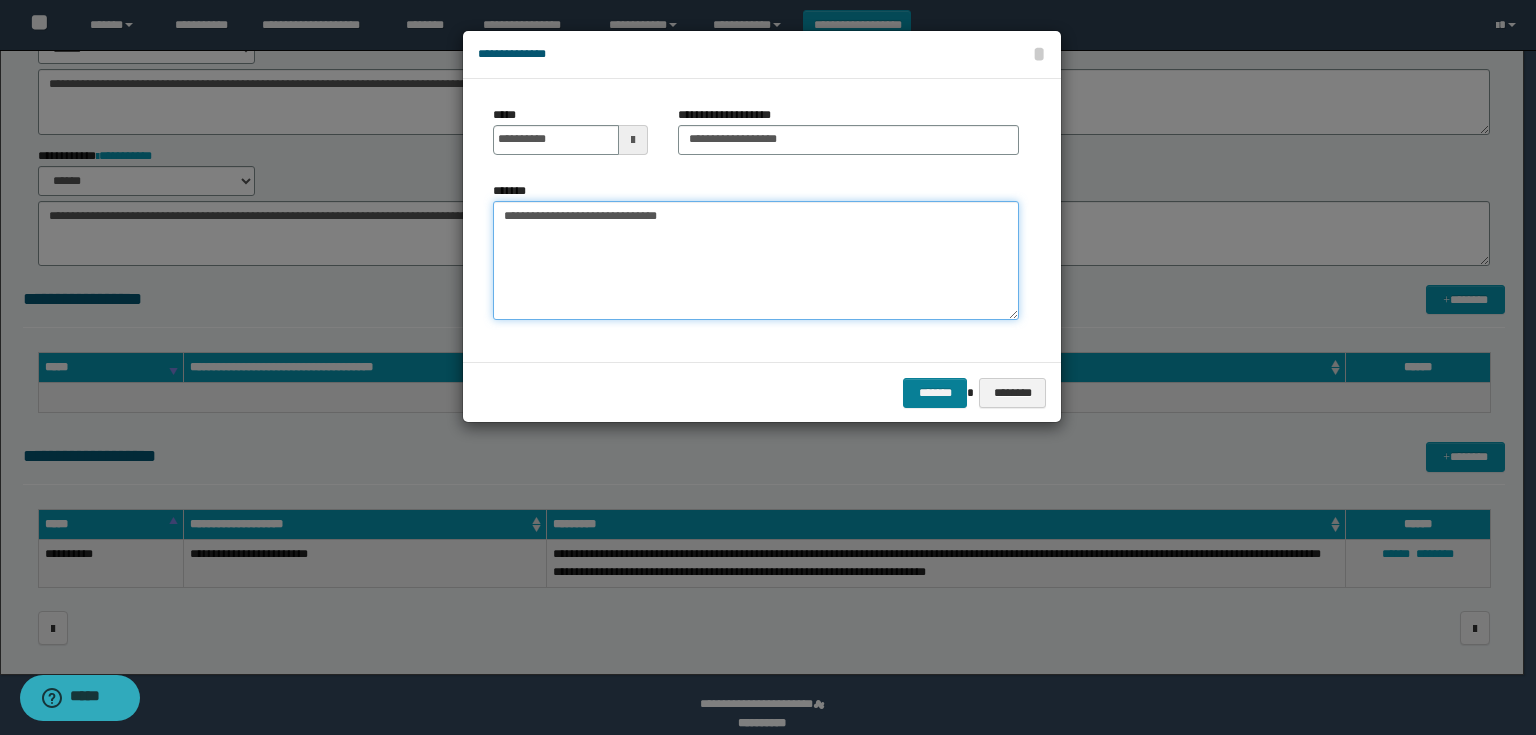 type on "**********" 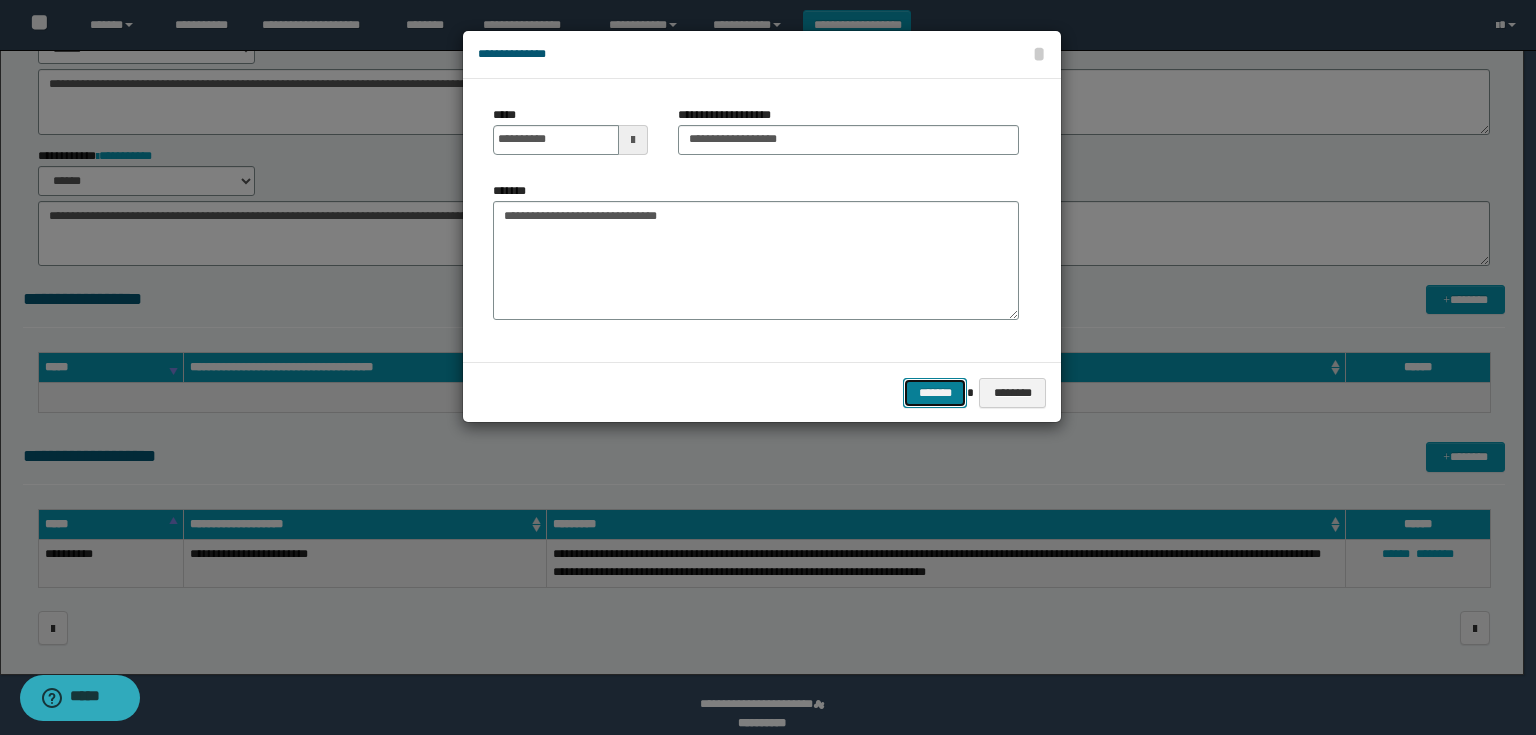drag, startPoint x: 948, startPoint y: 386, endPoint x: 936, endPoint y: 388, distance: 12.165525 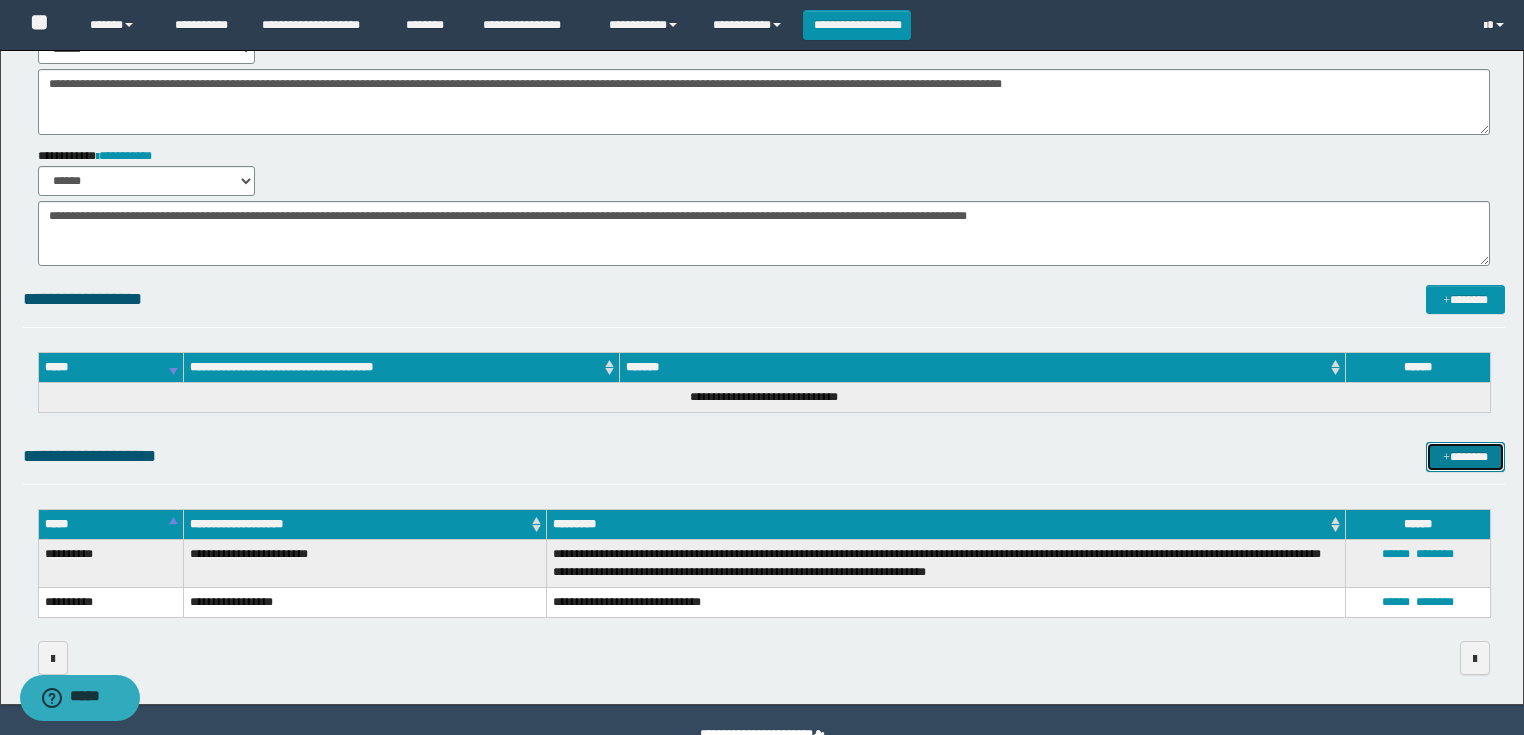 drag, startPoint x: 1436, startPoint y: 444, endPoint x: 1420, endPoint y: 429, distance: 21.931713 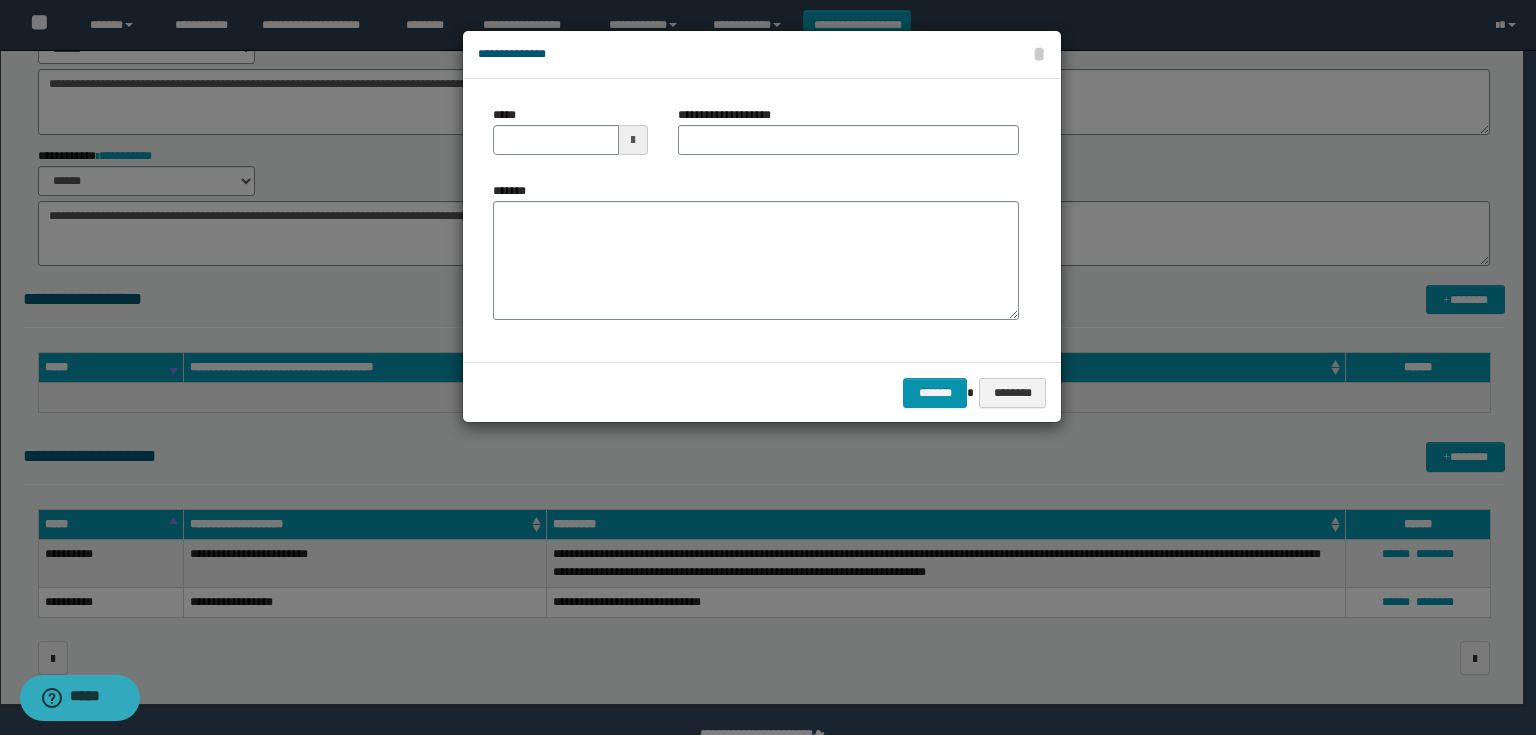 click on "**********" at bounding box center (735, 115) 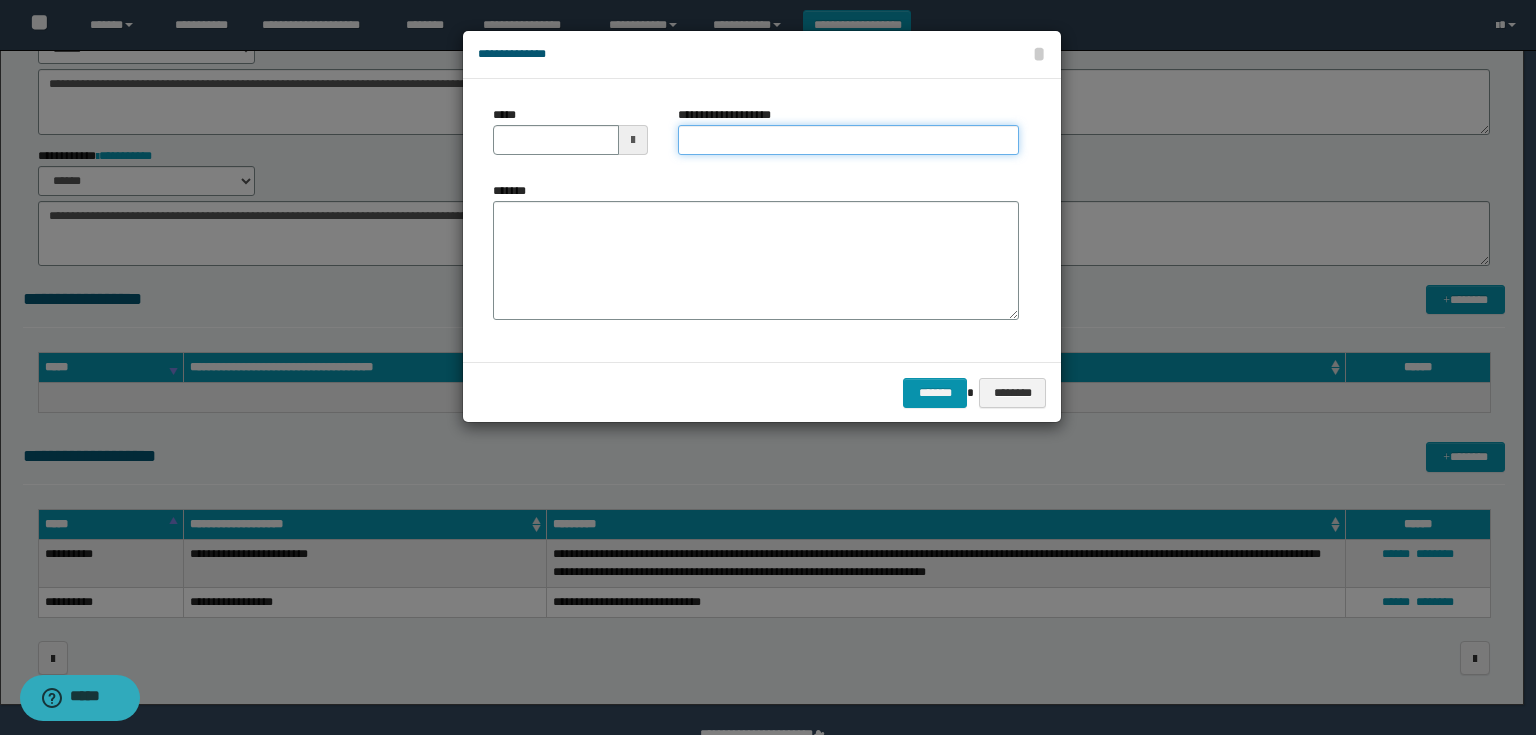 click on "**********" at bounding box center [848, 140] 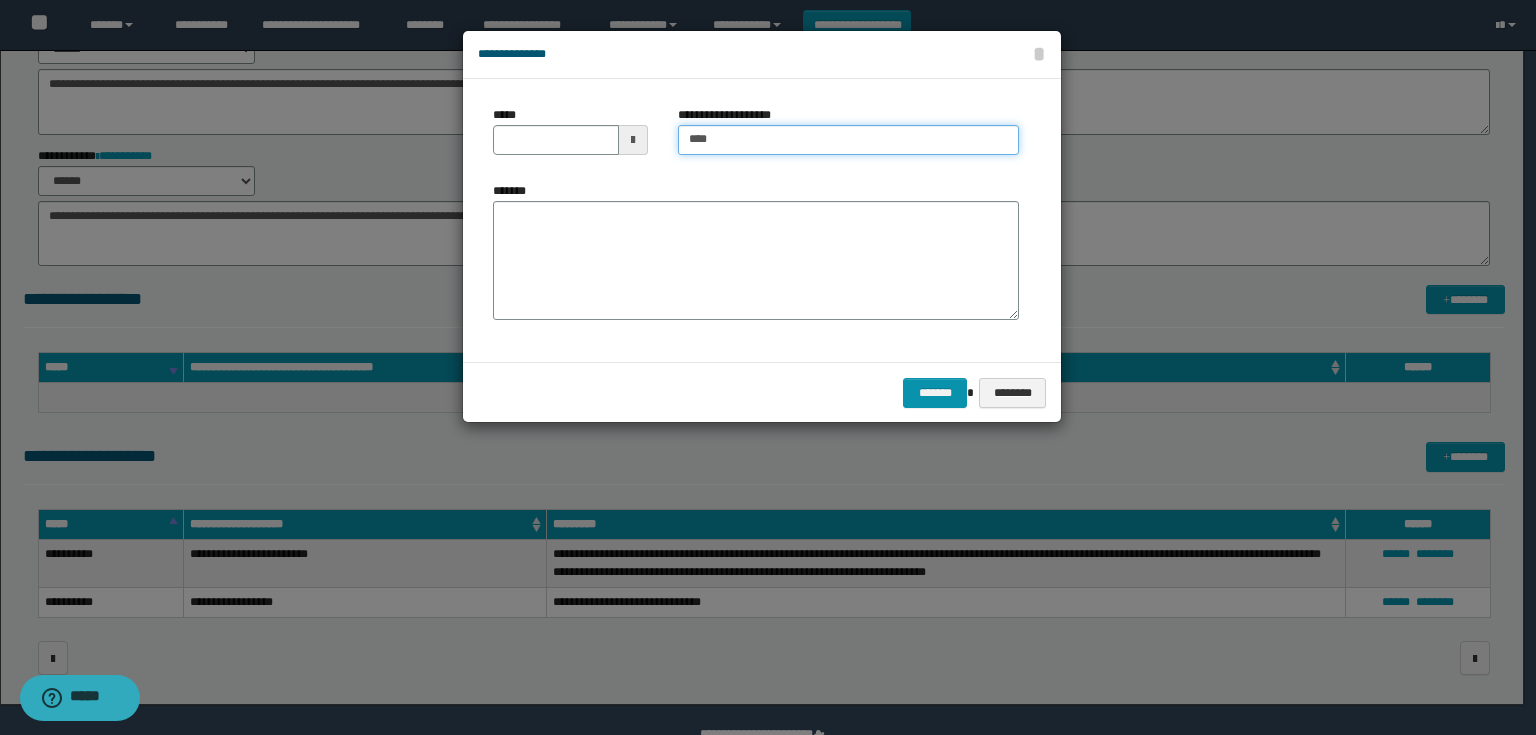 type on "**********" 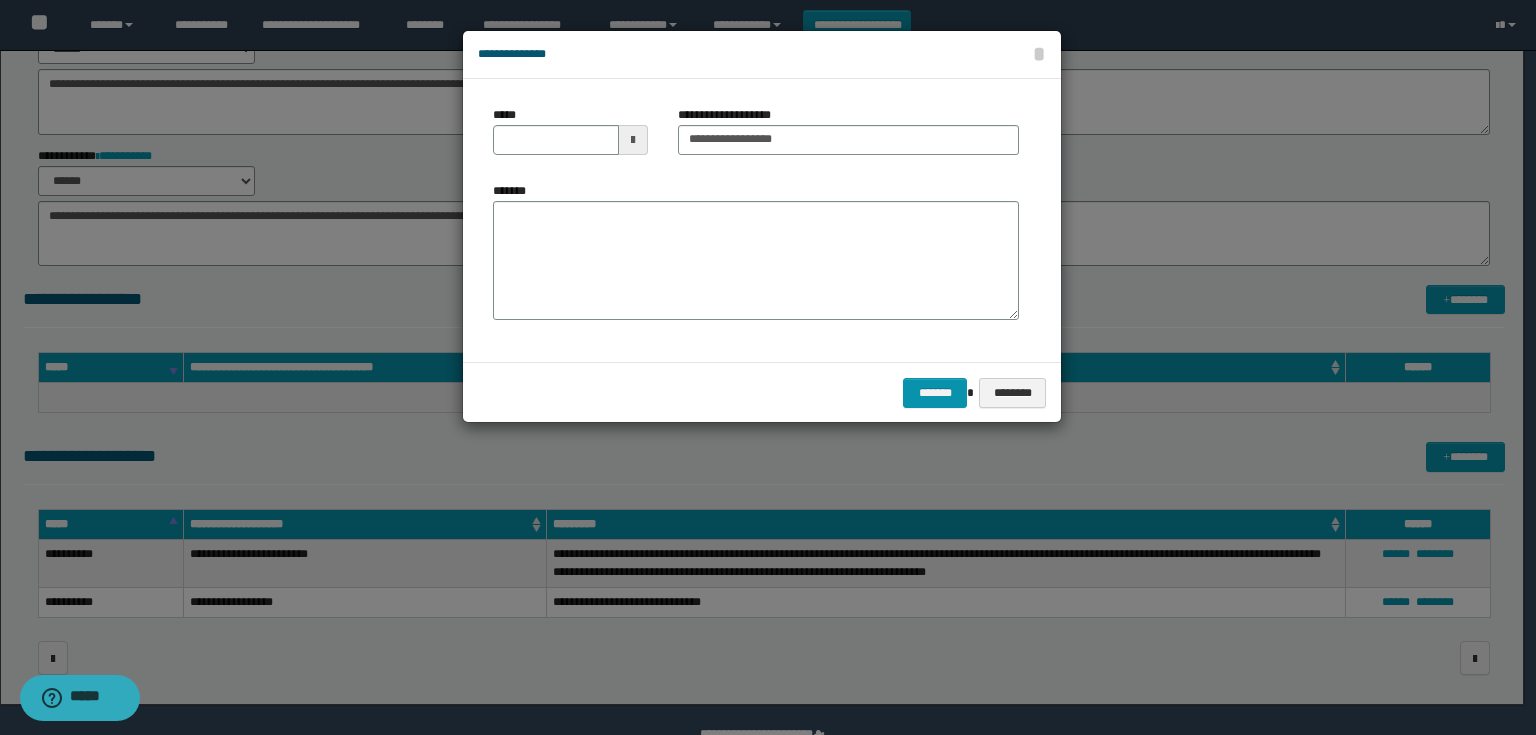 click at bounding box center (633, 140) 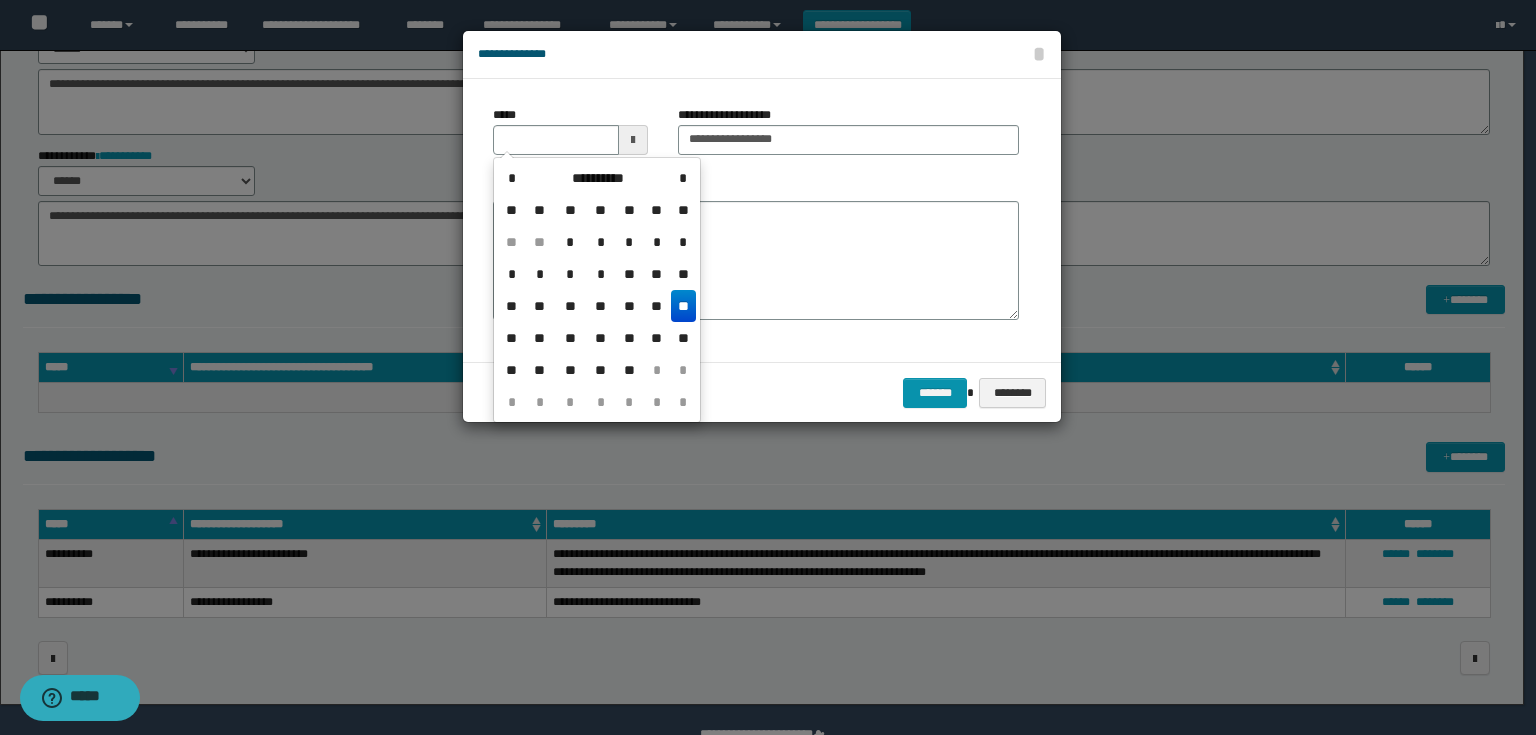 click on "**" at bounding box center [683, 306] 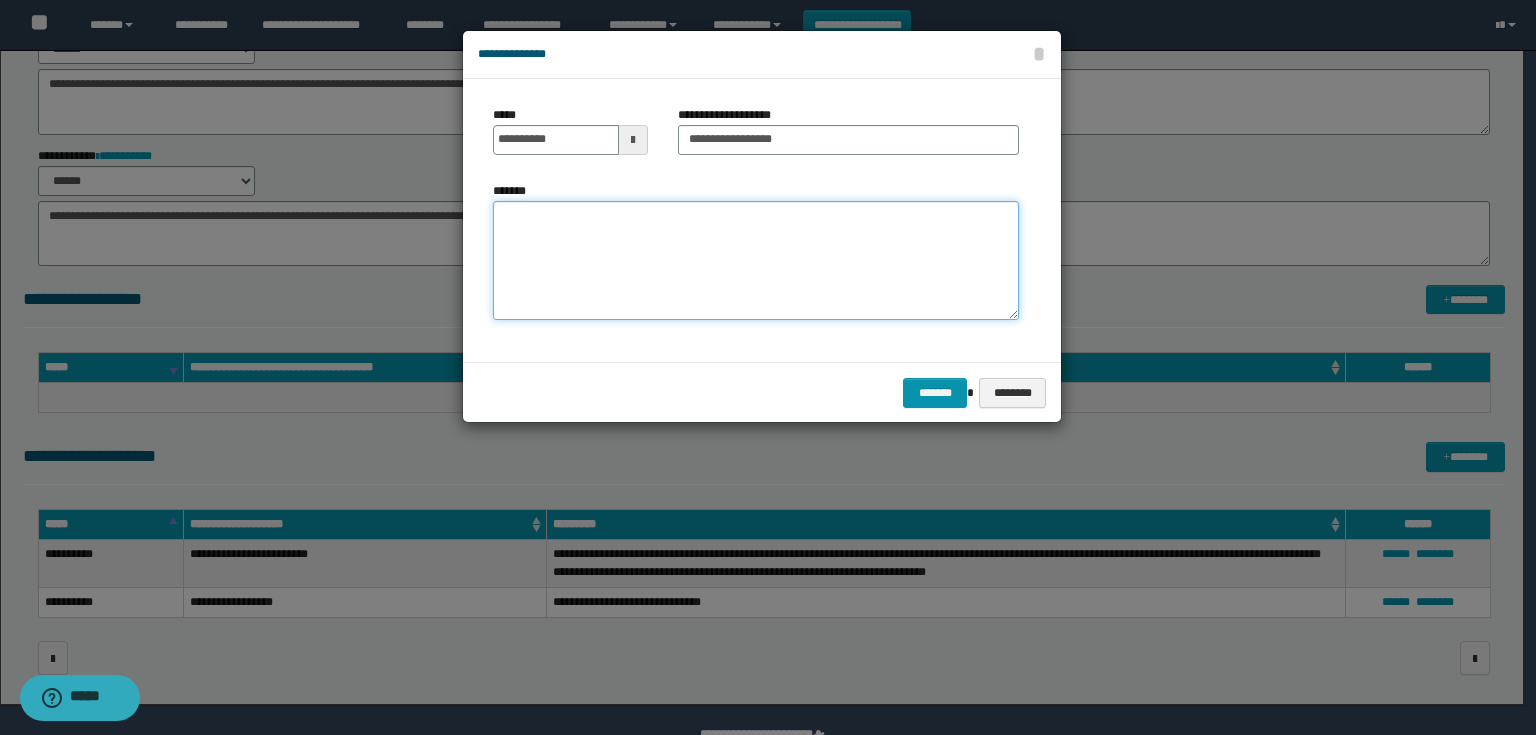click on "*******" at bounding box center [756, 261] 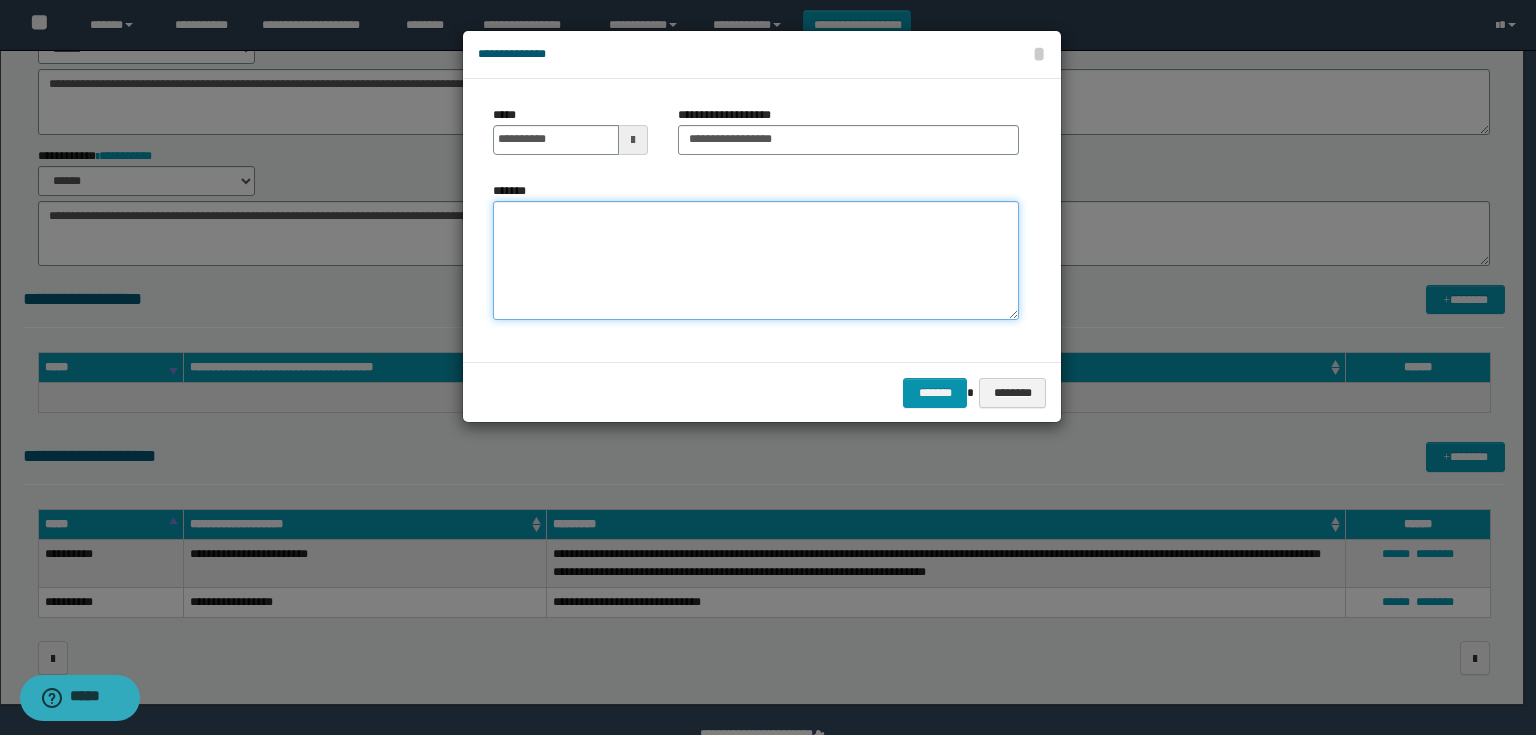 click on "*******" at bounding box center (756, 261) 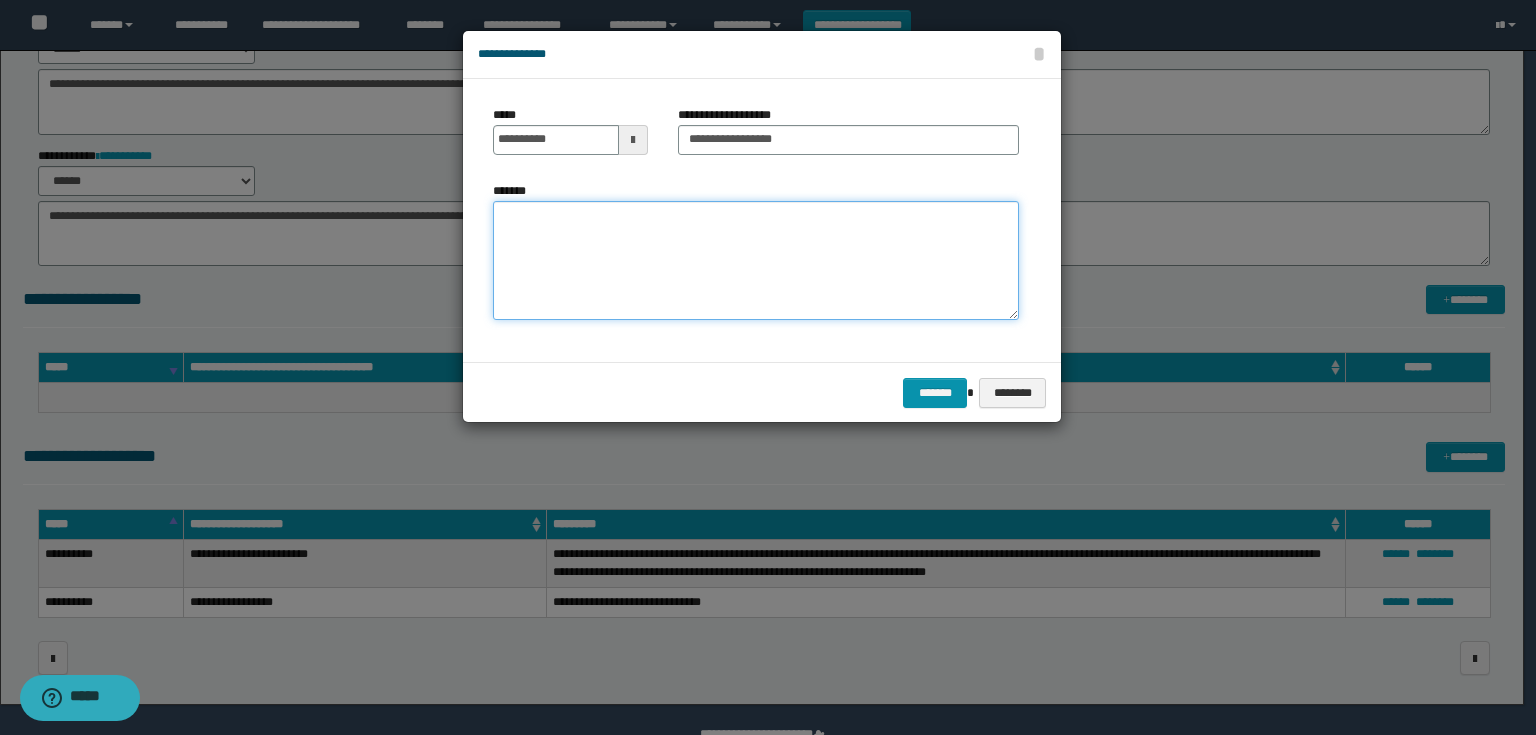 paste on "**********" 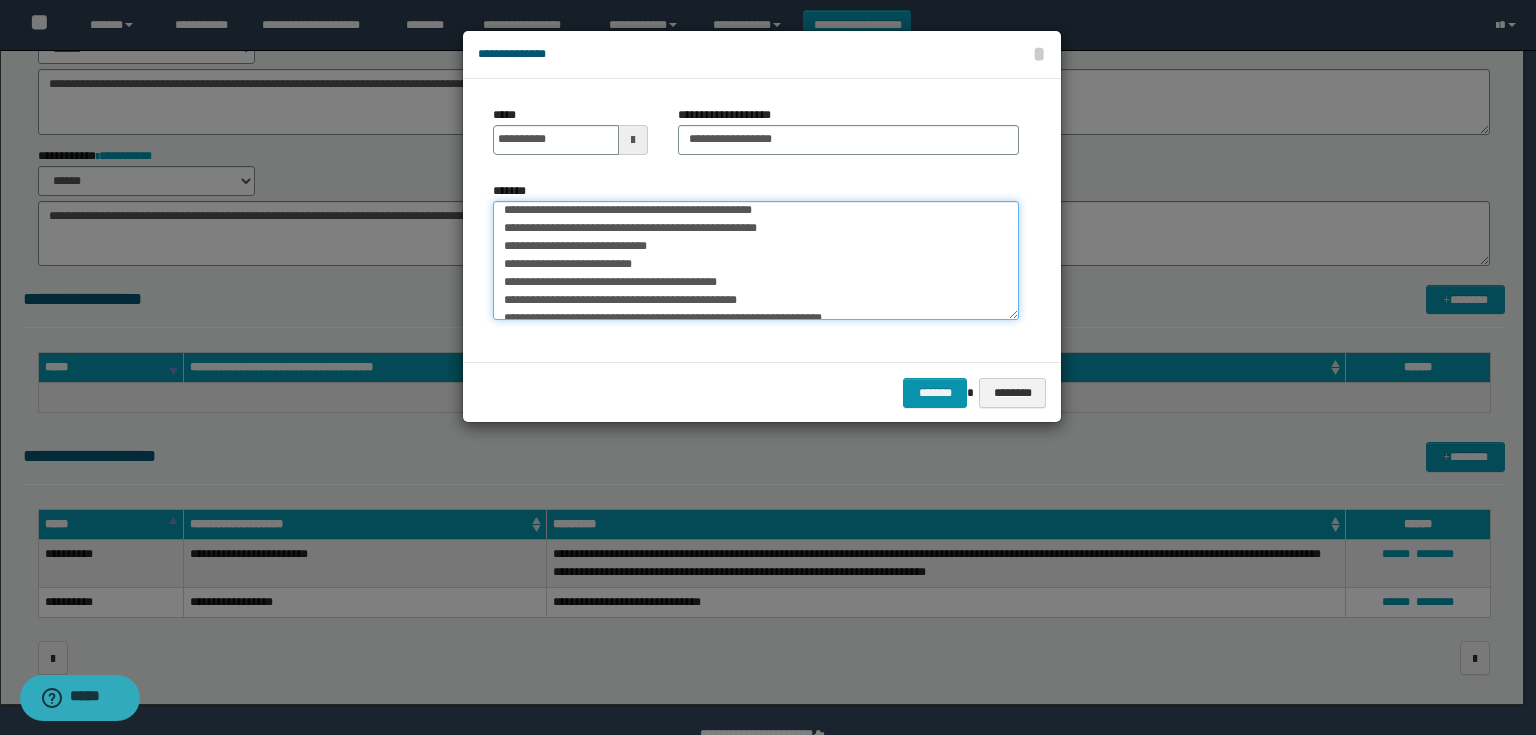 scroll, scrollTop: 0, scrollLeft: 0, axis: both 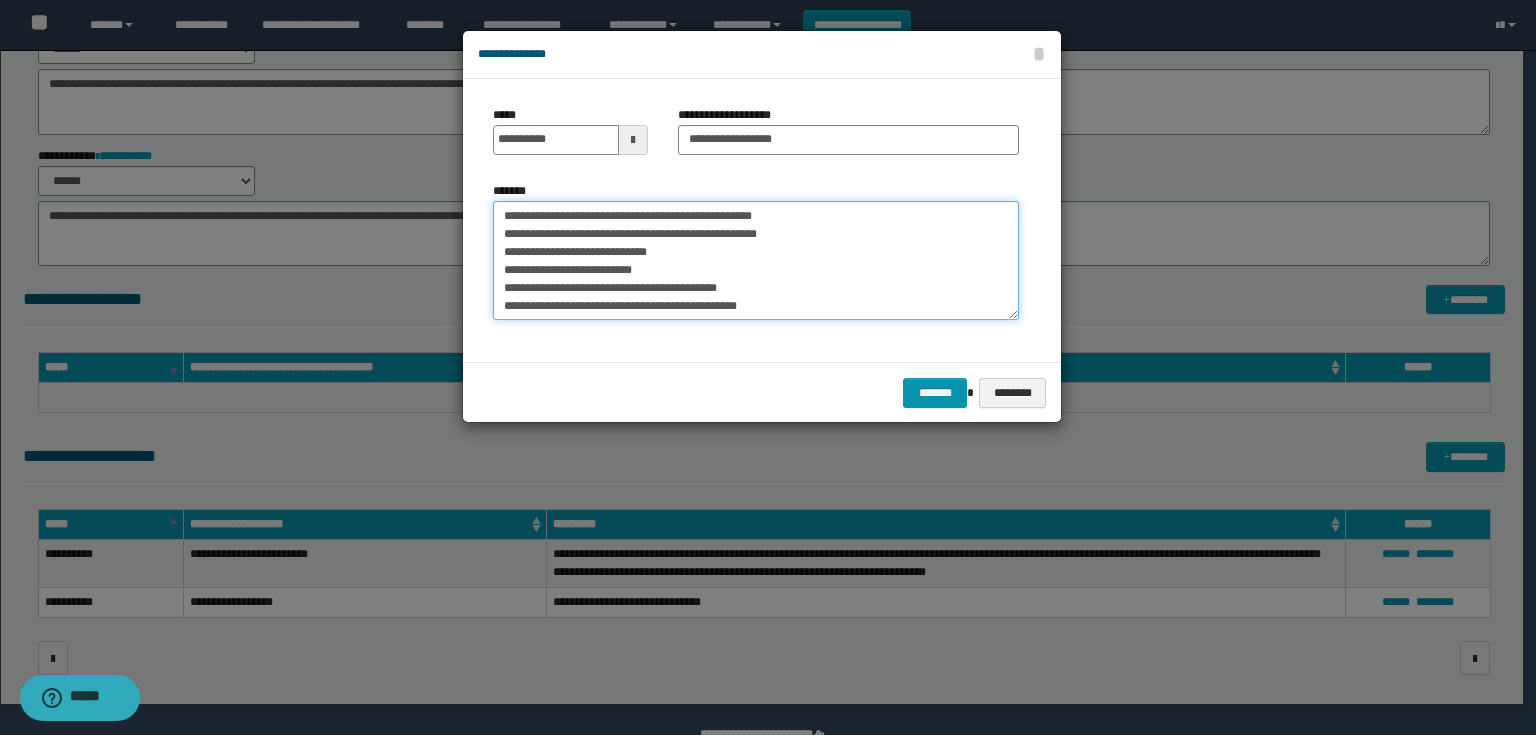 drag, startPoint x: 836, startPoint y: 216, endPoint x: 762, endPoint y: 211, distance: 74.168724 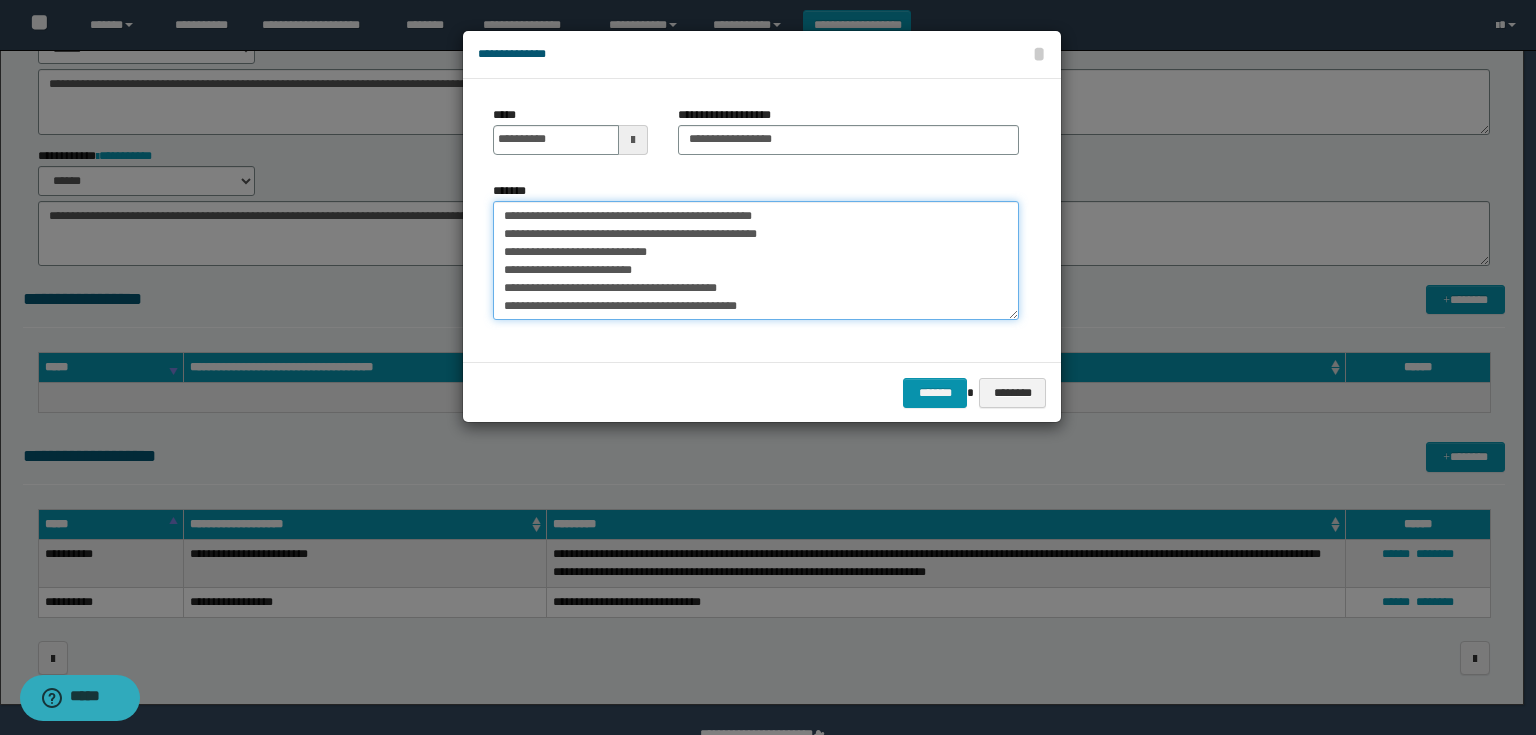 click on "**********" at bounding box center [756, 261] 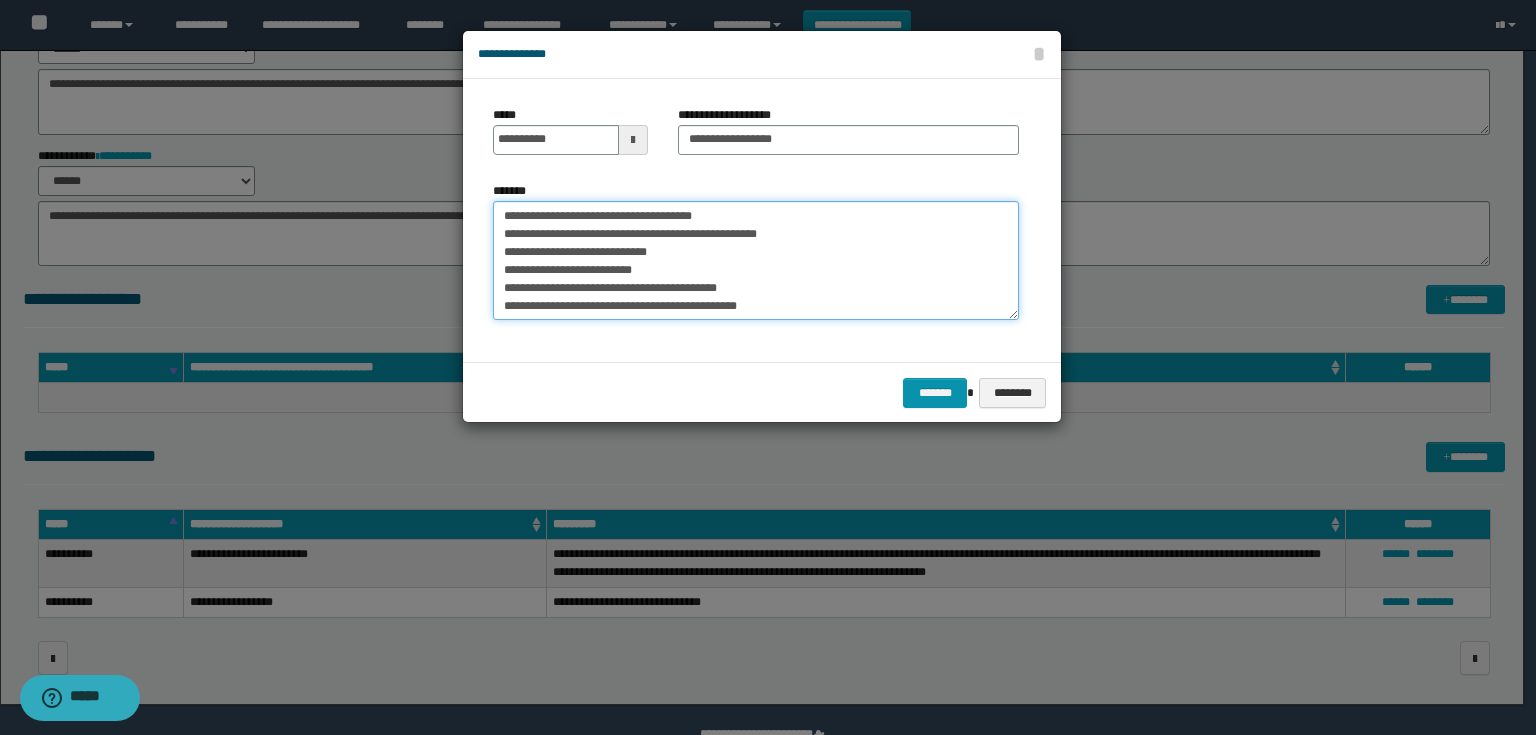 drag, startPoint x: 816, startPoint y: 232, endPoint x: 761, endPoint y: 232, distance: 55 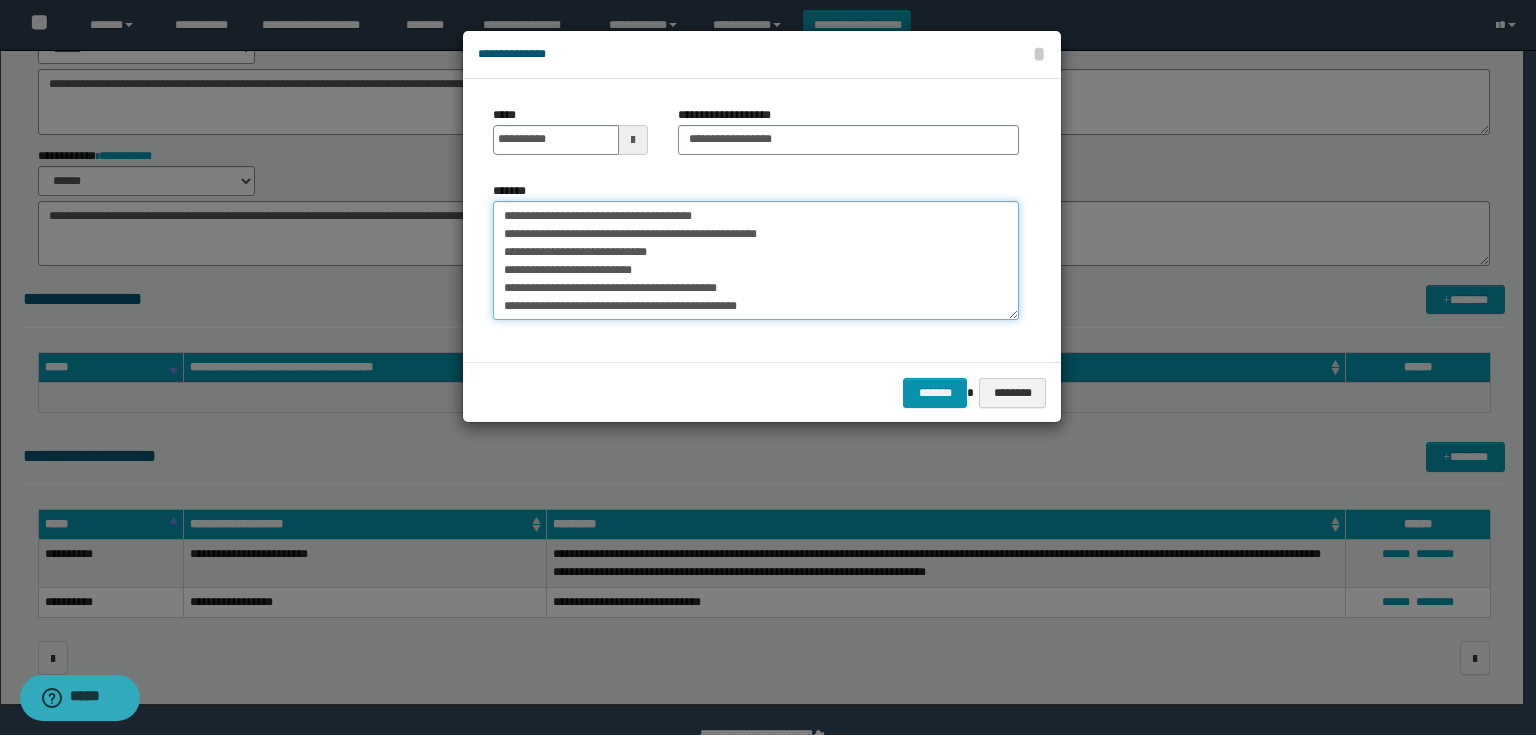 click on "**********" at bounding box center [756, 261] 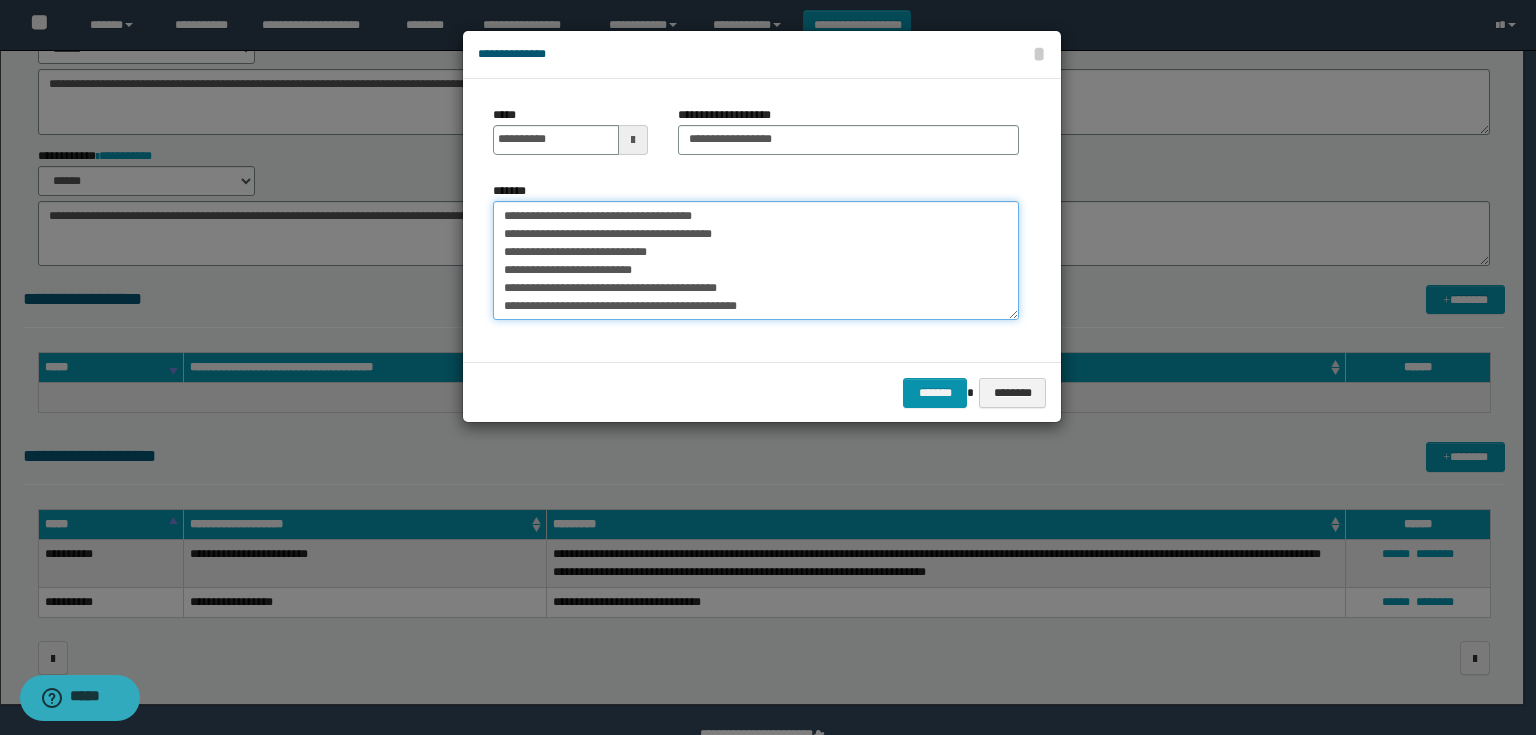 drag, startPoint x: 751, startPoint y: 256, endPoint x: 641, endPoint y: 246, distance: 110.45361 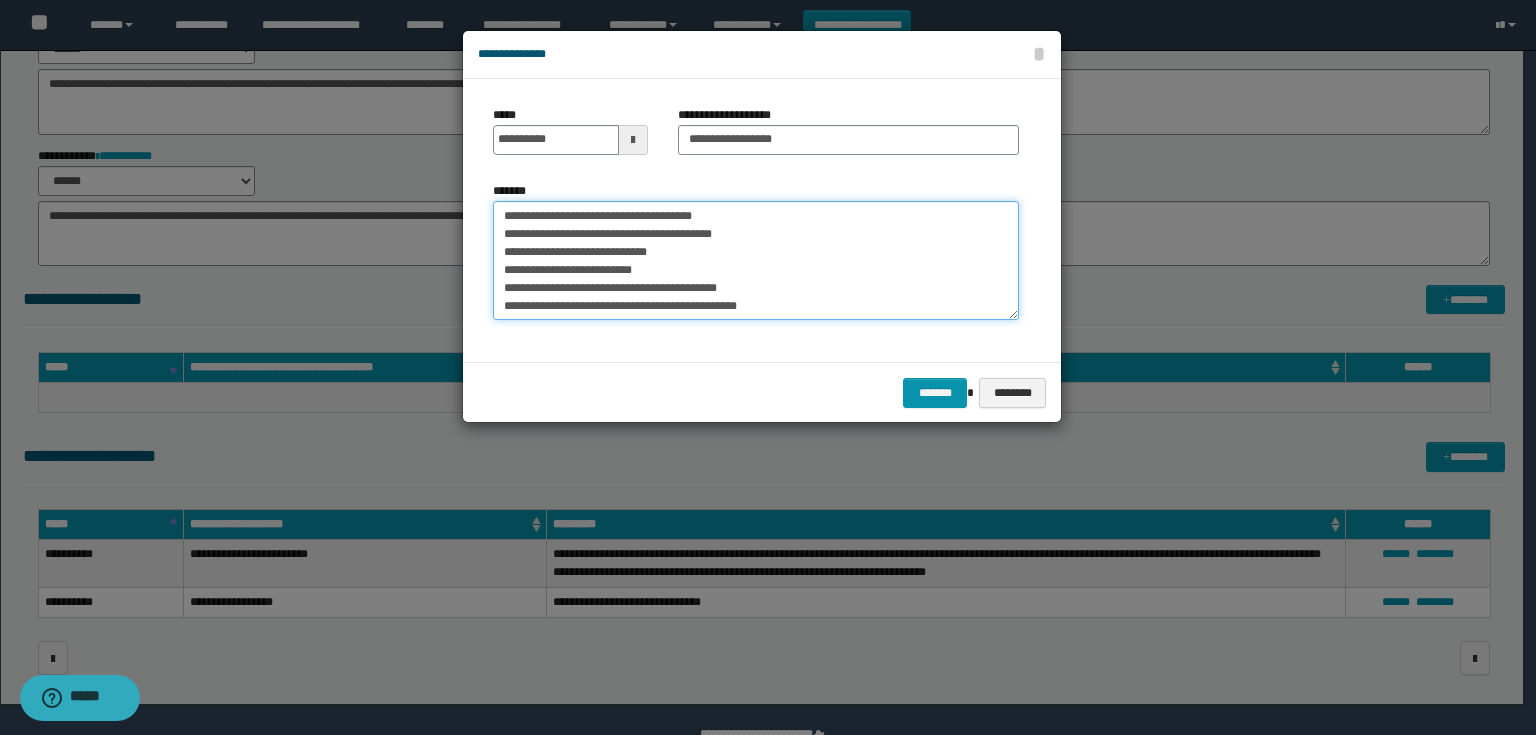 click on "**********" at bounding box center [756, 261] 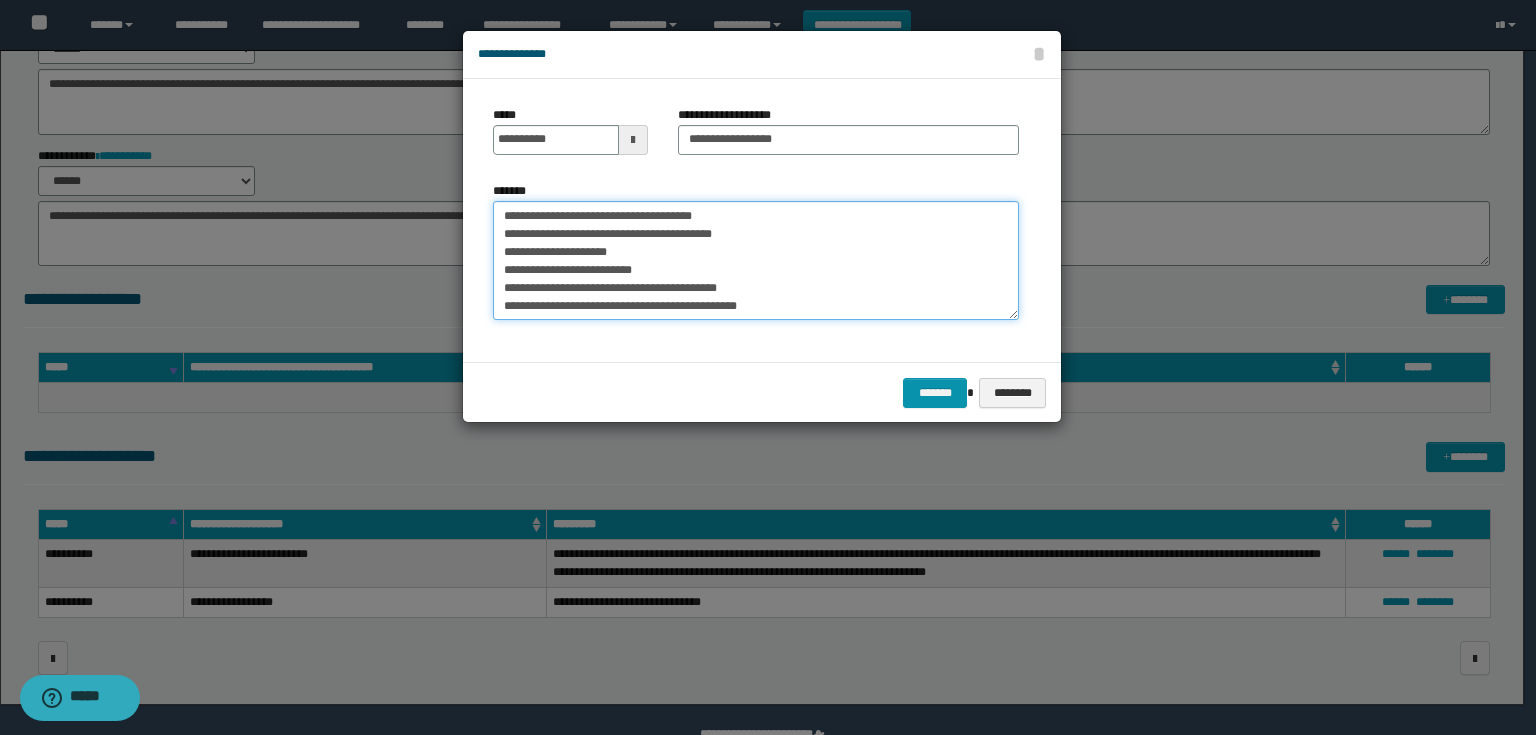 drag, startPoint x: 668, startPoint y: 262, endPoint x: 625, endPoint y: 270, distance: 43.737854 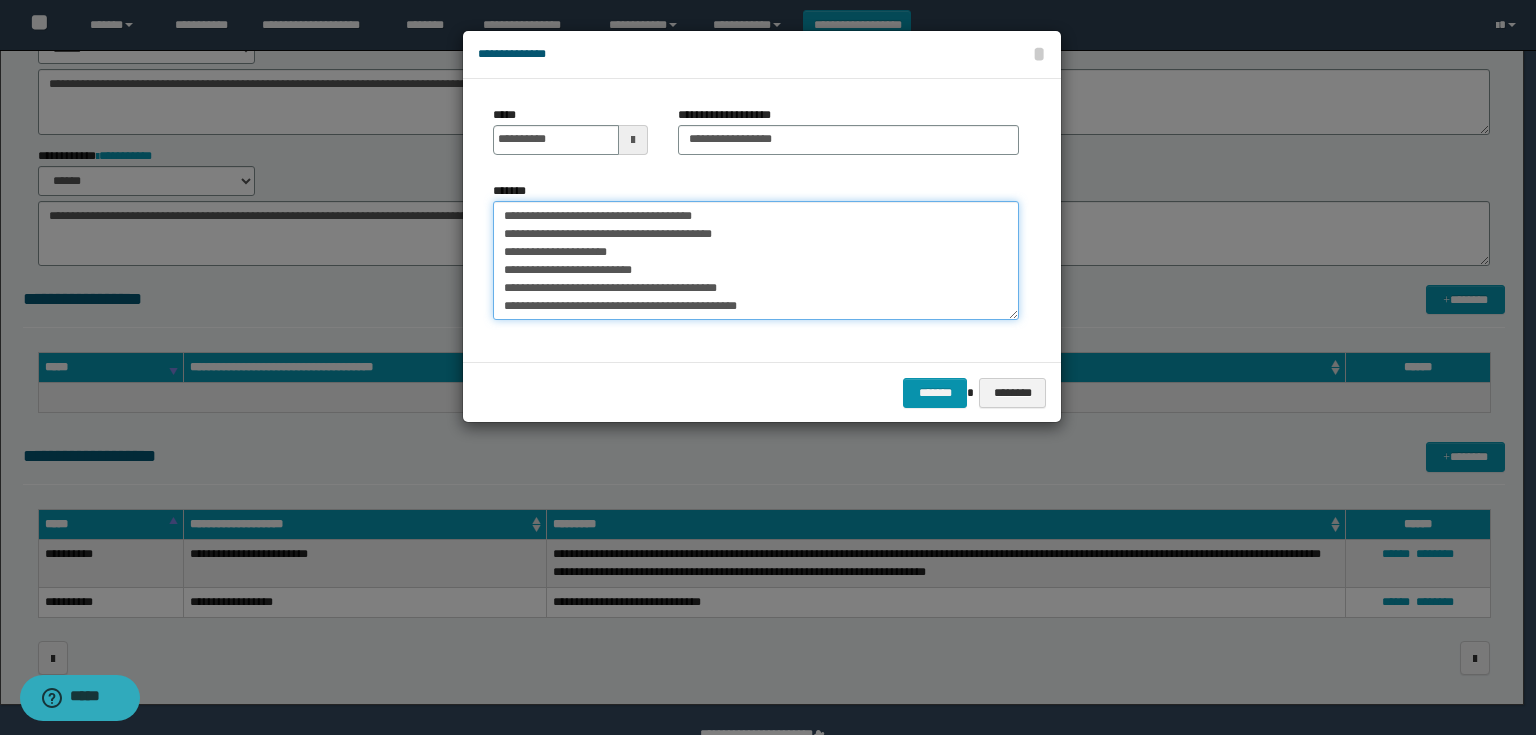 click on "**********" at bounding box center (756, 261) 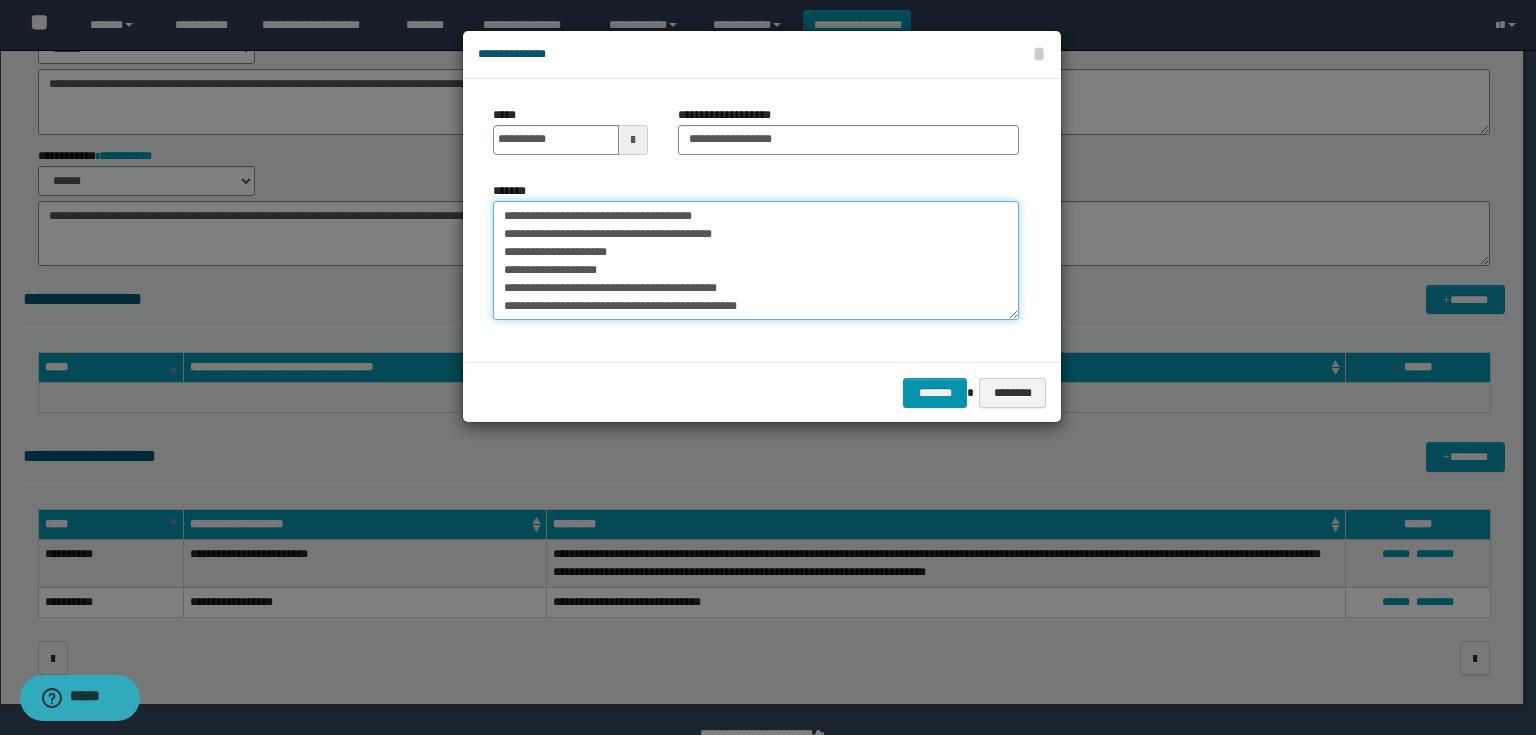 drag, startPoint x: 783, startPoint y: 280, endPoint x: 730, endPoint y: 284, distance: 53.15073 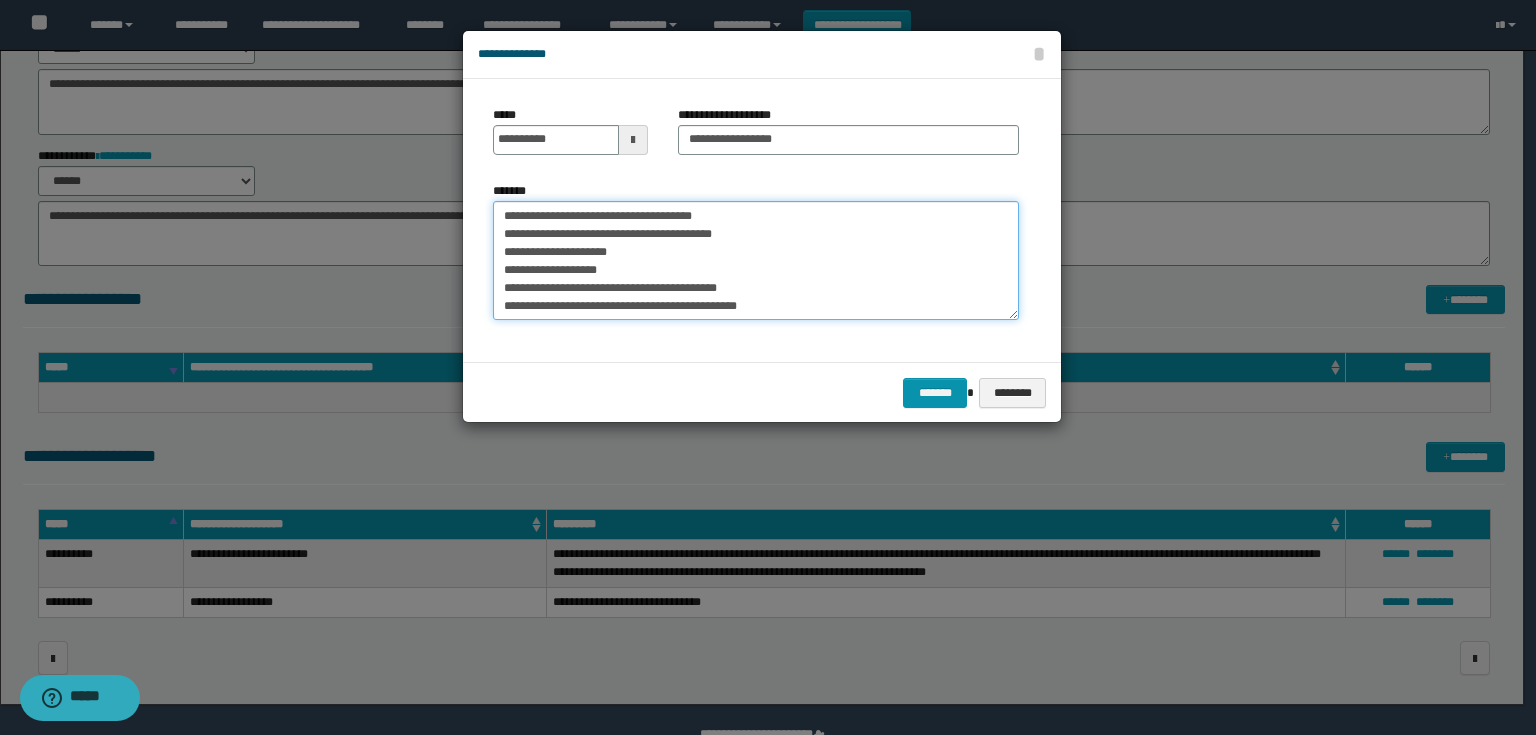 click on "**********" at bounding box center [756, 261] 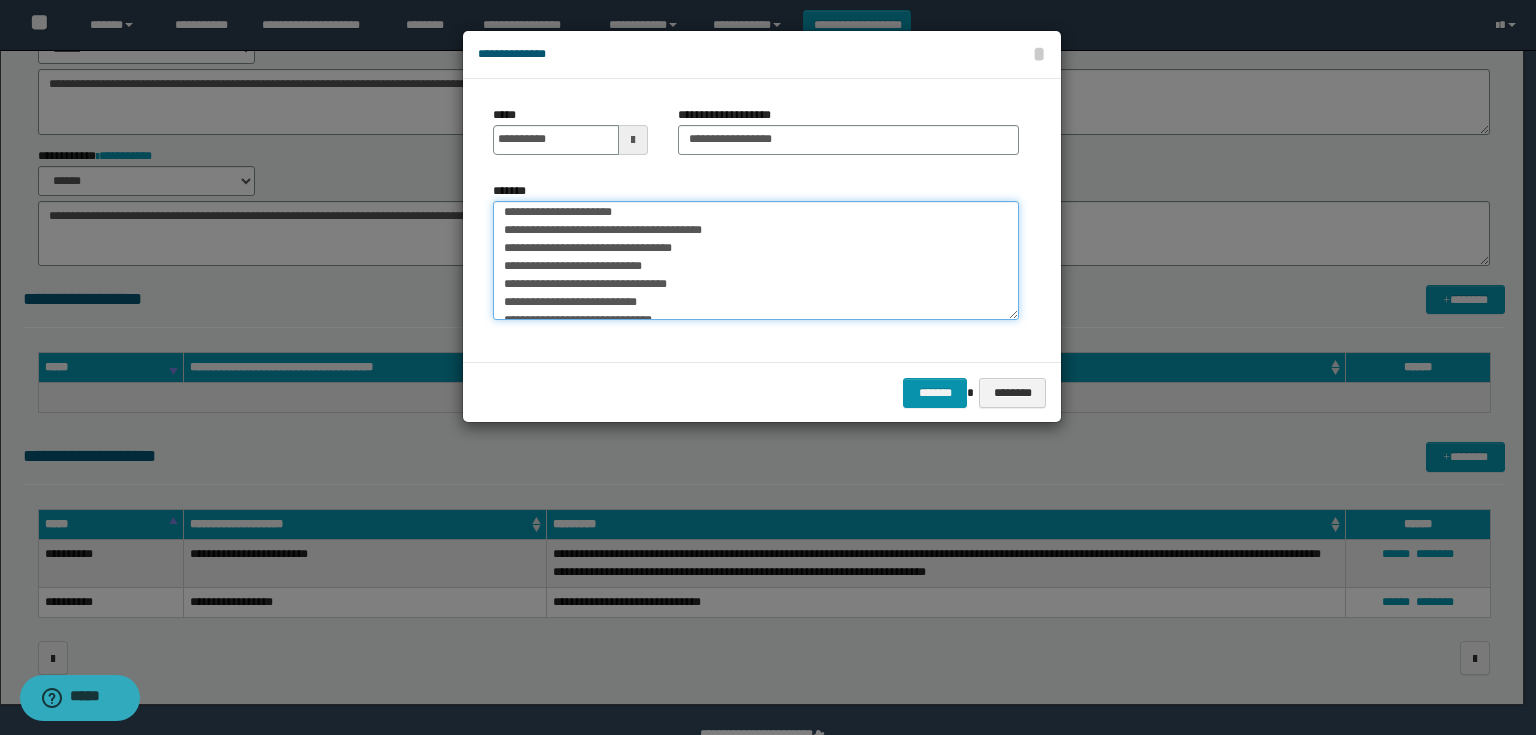 drag, startPoint x: 804, startPoint y: 302, endPoint x: 762, endPoint y: 308, distance: 42.426407 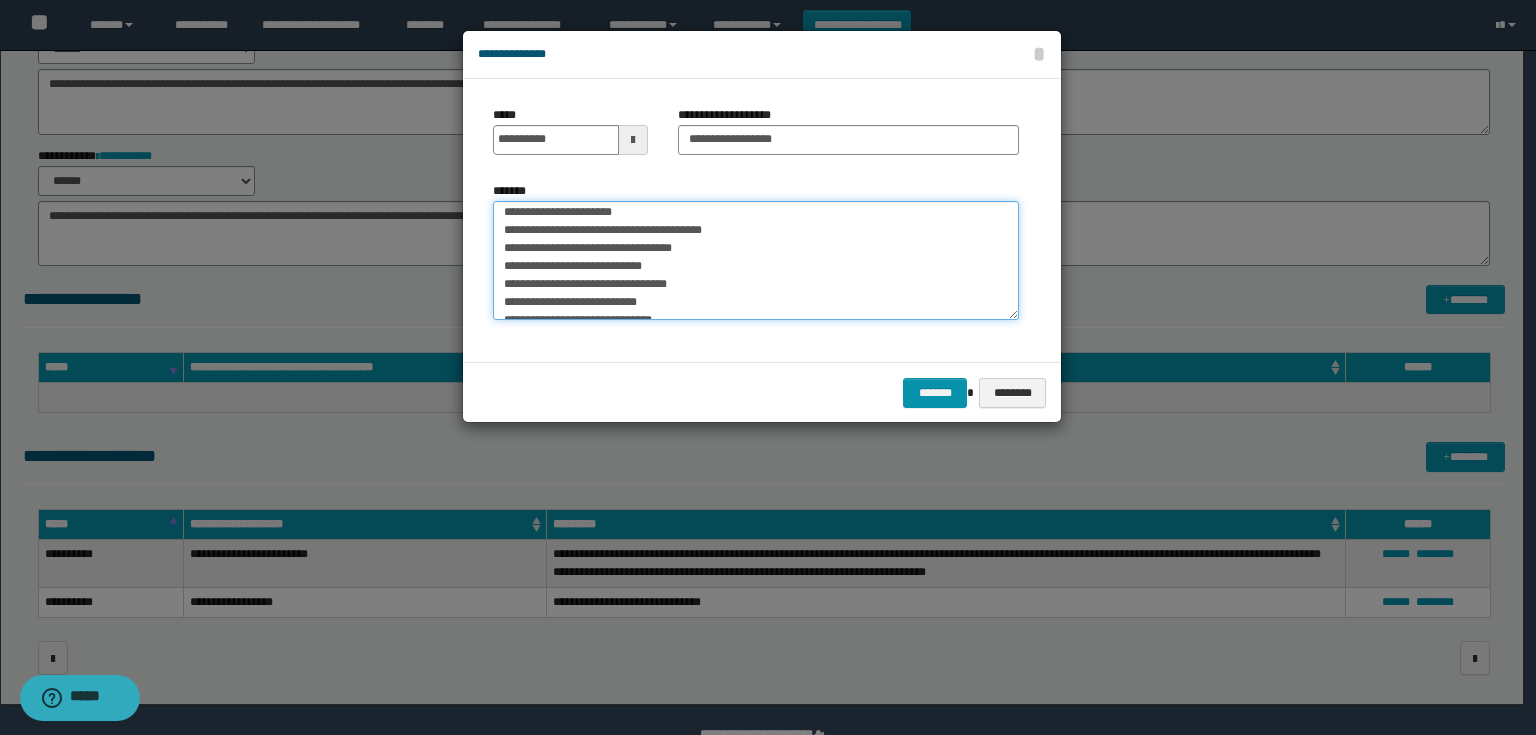 click on "**********" at bounding box center [756, 261] 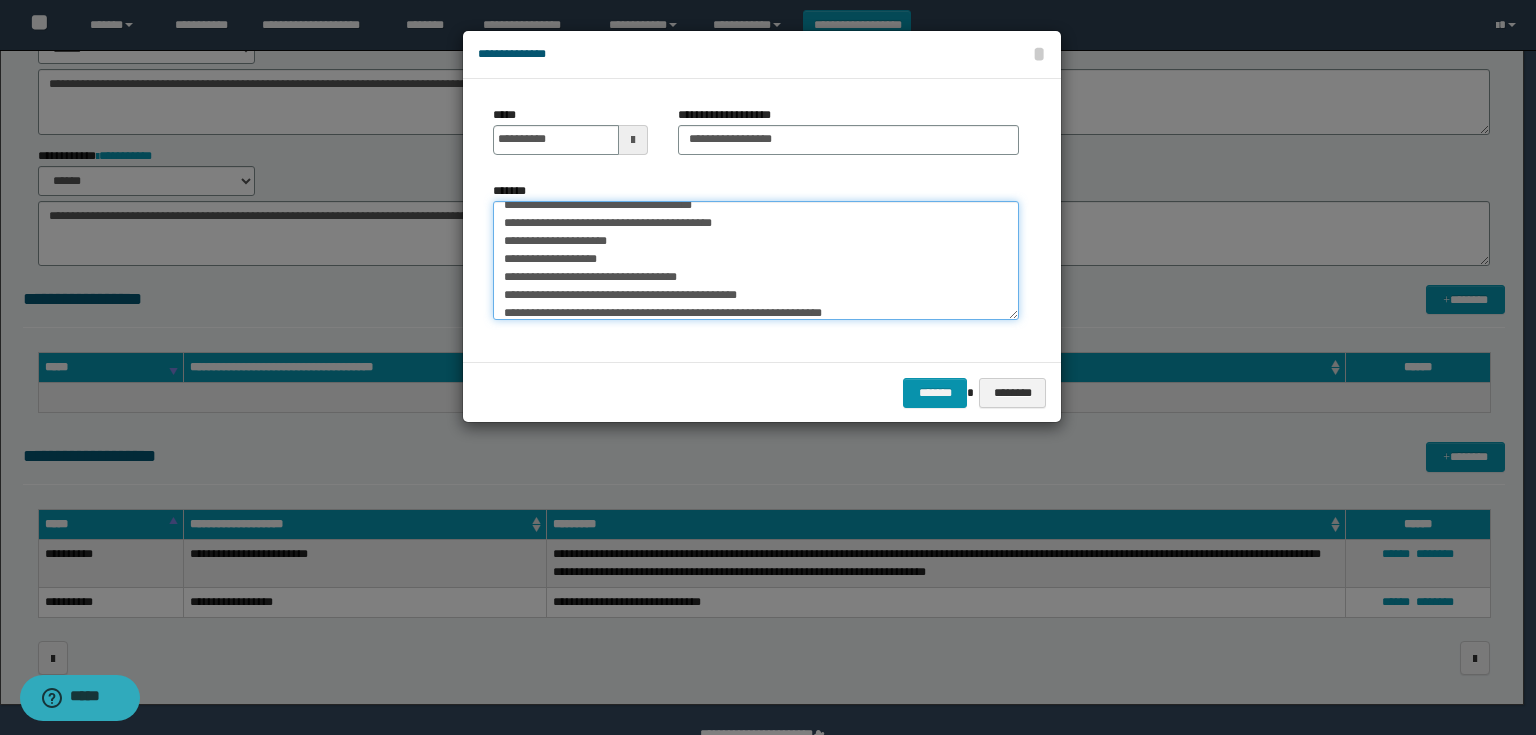scroll, scrollTop: 0, scrollLeft: 0, axis: both 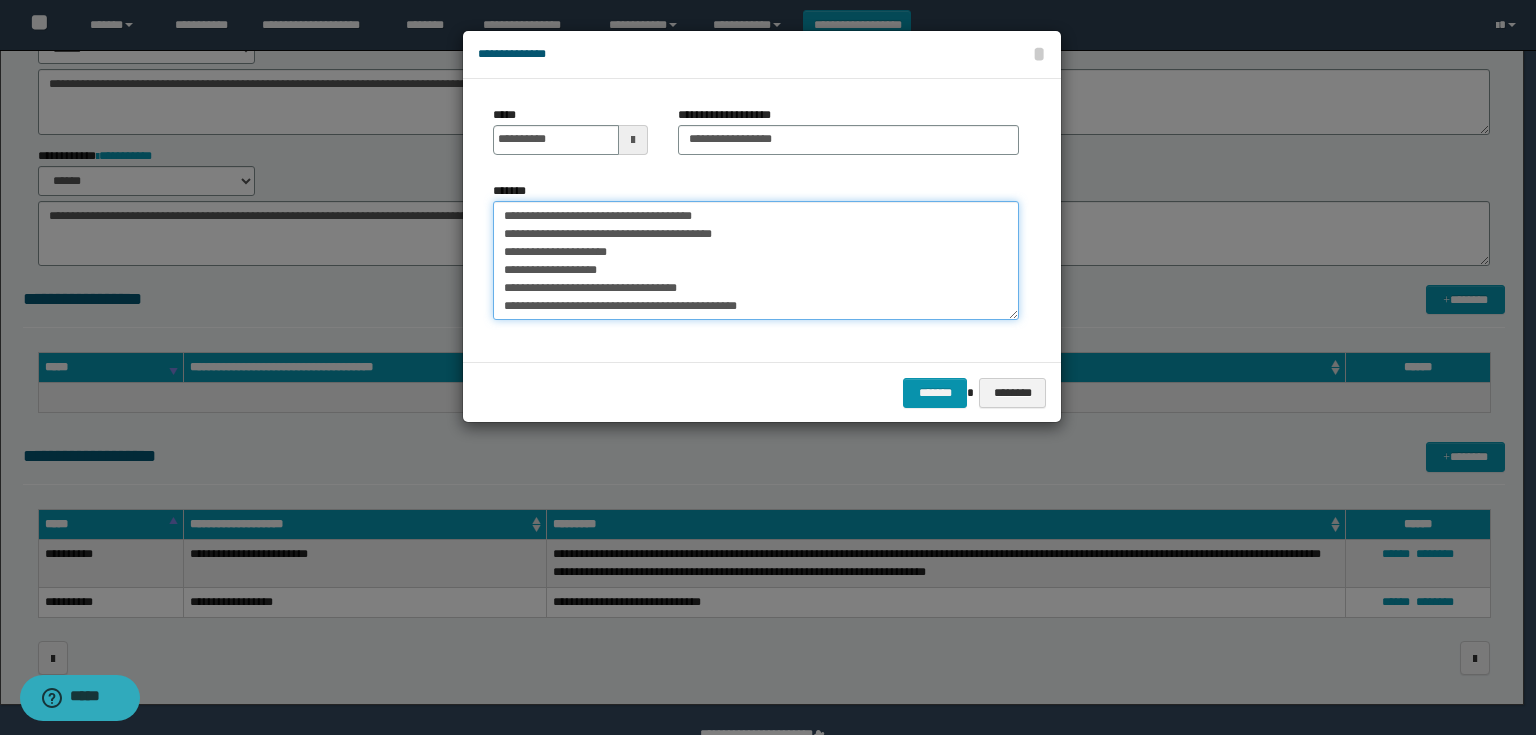 click on "**********" at bounding box center (756, 261) 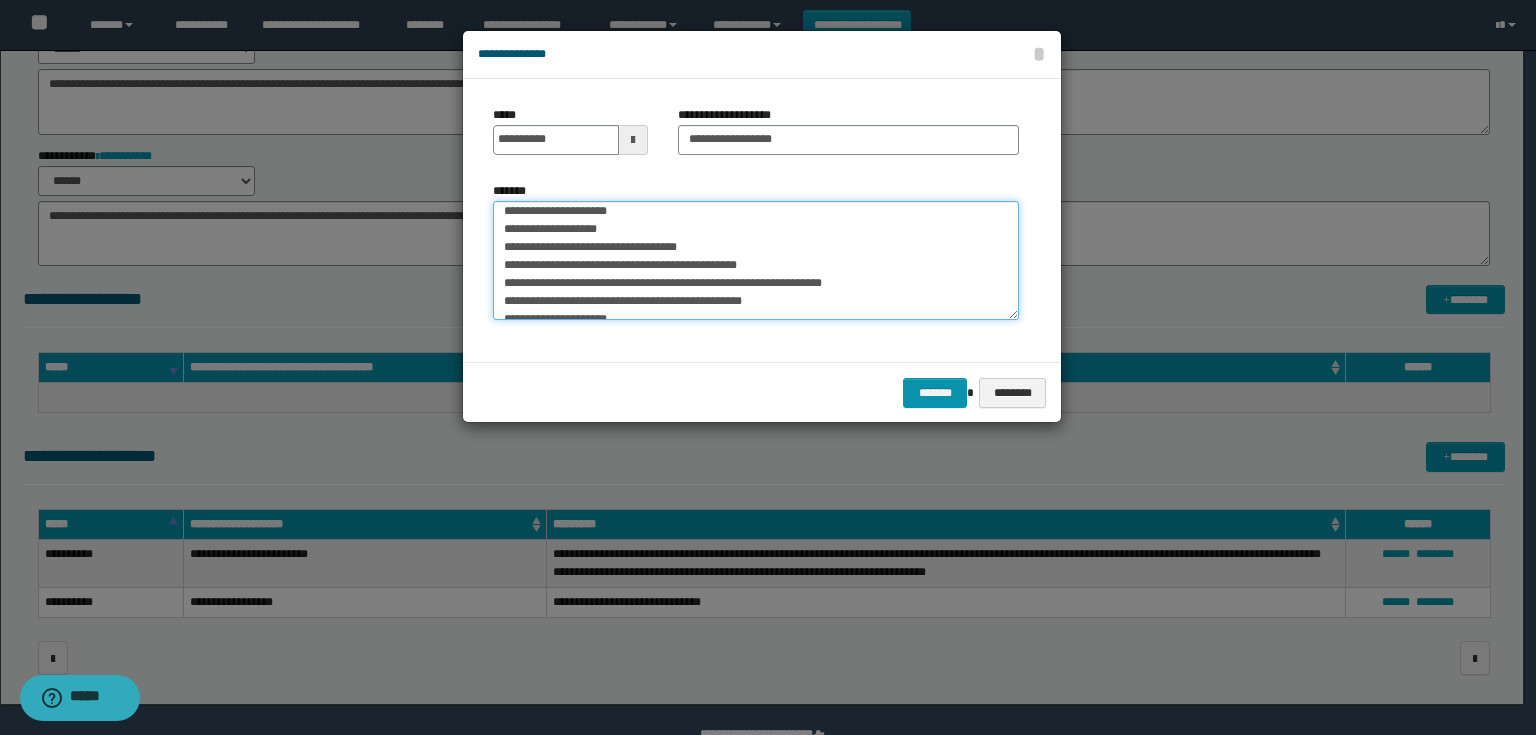 scroll, scrollTop: 74, scrollLeft: 0, axis: vertical 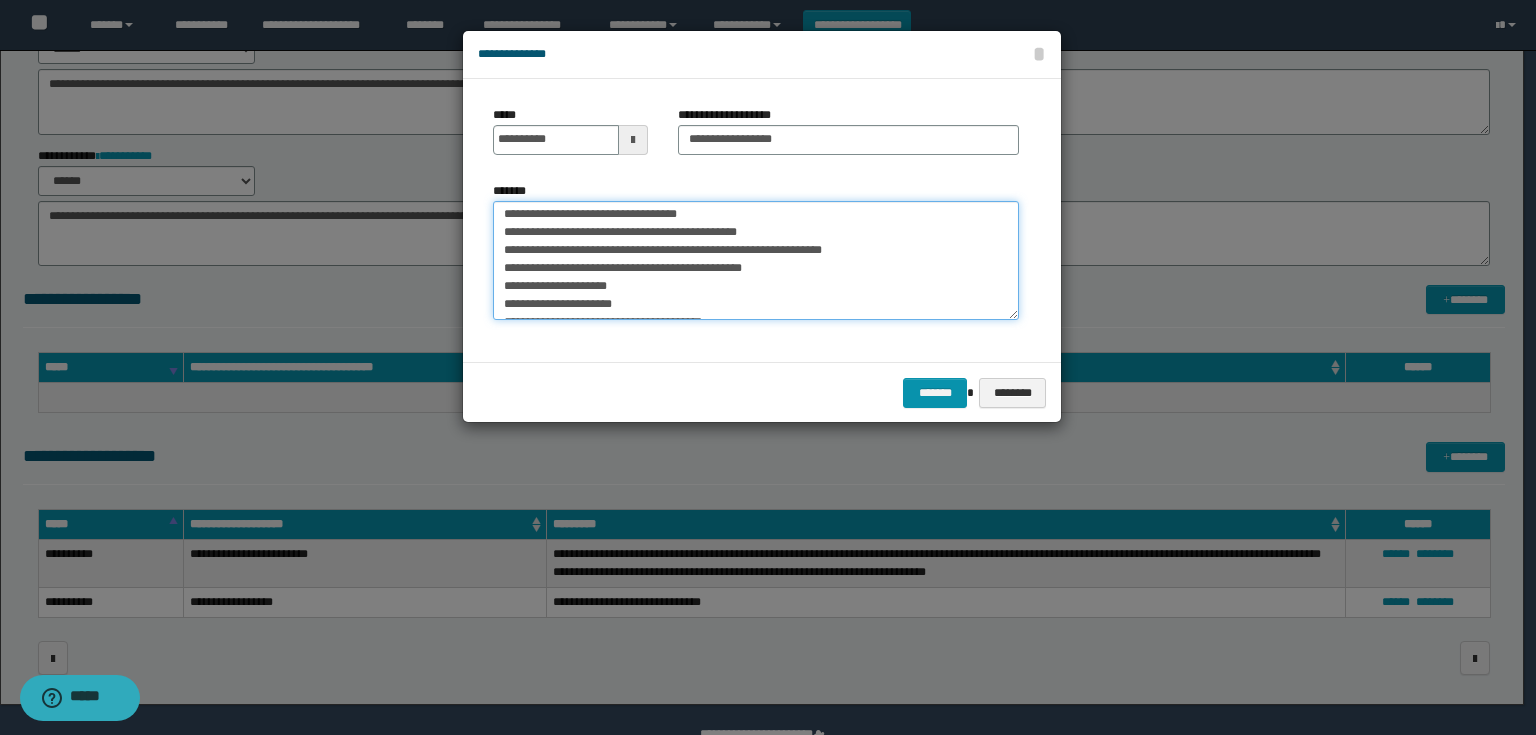 drag, startPoint x: 807, startPoint y: 308, endPoint x: 774, endPoint y: 288, distance: 38.587563 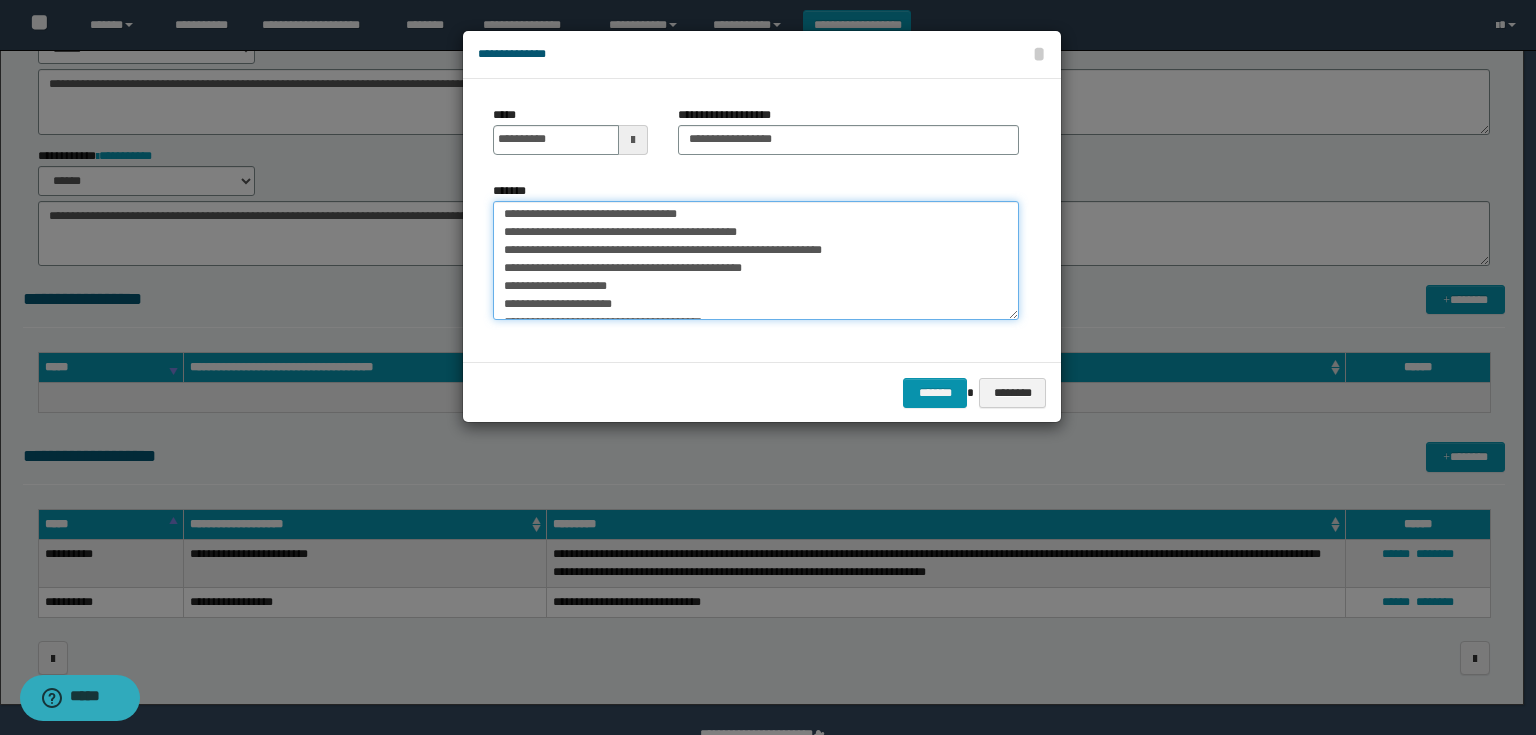 drag, startPoint x: 823, startPoint y: 272, endPoint x: 725, endPoint y: 267, distance: 98.12747 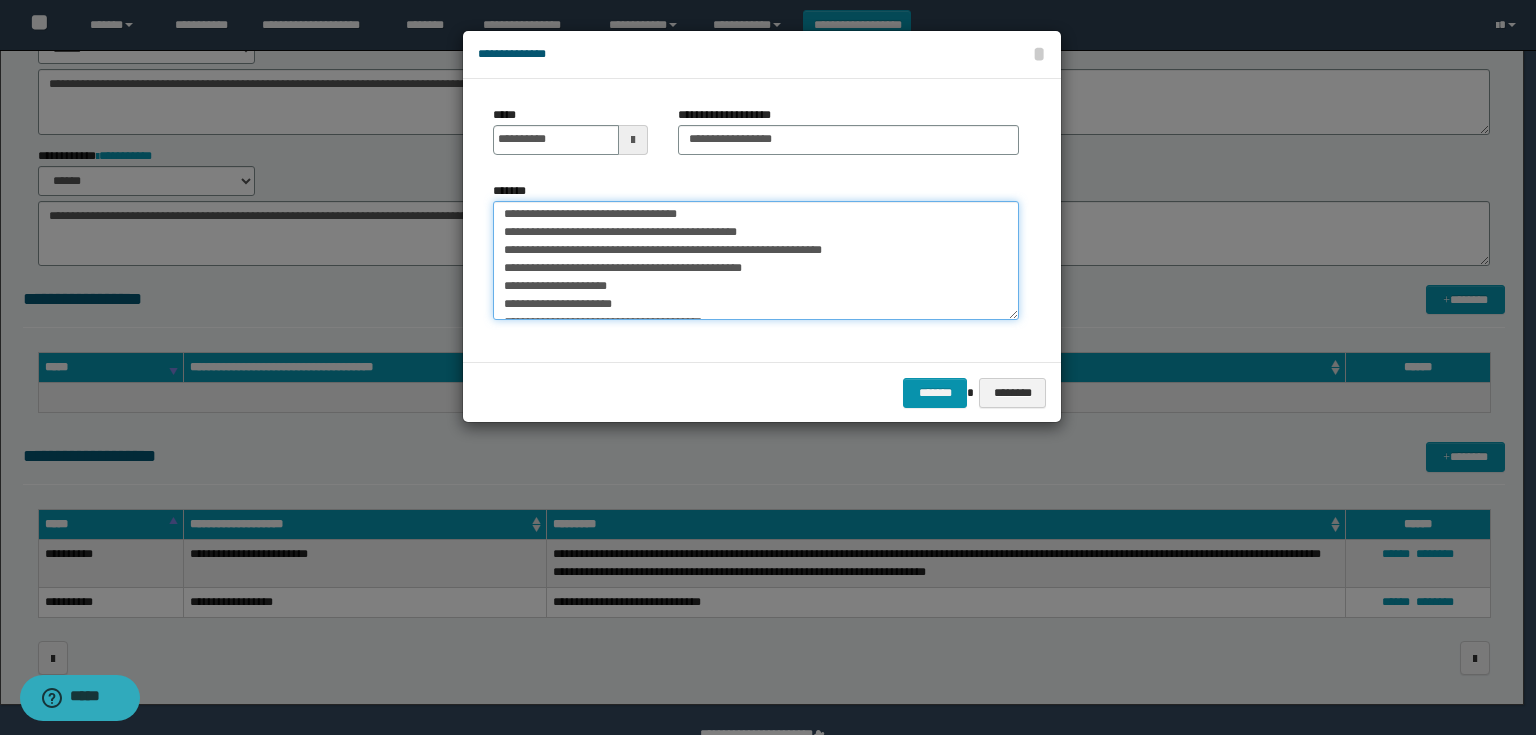 click on "**********" at bounding box center (756, 261) 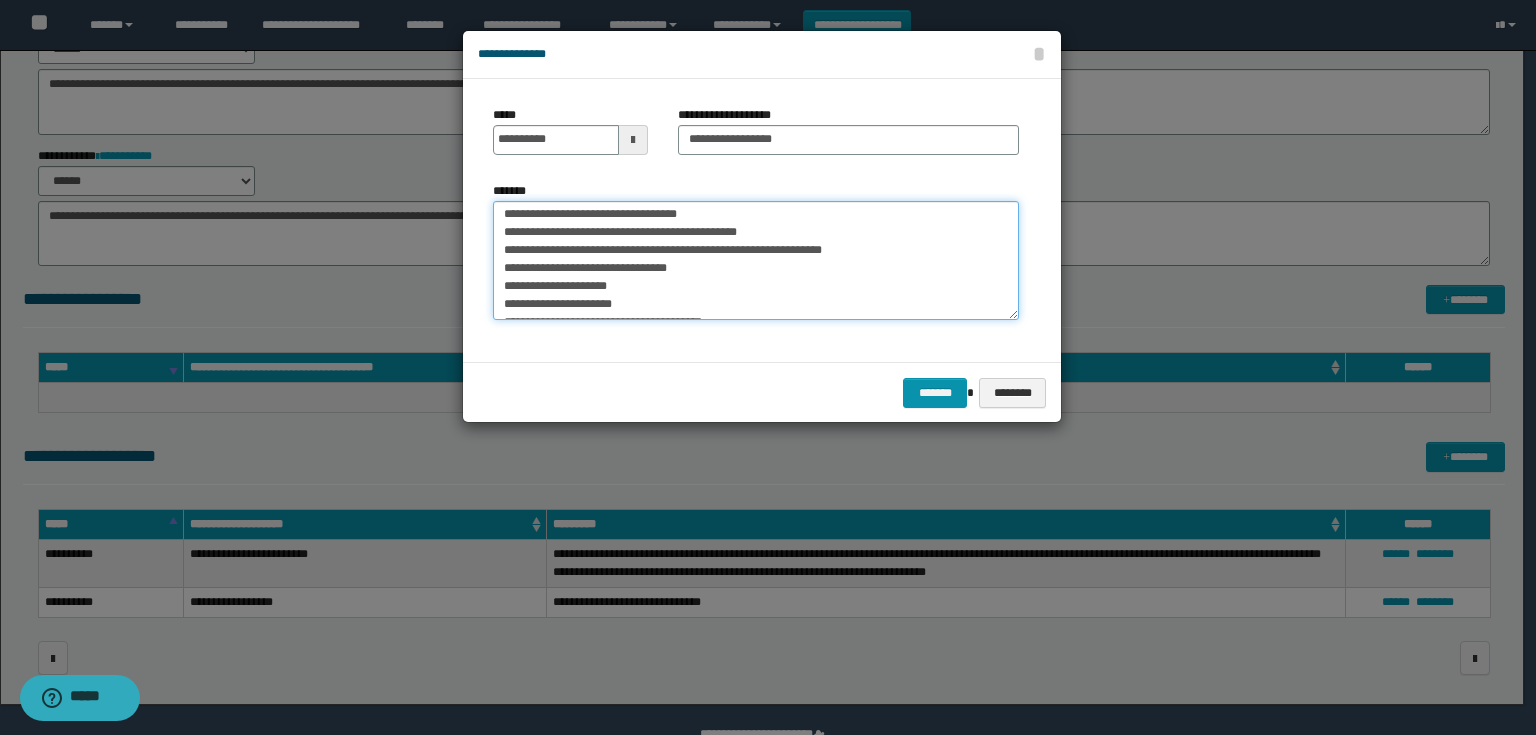 drag, startPoint x: 815, startPoint y: 225, endPoint x: 764, endPoint y: 229, distance: 51.156624 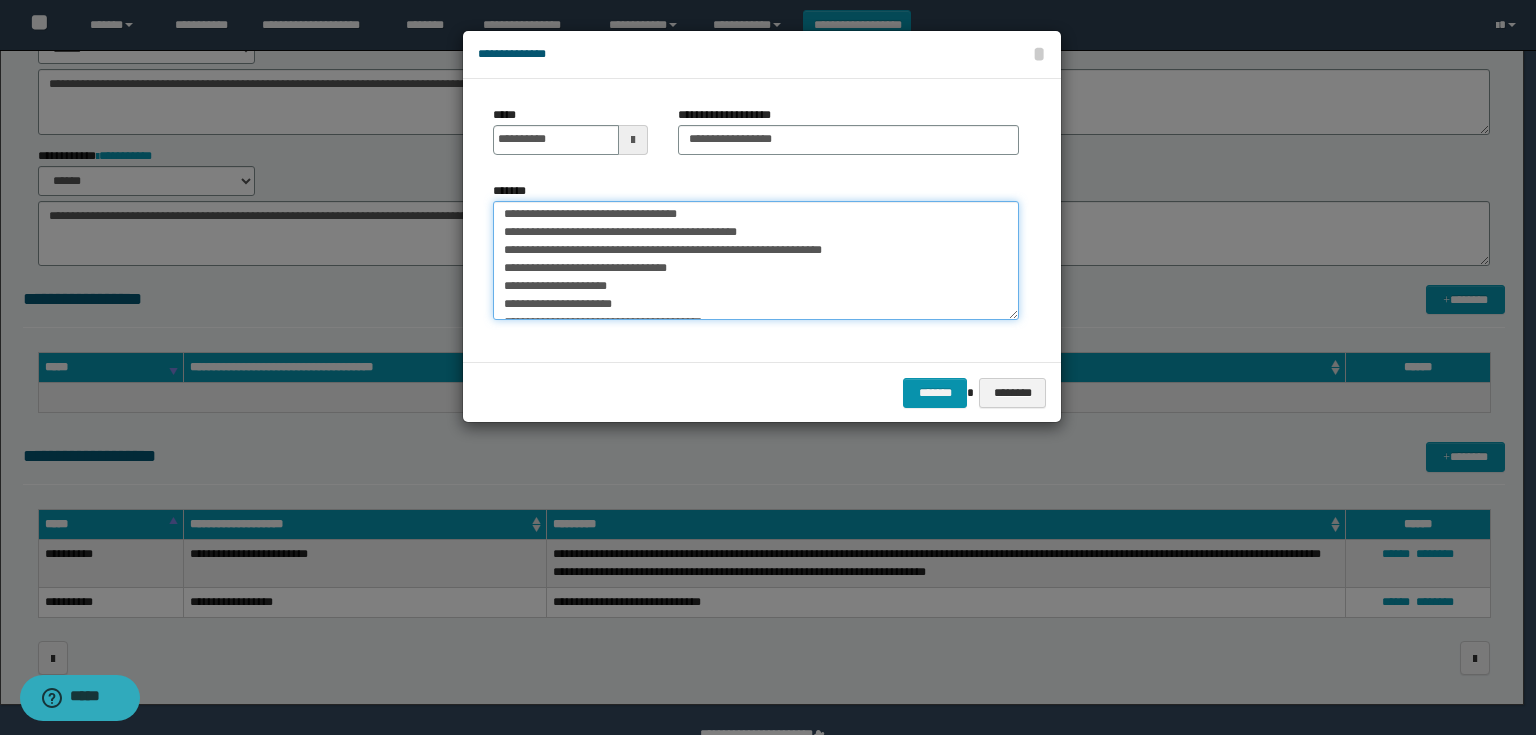click on "**********" at bounding box center [756, 261] 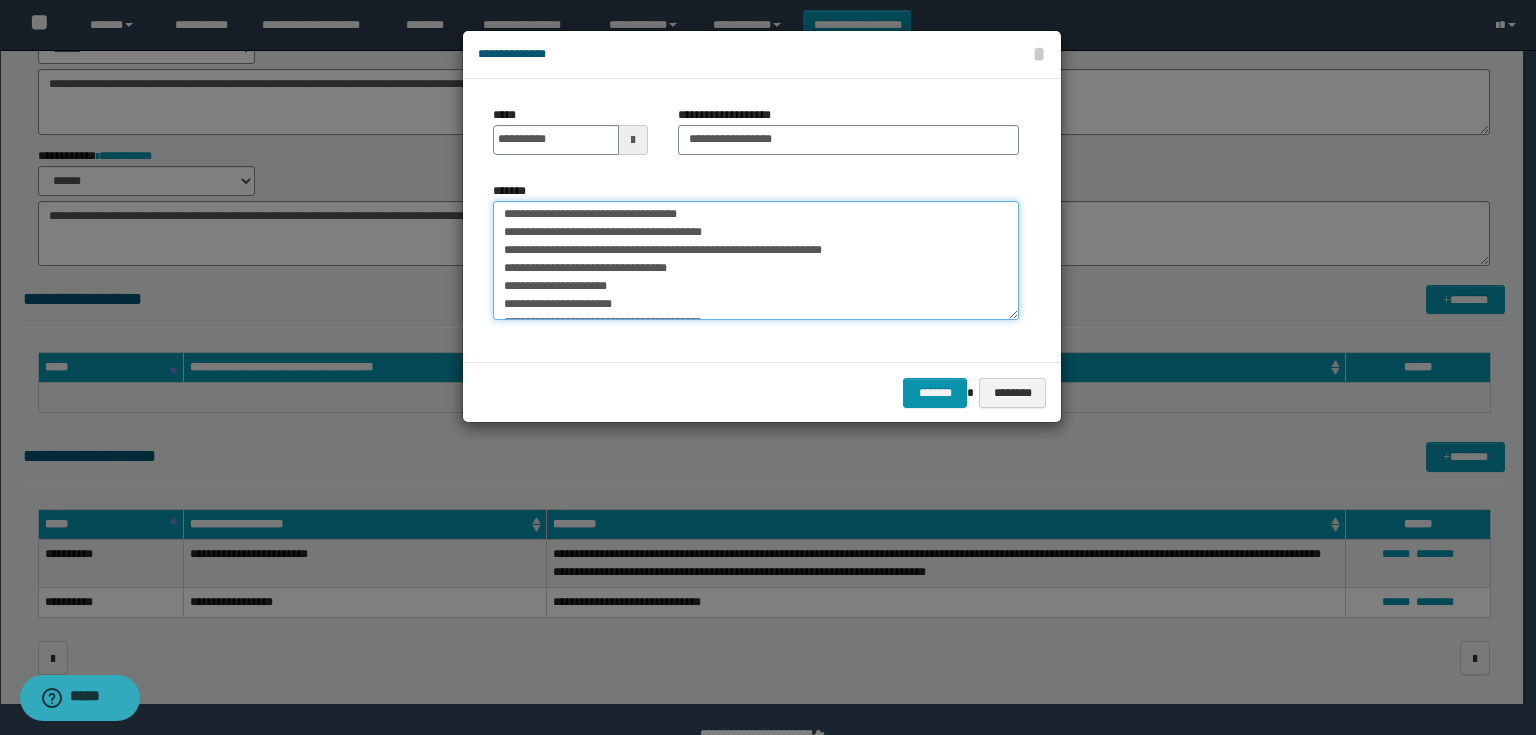 drag, startPoint x: 924, startPoint y: 256, endPoint x: 884, endPoint y: 251, distance: 40.311287 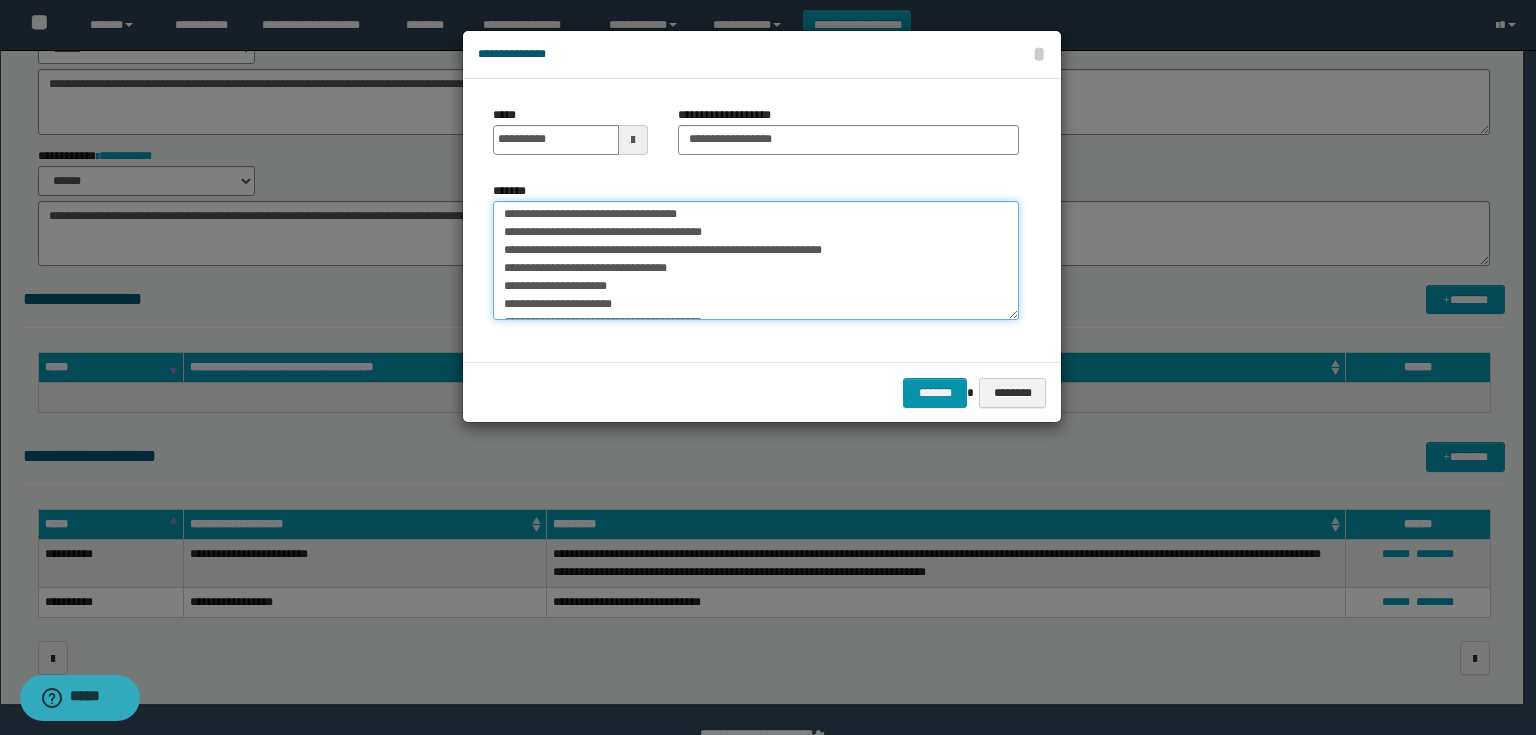 click on "**********" at bounding box center (756, 261) 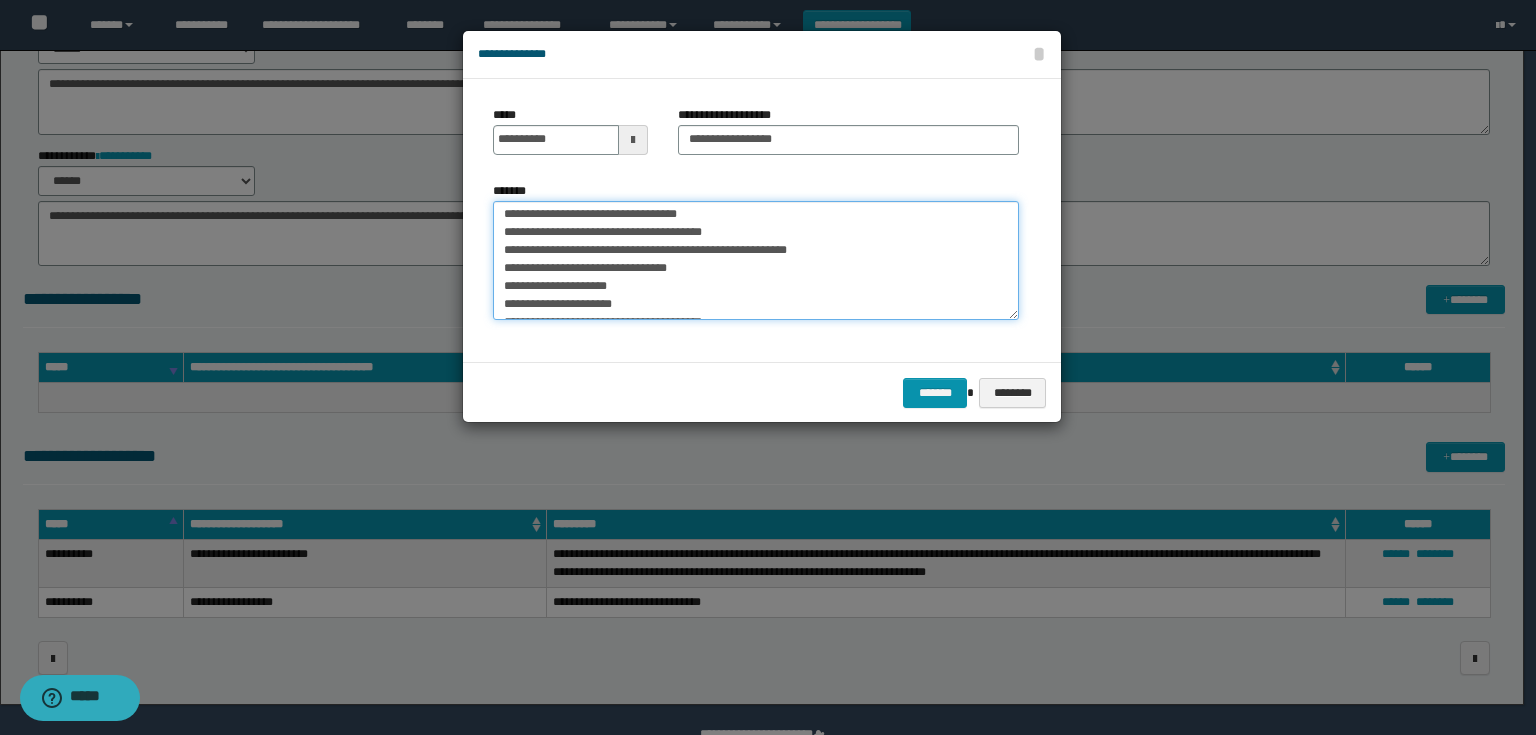 drag, startPoint x: 832, startPoint y: 281, endPoint x: 590, endPoint y: 292, distance: 242.24988 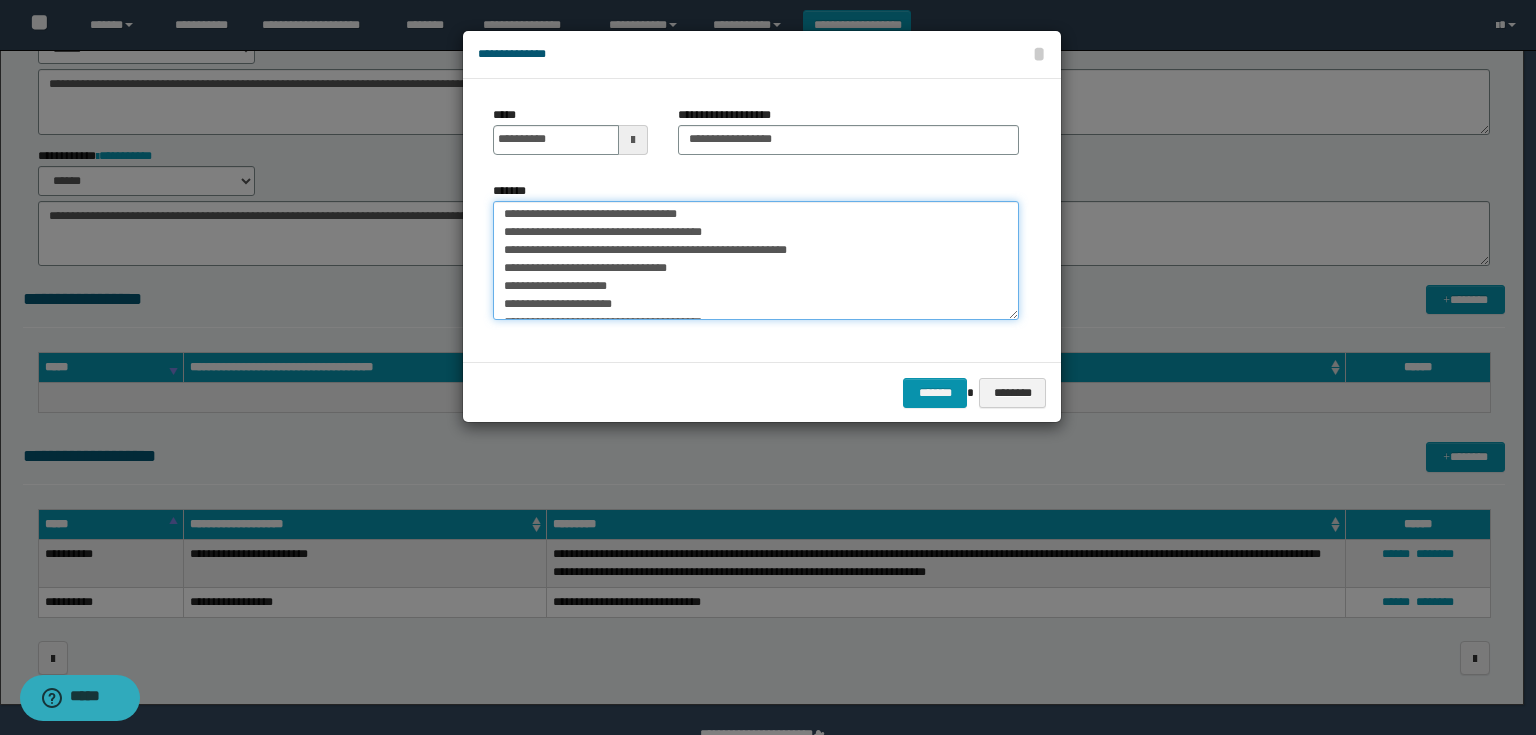 click on "**********" at bounding box center [756, 261] 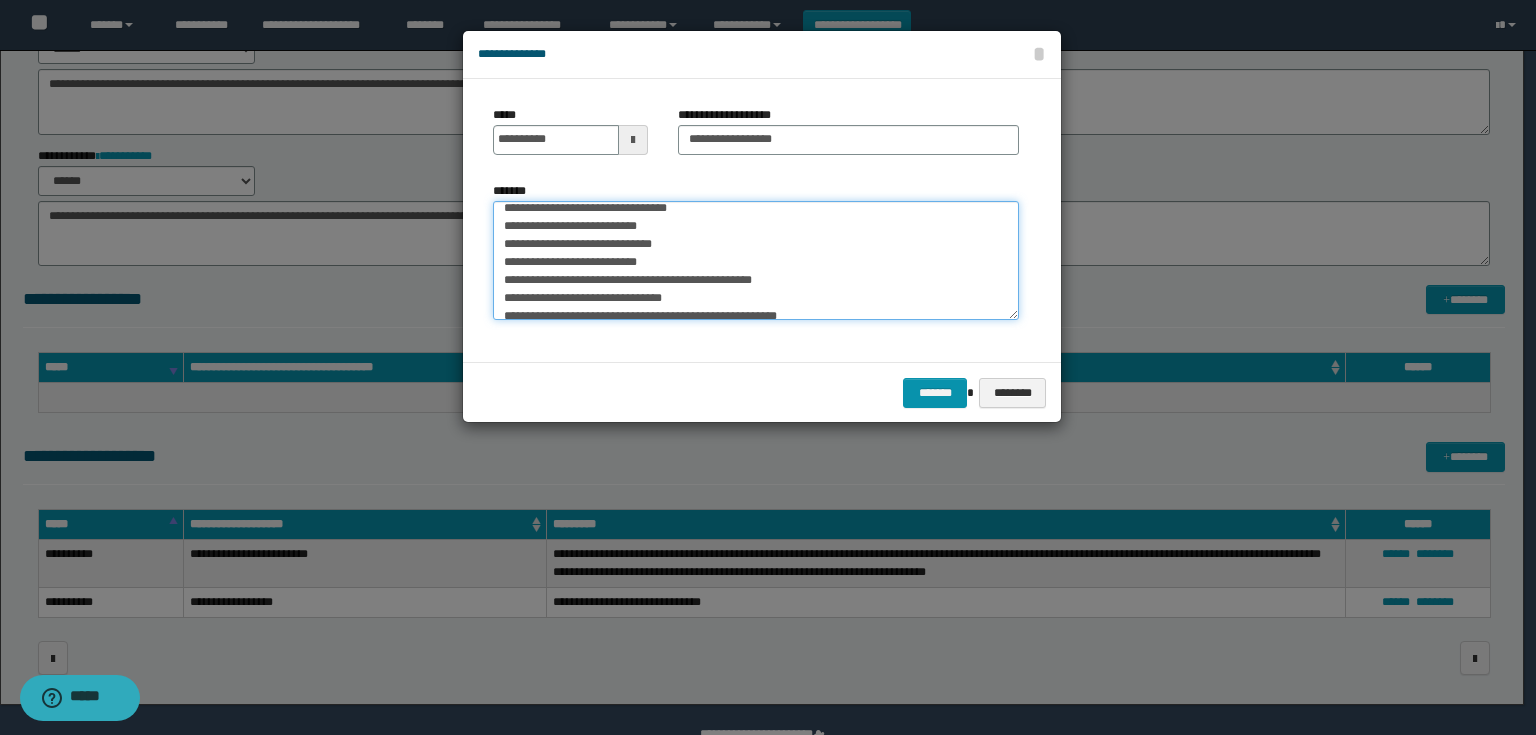 drag, startPoint x: 636, startPoint y: 300, endPoint x: 584, endPoint y: 273, distance: 58.59181 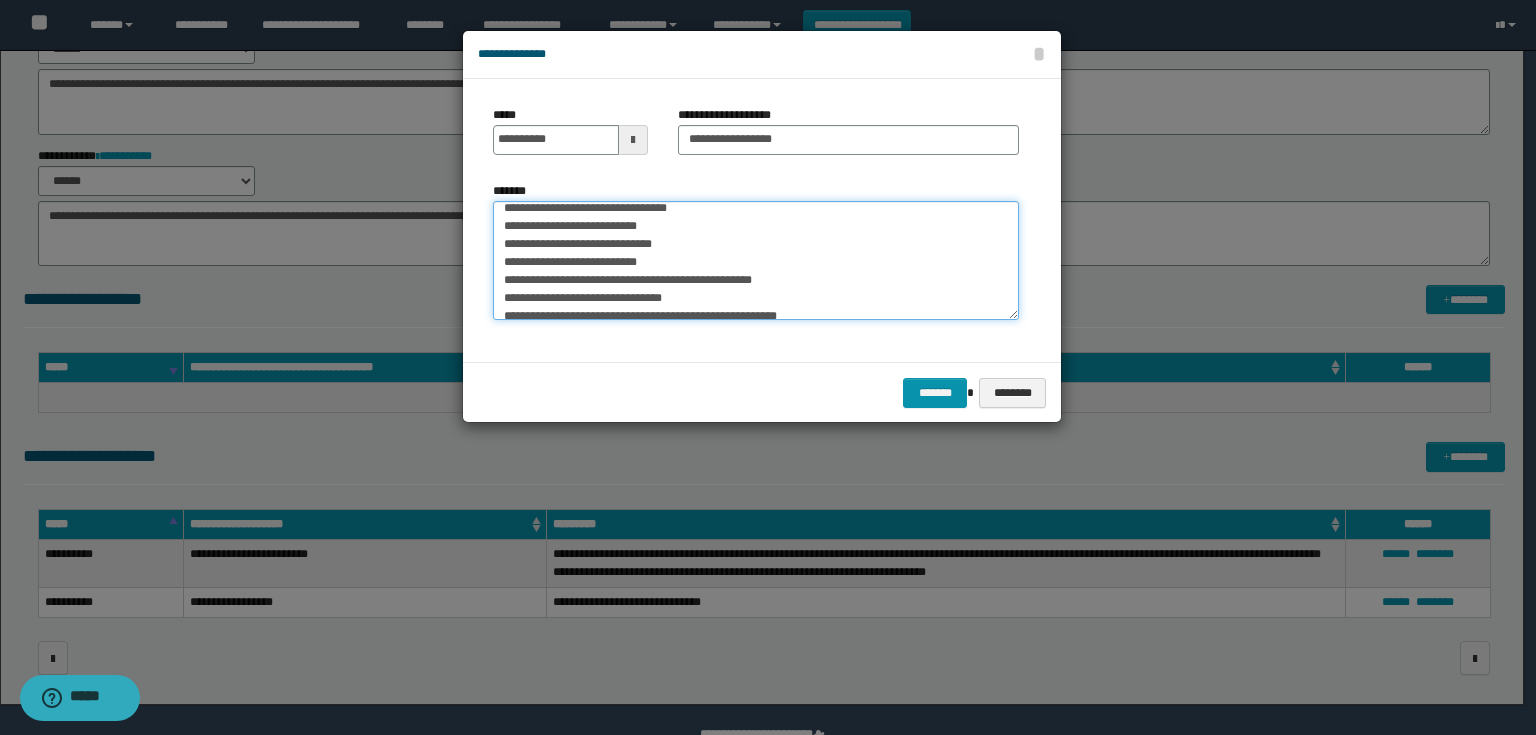 click on "**********" at bounding box center [756, 261] 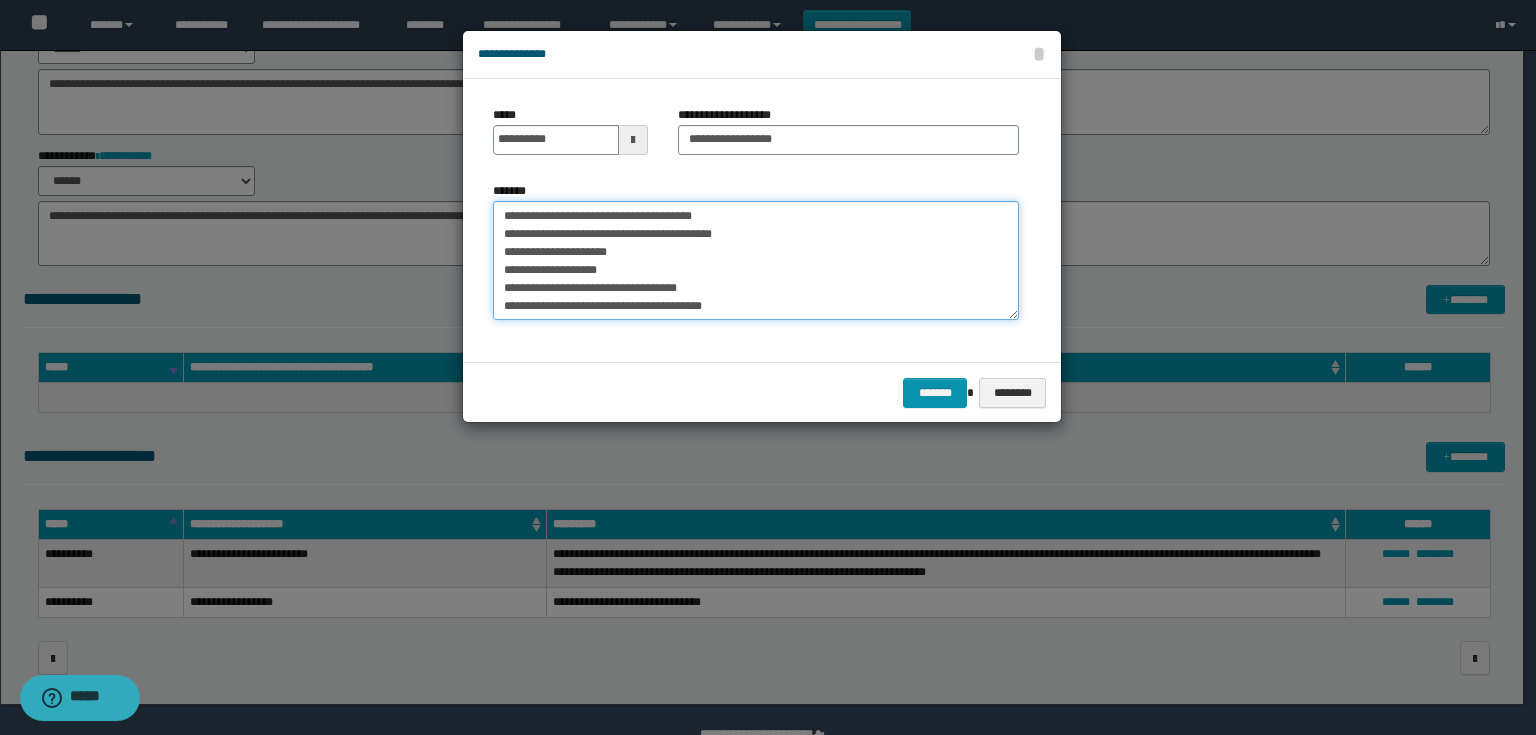 scroll, scrollTop: 160, scrollLeft: 0, axis: vertical 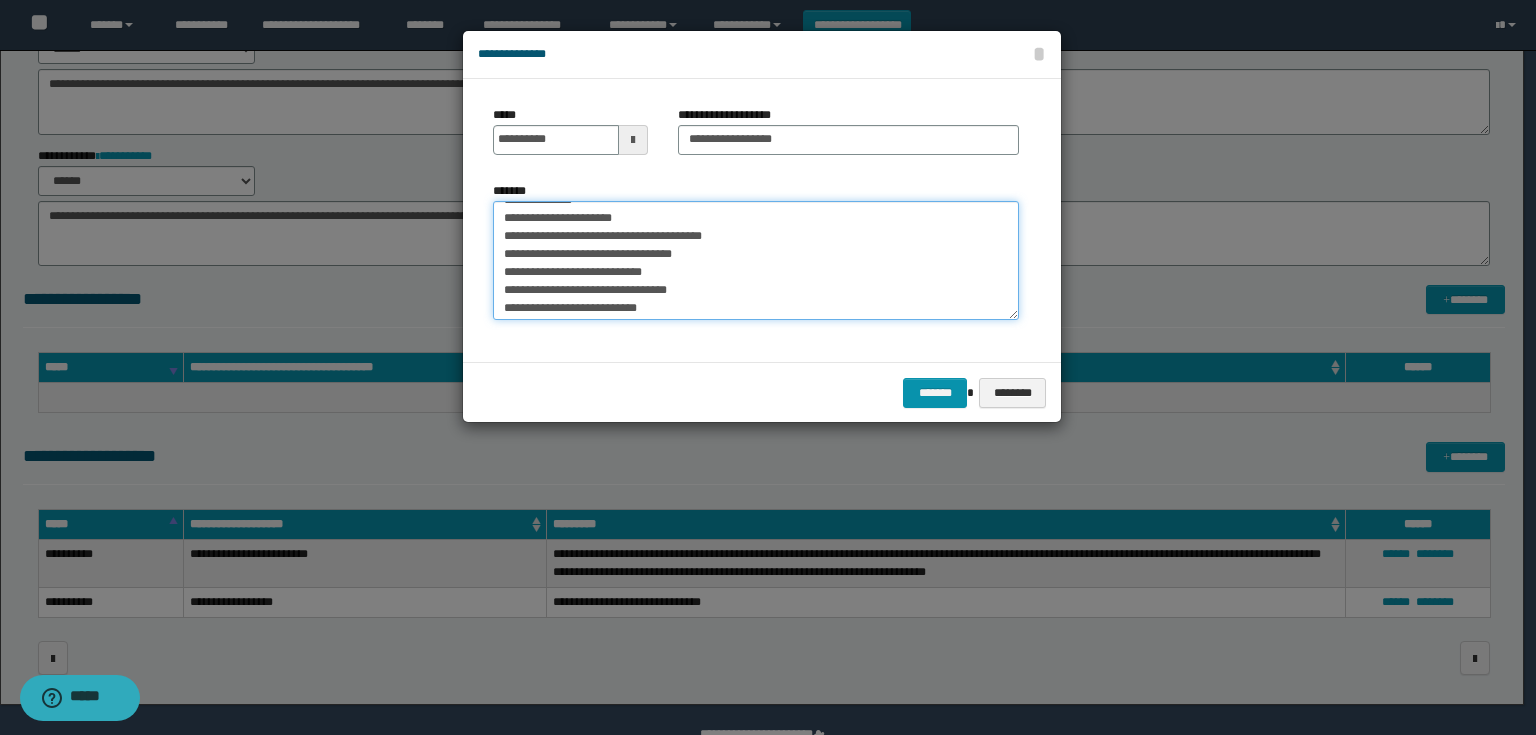 click on "**********" at bounding box center [756, 261] 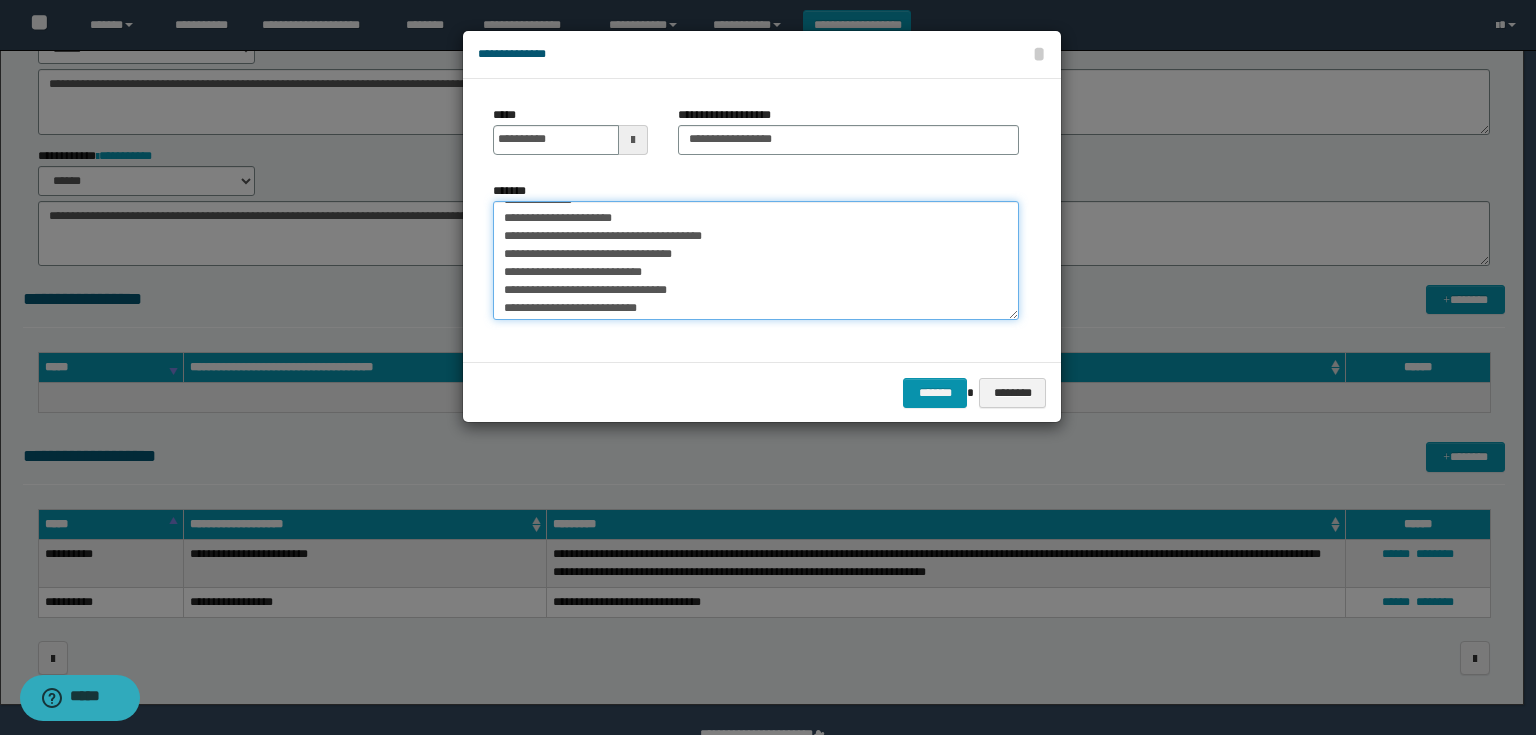 drag, startPoint x: 764, startPoint y: 234, endPoint x: 720, endPoint y: 240, distance: 44.407207 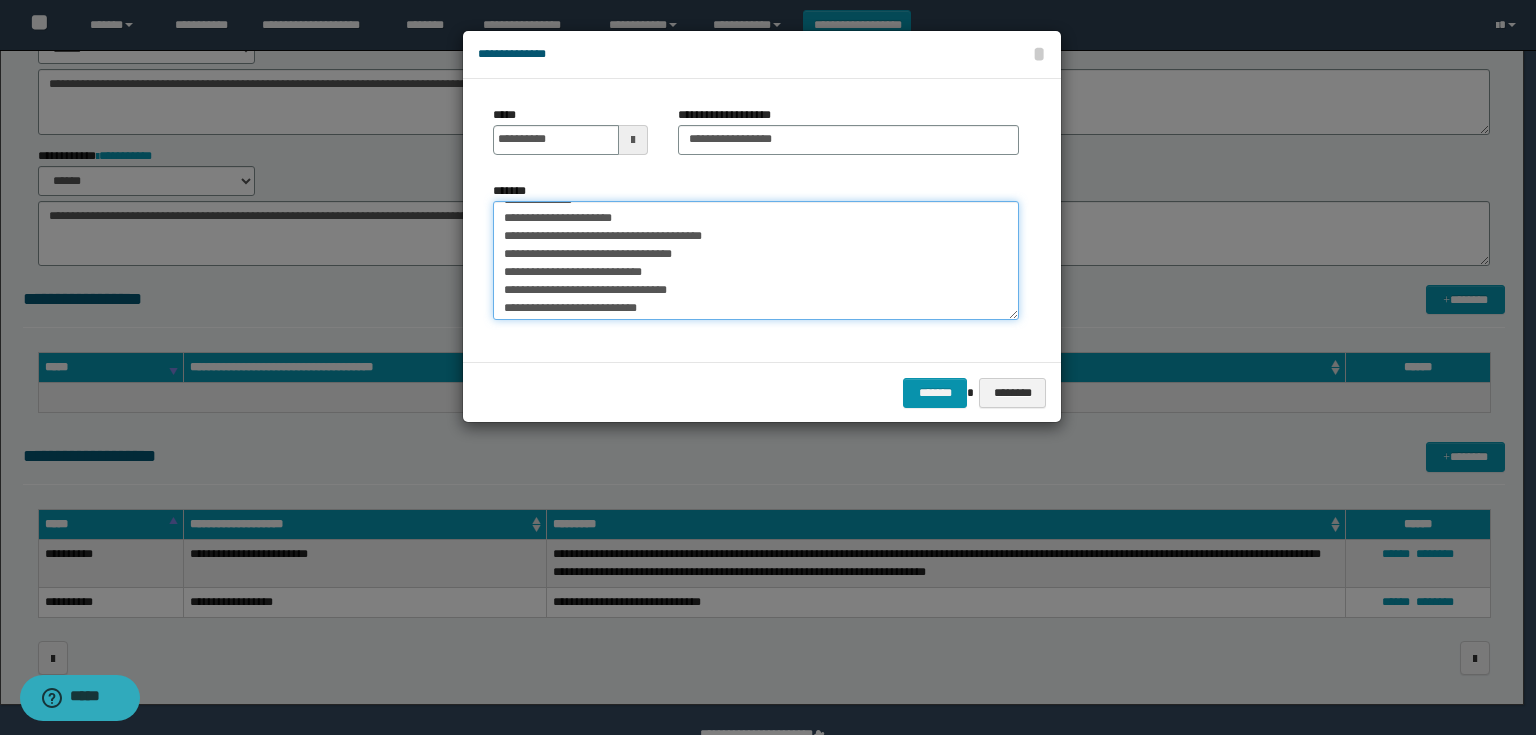 click on "**********" at bounding box center (756, 261) 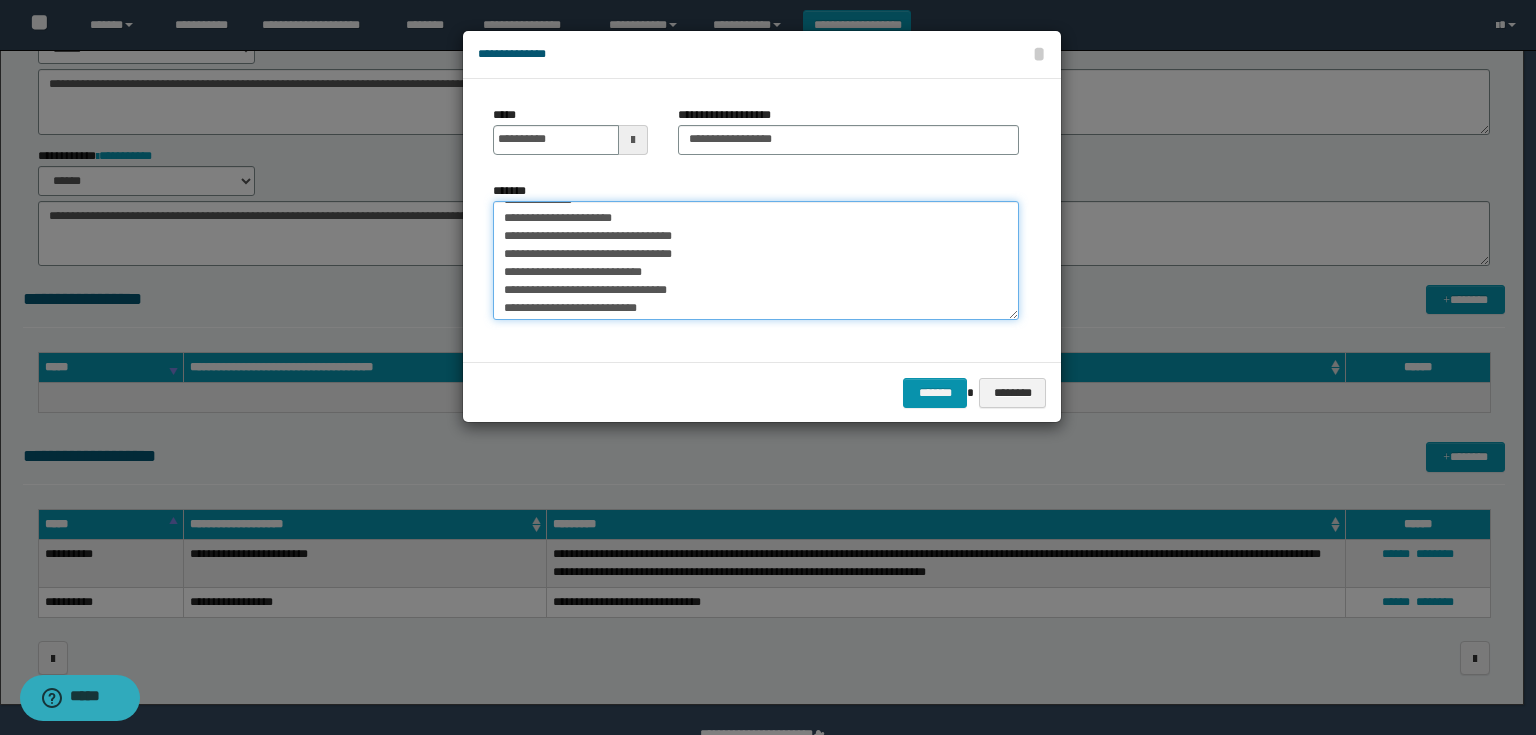 drag, startPoint x: 713, startPoint y: 252, endPoint x: 655, endPoint y: 259, distance: 58.420887 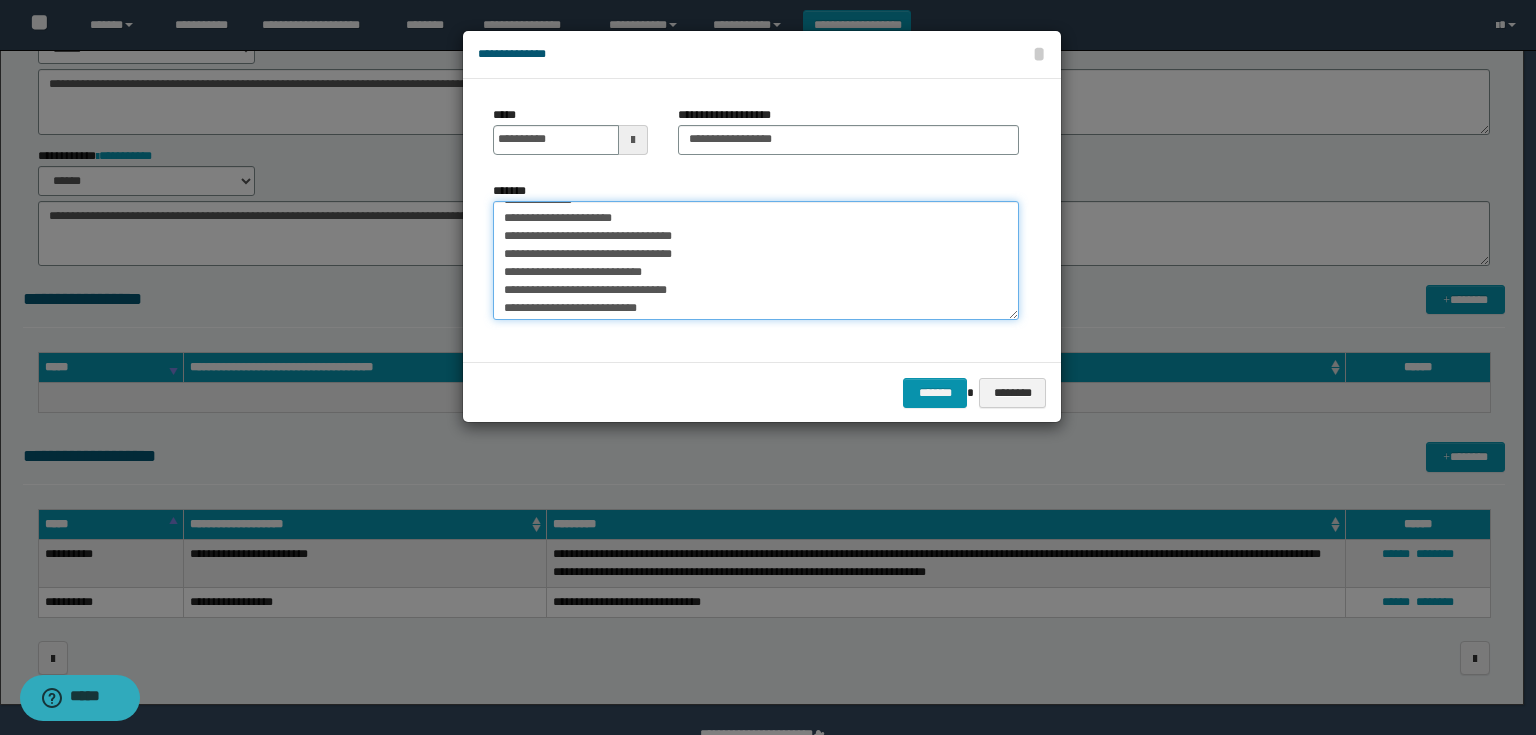 click on "**********" at bounding box center (756, 261) 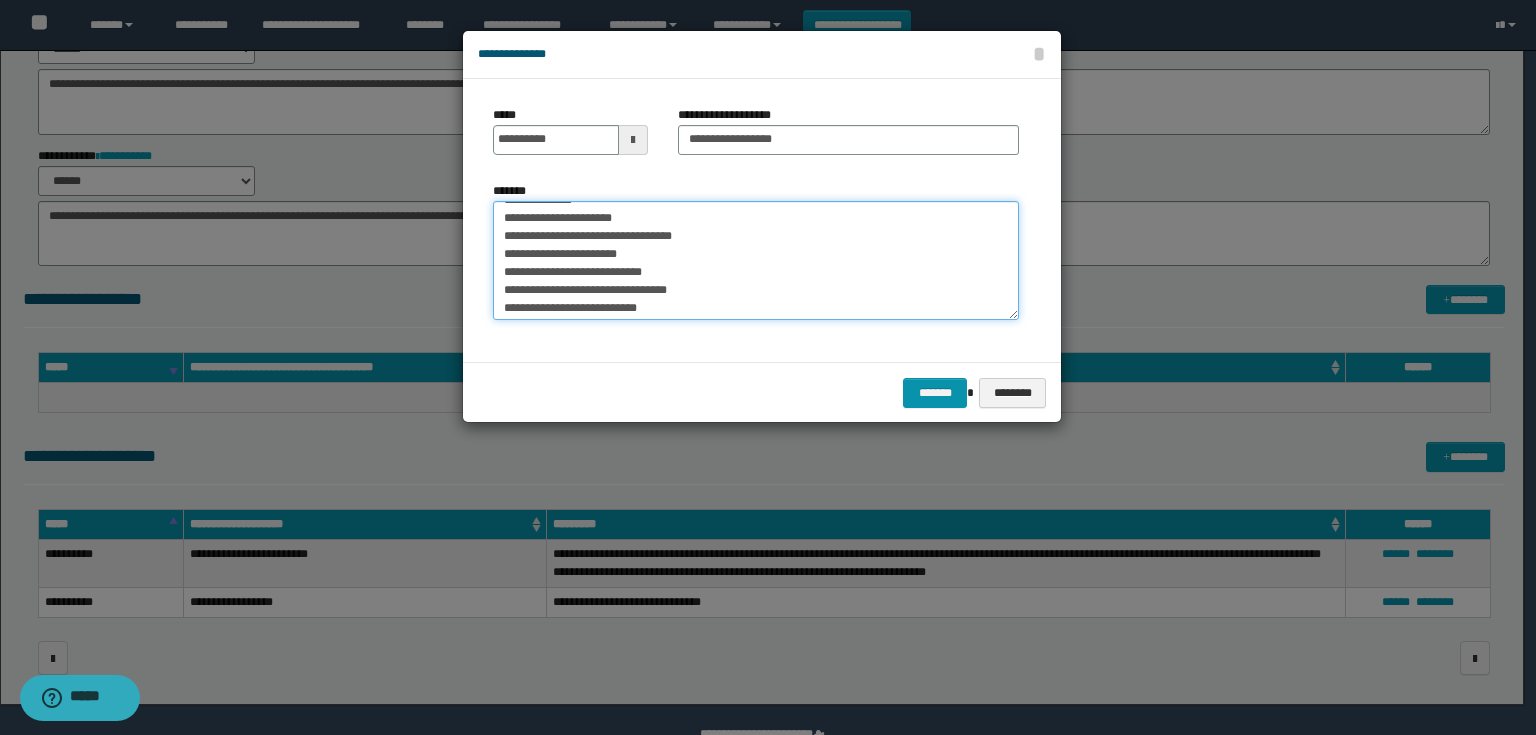 drag, startPoint x: 624, startPoint y: 219, endPoint x: 592, endPoint y: 218, distance: 32.01562 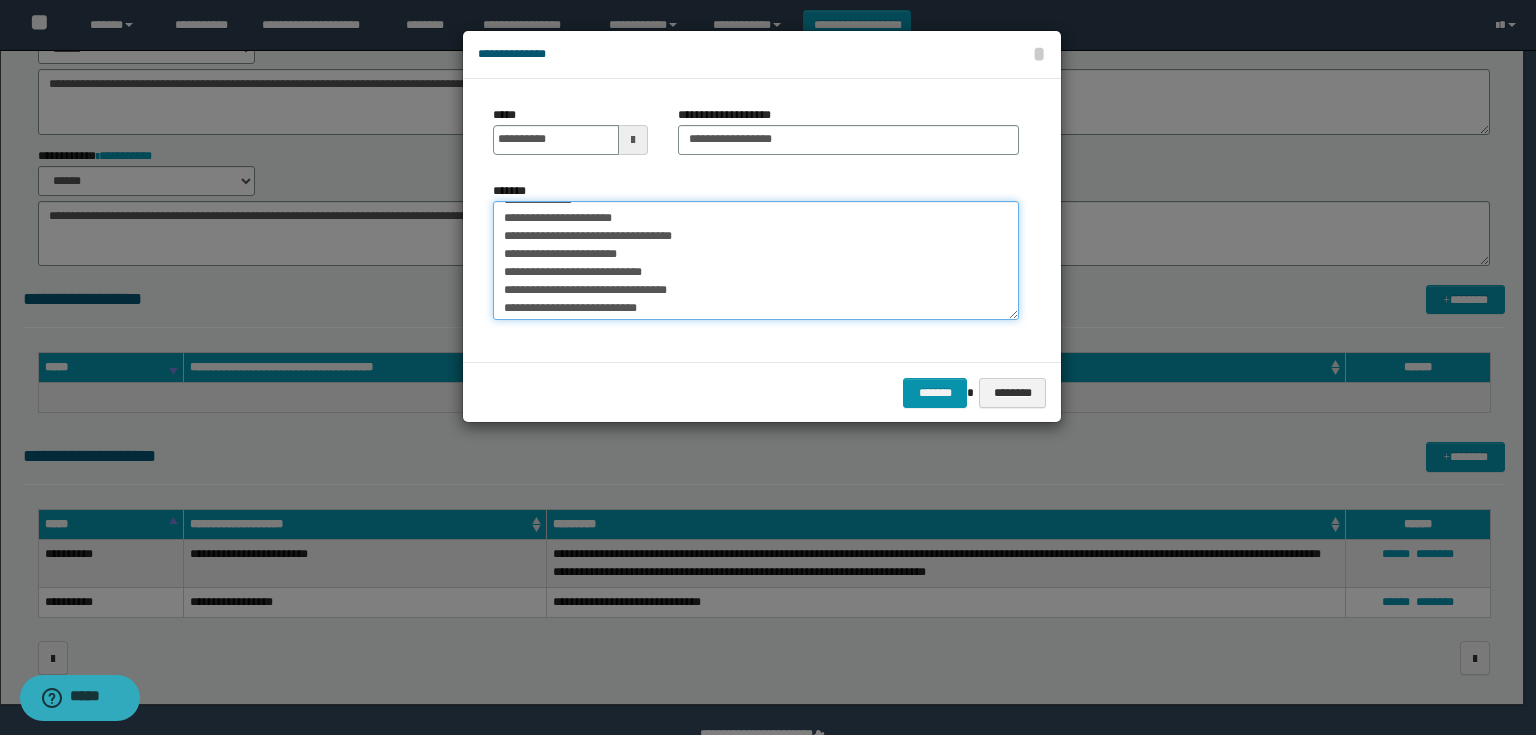 click on "**********" at bounding box center (756, 261) 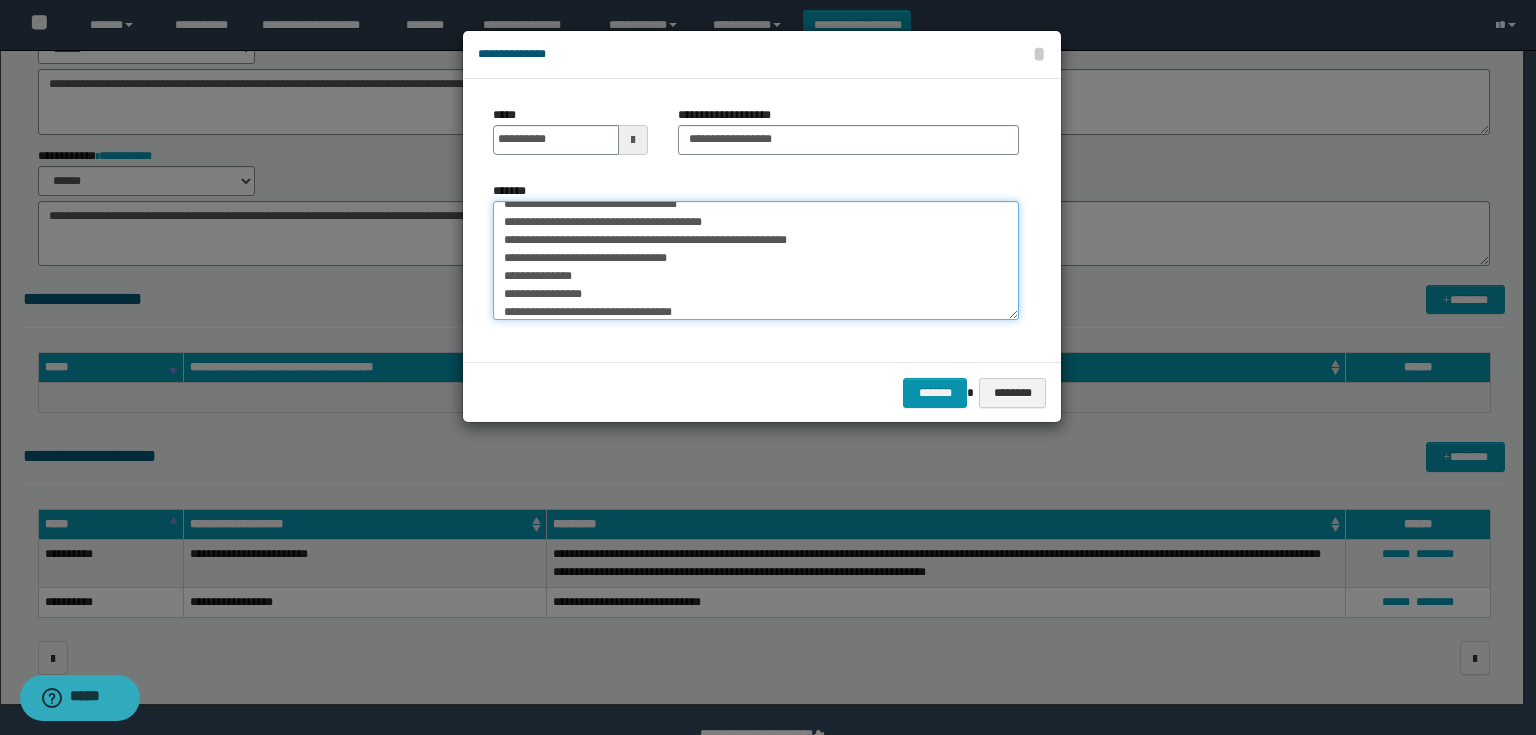 scroll, scrollTop: 64, scrollLeft: 0, axis: vertical 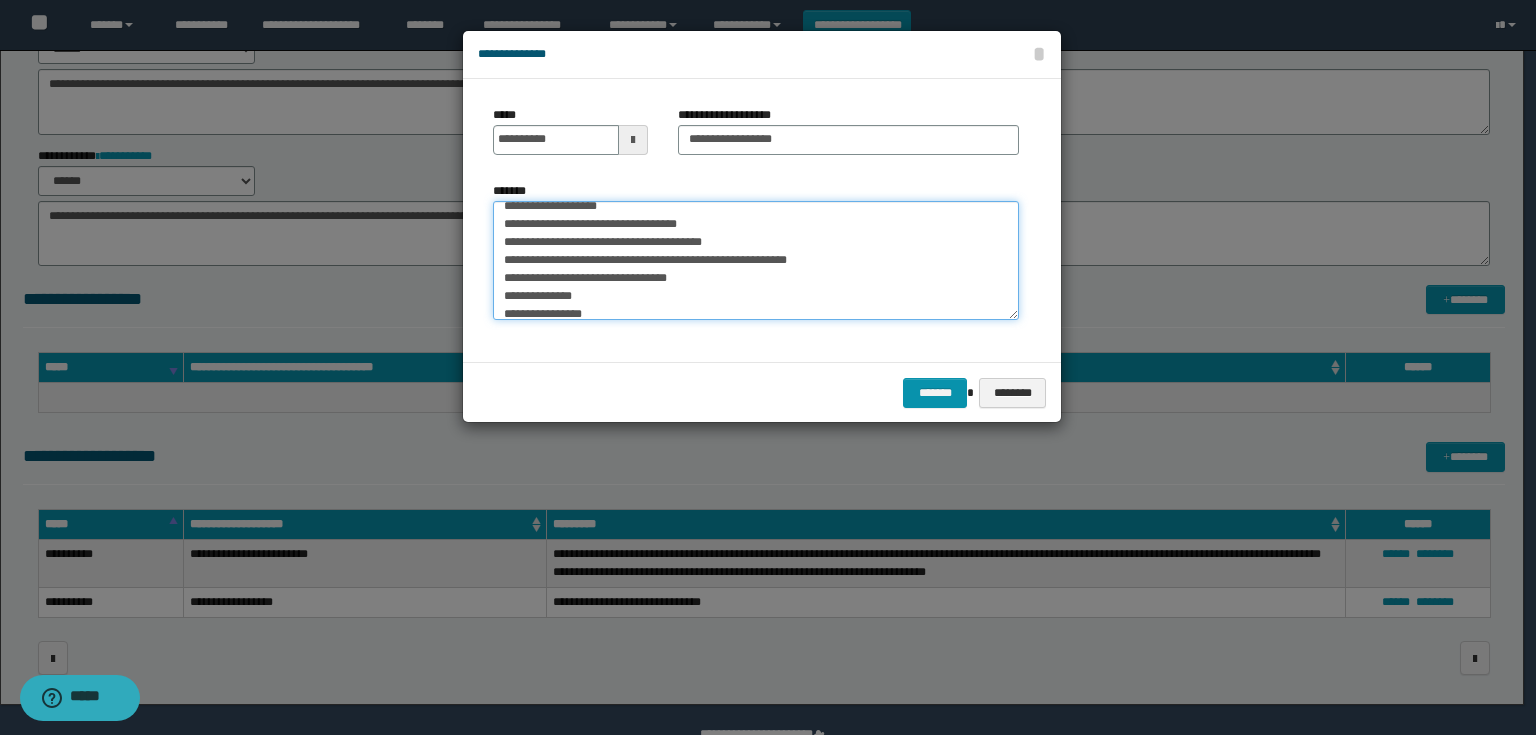 drag, startPoint x: 626, startPoint y: 213, endPoint x: 589, endPoint y: 213, distance: 37 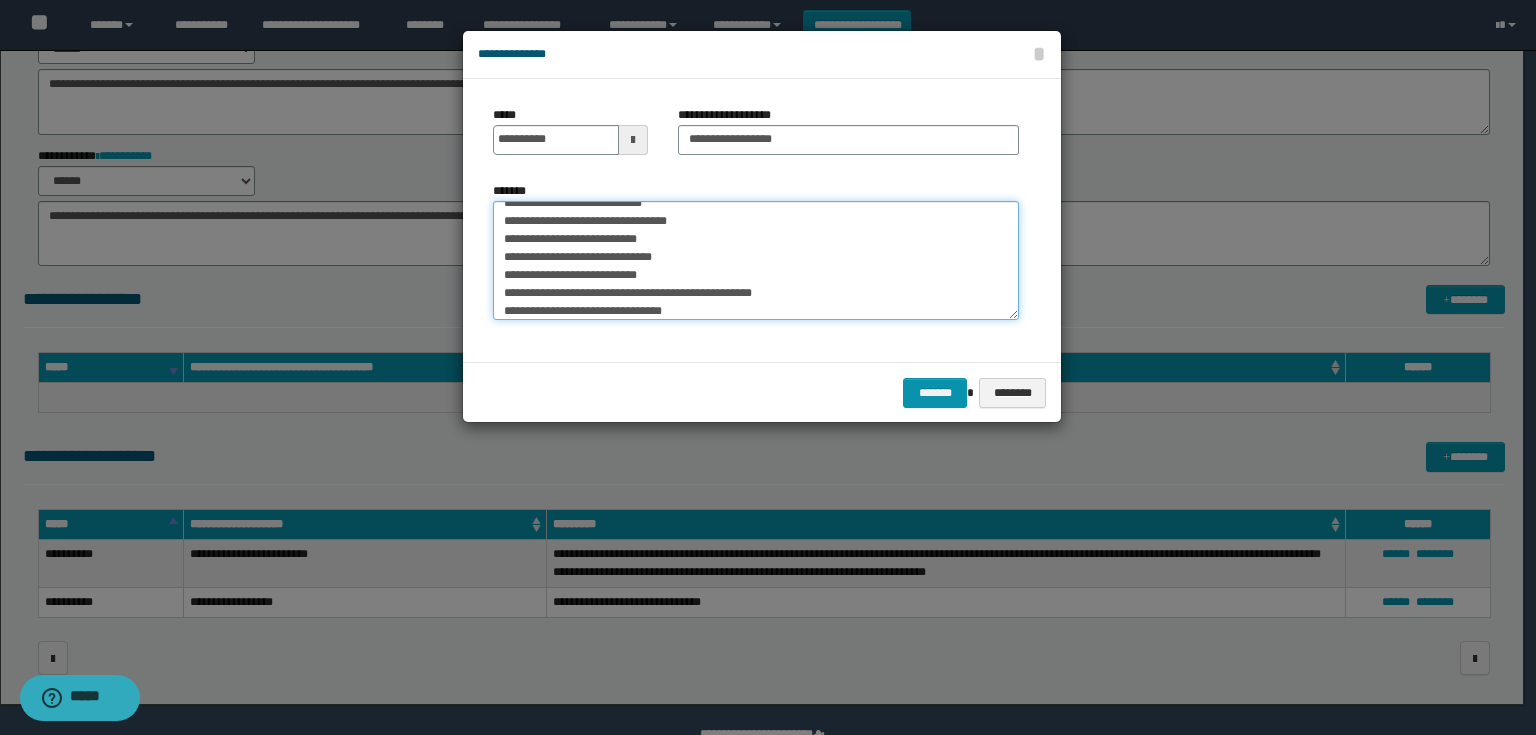 scroll, scrollTop: 252, scrollLeft: 0, axis: vertical 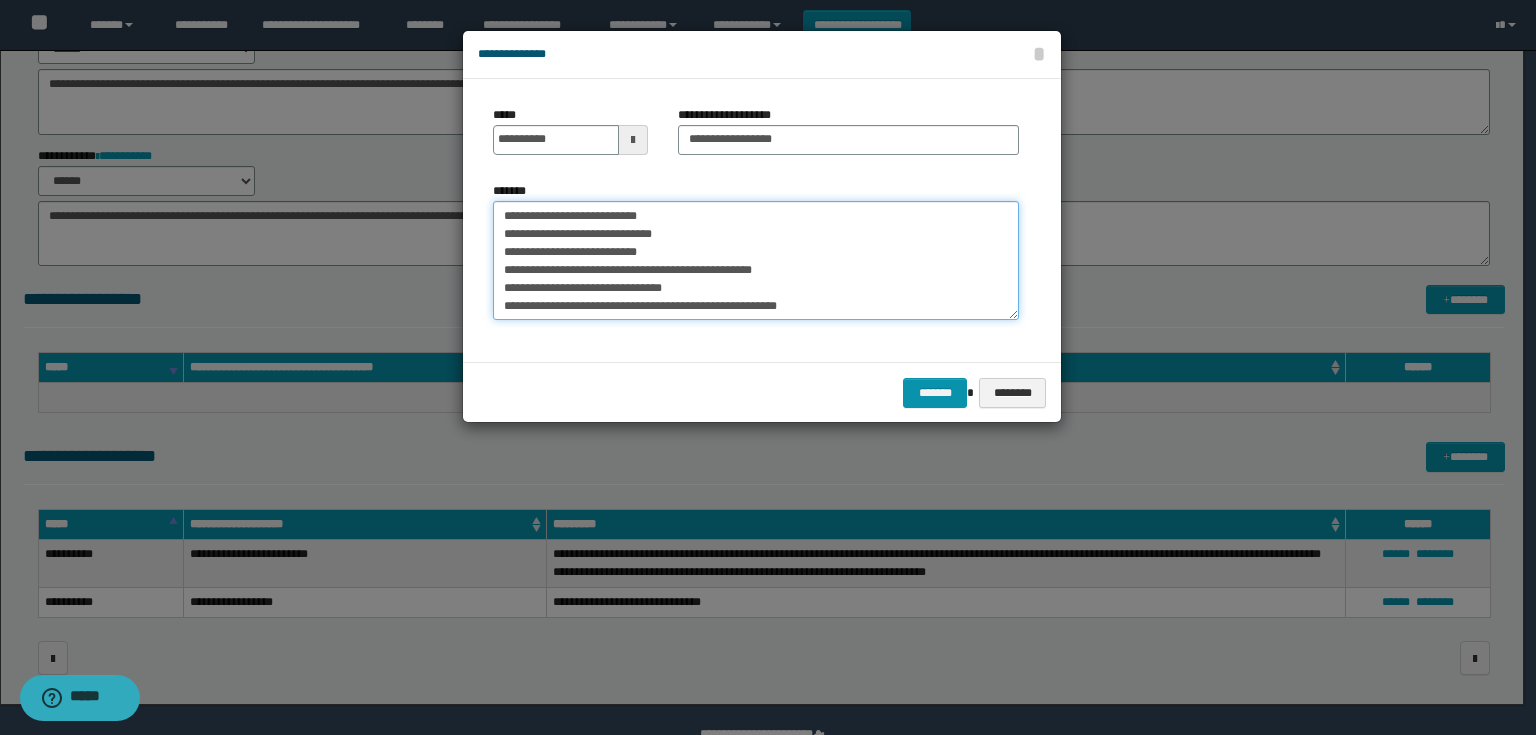 drag, startPoint x: 722, startPoint y: 292, endPoint x: 637, endPoint y: 288, distance: 85.09406 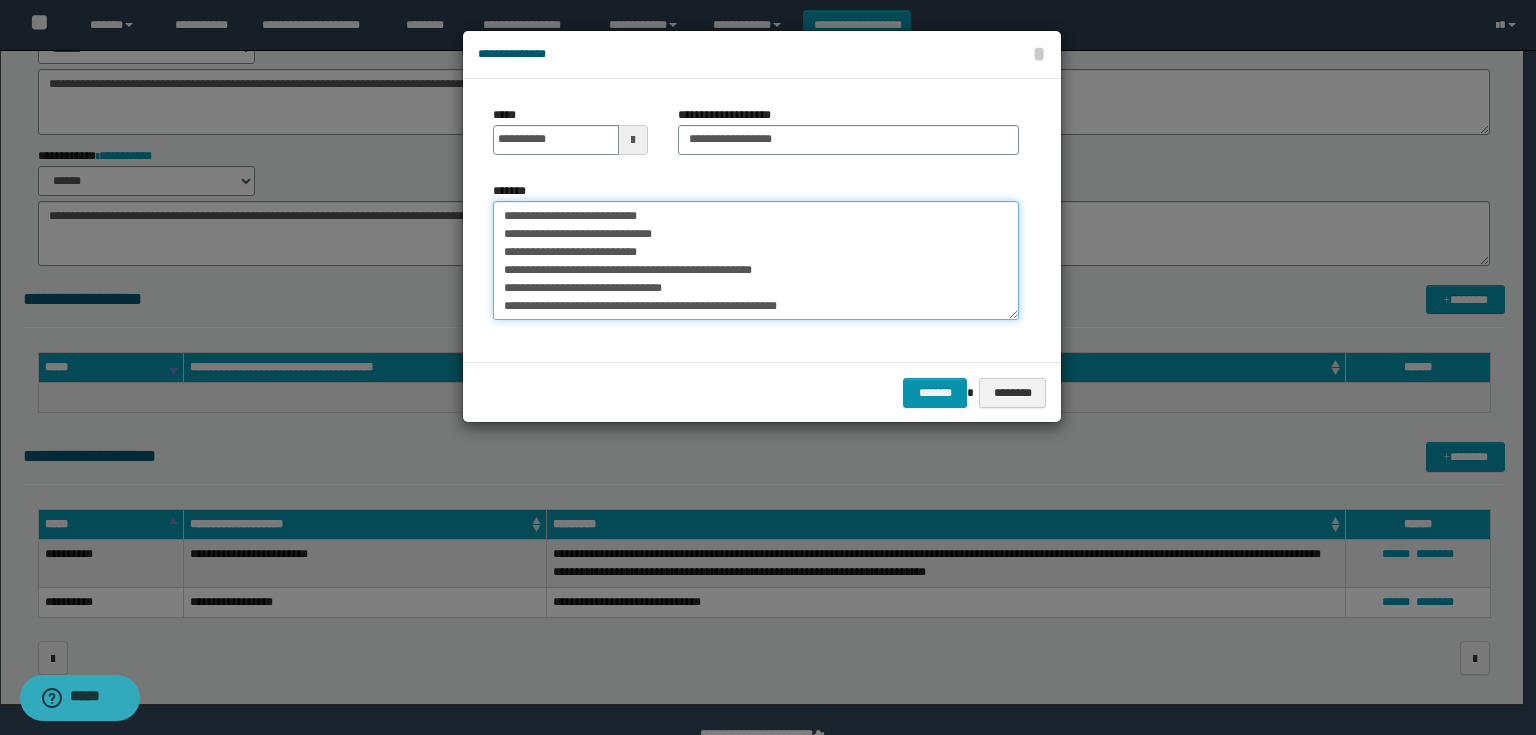click on "**********" at bounding box center [756, 261] 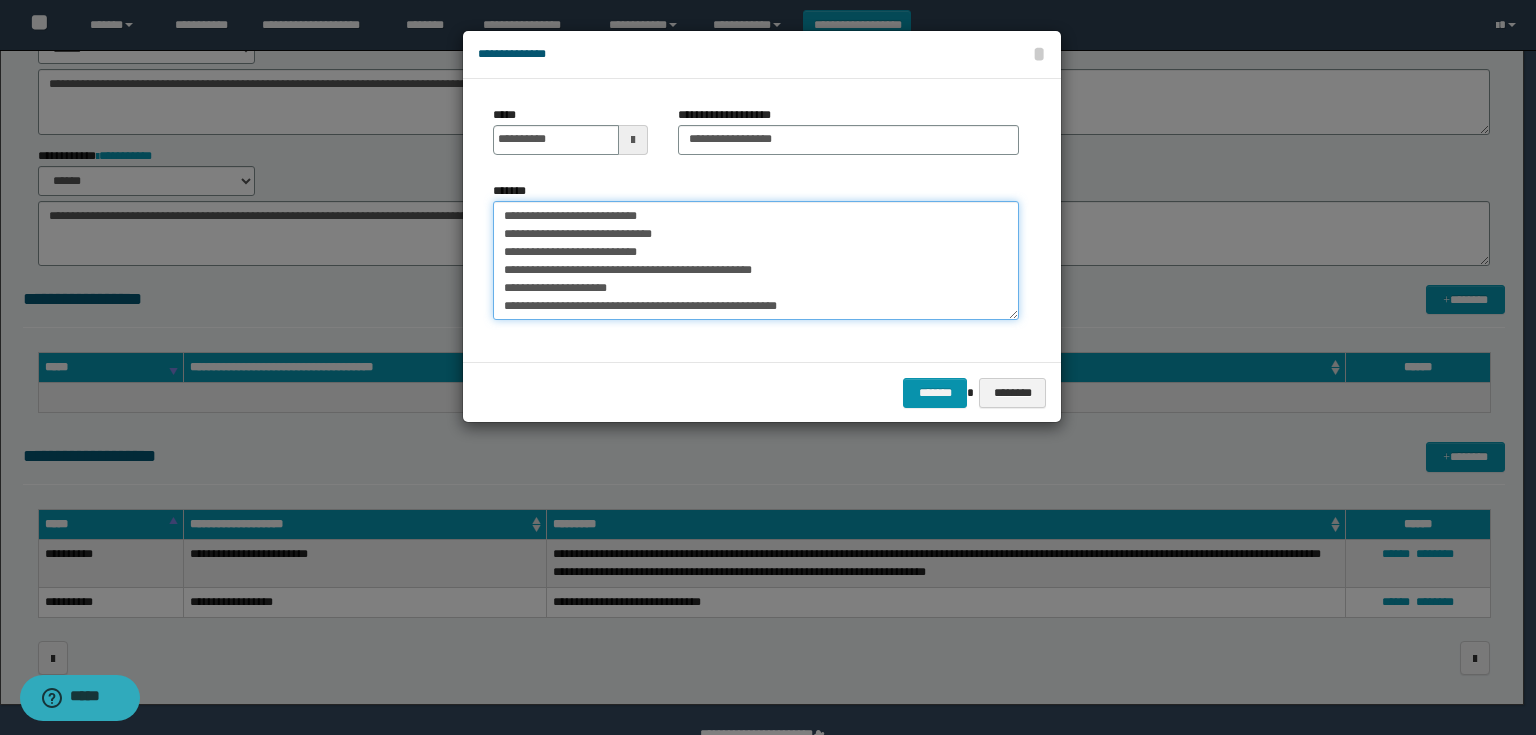 drag, startPoint x: 816, startPoint y: 272, endPoint x: 785, endPoint y: 269, distance: 31.144823 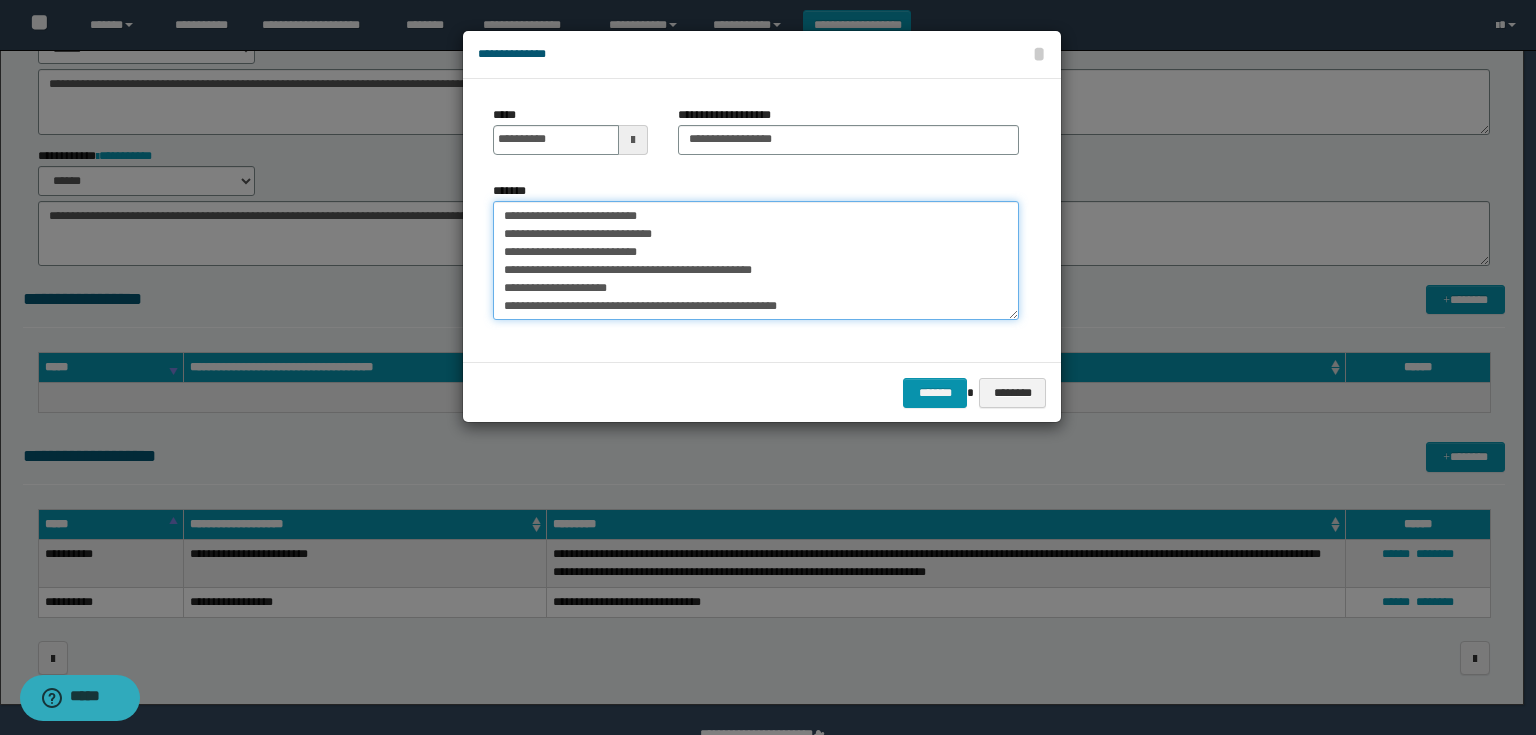 click on "**********" at bounding box center [756, 261] 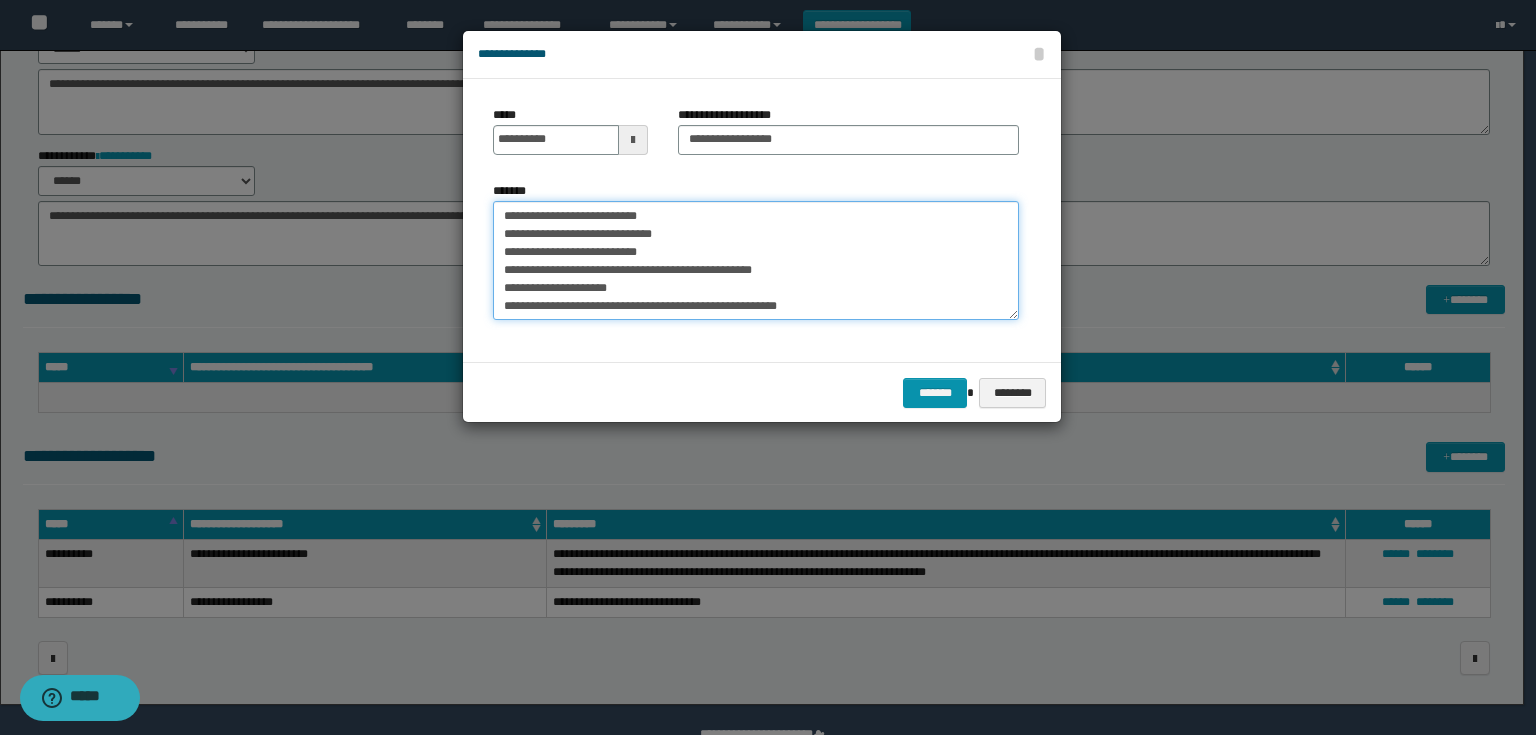 click on "**********" at bounding box center (756, 261) 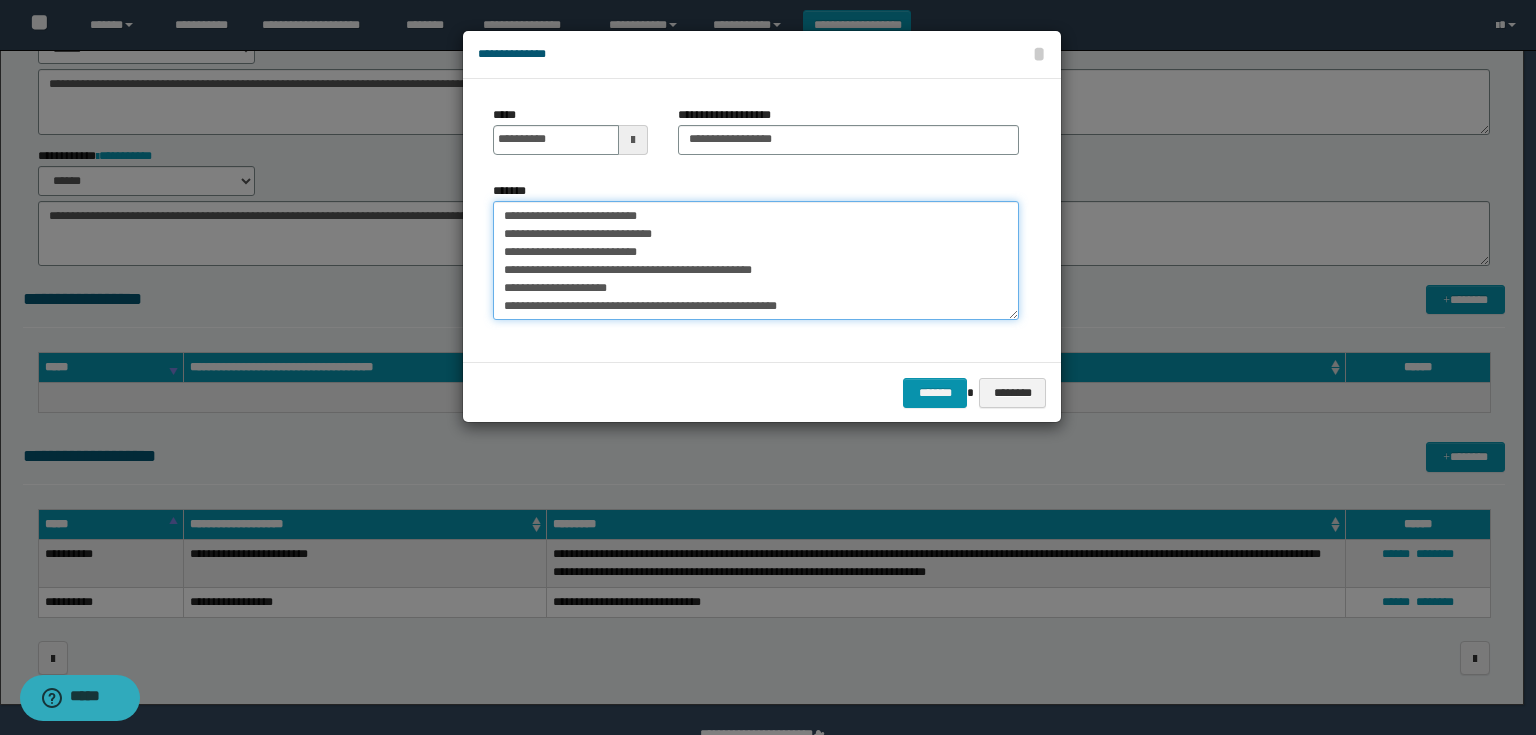 click on "**********" at bounding box center (756, 261) 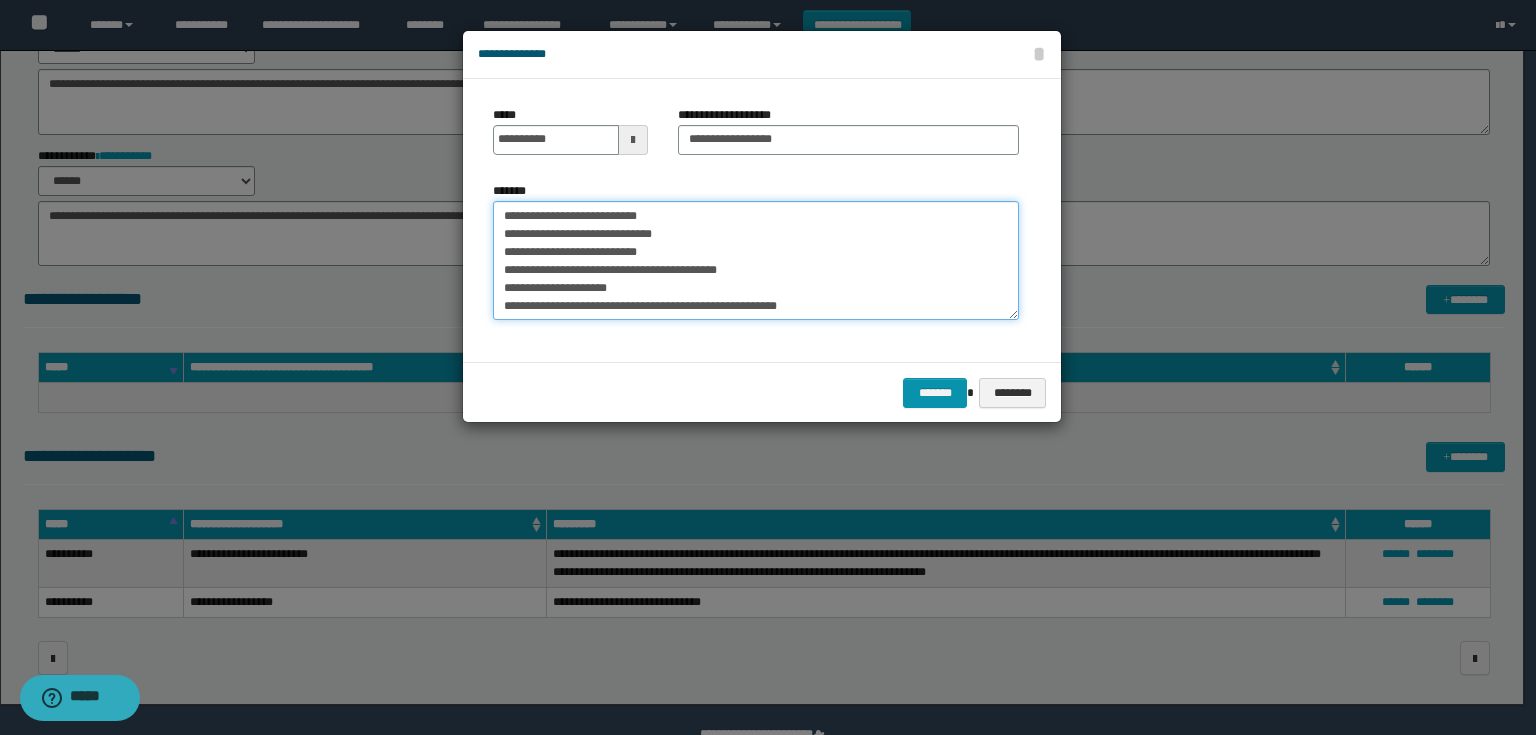drag, startPoint x: 856, startPoint y: 307, endPoint x: 808, endPoint y: 298, distance: 48.83646 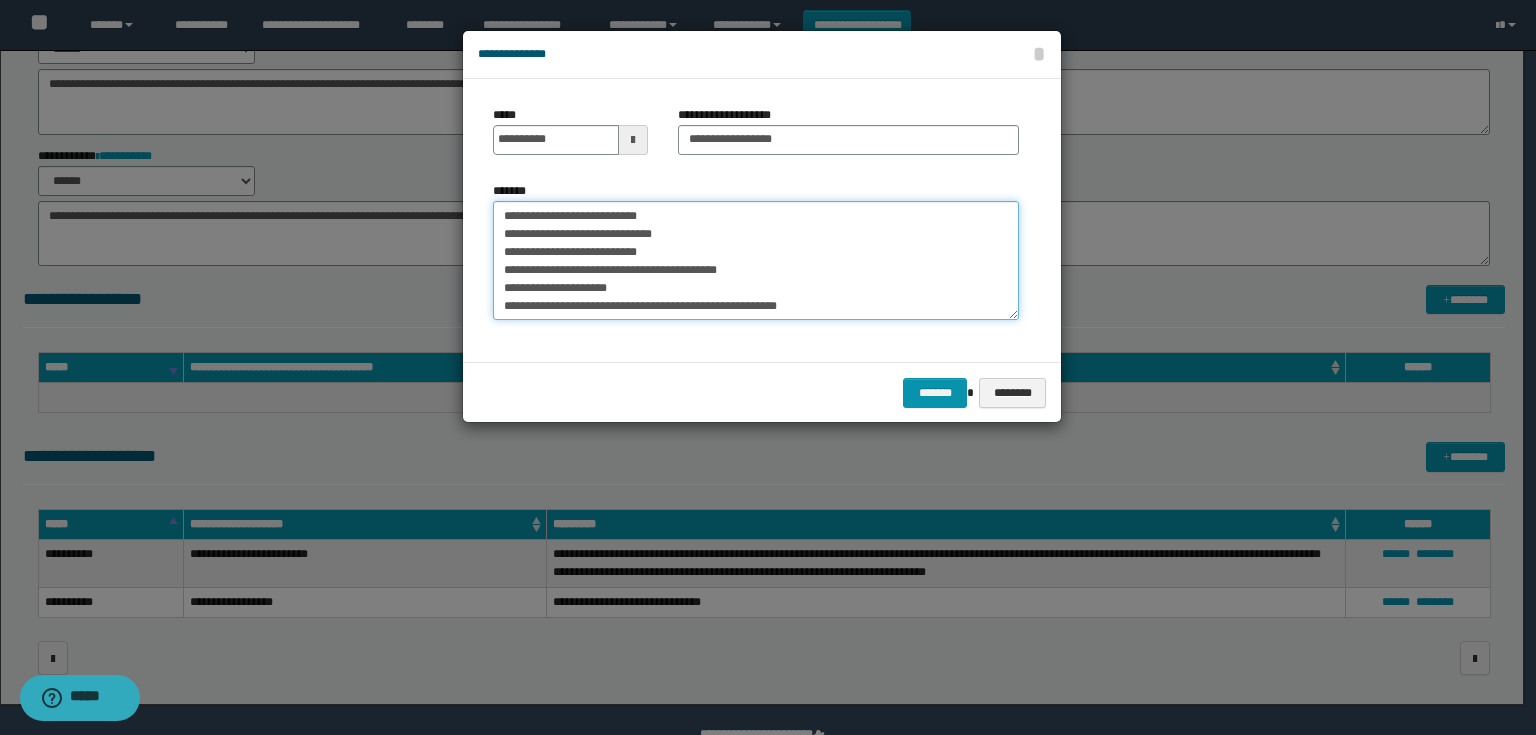 click on "**********" at bounding box center [756, 261] 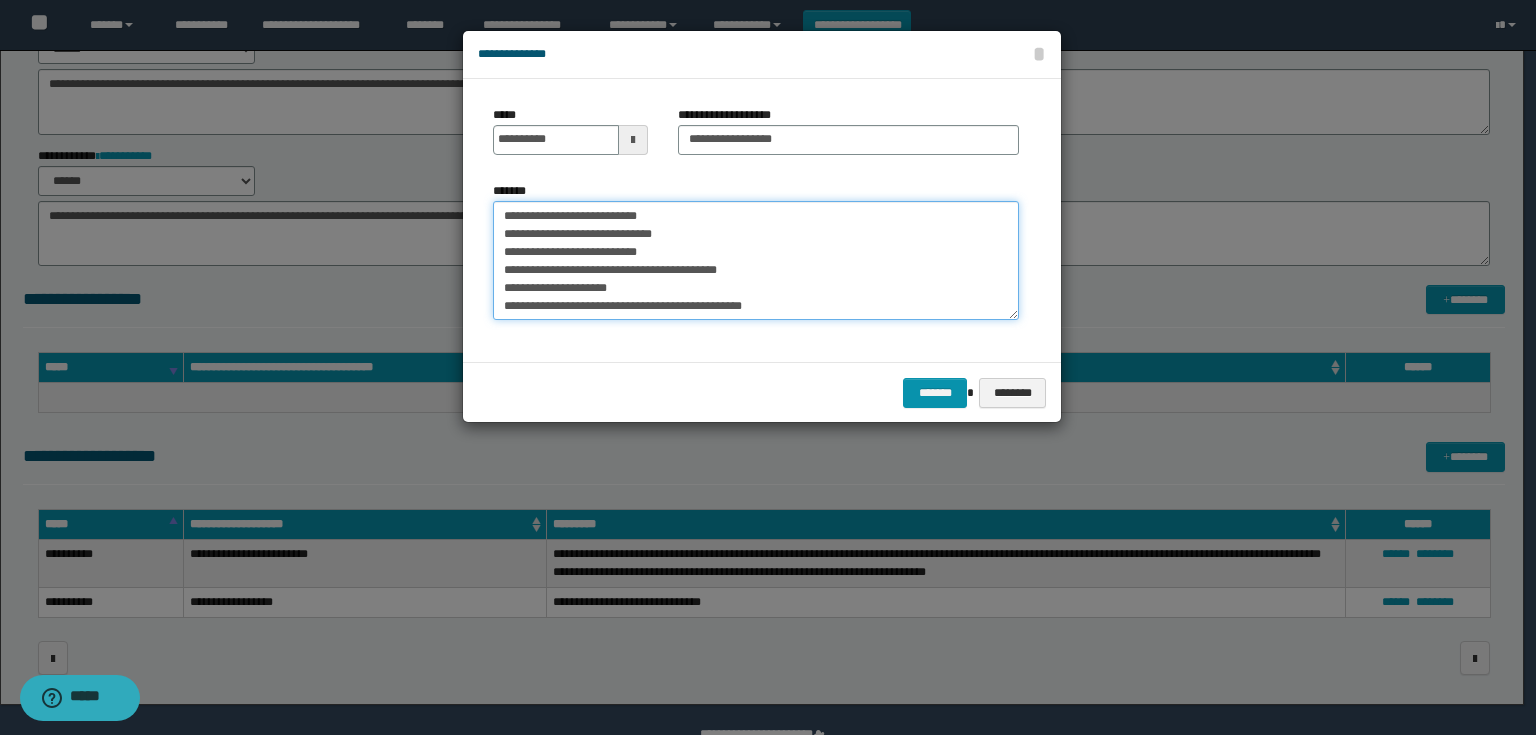 drag, startPoint x: 711, startPoint y: 248, endPoint x: 633, endPoint y: 248, distance: 78 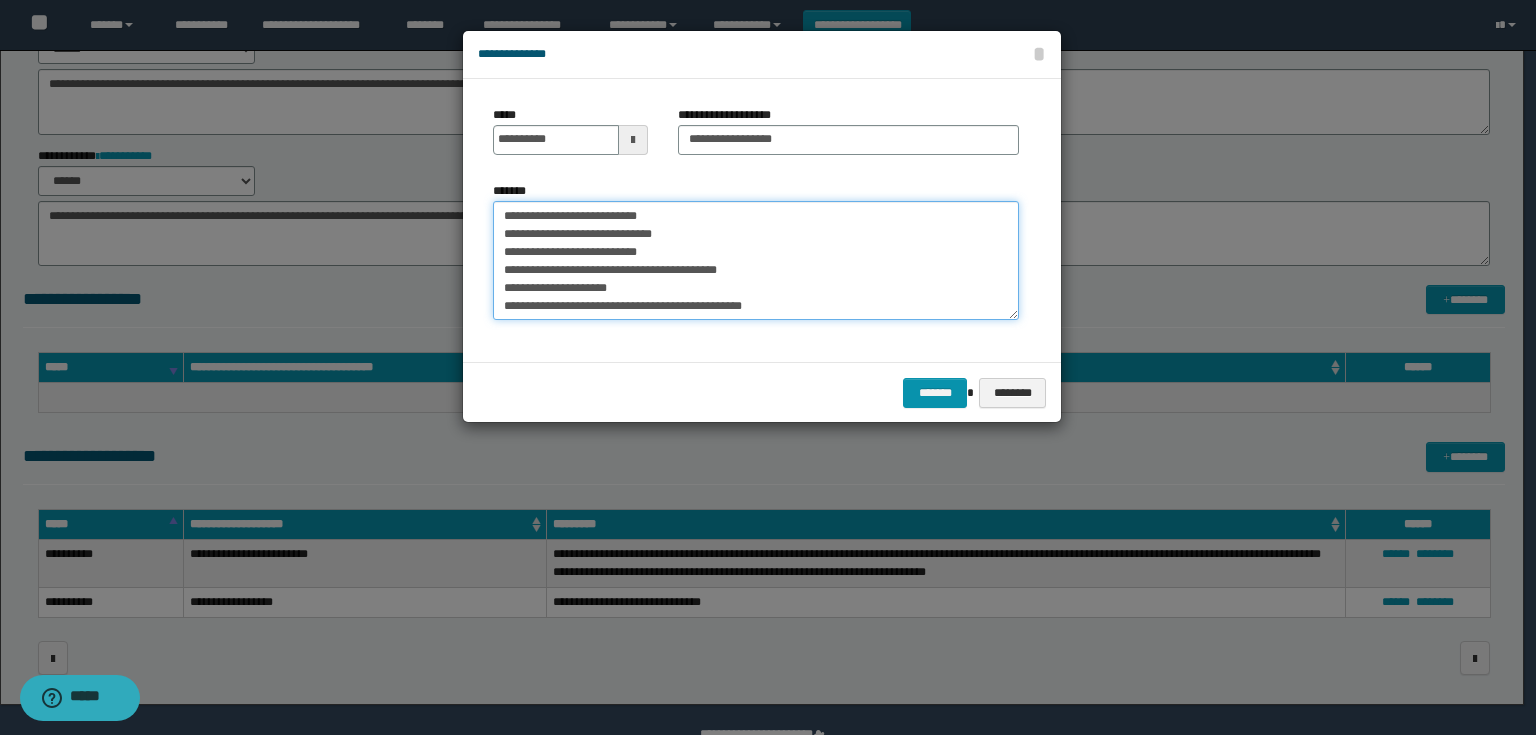 click on "**********" at bounding box center [756, 261] 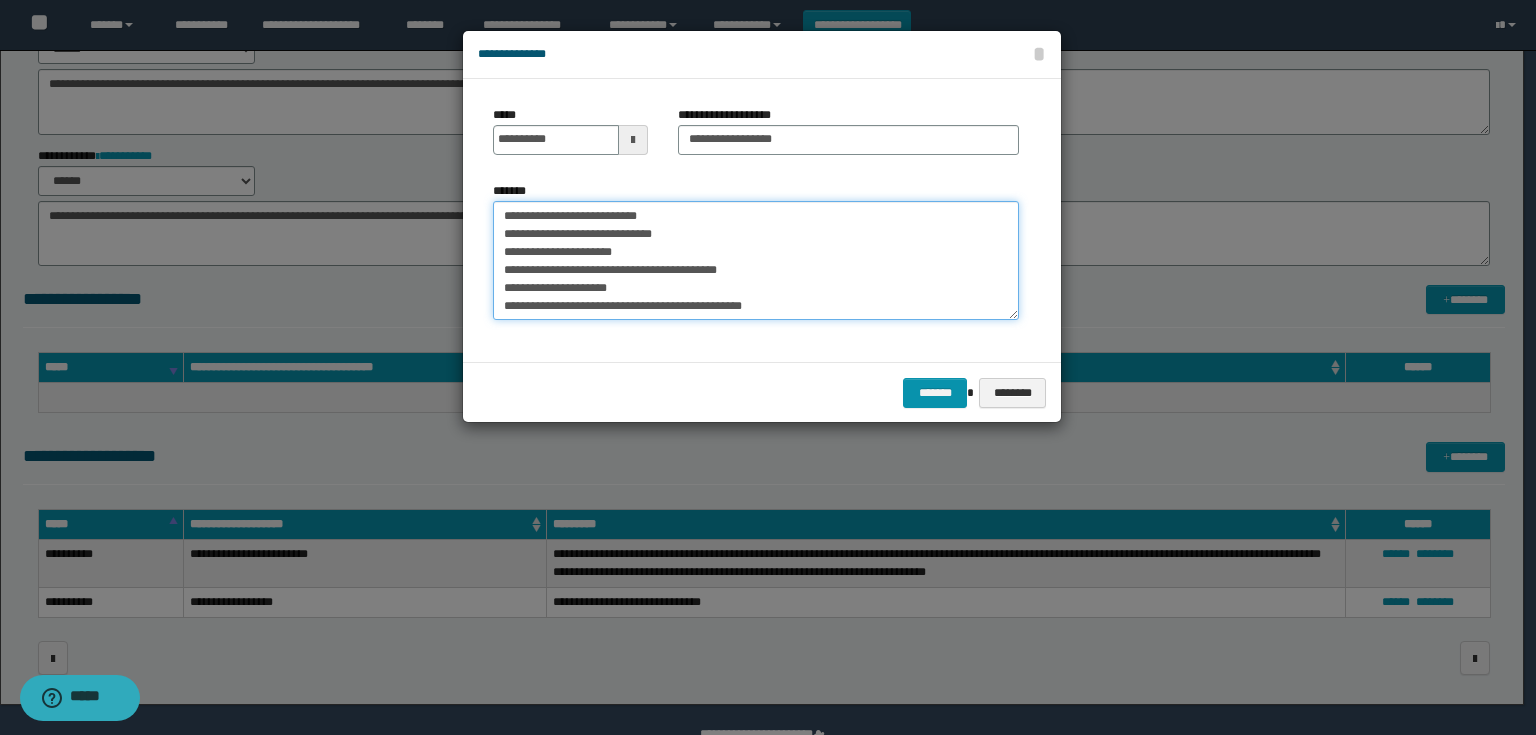 drag, startPoint x: 700, startPoint y: 233, endPoint x: 640, endPoint y: 228, distance: 60.207973 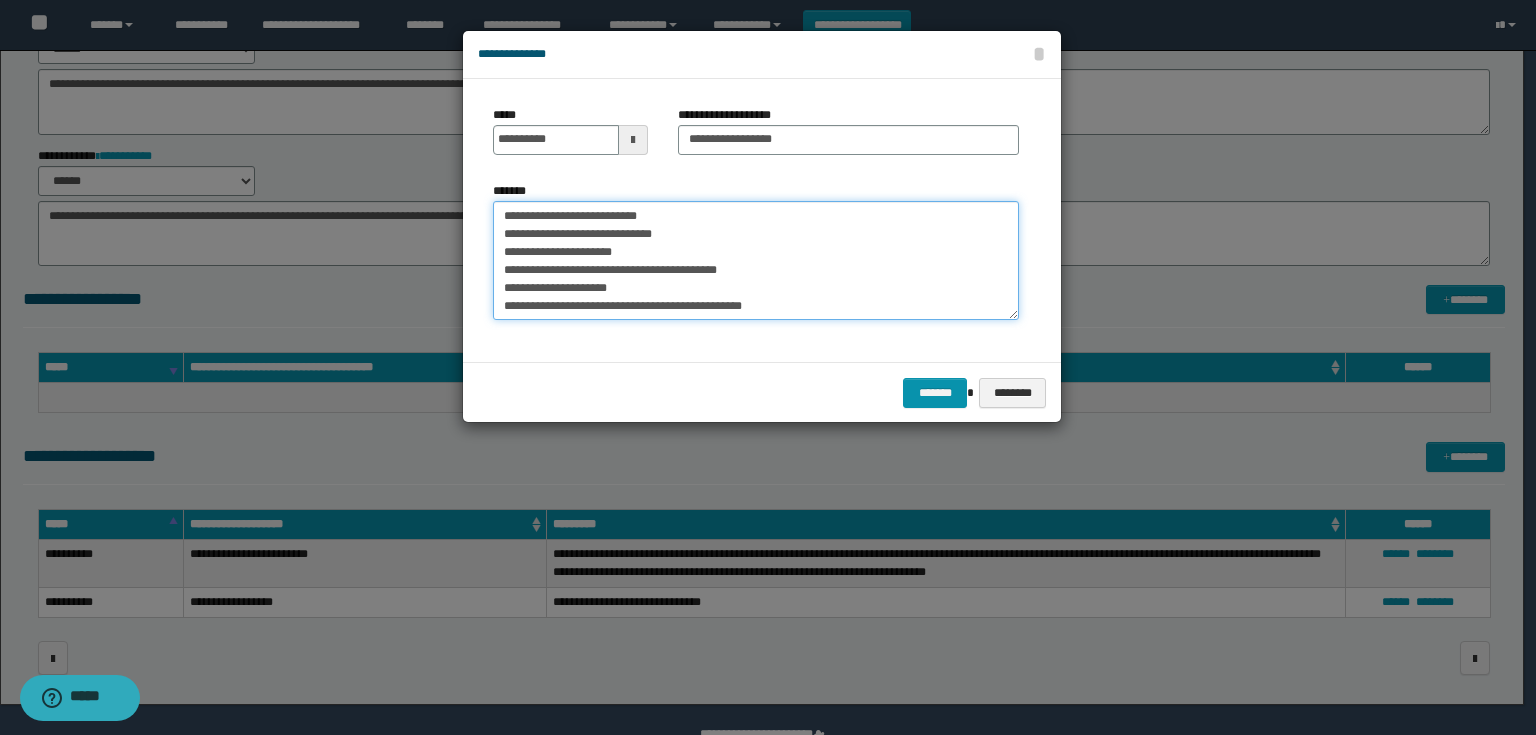 click on "**********" at bounding box center [756, 261] 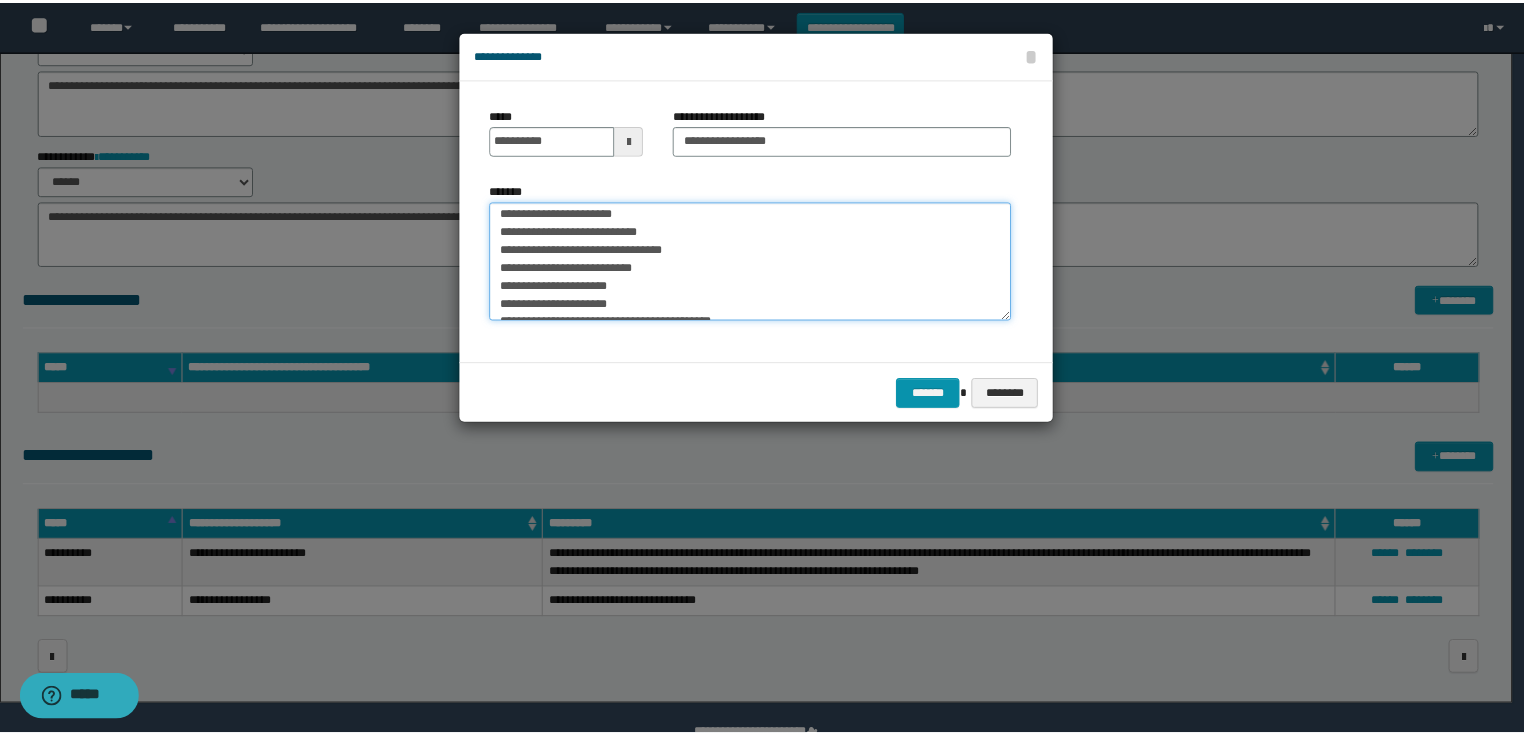 scroll, scrollTop: 191, scrollLeft: 0, axis: vertical 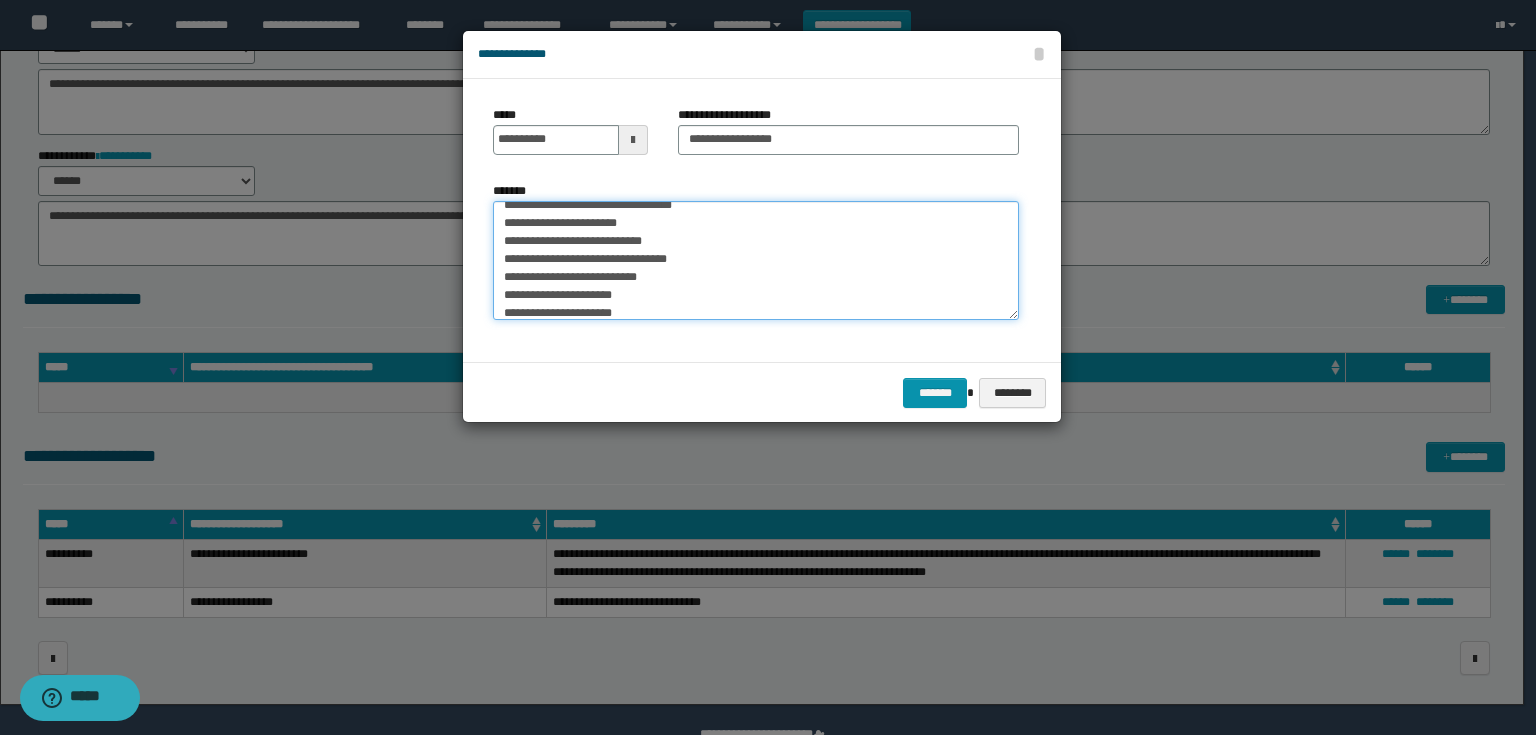 drag, startPoint x: 664, startPoint y: 213, endPoint x: 625, endPoint y: 216, distance: 39.115215 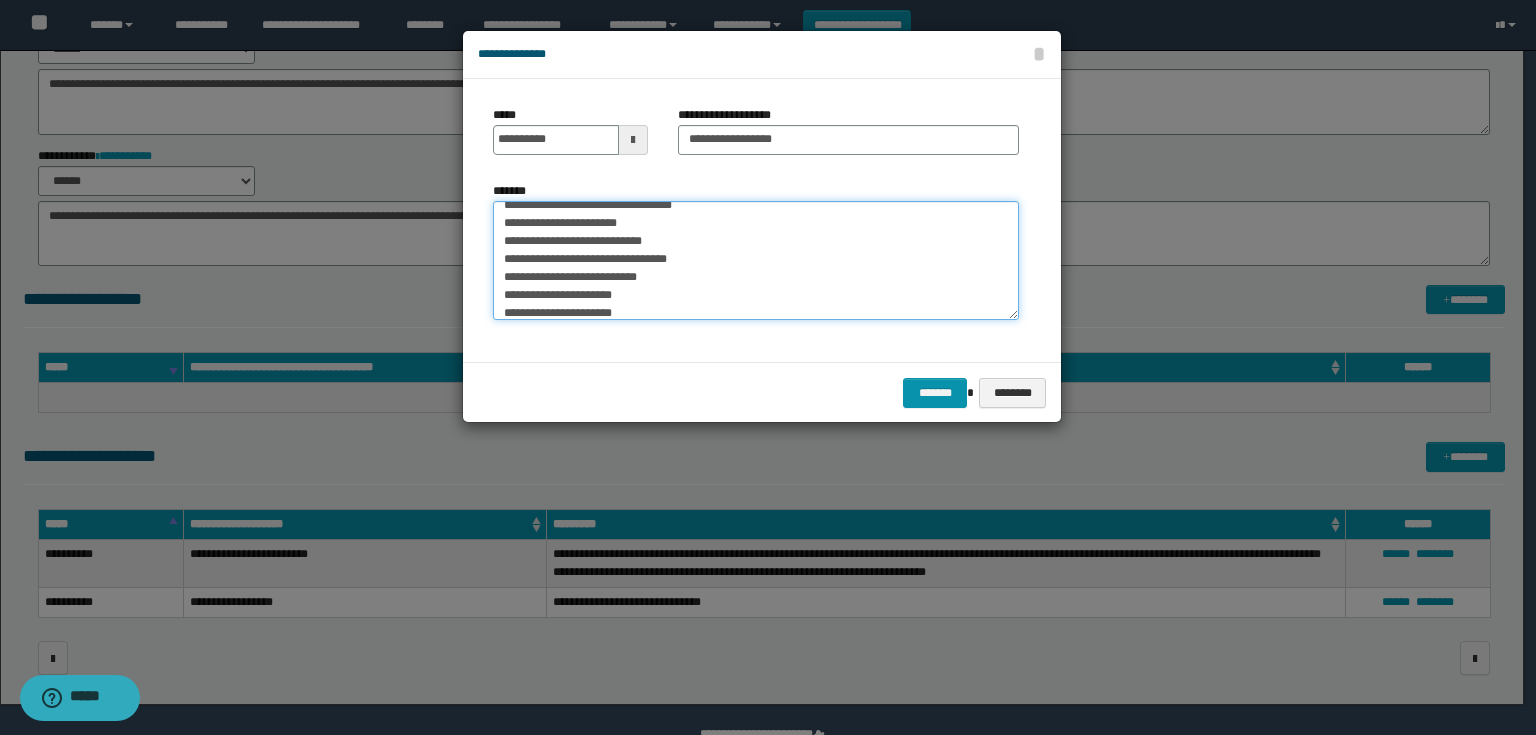click on "**********" at bounding box center (756, 261) 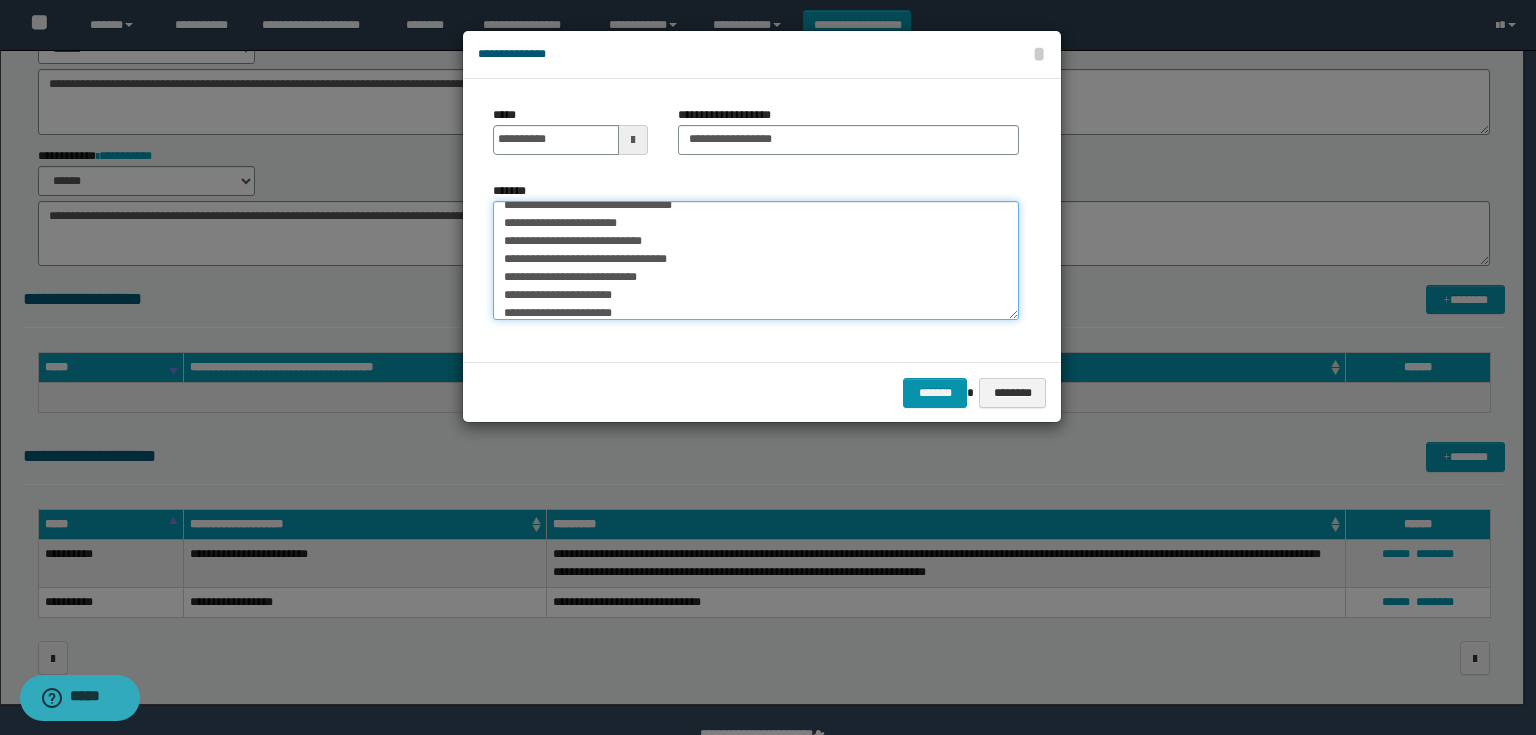 drag, startPoint x: 667, startPoint y: 278, endPoint x: 623, endPoint y: 280, distance: 44.04543 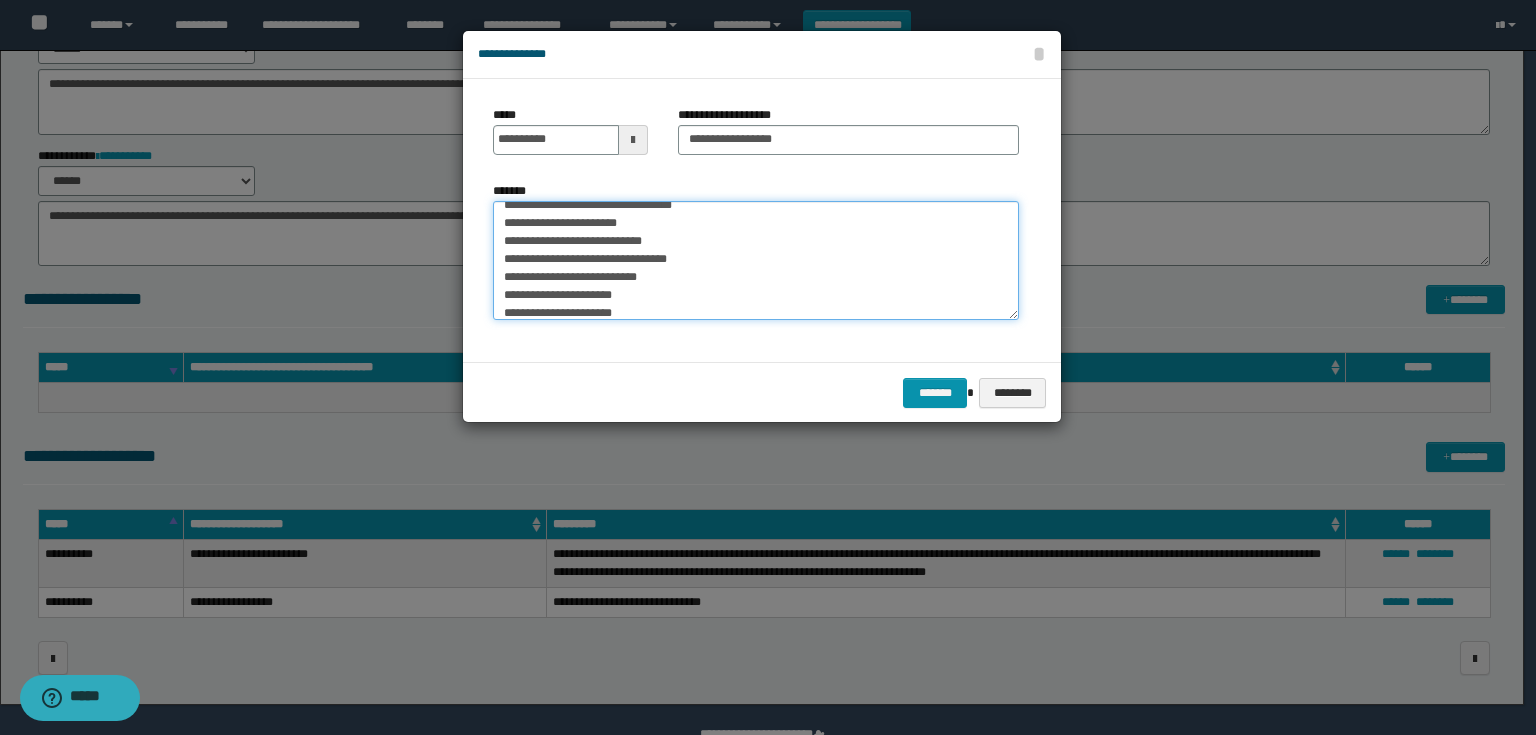 click on "**********" at bounding box center [756, 261] 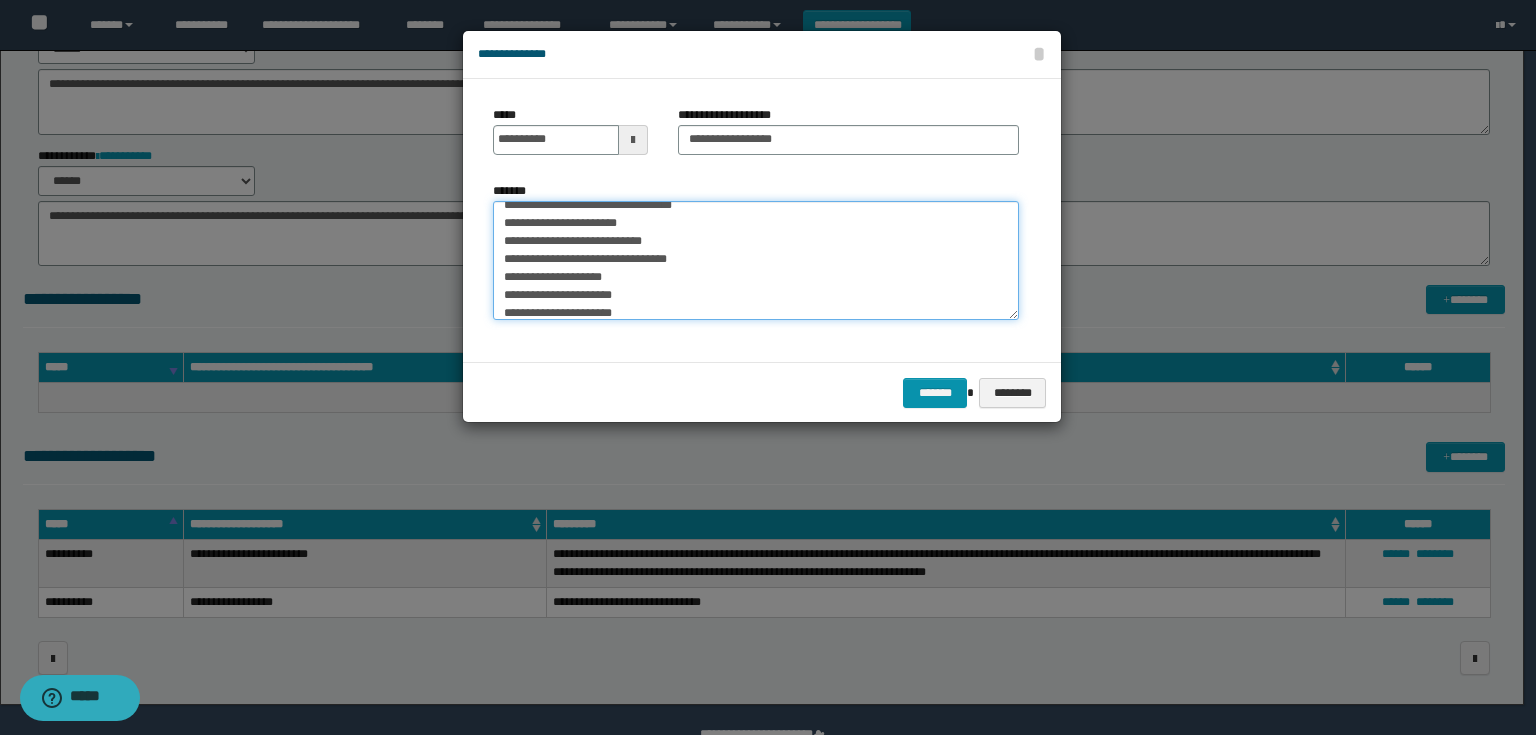 drag, startPoint x: 705, startPoint y: 259, endPoint x: 639, endPoint y: 263, distance: 66.1211 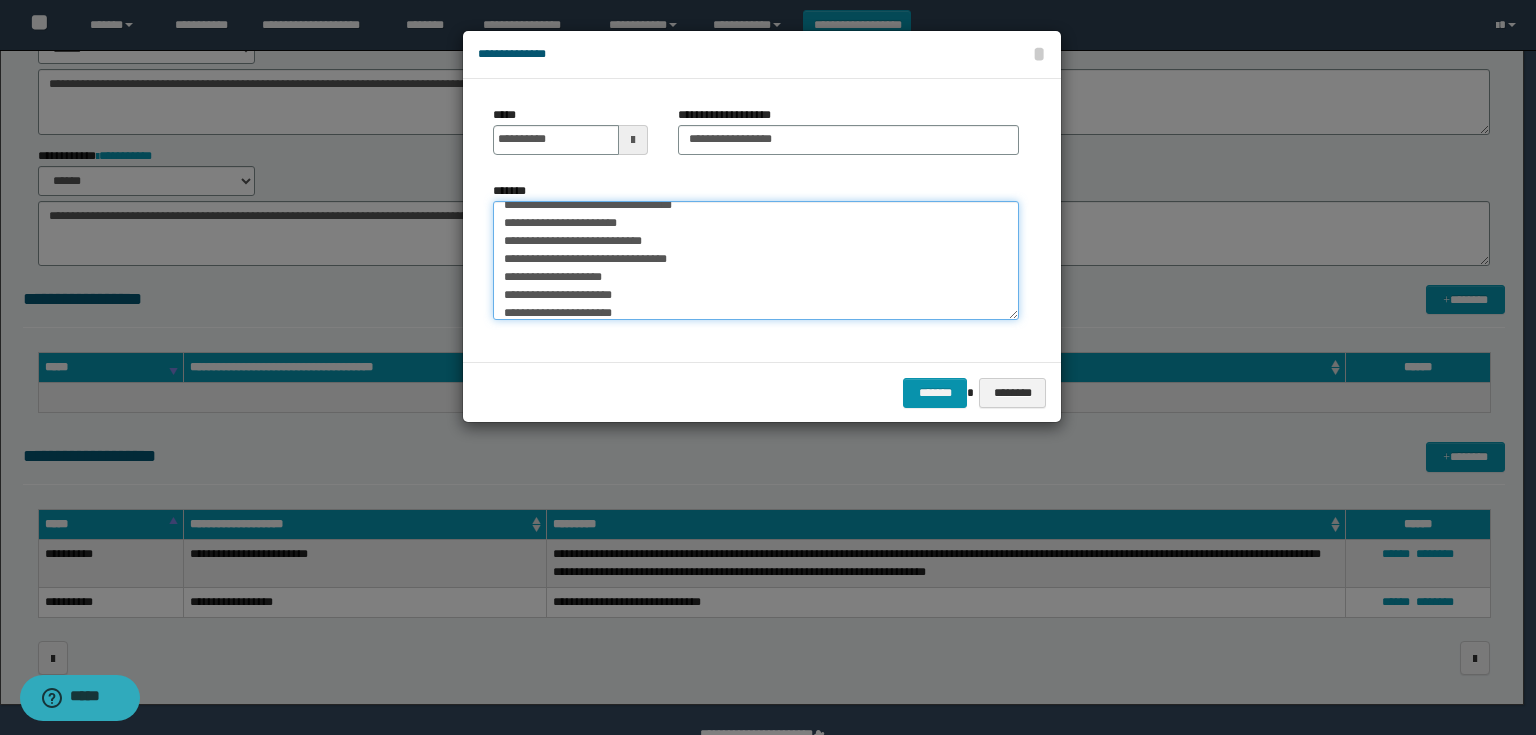 click on "**********" at bounding box center [756, 261] 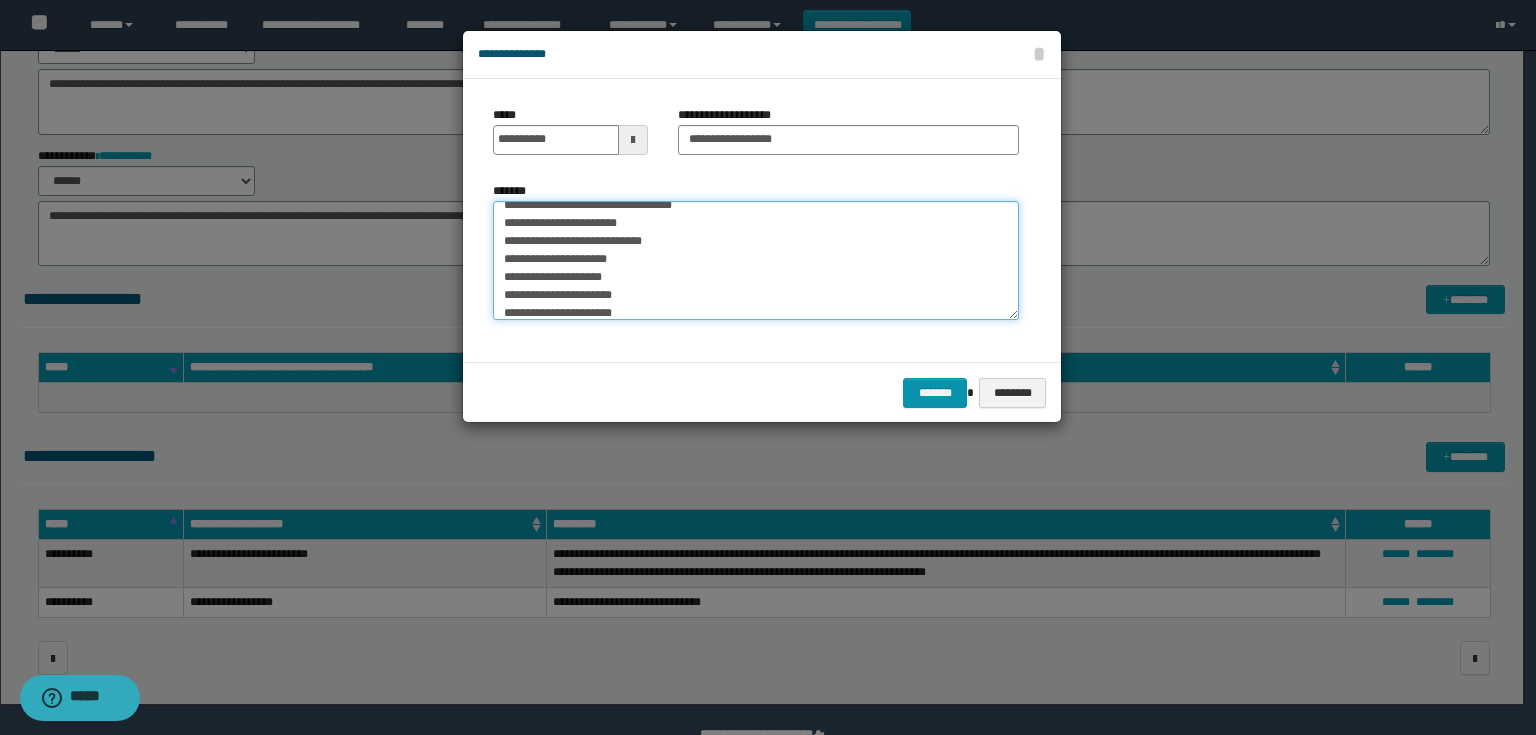 drag, startPoint x: 677, startPoint y: 240, endPoint x: 635, endPoint y: 240, distance: 42 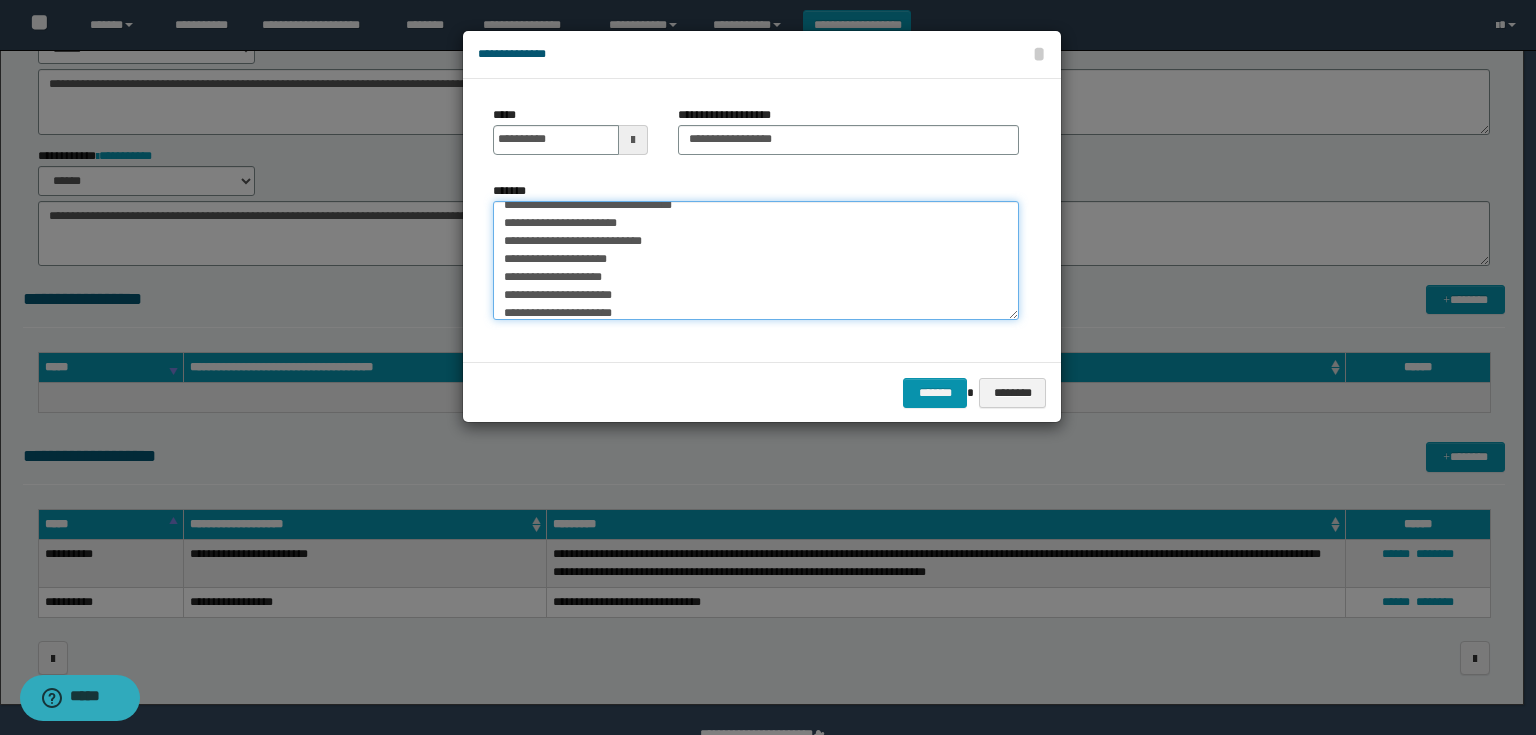 click on "**********" at bounding box center (756, 261) 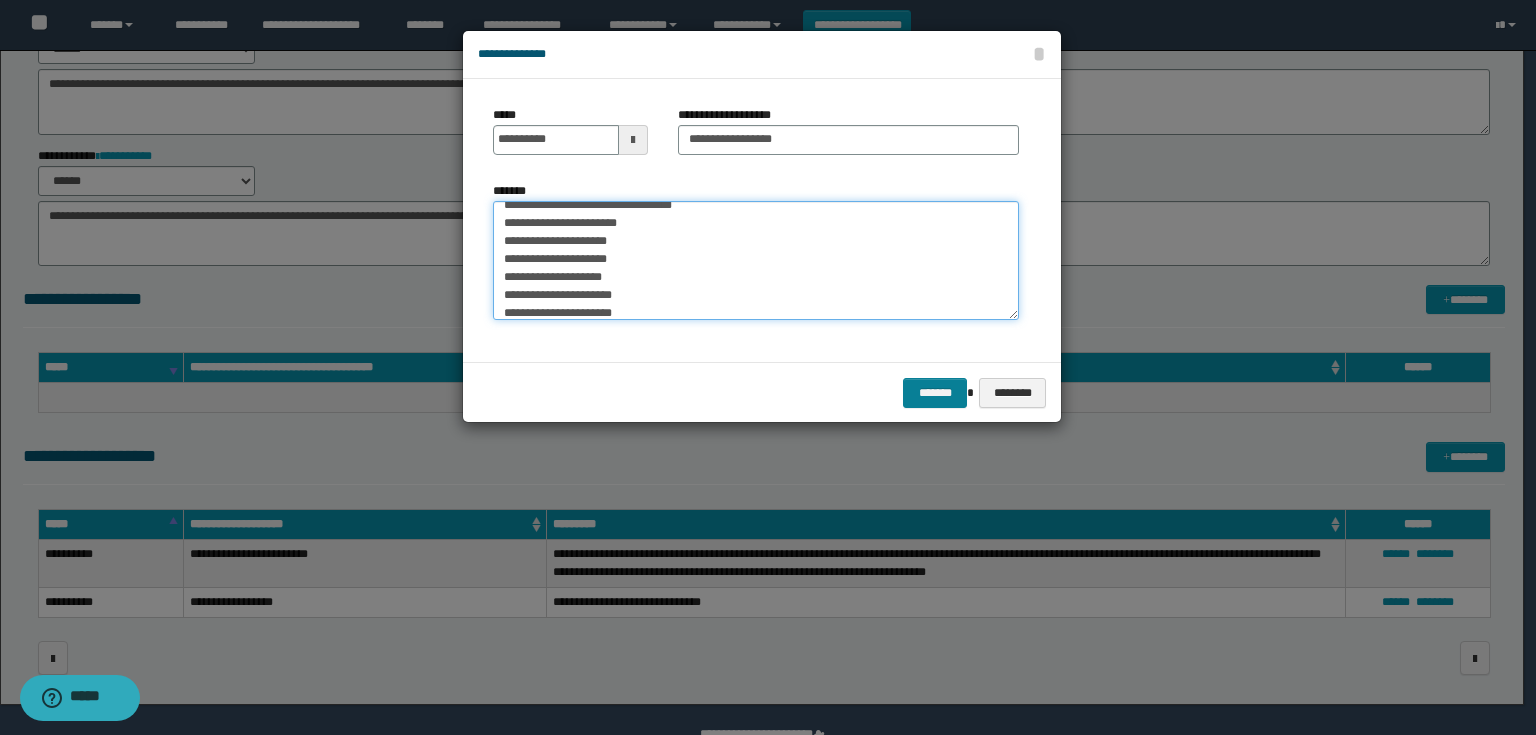 type on "**********" 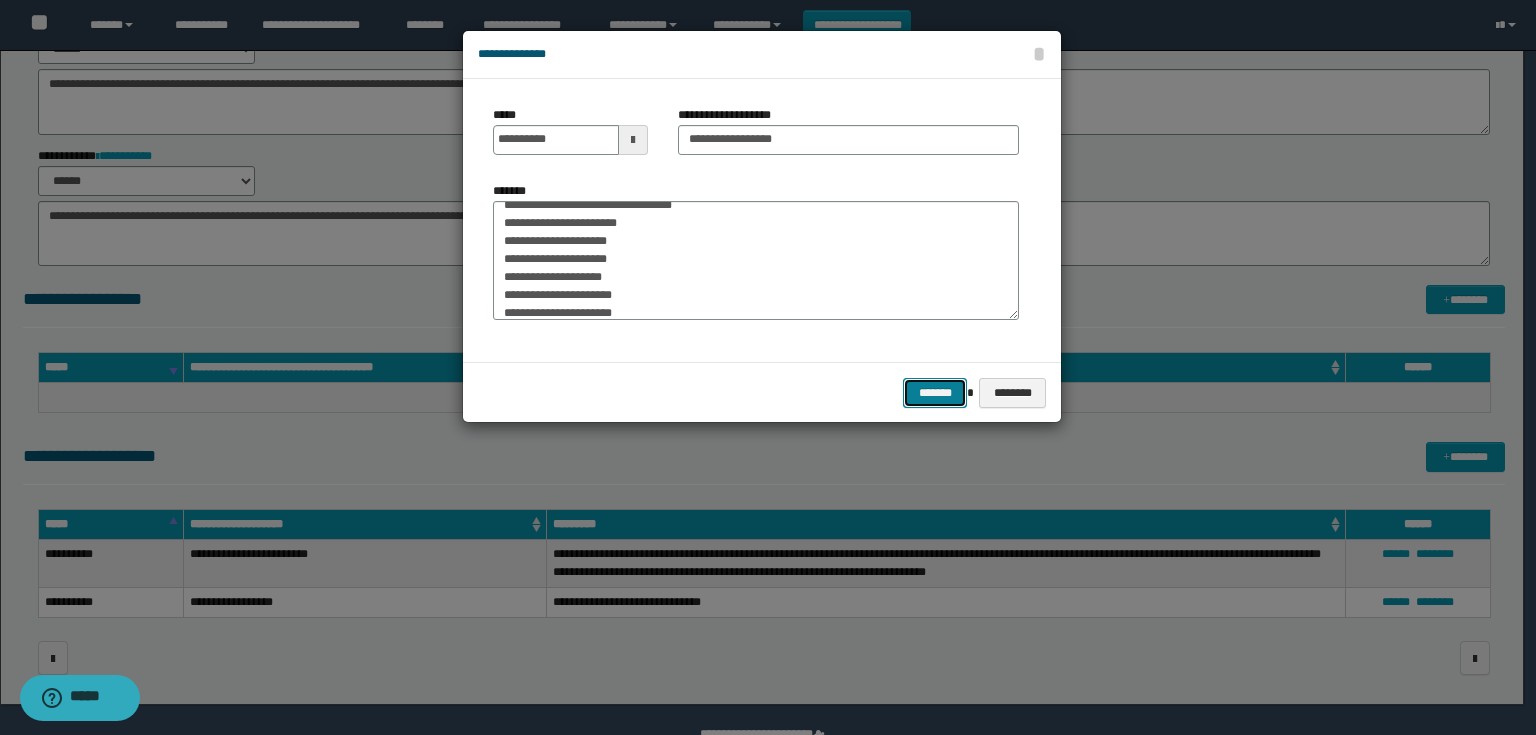 click on "*******" at bounding box center [935, 393] 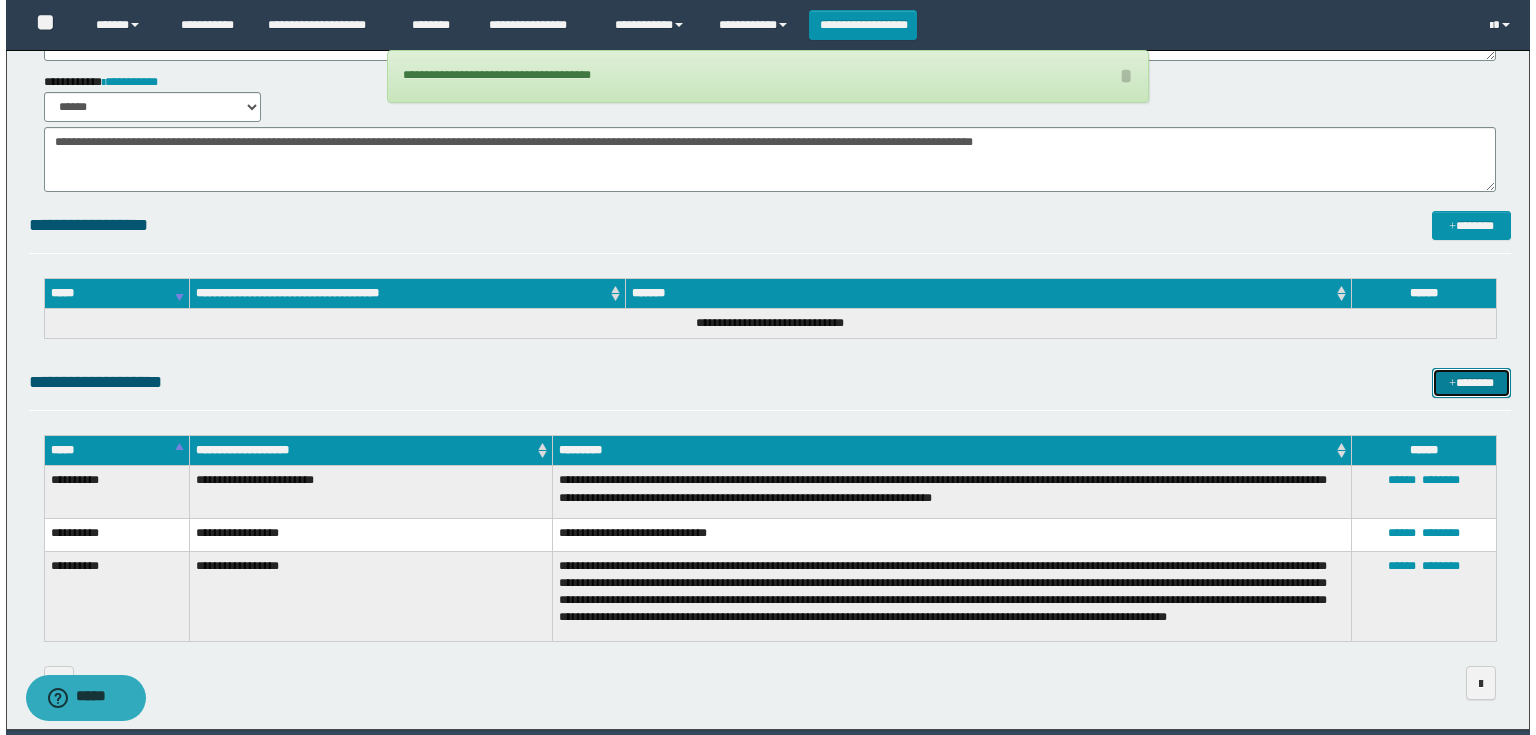 scroll, scrollTop: 311, scrollLeft: 0, axis: vertical 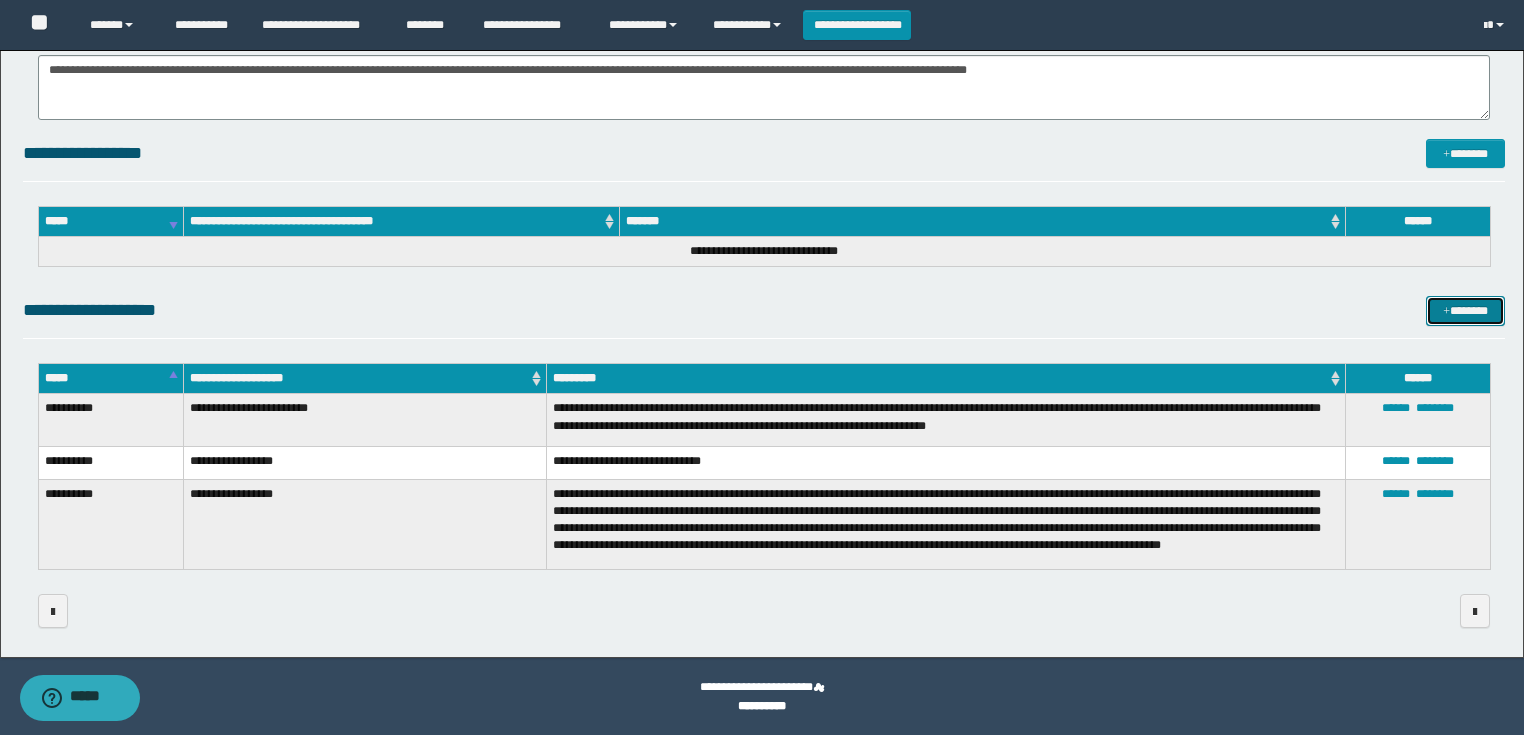 click on "*******" at bounding box center [1465, 311] 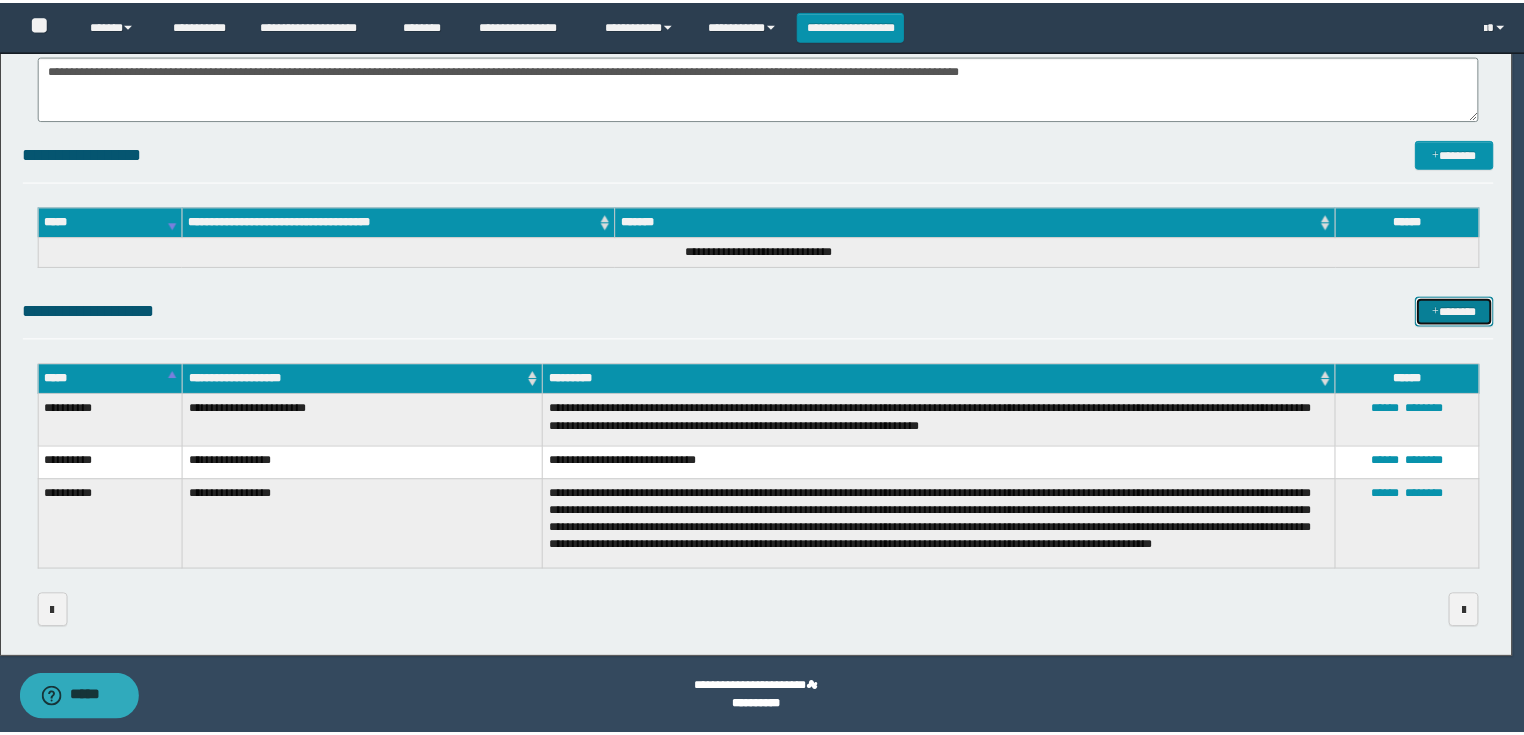 scroll, scrollTop: 0, scrollLeft: 0, axis: both 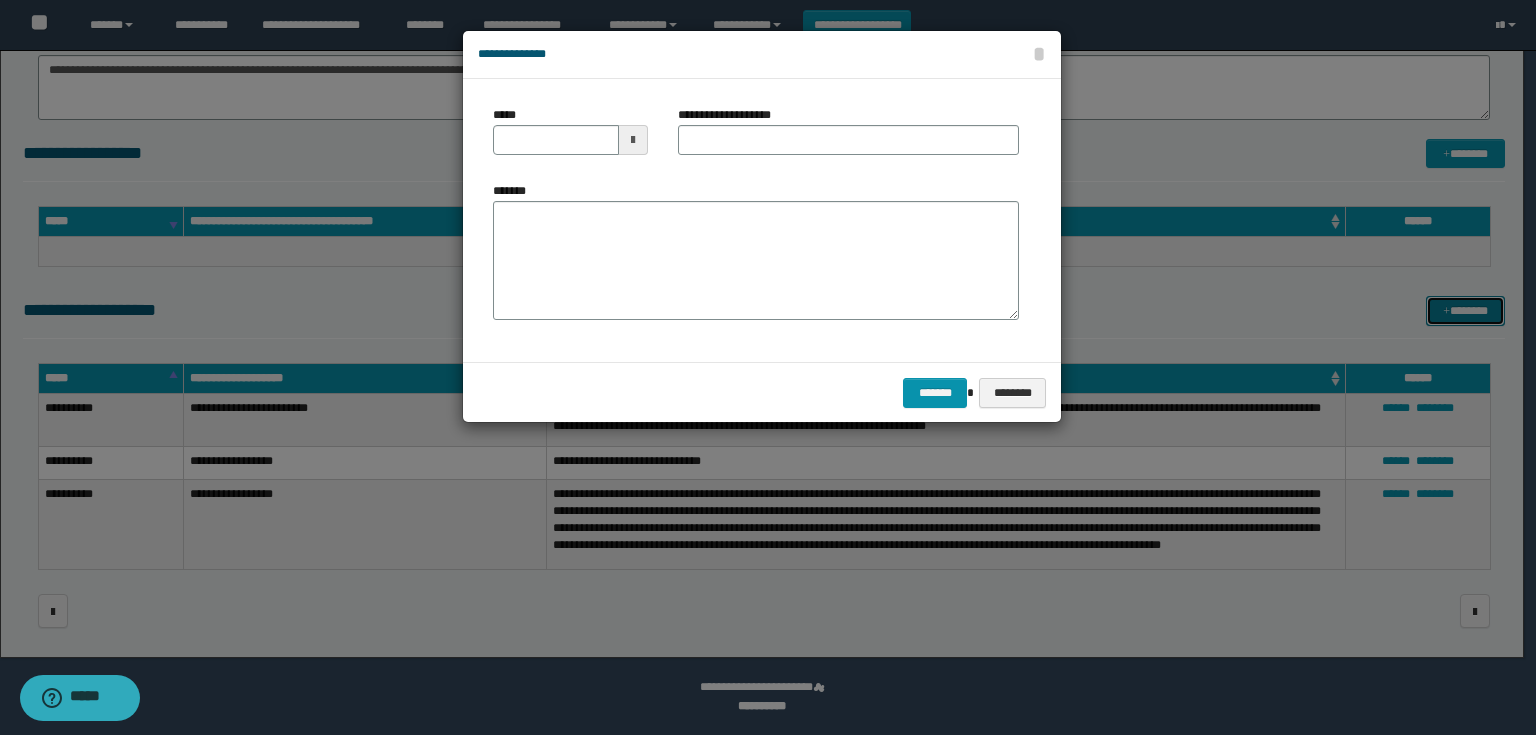 type 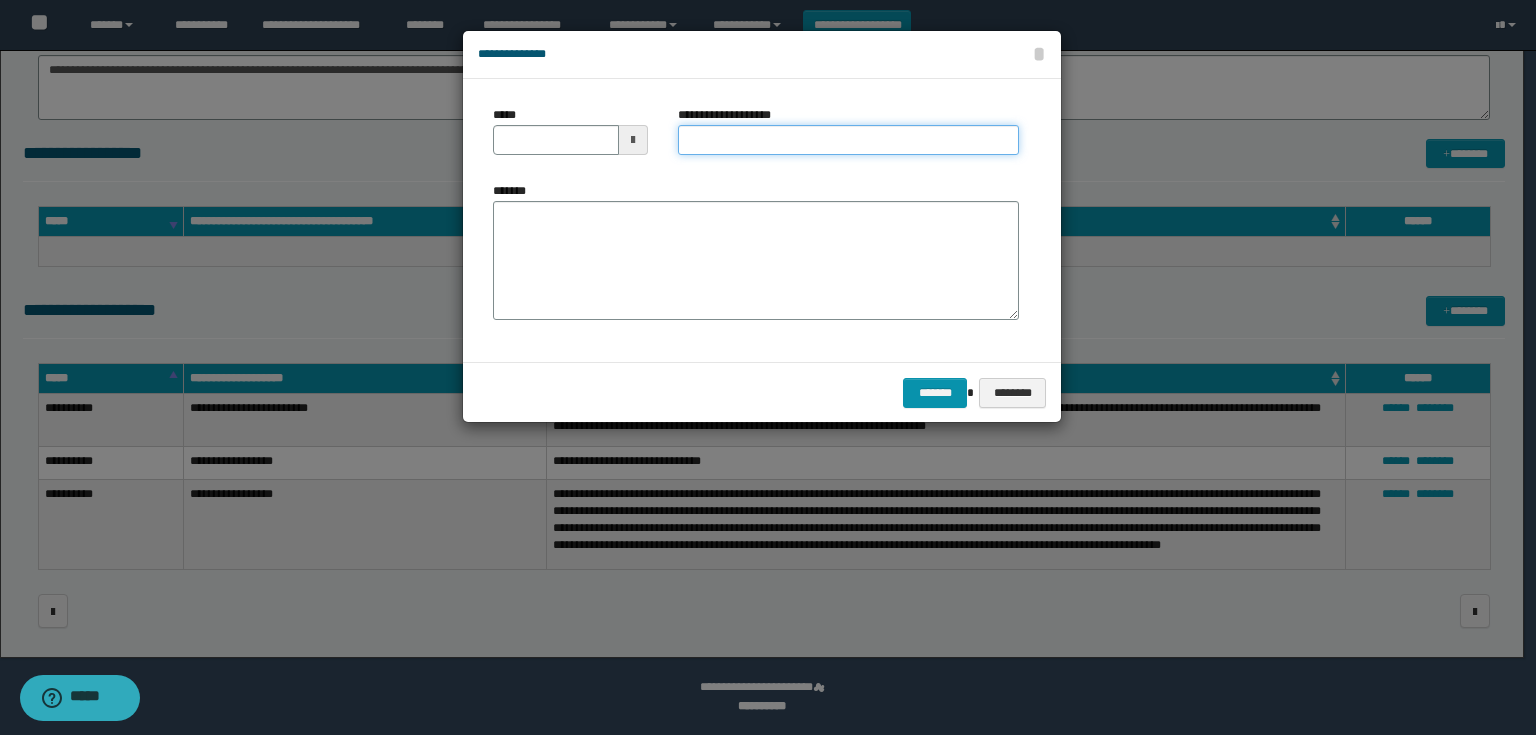 click on "**********" at bounding box center [848, 140] 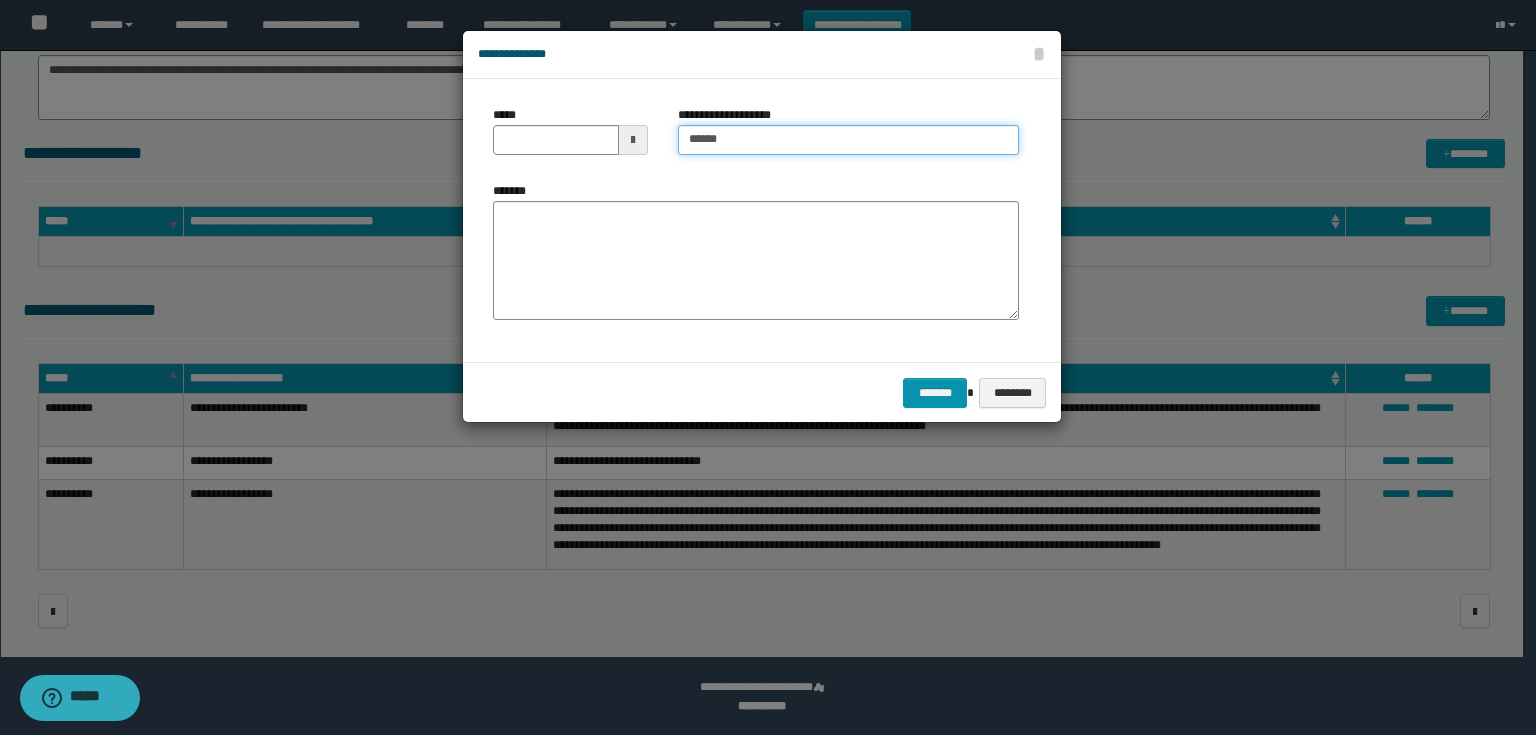type on "**********" 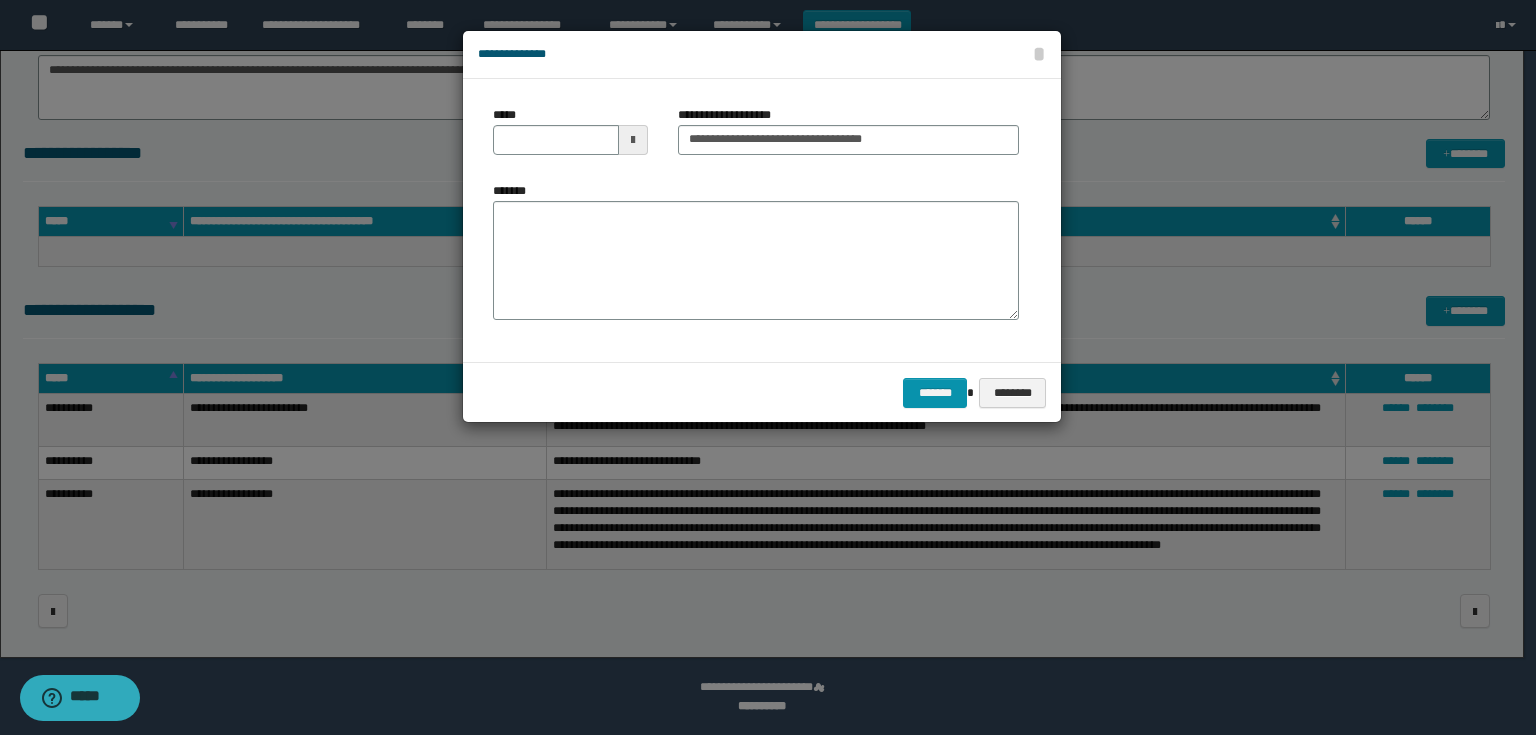 click at bounding box center [633, 140] 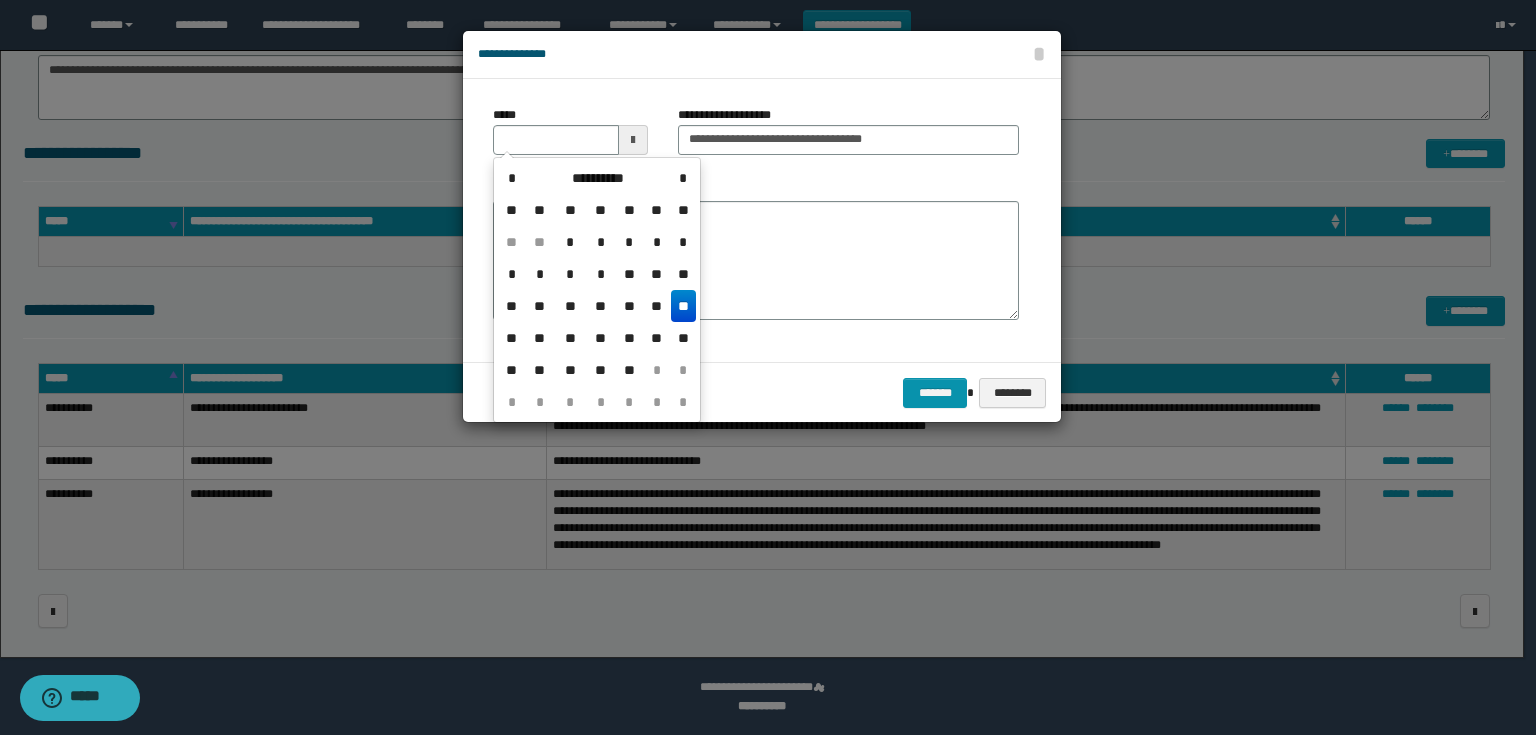 click on "**" at bounding box center (683, 306) 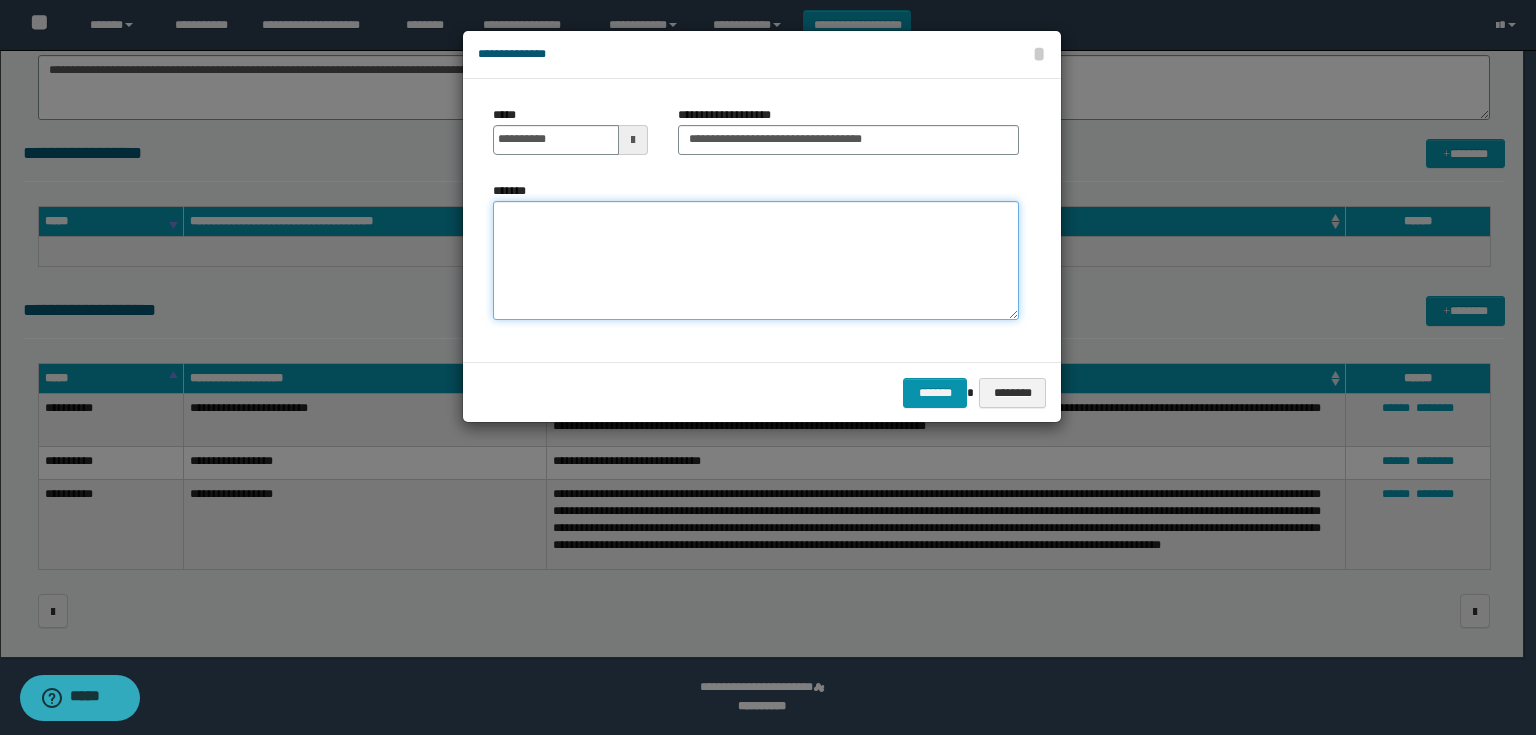 click on "*******" at bounding box center (756, 261) 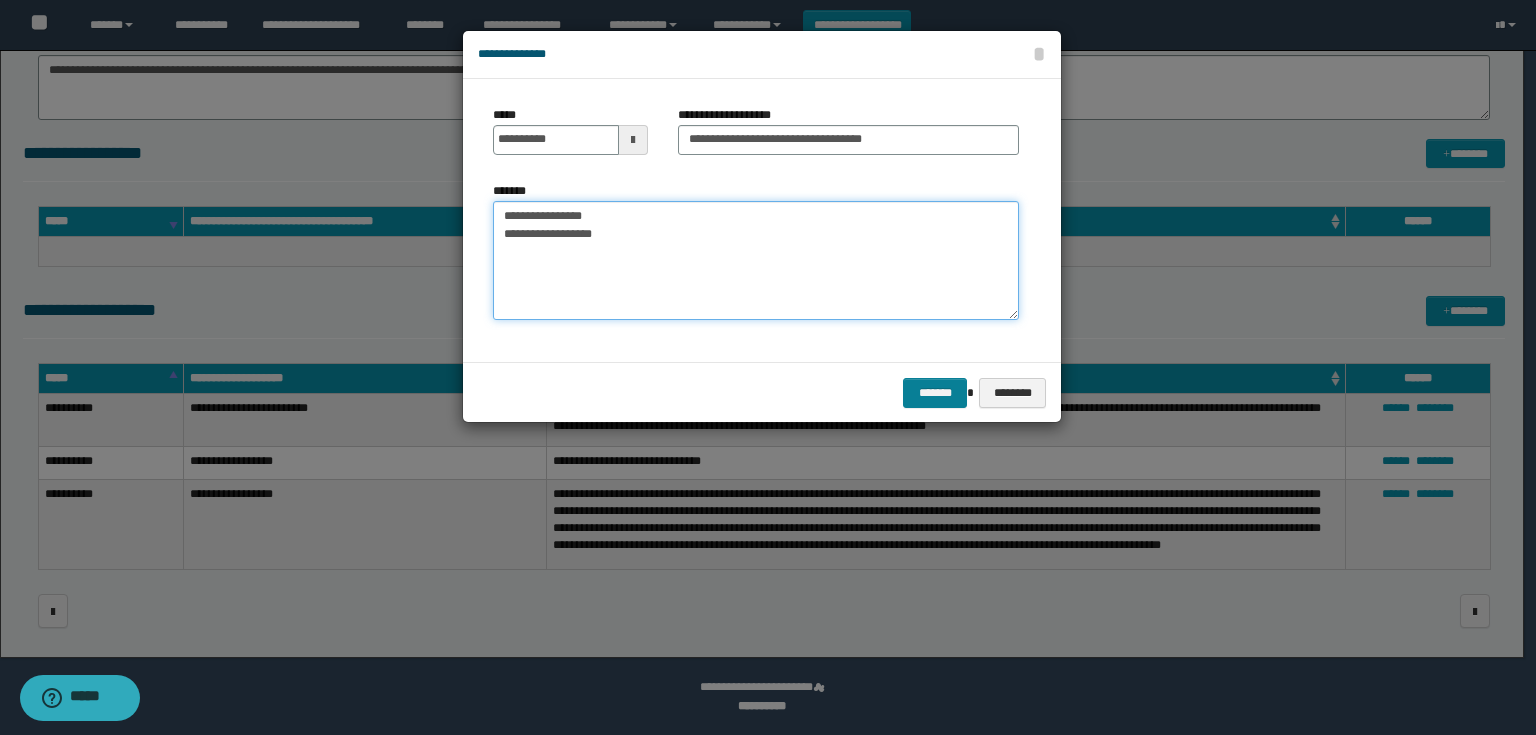 type on "**********" 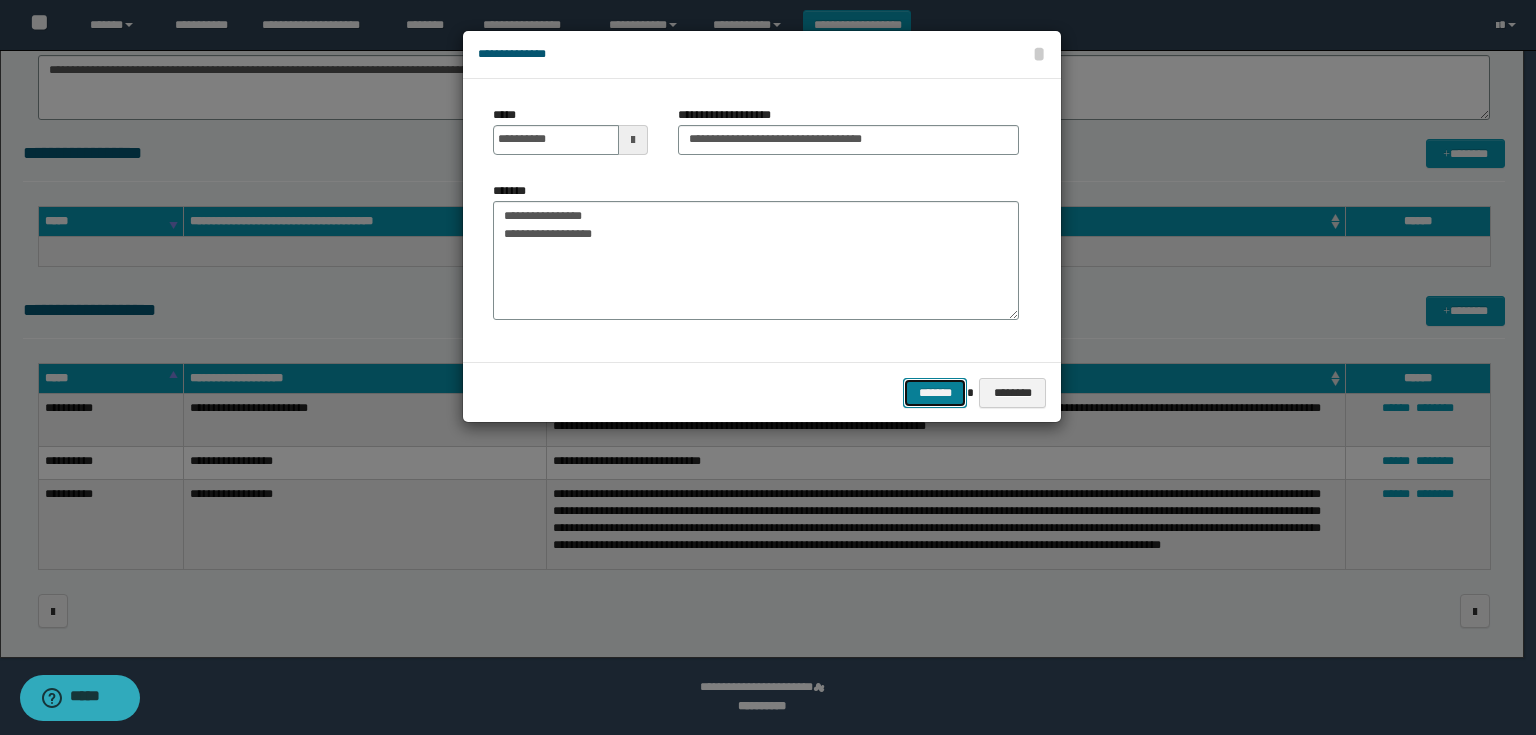 click on "*******" at bounding box center (935, 393) 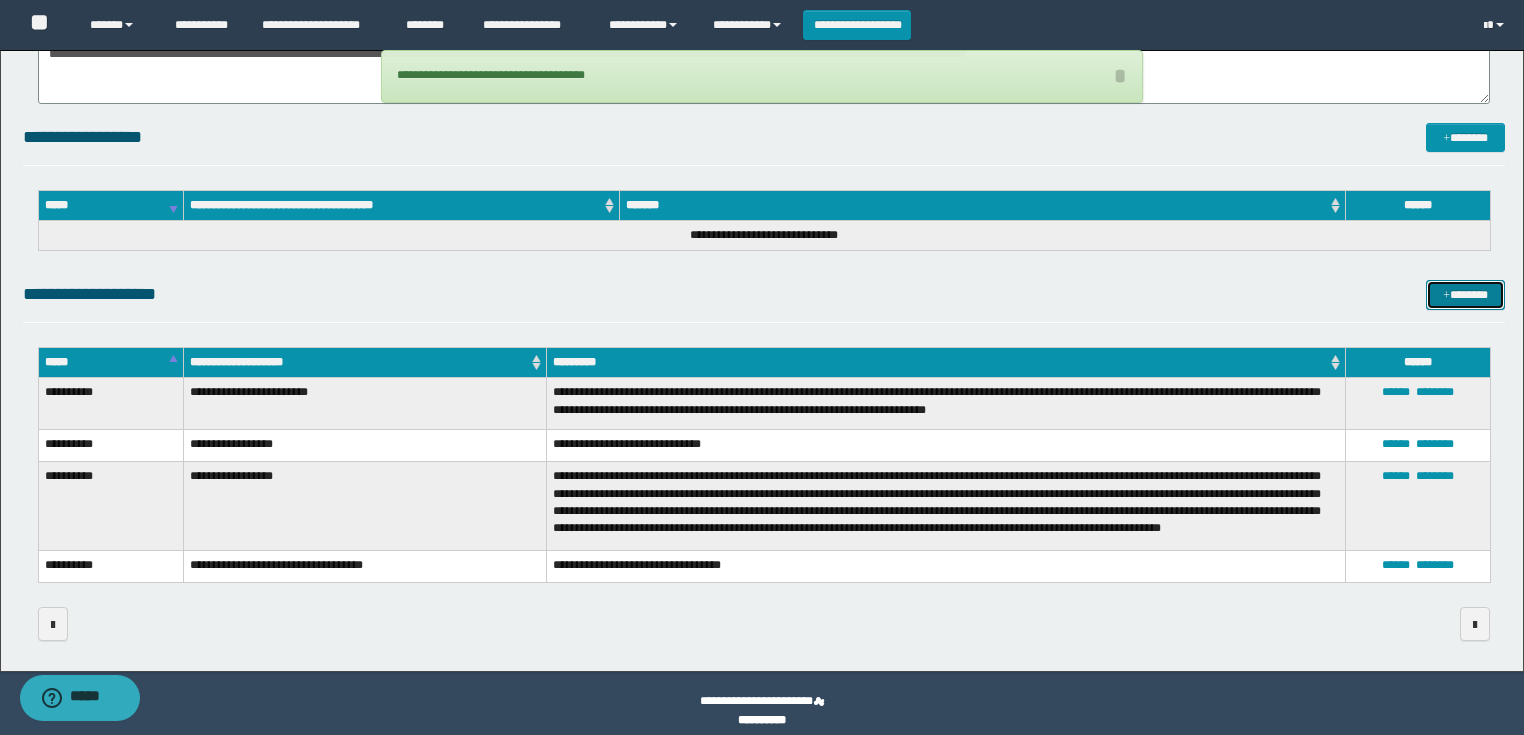 scroll, scrollTop: 341, scrollLeft: 0, axis: vertical 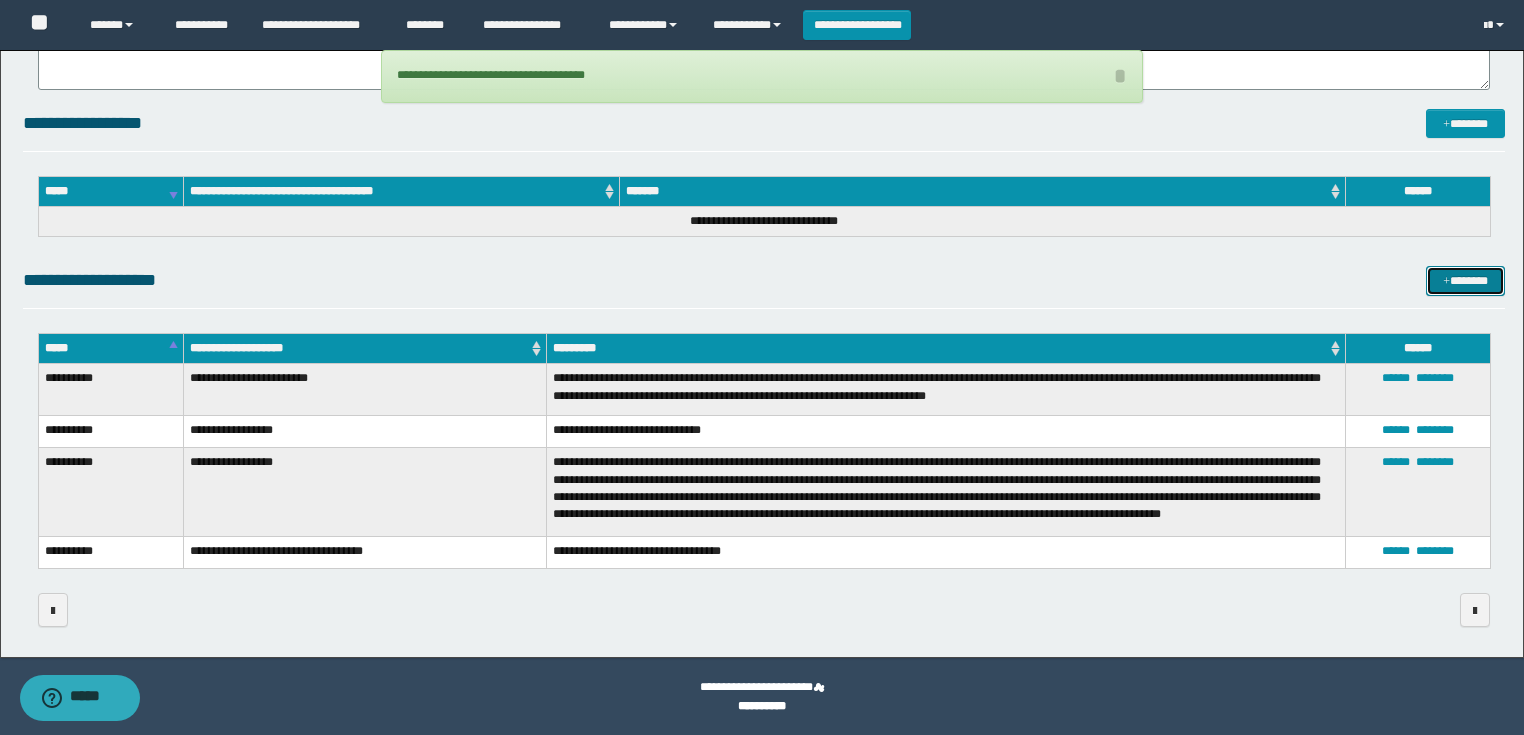 click on "*******" at bounding box center [1465, 281] 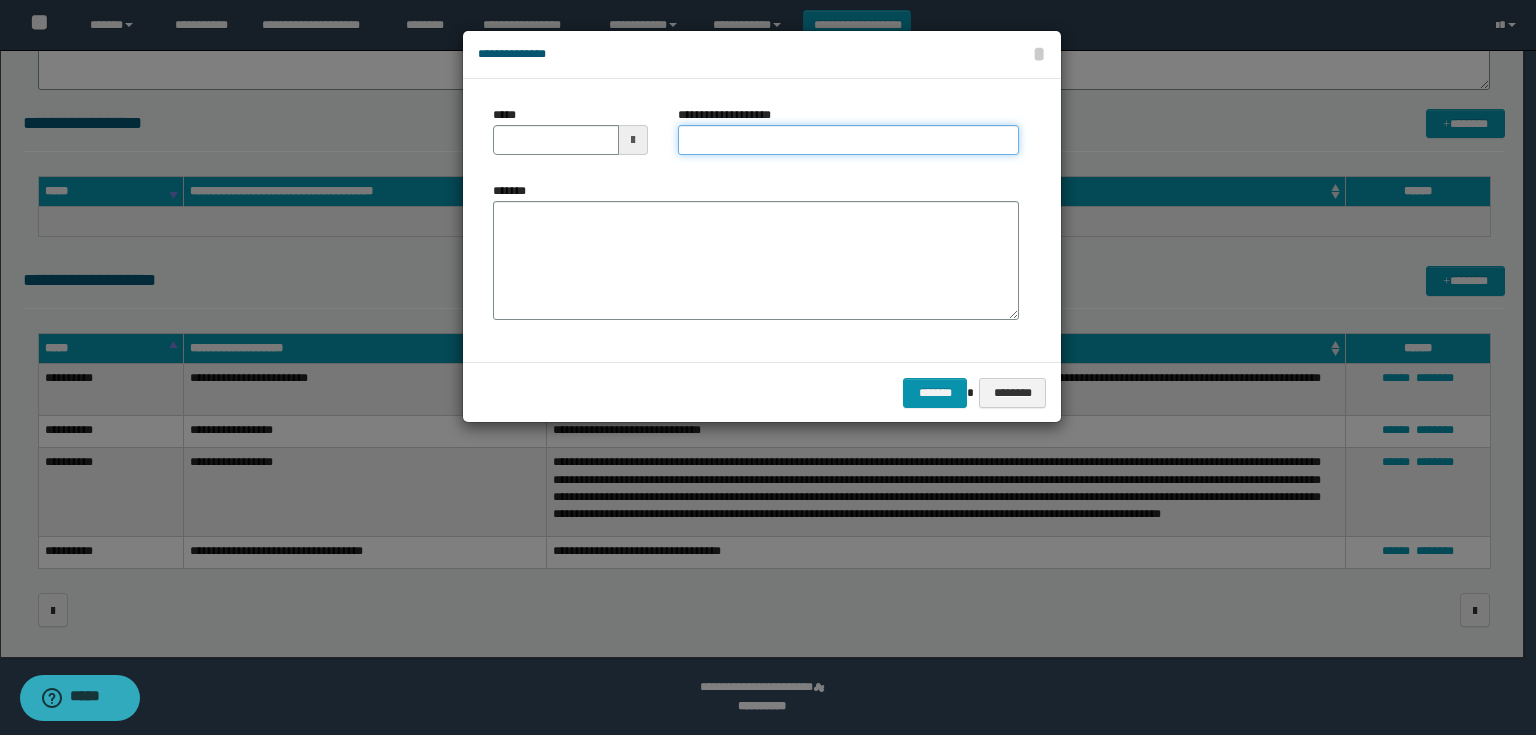 click on "**********" at bounding box center (848, 140) 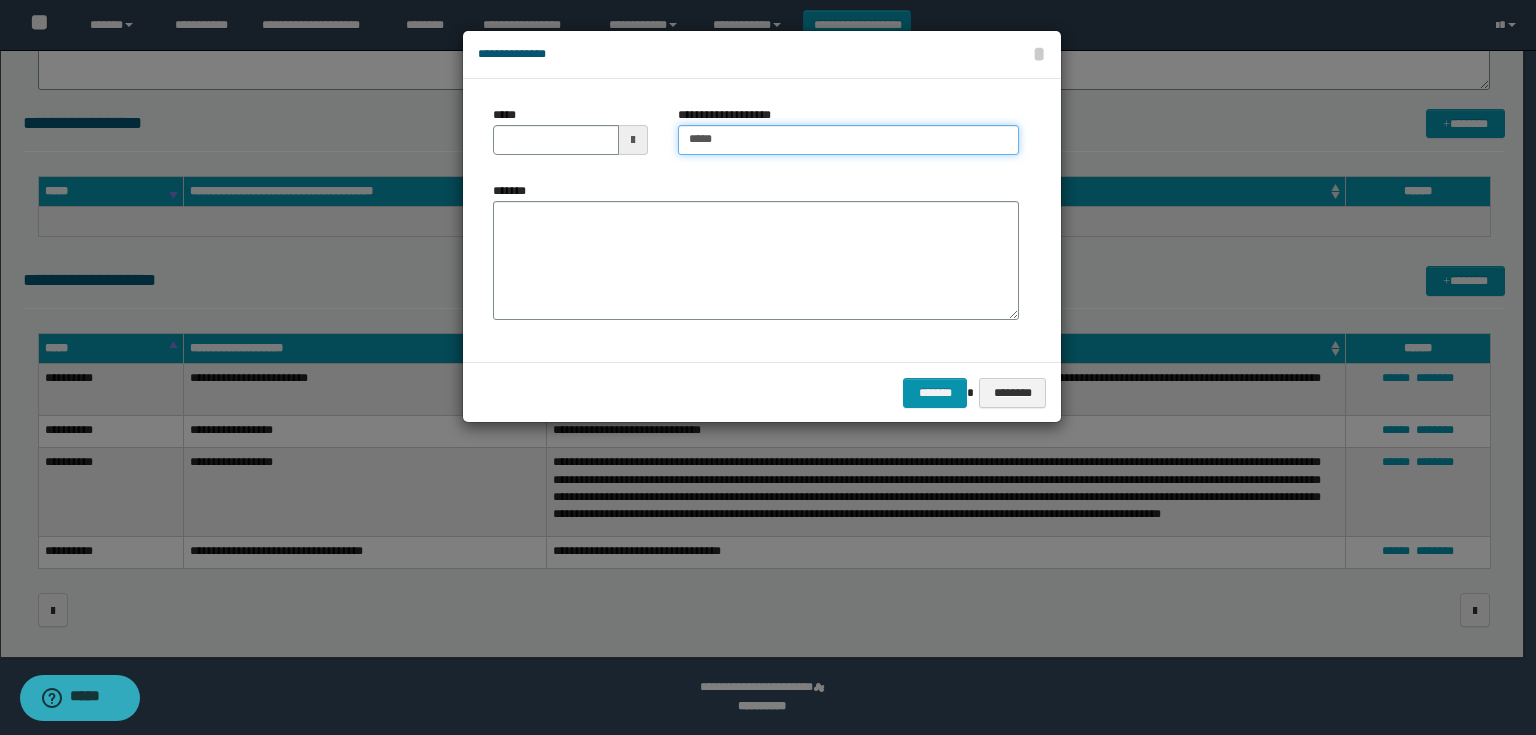 type on "**********" 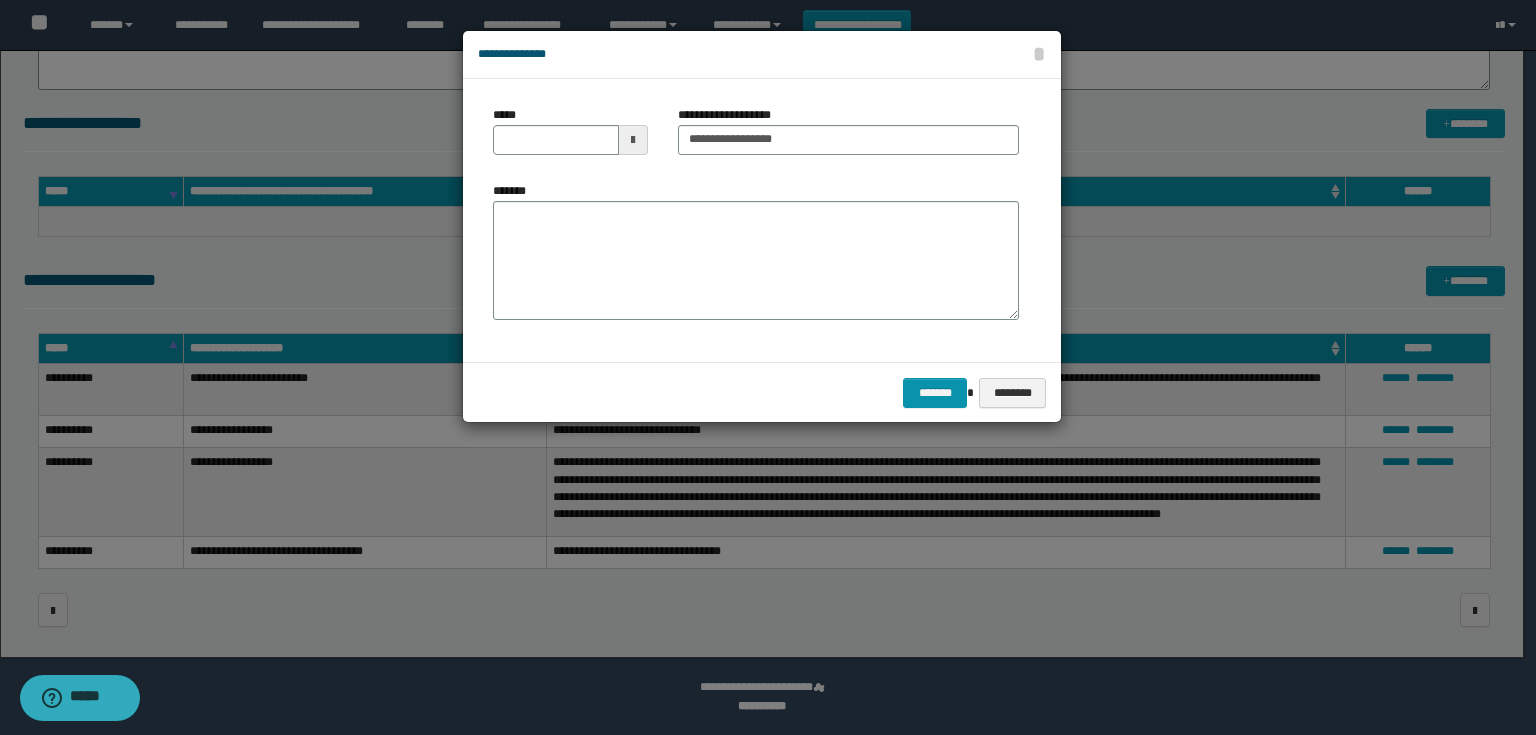 click at bounding box center (633, 140) 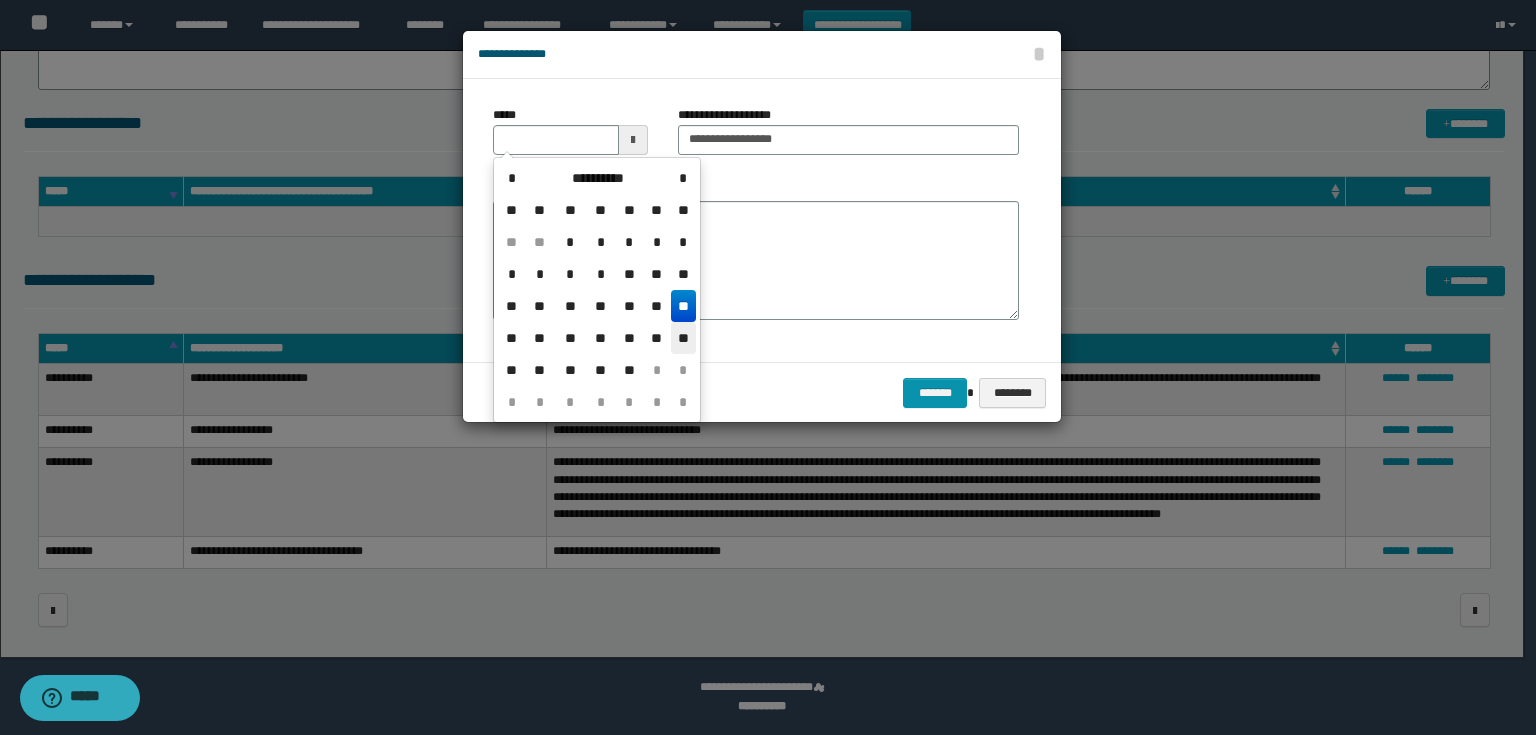 click on "**" at bounding box center (683, 338) 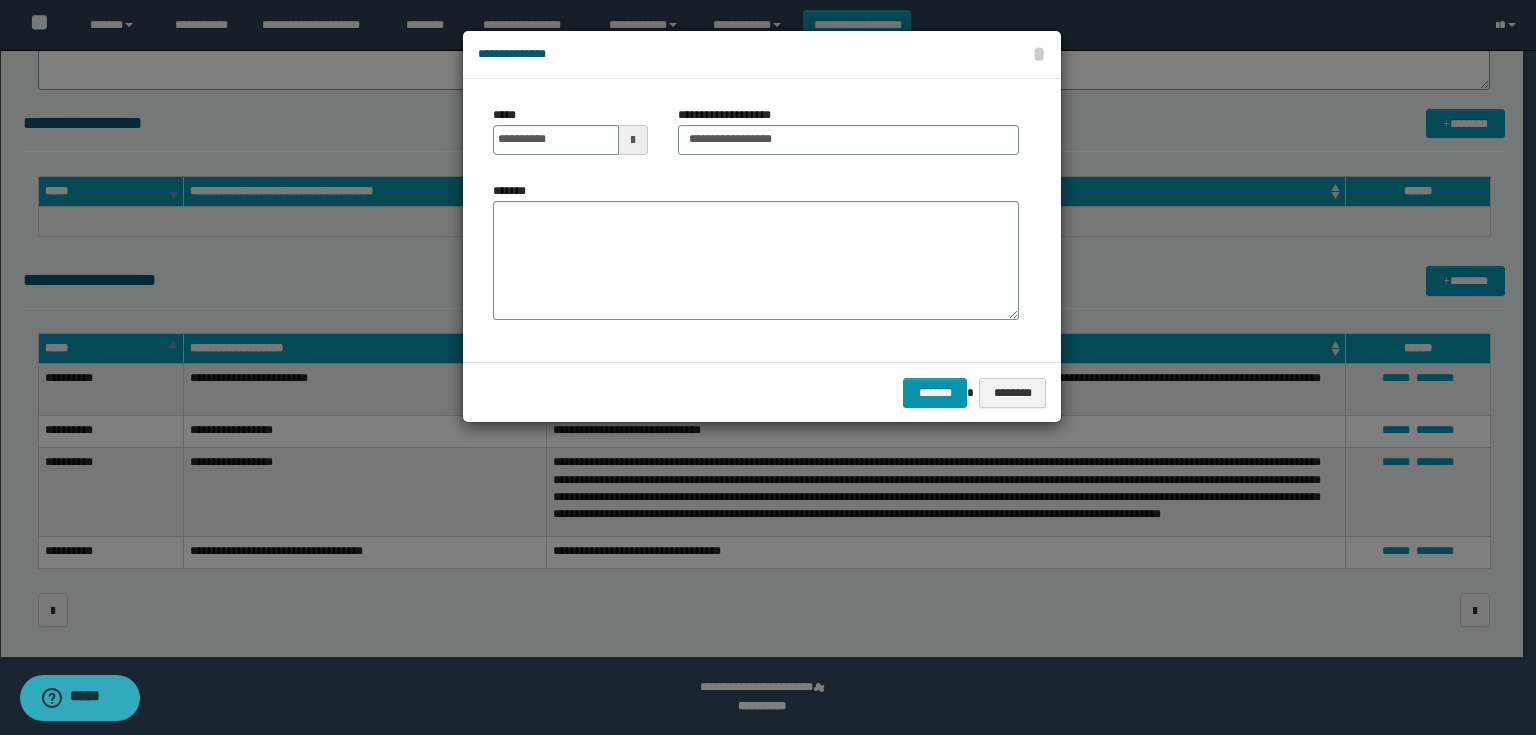 click on "**********" at bounding box center (570, 130) 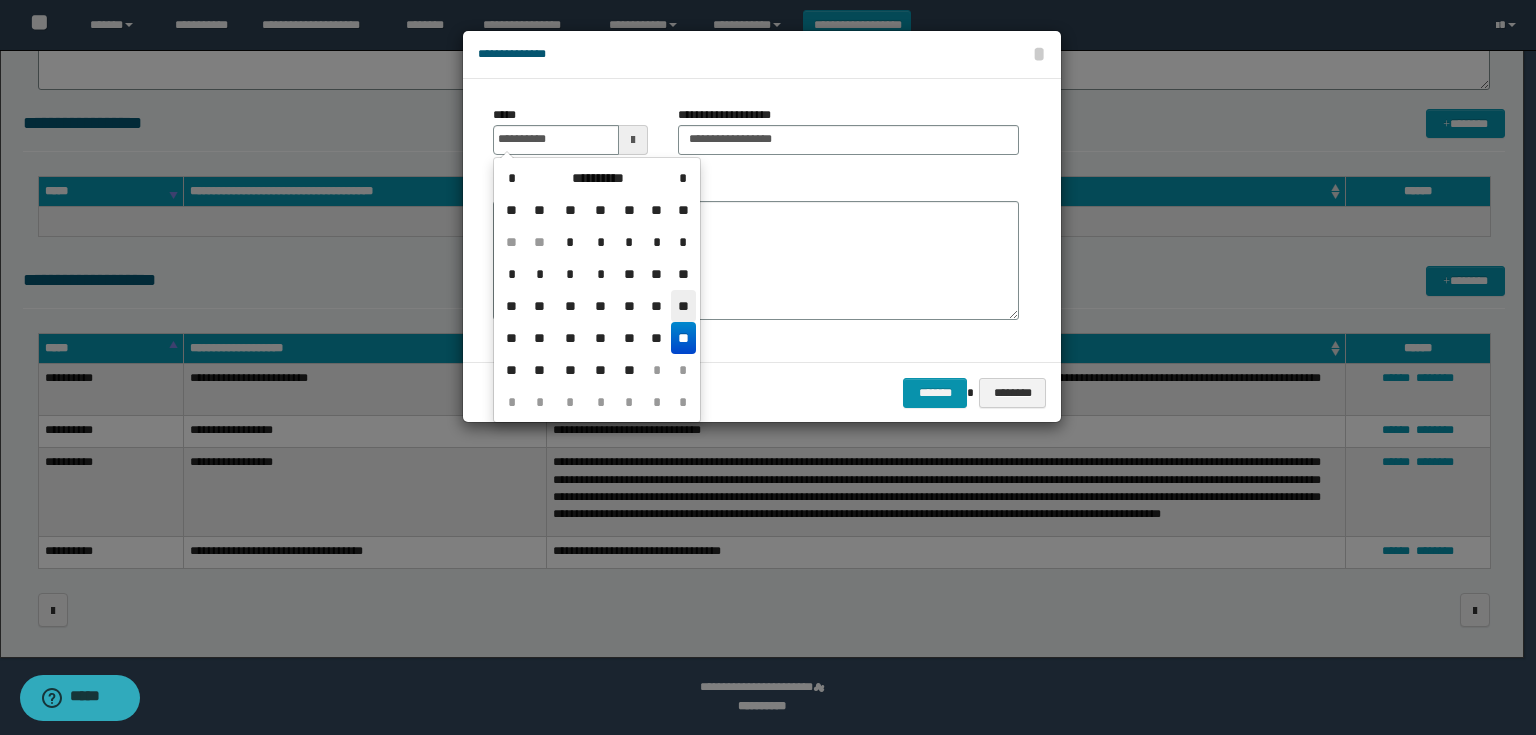 click on "**" at bounding box center [683, 306] 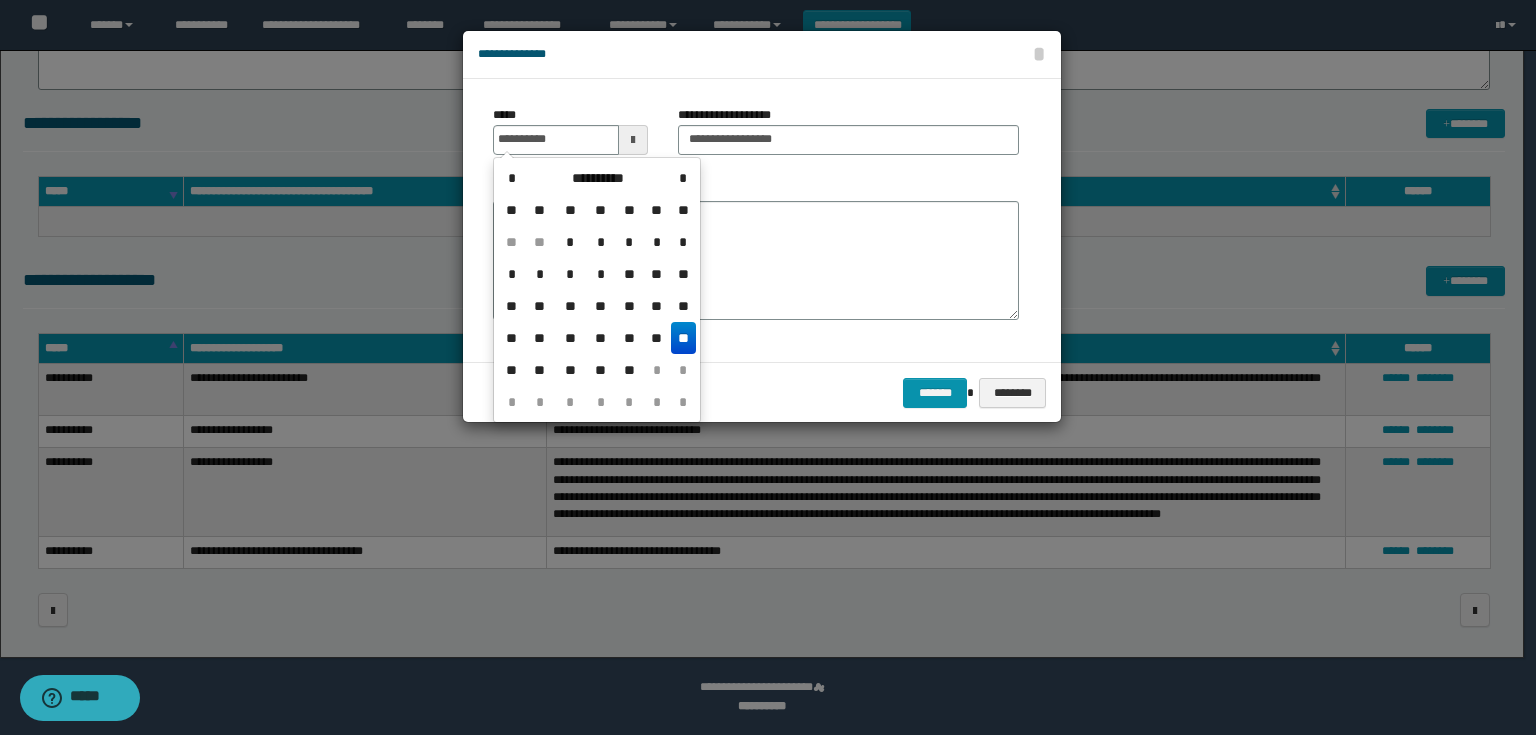 type on "**********" 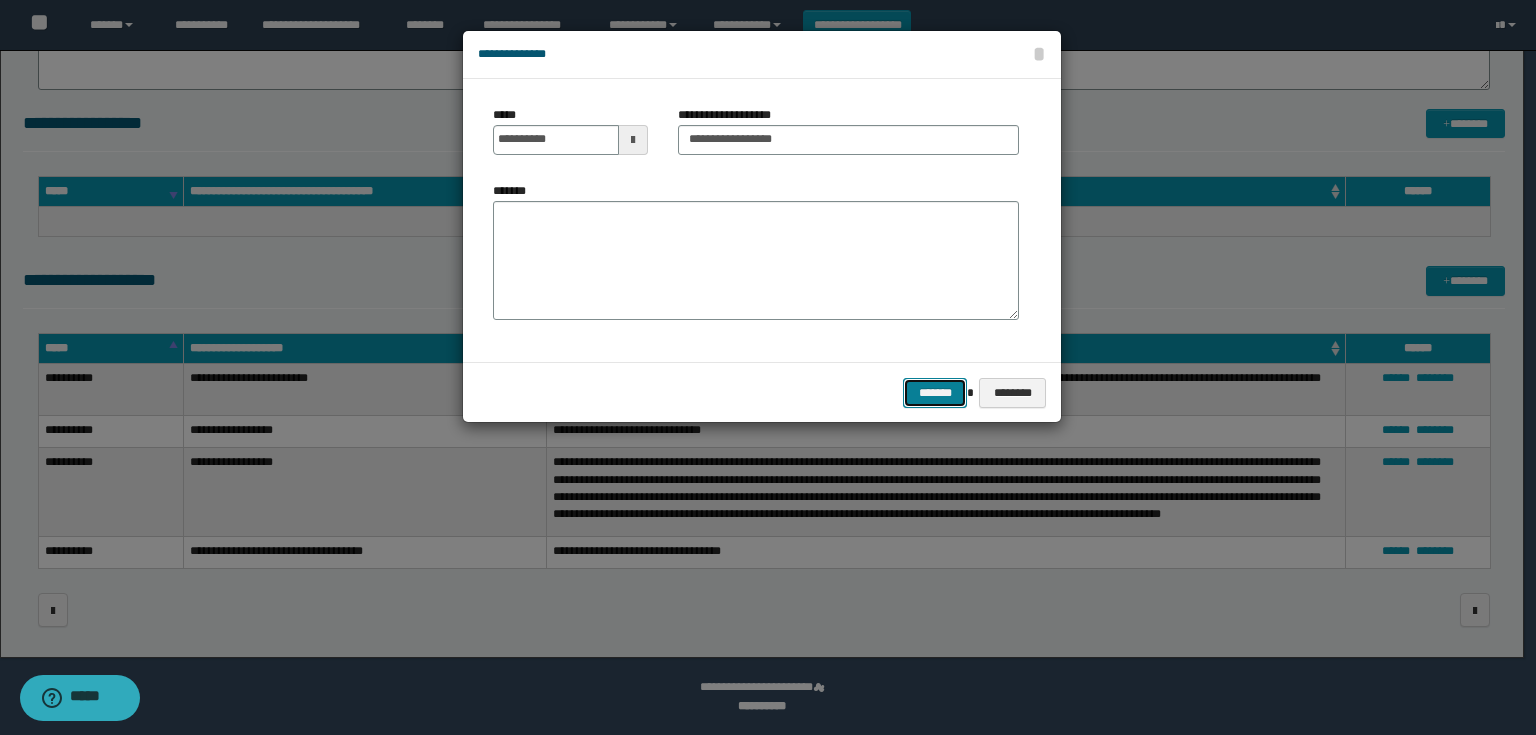 drag, startPoint x: 924, startPoint y: 400, endPoint x: 1055, endPoint y: 412, distance: 131.54848 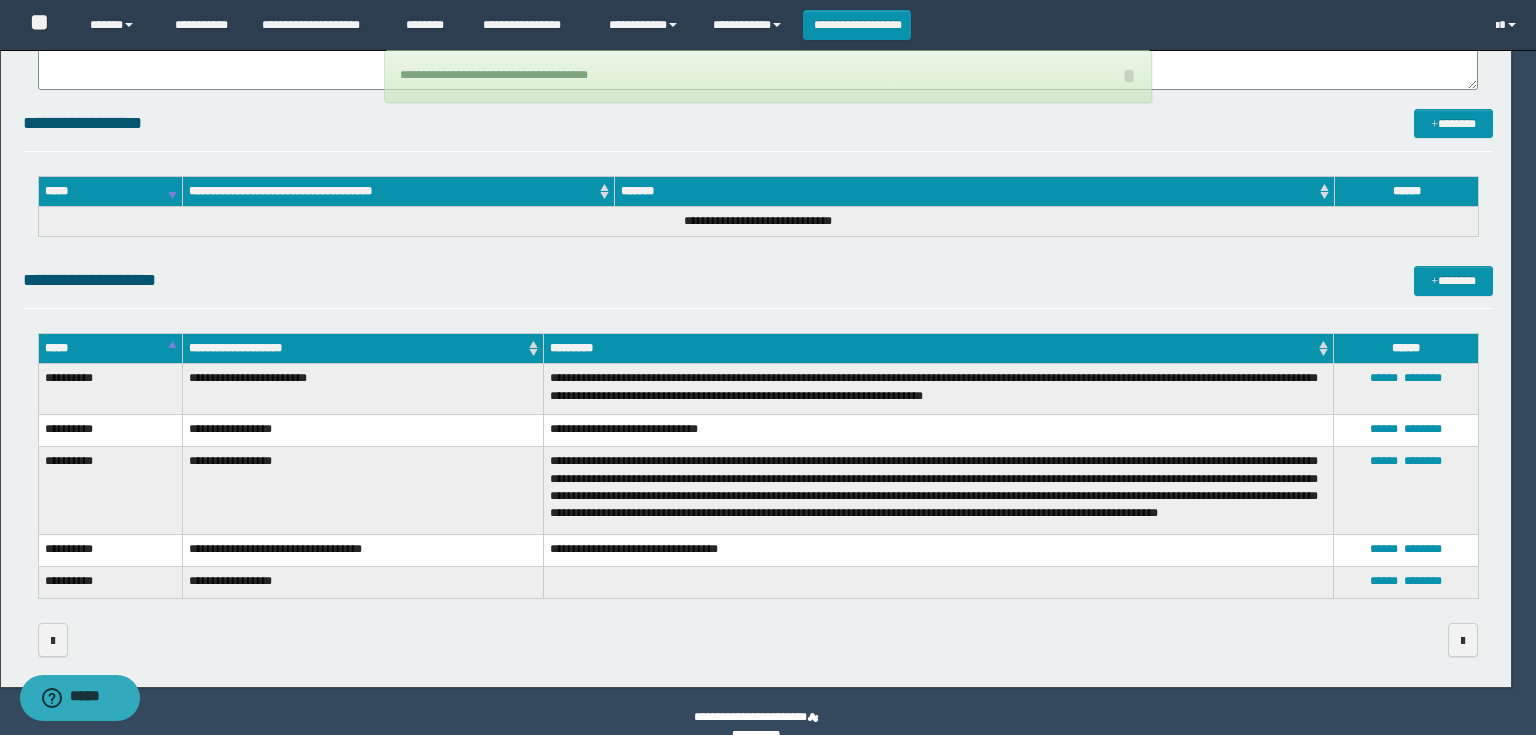 type 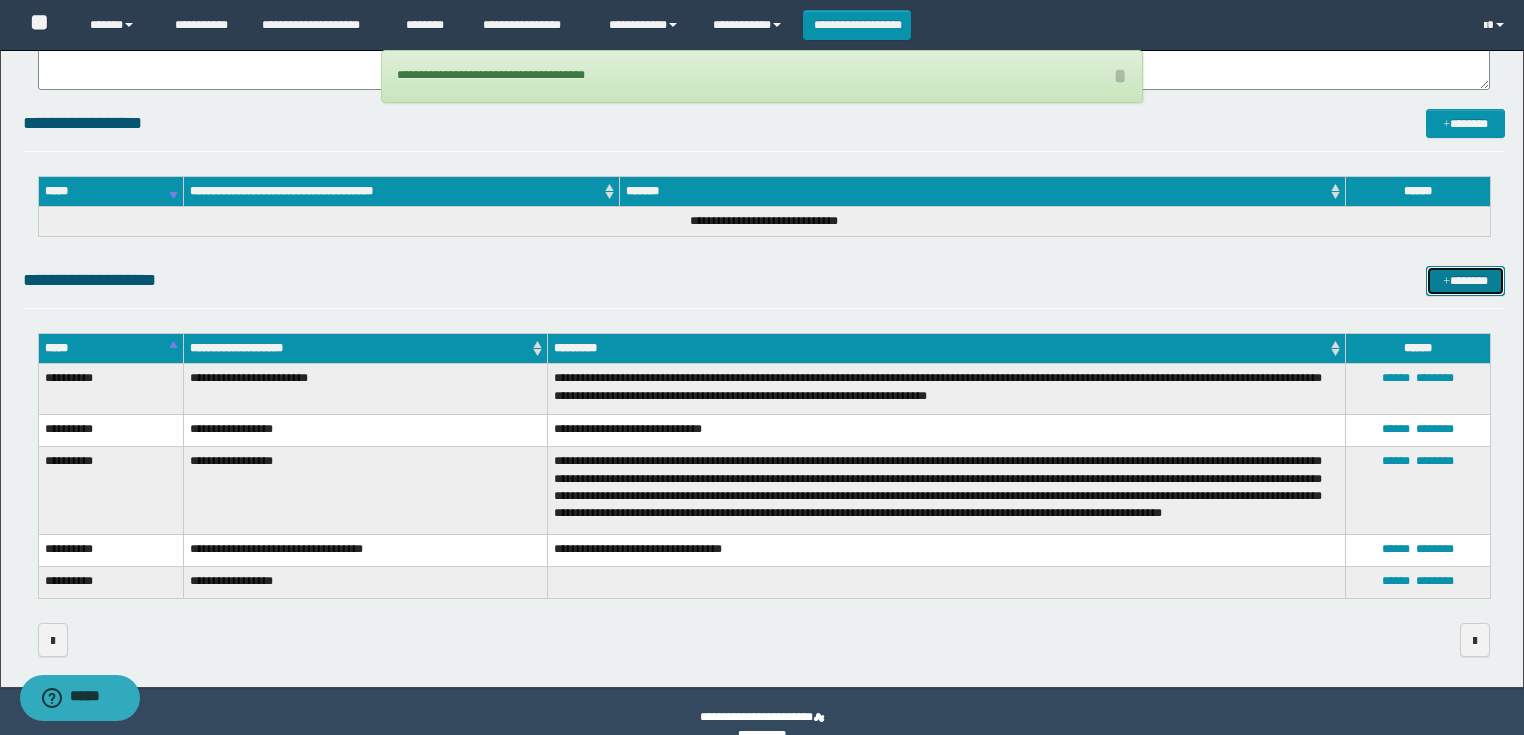drag, startPoint x: 1463, startPoint y: 284, endPoint x: 1415, endPoint y: 258, distance: 54.589375 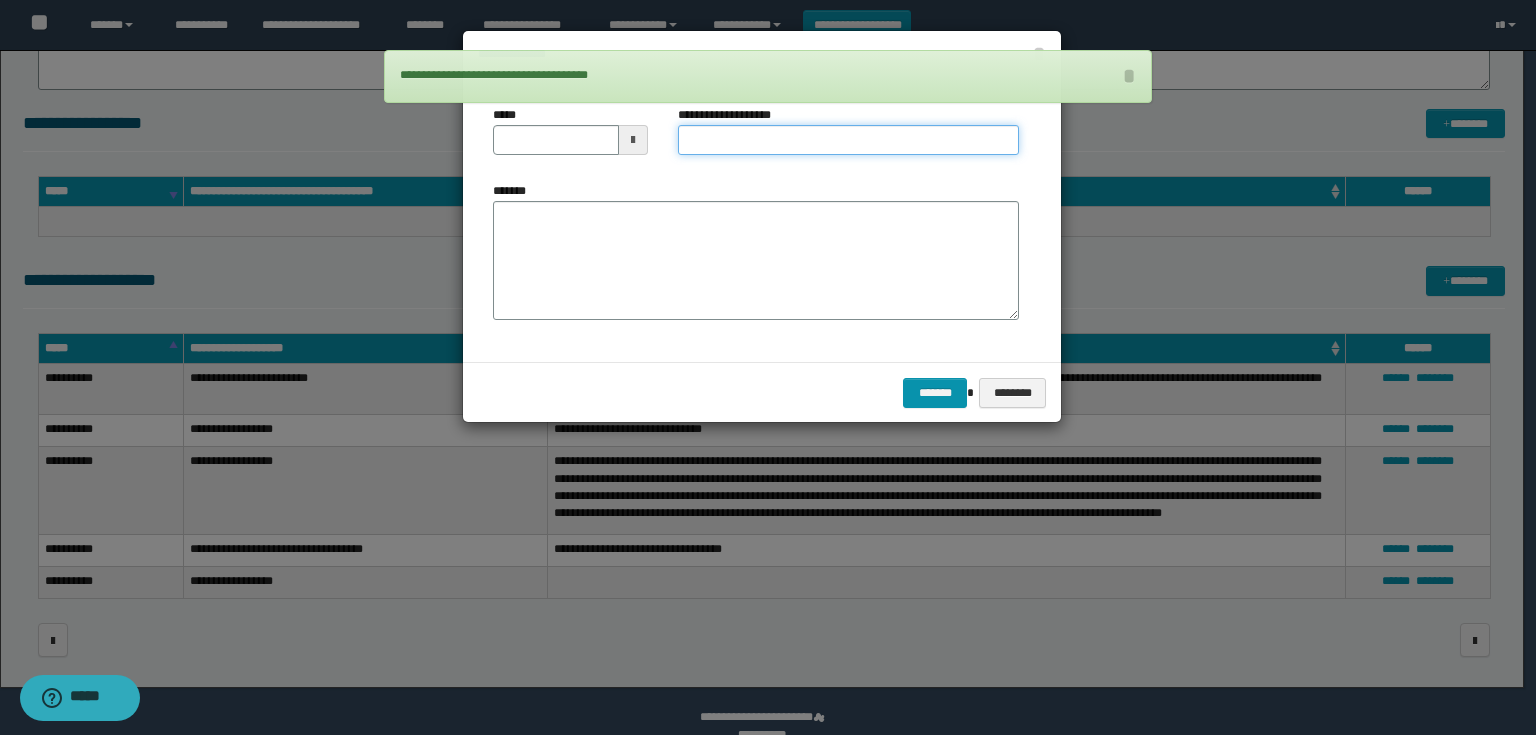 click on "**********" at bounding box center [848, 140] 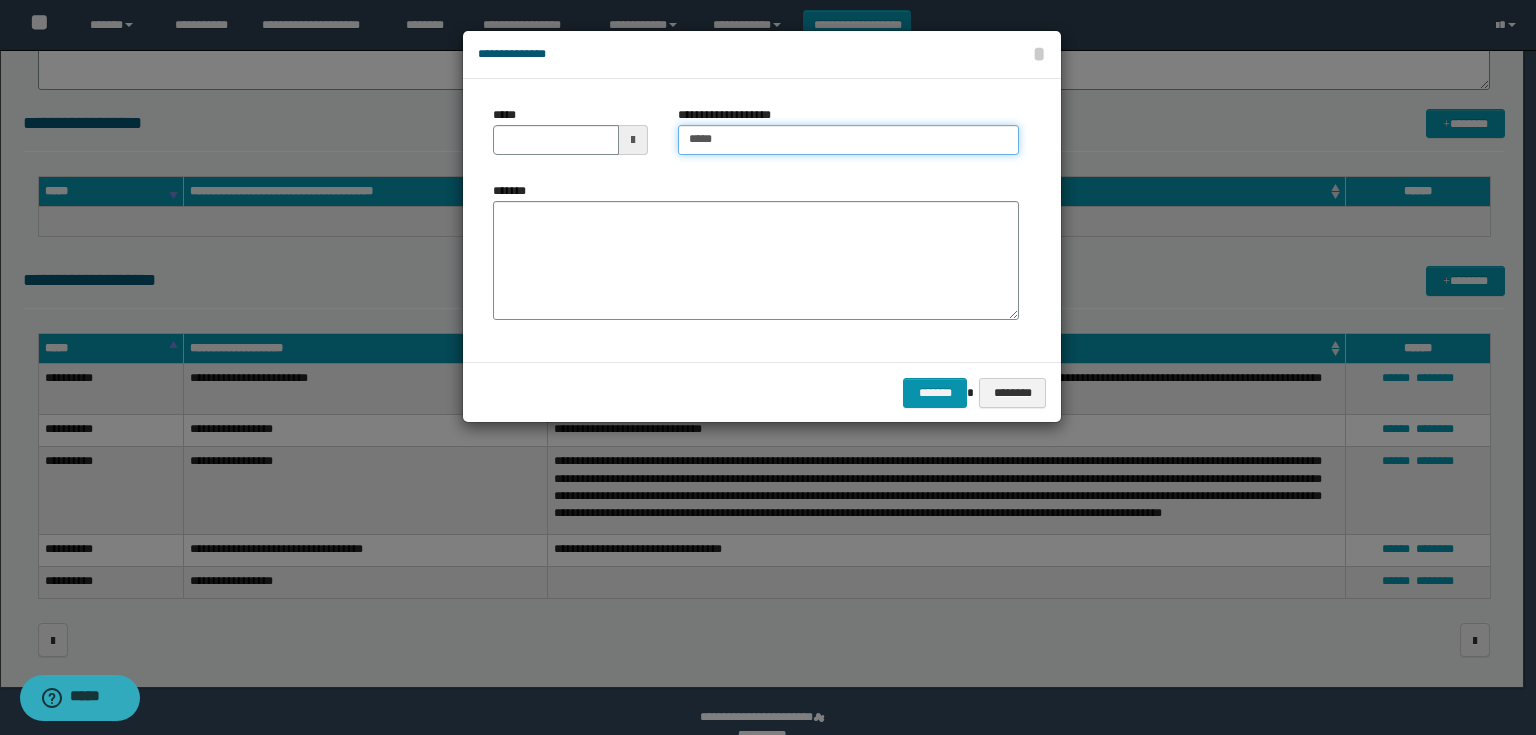 type on "**********" 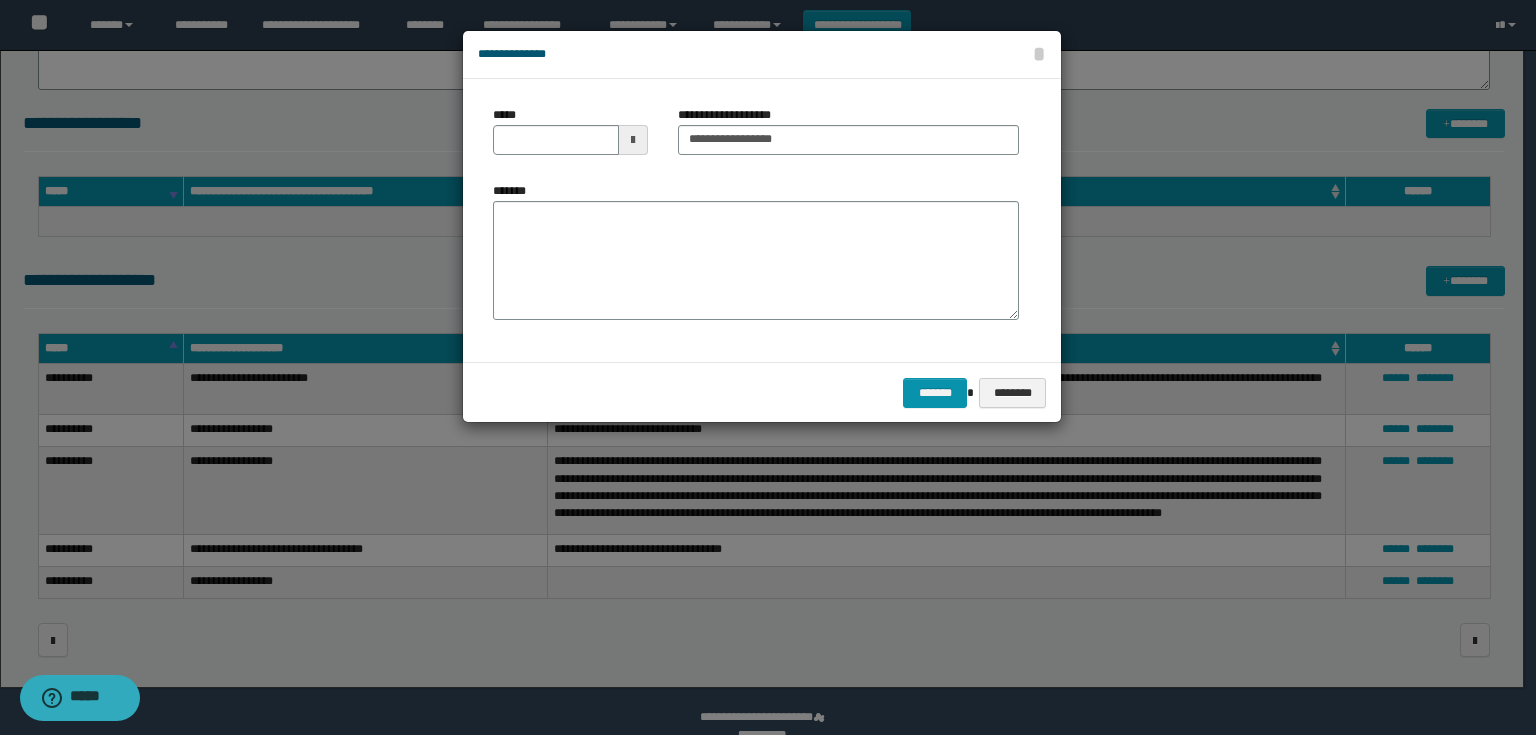 click at bounding box center (633, 140) 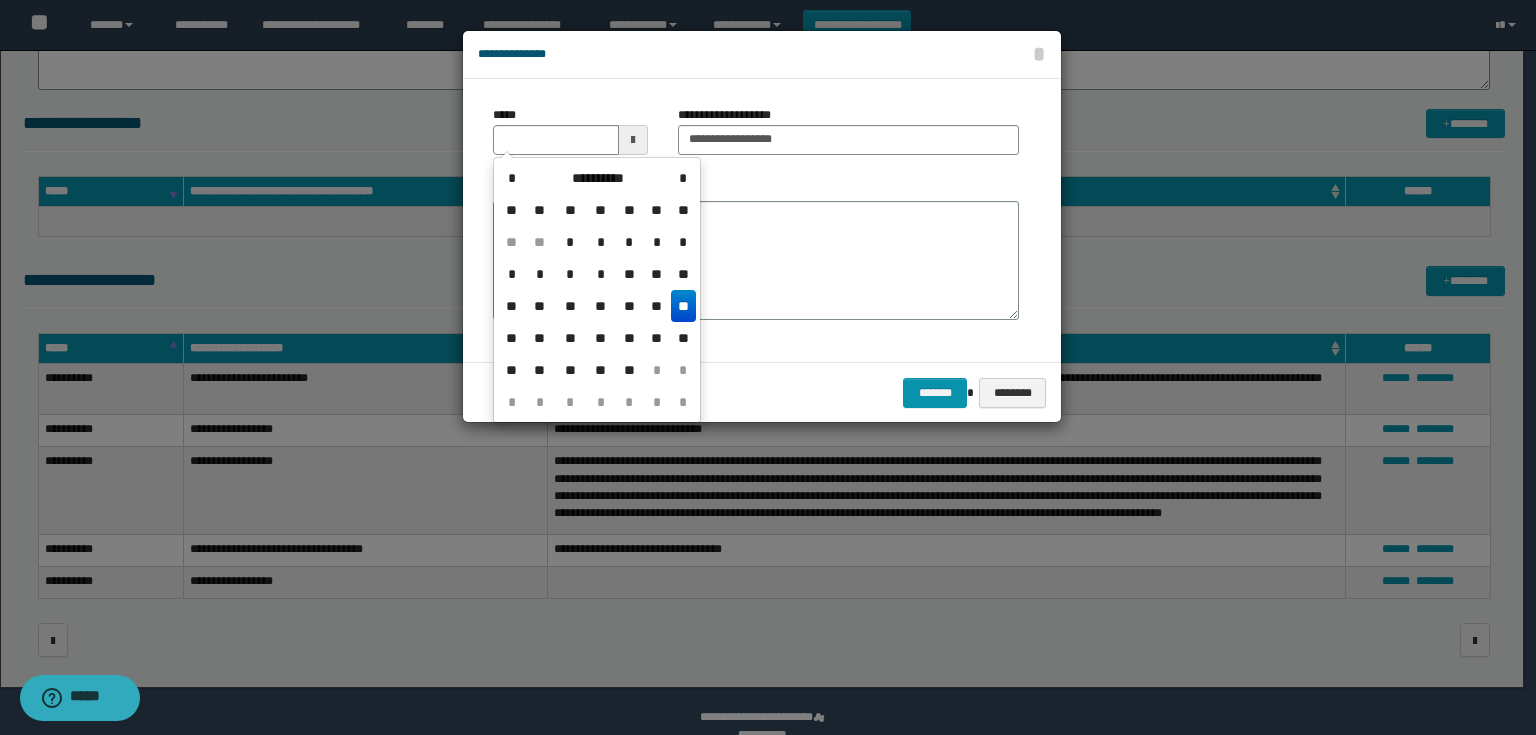 click on "**" at bounding box center (683, 306) 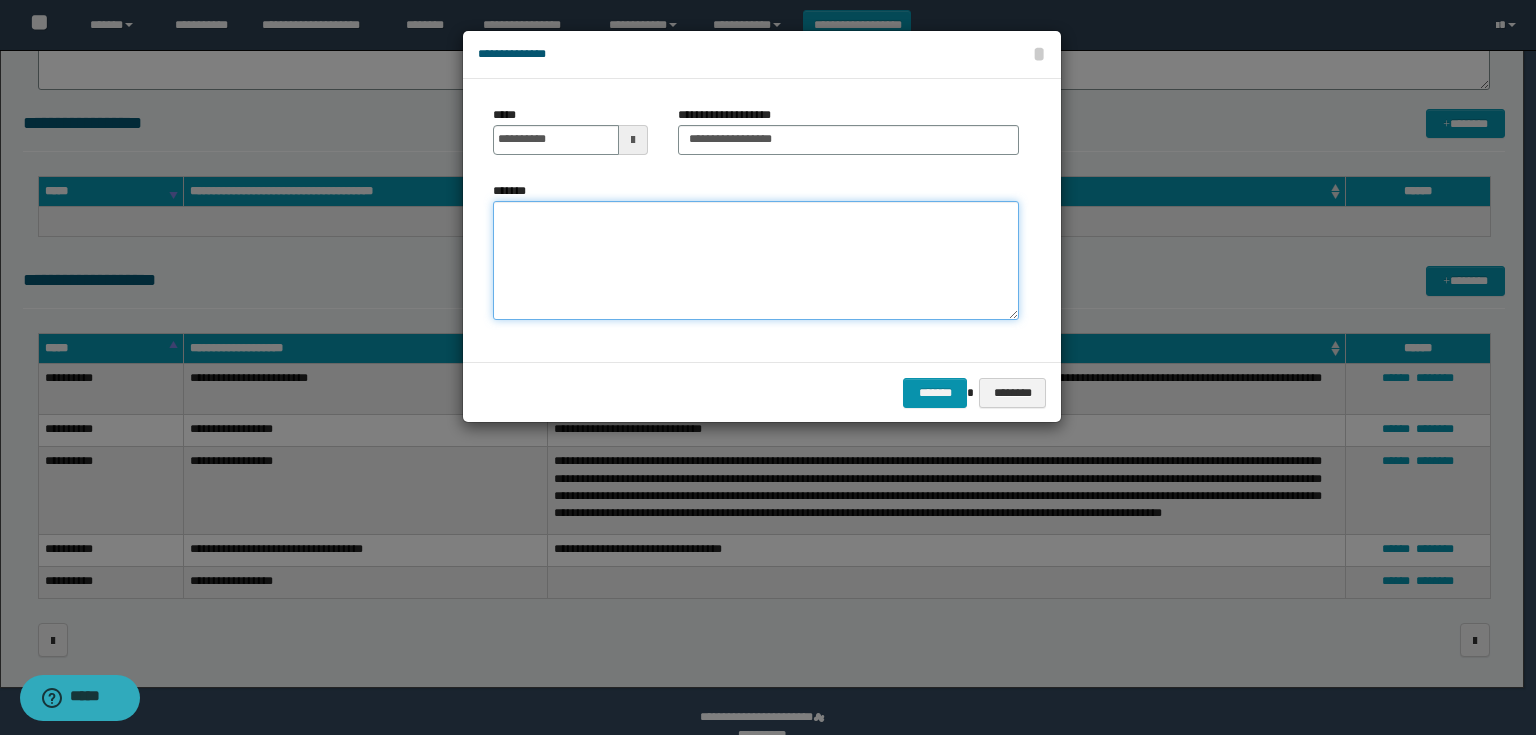 click on "*******" at bounding box center [756, 261] 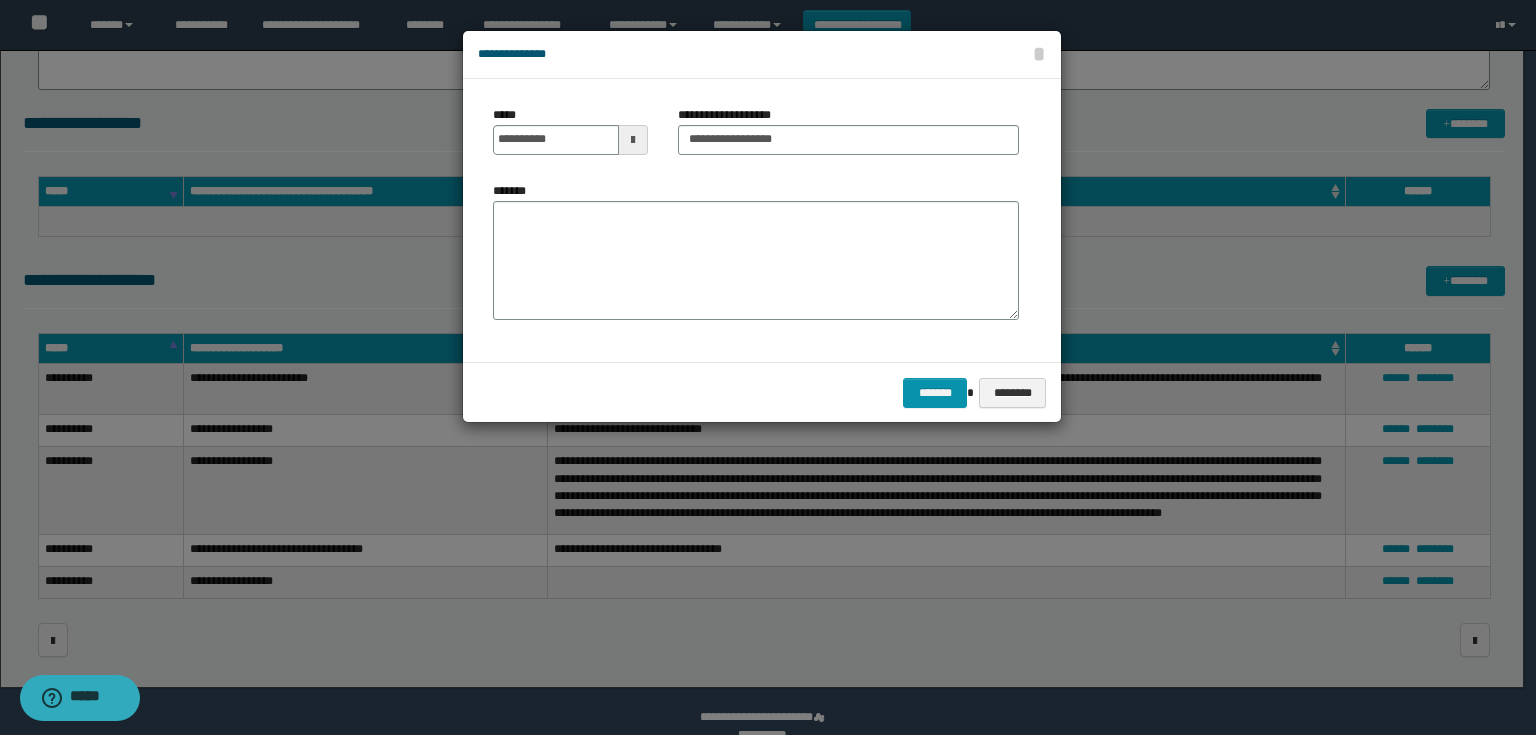 click on "*******
********" at bounding box center [762, 392] 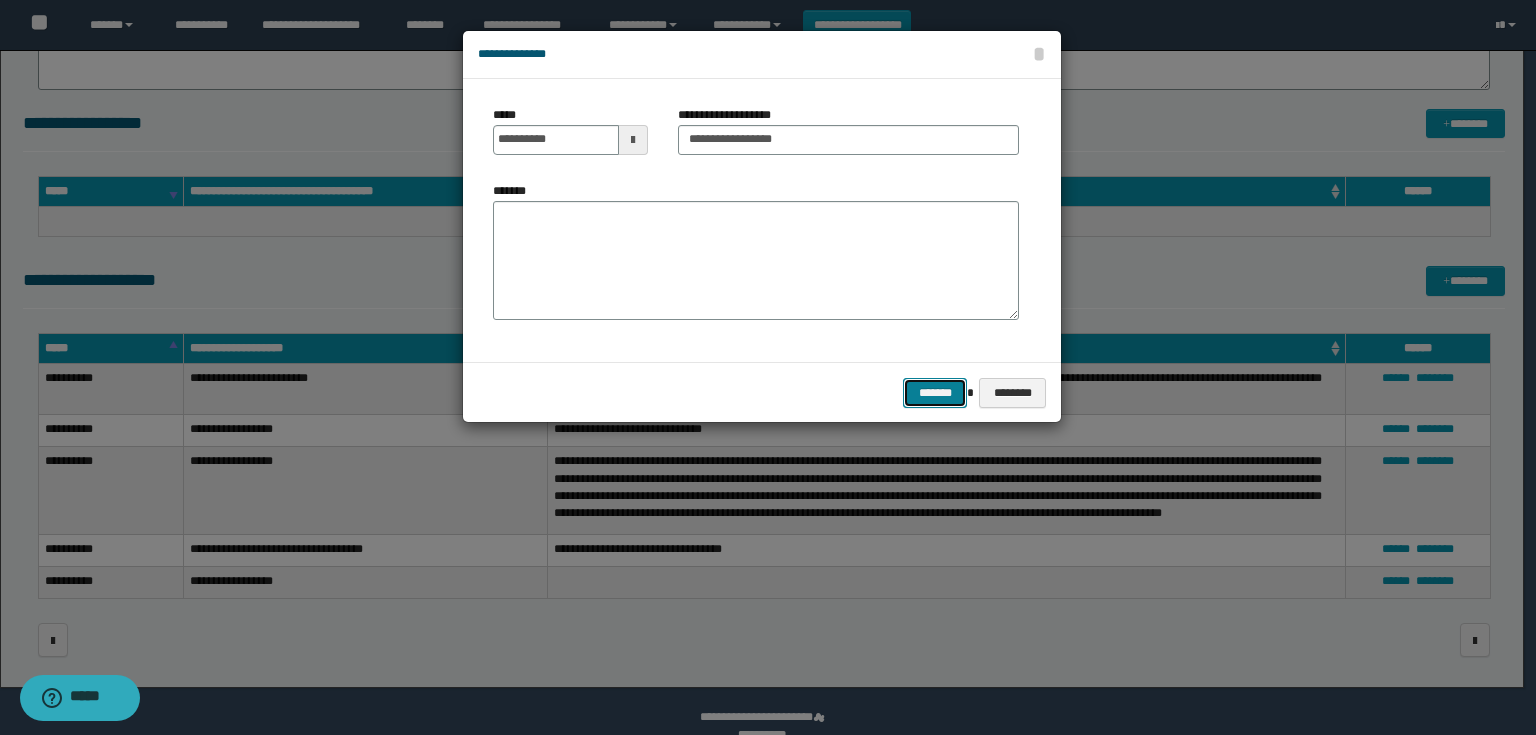 click on "*******" at bounding box center [935, 393] 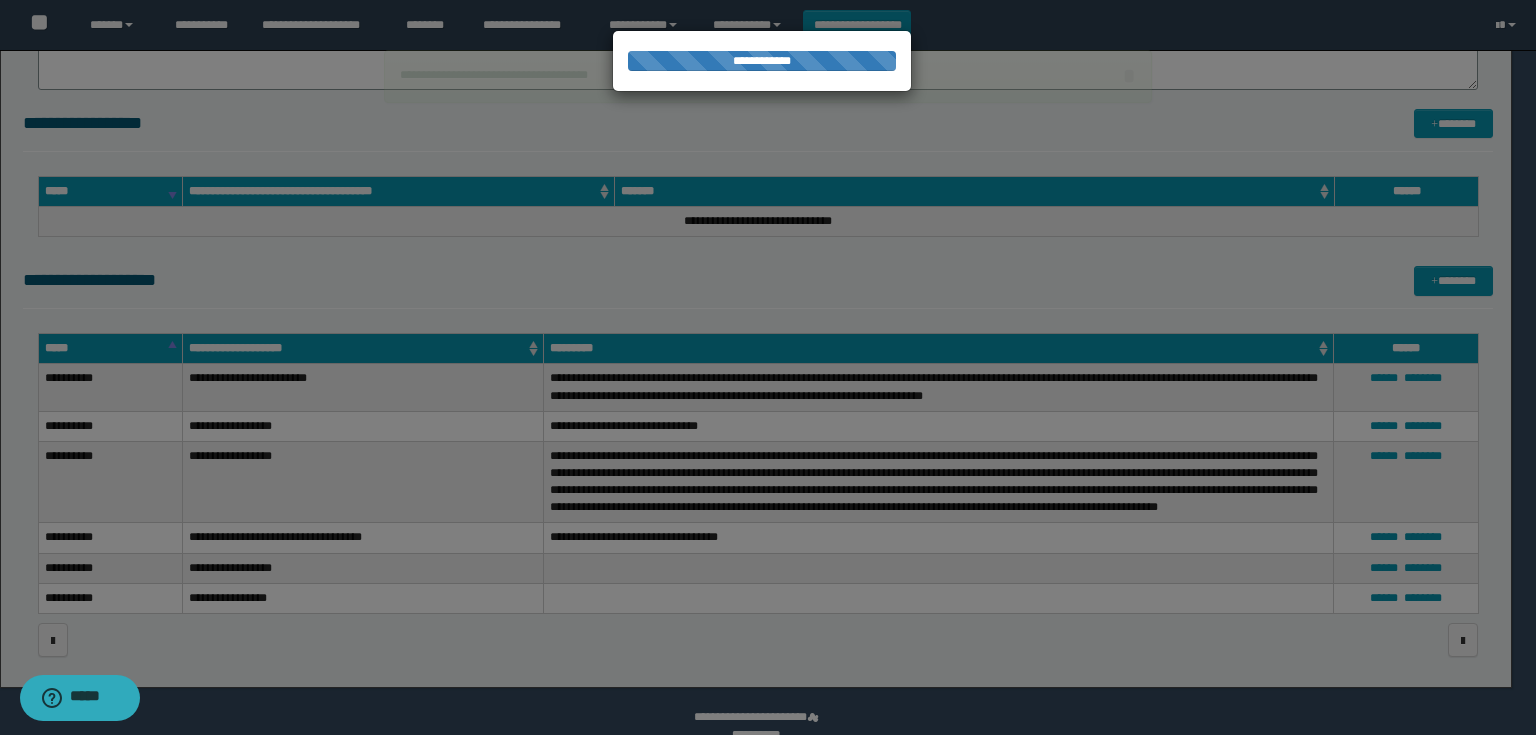 type 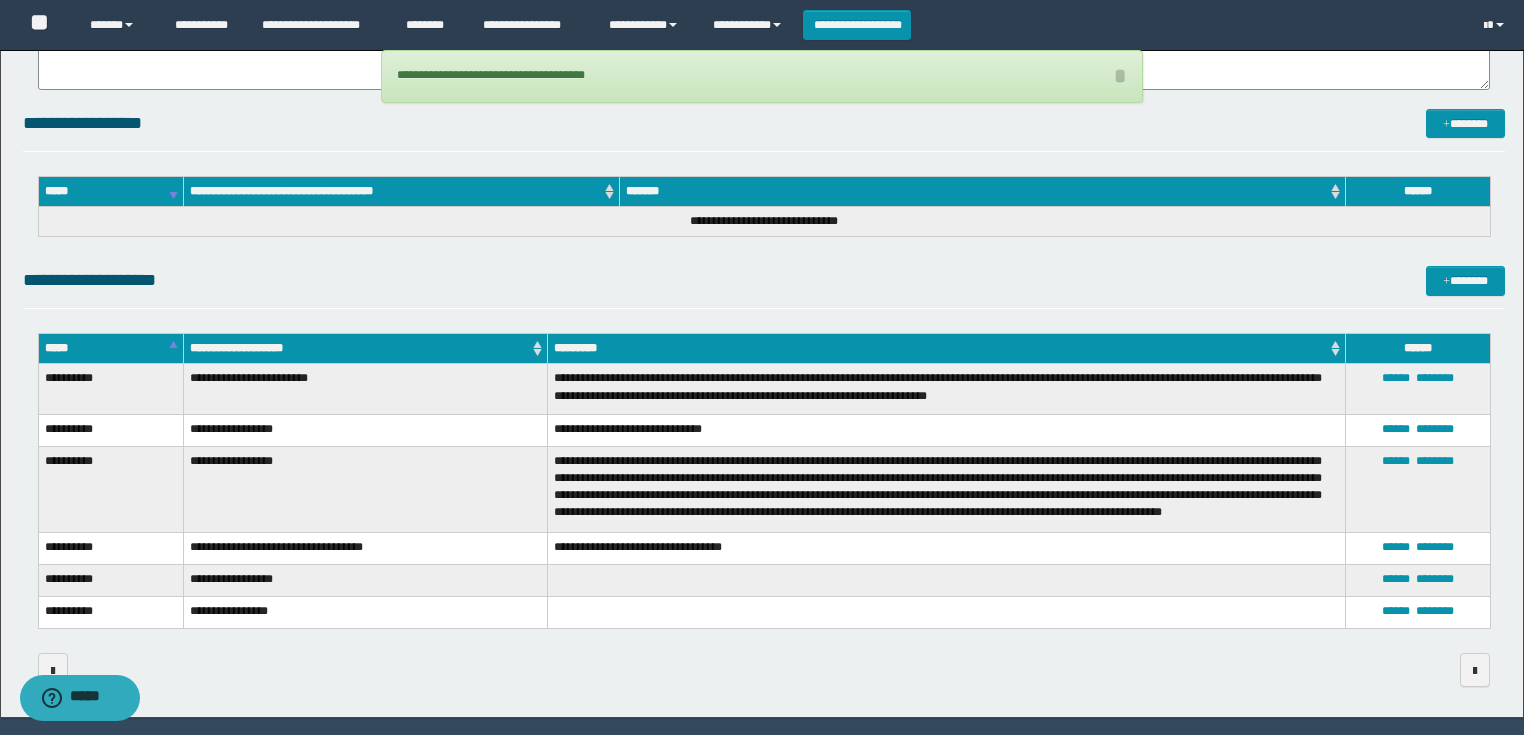 click on "**********" at bounding box center (764, 287) 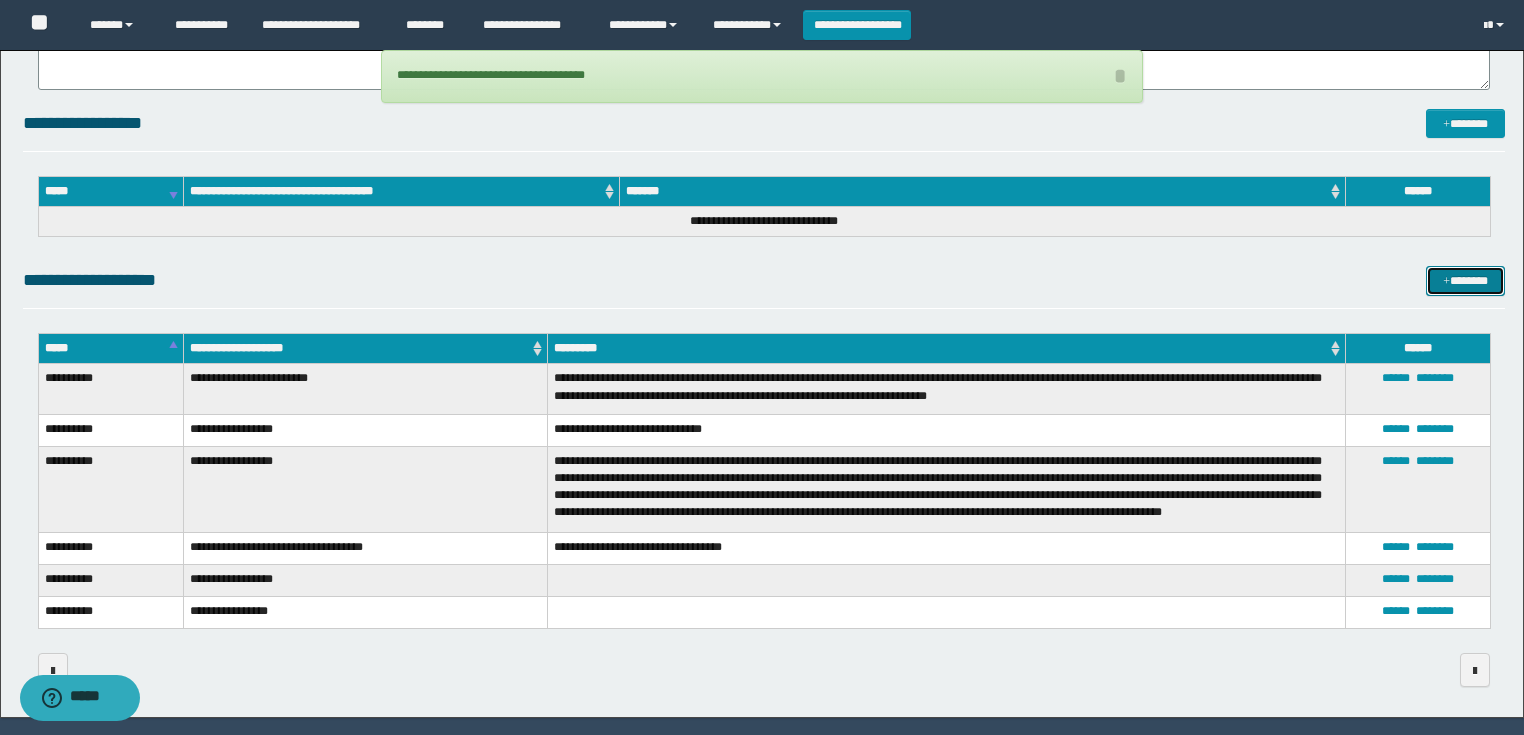 click on "*******" at bounding box center [1465, 281] 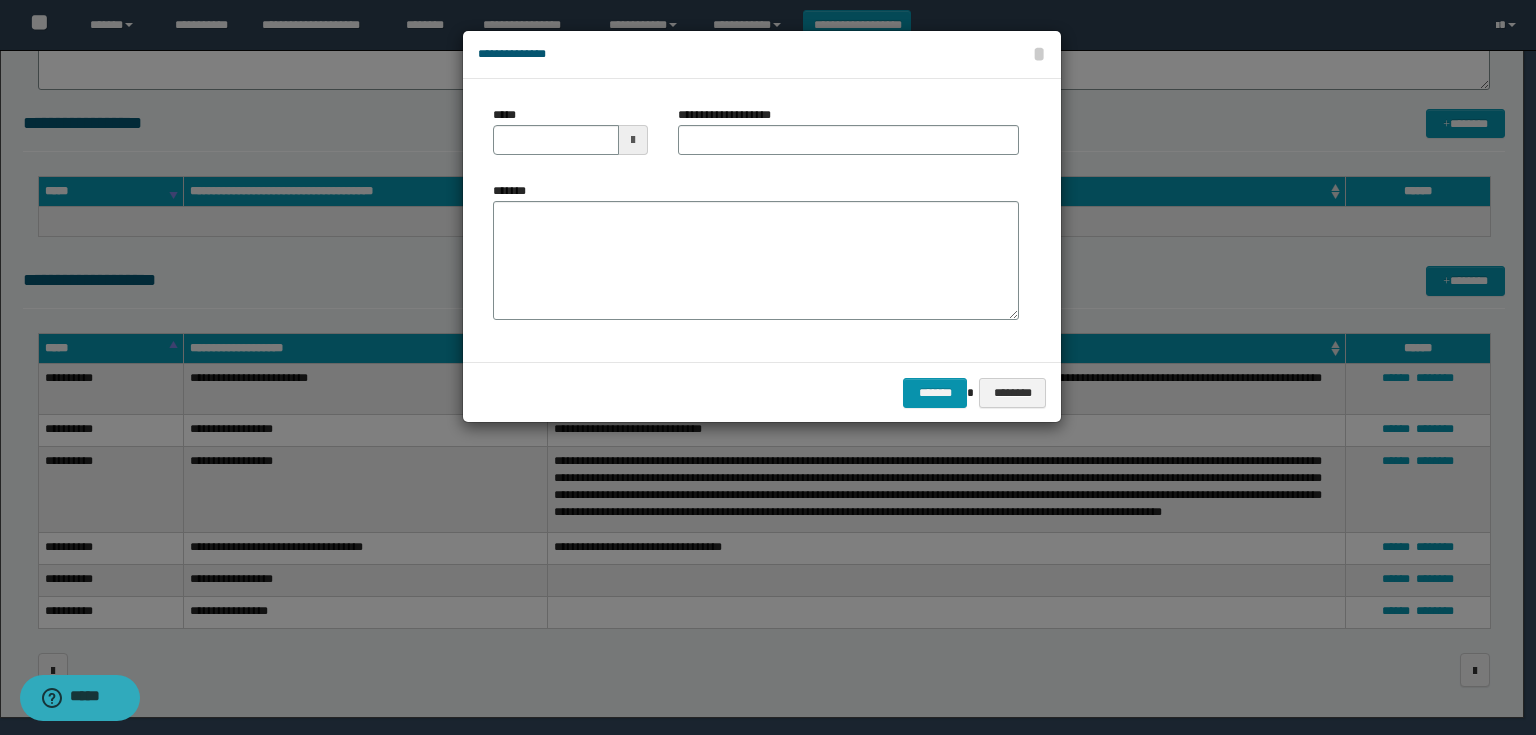 click on "**********" at bounding box center (848, 138) 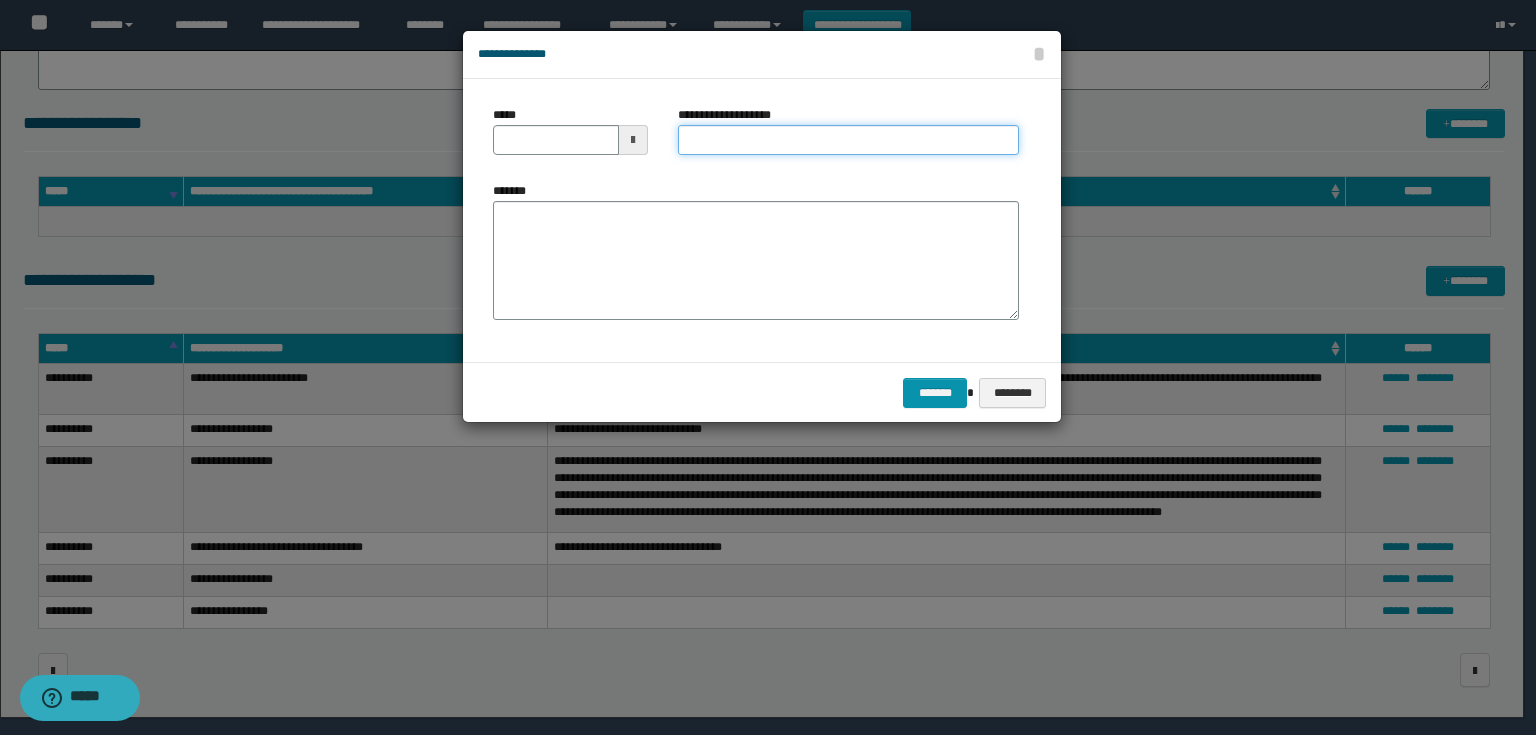 click on "**********" at bounding box center (848, 140) 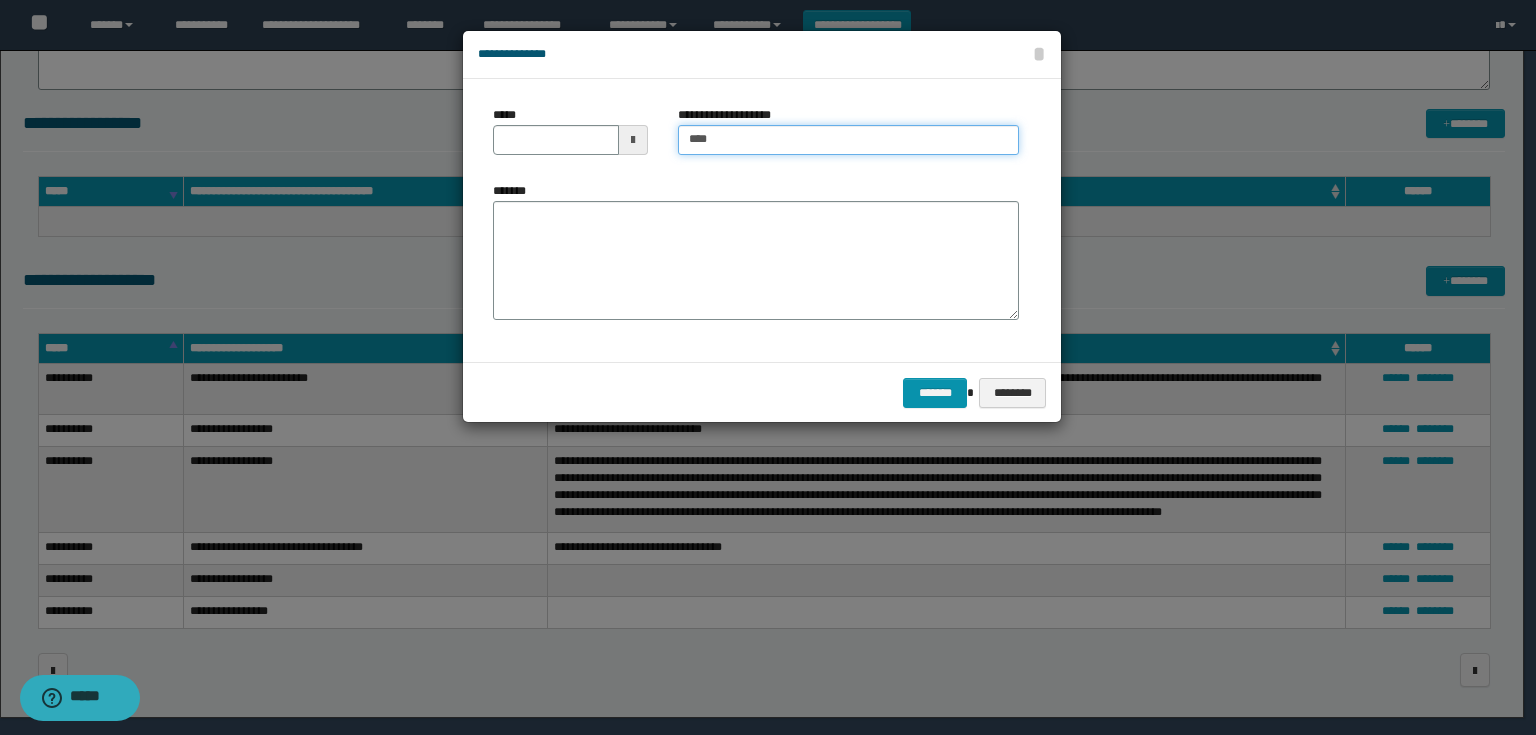 type on "**********" 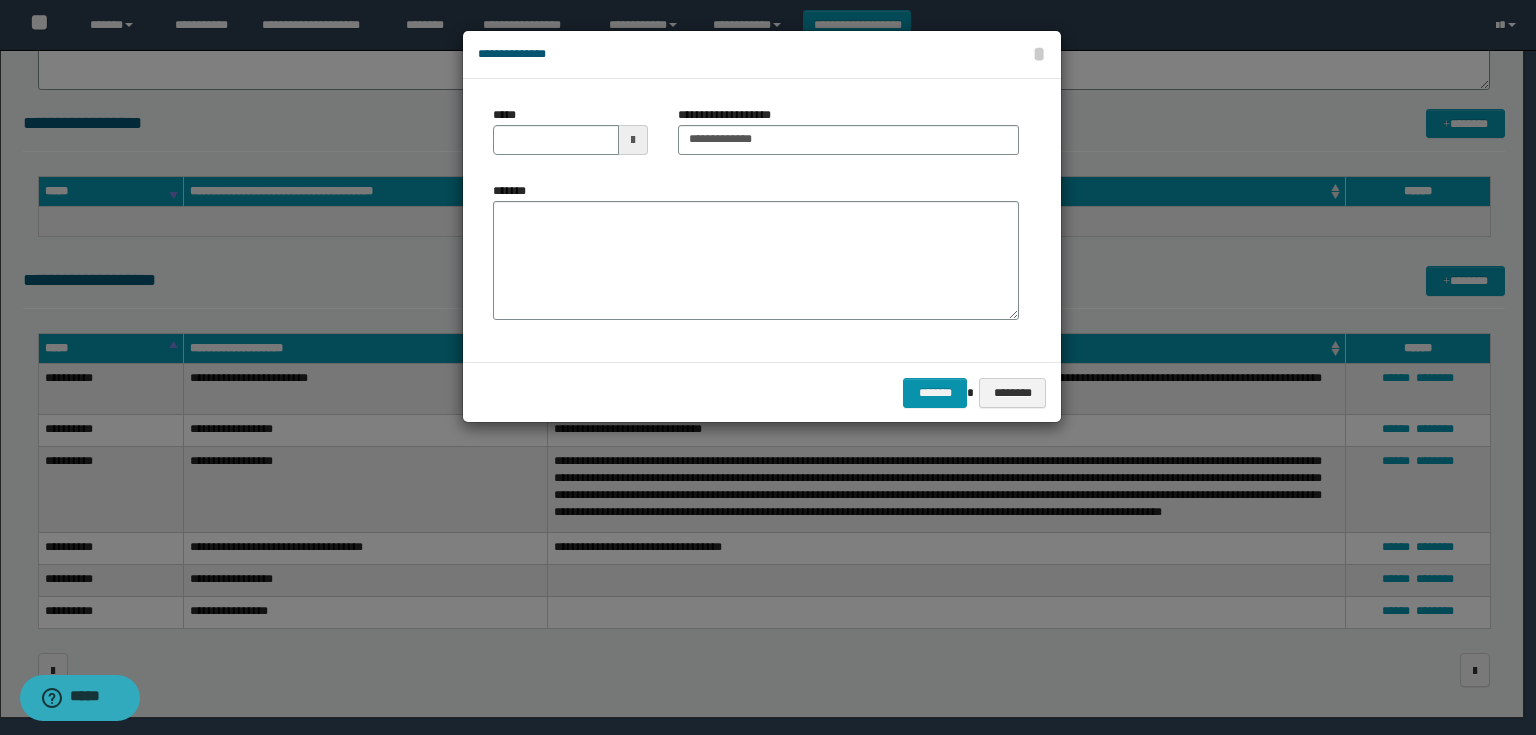 click at bounding box center (633, 140) 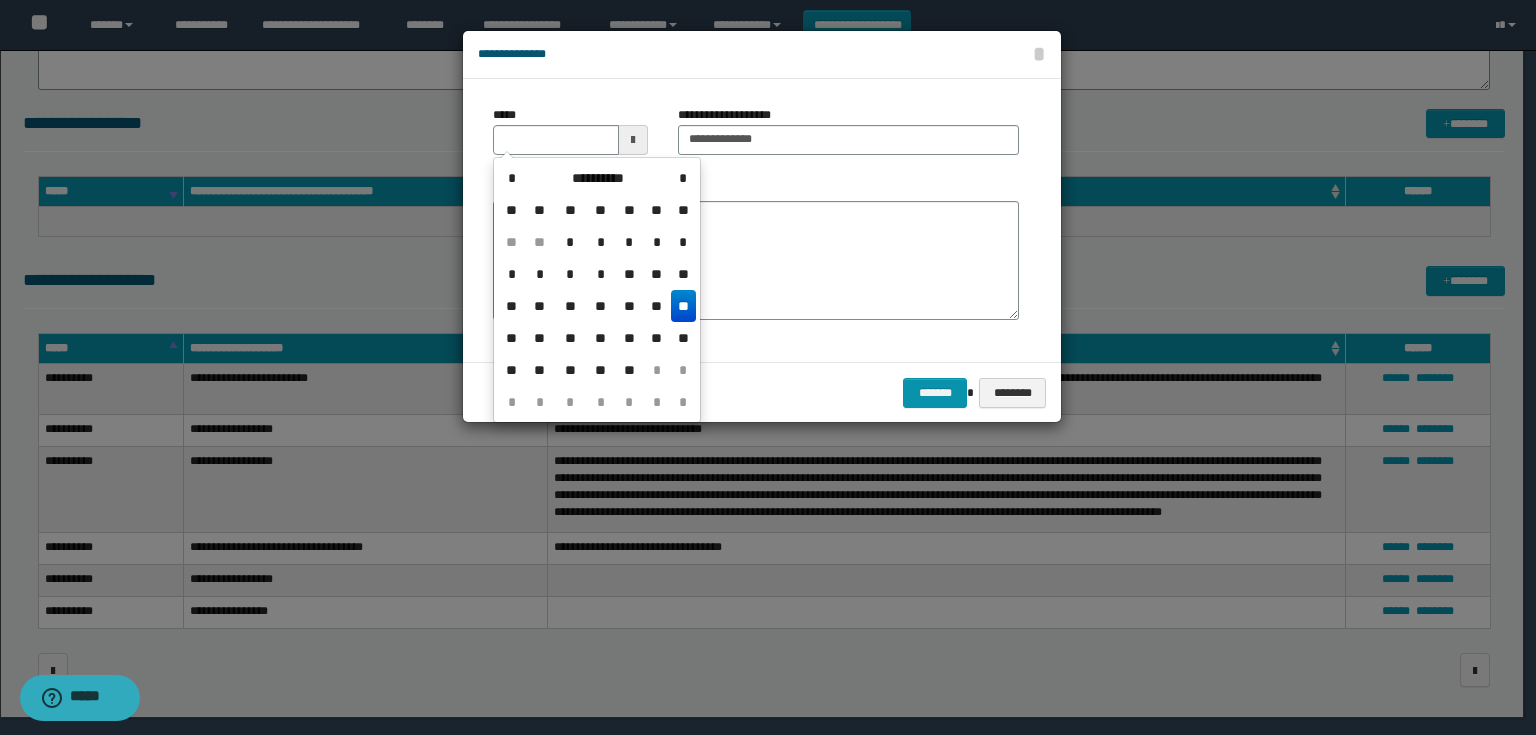 click on "**" at bounding box center (683, 306) 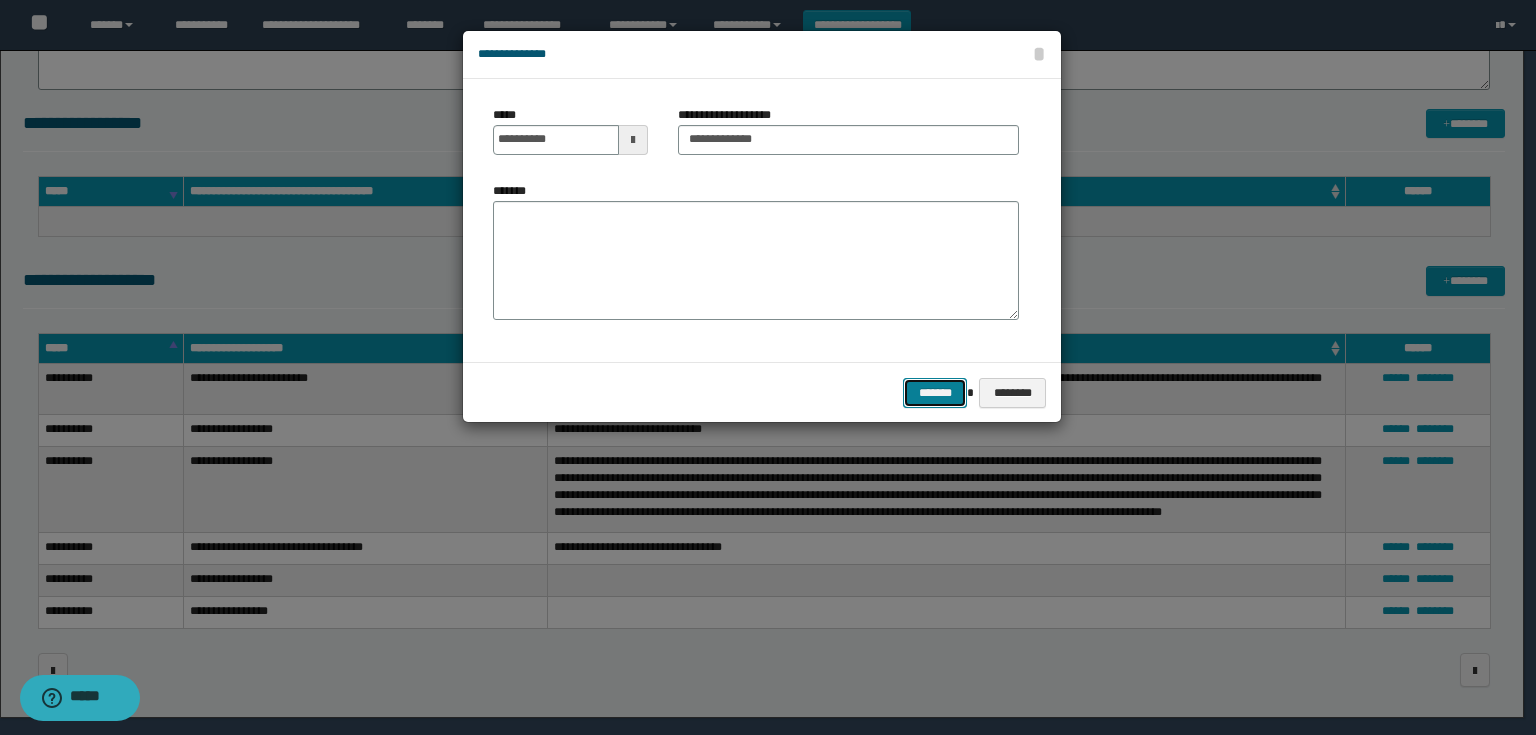 click on "*******" at bounding box center (935, 393) 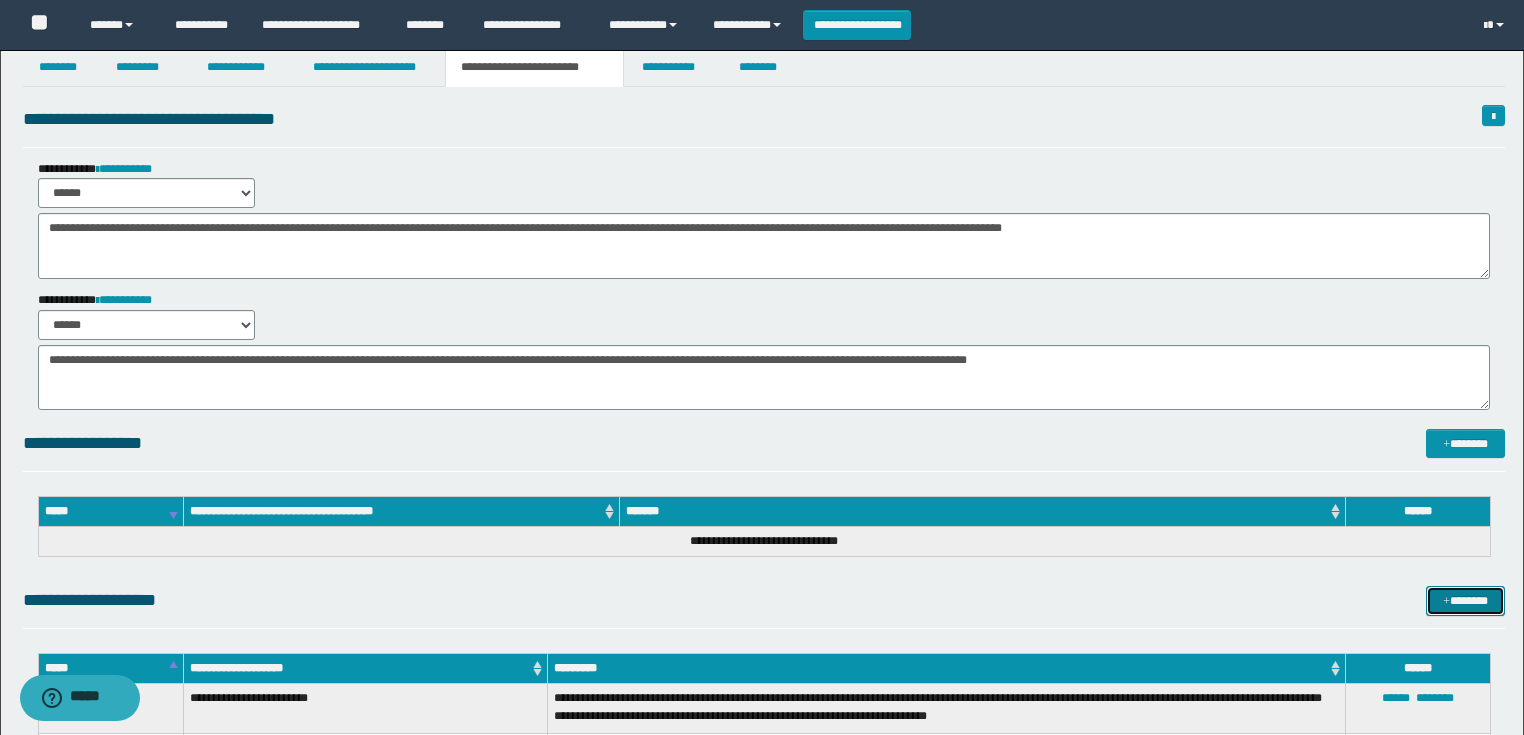 scroll, scrollTop: 0, scrollLeft: 0, axis: both 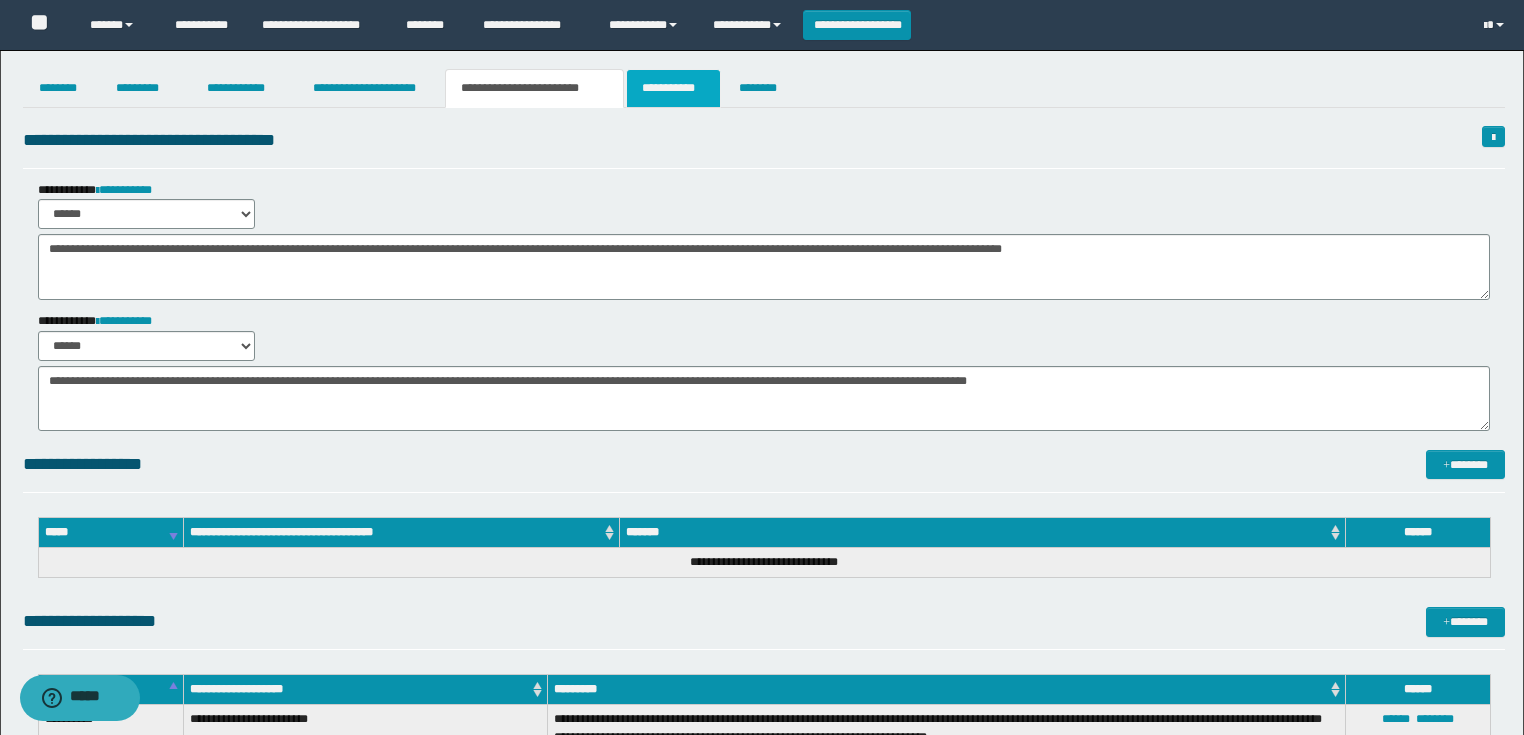 click on "**********" at bounding box center (673, 88) 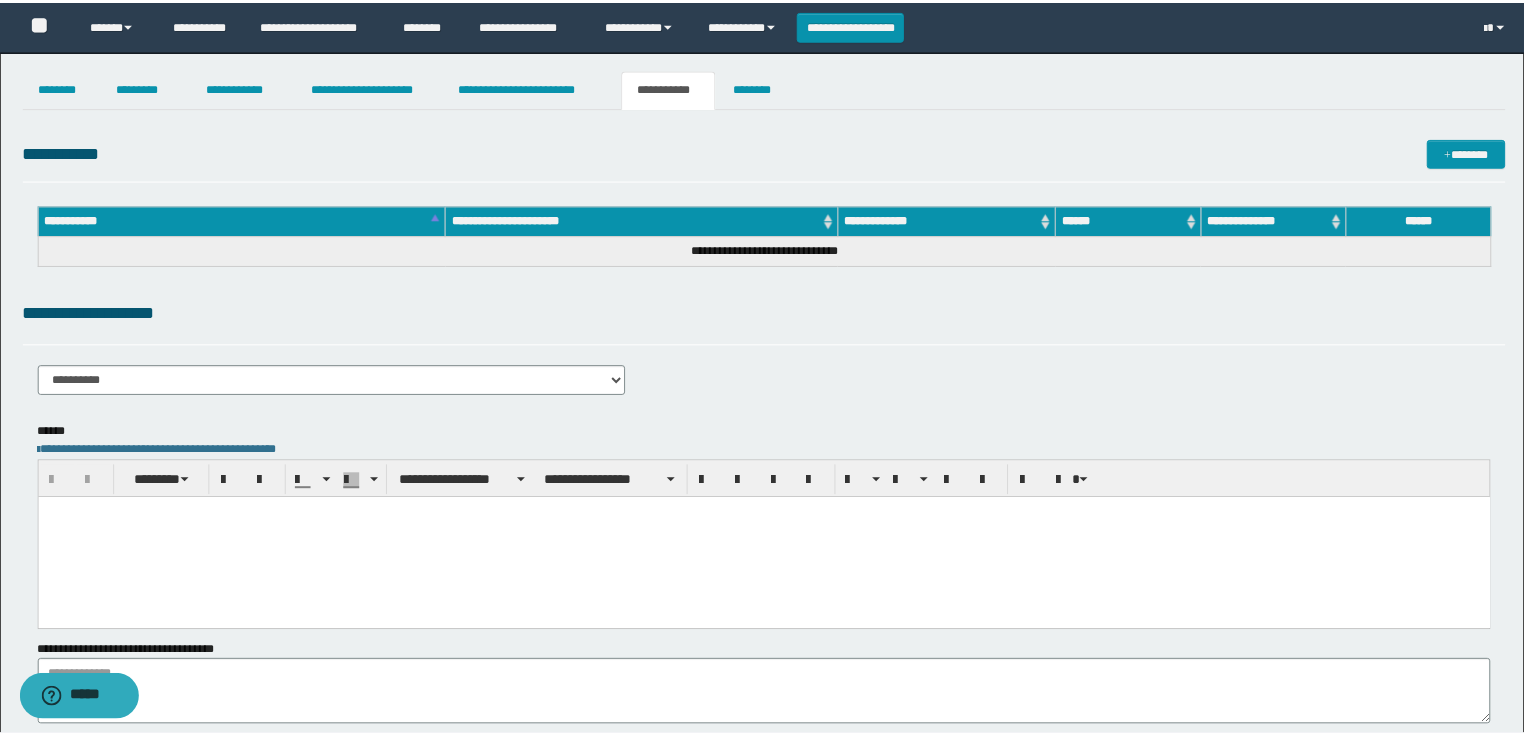 scroll, scrollTop: 0, scrollLeft: 0, axis: both 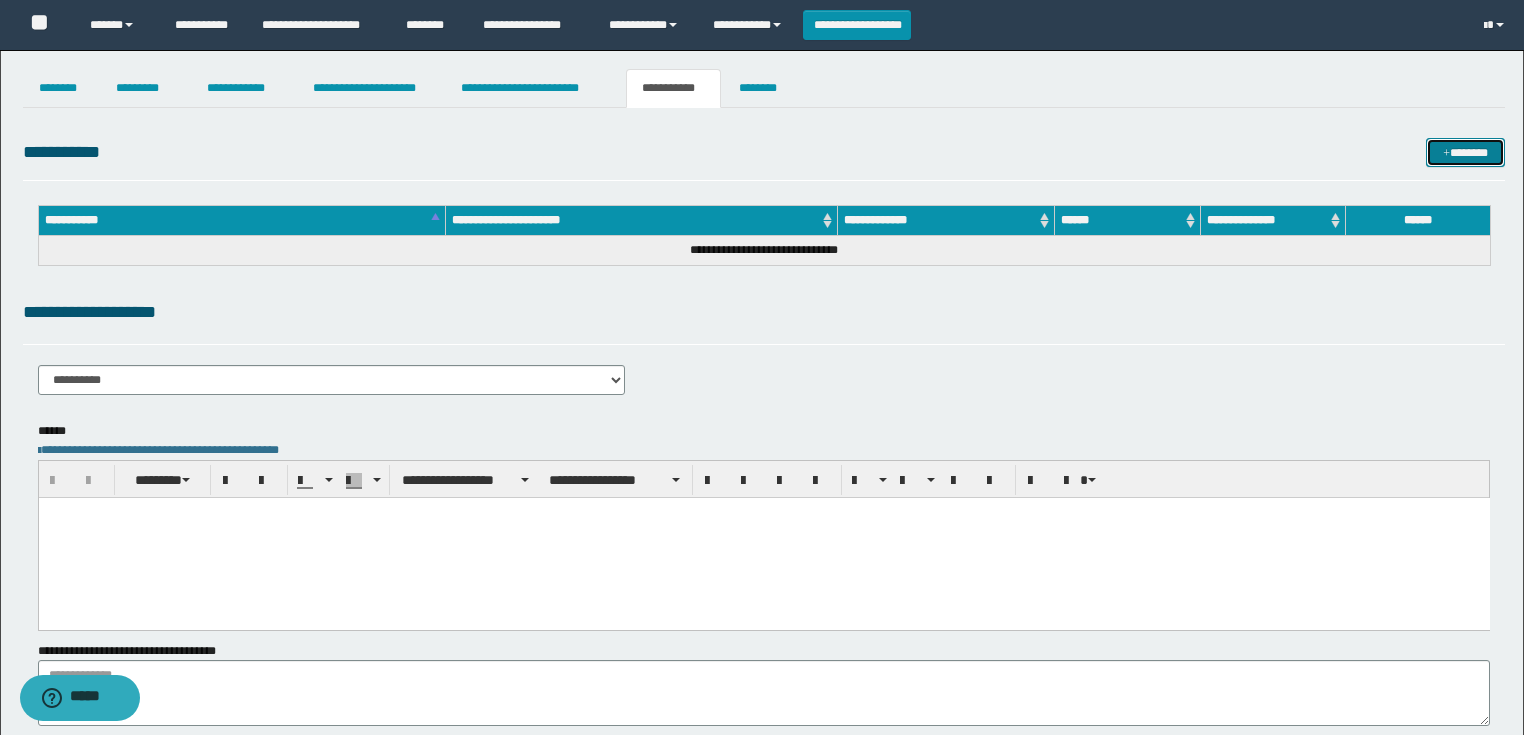 click on "*******" at bounding box center (1465, 153) 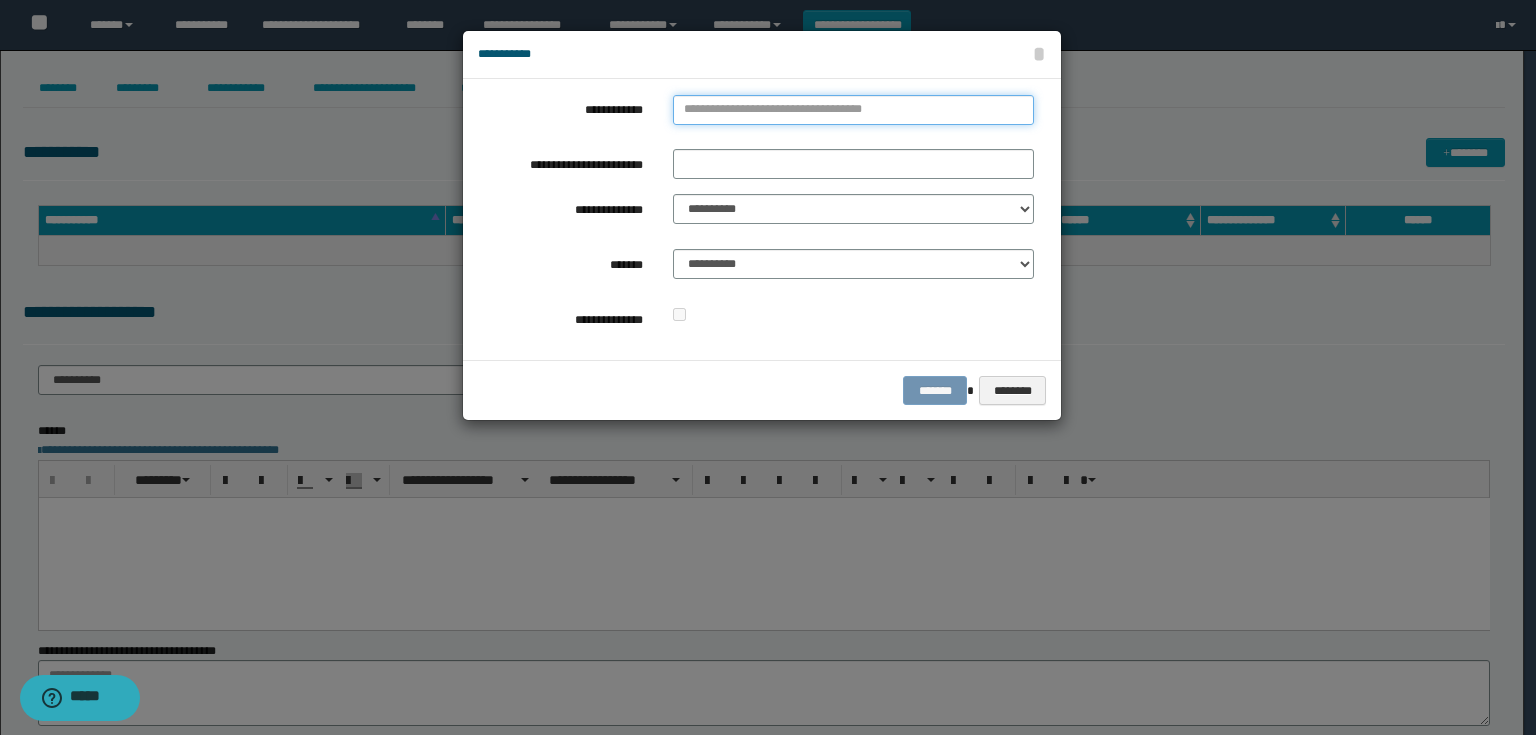 click on "**********" at bounding box center (853, 110) 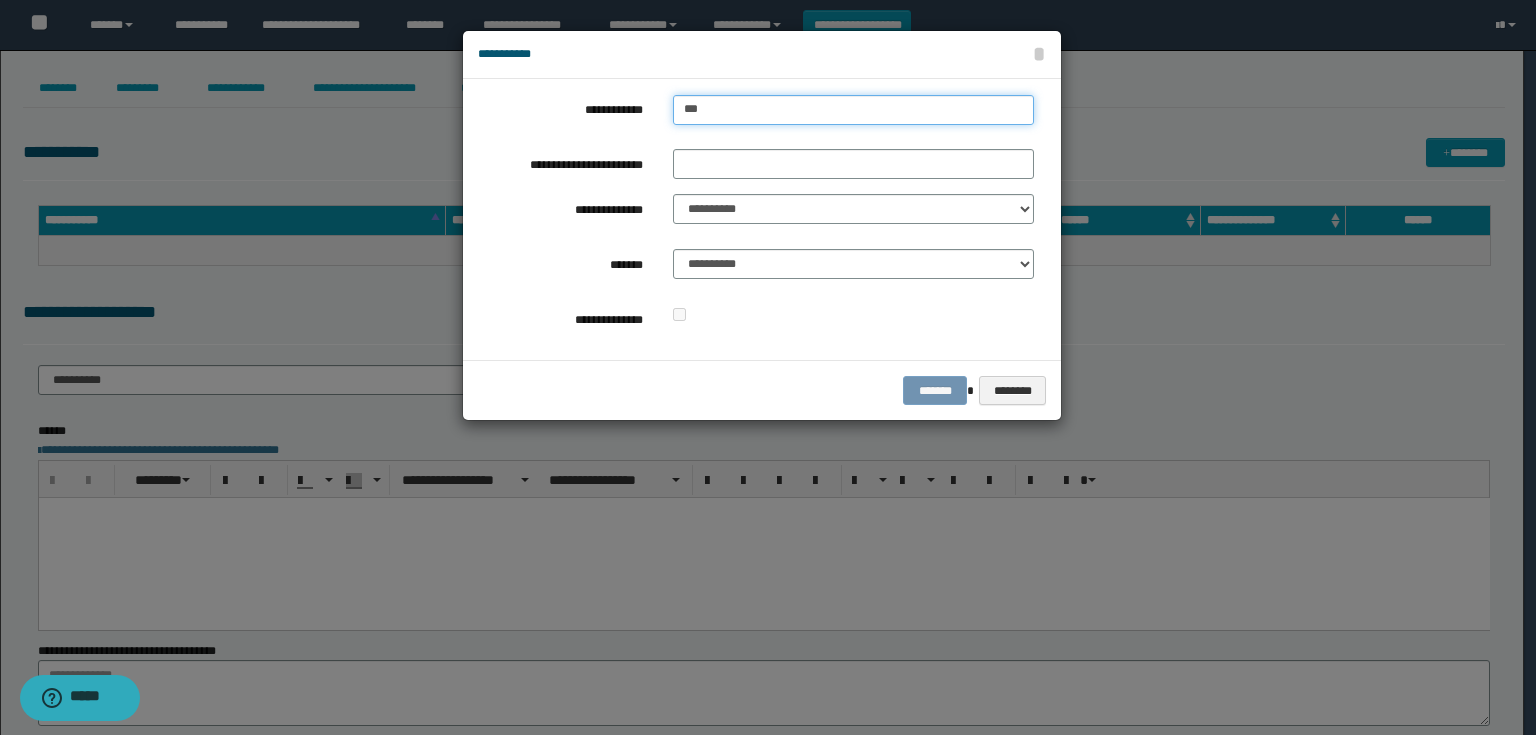 type on "****" 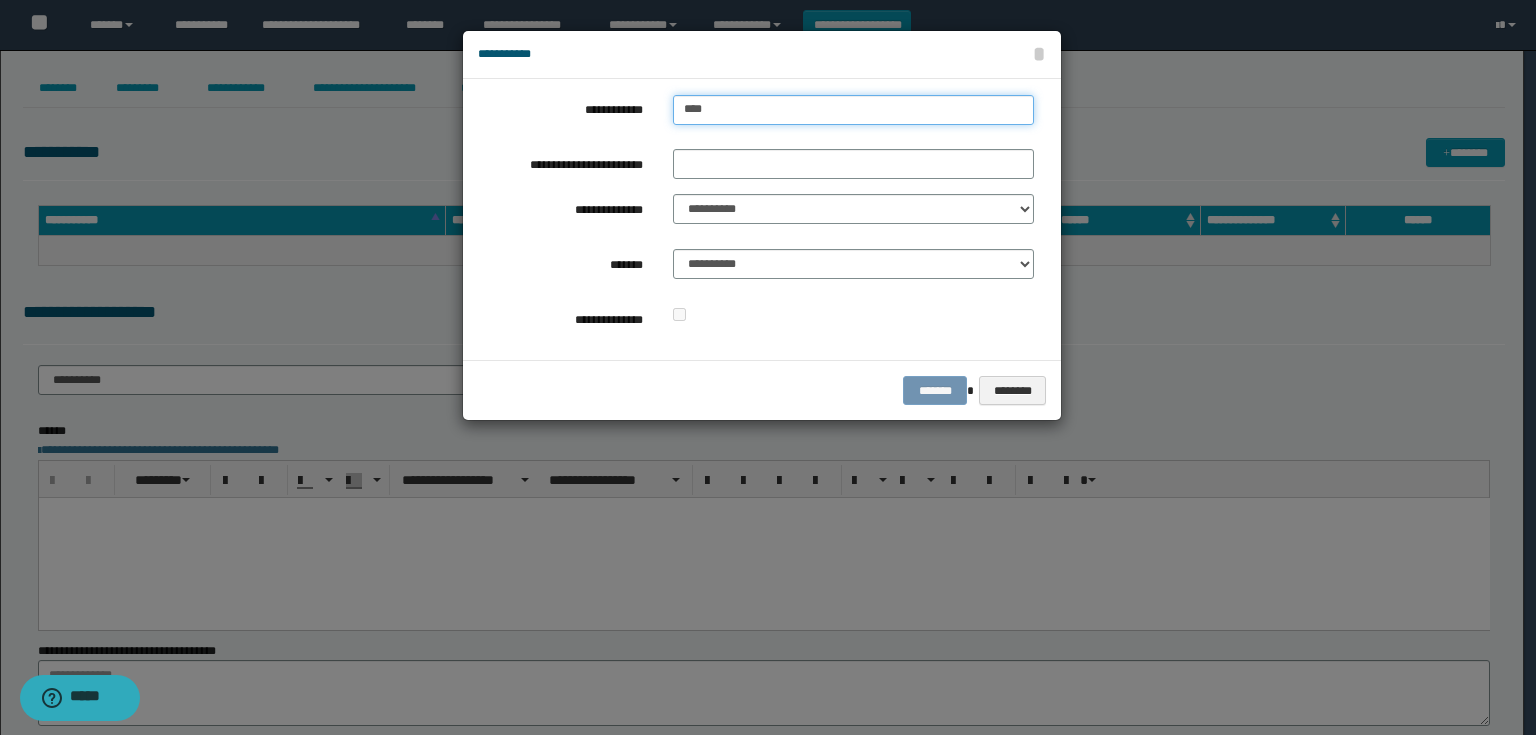 type on "****" 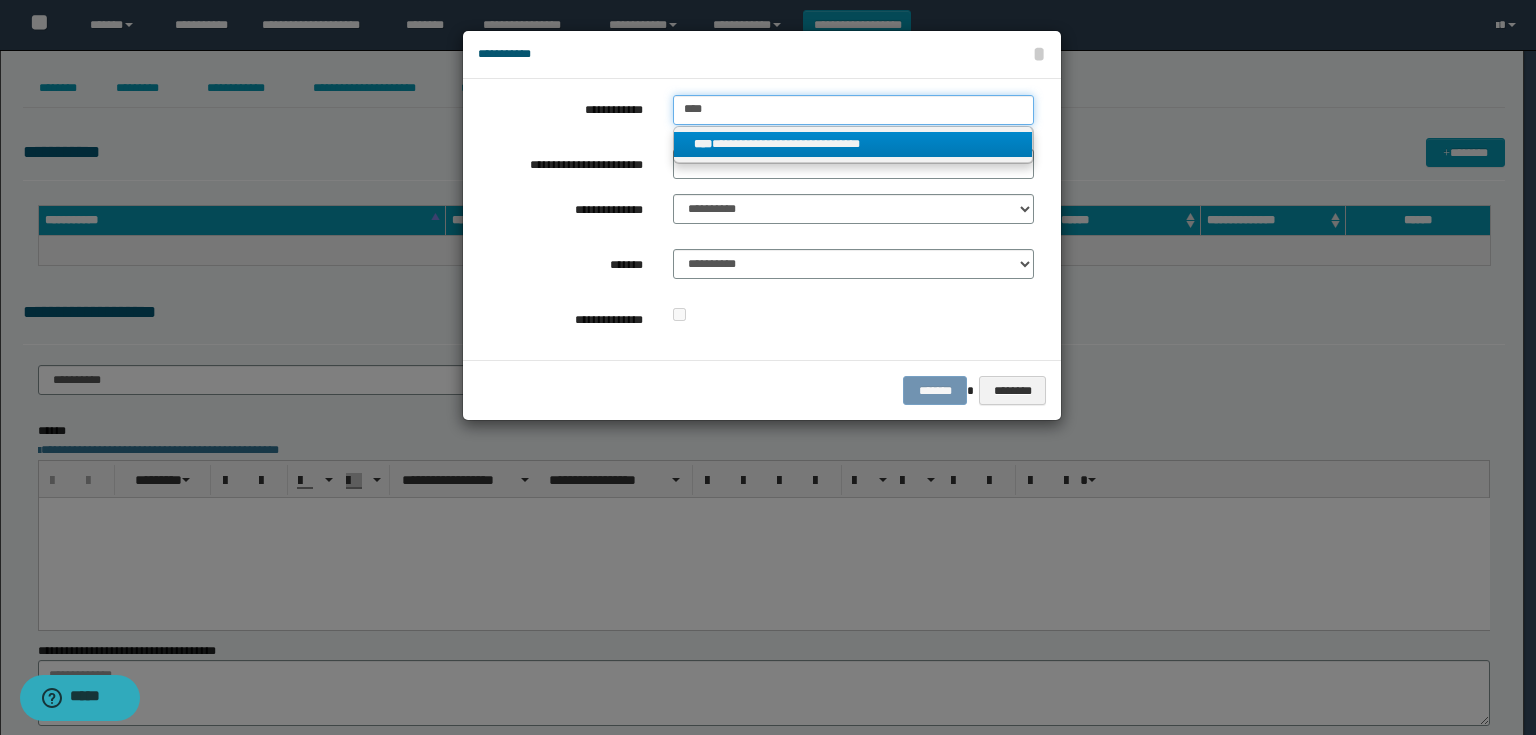type on "****" 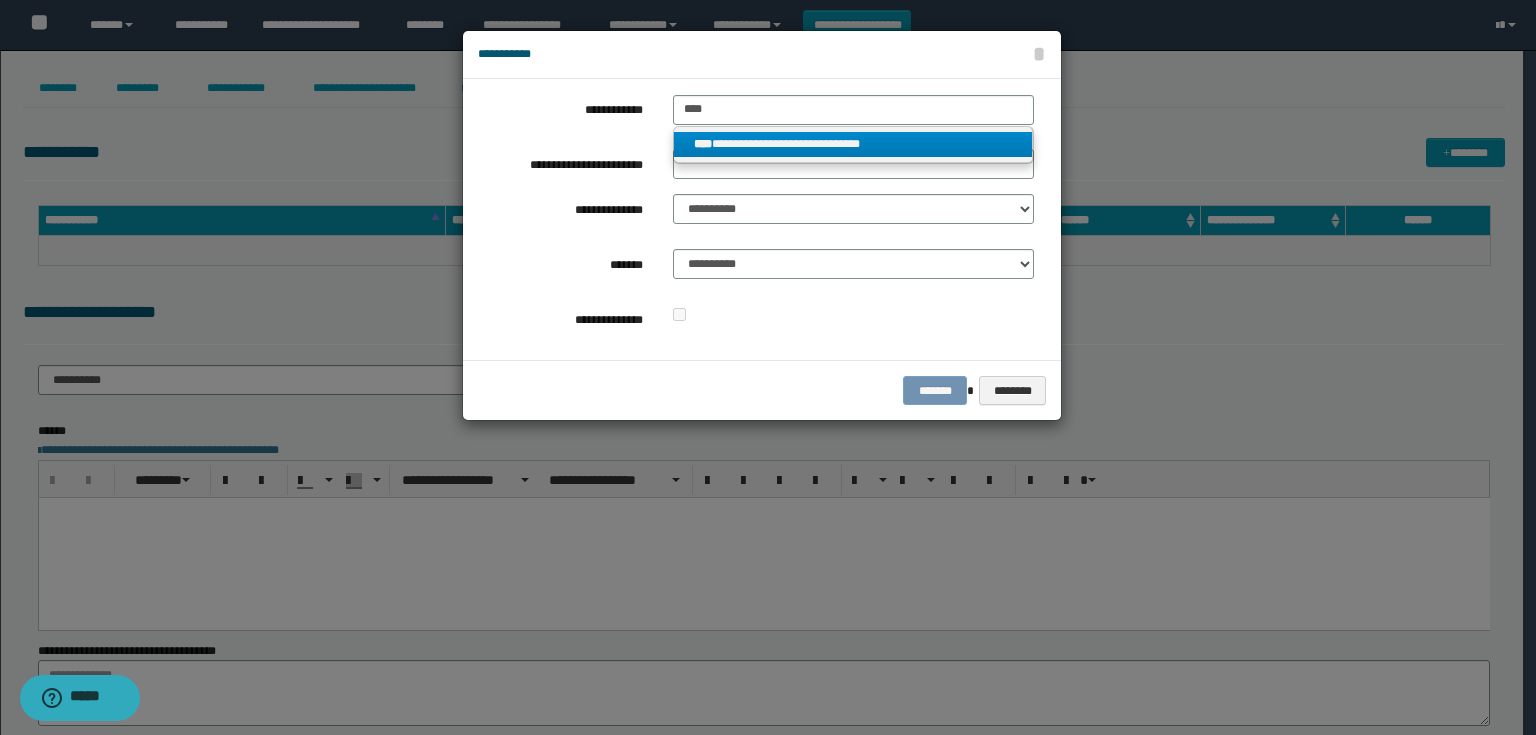 click on "**********" at bounding box center [853, 145] 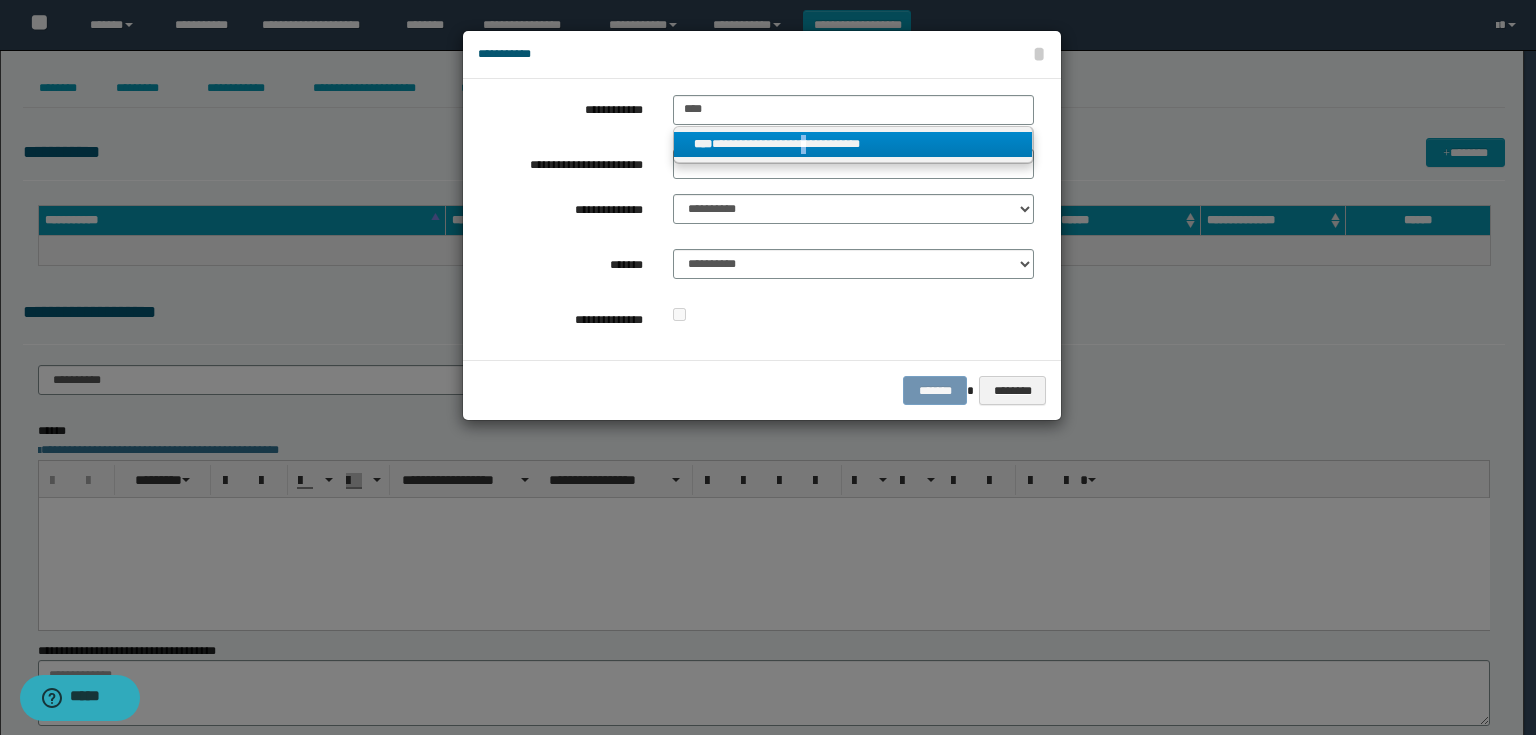click on "**********" at bounding box center (853, 145) 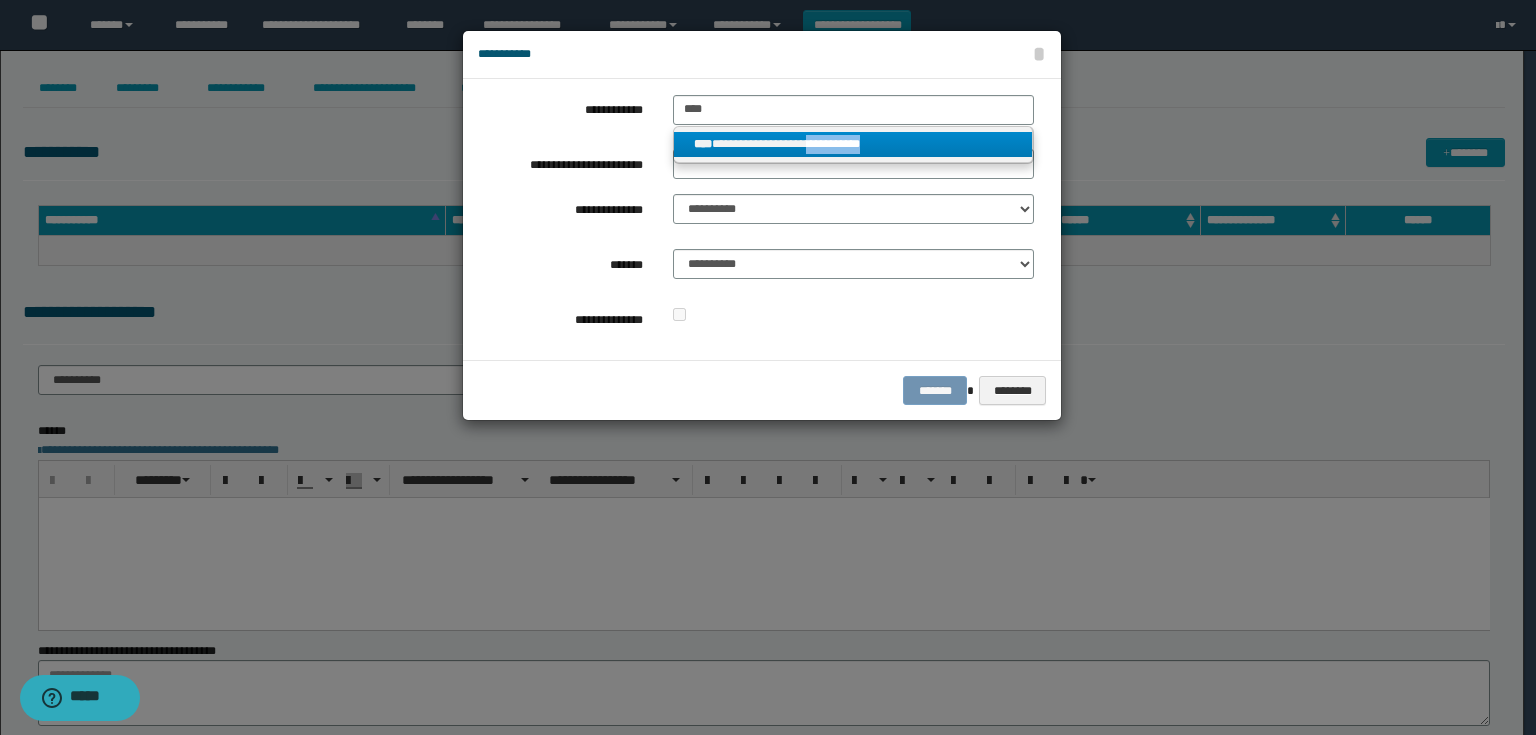 click on "**********" at bounding box center [853, 144] 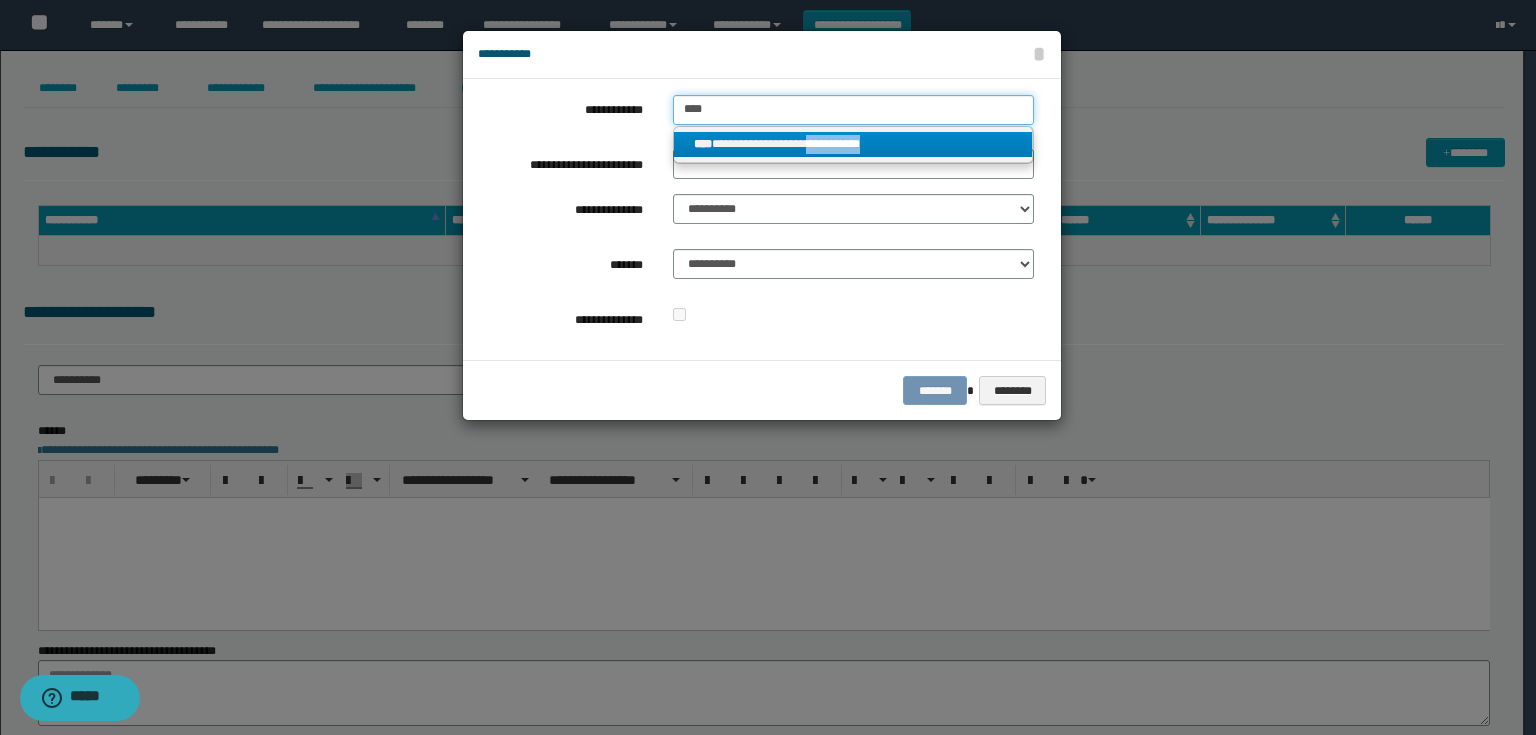type 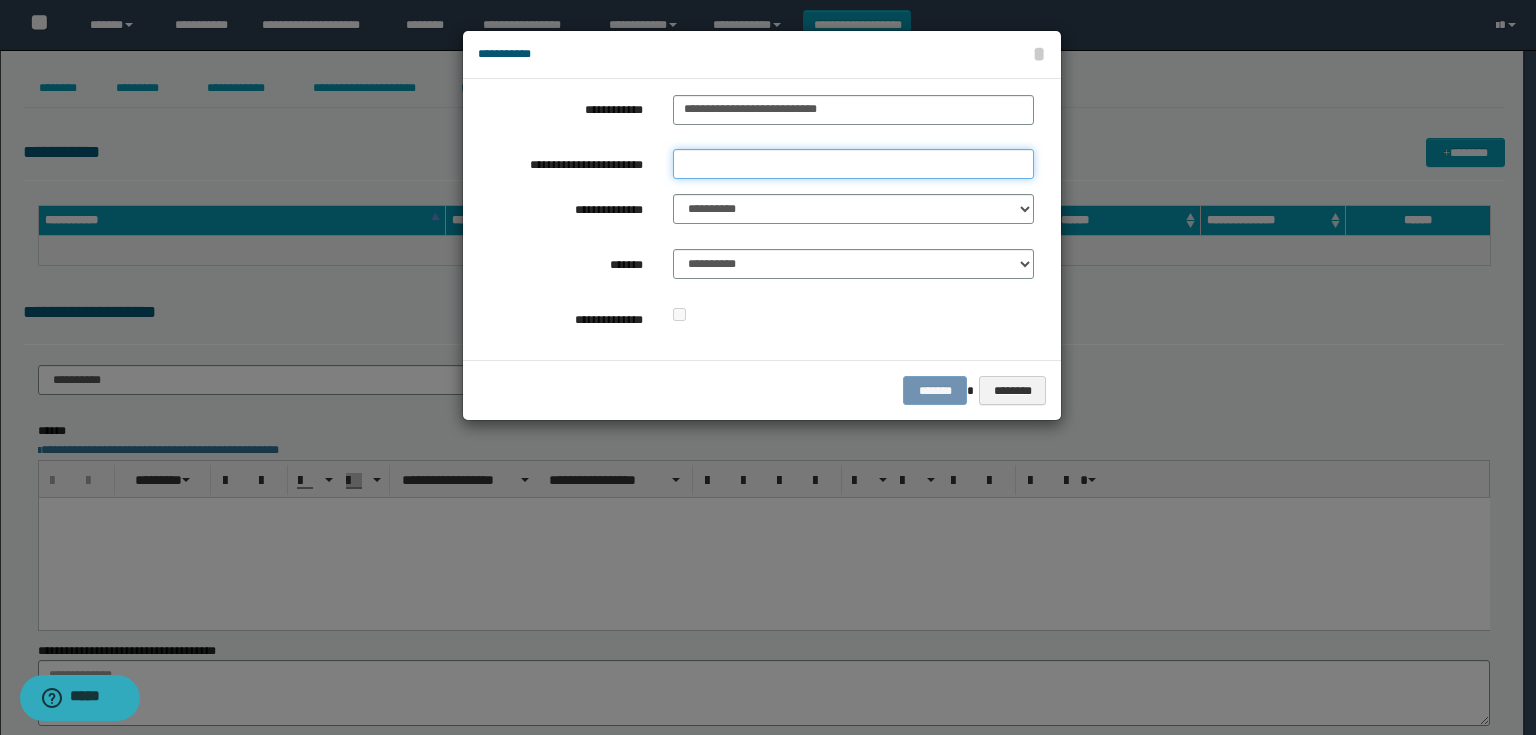 click on "**********" at bounding box center (853, 164) 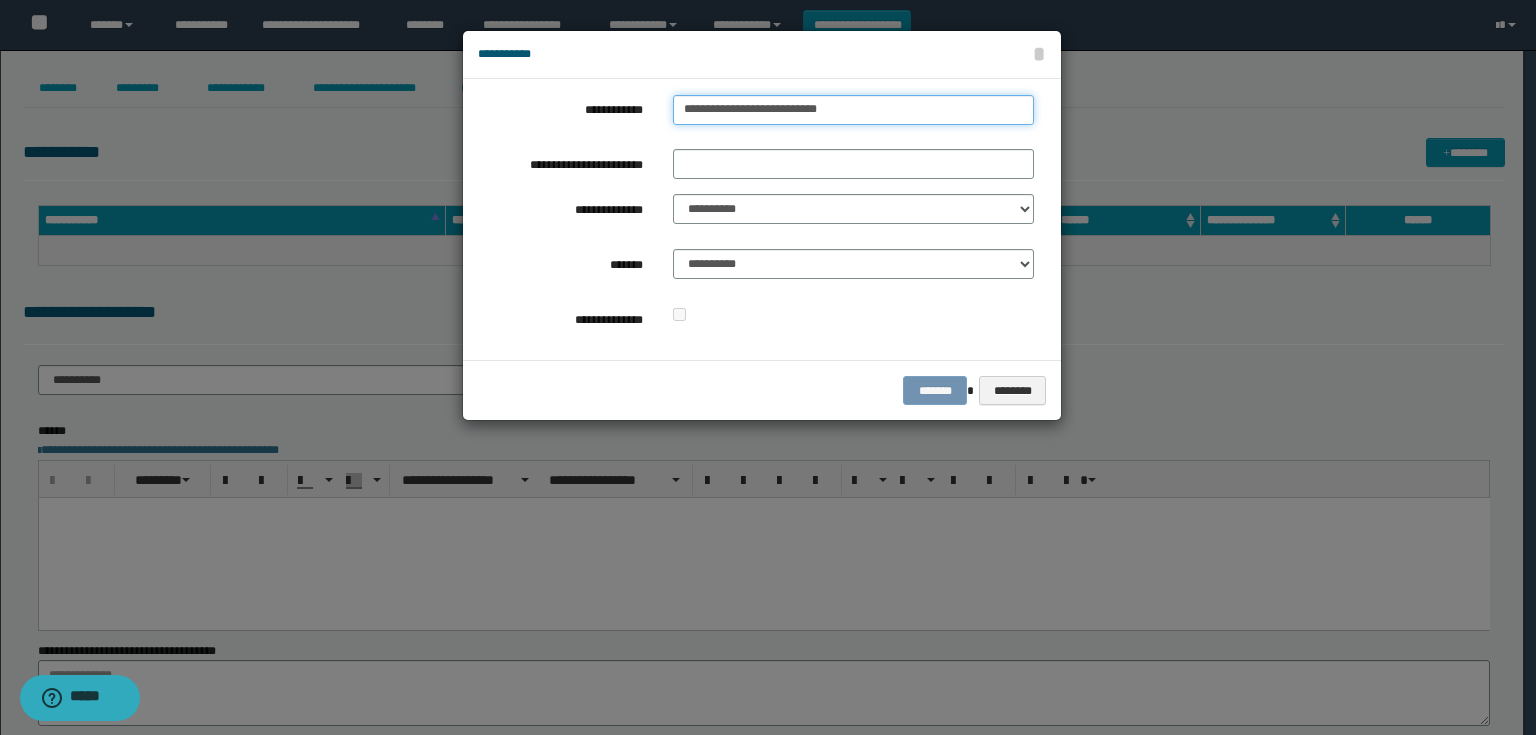 type on "**********" 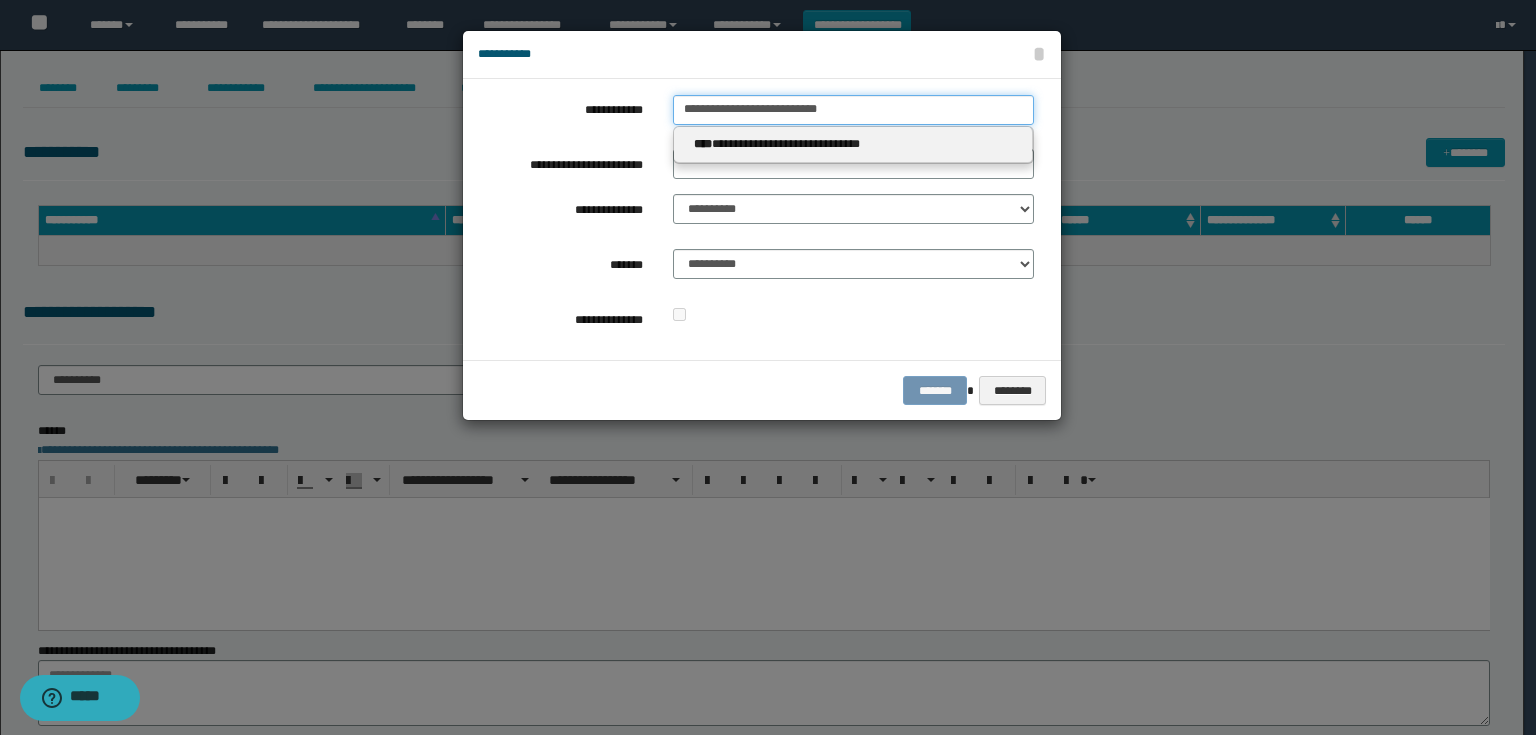 drag, startPoint x: 772, startPoint y: 94, endPoint x: 656, endPoint y: 98, distance: 116.06895 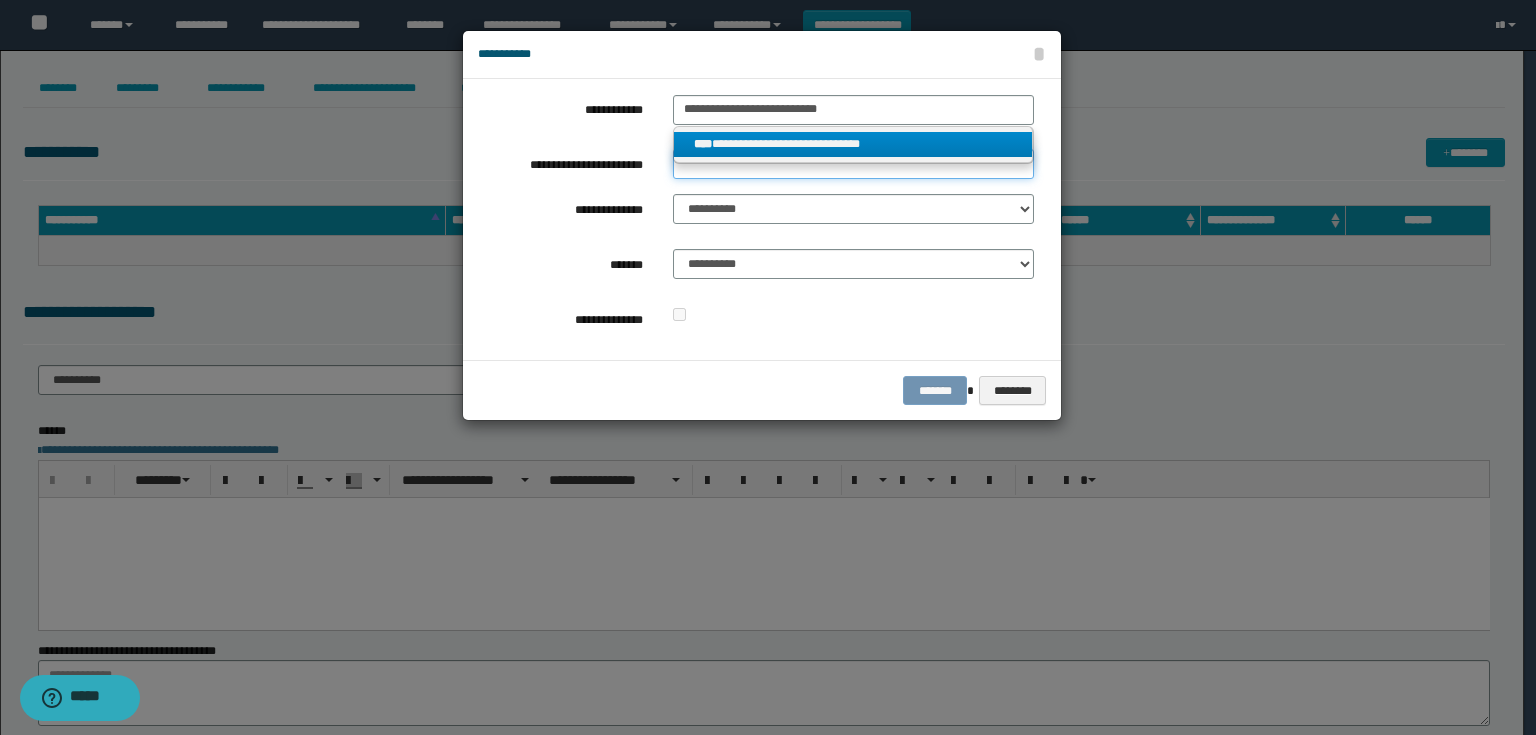 type 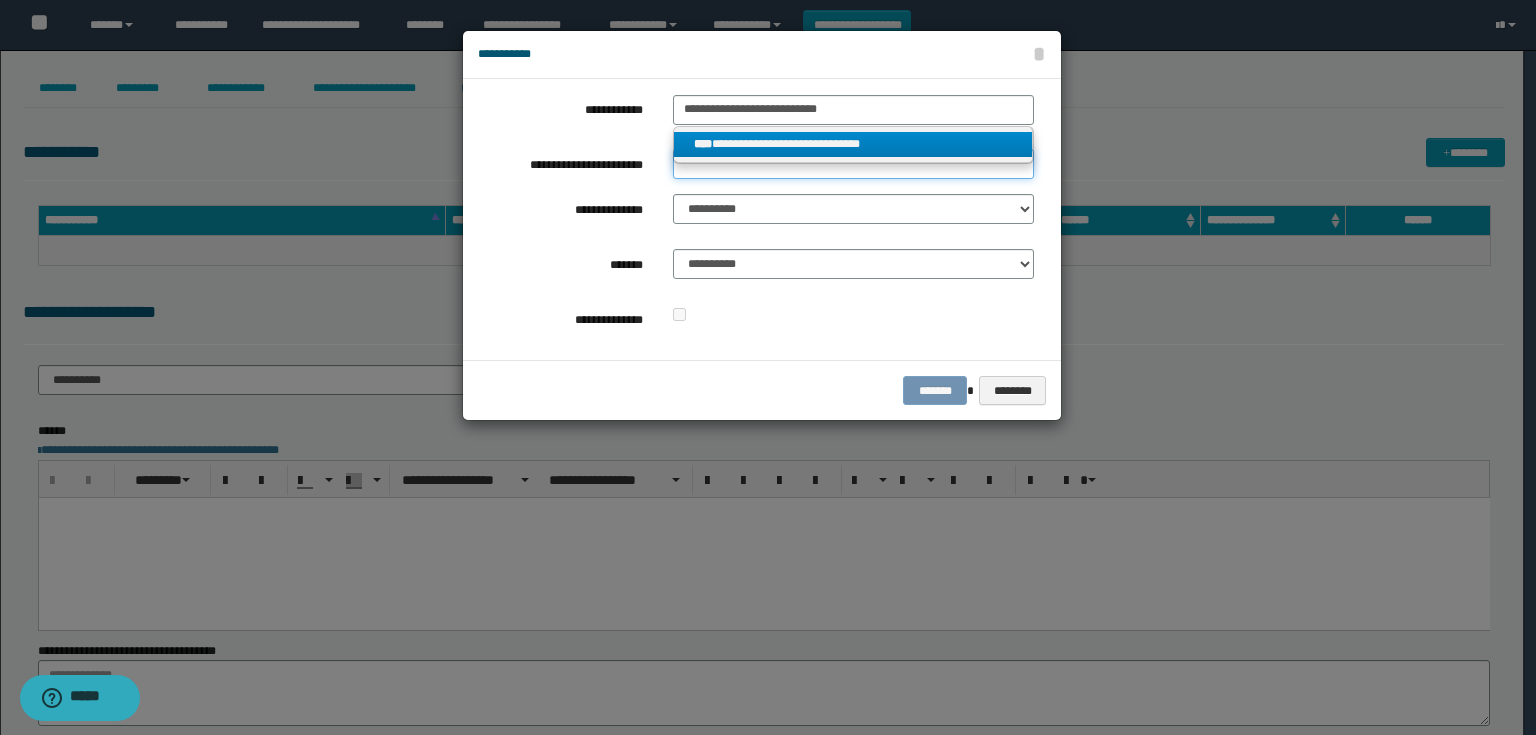 click on "**********" at bounding box center (853, 164) 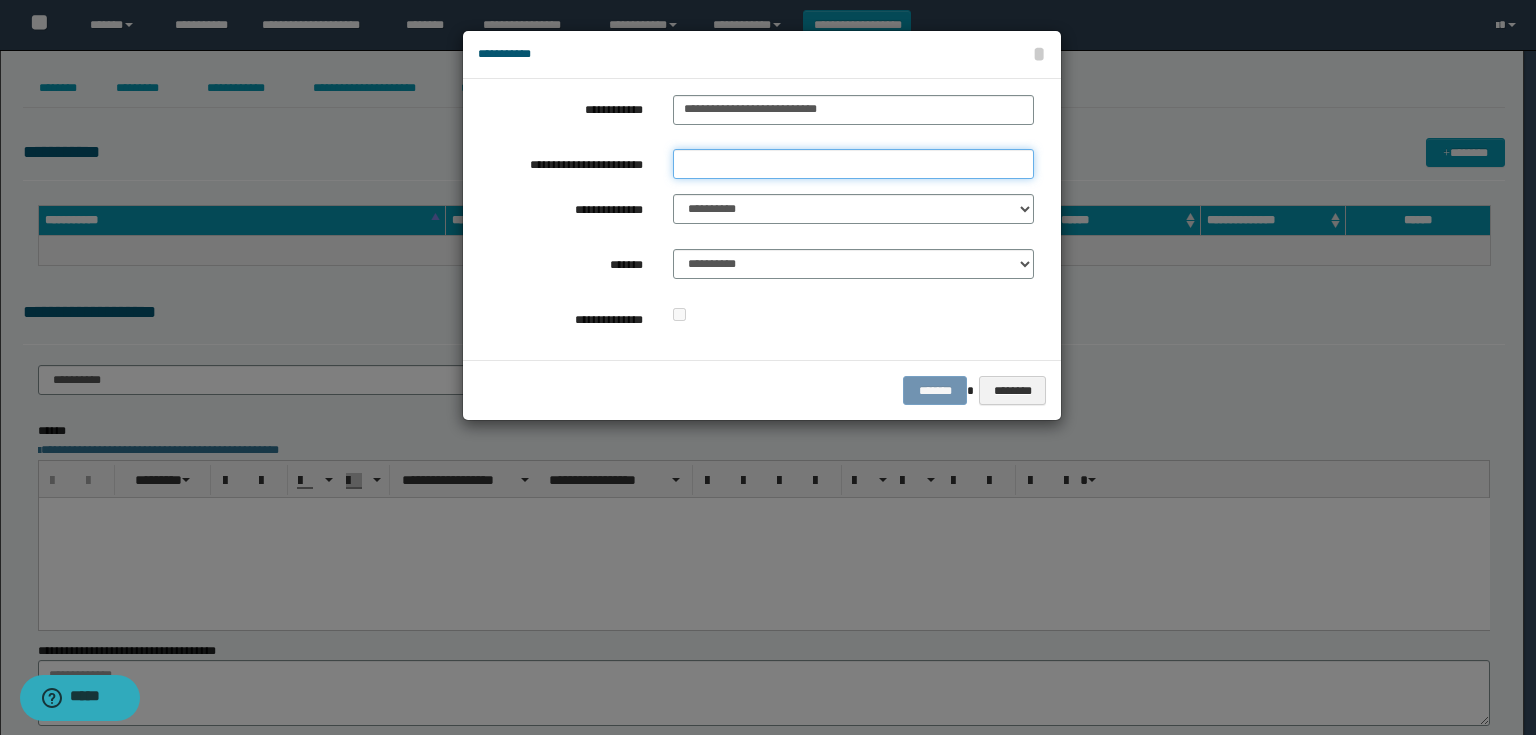 paste on "**********" 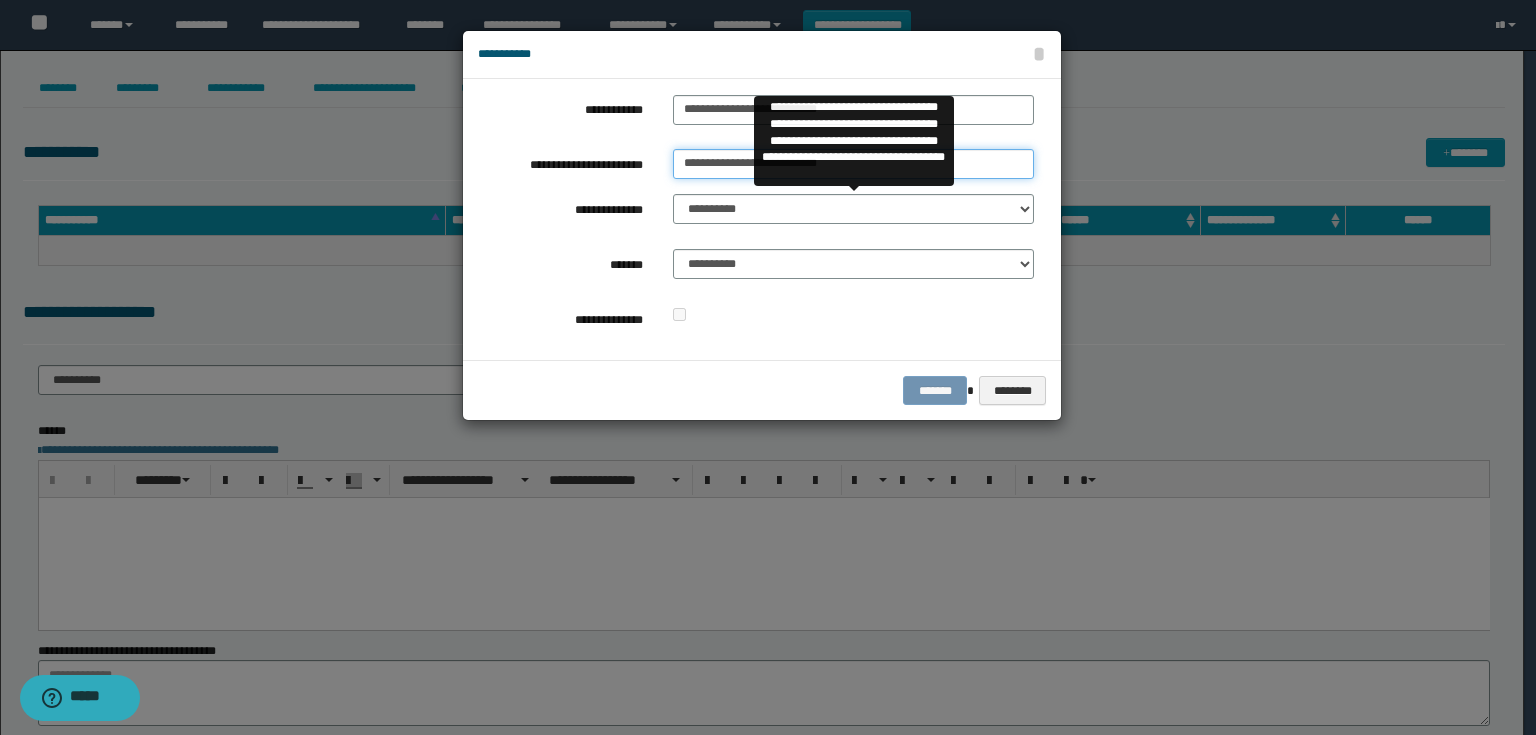 type on "**********" 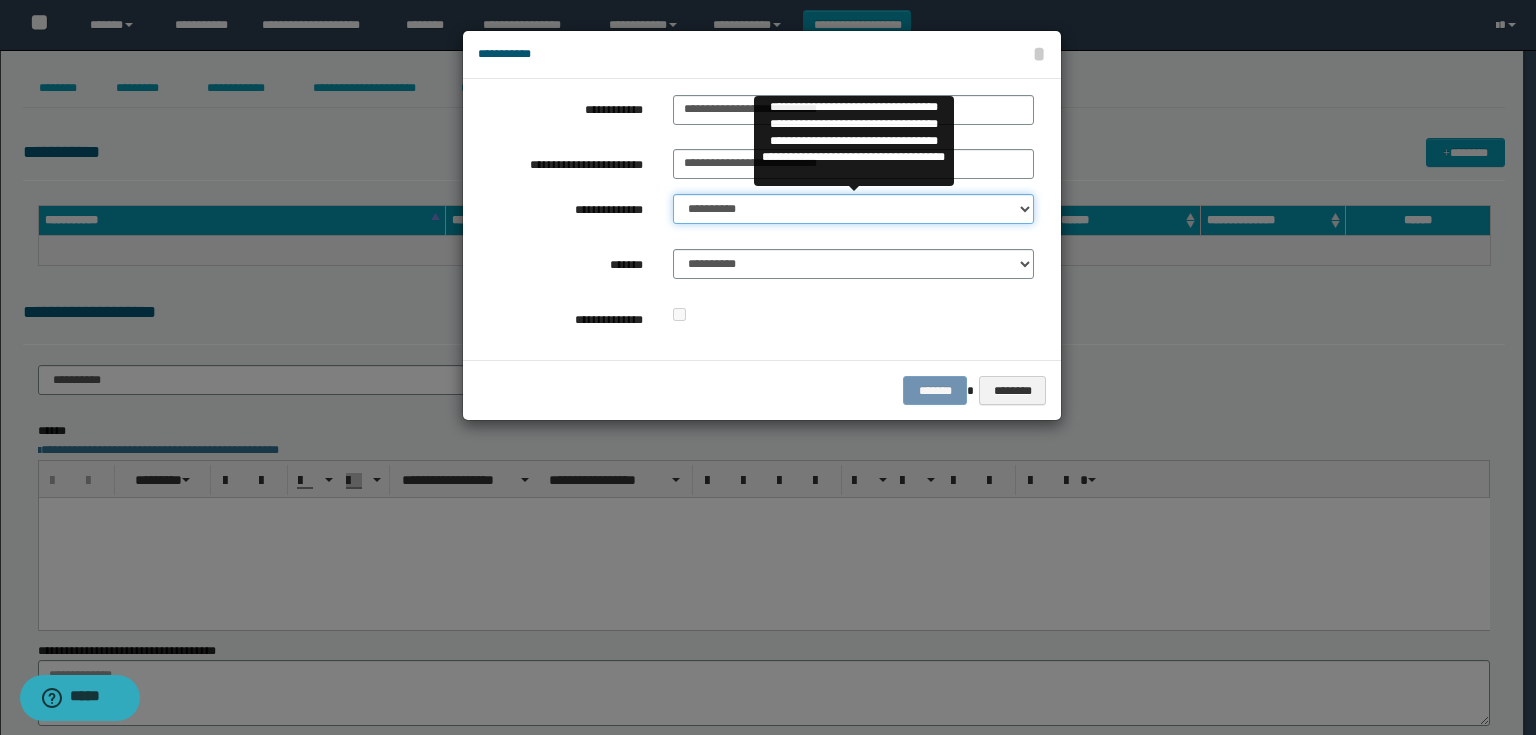 click on "**********" at bounding box center [853, 209] 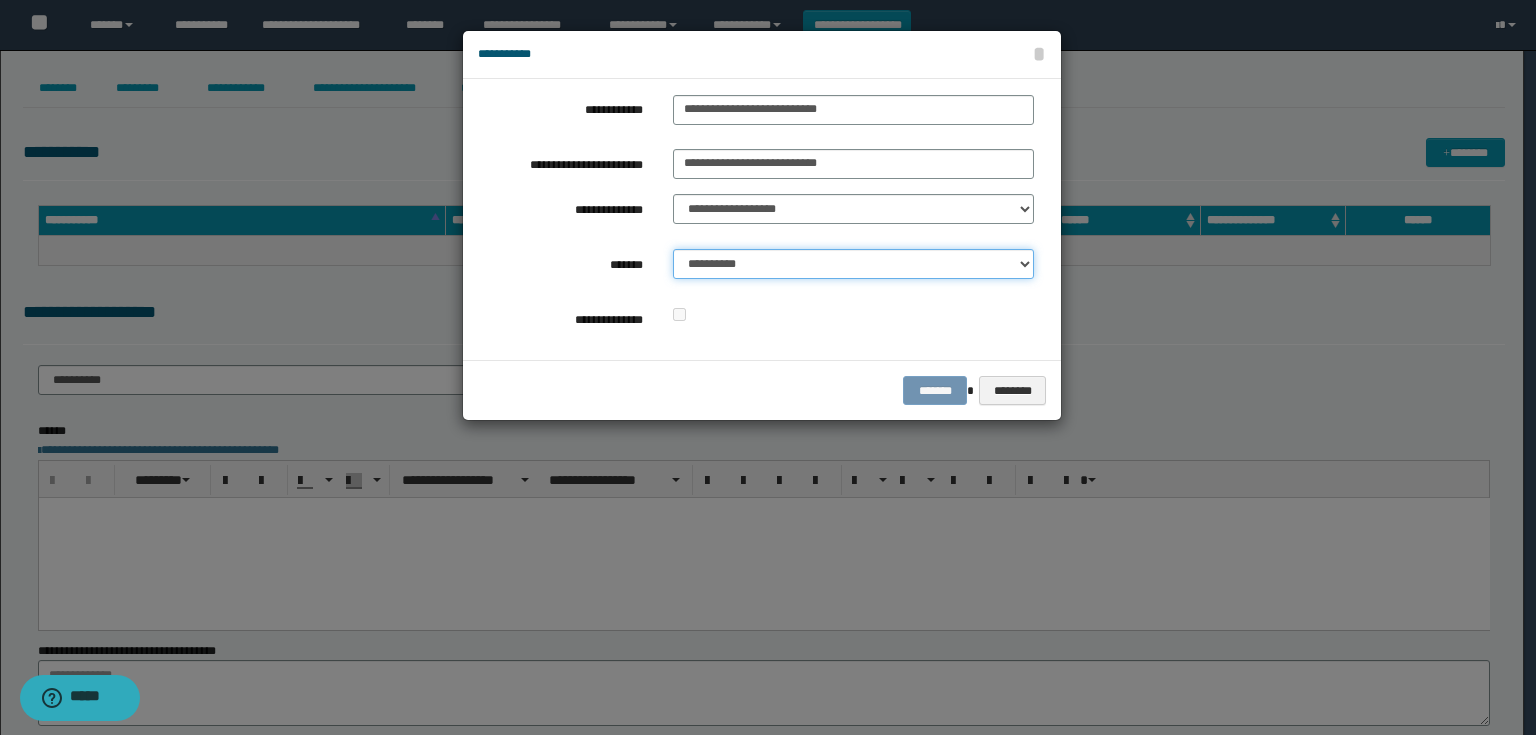 drag, startPoint x: 758, startPoint y: 255, endPoint x: 761, endPoint y: 277, distance: 22.203604 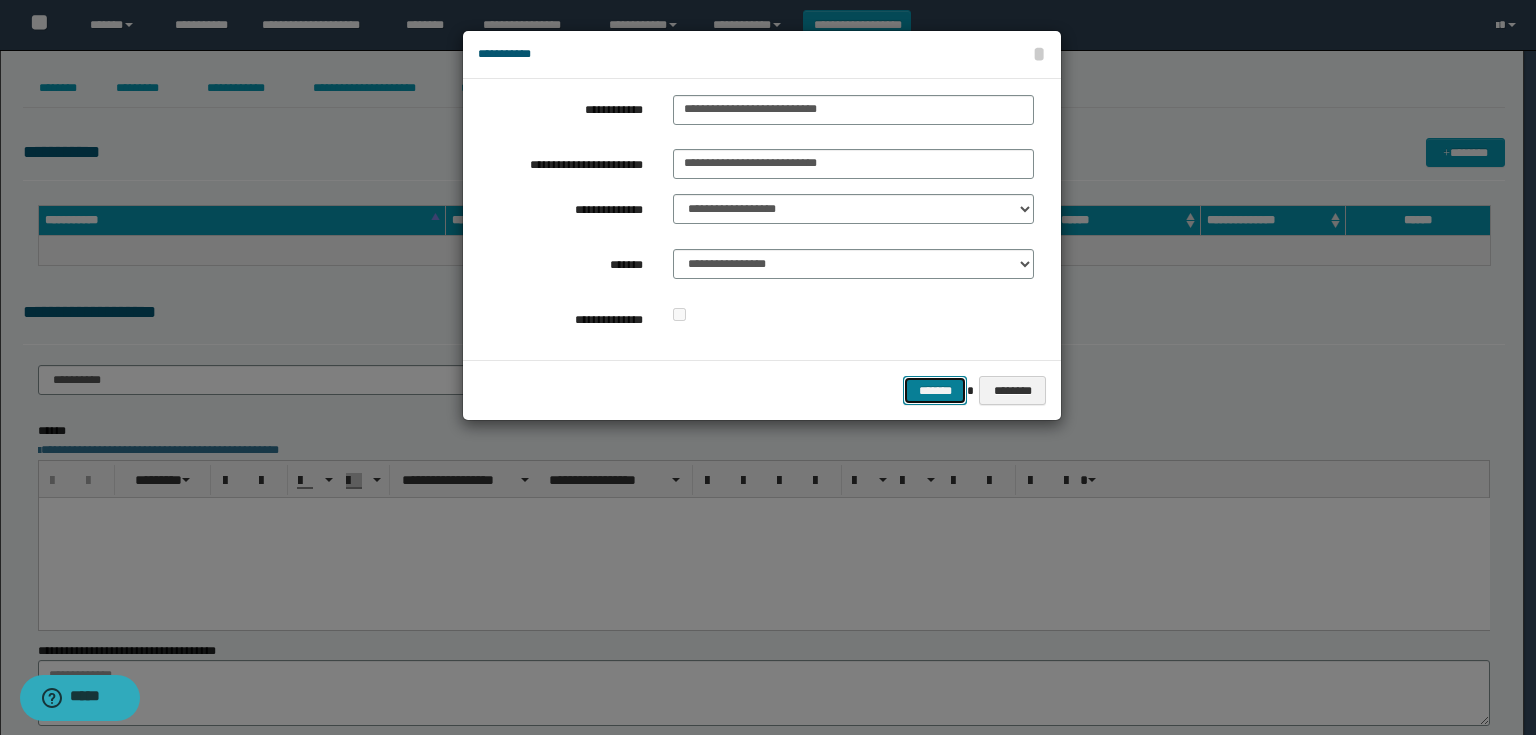 click on "*******" at bounding box center [935, 391] 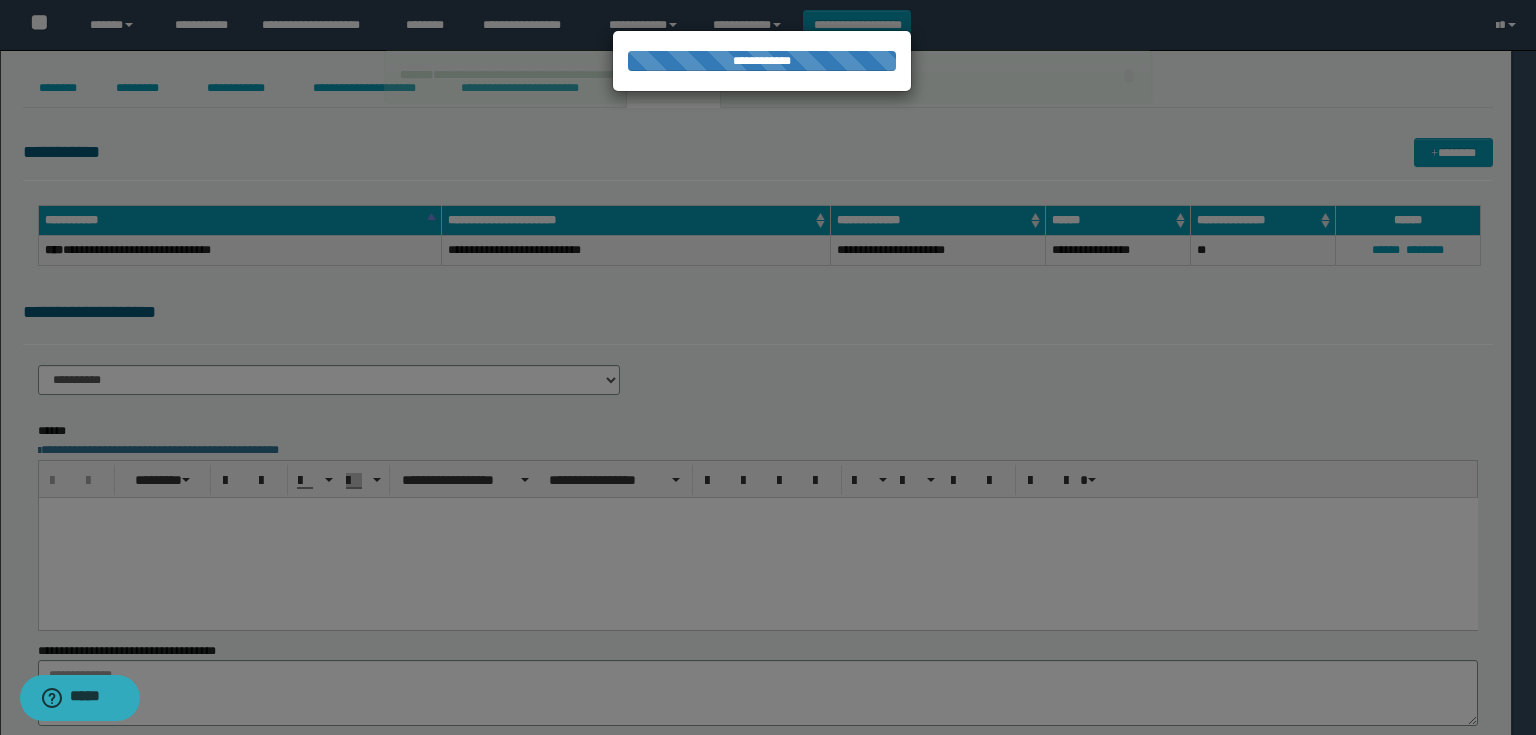 type 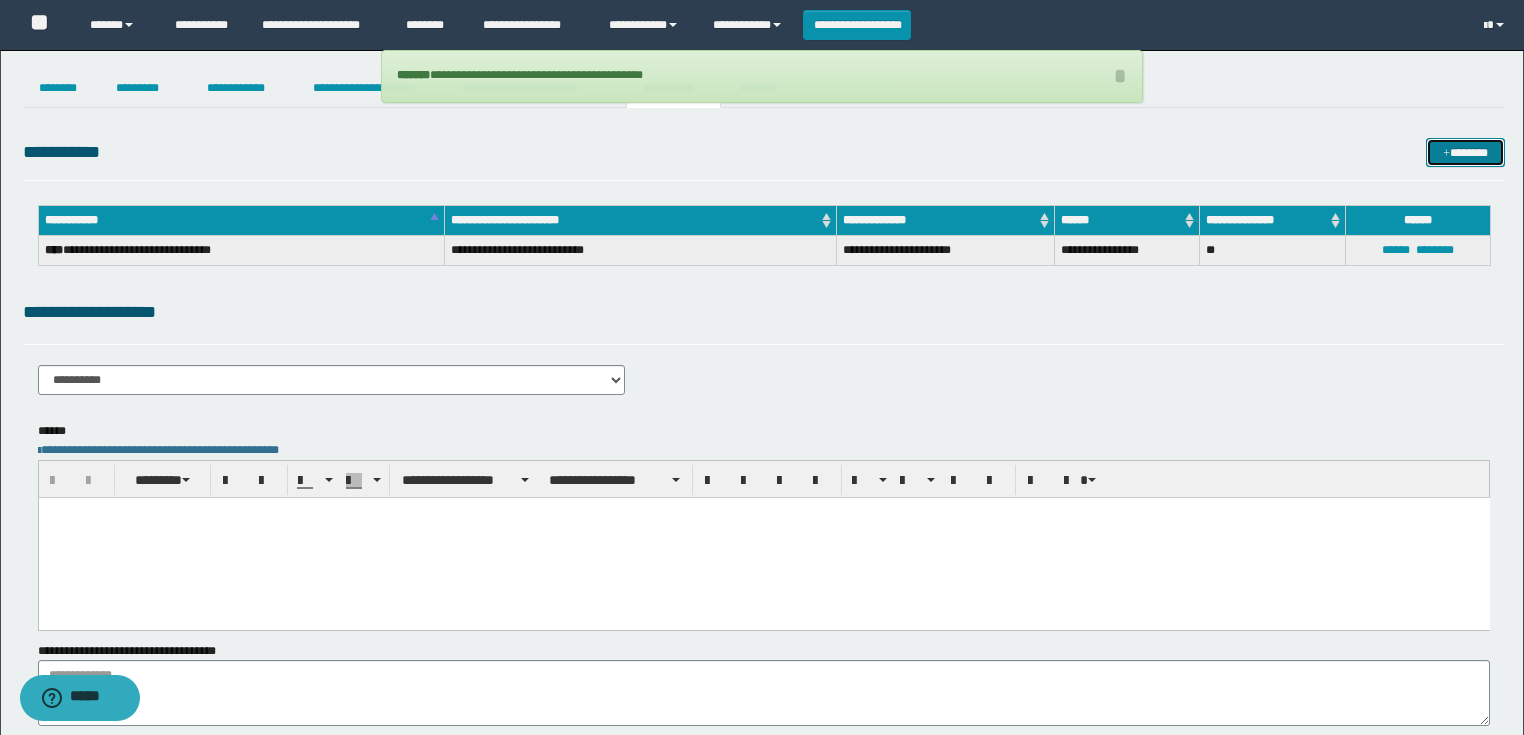 click on "*******" at bounding box center (1465, 153) 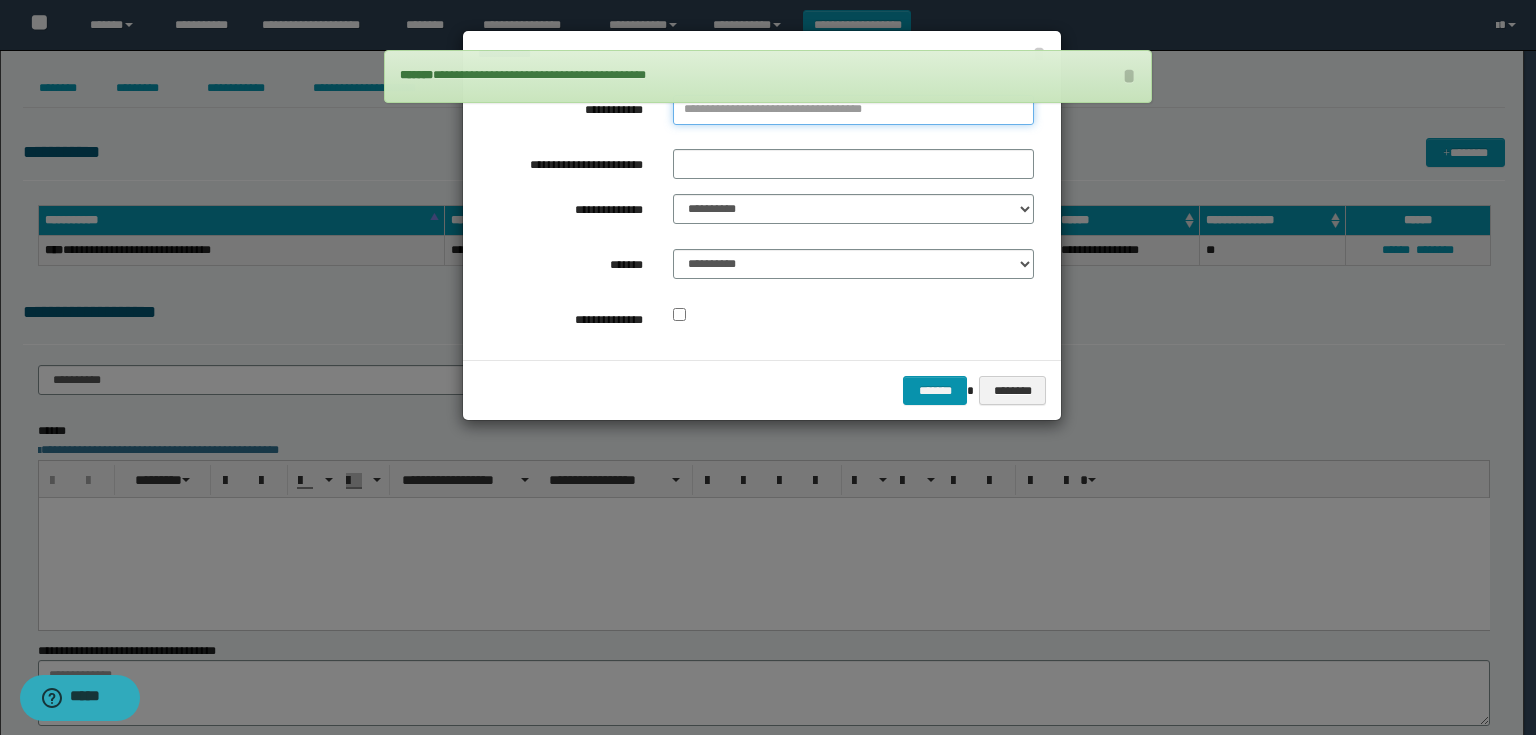 type on "**********" 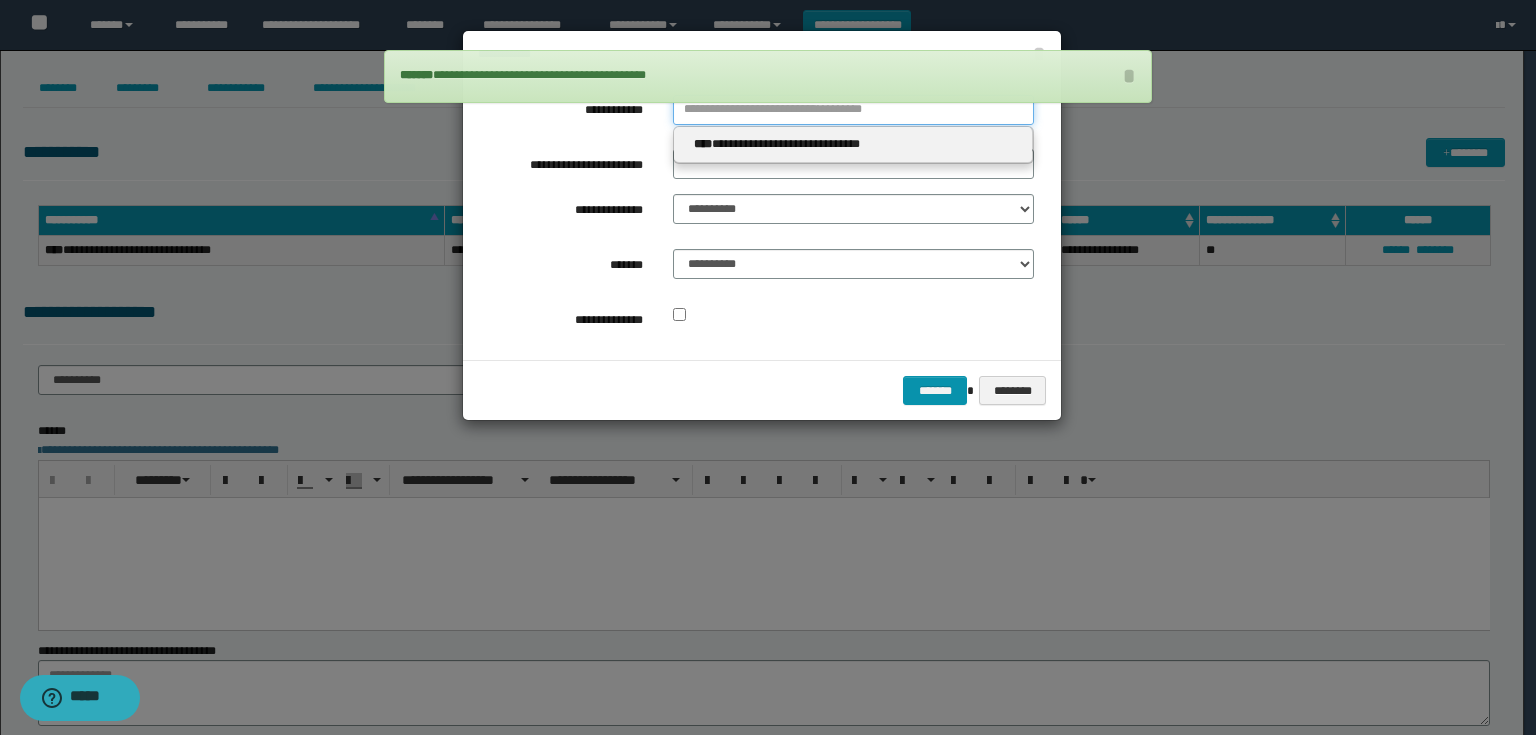 click on "**********" at bounding box center (853, 110) 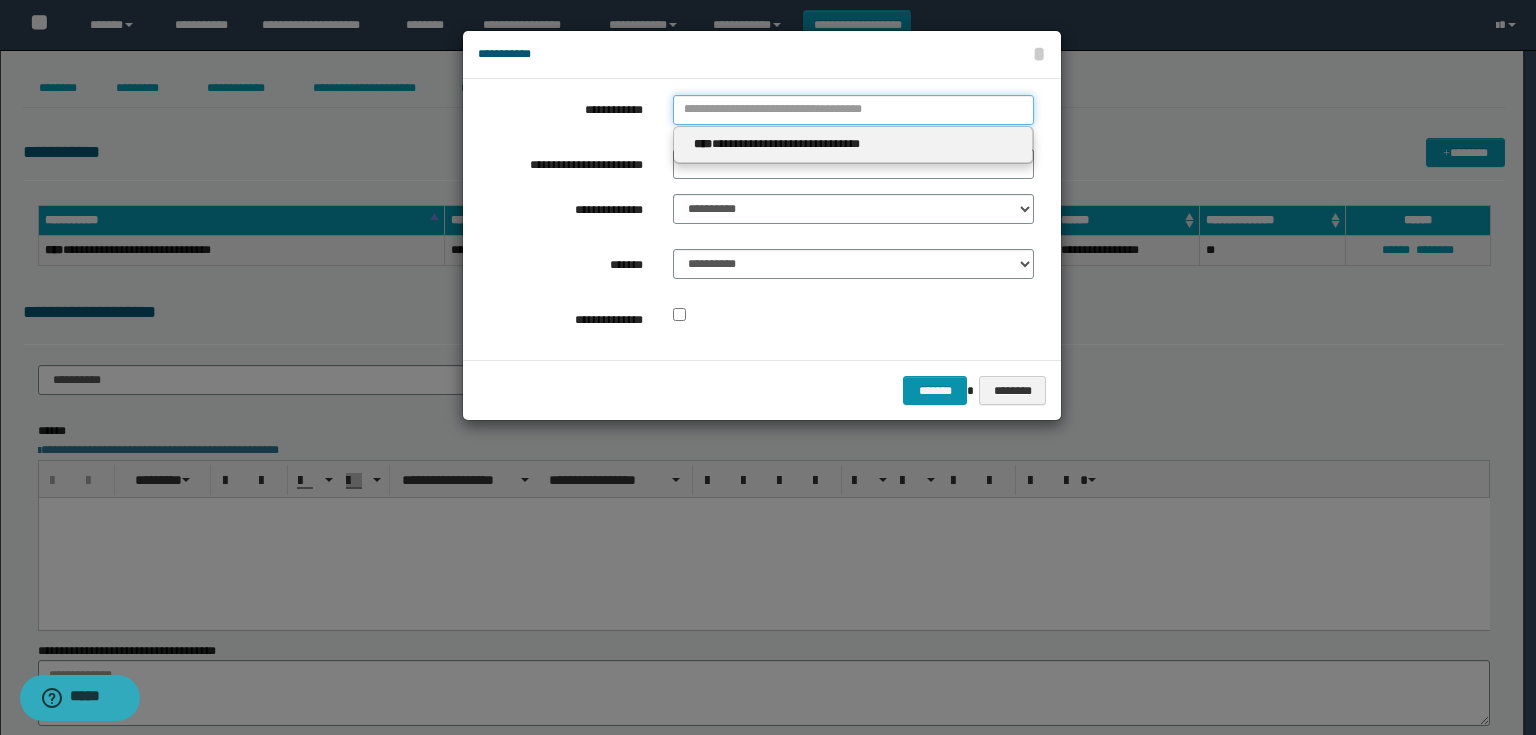type 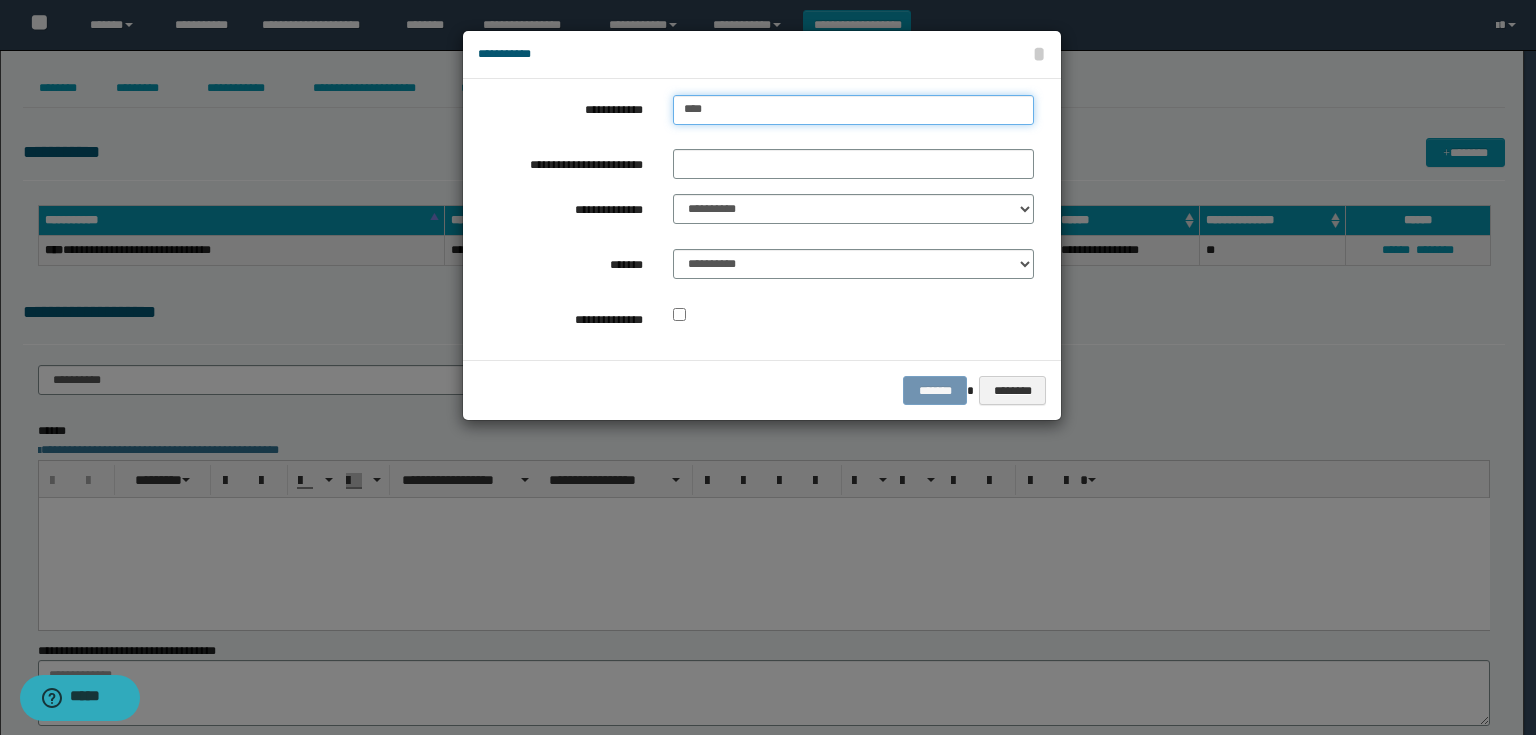 type on "*****" 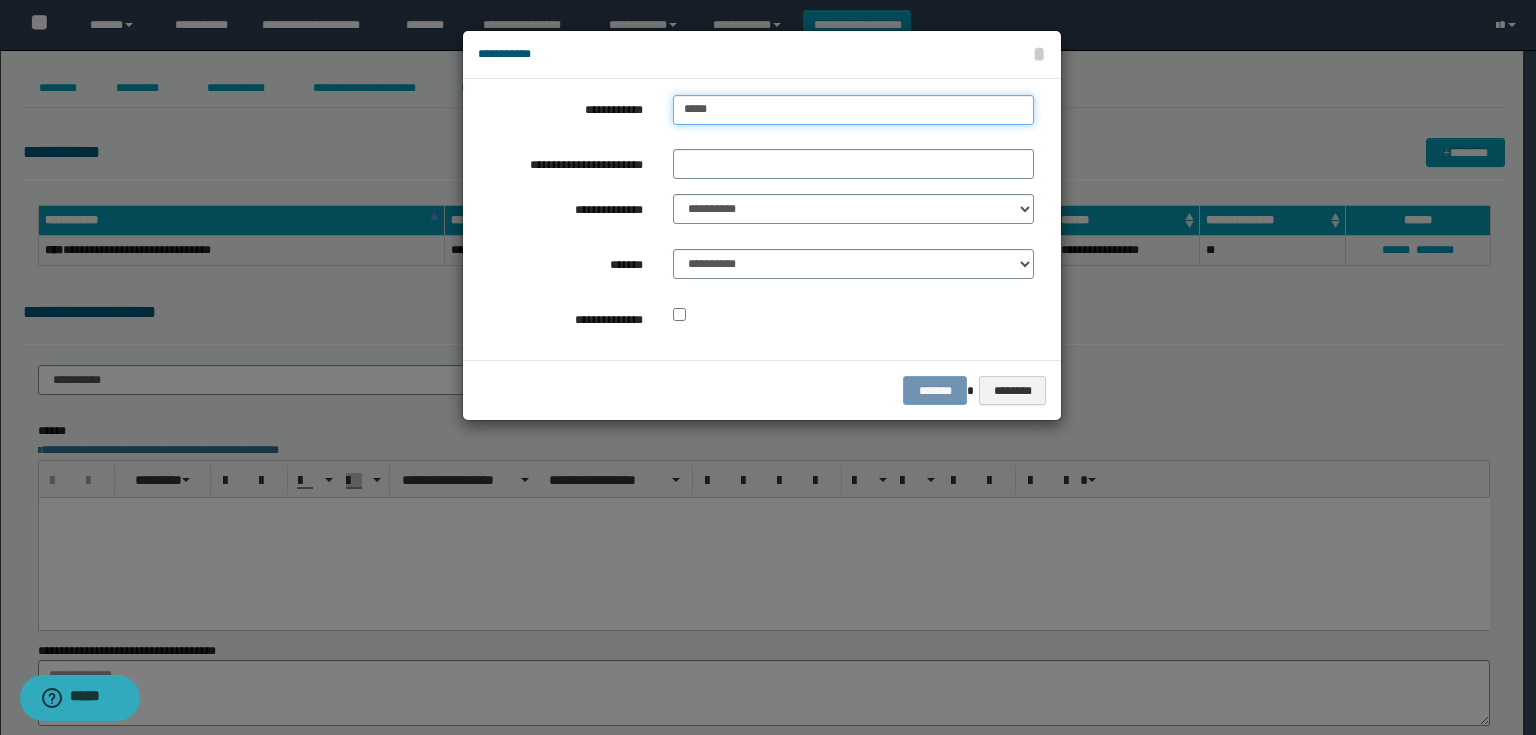 type on "*****" 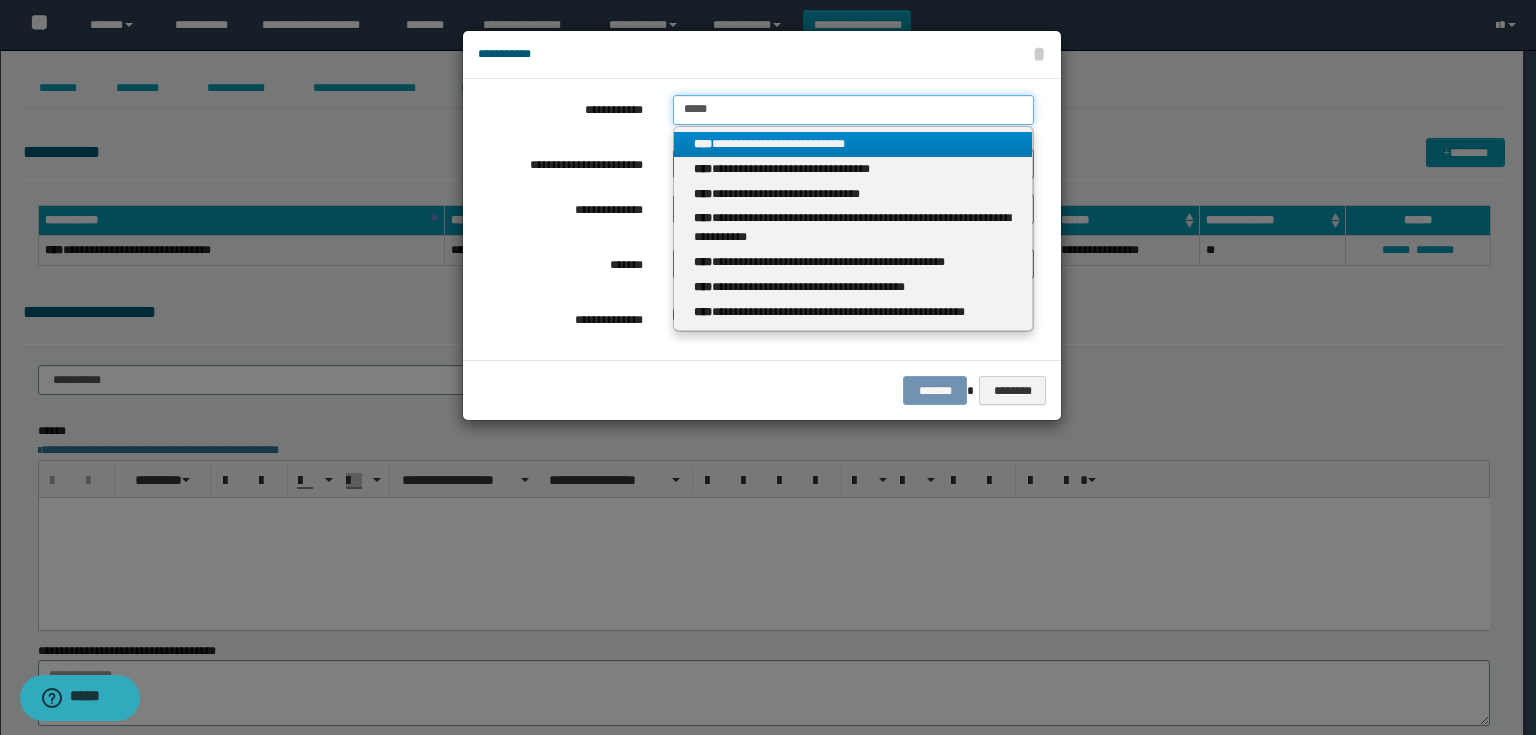 type on "*****" 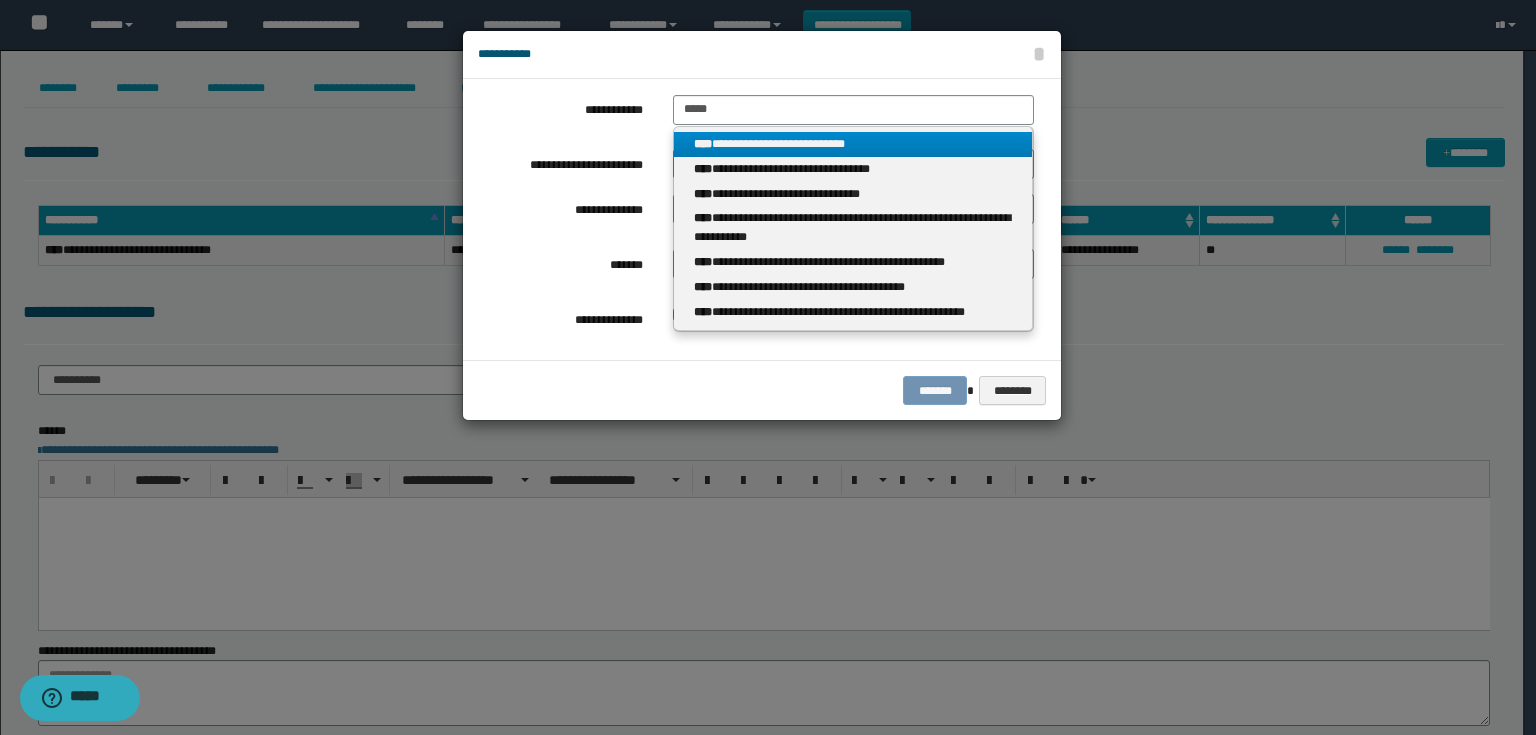 click on "**********" at bounding box center (853, 144) 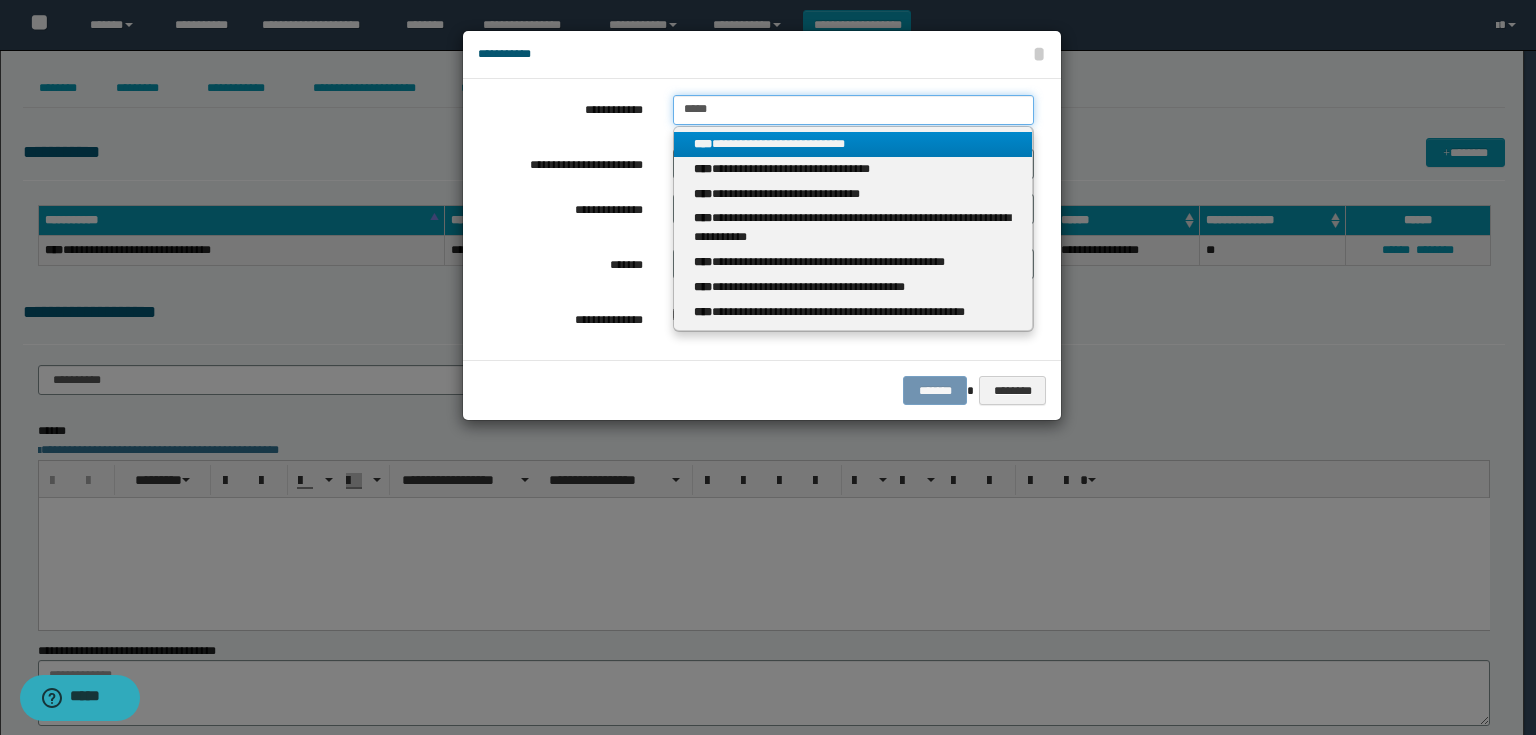 type 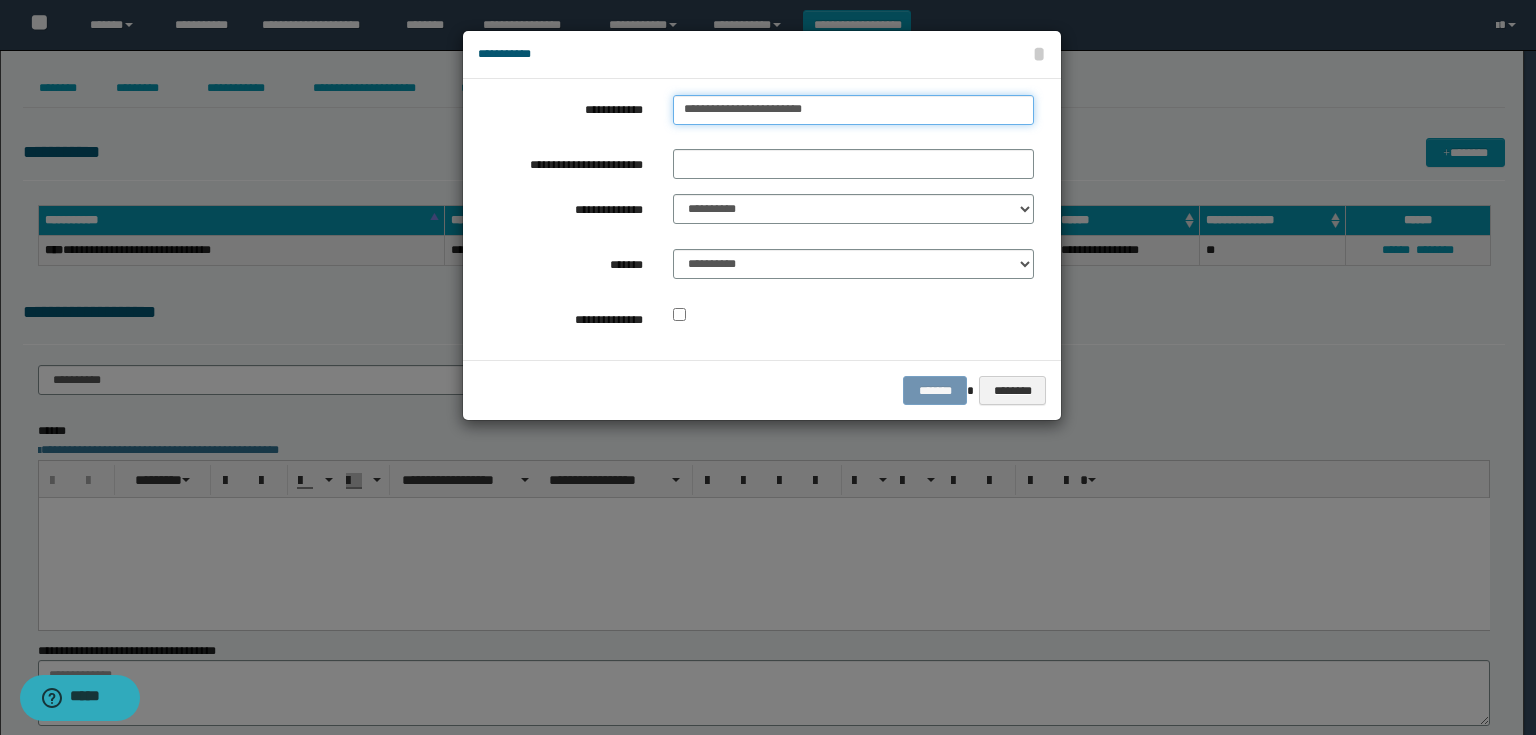 drag, startPoint x: 827, startPoint y: 116, endPoint x: 322, endPoint y: 55, distance: 508.6708 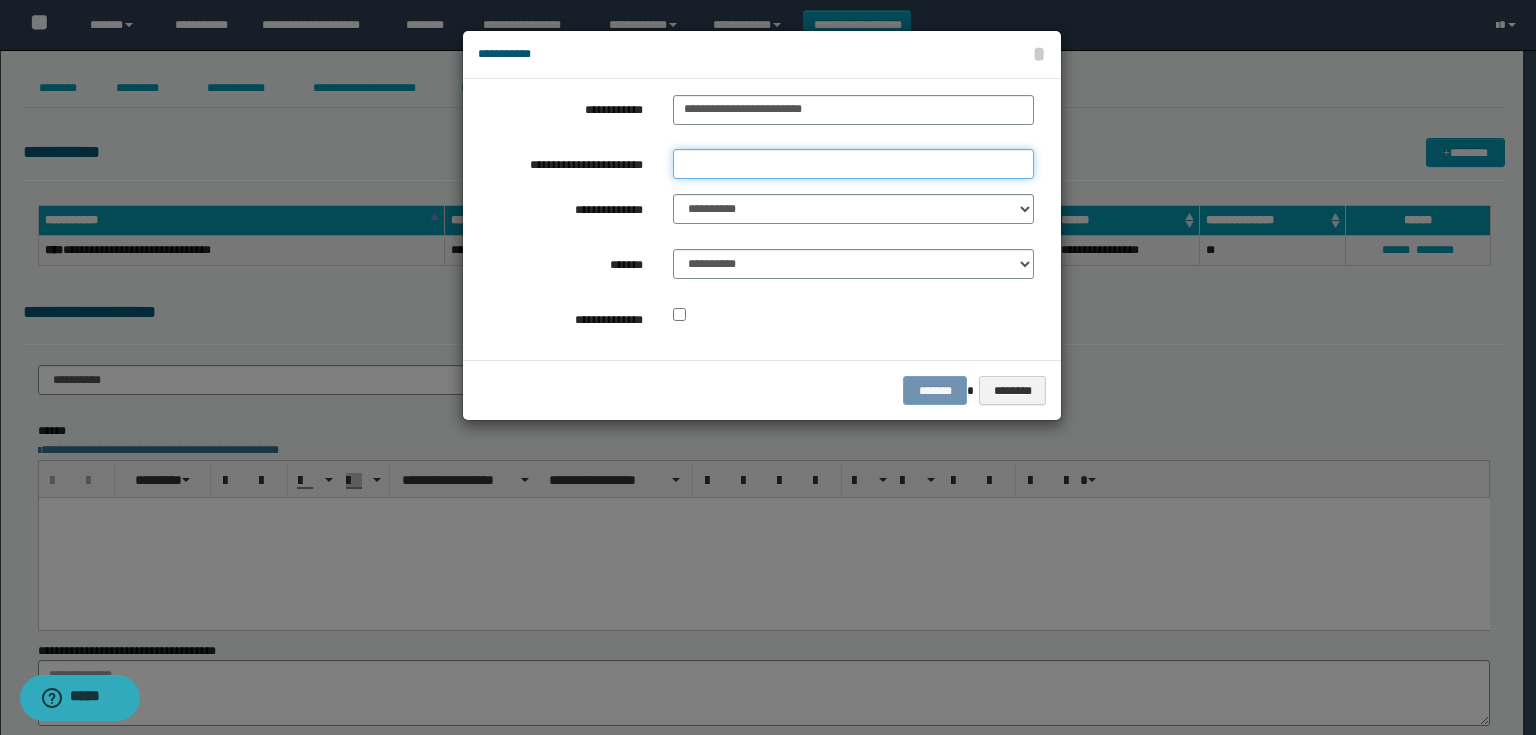 drag, startPoint x: 752, startPoint y: 160, endPoint x: 728, endPoint y: 161, distance: 24.020824 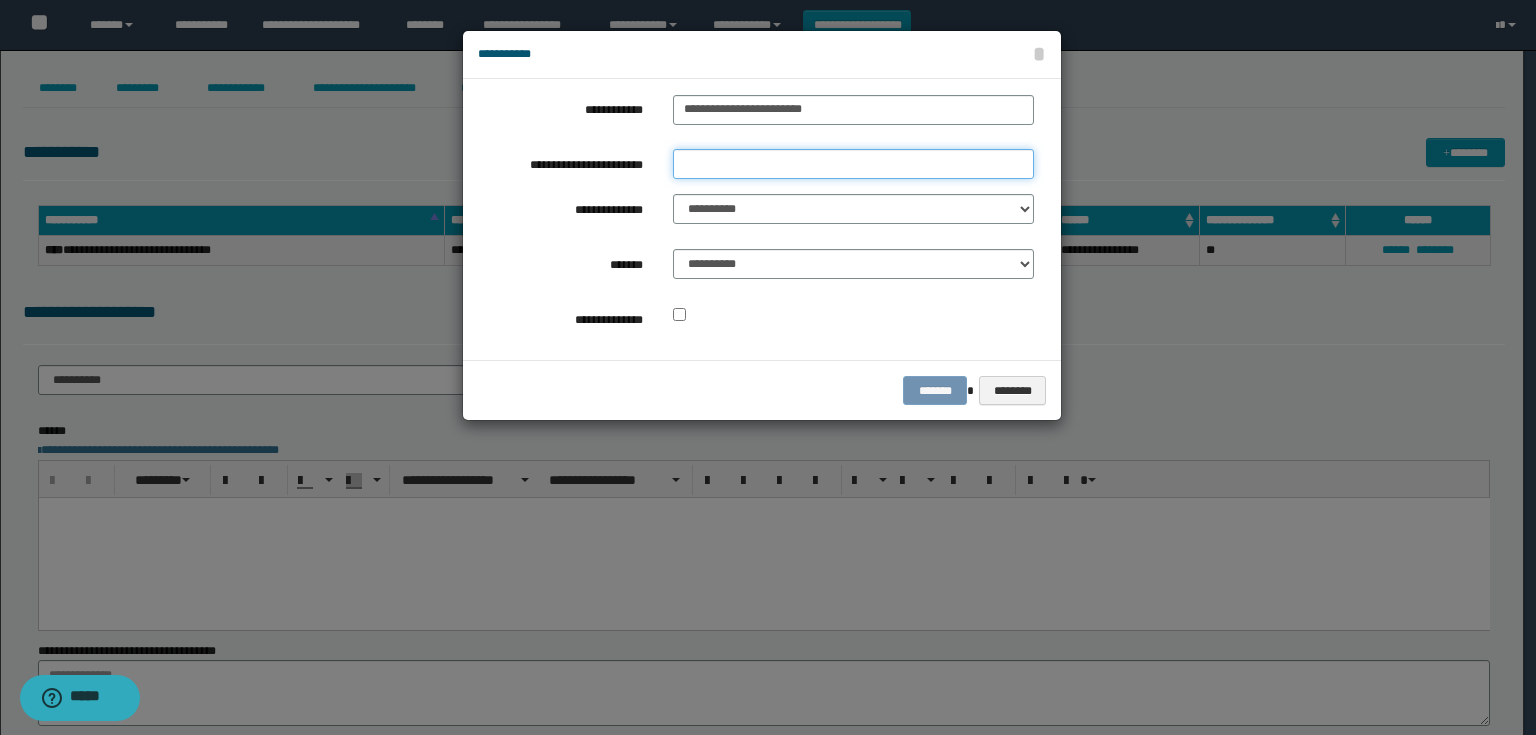 paste on "**********" 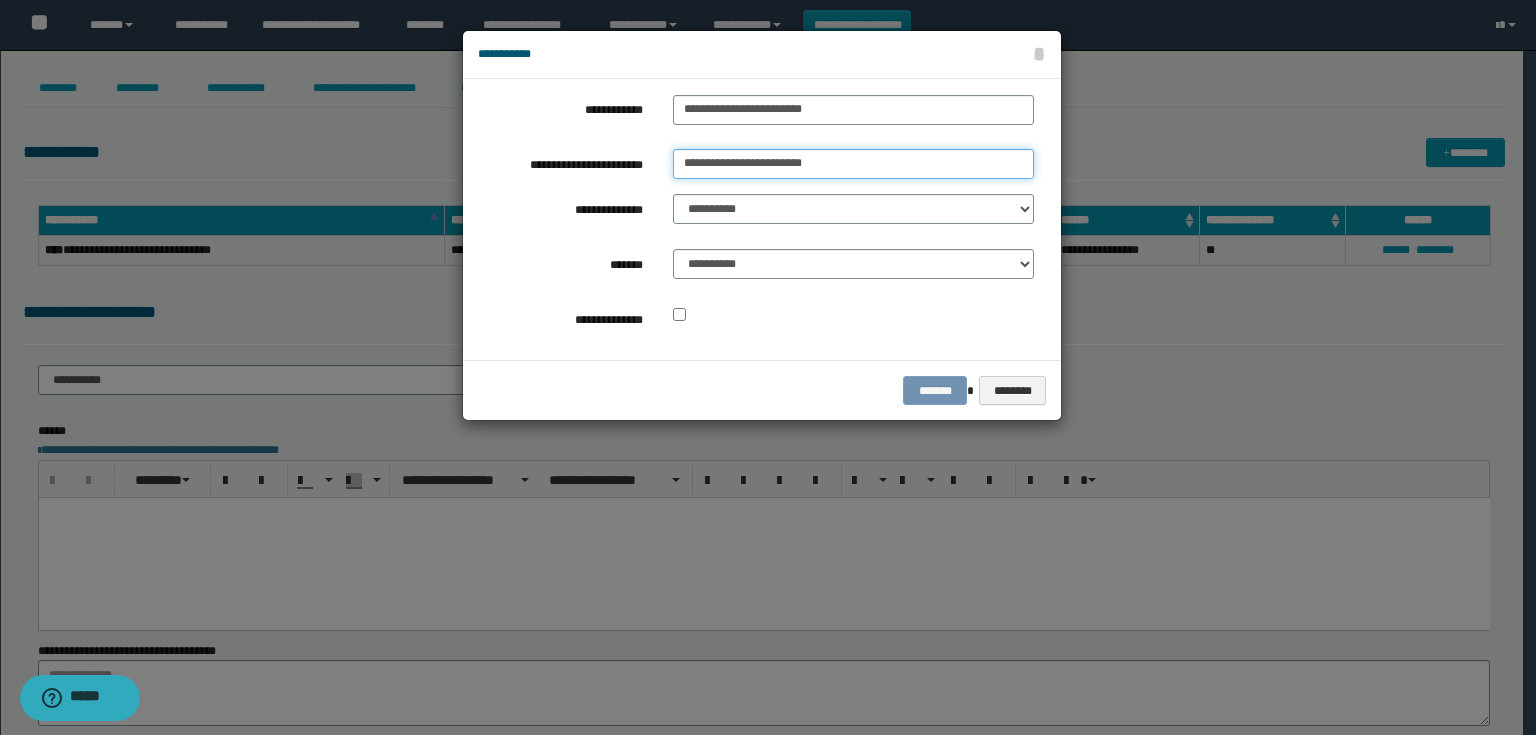 type on "**********" 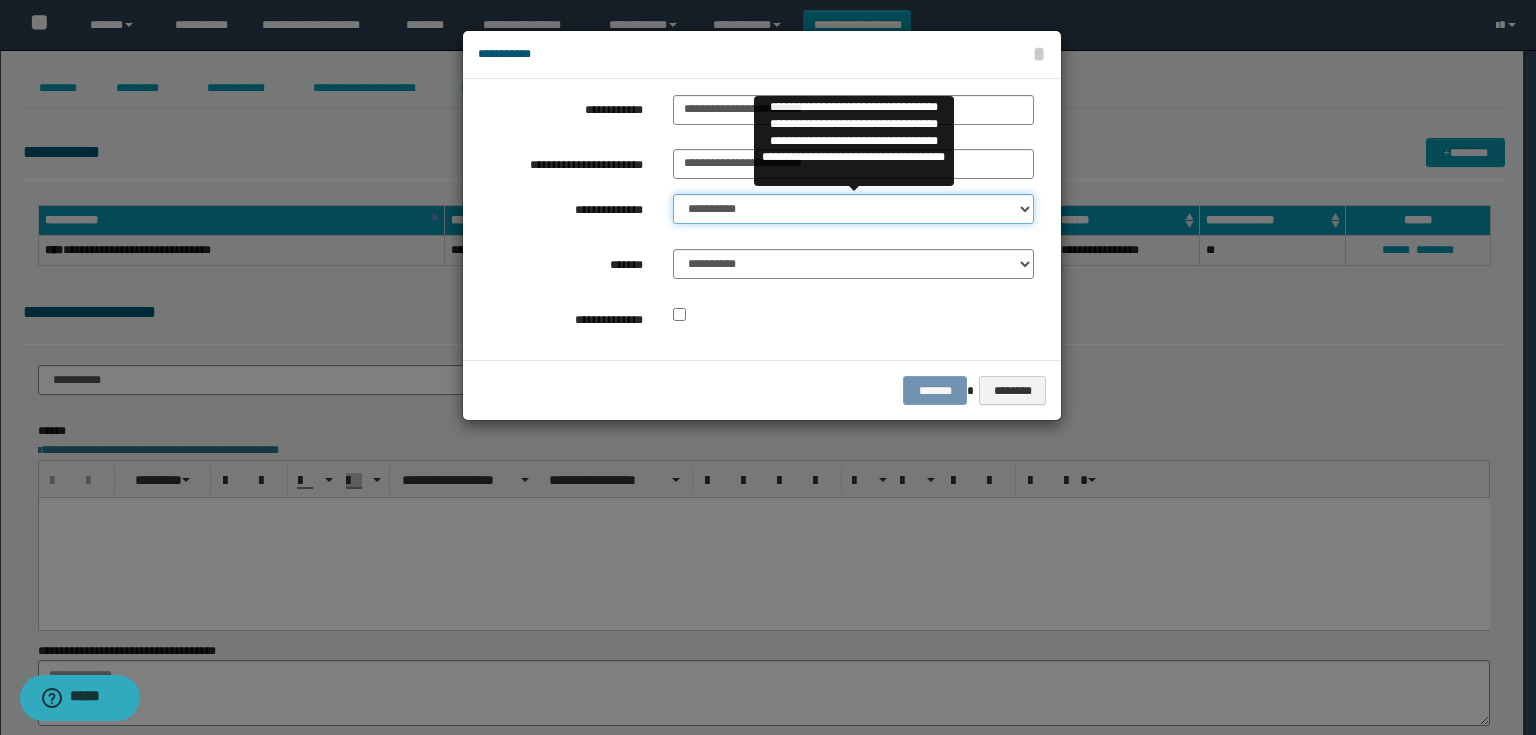 click on "**********" at bounding box center (853, 209) 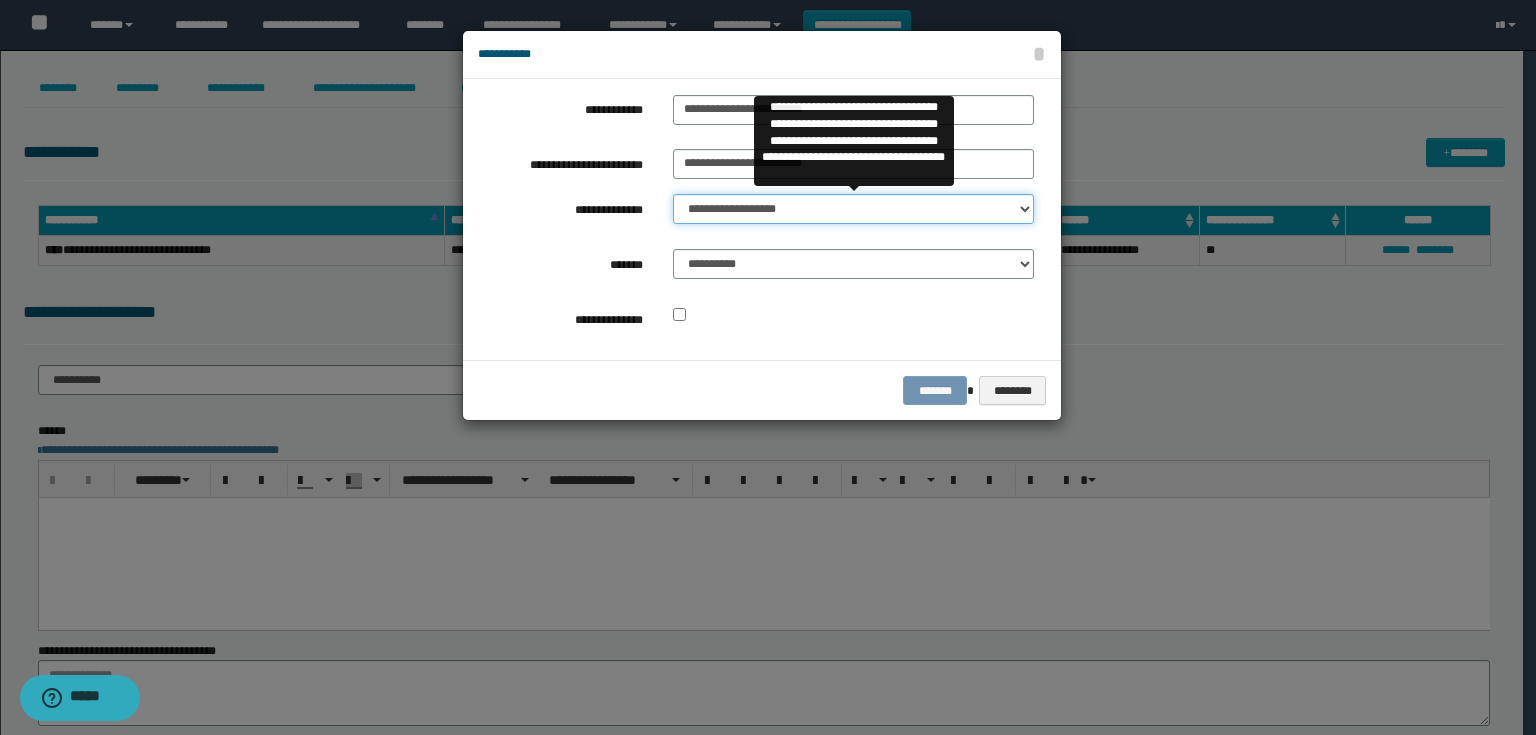 click on "**********" at bounding box center (853, 209) 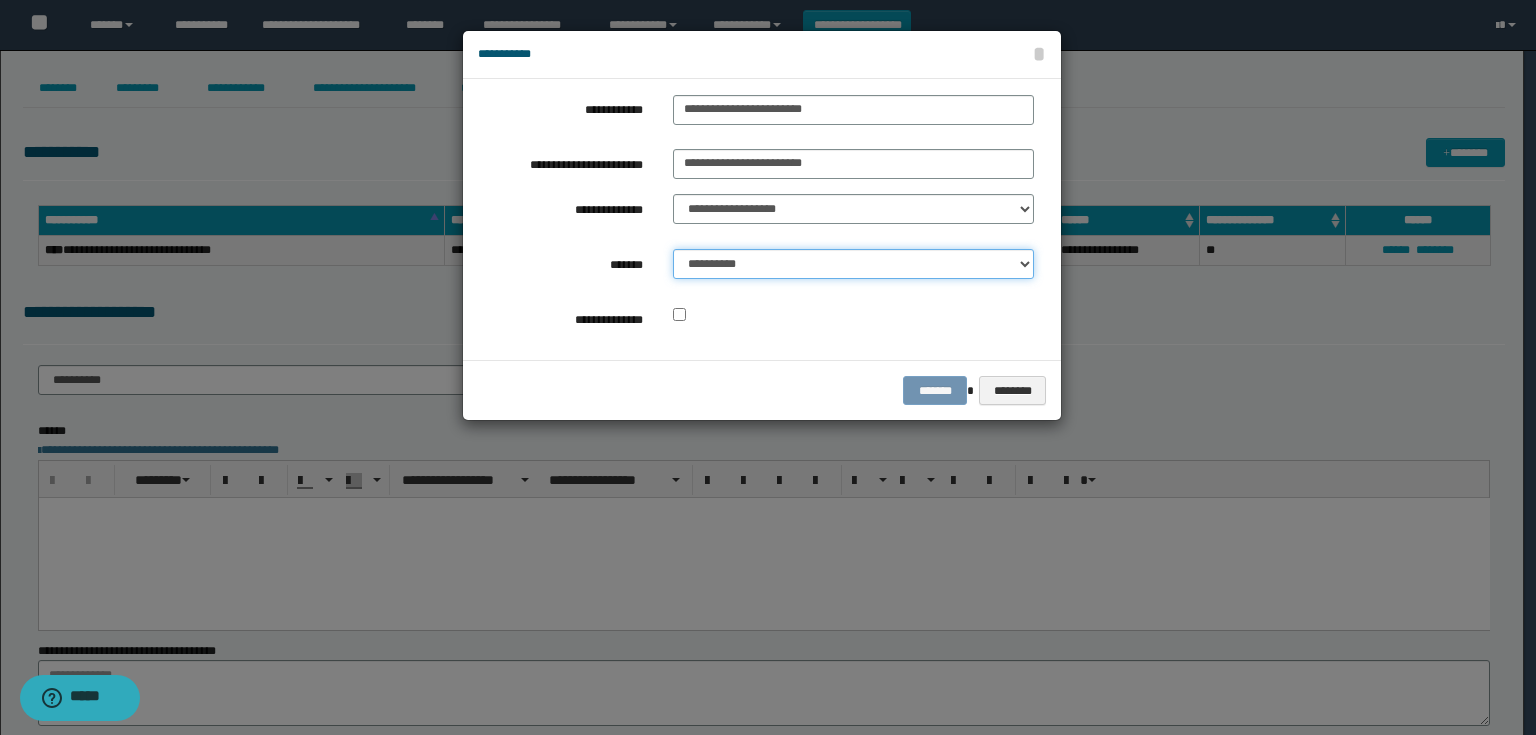 click on "**********" at bounding box center [853, 264] 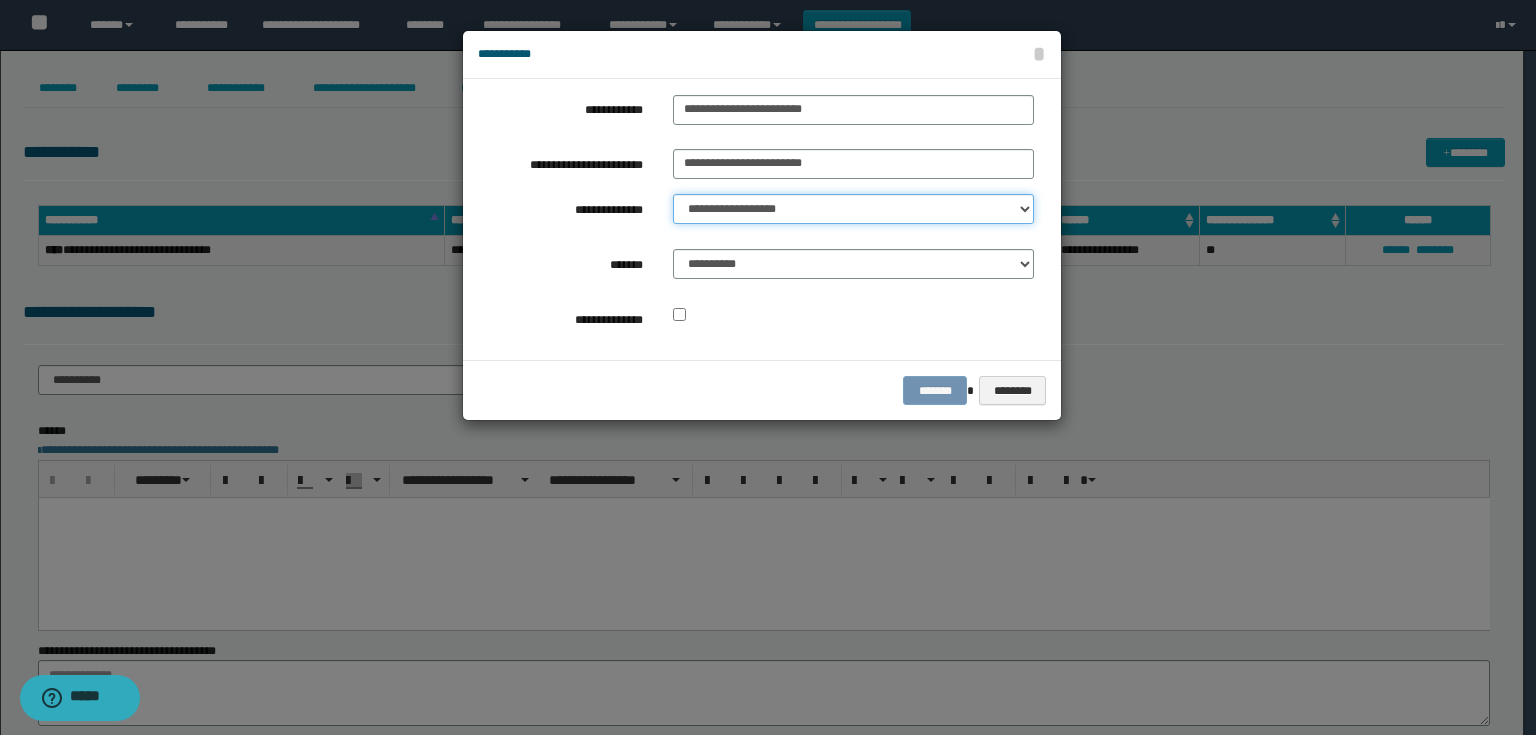 click on "**********" at bounding box center [853, 209] 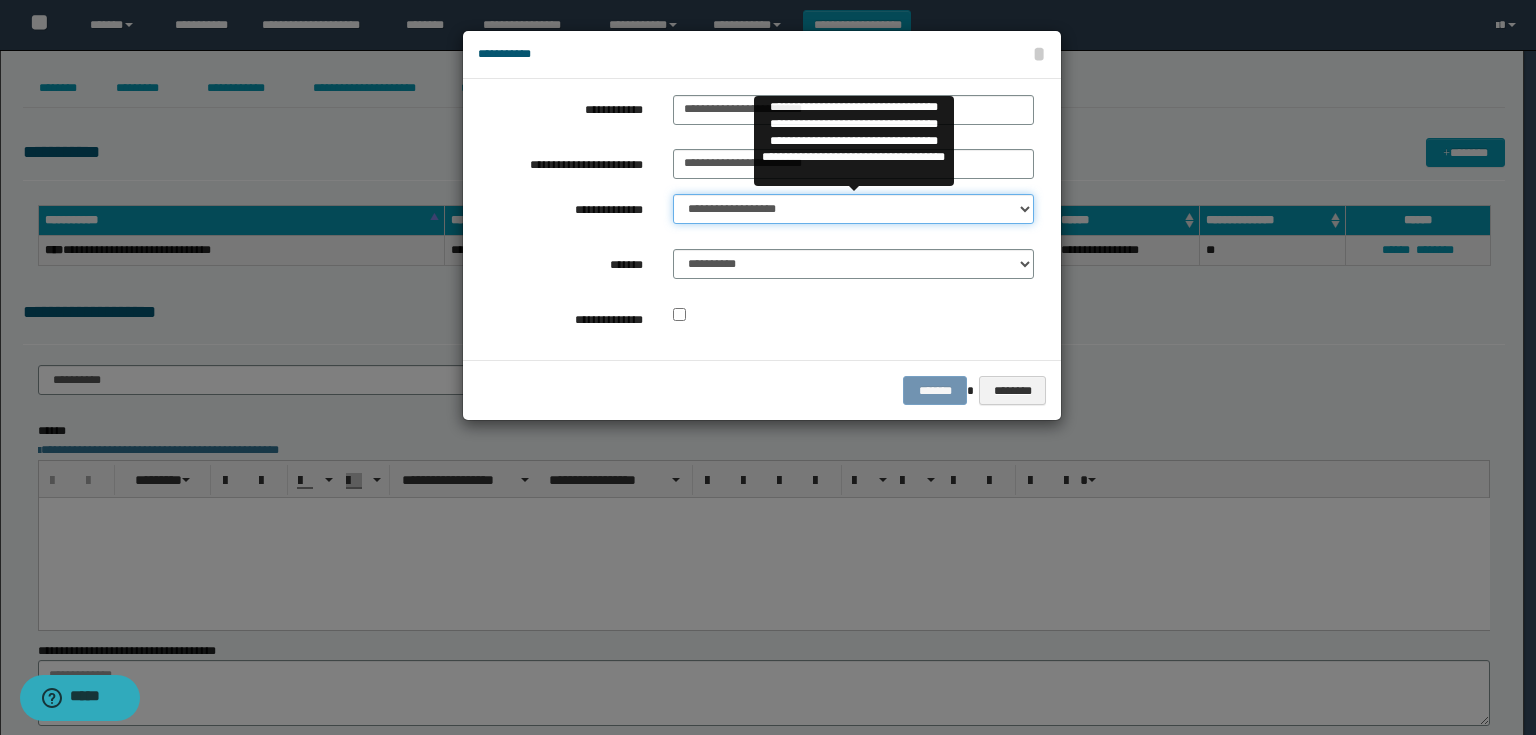 select on "**" 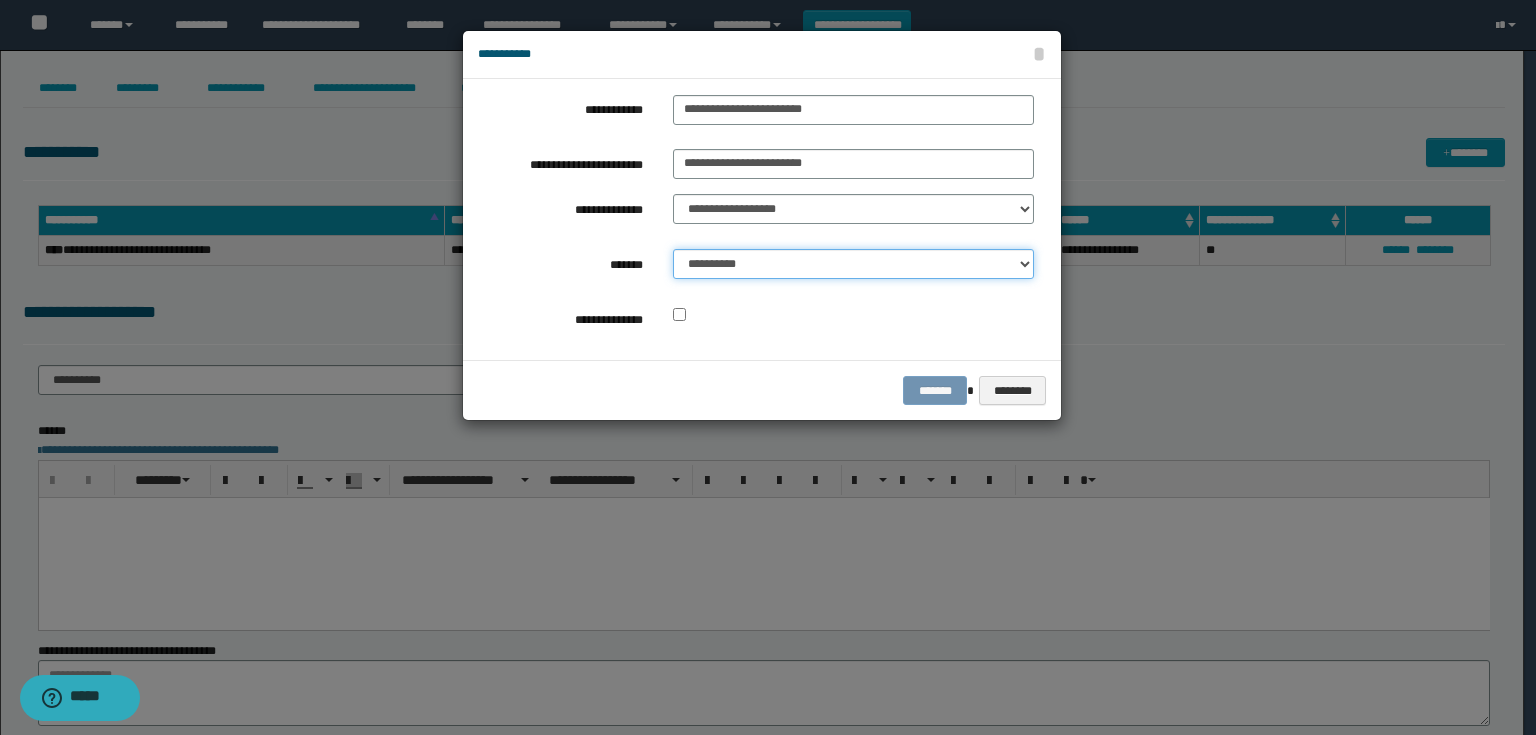 click on "**********" at bounding box center [853, 264] 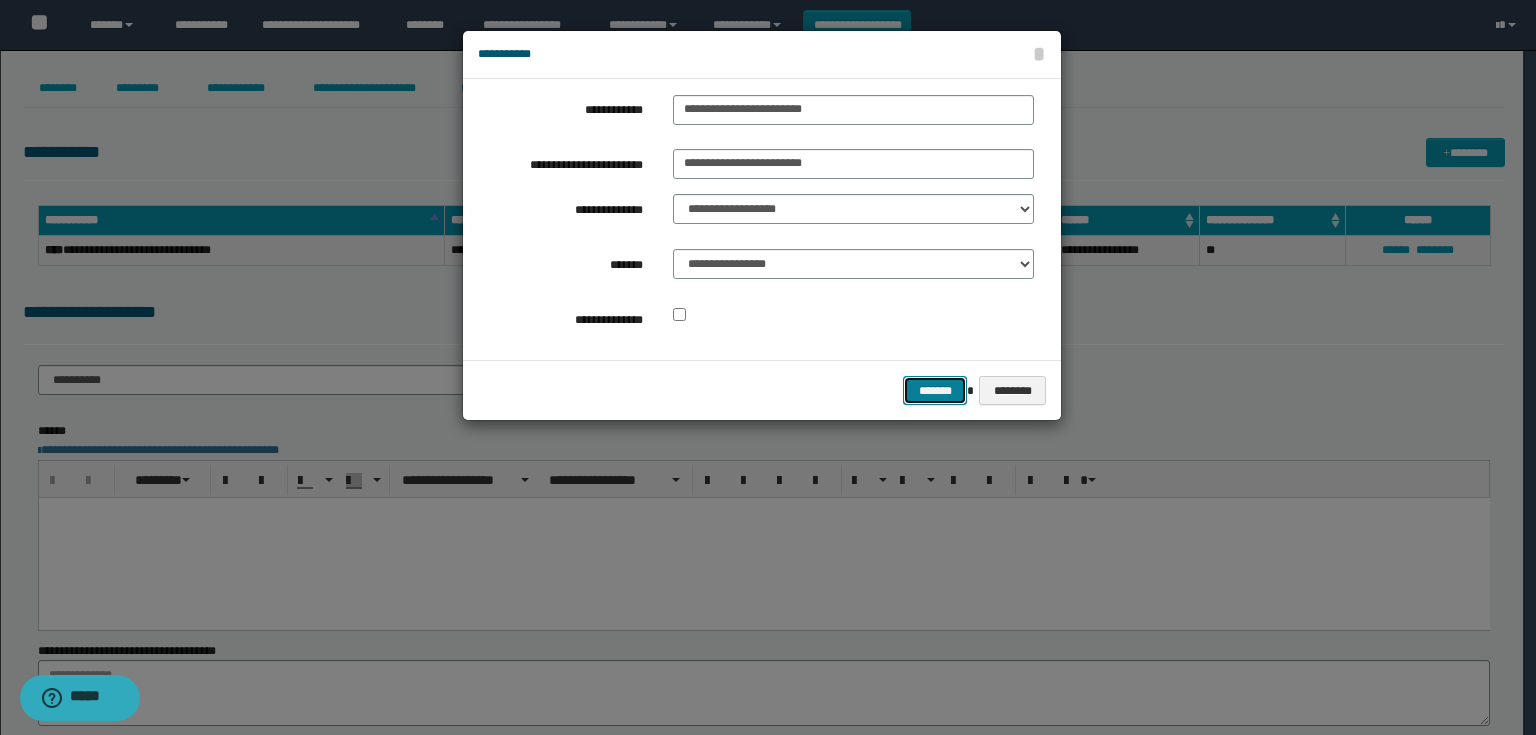 drag, startPoint x: 939, startPoint y: 406, endPoint x: 920, endPoint y: 414, distance: 20.615528 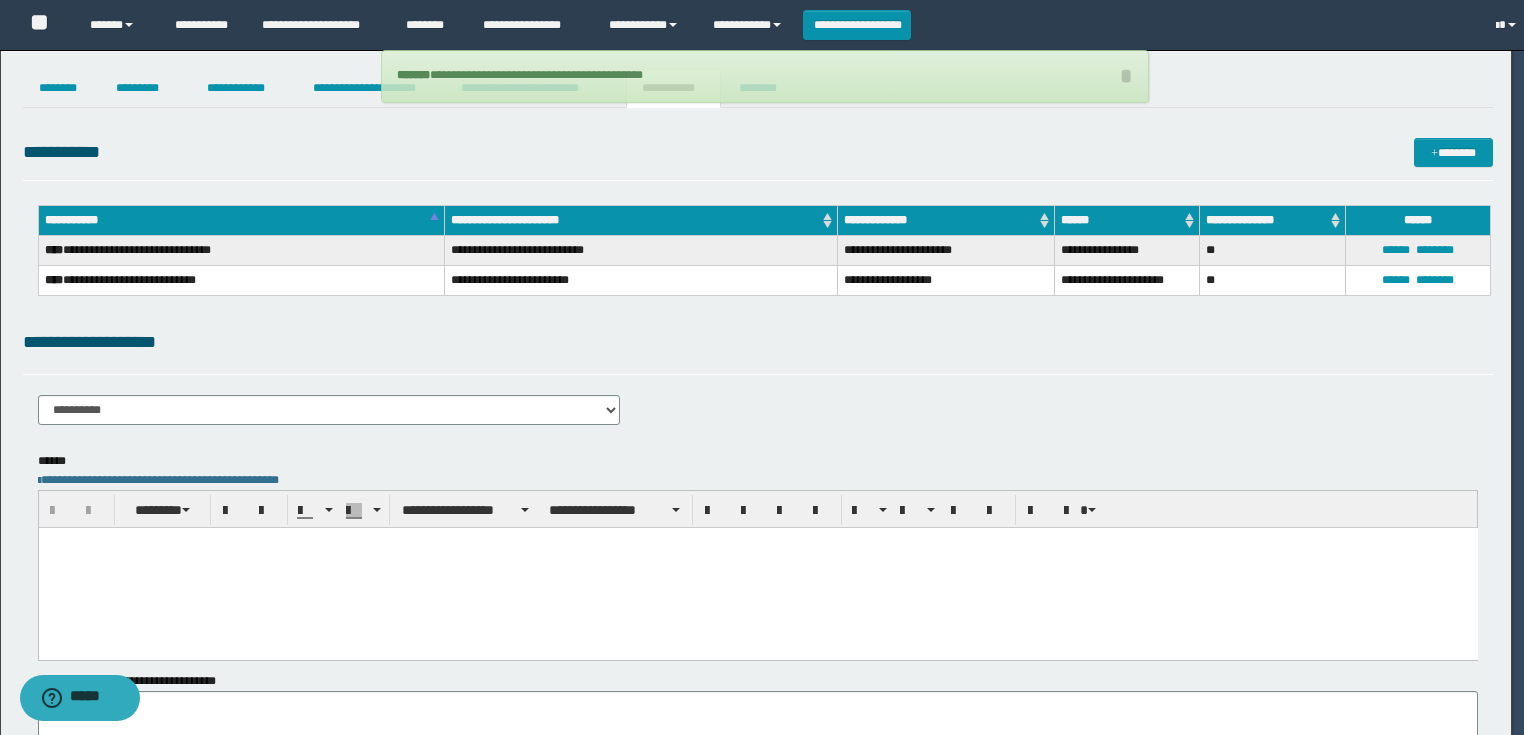 click on "**********" at bounding box center (758, 384) 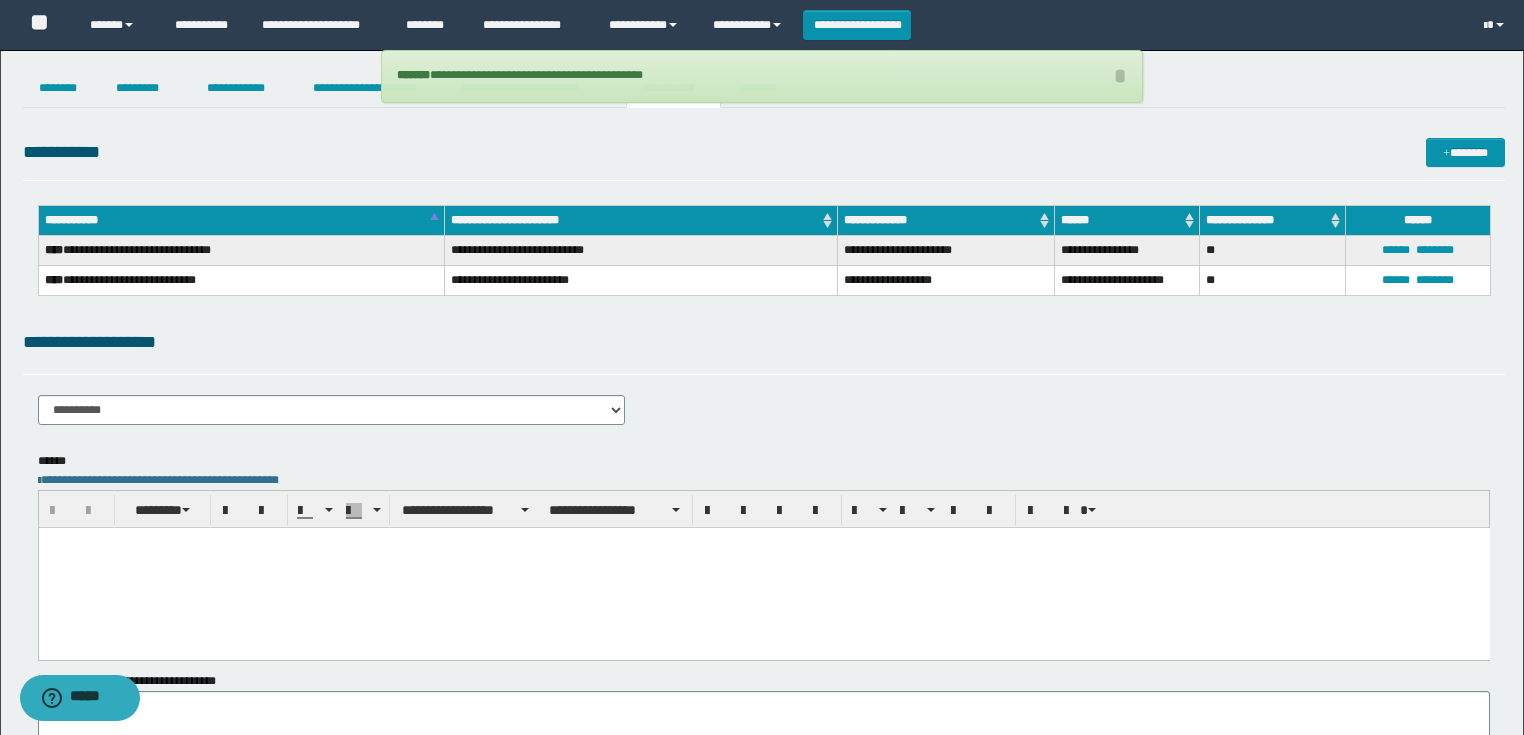 click on "**********" at bounding box center [764, 384] 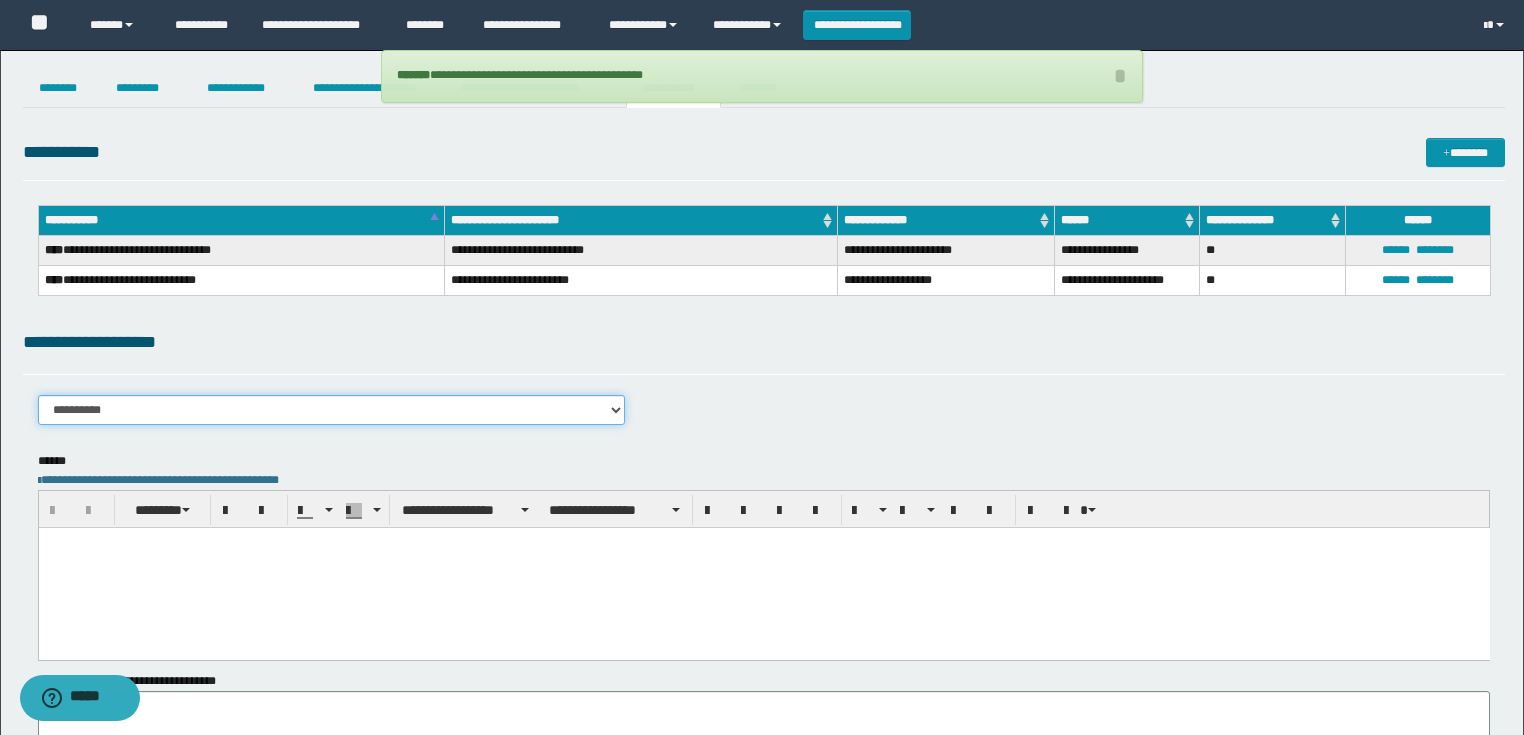 click on "**********" at bounding box center [332, 410] 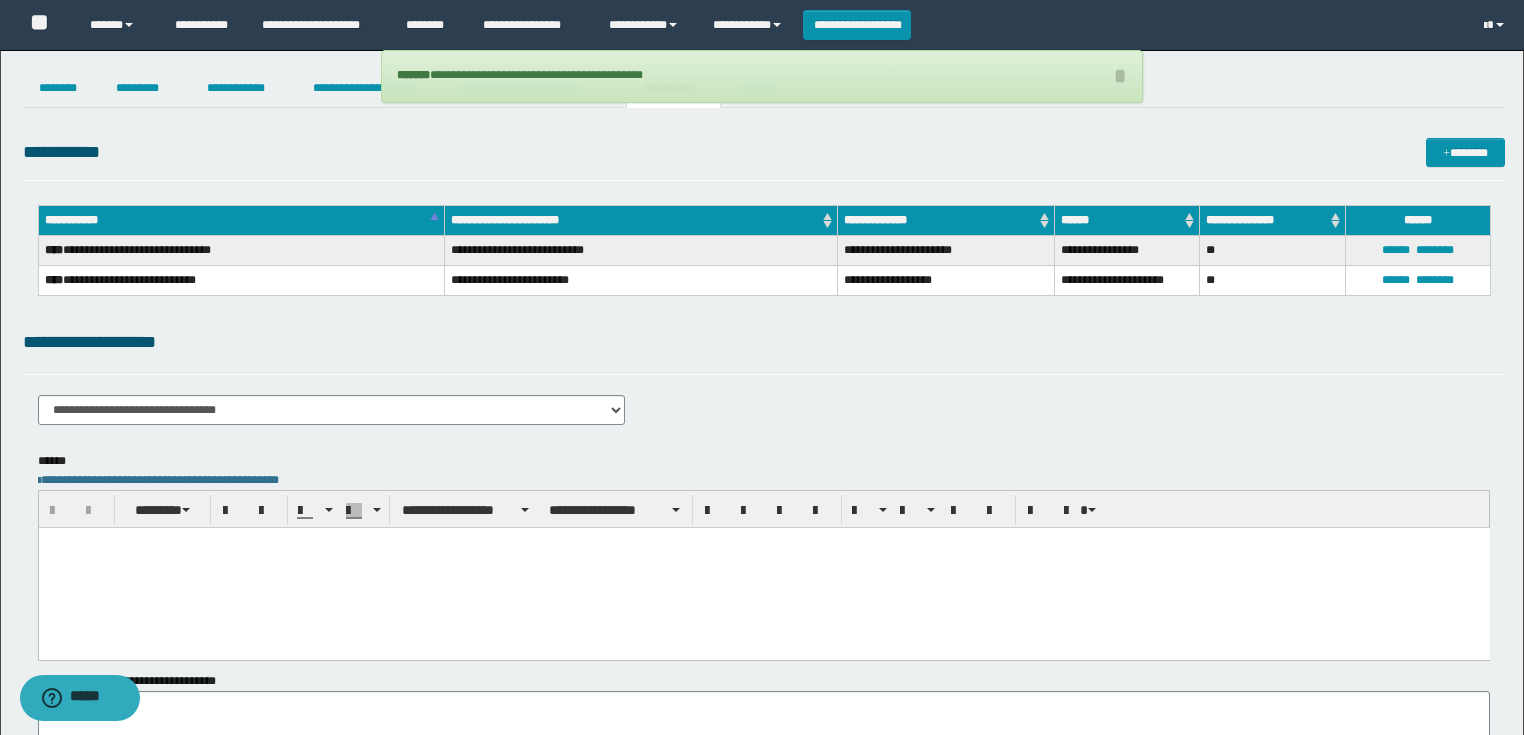 drag, startPoint x: 222, startPoint y: 1052, endPoint x: 220, endPoint y: 593, distance: 459.00436 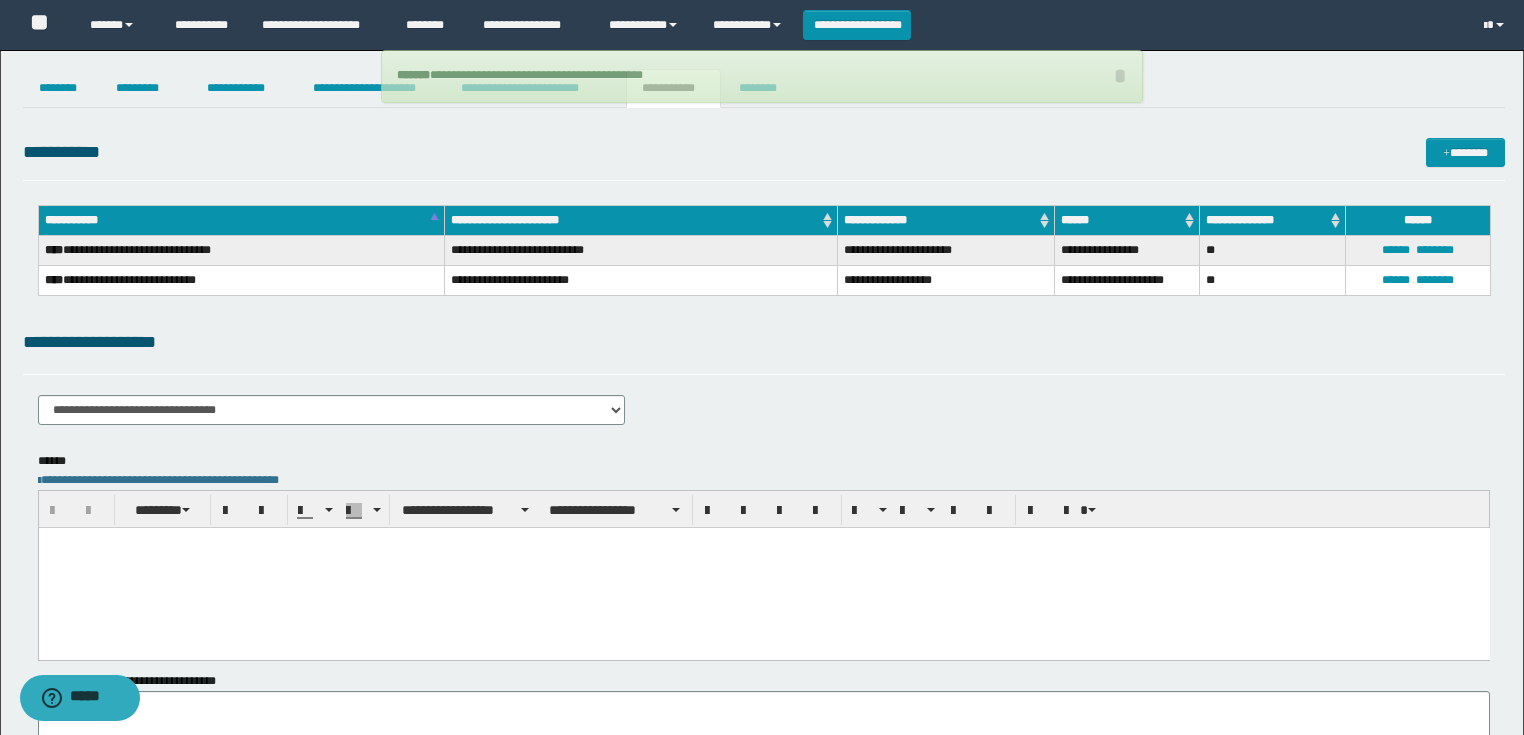 click at bounding box center (763, 567) 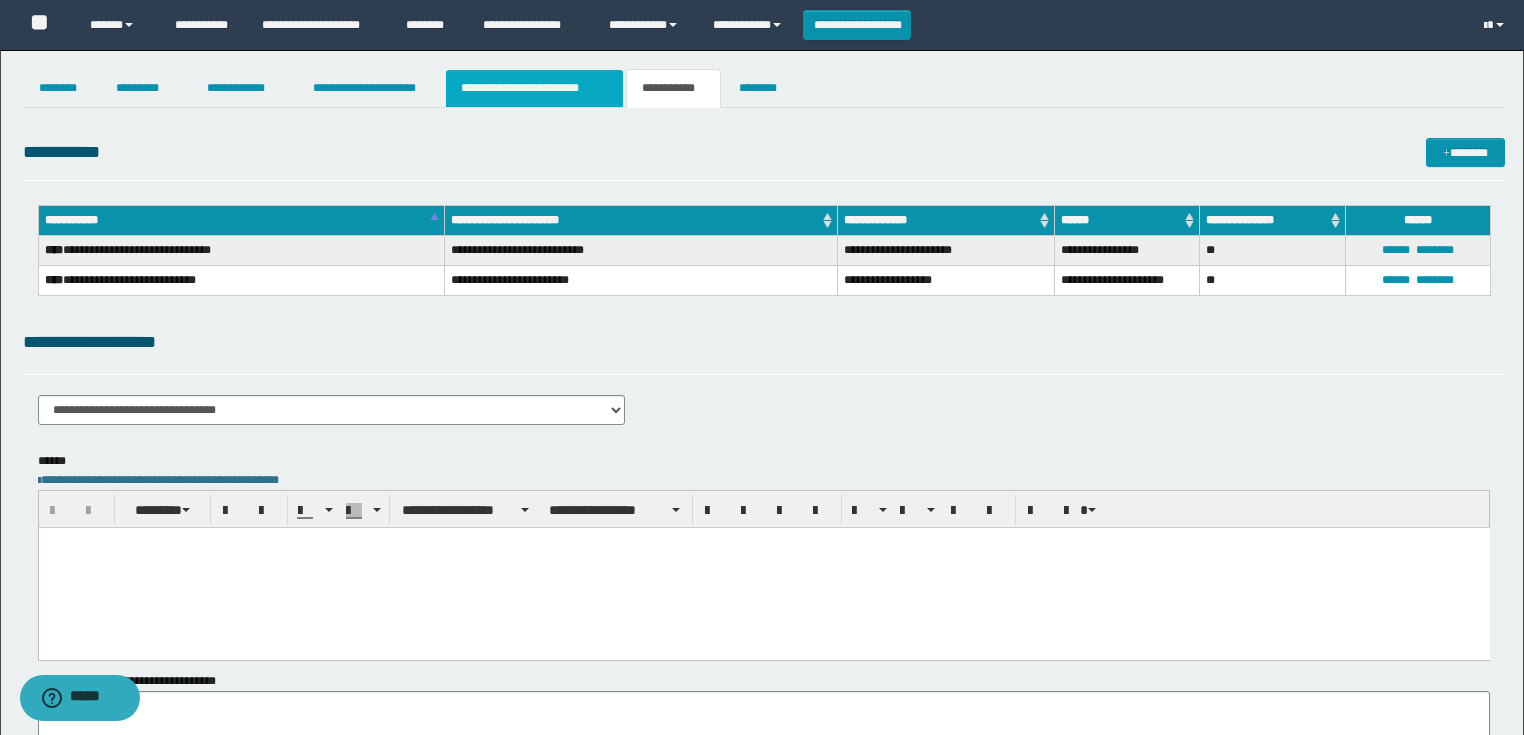 click on "**********" at bounding box center [534, 88] 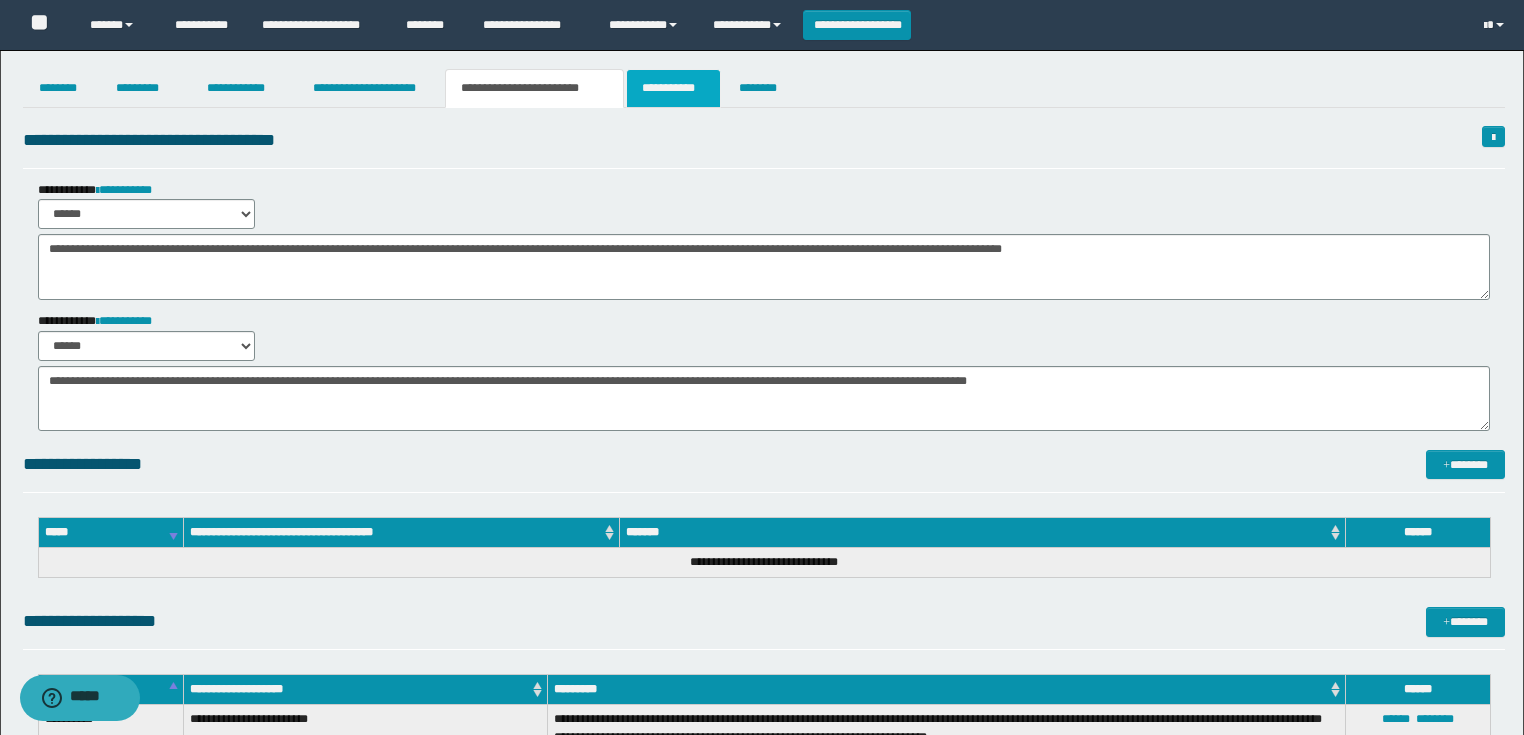 click on "**********" at bounding box center (673, 88) 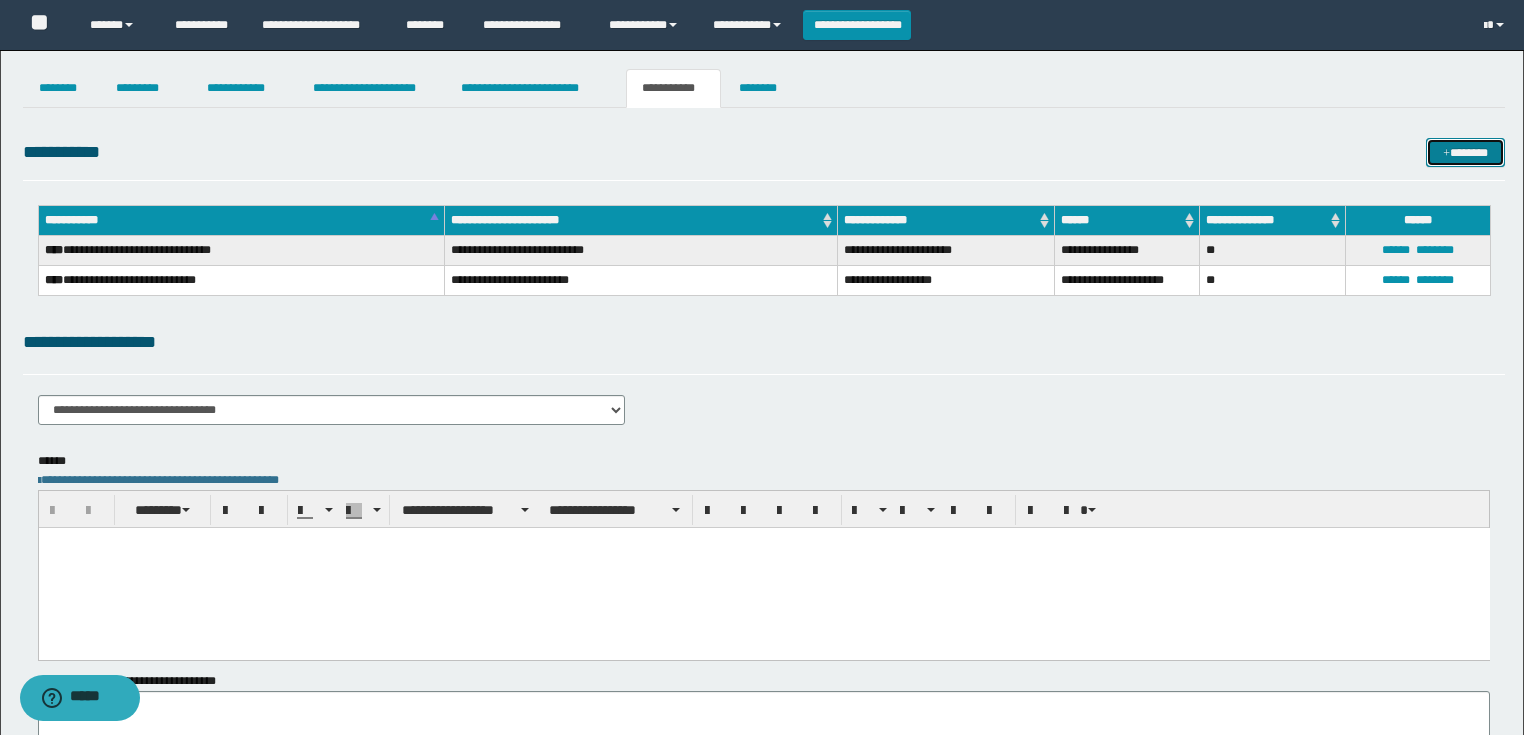 click on "*******" at bounding box center [1465, 153] 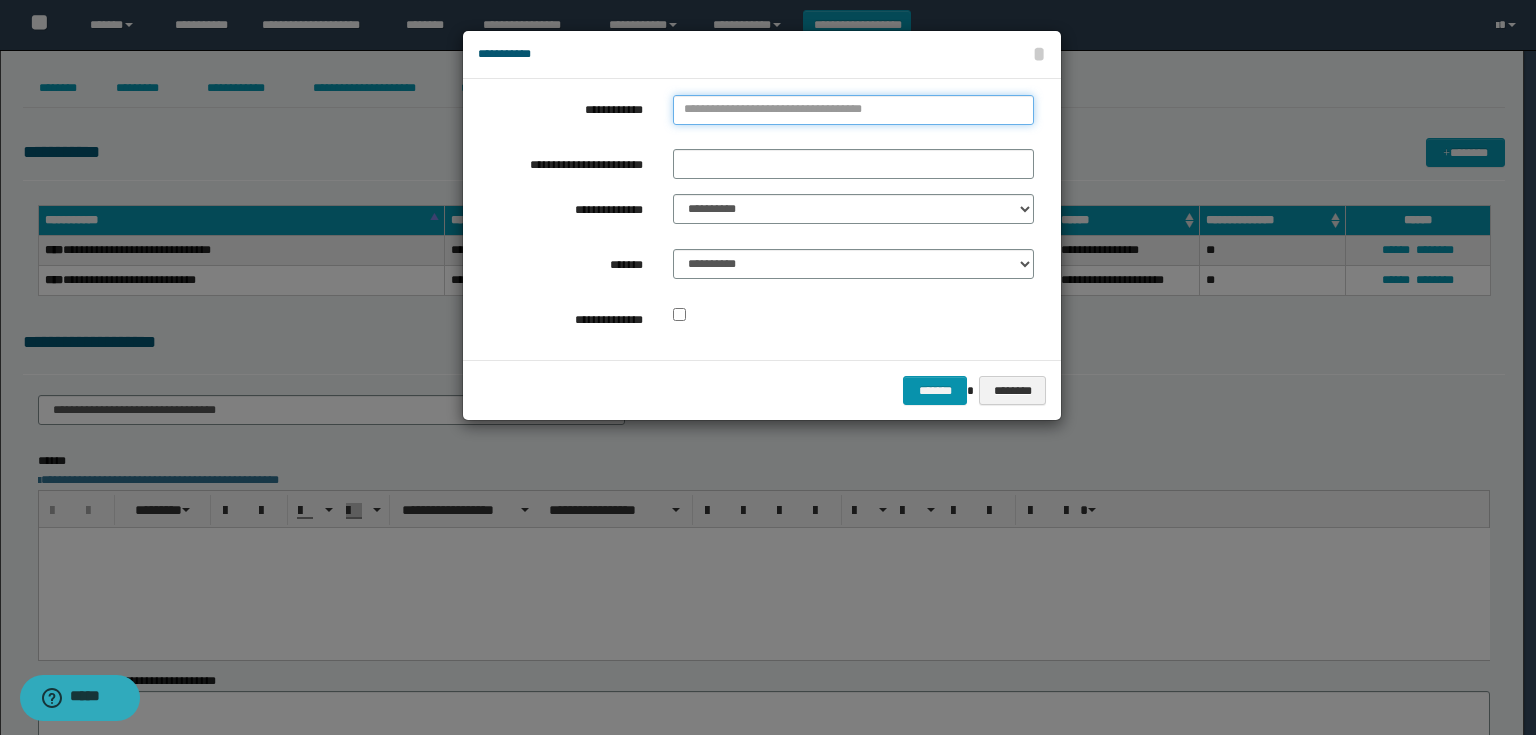 type on "**********" 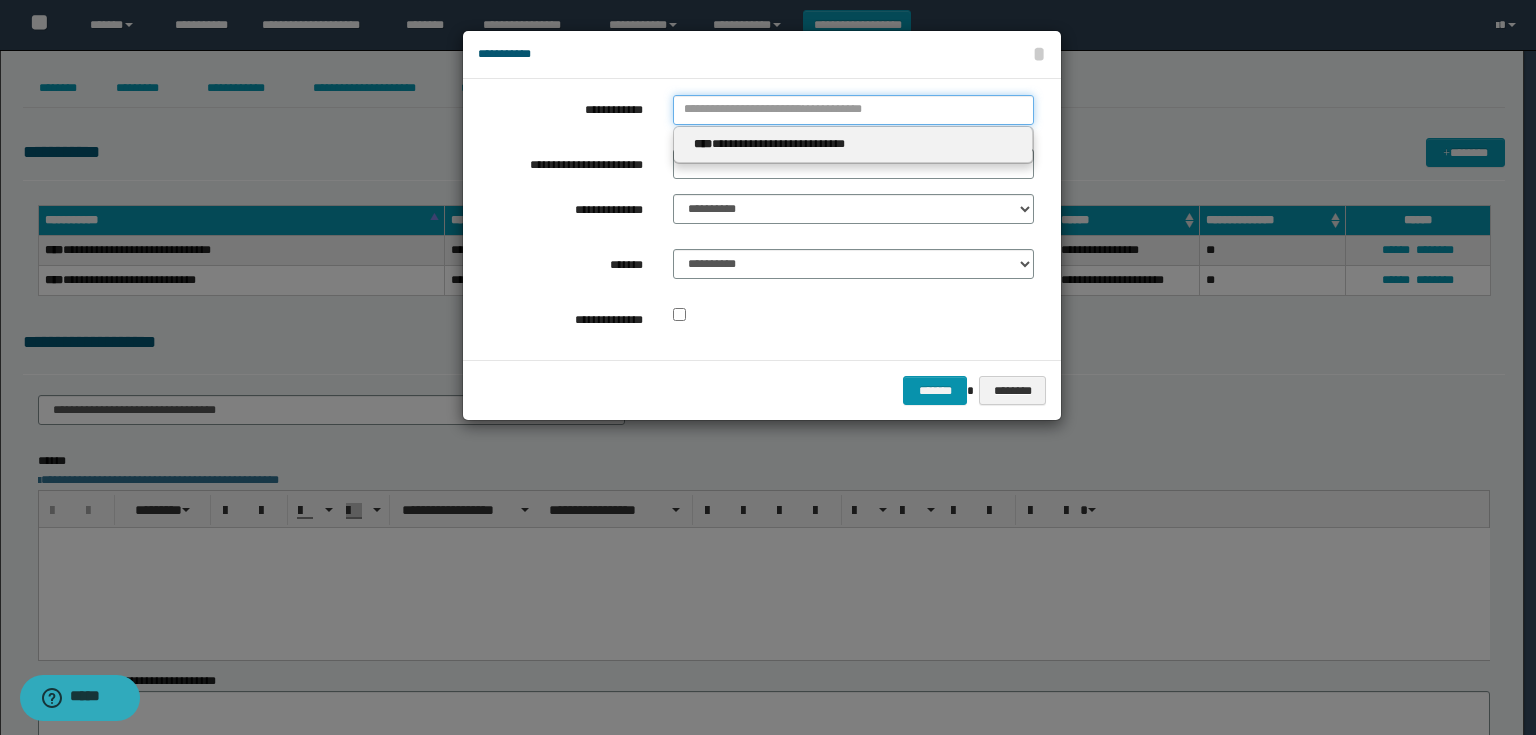 click on "**********" at bounding box center [853, 110] 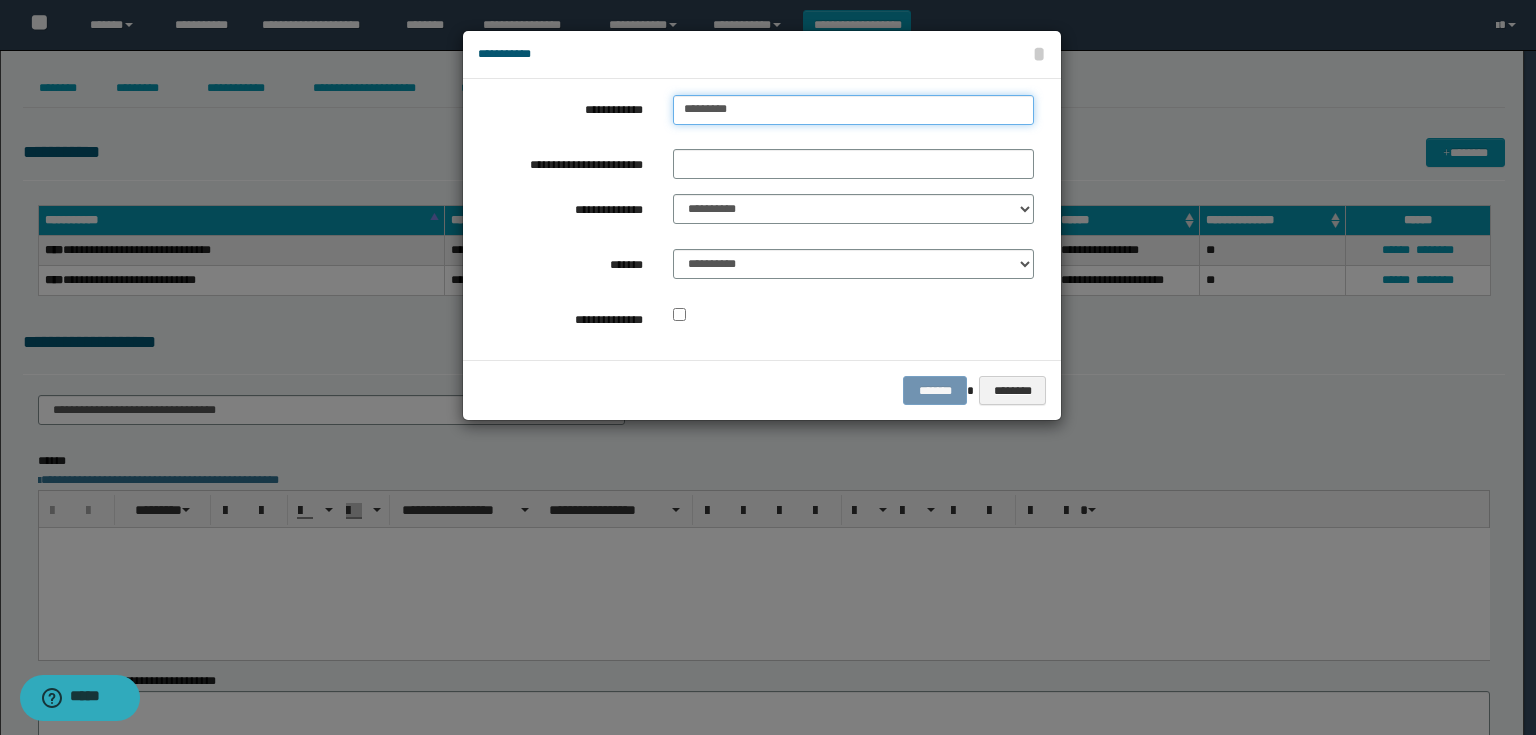 type on "*********" 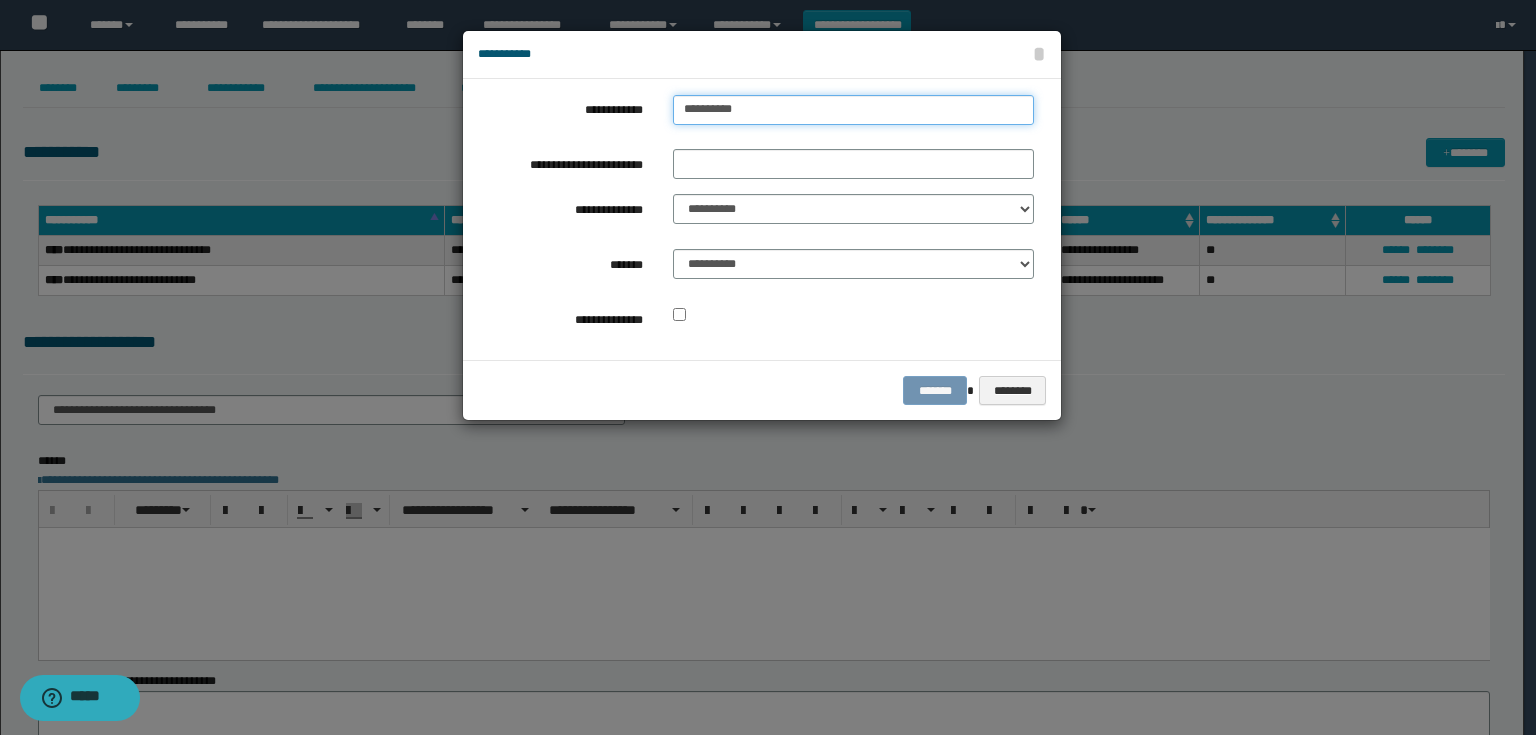 type on "*********" 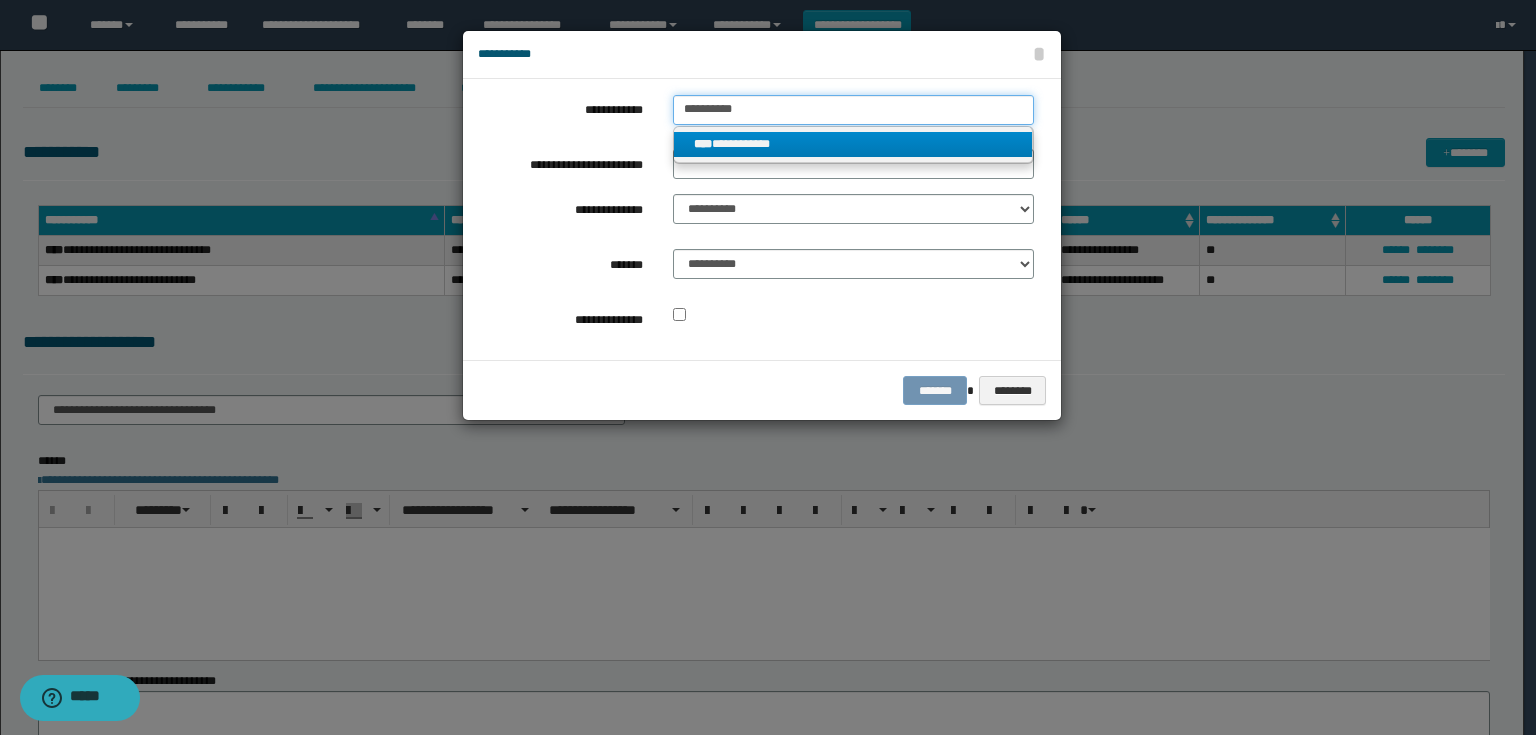 type on "*********" 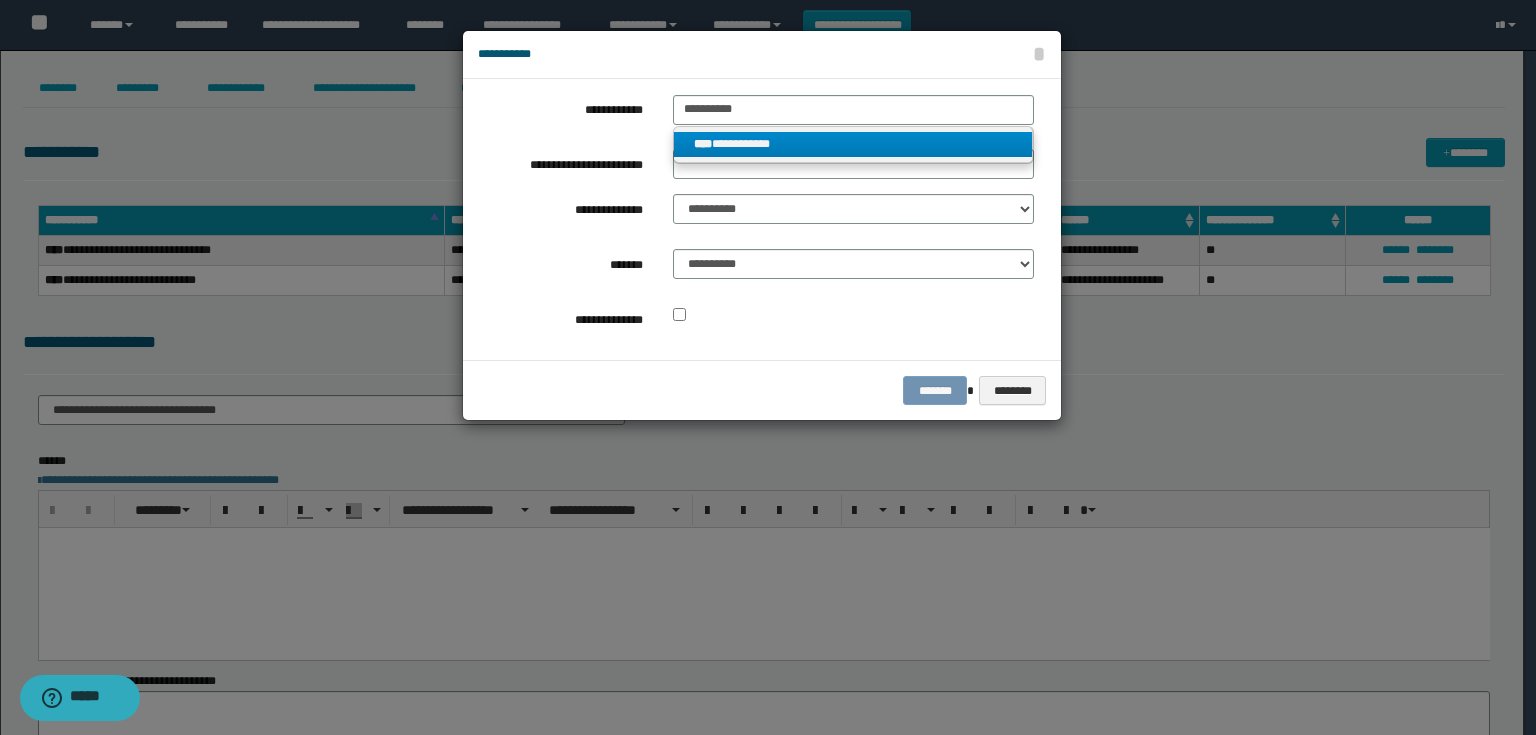 click on "**********" at bounding box center (853, 144) 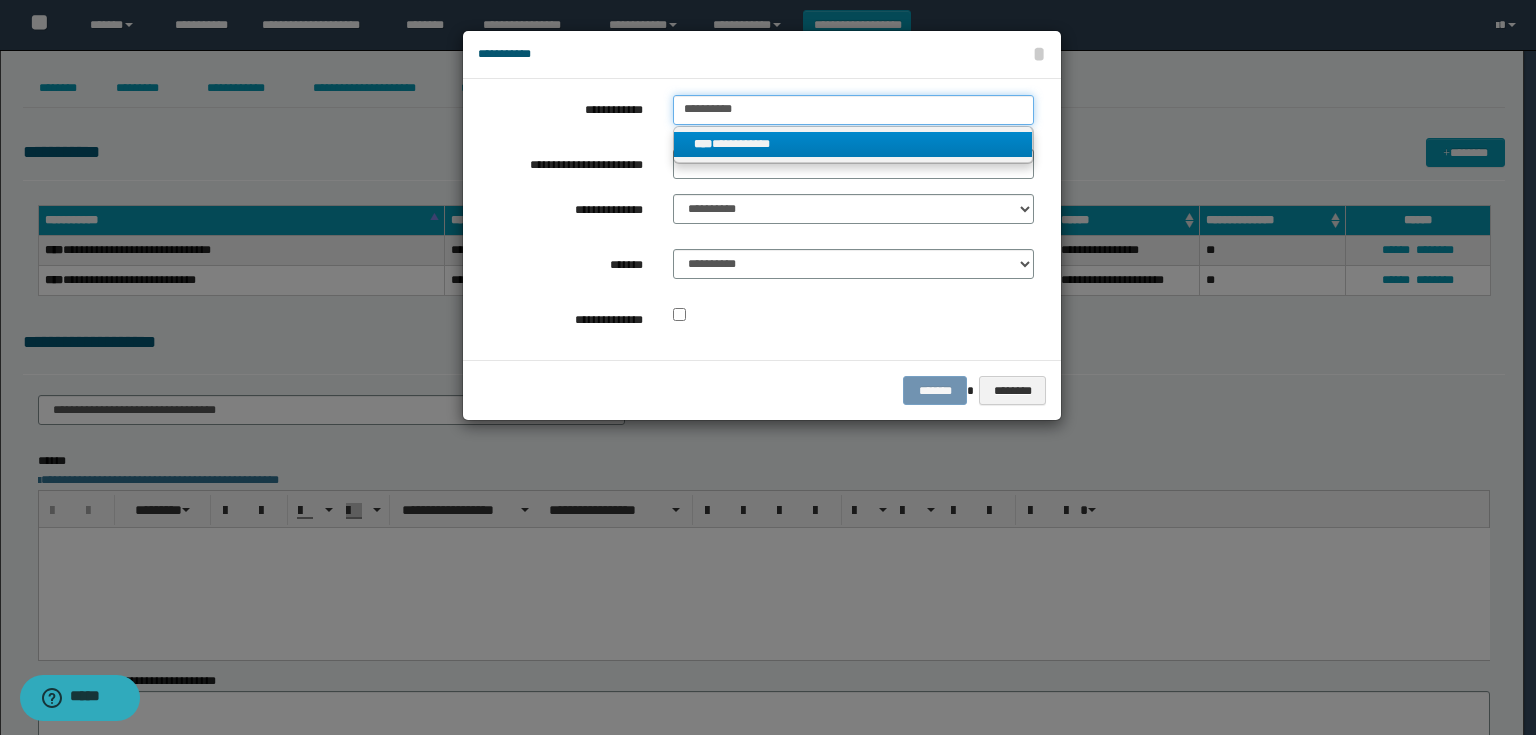 type 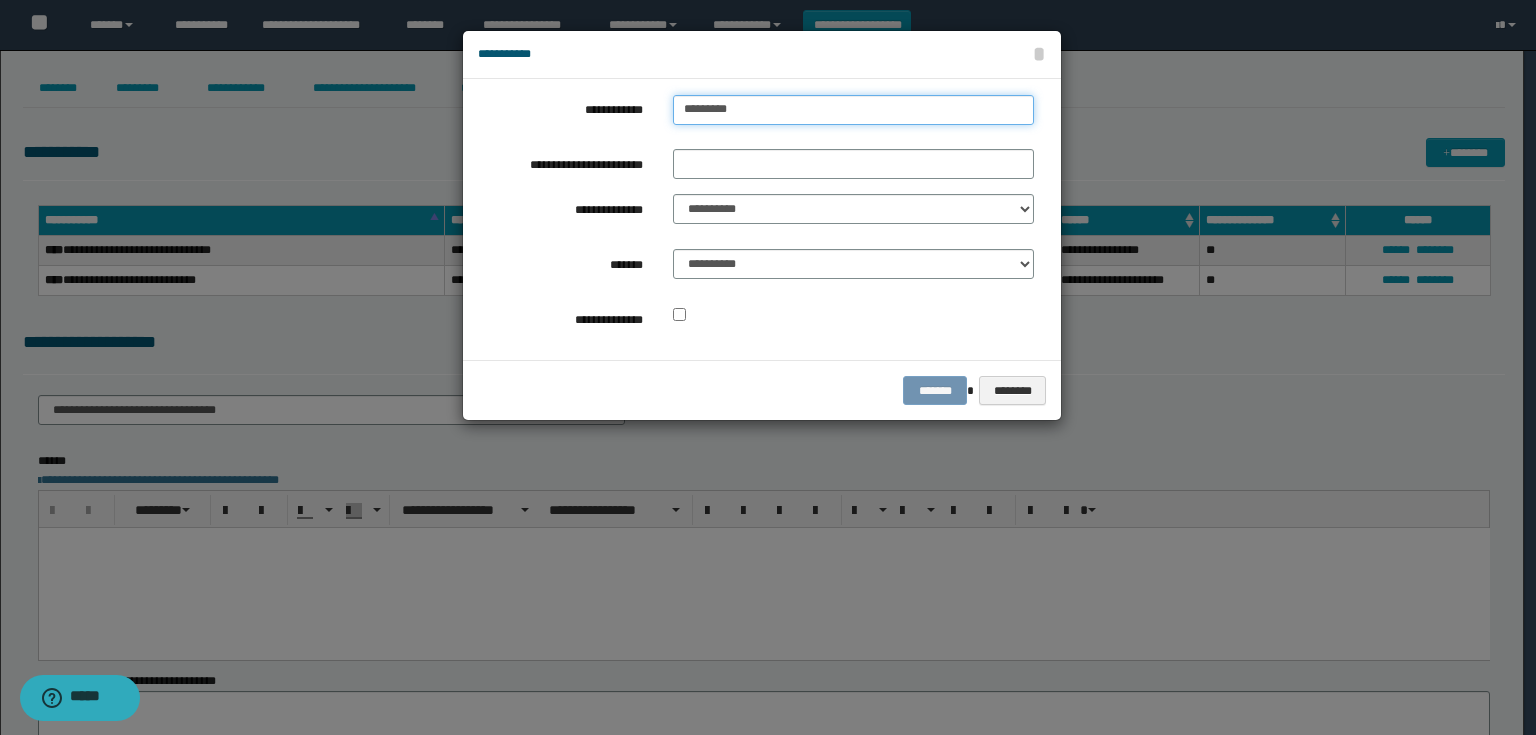 drag, startPoint x: 738, startPoint y: 122, endPoint x: 664, endPoint y: 113, distance: 74.54529 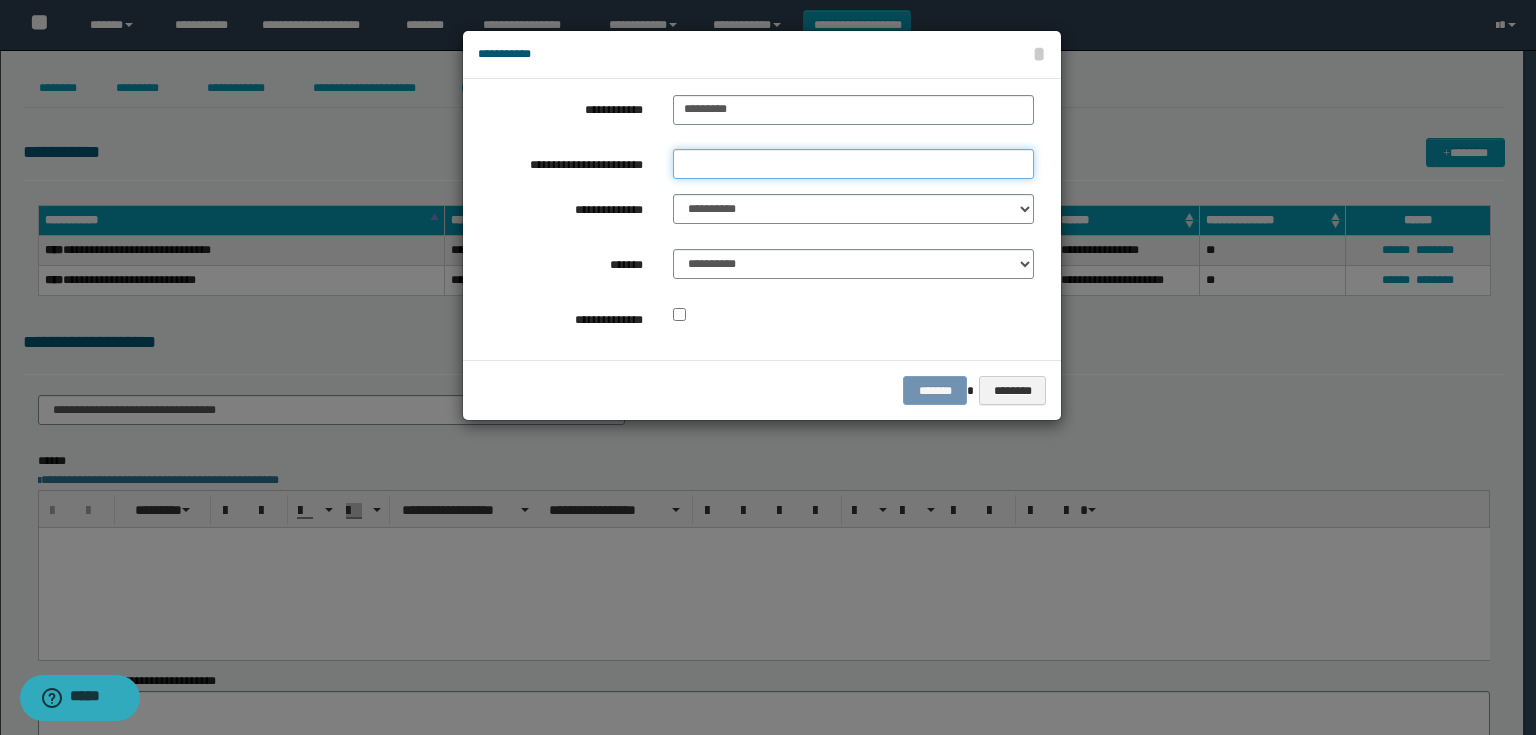 click on "**********" at bounding box center [853, 164] 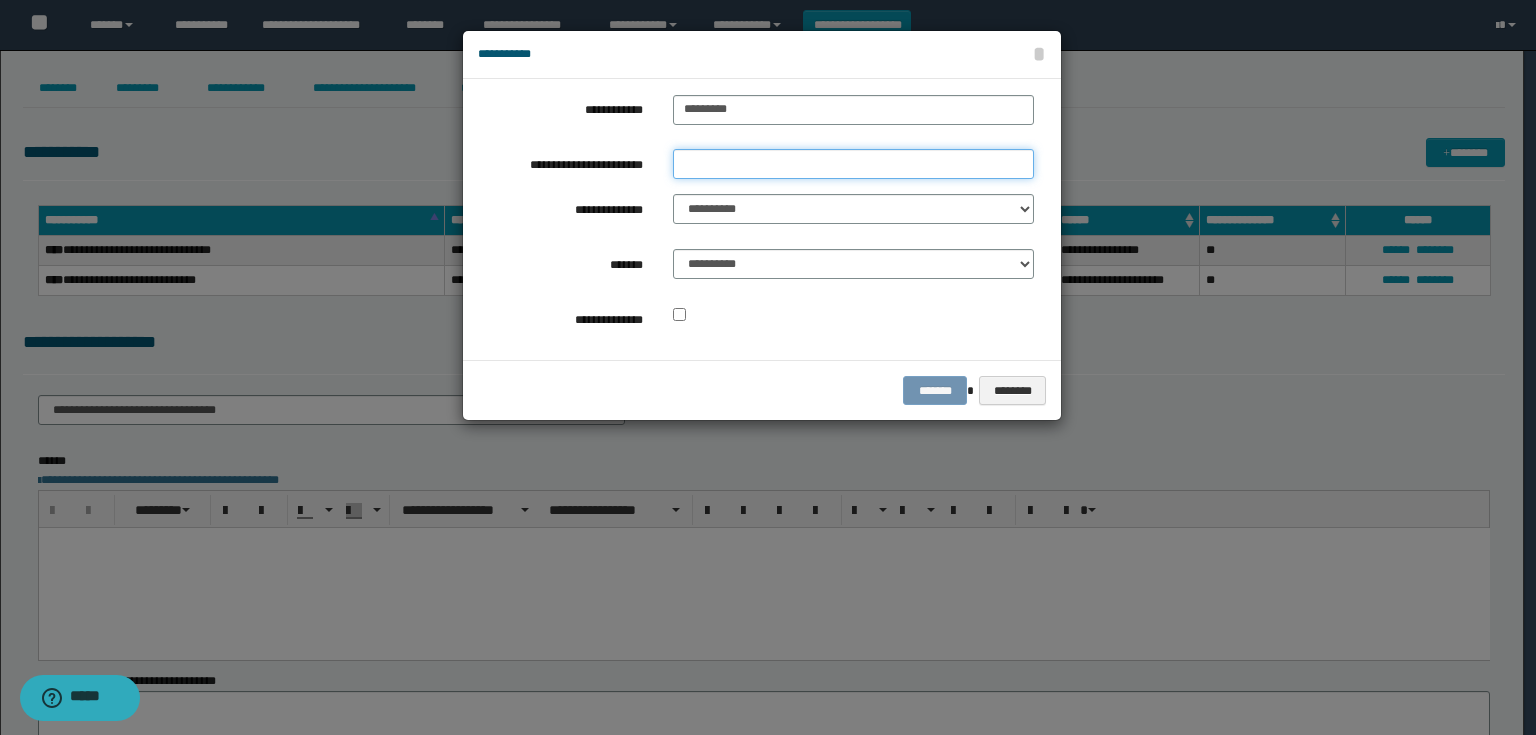 paste on "*********" 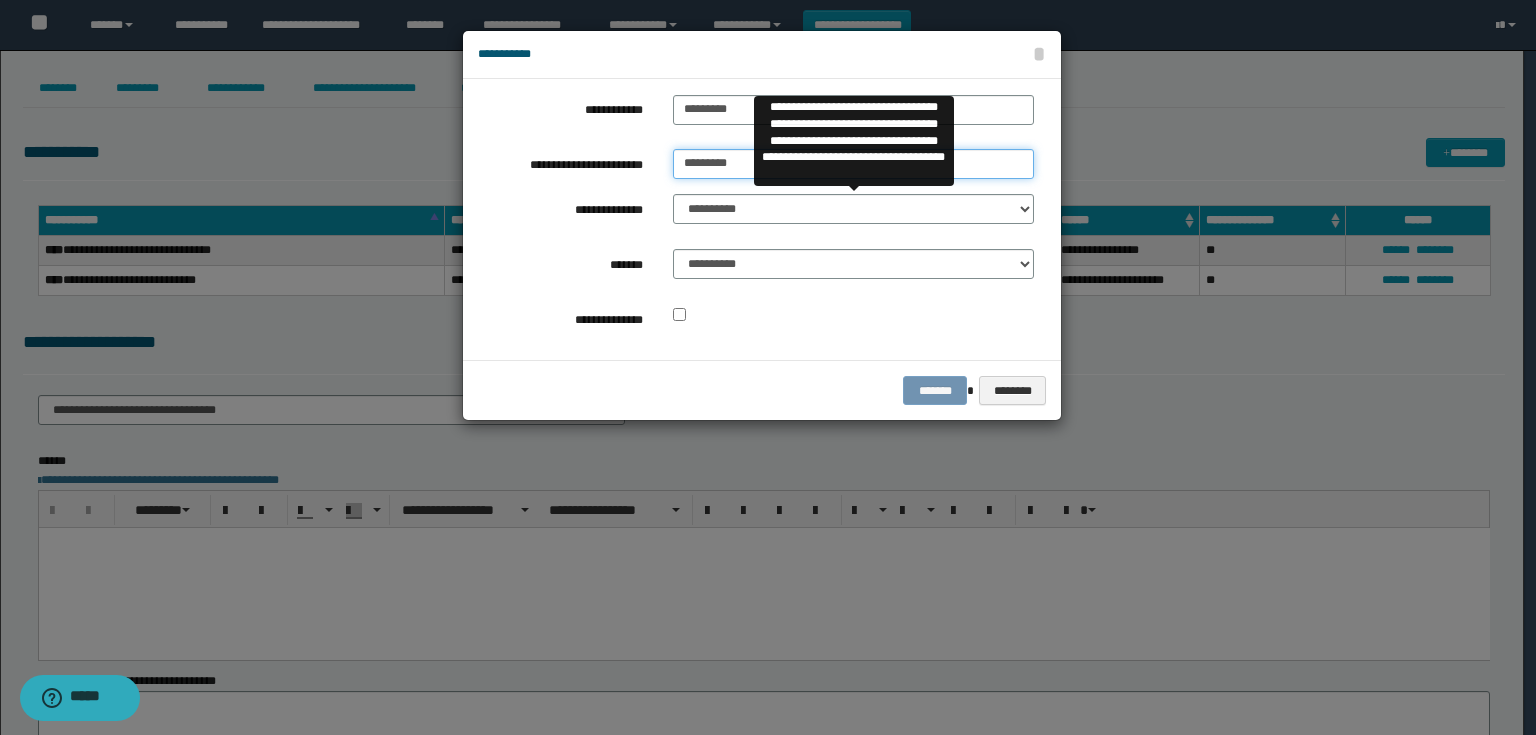 type on "*********" 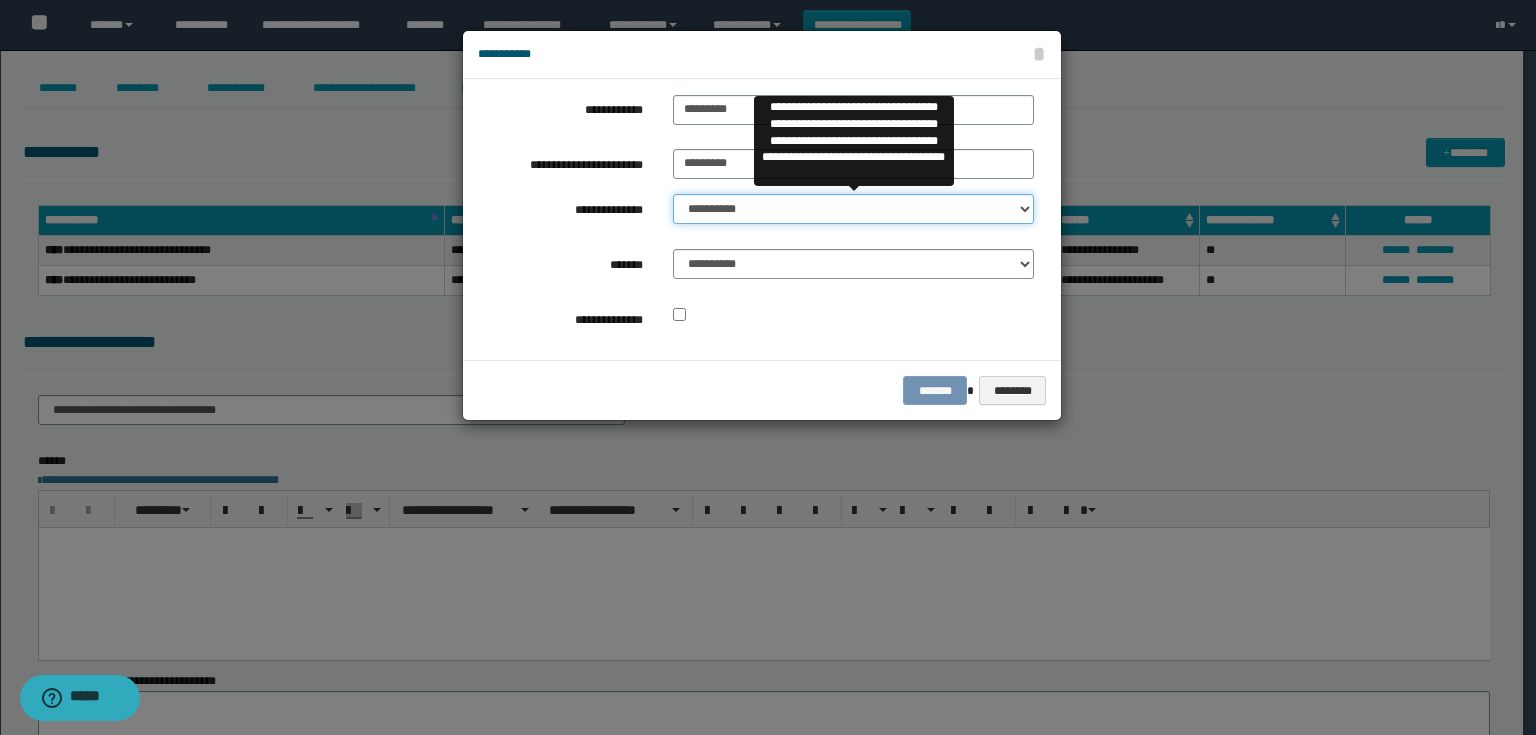 click on "**********" at bounding box center [853, 209] 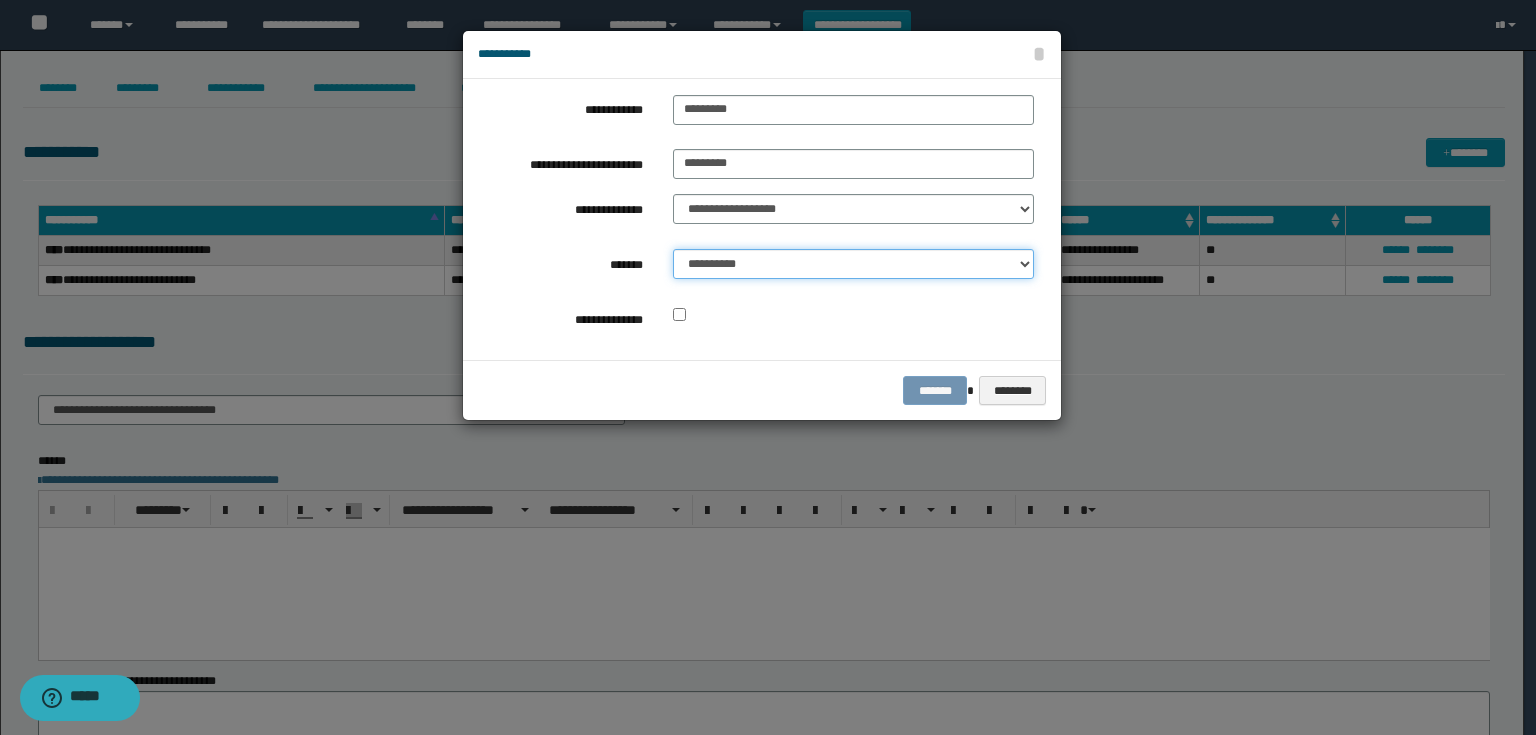 click on "**********" at bounding box center (853, 264) 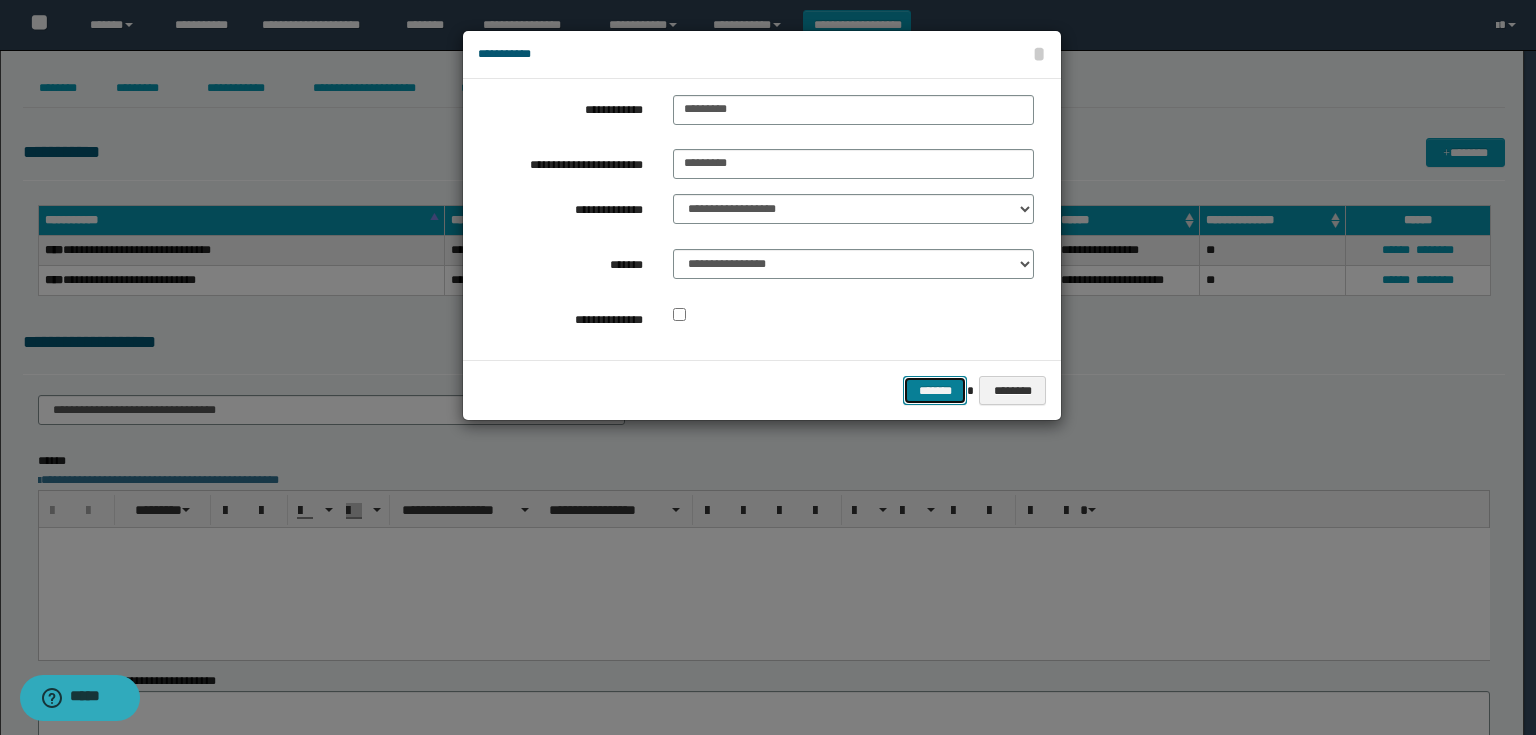 drag, startPoint x: 932, startPoint y: 404, endPoint x: 896, endPoint y: 356, distance: 60 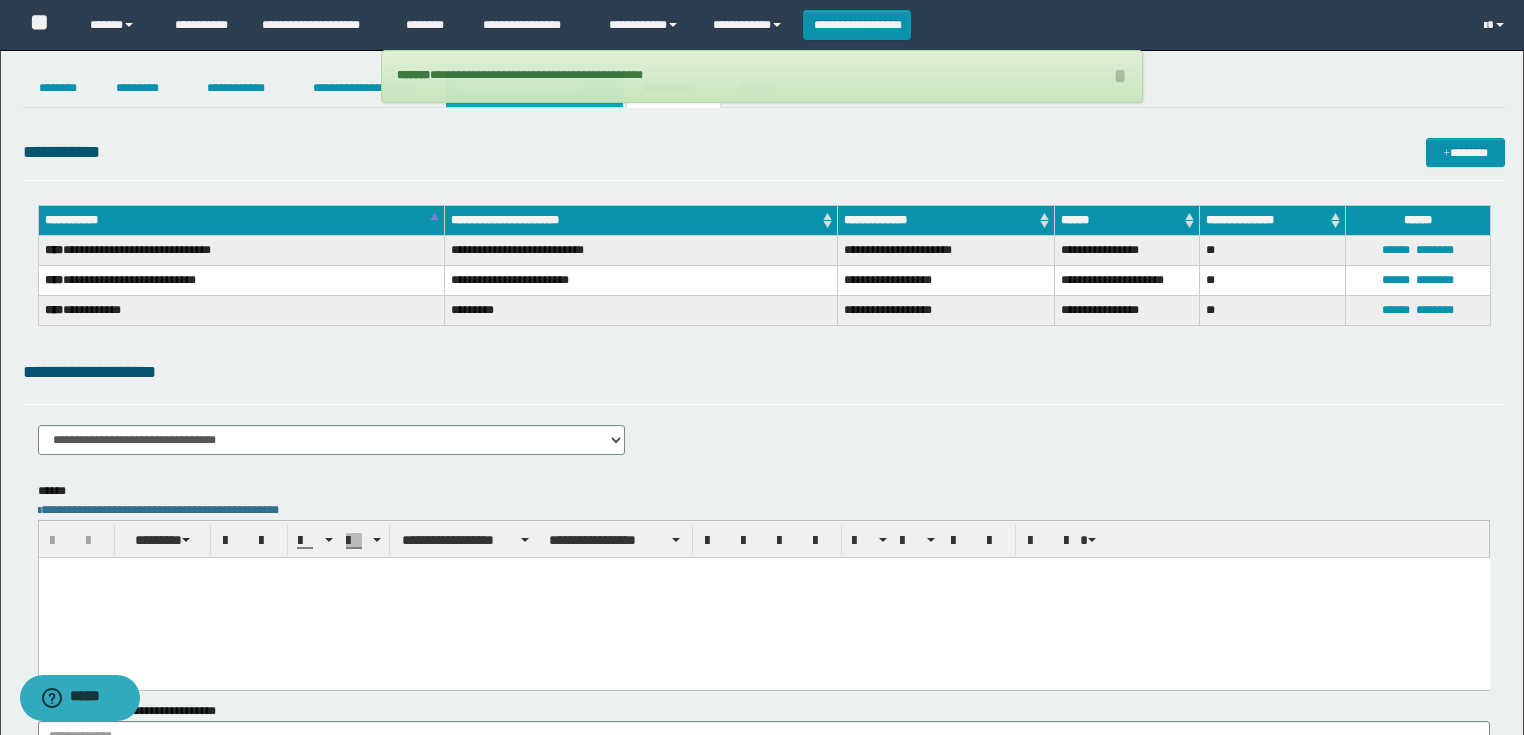 click on "**********" at bounding box center (534, 88) 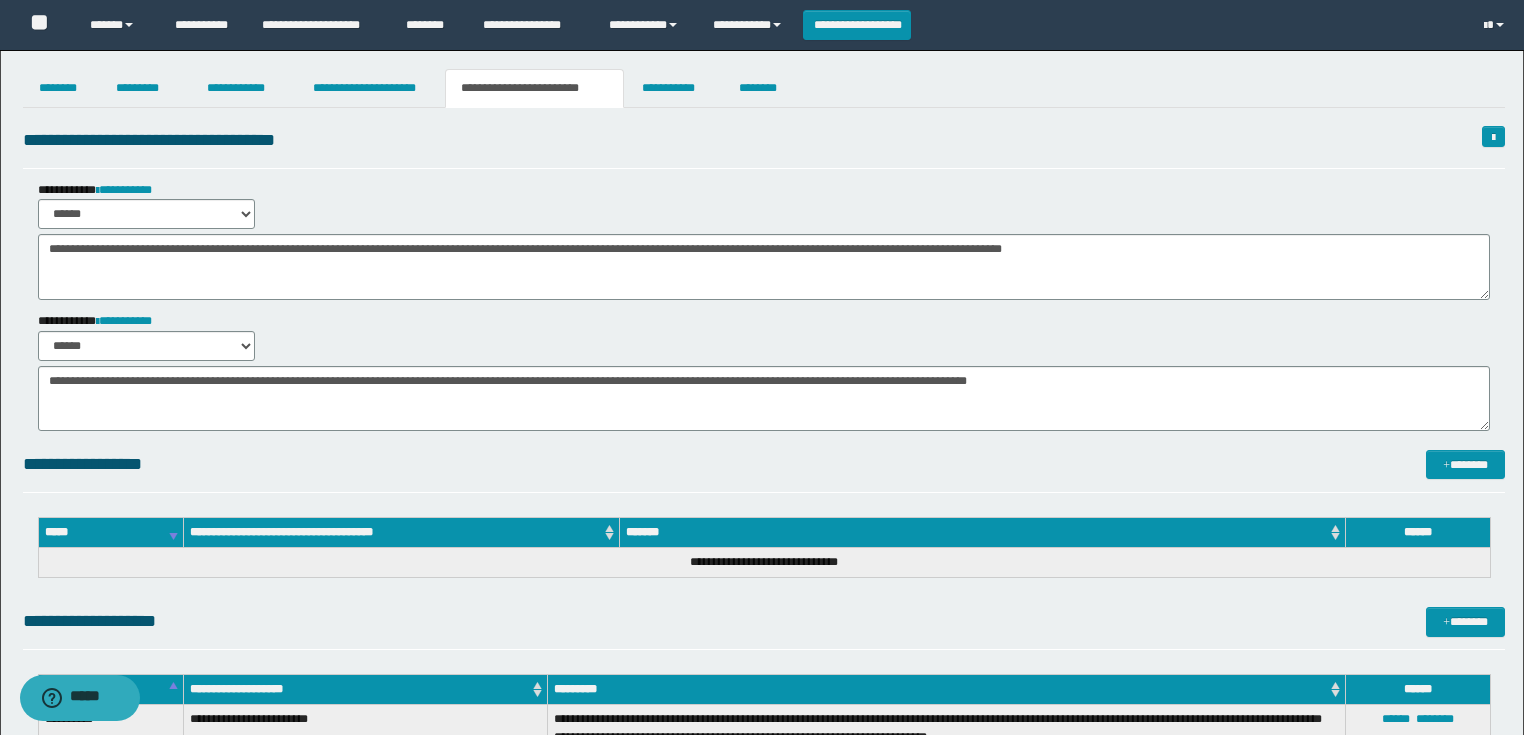 click on "**********" at bounding box center (762, 569) 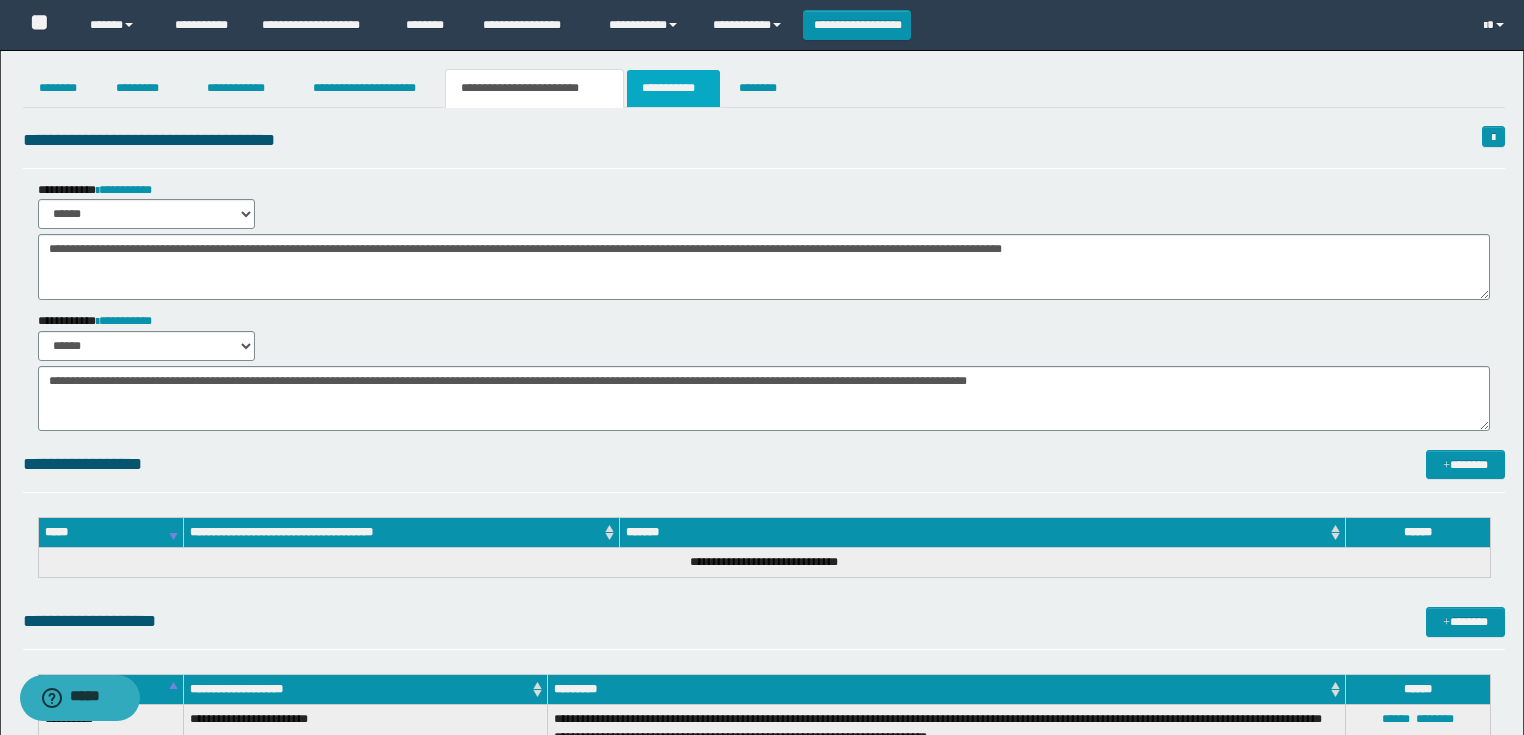 click on "**********" at bounding box center (762, 569) 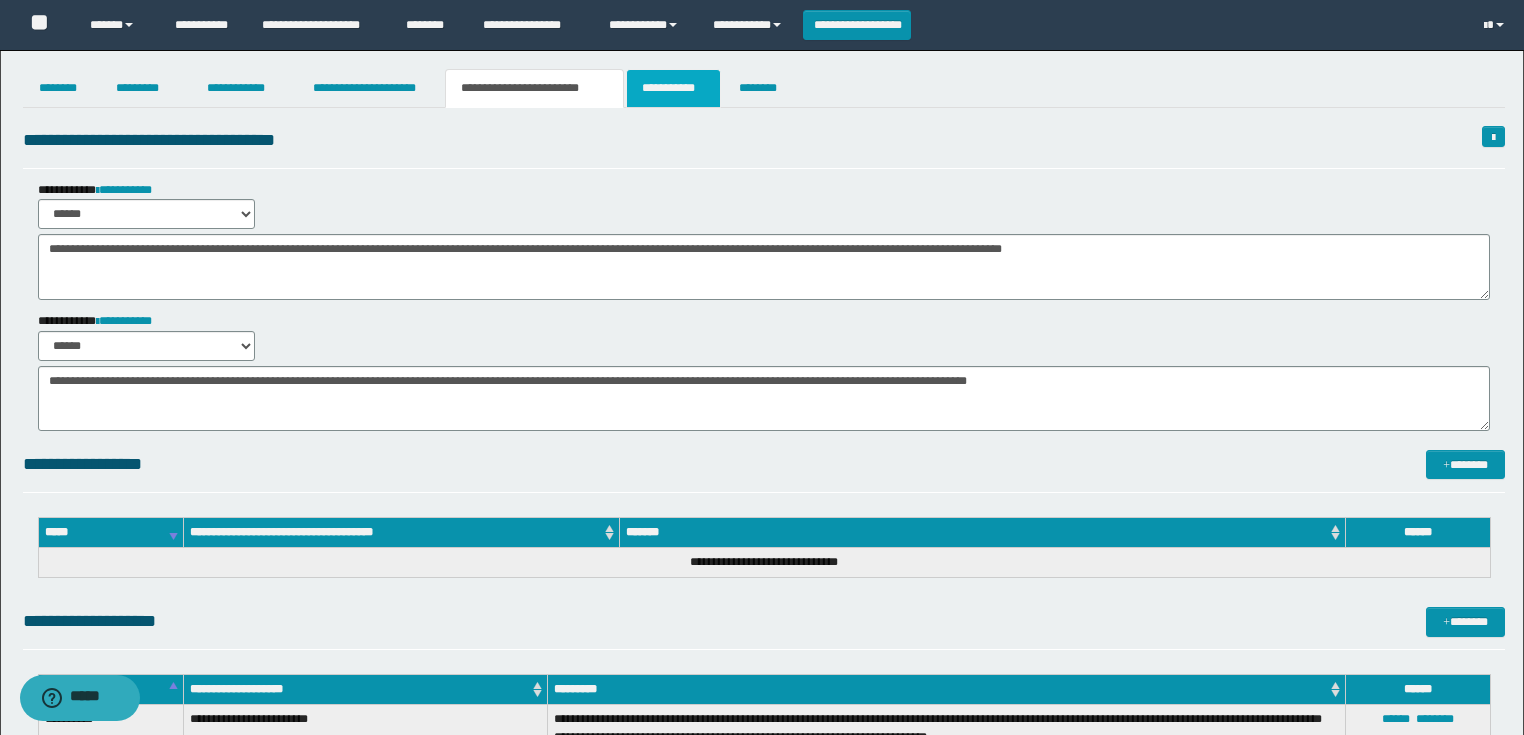 click on "**********" at bounding box center [673, 88] 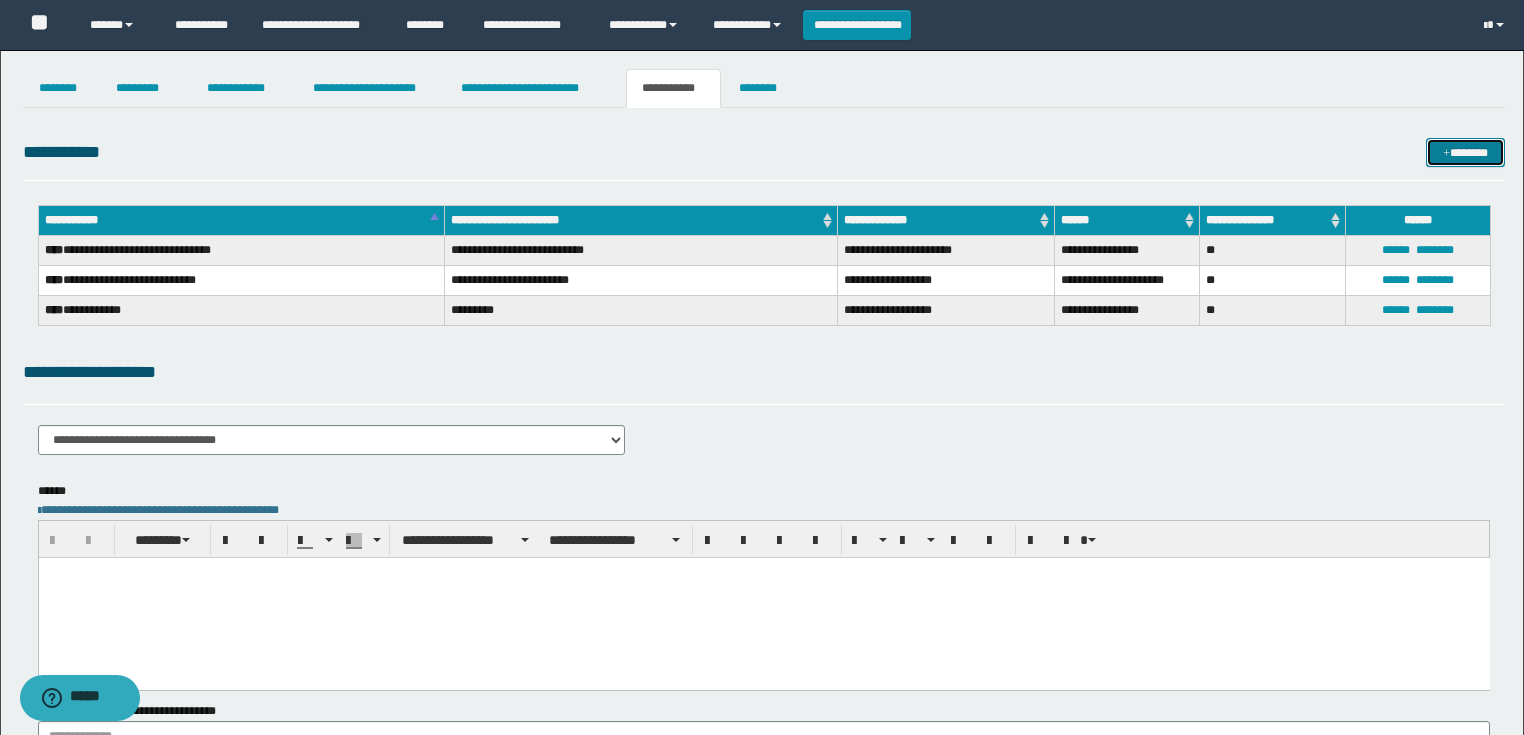 click on "*******" at bounding box center (1465, 153) 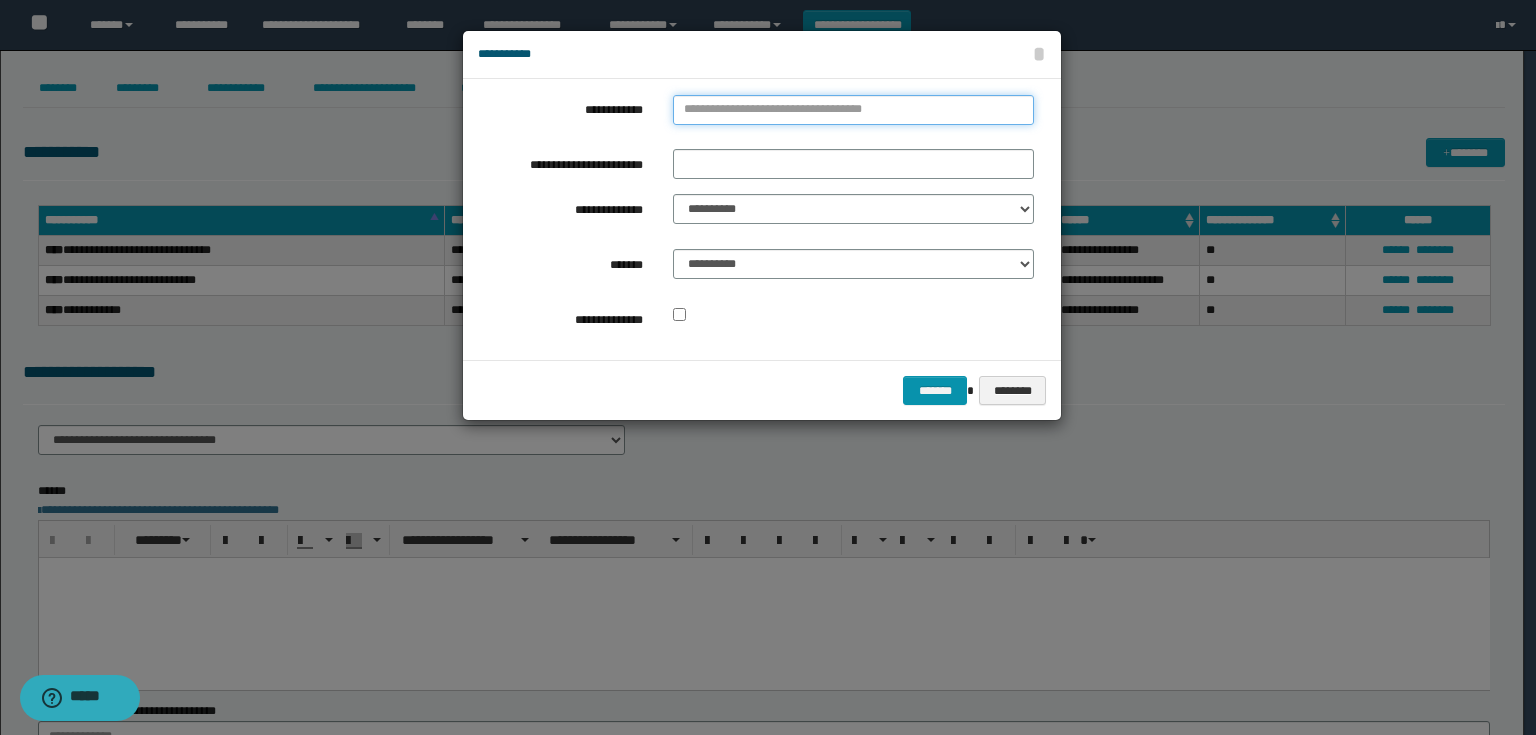 type on "*********" 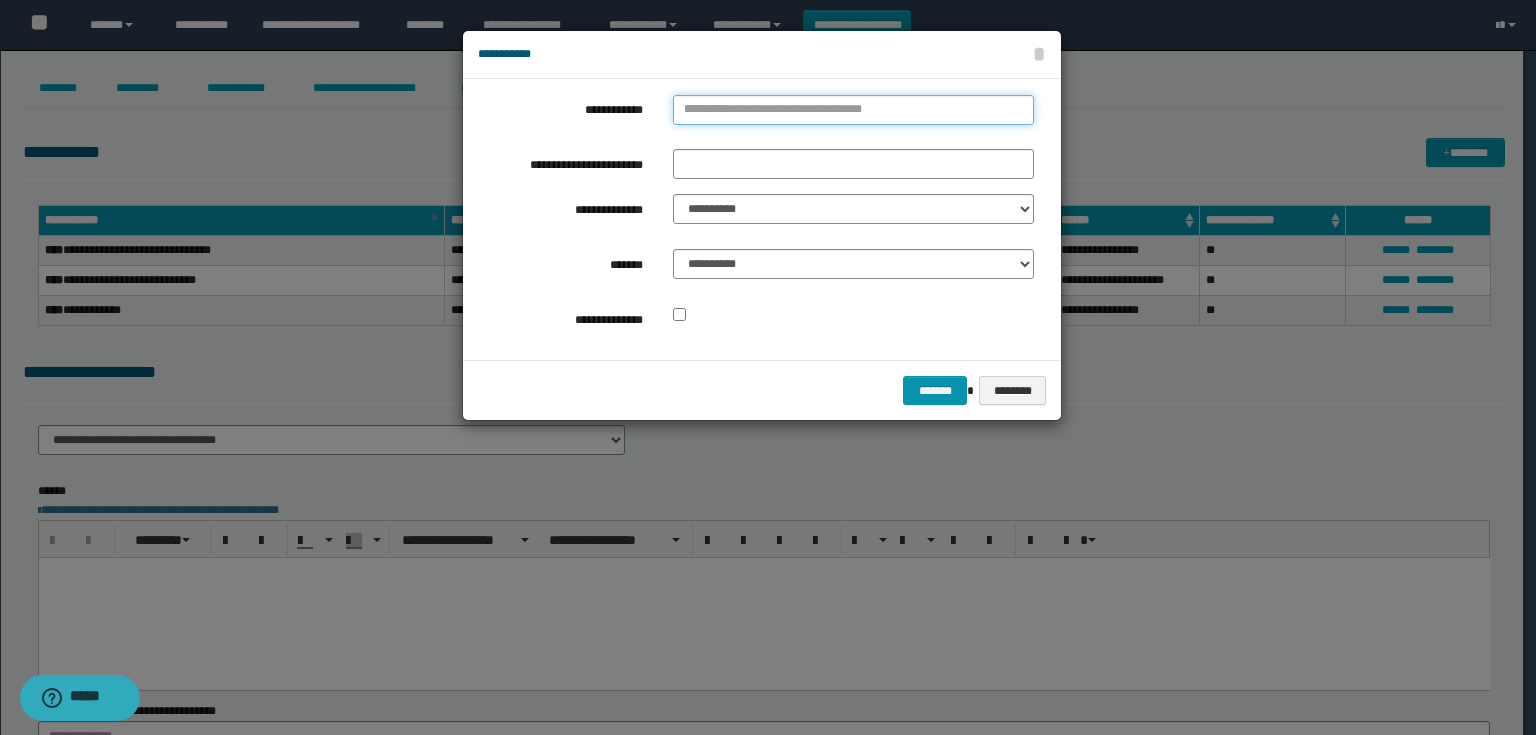 click on "**********" at bounding box center [853, 110] 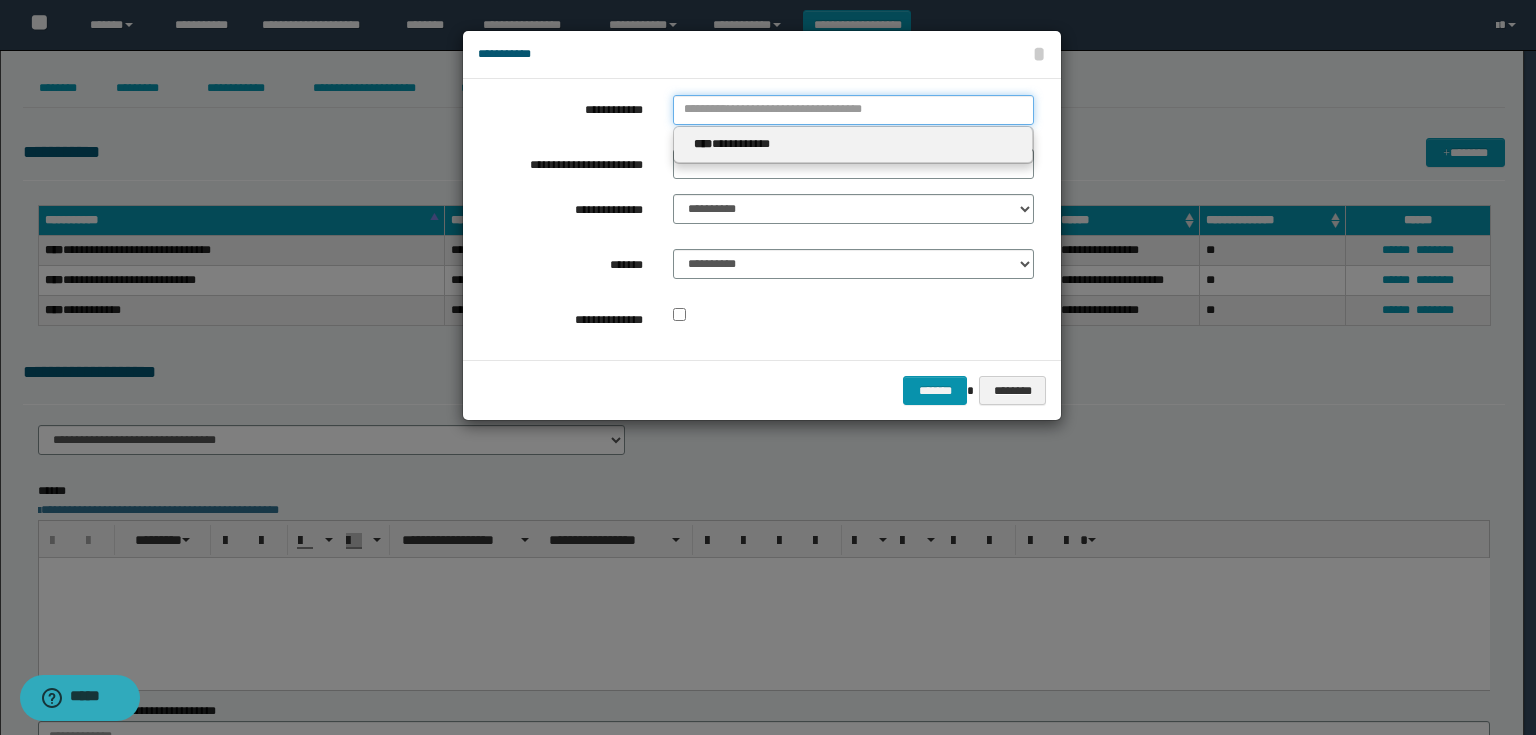type 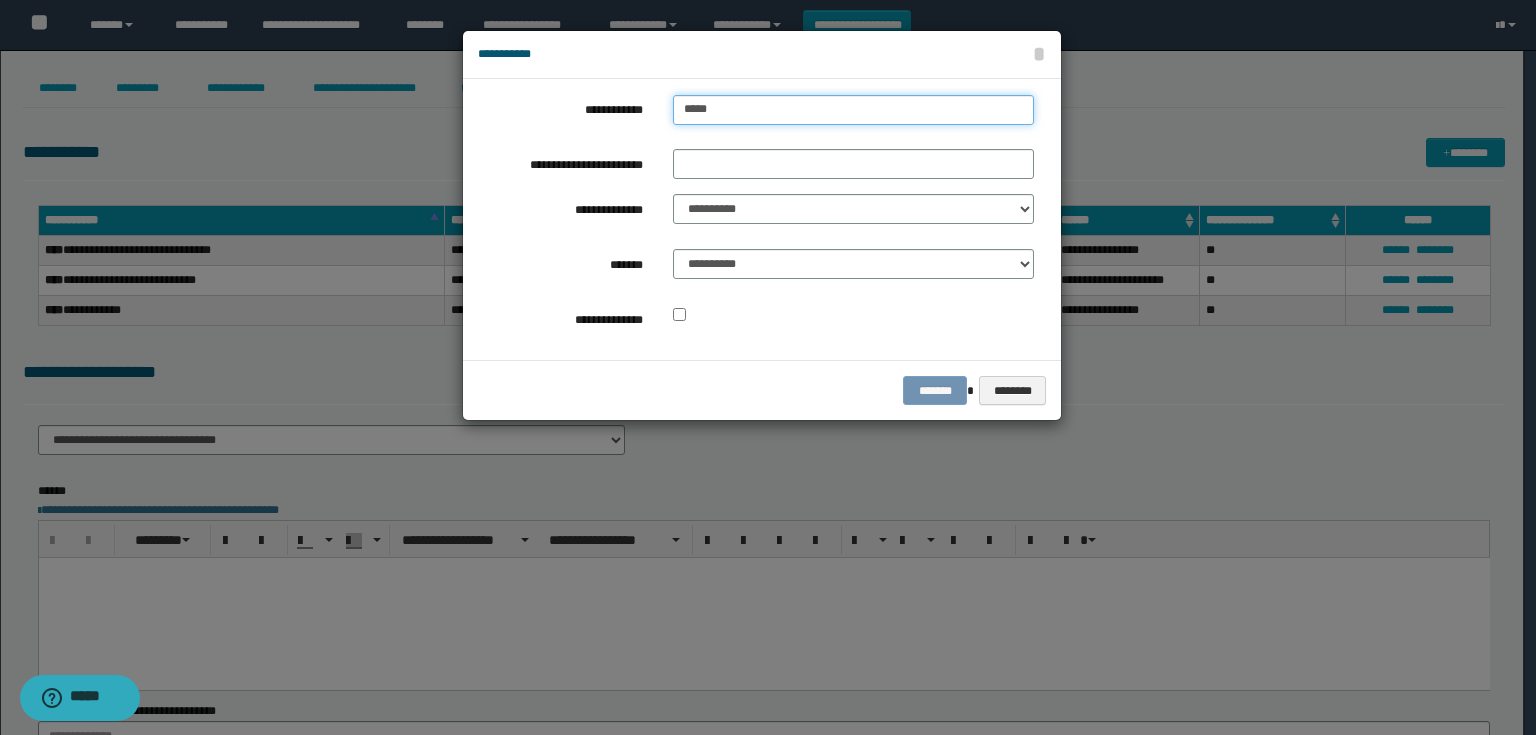 type on "******" 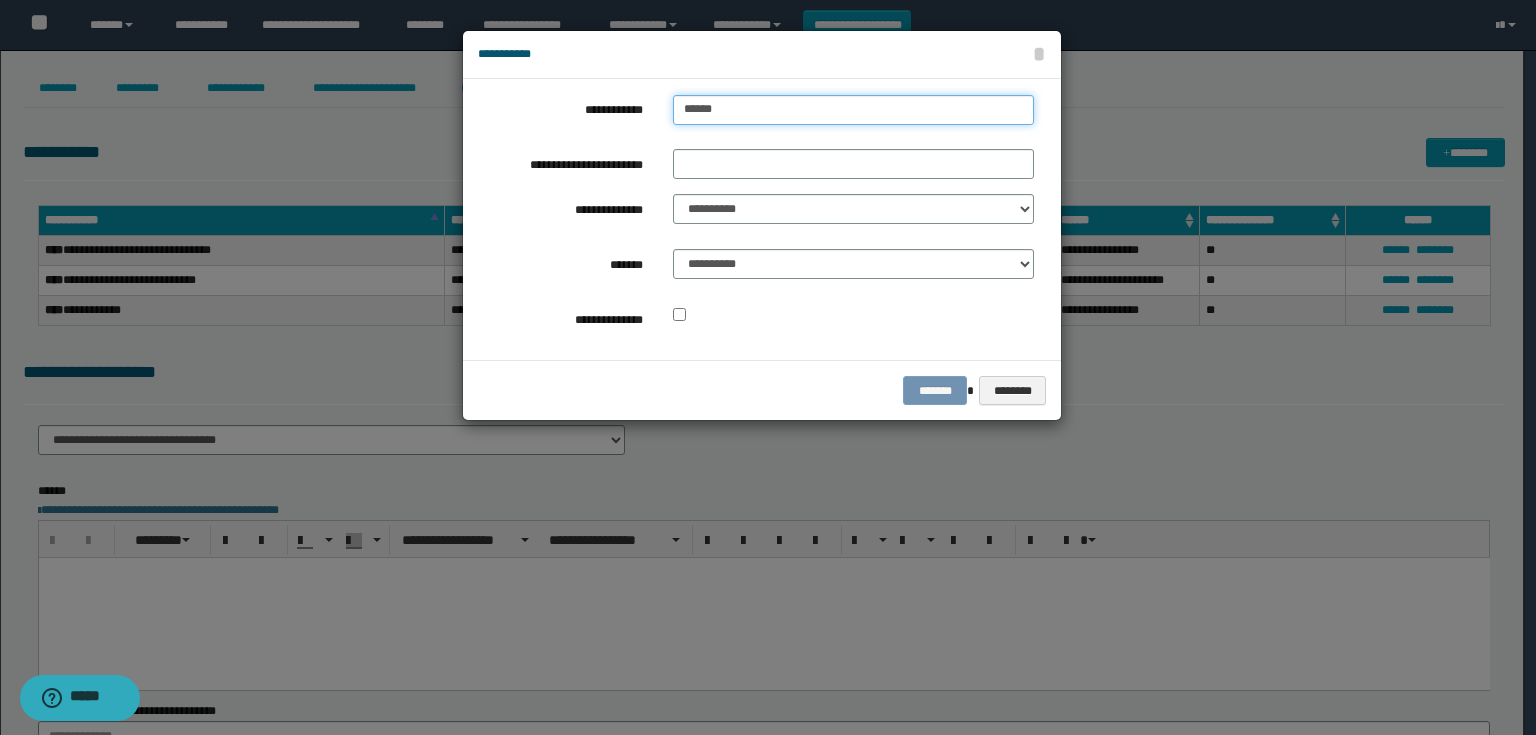 type on "******" 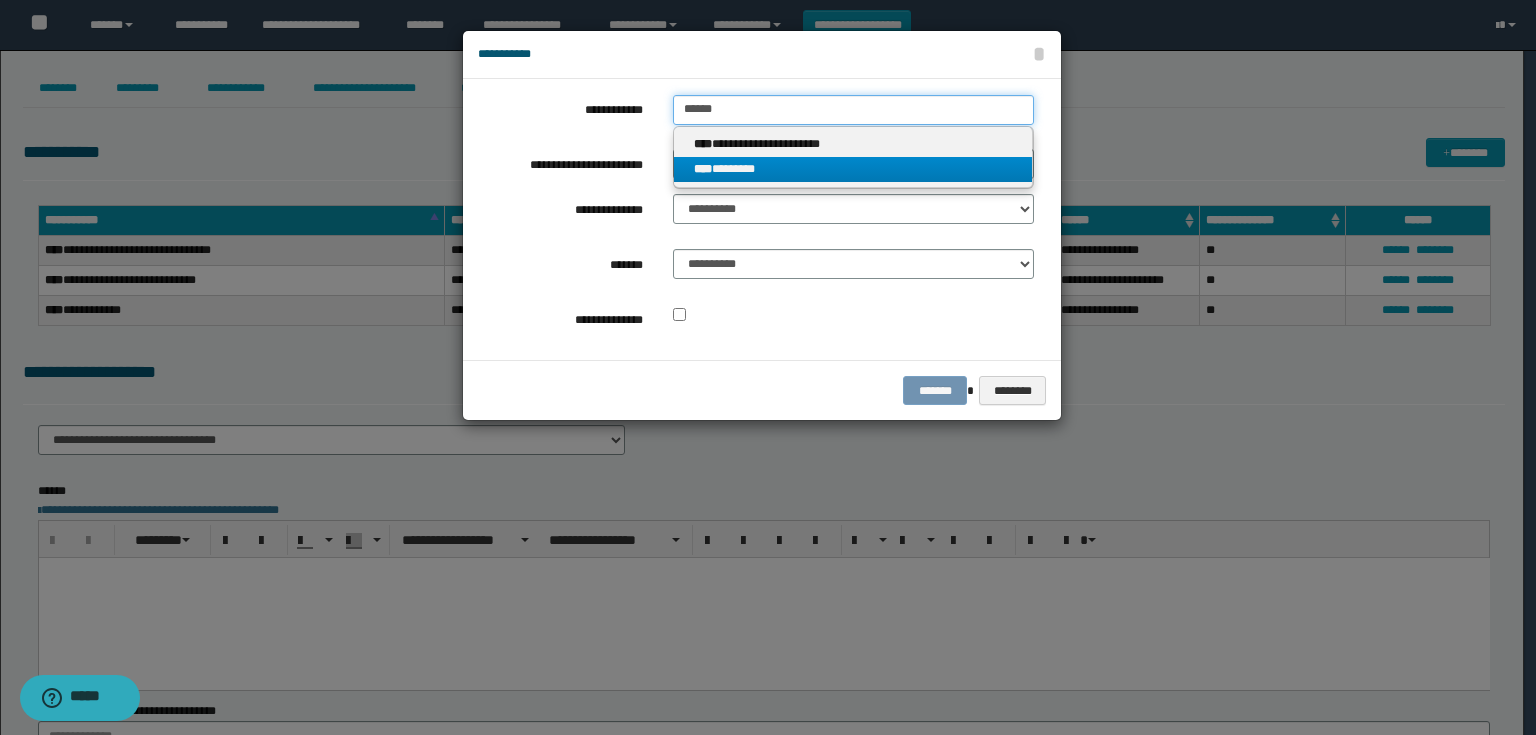 type on "******" 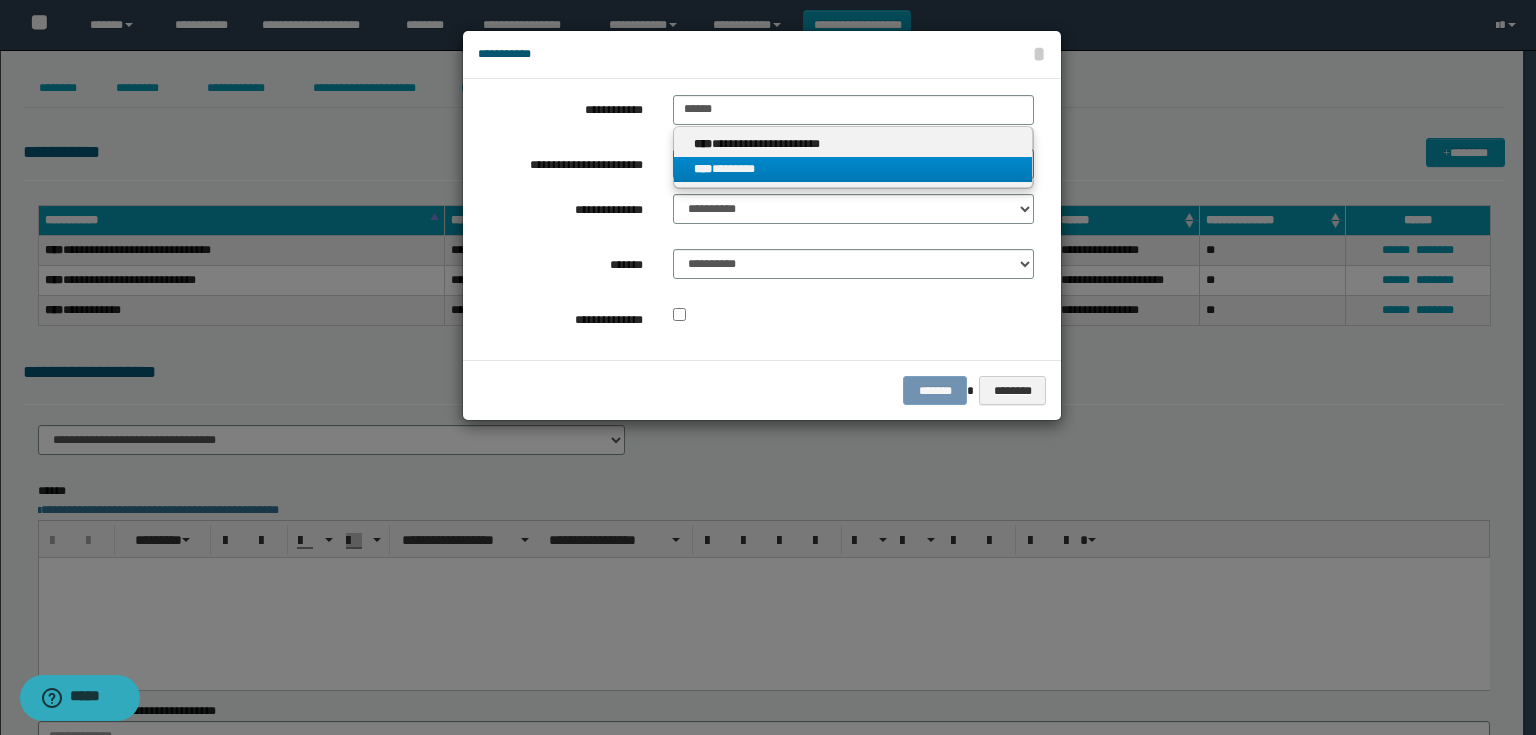 click on "****" at bounding box center (703, 169) 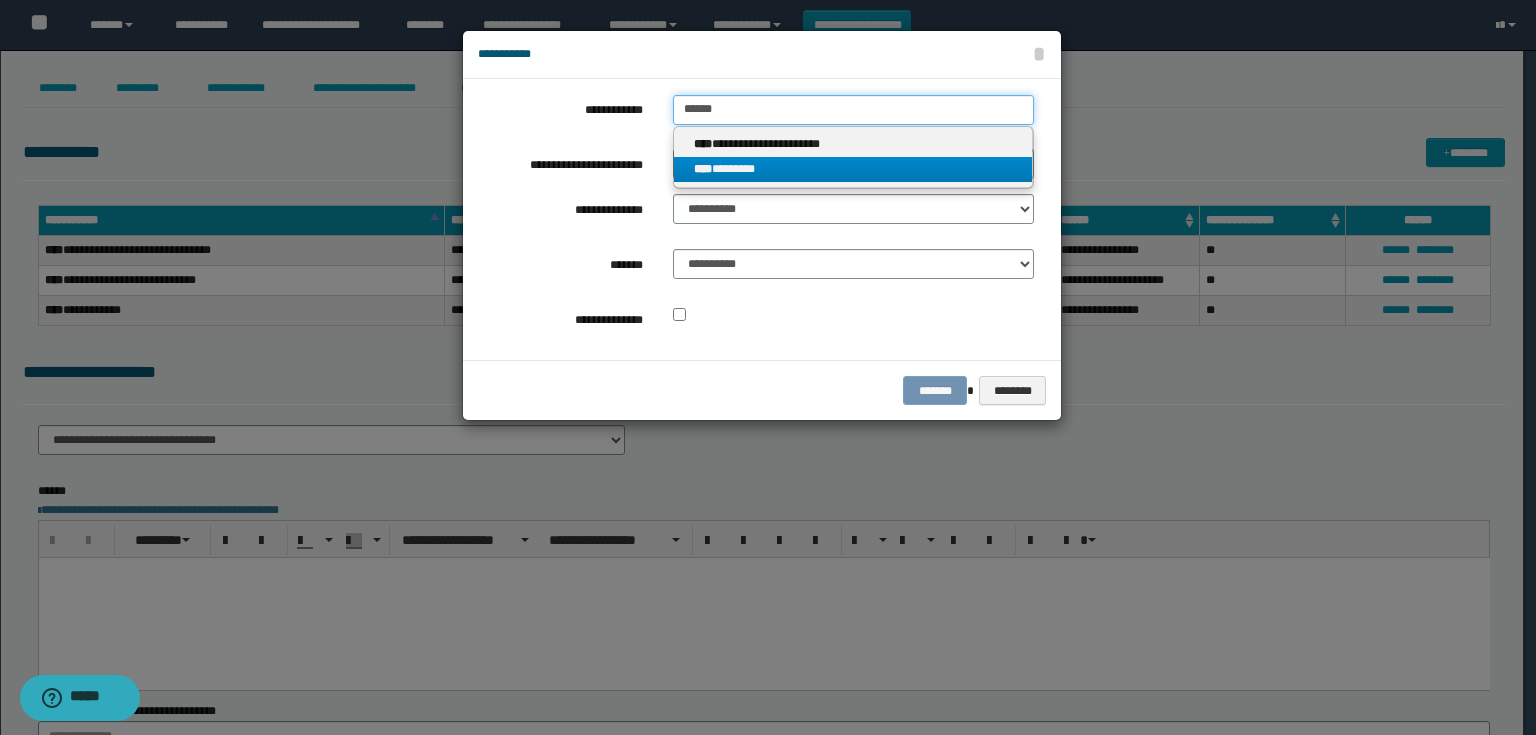 type 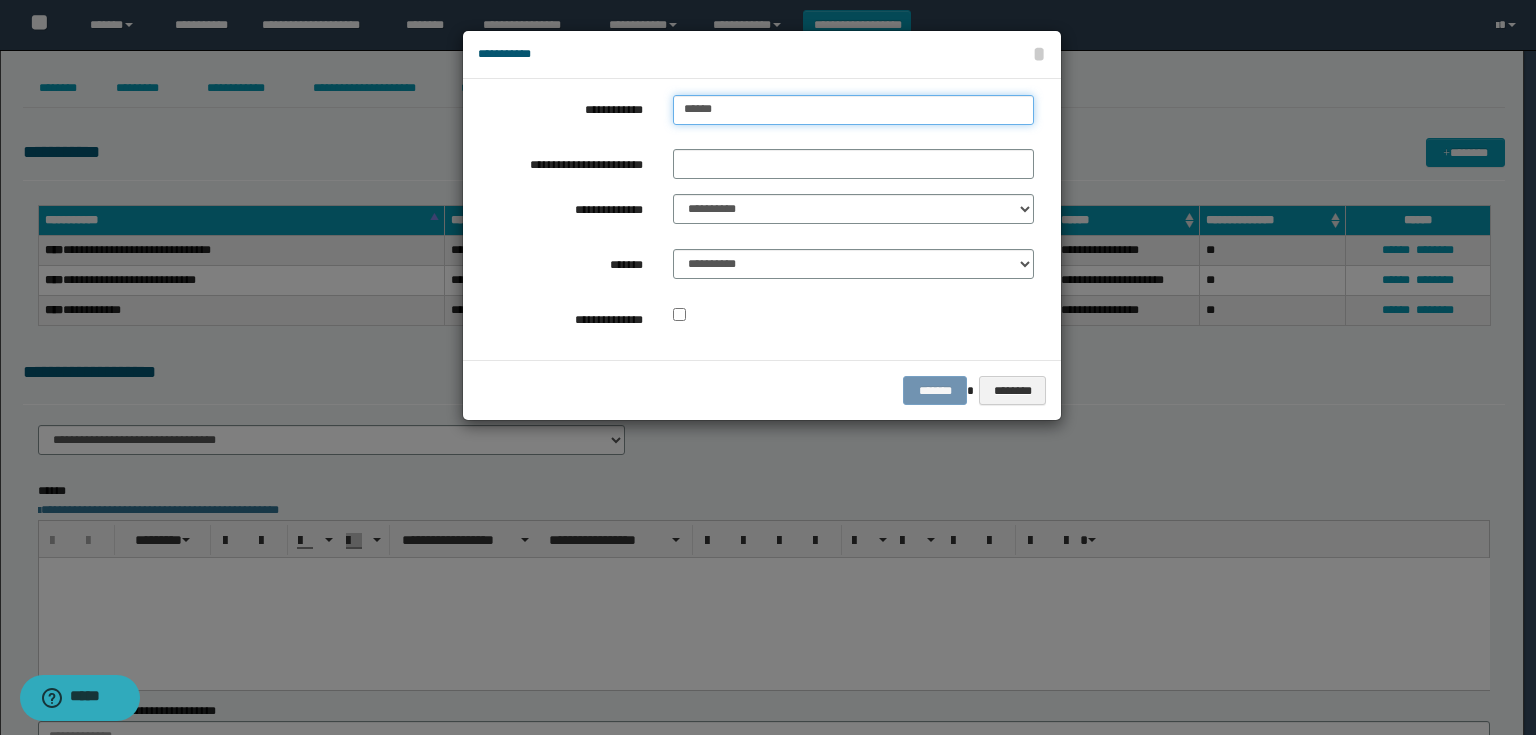 drag, startPoint x: 742, startPoint y: 121, endPoint x: 659, endPoint y: 104, distance: 84.723076 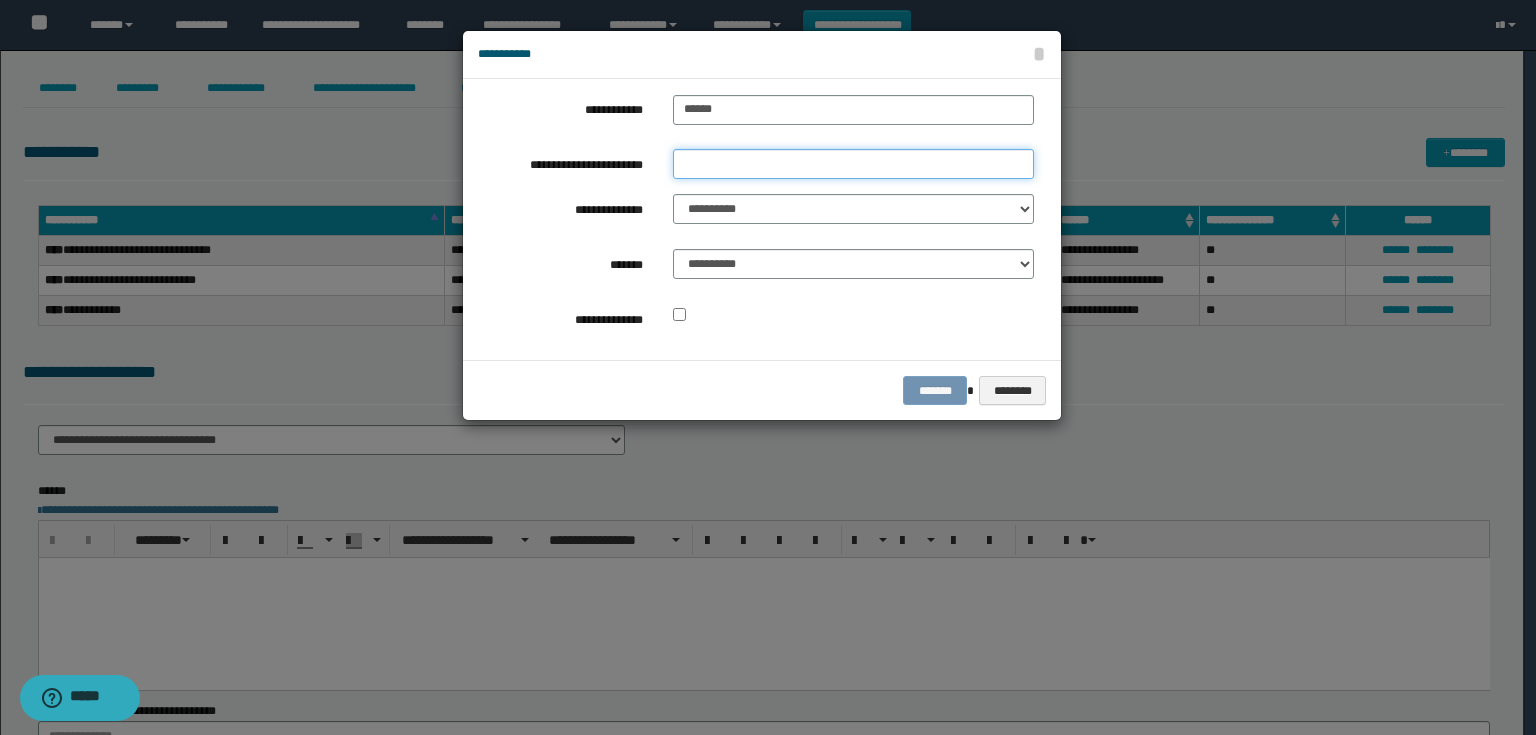 click on "**********" at bounding box center (853, 164) 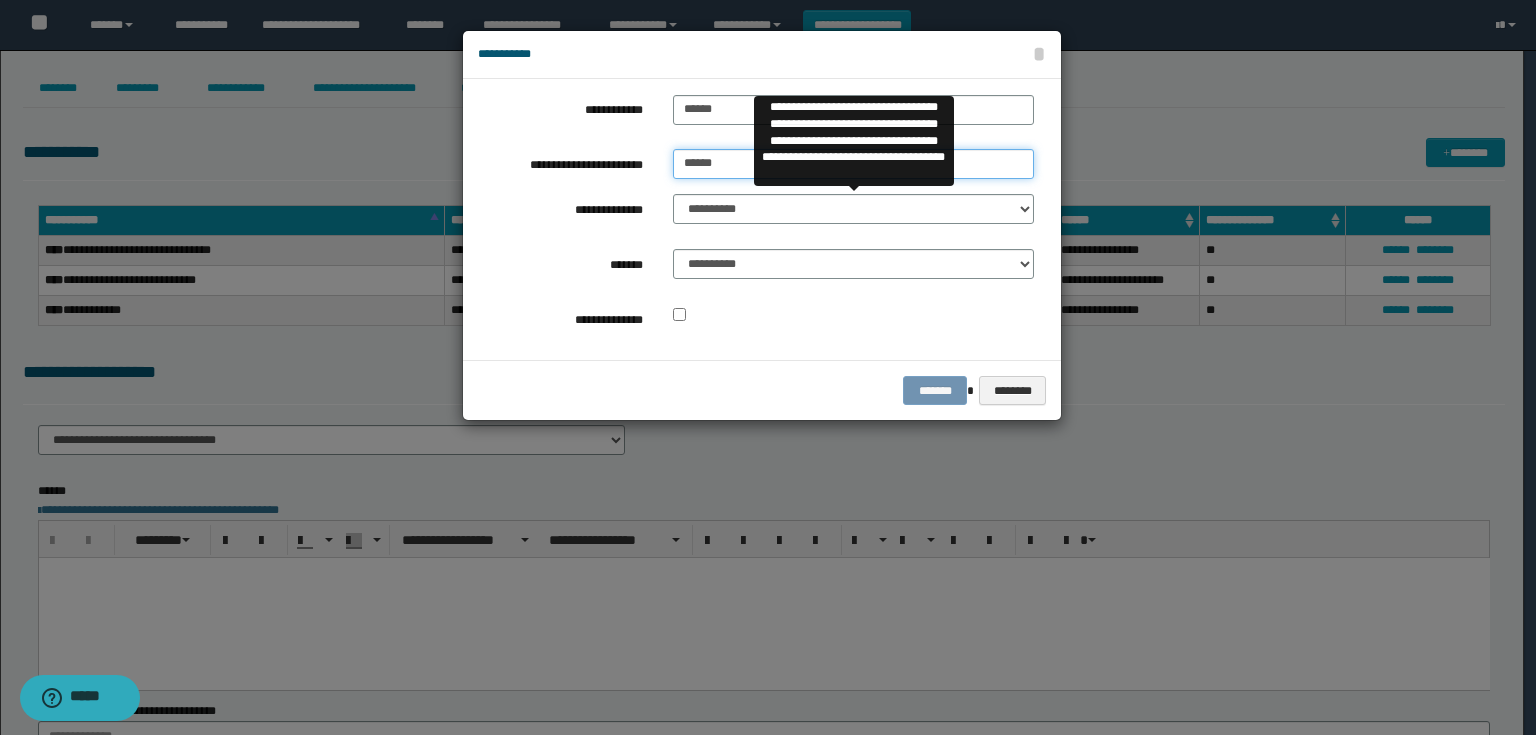 type on "******" 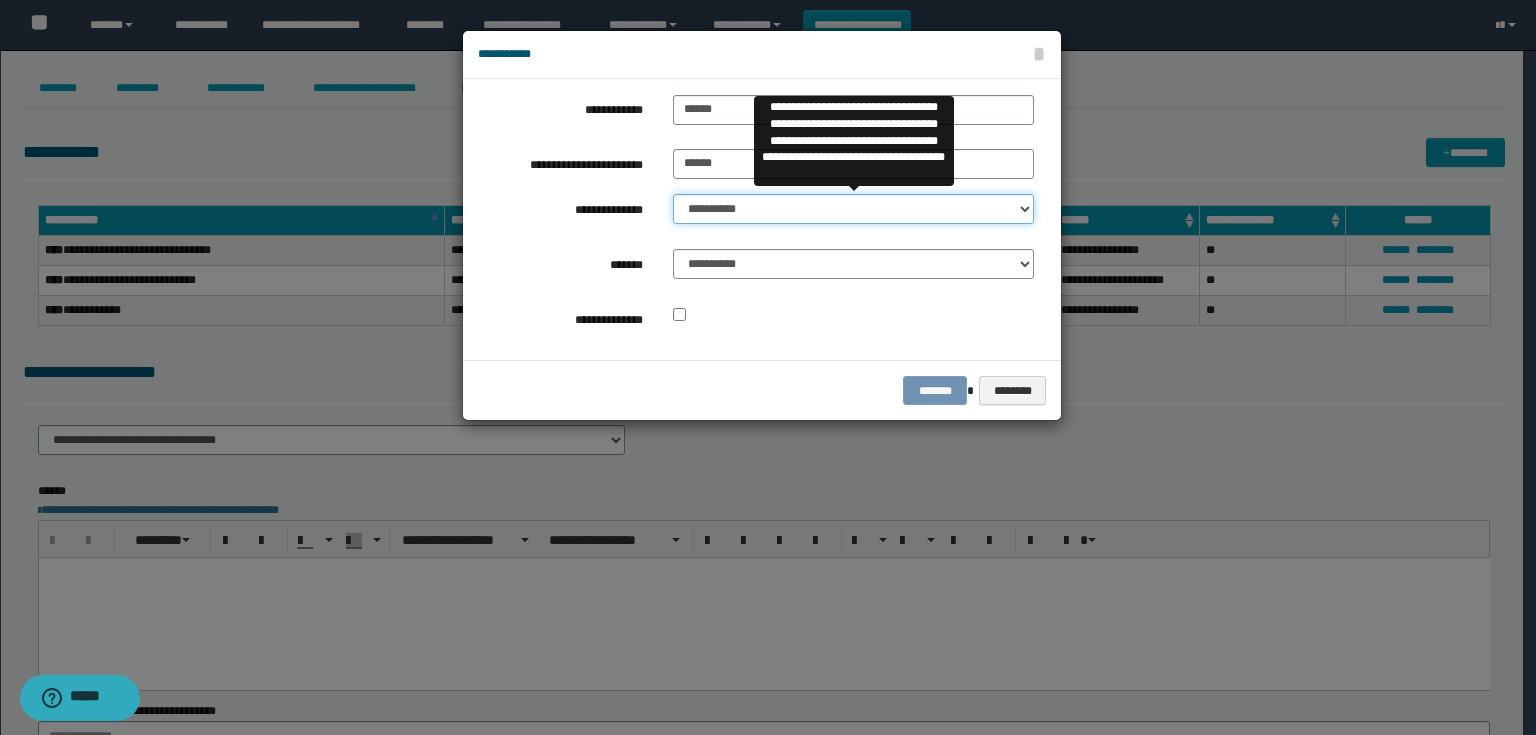 click on "**********" at bounding box center (853, 209) 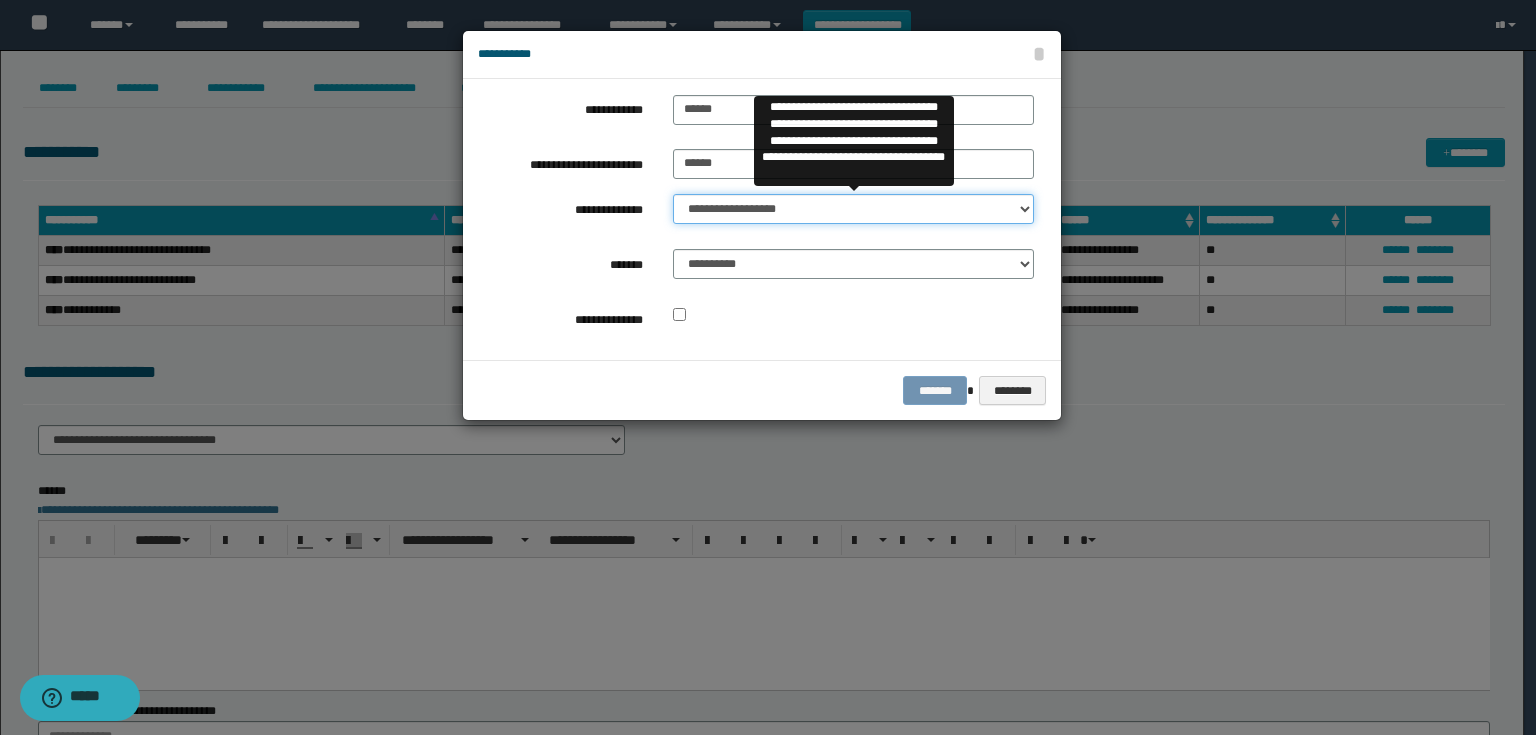 click on "**********" at bounding box center [853, 209] 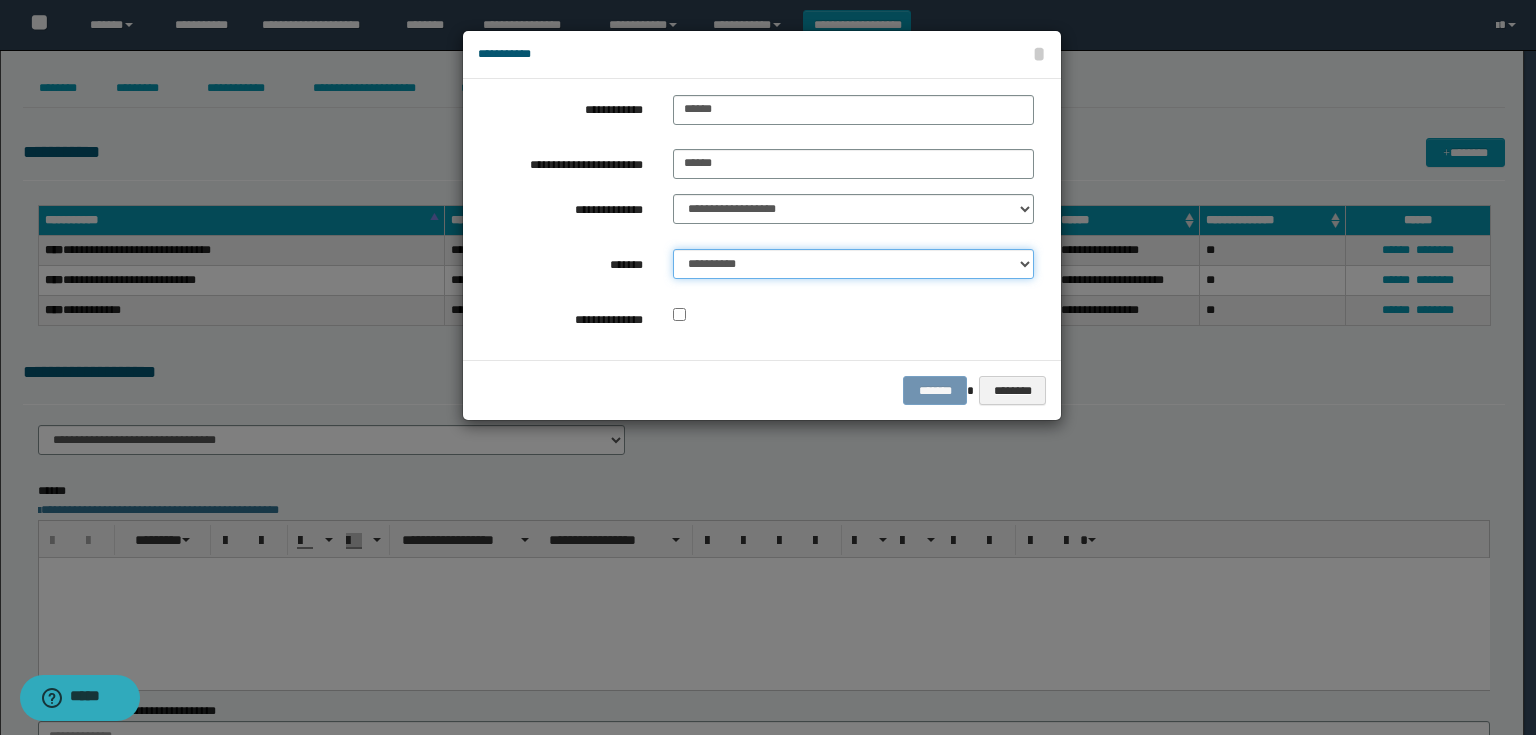 click on "**********" at bounding box center (853, 264) 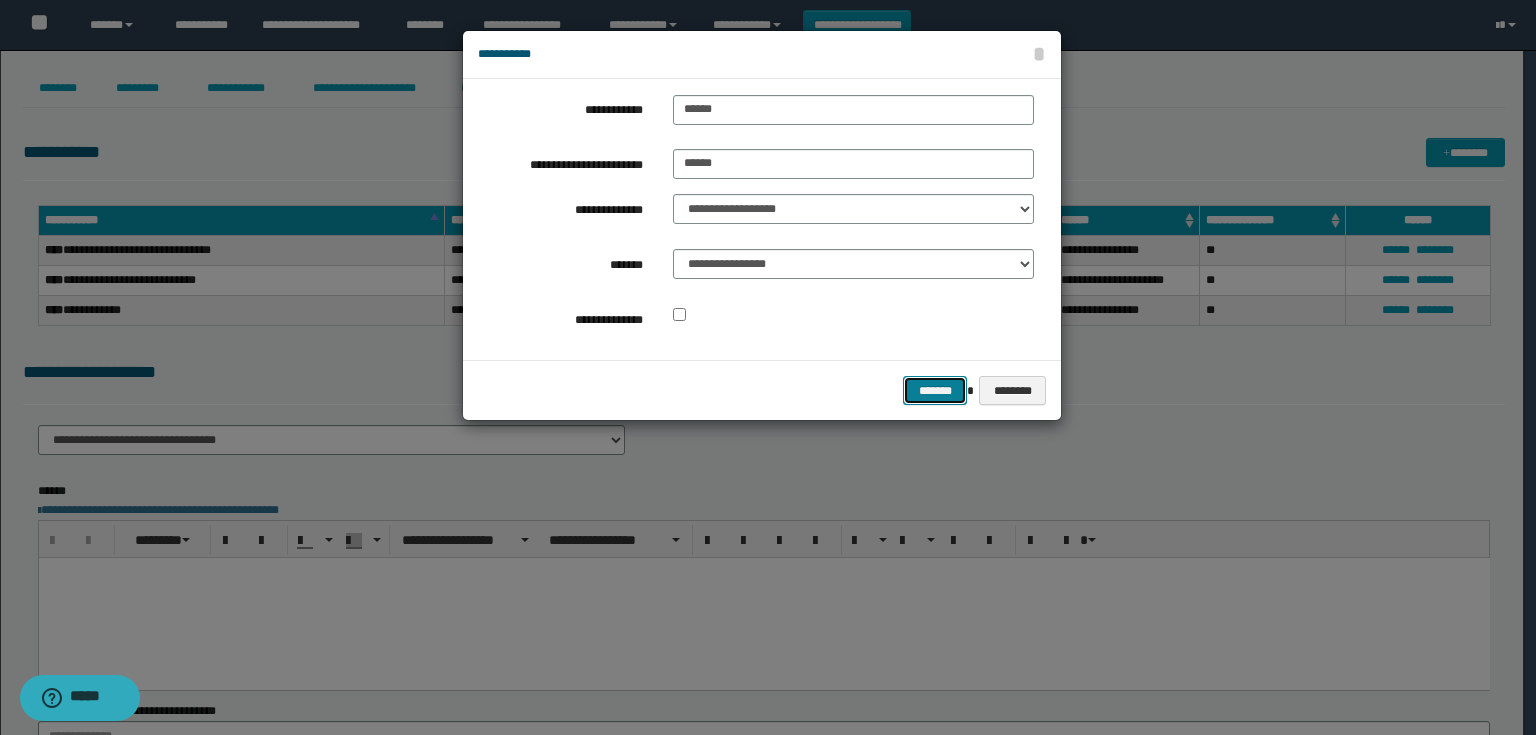 click on "*******" at bounding box center [935, 391] 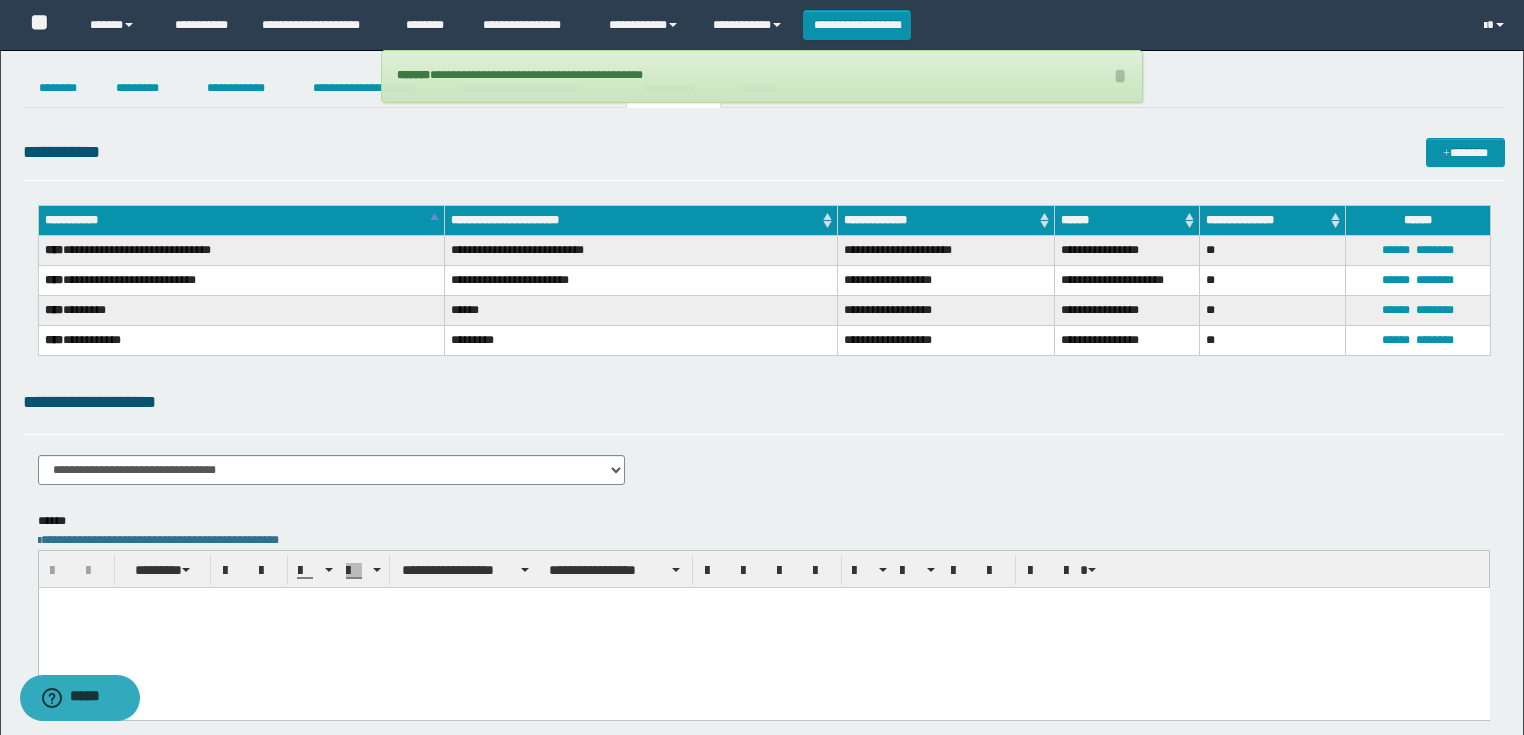 click on "**********" at bounding box center [762, 76] 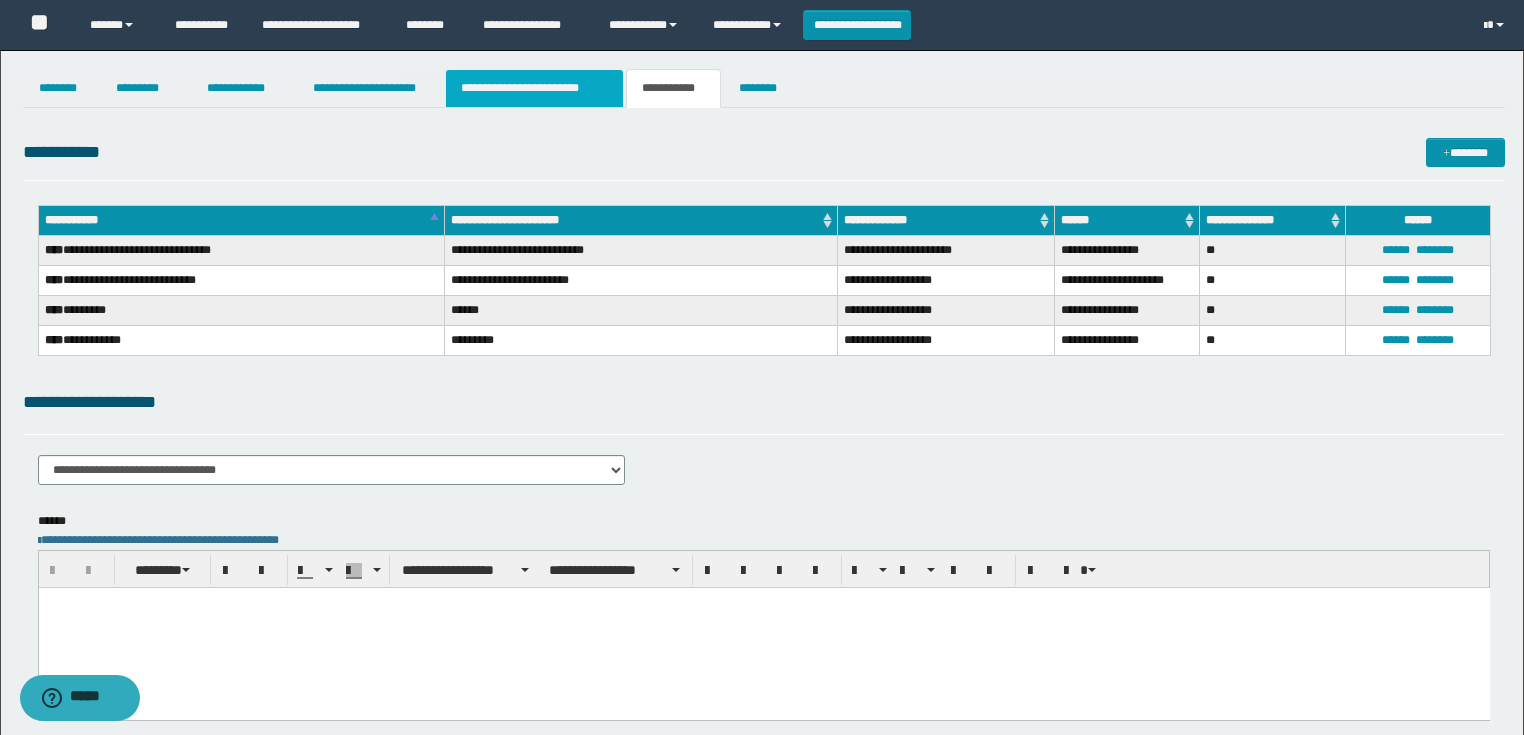 click on "**********" at bounding box center (534, 88) 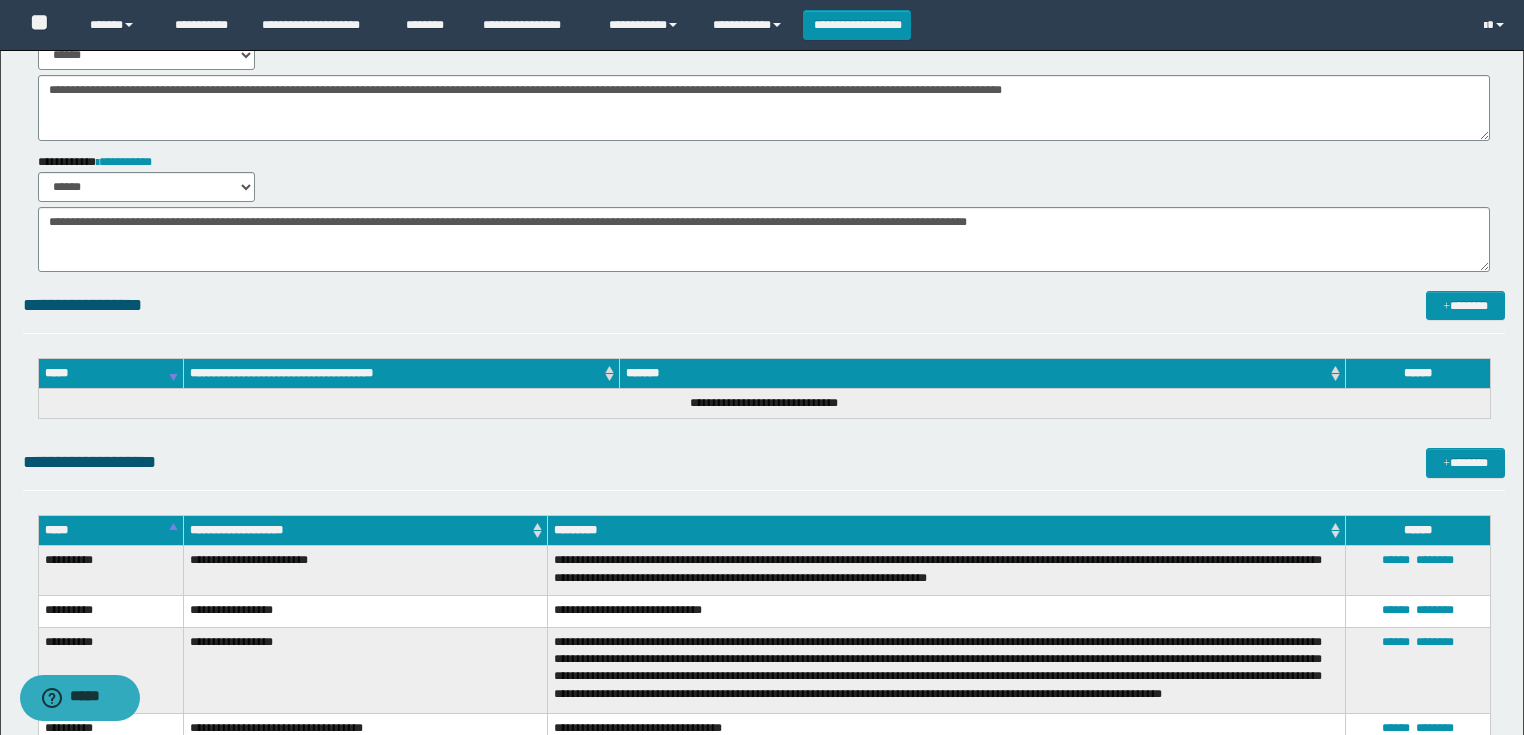 scroll, scrollTop: 0, scrollLeft: 0, axis: both 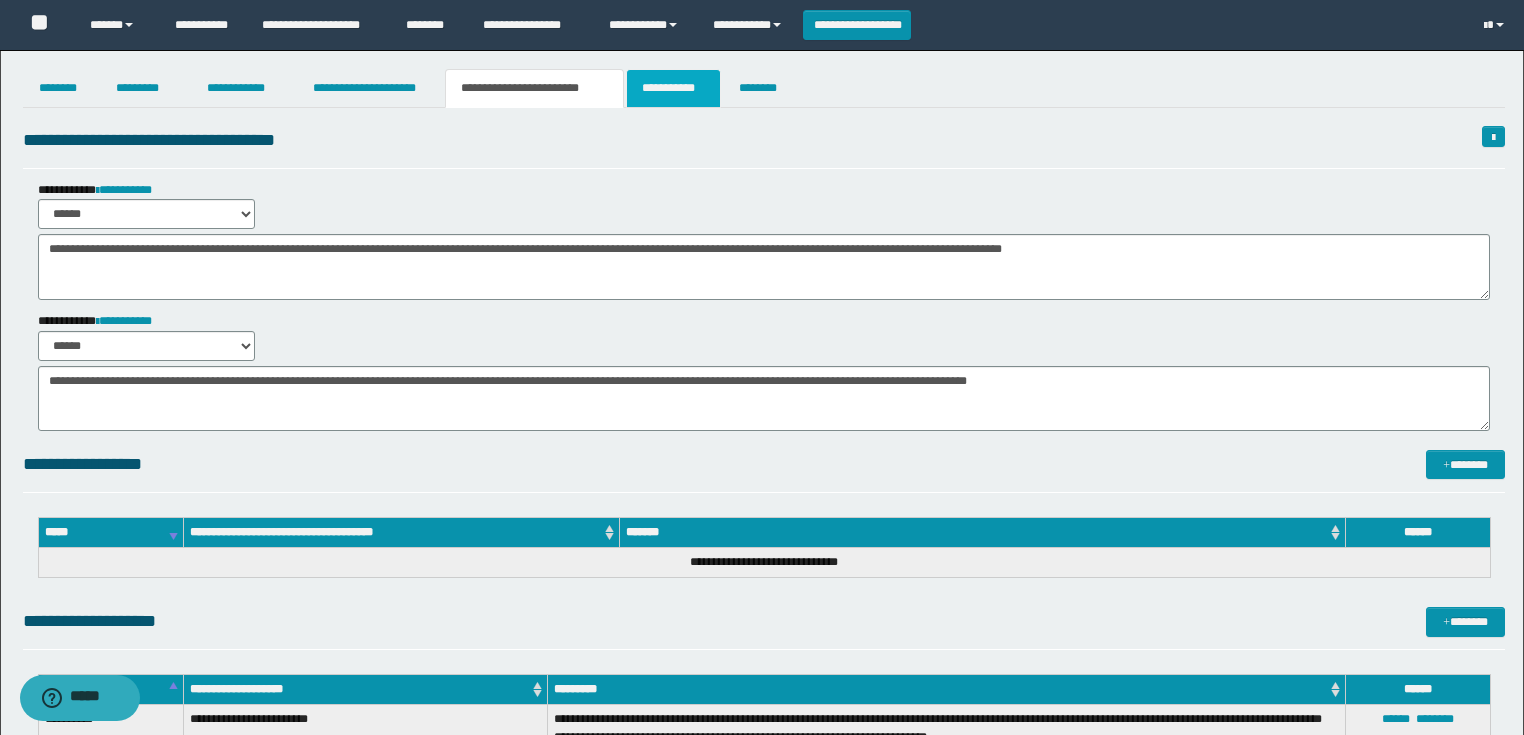click on "**********" at bounding box center [673, 88] 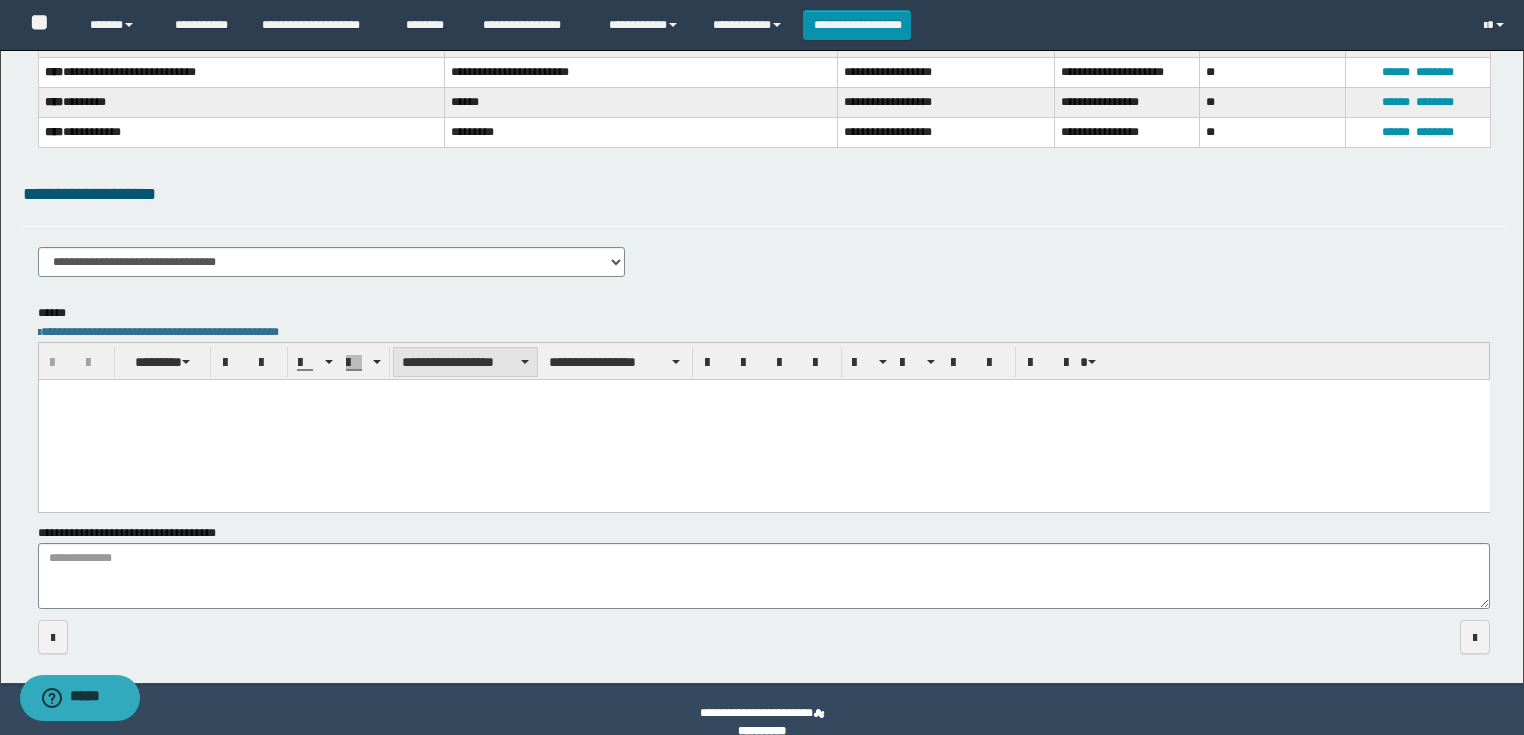 scroll, scrollTop: 234, scrollLeft: 0, axis: vertical 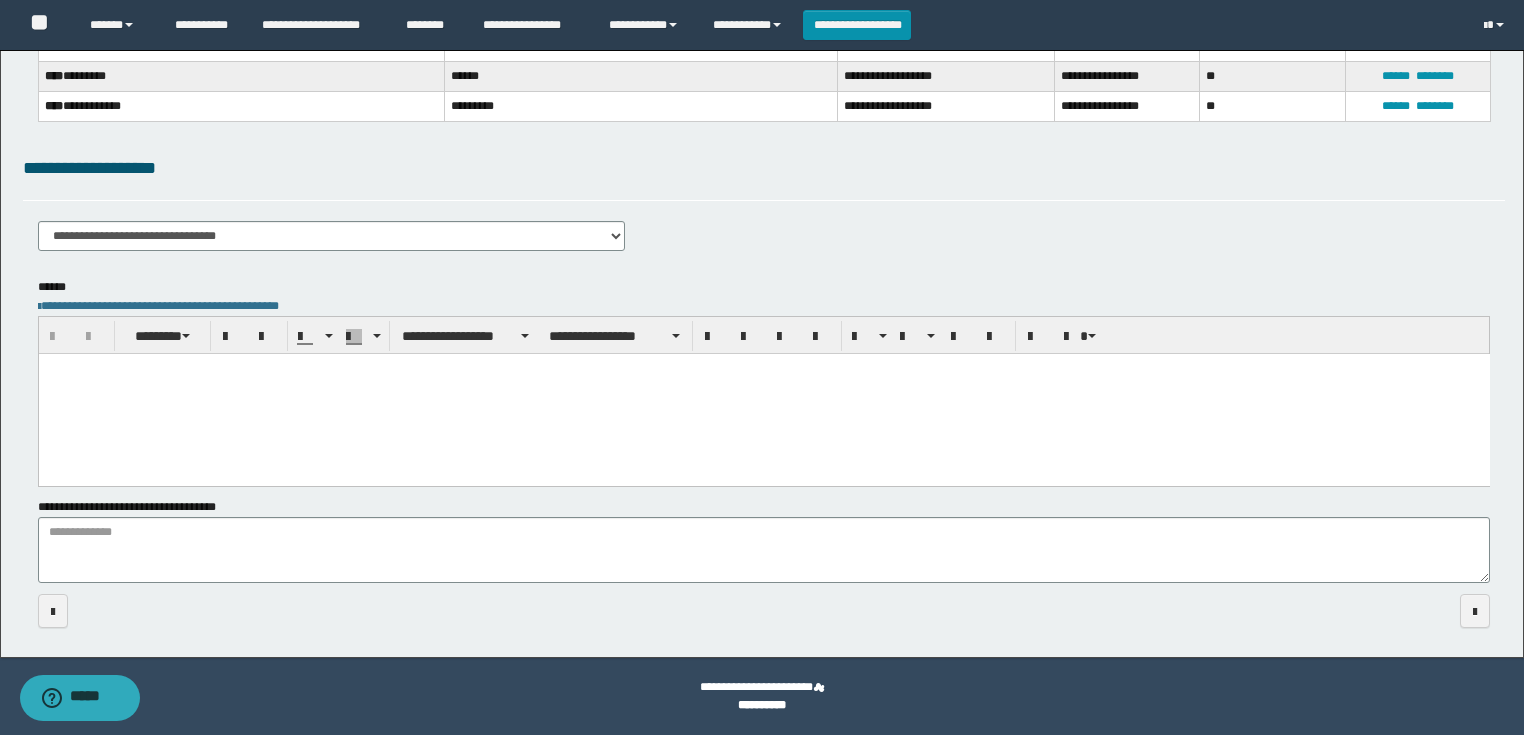 click at bounding box center [763, 369] 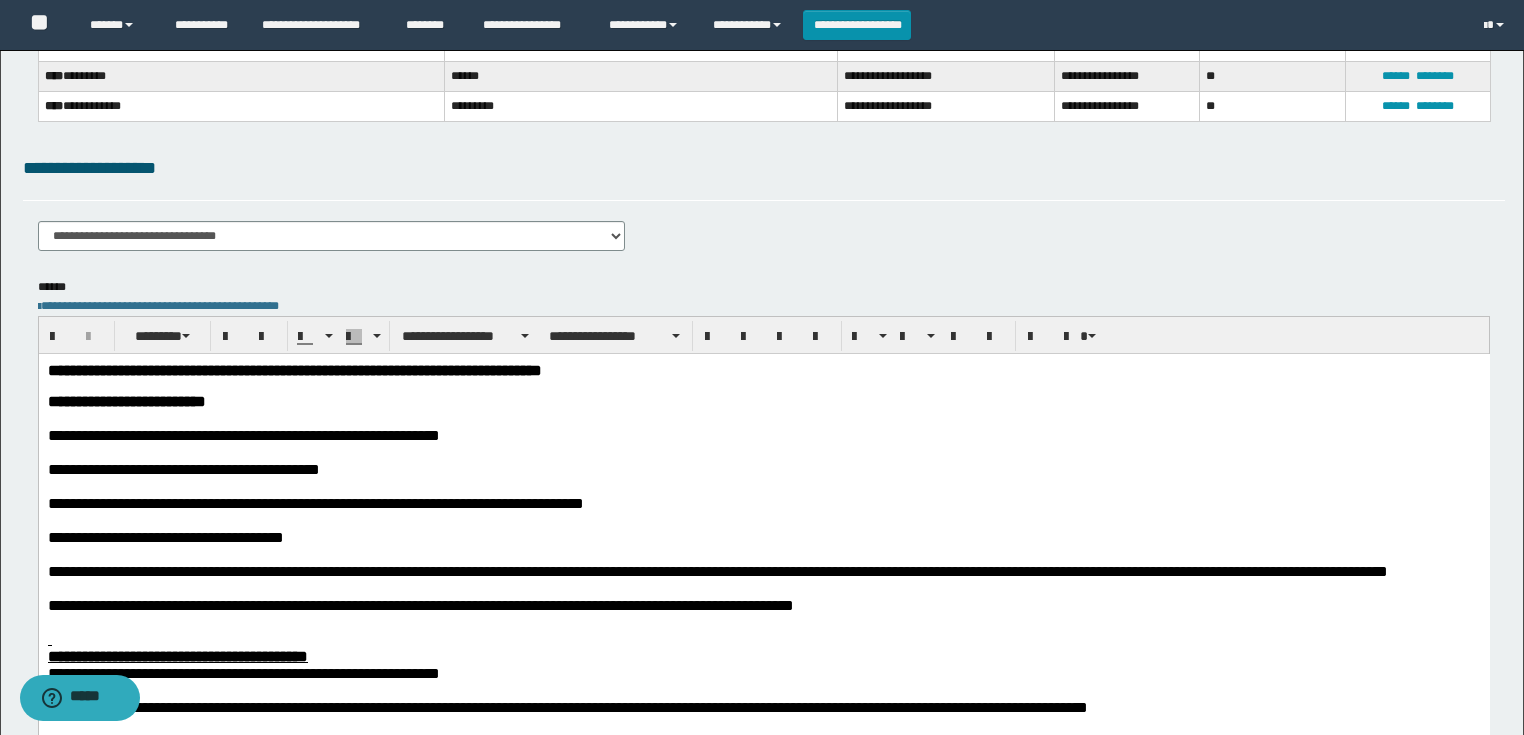 click on "**********" at bounding box center [763, 370] 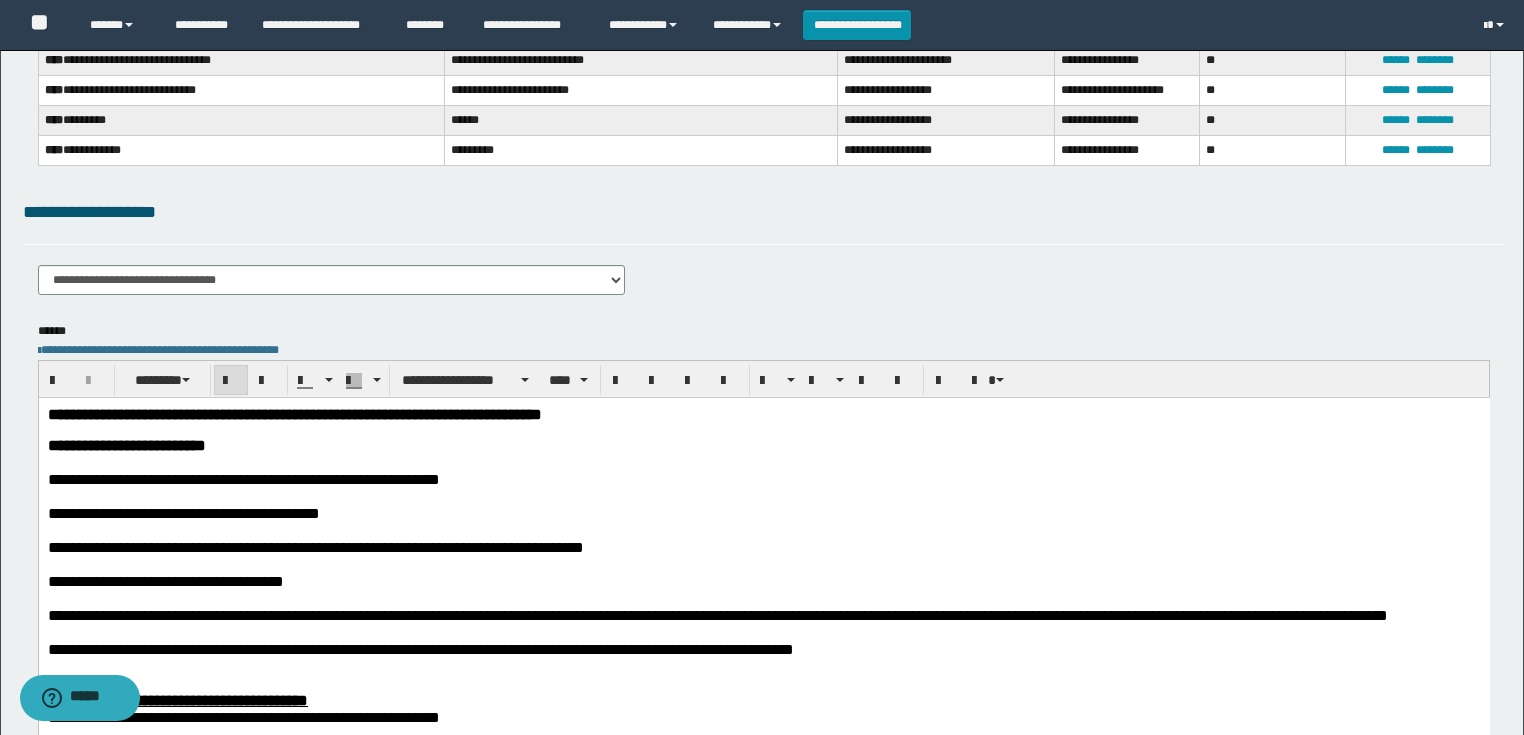 scroll, scrollTop: 154, scrollLeft: 0, axis: vertical 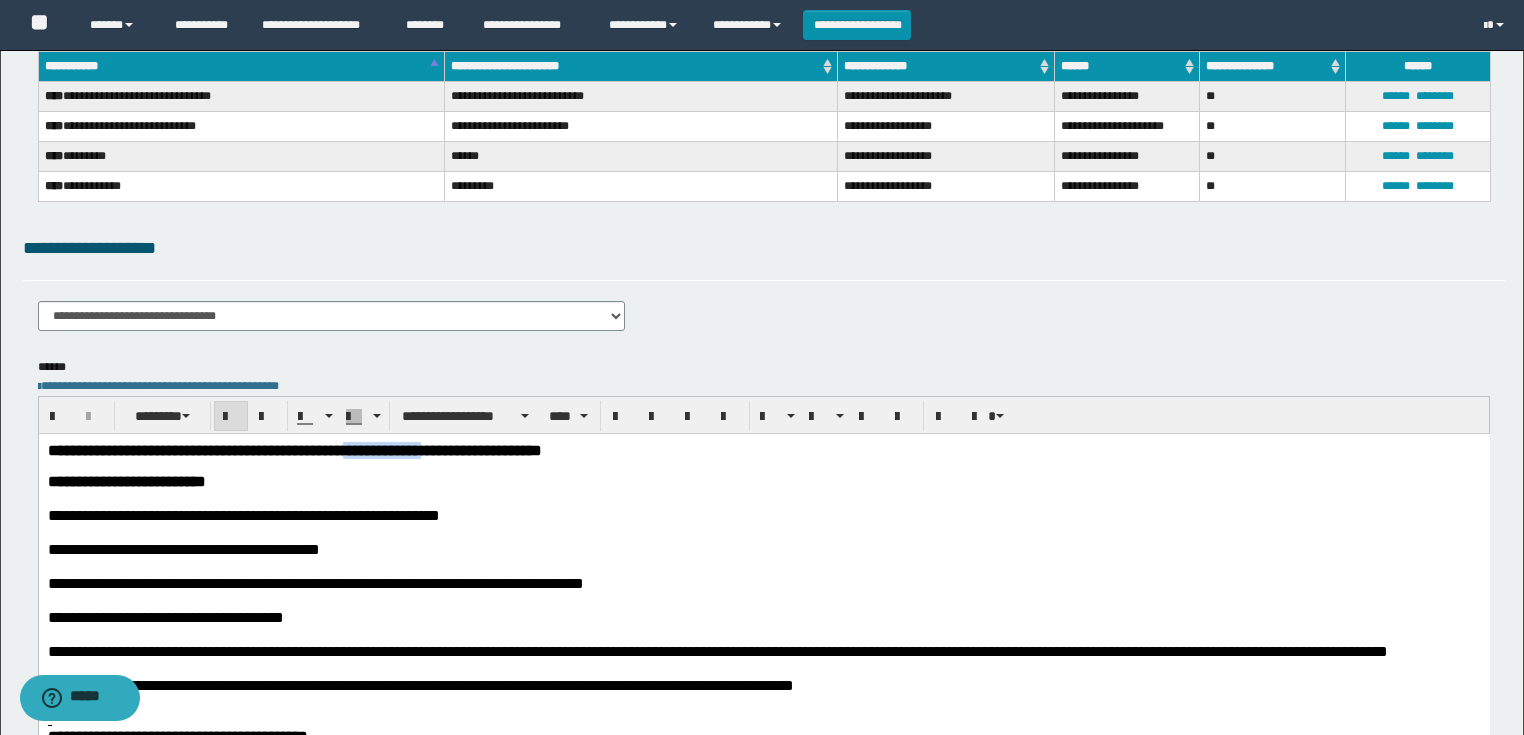 drag, startPoint x: 675, startPoint y: 449, endPoint x: 530, endPoint y: 460, distance: 145.41664 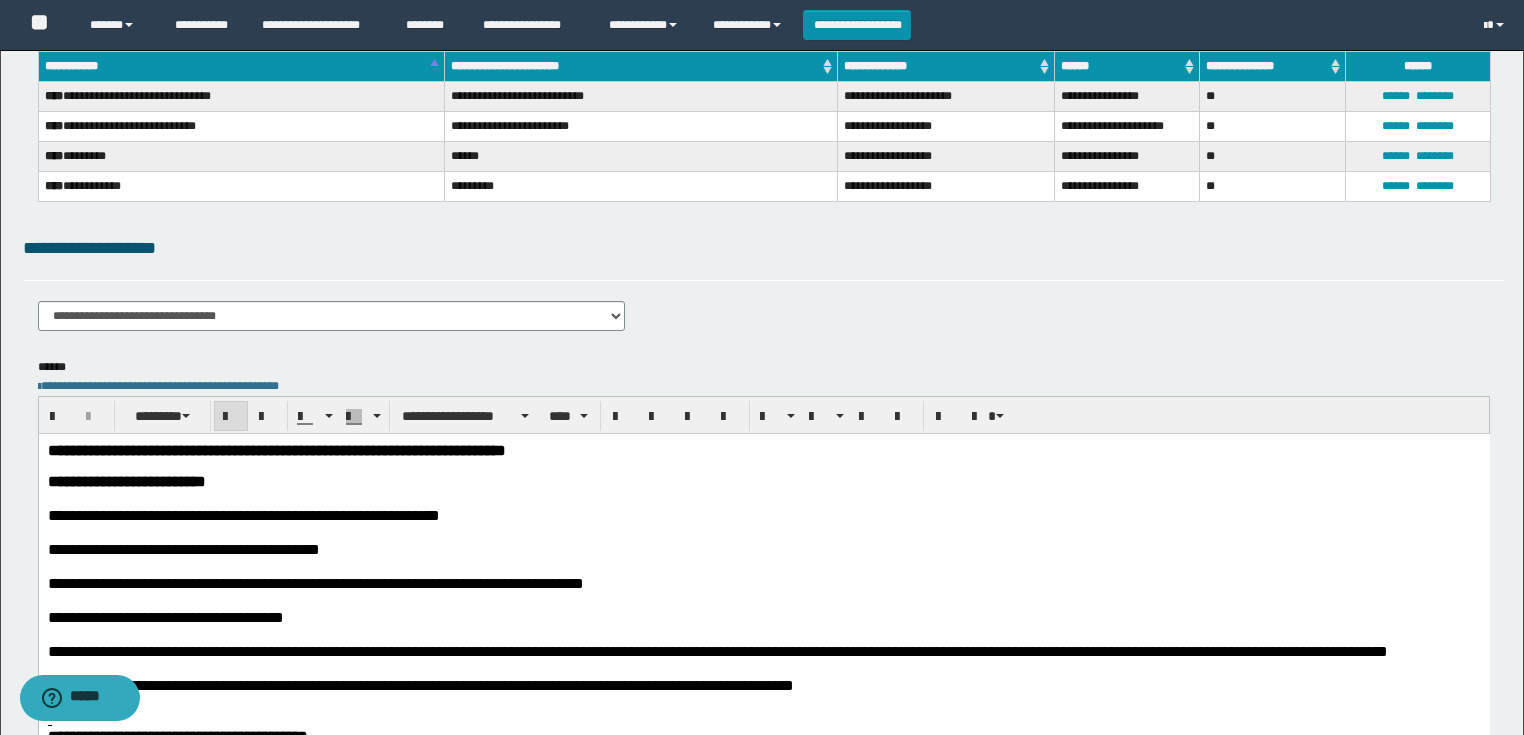 click on "**********" at bounding box center [763, 450] 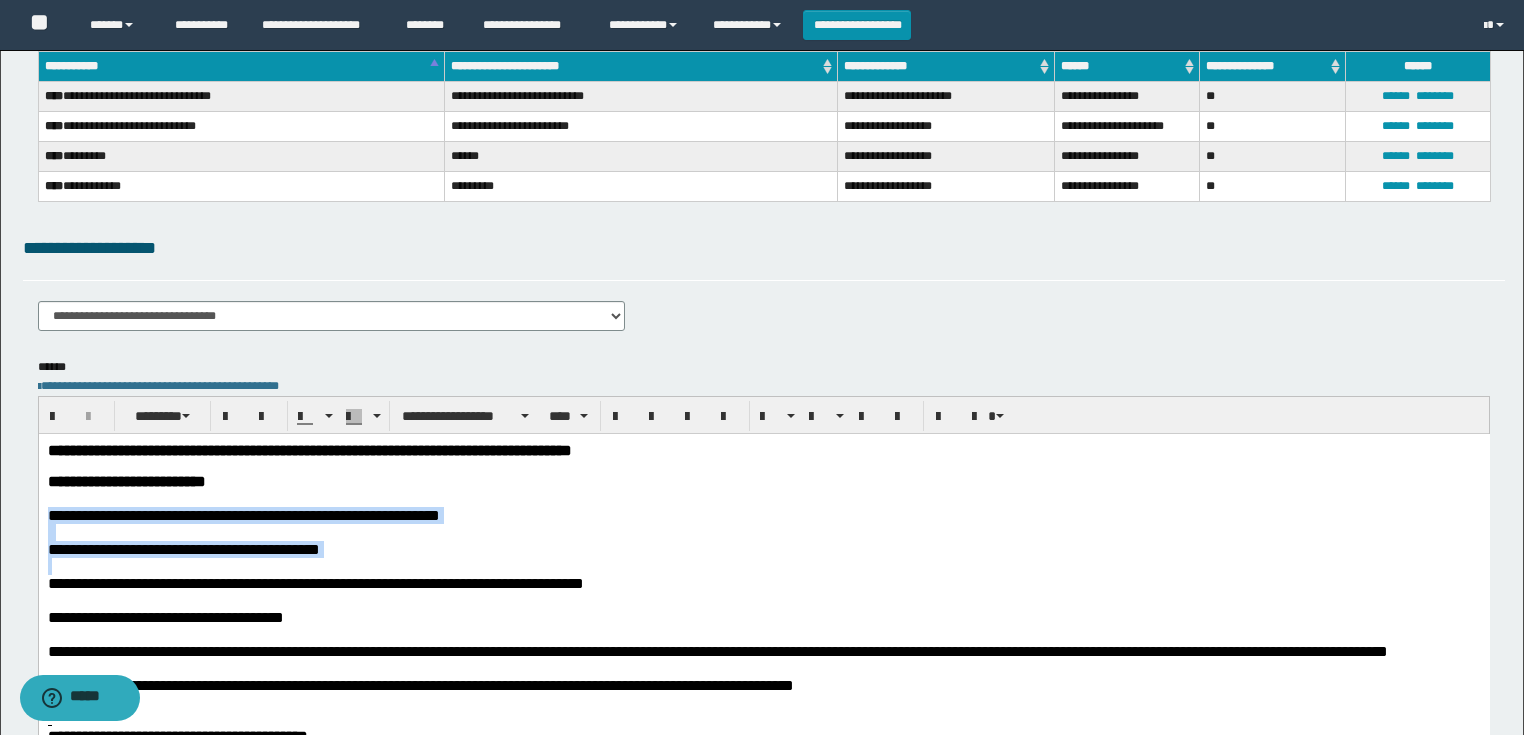 drag, startPoint x: 471, startPoint y: 580, endPoint x: 73, endPoint y: 951, distance: 544.10016 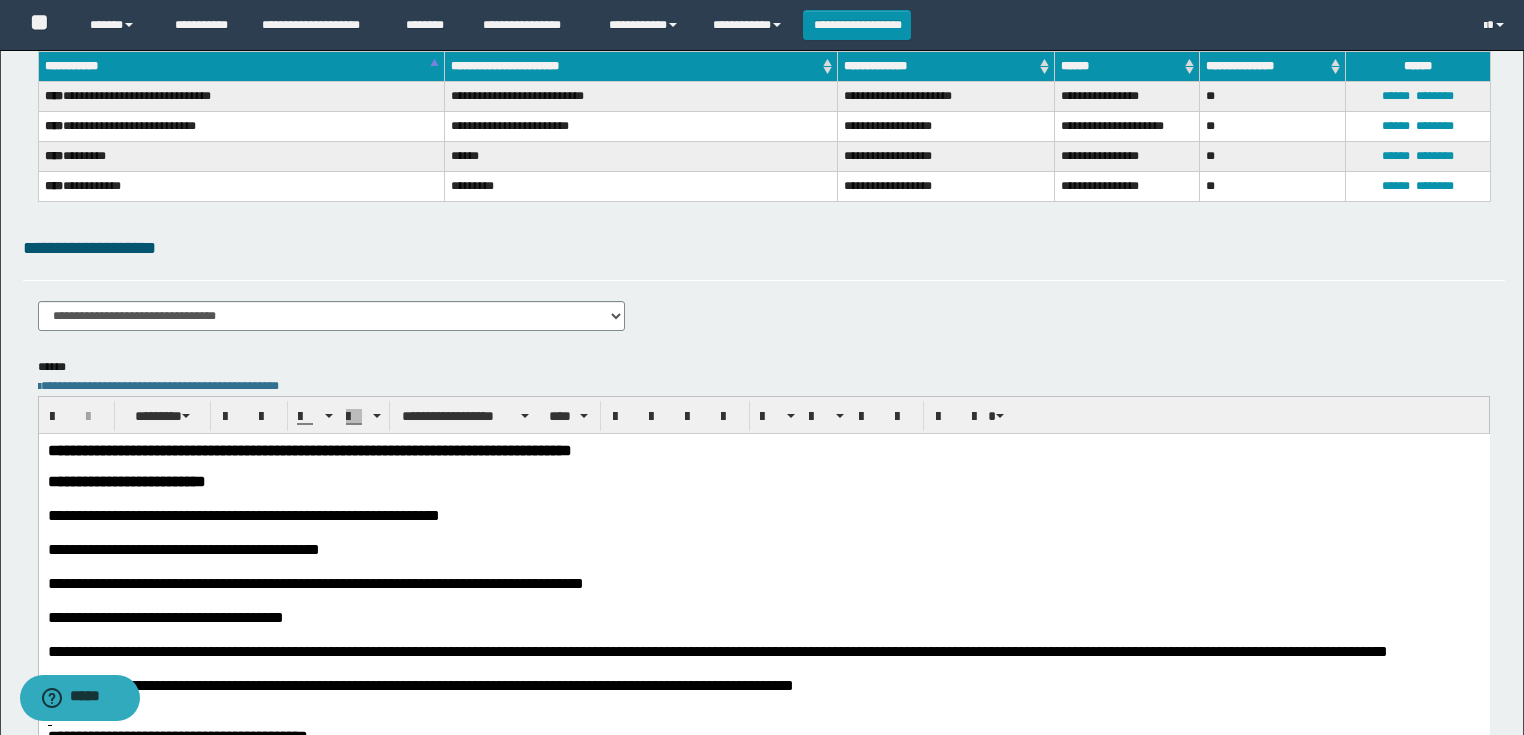 click at bounding box center [763, 466] 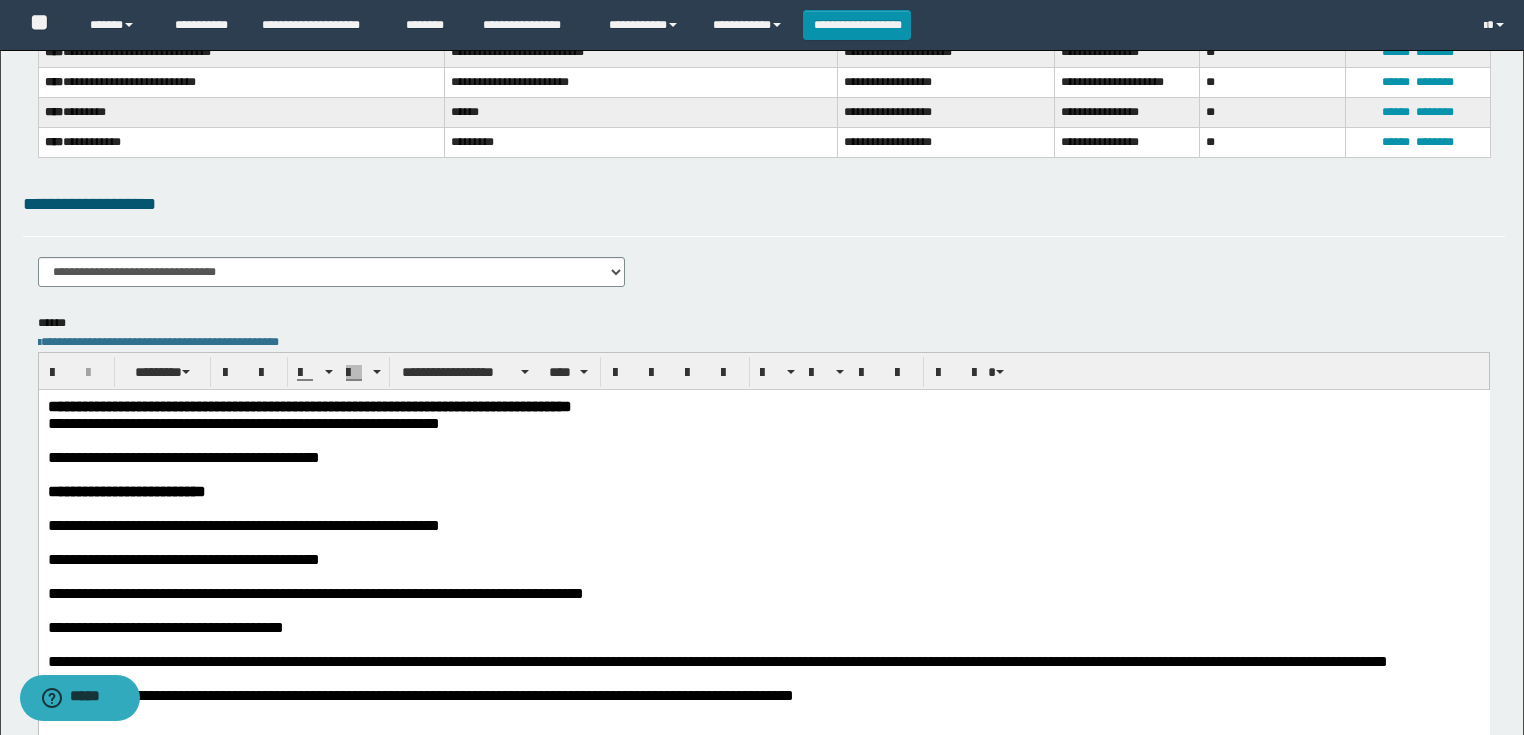 scroll, scrollTop: 234, scrollLeft: 0, axis: vertical 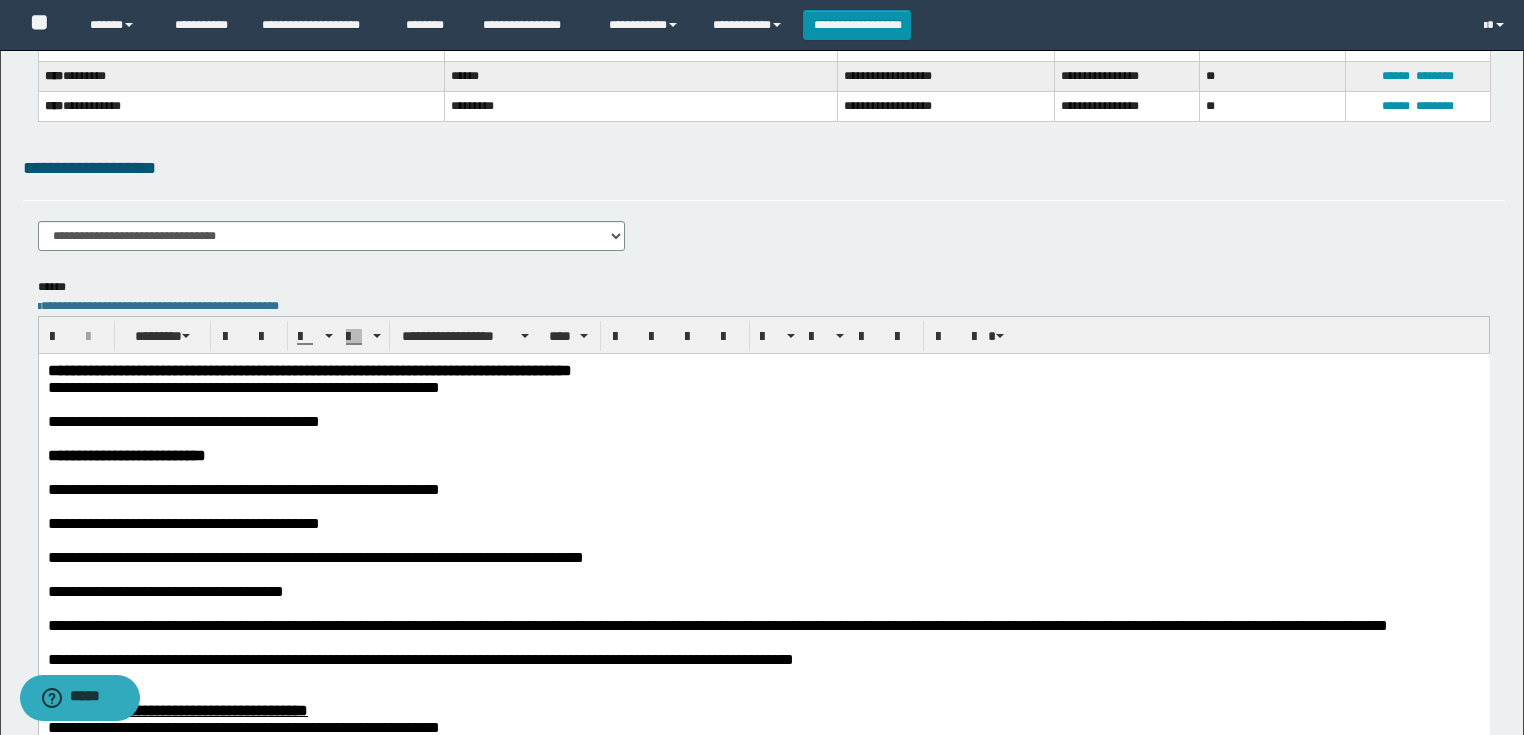 drag, startPoint x: 93, startPoint y: 545, endPoint x: 40, endPoint y: 514, distance: 61.400326 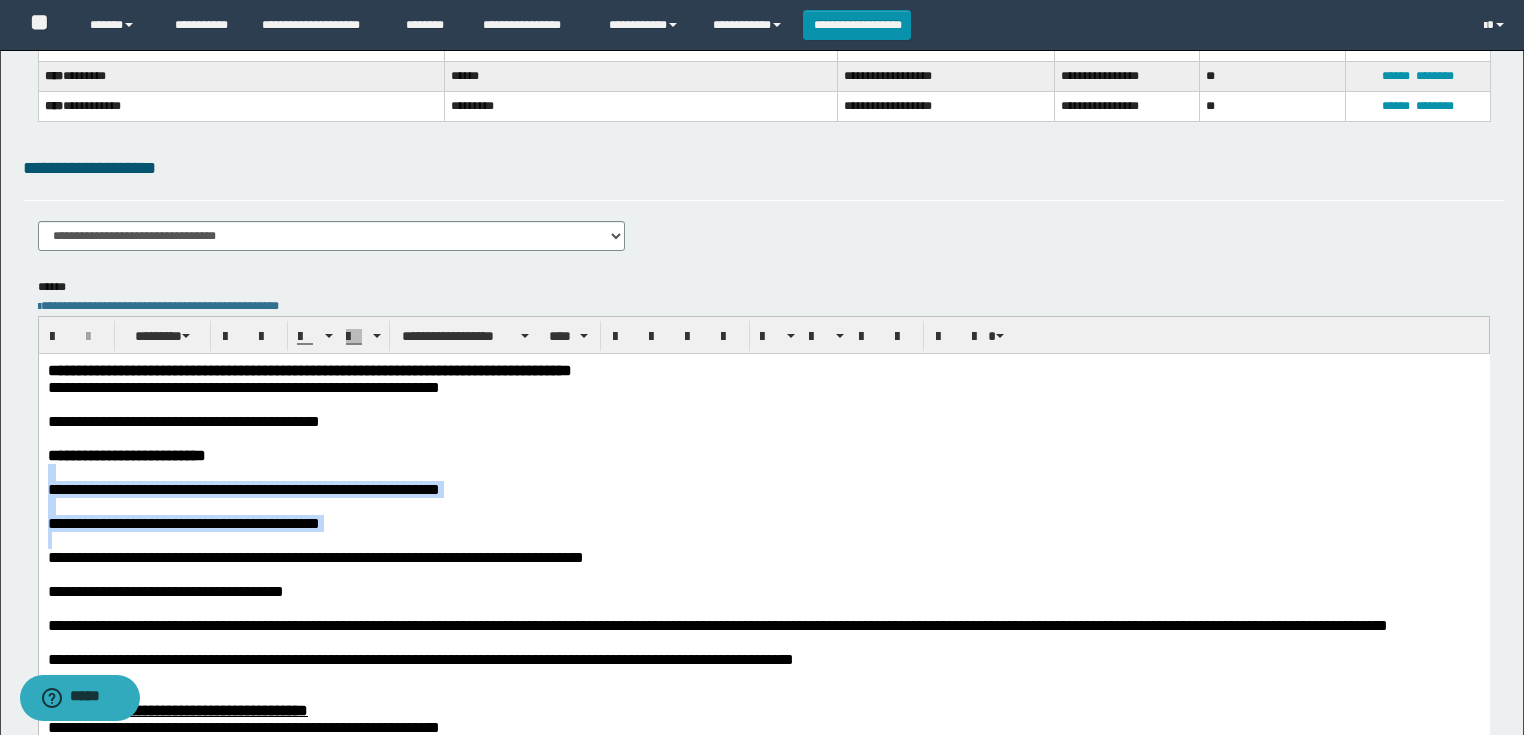 drag, startPoint x: 59, startPoint y: 550, endPoint x: 74, endPoint y: 837, distance: 287.39172 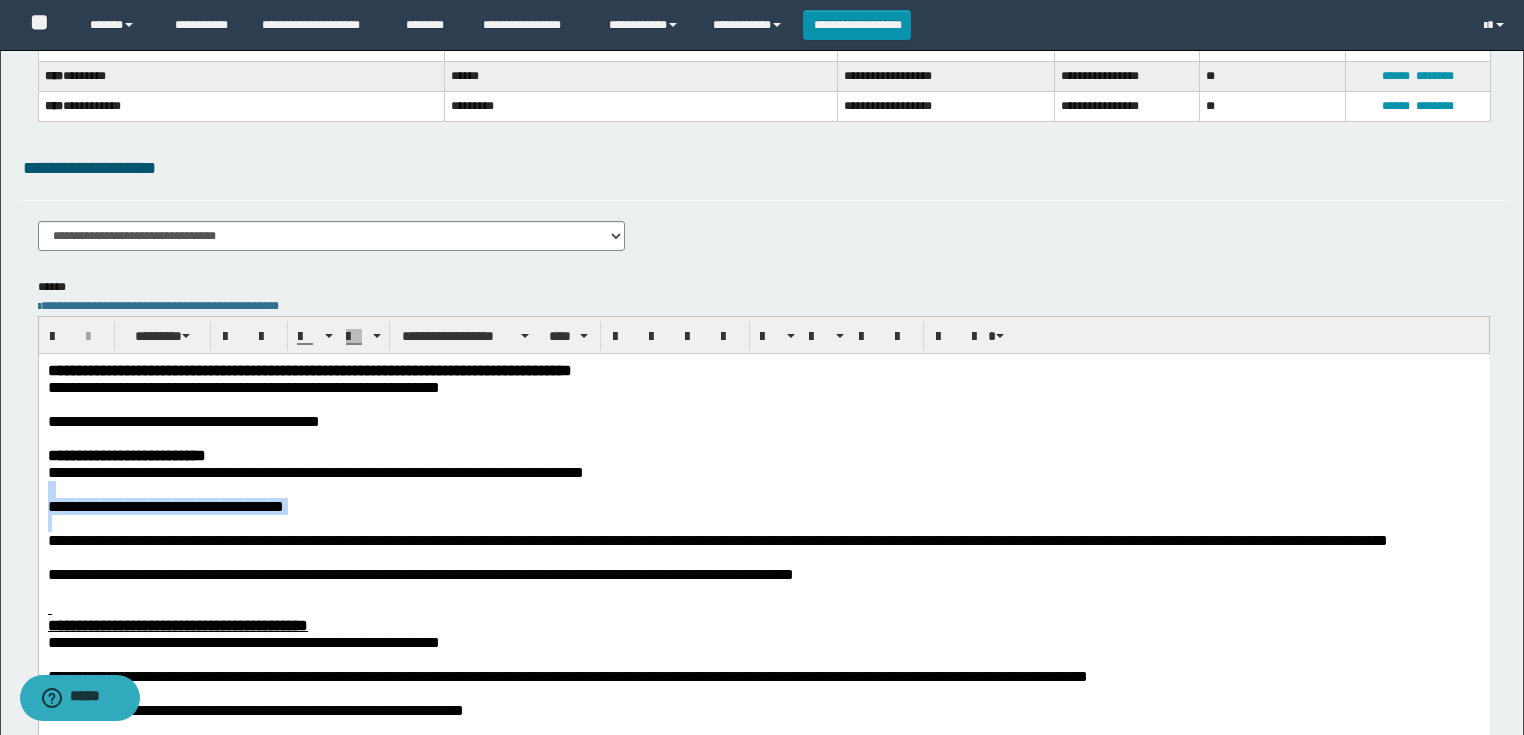drag, startPoint x: 67, startPoint y: 540, endPoint x: 44, endPoint y: 507, distance: 40.22437 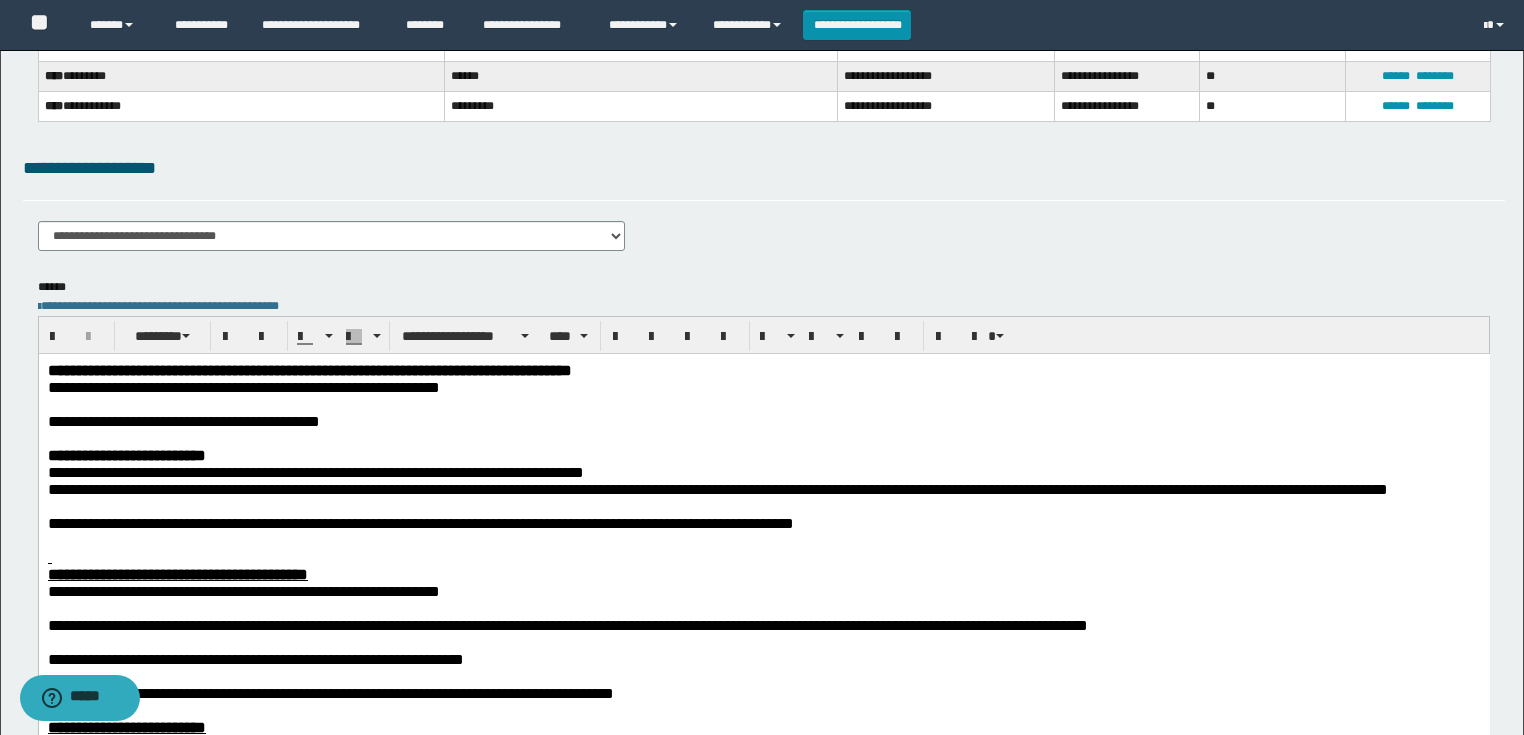 click at bounding box center [763, 506] 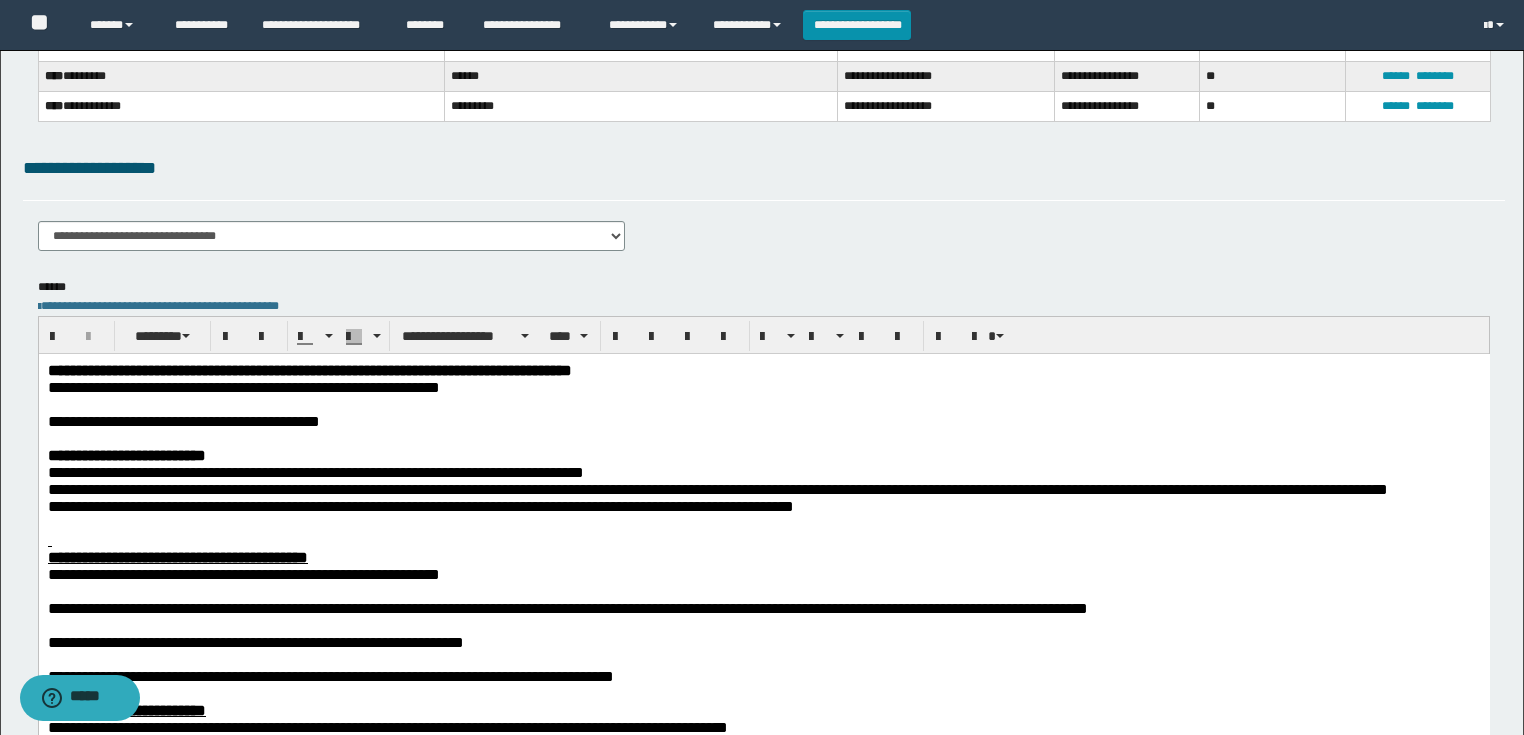 click at bounding box center (763, 540) 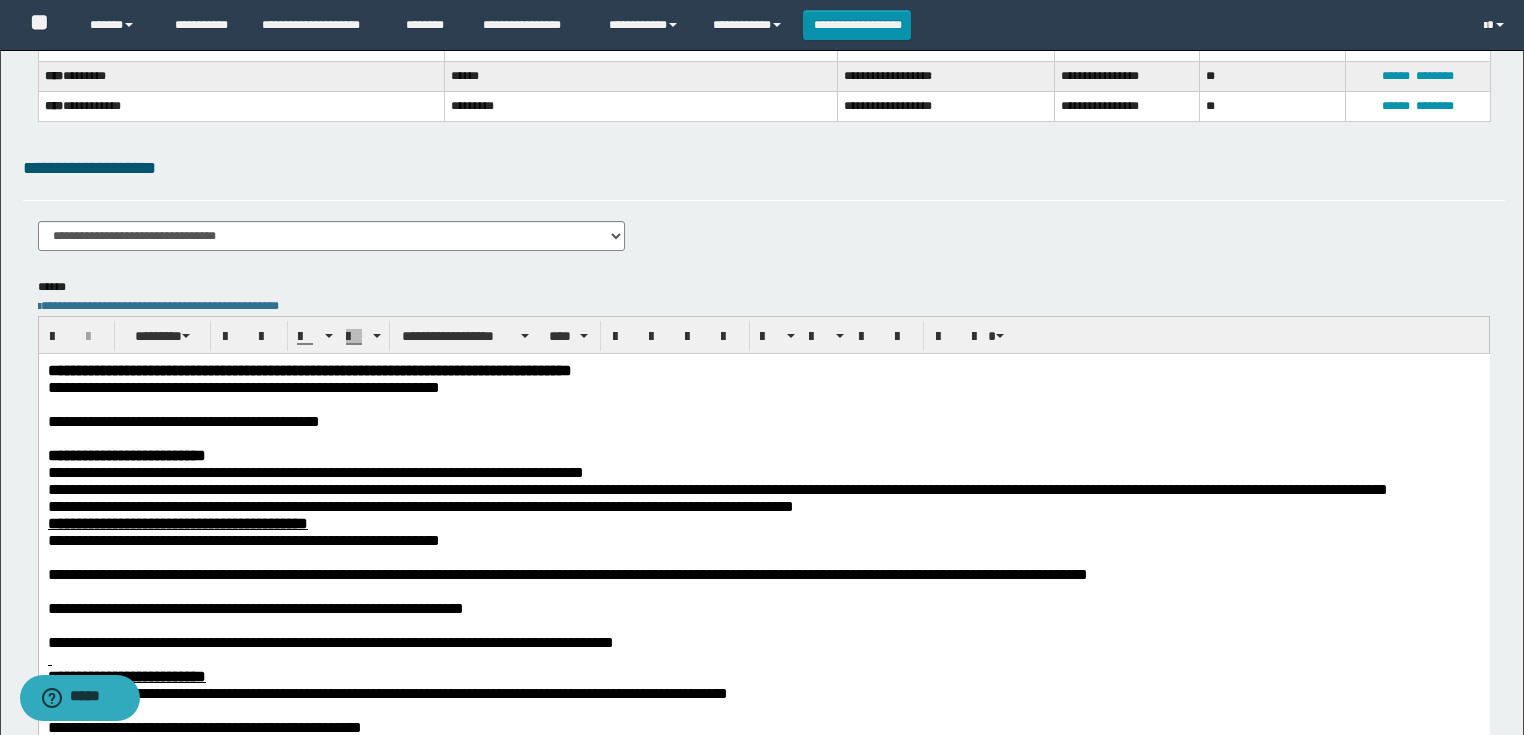 click on "**********" at bounding box center [763, 540] 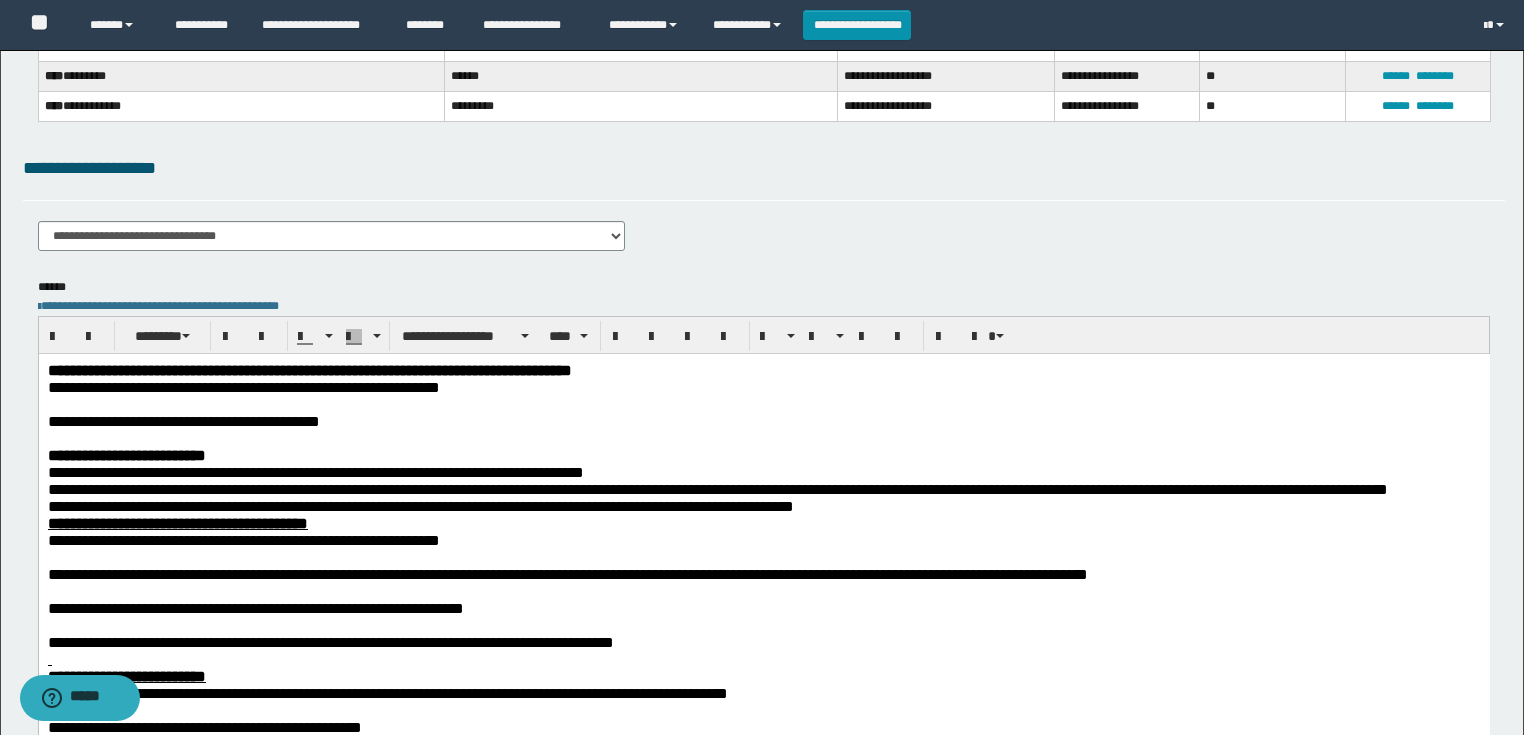 click on "**********" at bounding box center [243, 540] 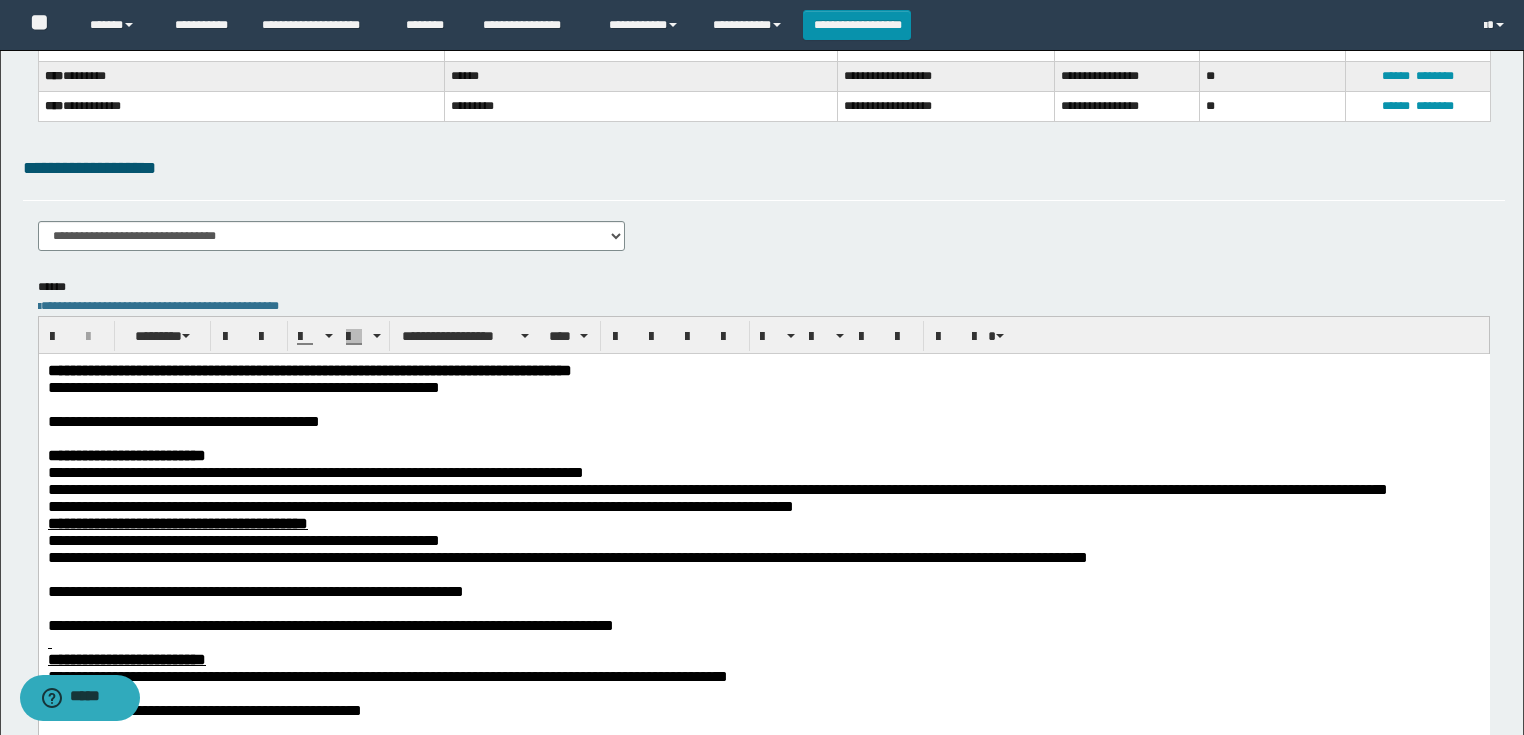 click on "**********" at bounding box center (567, 557) 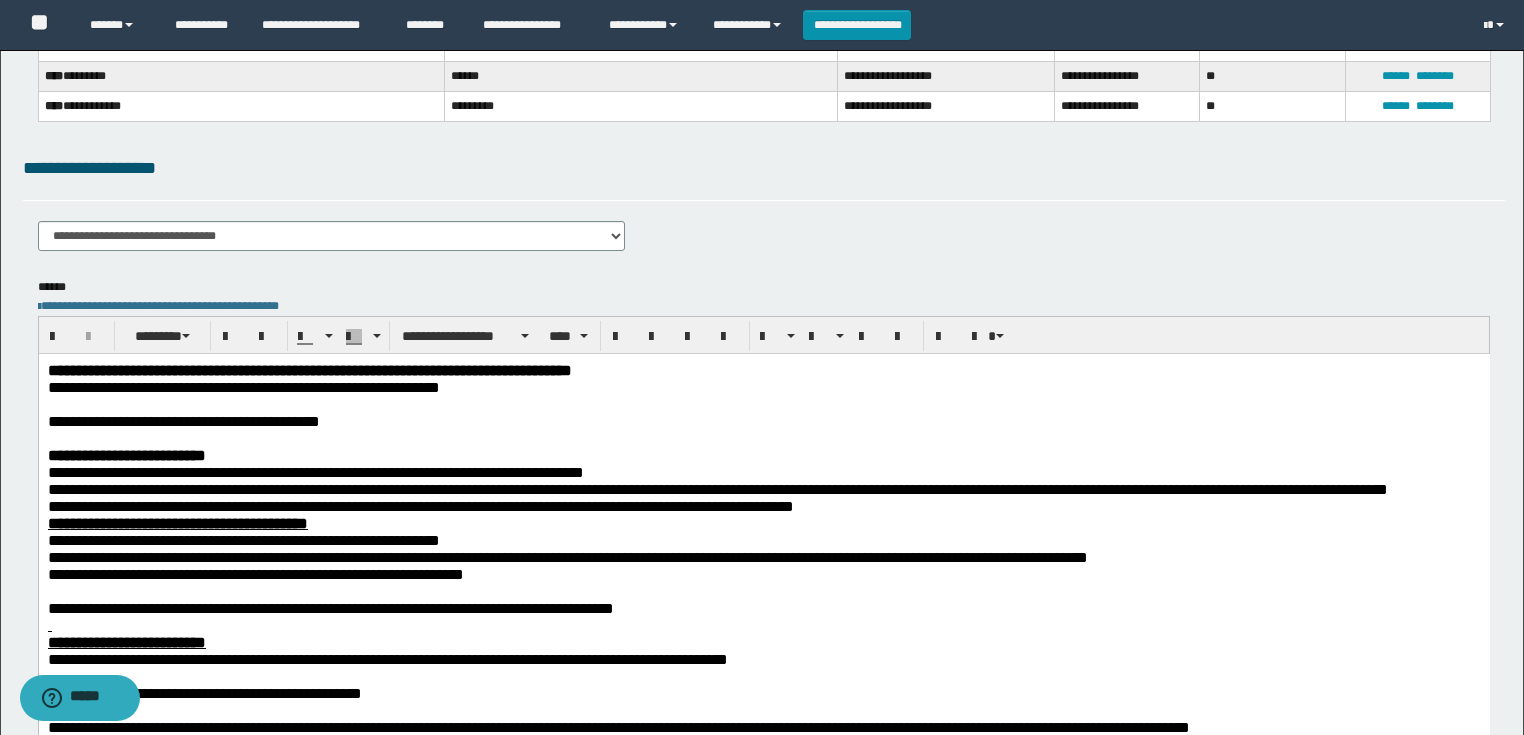 click at bounding box center [763, 591] 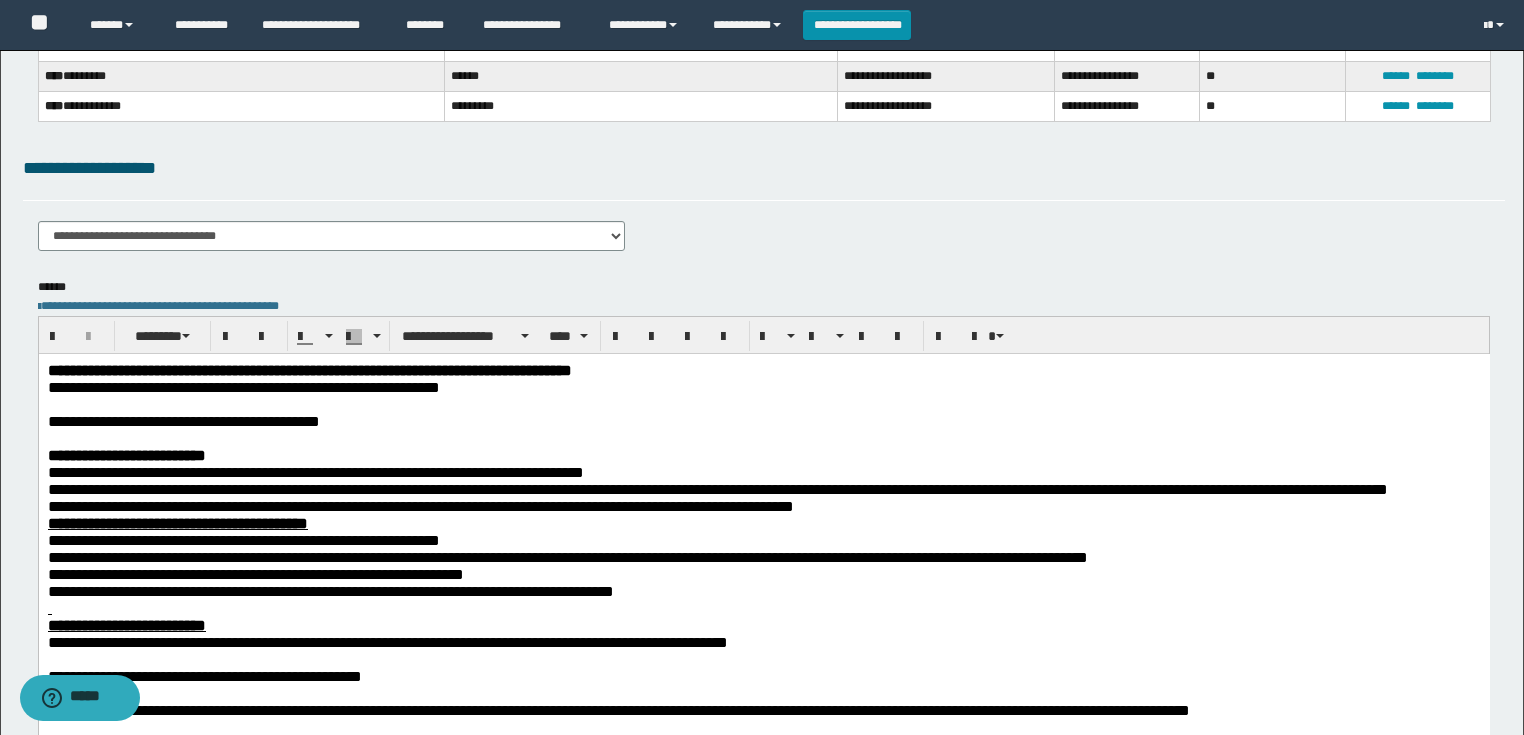 click at bounding box center [763, 608] 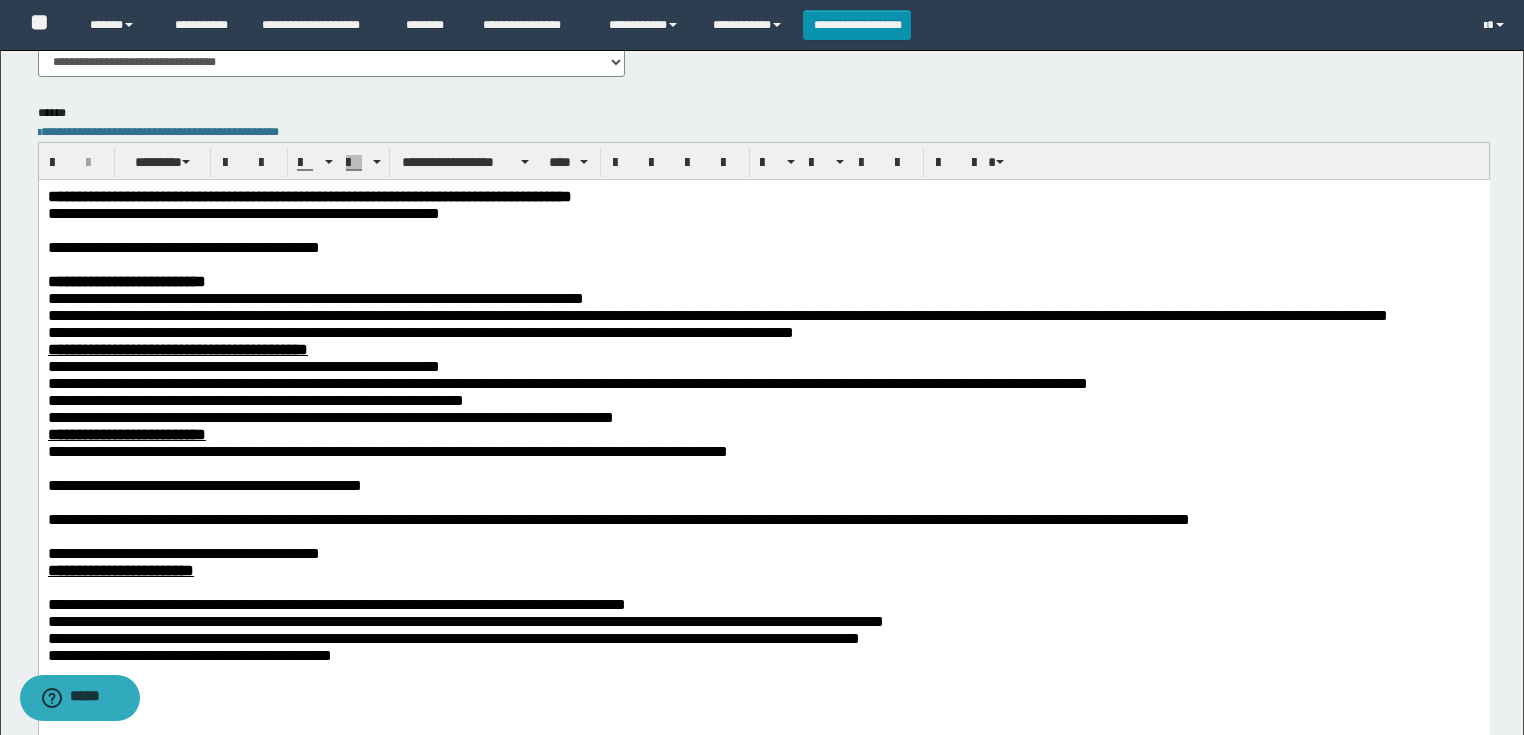 scroll, scrollTop: 474, scrollLeft: 0, axis: vertical 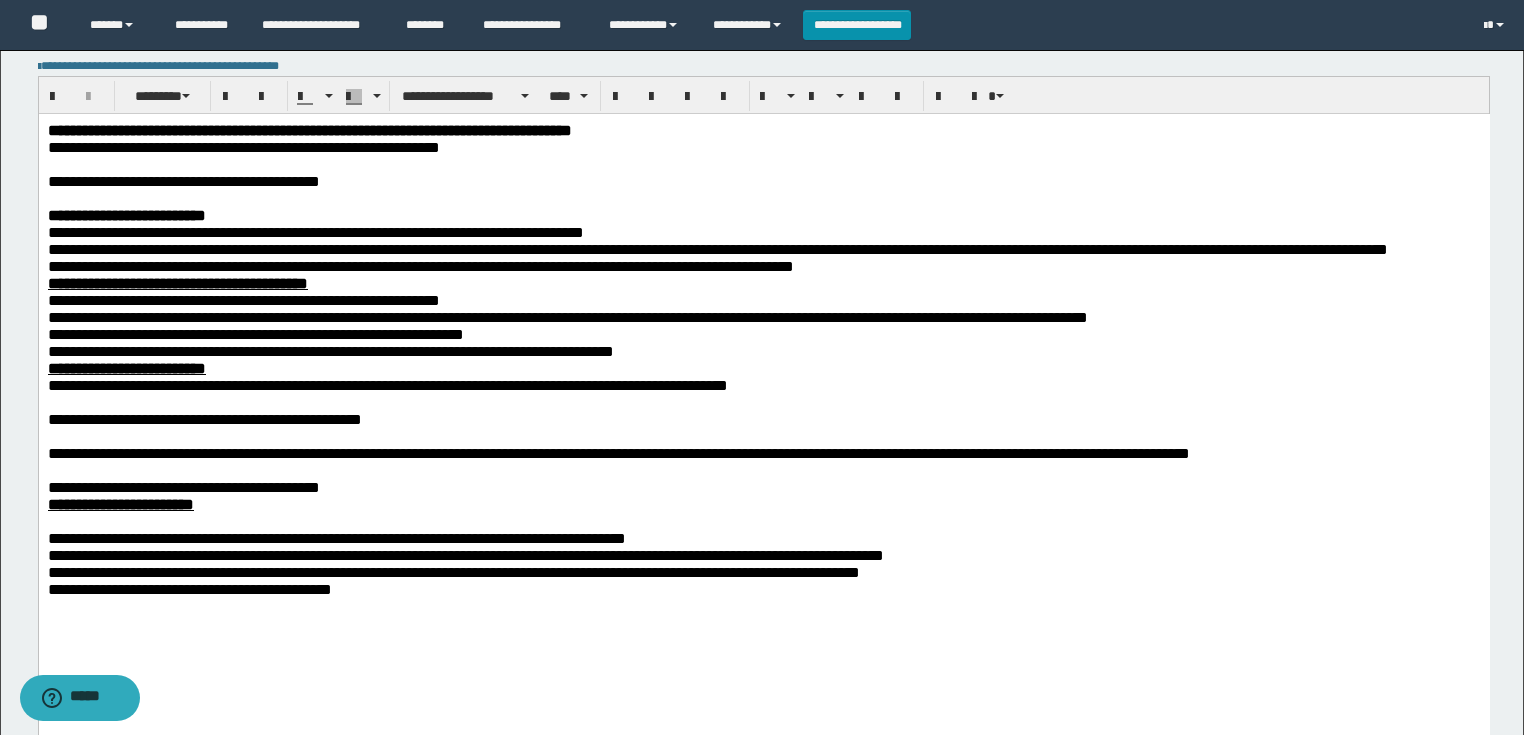 click at bounding box center [763, 436] 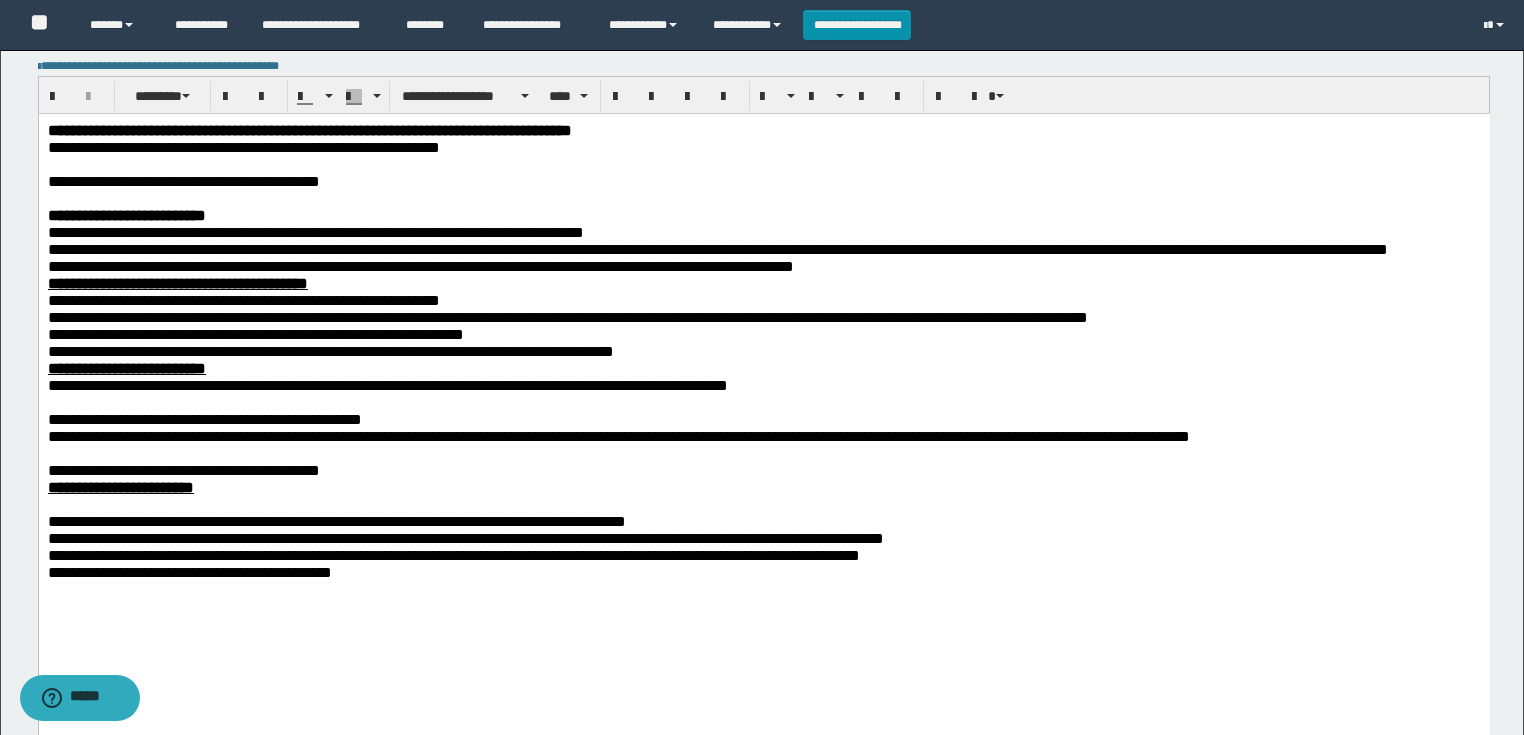 click at bounding box center (763, 402) 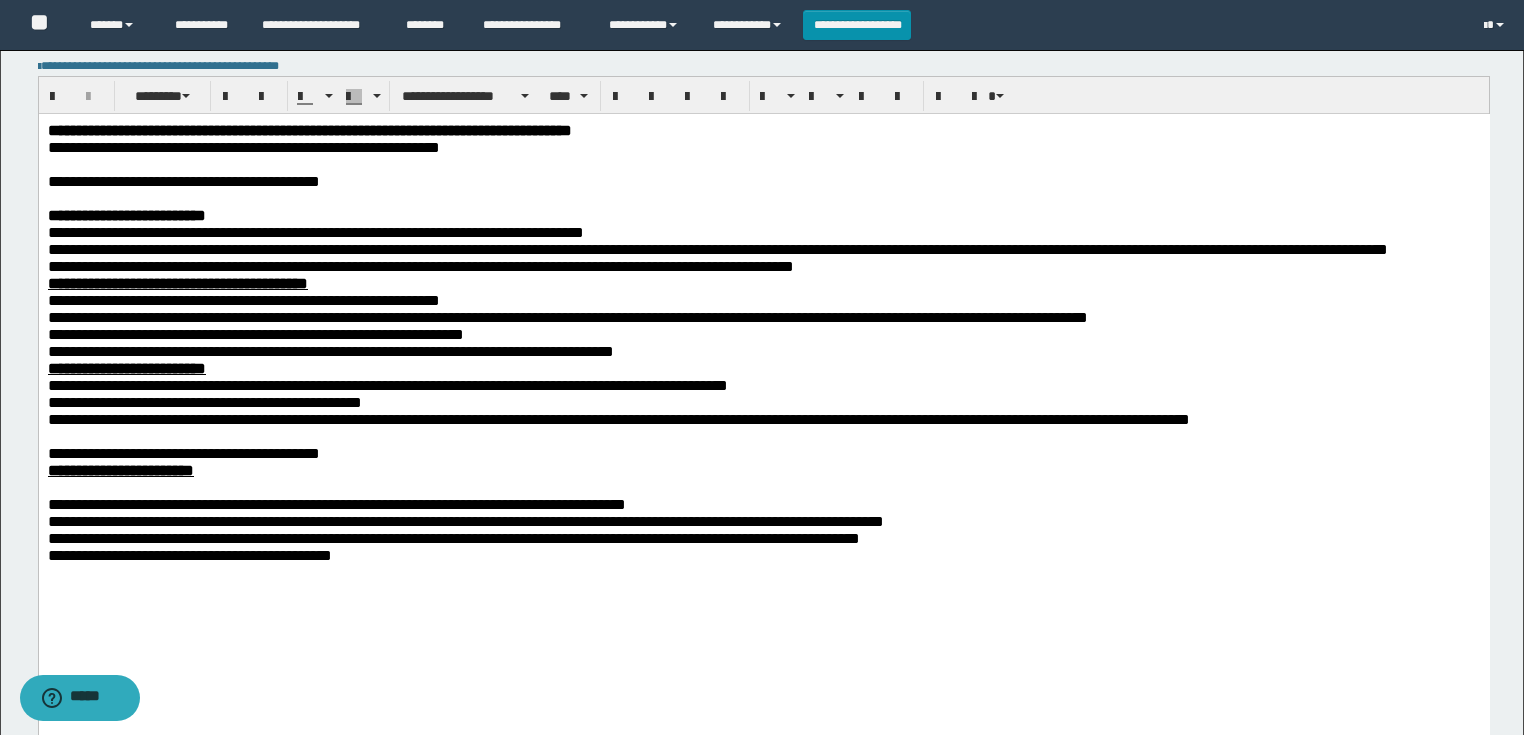 click at bounding box center [763, 436] 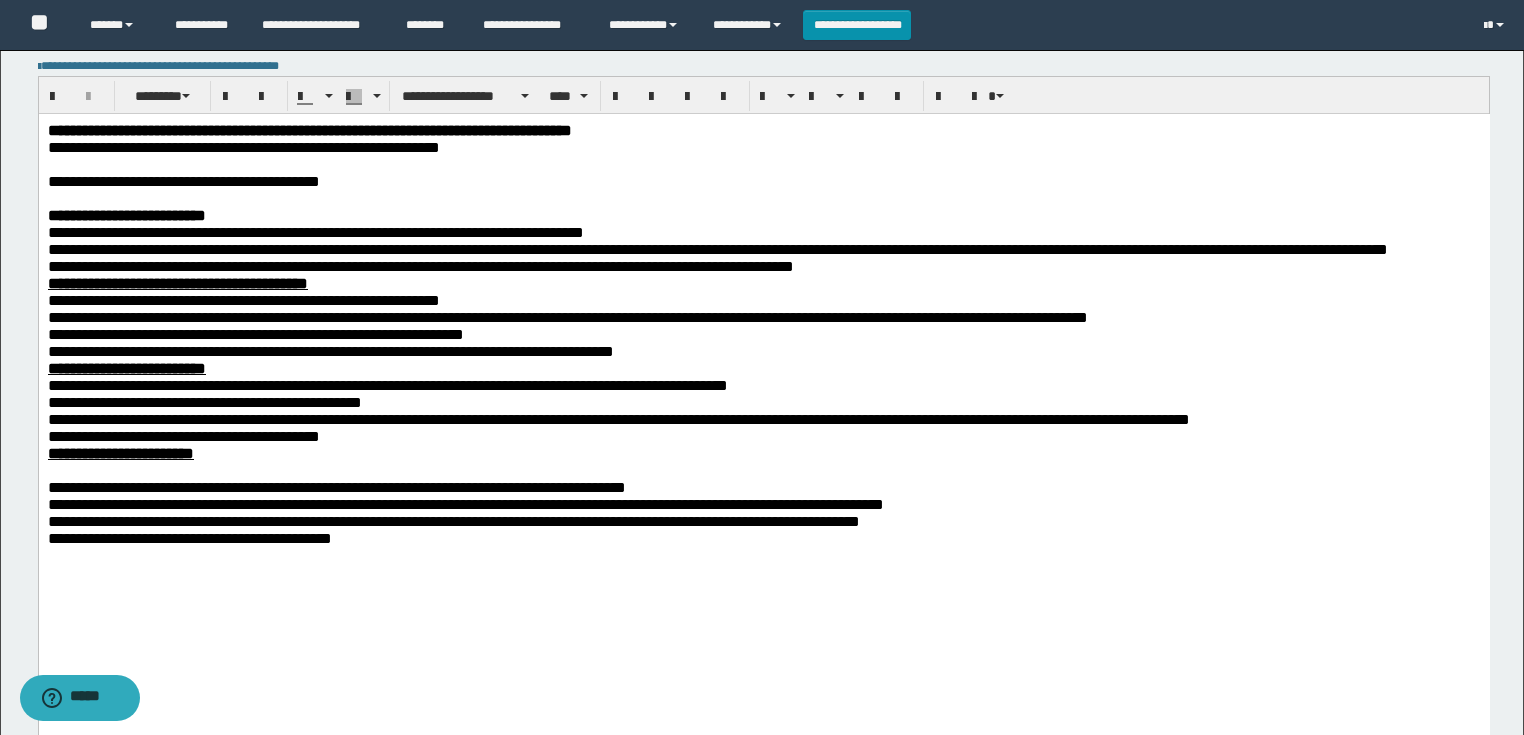 click at bounding box center [763, 470] 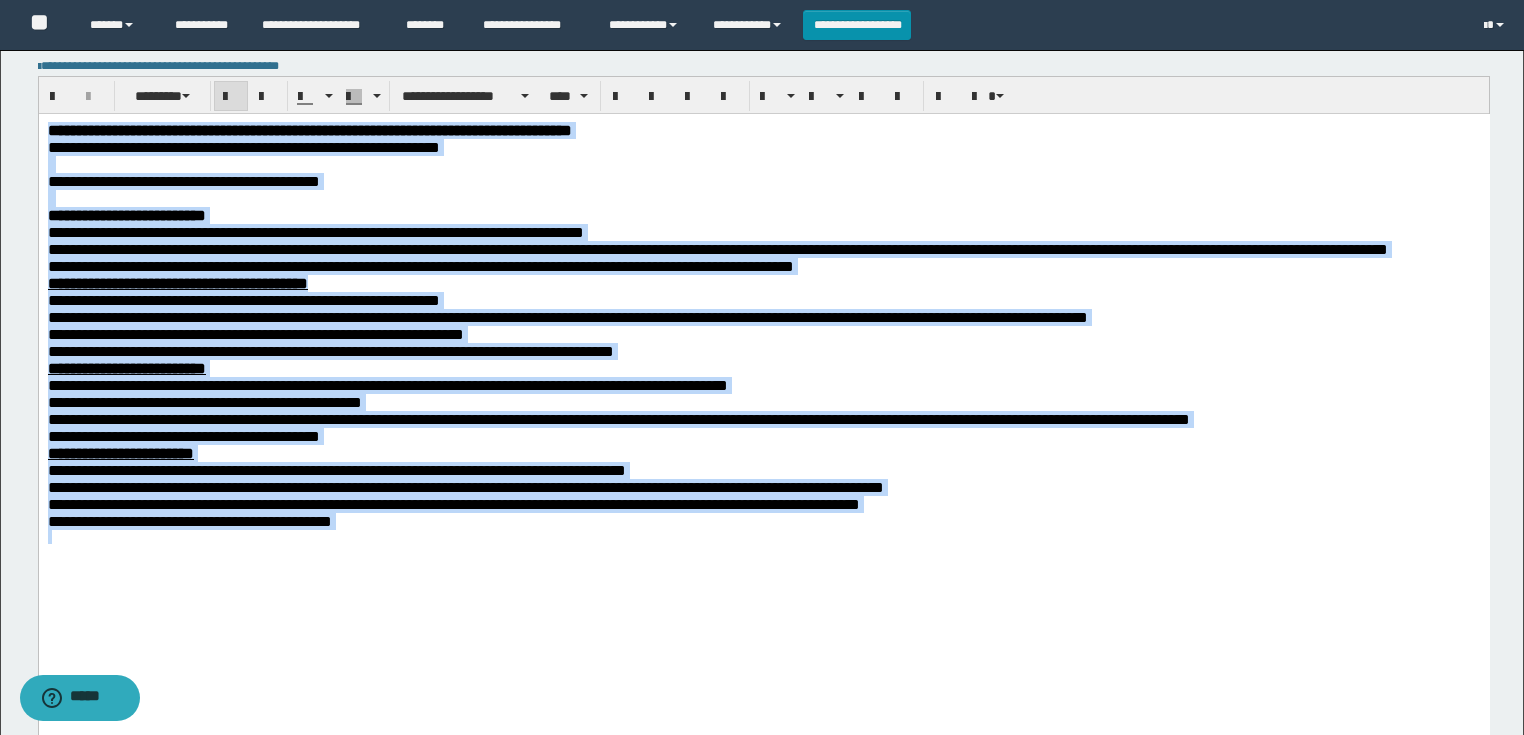 drag, startPoint x: 600, startPoint y: 628, endPoint x: 628, endPoint y: 167, distance: 461.84955 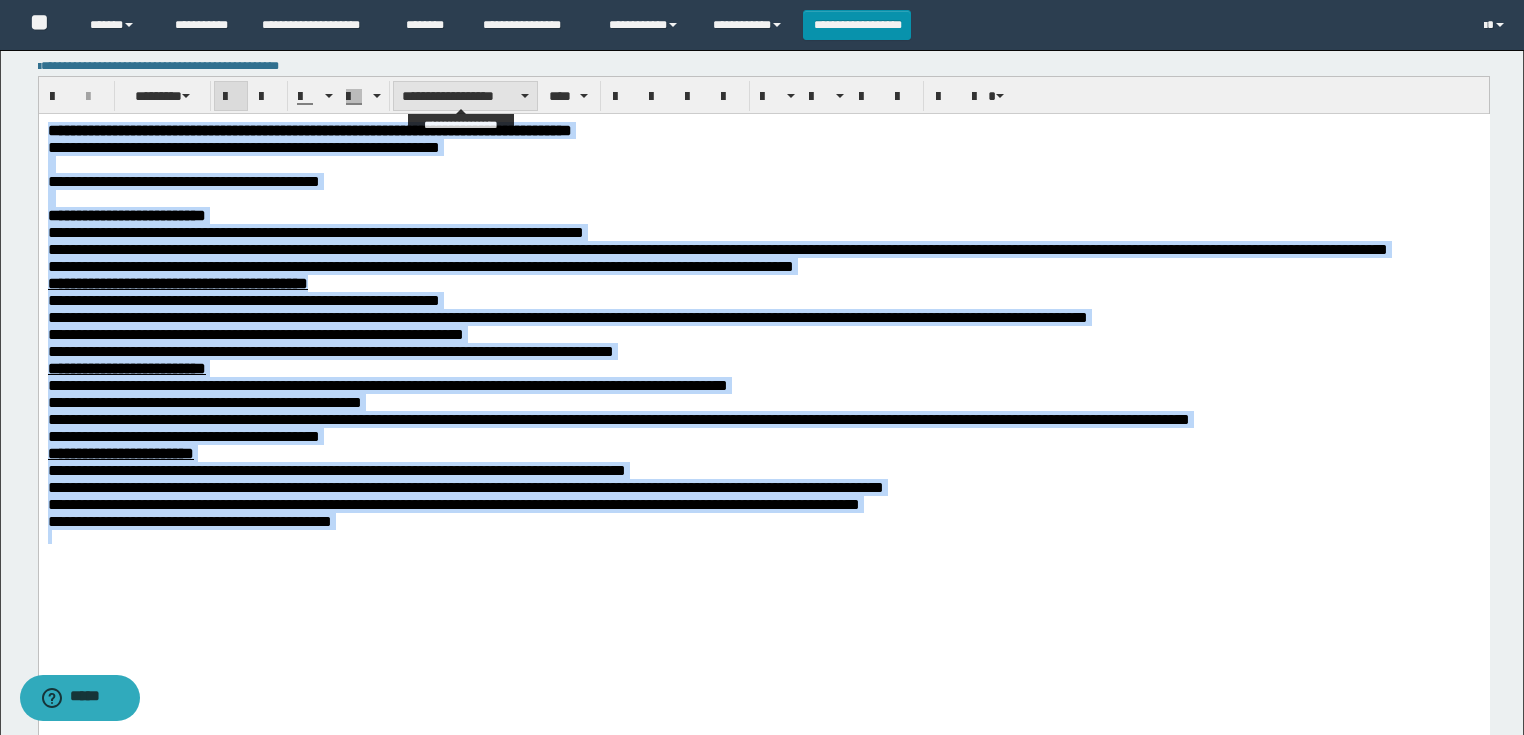 click on "**********" at bounding box center [465, 96] 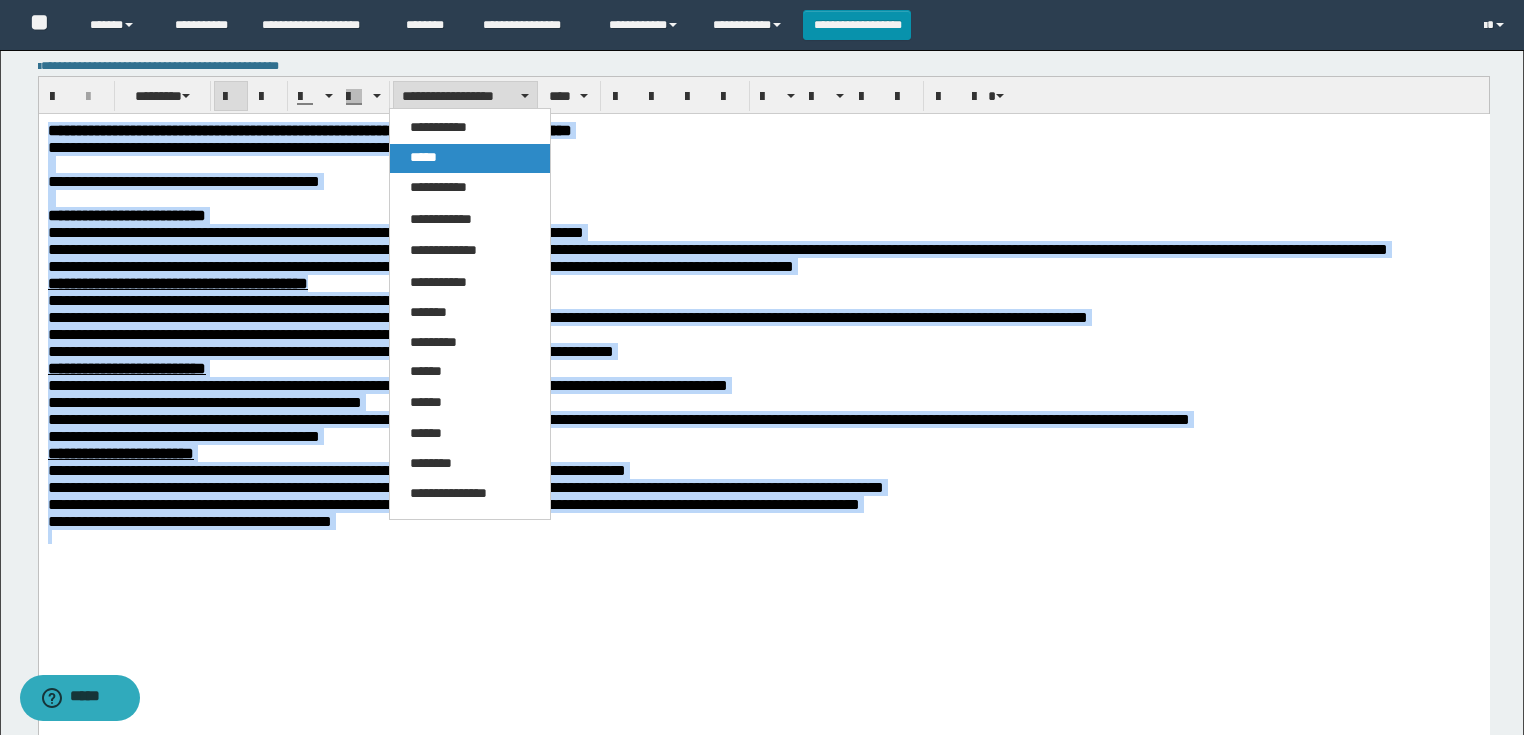 drag, startPoint x: 448, startPoint y: 155, endPoint x: 408, endPoint y: 18, distance: 142.72 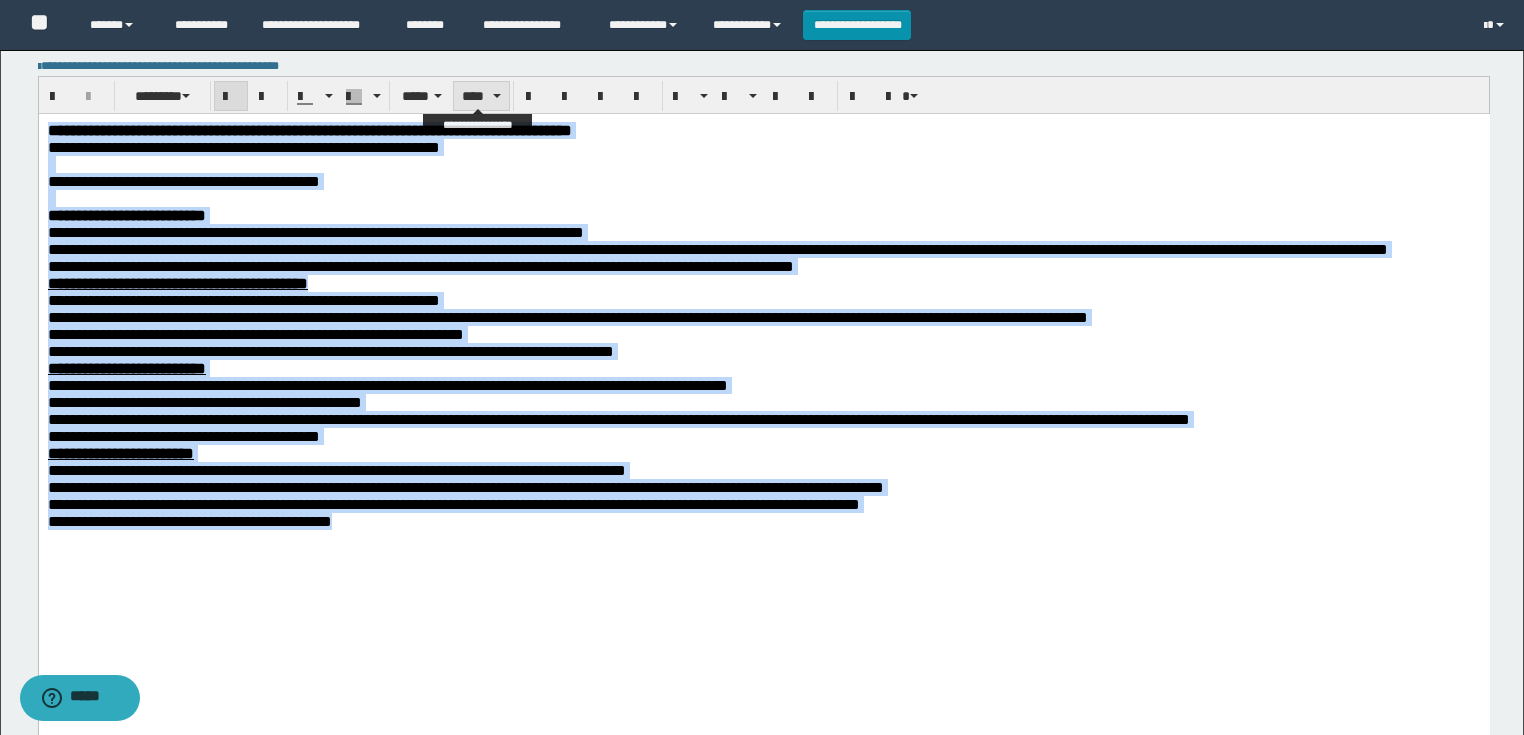 click on "****" at bounding box center [481, 96] 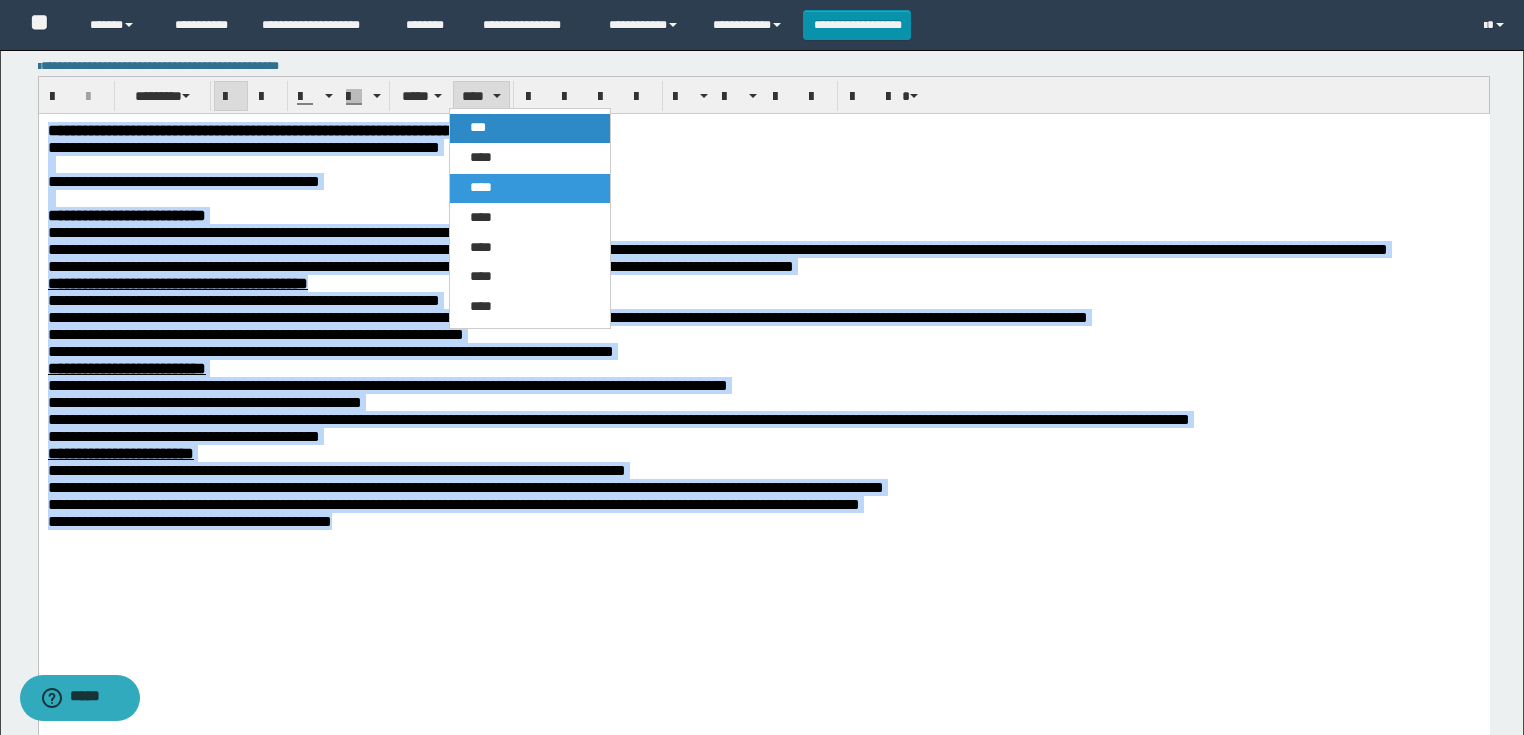 drag, startPoint x: 465, startPoint y: 136, endPoint x: 373, endPoint y: 30, distance: 140.35669 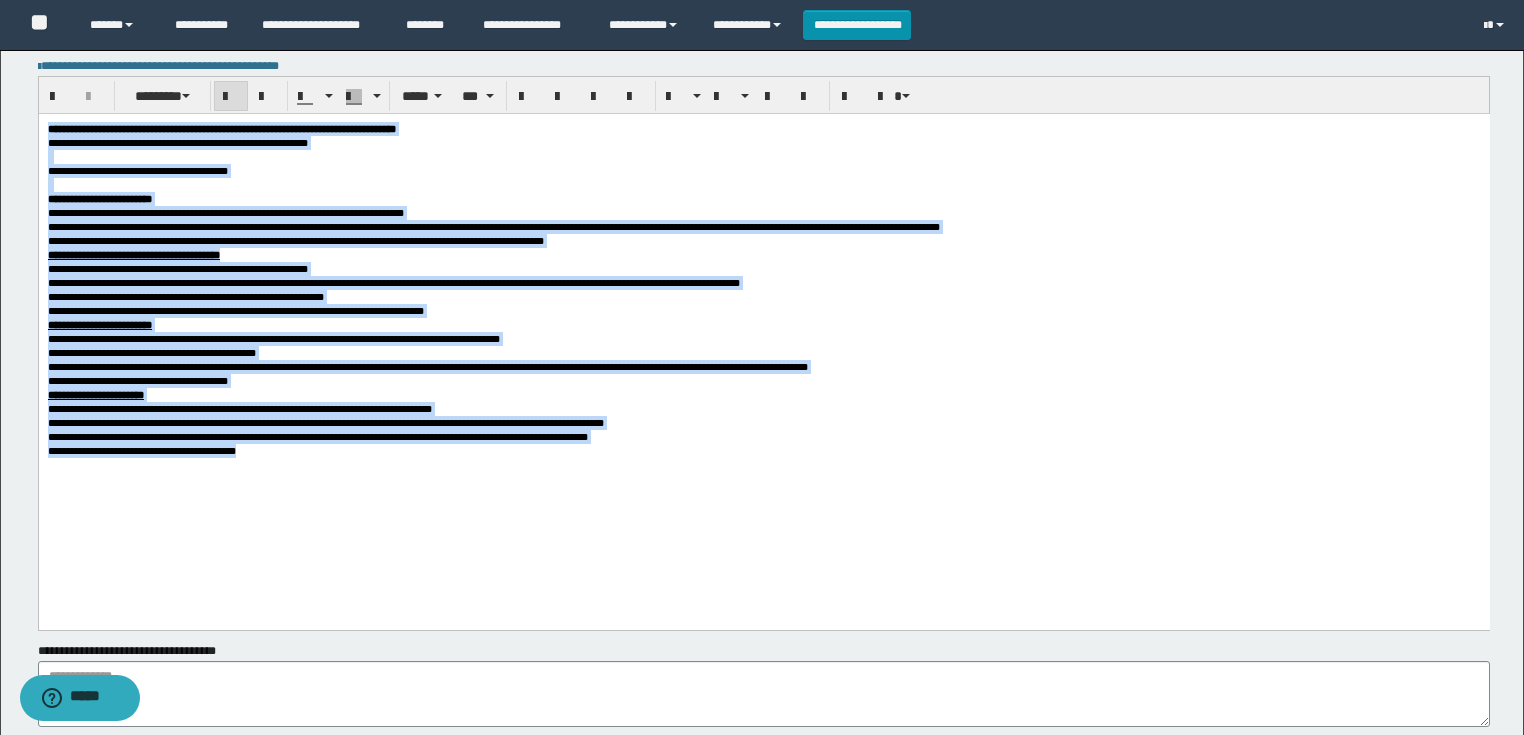 drag, startPoint x: 350, startPoint y: 159, endPoint x: 257, endPoint y: 183, distance: 96.04687 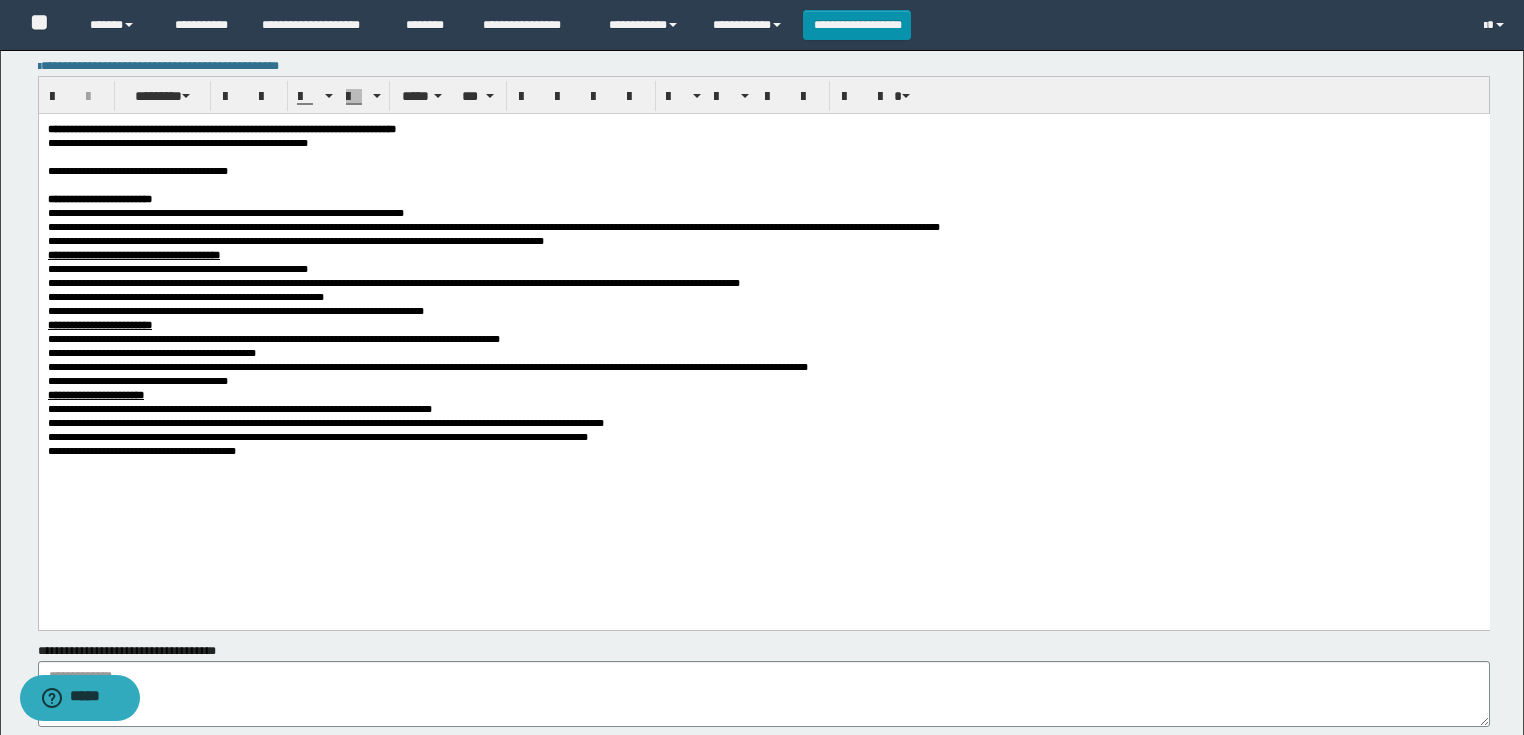 click on "**********" at bounding box center (137, 171) 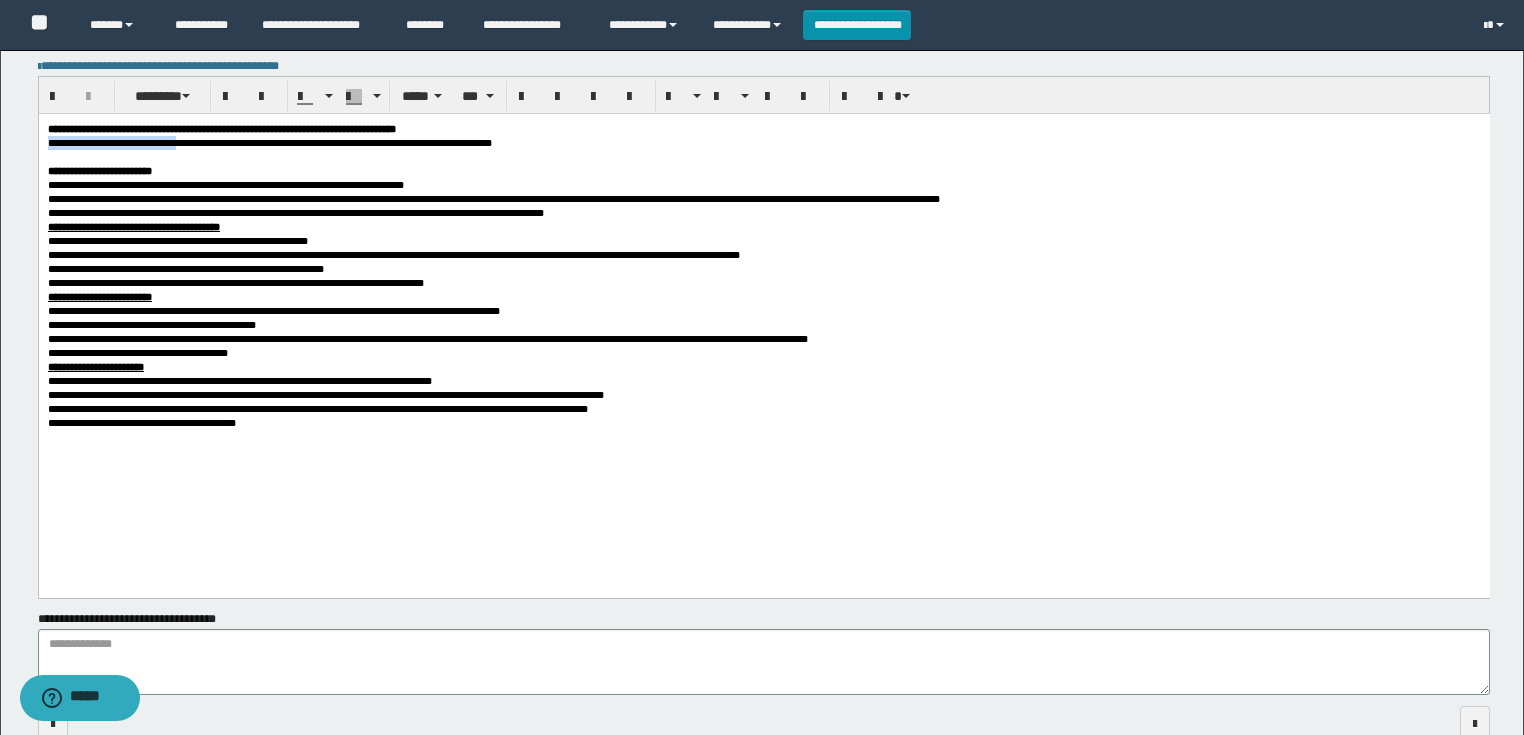 drag, startPoint x: 249, startPoint y: 144, endPoint x: 46, endPoint y: 138, distance: 203.08865 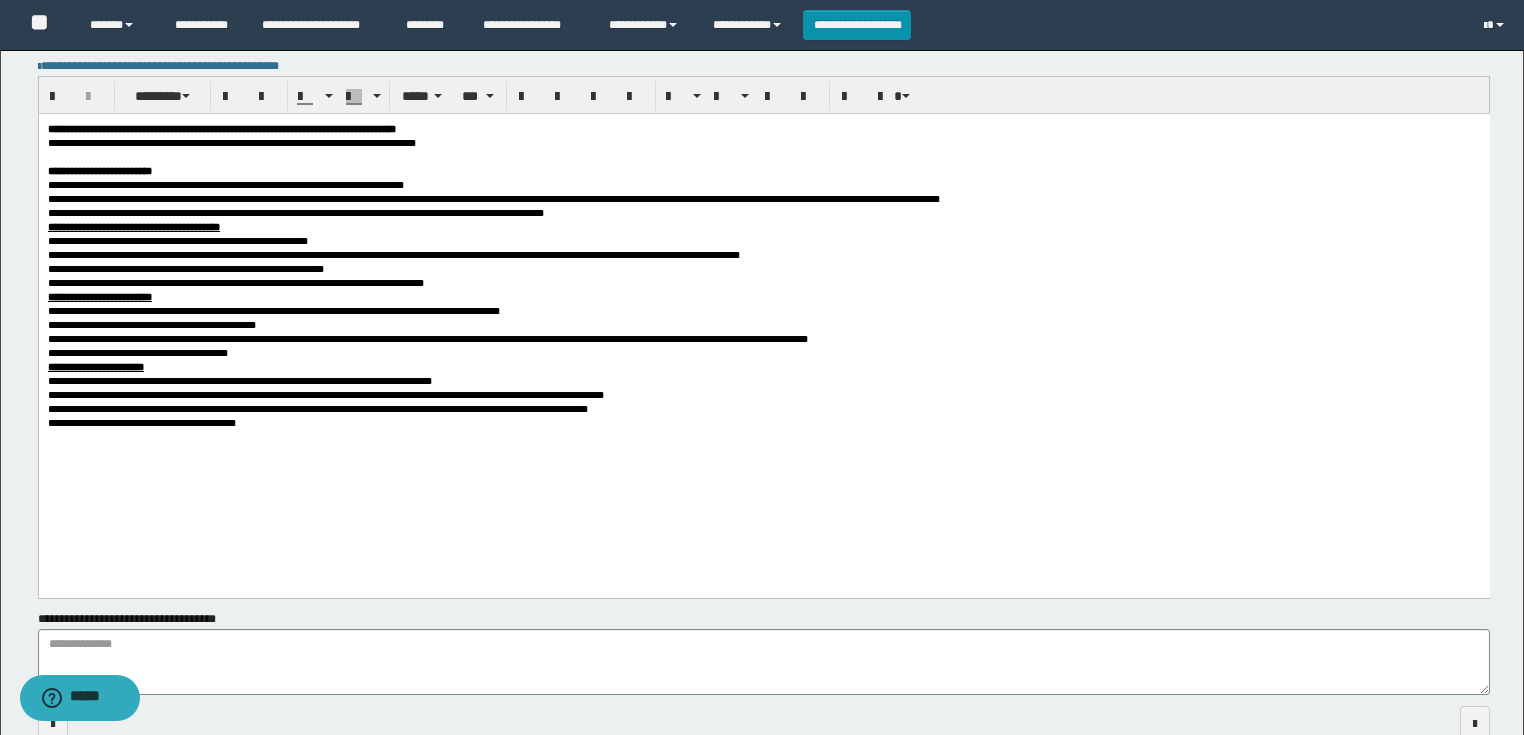 click on "**********" at bounding box center [763, 308] 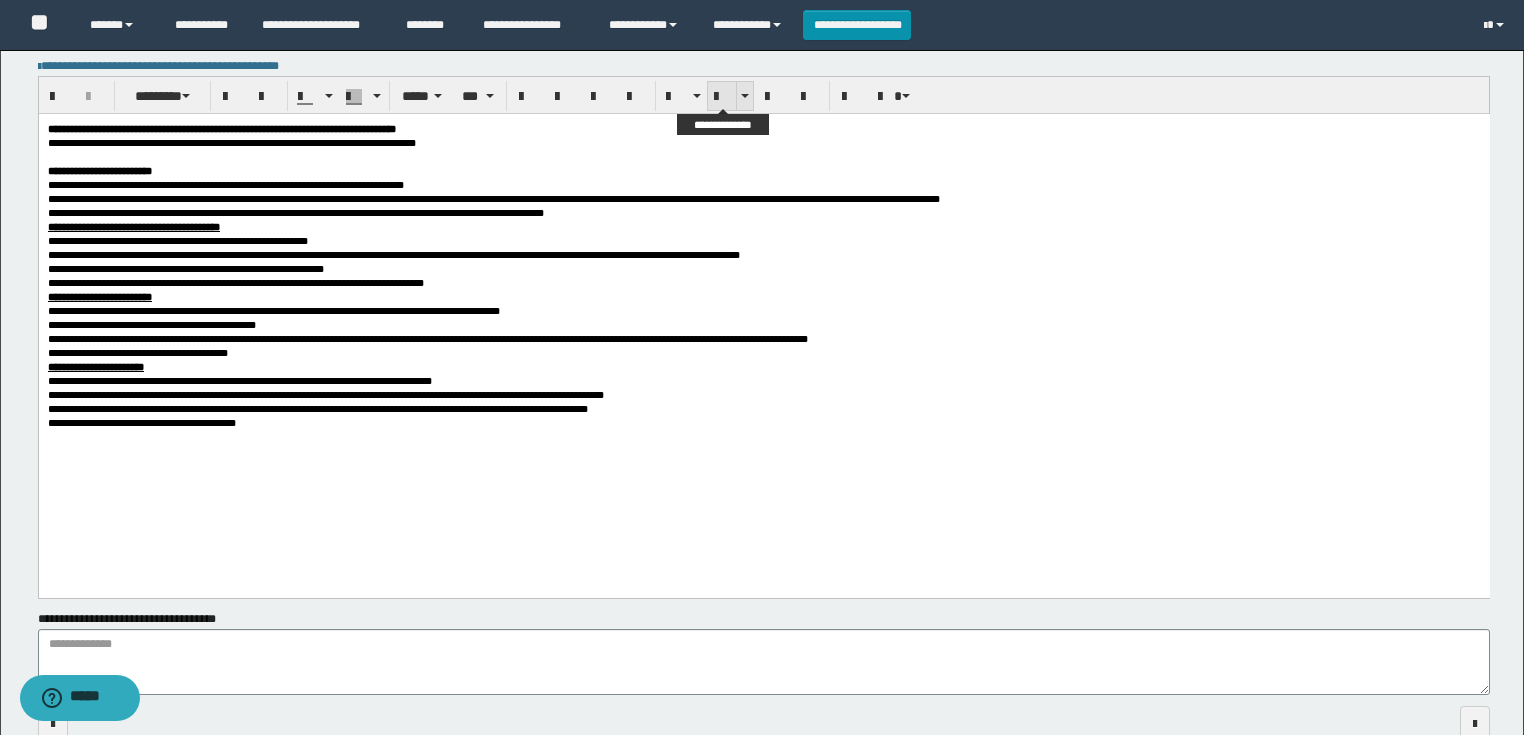 click at bounding box center [722, 96] 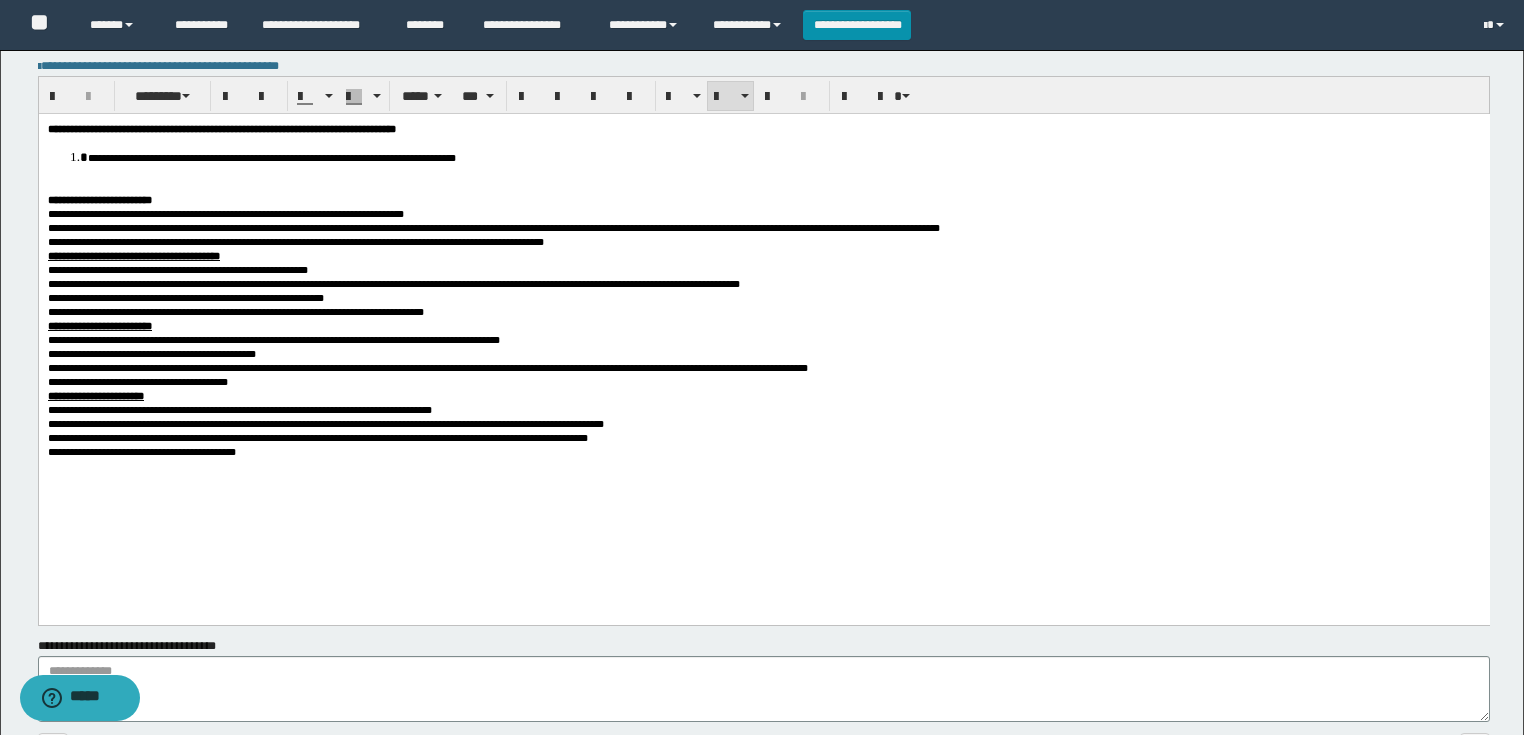 click at bounding box center (763, 186) 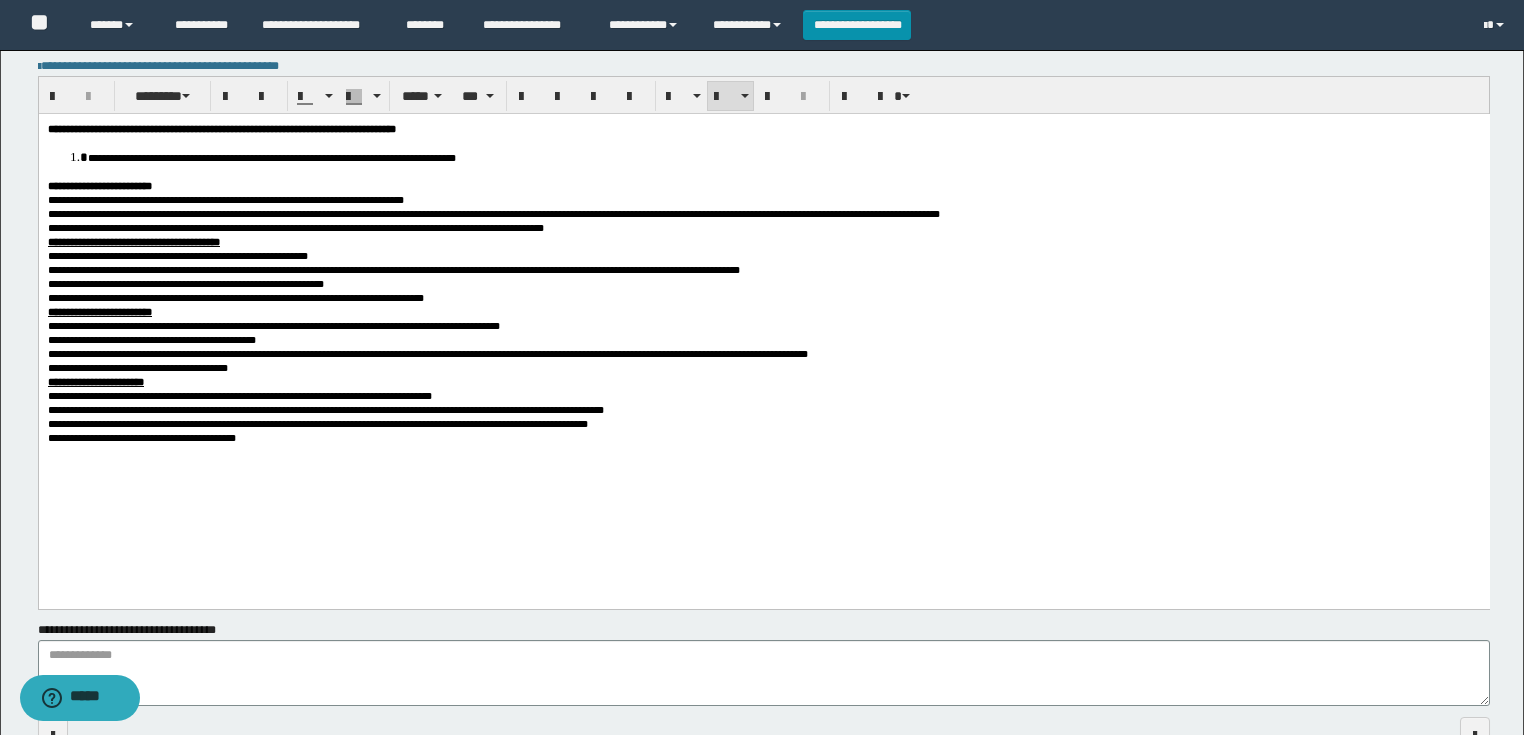 click on "**********" at bounding box center [181, 158] 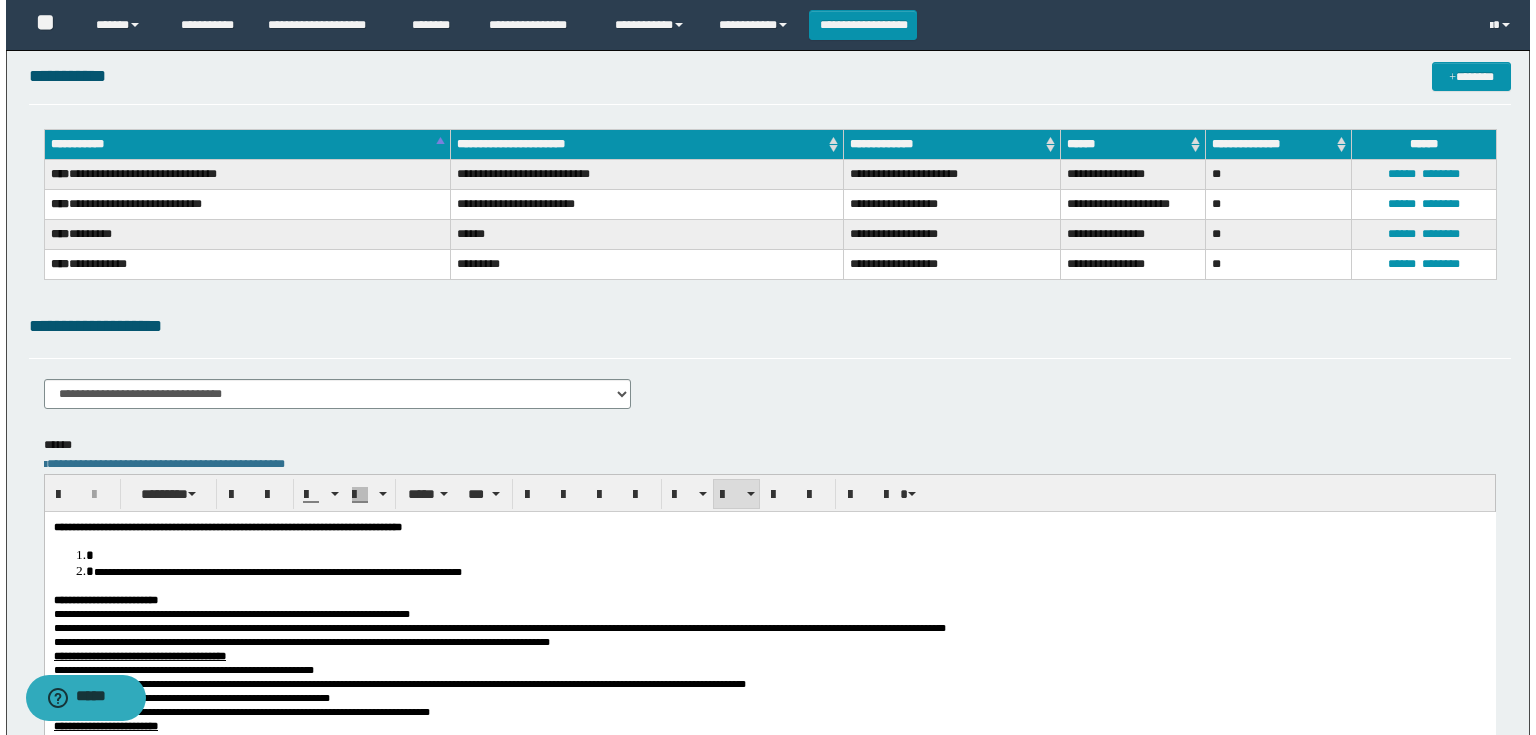 scroll, scrollTop: 0, scrollLeft: 0, axis: both 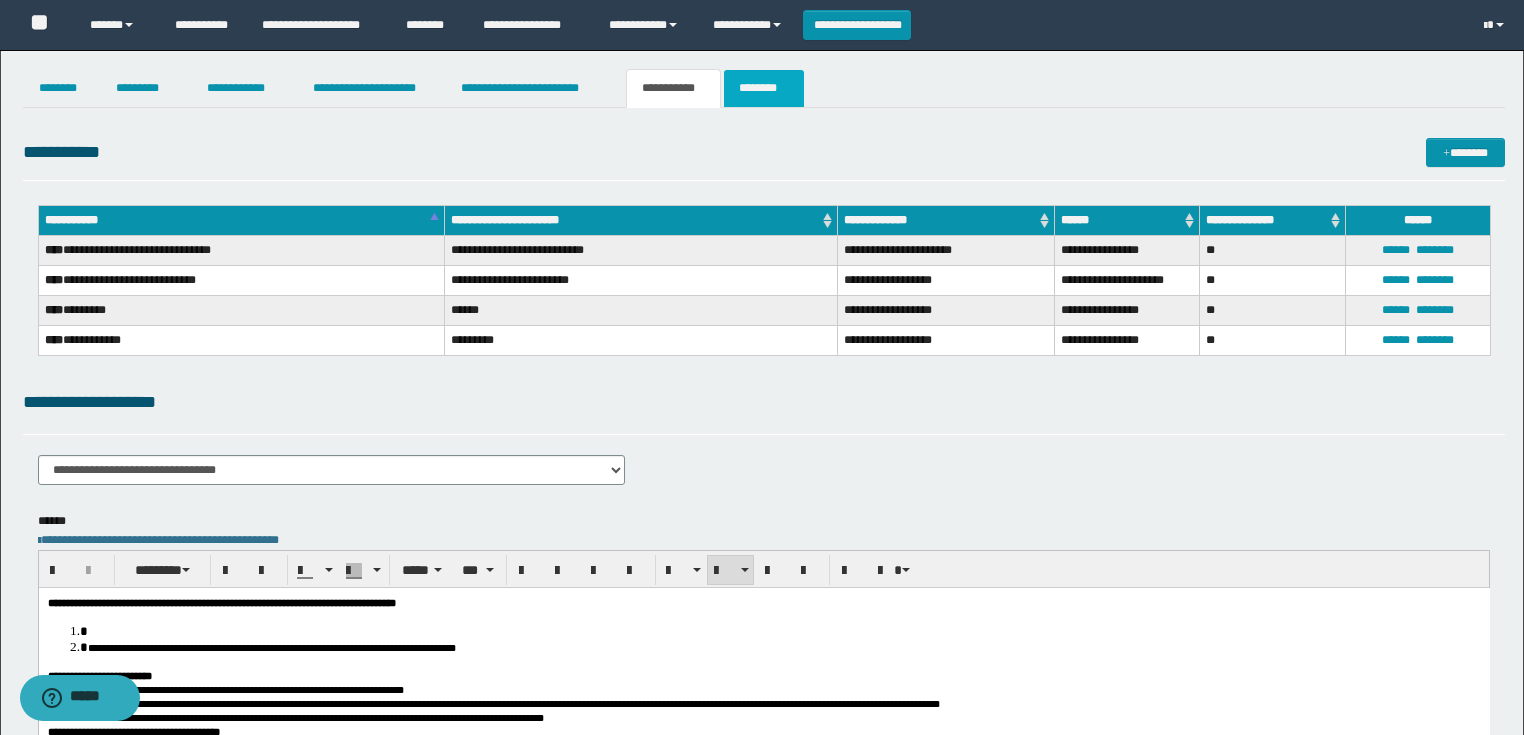 click on "********" at bounding box center (764, 88) 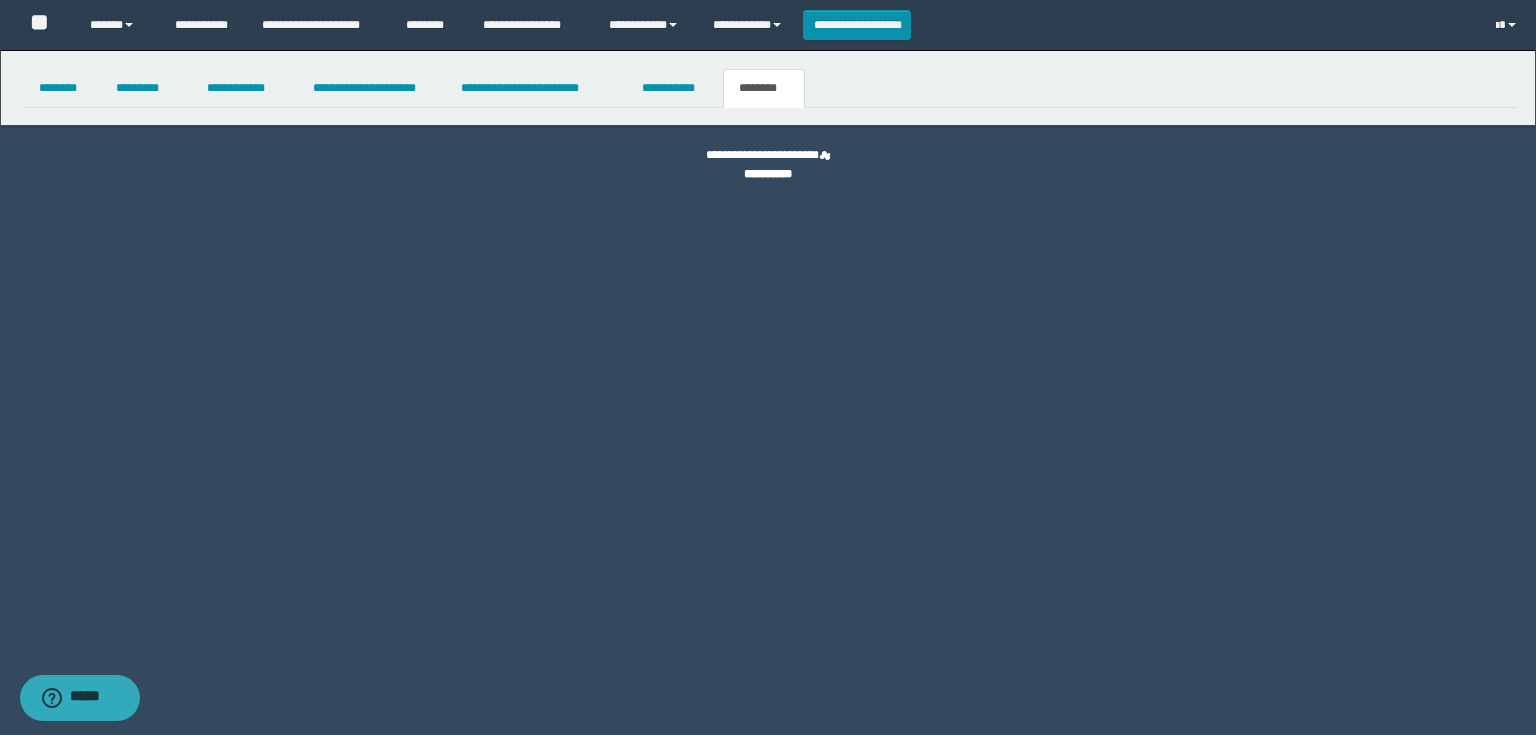 select 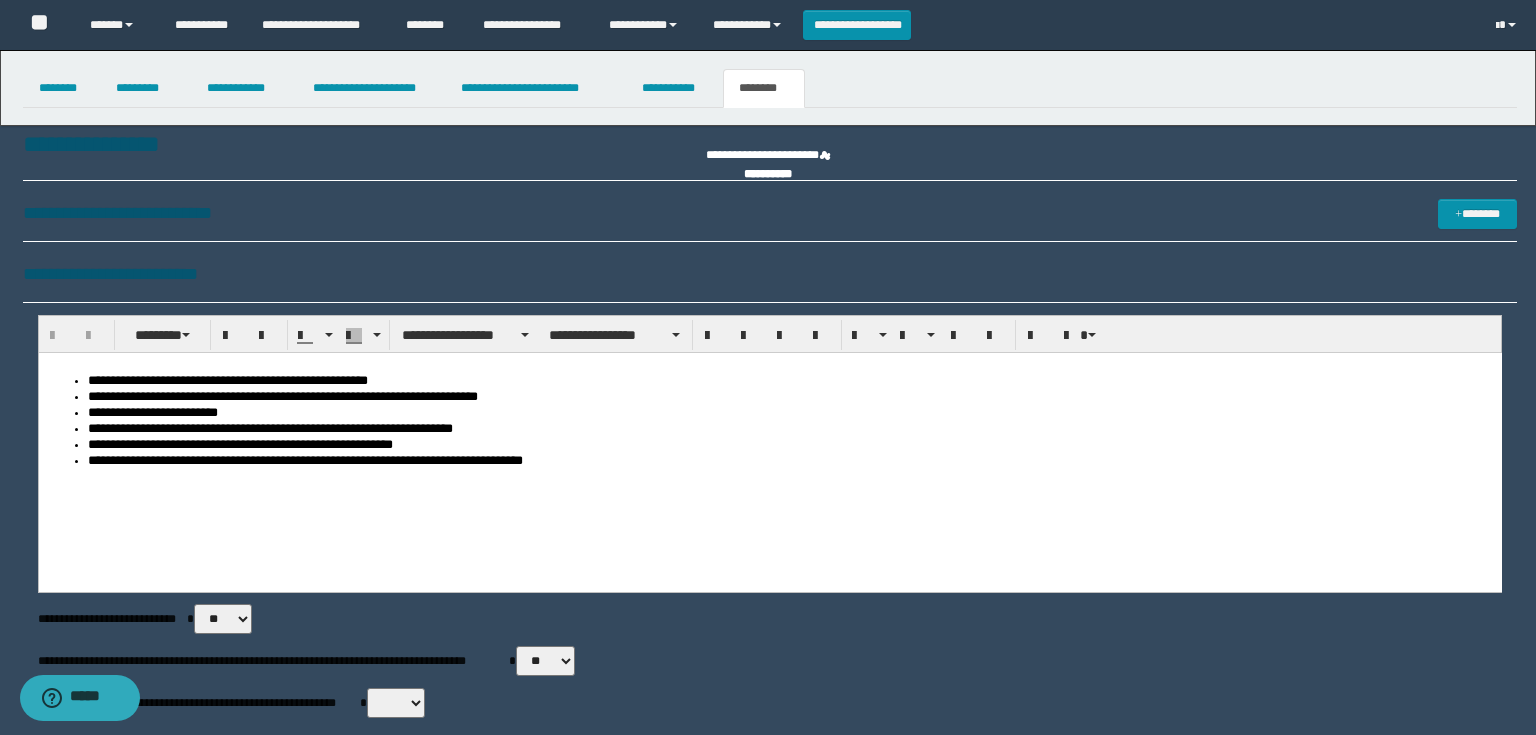 scroll, scrollTop: 0, scrollLeft: 0, axis: both 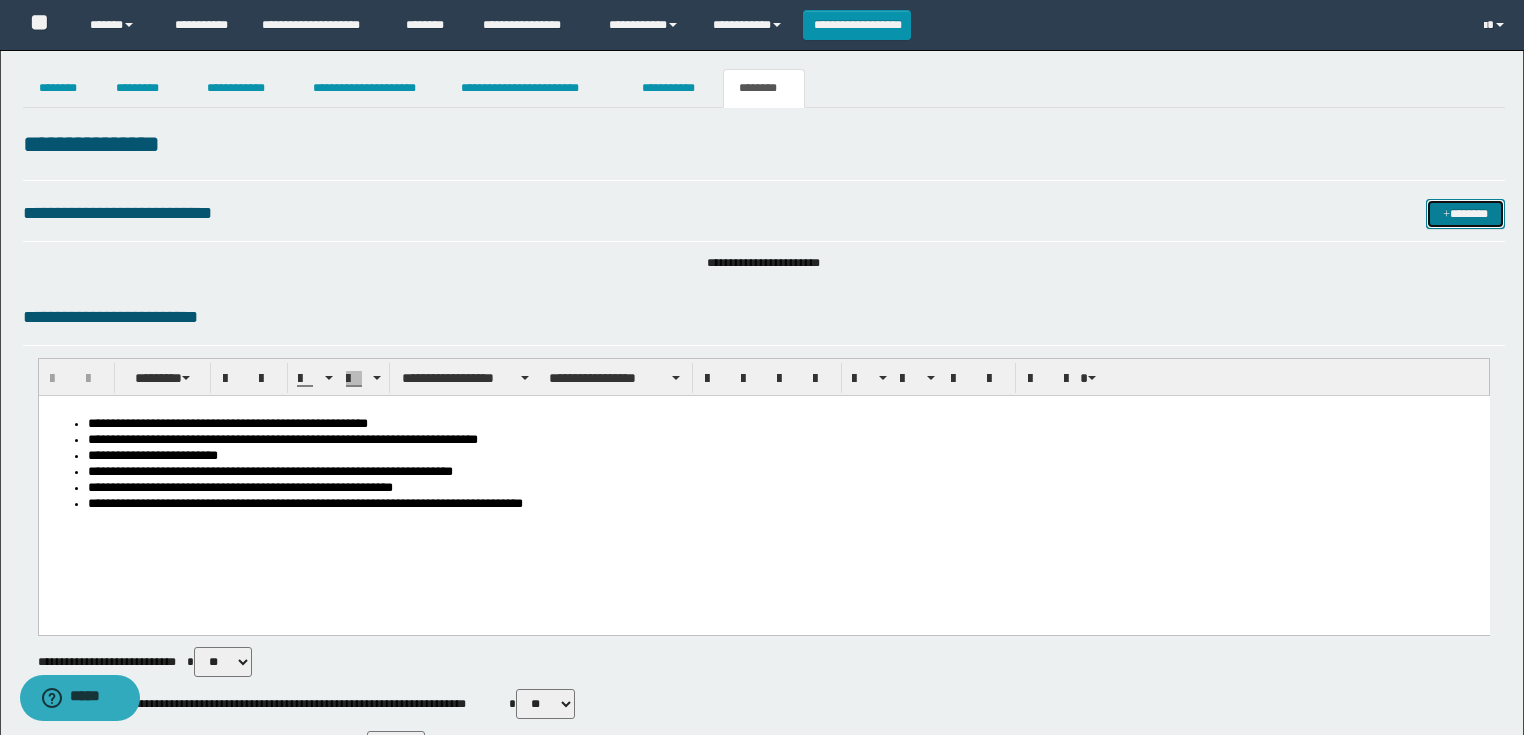 click on "*******" at bounding box center [1465, 214] 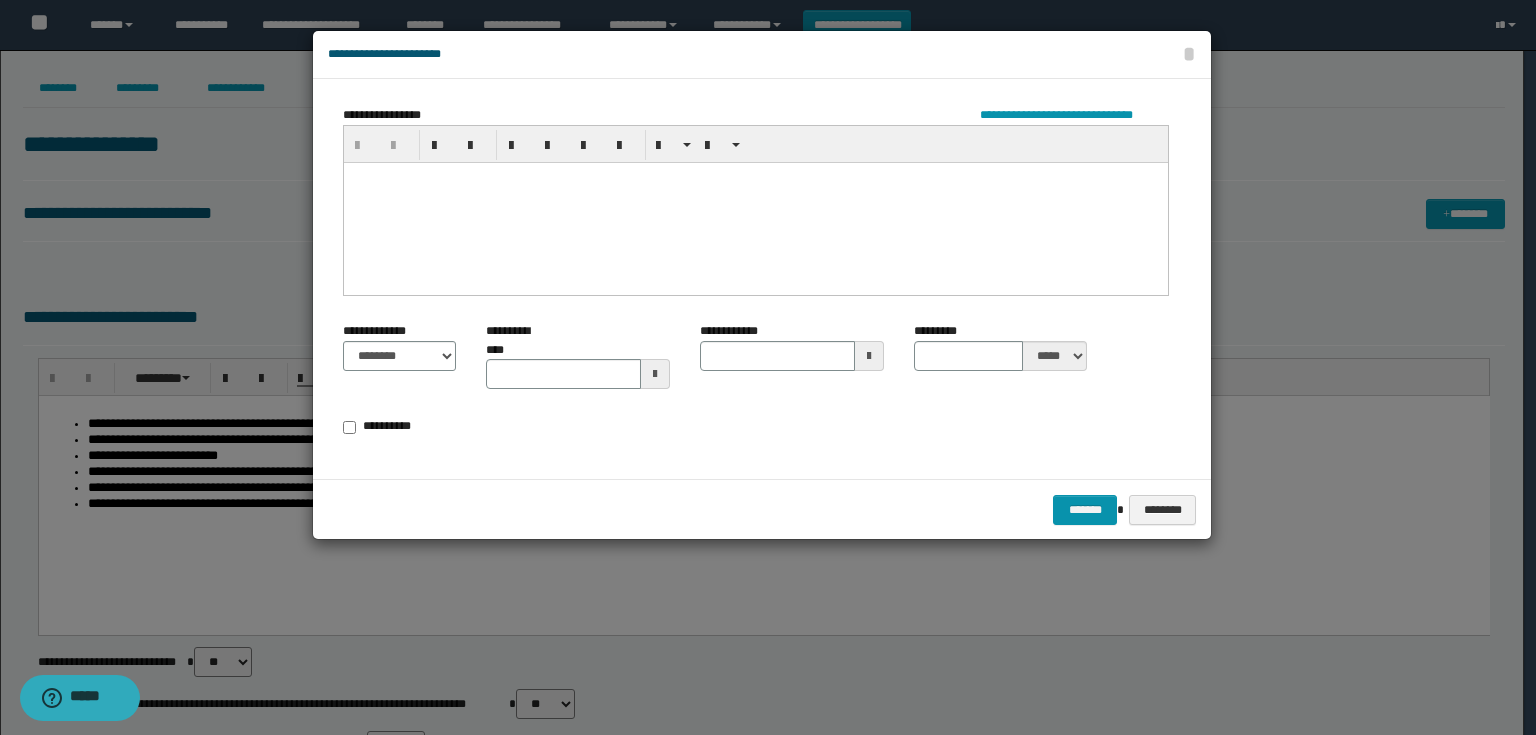 click at bounding box center (756, 202) 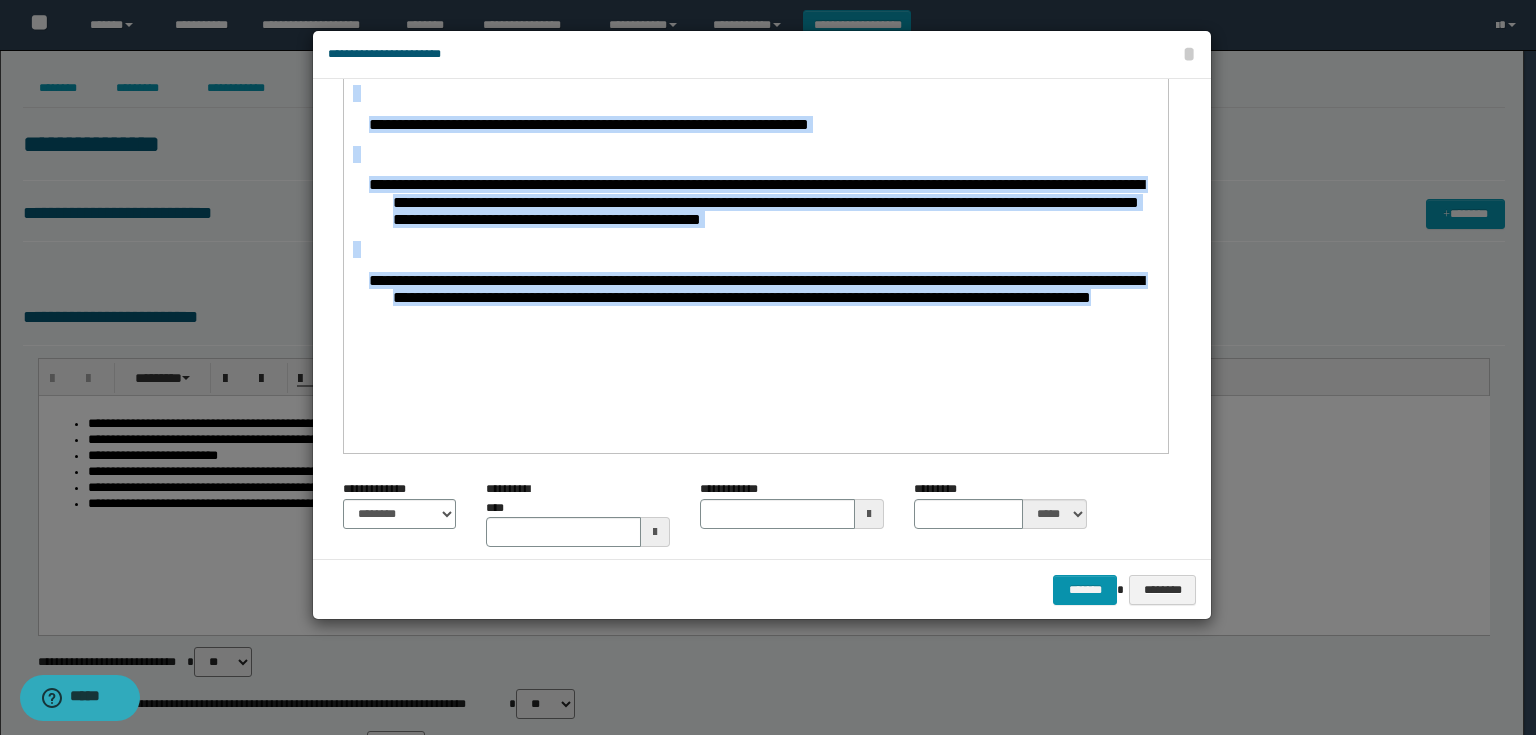 scroll, scrollTop: 0, scrollLeft: 0, axis: both 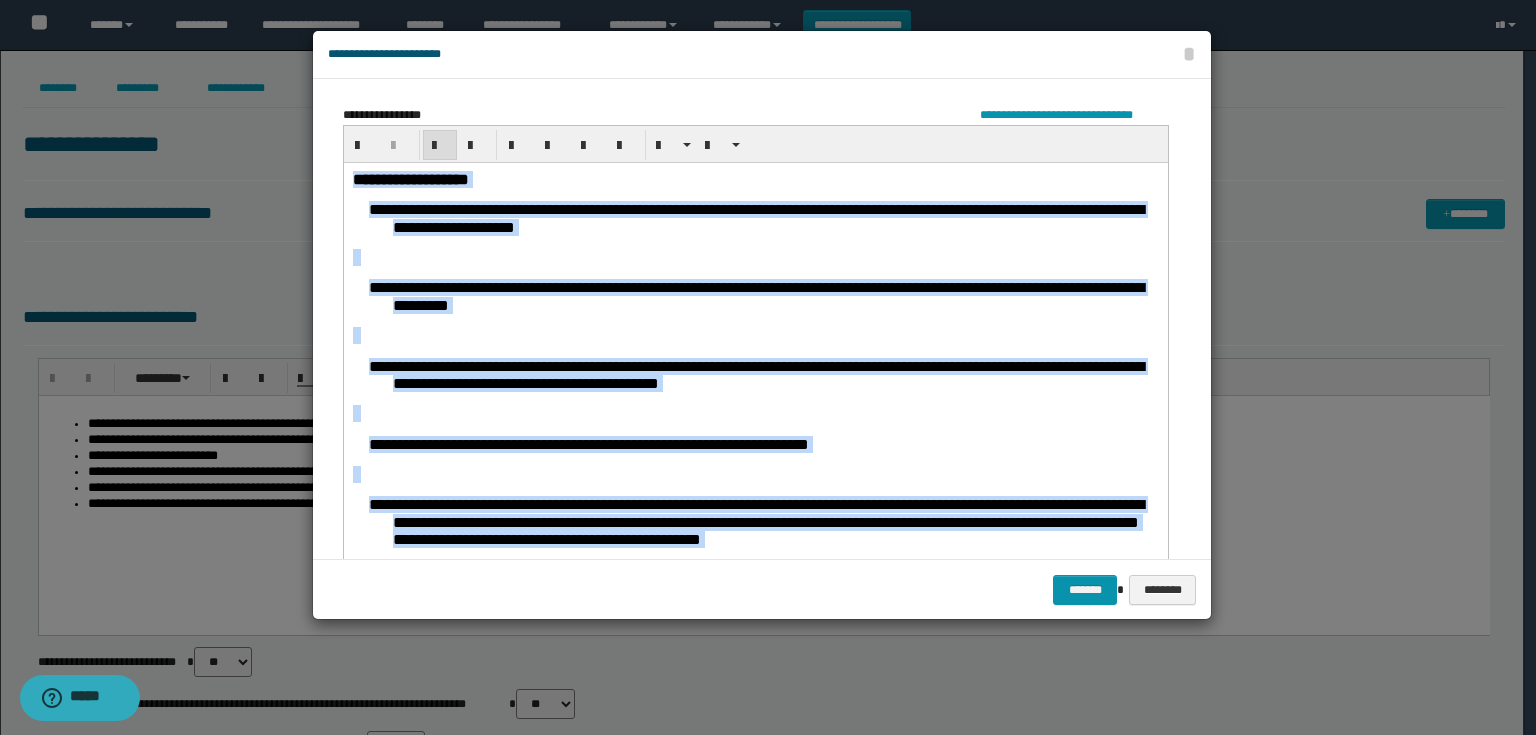 drag, startPoint x: 764, startPoint y: 666, endPoint x: 71, endPoint y: -97, distance: 1030.7366 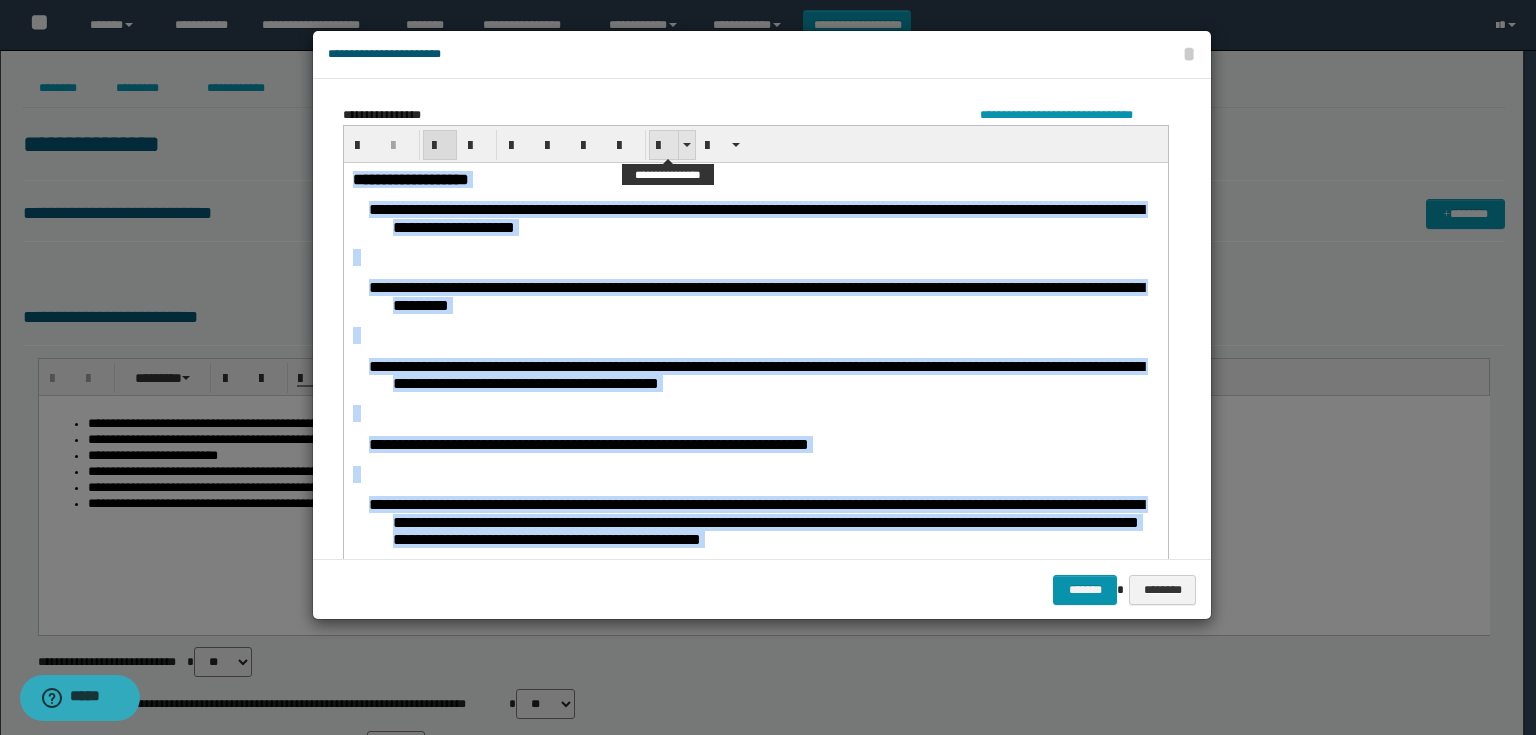 drag, startPoint x: 656, startPoint y: 152, endPoint x: 647, endPoint y: 147, distance: 10.29563 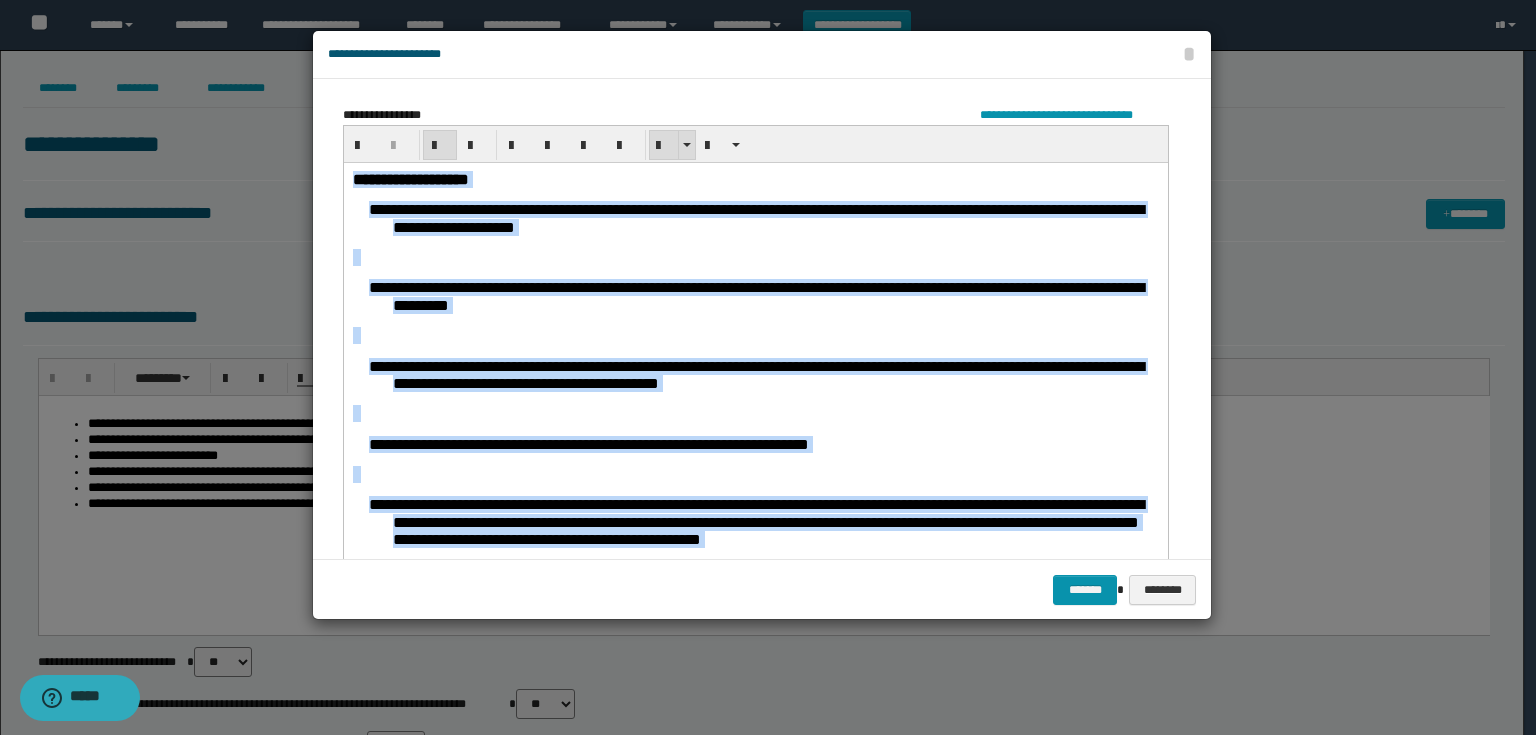 click at bounding box center (664, 145) 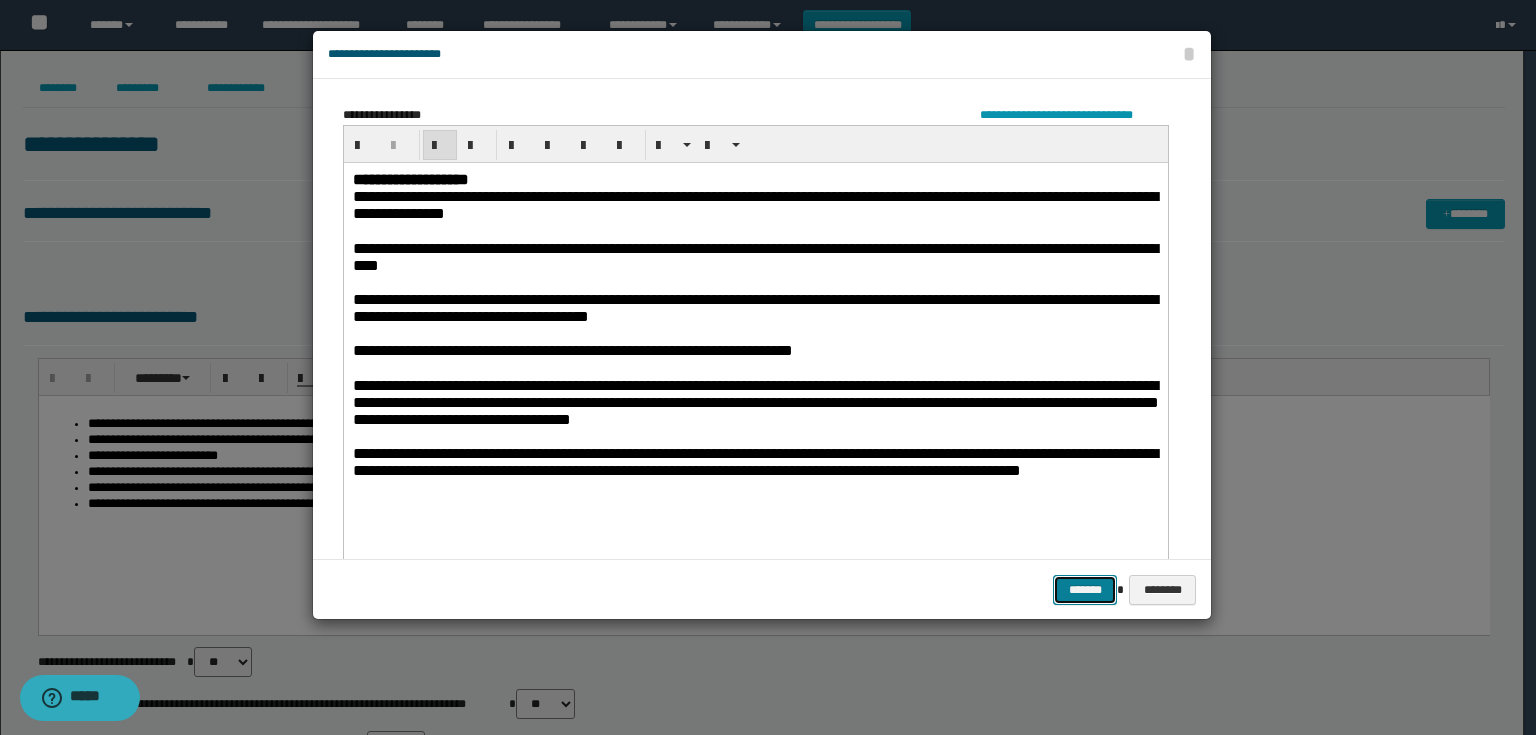 click on "*******" at bounding box center [1085, 590] 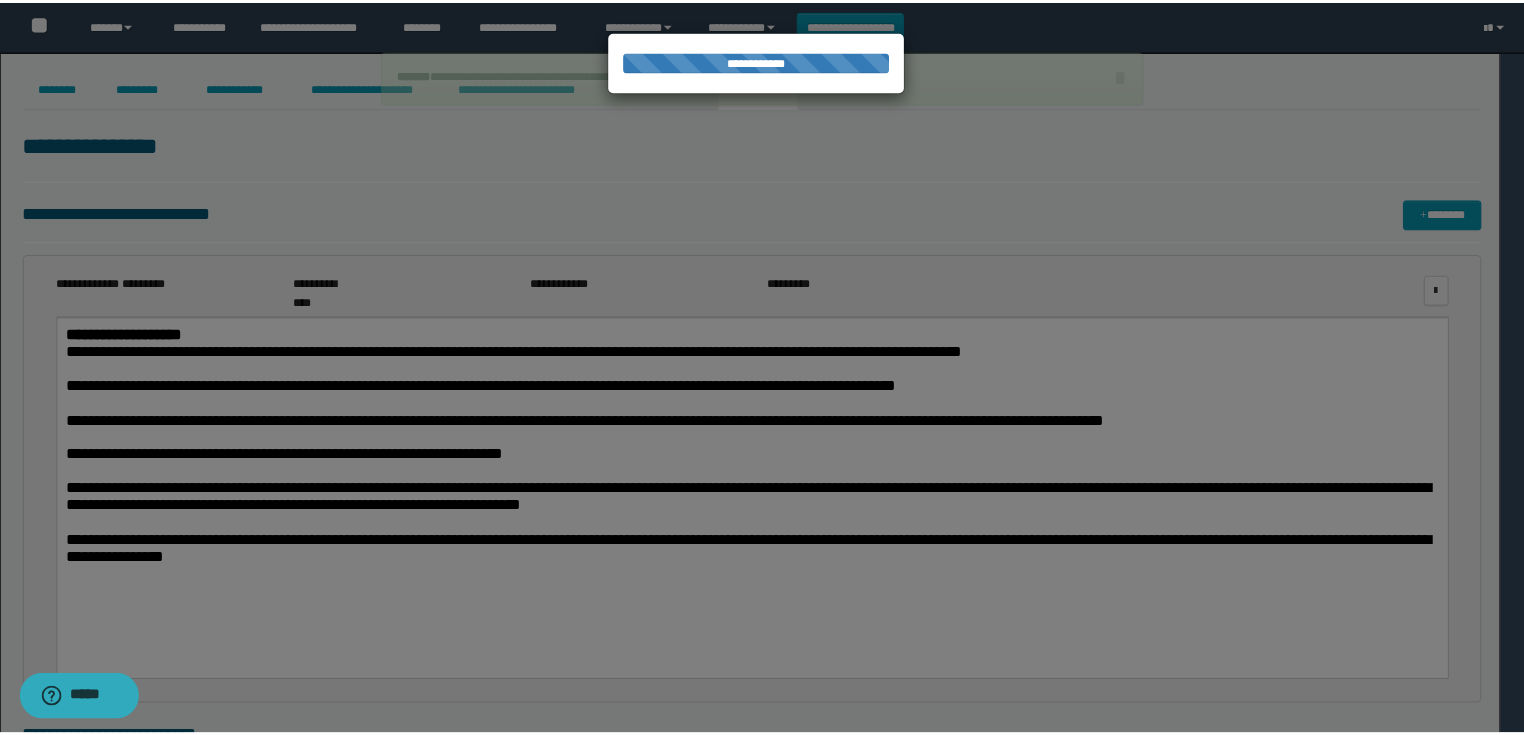 scroll, scrollTop: 0, scrollLeft: 0, axis: both 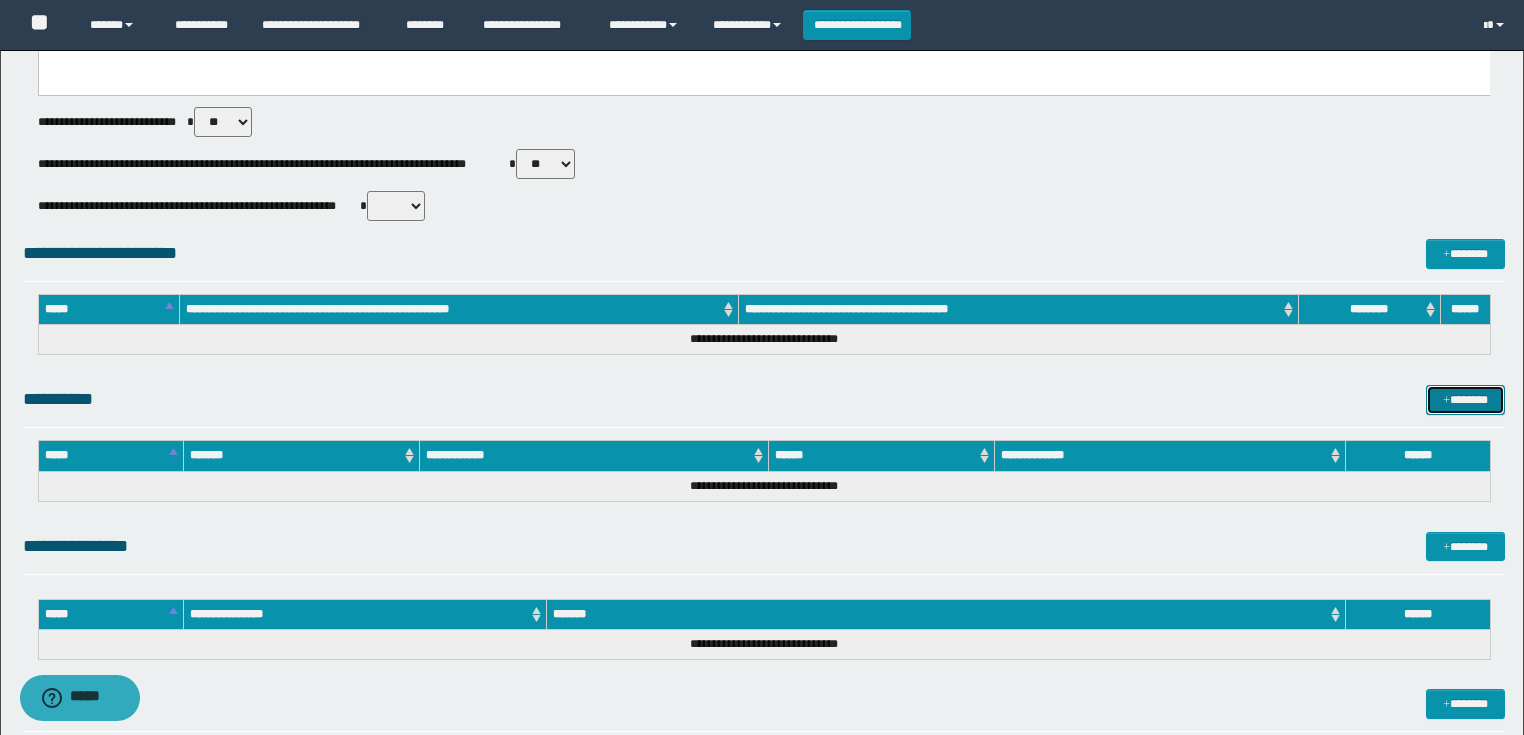 drag, startPoint x: 1443, startPoint y: 395, endPoint x: 1331, endPoint y: 283, distance: 158.39192 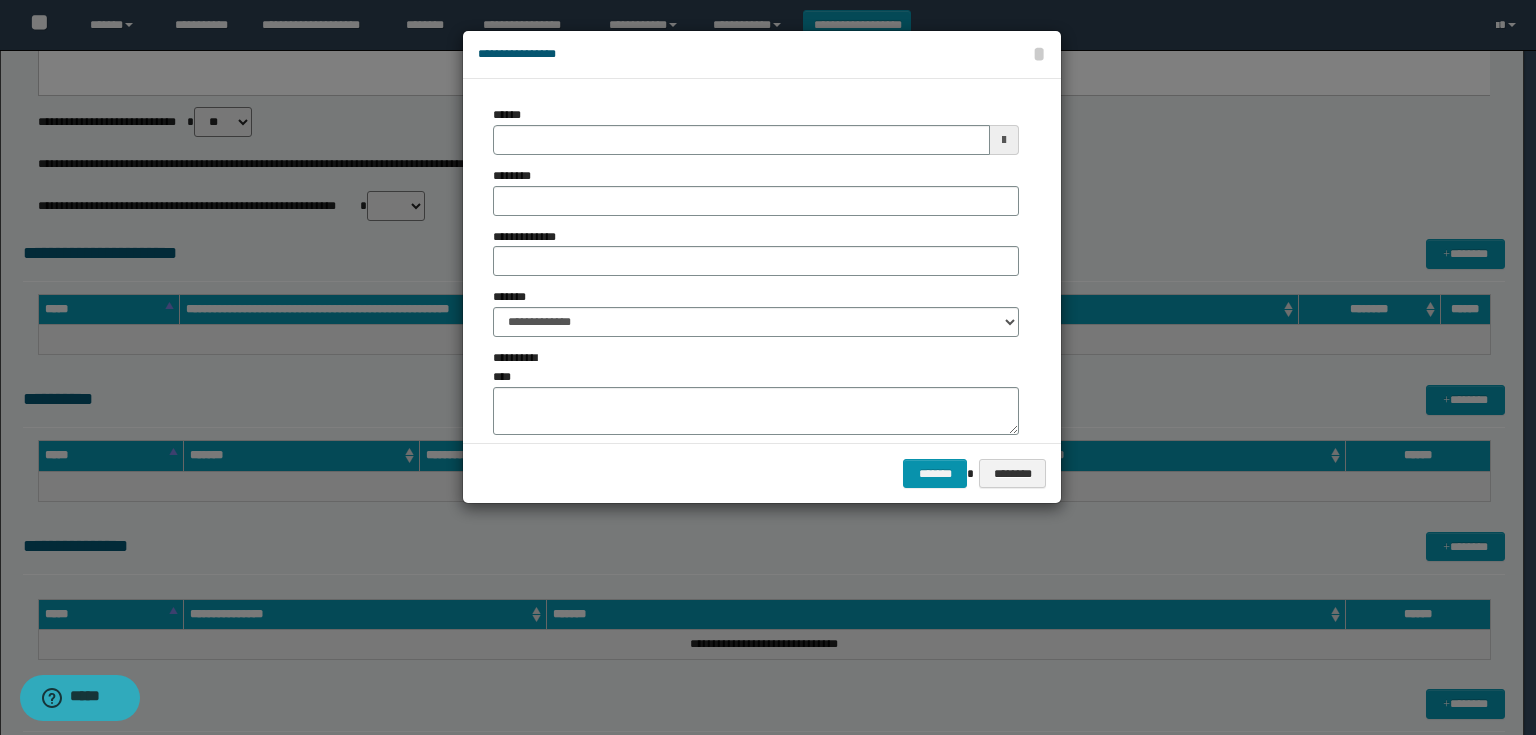 type on "**********" 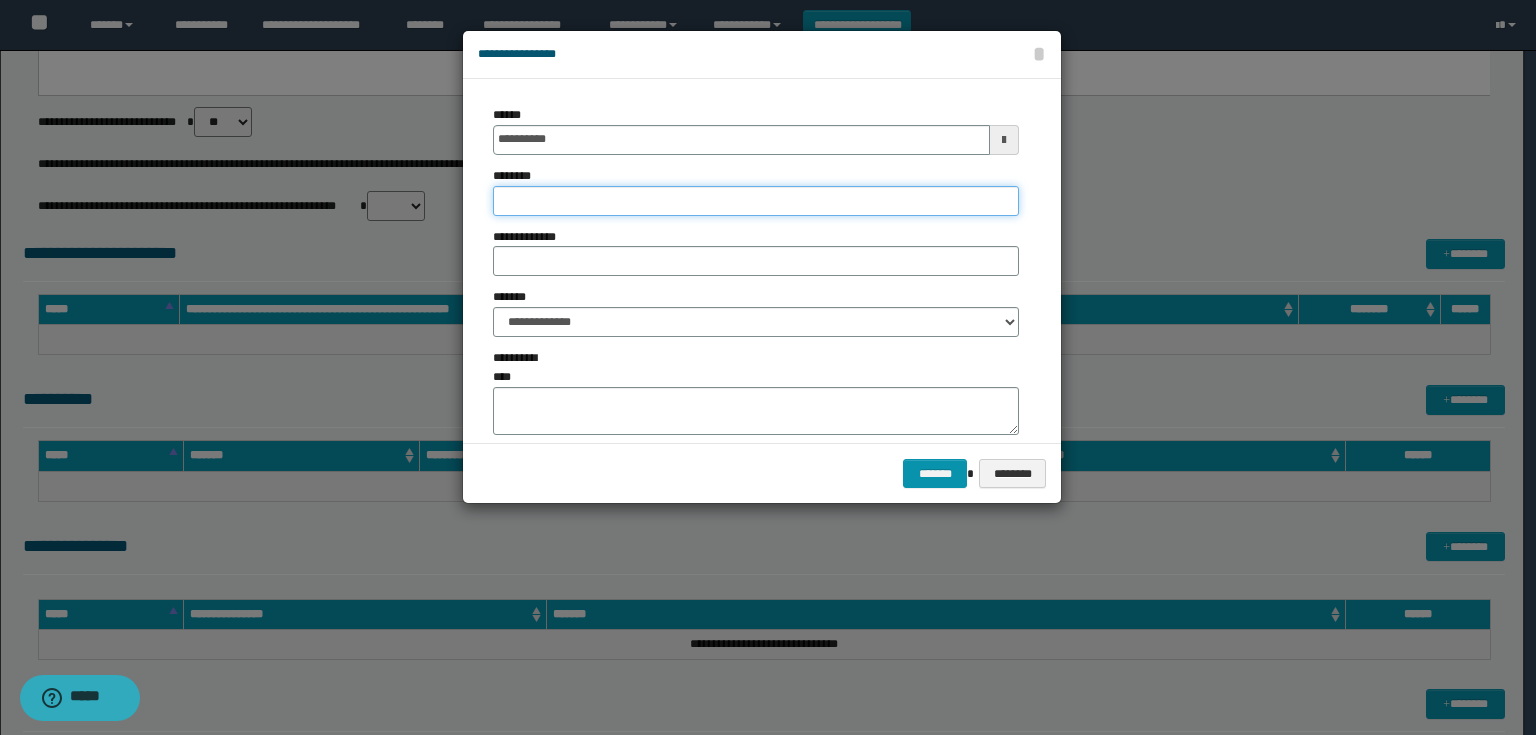 click on "********" at bounding box center (756, 201) 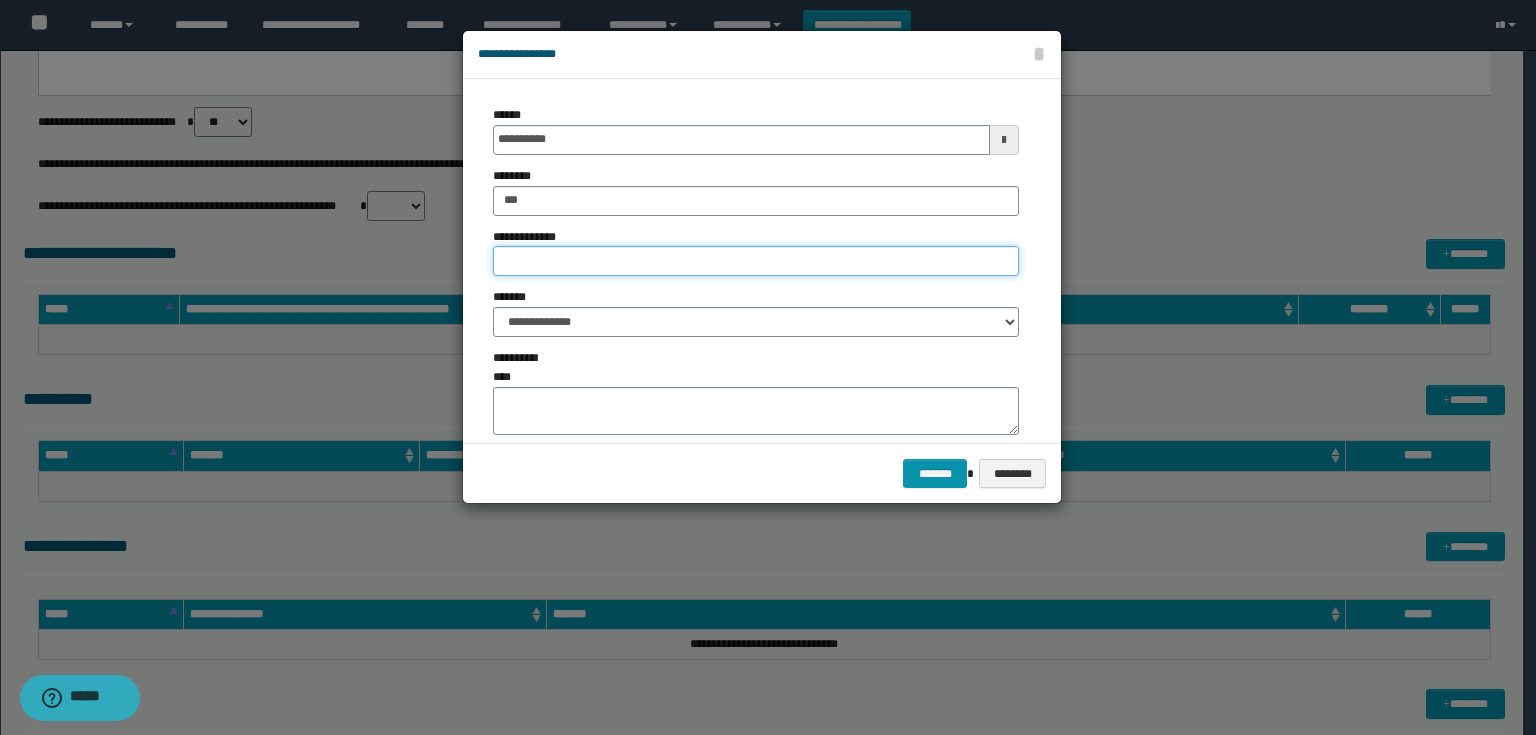 click on "**********" at bounding box center [756, 261] 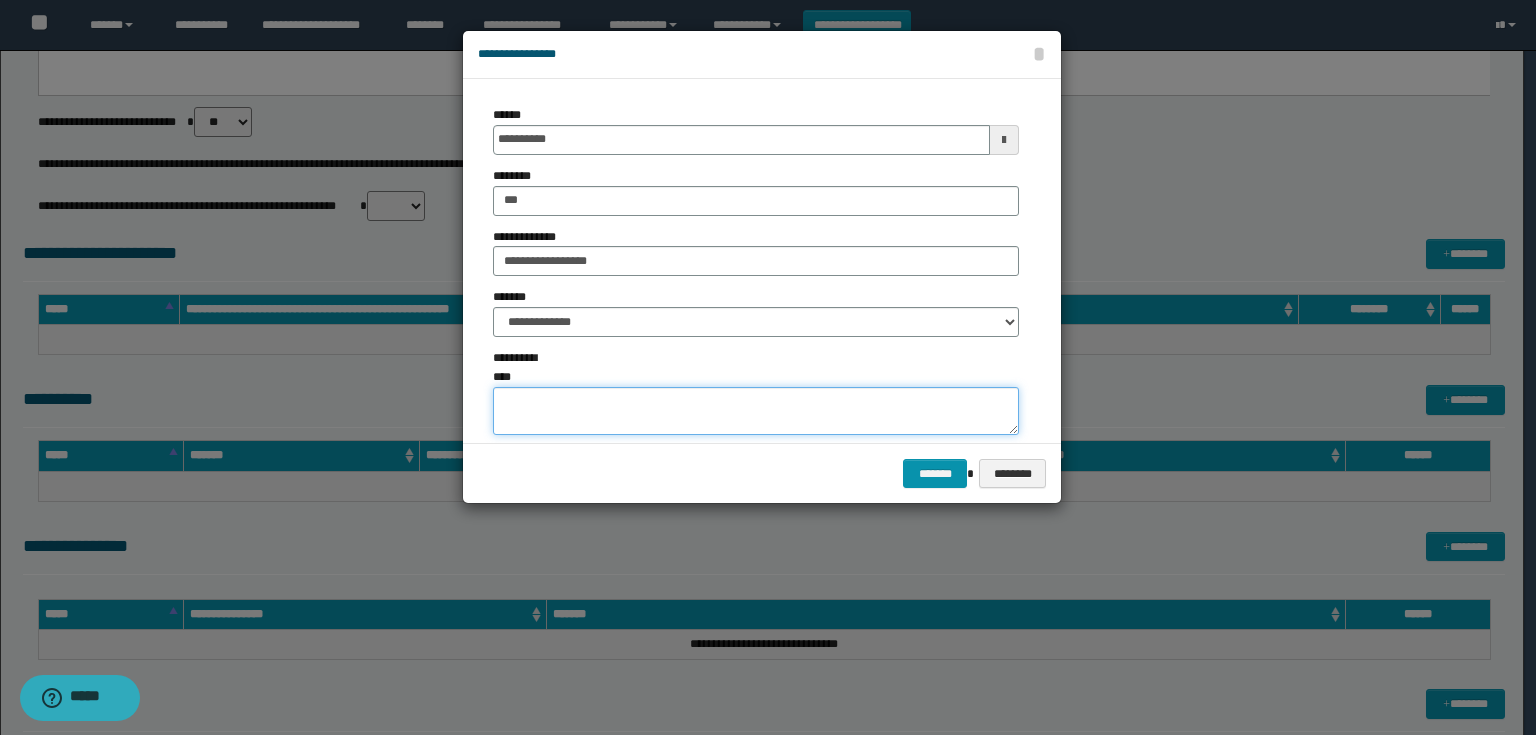 click on "**********" at bounding box center [756, 411] 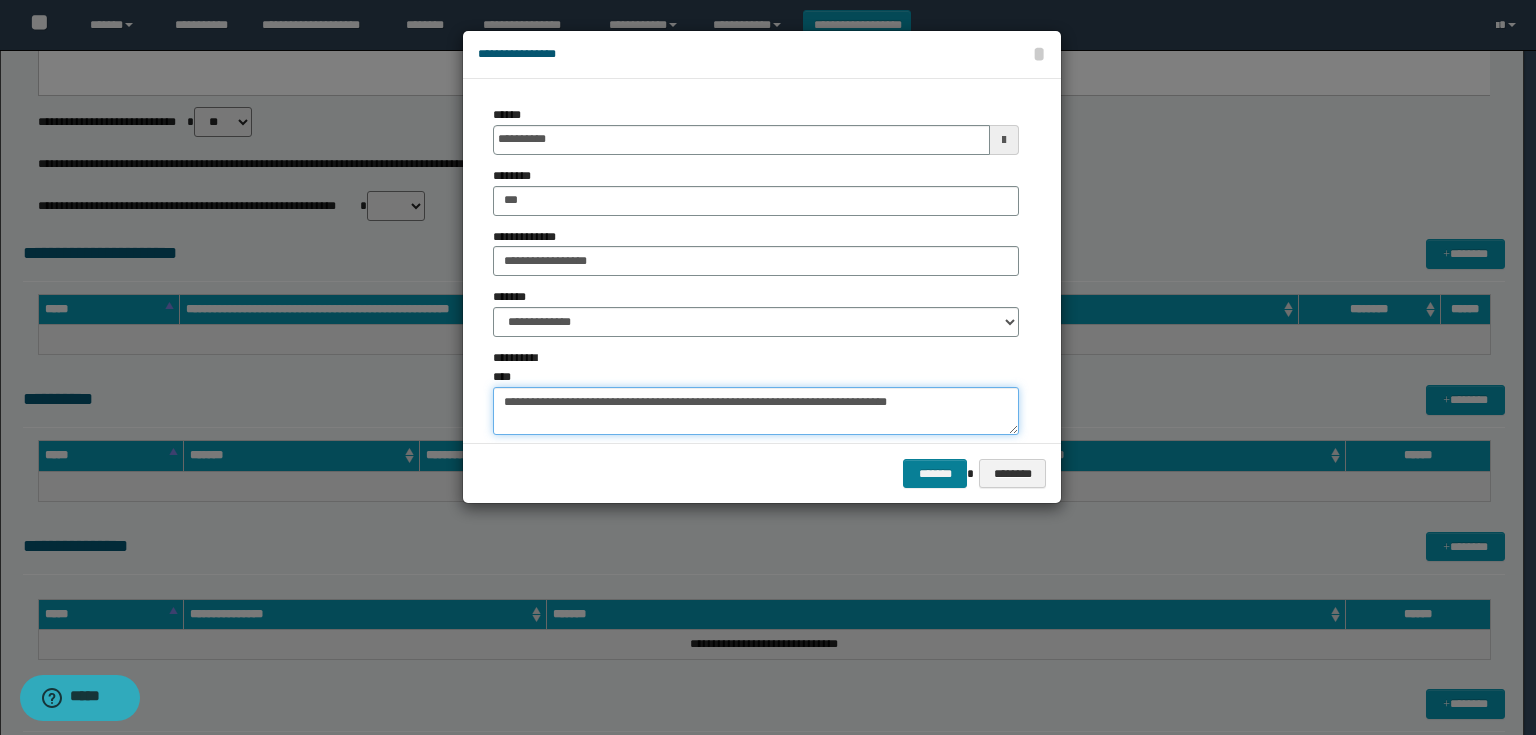 type on "**********" 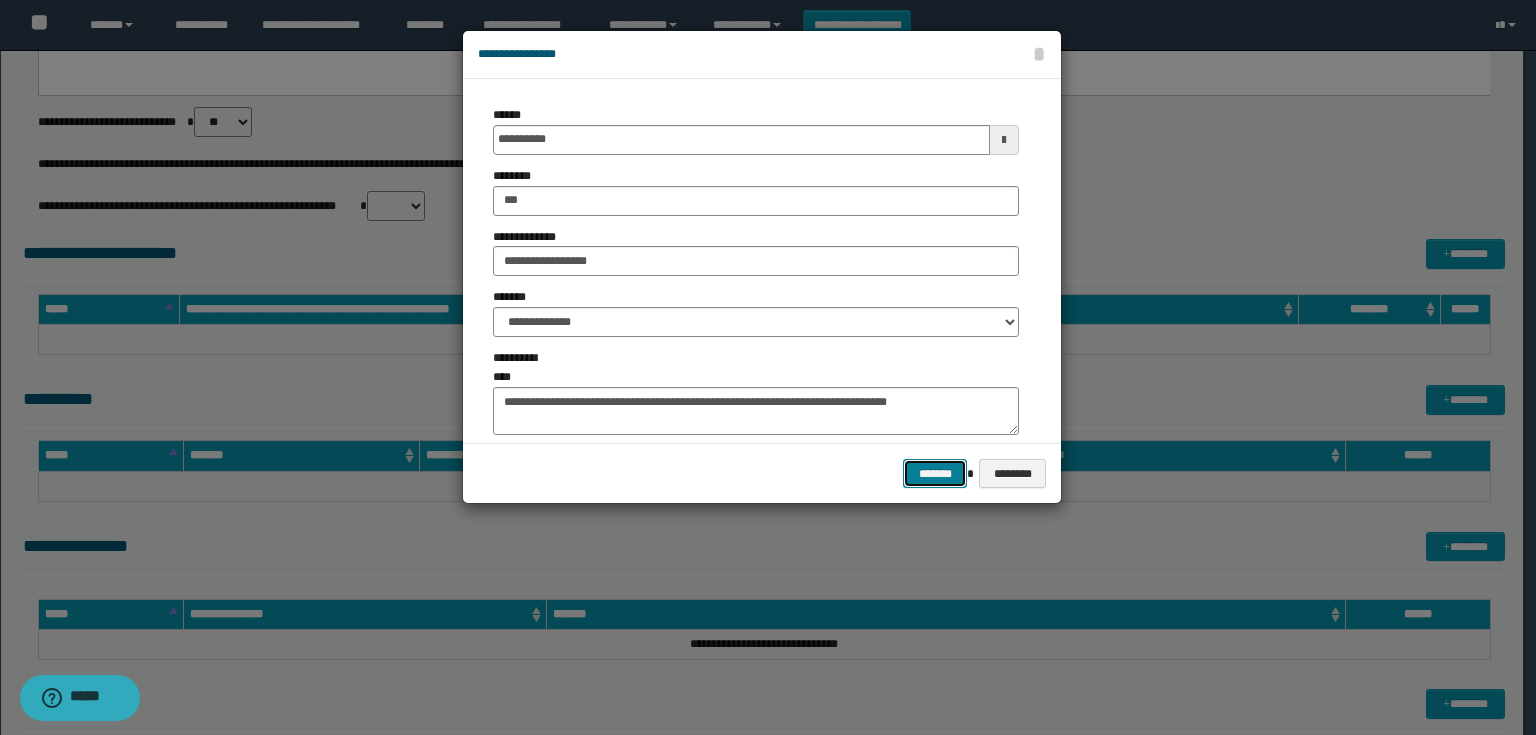 click on "*******" at bounding box center [935, 474] 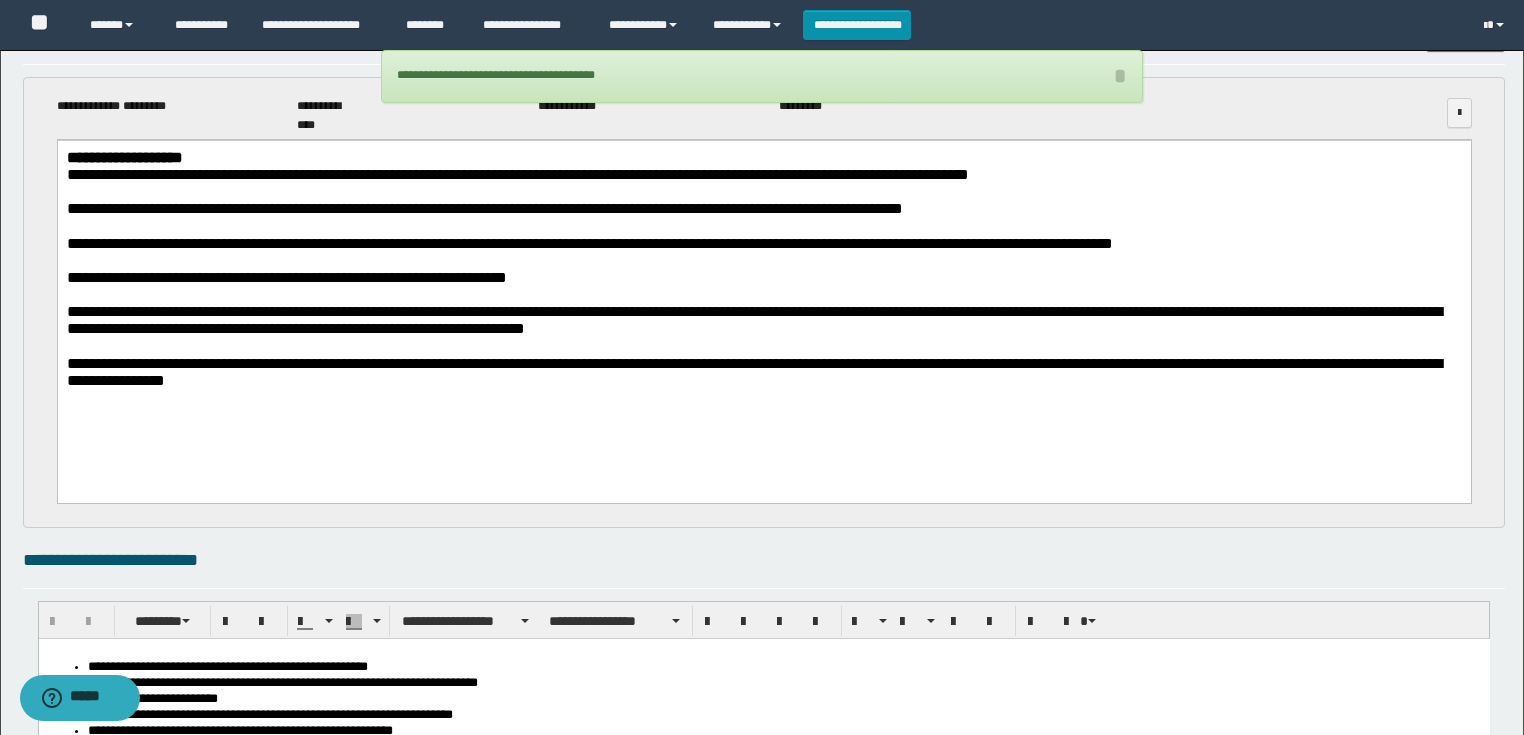 scroll, scrollTop: 0, scrollLeft: 0, axis: both 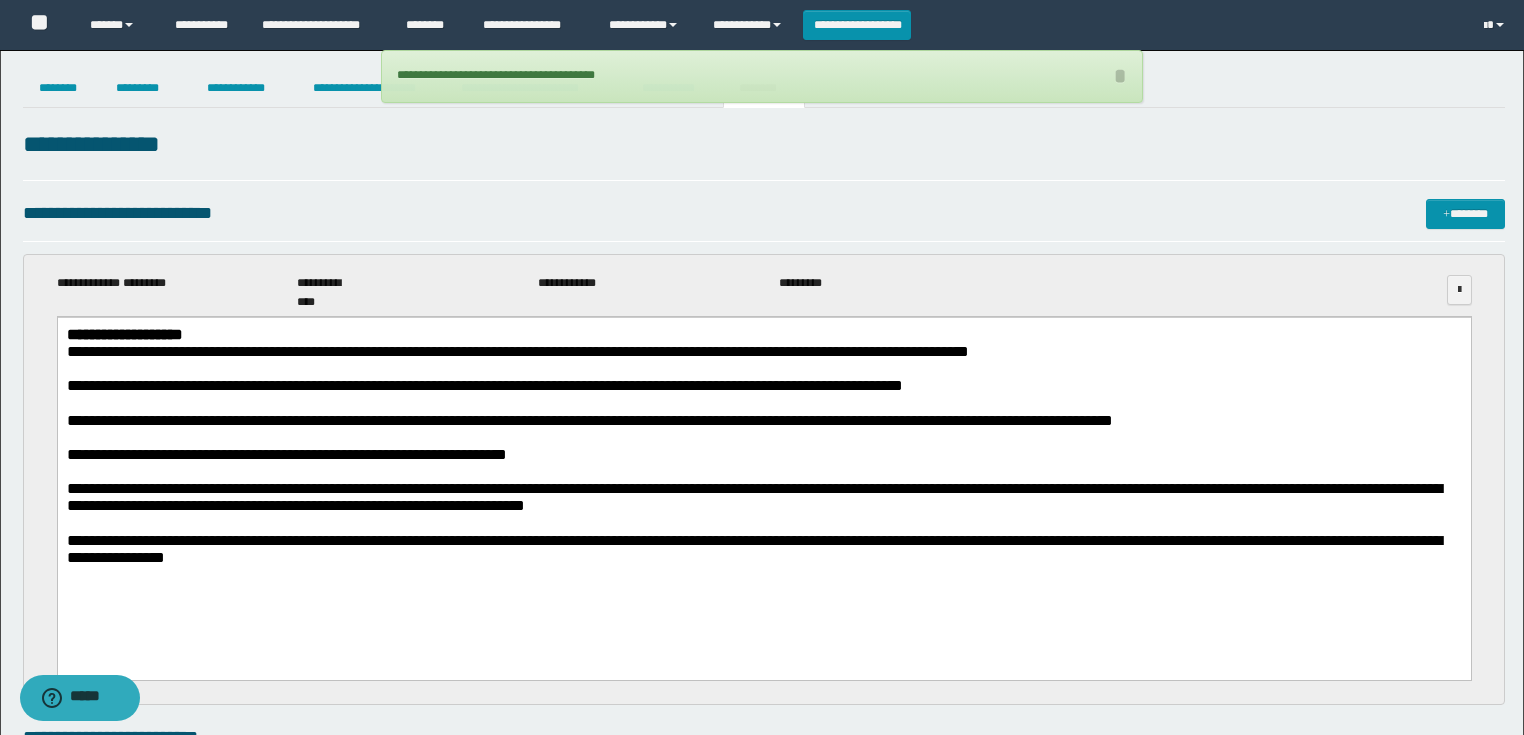 click on "**********" at bounding box center (762, 1017) 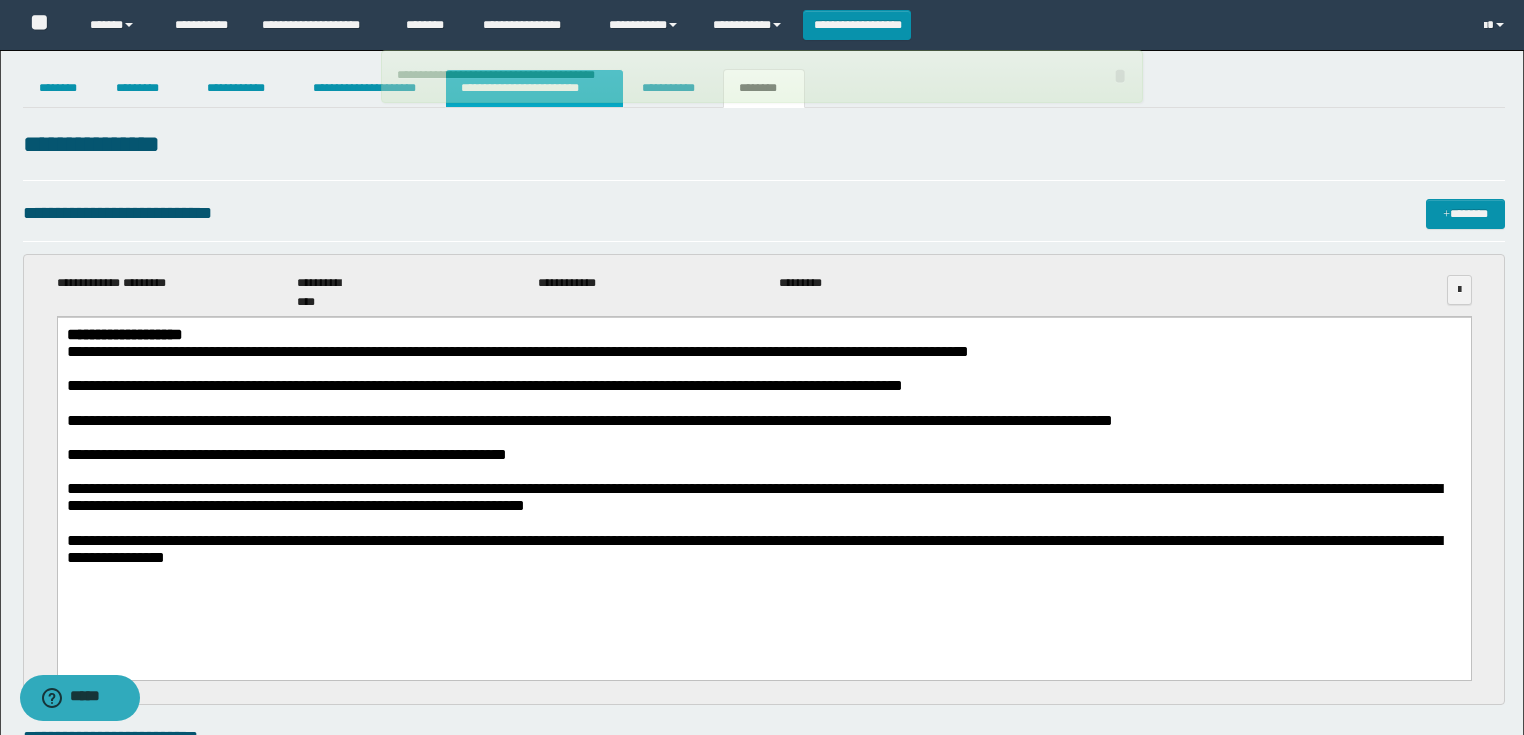 click on "**********" at bounding box center (534, 88) 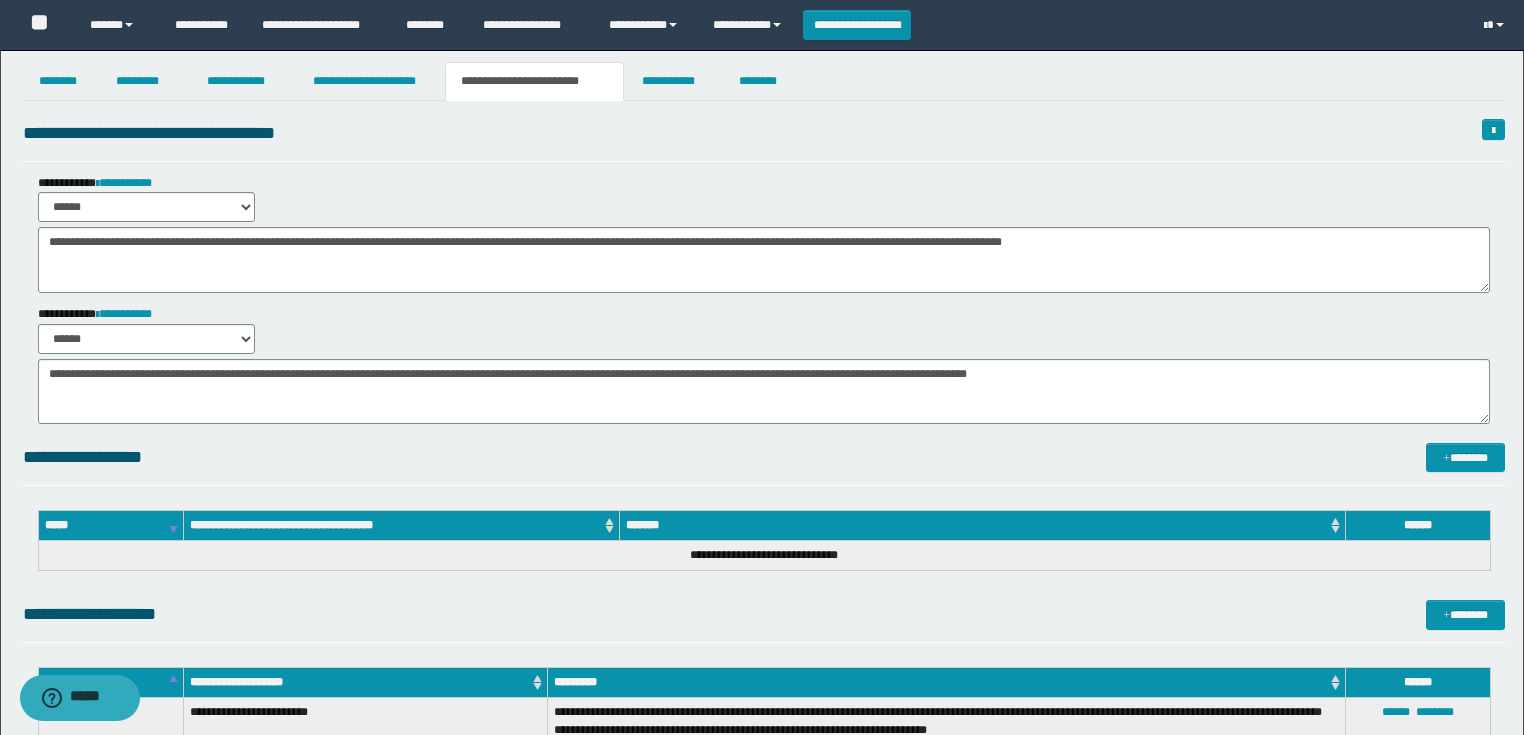 scroll, scrollTop: 0, scrollLeft: 0, axis: both 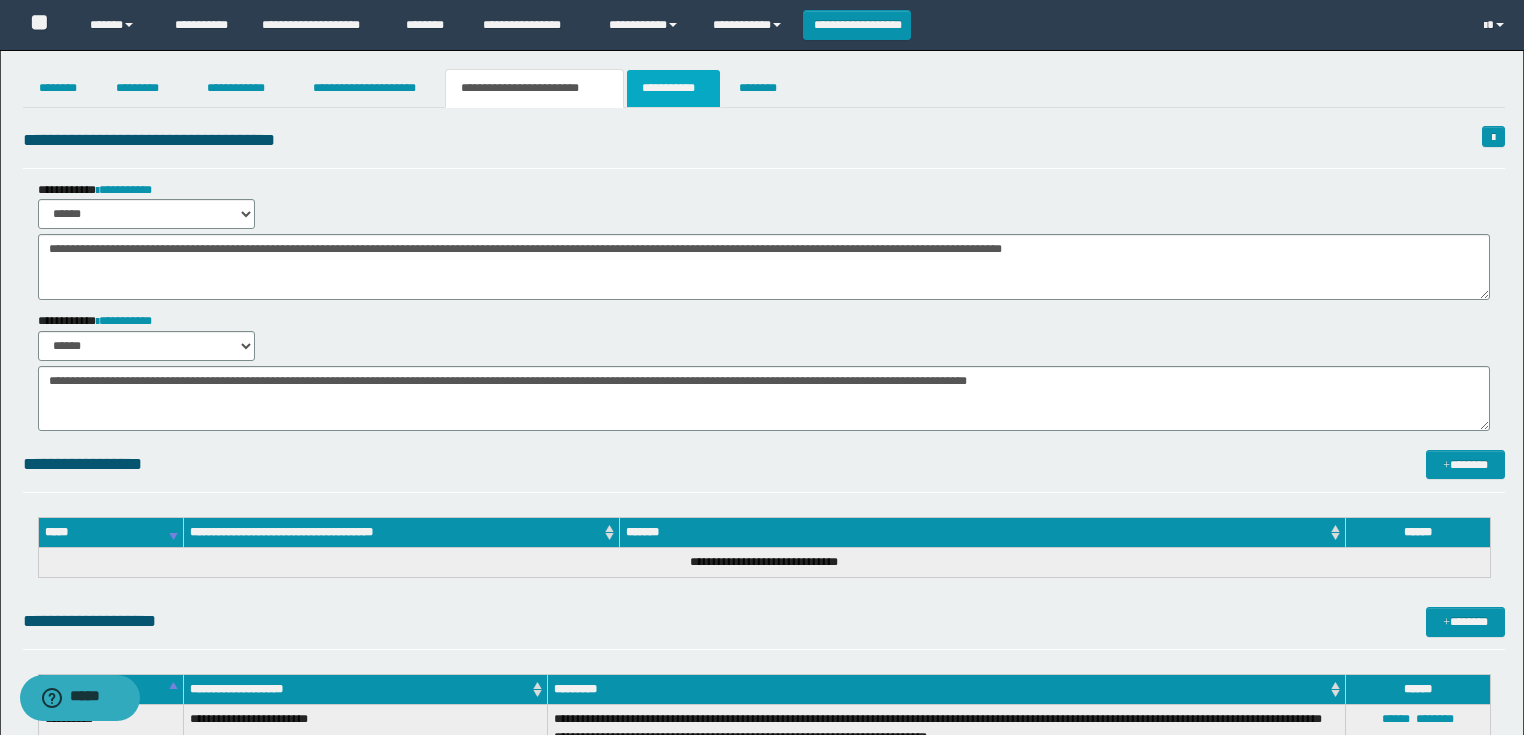 click on "**********" at bounding box center [673, 88] 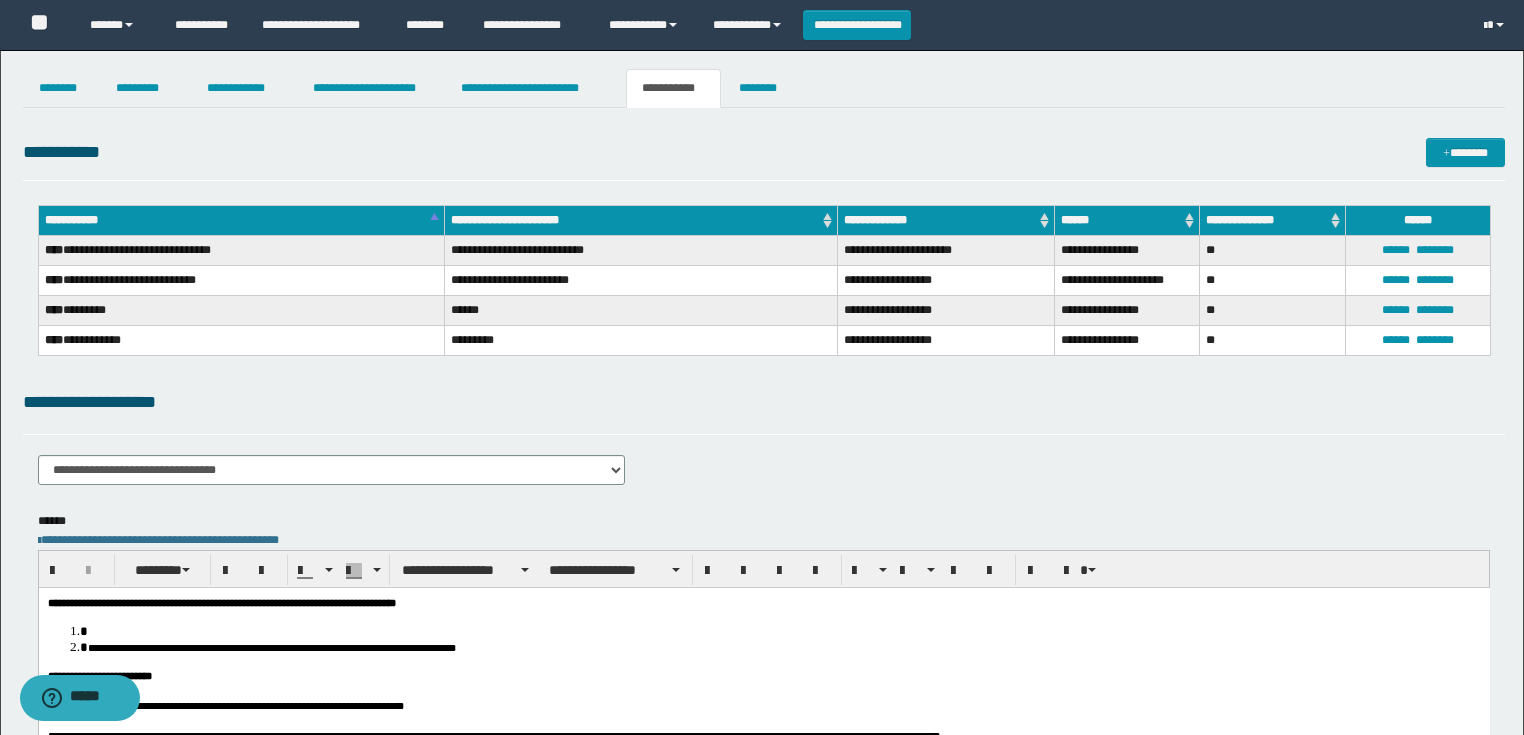 click at bounding box center (783, 631) 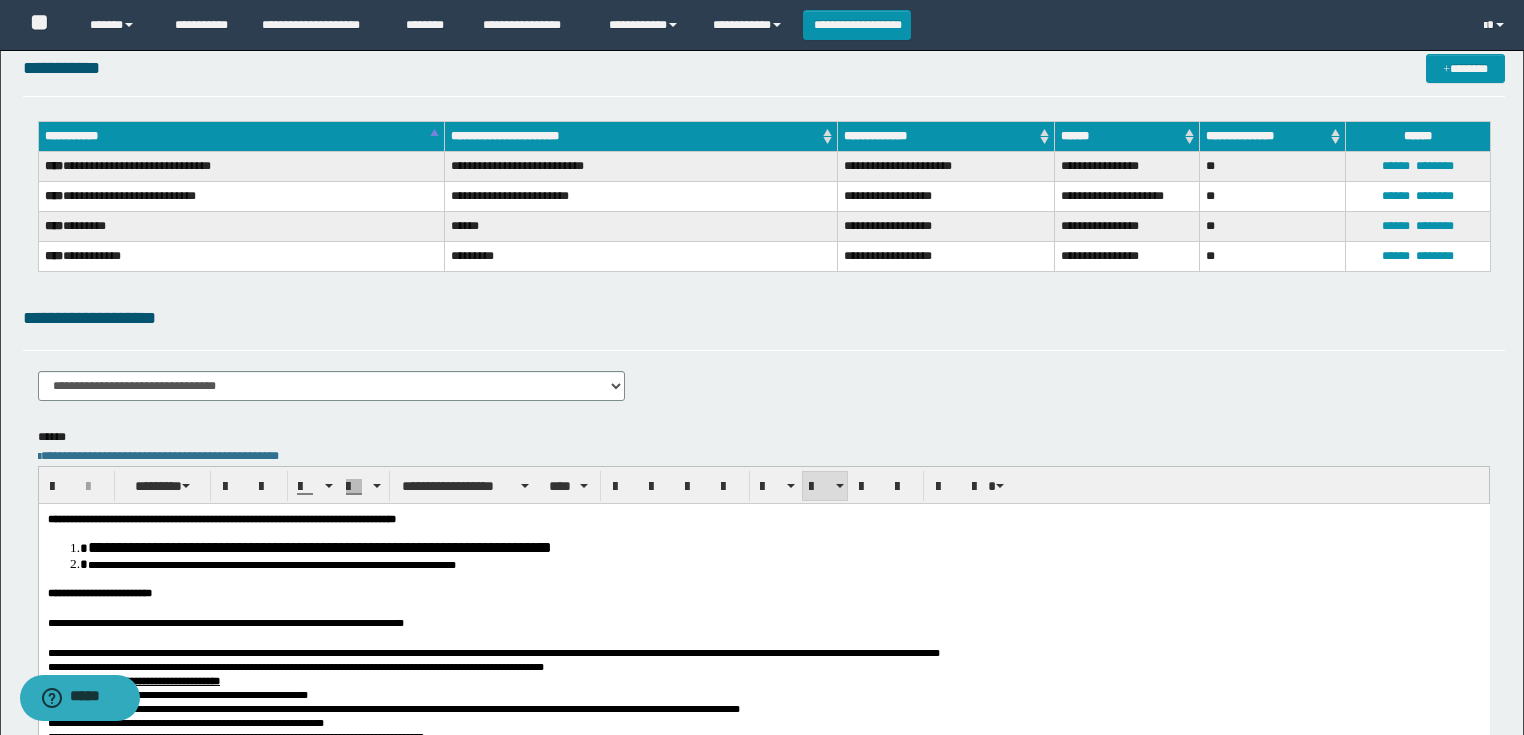 scroll, scrollTop: 160, scrollLeft: 0, axis: vertical 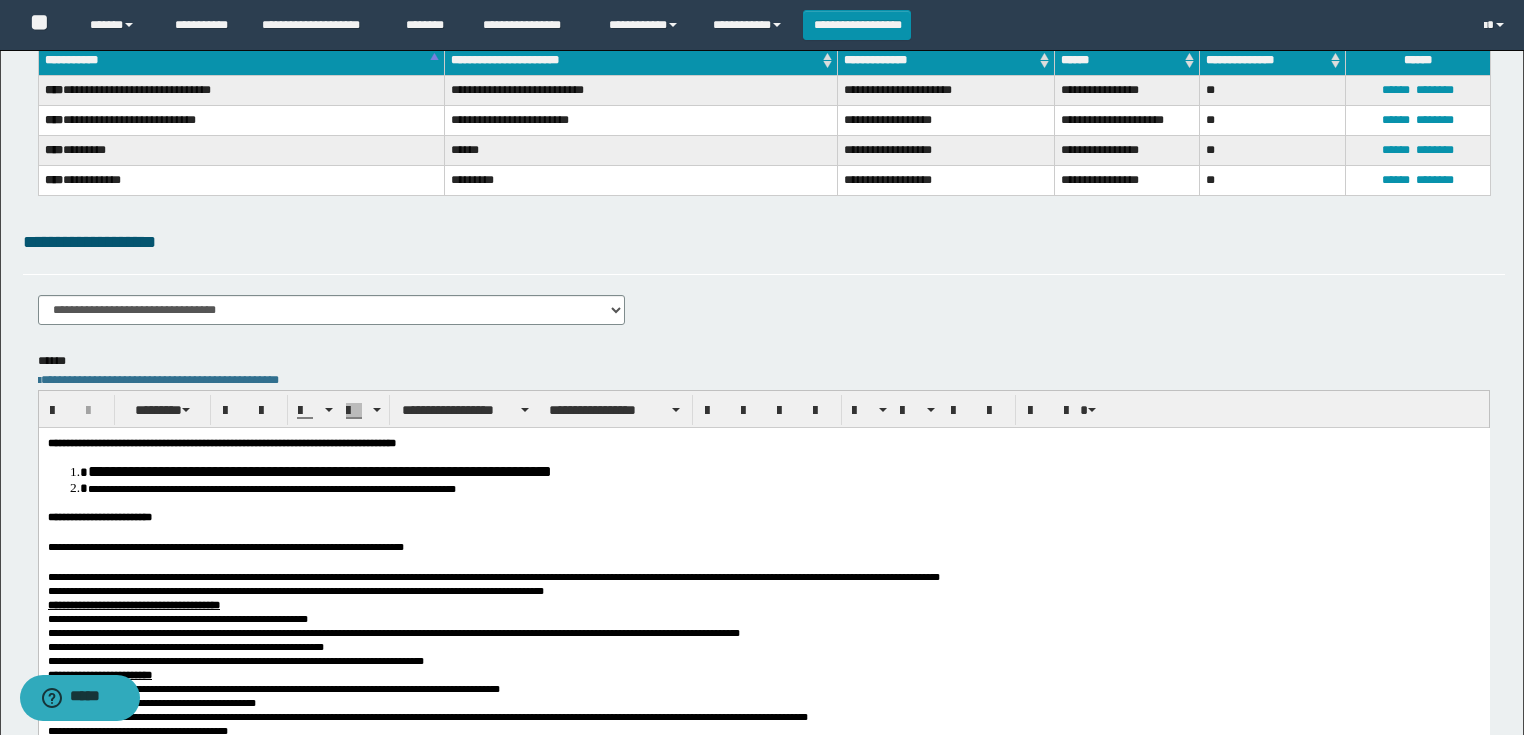 click at bounding box center [763, 532] 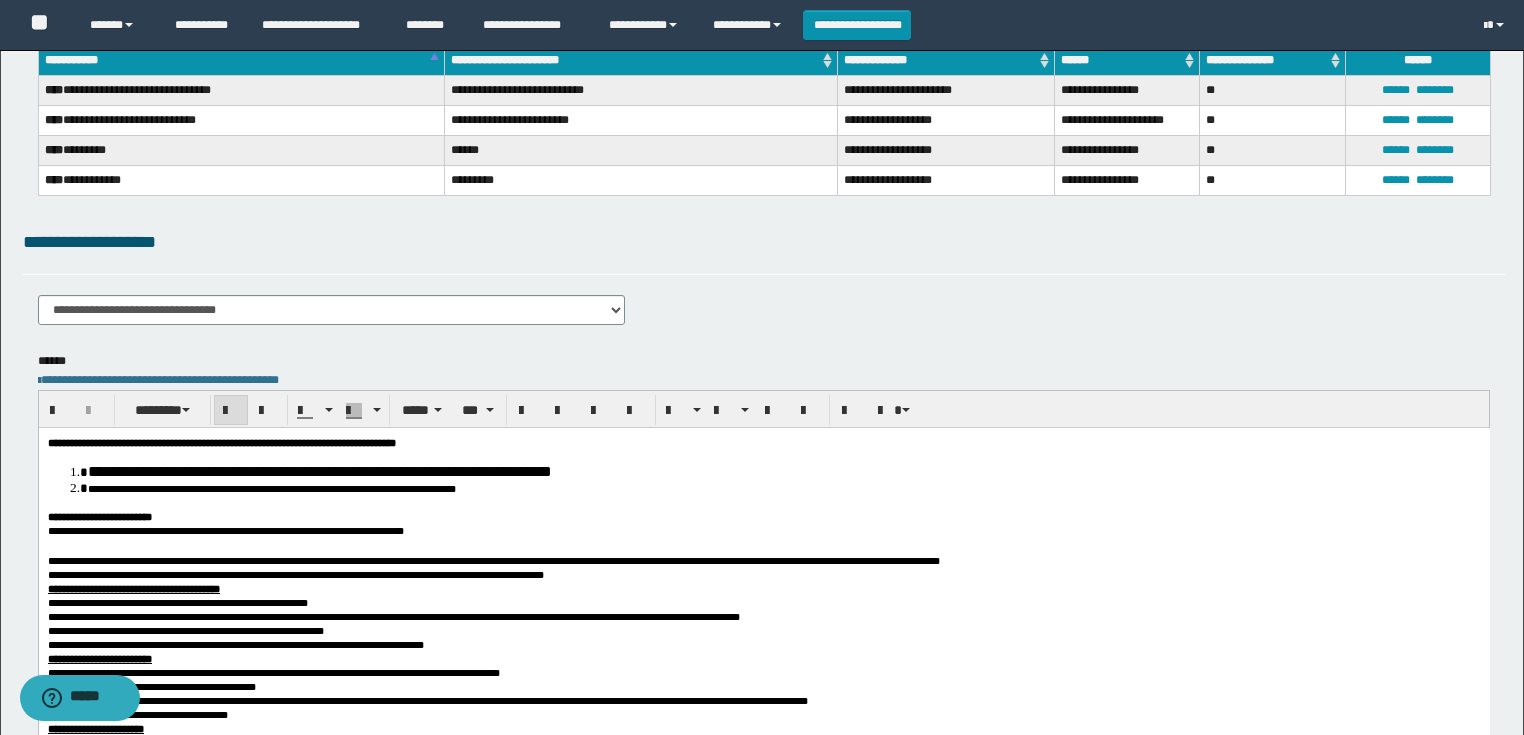 click at bounding box center (763, 546) 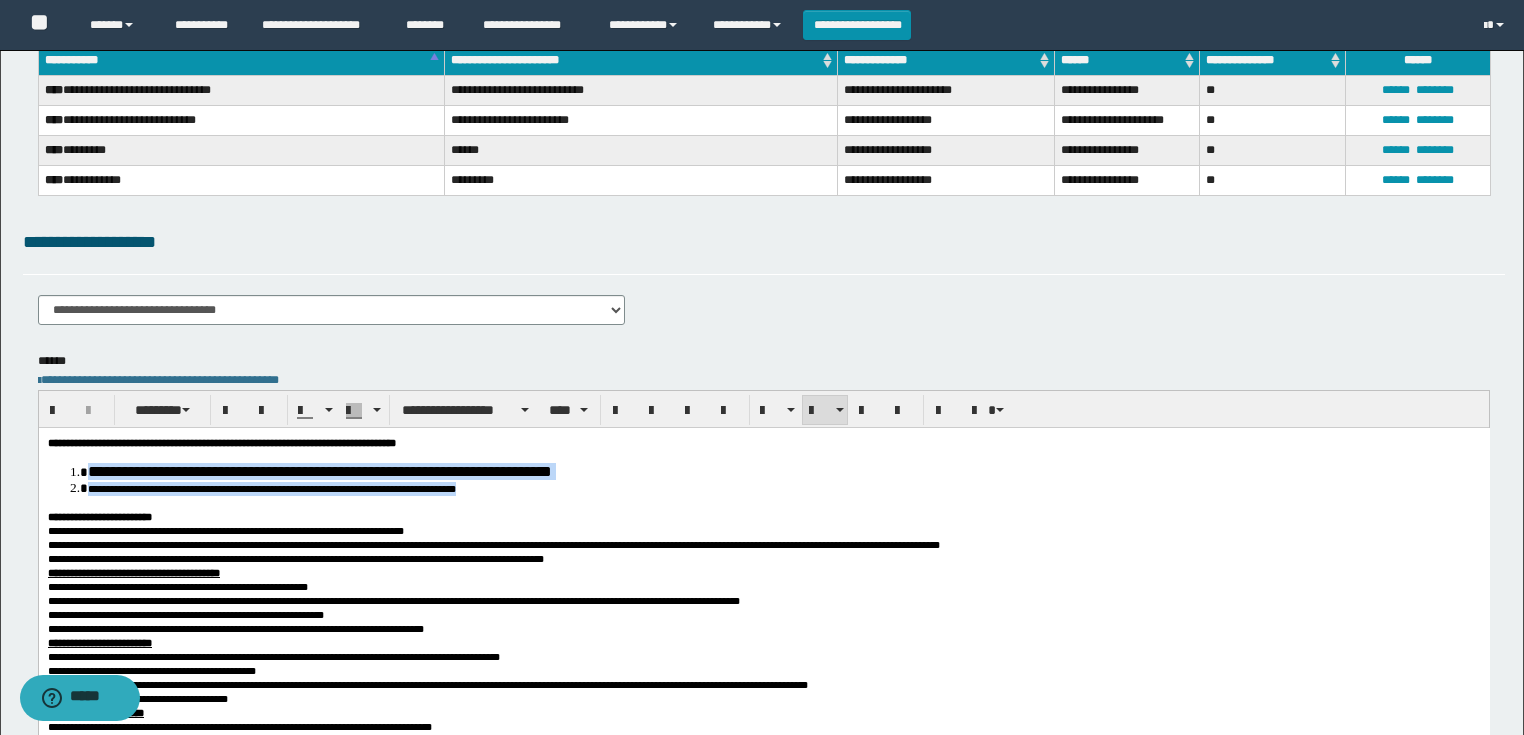 drag, startPoint x: 675, startPoint y: 491, endPoint x: 84, endPoint y: 474, distance: 591.24445 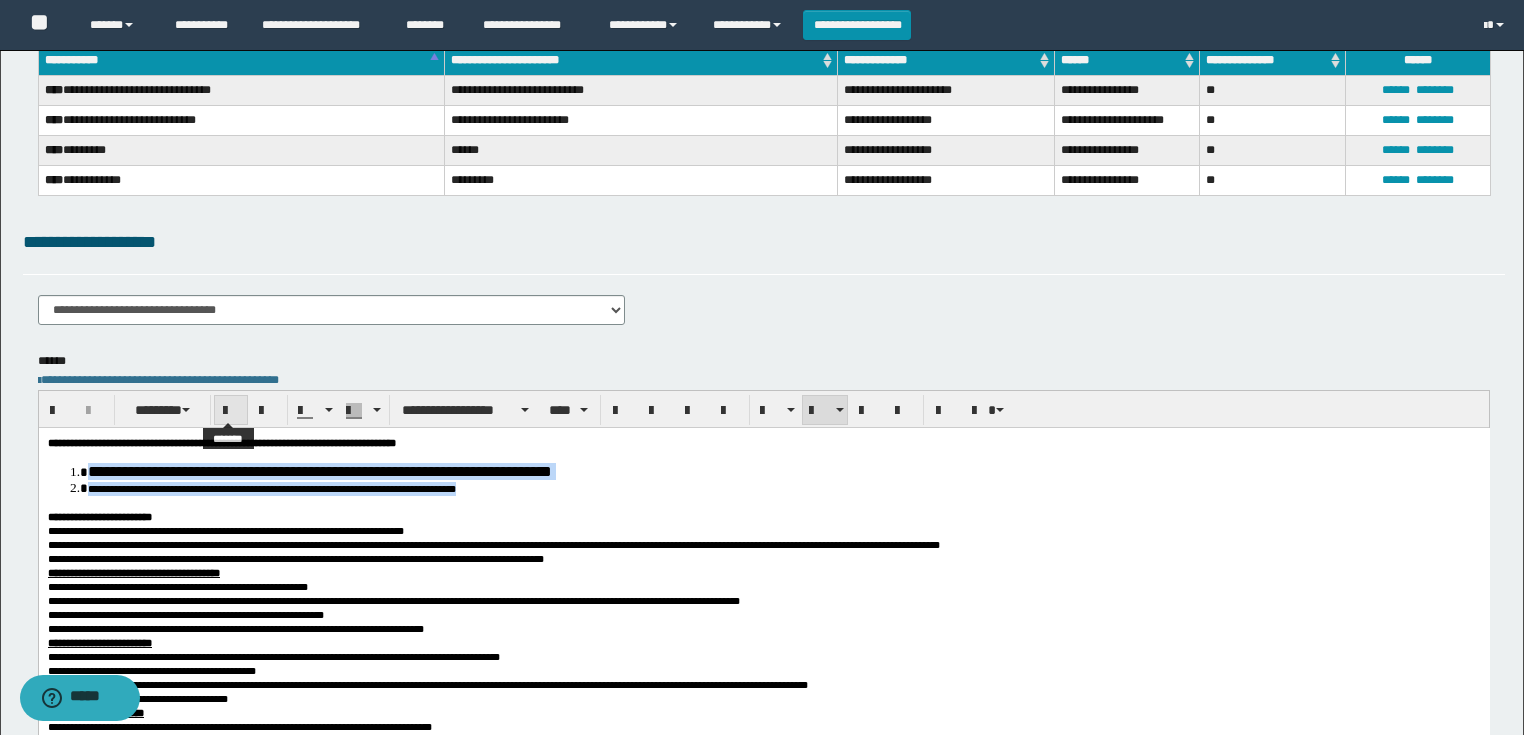 click at bounding box center [231, 411] 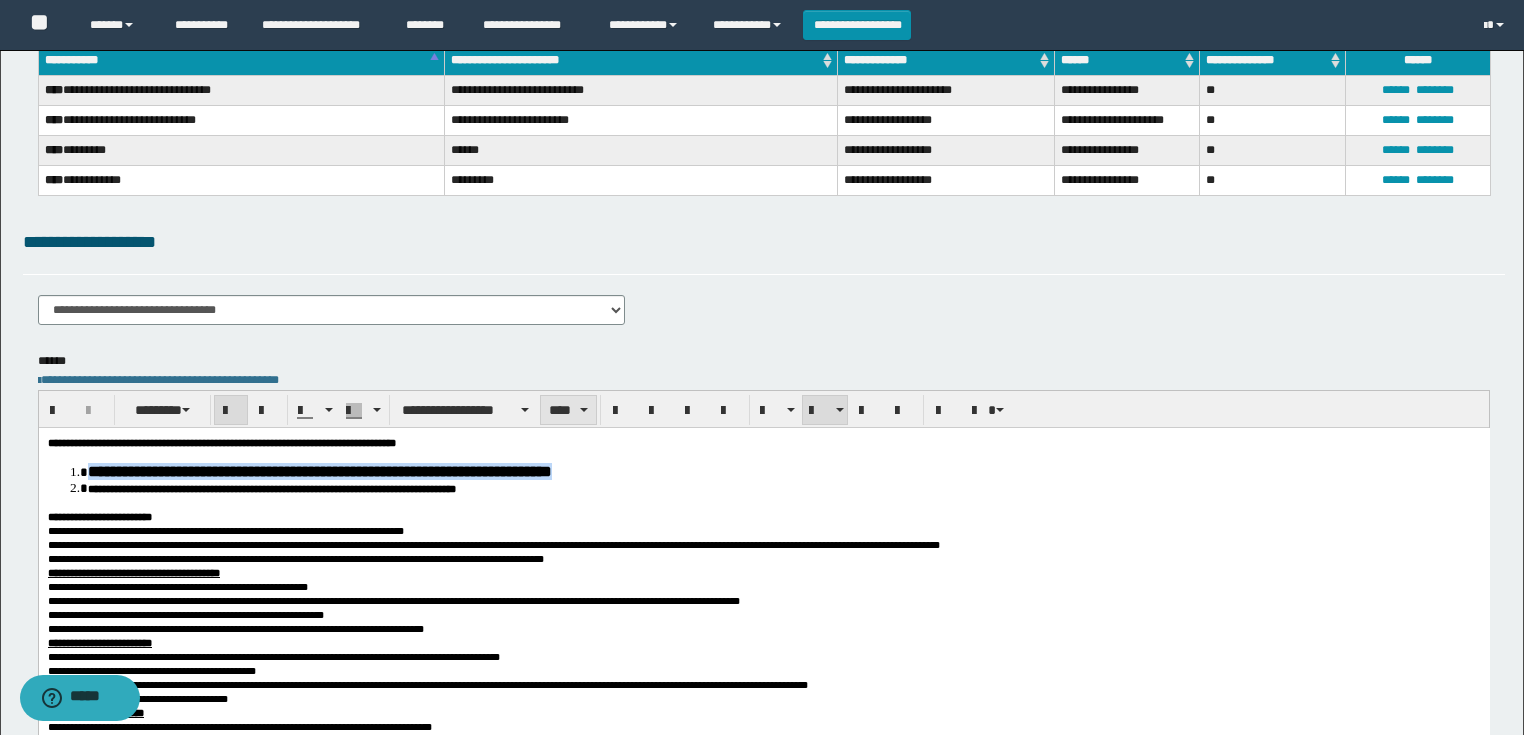 click on "****" at bounding box center [568, 410] 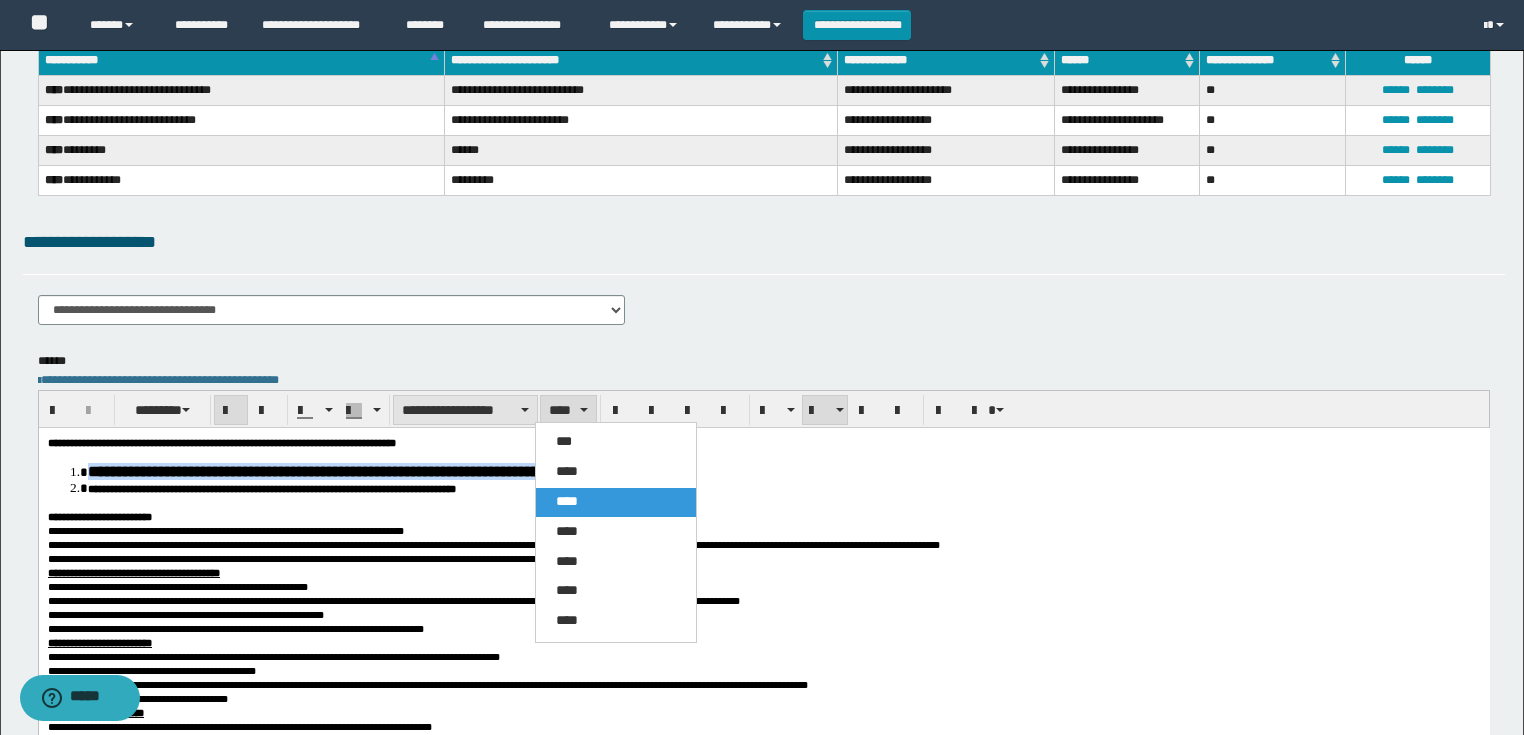 drag, startPoint x: 567, startPoint y: 433, endPoint x: 527, endPoint y: 407, distance: 47.707443 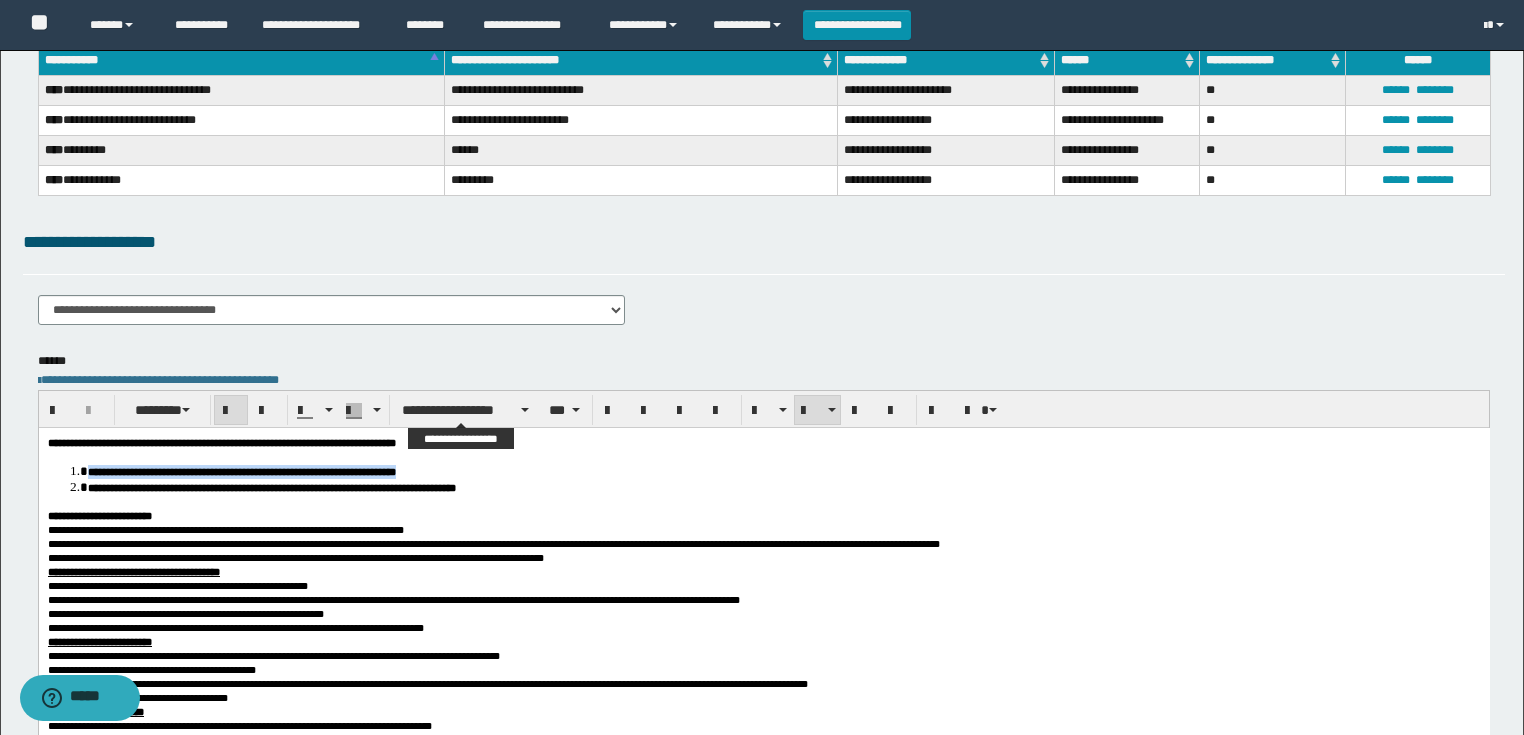 click at bounding box center (525, 410) 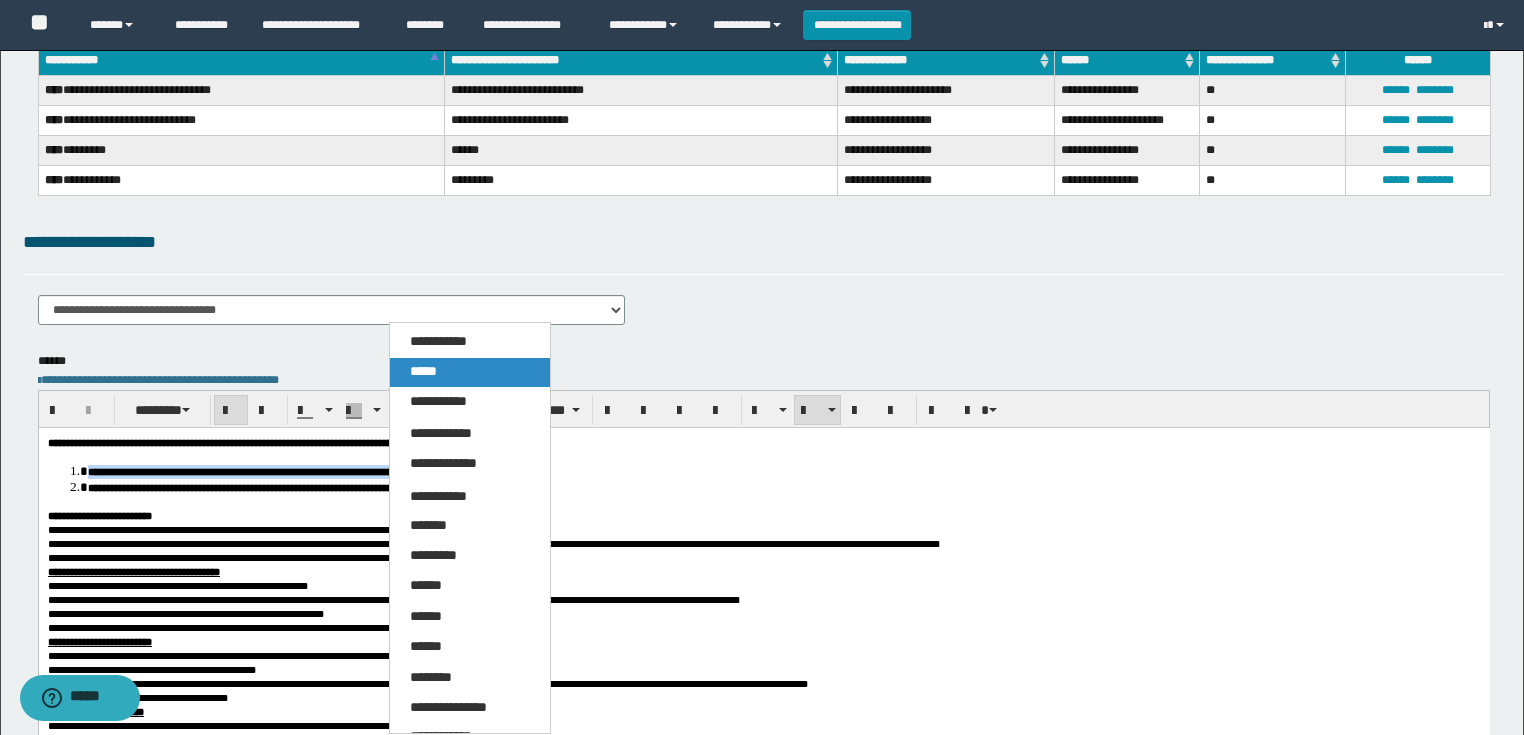 click on "*****" at bounding box center (470, 372) 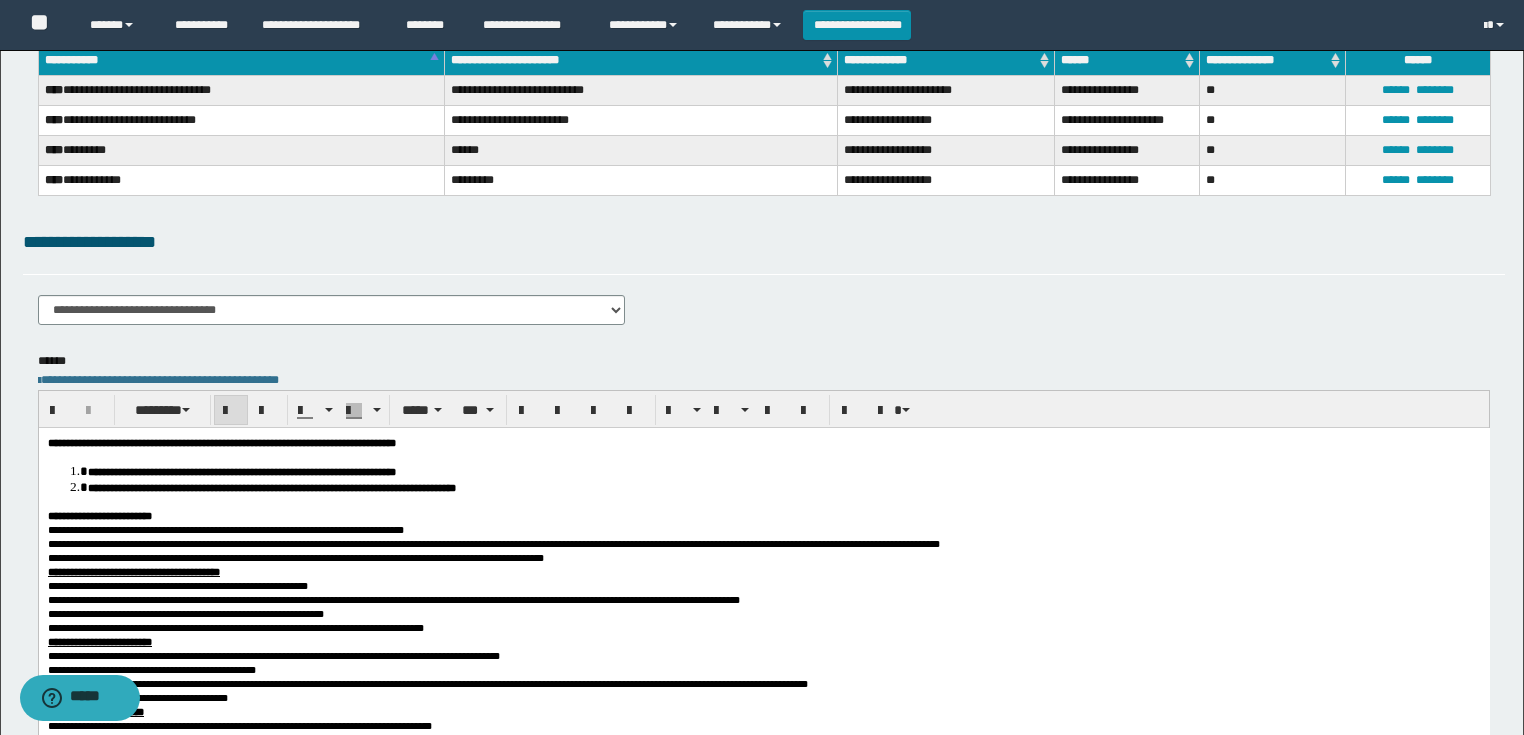 click on "**********" at bounding box center (763, 516) 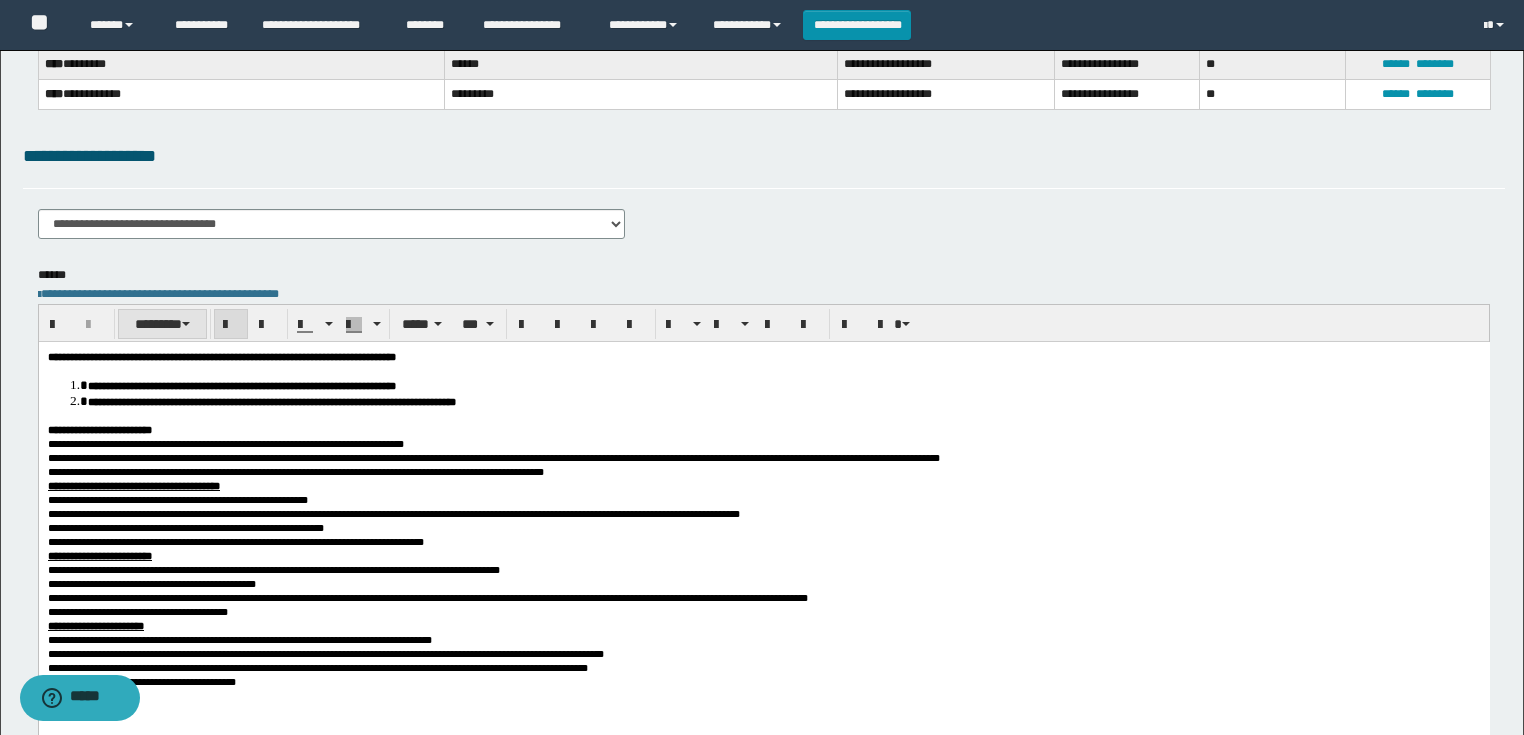 scroll, scrollTop: 240, scrollLeft: 0, axis: vertical 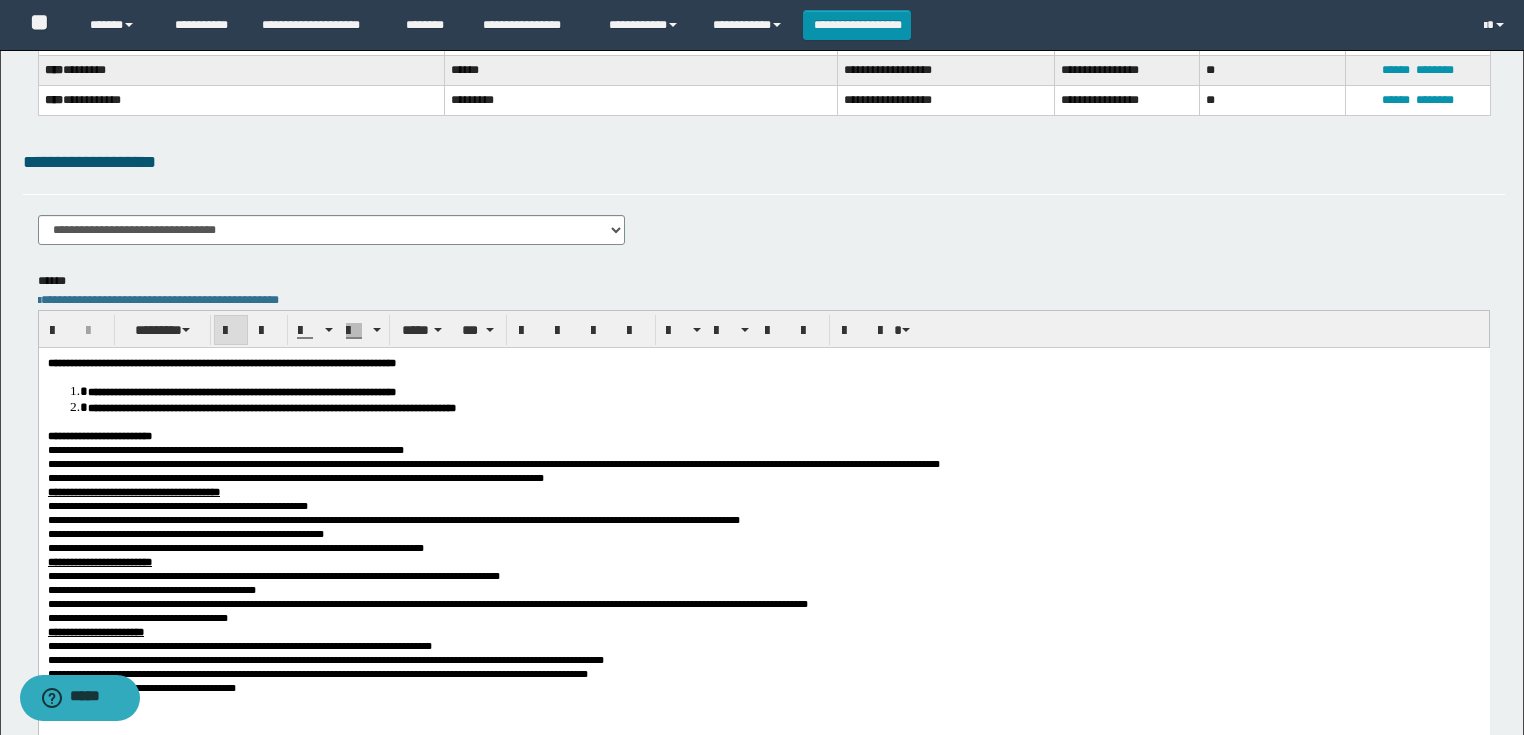 click on "**********" at bounding box center [221, 363] 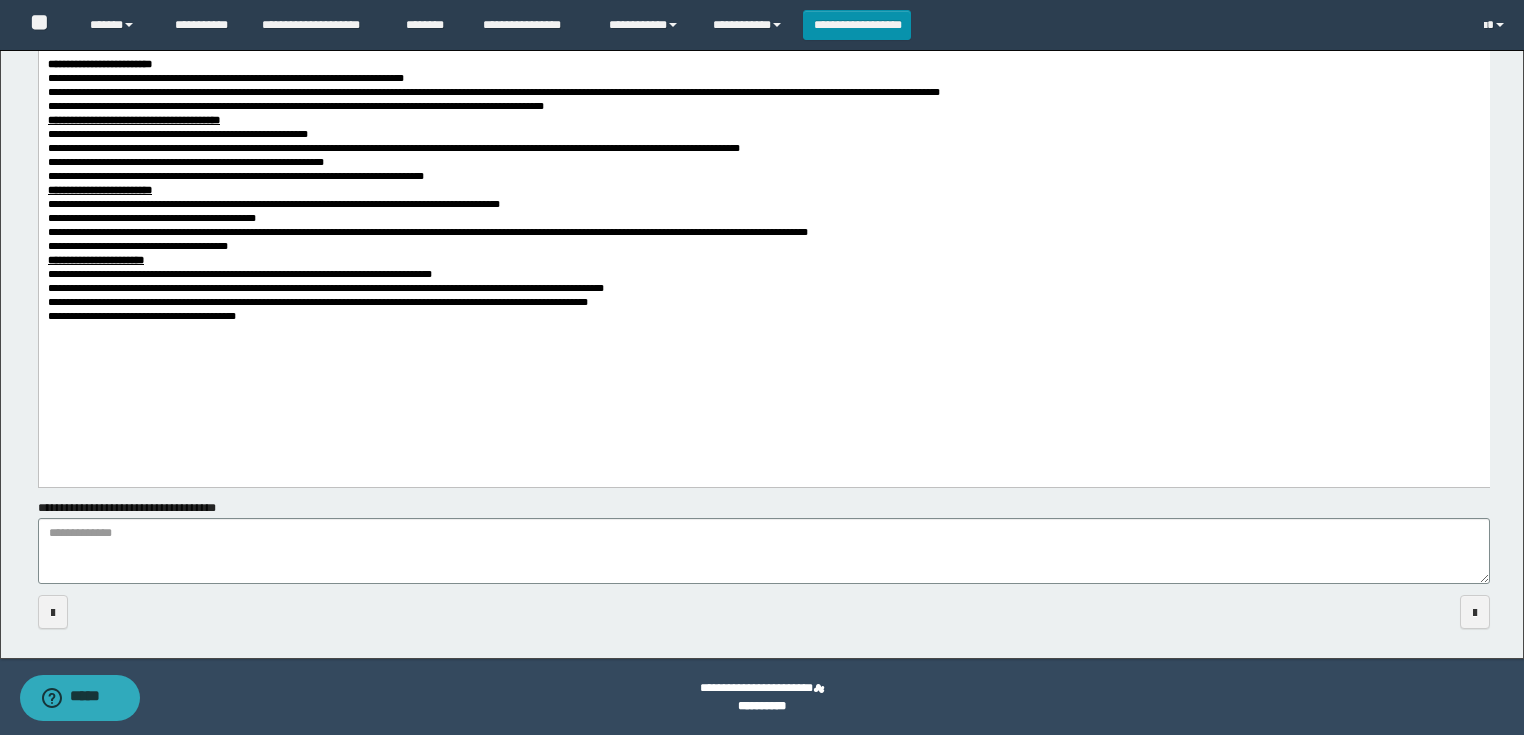scroll, scrollTop: 612, scrollLeft: 0, axis: vertical 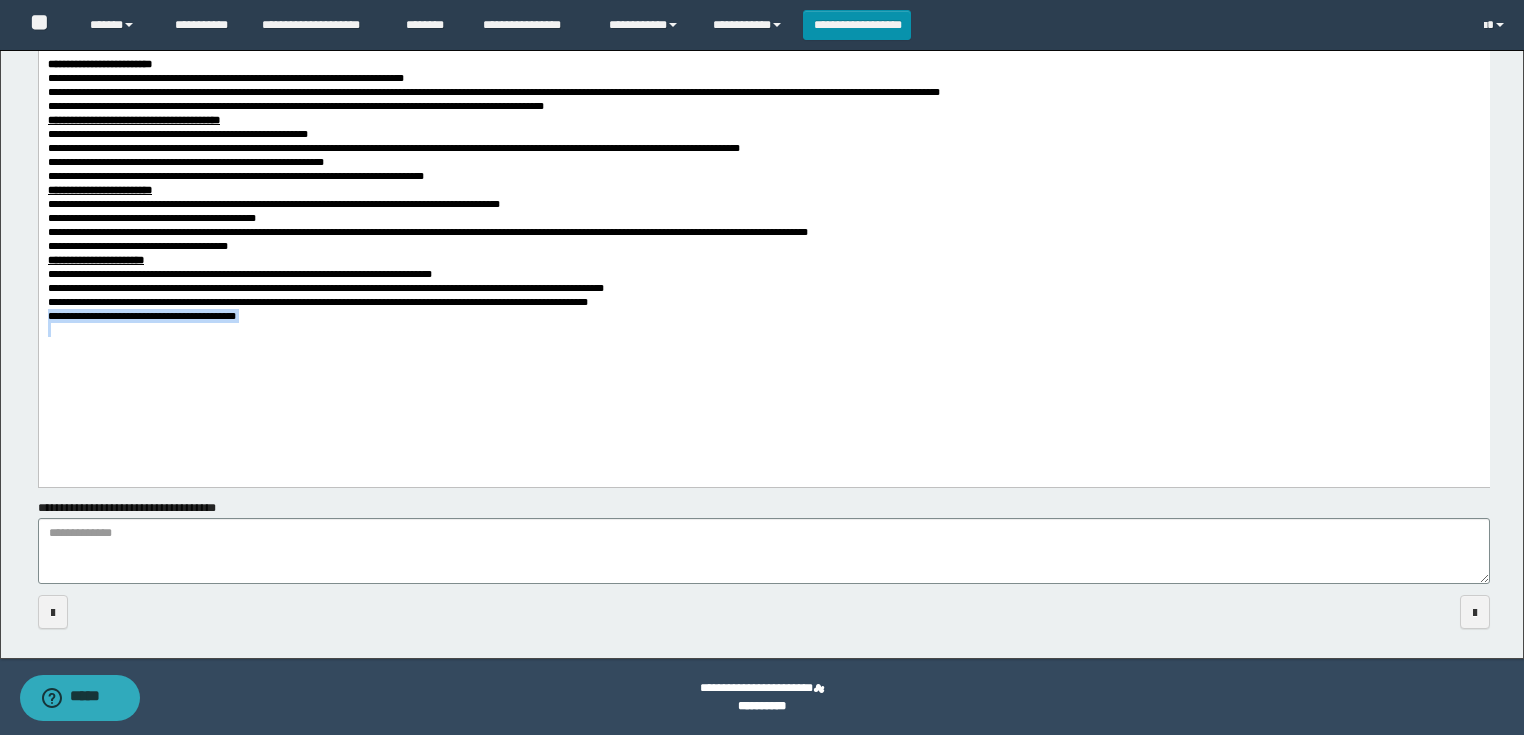 drag, startPoint x: 65, startPoint y: 410, endPoint x: 25, endPoint y: 363, distance: 61.7171 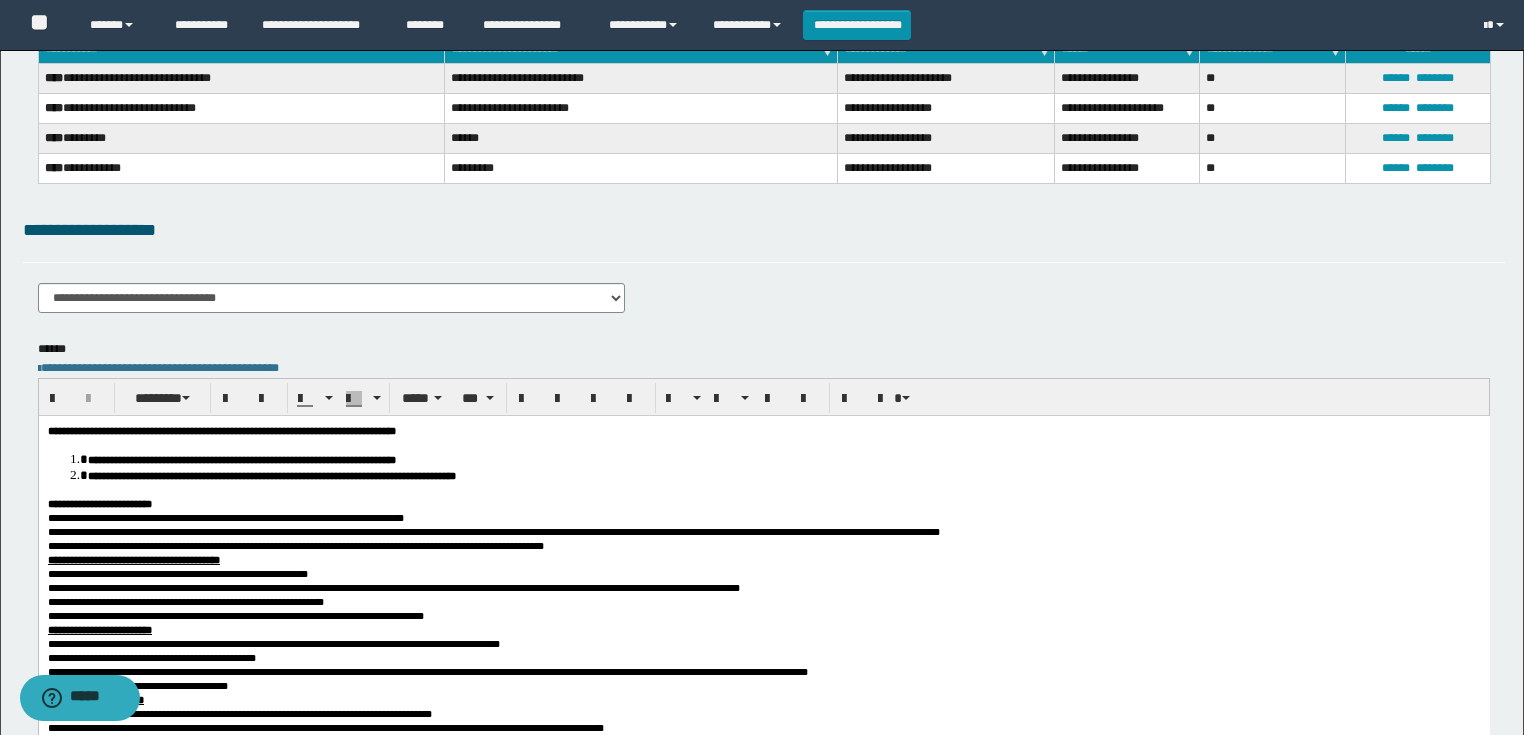 scroll, scrollTop: 0, scrollLeft: 0, axis: both 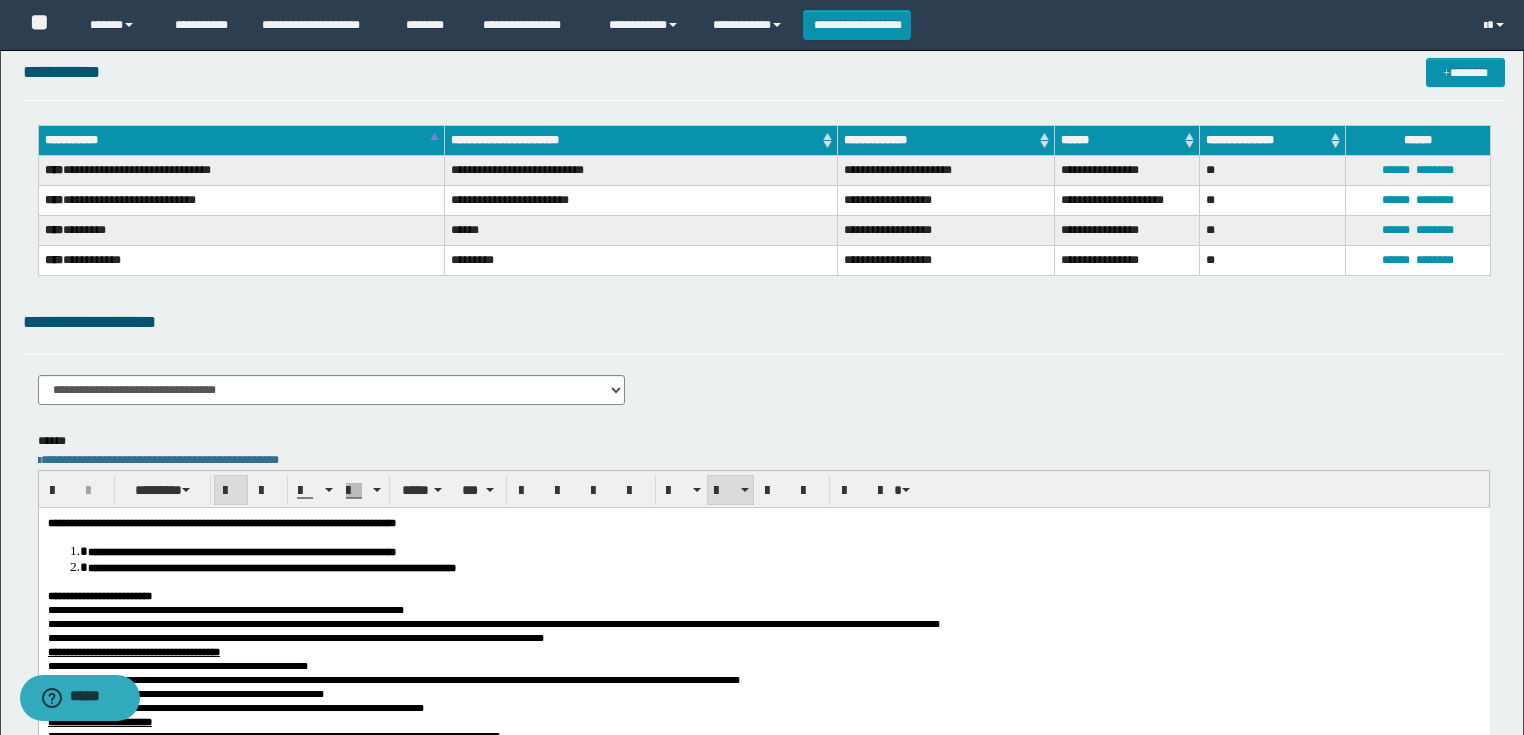 click on "**********" at bounding box center (763, 717) 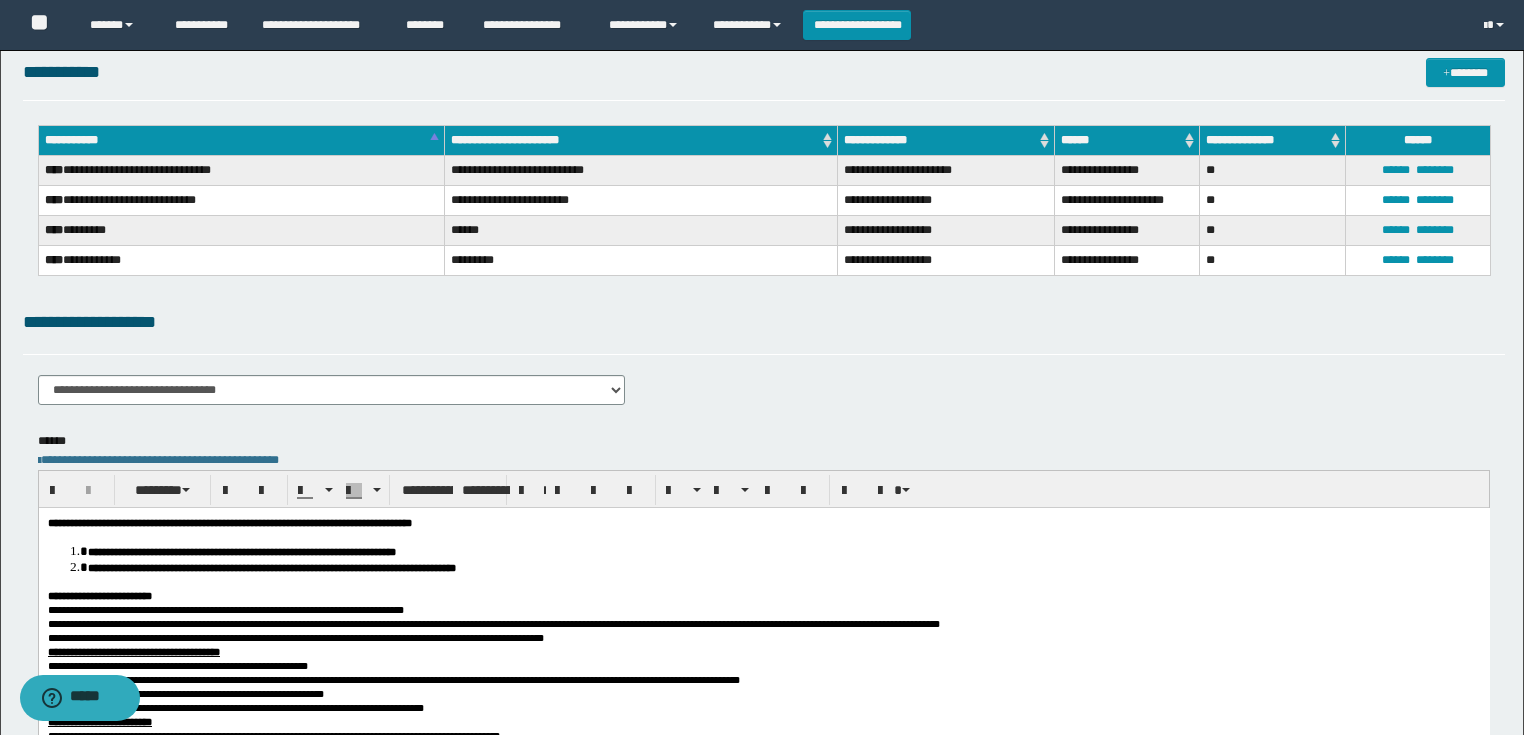 click on "**********" at bounding box center [641, 200] 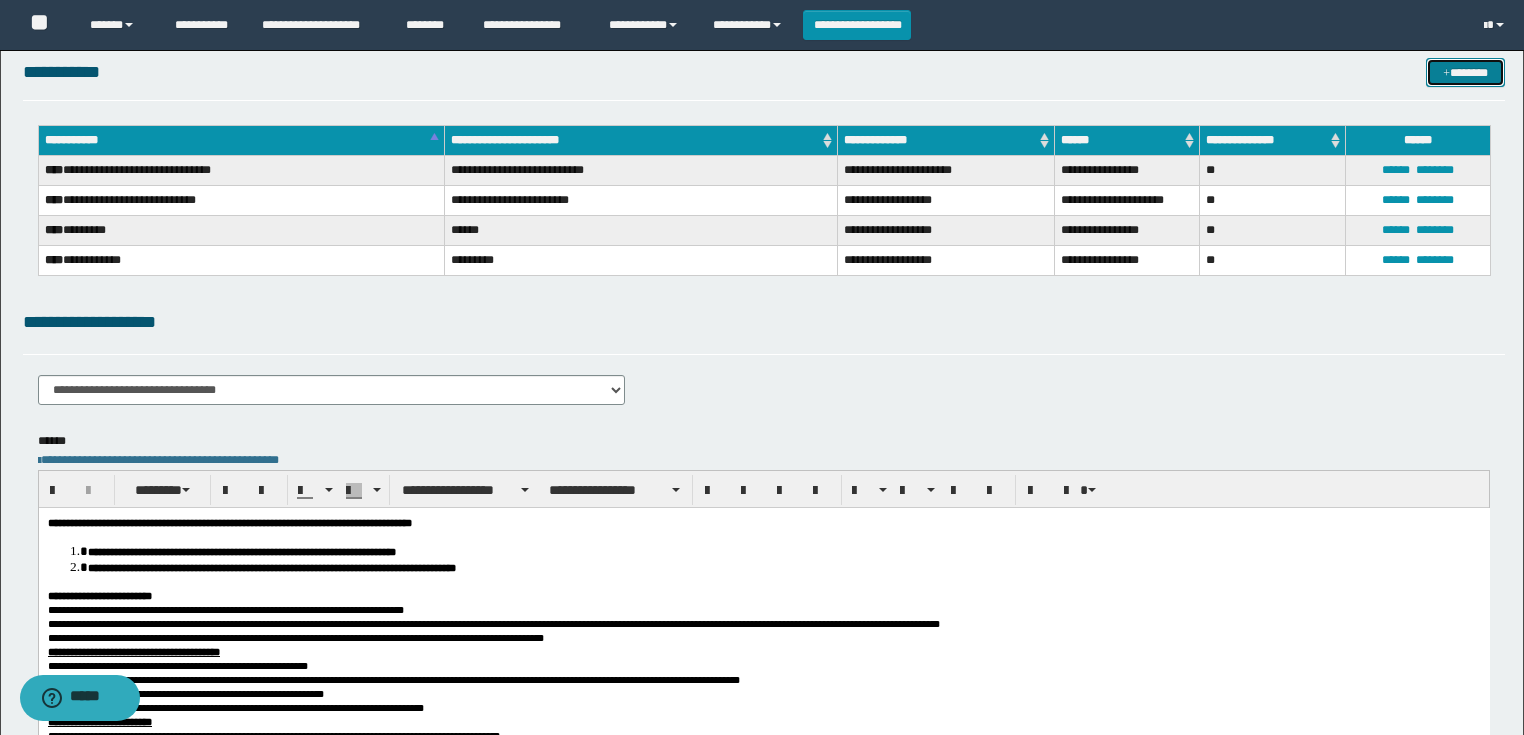 click on "*******" at bounding box center (1465, 73) 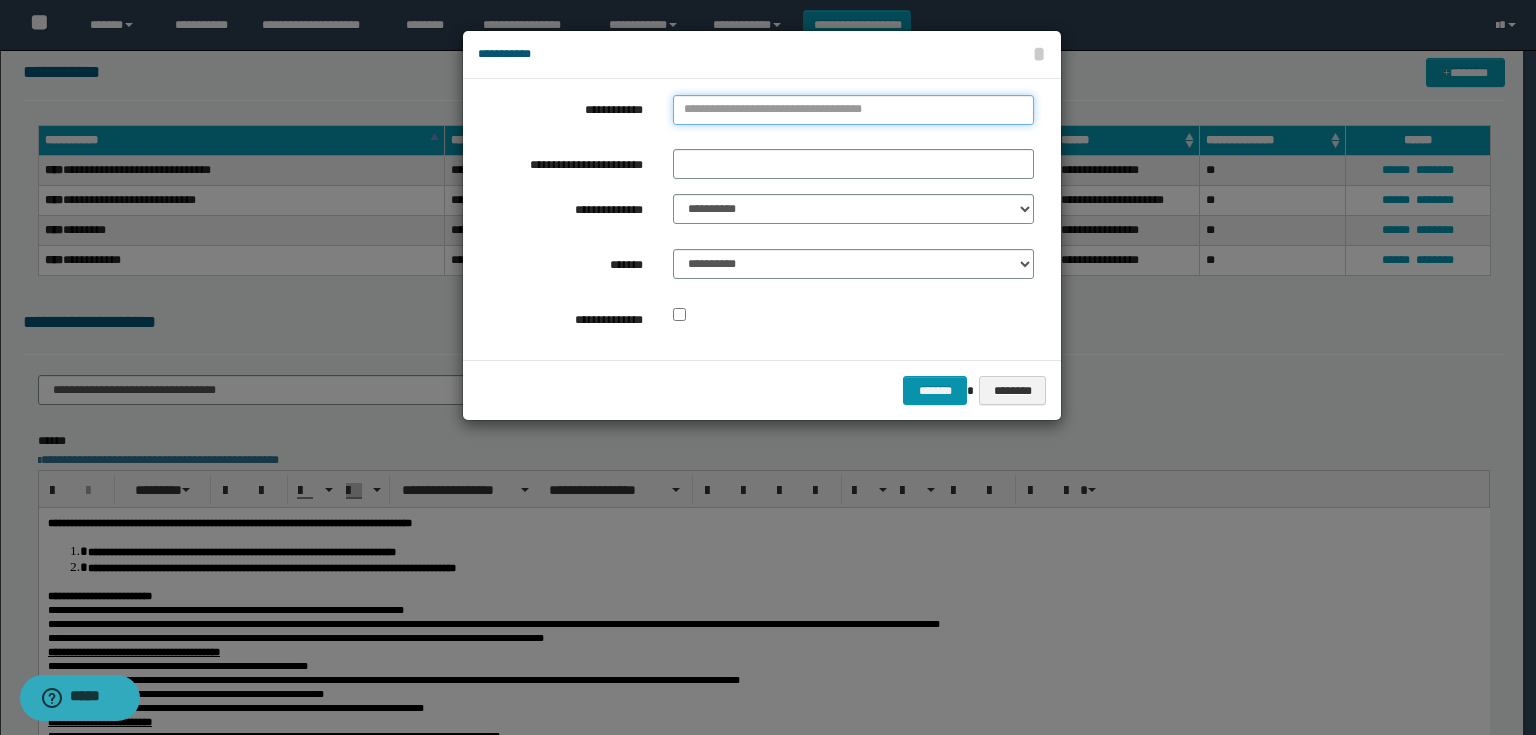 type on "**********" 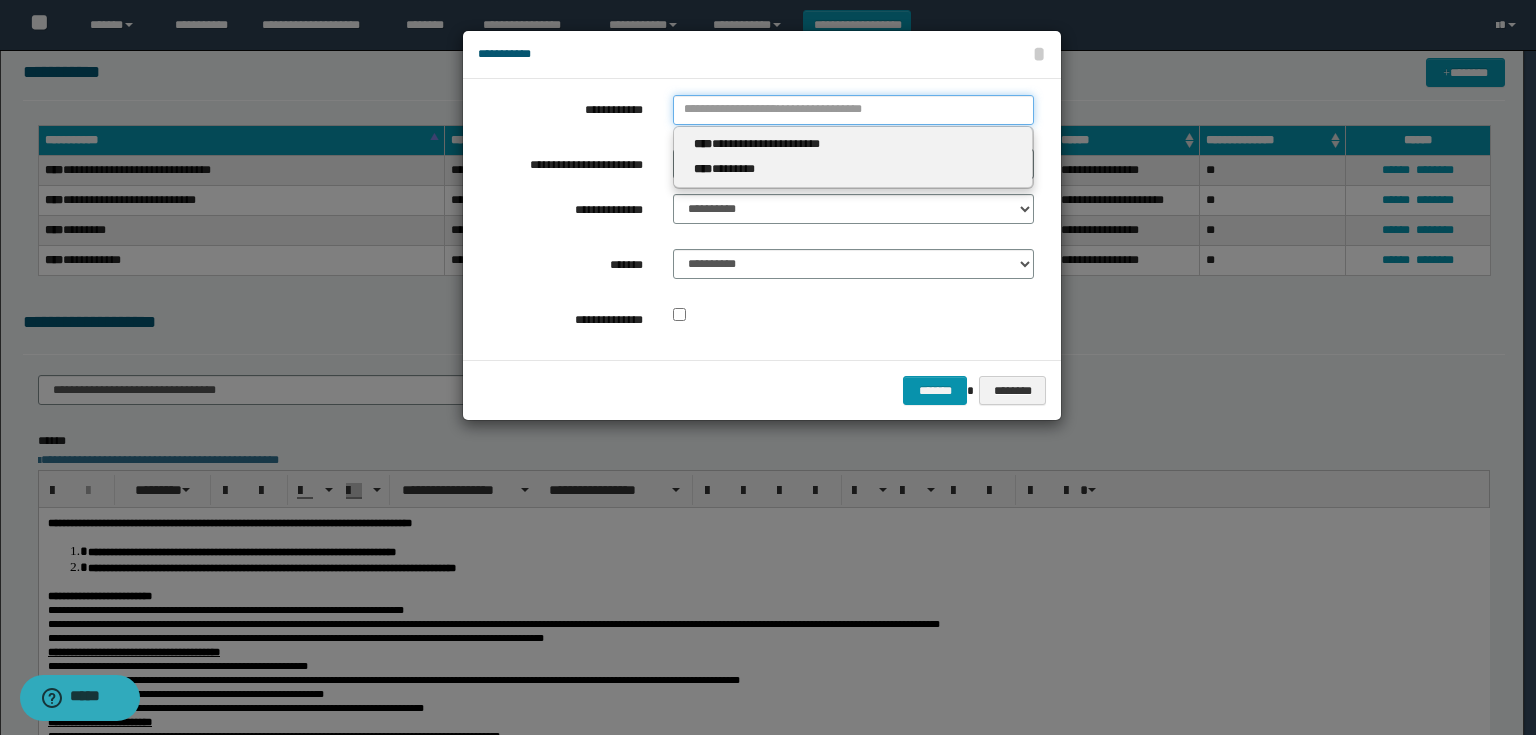 click on "**********" at bounding box center [853, 110] 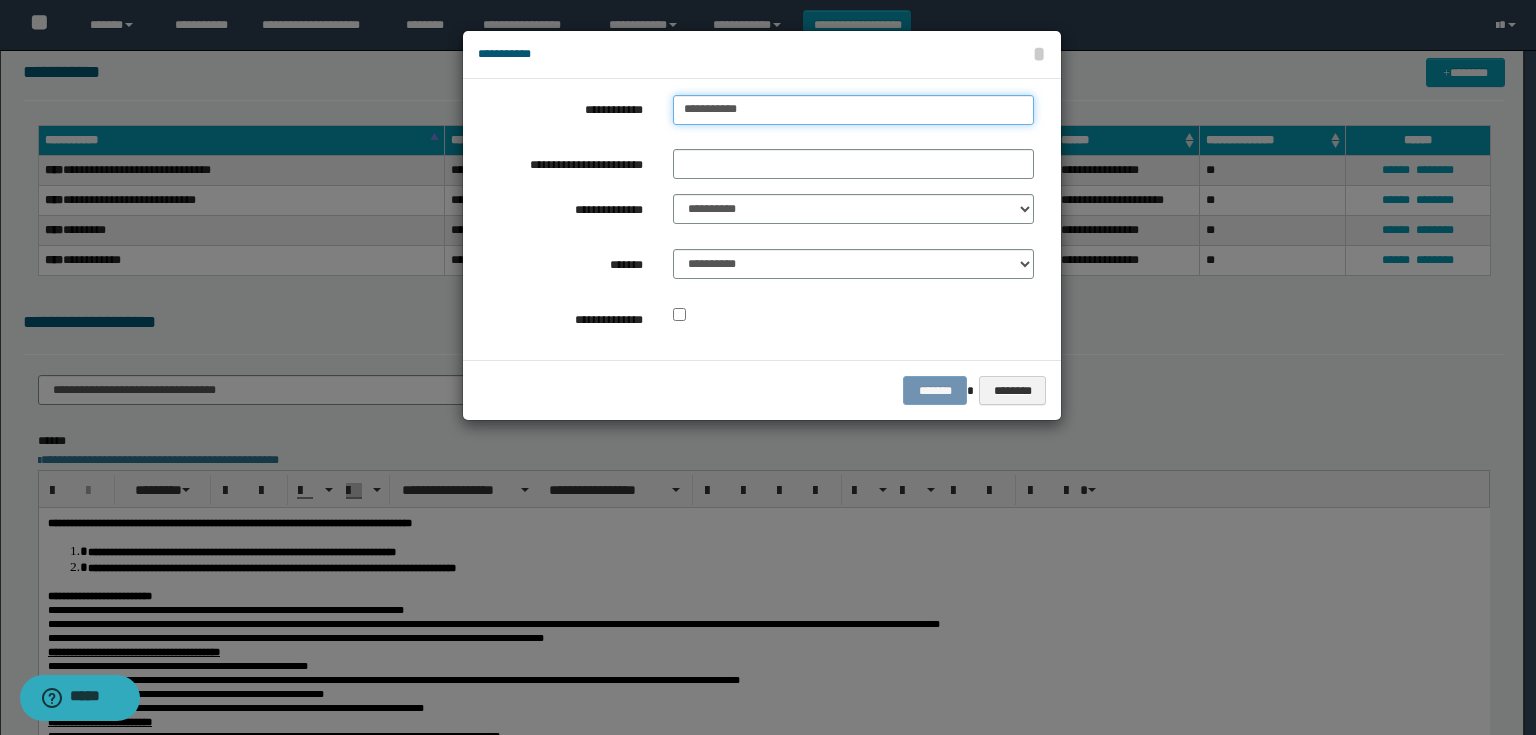 type on "**********" 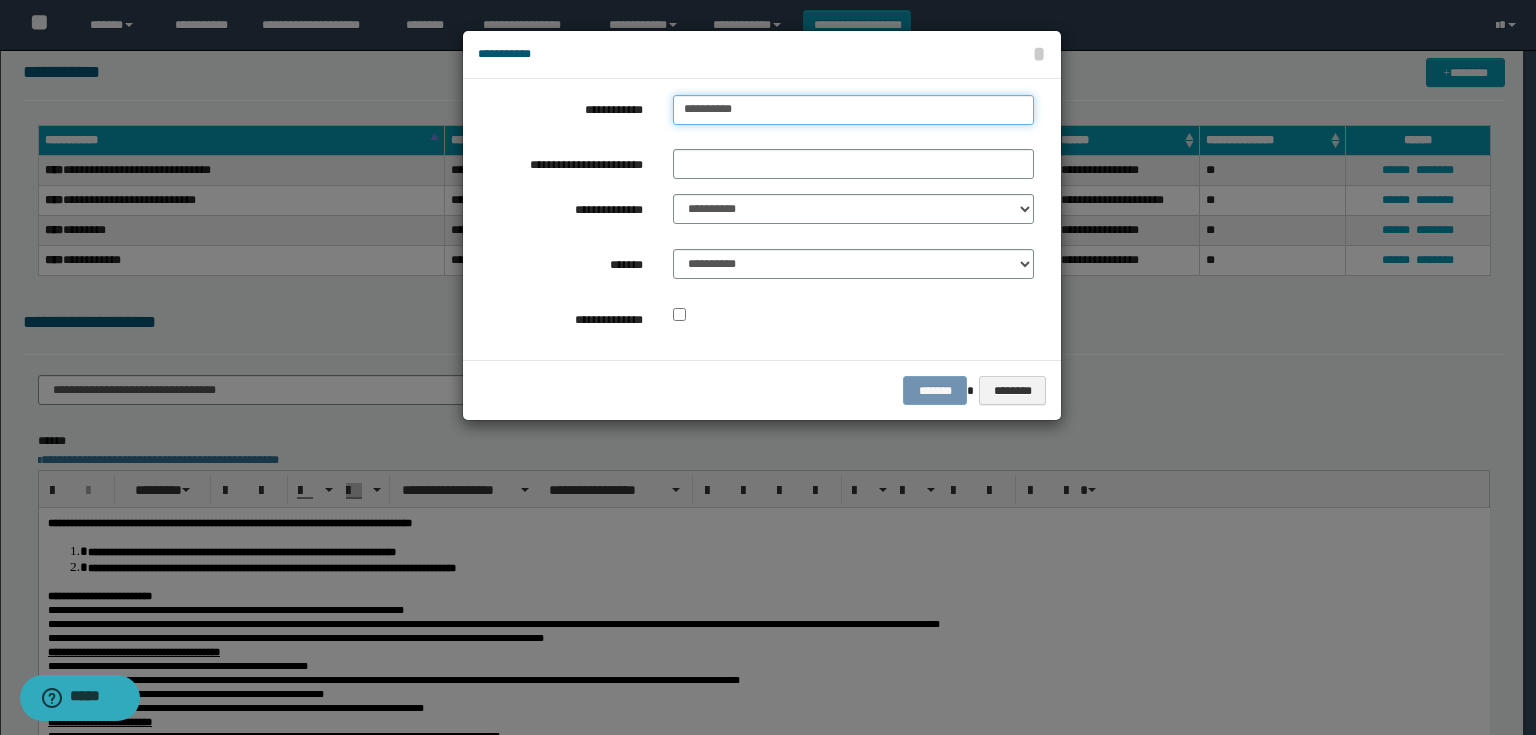 type on "**********" 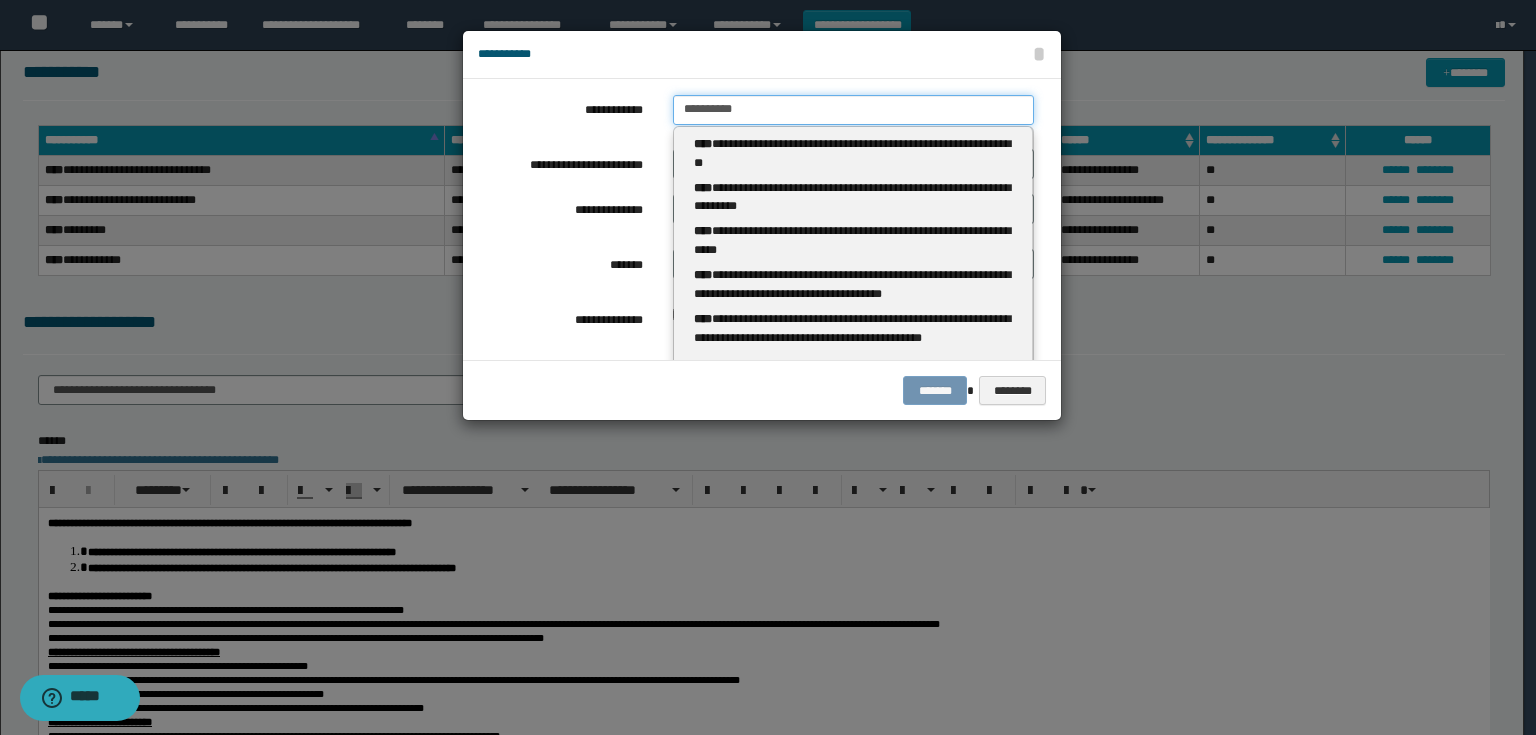 type 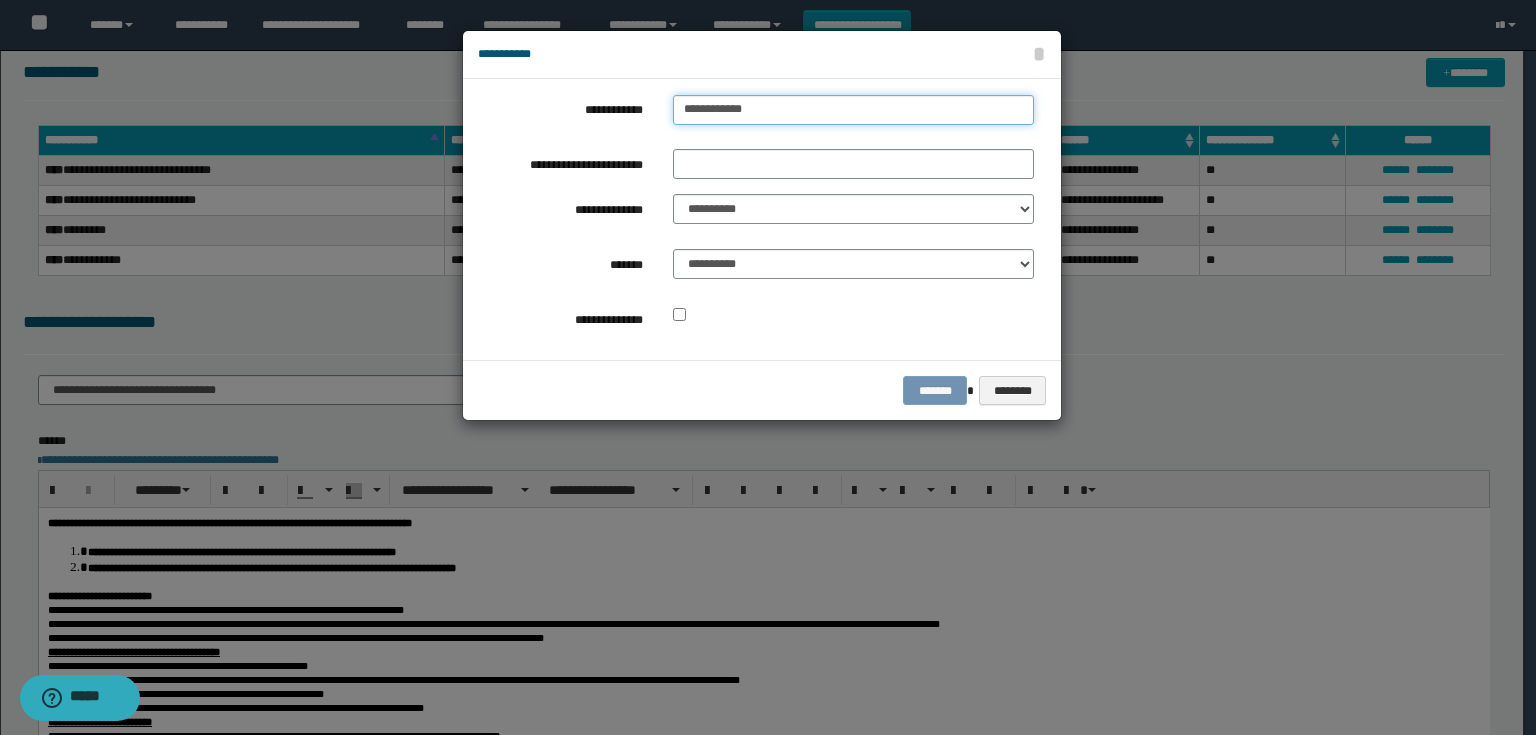 type on "**********" 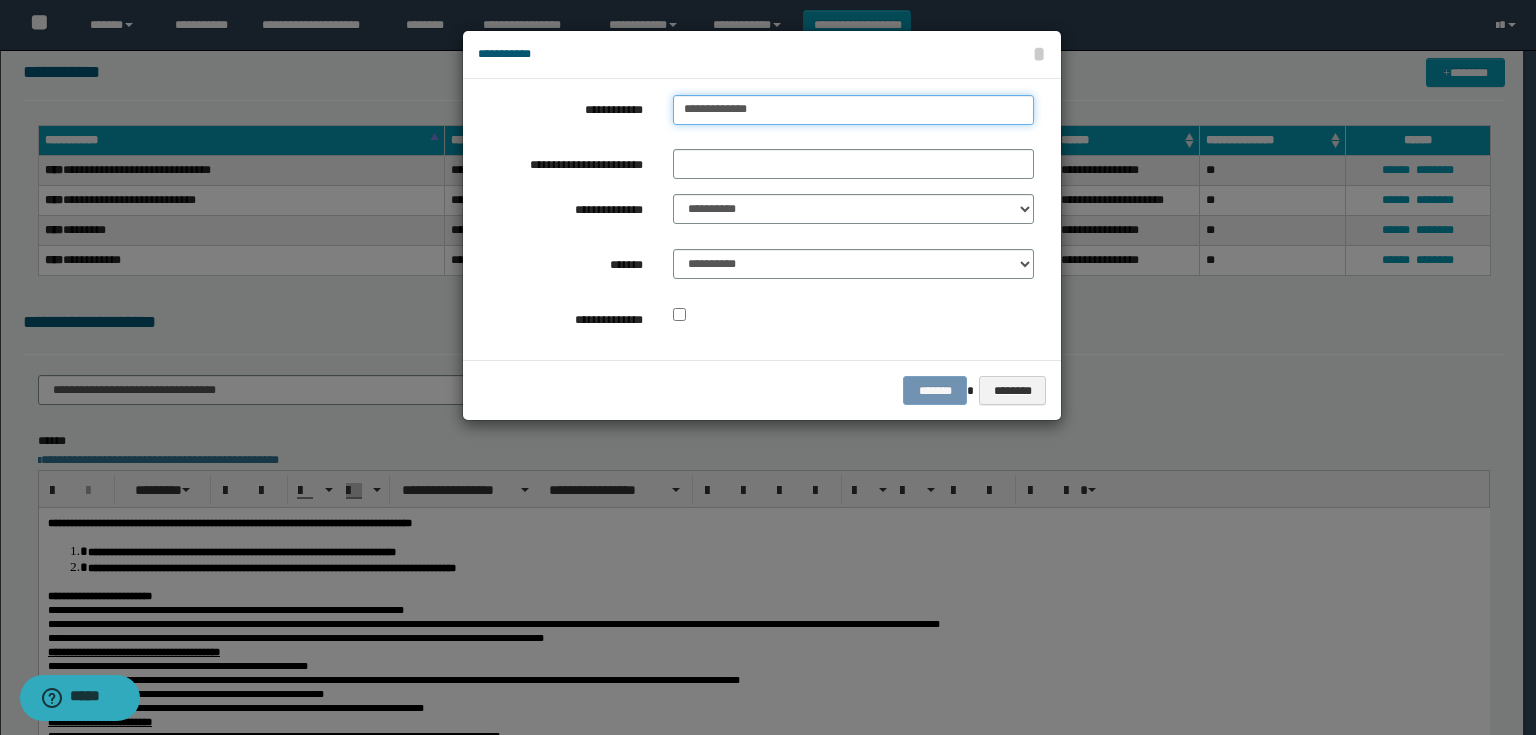 type on "**********" 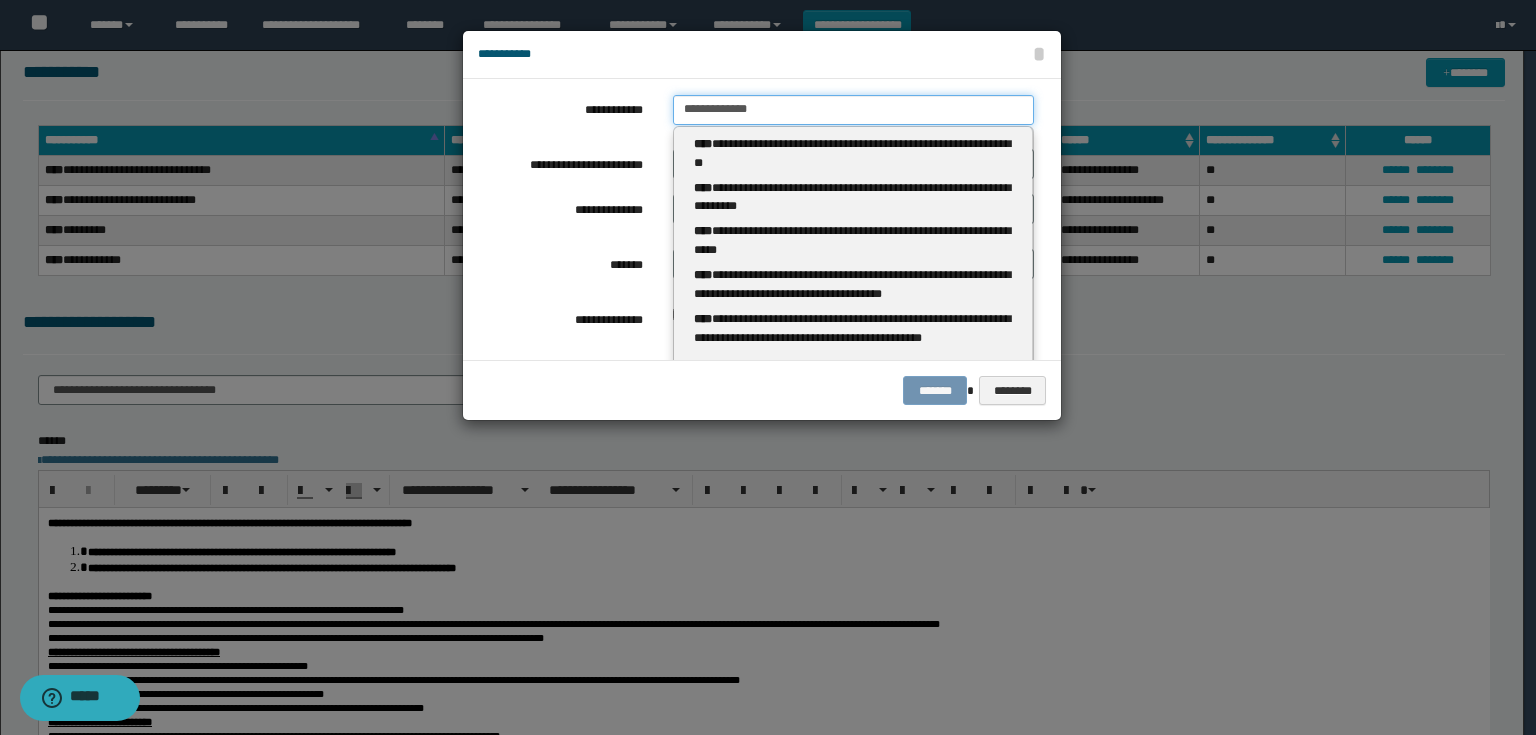 type on "**********" 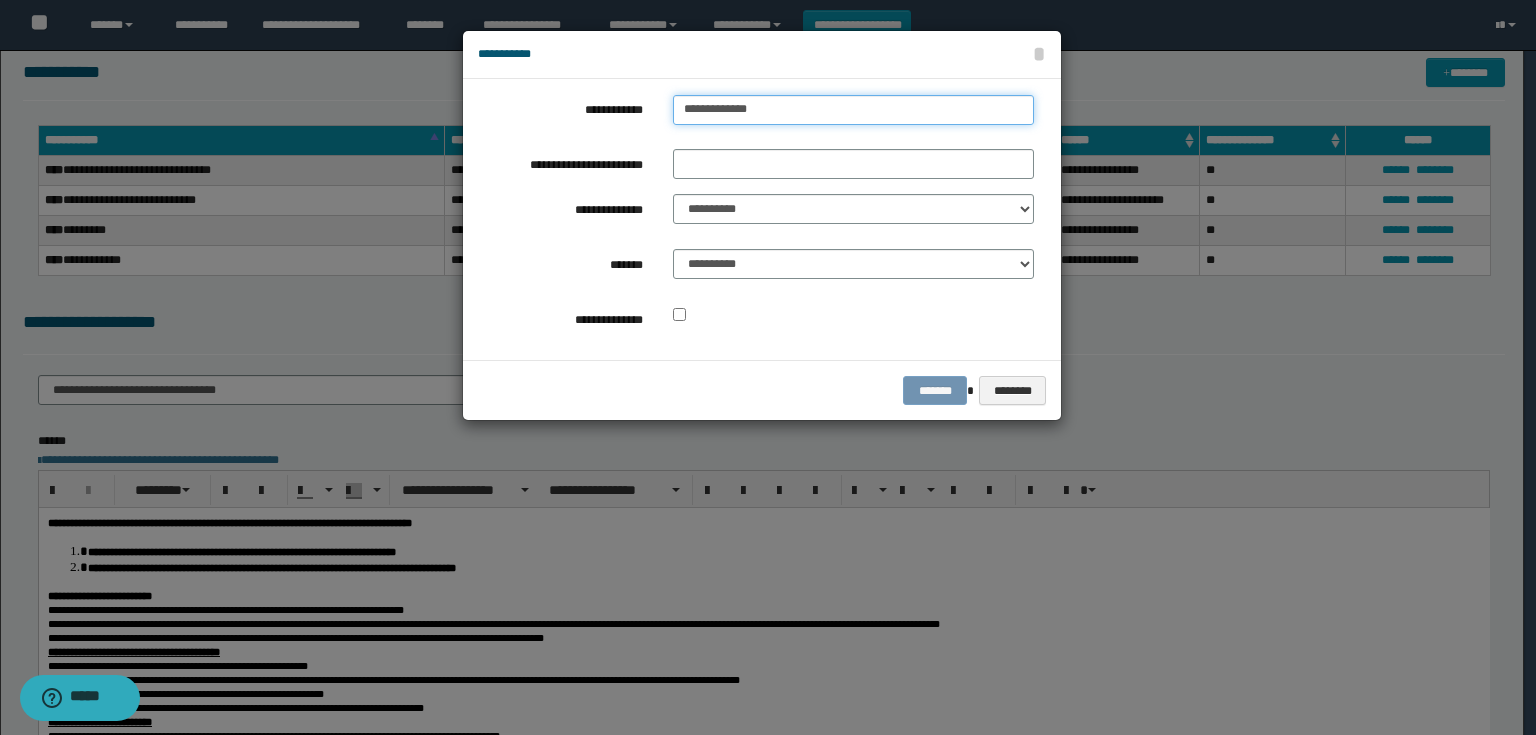 type on "**********" 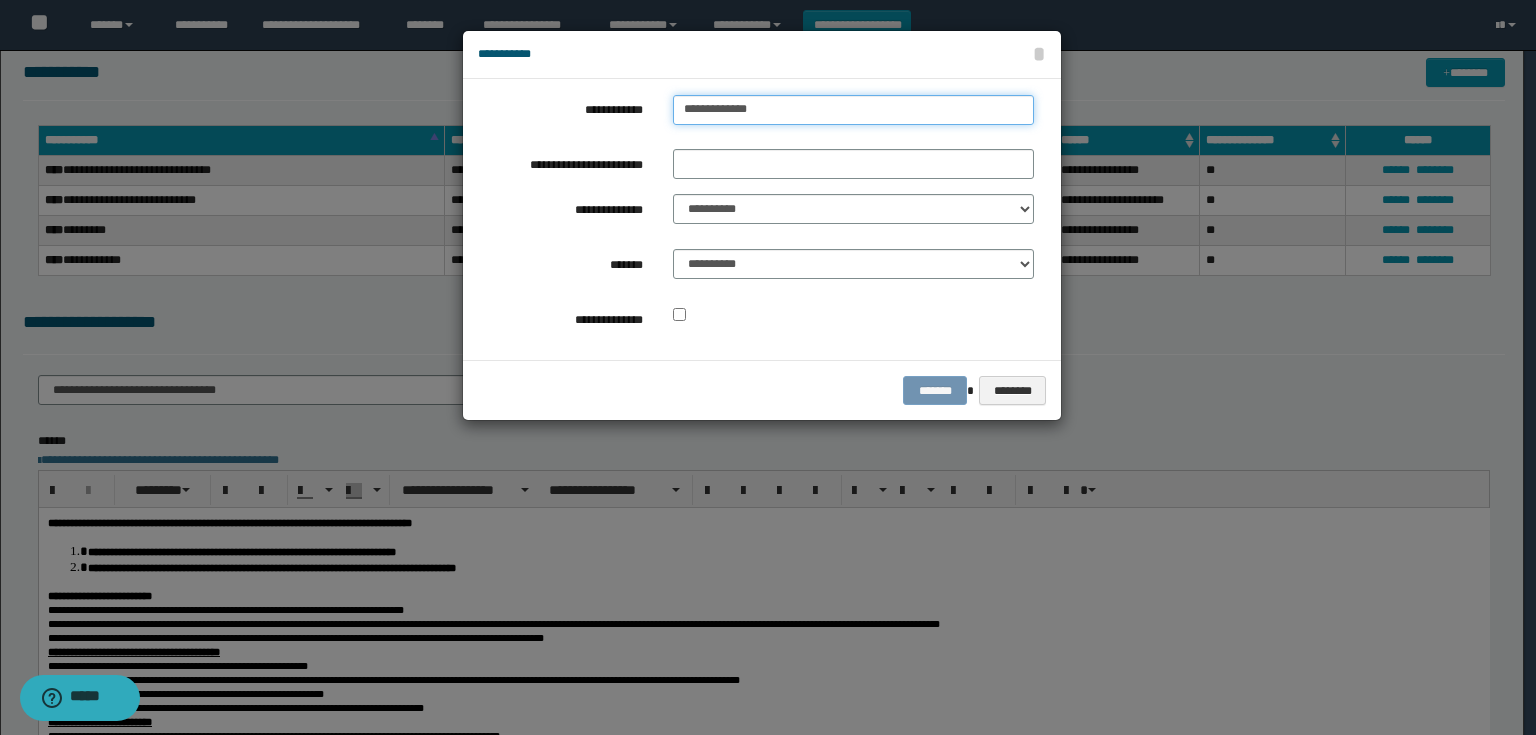 type on "**********" 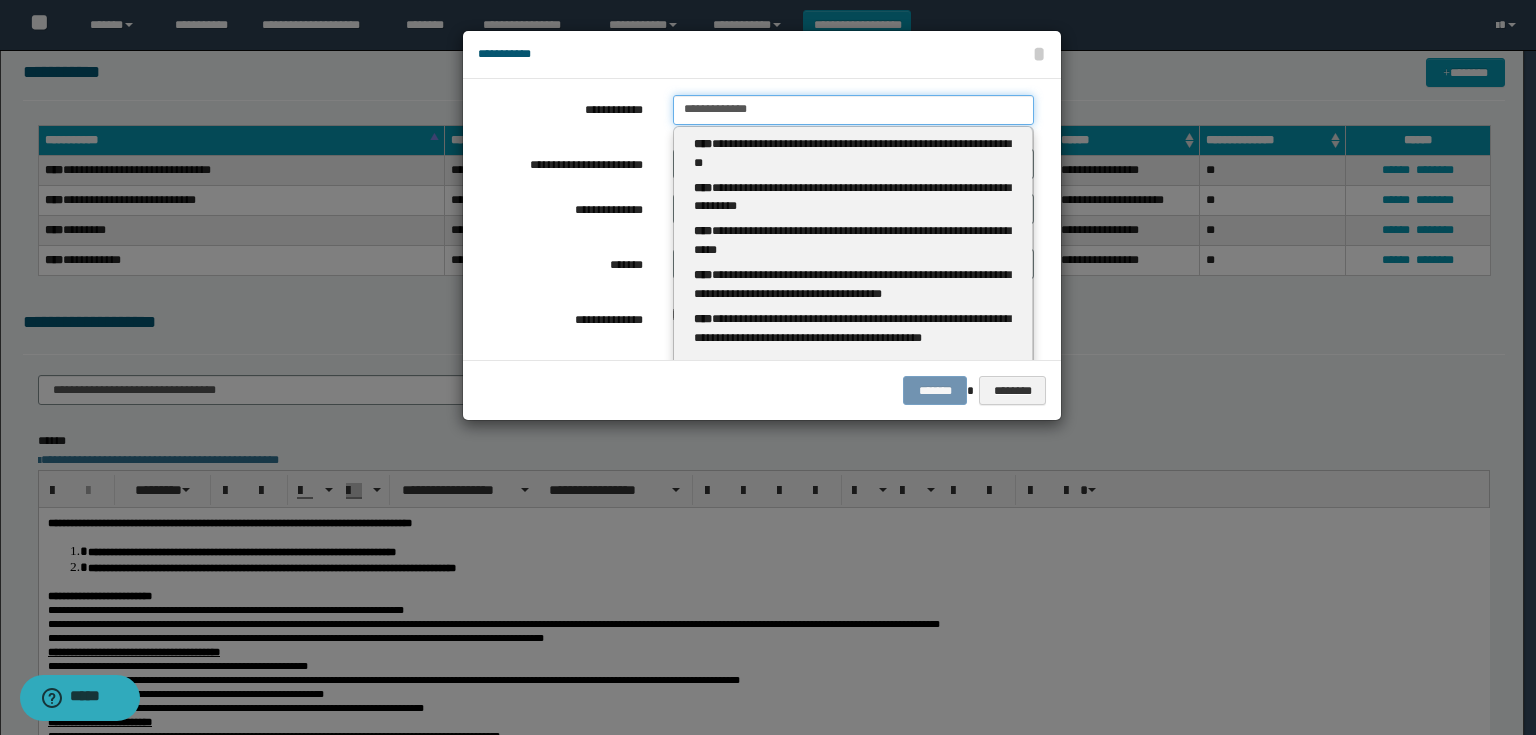 type on "**********" 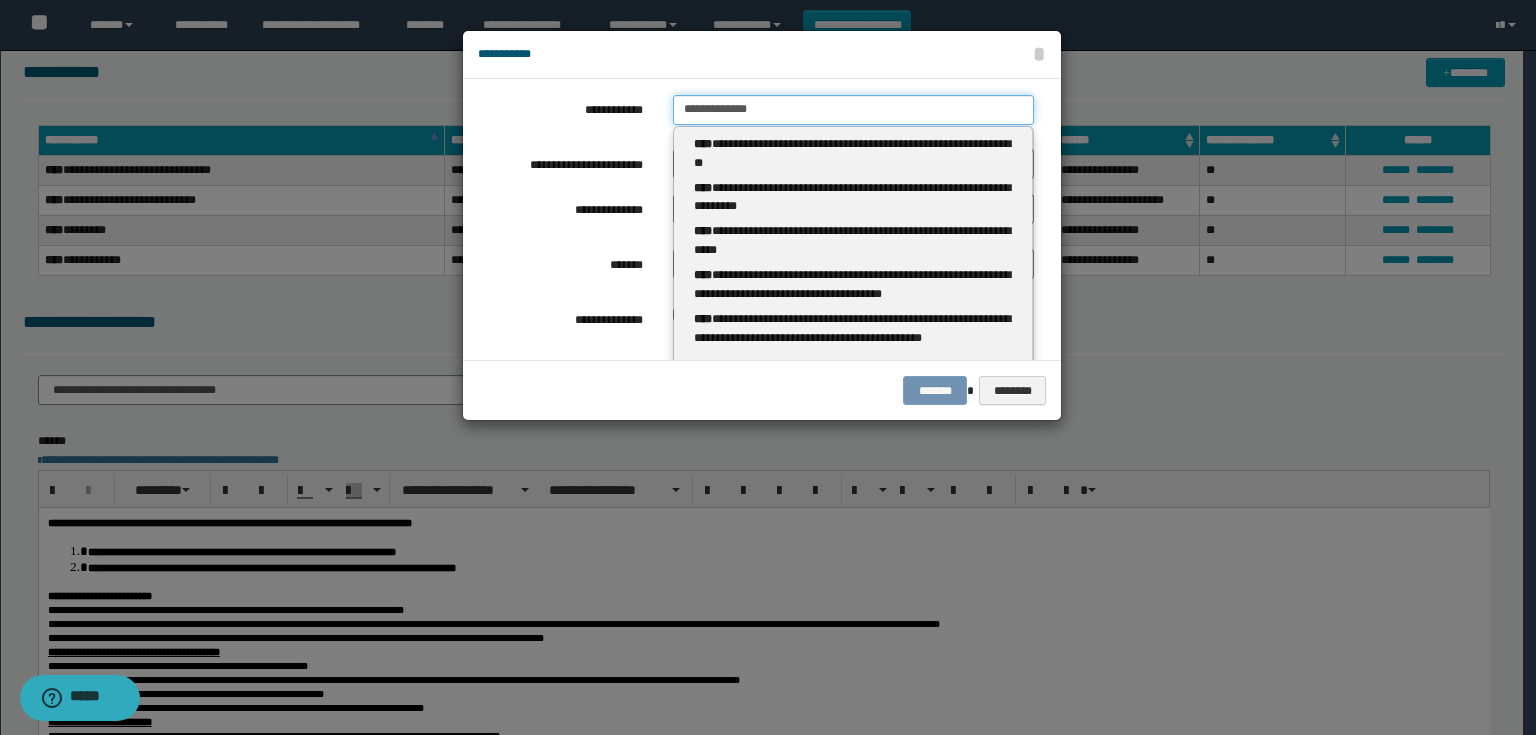 type on "**********" 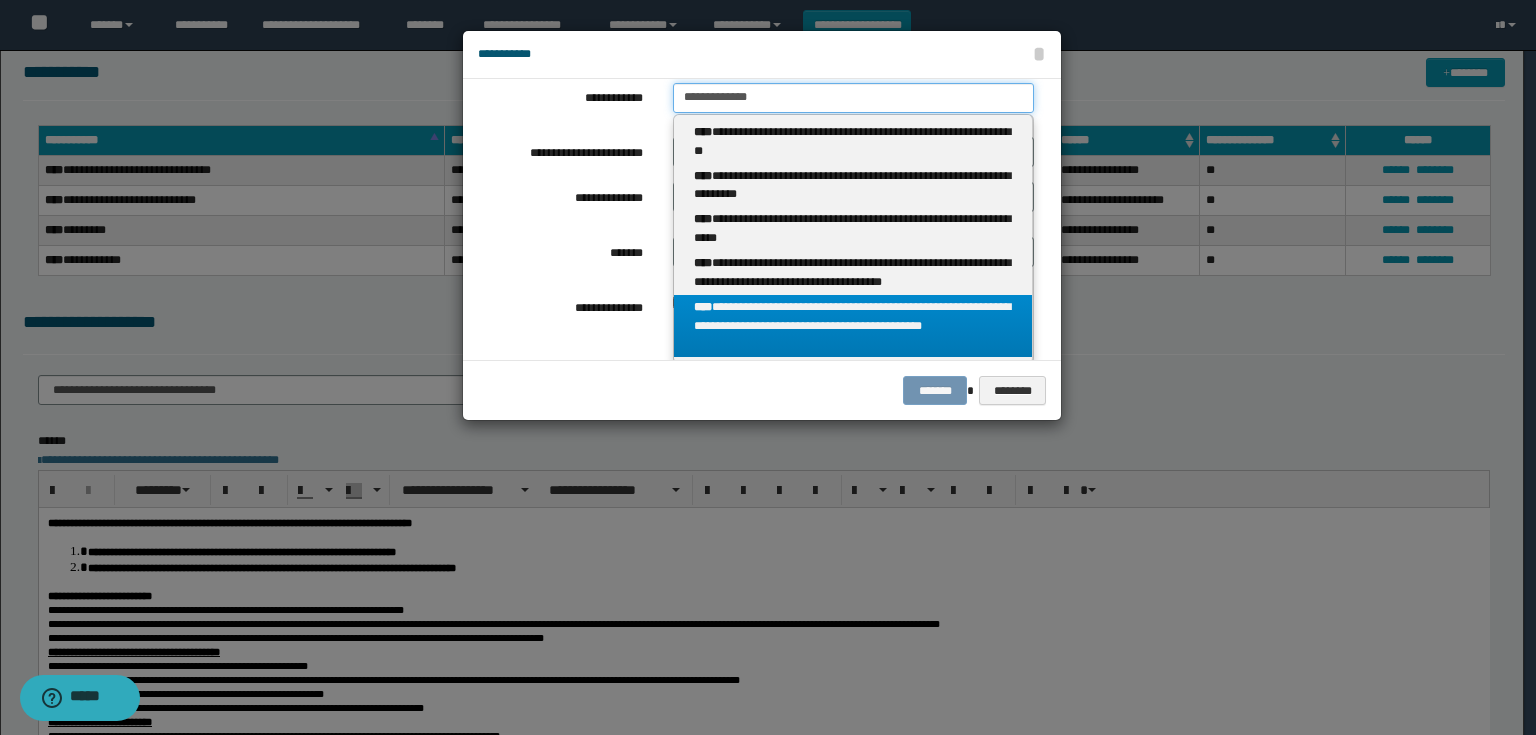 scroll, scrollTop: 16, scrollLeft: 0, axis: vertical 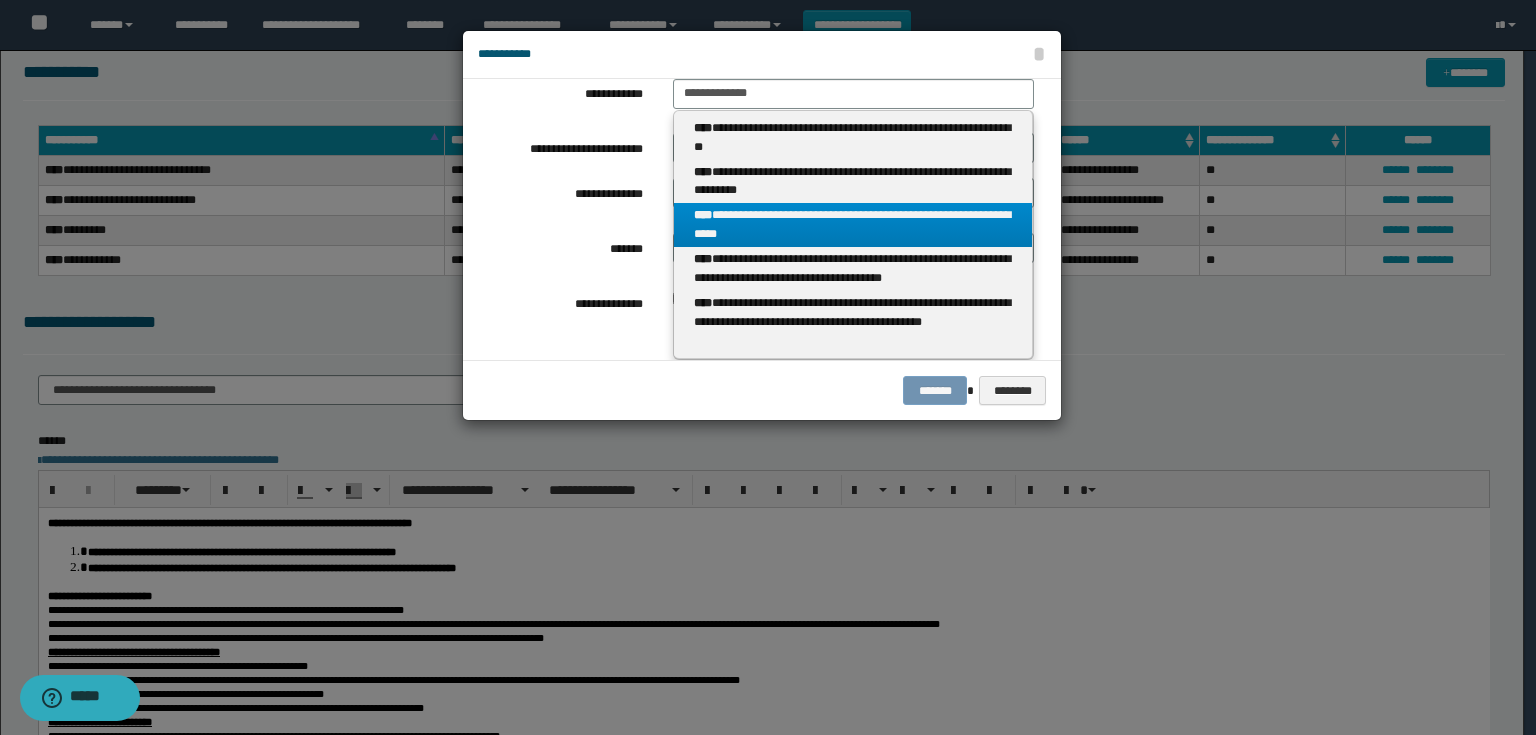 click on "**********" at bounding box center [853, 225] 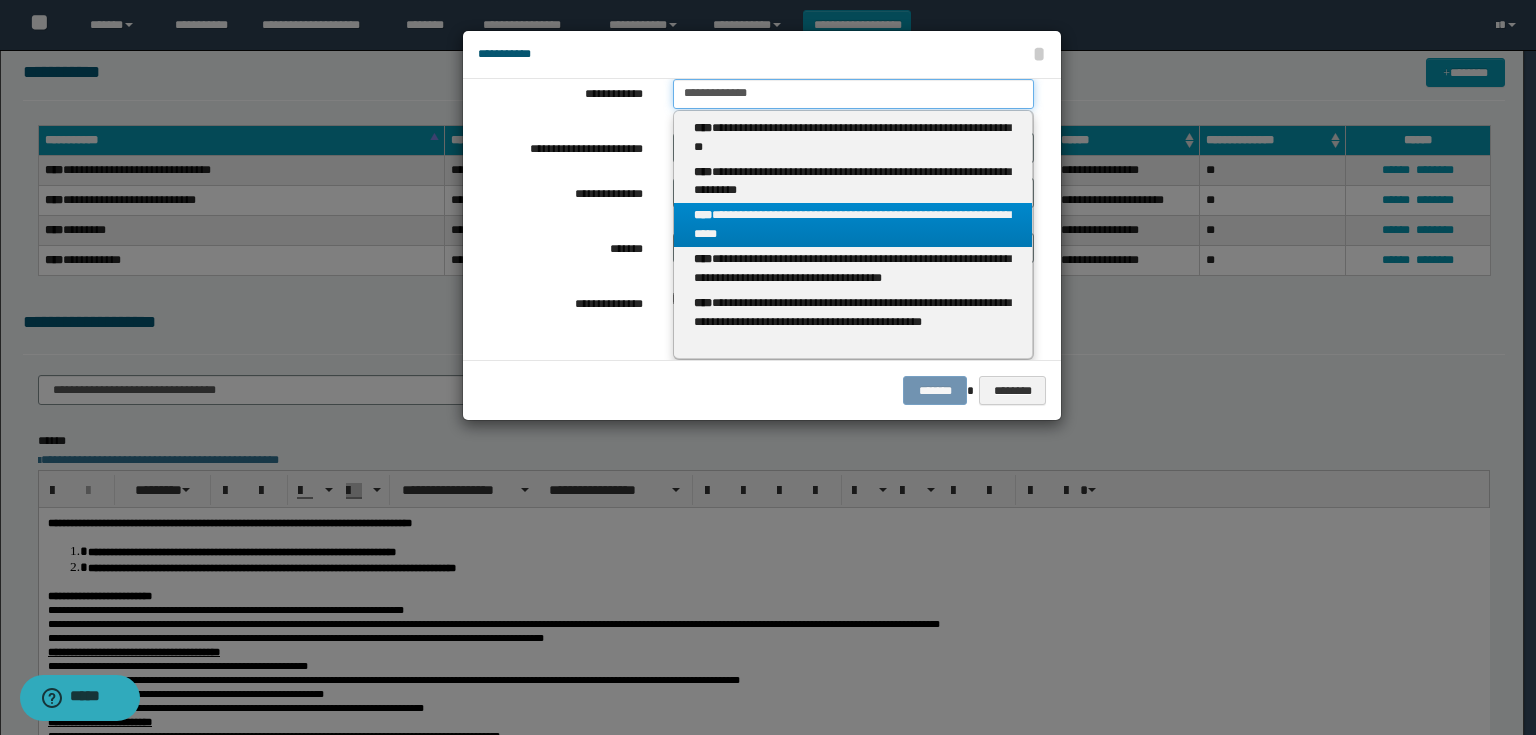 type 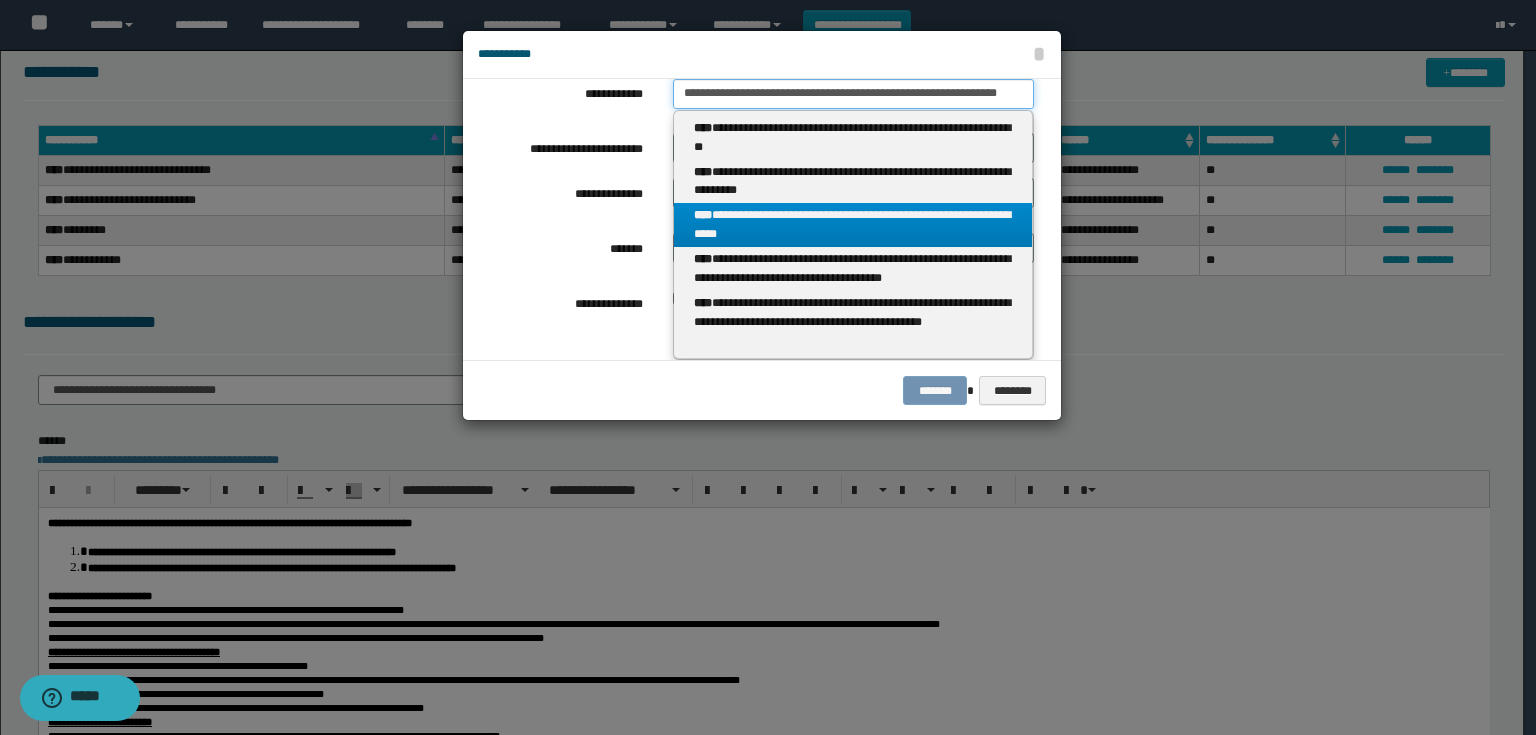 scroll, scrollTop: 0, scrollLeft: 2, axis: horizontal 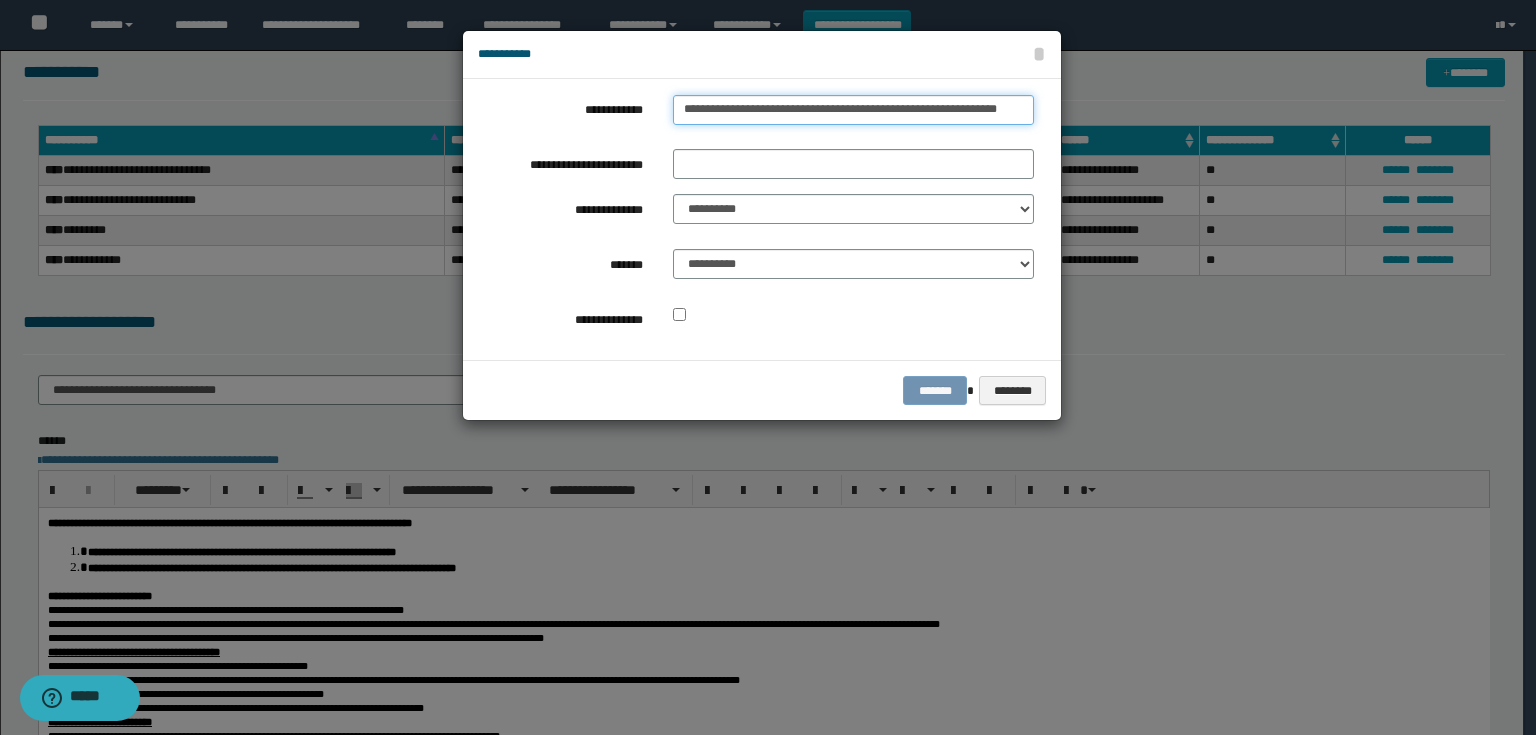 drag, startPoint x: 1017, startPoint y: 108, endPoint x: 640, endPoint y: 104, distance: 377.0212 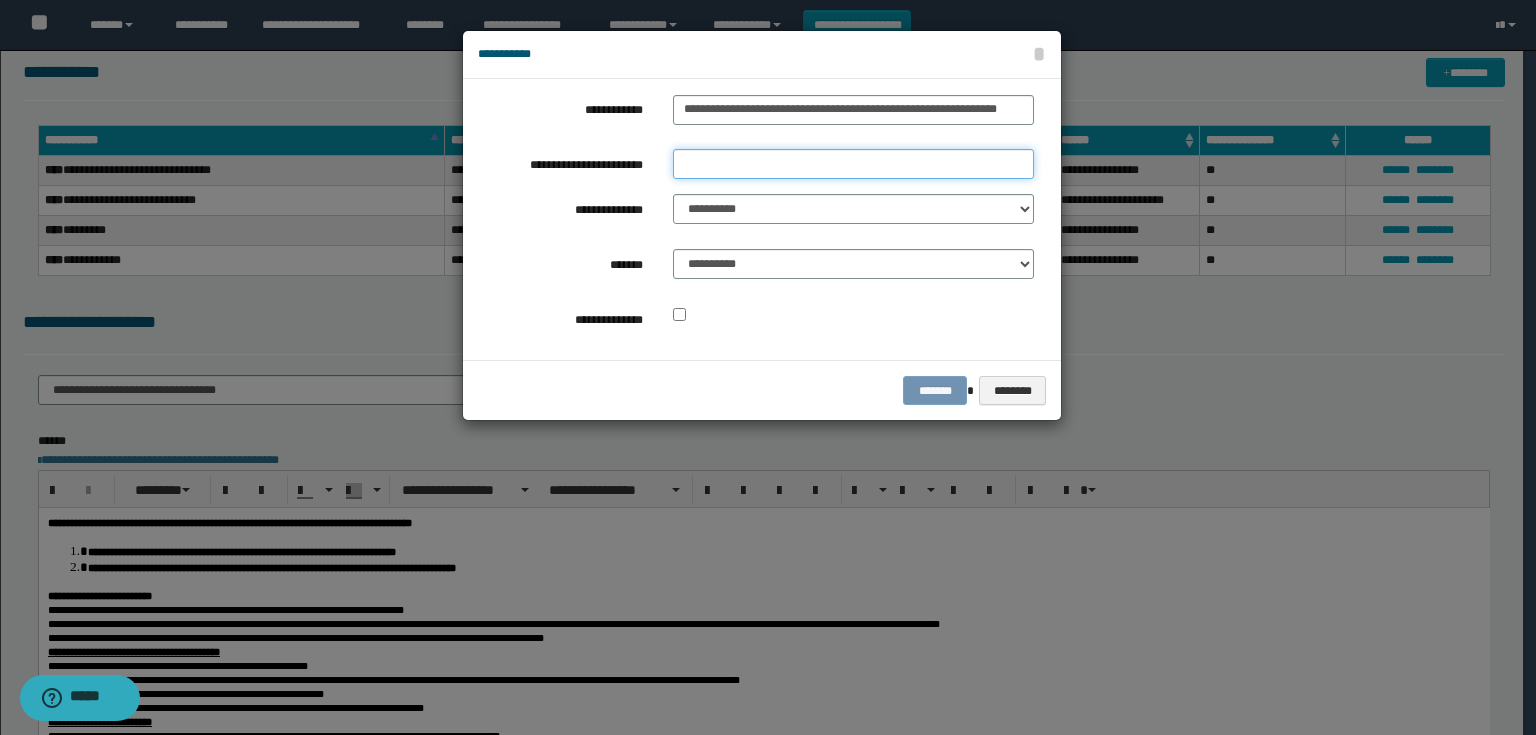 click on "**********" at bounding box center (853, 164) 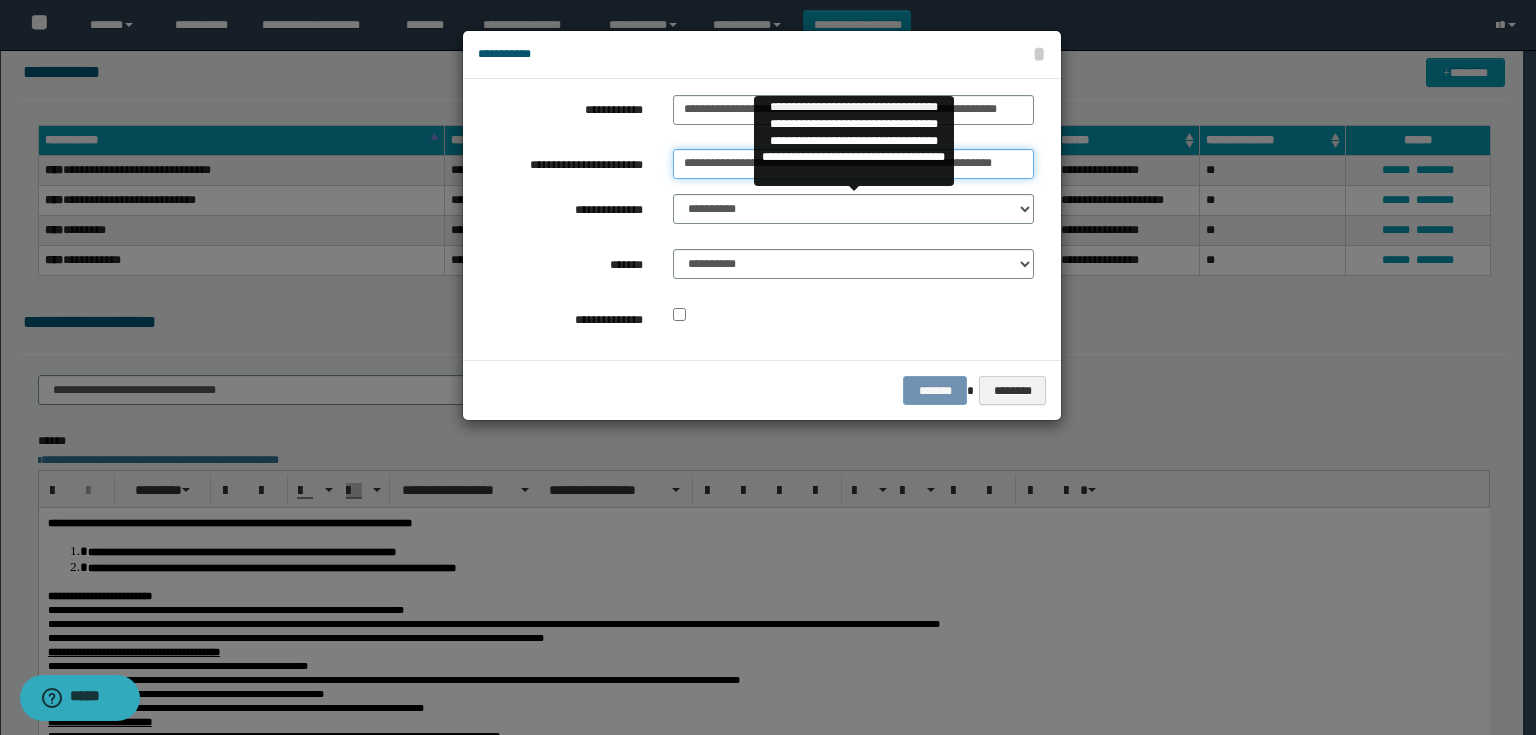 type on "**********" 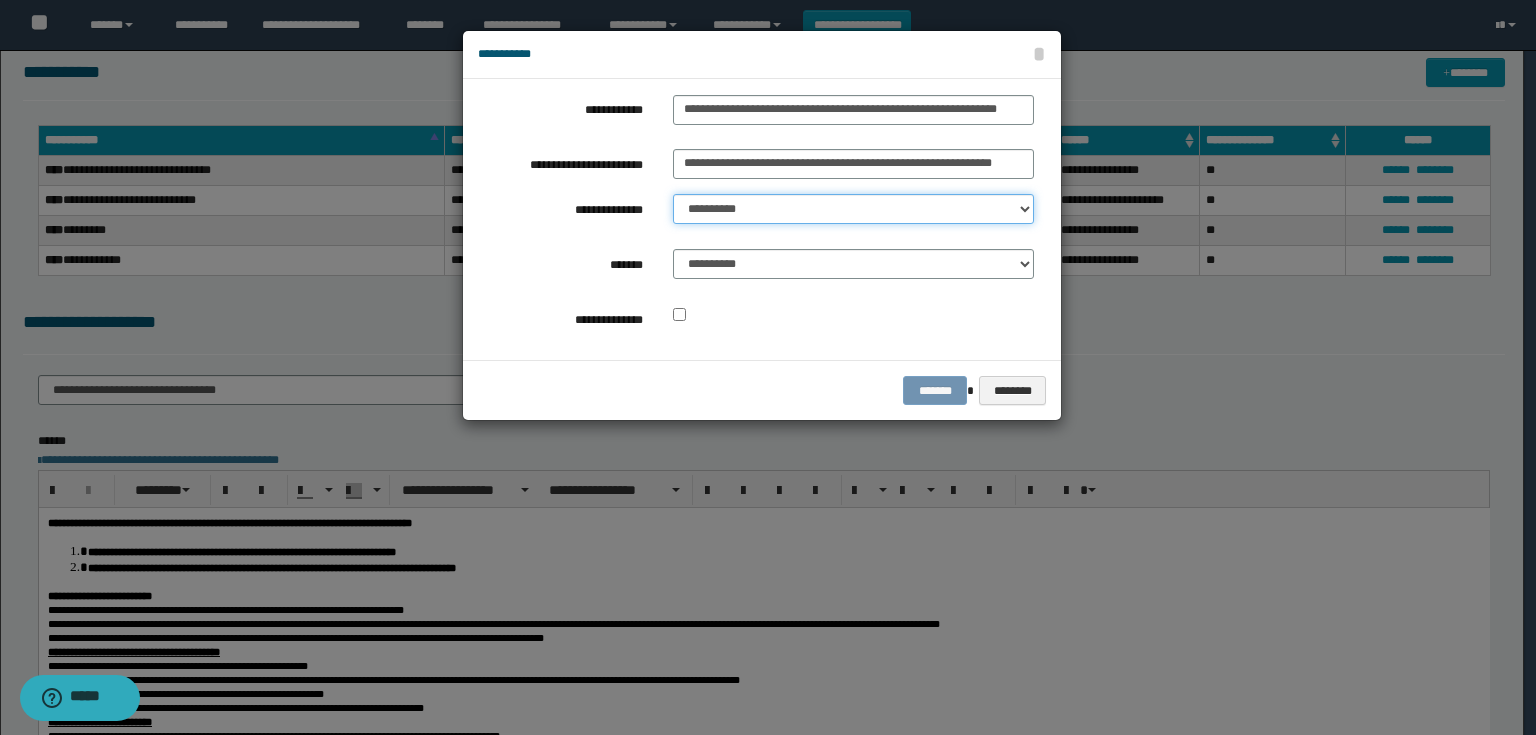 click on "**********" at bounding box center [853, 209] 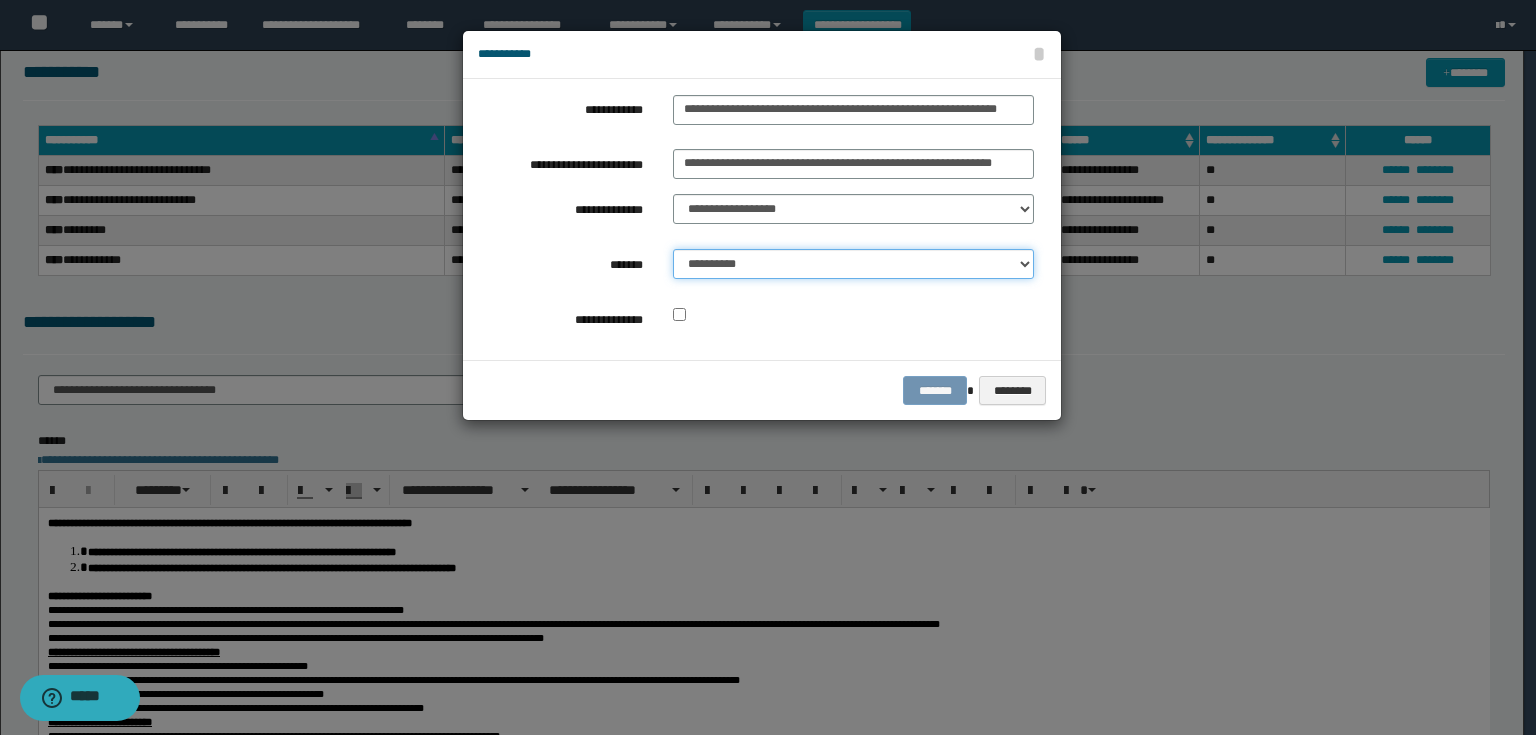 click on "**********" at bounding box center [853, 264] 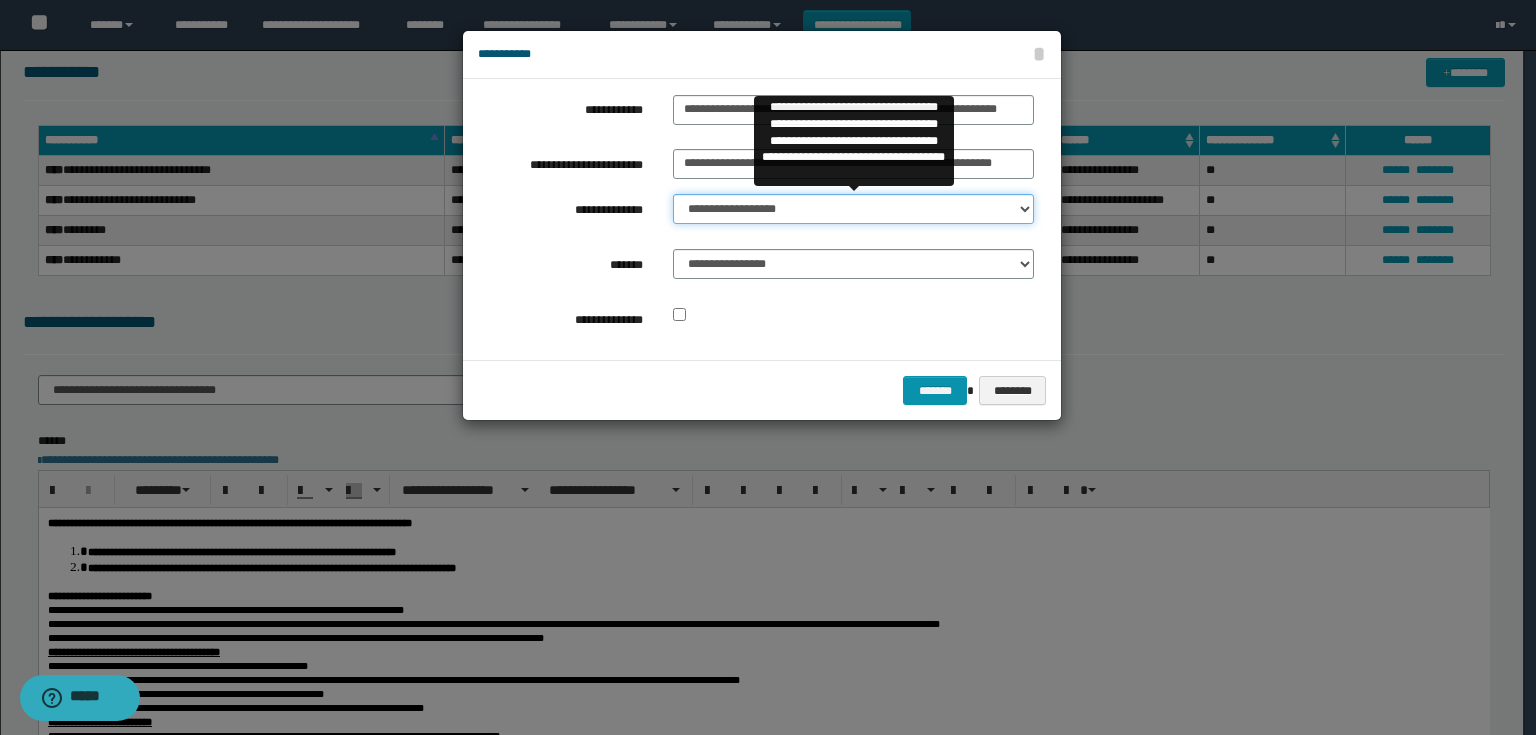 click on "**********" at bounding box center [853, 209] 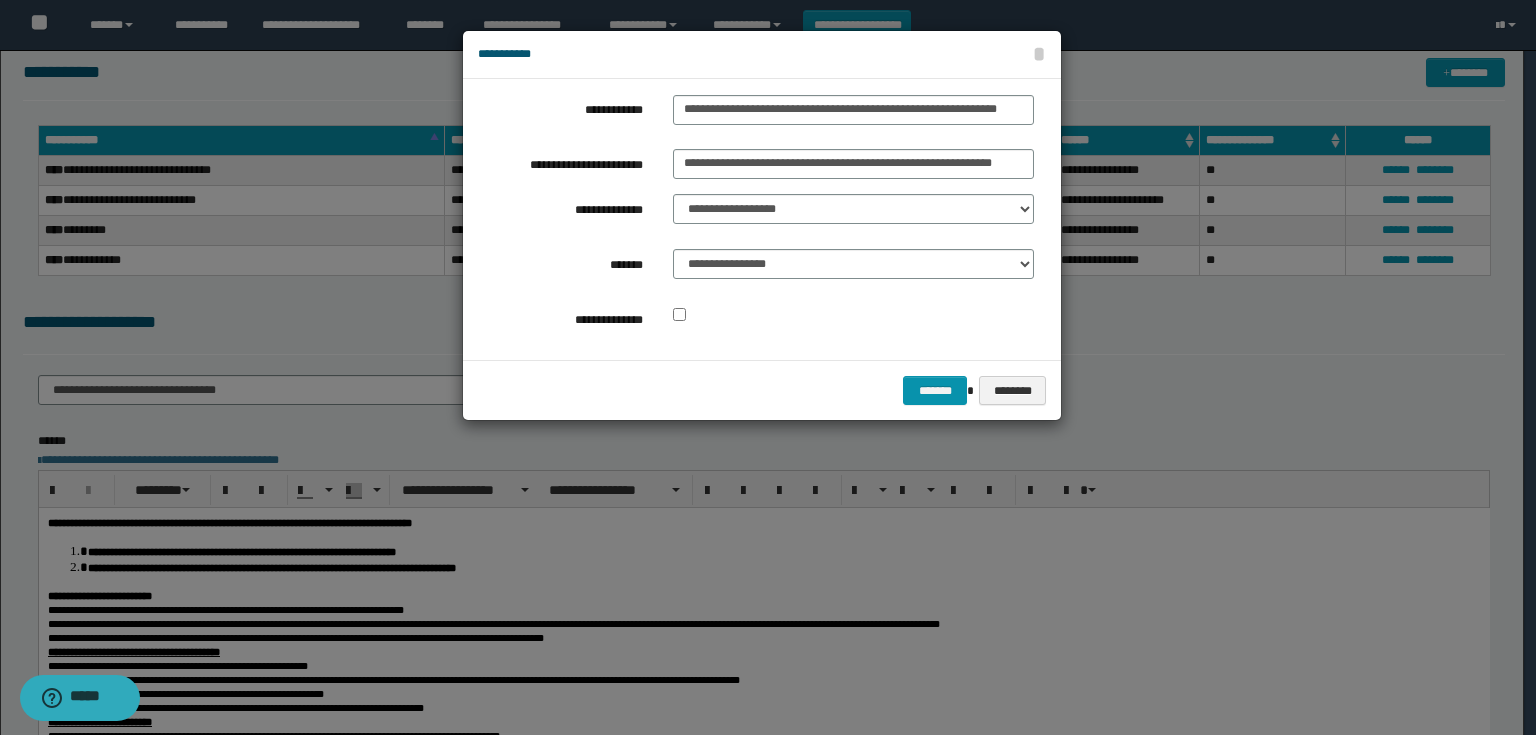 click on "**********" at bounding box center [853, 269] 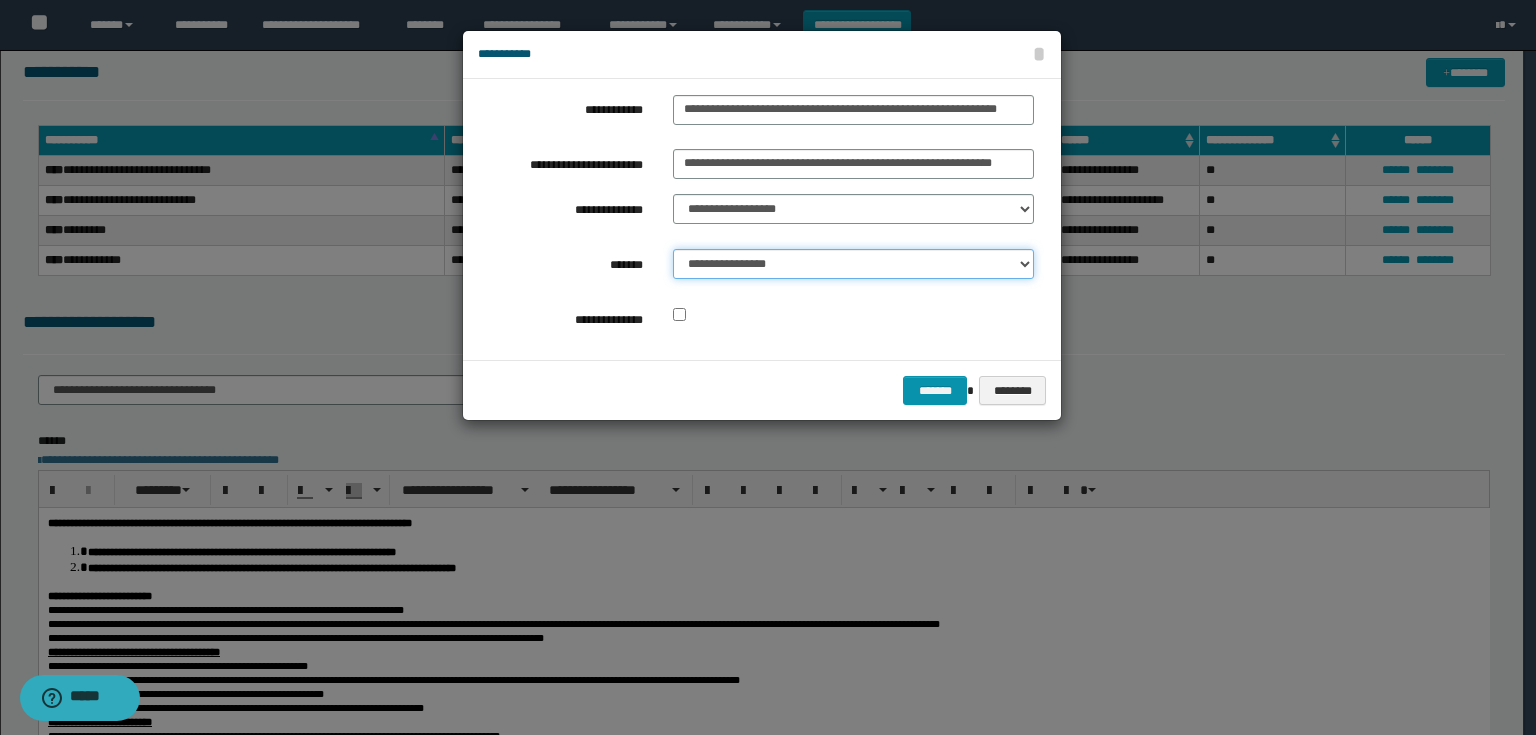 click on "**********" at bounding box center (853, 264) 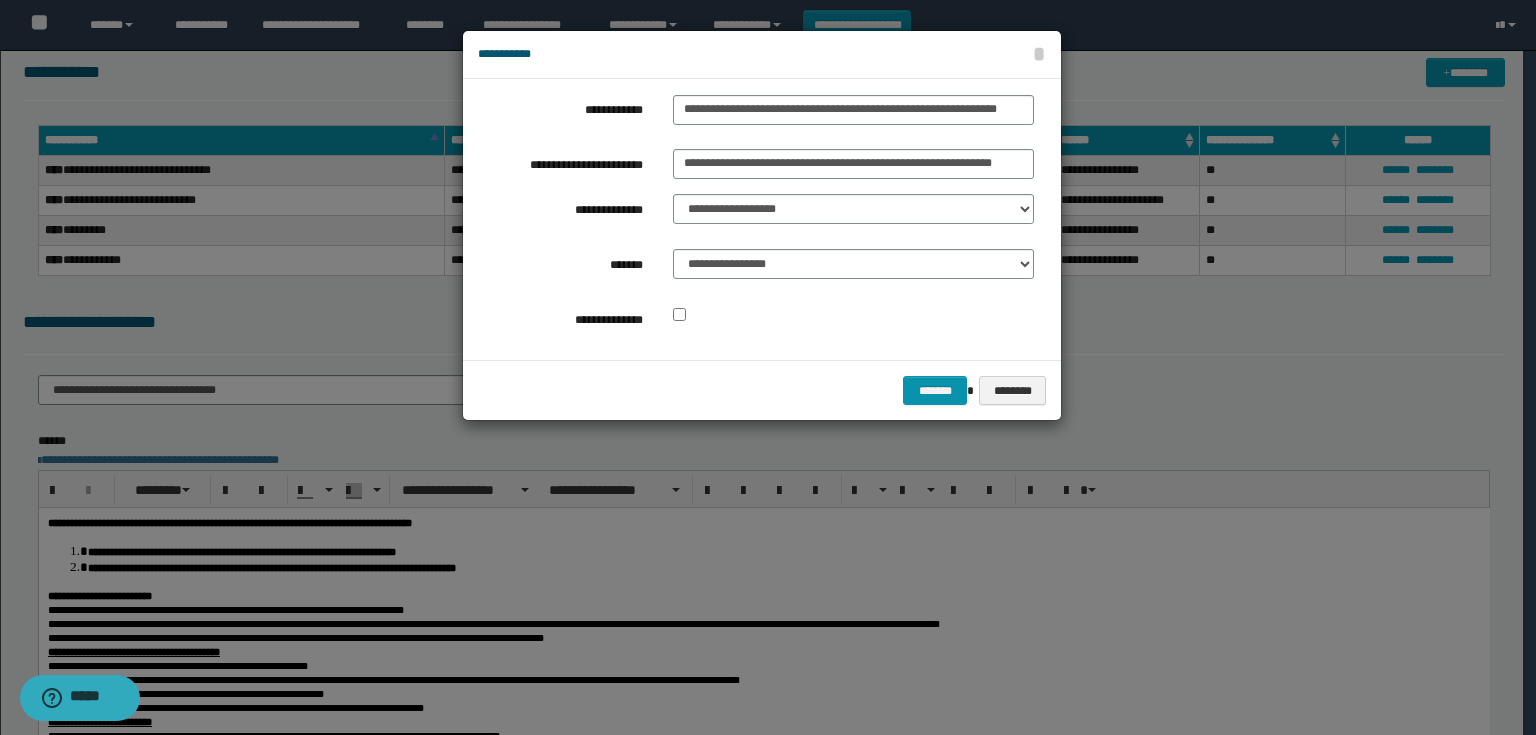 click on "**********" at bounding box center [762, 219] 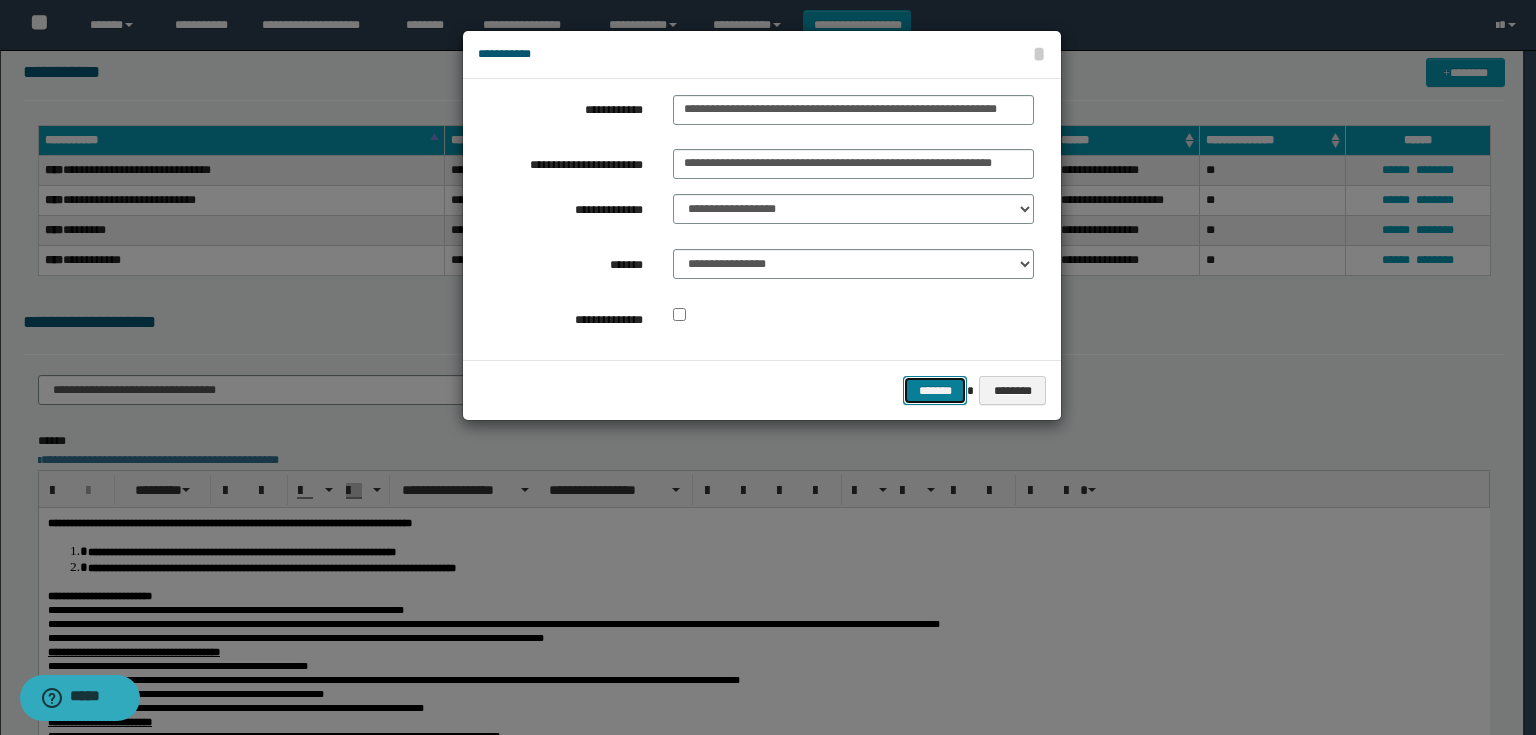 click on "*******" at bounding box center [935, 391] 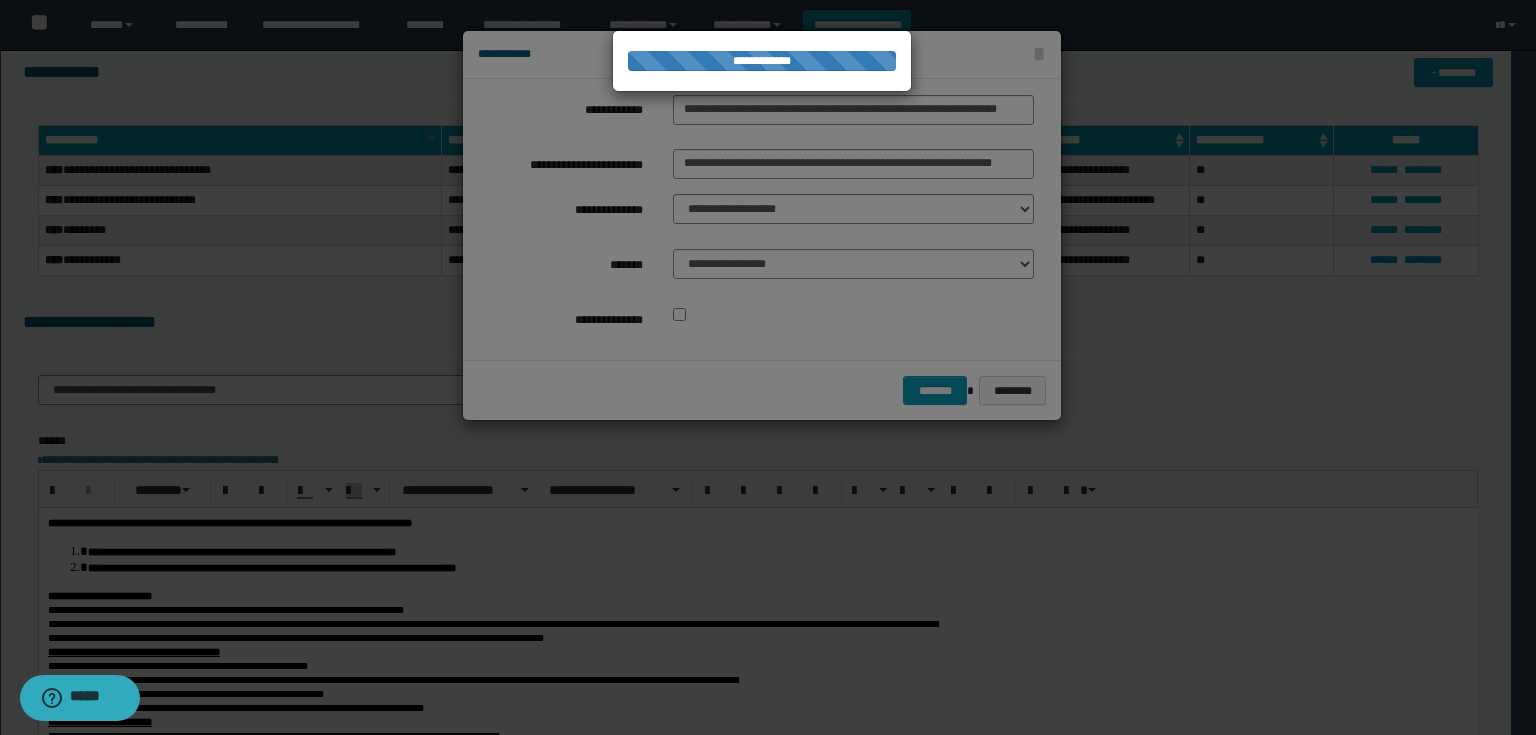 click at bounding box center [768, 367] 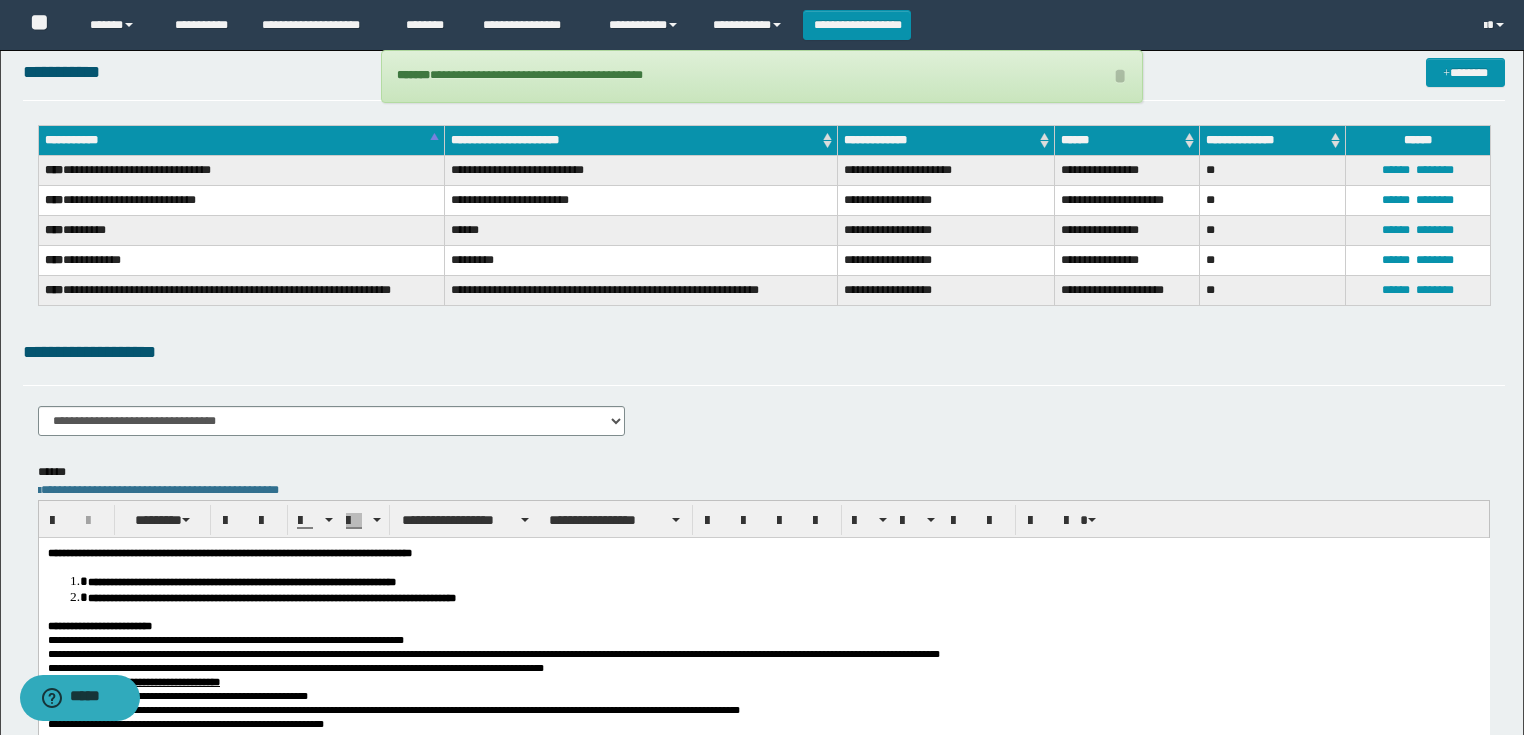 click on "**********" at bounding box center (229, 553) 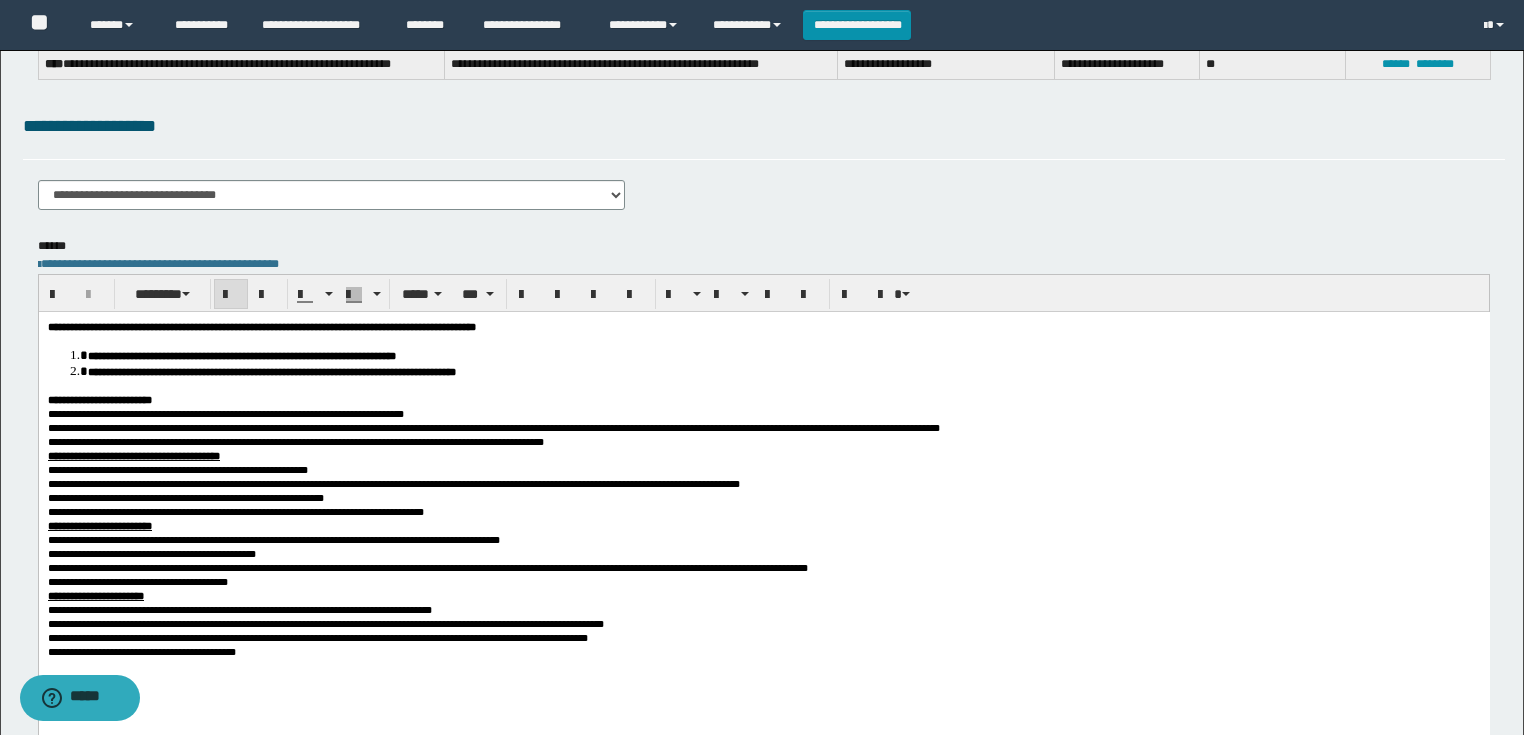 scroll, scrollTop: 320, scrollLeft: 0, axis: vertical 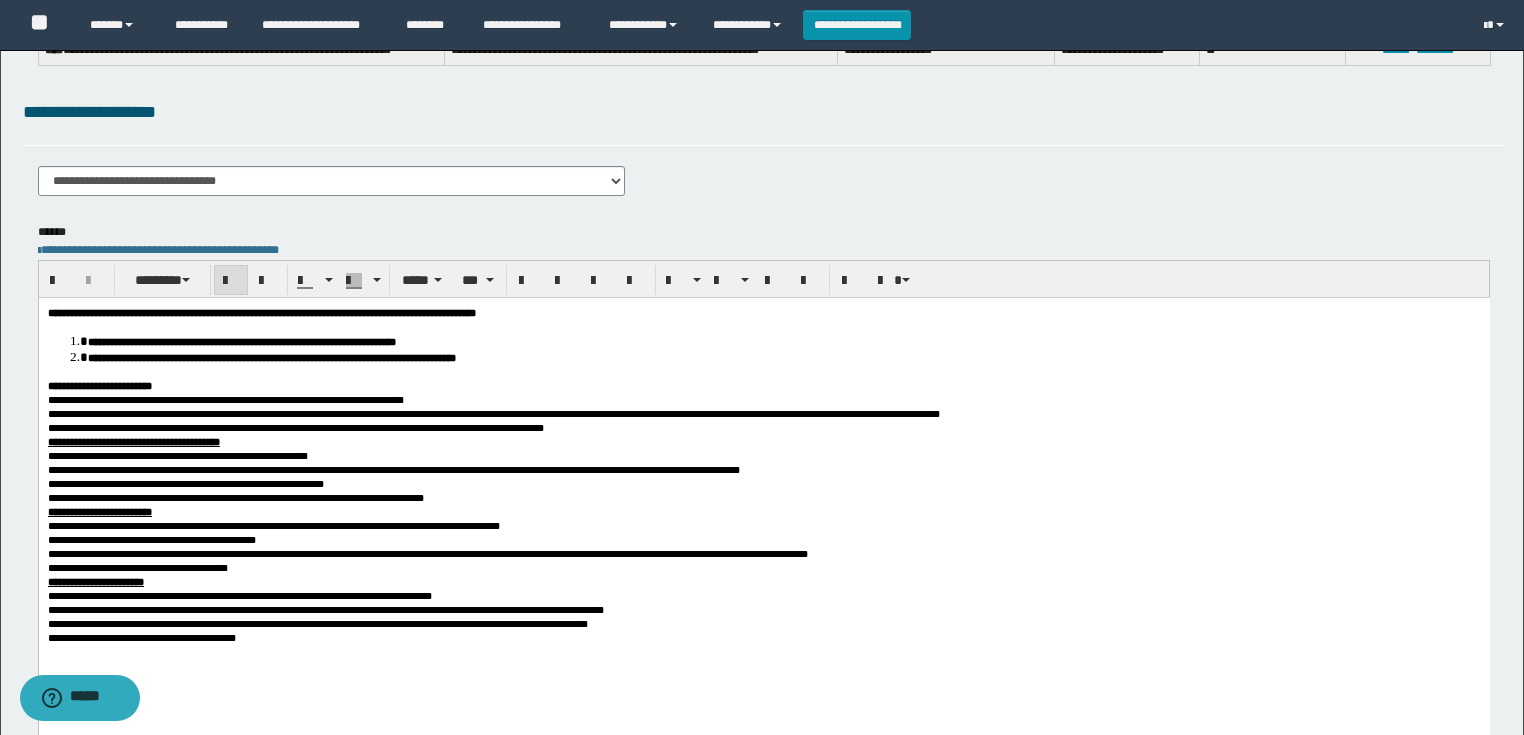 click on "**********" at bounding box center [783, 342] 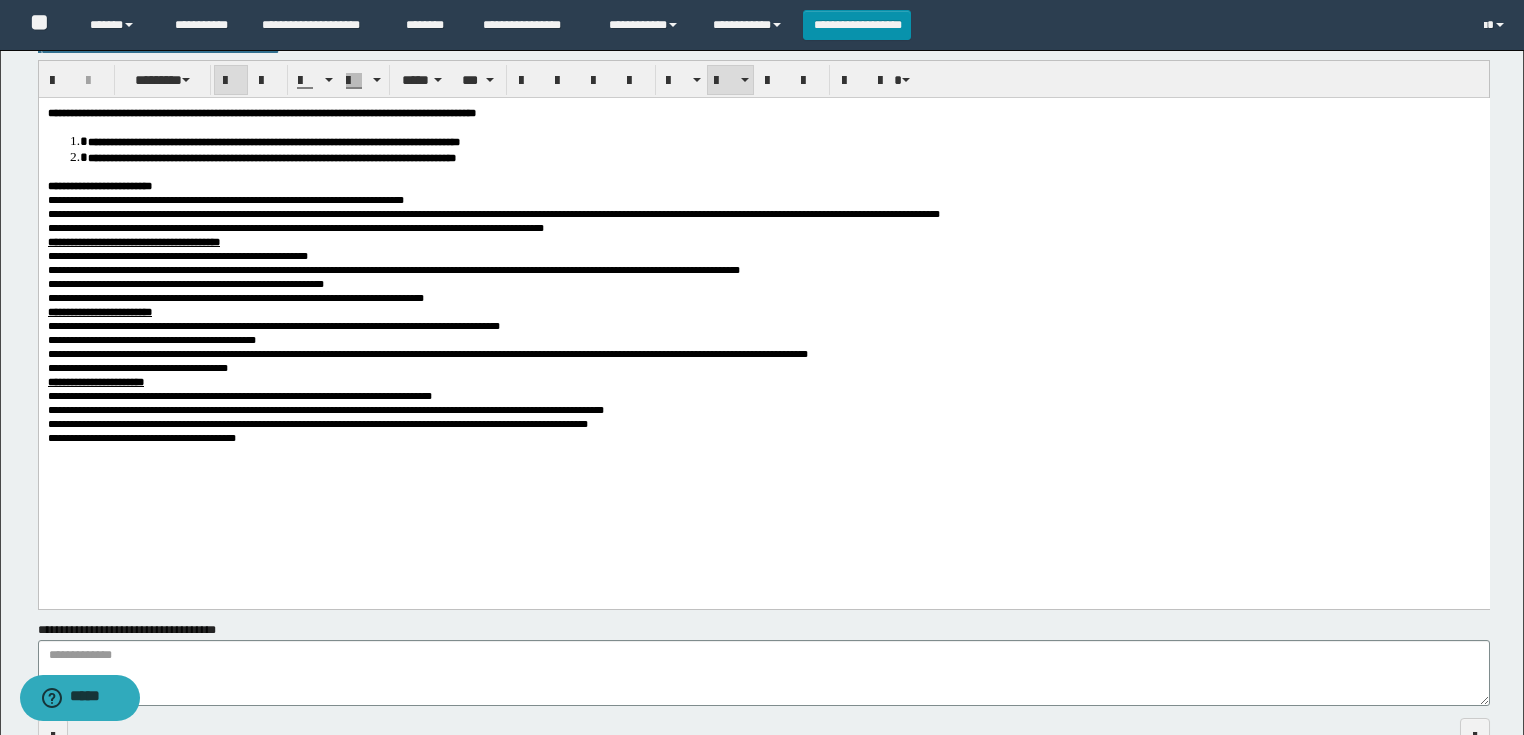 scroll, scrollTop: 640, scrollLeft: 0, axis: vertical 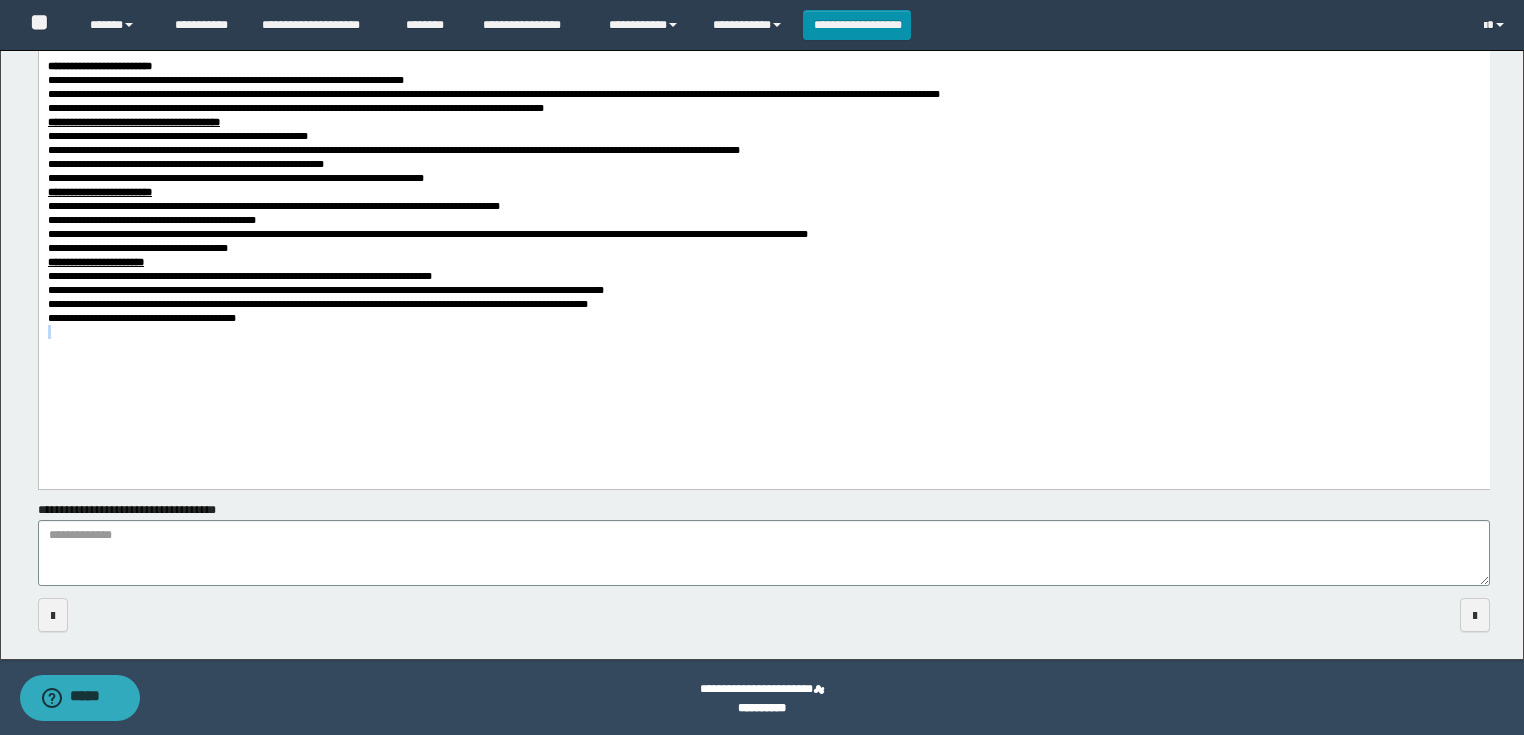 drag, startPoint x: 115, startPoint y: 400, endPoint x: 416, endPoint y: 366, distance: 302.91418 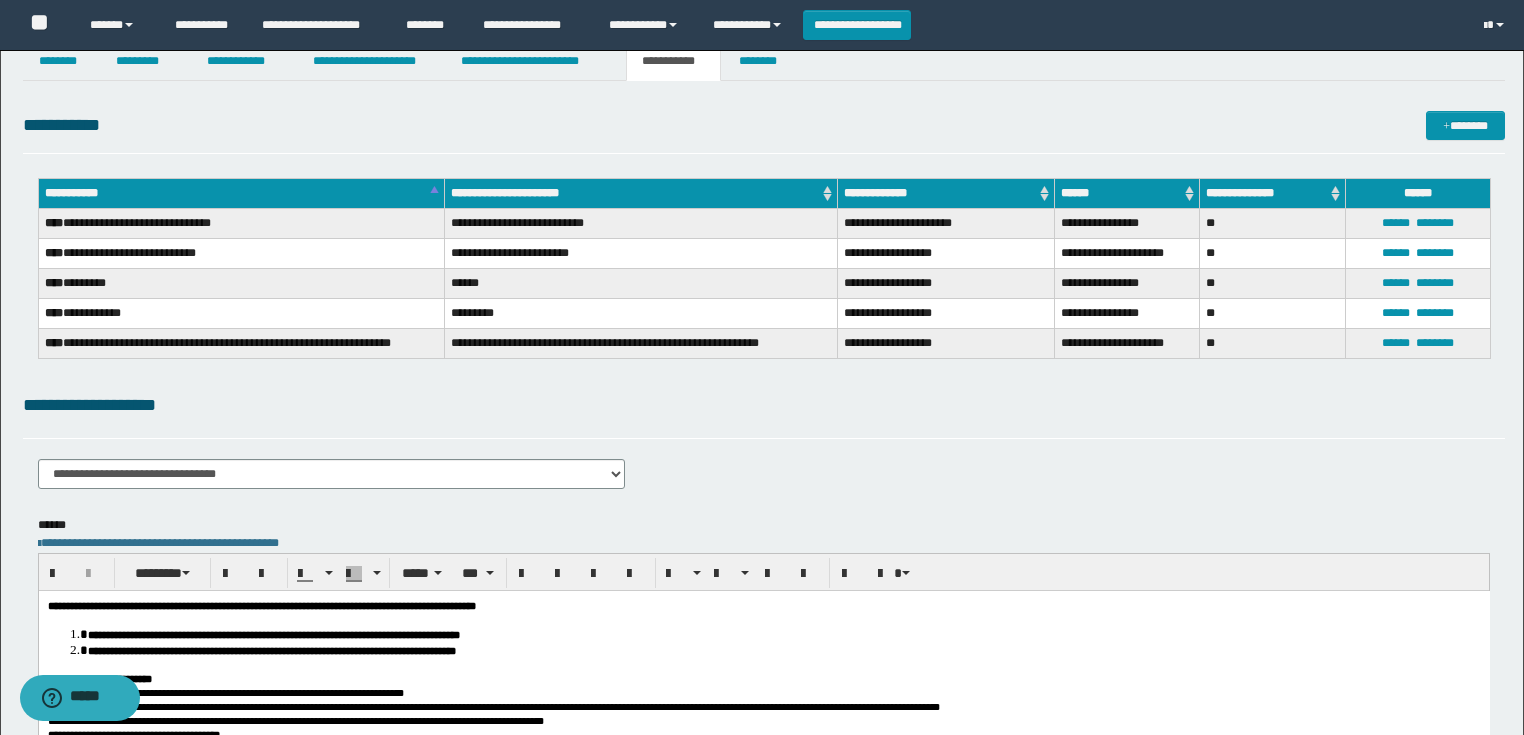 scroll, scrollTop: 0, scrollLeft: 0, axis: both 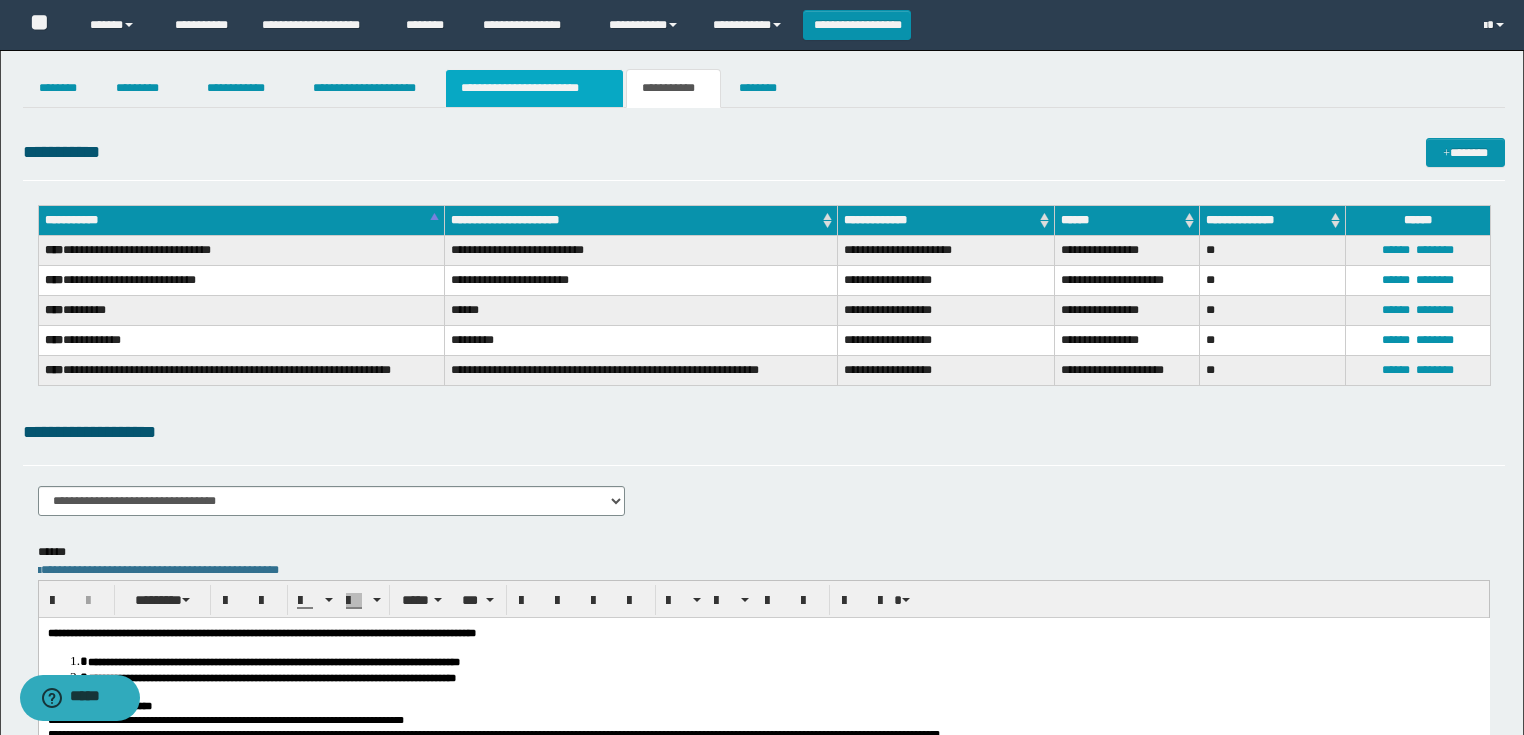 click on "**********" at bounding box center (534, 88) 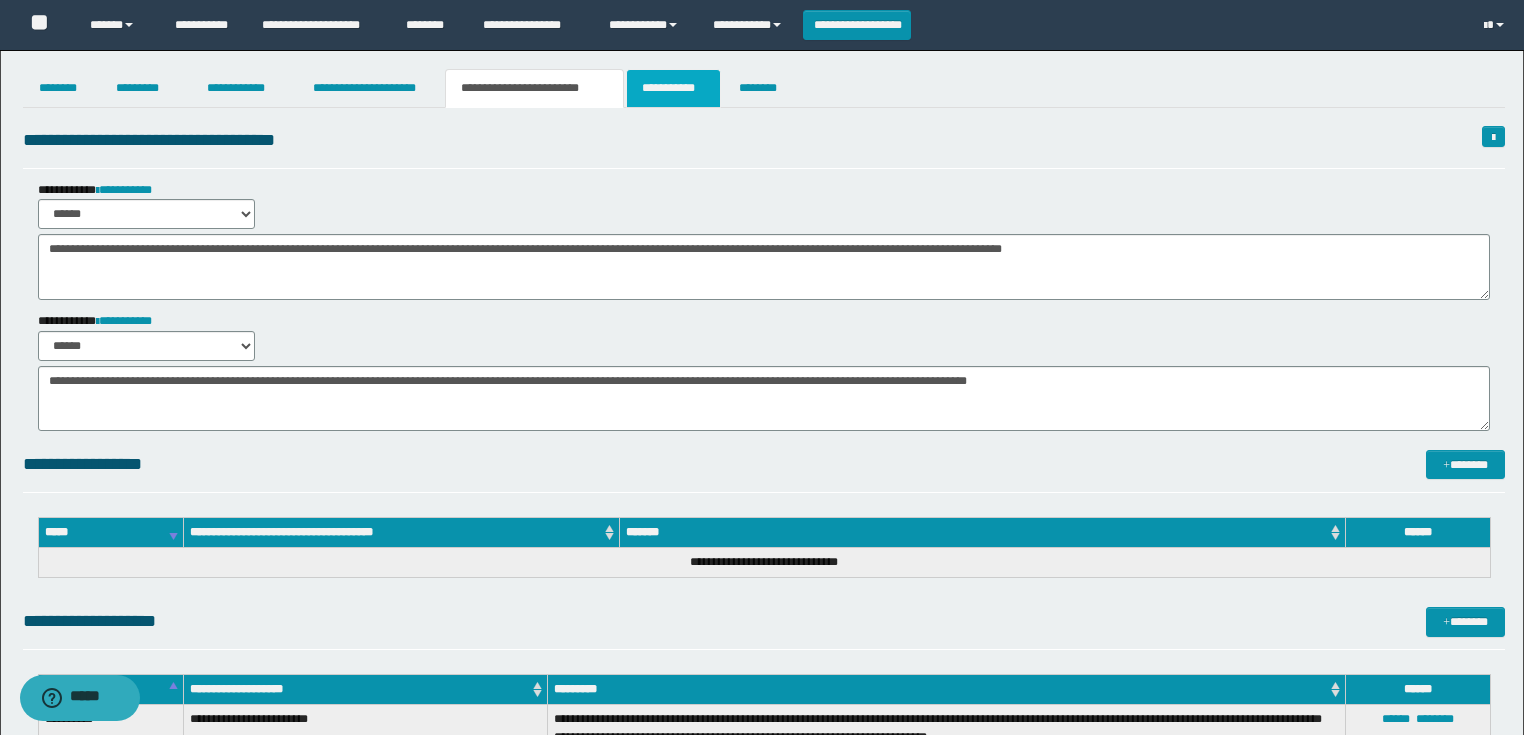 scroll, scrollTop: 0, scrollLeft: 0, axis: both 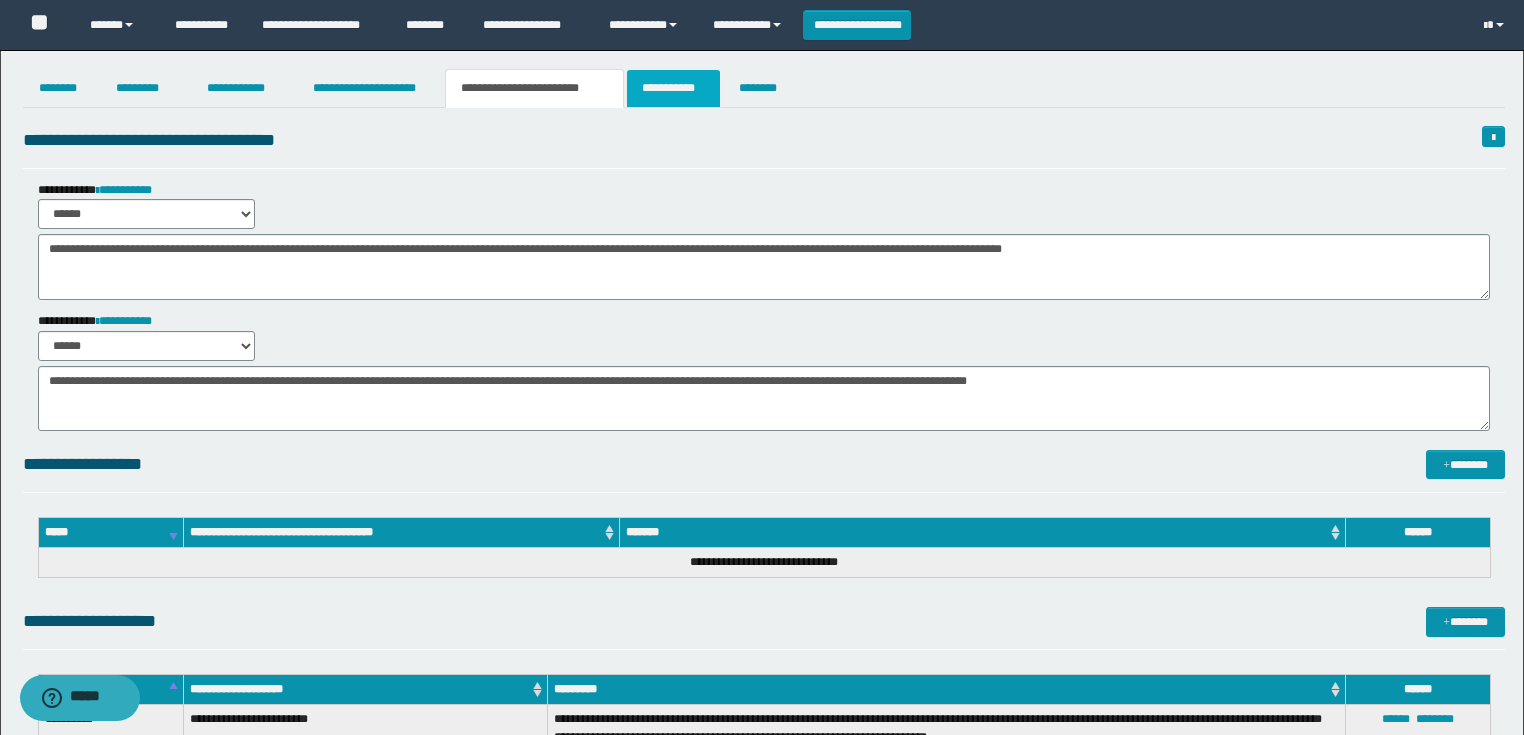 click on "**********" at bounding box center (673, 88) 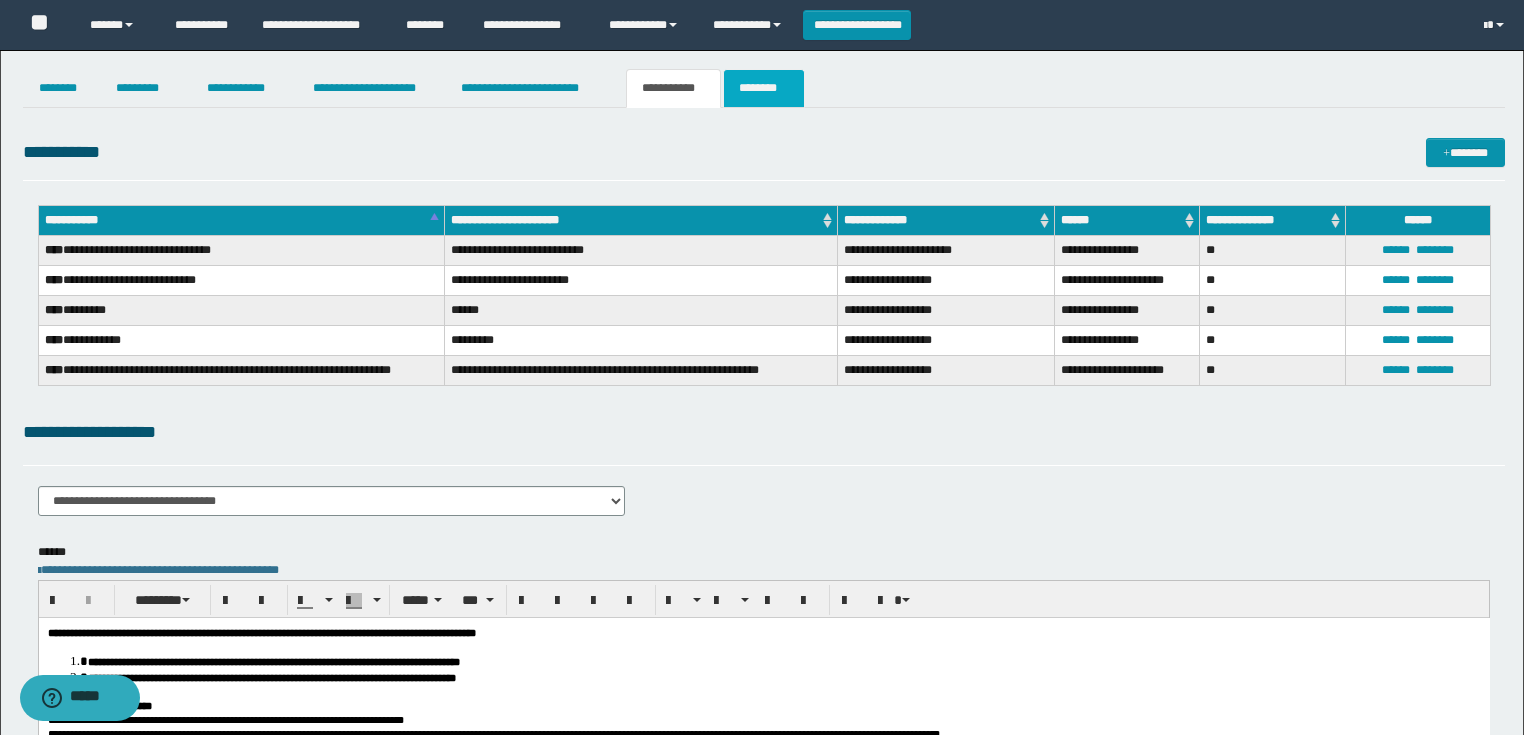 click on "********" at bounding box center [764, 88] 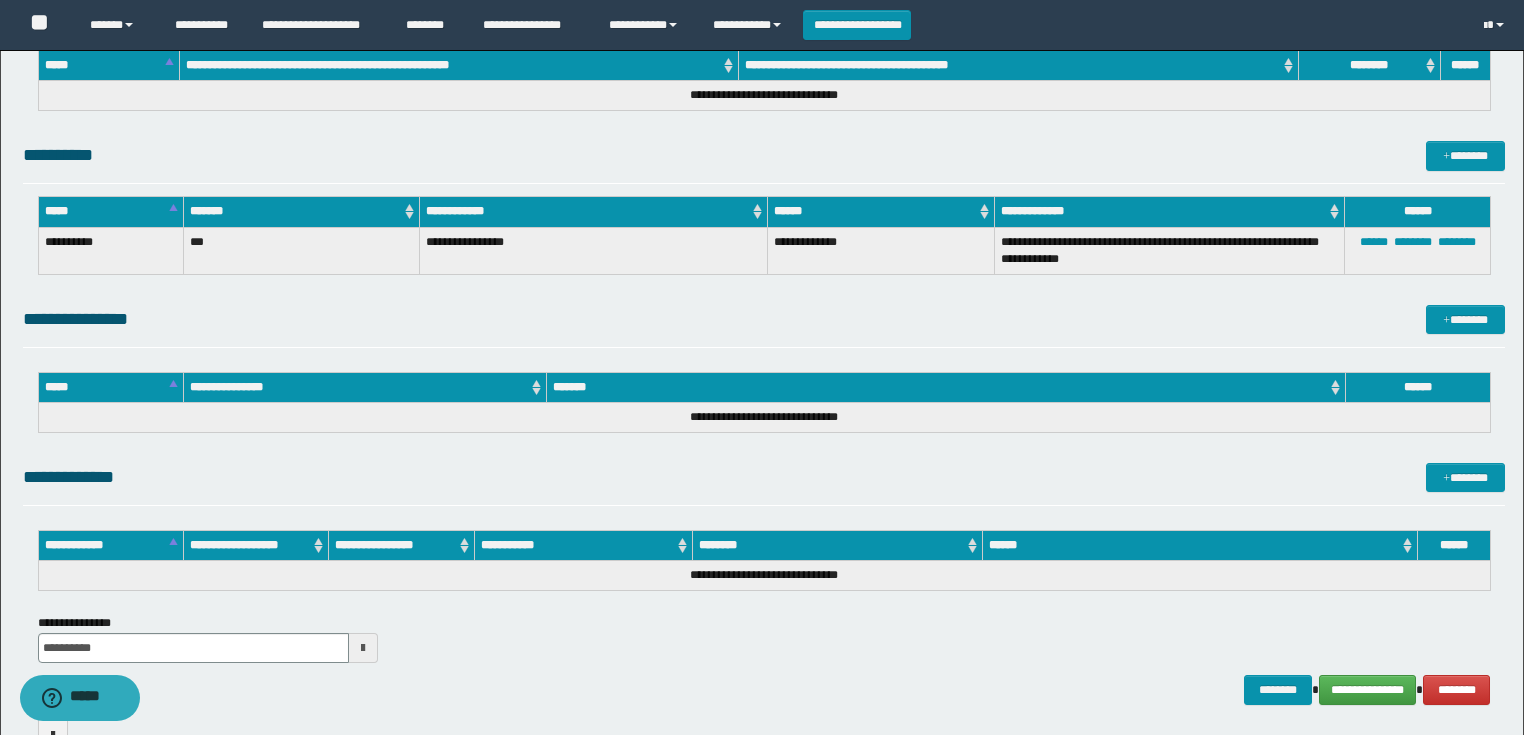 scroll, scrollTop: 1326, scrollLeft: 0, axis: vertical 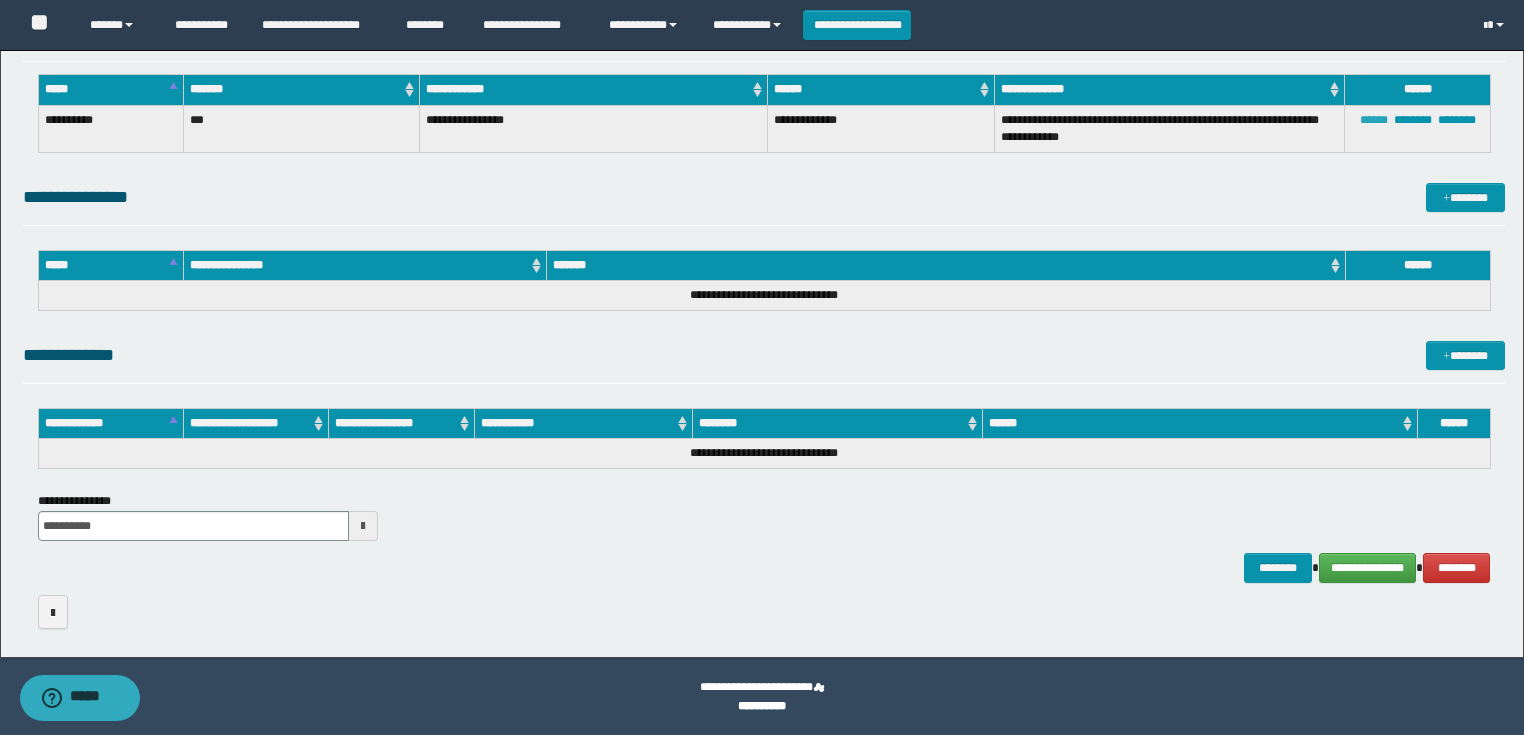 click on "******" at bounding box center (1374, 120) 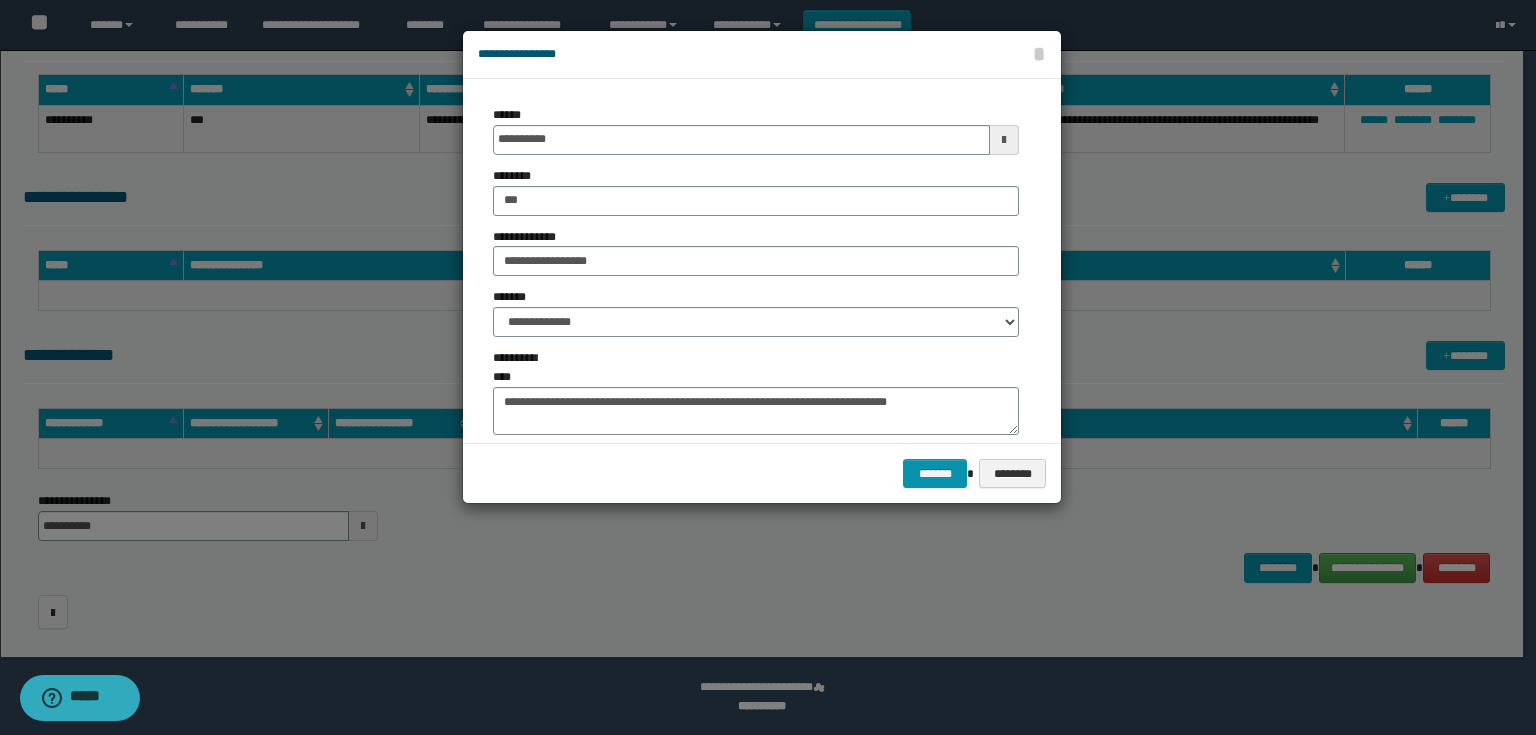 type on "**********" 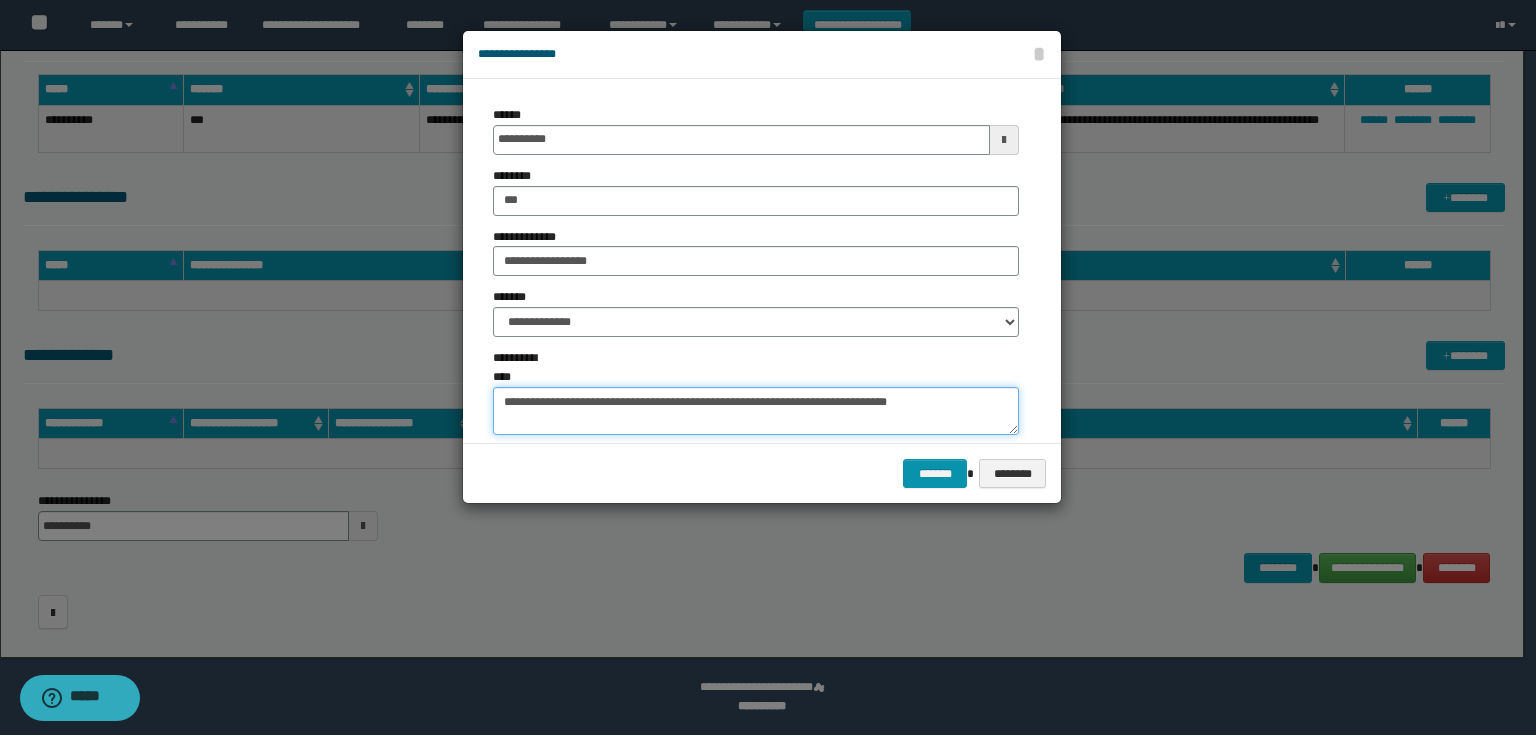 click on "**********" at bounding box center (756, 411) 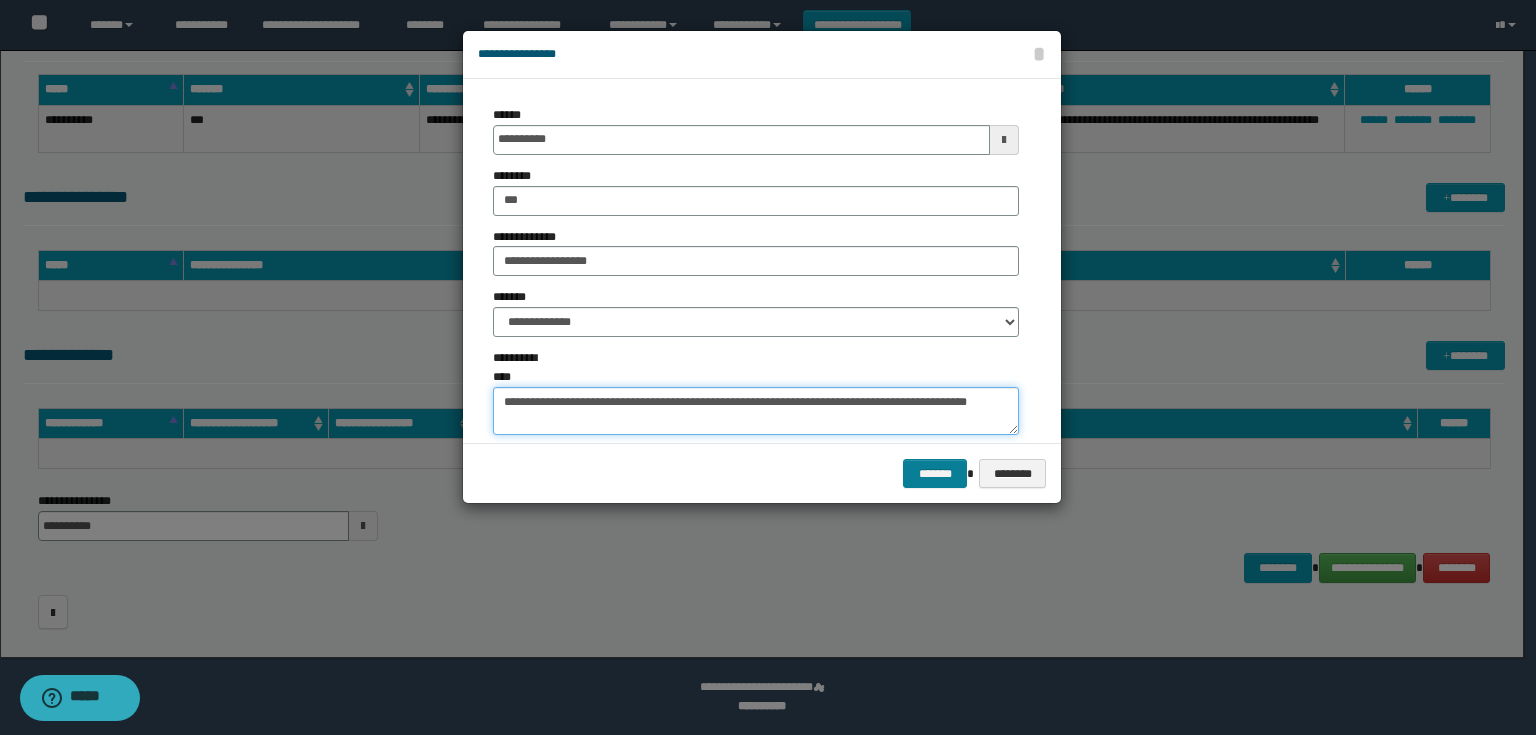 type on "**********" 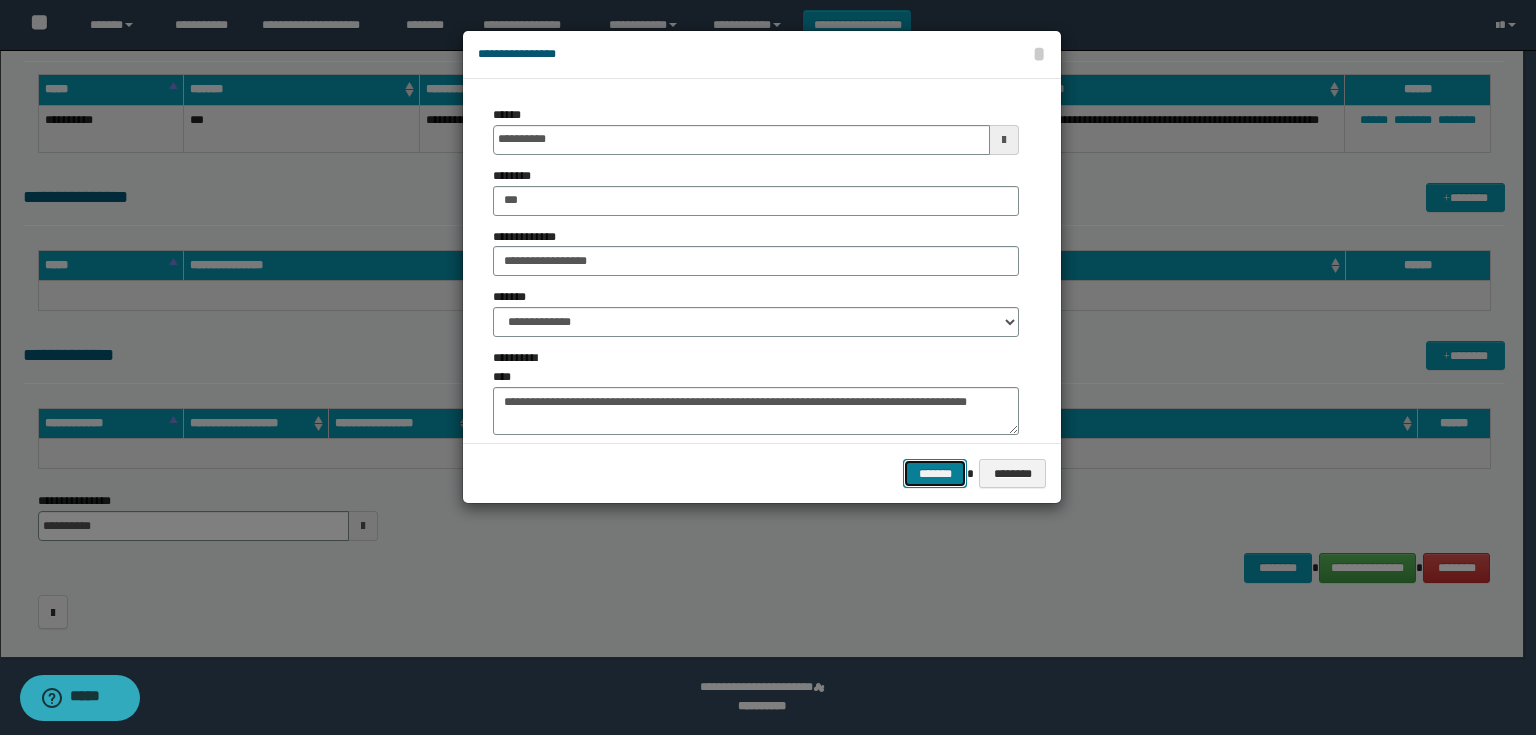 click on "*******" at bounding box center [935, 474] 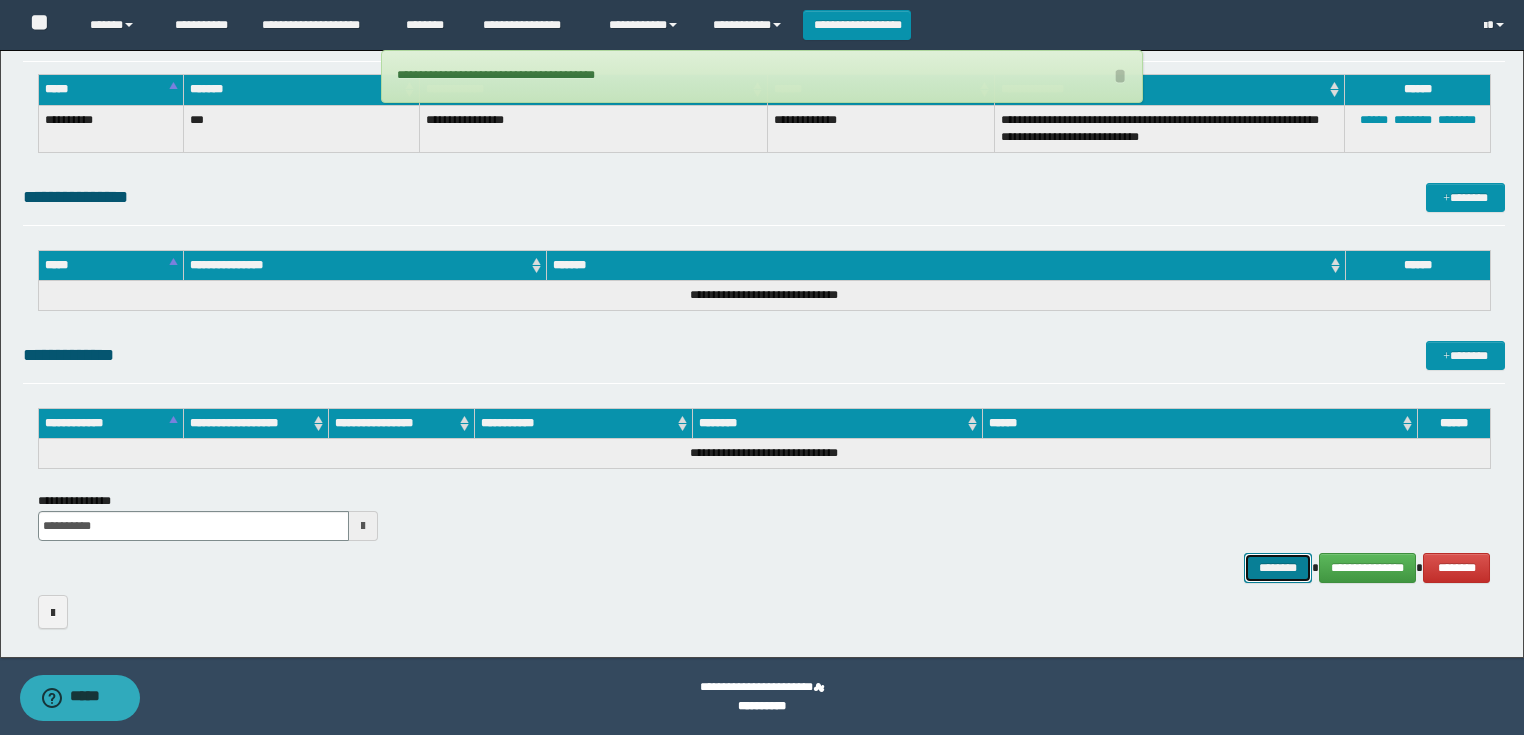 click on "********" at bounding box center [1277, 568] 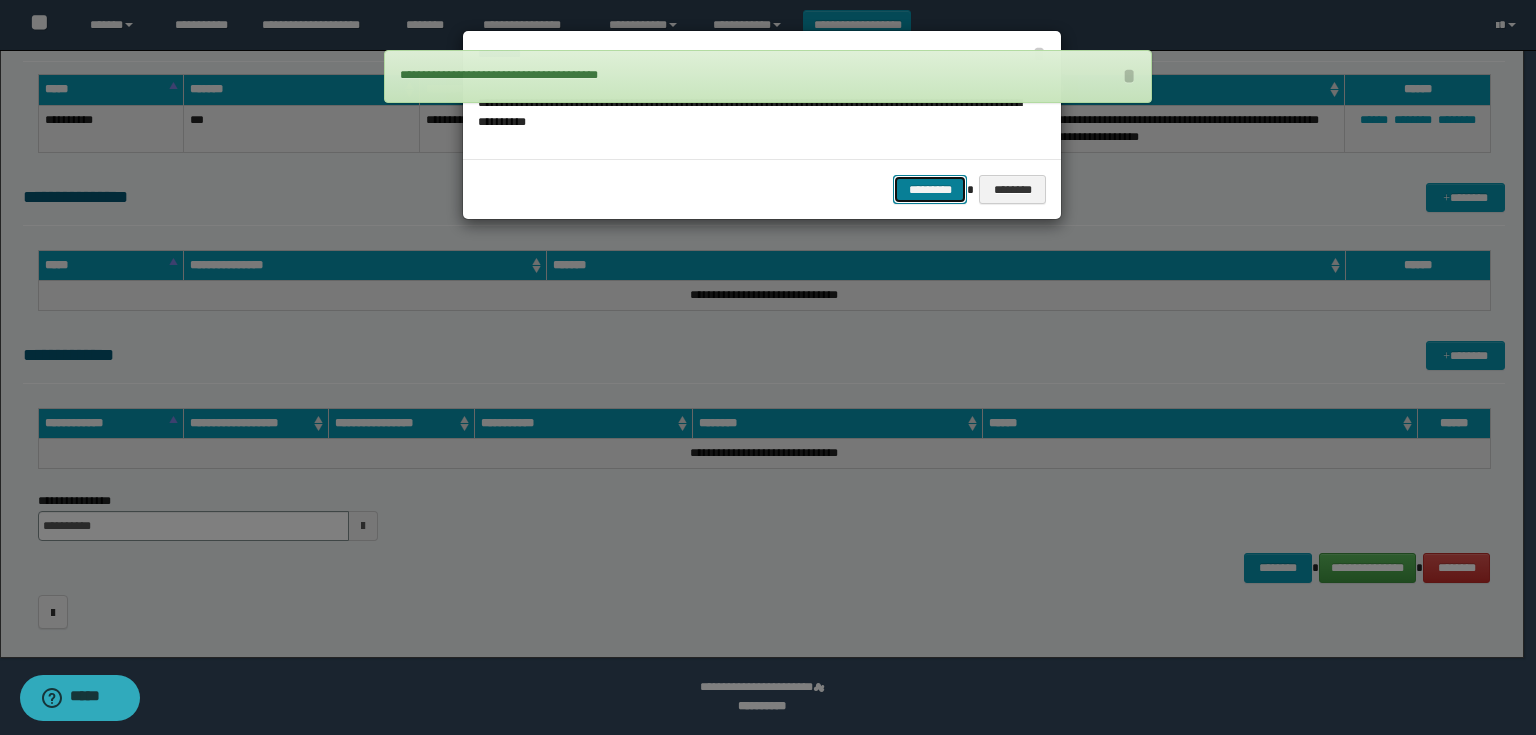 click on "*********" at bounding box center (930, 190) 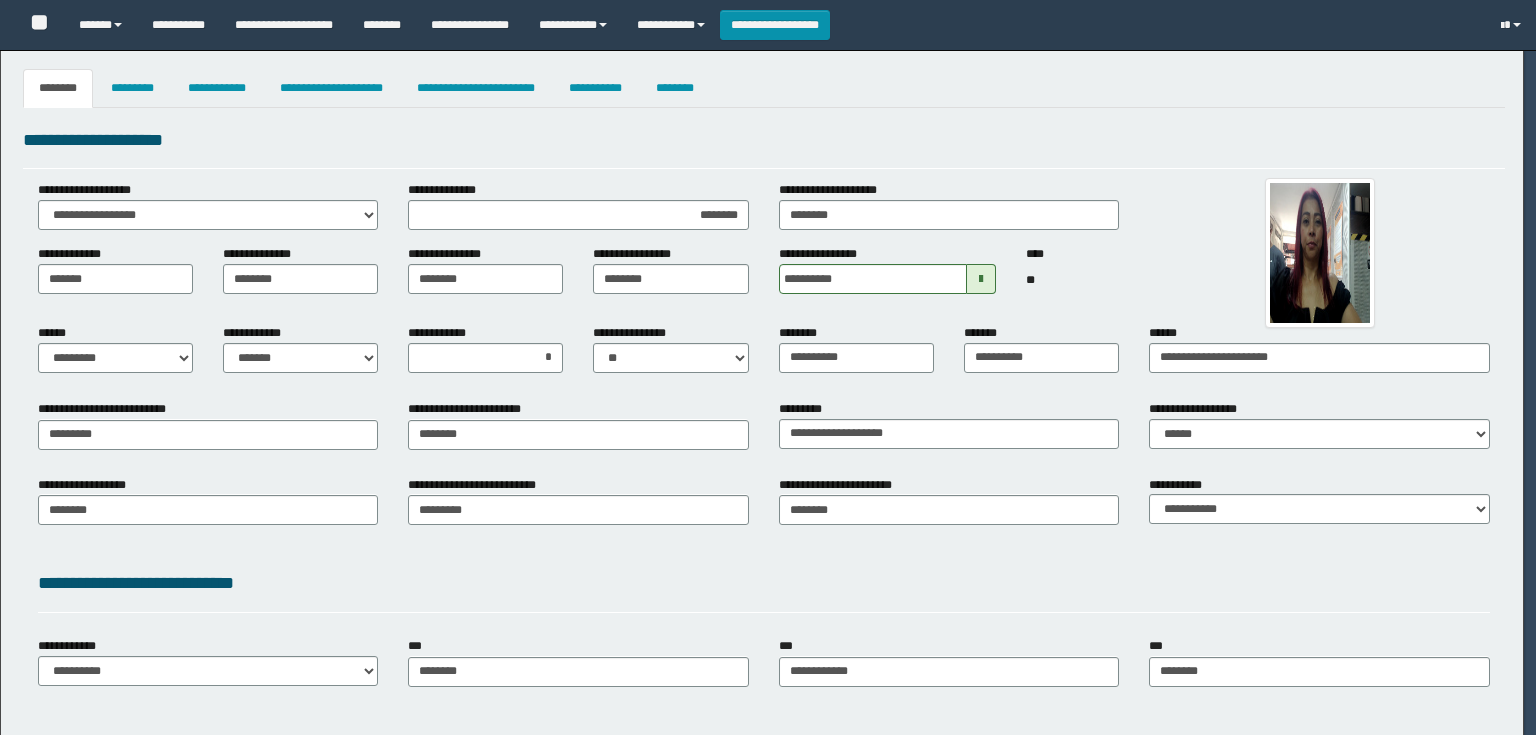 select on "*" 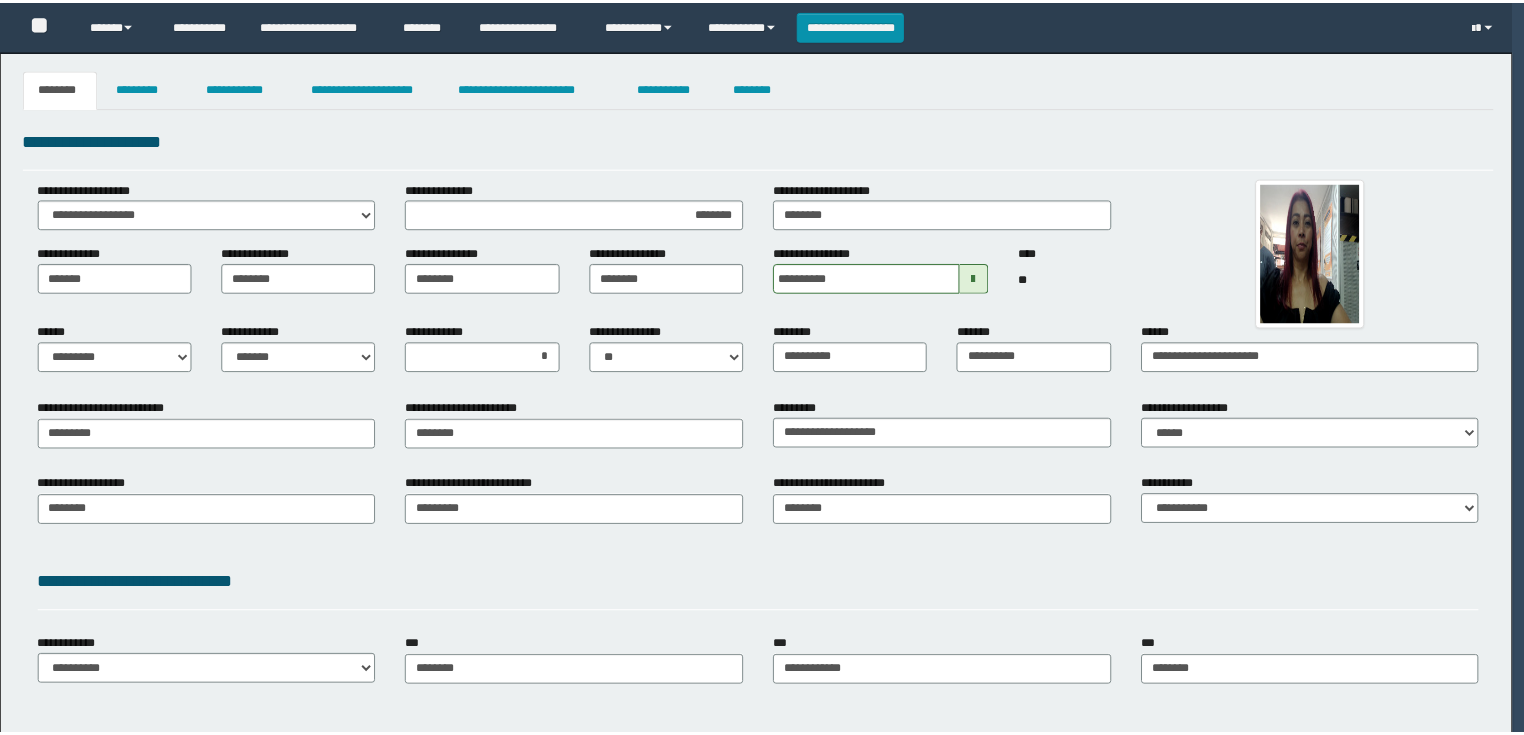 scroll, scrollTop: 0, scrollLeft: 0, axis: both 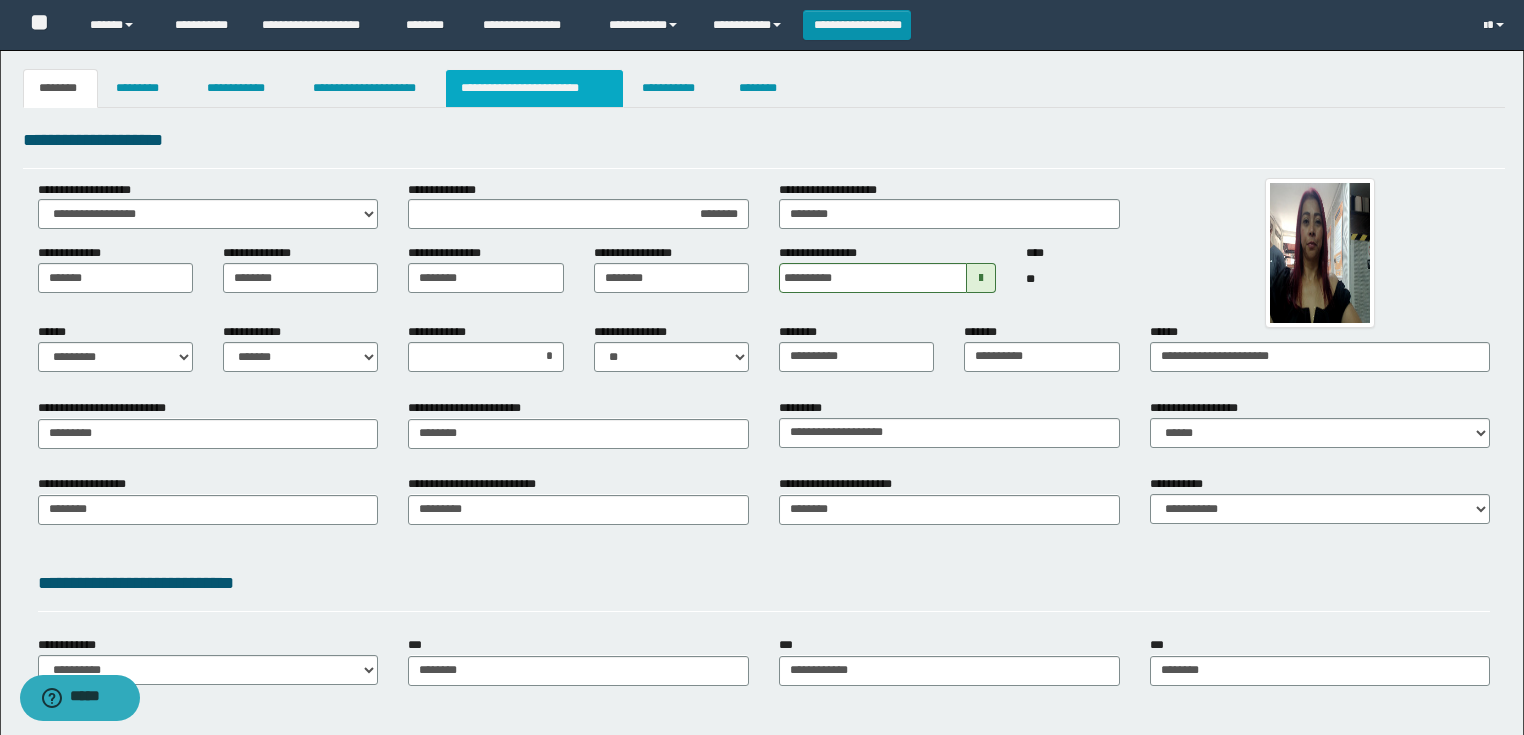 click on "**********" at bounding box center (534, 88) 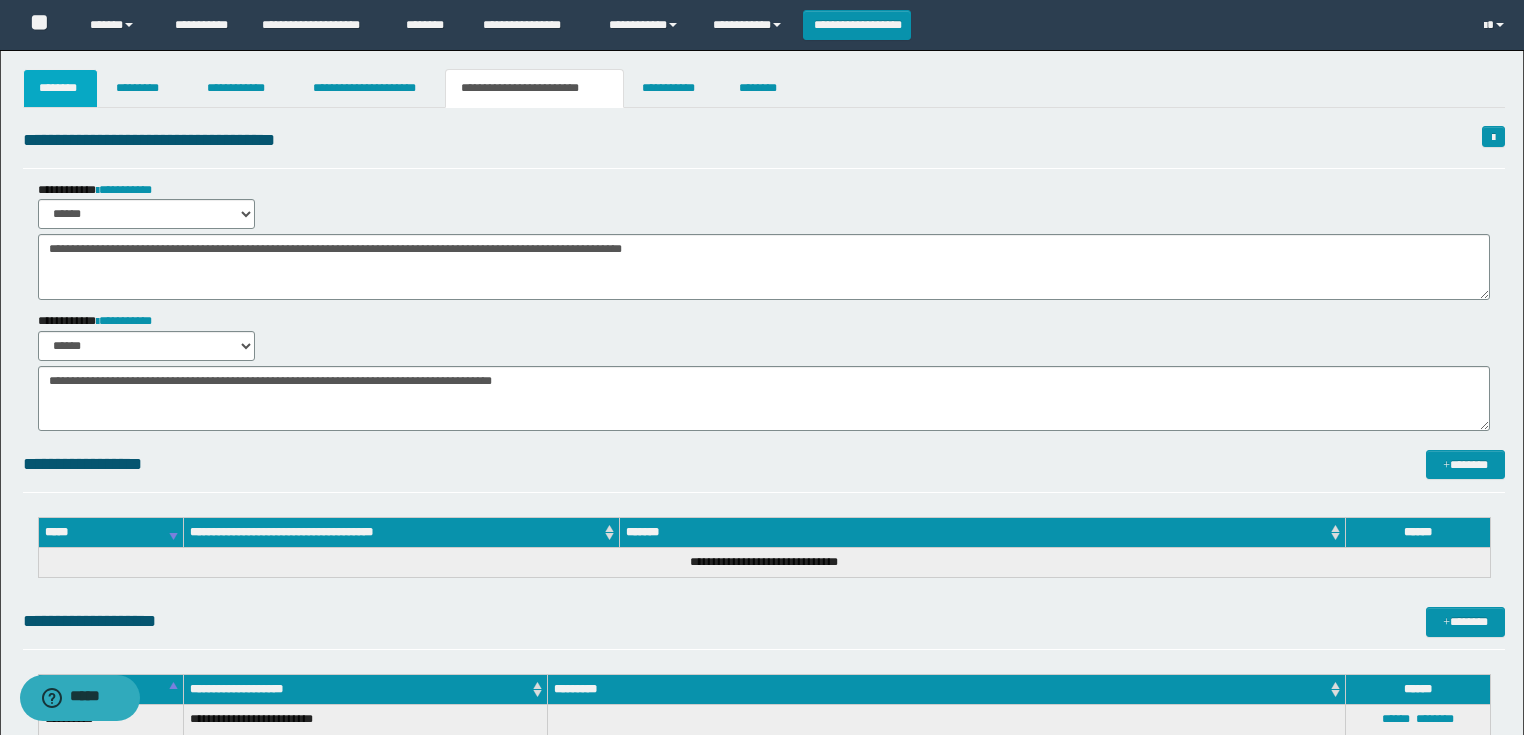 click on "********" at bounding box center [61, 88] 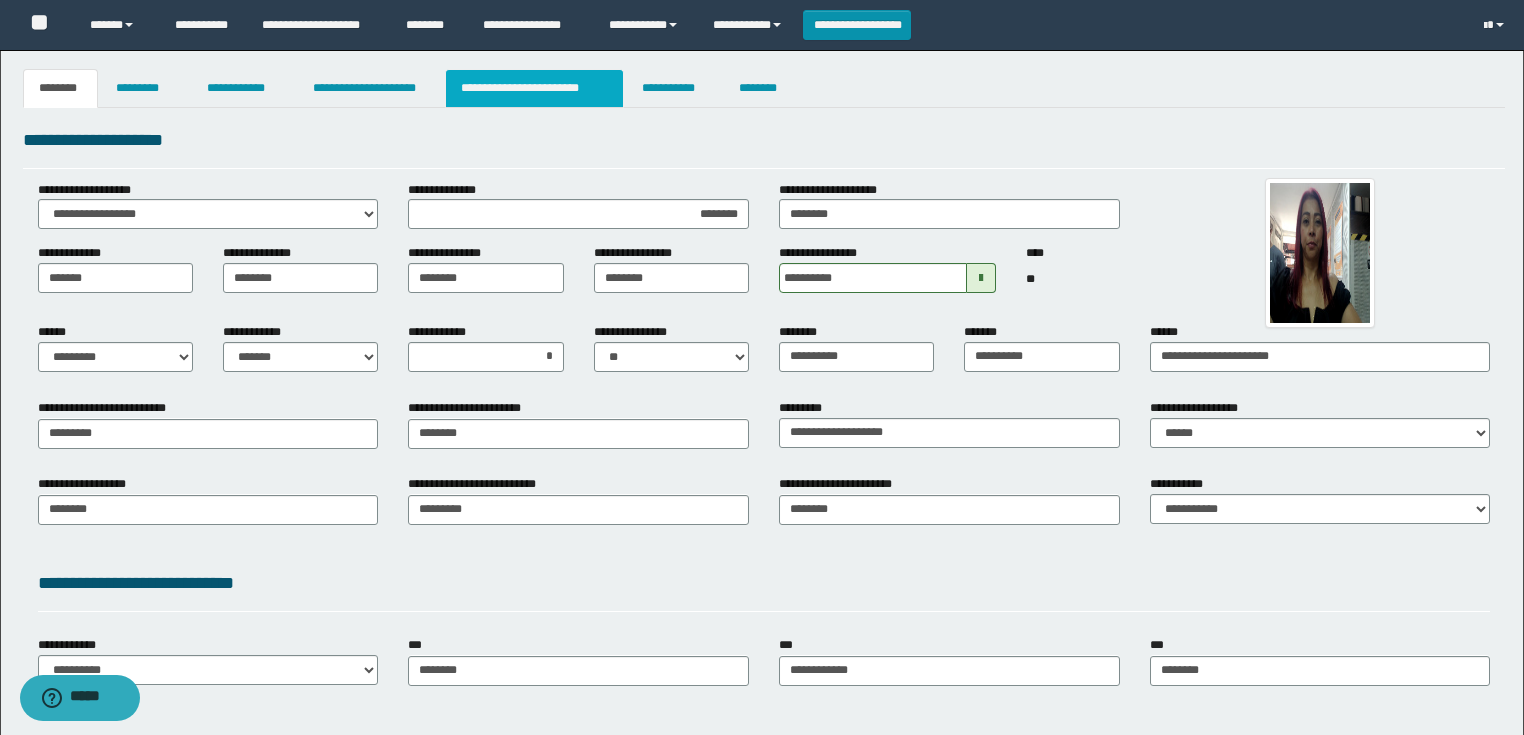 click on "**********" at bounding box center [534, 88] 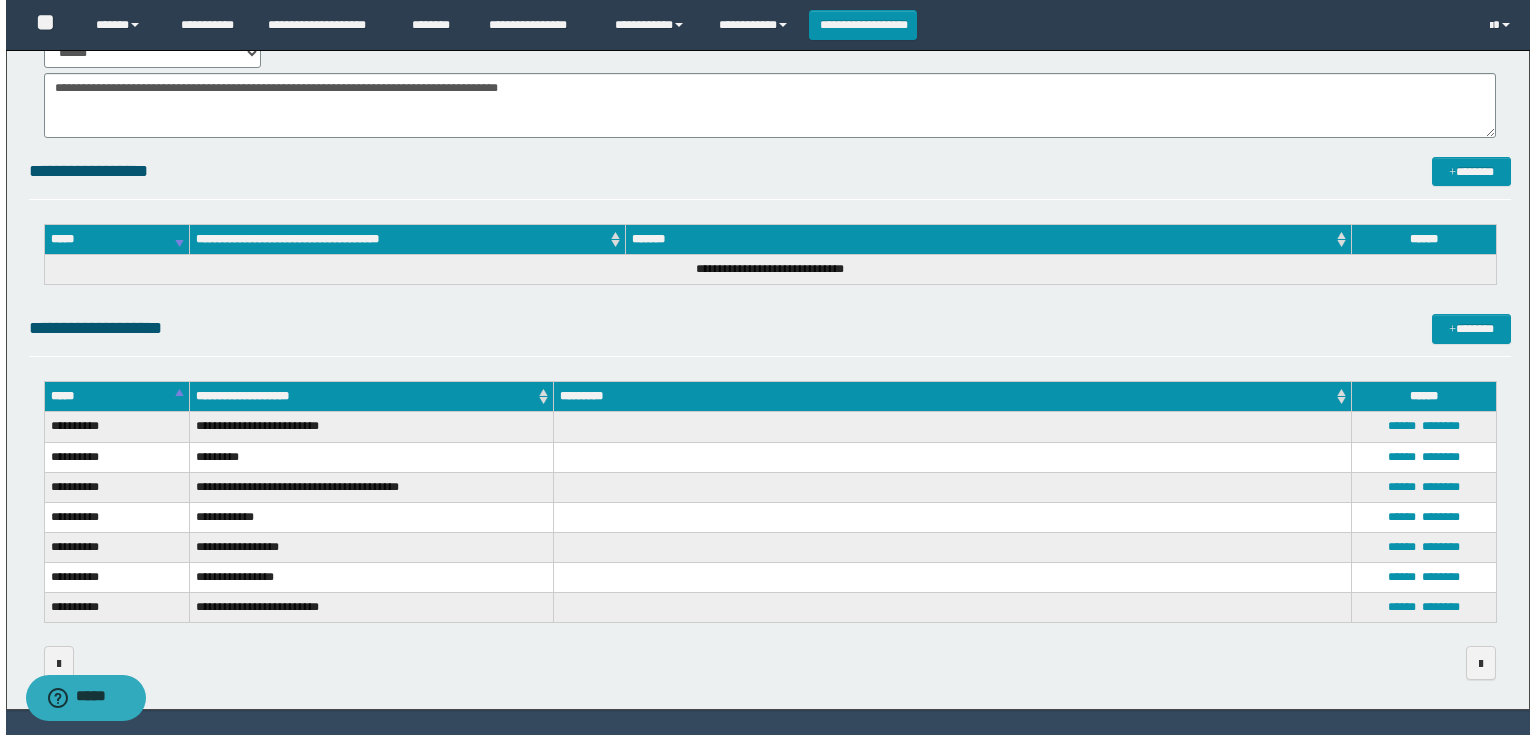 scroll, scrollTop: 345, scrollLeft: 0, axis: vertical 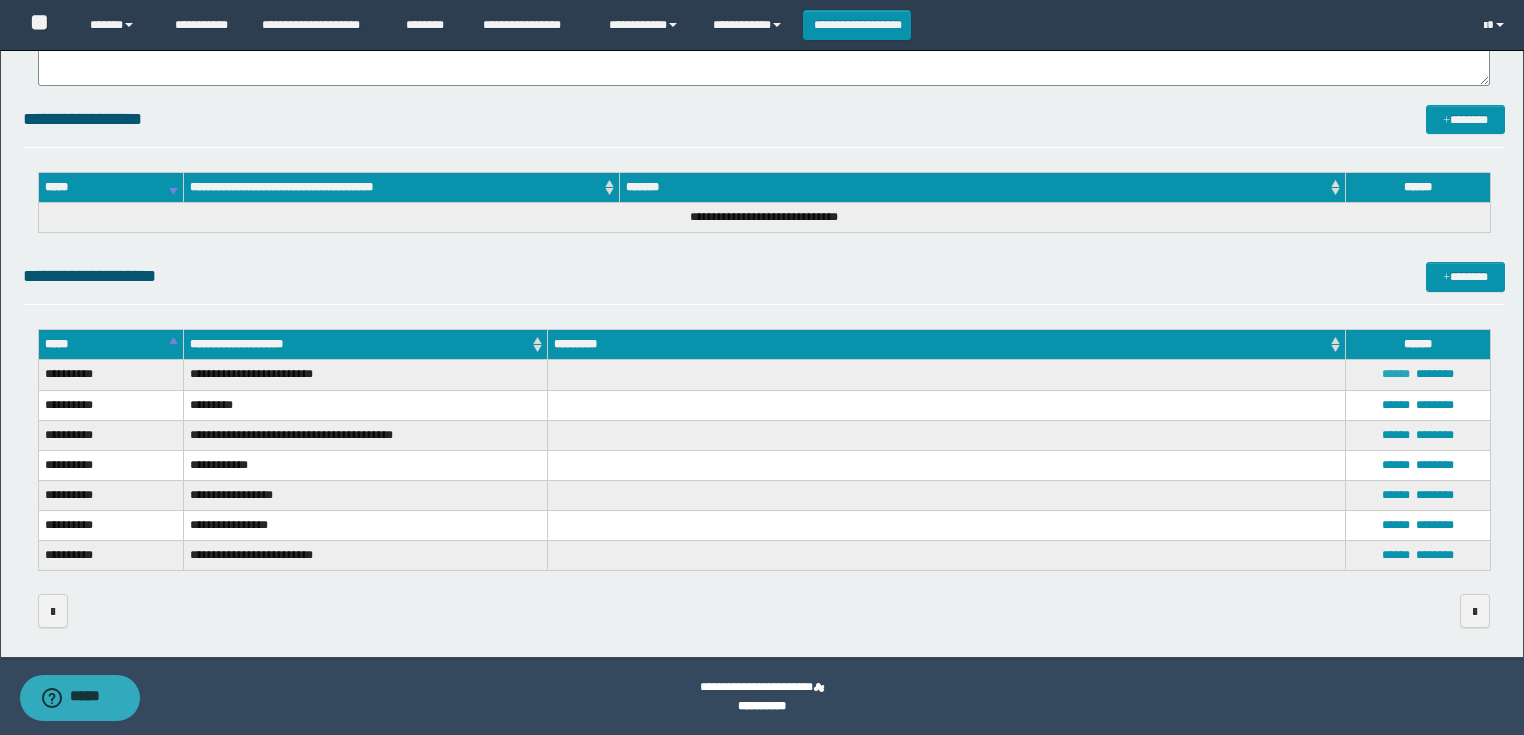 click on "******" at bounding box center [1396, 374] 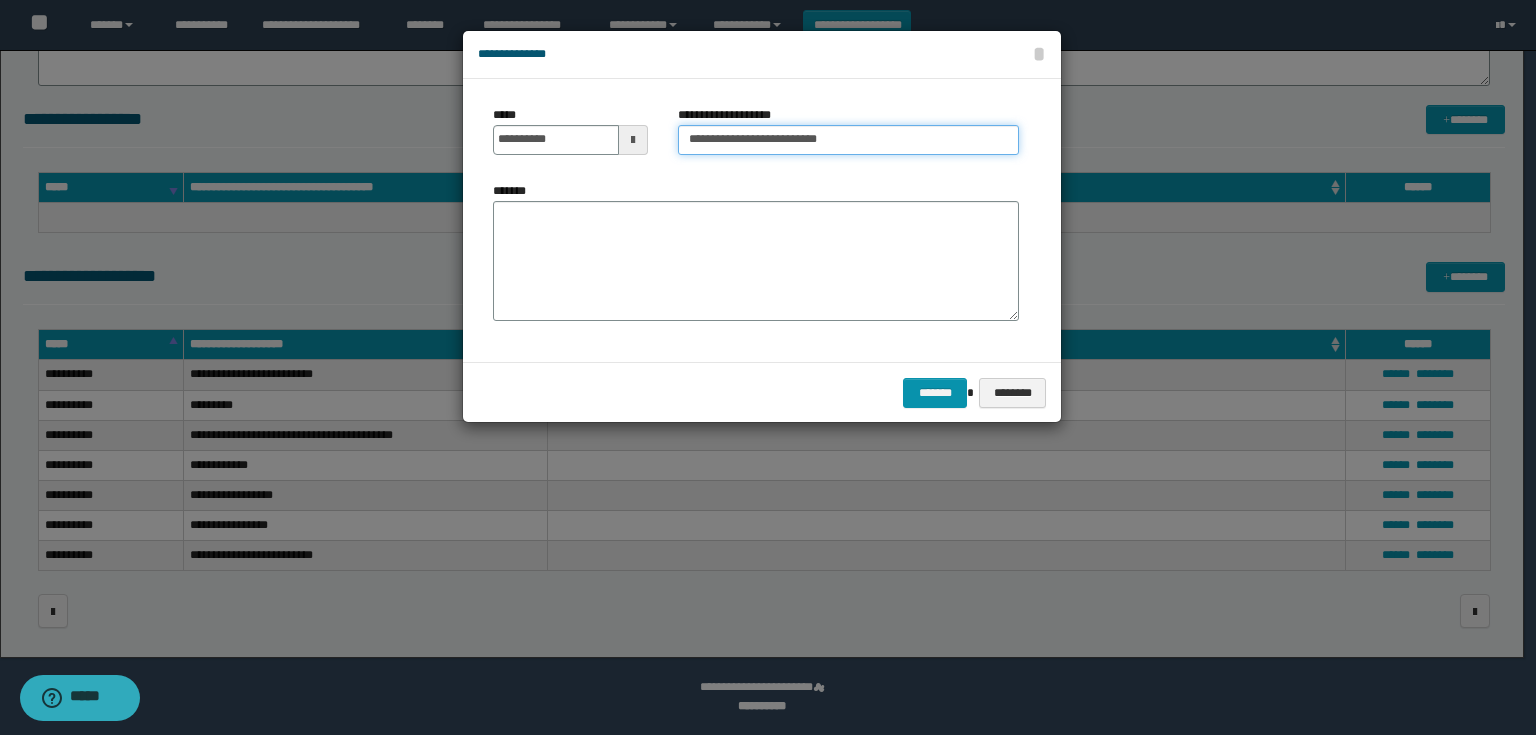 click on "**********" at bounding box center (848, 140) 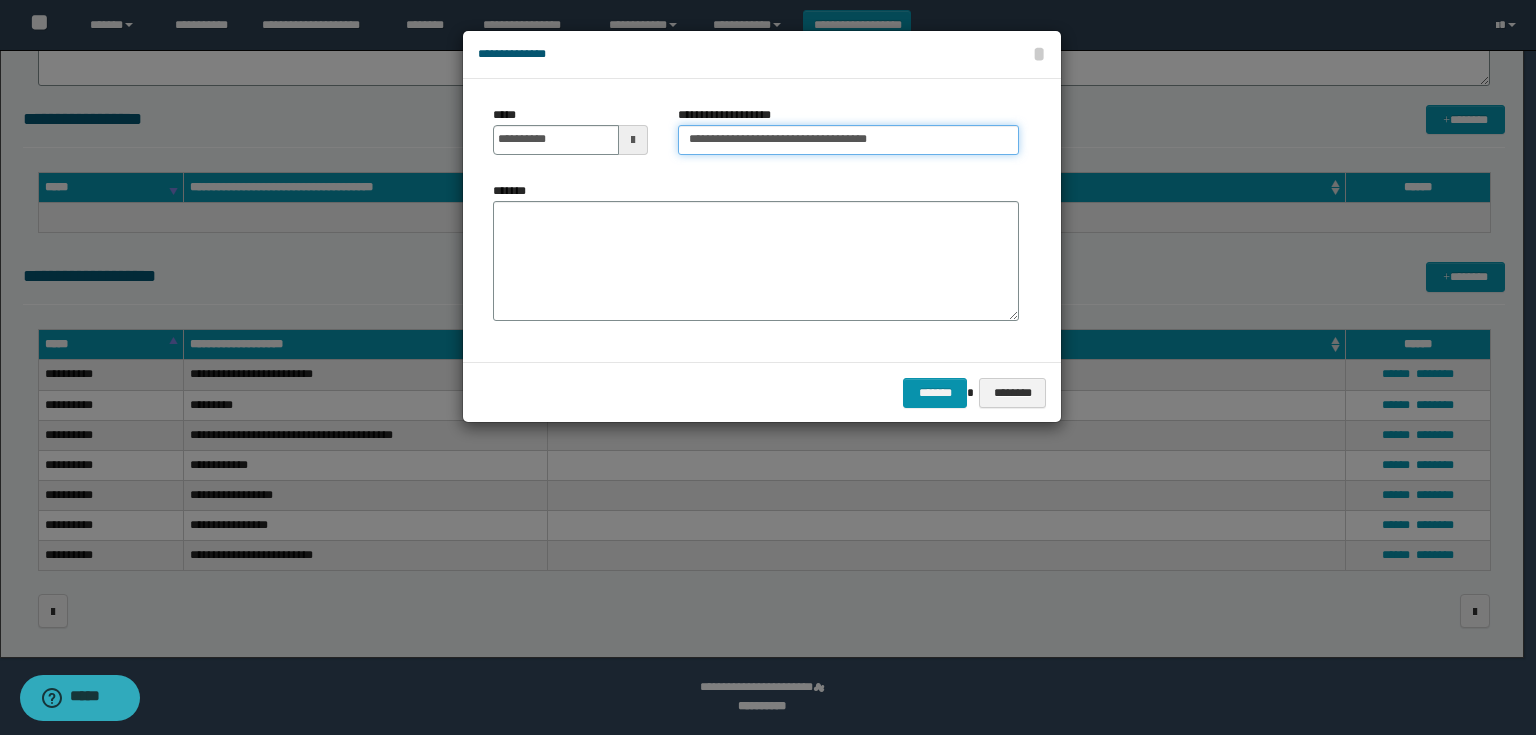 type on "**********" 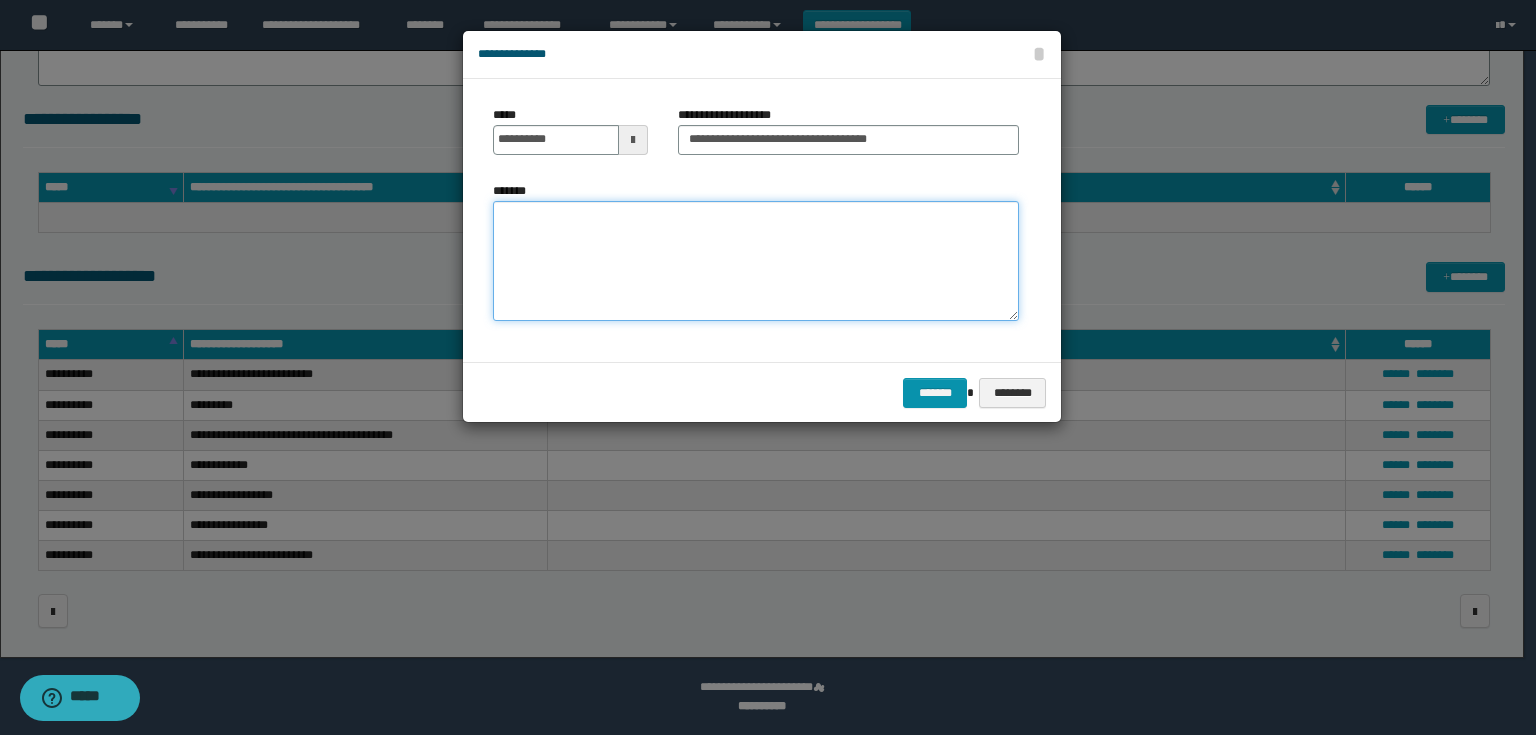click on "*******" at bounding box center [756, 261] 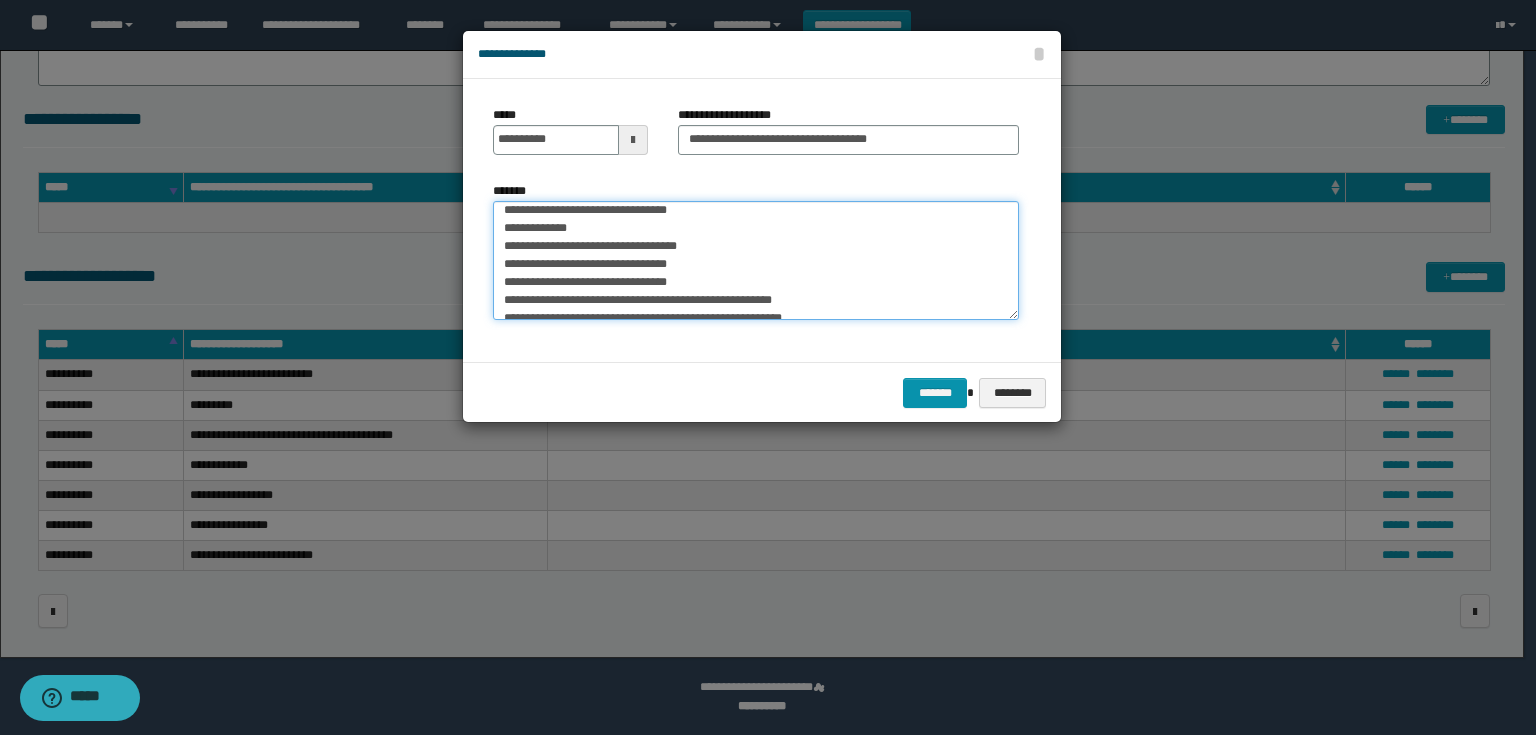 scroll, scrollTop: 0, scrollLeft: 0, axis: both 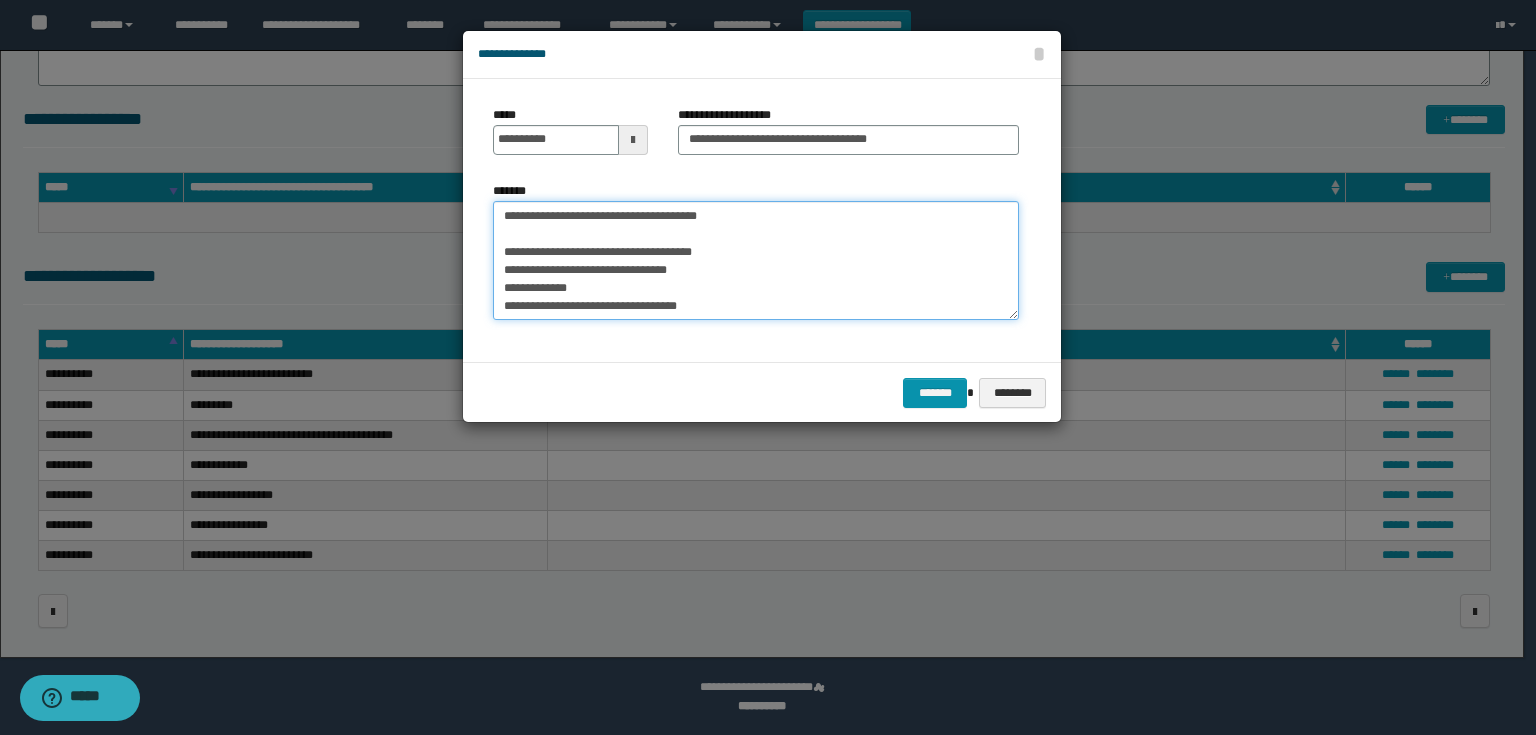 drag, startPoint x: 622, startPoint y: 247, endPoint x: 456, endPoint y: 237, distance: 166.30093 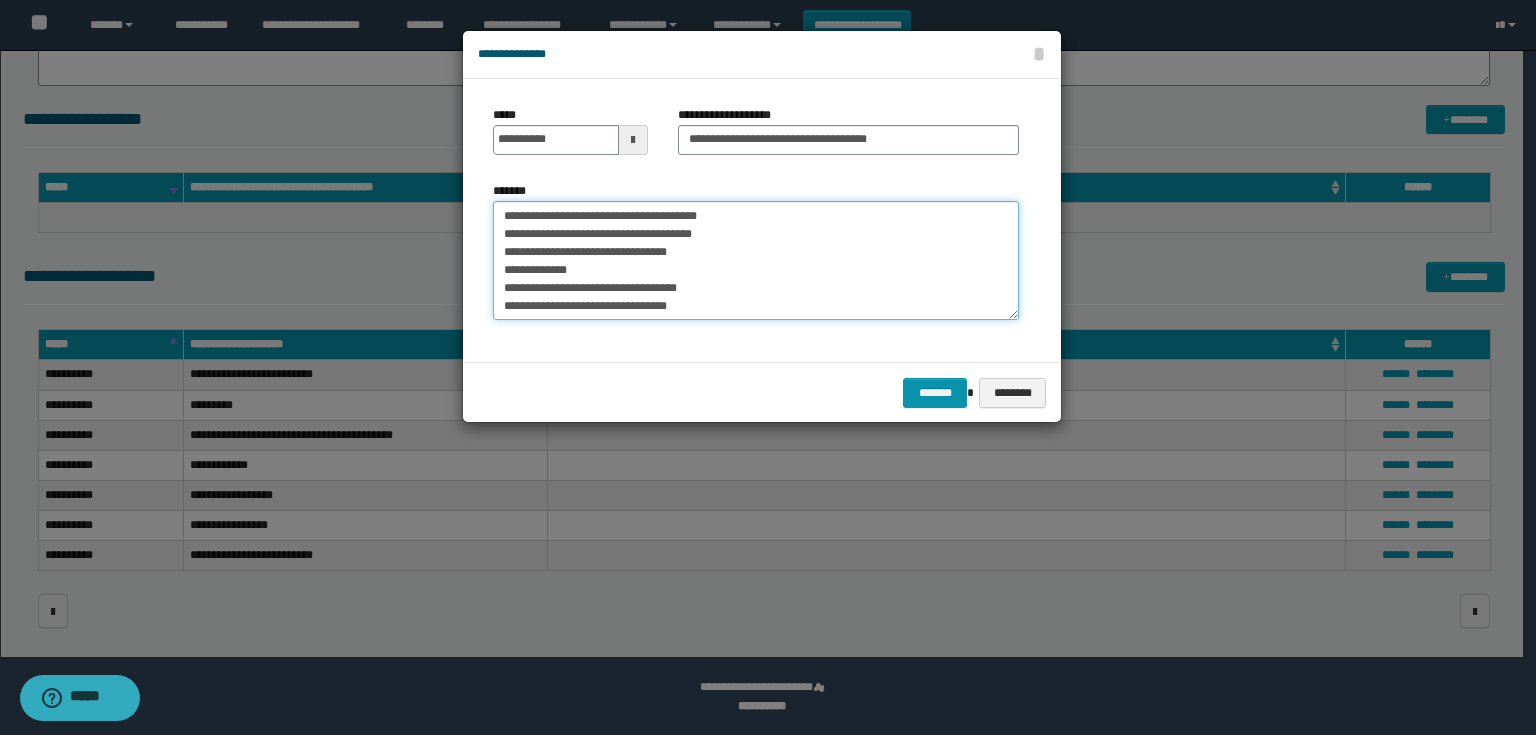 drag, startPoint x: 589, startPoint y: 269, endPoint x: 483, endPoint y: 250, distance: 107.68937 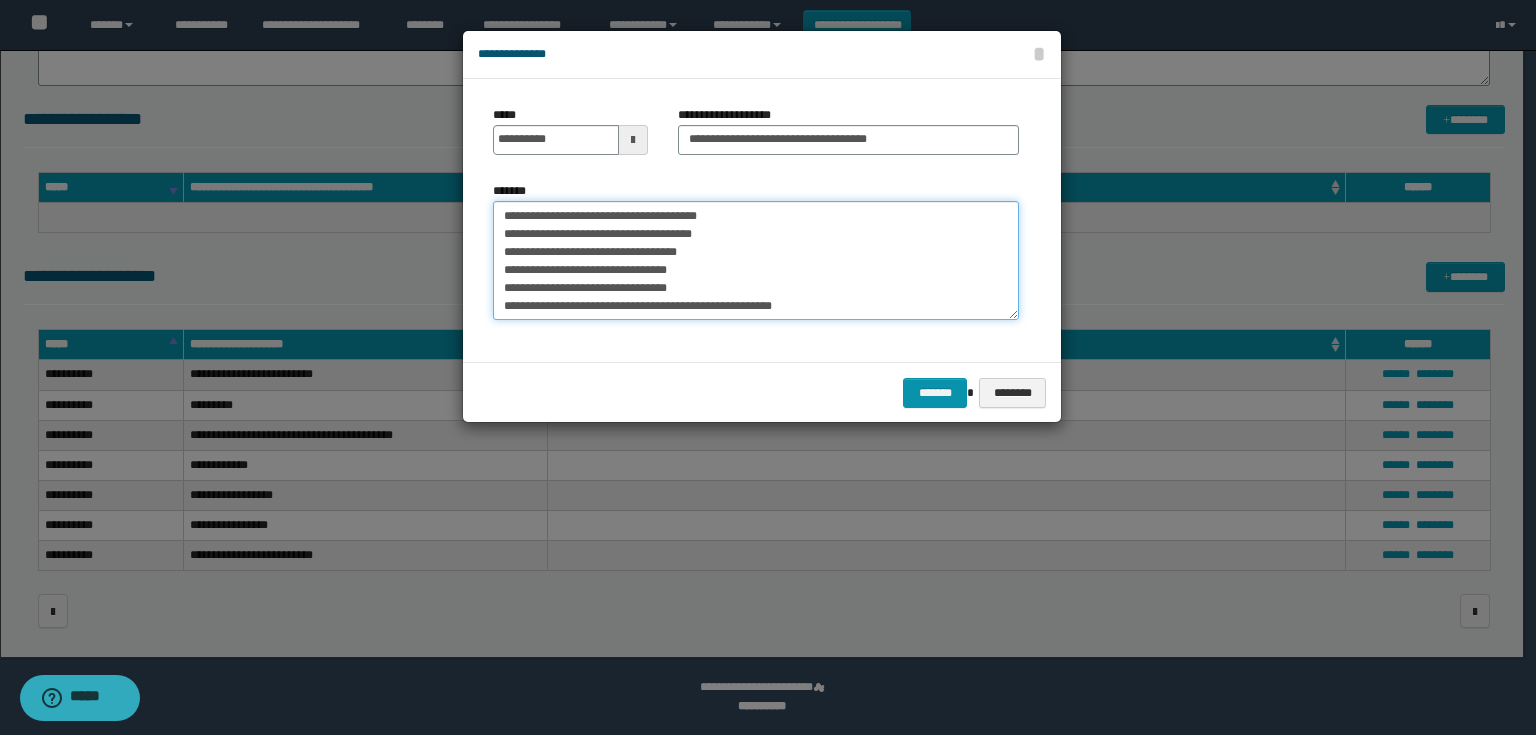 drag, startPoint x: 718, startPoint y: 288, endPoint x: 500, endPoint y: 268, distance: 218.91551 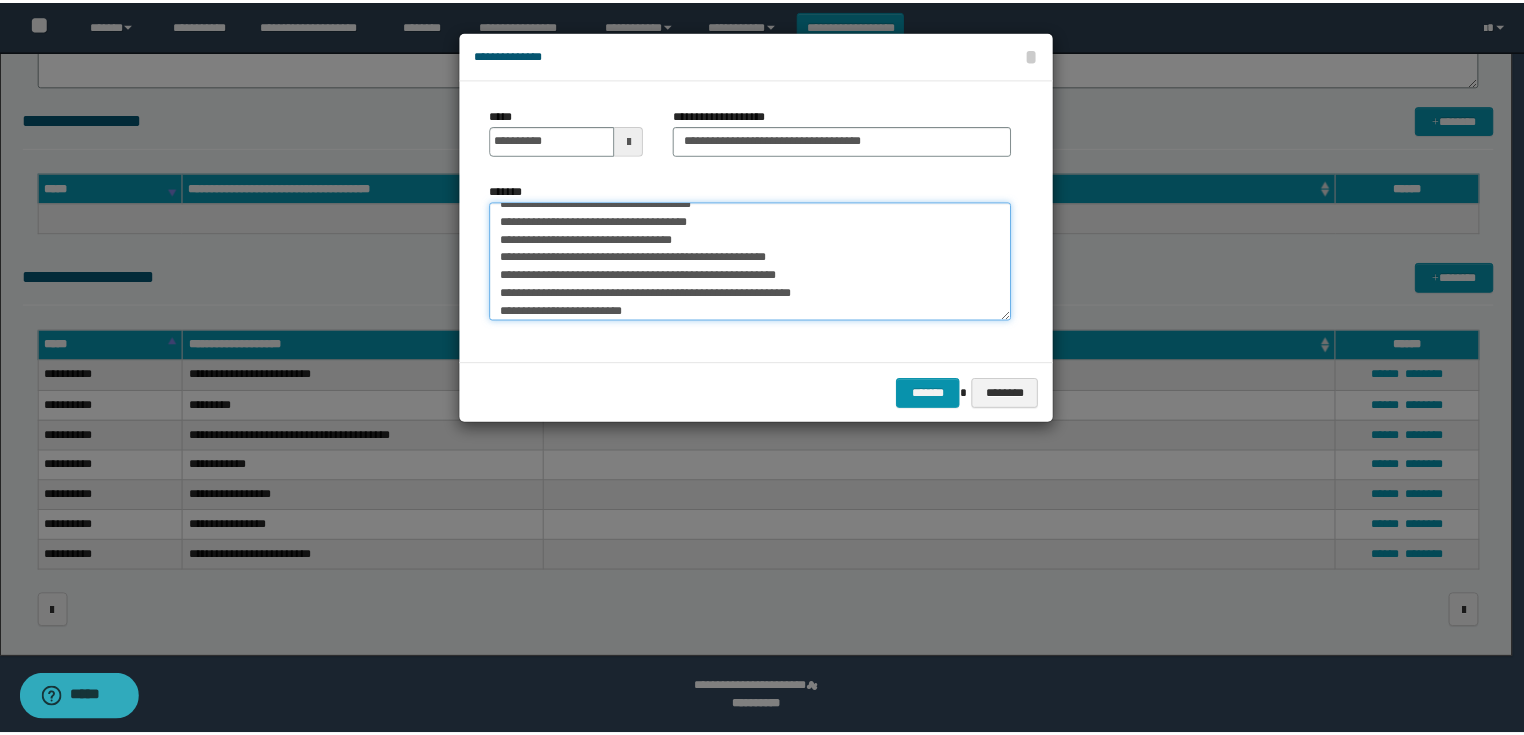 scroll, scrollTop: 17, scrollLeft: 0, axis: vertical 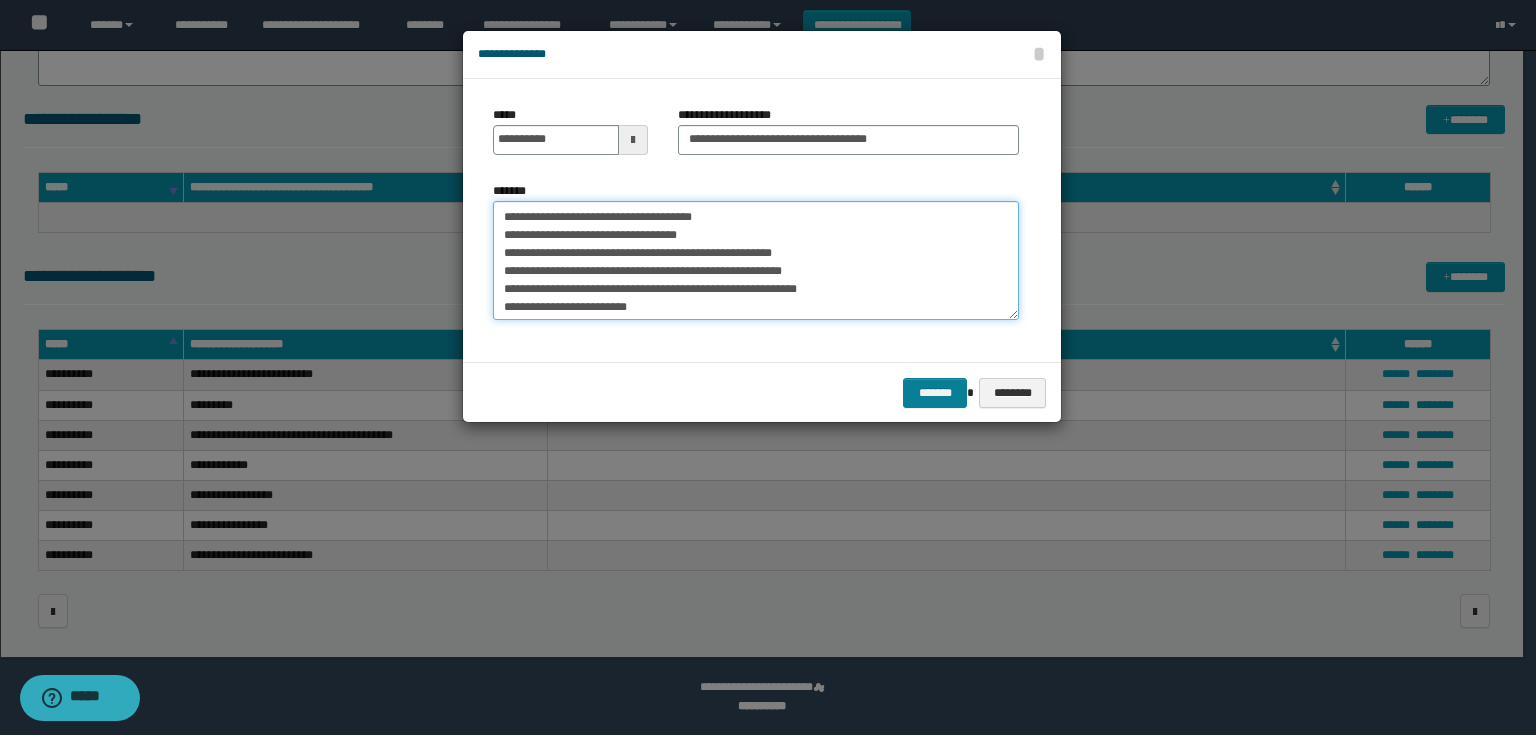 type on "**********" 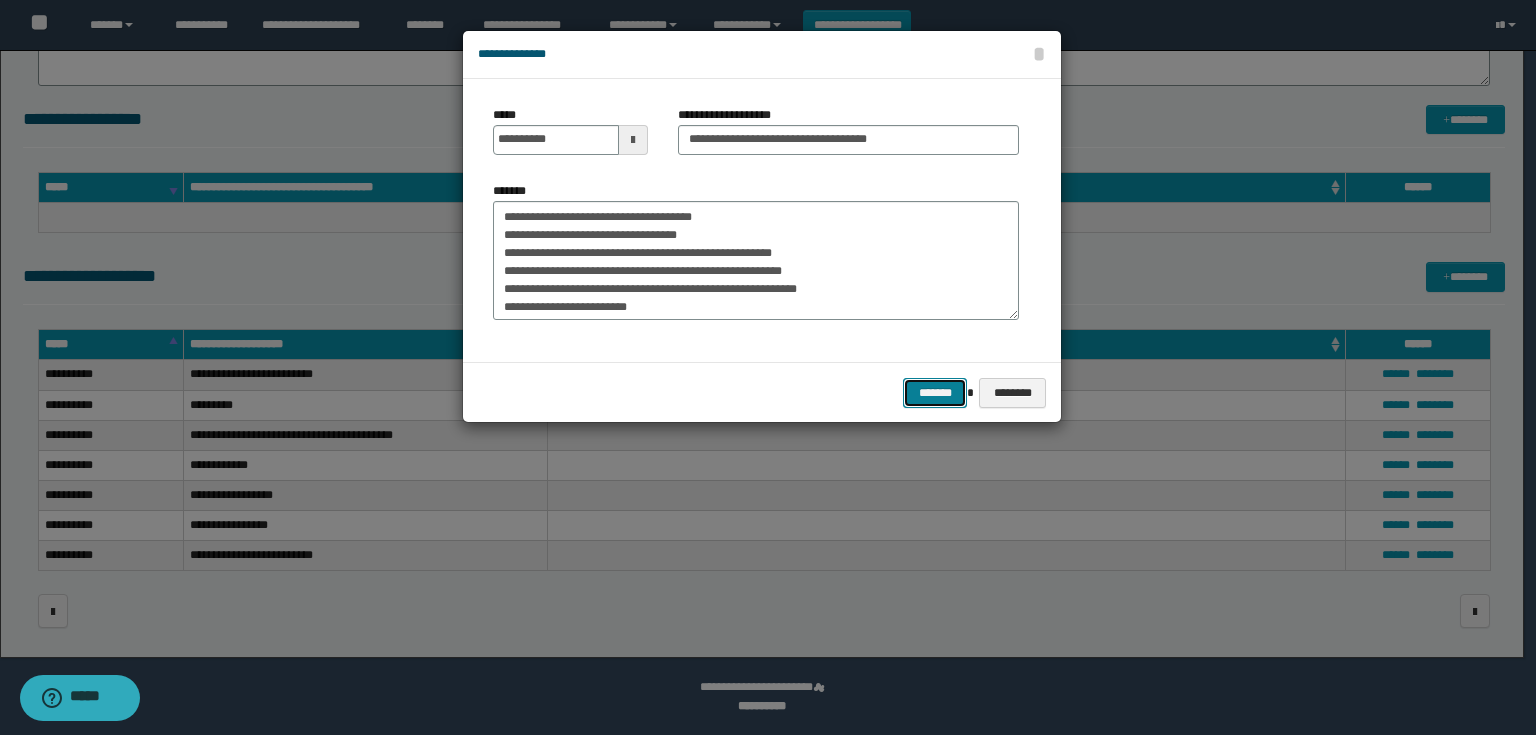 click on "*******" at bounding box center [935, 393] 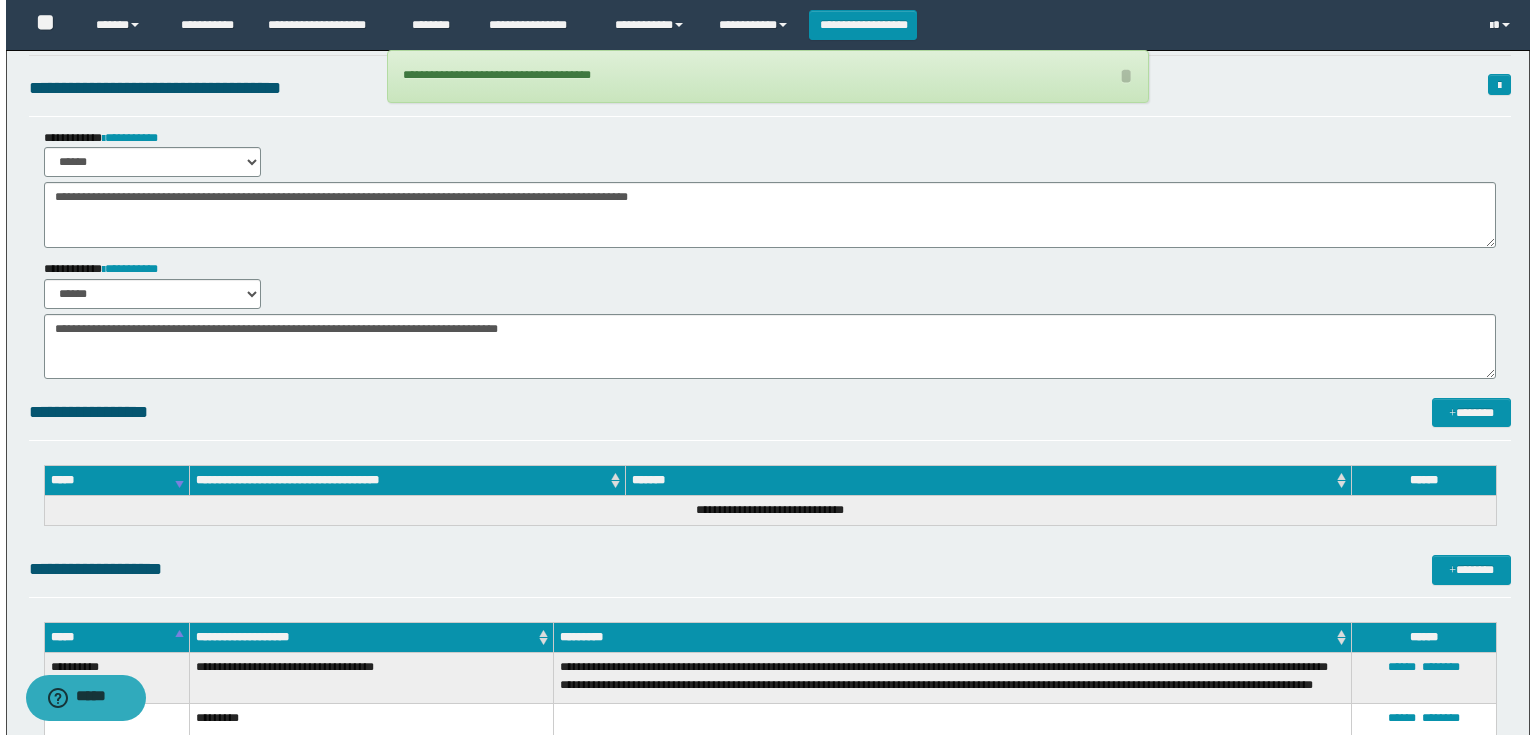 scroll, scrollTop: 0, scrollLeft: 0, axis: both 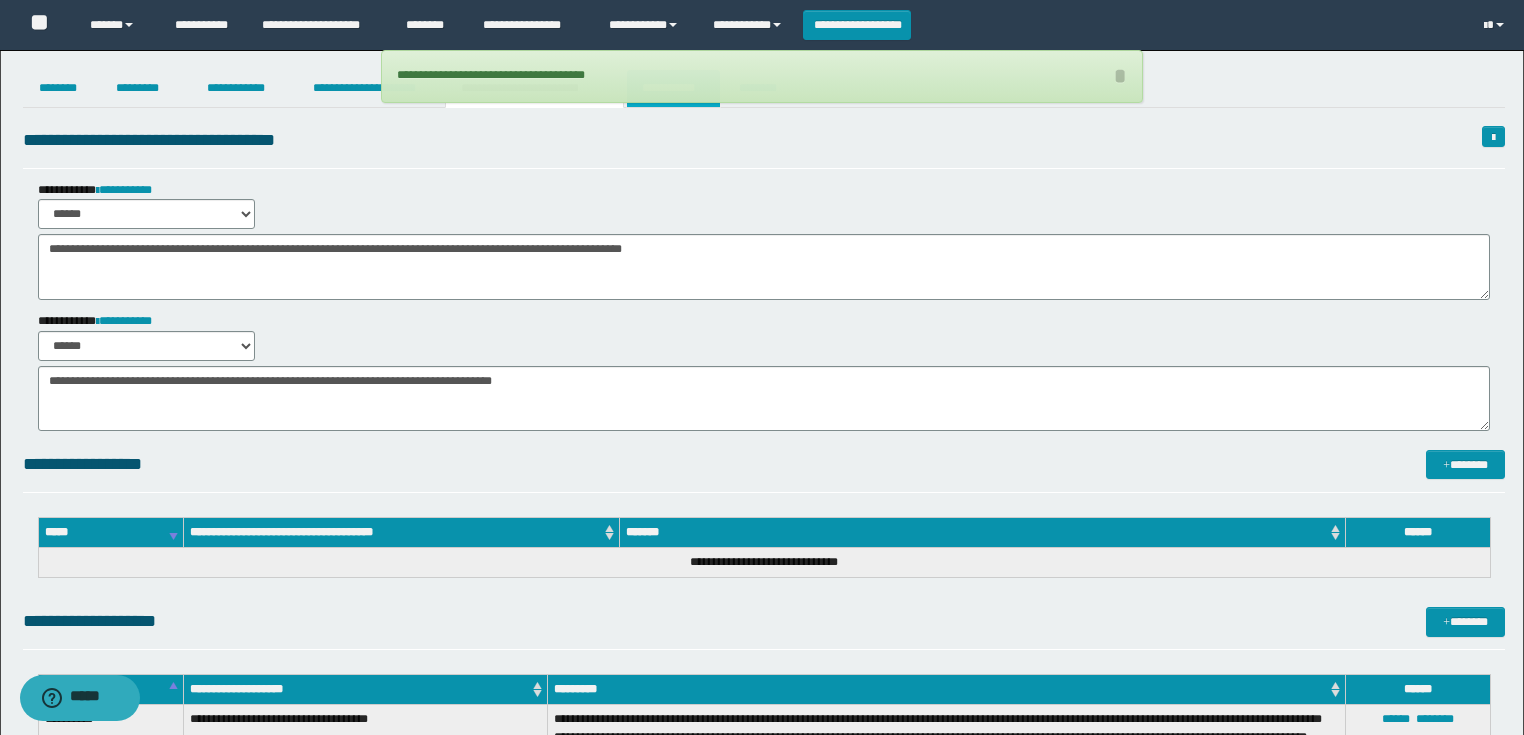 click on "**********" at bounding box center (673, 88) 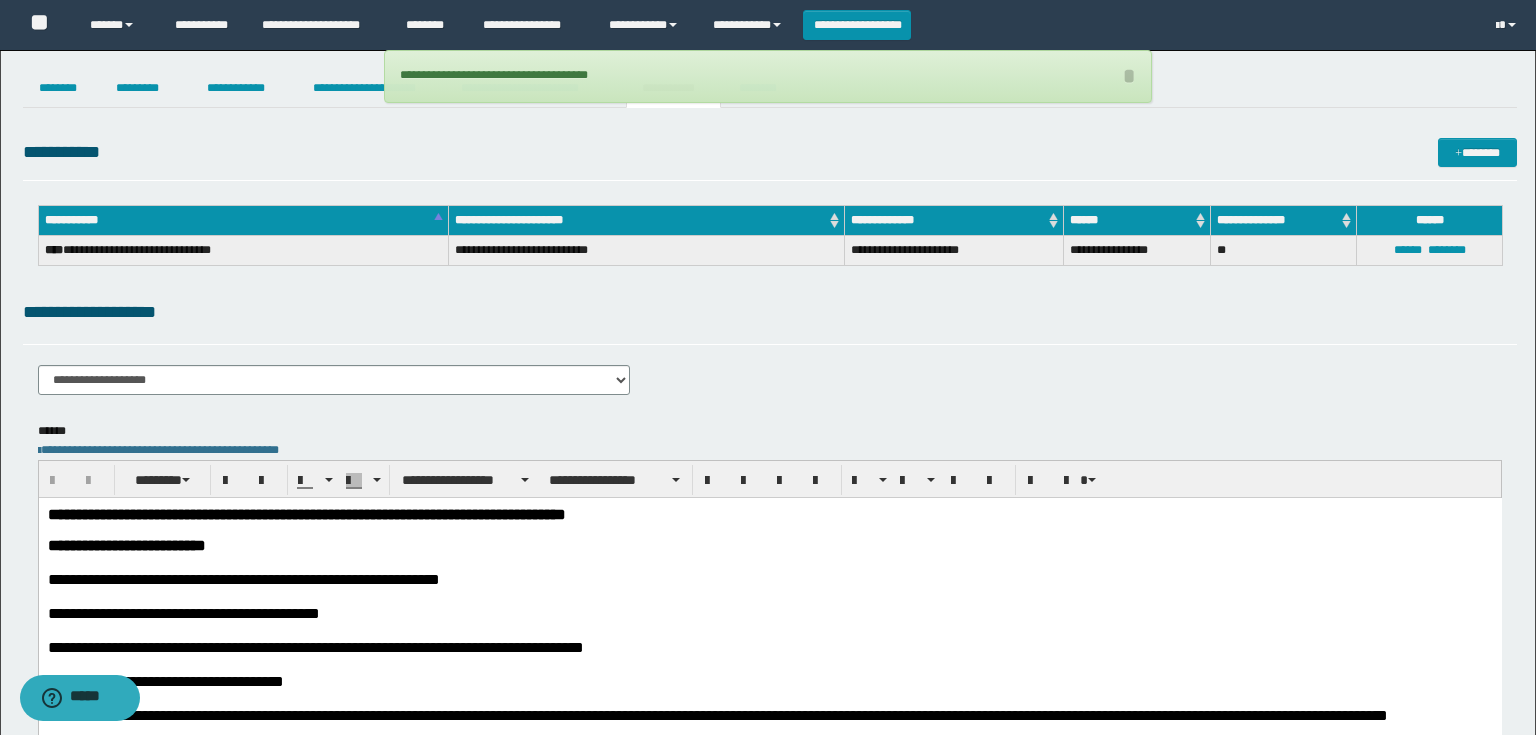 scroll, scrollTop: 0, scrollLeft: 0, axis: both 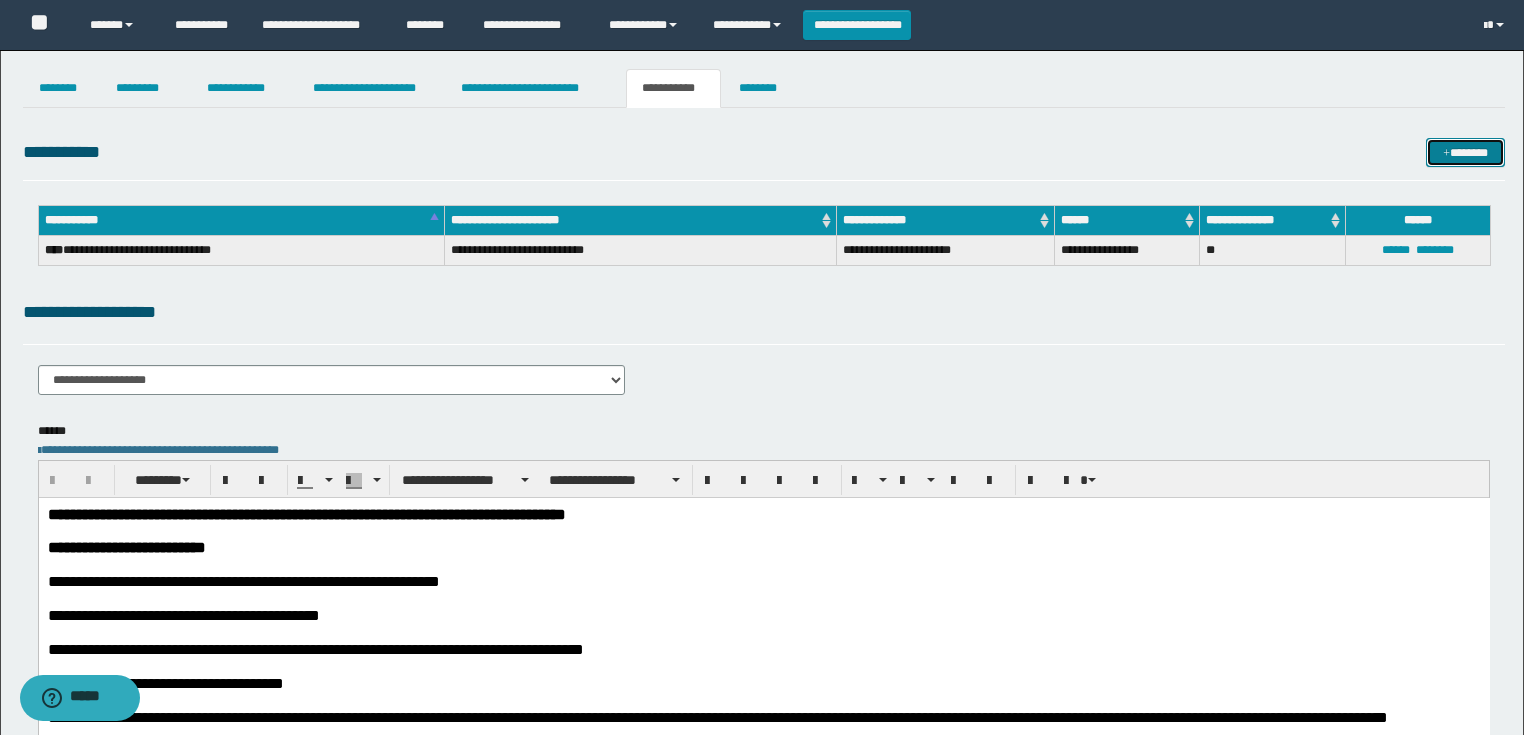 click on "*******" at bounding box center (1465, 153) 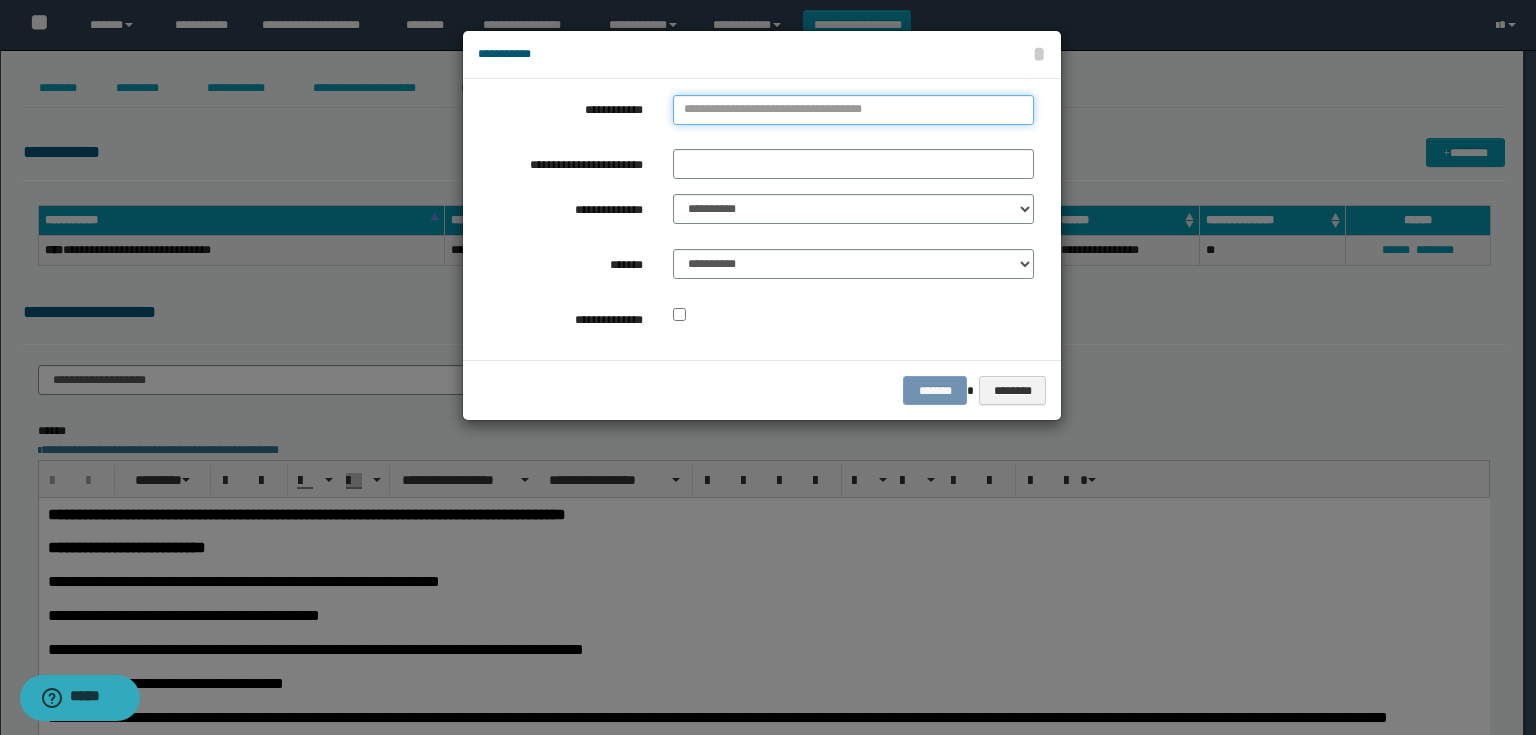 click on "**********" at bounding box center [853, 110] 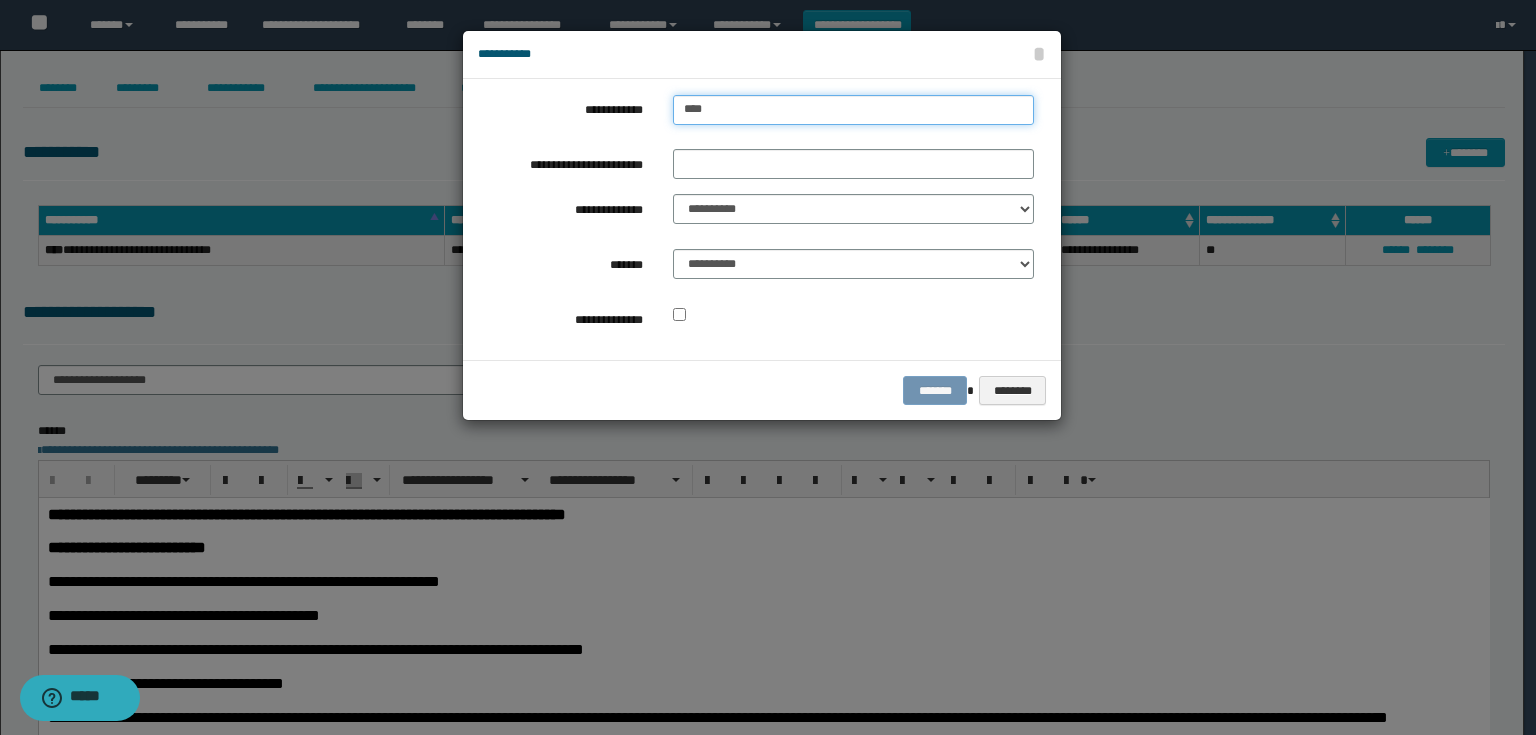 type on "*****" 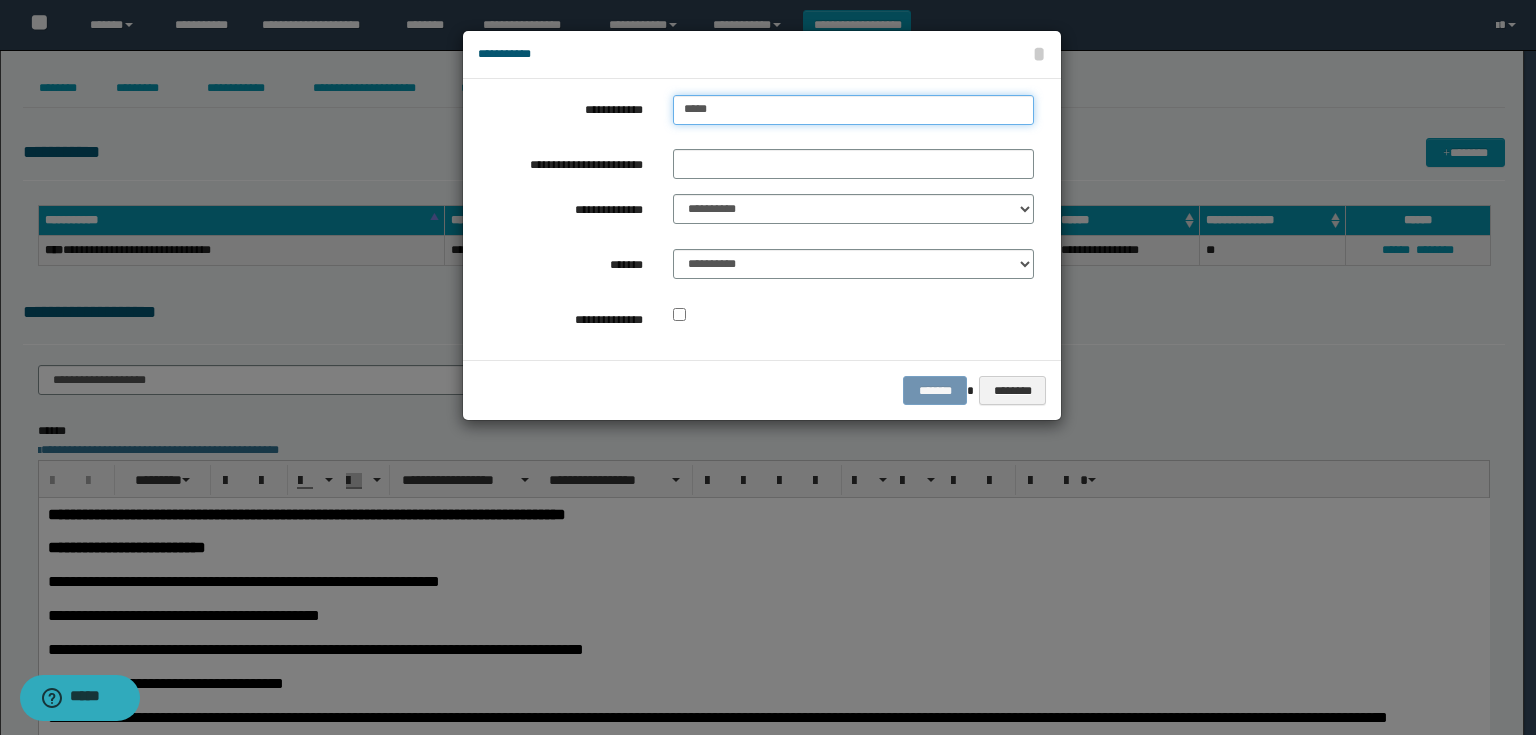 type on "*****" 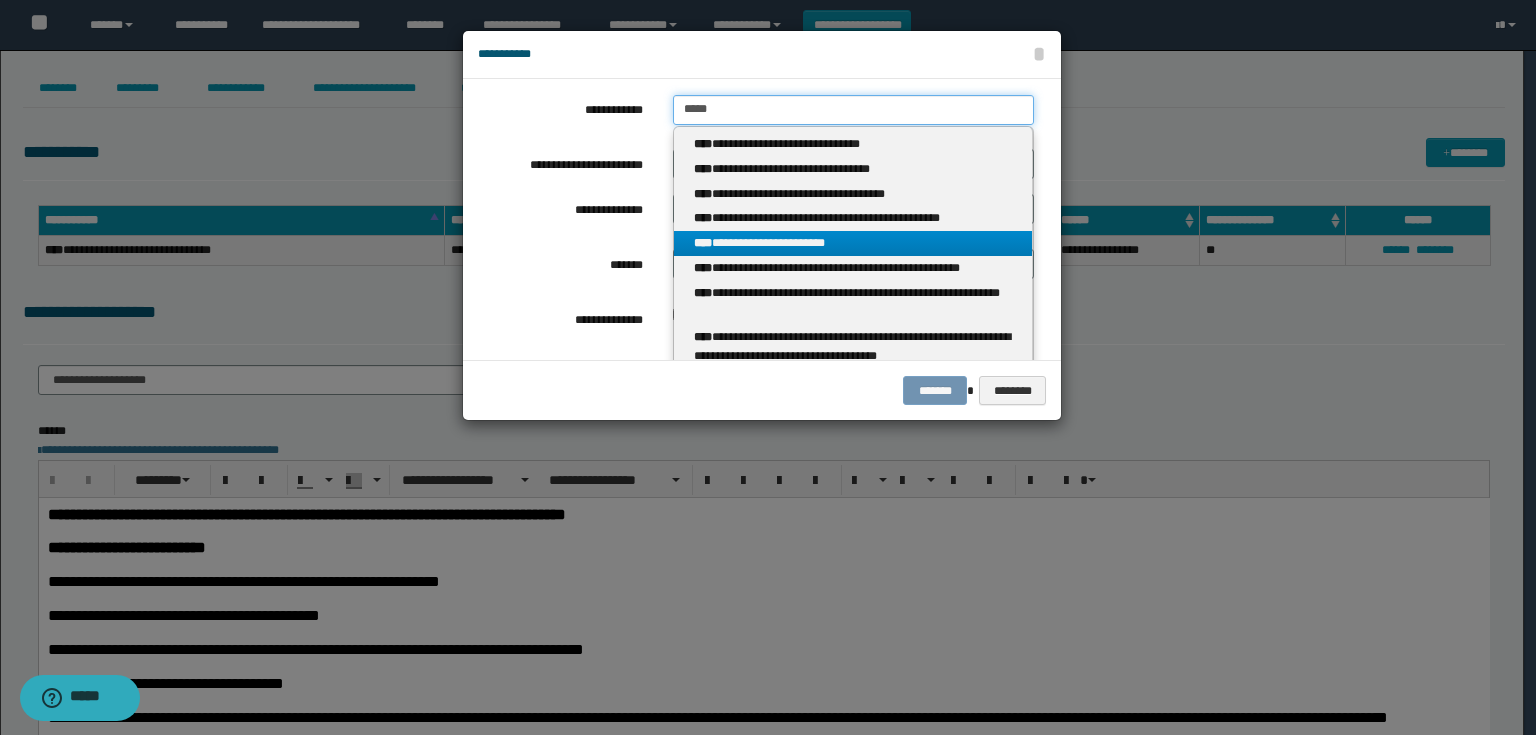 type on "*****" 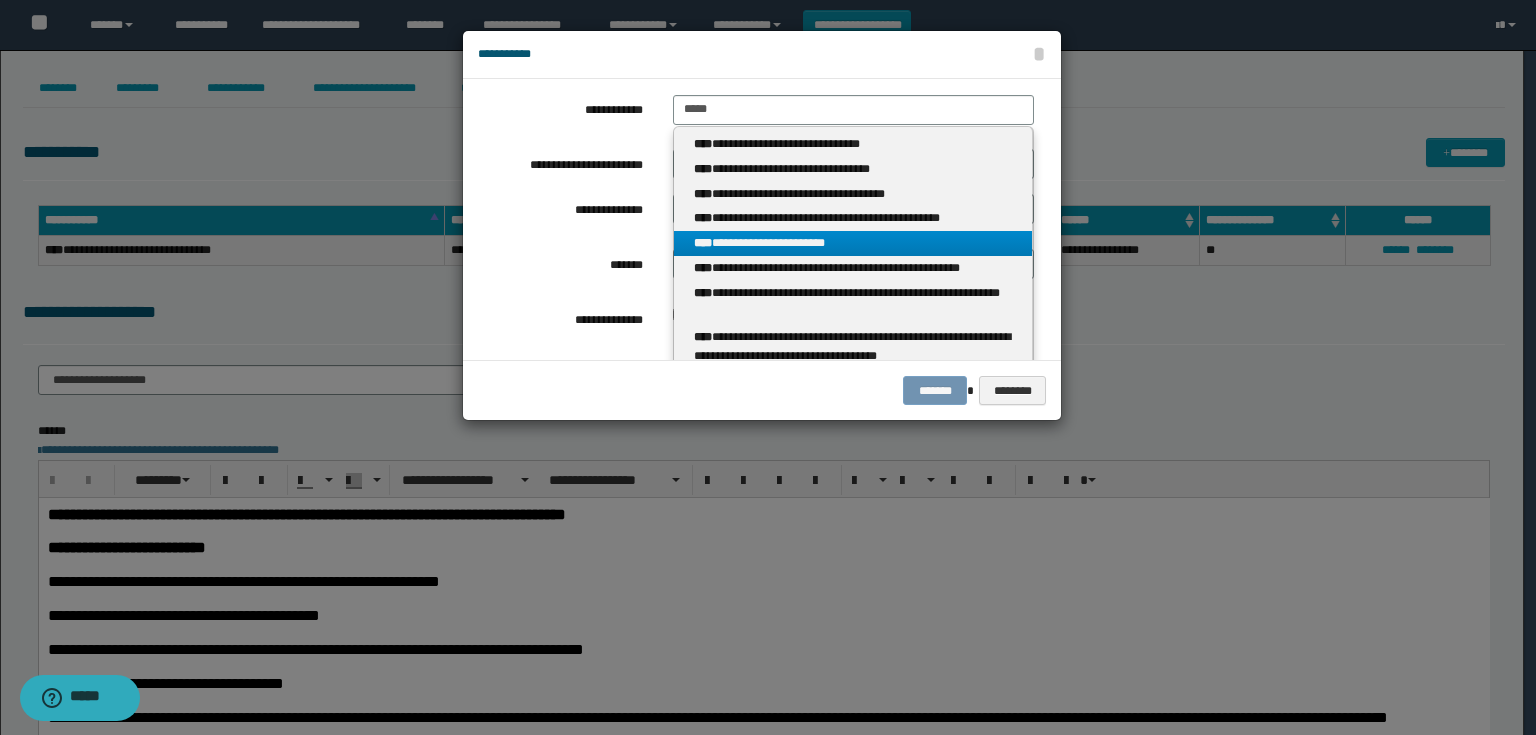 click on "**********" at bounding box center (853, 243) 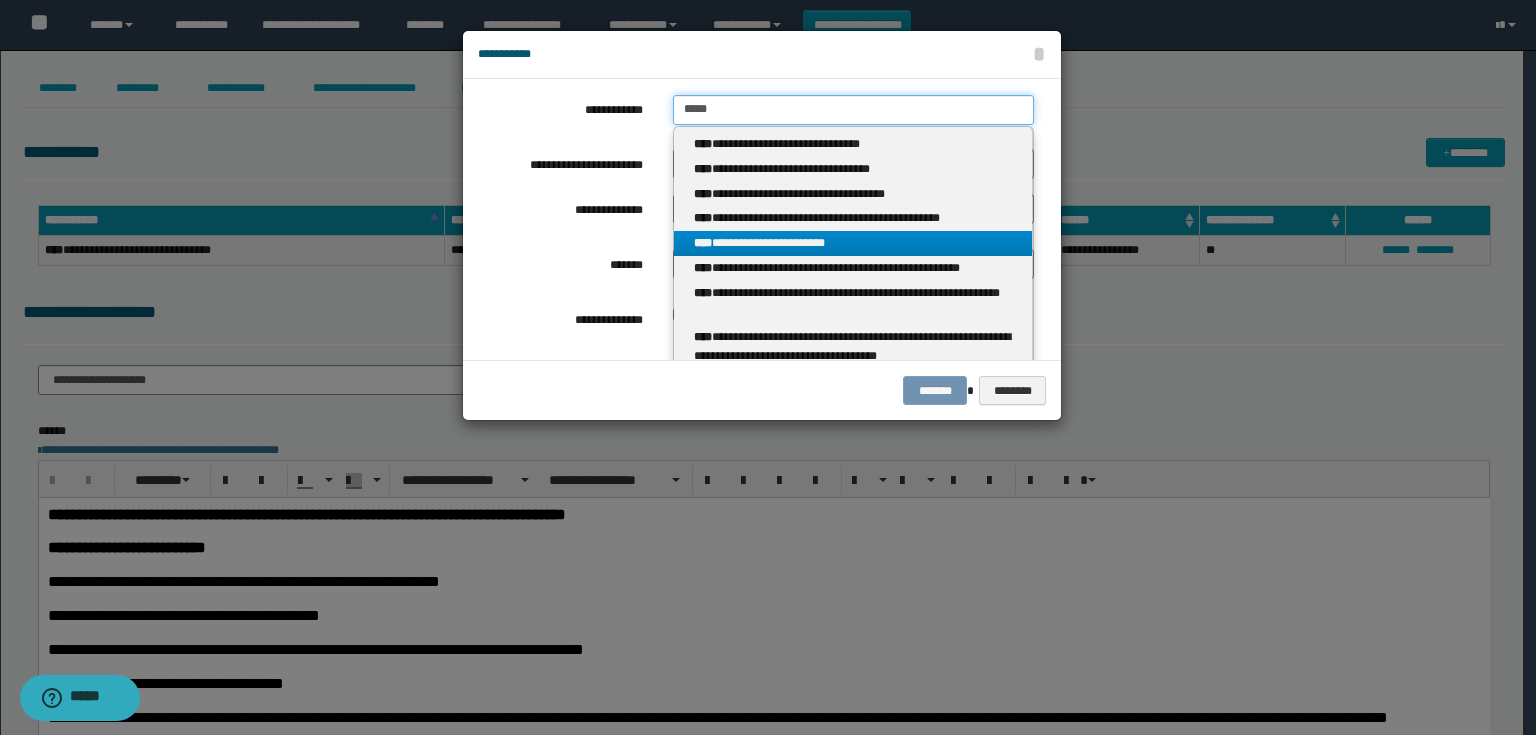 type 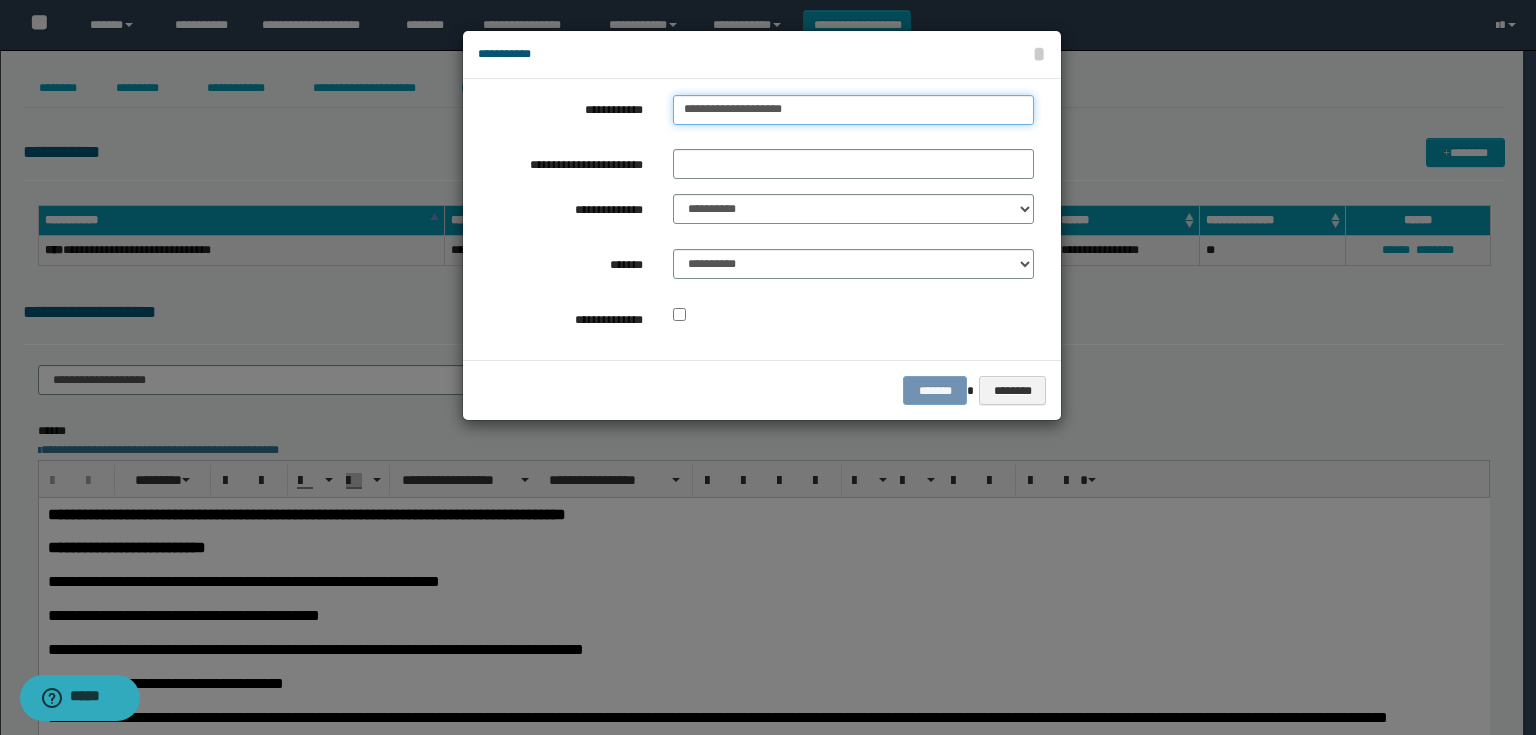 drag, startPoint x: 731, startPoint y: 106, endPoint x: 428, endPoint y: 104, distance: 303.0066 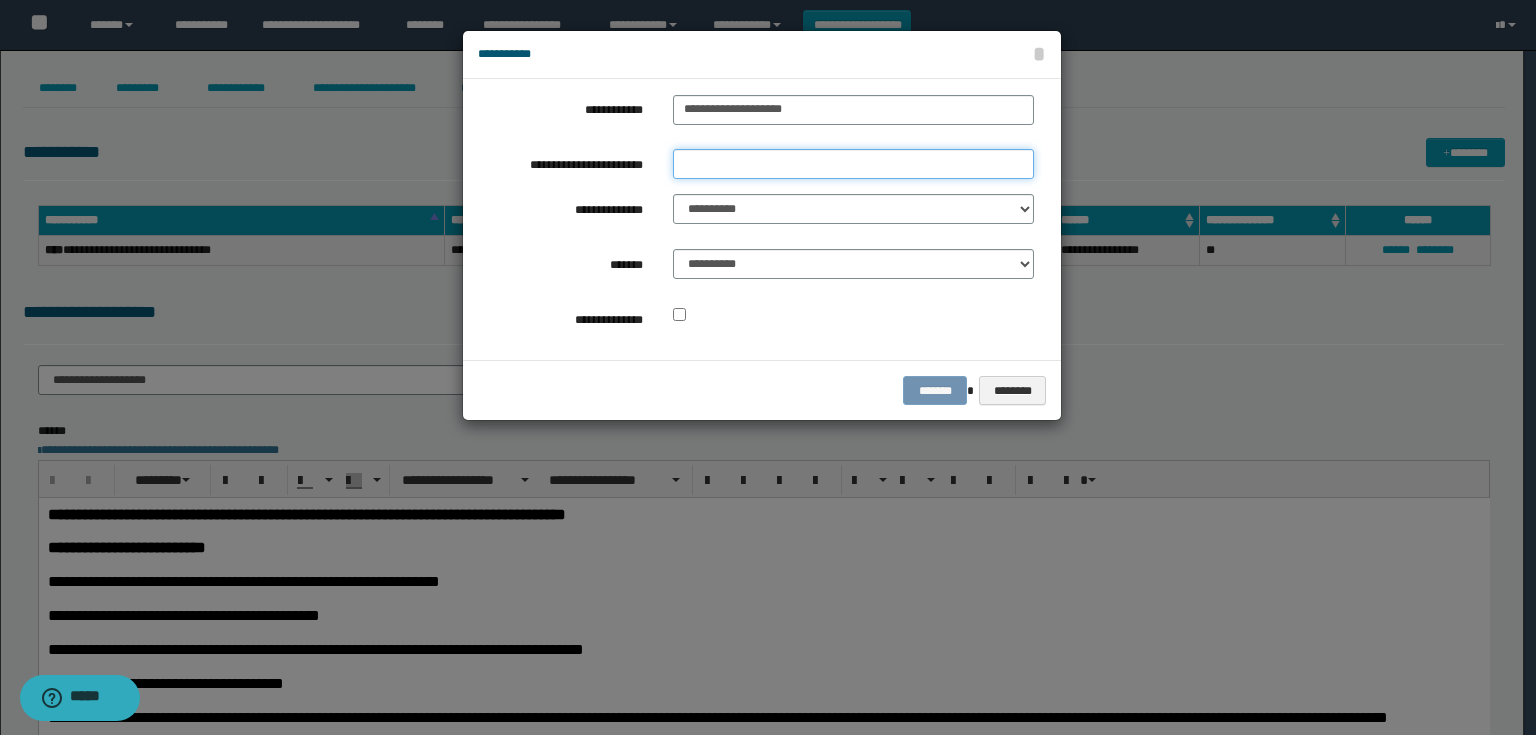 click on "**********" at bounding box center [853, 164] 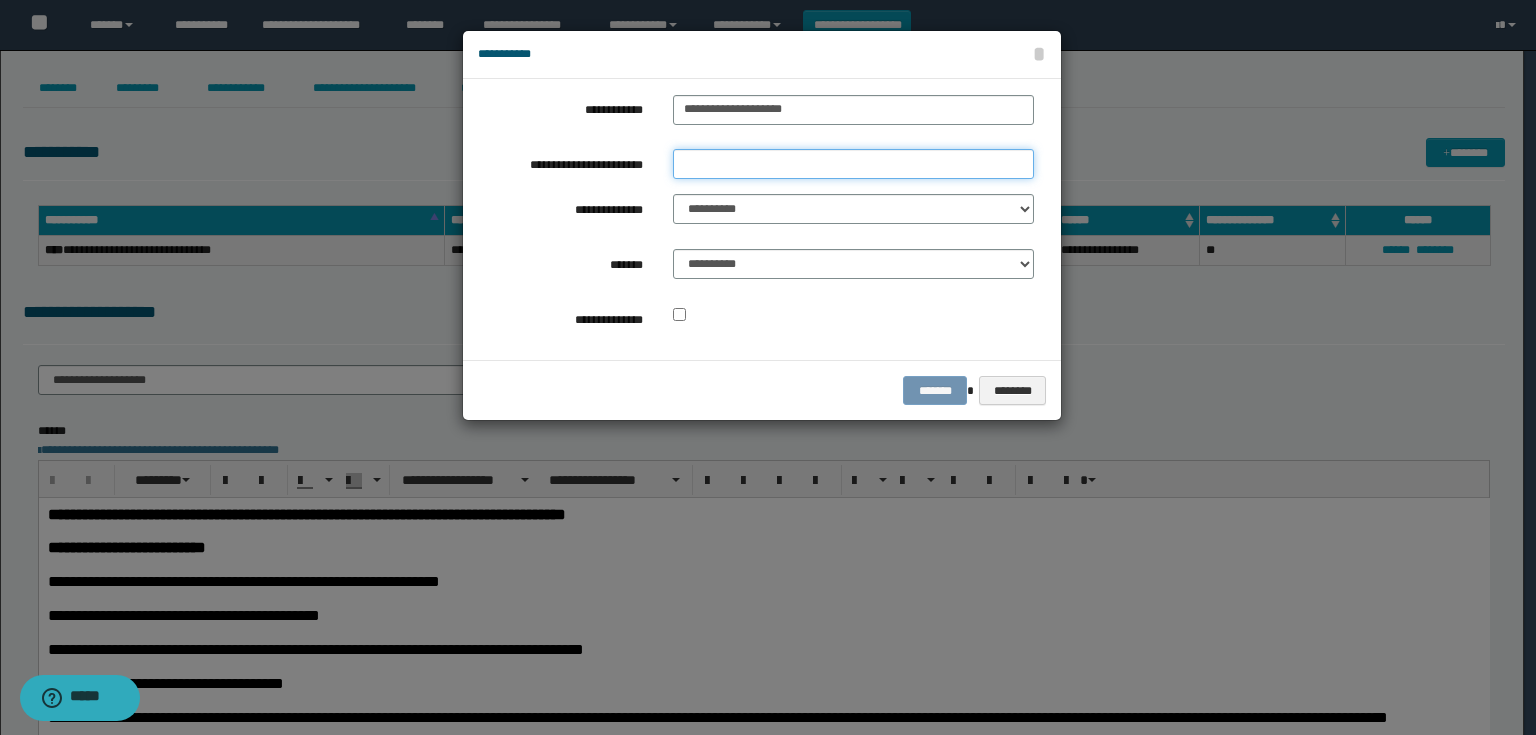paste on "**********" 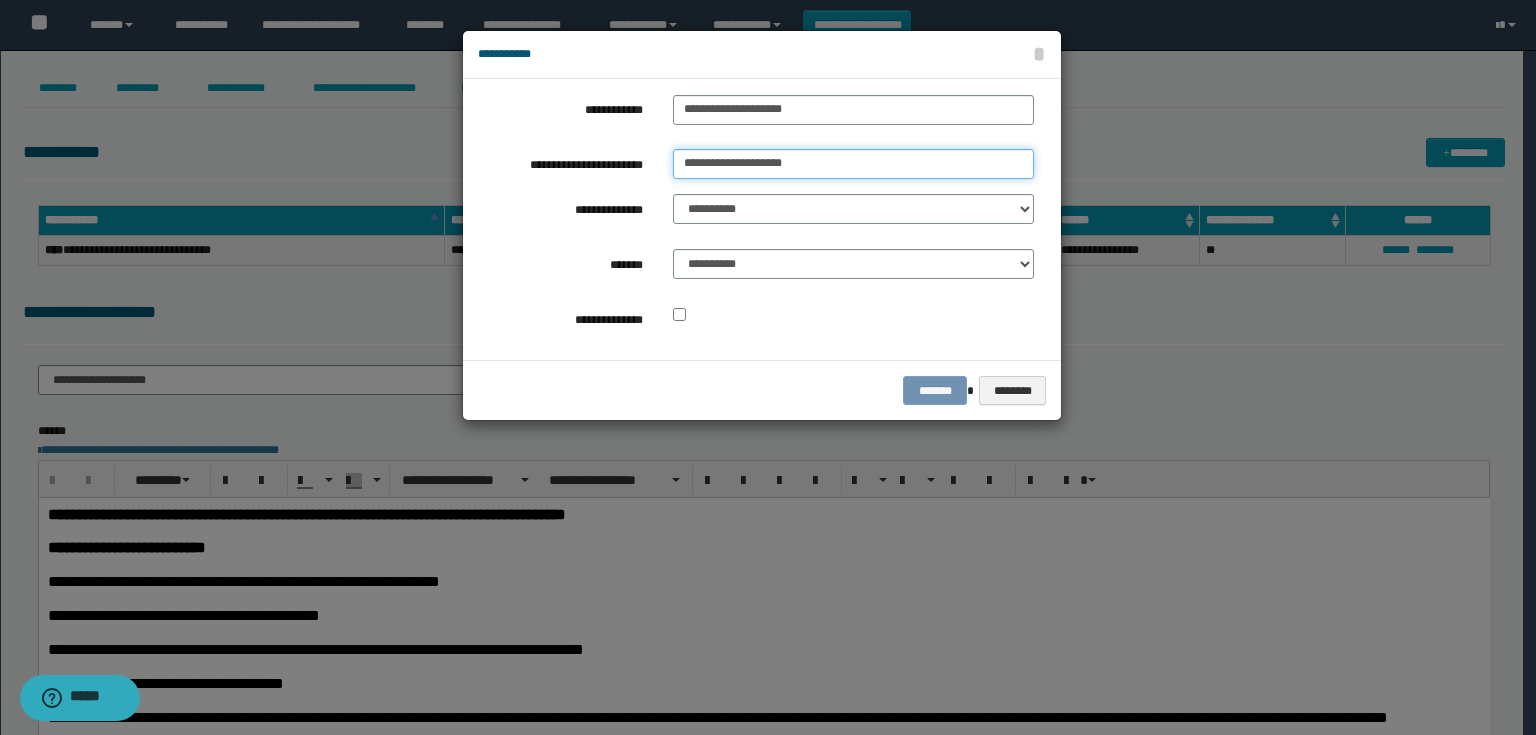 type on "**********" 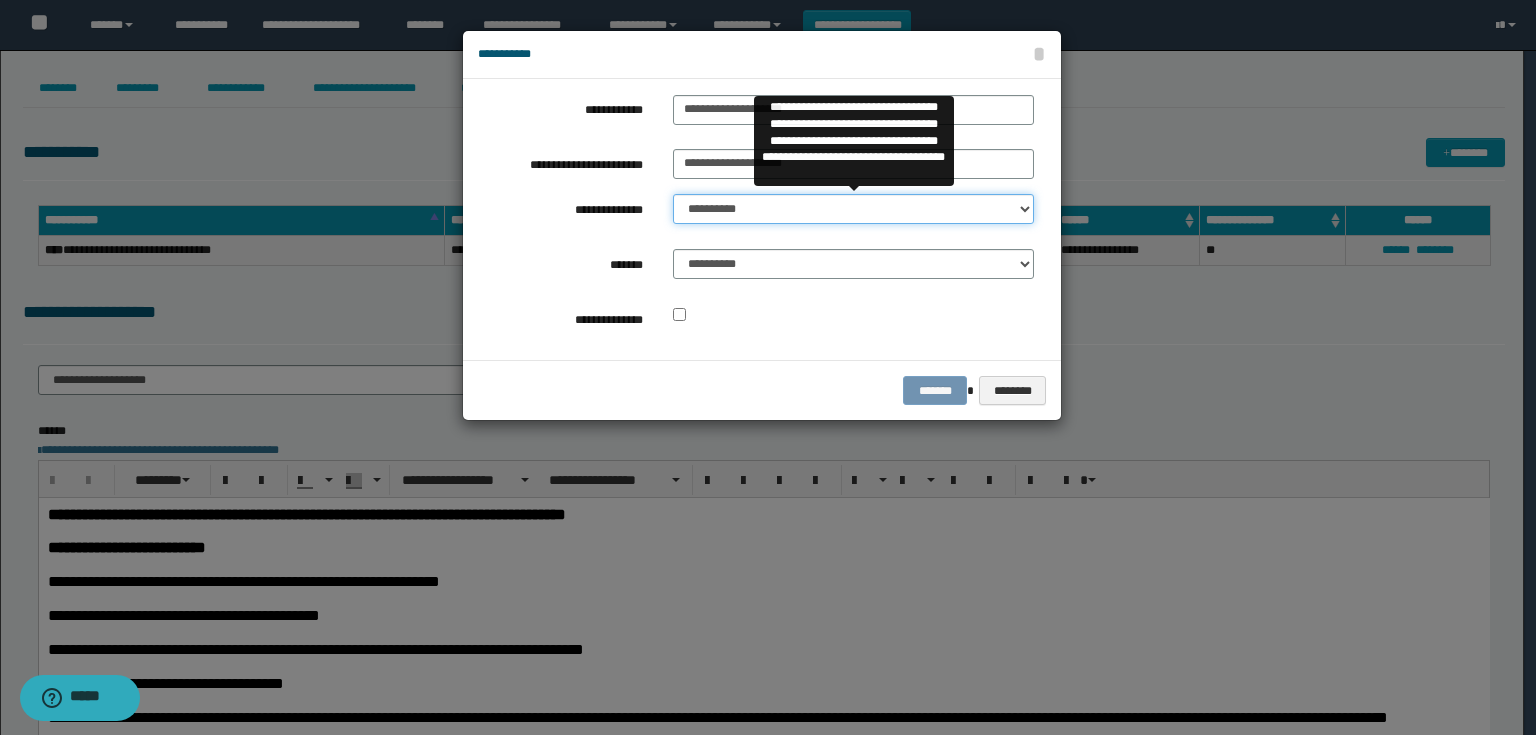 click on "**********" at bounding box center (853, 209) 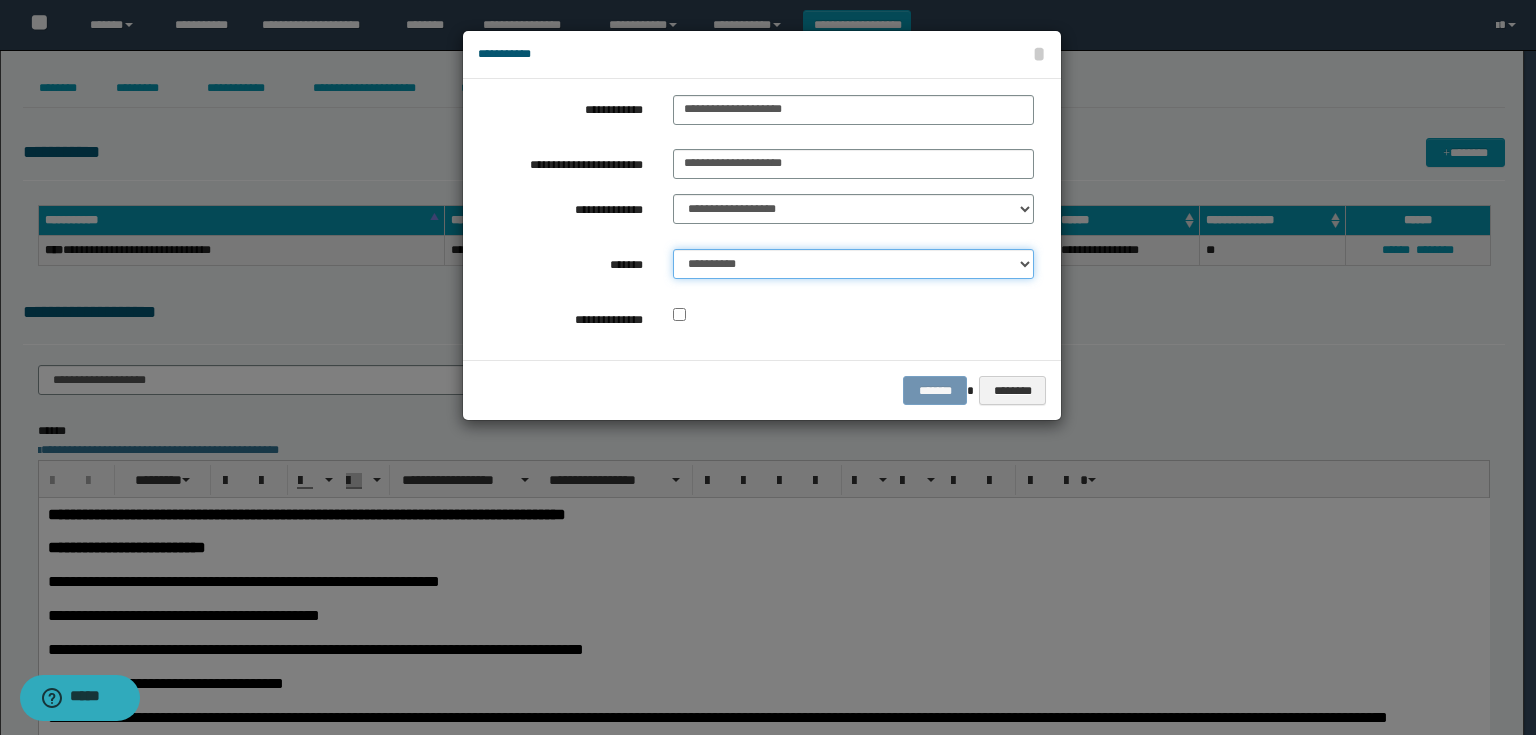 click on "**********" at bounding box center (853, 264) 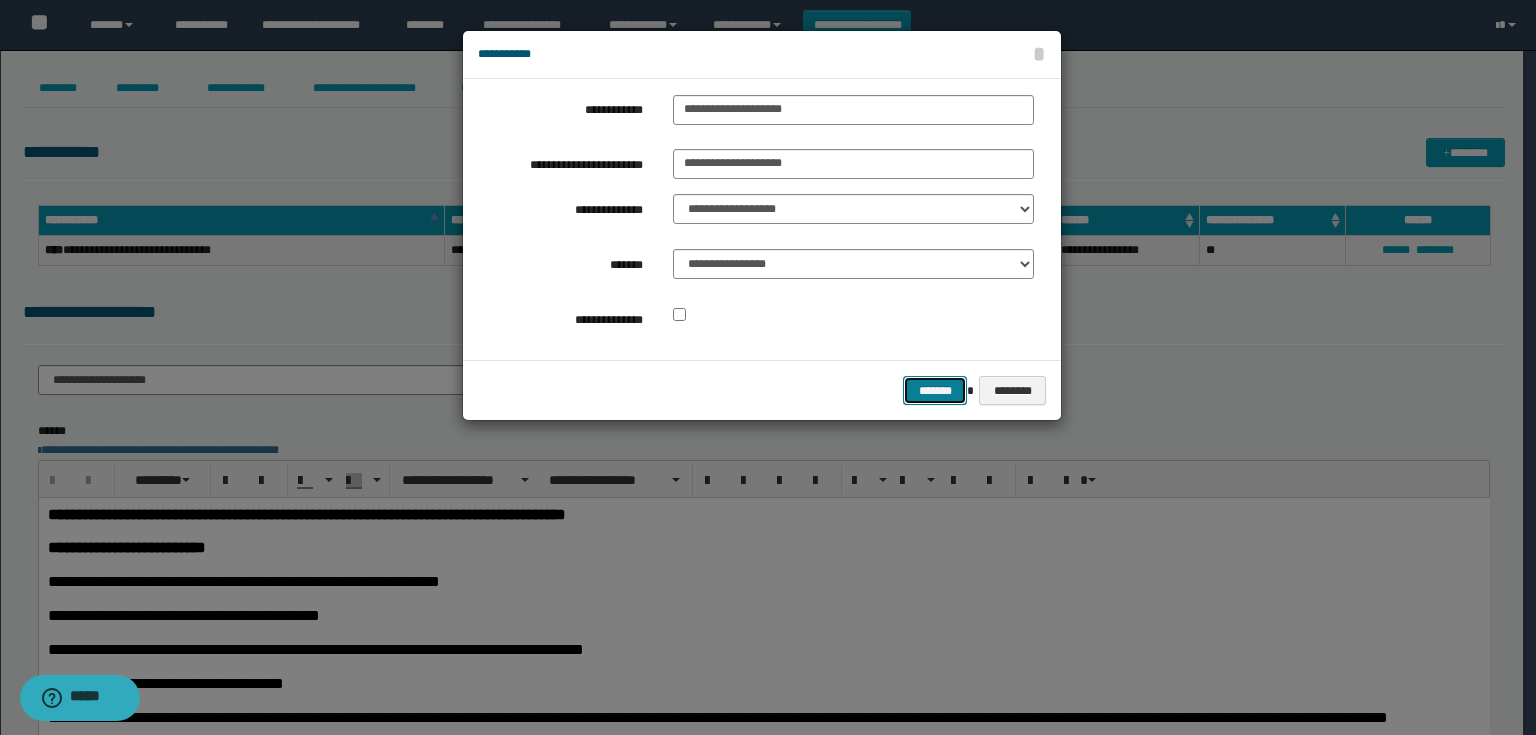 drag, startPoint x: 935, startPoint y: 383, endPoint x: 951, endPoint y: 343, distance: 43.081318 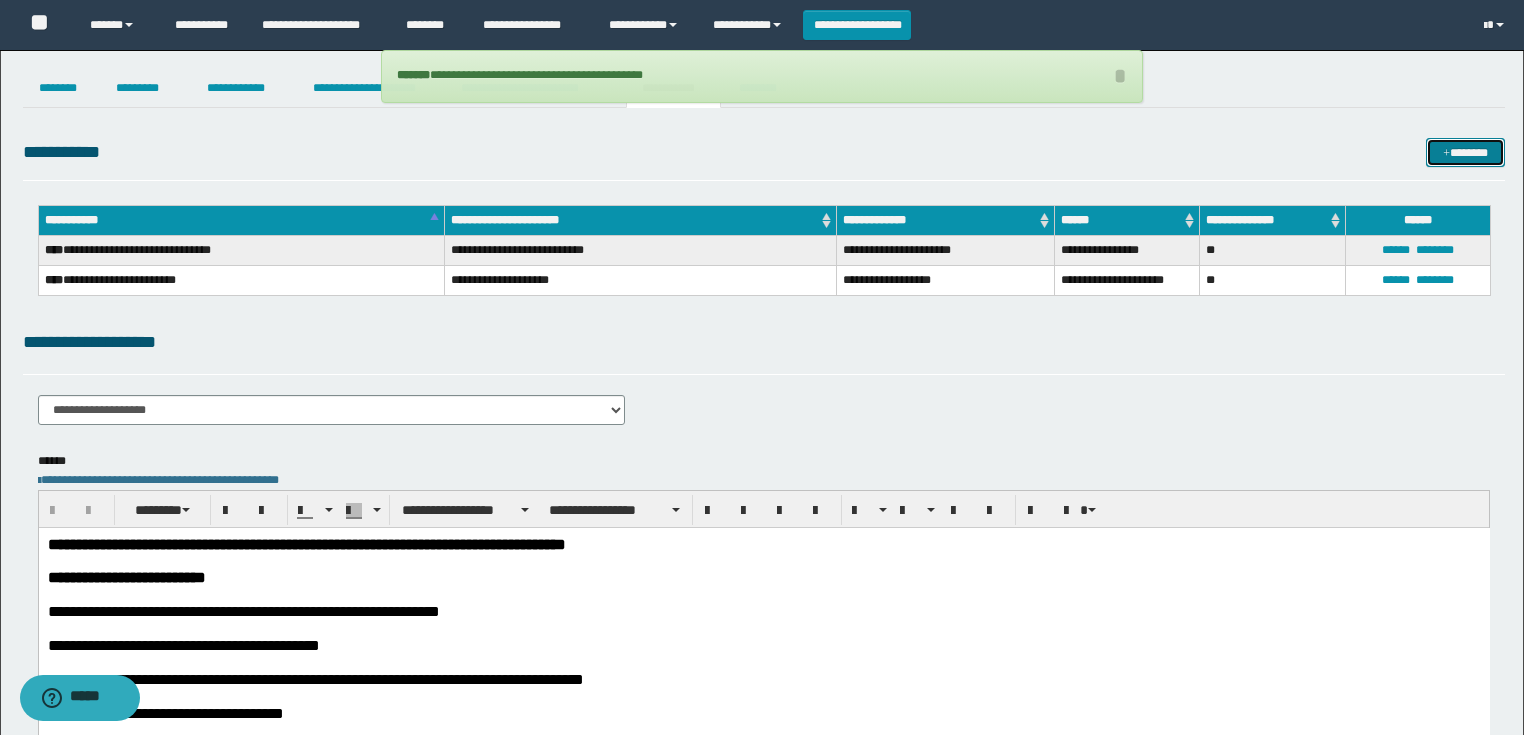 click on "*******" at bounding box center [1465, 153] 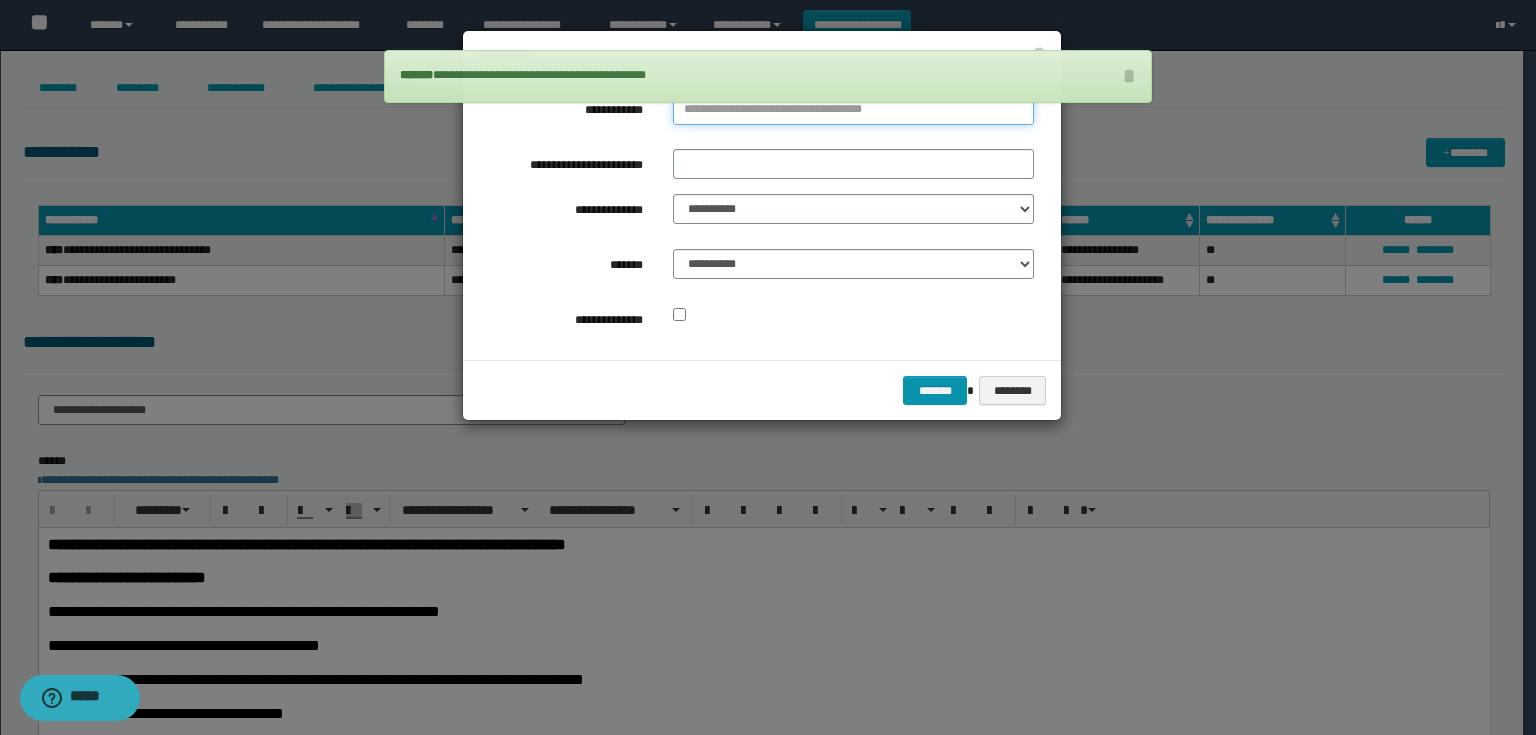 type on "**********" 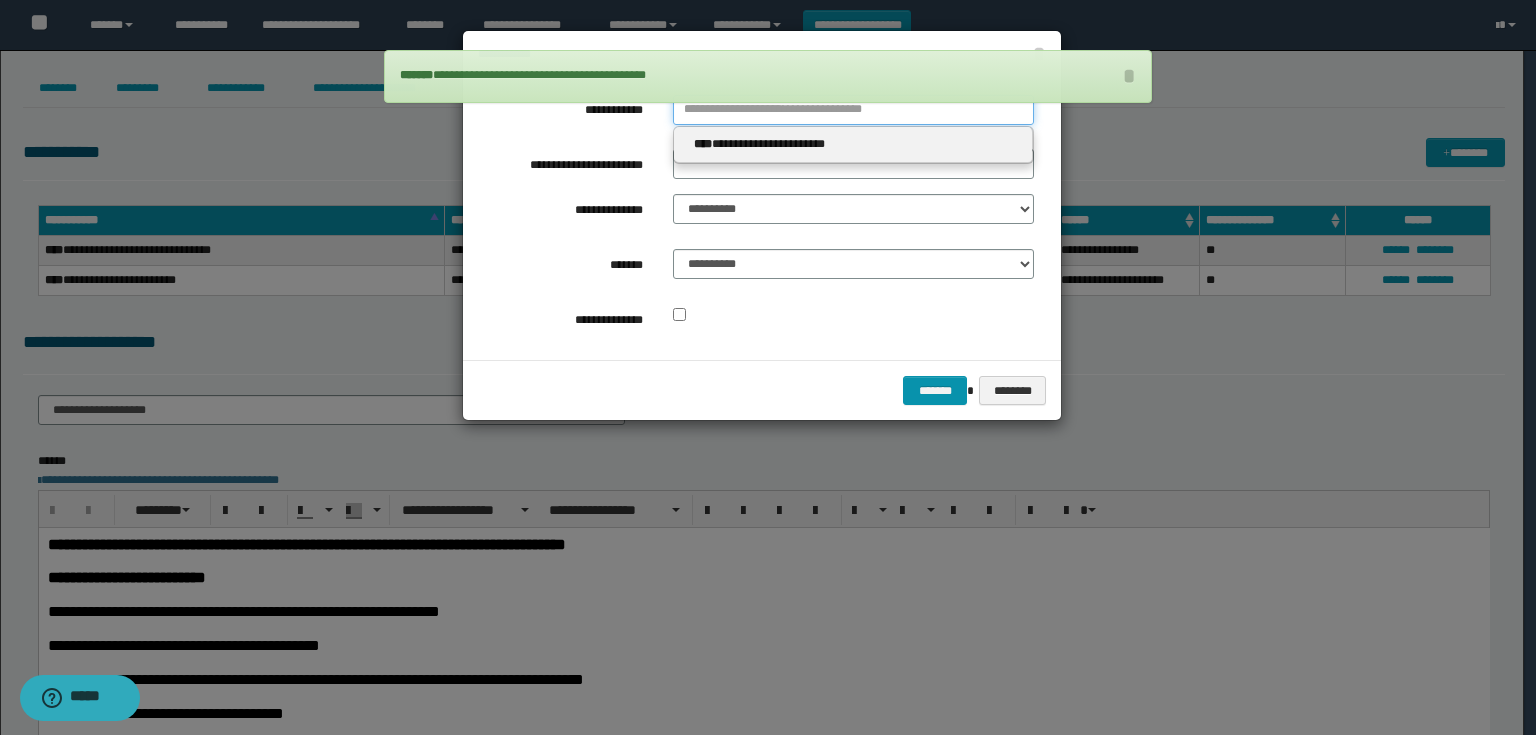 click on "**********" at bounding box center (853, 110) 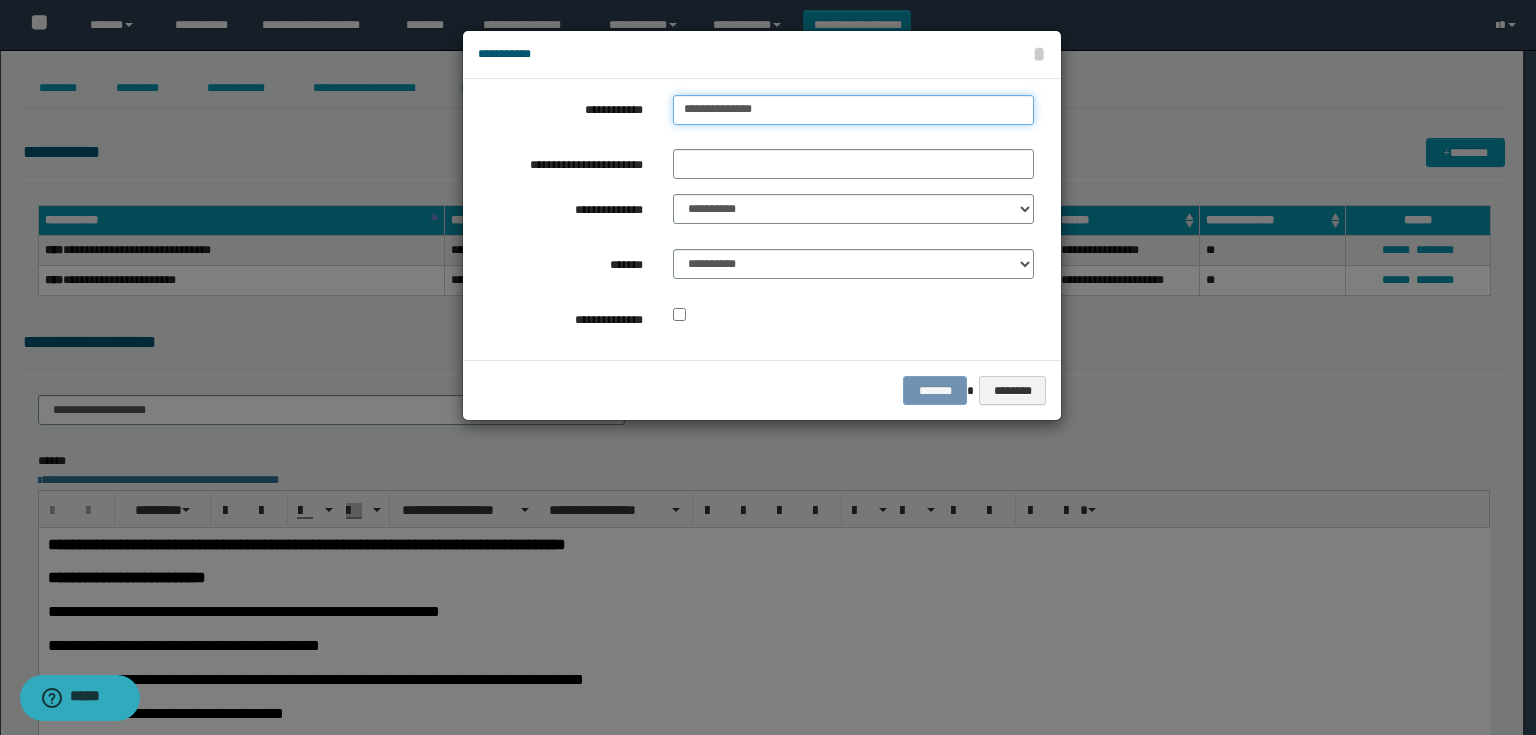 click on "**********" at bounding box center (853, 110) 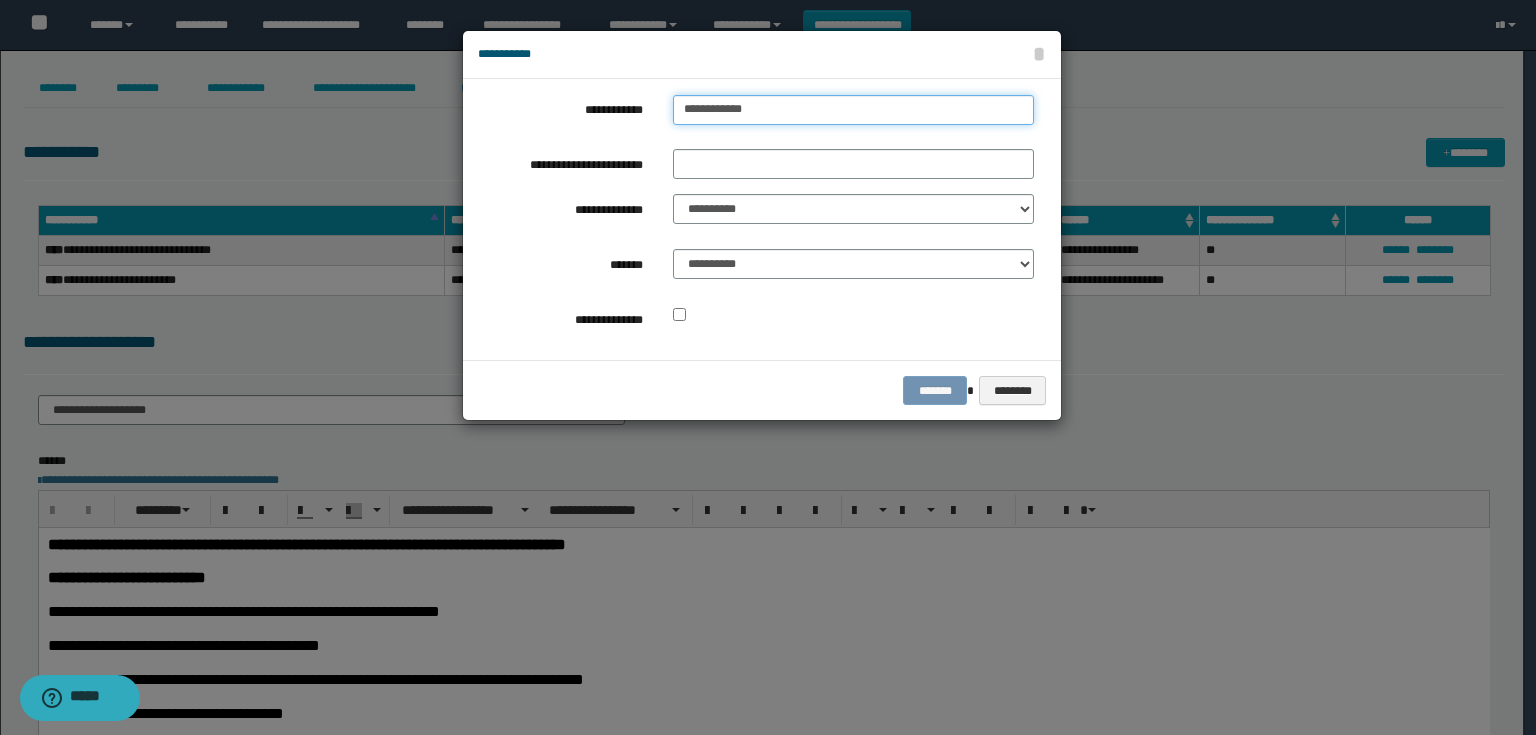 type on "**********" 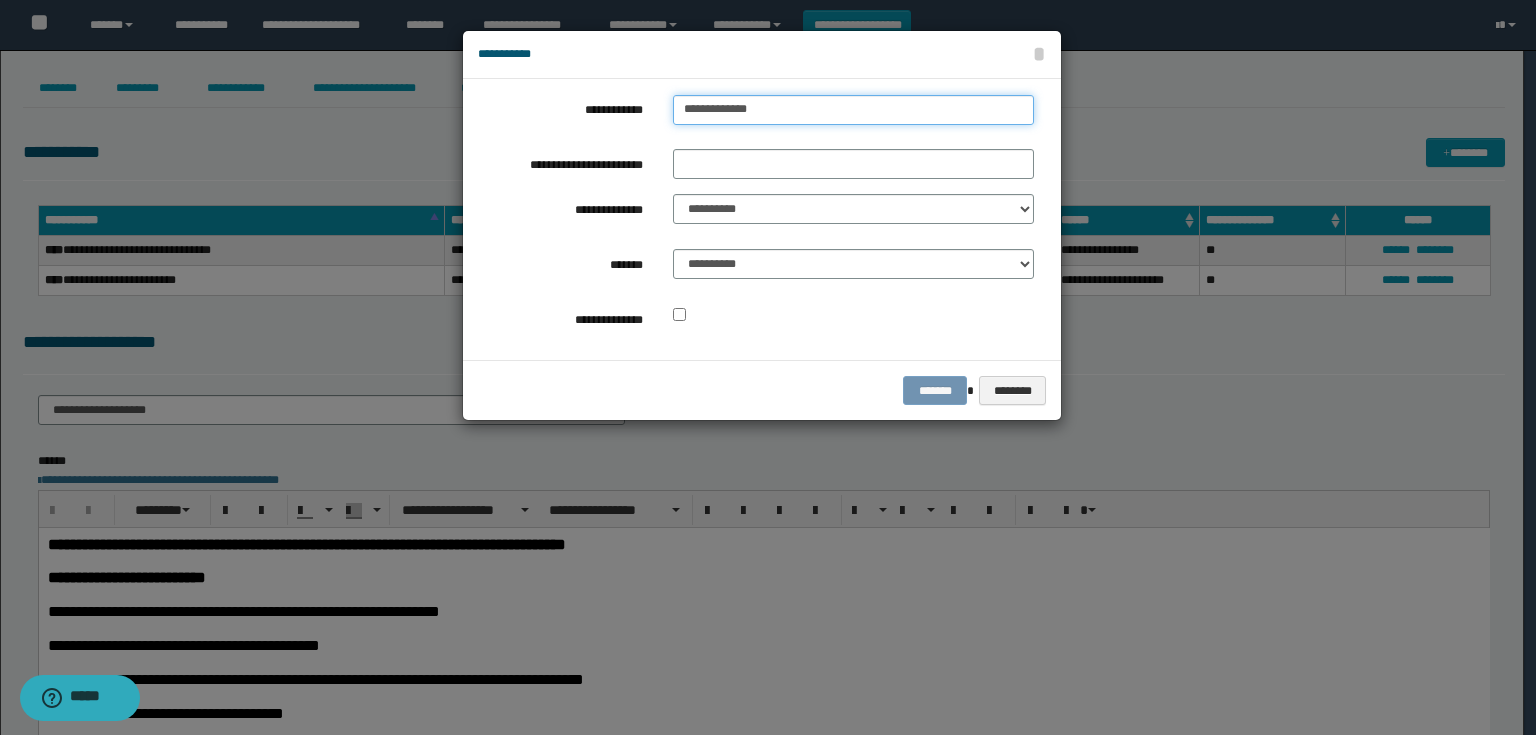 type on "**********" 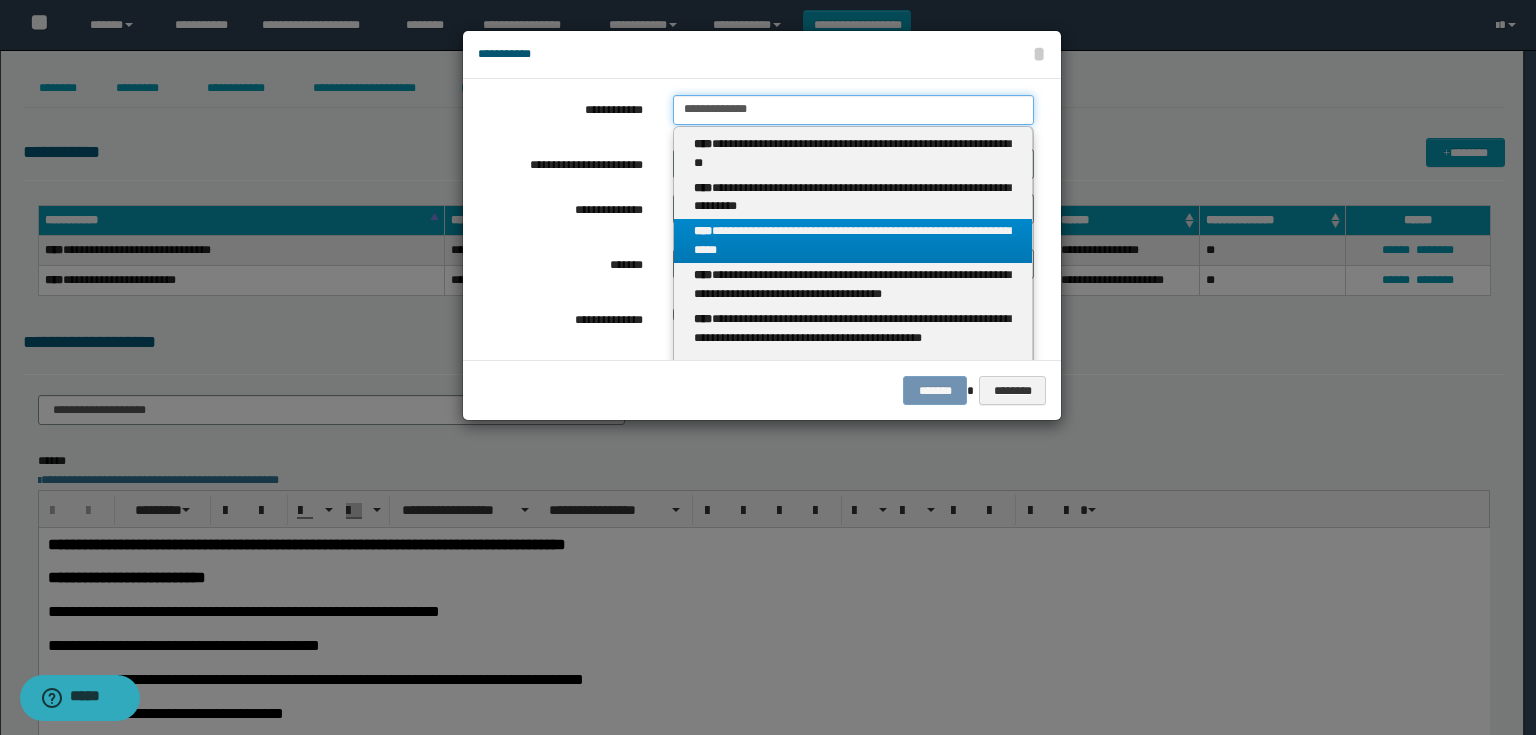 type on "**********" 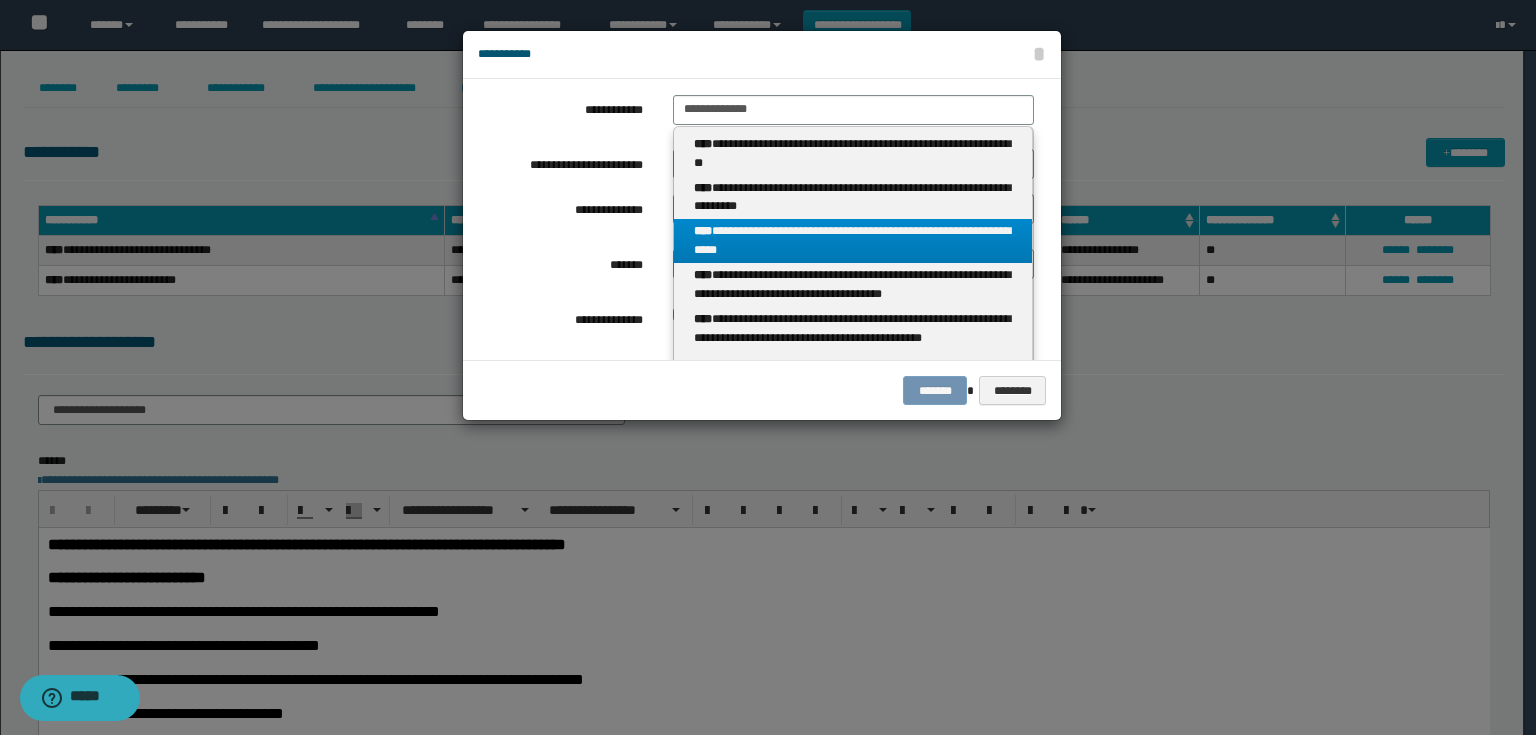 click on "**********" at bounding box center [853, 241] 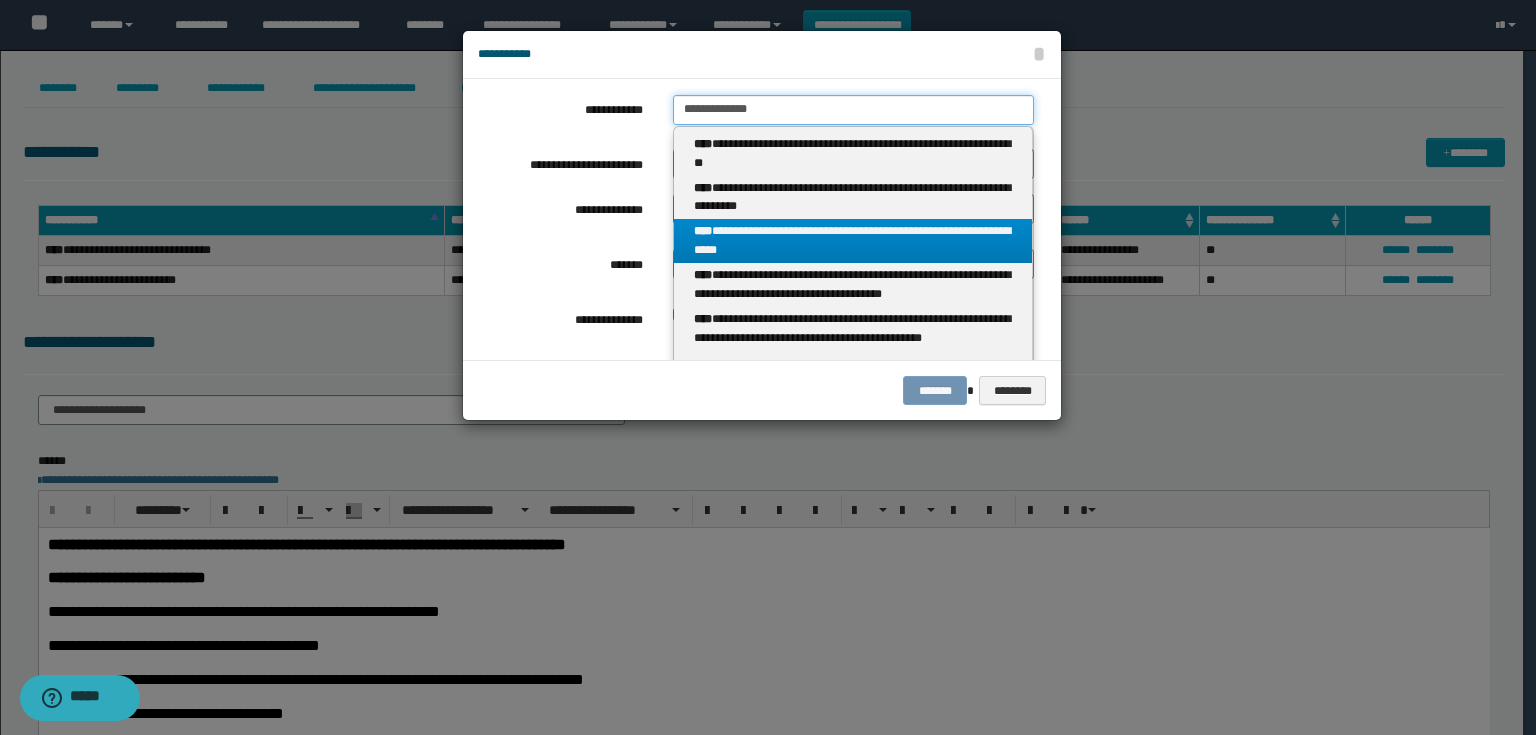 type 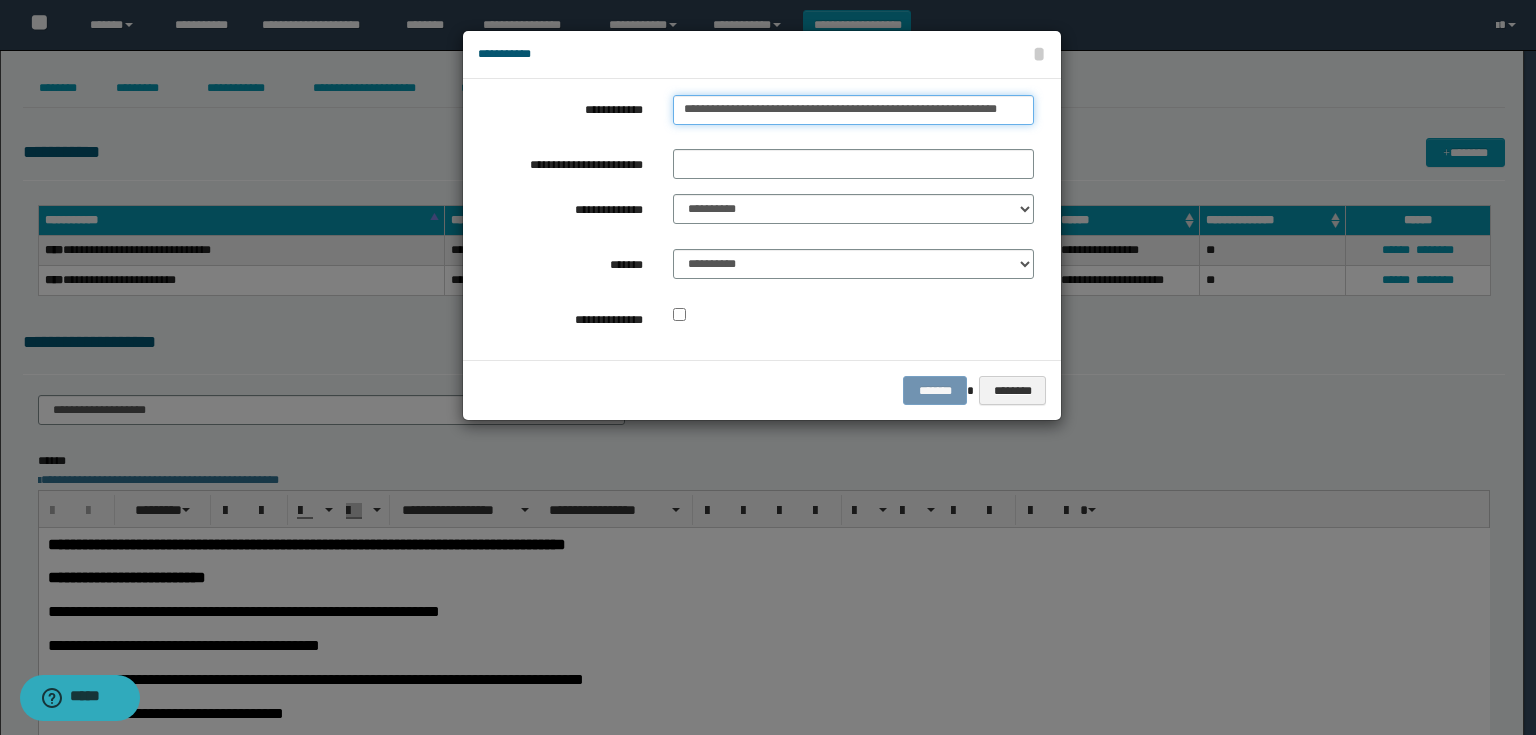 scroll, scrollTop: 0, scrollLeft: 0, axis: both 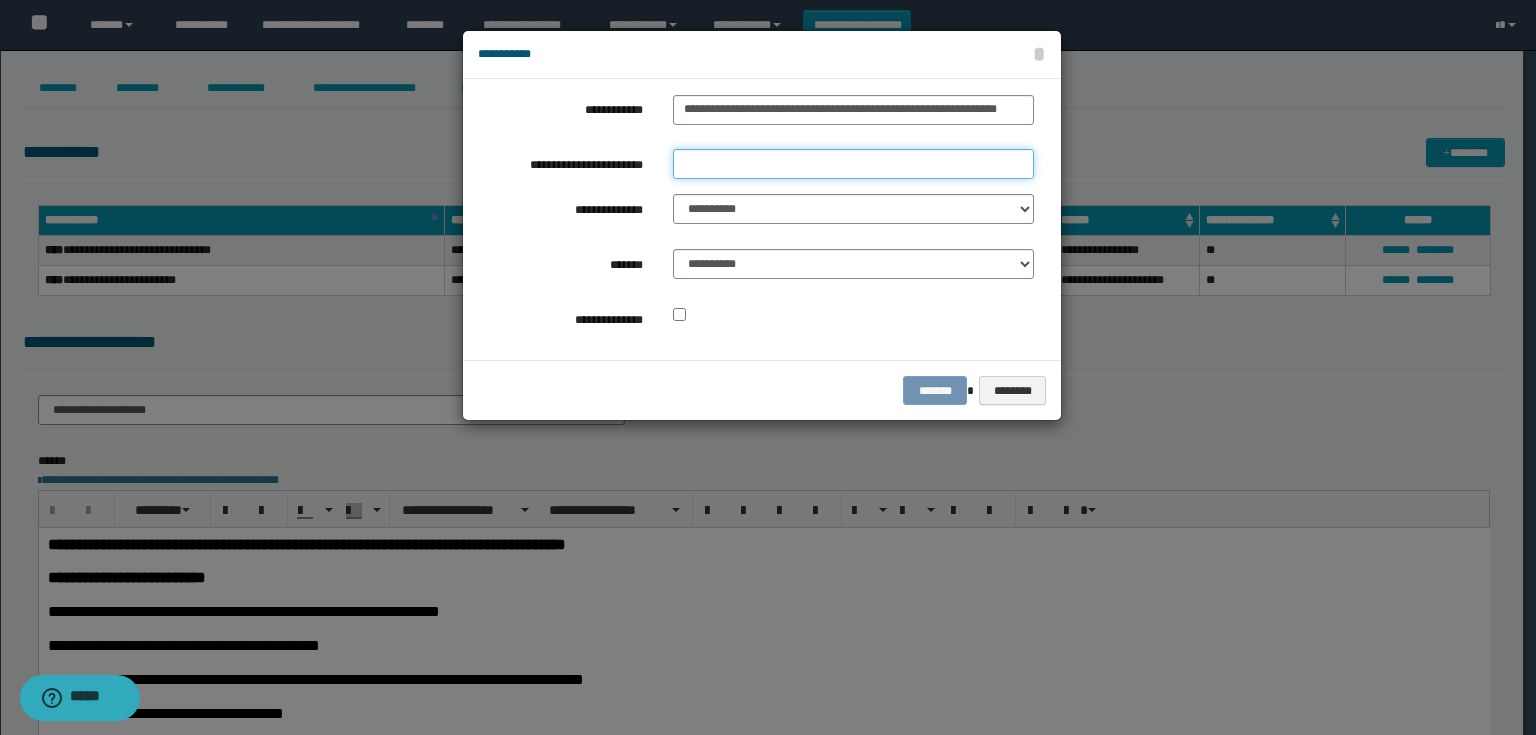 click on "**********" at bounding box center (853, 164) 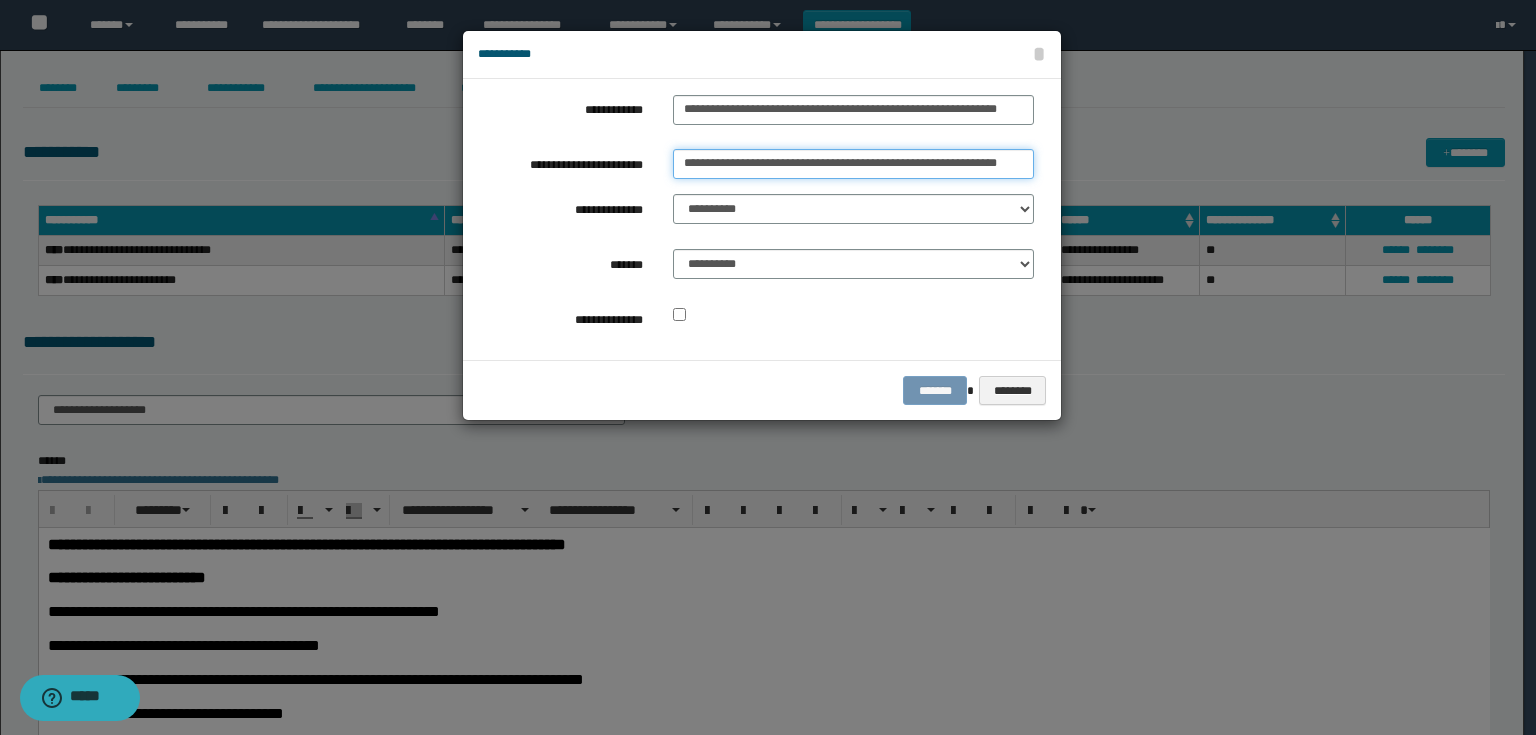 scroll, scrollTop: 0, scrollLeft: 2, axis: horizontal 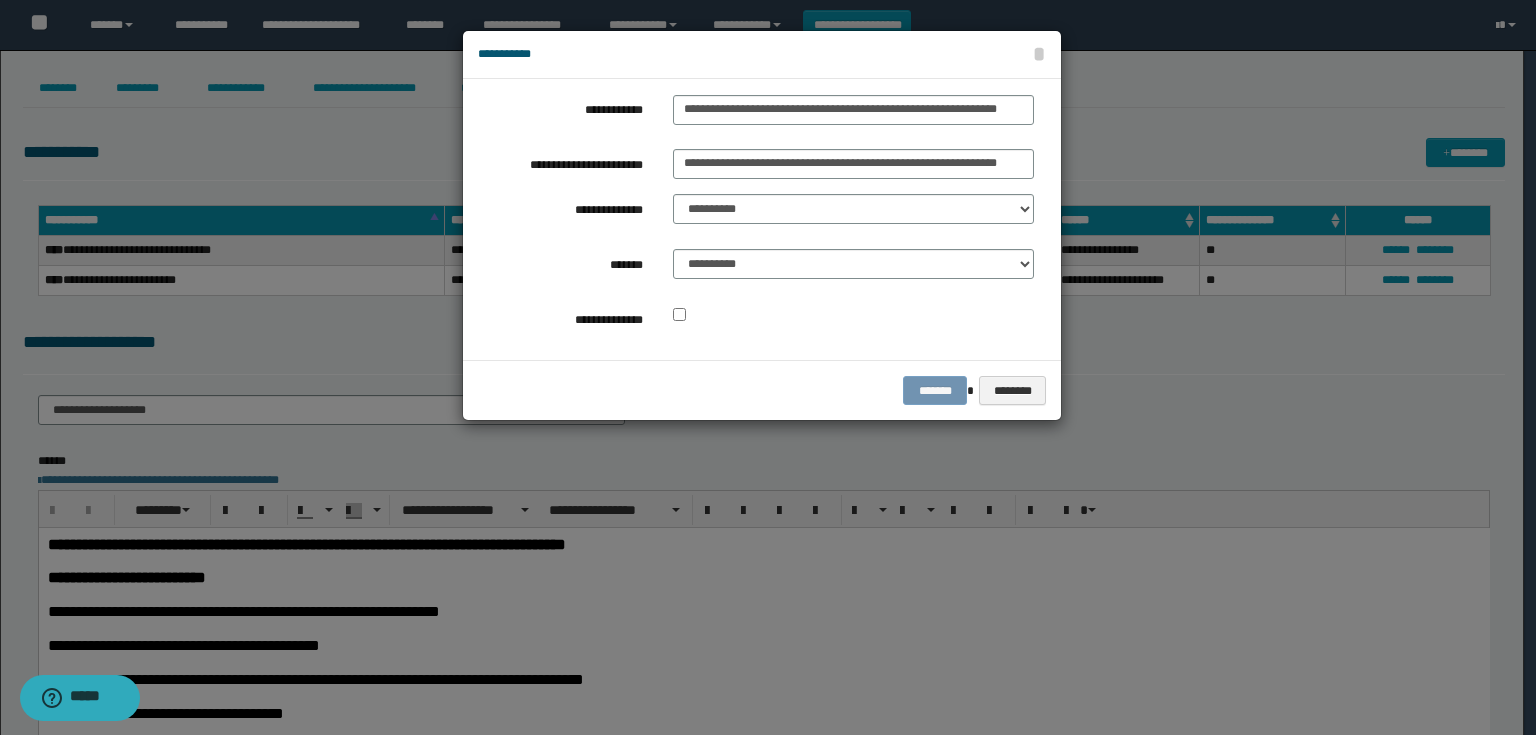 click on "**********" at bounding box center (756, 219) 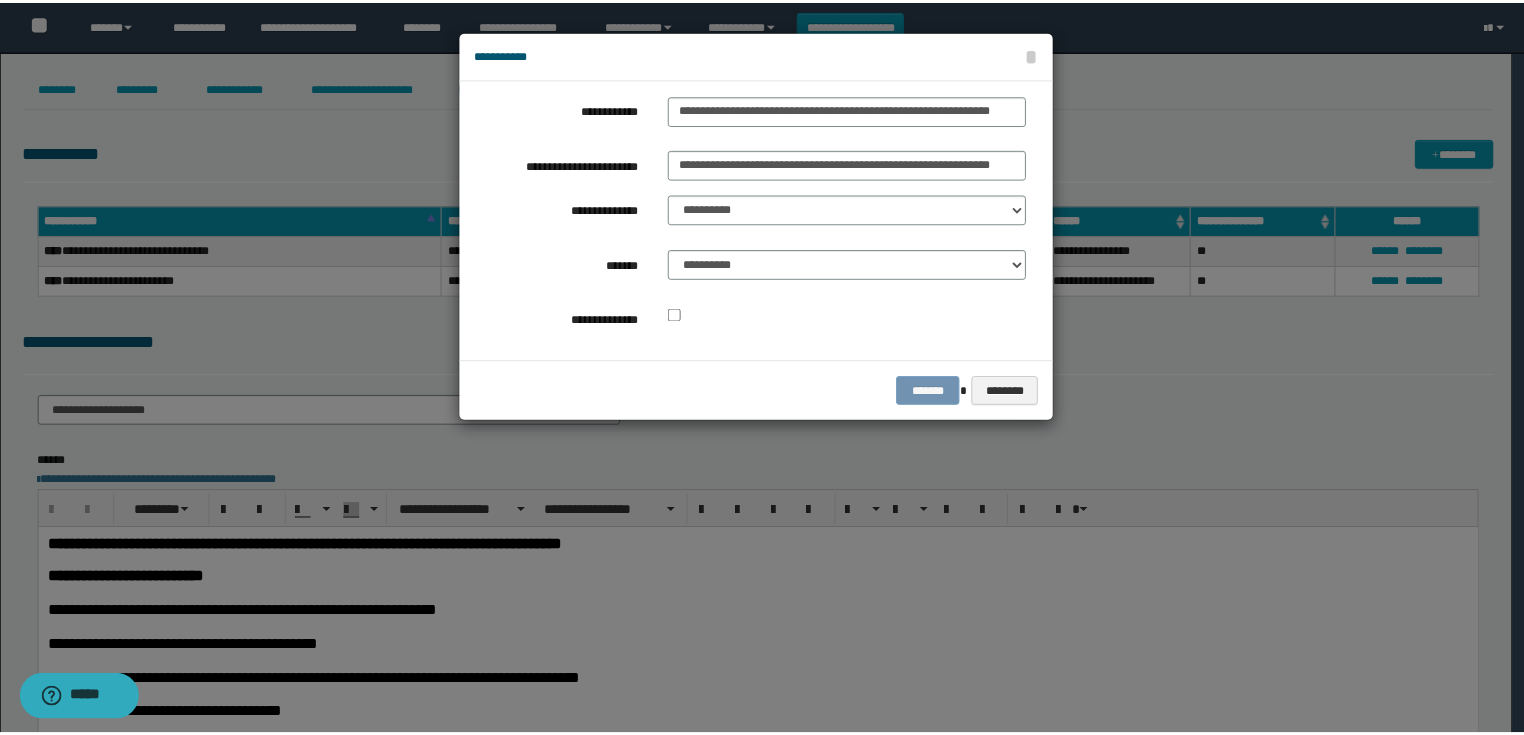 scroll, scrollTop: 0, scrollLeft: 0, axis: both 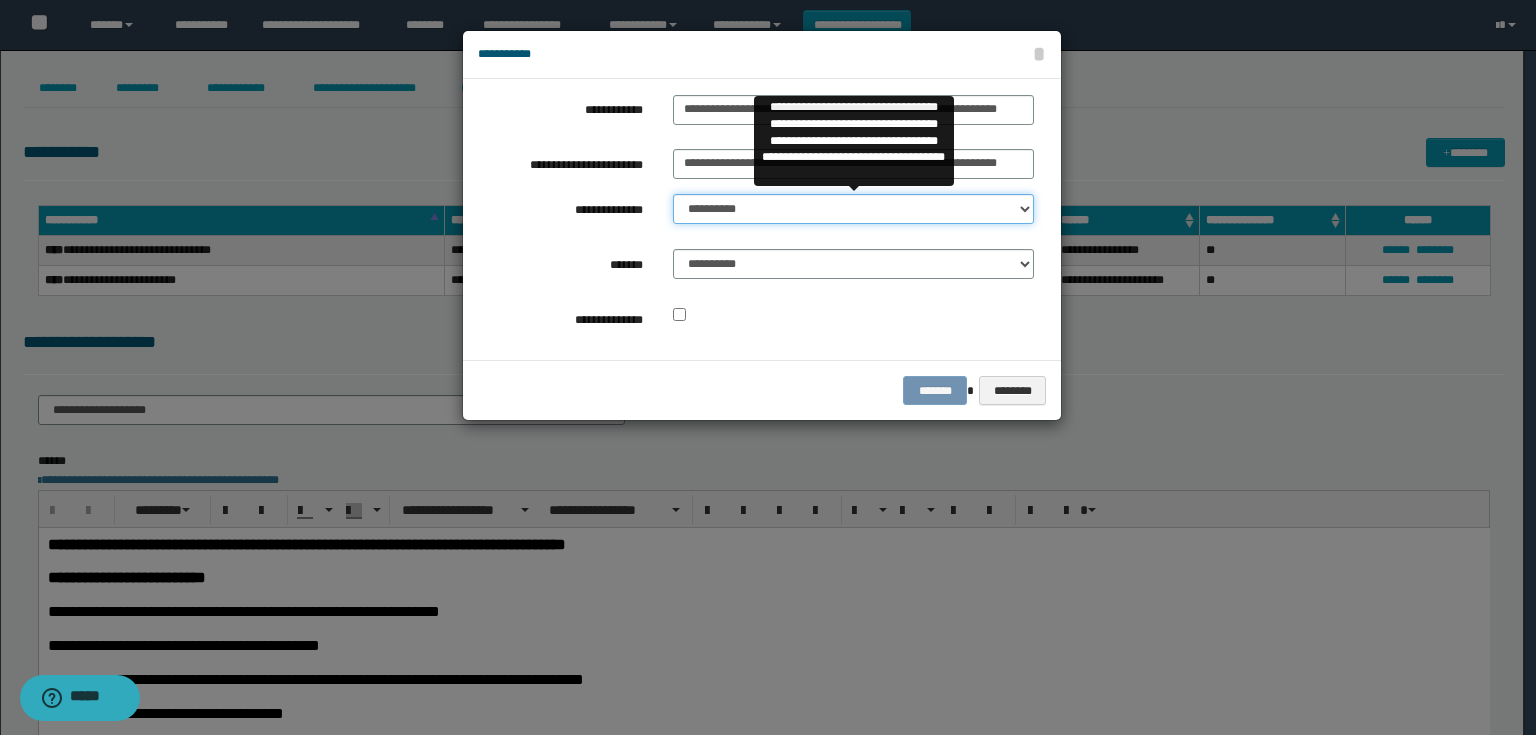 click on "**********" at bounding box center [853, 209] 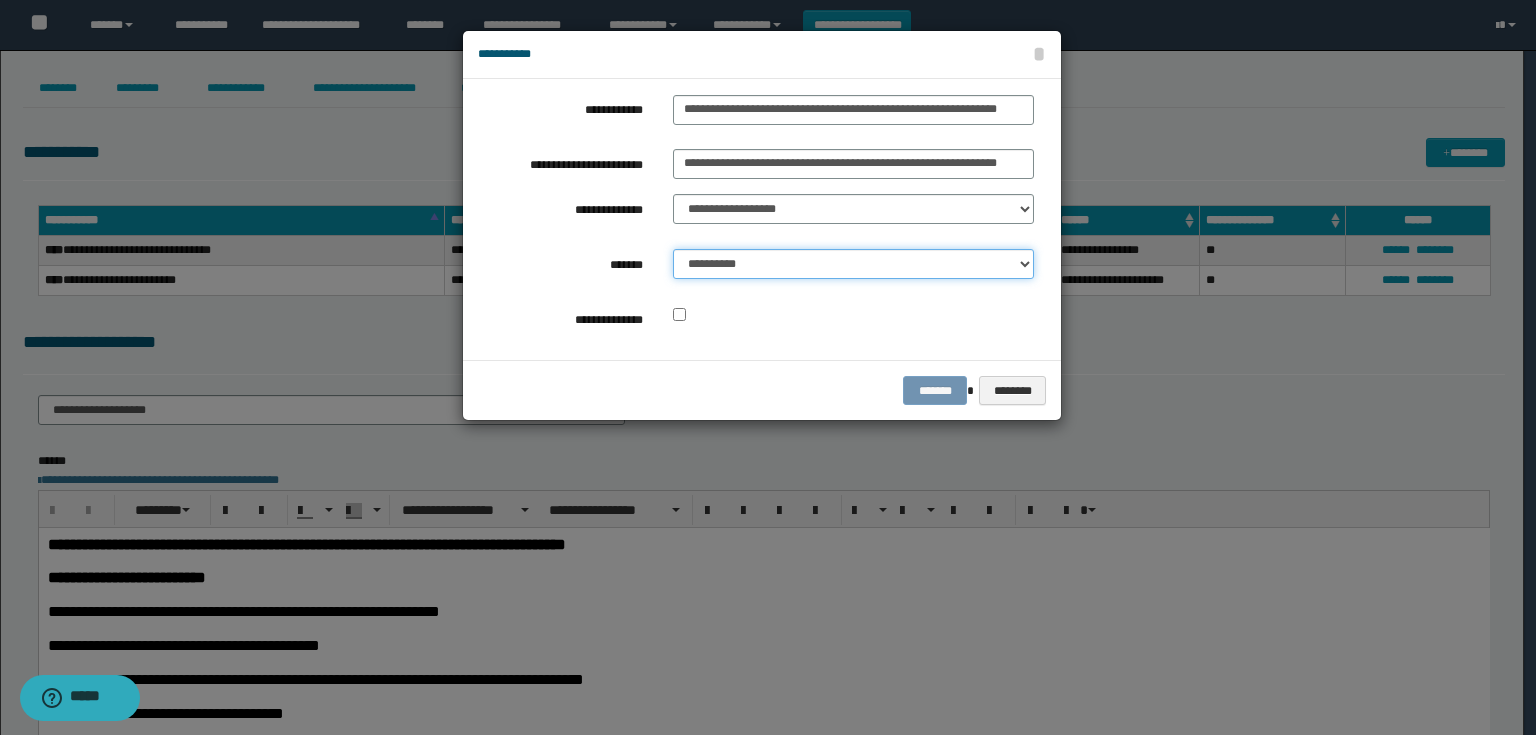 click on "**********" at bounding box center [853, 264] 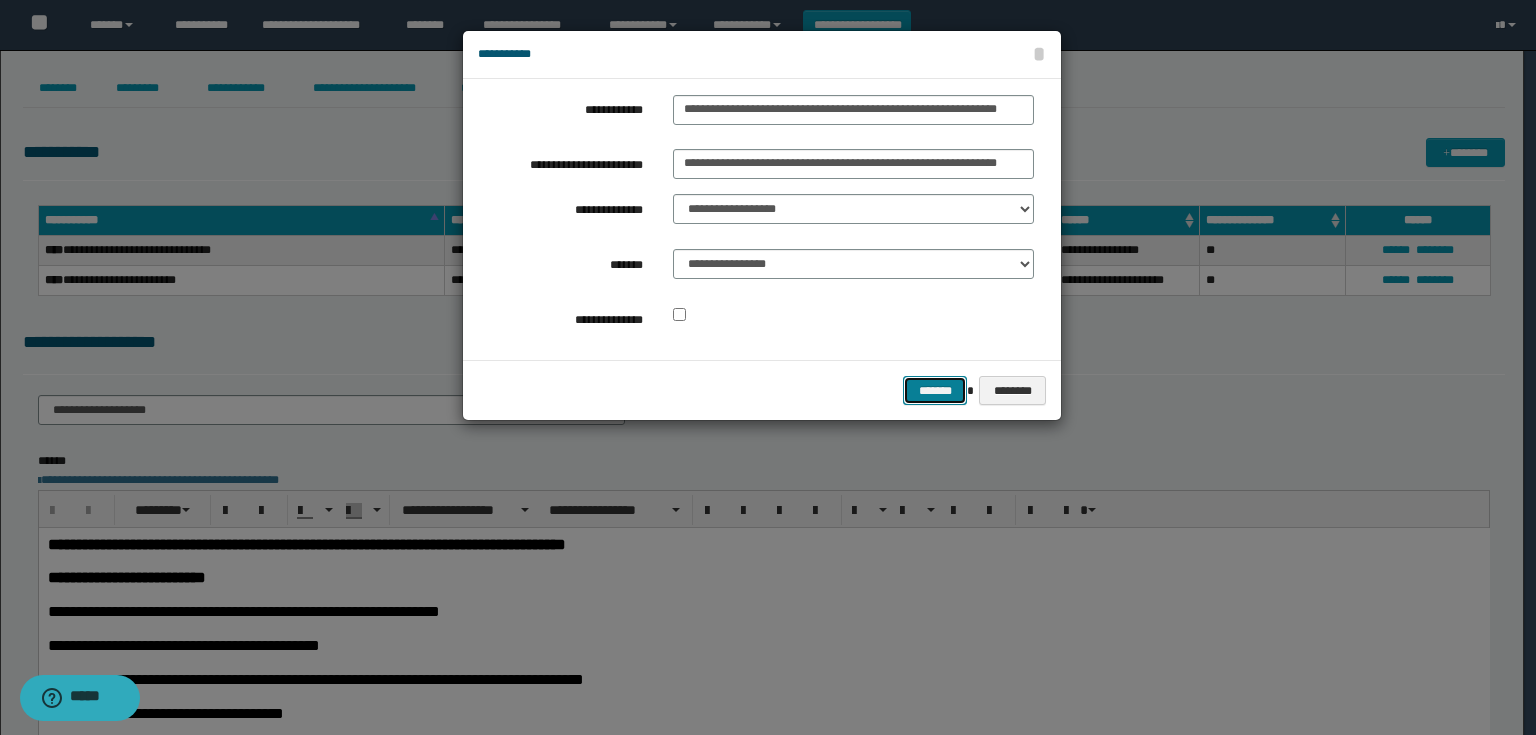 click on "*******" at bounding box center [935, 391] 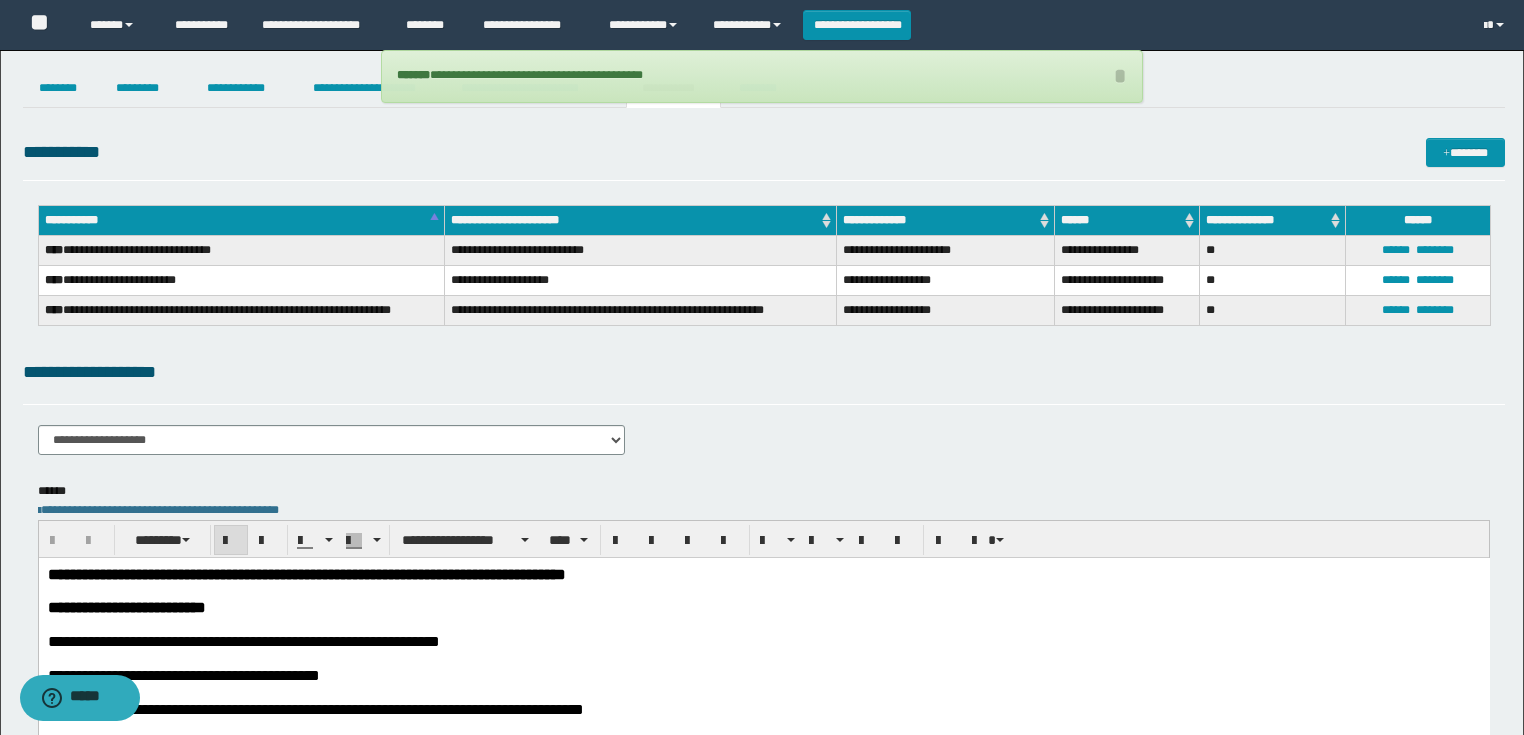 click on "**********" at bounding box center (306, 573) 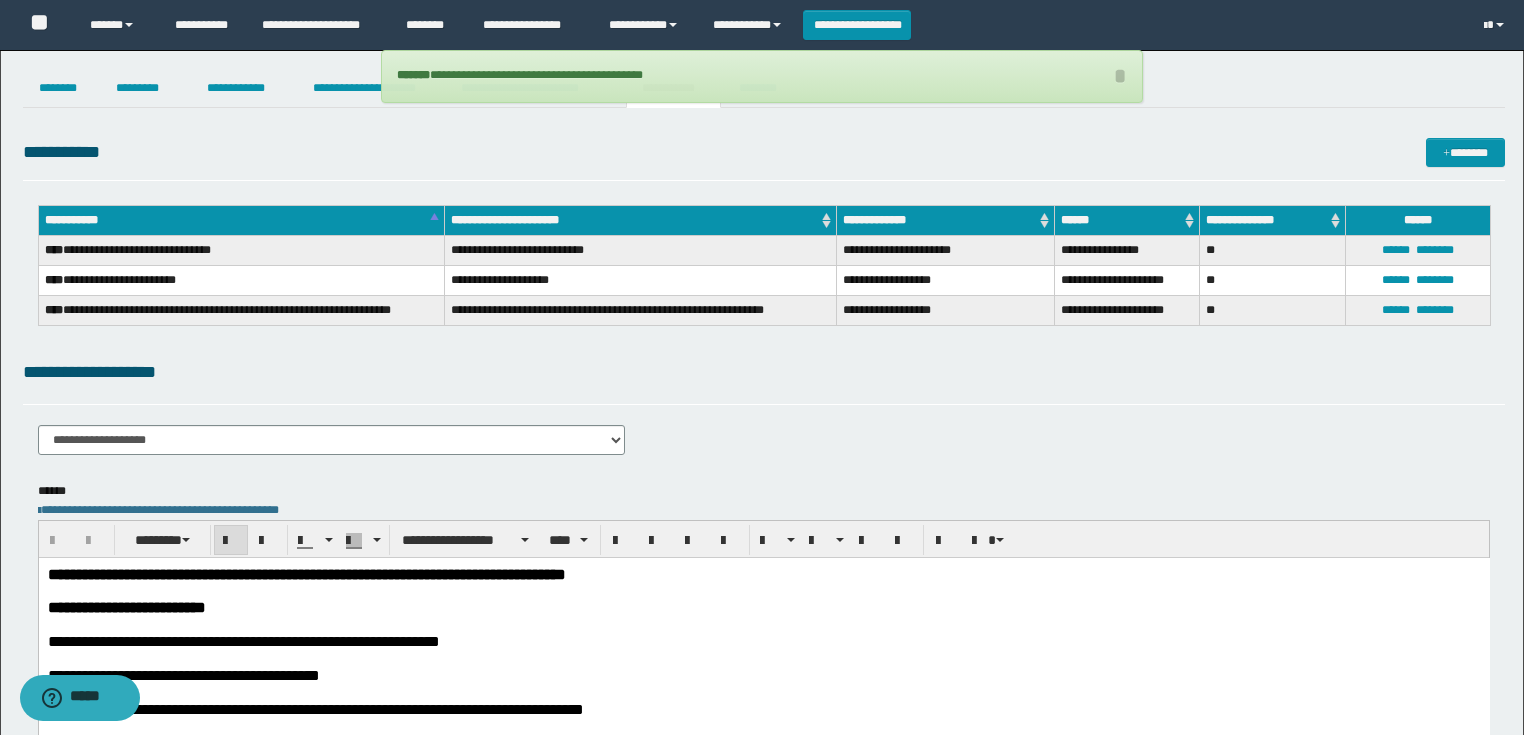 type 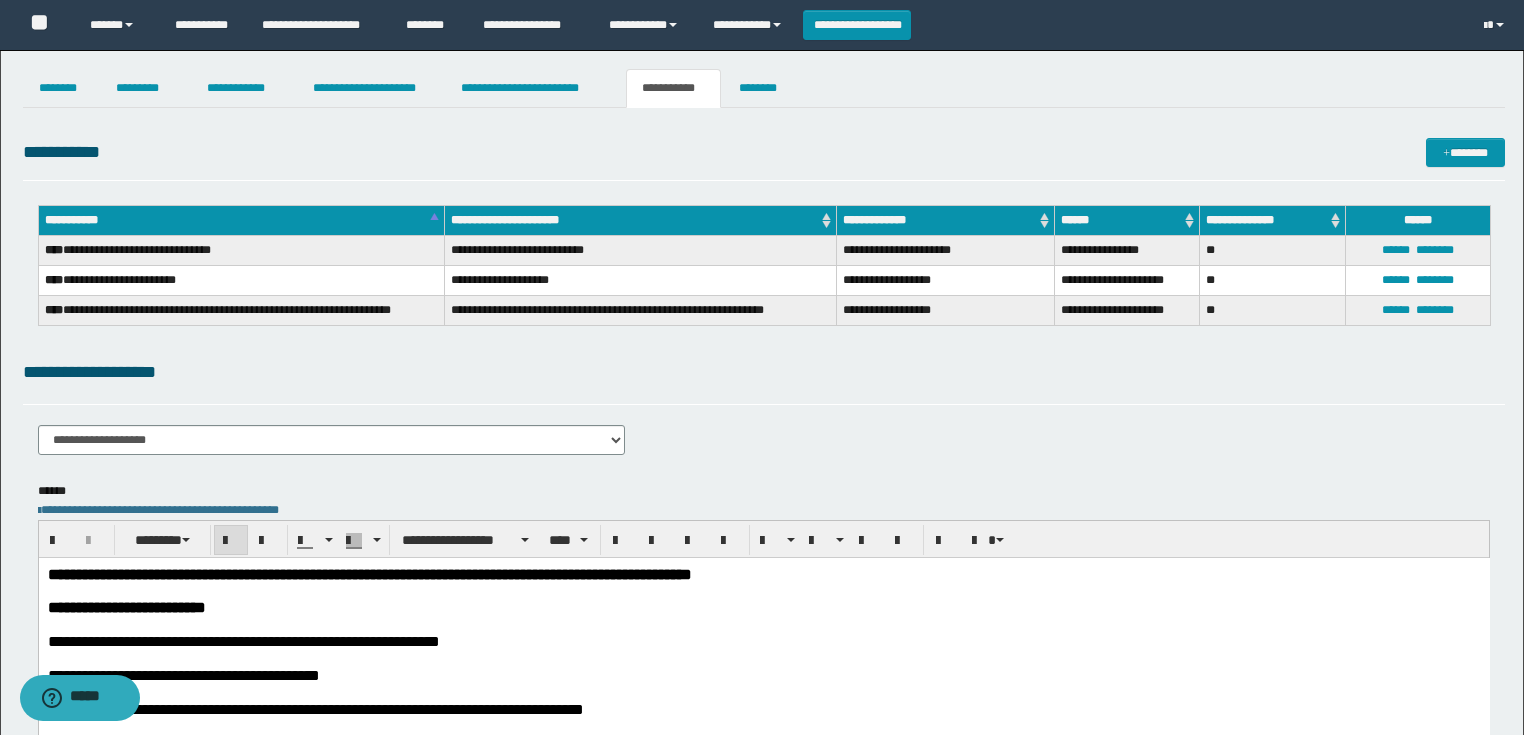 click on "**********" at bounding box center (763, 929) 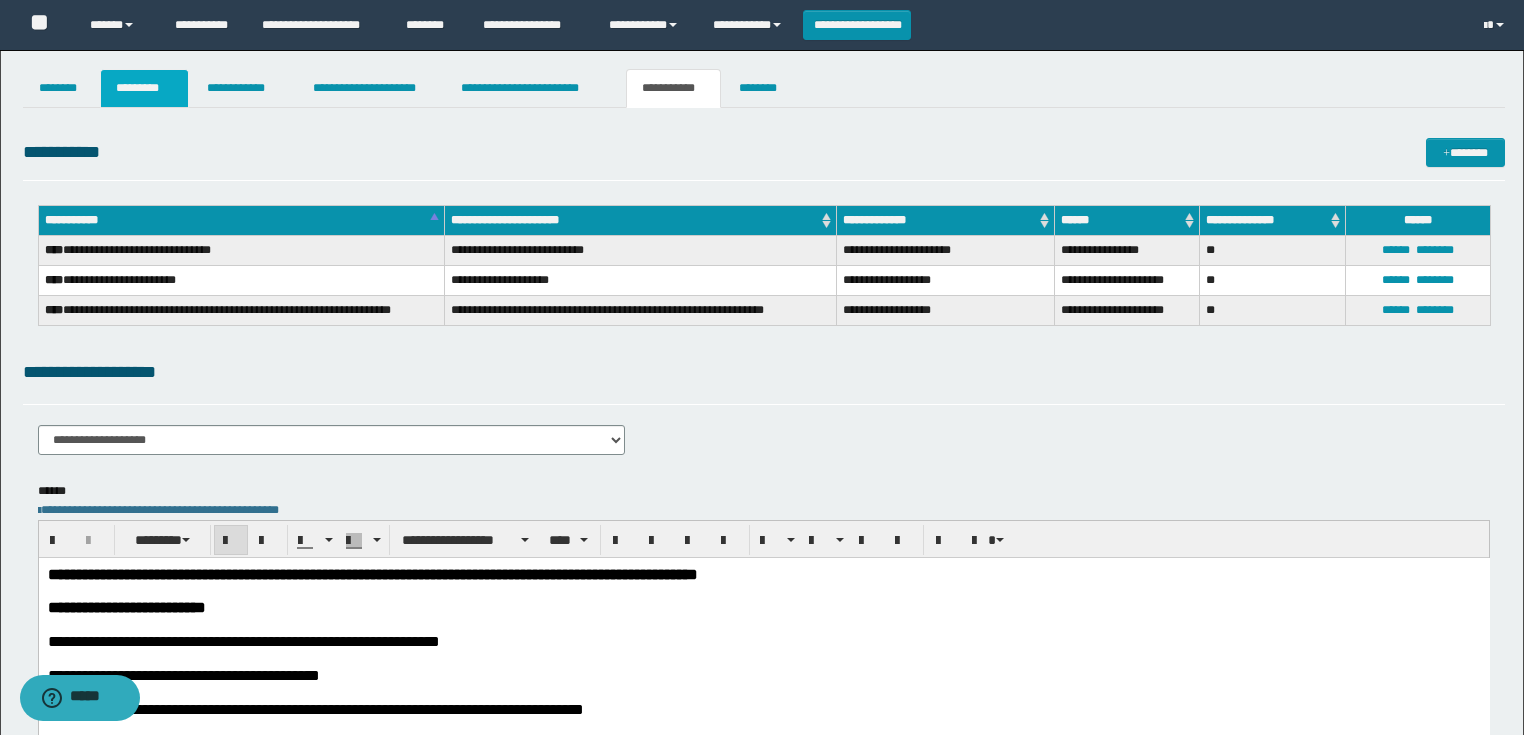 click on "*********" at bounding box center [144, 88] 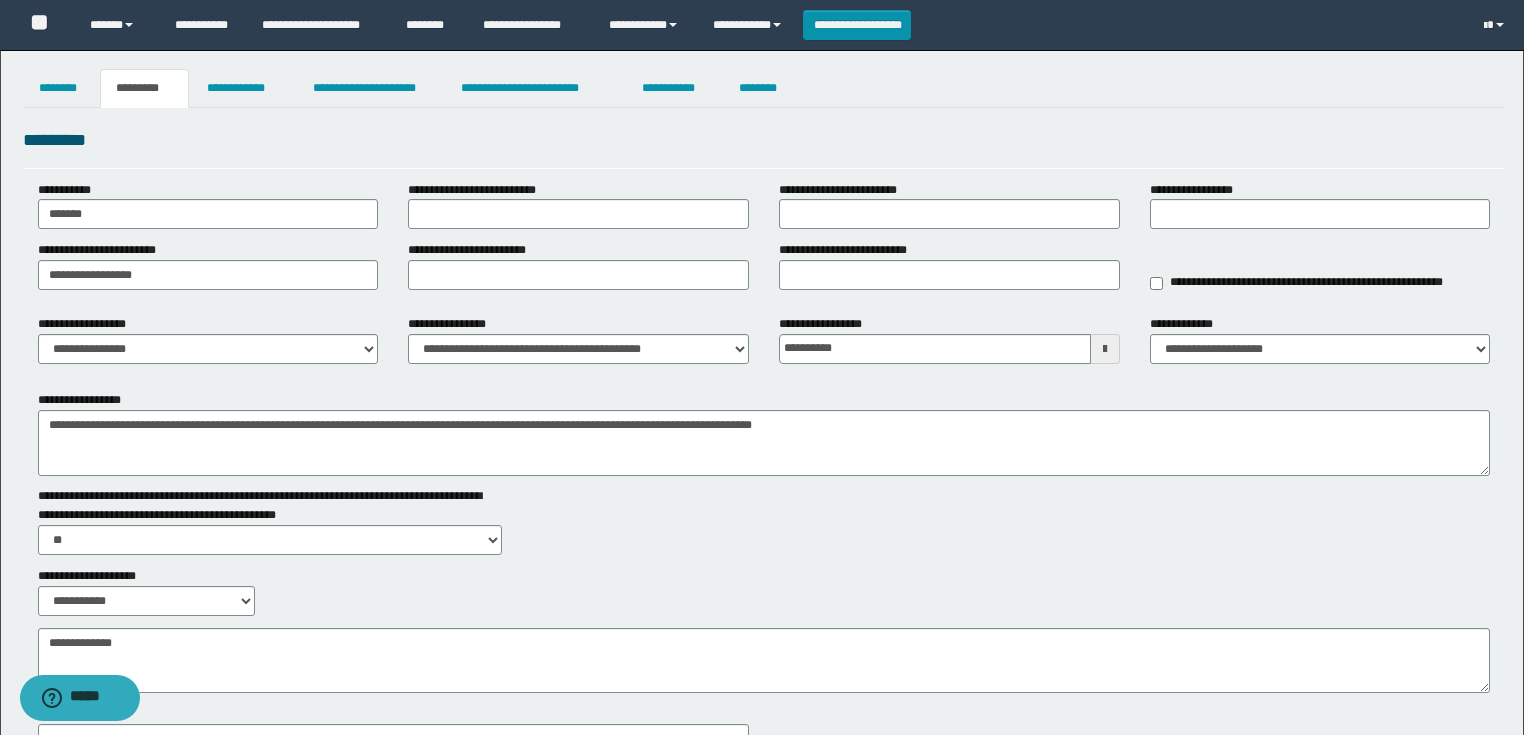 click on "**********" at bounding box center [208, 339] 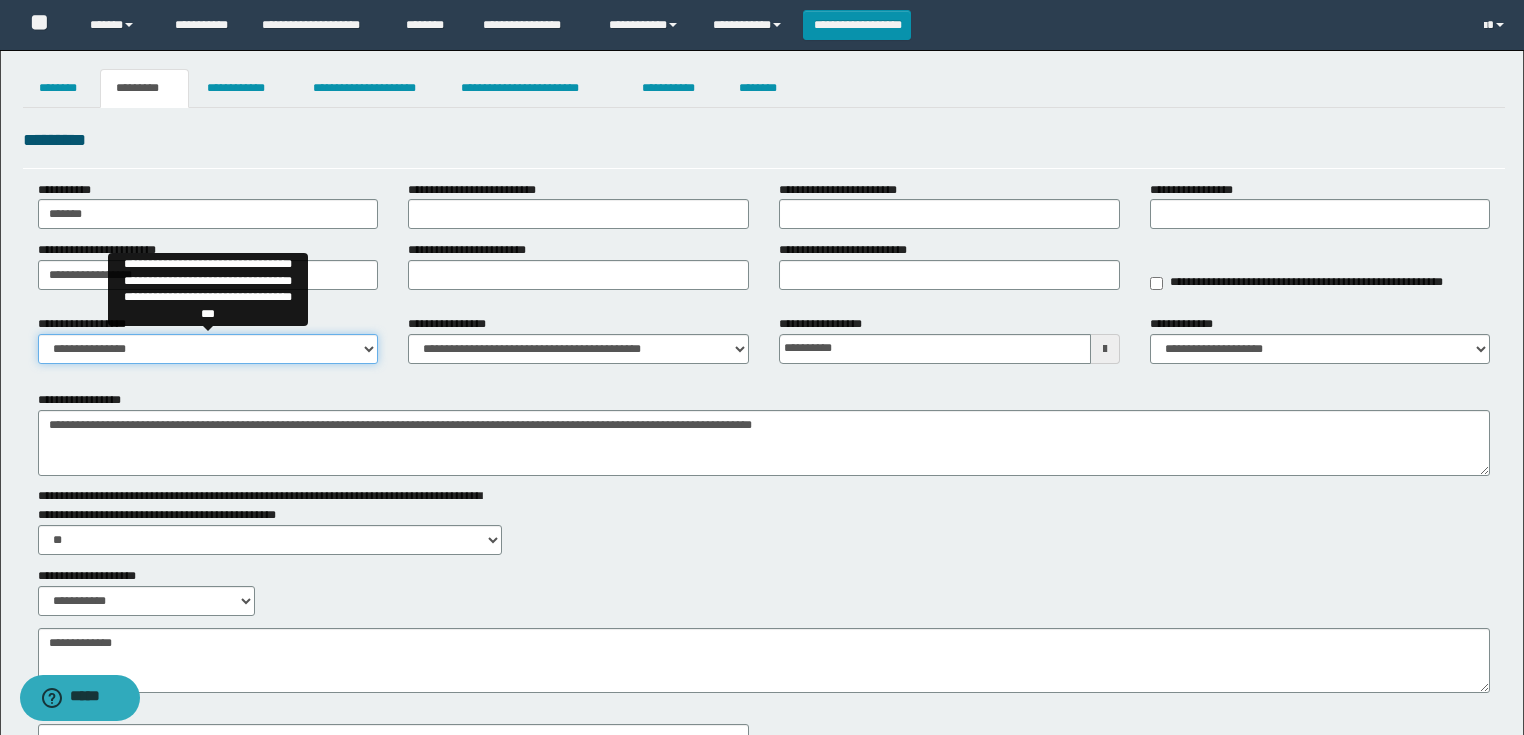 click on "**********" at bounding box center (208, 349) 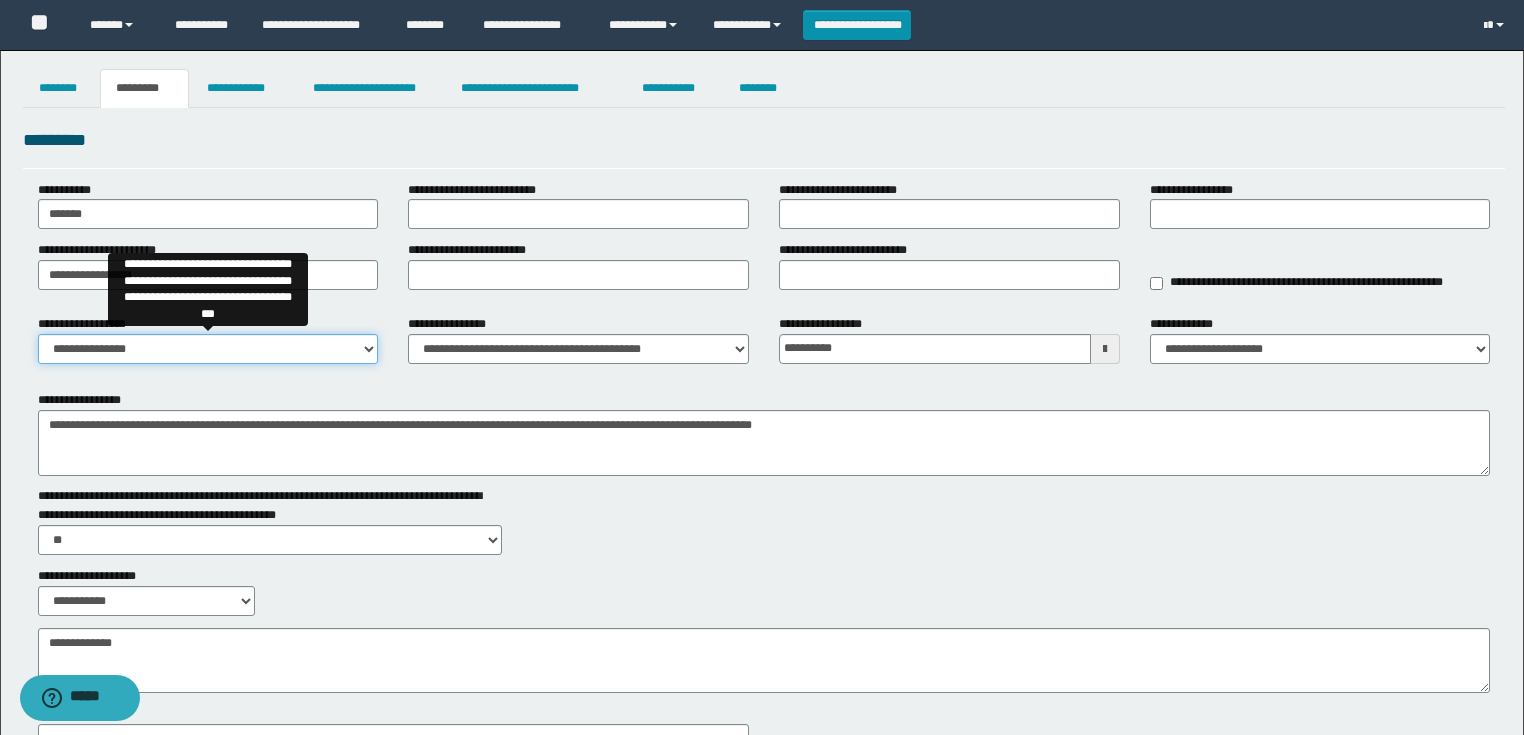 select on "***" 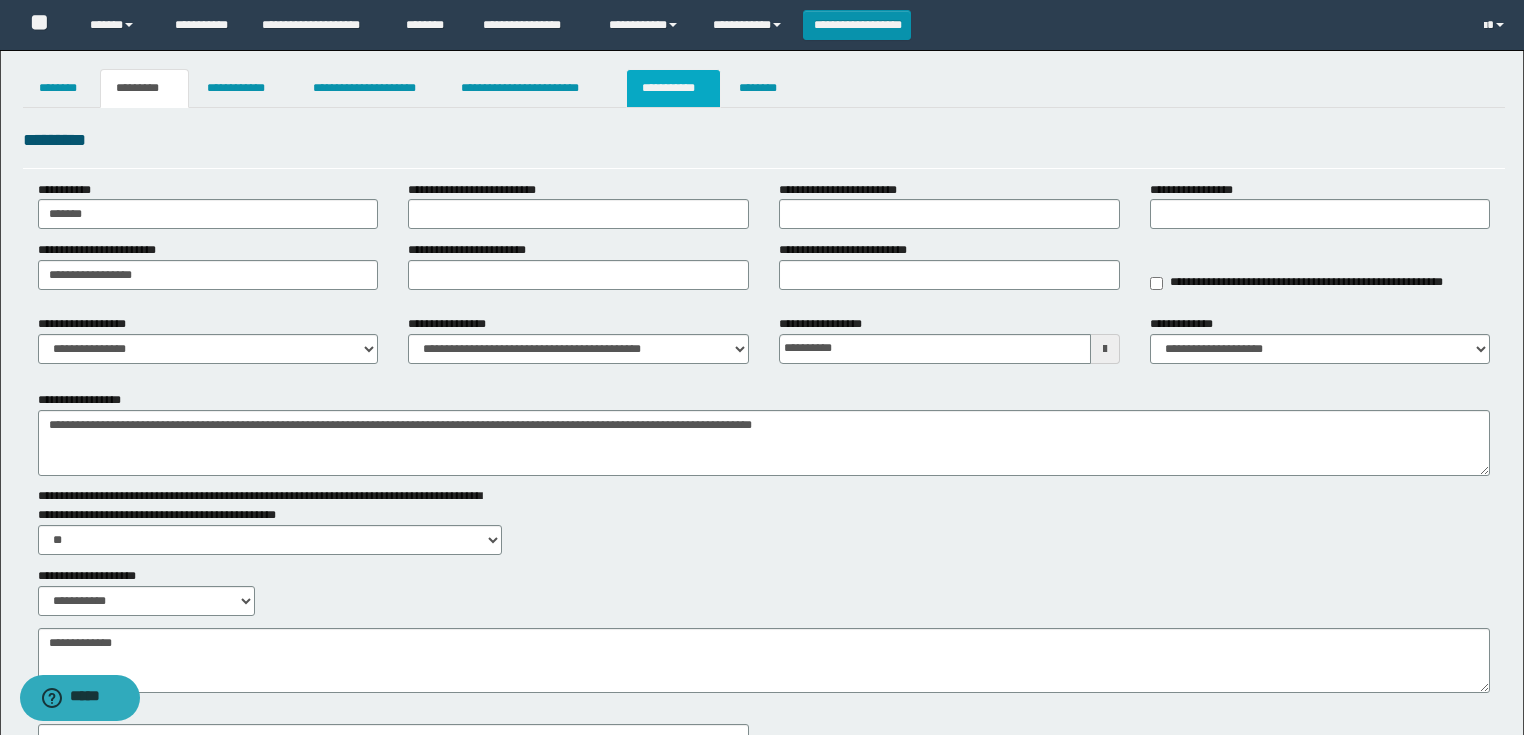 drag, startPoint x: 668, startPoint y: 109, endPoint x: 644, endPoint y: 96, distance: 27.294687 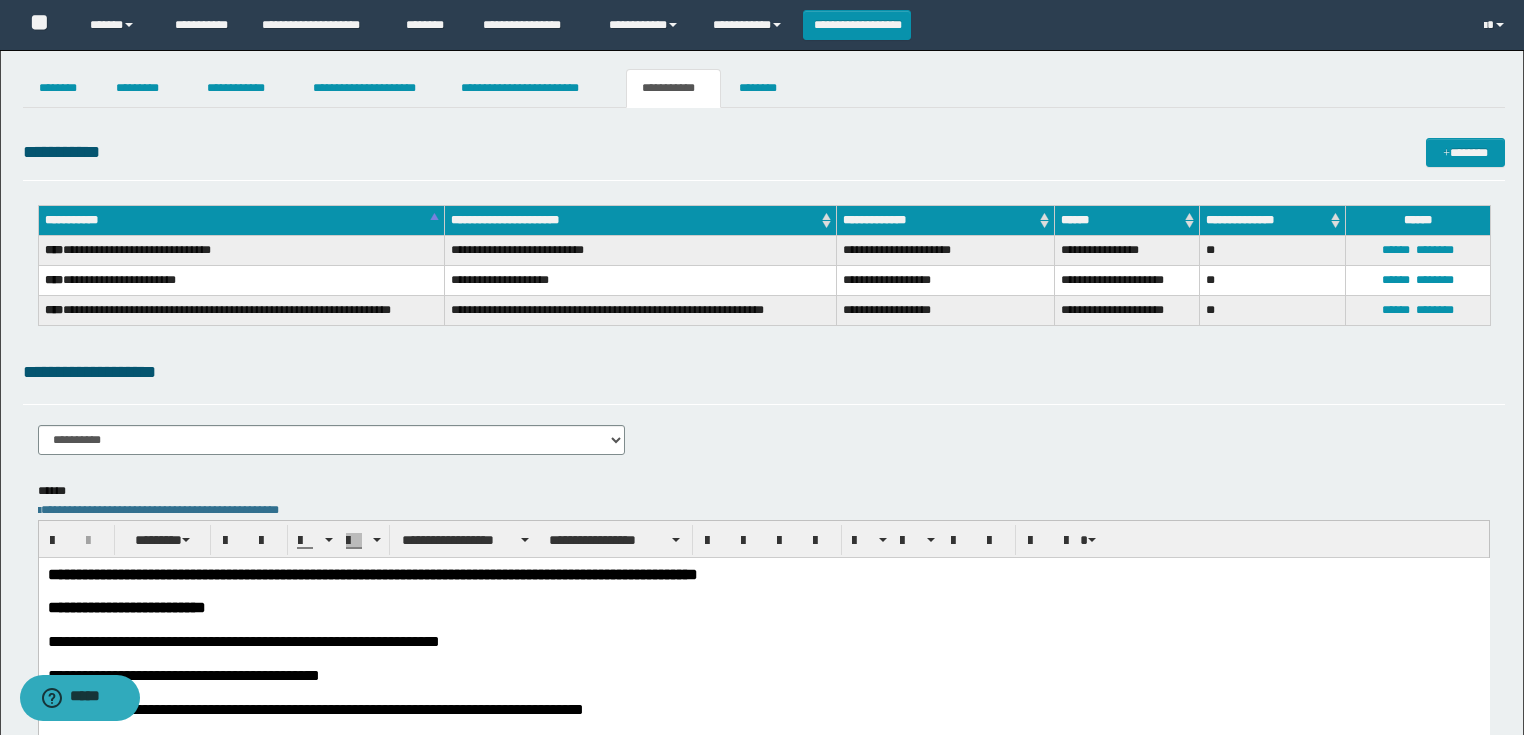 click on "**********" at bounding box center (332, 447) 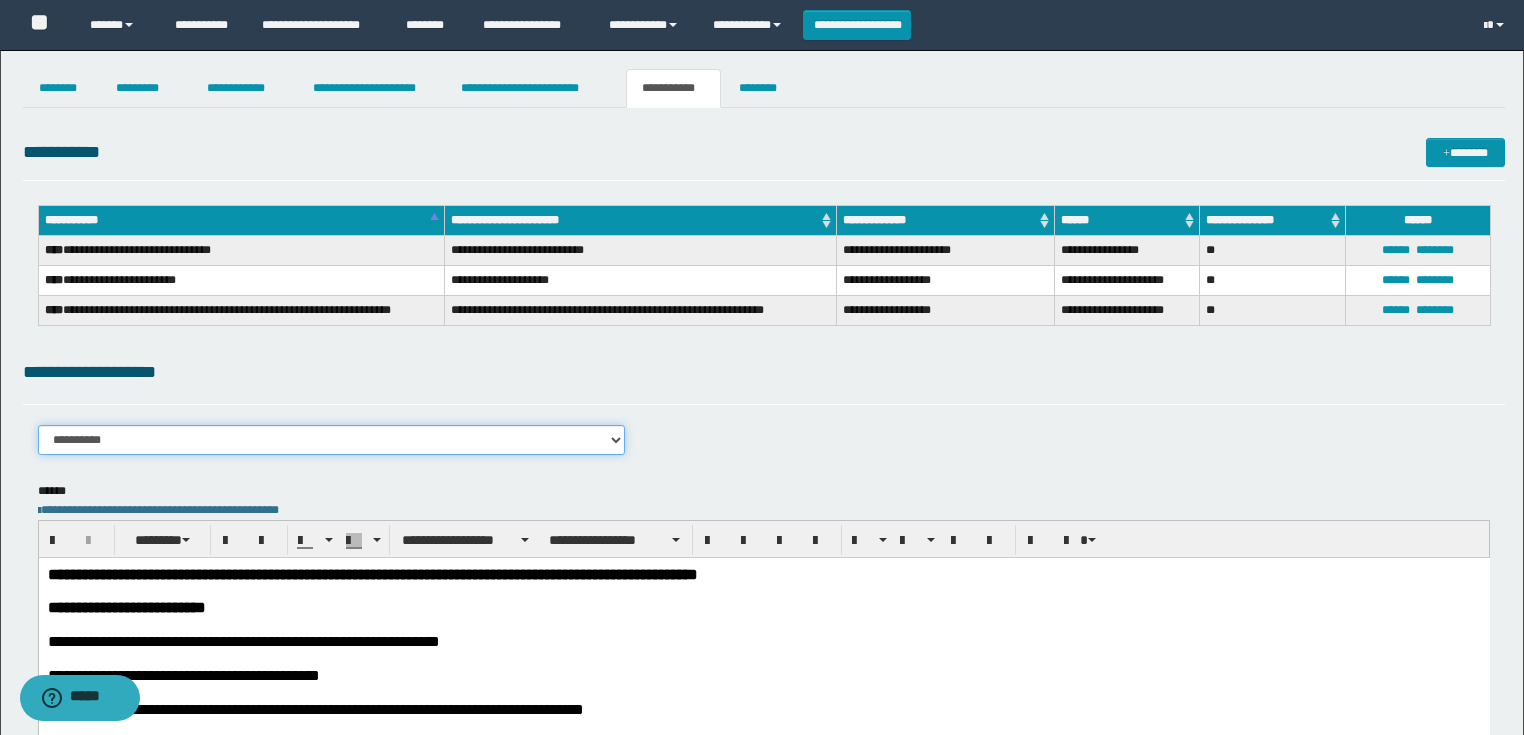 click on "**********" at bounding box center (332, 440) 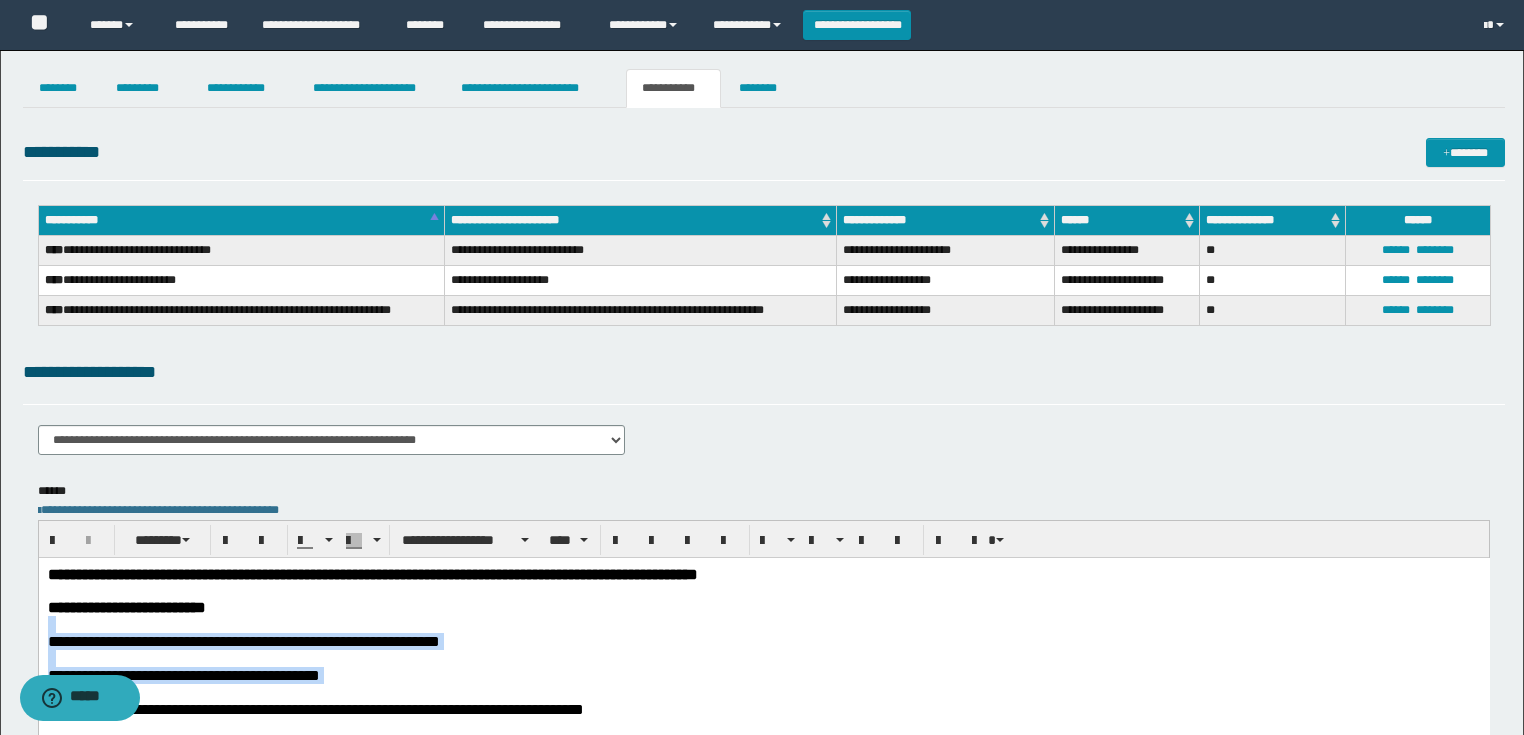 drag, startPoint x: 291, startPoint y: 692, endPoint x: 46, endPoint y: 1183, distance: 548.73126 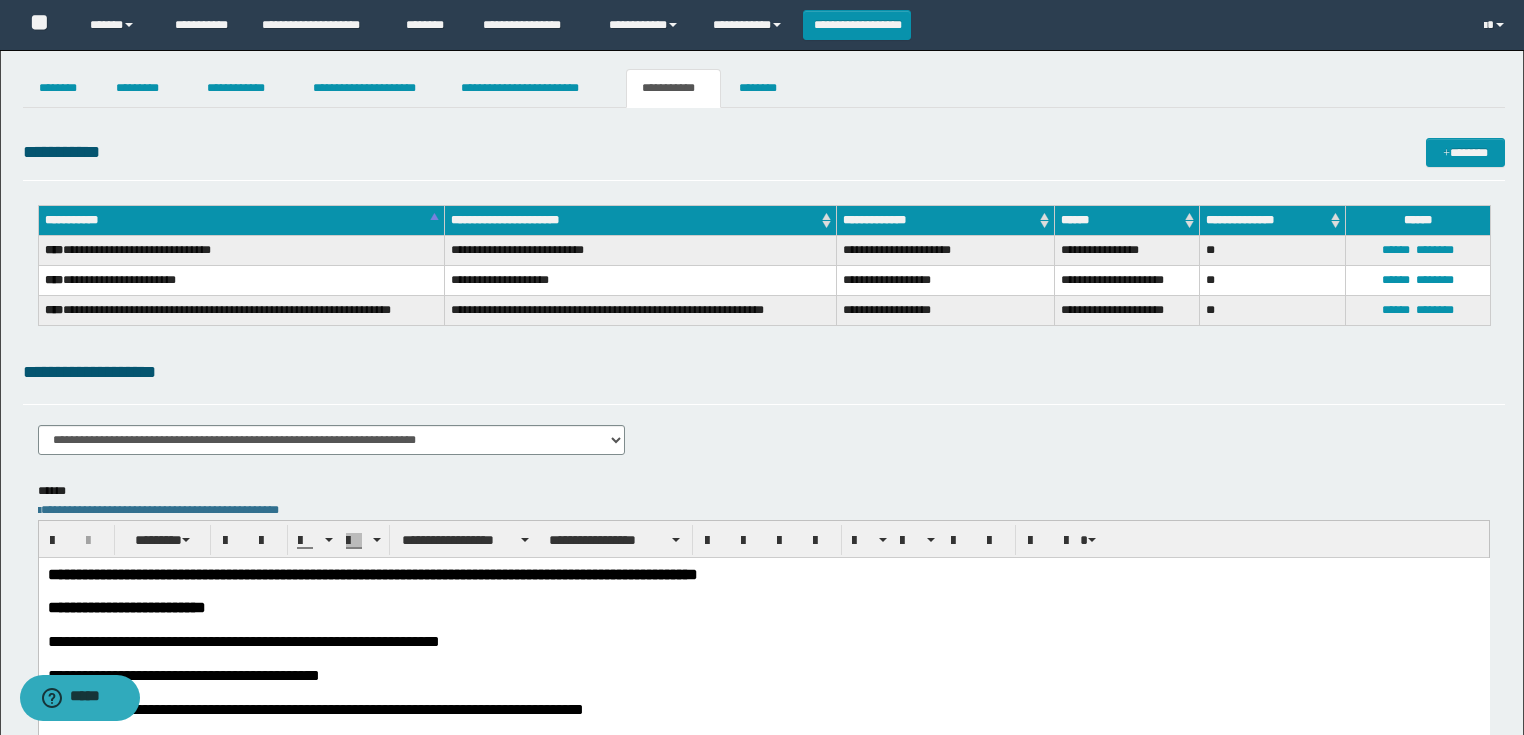 click at bounding box center (763, 590) 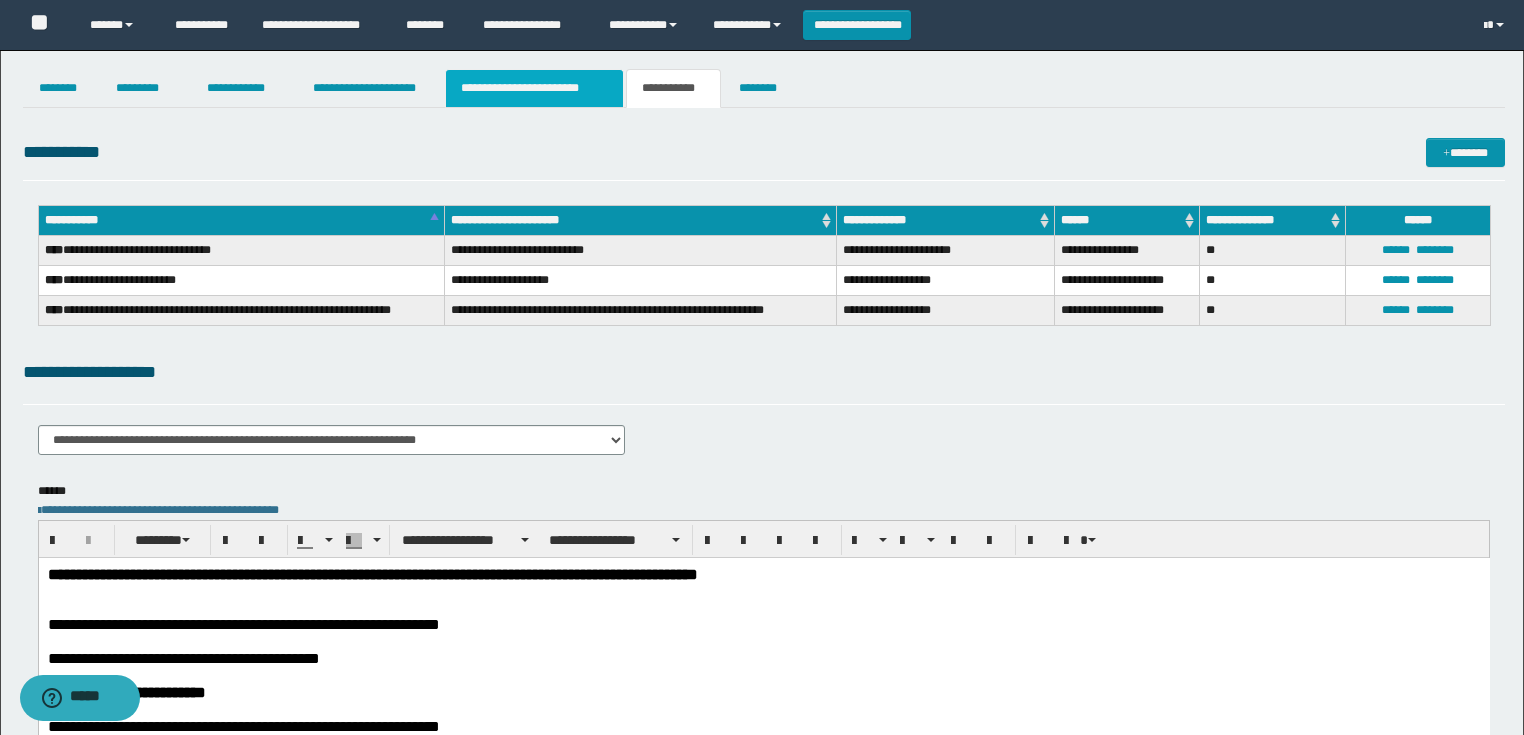 click on "**********" at bounding box center [534, 88] 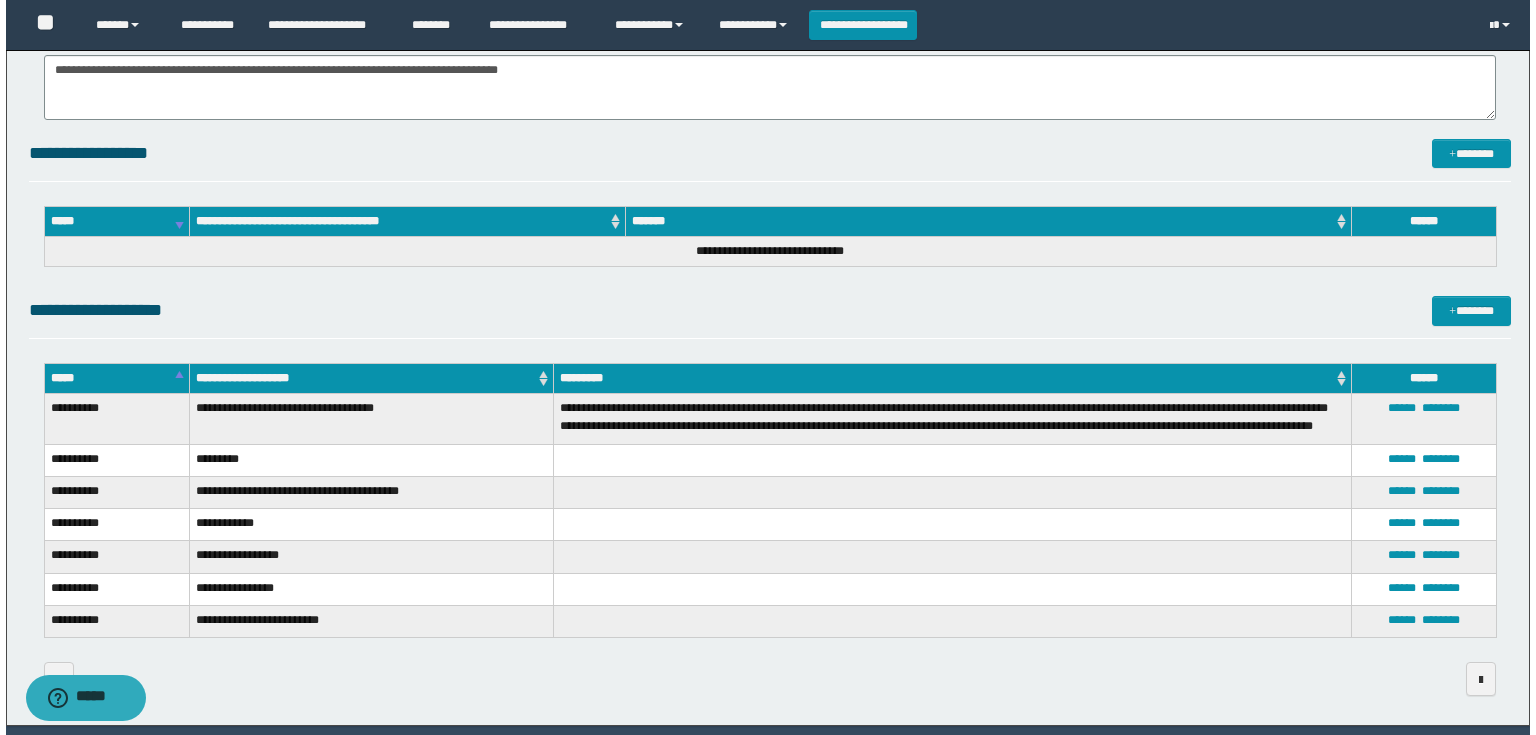 scroll, scrollTop: 380, scrollLeft: 0, axis: vertical 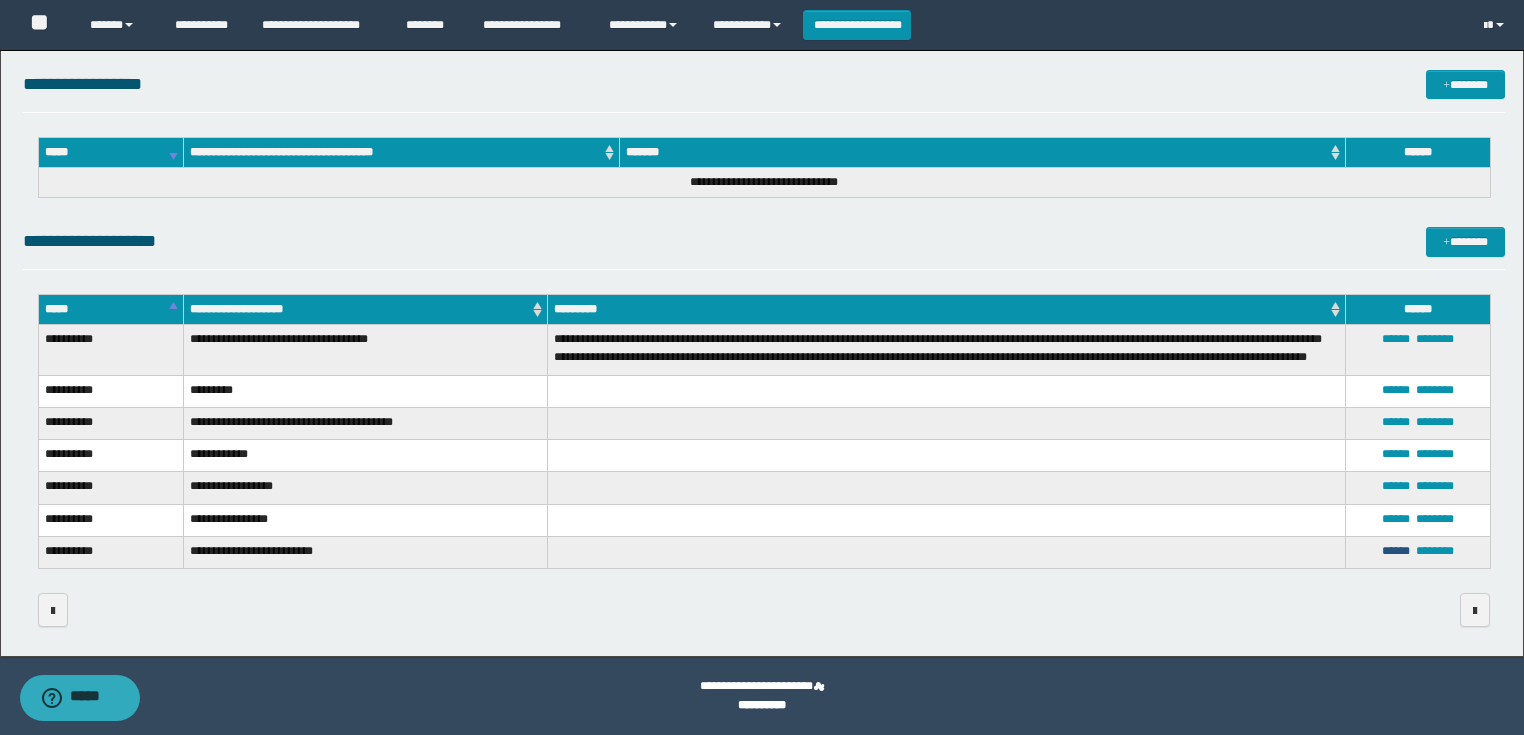 click on "******" at bounding box center [1396, 551] 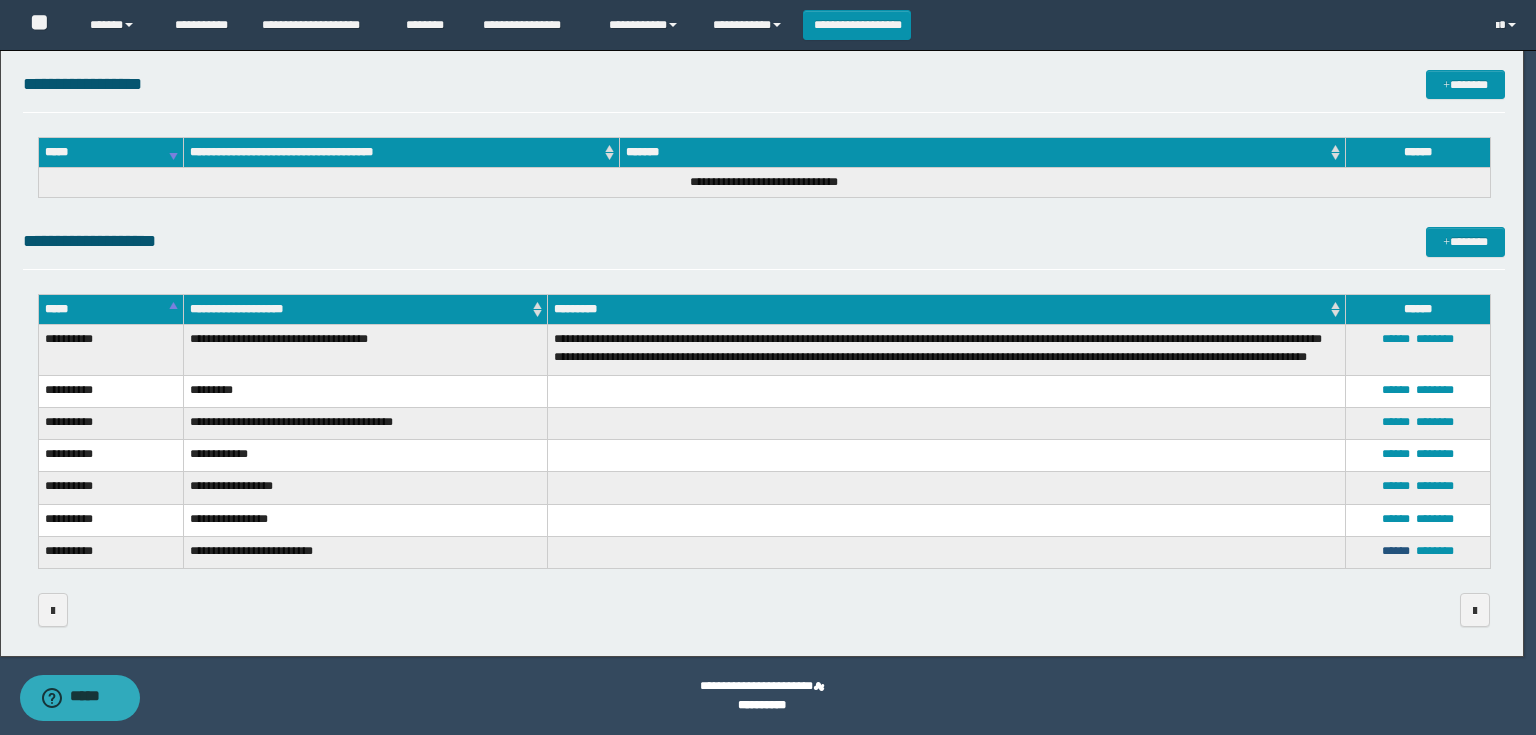 scroll, scrollTop: 0, scrollLeft: 0, axis: both 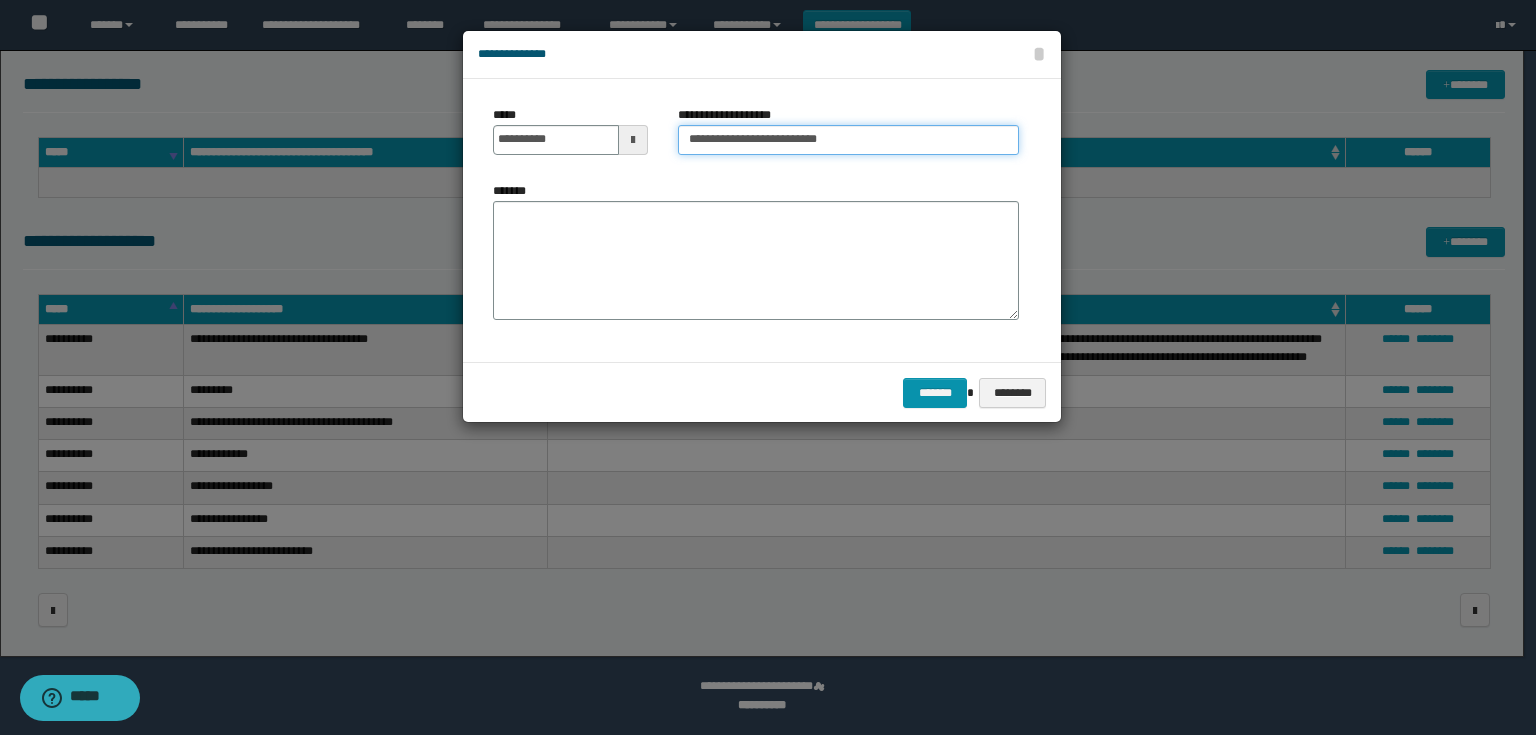 drag, startPoint x: 970, startPoint y: 138, endPoint x: 955, endPoint y: 147, distance: 17.492855 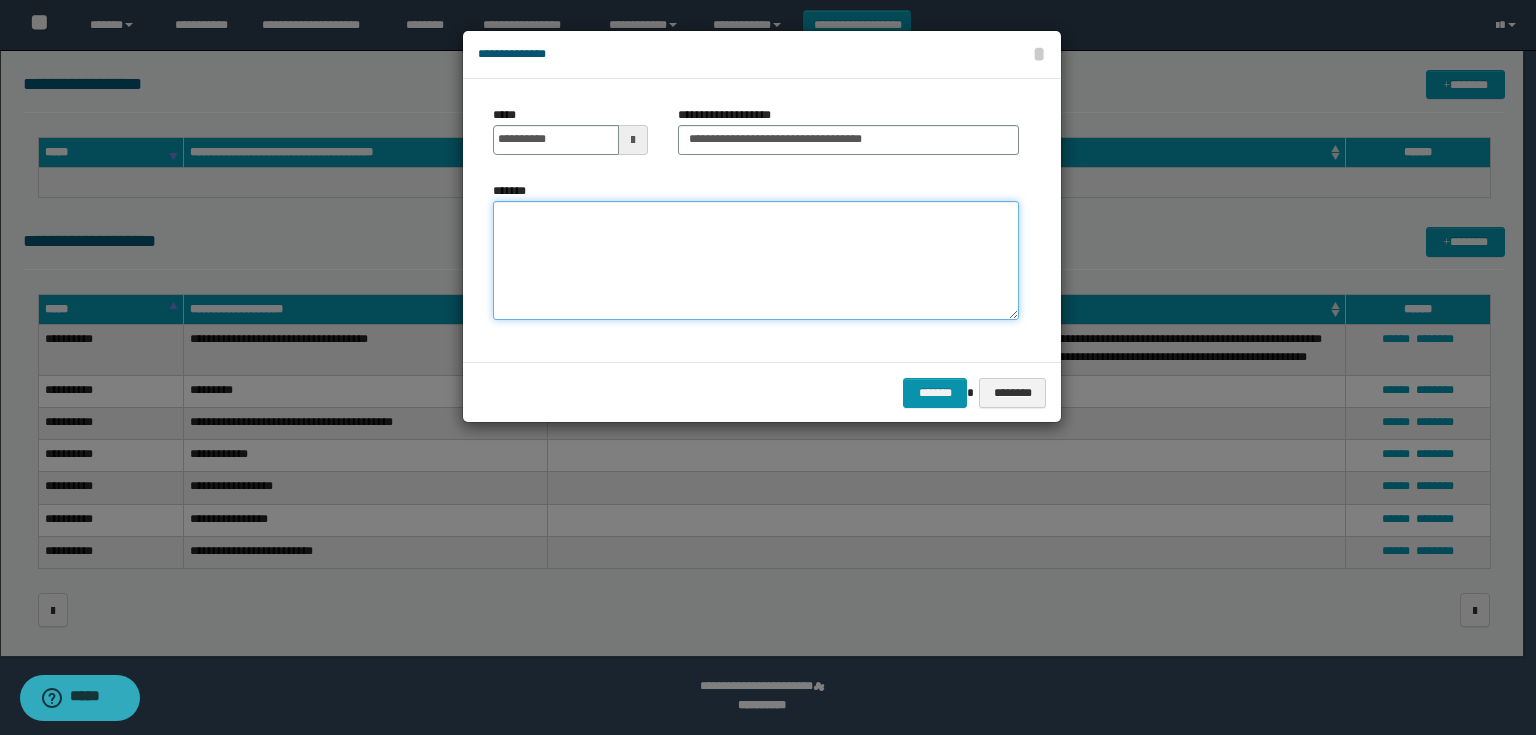 click on "*******" at bounding box center (756, 261) 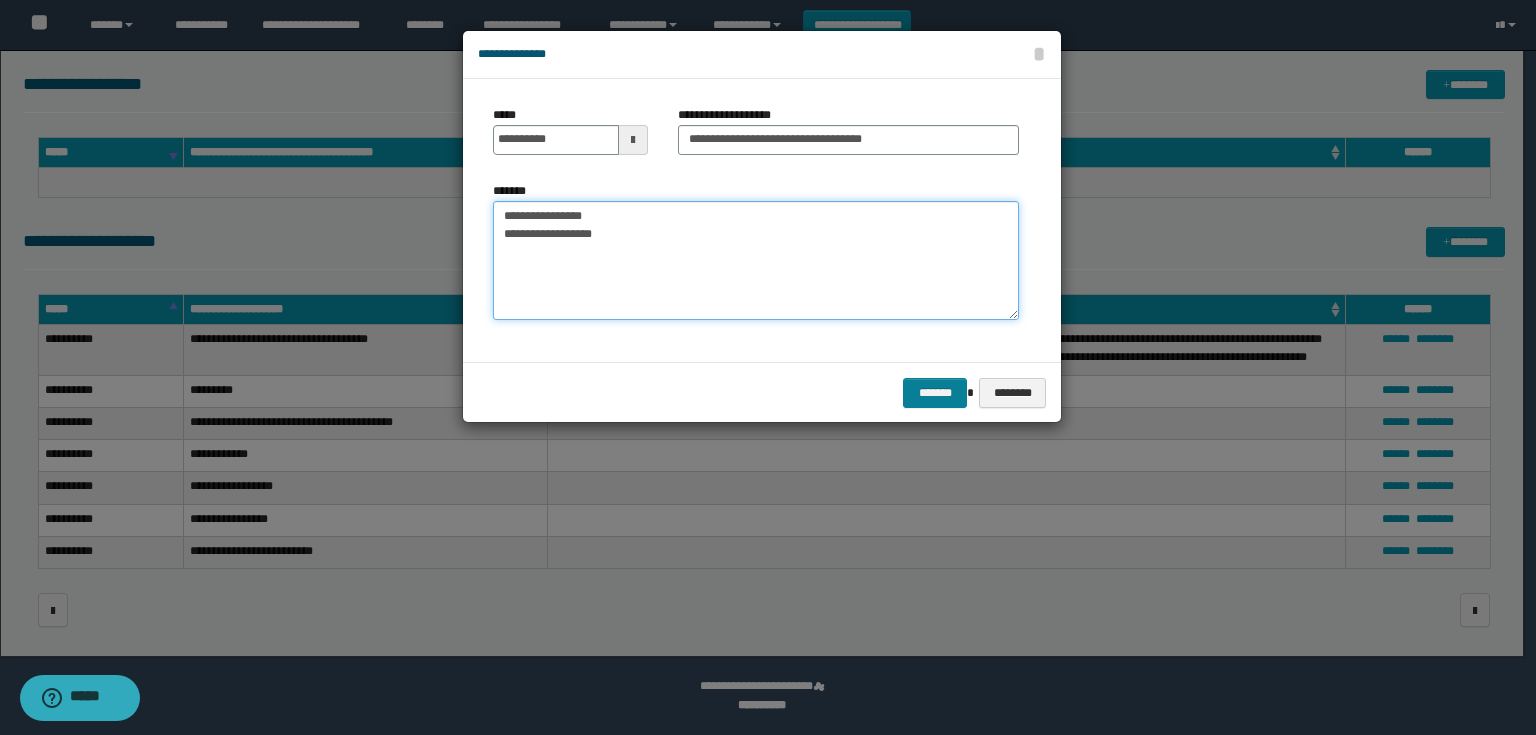 type on "**********" 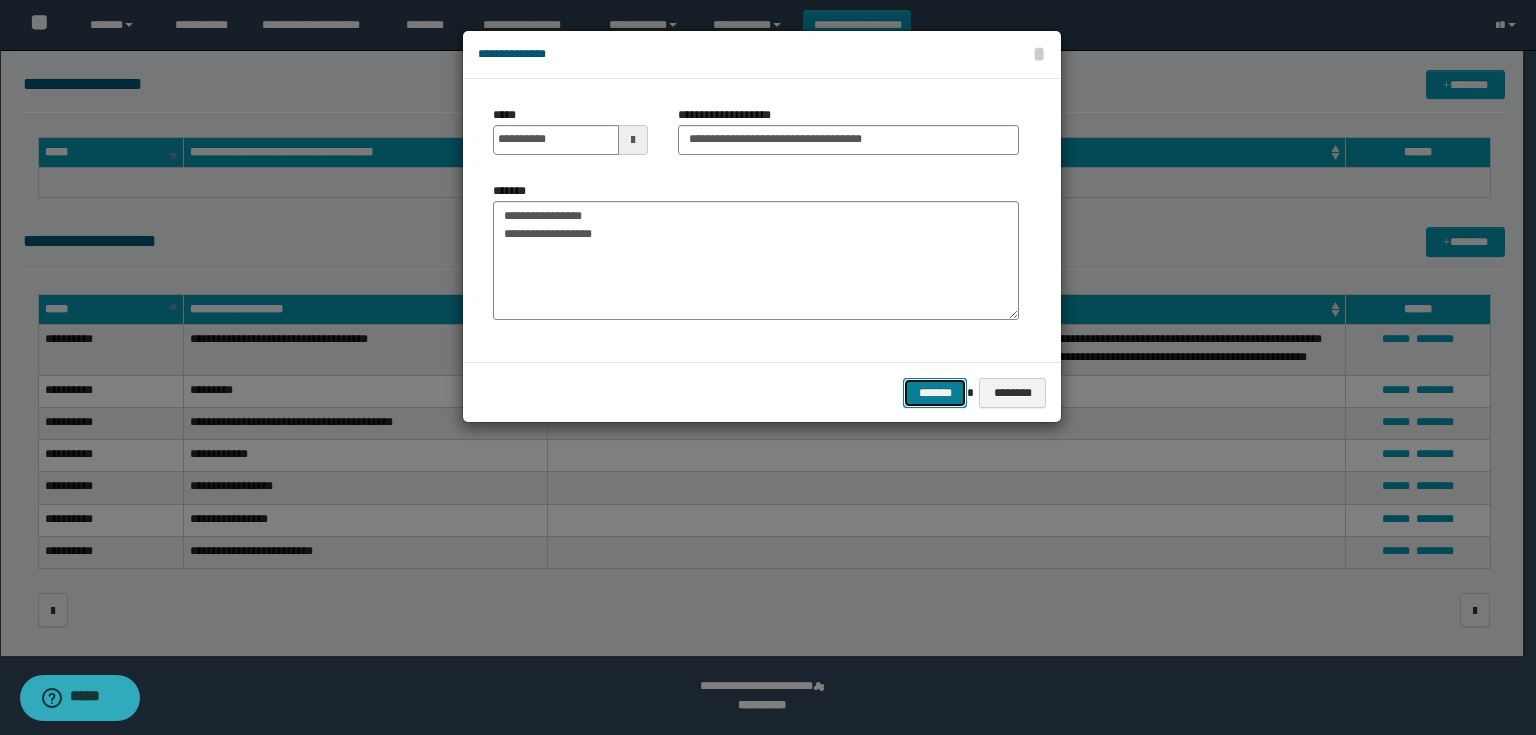 click on "*******" at bounding box center (935, 393) 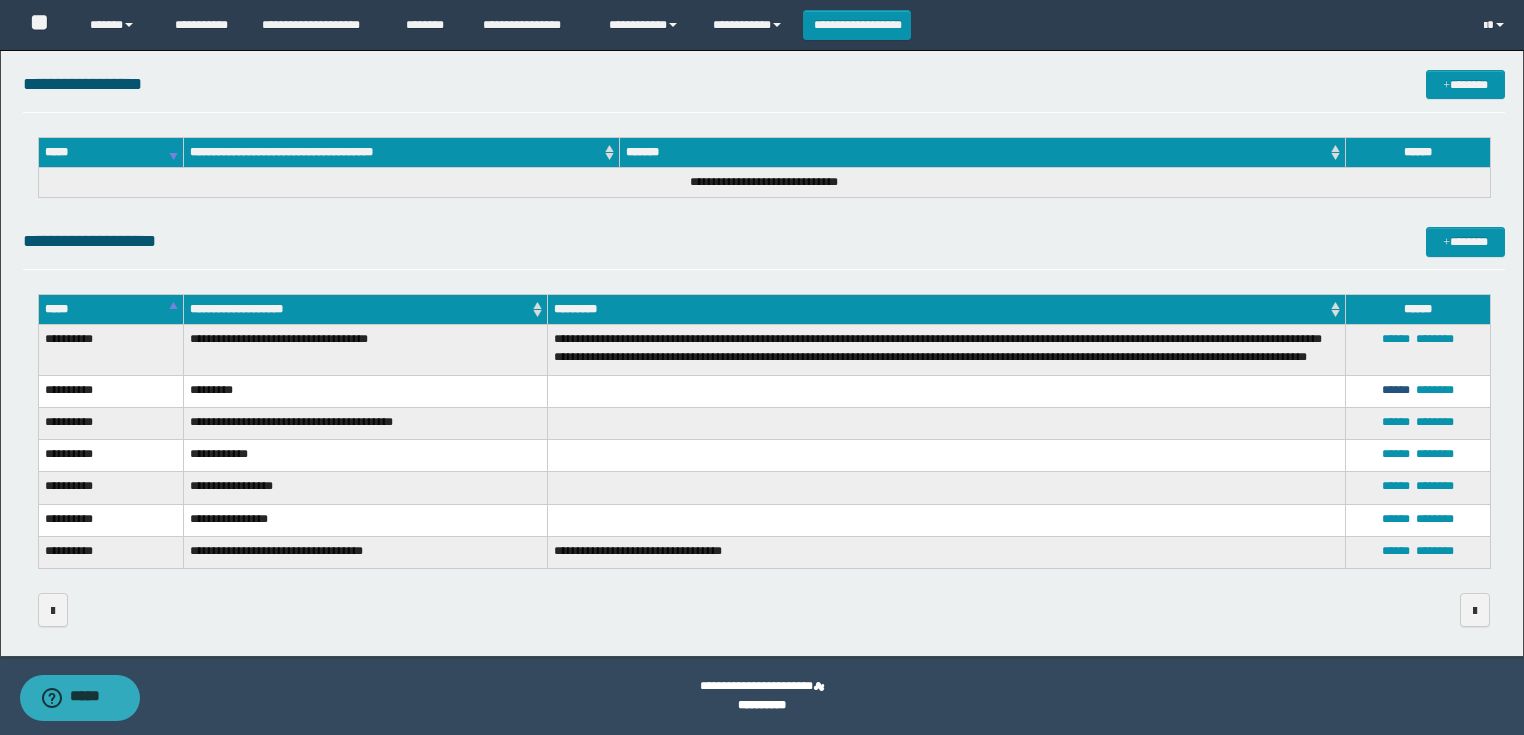 drag, startPoint x: 1398, startPoint y: 404, endPoint x: 1276, endPoint y: 332, distance: 141.66158 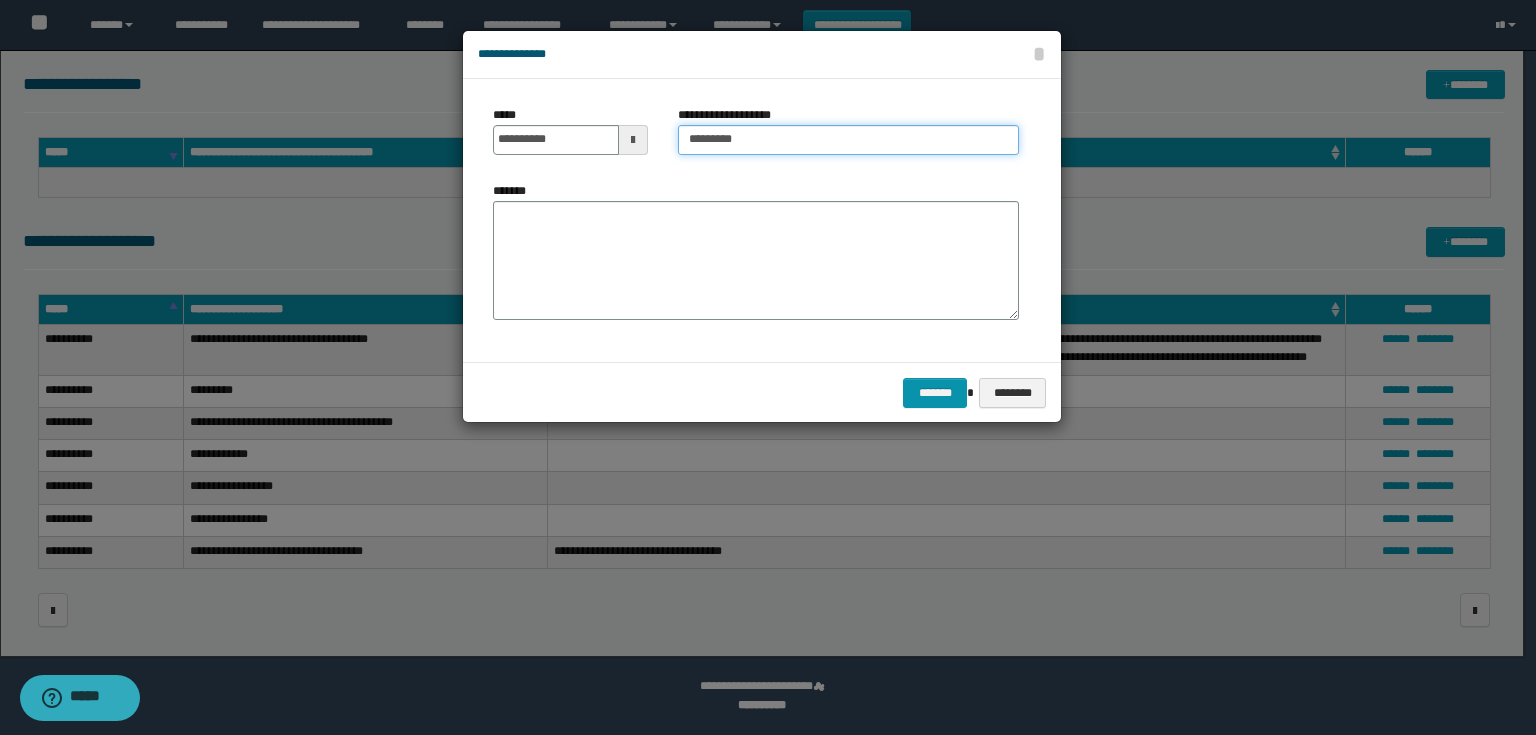 click on "*********" at bounding box center [848, 140] 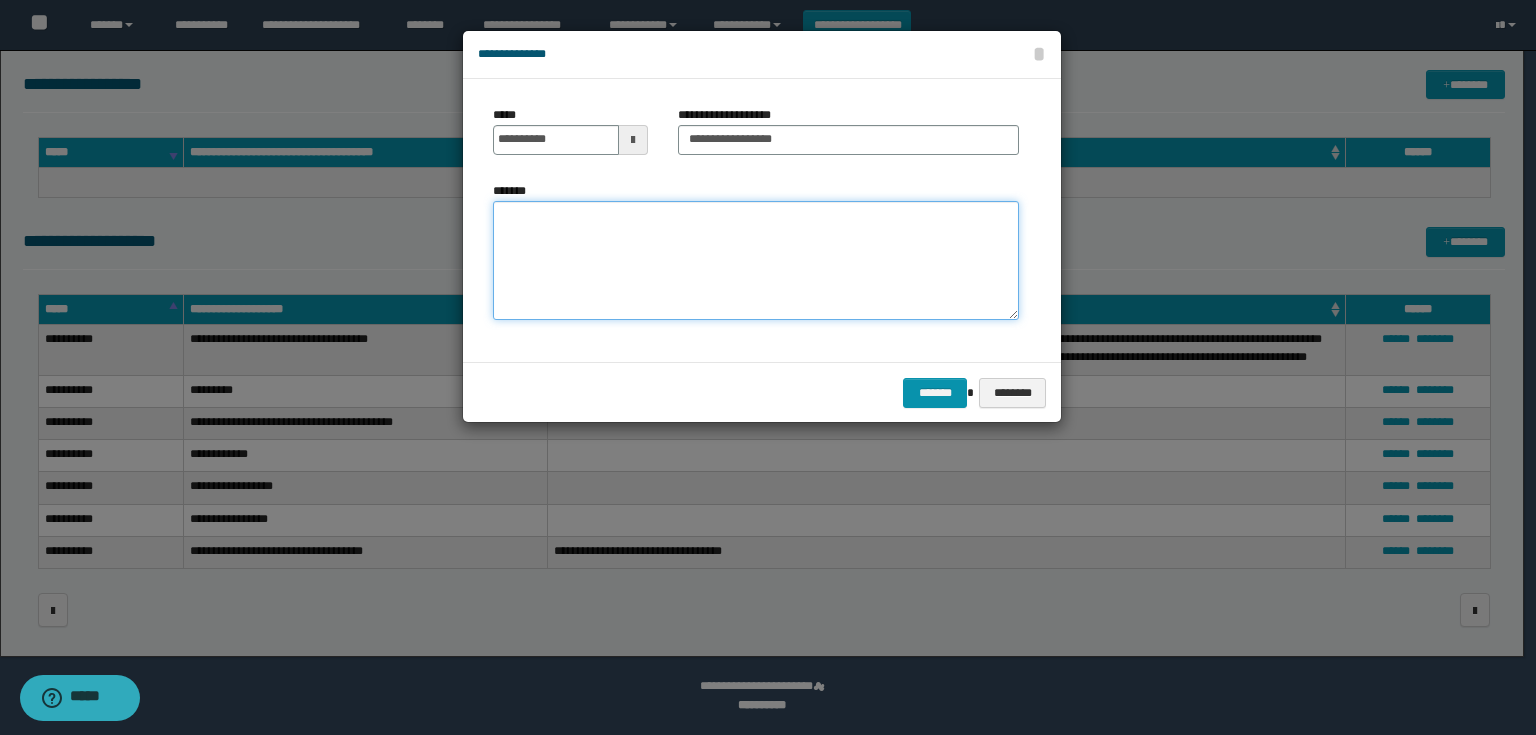 click on "*******" at bounding box center (756, 261) 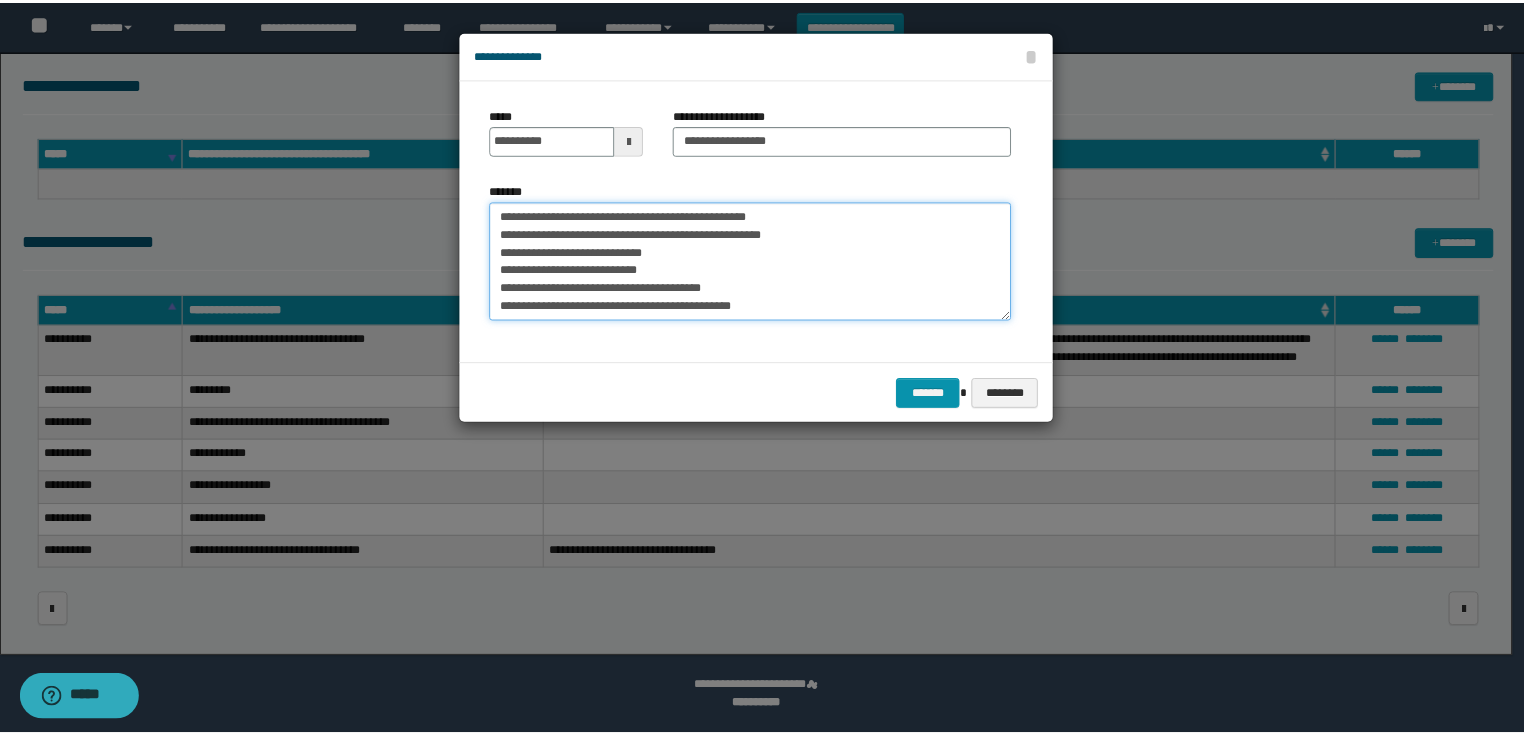 scroll, scrollTop: 246, scrollLeft: 0, axis: vertical 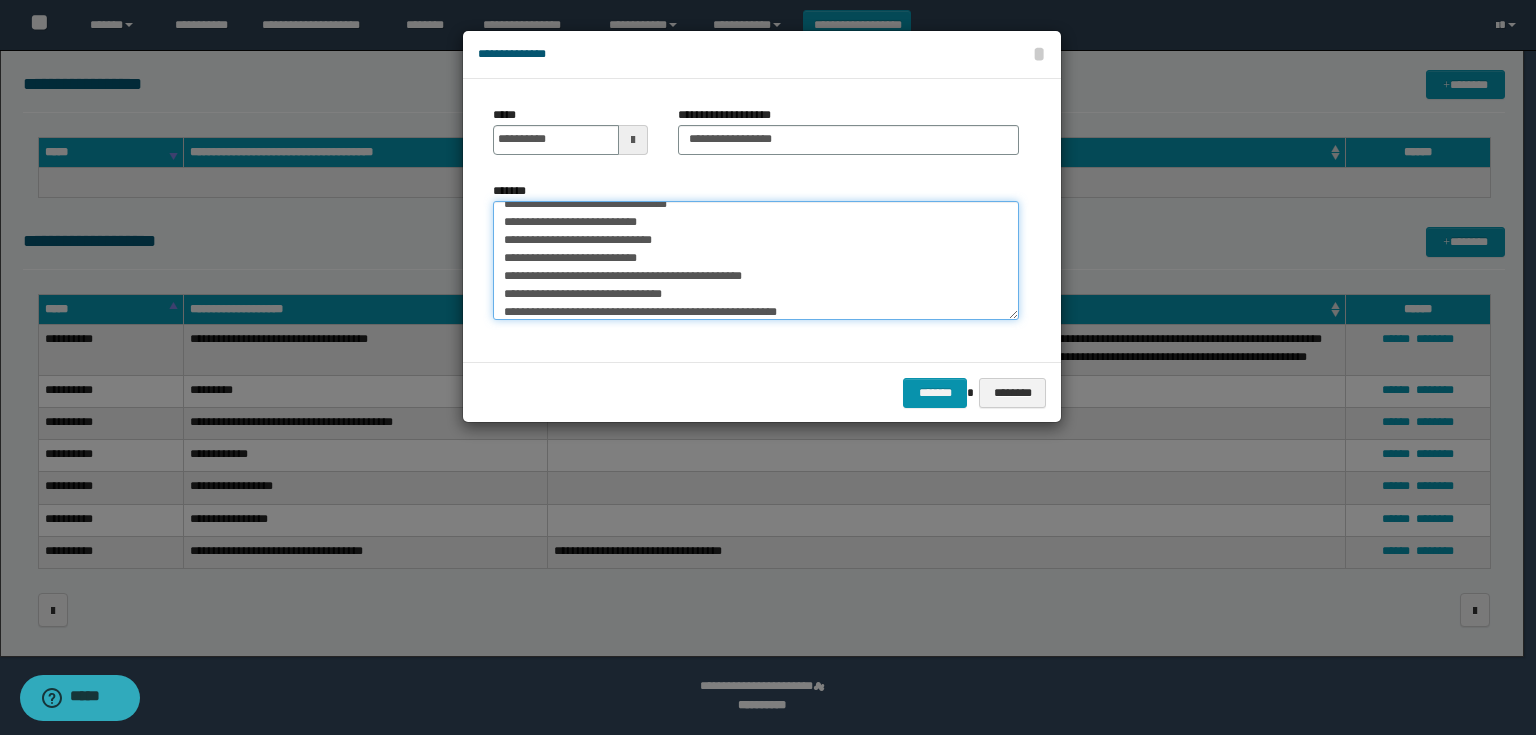 type on "**********" 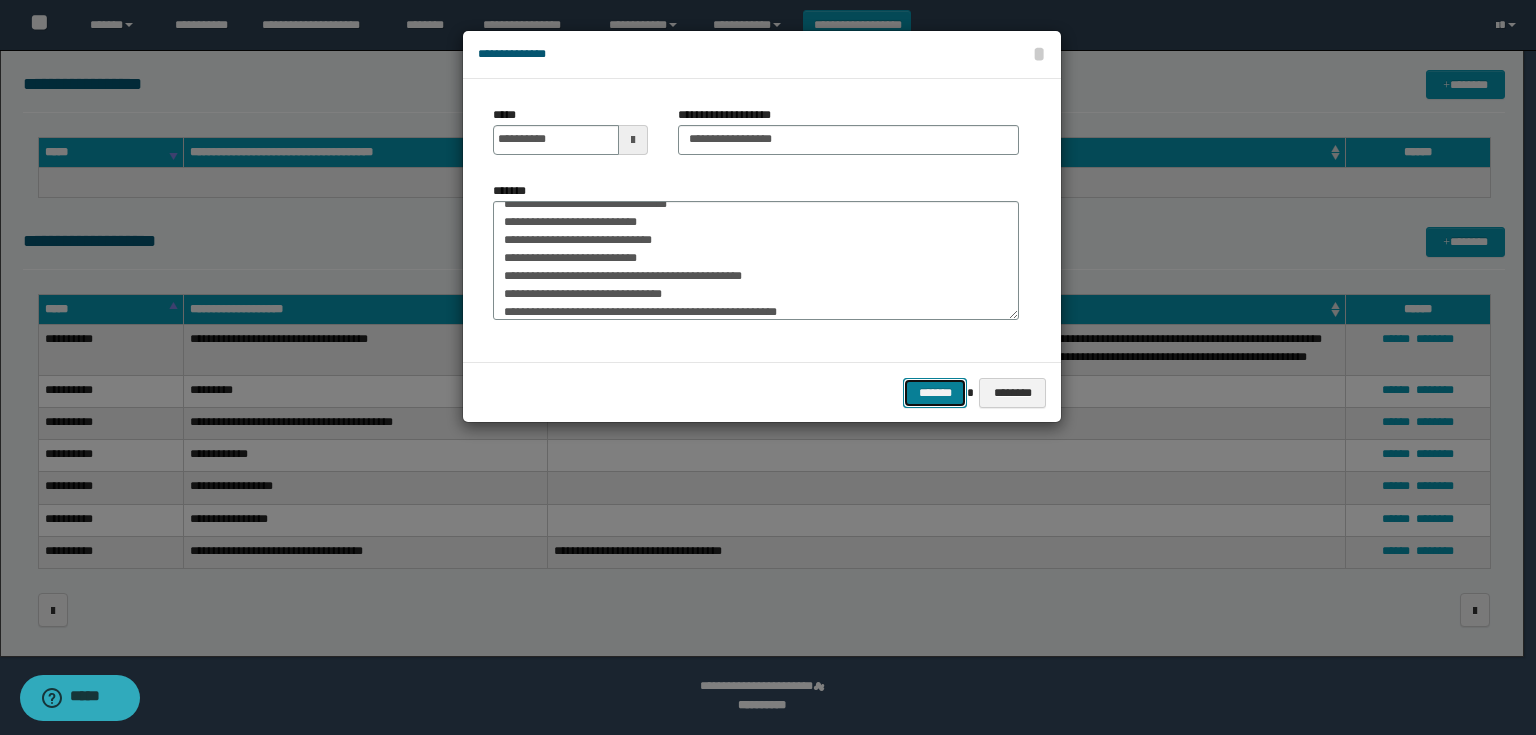 click on "*******" at bounding box center [935, 393] 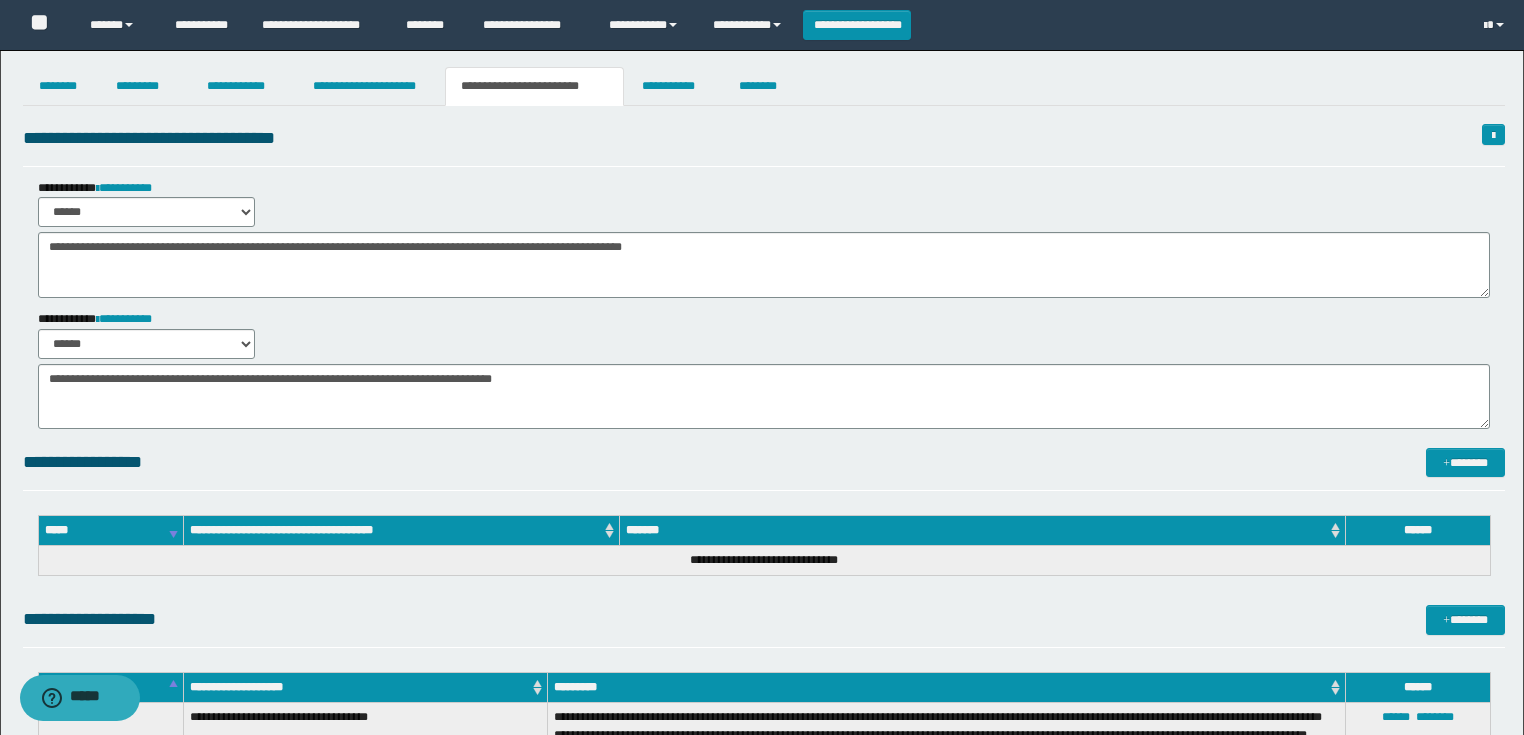 scroll, scrollTop: 0, scrollLeft: 0, axis: both 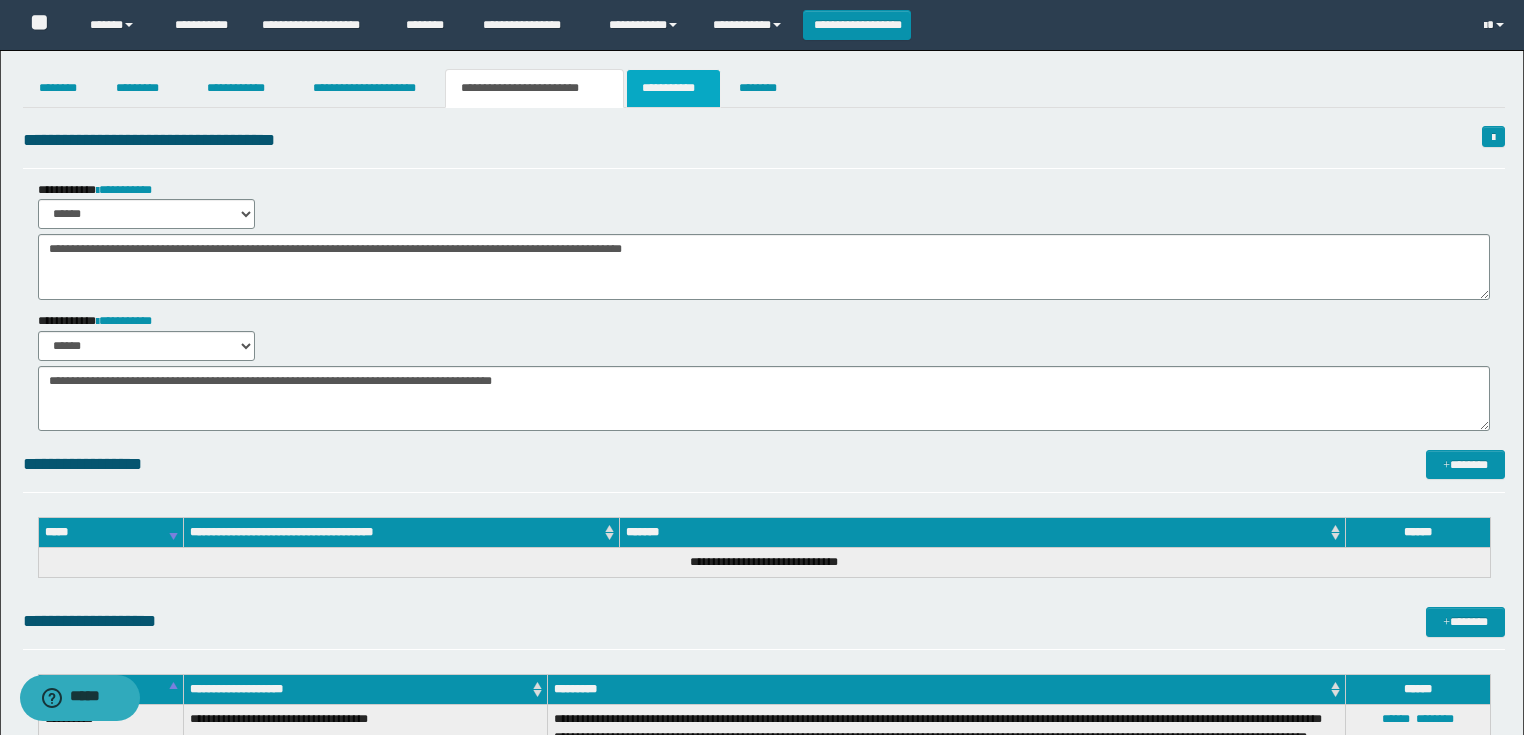 click on "**********" at bounding box center (673, 88) 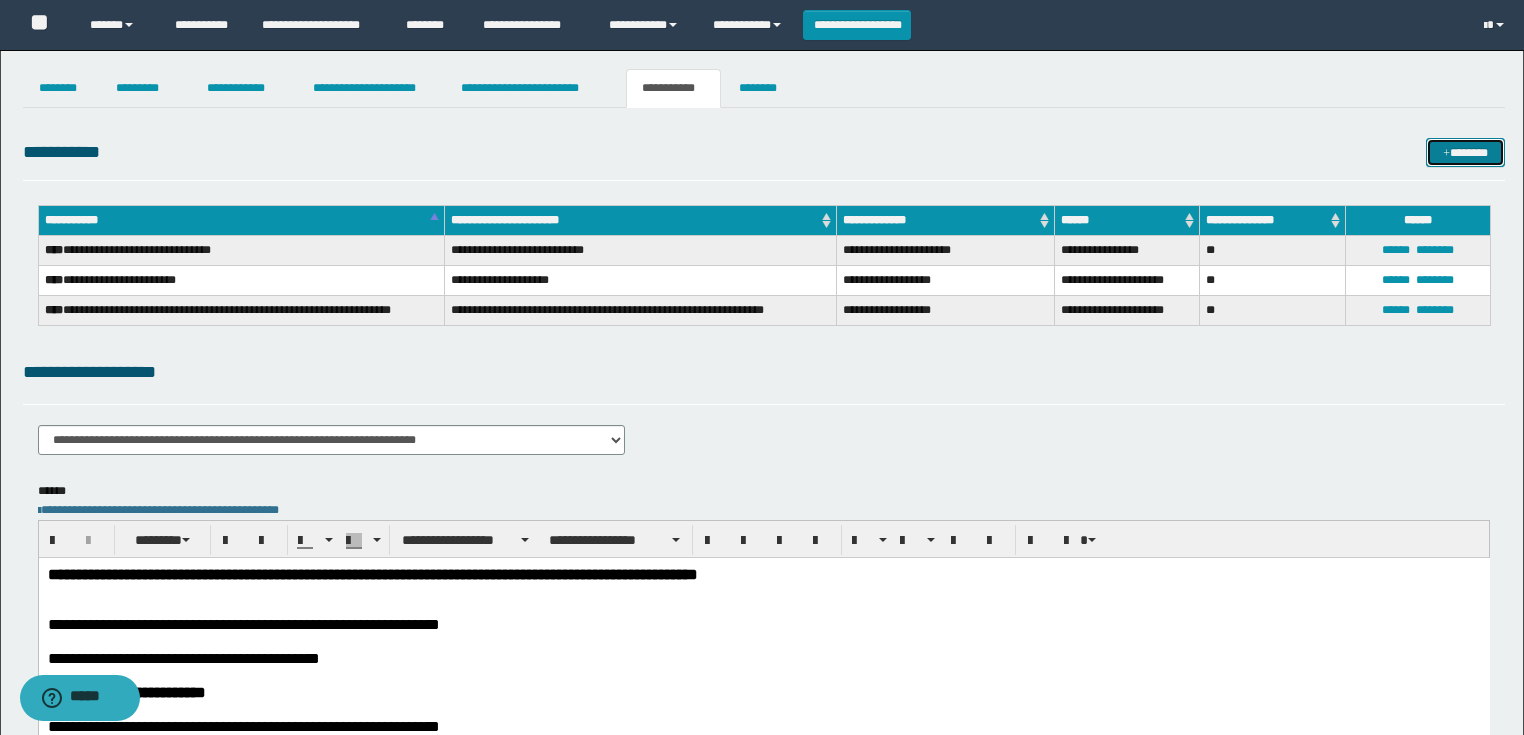 click on "*******" at bounding box center (1465, 153) 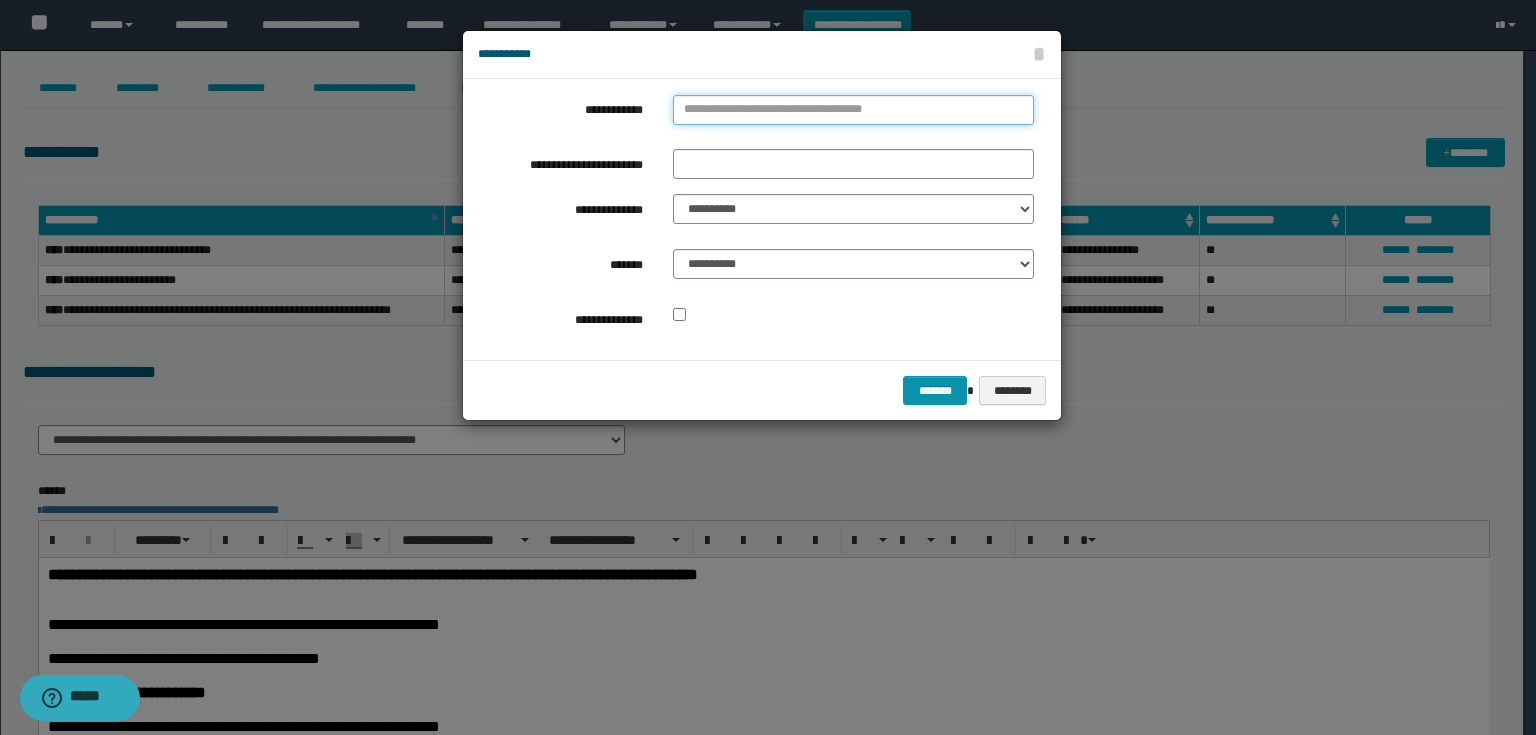 type on "**********" 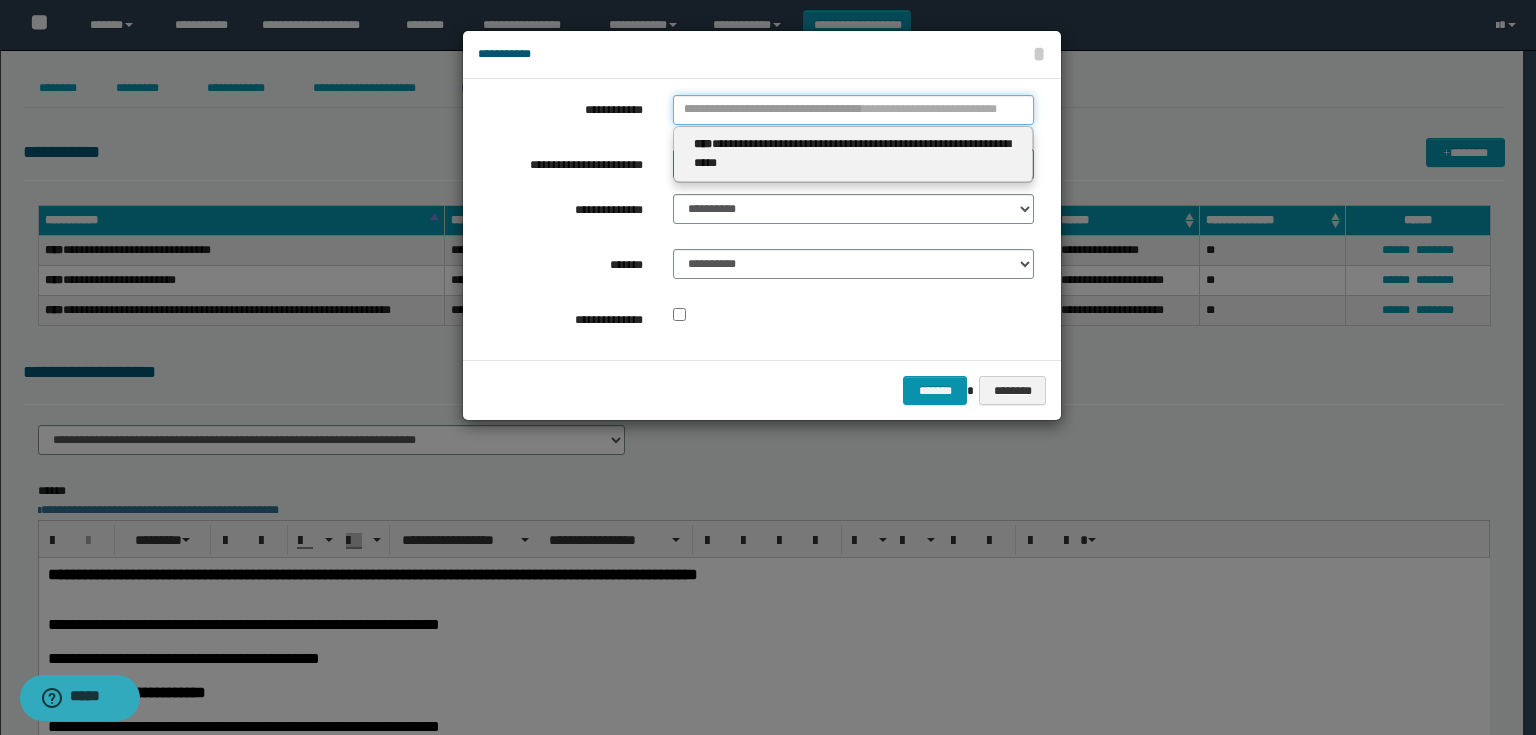 click on "**********" at bounding box center [853, 110] 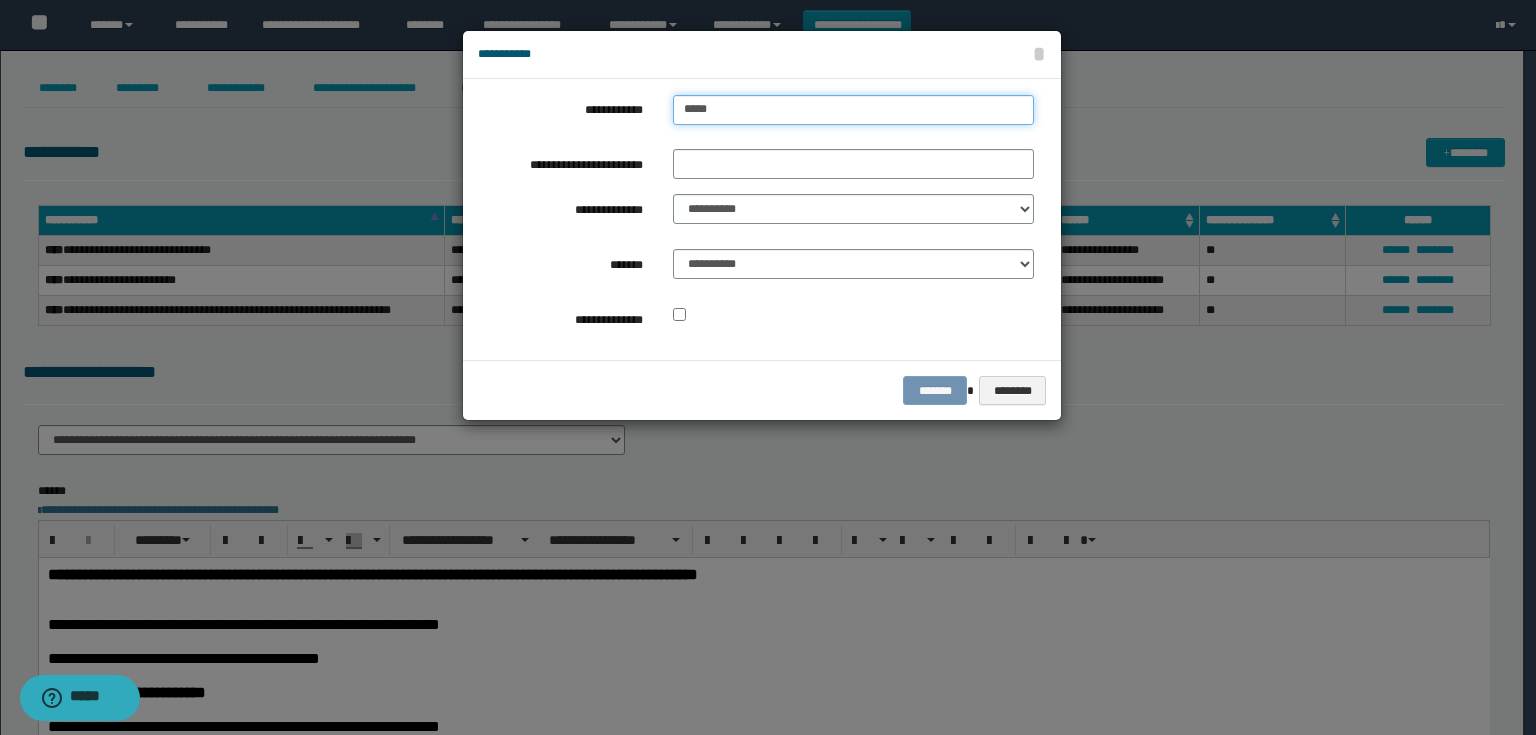 type on "******" 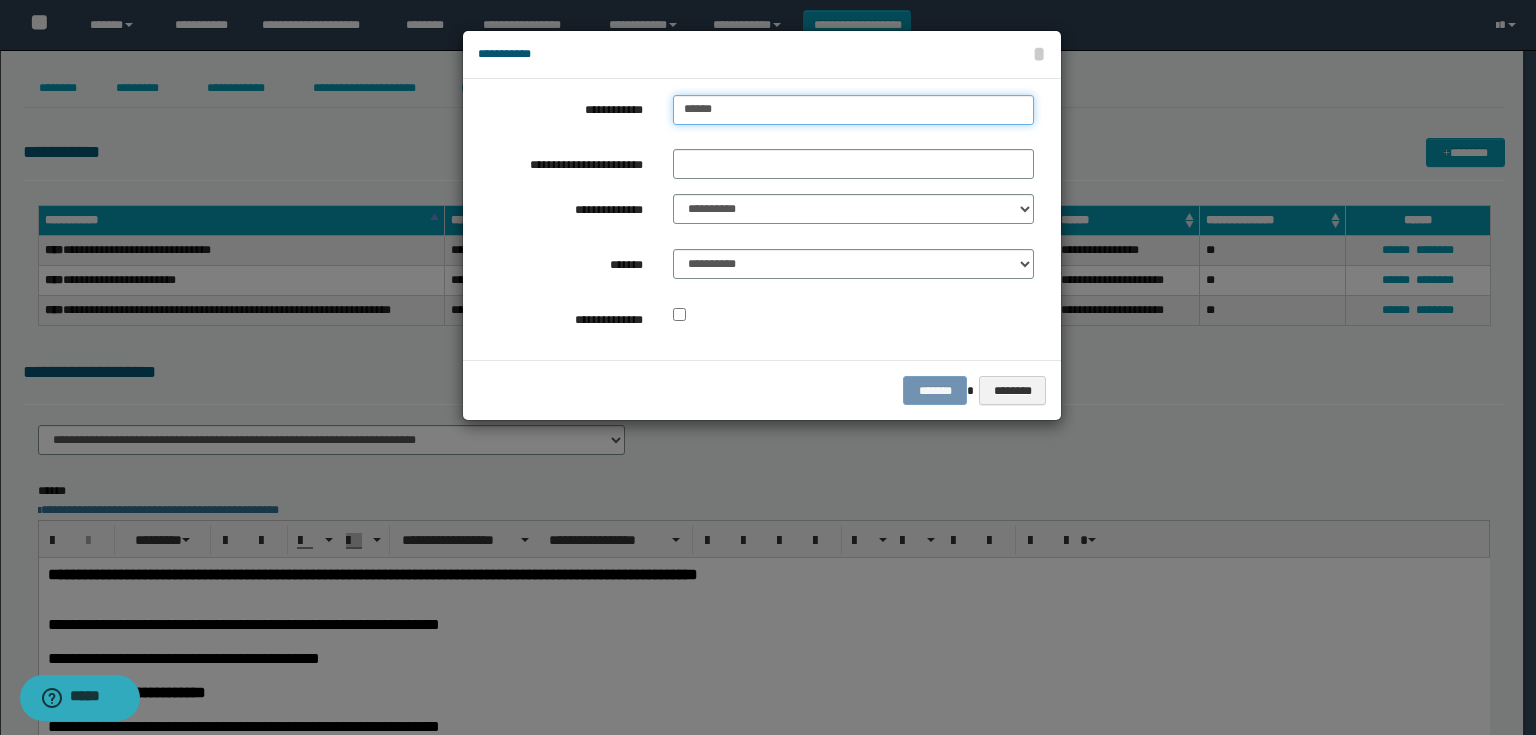 type on "******" 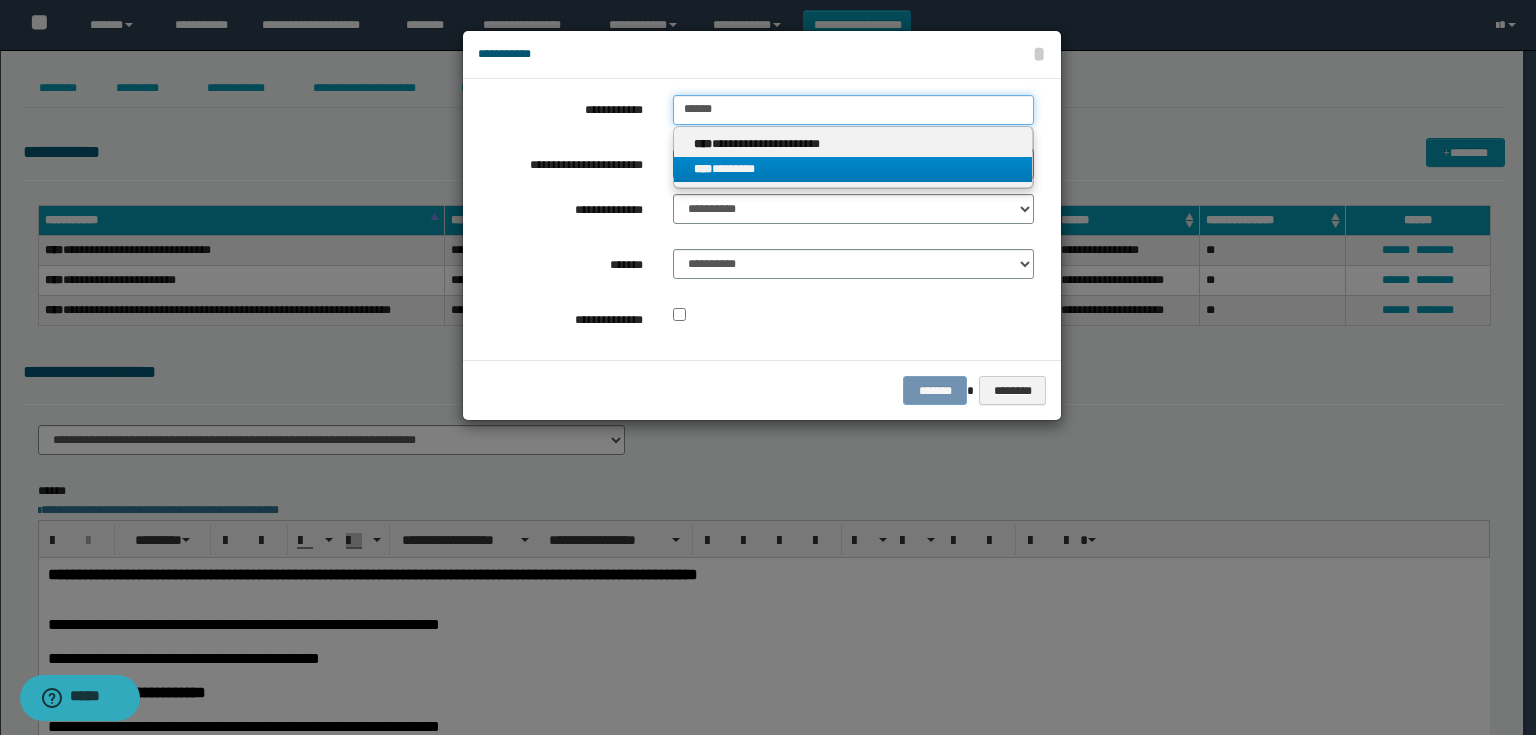 type on "******" 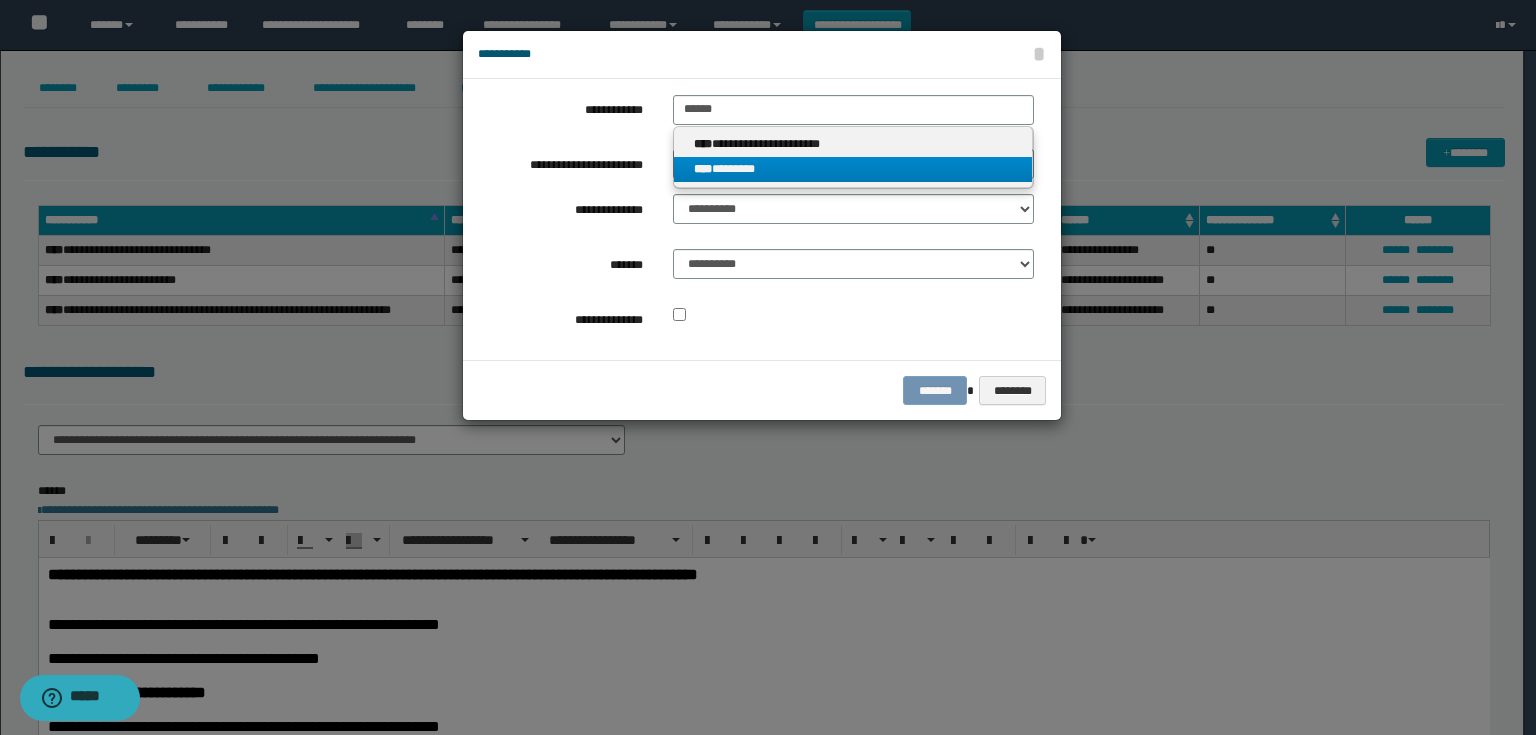 click on "**** ********" at bounding box center [853, 169] 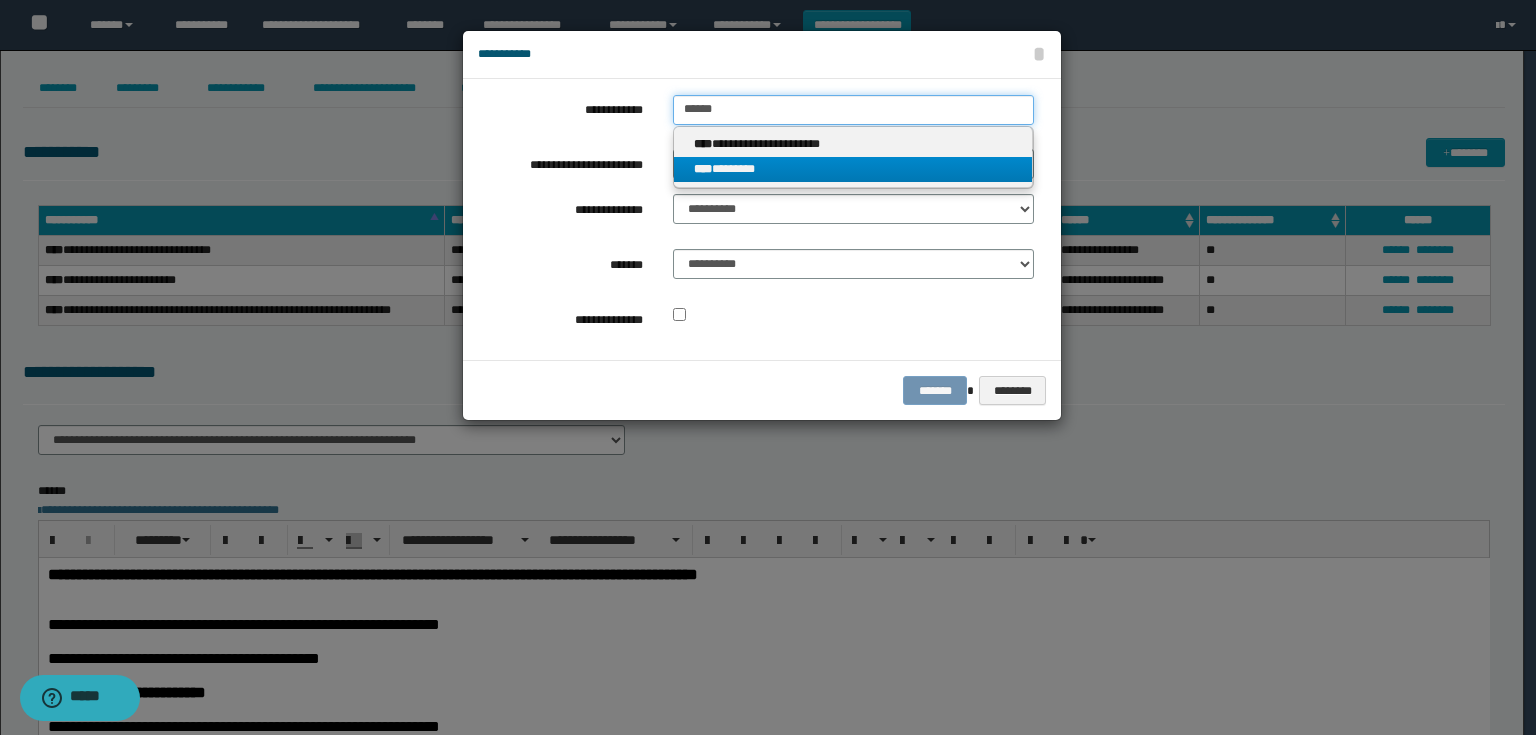type 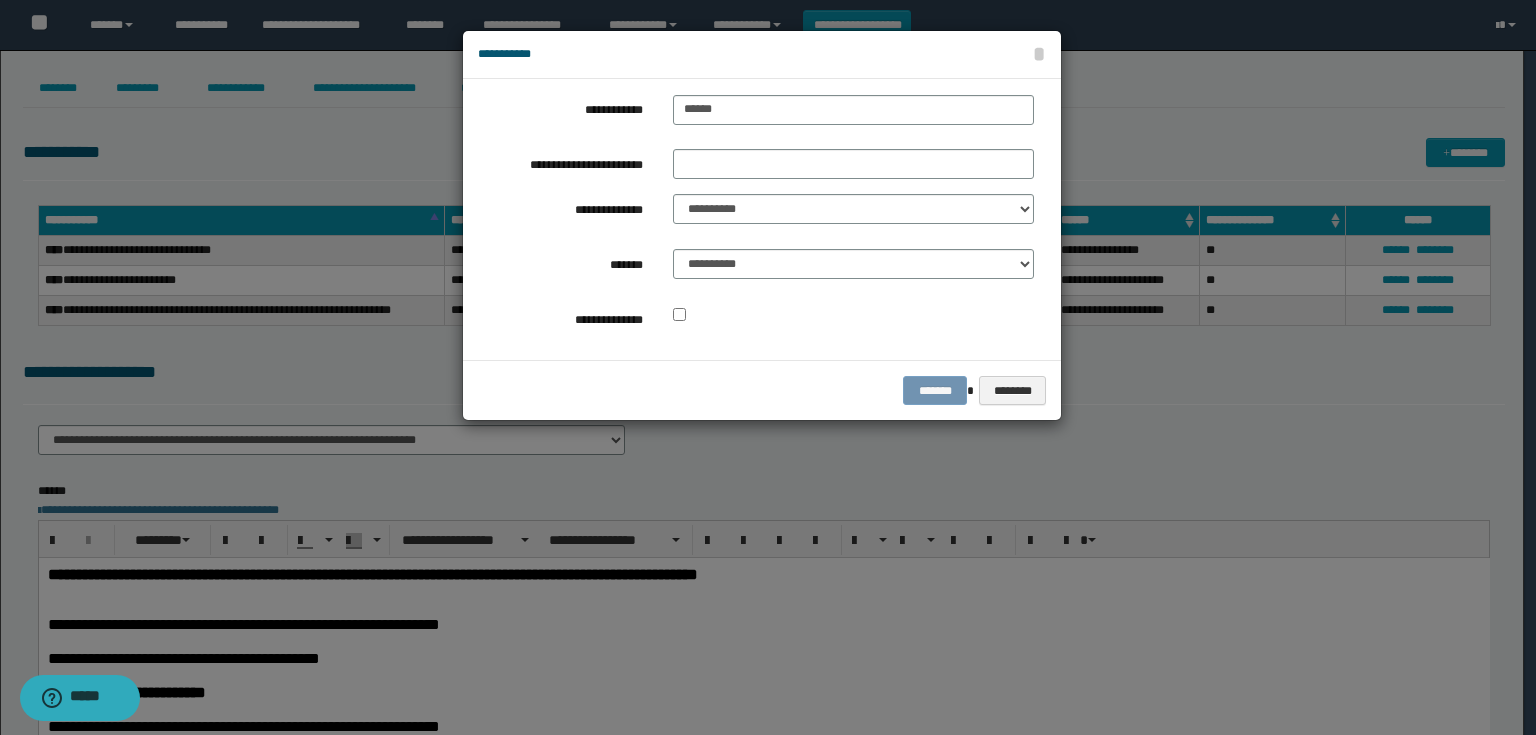 click on "**********" at bounding box center [762, 219] 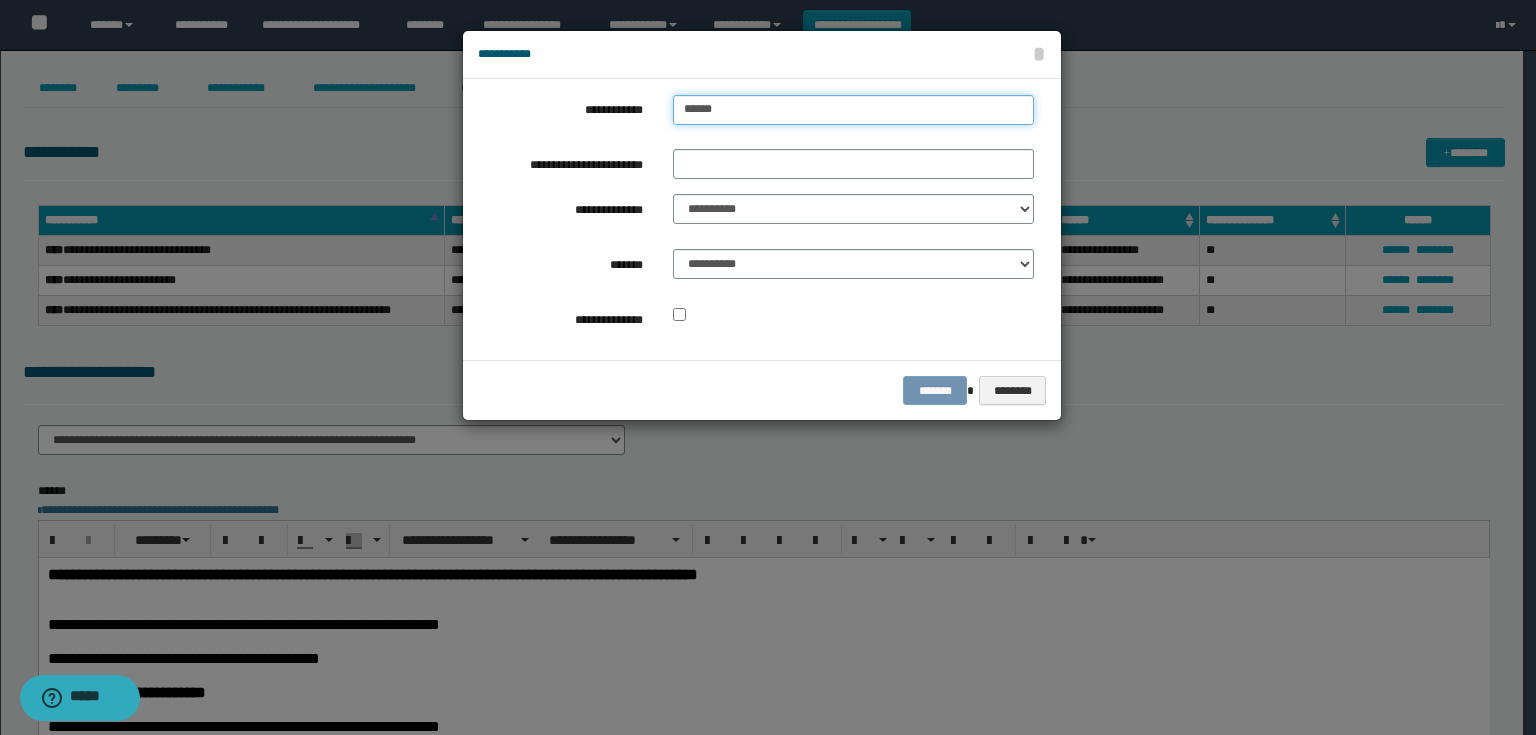 type on "**********" 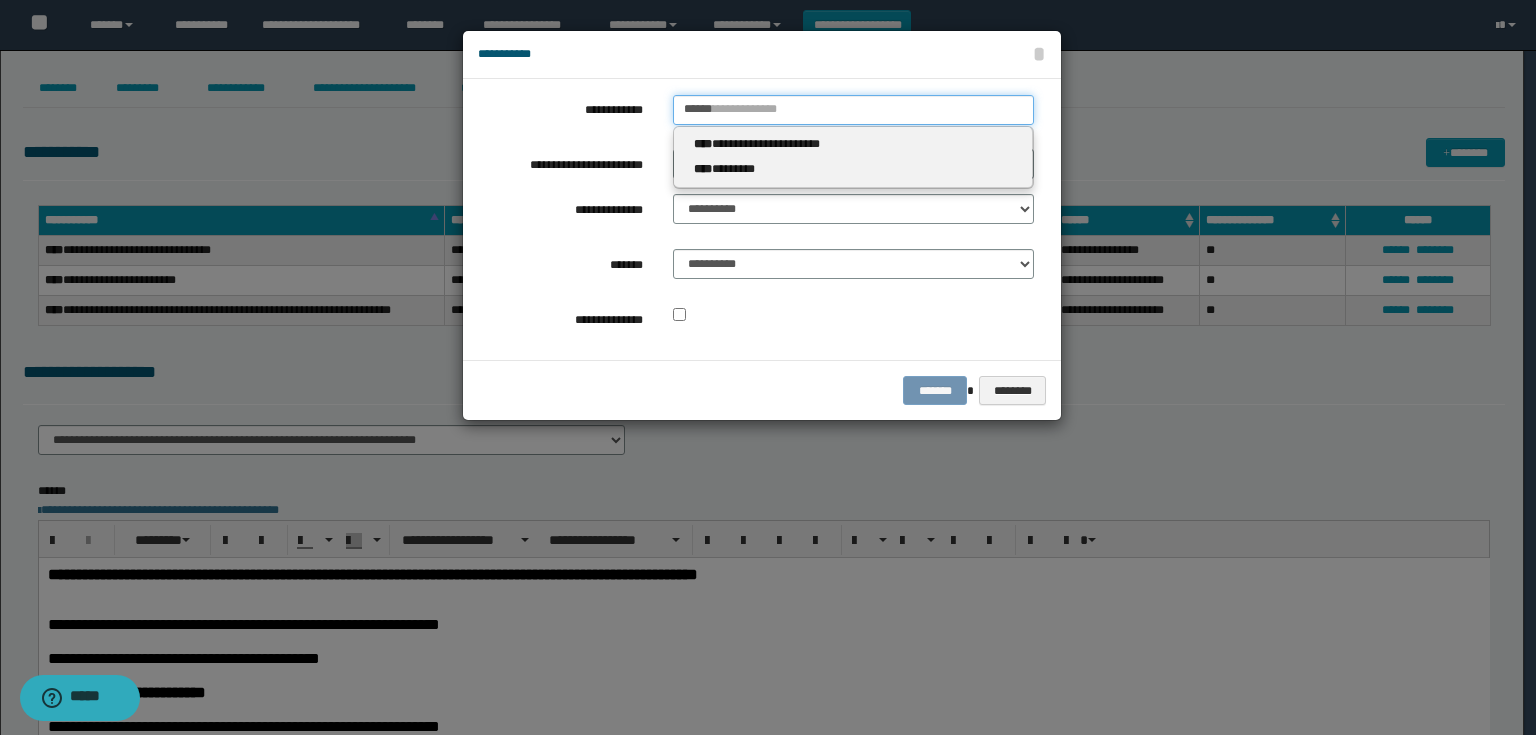 drag, startPoint x: 739, startPoint y: 109, endPoint x: 646, endPoint y: 105, distance: 93.08598 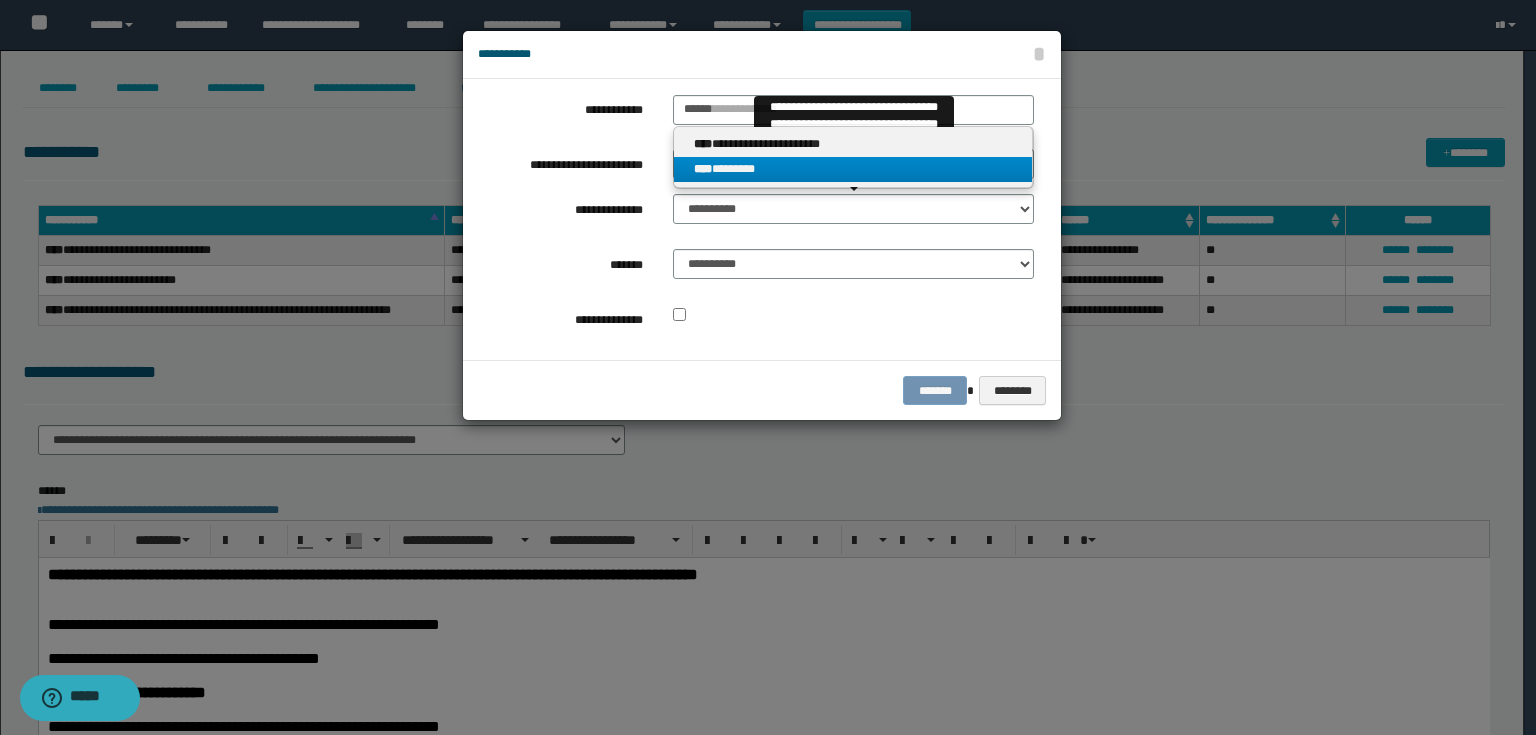 type 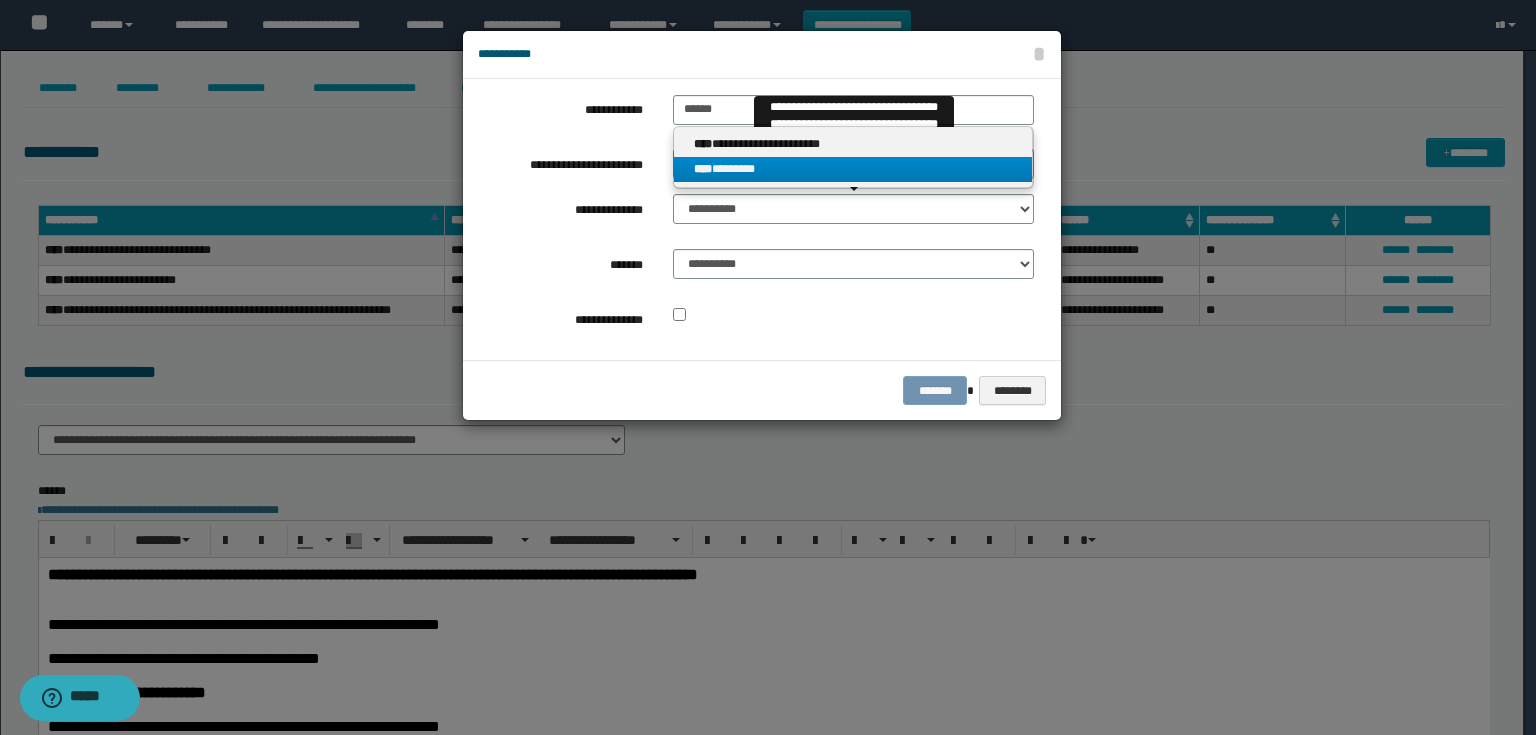 click on "**********" at bounding box center [762, 219] 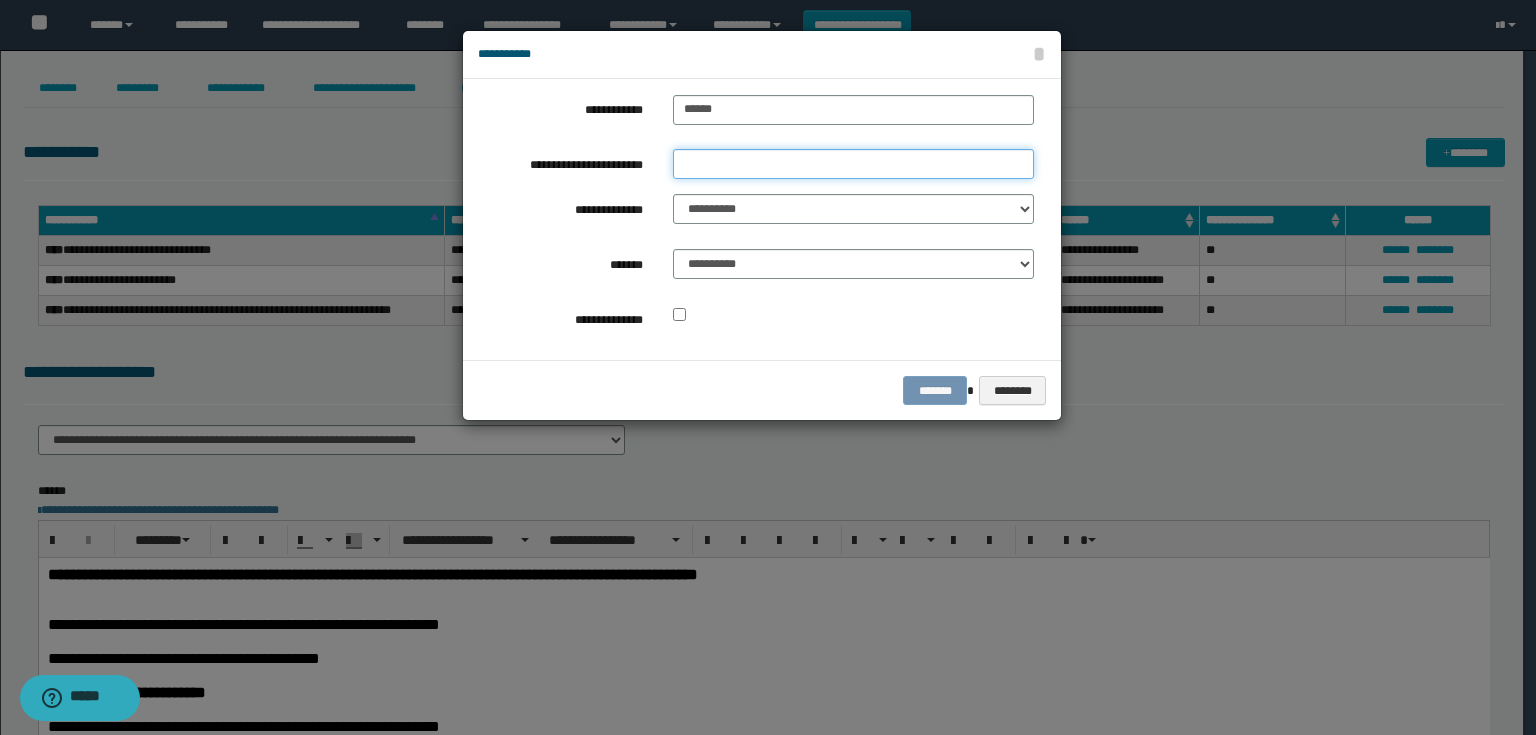 click on "**********" at bounding box center (853, 164) 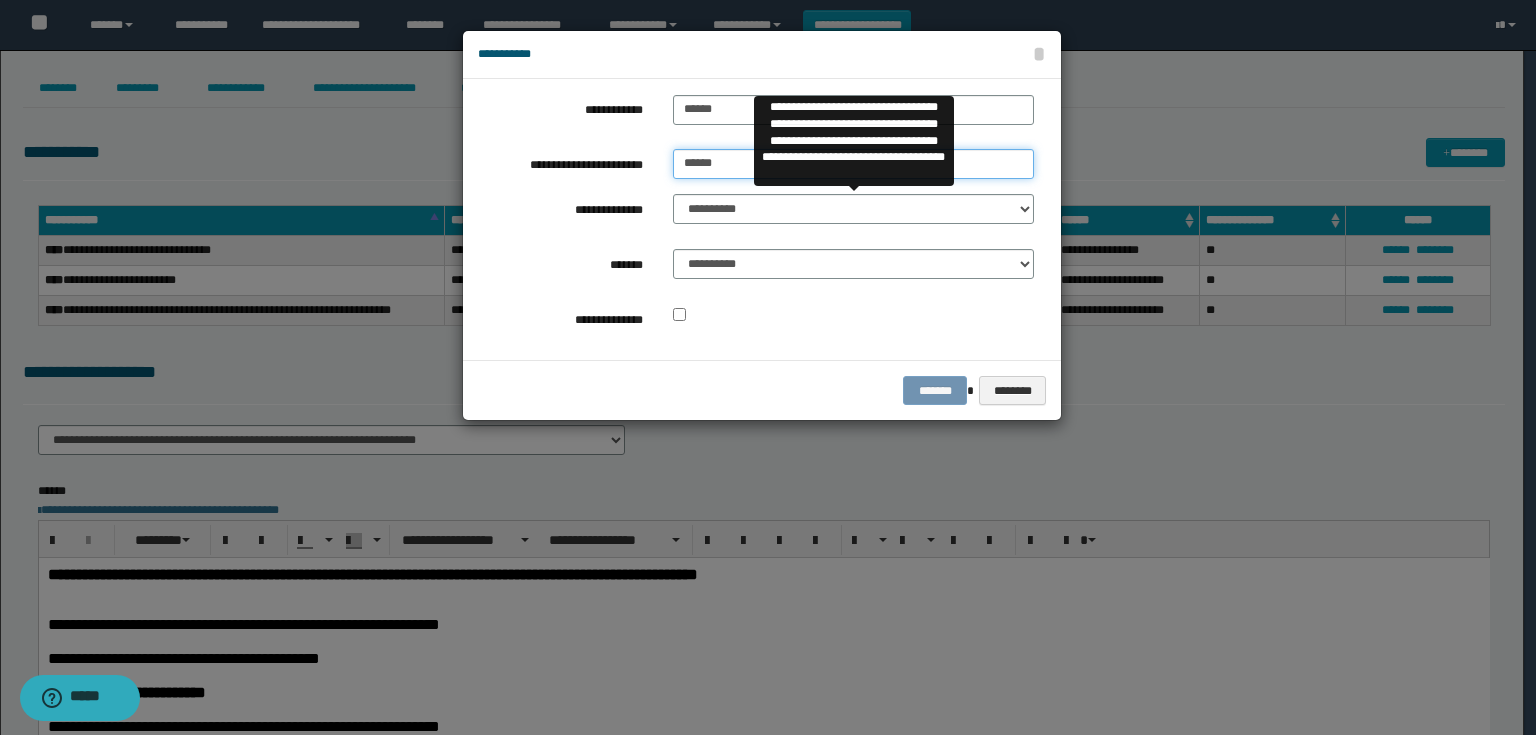 type on "******" 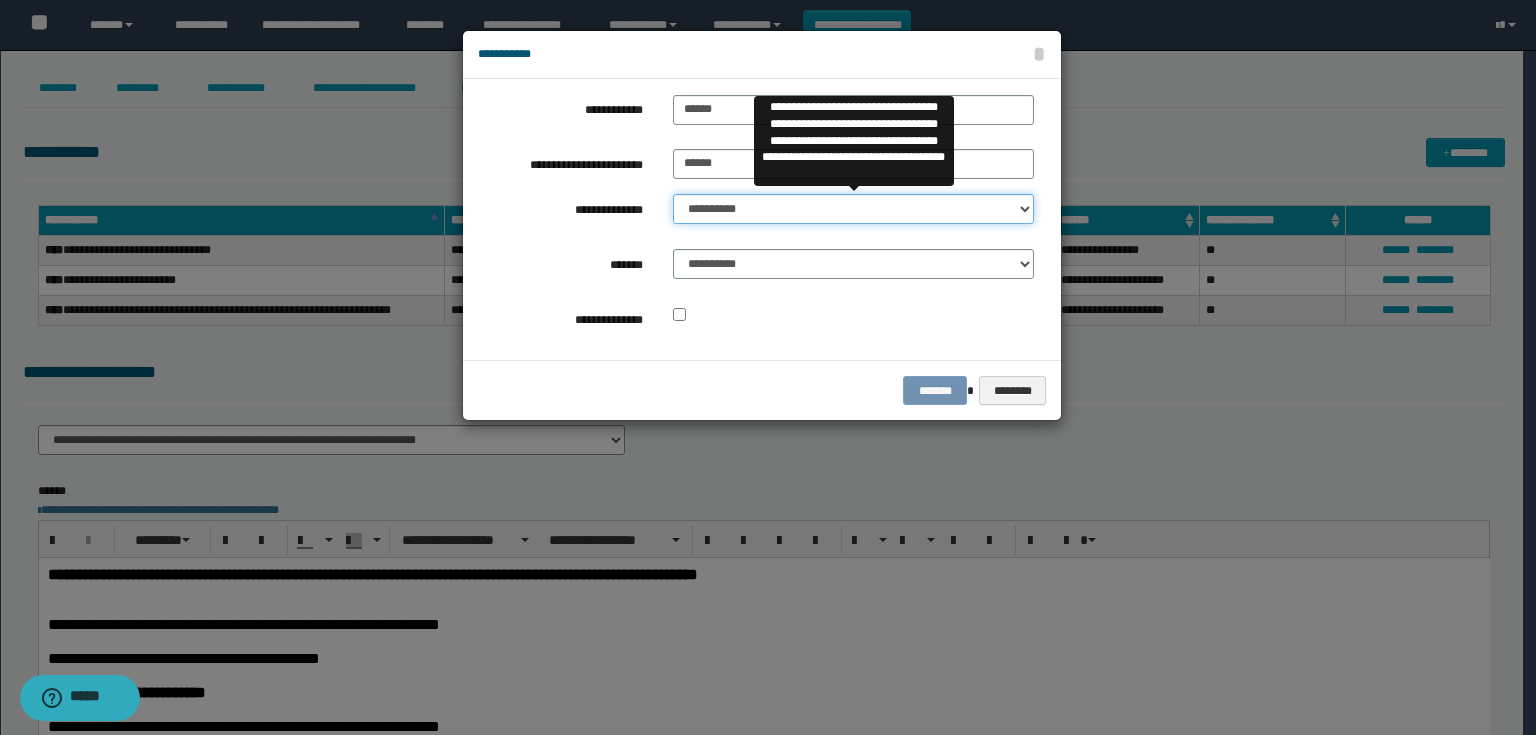 click on "**********" at bounding box center [853, 209] 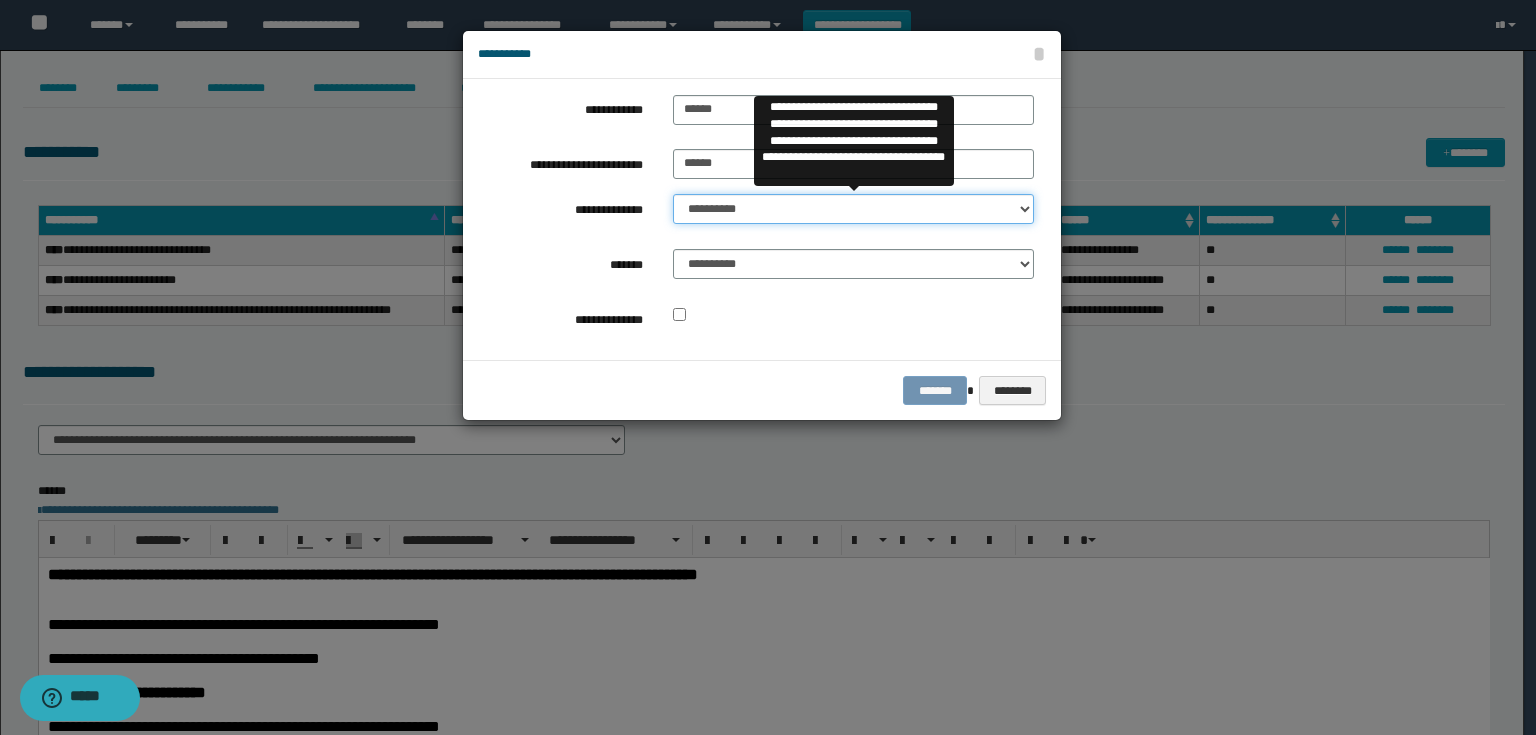 select on "**" 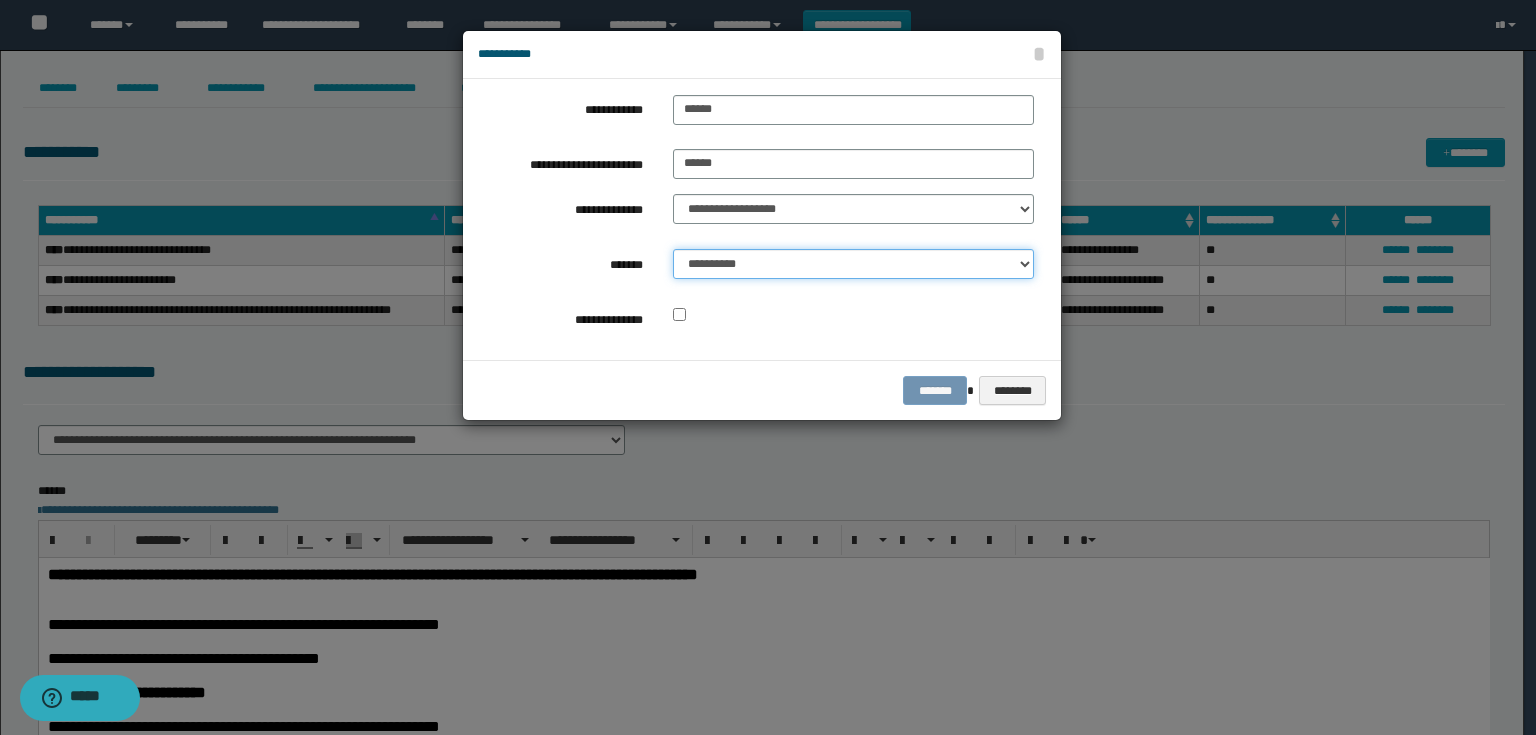 drag, startPoint x: 726, startPoint y: 260, endPoint x: 726, endPoint y: 273, distance: 13 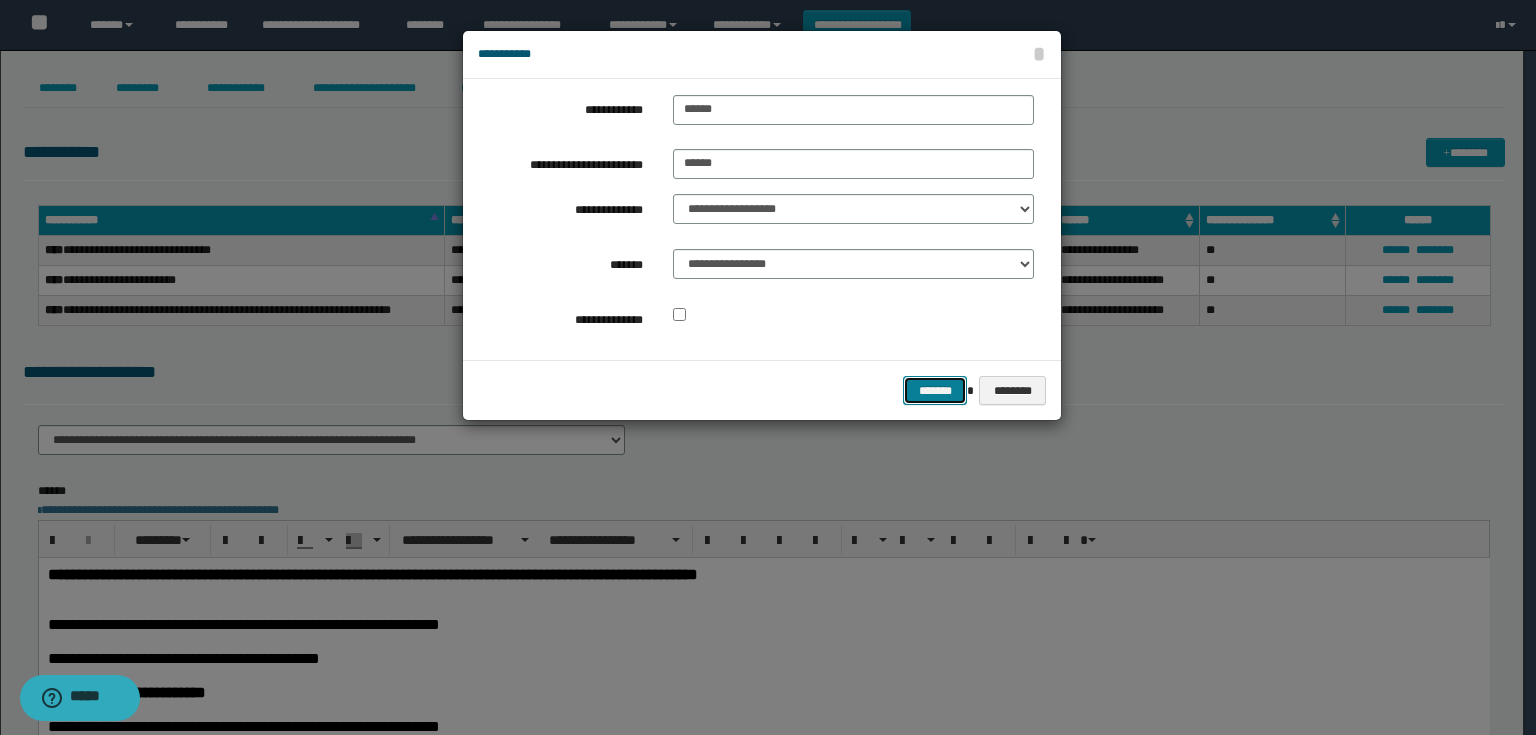 click on "*******" at bounding box center [935, 391] 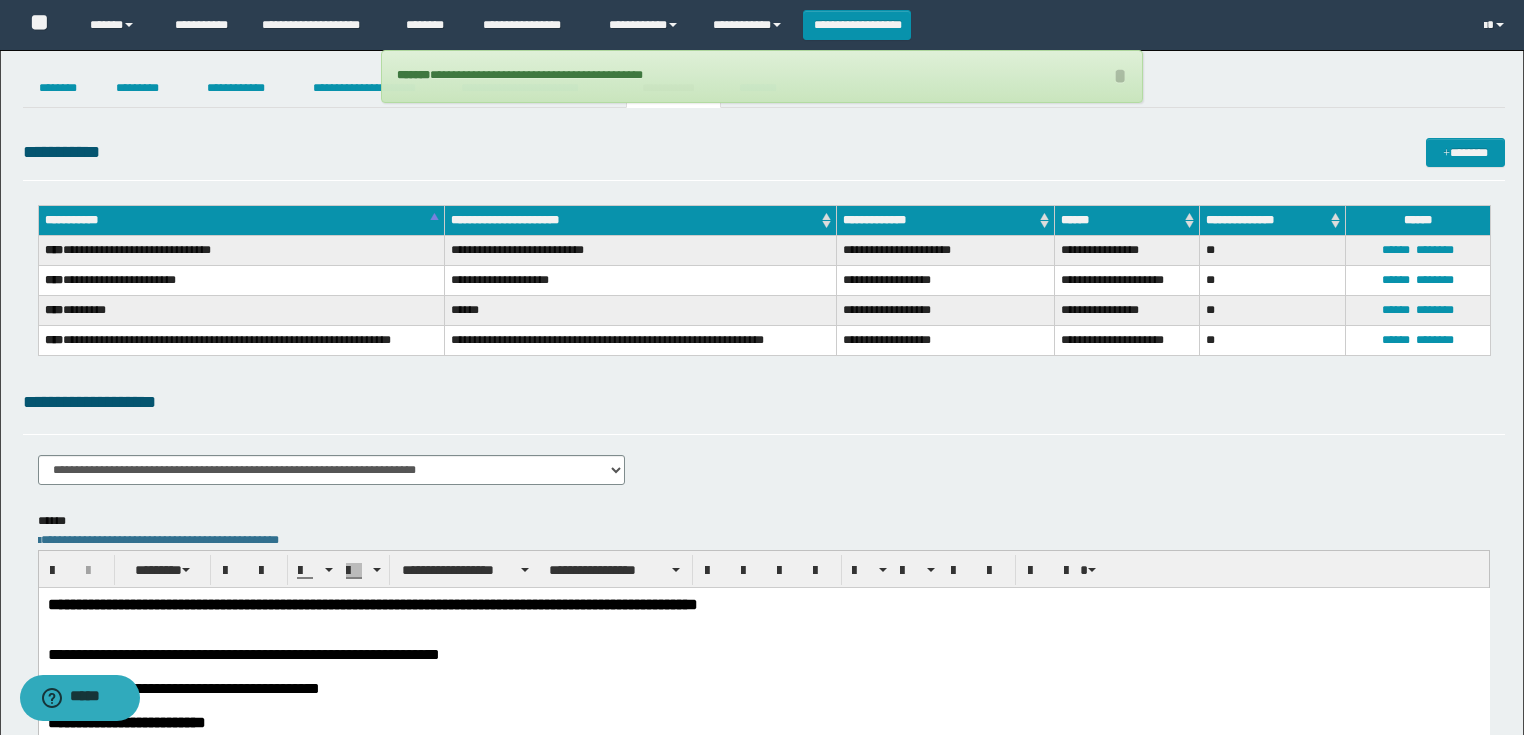 drag, startPoint x: 566, startPoint y: 689, endPoint x: 507, endPoint y: 674, distance: 60.876926 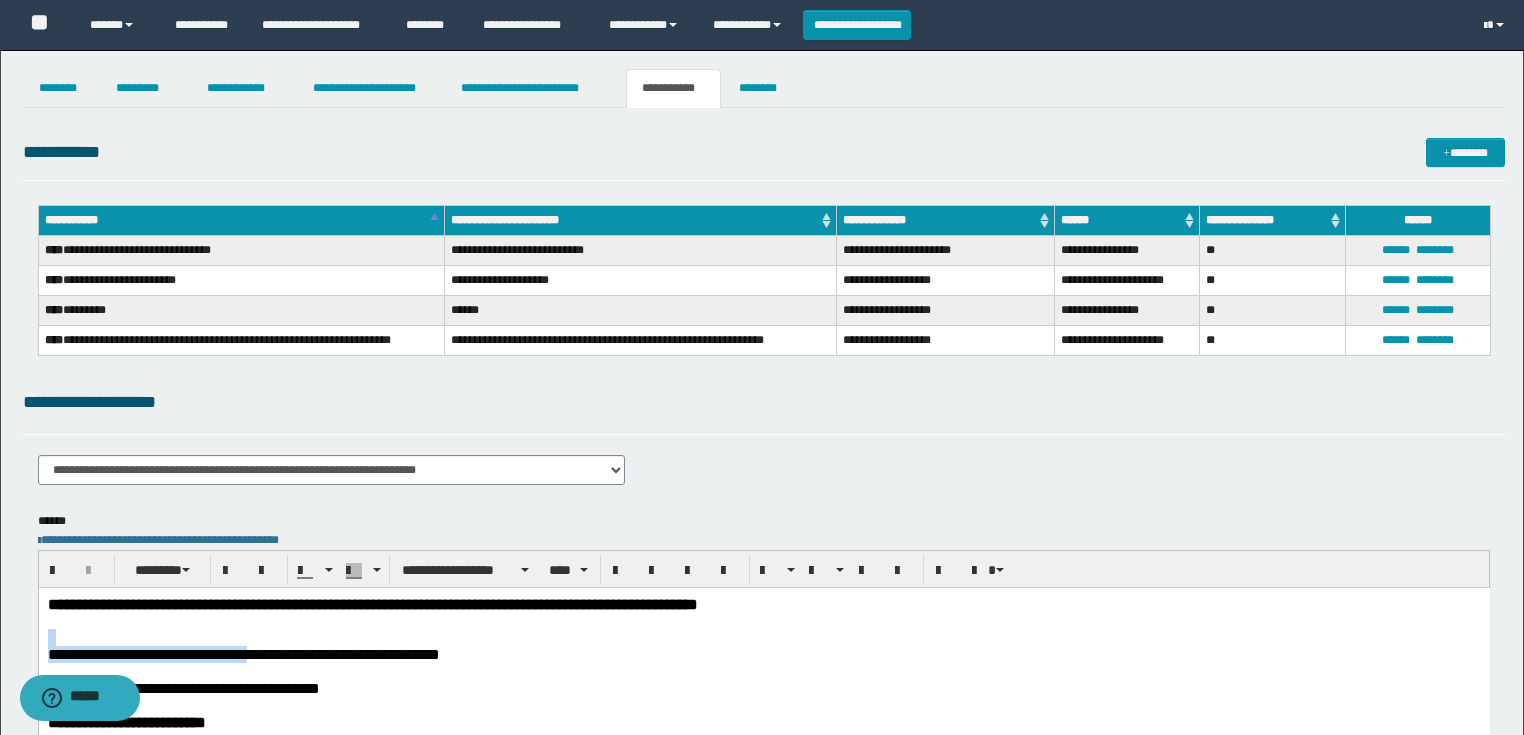 drag, startPoint x: 331, startPoint y: 656, endPoint x: 22, endPoint y: 644, distance: 309.2329 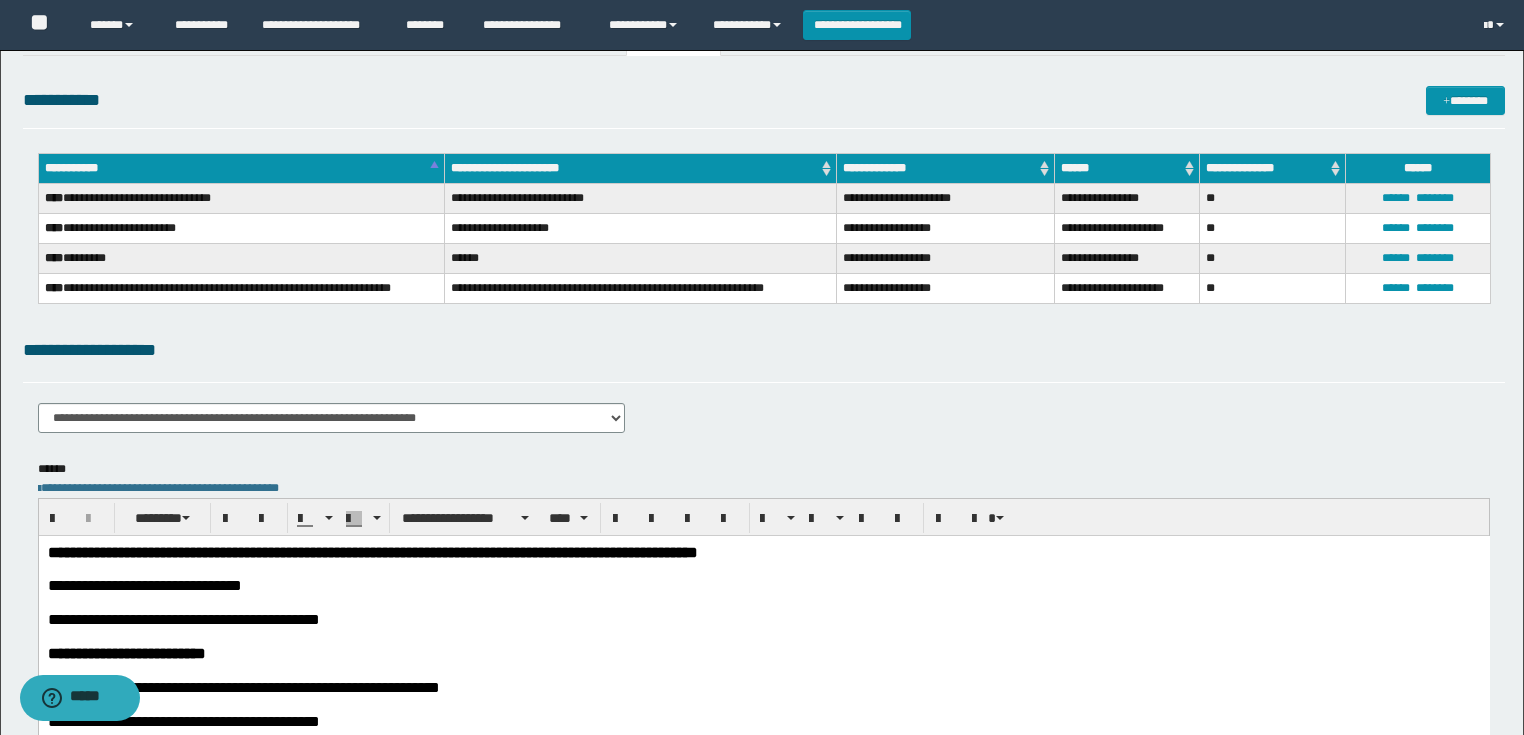 scroll, scrollTop: 80, scrollLeft: 0, axis: vertical 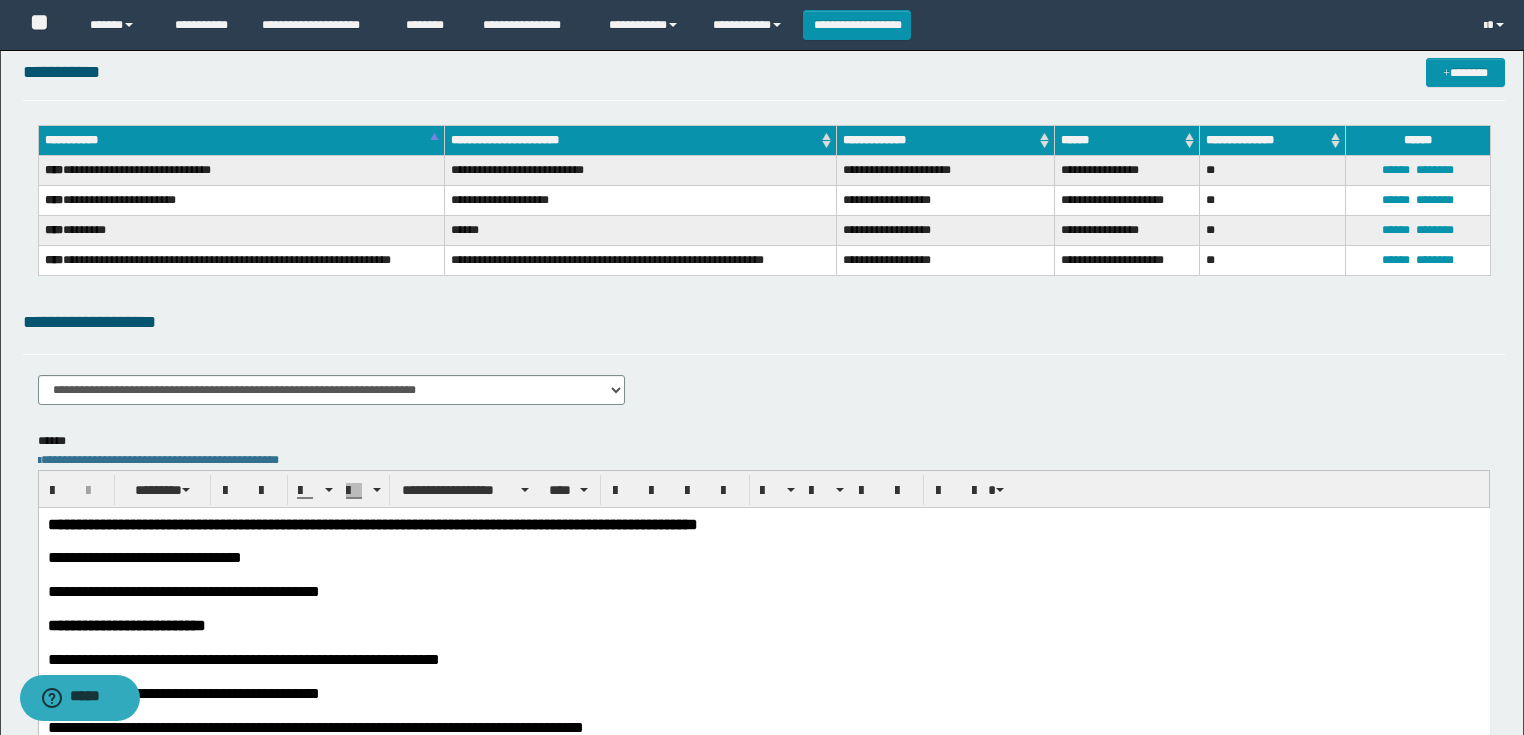 click on "**********" at bounding box center (183, 591) 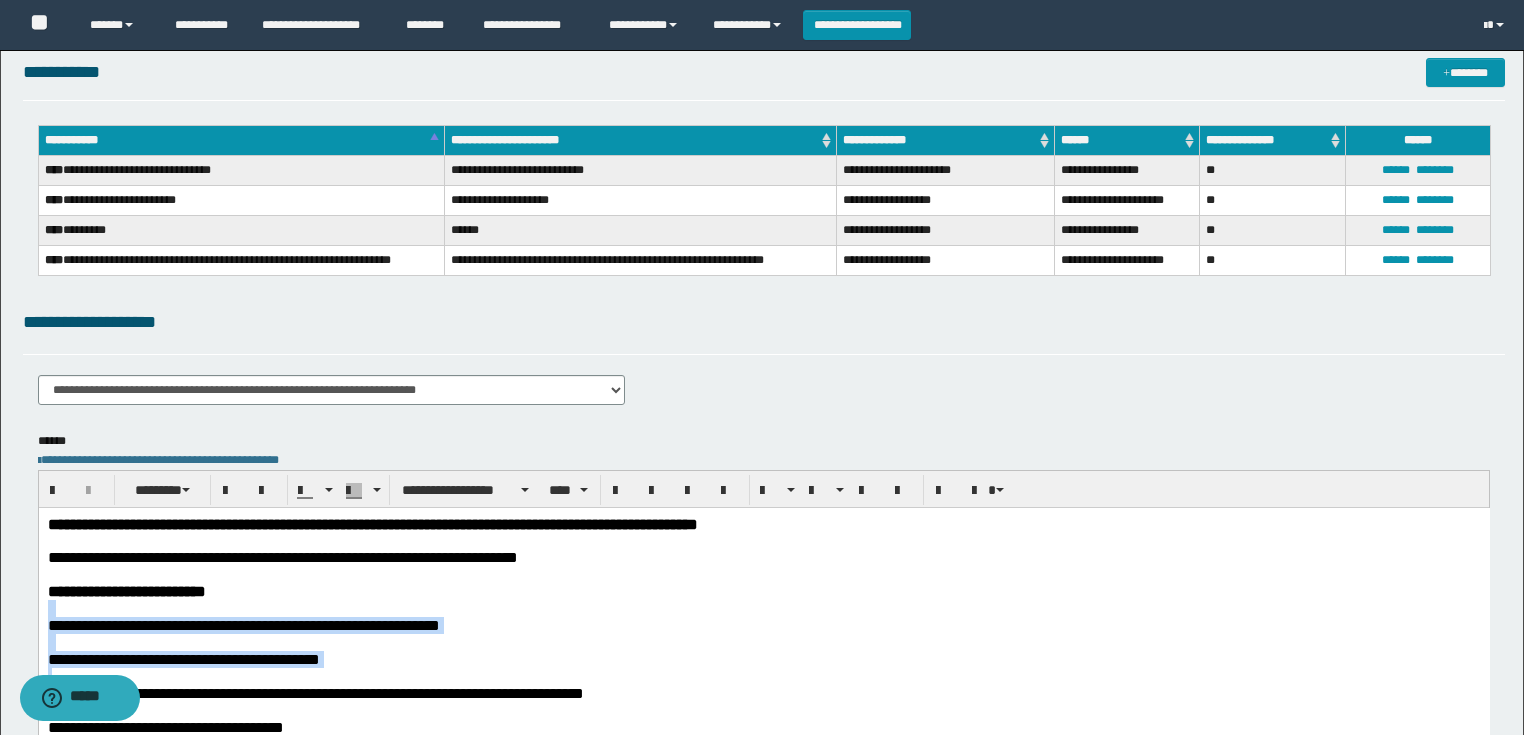 drag, startPoint x: 151, startPoint y: 689, endPoint x: 47, endPoint y: 615, distance: 127.64012 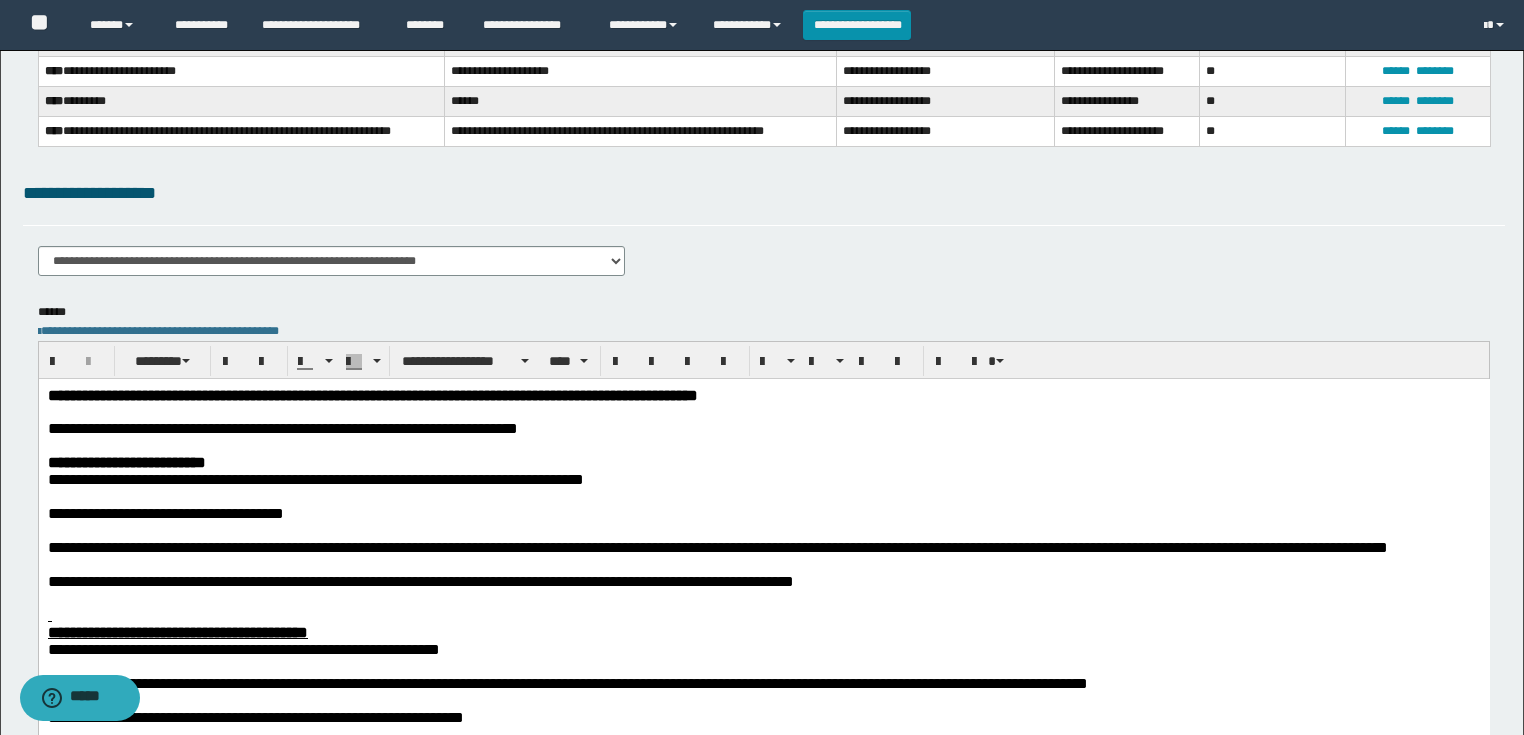 scroll, scrollTop: 240, scrollLeft: 0, axis: vertical 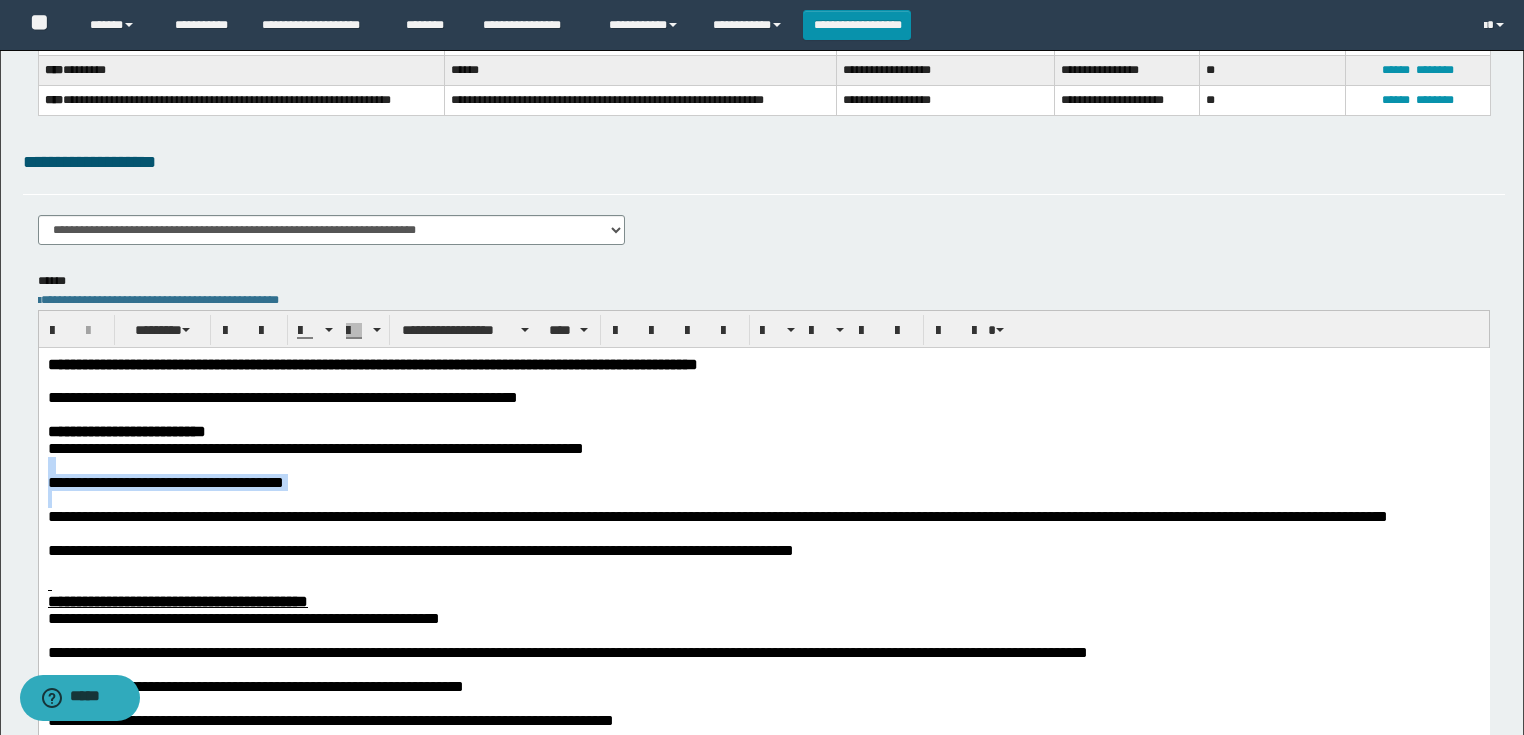 drag, startPoint x: 59, startPoint y: 509, endPoint x: 72, endPoint y: 832, distance: 323.2615 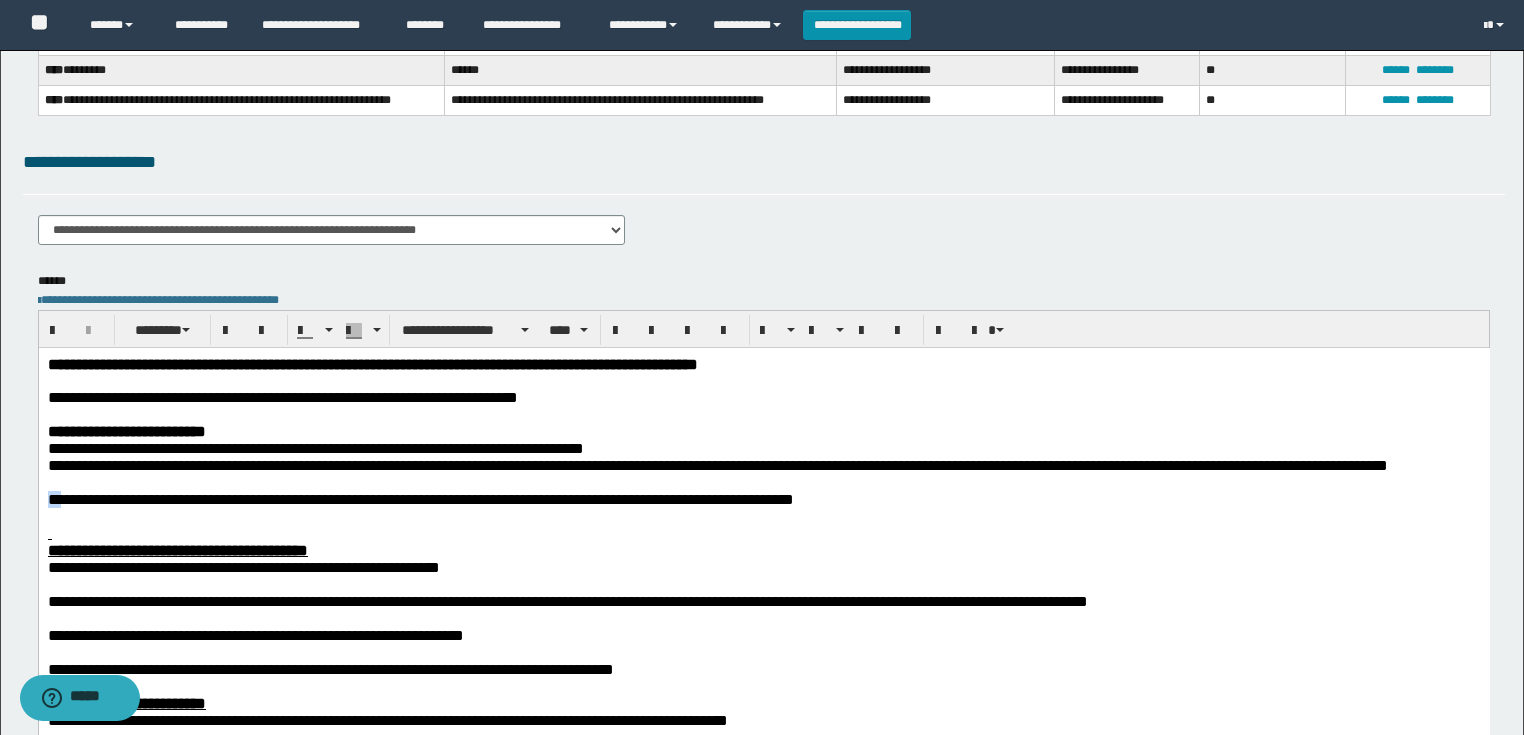 click on "**********" at bounding box center [763, 669] 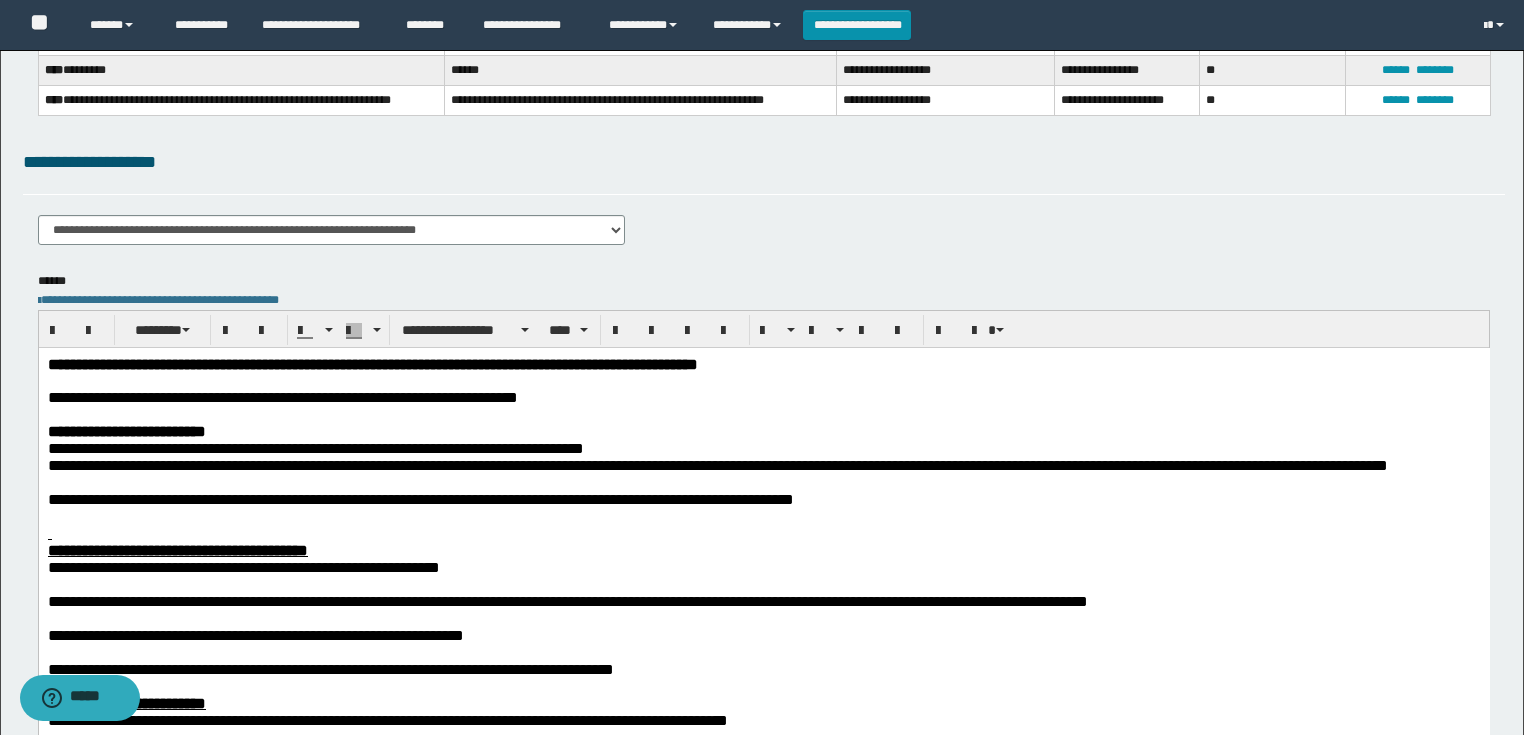 click at bounding box center [763, 533] 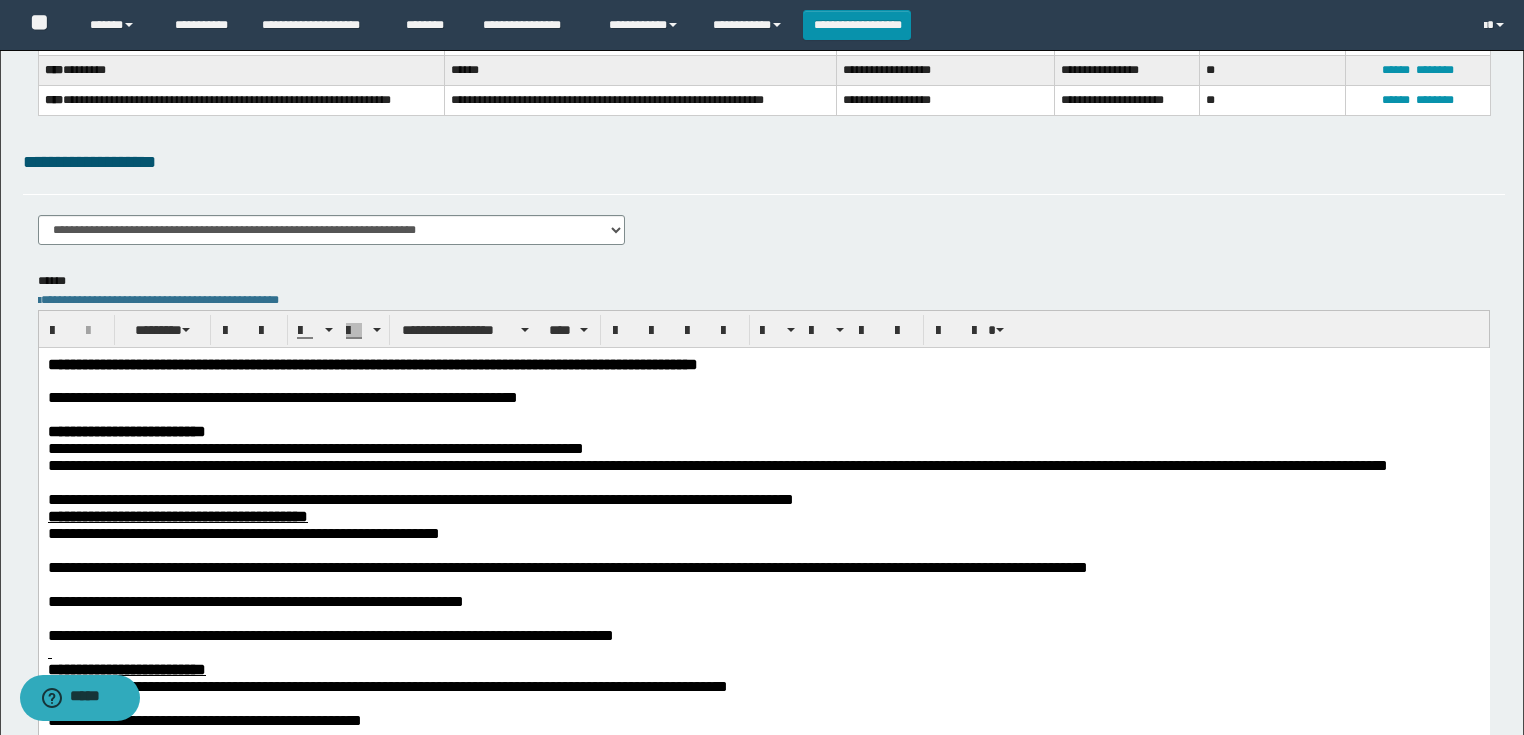 click at bounding box center [763, 482] 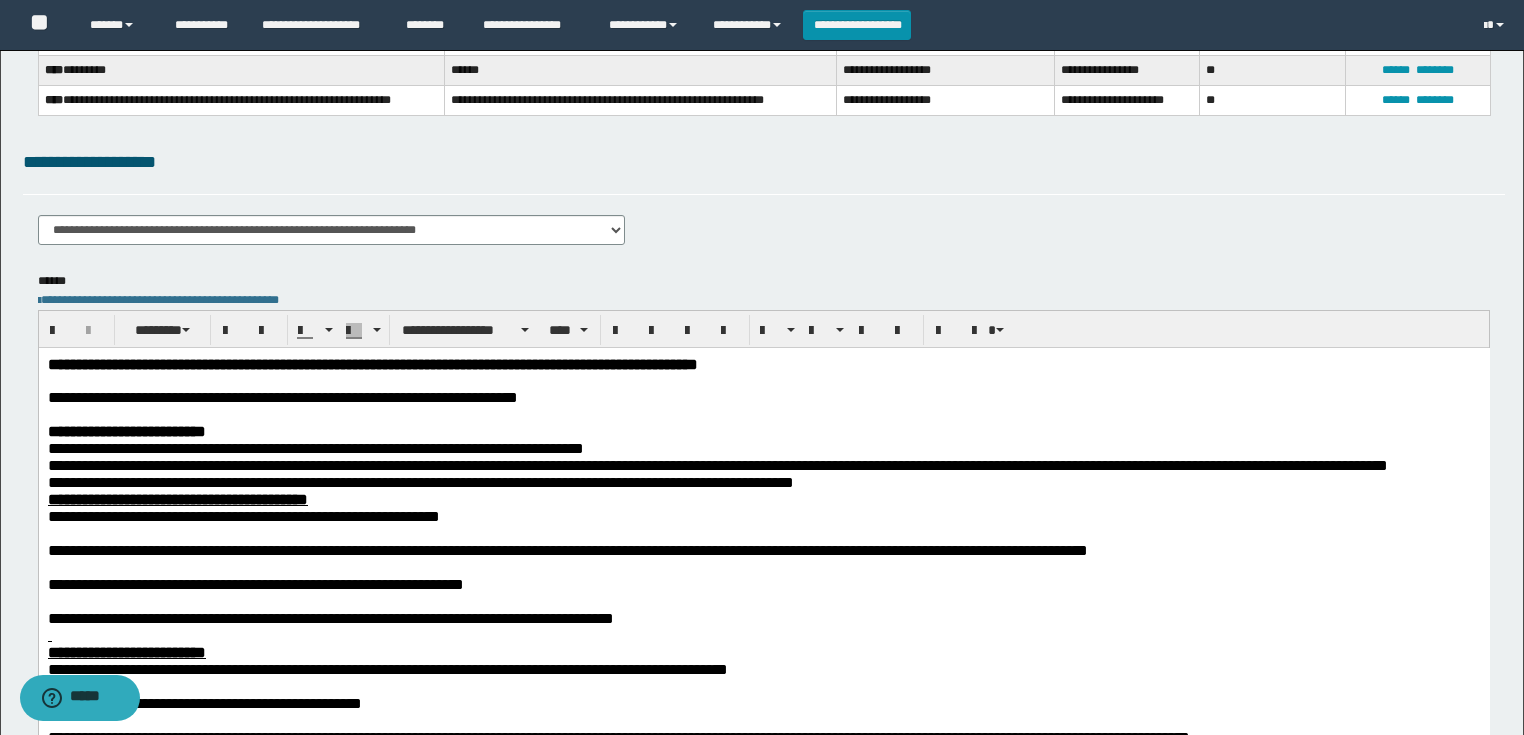 click at bounding box center (763, 533) 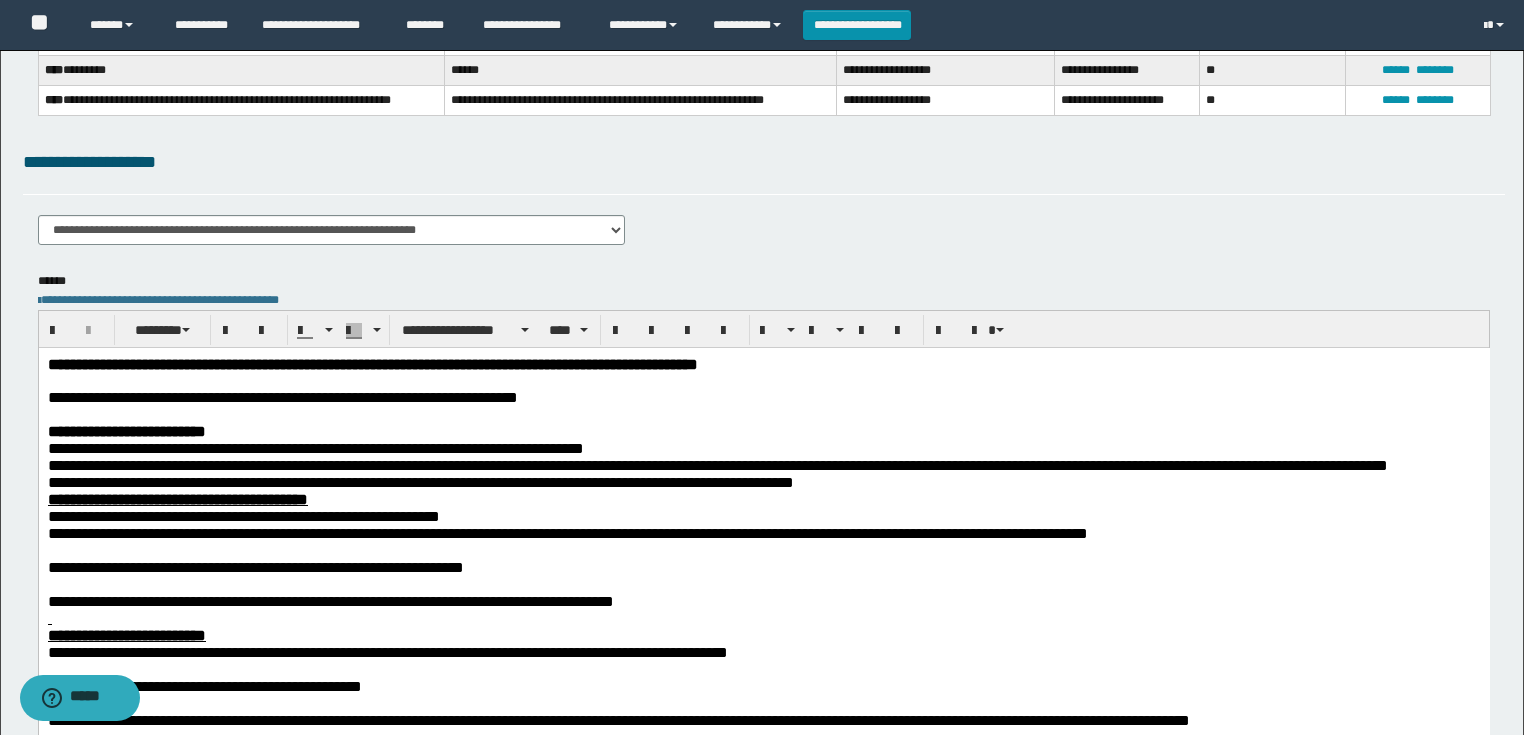 click at bounding box center (763, 550) 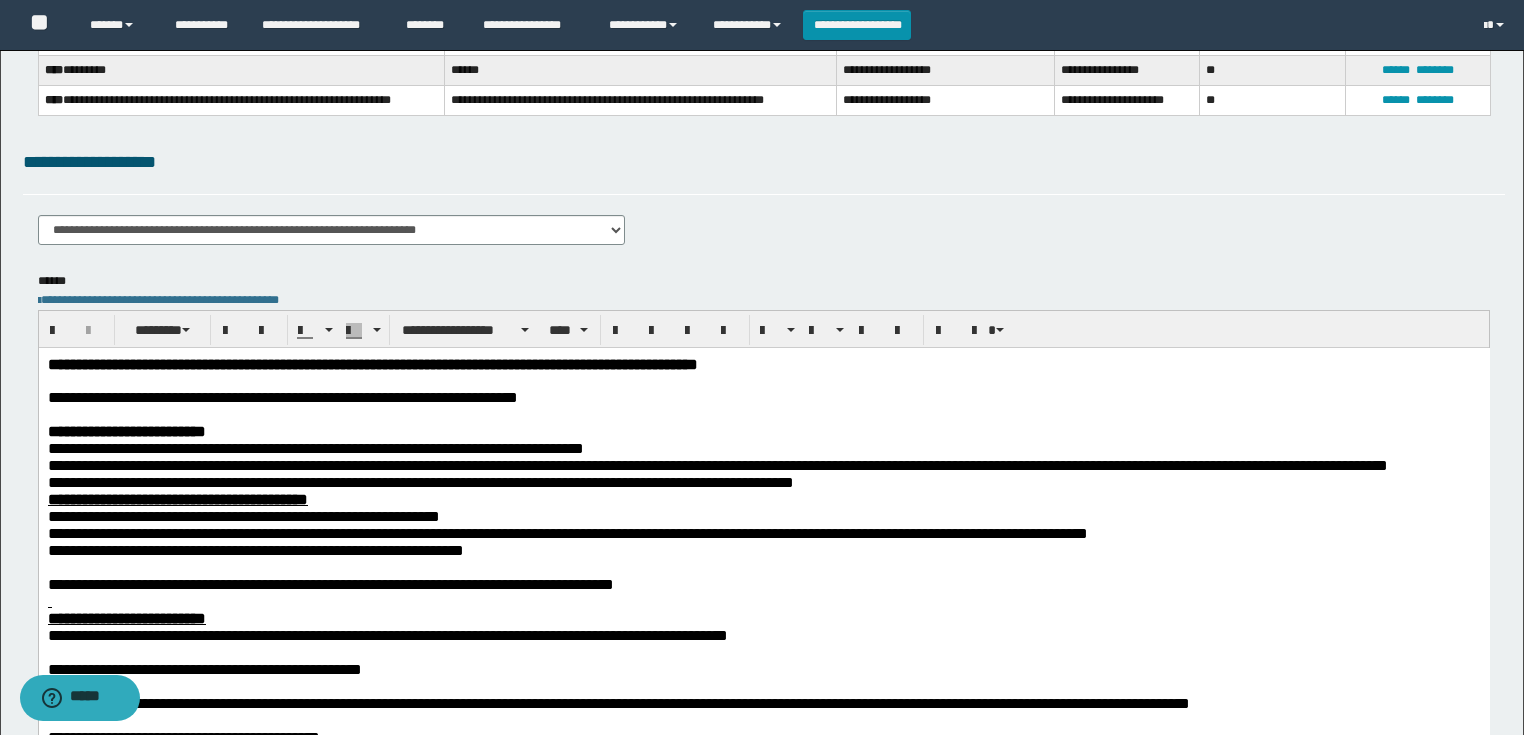 click at bounding box center [763, 567] 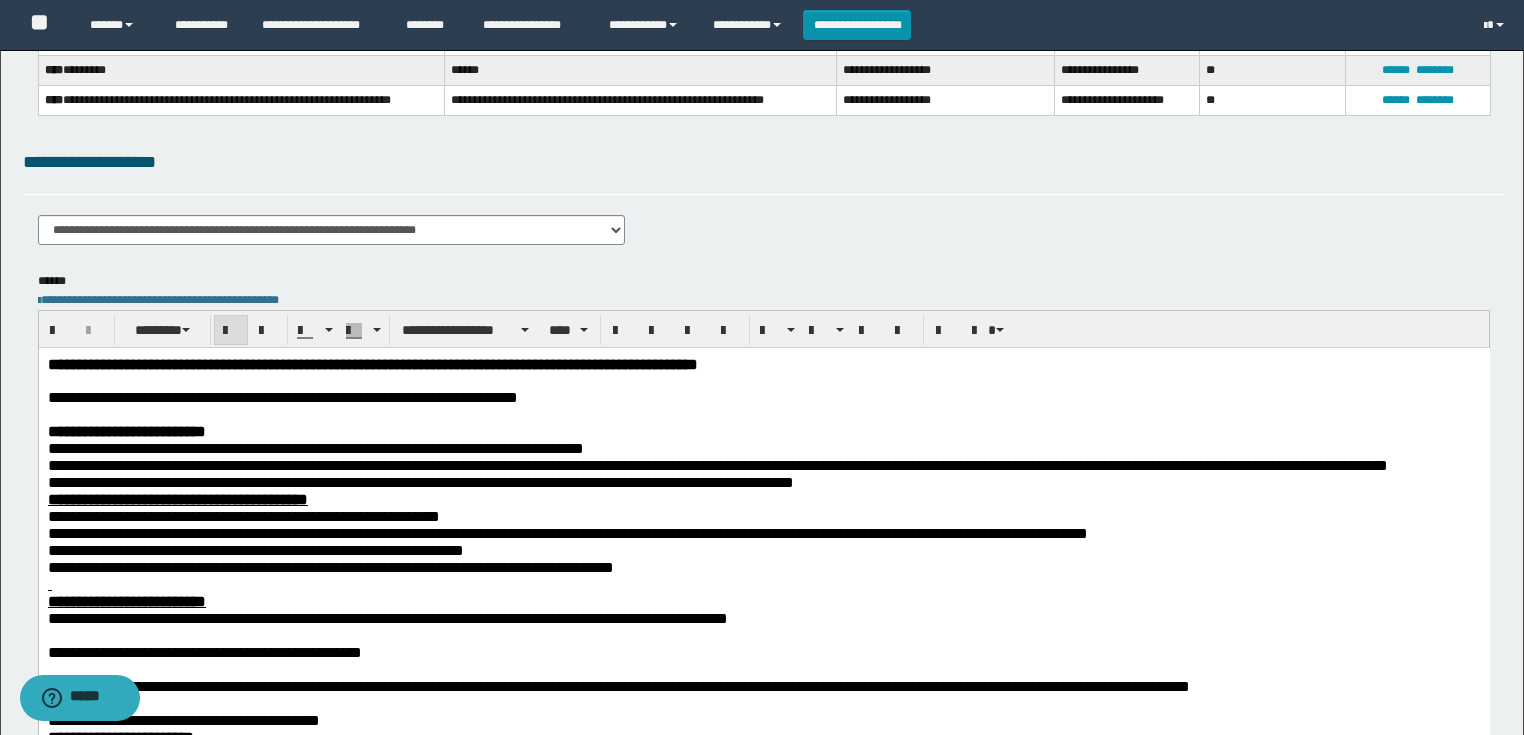 click at bounding box center (763, 584) 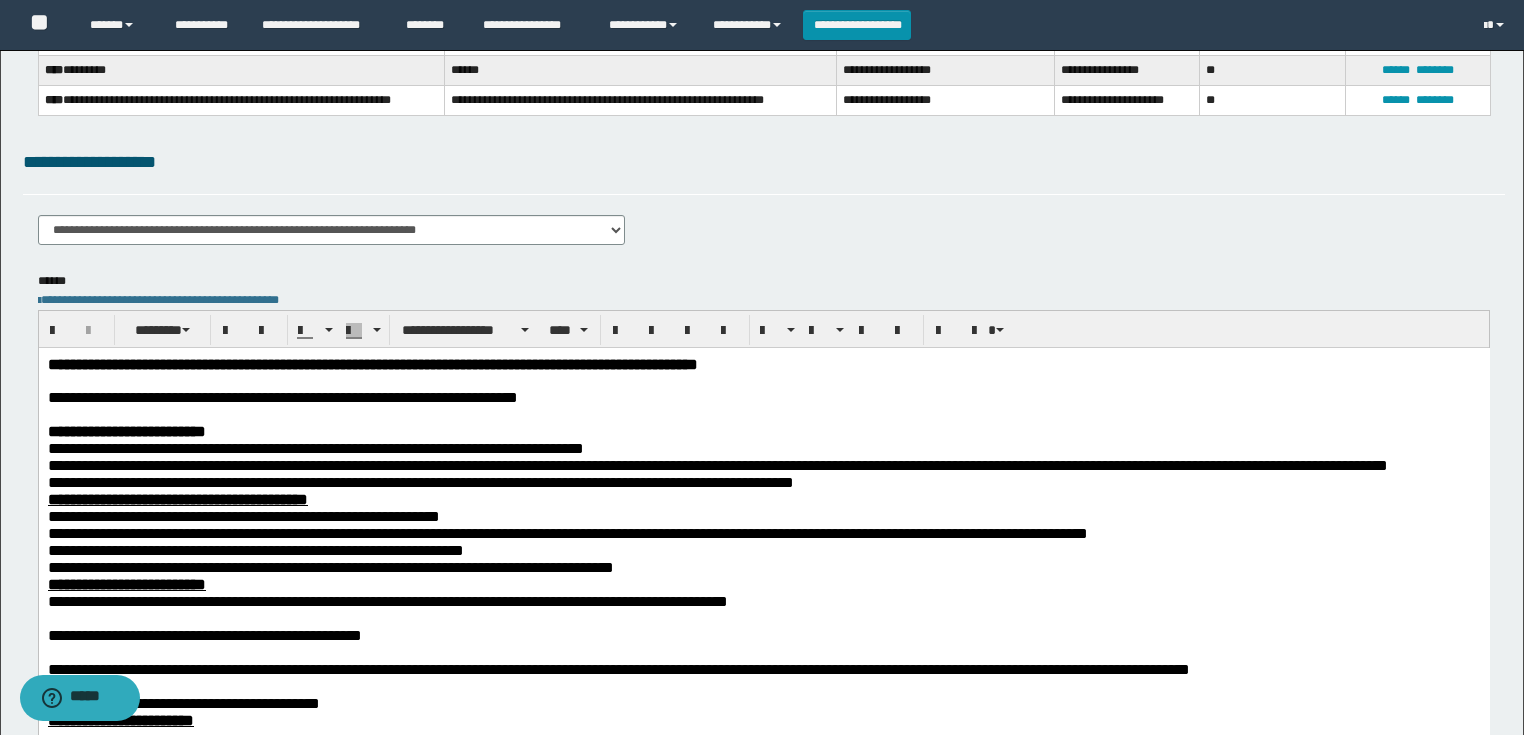 scroll, scrollTop: 400, scrollLeft: 0, axis: vertical 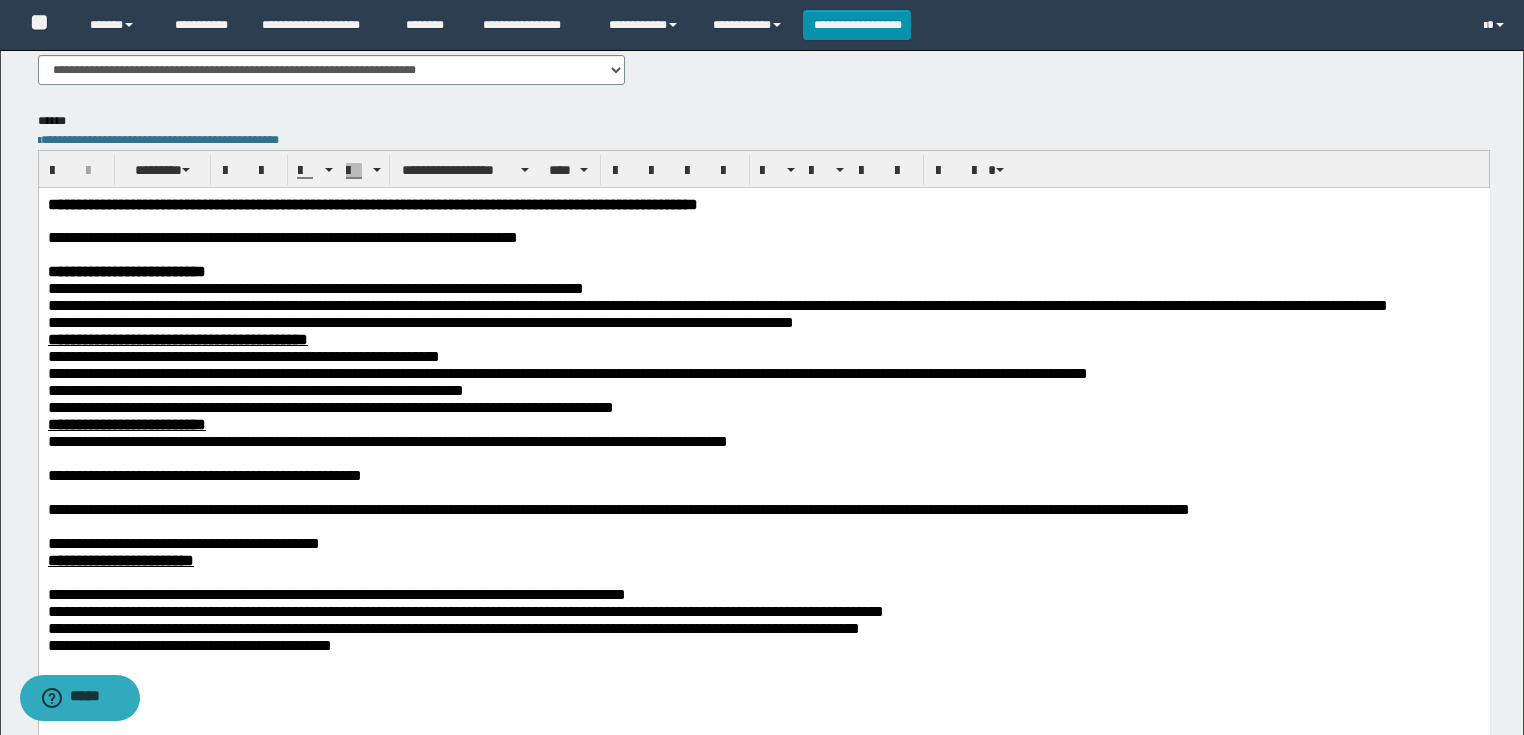 click at bounding box center (763, 458) 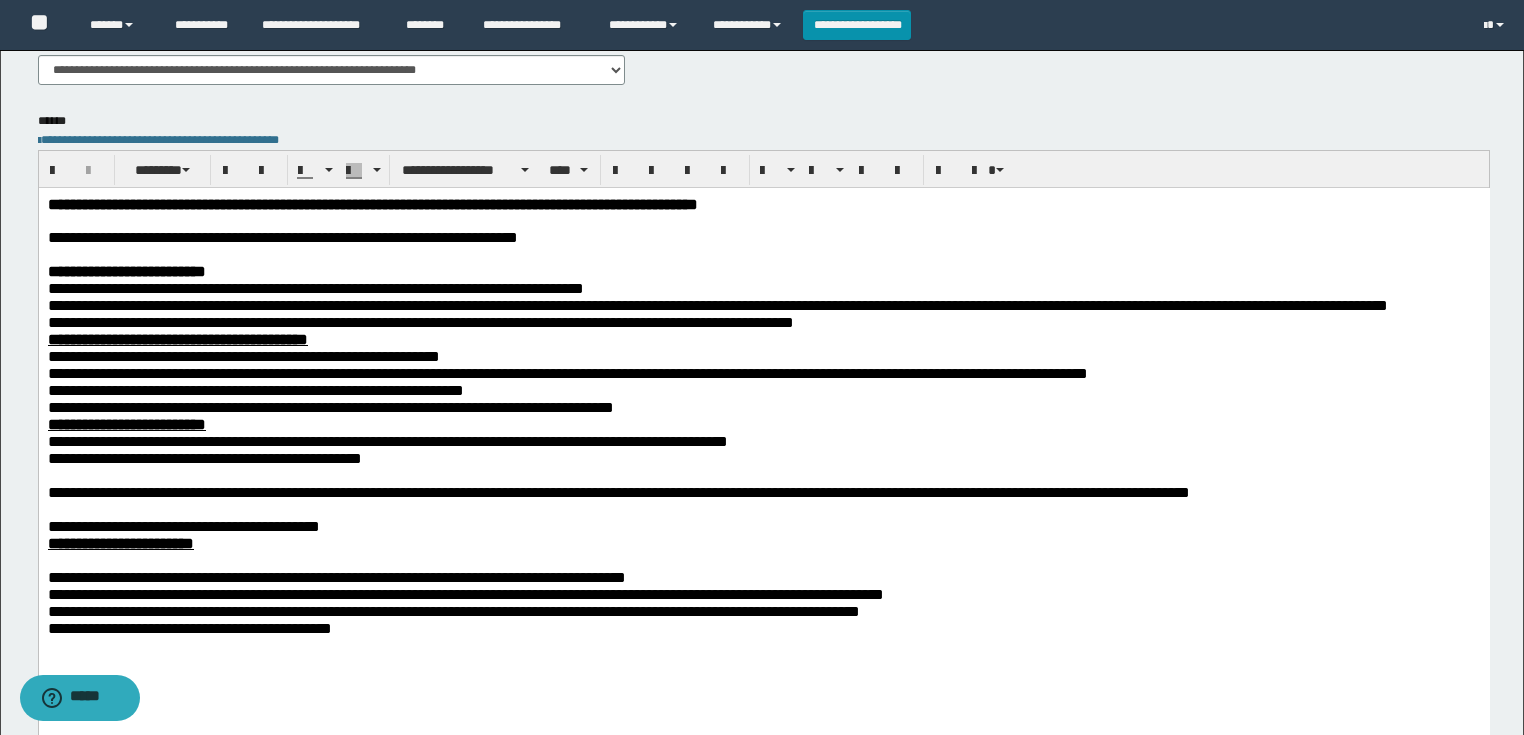 click at bounding box center [763, 475] 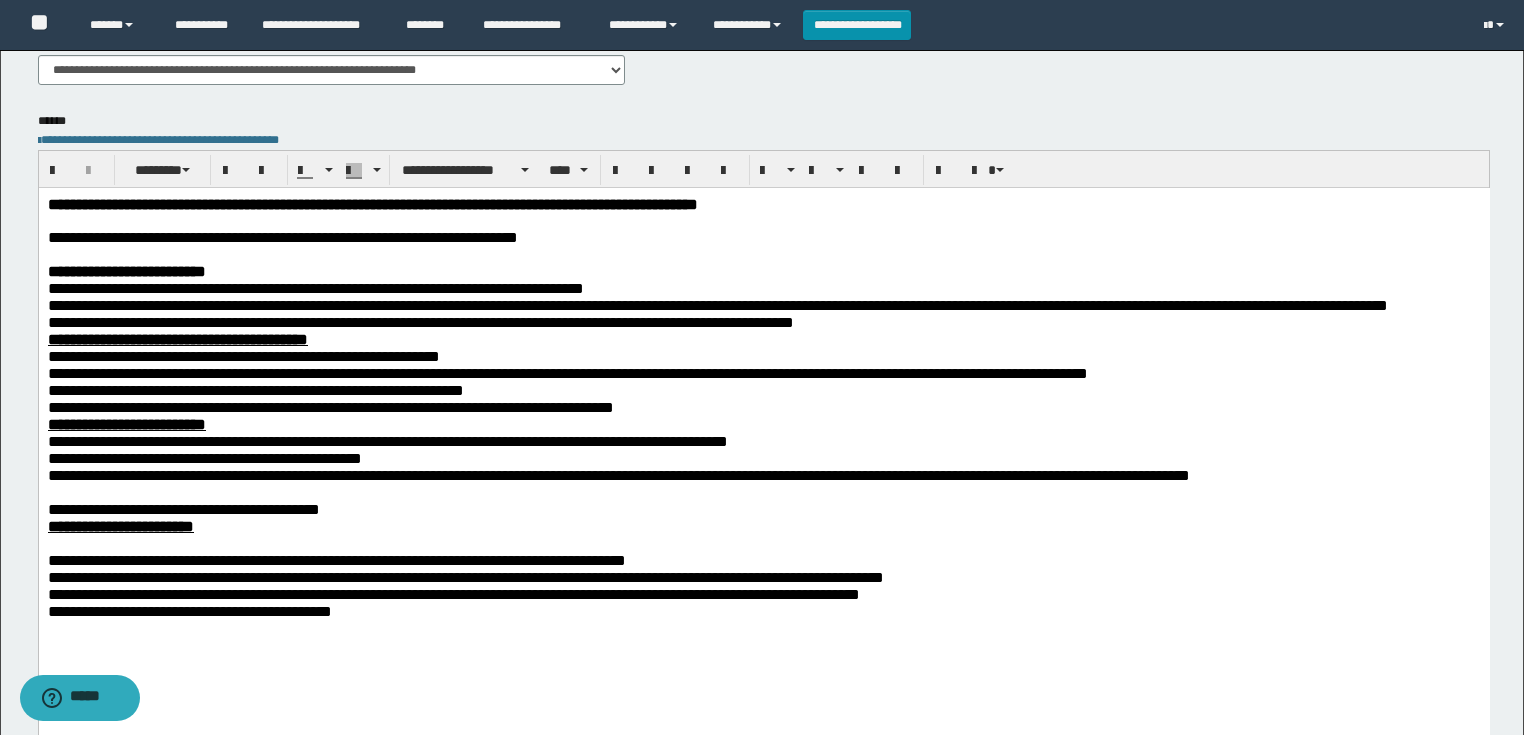click at bounding box center [763, 492] 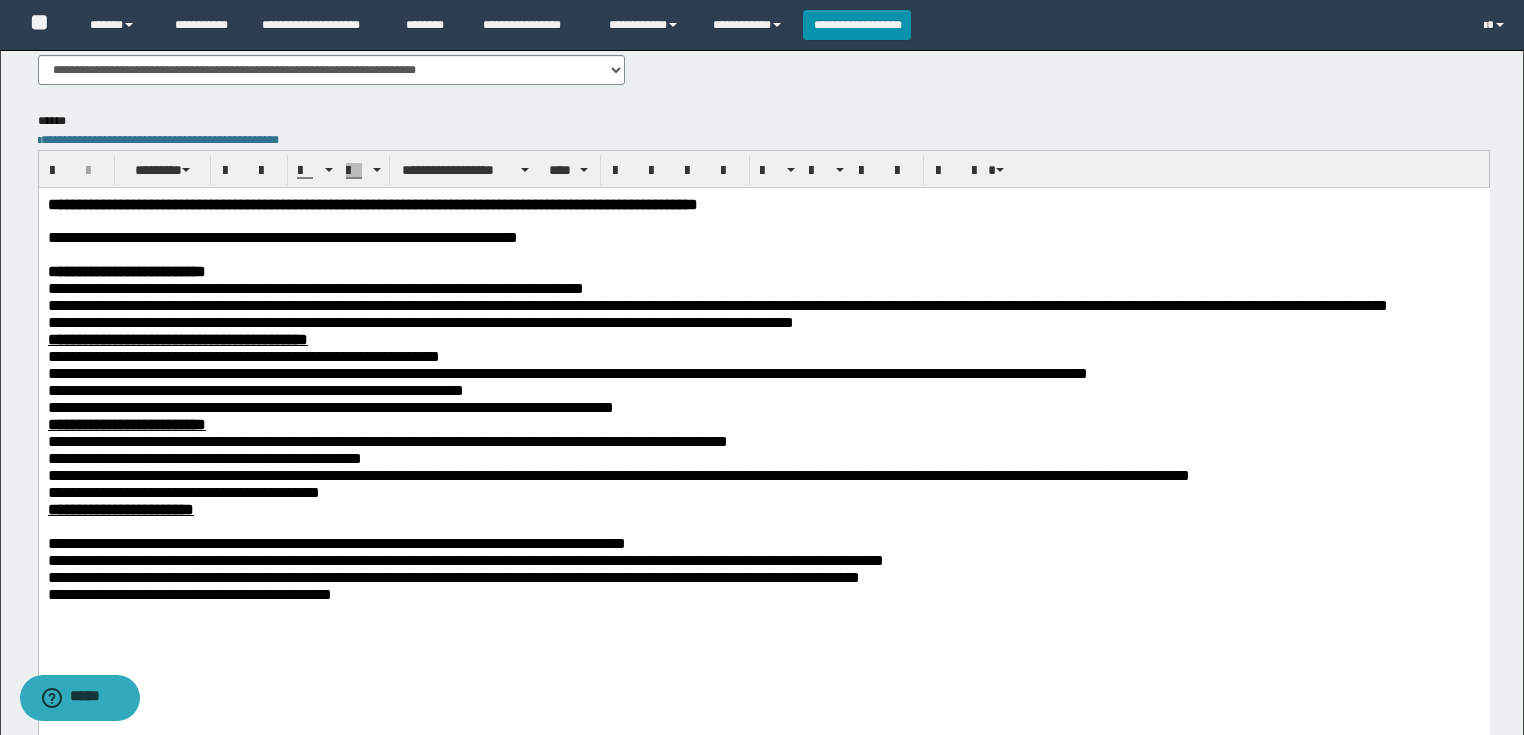 click on "**********" at bounding box center (336, 543) 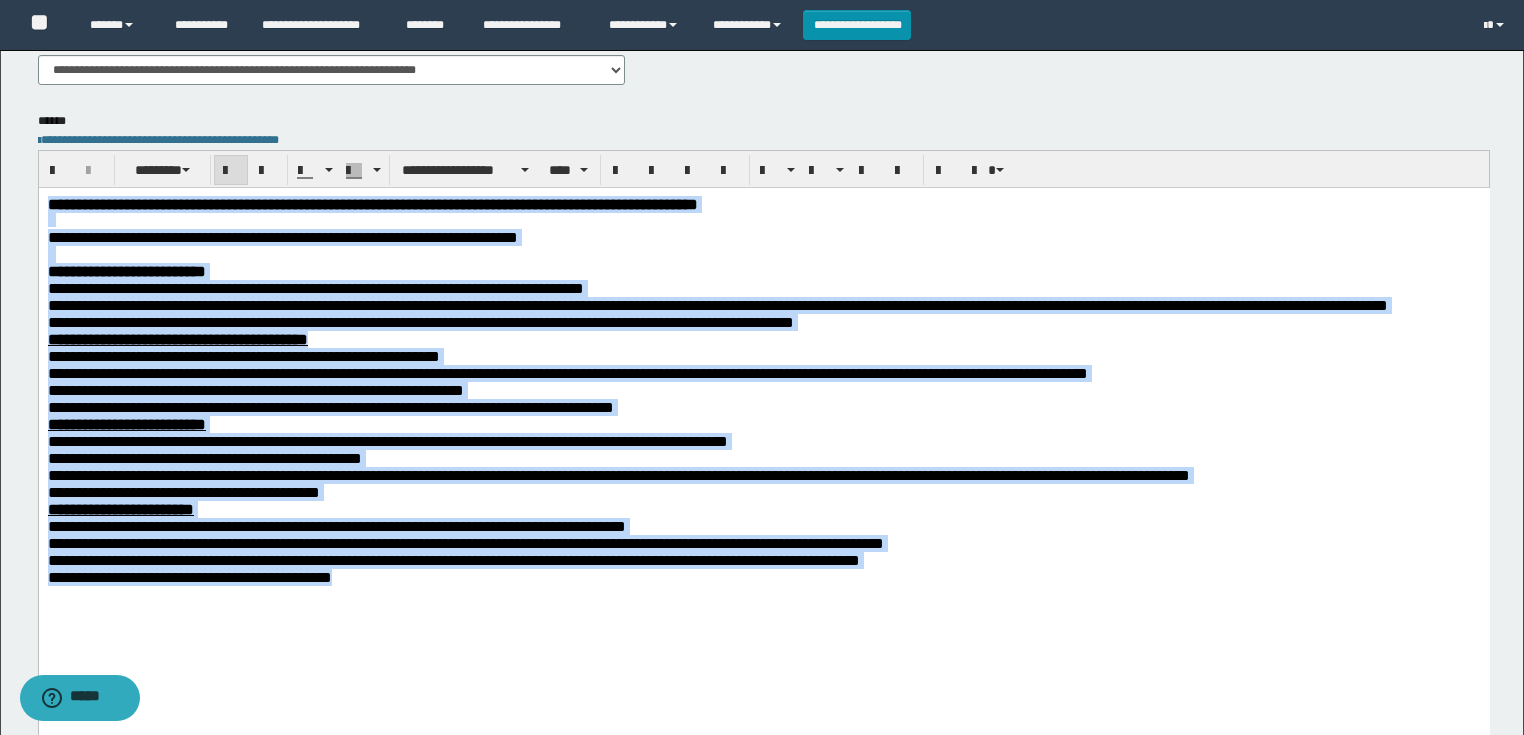 drag, startPoint x: 615, startPoint y: 688, endPoint x: 46, endPoint y: 393, distance: 640.9259 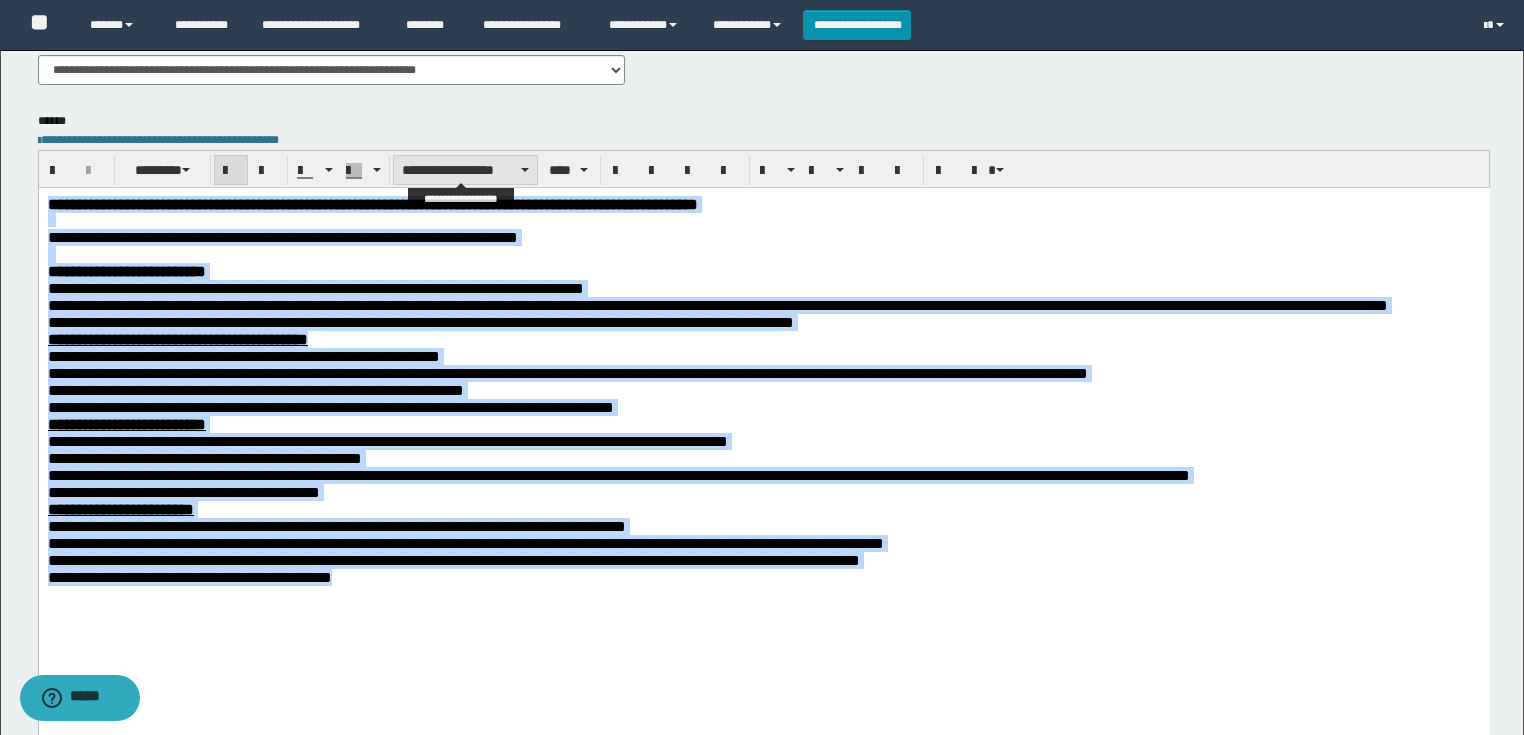 click on "**********" at bounding box center [465, 170] 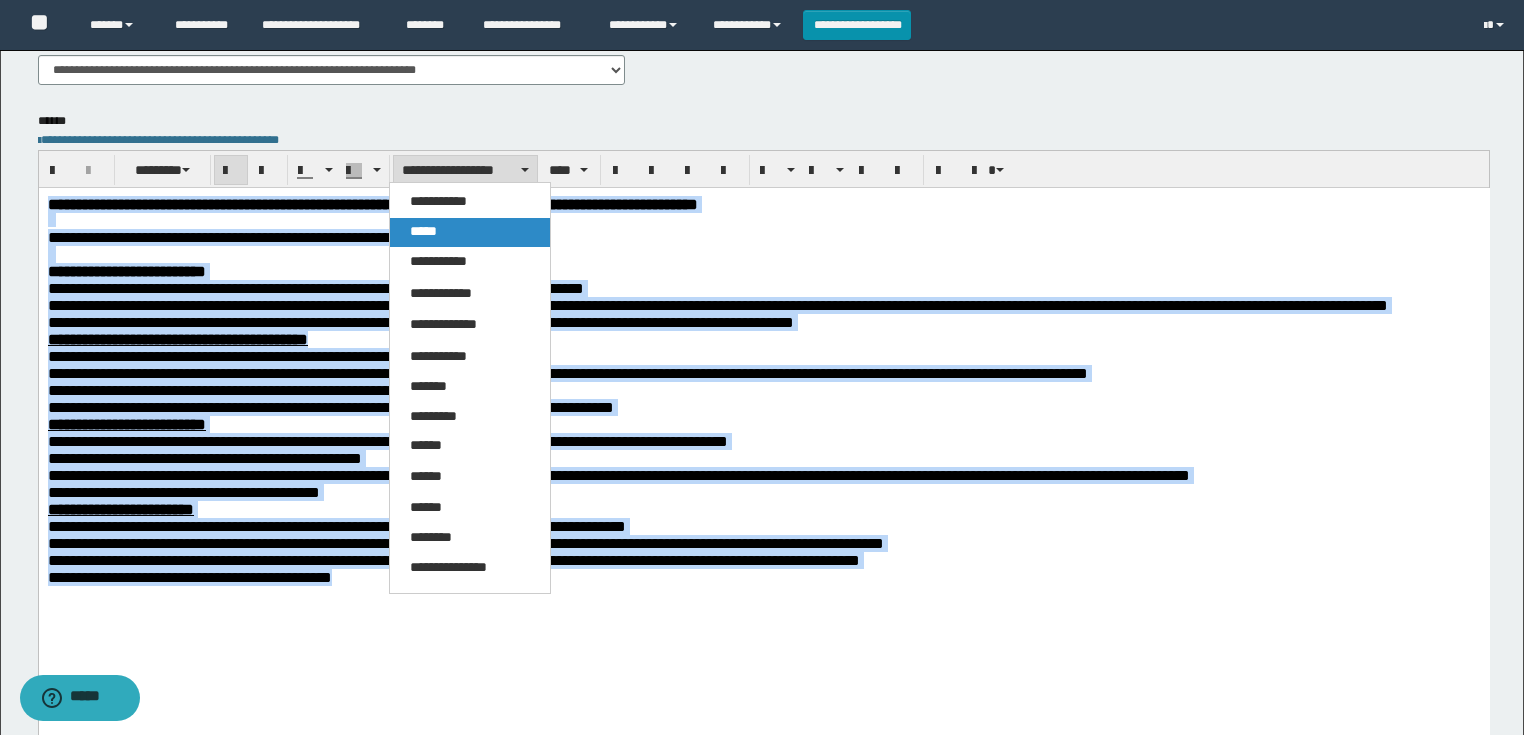 click on "*****" at bounding box center [470, 232] 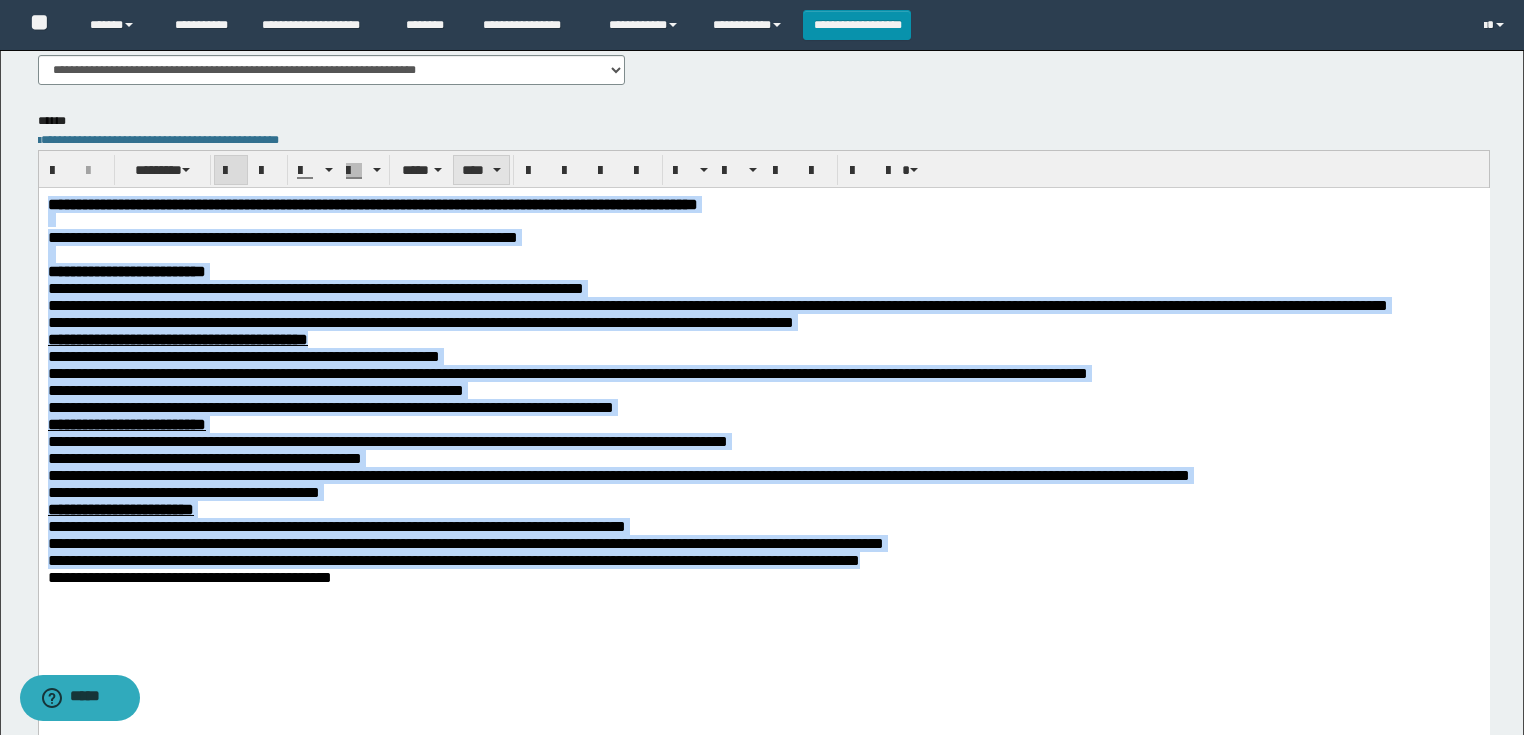 click on "****" at bounding box center (481, 170) 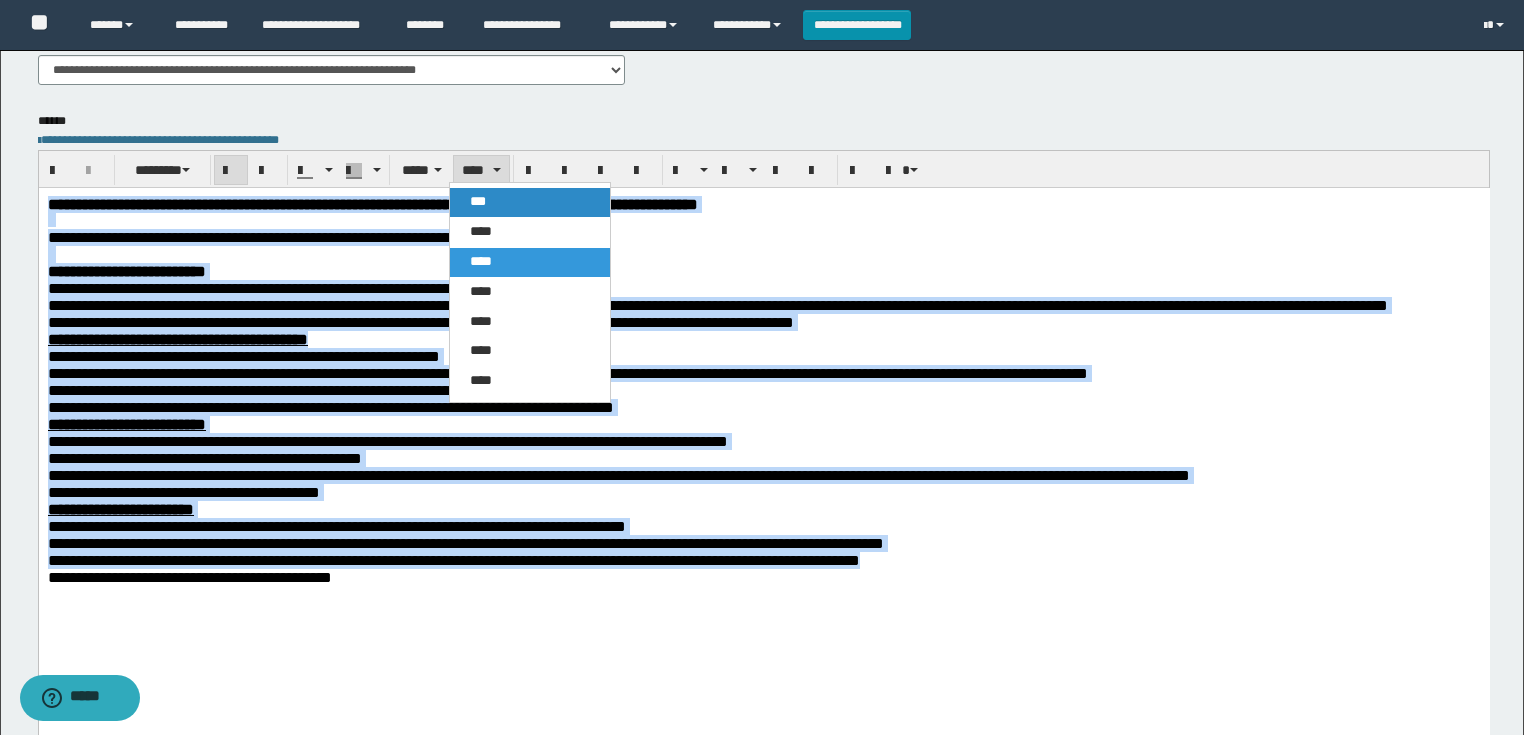 click on "***" at bounding box center [530, 202] 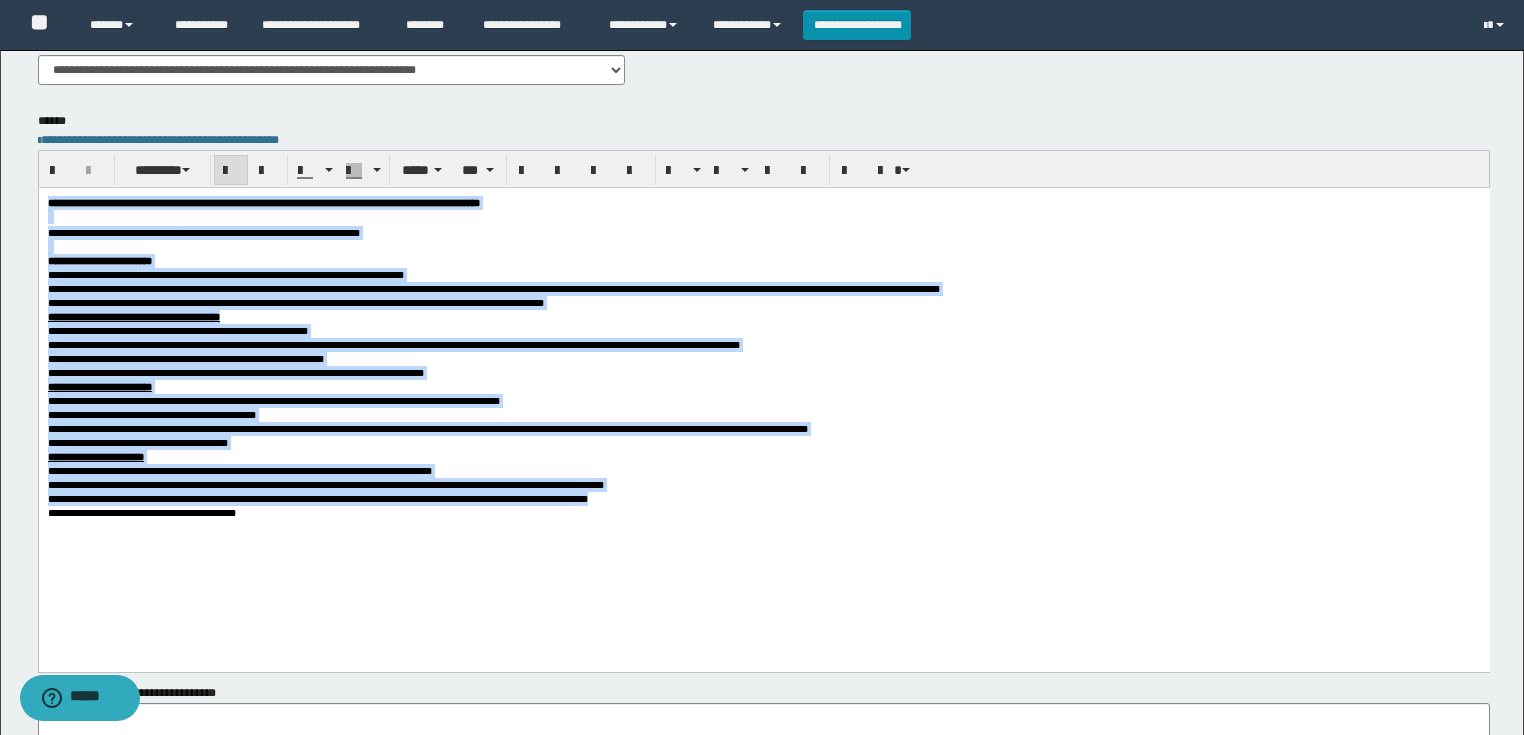 click on "**********" at bounding box center [203, 233] 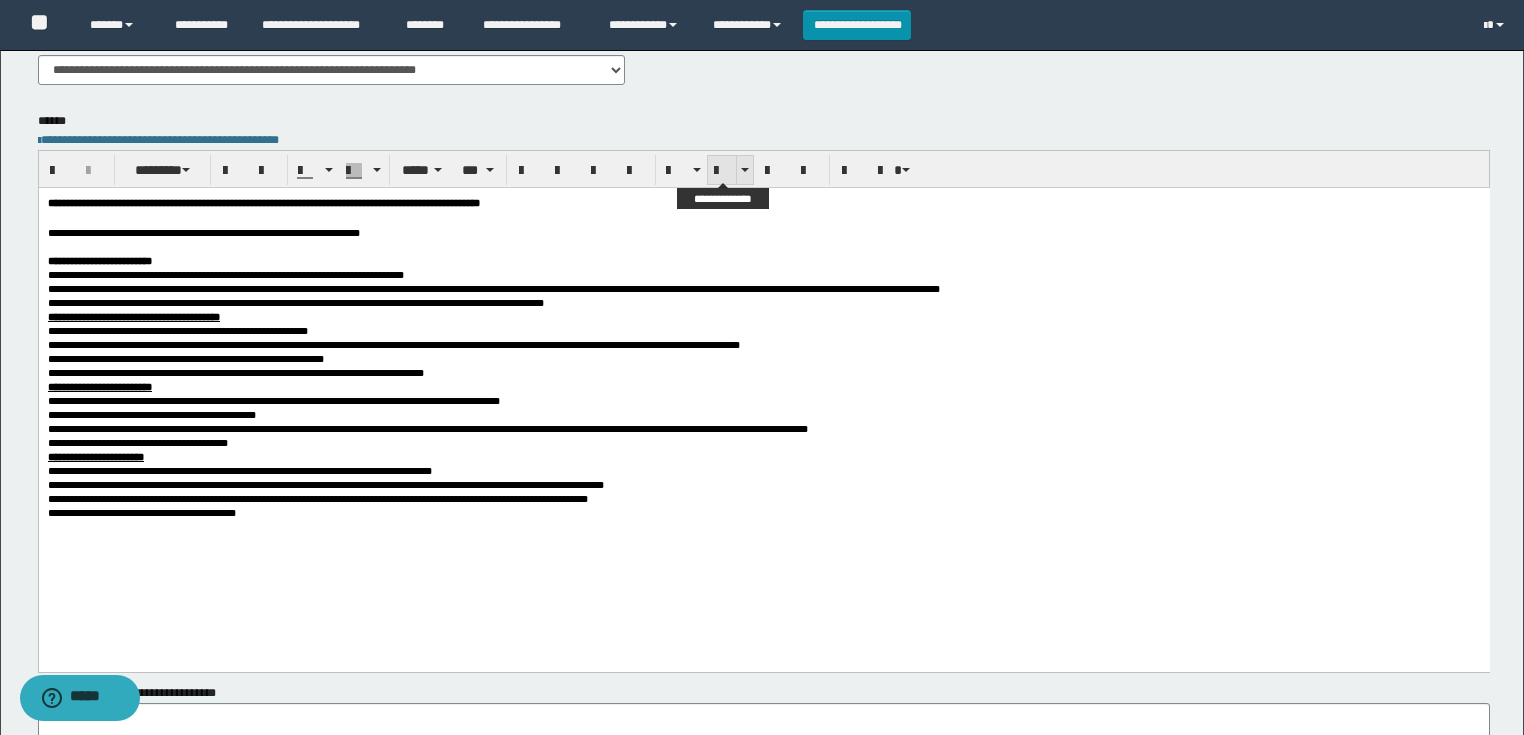 click at bounding box center [722, 170] 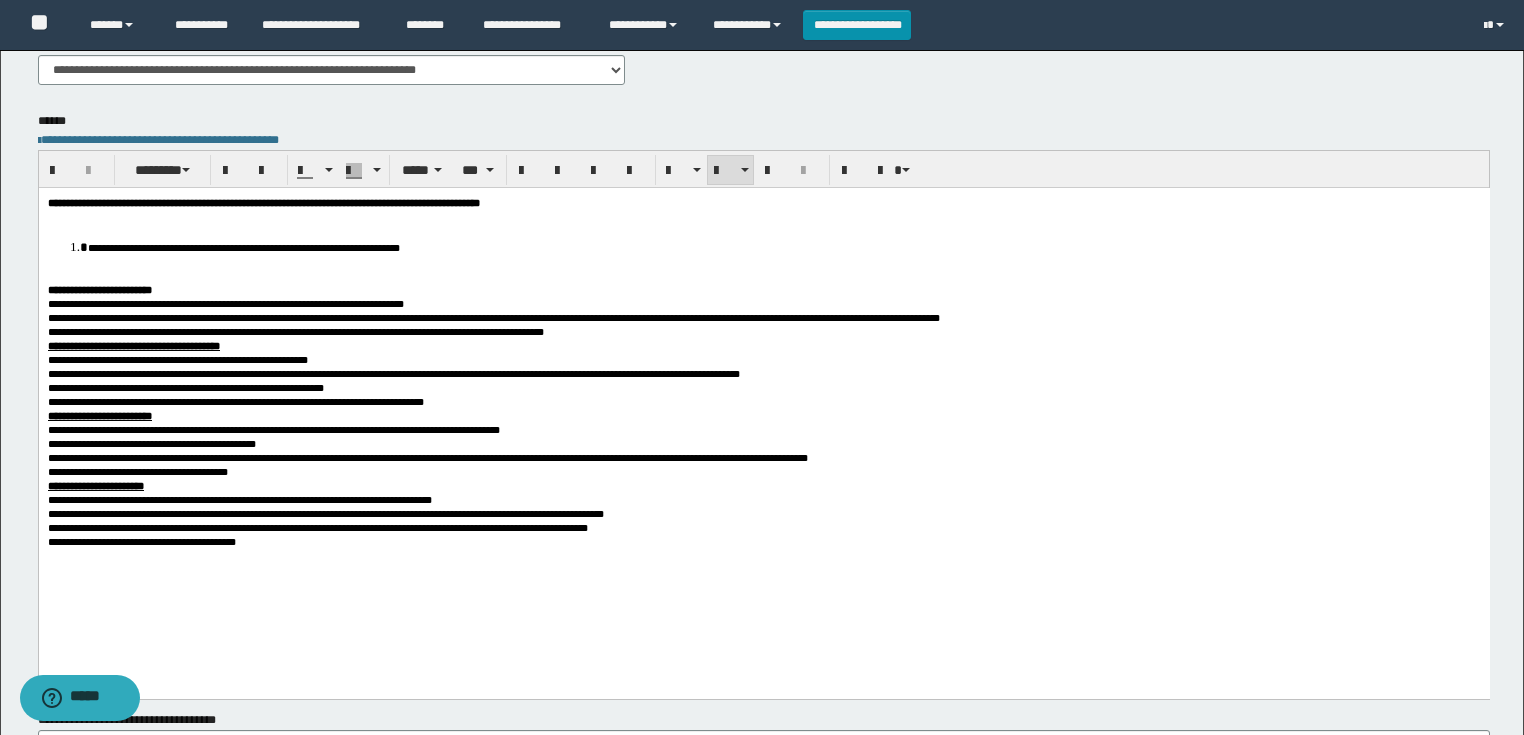 click at bounding box center [763, 218] 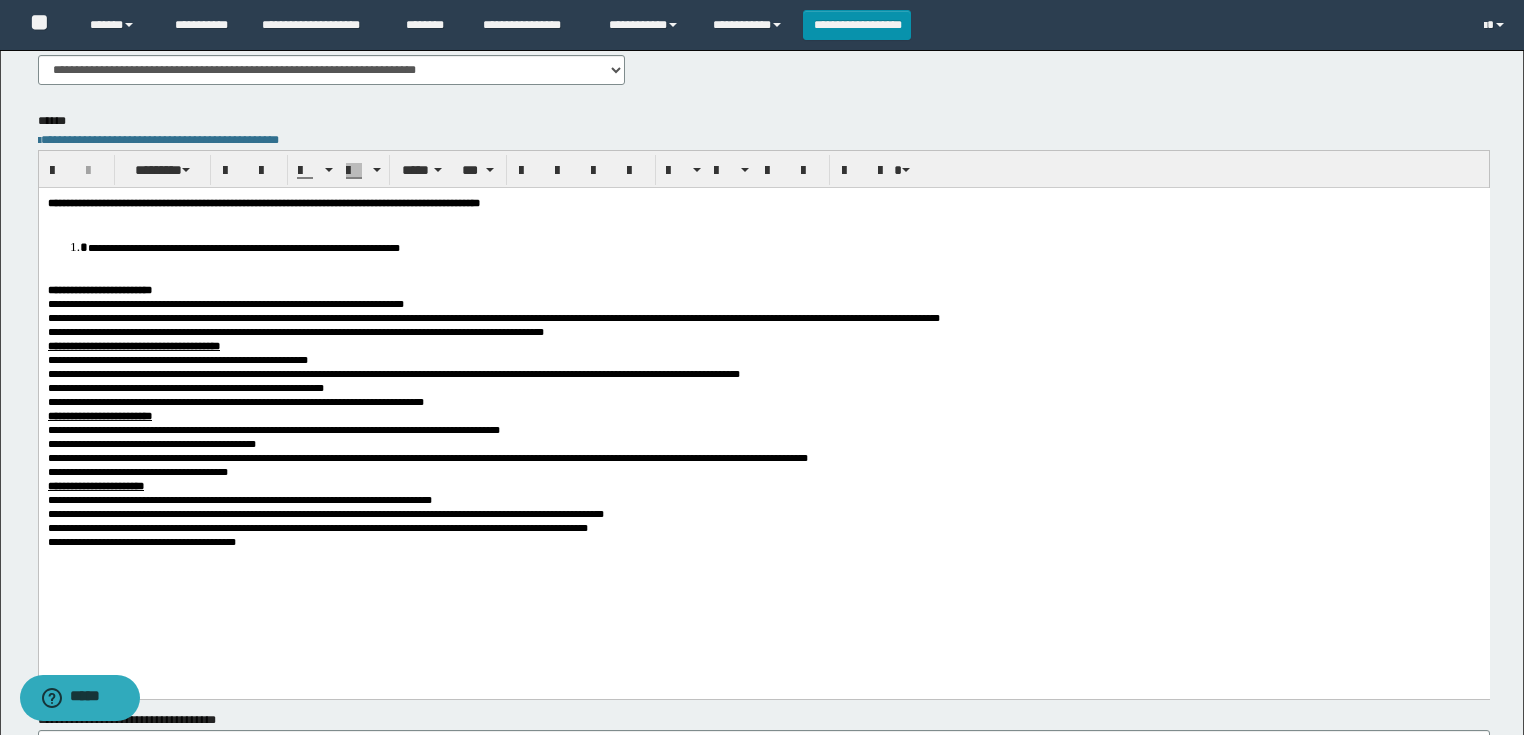 click at bounding box center [763, 276] 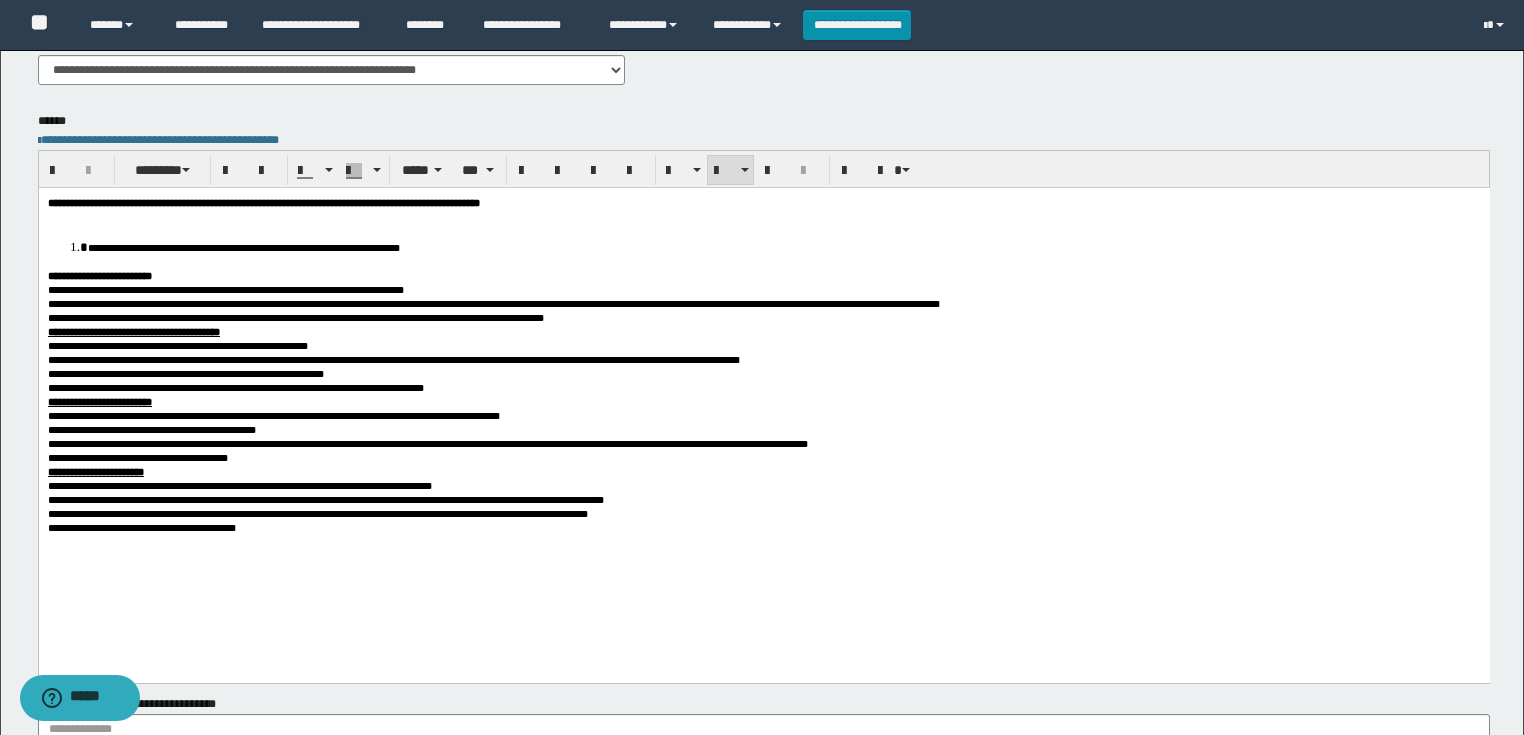 click at bounding box center (763, 218) 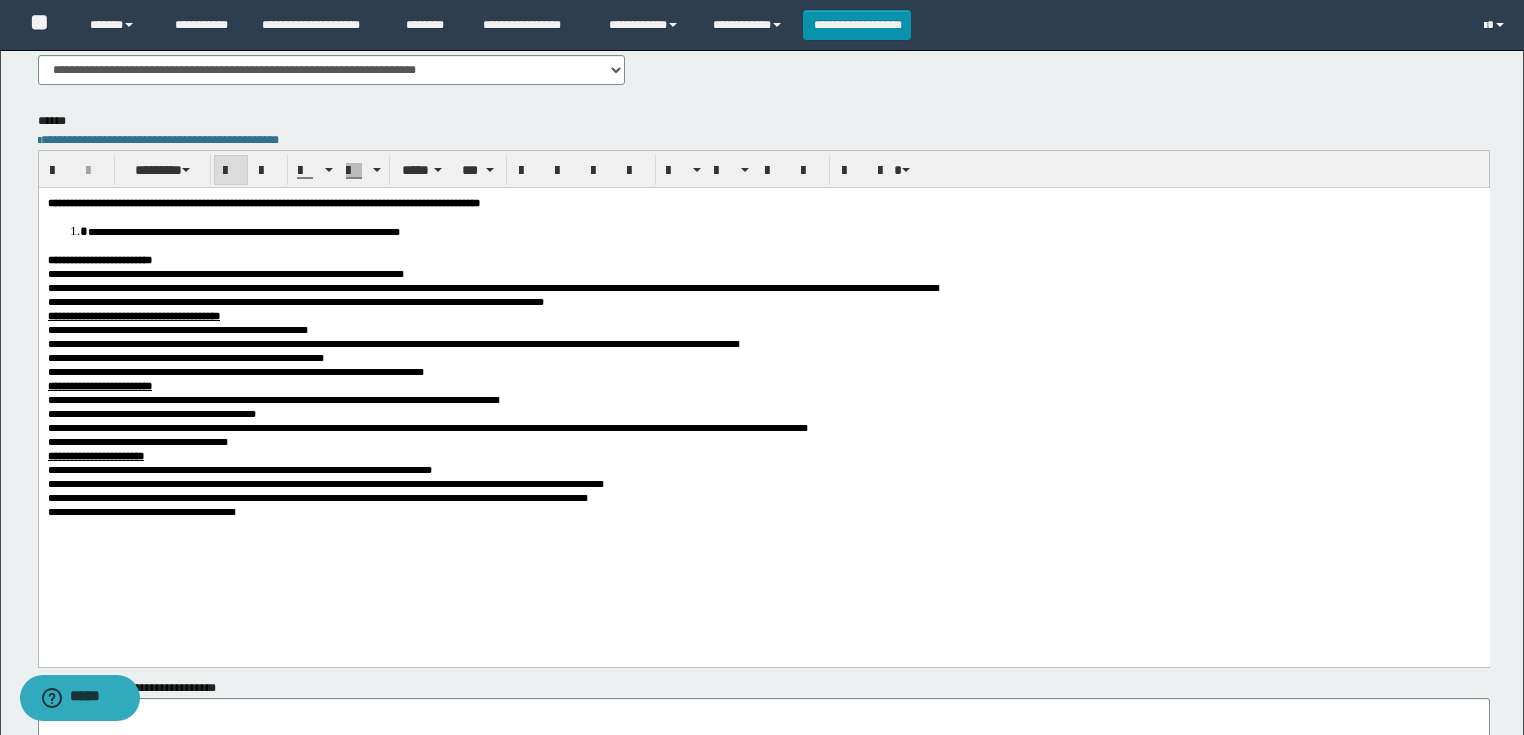 click on "**********" at bounding box center (783, 231) 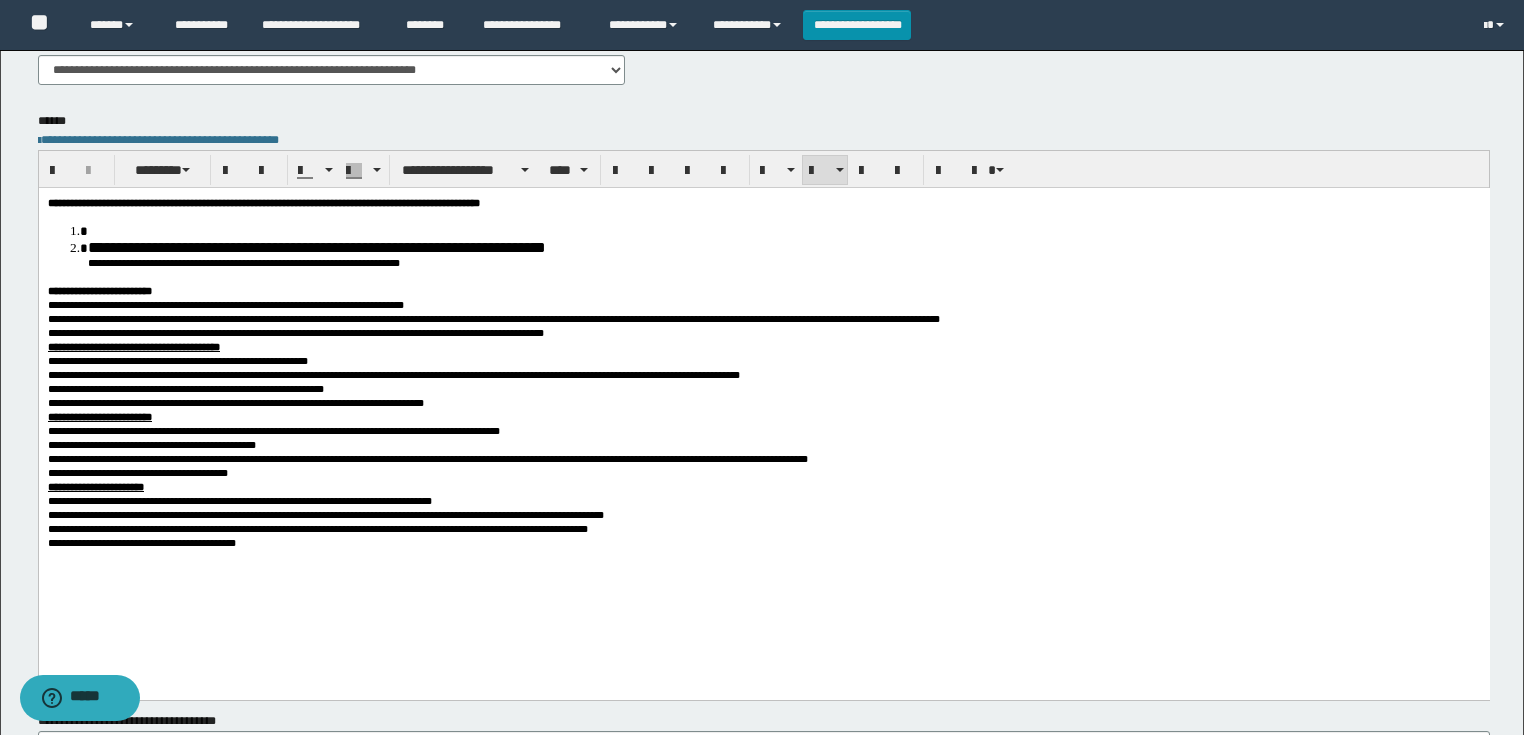 click on "**********" at bounding box center (316, 247) 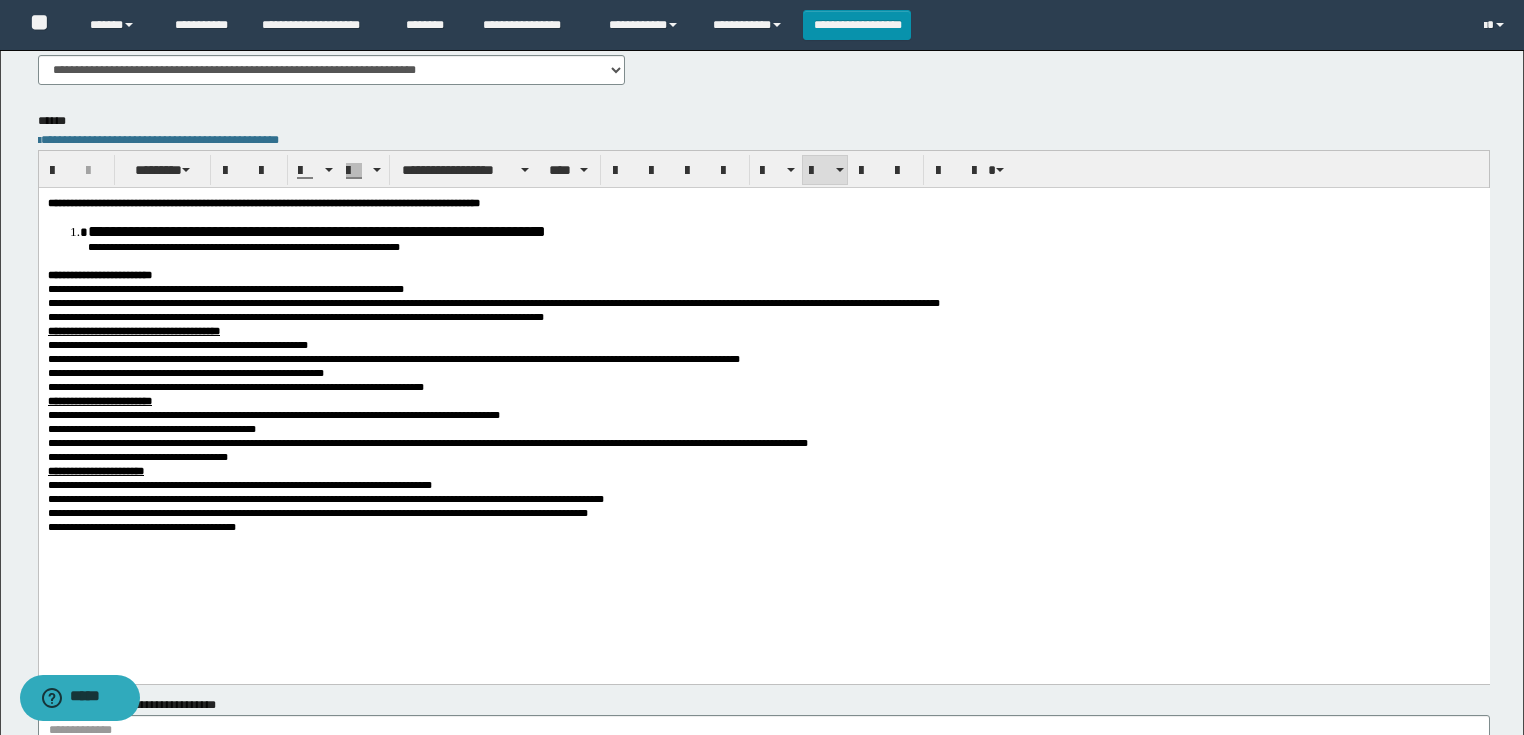 click on "**********" at bounding box center [783, 231] 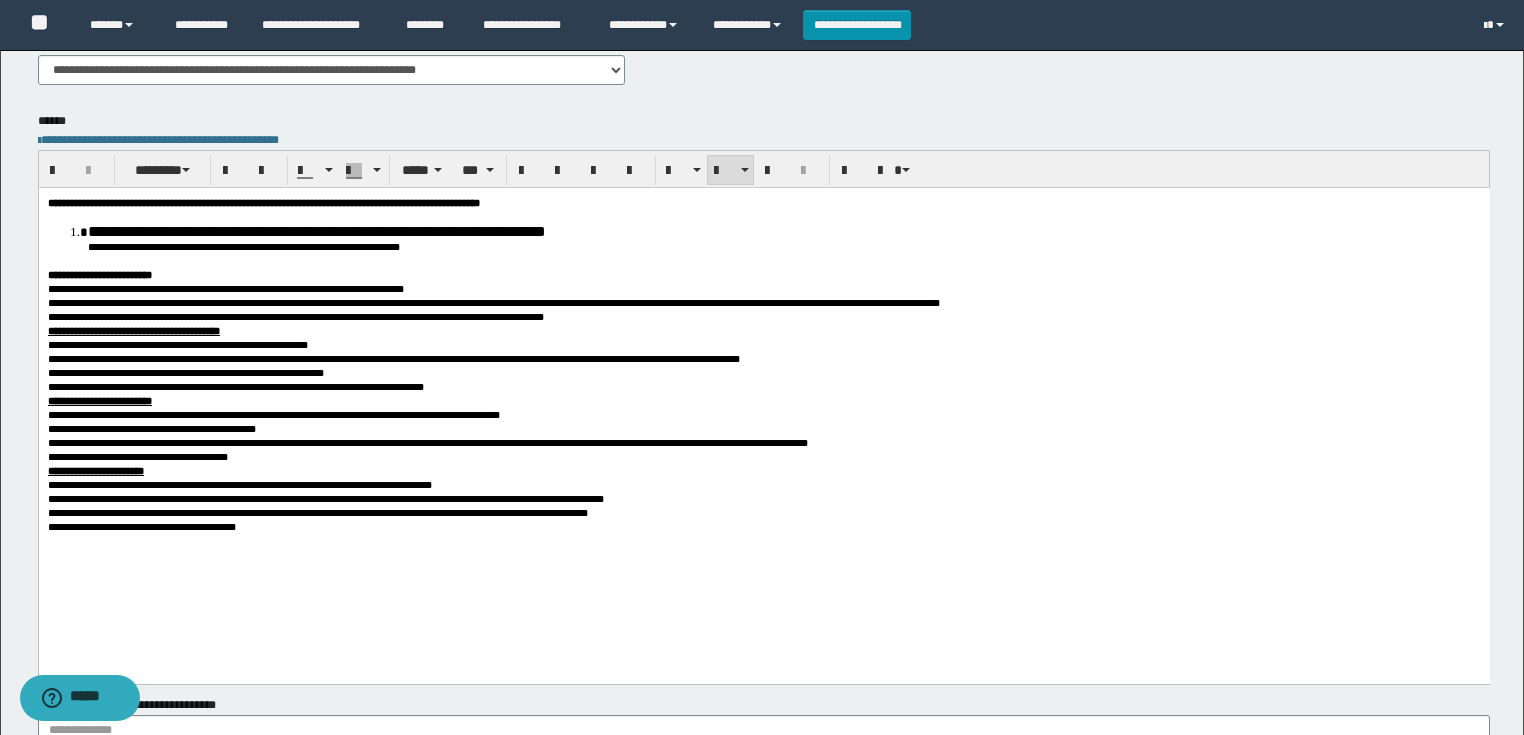click on "**********" at bounding box center [243, 247] 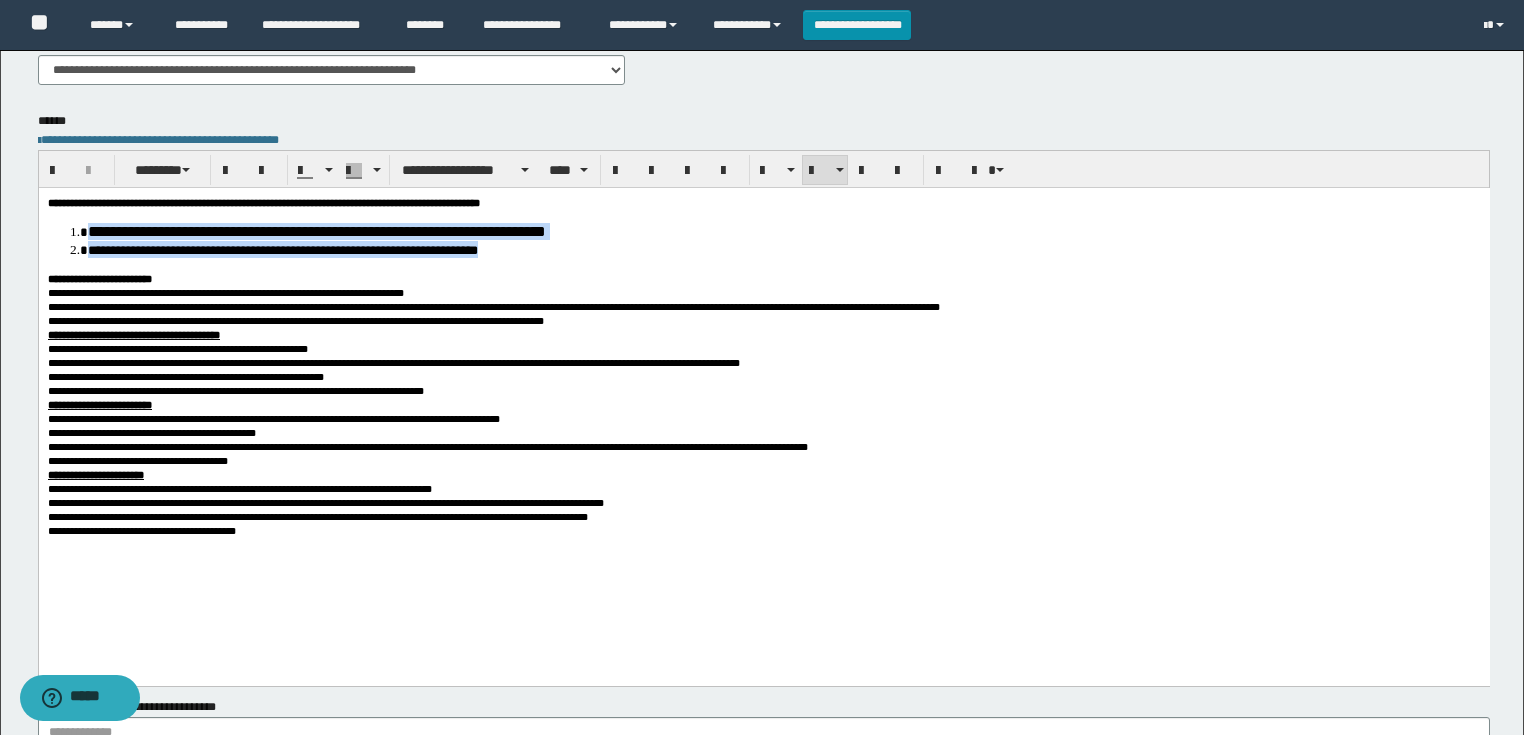 drag, startPoint x: 690, startPoint y: 250, endPoint x: 90, endPoint y: 227, distance: 600.4407 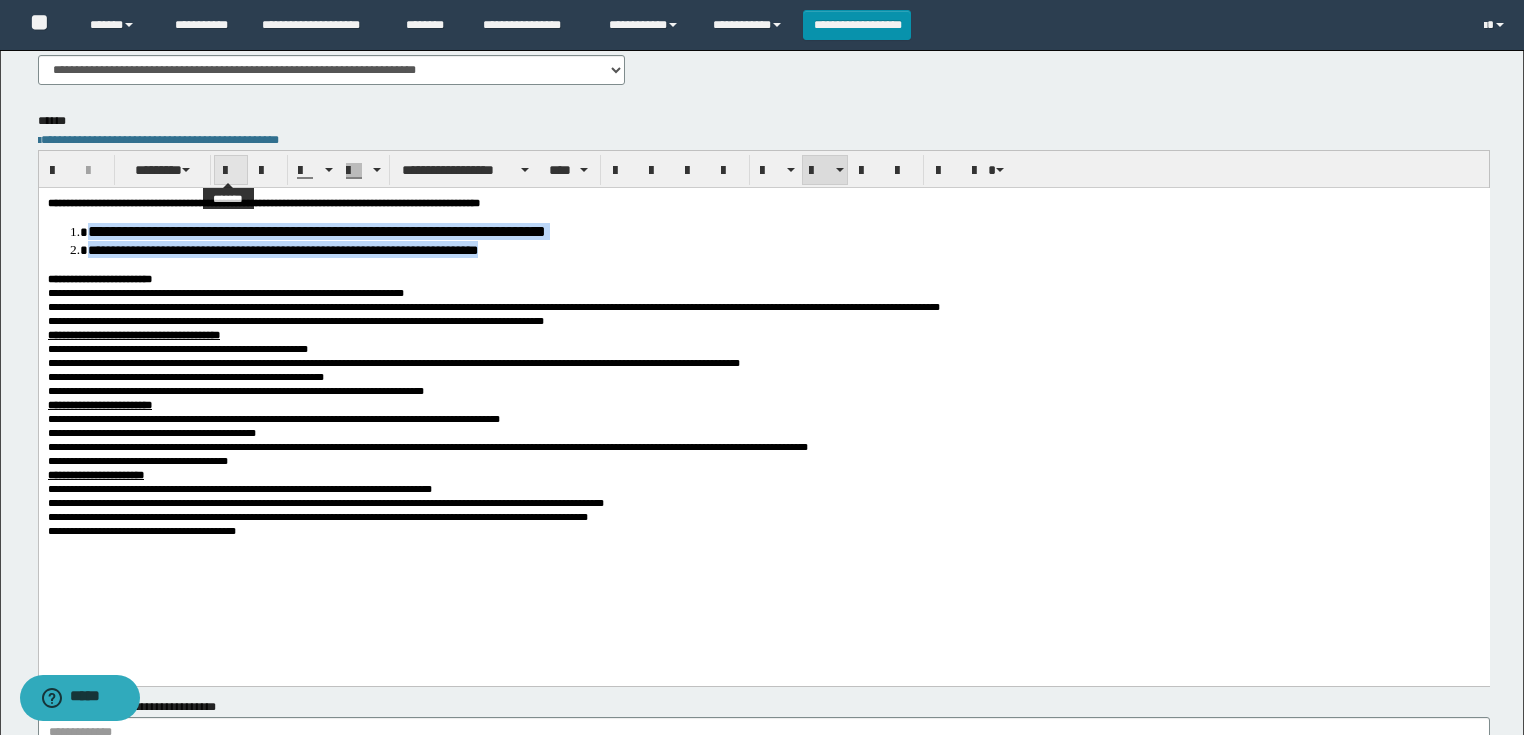 click at bounding box center [231, 171] 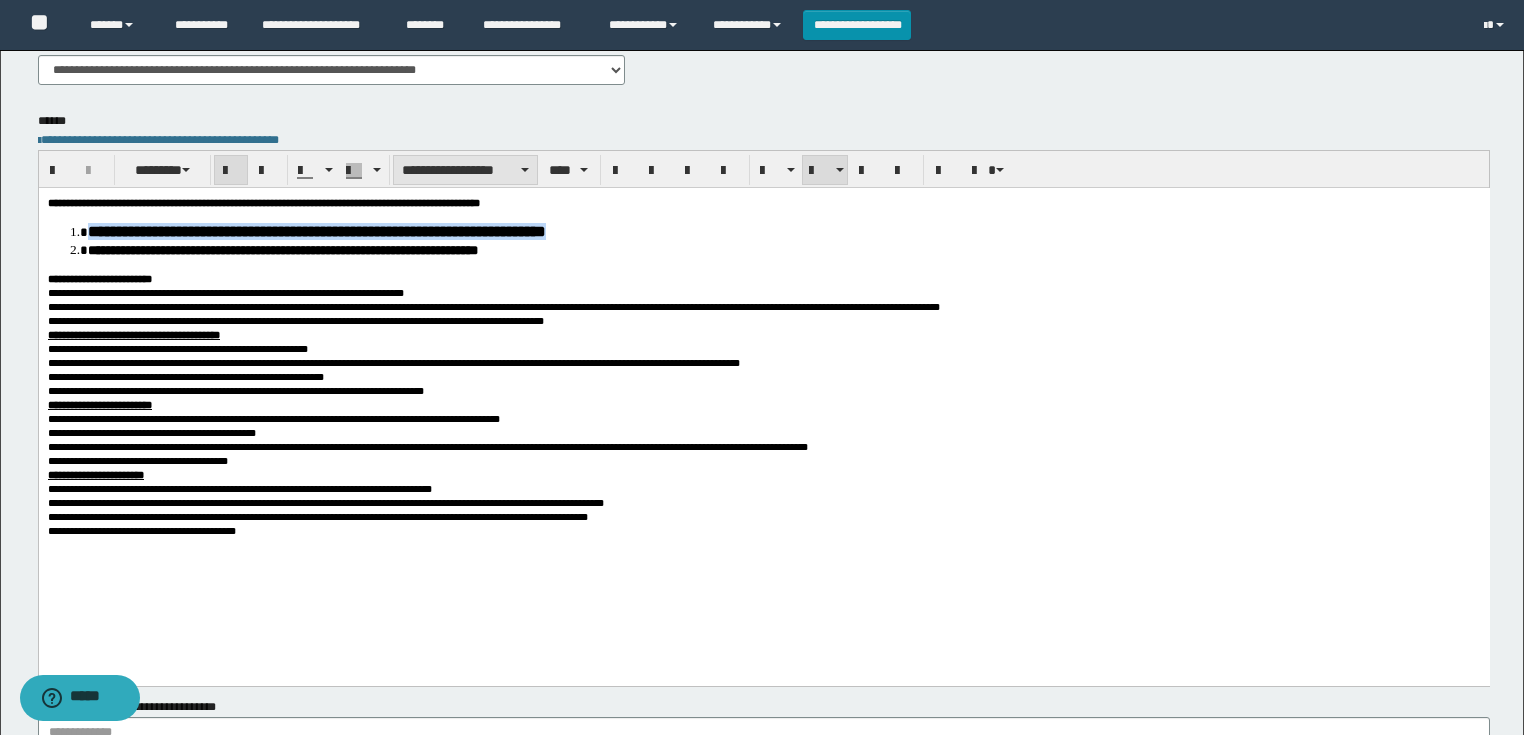 click on "**********" at bounding box center [465, 170] 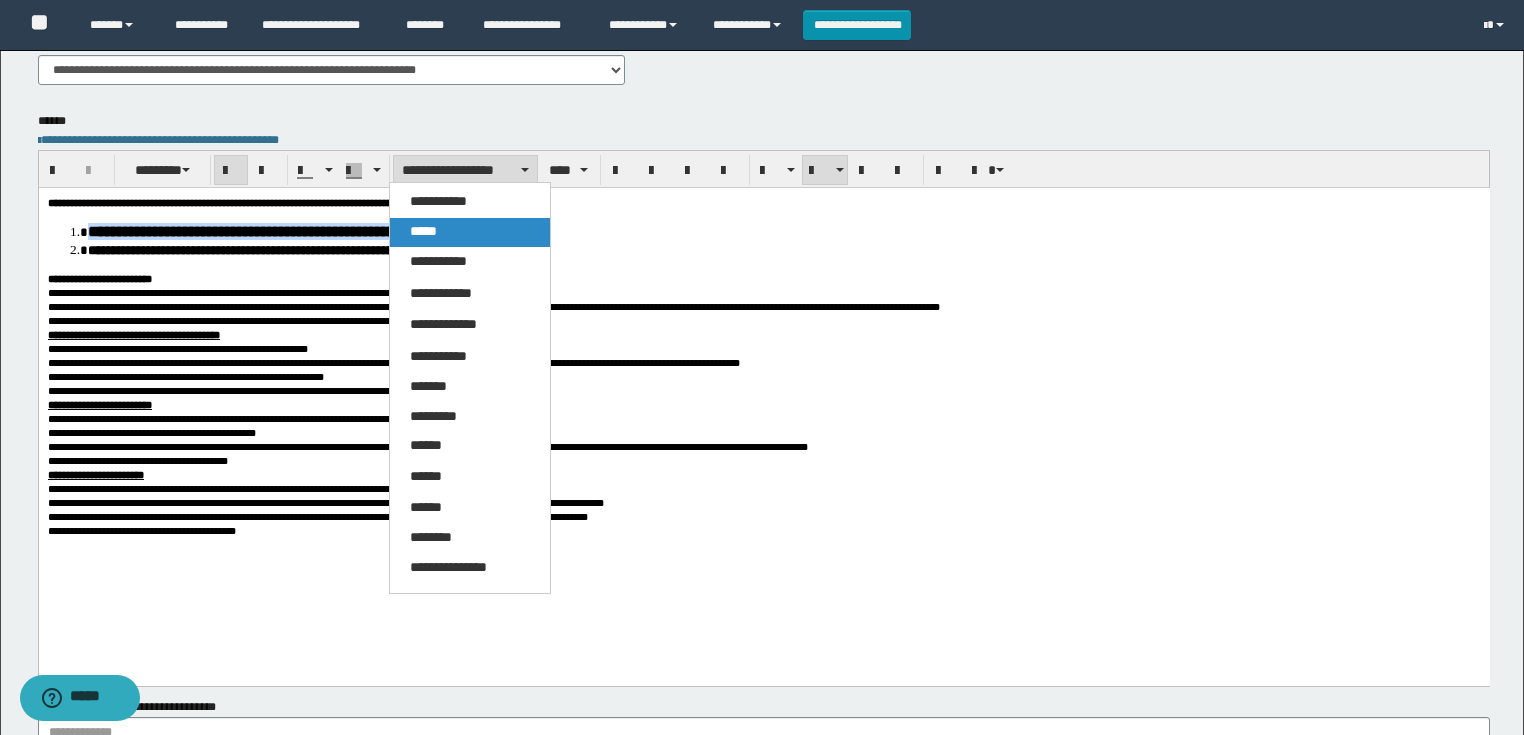 click on "*****" at bounding box center [423, 231] 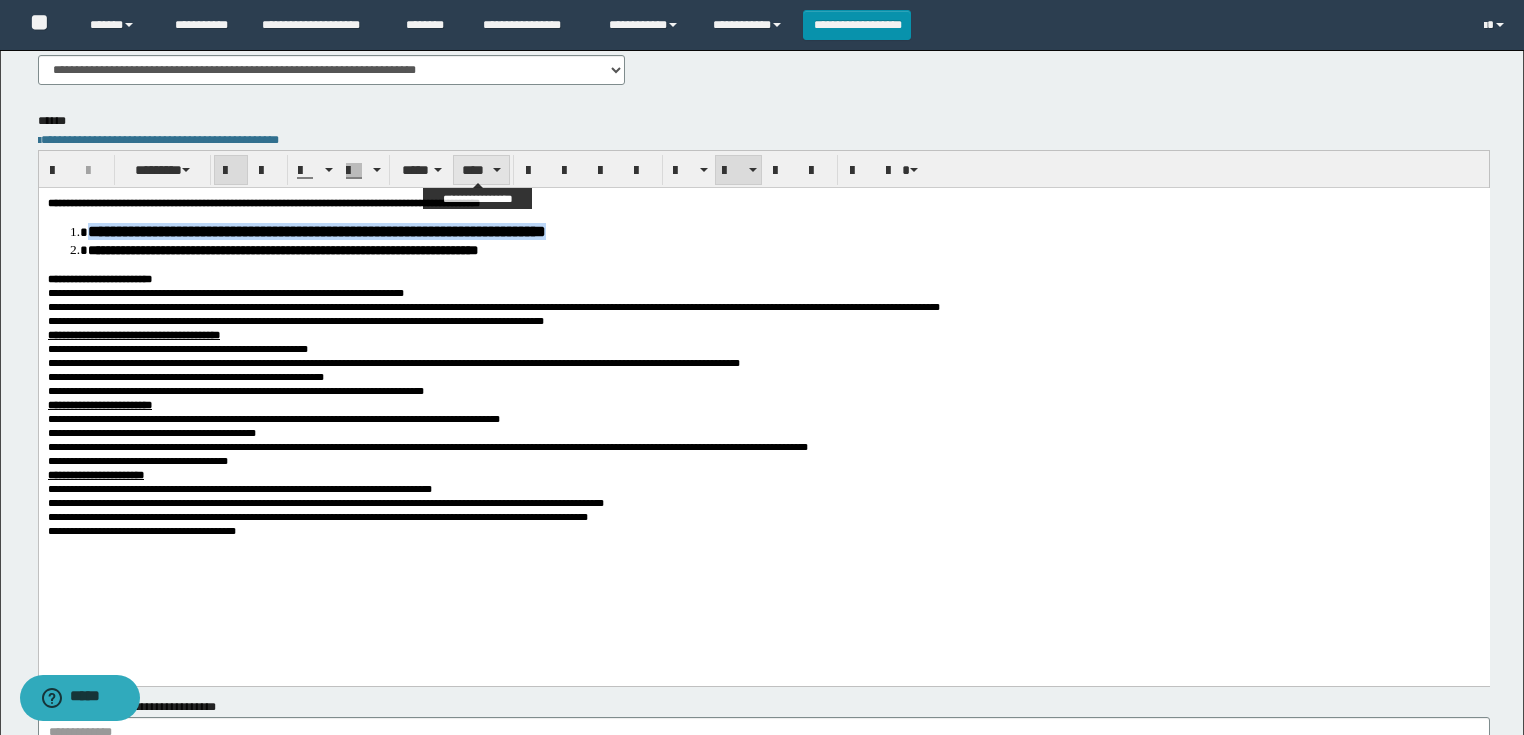 drag, startPoint x: 481, startPoint y: 160, endPoint x: 480, endPoint y: 179, distance: 19.026299 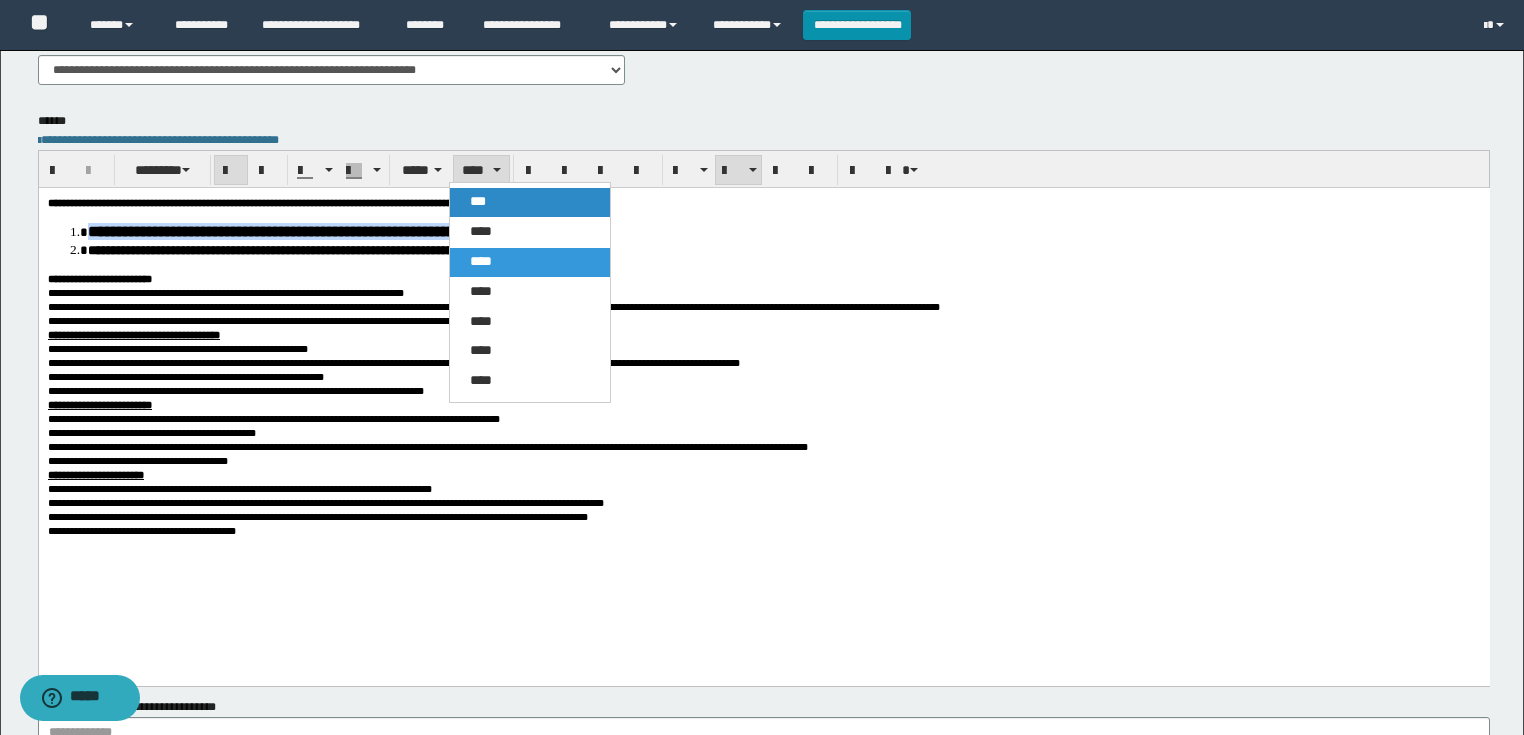click on "***" at bounding box center (478, 201) 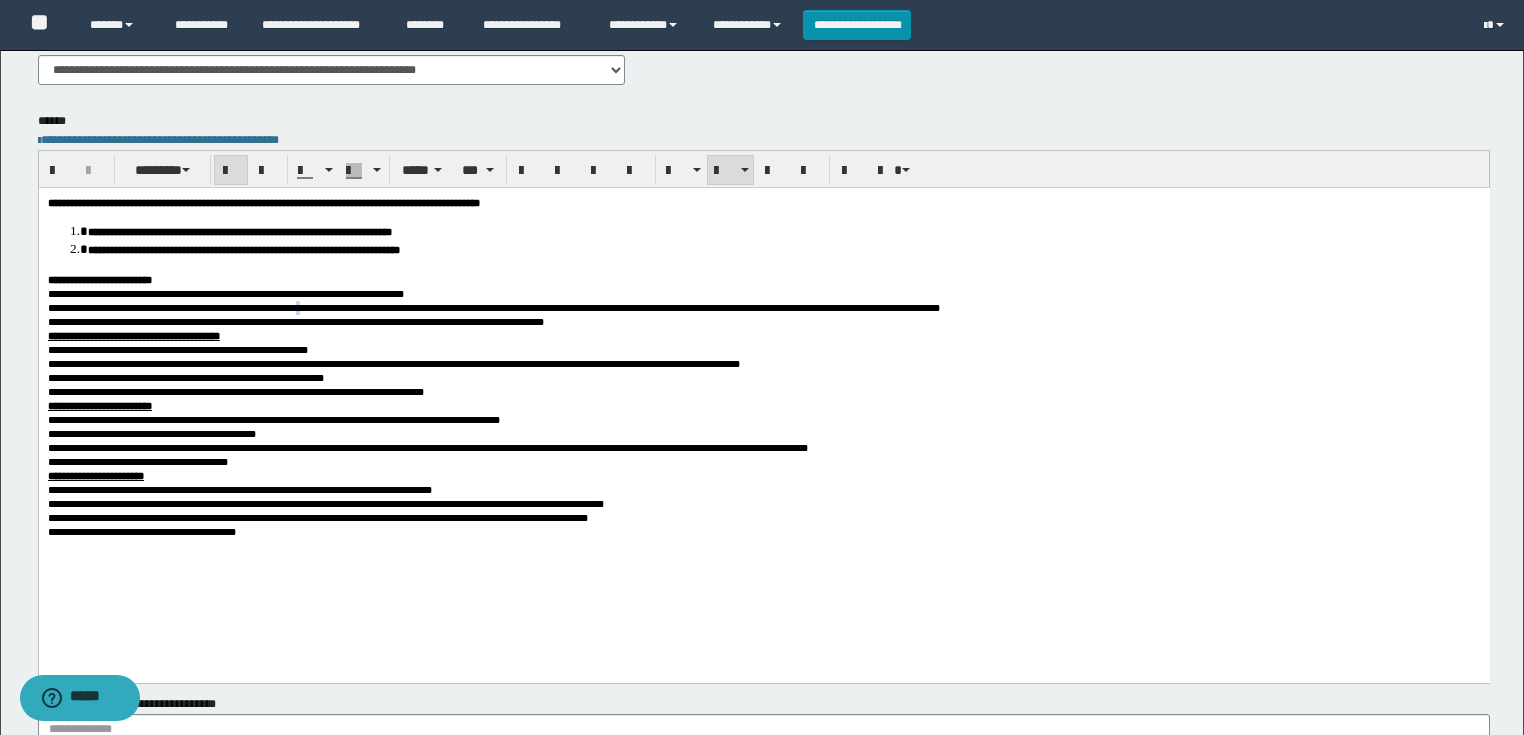 drag, startPoint x: 443, startPoint y: 305, endPoint x: 433, endPoint y: 307, distance: 10.198039 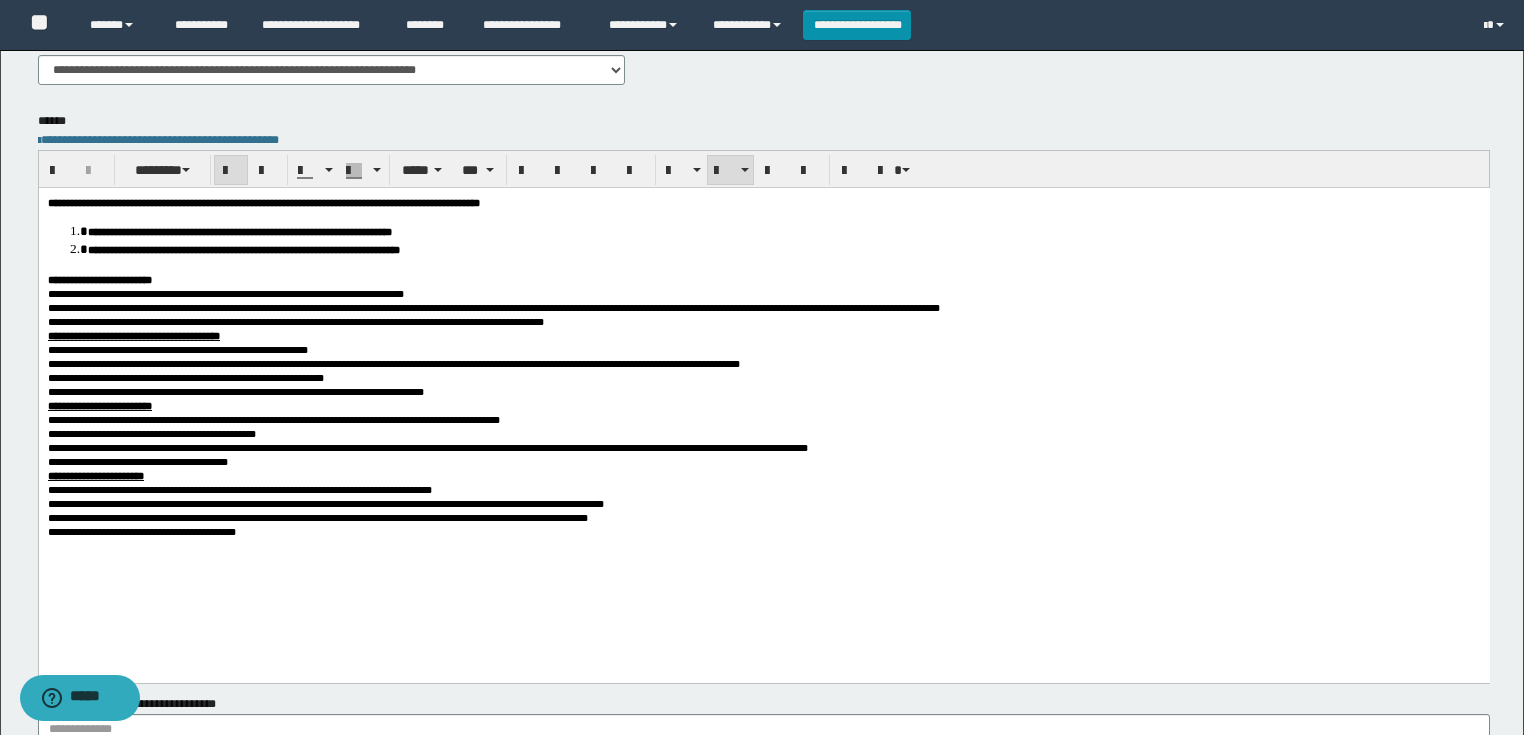 click on "**********" at bounding box center [763, 392] 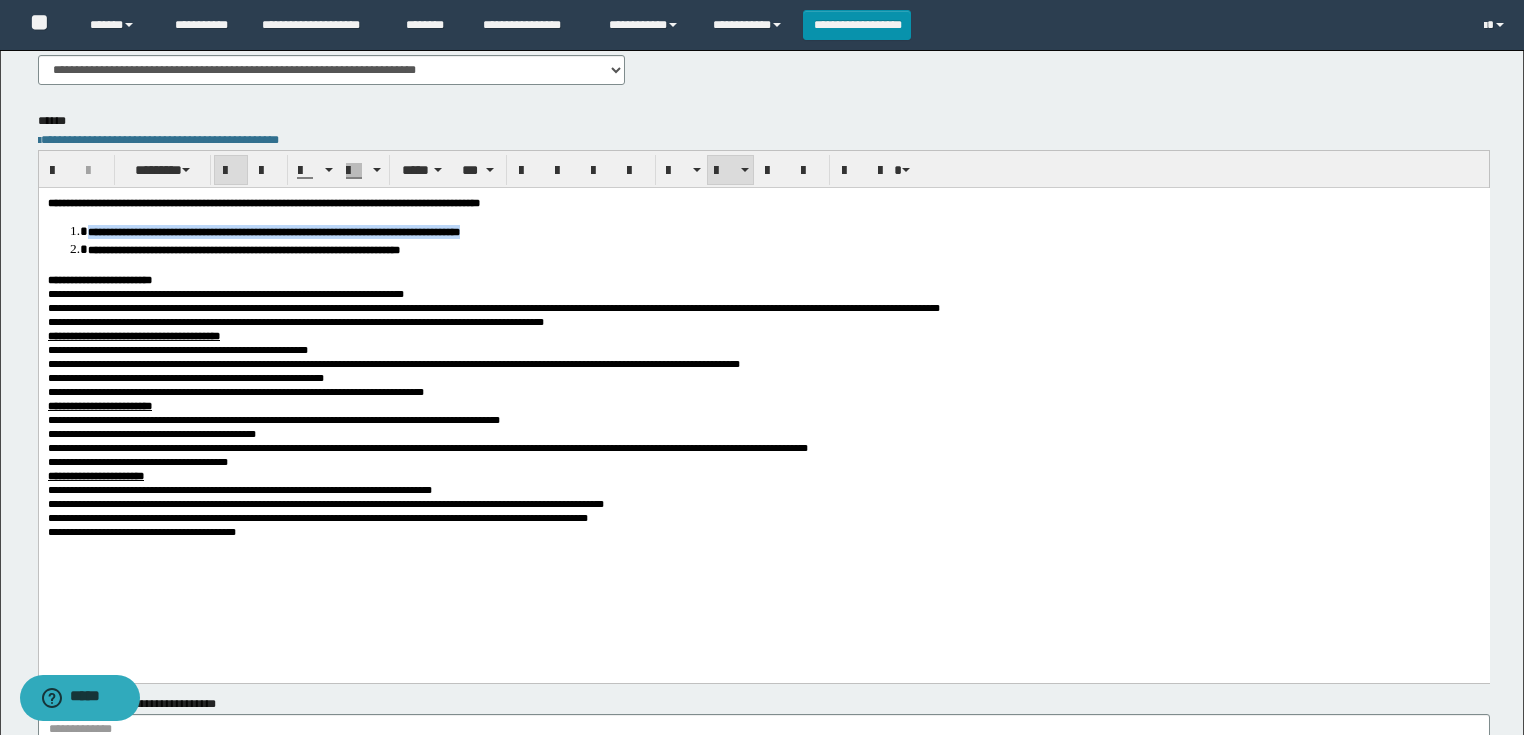 drag, startPoint x: 87, startPoint y: 226, endPoint x: 700, endPoint y: 226, distance: 613 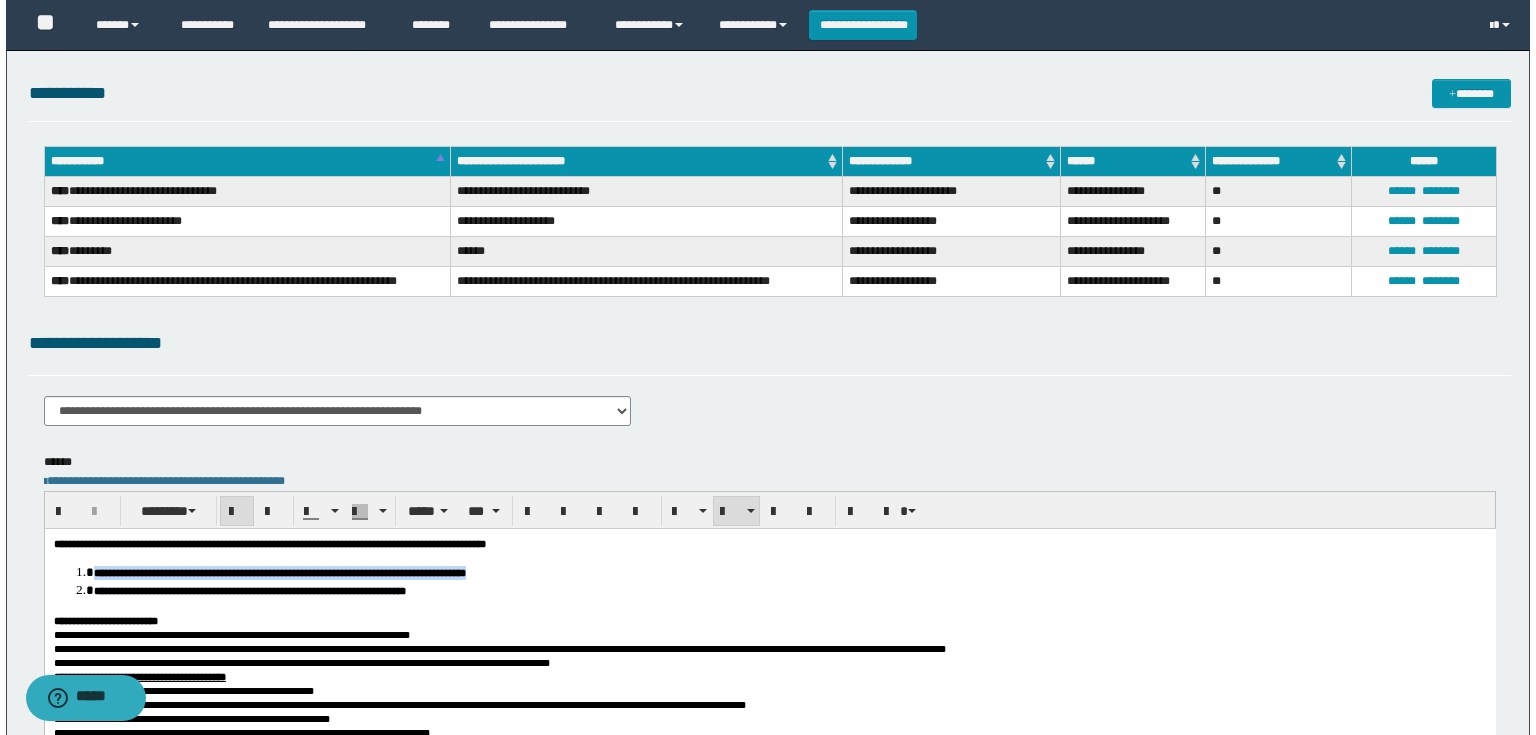 scroll, scrollTop: 0, scrollLeft: 0, axis: both 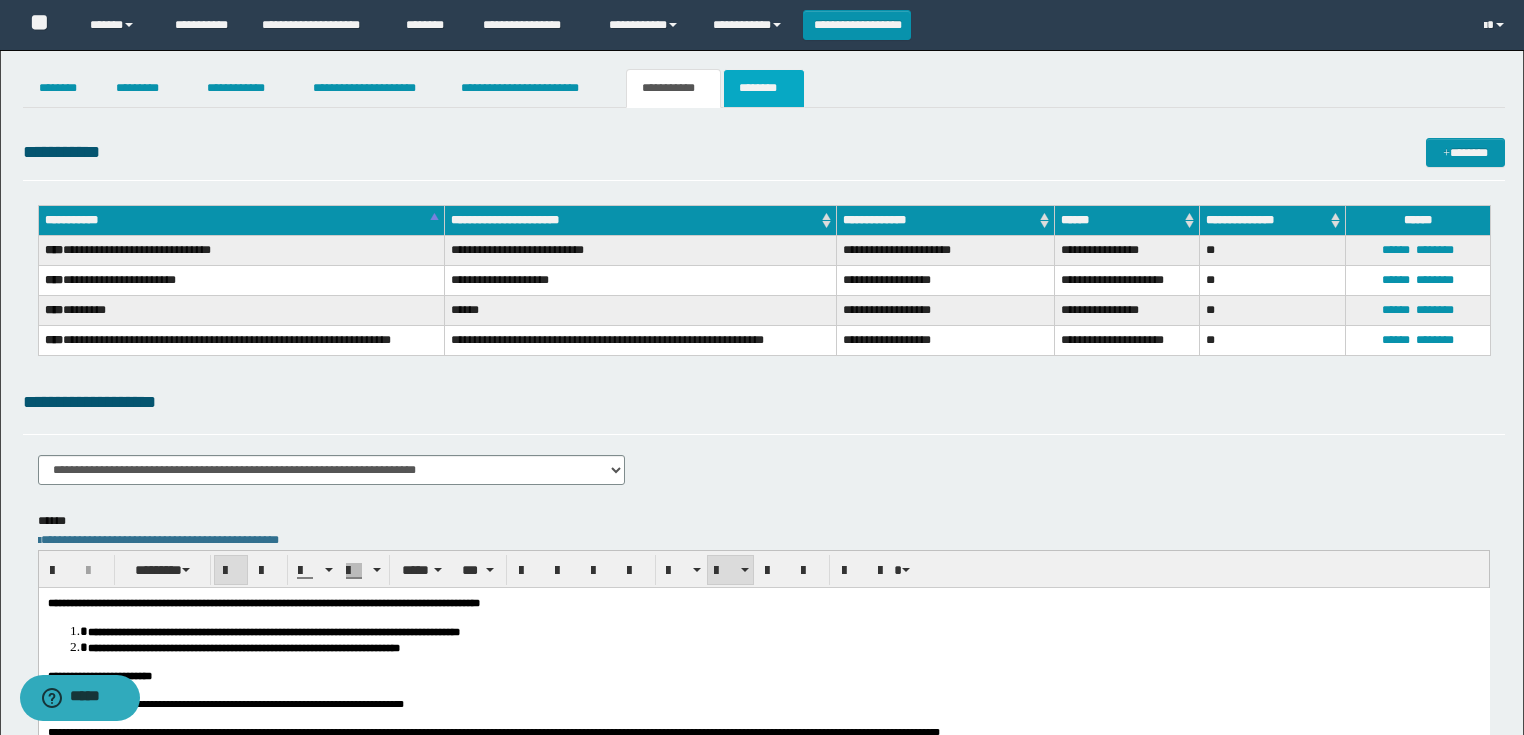 click on "********" at bounding box center (764, 88) 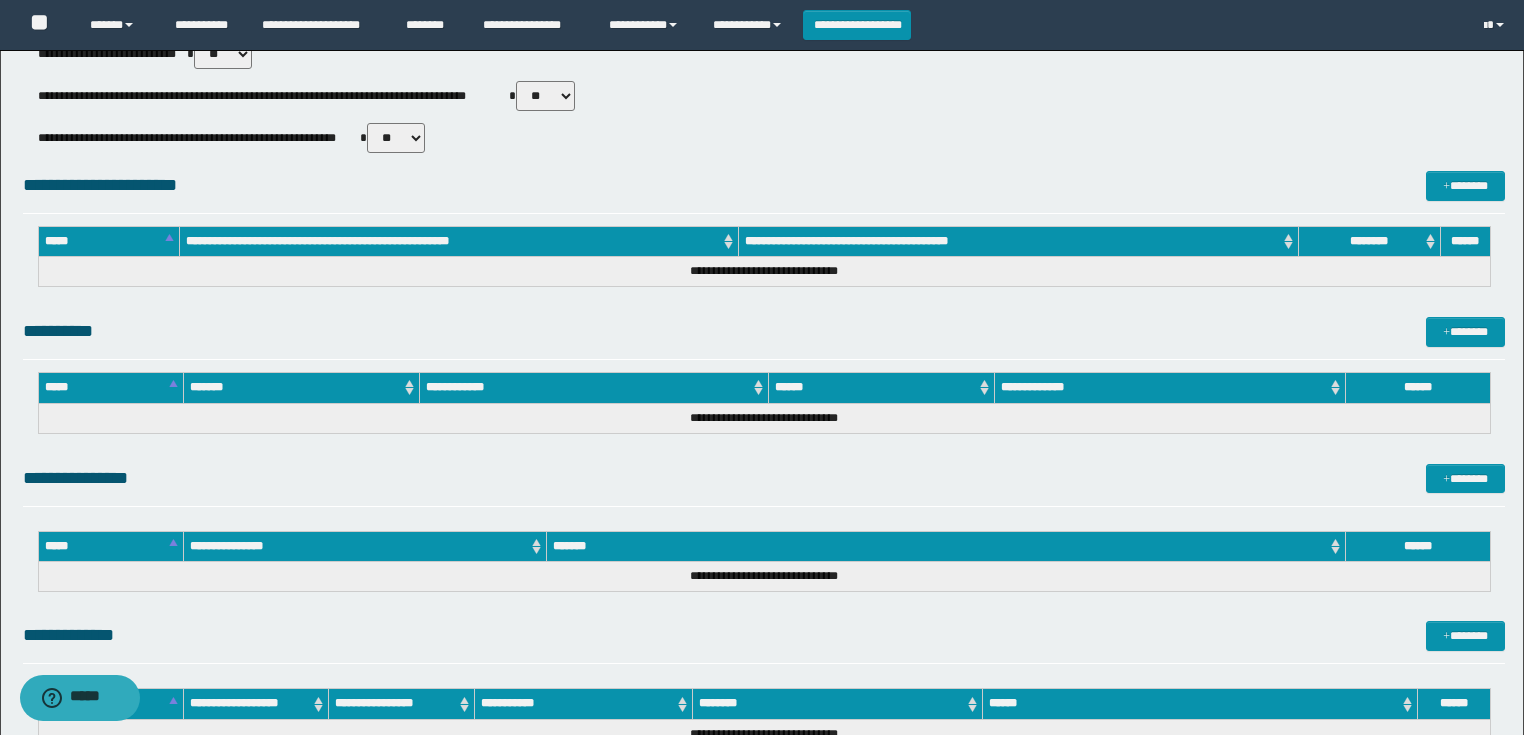 scroll, scrollTop: 720, scrollLeft: 0, axis: vertical 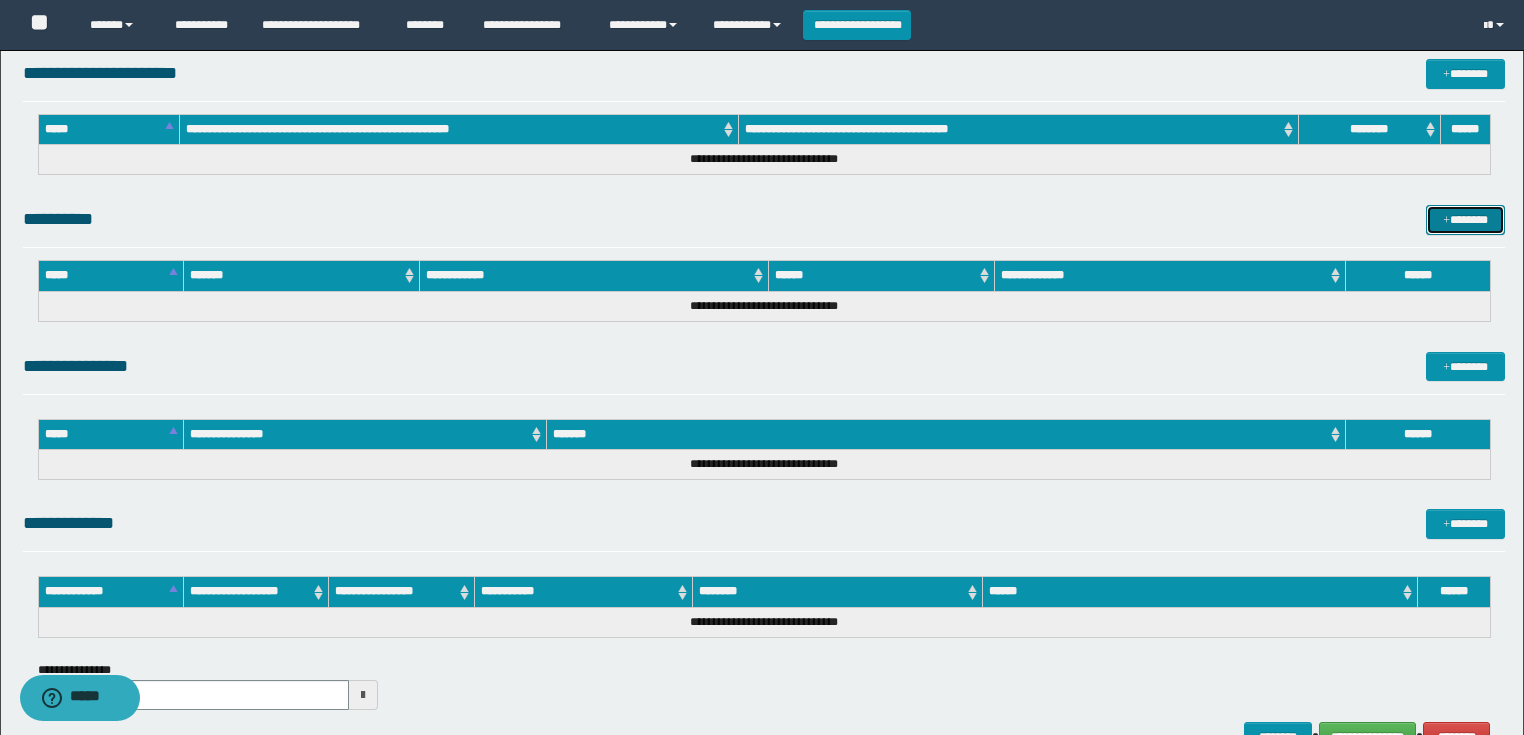 click at bounding box center [1446, 221] 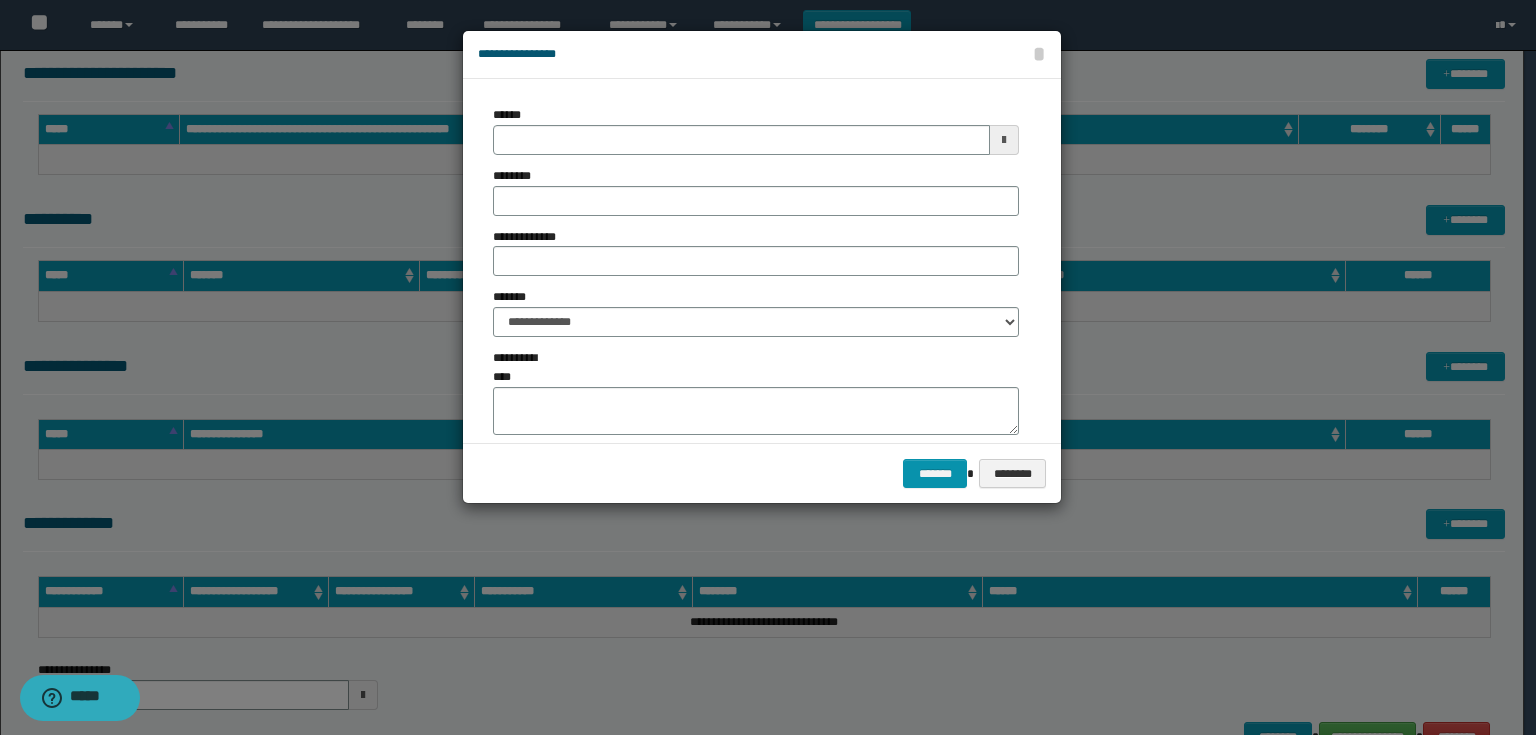type on "**********" 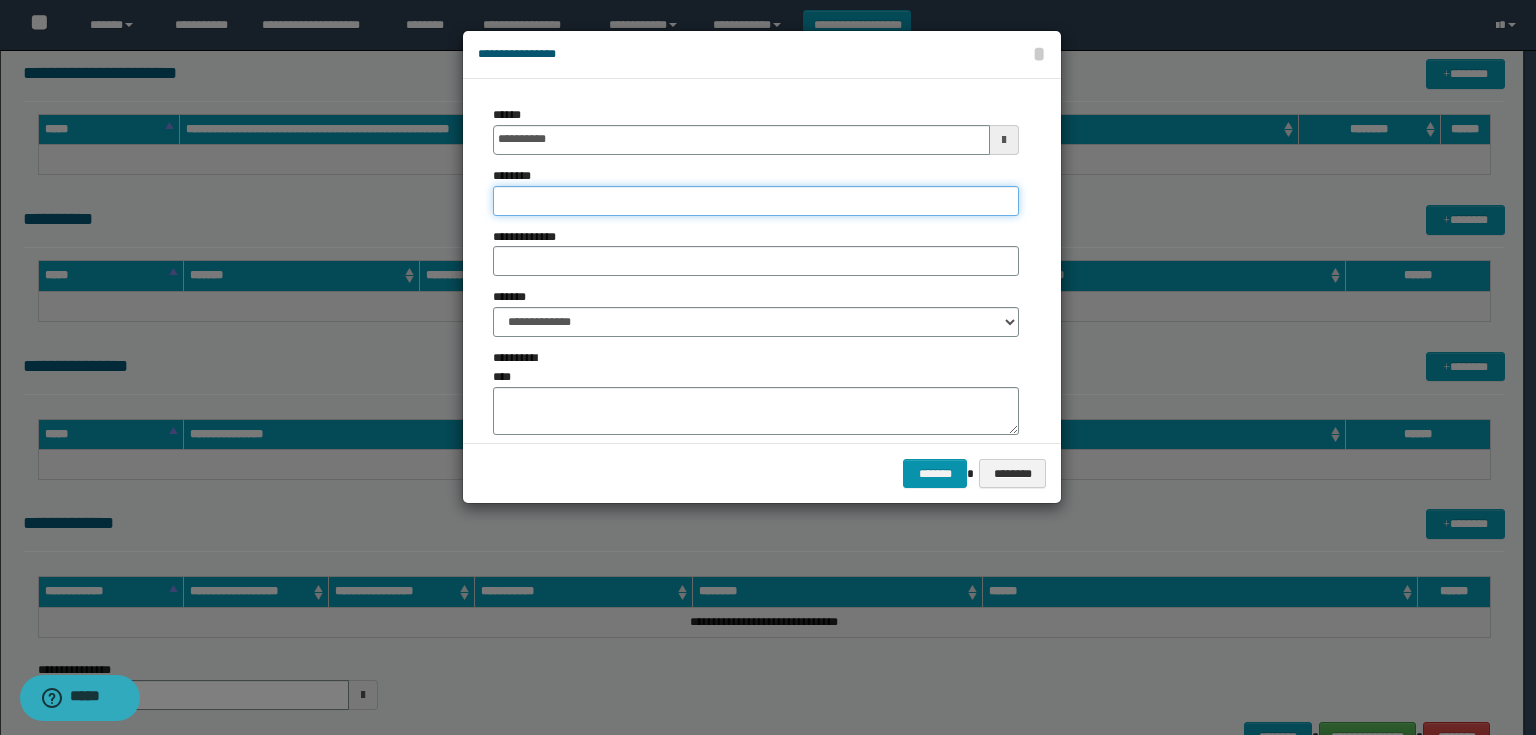 click on "********" at bounding box center [756, 201] 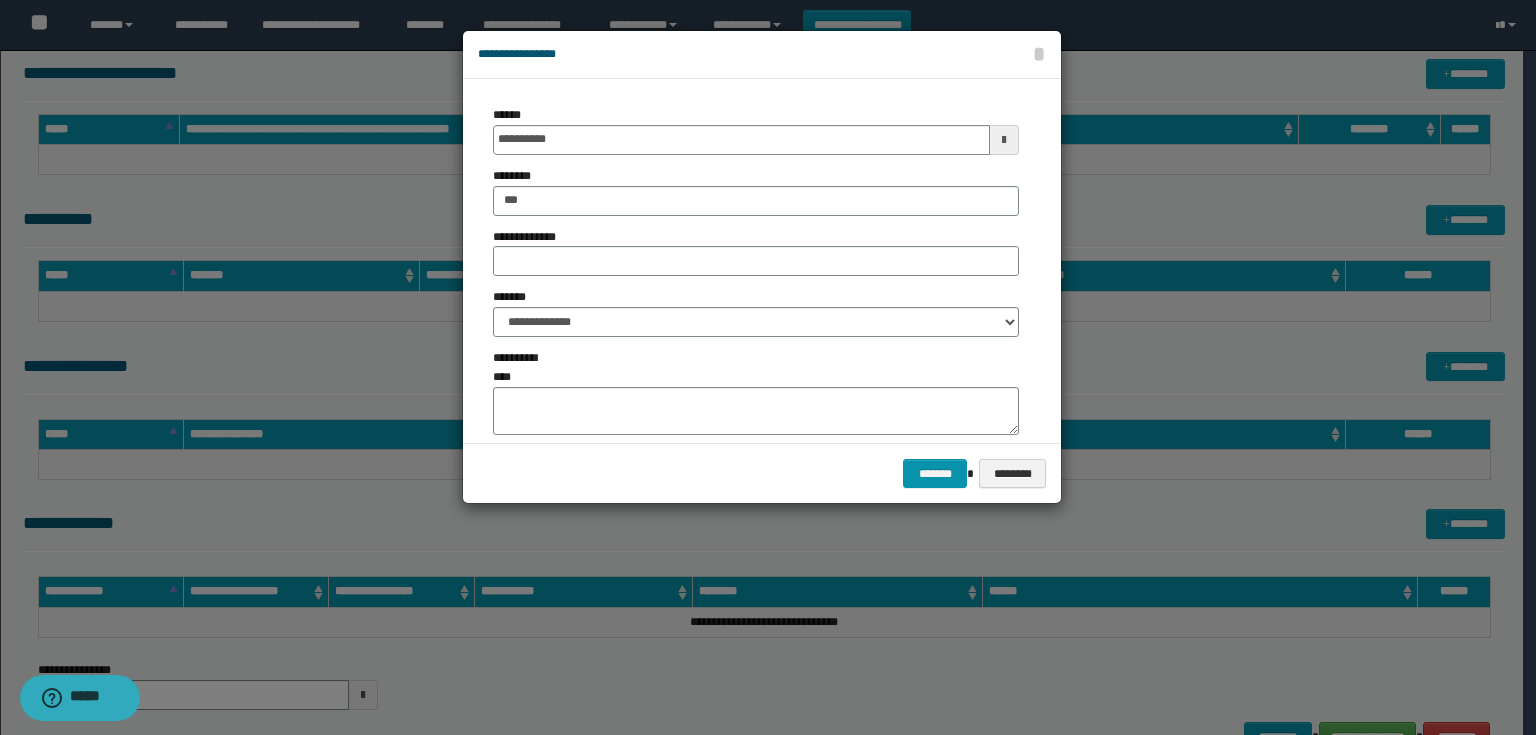 click on "**********" at bounding box center [756, 261] 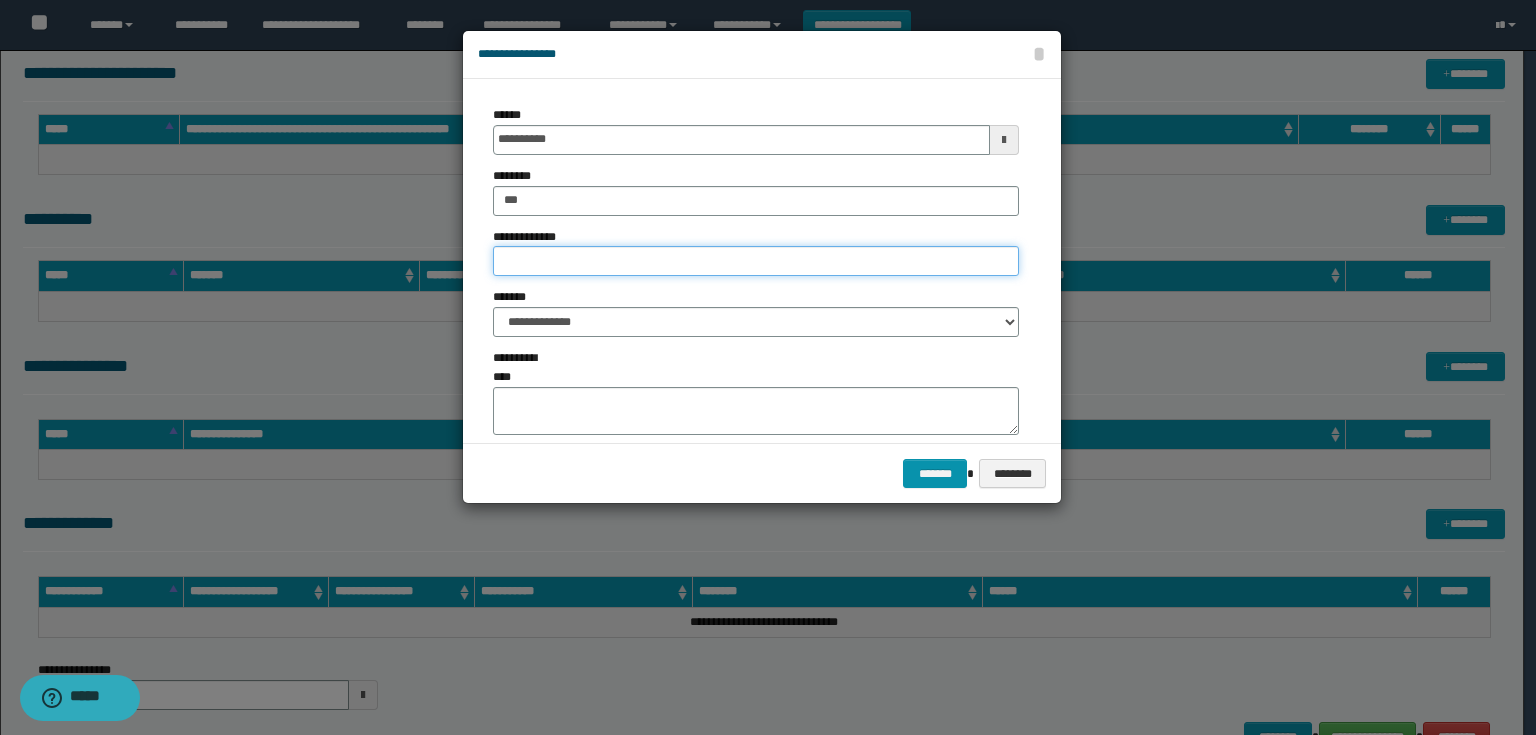 click on "**********" at bounding box center (756, 261) 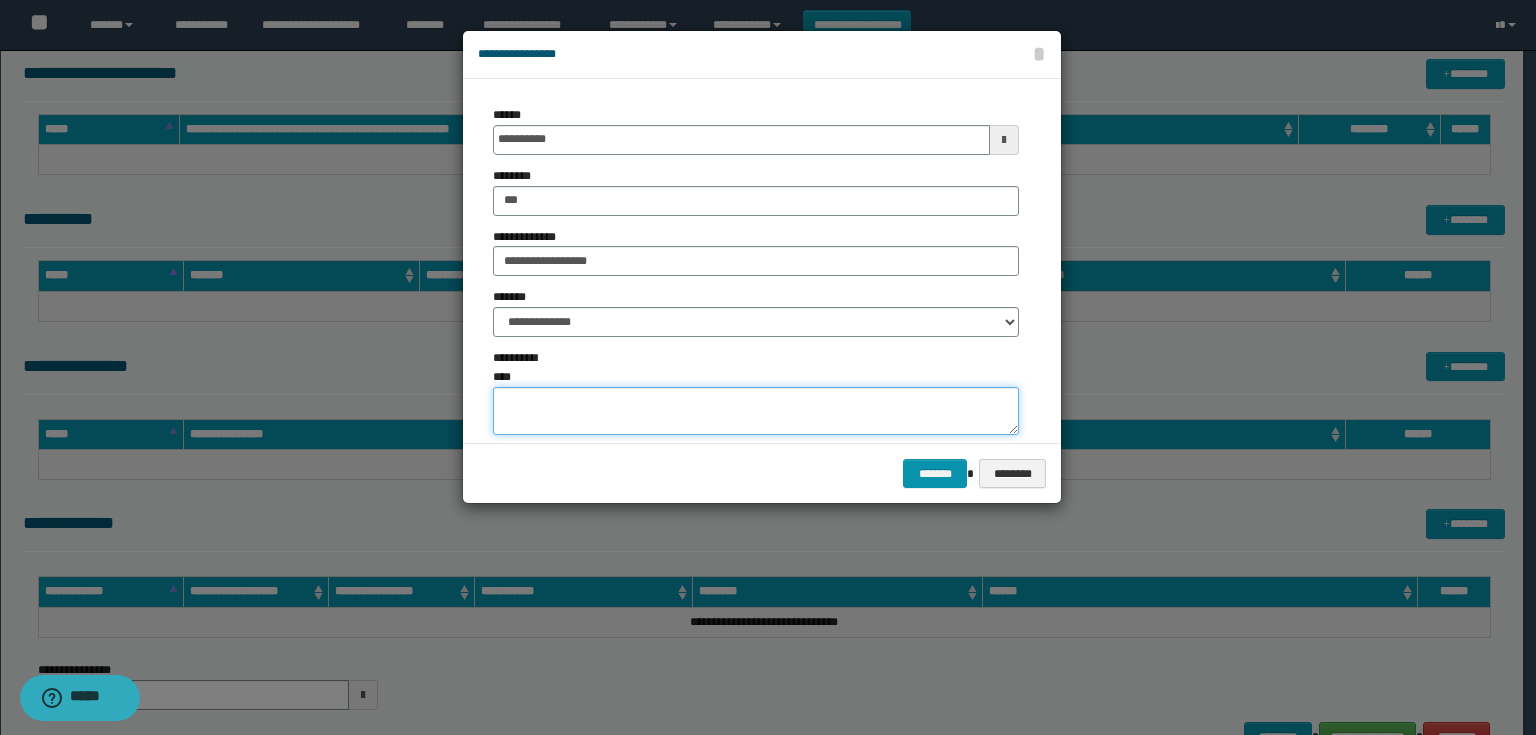 click on "**********" at bounding box center [756, 411] 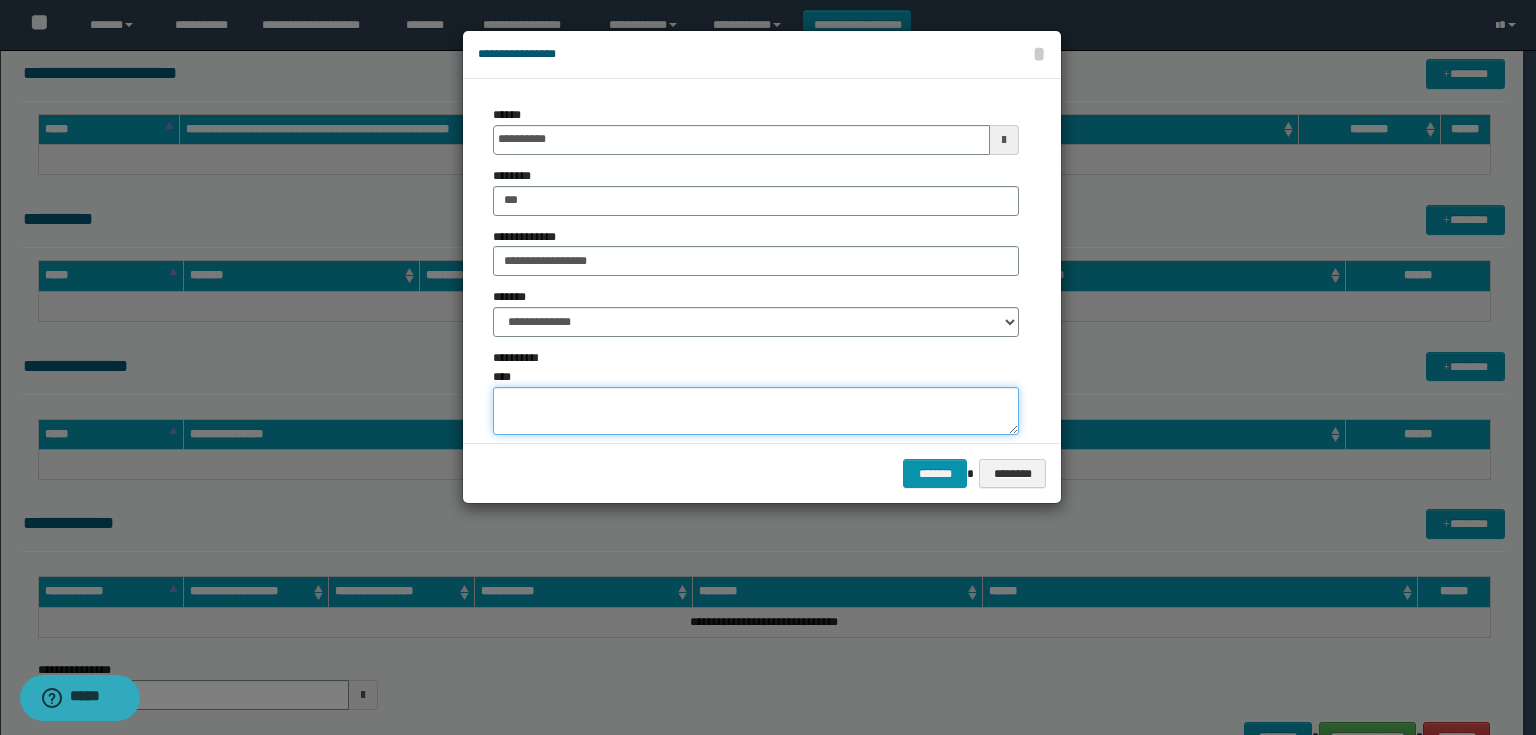 paste on "**********" 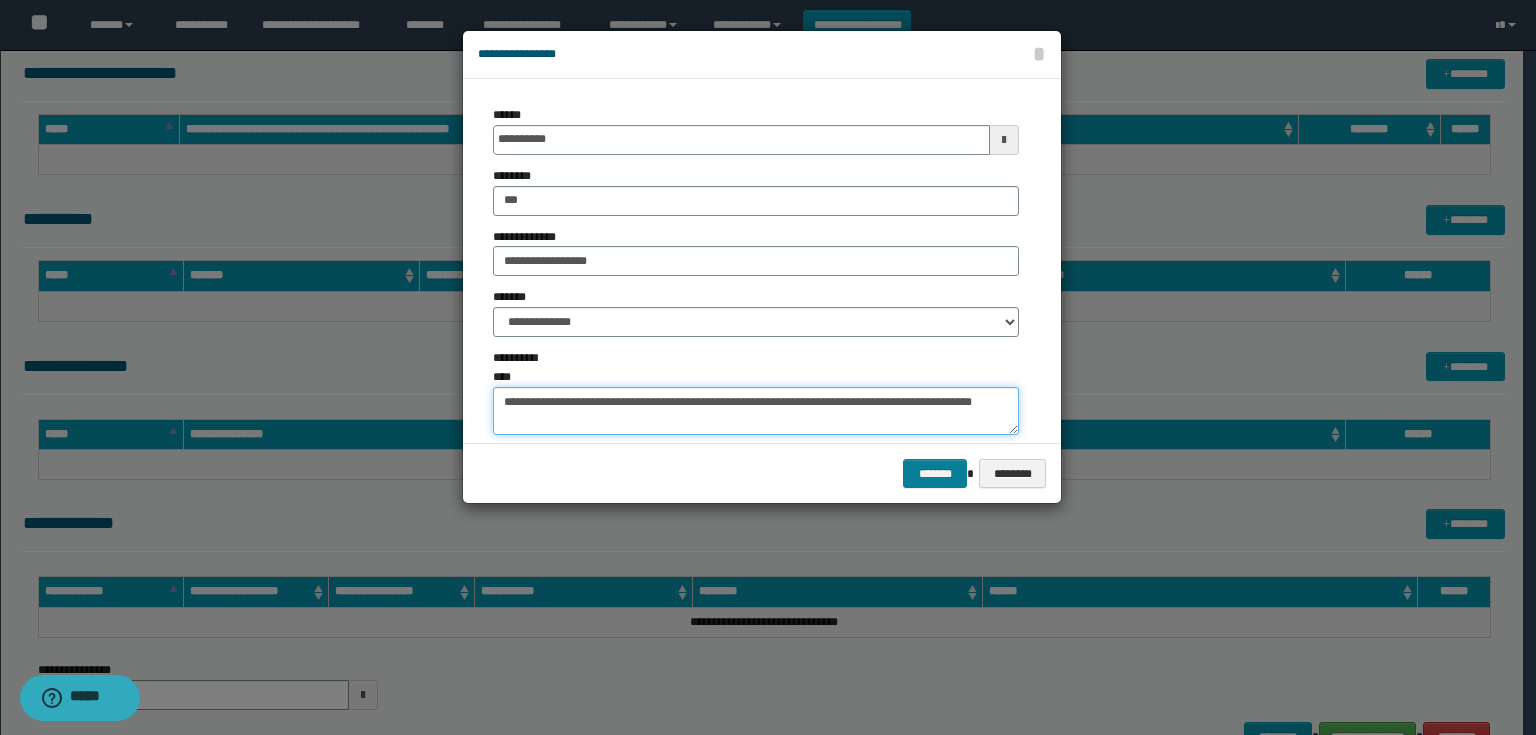 type on "**********" 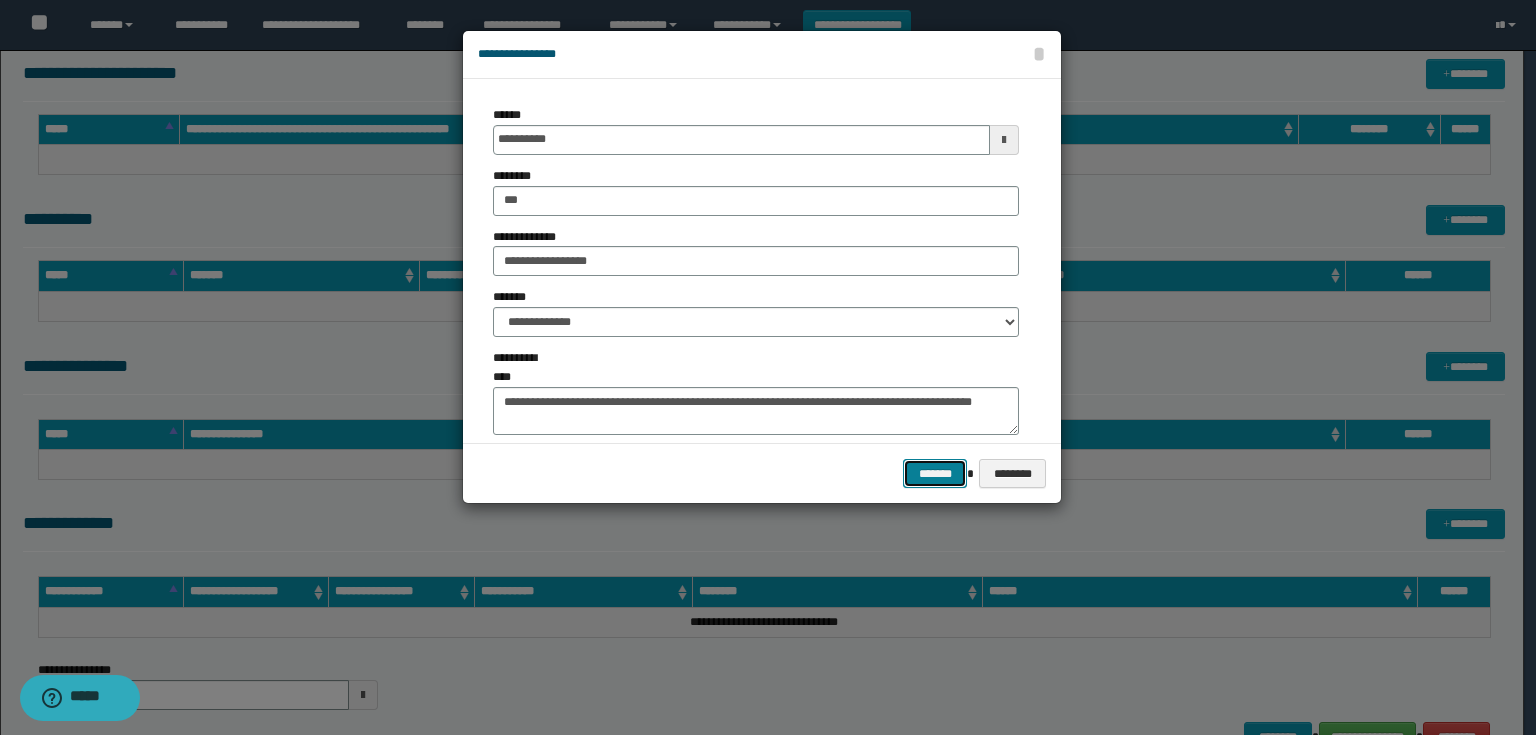 click on "*******" at bounding box center [935, 474] 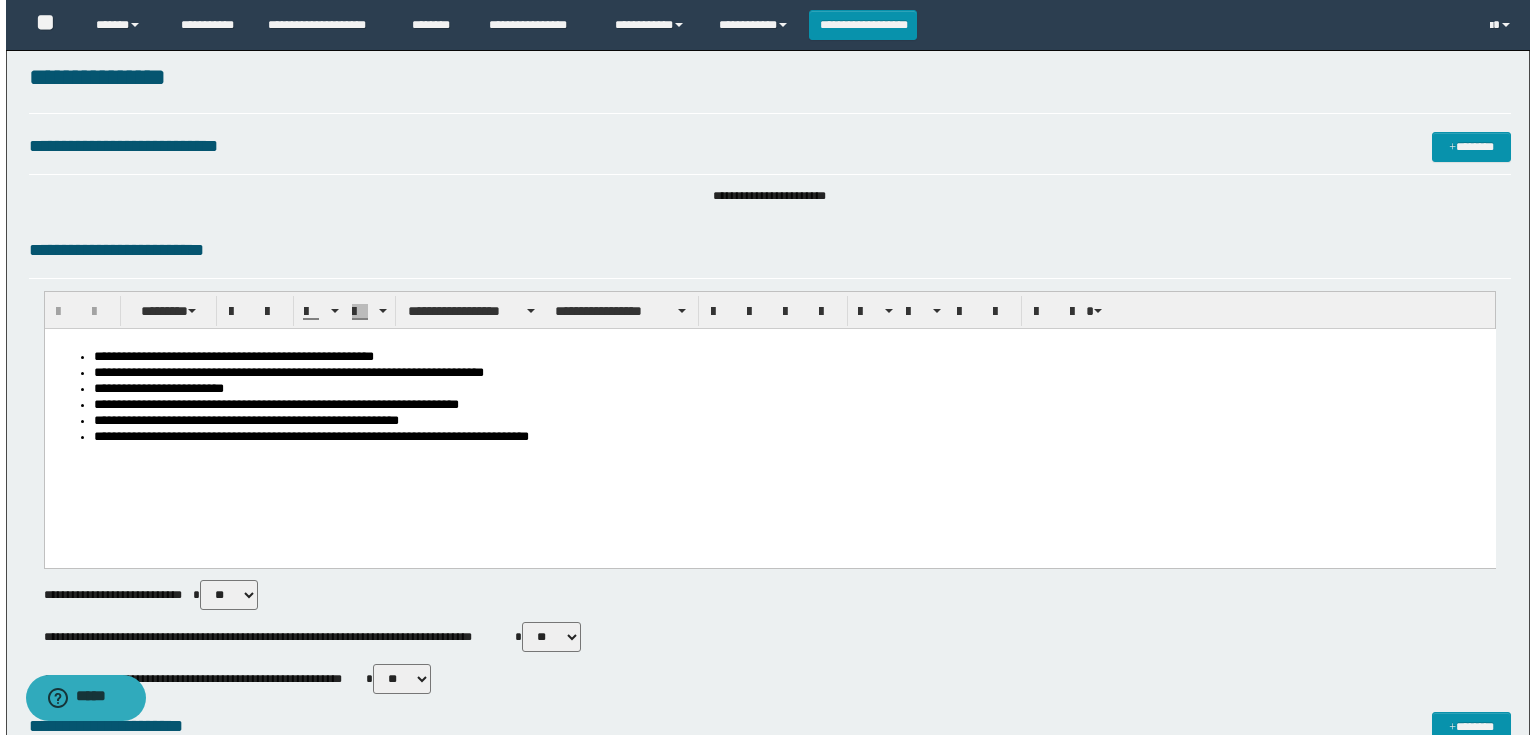 scroll, scrollTop: 0, scrollLeft: 0, axis: both 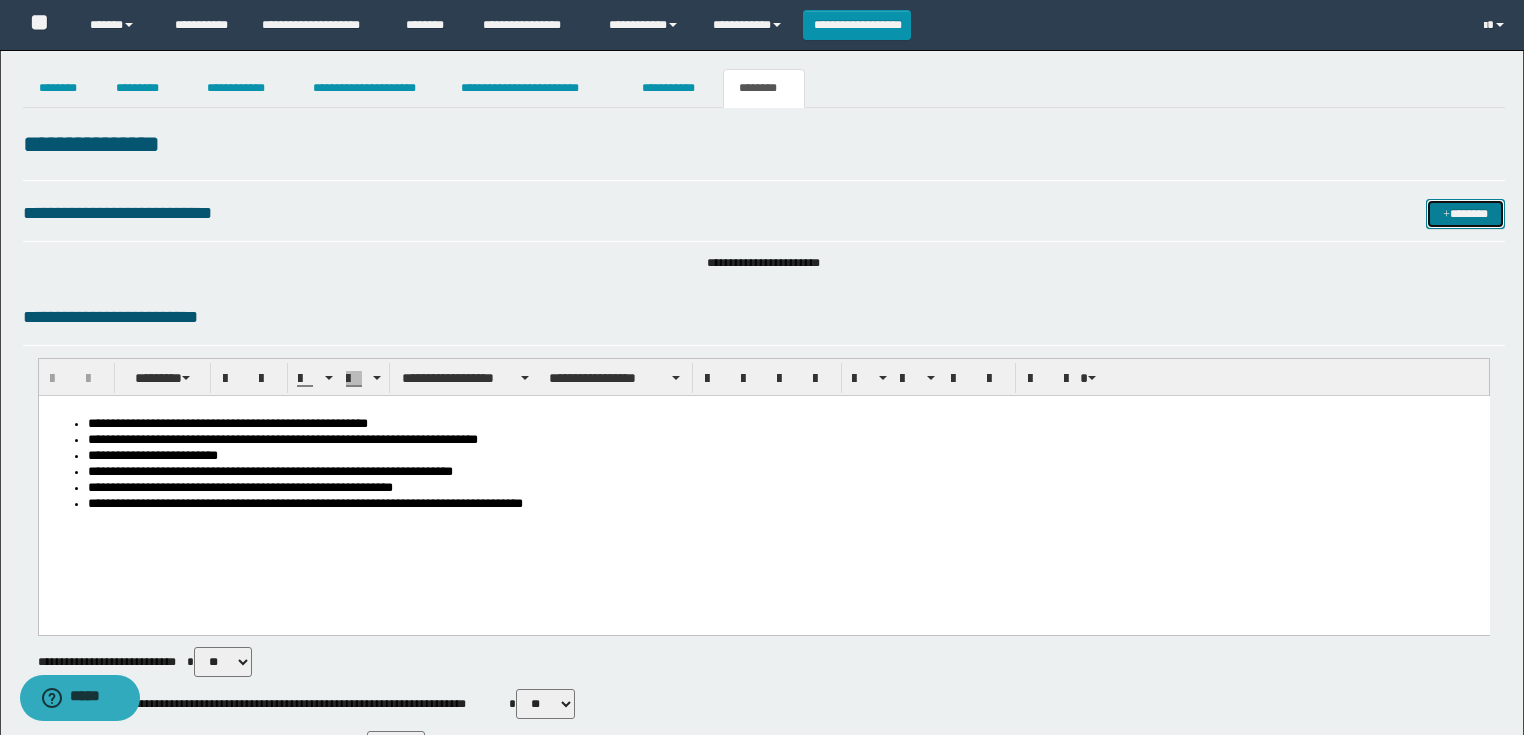 click at bounding box center [1446, 215] 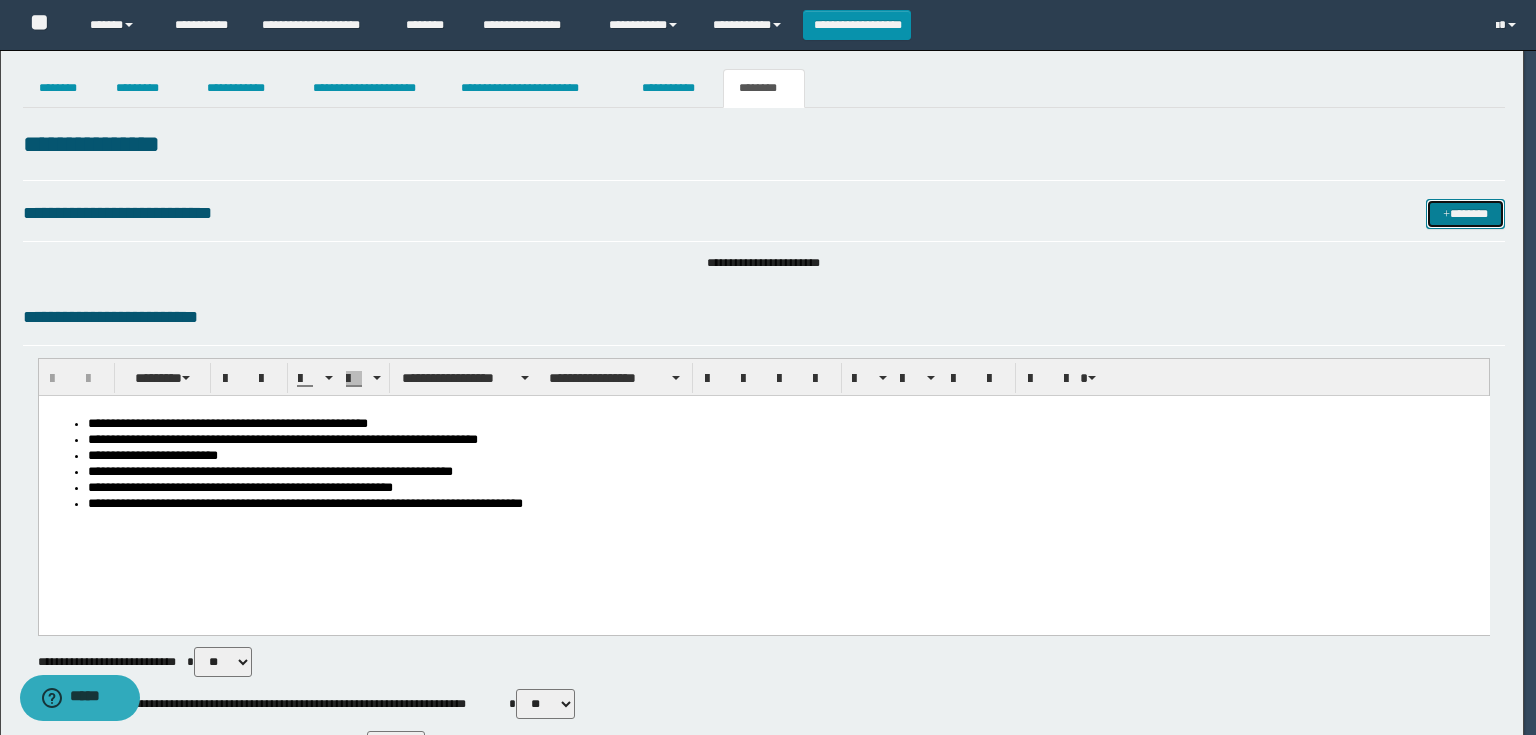 type 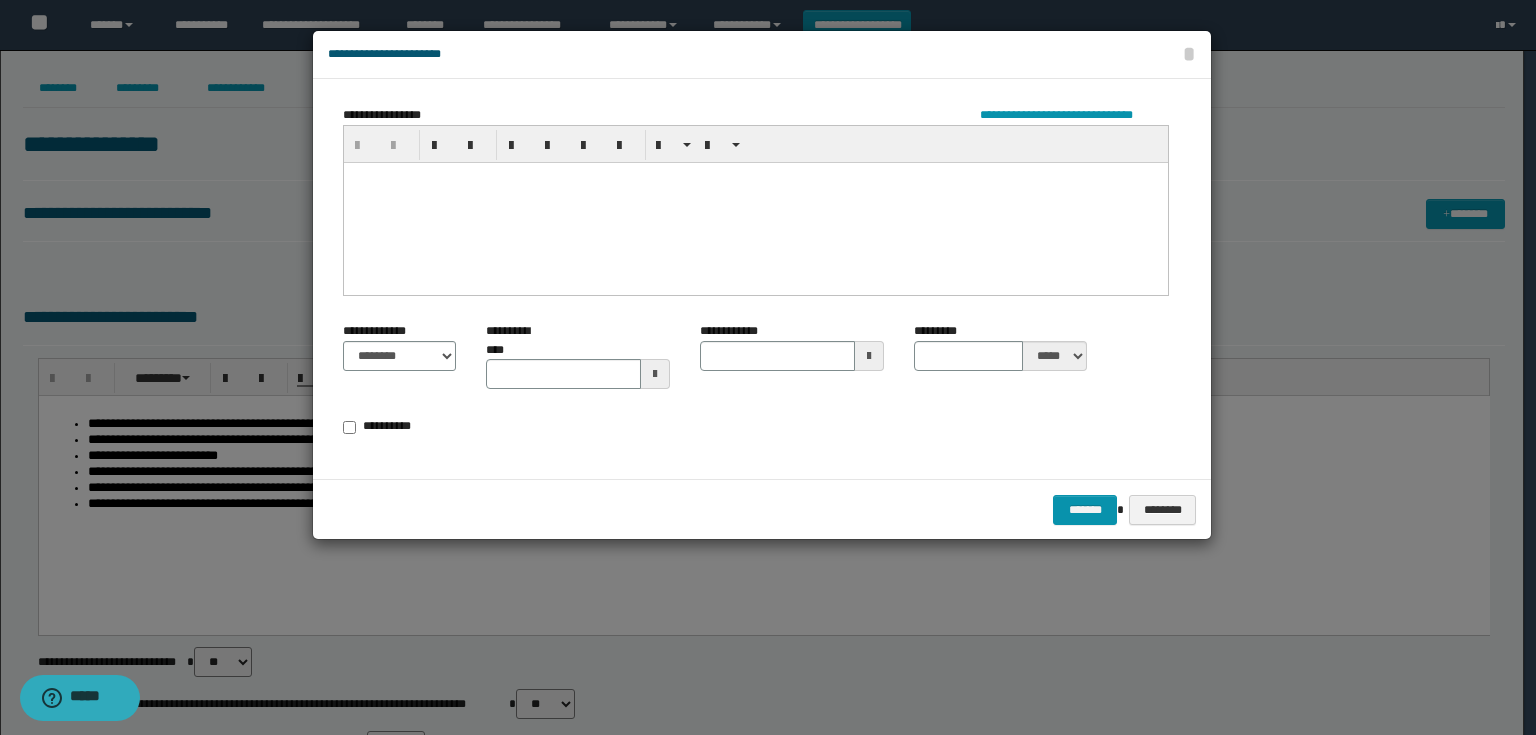 click at bounding box center (756, 202) 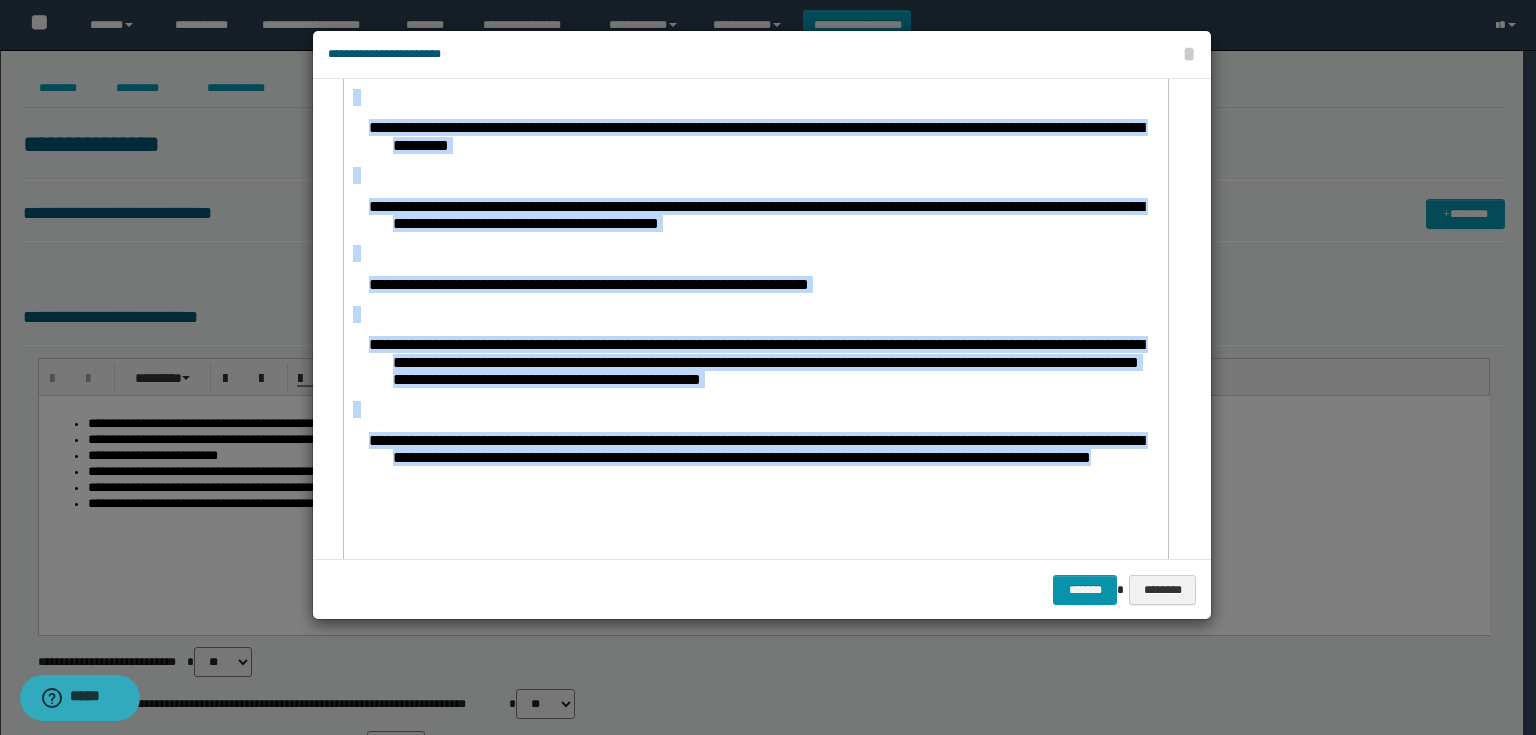 scroll, scrollTop: 0, scrollLeft: 0, axis: both 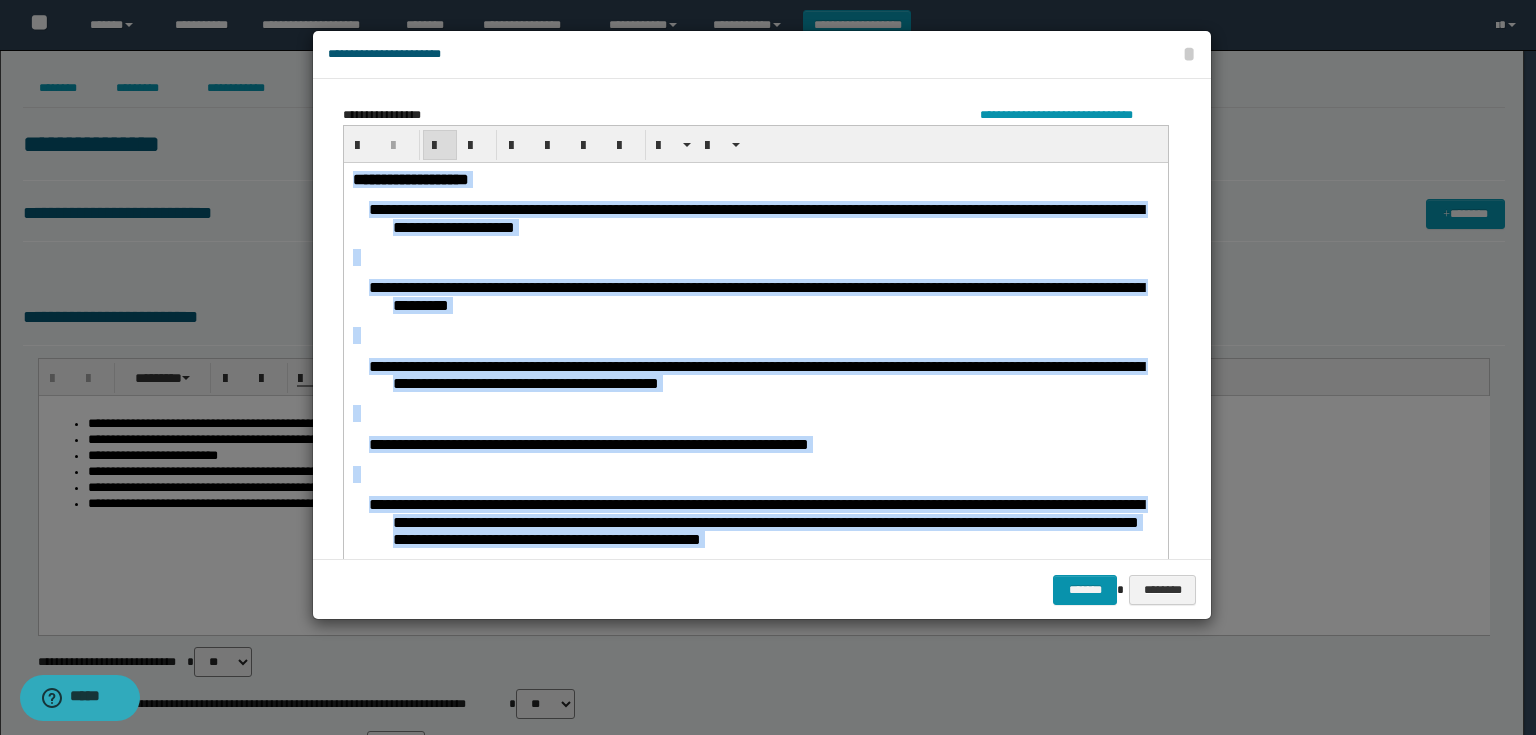 drag, startPoint x: 799, startPoint y: 649, endPoint x: 149, endPoint y: -50, distance: 954.5161 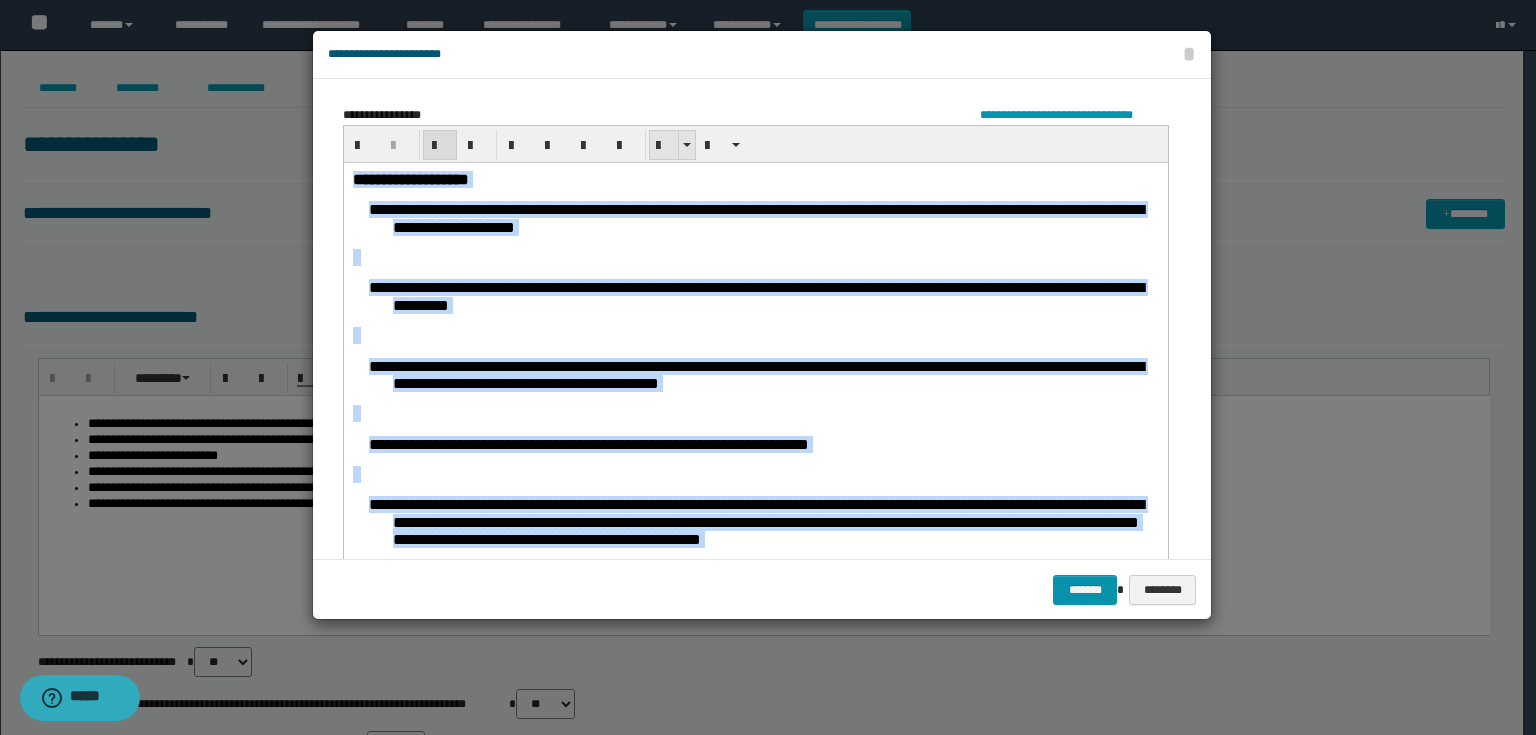click at bounding box center [664, 146] 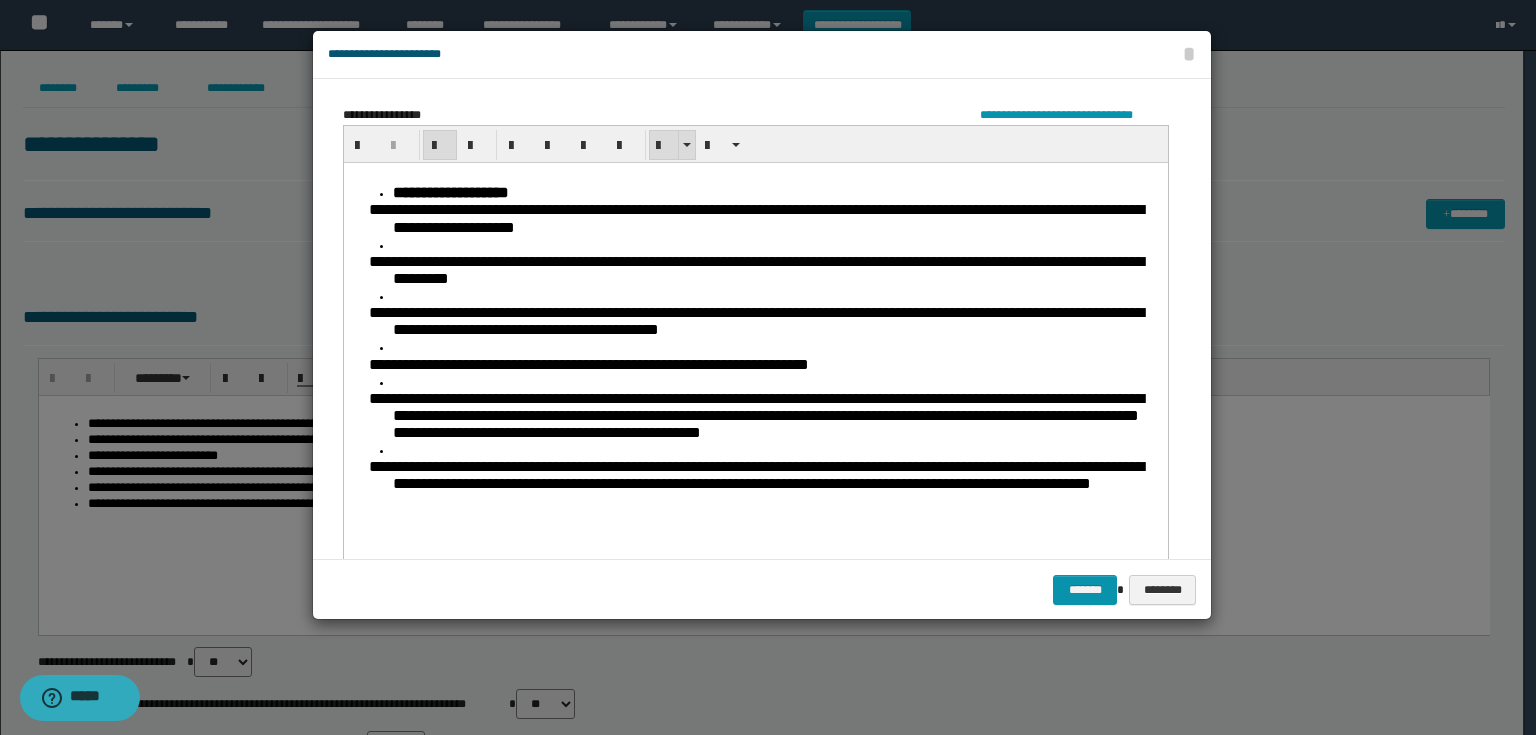 click at bounding box center (664, 146) 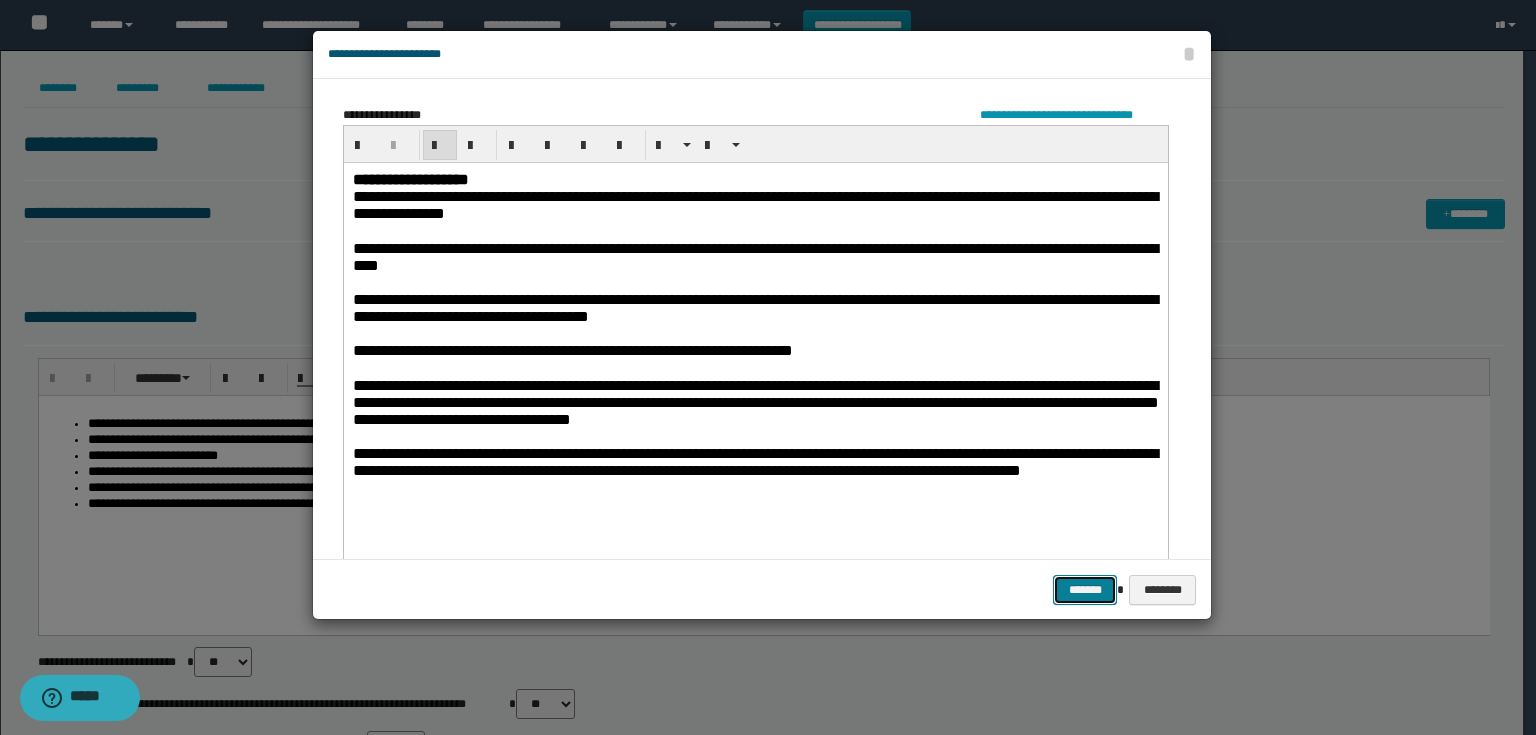 click on "*******" at bounding box center [1085, 590] 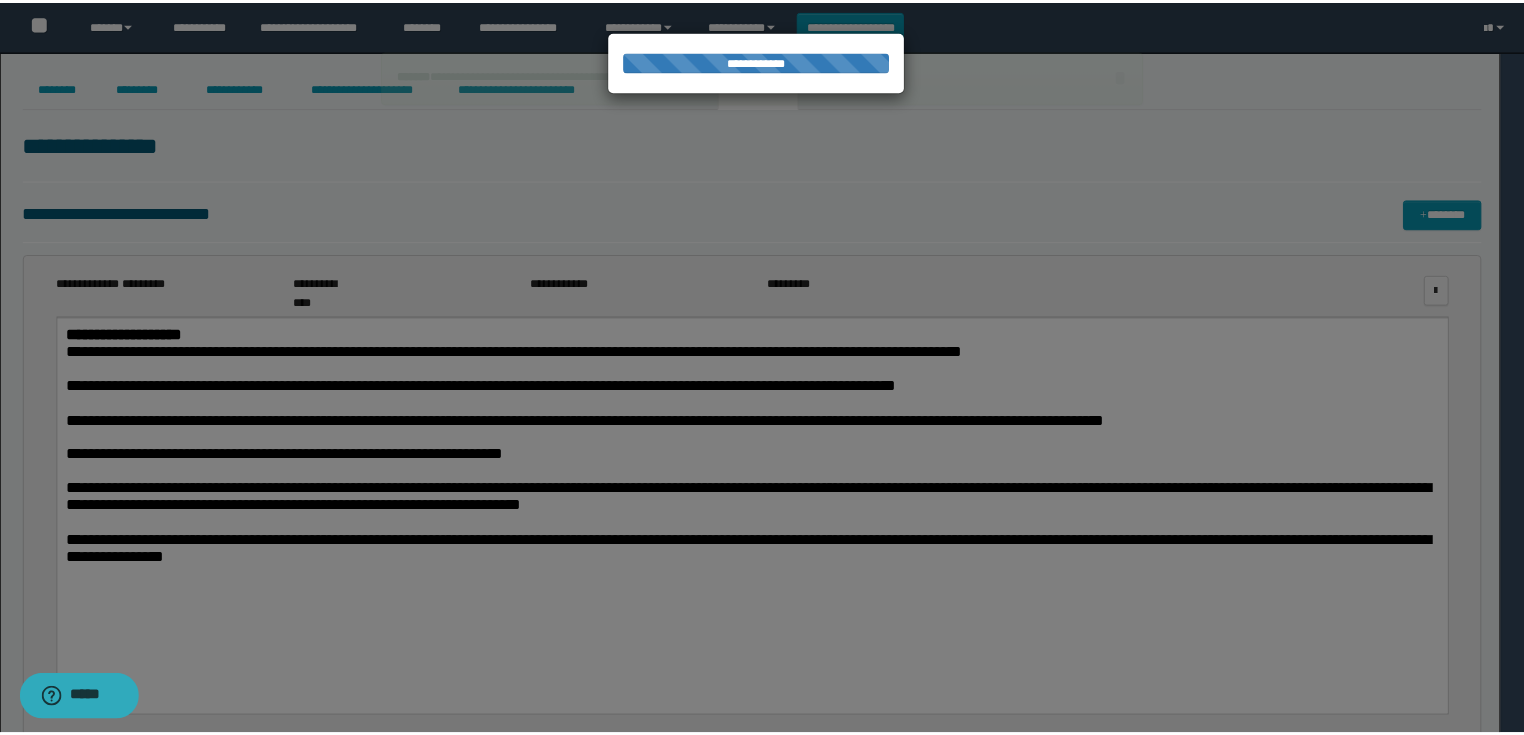scroll, scrollTop: 0, scrollLeft: 0, axis: both 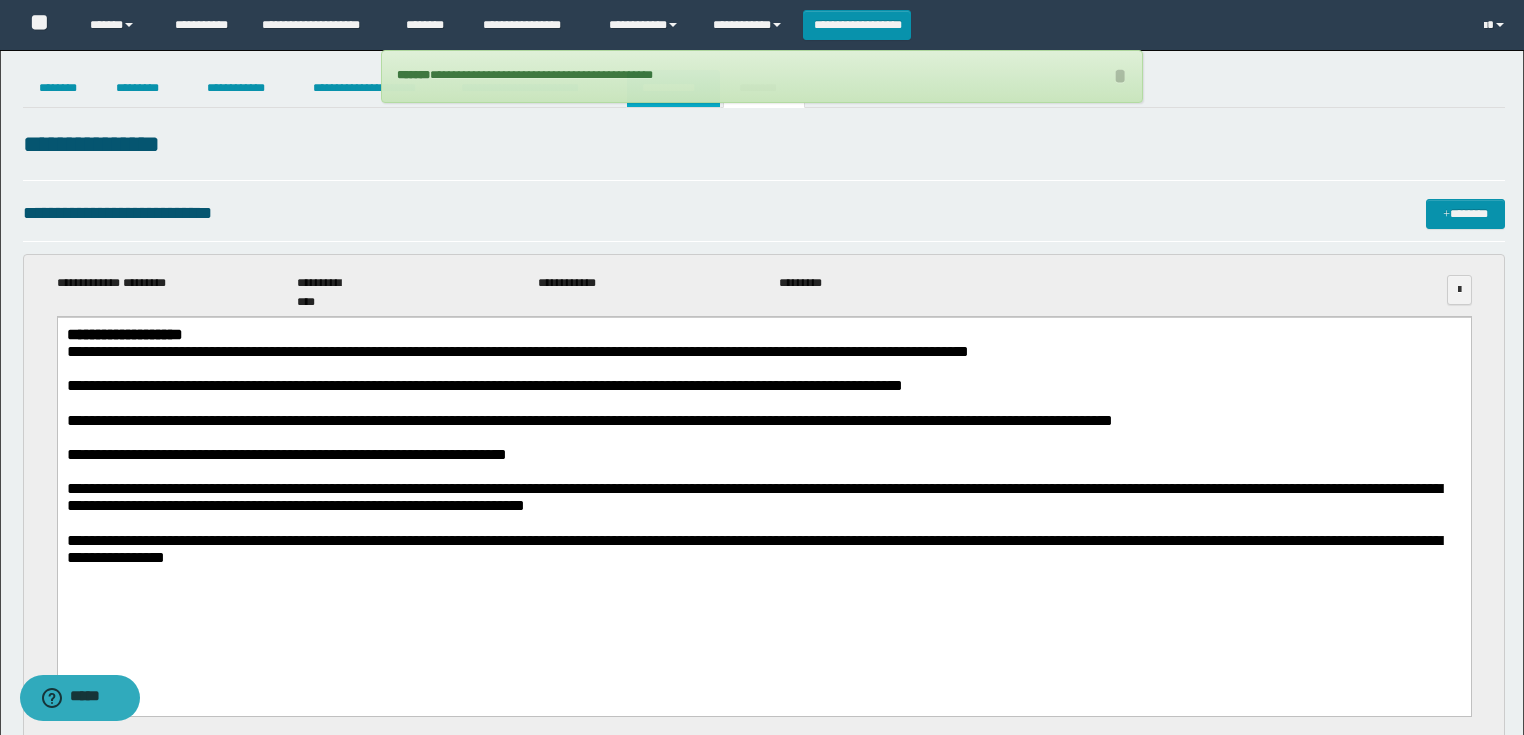click on "**********" at bounding box center [673, 88] 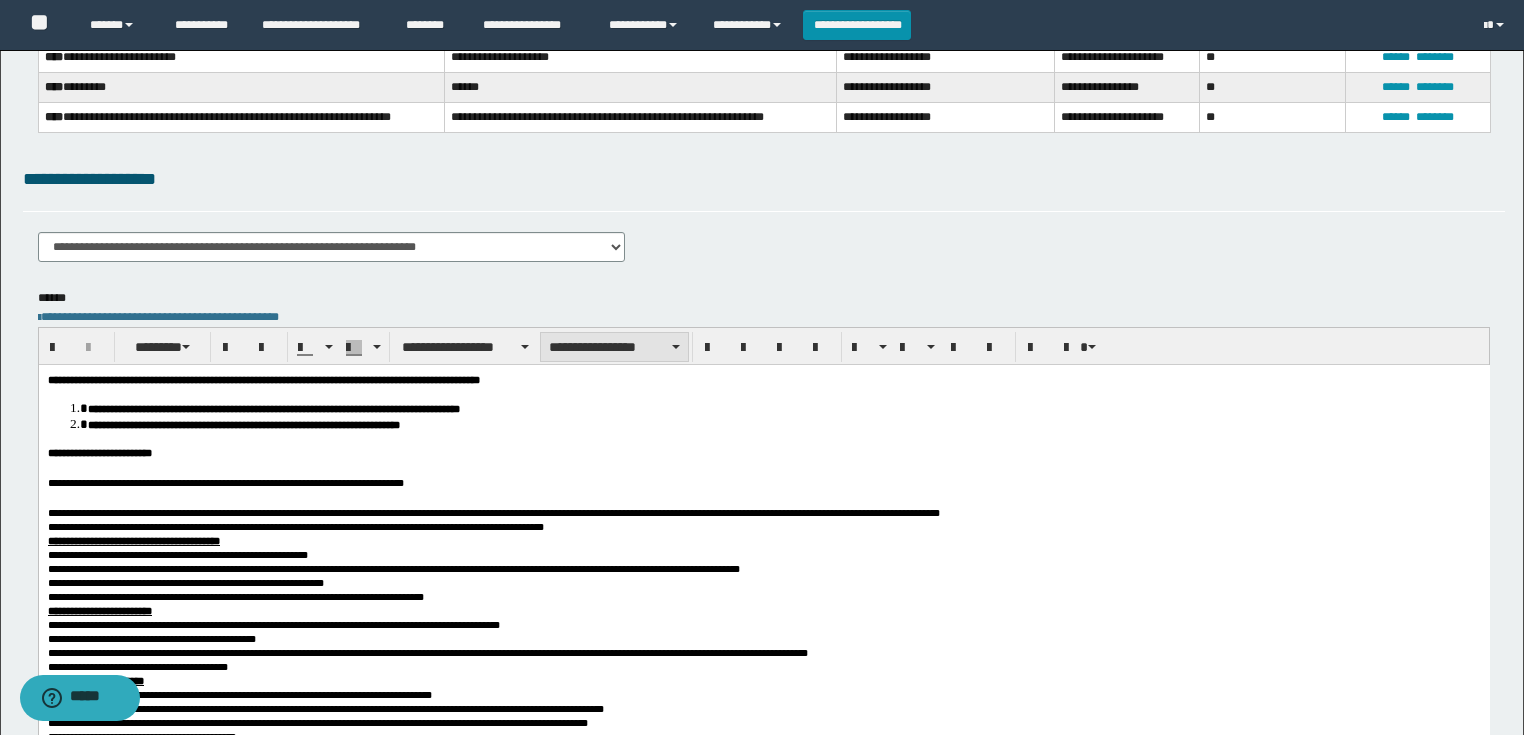 scroll, scrollTop: 320, scrollLeft: 0, axis: vertical 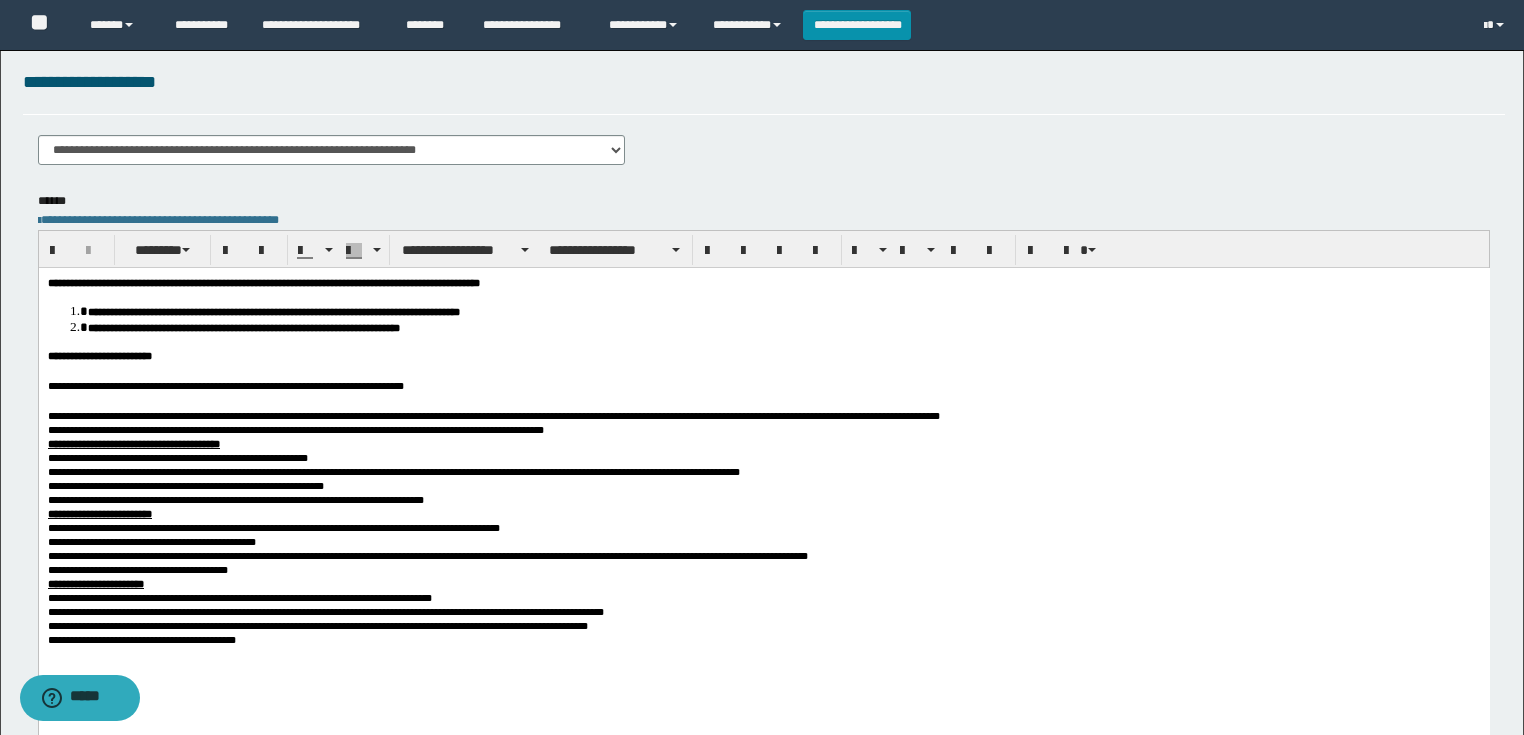 click at bounding box center (763, 371) 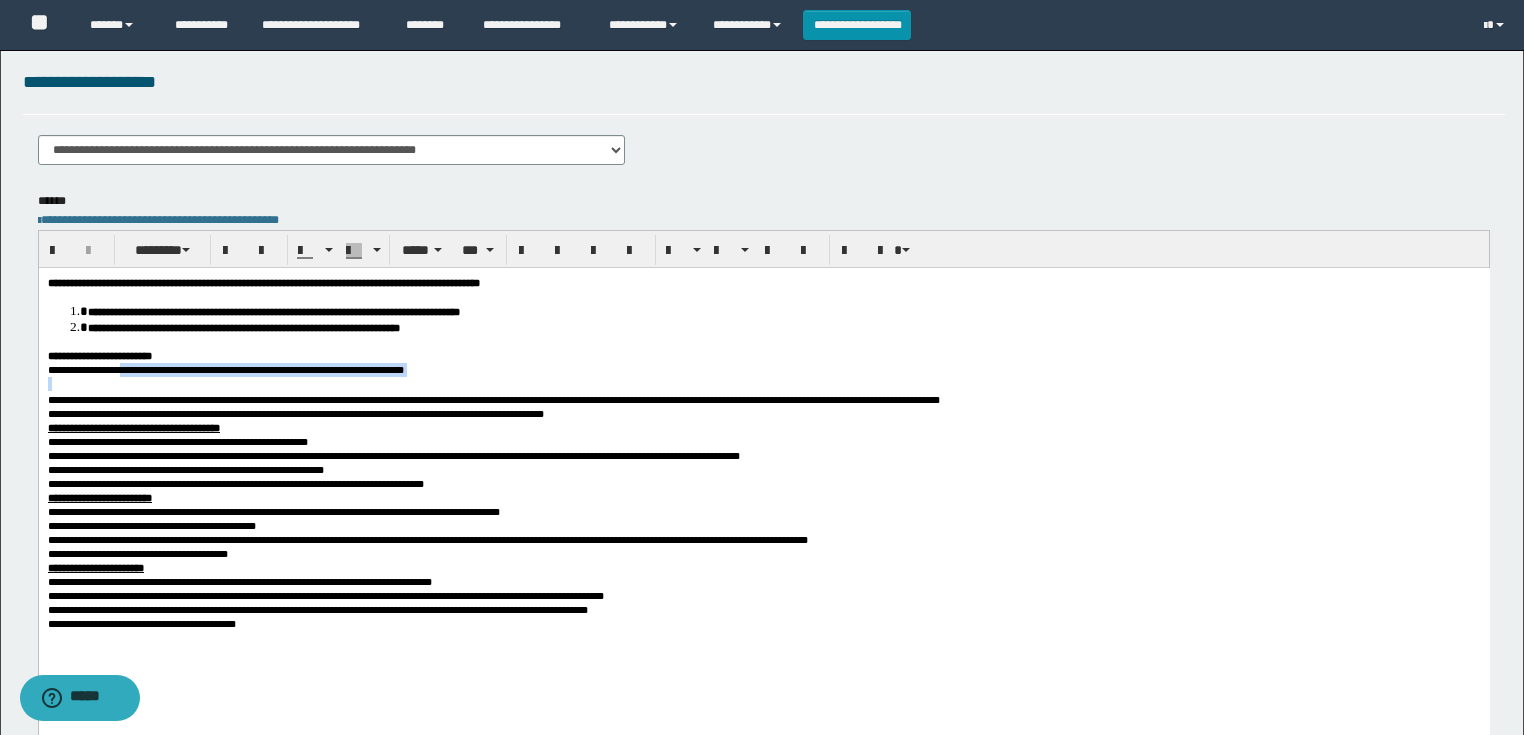 click on "**********" at bounding box center [763, 478] 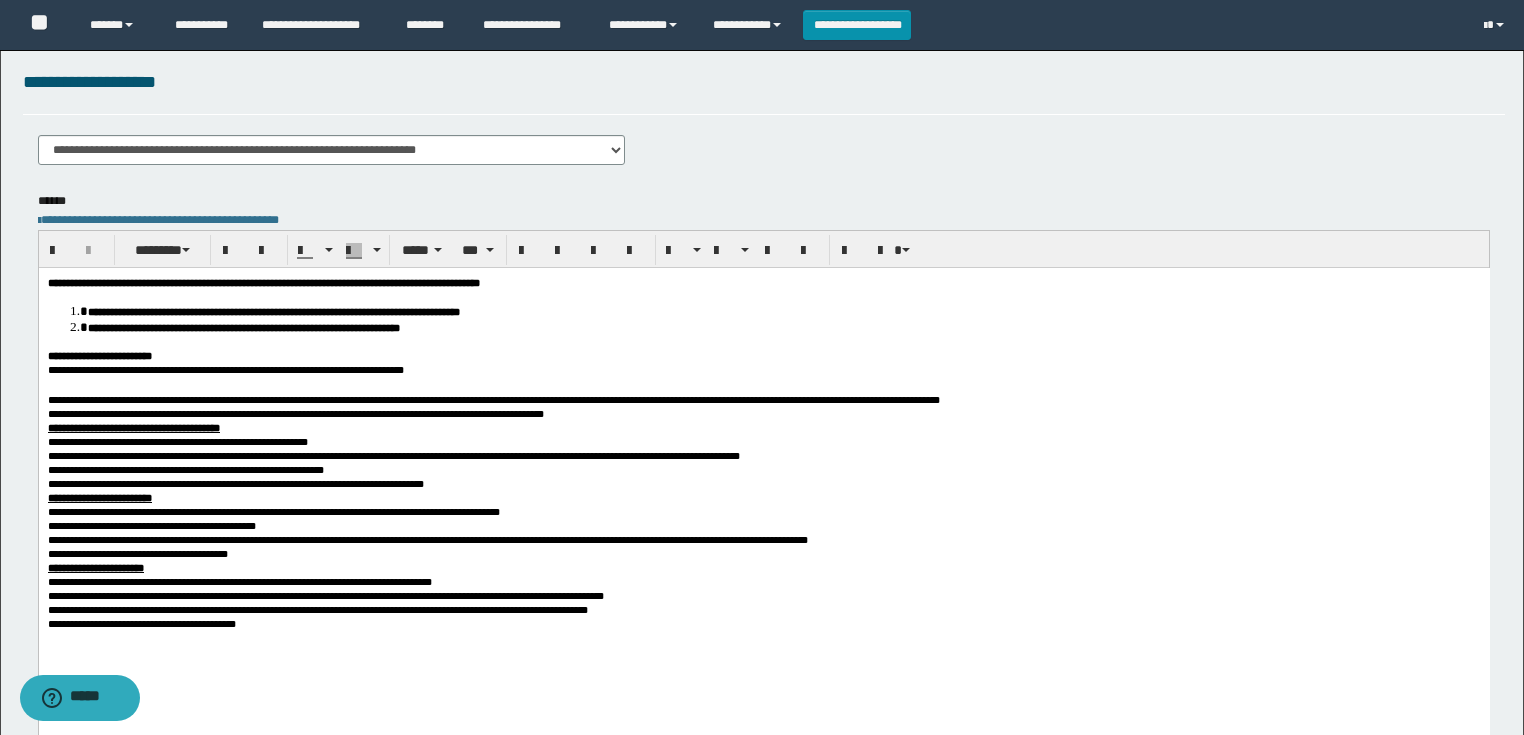 click on "**********" at bounding box center (493, 400) 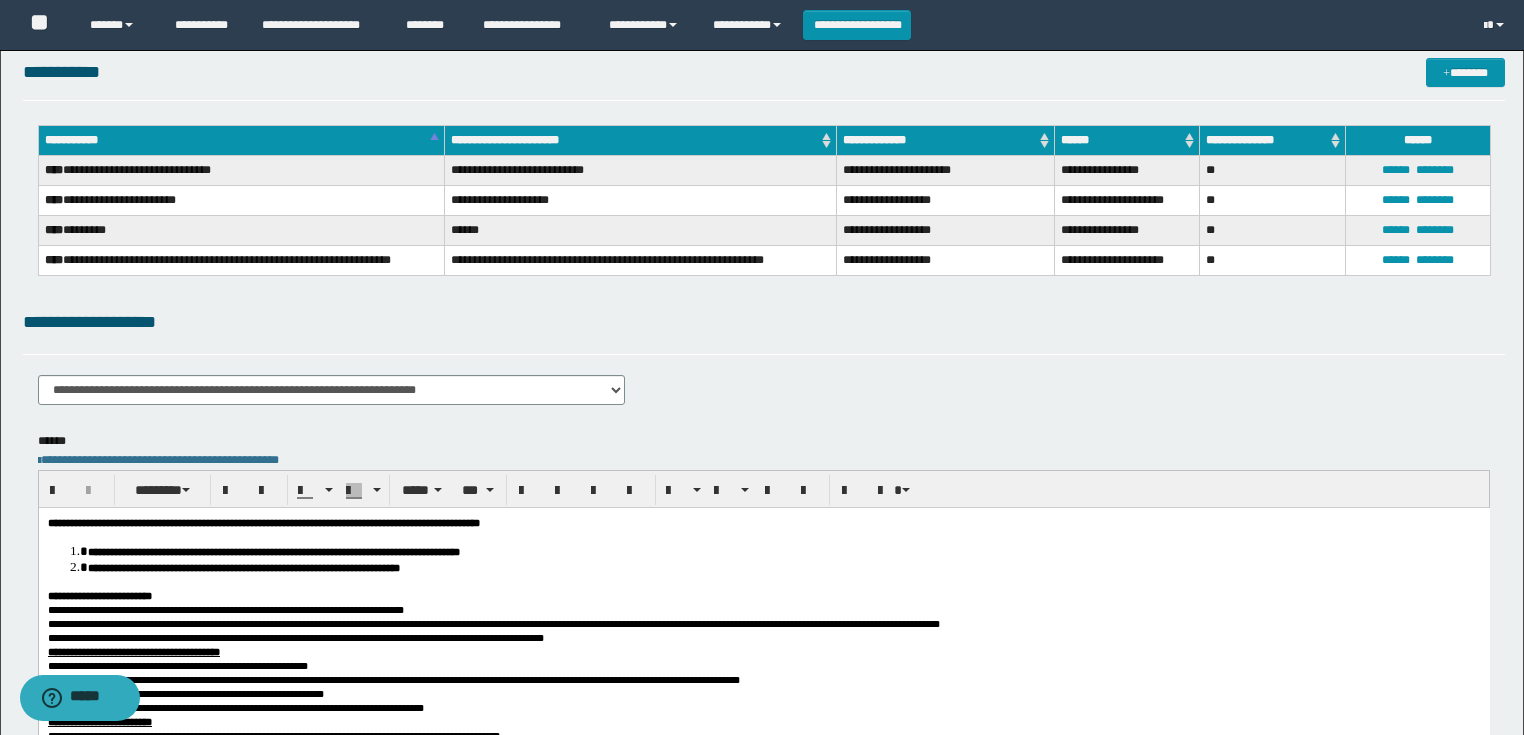 scroll, scrollTop: 0, scrollLeft: 0, axis: both 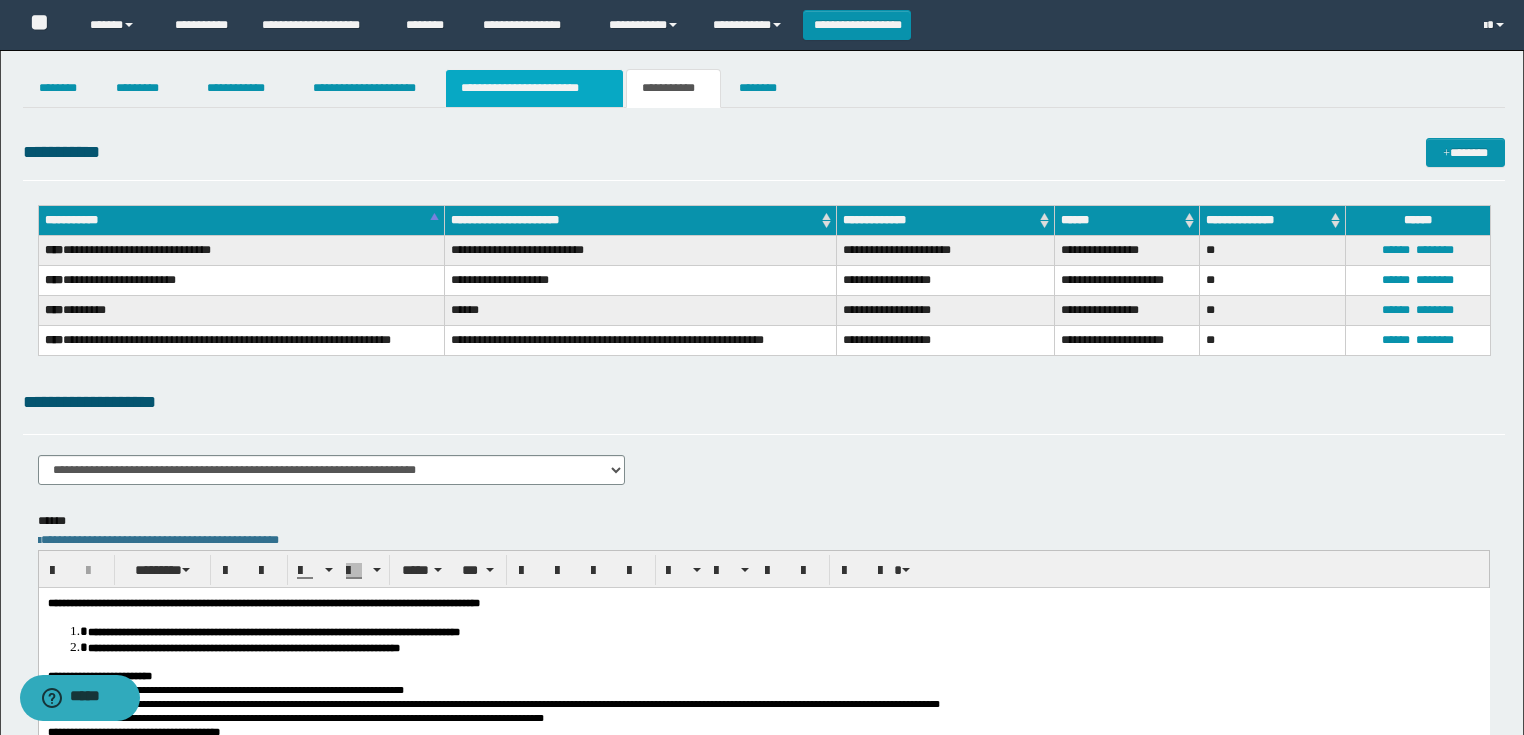 click on "**********" at bounding box center (534, 88) 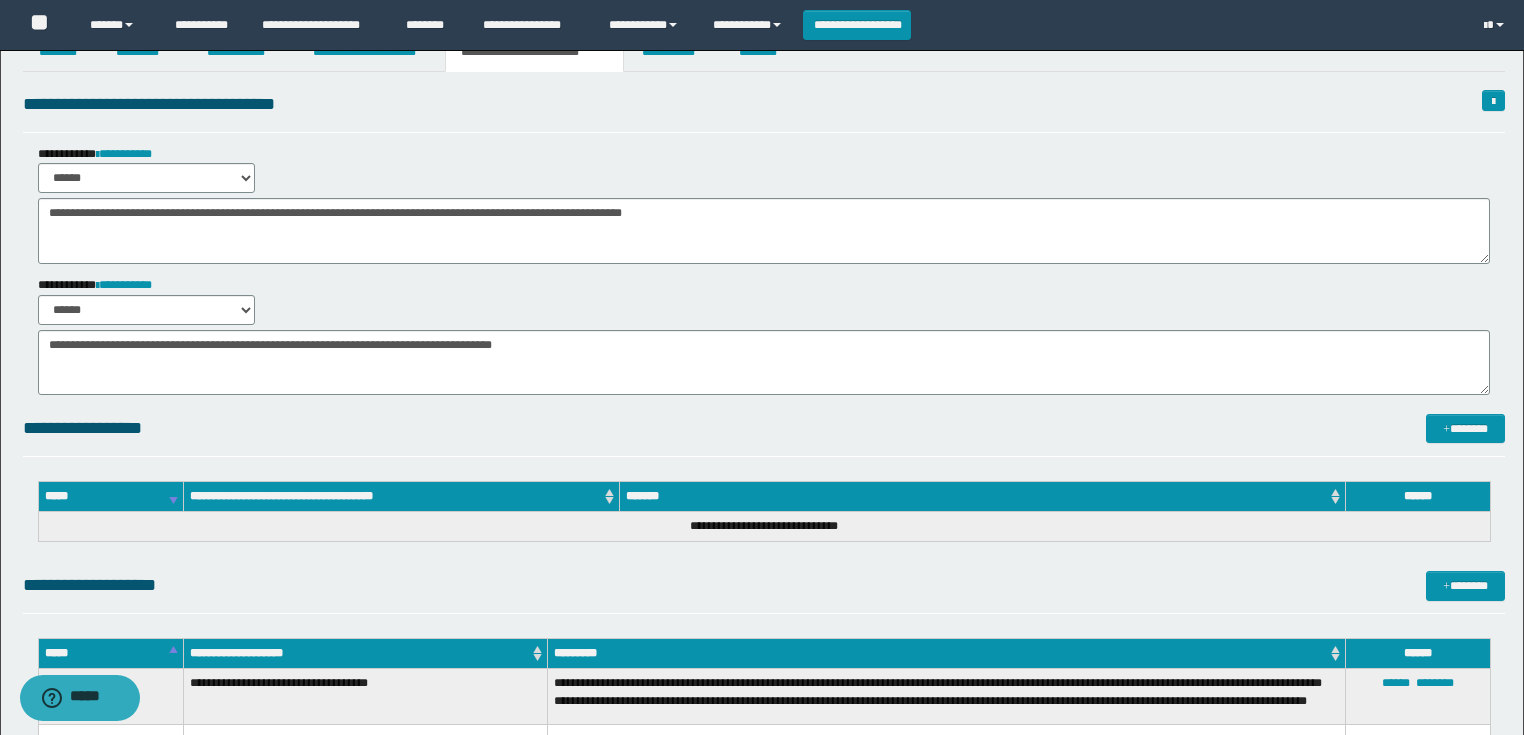 scroll, scrollTop: 0, scrollLeft: 0, axis: both 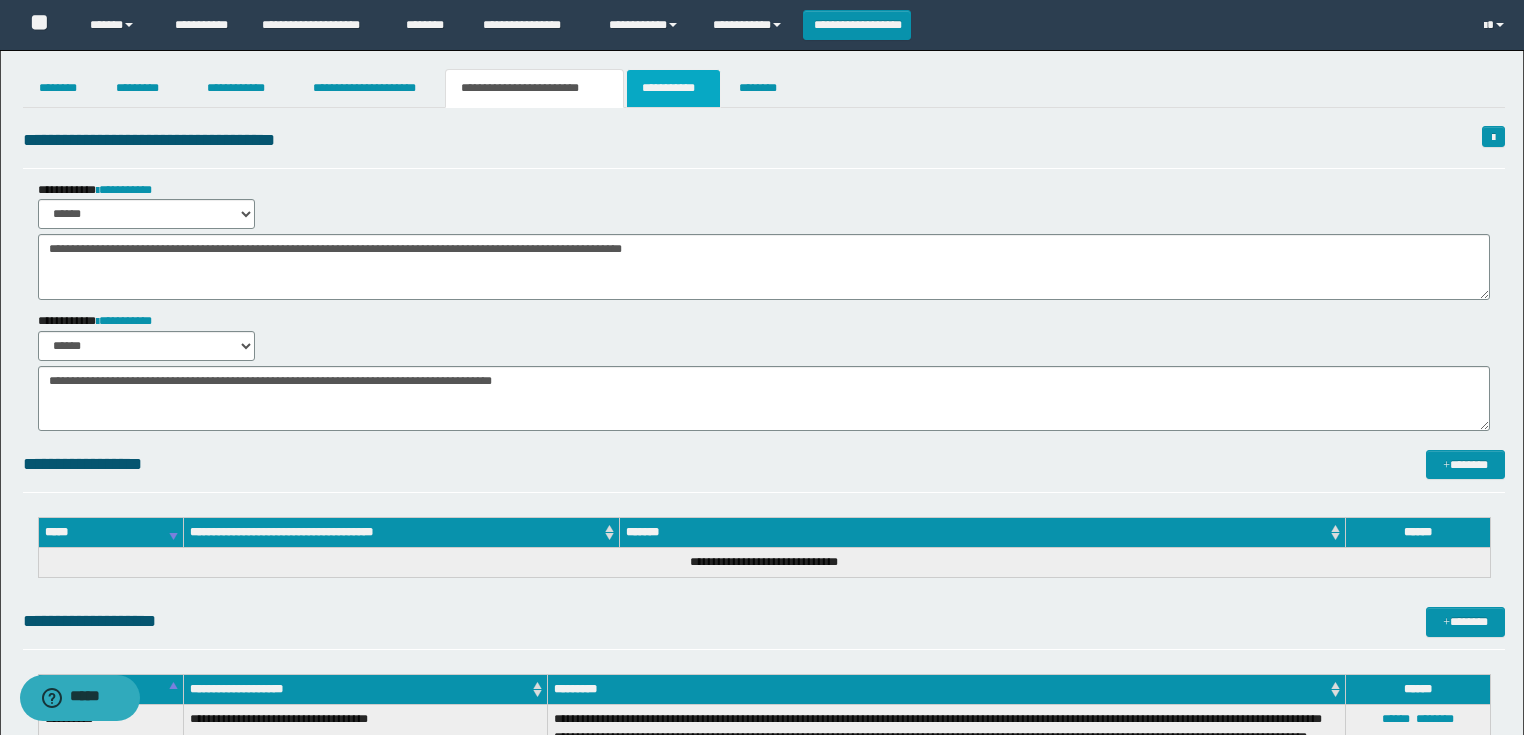 click on "**********" at bounding box center [673, 88] 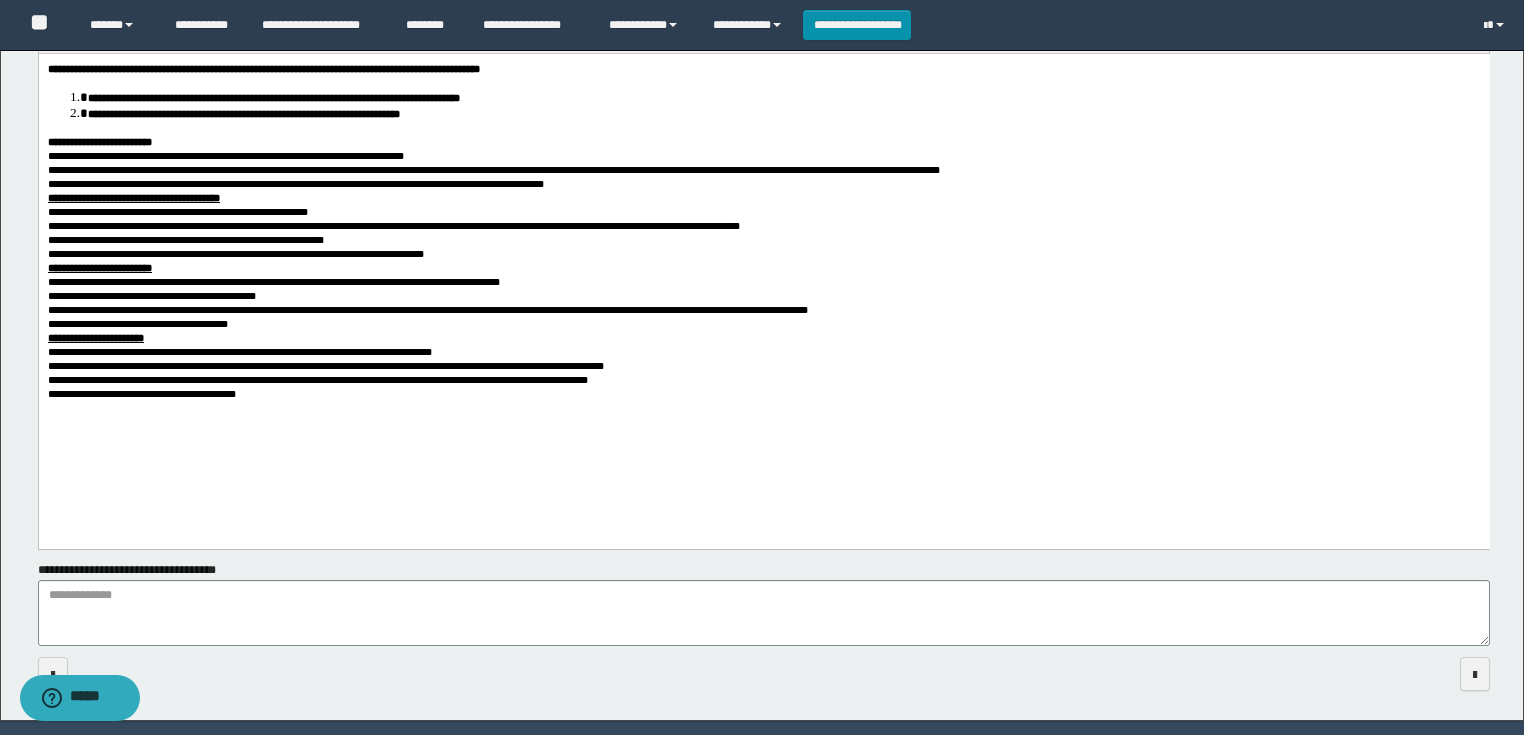 scroll, scrollTop: 560, scrollLeft: 0, axis: vertical 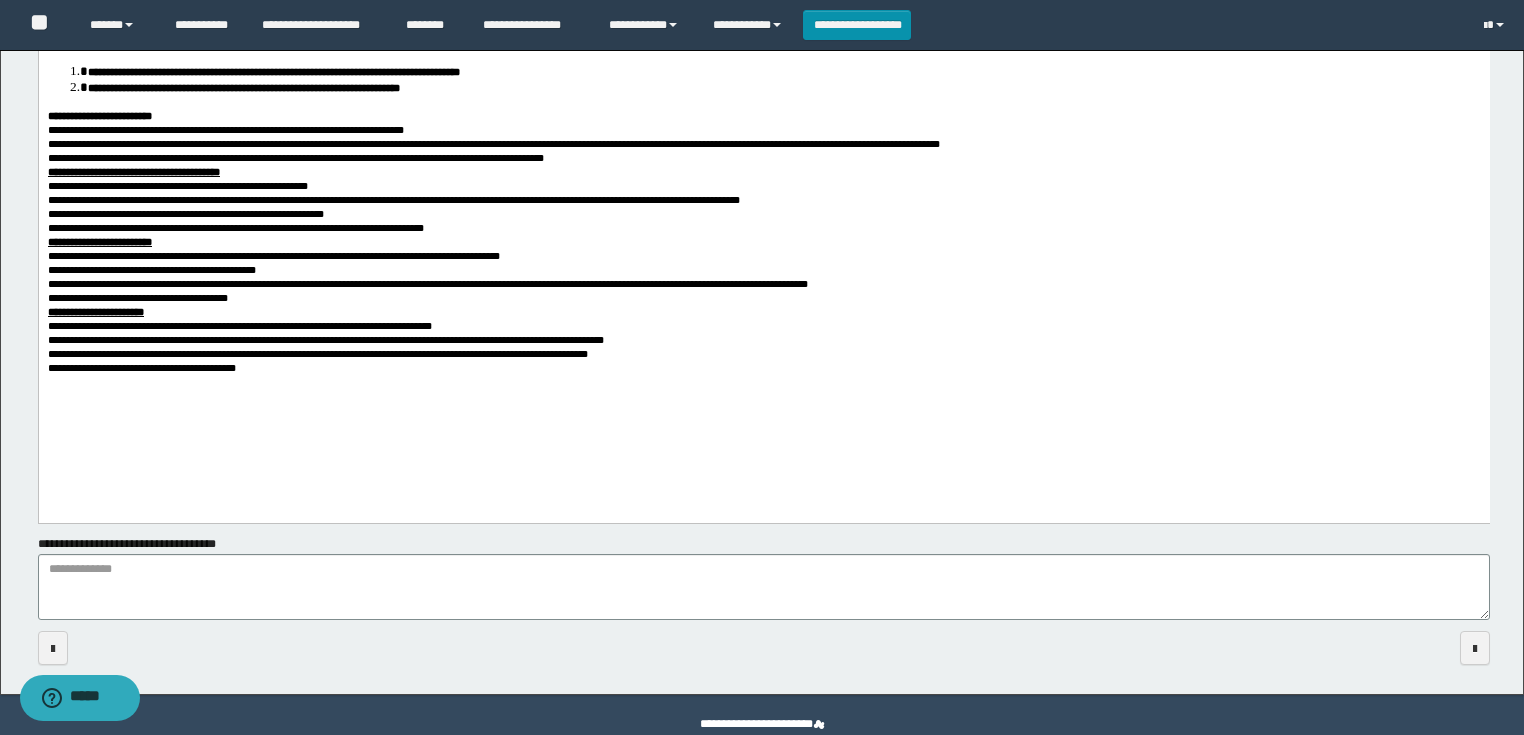 drag, startPoint x: 76, startPoint y: 482, endPoint x: 45, endPoint y: 445, distance: 48.270073 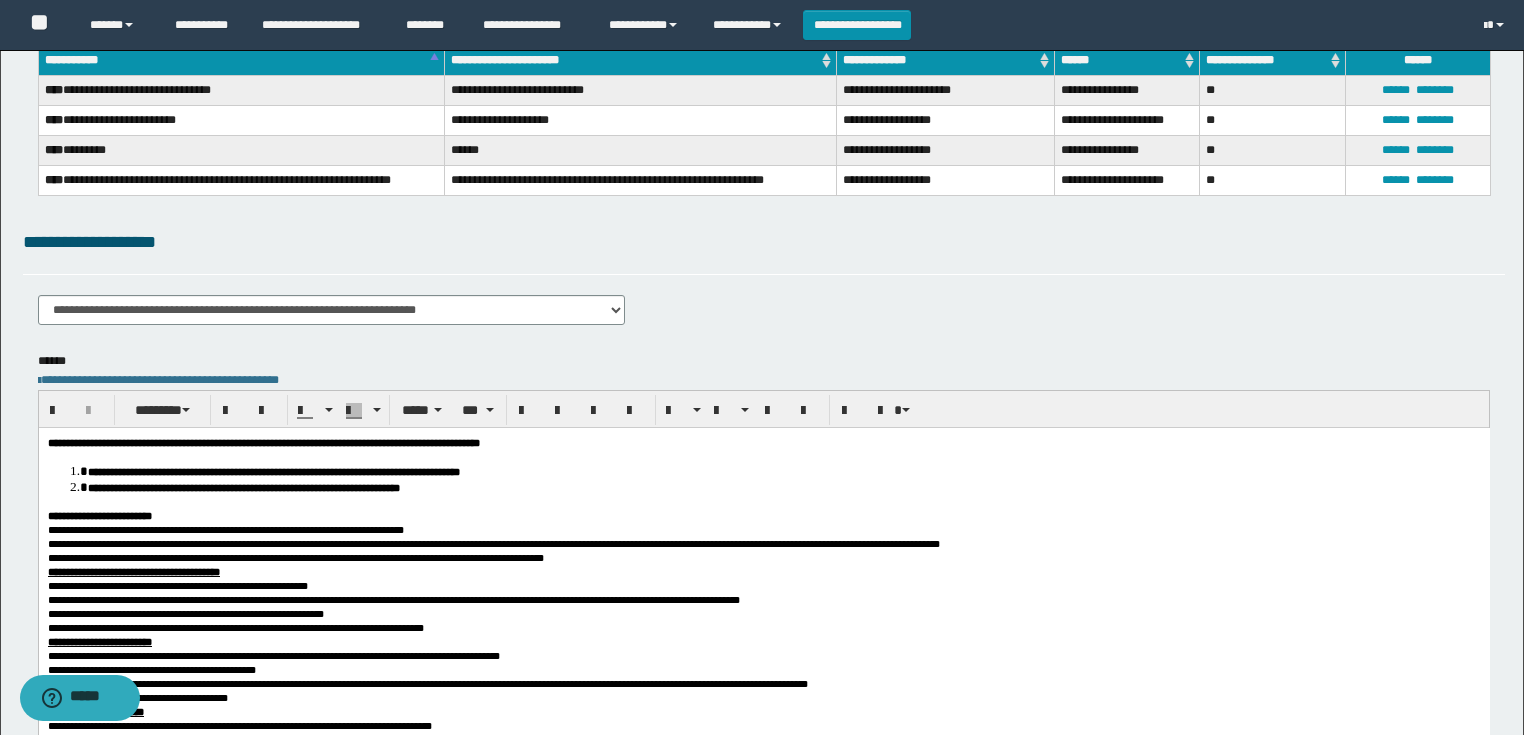 scroll, scrollTop: 0, scrollLeft: 0, axis: both 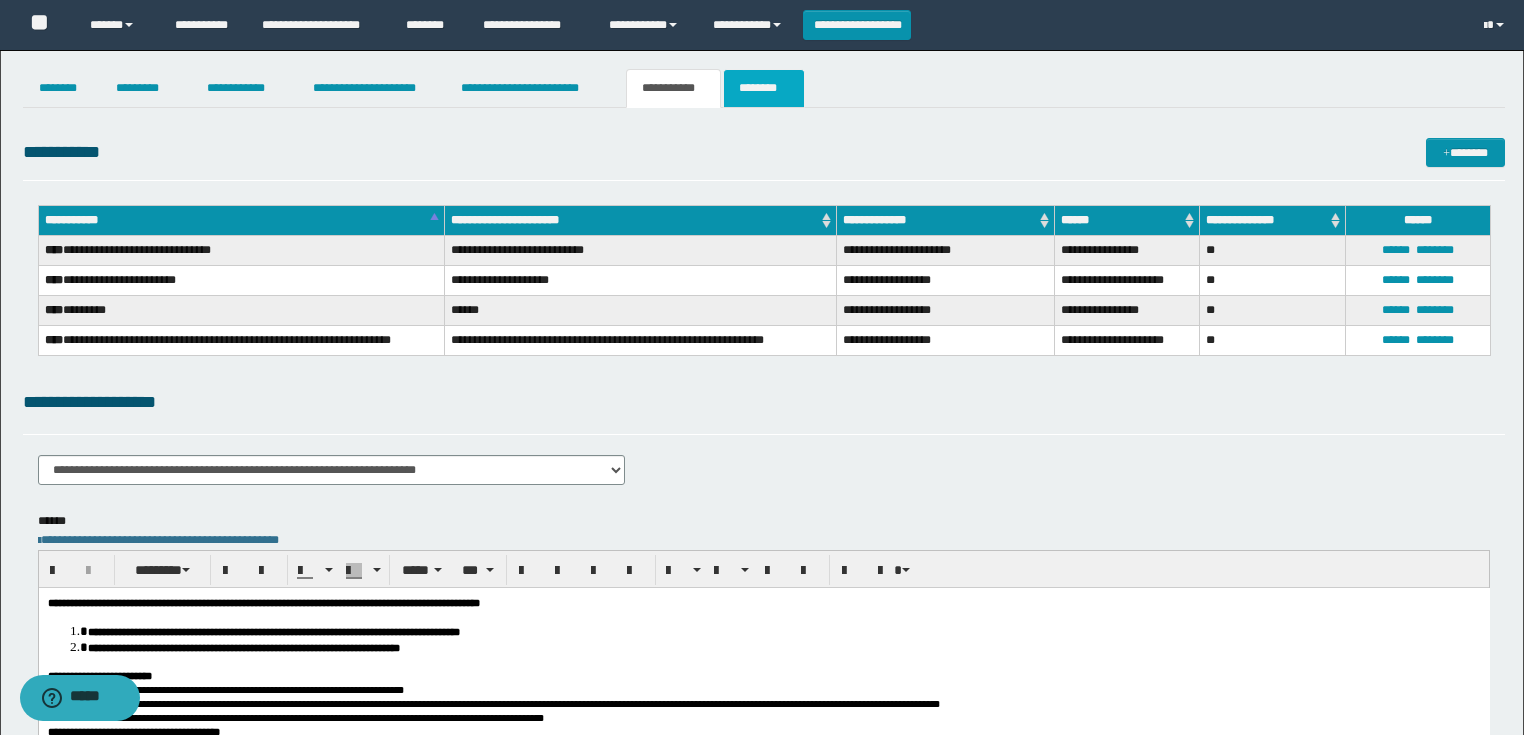 click on "********" at bounding box center [764, 88] 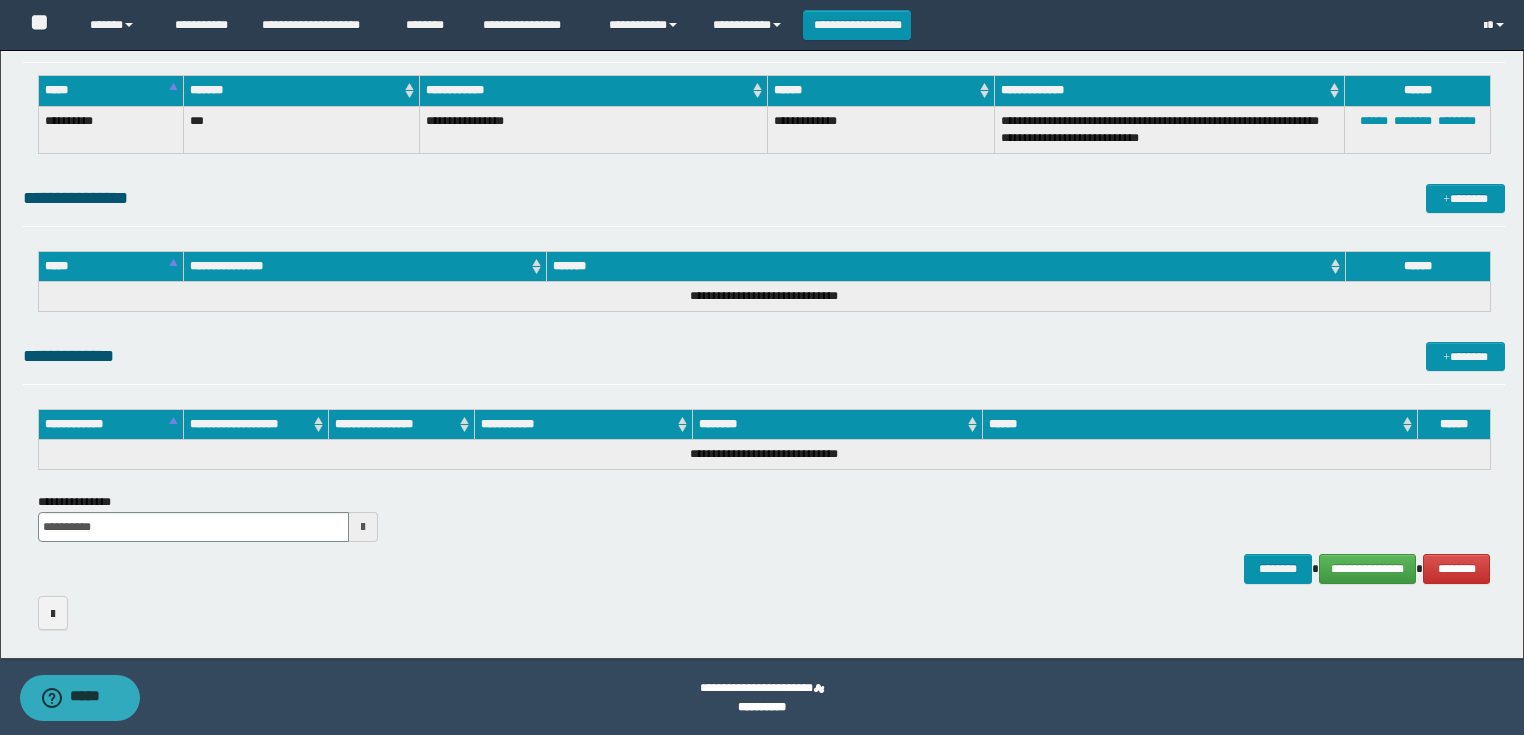 scroll, scrollTop: 1030, scrollLeft: 0, axis: vertical 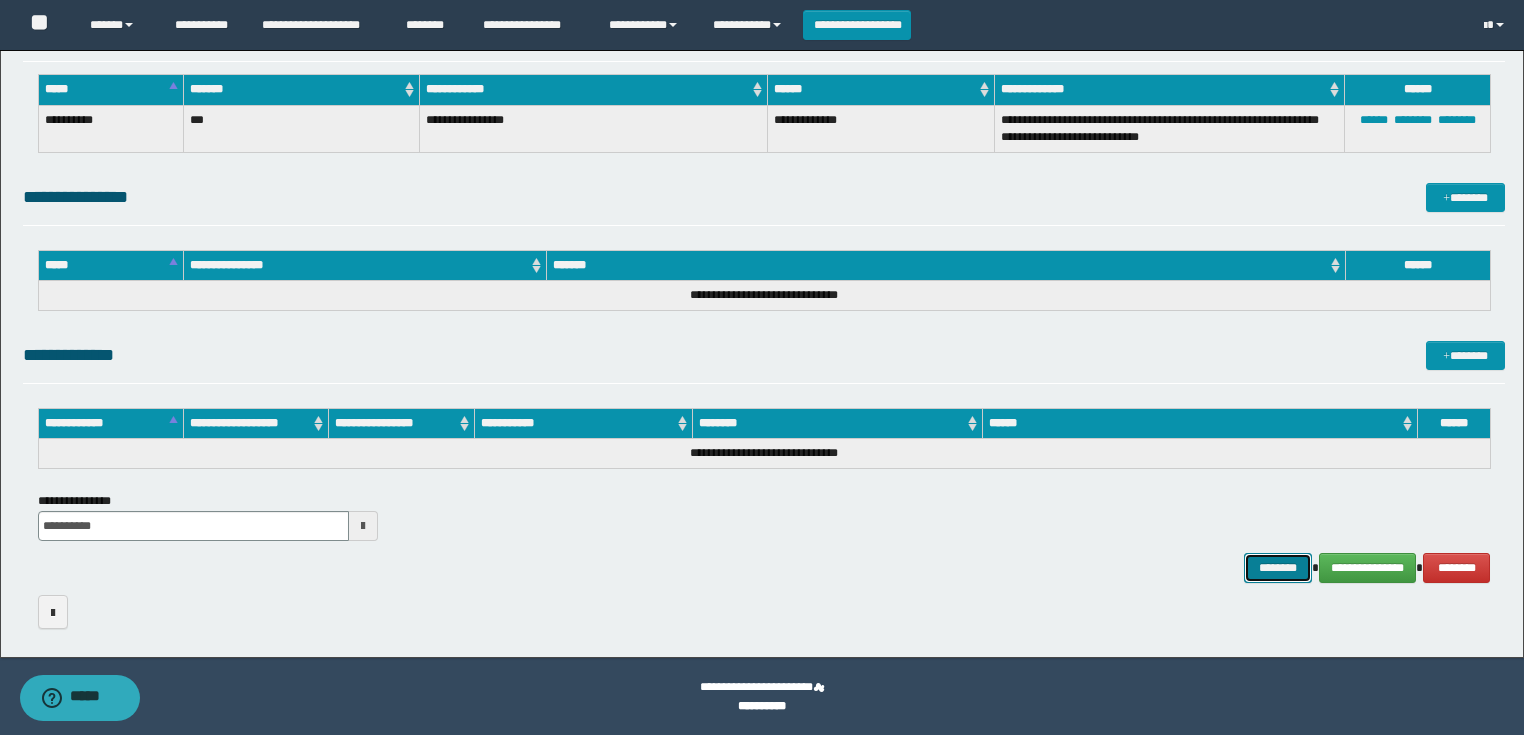 drag, startPoint x: 1293, startPoint y: 561, endPoint x: 1282, endPoint y: 557, distance: 11.7046995 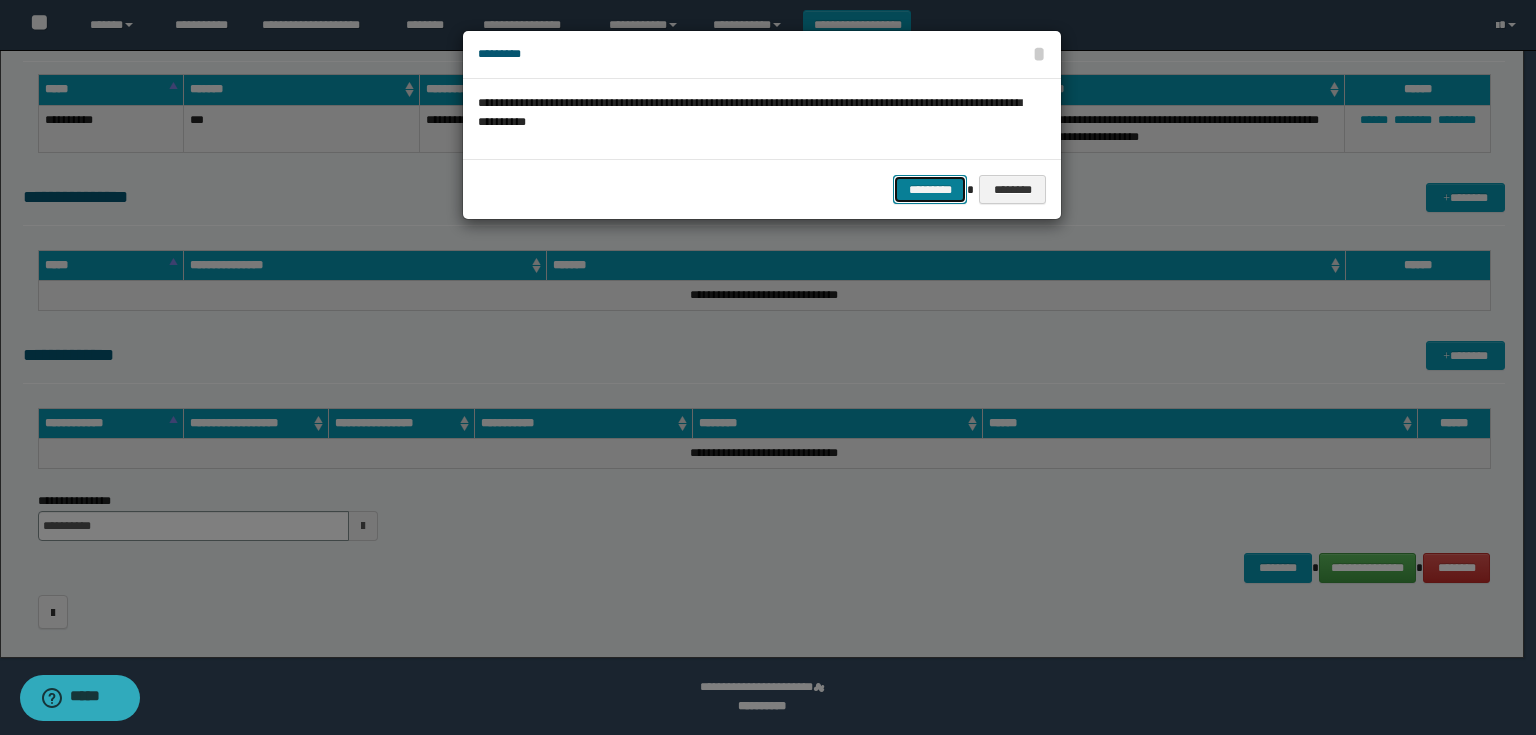 click on "*********" at bounding box center [930, 190] 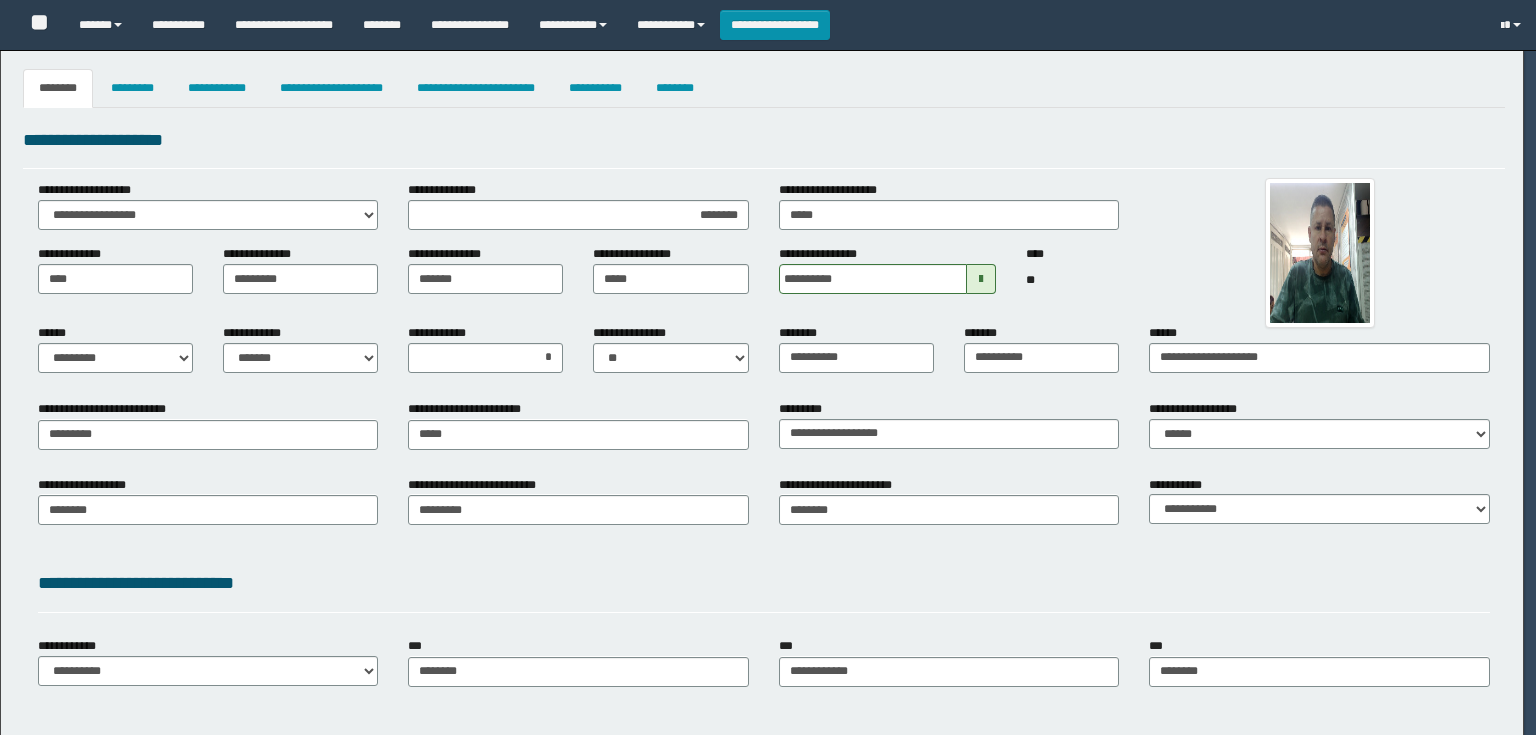 select on "*" 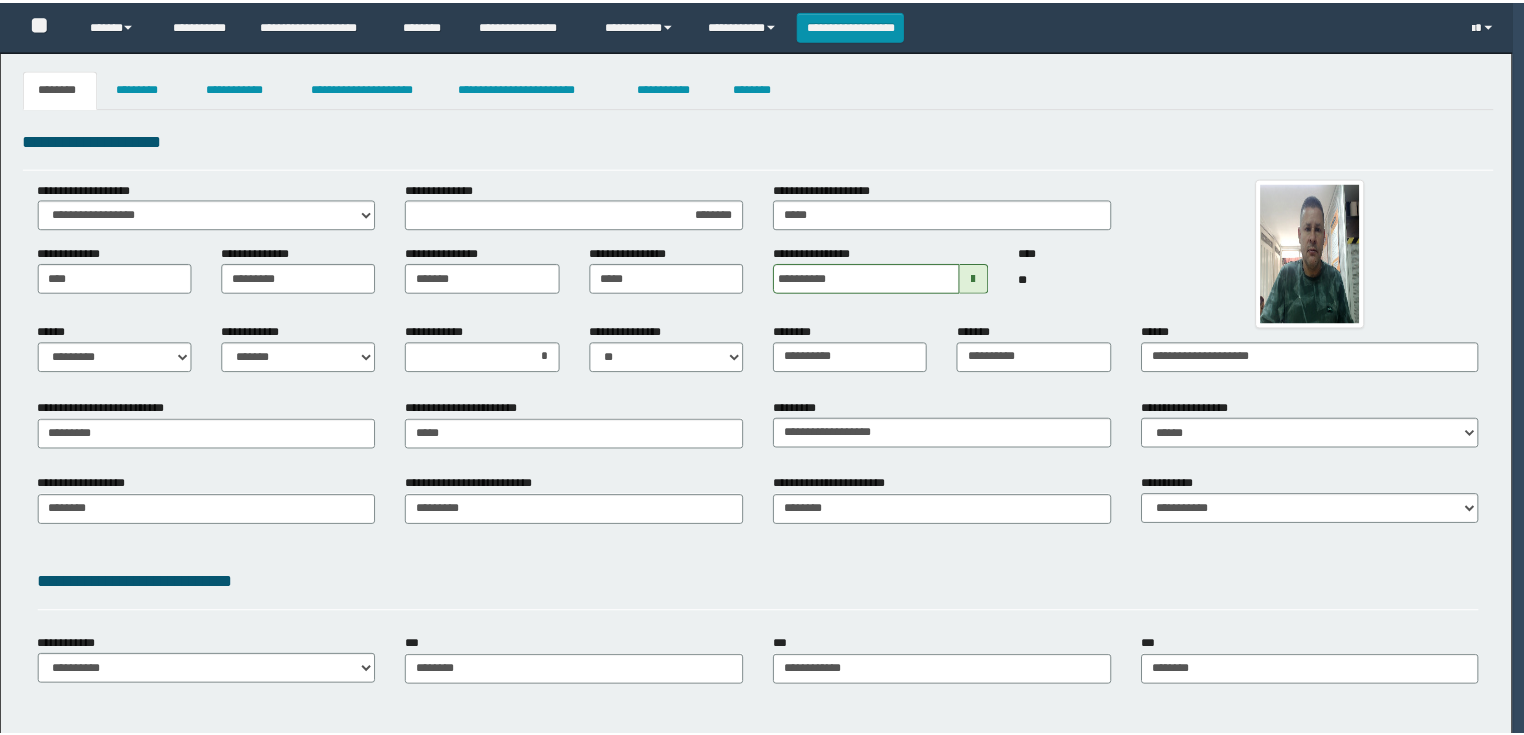 scroll, scrollTop: 0, scrollLeft: 0, axis: both 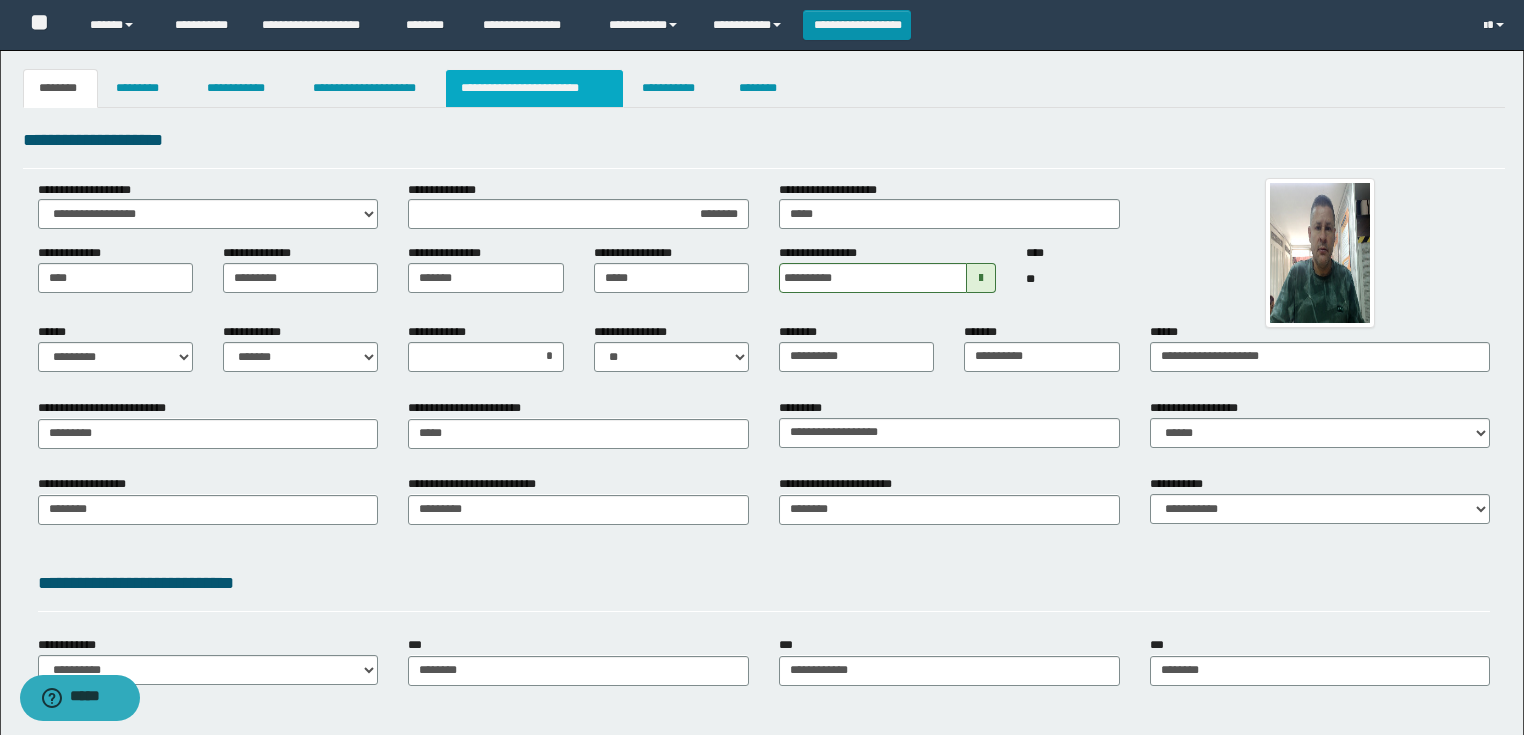 click on "**********" at bounding box center [534, 88] 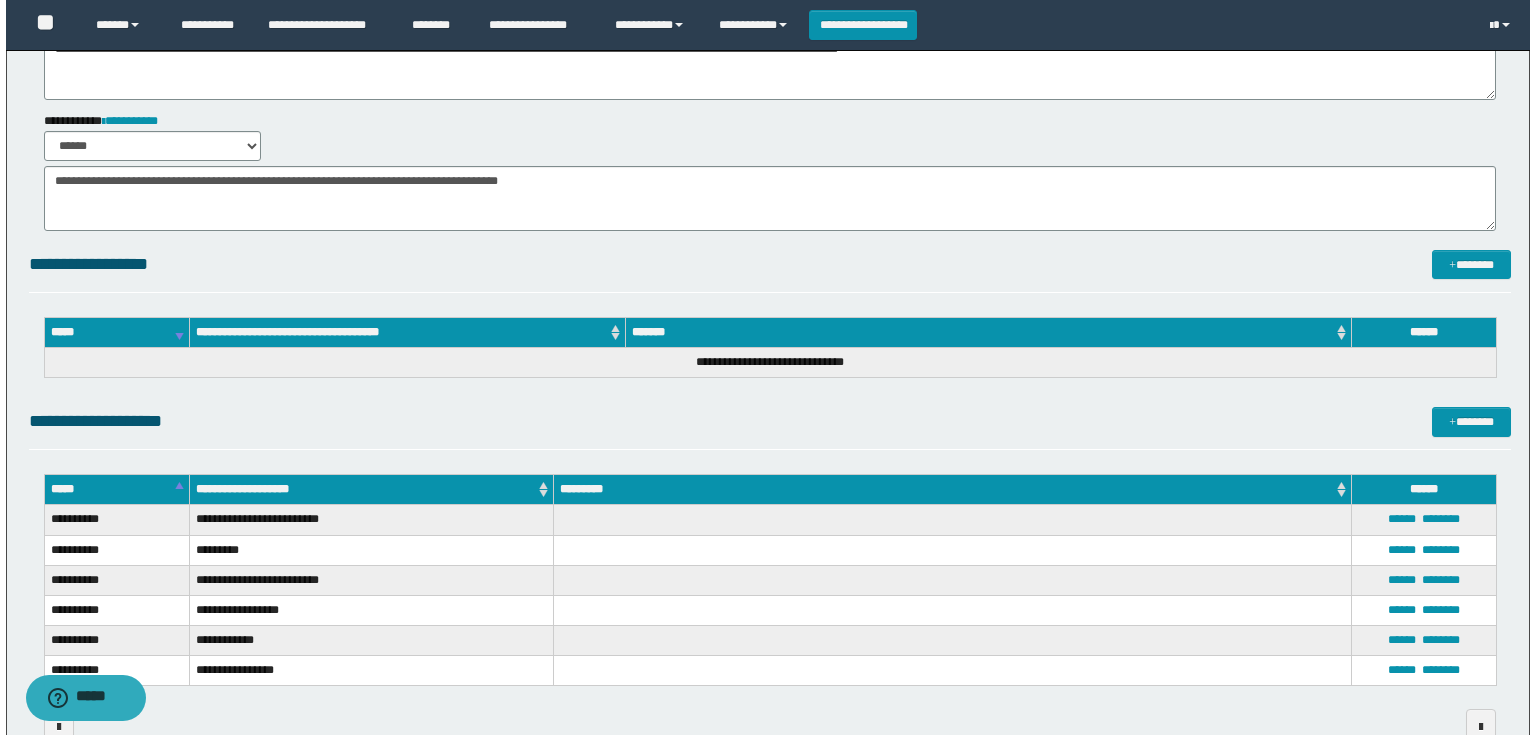 scroll, scrollTop: 315, scrollLeft: 0, axis: vertical 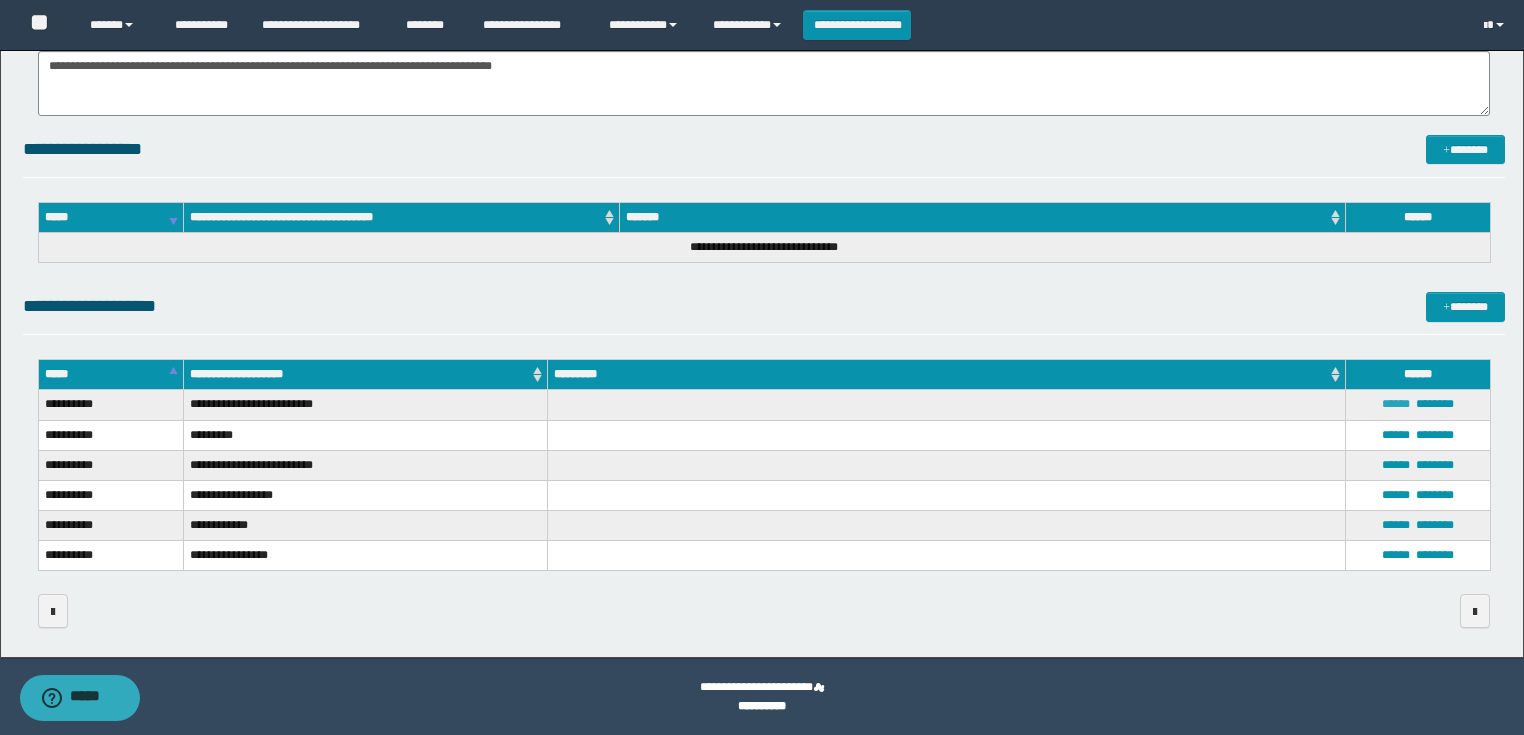 drag, startPoint x: 1392, startPoint y: 403, endPoint x: 1356, endPoint y: 371, distance: 48.166378 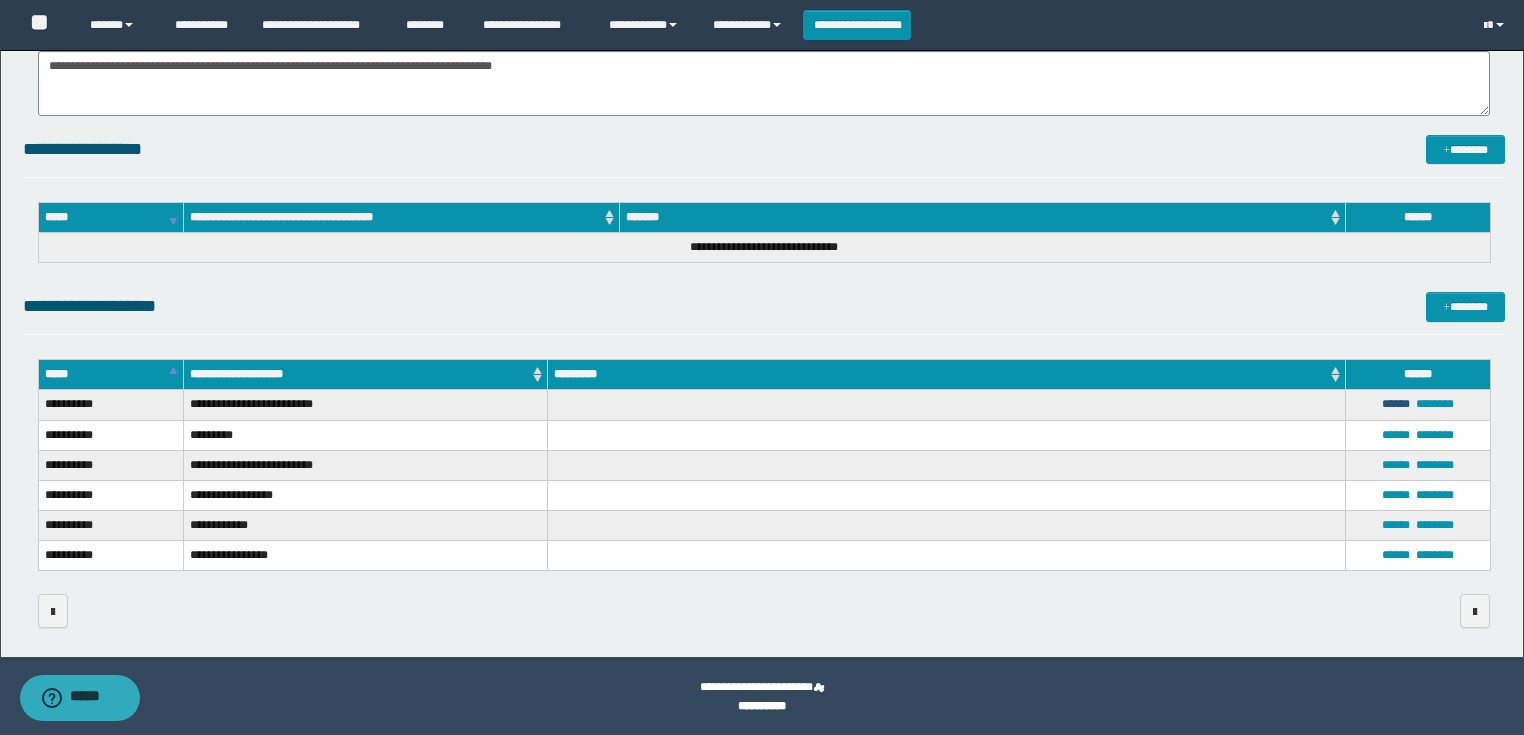 type on "**********" 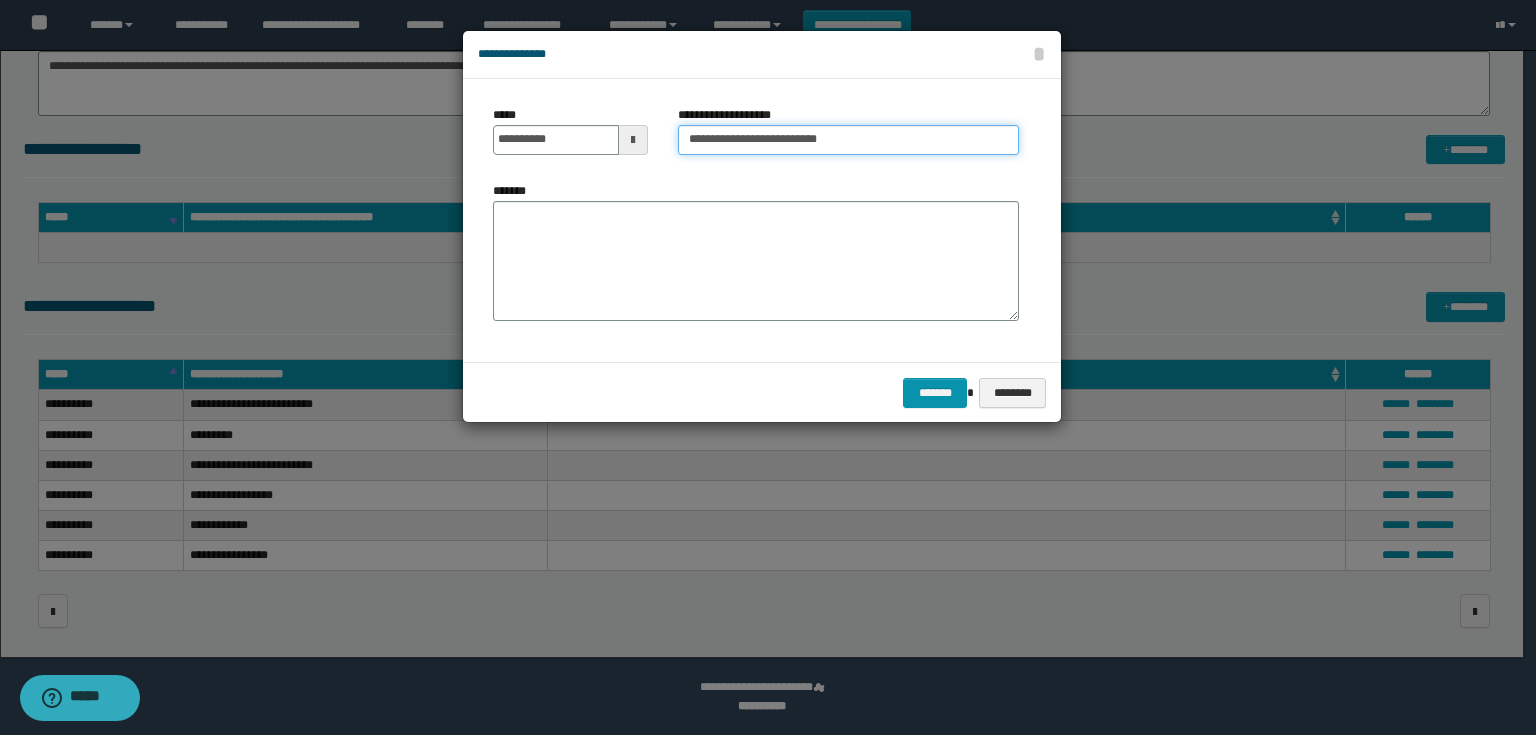 click on "**********" at bounding box center [848, 140] 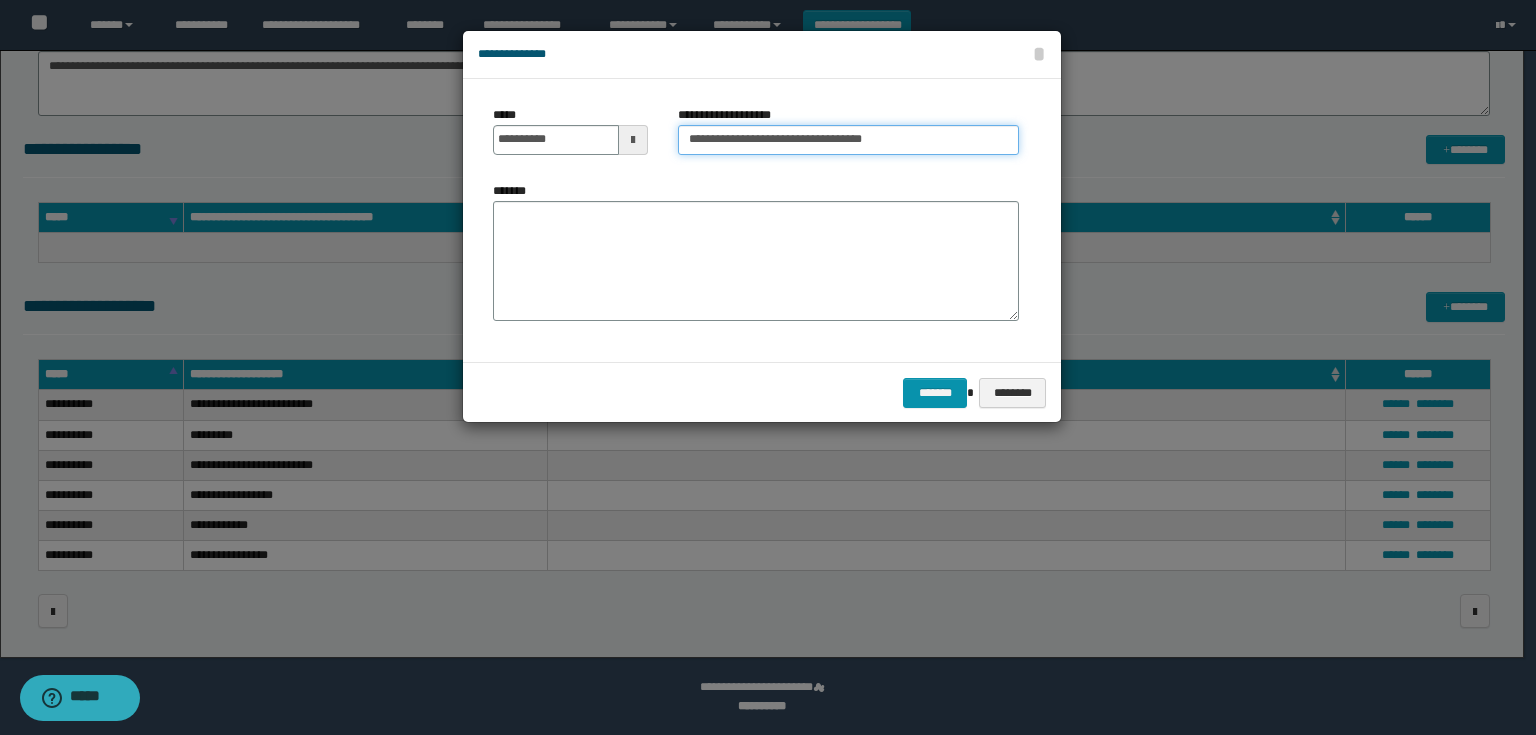 drag, startPoint x: 781, startPoint y: 144, endPoint x: 568, endPoint y: 140, distance: 213.03755 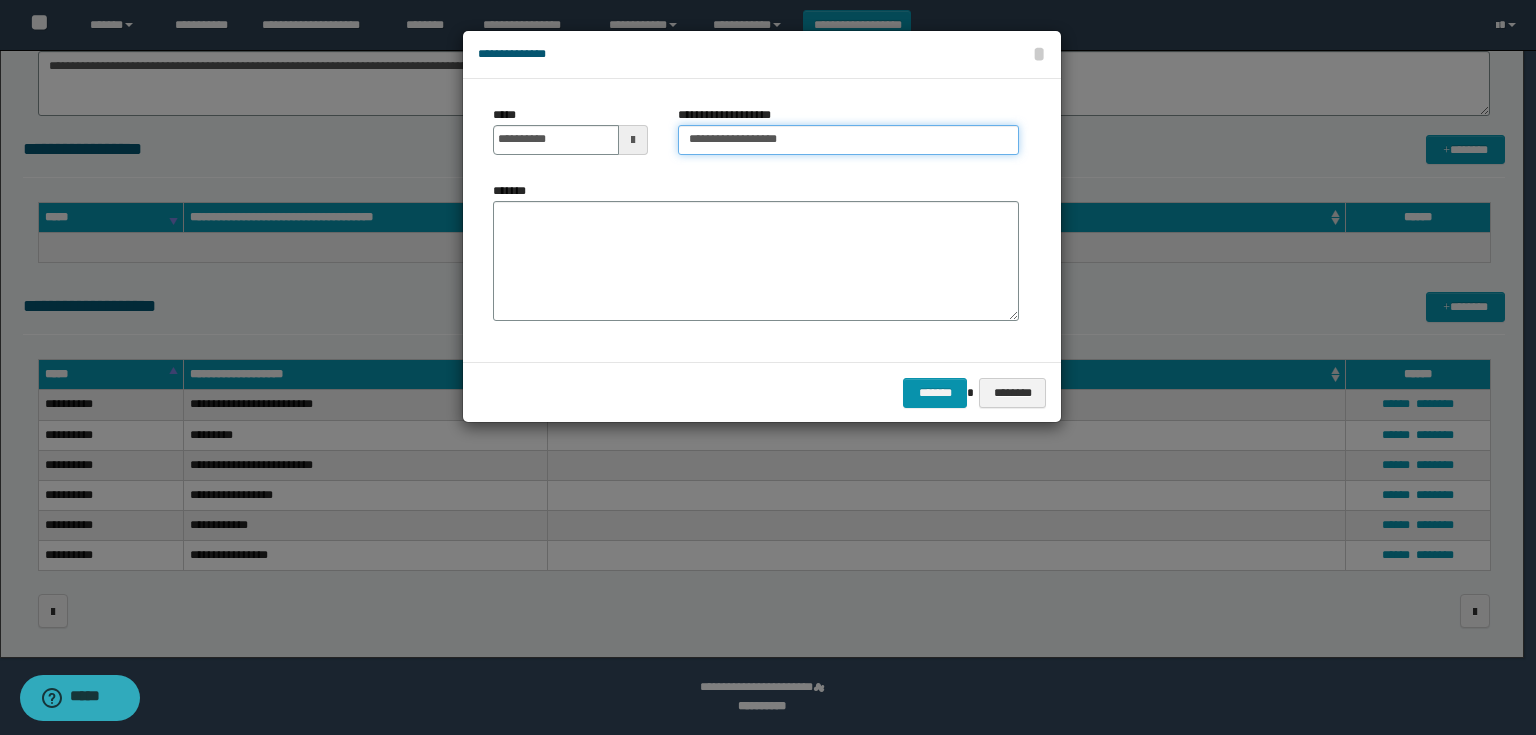 type on "**********" 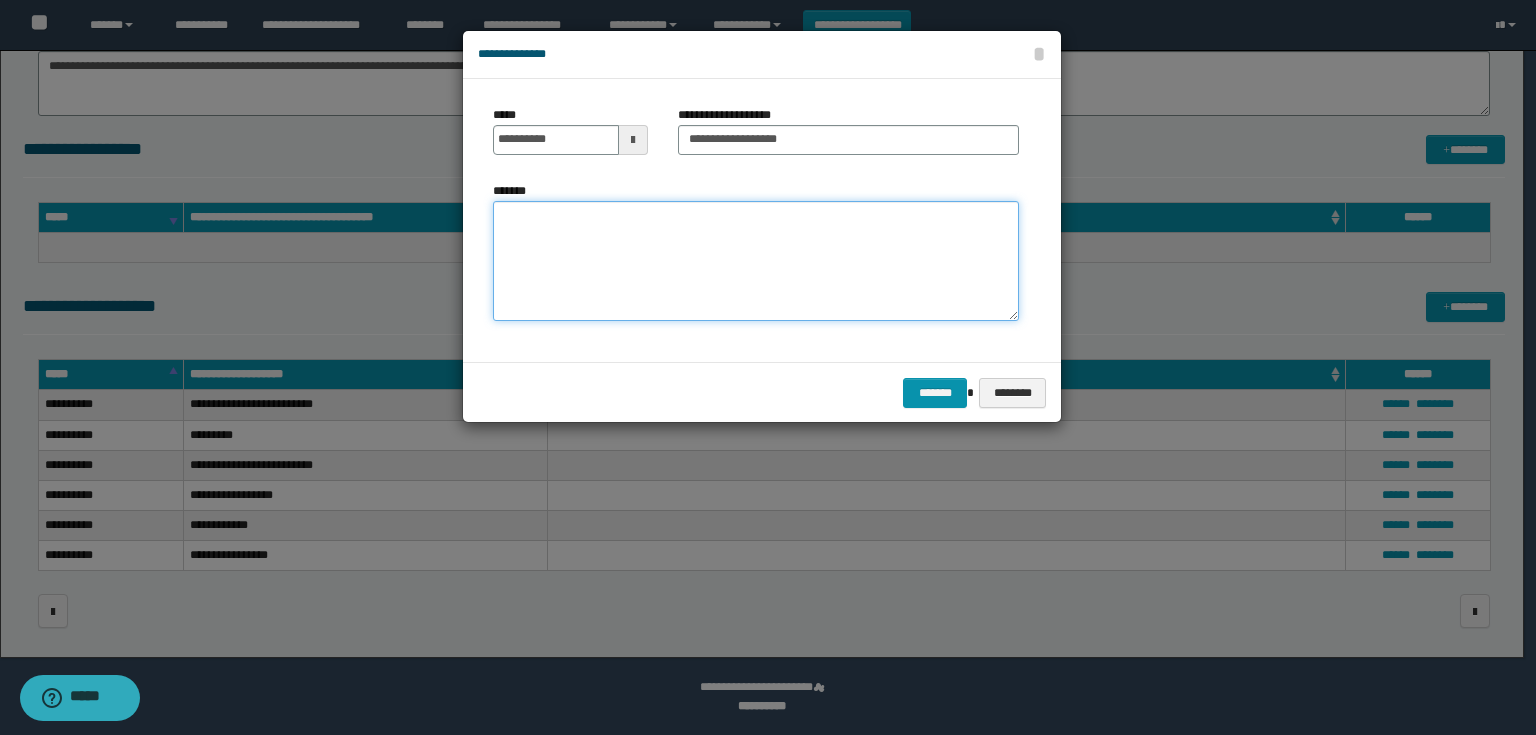 click on "*******" at bounding box center [756, 261] 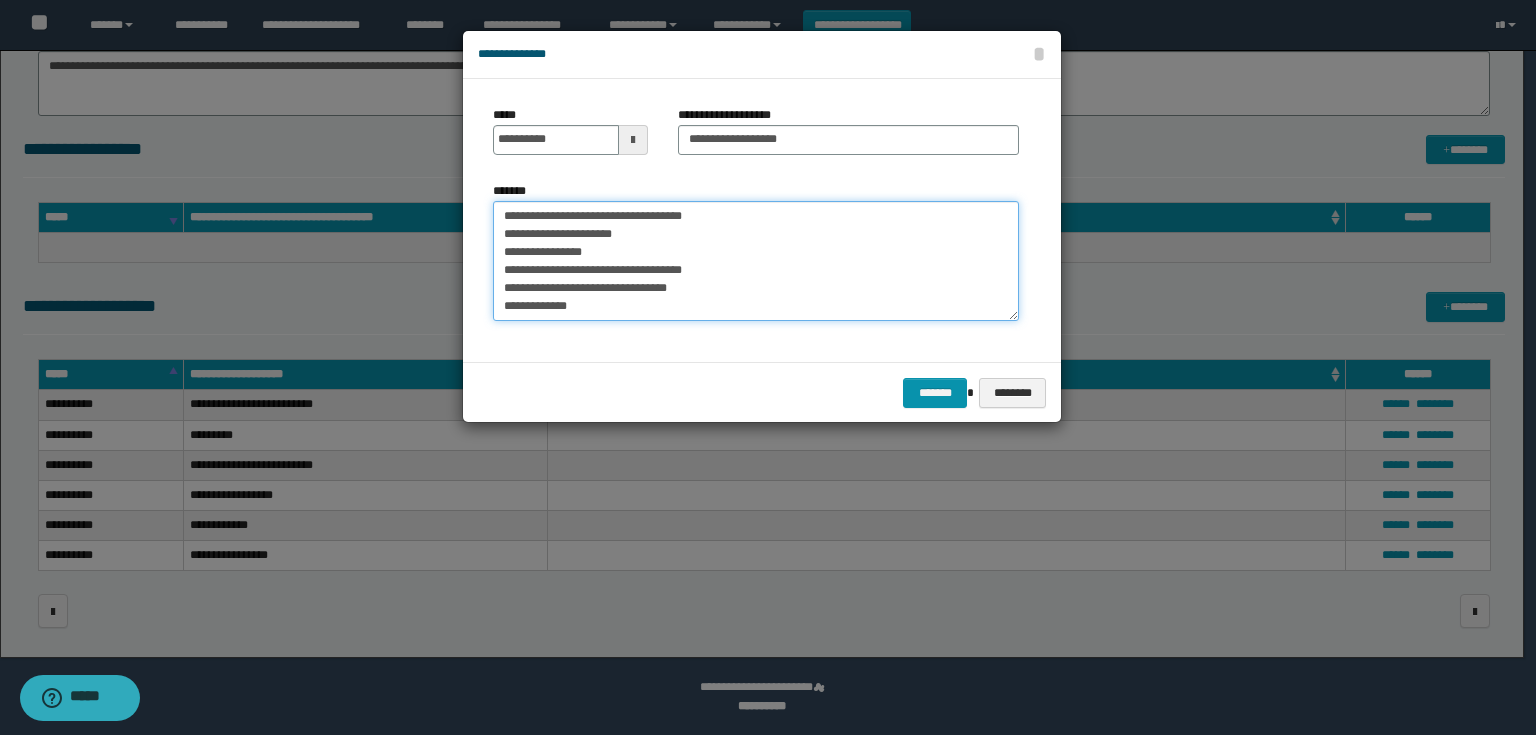 scroll, scrollTop: 120, scrollLeft: 0, axis: vertical 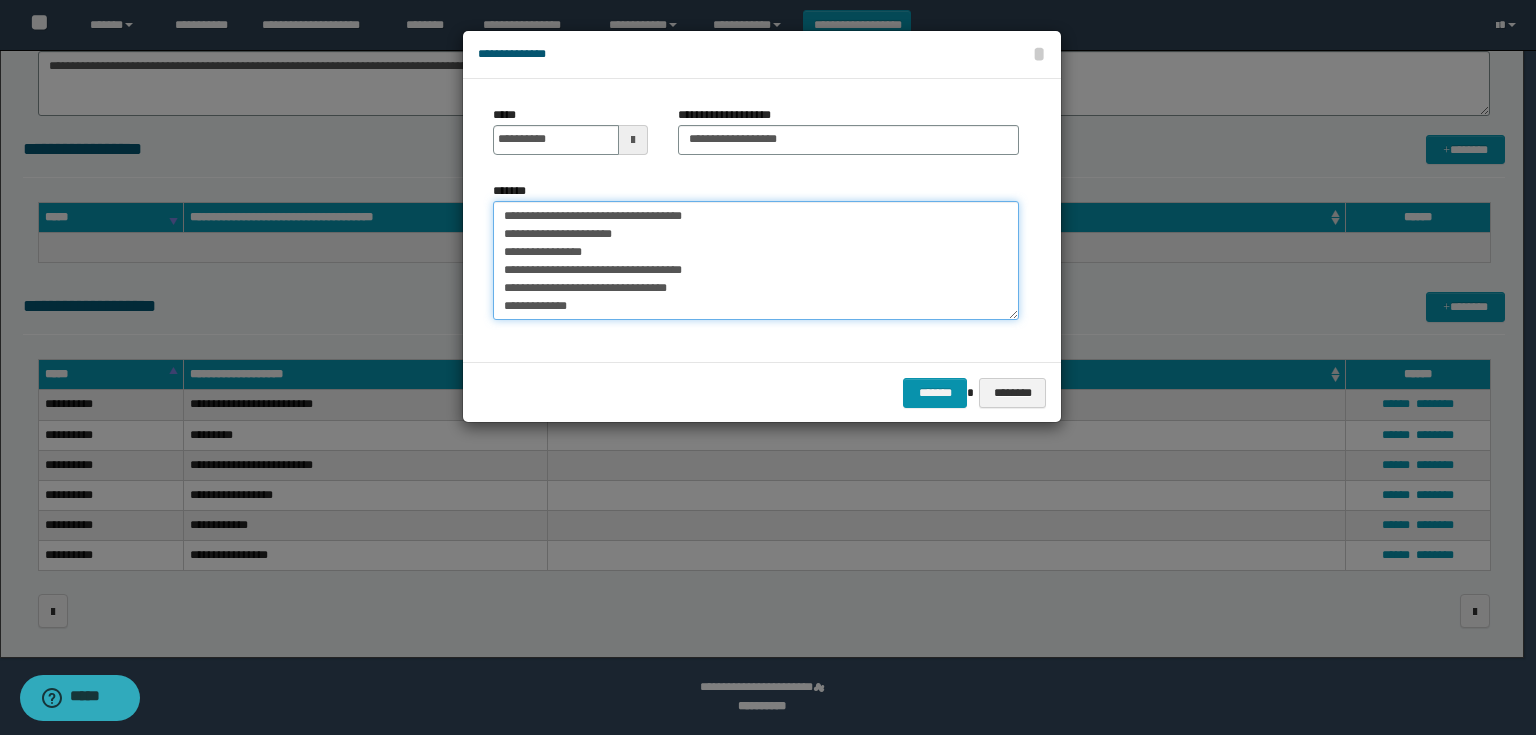 drag, startPoint x: 660, startPoint y: 306, endPoint x: 492, endPoint y: 237, distance: 181.61774 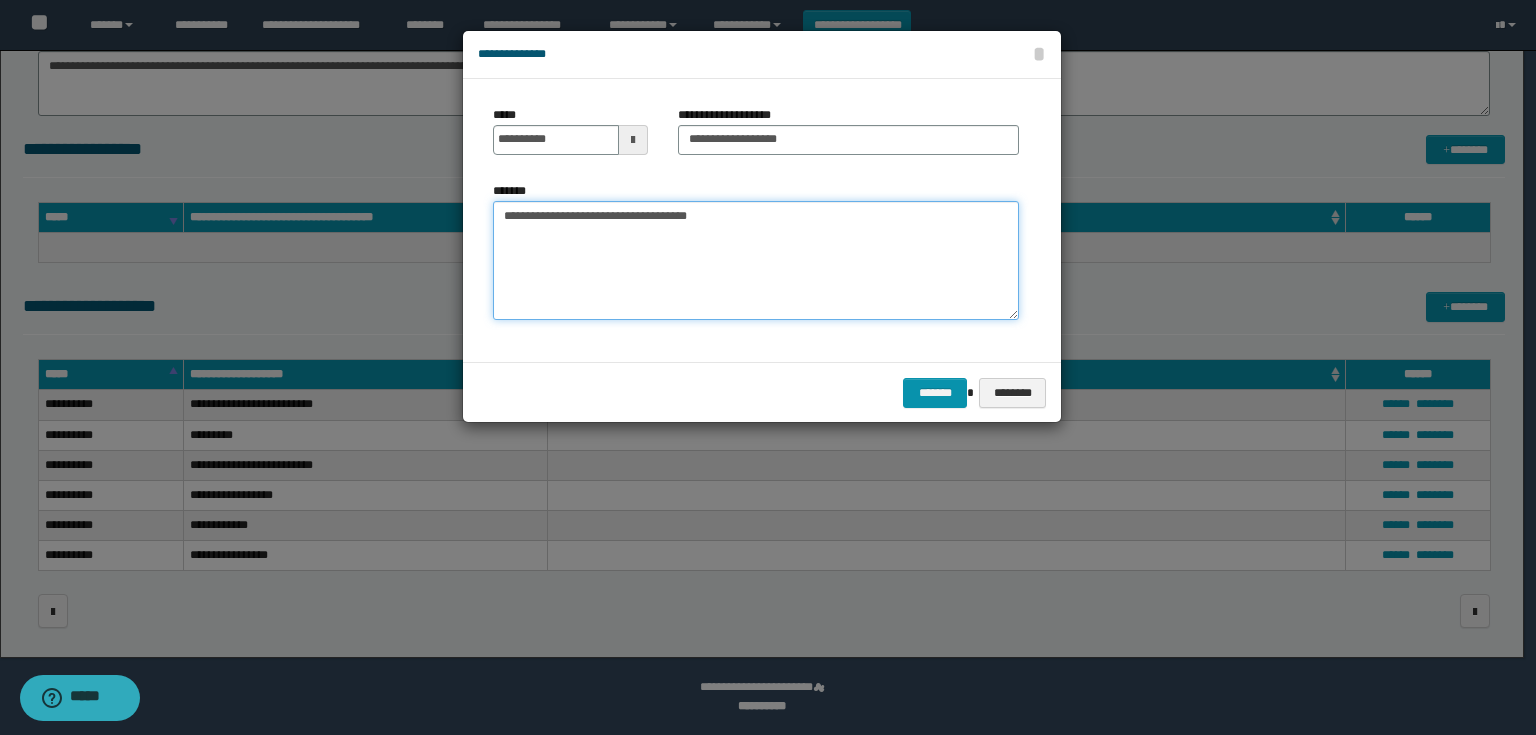 drag, startPoint x: 743, startPoint y: 214, endPoint x: 804, endPoint y: 312, distance: 115.43397 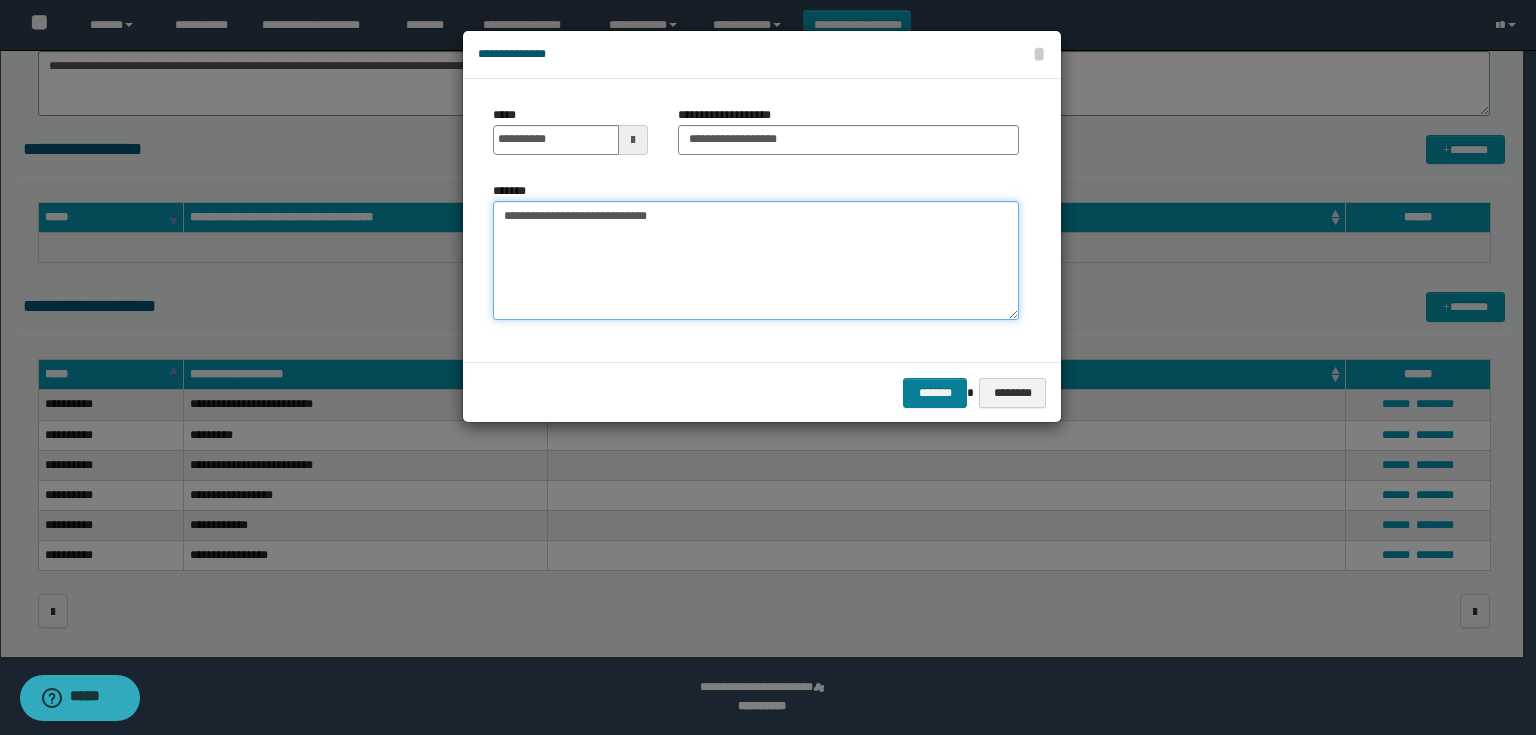 type on "**********" 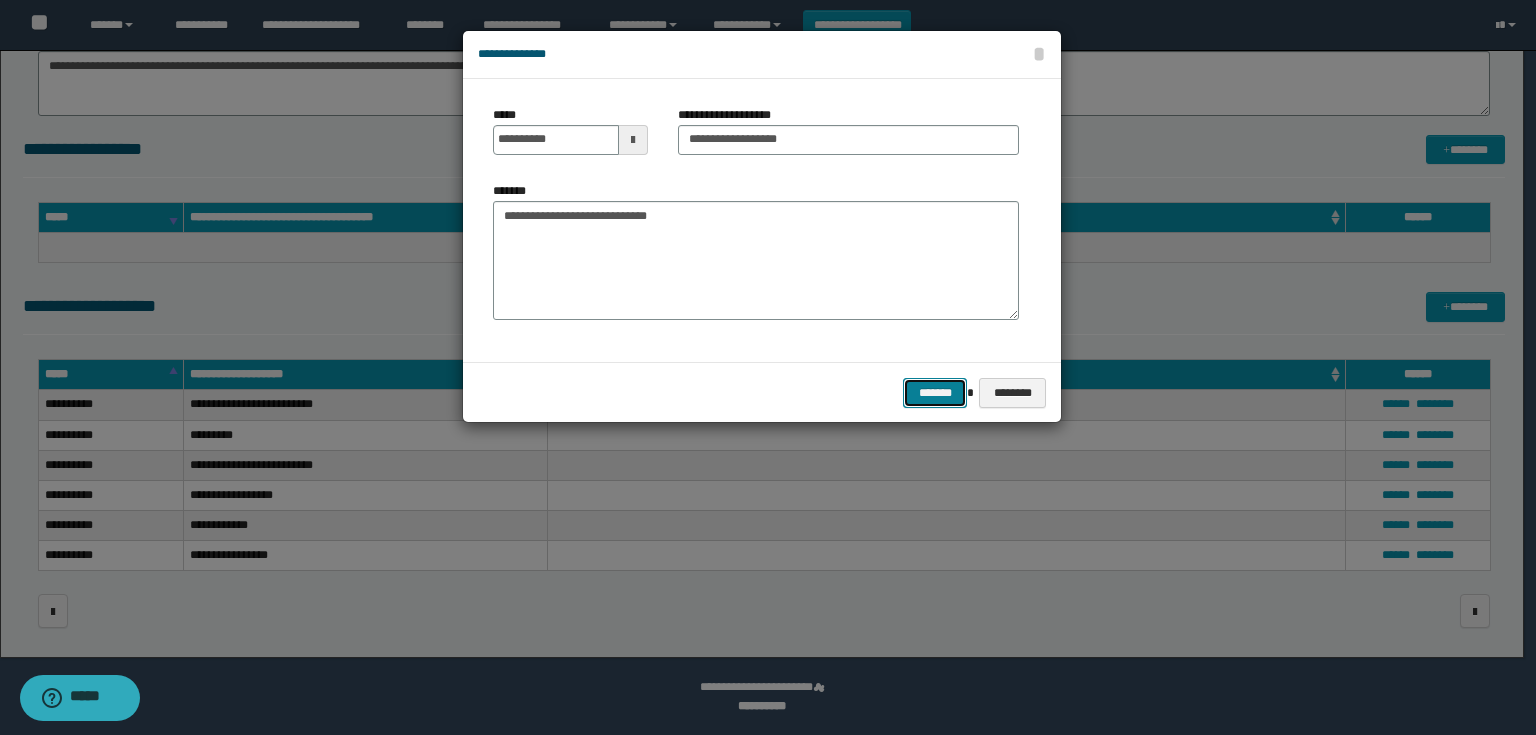 click on "*******" at bounding box center [935, 393] 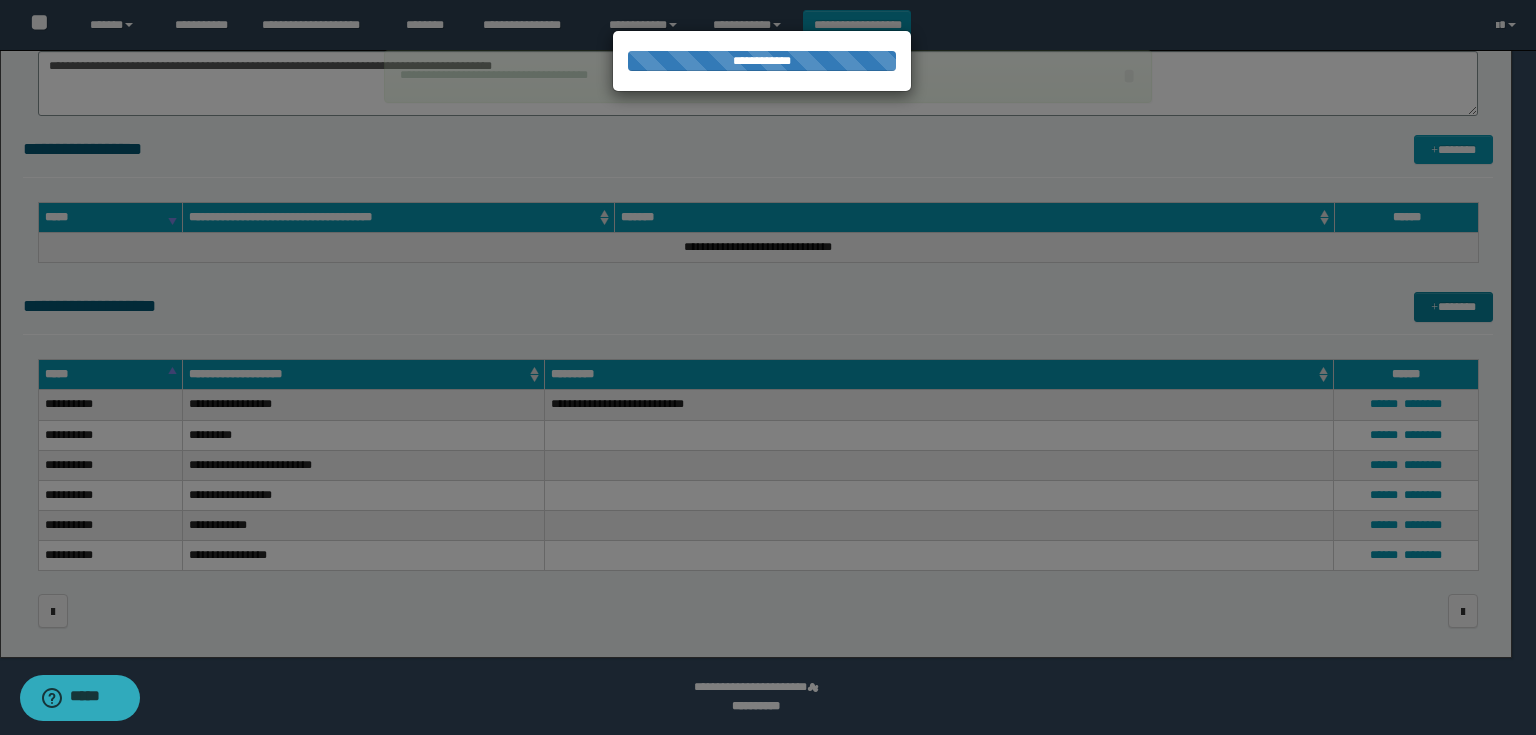 type 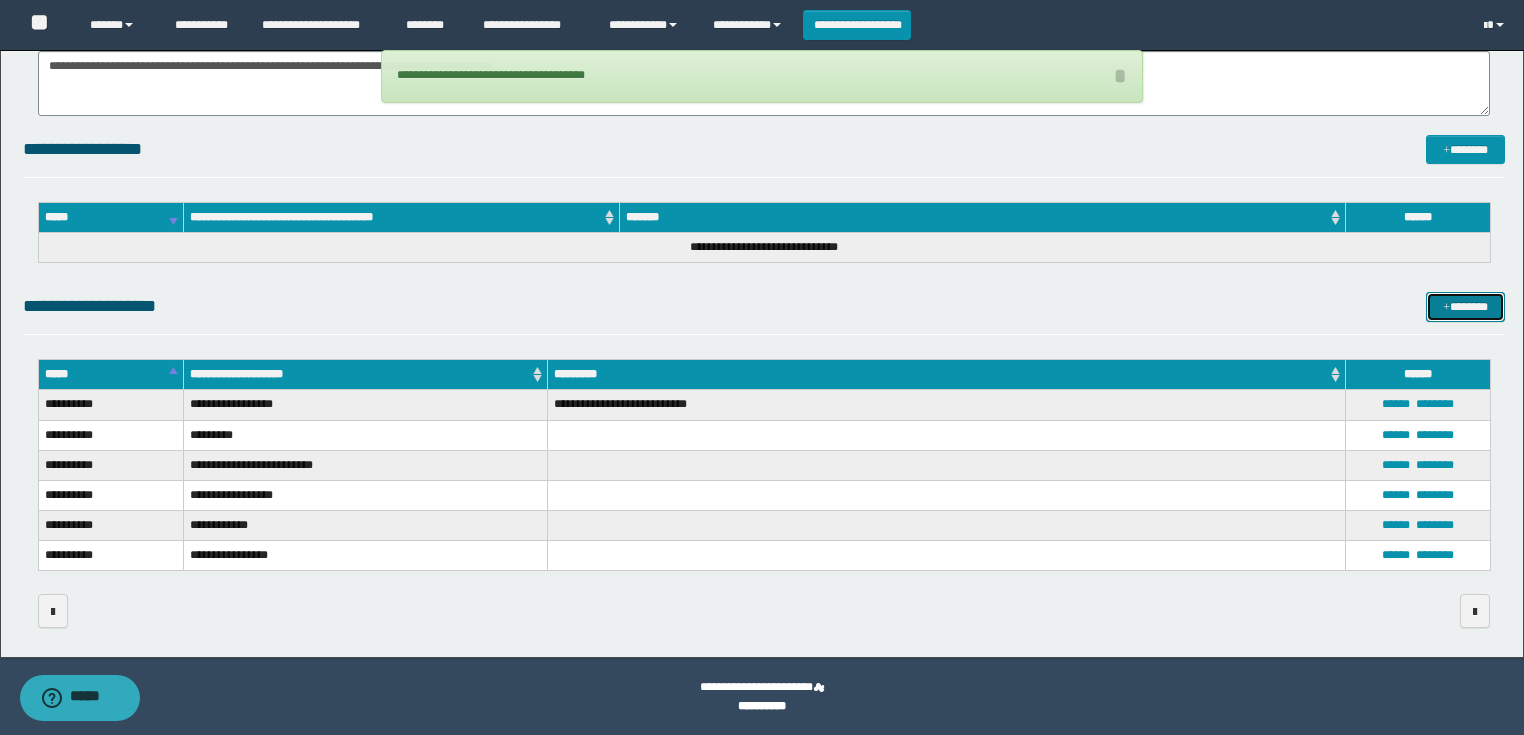 click on "*******" at bounding box center (1465, 307) 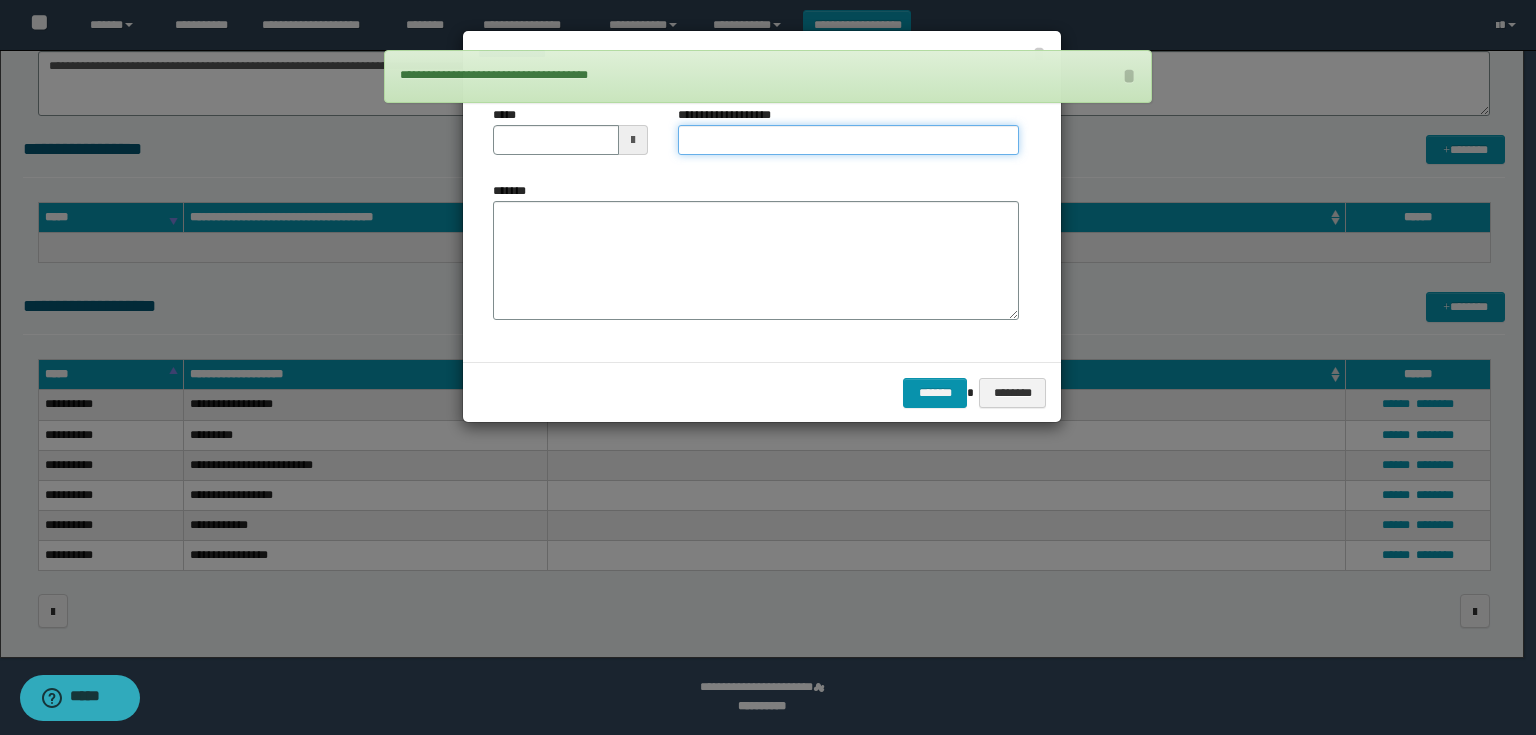 click on "**********" at bounding box center (848, 140) 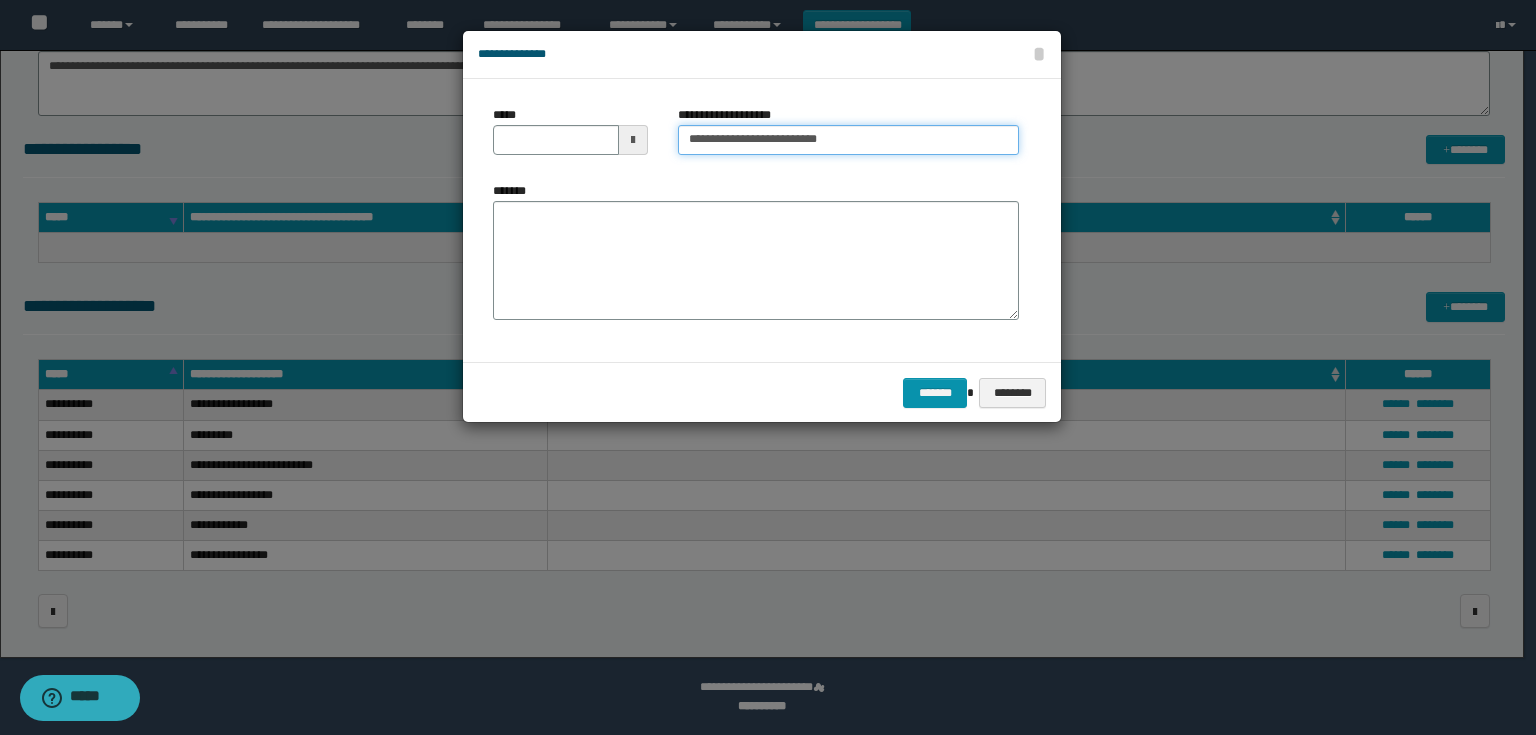 drag, startPoint x: 853, startPoint y: 147, endPoint x: 772, endPoint y: 151, distance: 81.09871 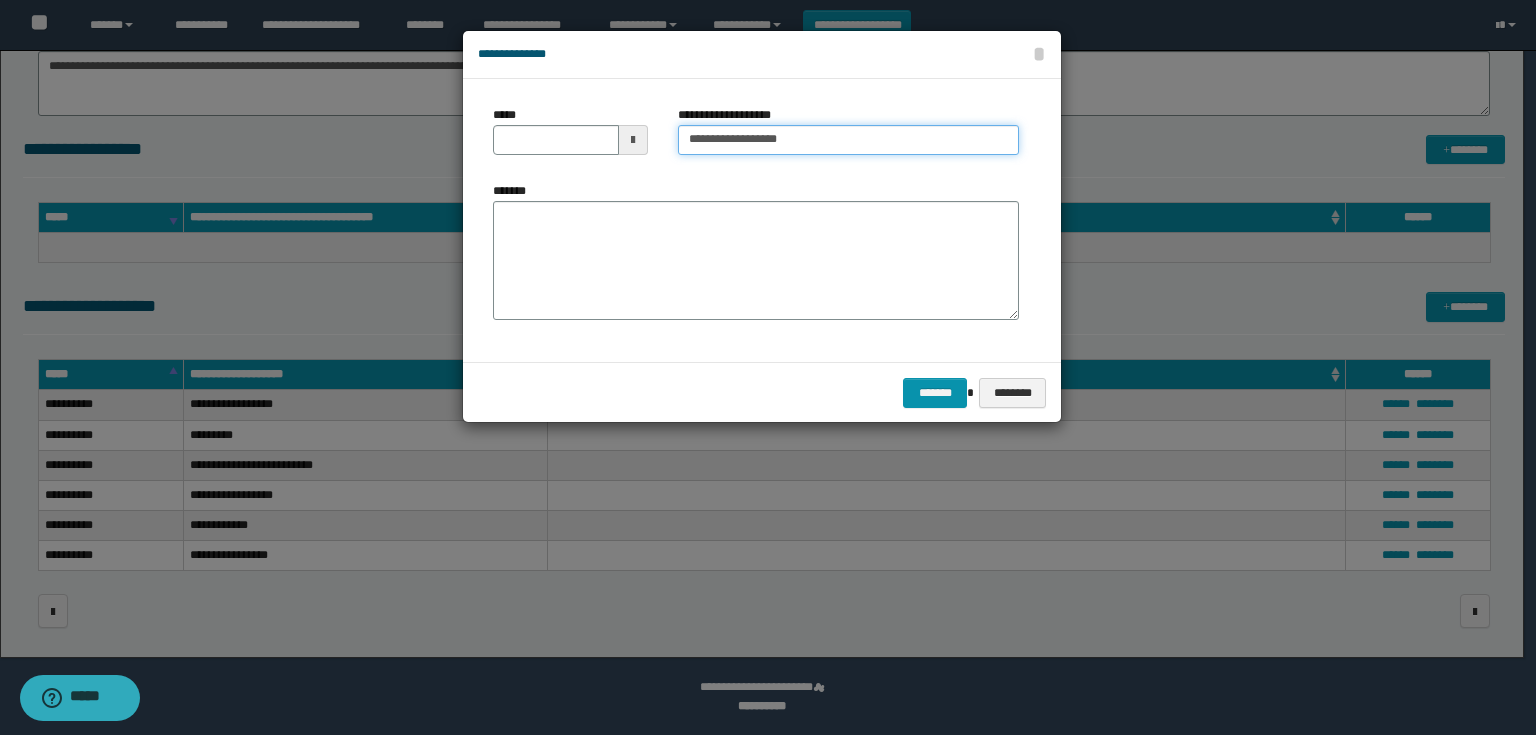 type on "**********" 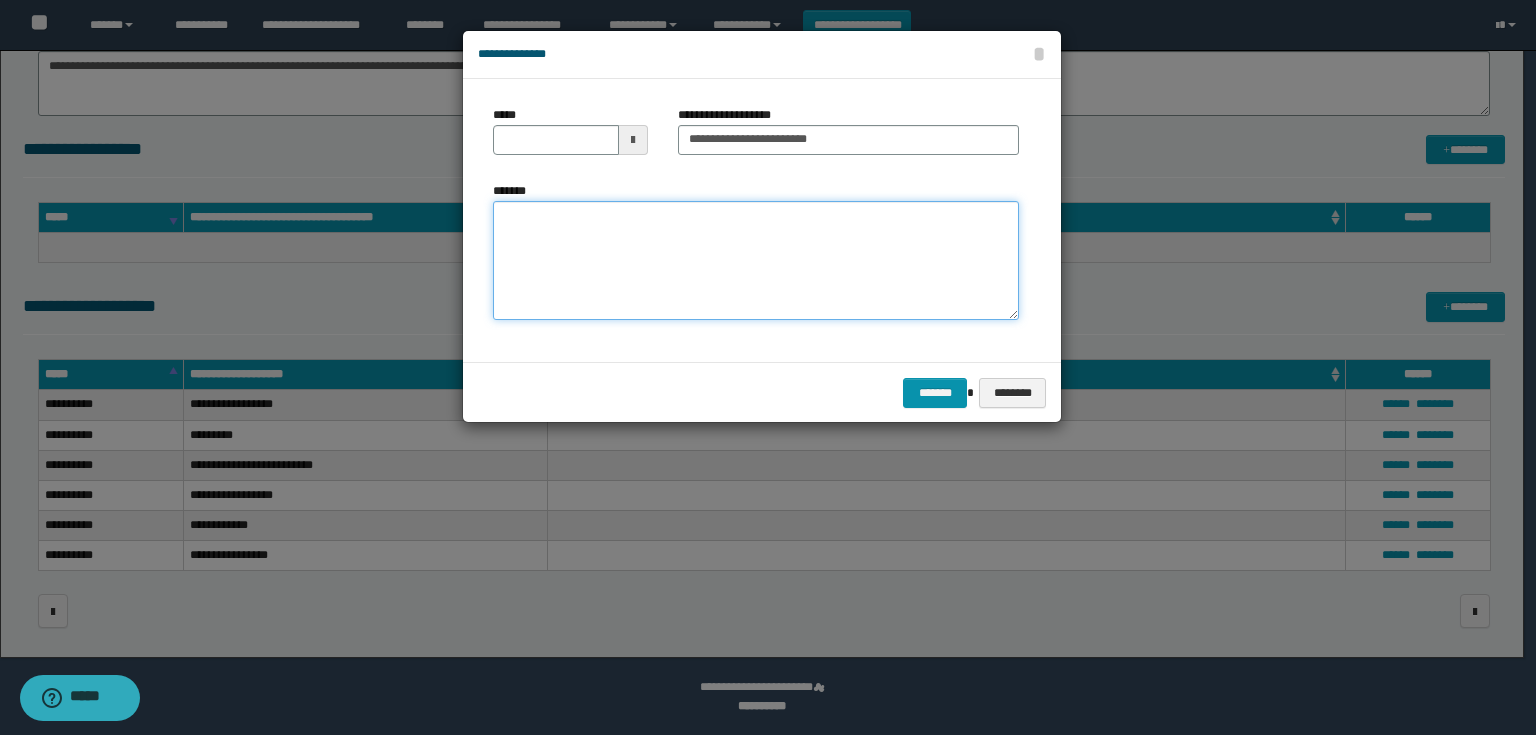 click on "*******" at bounding box center (756, 261) 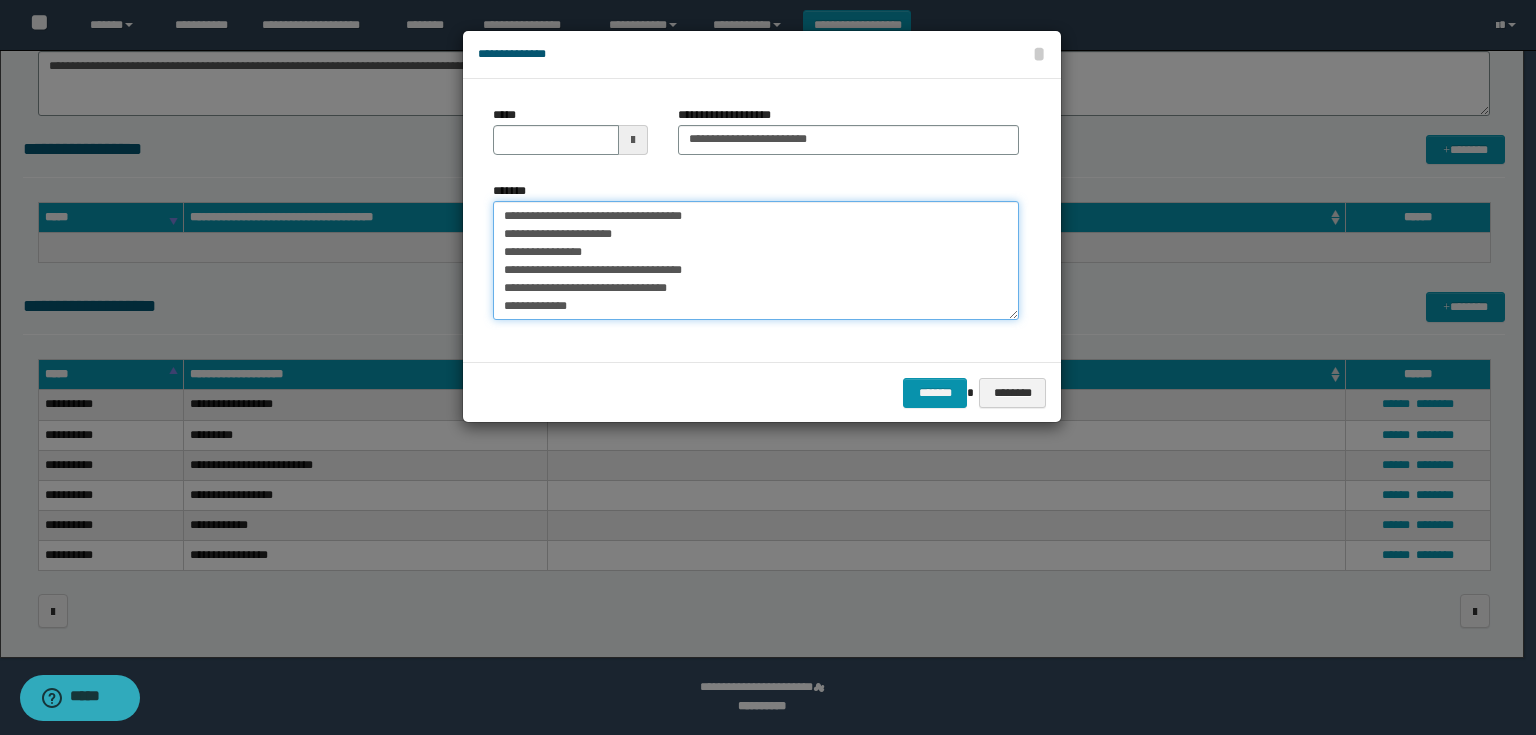 scroll, scrollTop: 120, scrollLeft: 0, axis: vertical 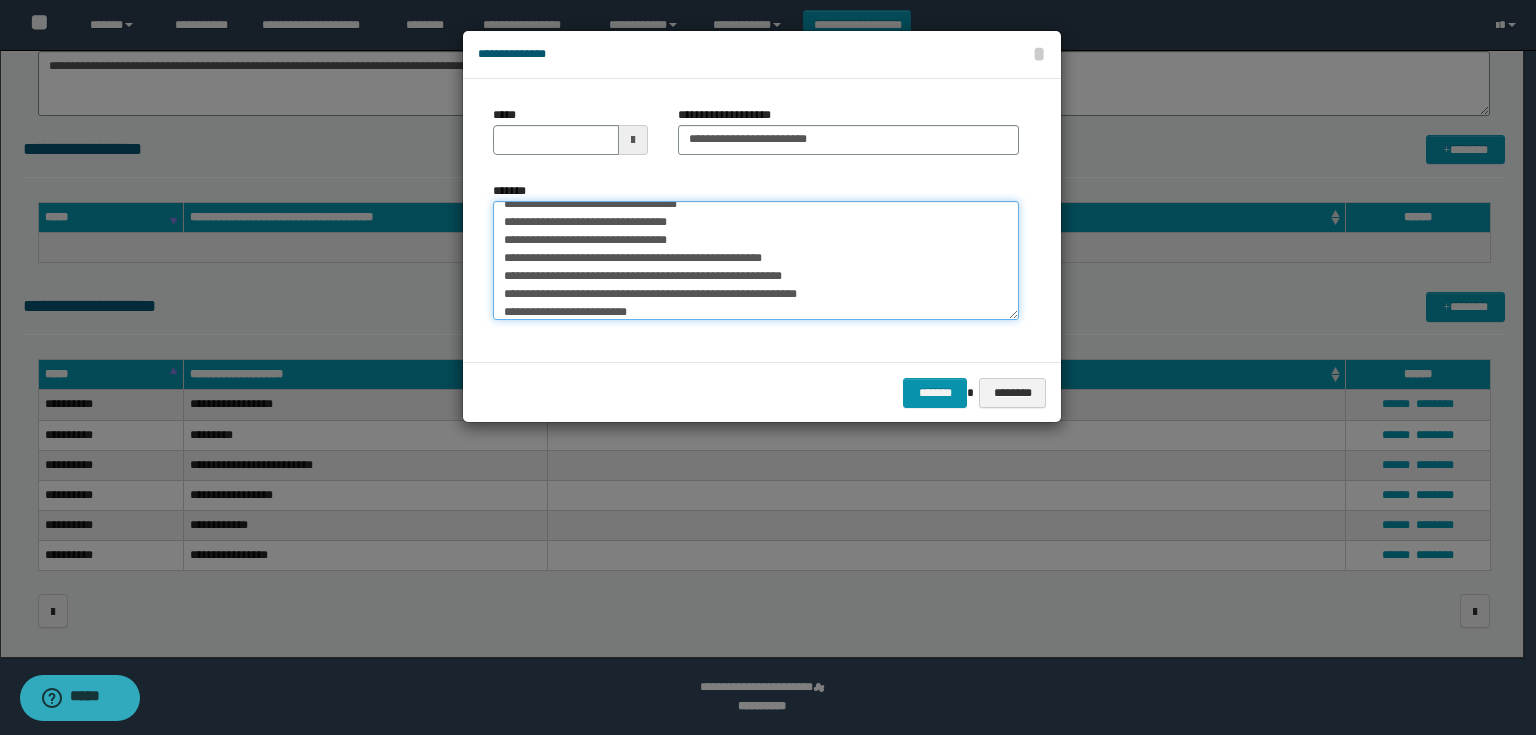 type on "**********" 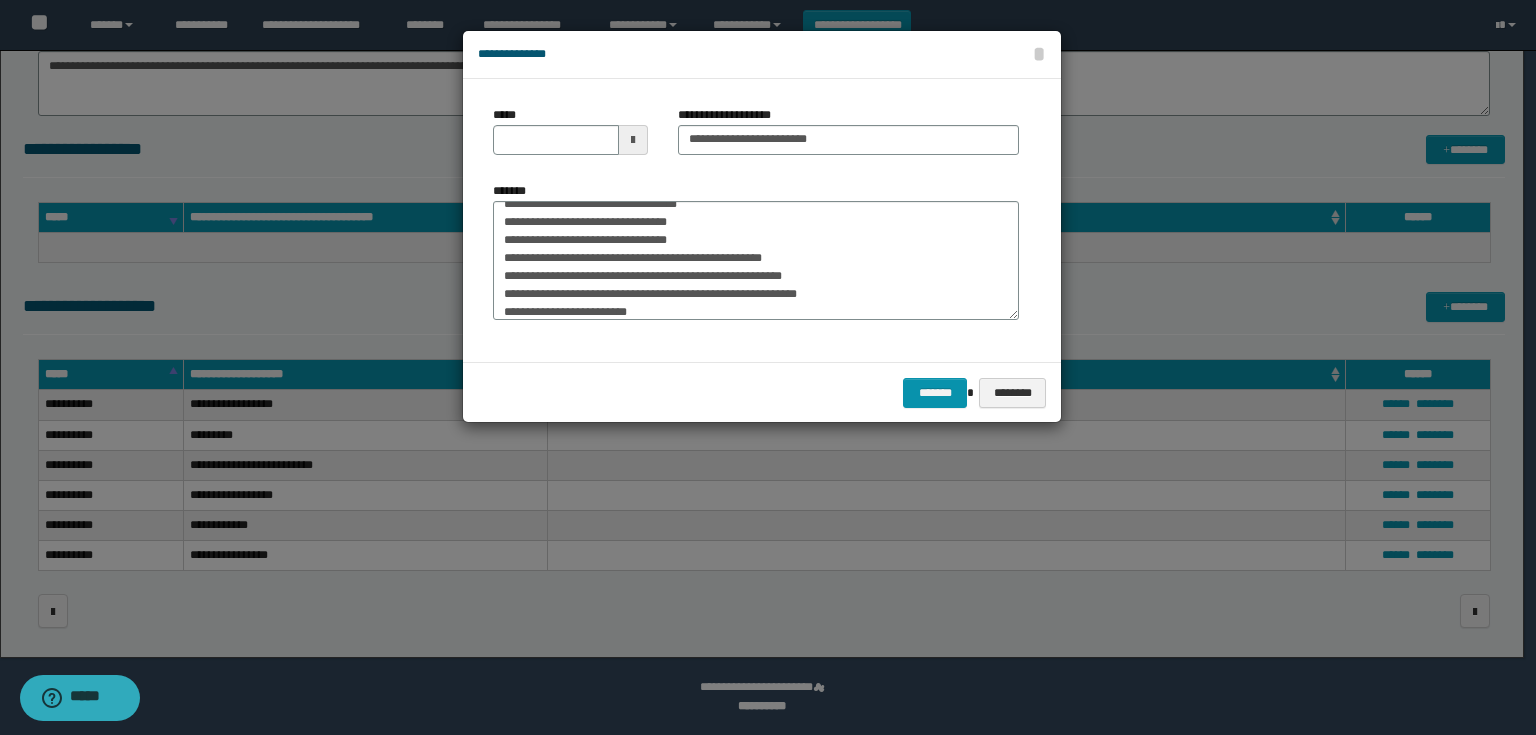 click at bounding box center [633, 140] 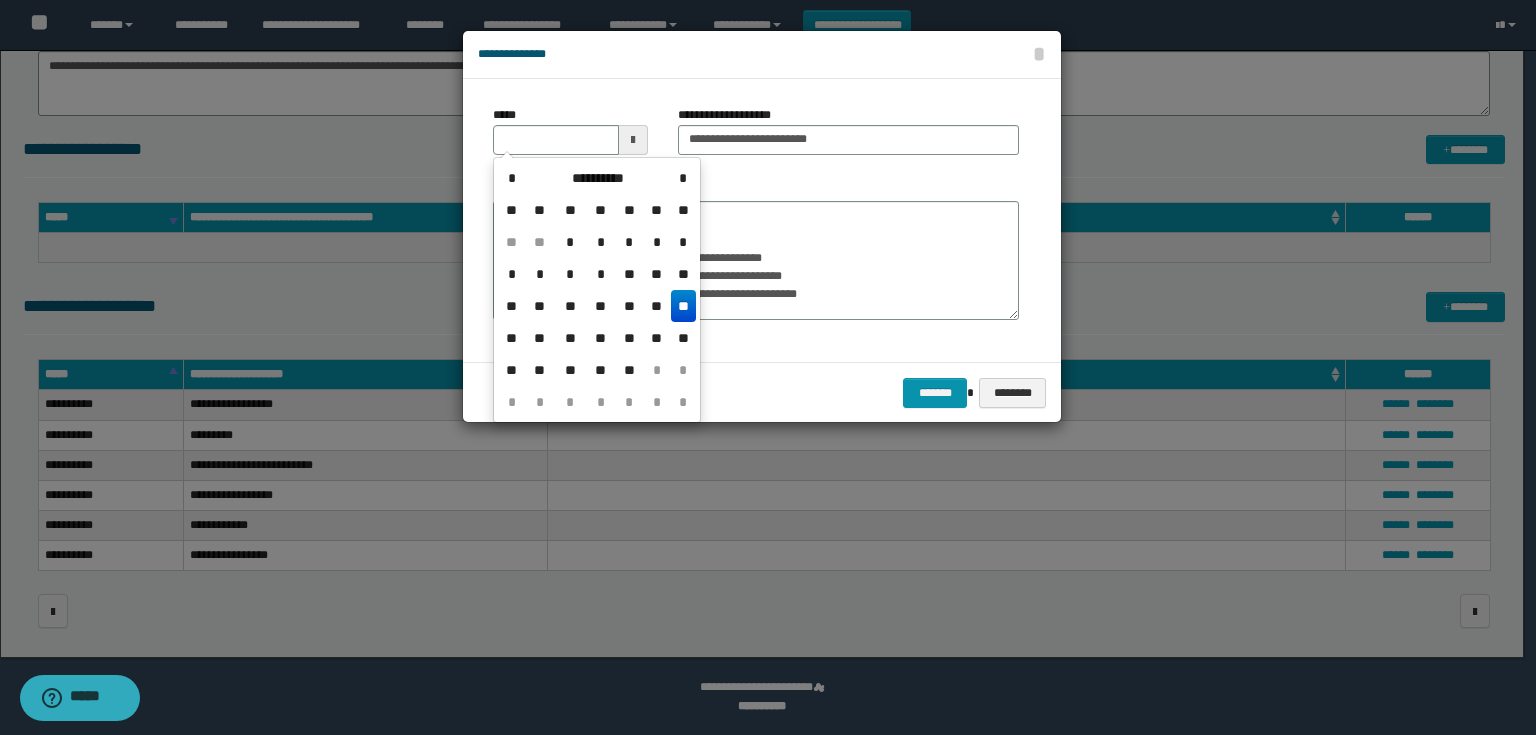click on "**" at bounding box center (683, 306) 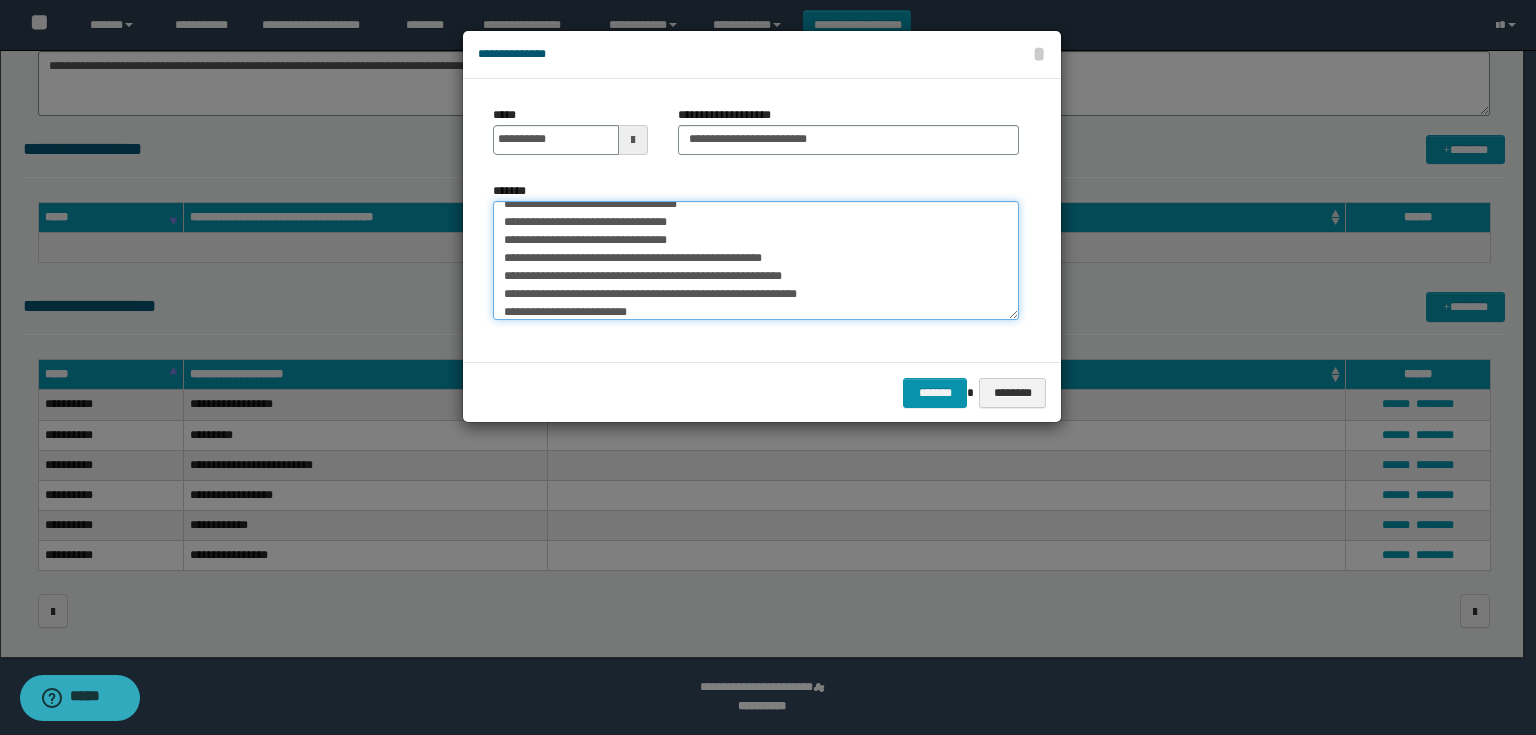 scroll, scrollTop: 125, scrollLeft: 0, axis: vertical 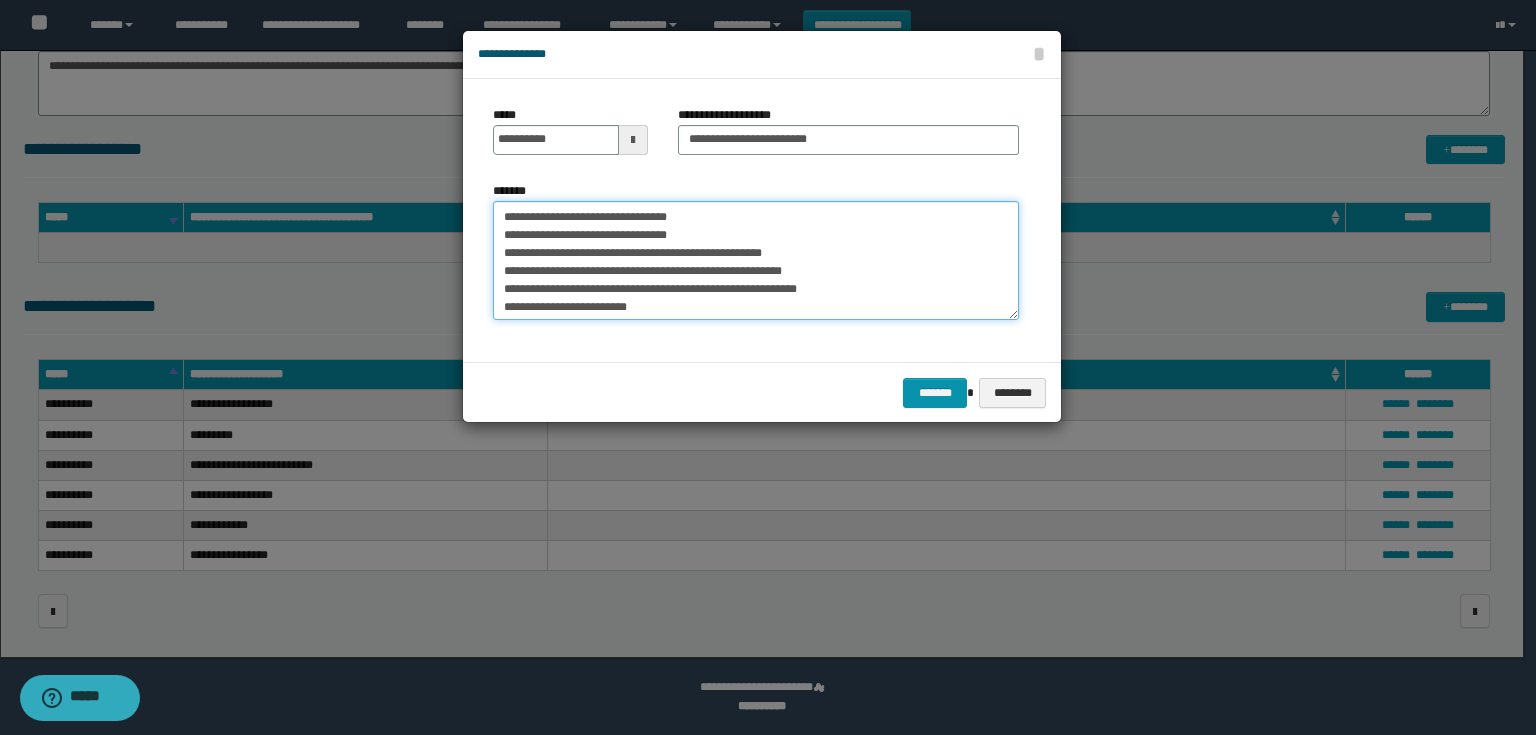drag, startPoint x: 672, startPoint y: 313, endPoint x: 558, endPoint y: 296, distance: 115.260574 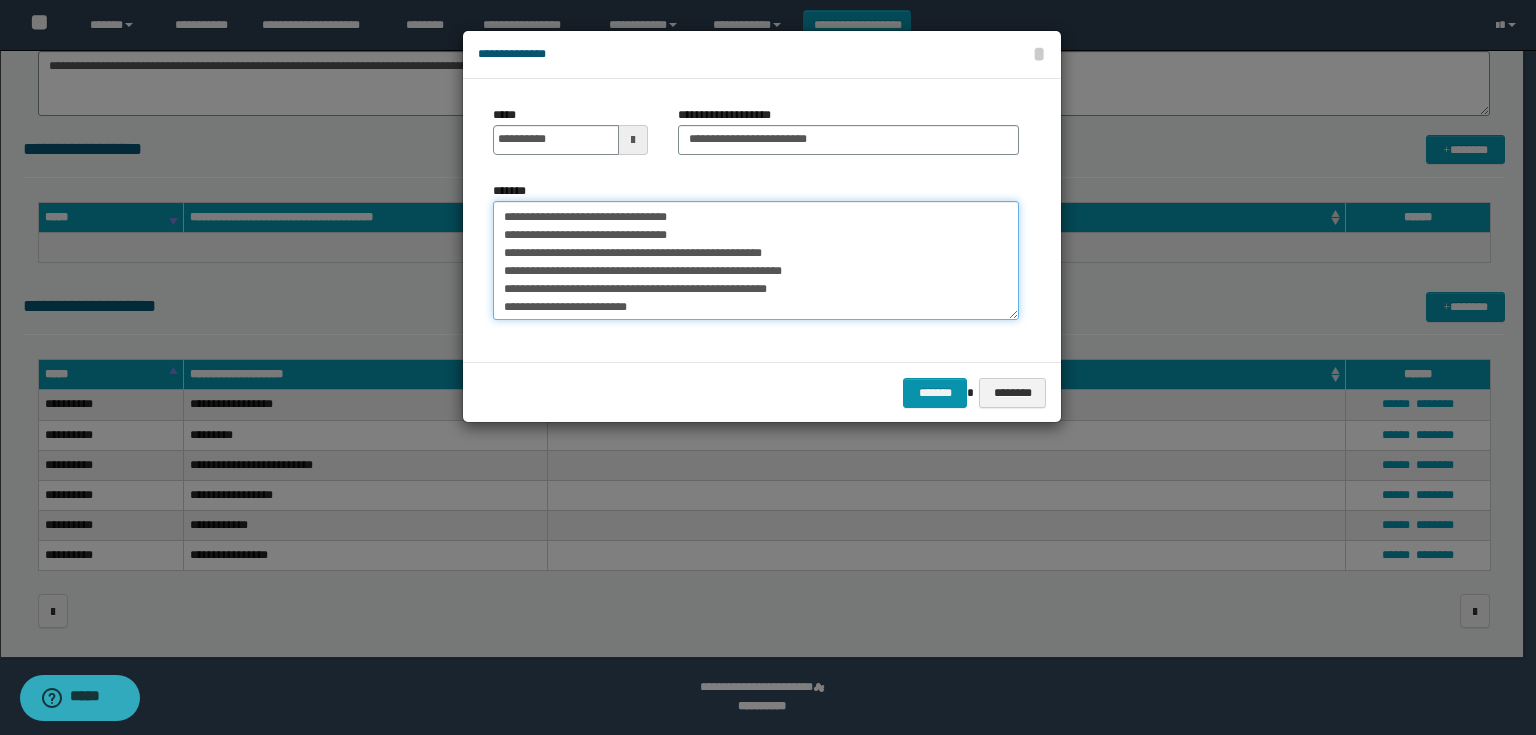 drag, startPoint x: 840, startPoint y: 264, endPoint x: 798, endPoint y: 269, distance: 42.296574 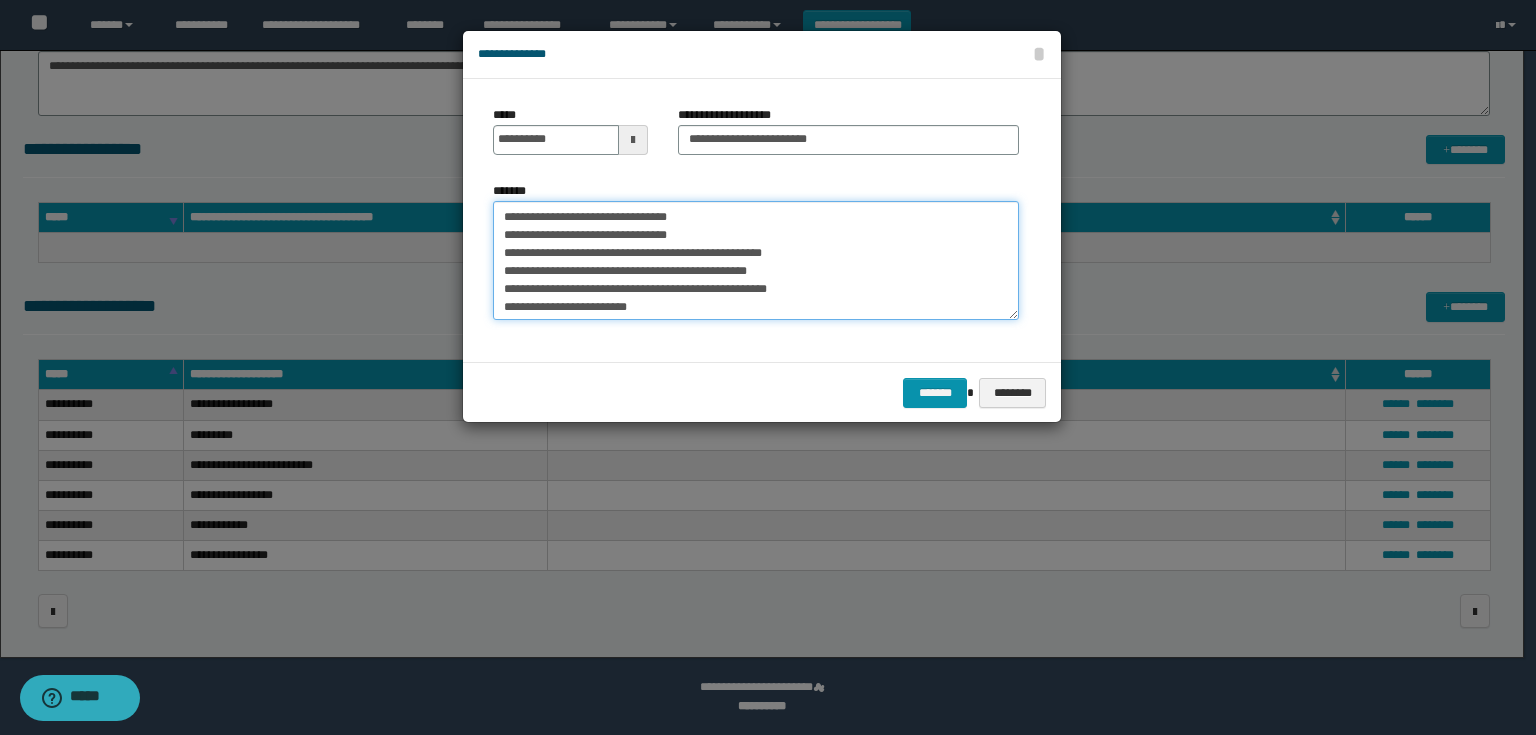 drag, startPoint x: 822, startPoint y: 254, endPoint x: 779, endPoint y: 254, distance: 43 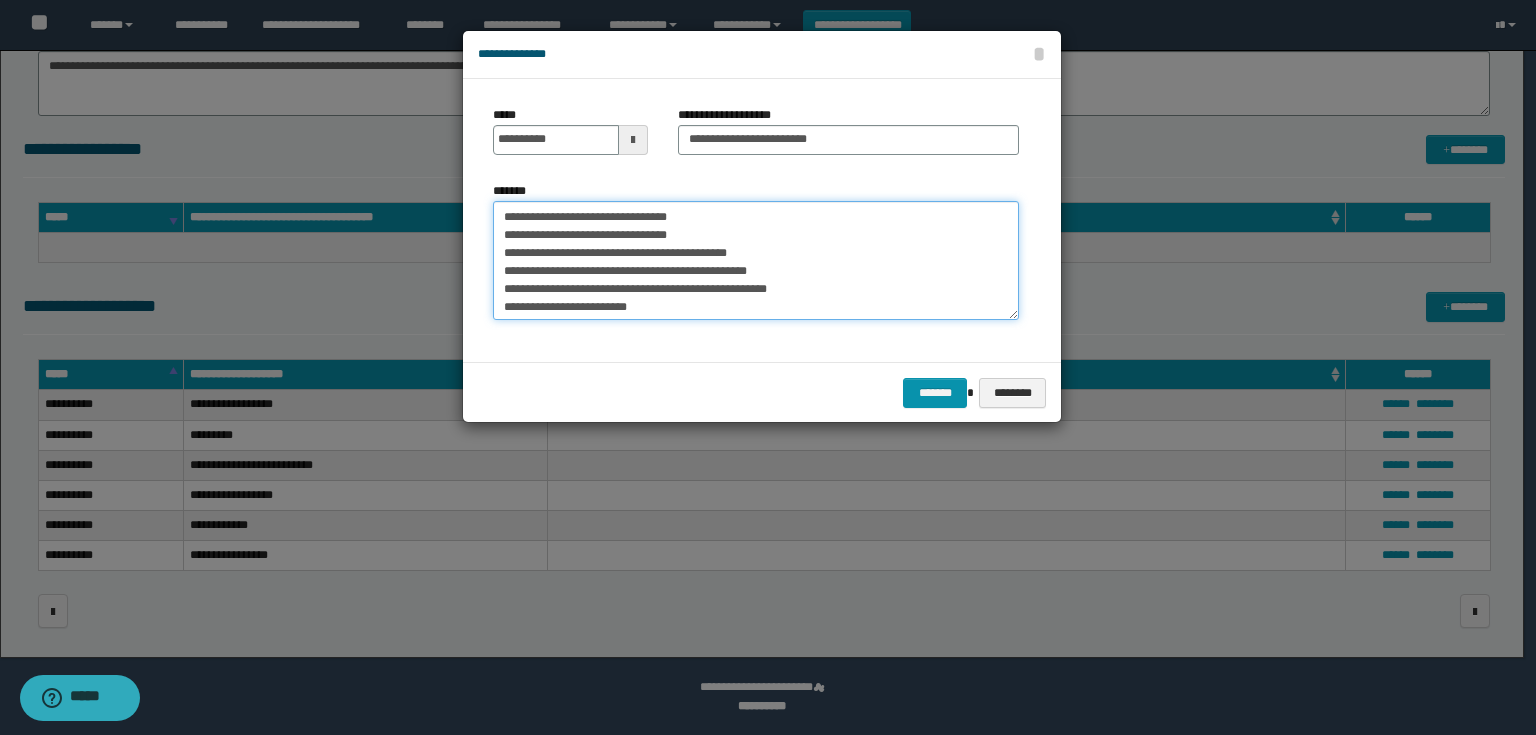 drag, startPoint x: 731, startPoint y: 243, endPoint x: 441, endPoint y: 226, distance: 290.49786 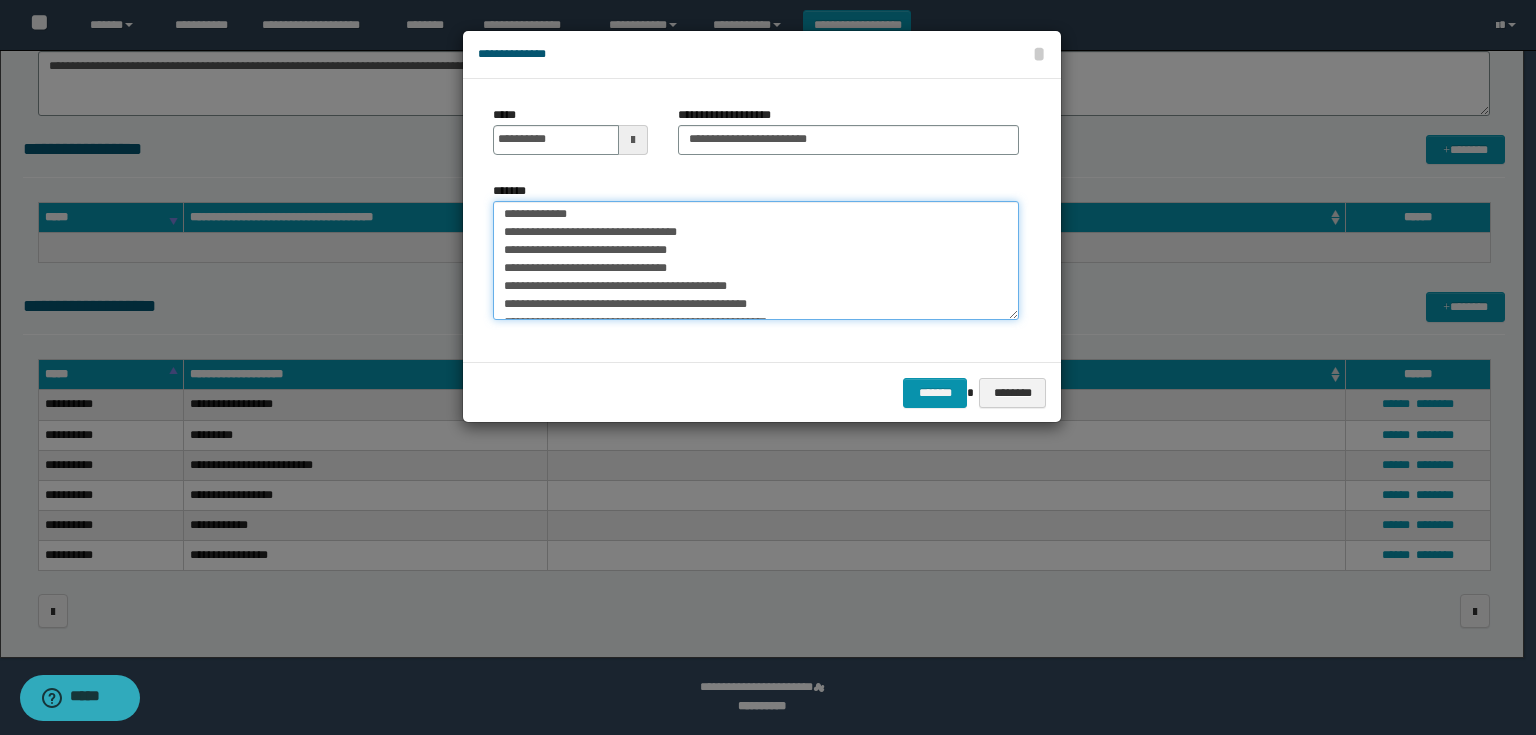 scroll, scrollTop: 72, scrollLeft: 0, axis: vertical 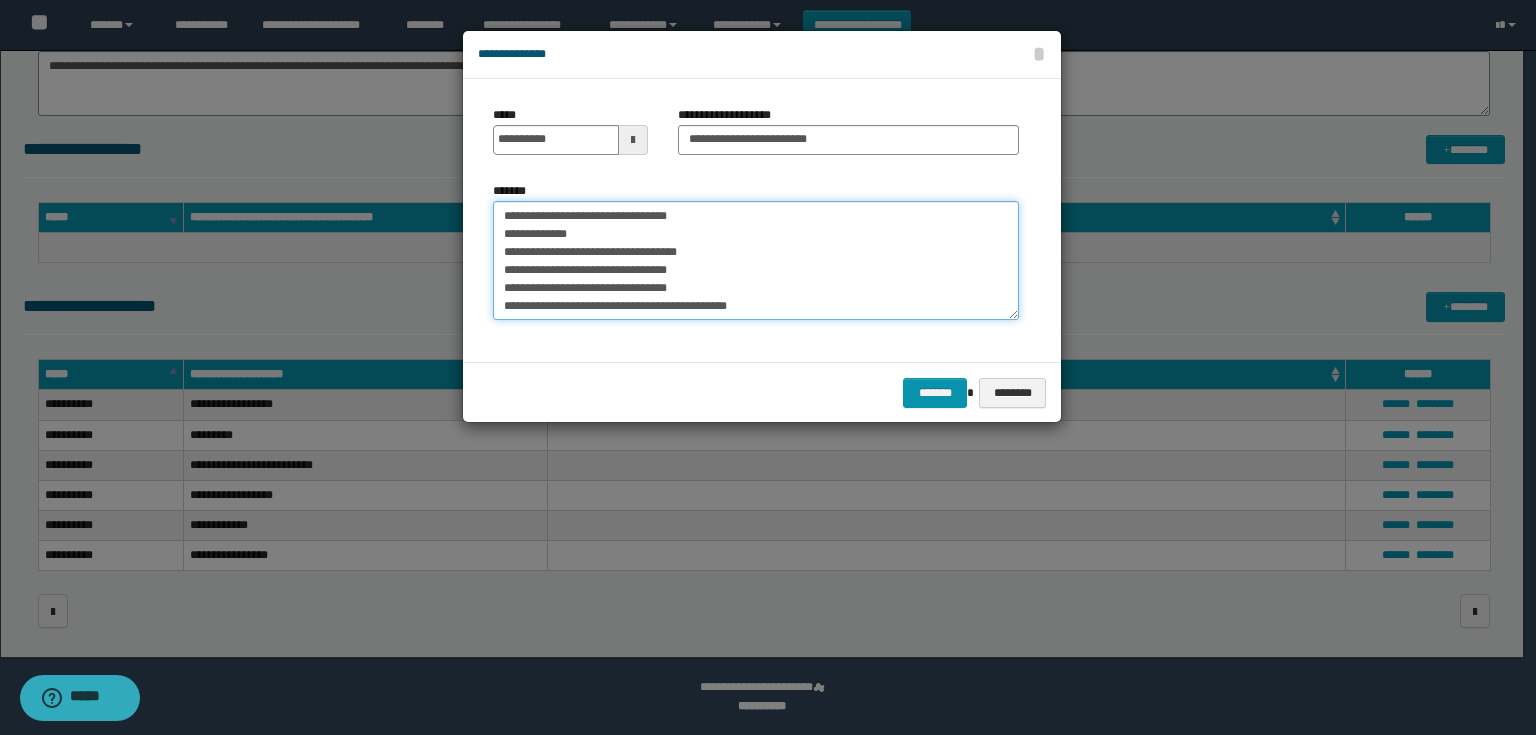 drag, startPoint x: 715, startPoint y: 236, endPoint x: 464, endPoint y: 269, distance: 253.16003 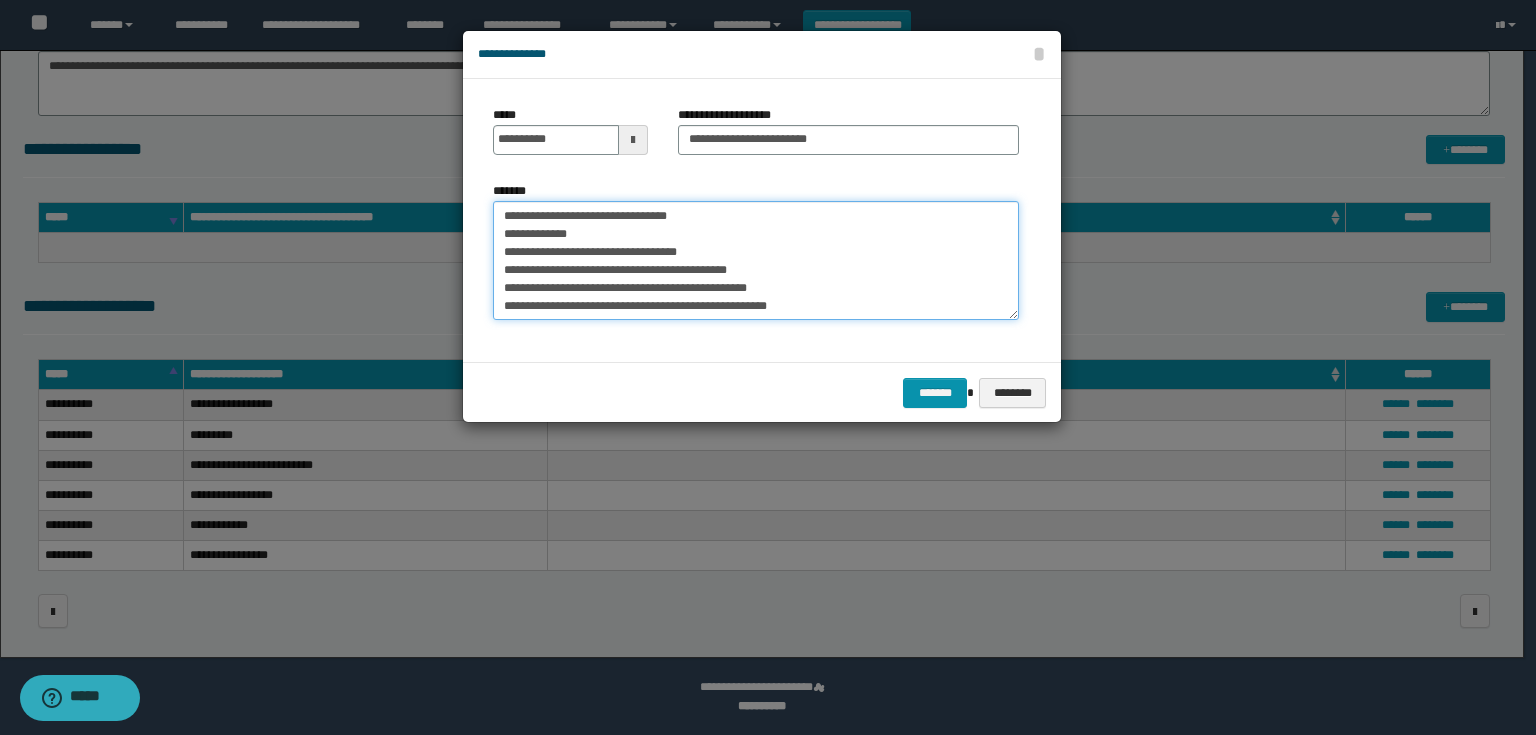 drag, startPoint x: 597, startPoint y: 236, endPoint x: 491, endPoint y: 216, distance: 107.87029 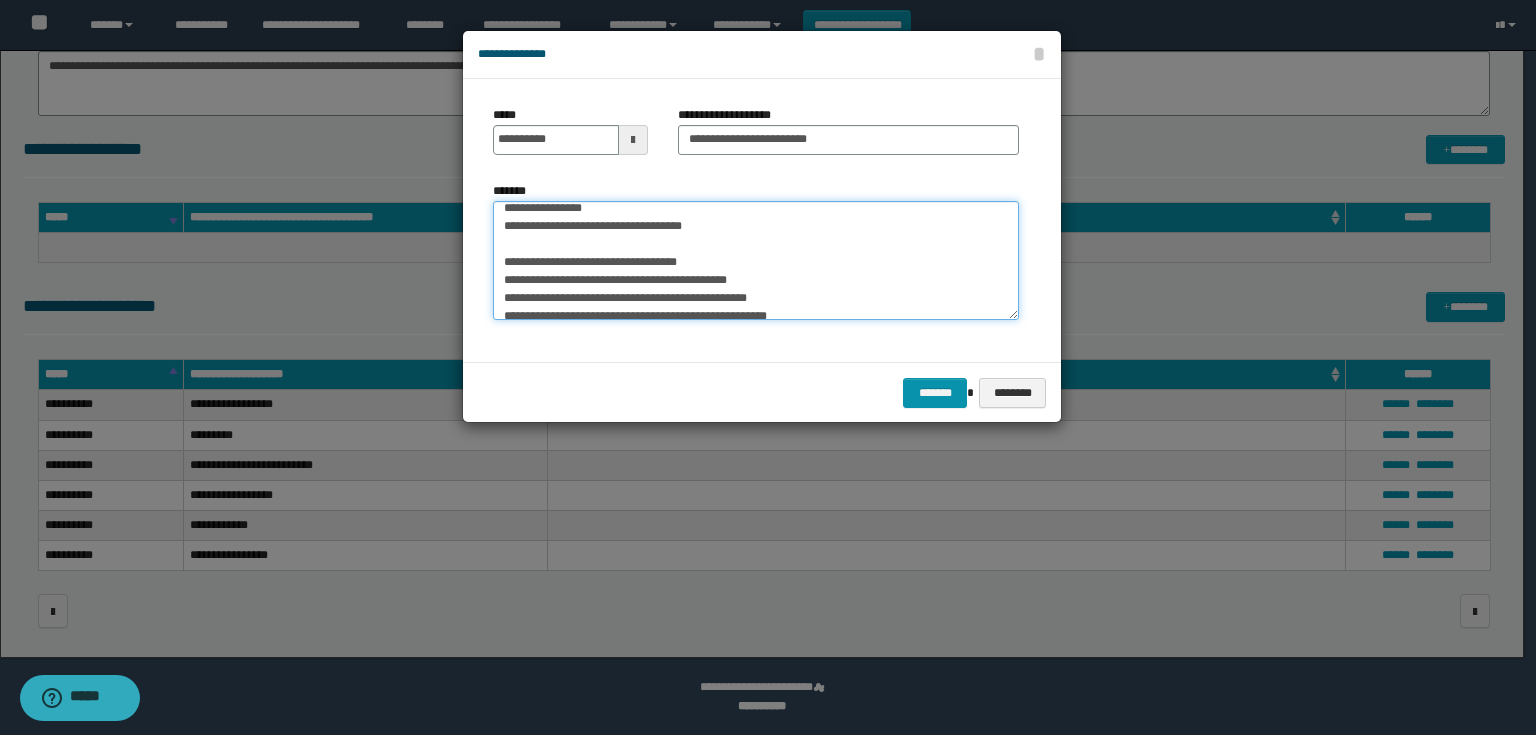 scroll, scrollTop: 0, scrollLeft: 0, axis: both 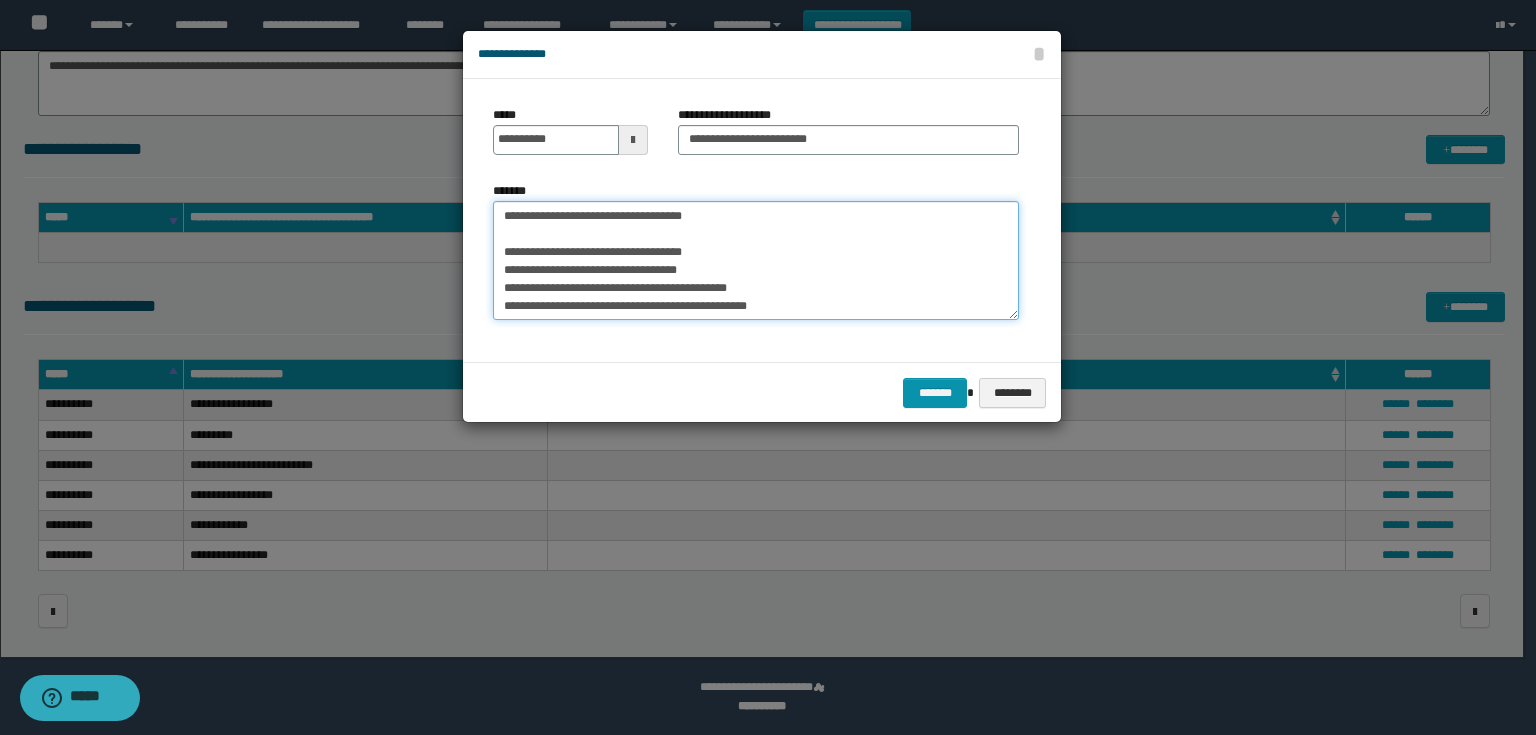 drag, startPoint x: 609, startPoint y: 256, endPoint x: 494, endPoint y: 220, distance: 120.50311 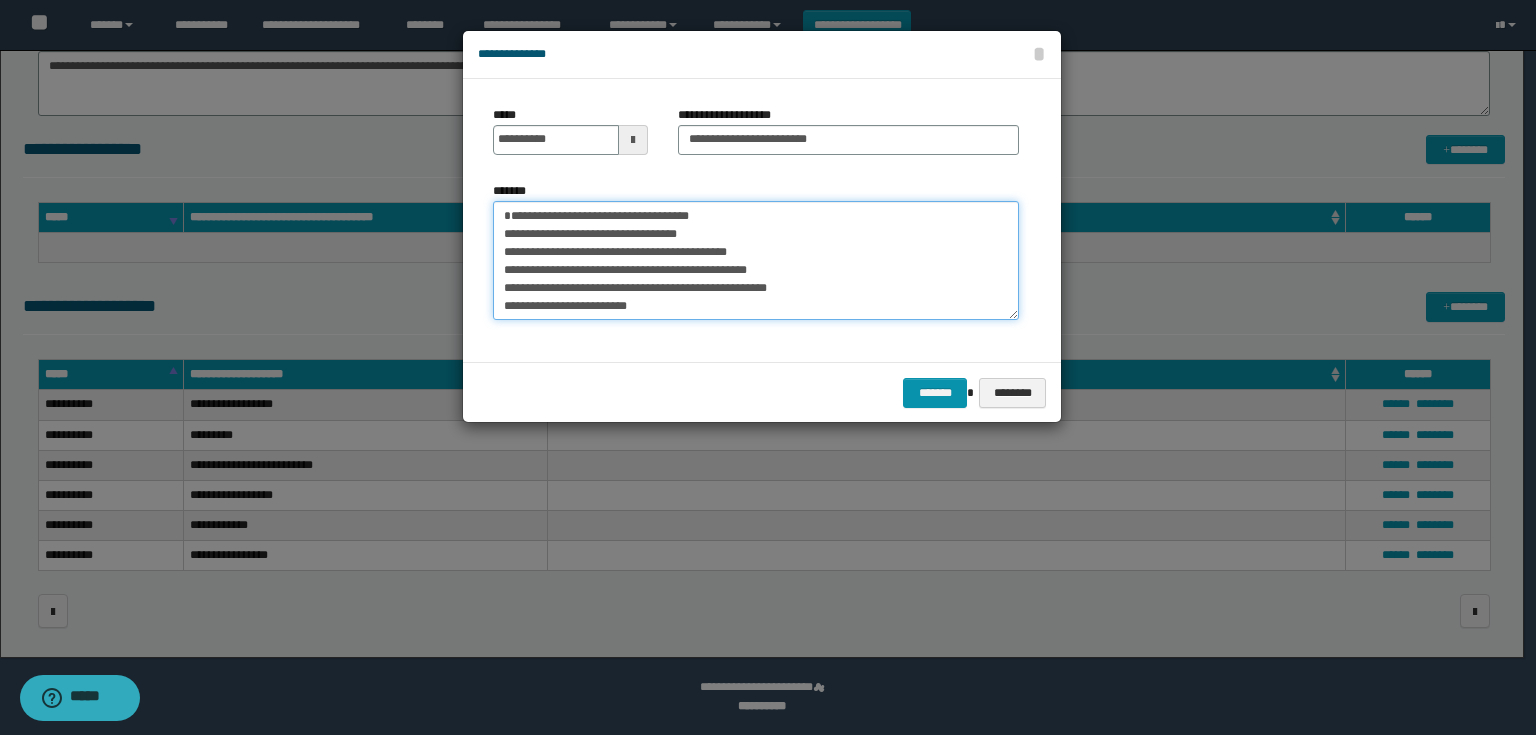 click on "**********" at bounding box center [756, 261] 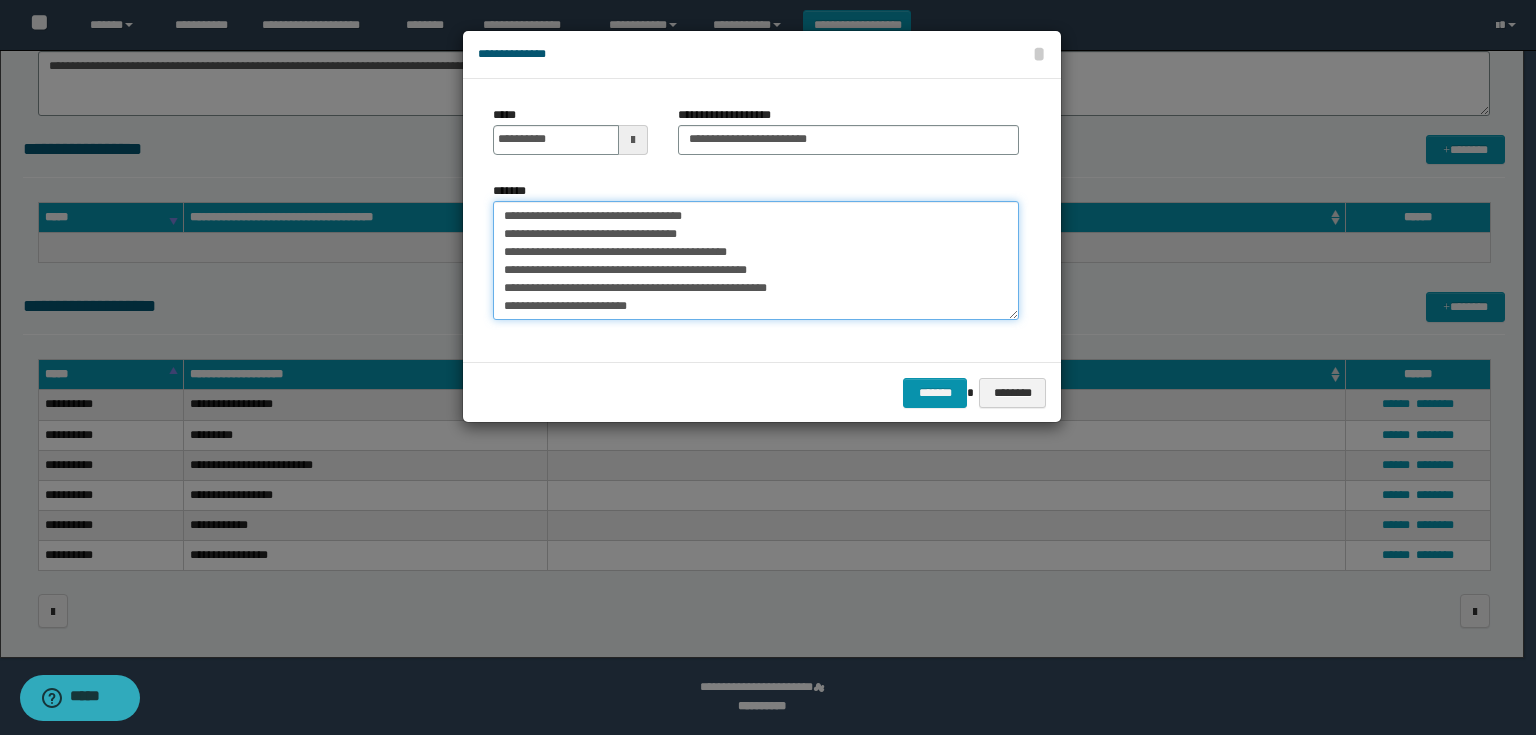 drag, startPoint x: 721, startPoint y: 214, endPoint x: 680, endPoint y: 215, distance: 41.01219 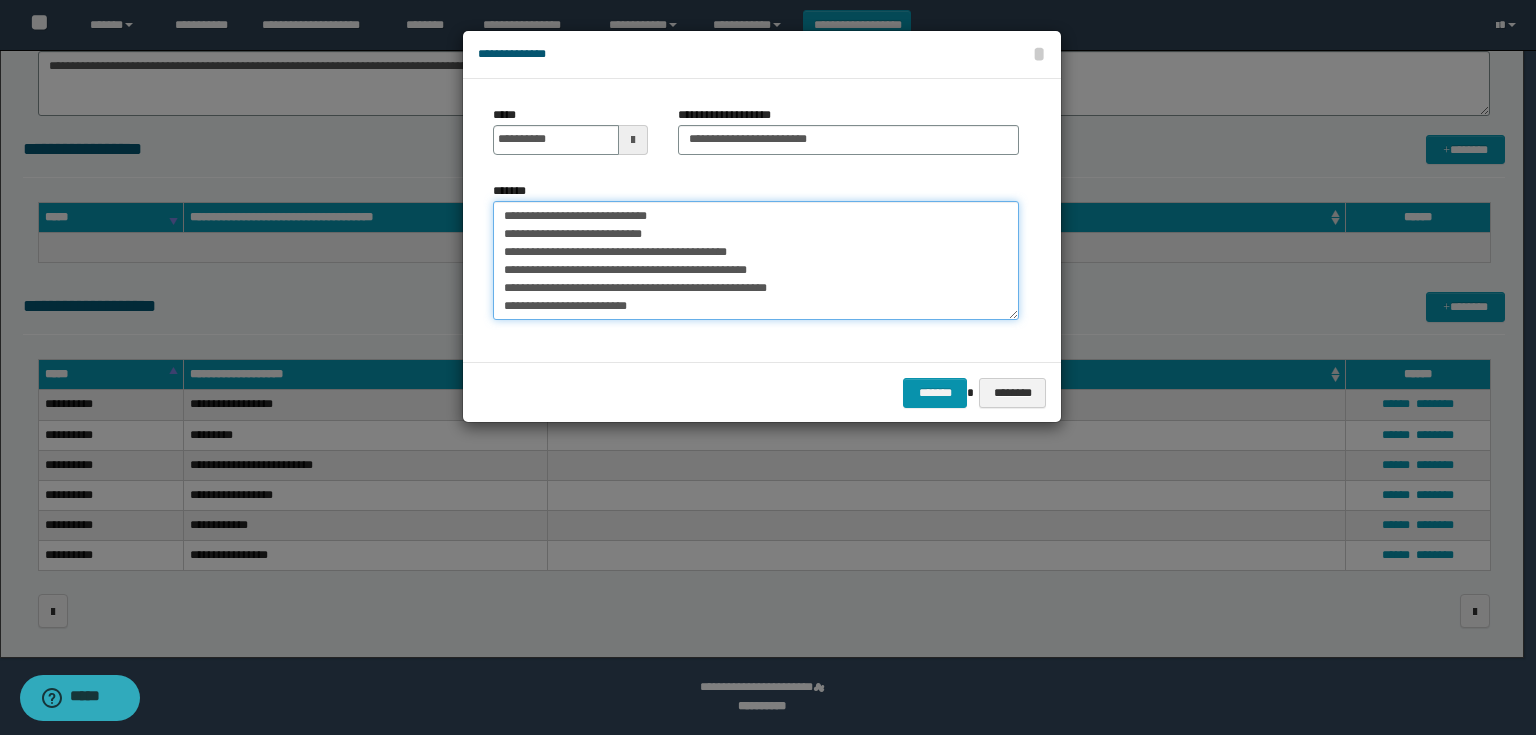 drag, startPoint x: 708, startPoint y: 228, endPoint x: 665, endPoint y: 235, distance: 43.56604 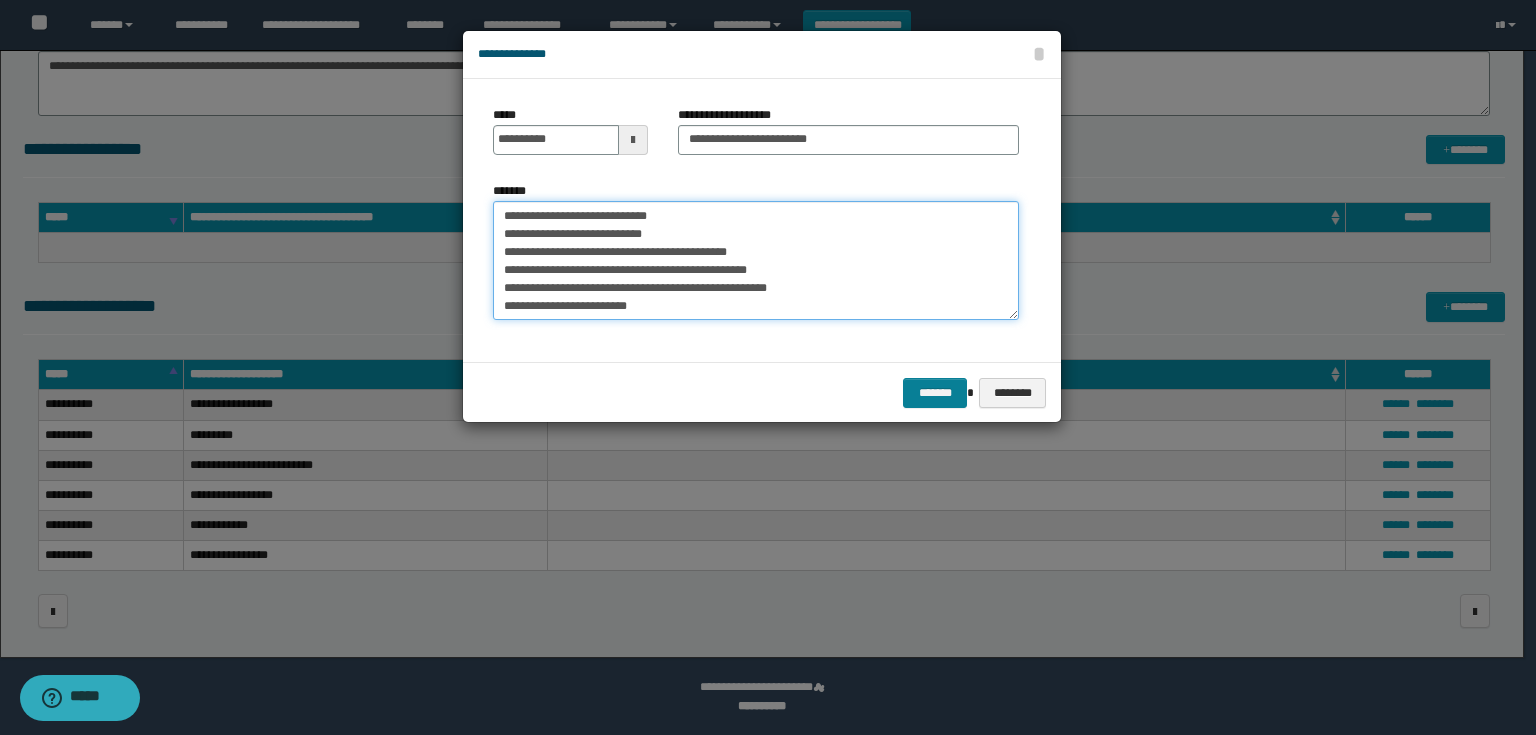 type on "**********" 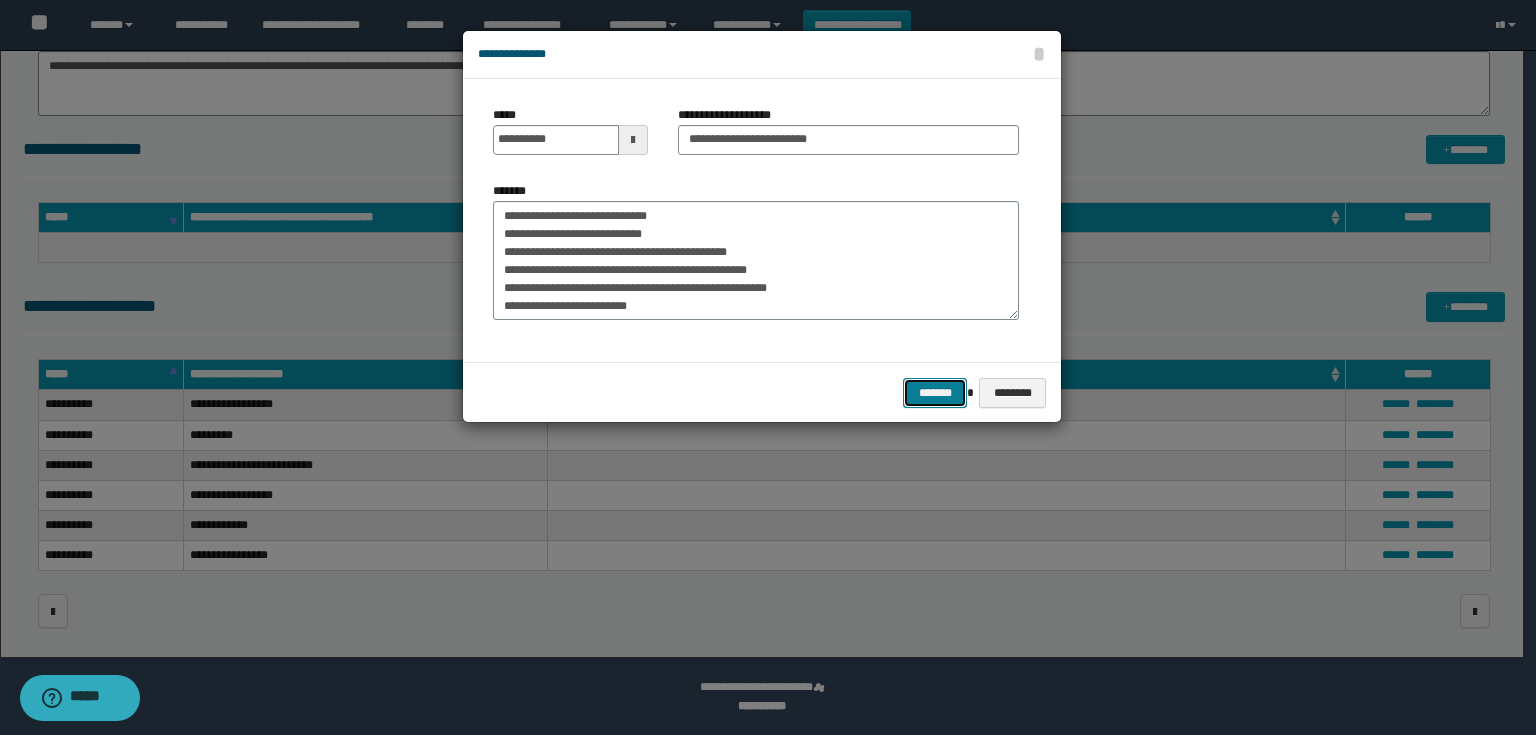 click on "*******" at bounding box center (935, 393) 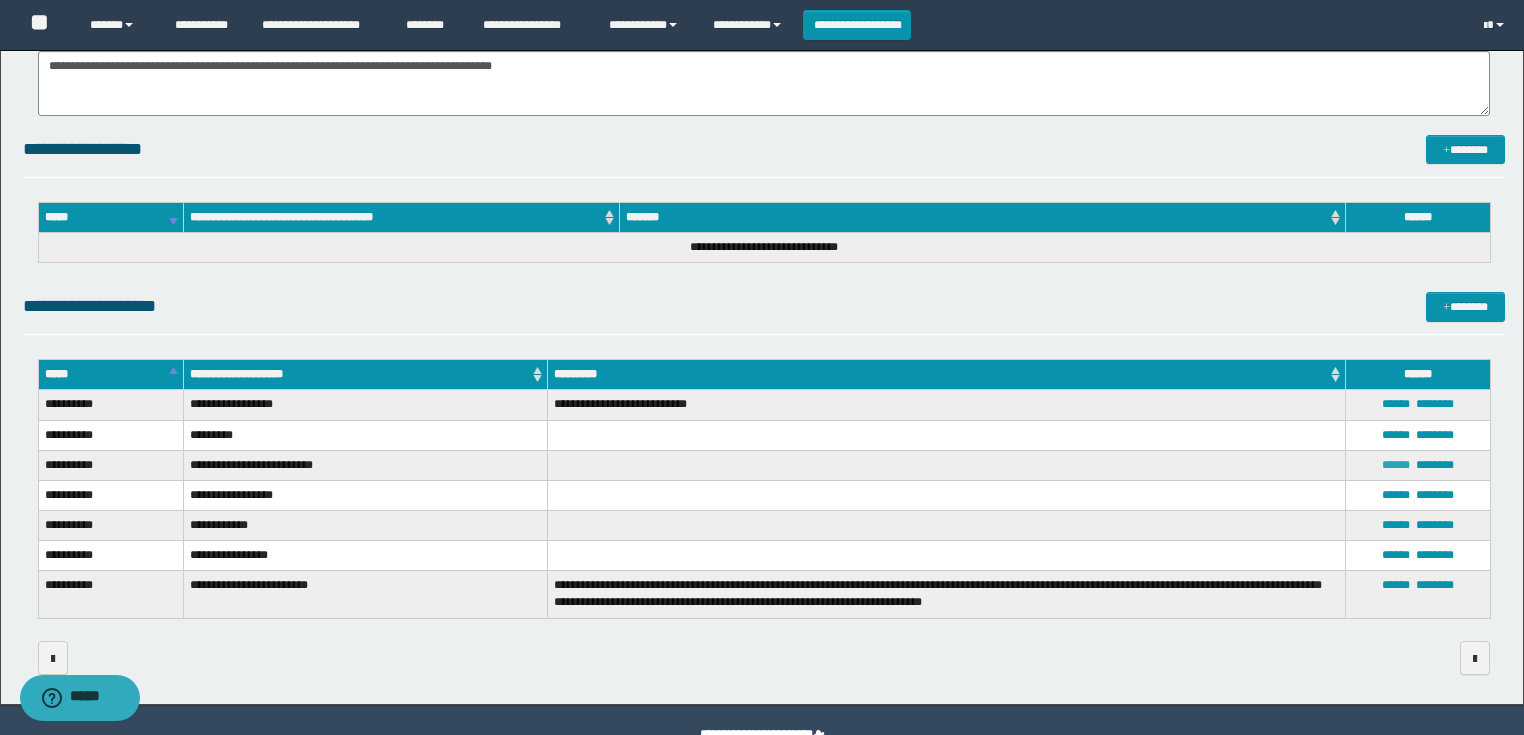 click on "******" at bounding box center (1396, 465) 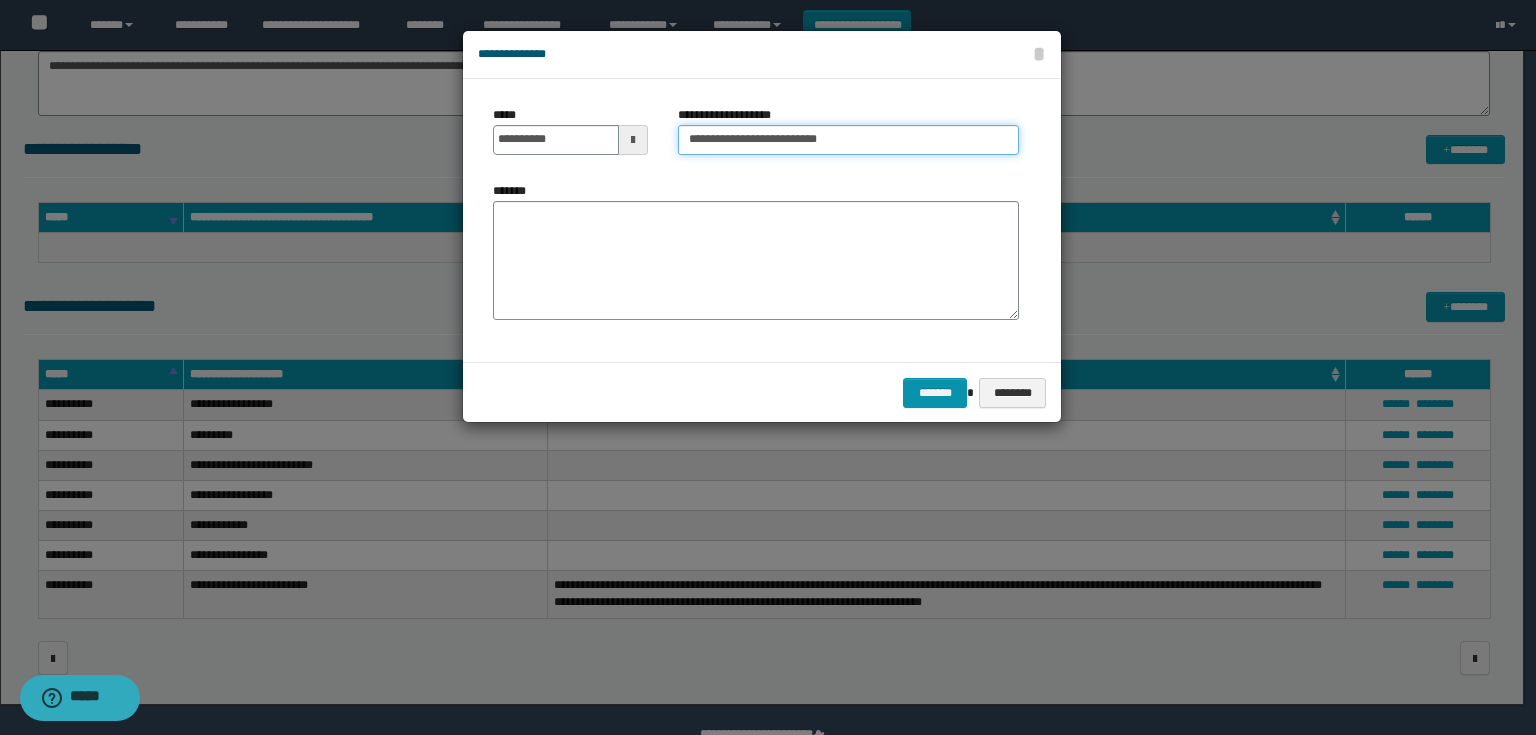 click on "**********" at bounding box center [848, 140] 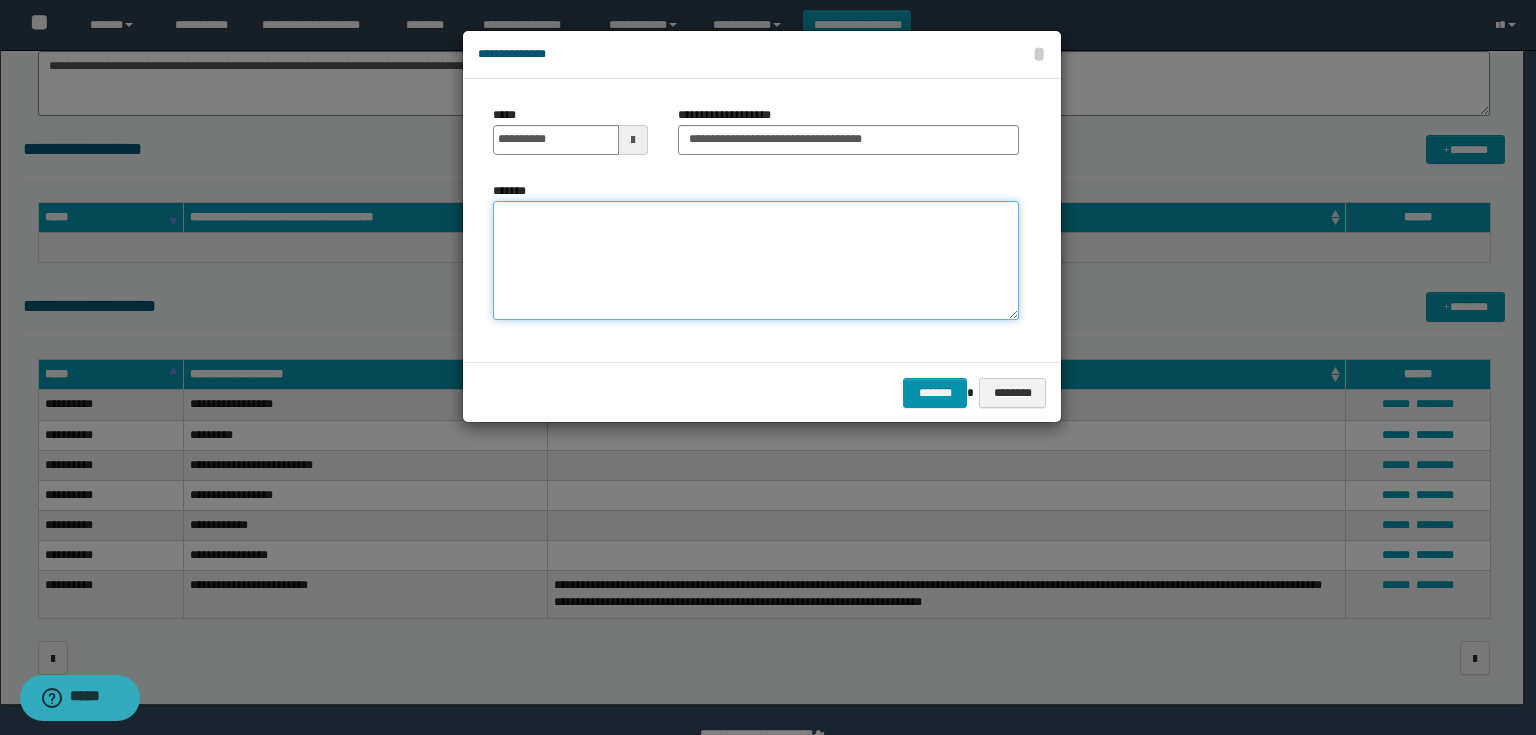 click on "*******" at bounding box center [756, 261] 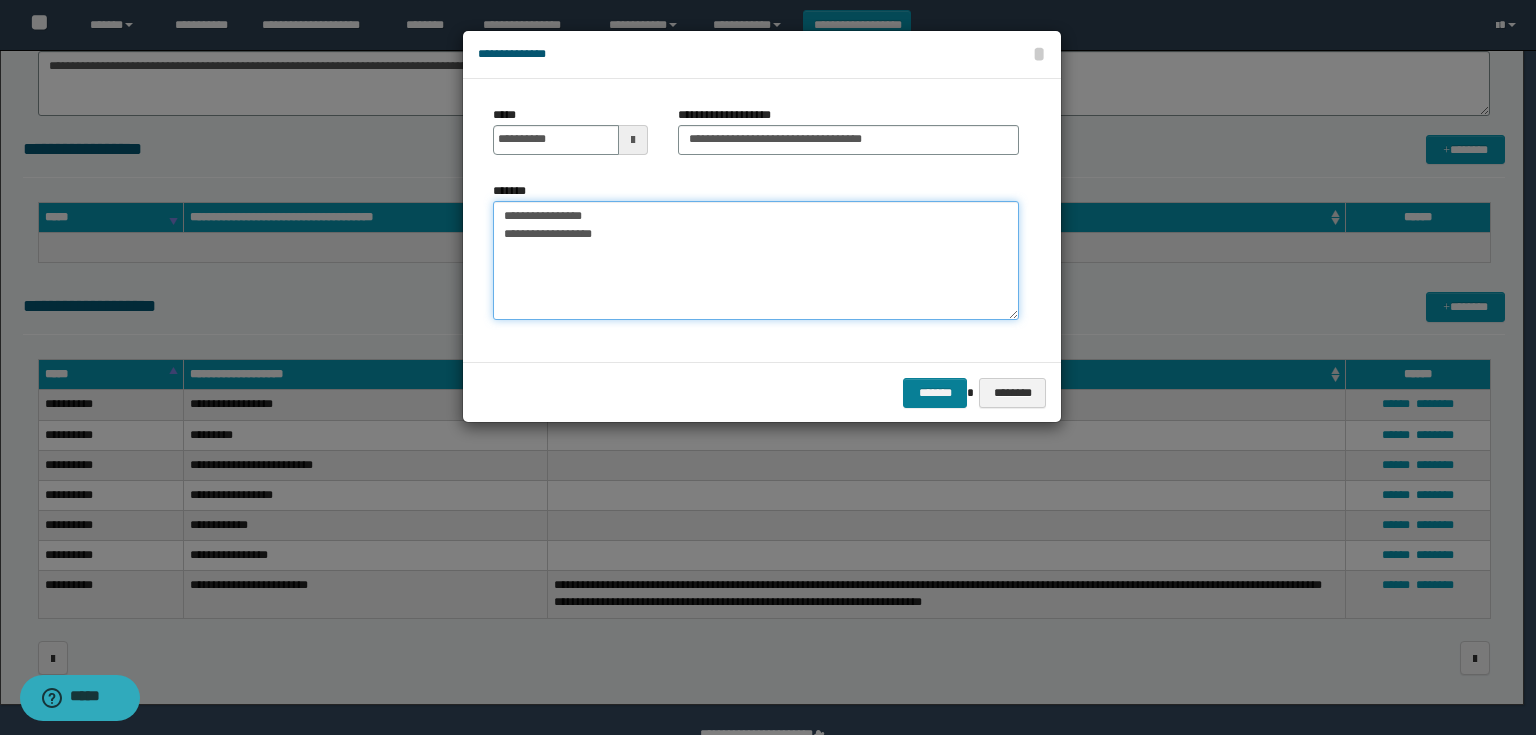 type on "**********" 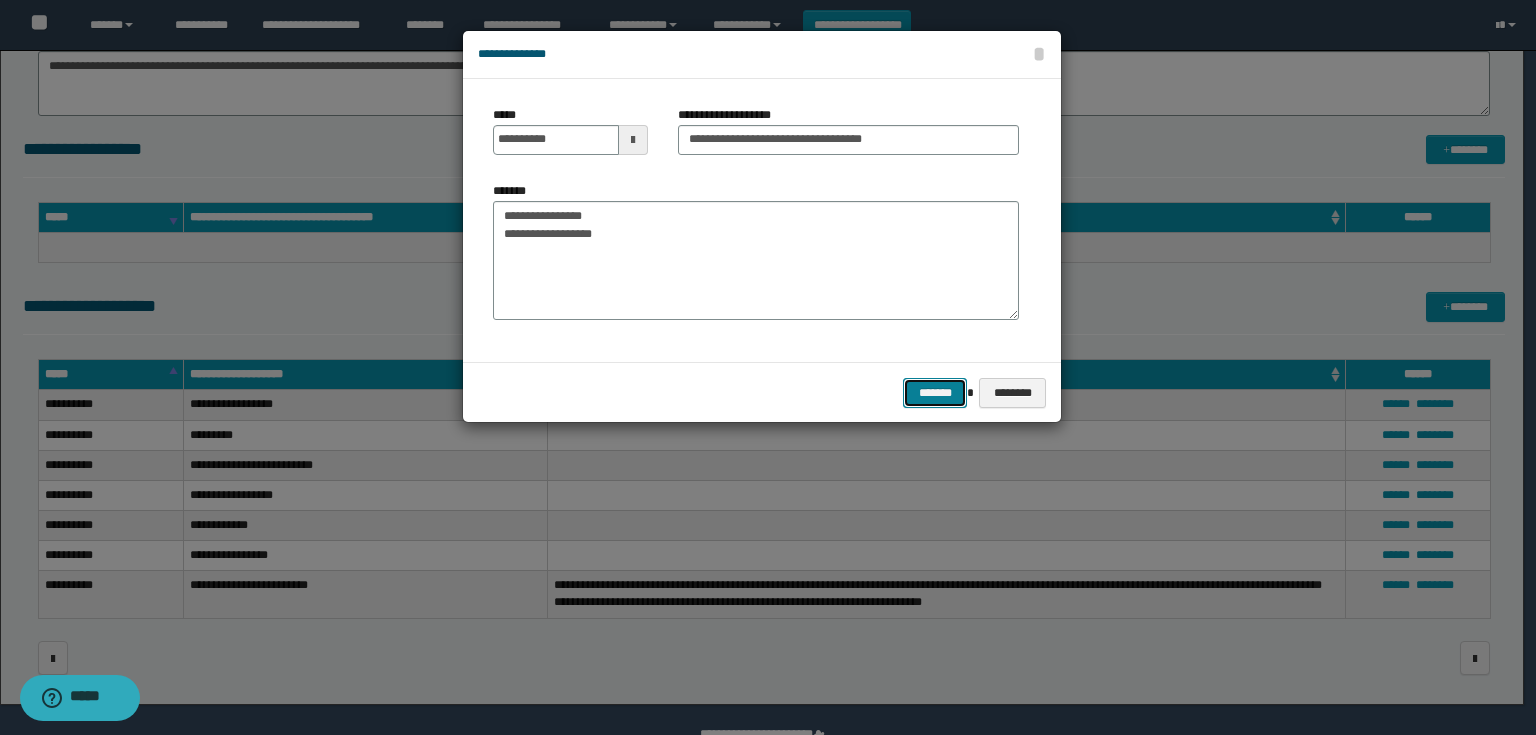 click on "*******" at bounding box center [935, 393] 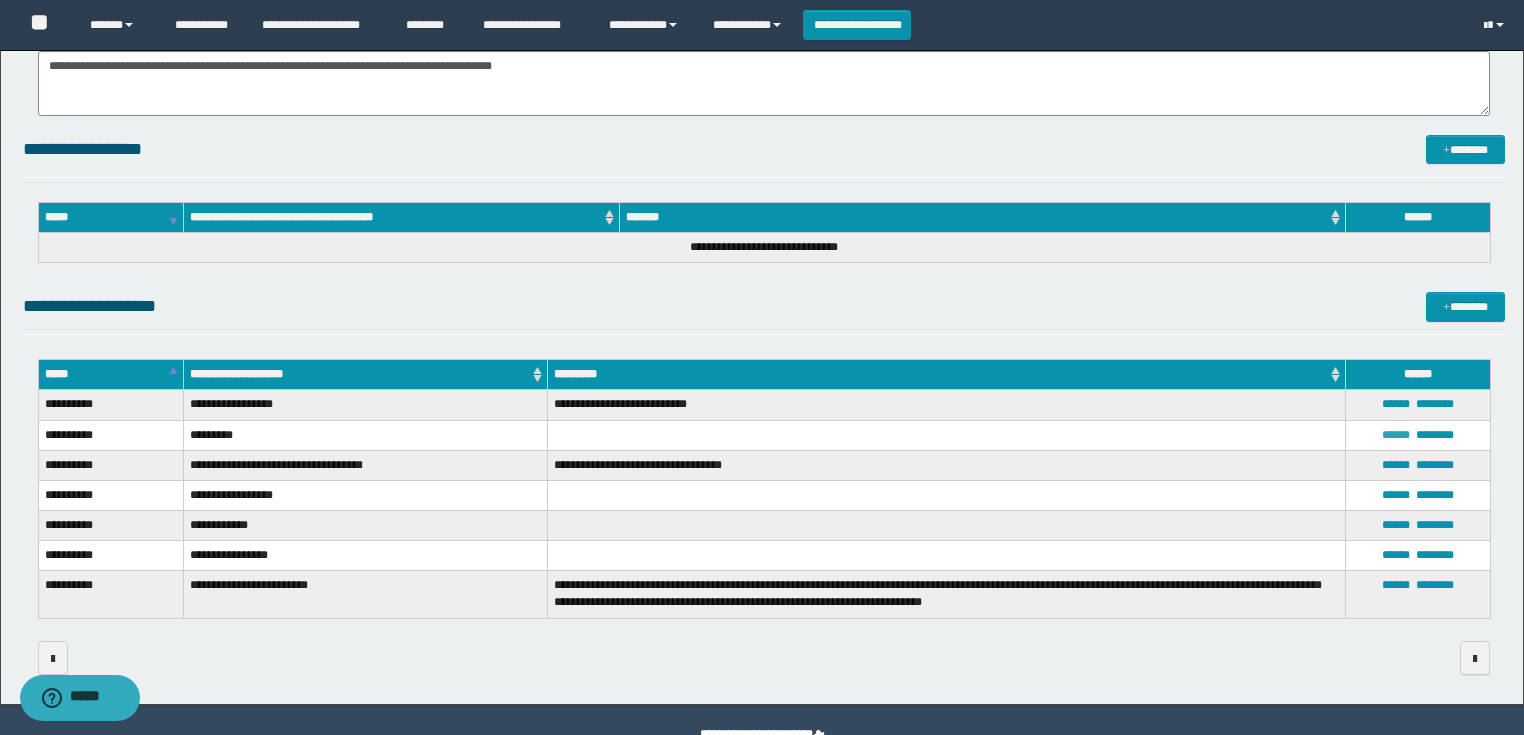 click on "******" at bounding box center [1396, 435] 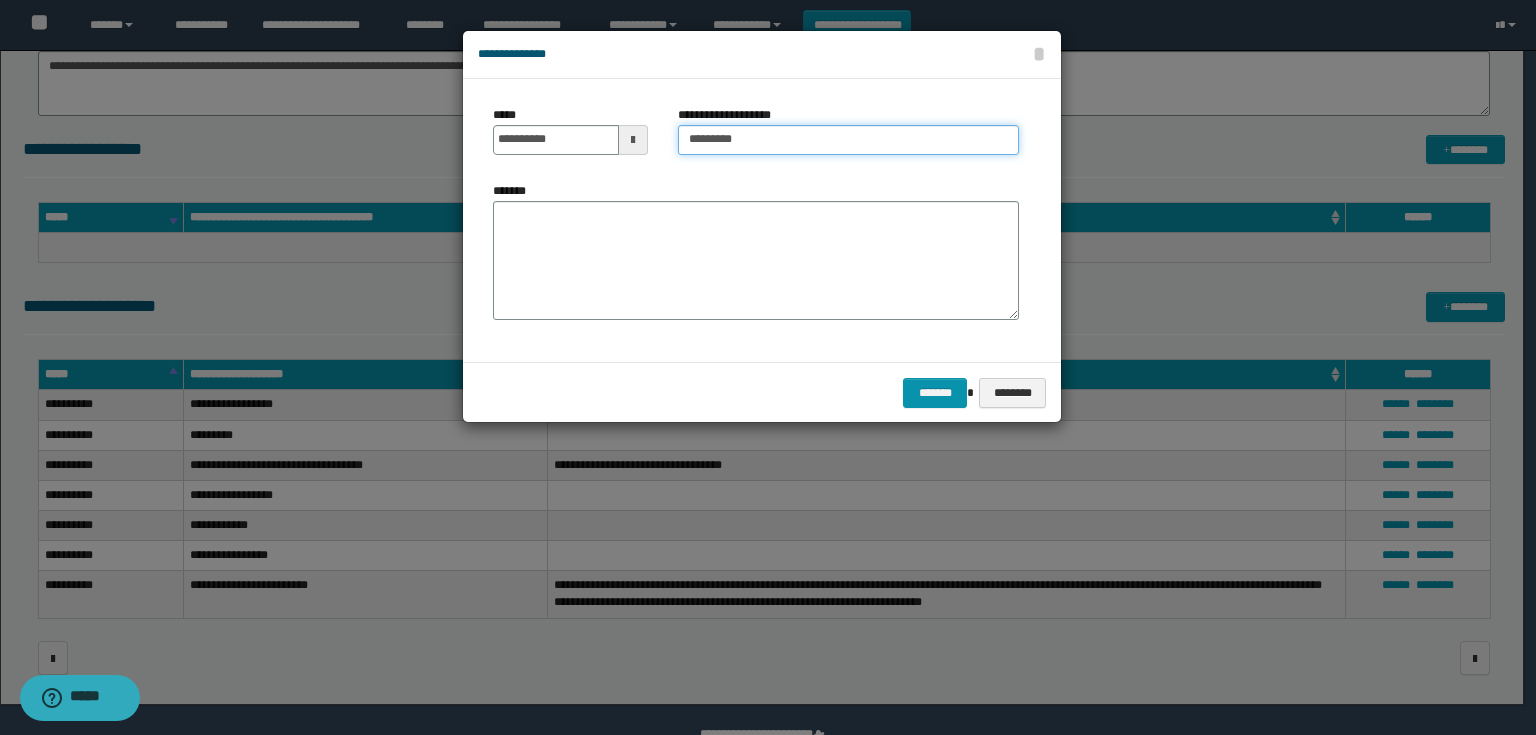click on "*********" at bounding box center [848, 140] 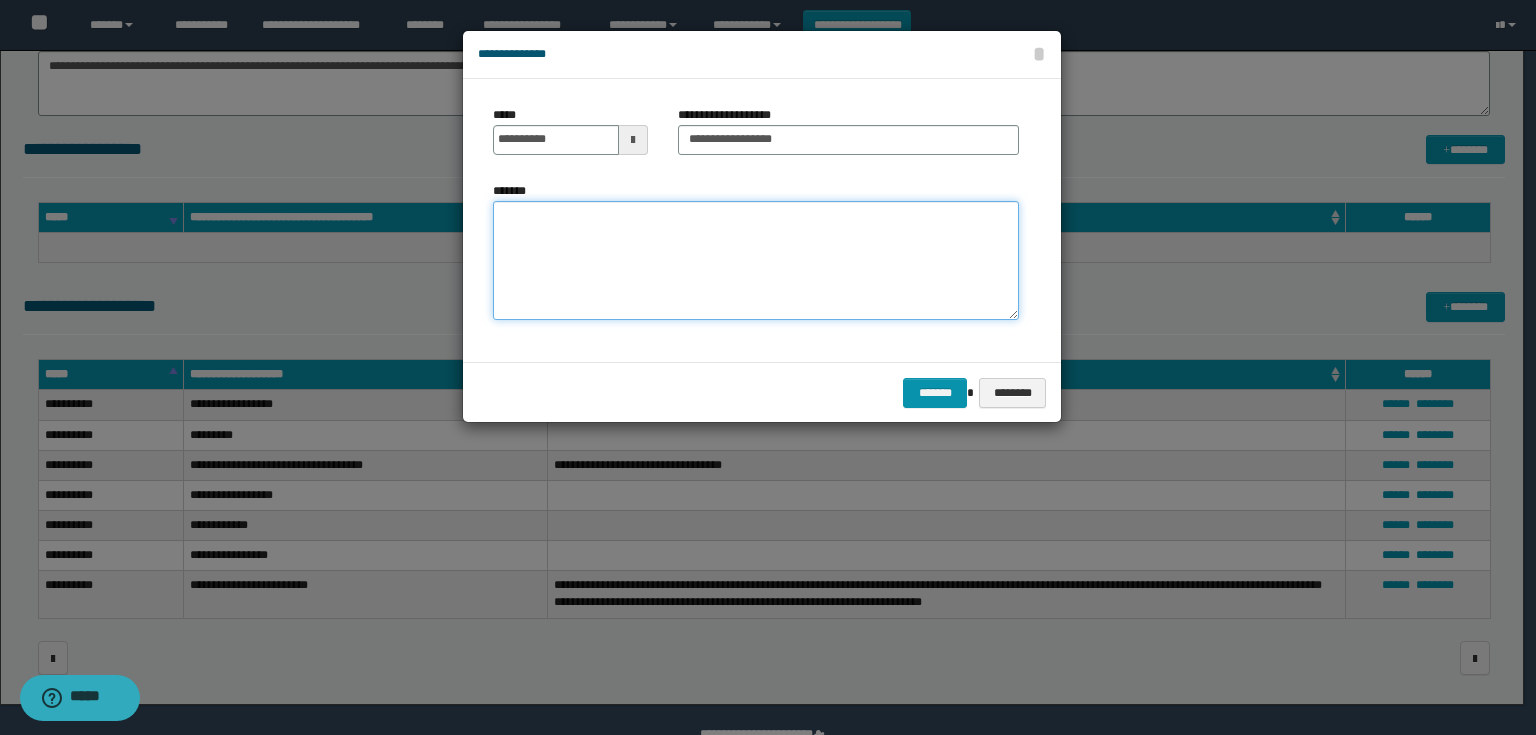click on "*******" at bounding box center [756, 261] 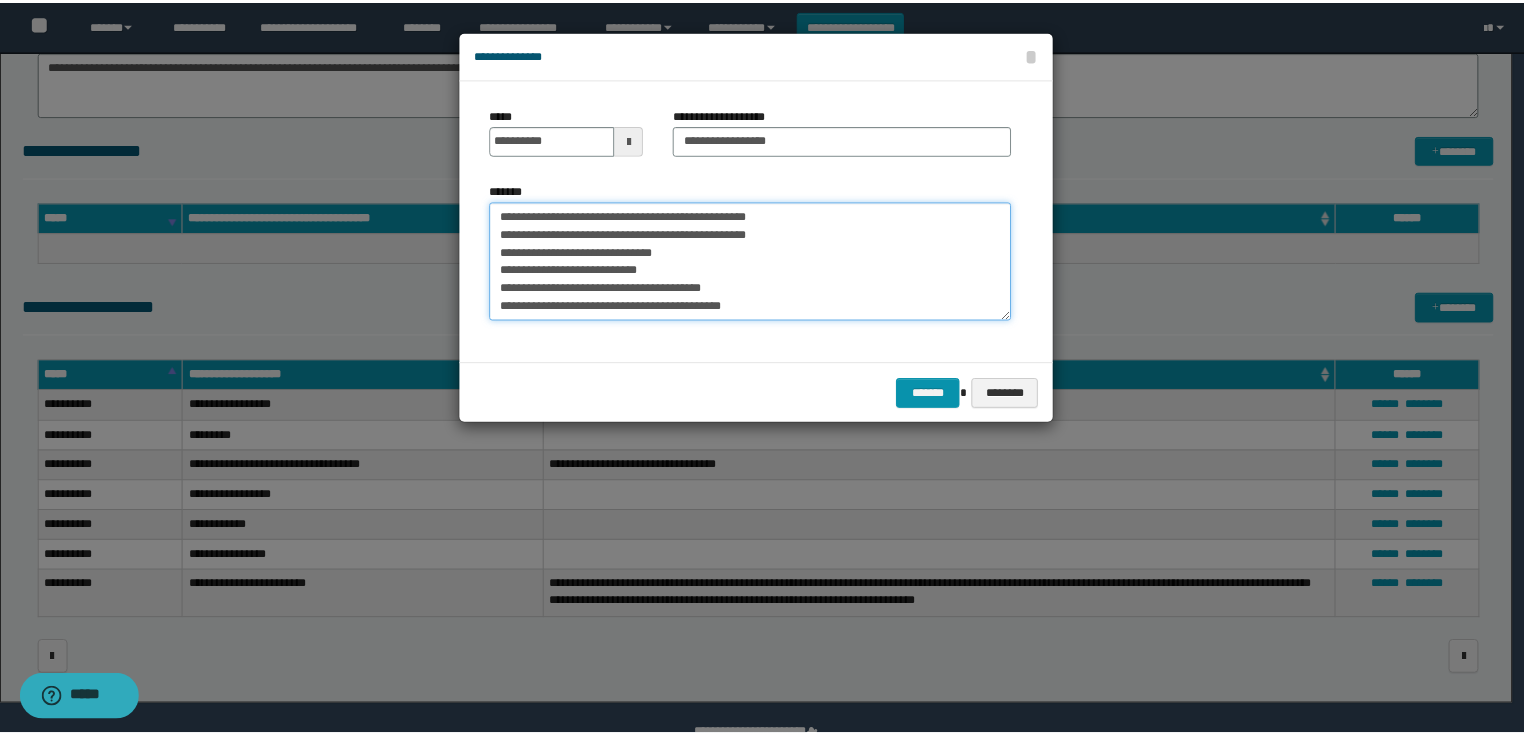 scroll, scrollTop: 246, scrollLeft: 0, axis: vertical 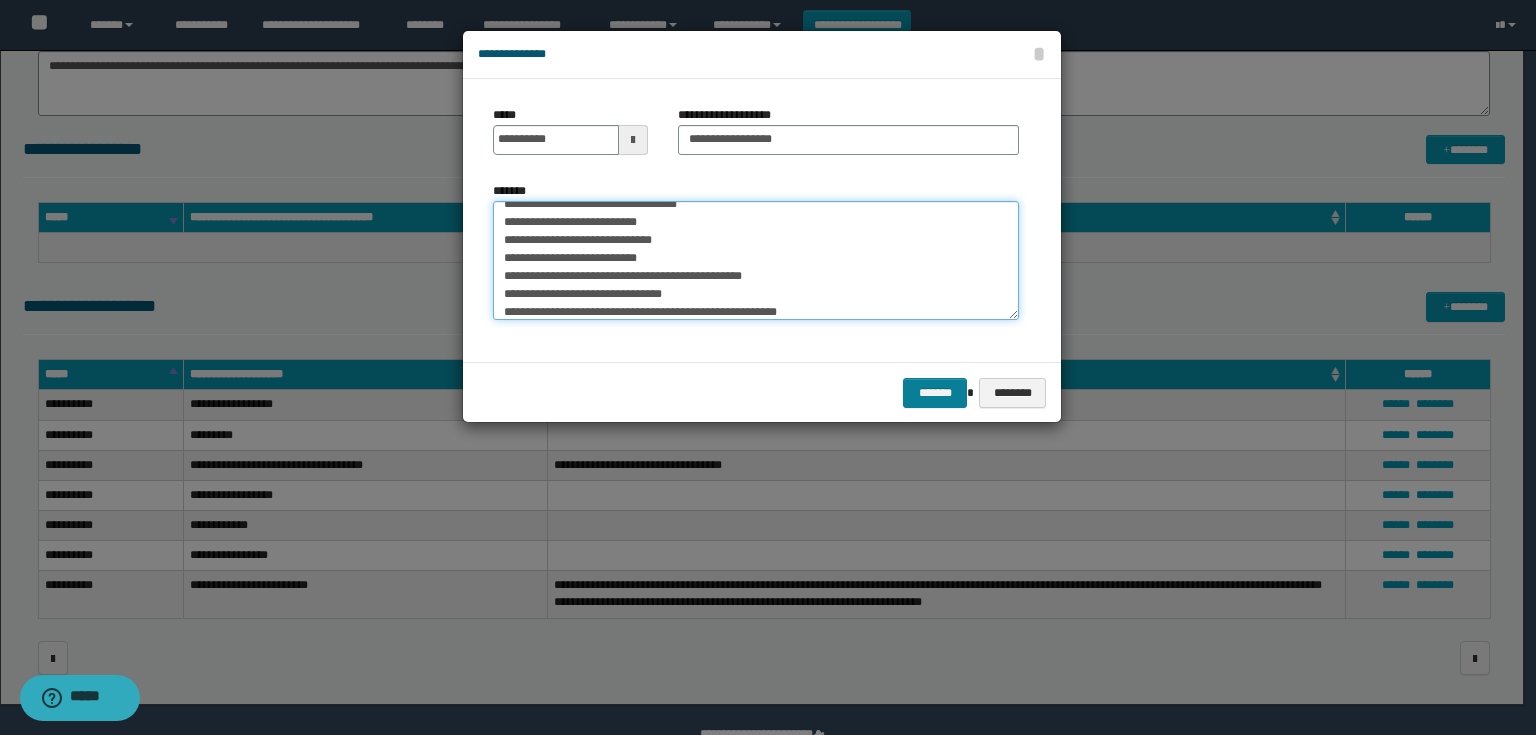 type on "**********" 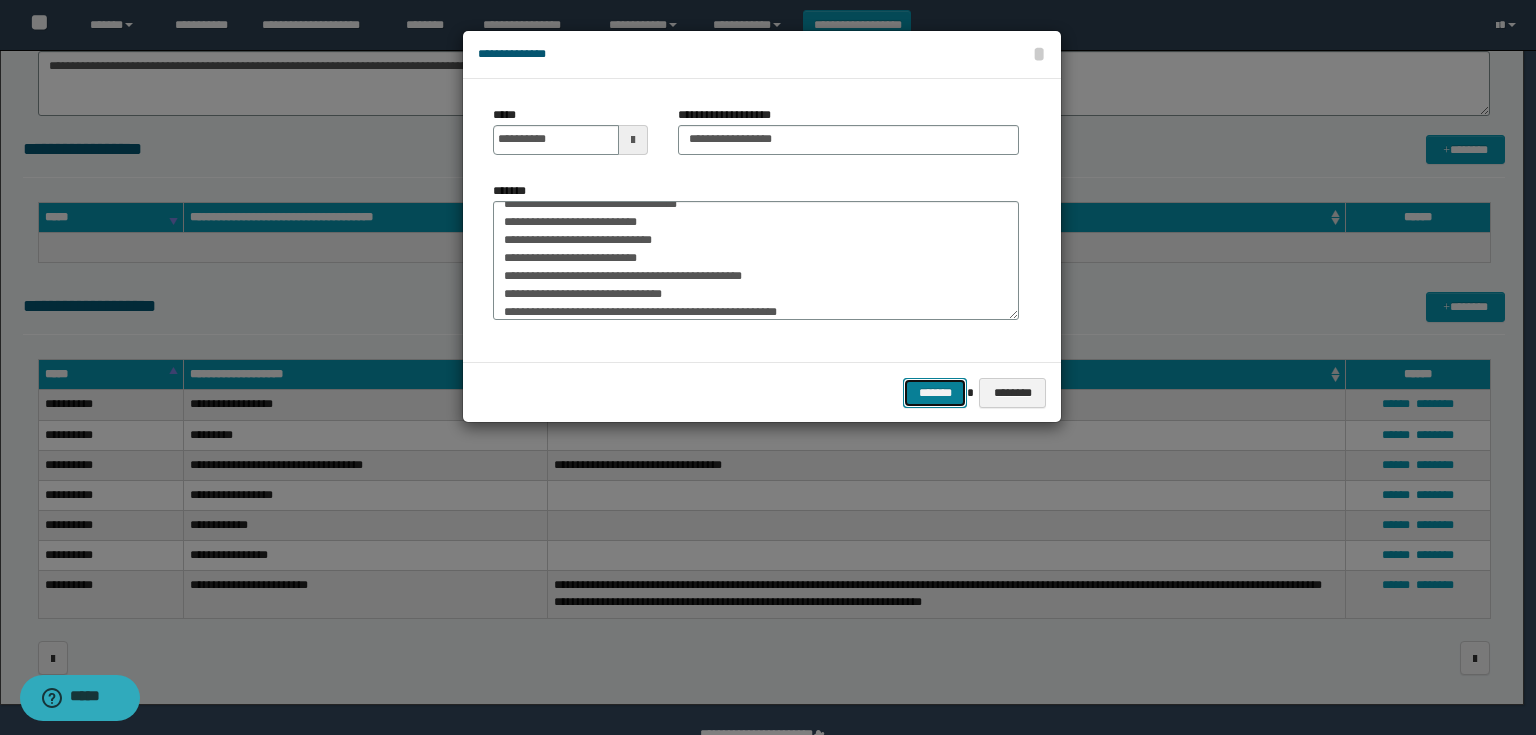 click on "*******" at bounding box center [935, 393] 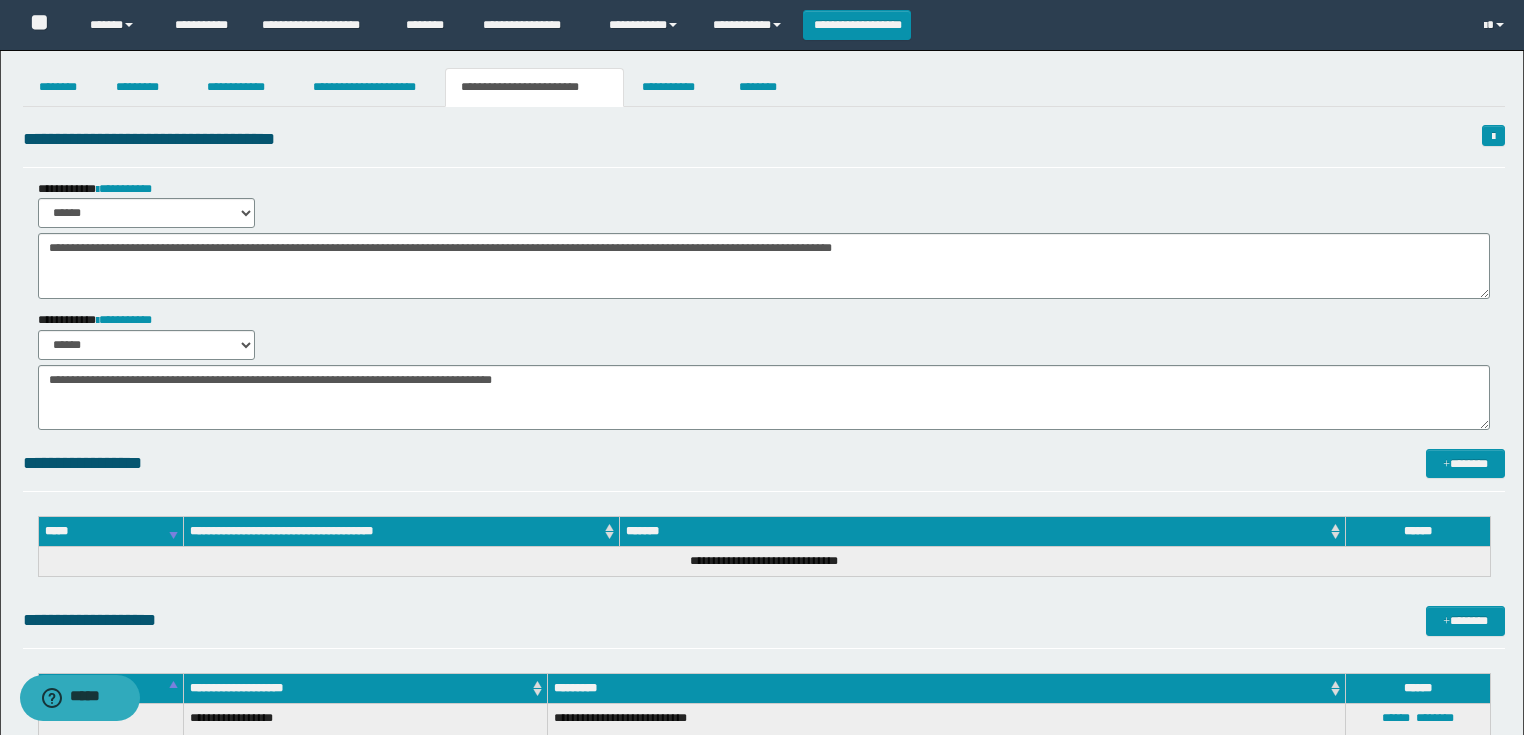 scroll, scrollTop: 0, scrollLeft: 0, axis: both 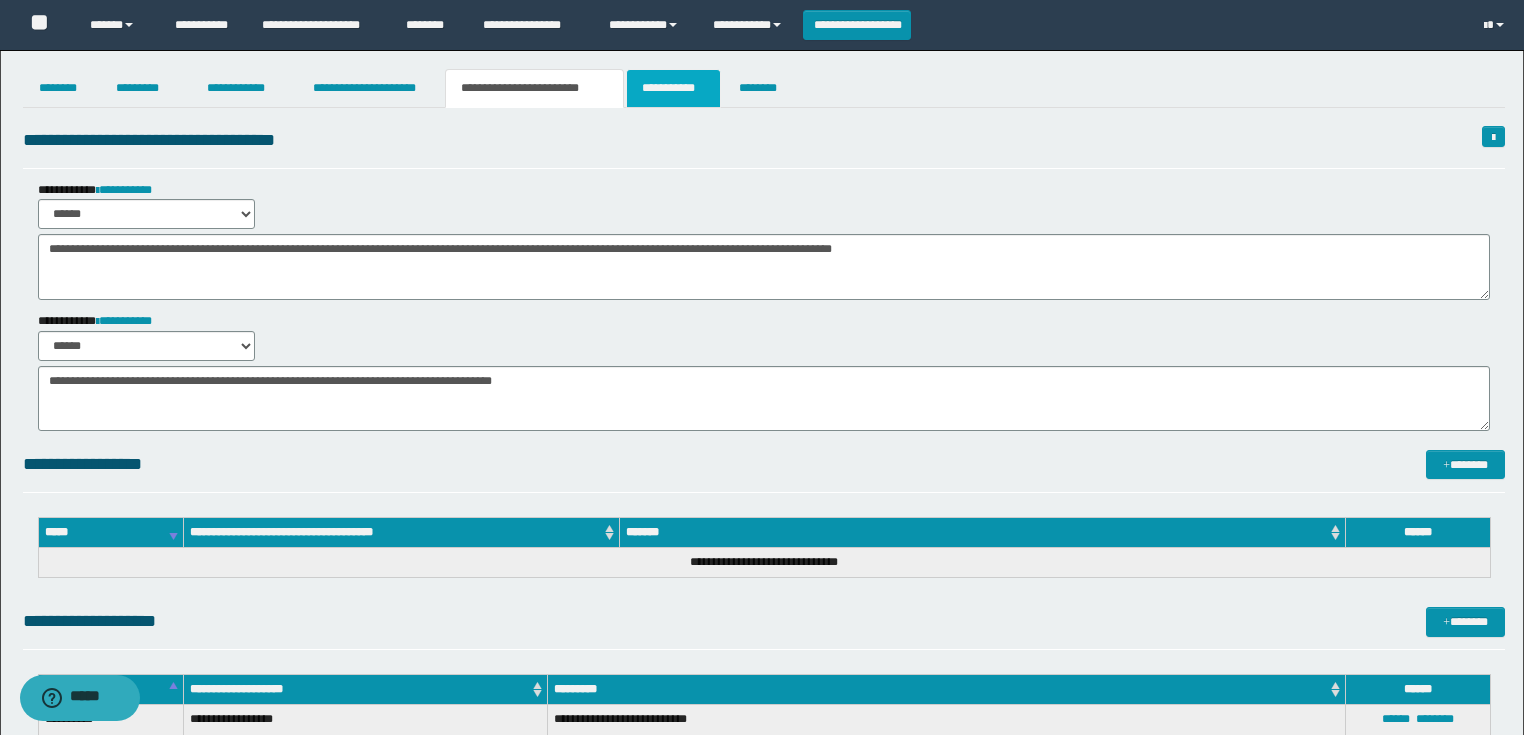 click on "**********" at bounding box center (673, 88) 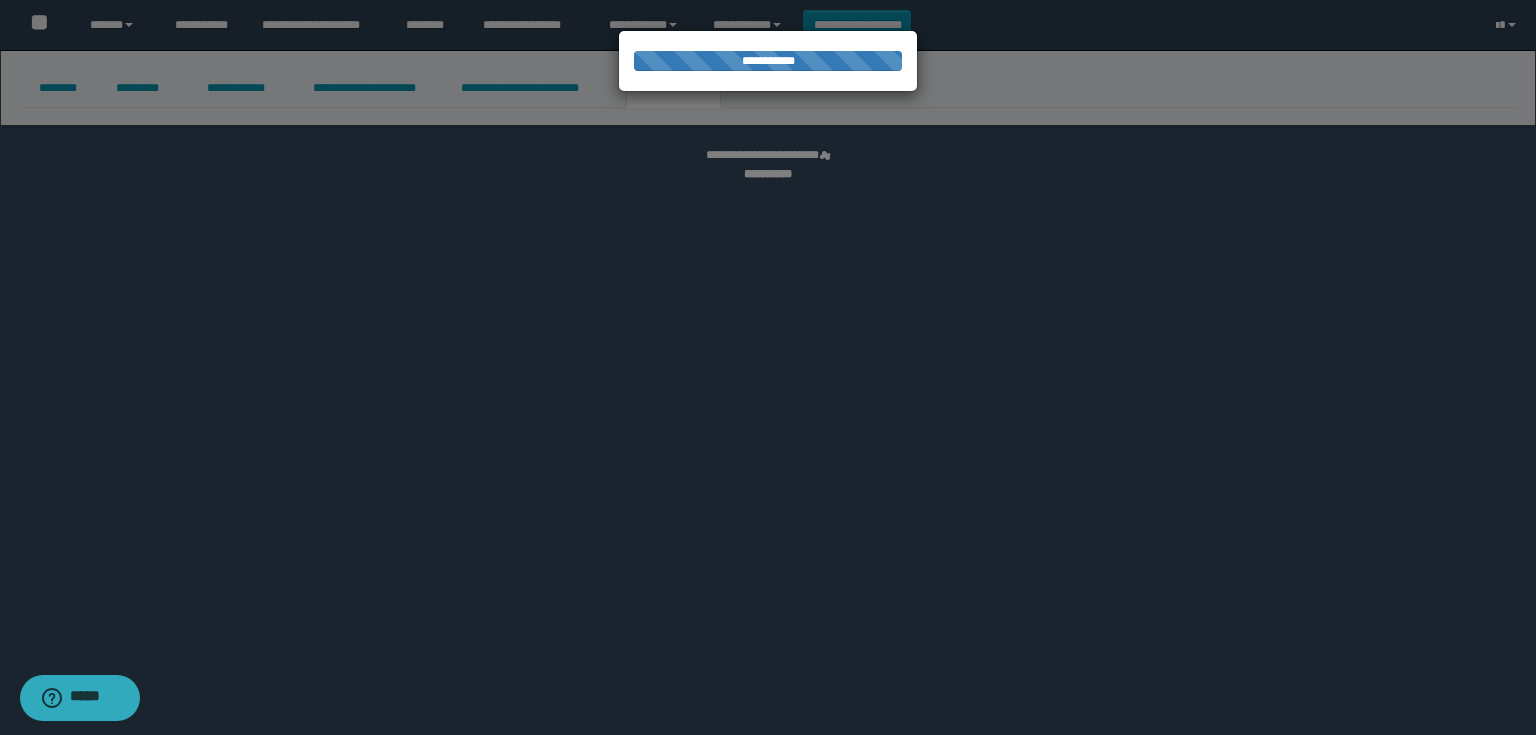 select on "****" 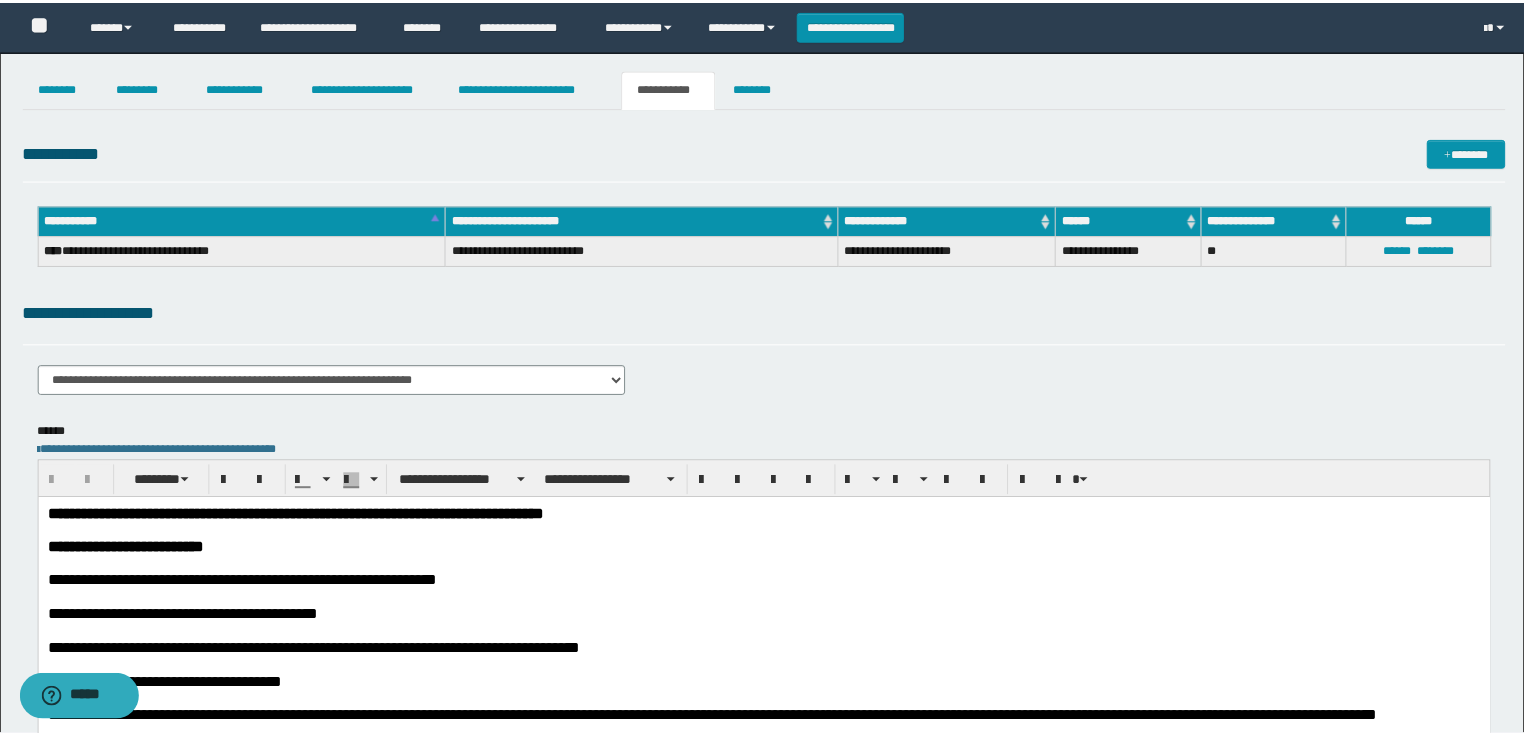 scroll, scrollTop: 0, scrollLeft: 0, axis: both 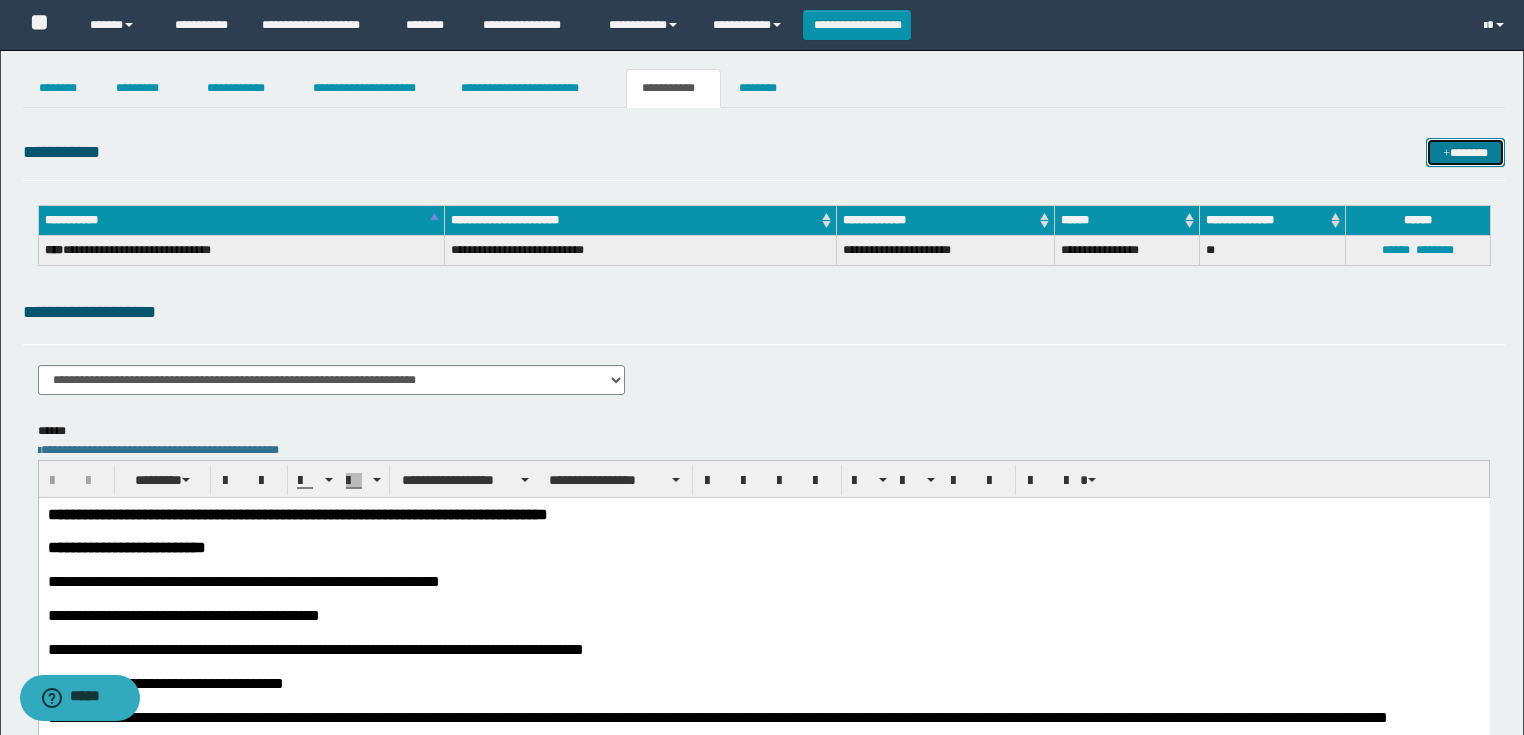 click on "*******" at bounding box center (1465, 153) 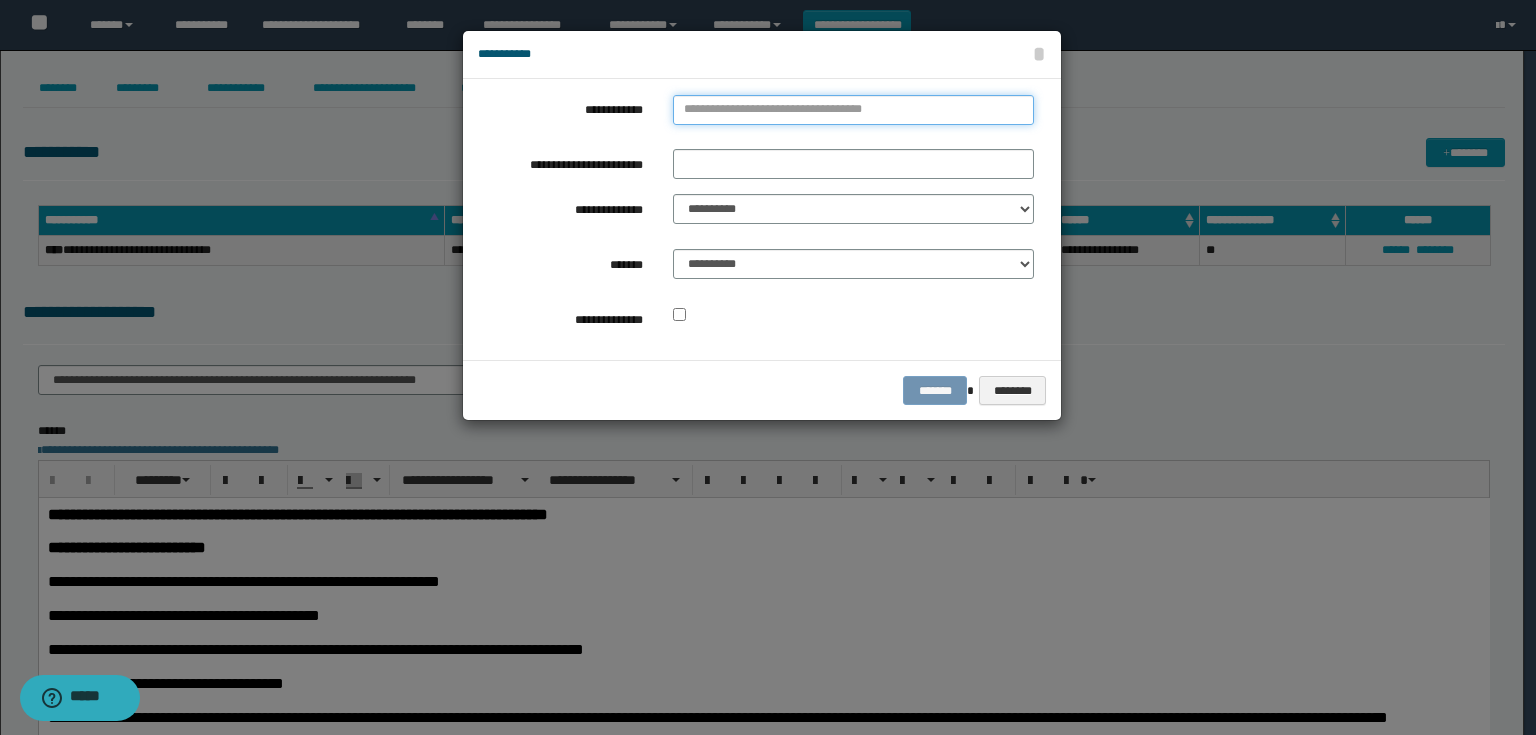 click on "**********" at bounding box center [853, 110] 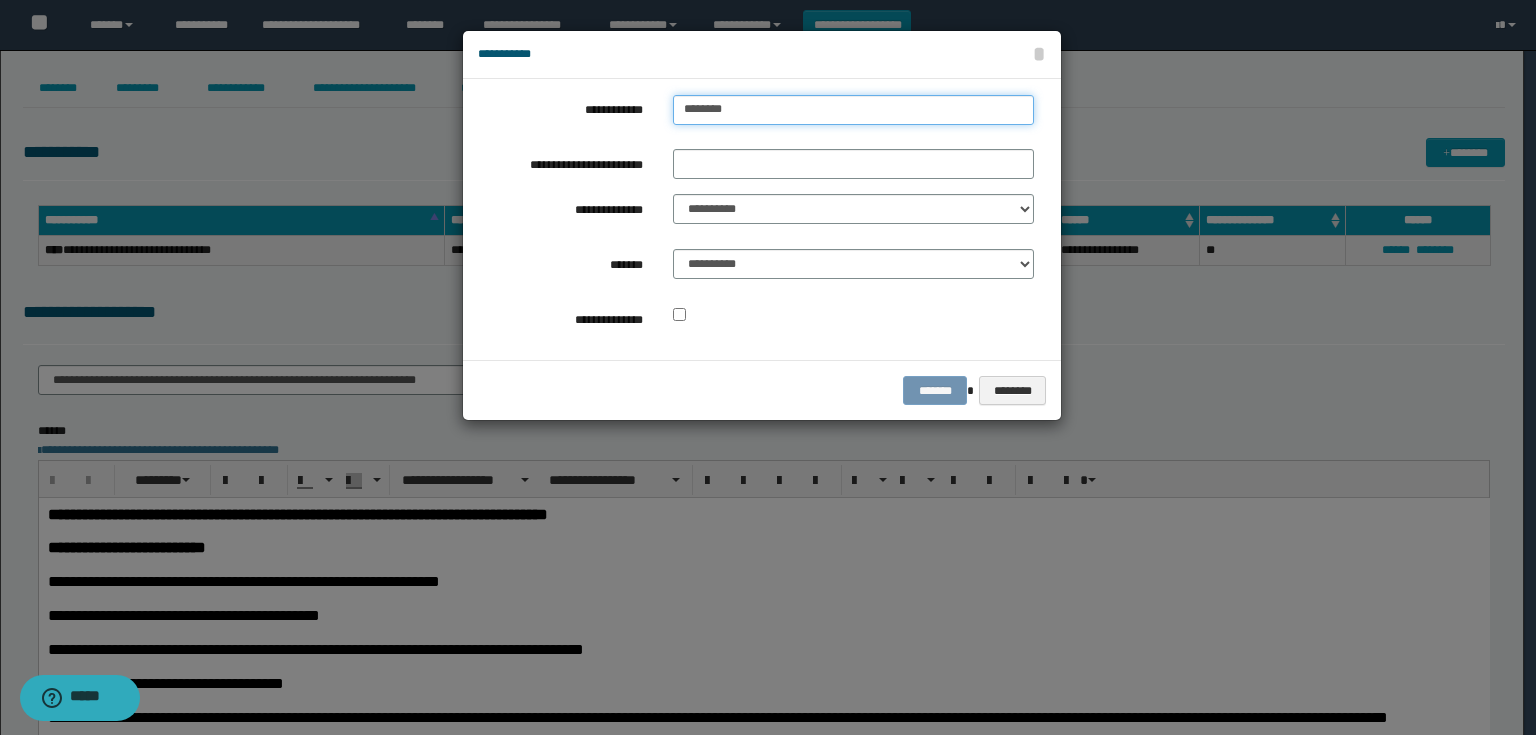 type on "*********" 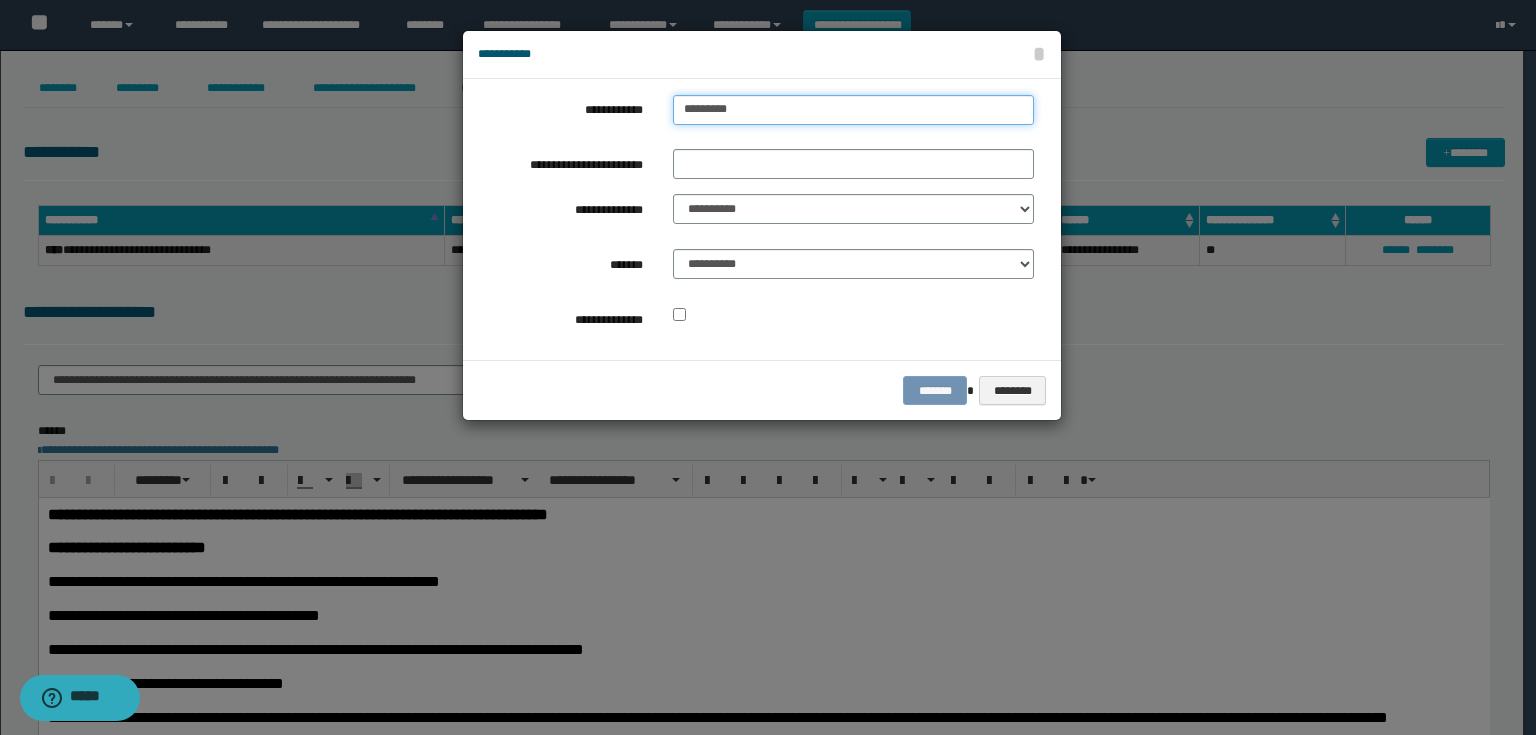 type on "*********" 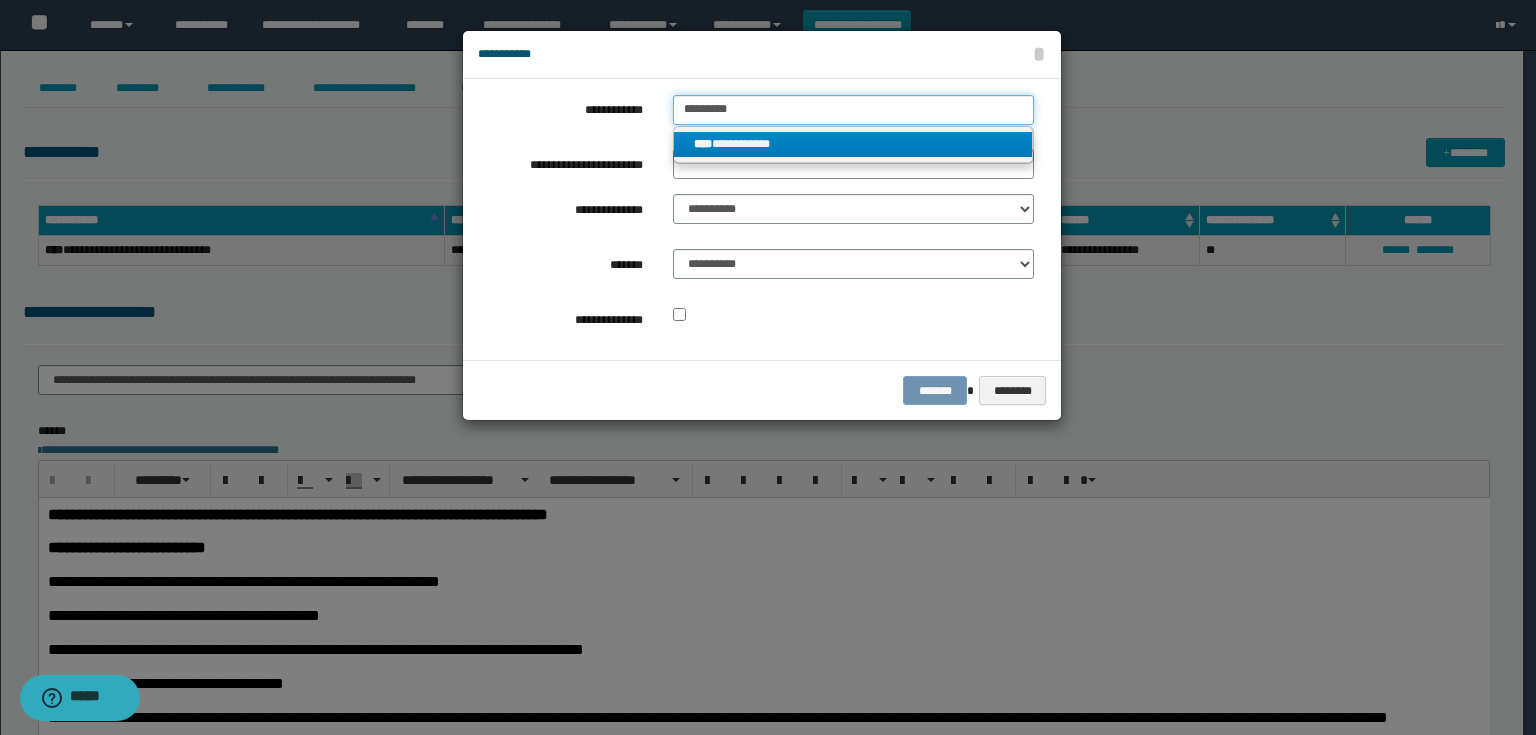 type on "*********" 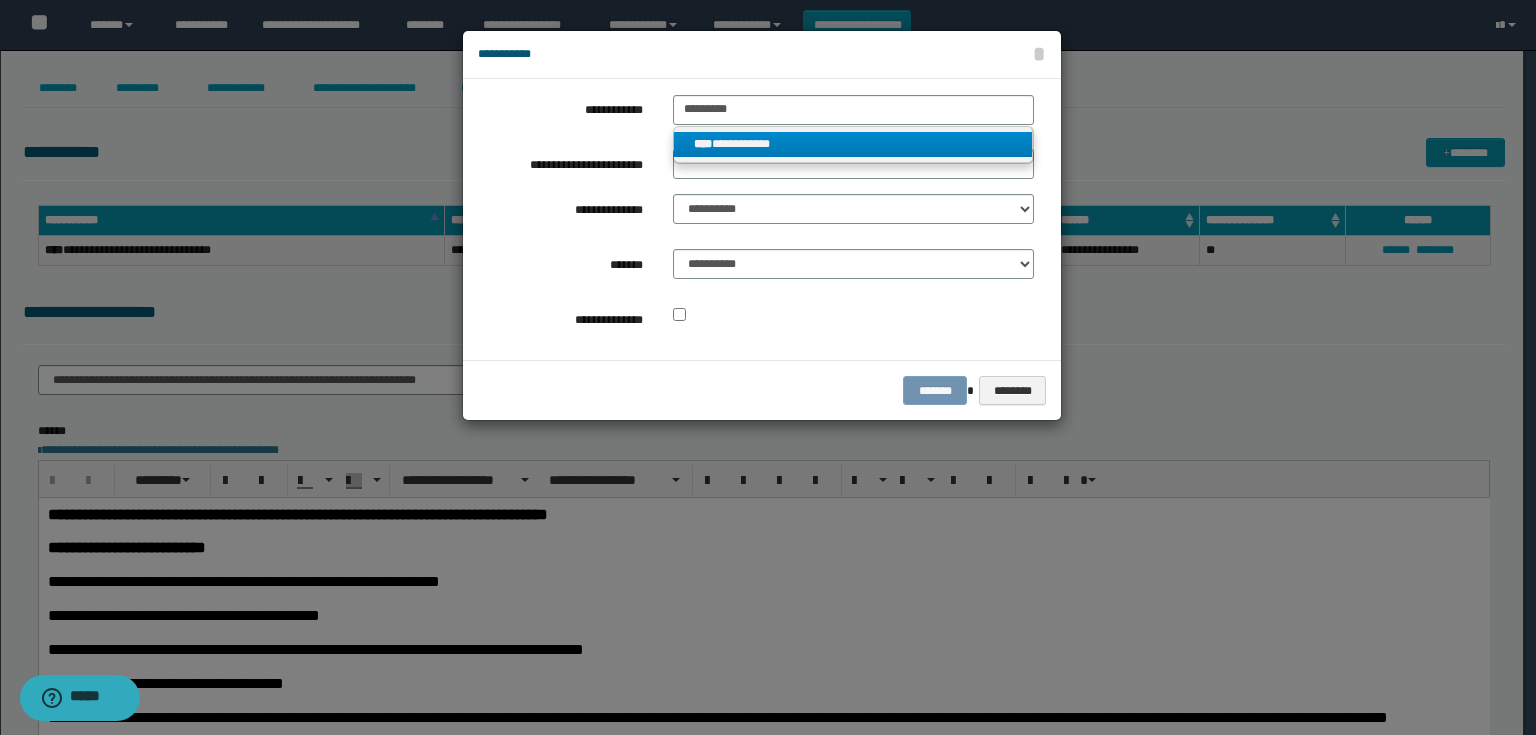 click on "**********" at bounding box center (853, 144) 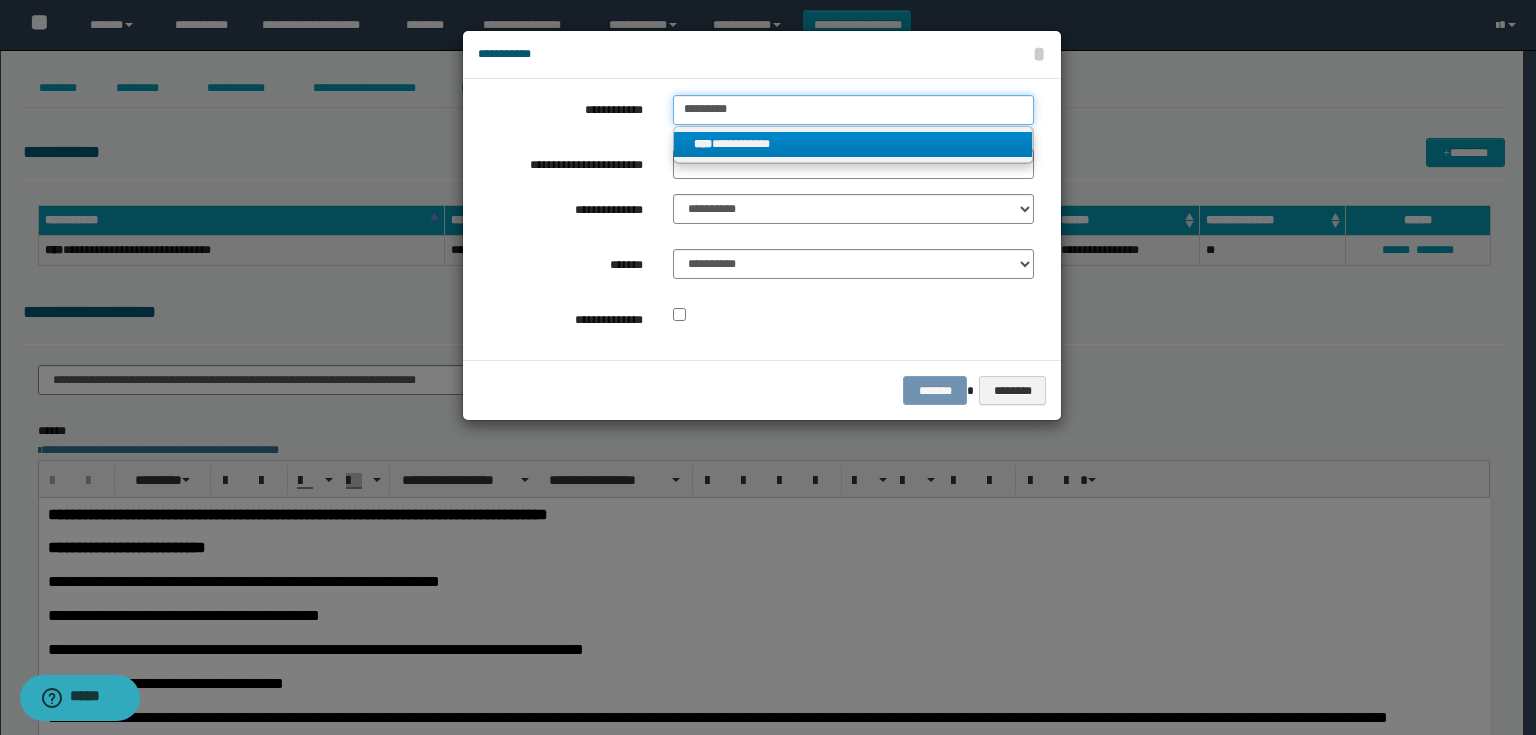 type 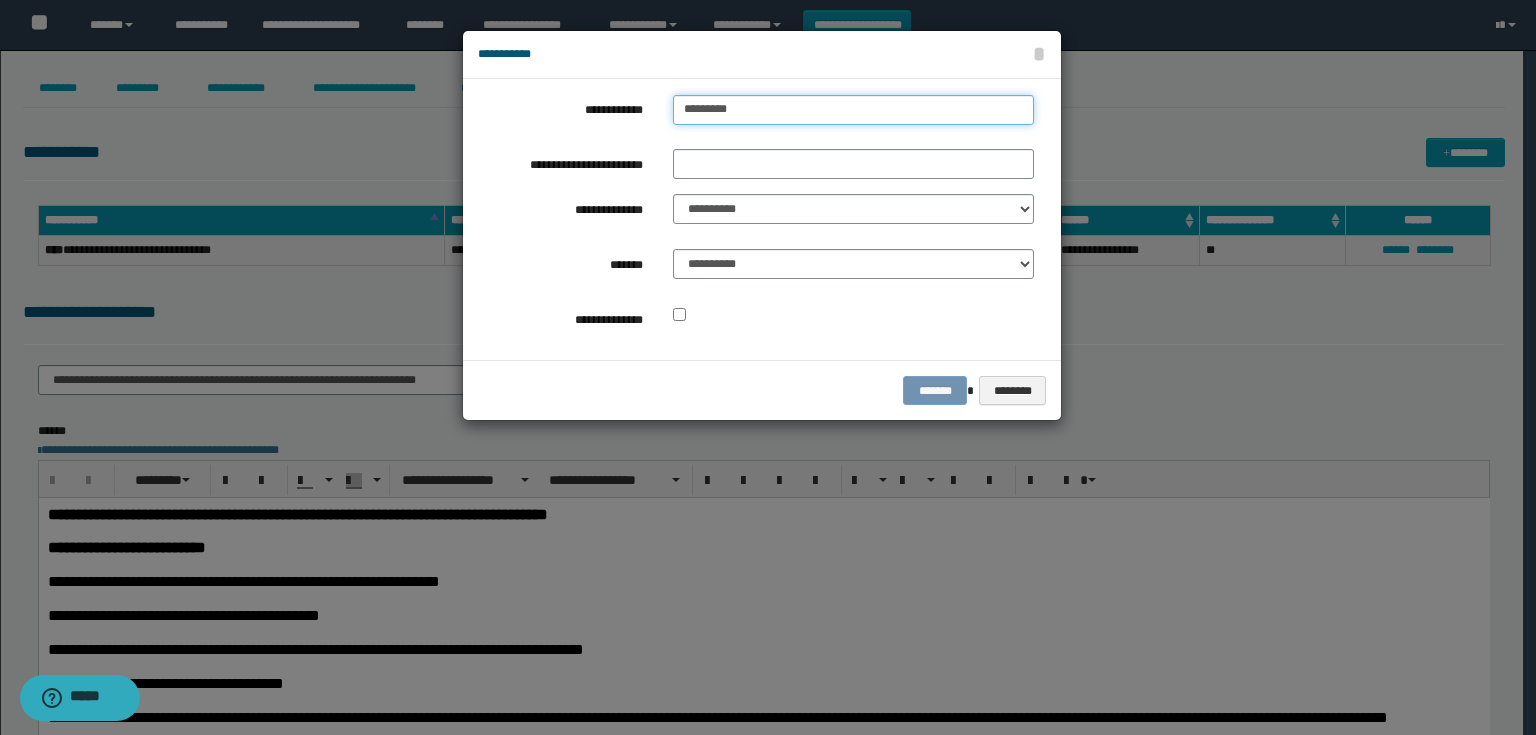 drag, startPoint x: 798, startPoint y: 96, endPoint x: 535, endPoint y: 148, distance: 268.0914 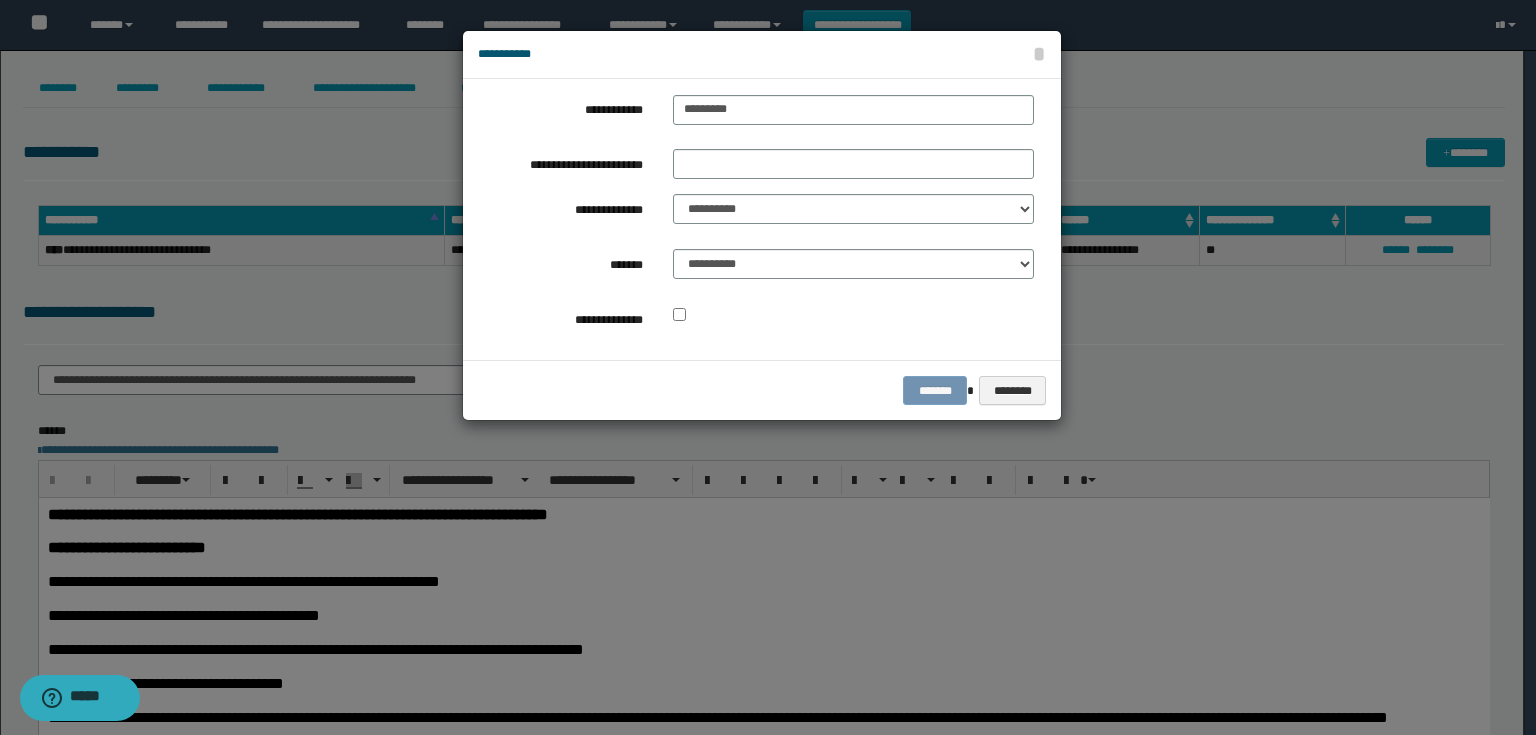 click on "**********" at bounding box center (756, 219) 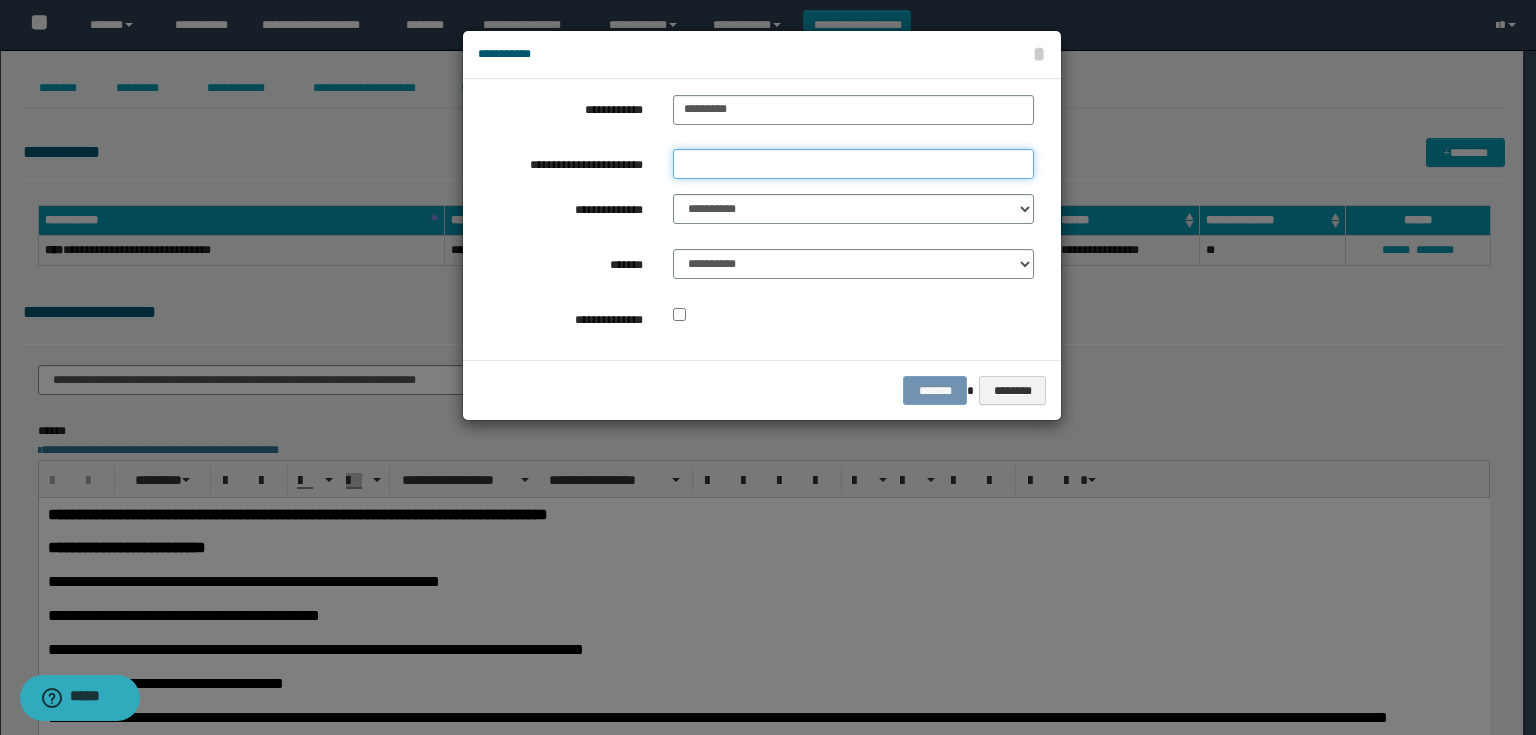 click on "**********" at bounding box center [853, 164] 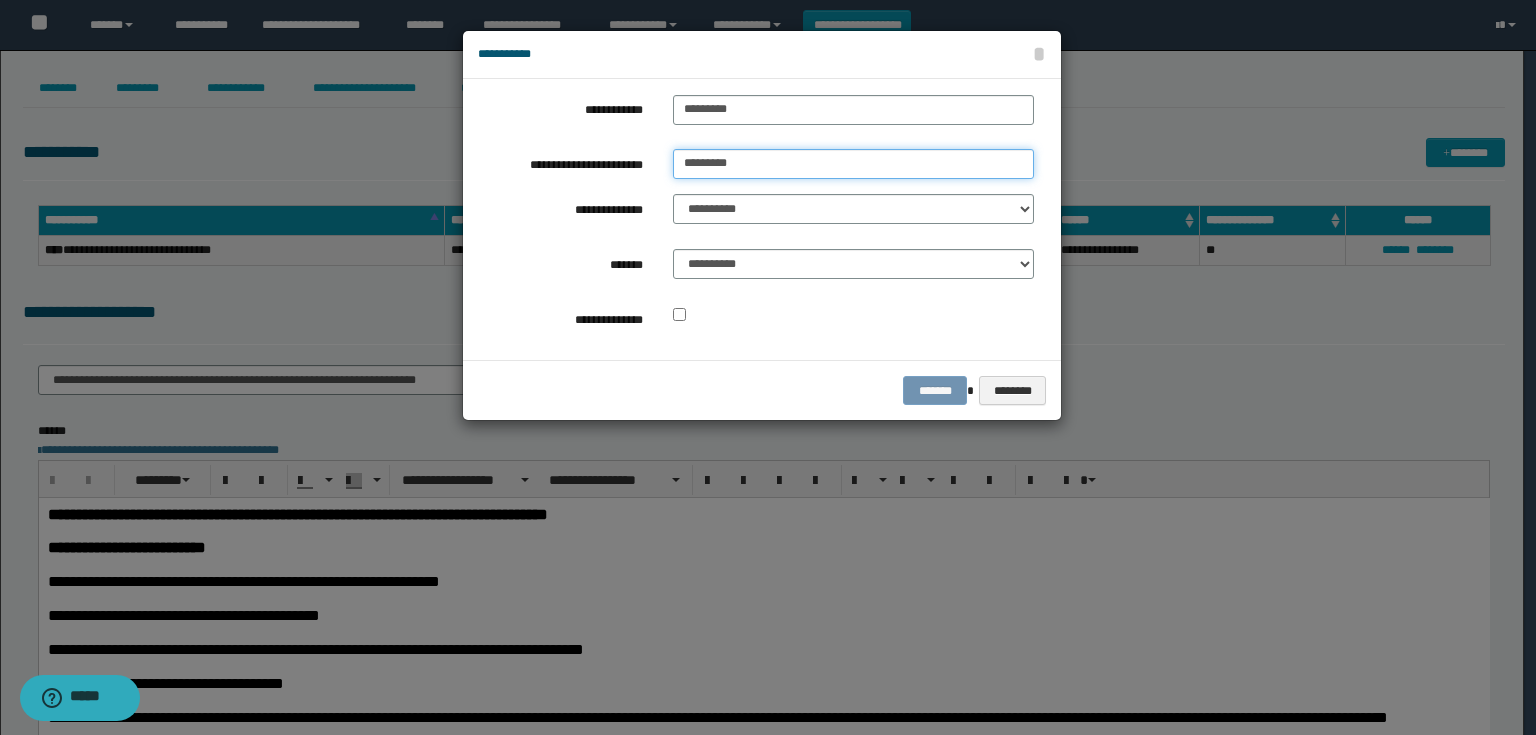 type on "*********" 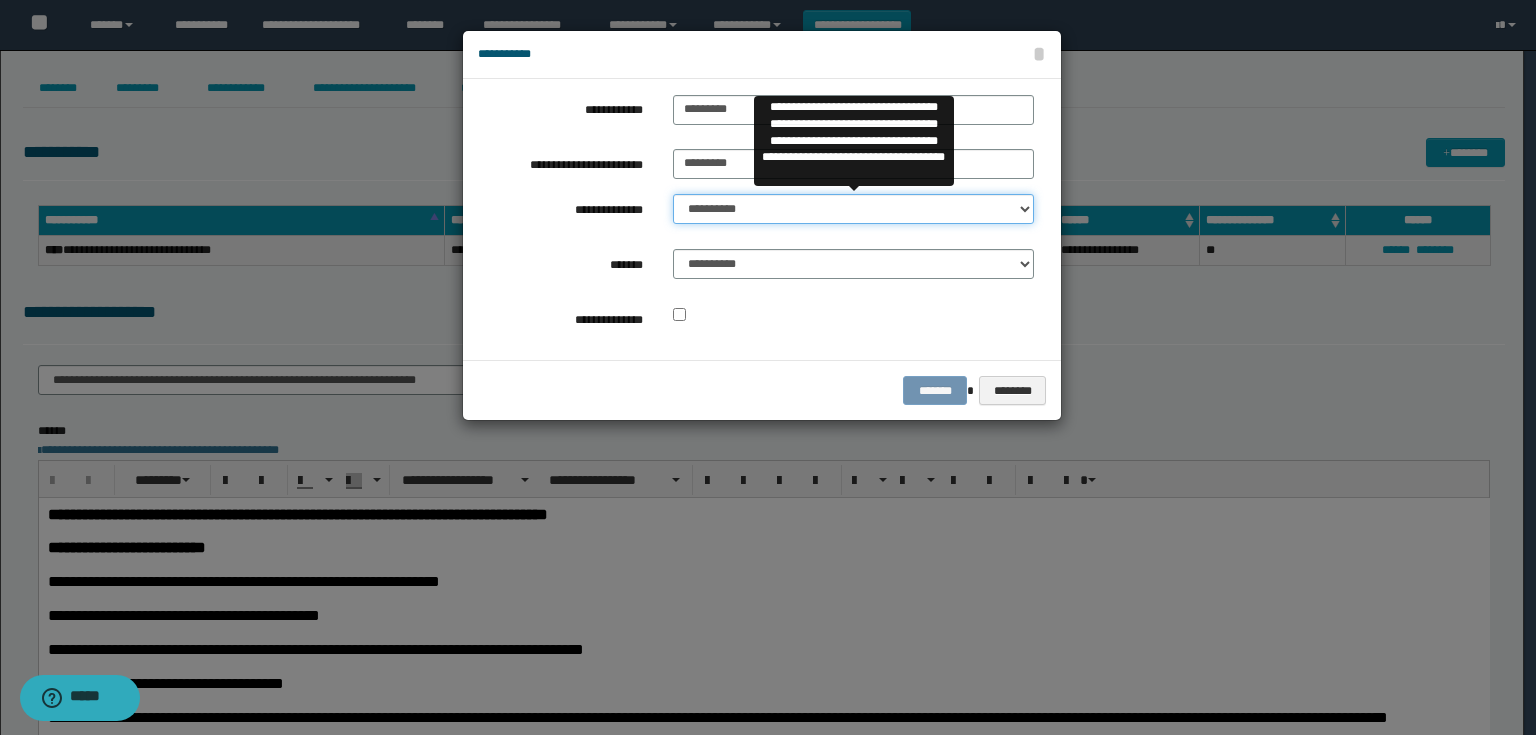 click on "**********" at bounding box center (853, 209) 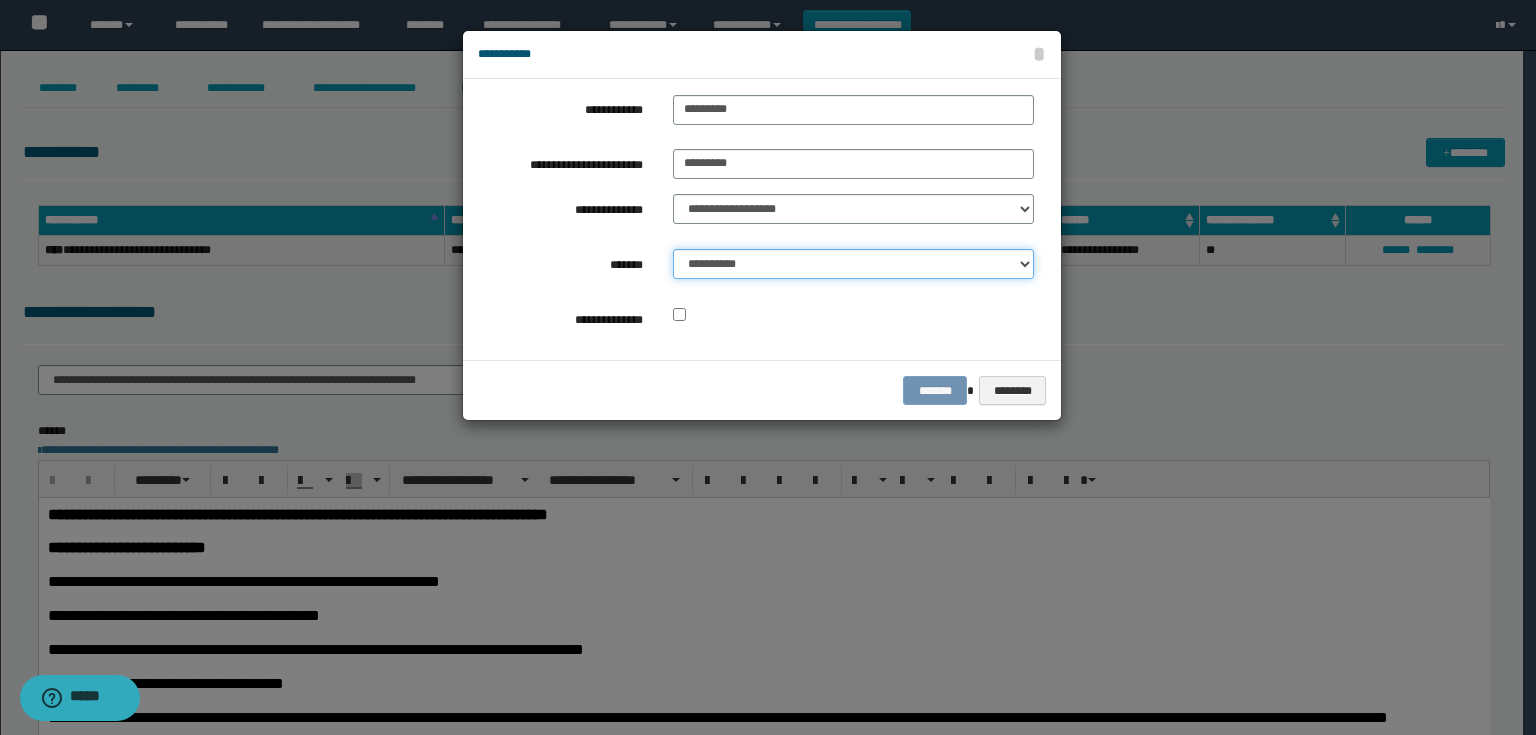 click on "**********" at bounding box center (853, 264) 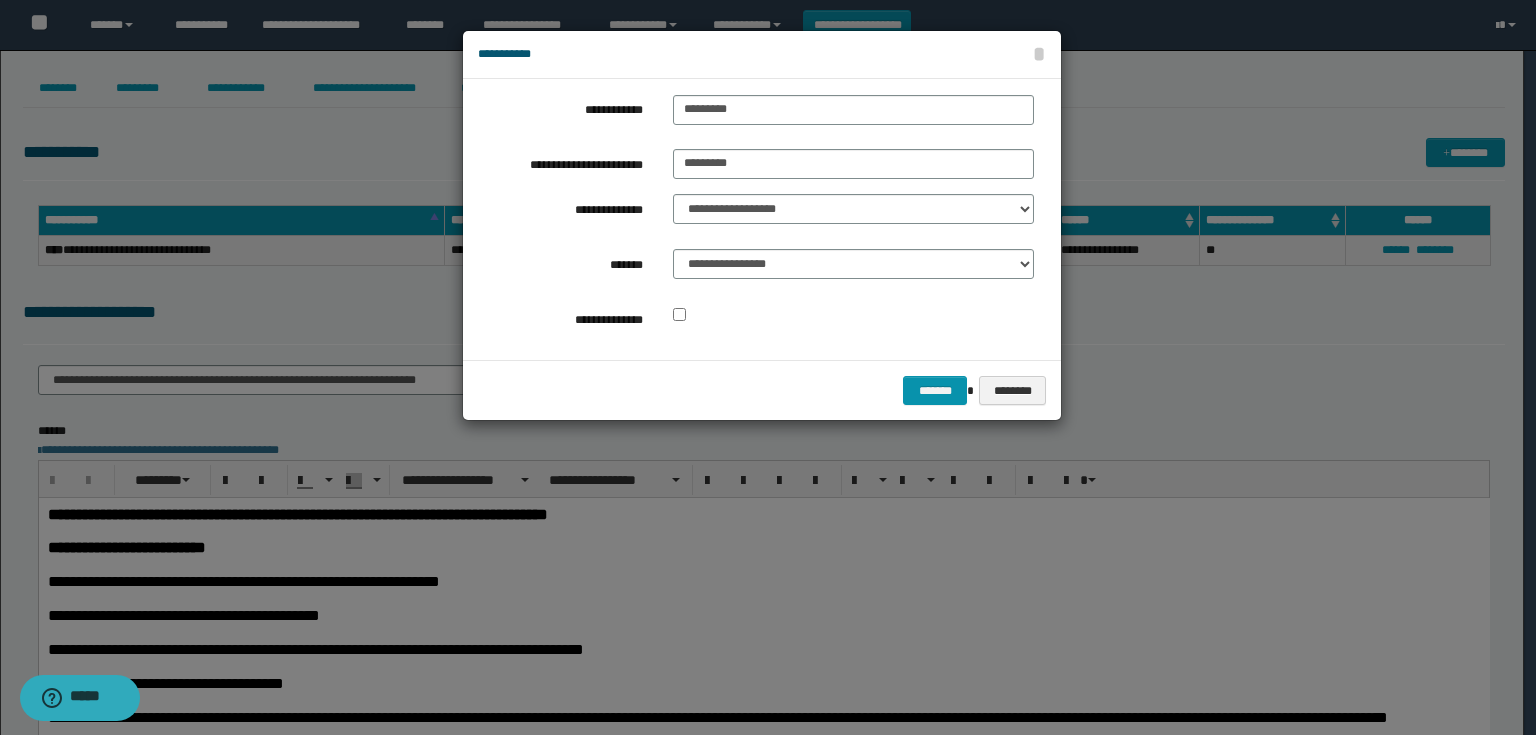 click on "*******
********" at bounding box center [762, 390] 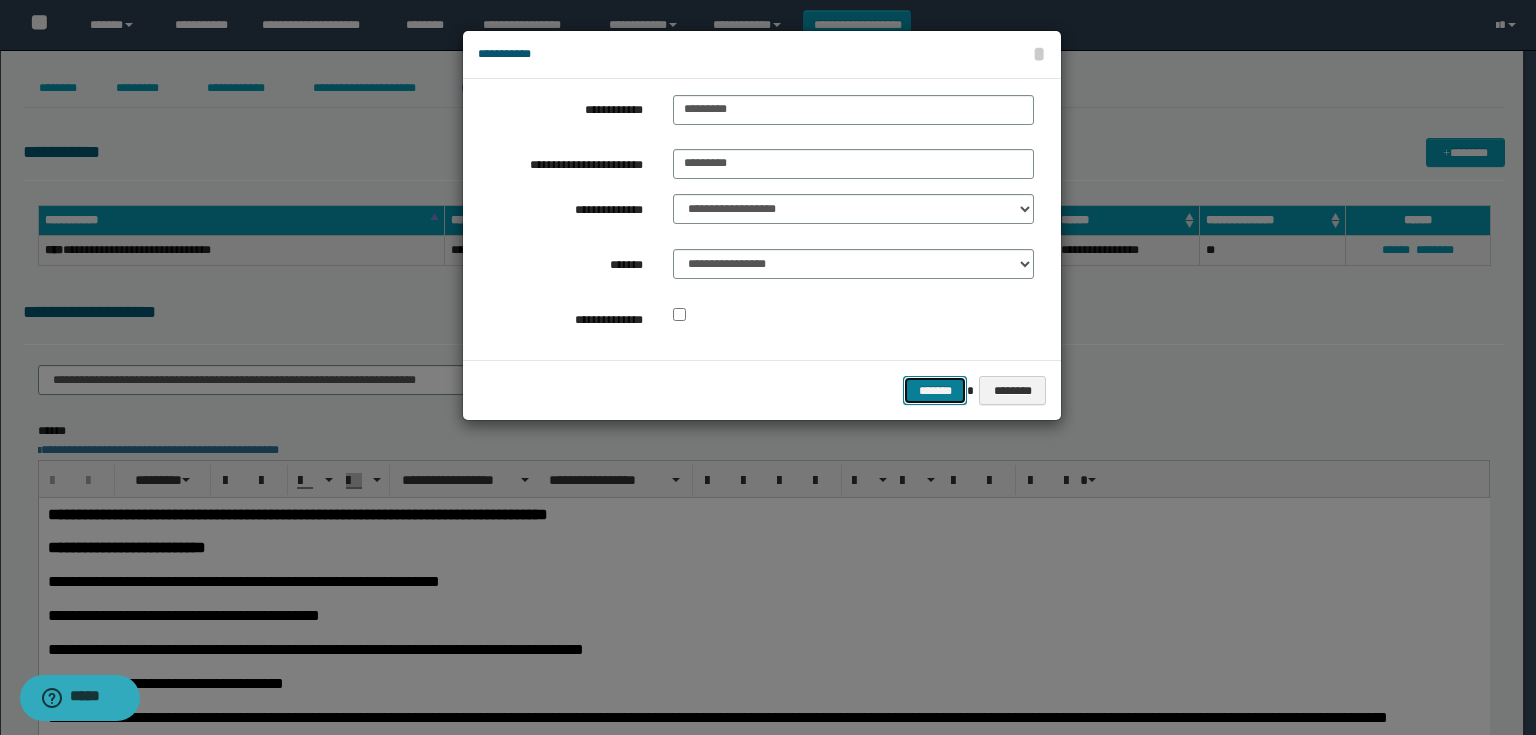 click on "*******" at bounding box center (935, 391) 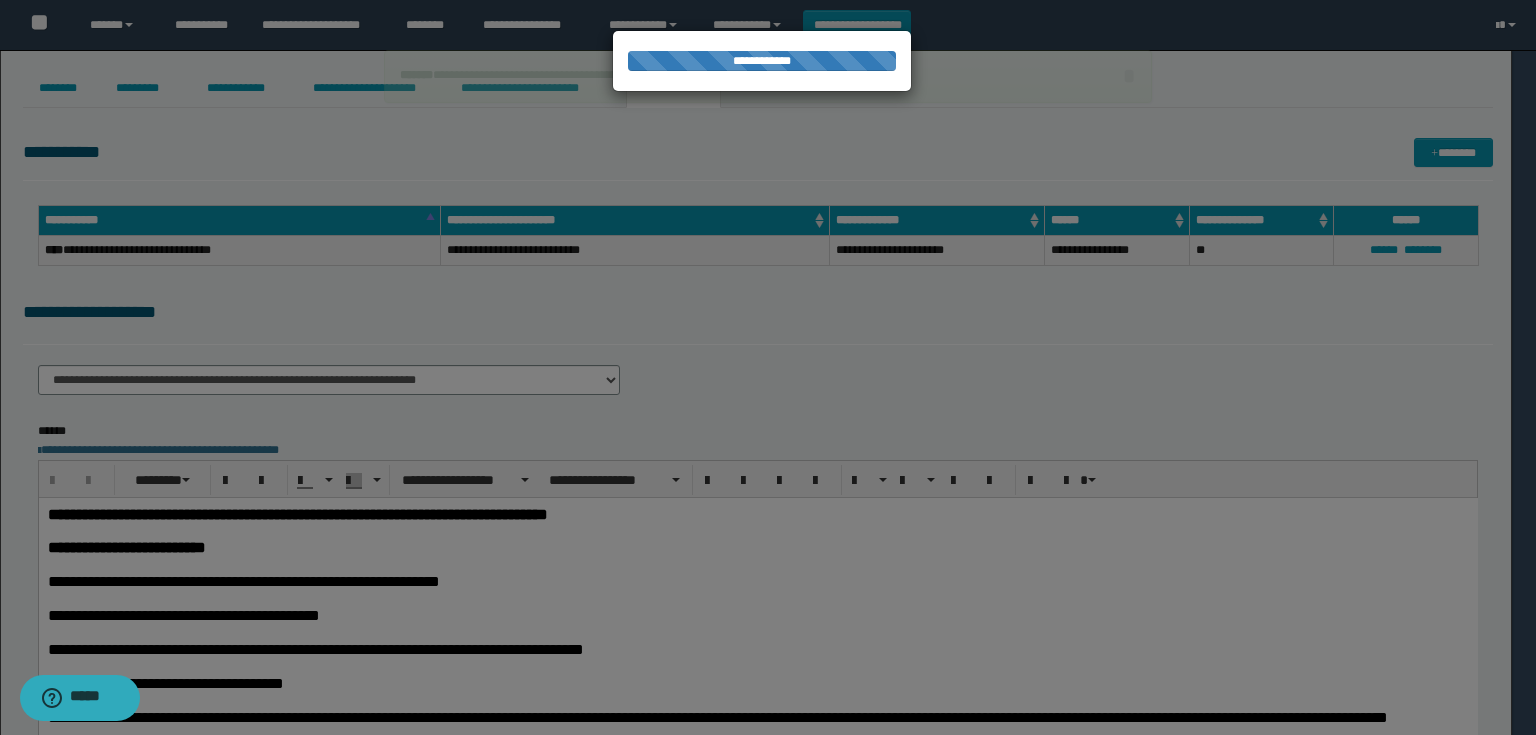 click on "**********" at bounding box center [243, 580] 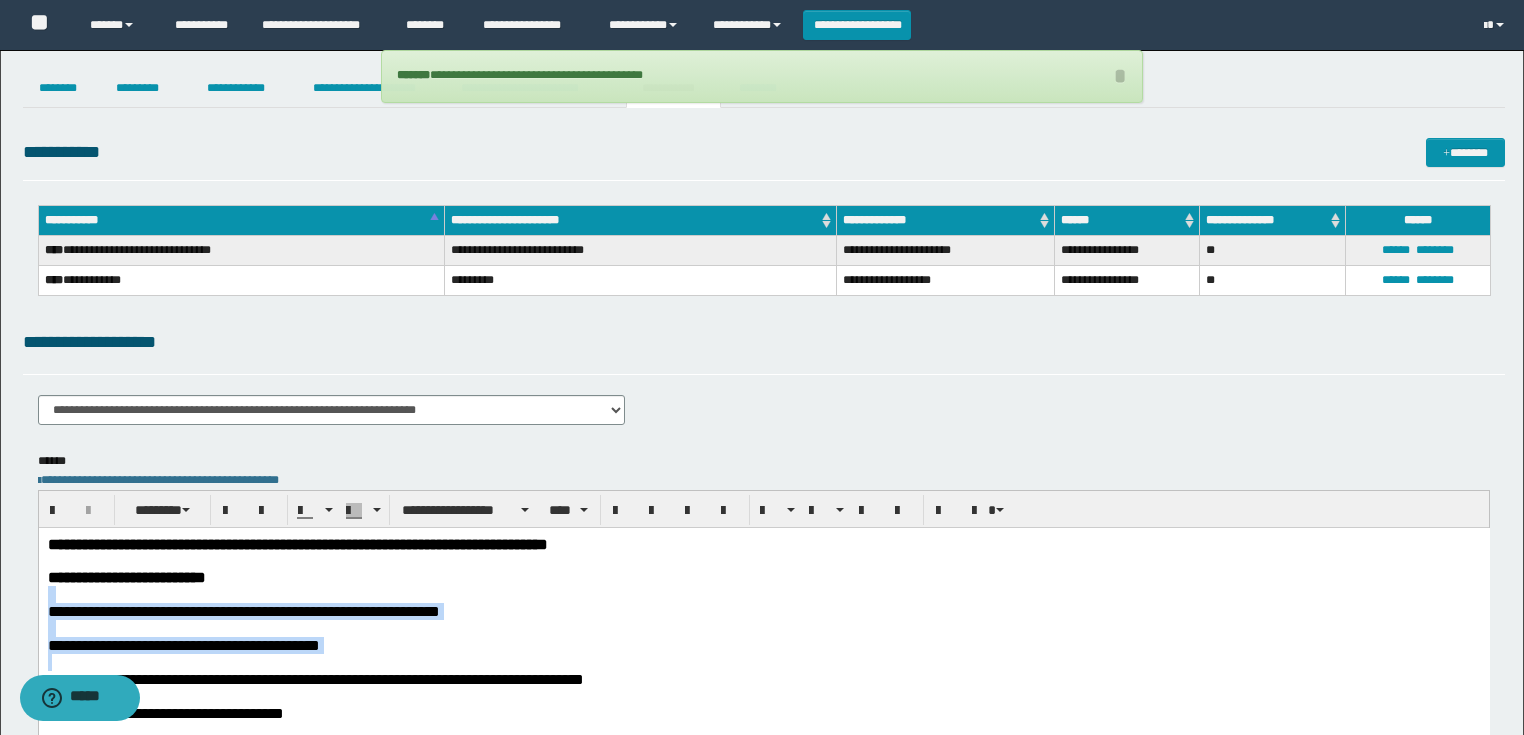 drag, startPoint x: 479, startPoint y: 663, endPoint x: 39, endPoint y: 600, distance: 444.48734 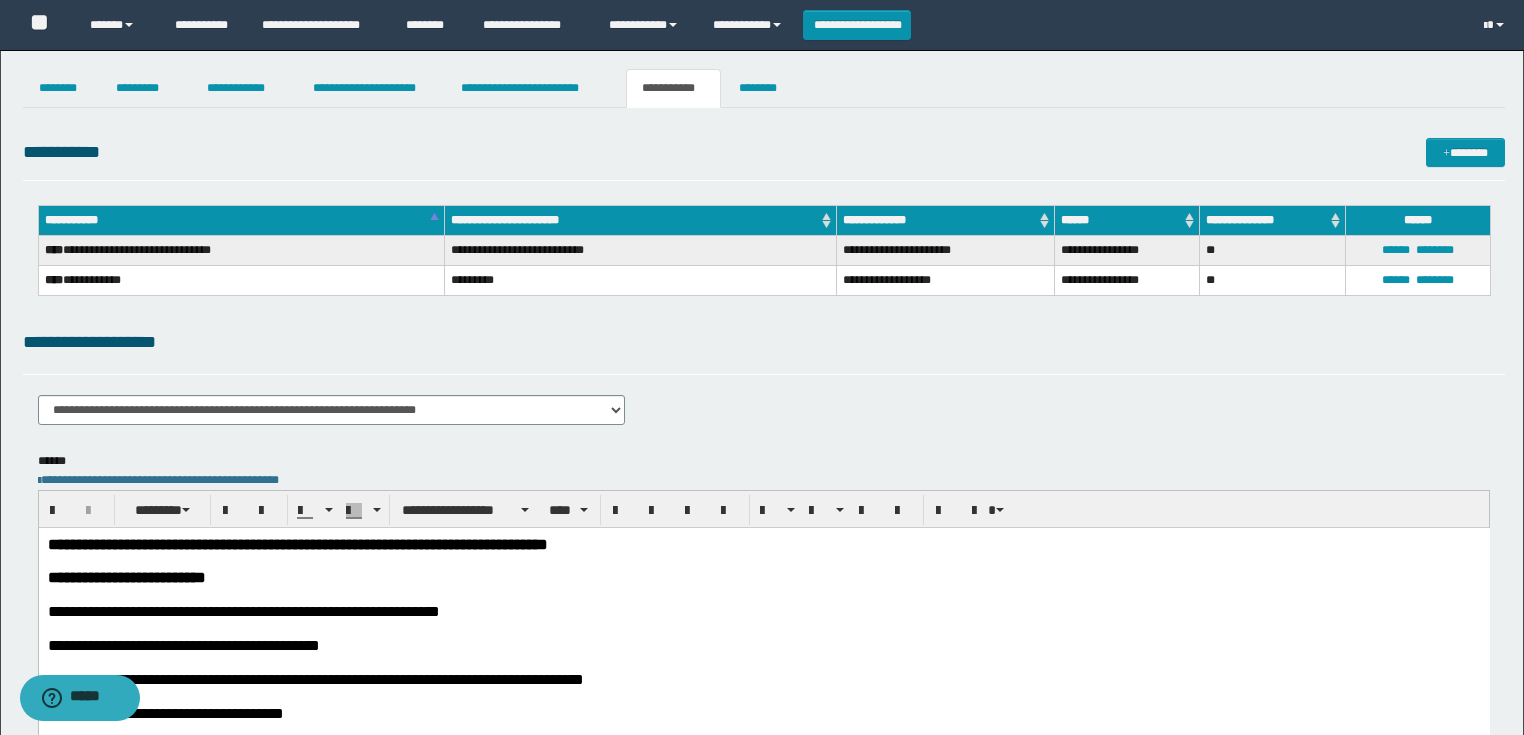 click at bounding box center [763, 560] 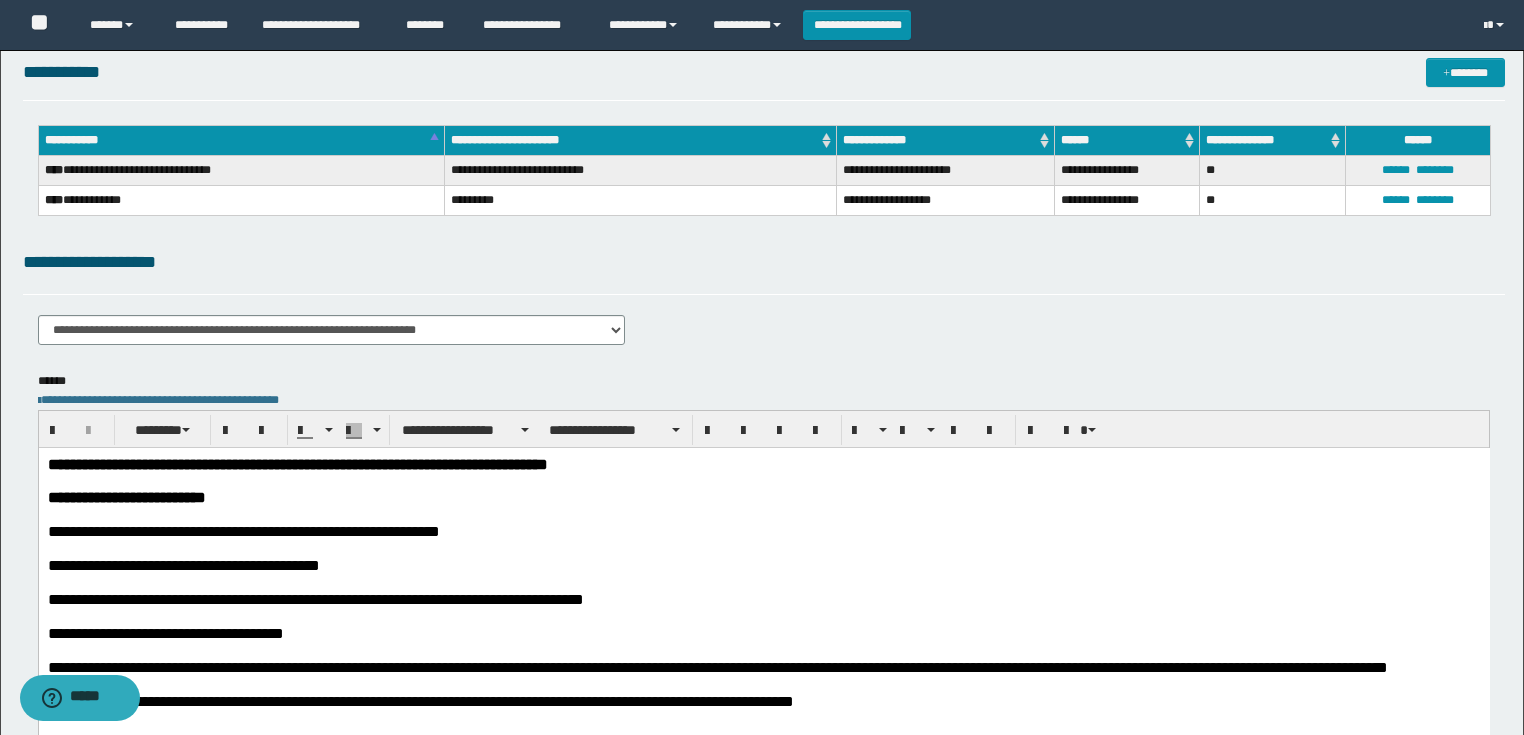type 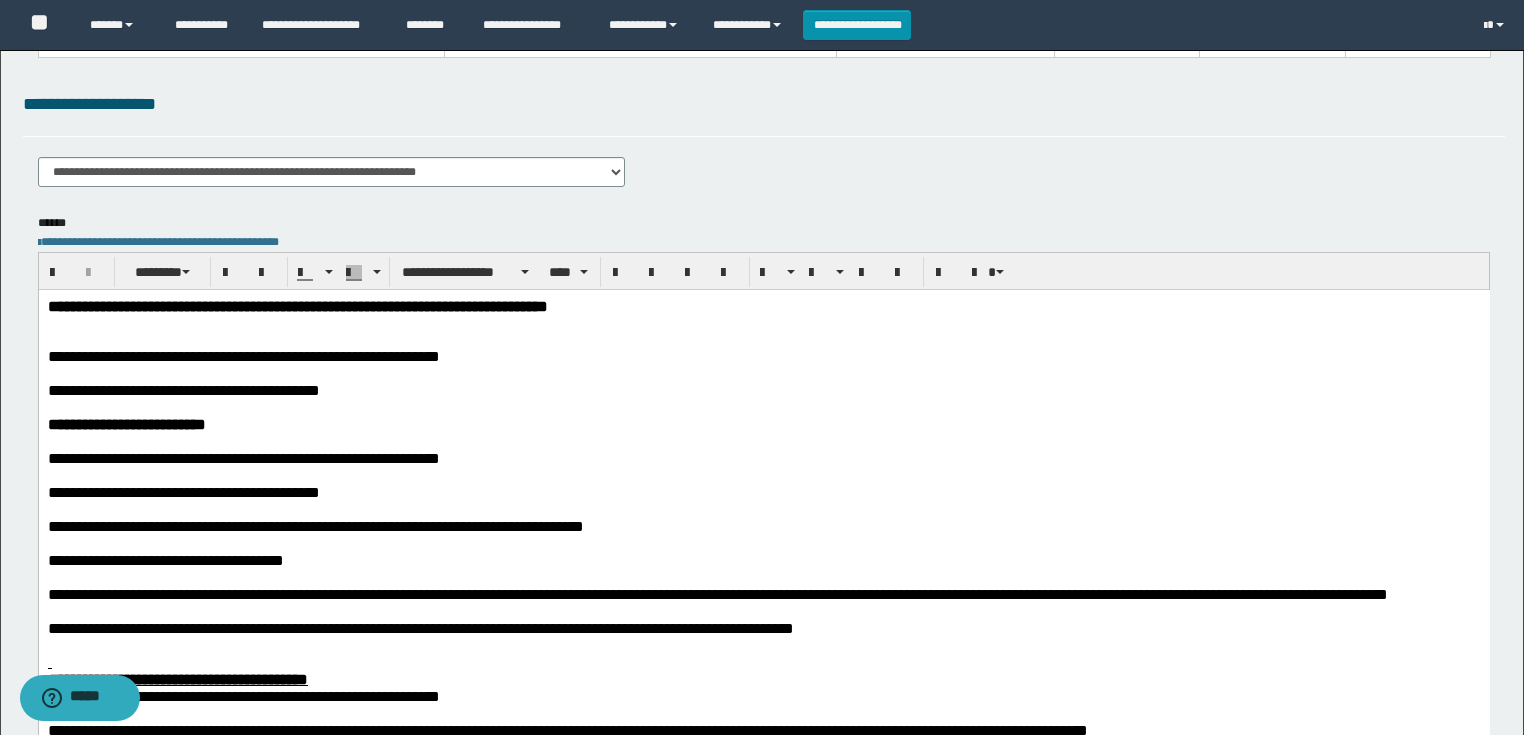 scroll, scrollTop: 240, scrollLeft: 0, axis: vertical 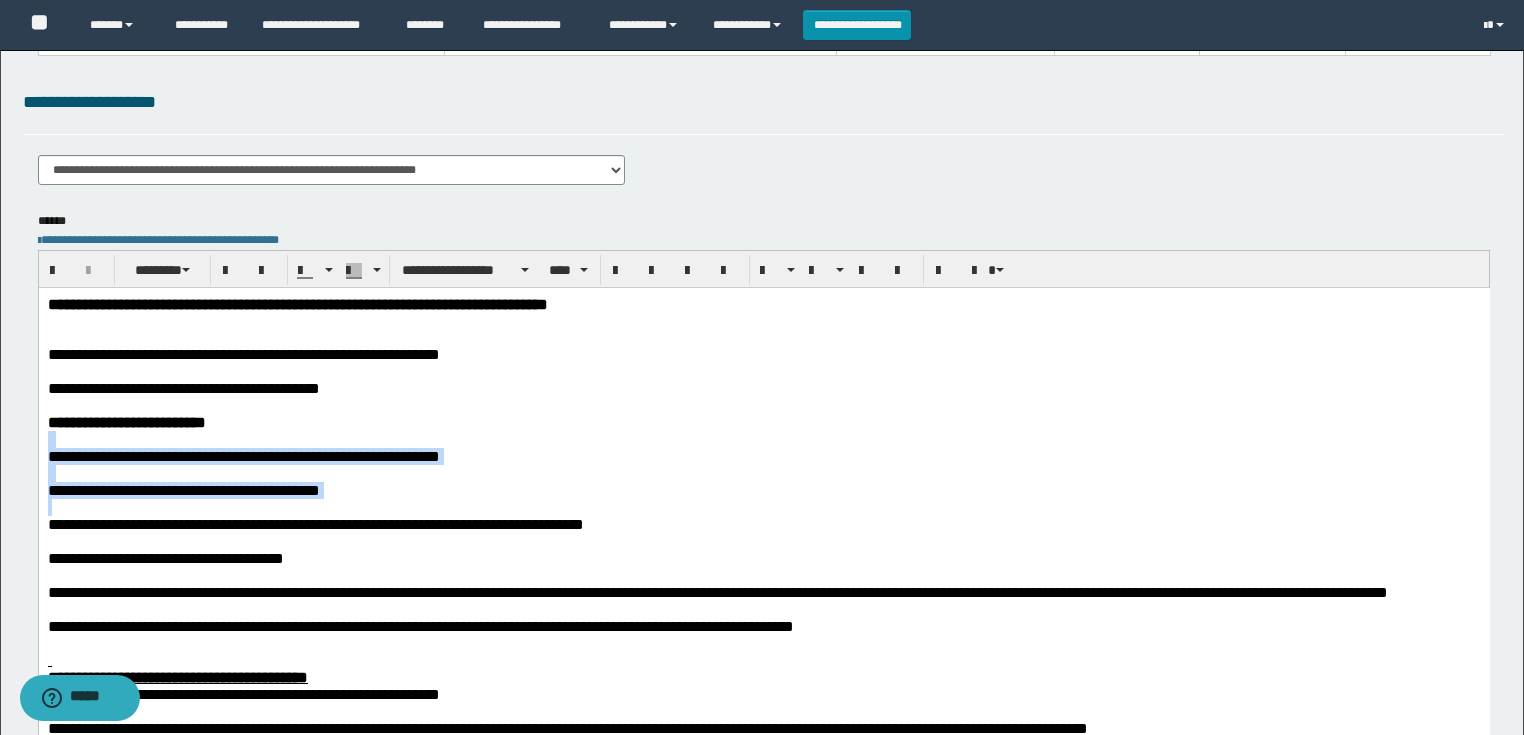 drag, startPoint x: 82, startPoint y: 524, endPoint x: 74, endPoint y: 739, distance: 215.14879 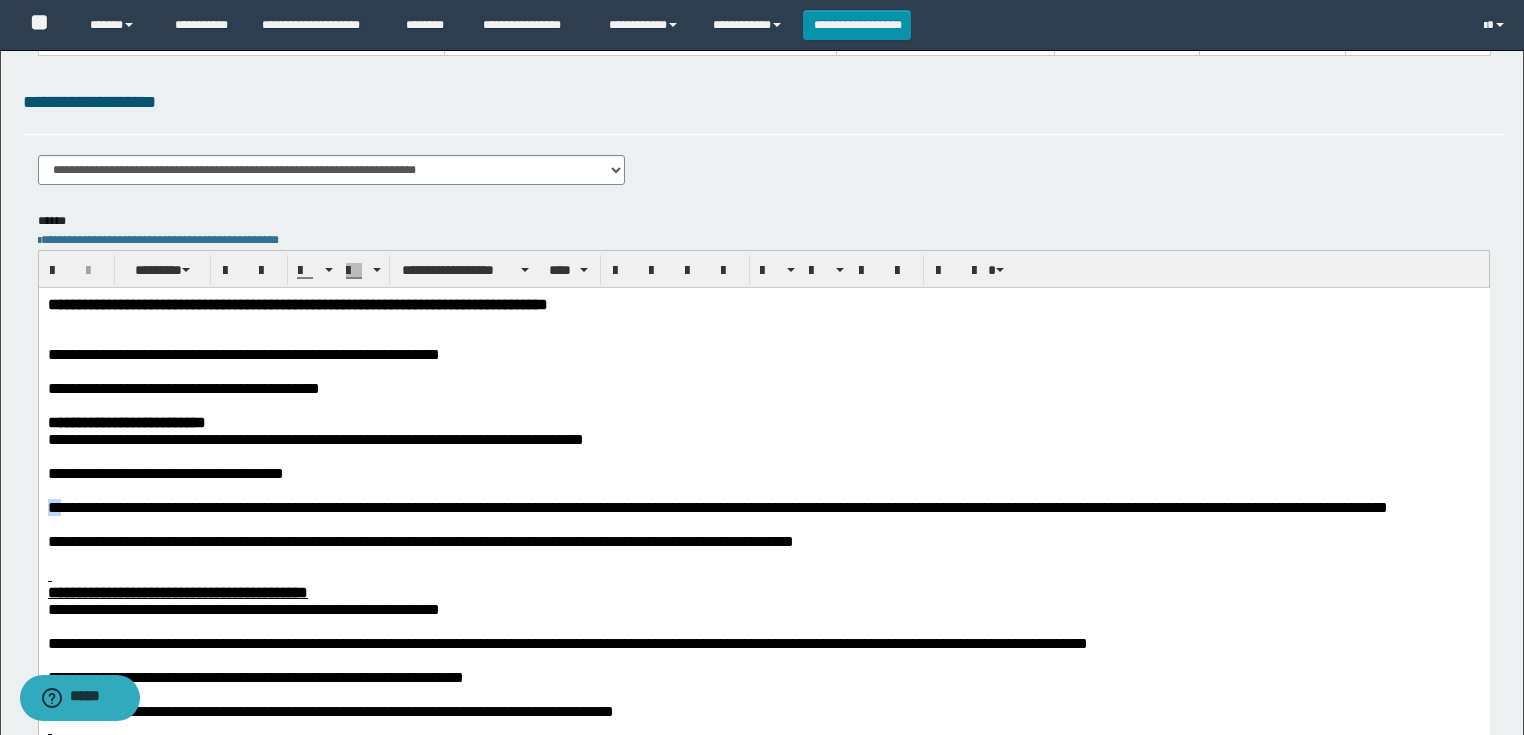 click on "**********" at bounding box center [763, 666] 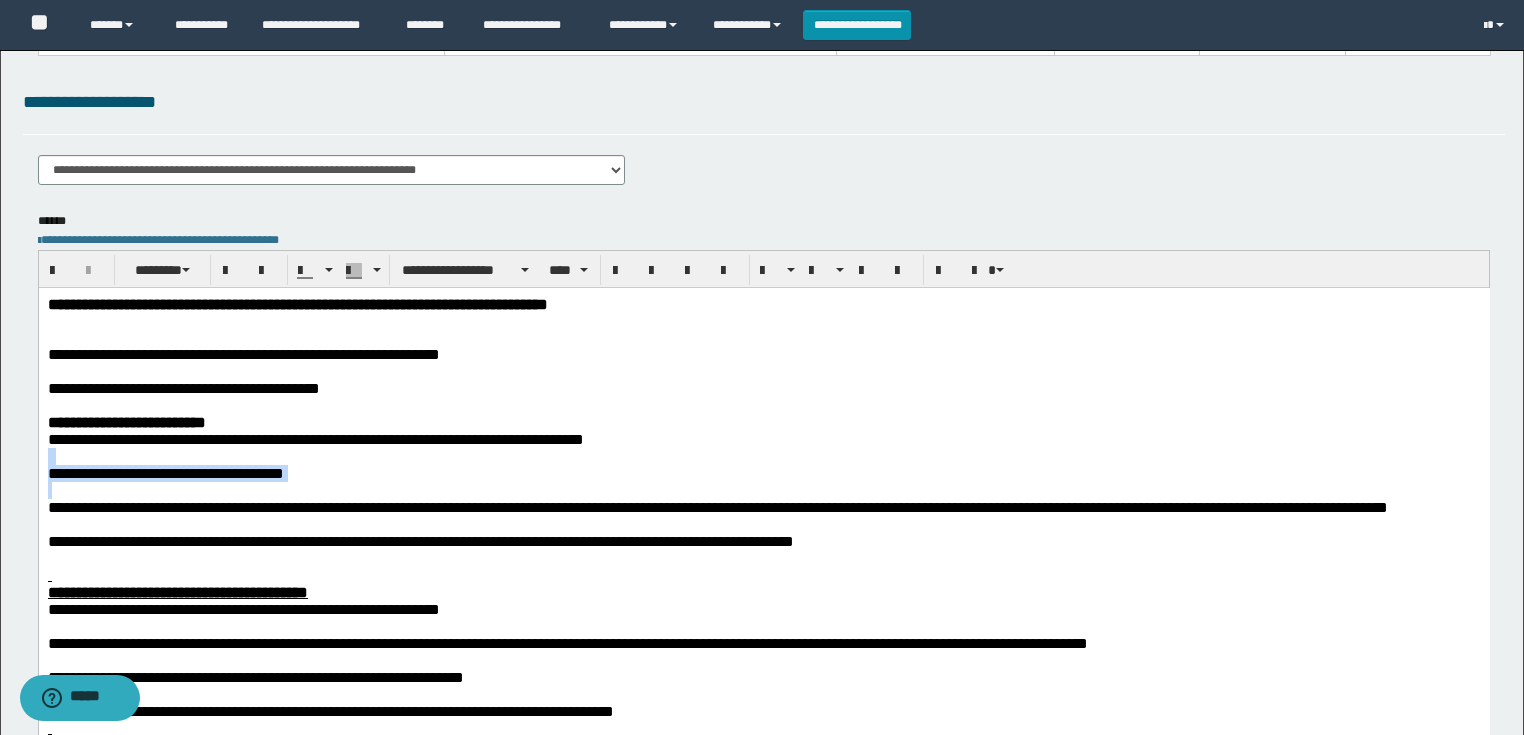 drag, startPoint x: 55, startPoint y: 505, endPoint x: 41, endPoint y: 474, distance: 34.0147 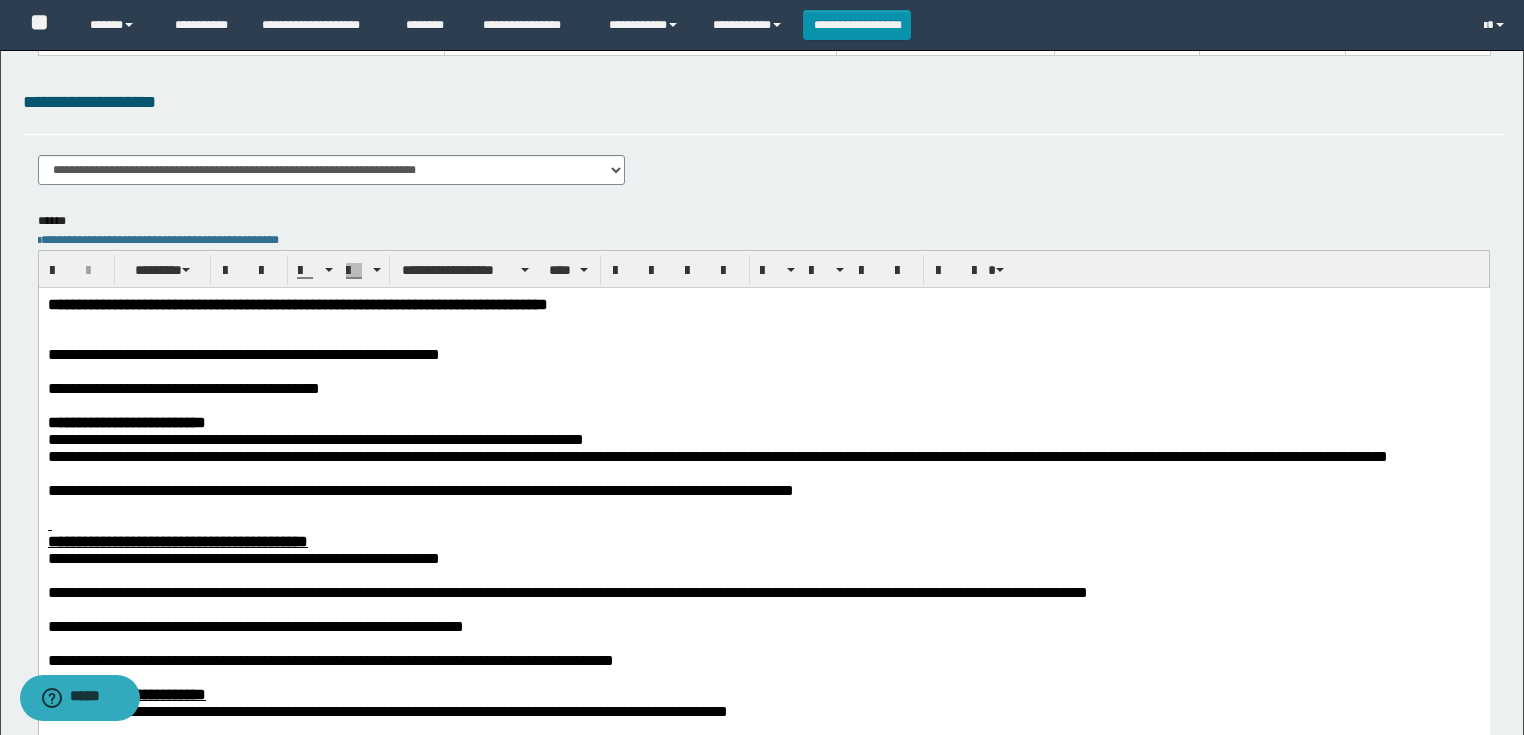 click at bounding box center [763, 472] 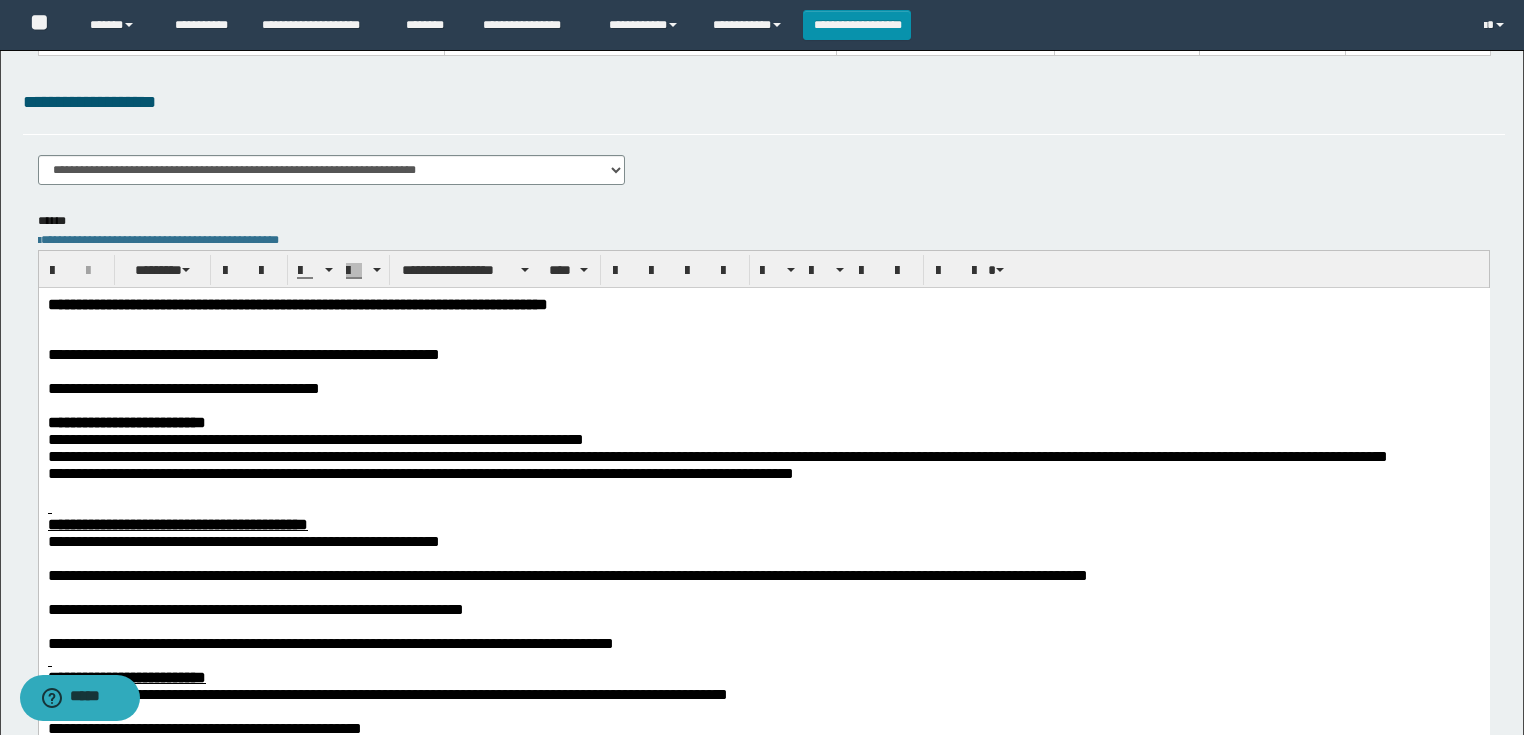 click at bounding box center [763, 489] 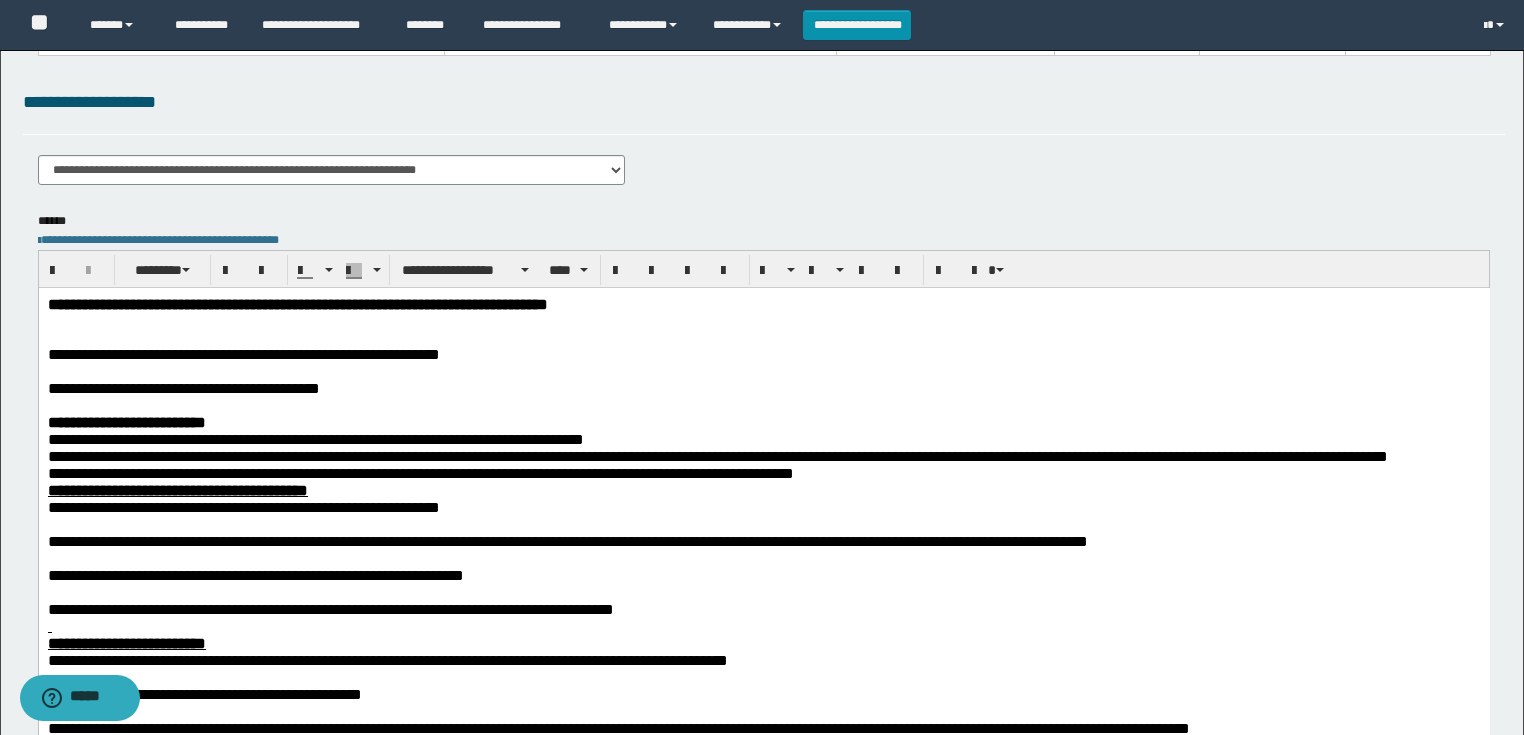 click at bounding box center (763, 523) 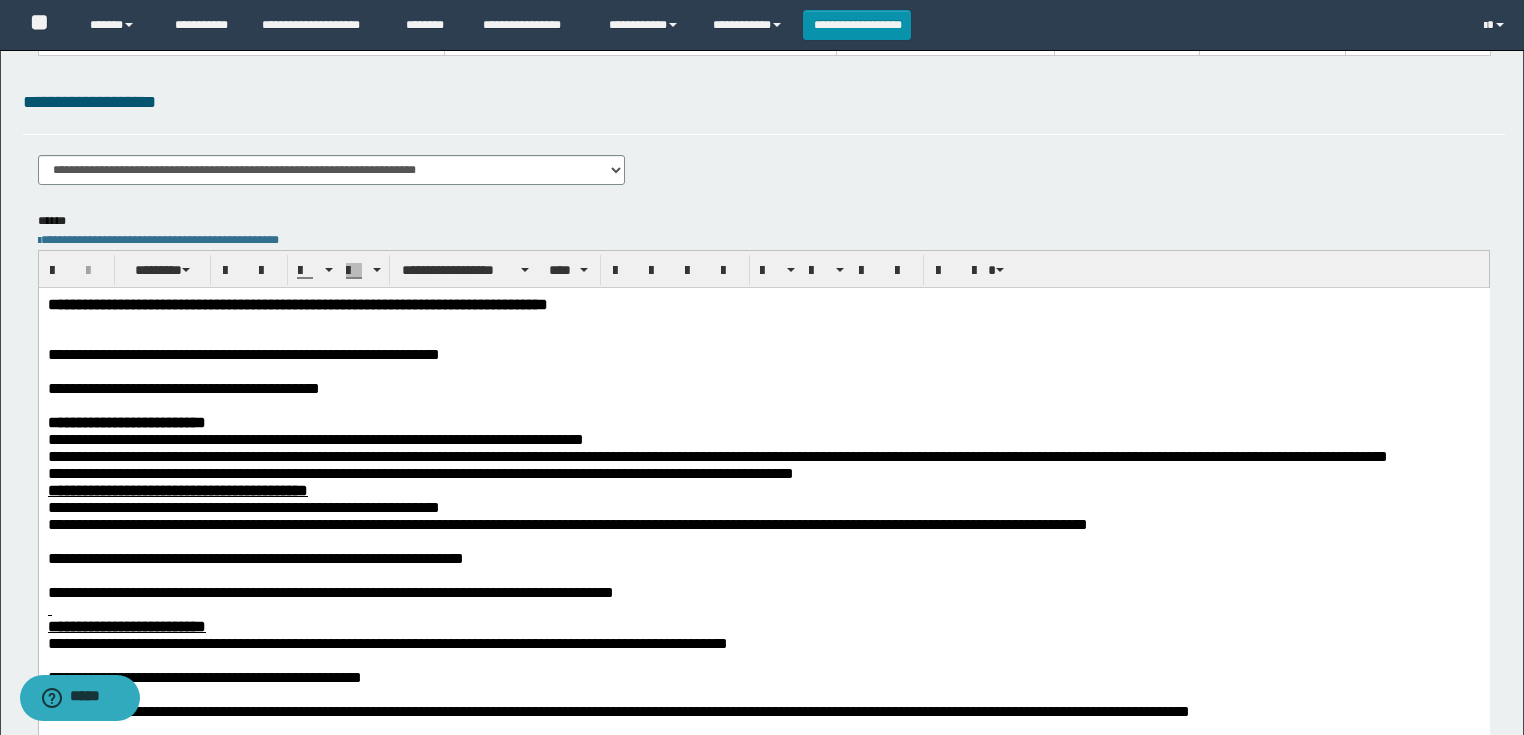 click at bounding box center (763, 540) 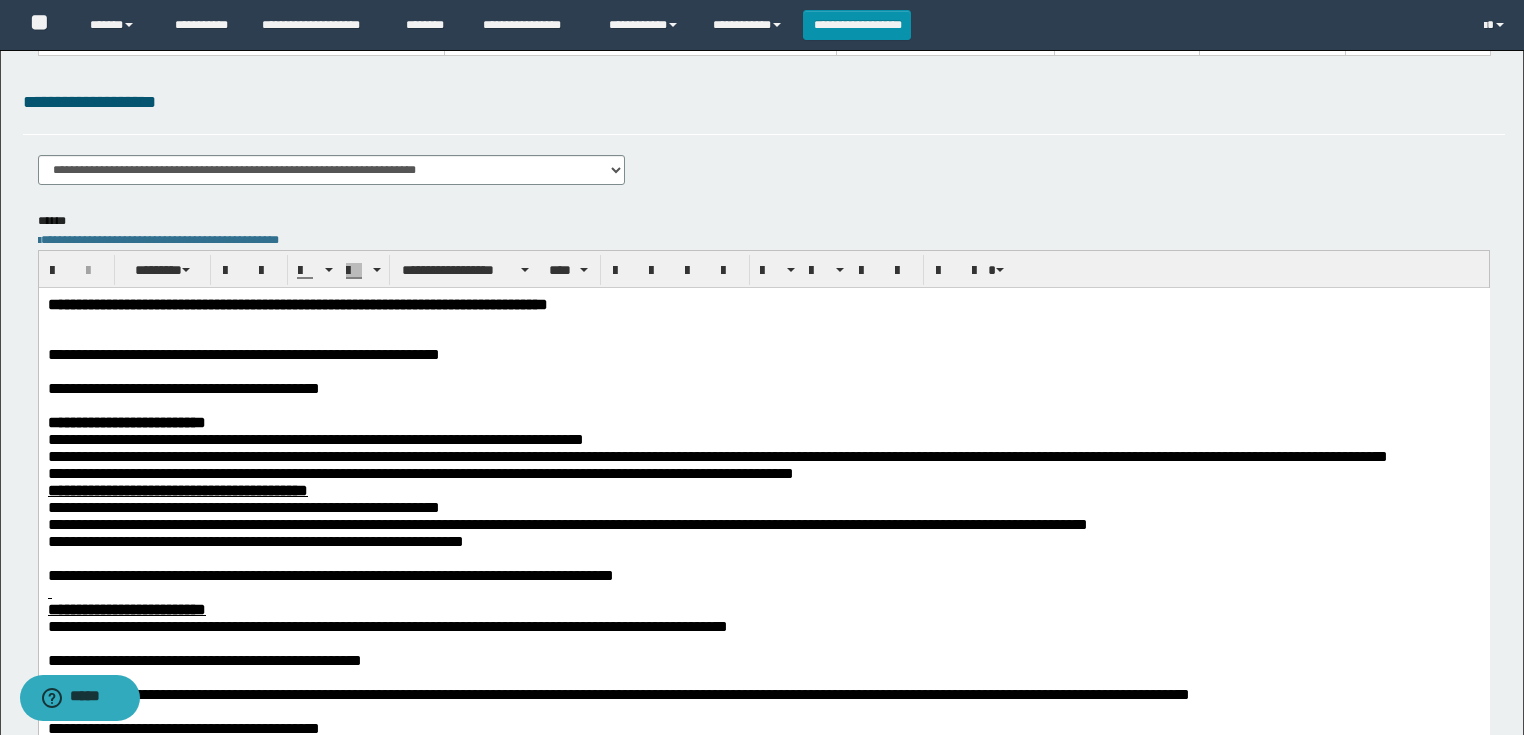 click at bounding box center [763, 557] 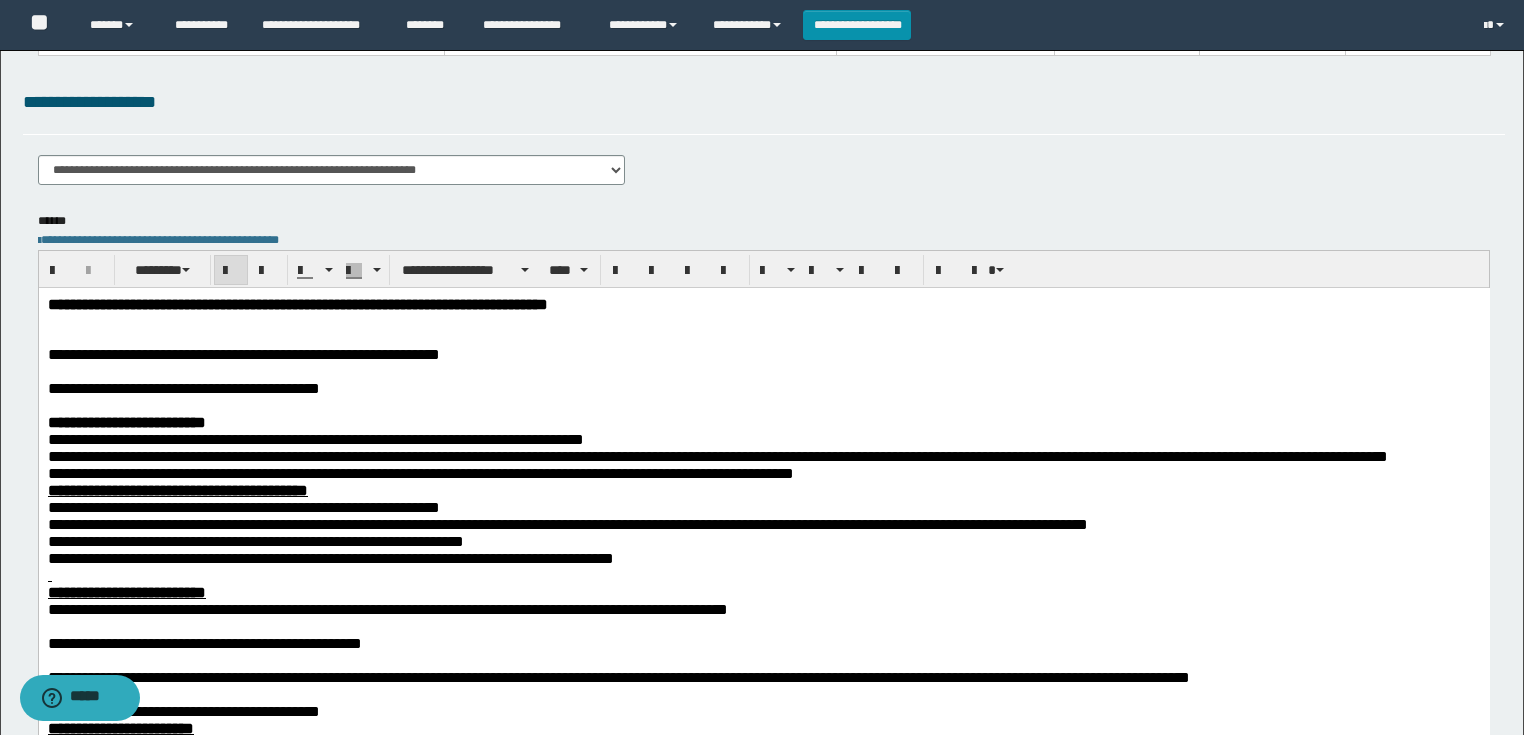 click at bounding box center [763, 574] 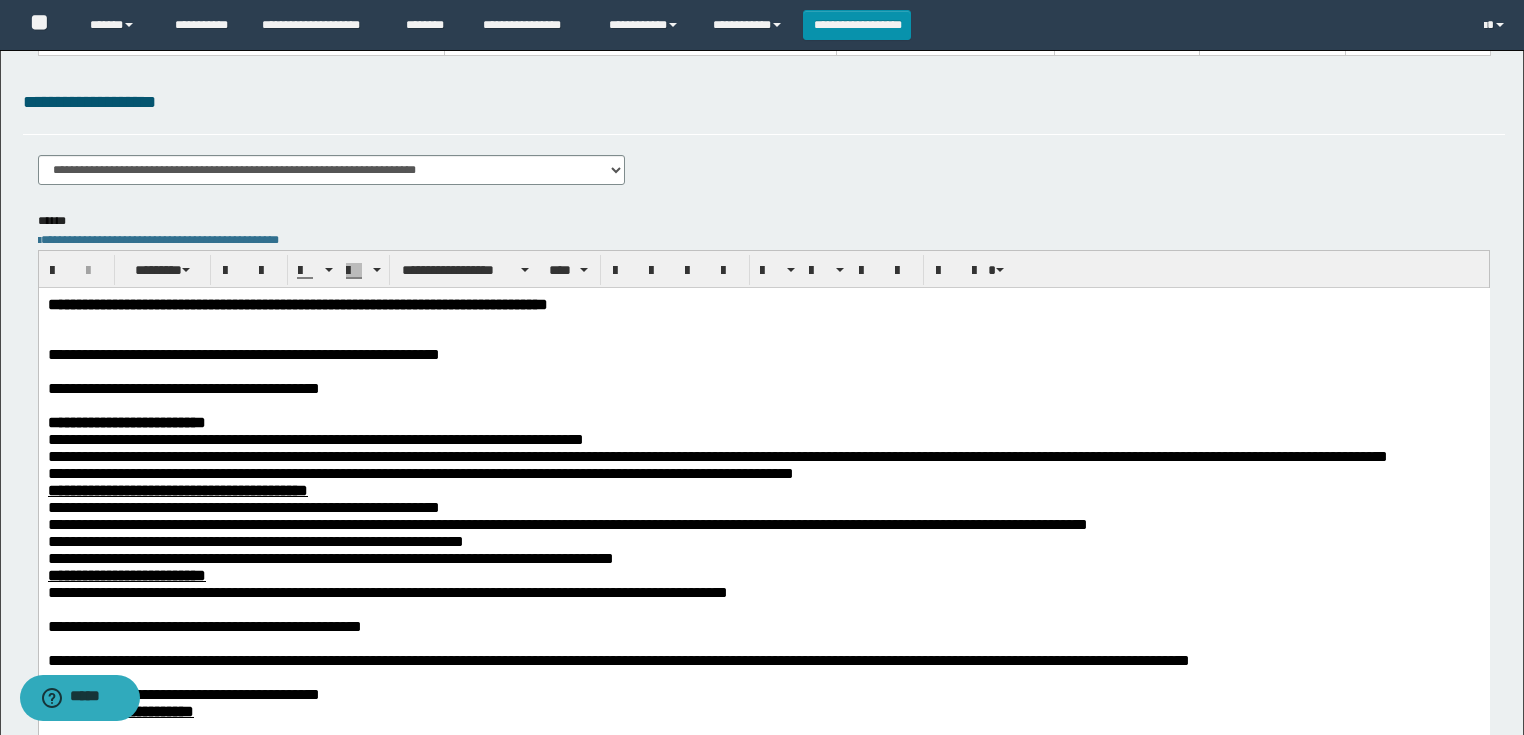 click at bounding box center (763, 608) 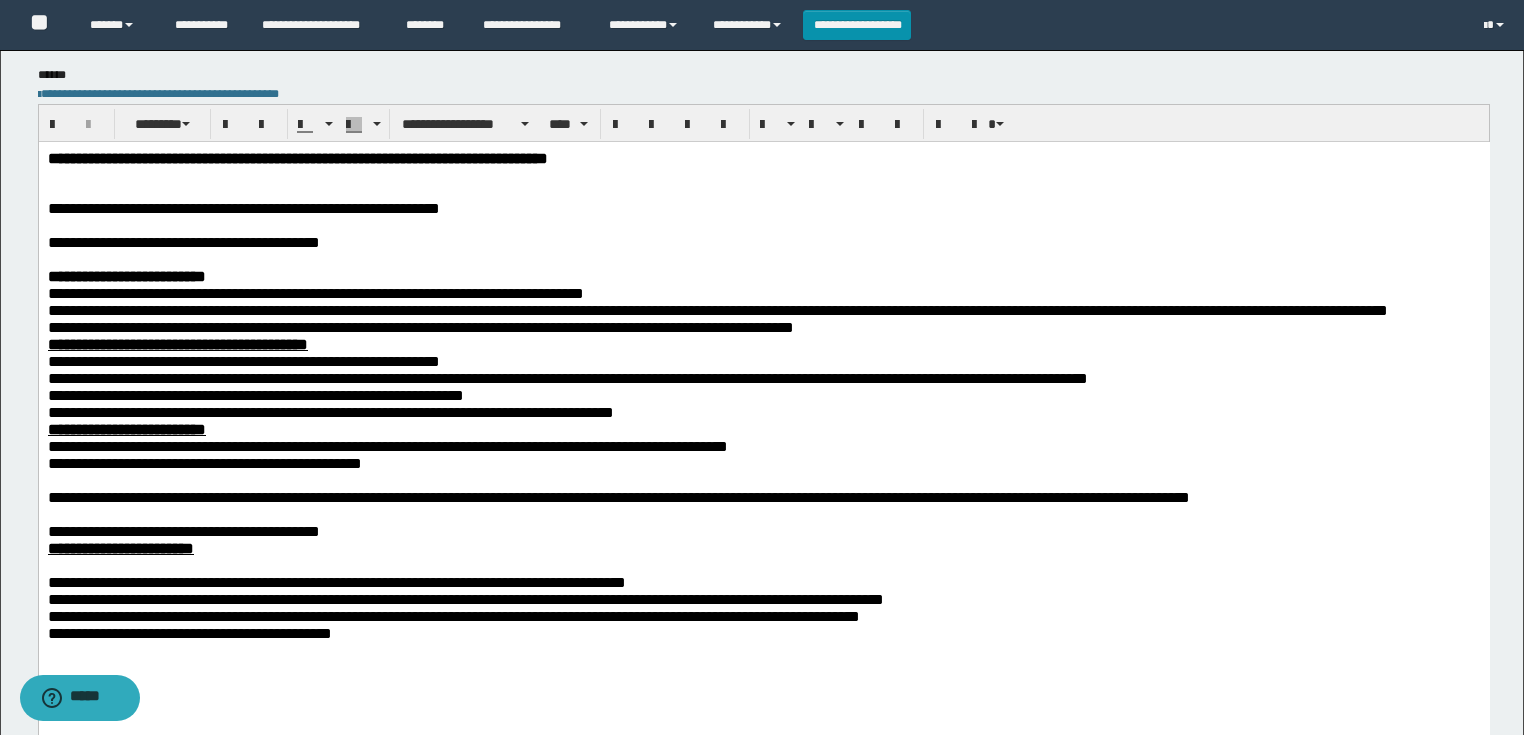 scroll, scrollTop: 400, scrollLeft: 0, axis: vertical 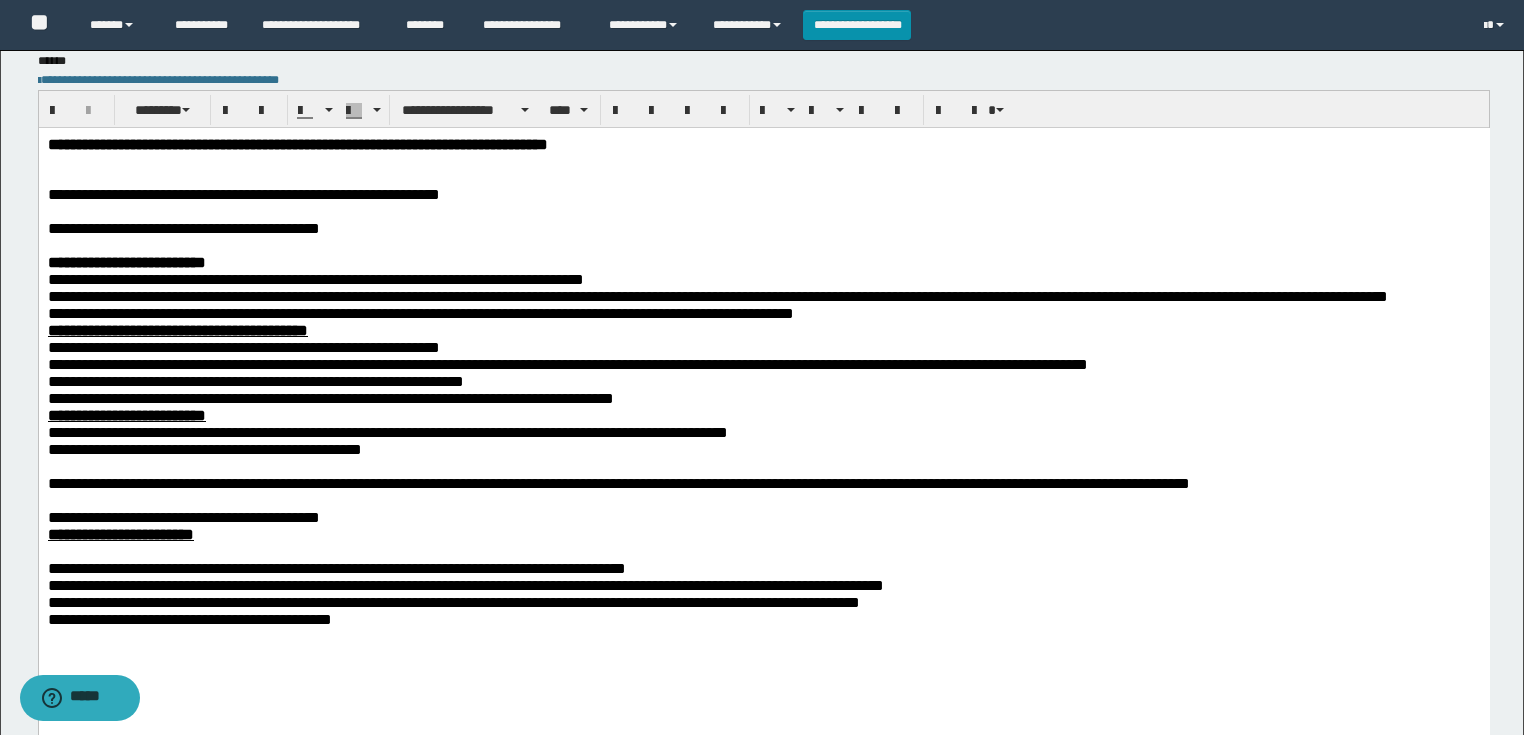 click at bounding box center (763, 465) 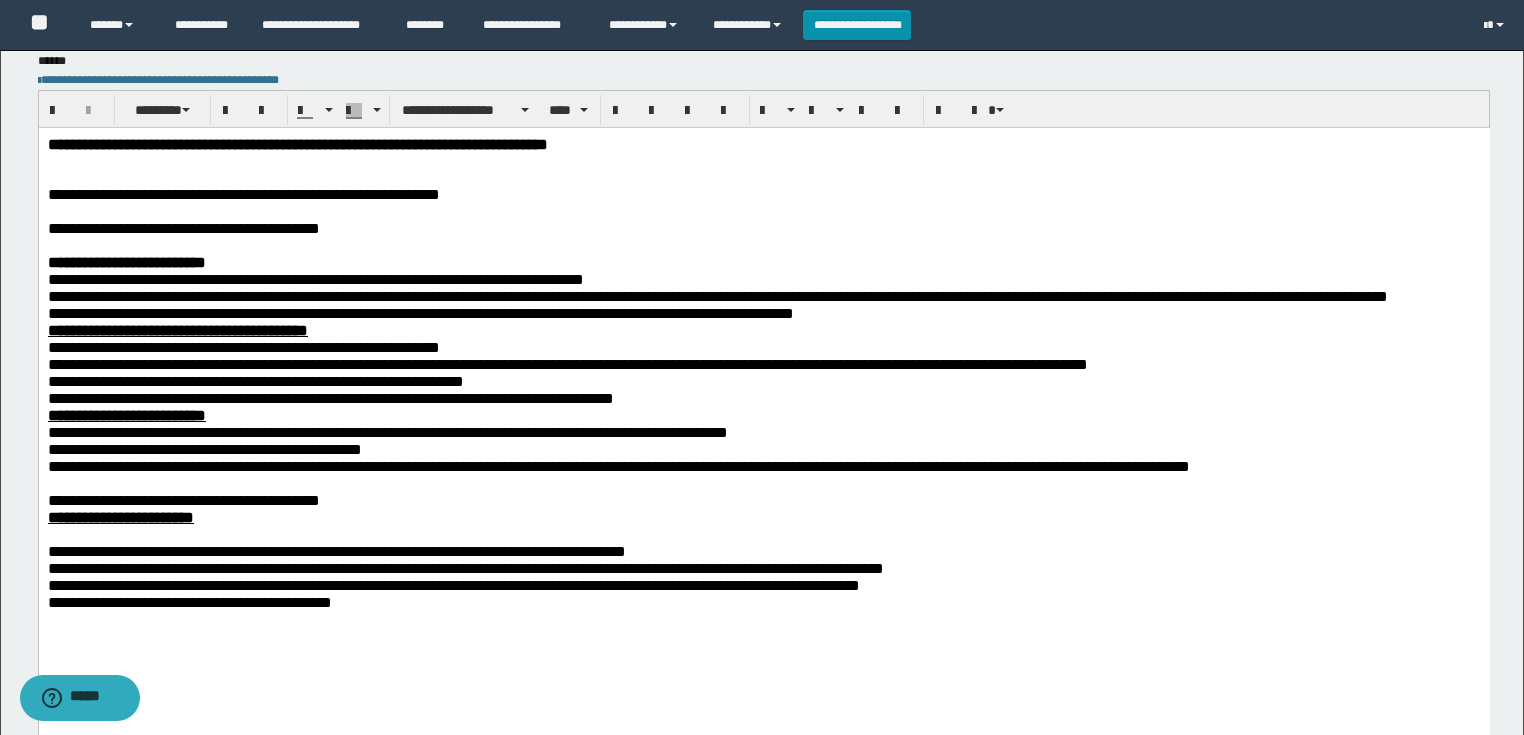 click at bounding box center (763, 482) 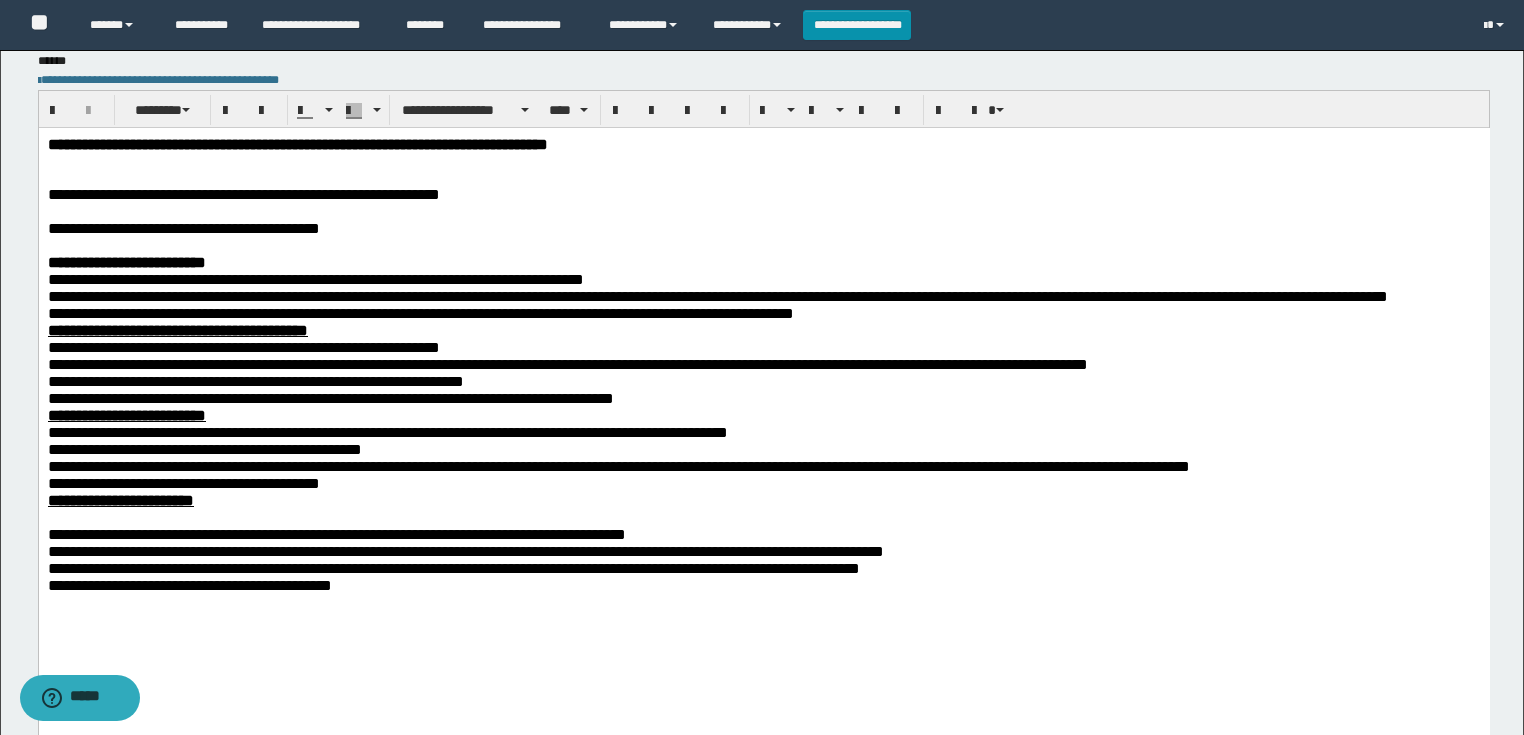 click at bounding box center (763, 516) 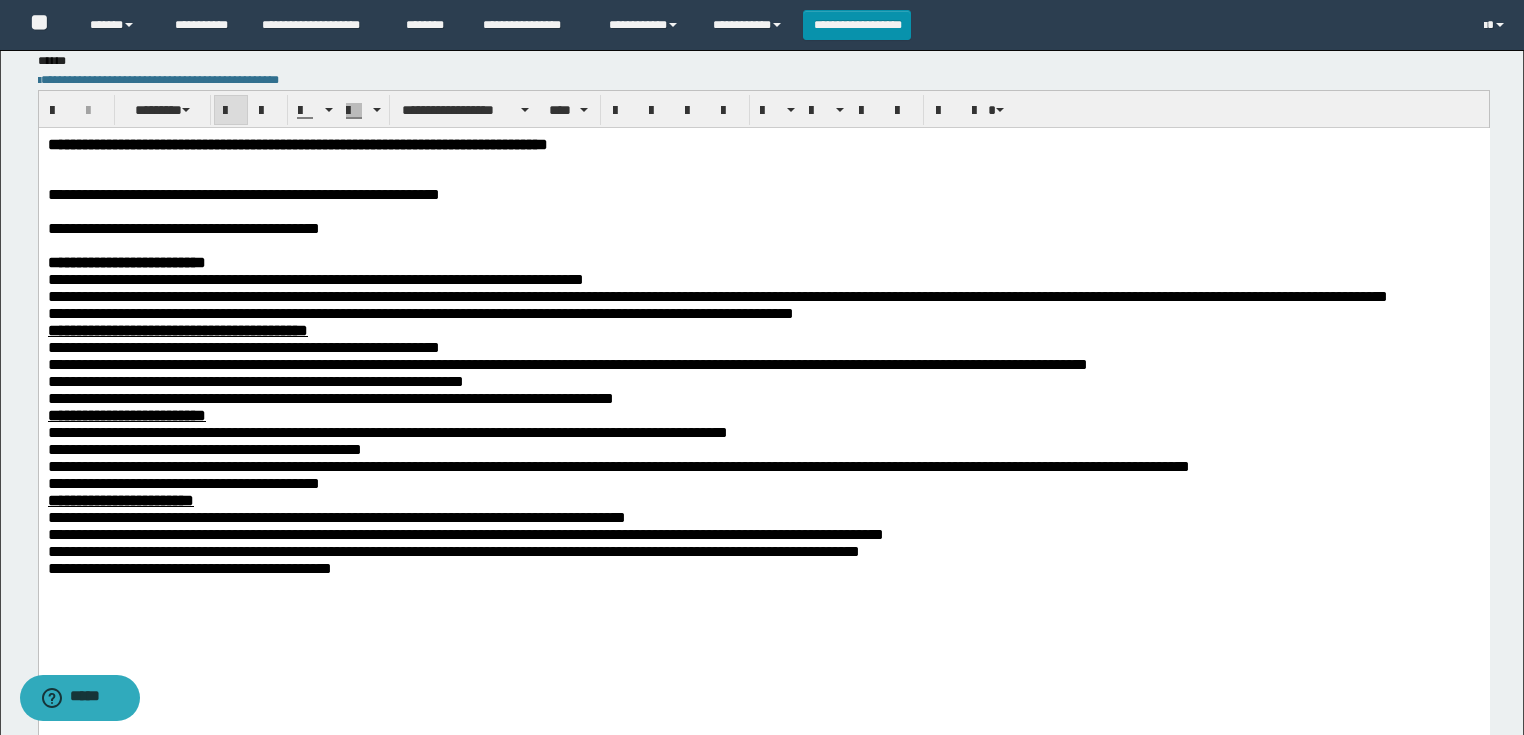 click on "**********" at bounding box center [183, 227] 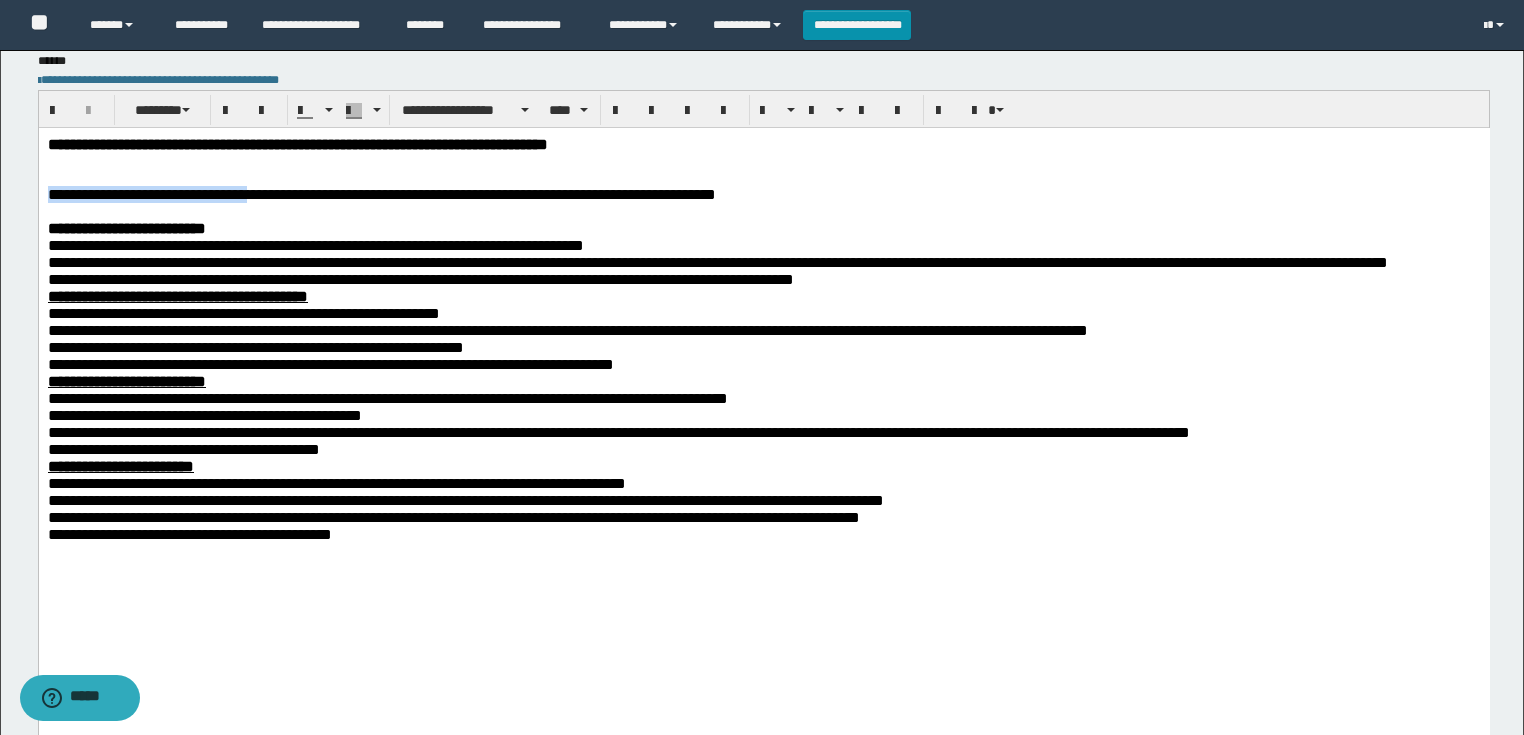 drag, startPoint x: 359, startPoint y: 199, endPoint x: 42, endPoint y: 202, distance: 317.0142 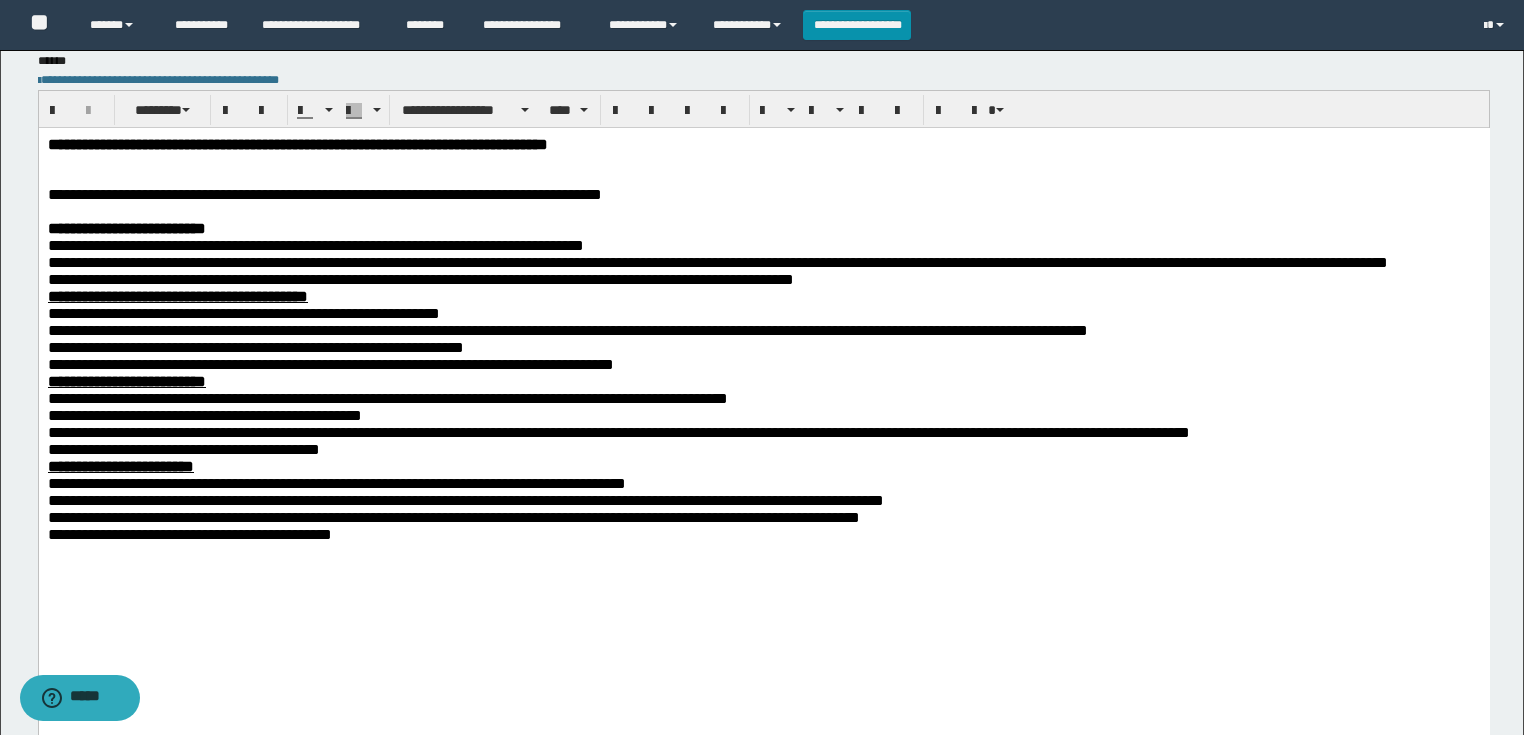 click on "**********" at bounding box center (188, 193) 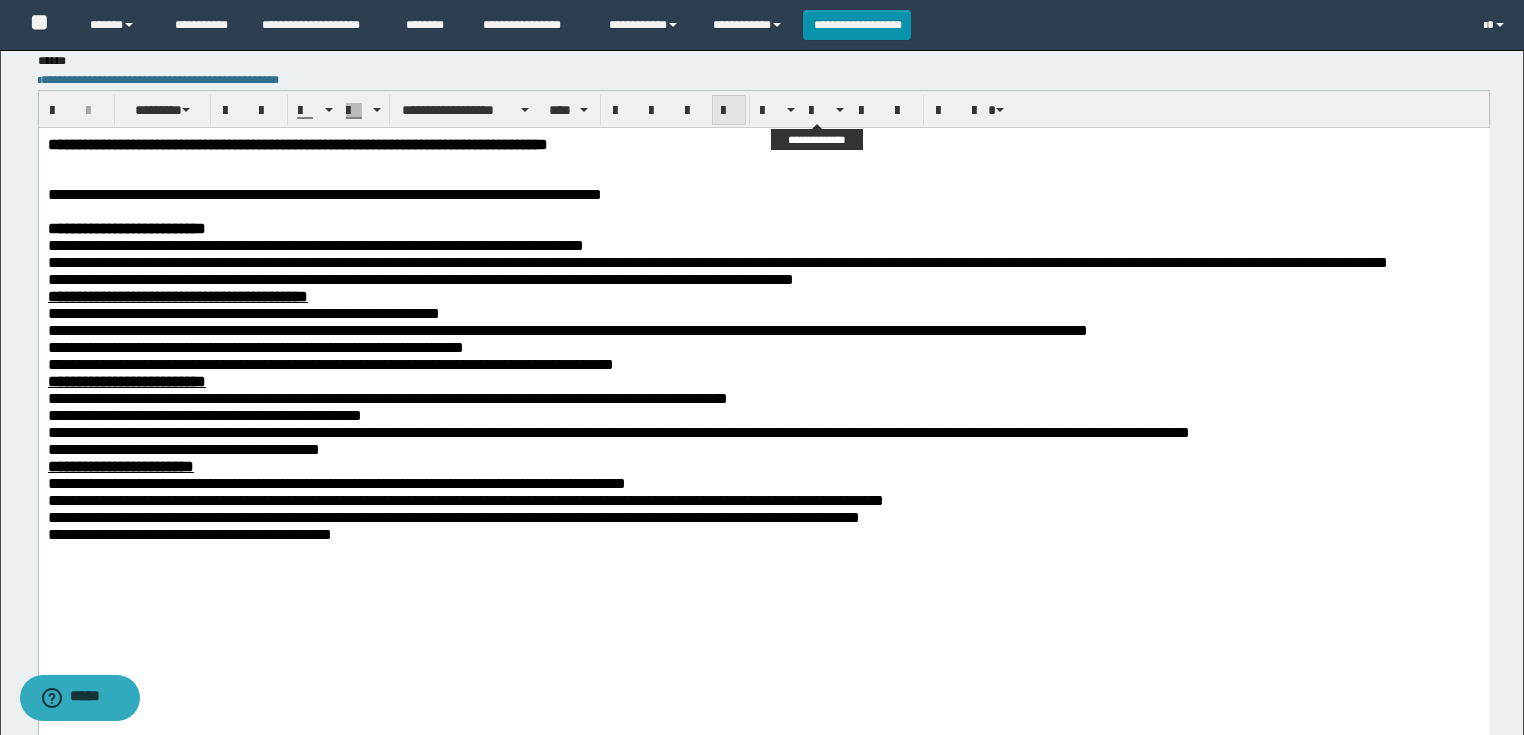 drag, startPoint x: 814, startPoint y: 111, endPoint x: 714, endPoint y: 114, distance: 100.04499 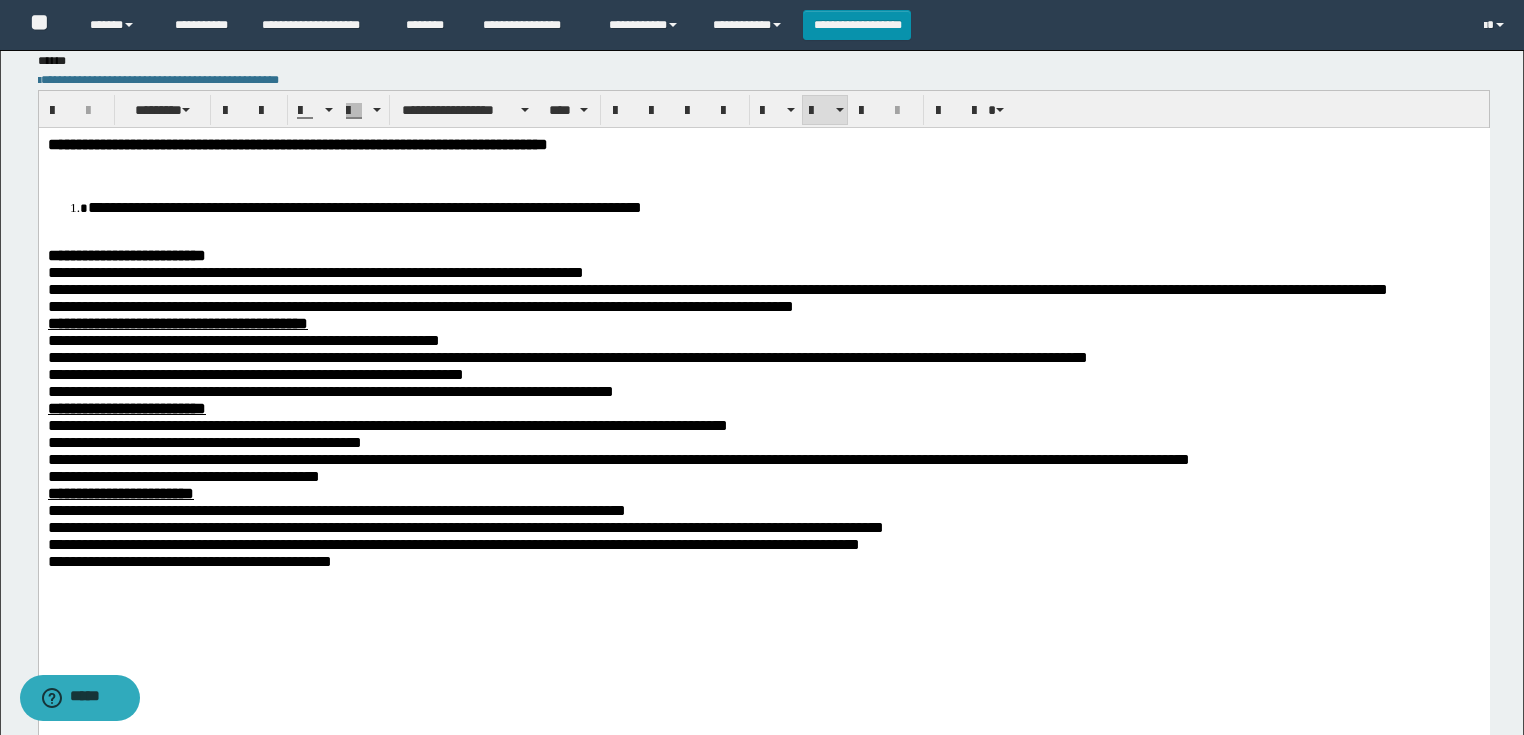 click on "**********" at bounding box center [763, 384] 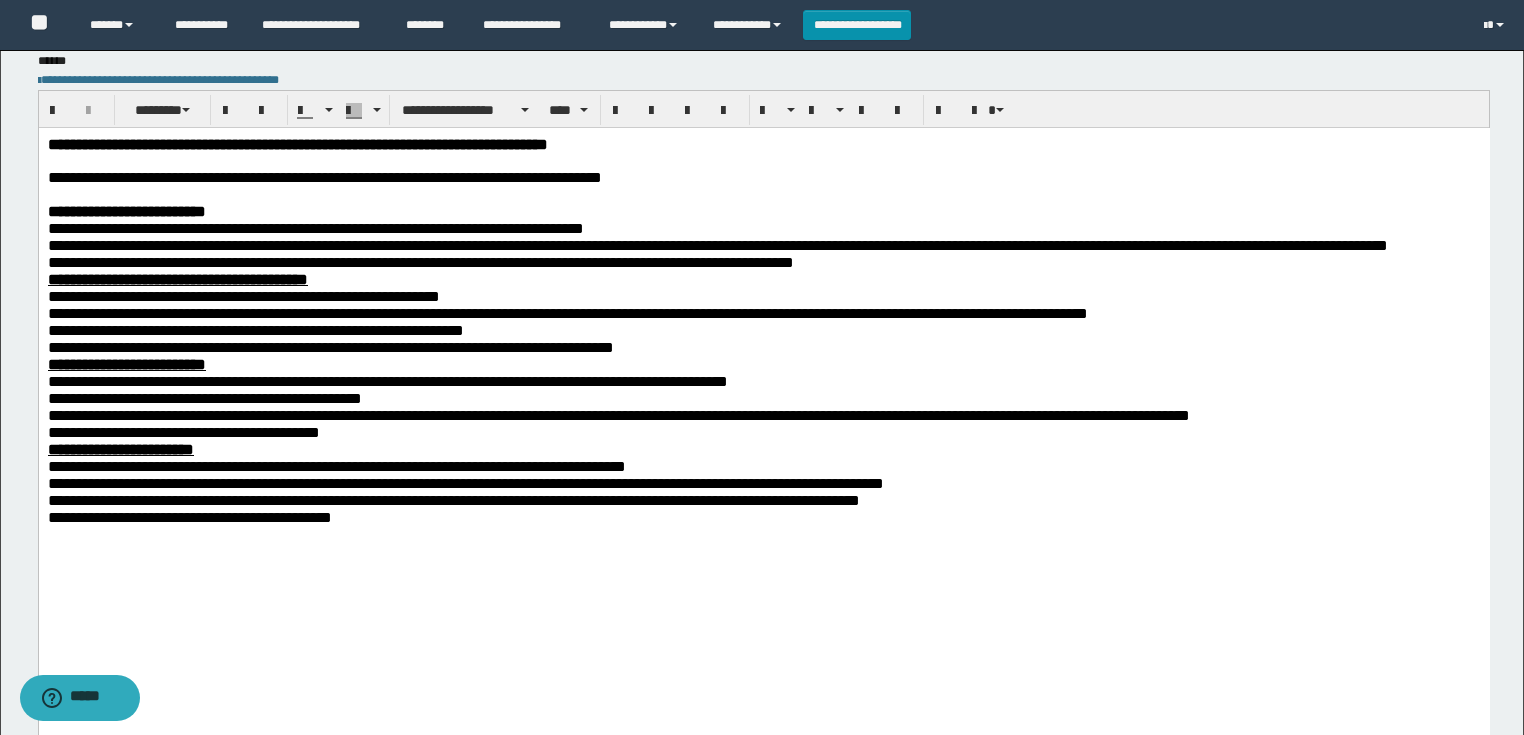 click on "*" at bounding box center (53, 176) 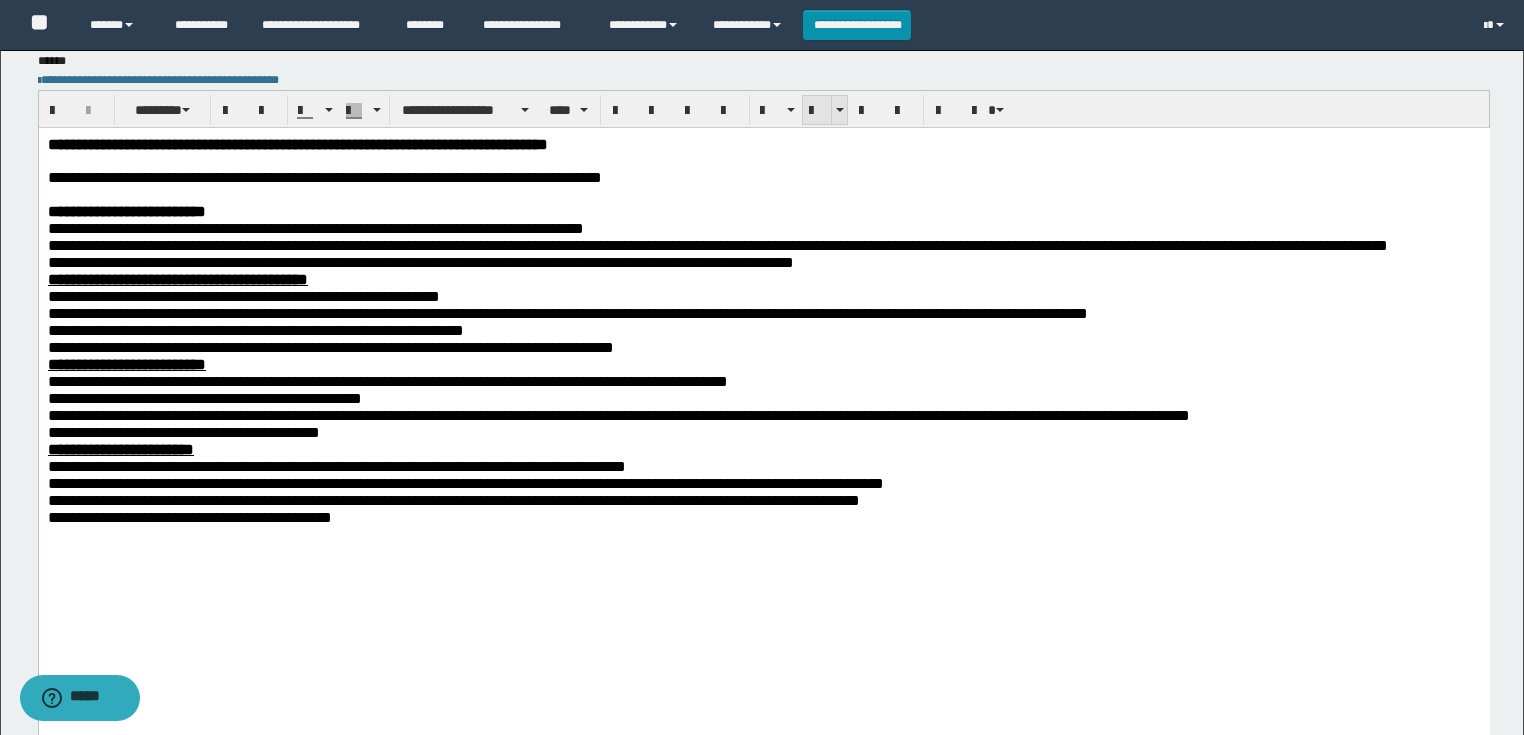 click at bounding box center [817, 111] 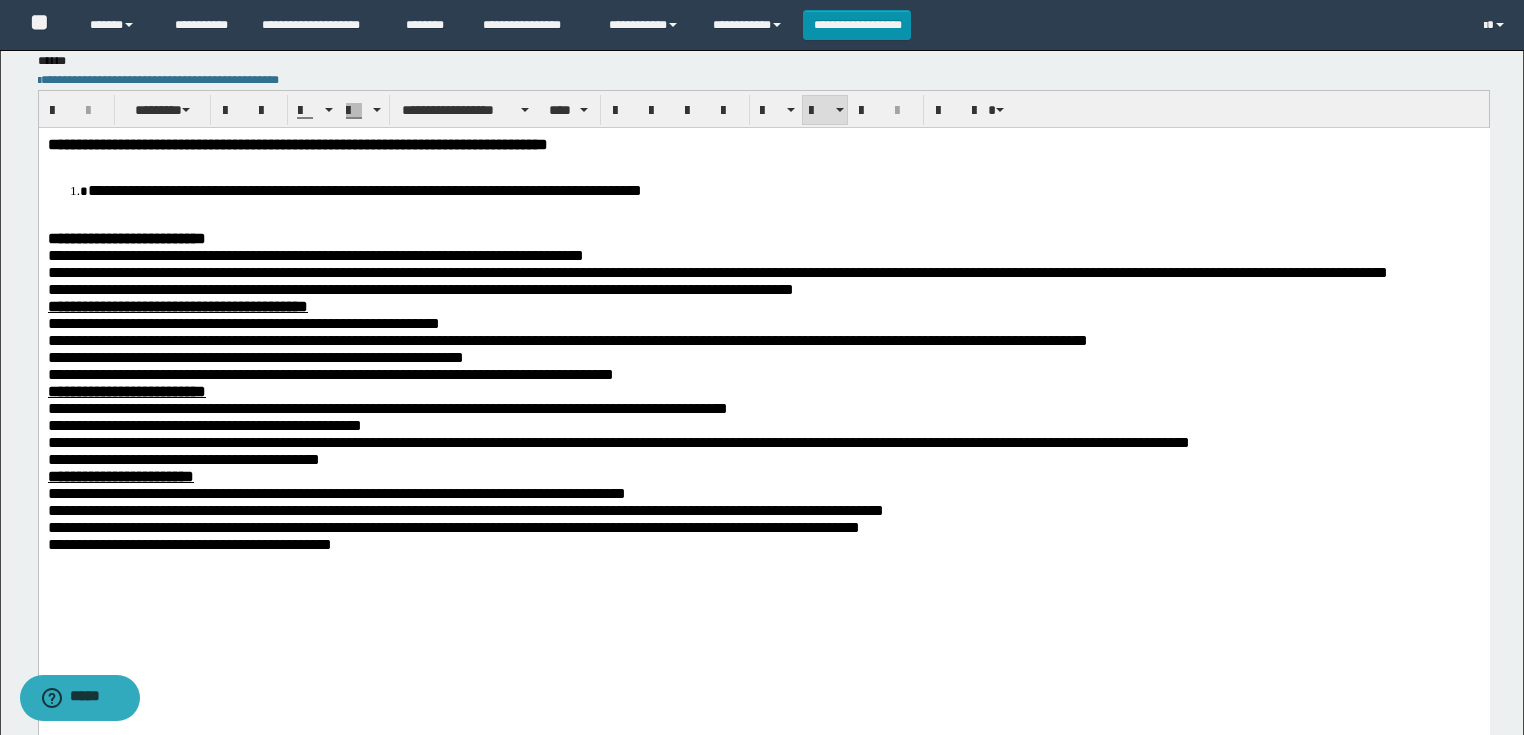 click on "**********" at bounding box center [763, 375] 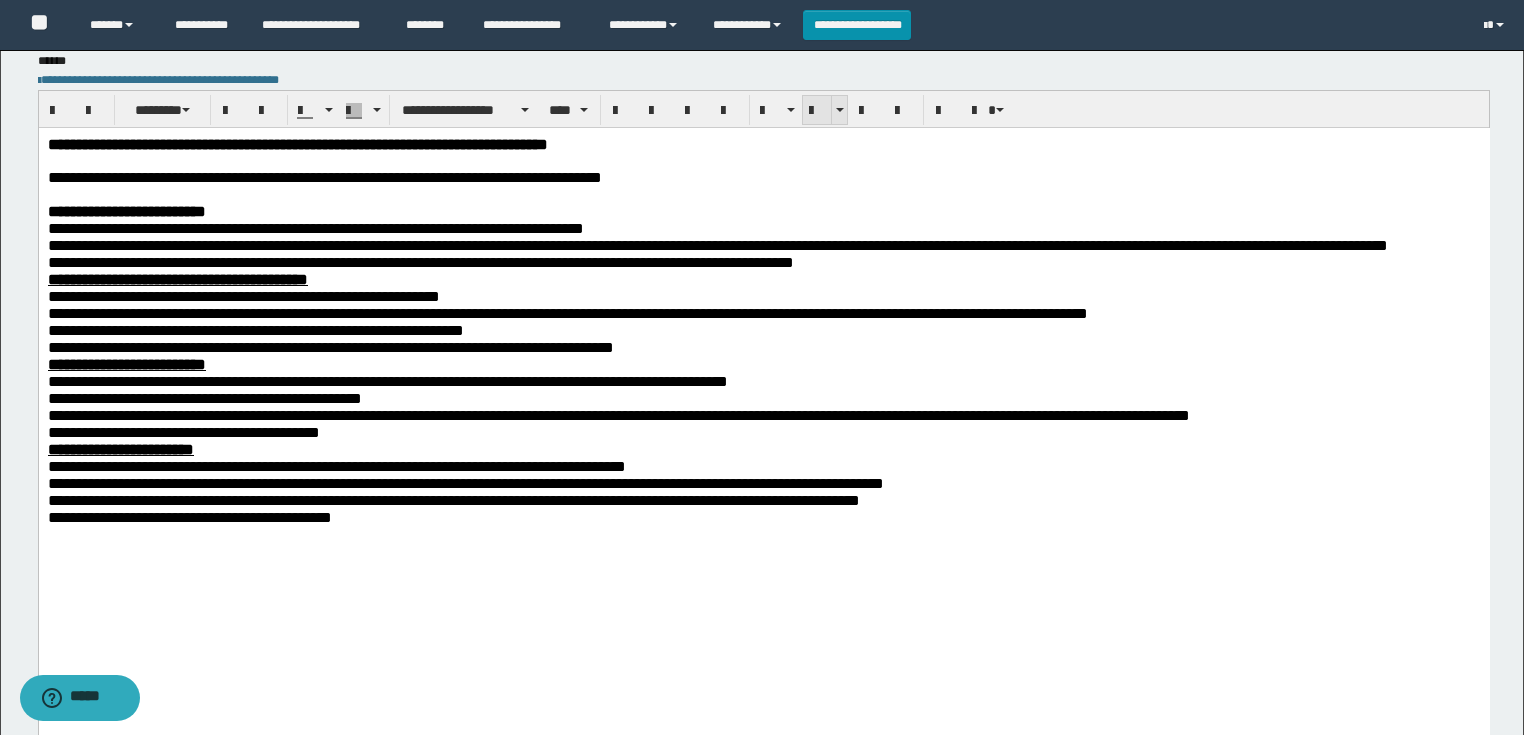 click at bounding box center (817, 111) 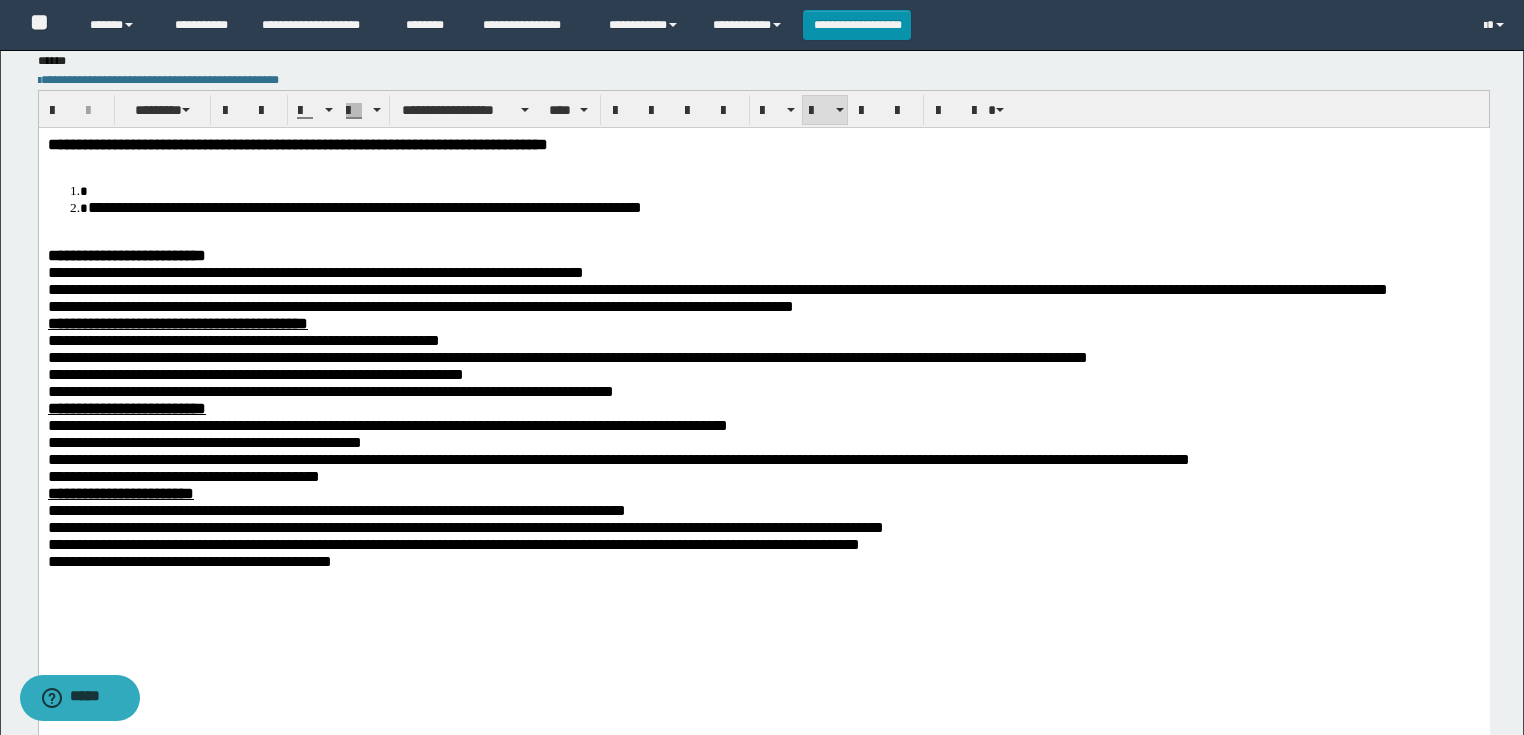 click at bounding box center [763, 237] 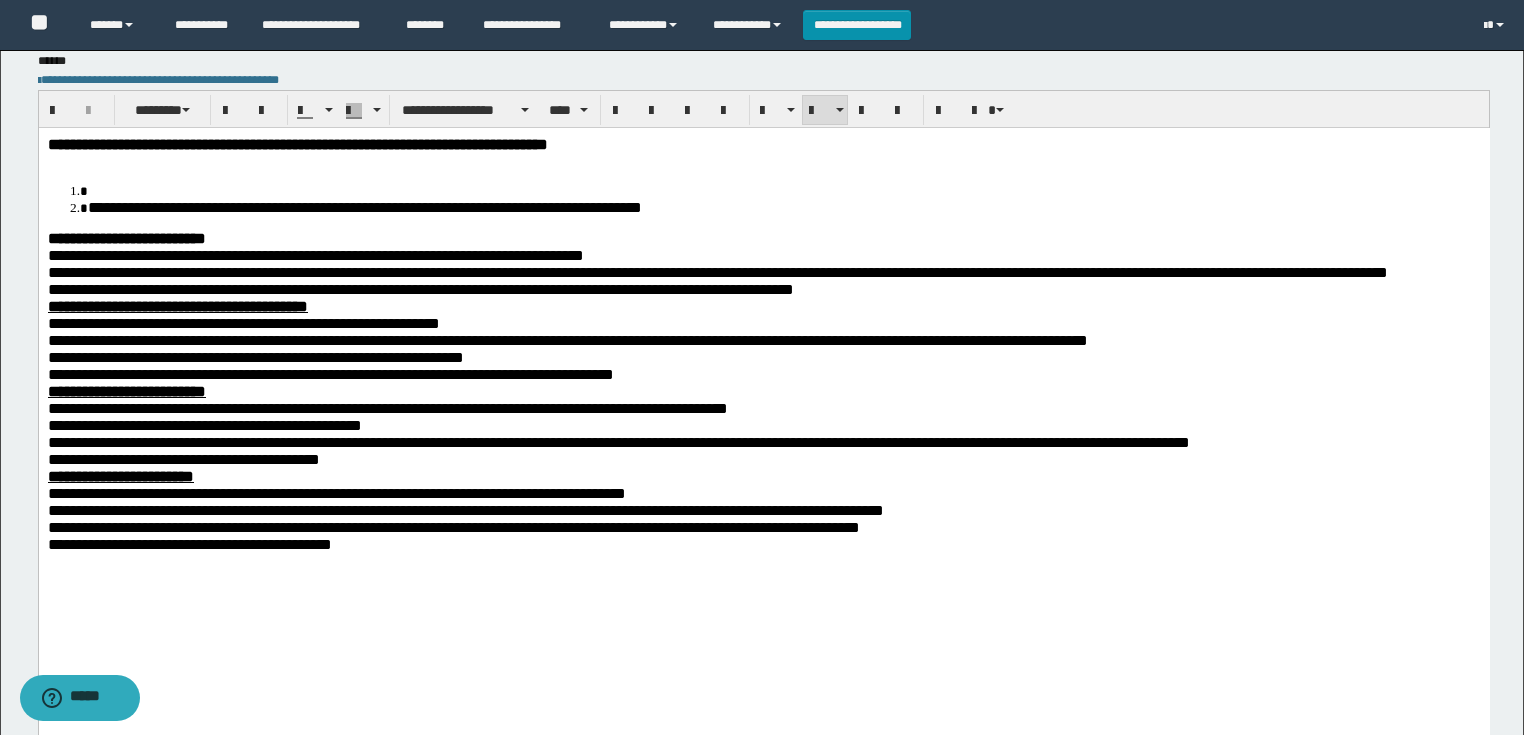 click on "**********" at bounding box center [763, 375] 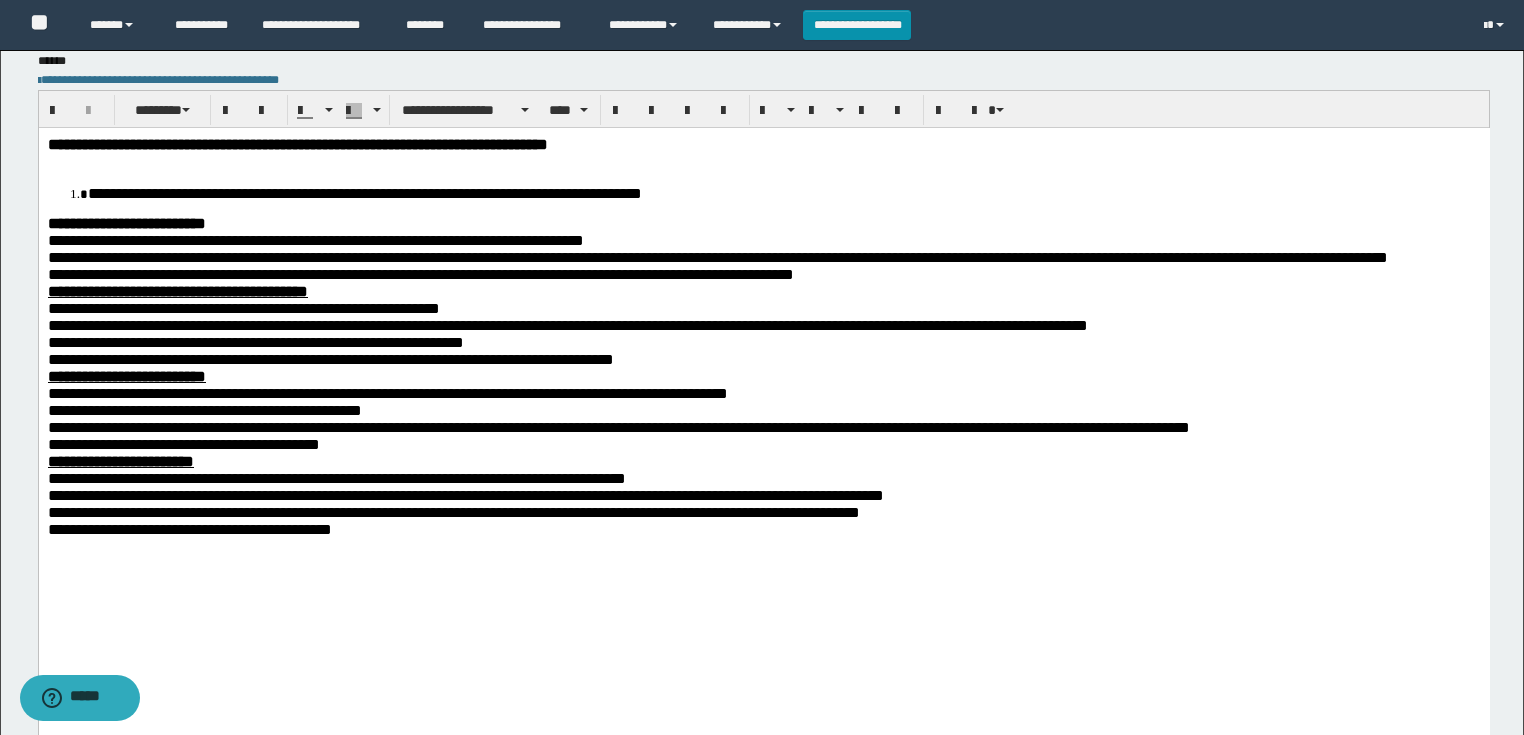 click on "*" at bounding box center (93, 192) 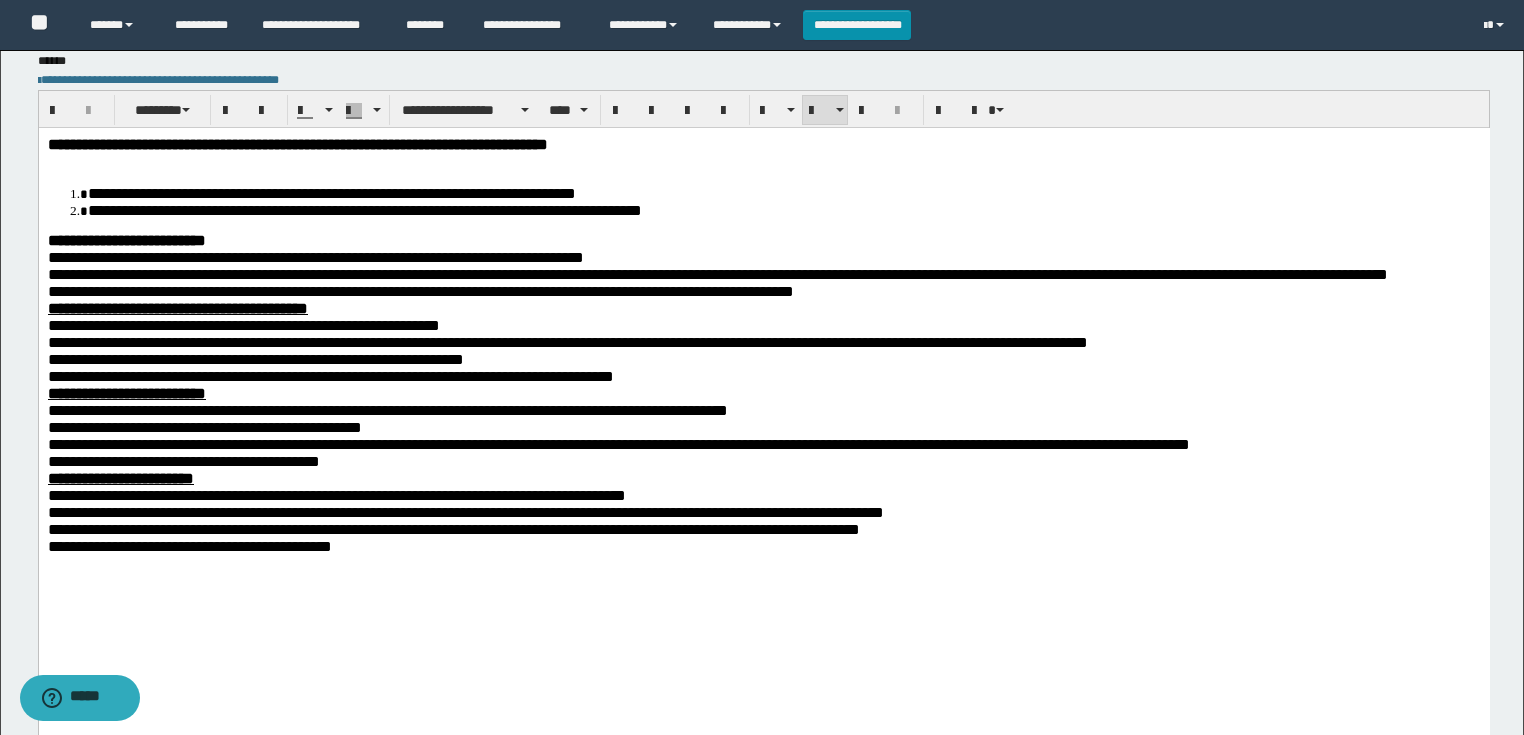 click at bounding box center [763, 161] 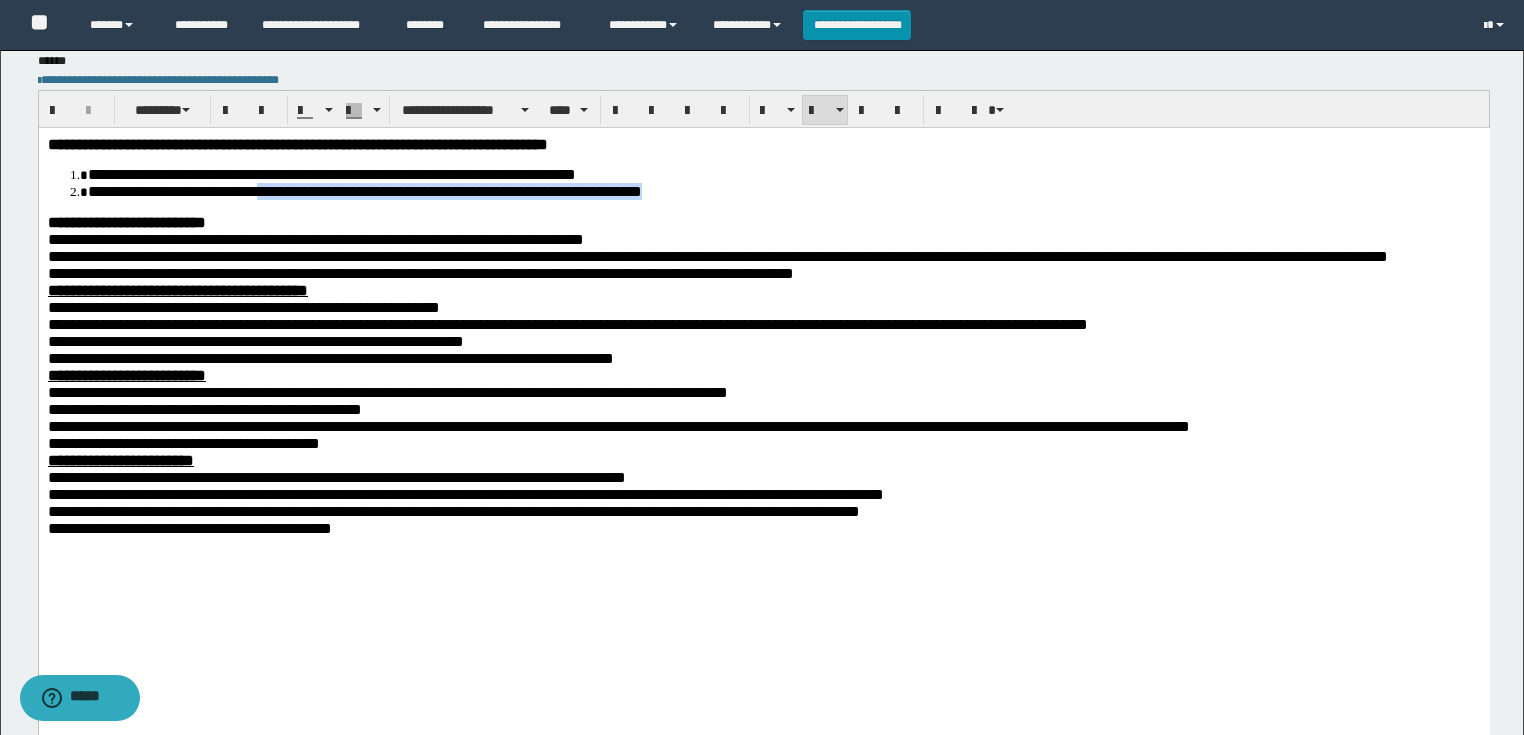 drag, startPoint x: 990, startPoint y: 199, endPoint x: 542, endPoint y: 453, distance: 514.9951 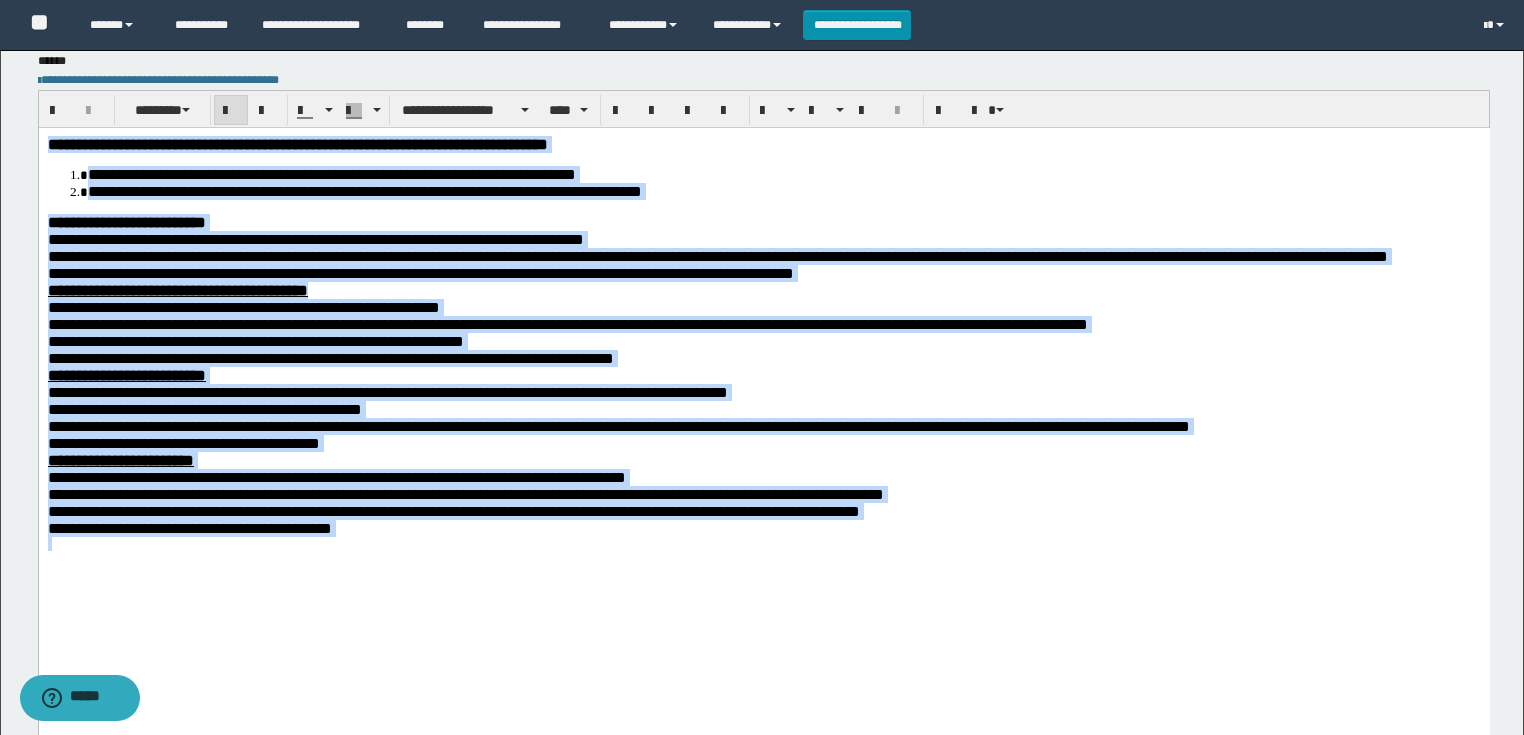 drag, startPoint x: 554, startPoint y: 645, endPoint x: 71, endPoint y: 129, distance: 706.785 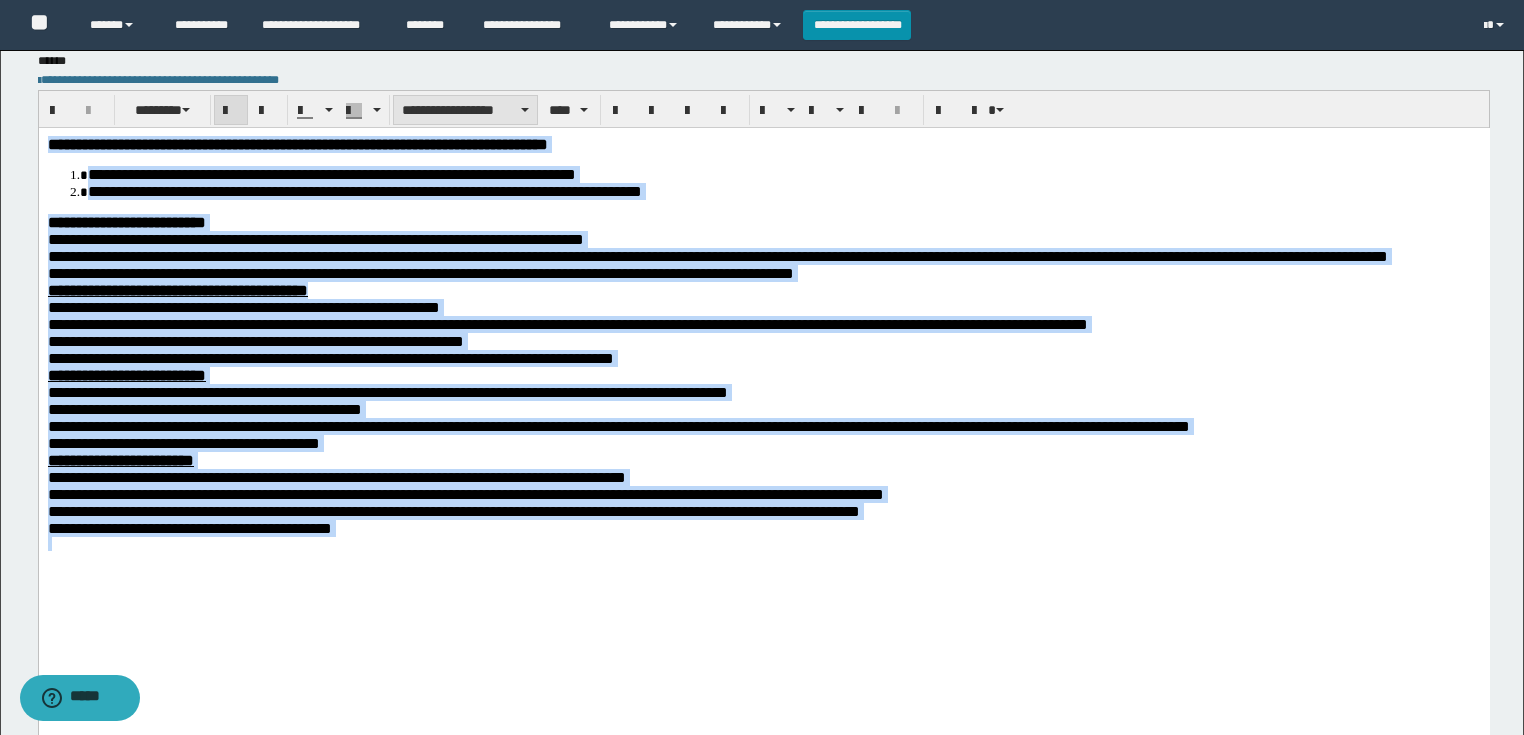 click on "**********" at bounding box center [465, 110] 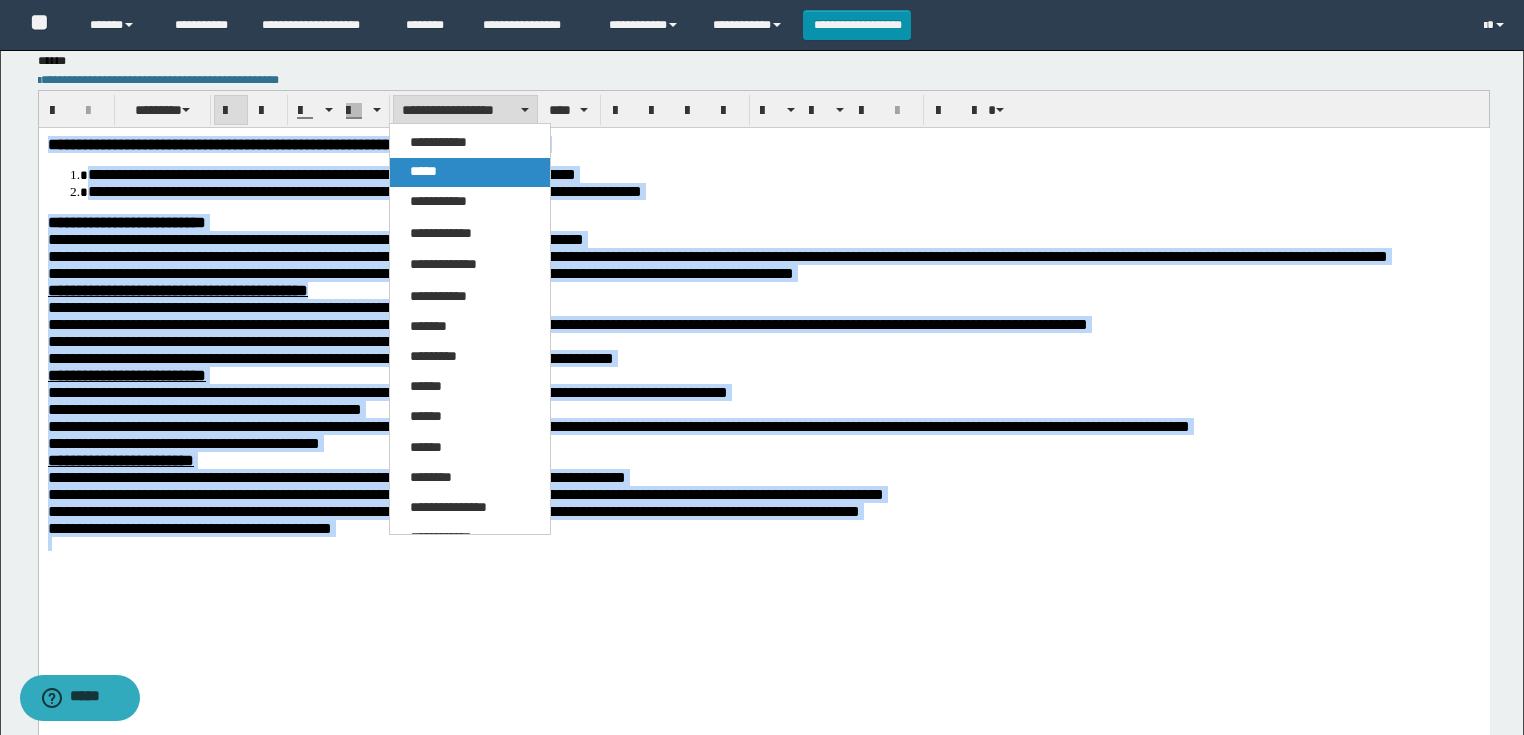 click on "*****" at bounding box center [470, 172] 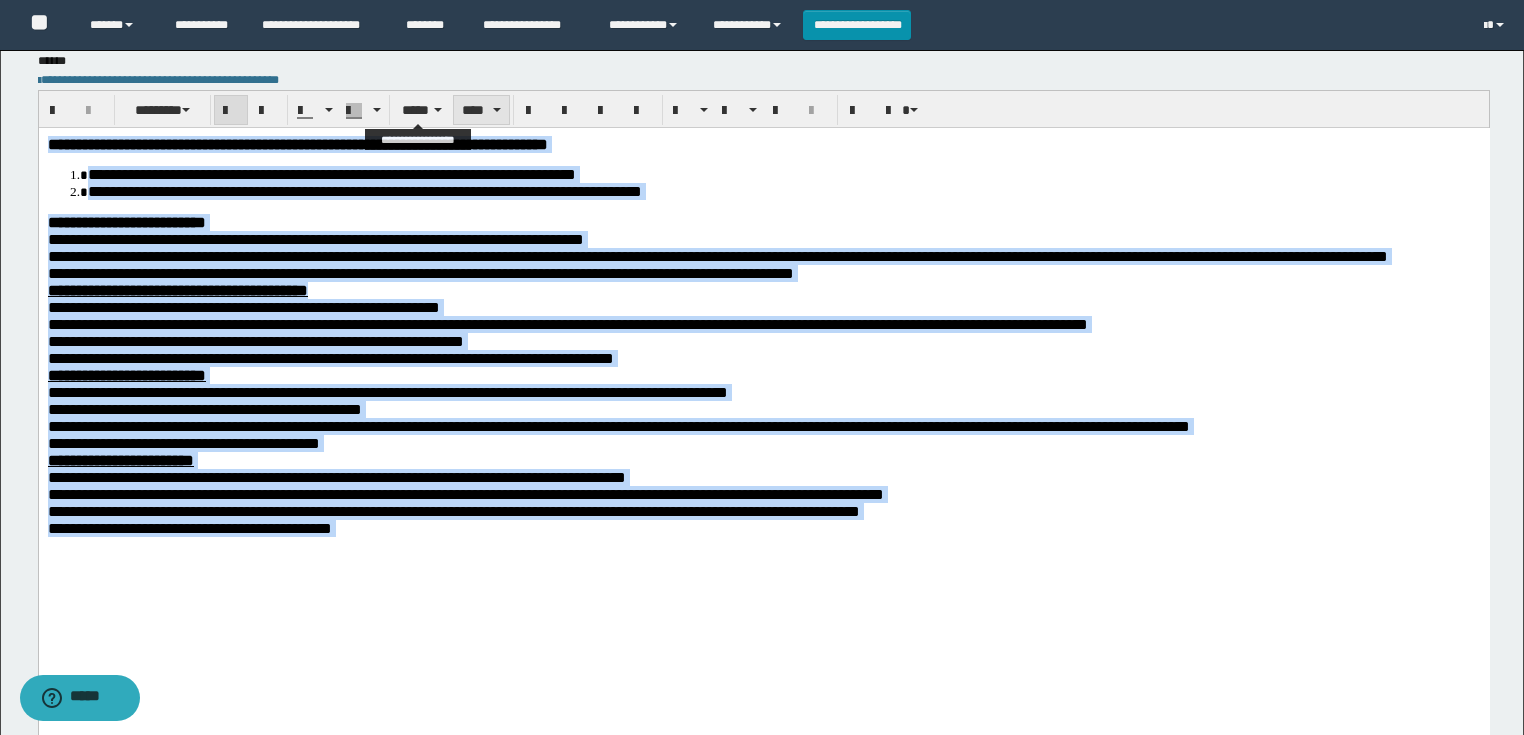 click on "****" at bounding box center (481, 110) 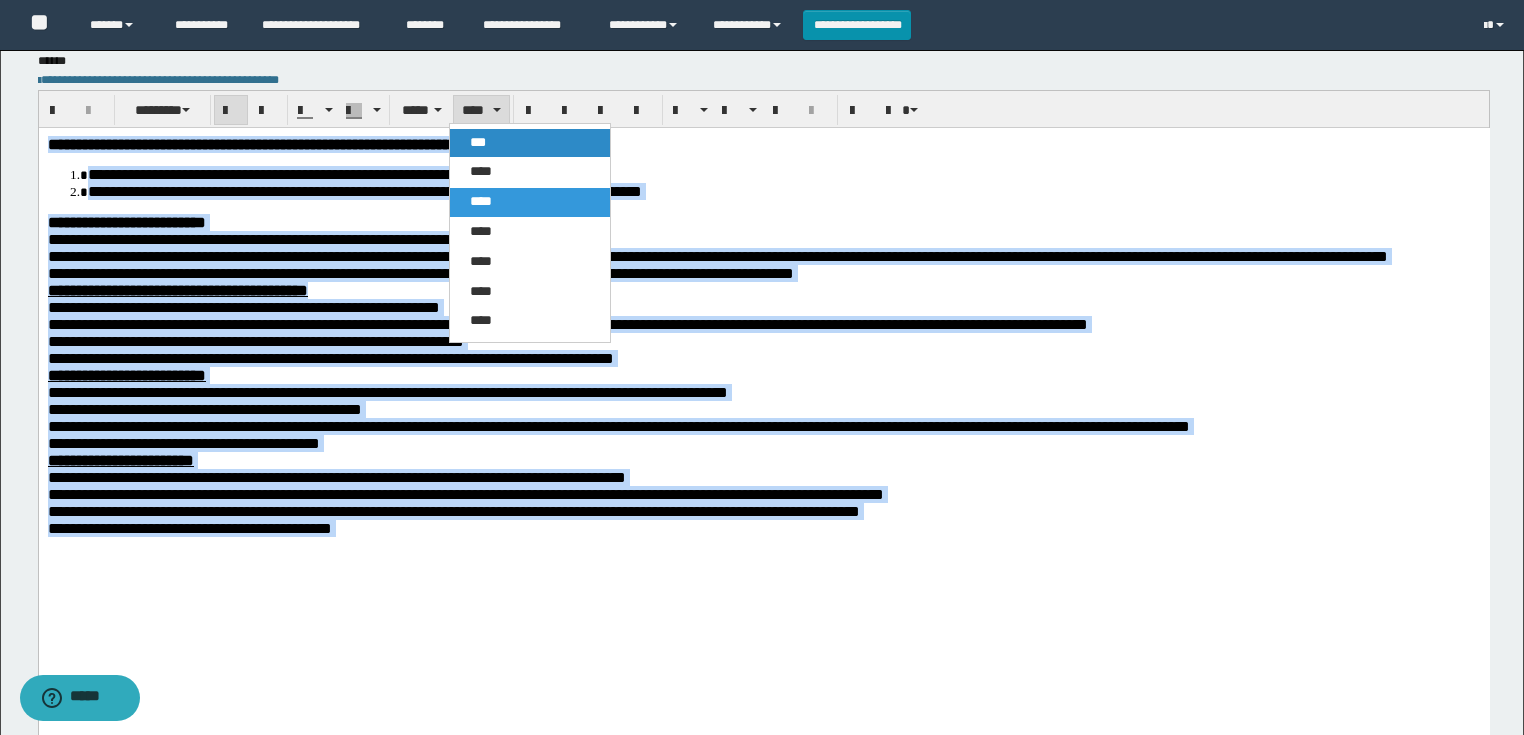 click on "***" at bounding box center (478, 142) 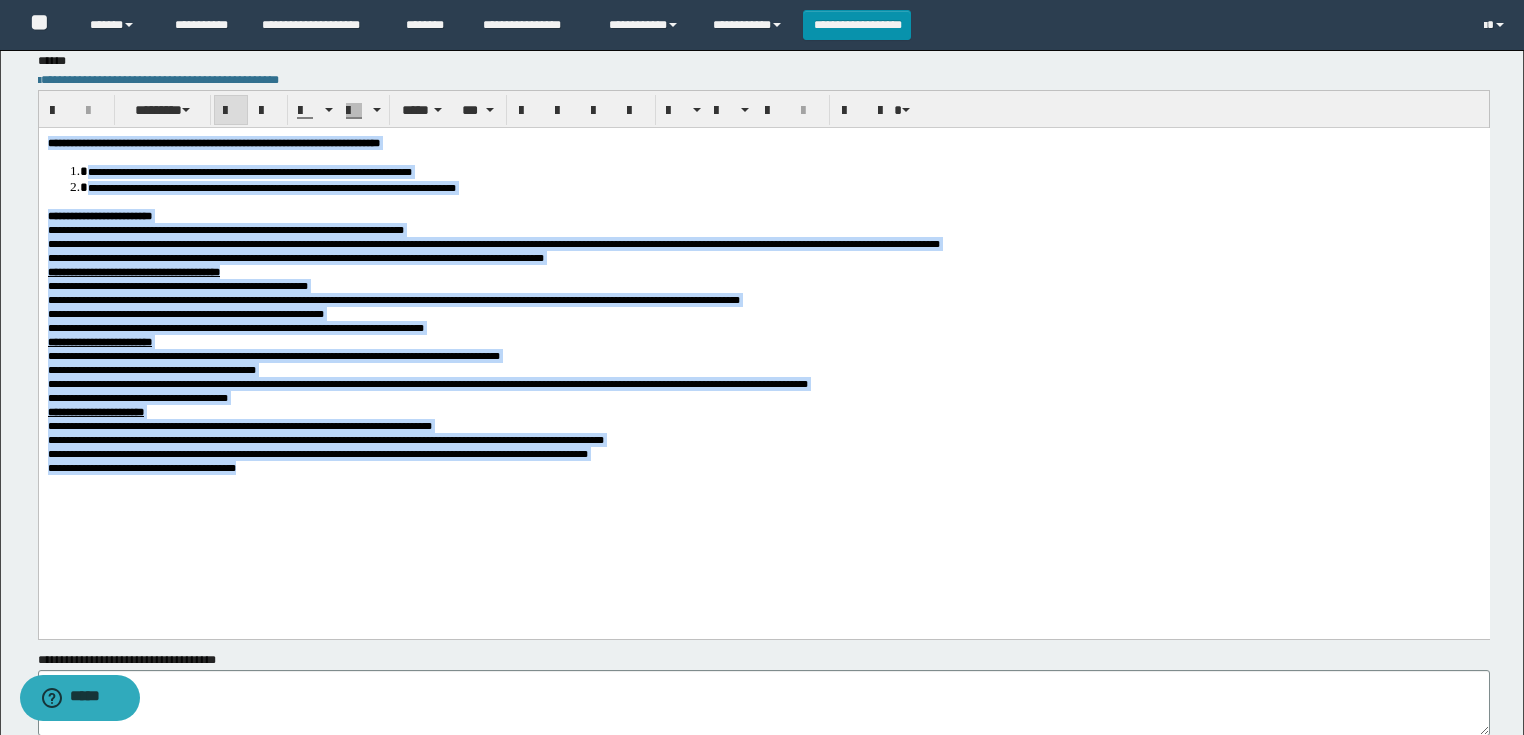 click on "**********" at bounding box center (249, 171) 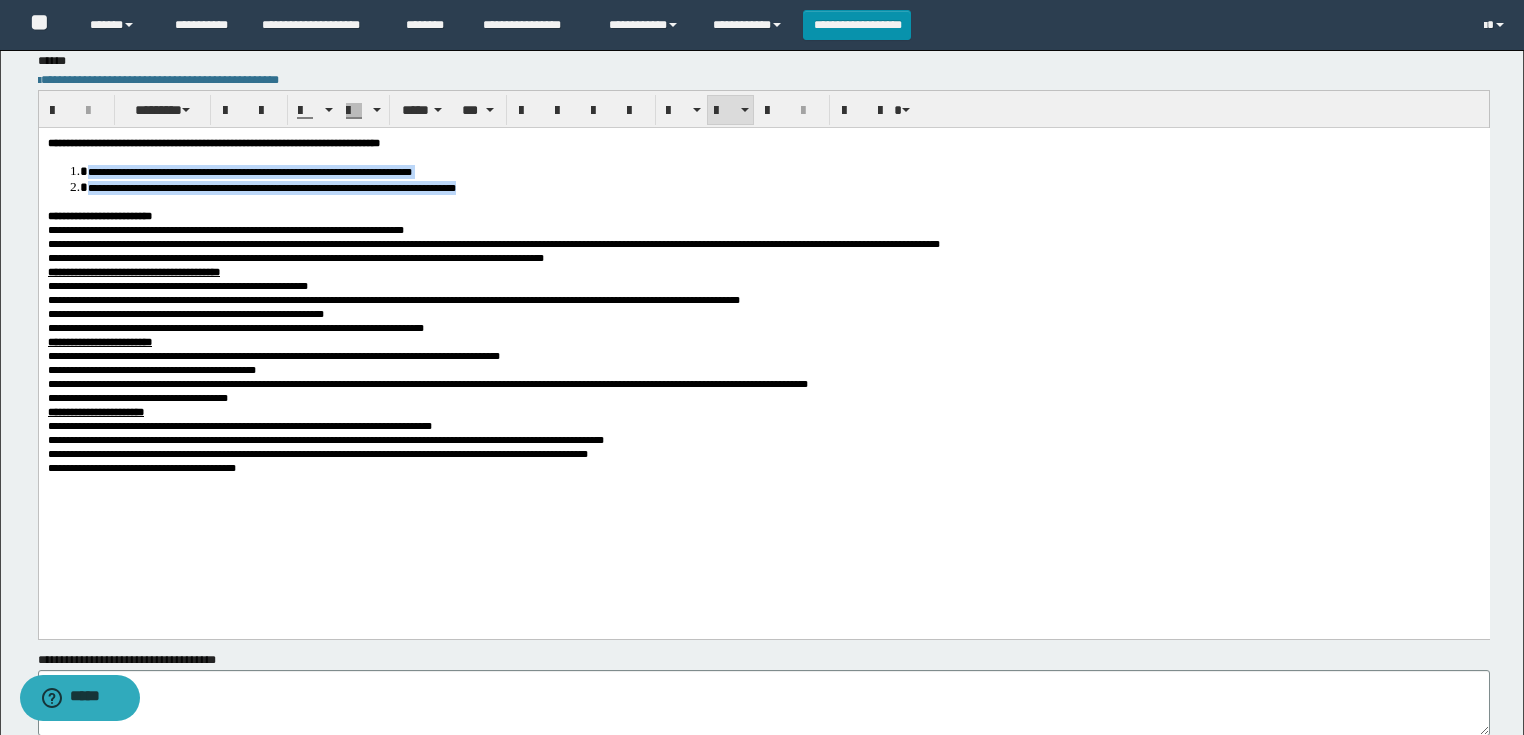 drag, startPoint x: 623, startPoint y: 186, endPoint x: 87, endPoint y: 179, distance: 536.0457 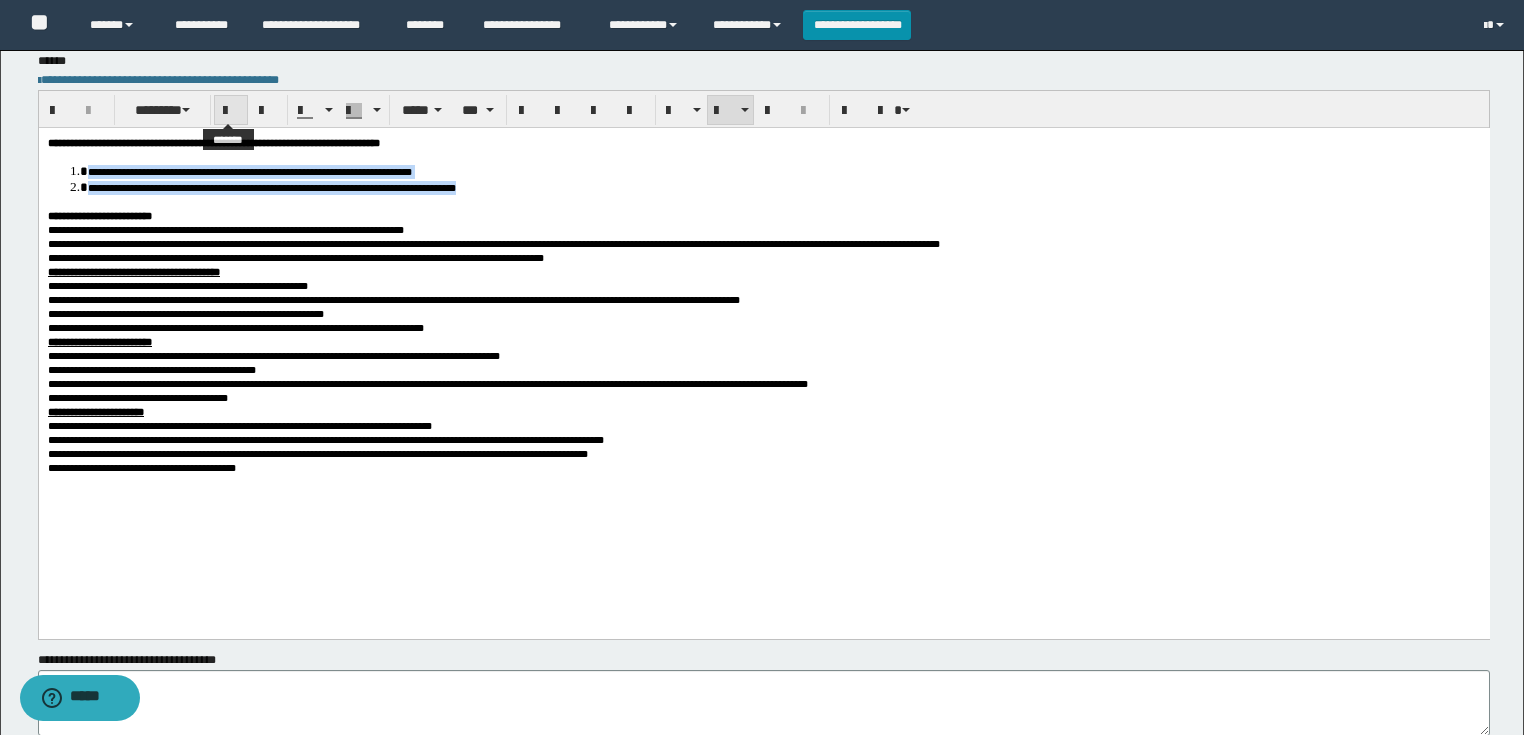 click at bounding box center [231, 110] 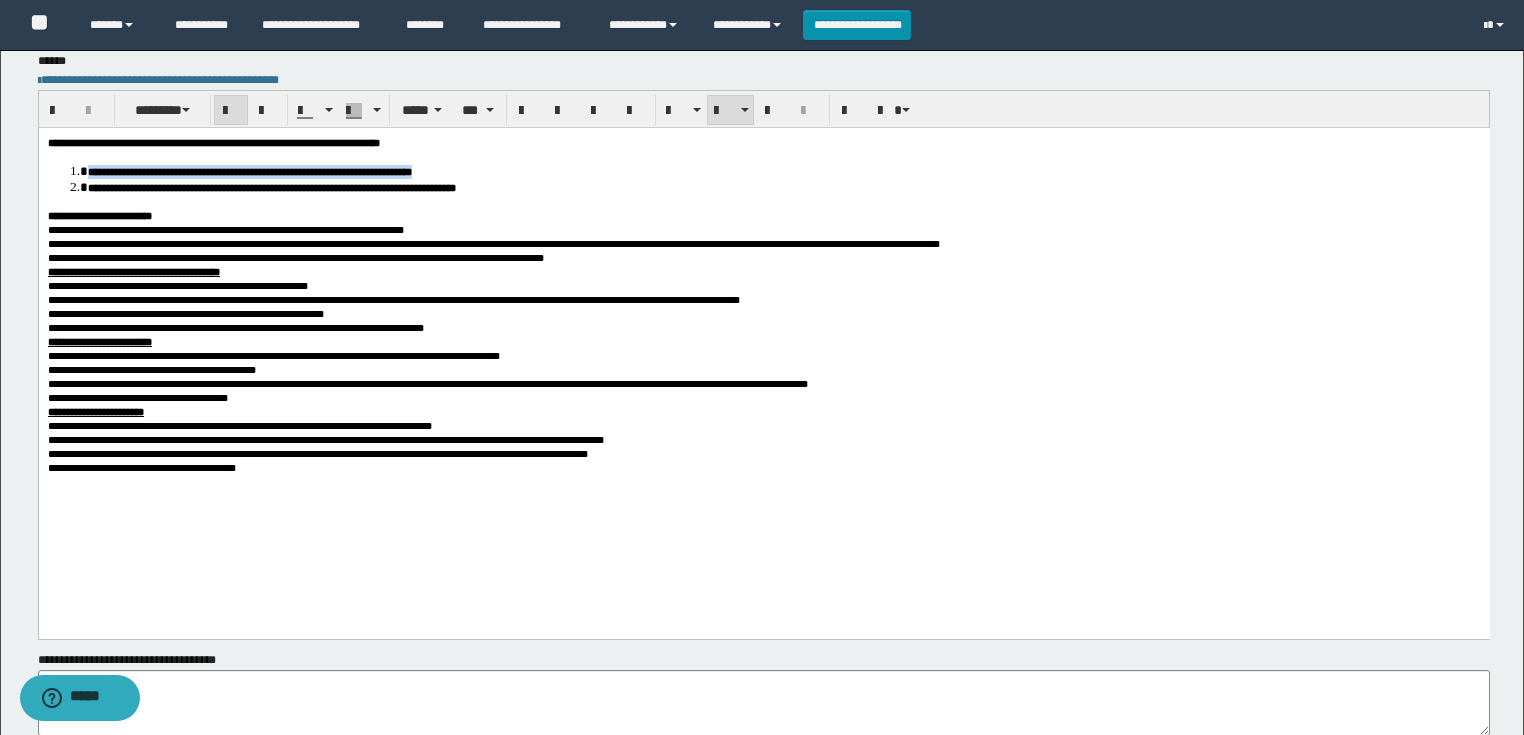 click on "**********" at bounding box center [249, 171] 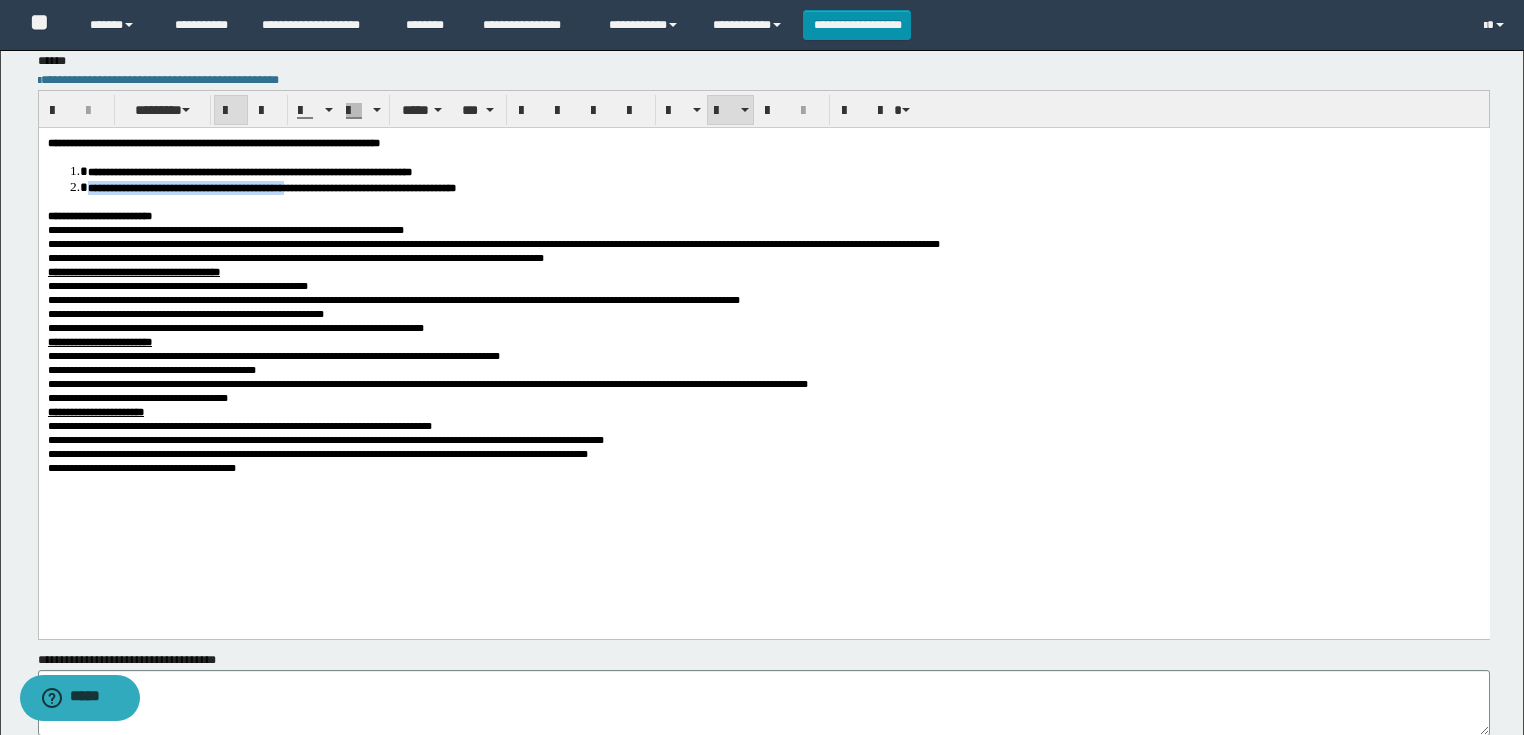 drag, startPoint x: 629, startPoint y: 169, endPoint x: 413, endPoint y: 186, distance: 216.66795 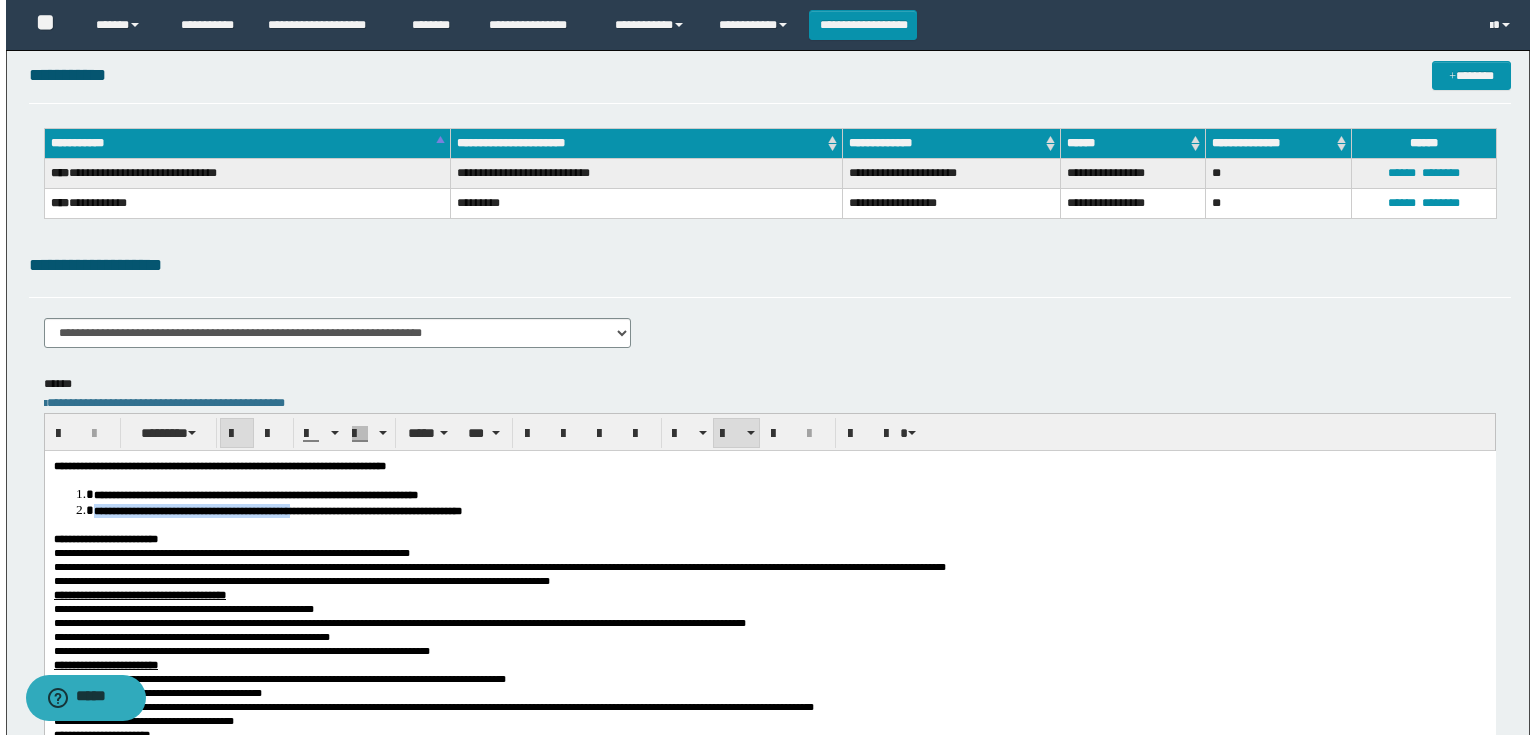 scroll, scrollTop: 0, scrollLeft: 0, axis: both 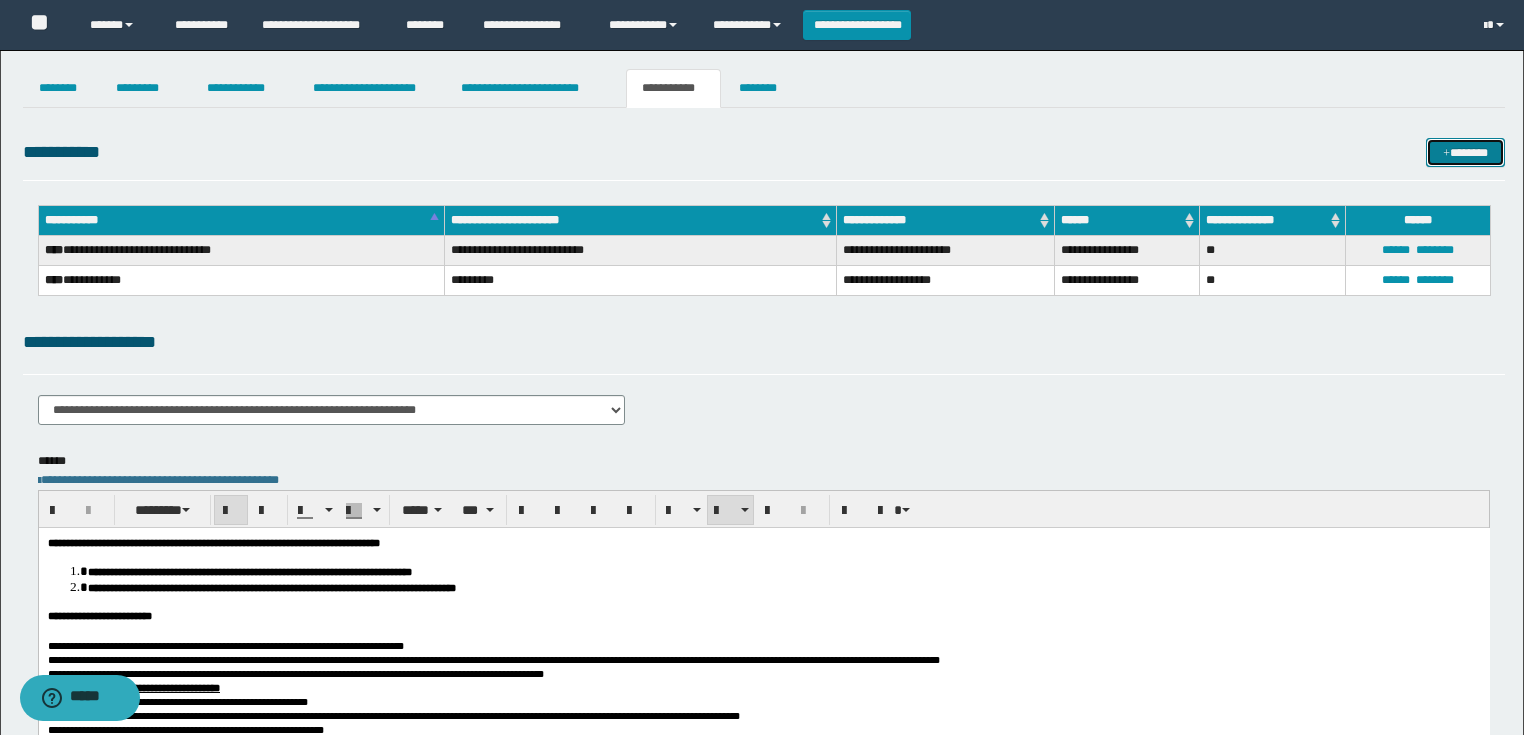 click on "*******" at bounding box center (1465, 153) 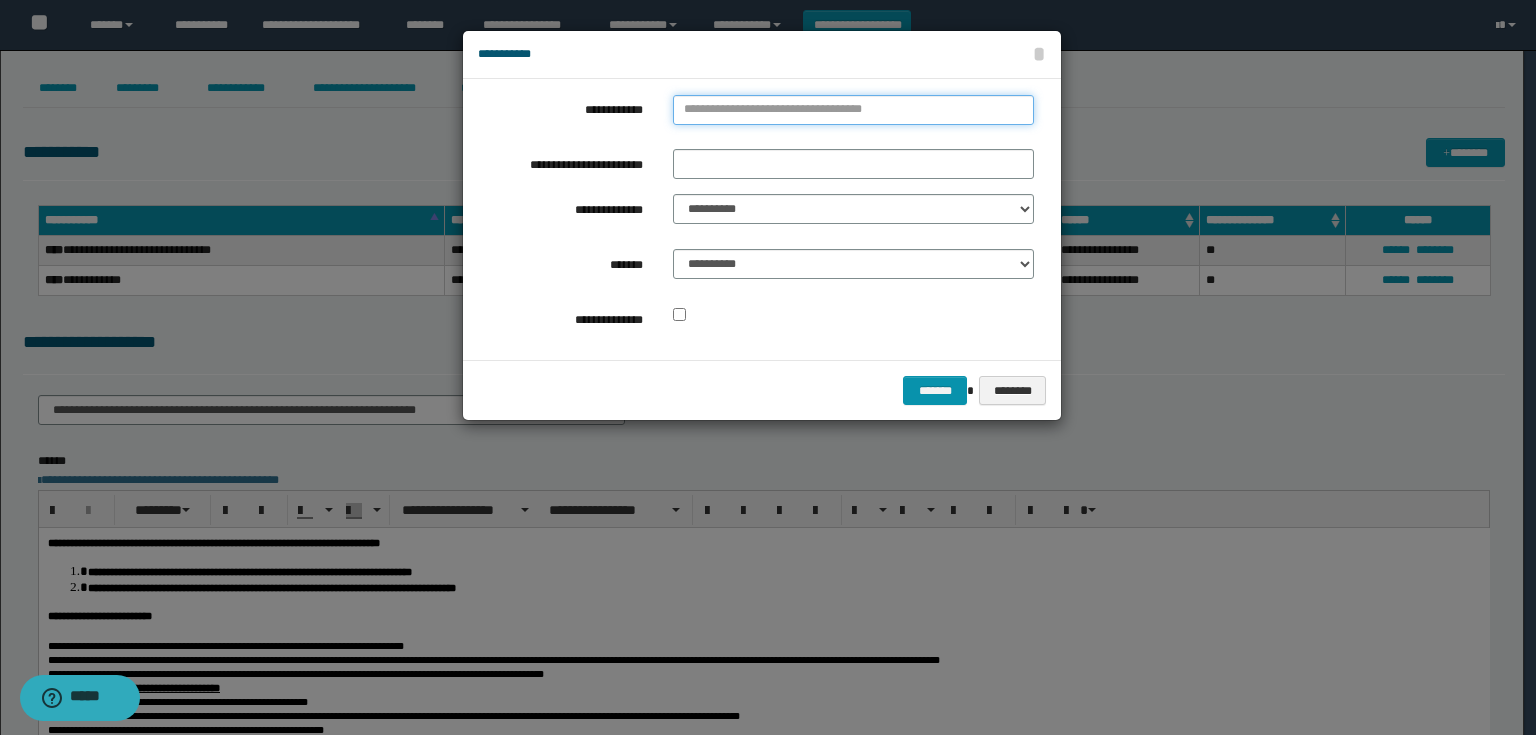 type on "*********" 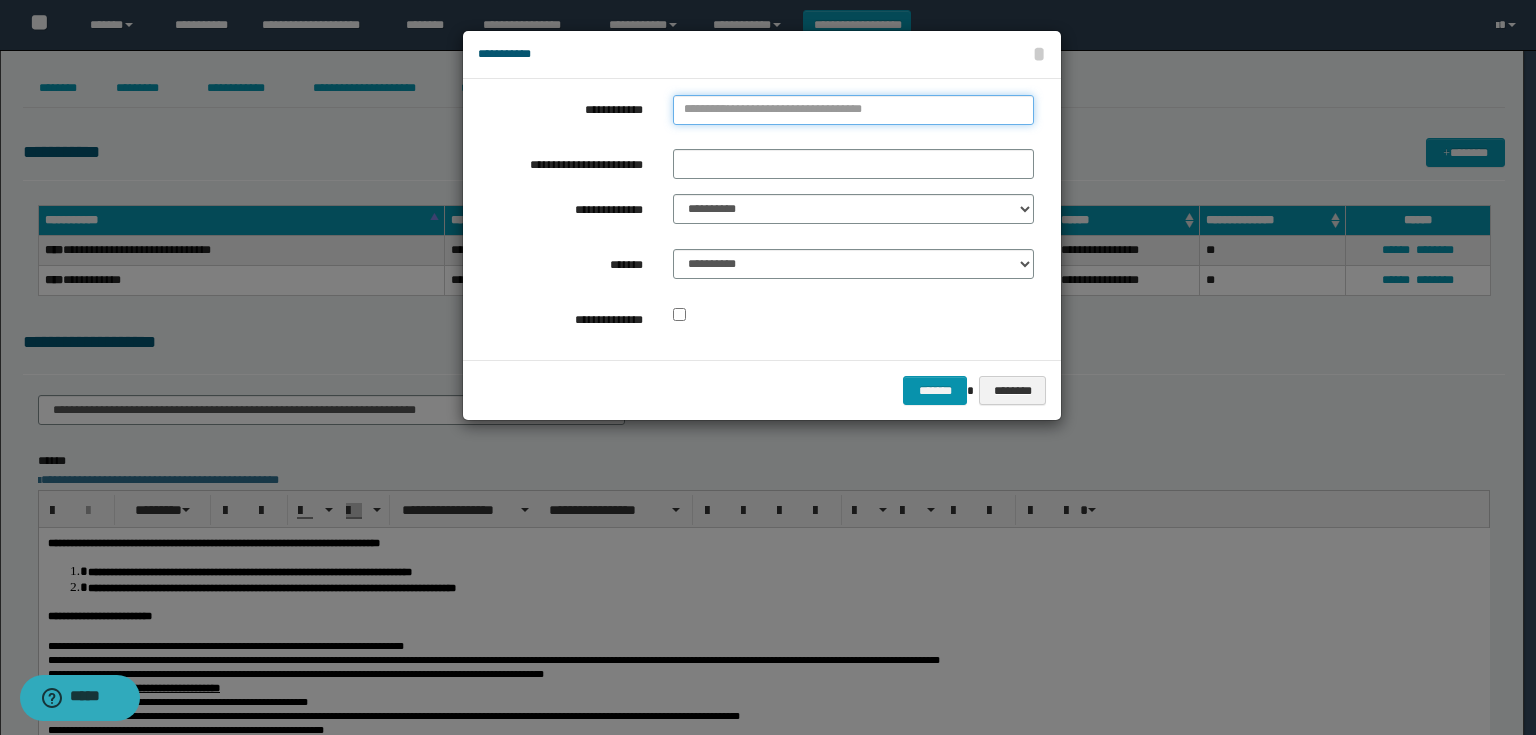 click on "**********" at bounding box center (853, 110) 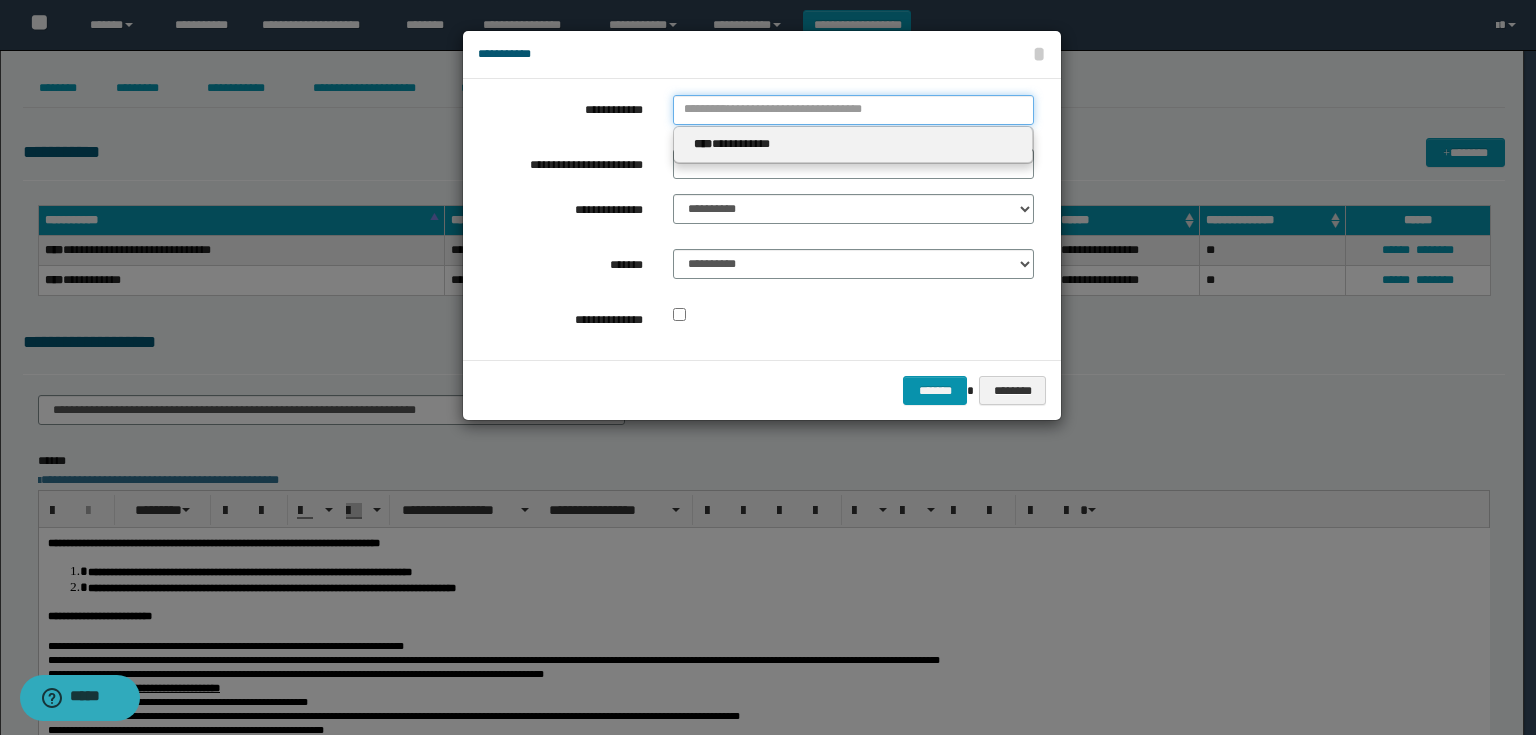 type 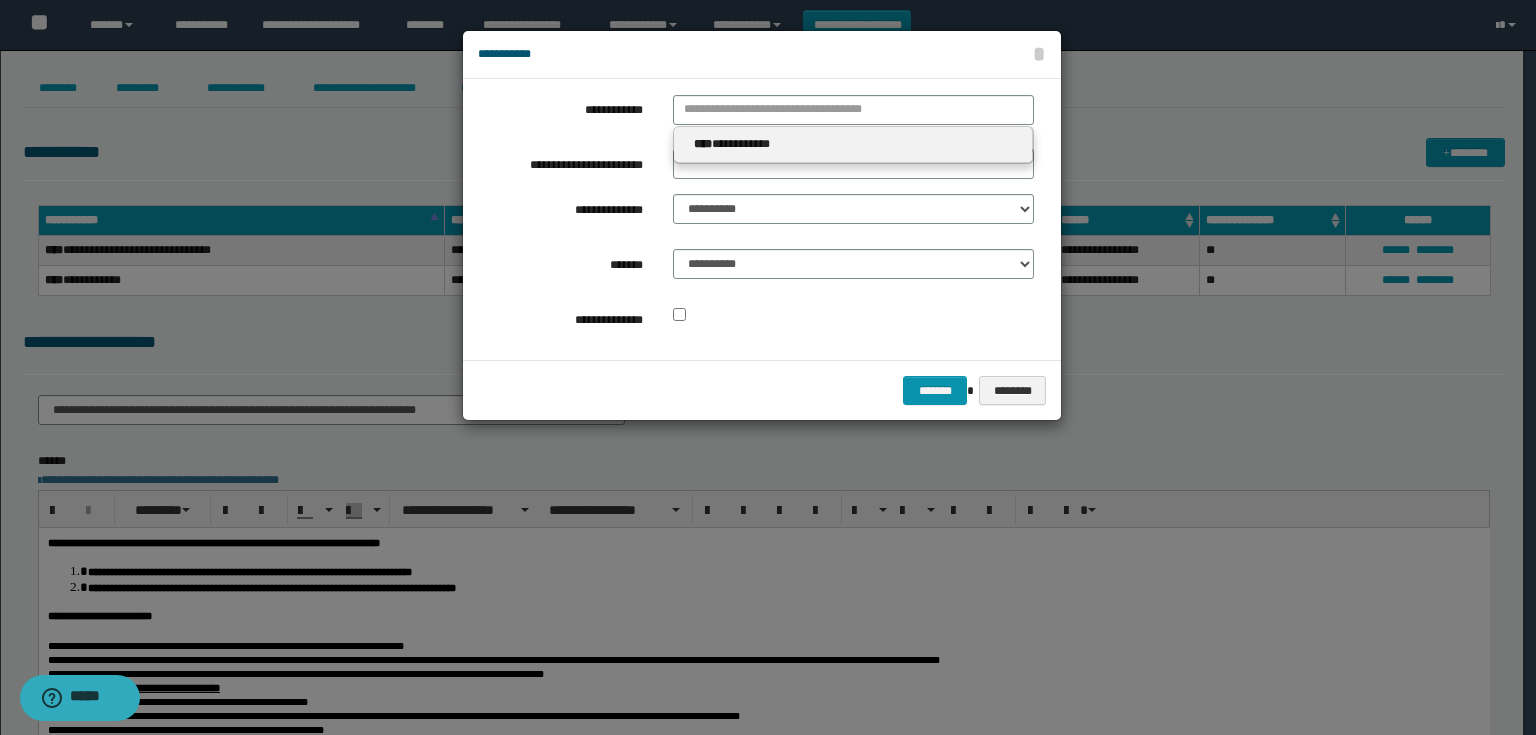 type on "*********" 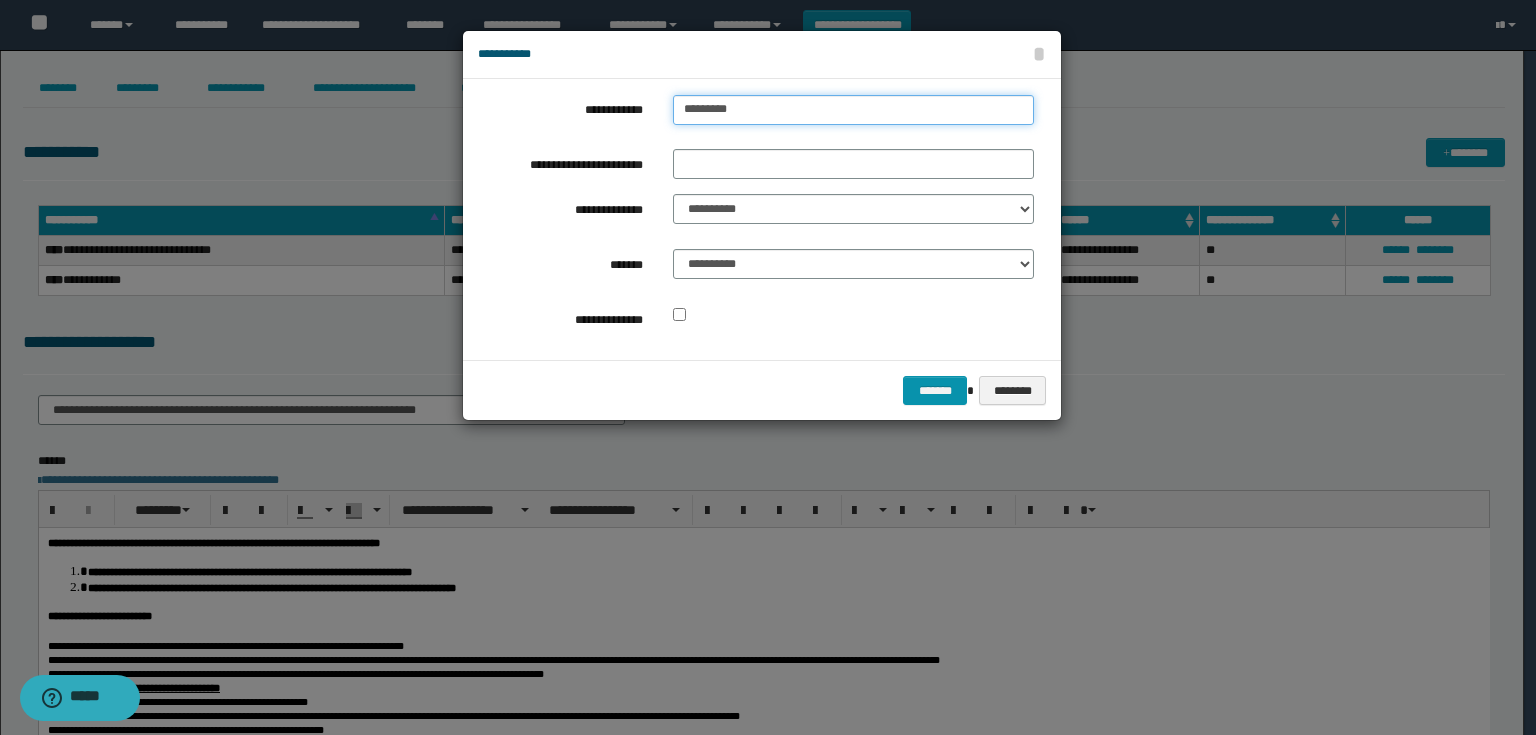 type on "*********" 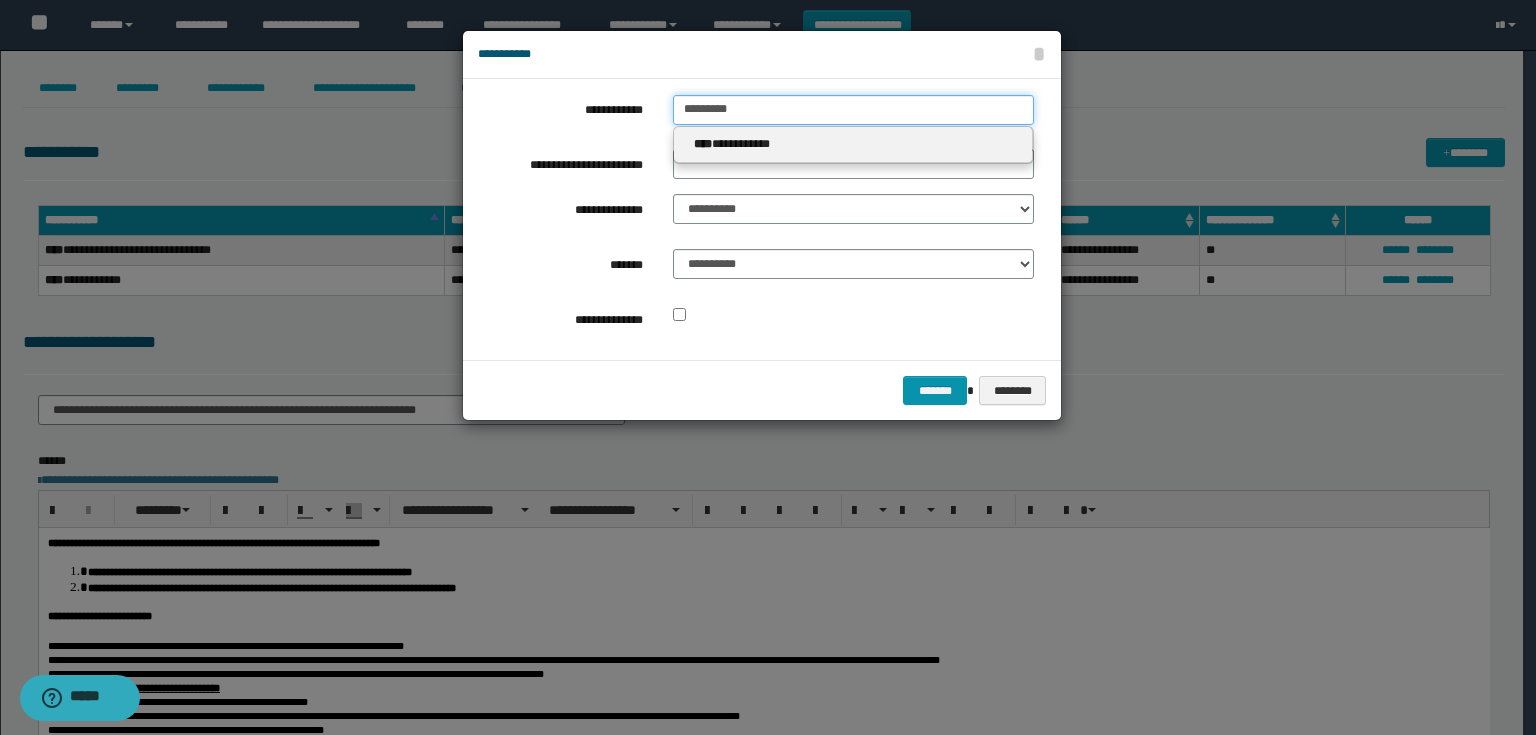 drag, startPoint x: 790, startPoint y: 106, endPoint x: 580, endPoint y: 131, distance: 211.48286 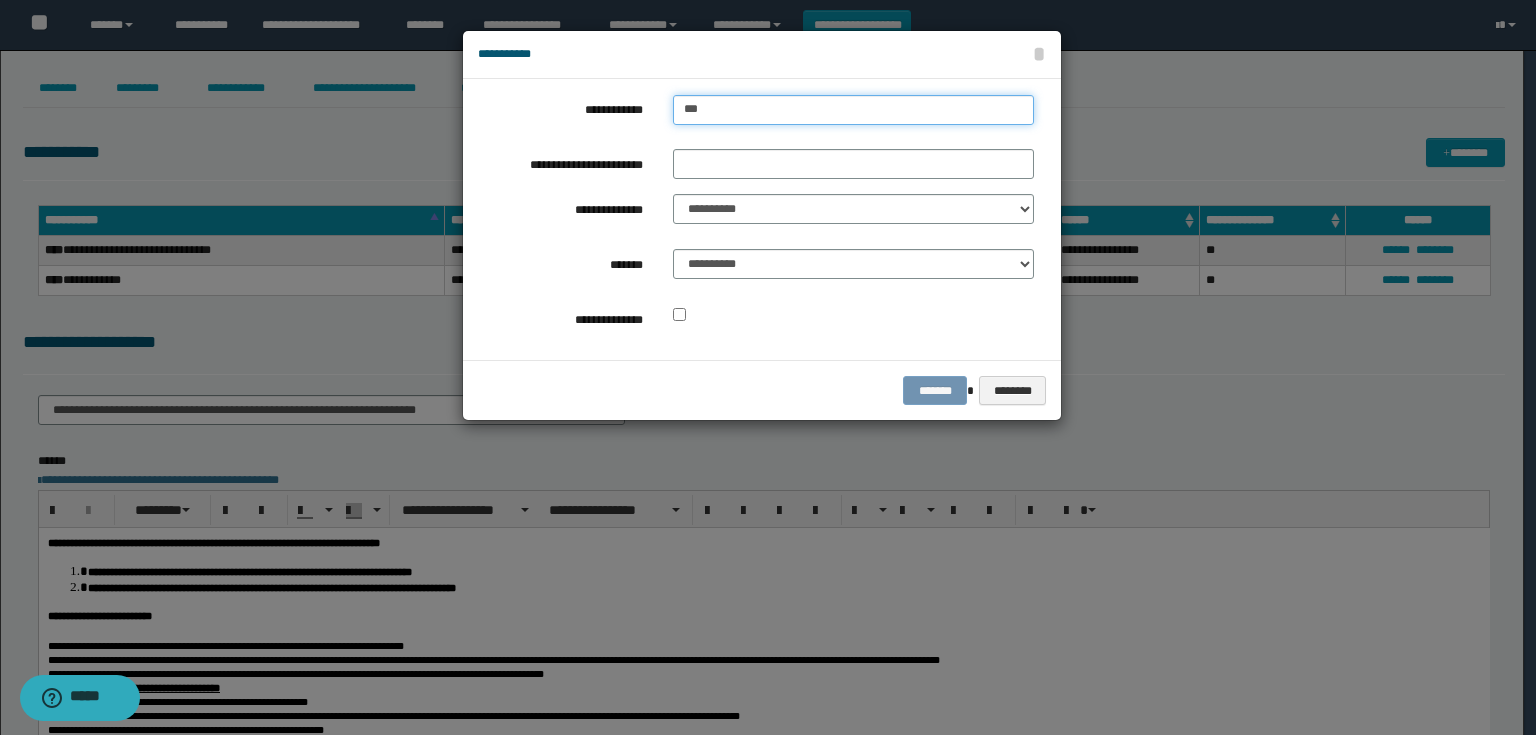 type on "****" 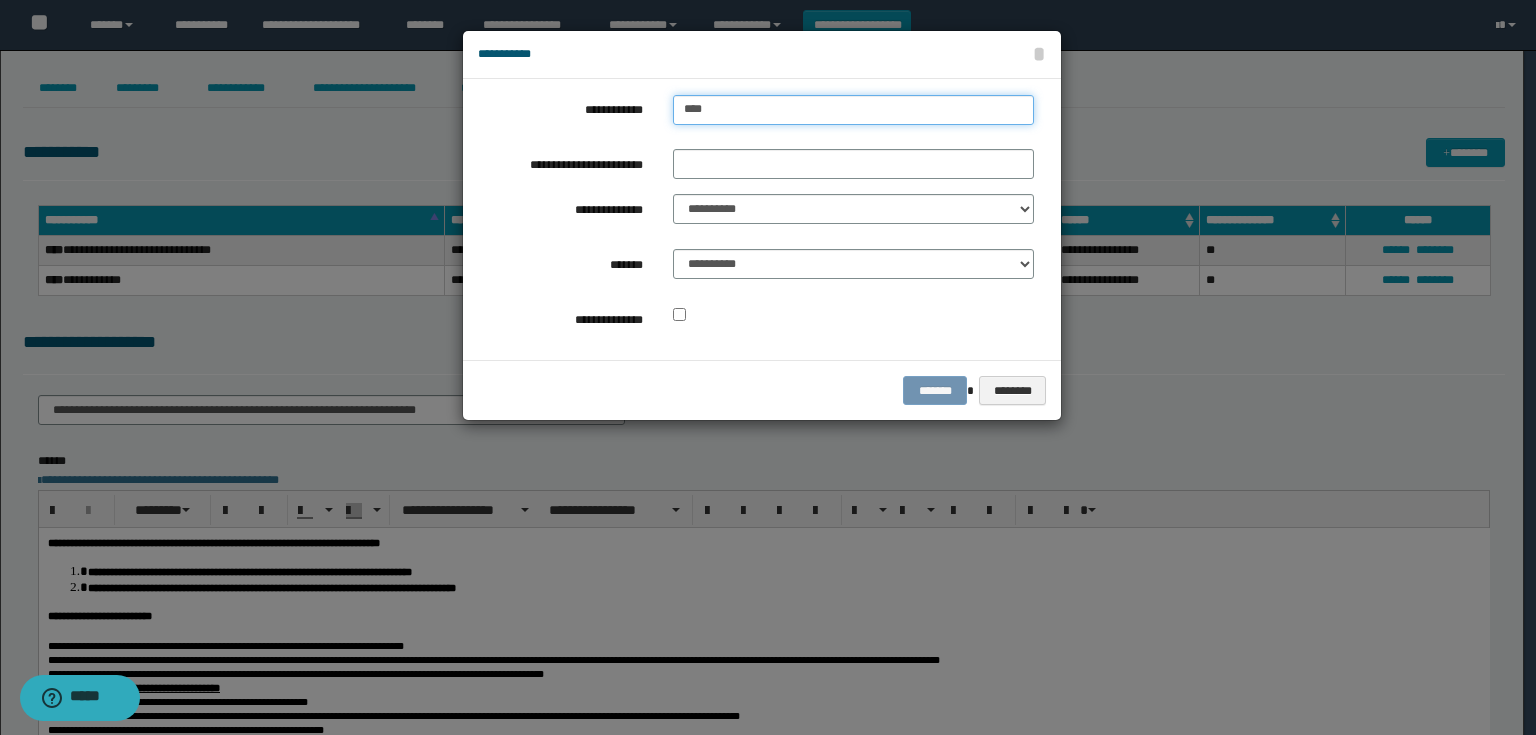 type on "****" 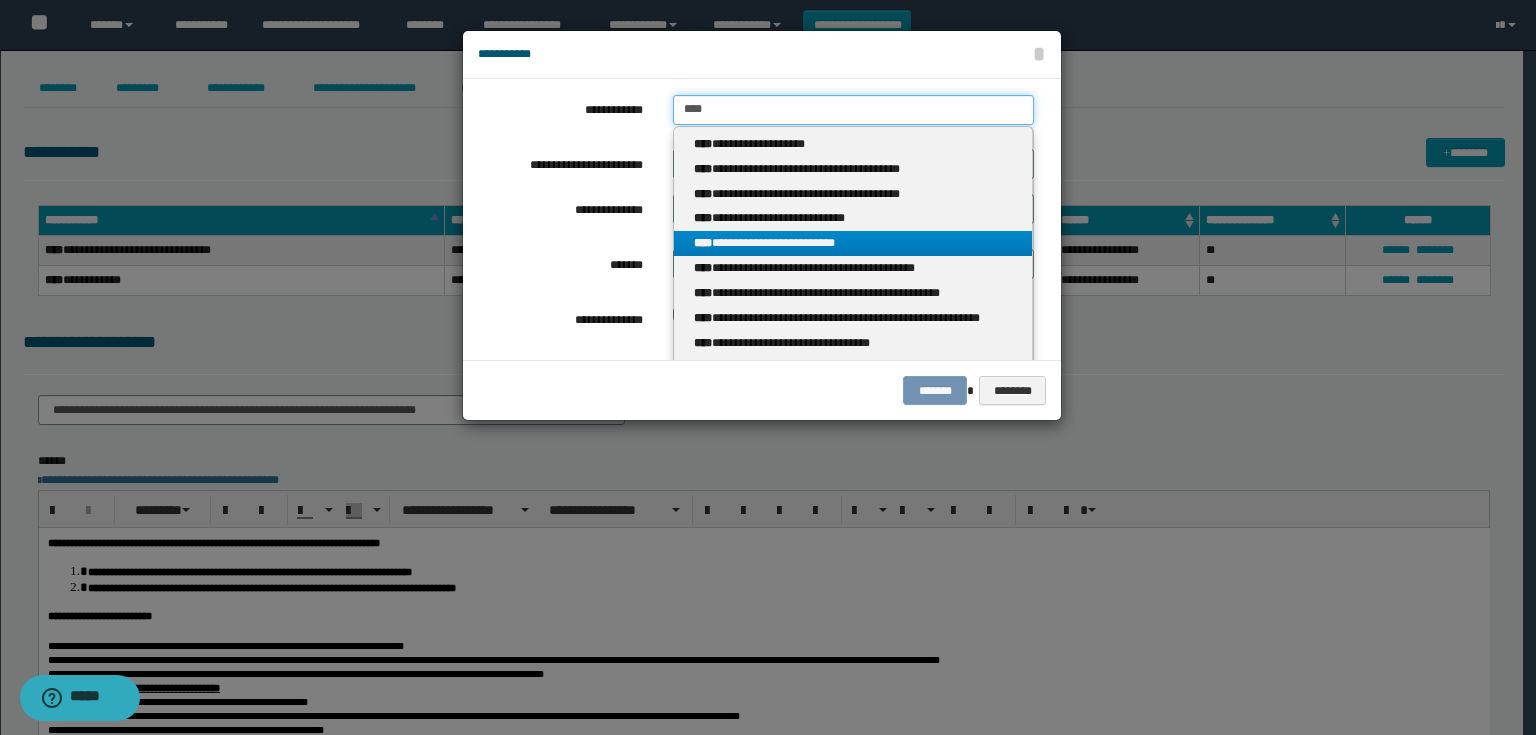 type on "****" 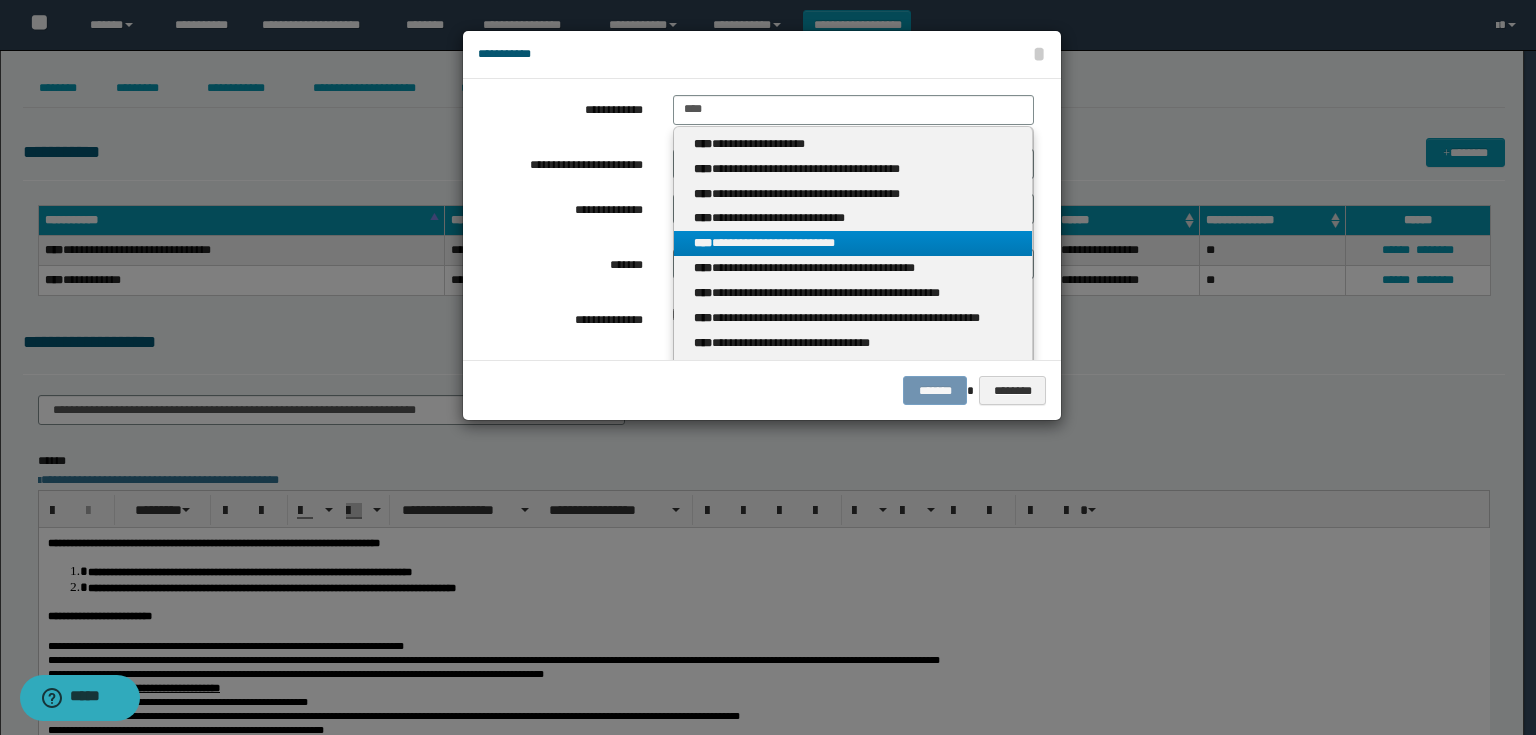 click on "**********" at bounding box center [853, 243] 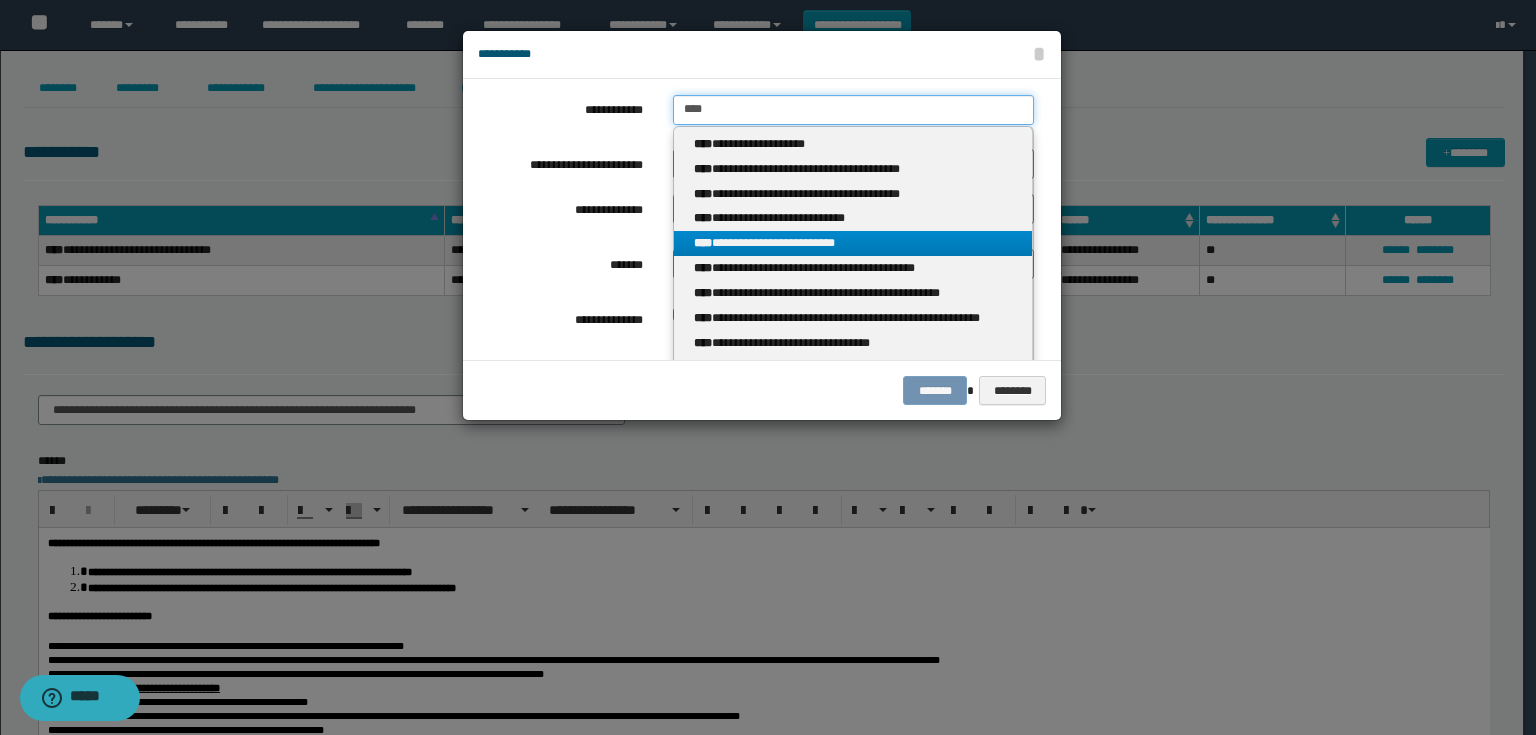 type 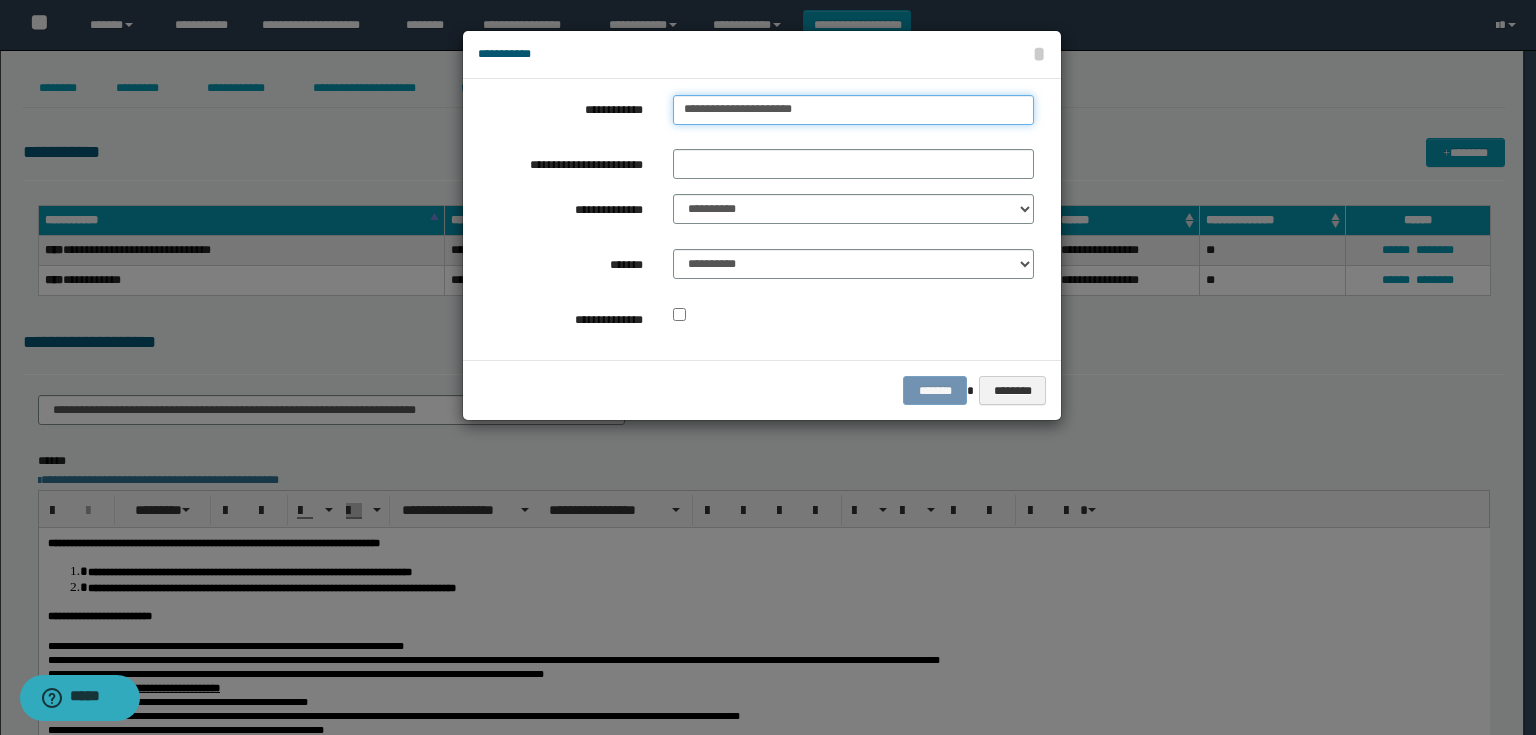 drag, startPoint x: 830, startPoint y: 116, endPoint x: 645, endPoint y: 106, distance: 185.27008 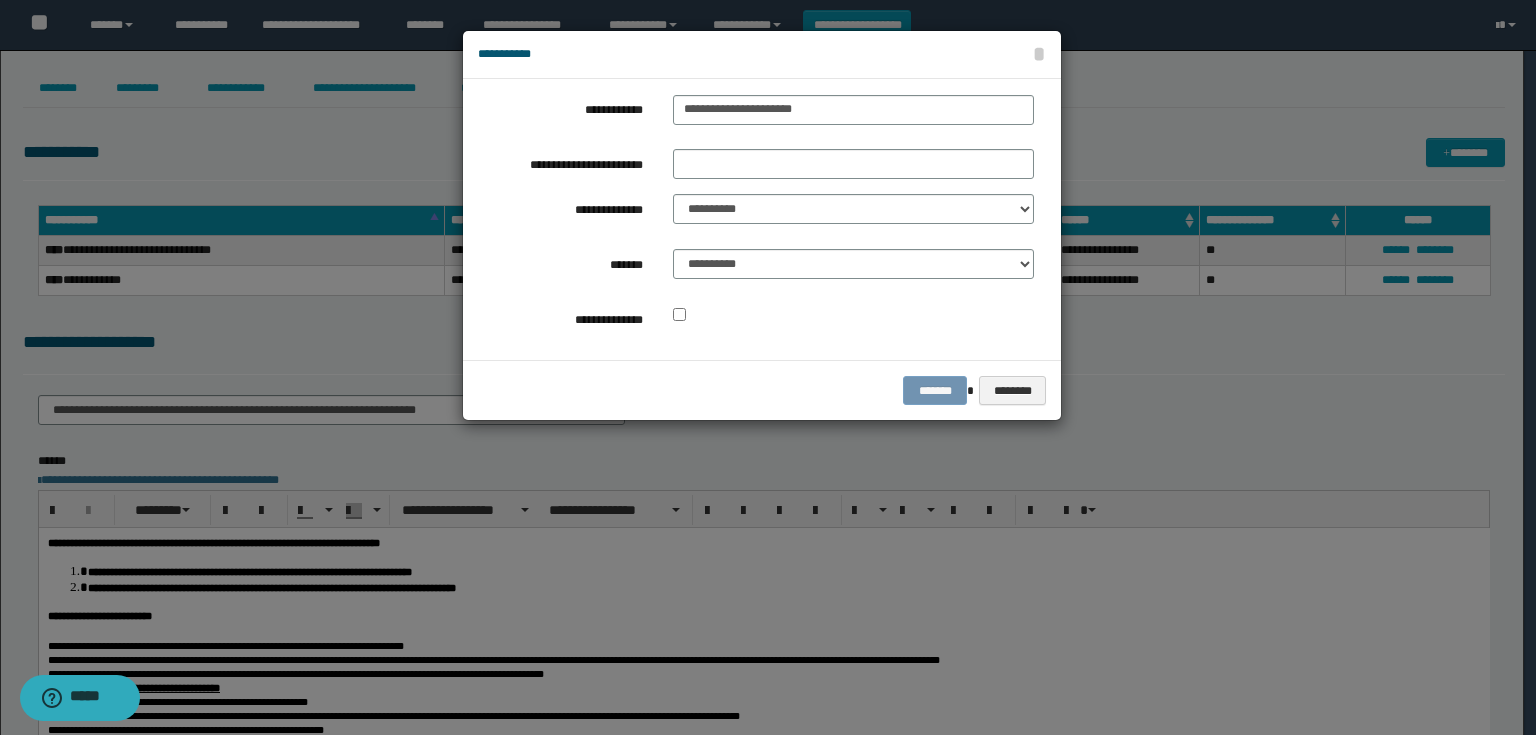 drag, startPoint x: 711, startPoint y: 139, endPoint x: 718, endPoint y: 170, distance: 31.780497 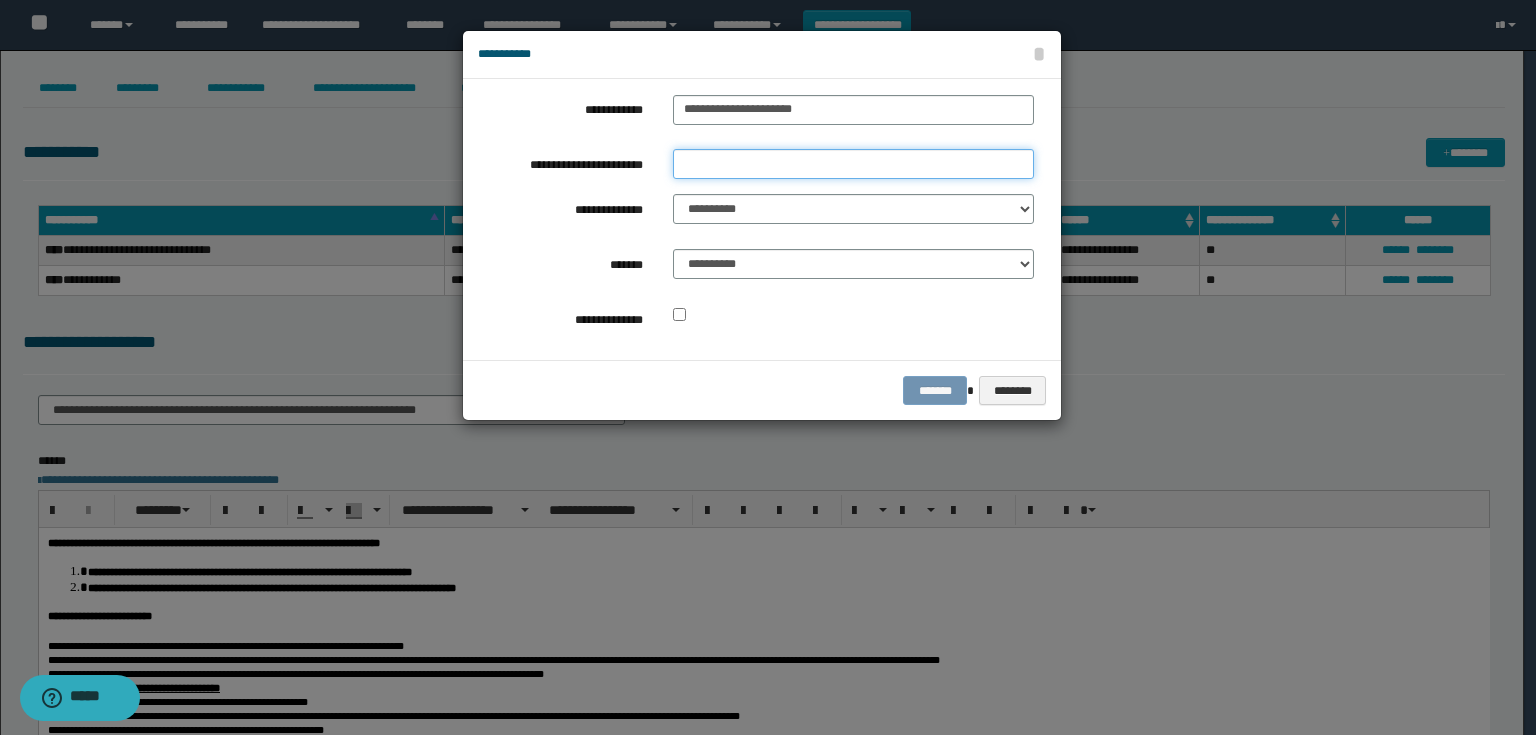 click on "**********" at bounding box center (853, 164) 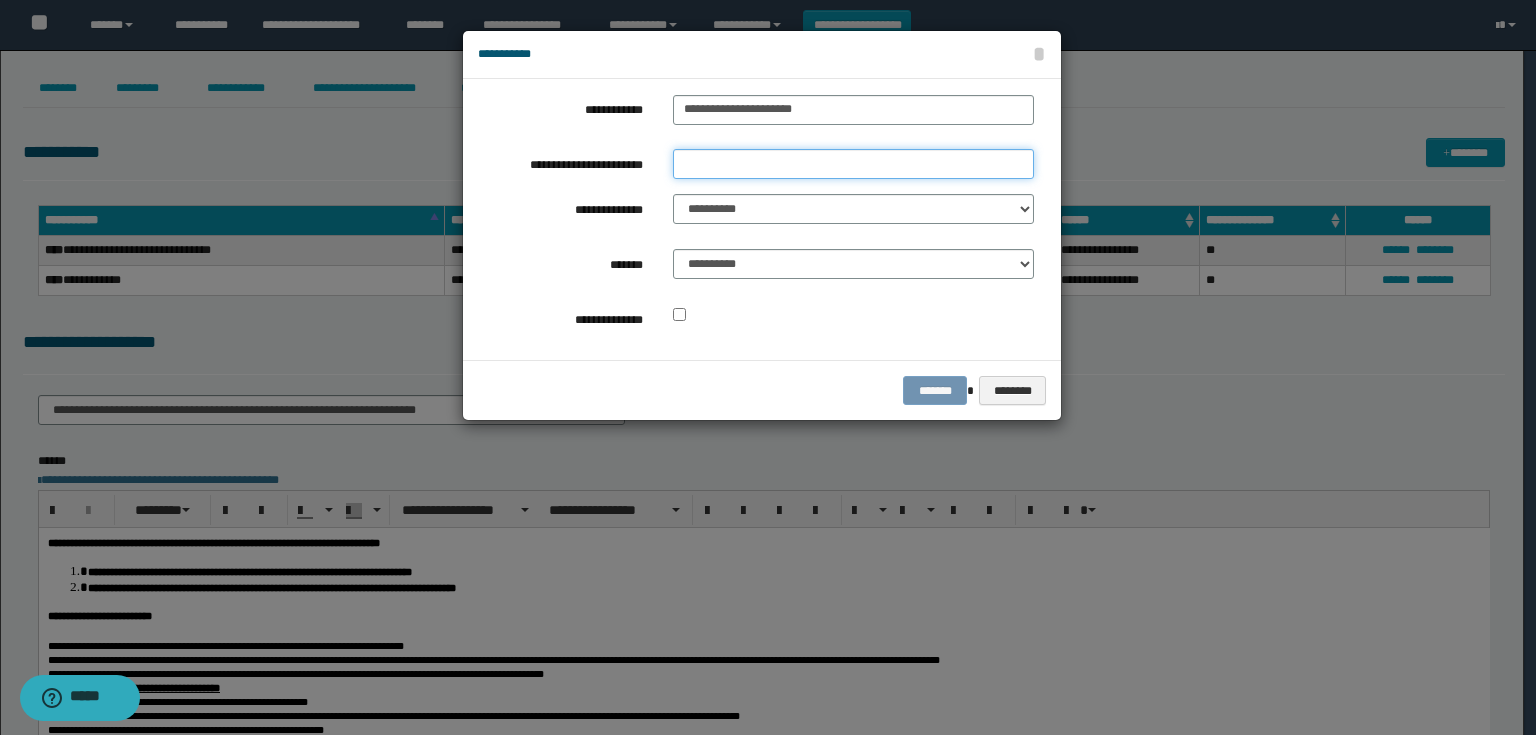 paste on "**********" 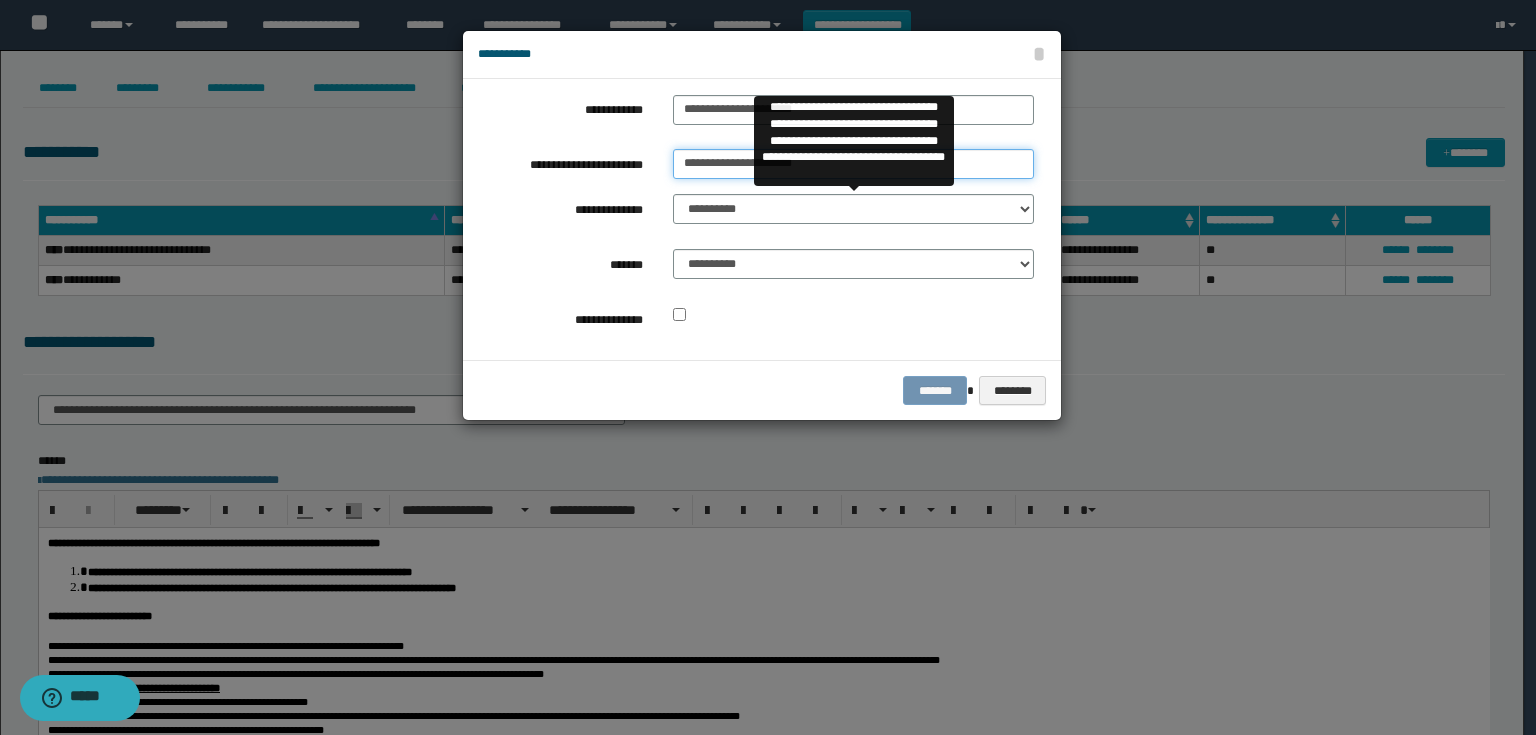type on "**********" 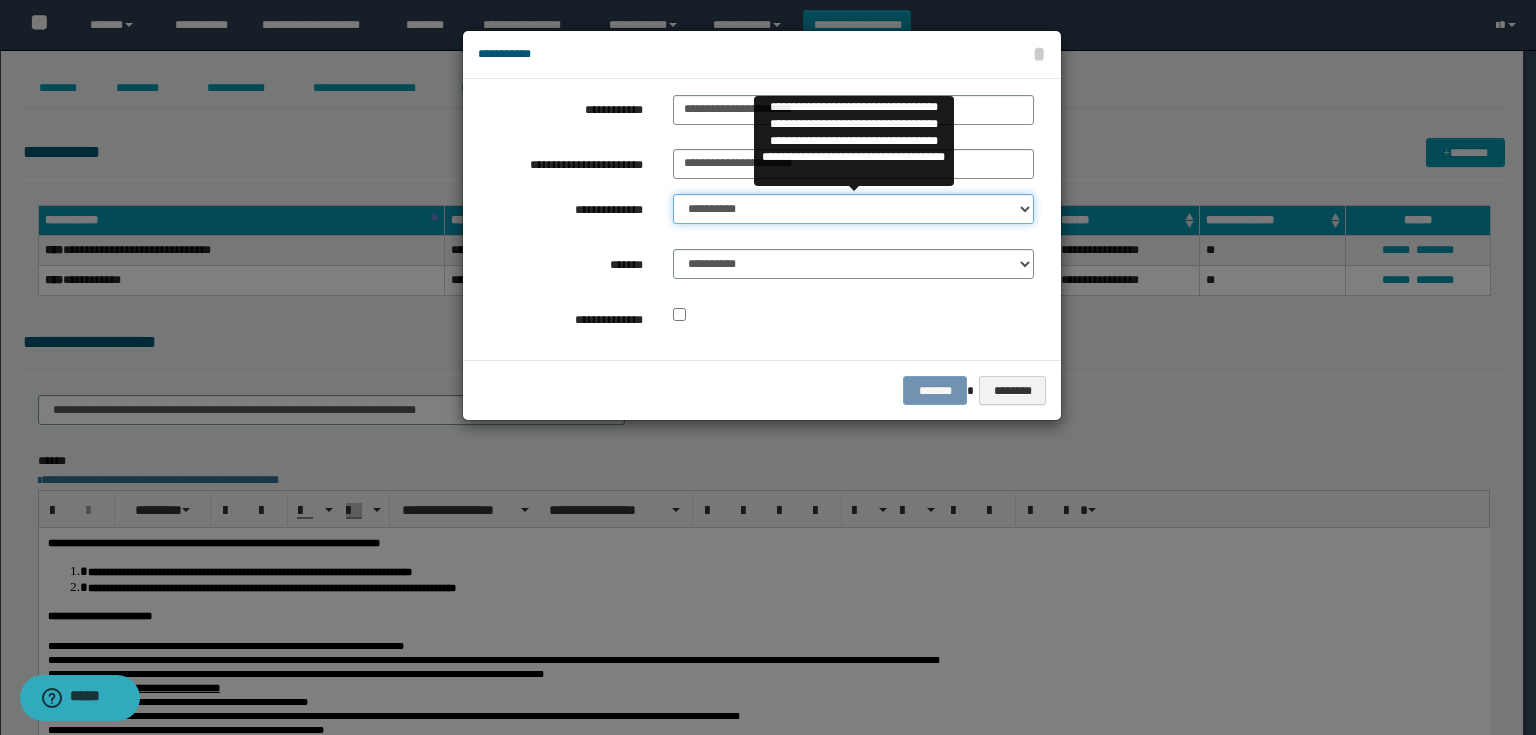 click on "**********" at bounding box center (853, 209) 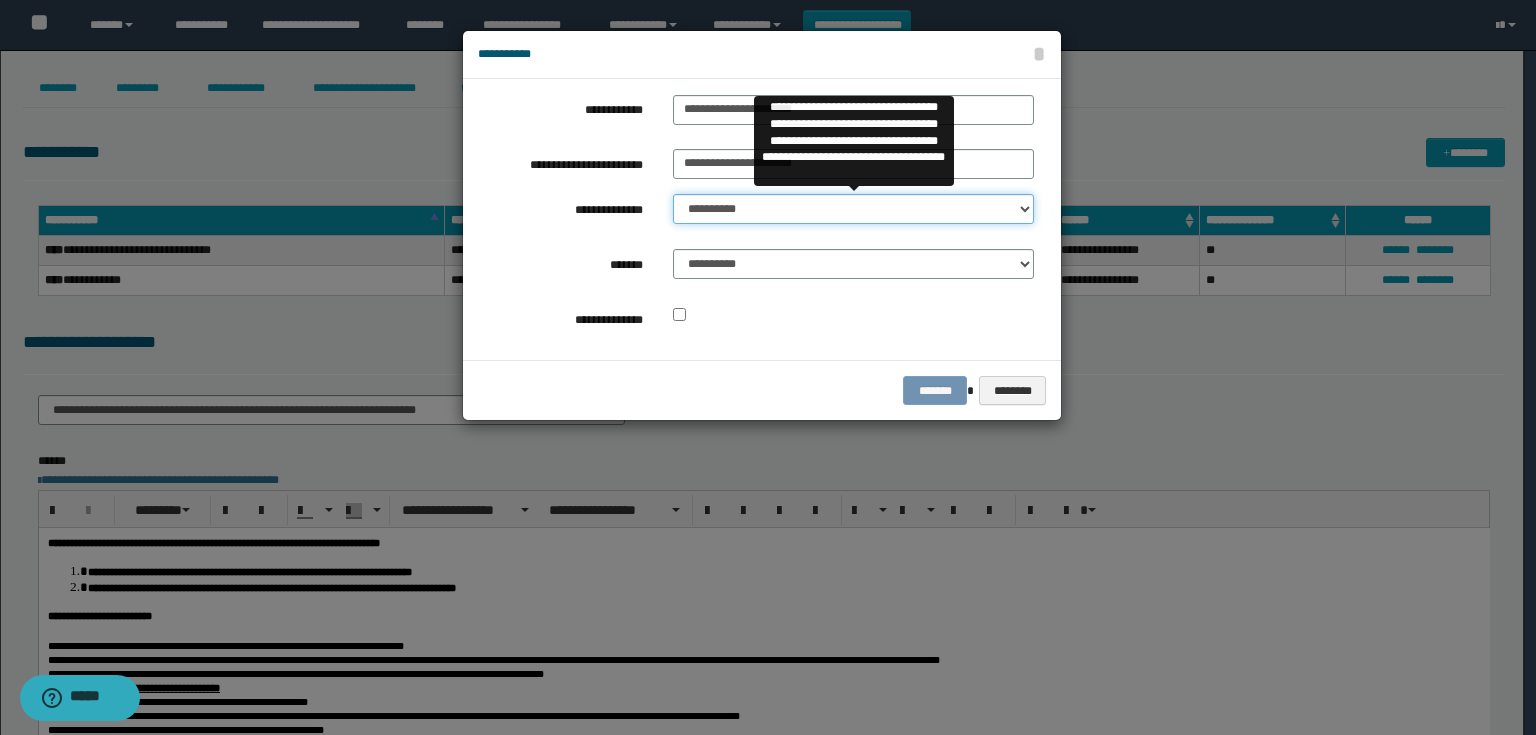 click on "**********" at bounding box center (853, 209) 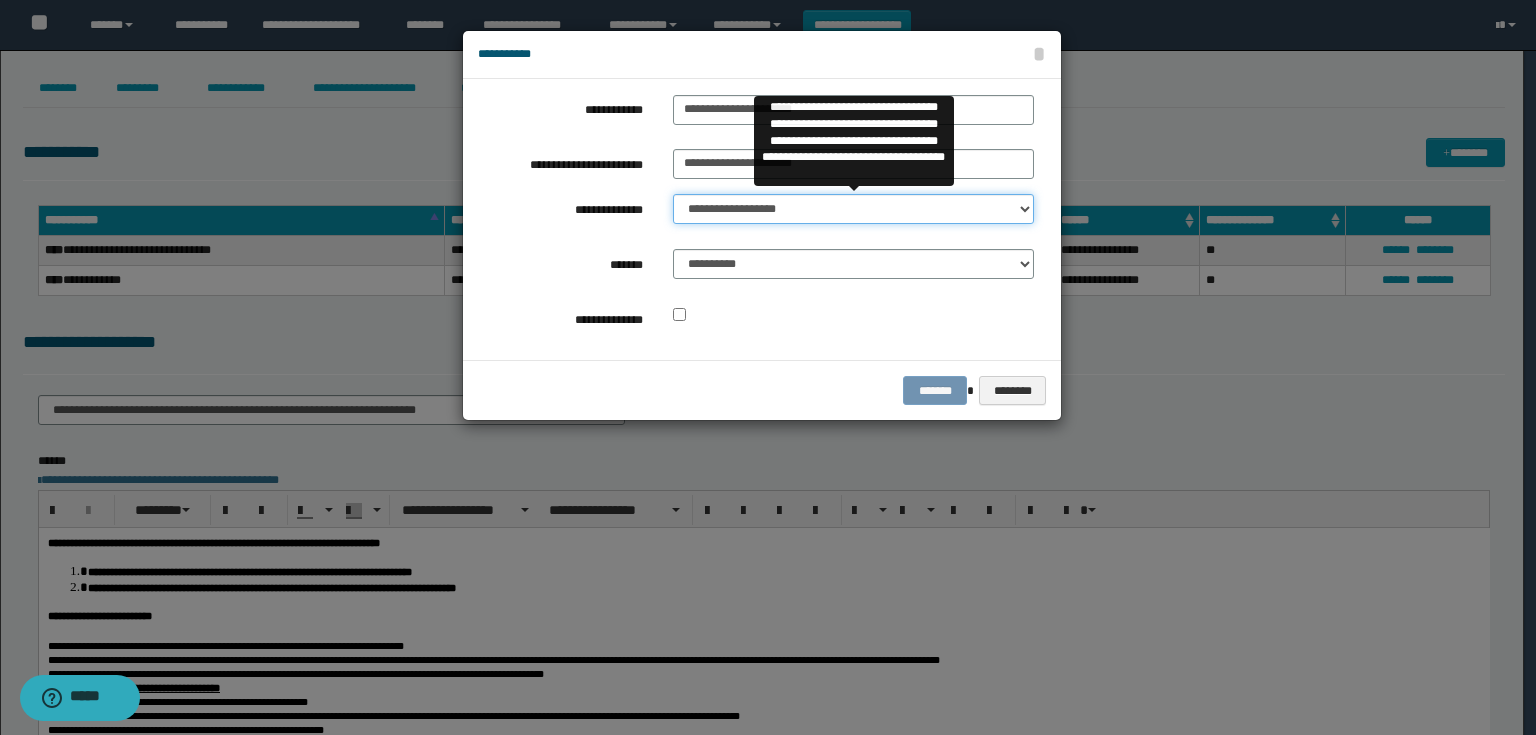 click on "**********" at bounding box center (853, 209) 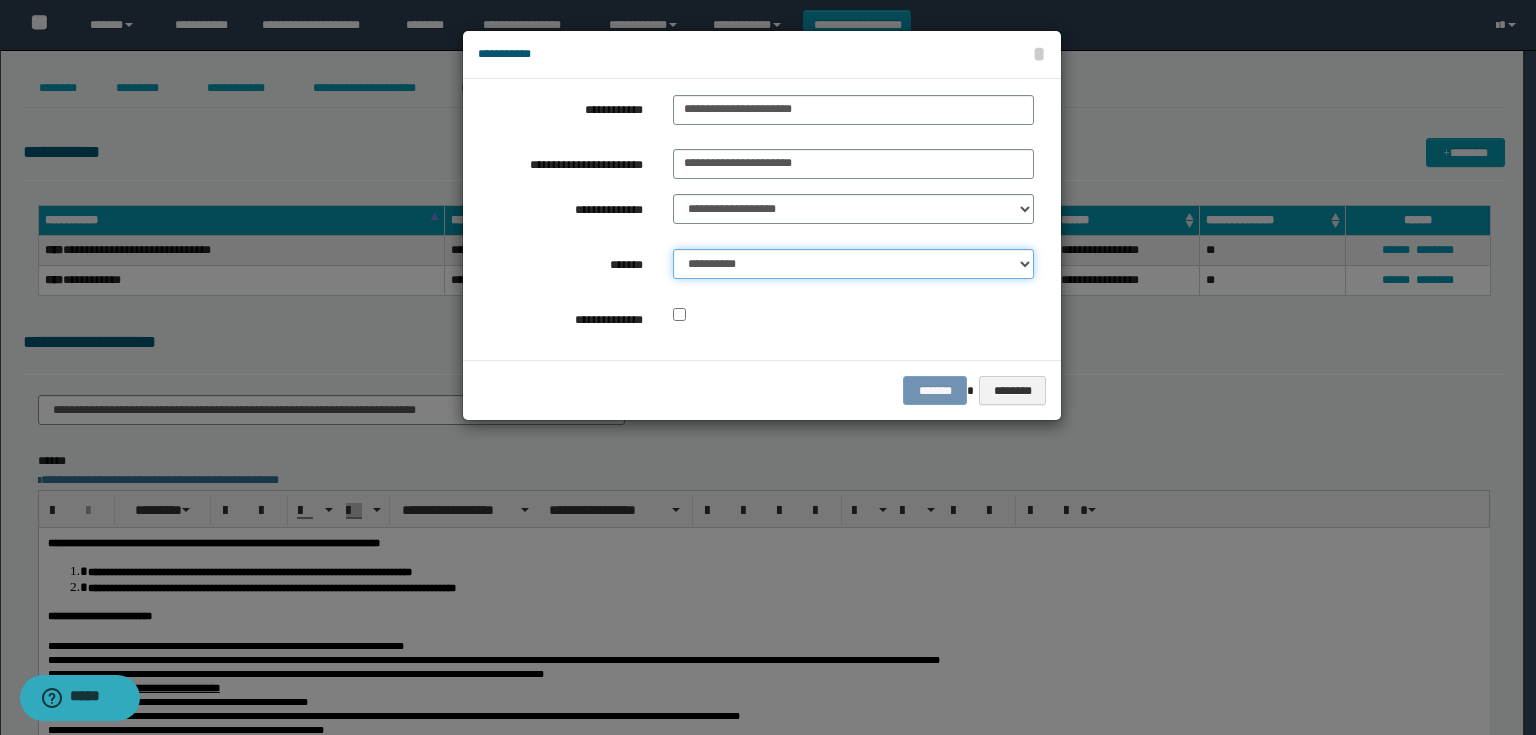 click on "**********" at bounding box center (853, 264) 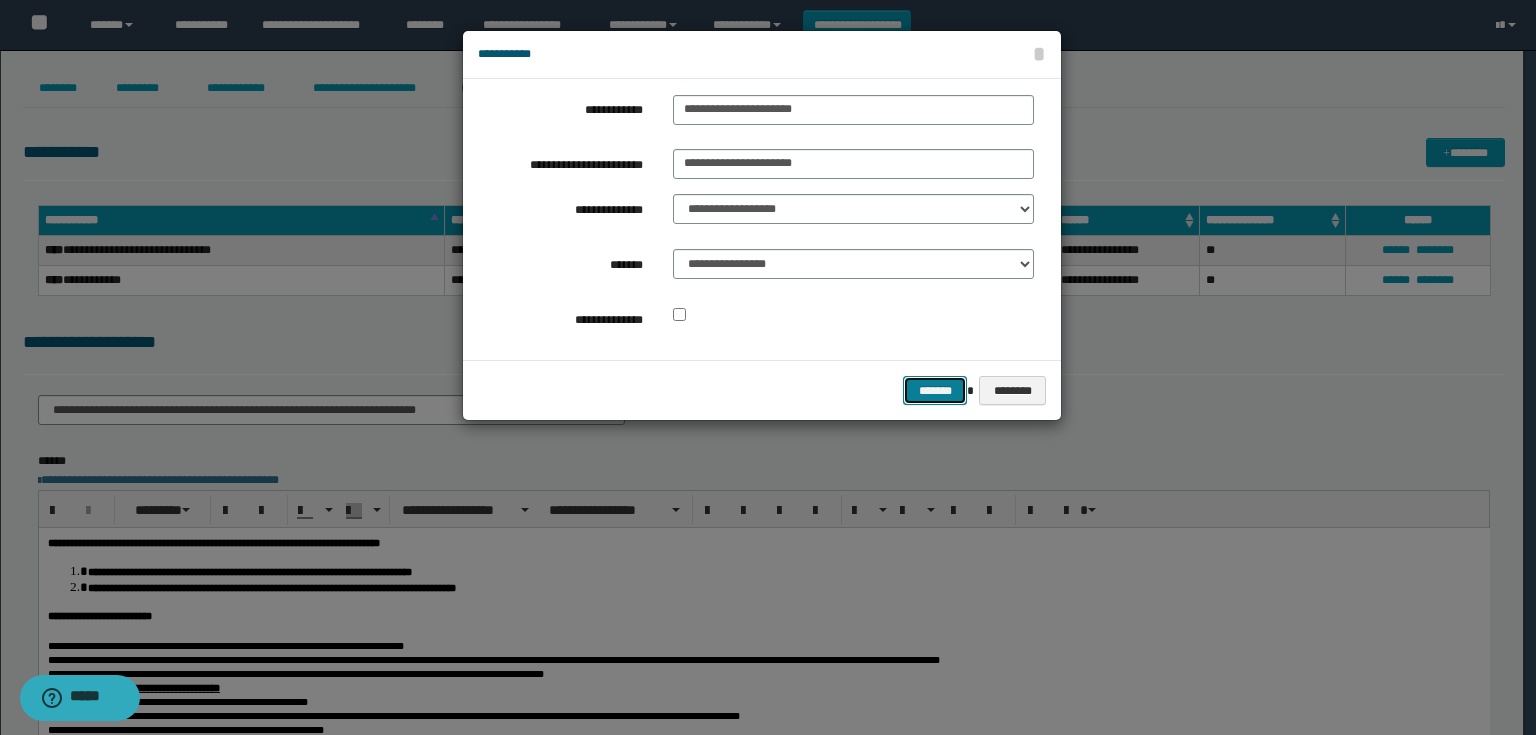 click on "*******" at bounding box center (935, 391) 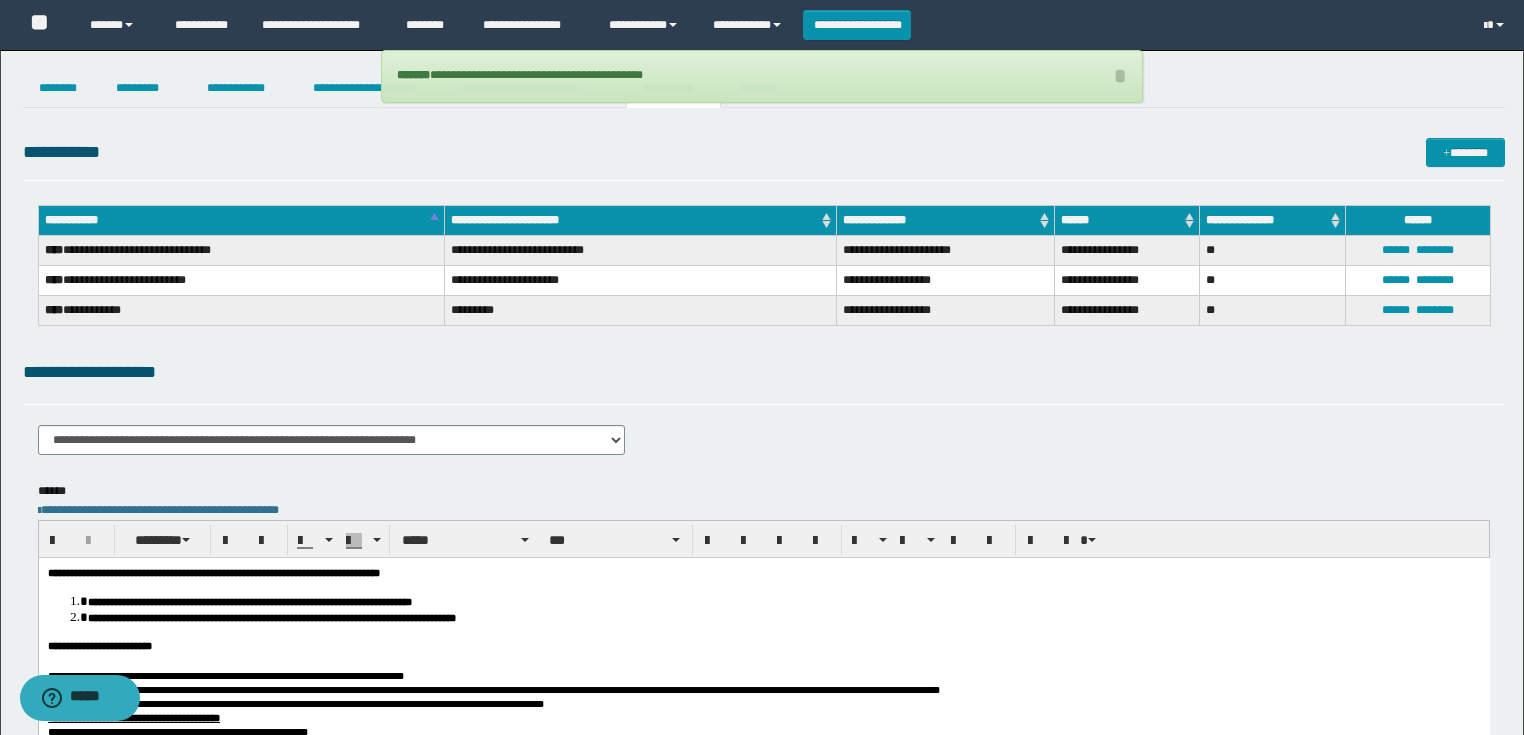 click on "**********" at bounding box center (225, 675) 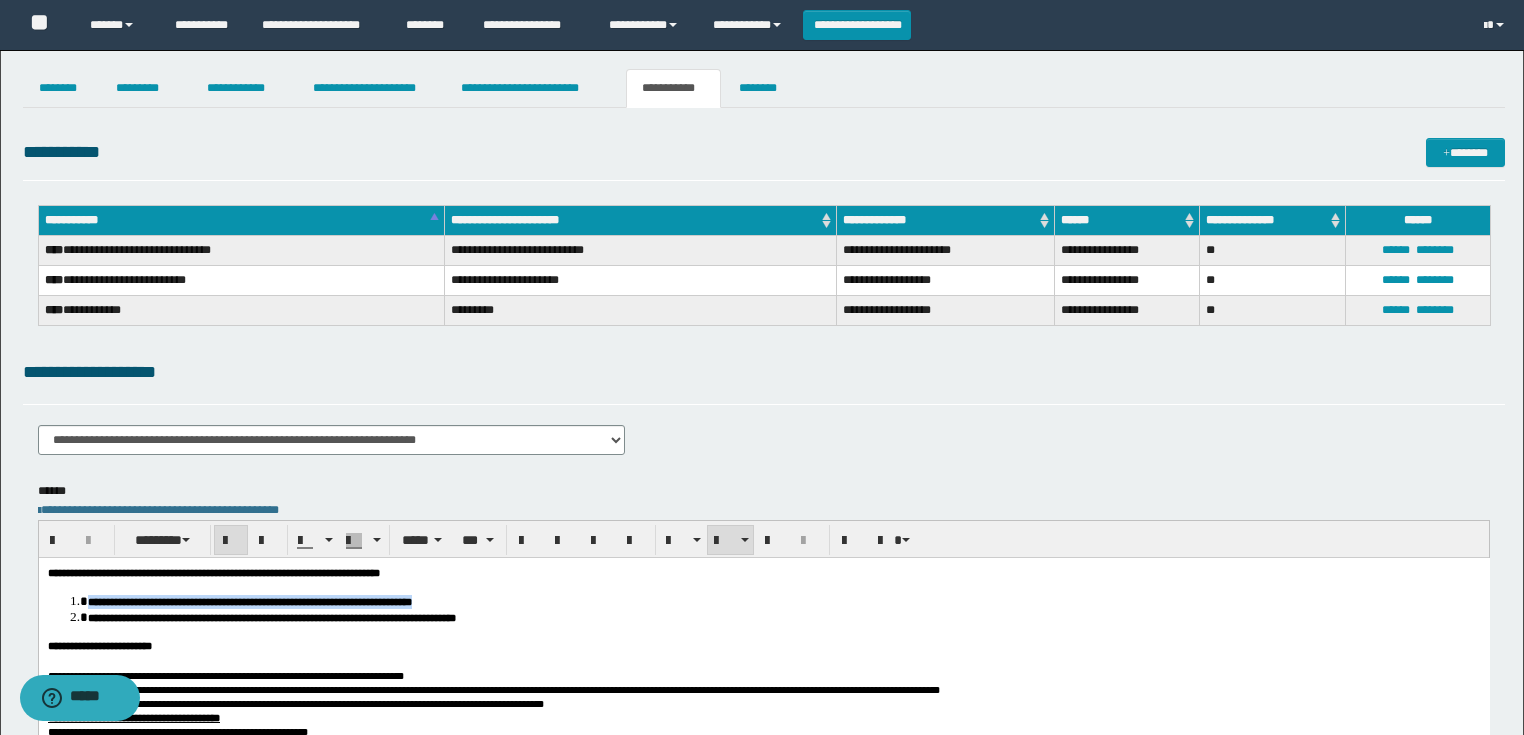 drag, startPoint x: 622, startPoint y: 597, endPoint x: 90, endPoint y: 607, distance: 532.094 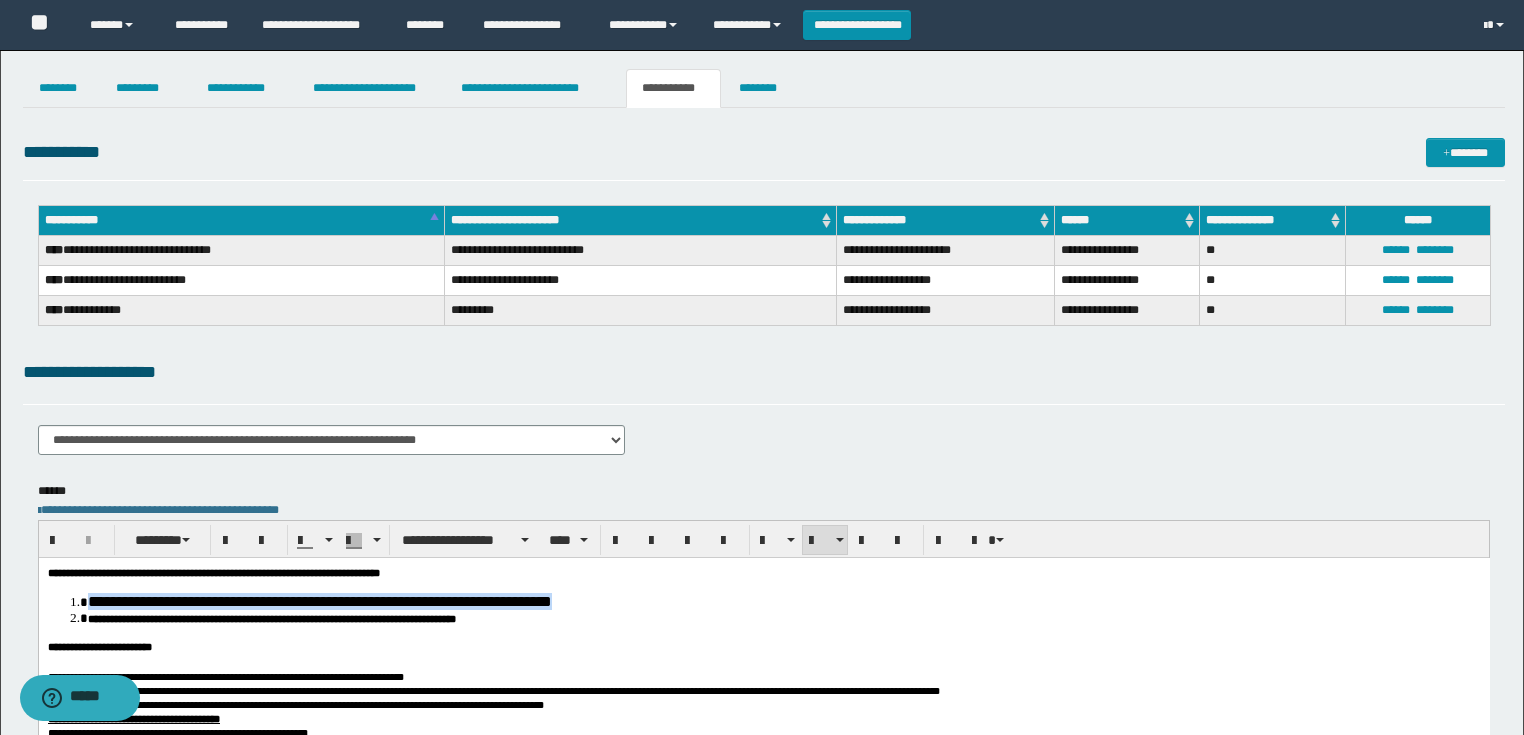 drag, startPoint x: 825, startPoint y: 600, endPoint x: 346, endPoint y: 565, distance: 480.277 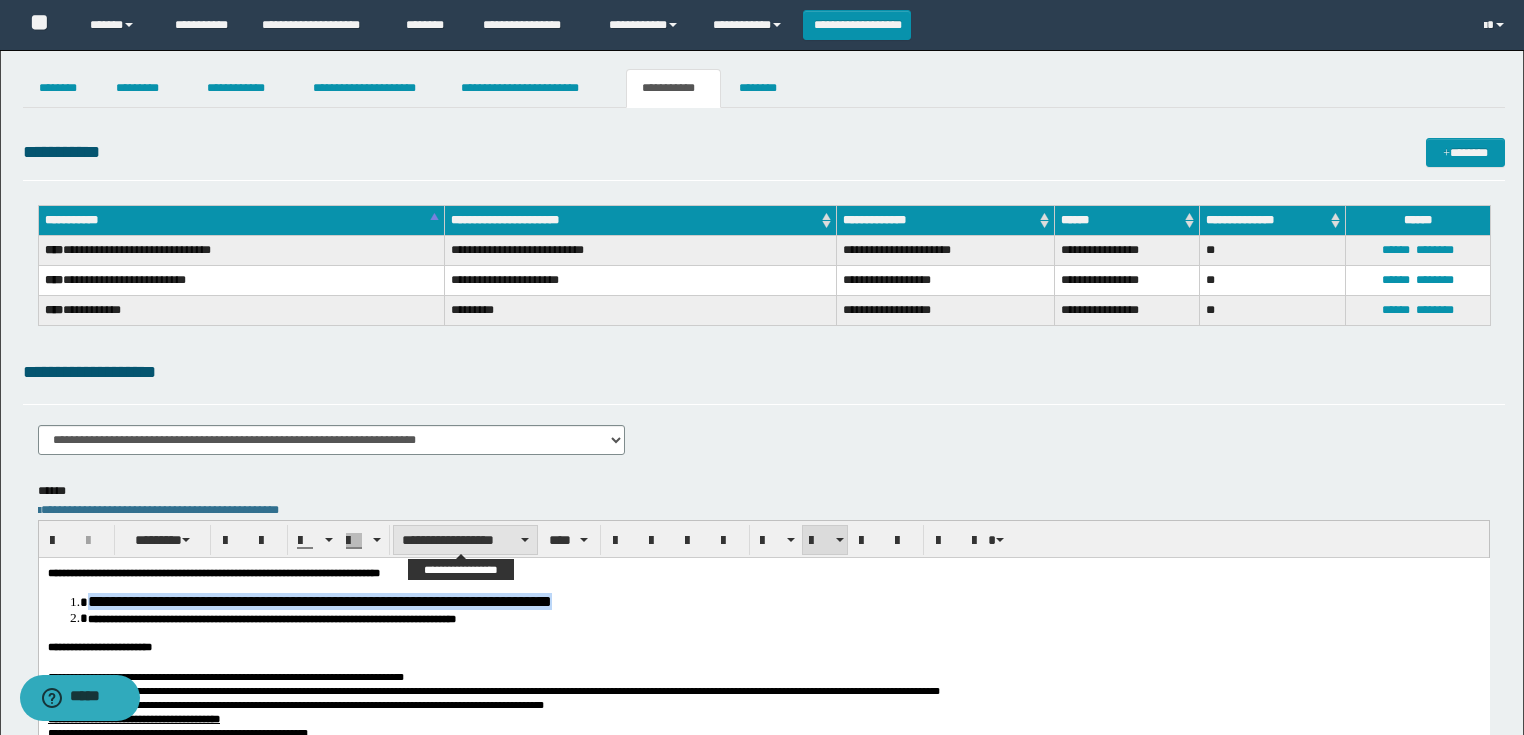click on "**********" at bounding box center (465, 540) 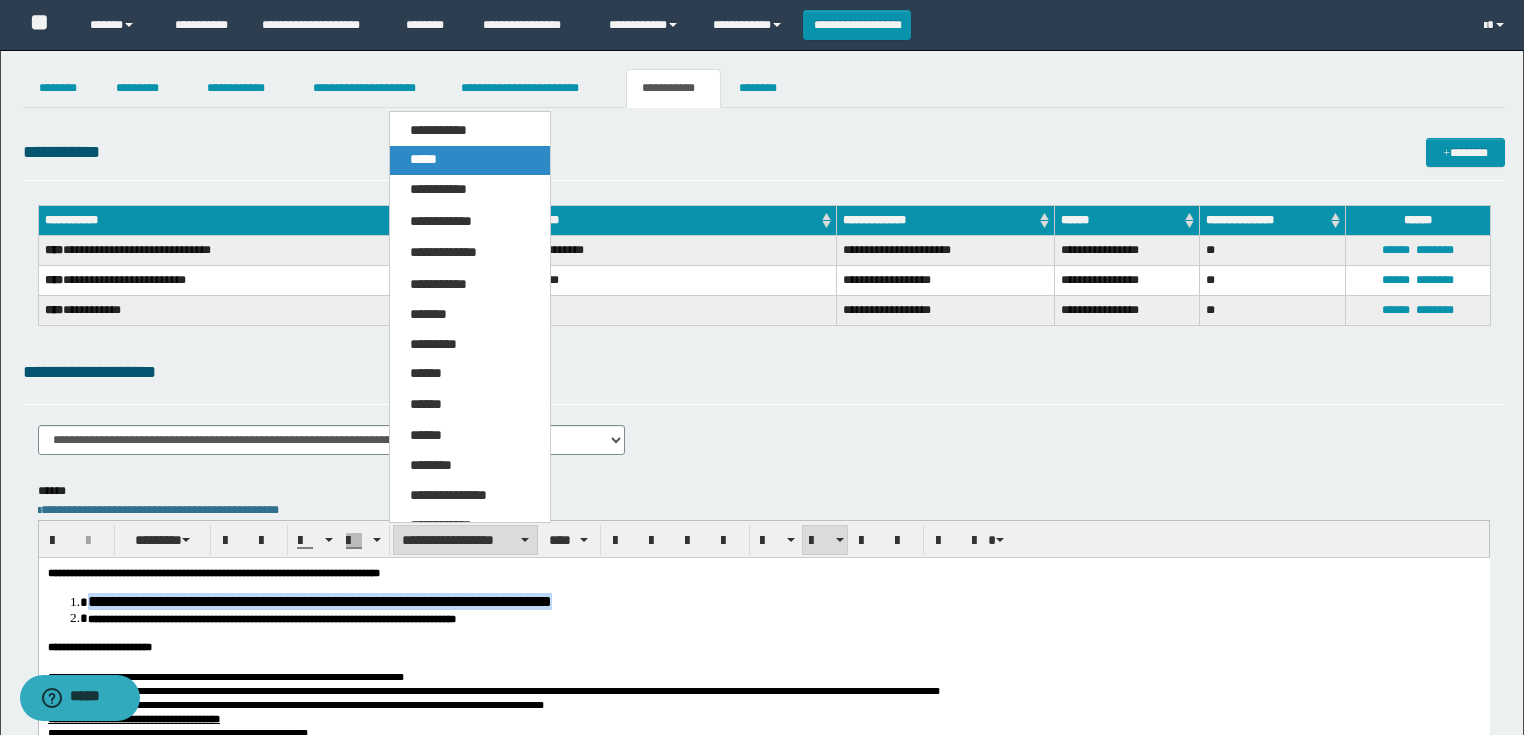 click on "*****" at bounding box center (470, 160) 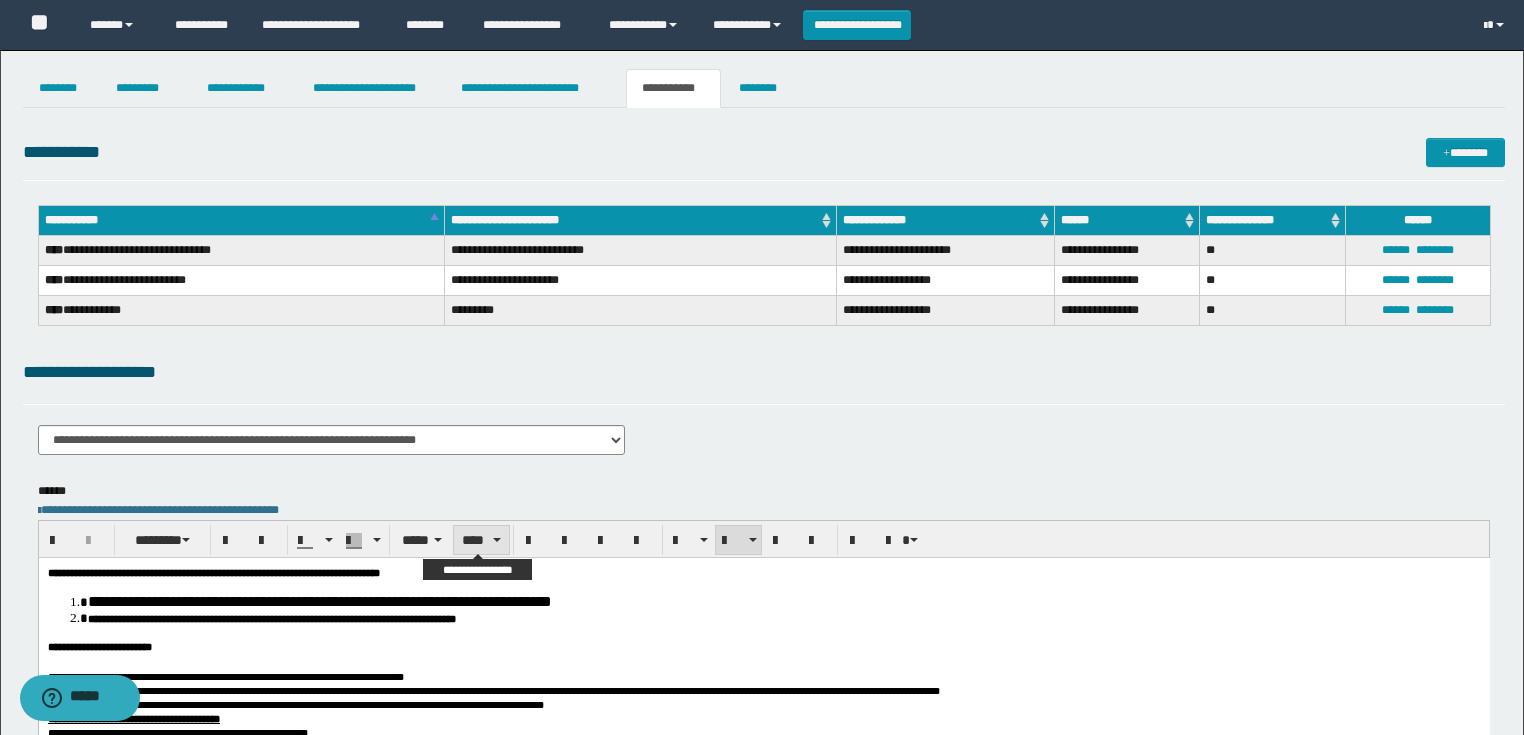 click on "****" at bounding box center (481, 540) 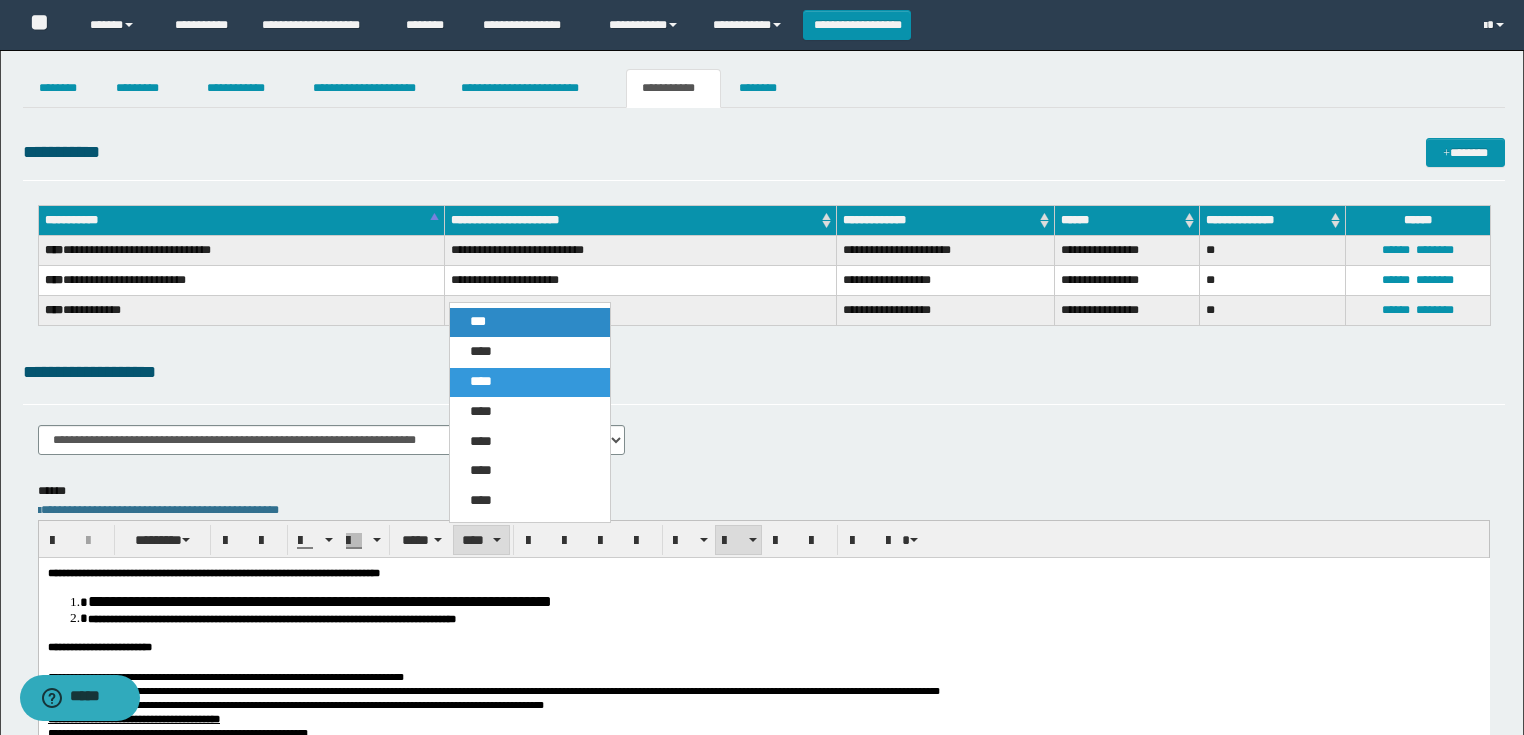 click on "***" at bounding box center (478, 321) 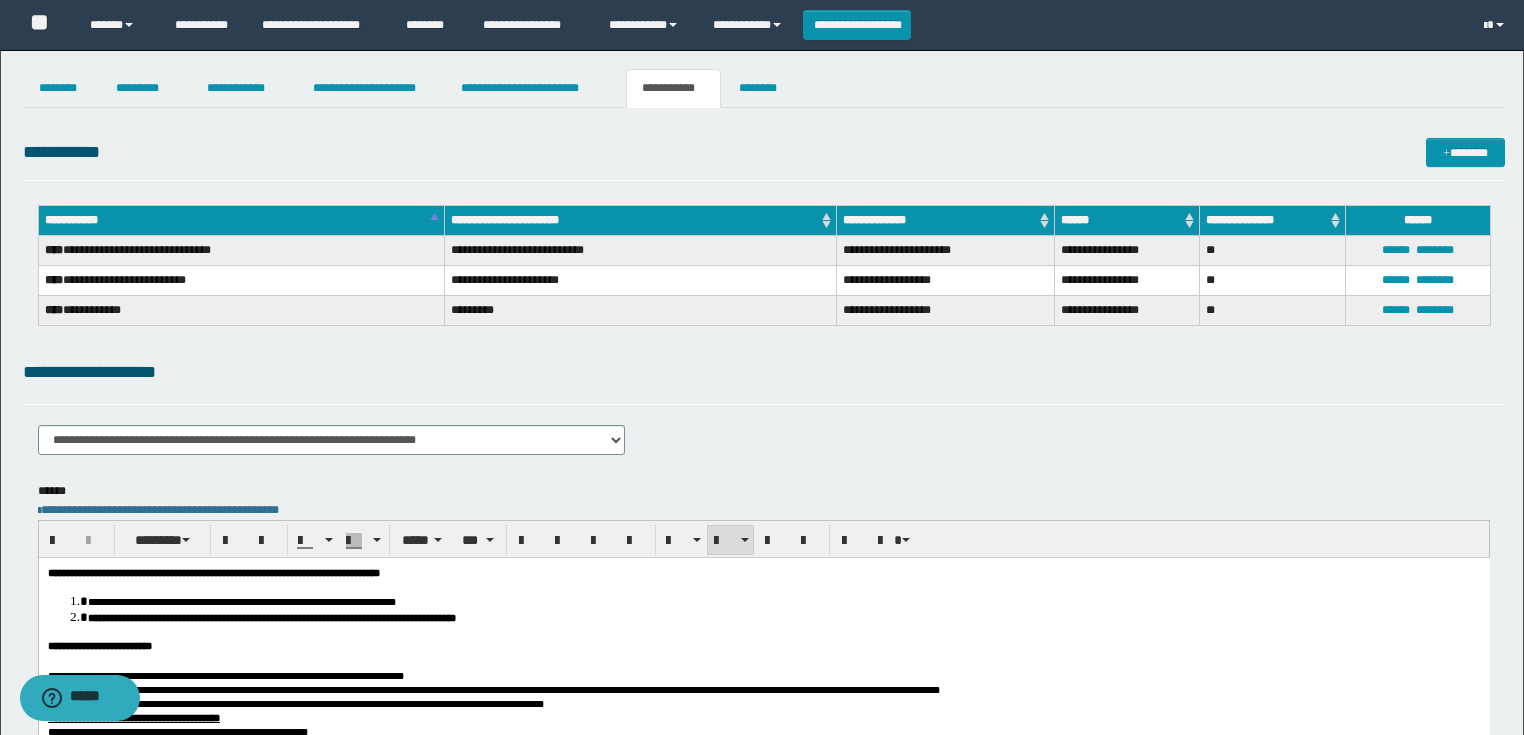 click on "**********" at bounding box center [295, 703] 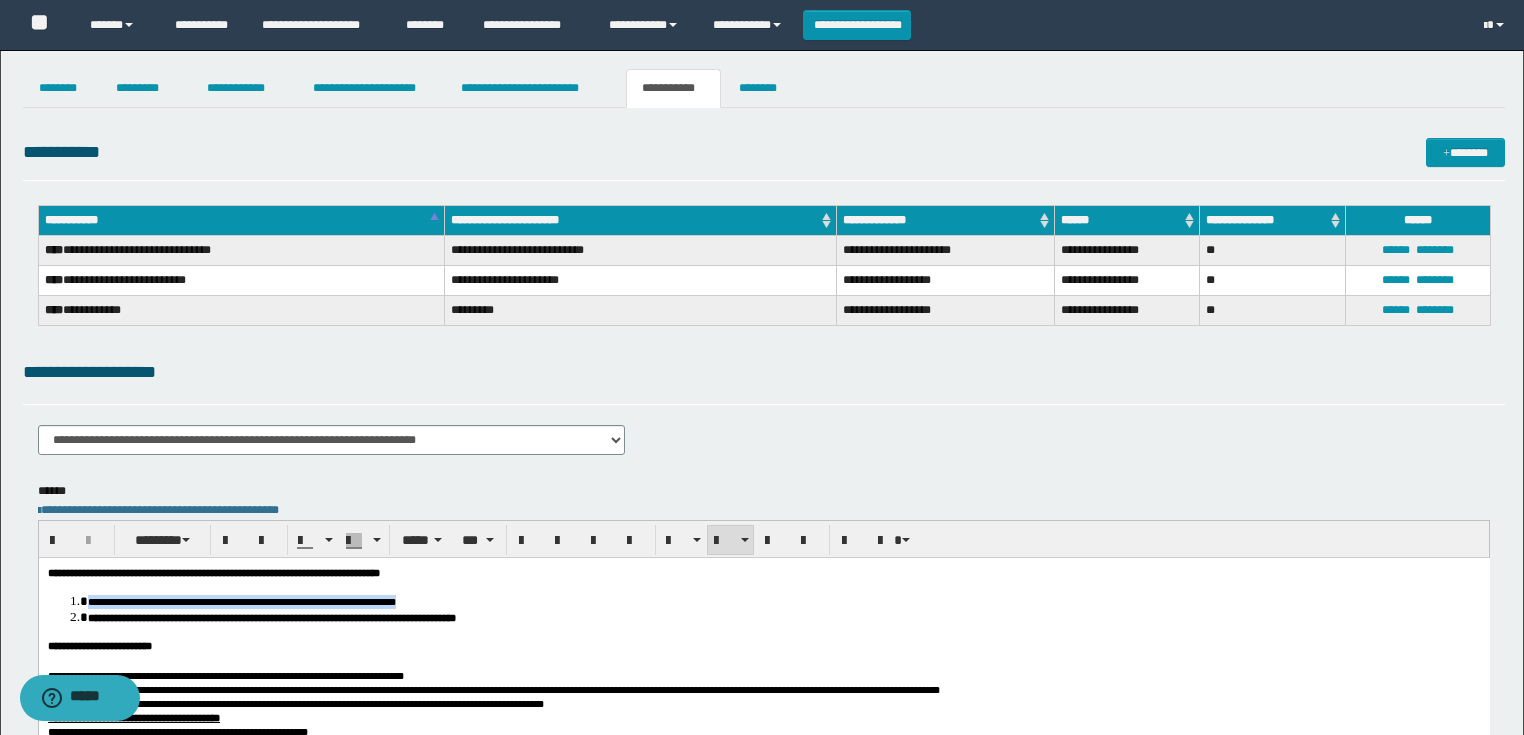 drag, startPoint x: 579, startPoint y: 601, endPoint x: 88, endPoint y: 604, distance: 491.00916 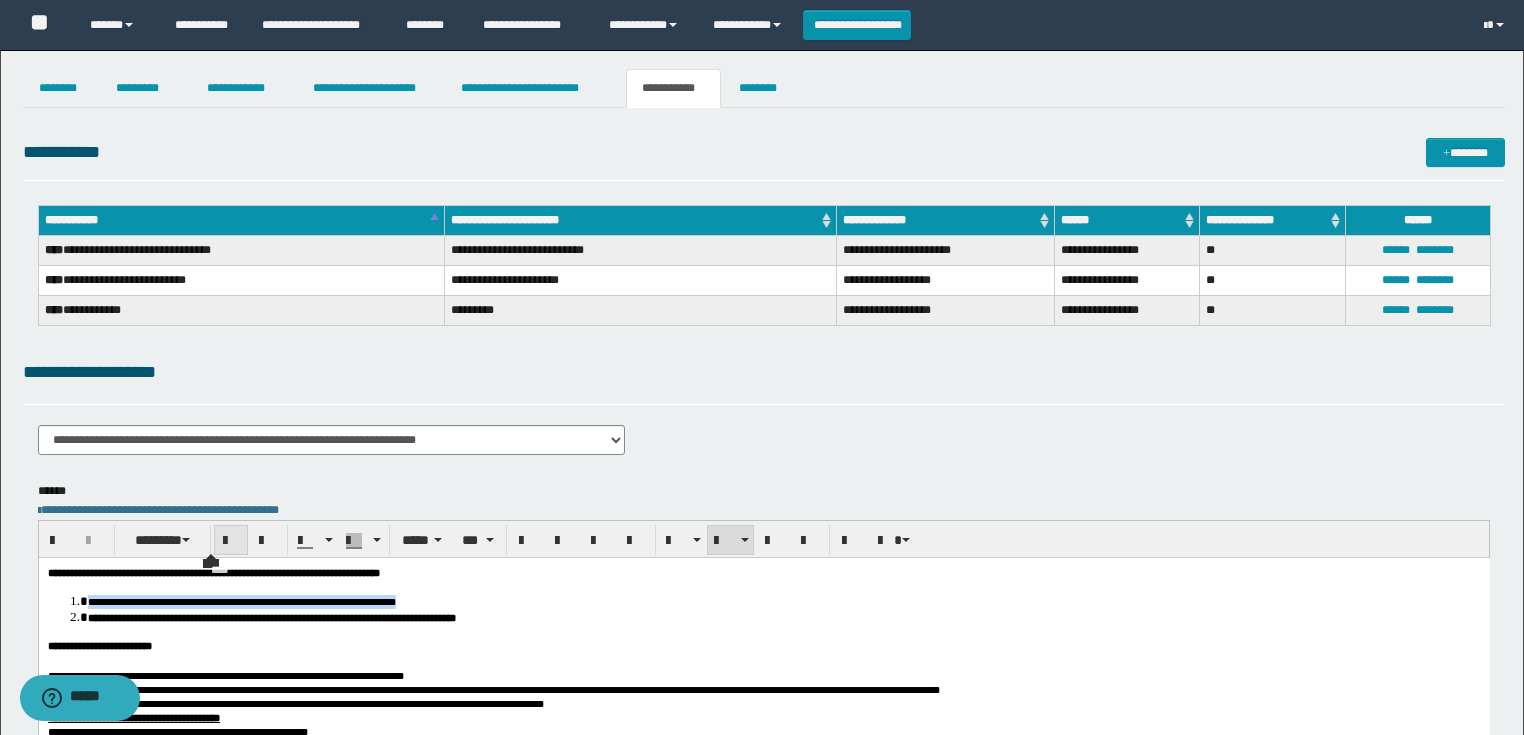 click at bounding box center (231, 541) 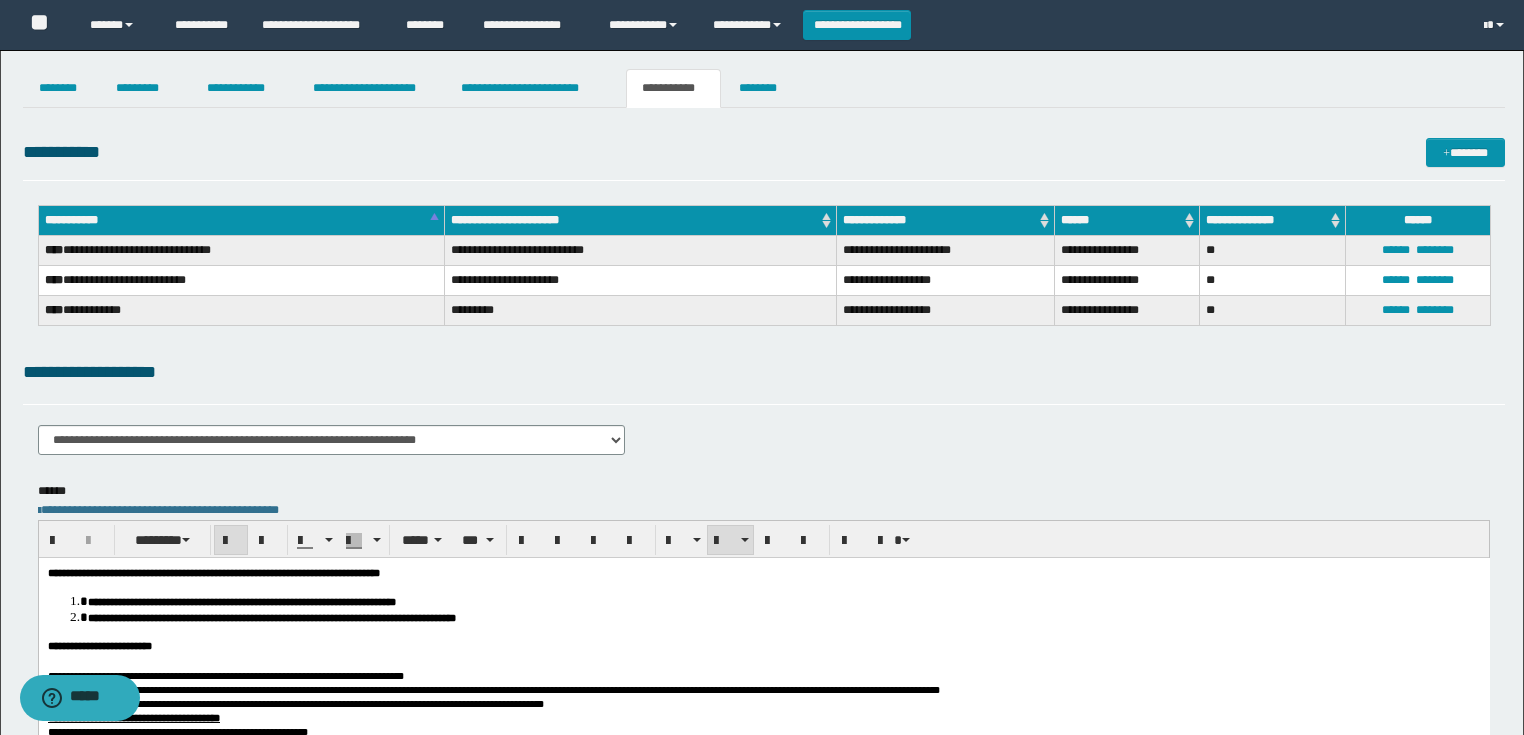 copy on "**********" 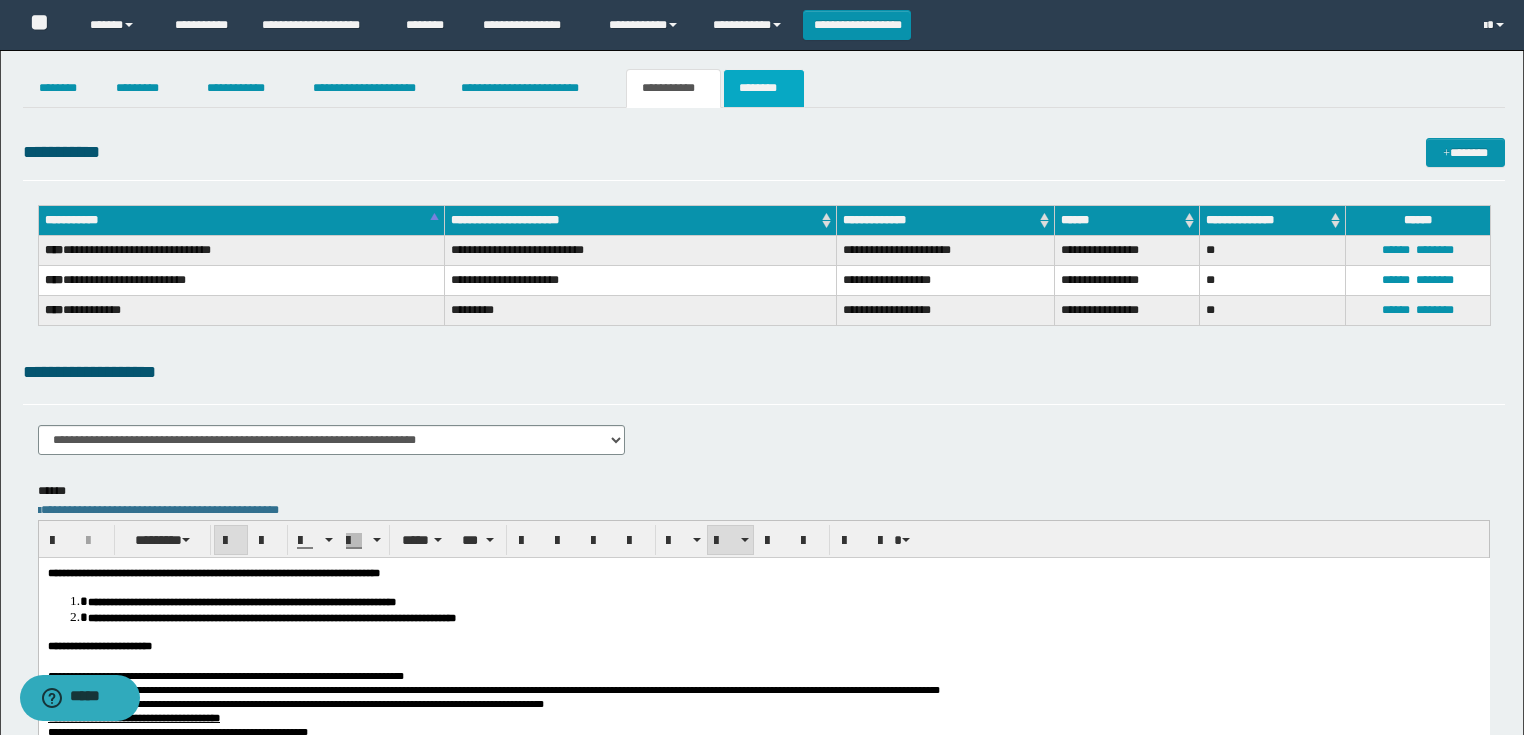 click on "********" at bounding box center [764, 88] 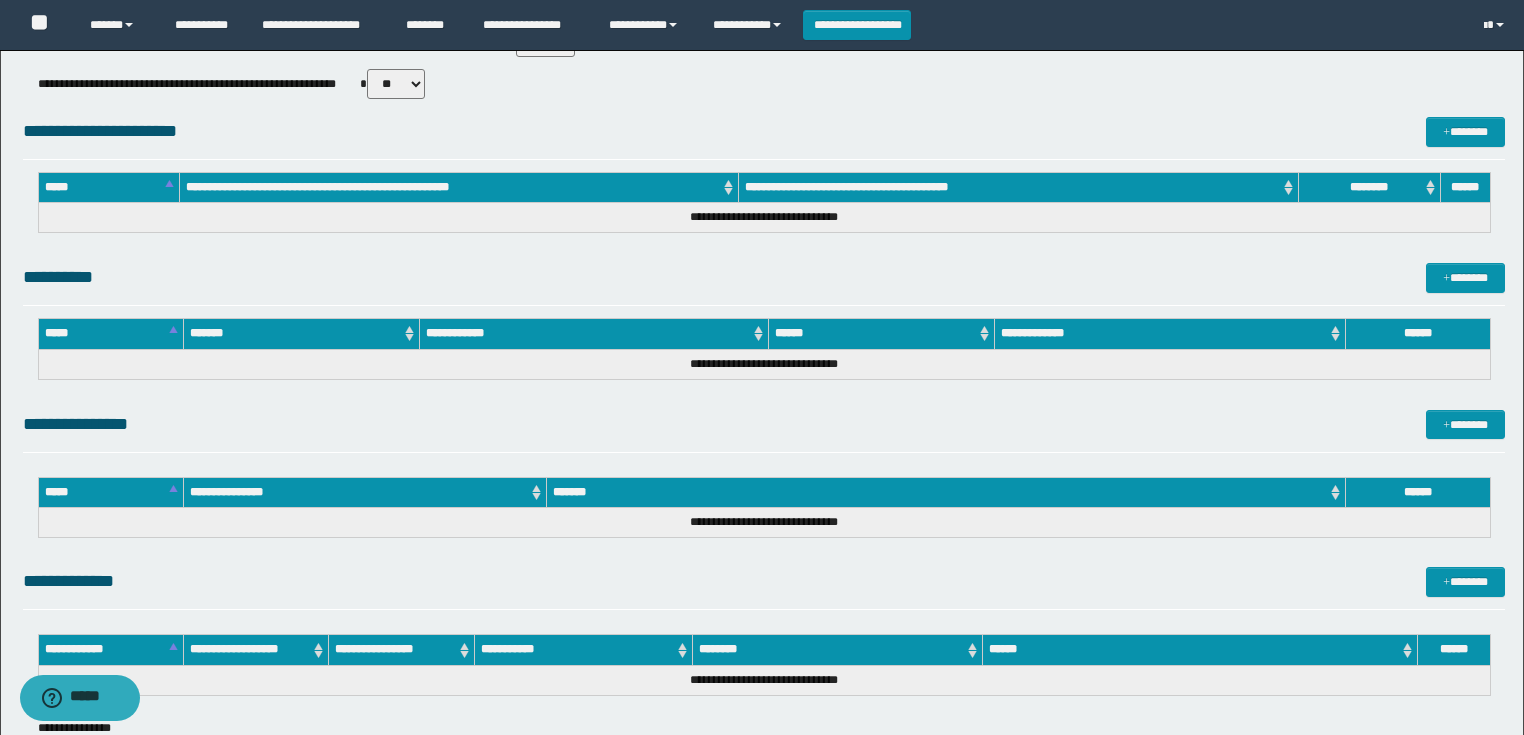 scroll, scrollTop: 800, scrollLeft: 0, axis: vertical 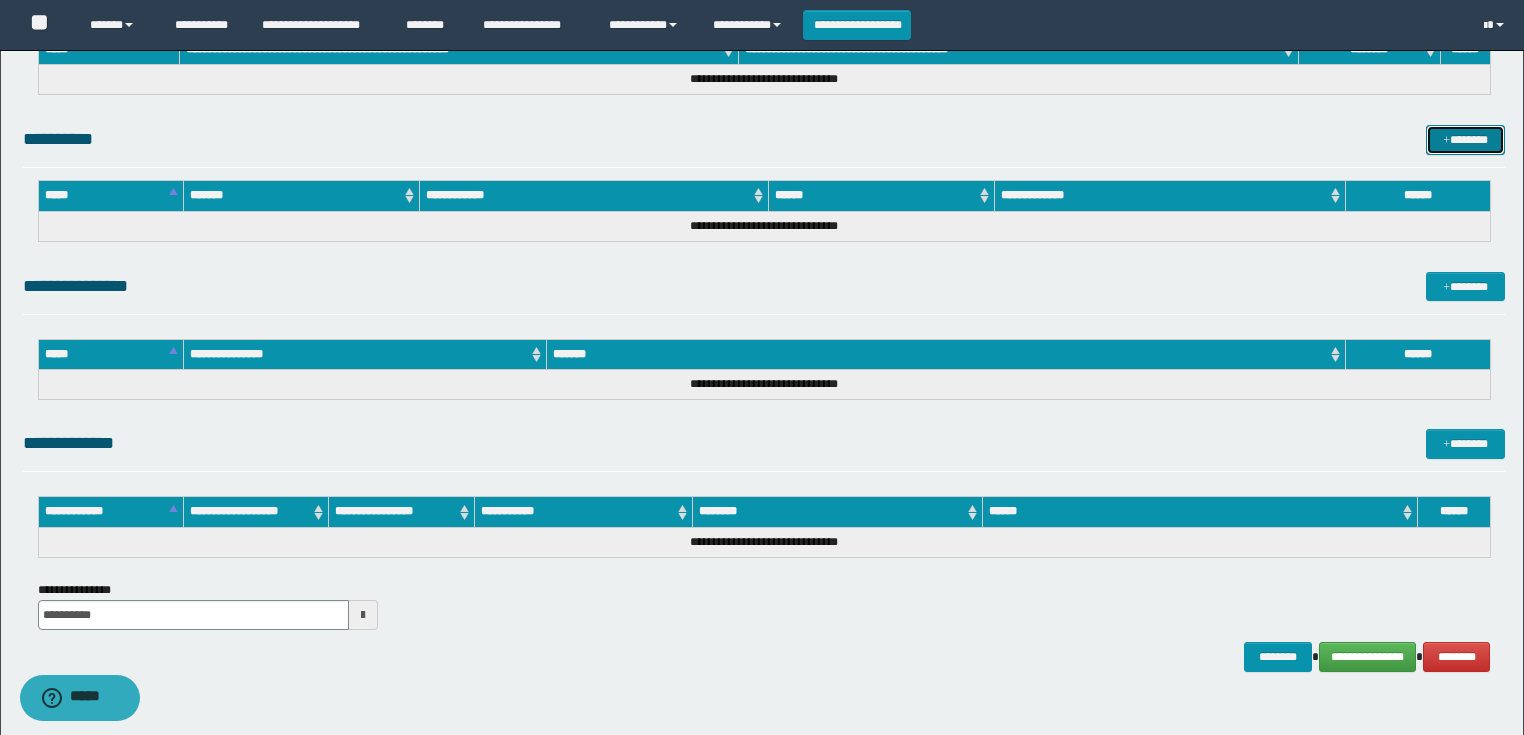 click on "*******" at bounding box center [1465, 140] 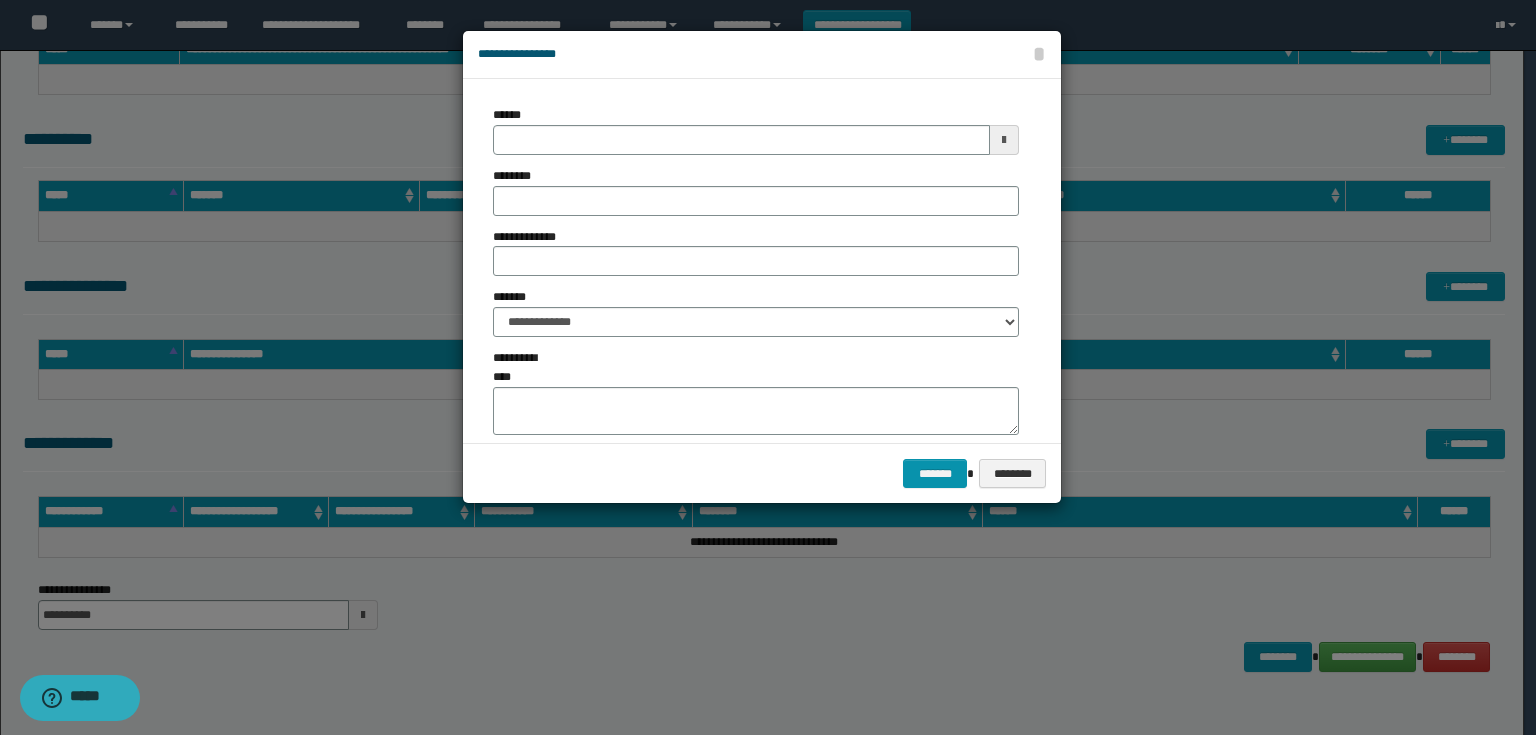 type on "**********" 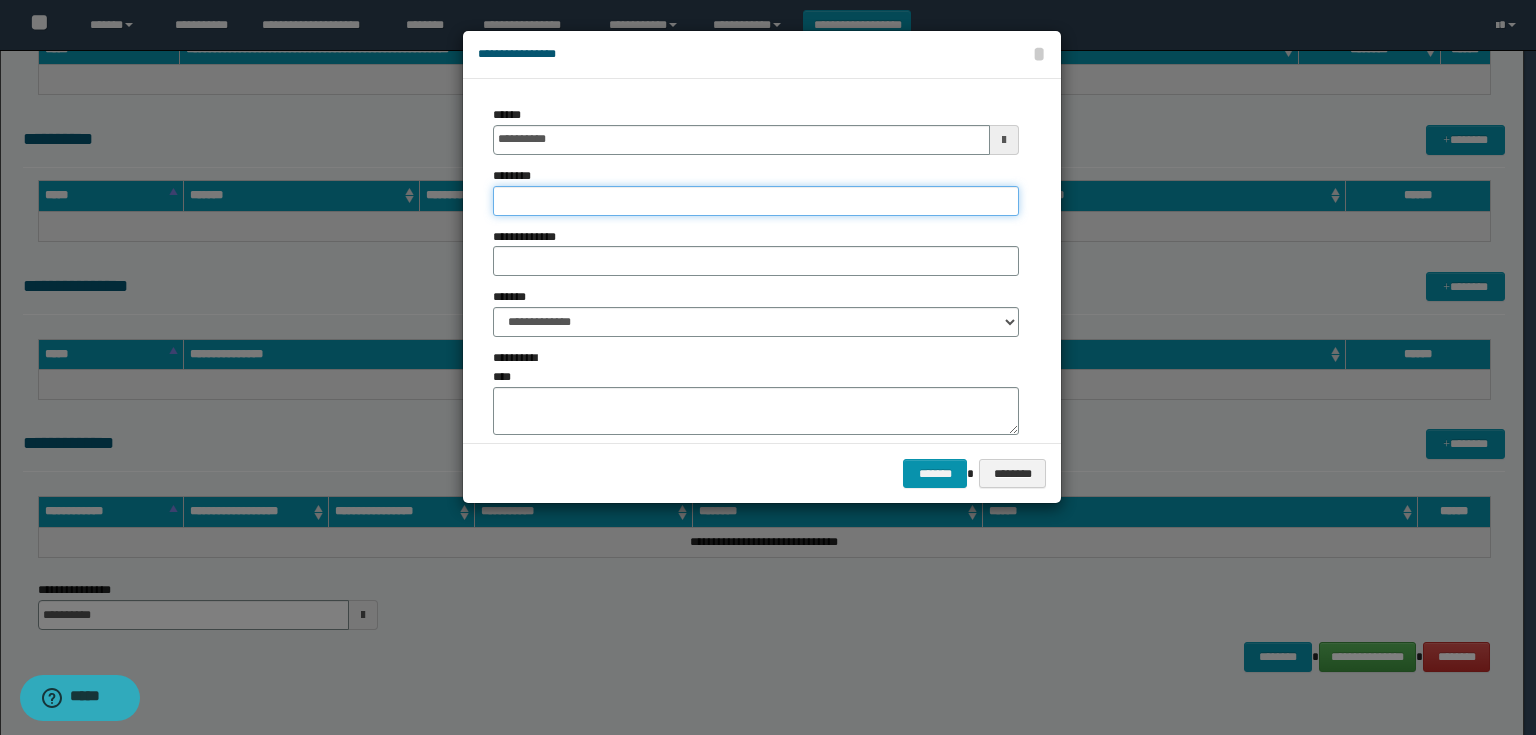 click on "********" at bounding box center (756, 201) 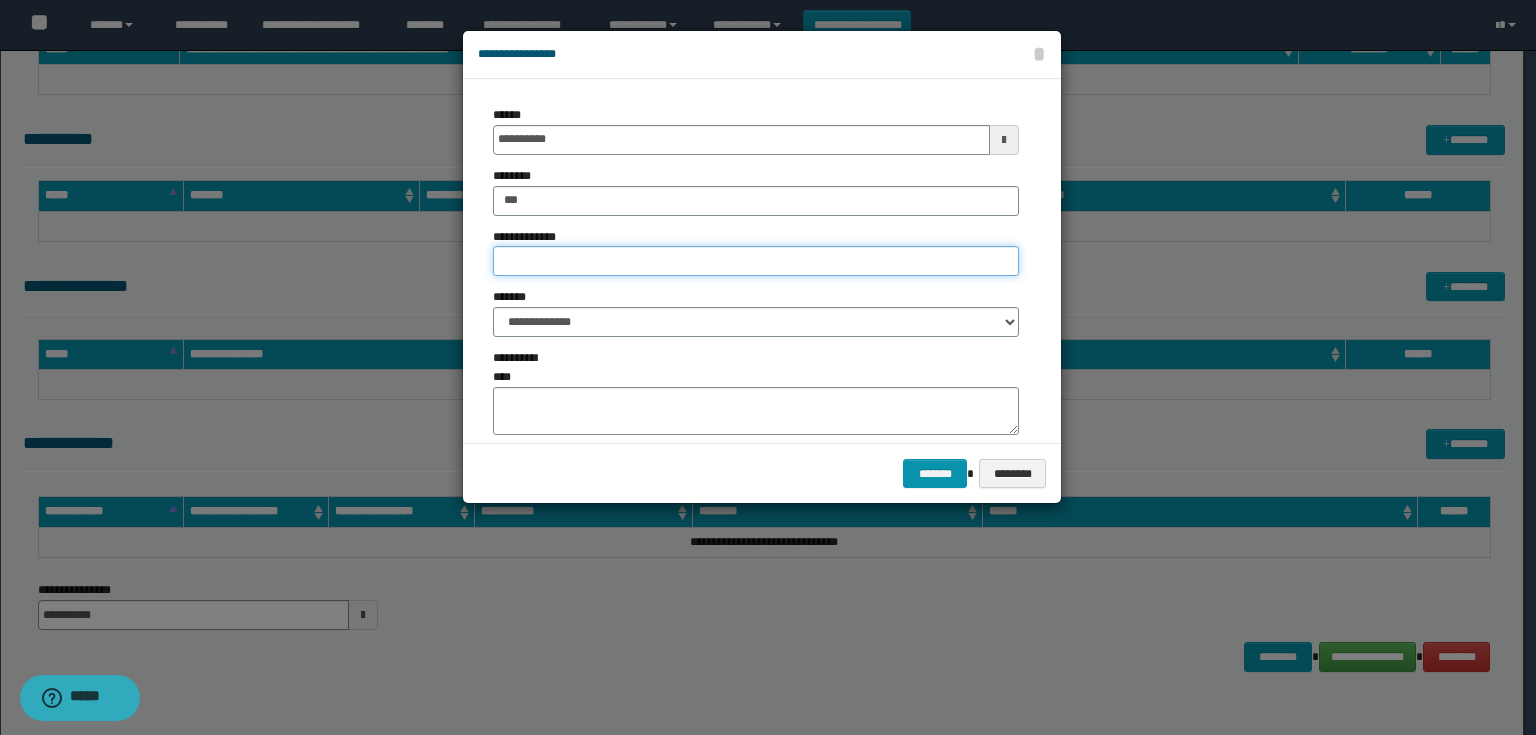 click on "**********" at bounding box center (756, 261) 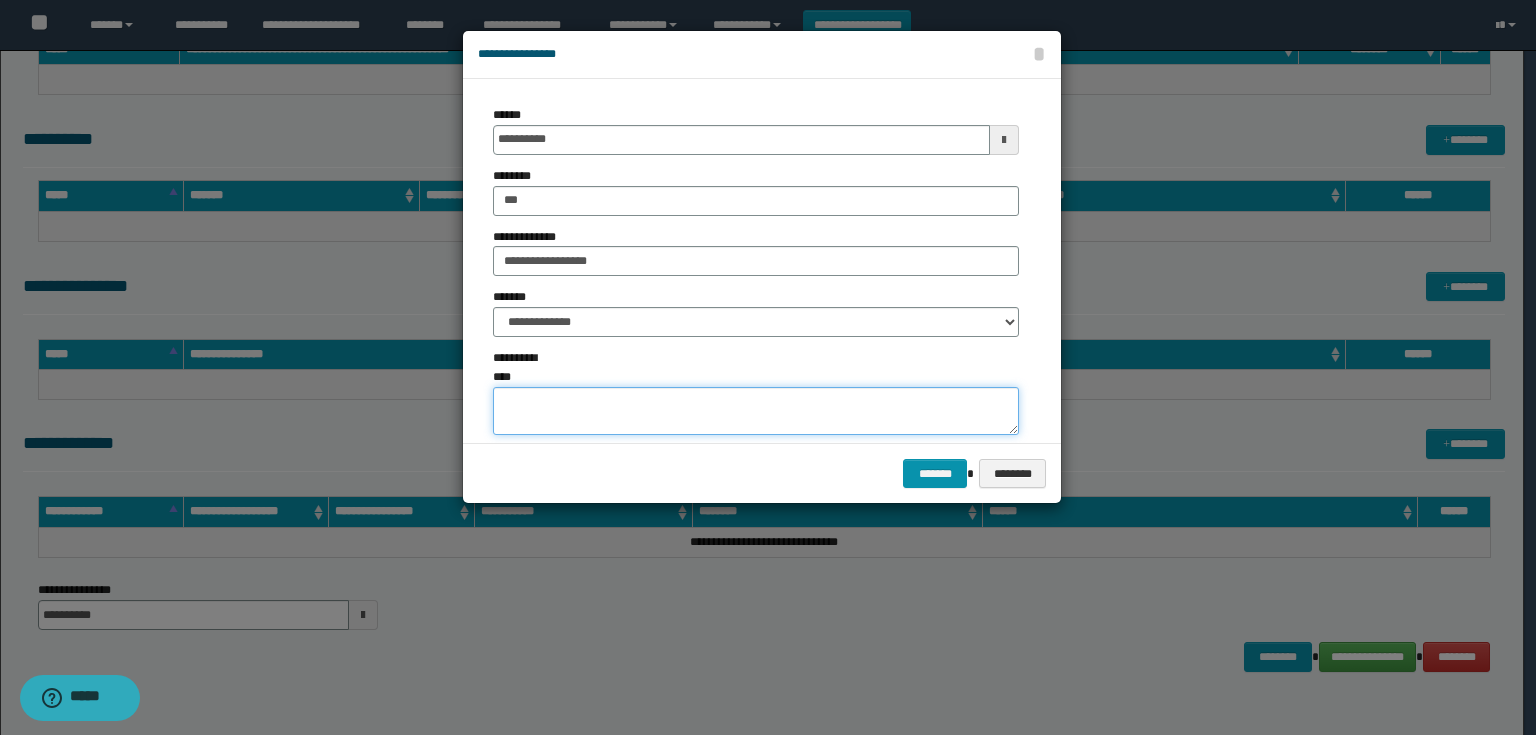 click on "**********" at bounding box center (756, 411) 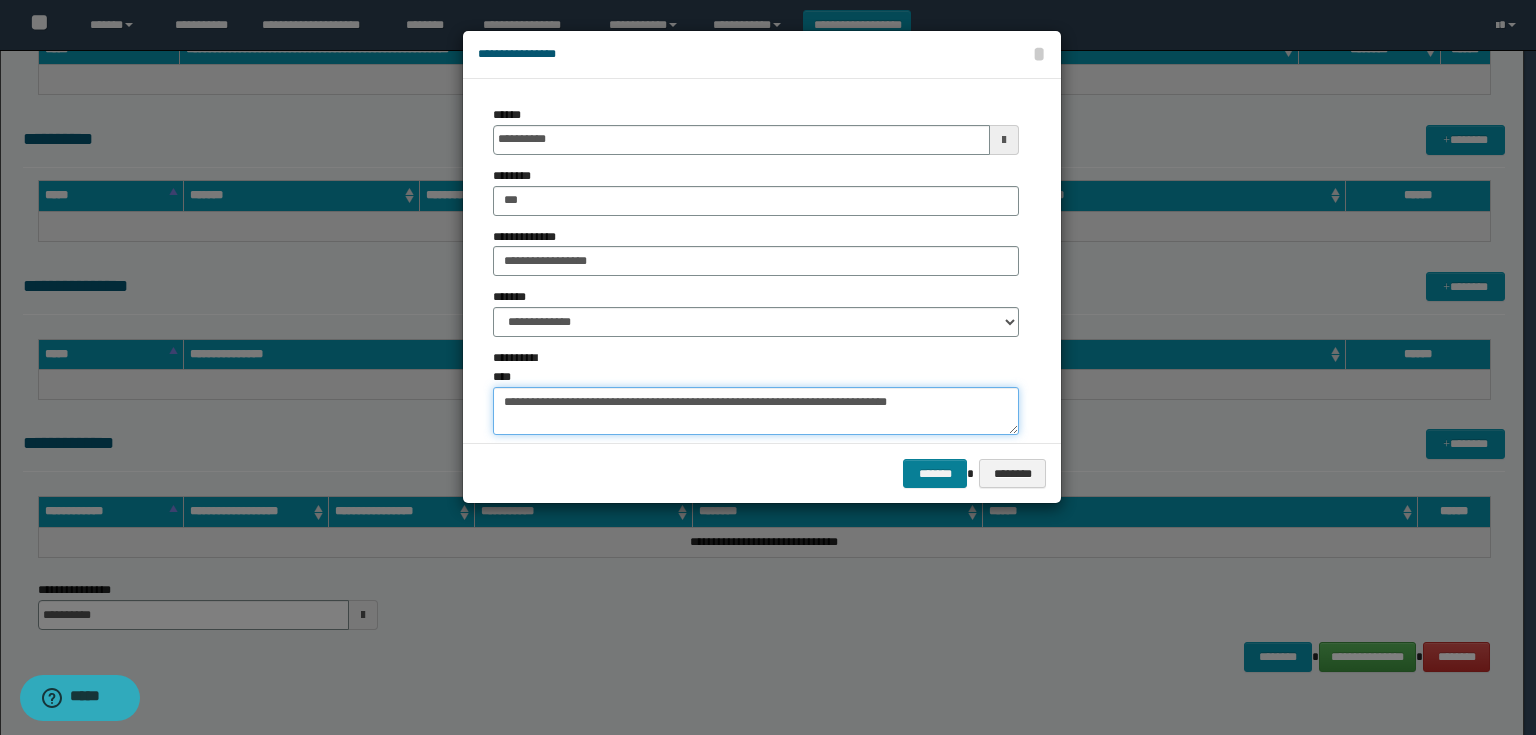 type on "**********" 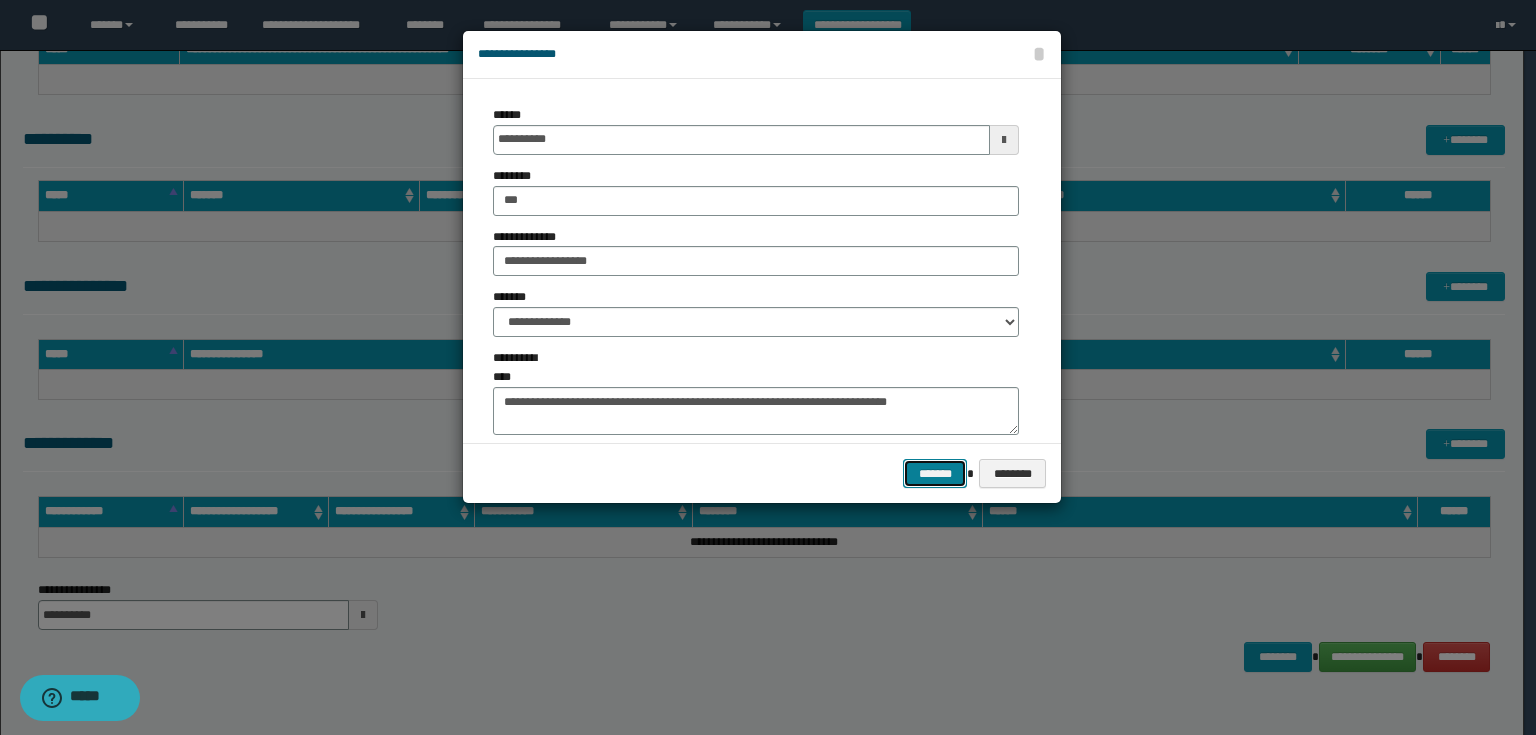 click on "*******" at bounding box center [935, 474] 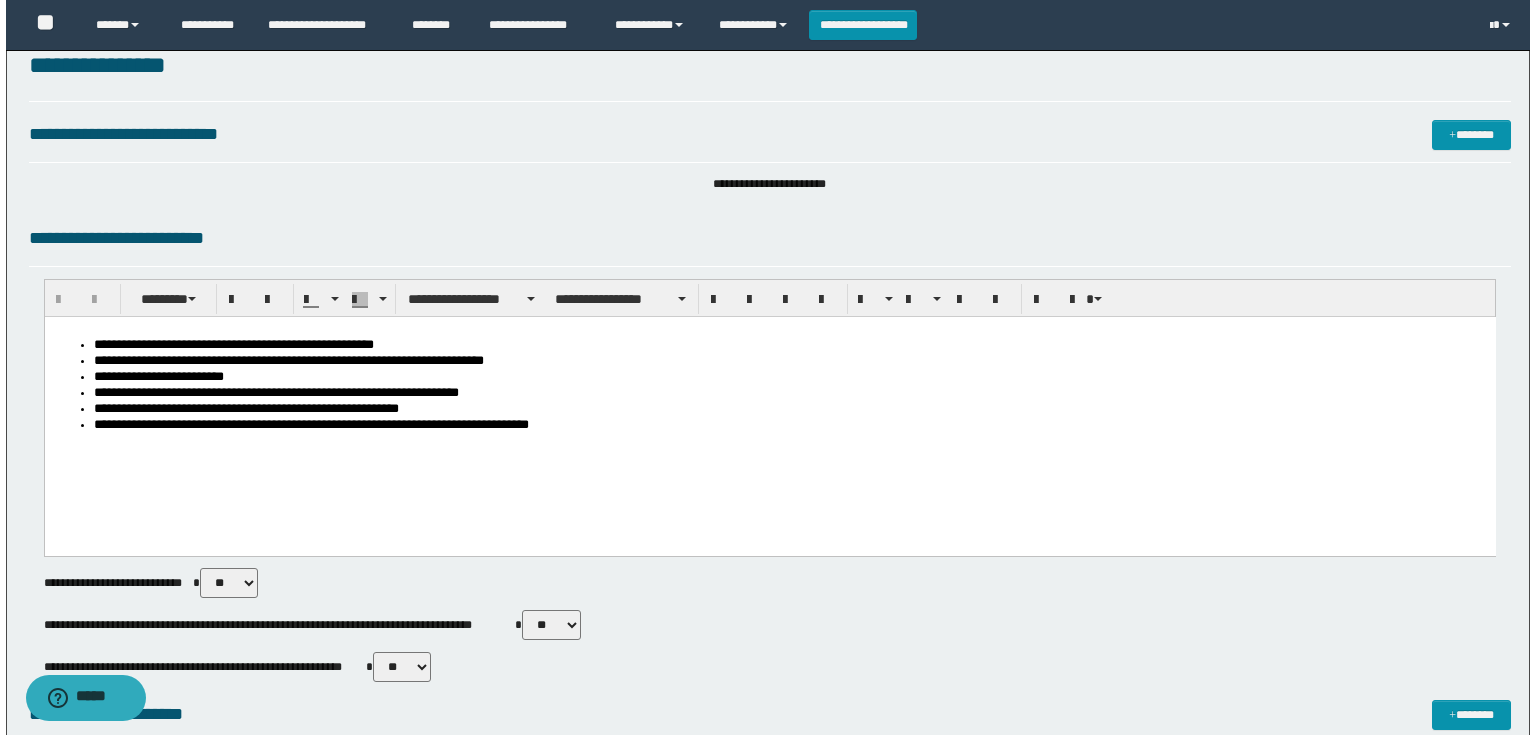 scroll, scrollTop: 0, scrollLeft: 0, axis: both 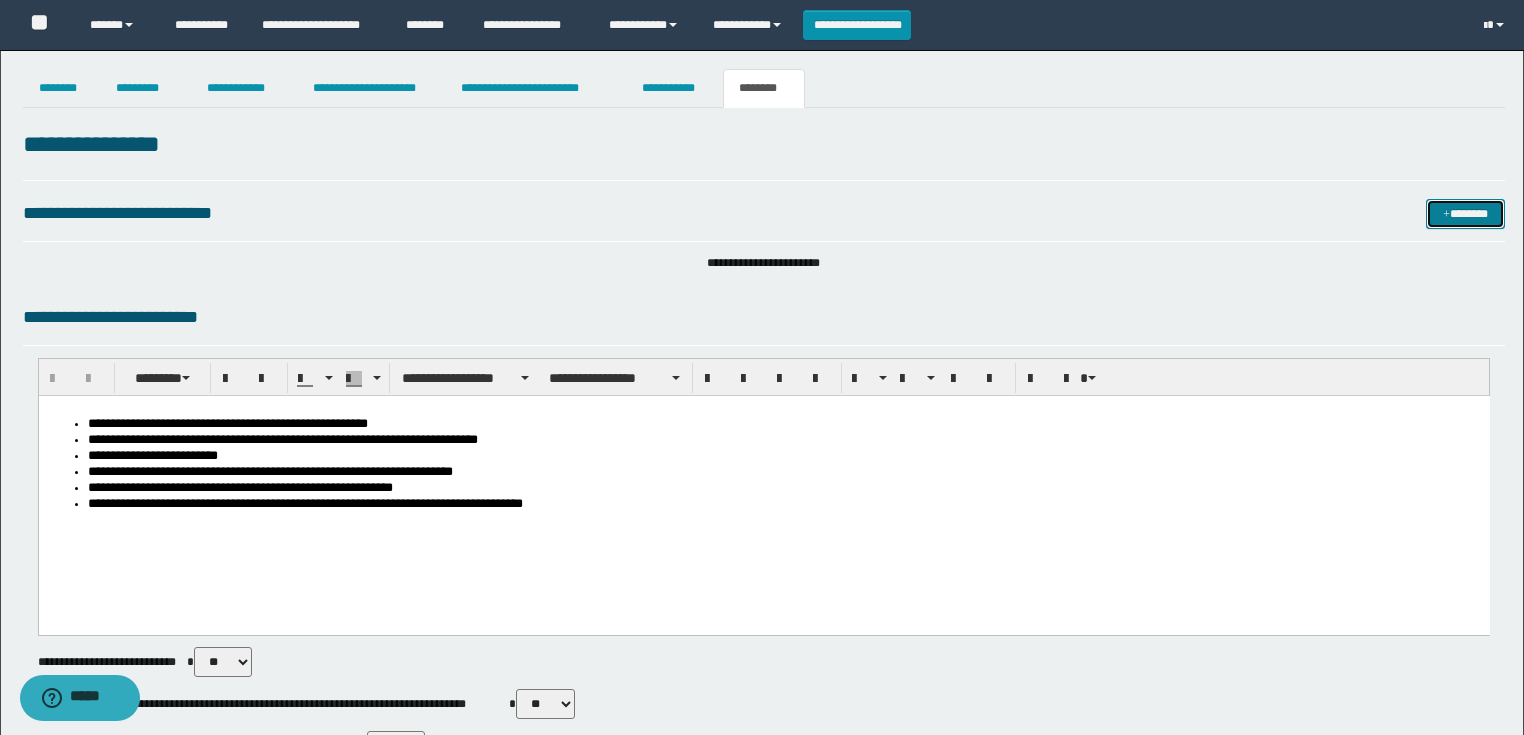 drag, startPoint x: 1451, startPoint y: 218, endPoint x: 1020, endPoint y: 140, distance: 438.00113 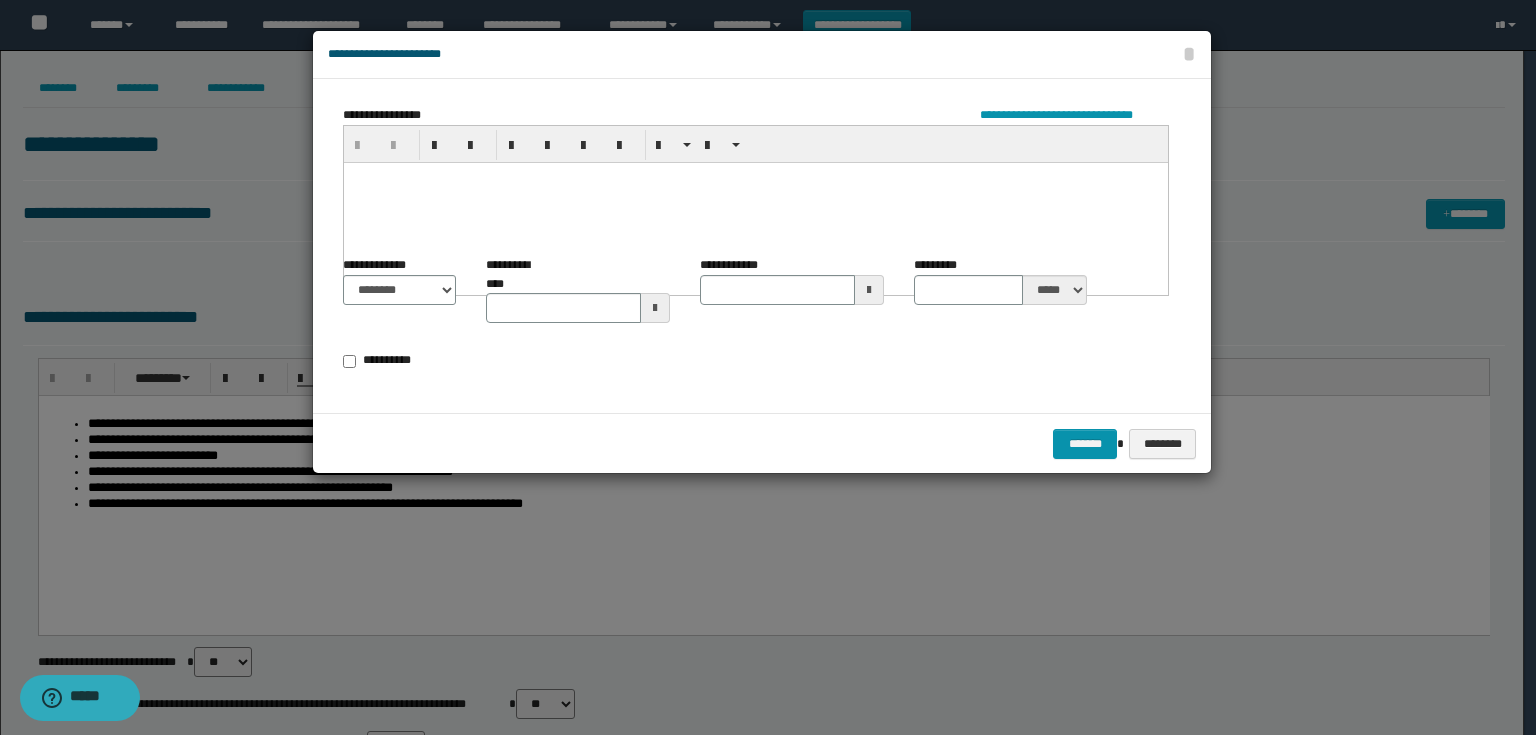 click at bounding box center [756, 202] 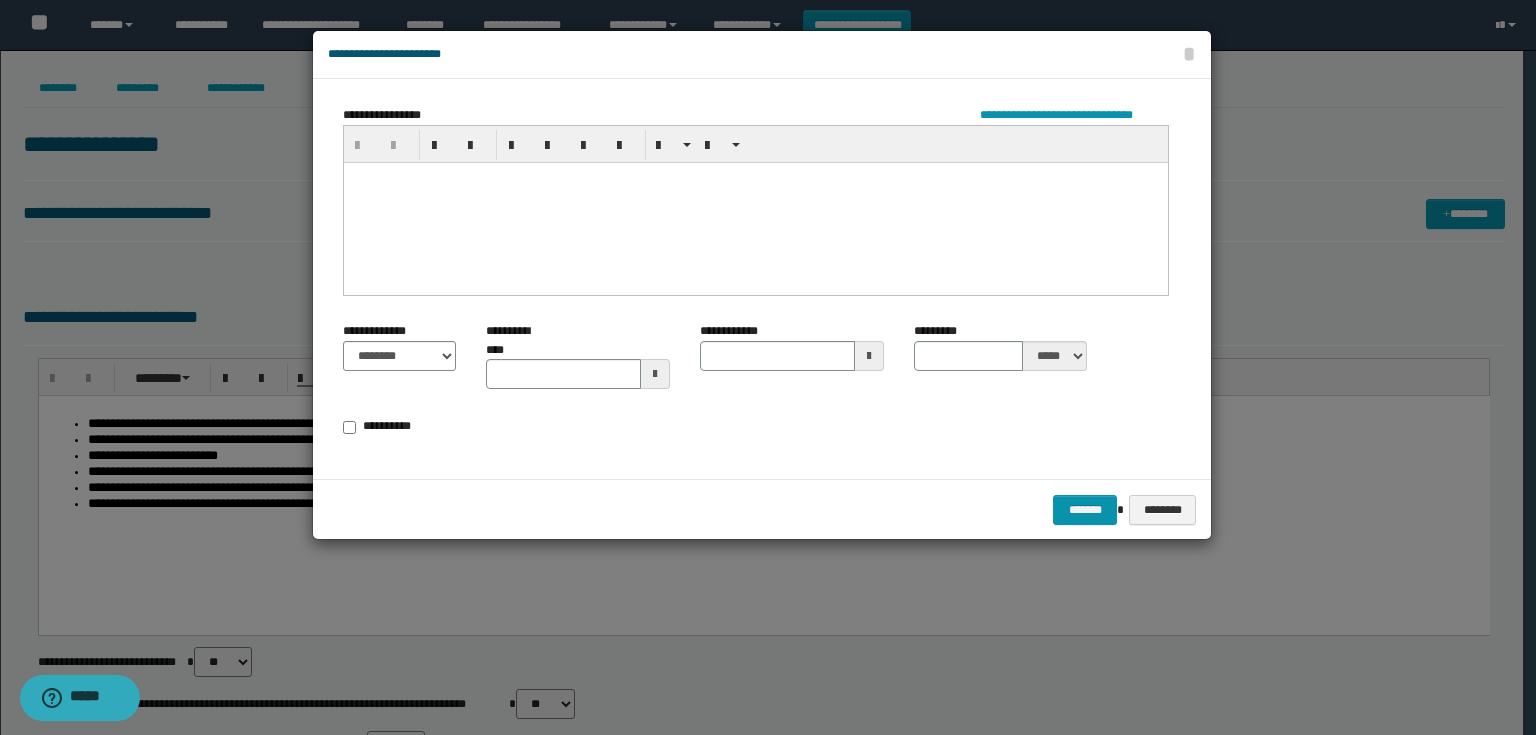 paste 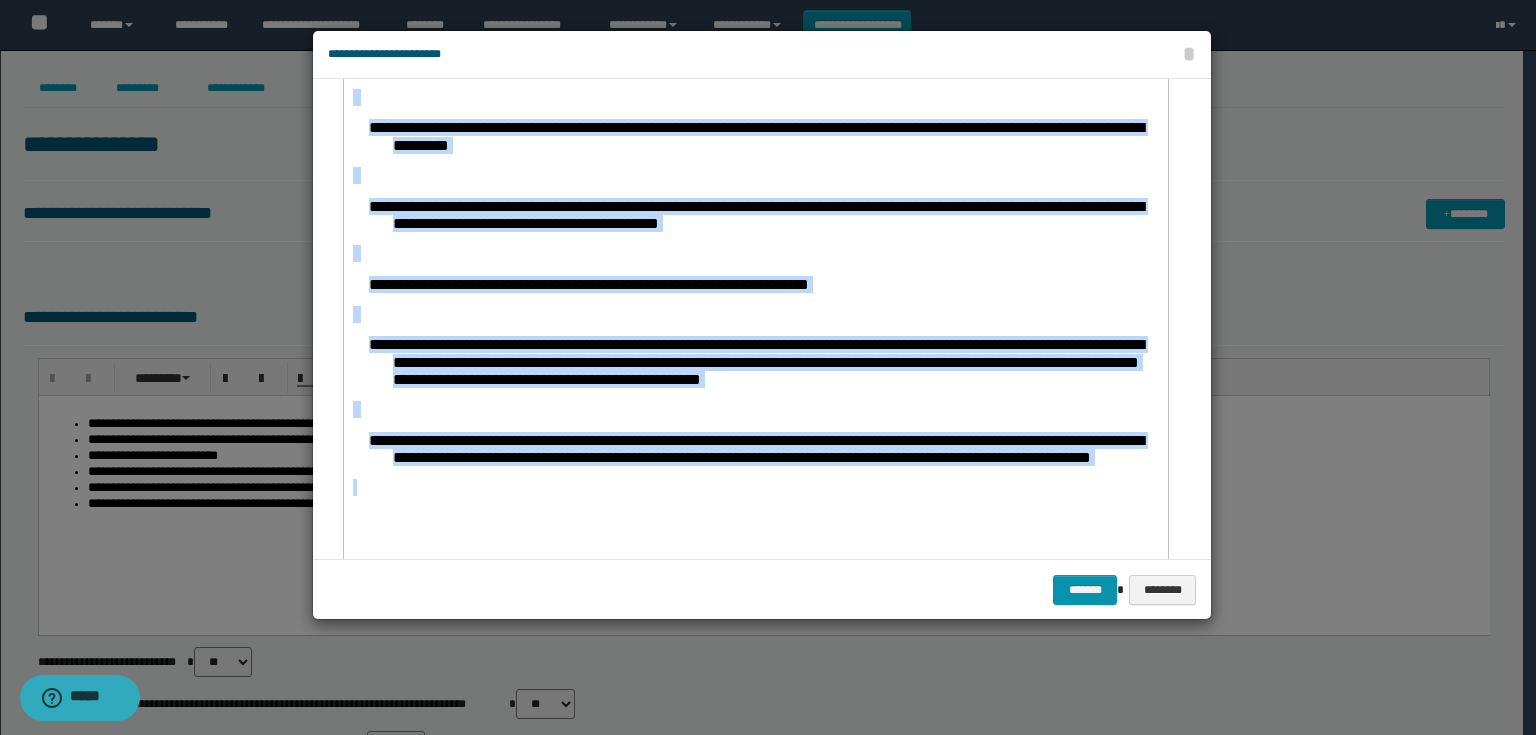 scroll, scrollTop: 0, scrollLeft: 0, axis: both 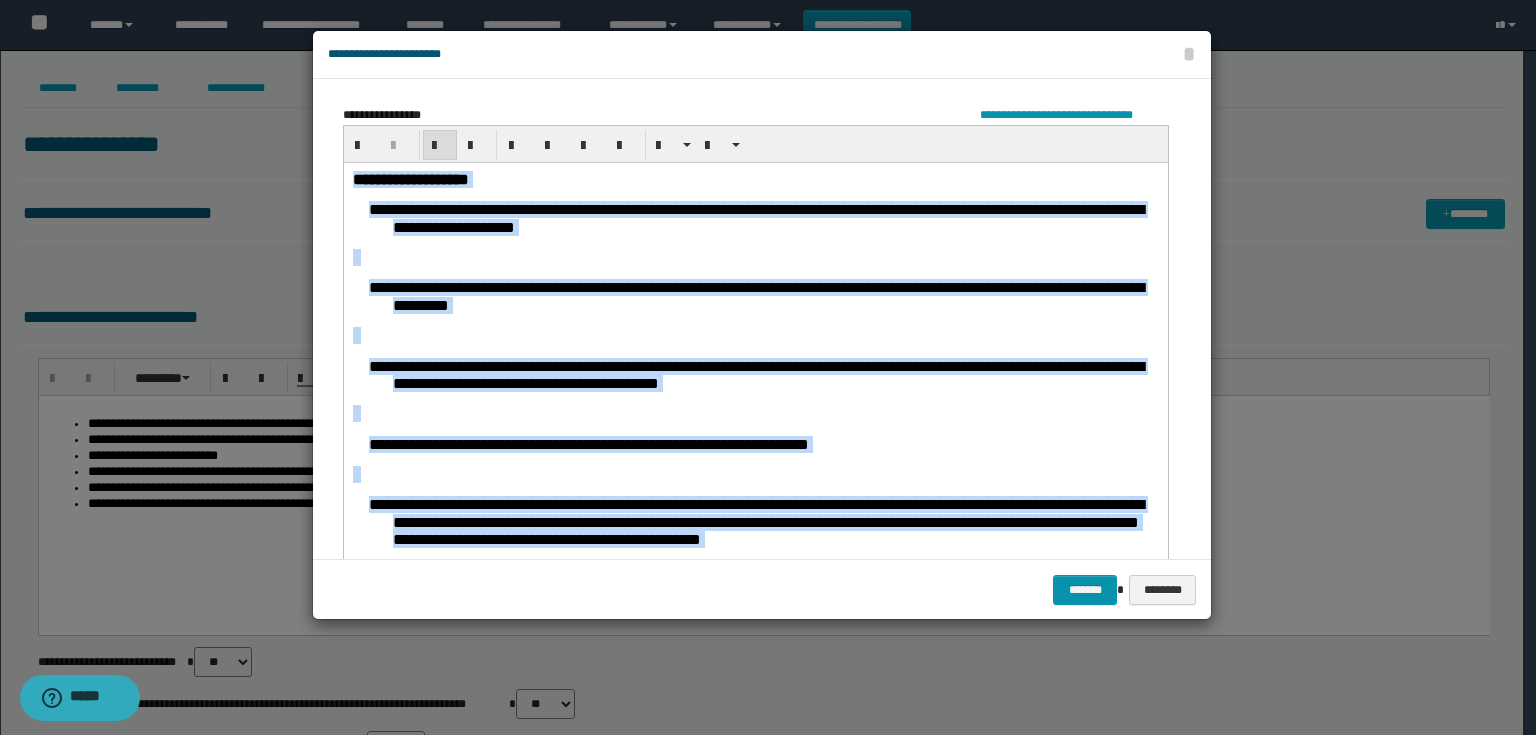 drag, startPoint x: 769, startPoint y: 657, endPoint x: 190, endPoint y: 15, distance: 864.5259 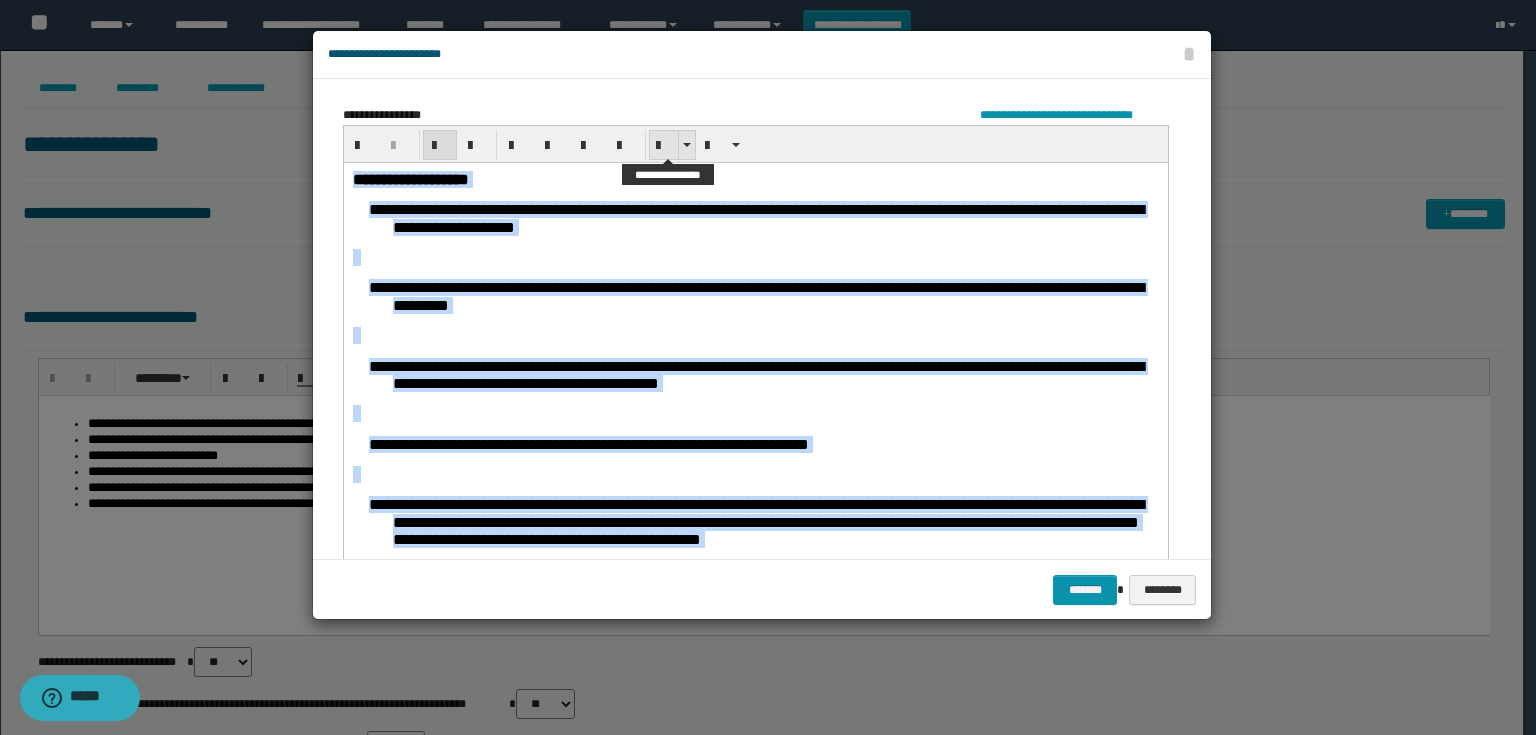 click at bounding box center [664, 145] 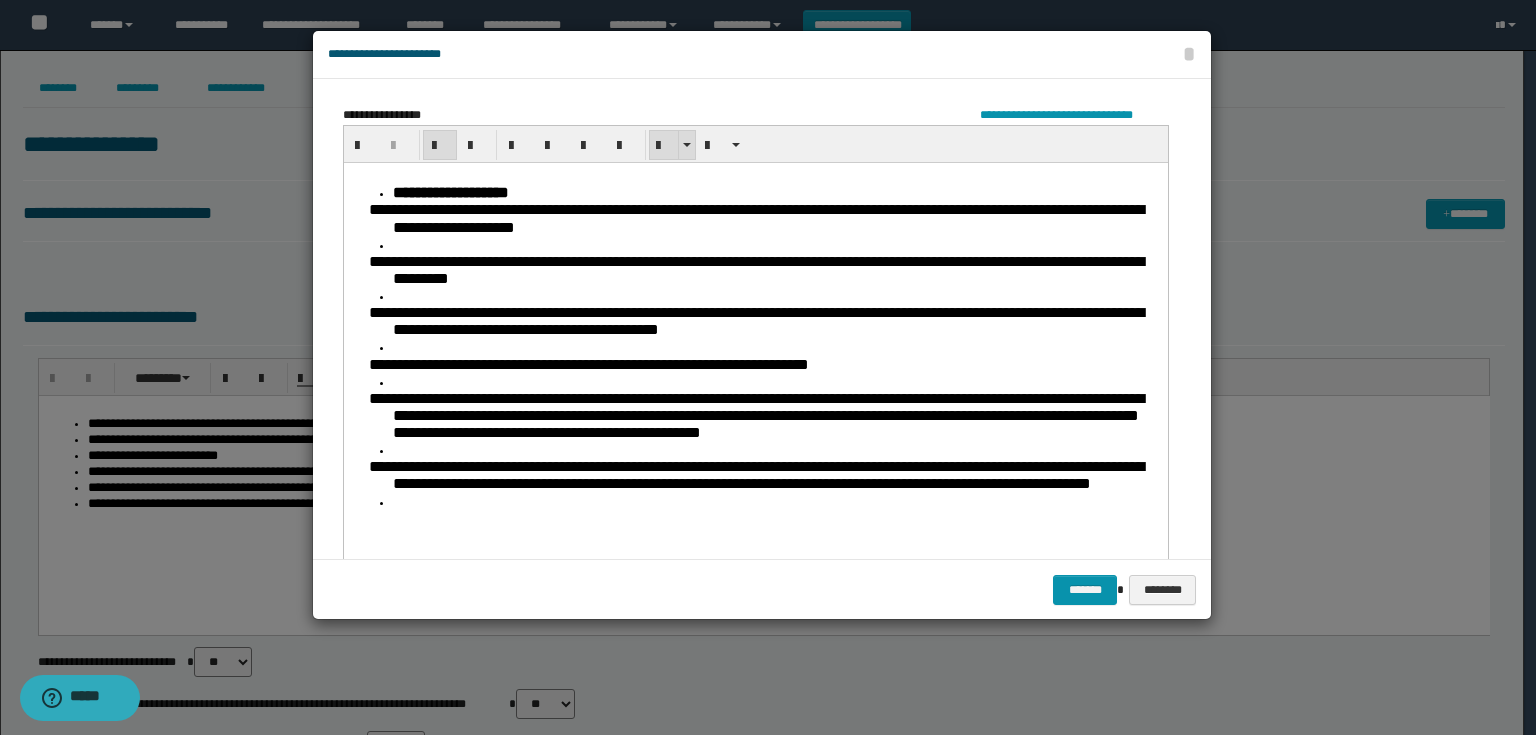 click at bounding box center (664, 145) 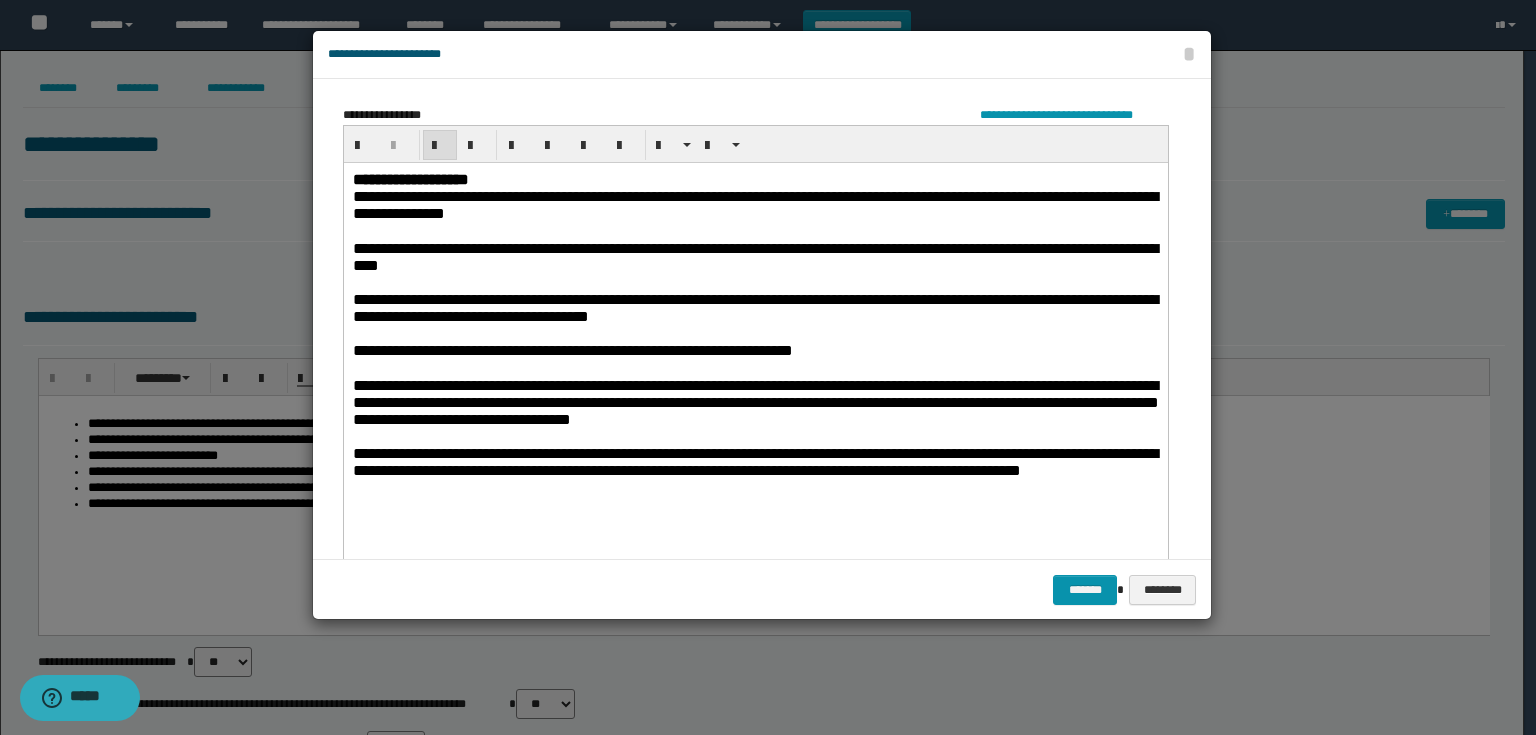 click on "*******" at bounding box center (1085, 590) 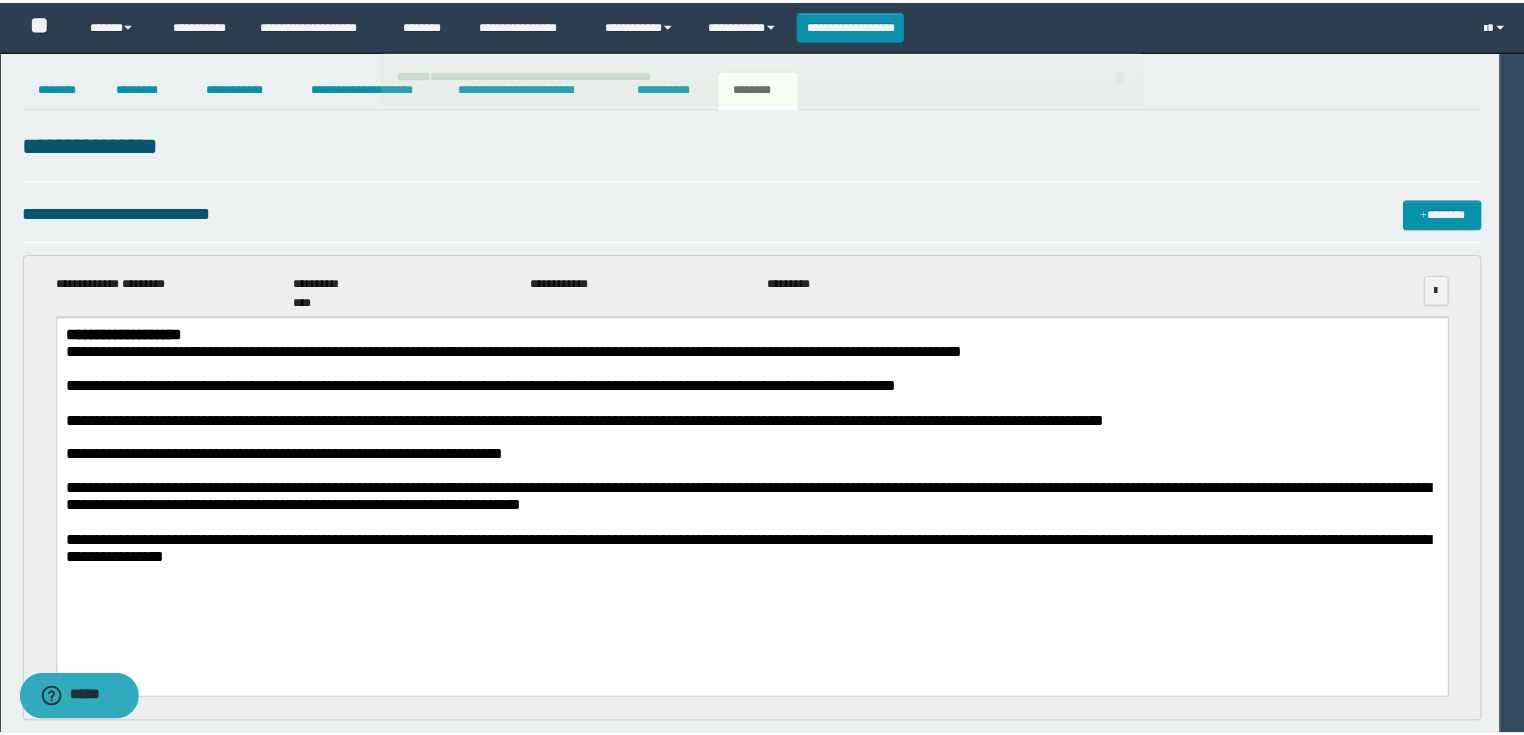 scroll, scrollTop: 0, scrollLeft: 0, axis: both 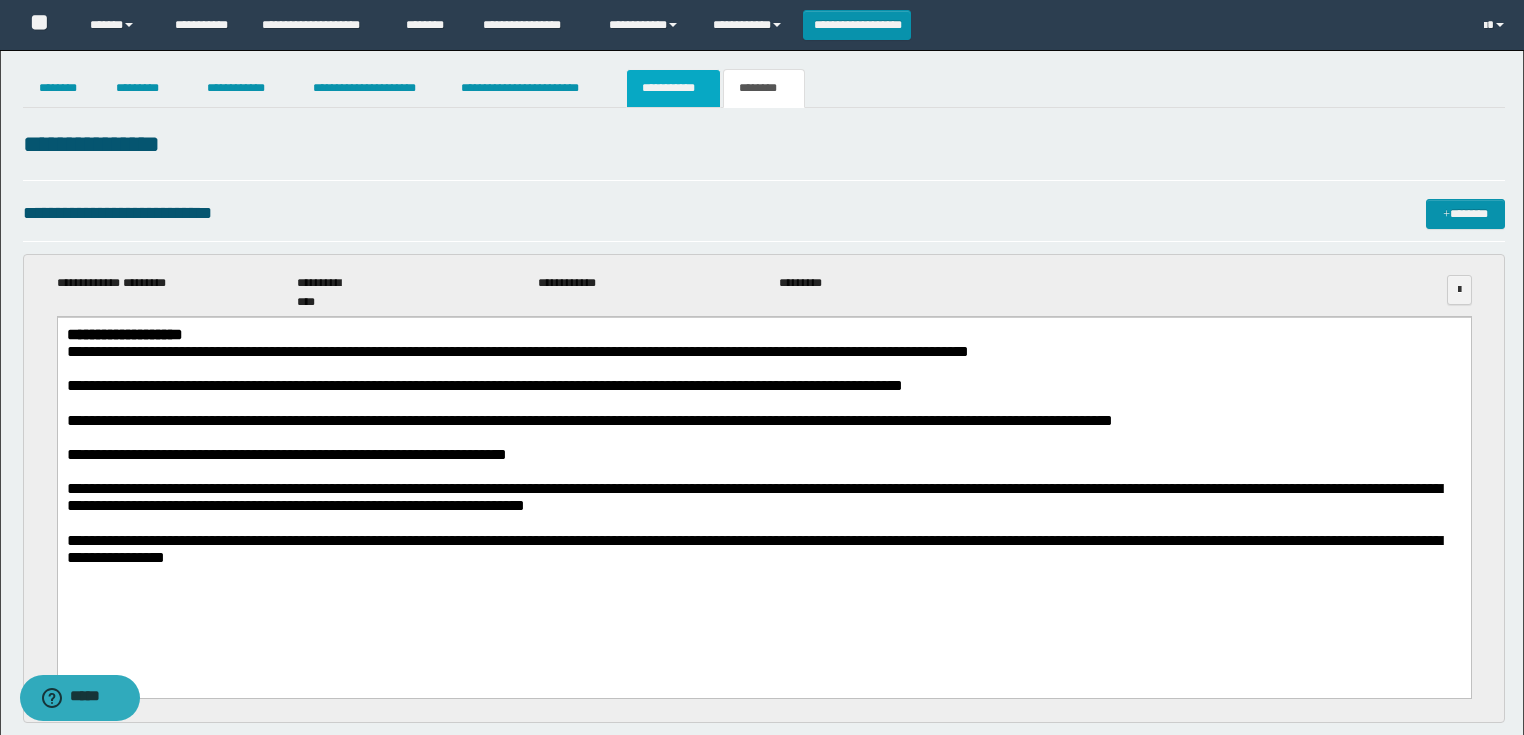 click on "**********" at bounding box center (673, 88) 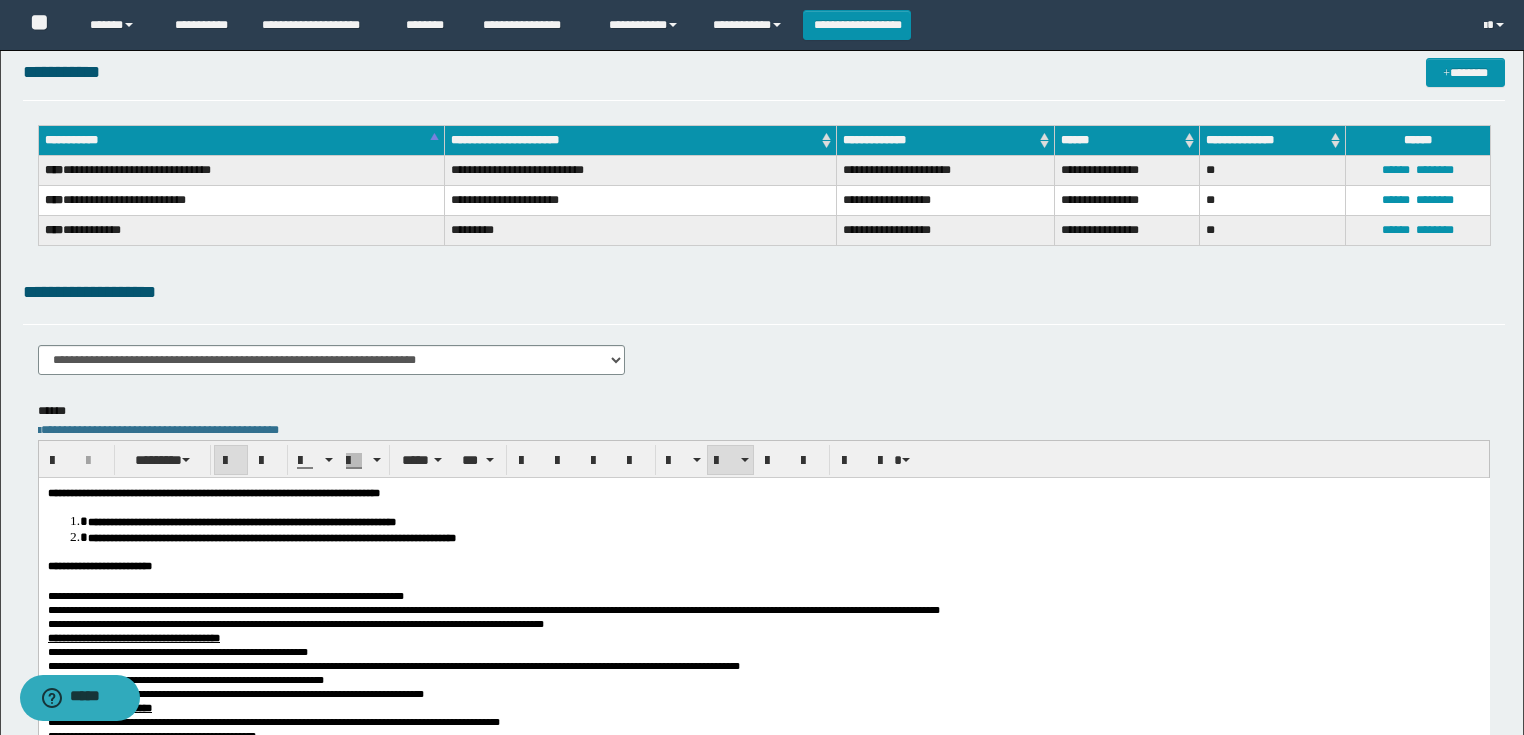 scroll, scrollTop: 320, scrollLeft: 0, axis: vertical 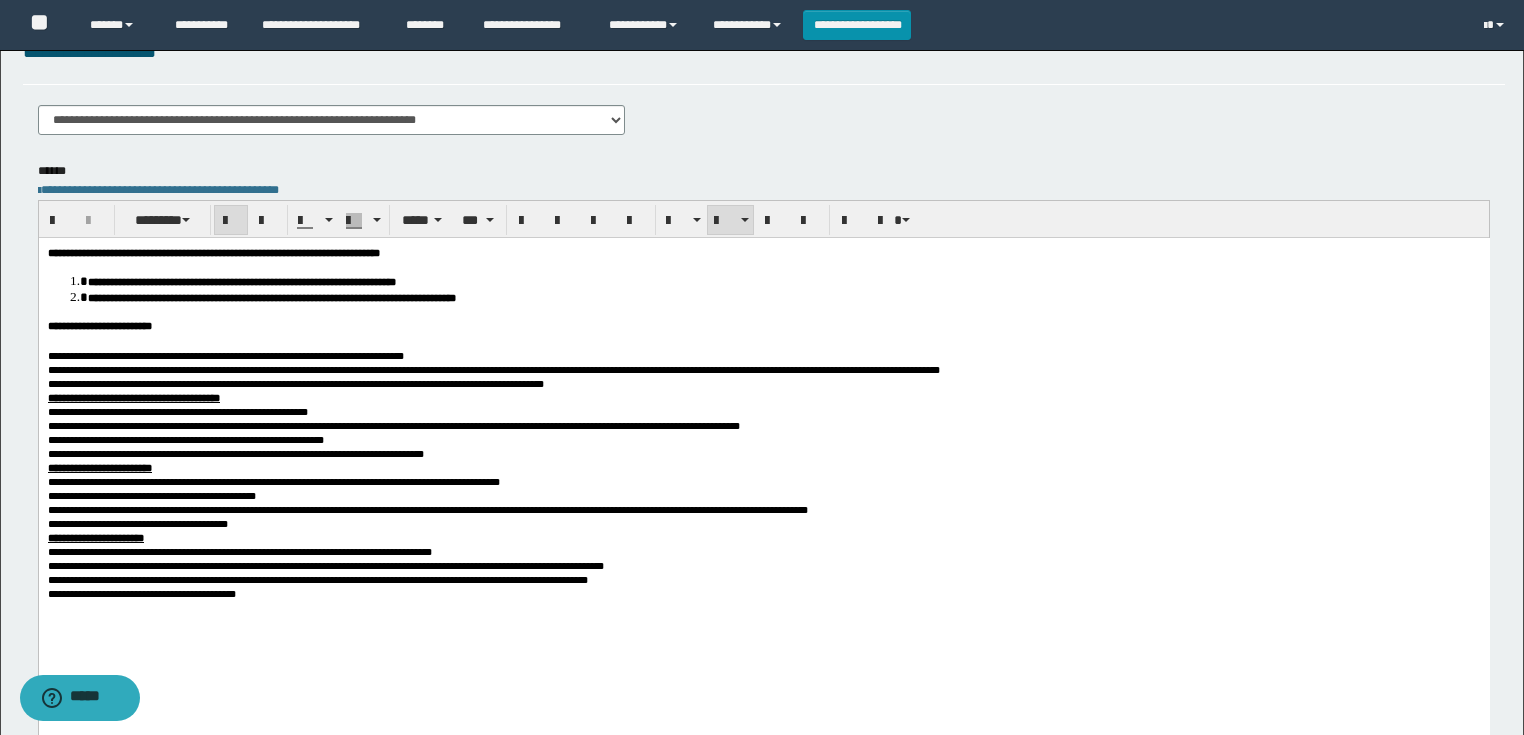 click at bounding box center (763, 340) 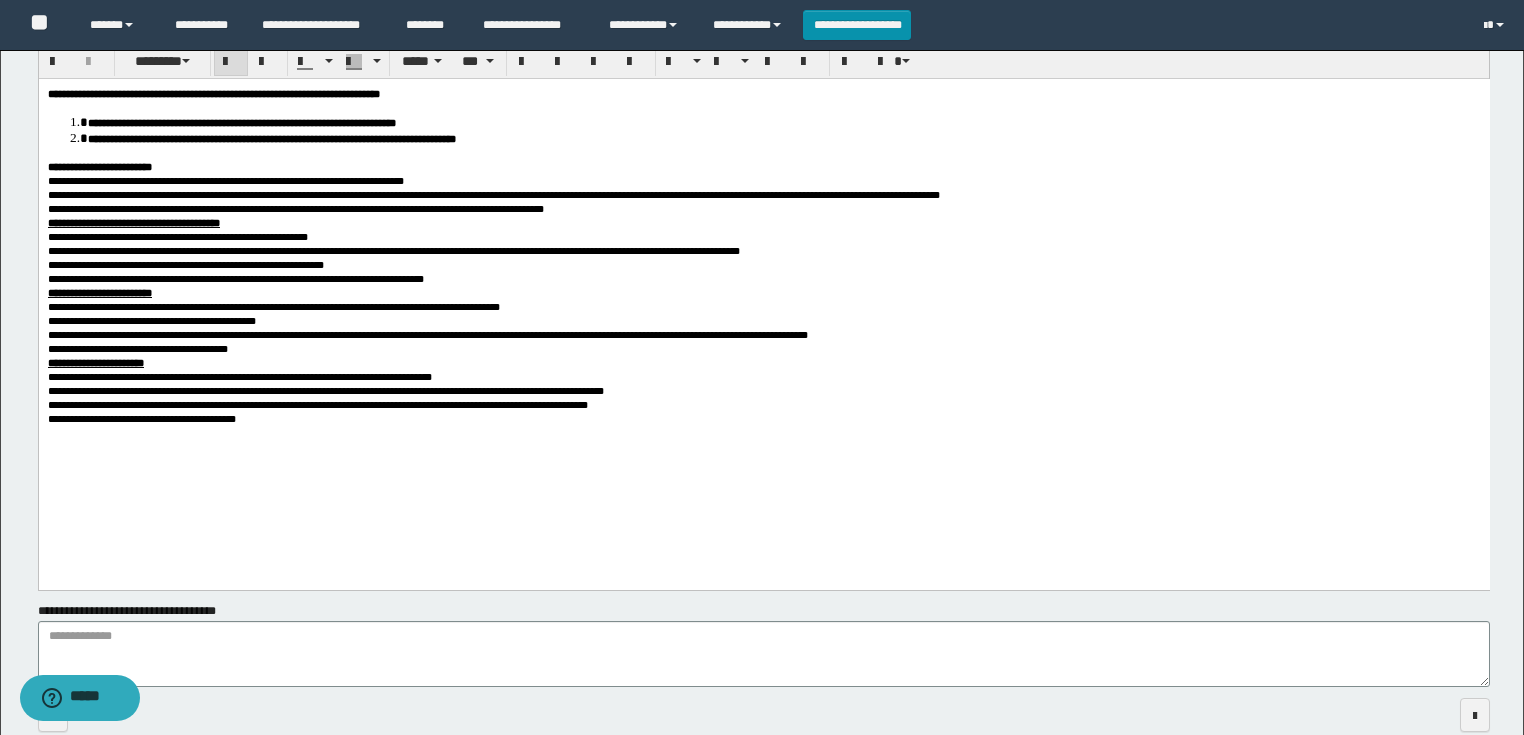 scroll, scrollTop: 480, scrollLeft: 0, axis: vertical 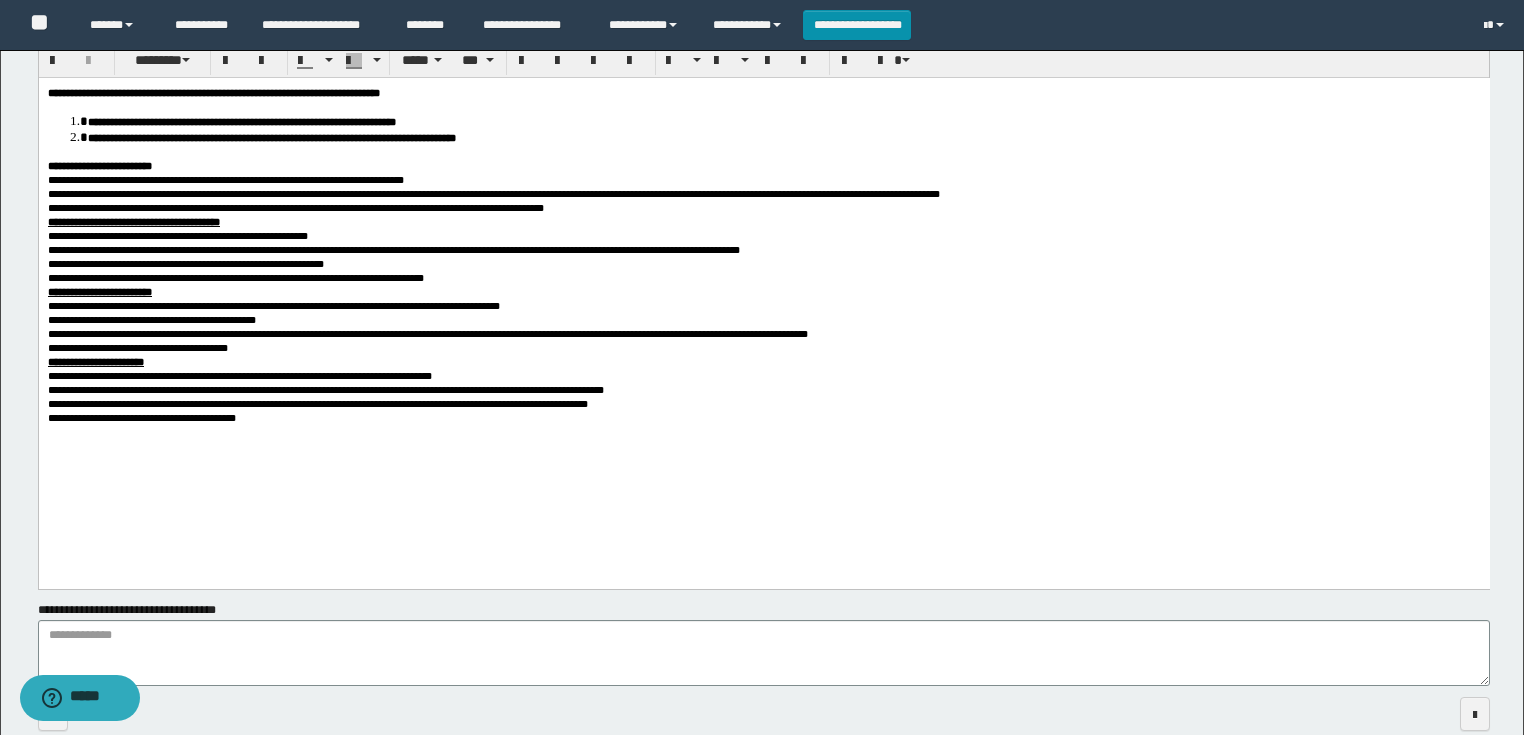 click on "**********" at bounding box center [763, 286] 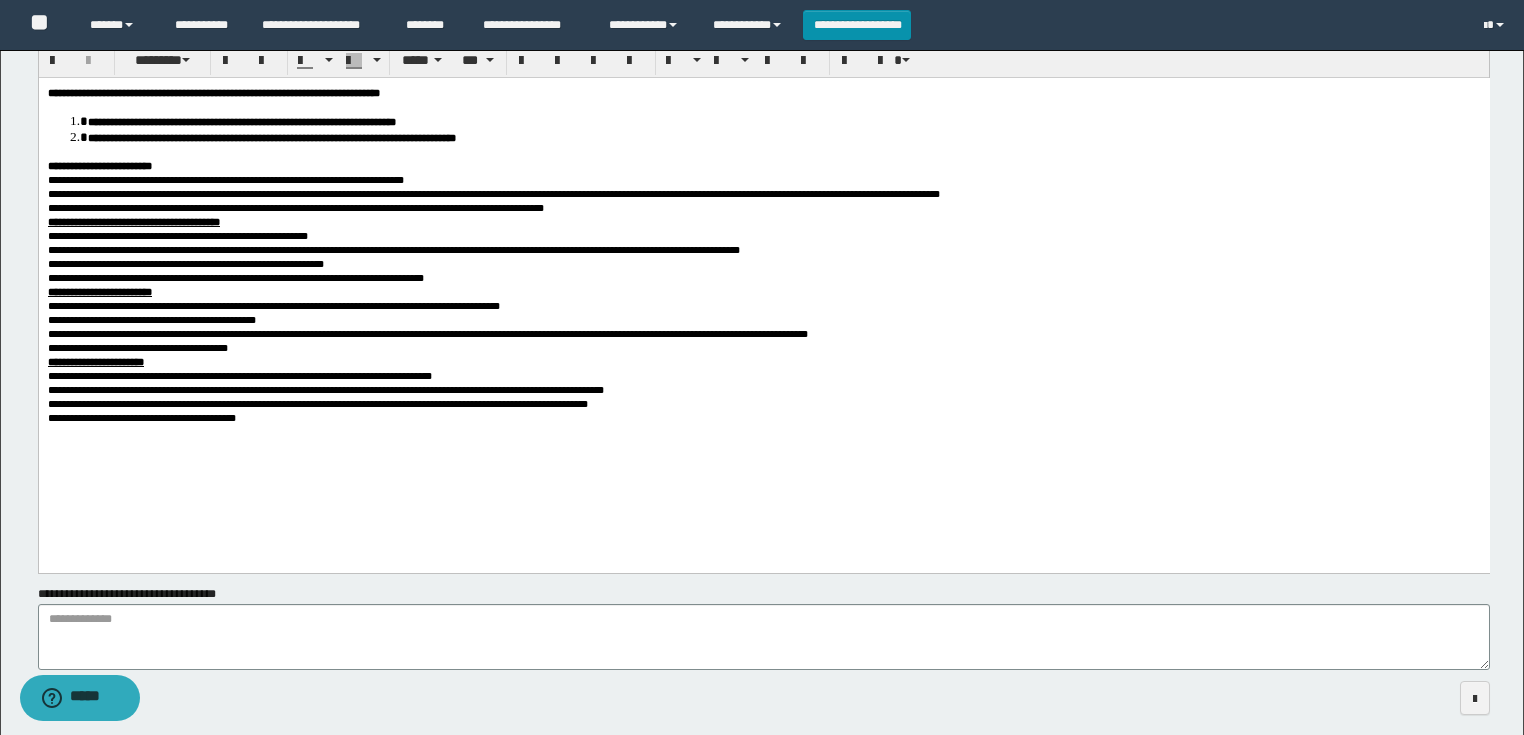 click on "**********" at bounding box center (763, 279) 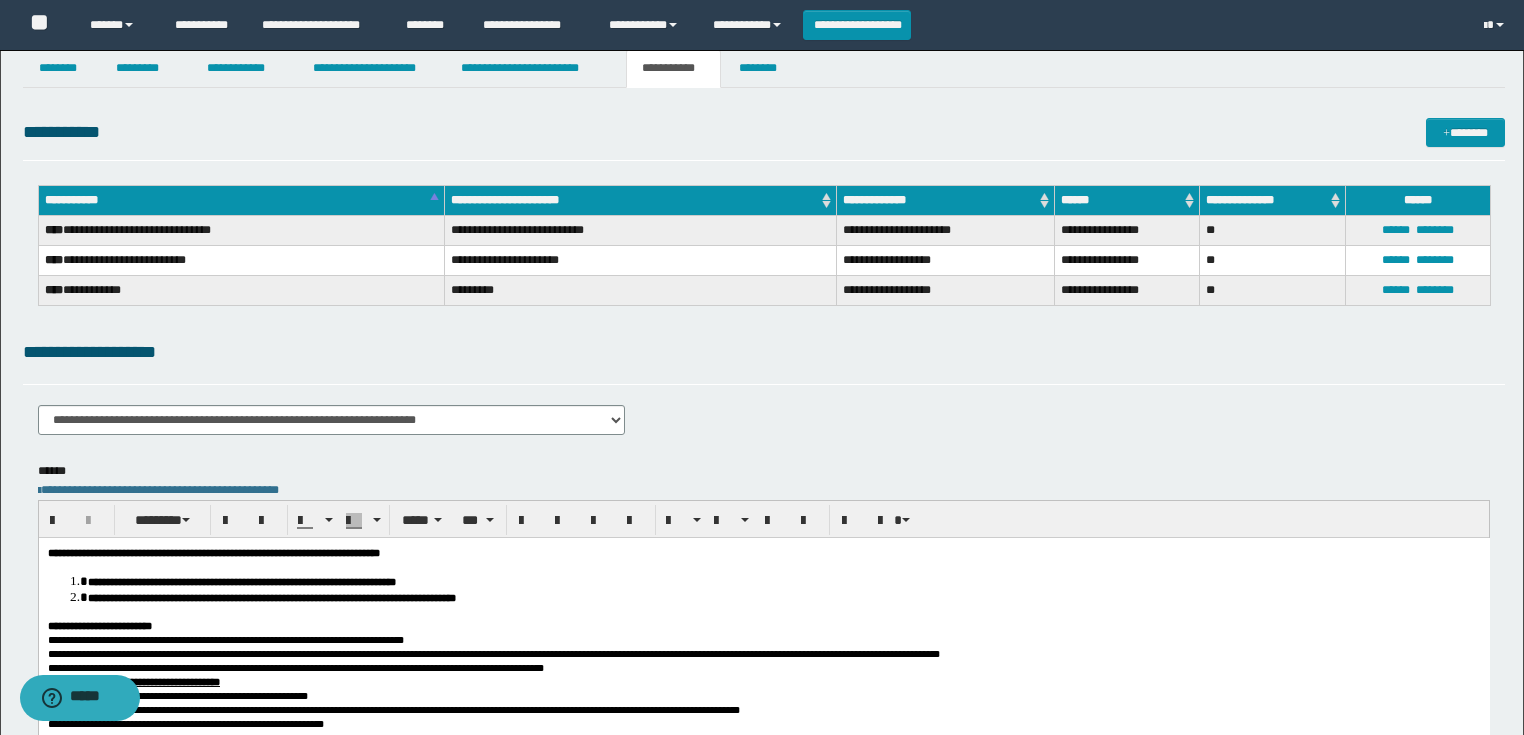 scroll, scrollTop: 0, scrollLeft: 0, axis: both 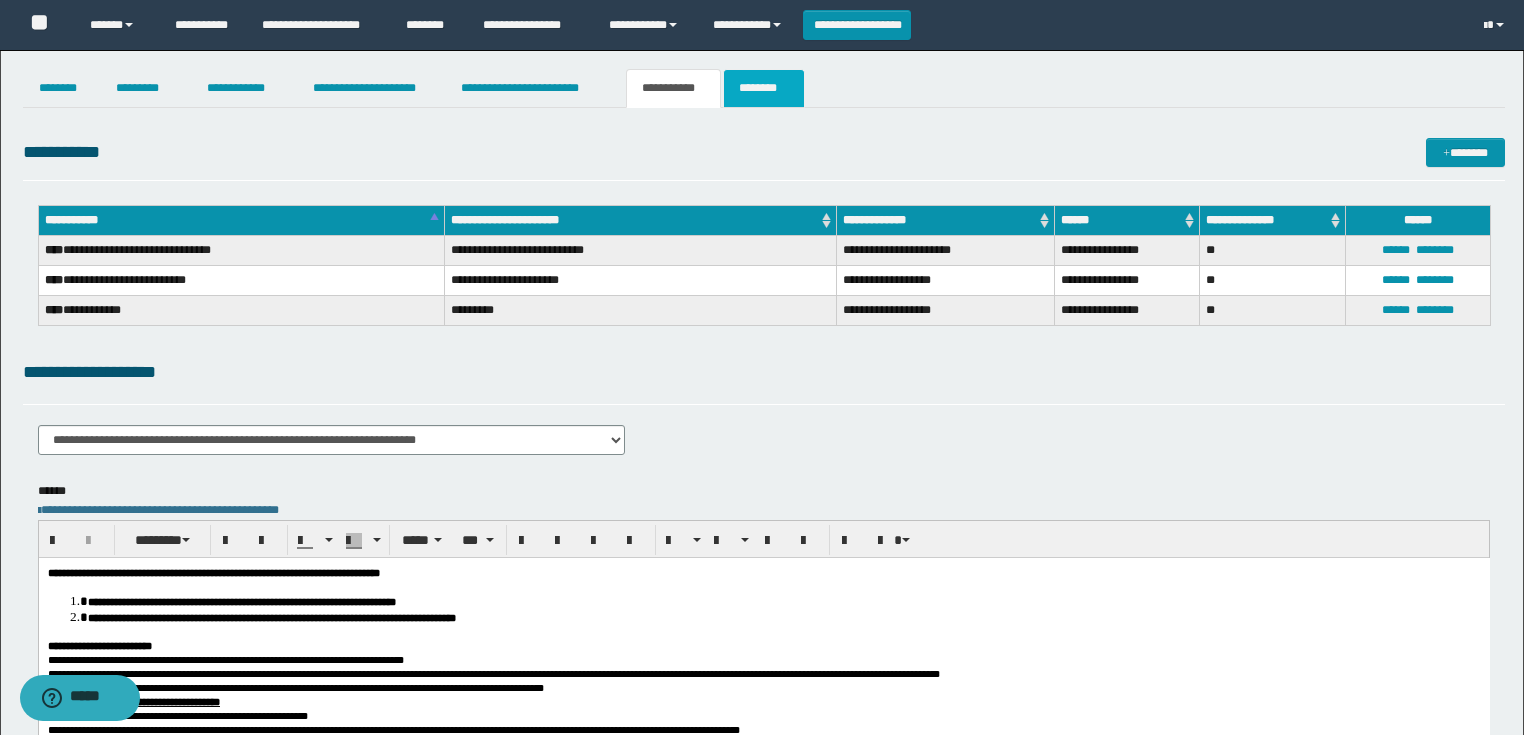 click on "********" at bounding box center (764, 88) 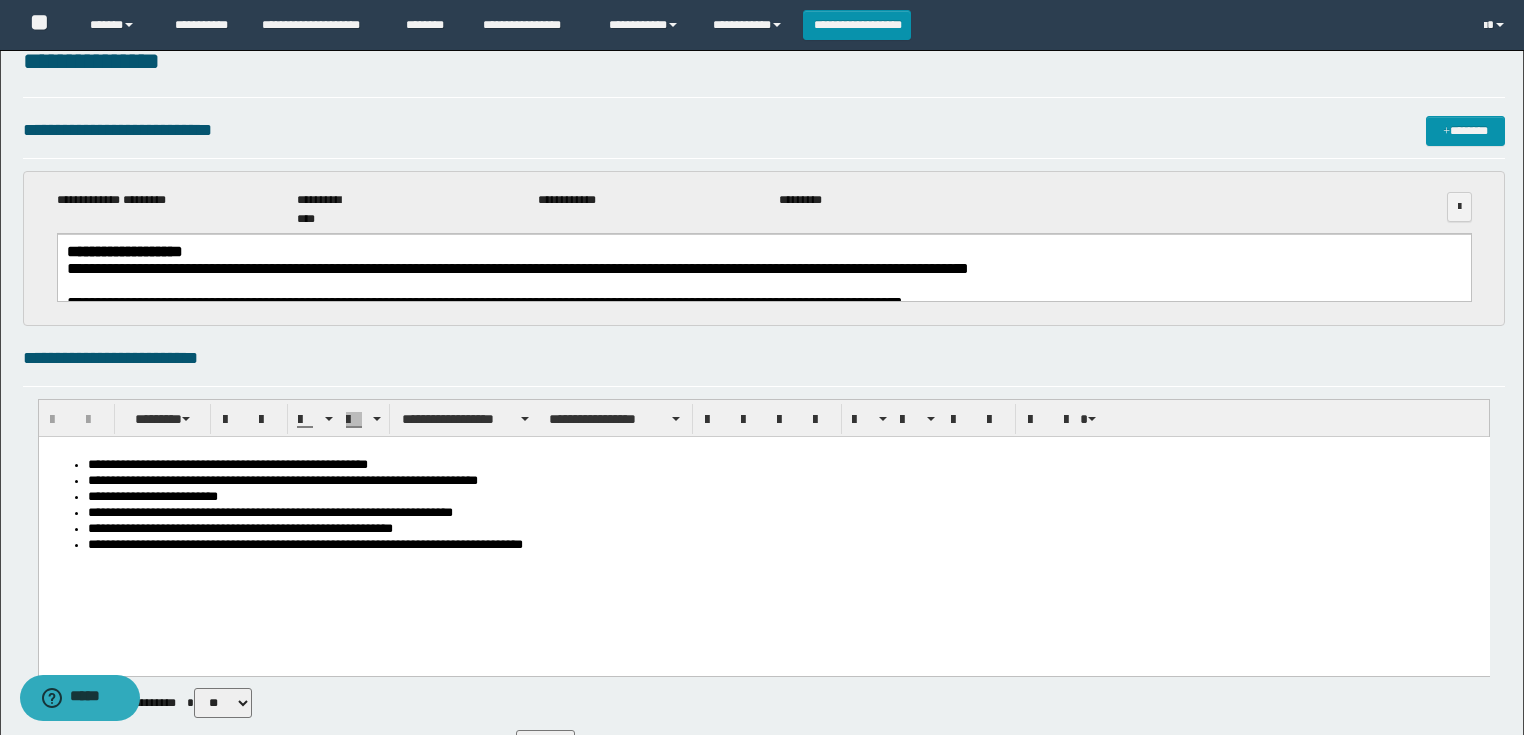 scroll, scrollTop: 0, scrollLeft: 0, axis: both 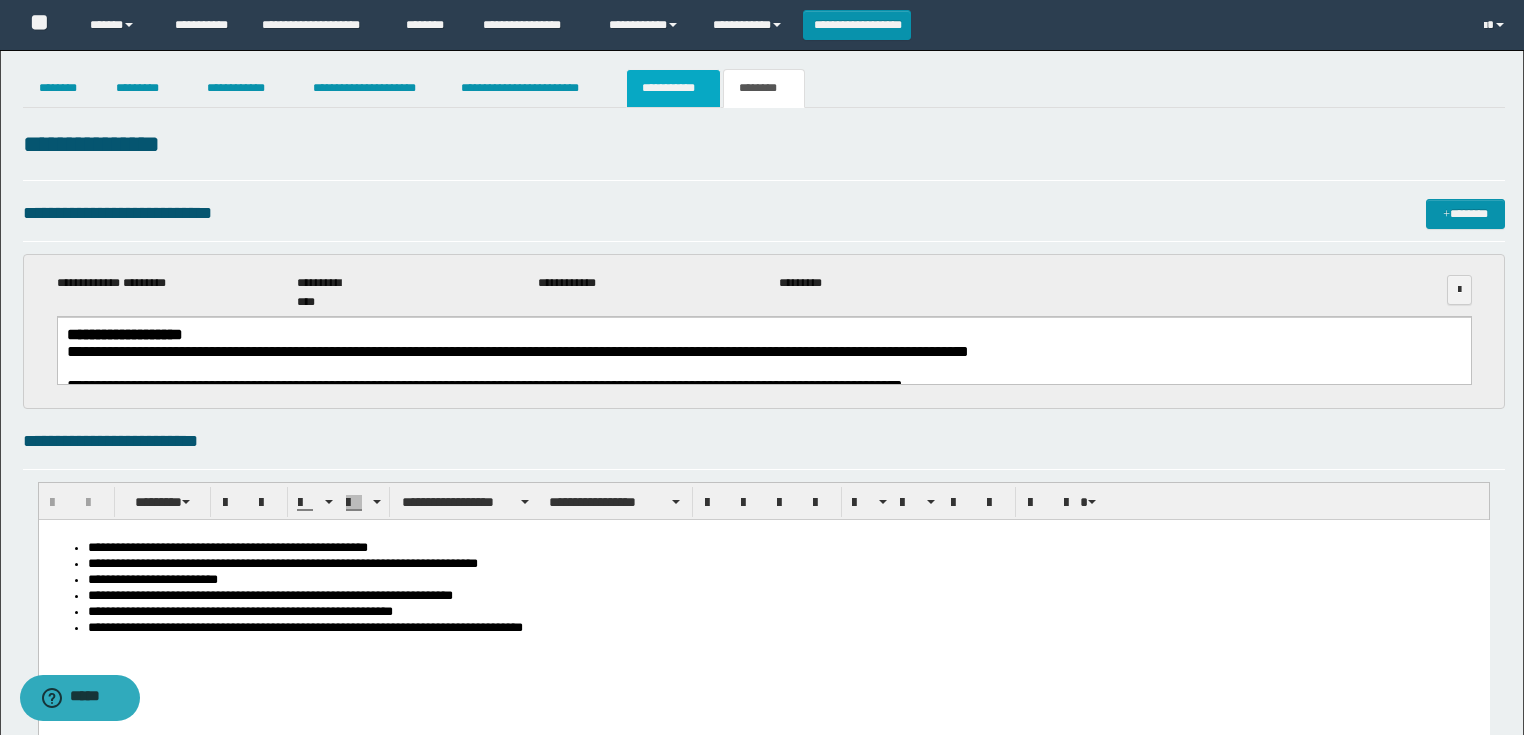 click on "**********" at bounding box center (673, 88) 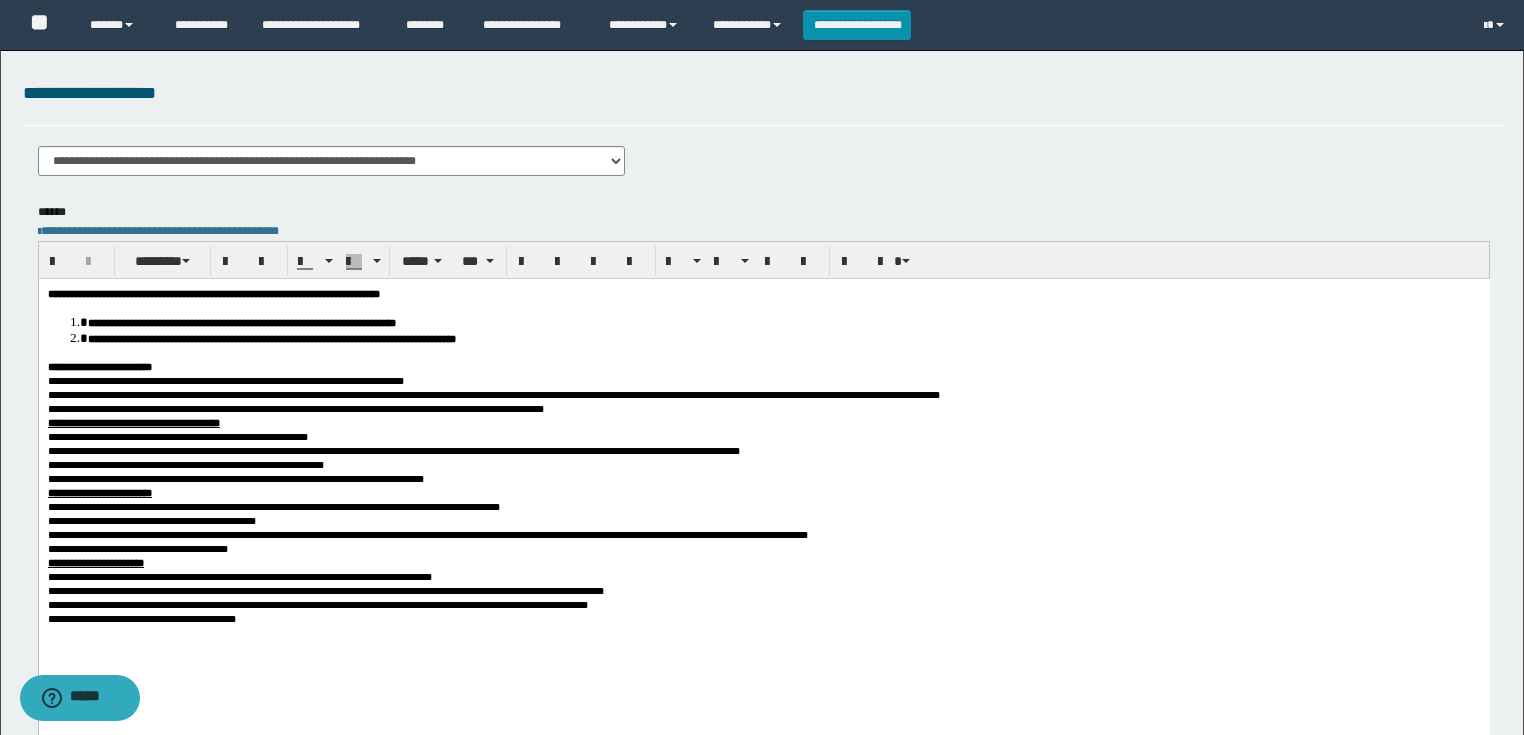 scroll, scrollTop: 240, scrollLeft: 0, axis: vertical 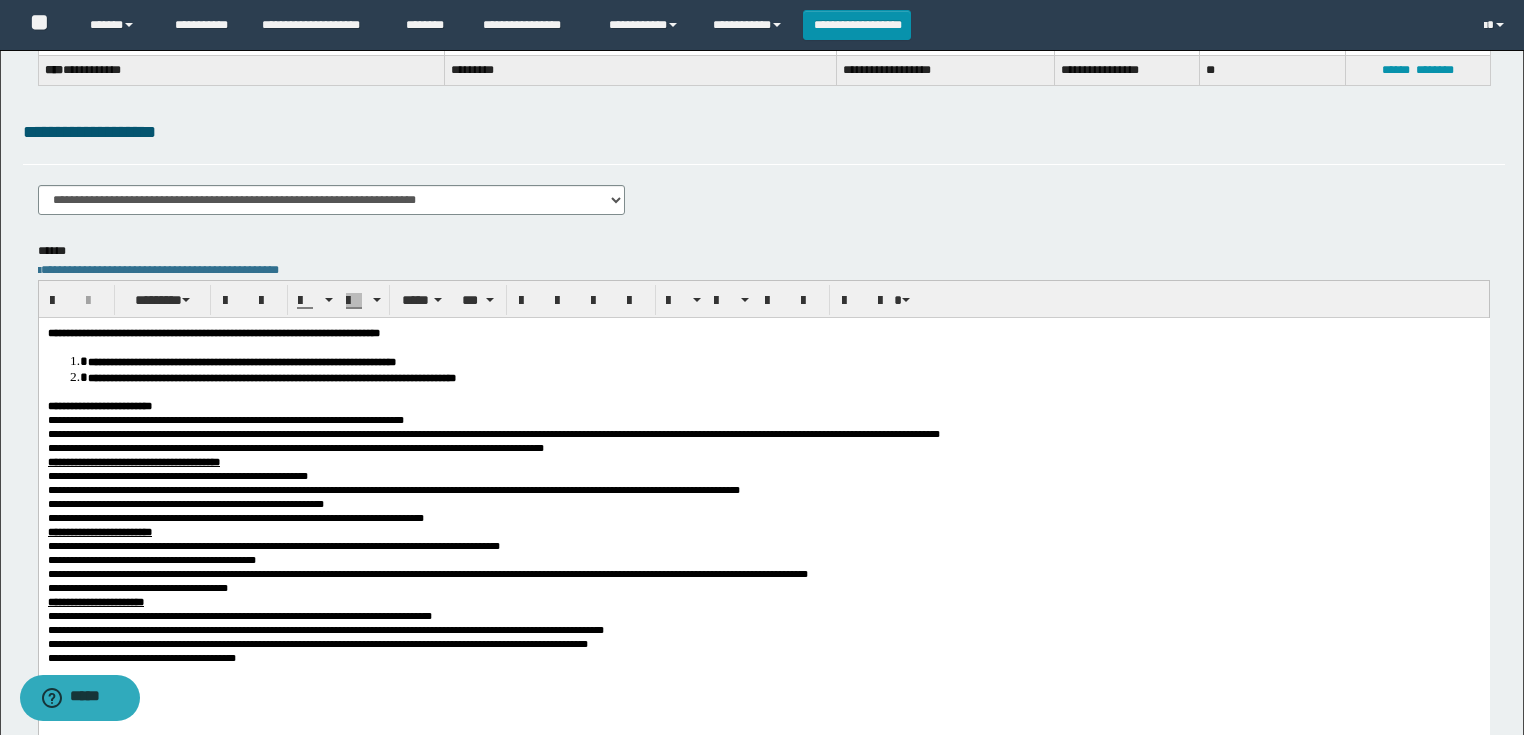 click on "**********" at bounding box center (763, 332) 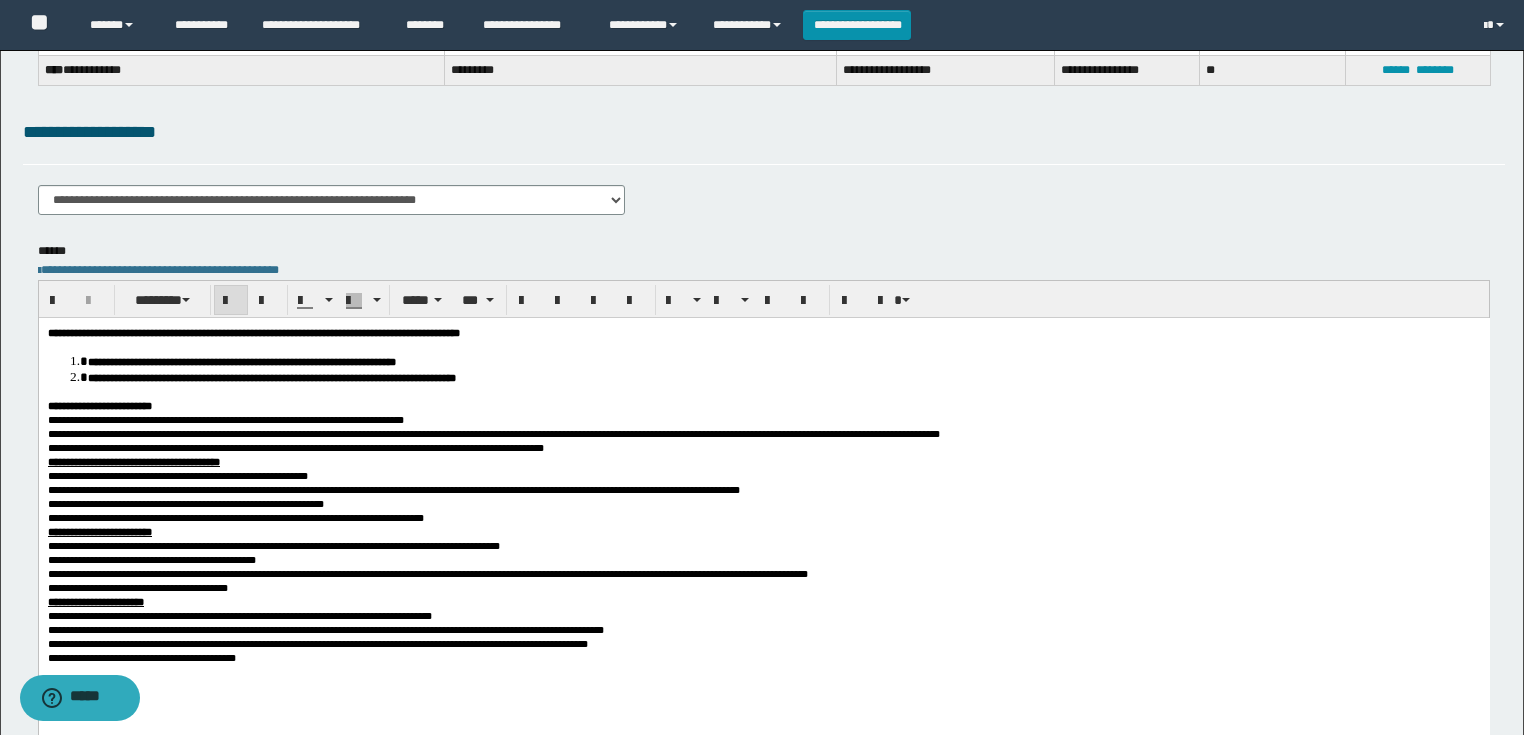 click on "**********" at bounding box center [763, 332] 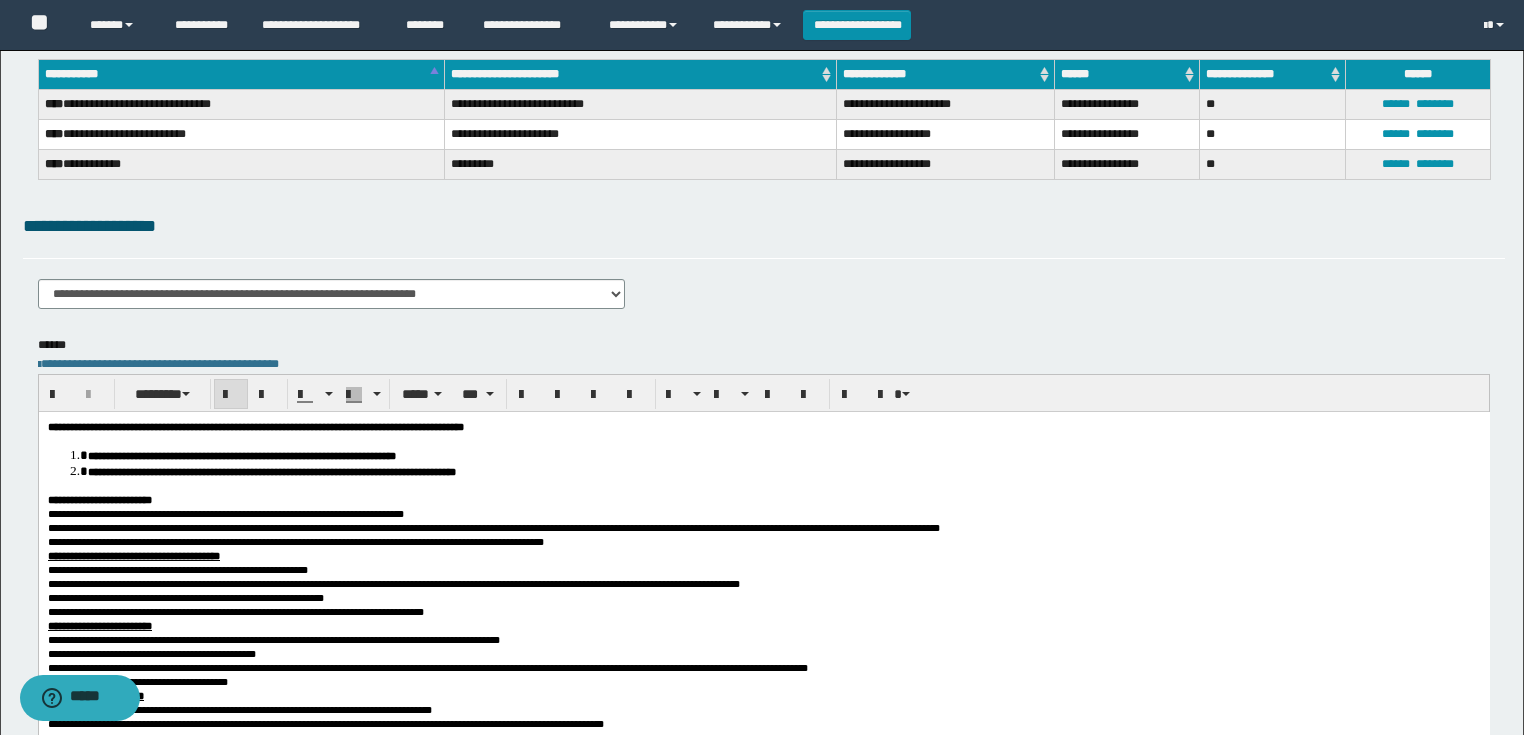 scroll, scrollTop: 0, scrollLeft: 0, axis: both 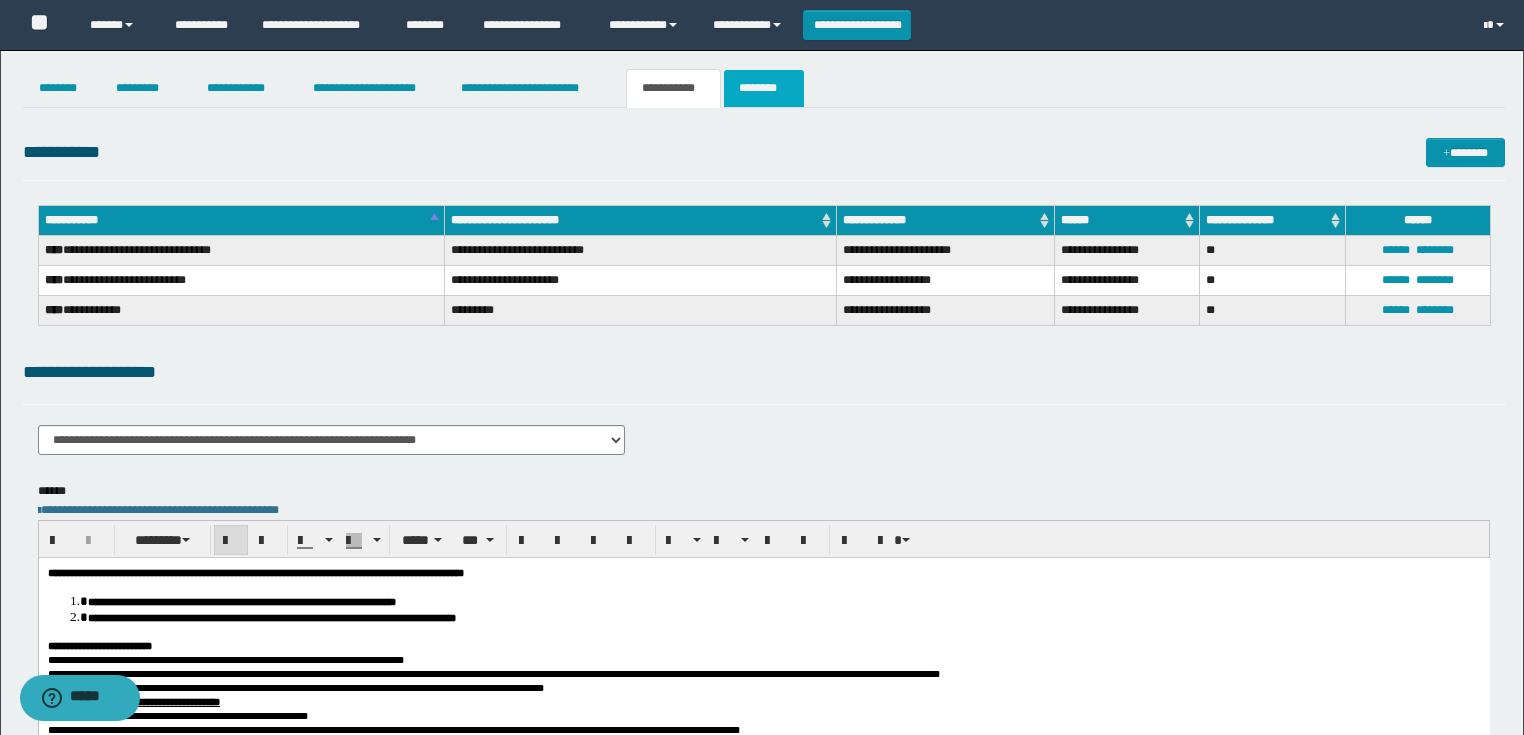 click on "********" at bounding box center [764, 88] 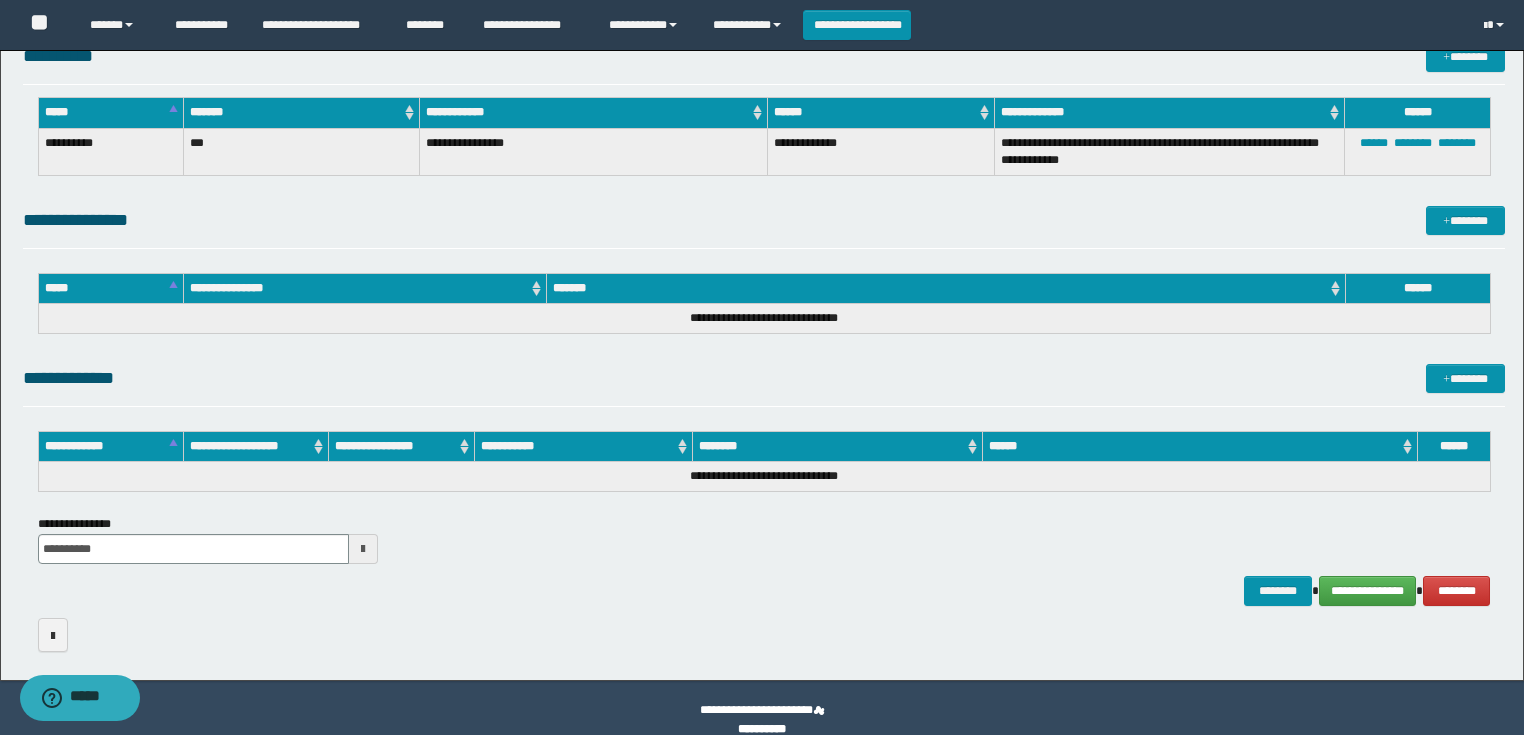 scroll, scrollTop: 1030, scrollLeft: 0, axis: vertical 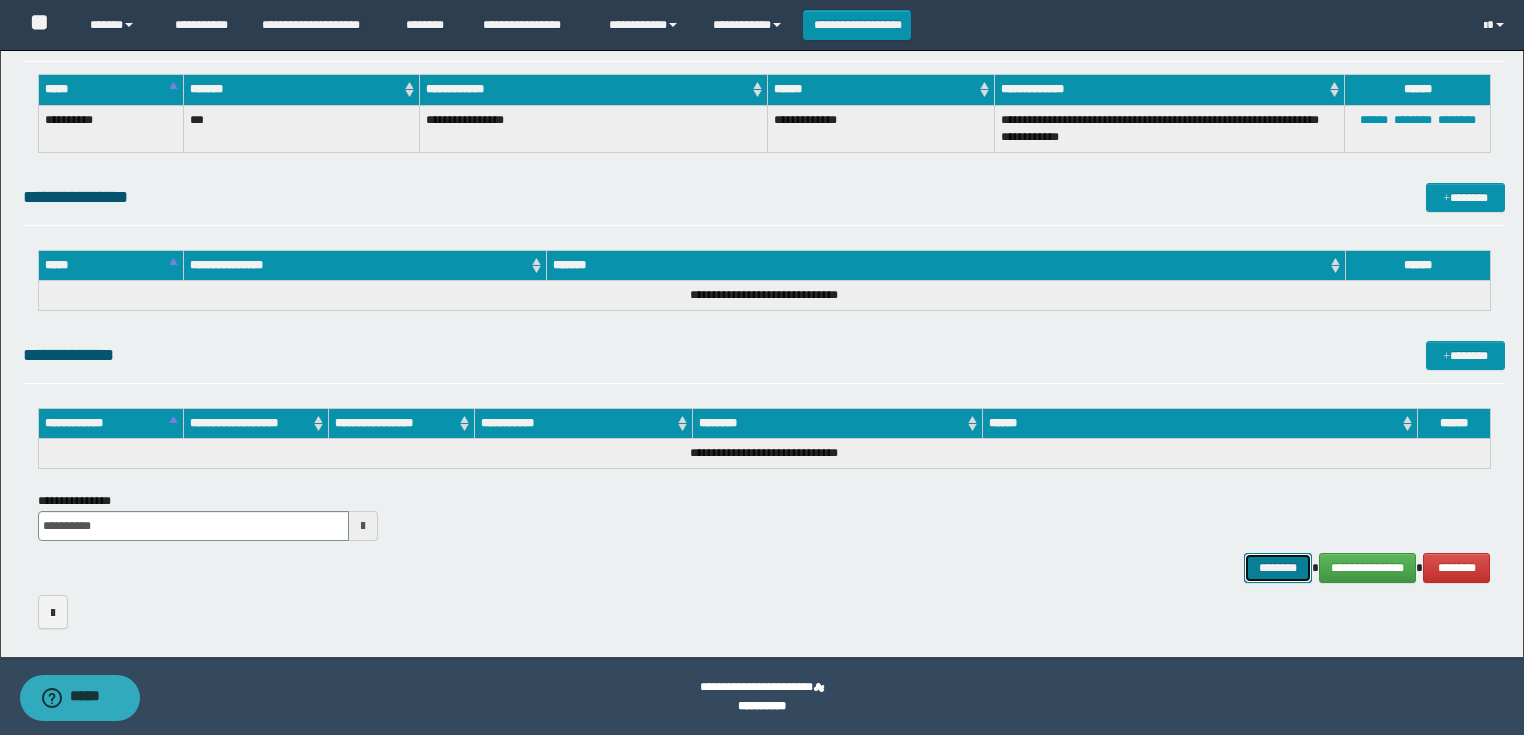 click on "********" at bounding box center (1277, 568) 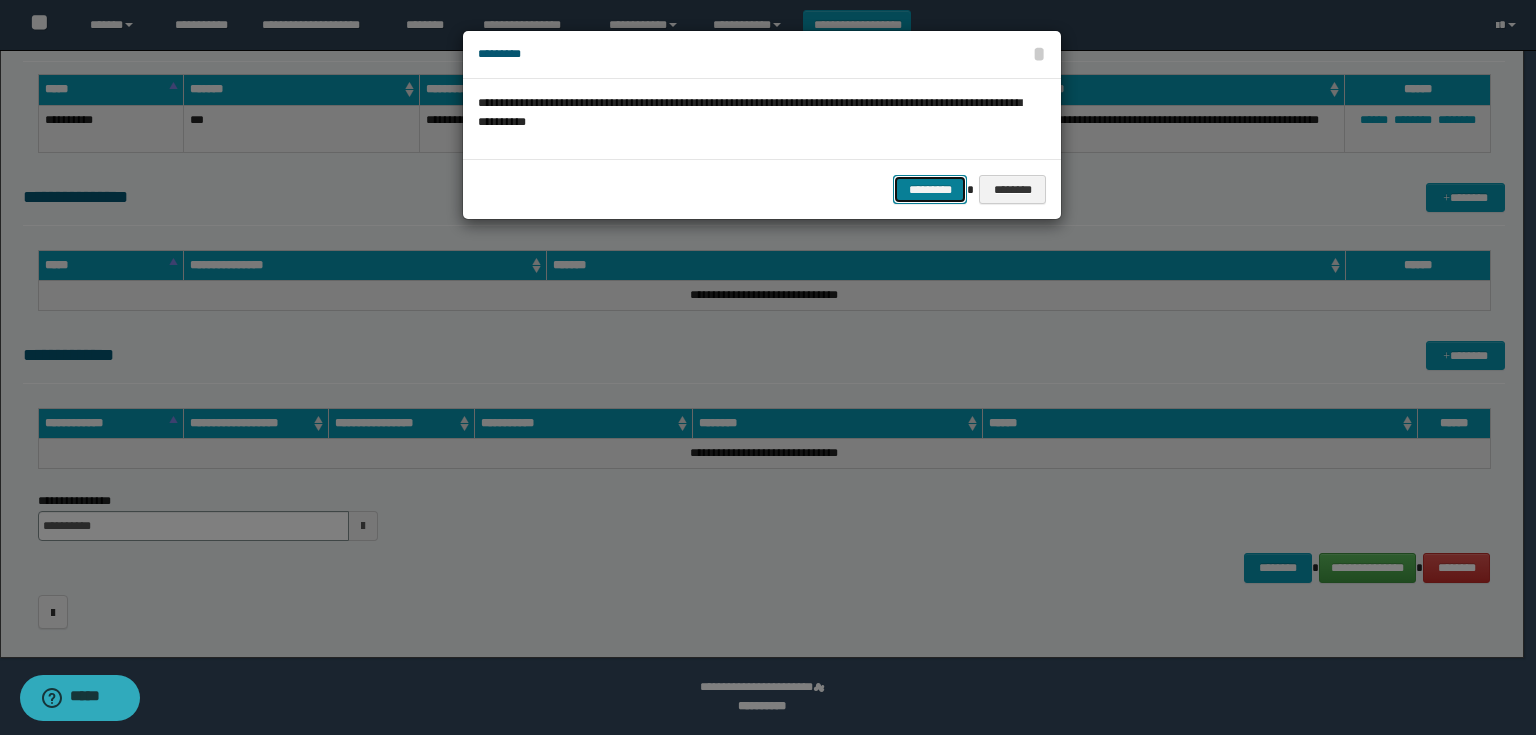 click on "*********" at bounding box center [930, 190] 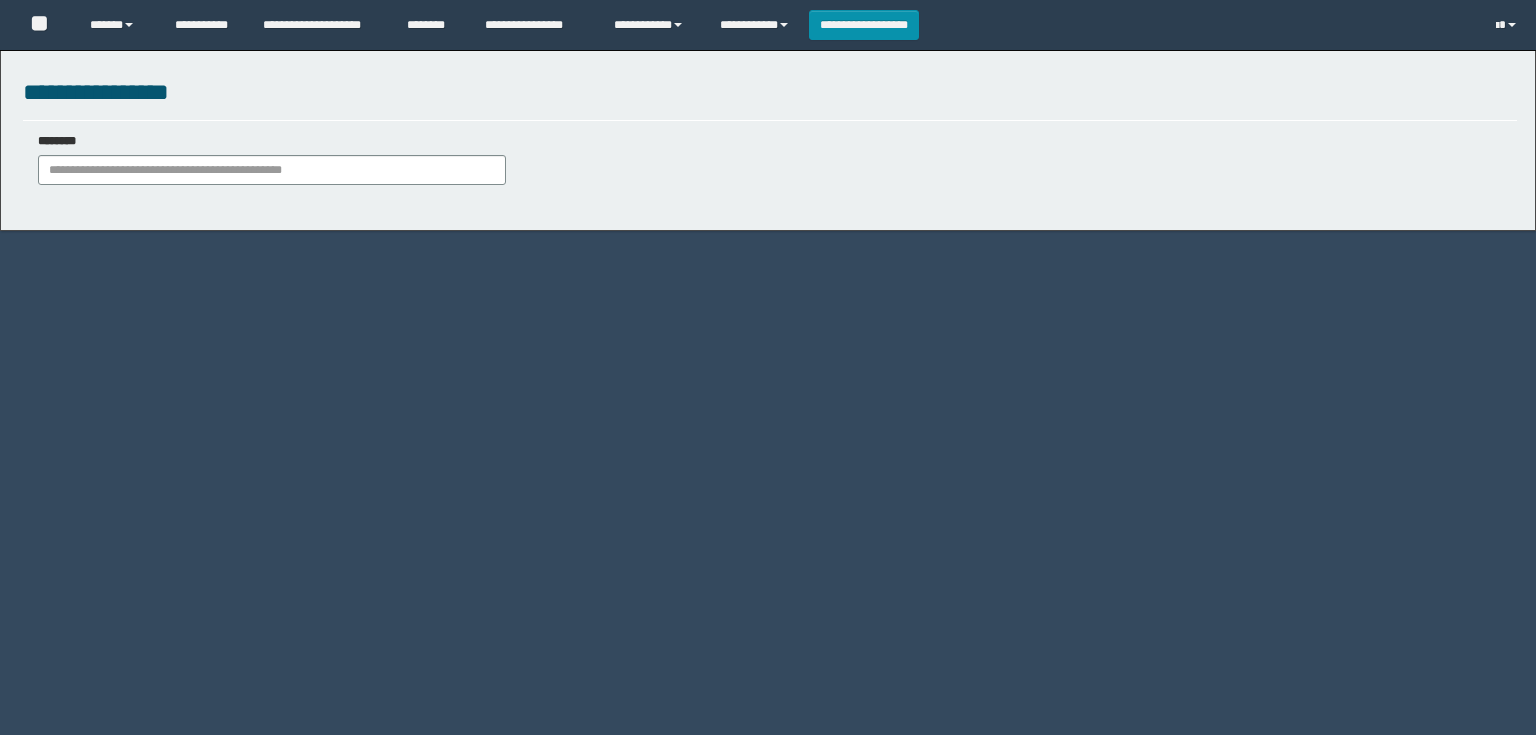 scroll, scrollTop: 0, scrollLeft: 0, axis: both 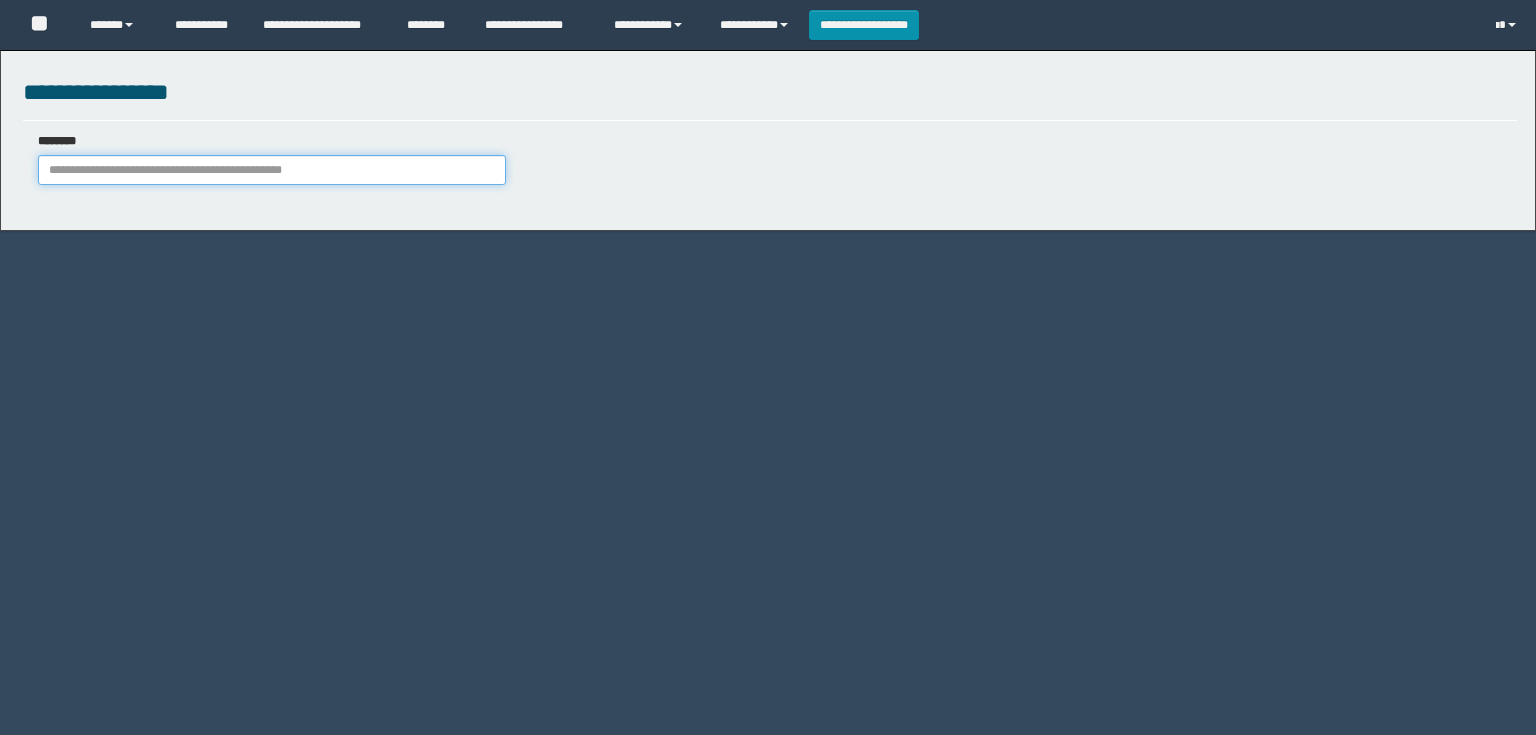click on "********" at bounding box center [272, 170] 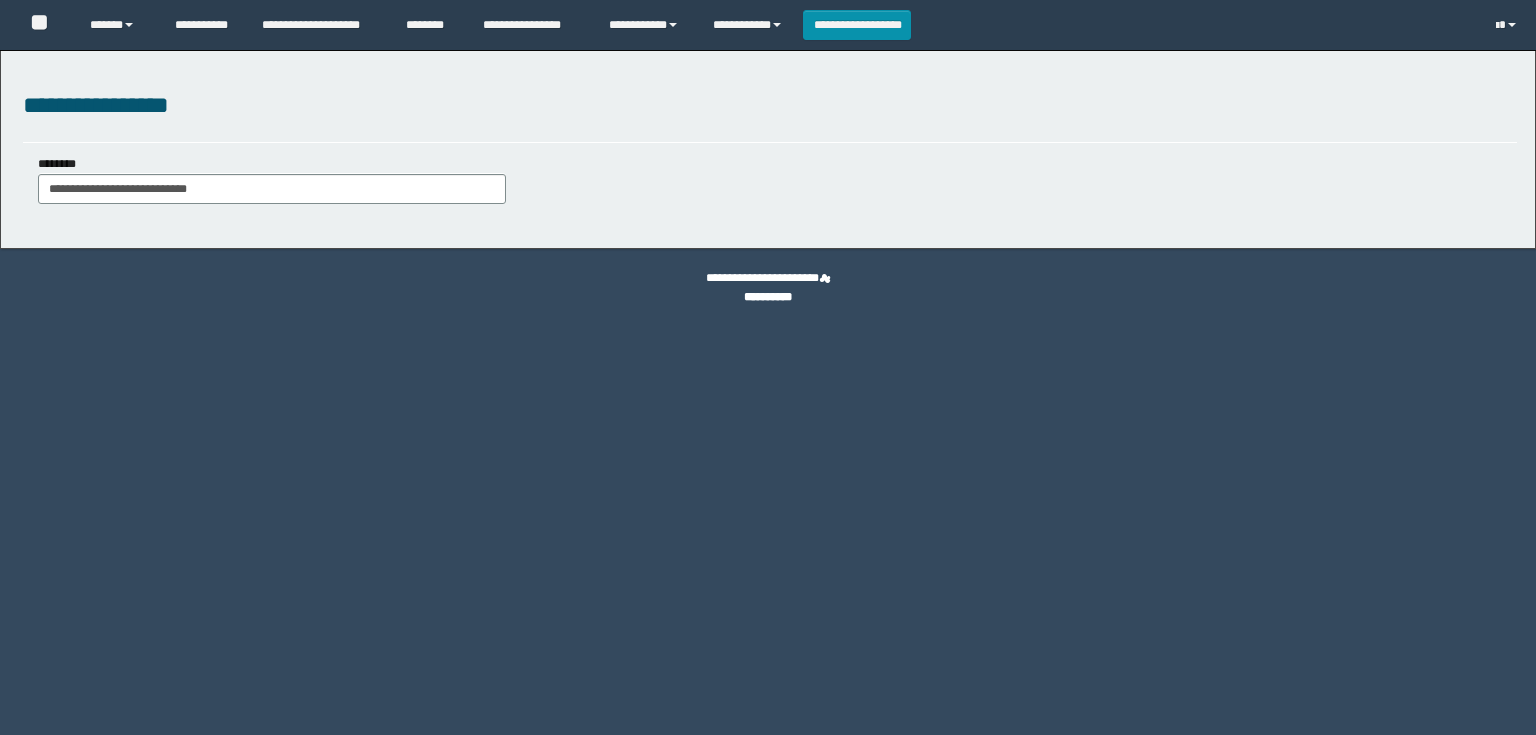 scroll, scrollTop: 0, scrollLeft: 0, axis: both 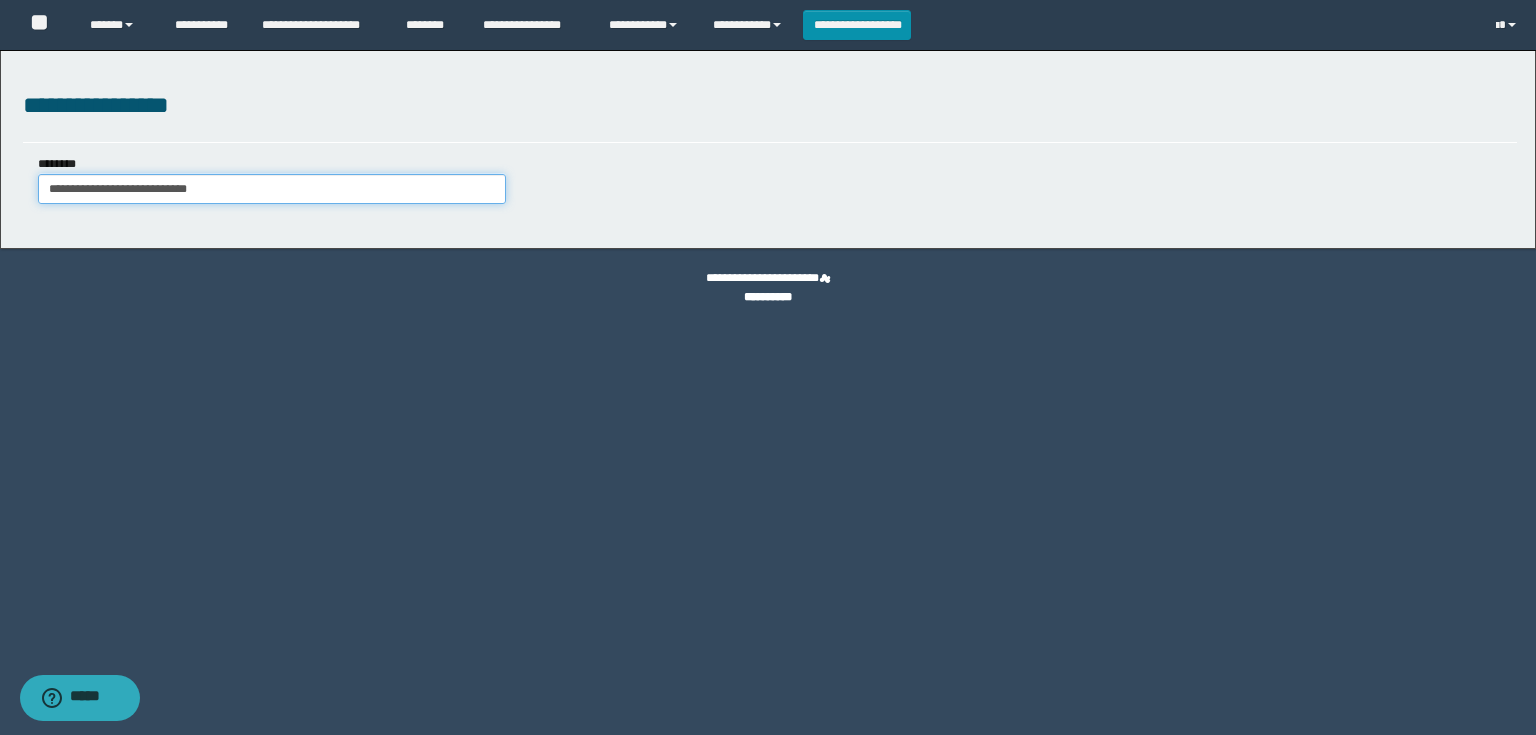 click on "**********" at bounding box center [272, 189] 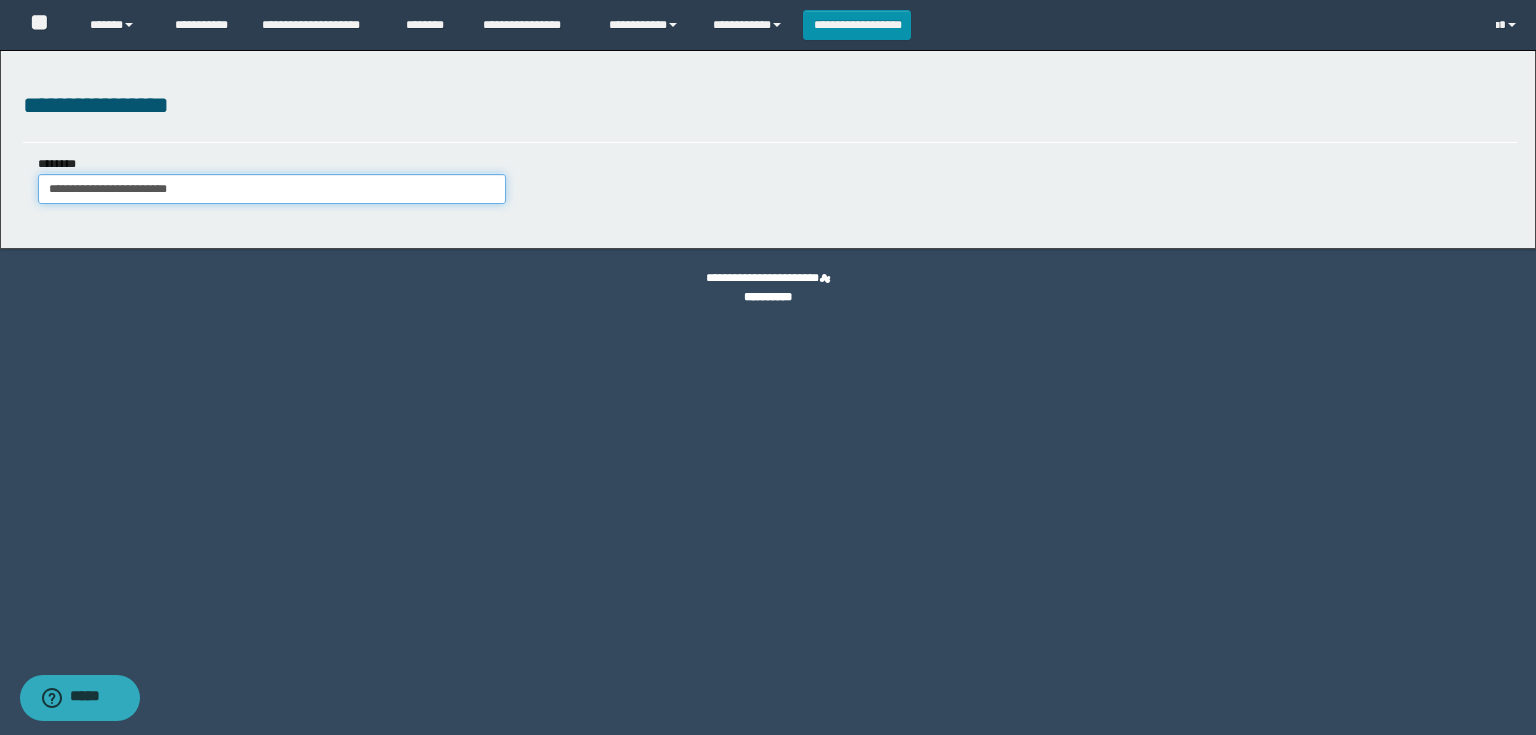 drag, startPoint x: 271, startPoint y: 196, endPoint x: 0, endPoint y: 218, distance: 271.8915 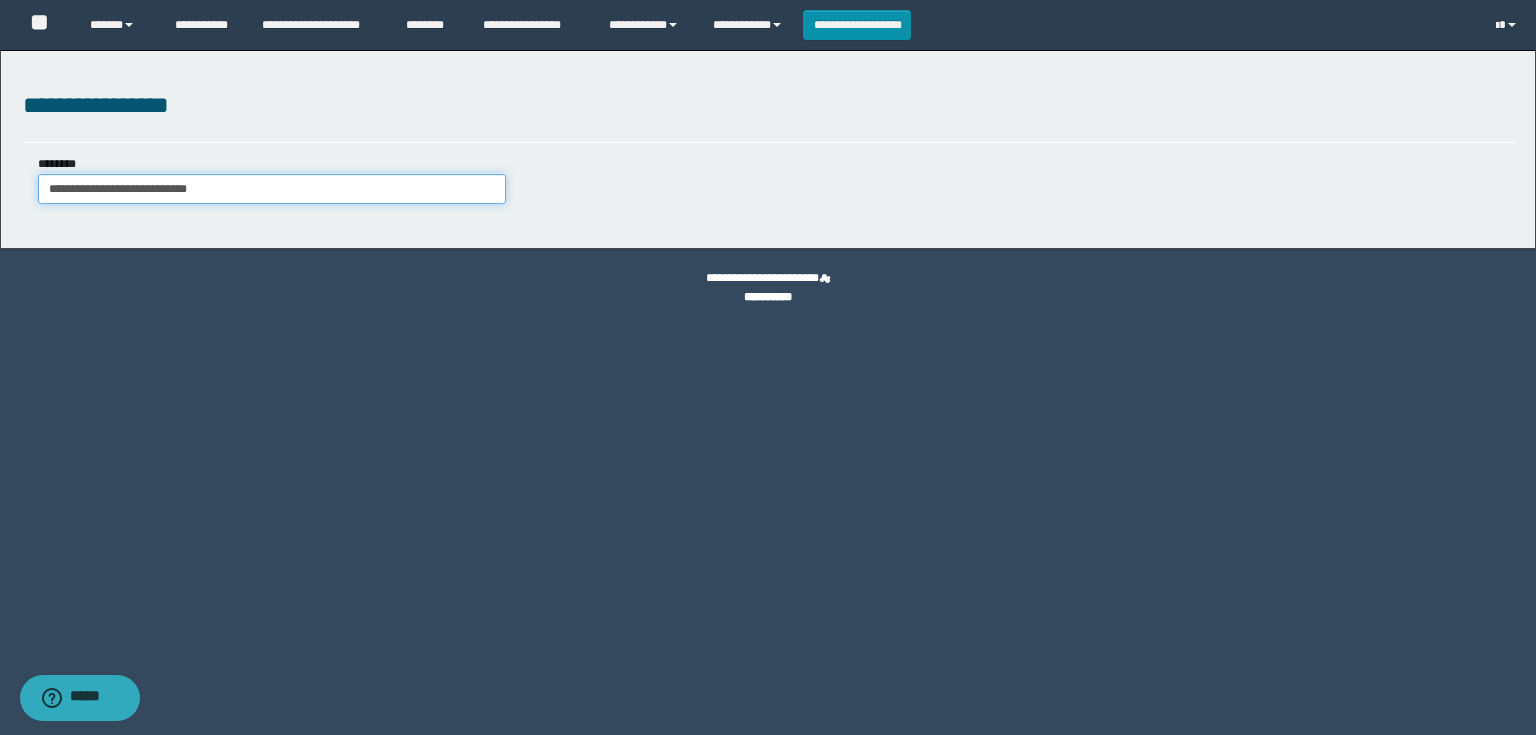 type on "**********" 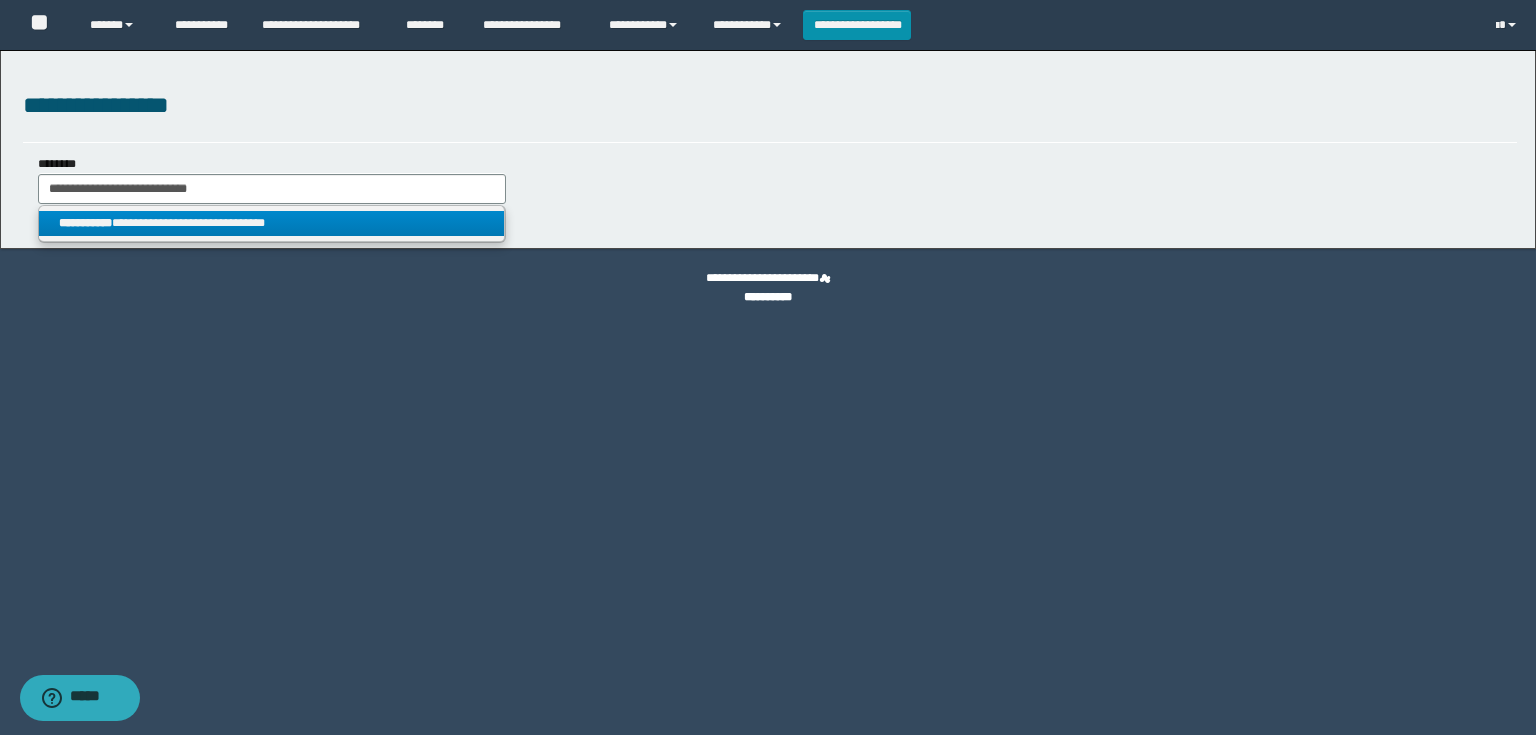 click on "**********" at bounding box center (272, 223) 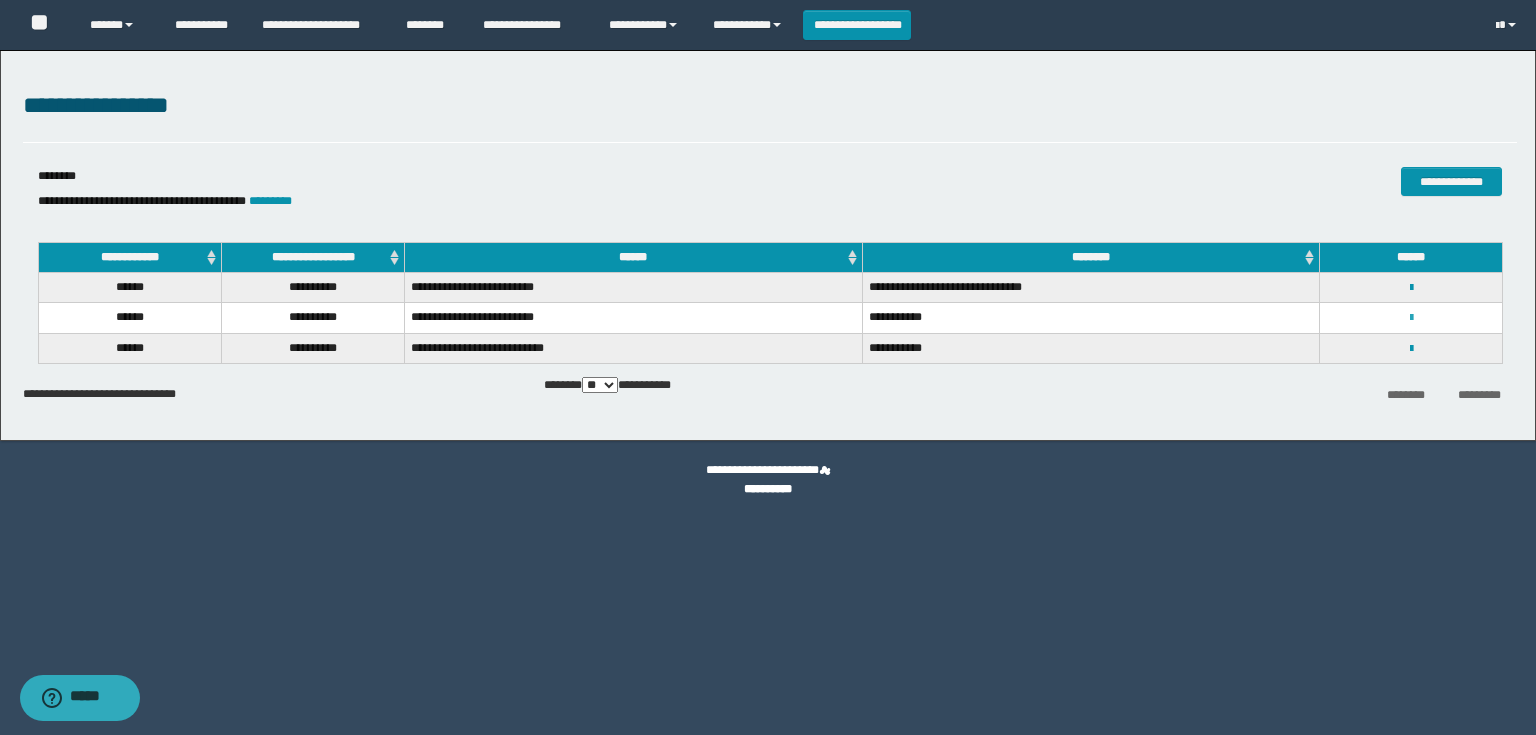 click at bounding box center (1411, 318) 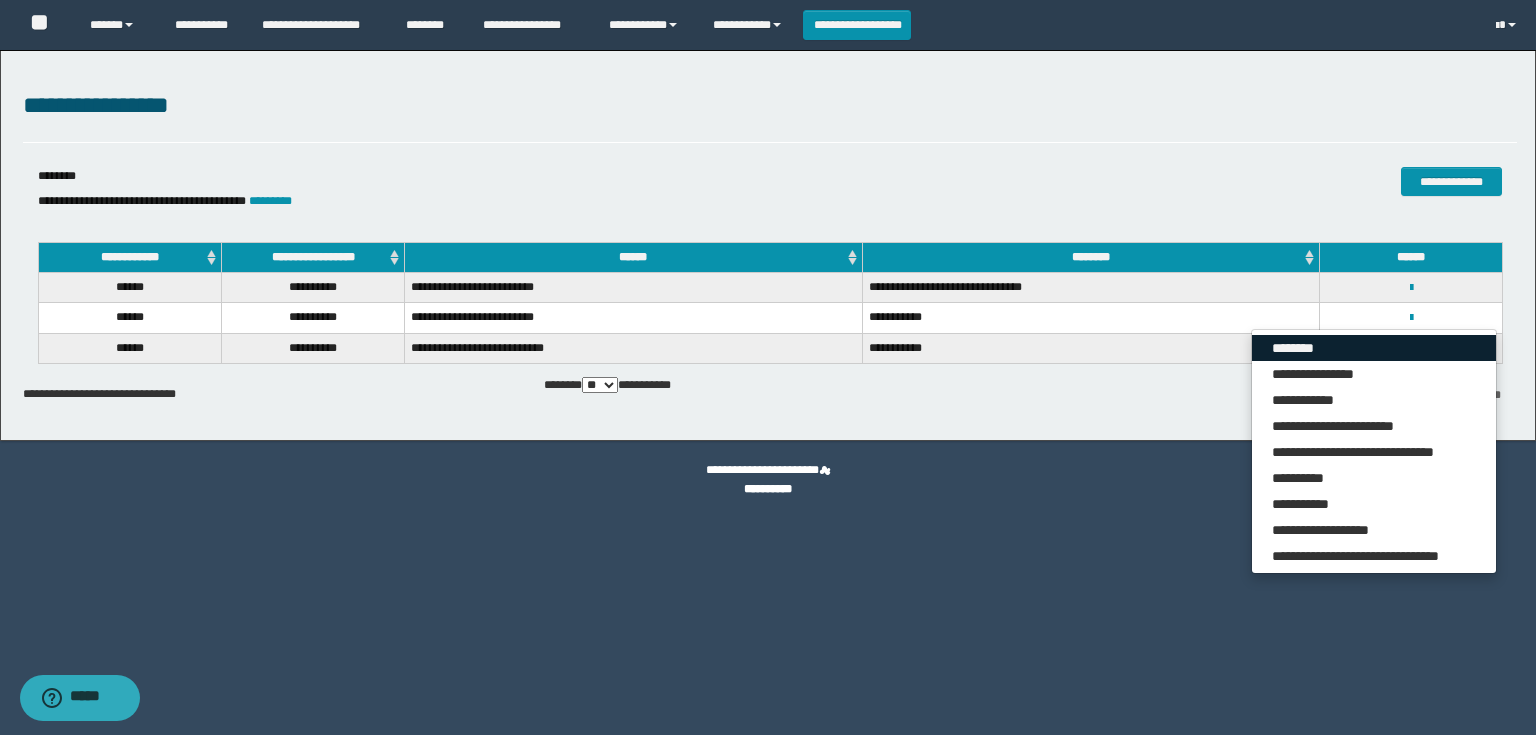 click on "********" at bounding box center (1374, 348) 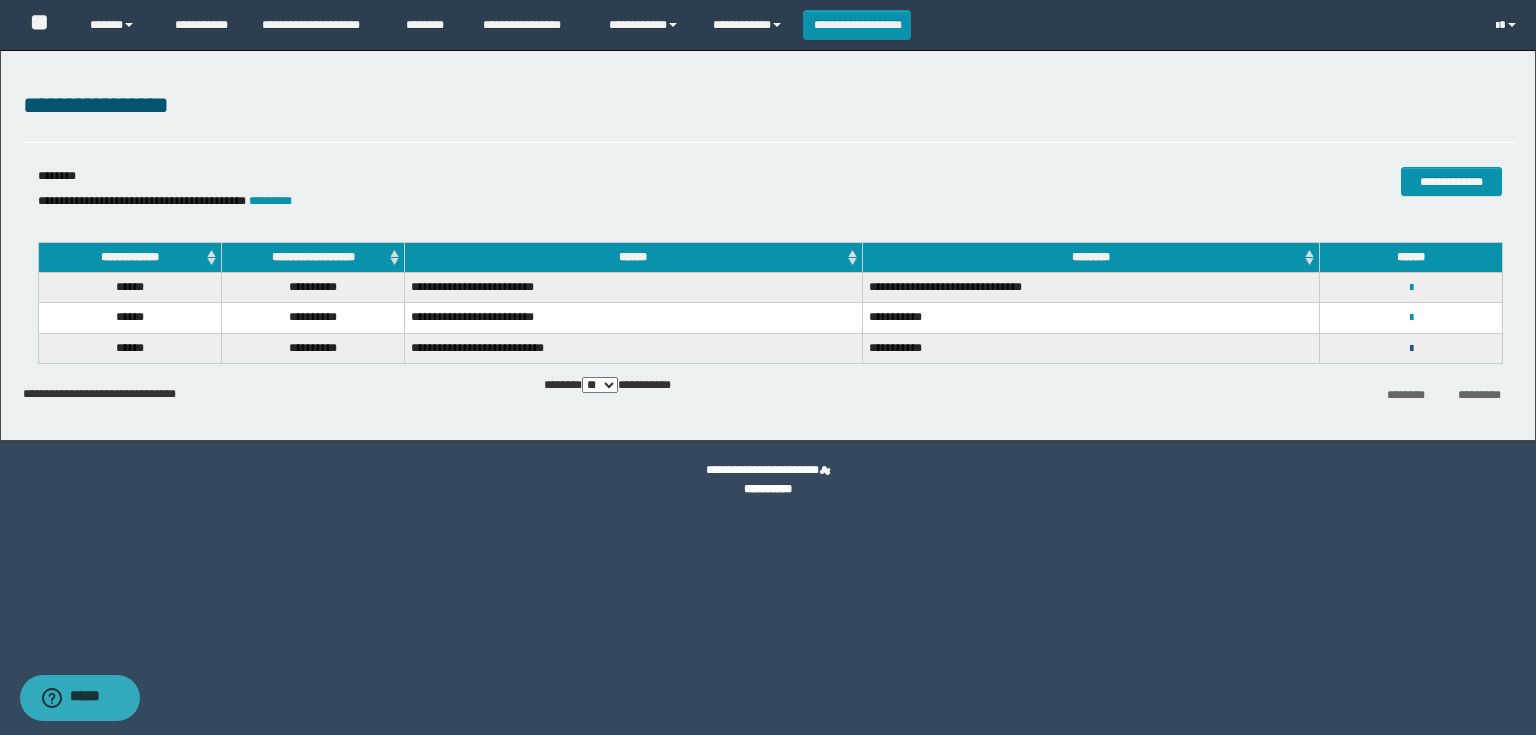 drag, startPoint x: 1412, startPoint y: 347, endPoint x: 1373, endPoint y: 372, distance: 46.32494 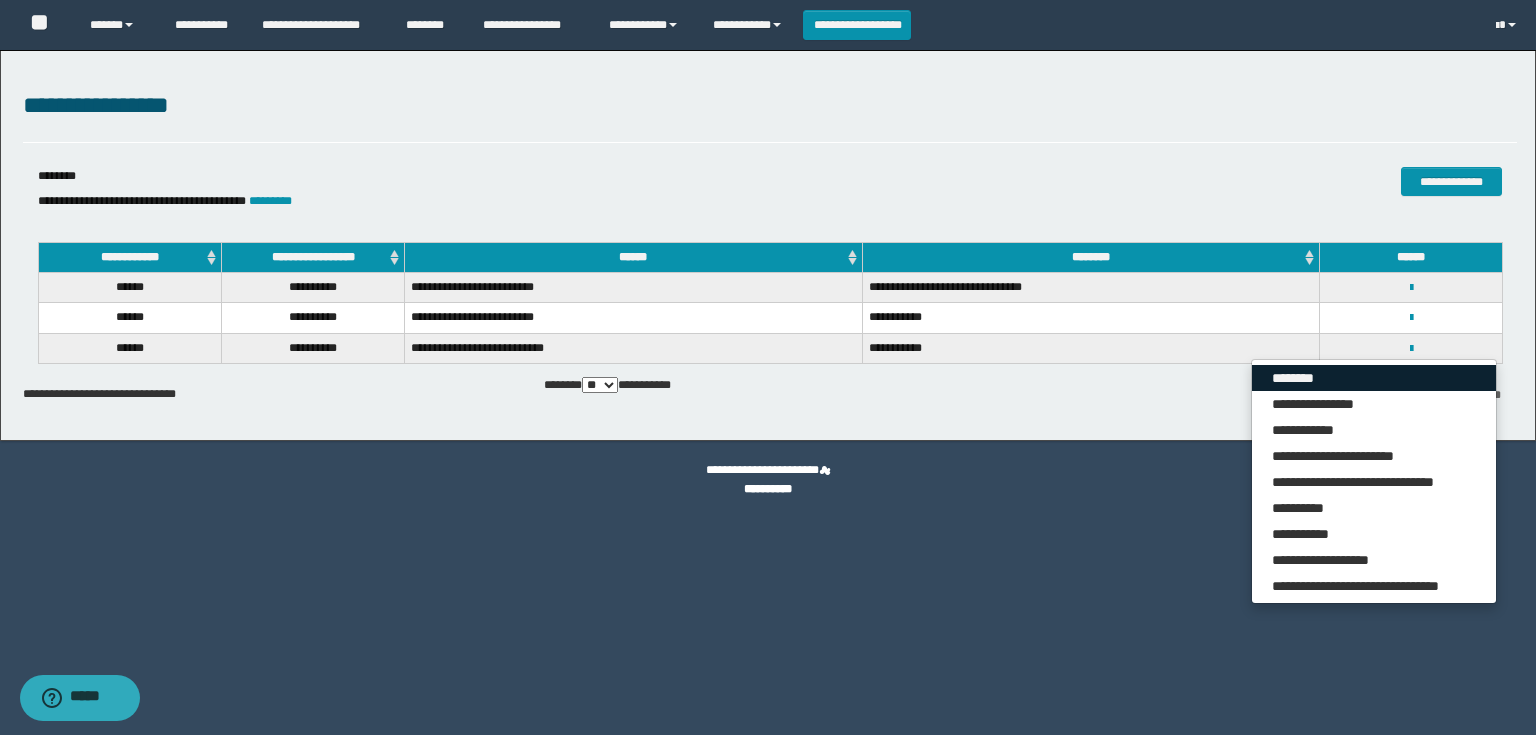 click on "********" at bounding box center (1374, 378) 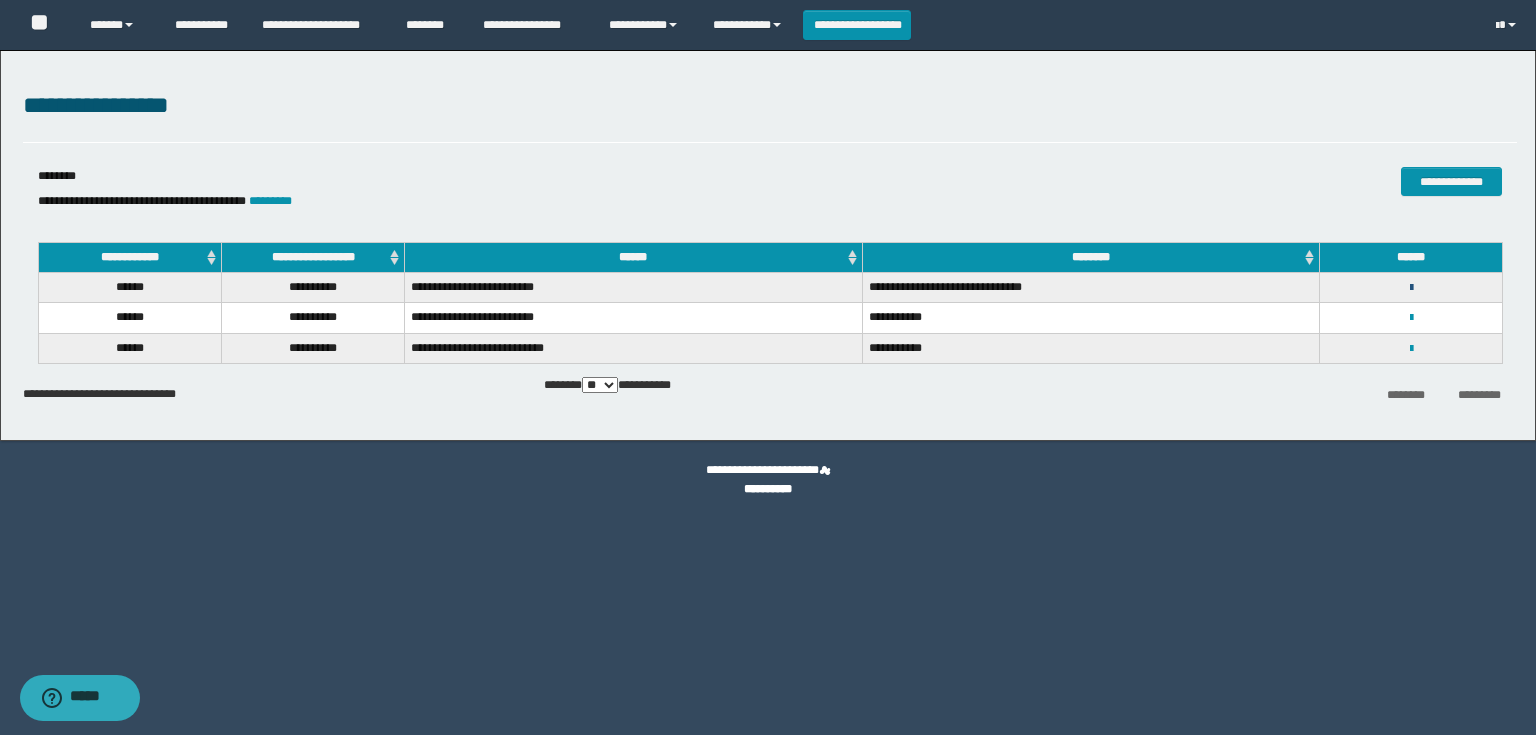 click at bounding box center [1411, 288] 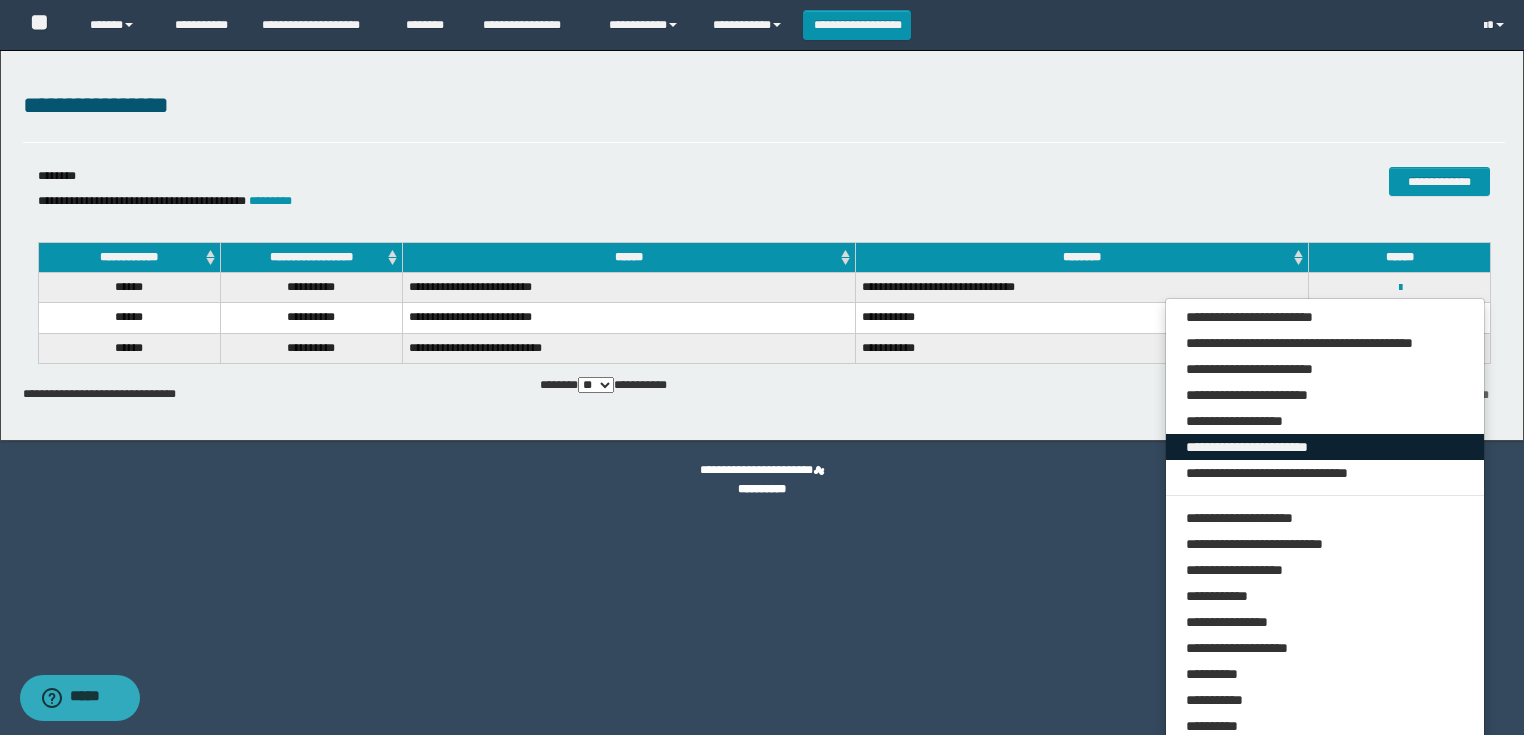 click on "**********" at bounding box center [1325, 447] 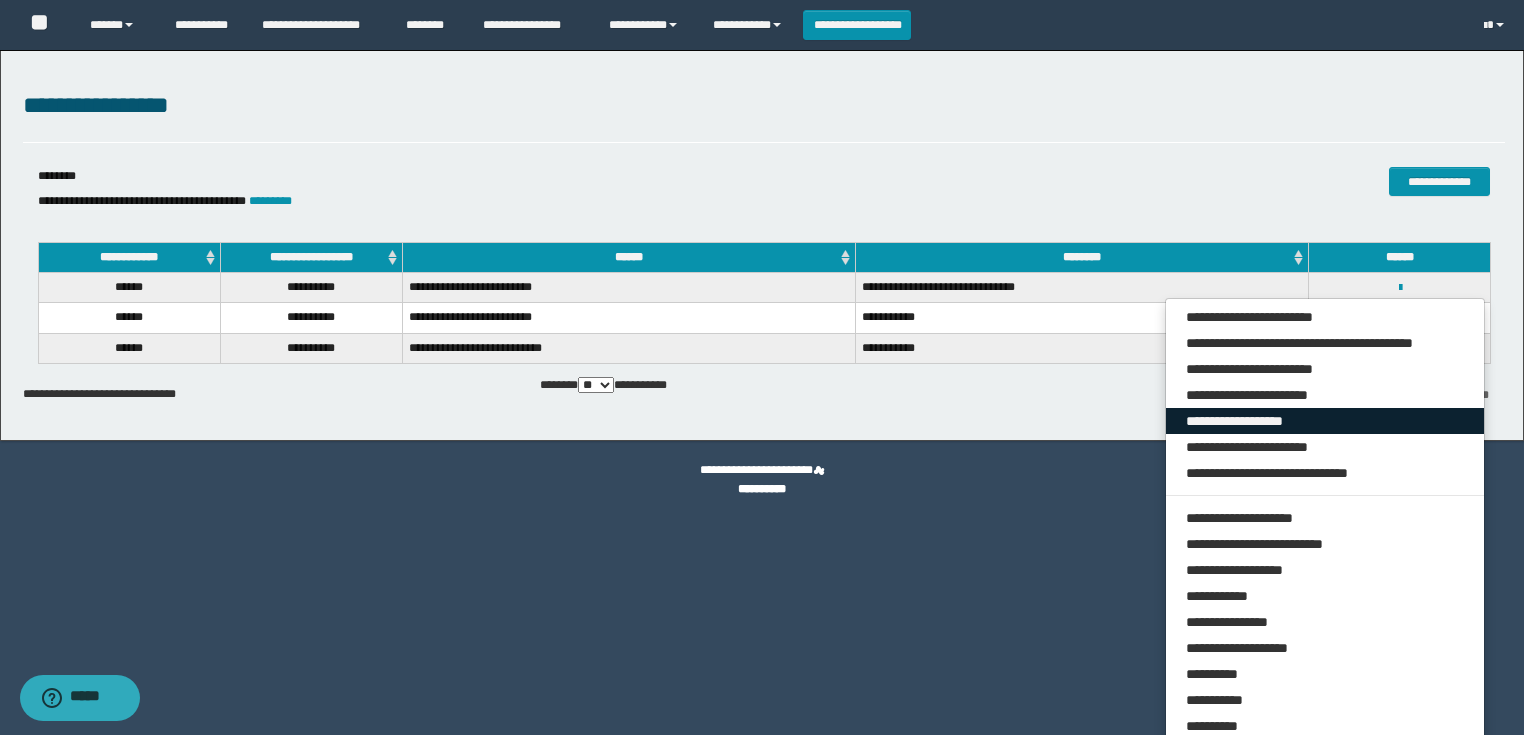 click on "**********" at bounding box center (1325, 421) 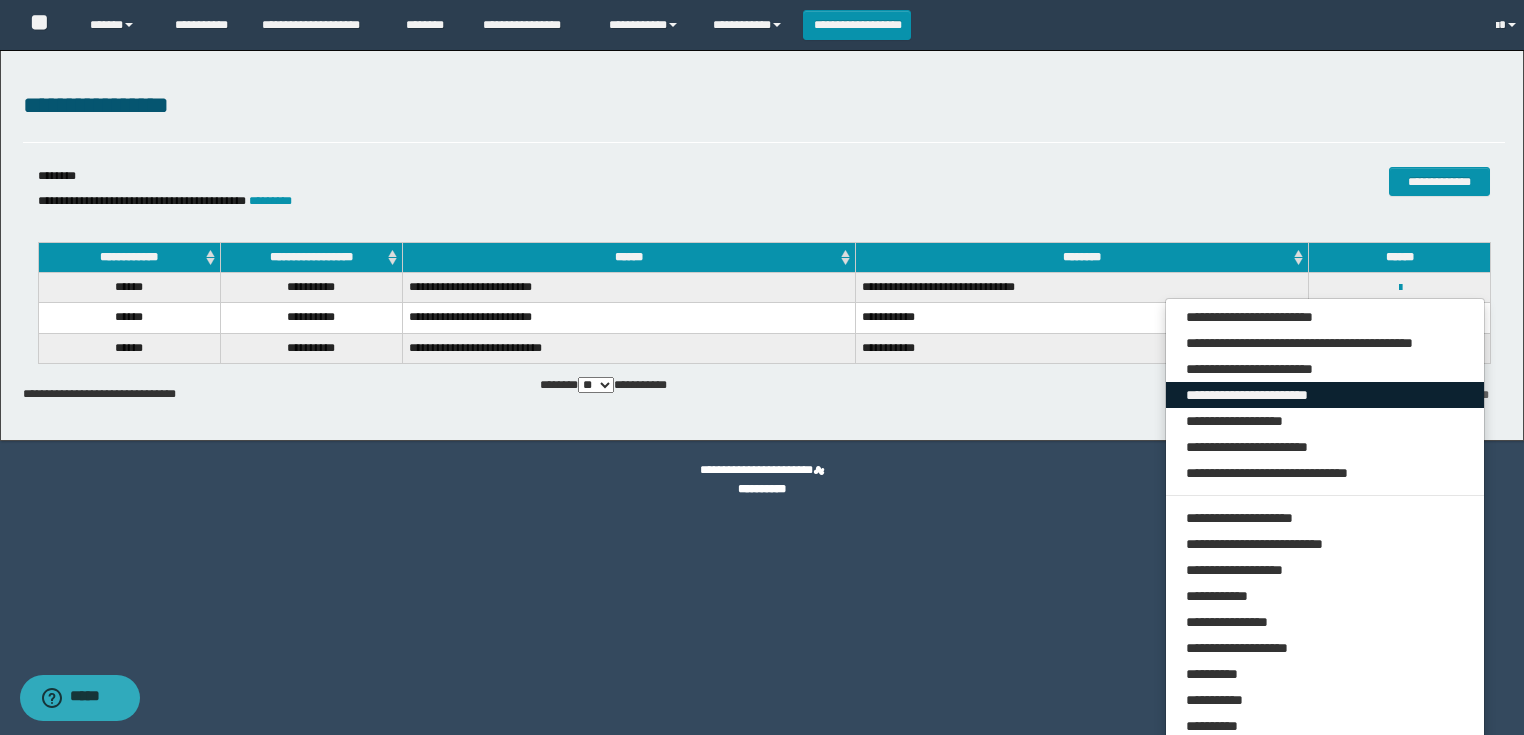 click on "**********" at bounding box center [1325, 395] 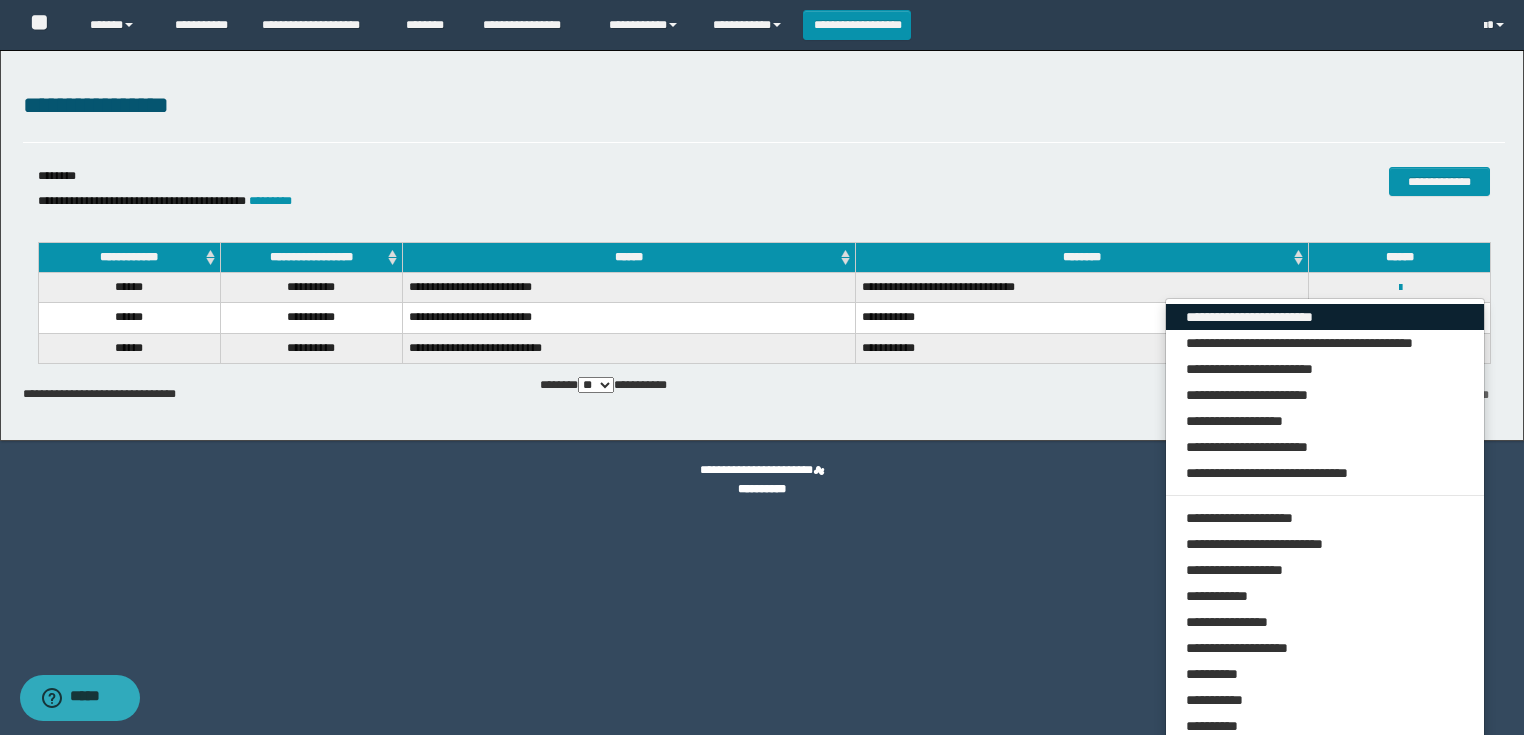 click on "**********" at bounding box center [1325, 317] 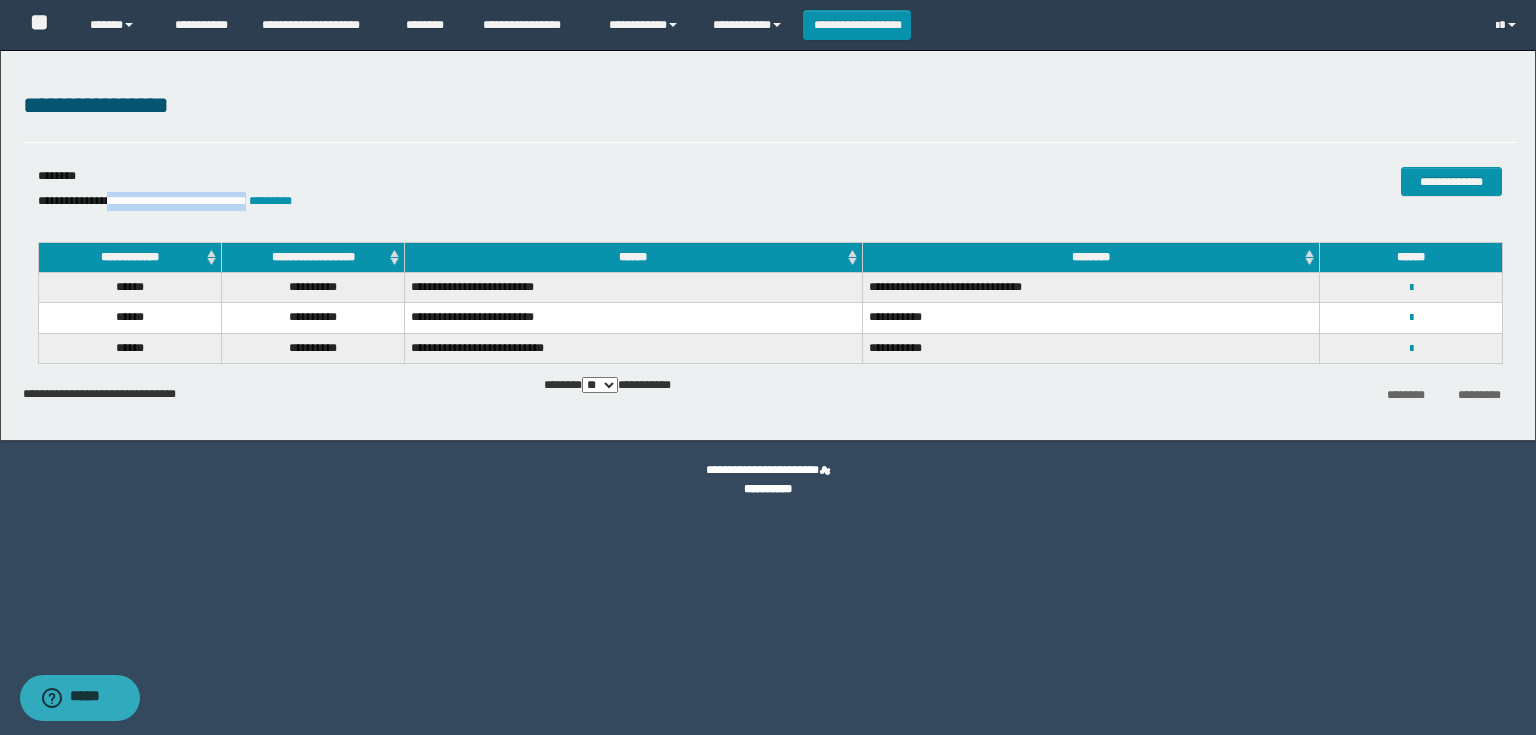 drag, startPoint x: 312, startPoint y: 202, endPoint x: 120, endPoint y: 191, distance: 192.31485 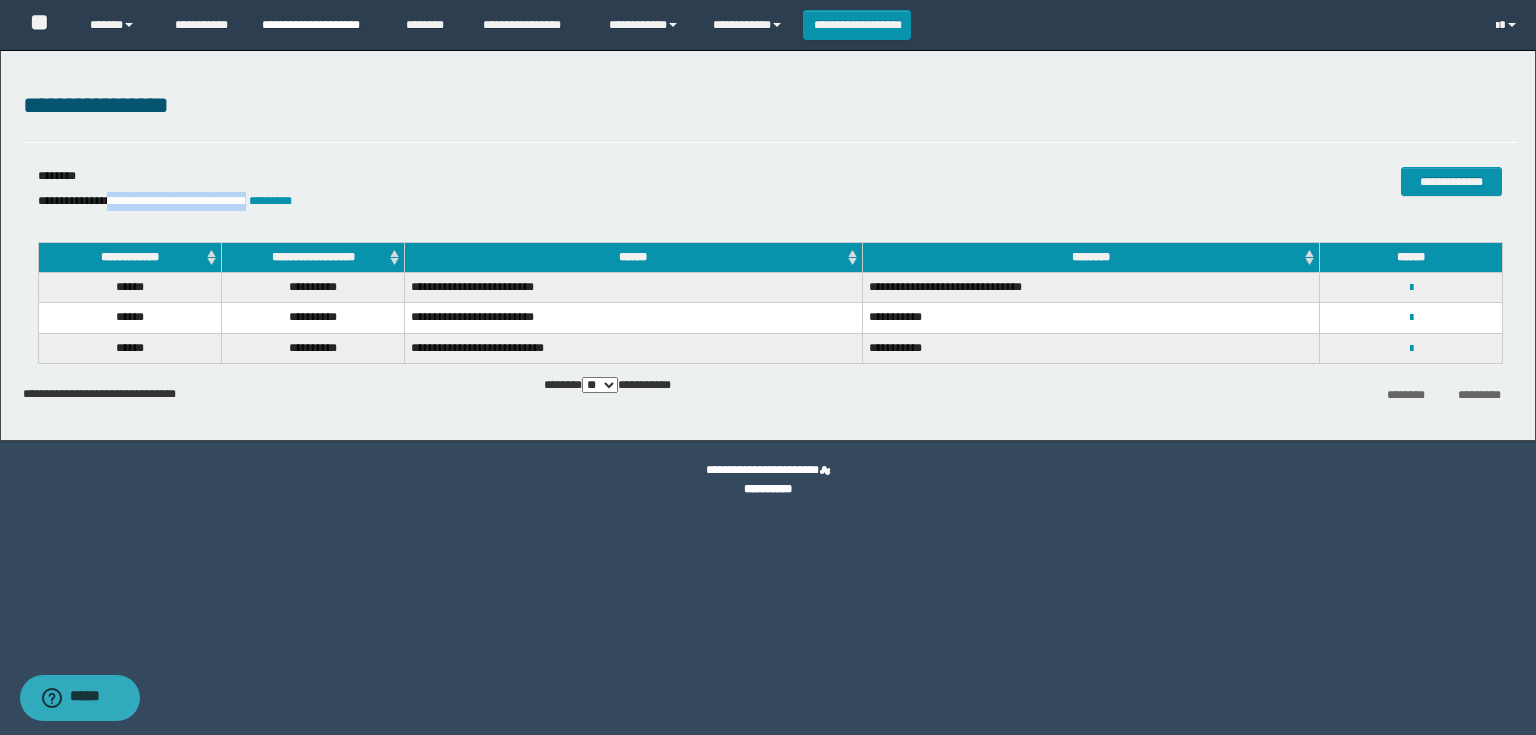 copy on "**********" 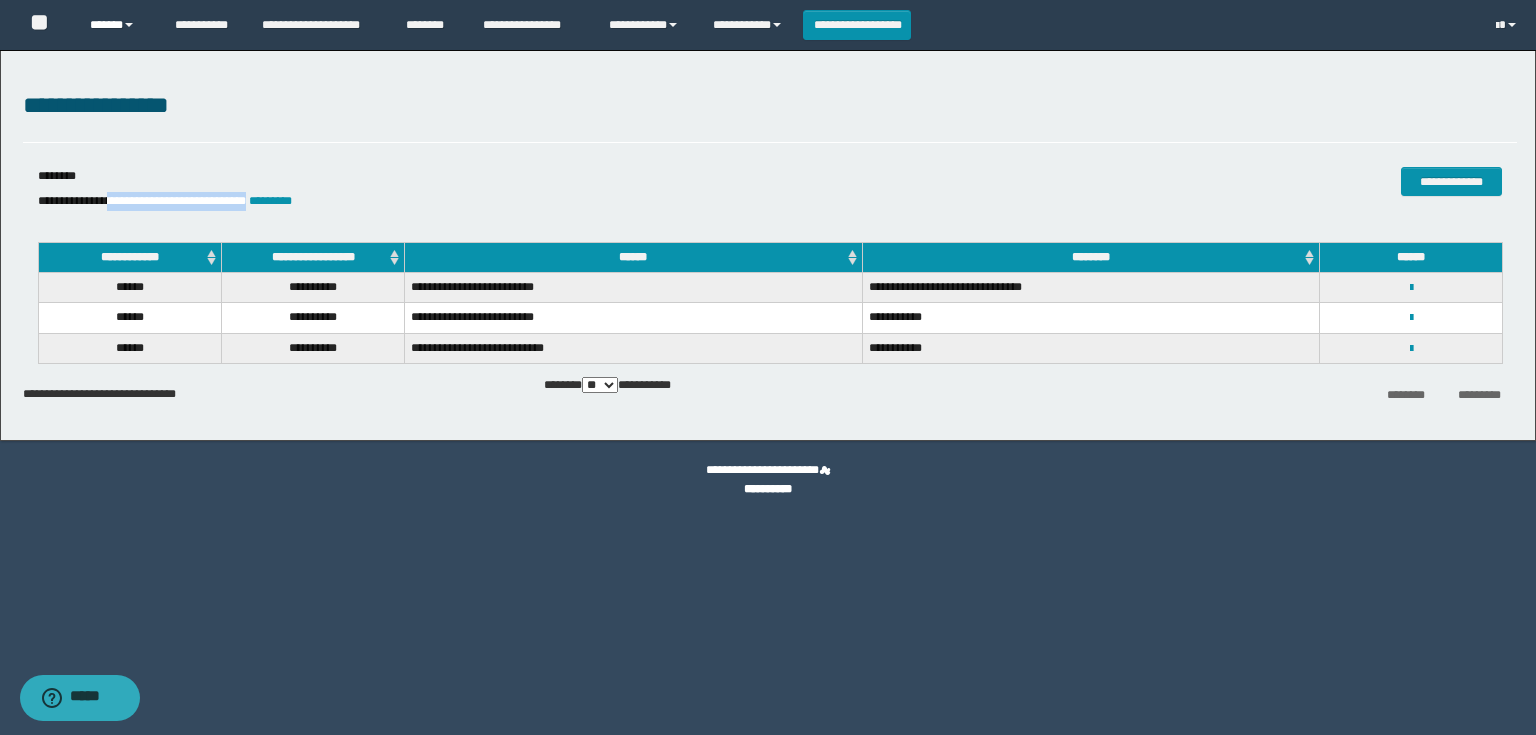 click on "******" at bounding box center [117, 25] 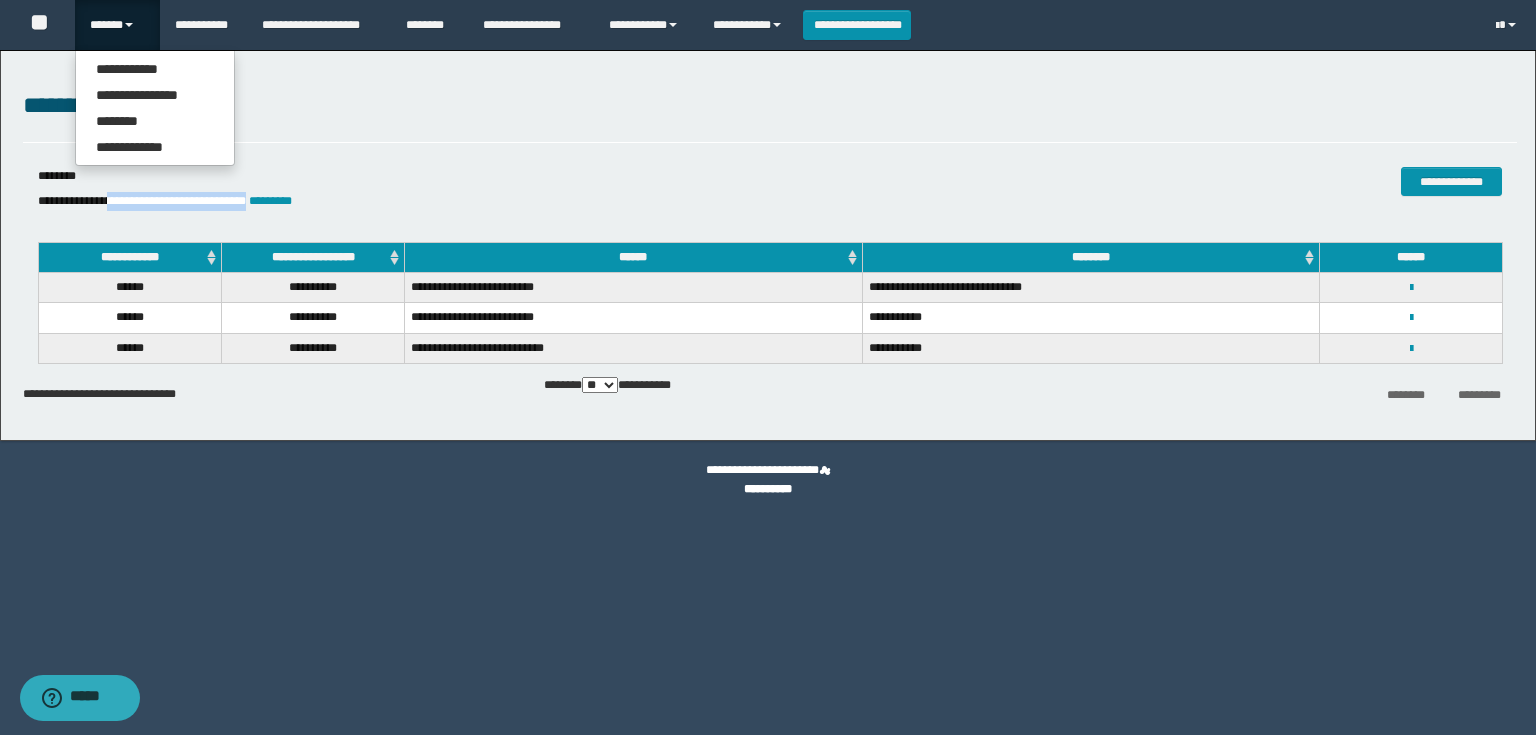 click on "******" at bounding box center (117, 25) 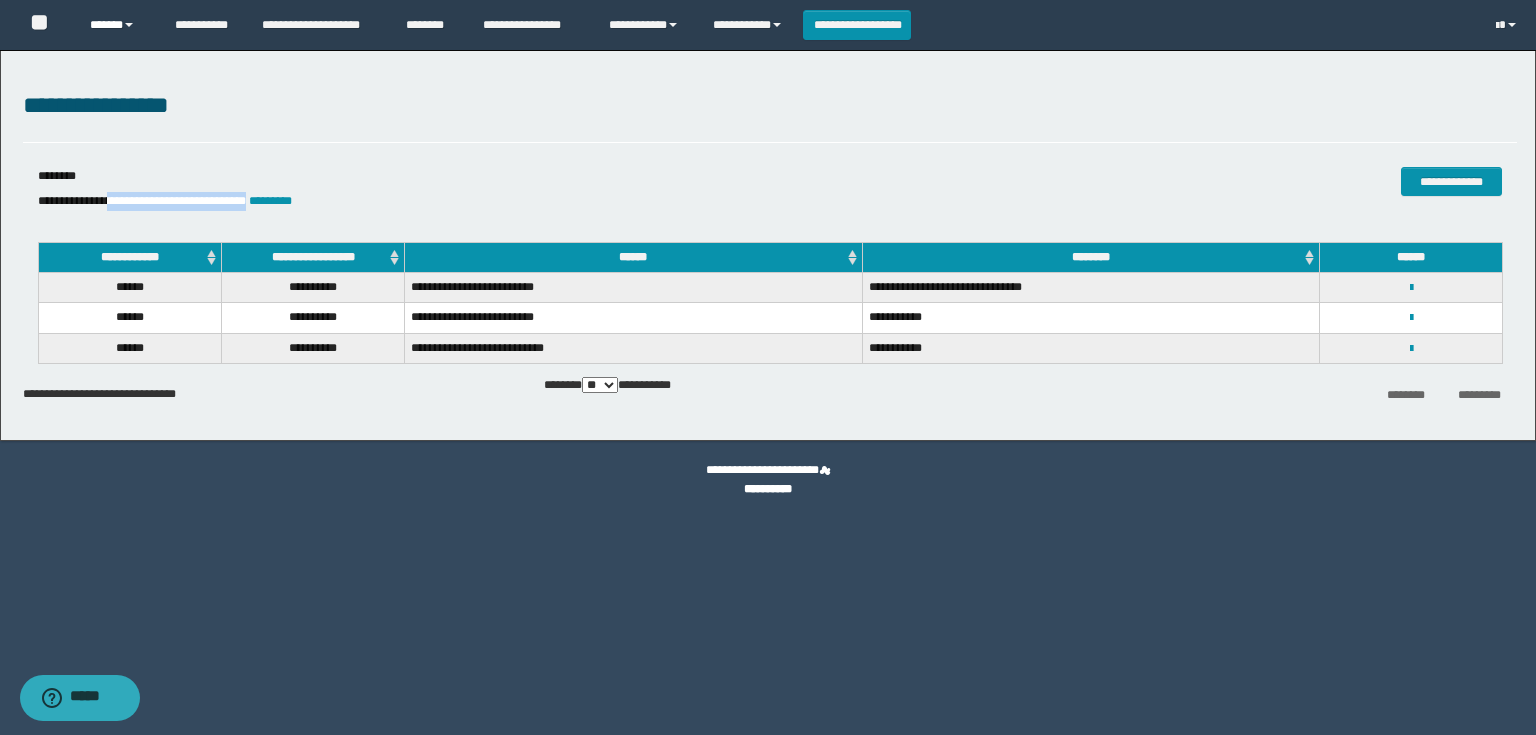 click on "******" at bounding box center [117, 25] 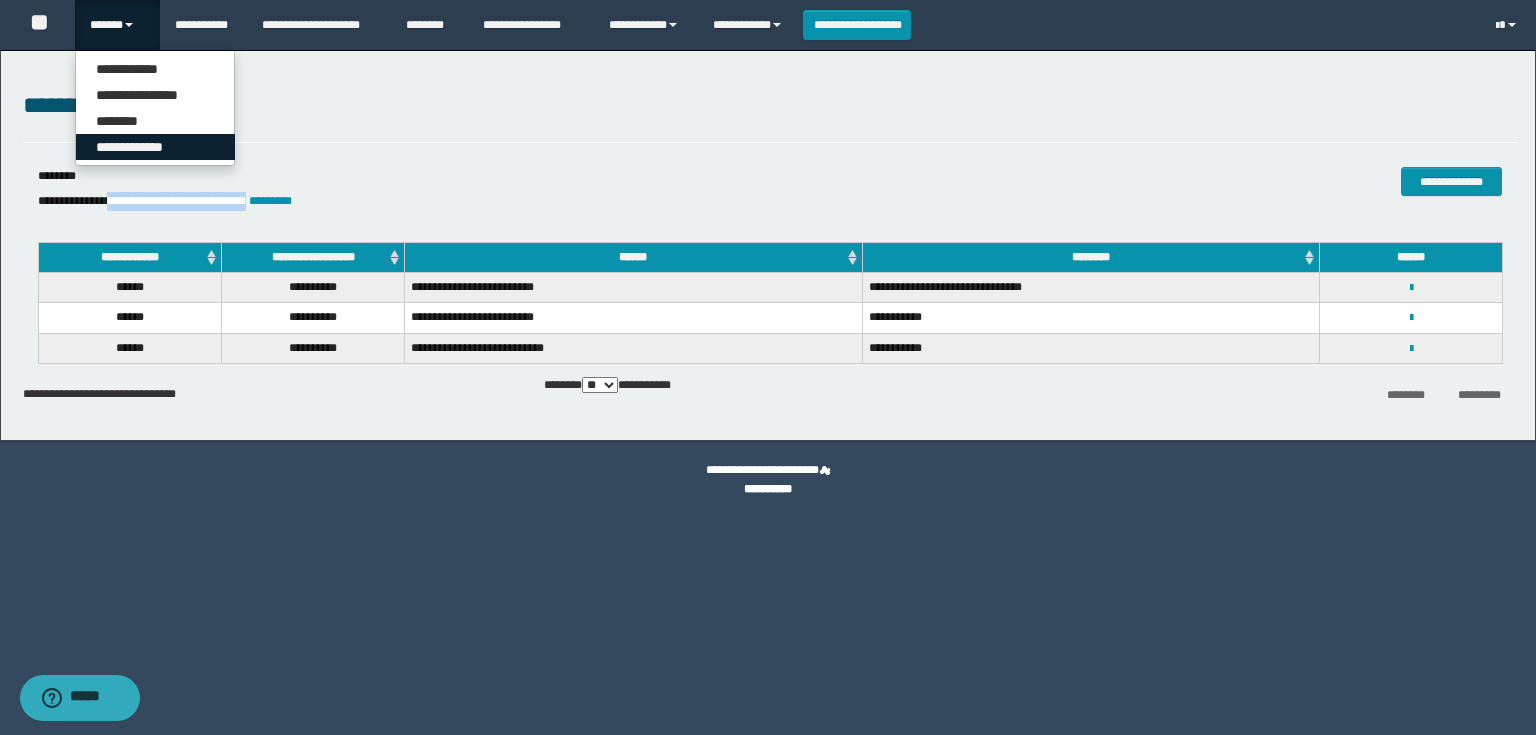 click on "**********" at bounding box center [155, 147] 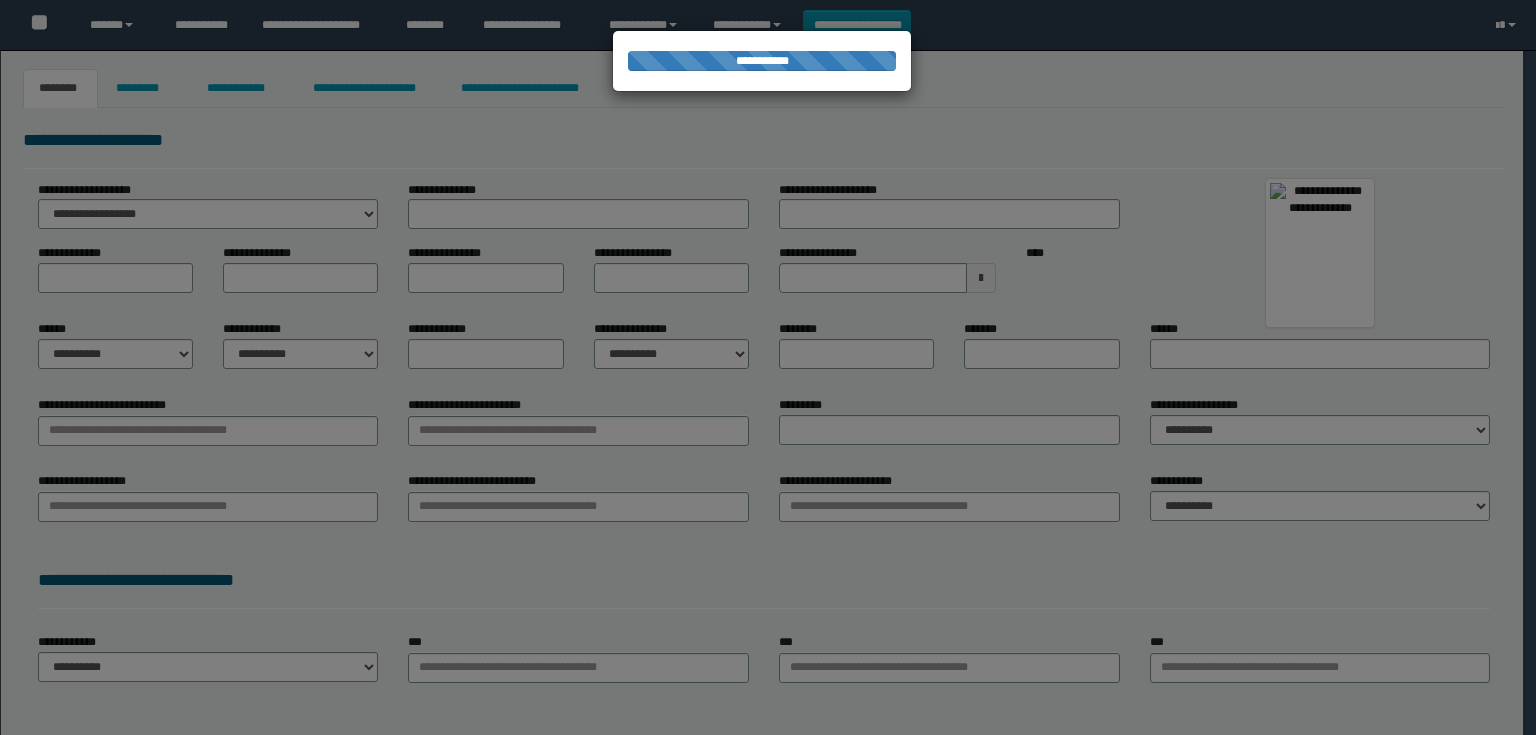 scroll, scrollTop: 0, scrollLeft: 0, axis: both 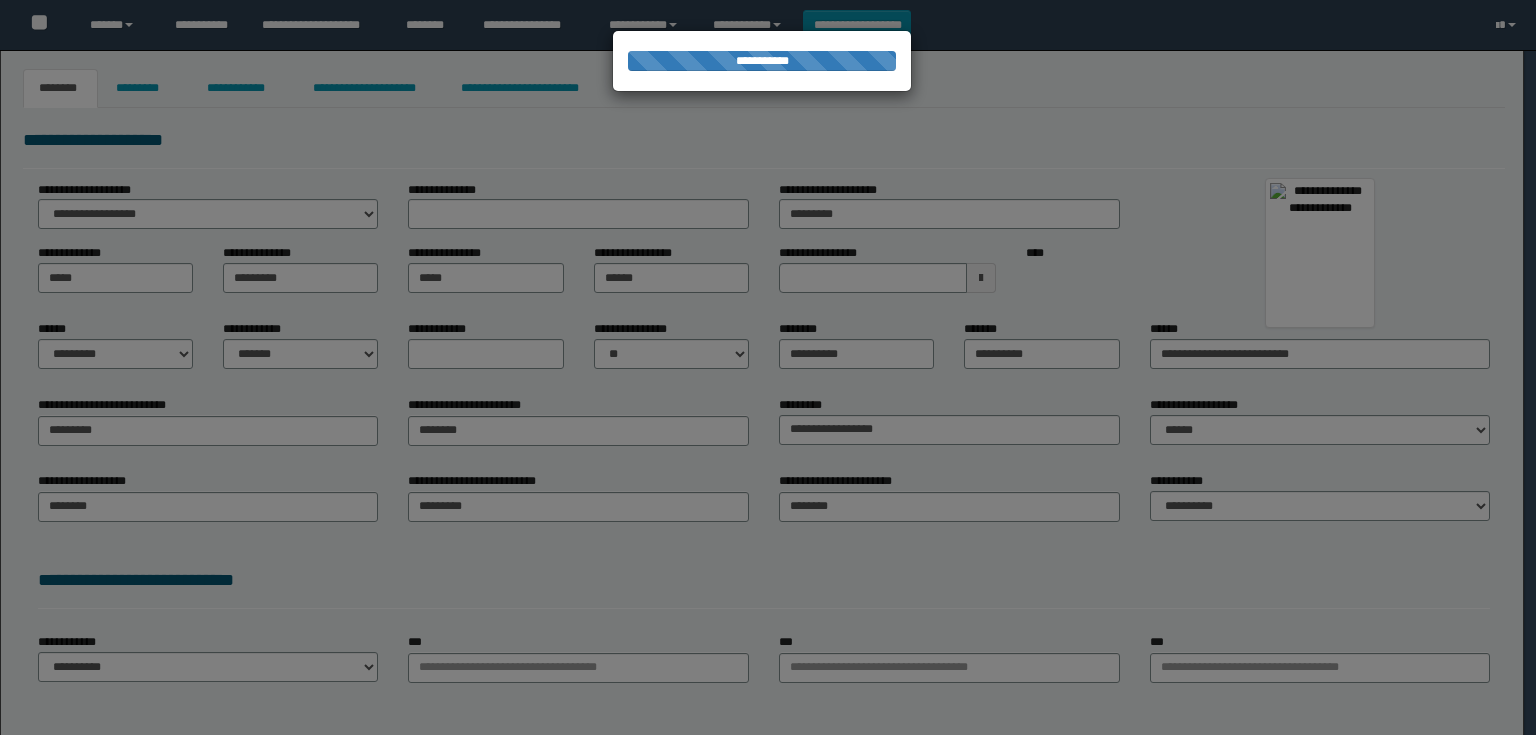 select on "*" 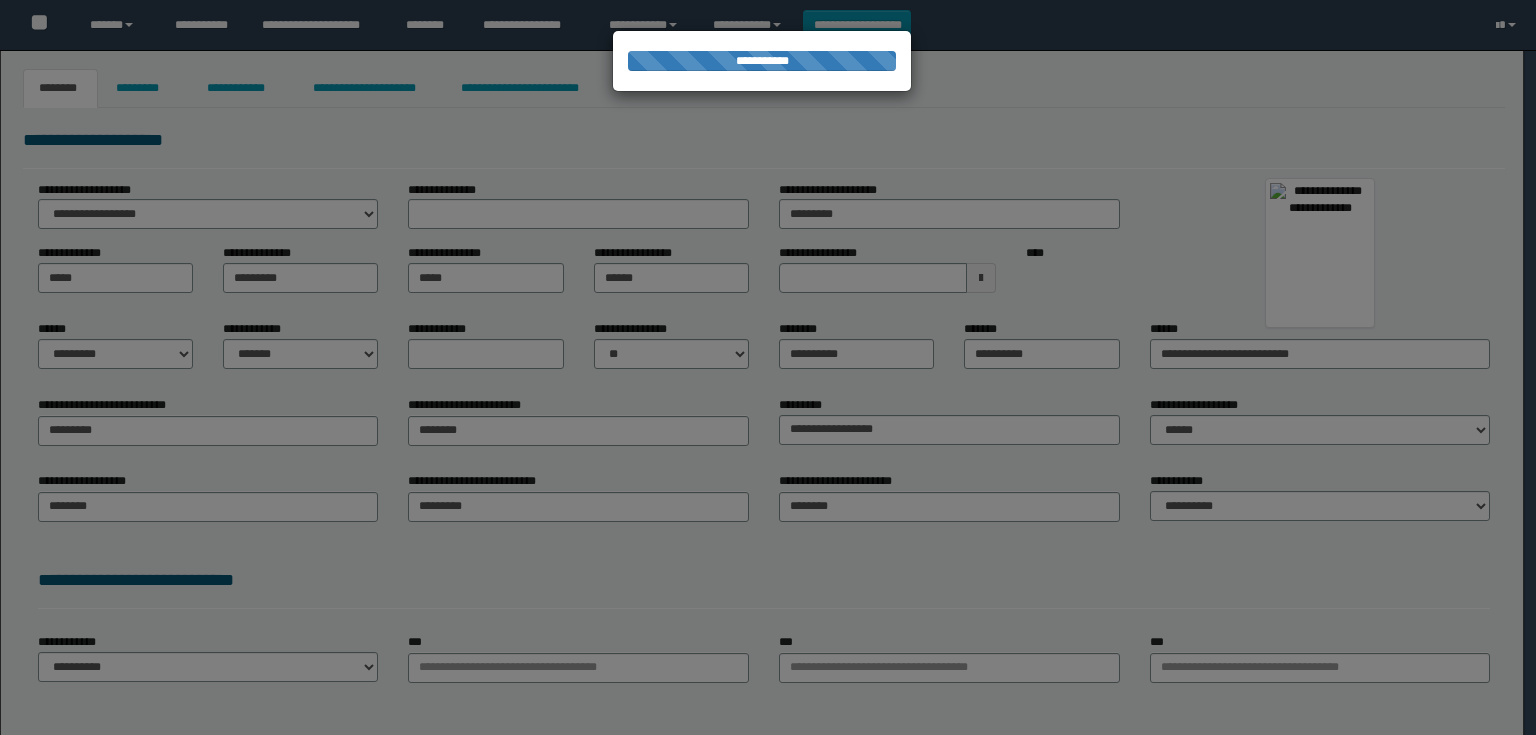 select 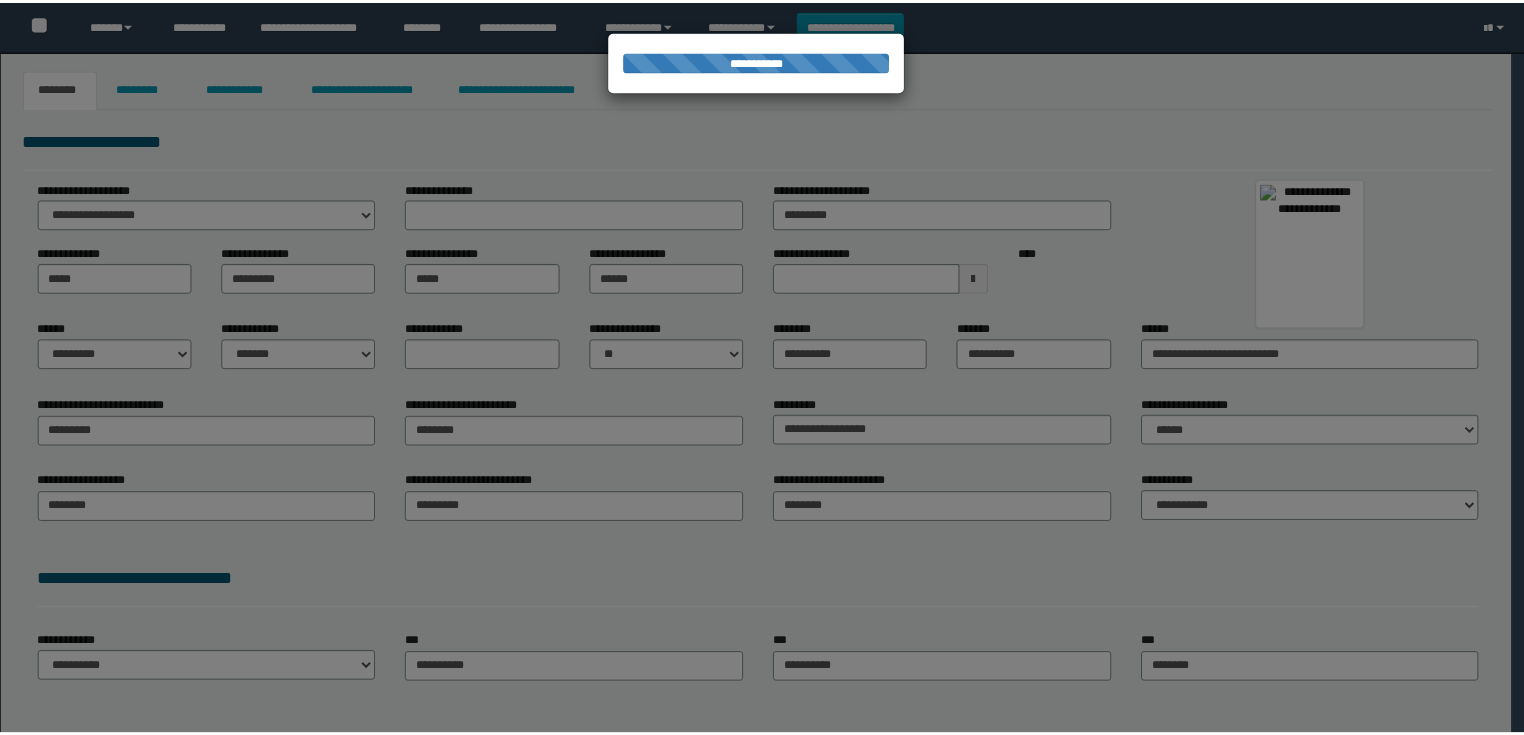 scroll, scrollTop: 0, scrollLeft: 0, axis: both 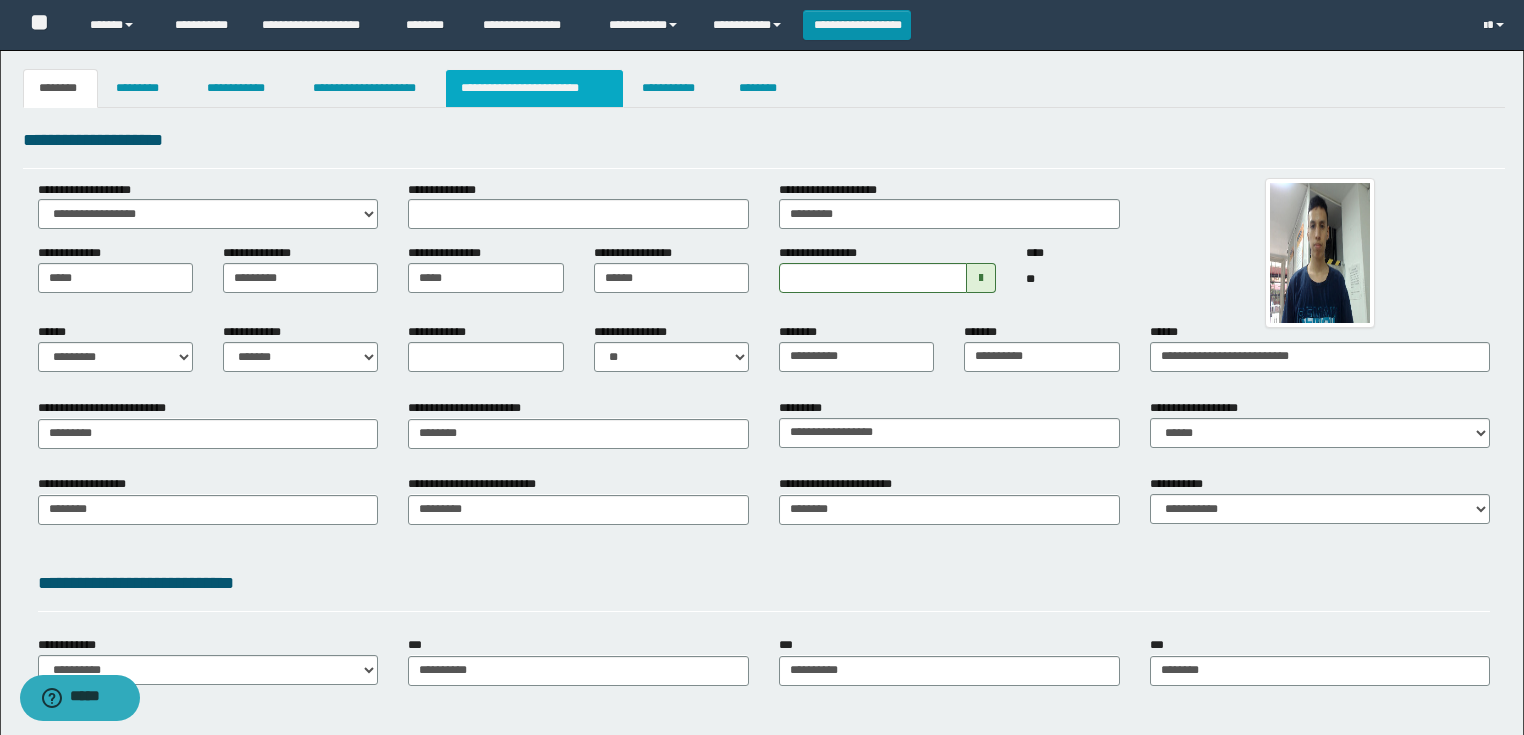 click on "**********" at bounding box center [534, 88] 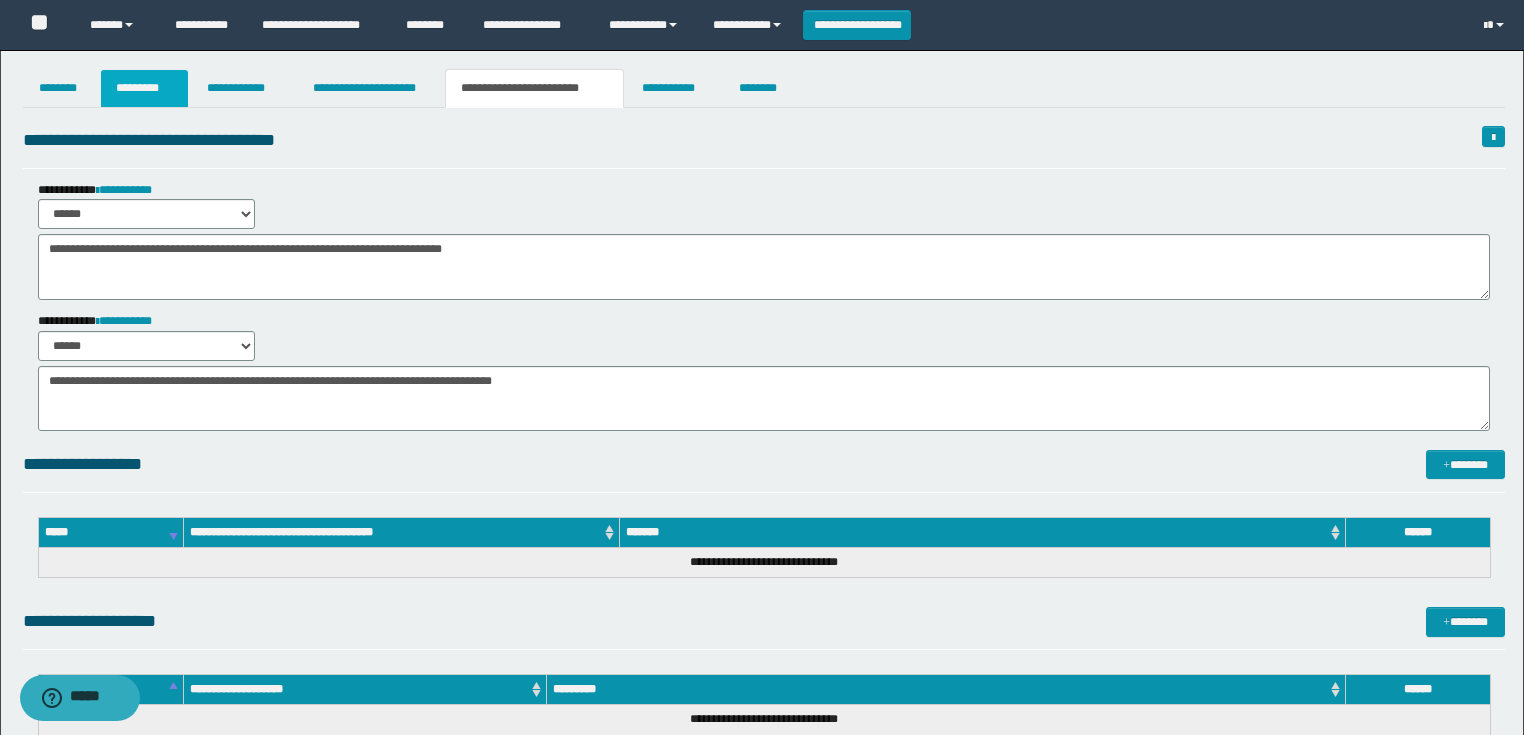 click on "*********" at bounding box center (144, 88) 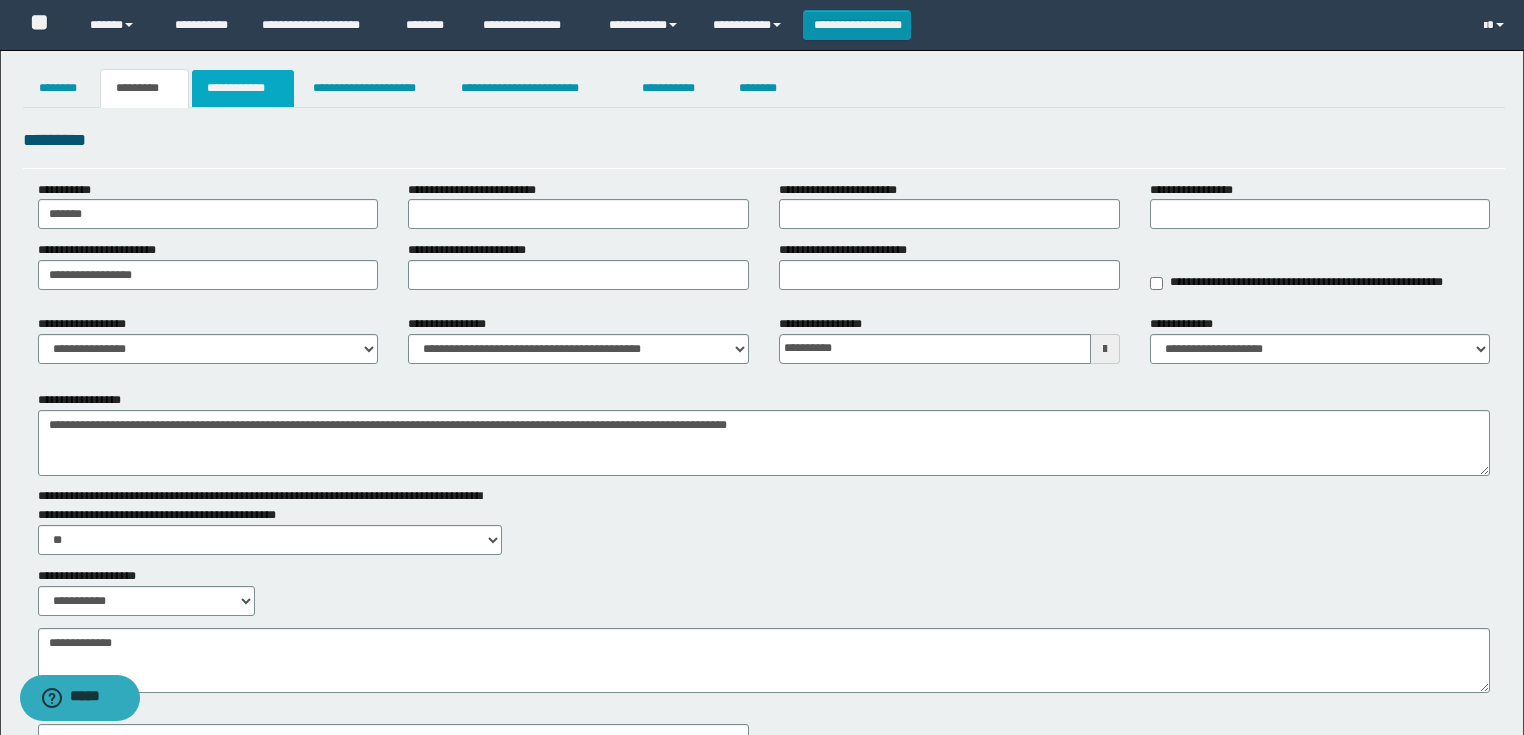 click on "**********" at bounding box center [243, 88] 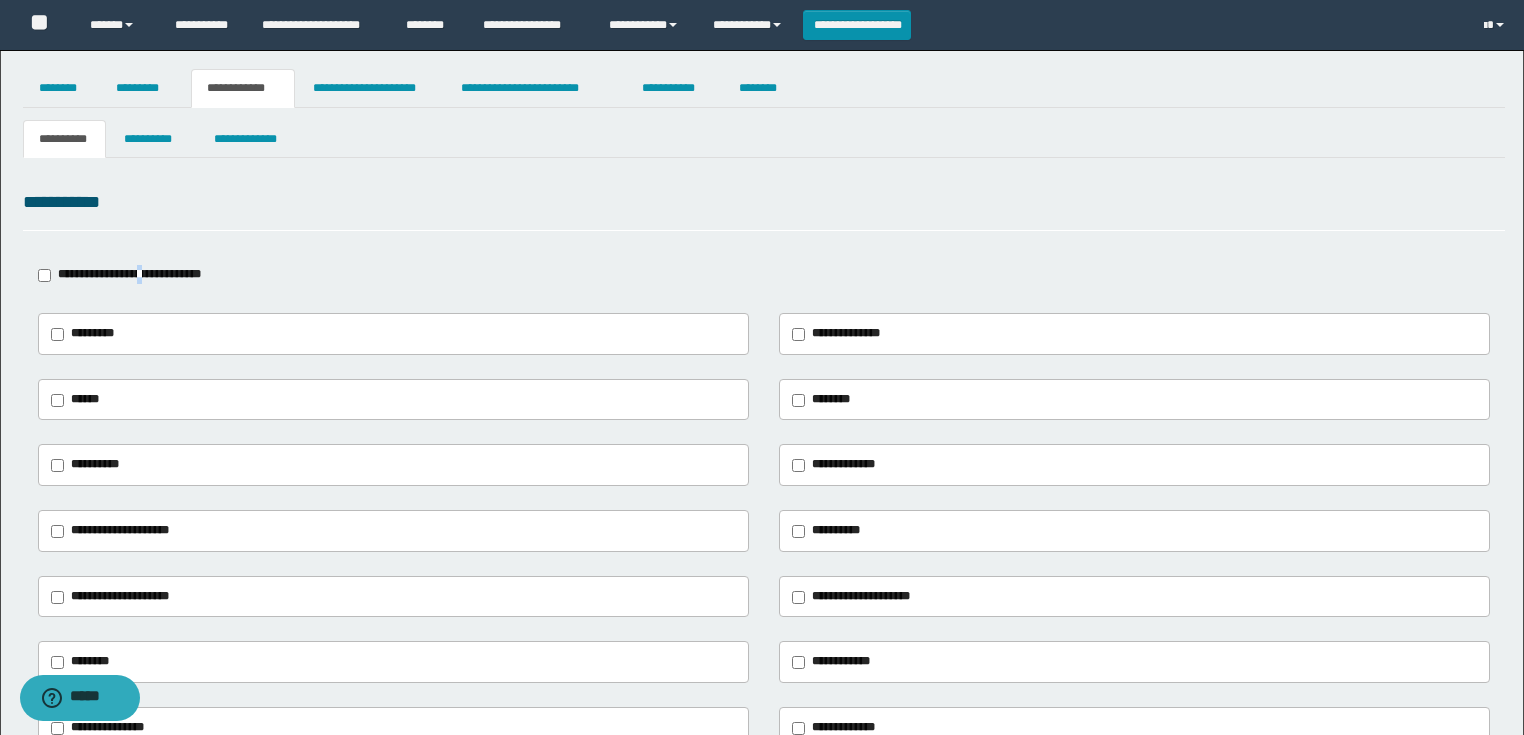 drag, startPoint x: 165, startPoint y: 273, endPoint x: 144, endPoint y: 248, distance: 32.649654 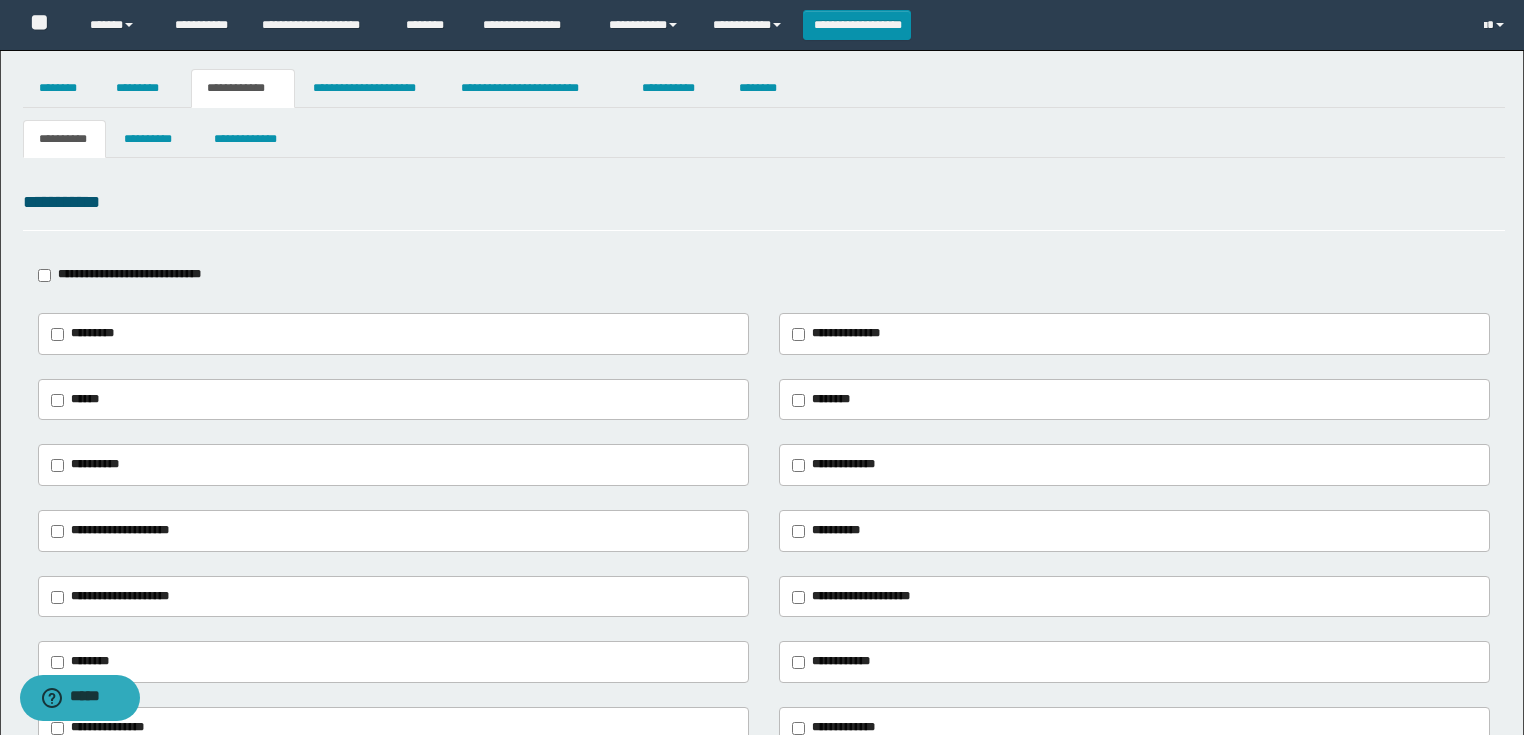 click on "**********" at bounding box center (129, 274) 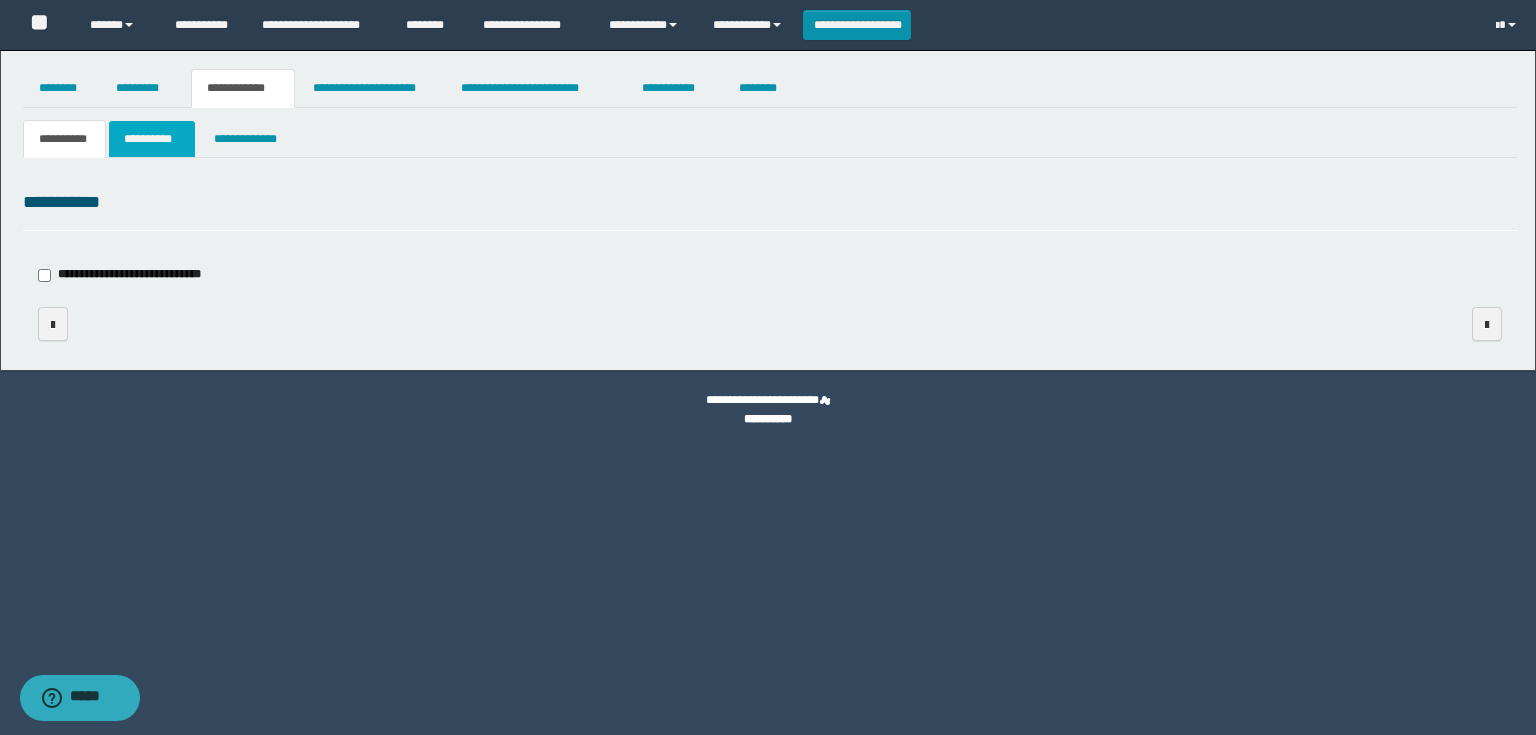 click on "**********" at bounding box center (152, 139) 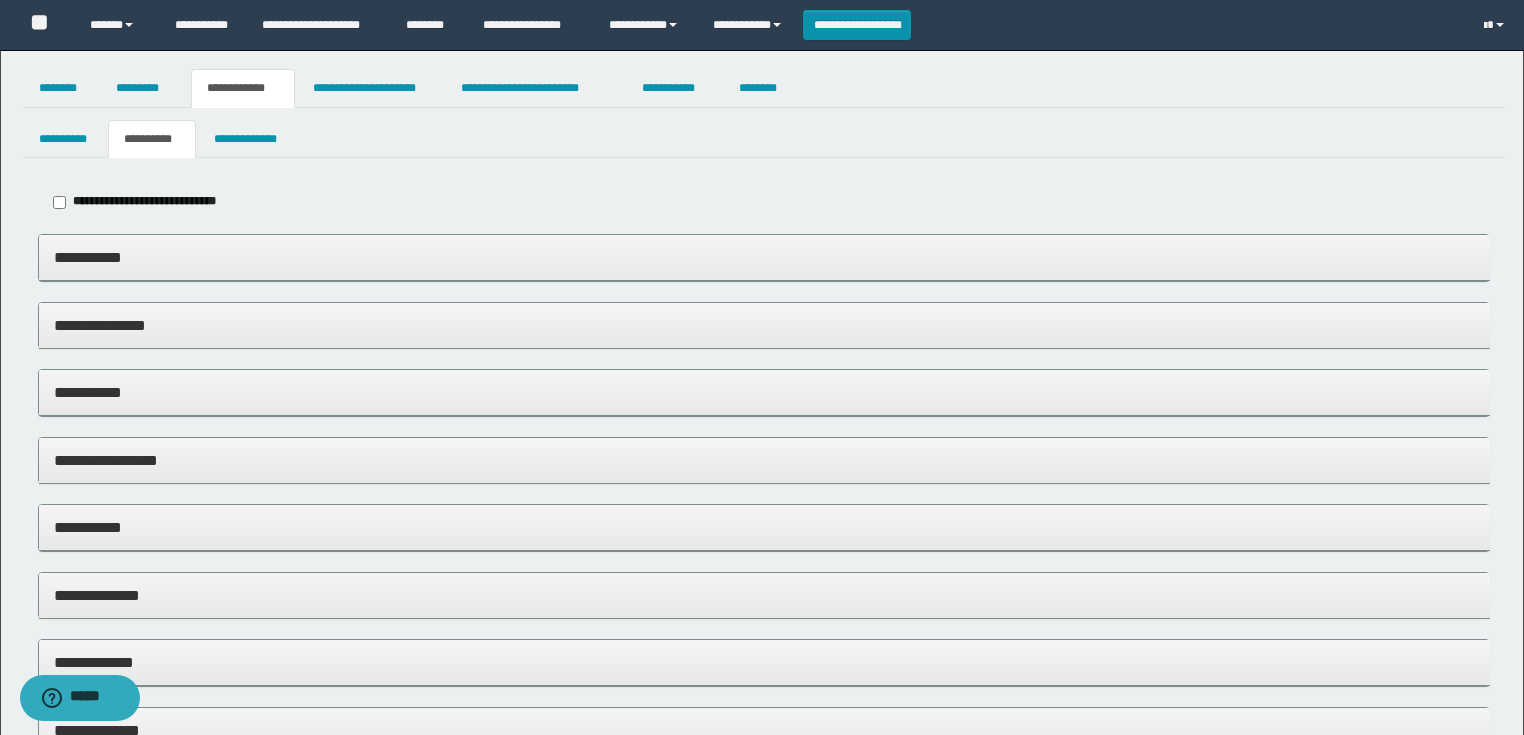 click on "**********" at bounding box center (150, 202) 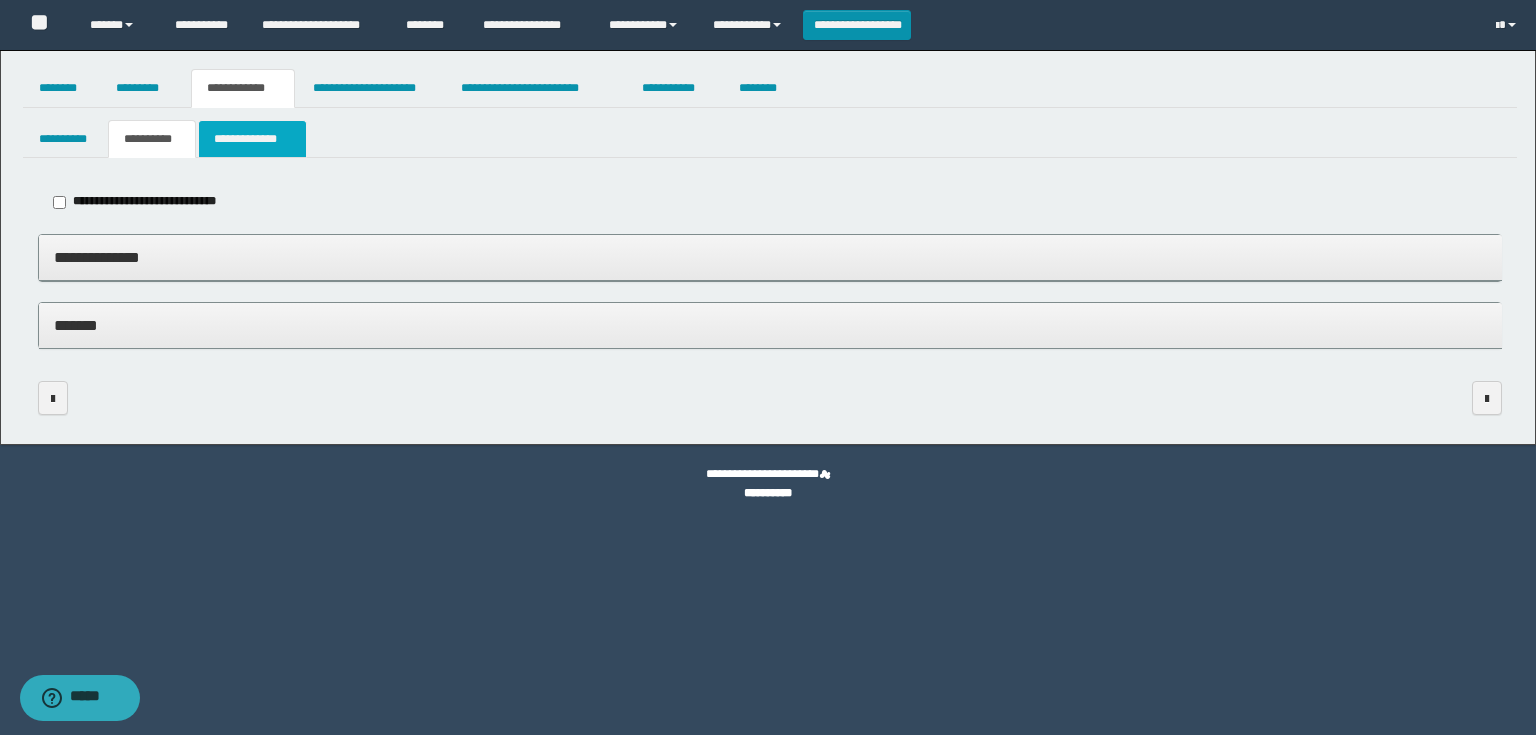 click on "**********" at bounding box center (252, 139) 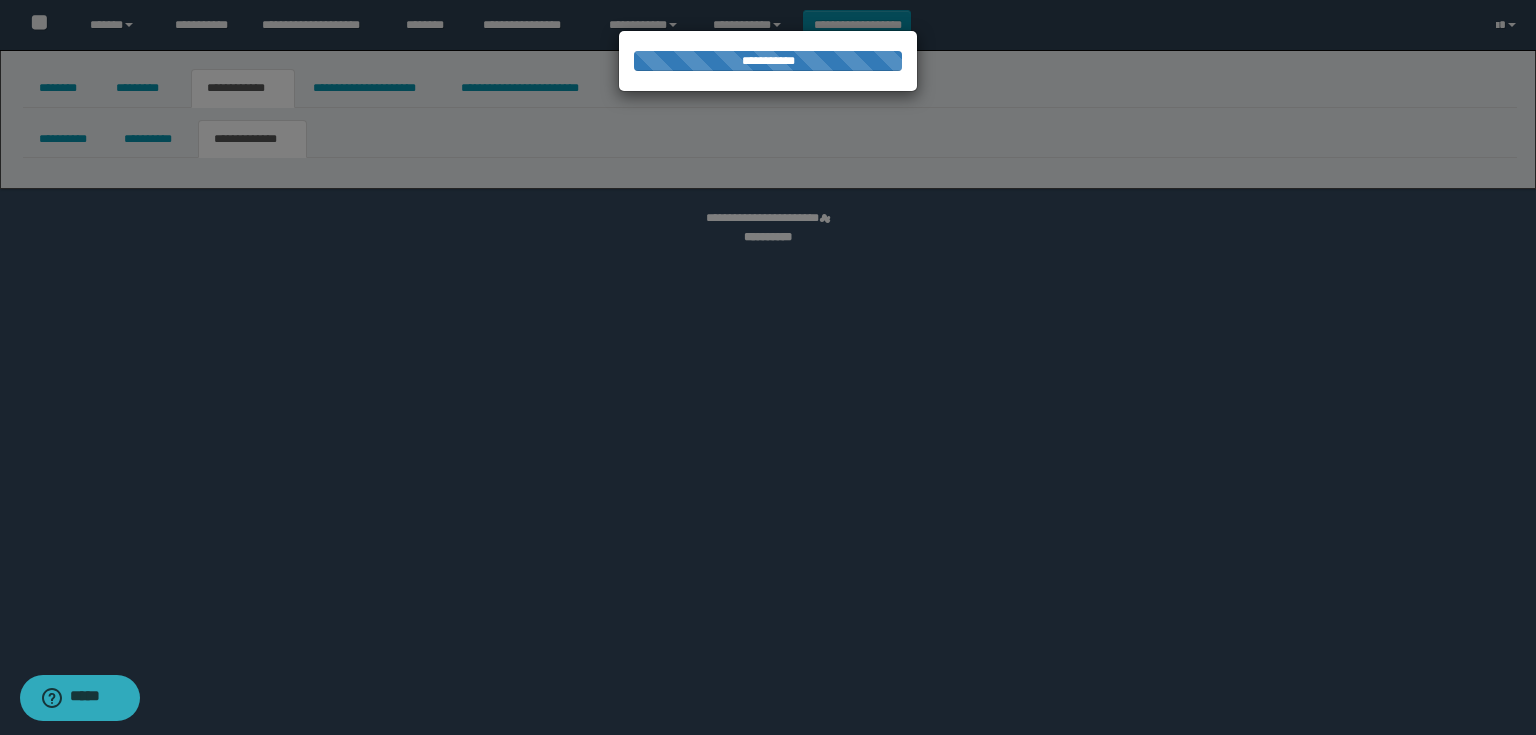 select on "*" 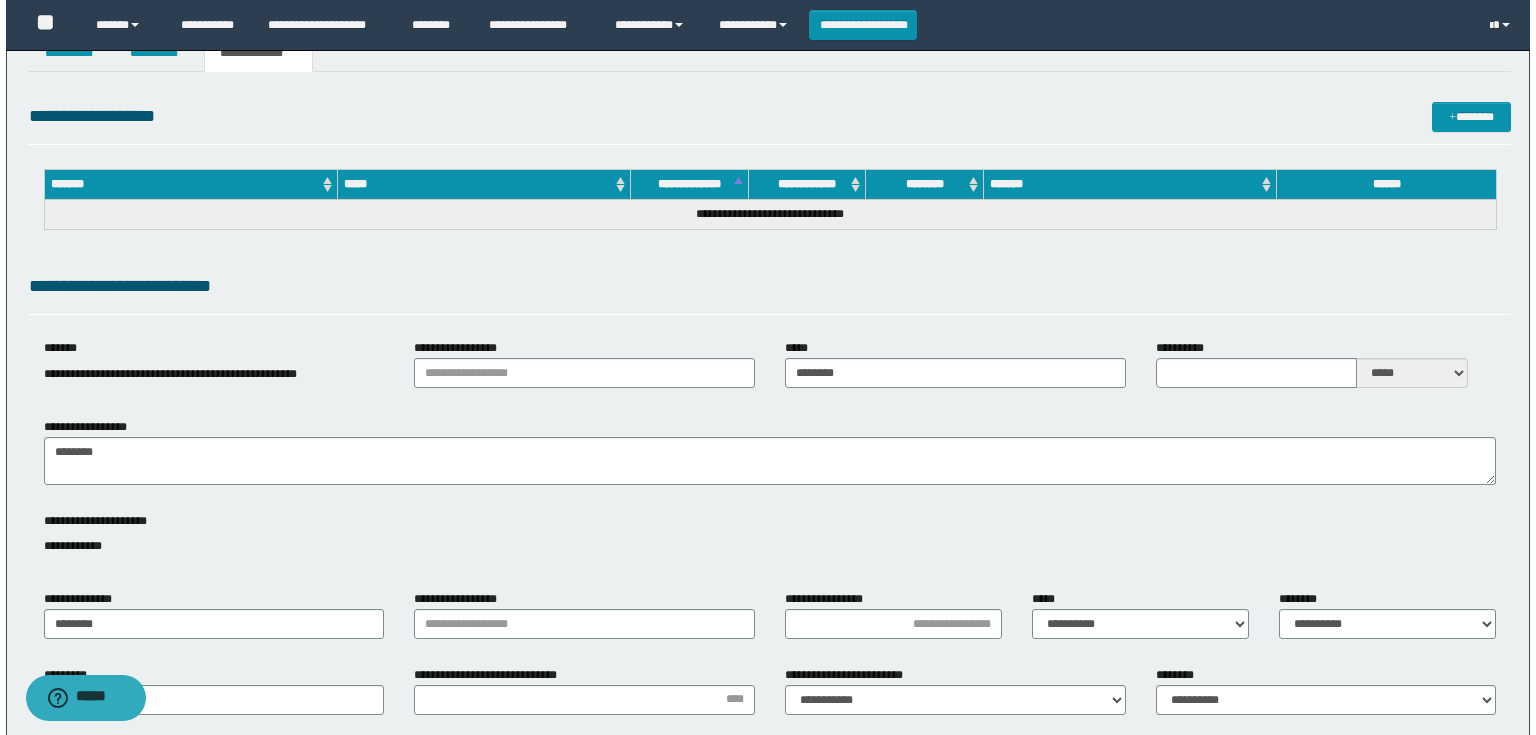 scroll, scrollTop: 0, scrollLeft: 0, axis: both 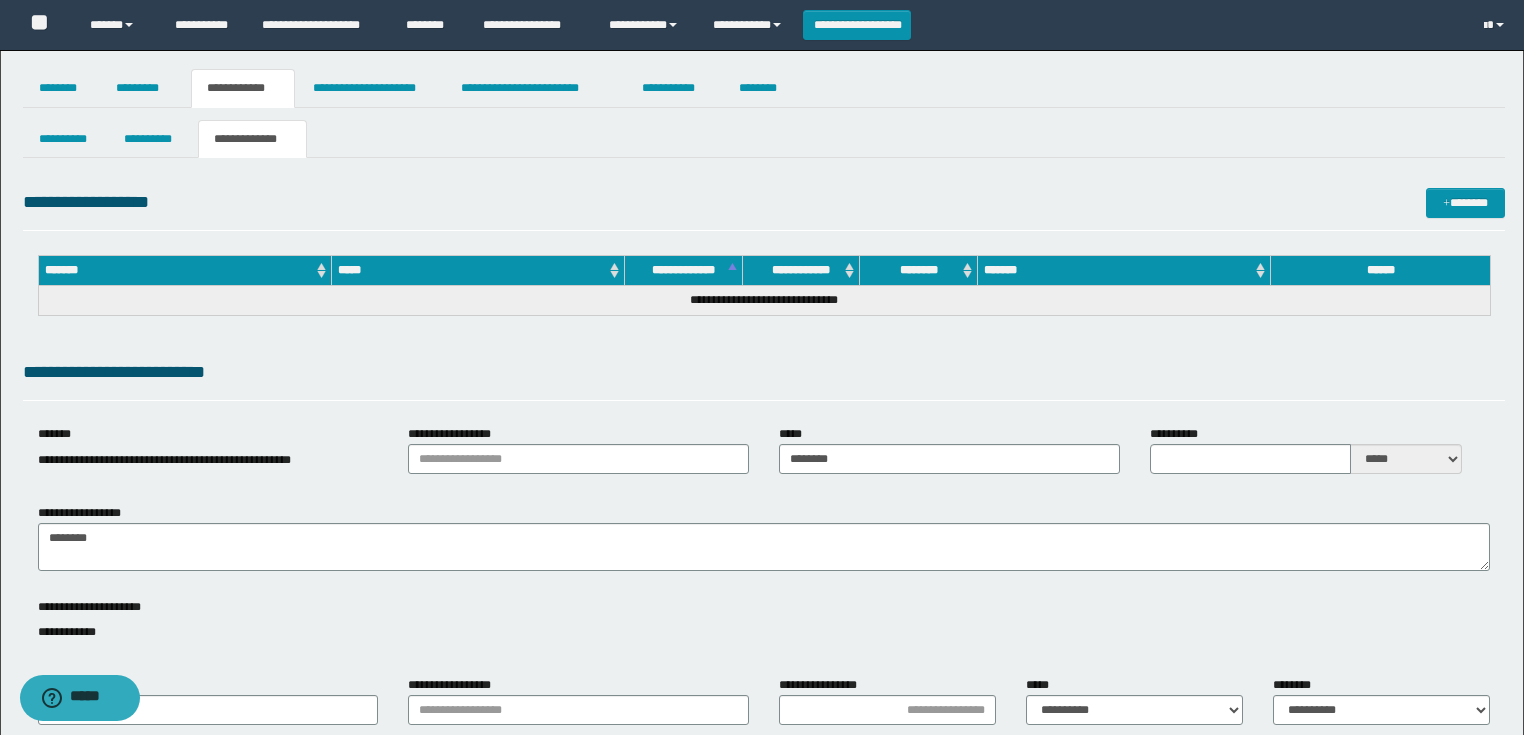 click on "**********" at bounding box center [762, 843] 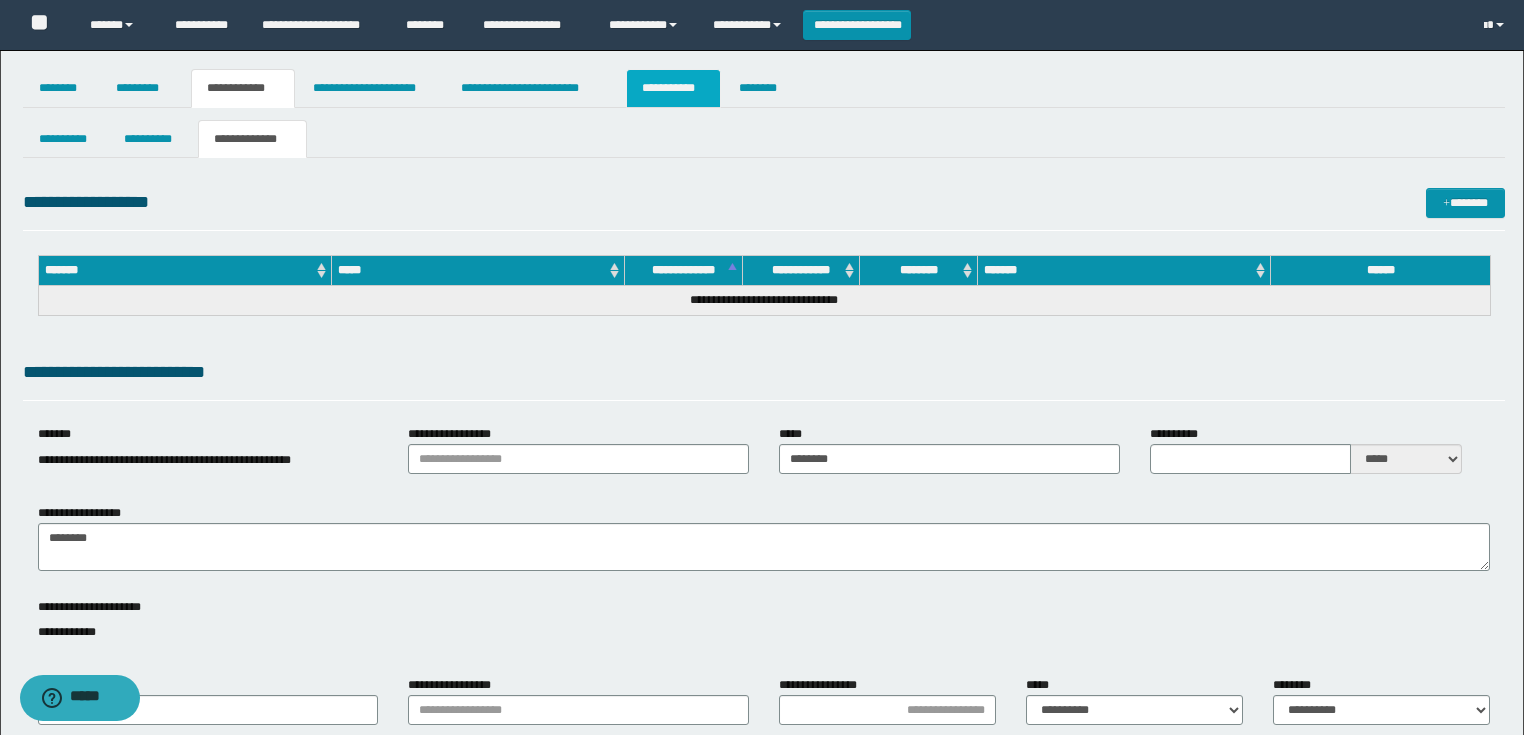 click on "**********" at bounding box center (673, 88) 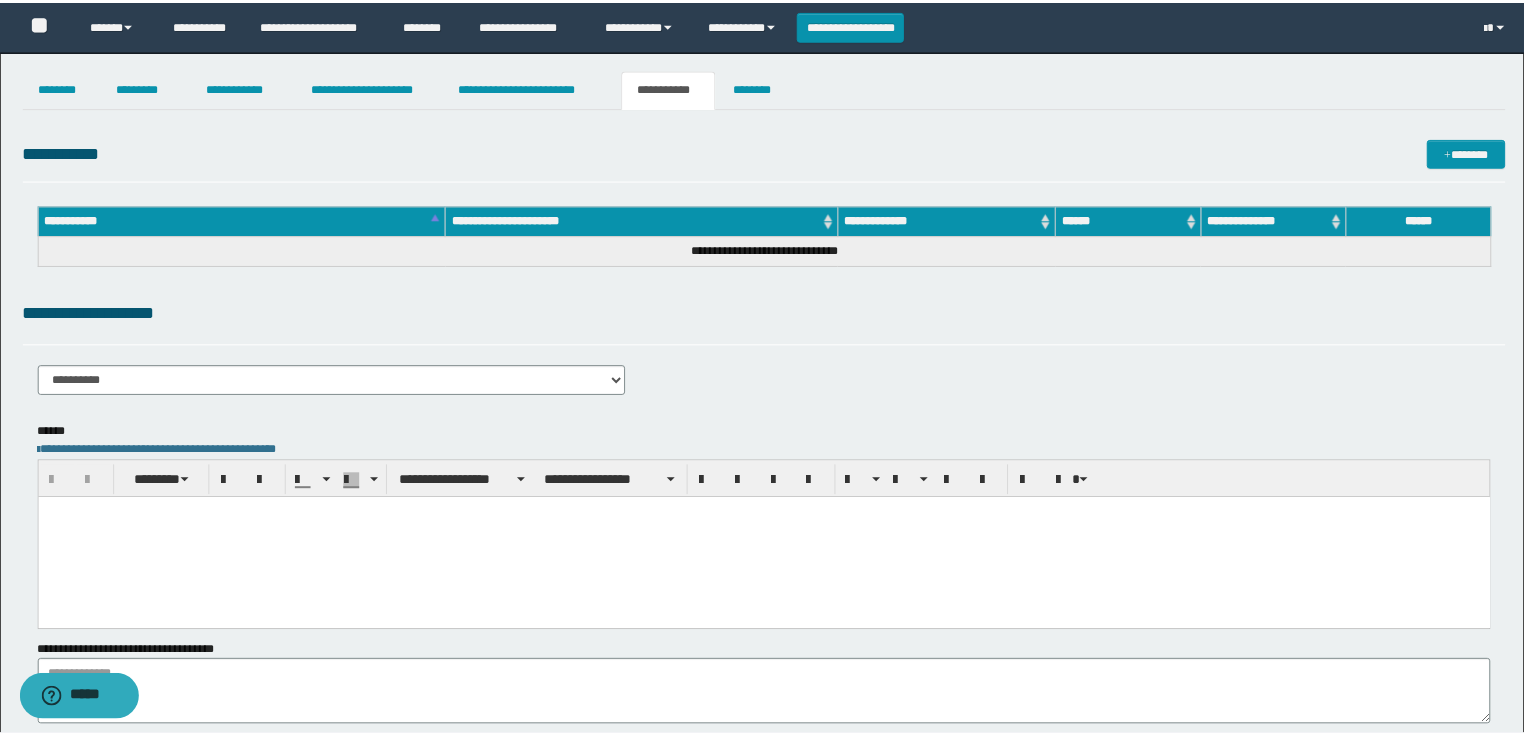 scroll, scrollTop: 0, scrollLeft: 0, axis: both 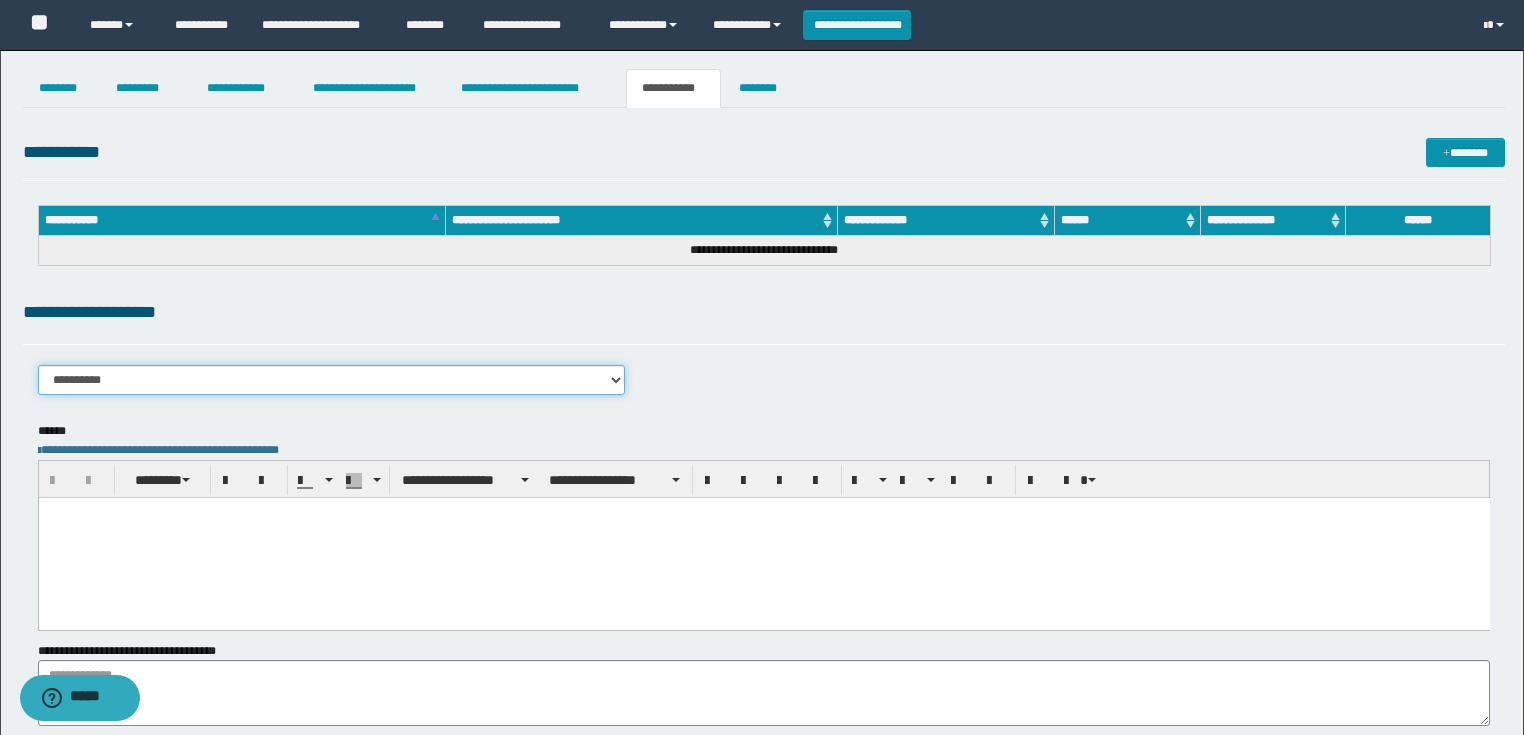 click on "**********" at bounding box center [332, 380] 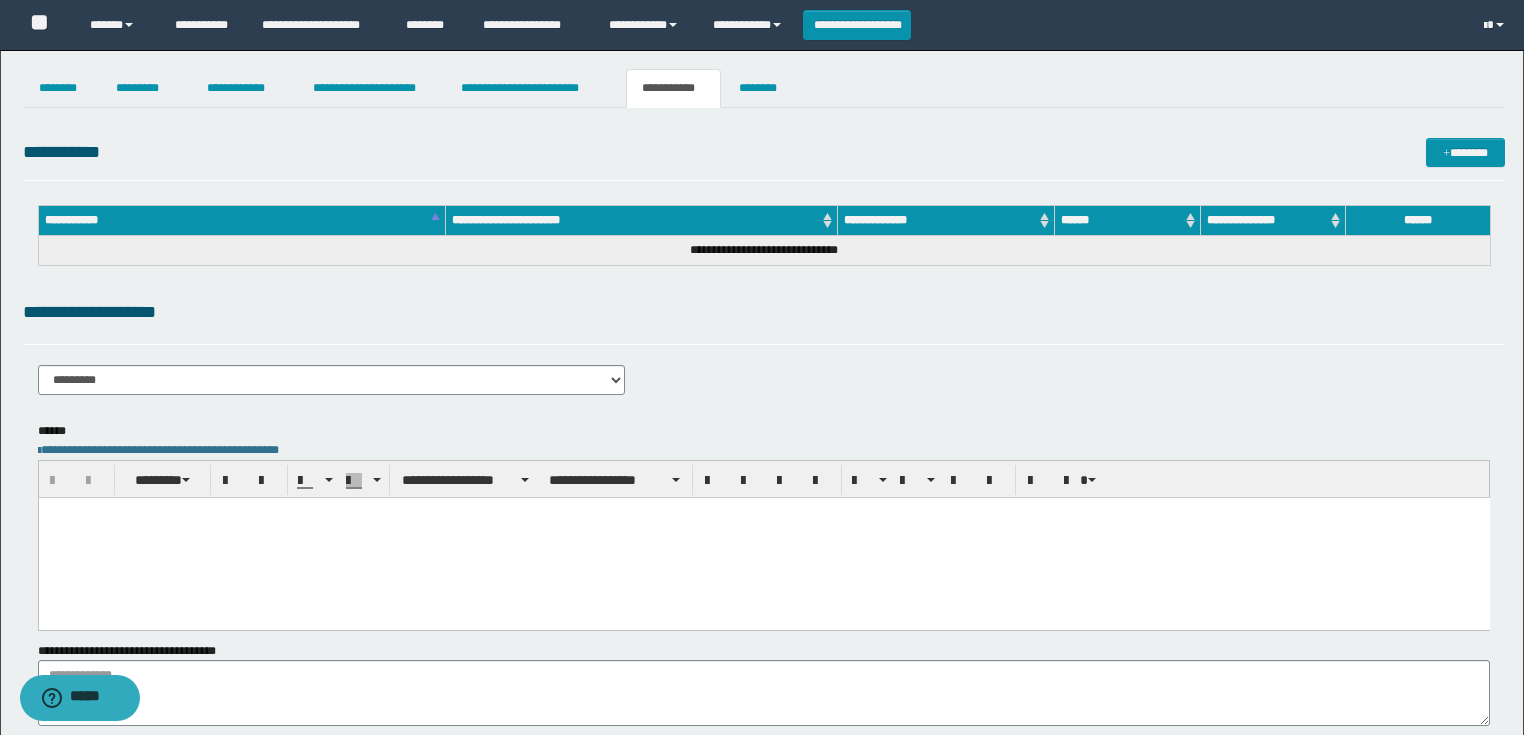 click at bounding box center (763, 537) 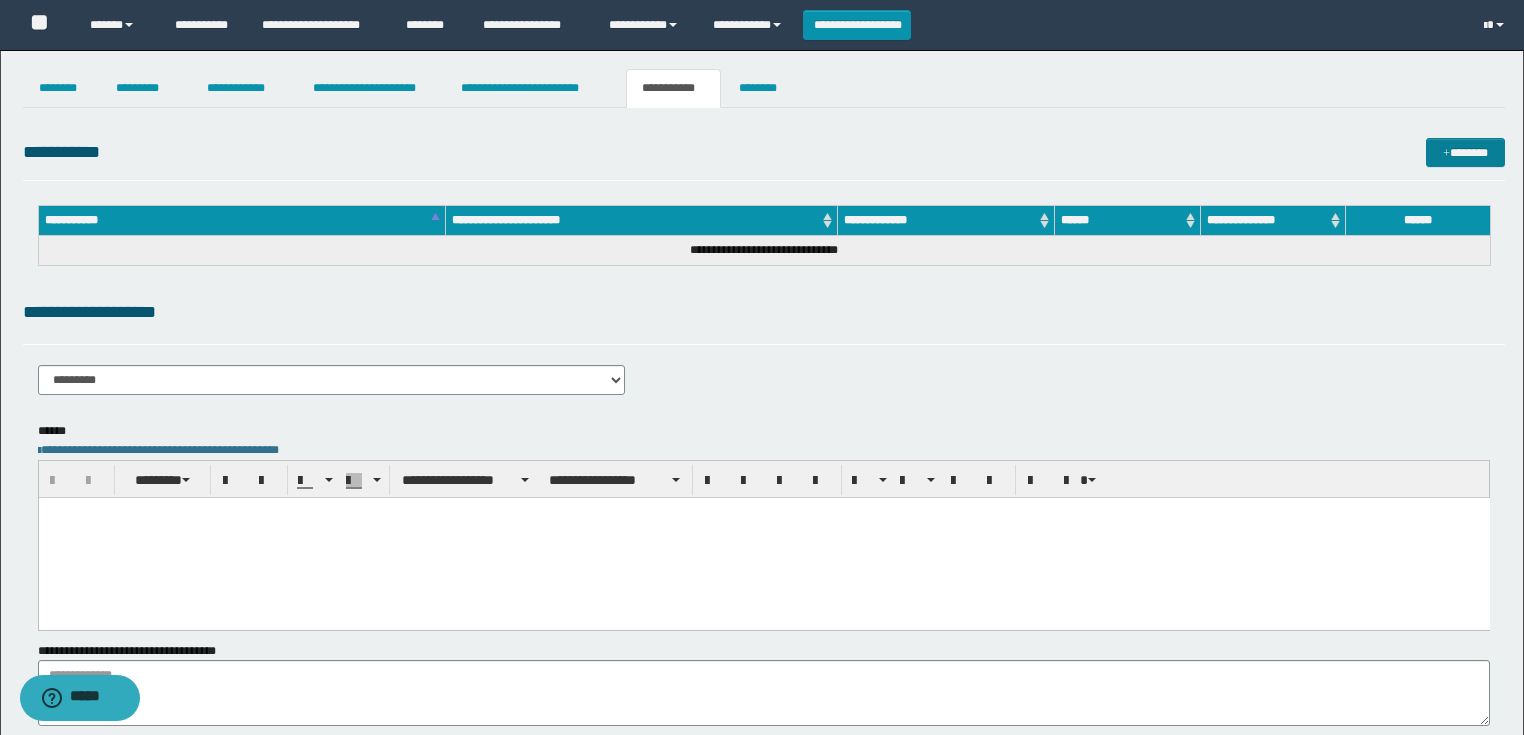 click on "*******" at bounding box center [1465, 153] 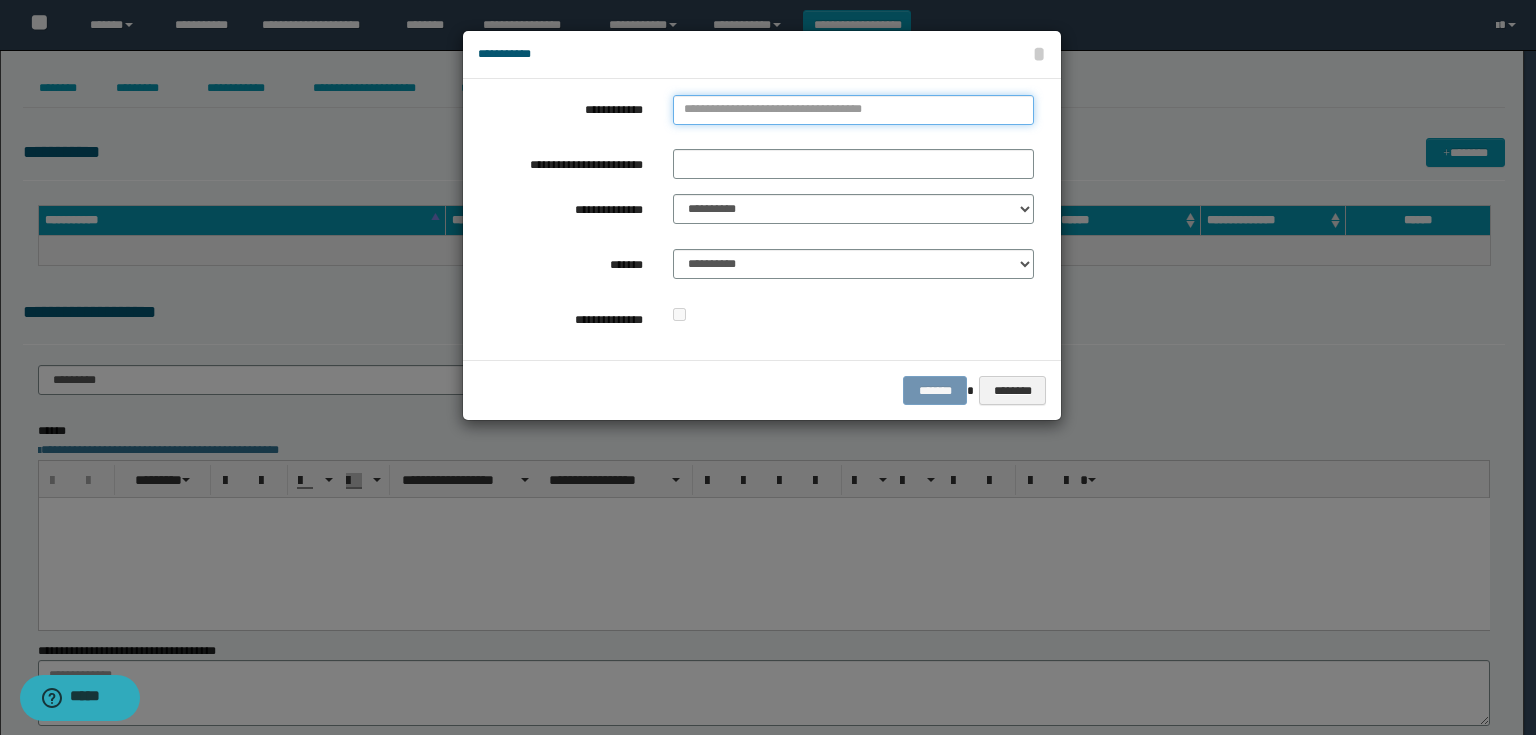 click on "**********" at bounding box center (853, 110) 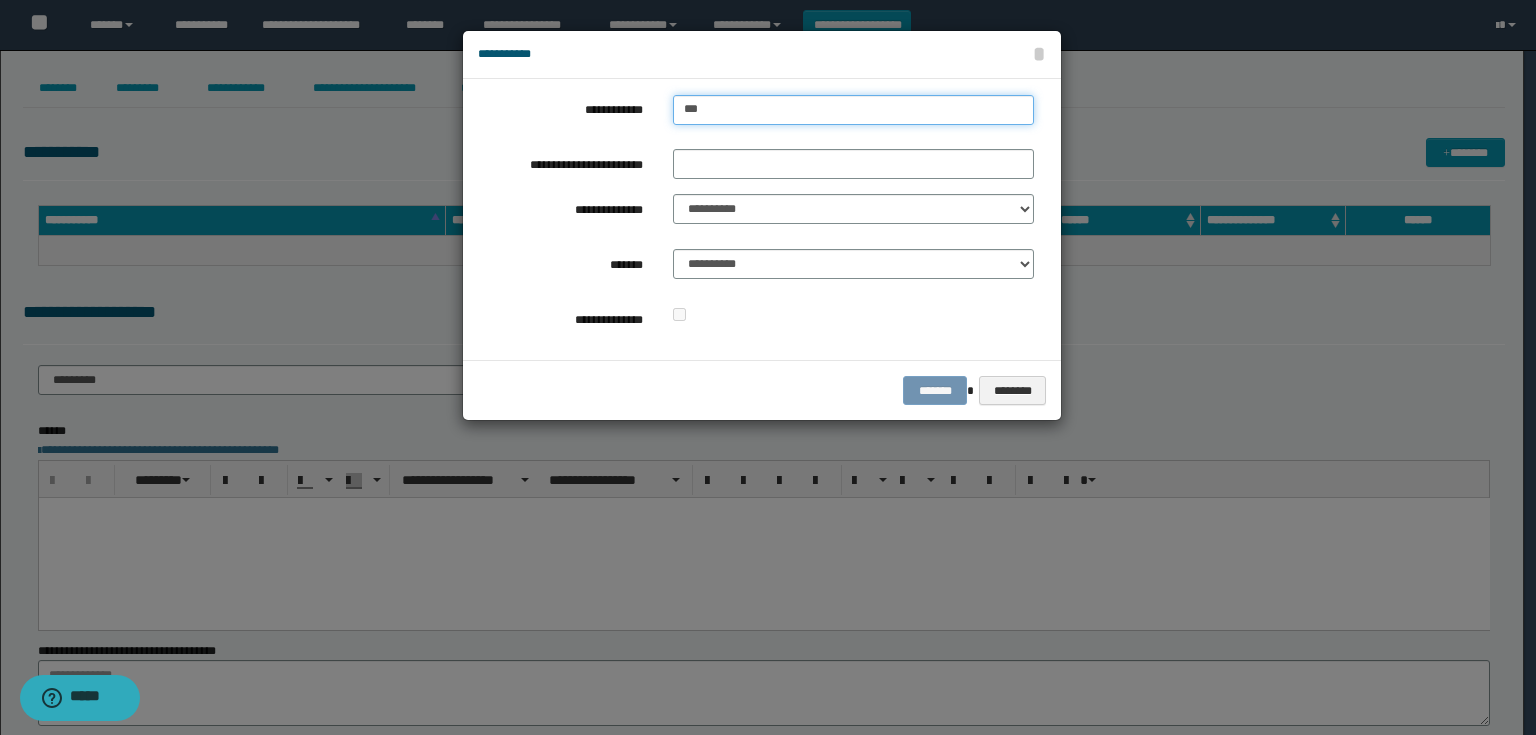 type on "****" 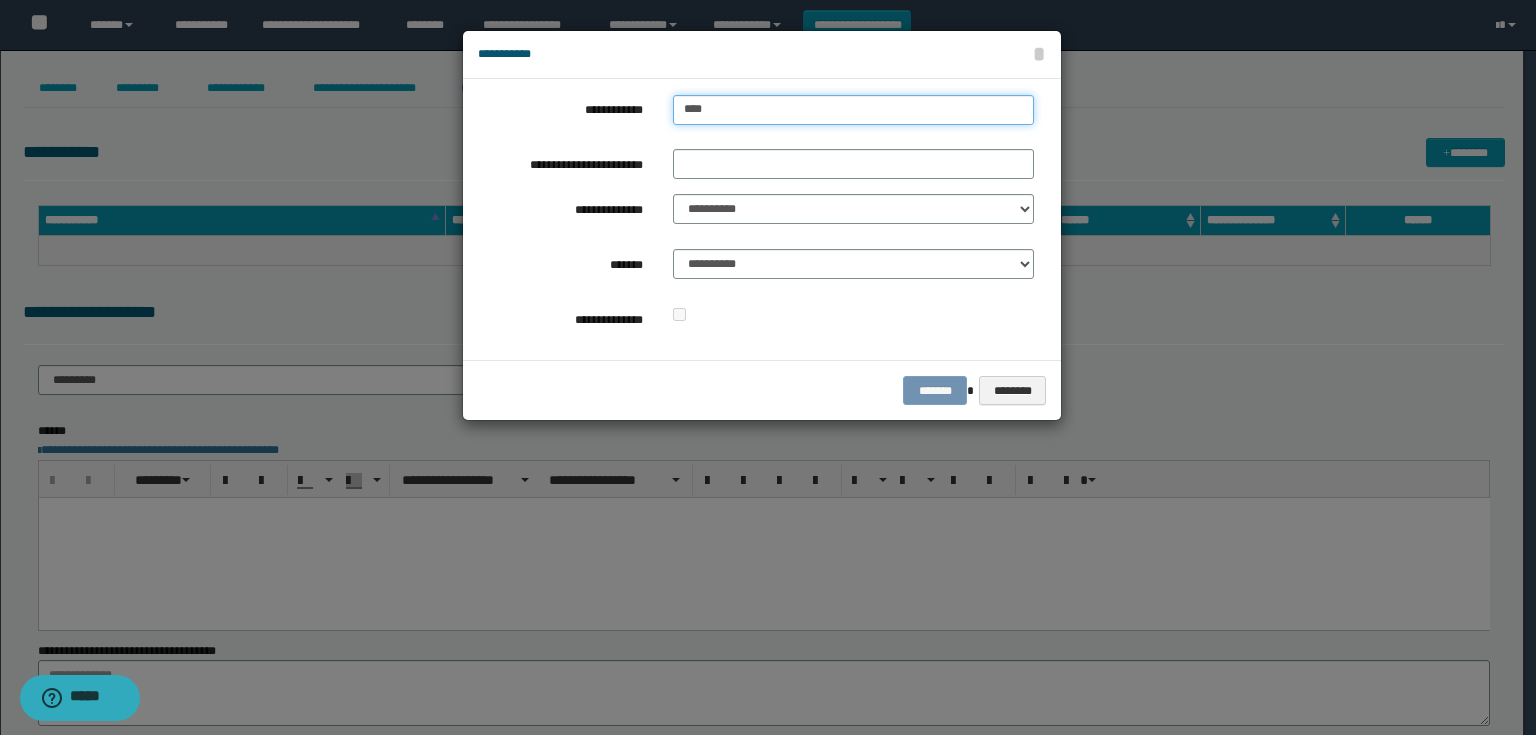 type on "****" 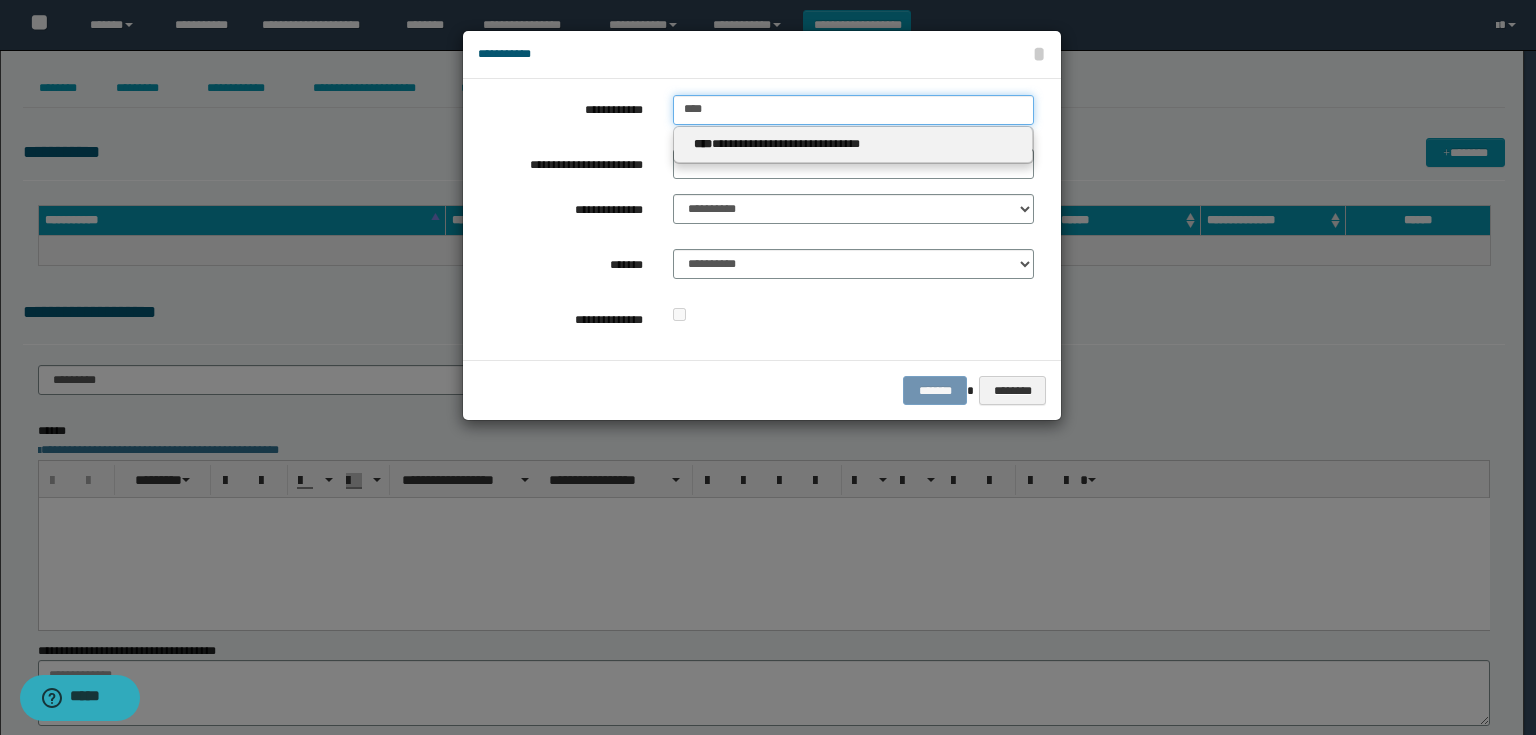type on "****" 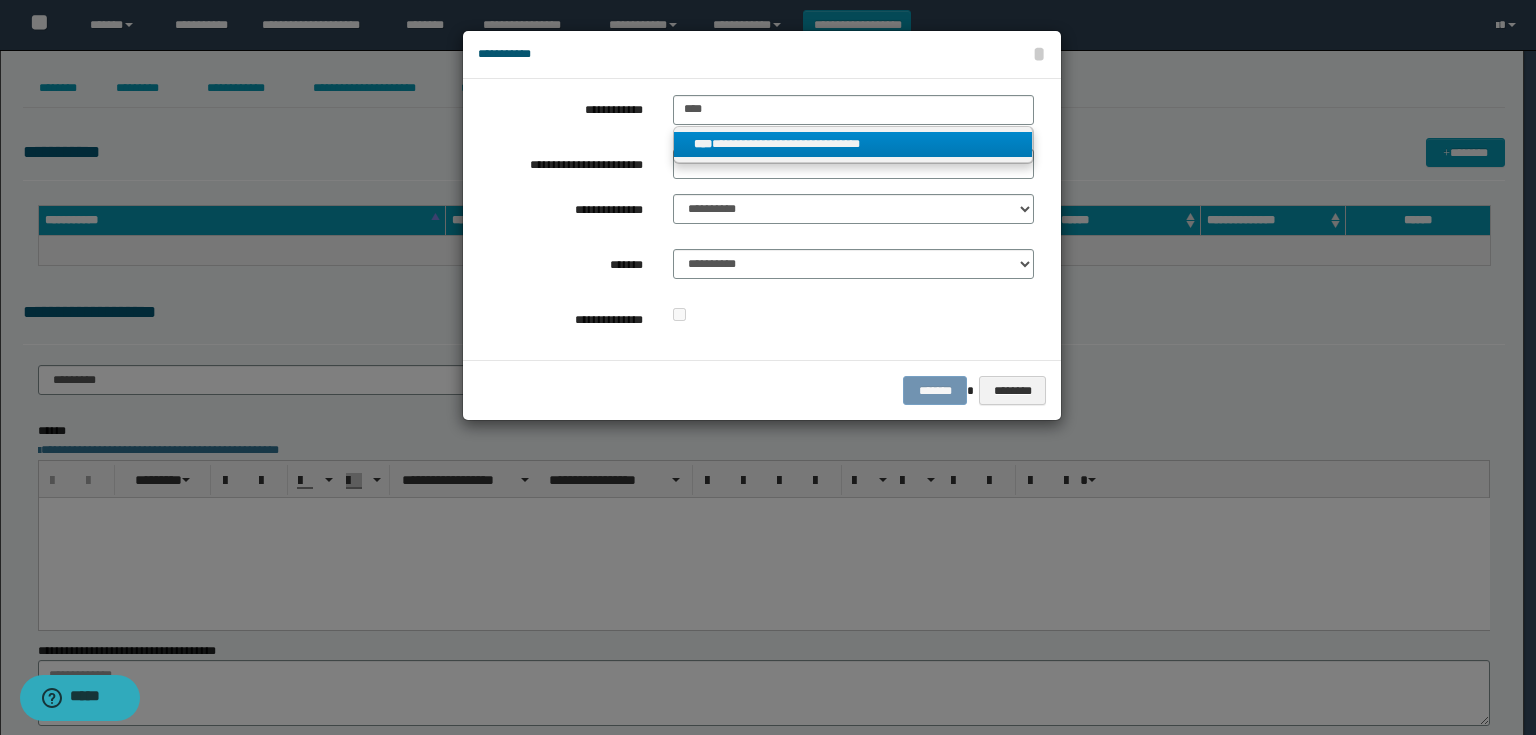 click on "**********" at bounding box center [853, 144] 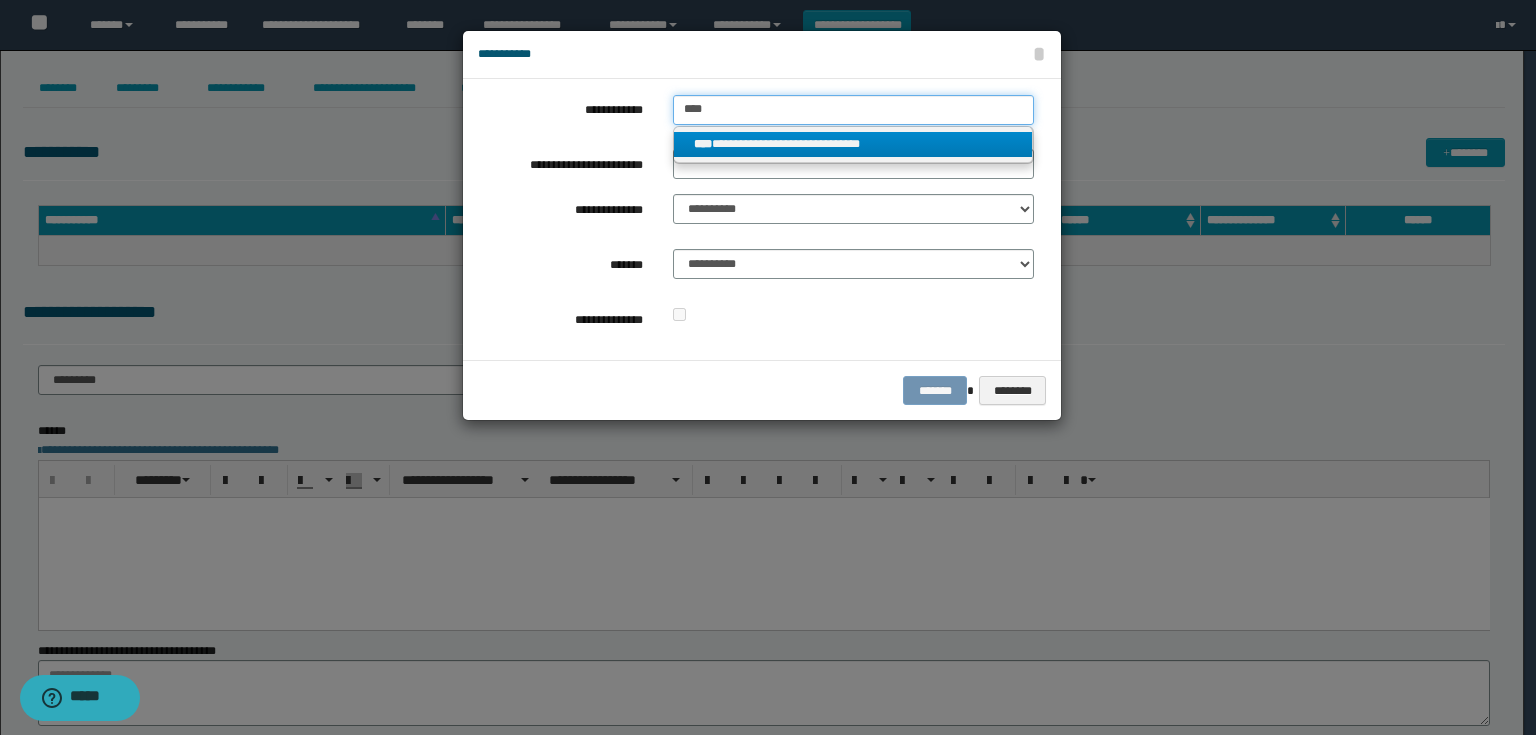 type 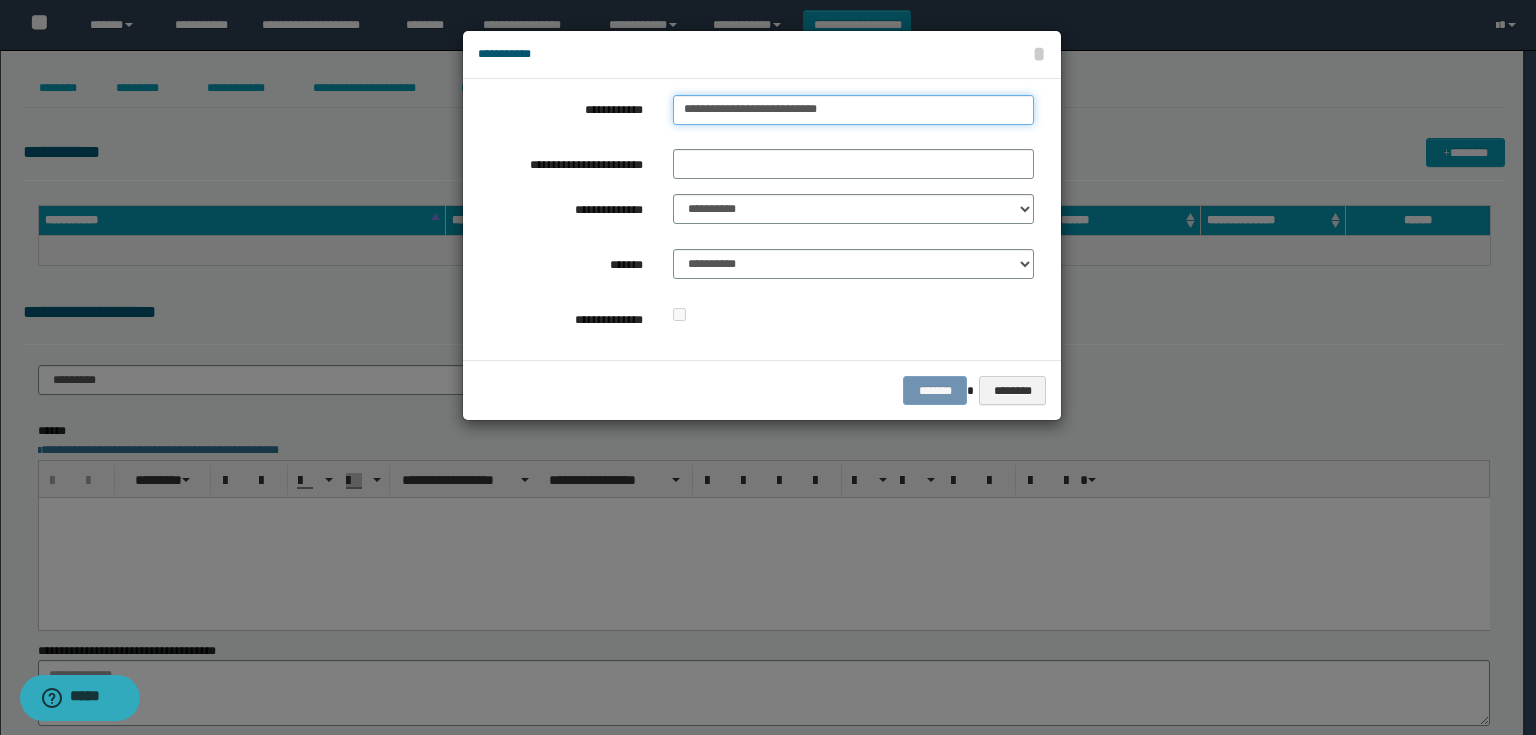 drag, startPoint x: 776, startPoint y: 112, endPoint x: 674, endPoint y: 112, distance: 102 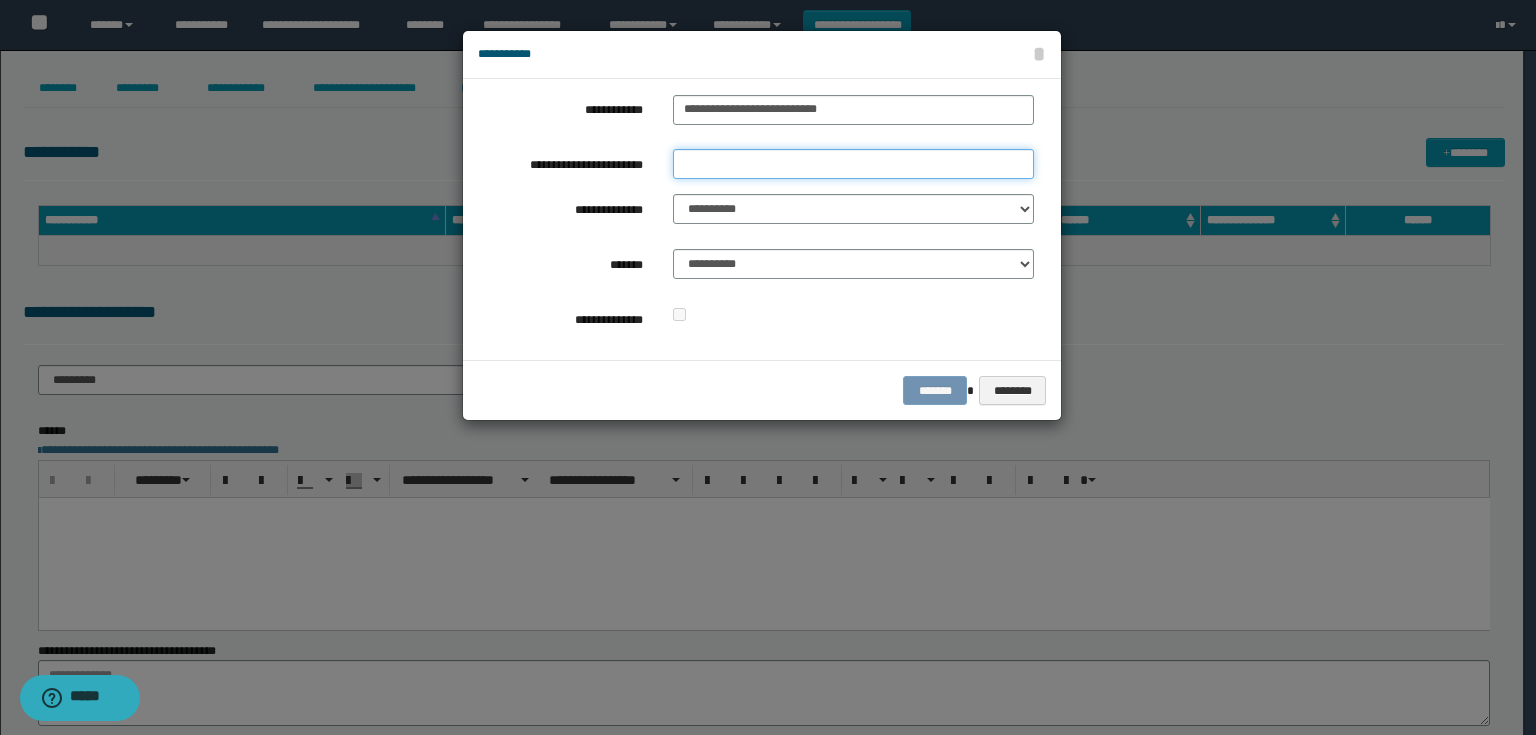click on "**********" at bounding box center [853, 164] 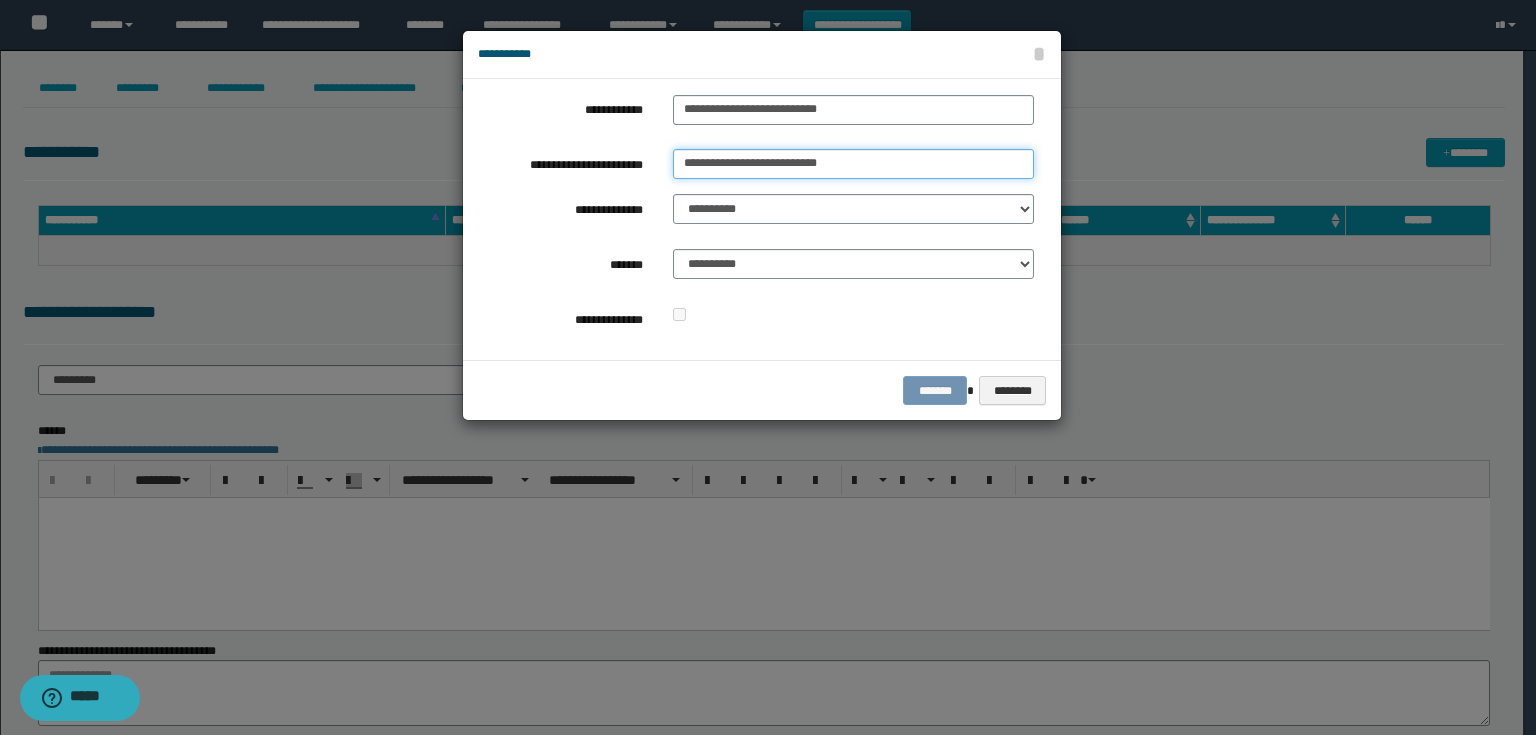 type on "**********" 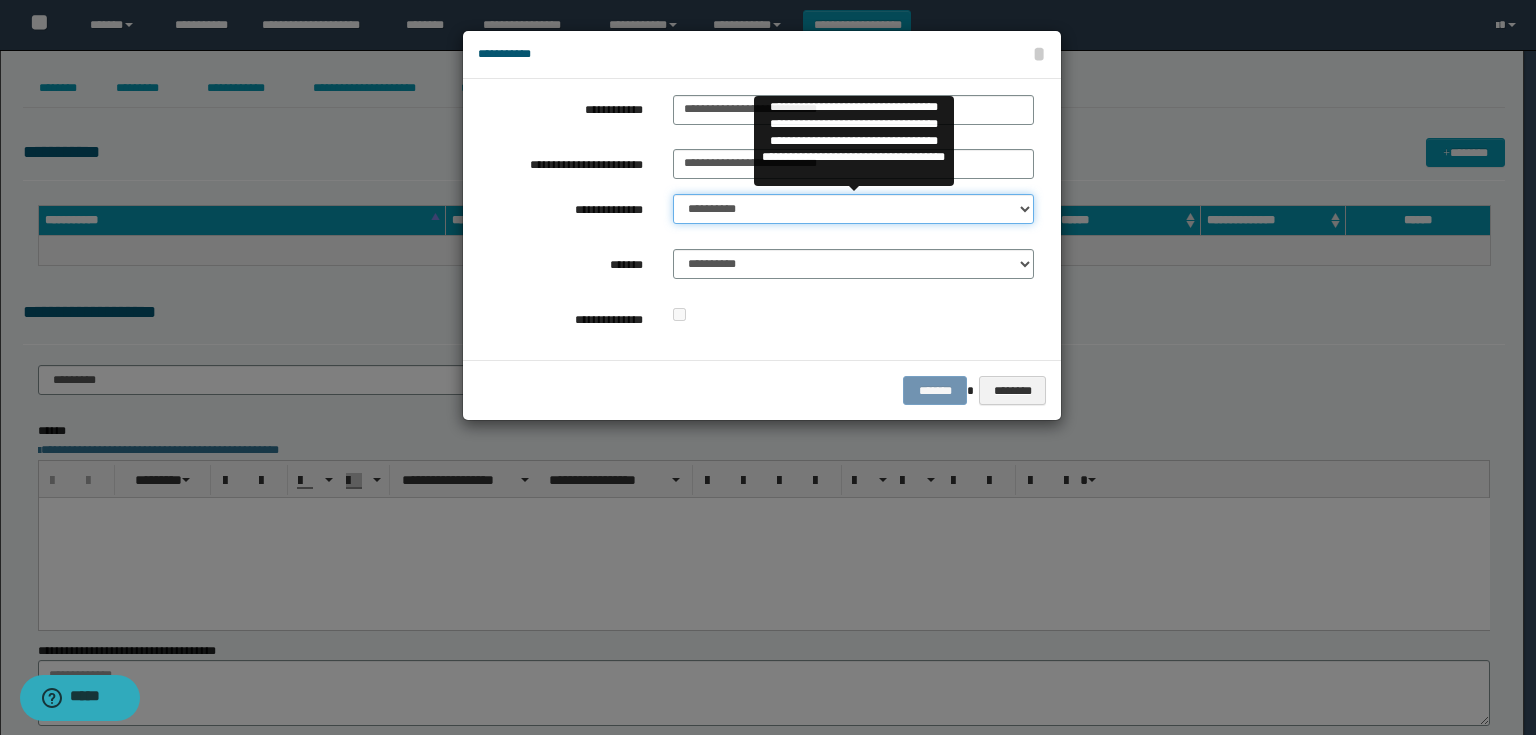 click on "**********" at bounding box center [853, 209] 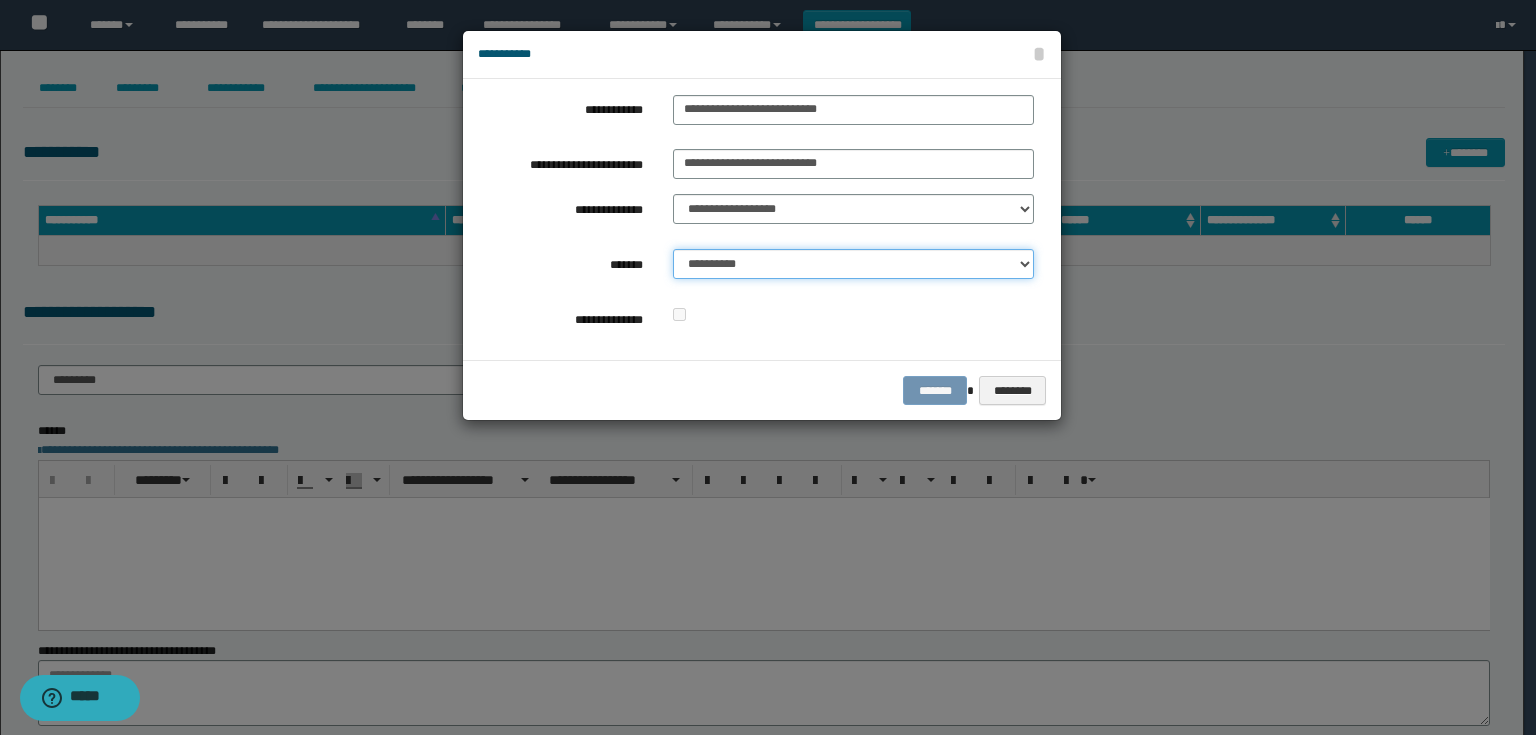 click on "**********" at bounding box center [853, 264] 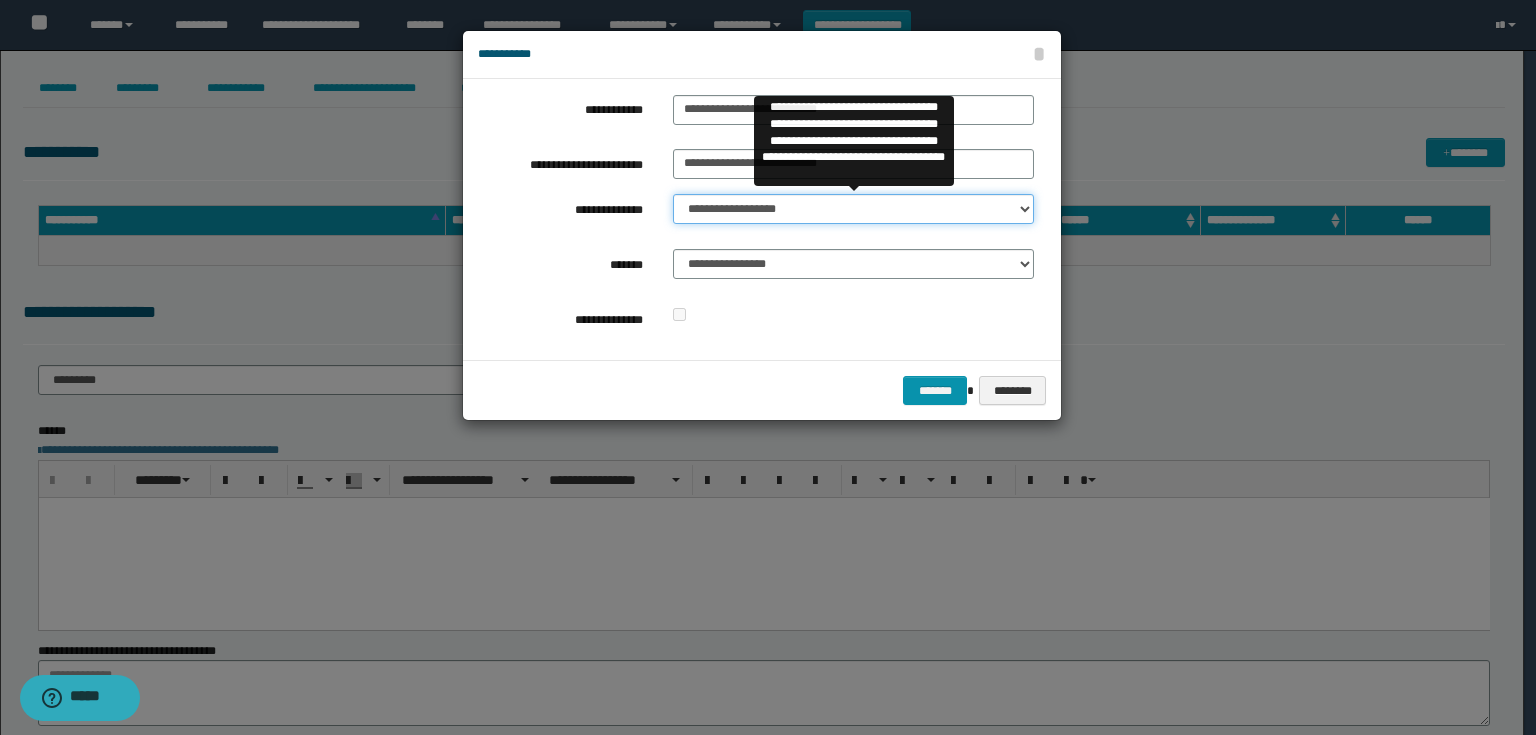 drag, startPoint x: 807, startPoint y: 201, endPoint x: 793, endPoint y: 213, distance: 18.439089 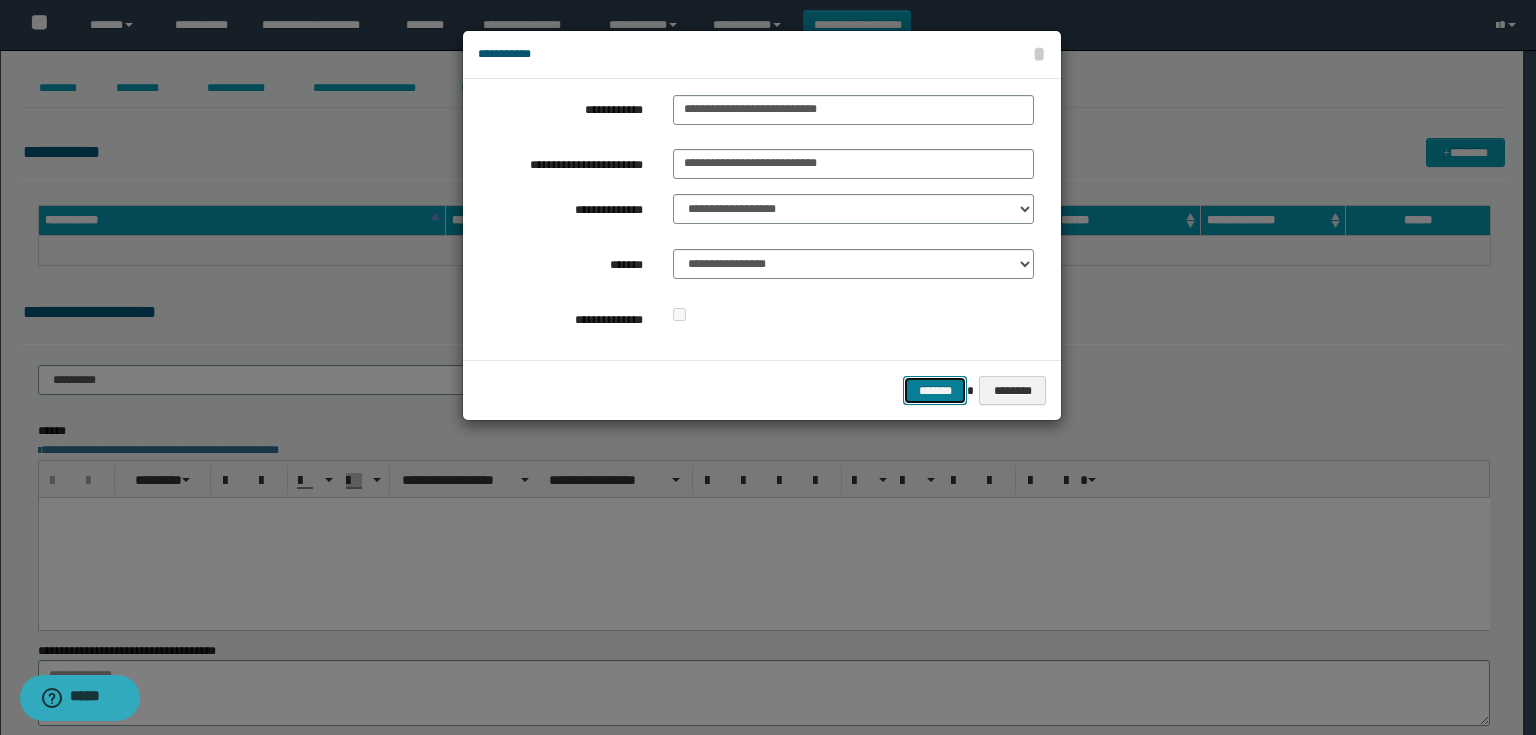 click on "*******" at bounding box center [935, 391] 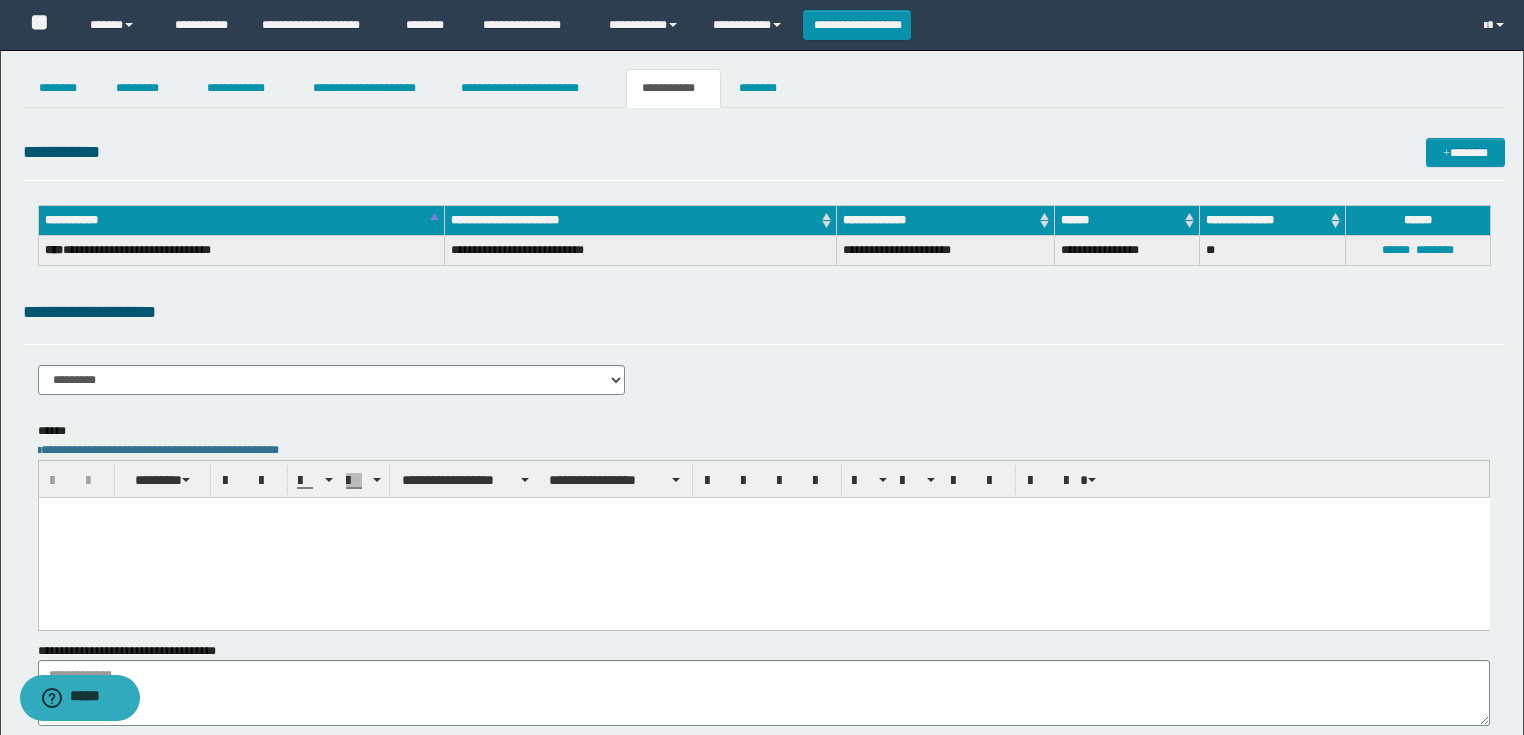 click at bounding box center (763, 537) 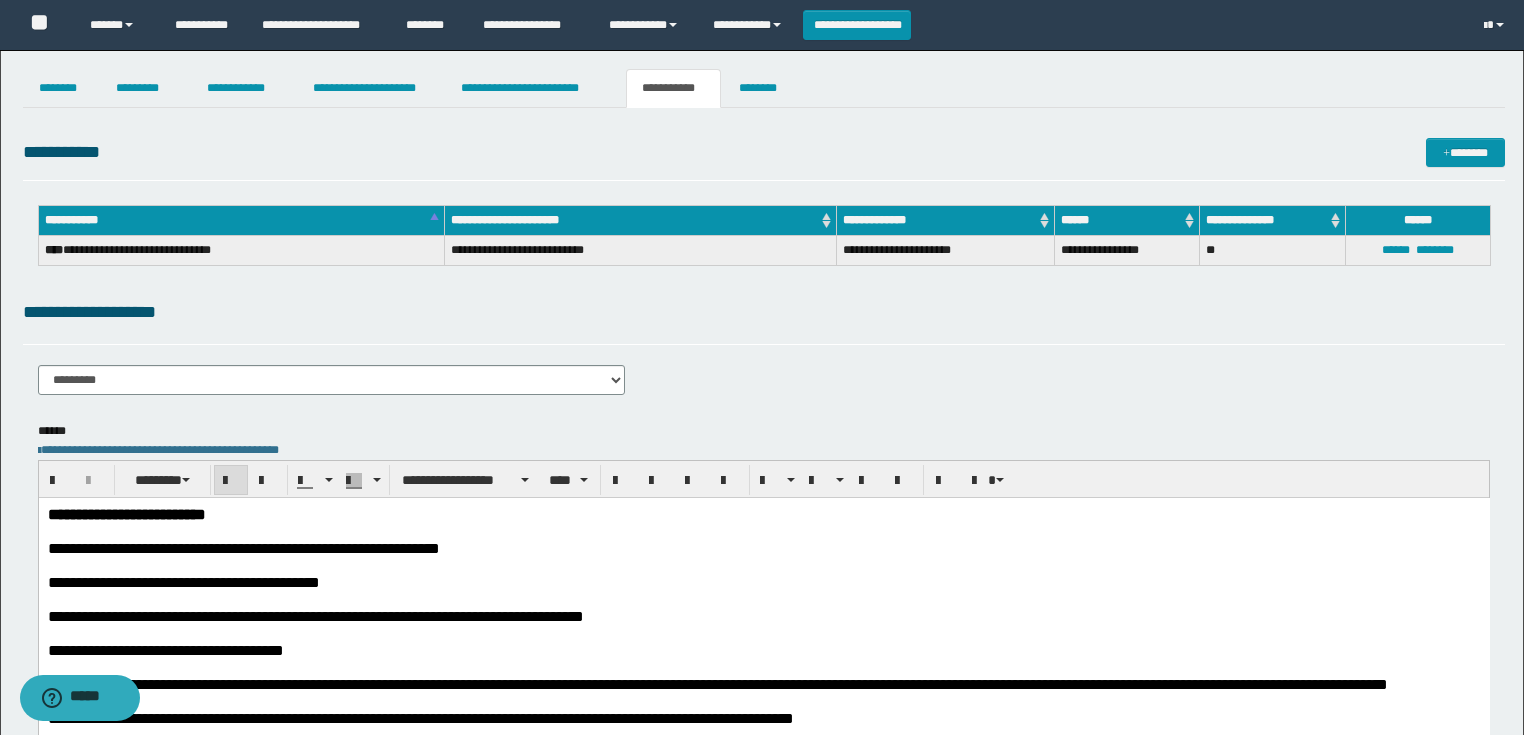 click on "**********" at bounding box center [126, 513] 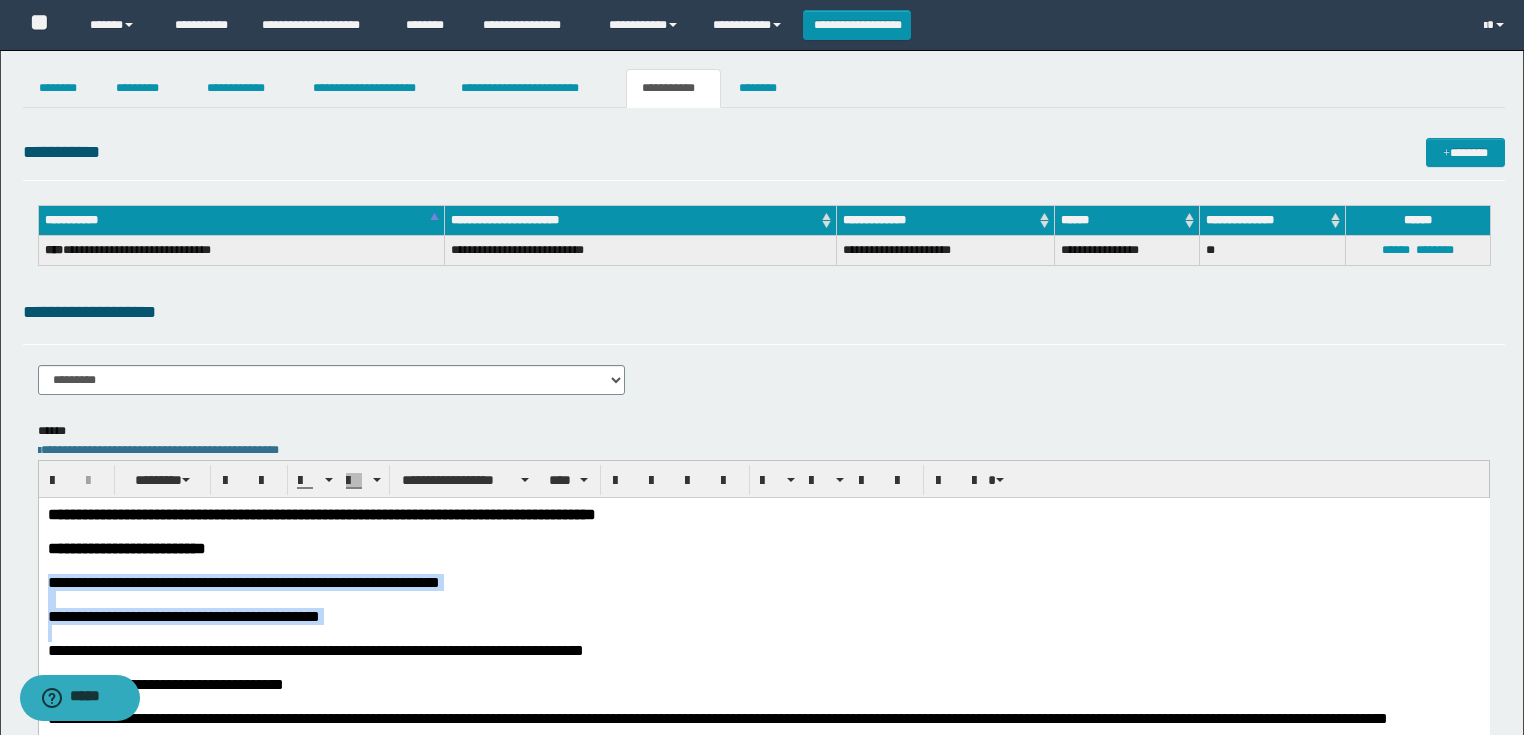 drag, startPoint x: 71, startPoint y: 634, endPoint x: 50, endPoint y: 573, distance: 64.513565 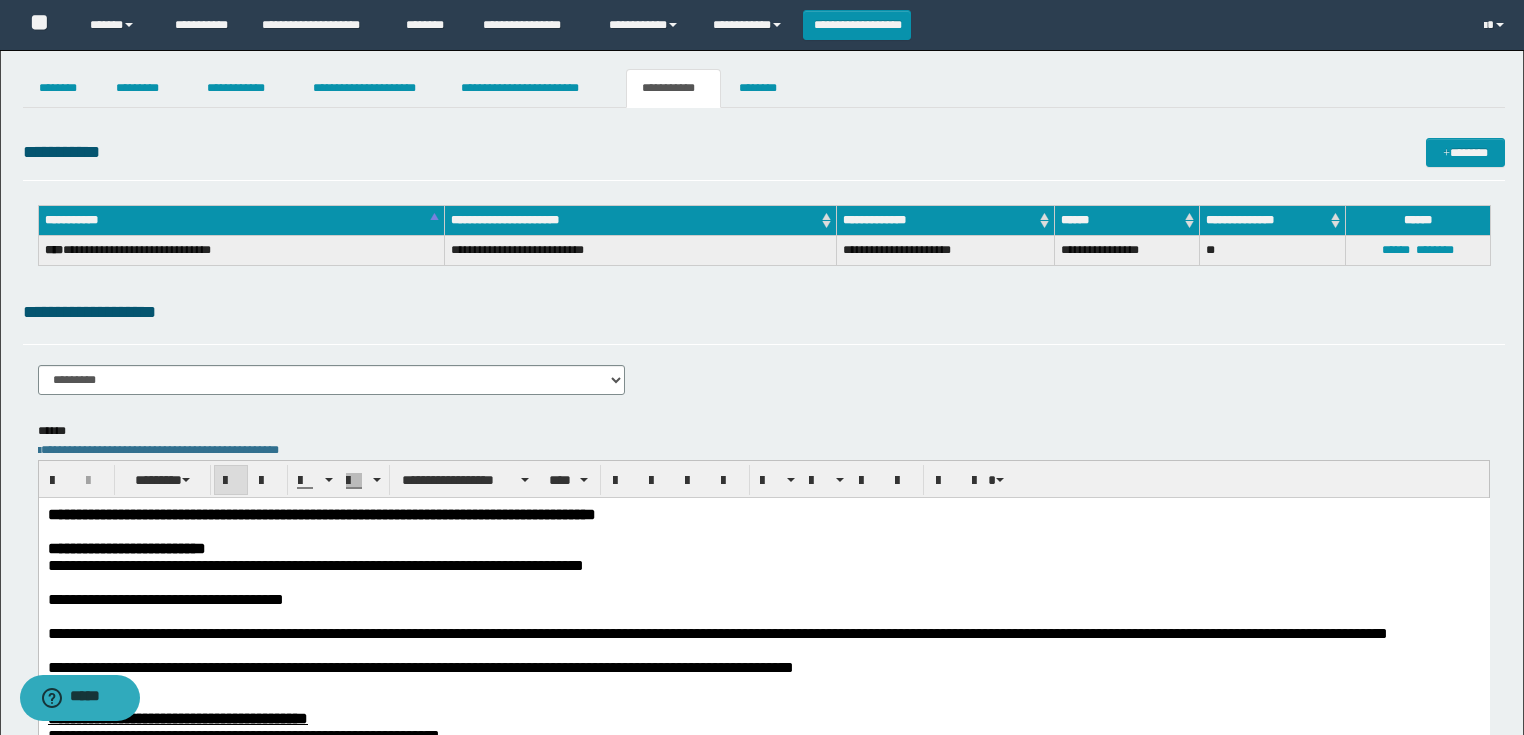 click at bounding box center [763, 530] 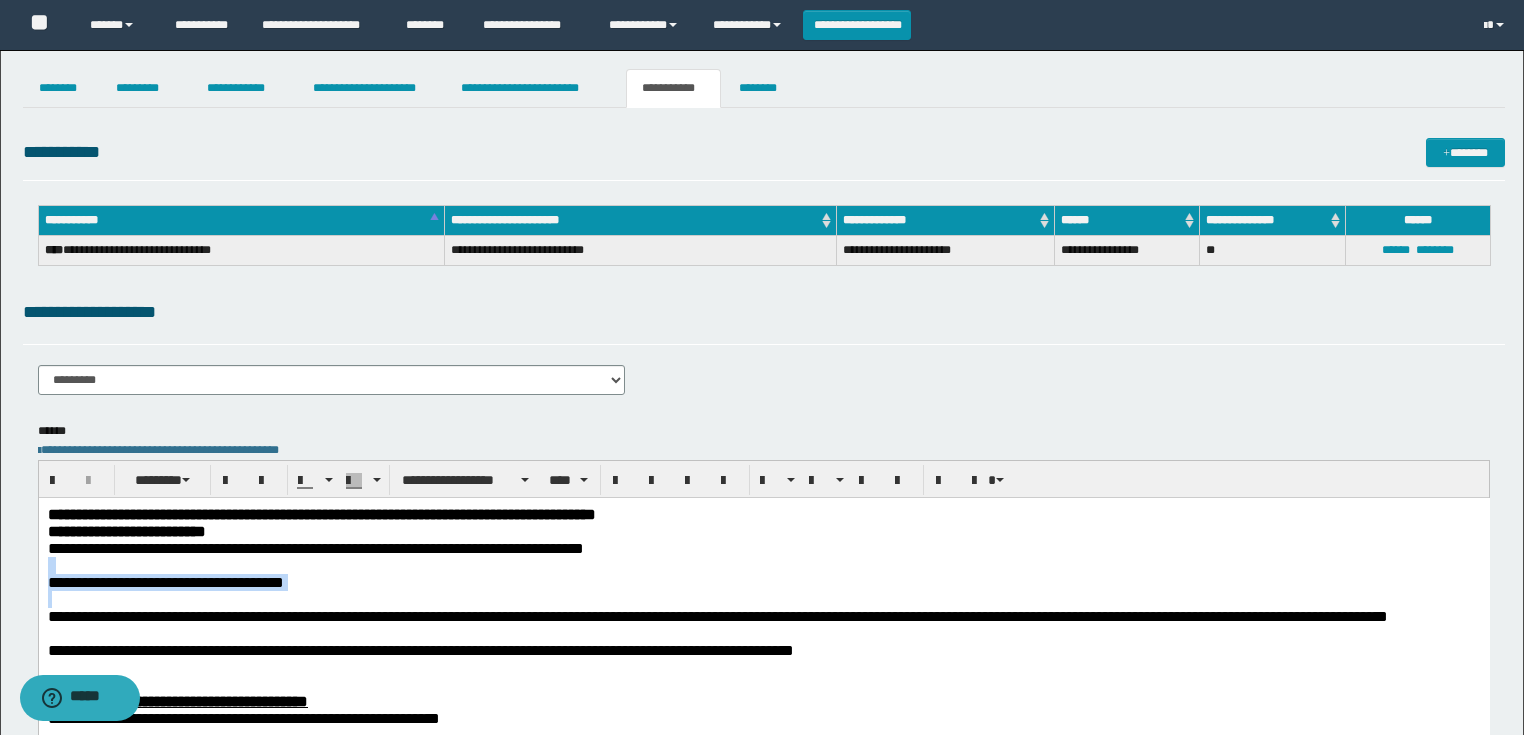 drag, startPoint x: 79, startPoint y: 609, endPoint x: 37, endPoint y: 567, distance: 59.39697 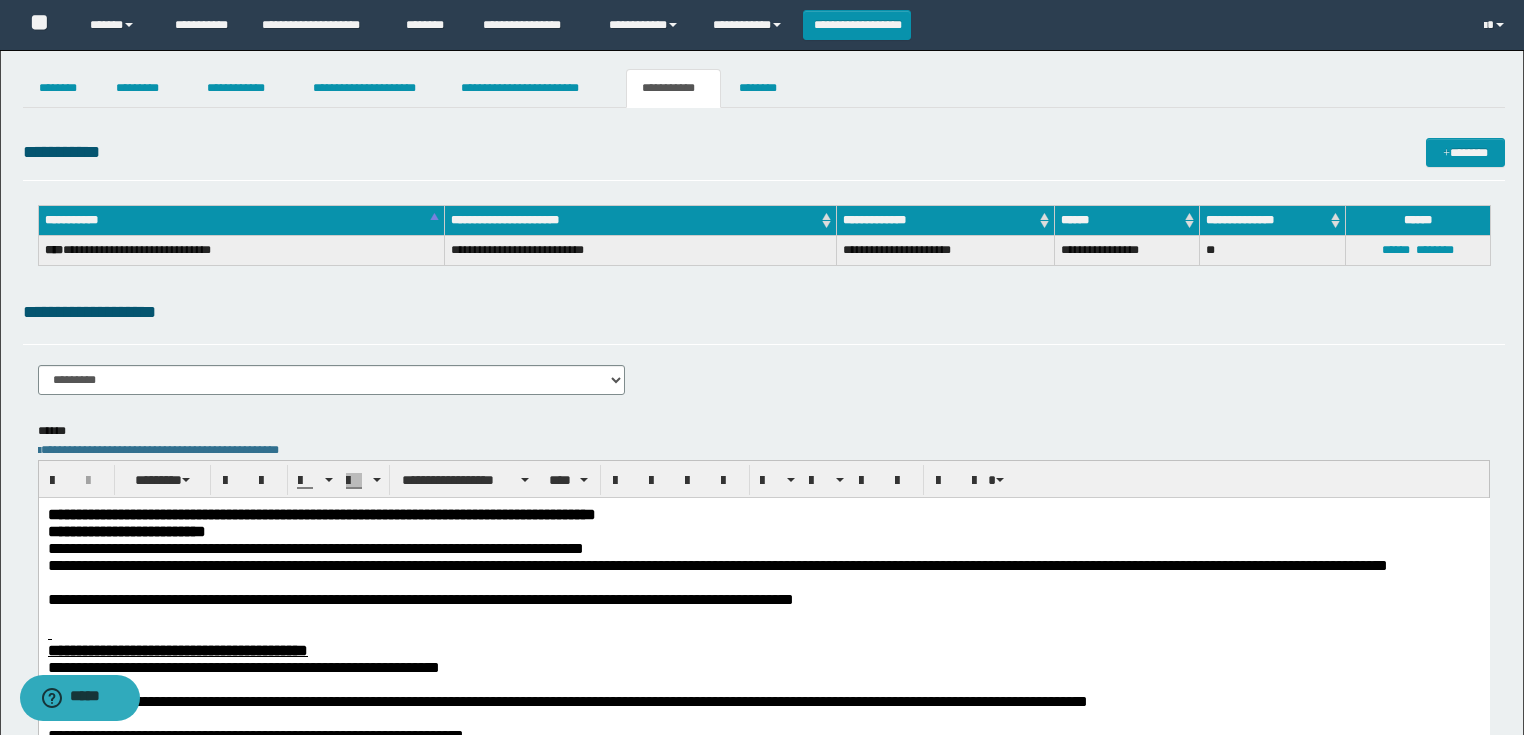 click at bounding box center (763, 581) 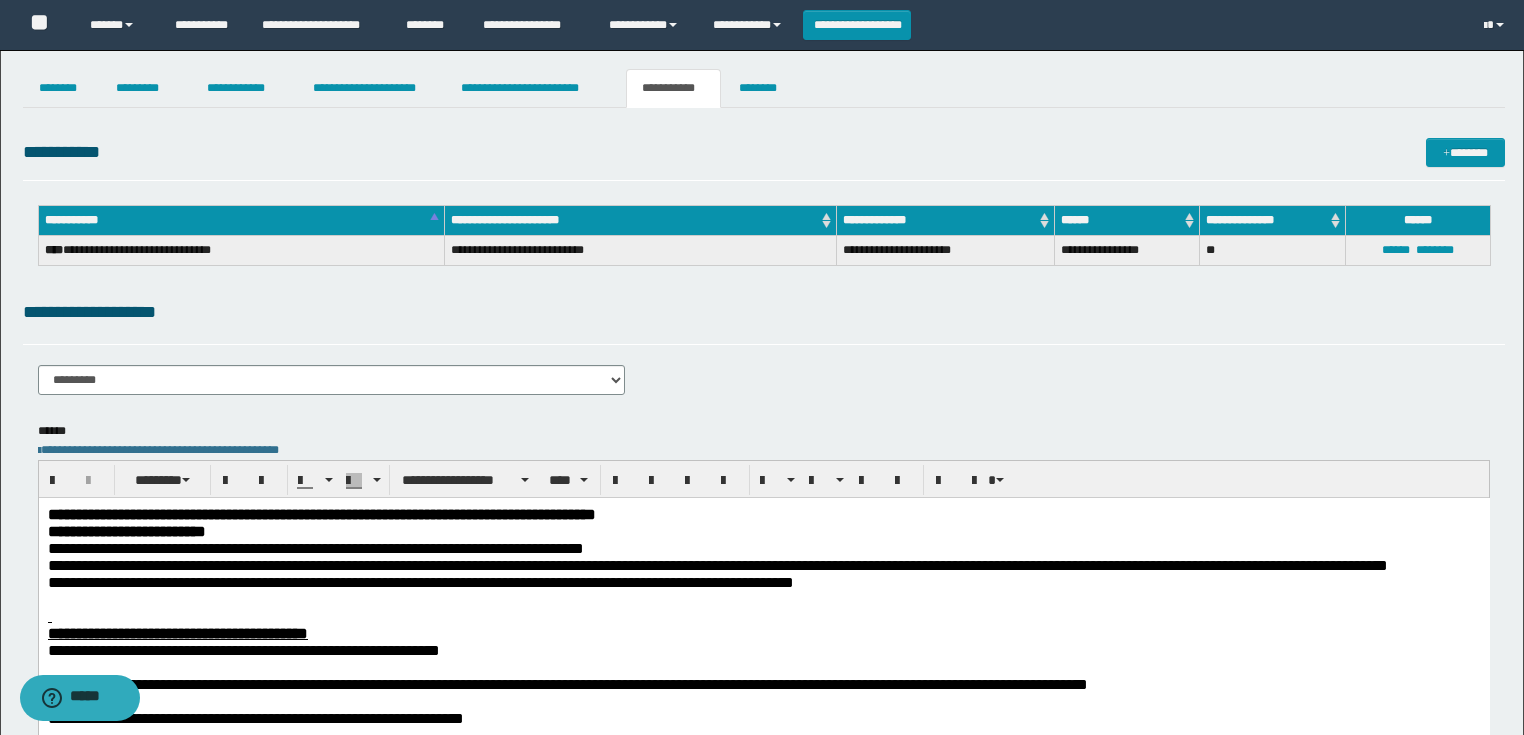 click at bounding box center (763, 615) 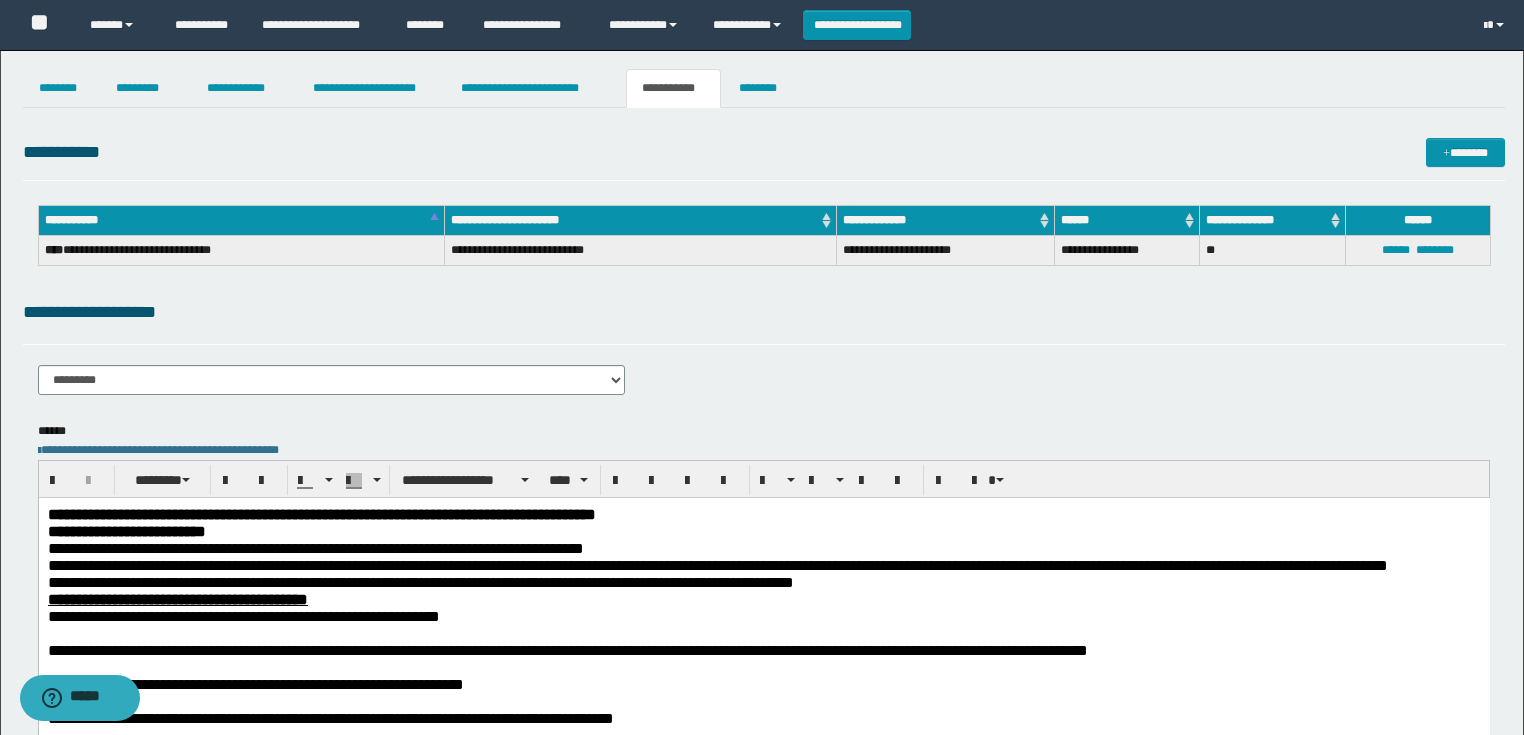 click at bounding box center [763, 632] 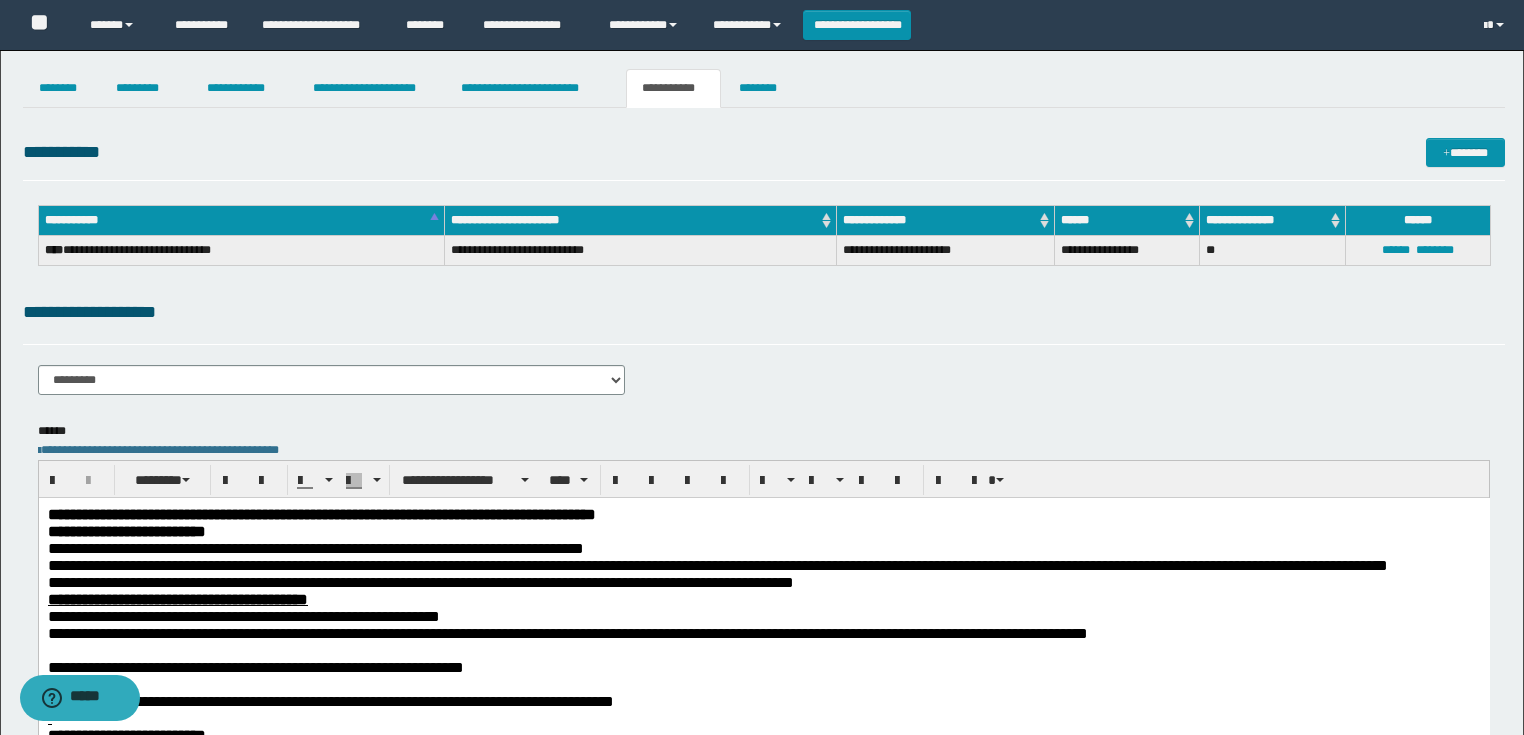 click at bounding box center (763, 649) 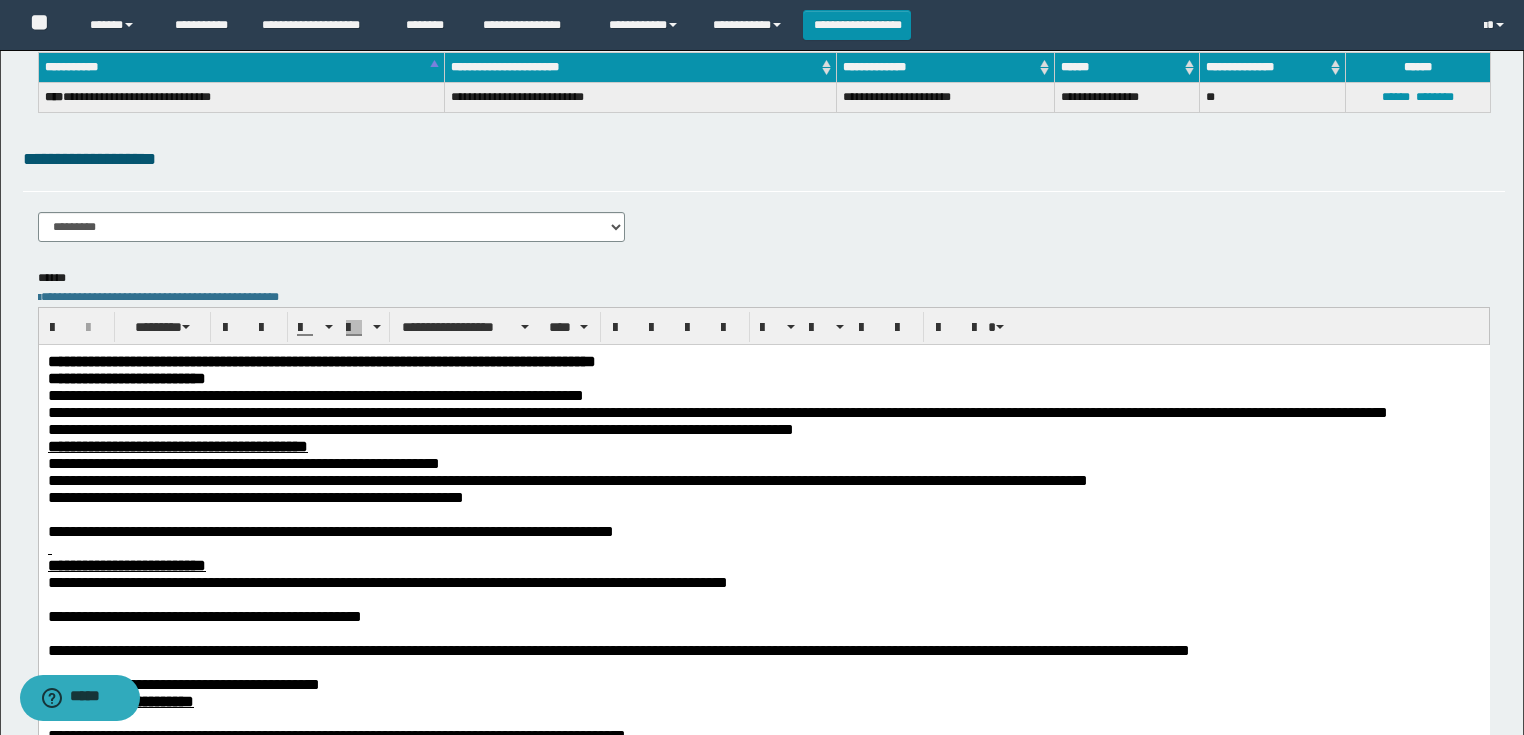 scroll, scrollTop: 160, scrollLeft: 0, axis: vertical 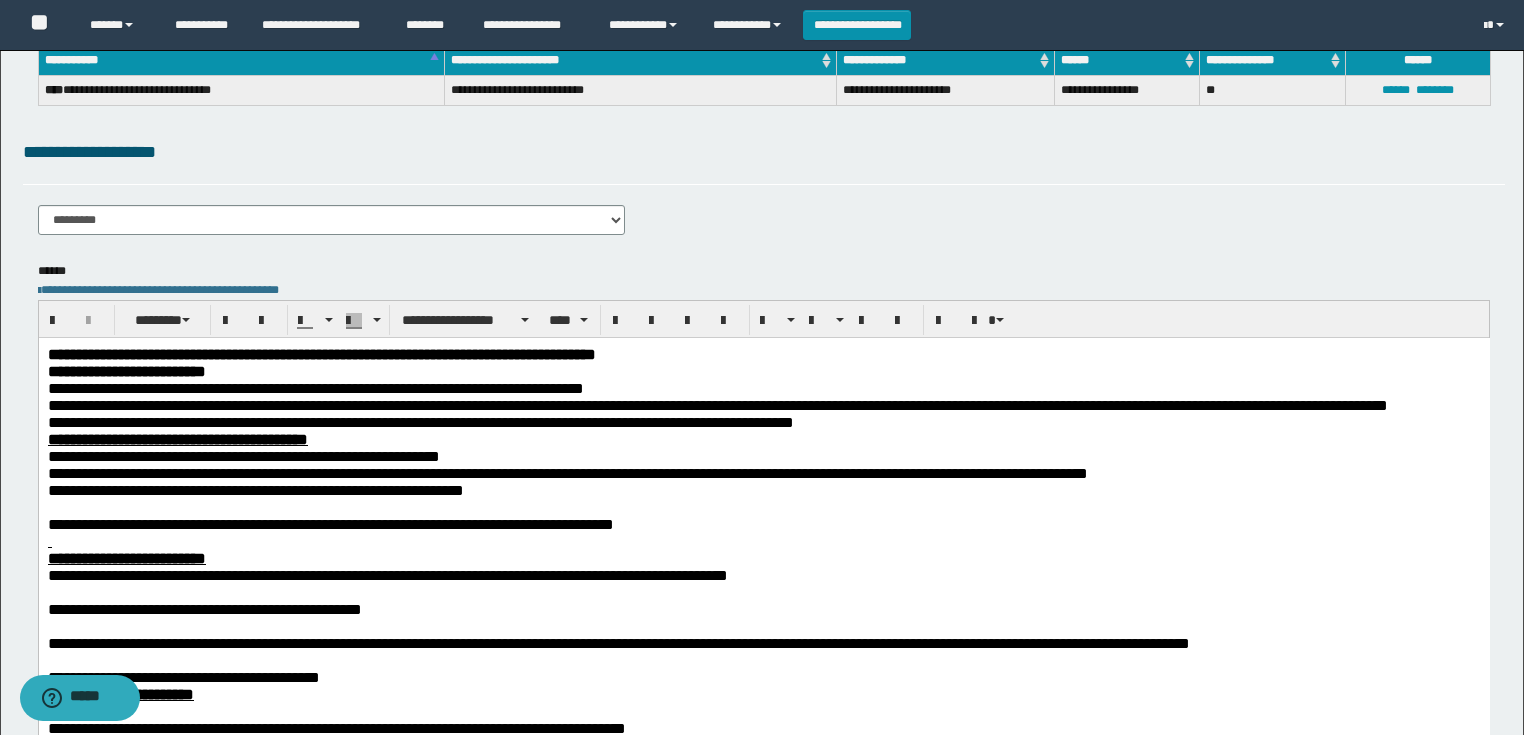 click at bounding box center [763, 506] 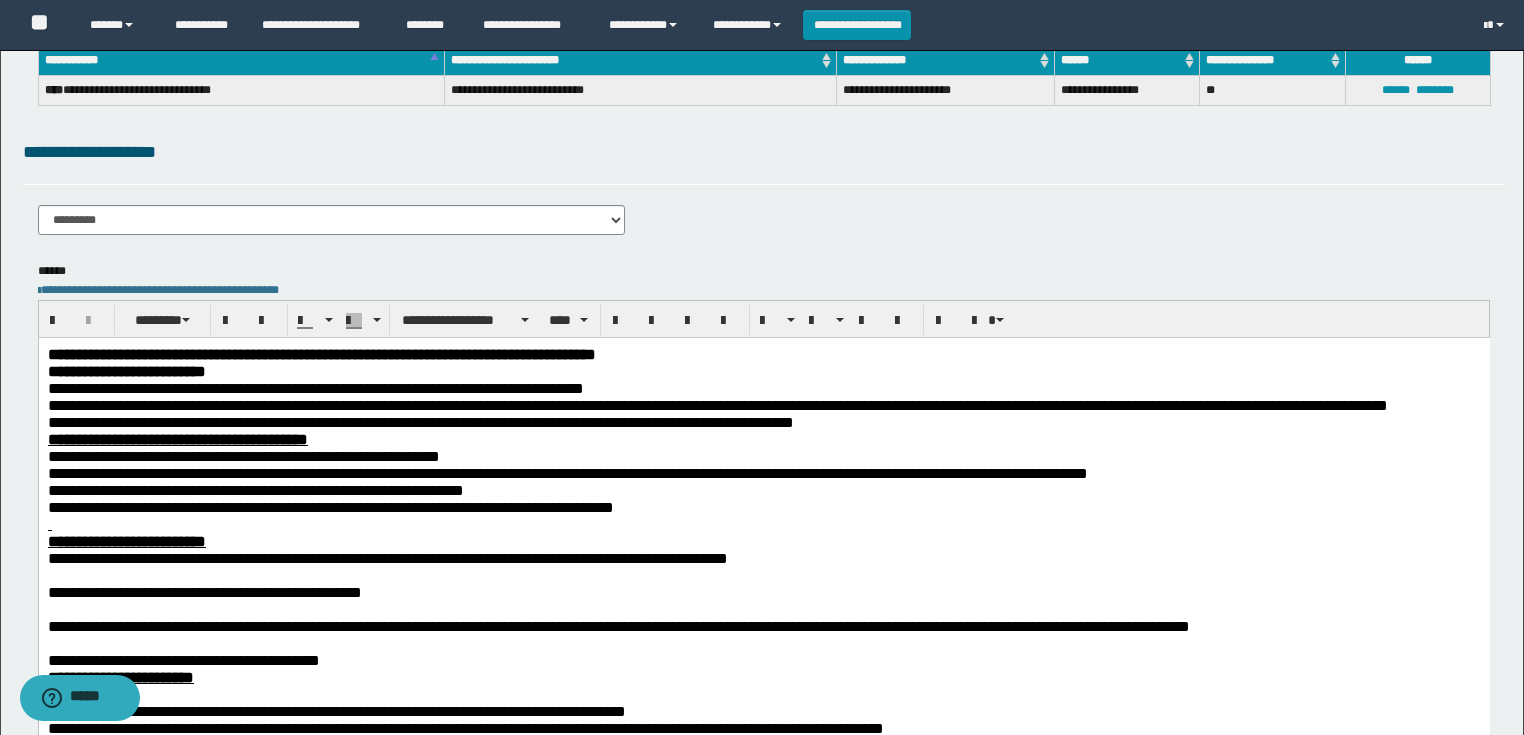 click at bounding box center [763, 523] 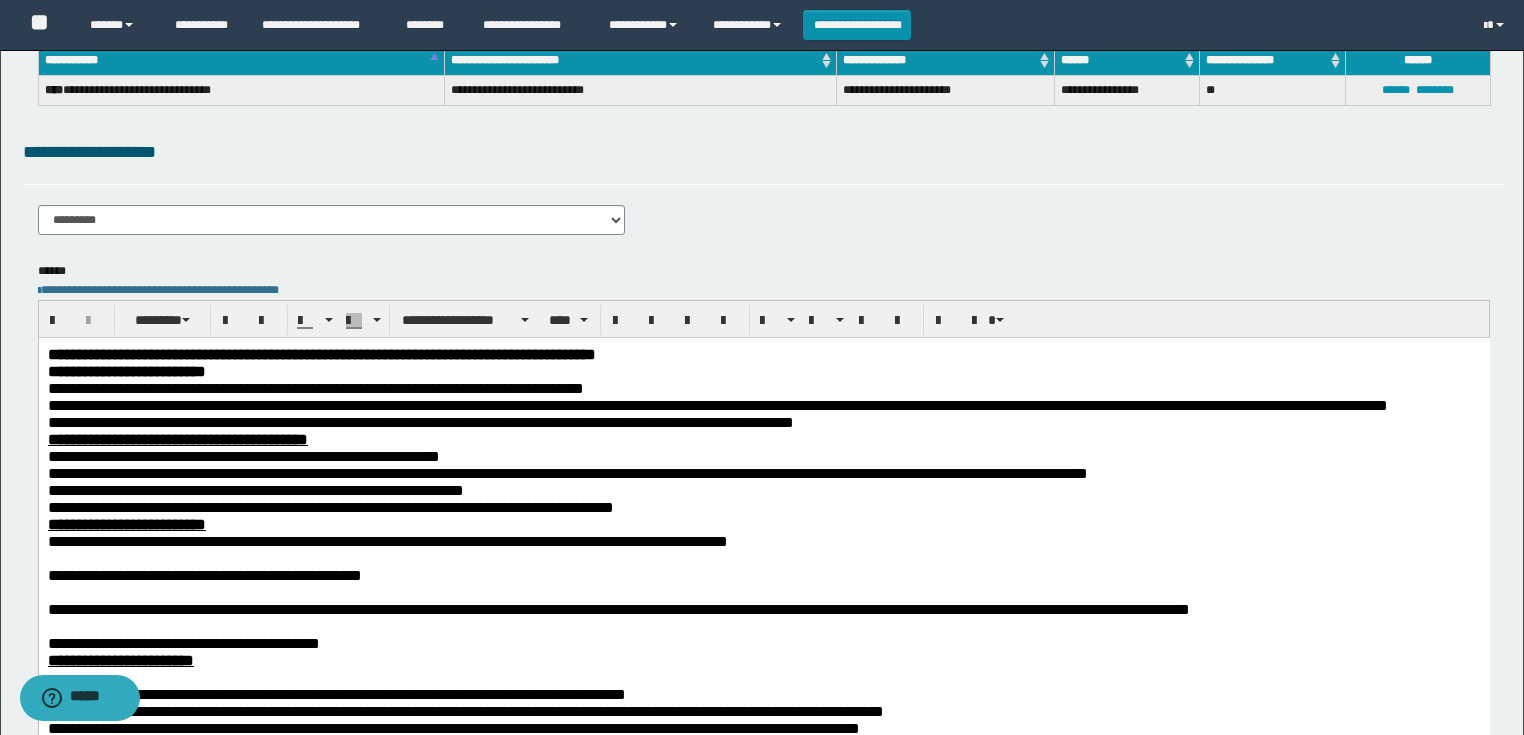 click at bounding box center (763, 557) 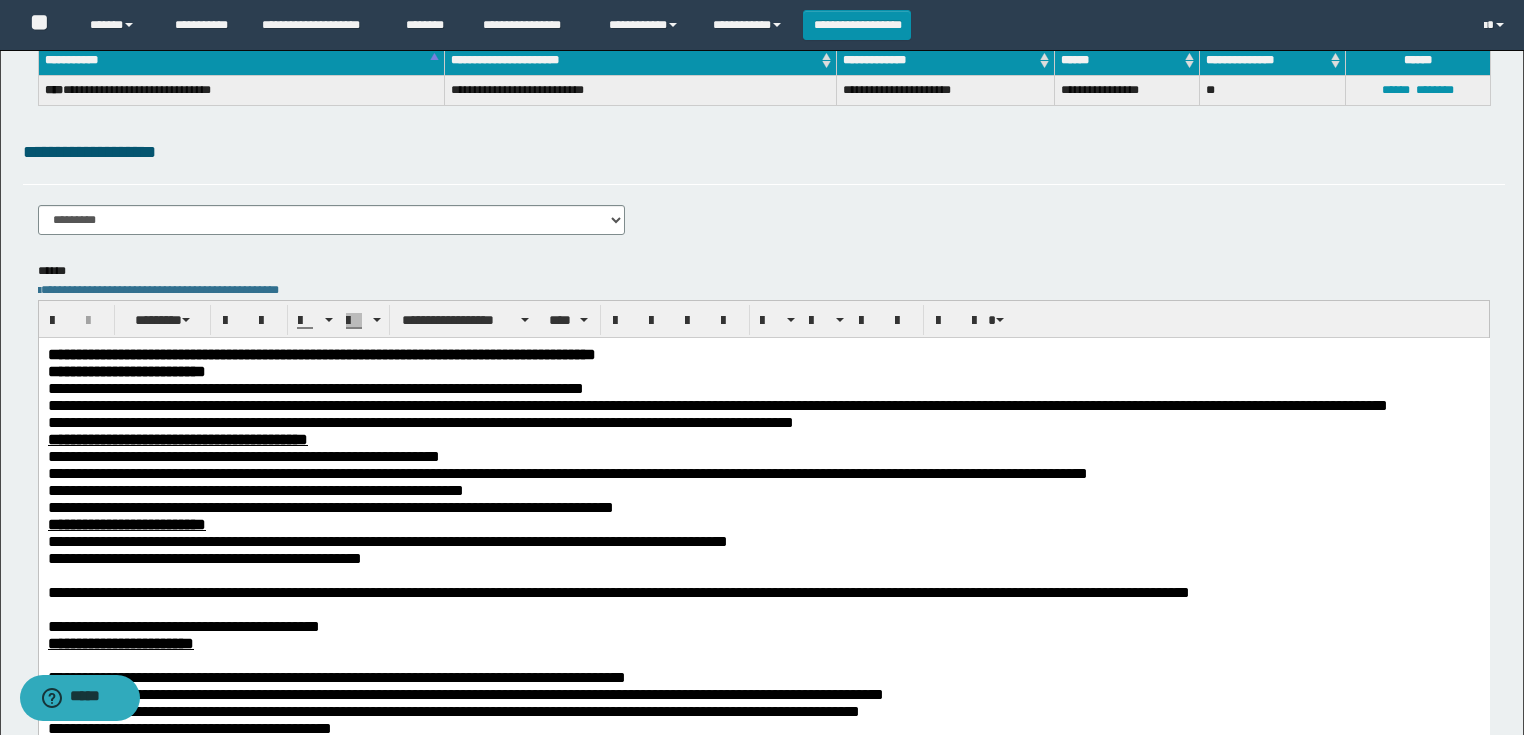 click at bounding box center [763, 574] 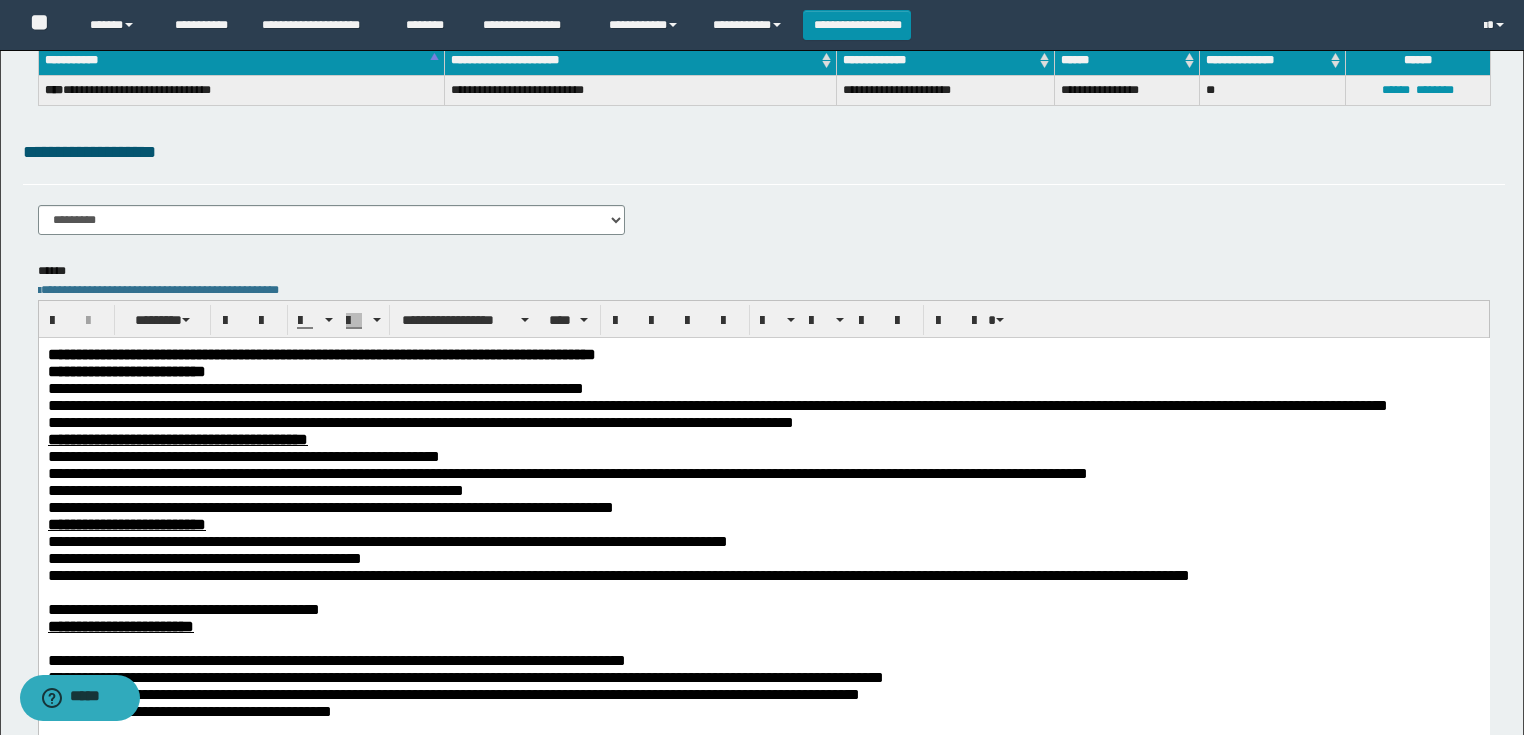 click at bounding box center [763, 591] 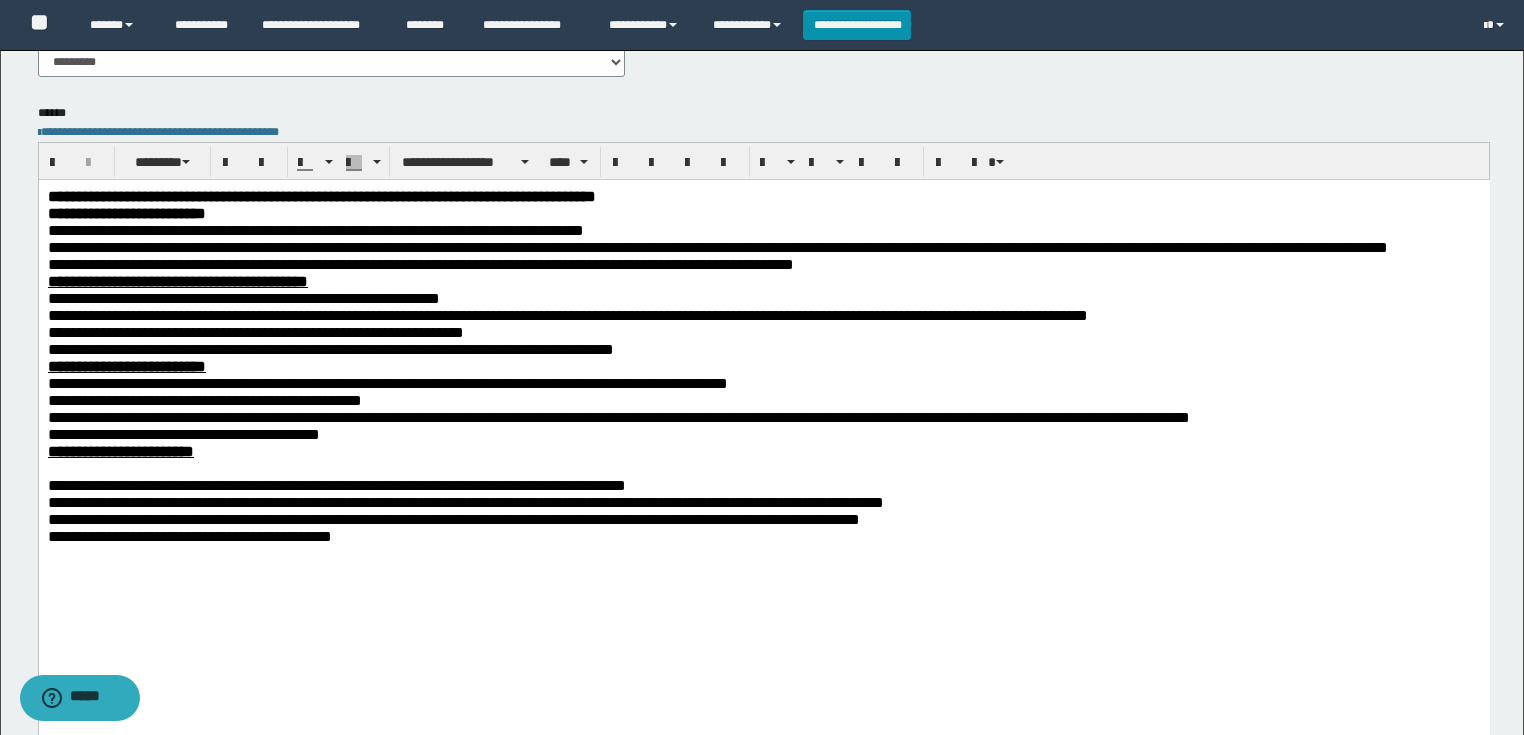scroll, scrollTop: 320, scrollLeft: 0, axis: vertical 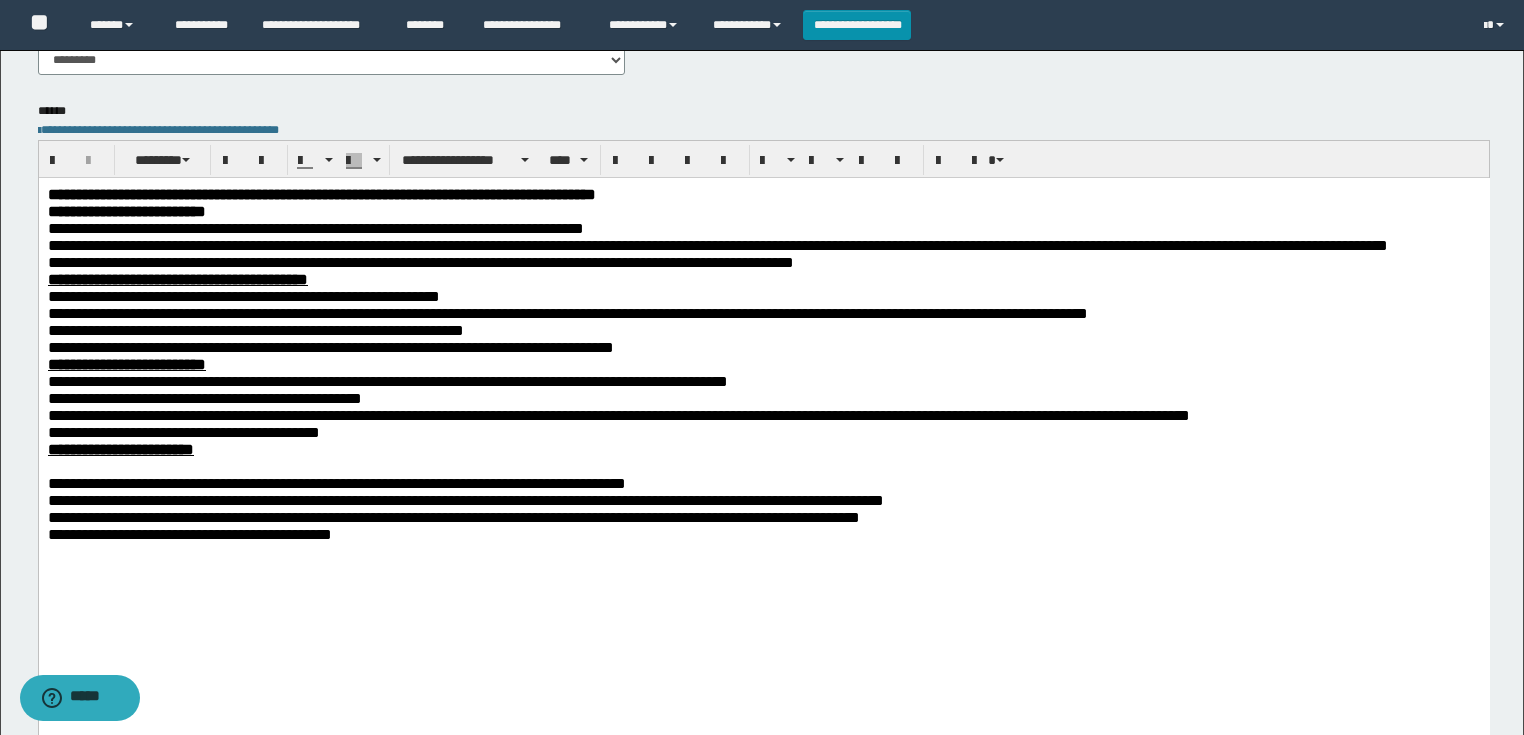 click at bounding box center [763, 465] 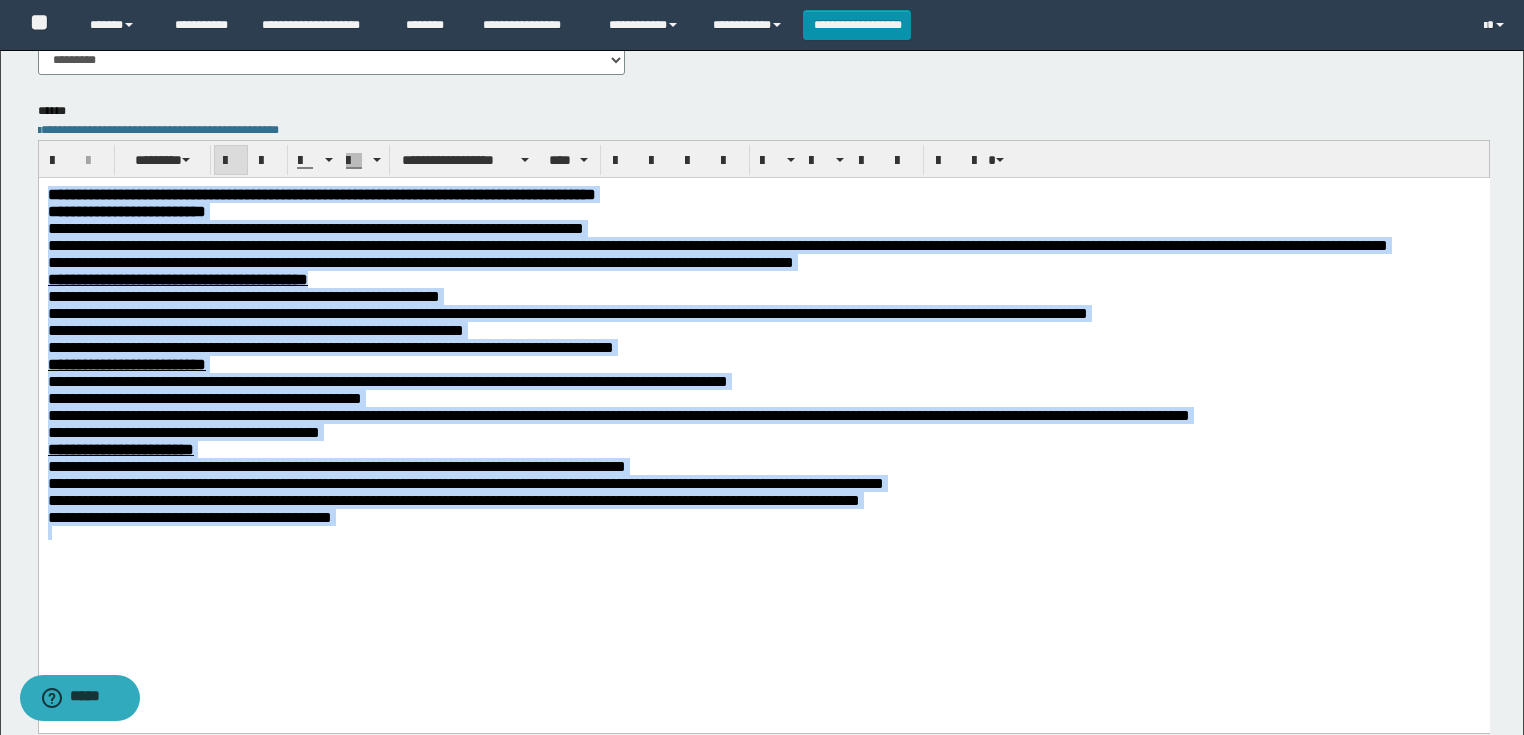 drag, startPoint x: 569, startPoint y: 623, endPoint x: 46, endPoint y: 356, distance: 587.21204 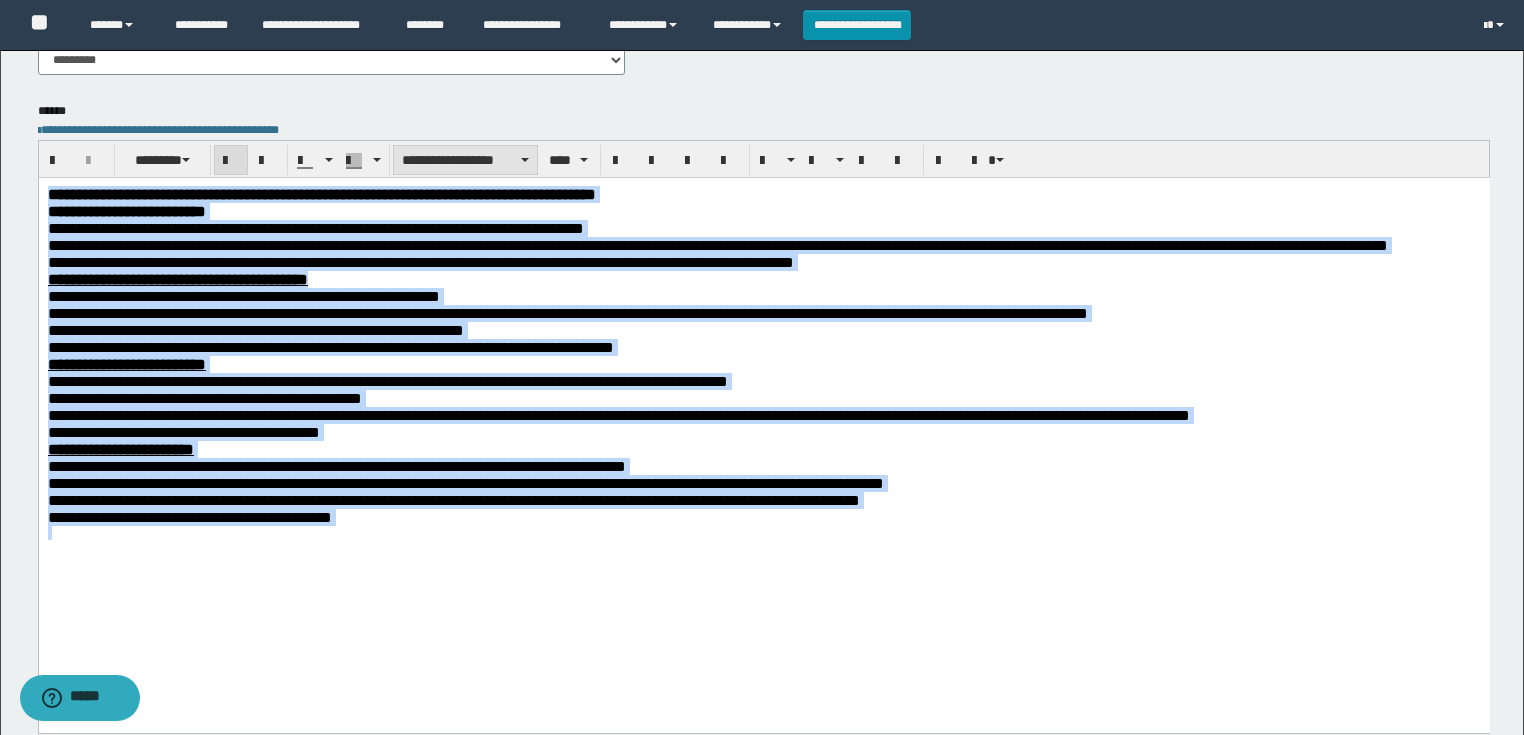 click on "**********" at bounding box center [465, 160] 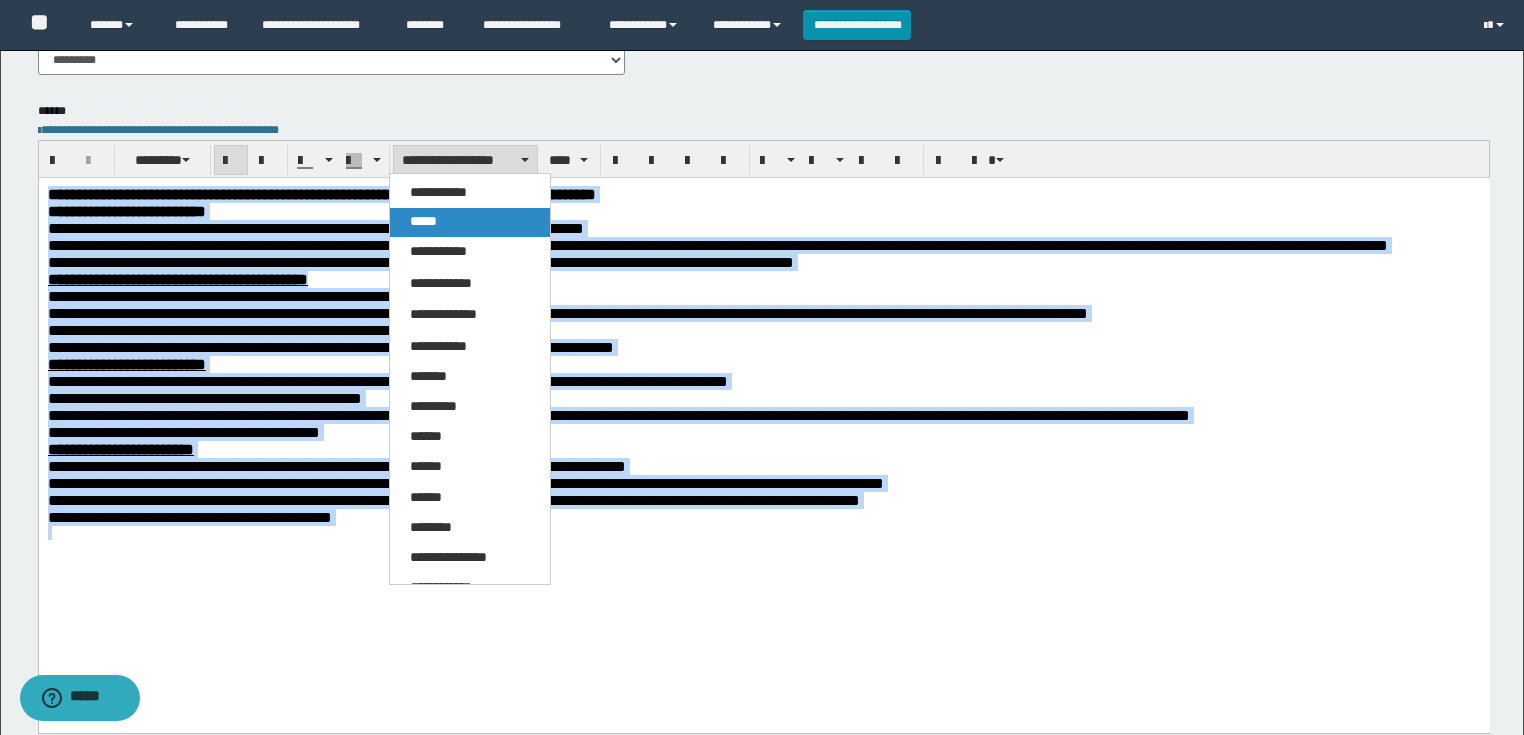 click on "*****" at bounding box center [470, 222] 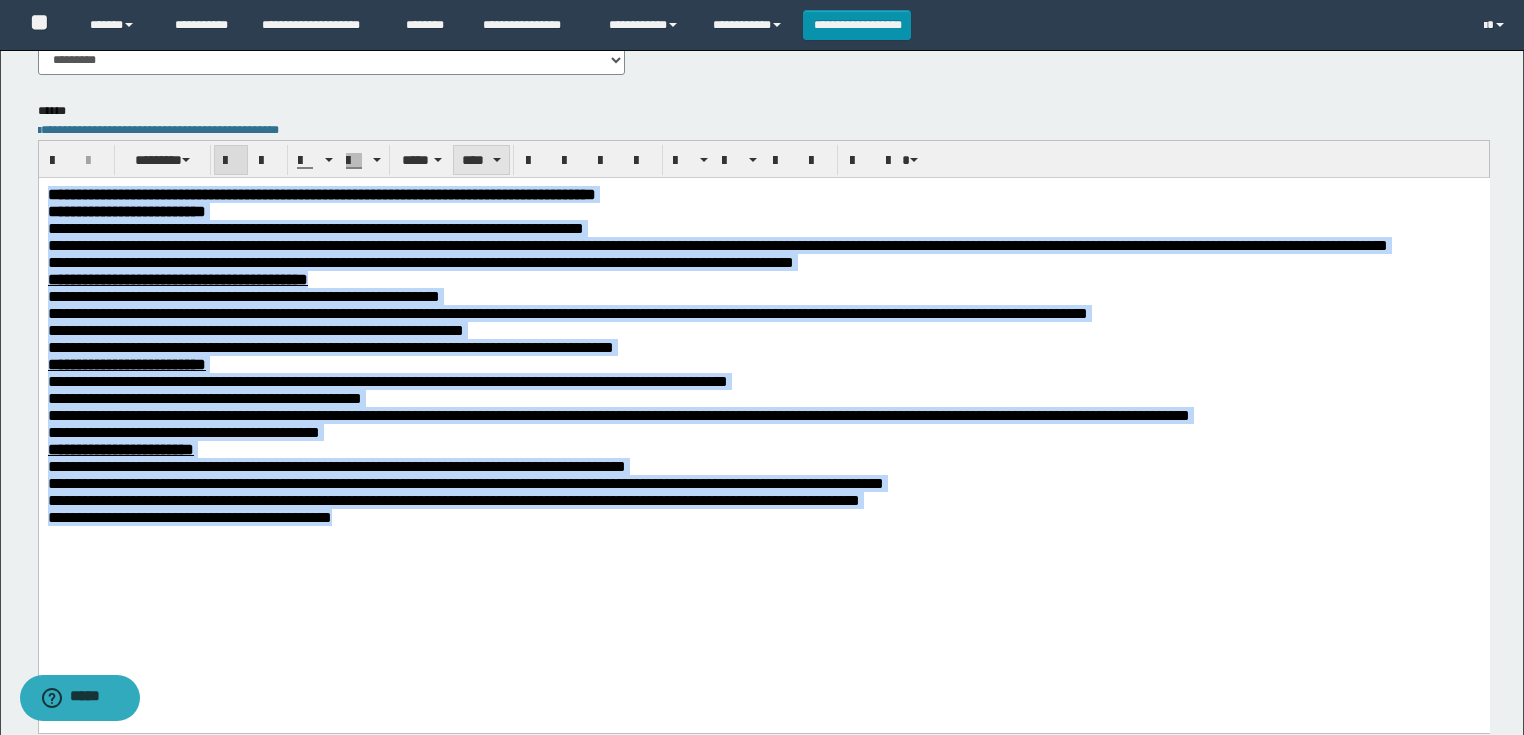 click on "****" at bounding box center [481, 160] 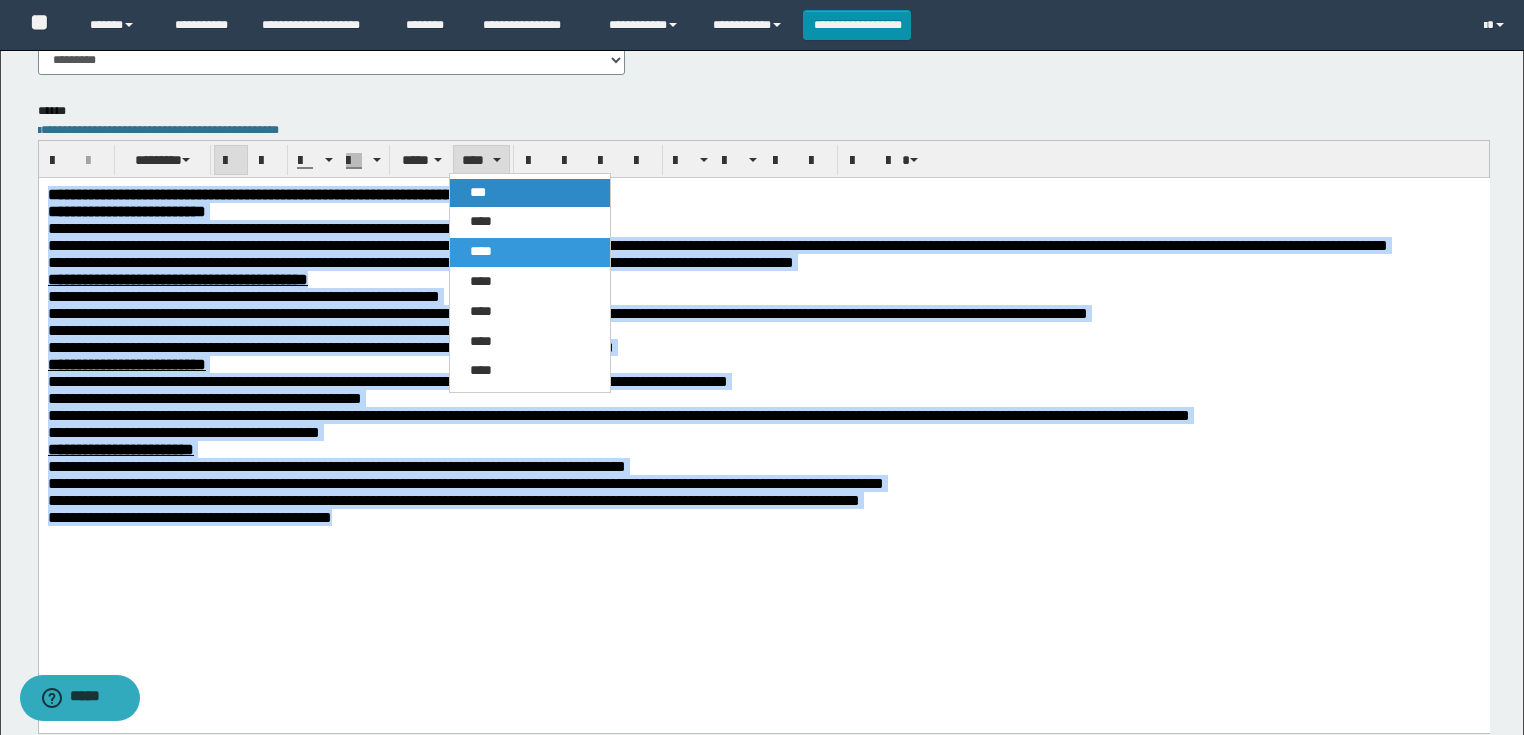 click on "***" at bounding box center [478, 192] 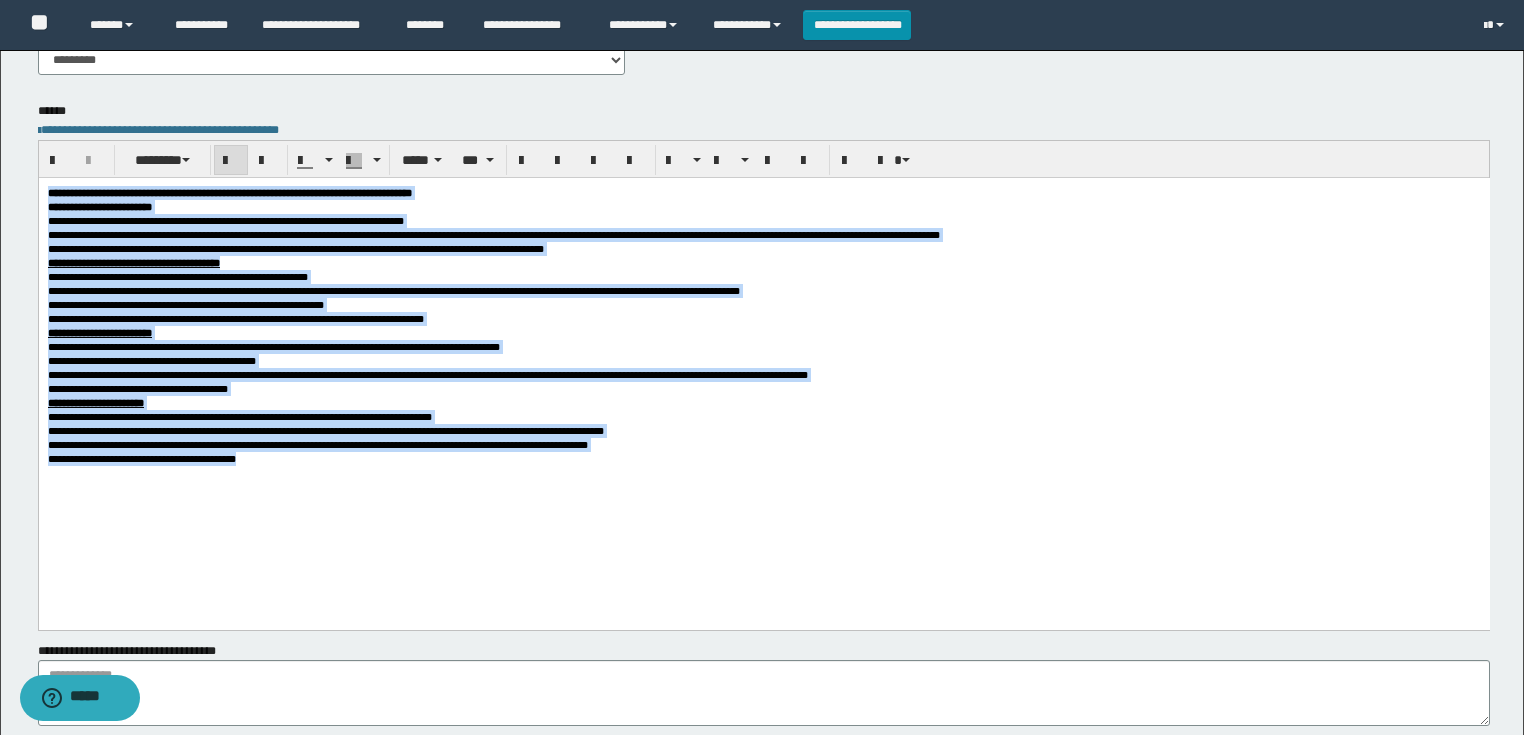 click on "**********" at bounding box center [229, 192] 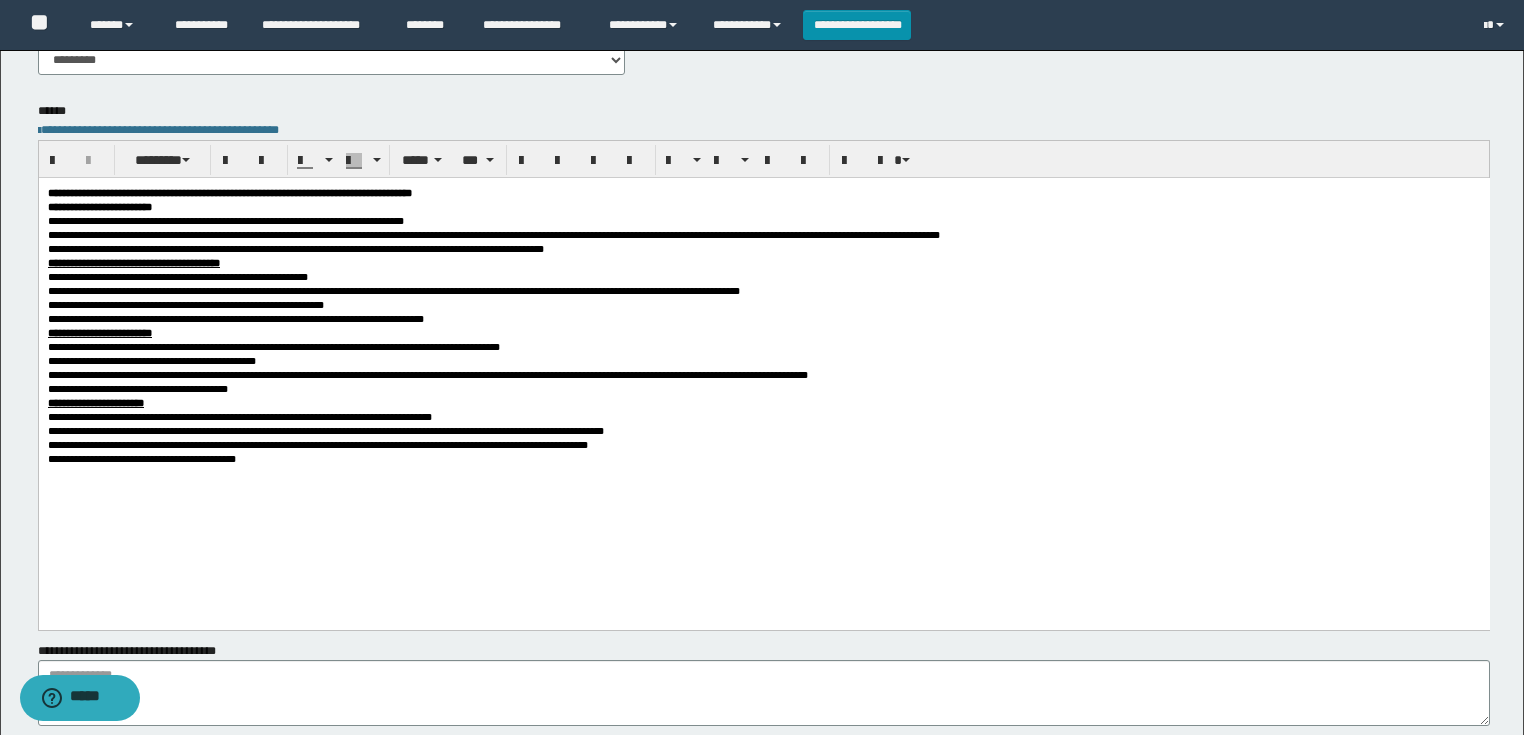 click on "**********" at bounding box center [763, 192] 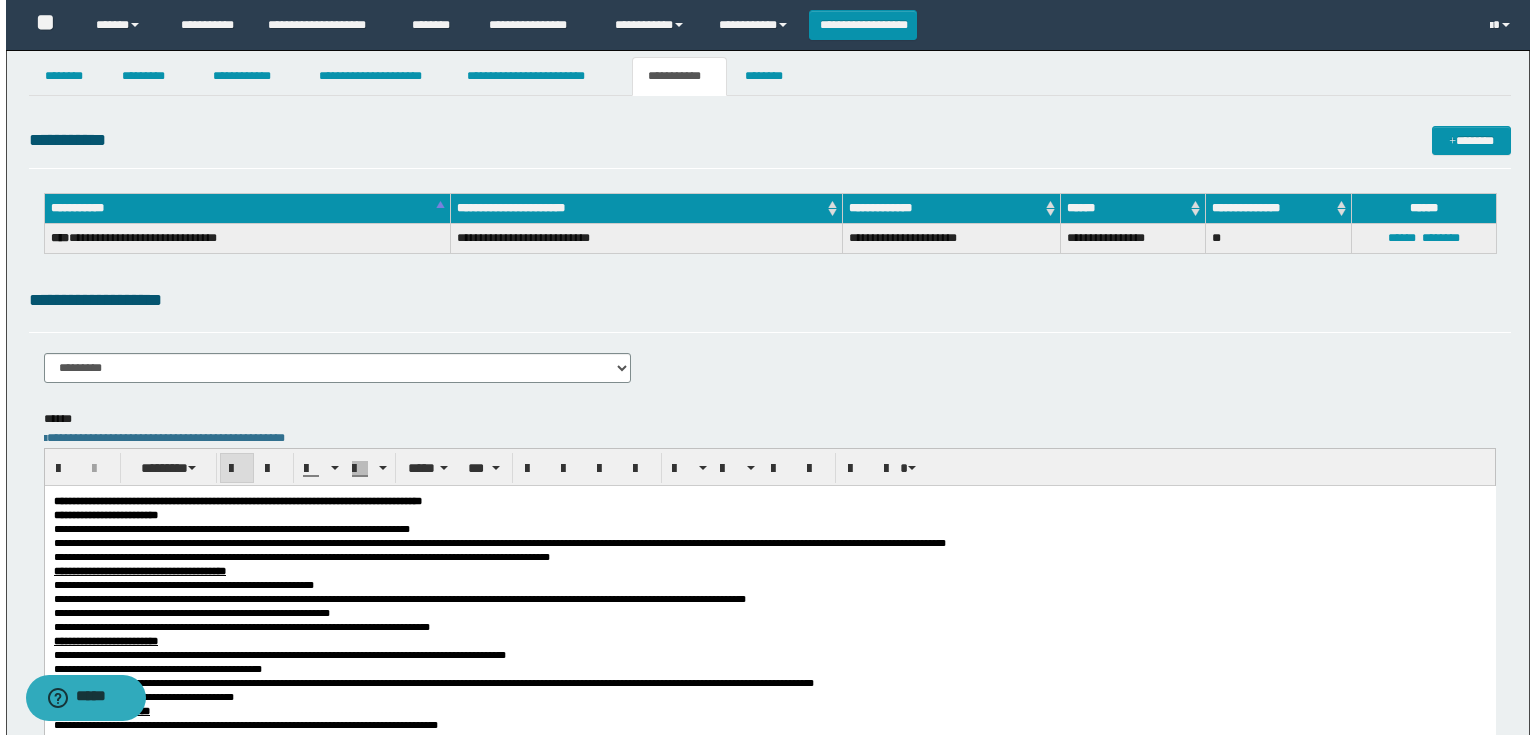 scroll, scrollTop: 0, scrollLeft: 0, axis: both 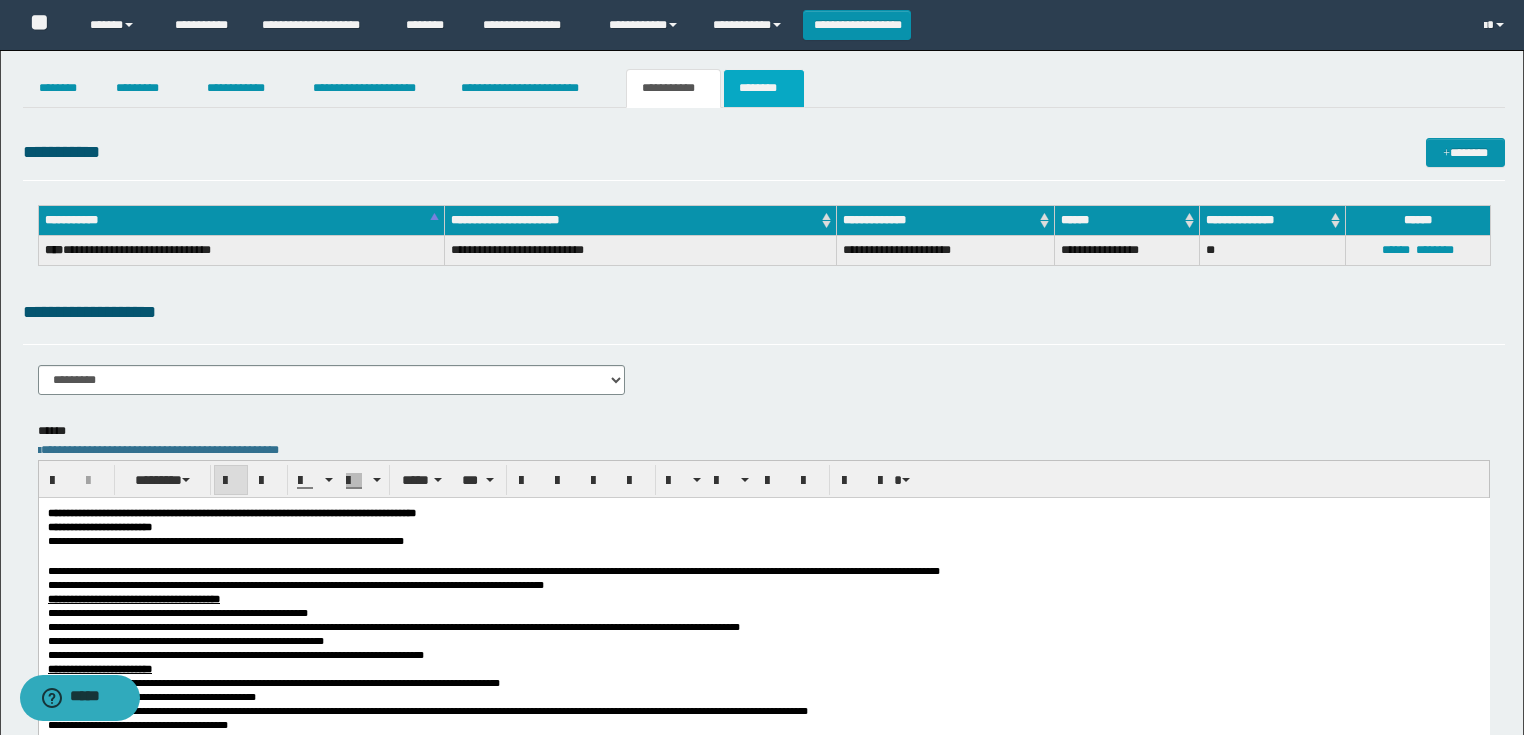 click on "********" at bounding box center (764, 88) 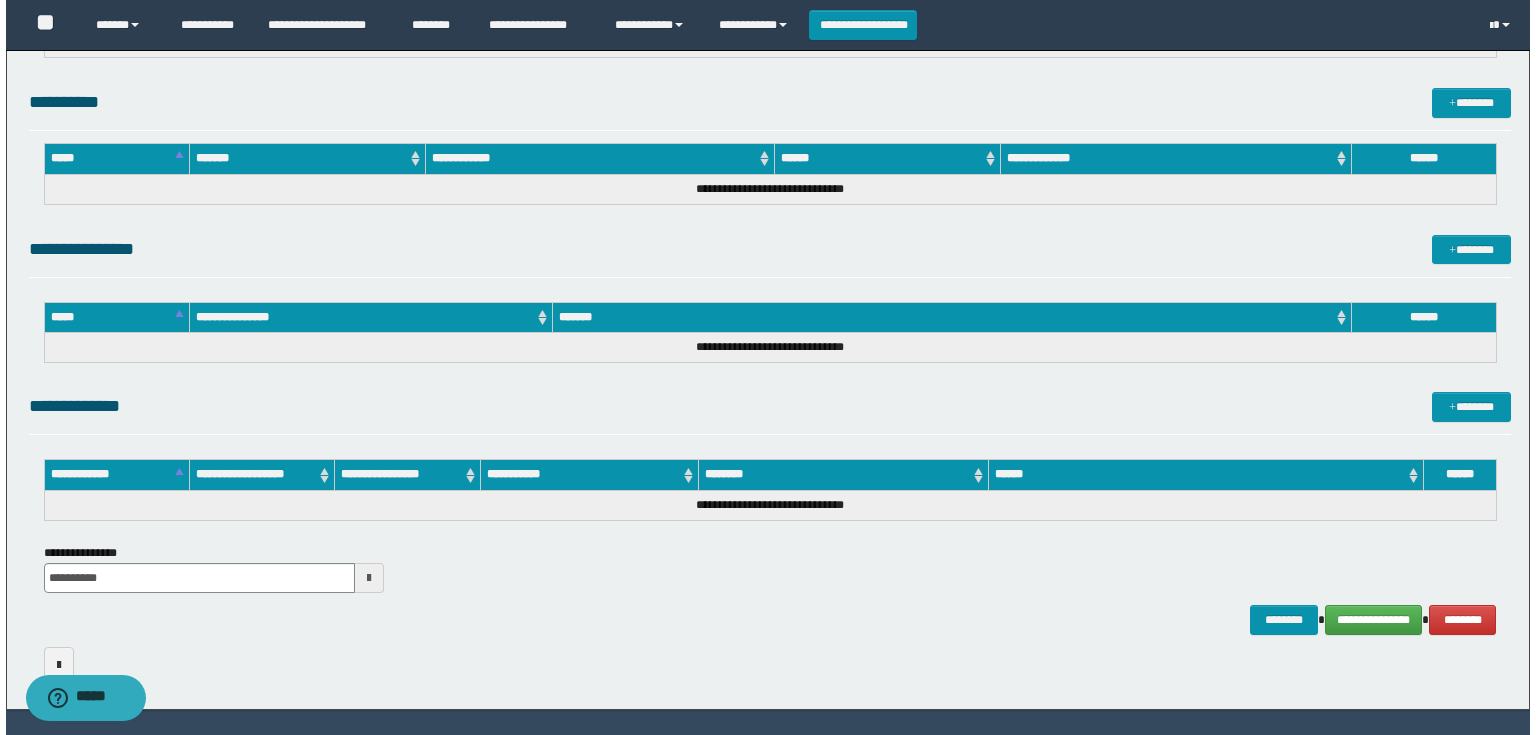 scroll, scrollTop: 889, scrollLeft: 0, axis: vertical 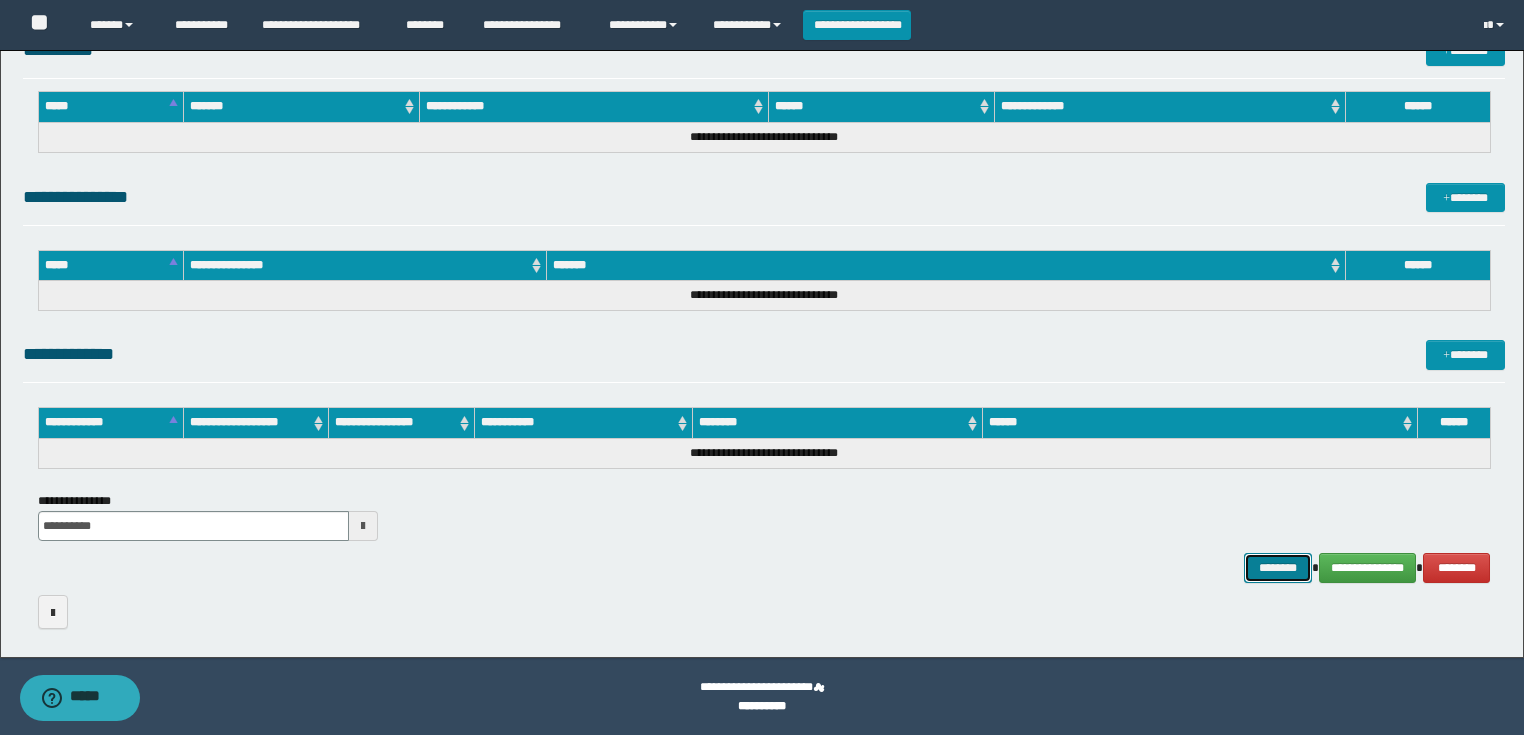 drag, startPoint x: 1265, startPoint y: 560, endPoint x: 1235, endPoint y: 523, distance: 47.63402 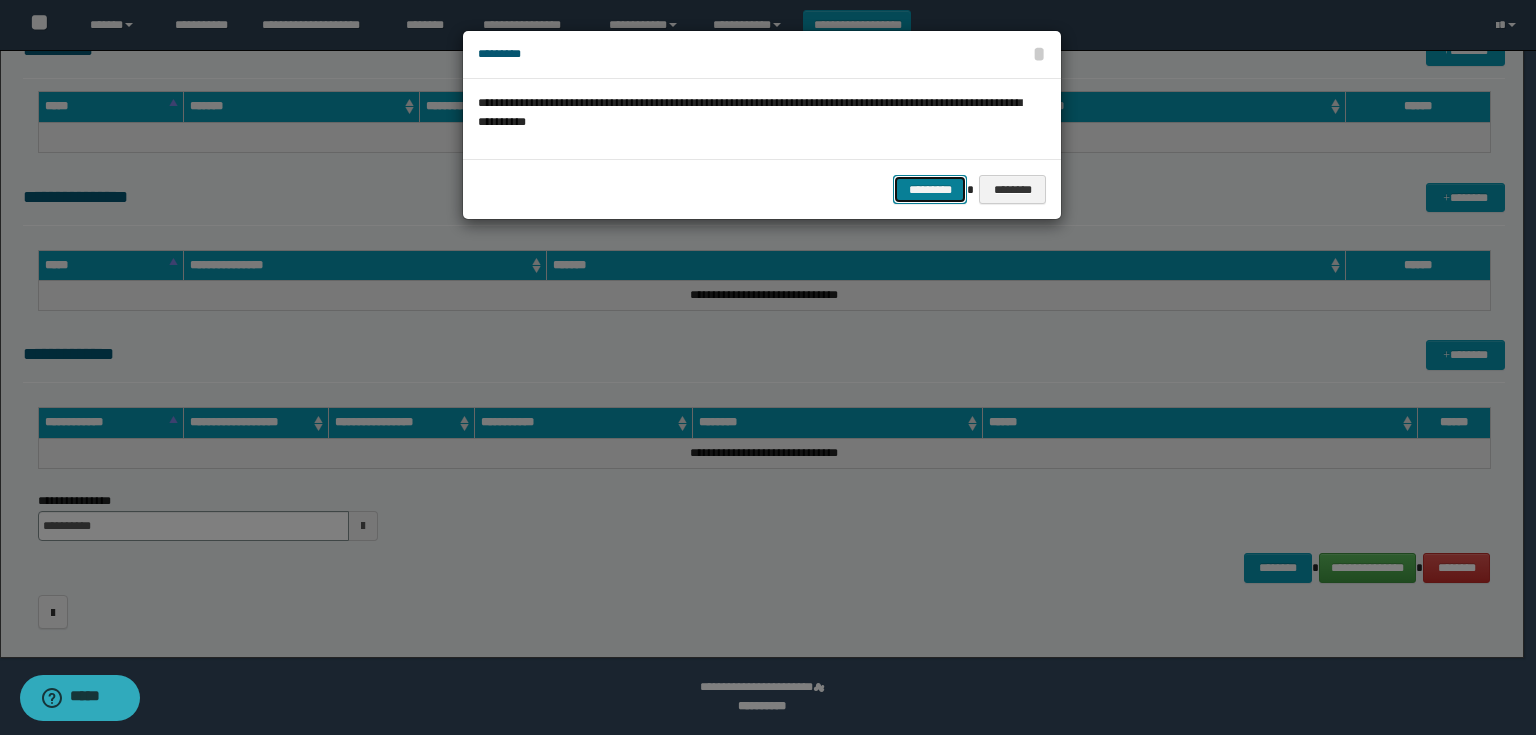 click on "*********" at bounding box center (930, 190) 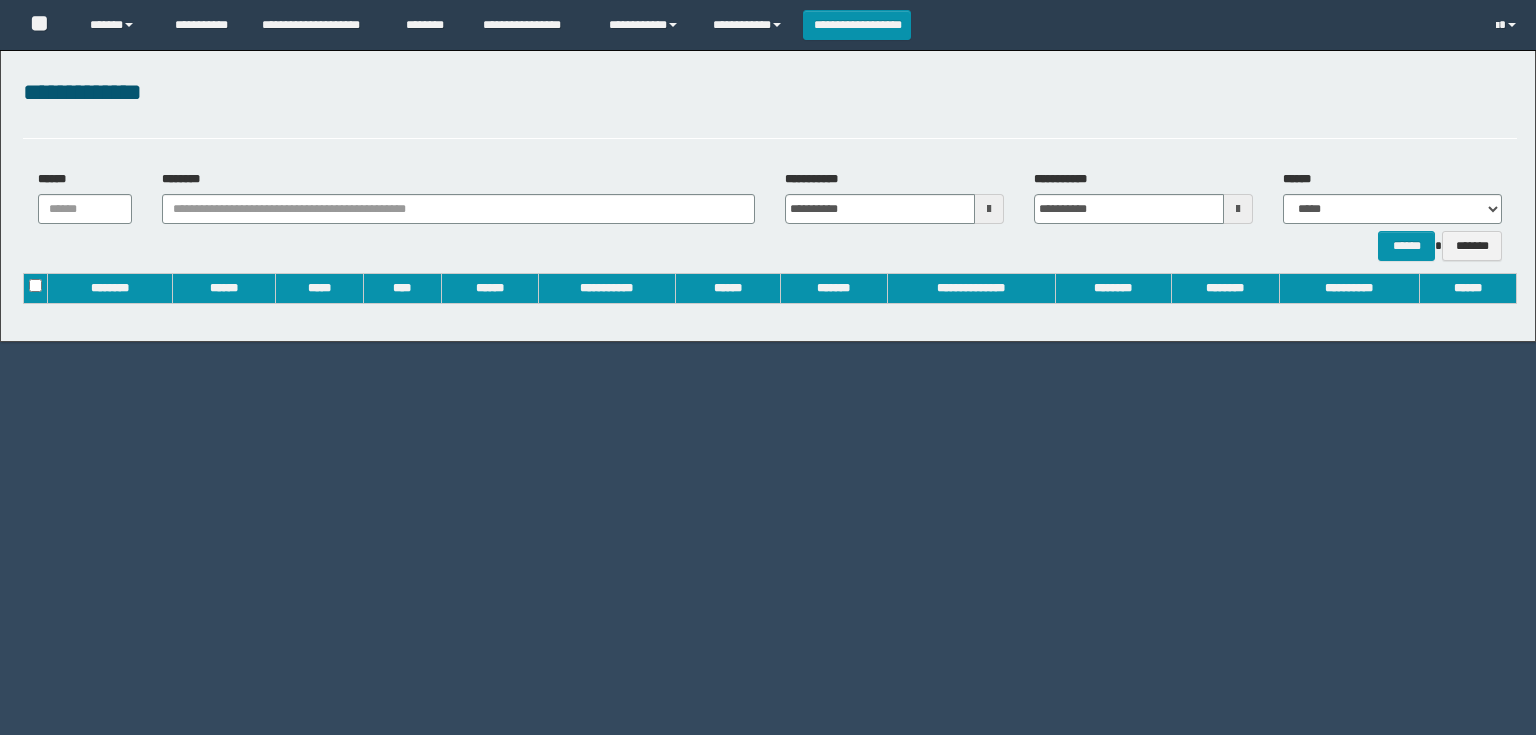 type on "**********" 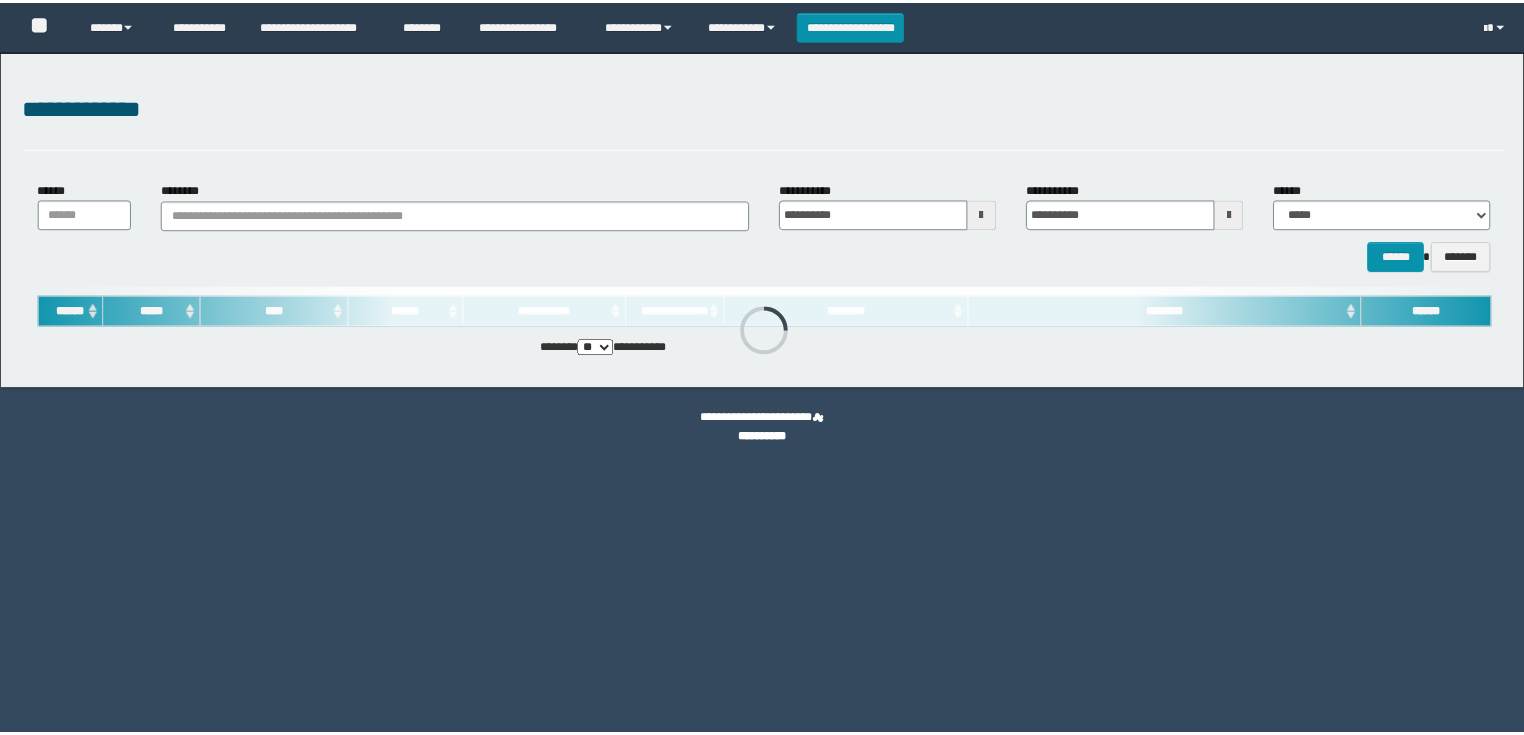scroll, scrollTop: 0, scrollLeft: 0, axis: both 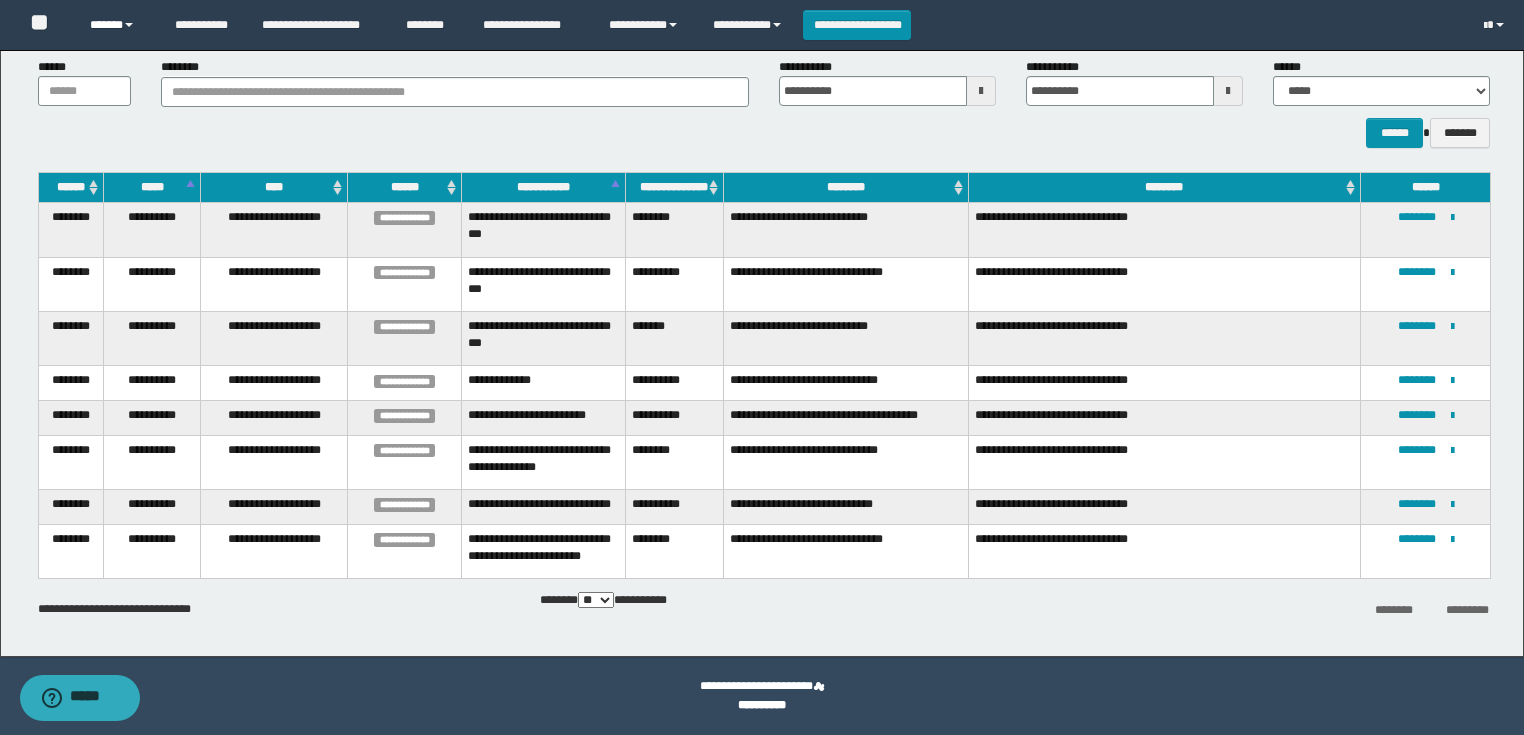 click on "******" at bounding box center (117, 25) 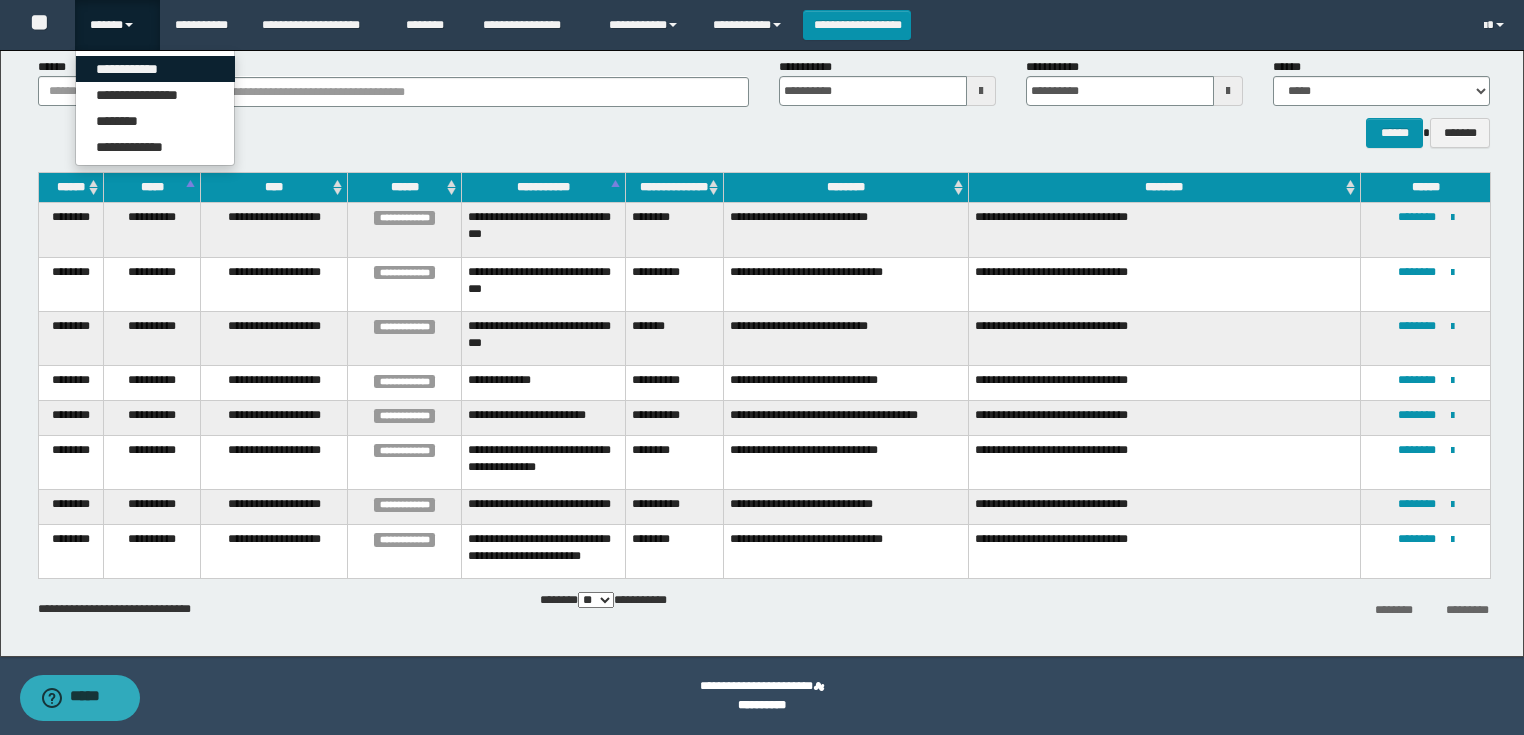 click on "**********" at bounding box center [155, 69] 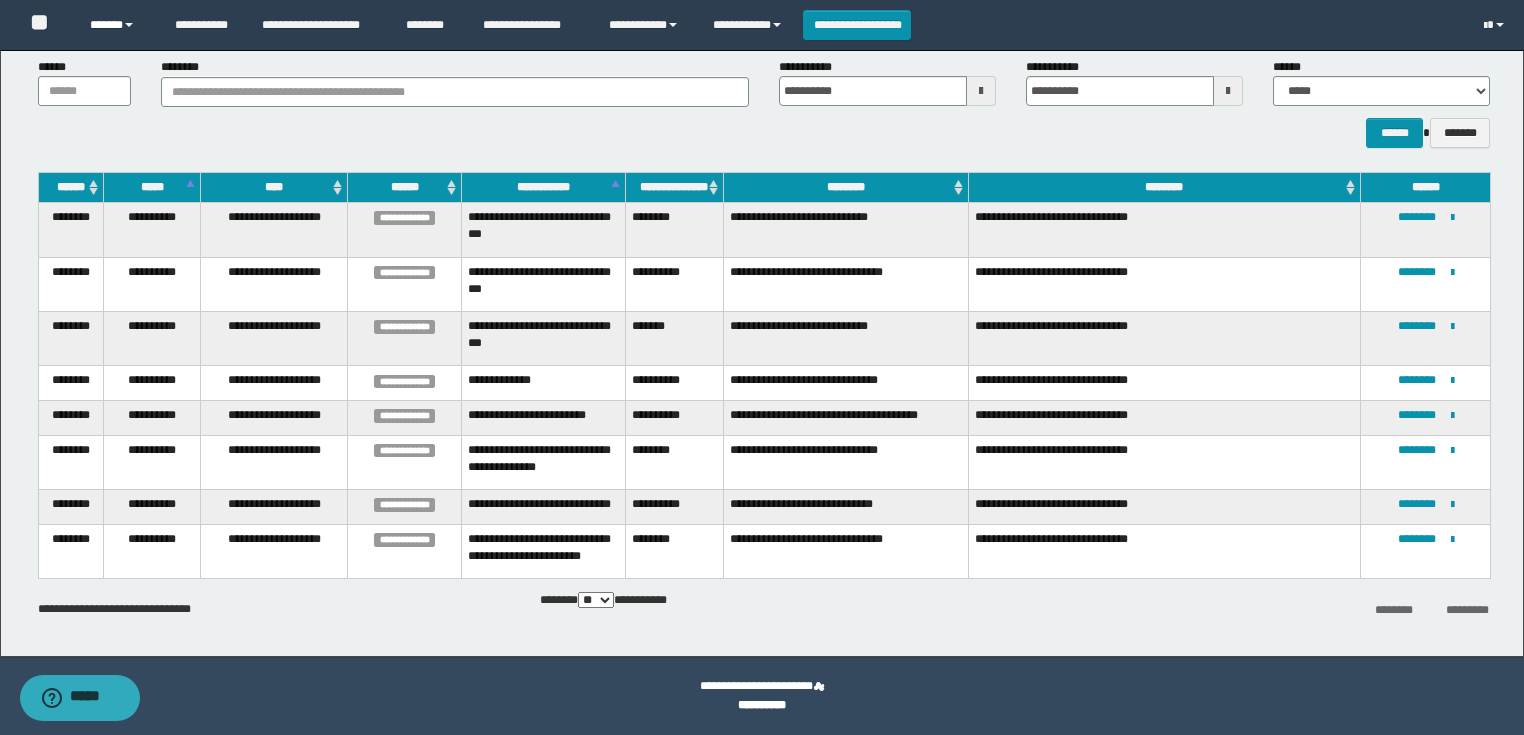 click on "******" at bounding box center (117, 25) 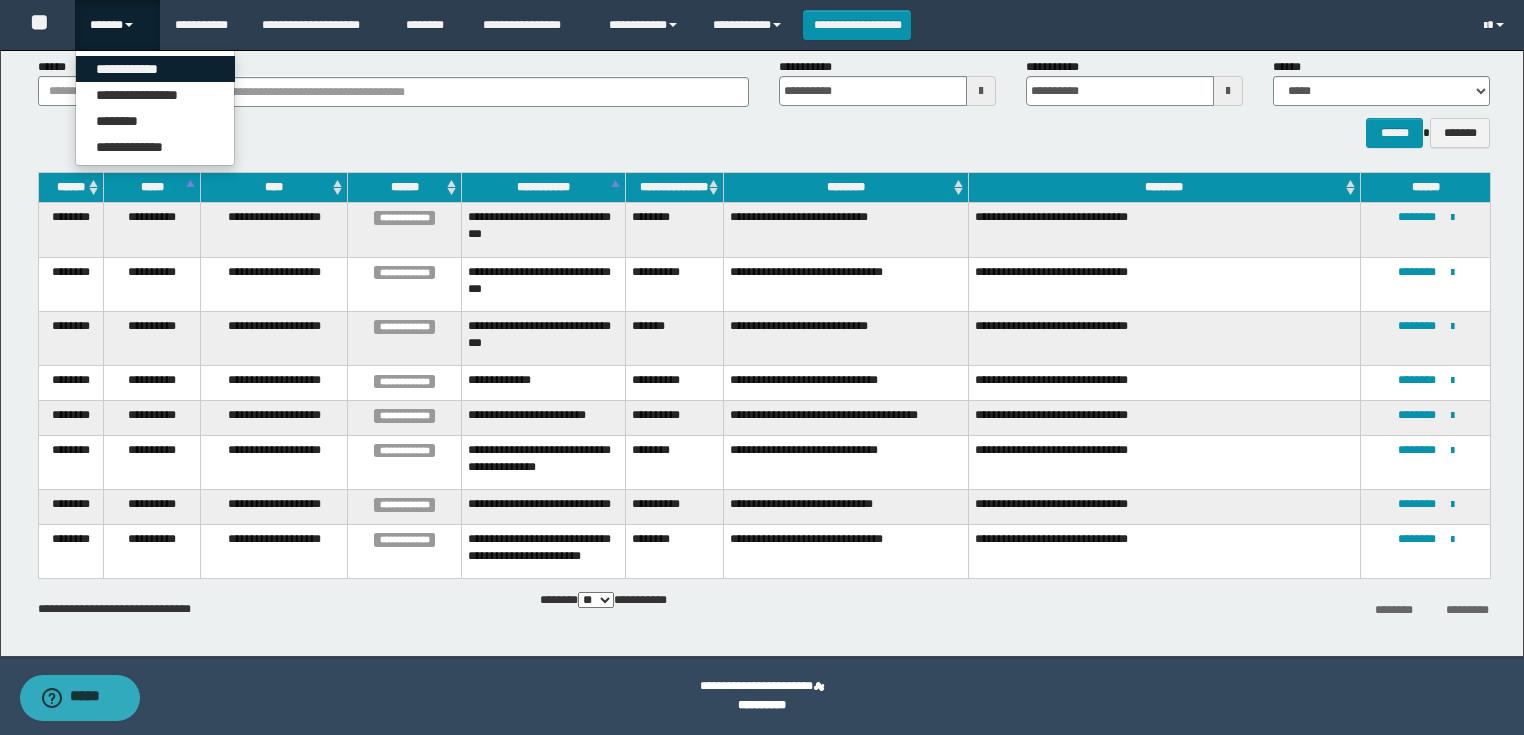 click on "**********" at bounding box center (155, 69) 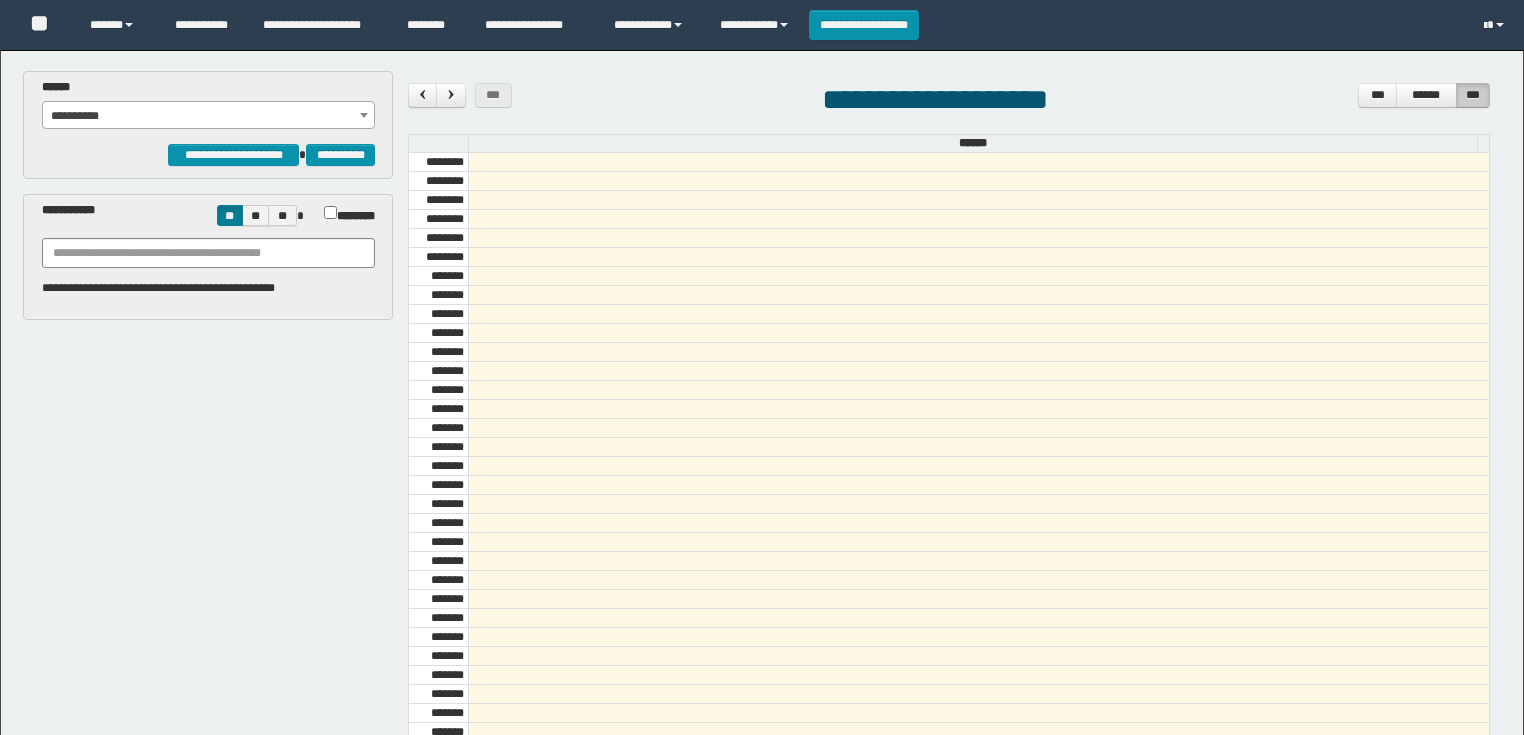 scroll, scrollTop: 0, scrollLeft: 0, axis: both 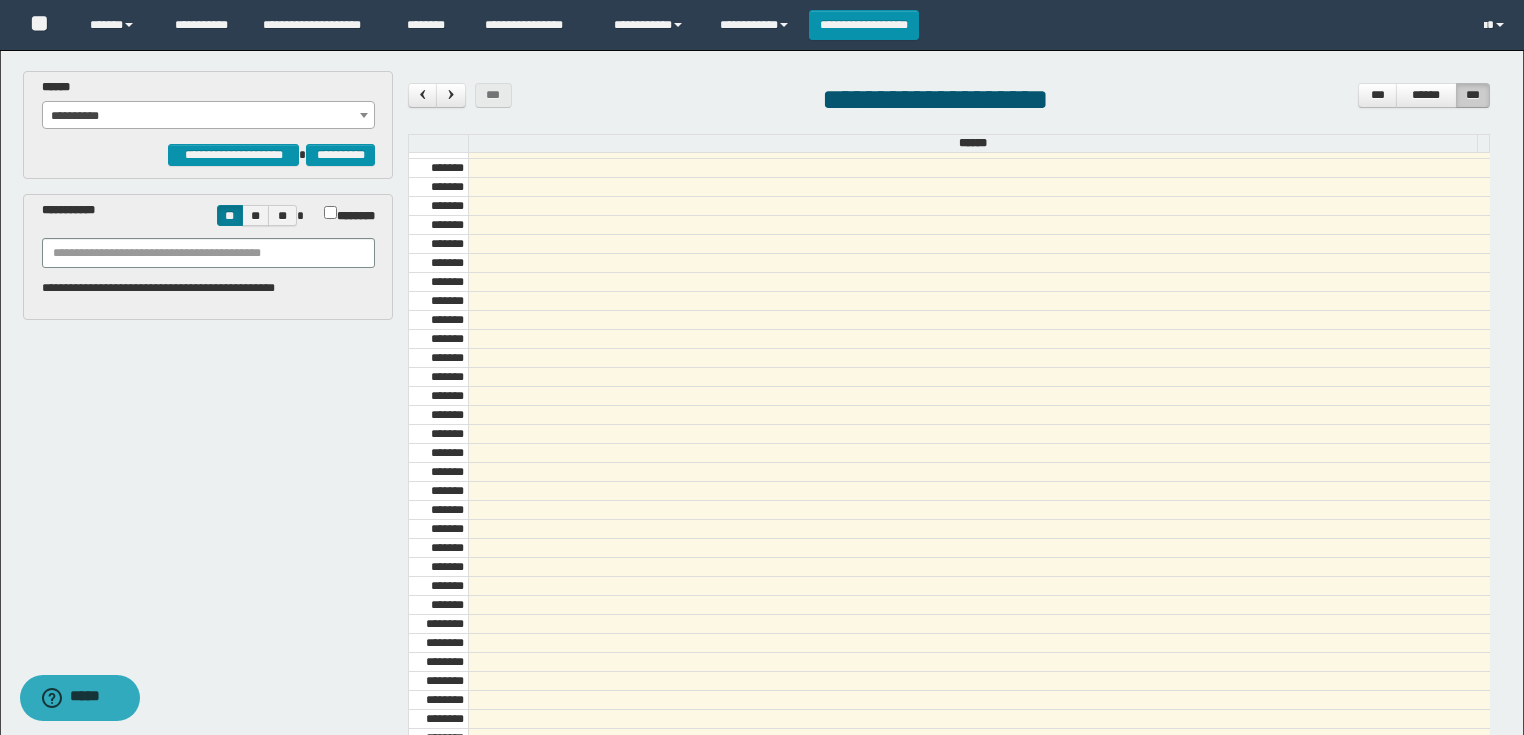 click on "**********" at bounding box center [209, 116] 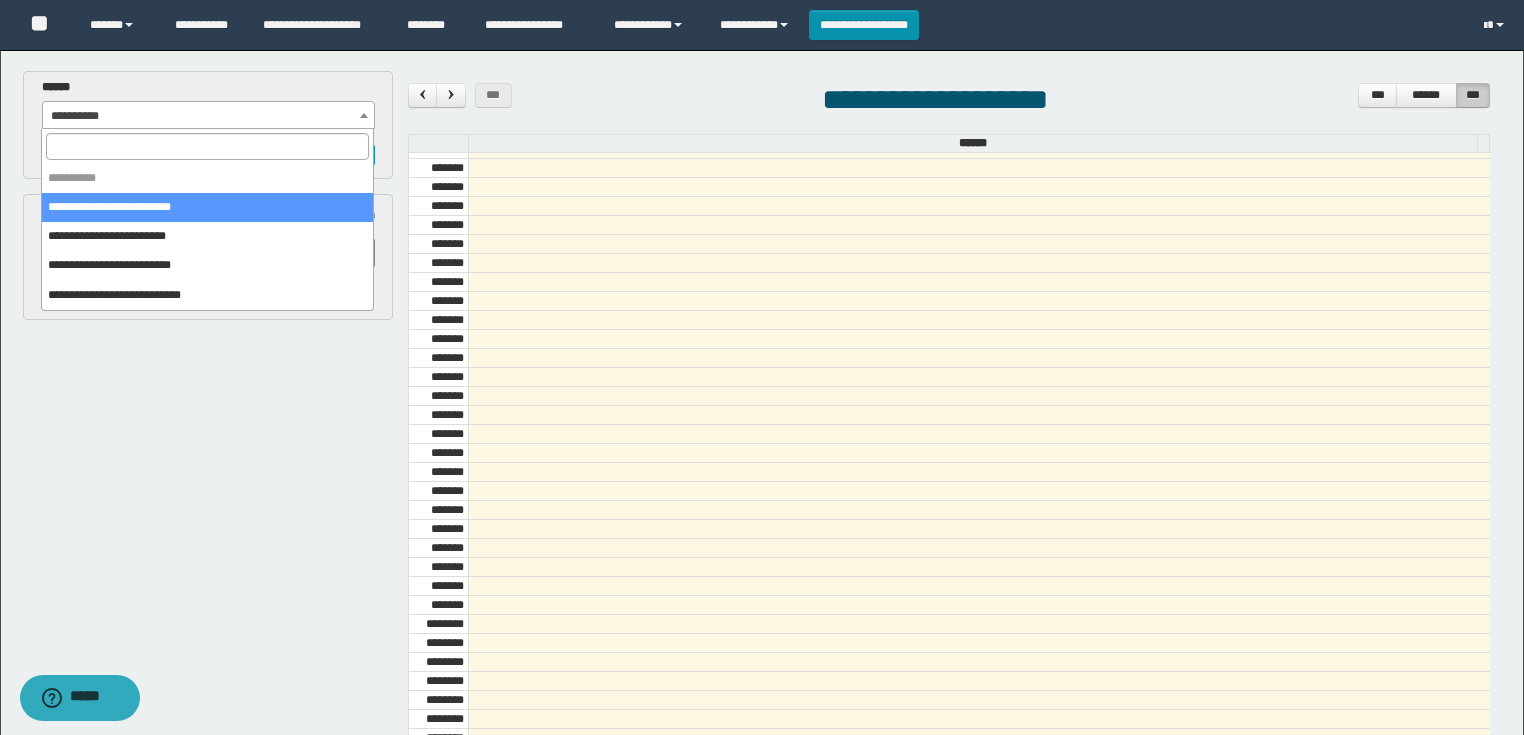 select on "******" 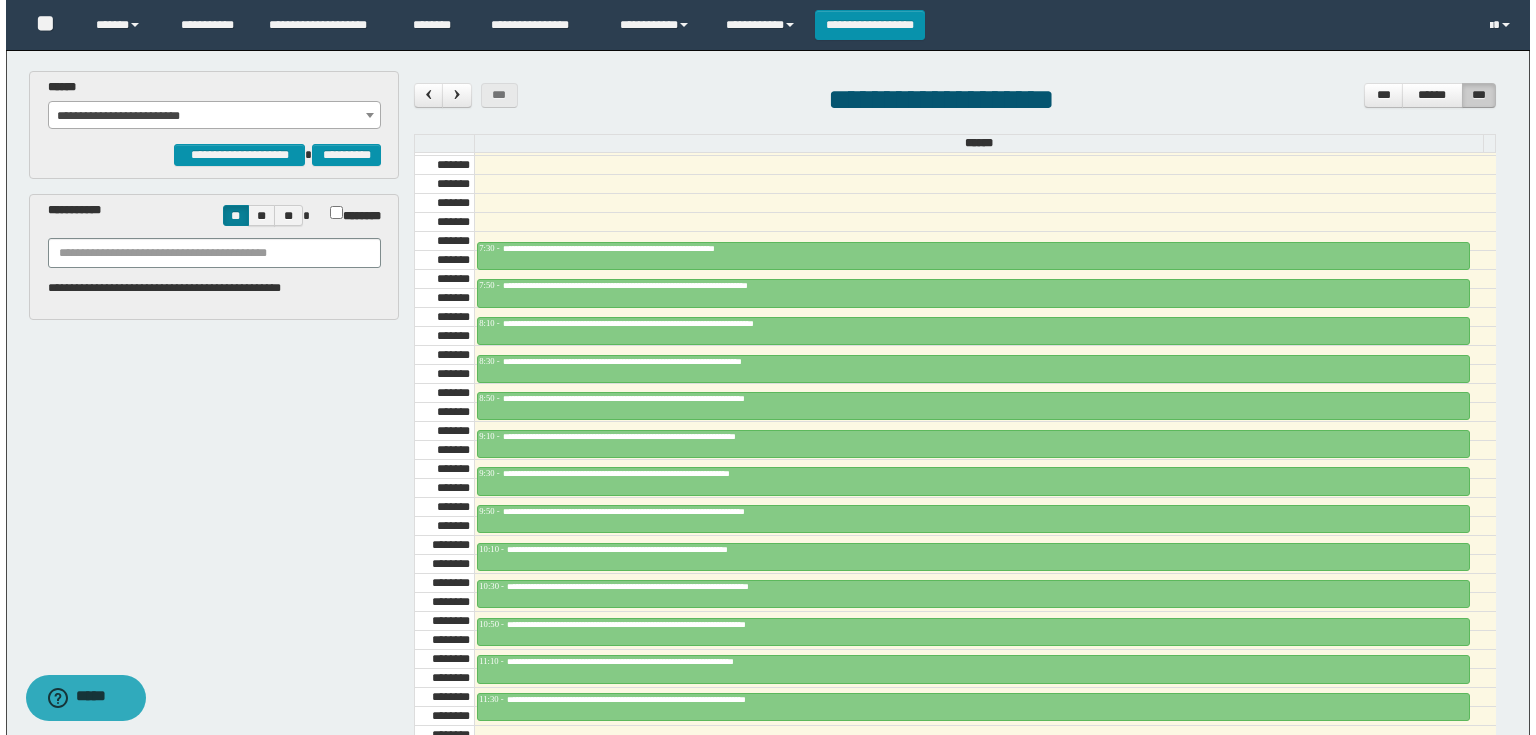 scroll, scrollTop: 758, scrollLeft: 0, axis: vertical 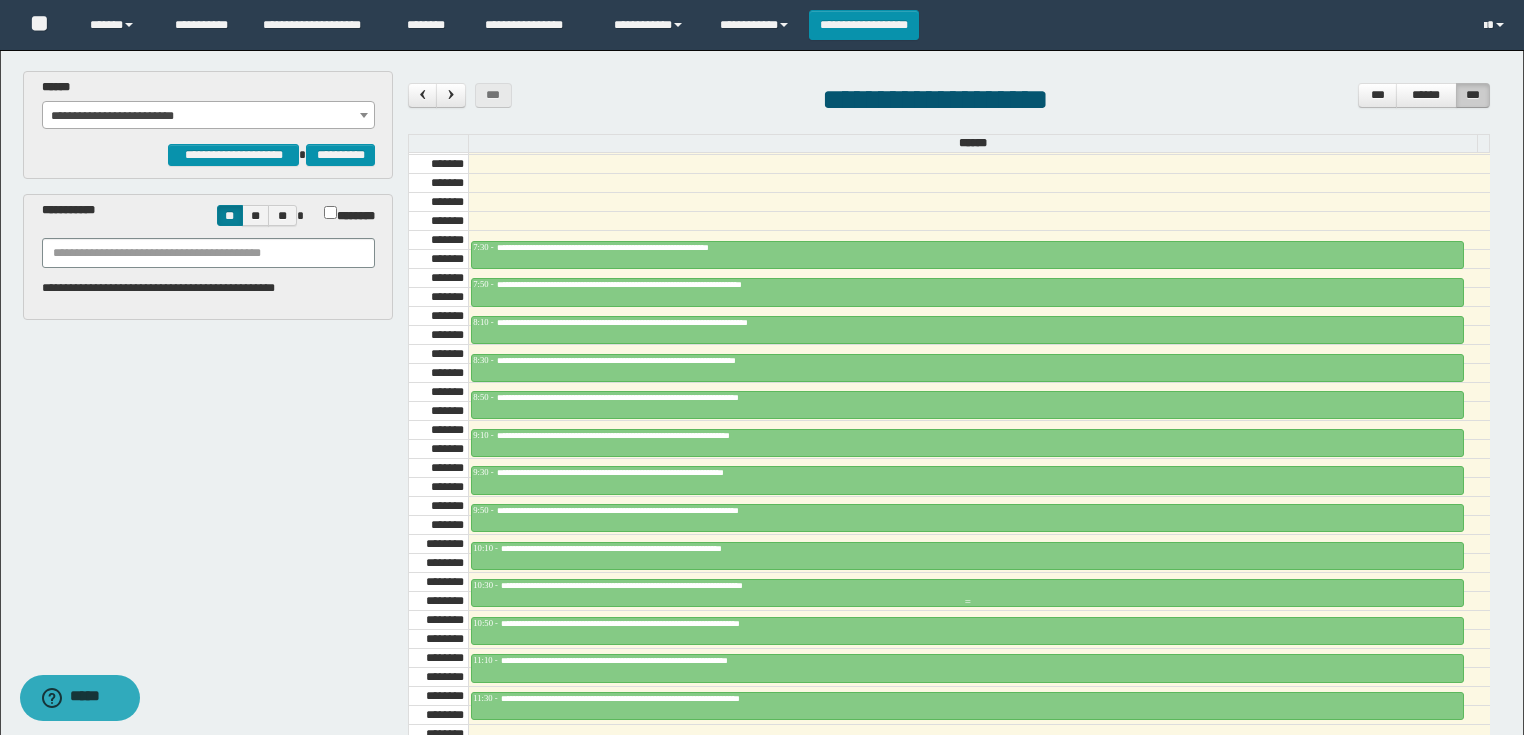 click at bounding box center (967, 602) 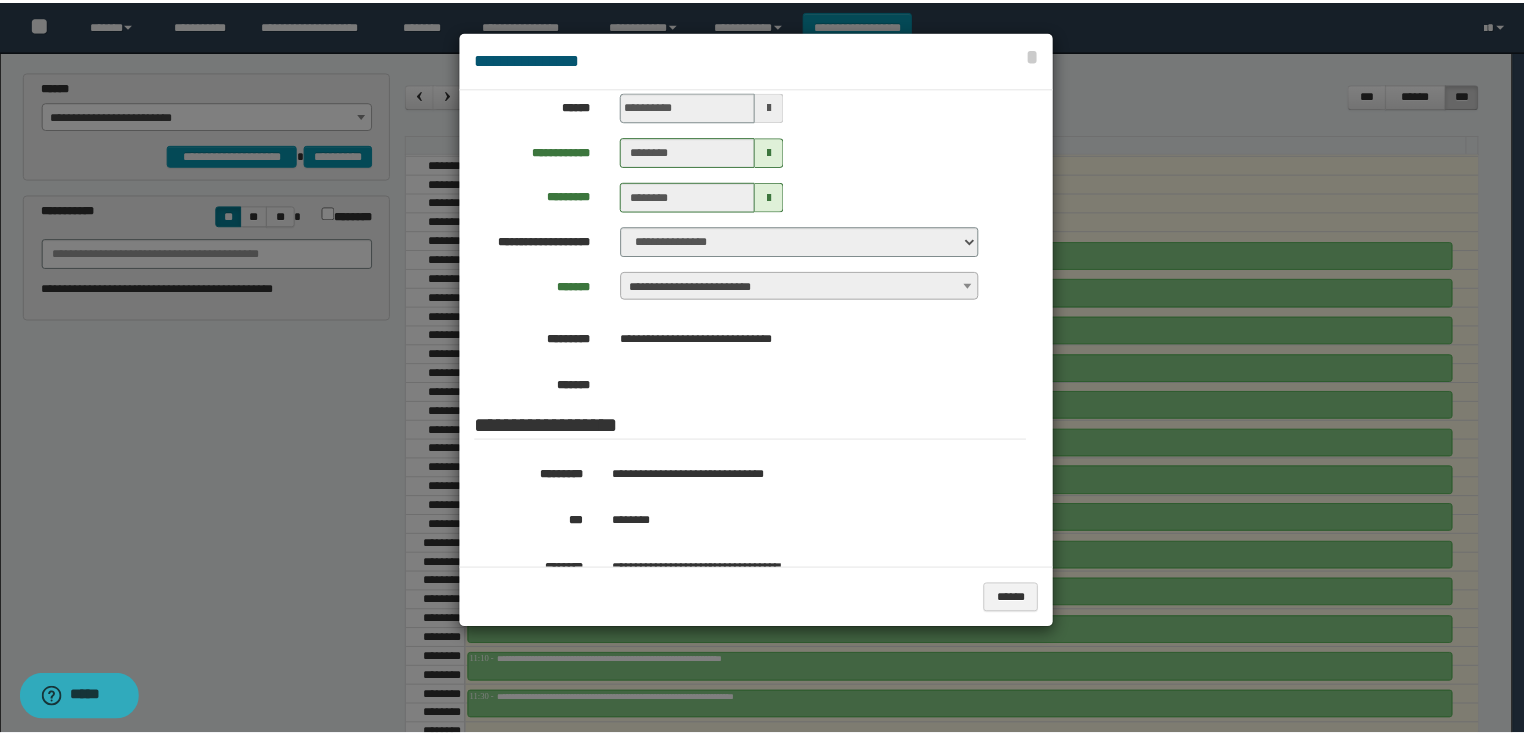 scroll, scrollTop: 160, scrollLeft: 0, axis: vertical 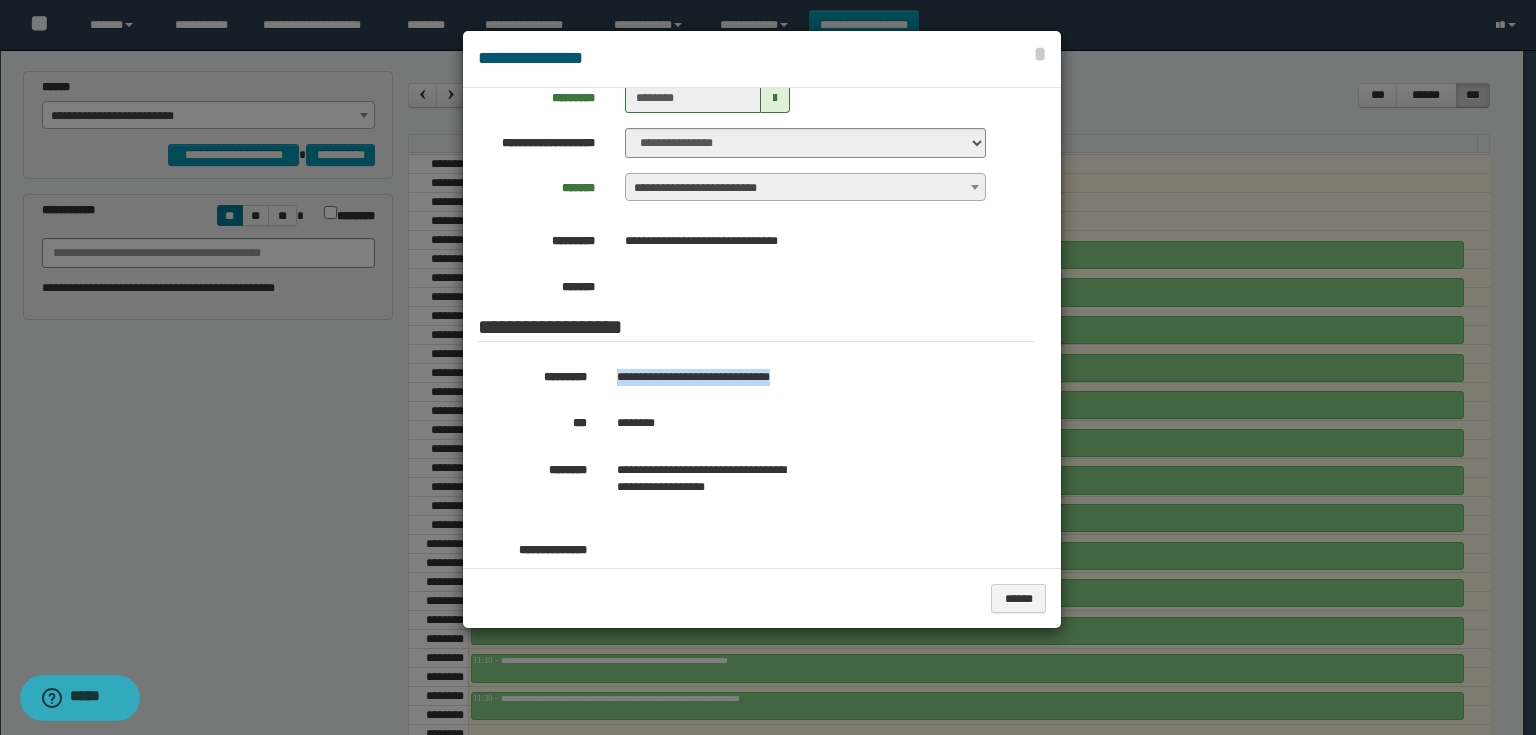 drag, startPoint x: 860, startPoint y: 371, endPoint x: 615, endPoint y: 385, distance: 245.39967 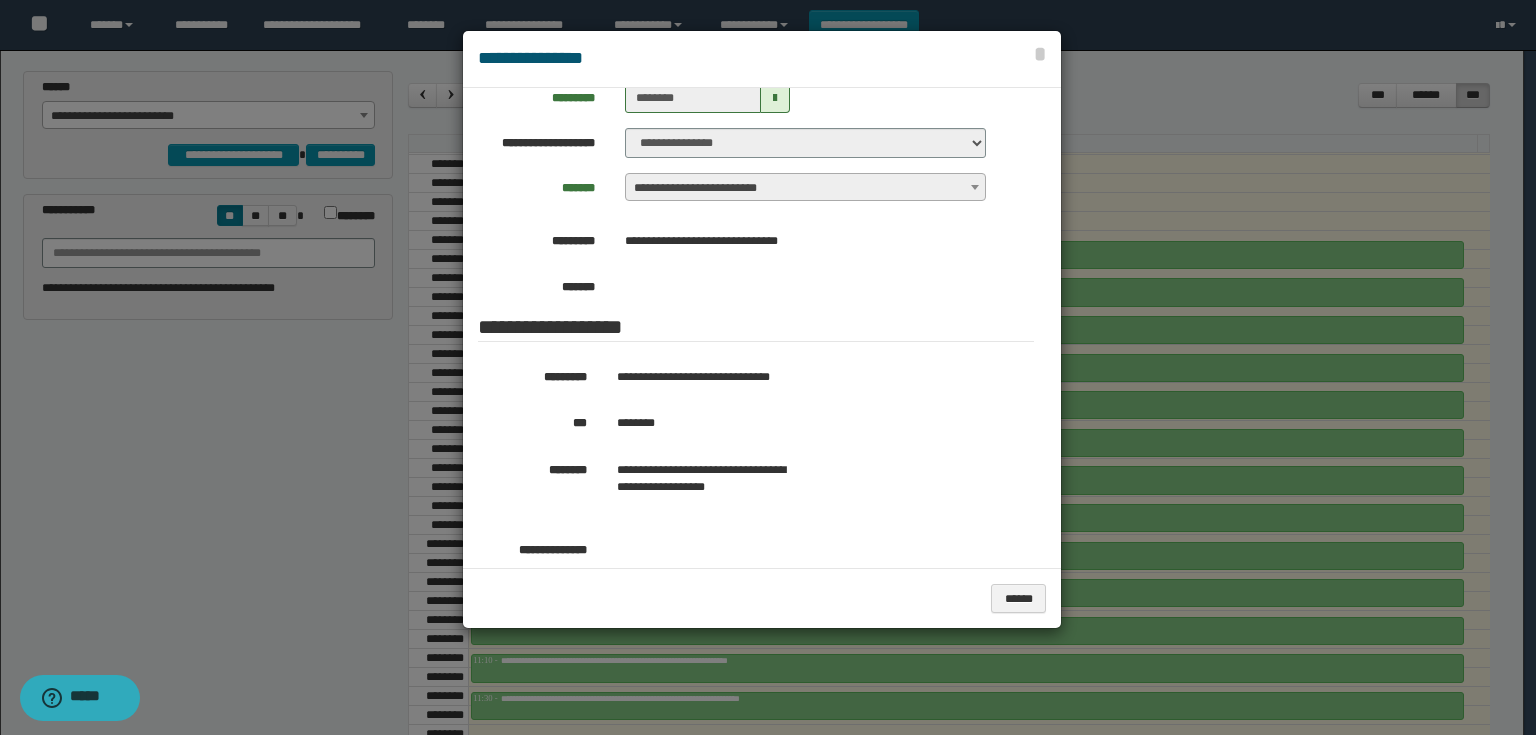 click at bounding box center [768, 367] 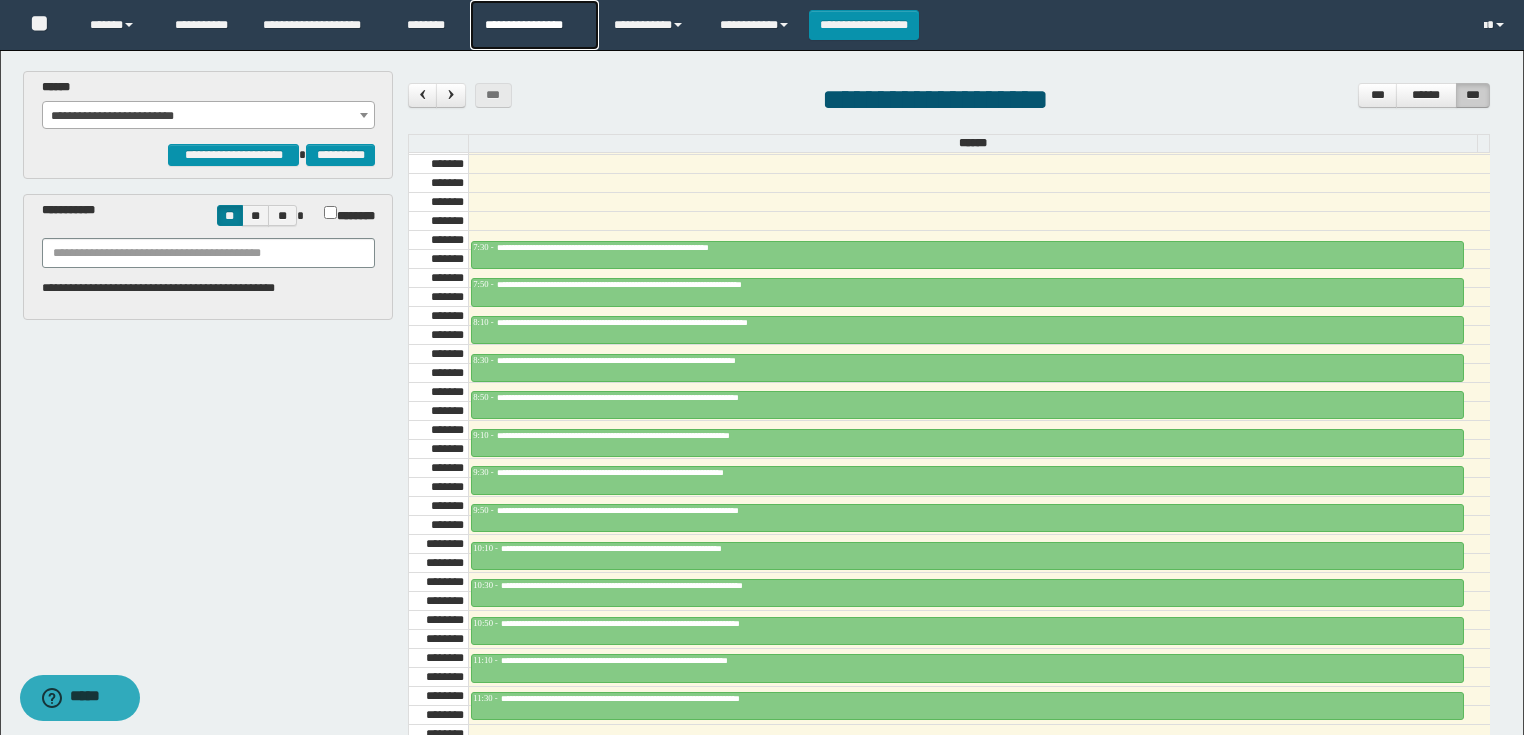 click on "**********" at bounding box center [534, 25] 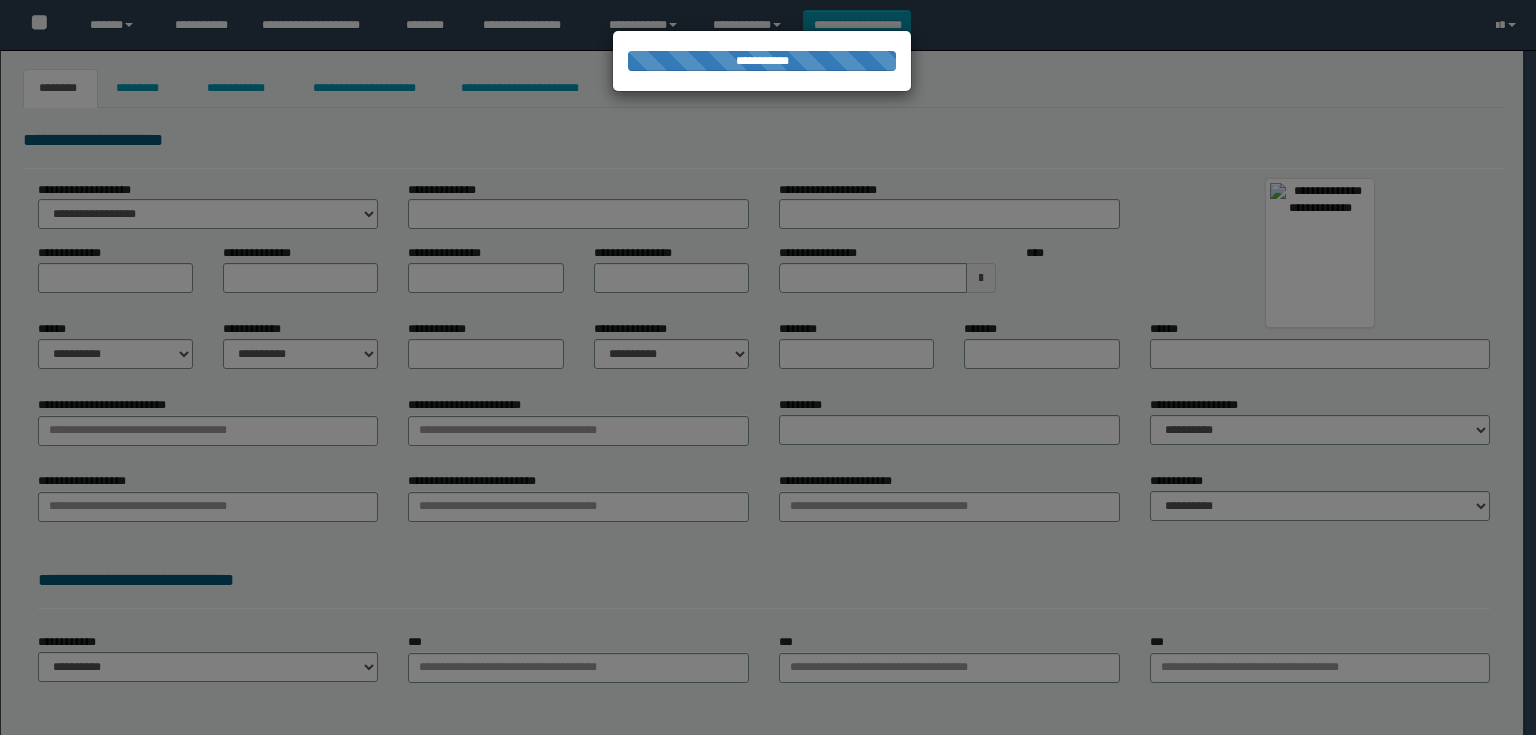 scroll, scrollTop: 0, scrollLeft: 0, axis: both 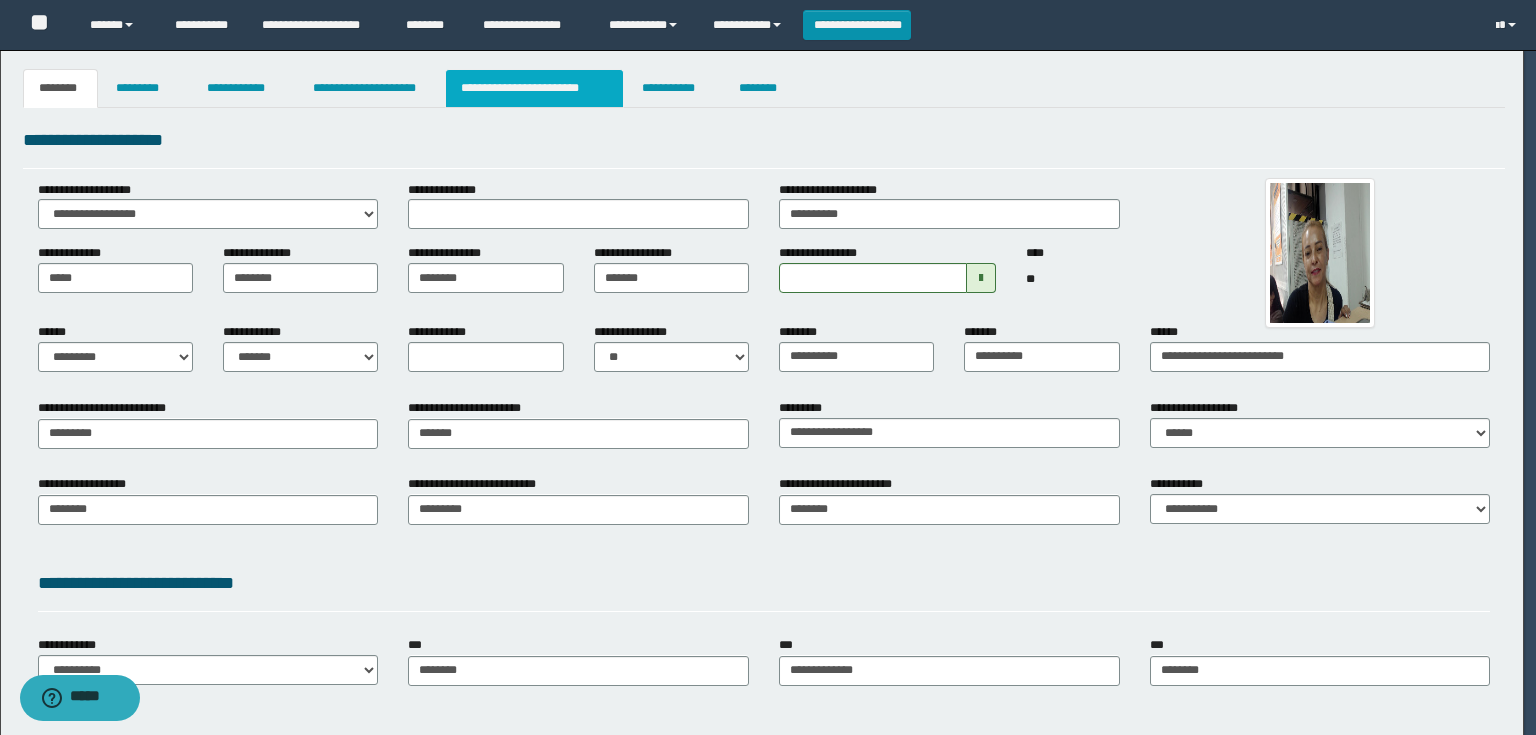 click on "**********" at bounding box center [534, 88] 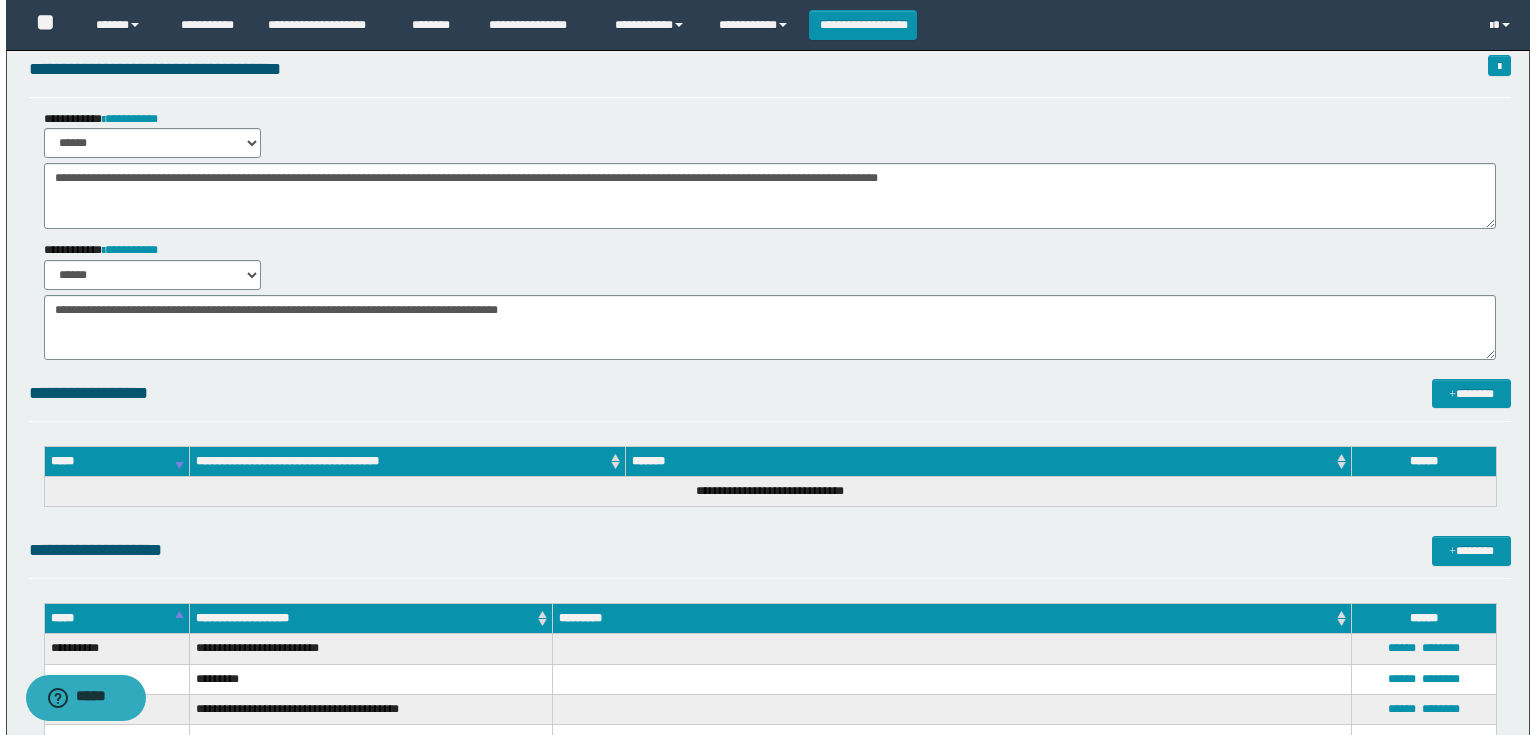 scroll, scrollTop: 315, scrollLeft: 0, axis: vertical 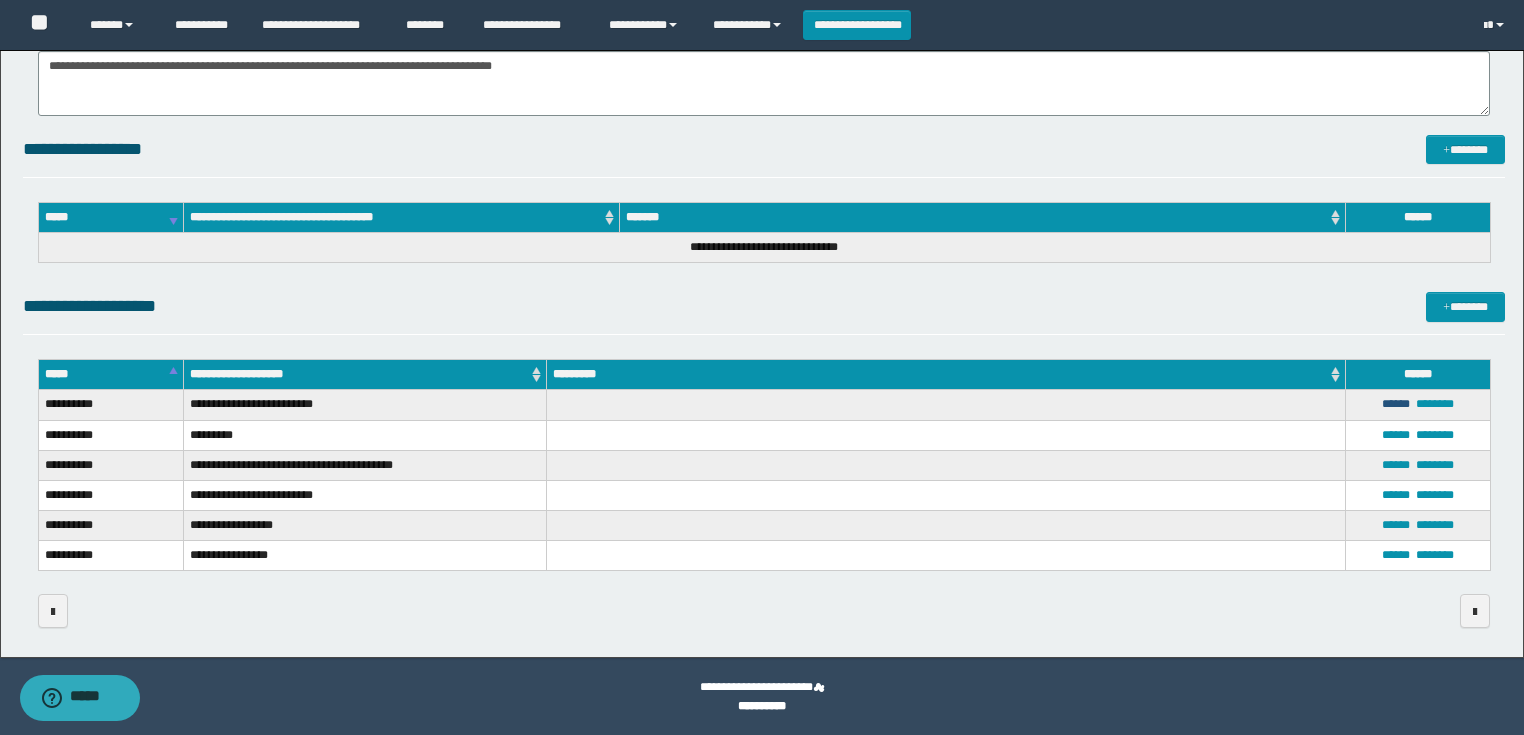 drag, startPoint x: 1389, startPoint y: 407, endPoint x: 1376, endPoint y: 396, distance: 17.029387 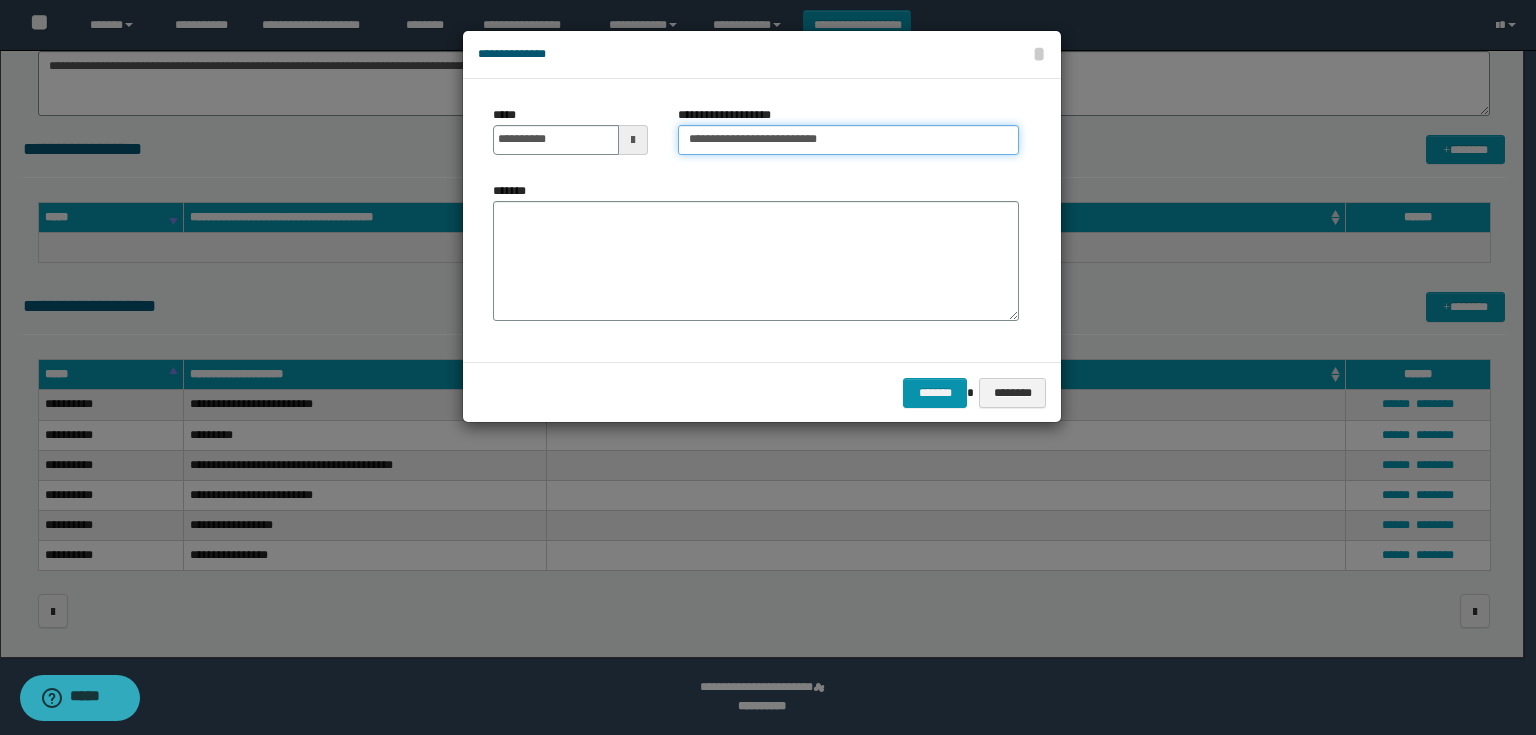 click on "**********" at bounding box center [848, 140] 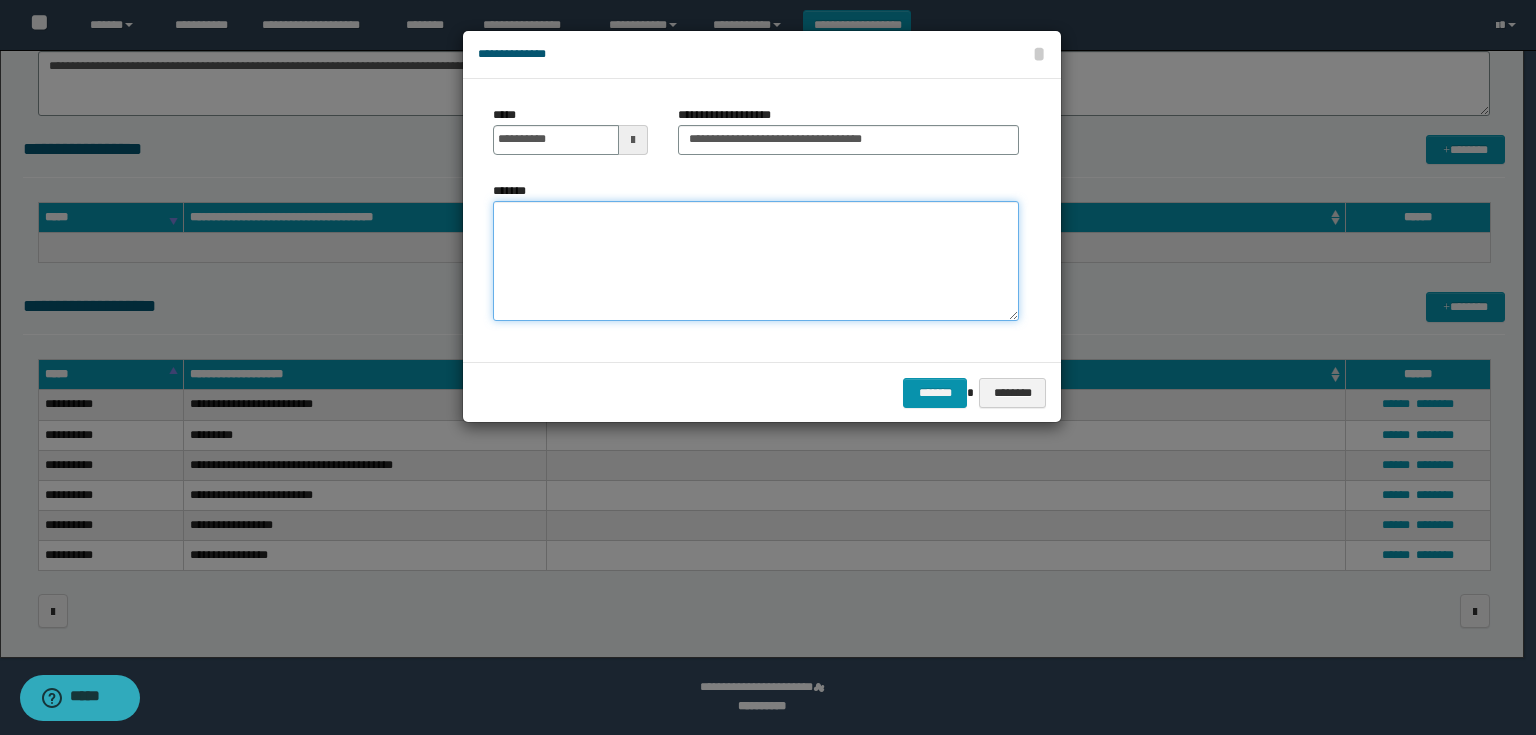 click on "*******" at bounding box center (756, 261) 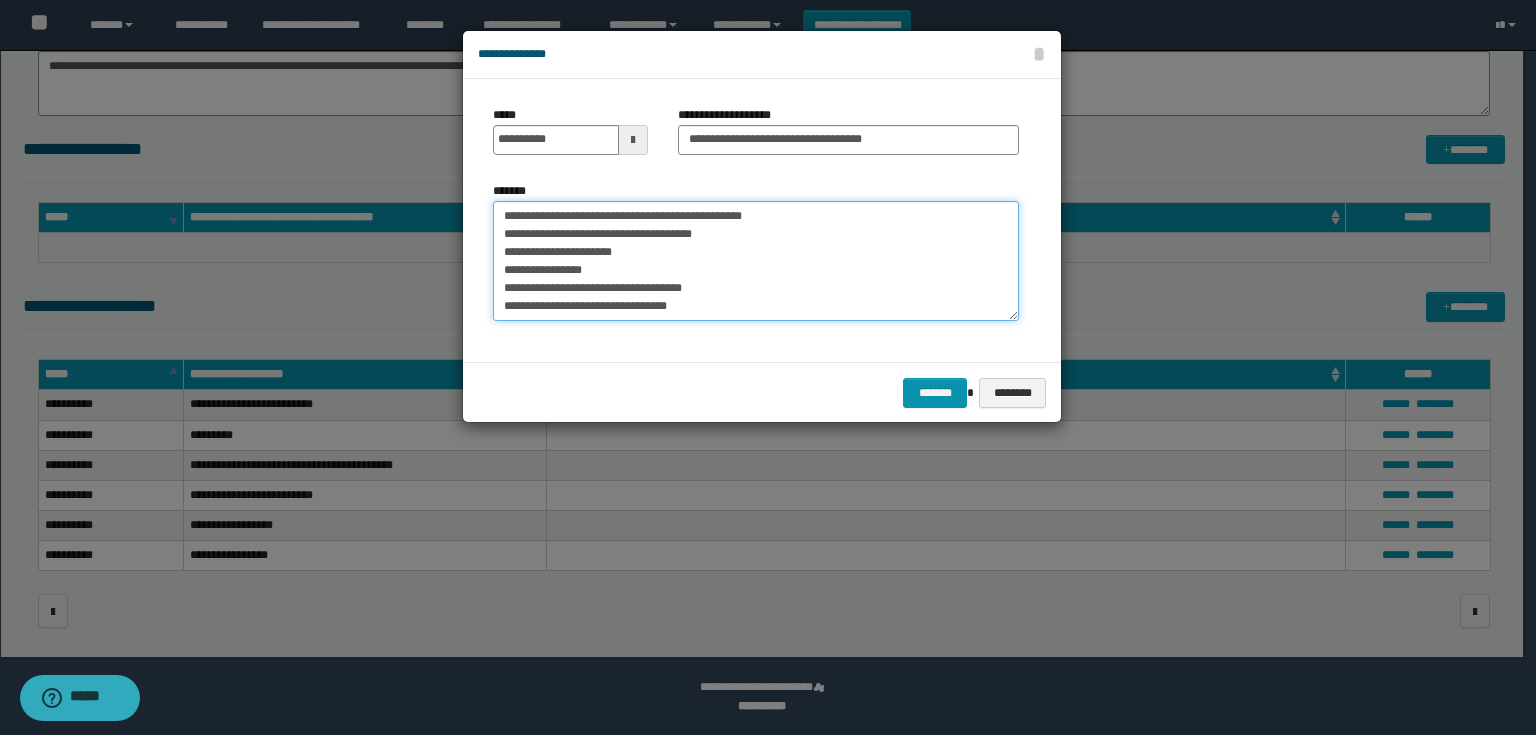 scroll, scrollTop: 138, scrollLeft: 0, axis: vertical 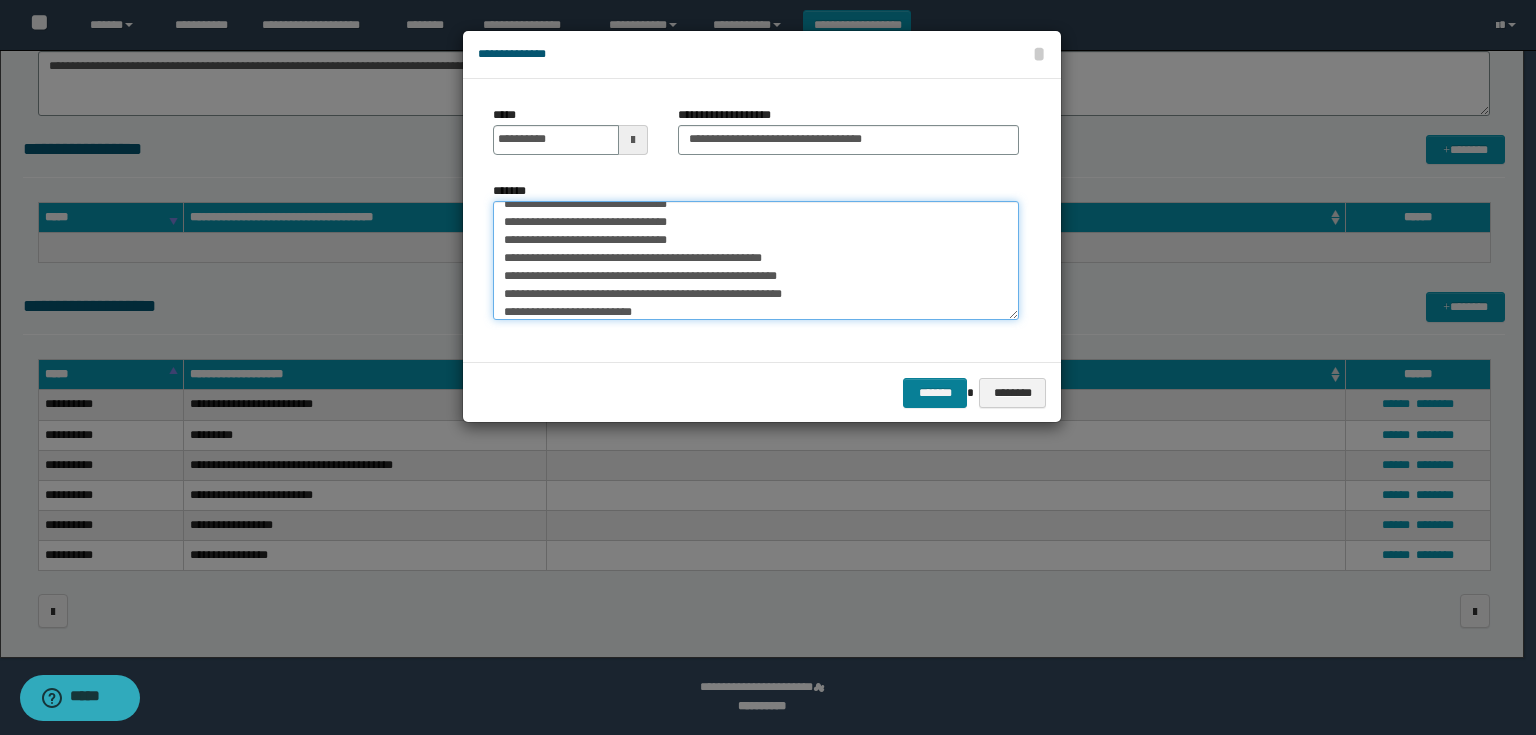 type on "**********" 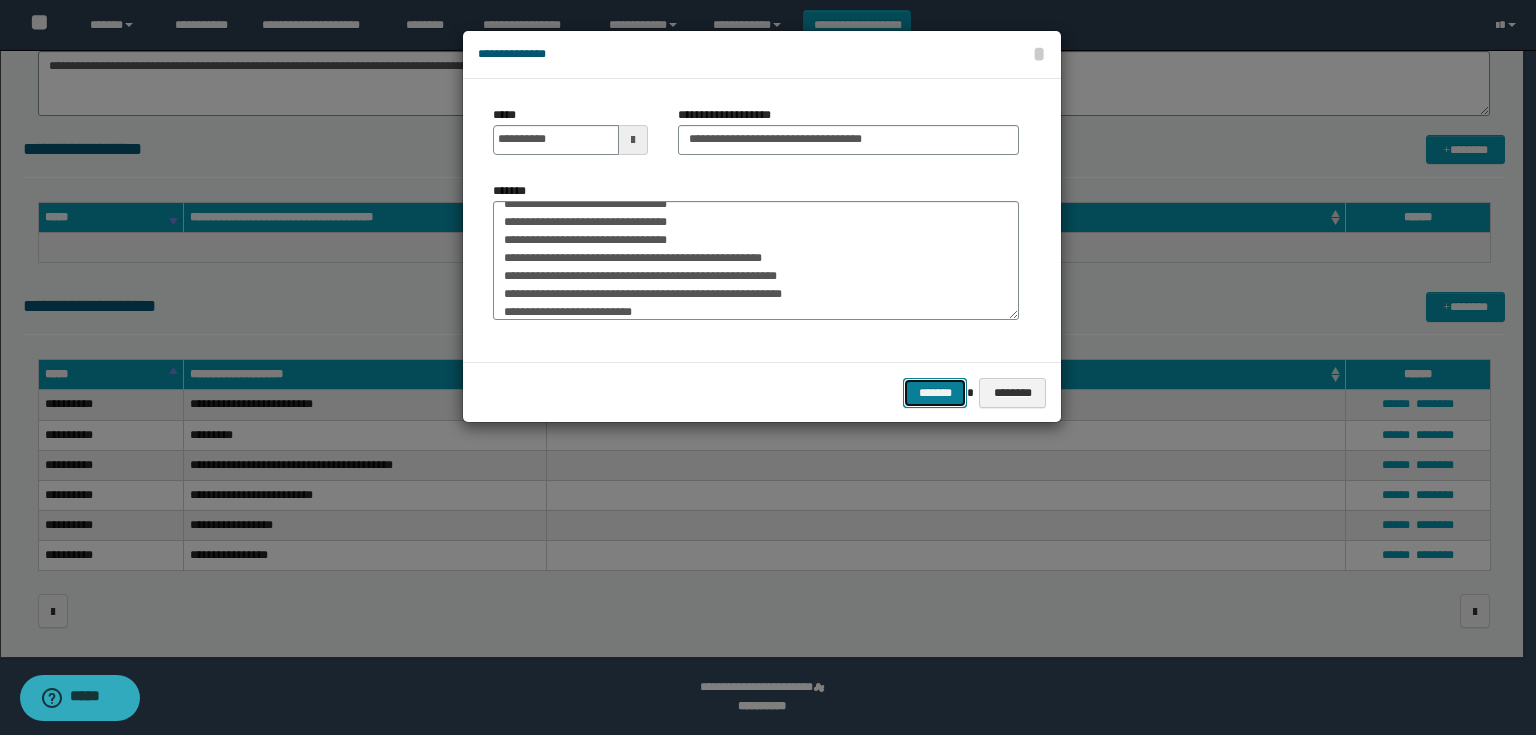 drag, startPoint x: 920, startPoint y: 384, endPoint x: 909, endPoint y: 384, distance: 11 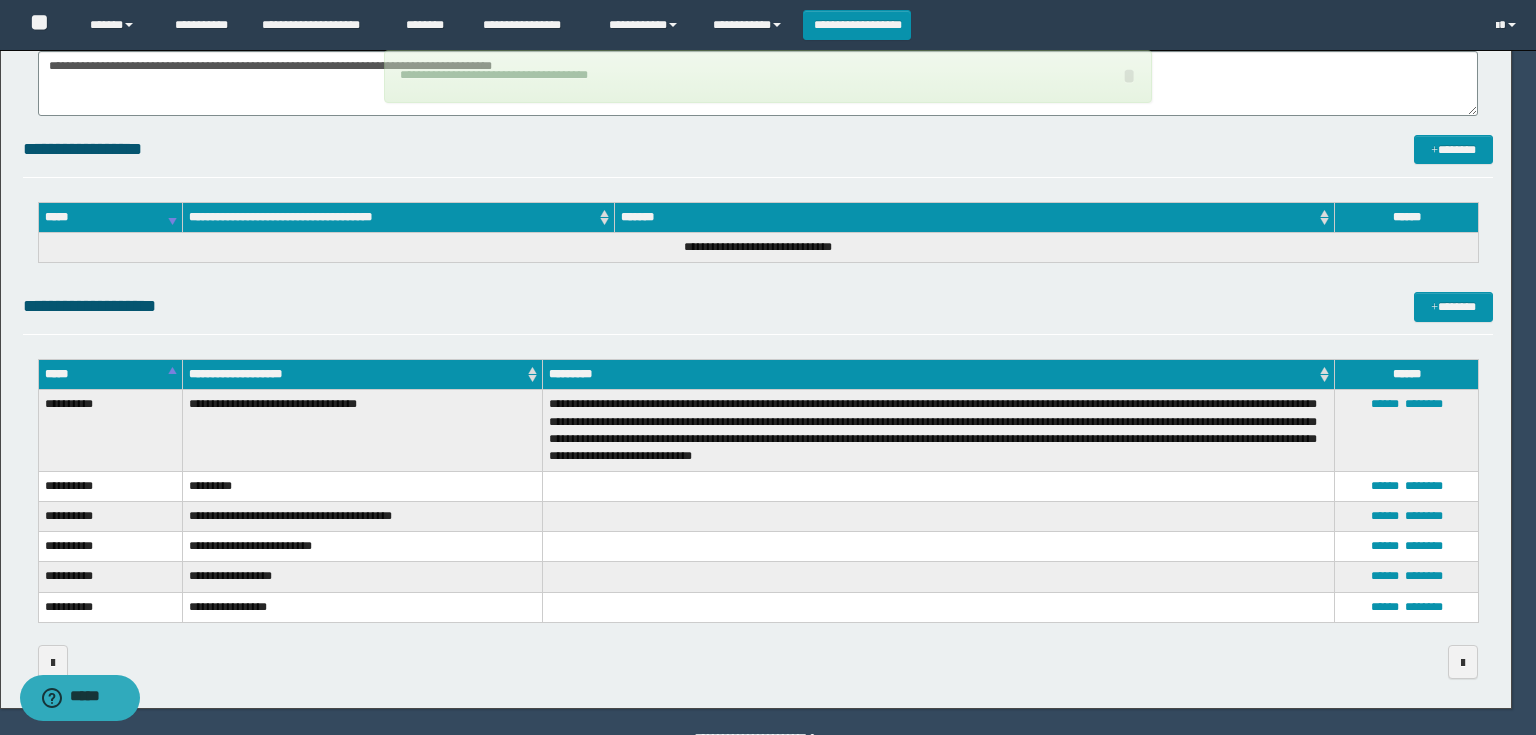 type 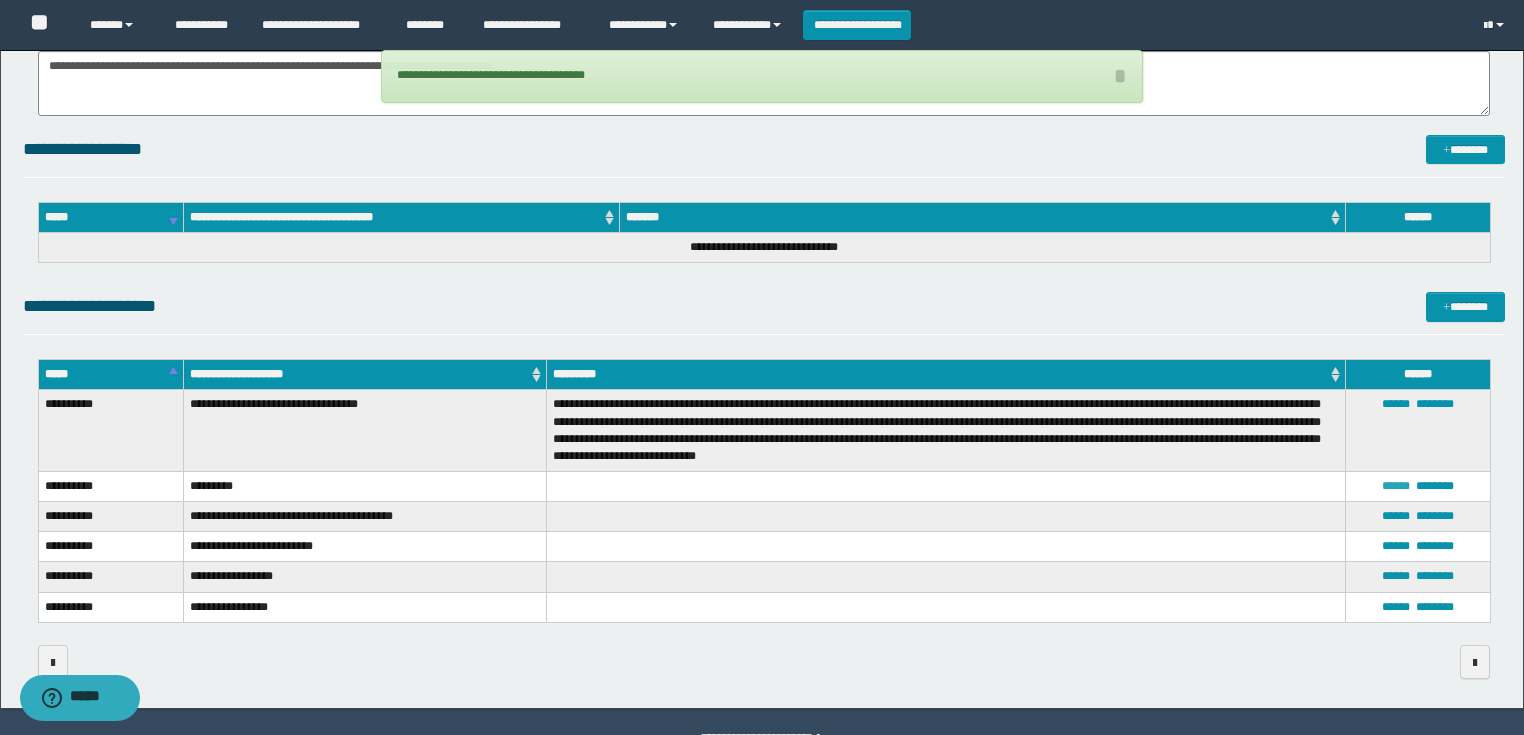 click on "******" at bounding box center (1396, 486) 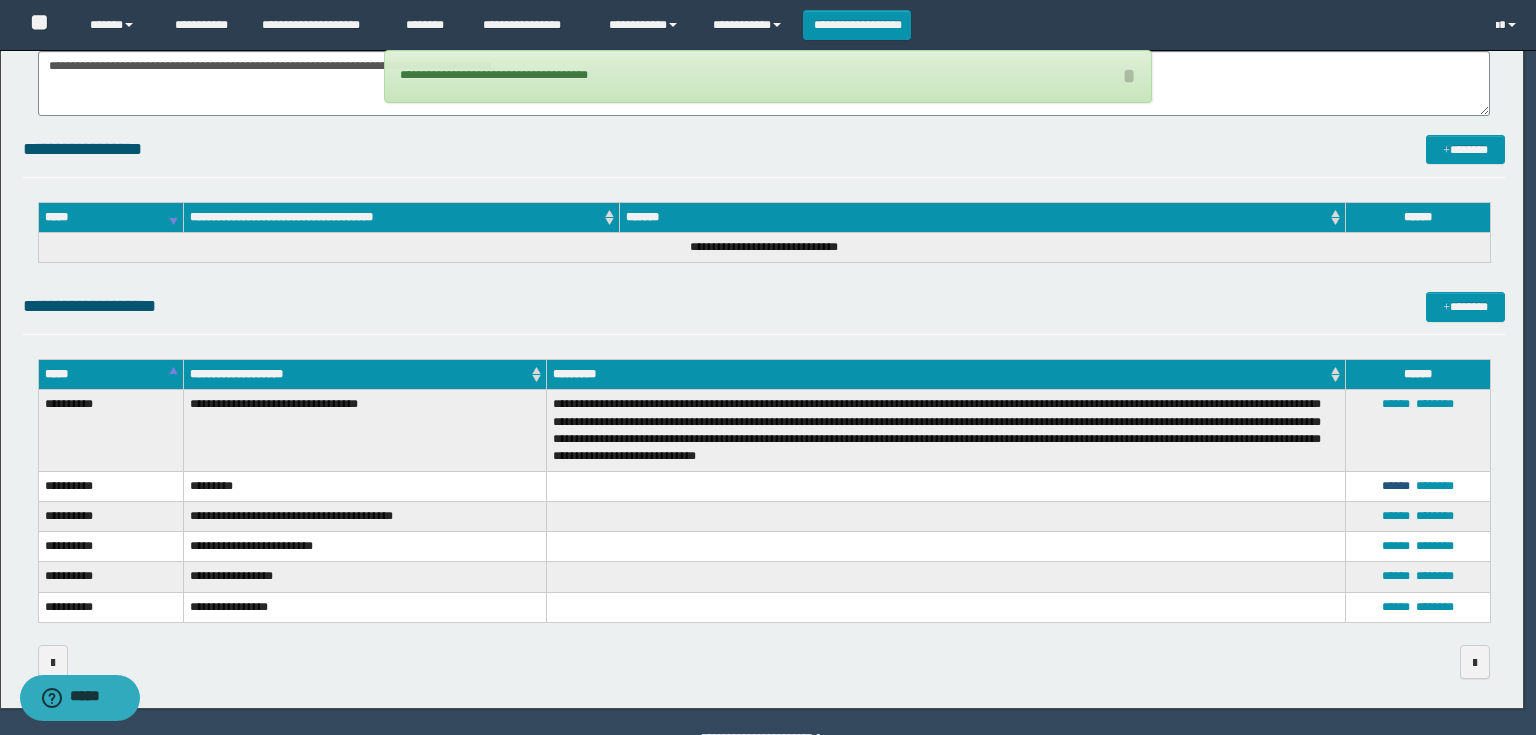 scroll, scrollTop: 0, scrollLeft: 0, axis: both 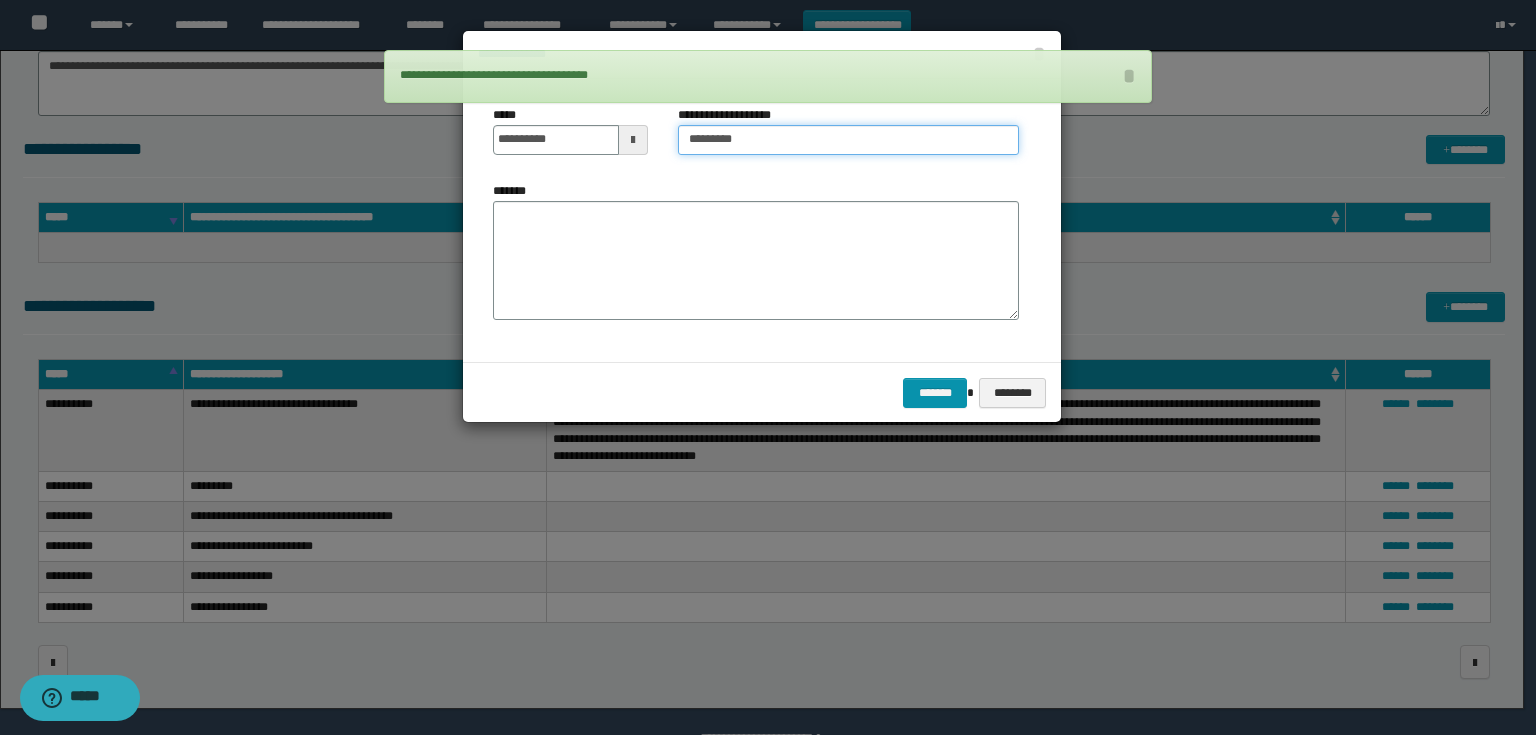 click on "*********" at bounding box center (848, 140) 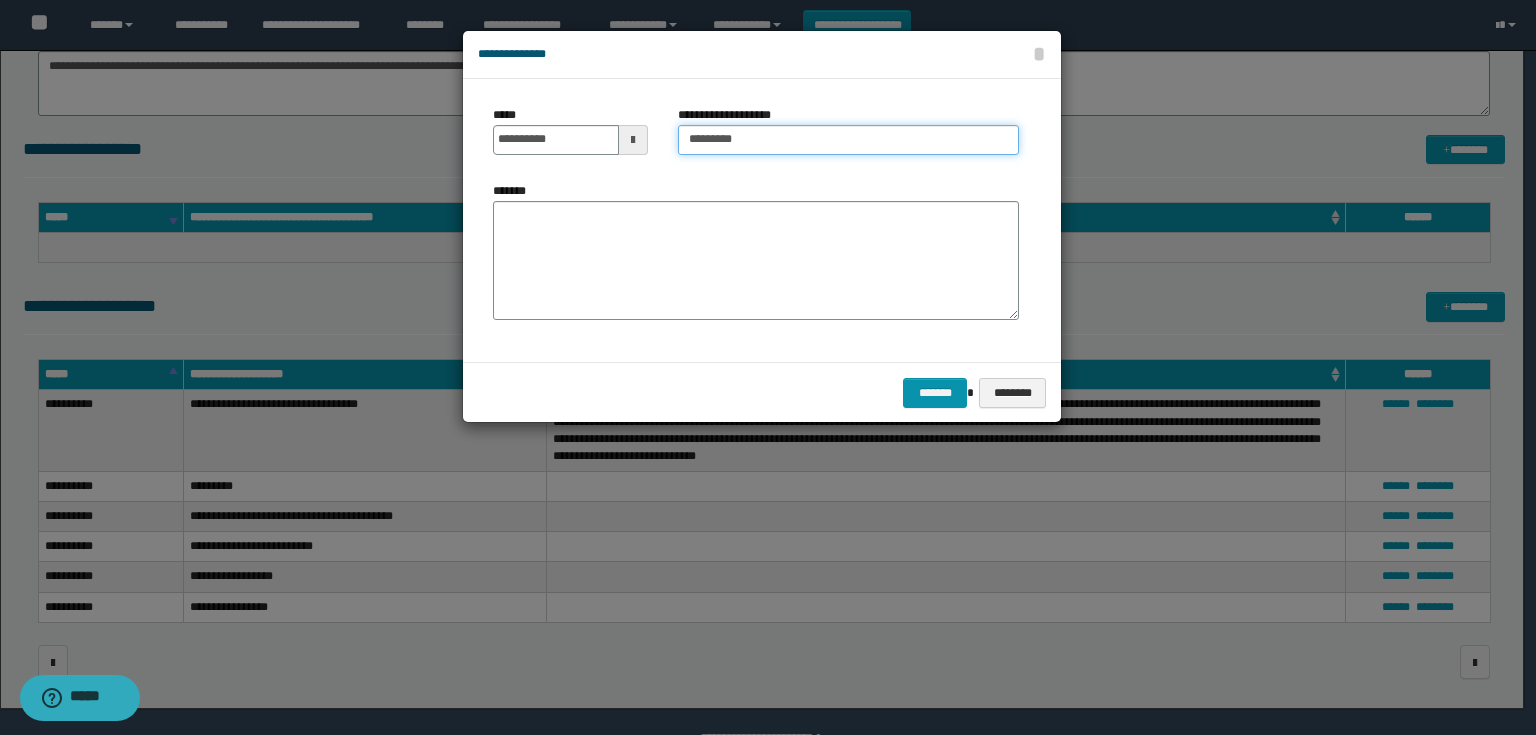 type on "**********" 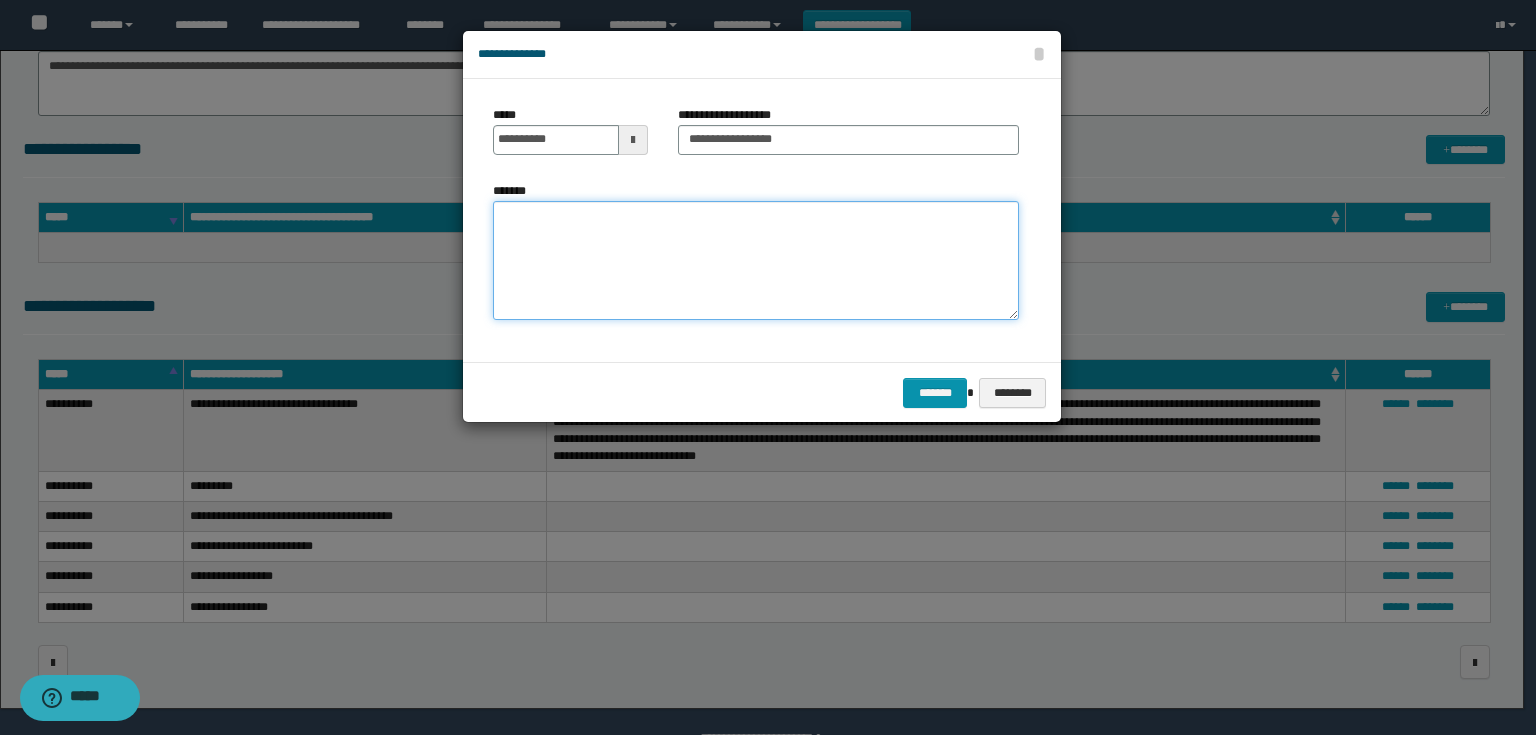 click on "*******" at bounding box center (756, 261) 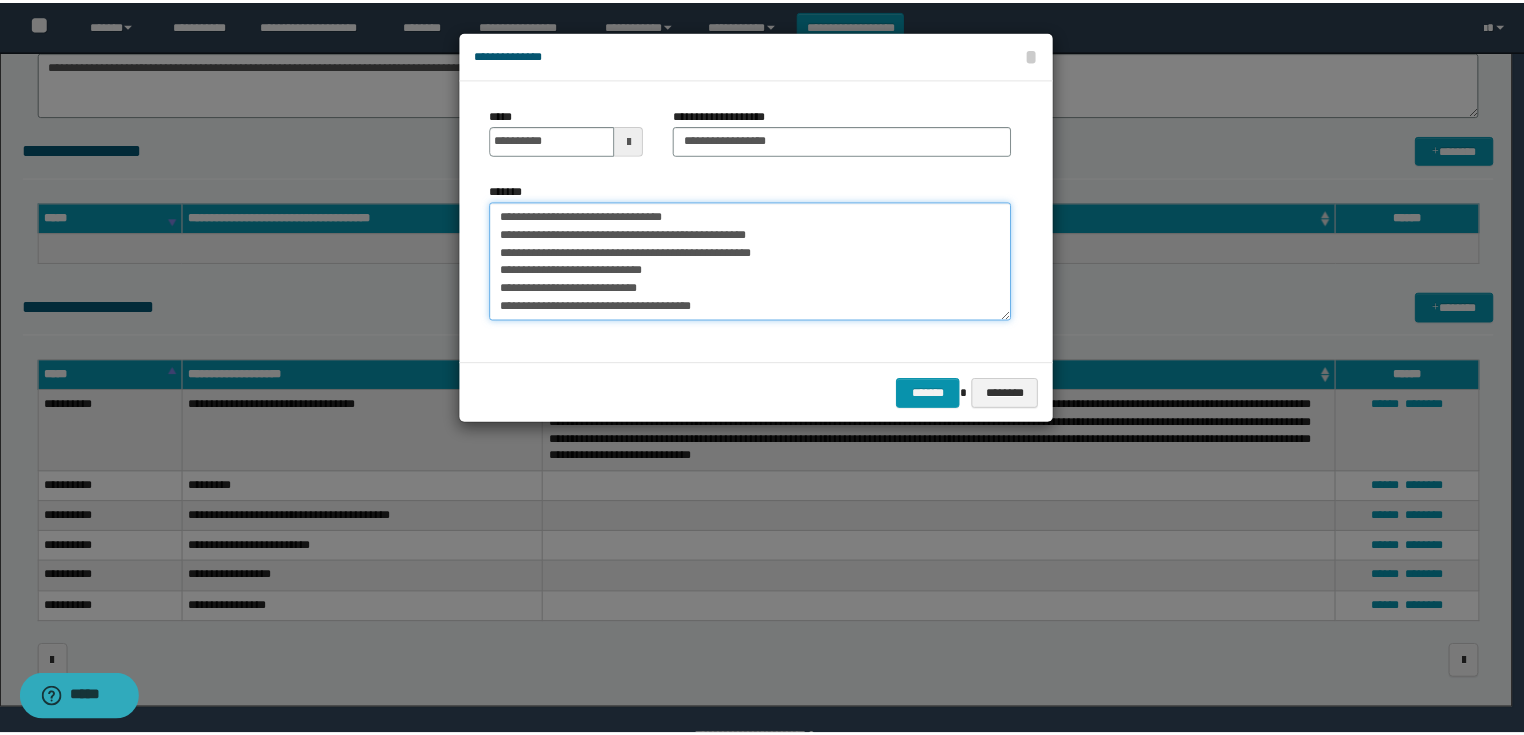 scroll, scrollTop: 264, scrollLeft: 0, axis: vertical 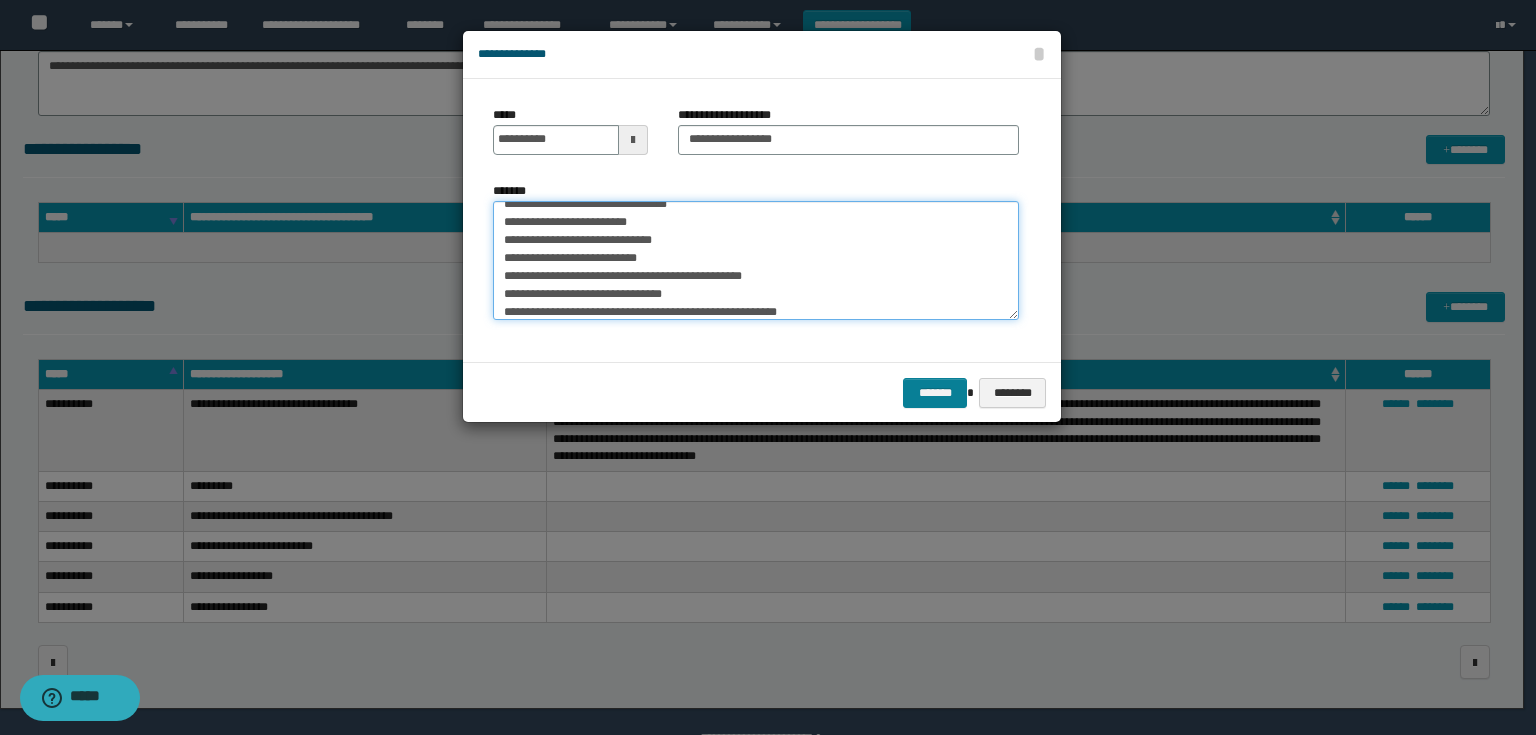 type on "**********" 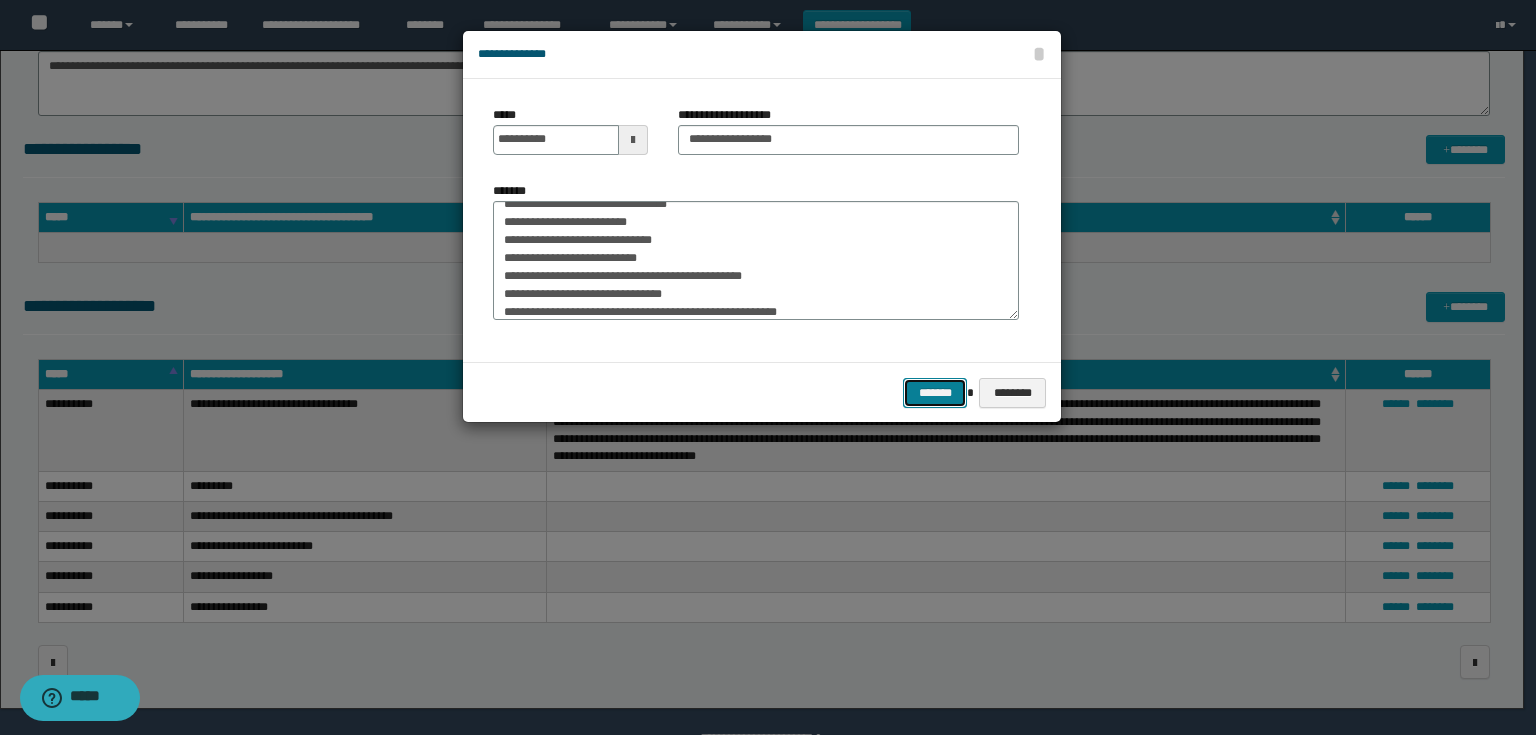 click on "*******" at bounding box center [935, 393] 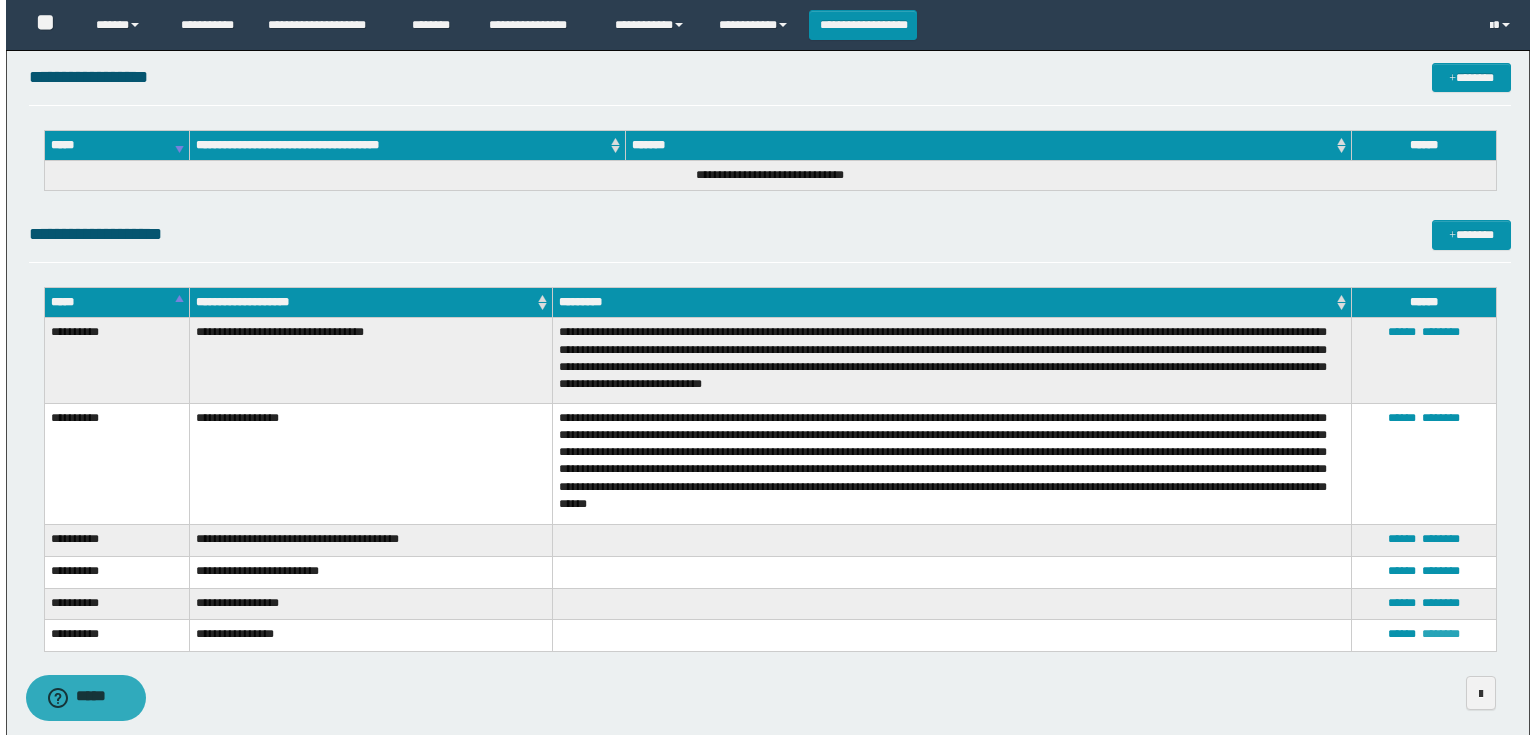 scroll, scrollTop: 469, scrollLeft: 0, axis: vertical 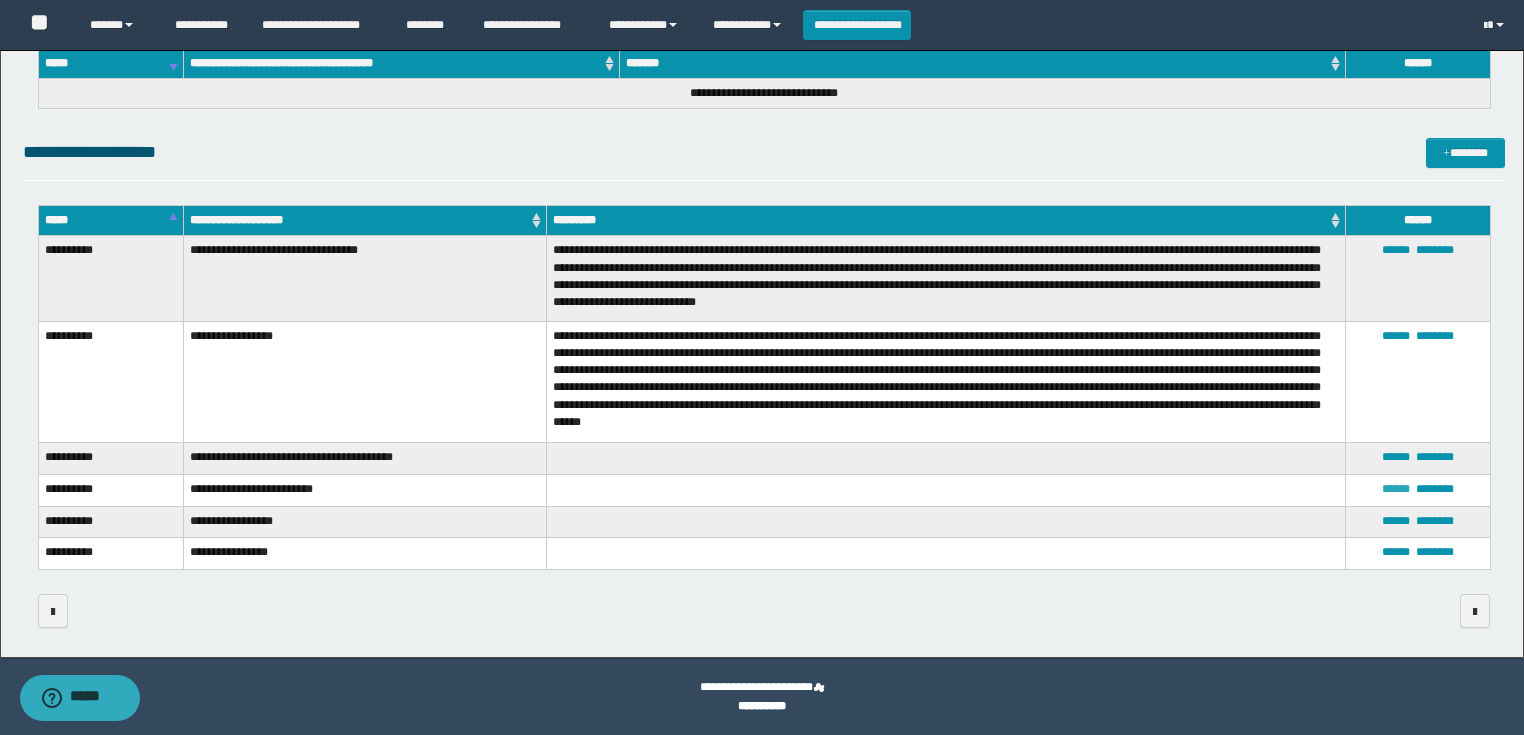 click on "******" at bounding box center (1396, 489) 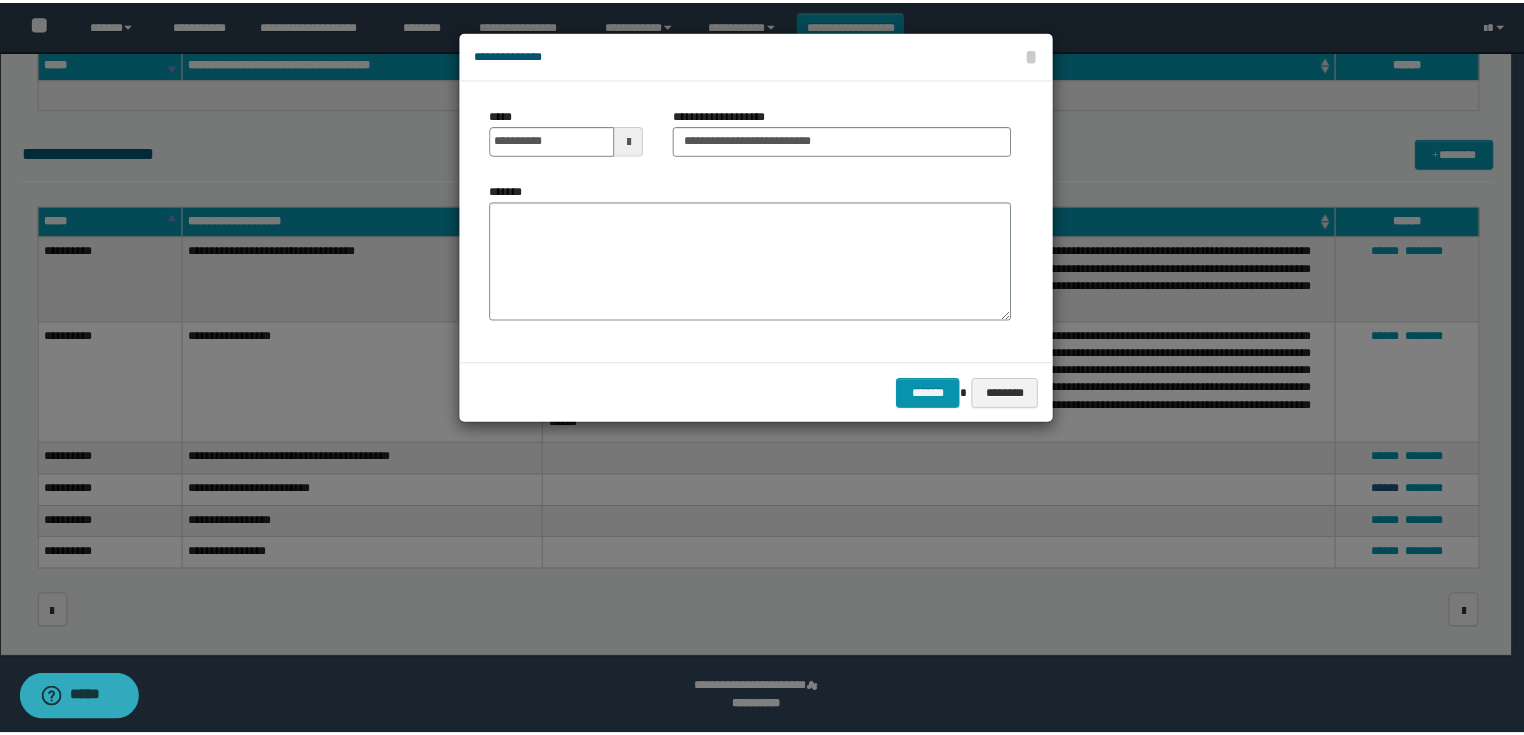 scroll, scrollTop: 0, scrollLeft: 0, axis: both 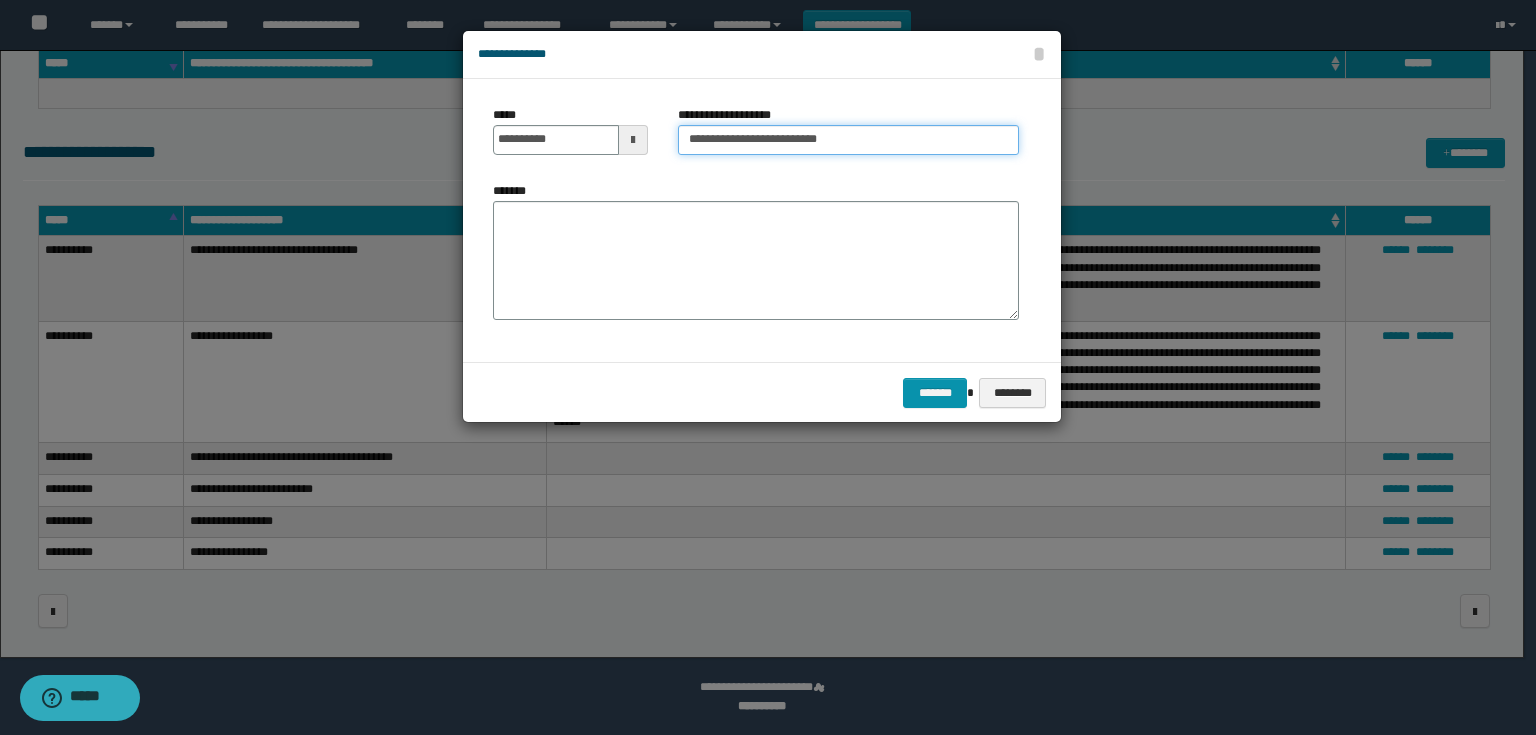 click on "**********" at bounding box center (848, 140) 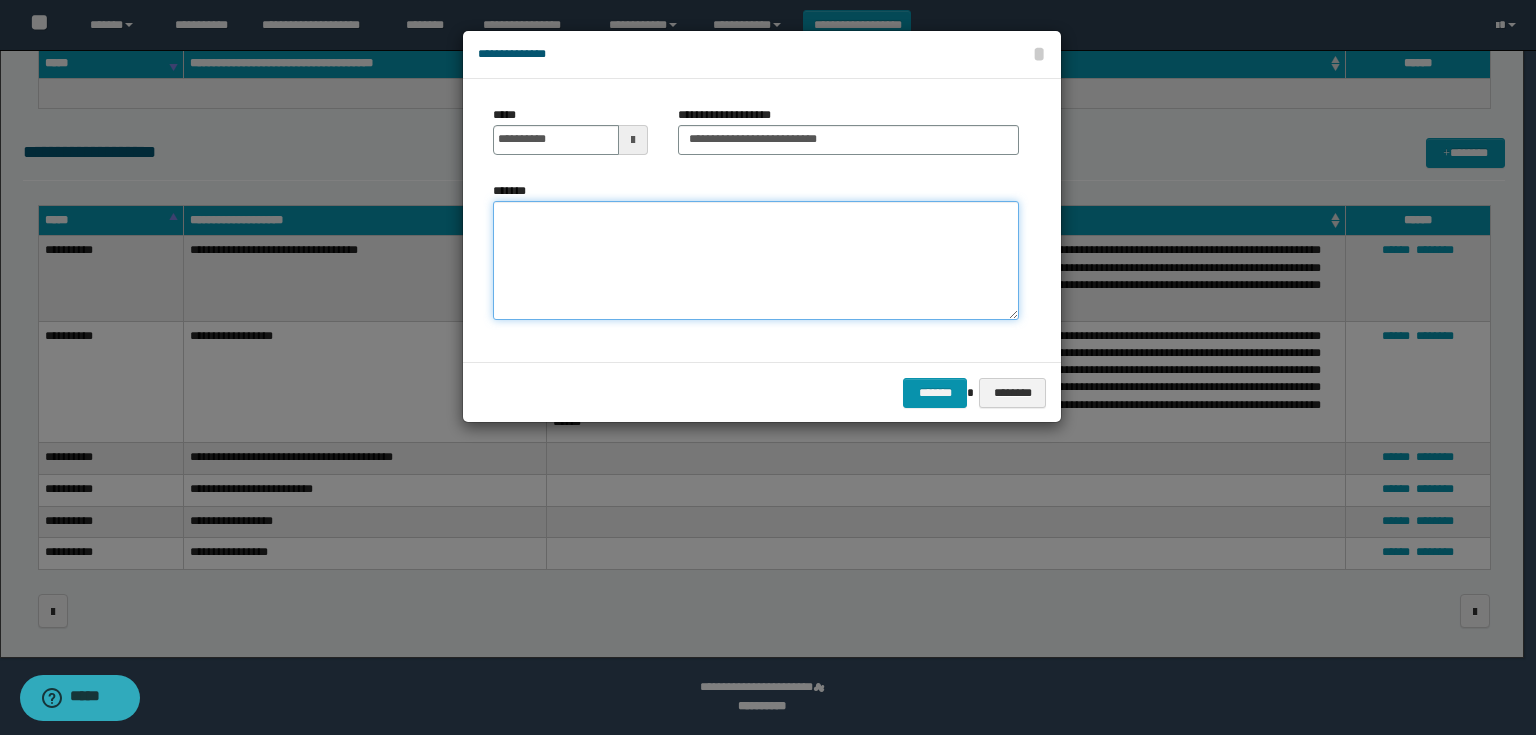 click on "*******" at bounding box center (756, 261) 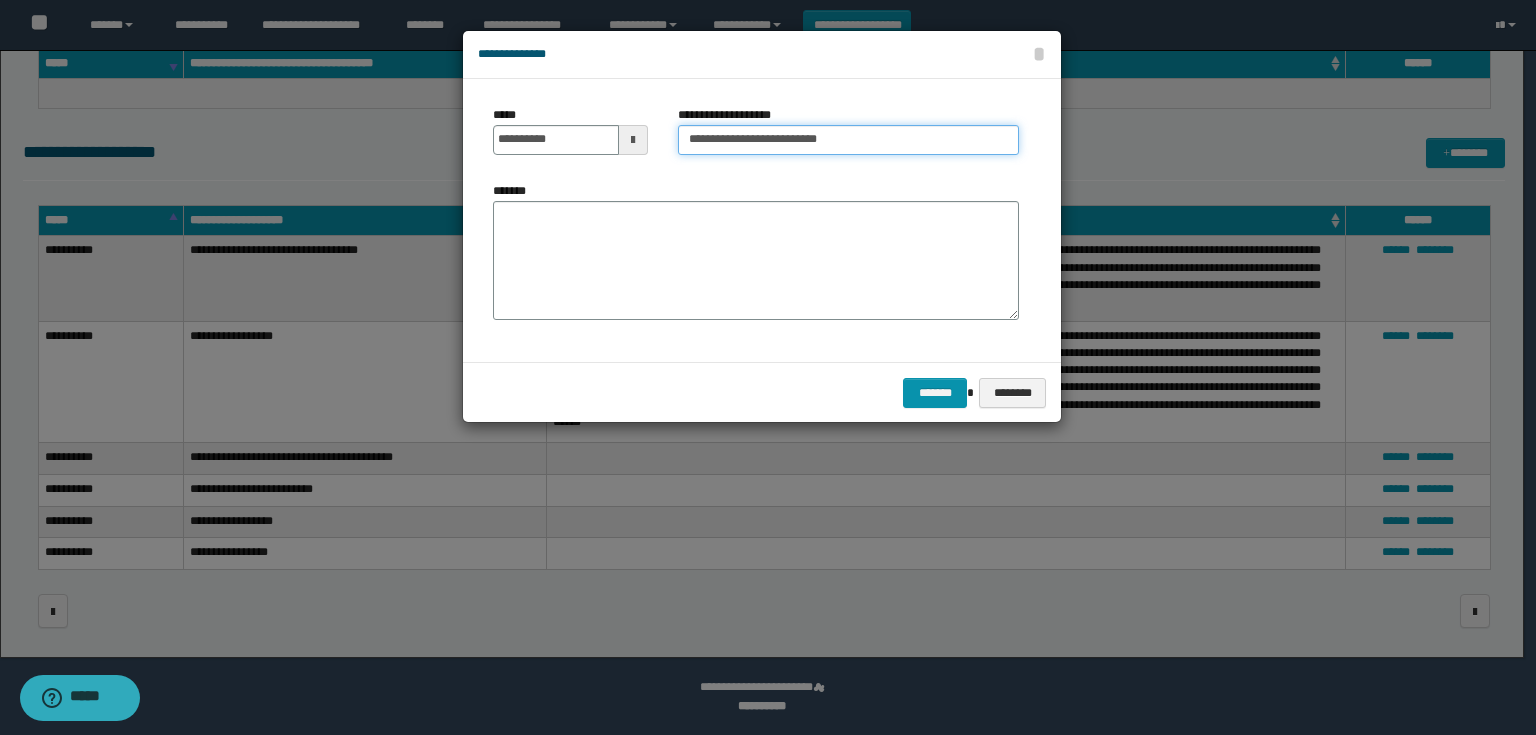 click on "**********" at bounding box center (848, 140) 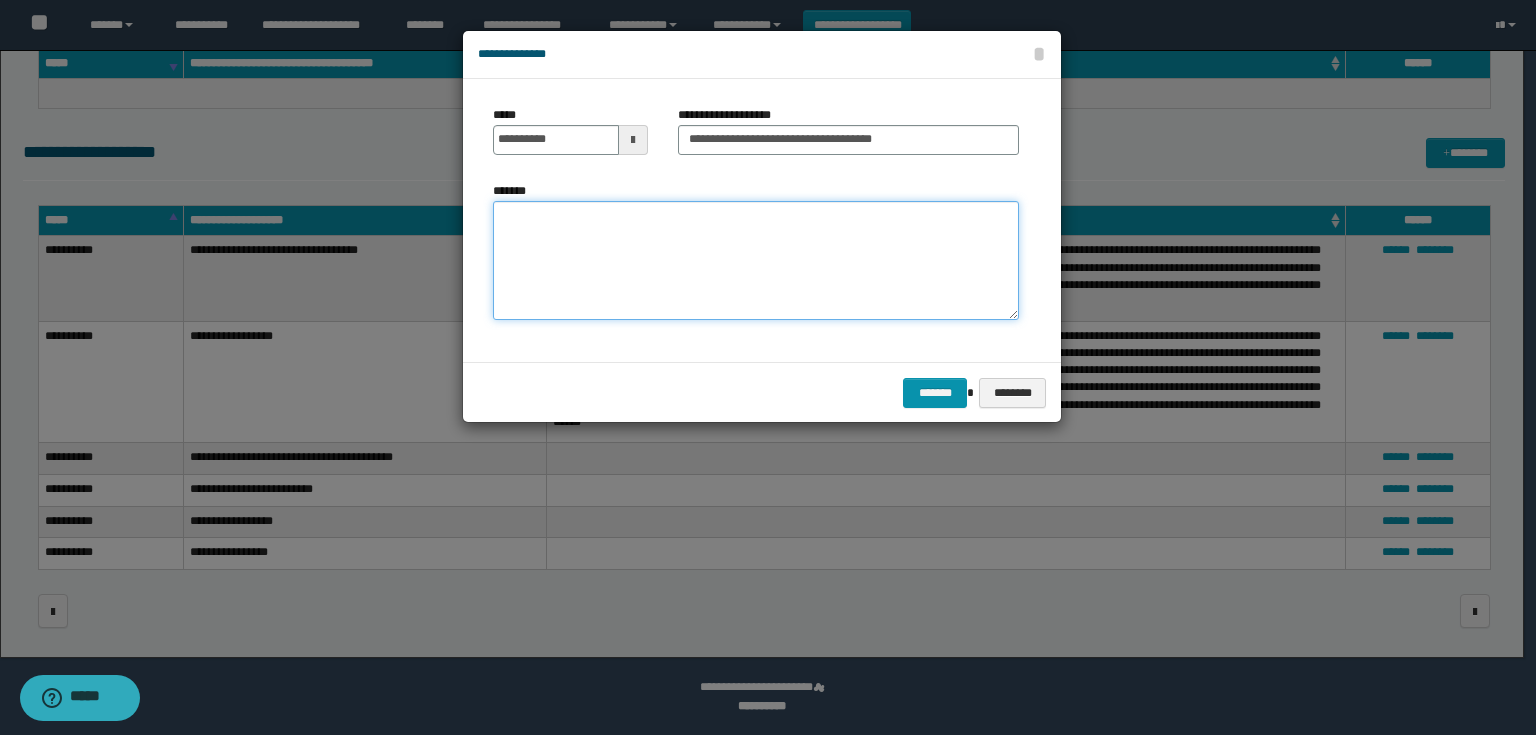 click on "*******" at bounding box center (756, 261) 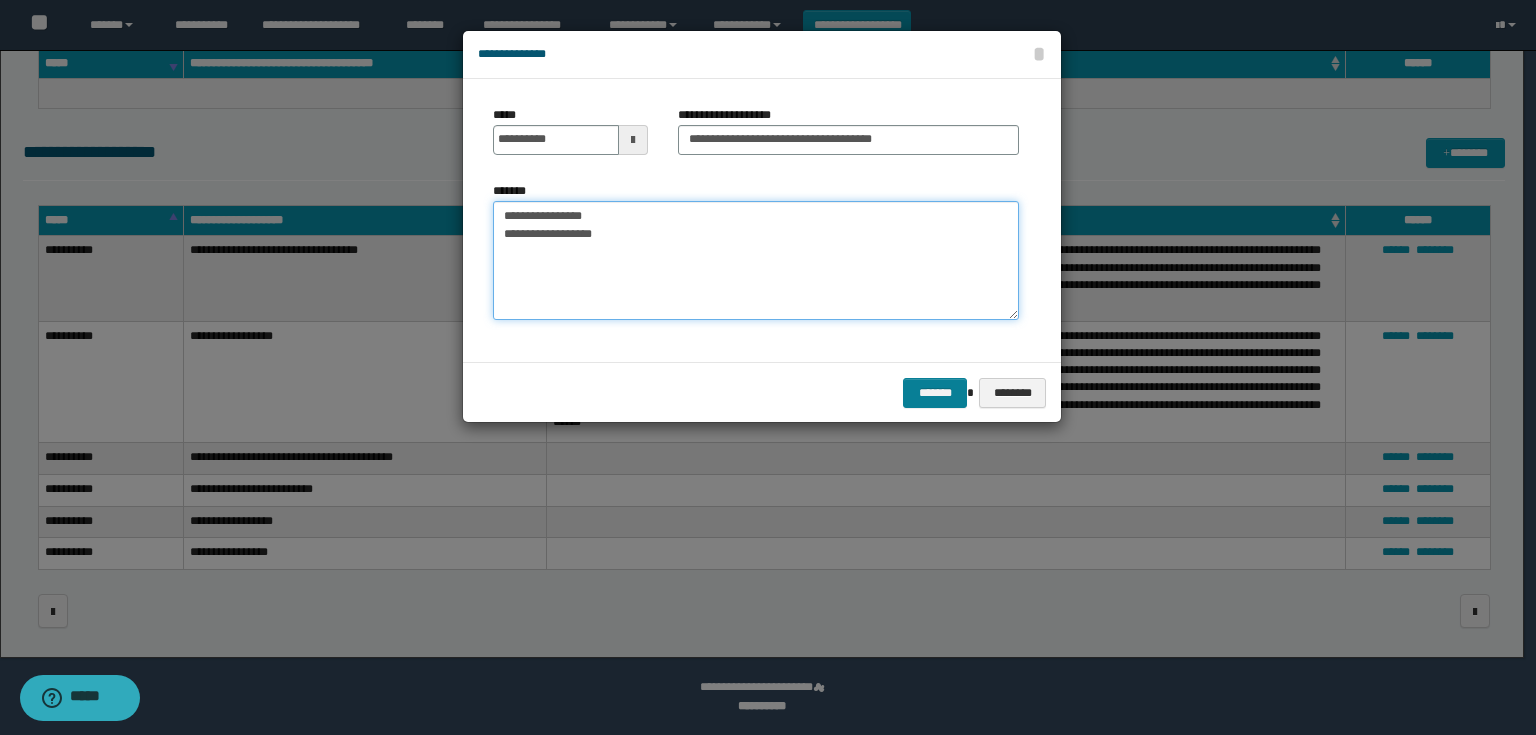 type on "**********" 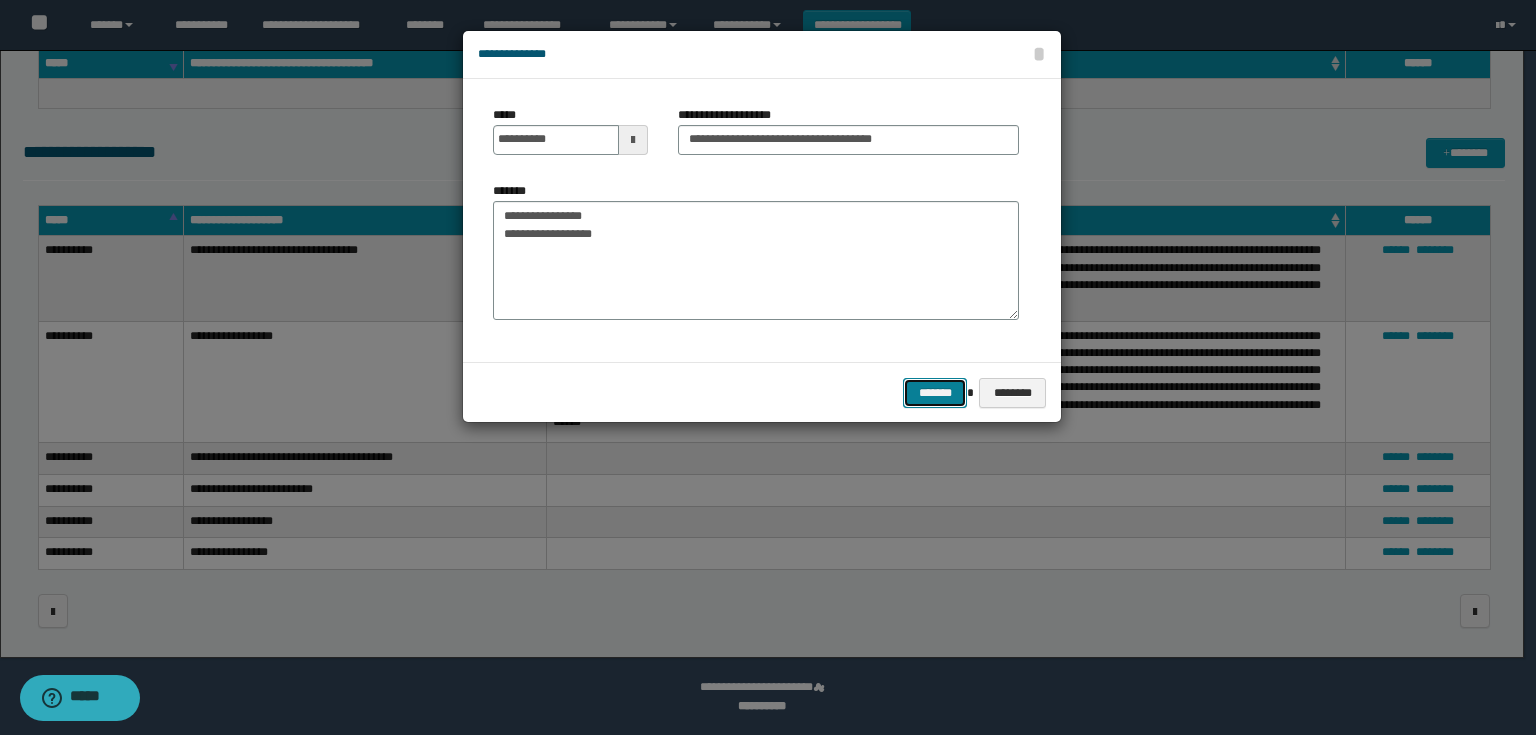 click on "*******" at bounding box center (935, 393) 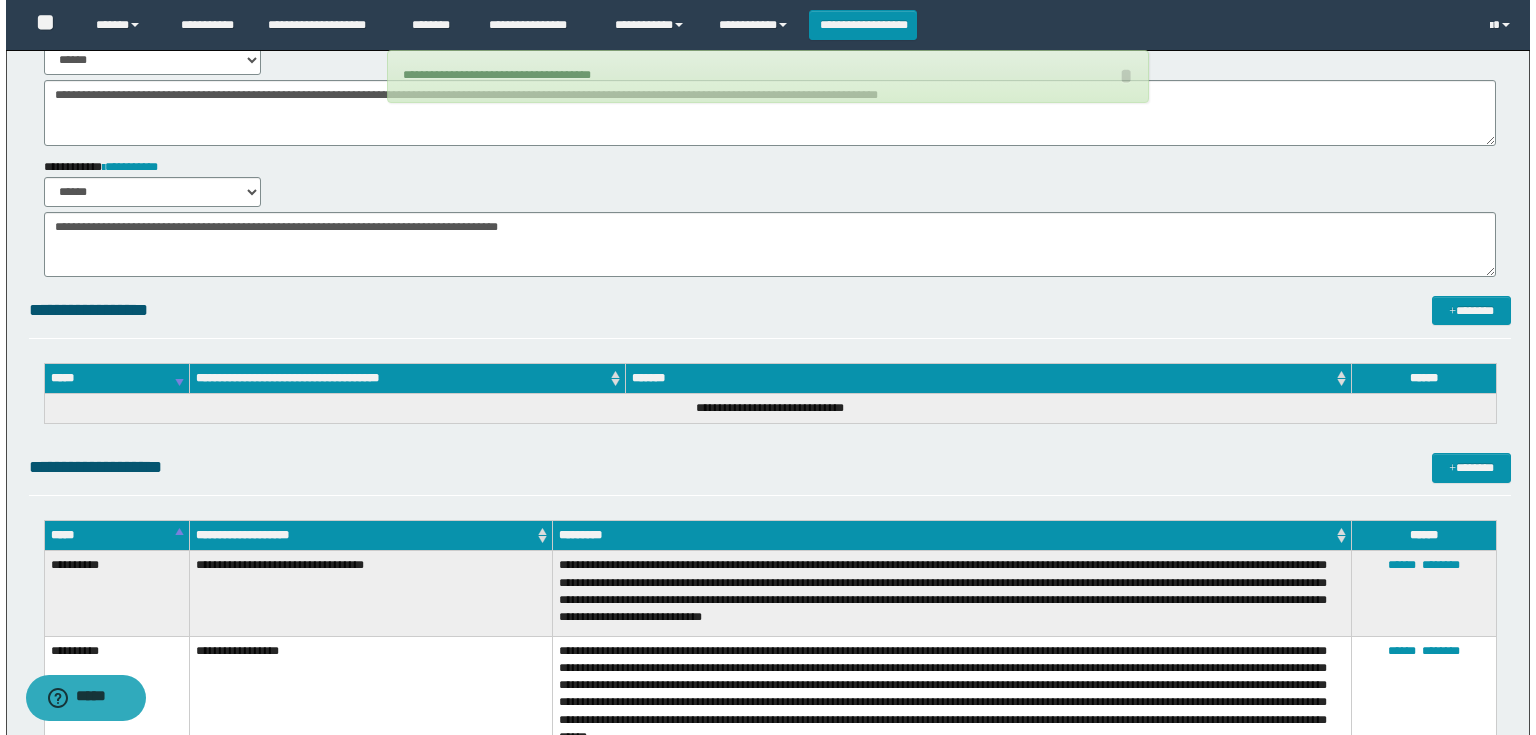 scroll, scrollTop: 0, scrollLeft: 0, axis: both 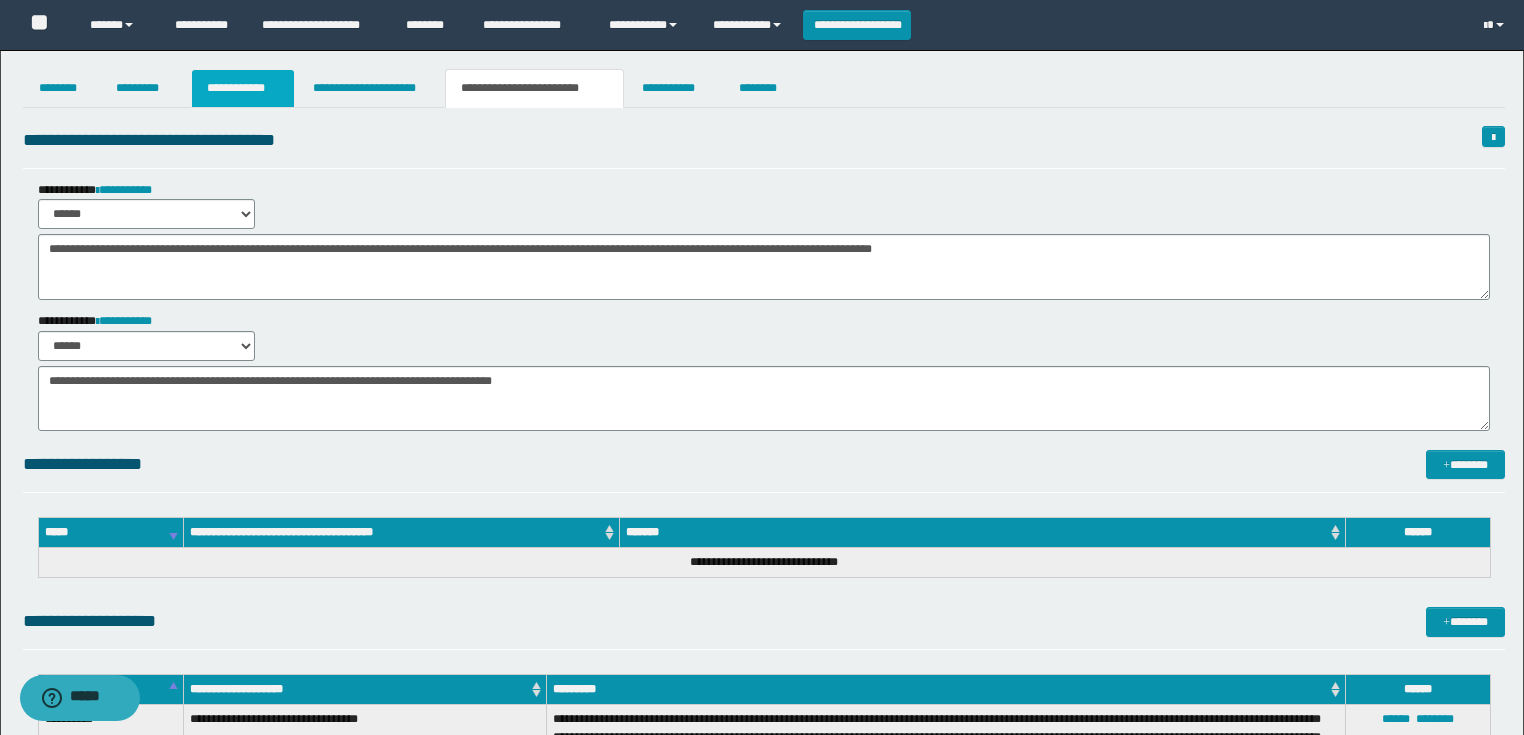 click on "**********" at bounding box center [243, 88] 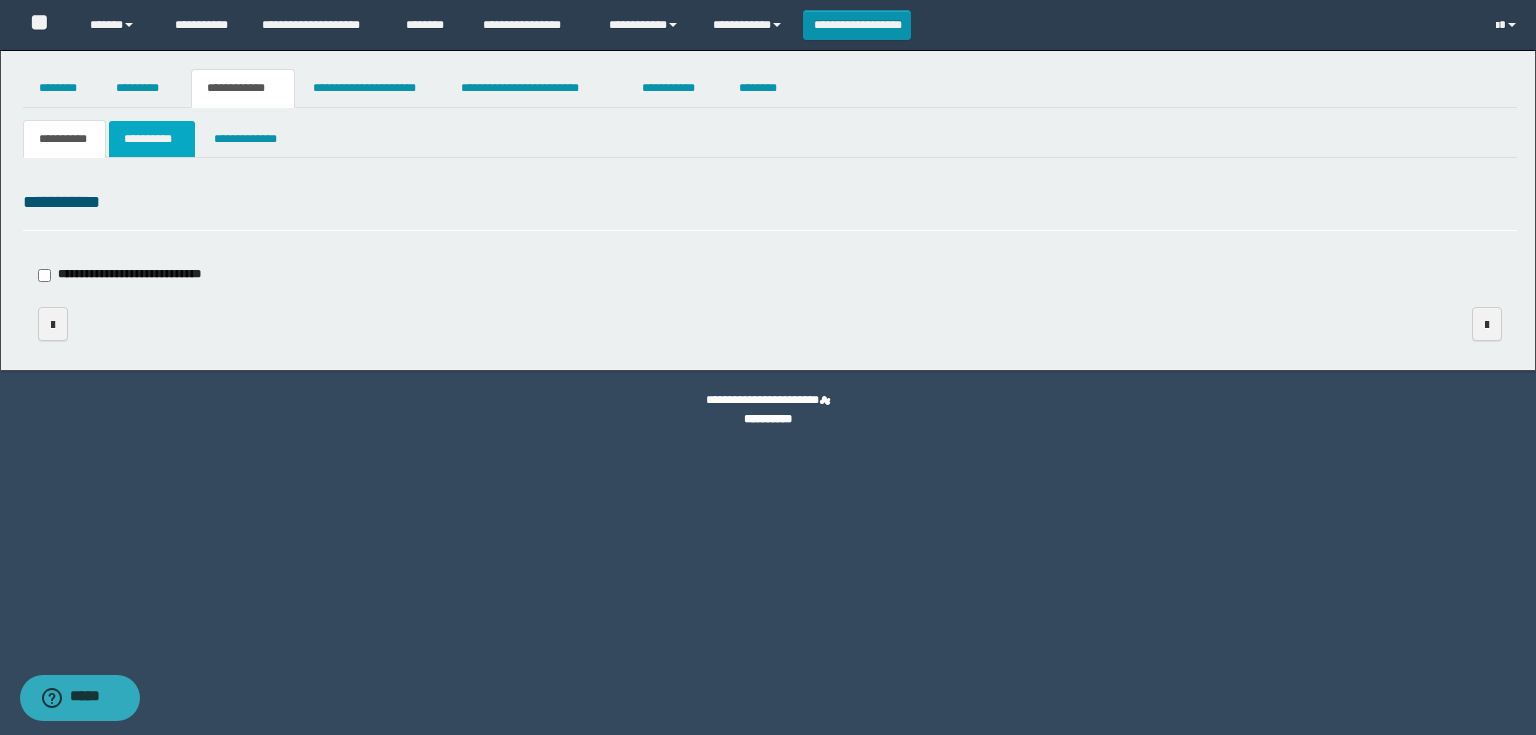 click on "**********" at bounding box center [152, 139] 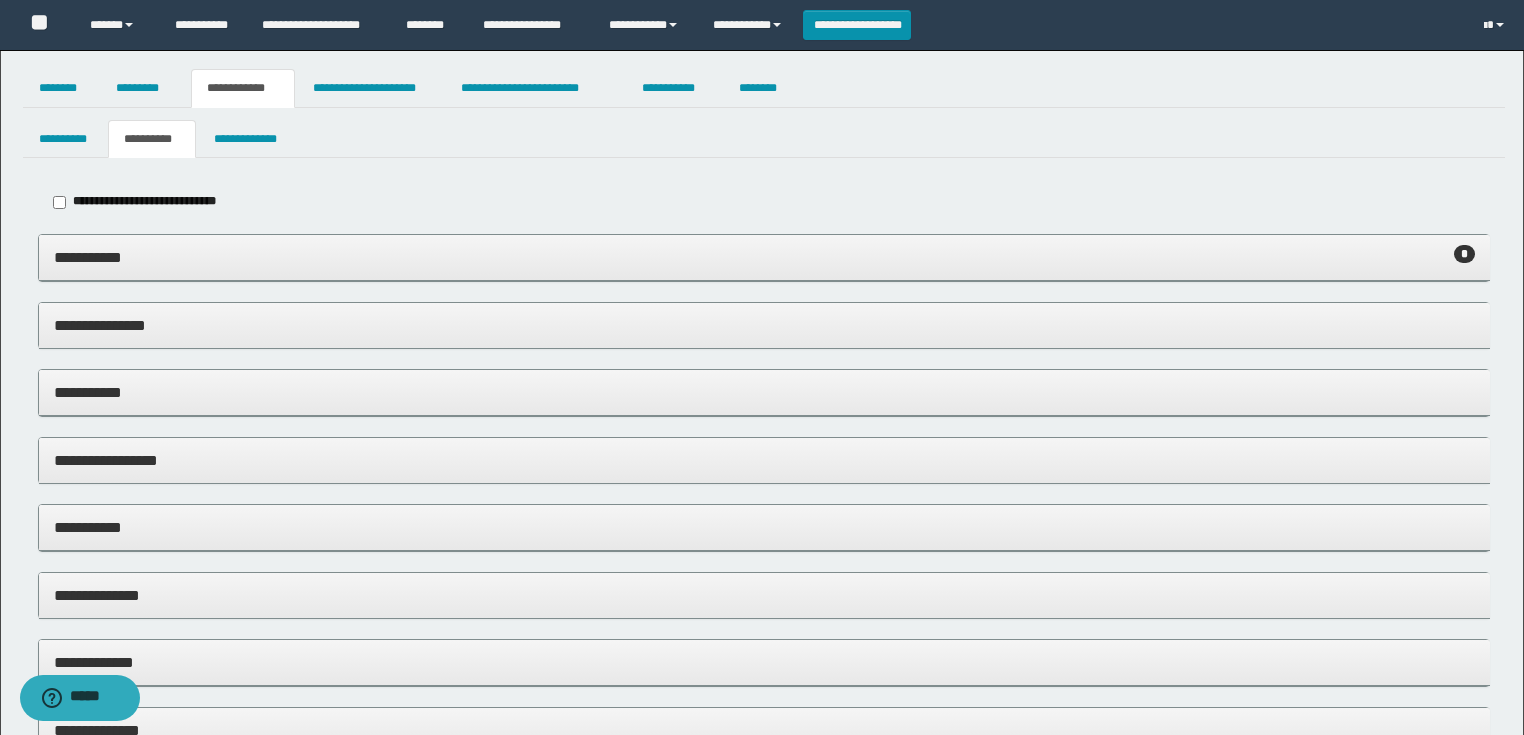 click on "**********" at bounding box center [764, 257] 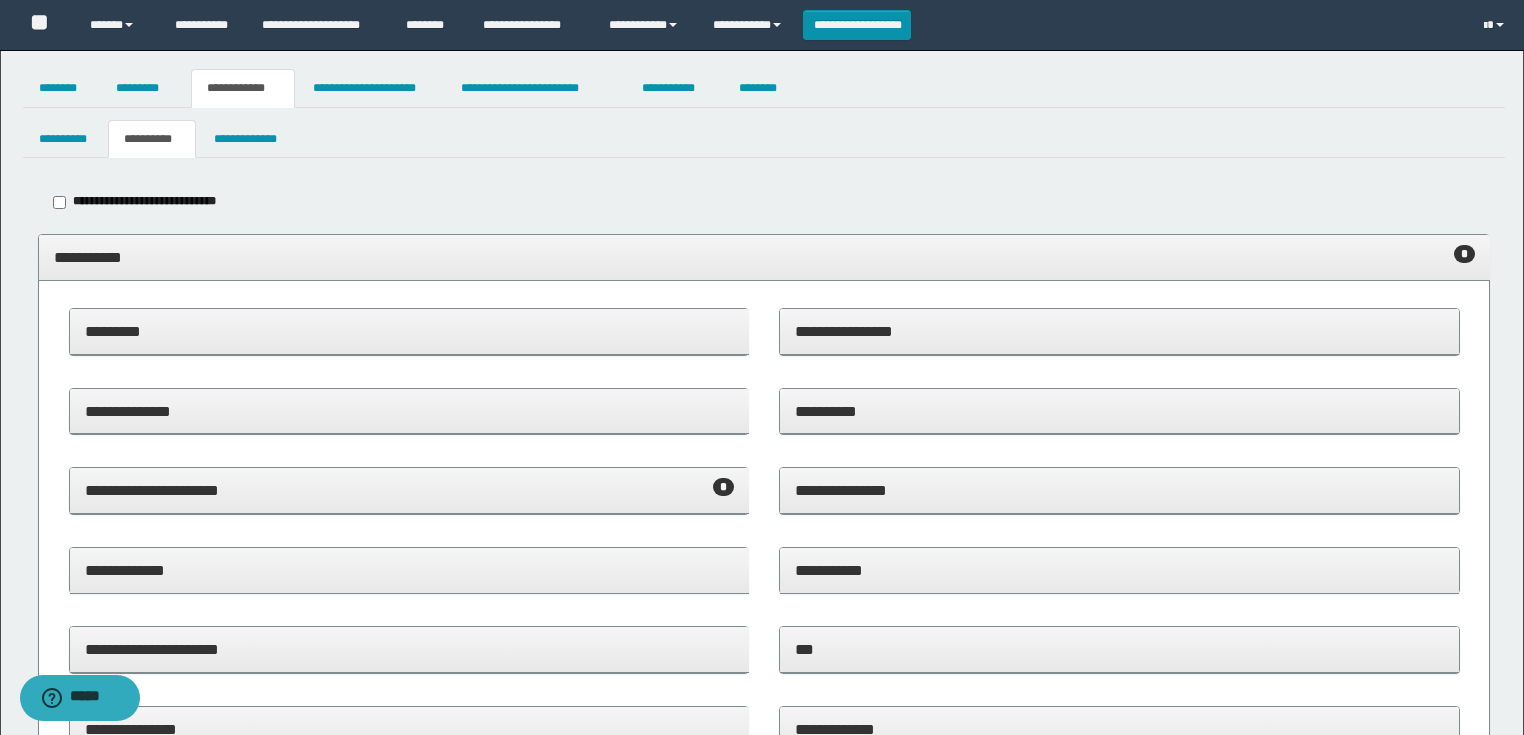 click on "**********" at bounding box center (764, 257) 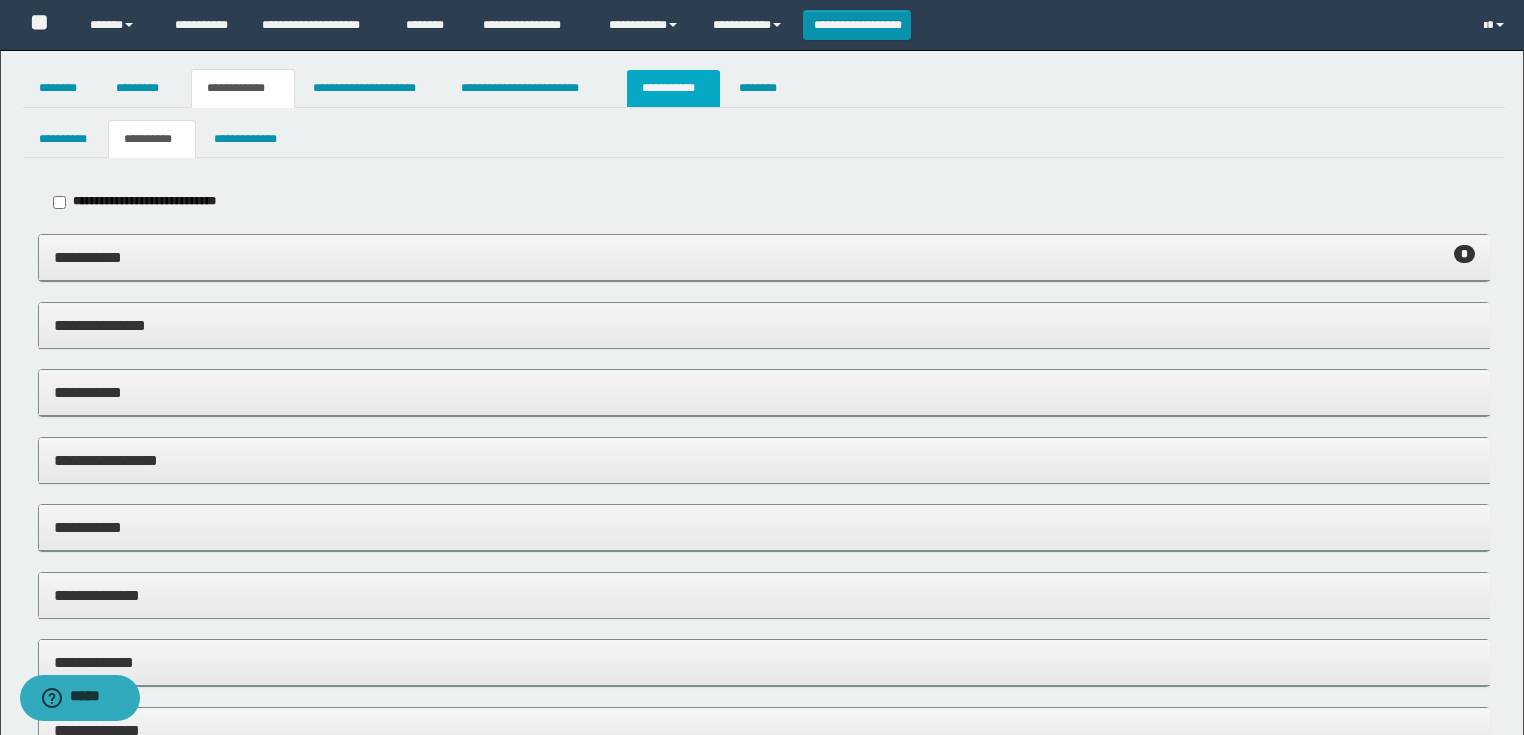 drag, startPoint x: 693, startPoint y: 96, endPoint x: 678, endPoint y: 96, distance: 15 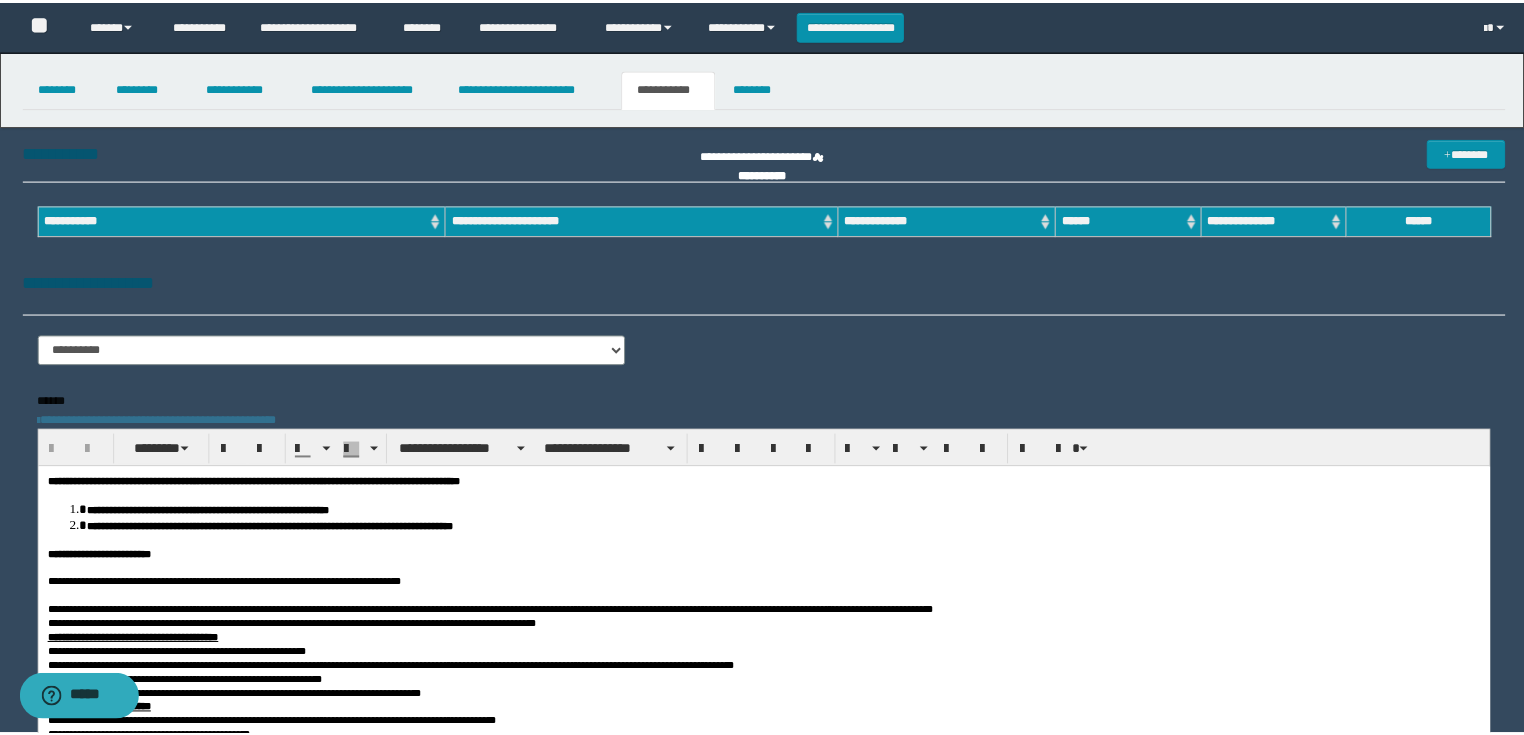 scroll, scrollTop: 0, scrollLeft: 0, axis: both 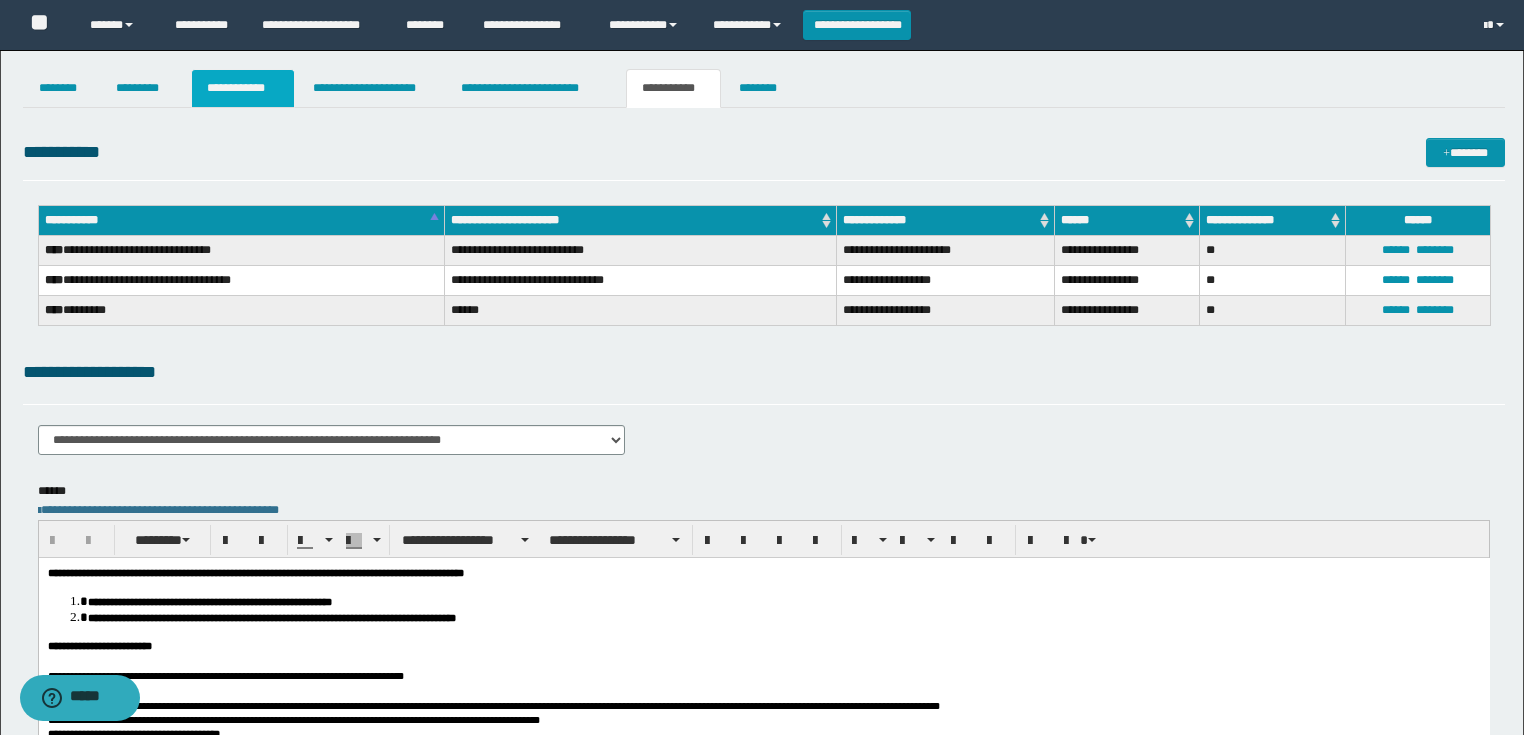 click on "**********" at bounding box center (243, 88) 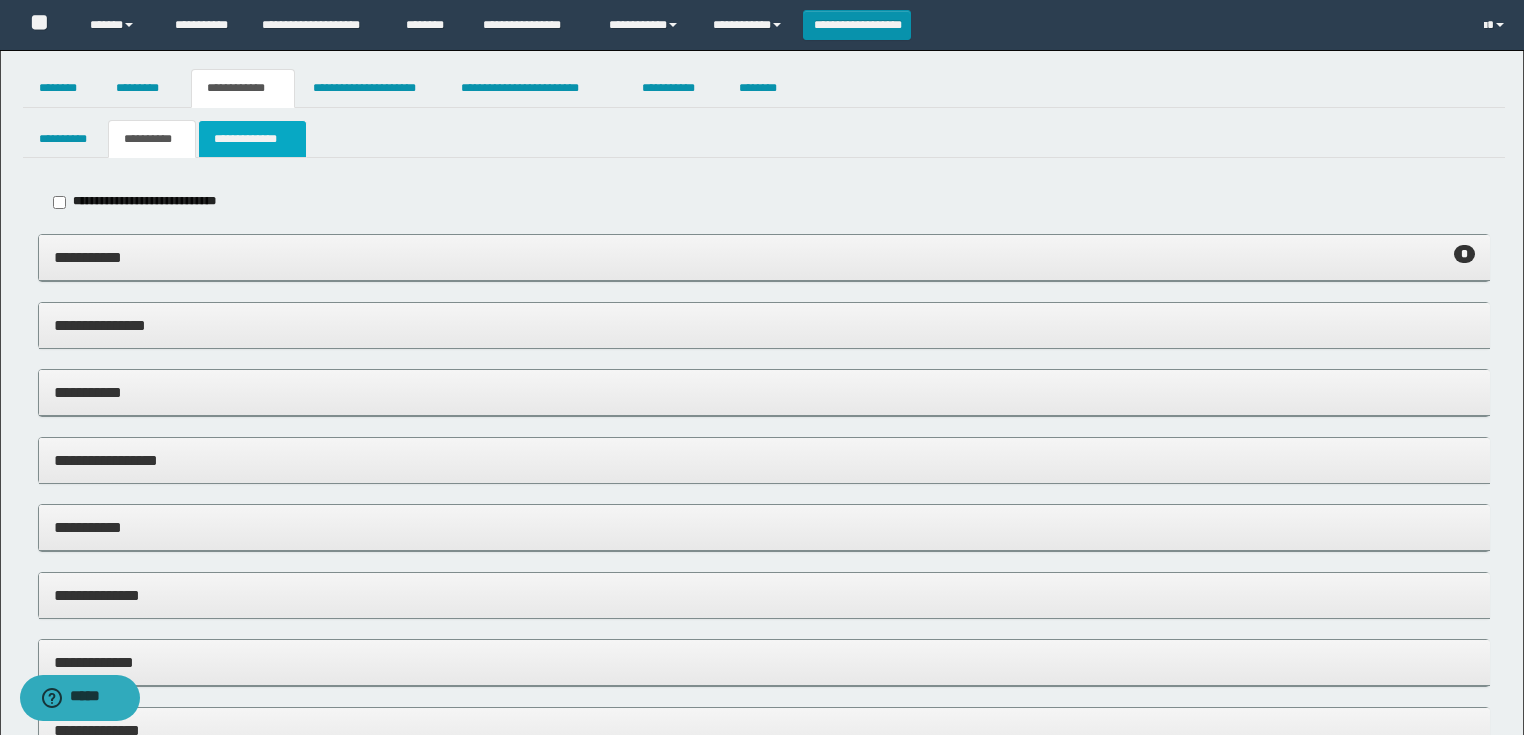 click on "**********" at bounding box center [252, 139] 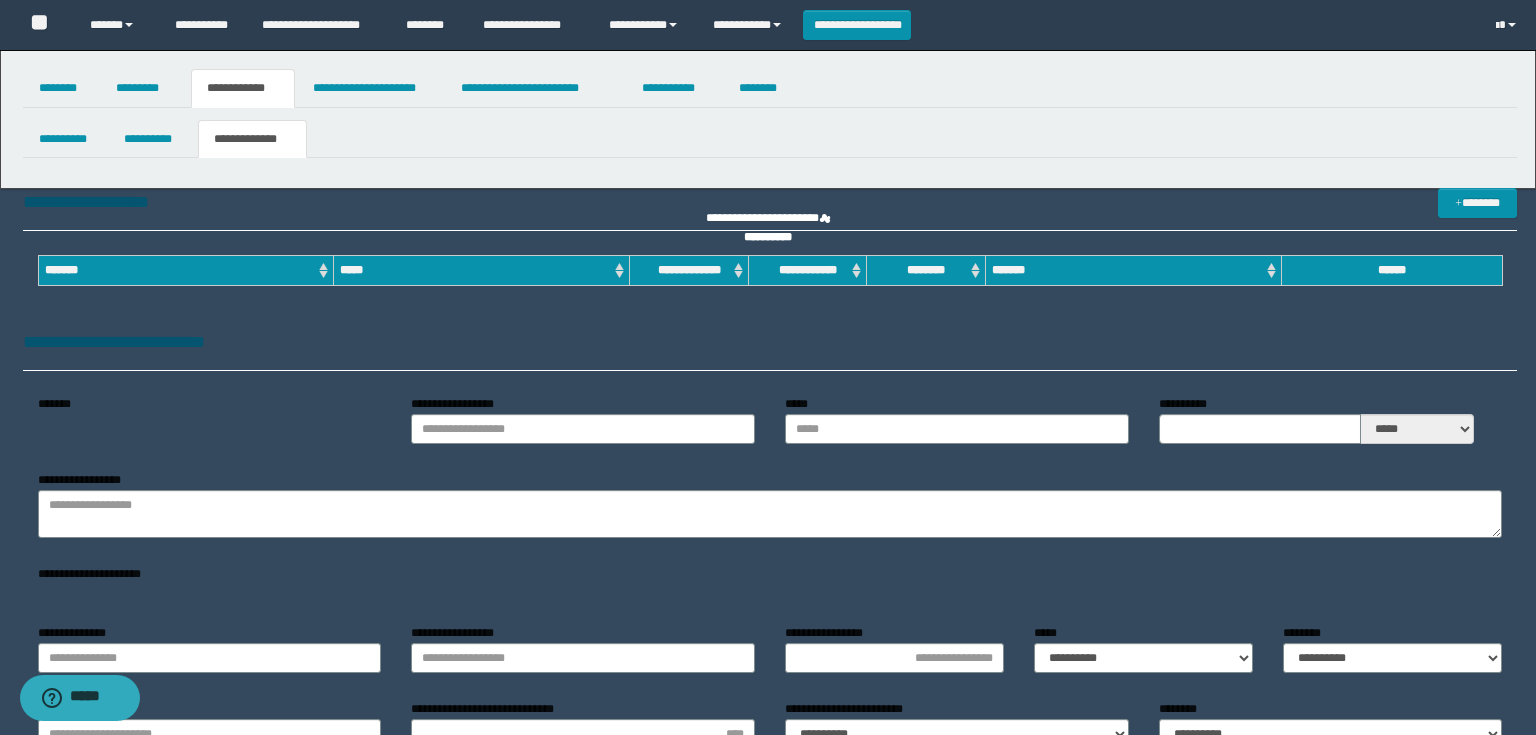 type on "**********" 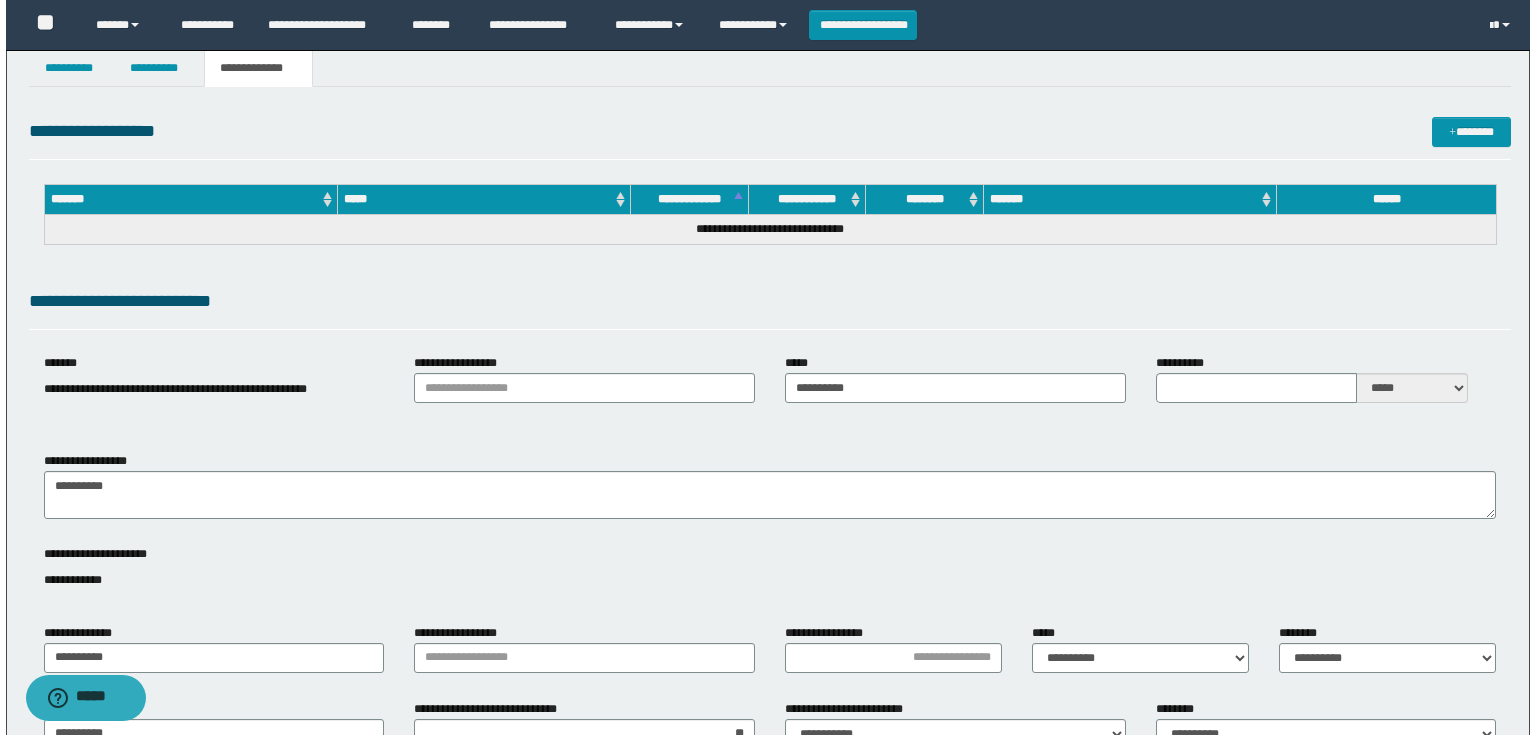 scroll, scrollTop: 0, scrollLeft: 0, axis: both 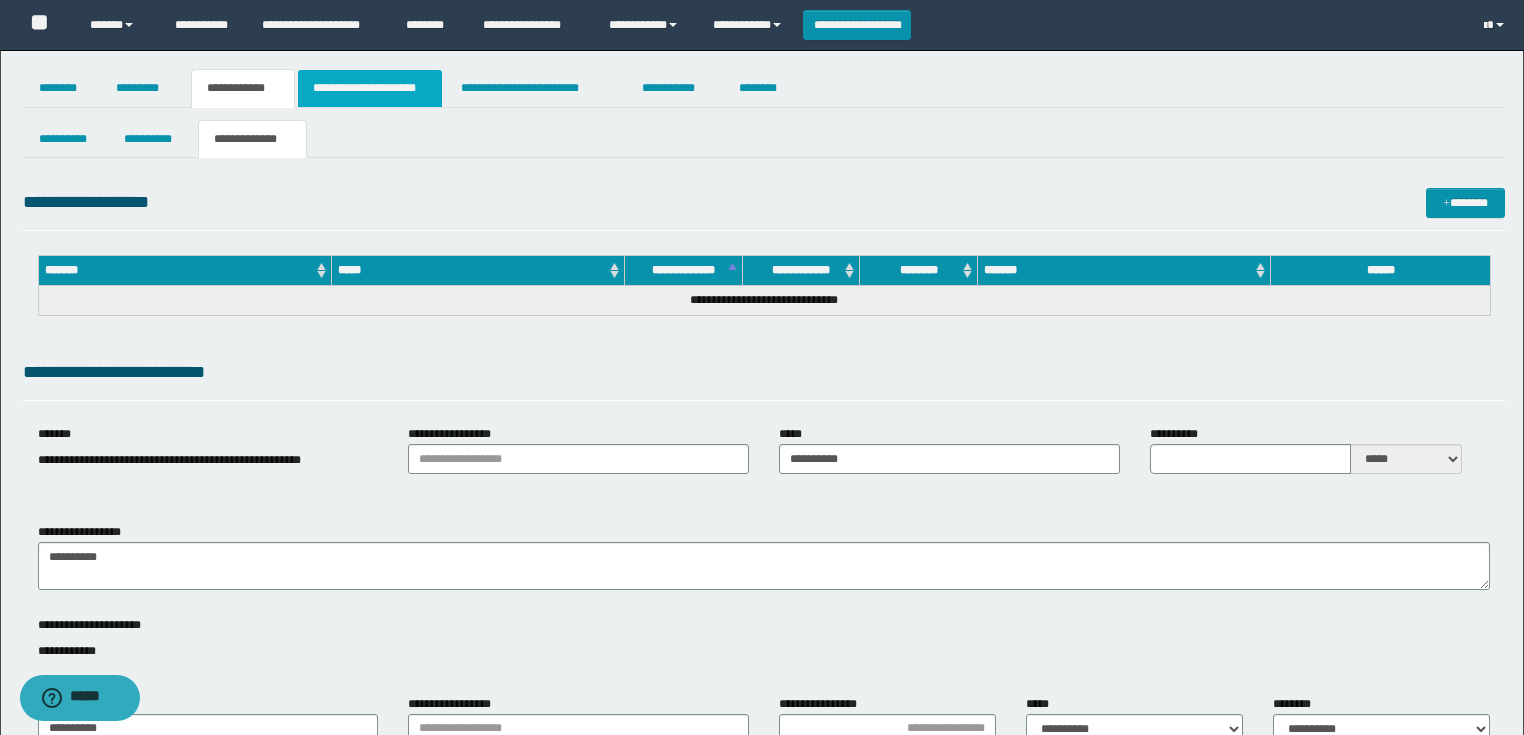 click on "**********" at bounding box center (370, 88) 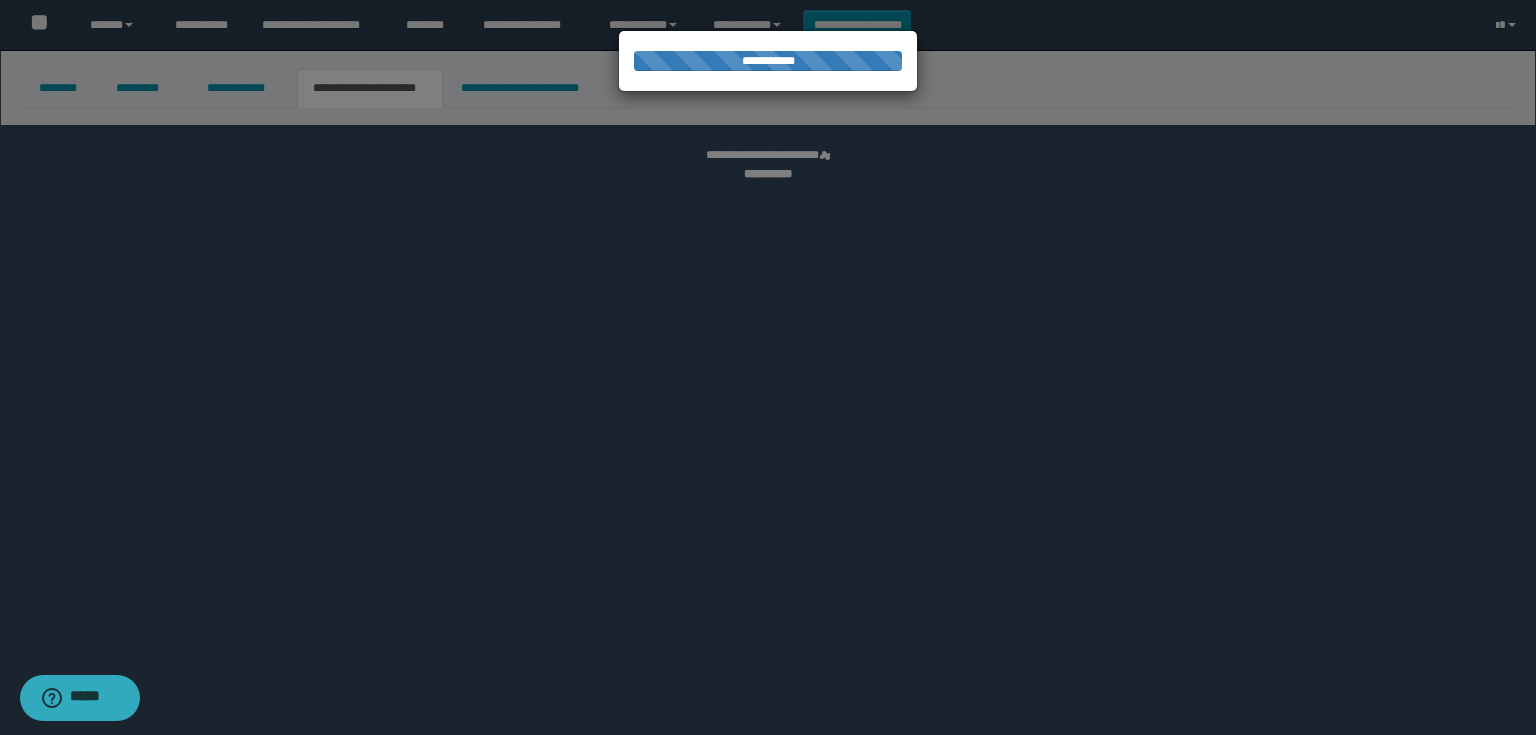 select on "*" 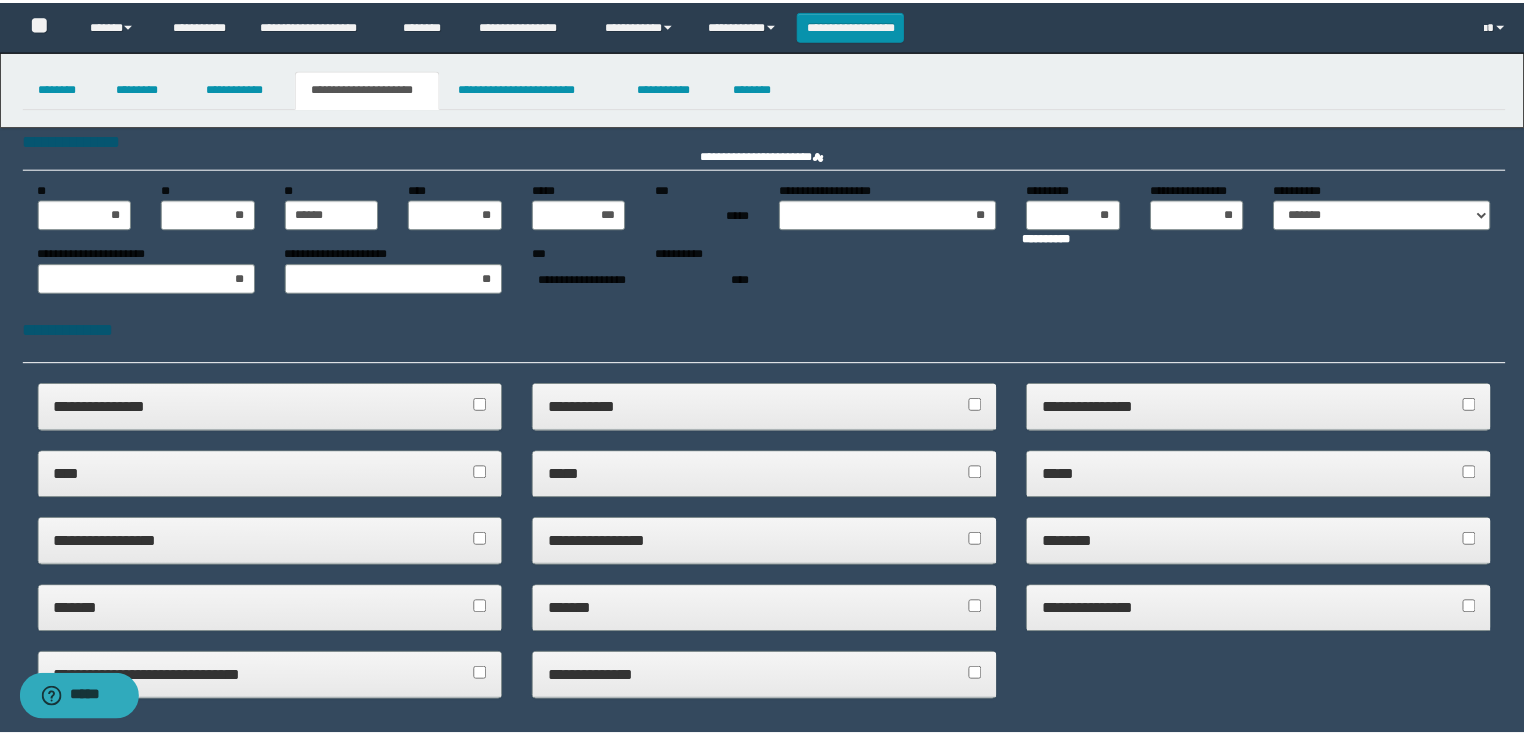scroll, scrollTop: 0, scrollLeft: 0, axis: both 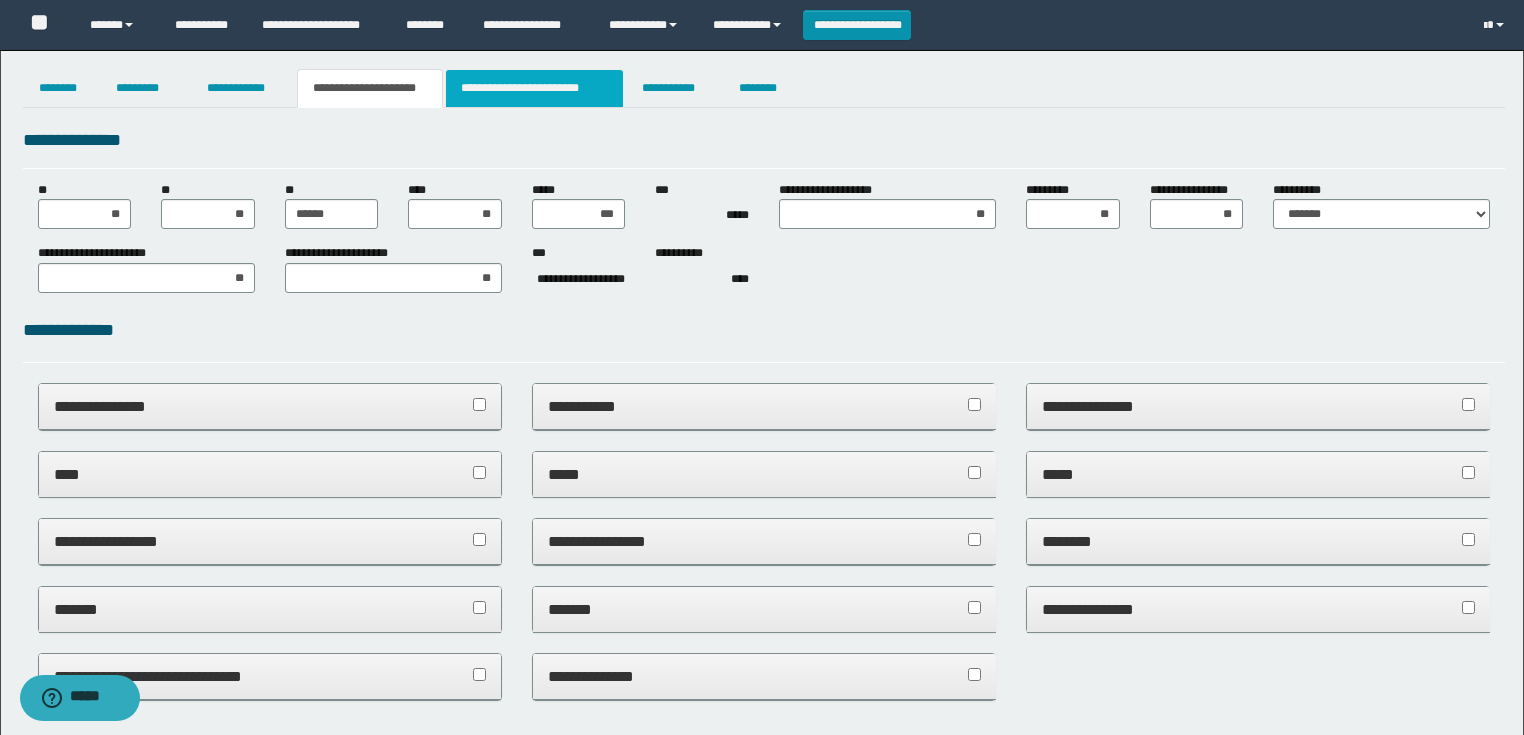 click on "**********" at bounding box center [534, 88] 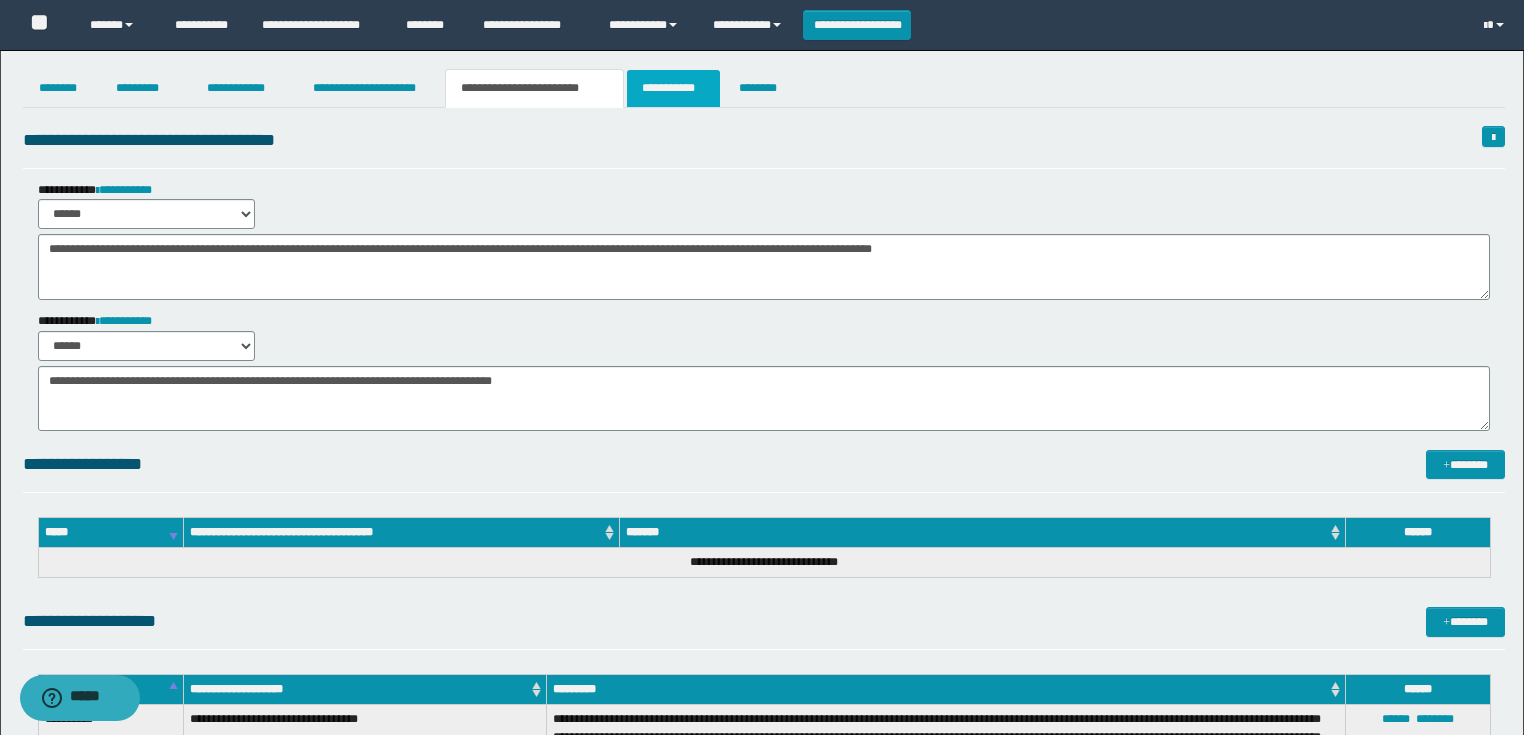 click on "**********" at bounding box center [673, 88] 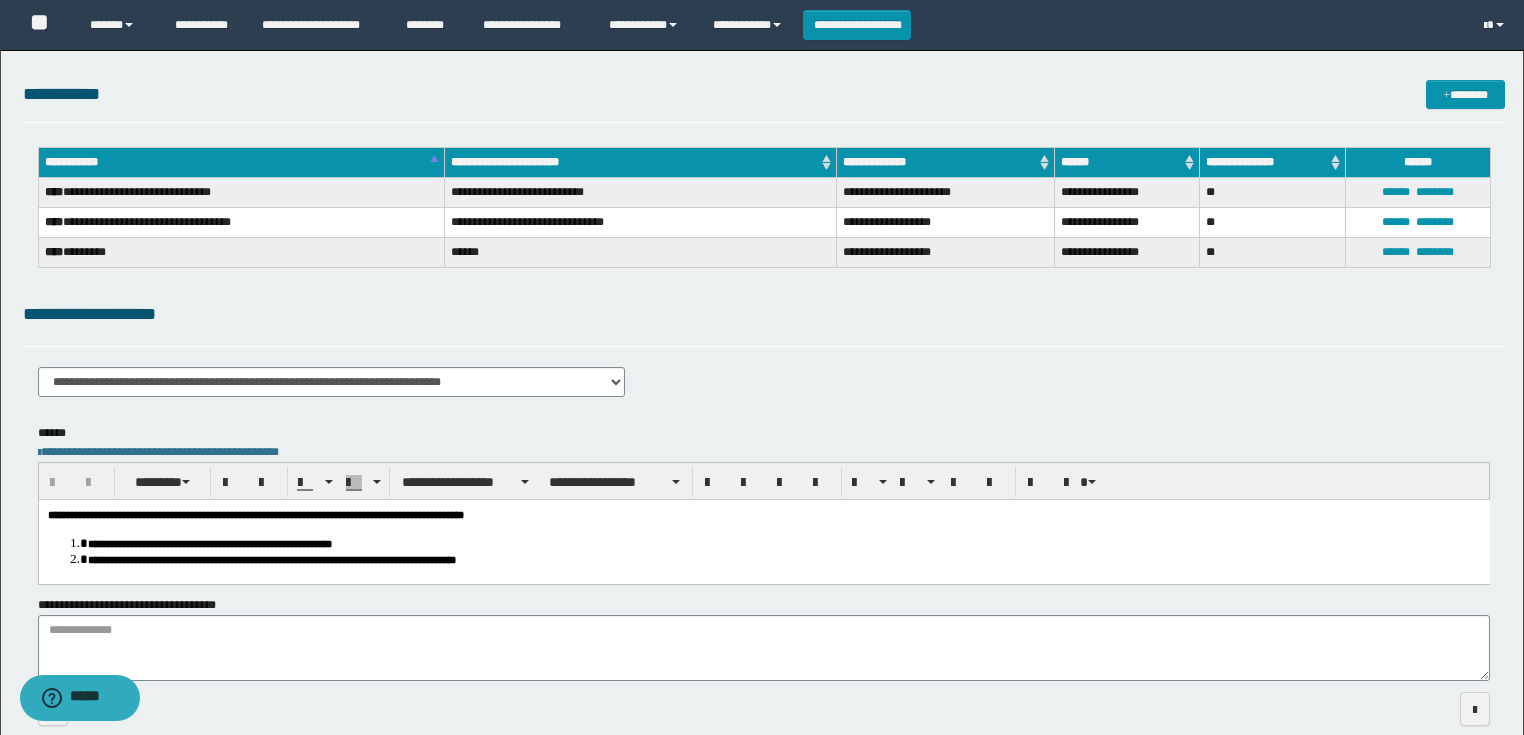 scroll, scrollTop: 156, scrollLeft: 0, axis: vertical 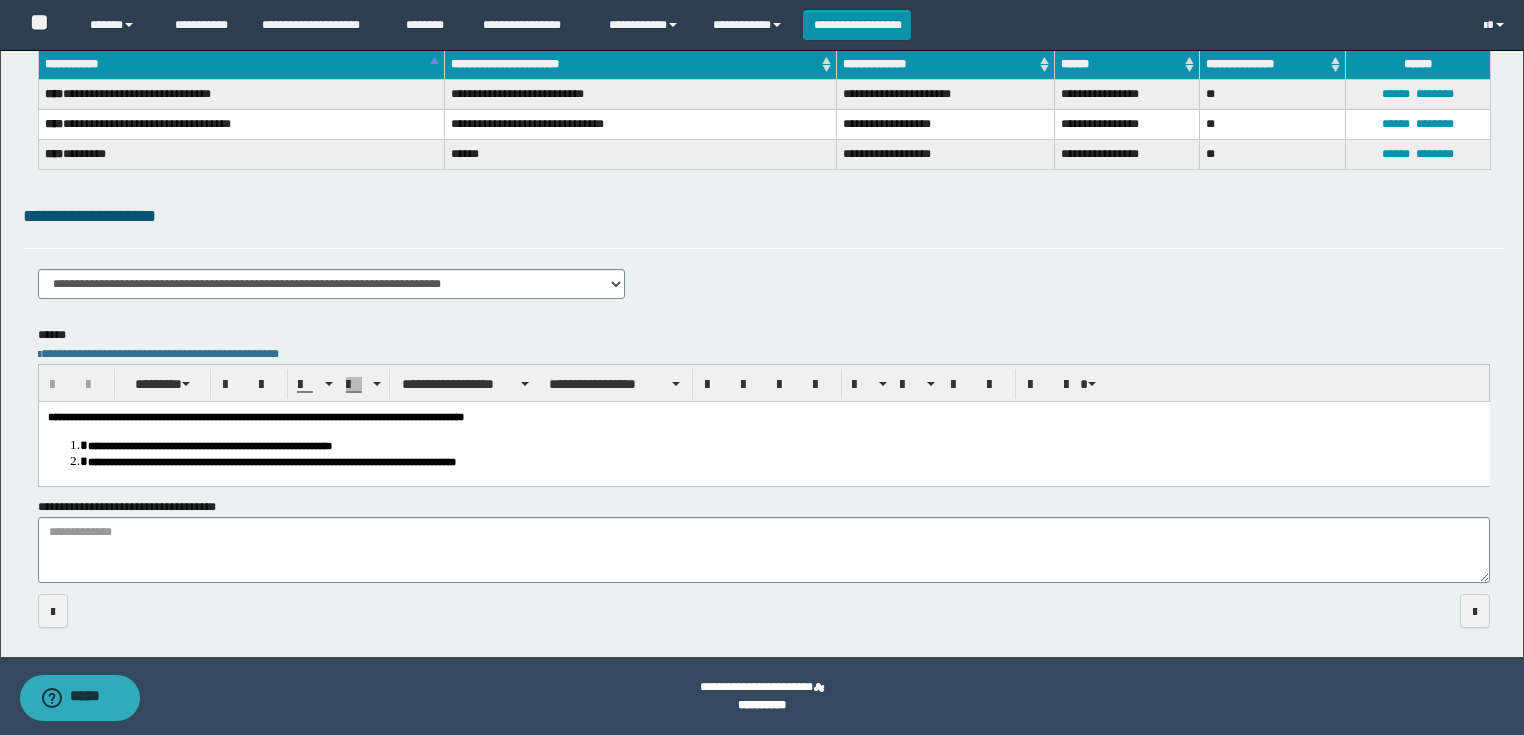 click on "**********" at bounding box center [763, 640] 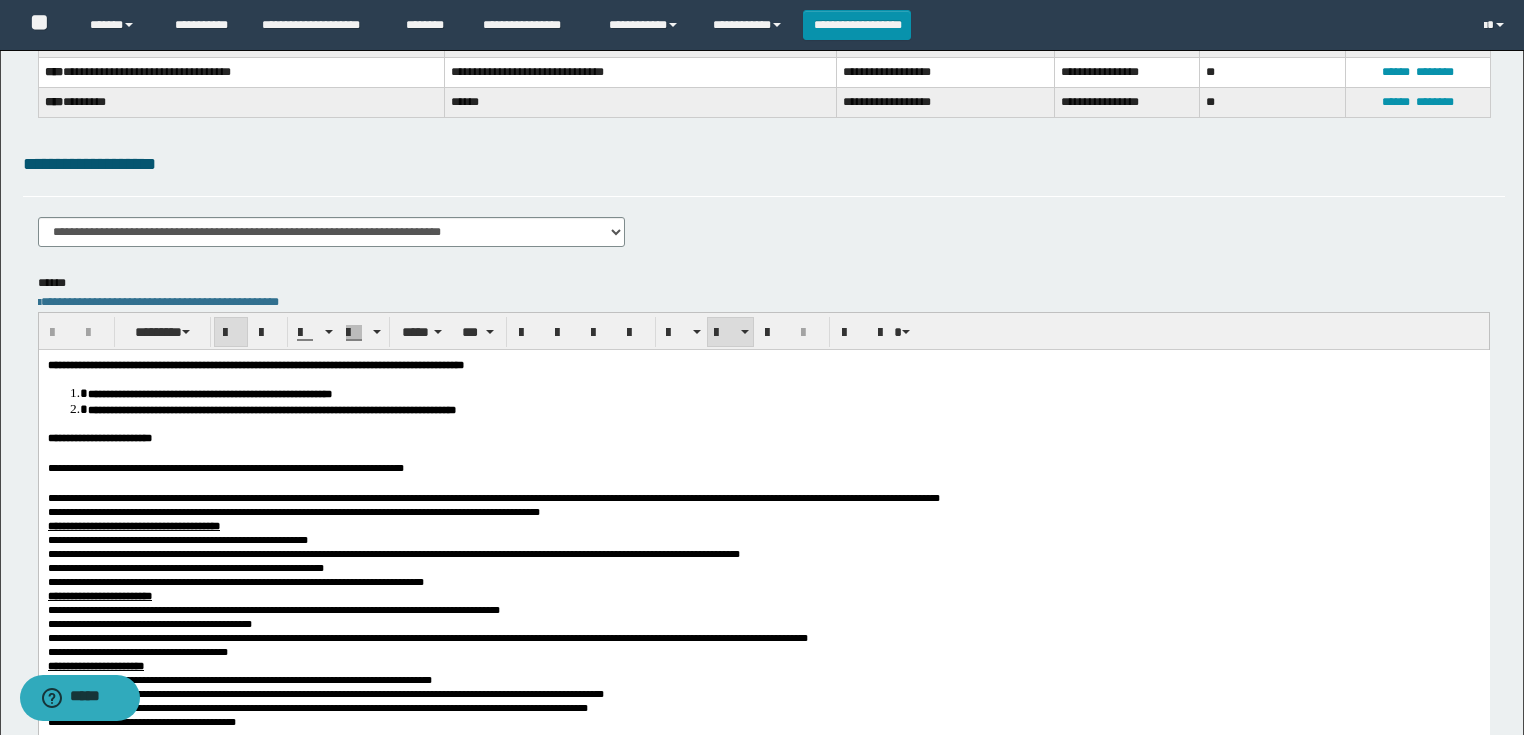scroll, scrollTop: 236, scrollLeft: 0, axis: vertical 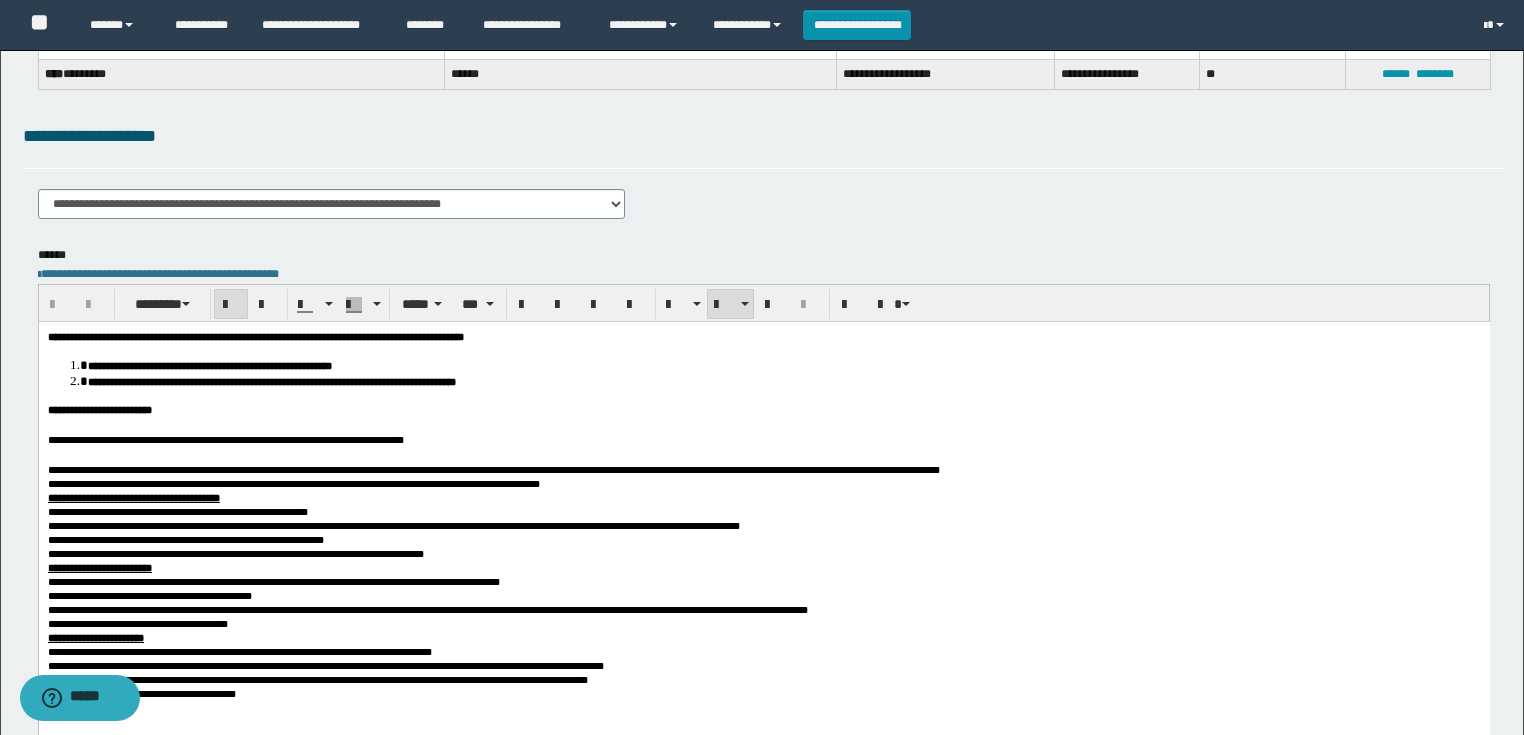 click at bounding box center (763, 454) 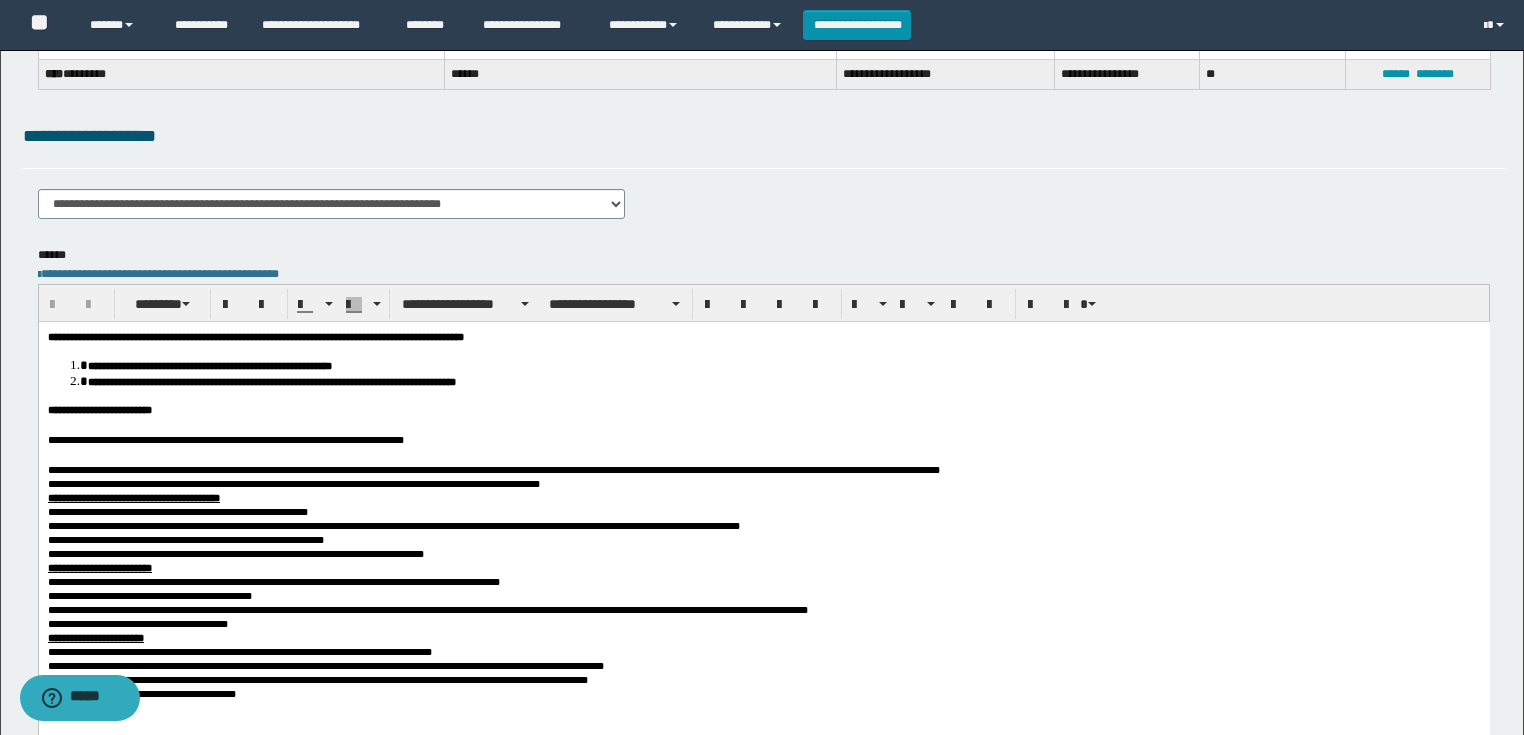 type 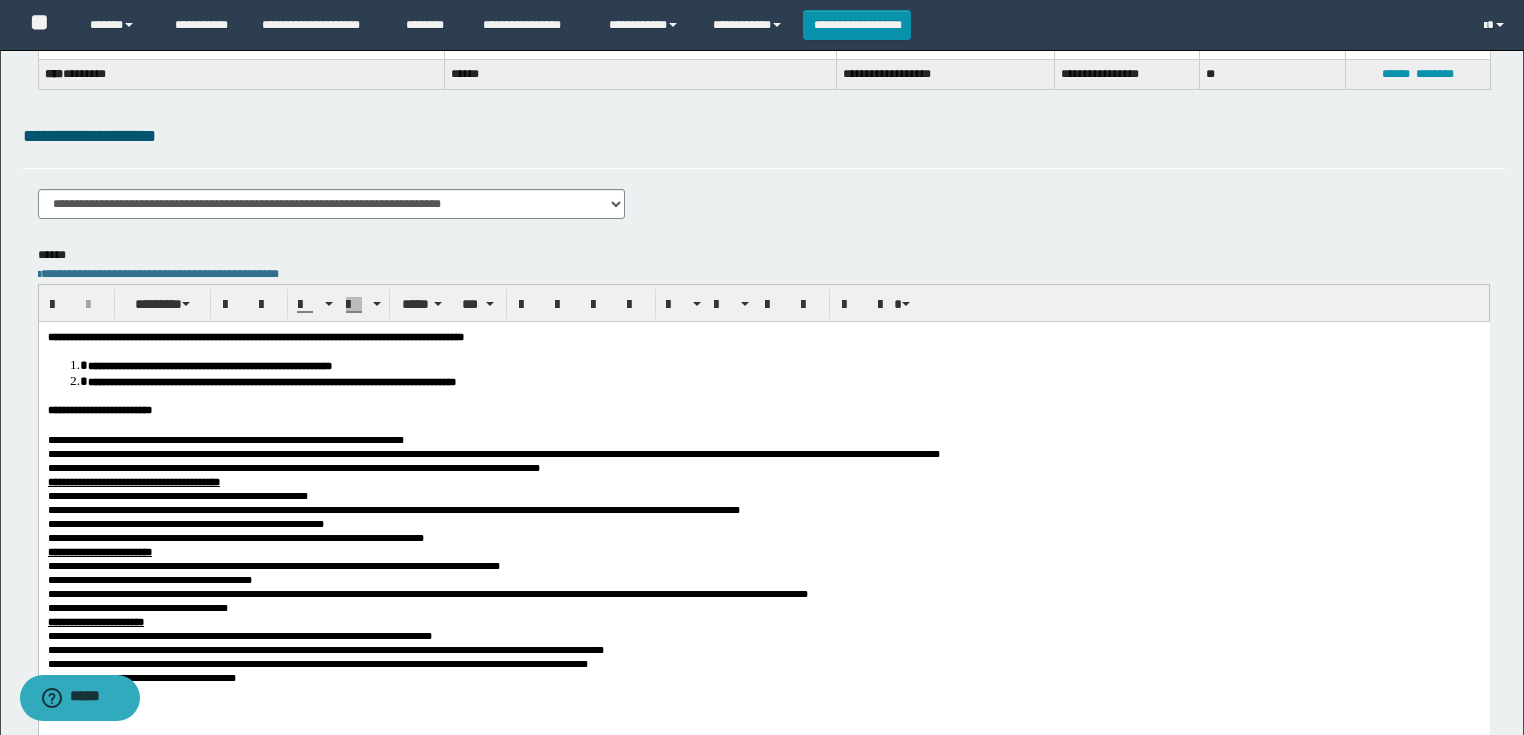 click at bounding box center (763, 424) 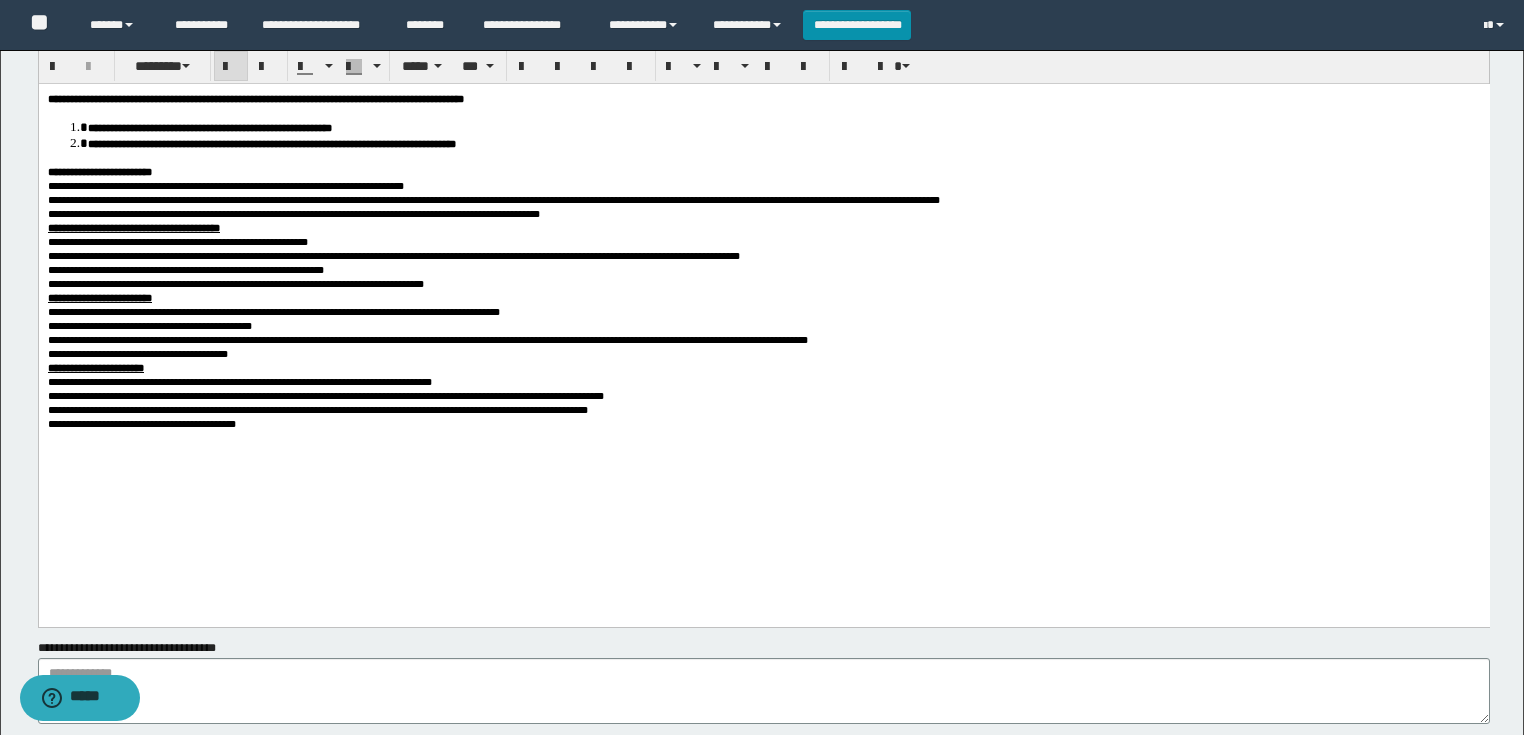scroll, scrollTop: 476, scrollLeft: 0, axis: vertical 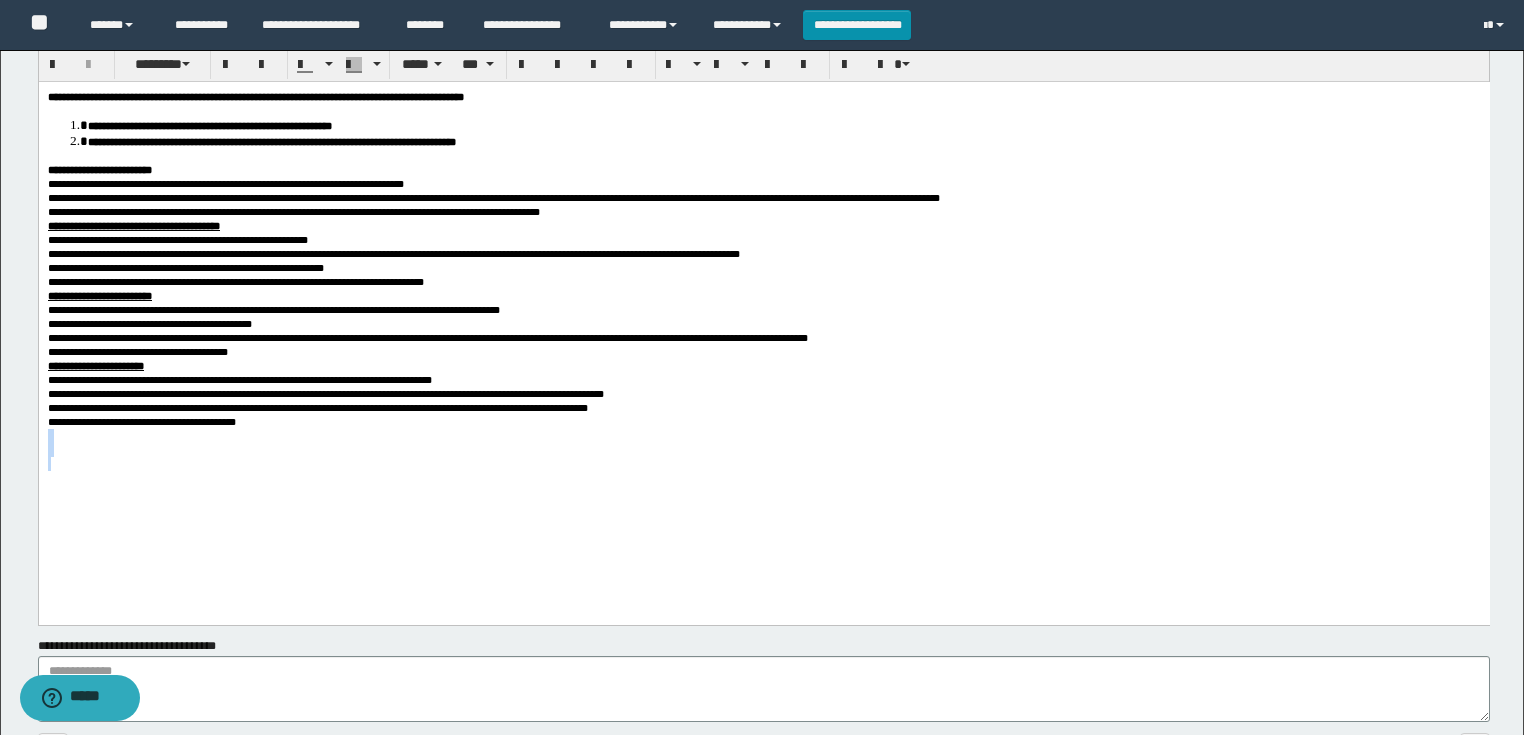drag, startPoint x: 93, startPoint y: 550, endPoint x: 14, endPoint y: 474, distance: 109.62208 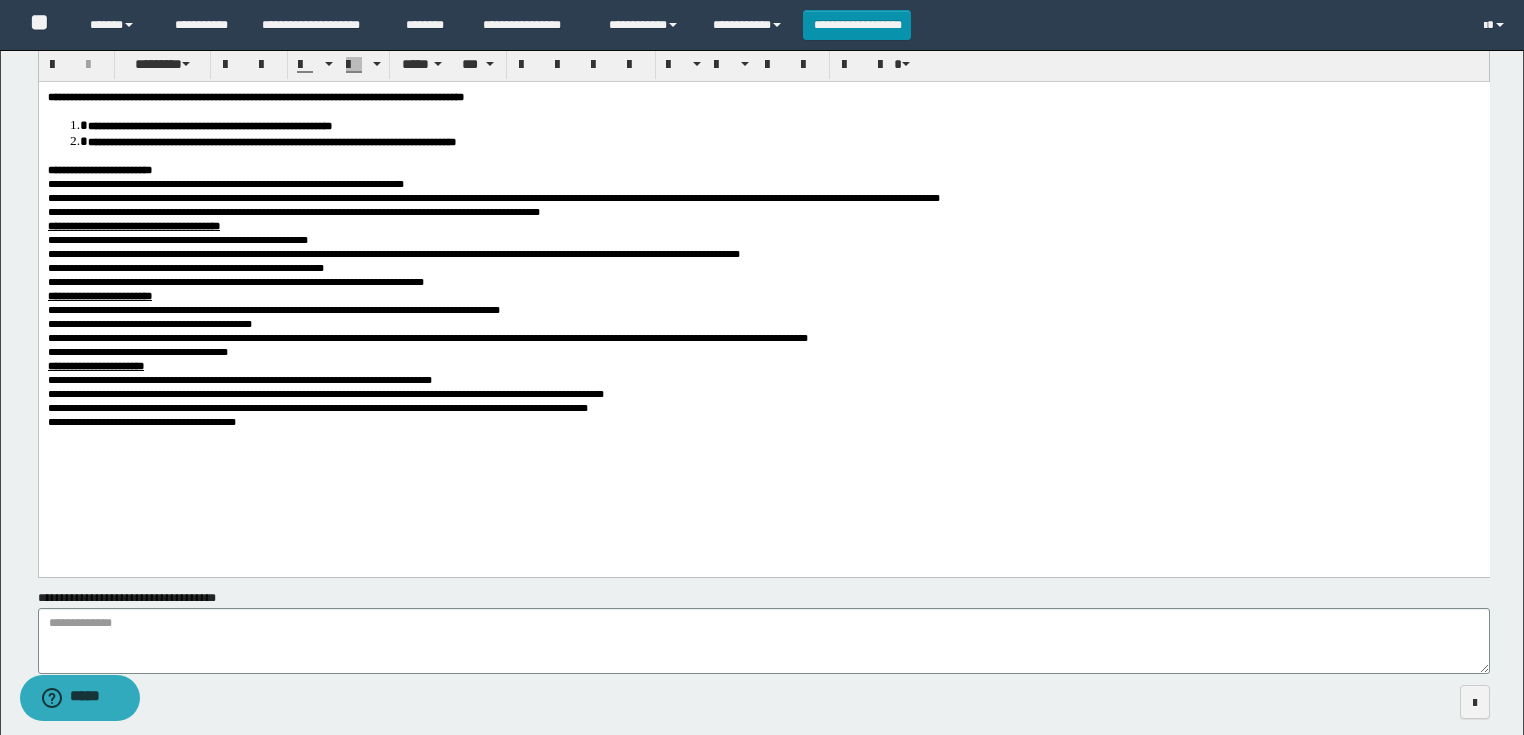 drag, startPoint x: 77, startPoint y: 517, endPoint x: 75, endPoint y: 565, distance: 48.04165 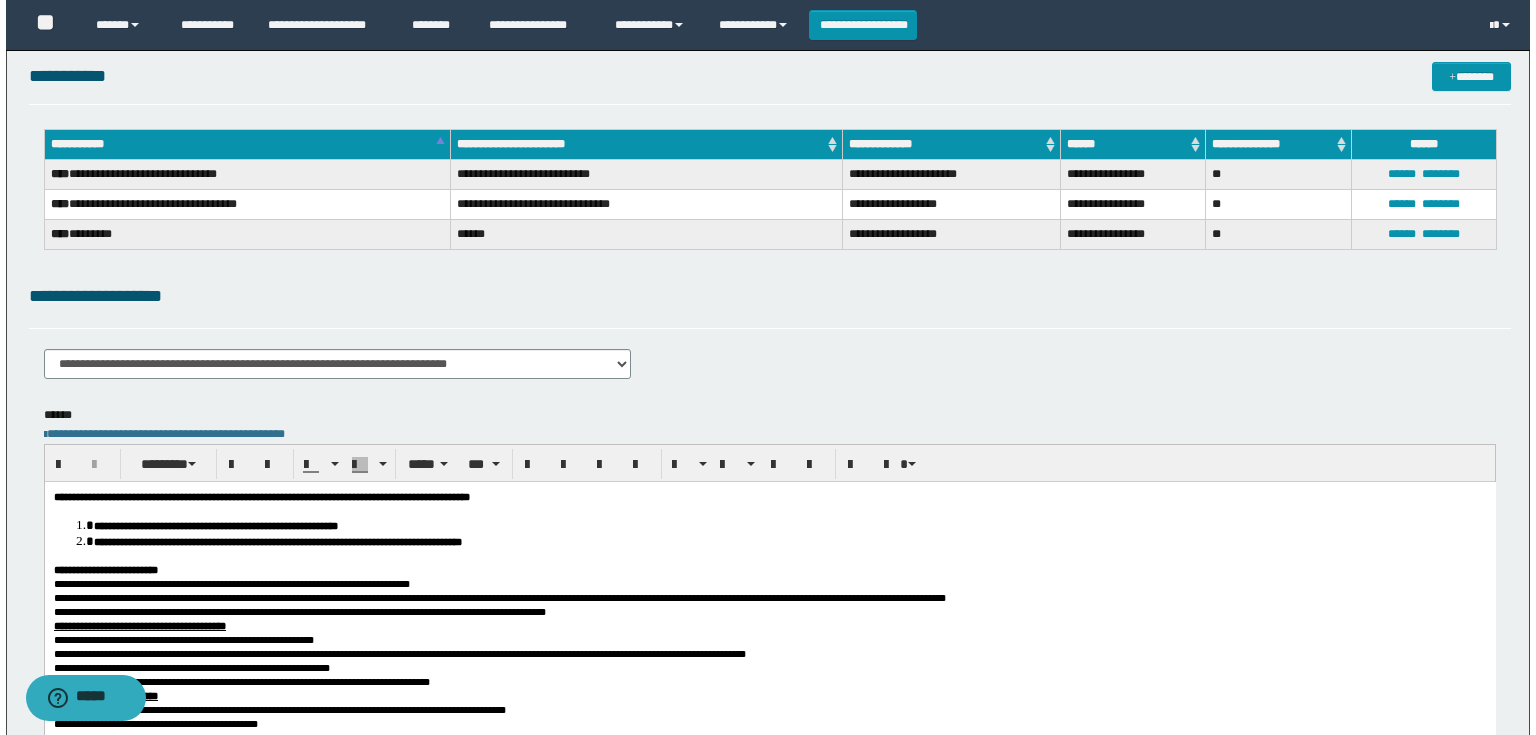 scroll, scrollTop: 0, scrollLeft: 0, axis: both 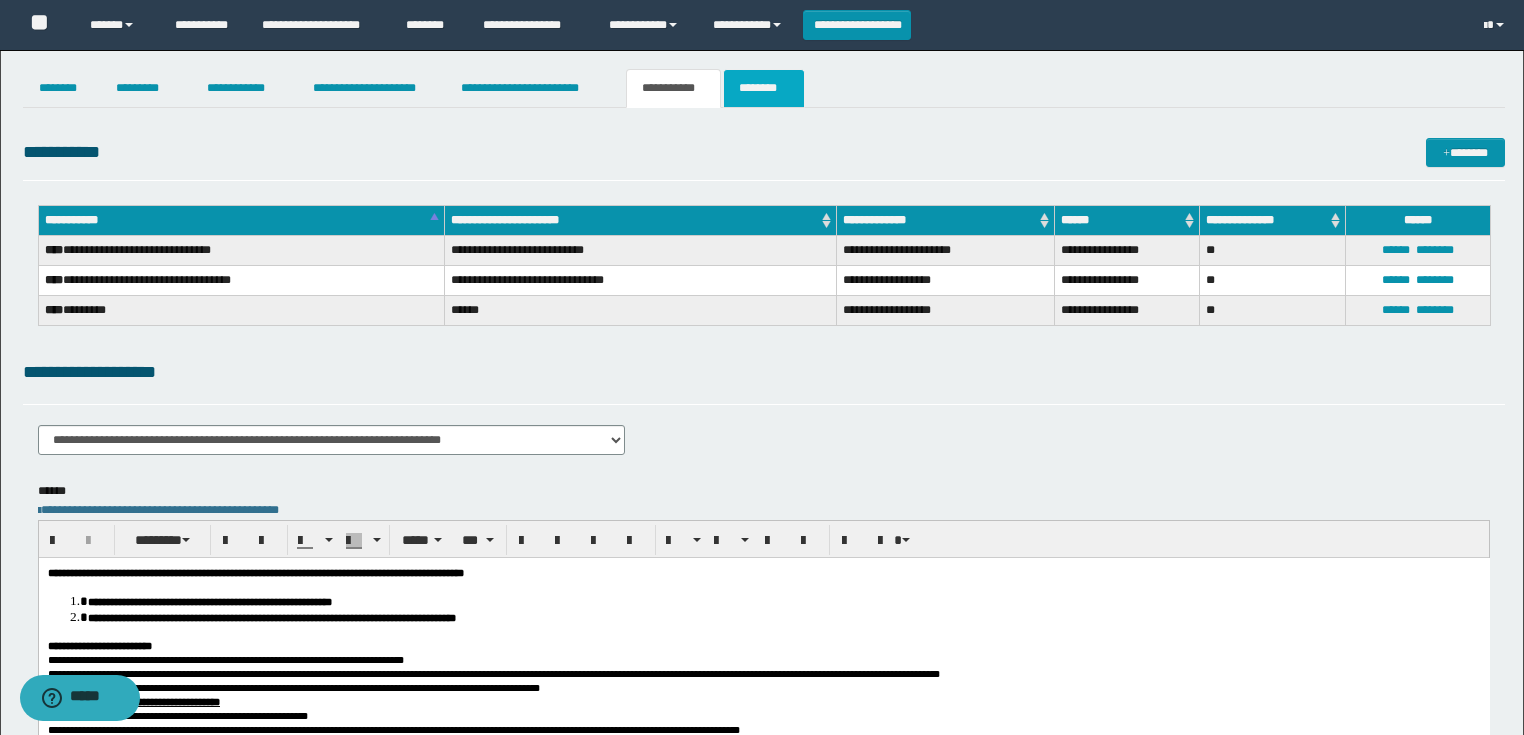 click on "********" at bounding box center [764, 88] 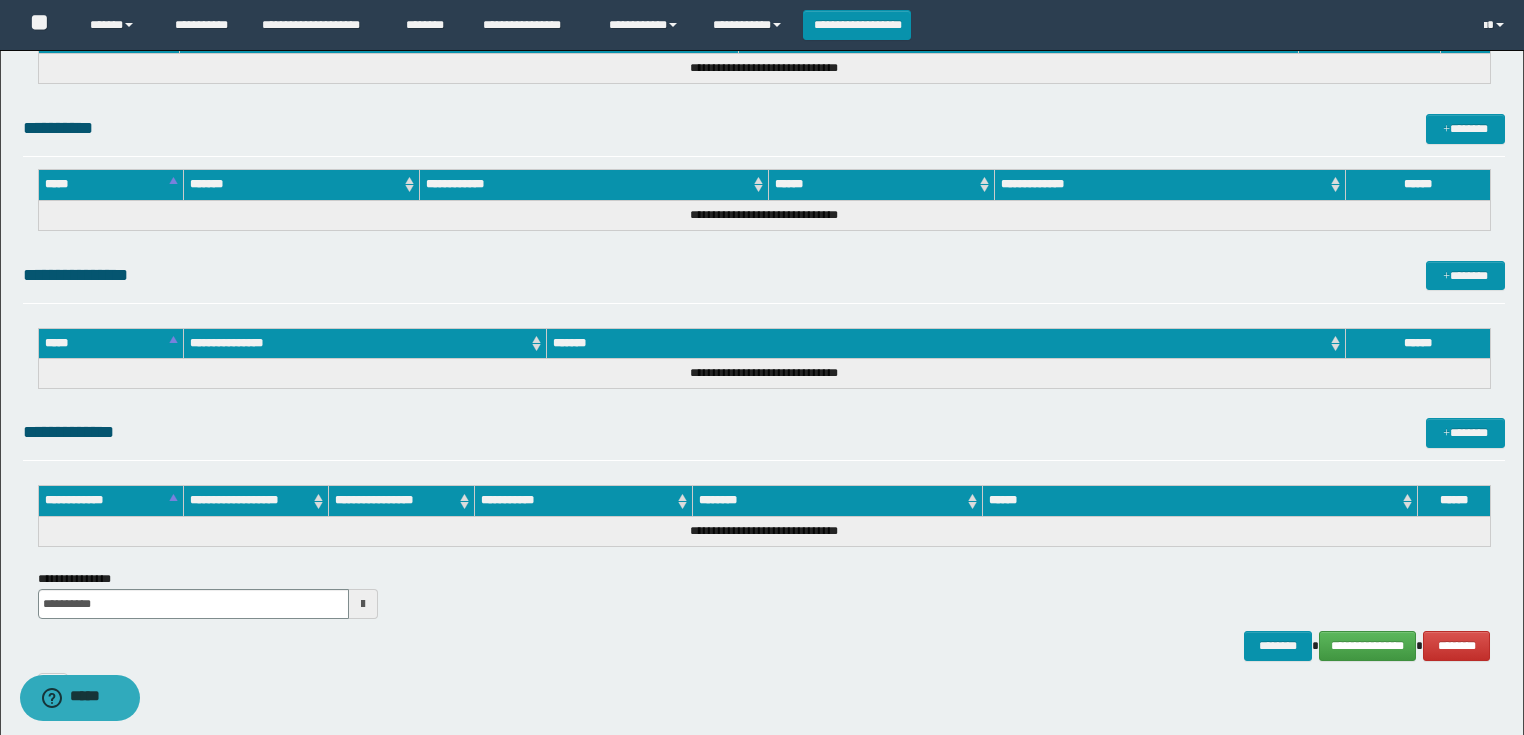 scroll, scrollTop: 889, scrollLeft: 0, axis: vertical 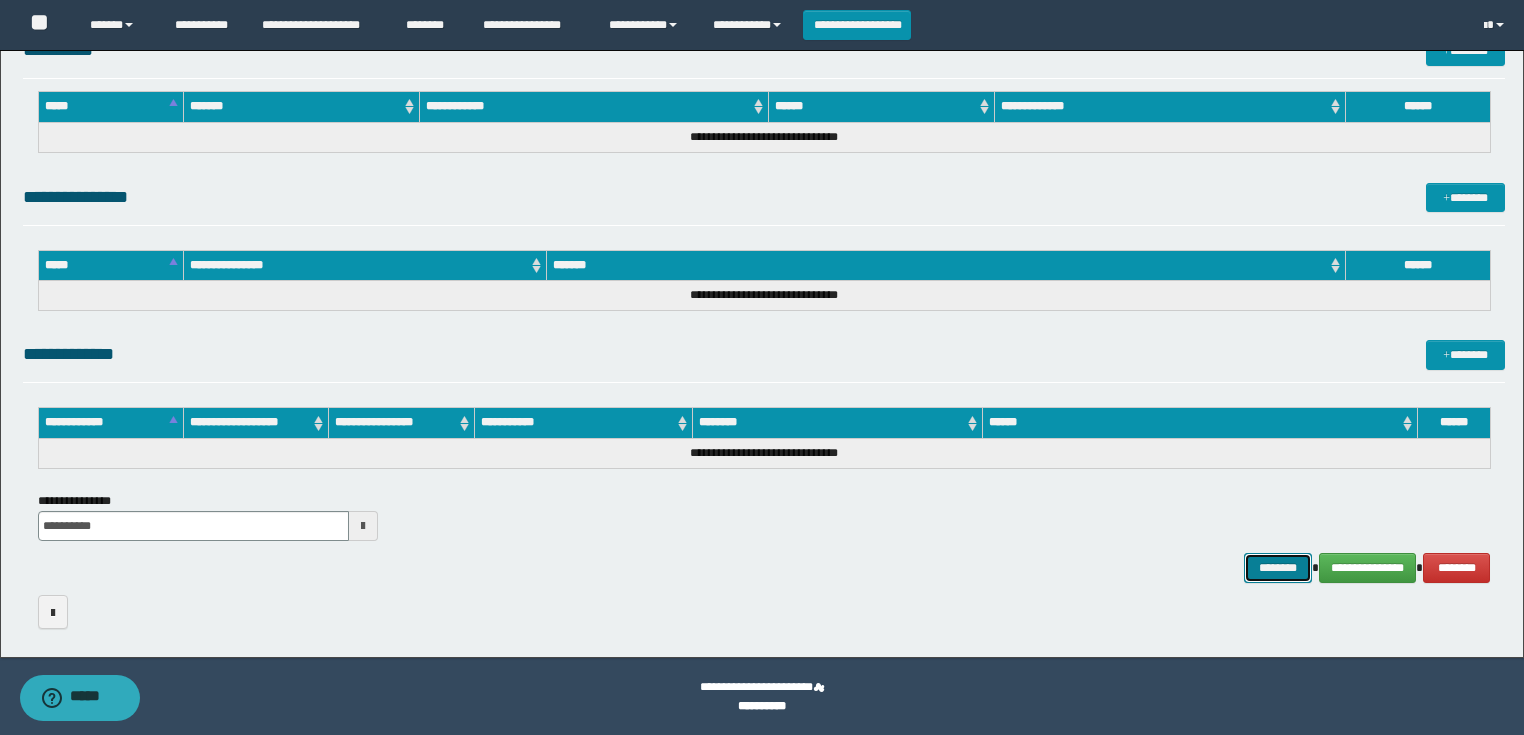 click on "********" at bounding box center (1277, 568) 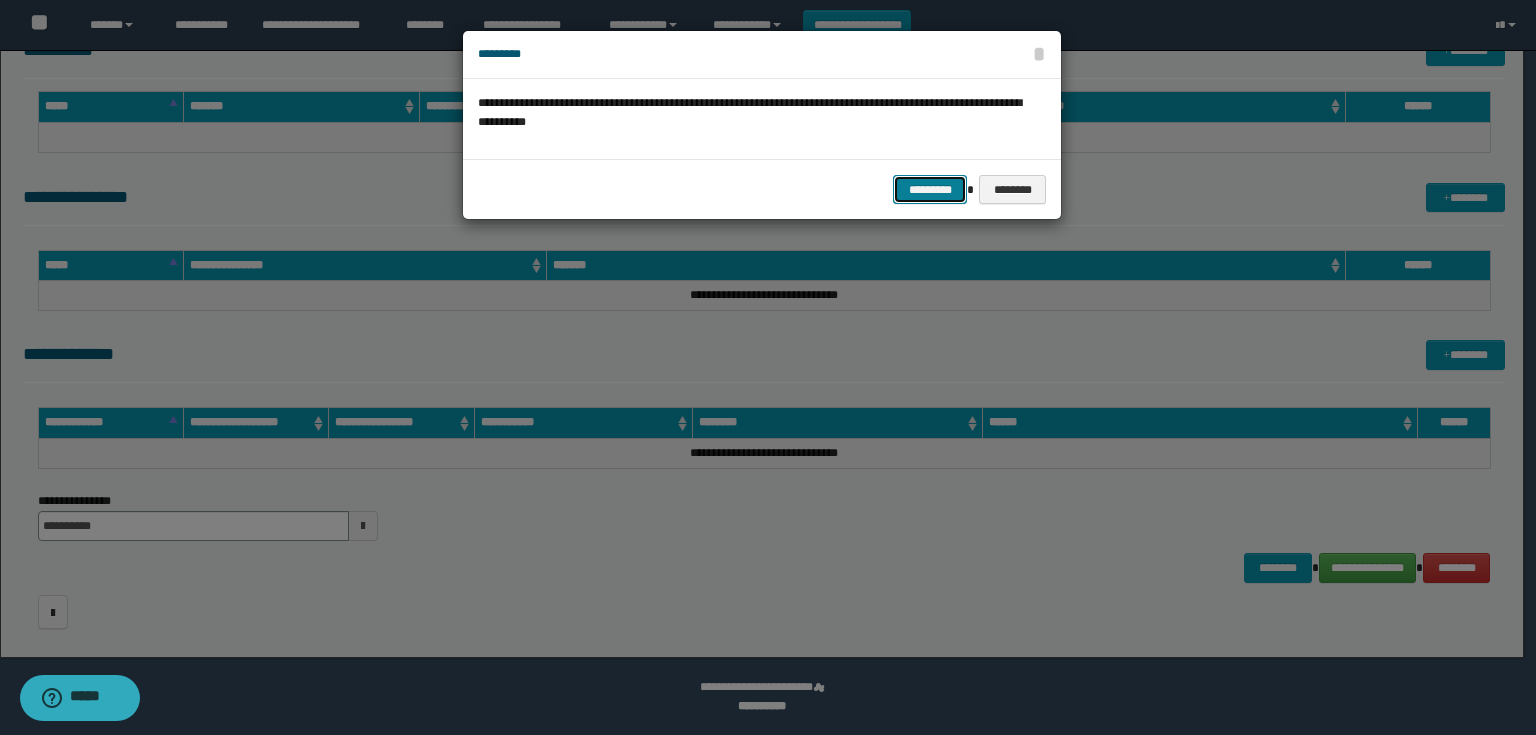 click on "*********" at bounding box center (930, 190) 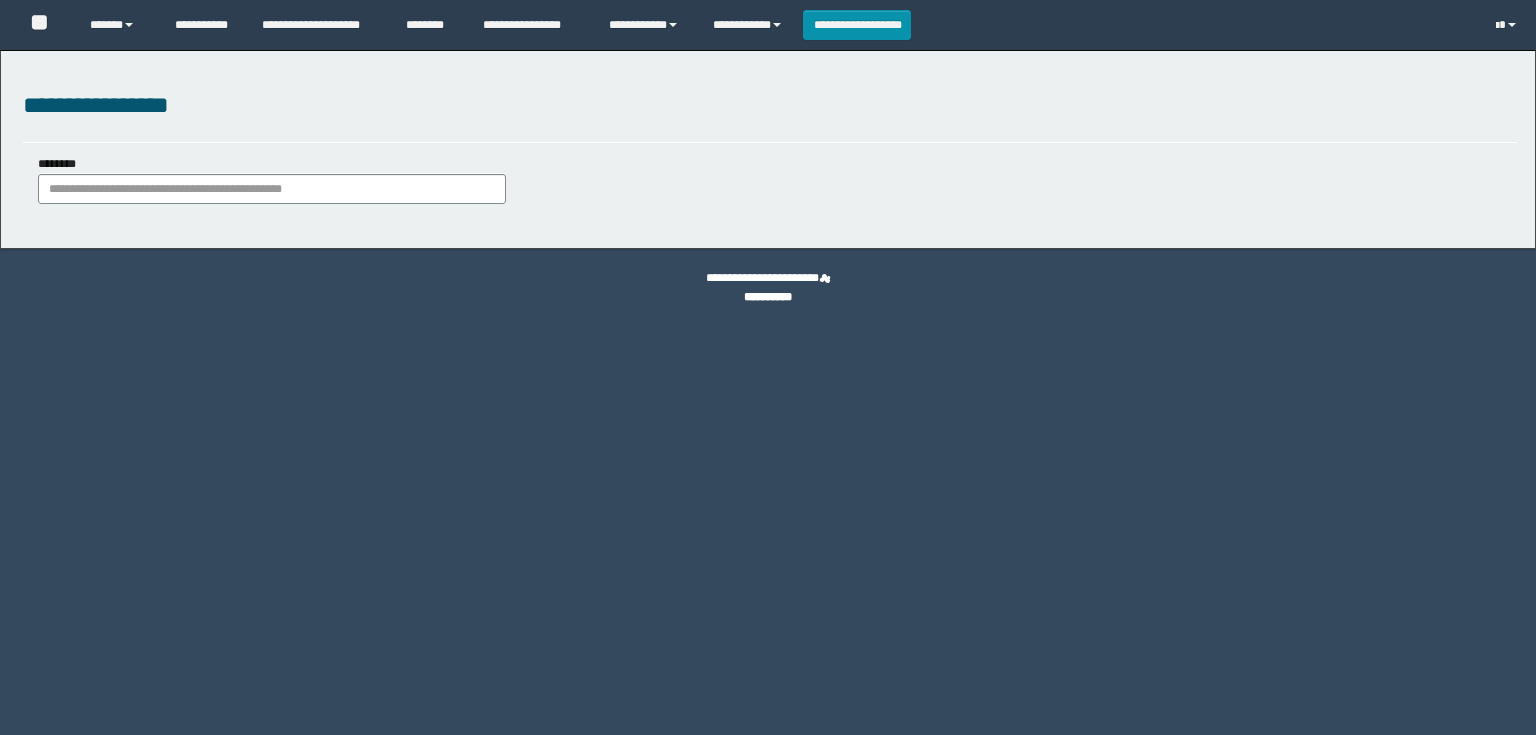 scroll, scrollTop: 0, scrollLeft: 0, axis: both 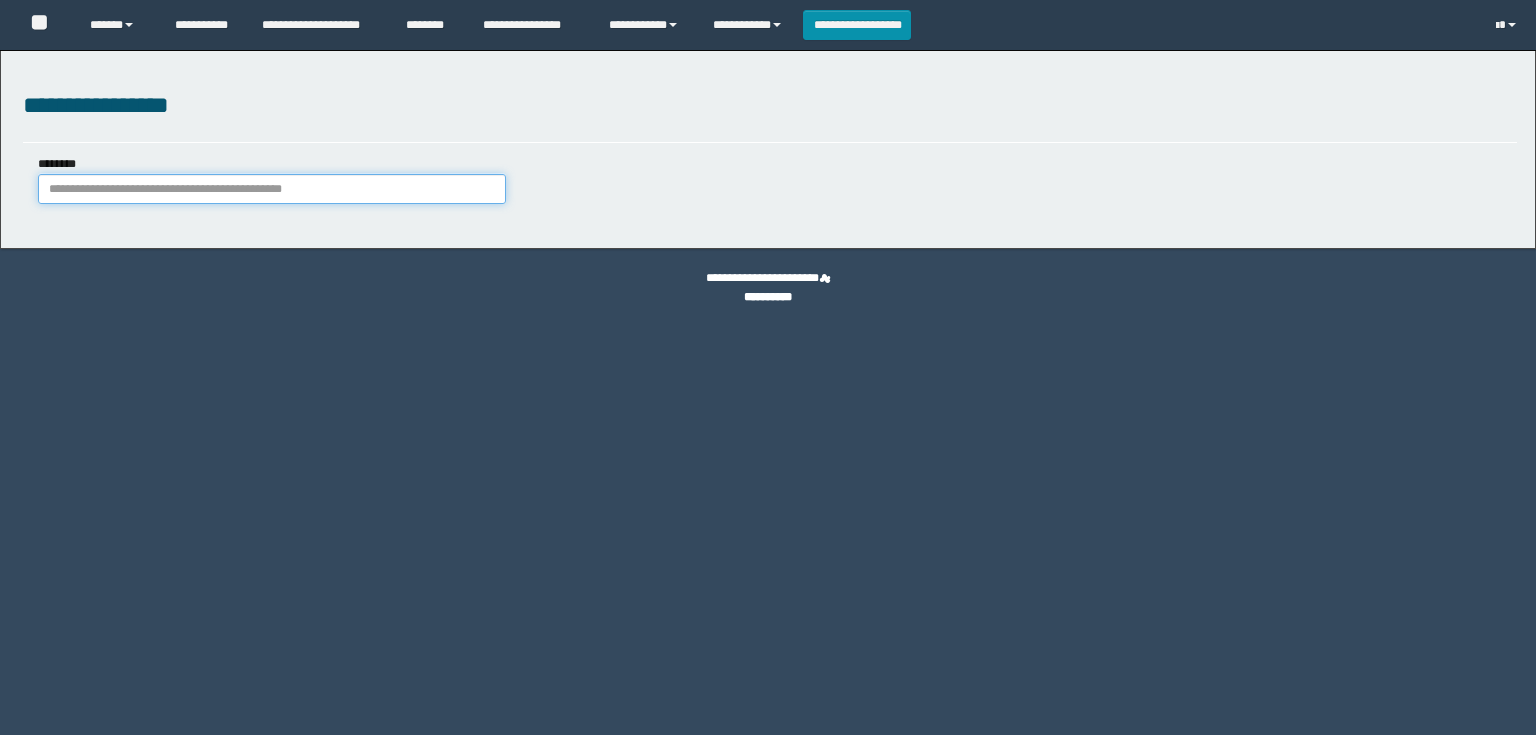 click on "********" at bounding box center (272, 189) 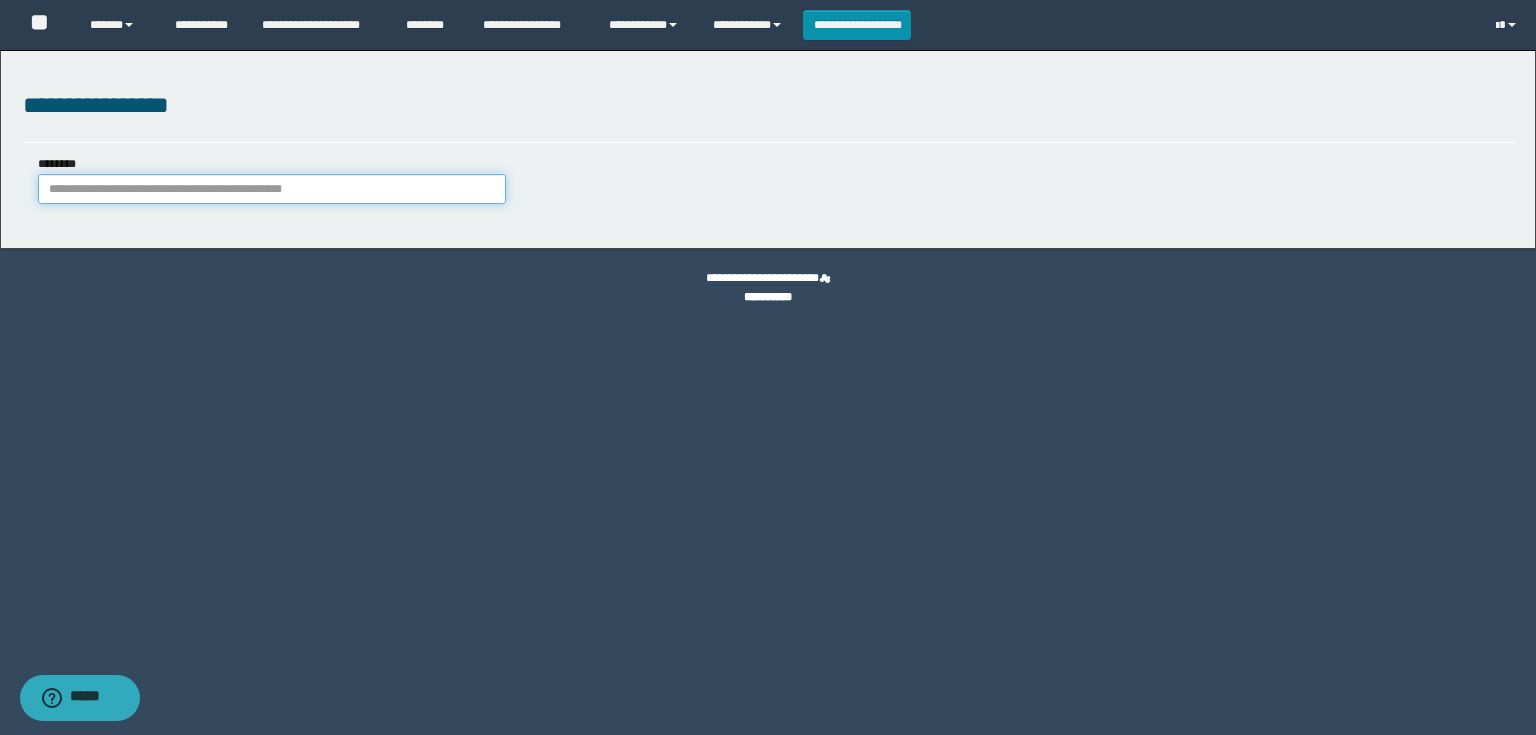 paste on "**********" 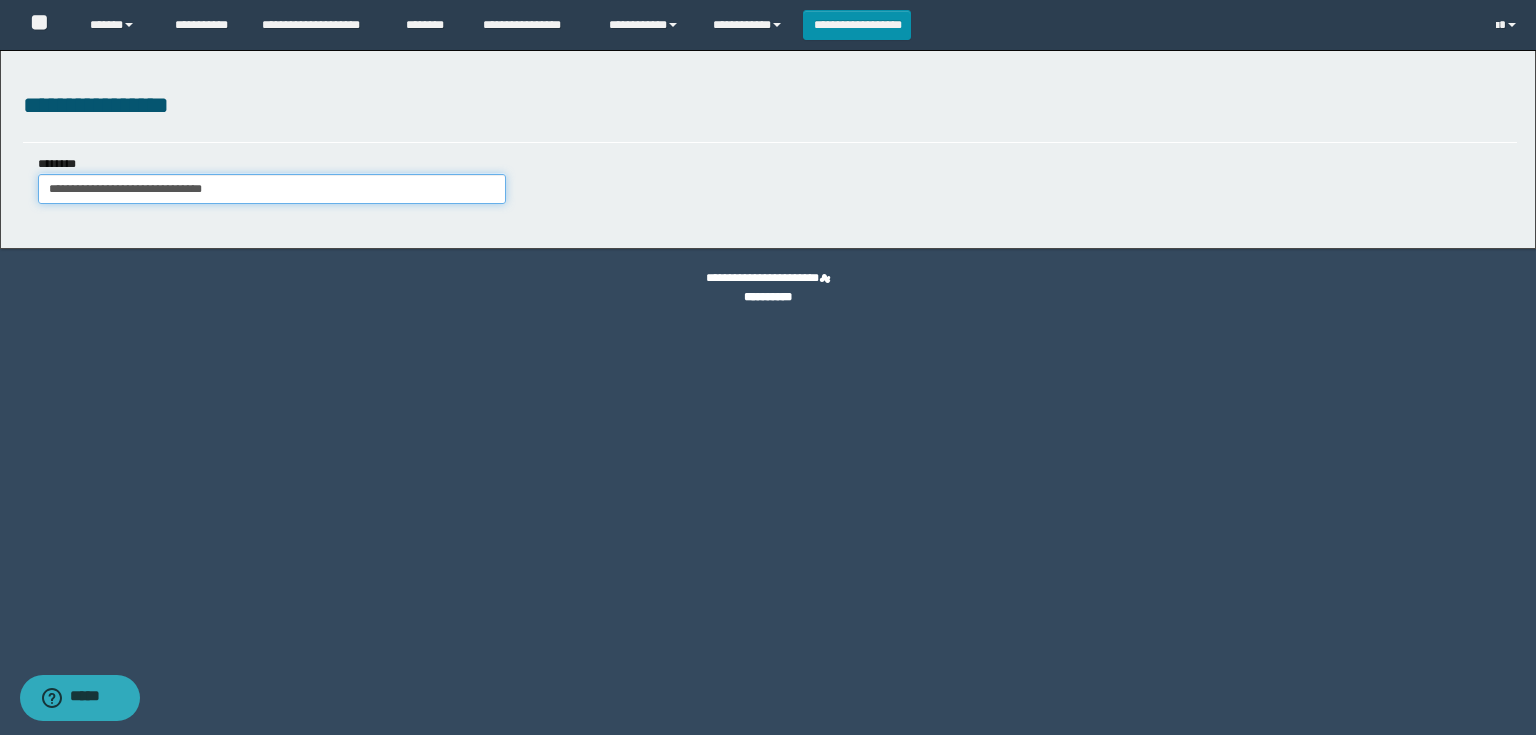 type on "**********" 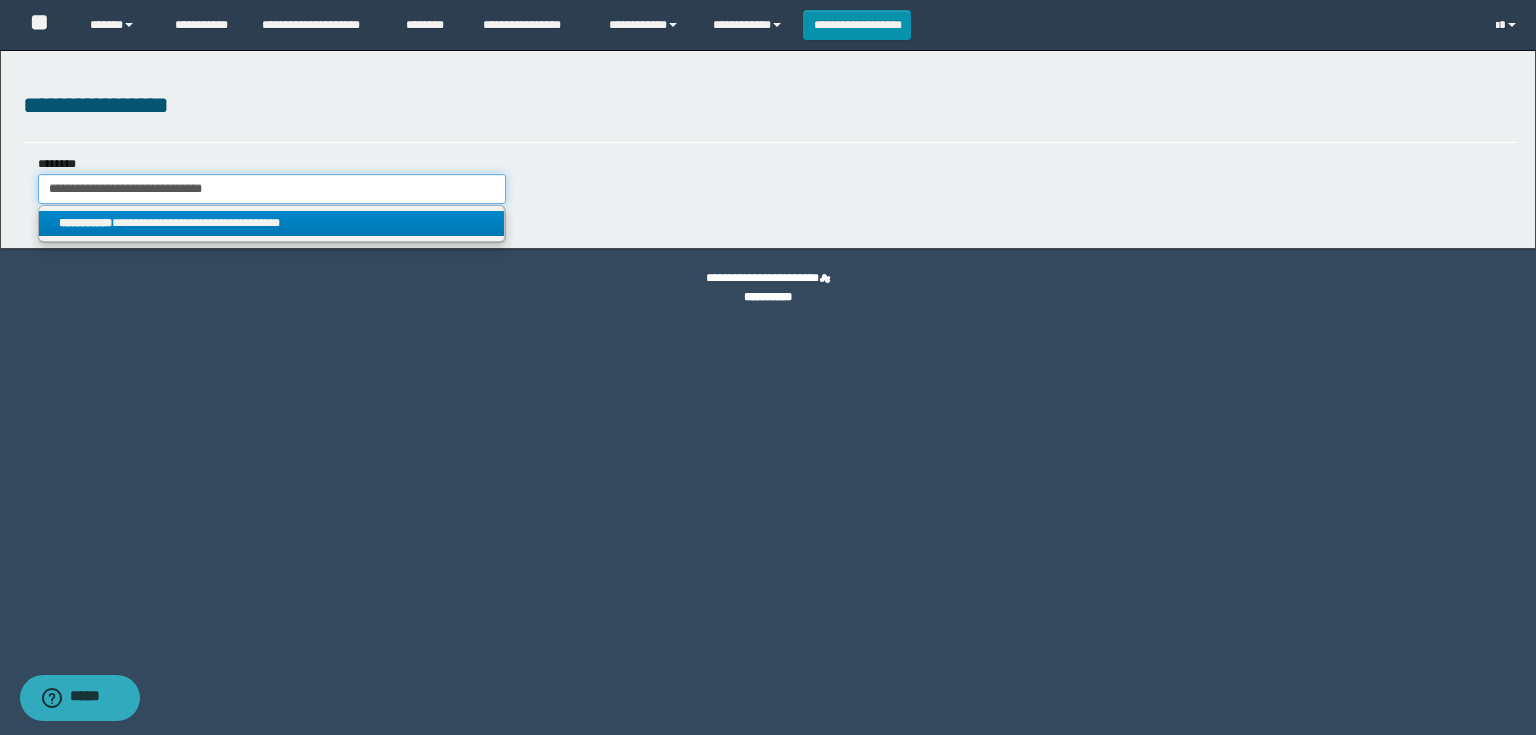 type on "**********" 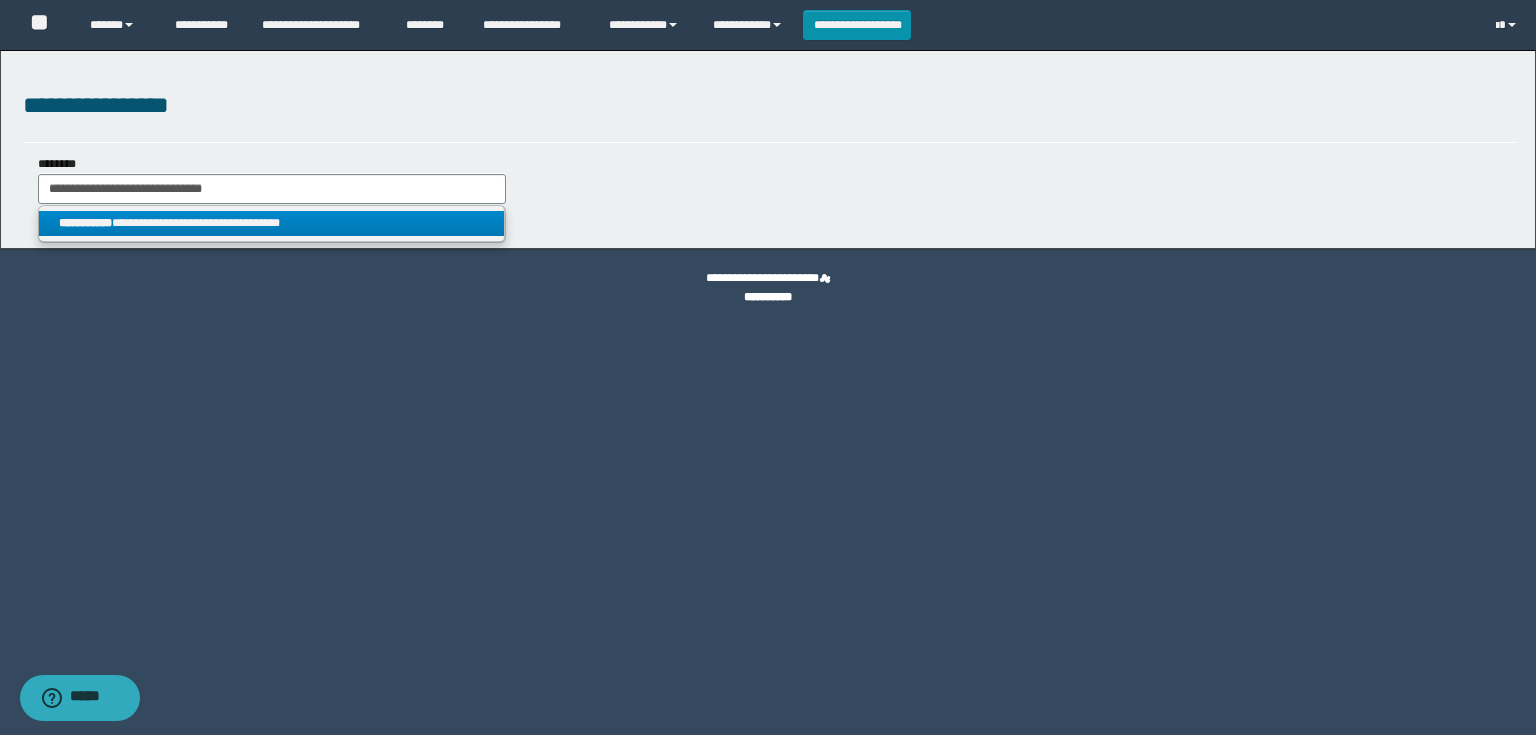 click on "**********" at bounding box center (272, 223) 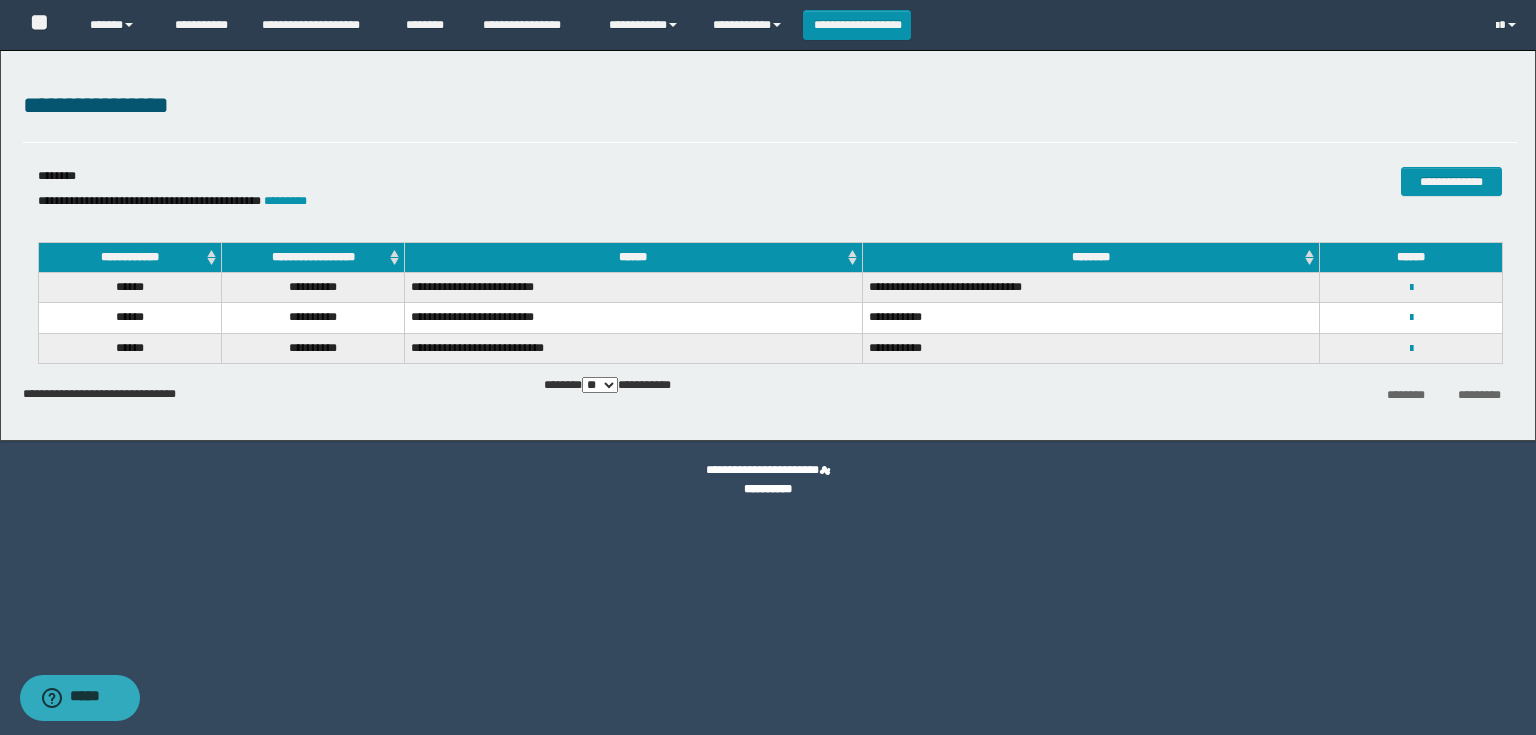 click on "**********" at bounding box center (1411, 317) 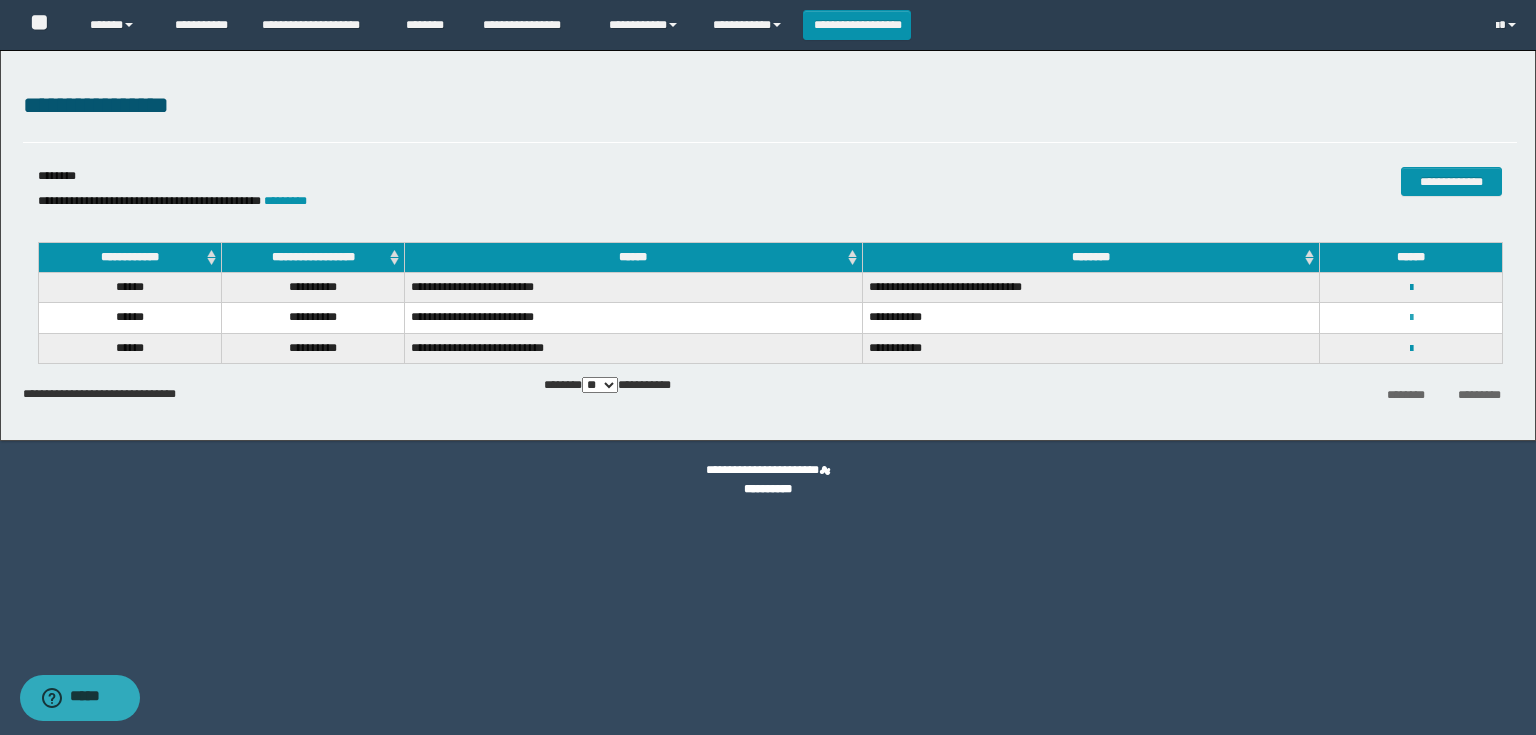 click at bounding box center (1411, 318) 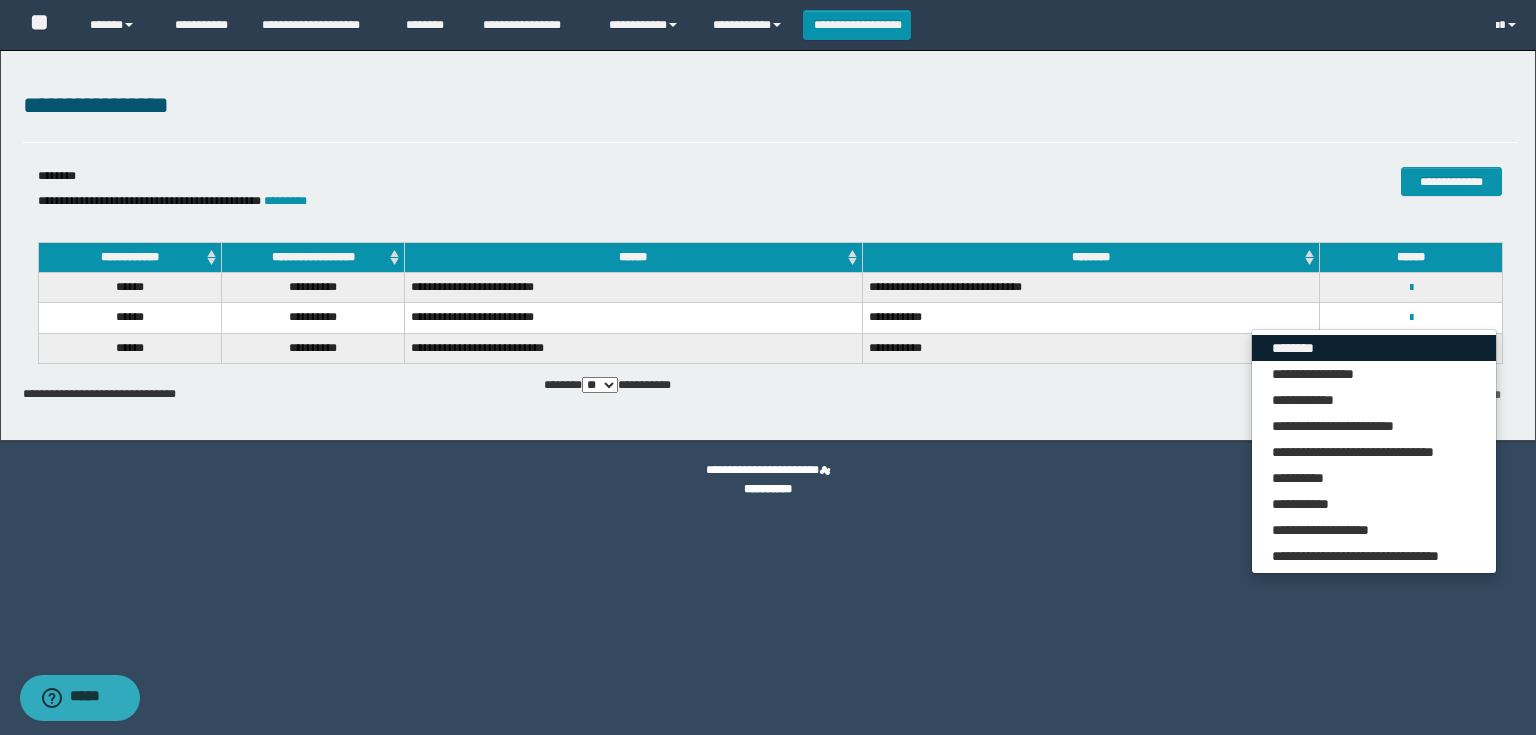 click on "********" at bounding box center [1374, 348] 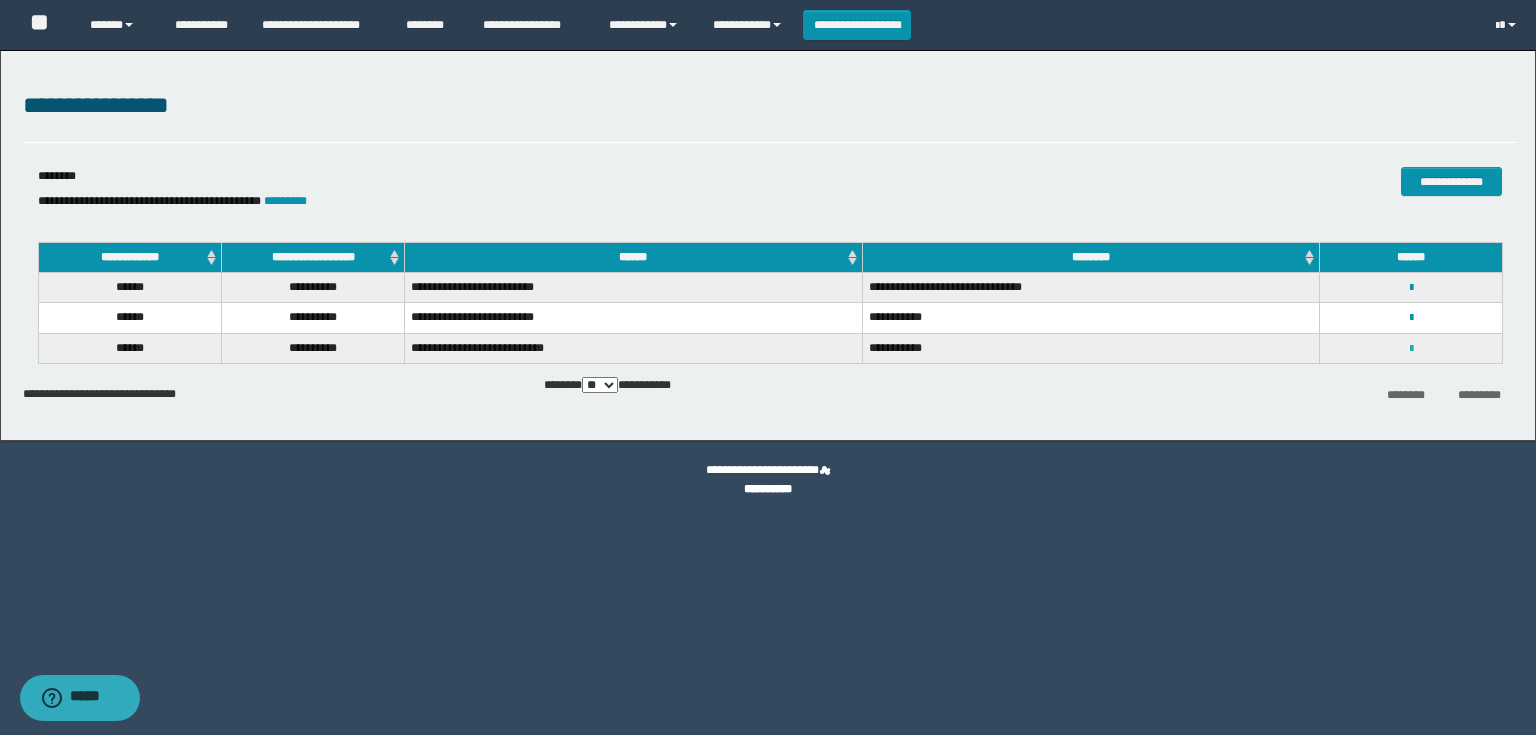 click at bounding box center [1411, 349] 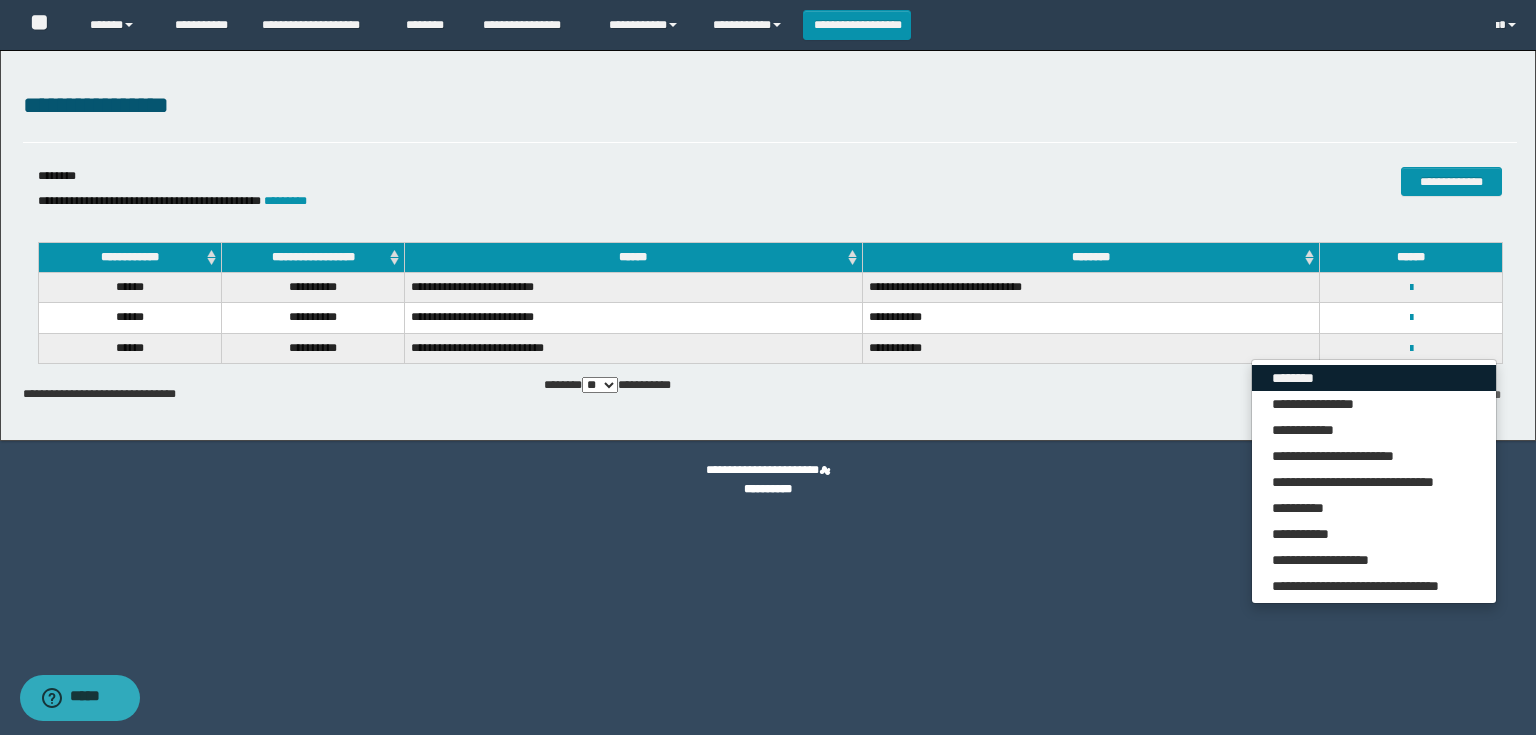 click on "********" at bounding box center (1374, 378) 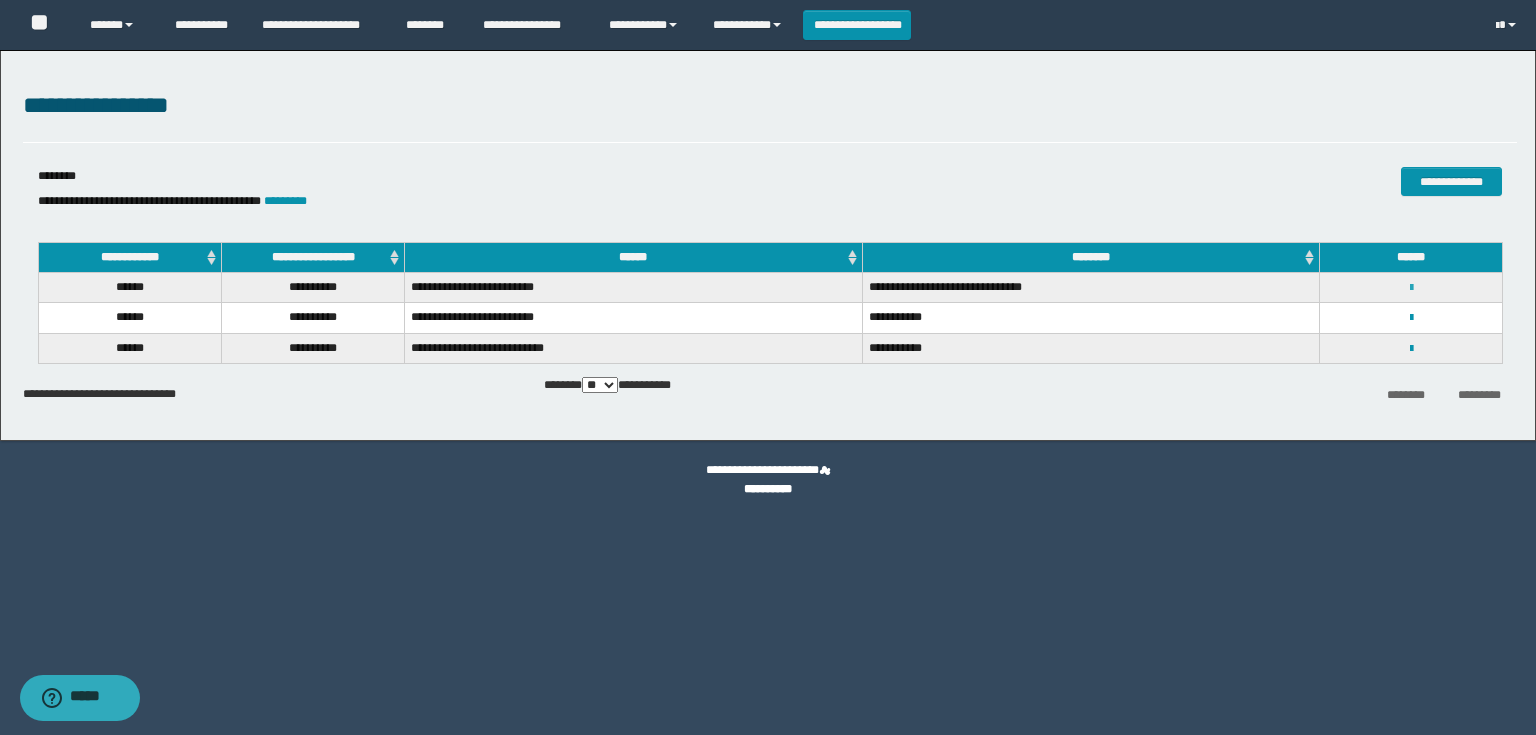 click at bounding box center [1411, 288] 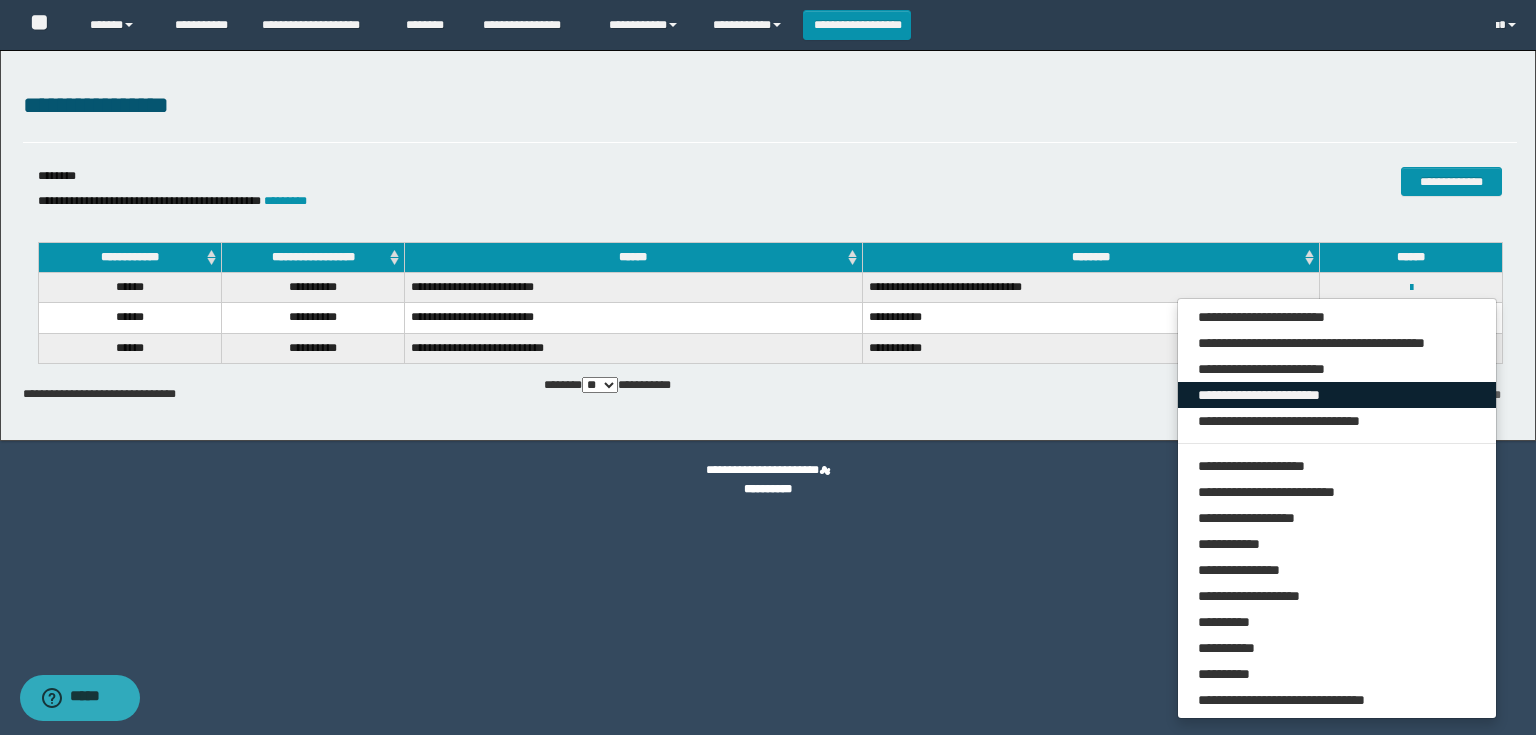 click on "**********" at bounding box center [1337, 395] 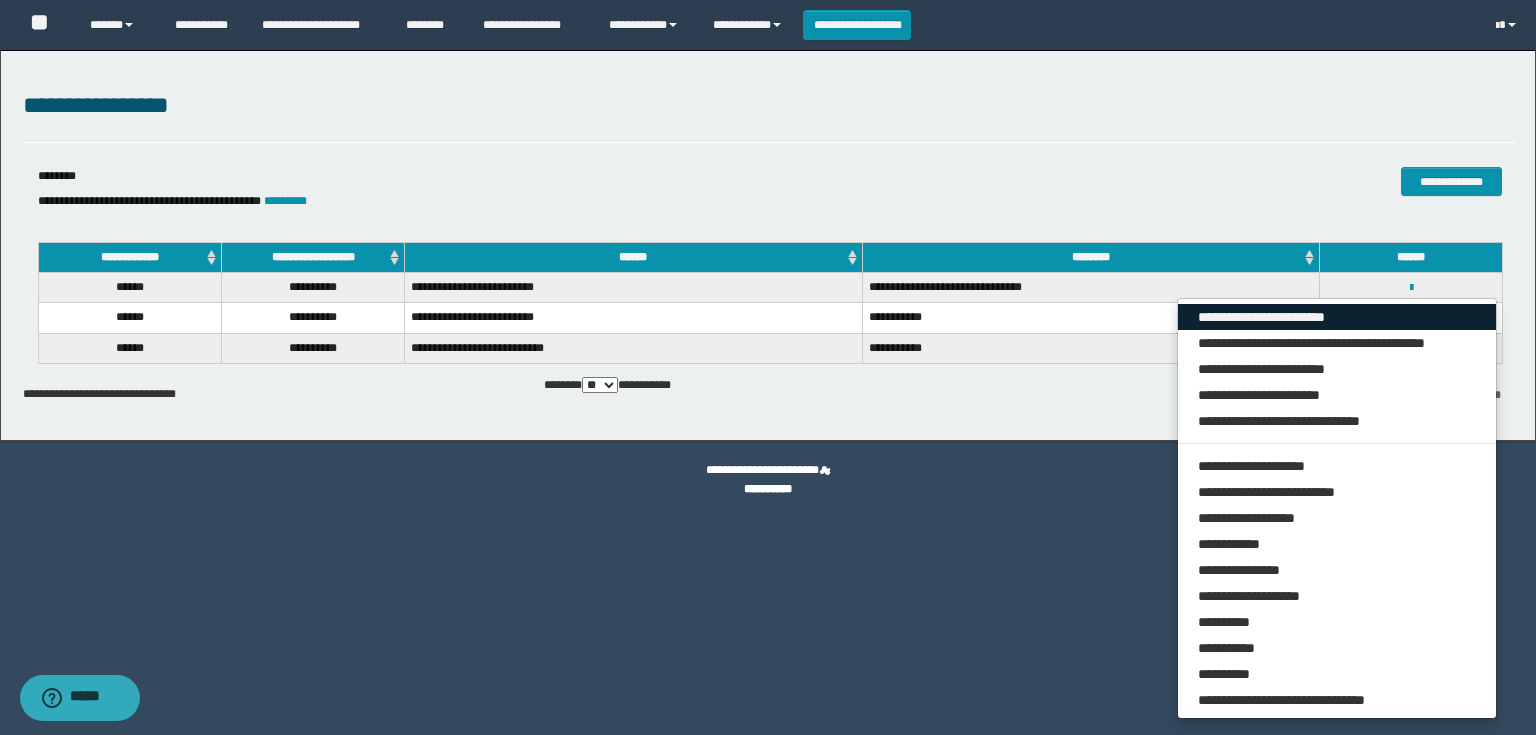 drag, startPoint x: 1299, startPoint y: 323, endPoint x: 1278, endPoint y: 304, distance: 28.319605 